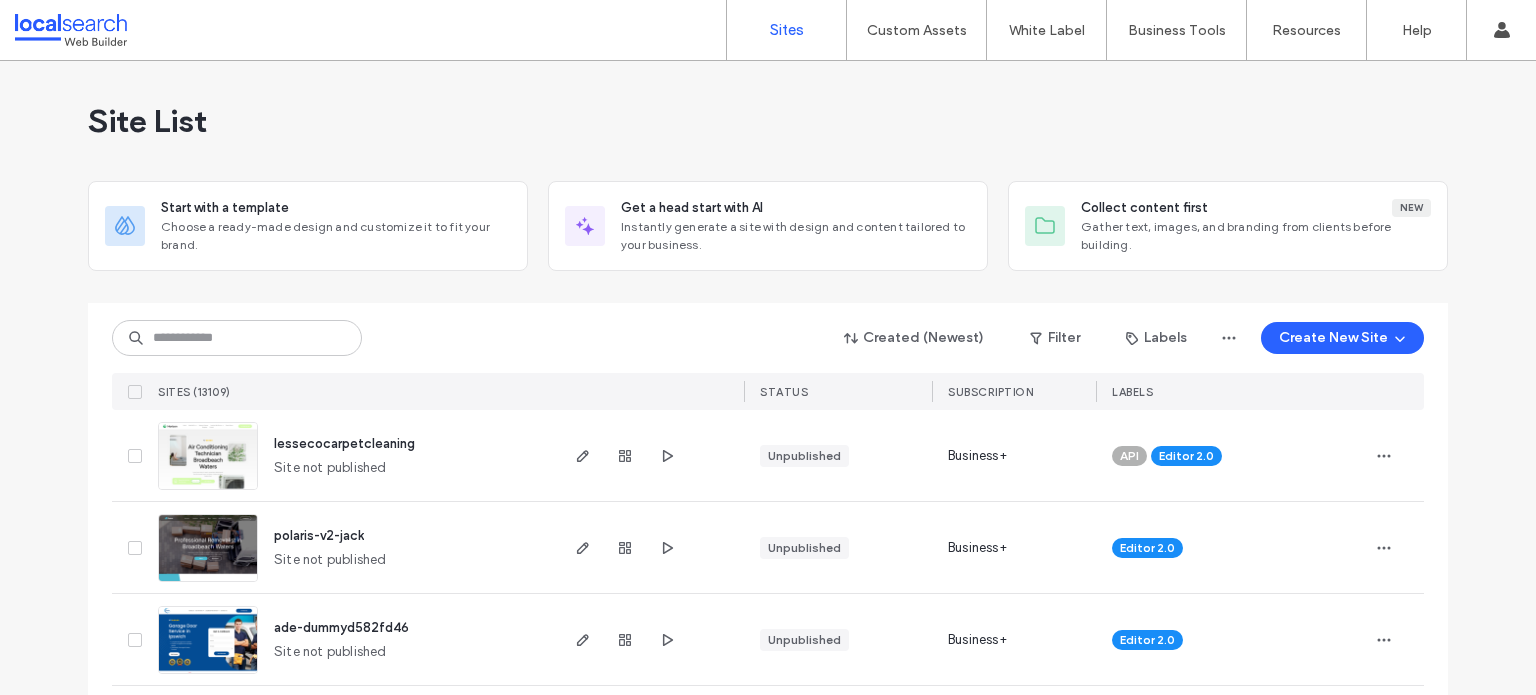 scroll, scrollTop: 0, scrollLeft: 0, axis: both 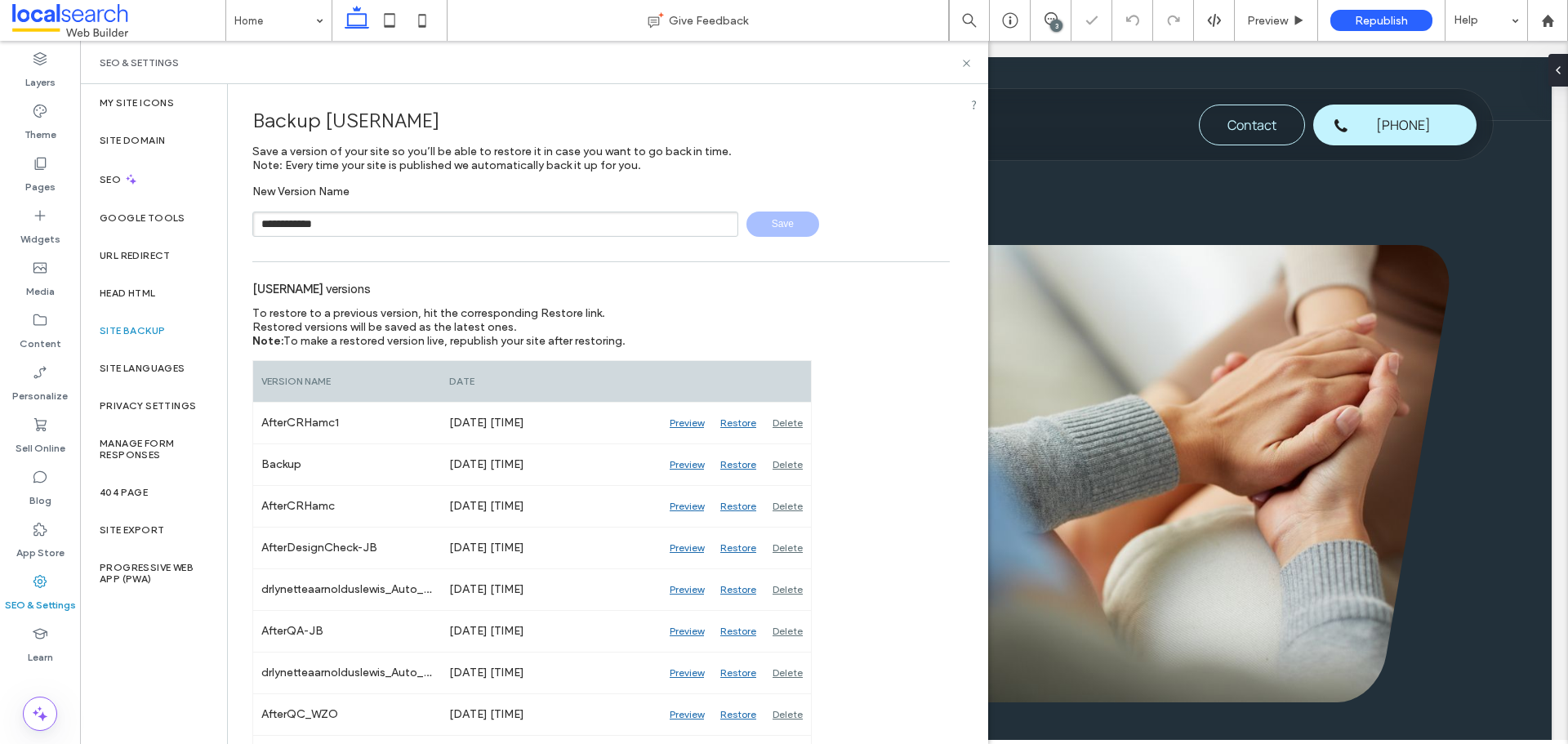 type 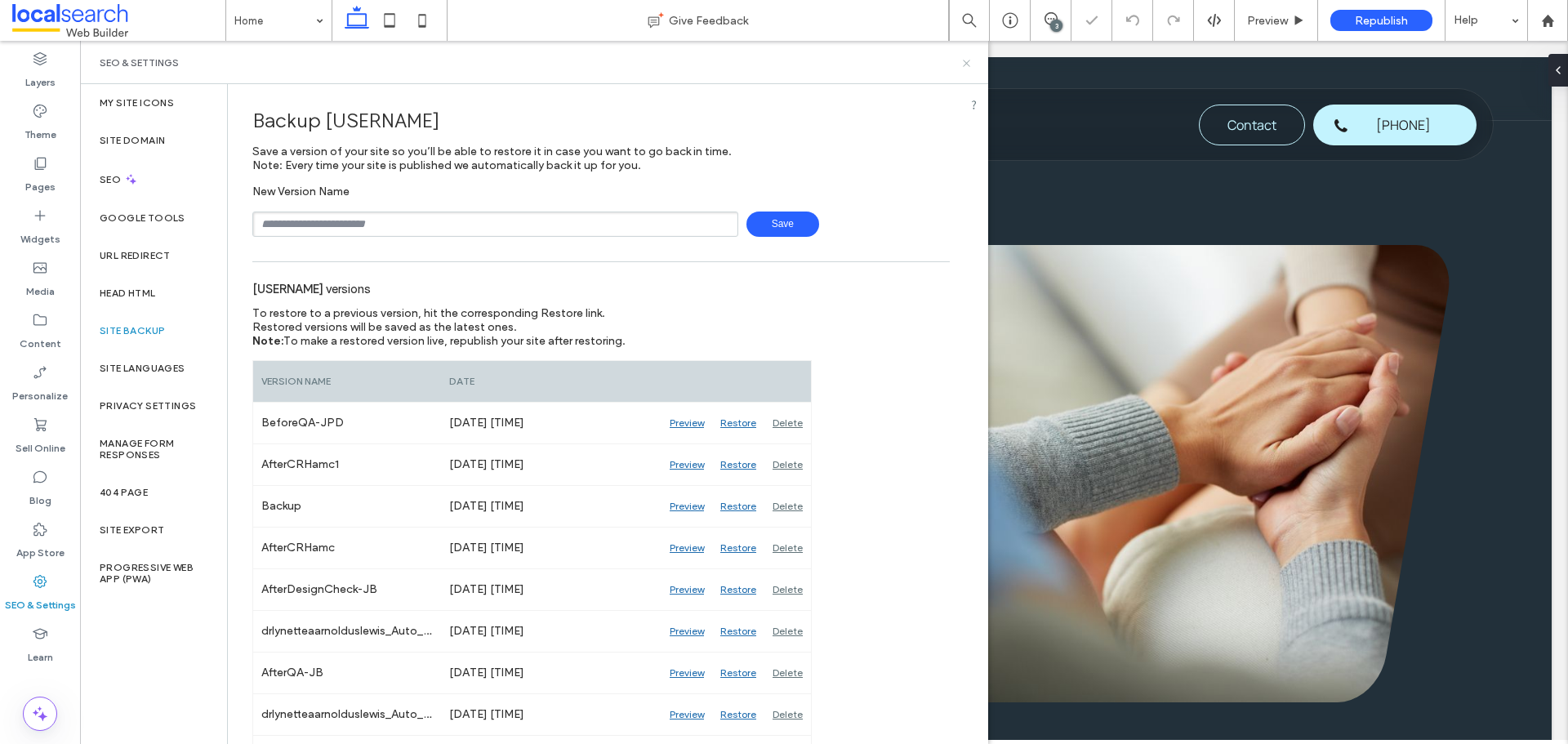 click 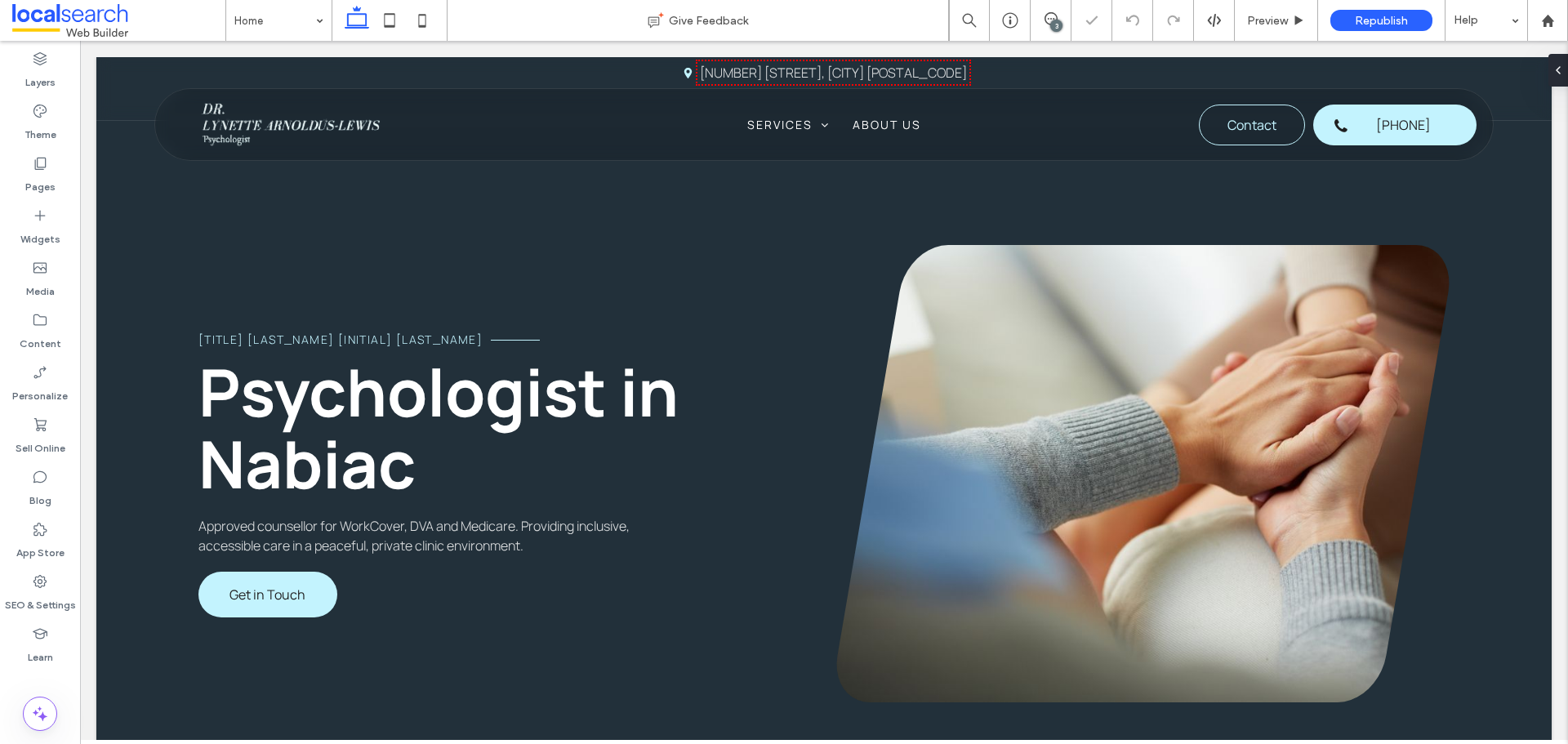 click 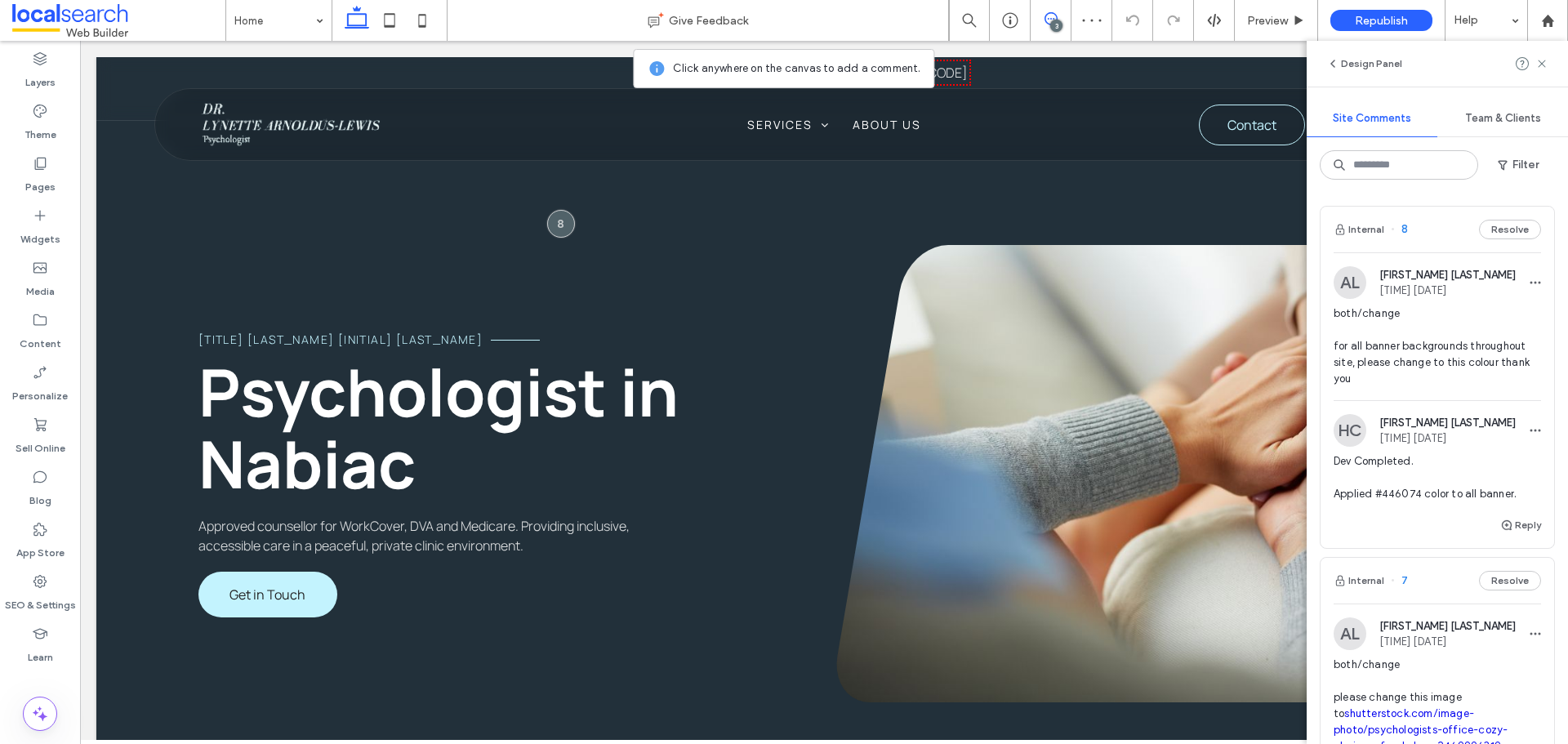 click on "Internal 8 Resolve" at bounding box center [1437, 229] 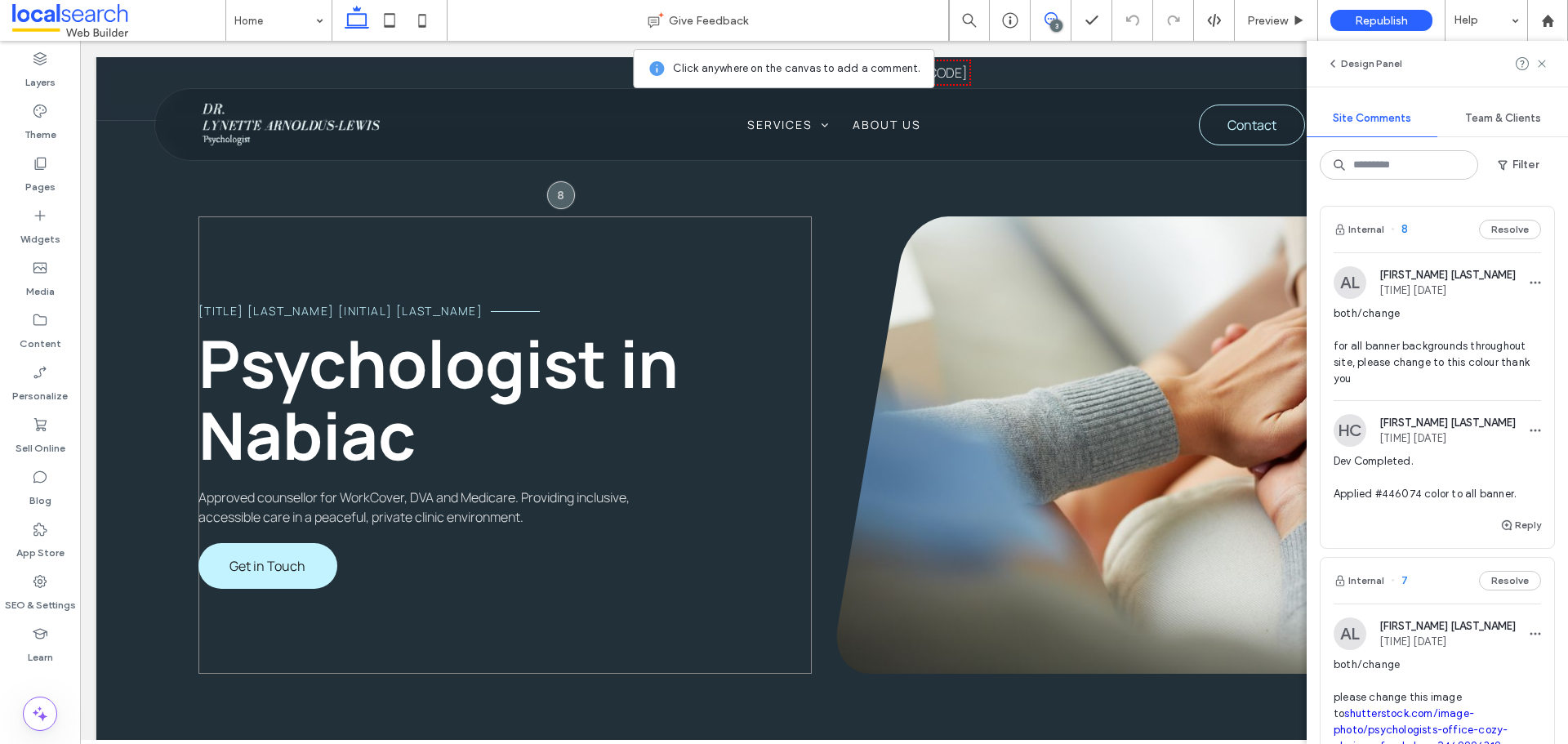 scroll, scrollTop: 0, scrollLeft: 0, axis: both 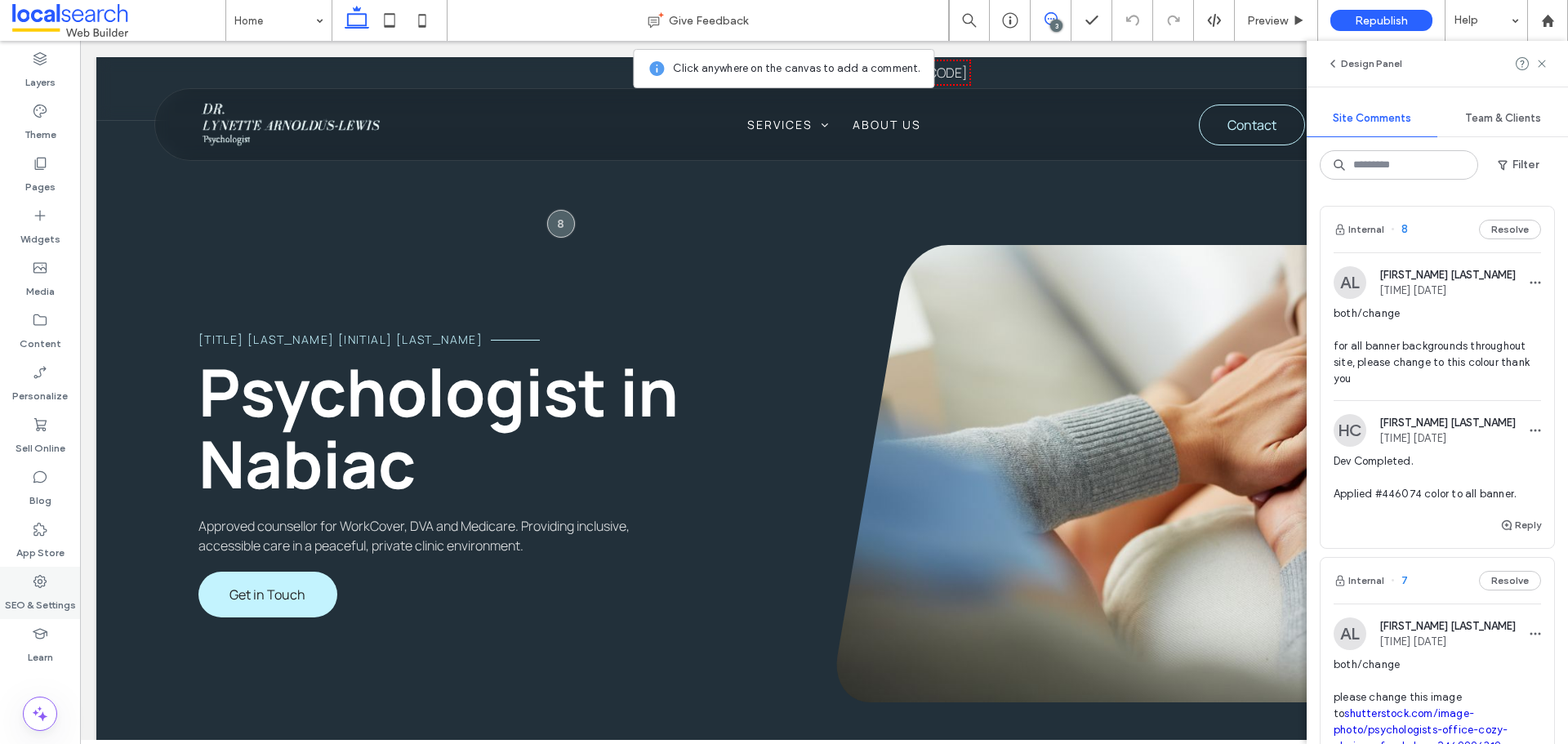 click on "SEO & Settings" at bounding box center [40, 601] 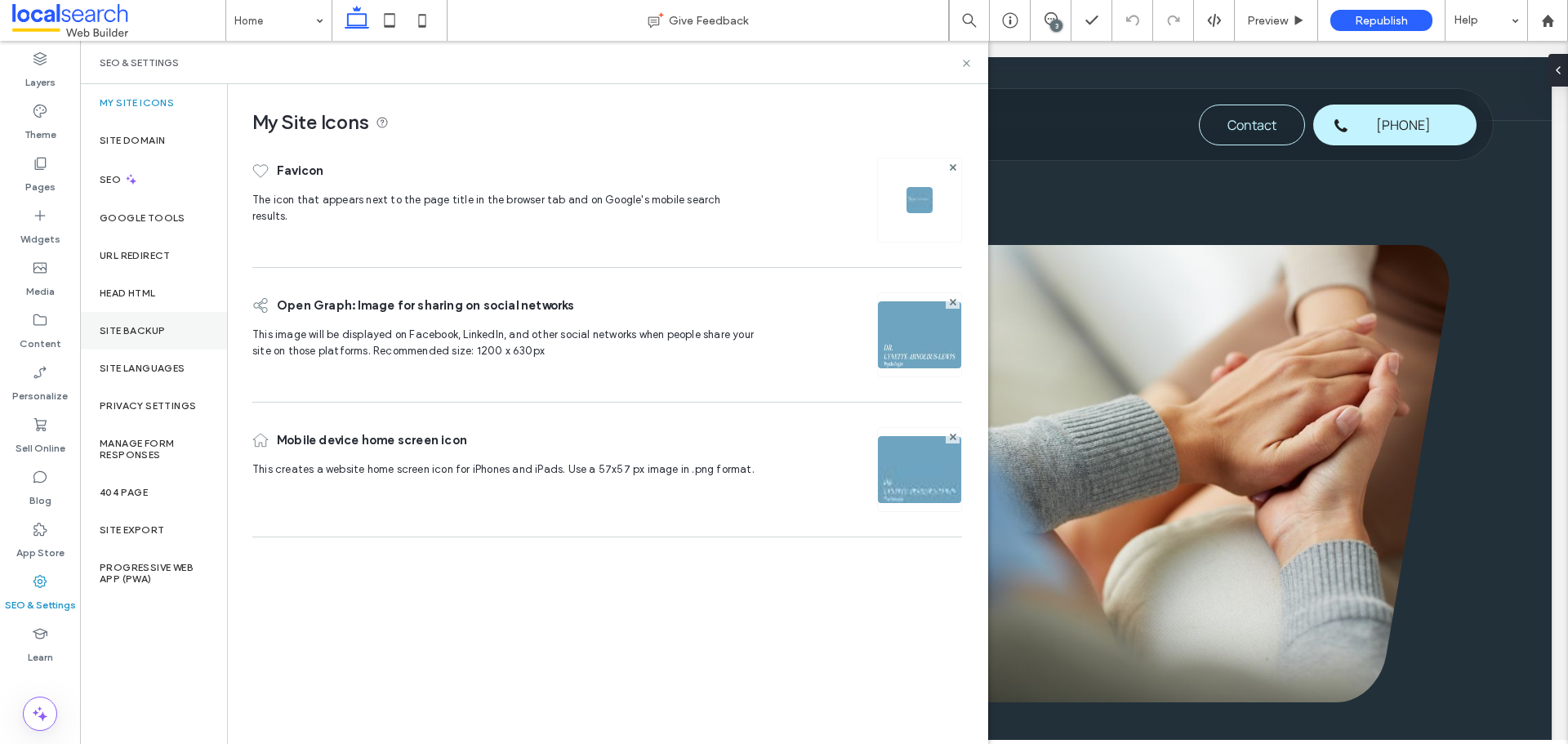 drag, startPoint x: 167, startPoint y: 320, endPoint x: 176, endPoint y: 336, distance: 18.35756 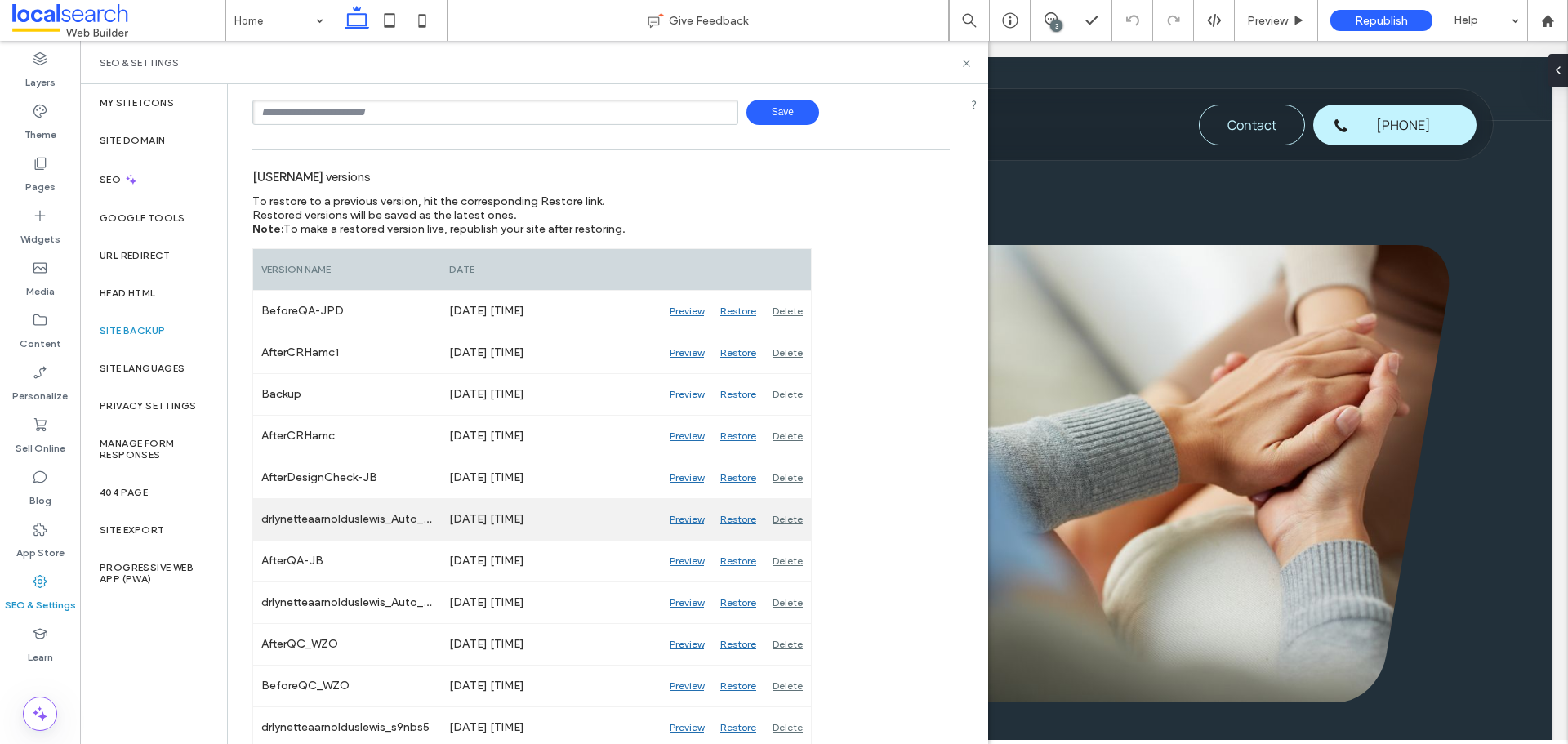 scroll, scrollTop: 163, scrollLeft: 0, axis: vertical 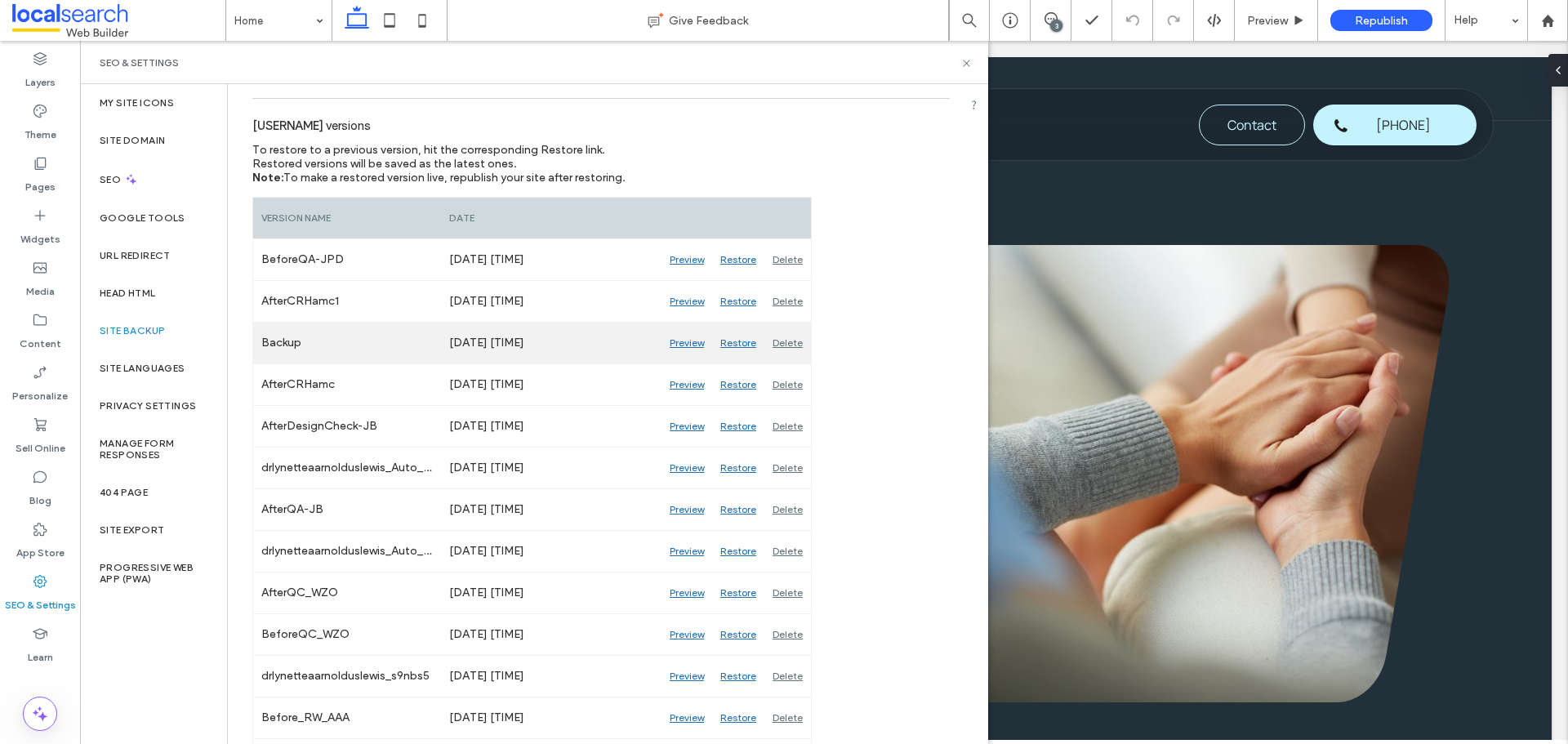 click on "Preview" at bounding box center [687, 343] 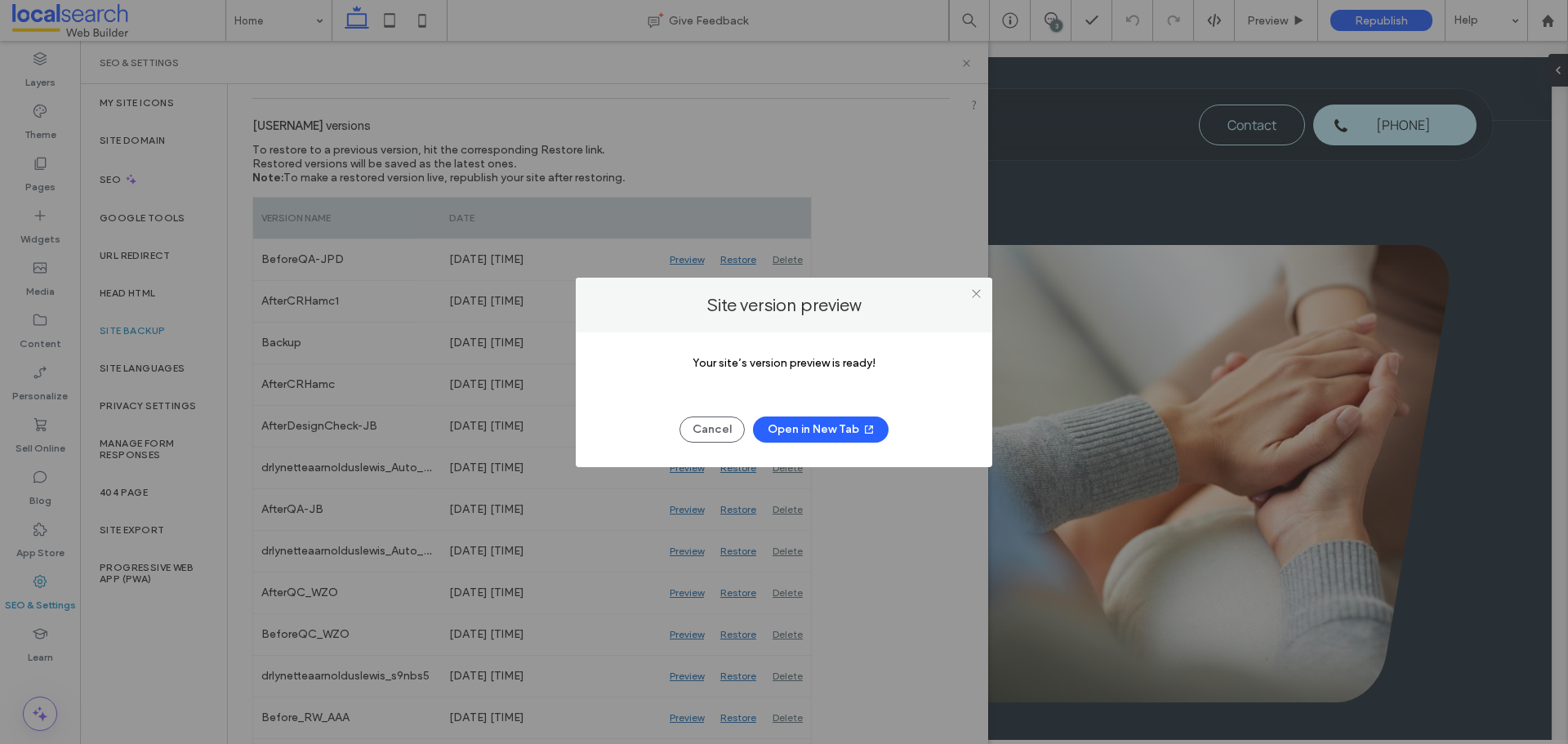 click on "Open in New Tab" at bounding box center [821, 430] 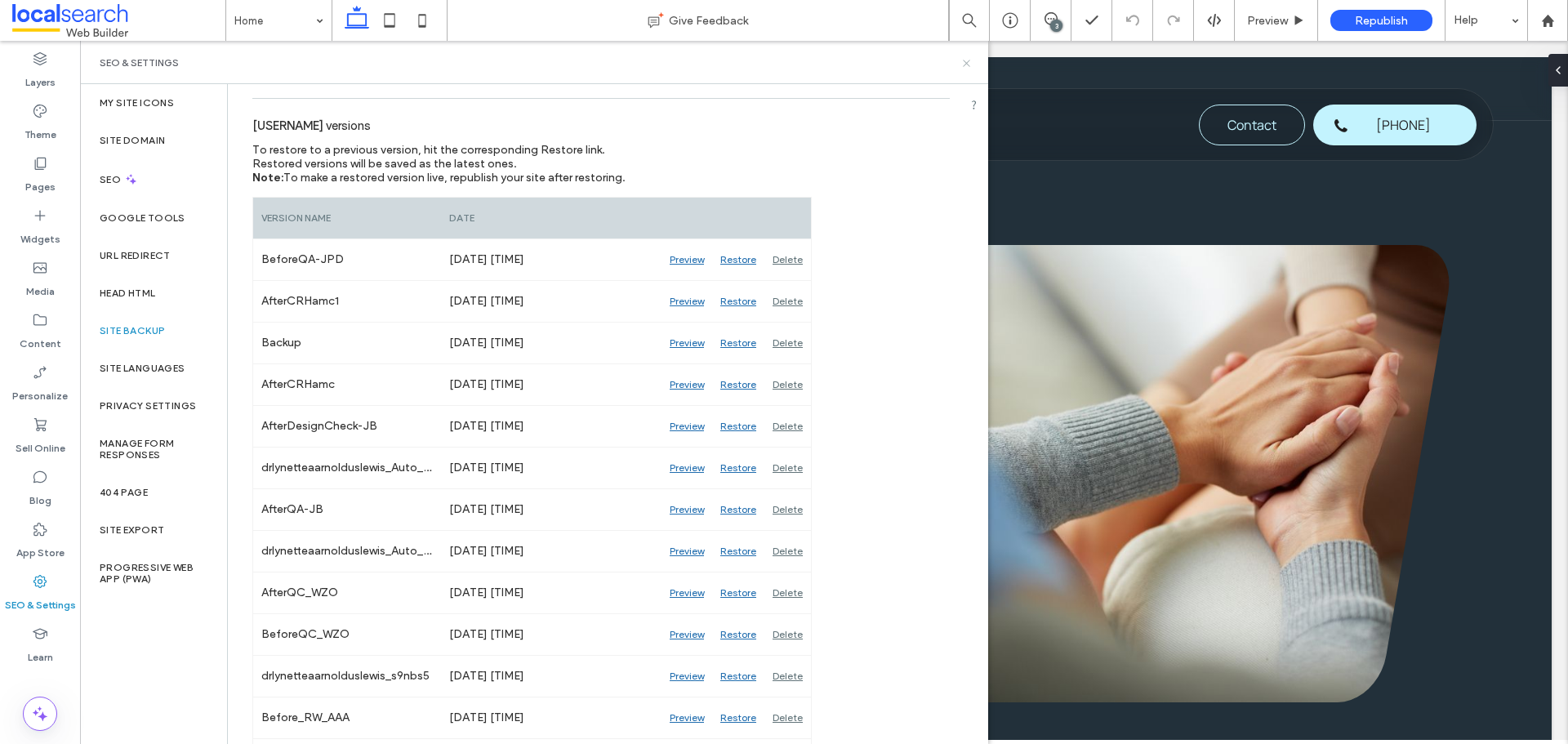 click 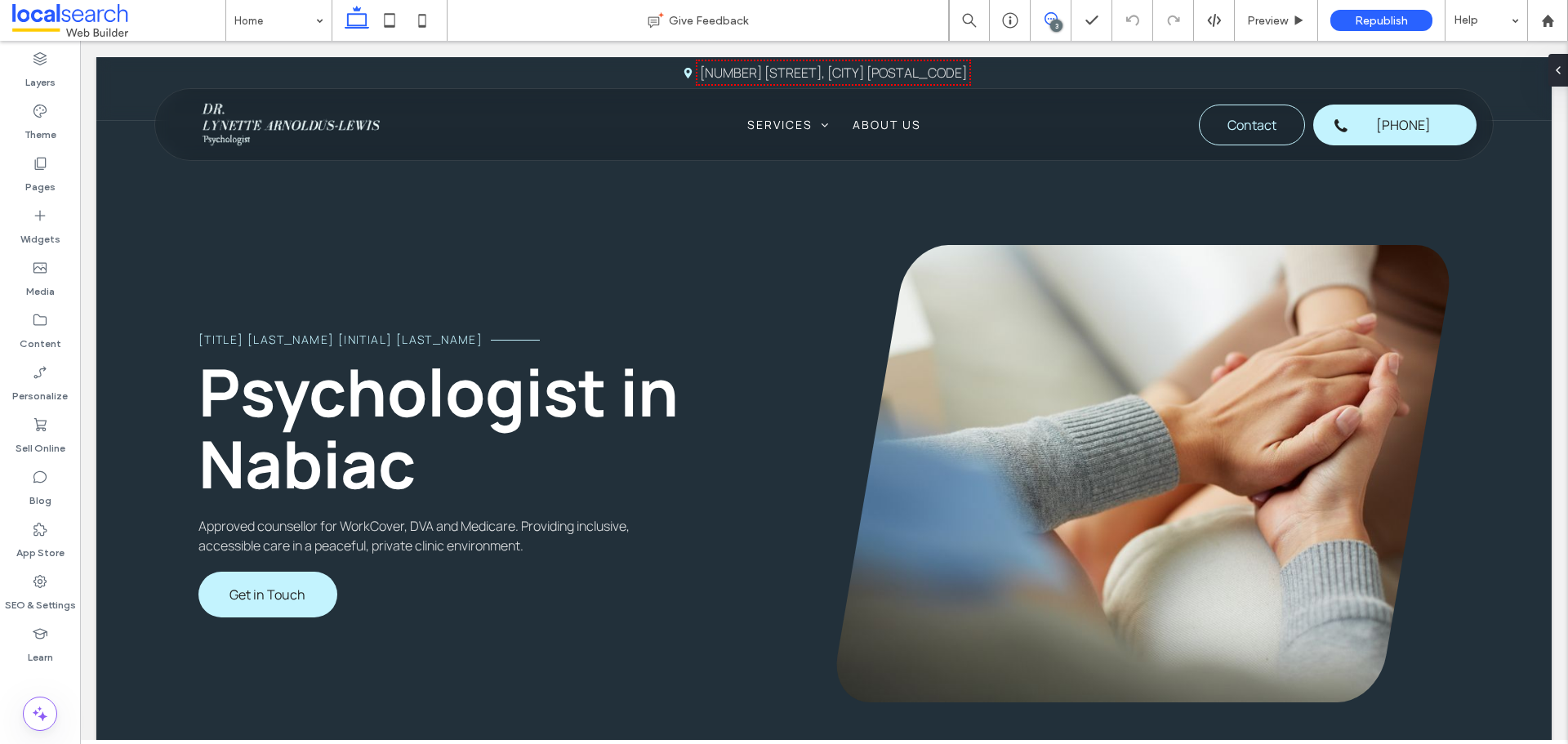 click at bounding box center [1050, 19] 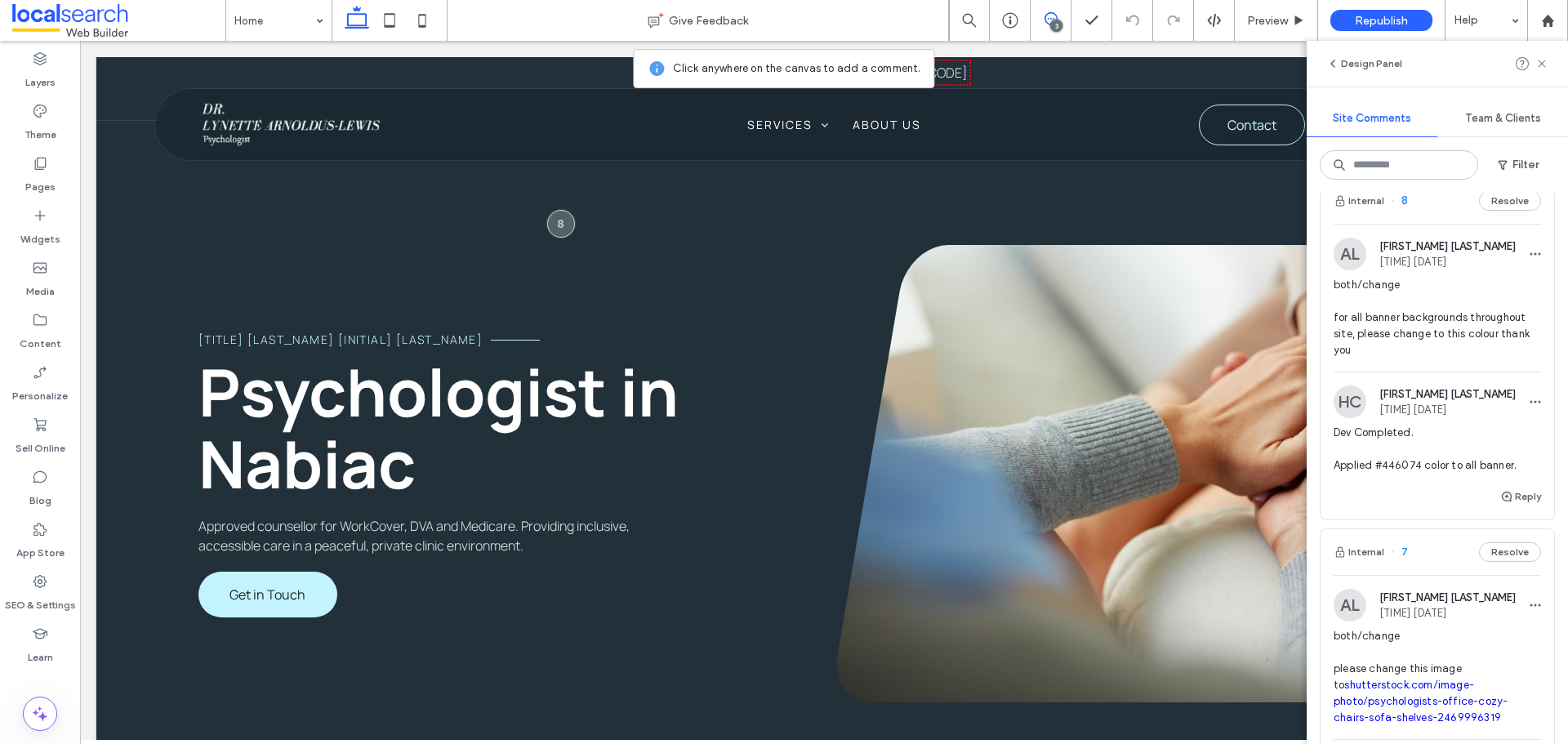 scroll, scrollTop: 0, scrollLeft: 0, axis: both 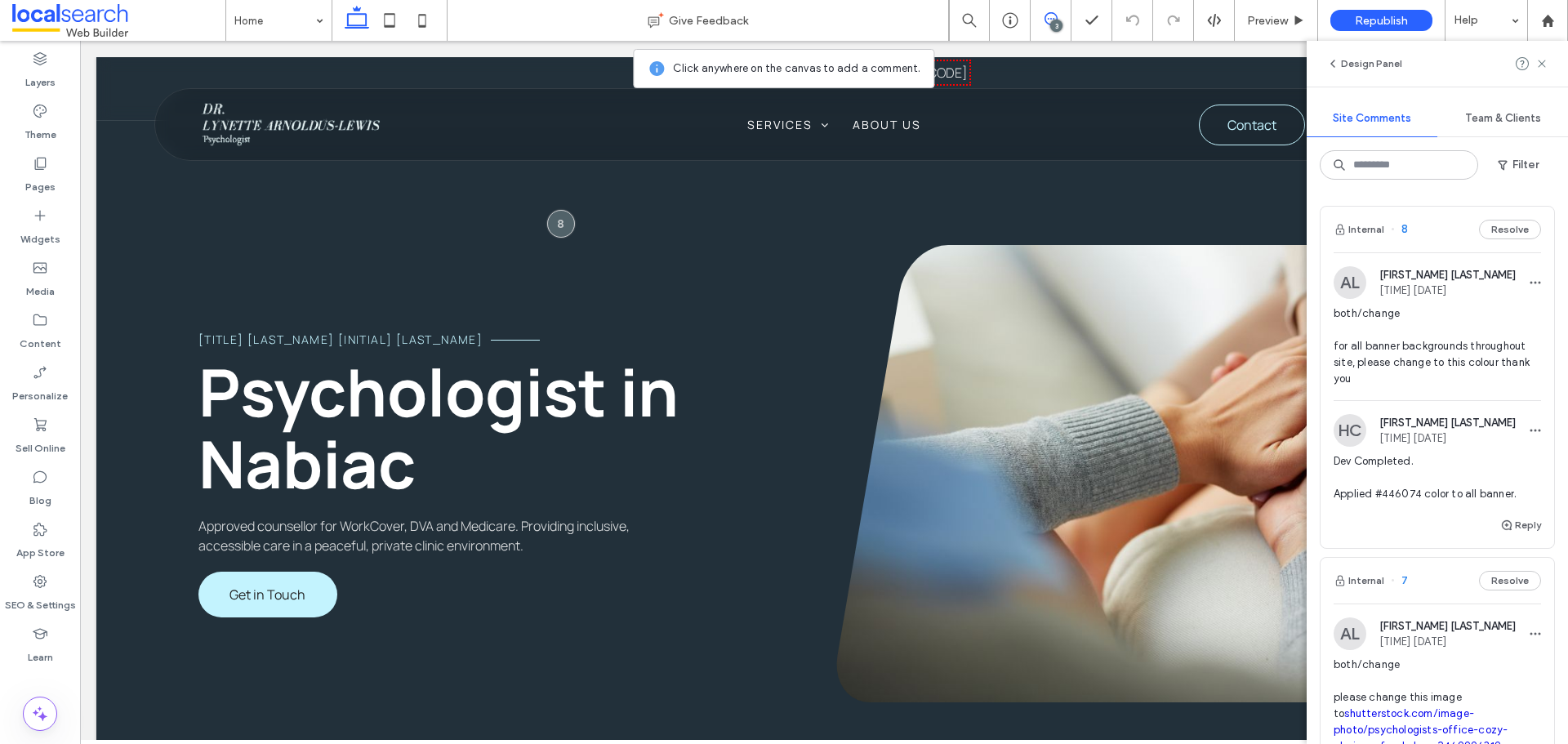 click on "Internal 8 Resolve" at bounding box center (1437, 229) 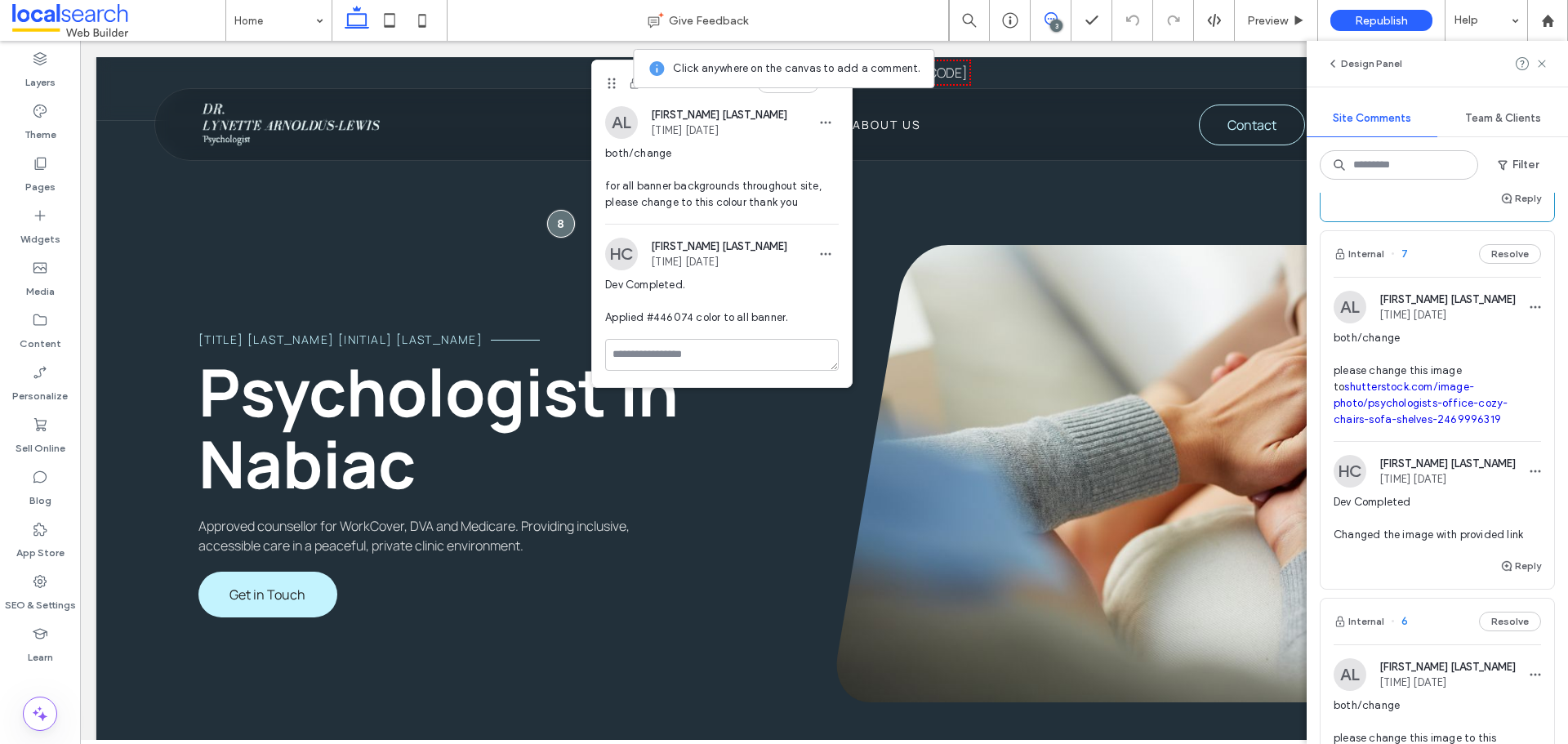 scroll, scrollTop: 245, scrollLeft: 0, axis: vertical 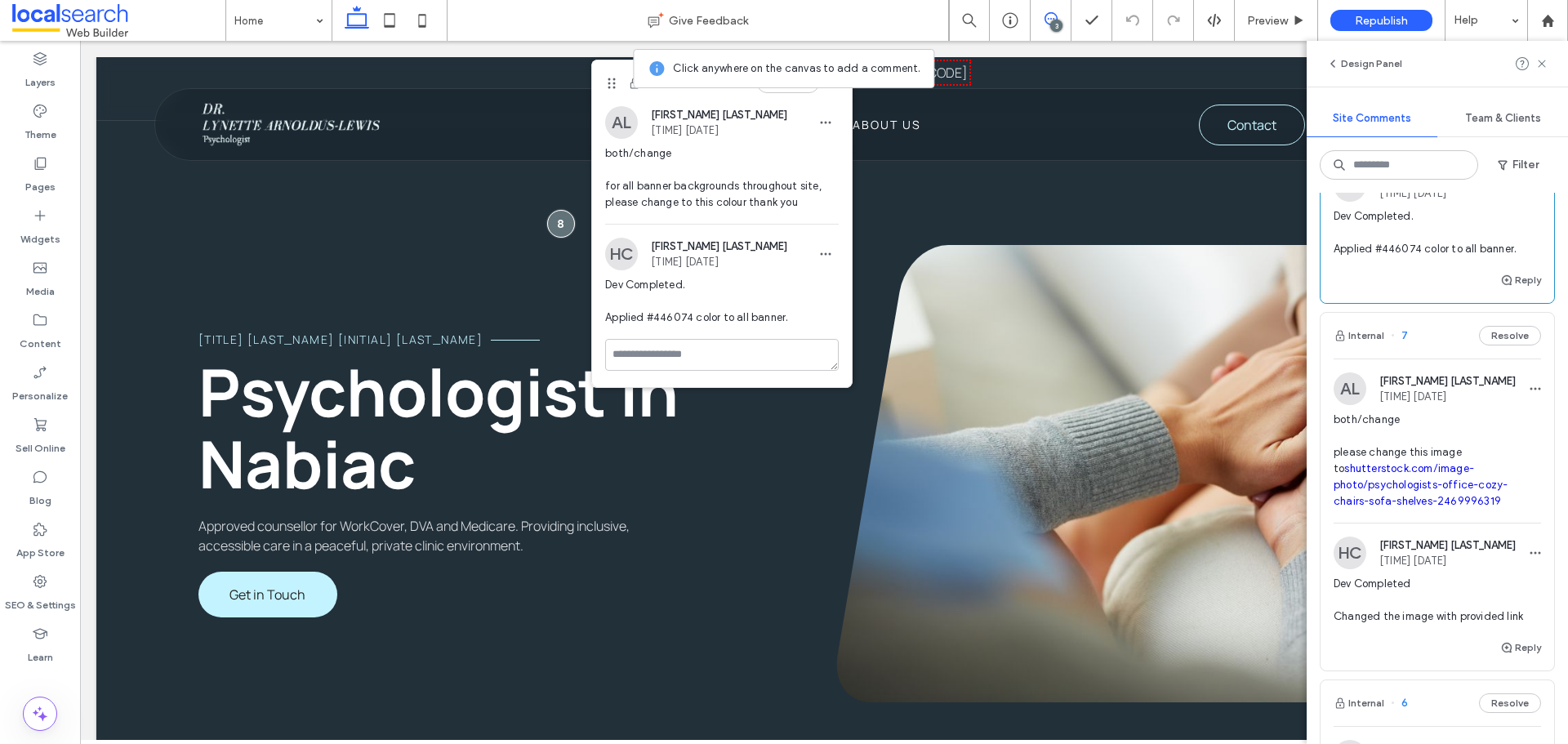 click on "Internal 7 Resolve" at bounding box center (1437, 336) 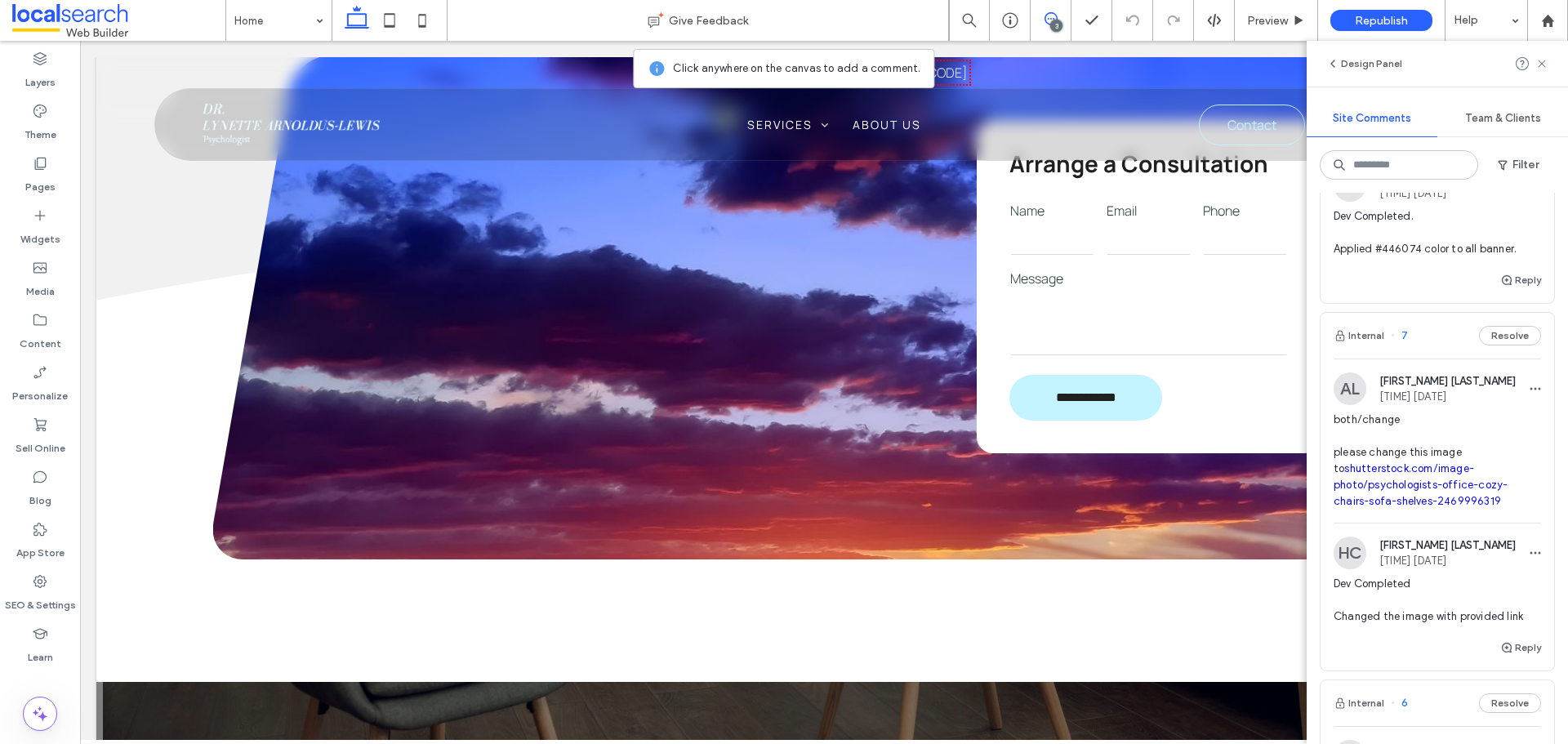 scroll, scrollTop: 3326, scrollLeft: 0, axis: vertical 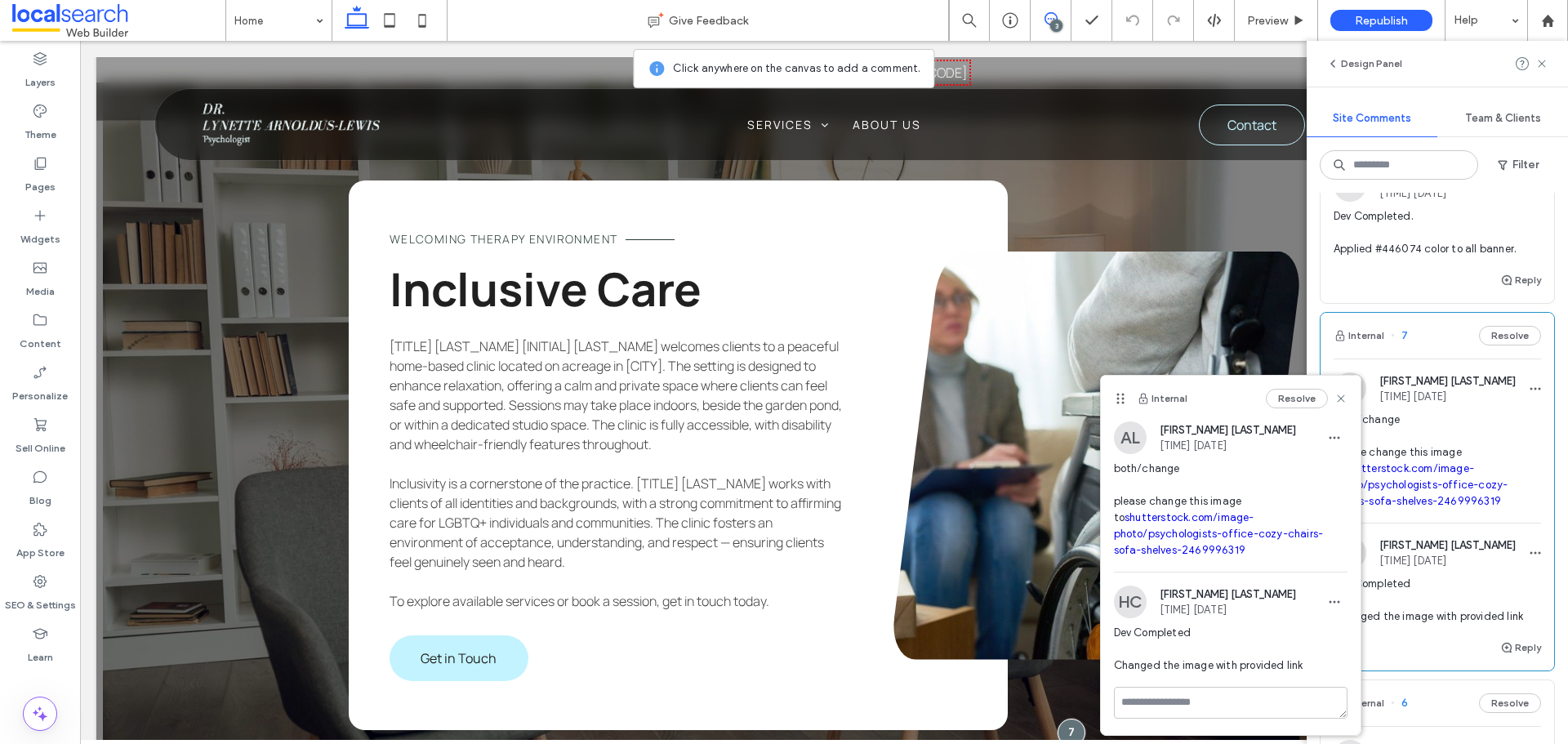 click on "shutterstock.com/image-photo/psychologists-office-cozy-chairs-sofa-shelves-2469996319" at bounding box center [1218, 533] 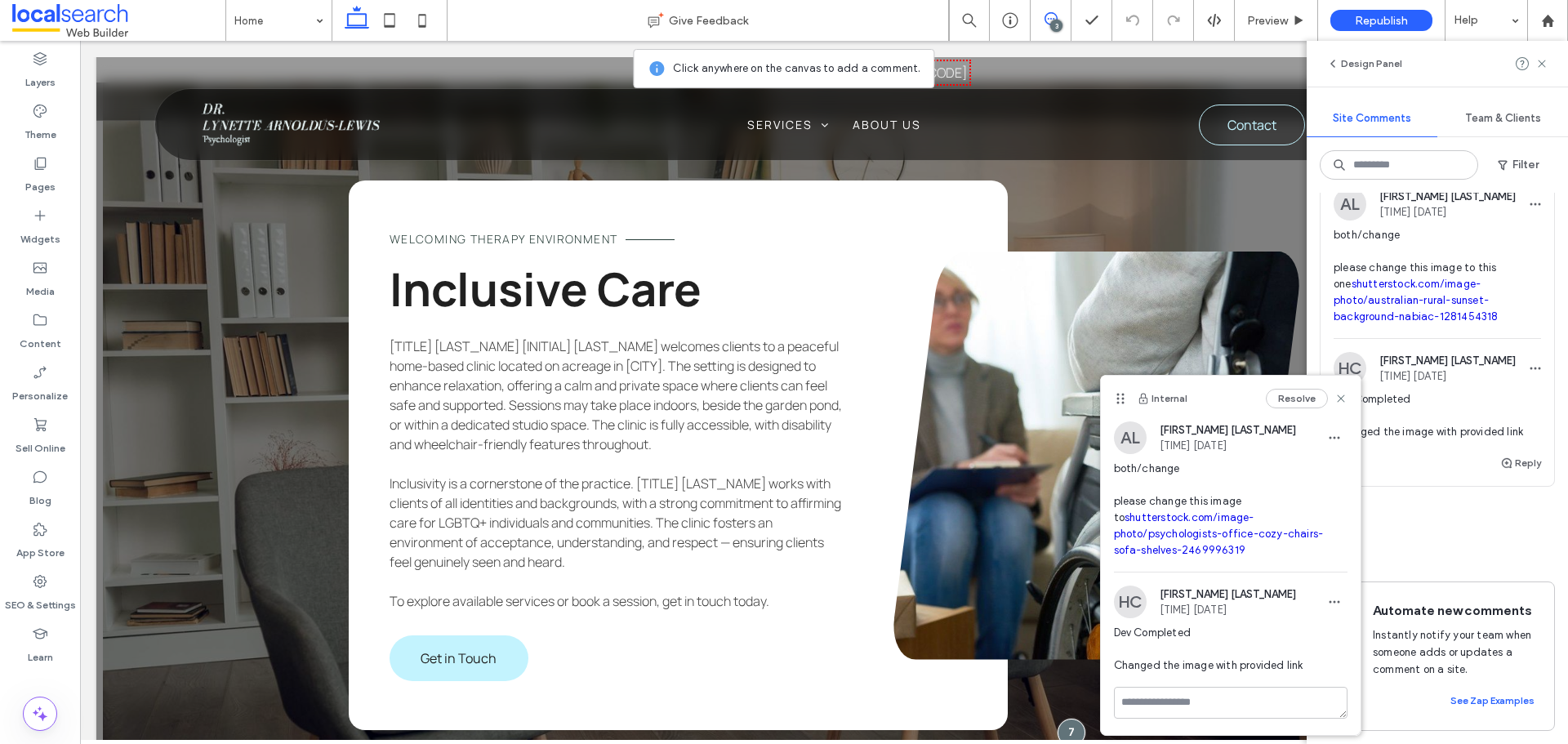 scroll, scrollTop: 652, scrollLeft: 0, axis: vertical 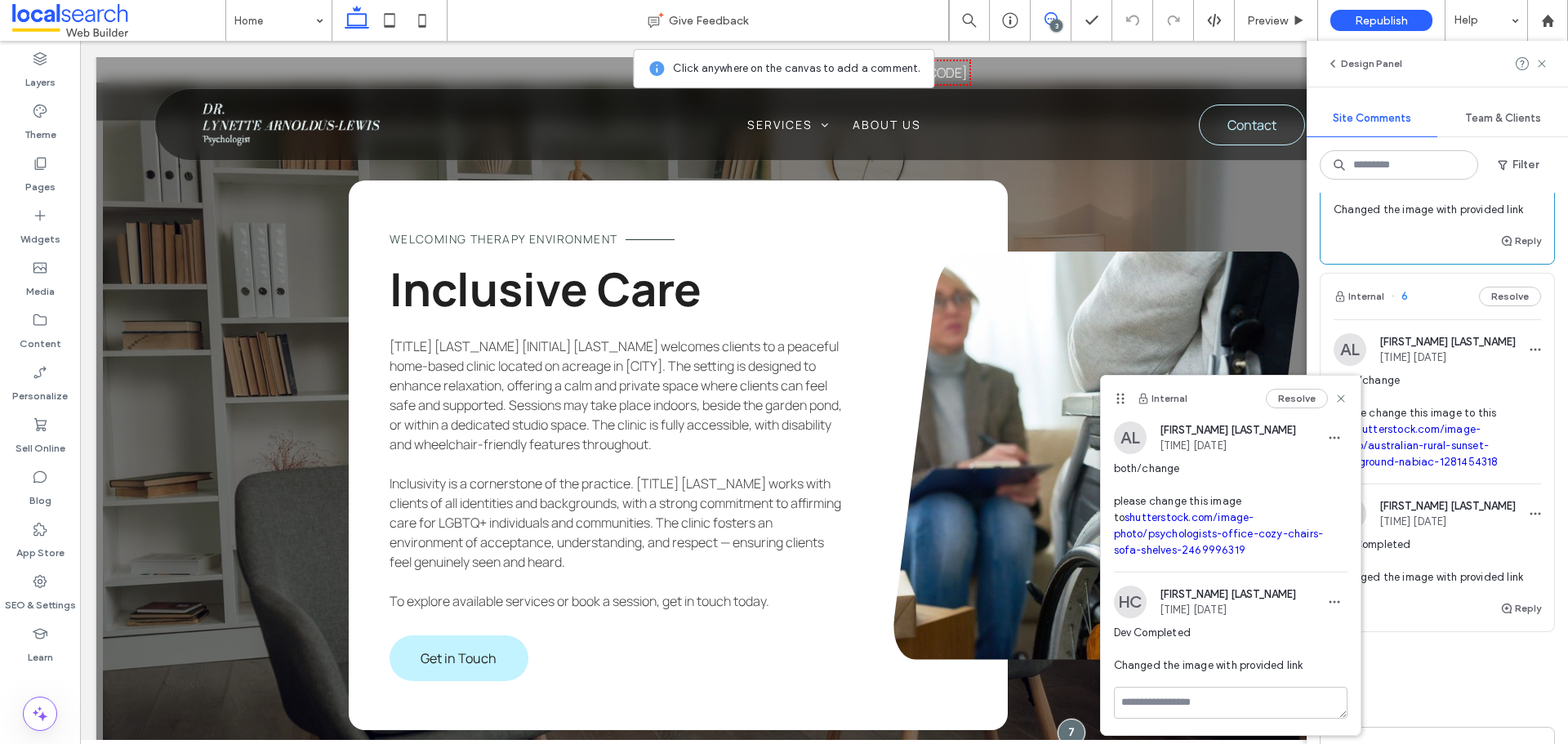 click on "Internal 6 Resolve" at bounding box center [1437, 296] 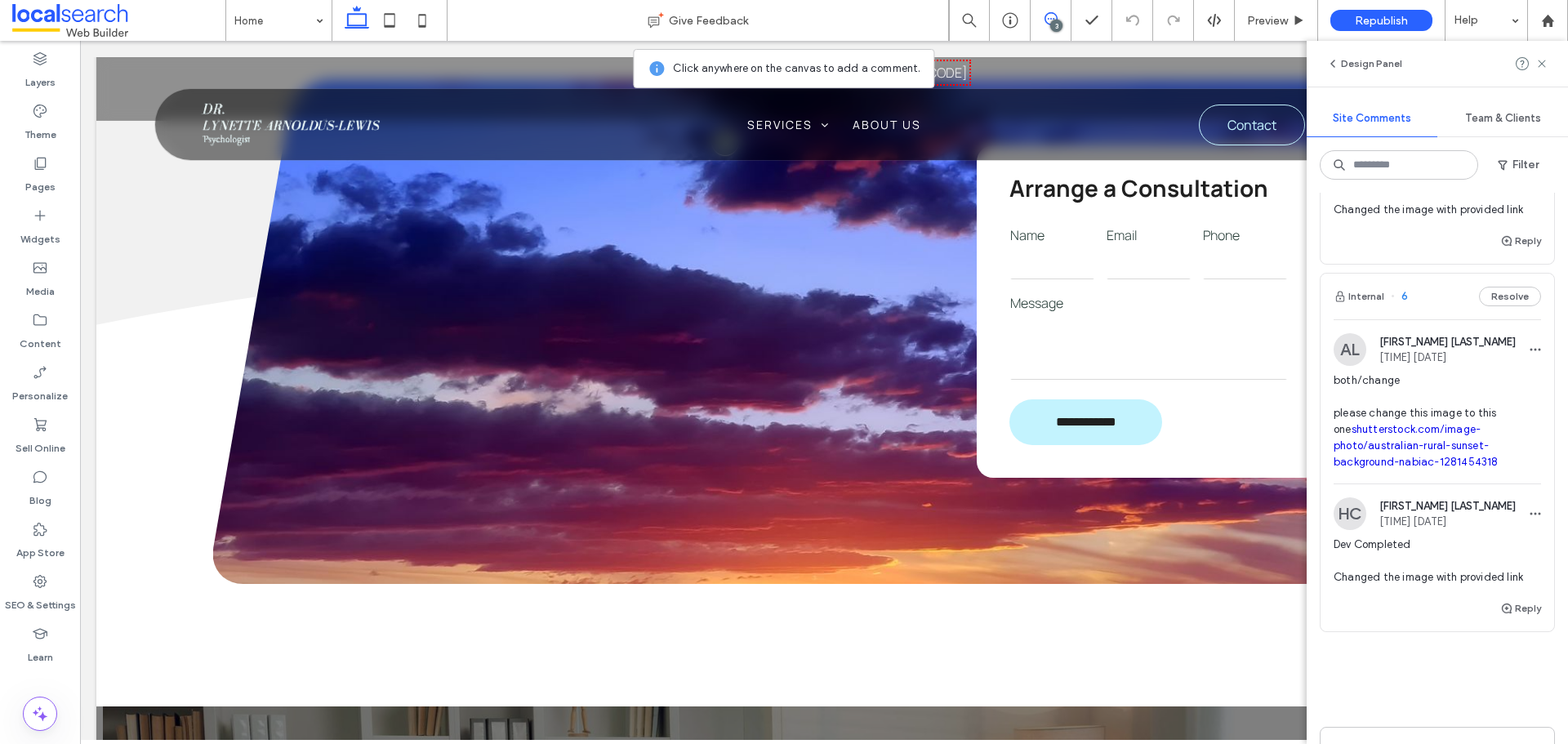 scroll, scrollTop: 2603, scrollLeft: 0, axis: vertical 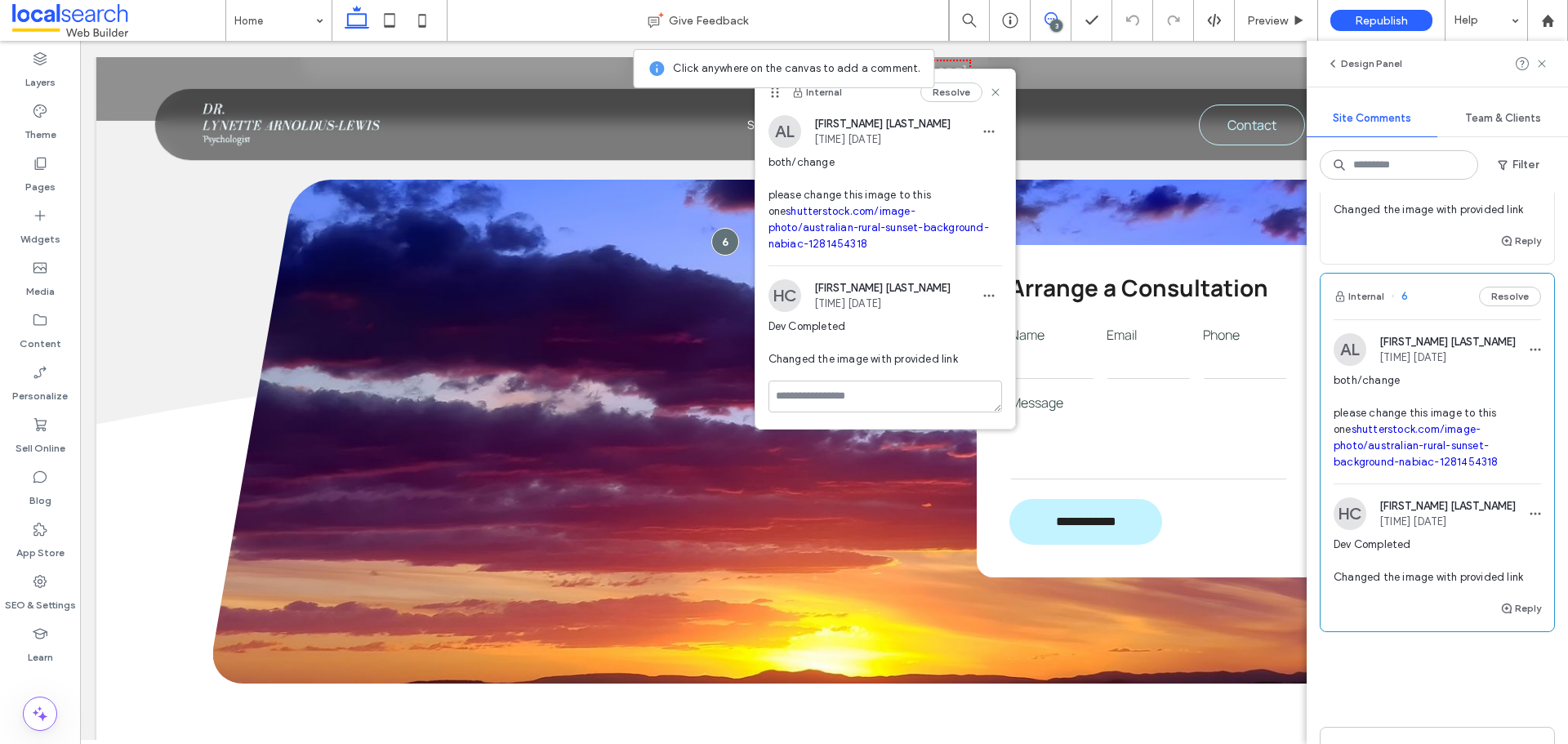 click on "shutterstock.com/image-photo/australian-rural-sunset-background-nabiac-1281454318" at bounding box center (1416, 445) 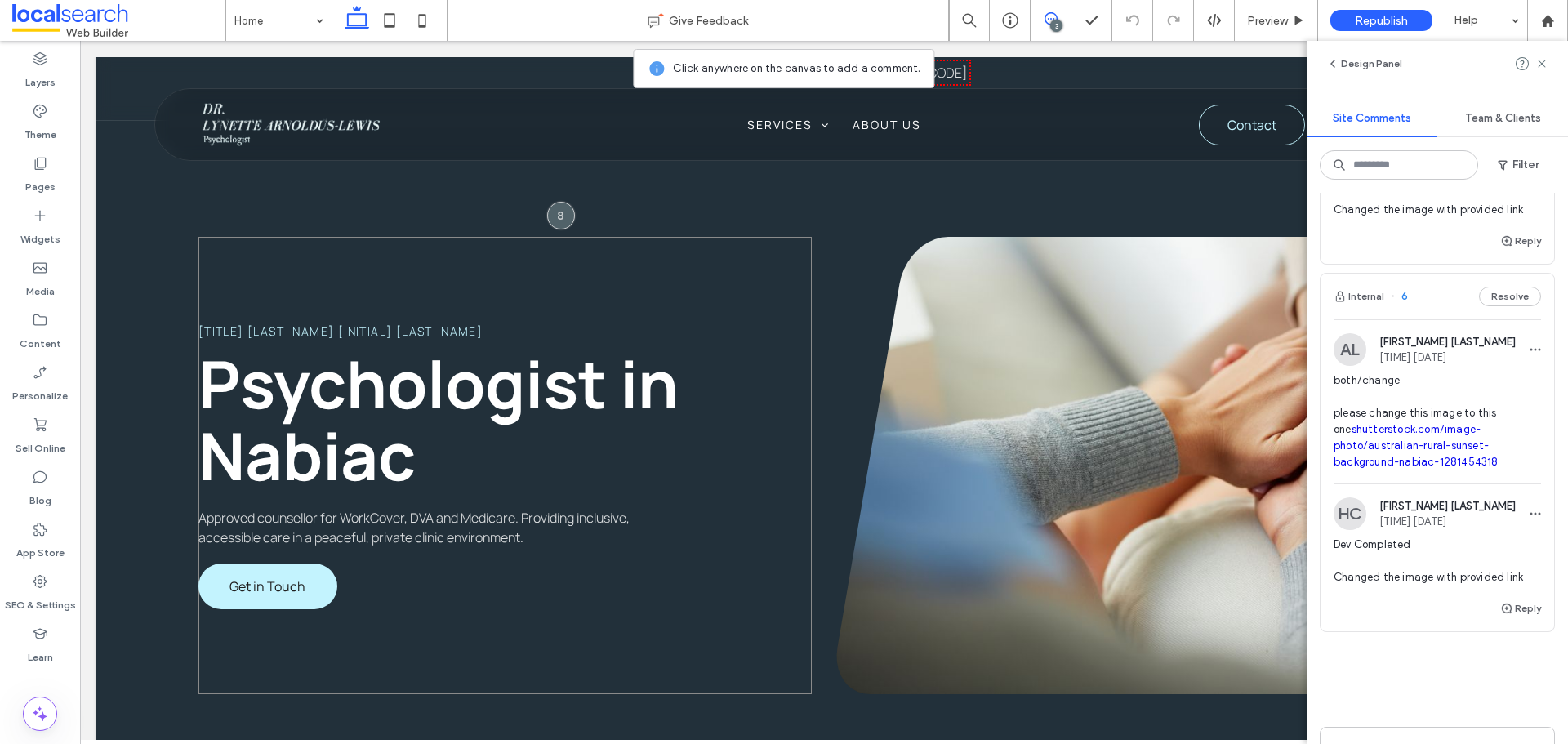 scroll, scrollTop: 0, scrollLeft: 0, axis: both 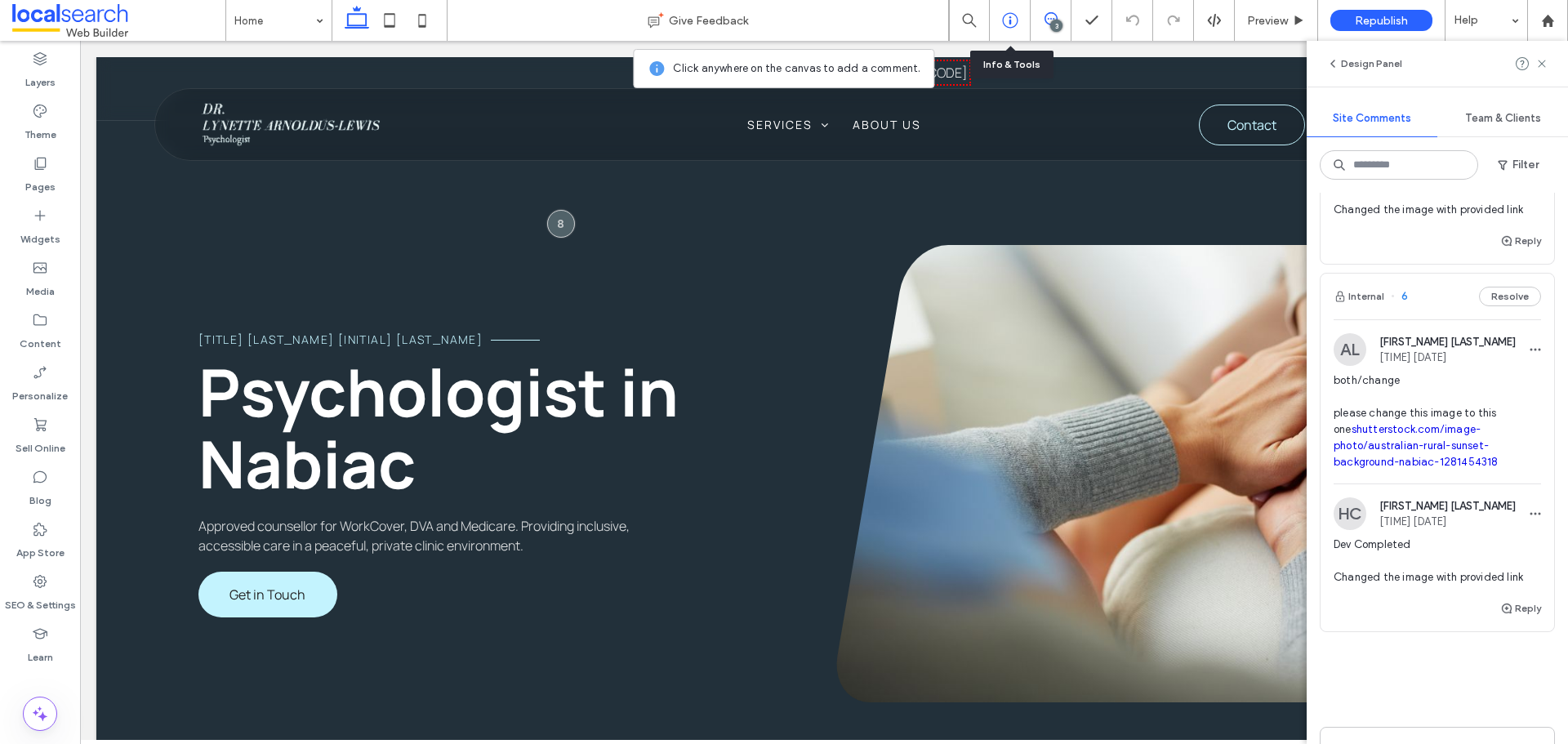 click 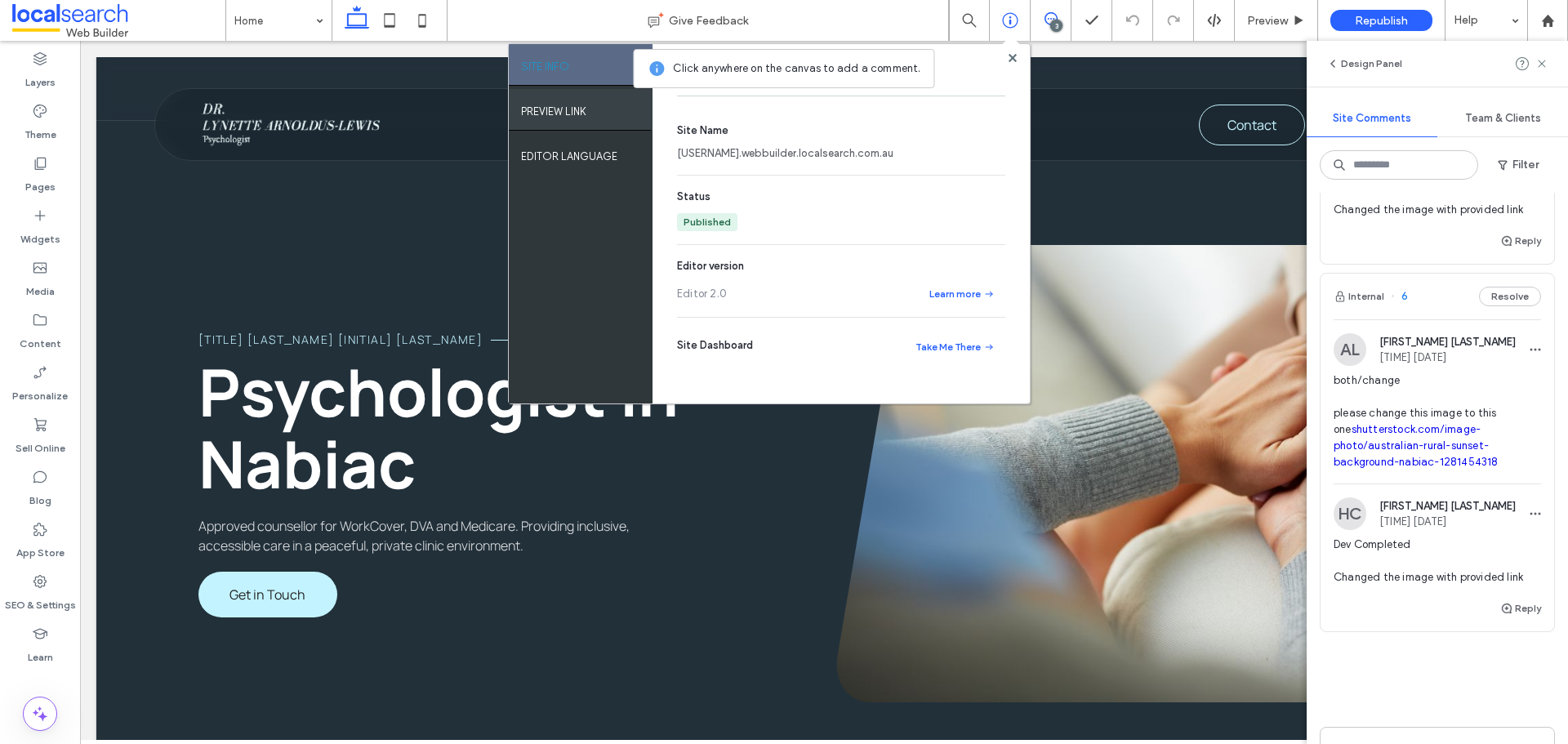 click on "PREVIEW LINK" at bounding box center [581, 109] 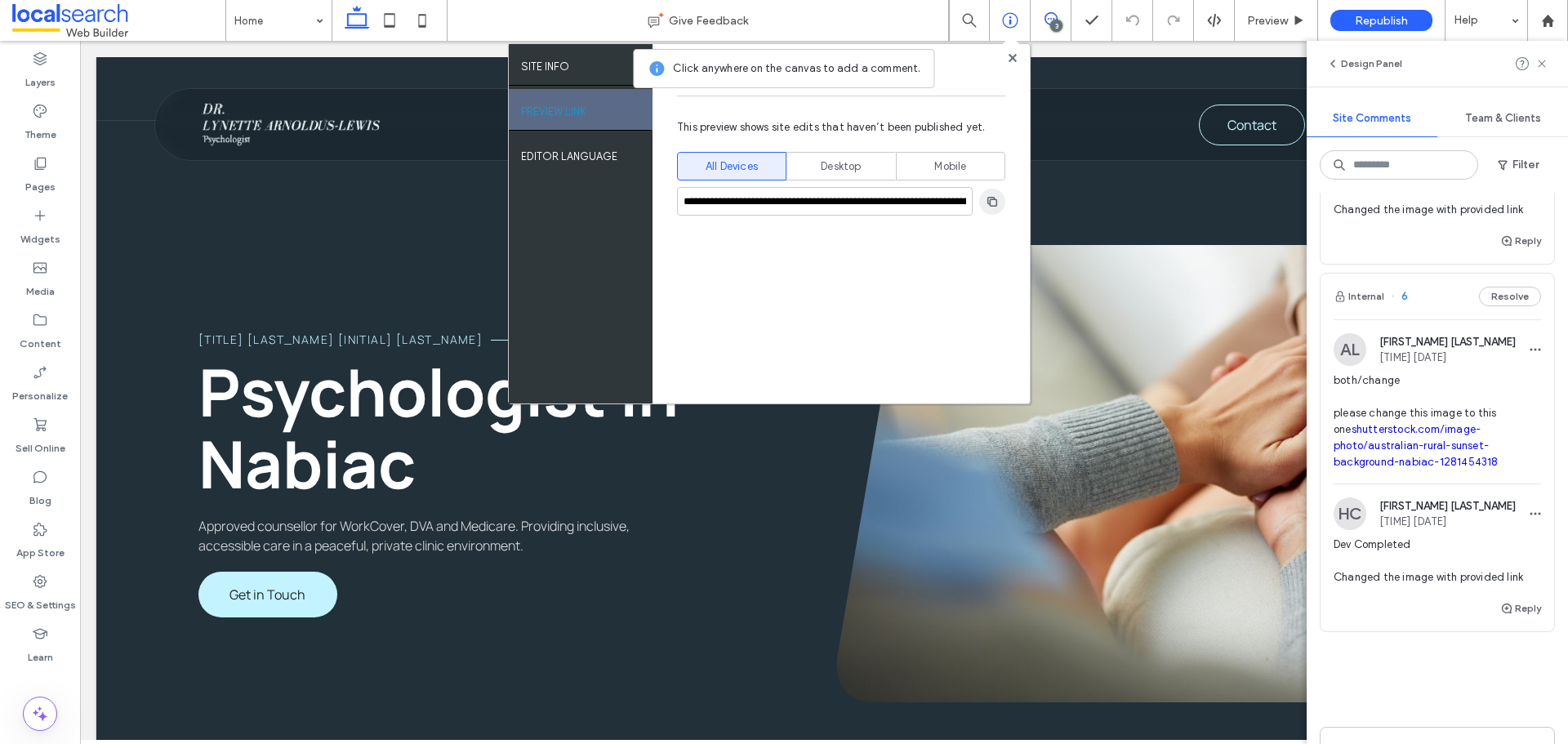 click 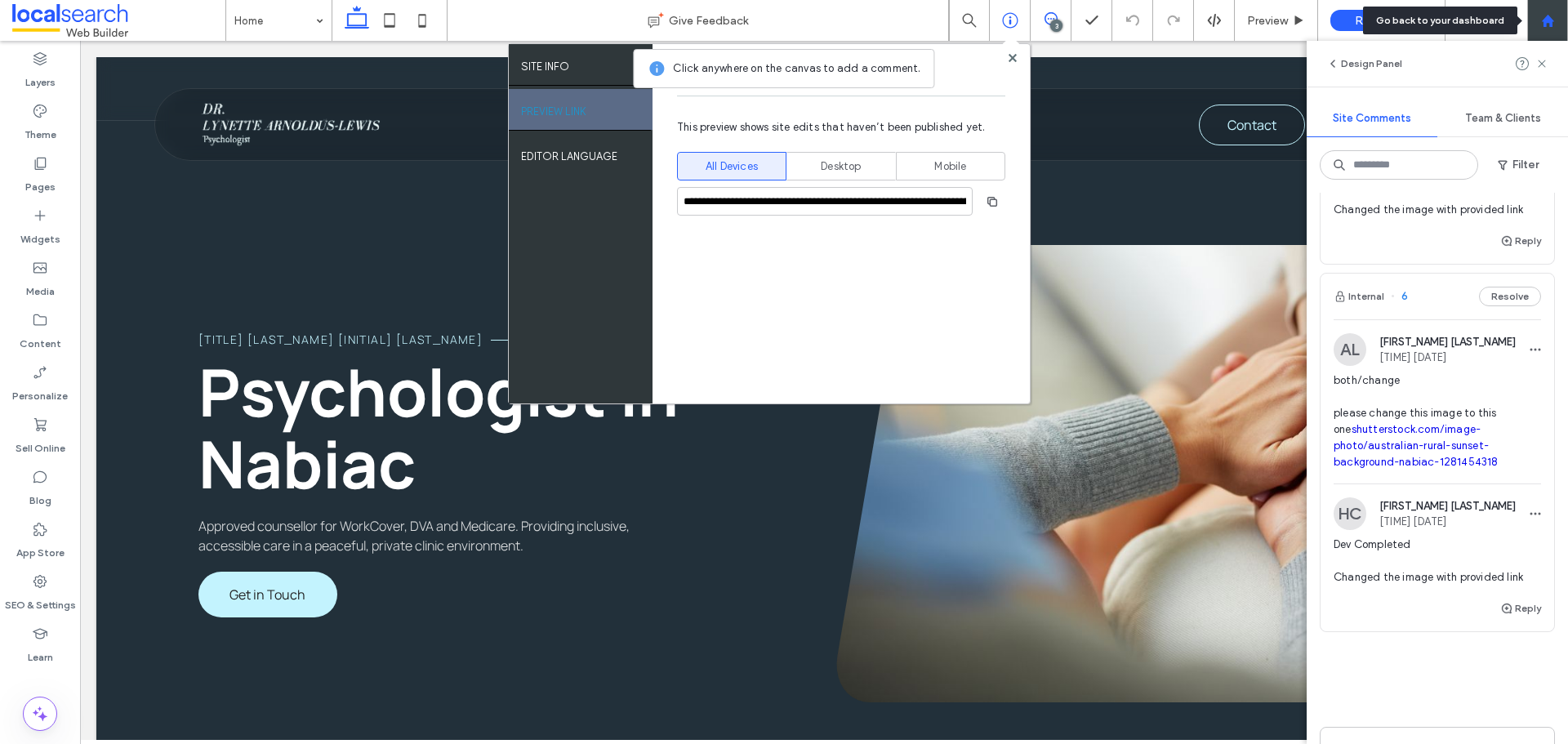 click at bounding box center (1548, 20) 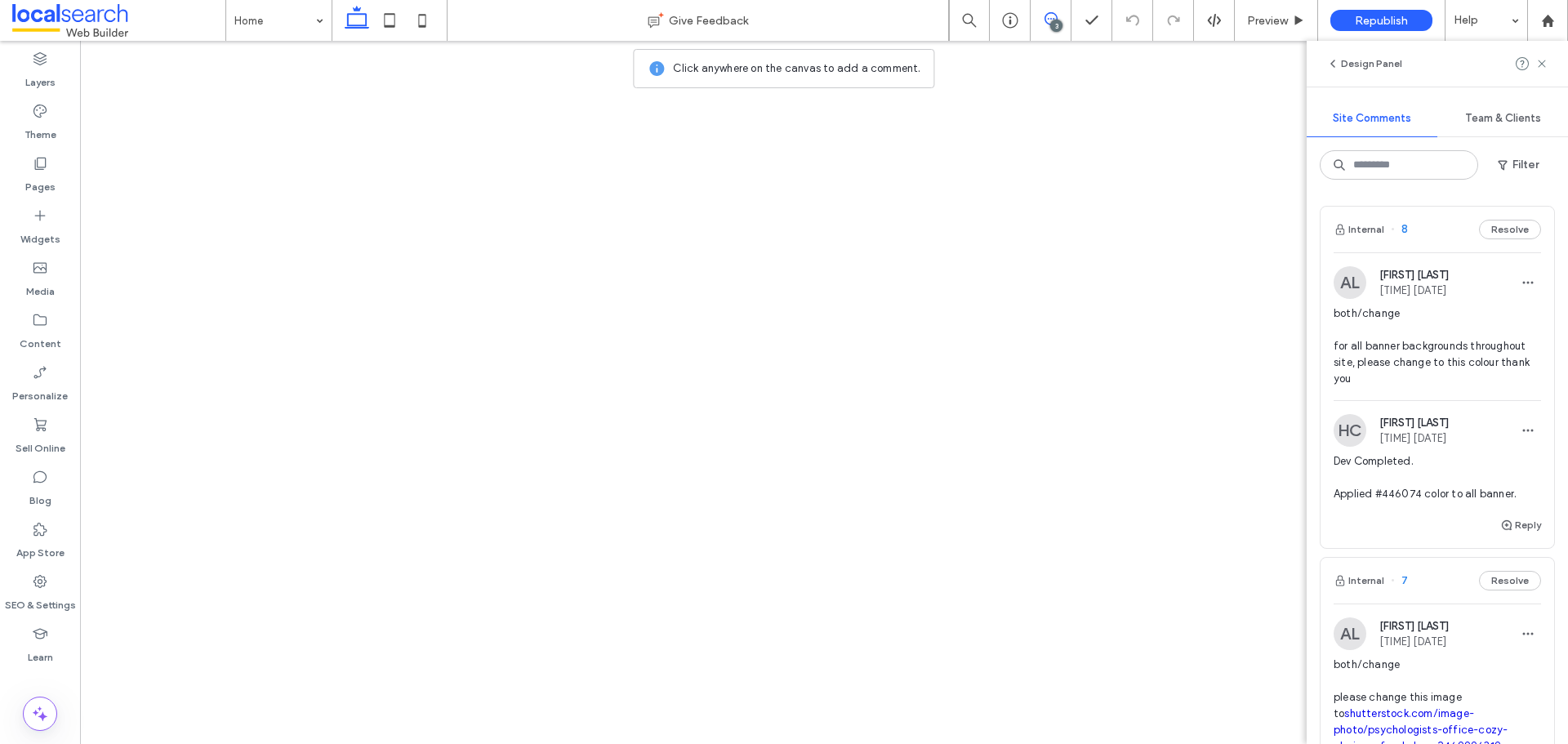 click on "Internal 8 Resolve" at bounding box center (1437, 229) 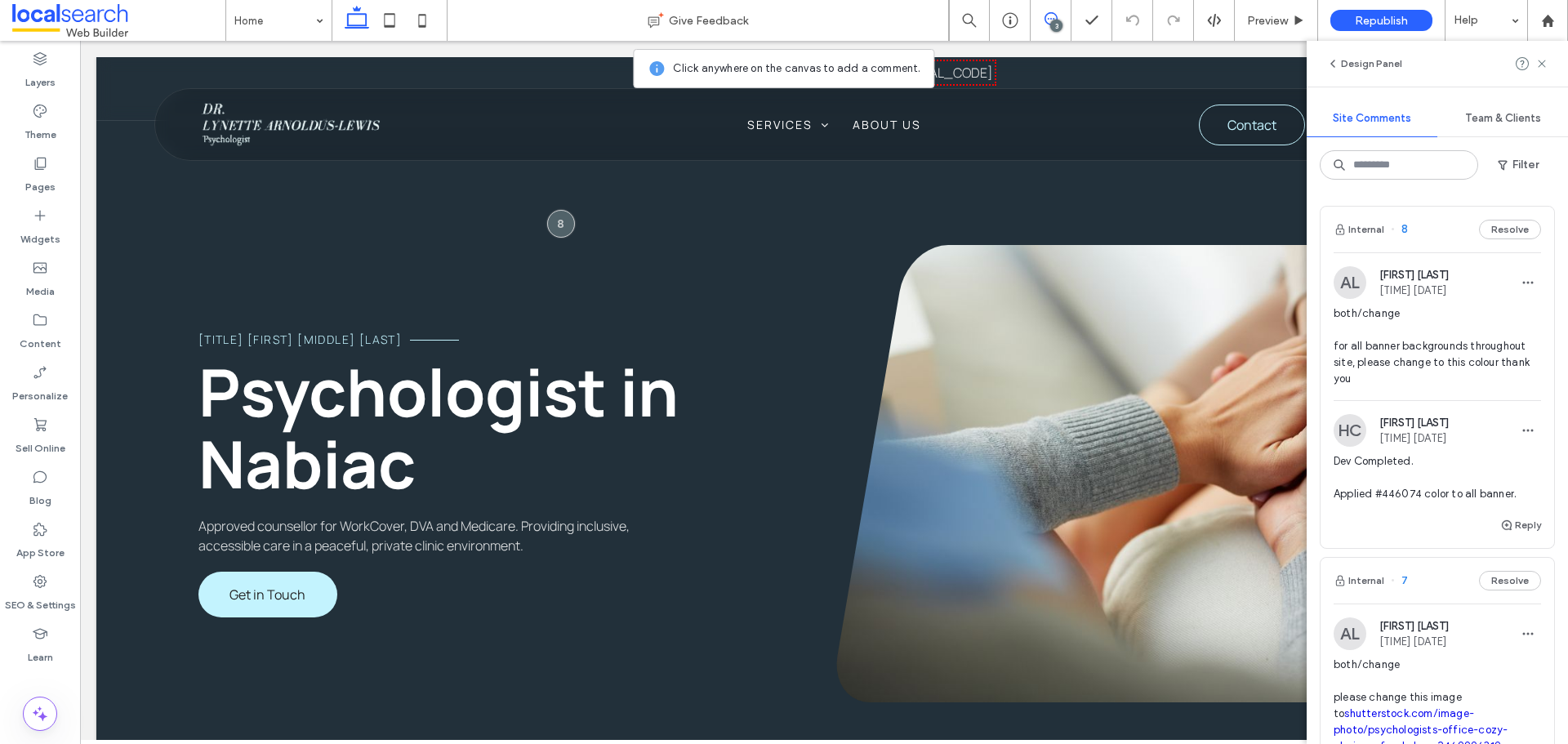scroll, scrollTop: 0, scrollLeft: 0, axis: both 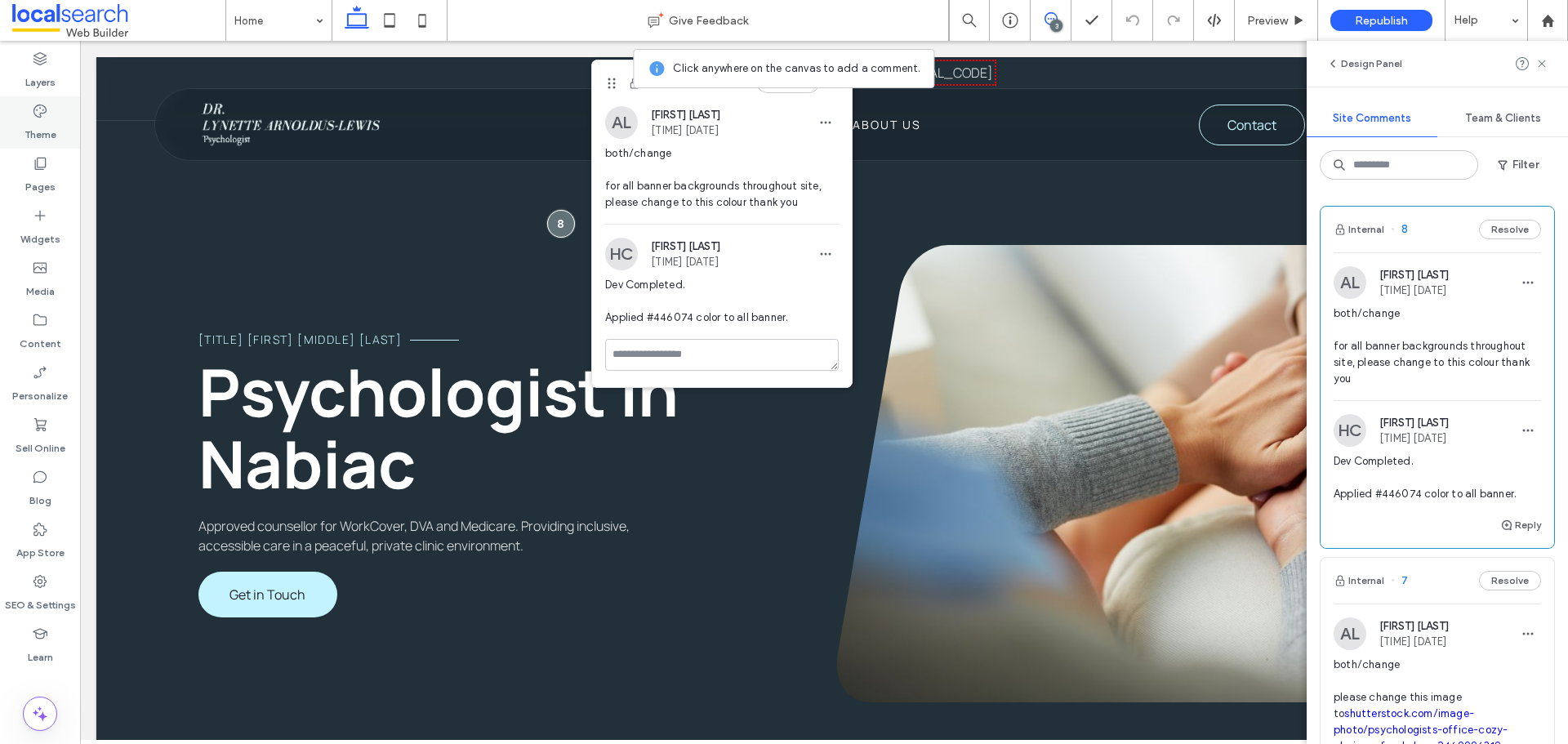 click on "Theme" at bounding box center [40, 131] 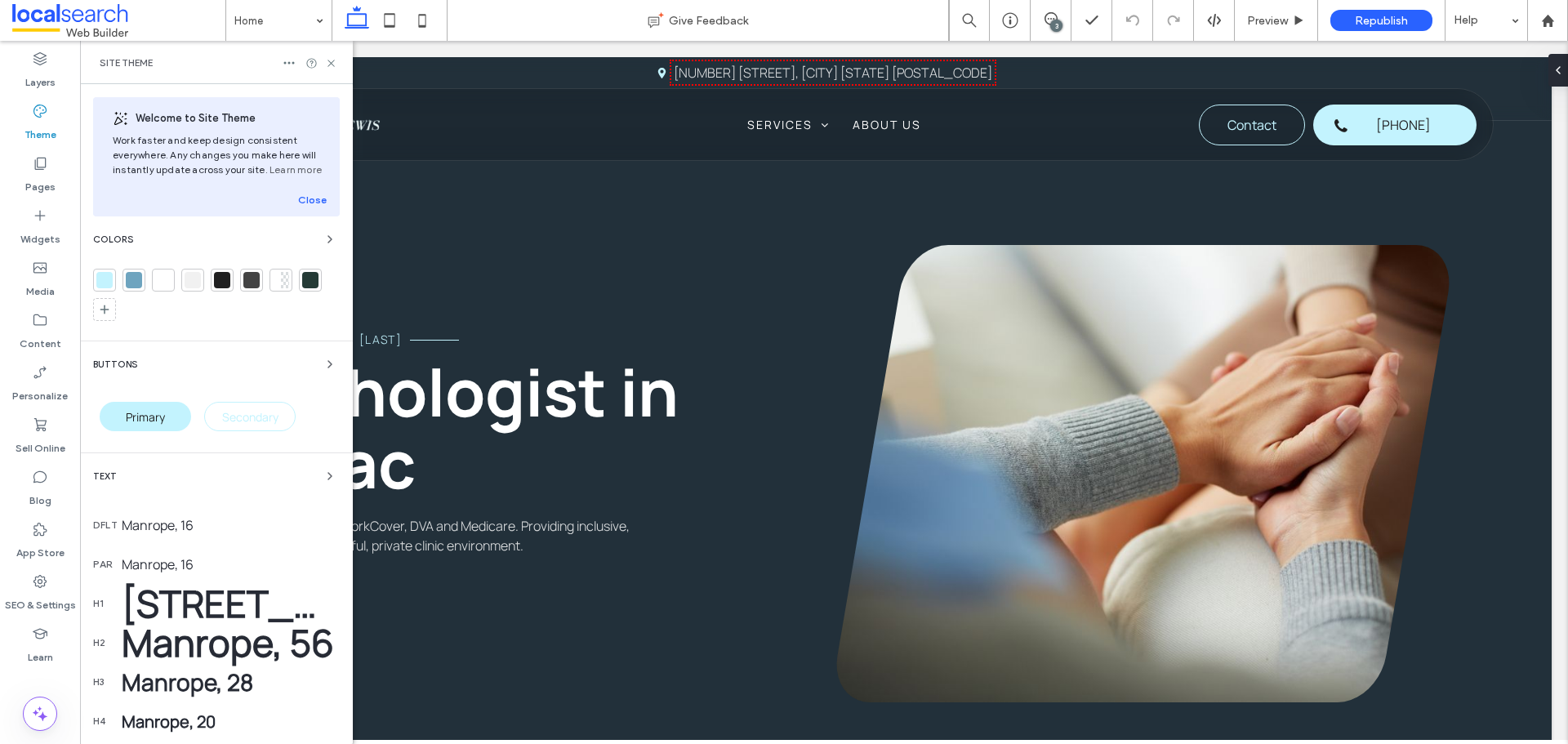 click on "Colors" at bounding box center (216, 239) 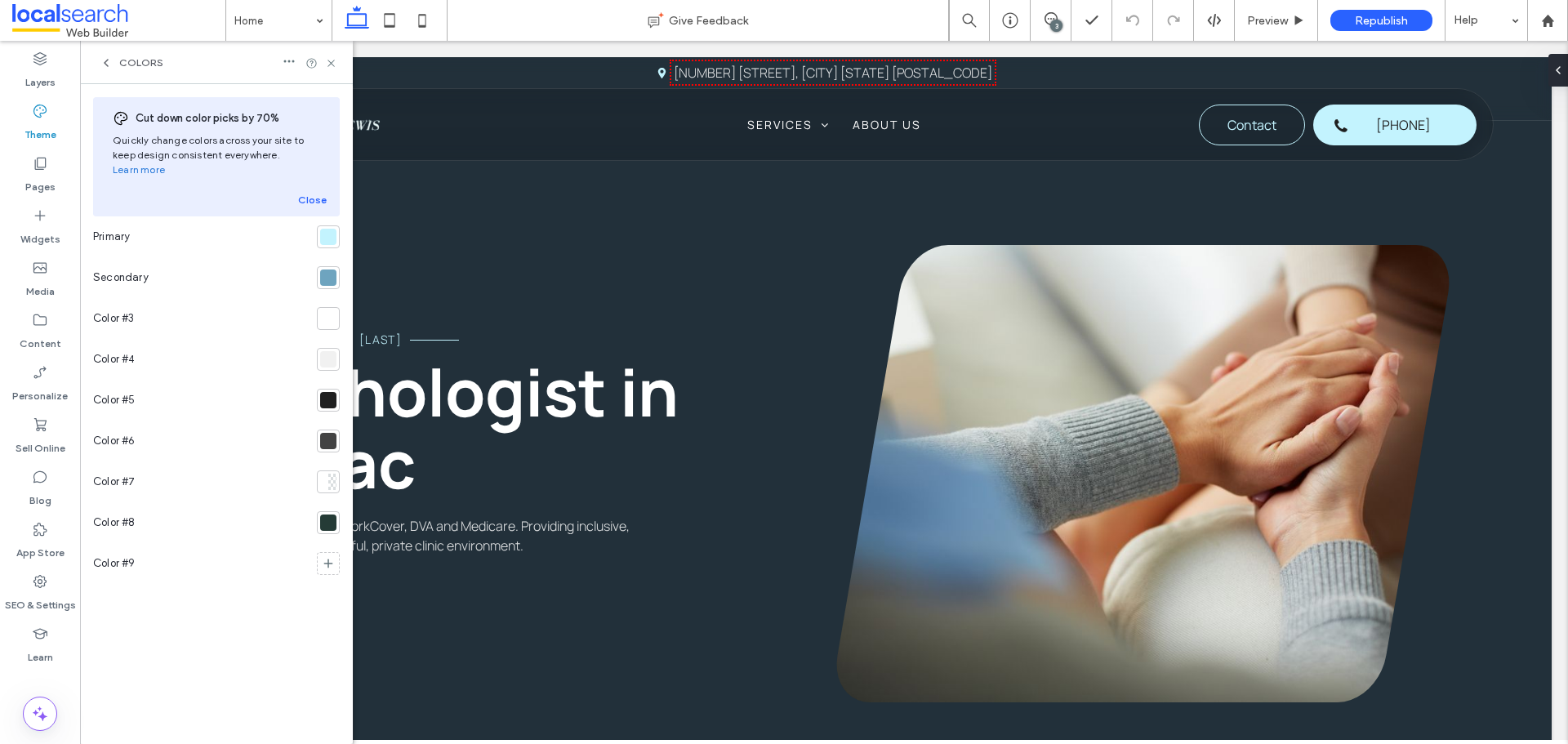 click at bounding box center [328, 237] 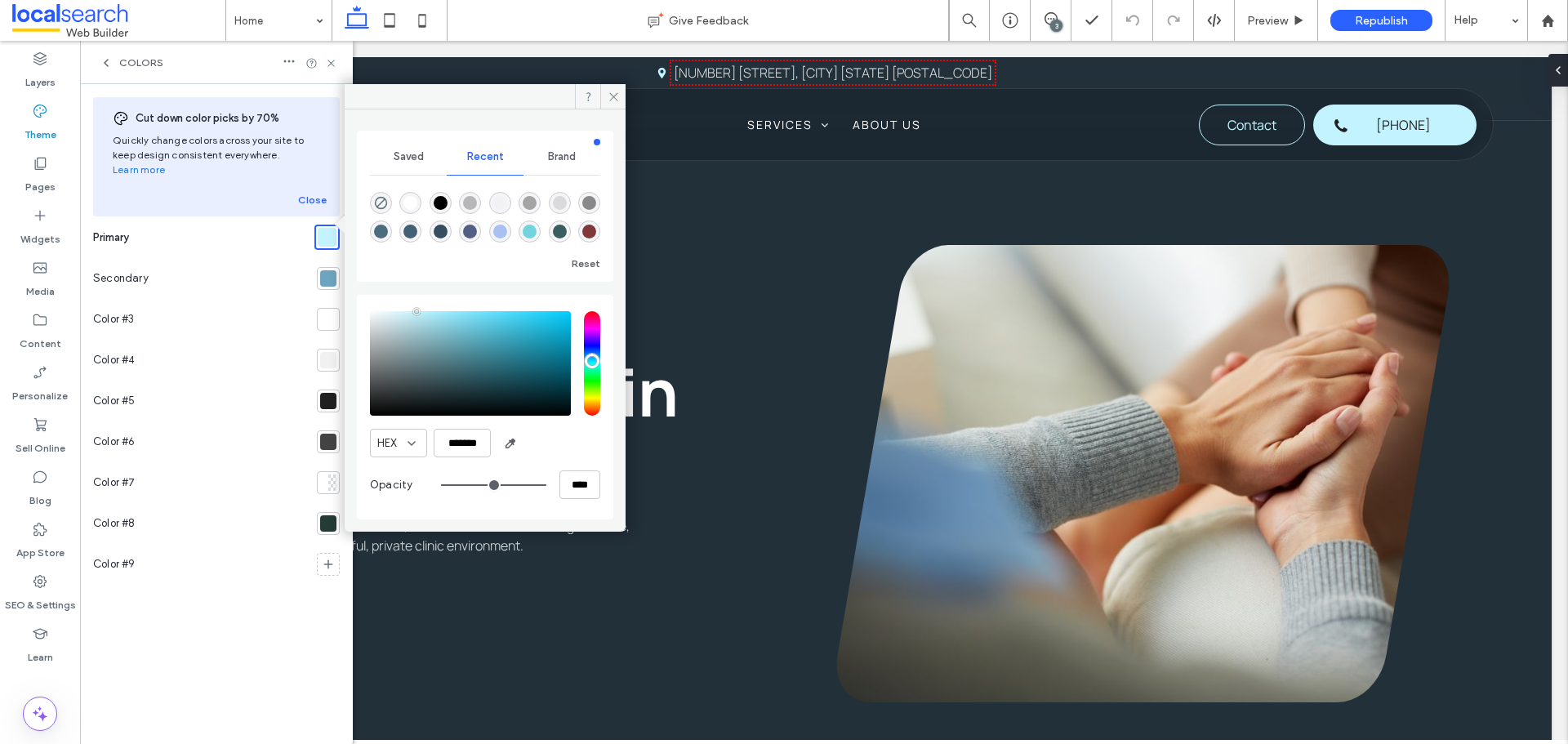 click at bounding box center (328, 278) 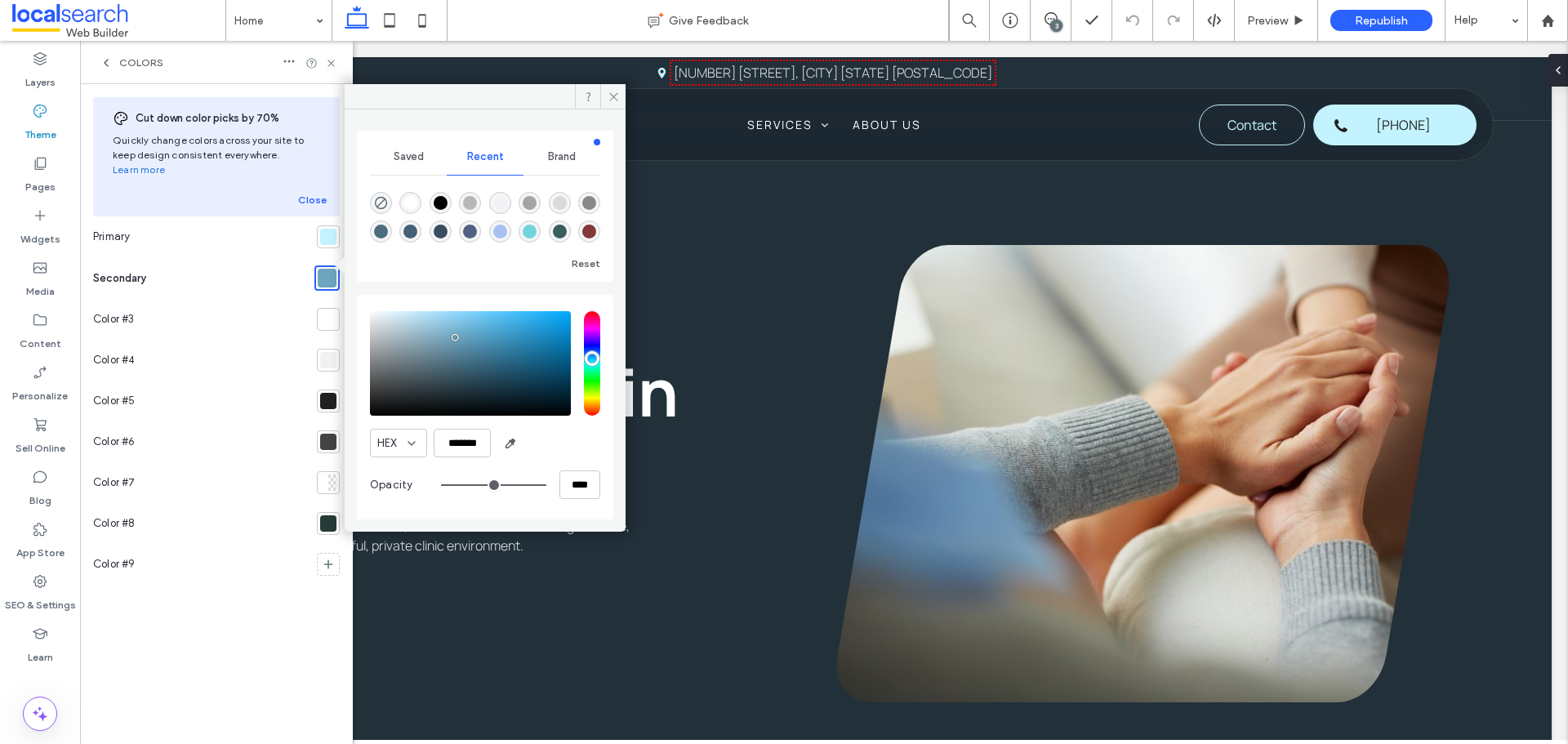 click at bounding box center (328, 523) 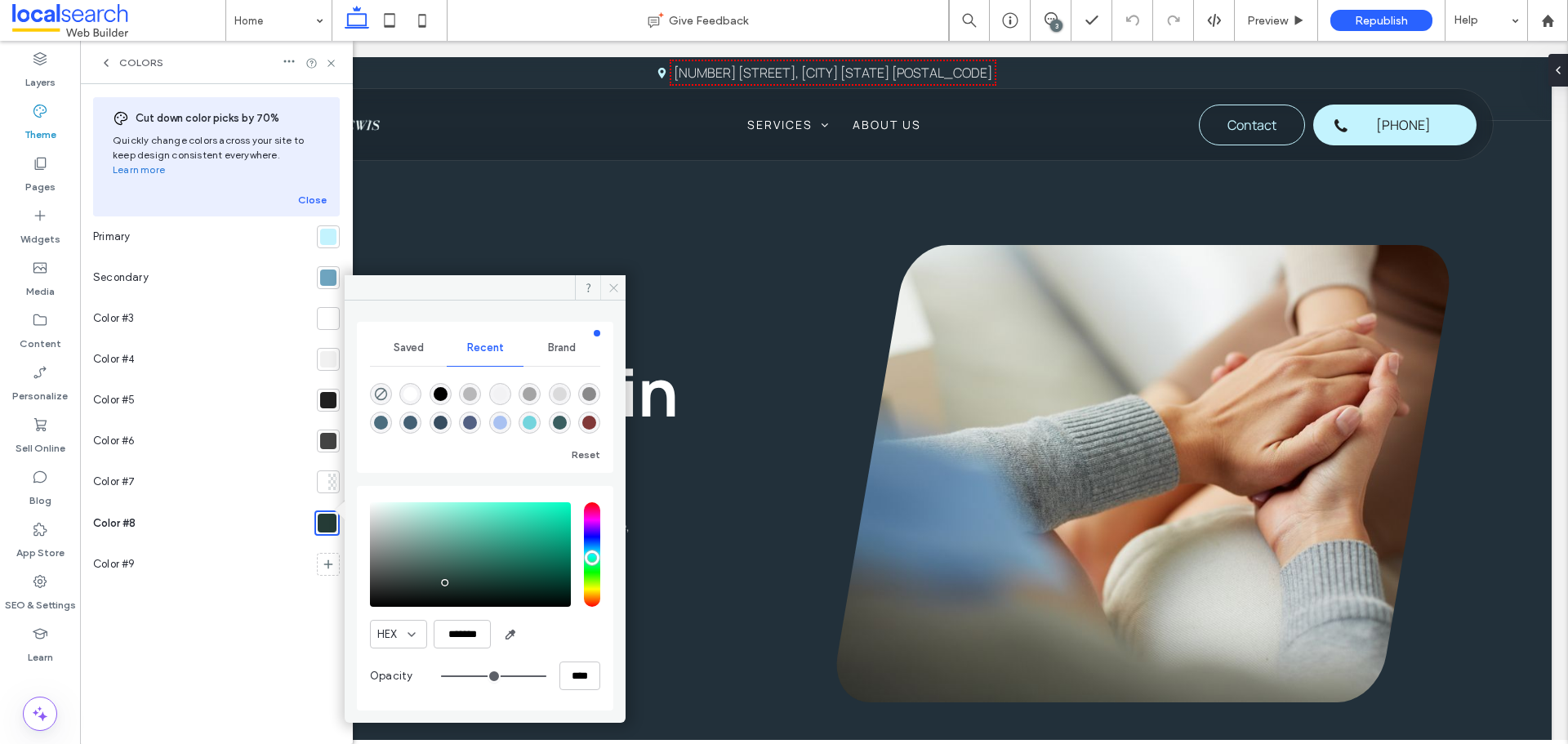 click 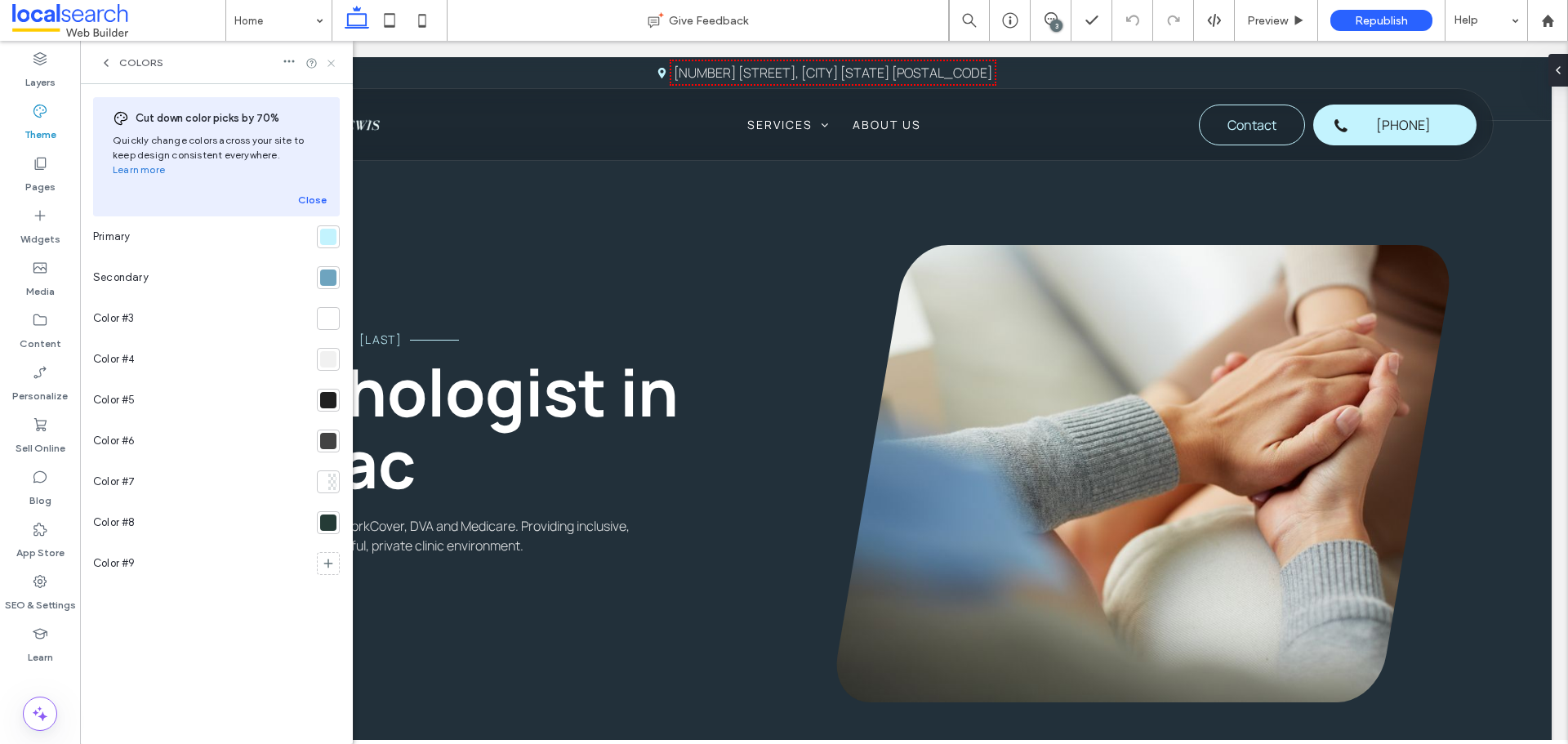 click 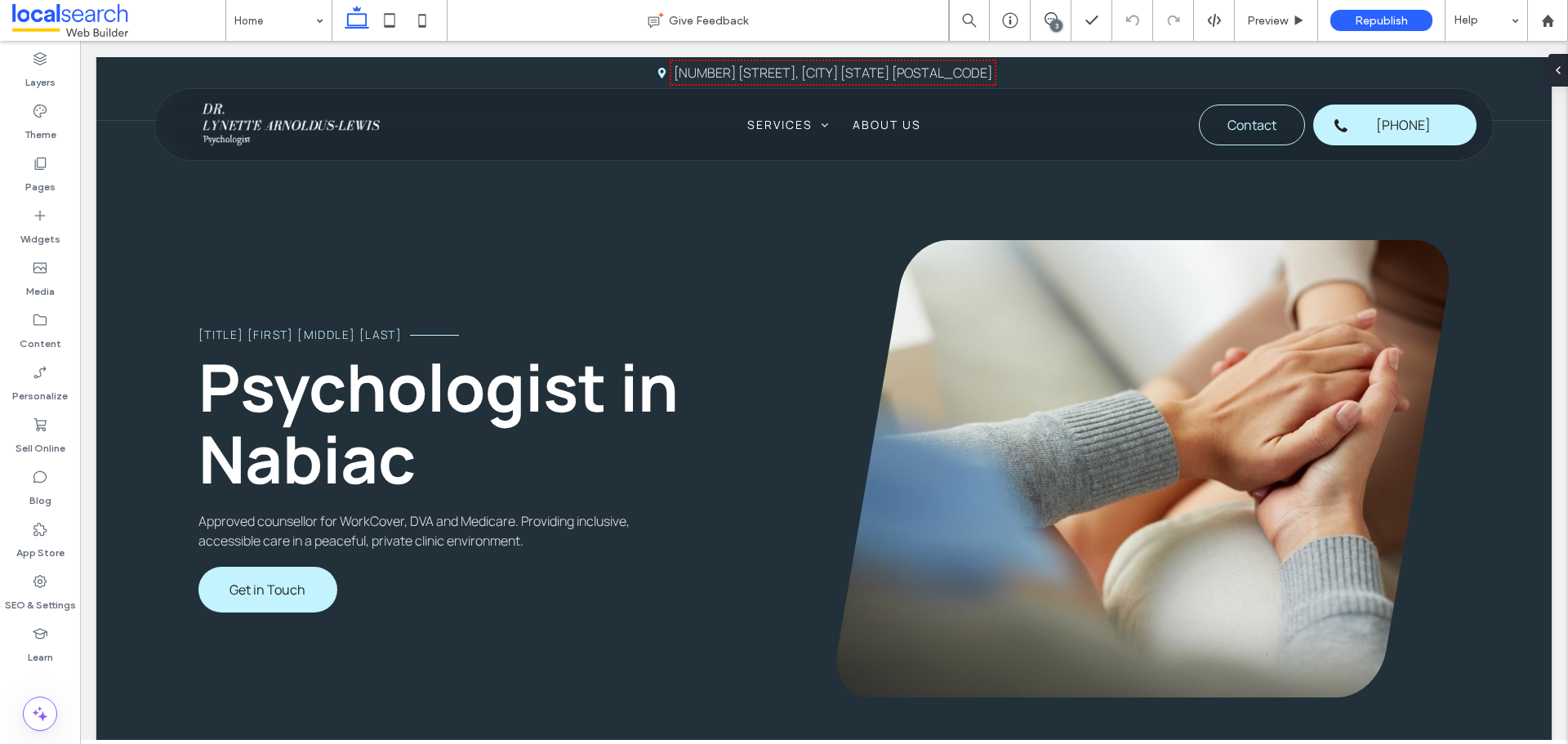 scroll, scrollTop: 0, scrollLeft: 0, axis: both 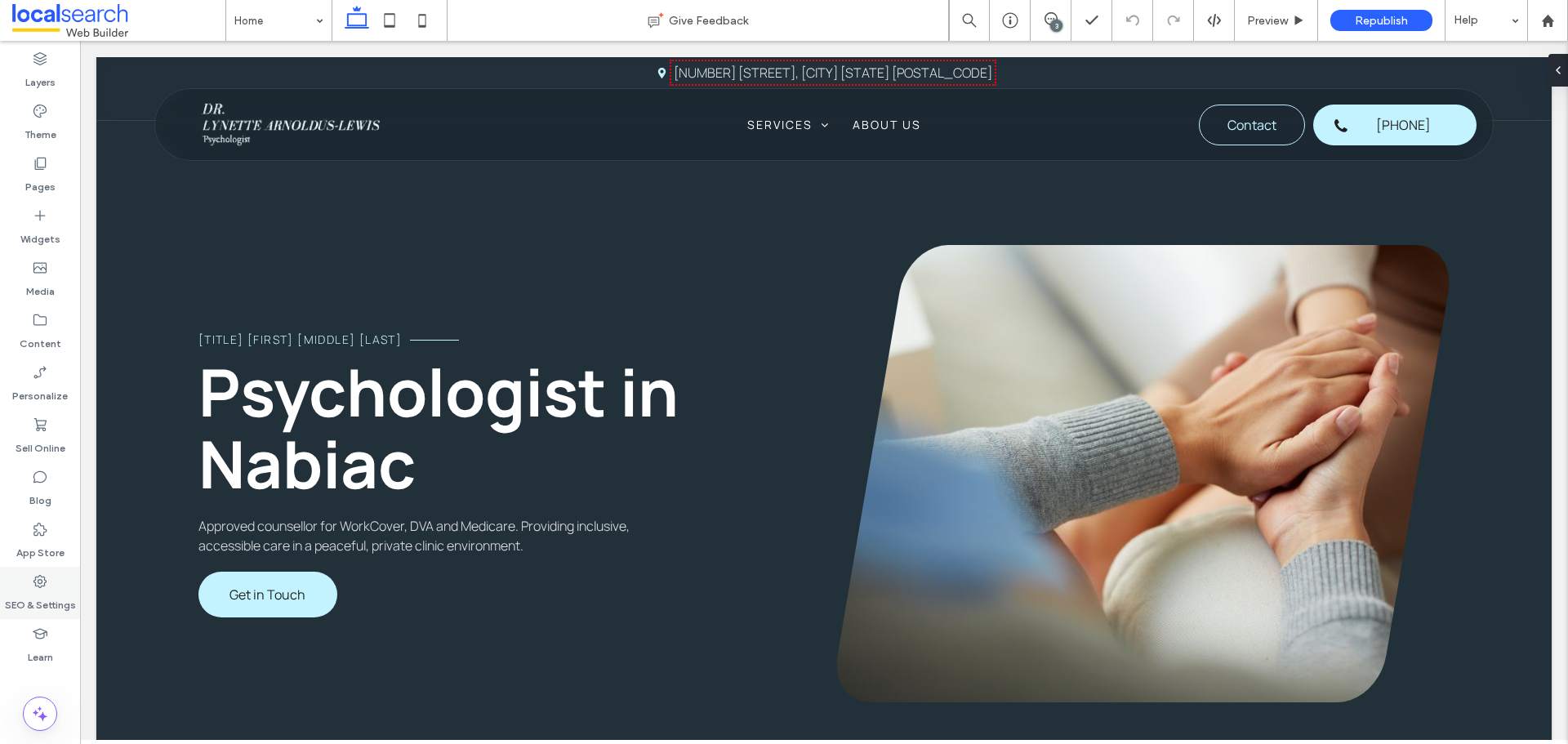click on "SEO & Settings" at bounding box center [40, 601] 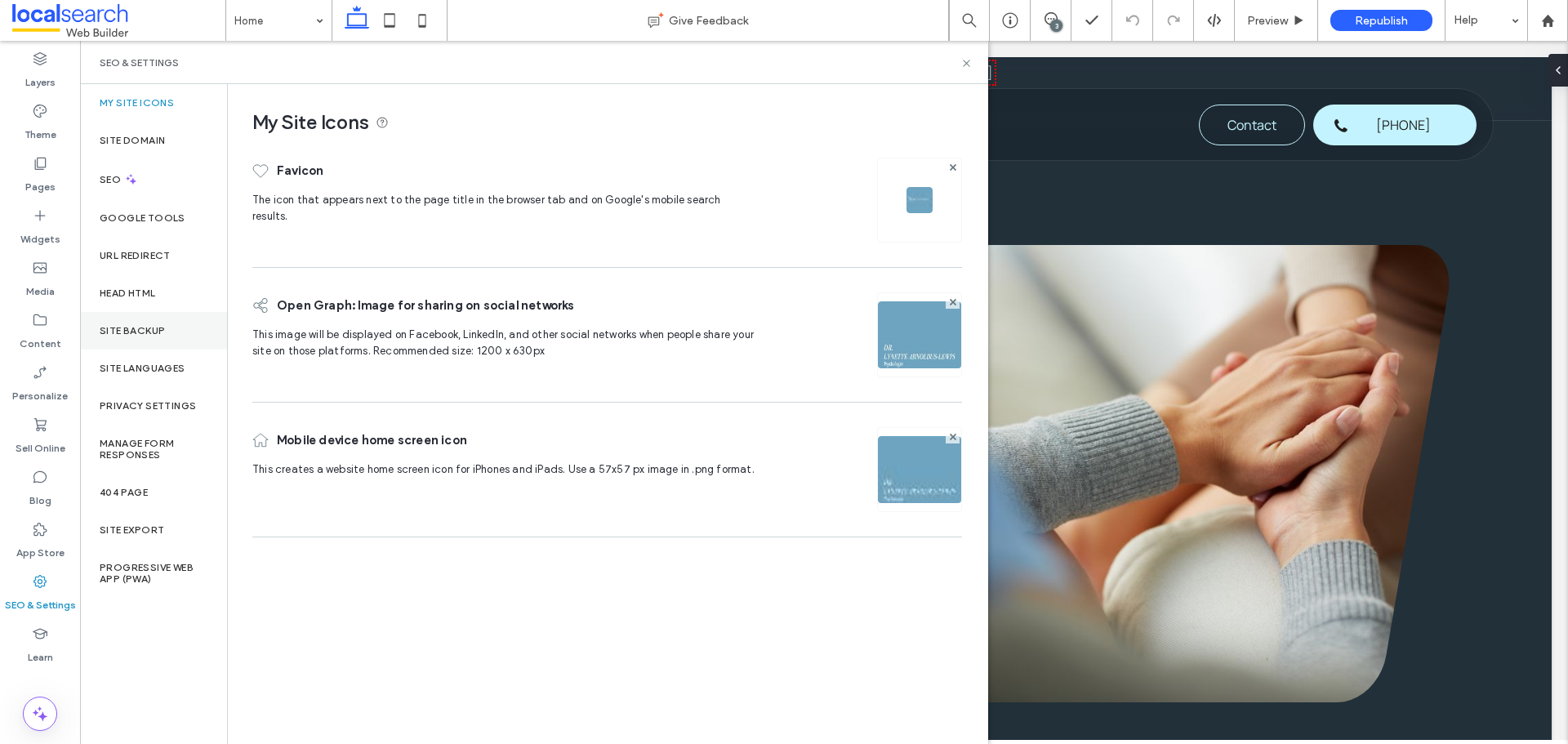 click on "Site Backup" at bounding box center (154, 331) 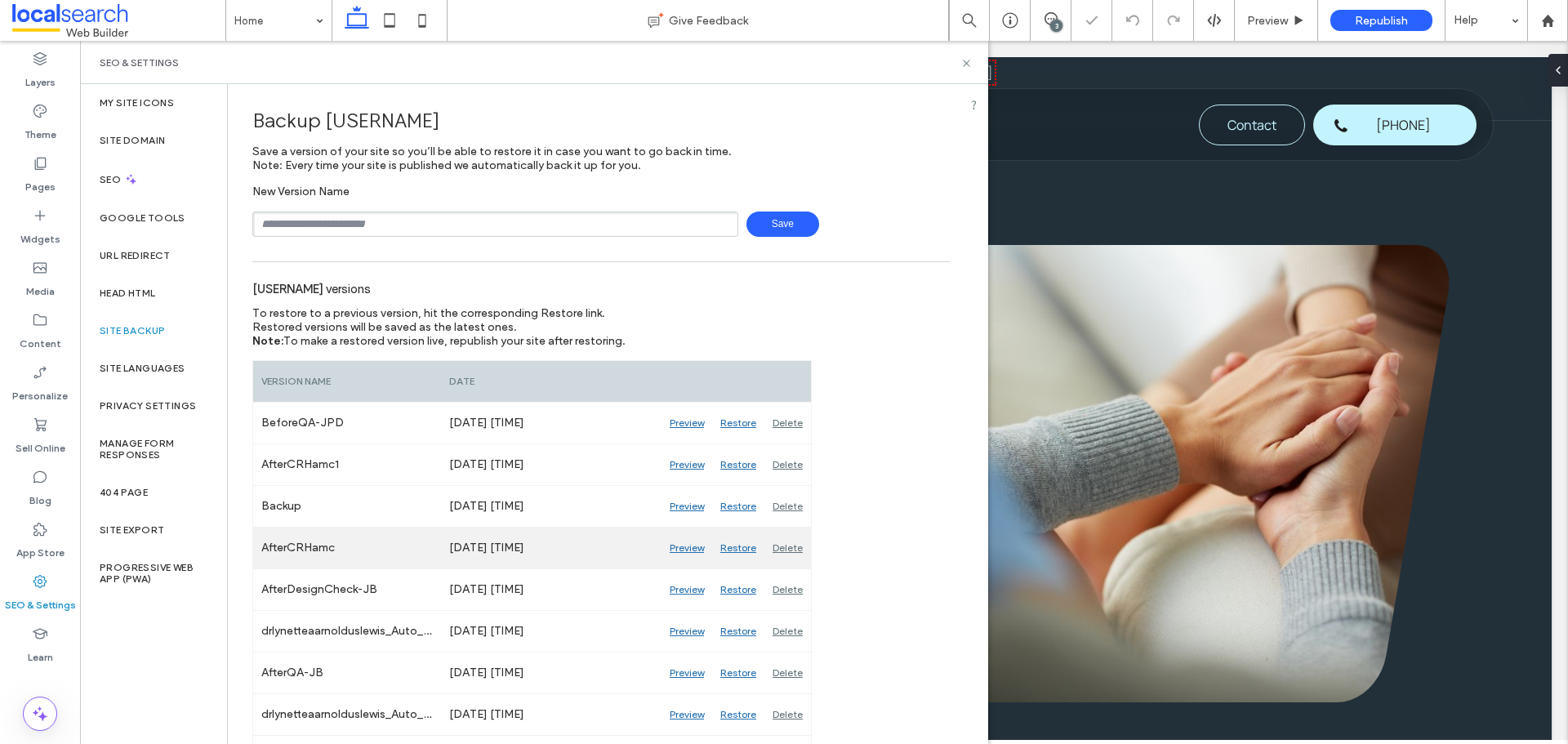 scroll, scrollTop: 82, scrollLeft: 0, axis: vertical 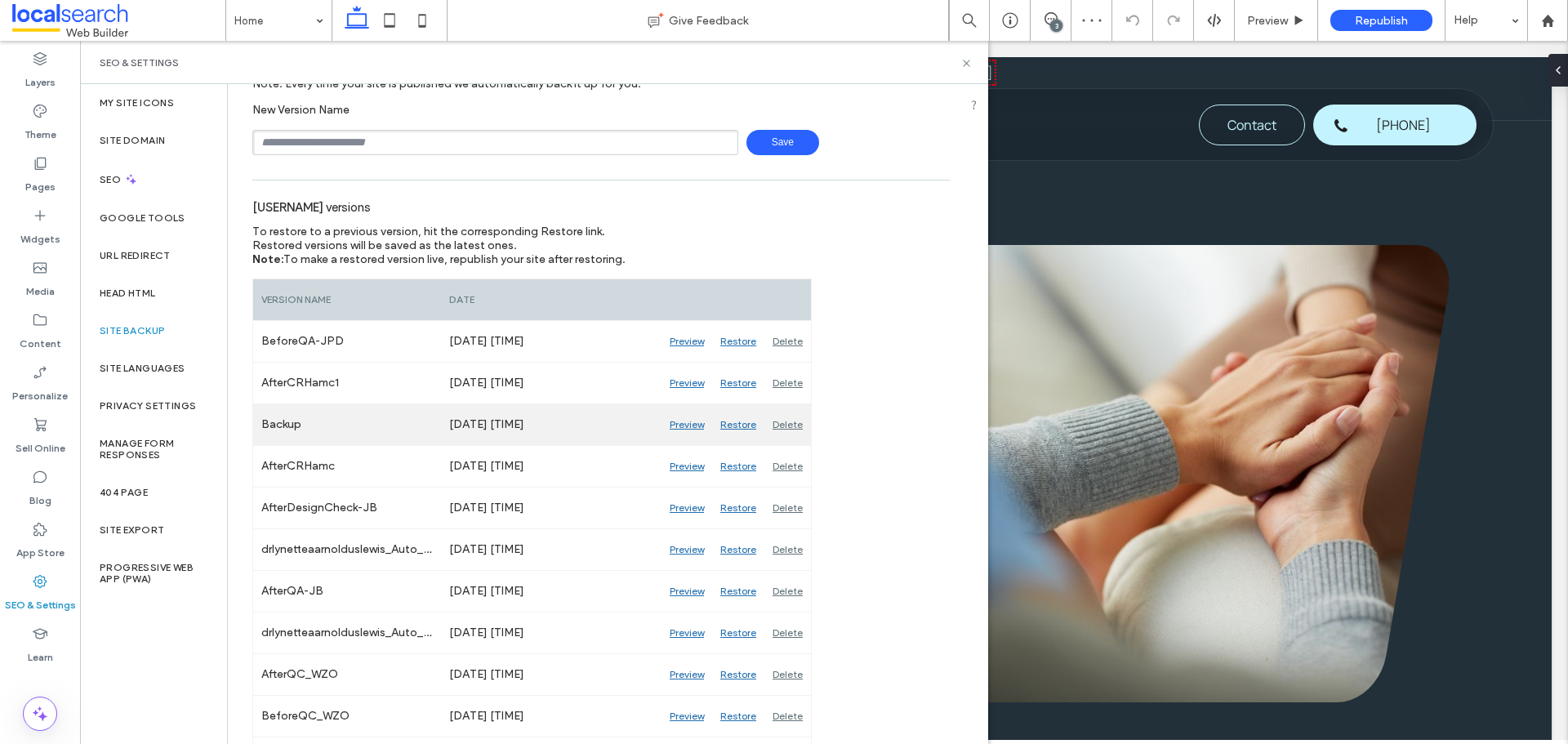 click on "Preview" at bounding box center [687, 425] 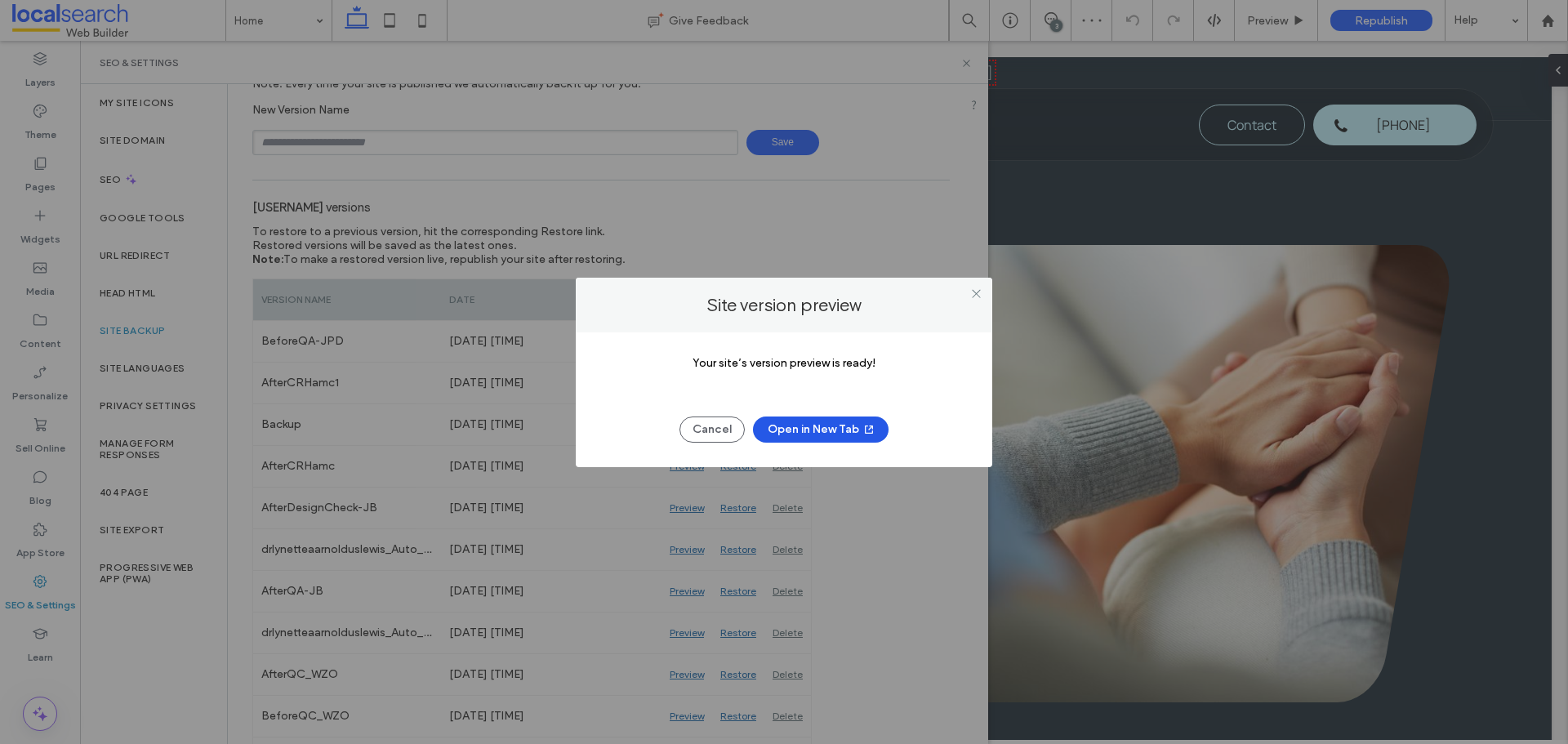 click on "Open in New Tab" at bounding box center [821, 430] 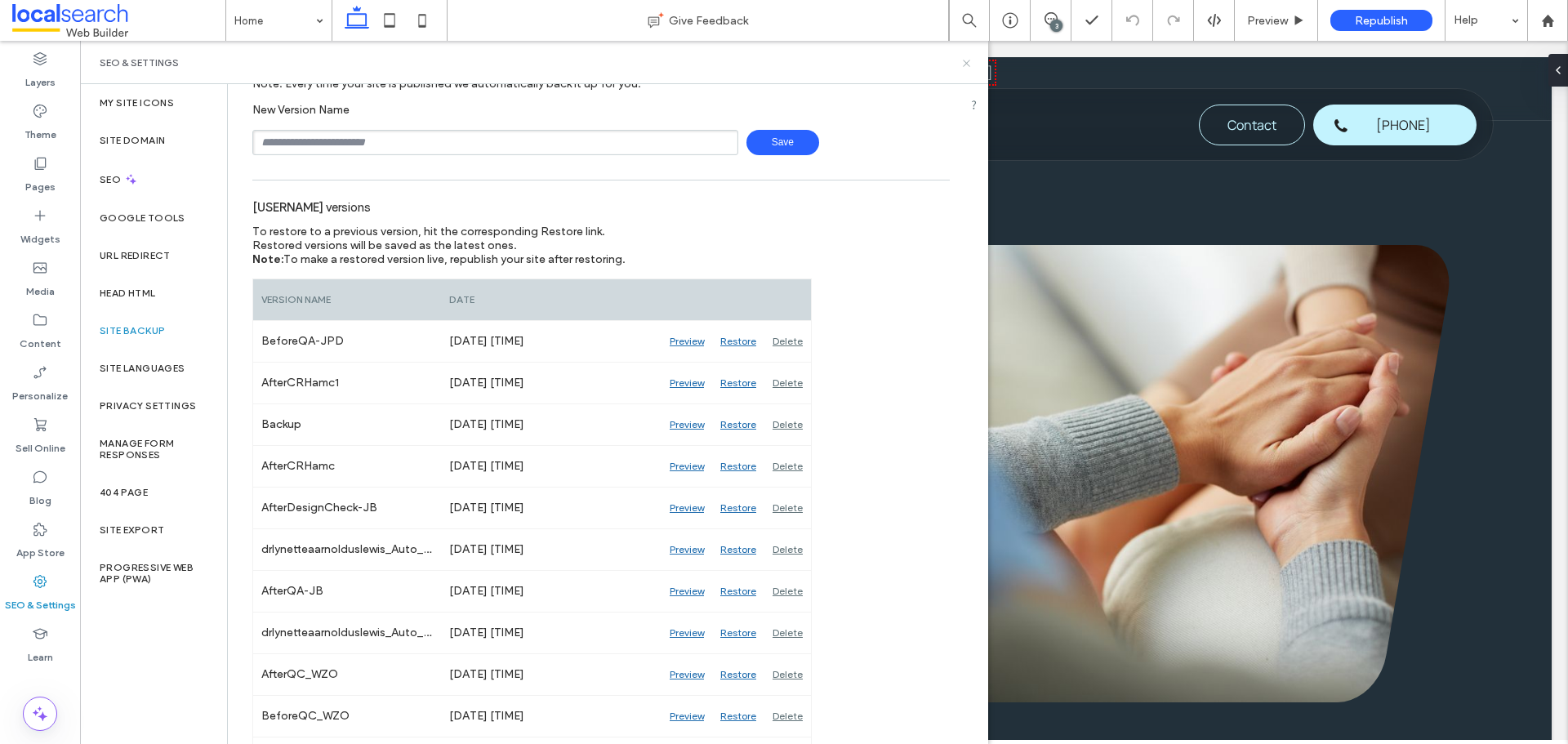 click 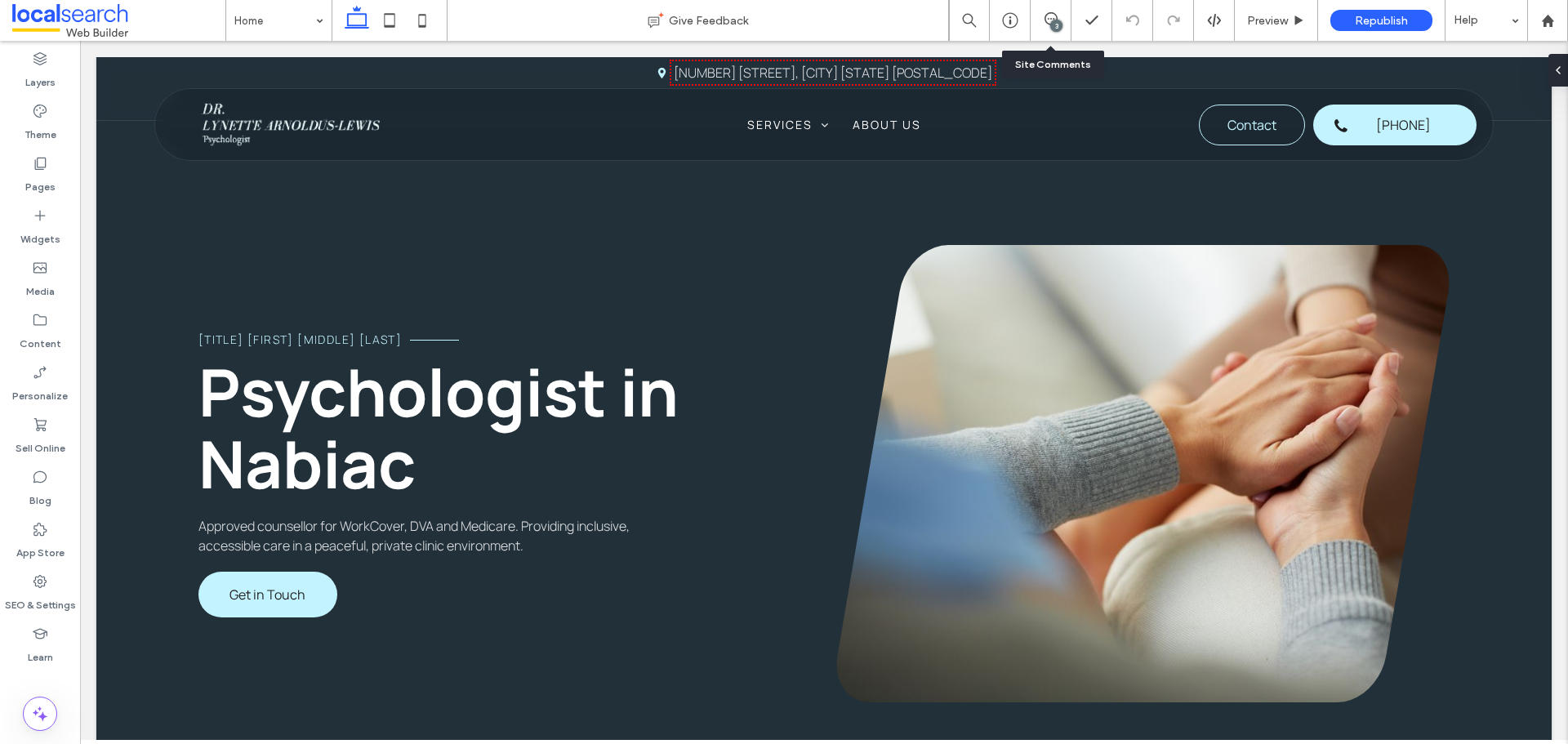 click on "3" at bounding box center (1050, 20) 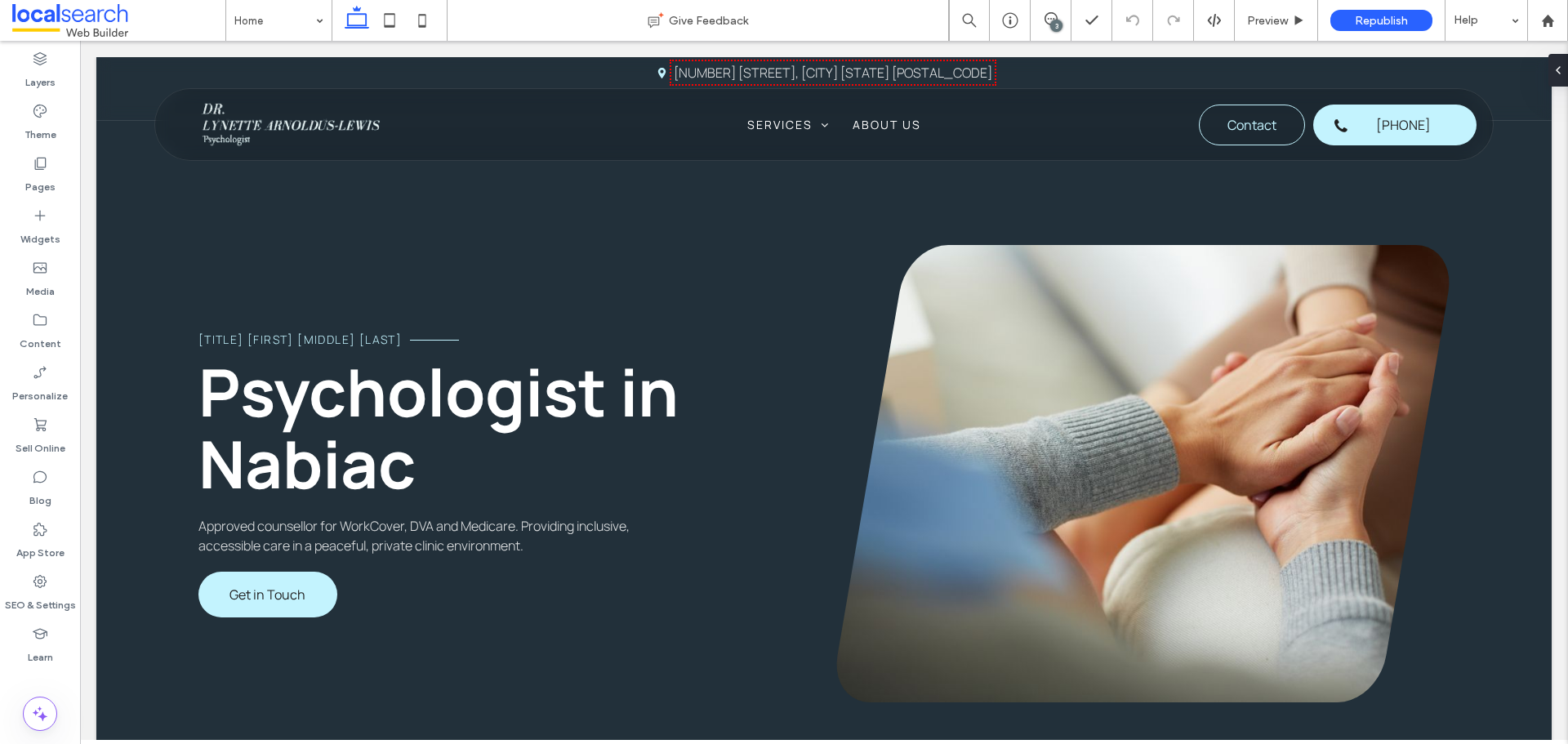 click on "3" at bounding box center [1056, 25] 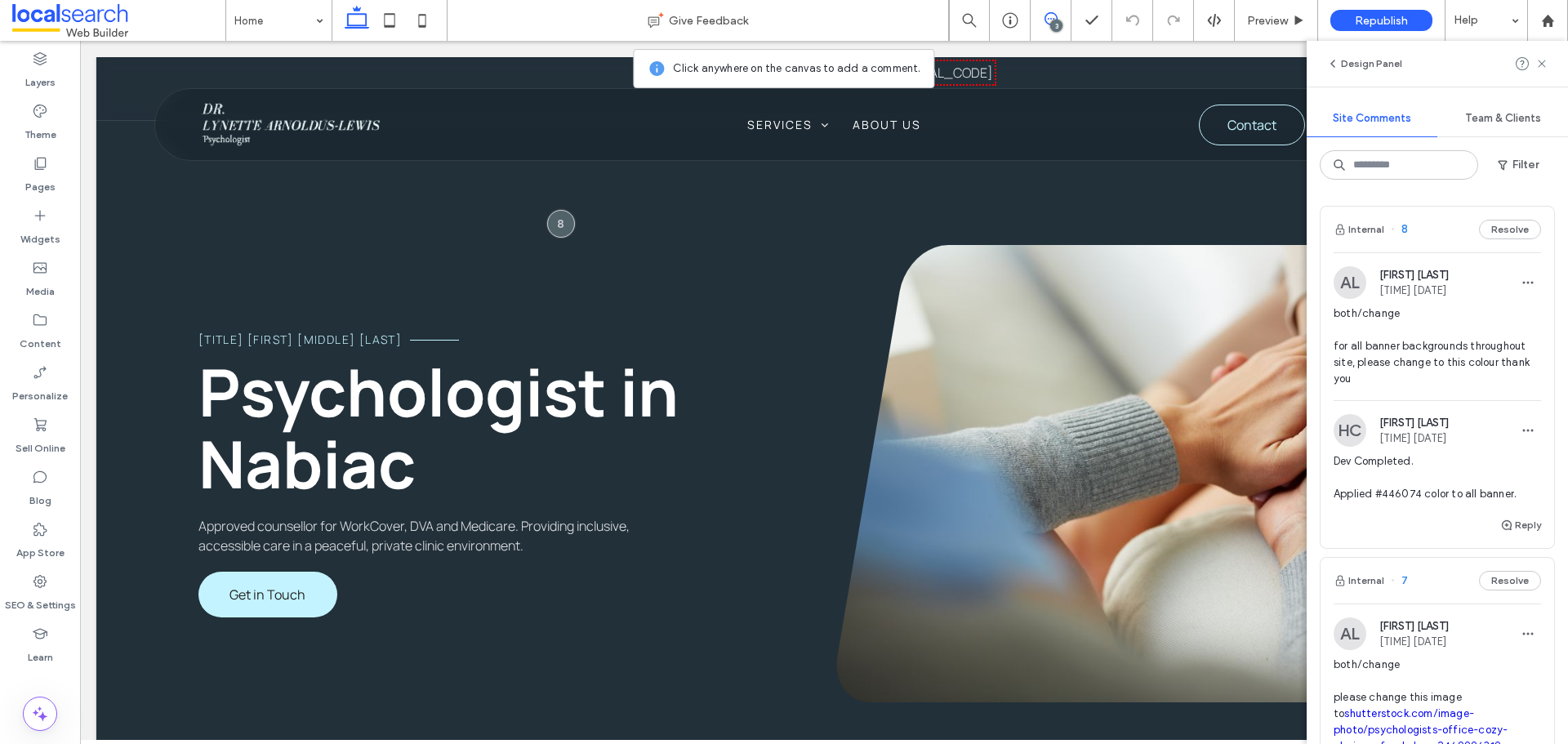 click on "Internal 8 Resolve" at bounding box center (1437, 229) 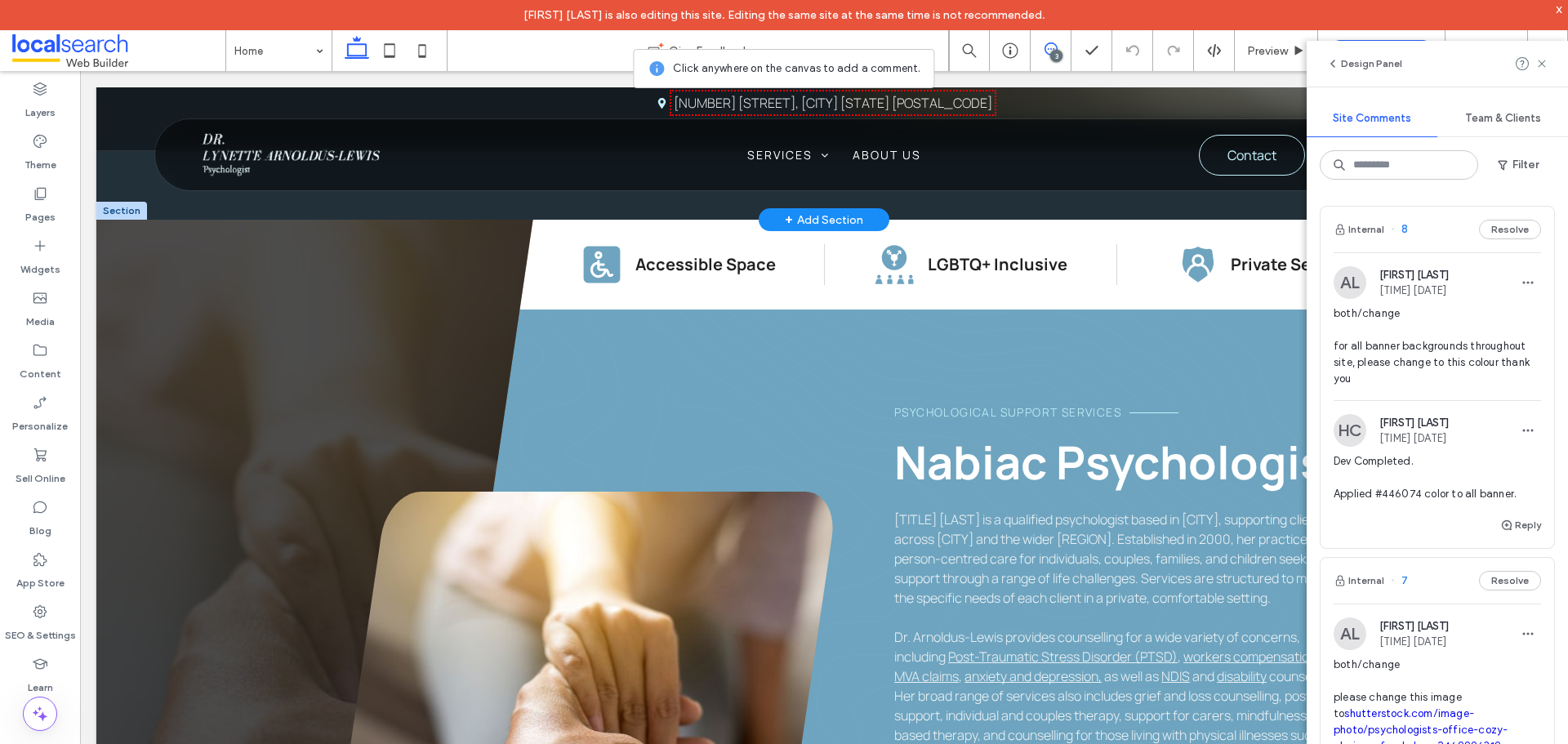 scroll, scrollTop: 735, scrollLeft: 0, axis: vertical 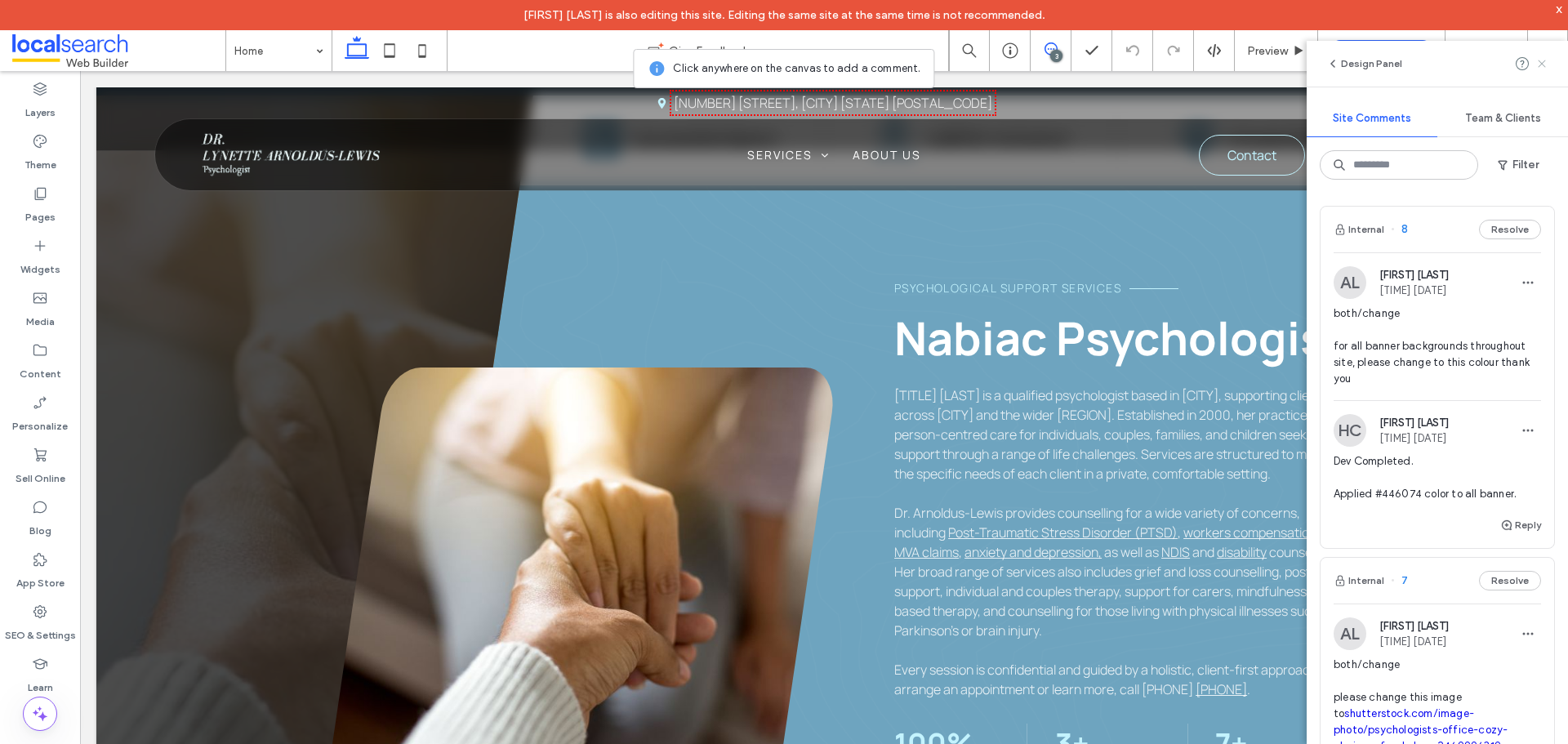 click 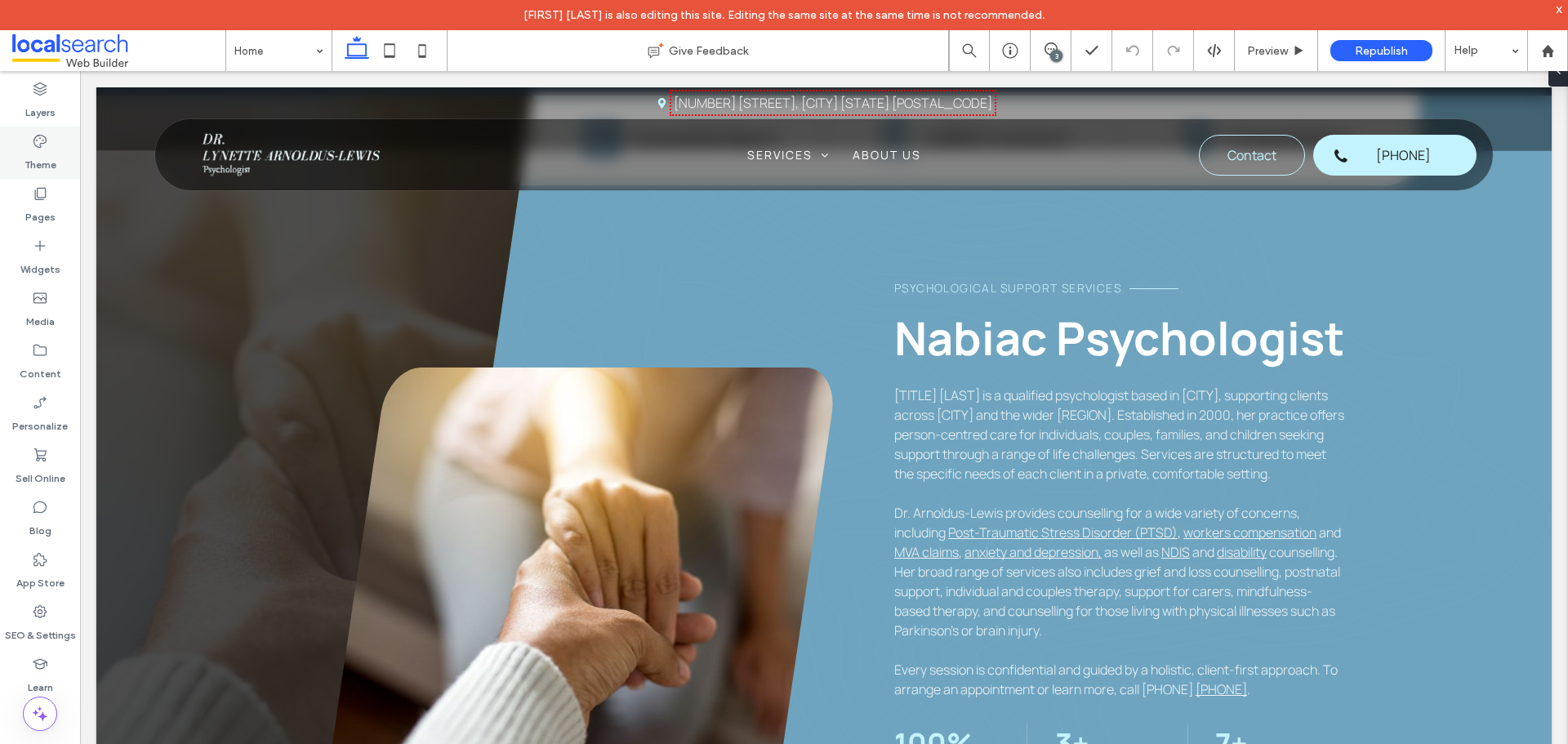 click on "Theme" at bounding box center (40, 161) 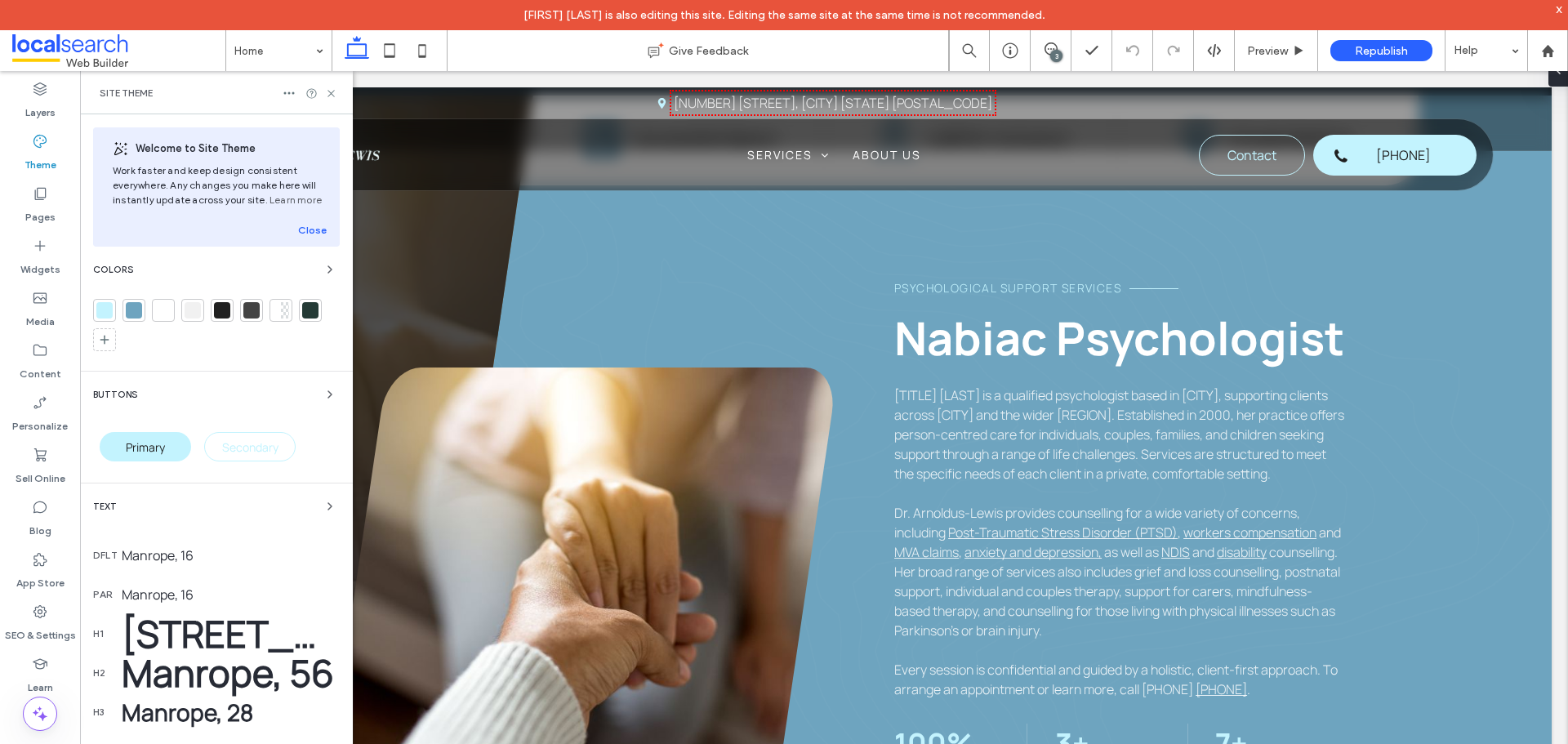 click on "Colors" at bounding box center [216, 270] 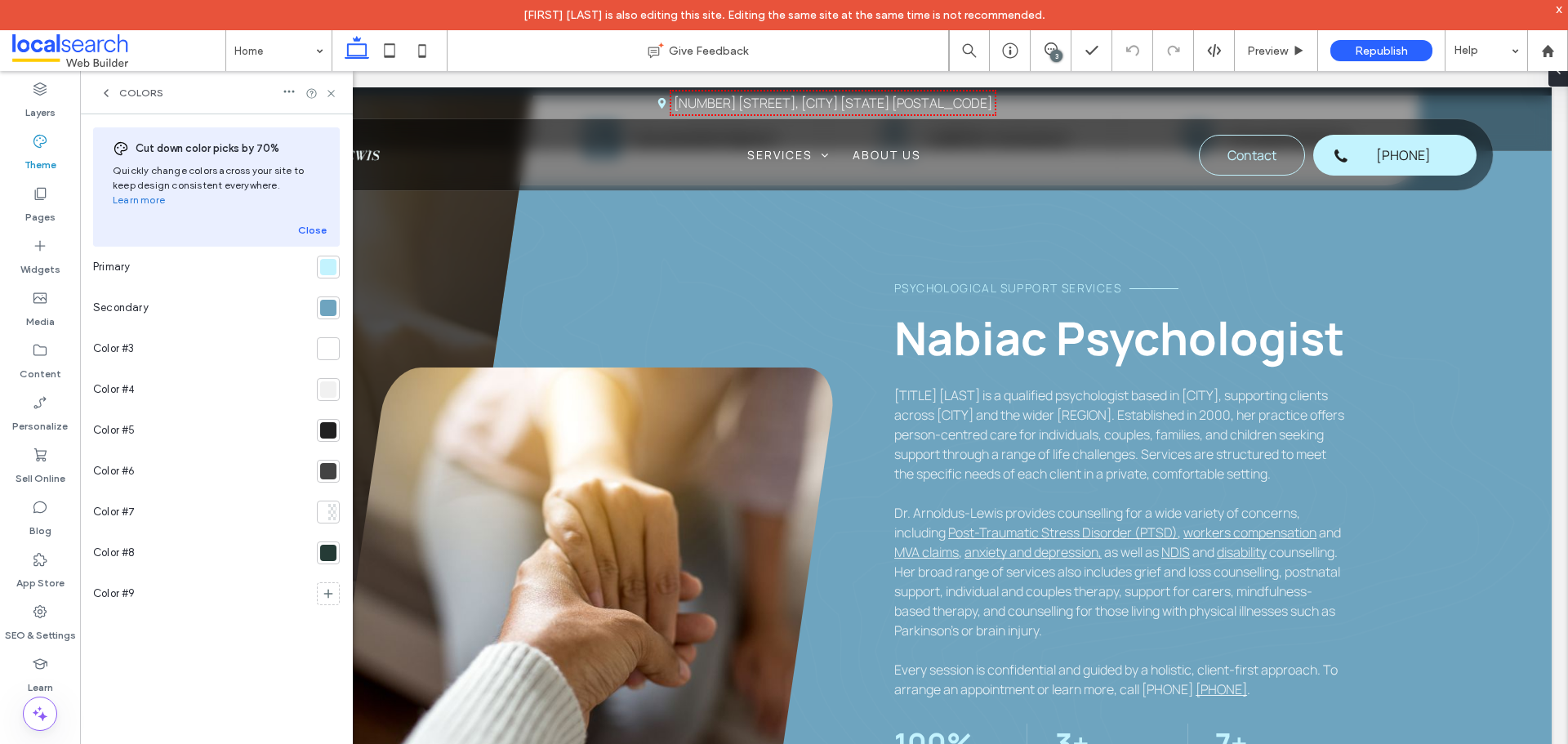 click at bounding box center [328, 267] 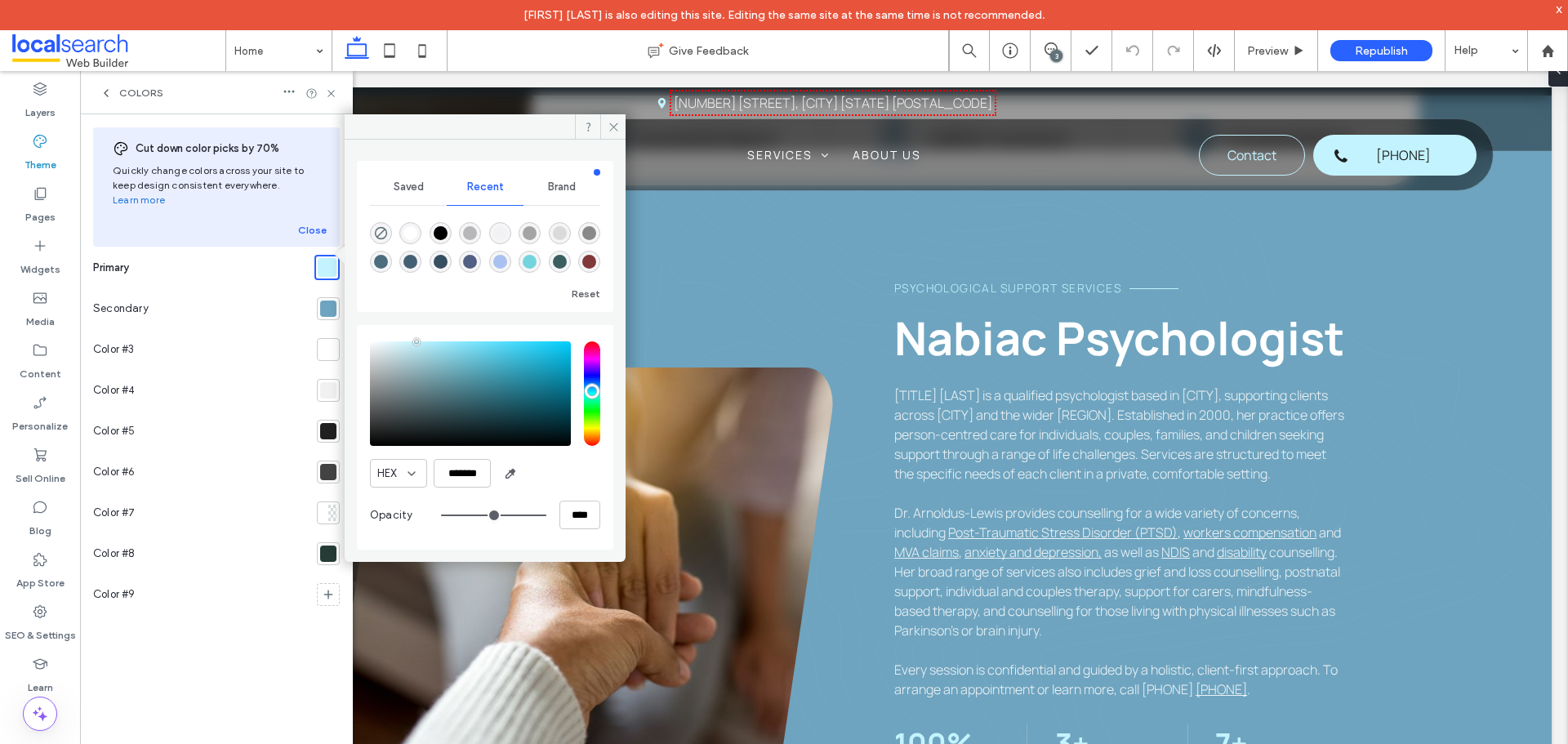 click at bounding box center (328, 309) 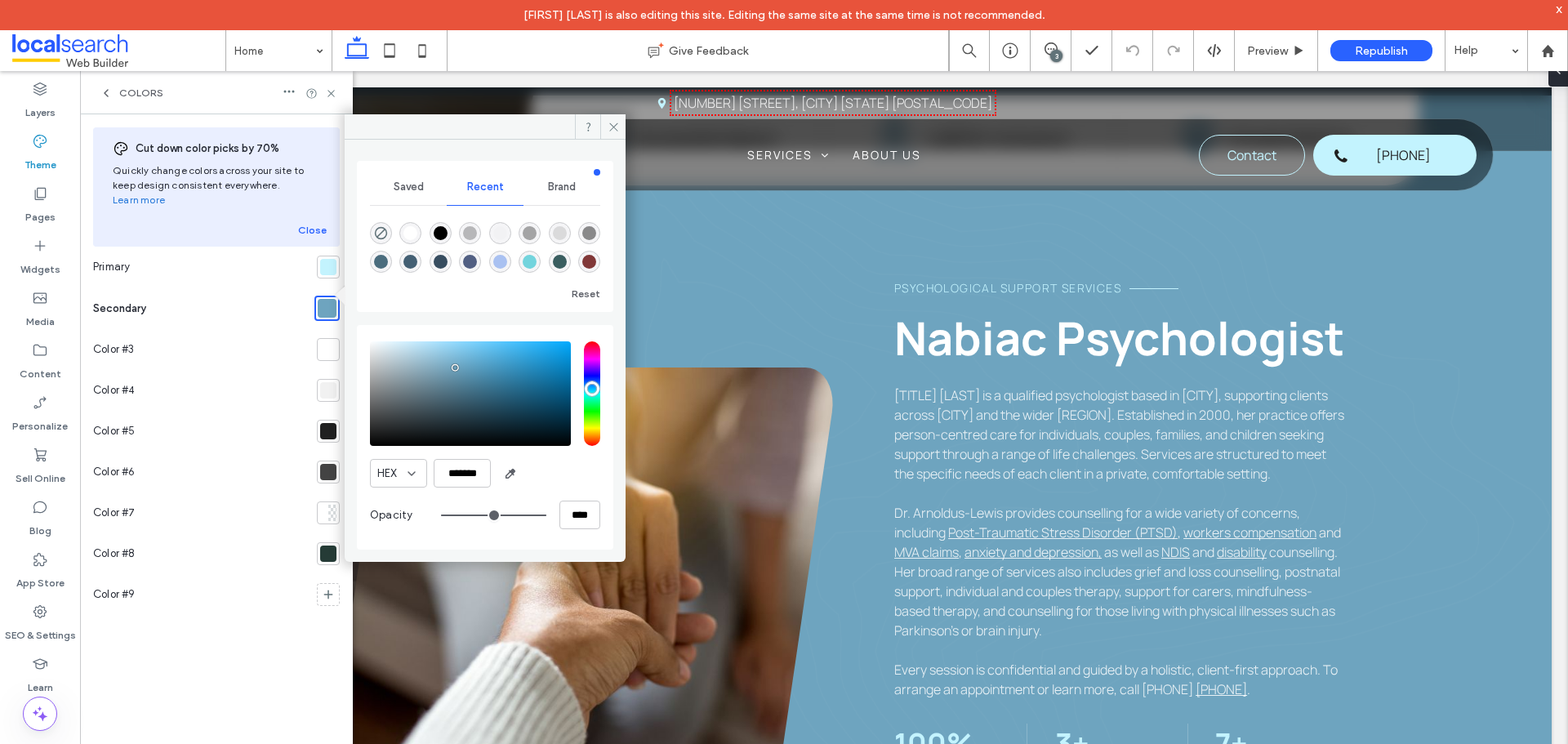 click at bounding box center [328, 350] 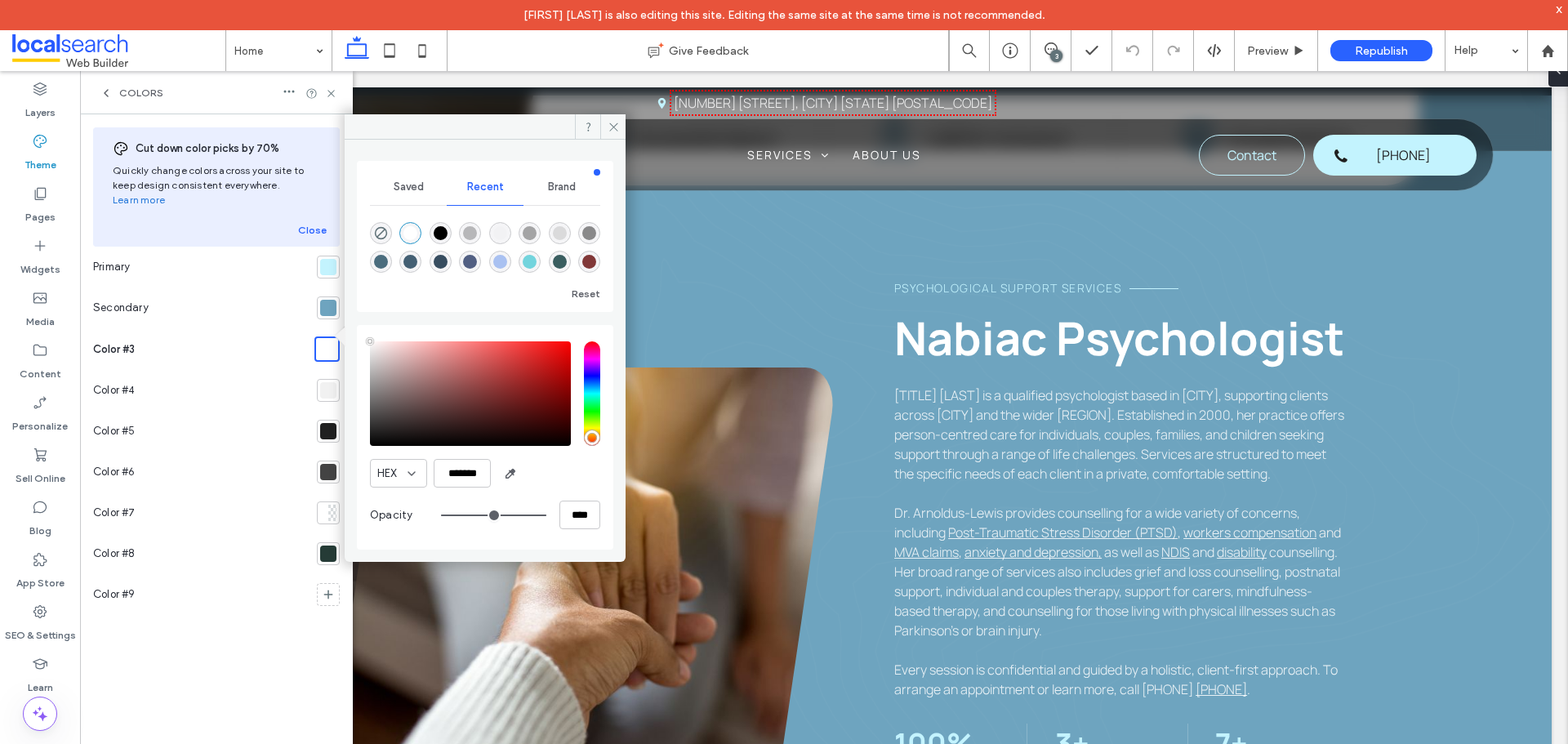 click at bounding box center [328, 390] 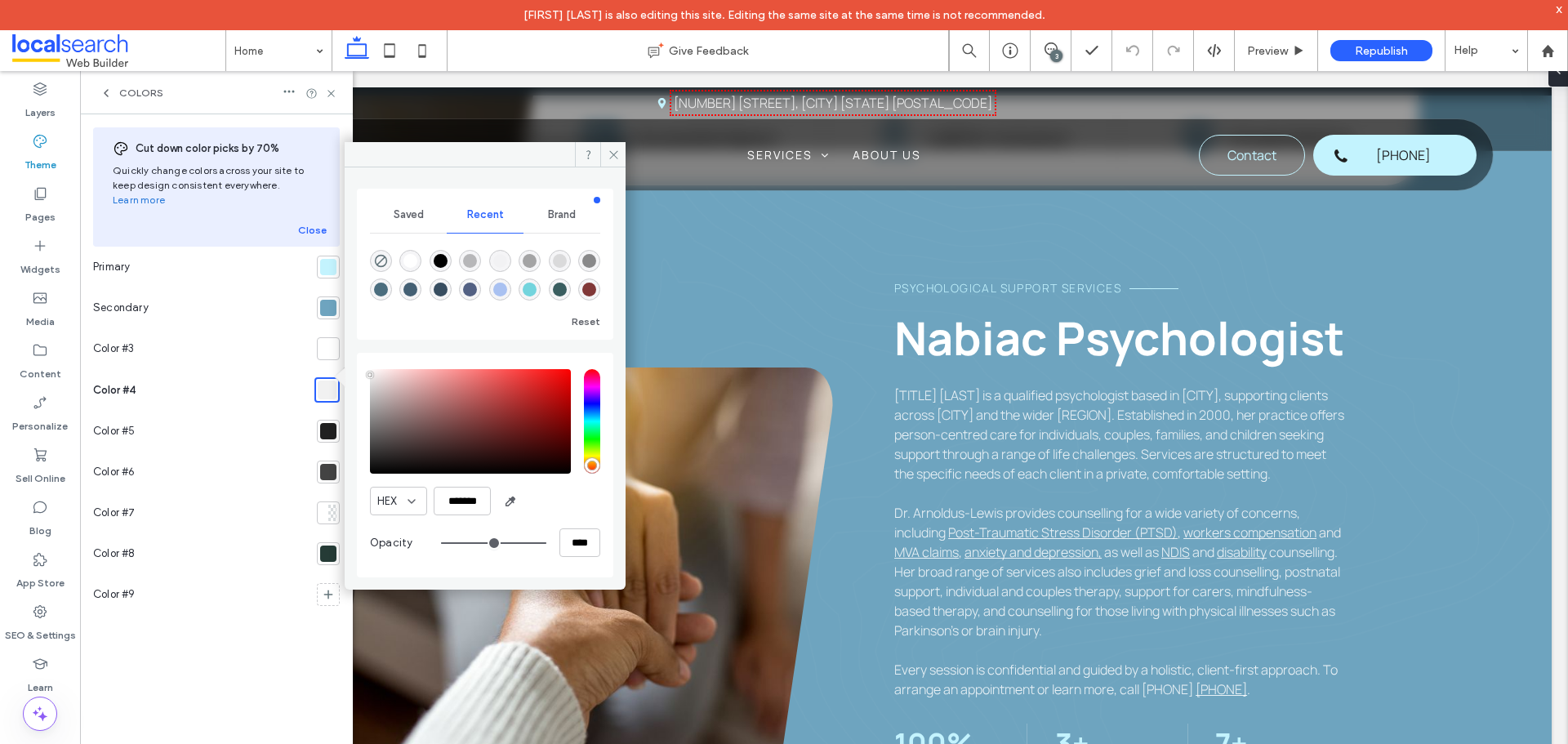 click at bounding box center [328, 431] 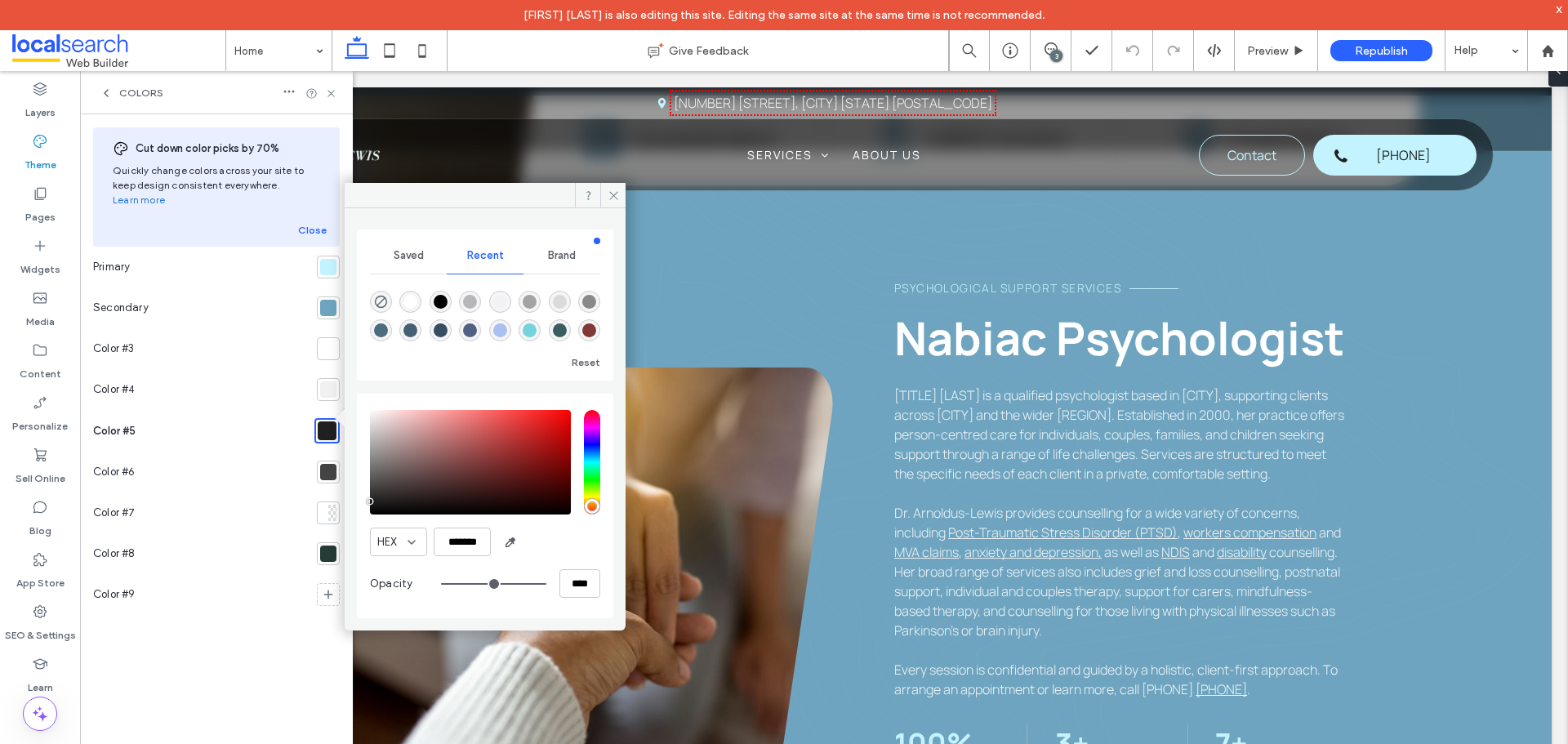 click at bounding box center [328, 472] 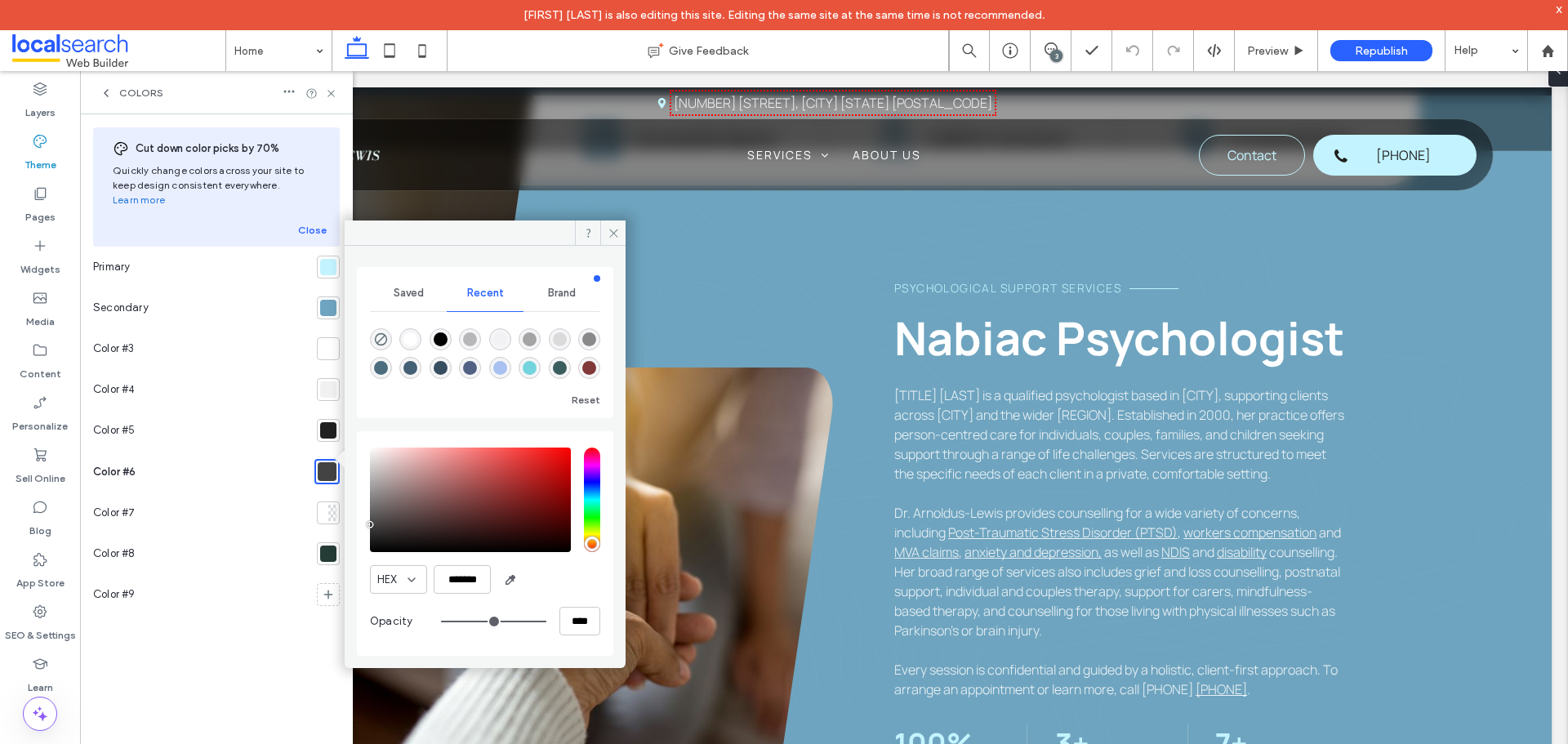 click at bounding box center [328, 513] 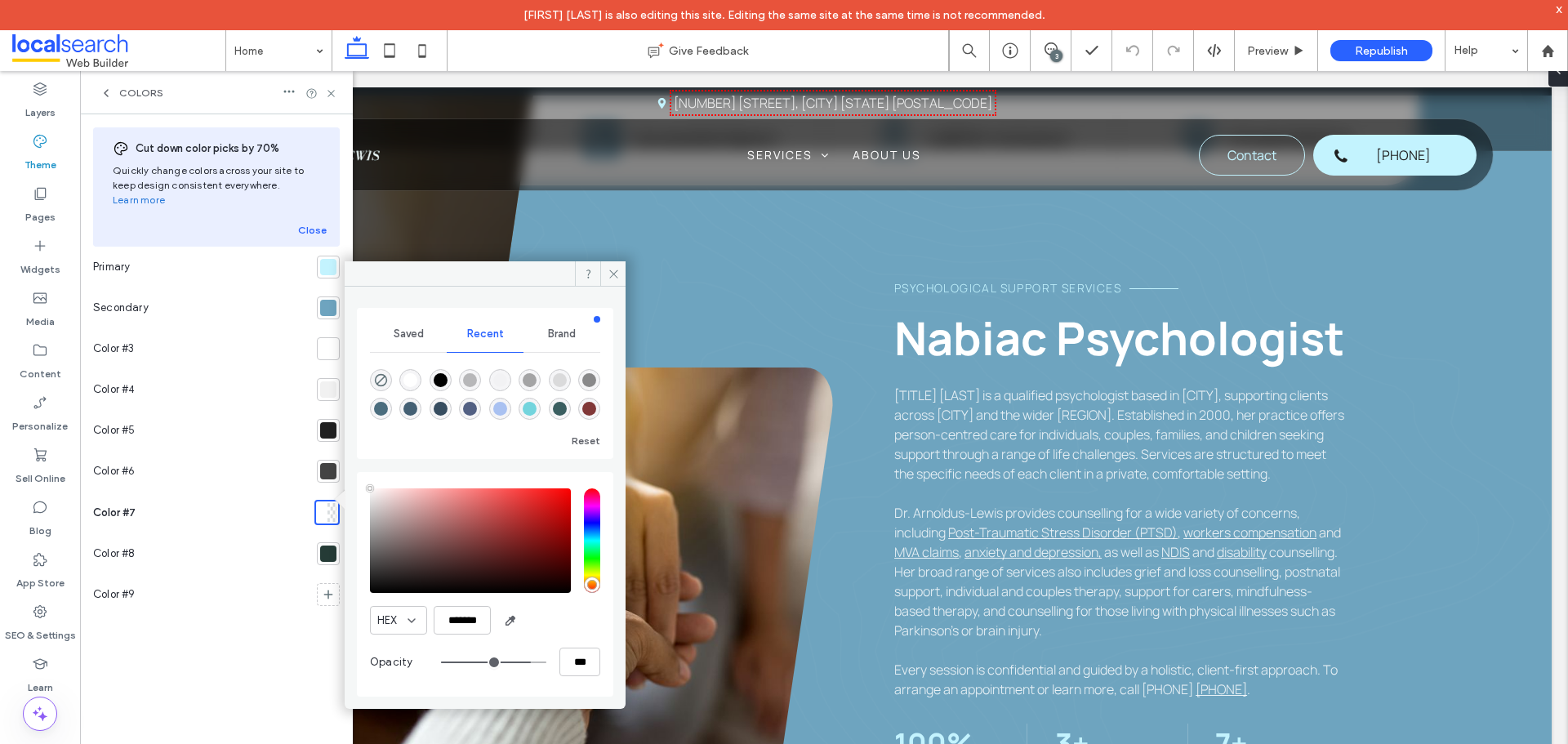 click at bounding box center [328, 554] 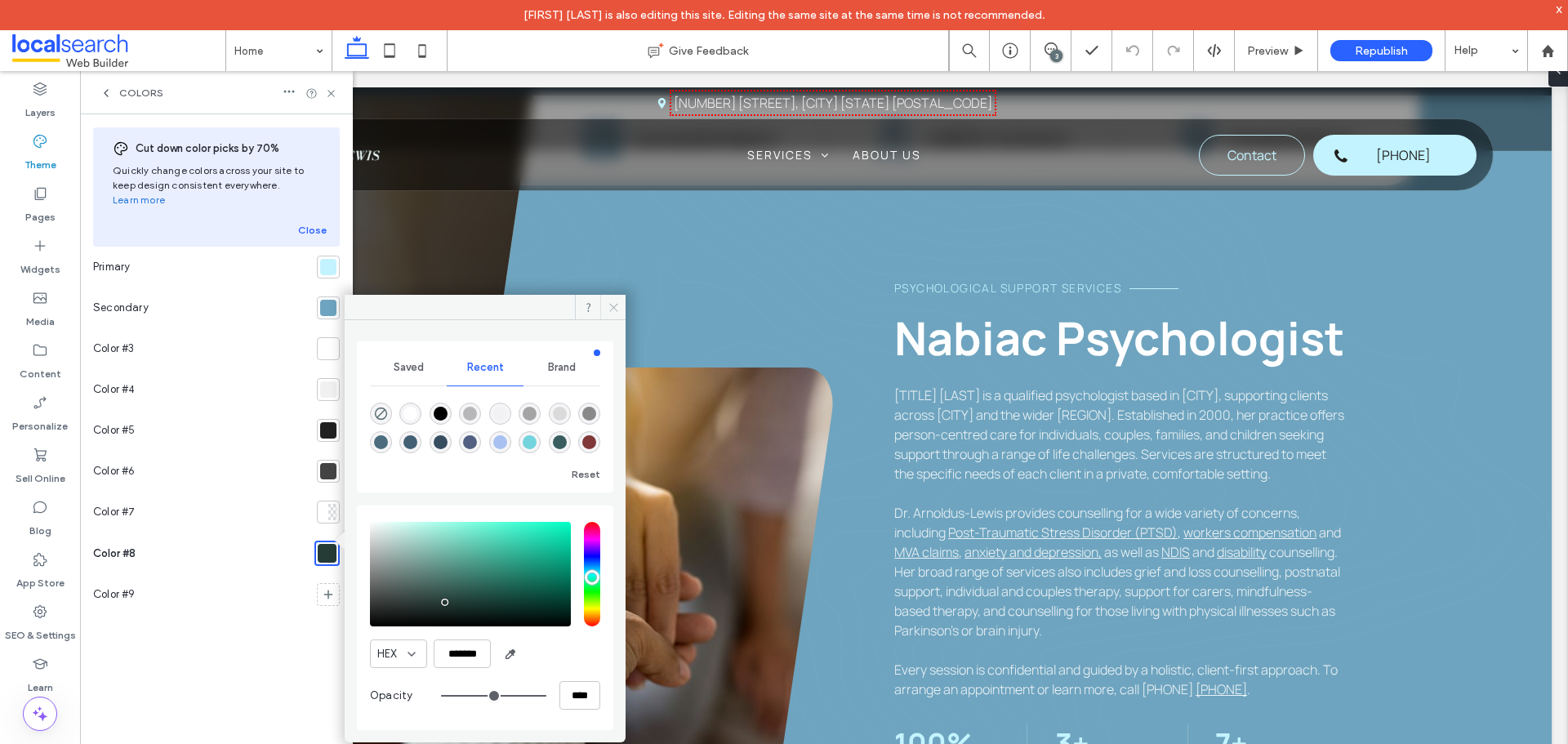 drag, startPoint x: 615, startPoint y: 310, endPoint x: 300, endPoint y: 30, distance: 421.4558 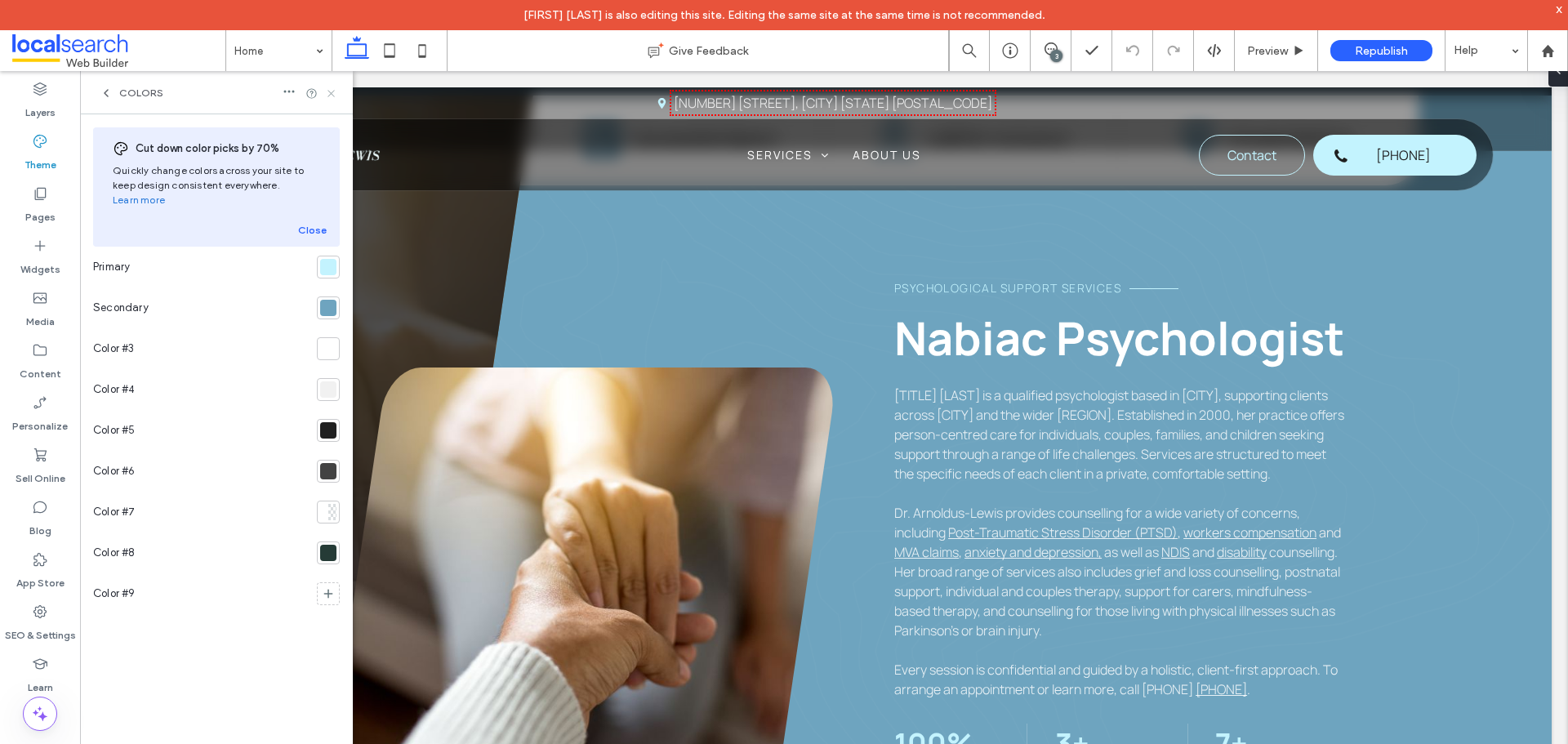 click 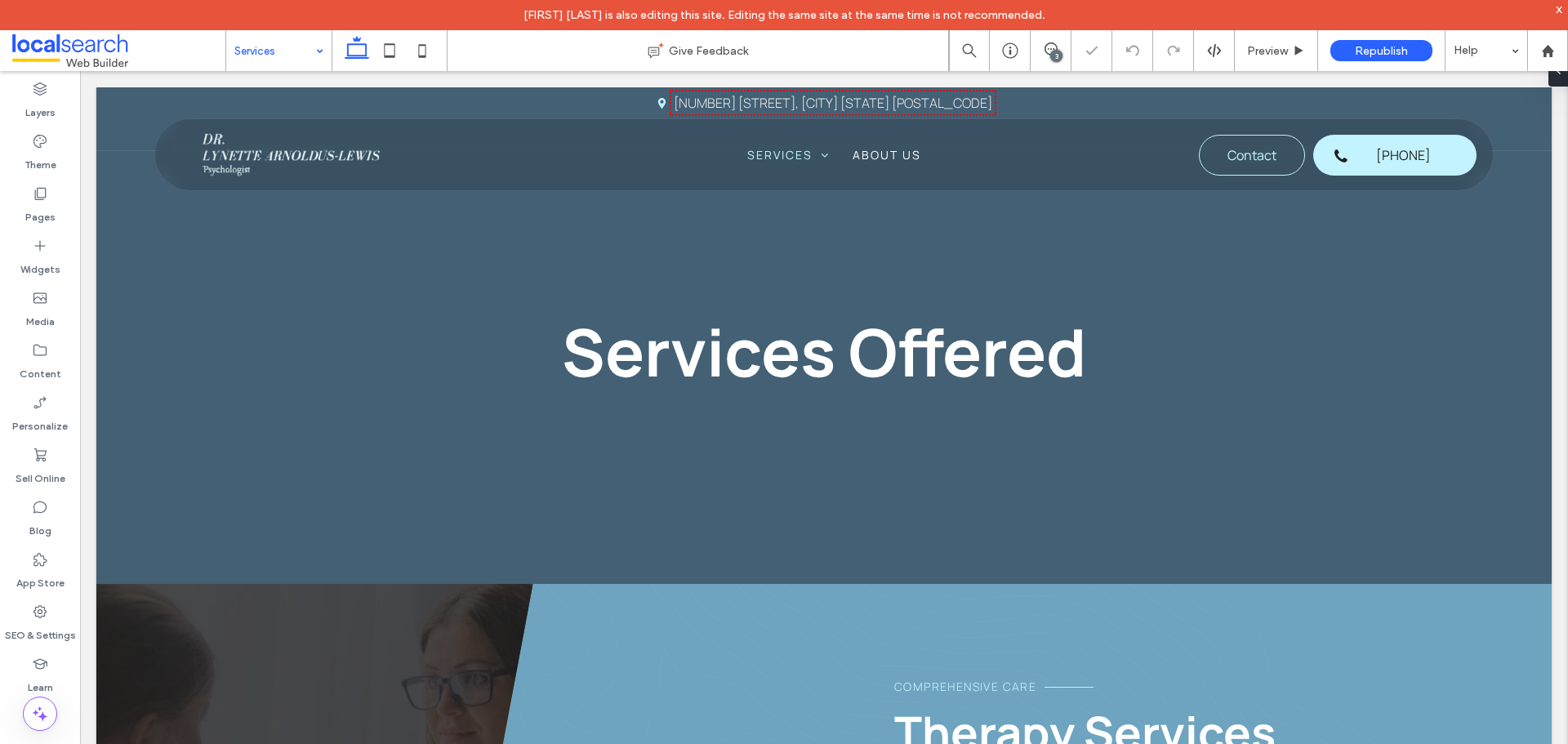 scroll, scrollTop: 0, scrollLeft: 0, axis: both 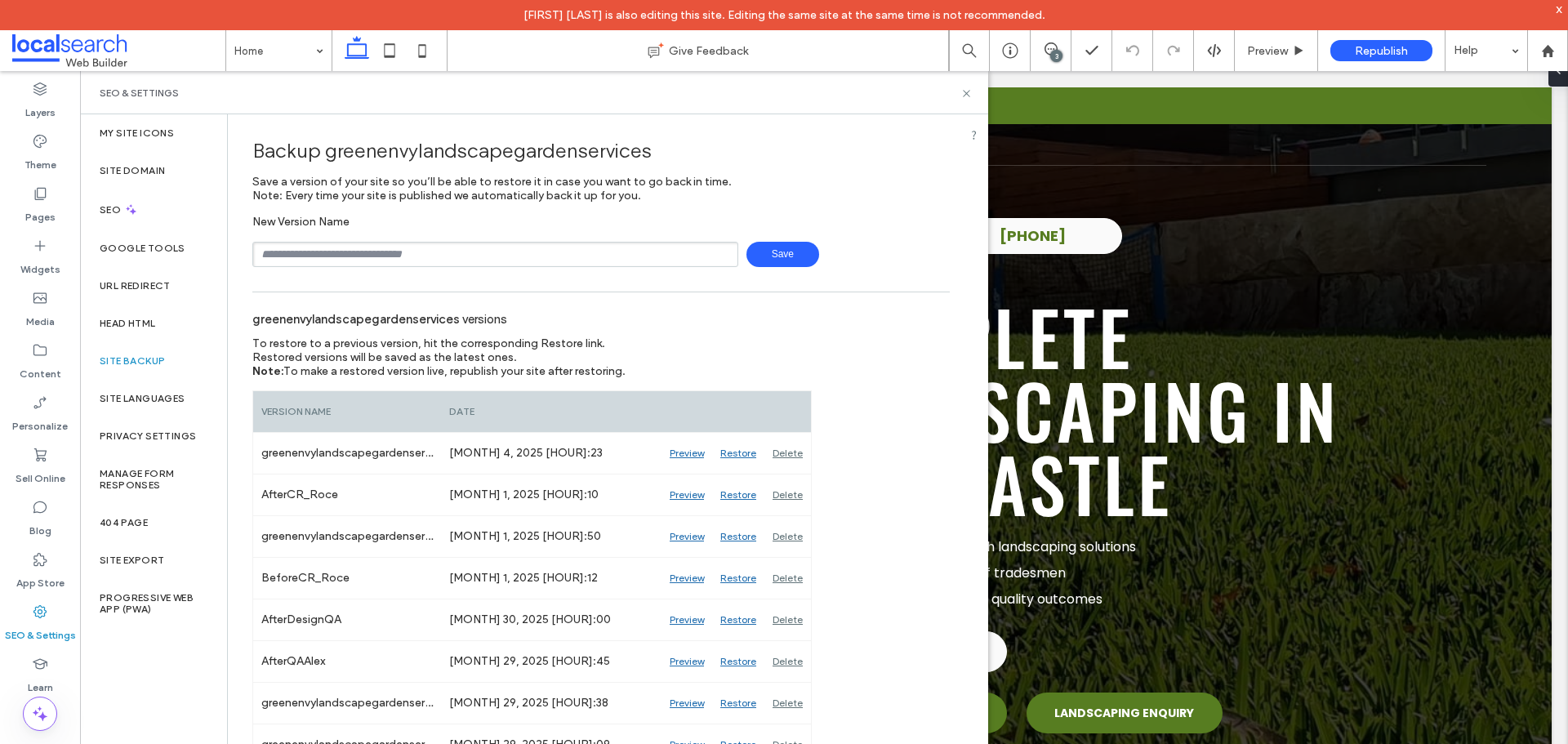 type on "**********" 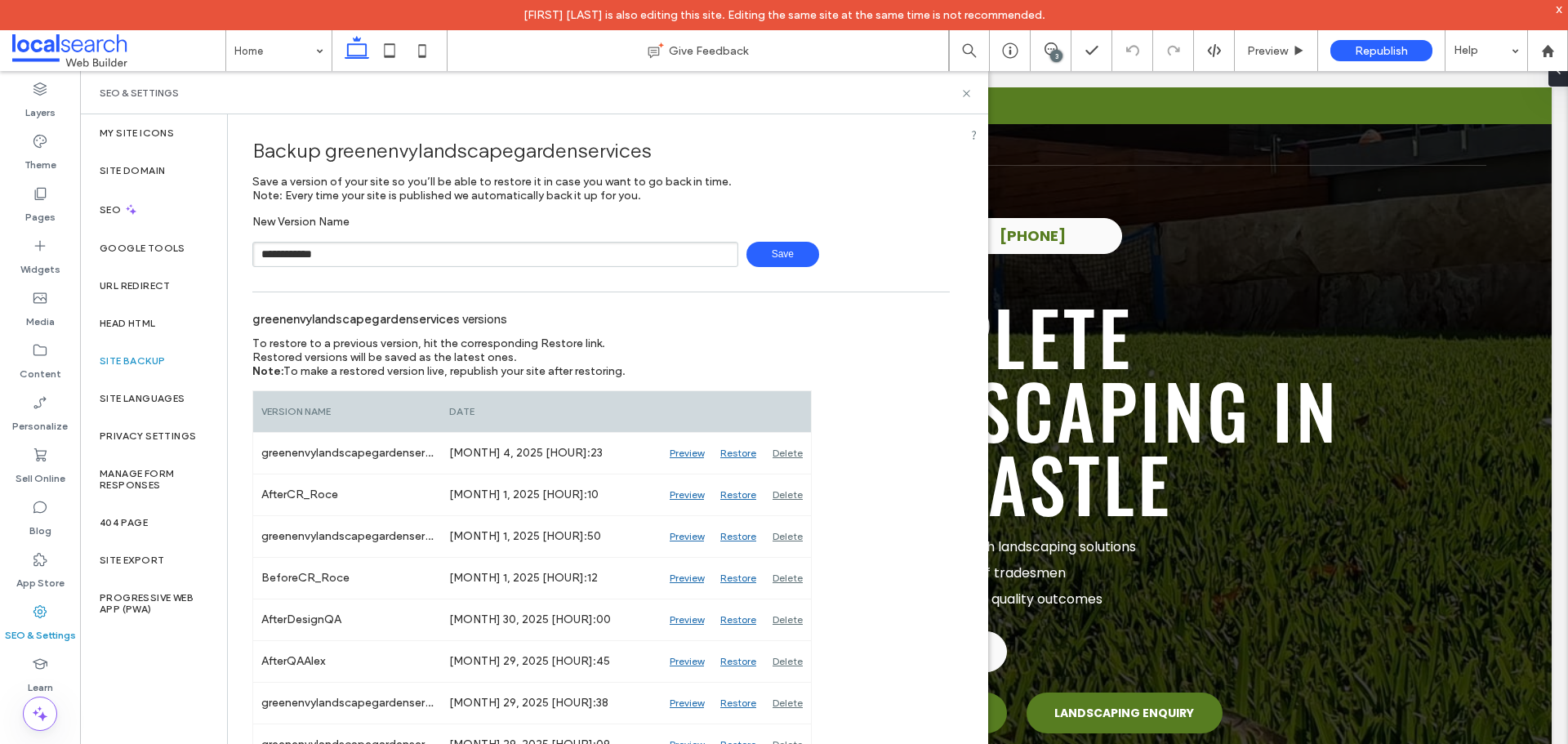 scroll, scrollTop: 0, scrollLeft: 0, axis: both 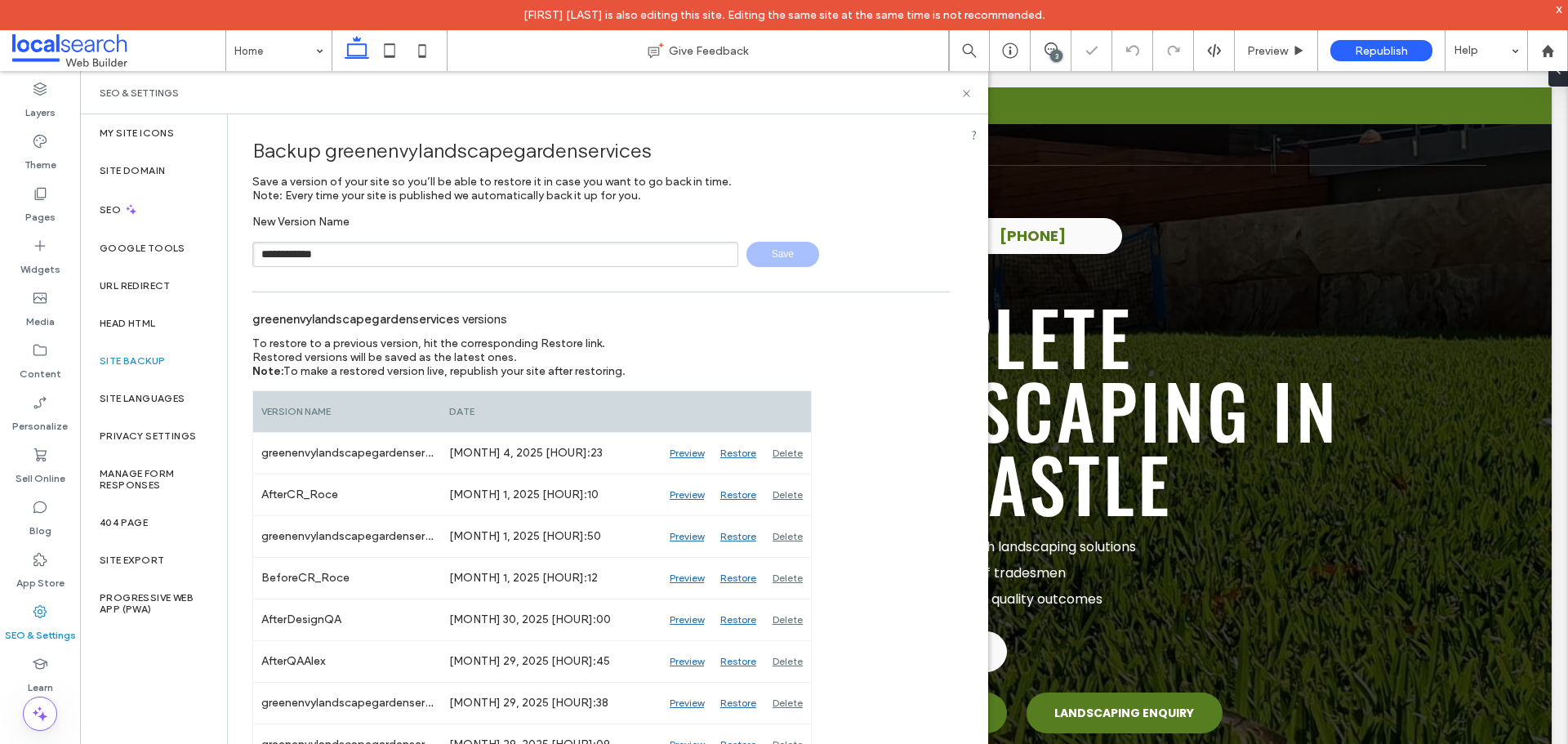 type 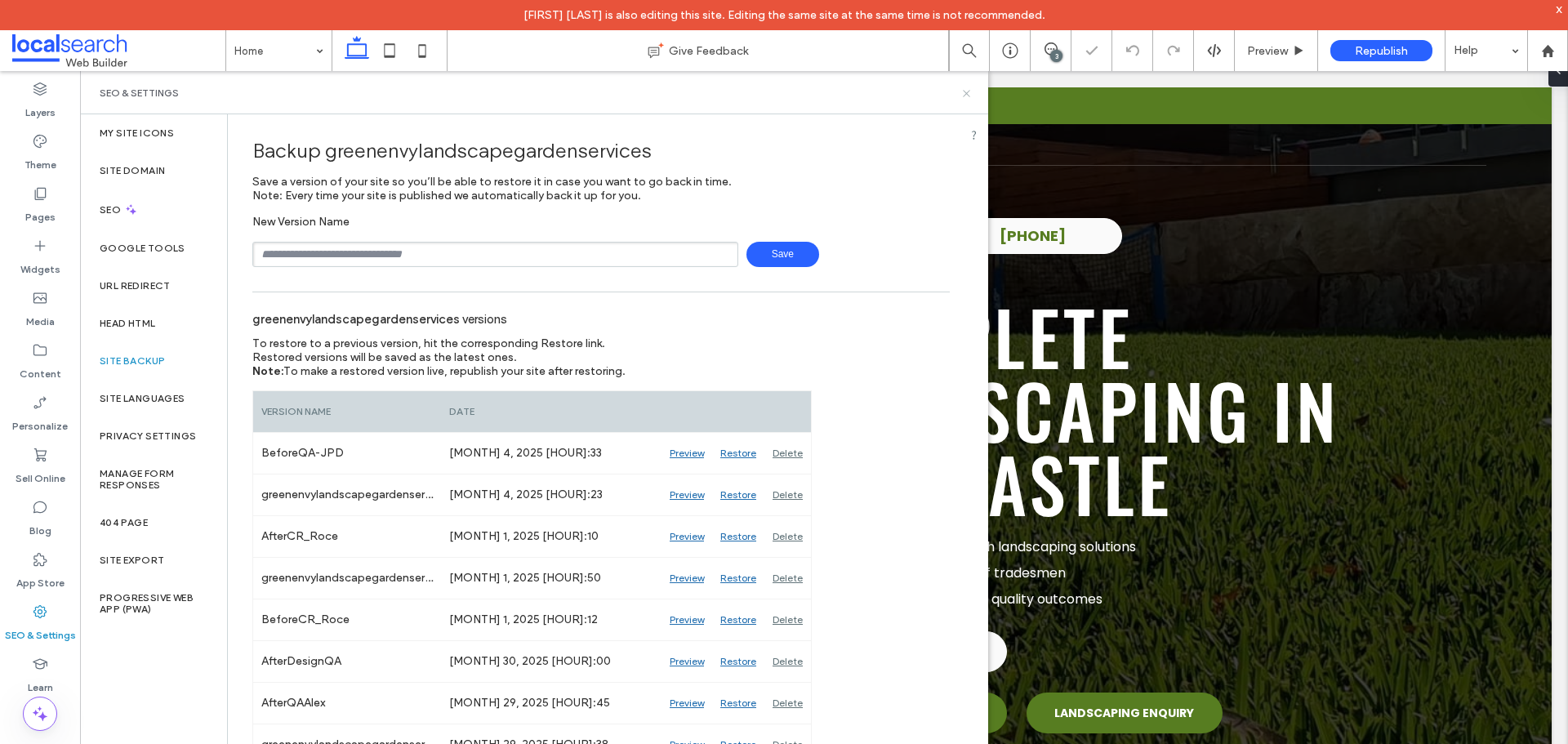 click 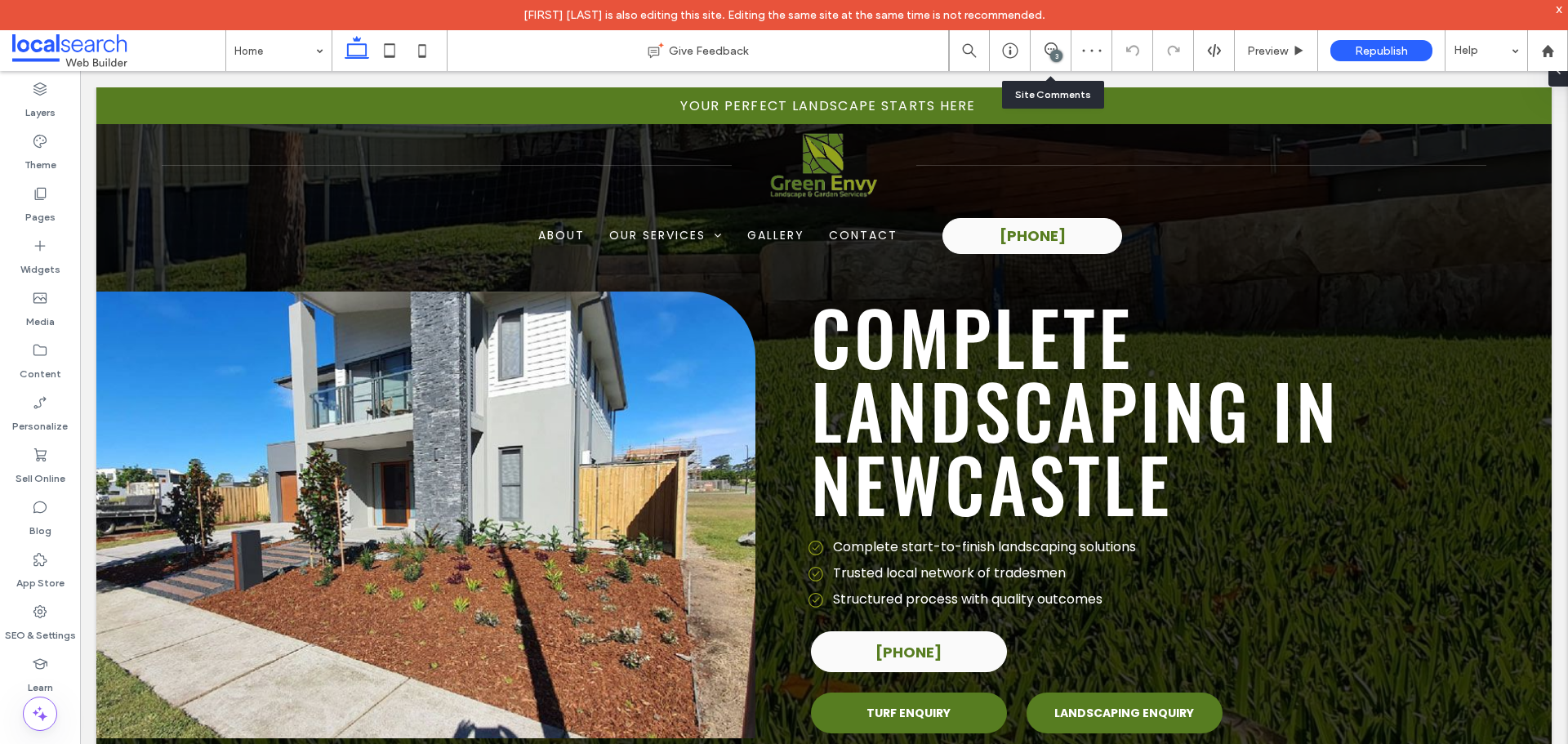click on "3" at bounding box center [1050, 51] 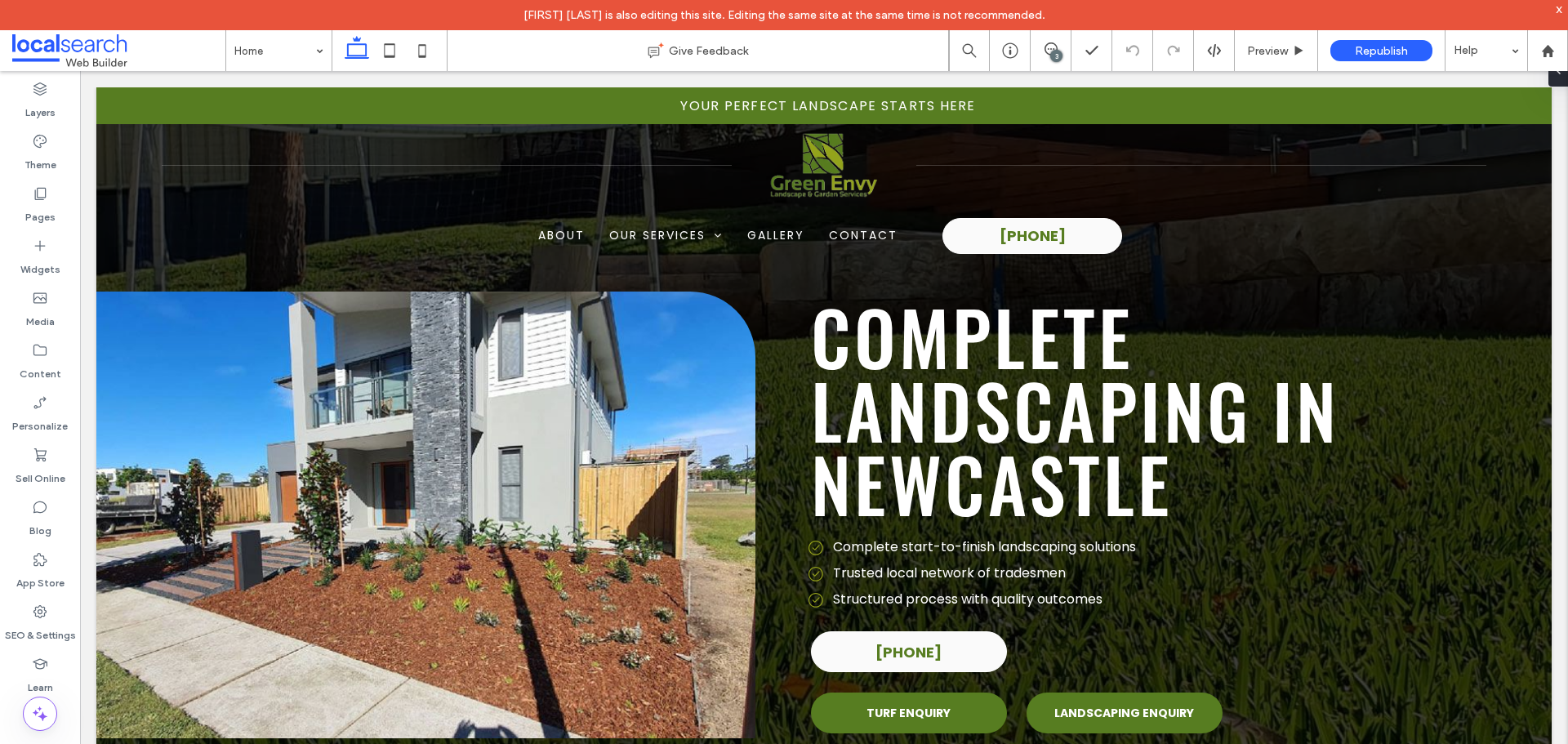 click on "3" at bounding box center (1056, 56) 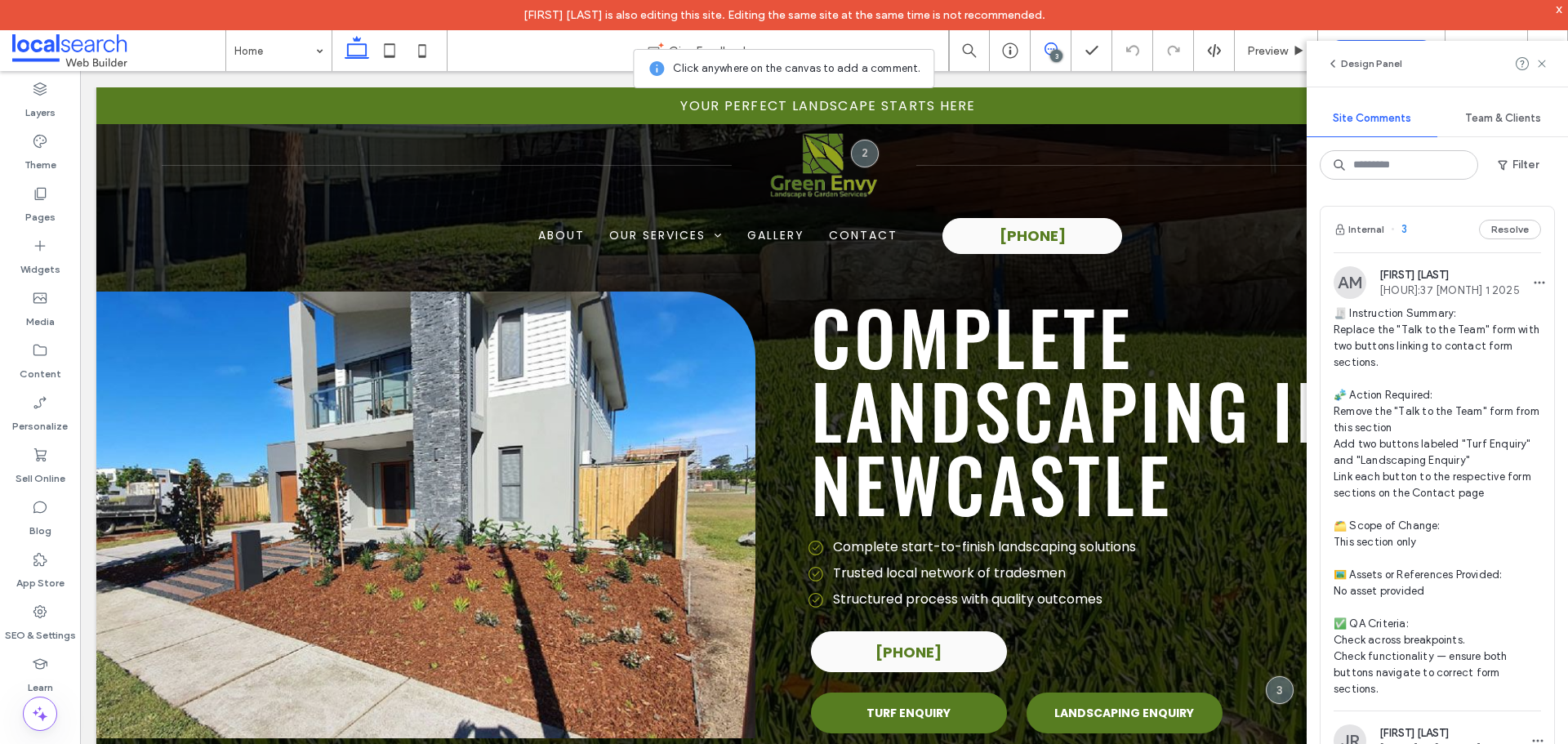 click on "Internal 3 Resolve" at bounding box center [1437, 229] 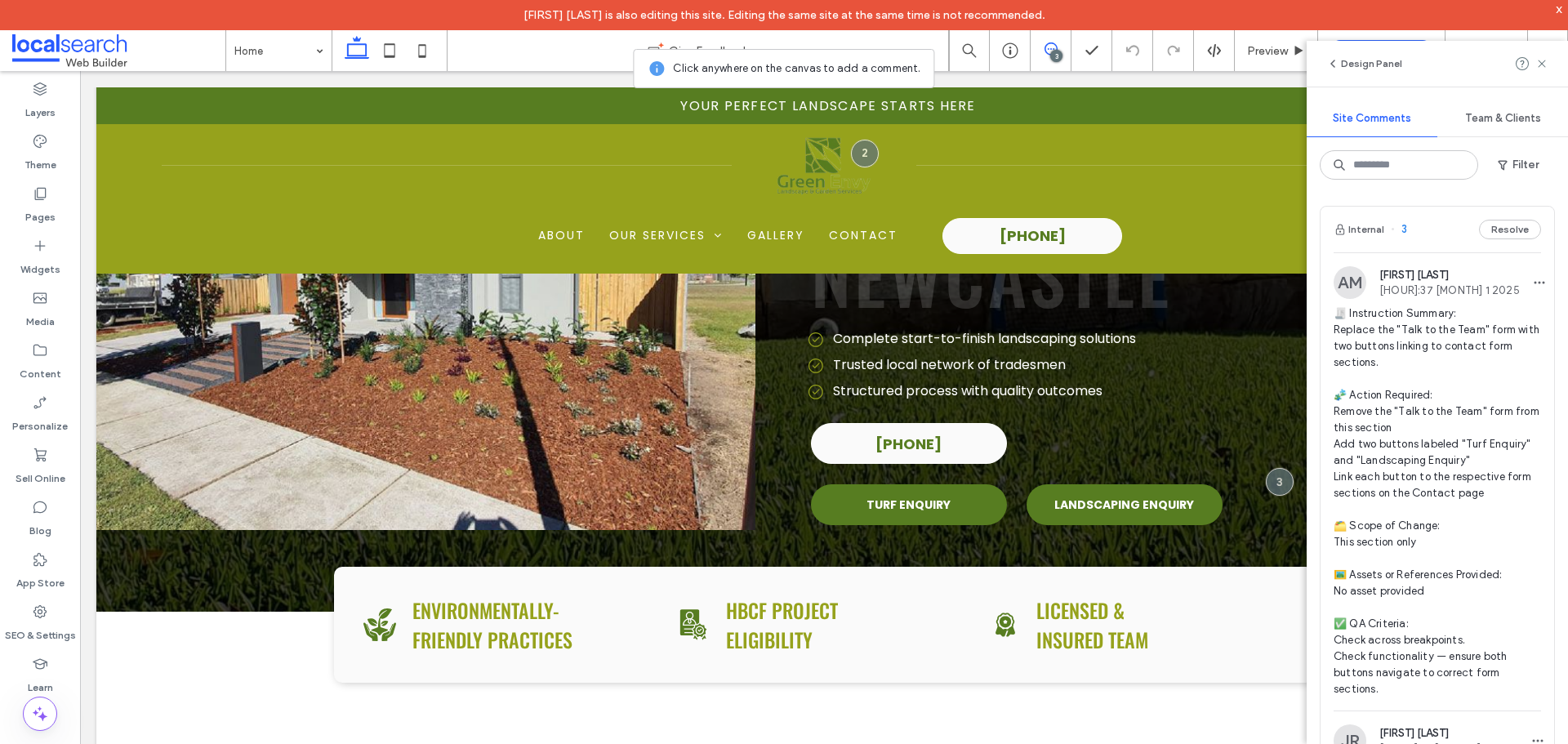 scroll, scrollTop: 221, scrollLeft: 0, axis: vertical 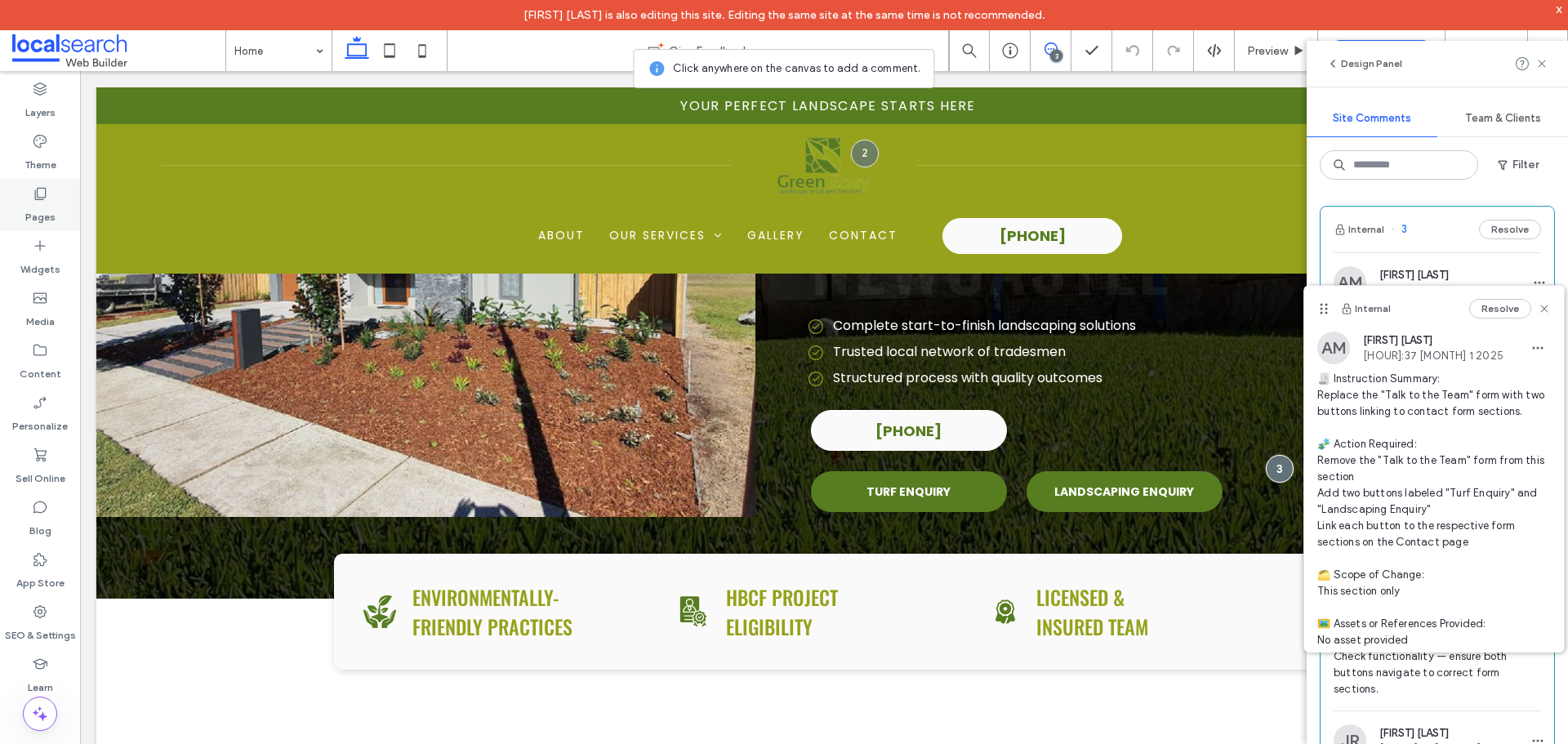 click on "Pages" at bounding box center (40, 205) 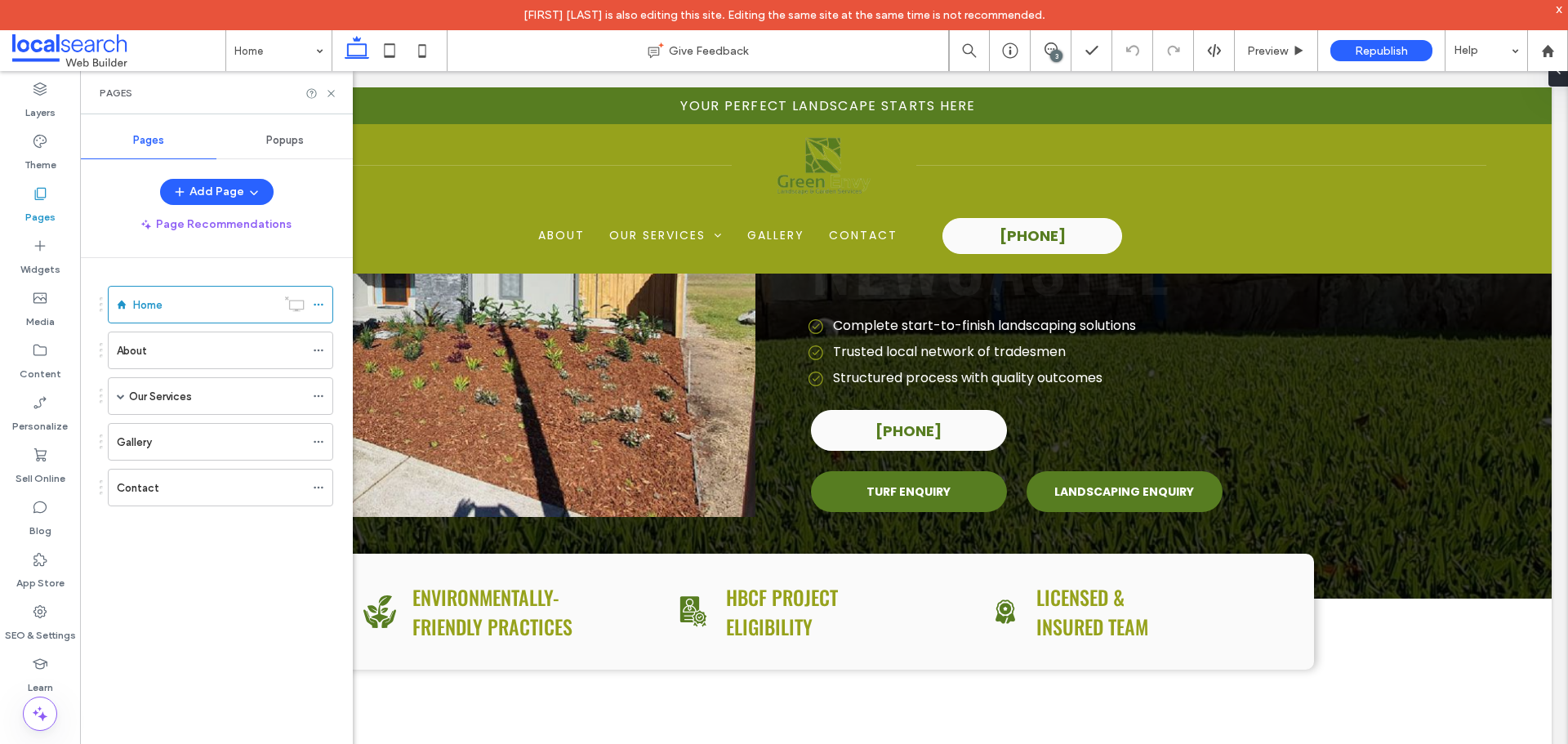 click on "About" at bounding box center (211, 350) 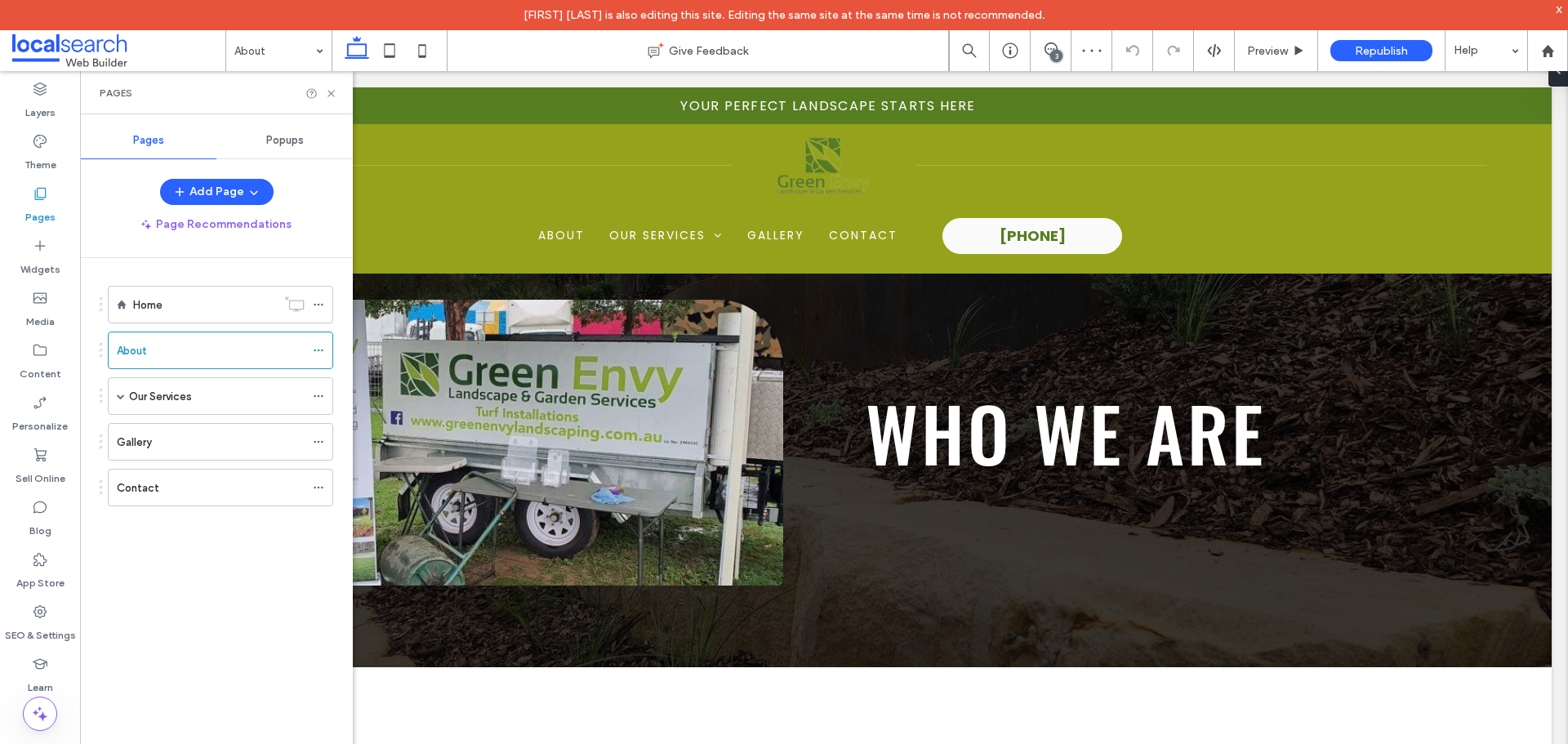 scroll, scrollTop: 1649, scrollLeft: 0, axis: vertical 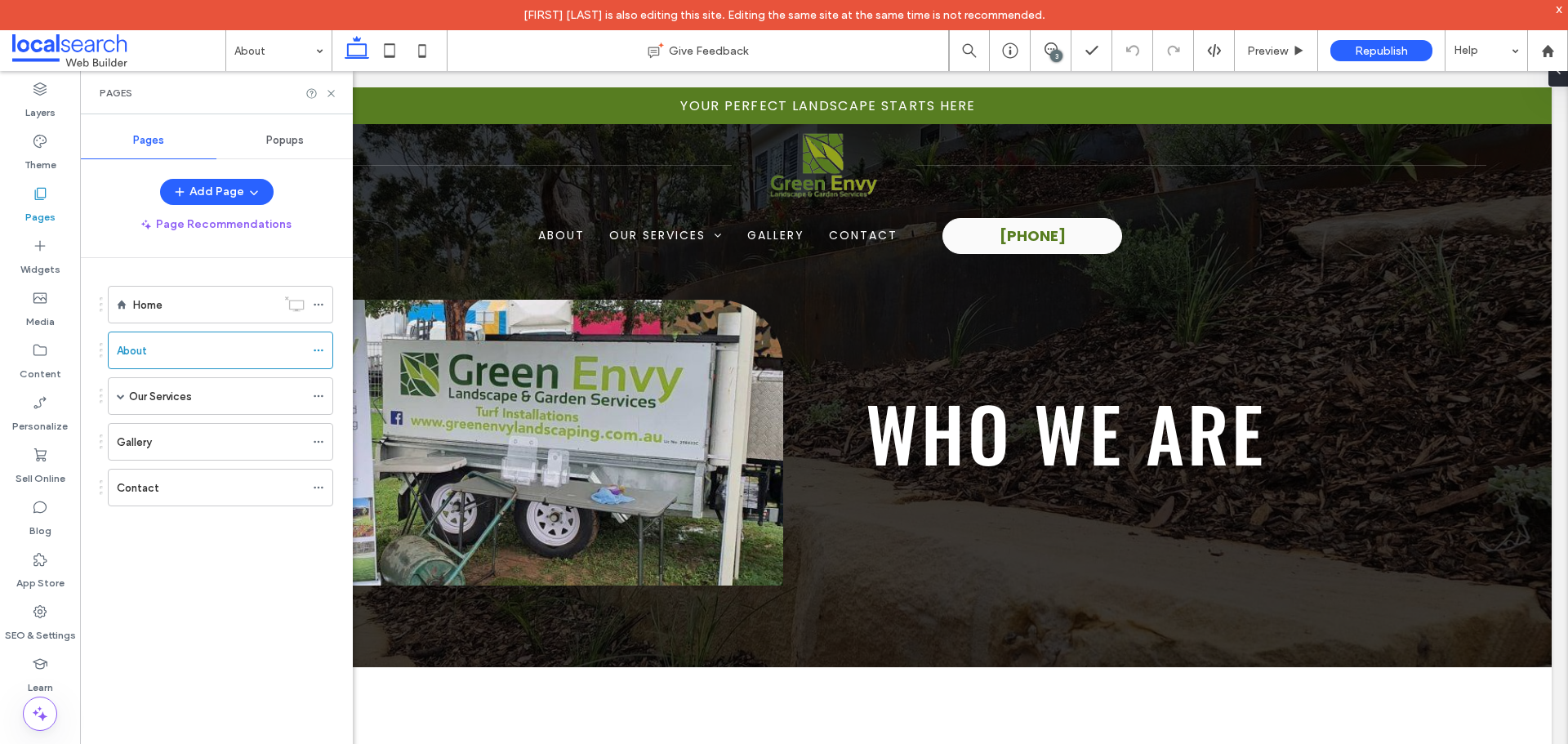 click 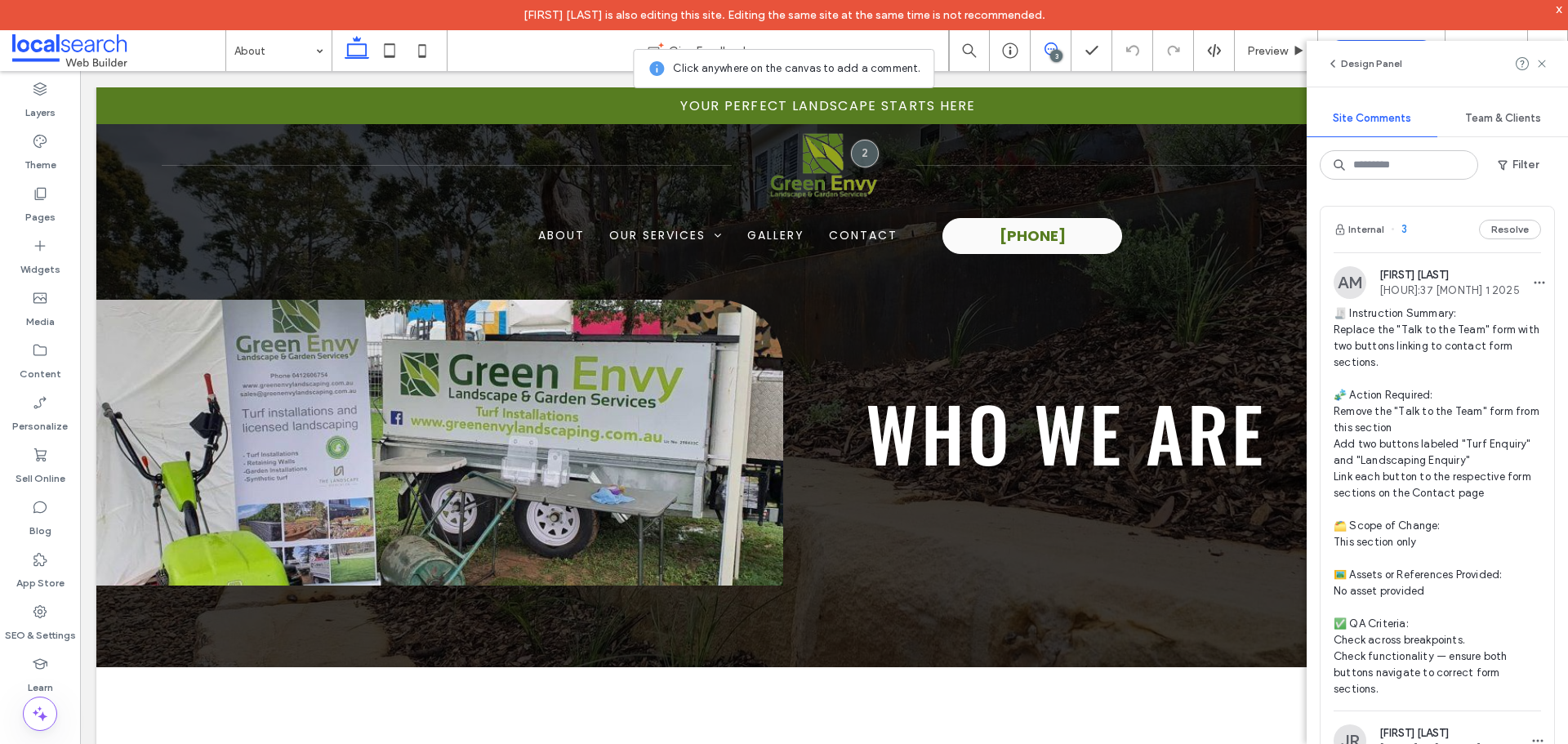 click on "Internal 3 Resolve" at bounding box center (1437, 229) 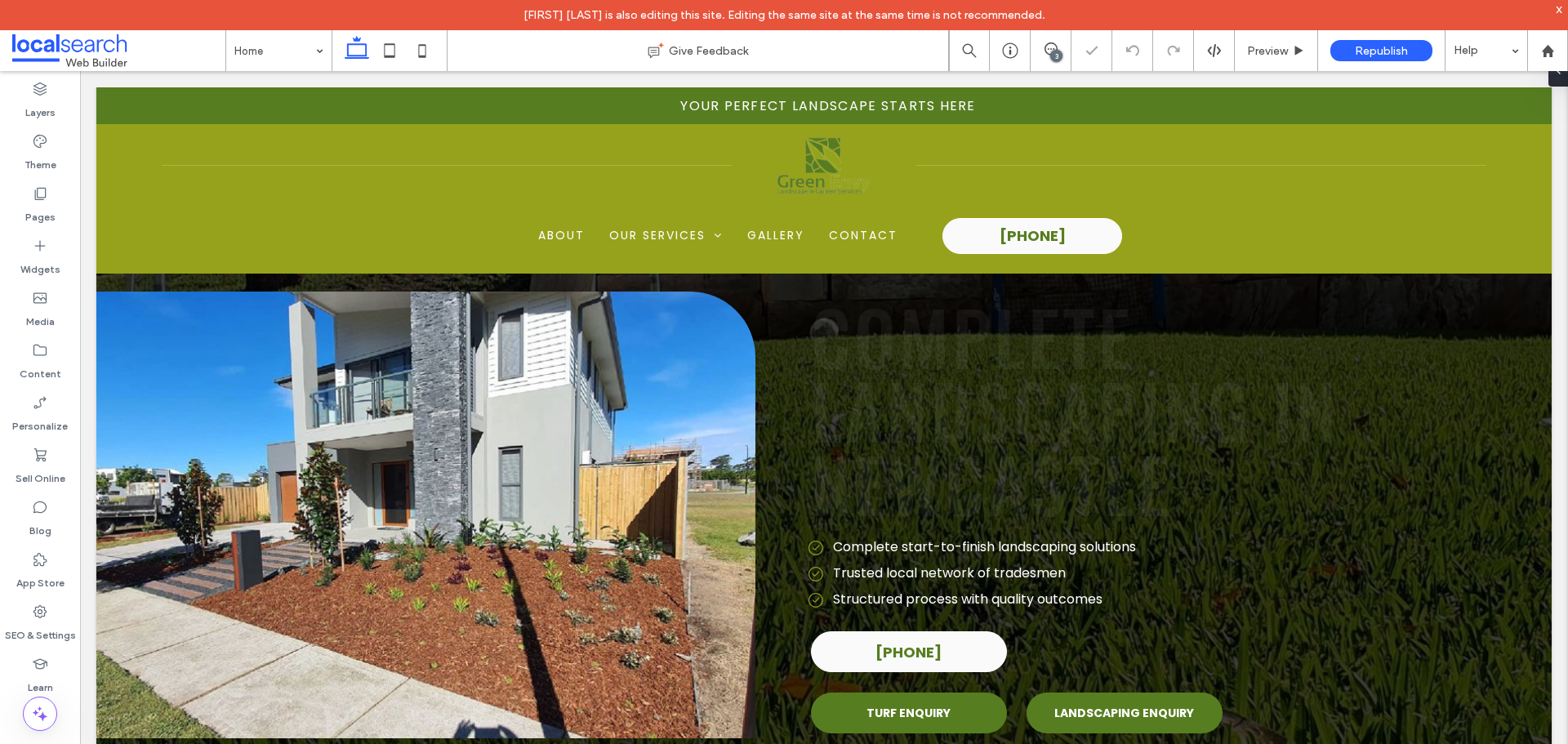 scroll, scrollTop: 221, scrollLeft: 0, axis: vertical 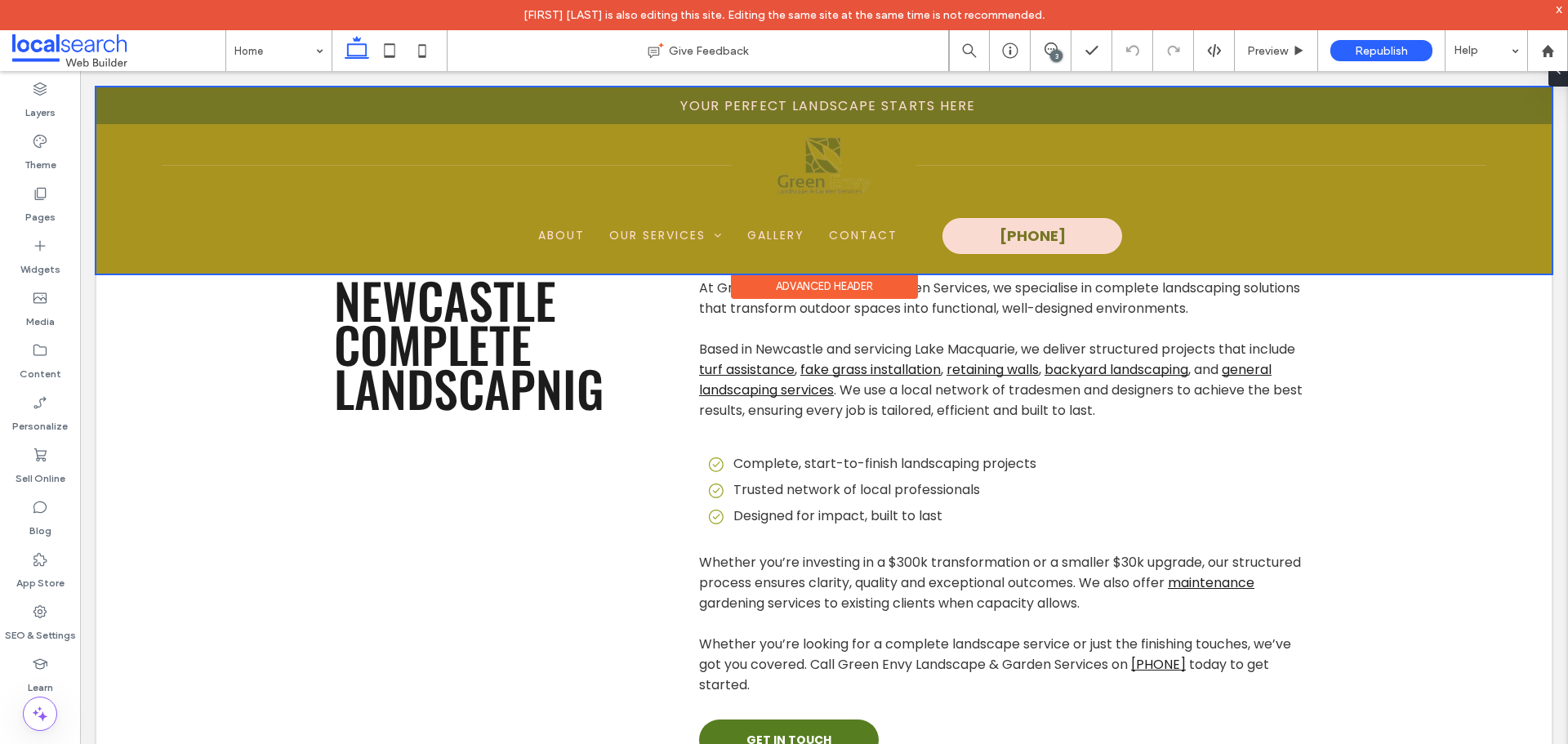 click on "Advanced Header" at bounding box center [824, 286] 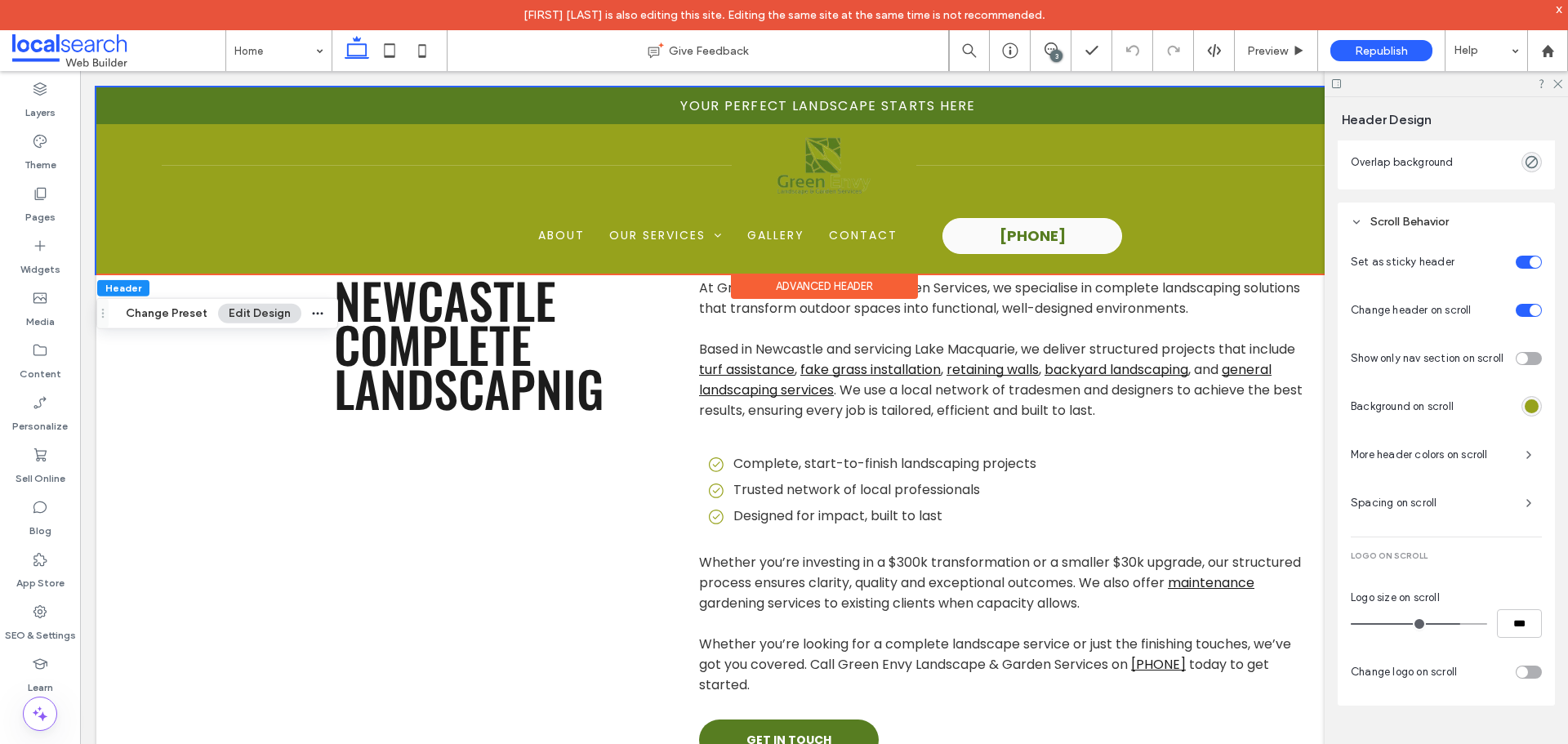 scroll, scrollTop: 692, scrollLeft: 0, axis: vertical 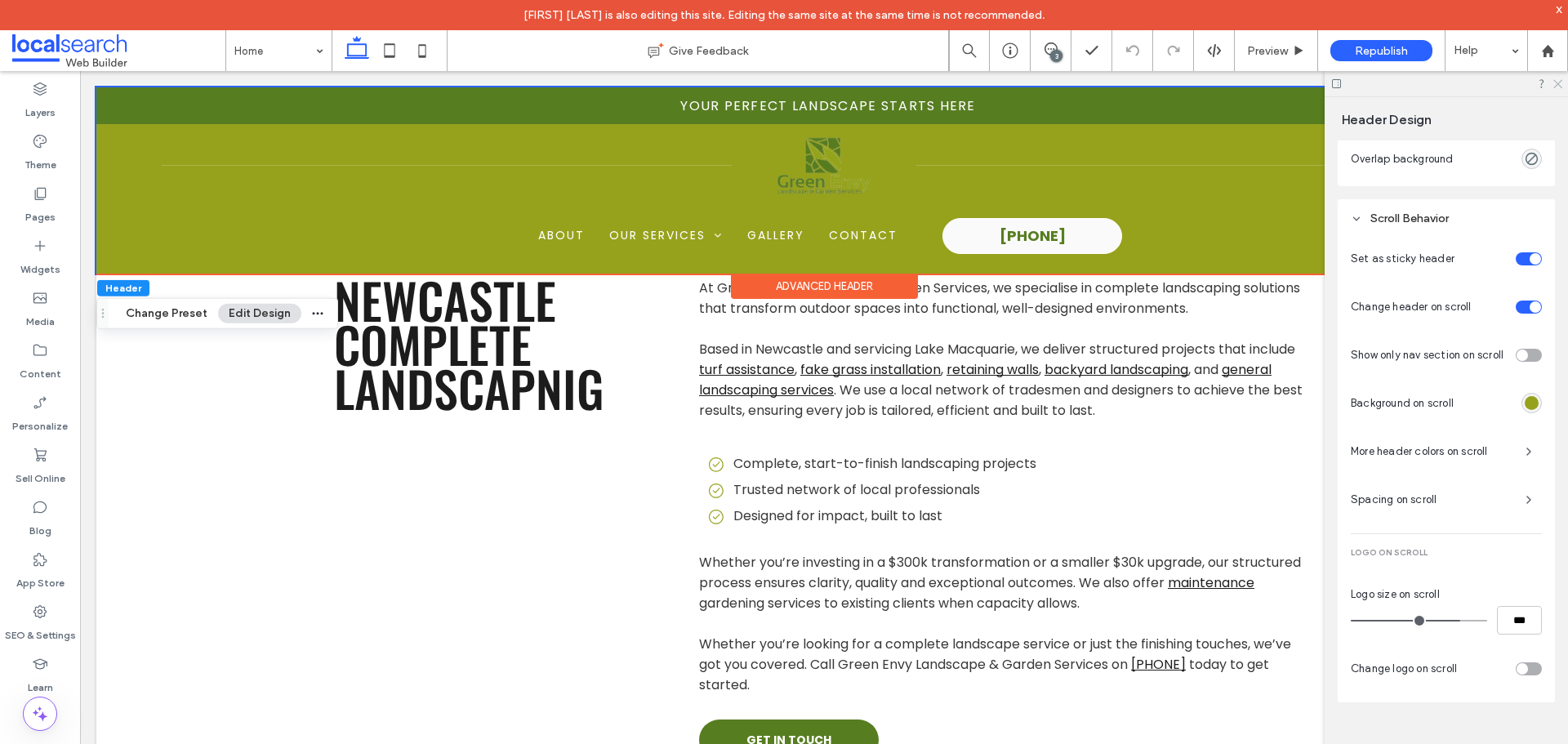 click 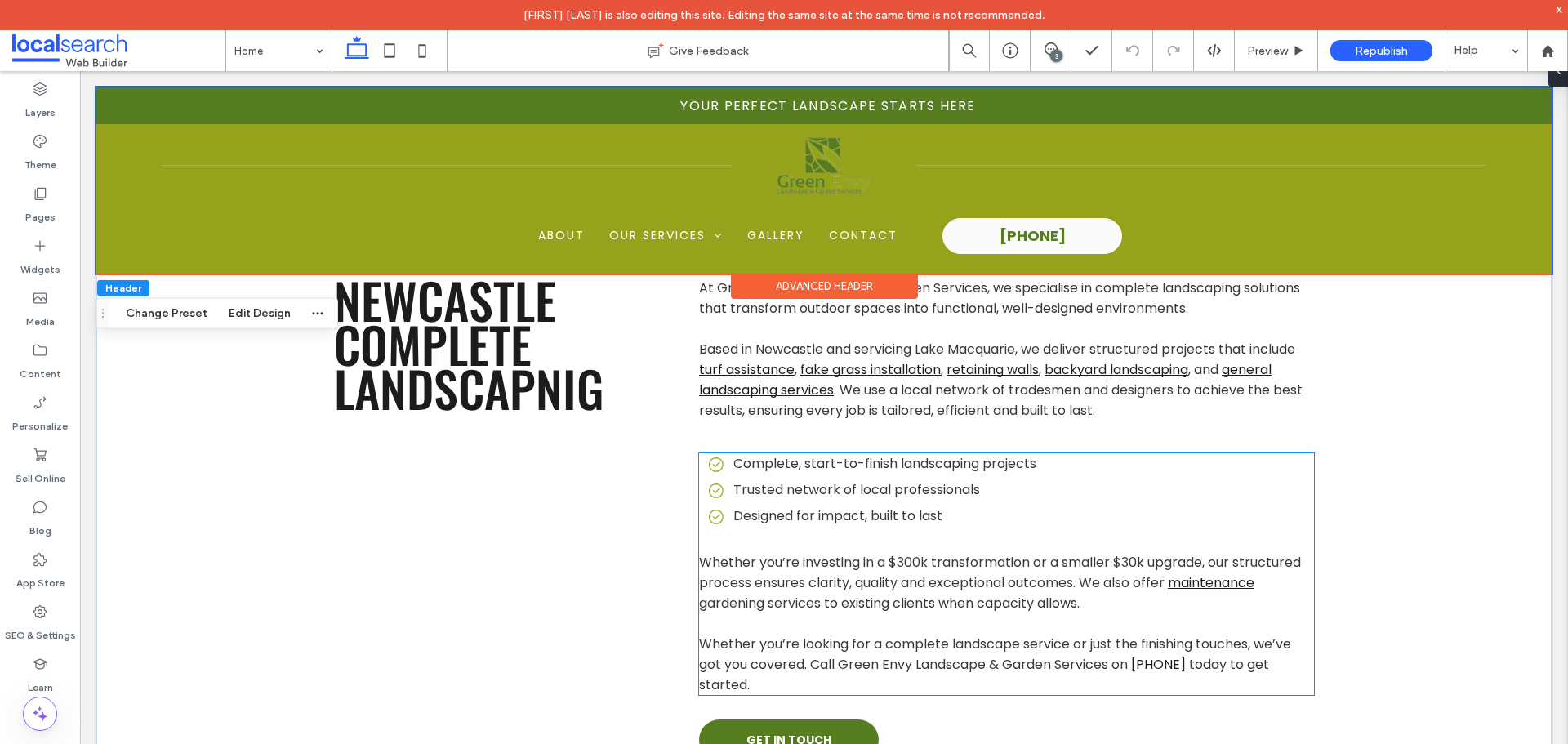 scroll, scrollTop: 1120, scrollLeft: 0, axis: vertical 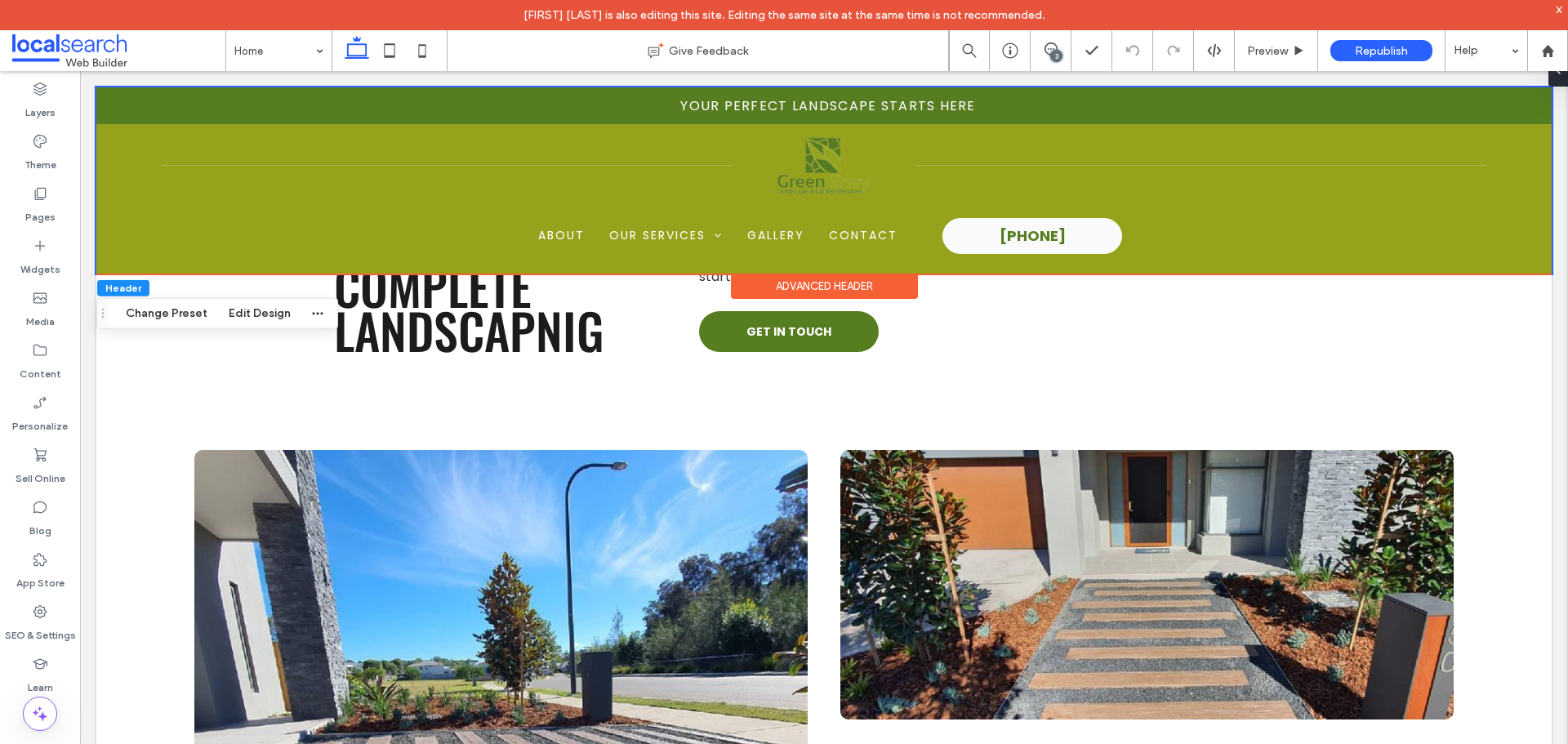 click on "3" at bounding box center (1056, 56) 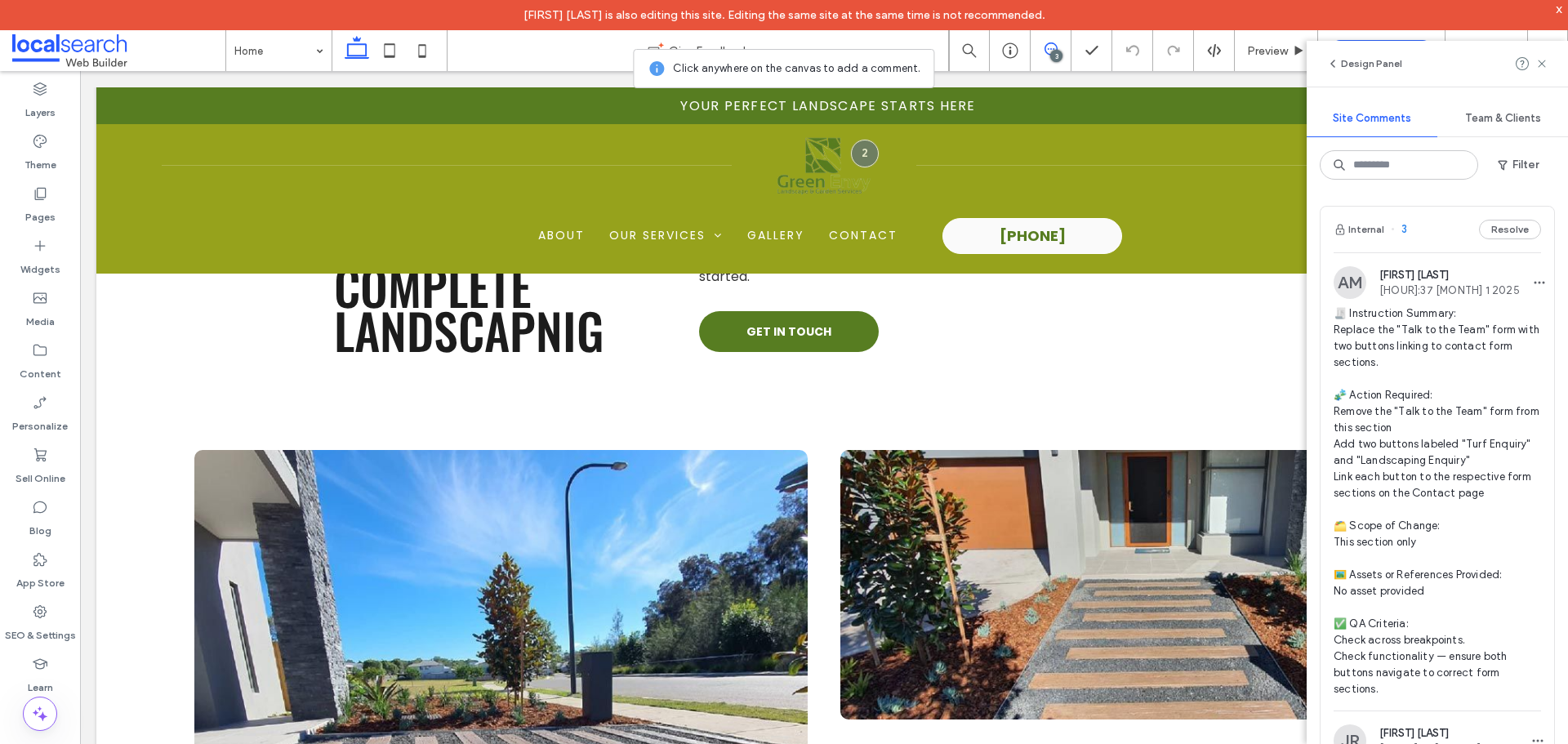click on "Internal 3 Resolve" at bounding box center (1437, 229) 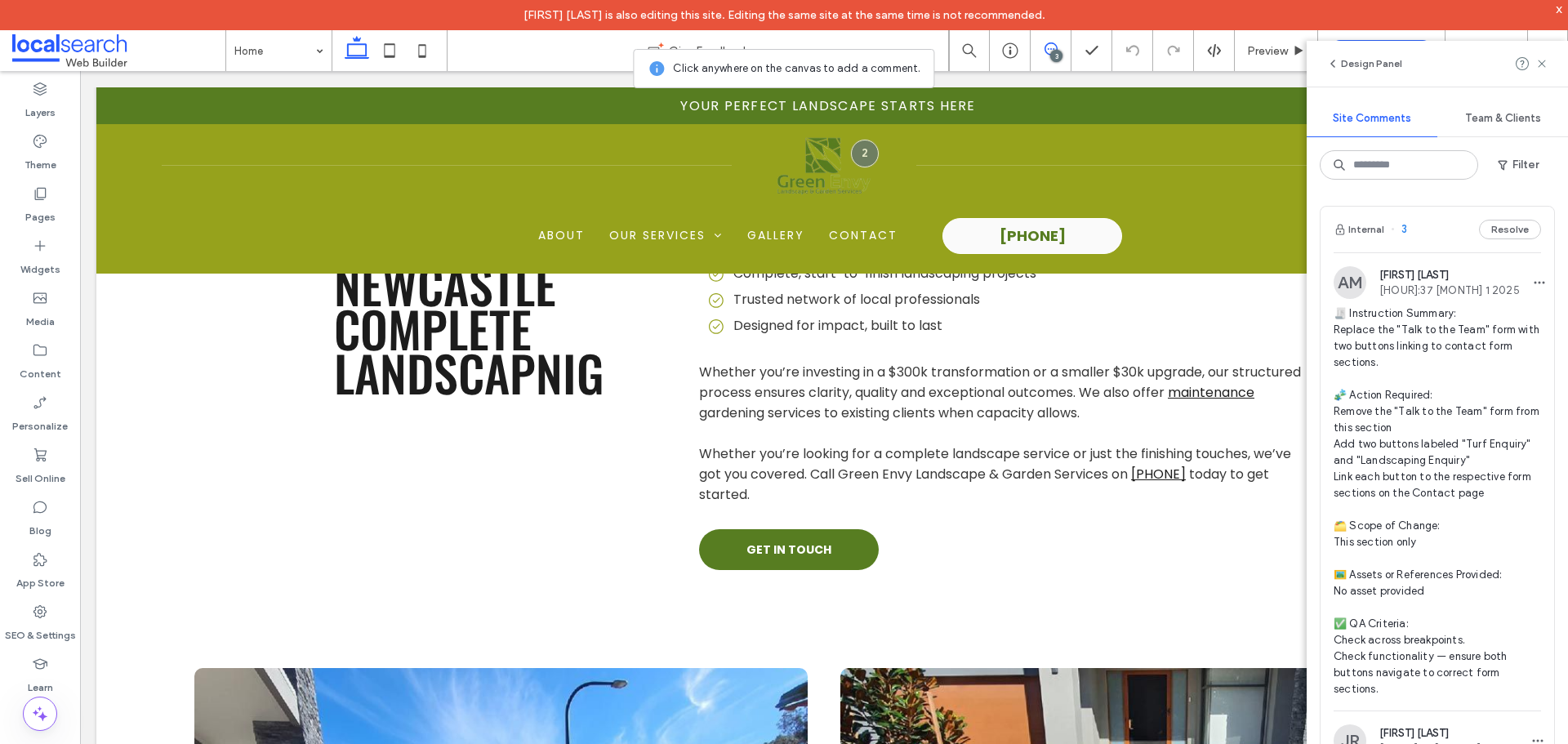 scroll, scrollTop: 221, scrollLeft: 0, axis: vertical 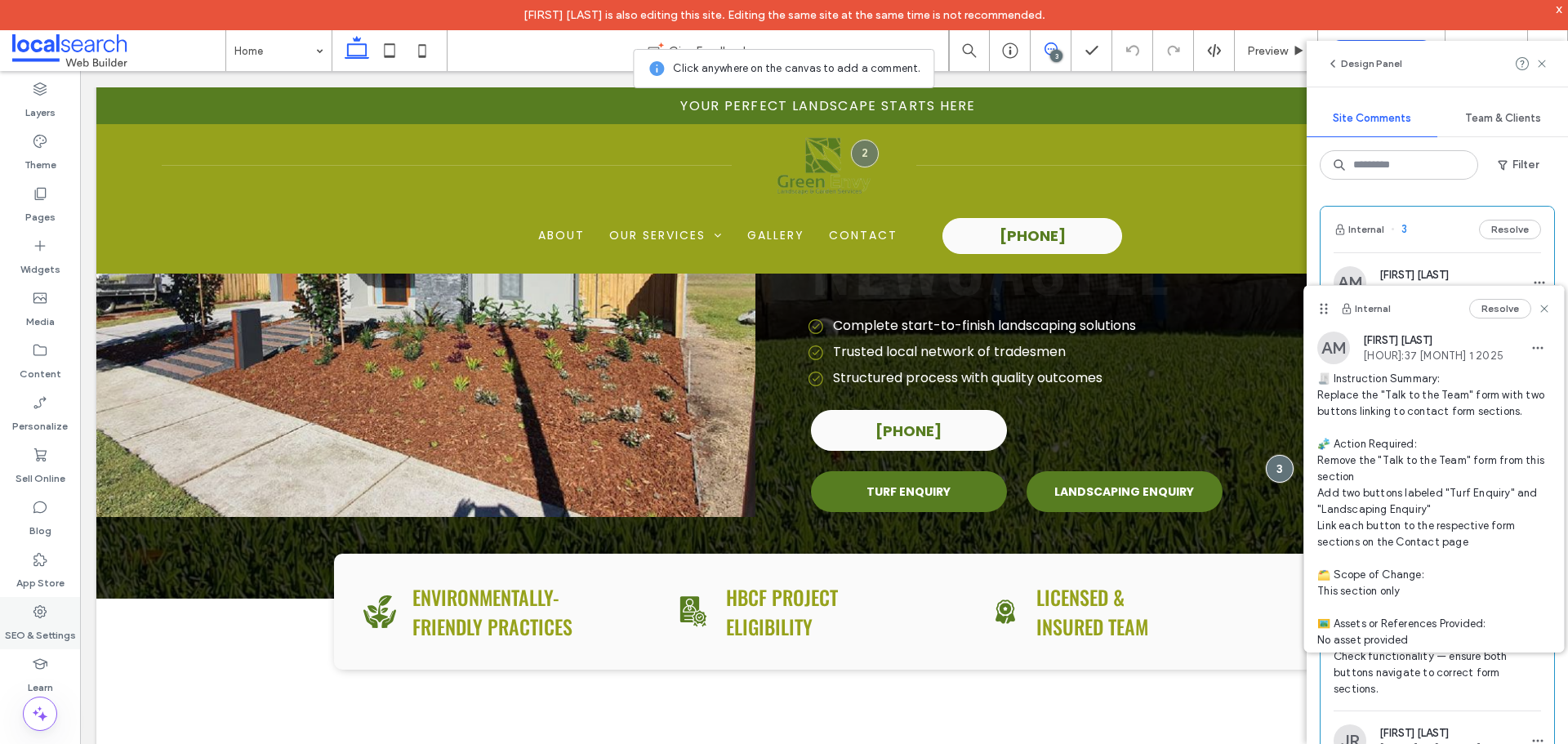 click 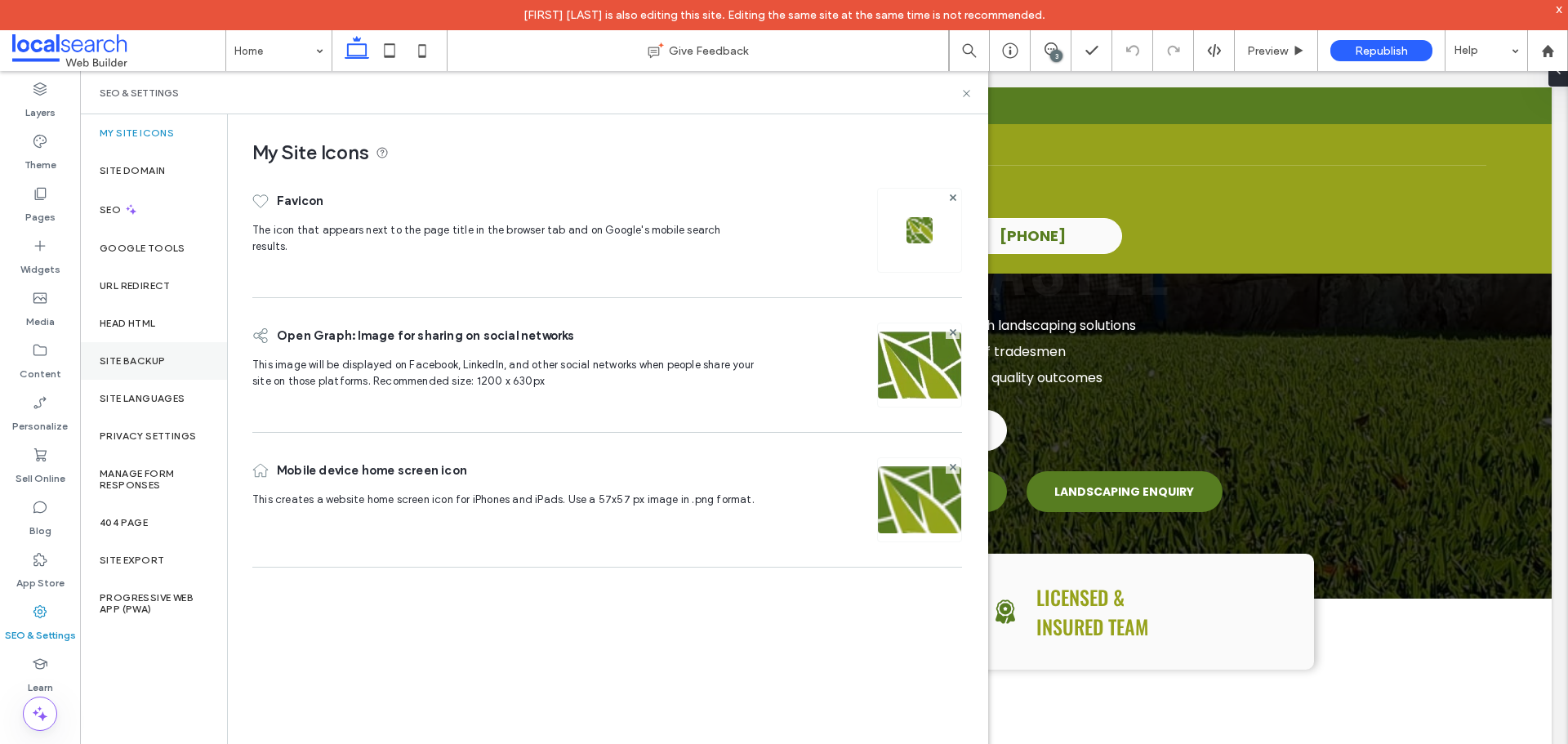 click on "Site Backup" at bounding box center [132, 361] 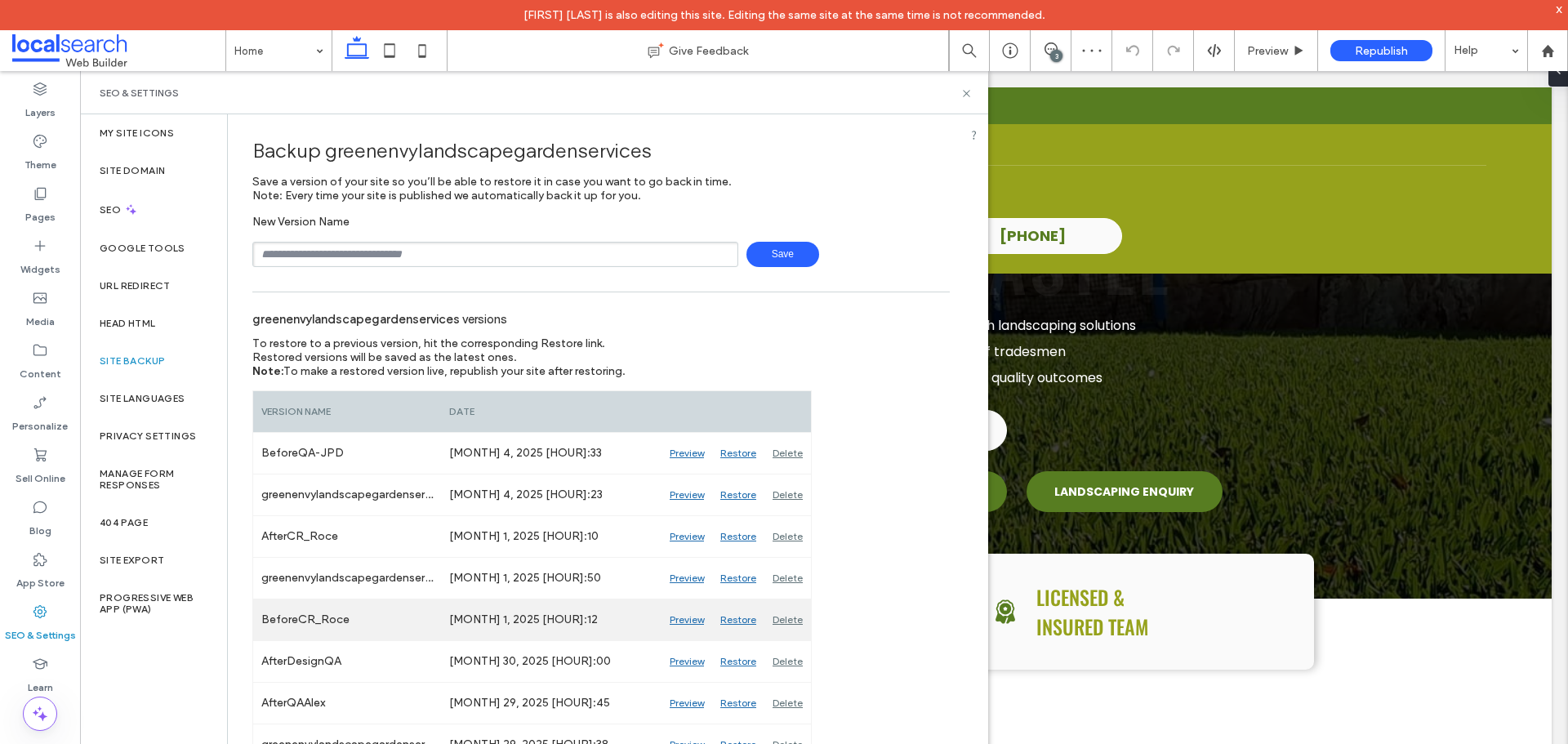 click on "Preview" at bounding box center [687, 620] 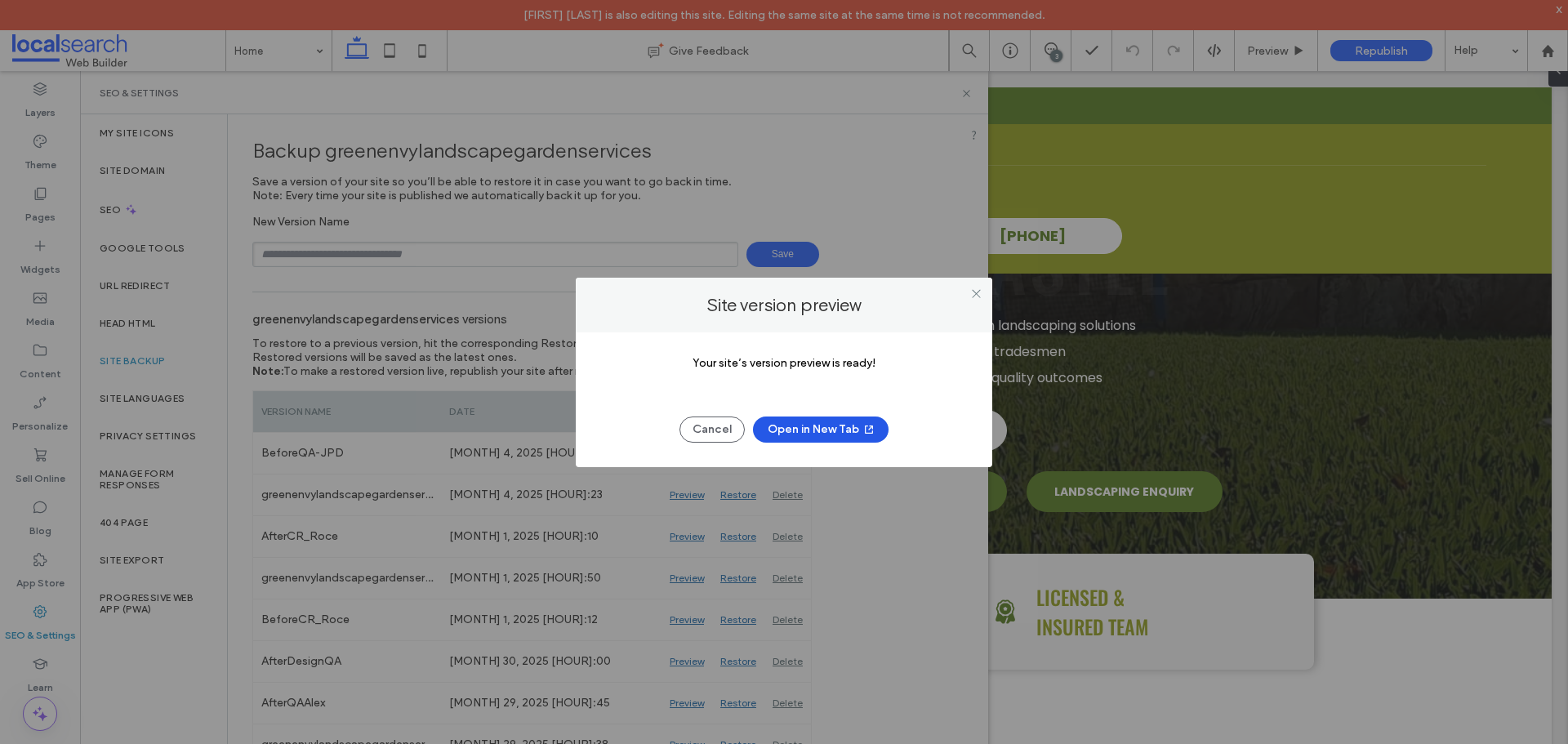 click on "Open in New Tab" at bounding box center [821, 430] 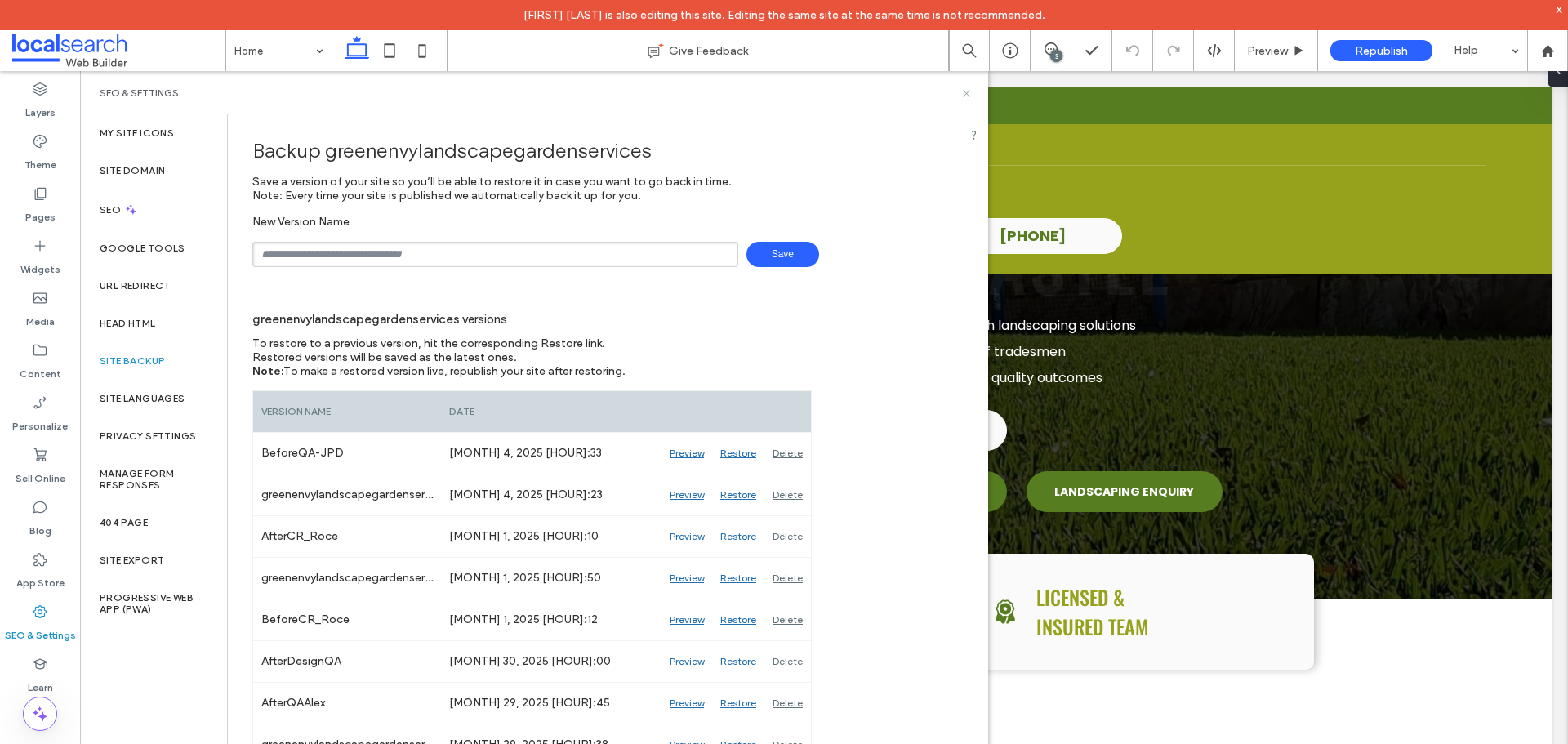 click 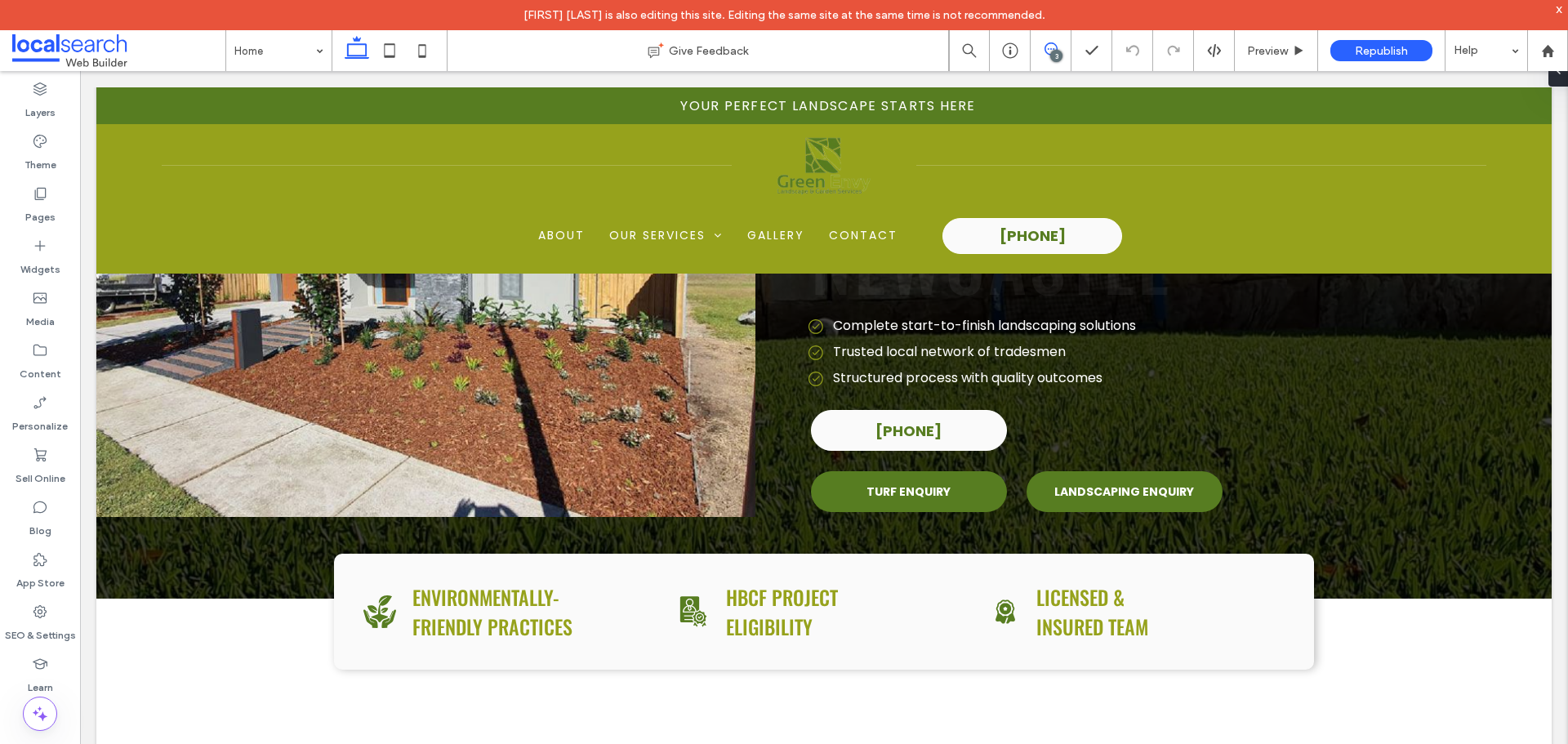 click 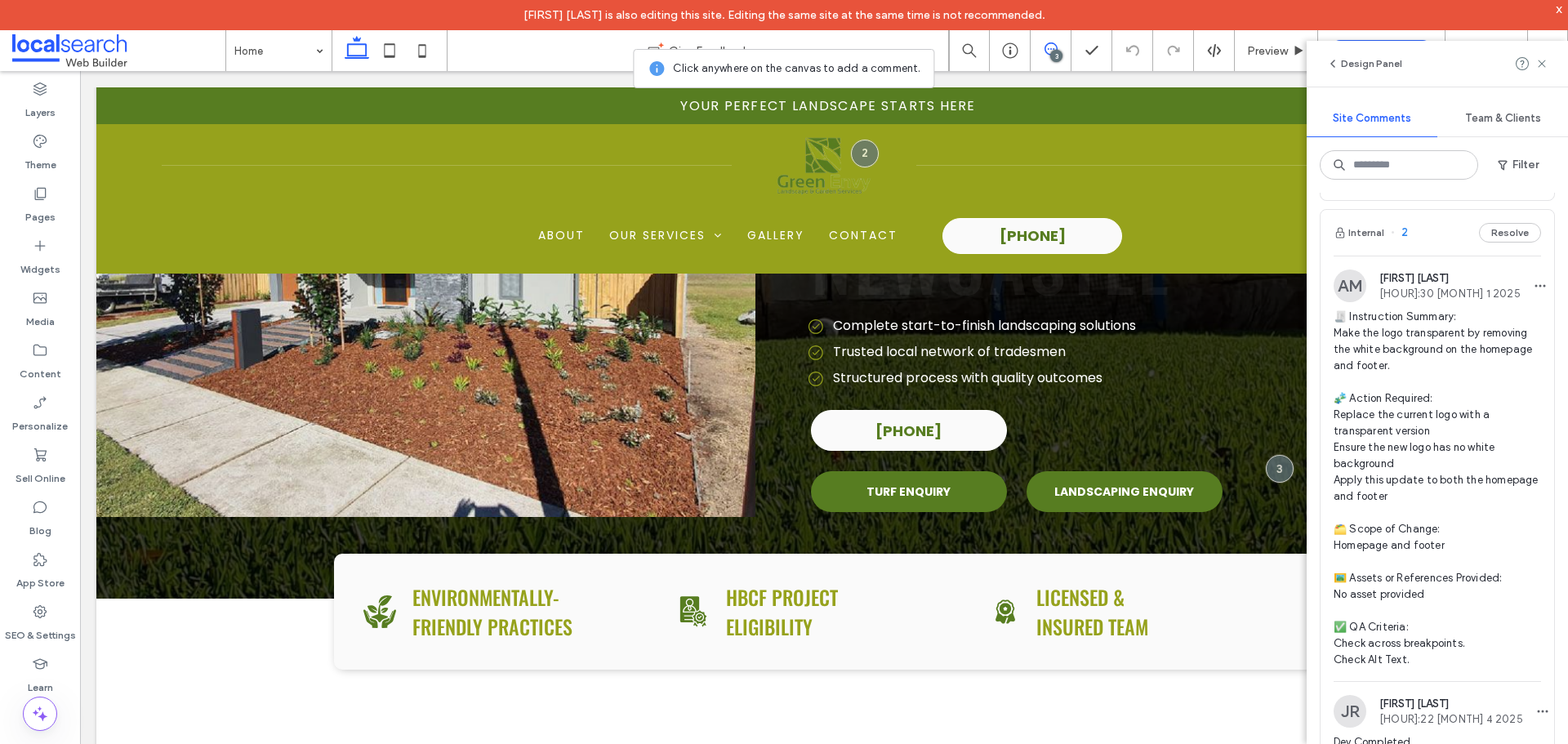 scroll, scrollTop: 653, scrollLeft: 0, axis: vertical 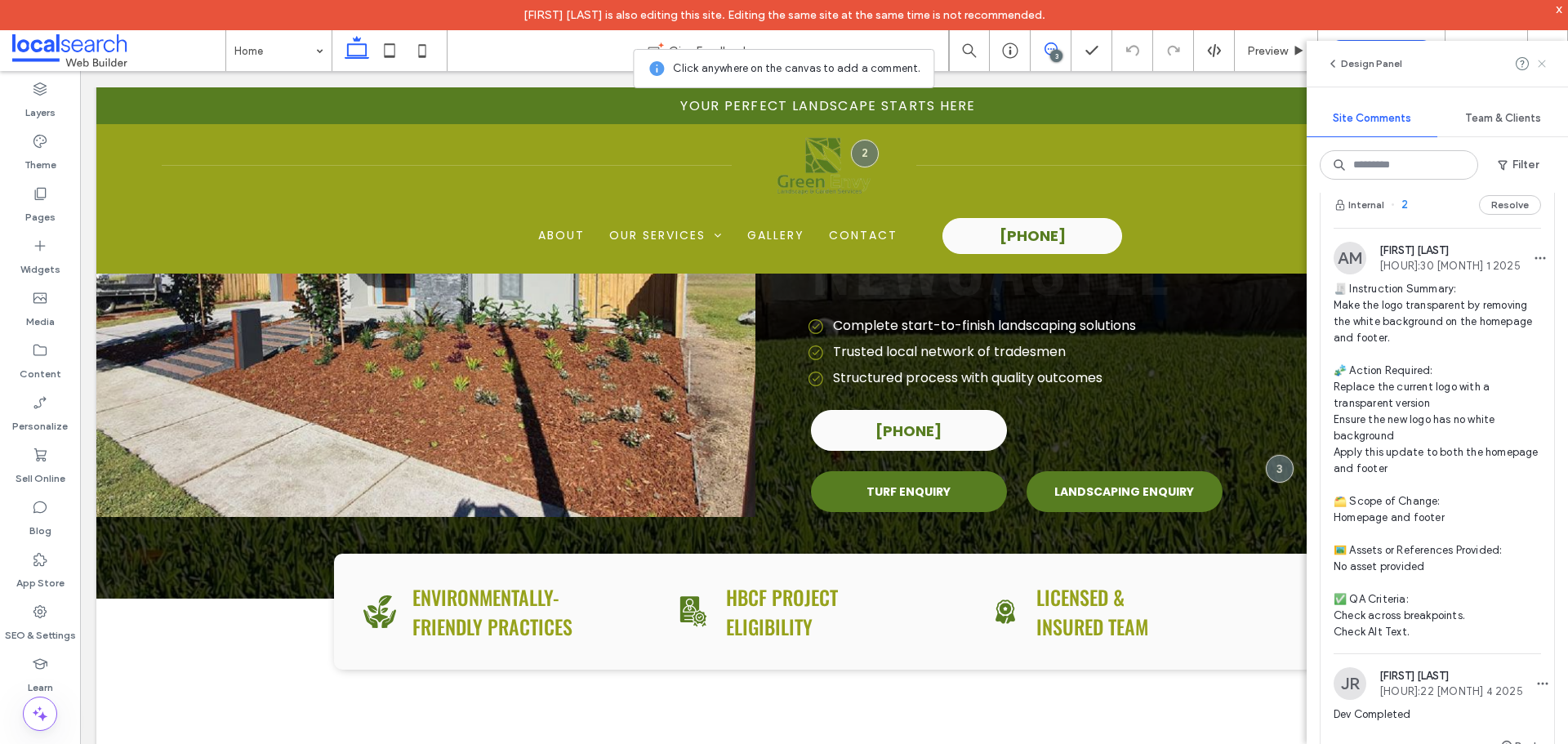 click 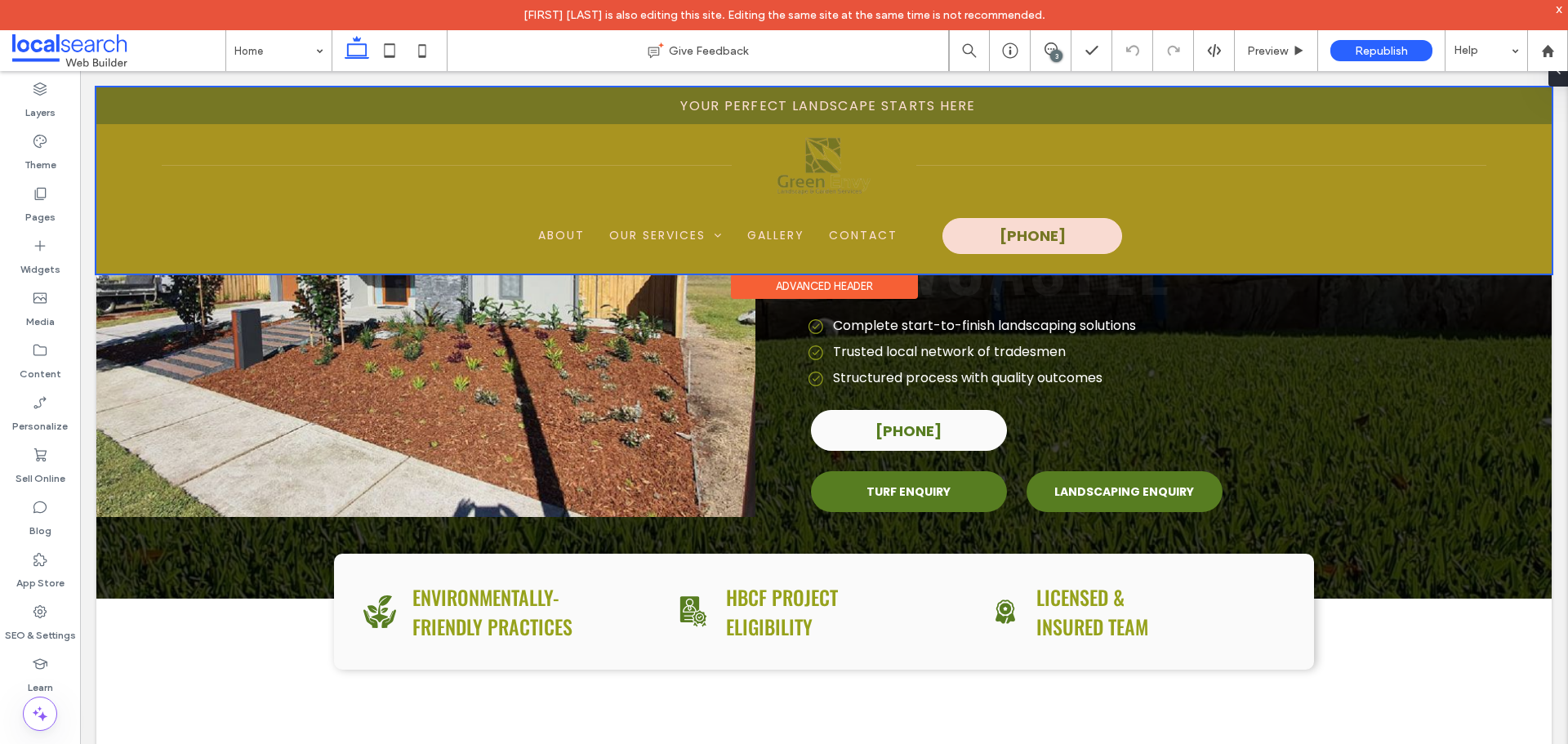 scroll, scrollTop: 0, scrollLeft: 0, axis: both 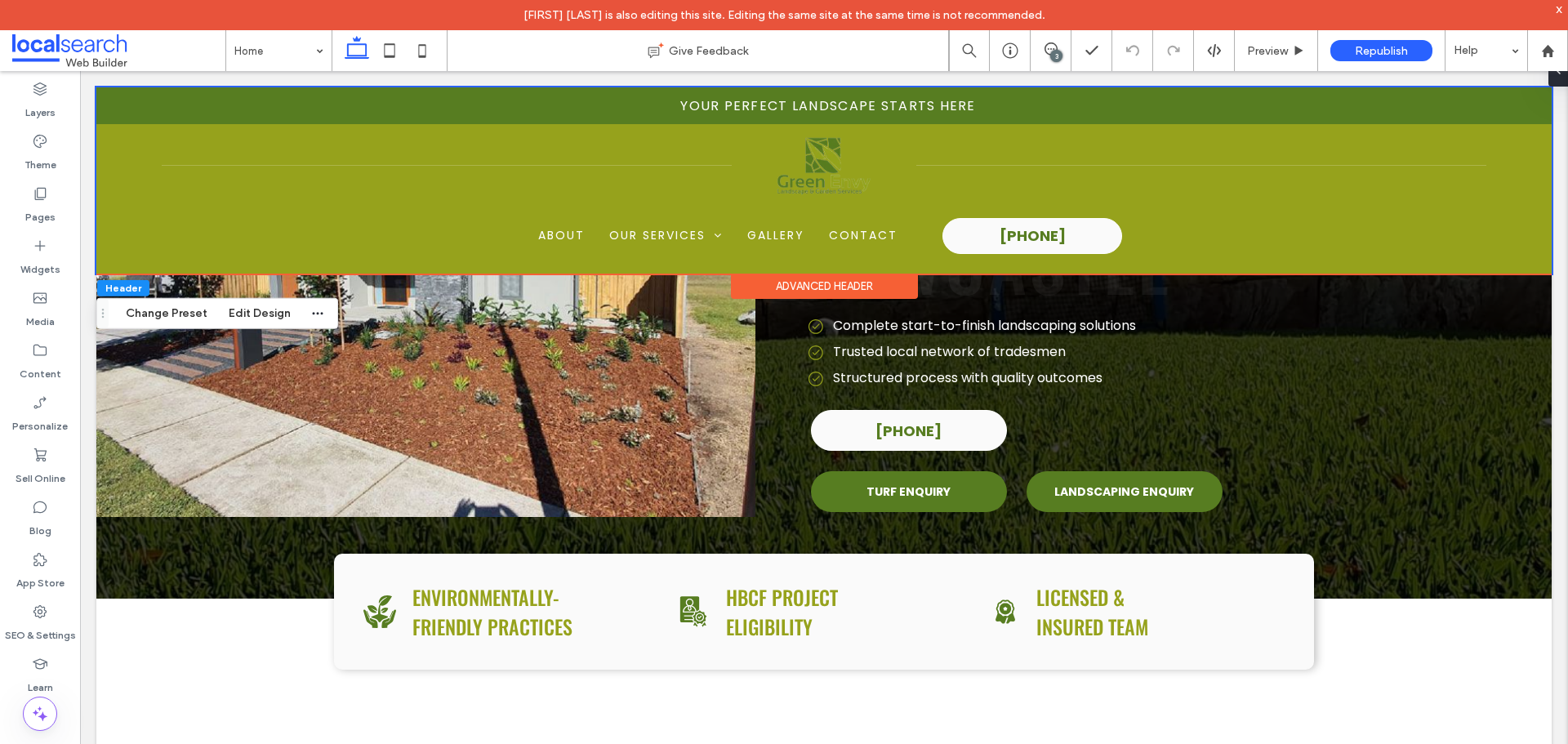click on "Advanced Header" at bounding box center [824, 286] 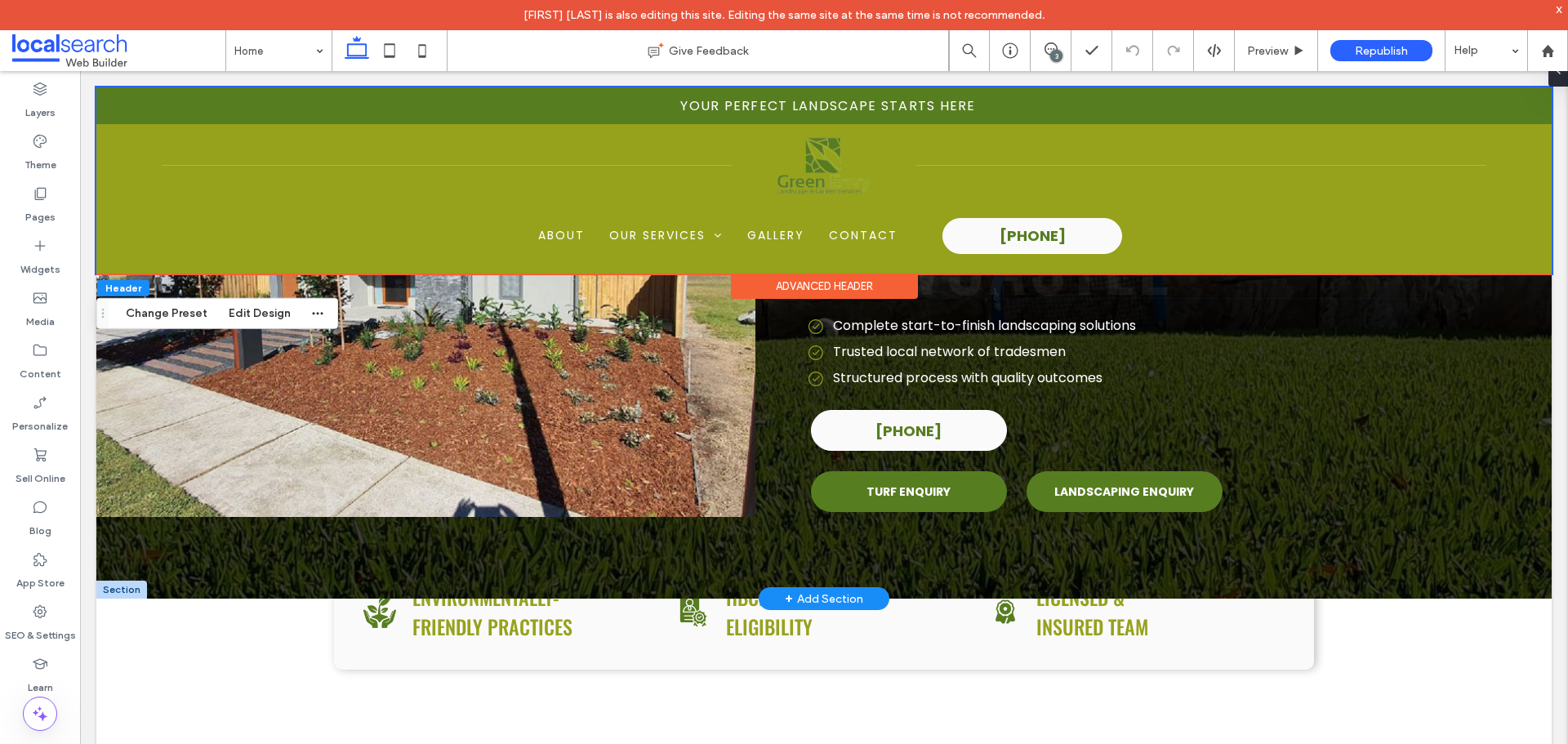click on "COMPLETE LANDSCAPING IN NEWCASTLE" at bounding box center (1075, 188) 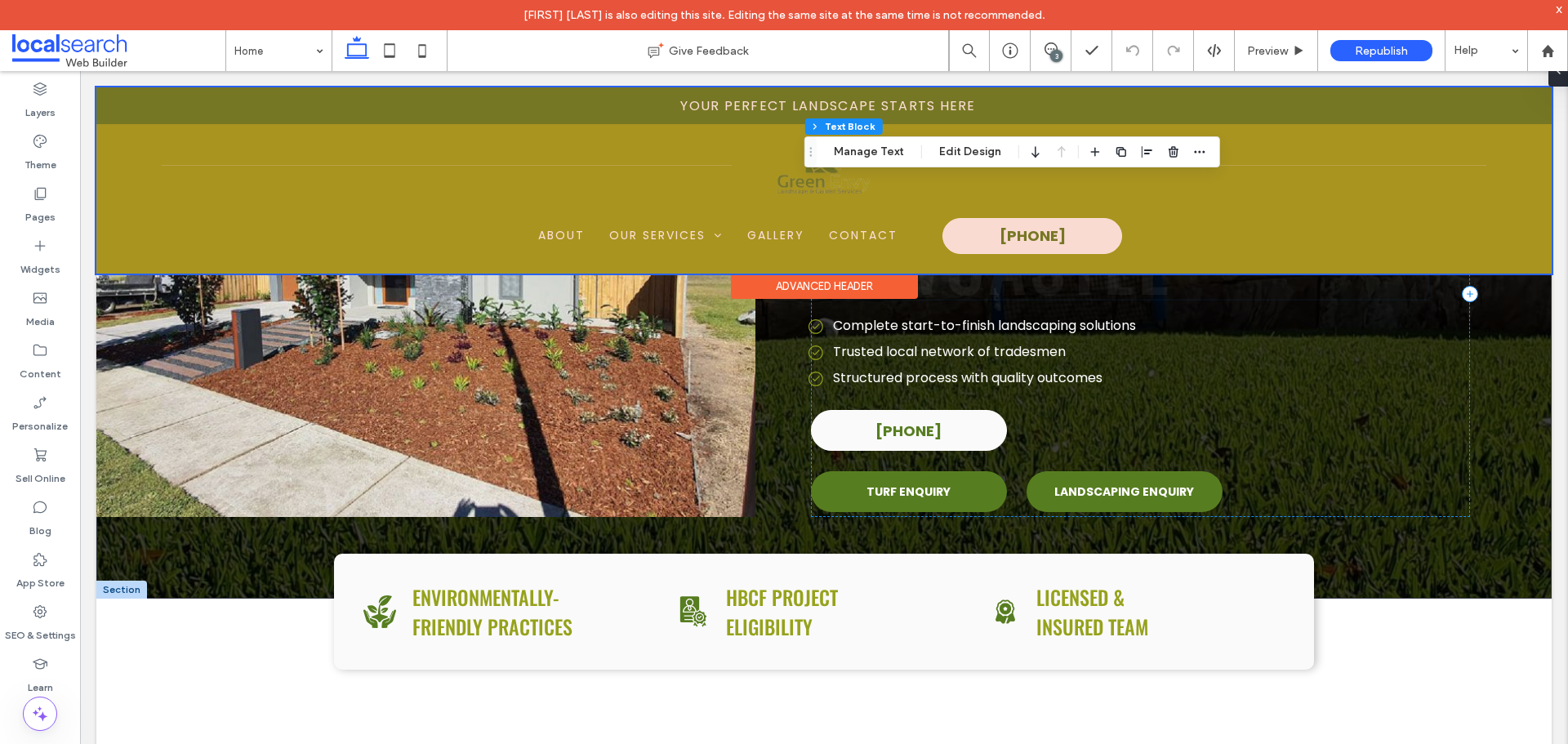 type on "***" 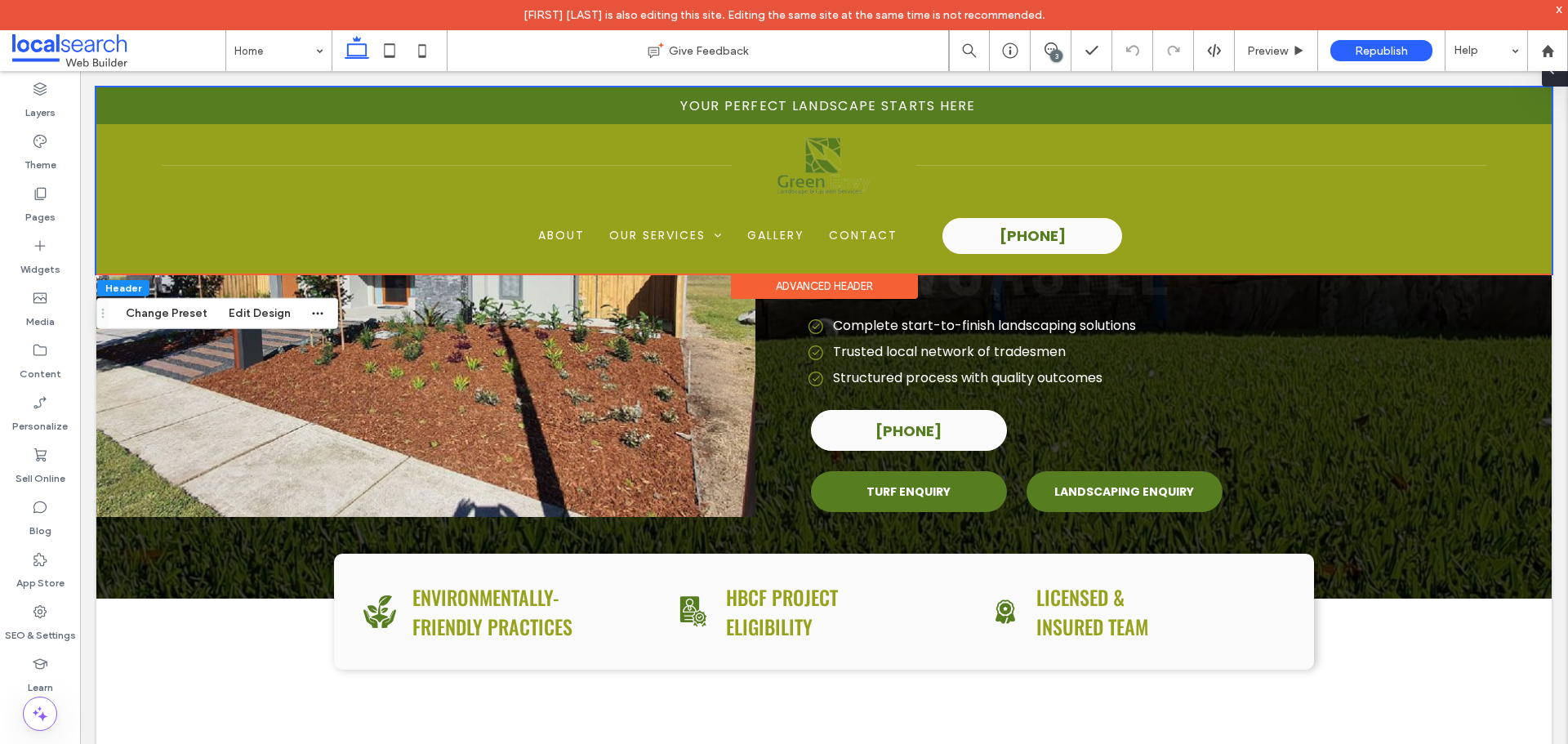 click at bounding box center (1552, 70) 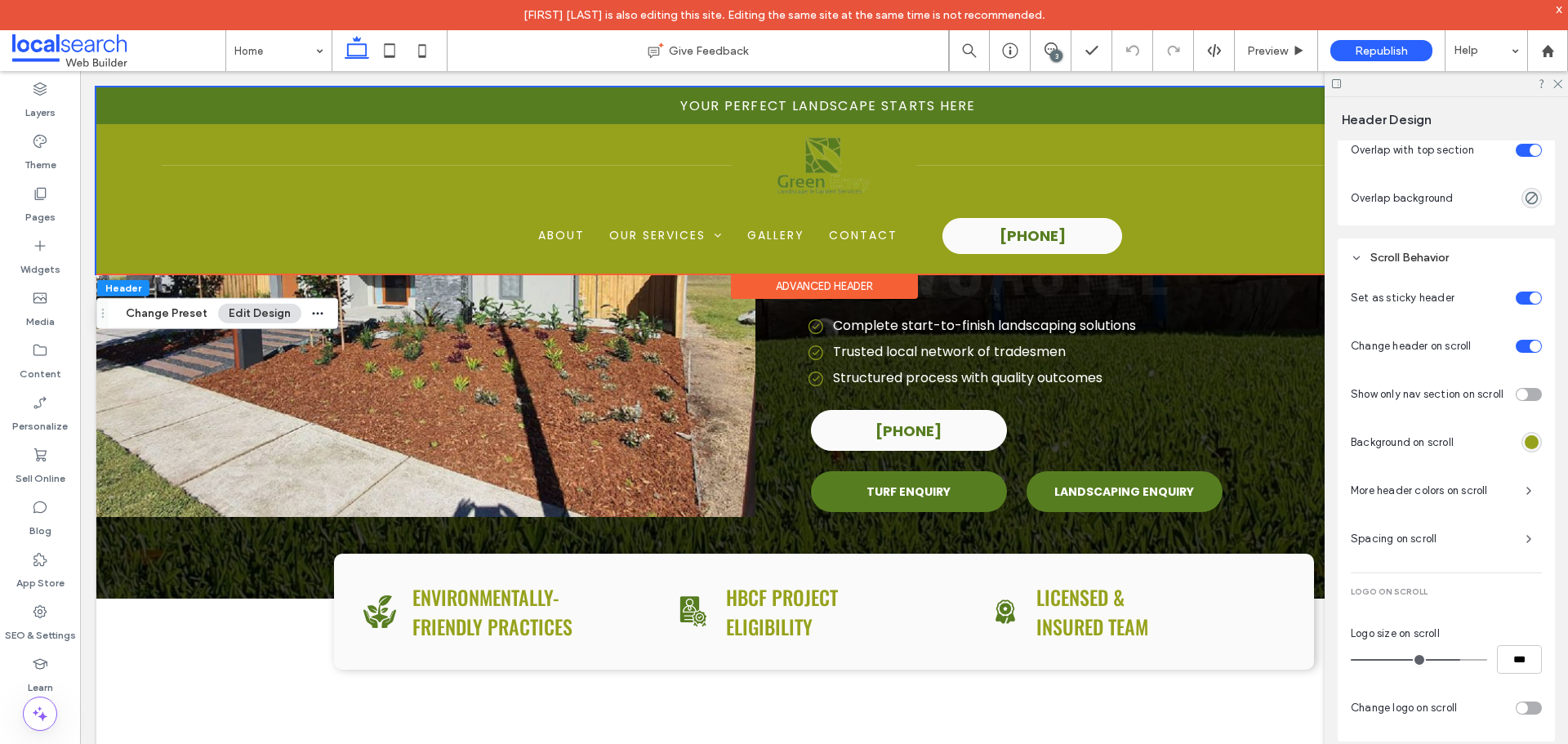 scroll, scrollTop: 692, scrollLeft: 0, axis: vertical 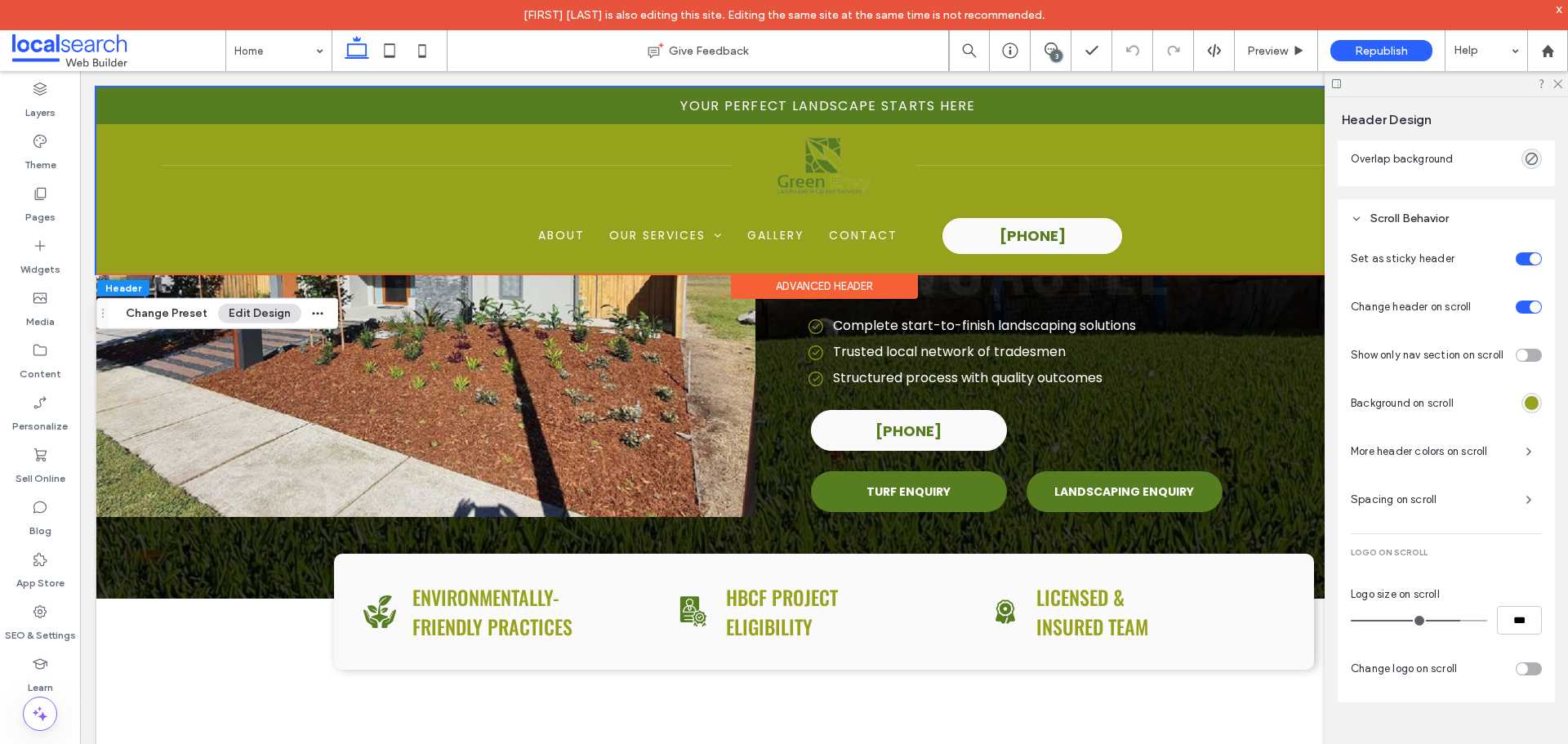 click at bounding box center (1522, 669) 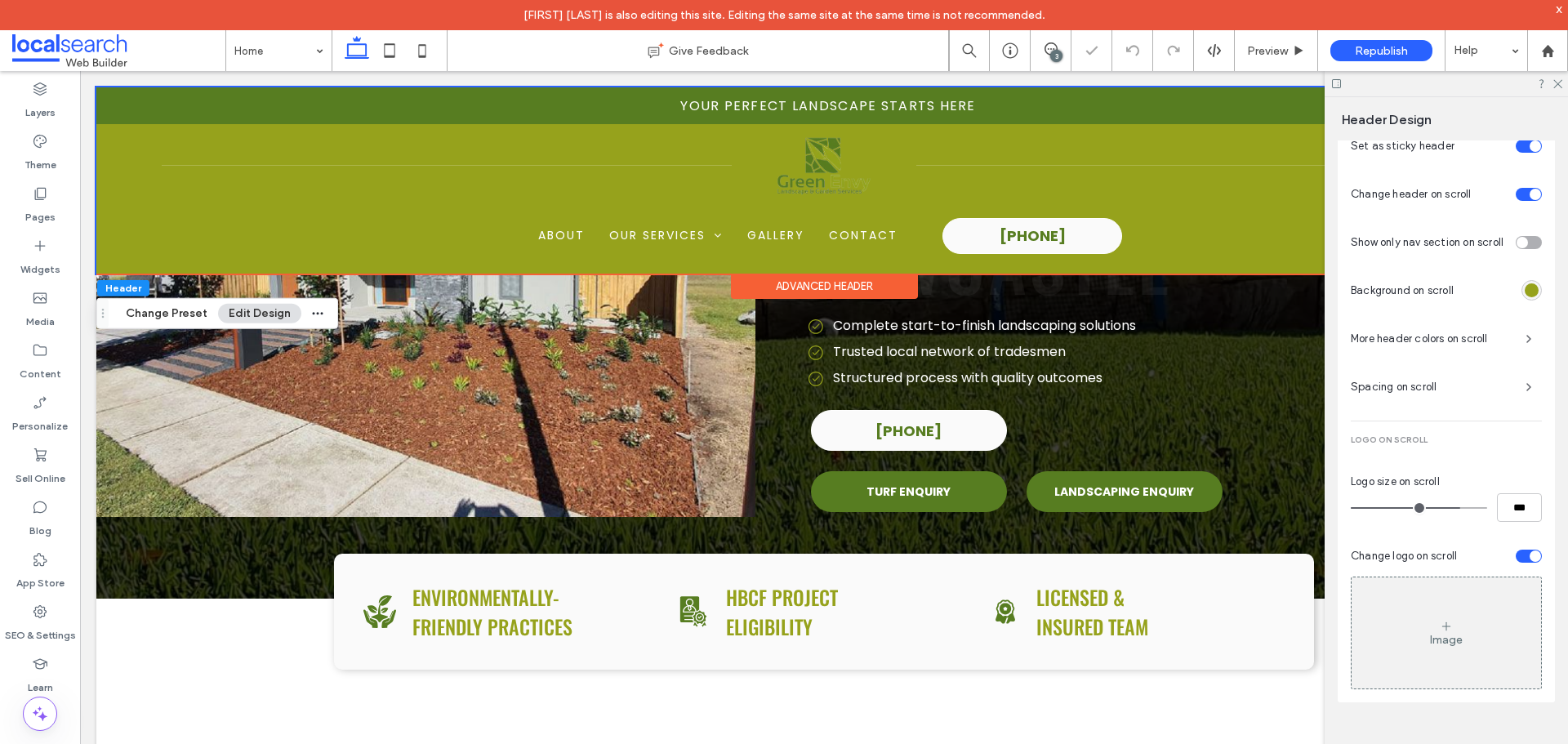 scroll, scrollTop: 804, scrollLeft: 0, axis: vertical 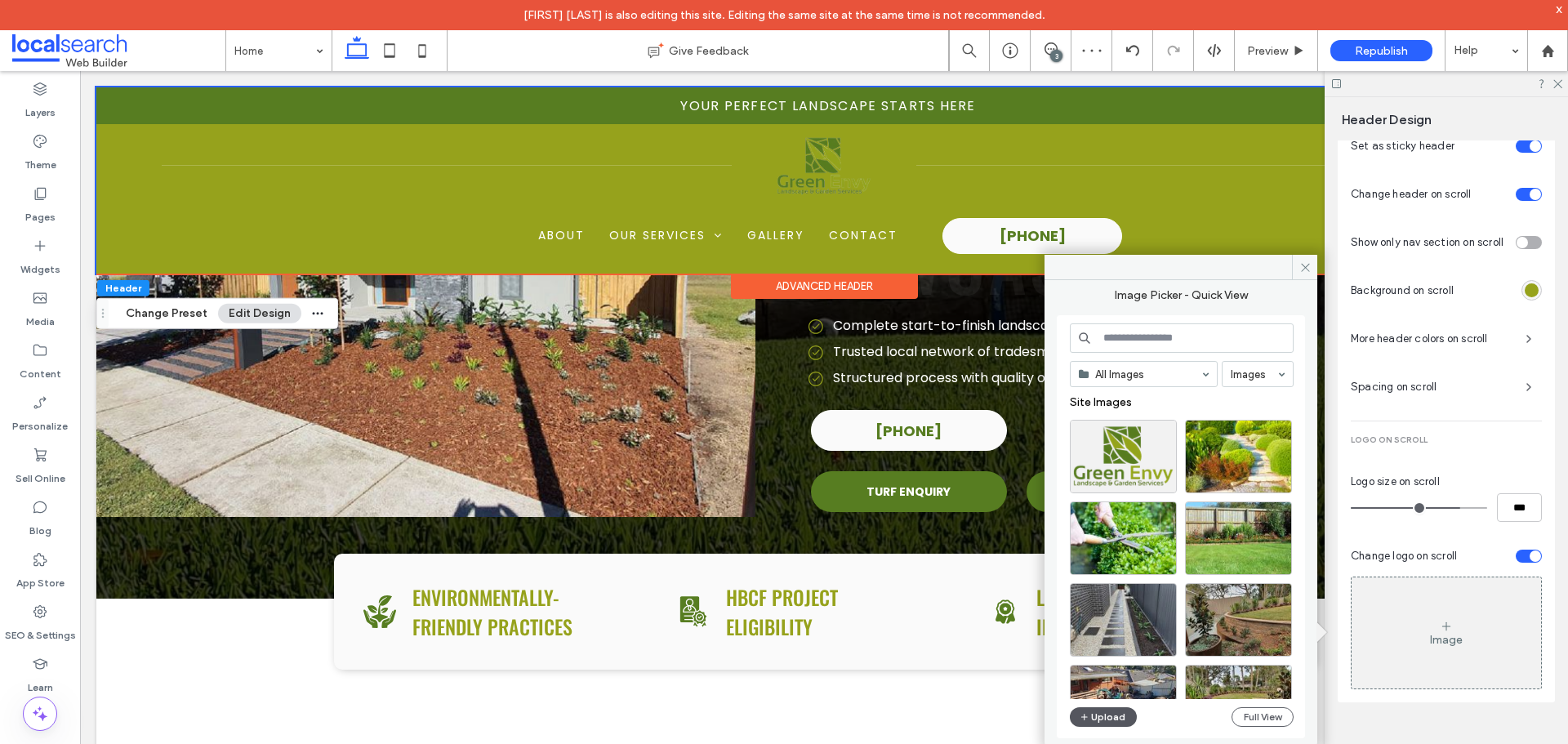 click on "Upload" at bounding box center (1103, 717) 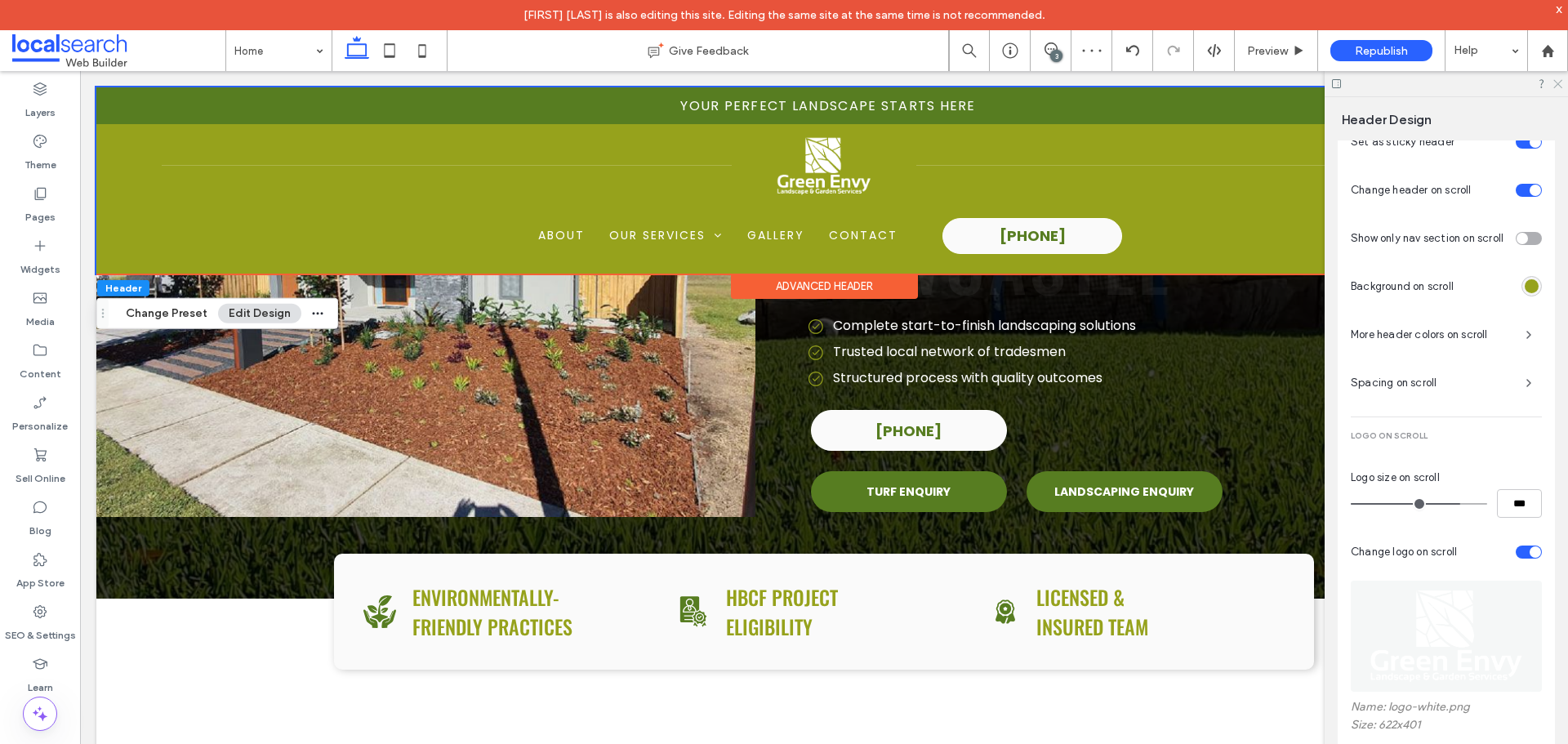 click 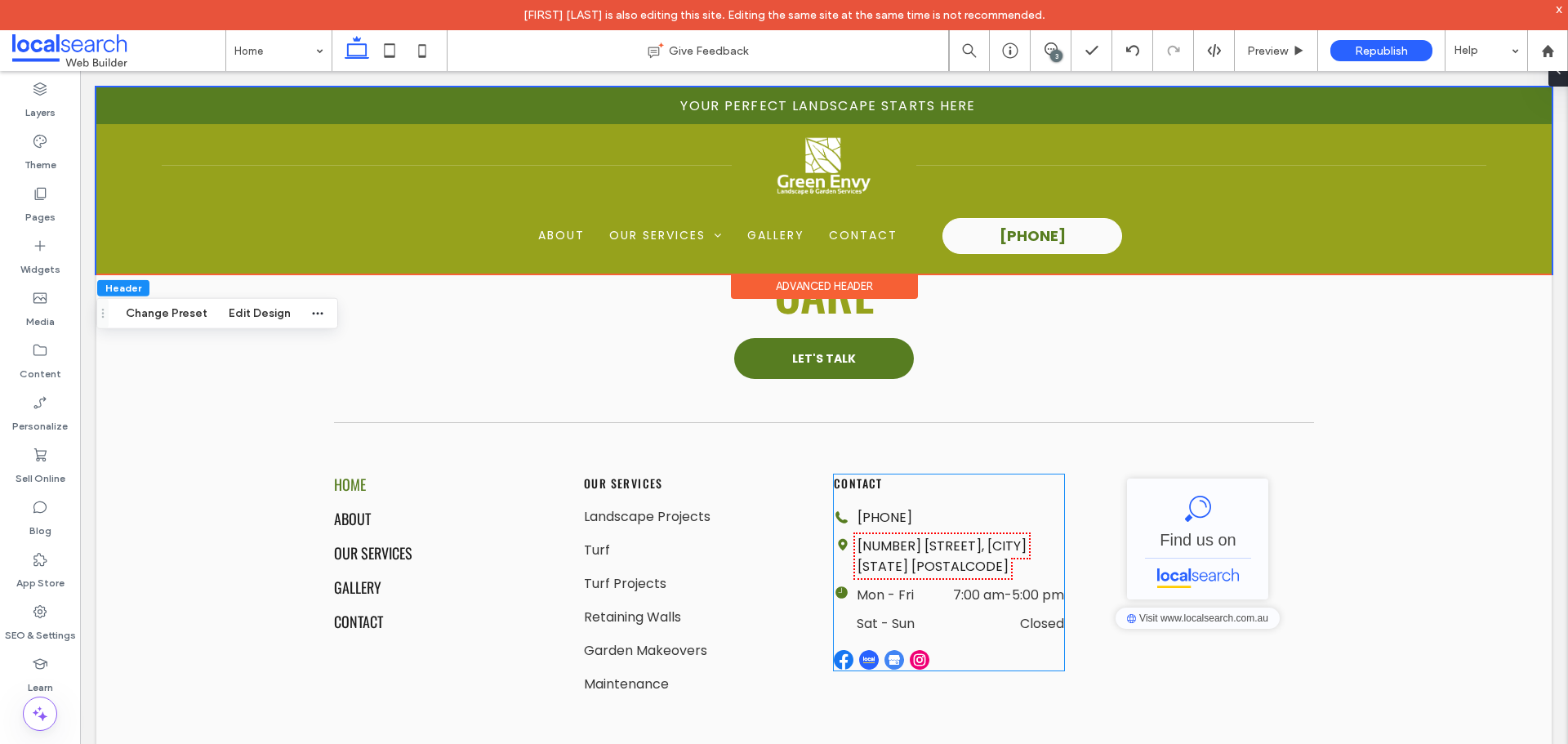 scroll, scrollTop: 4088, scrollLeft: 0, axis: vertical 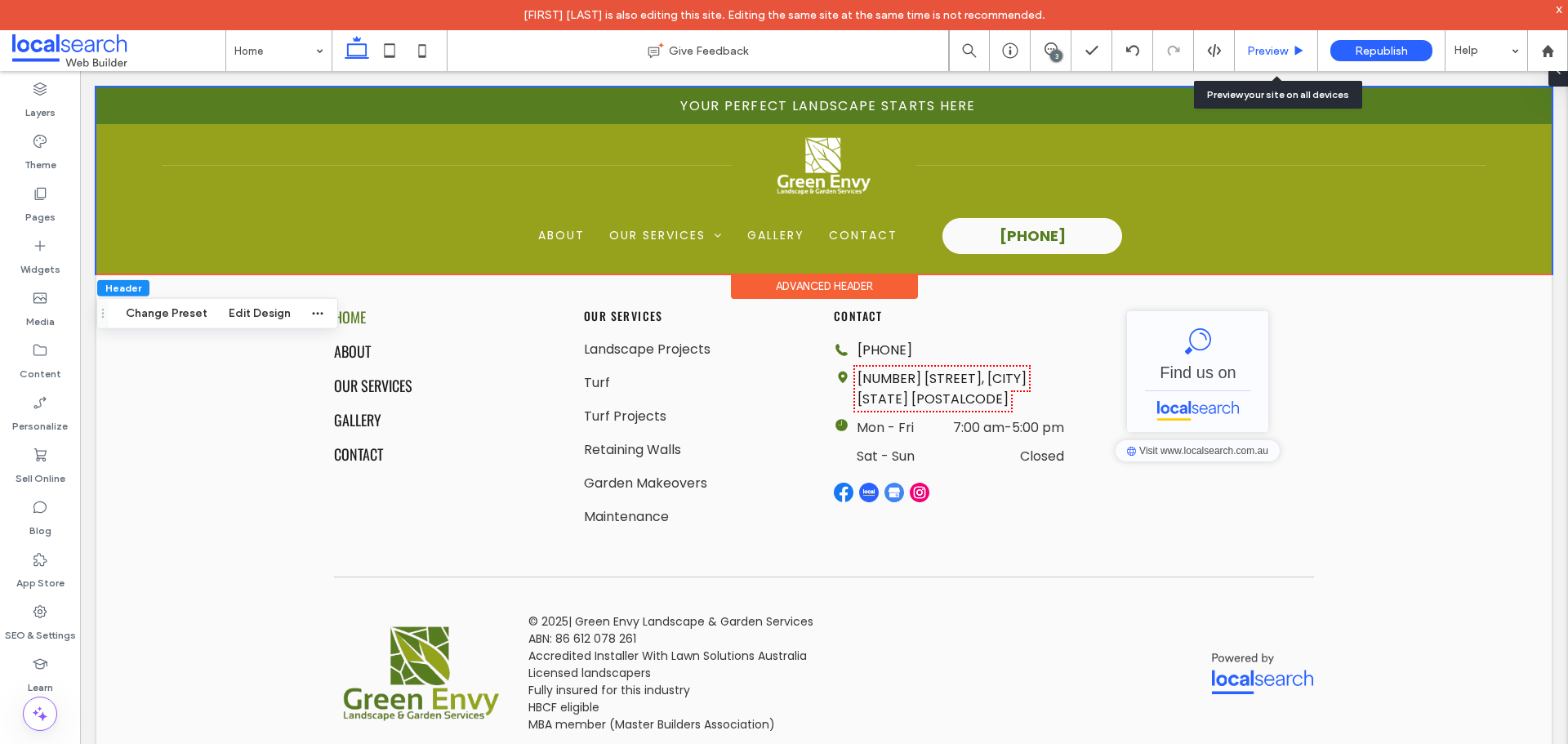click on "Preview" at bounding box center (1276, 51) 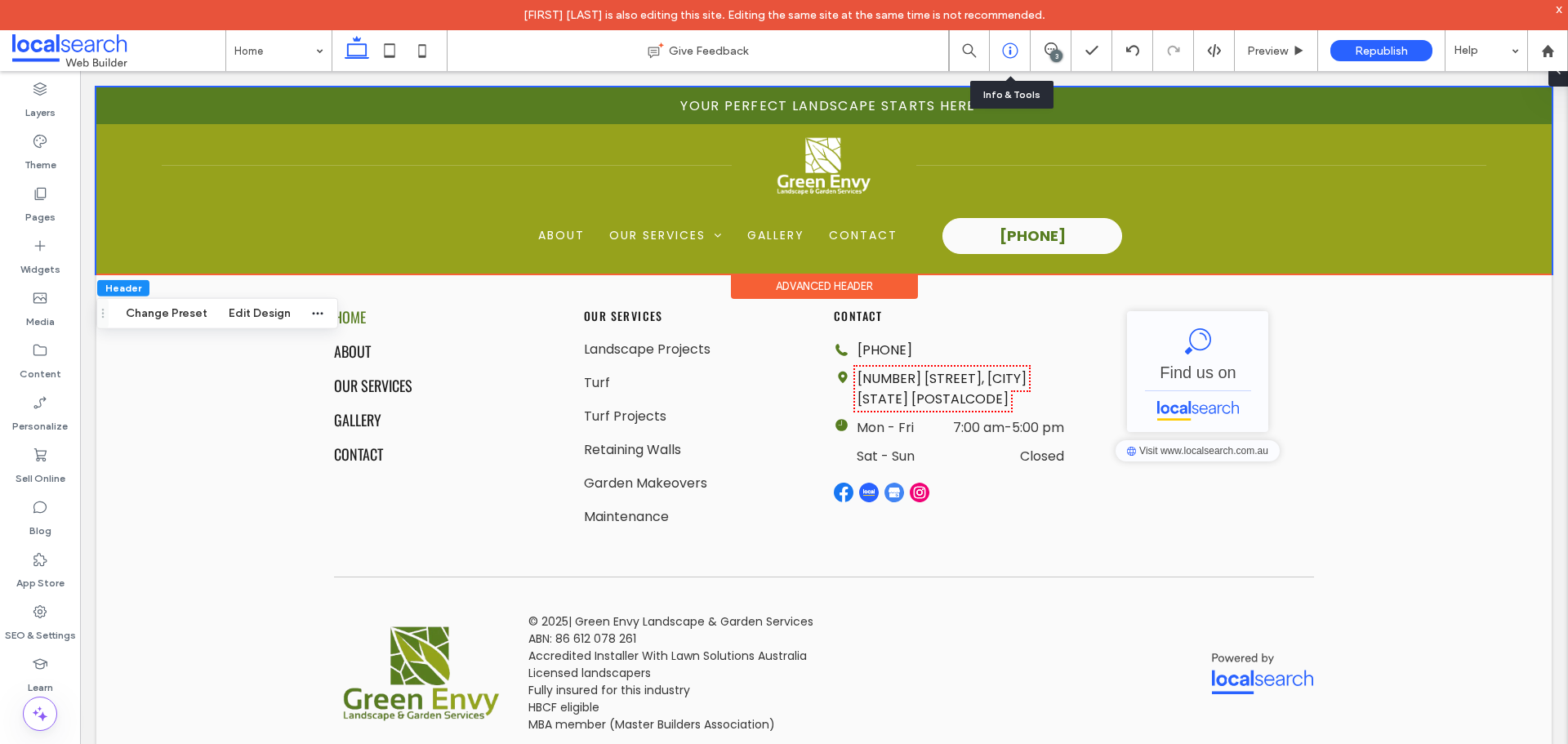 click 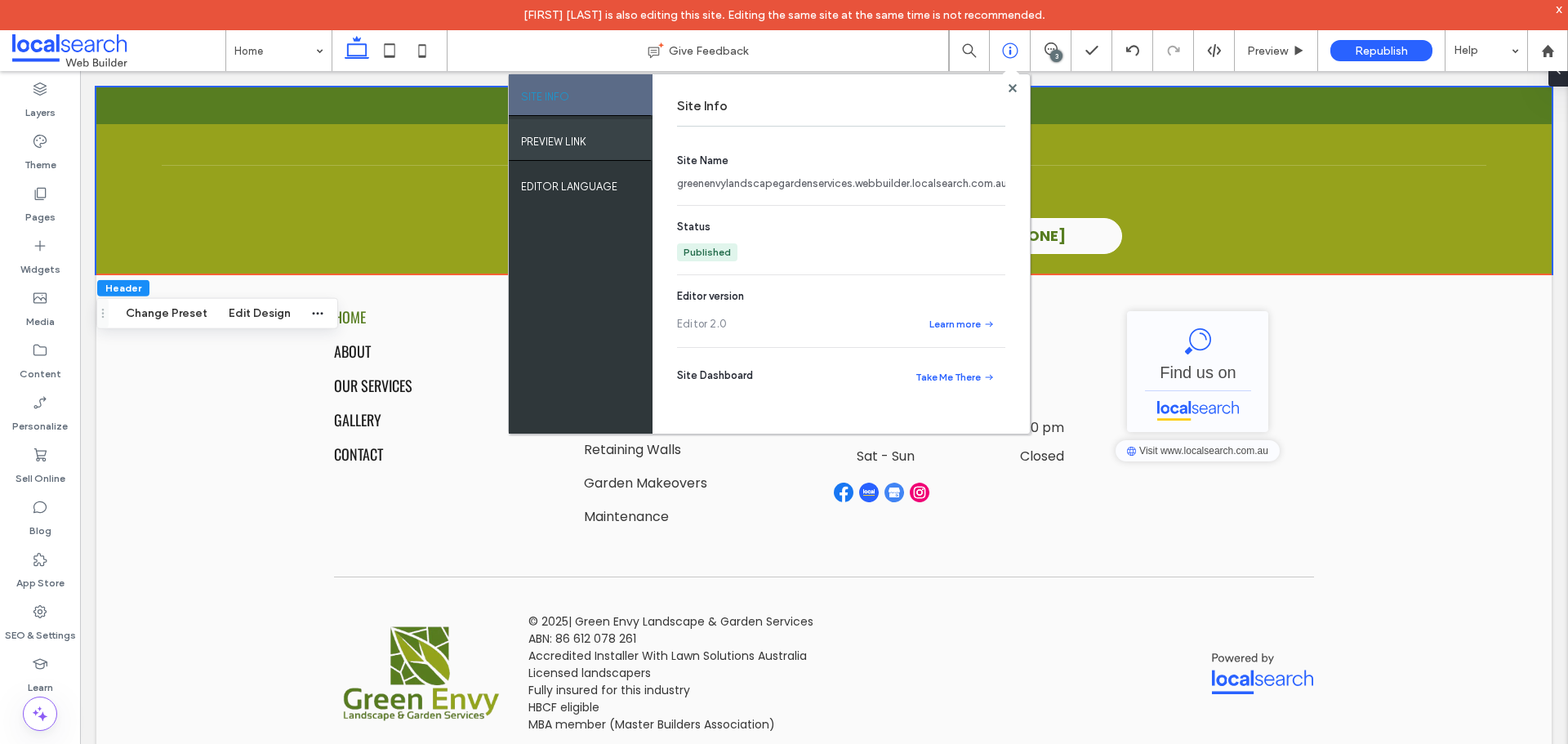 click on "PREVIEW LINK" at bounding box center (554, 137) 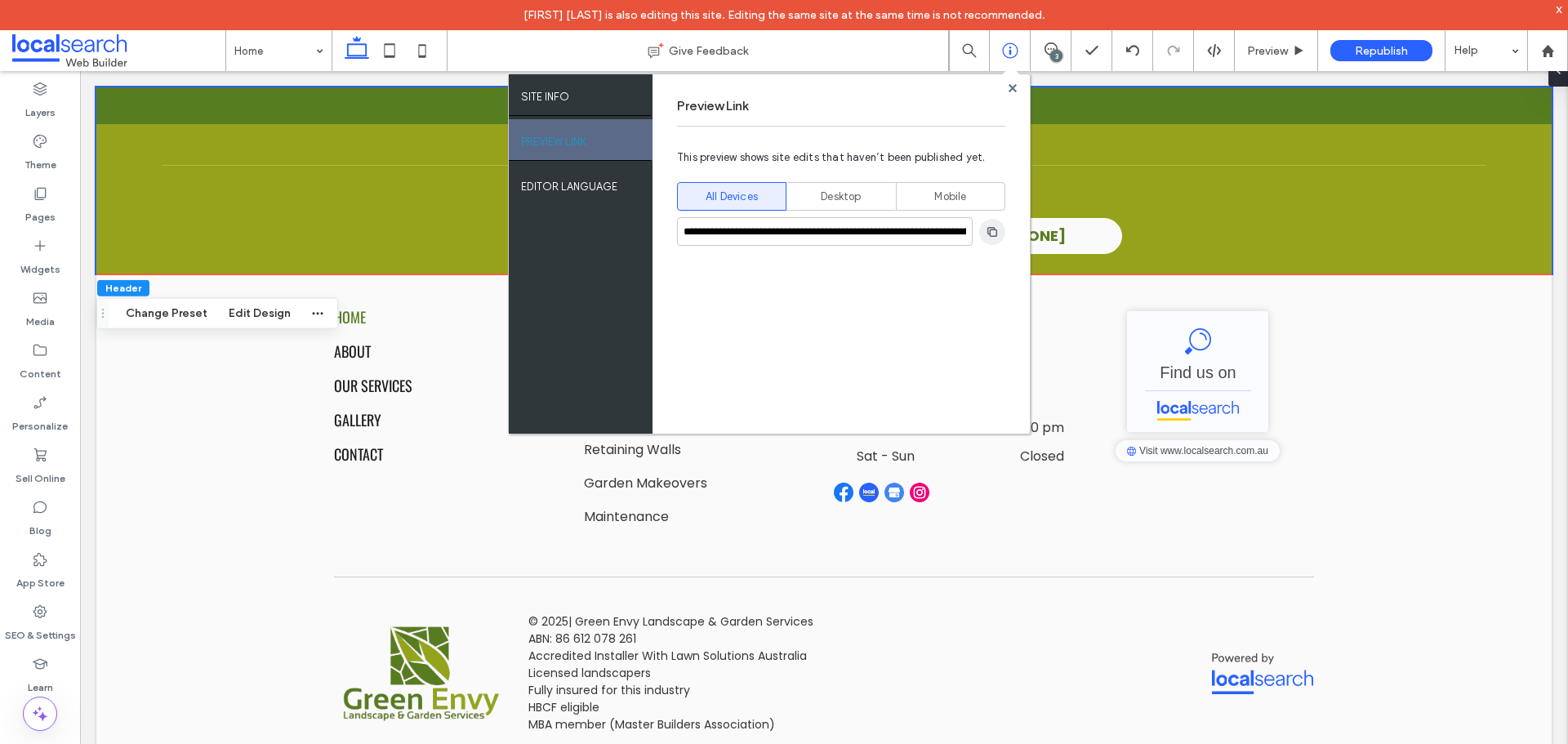 click at bounding box center (992, 232) 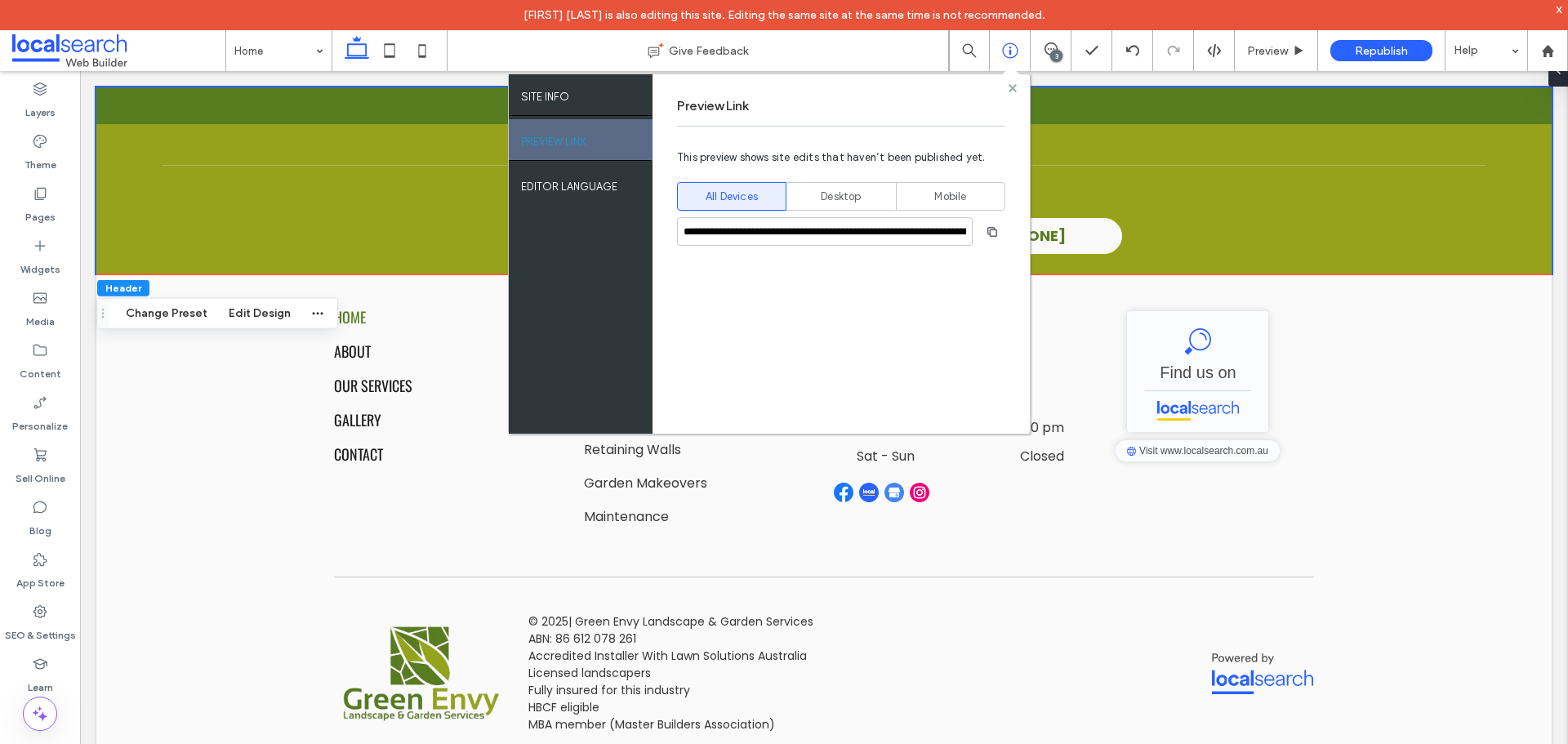 click 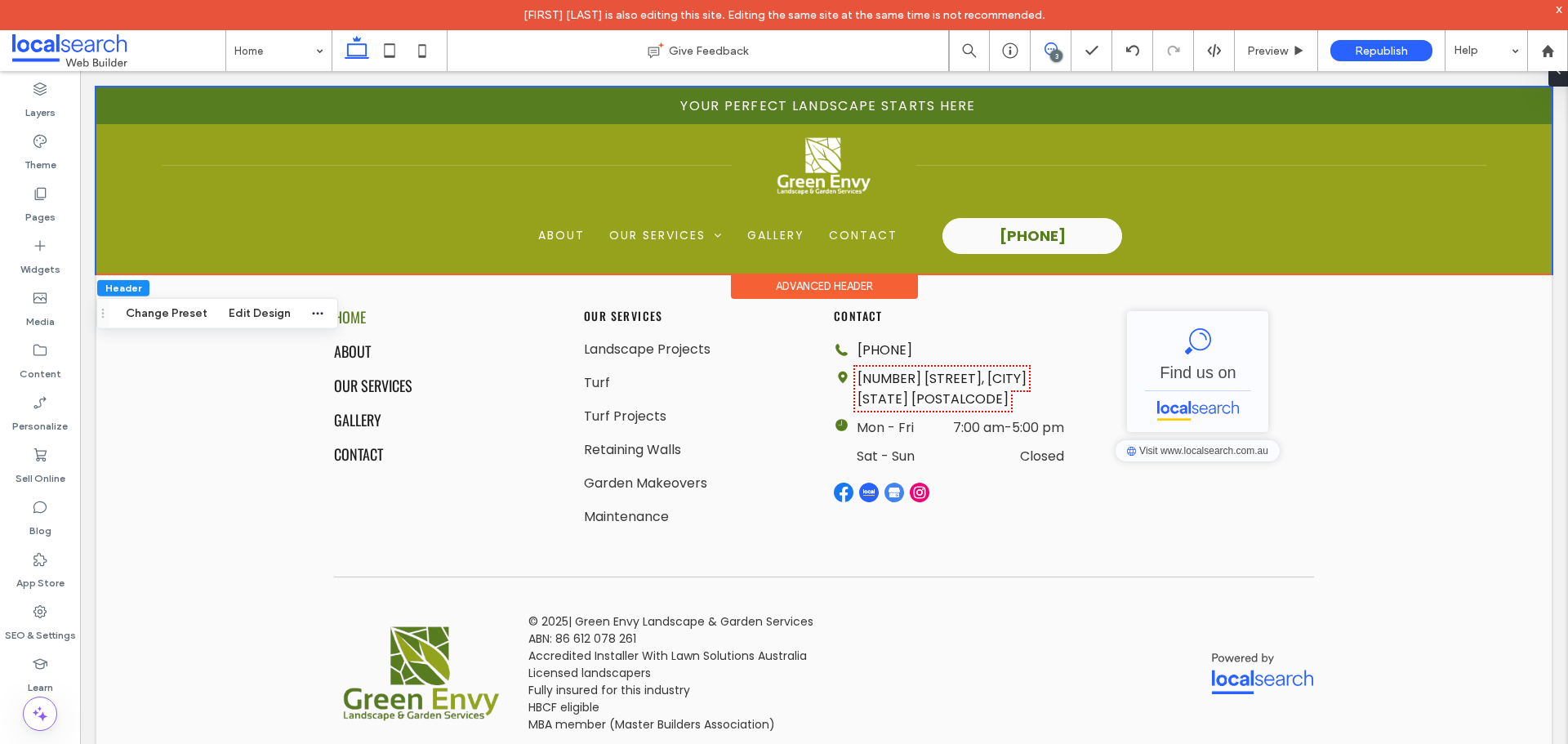 click 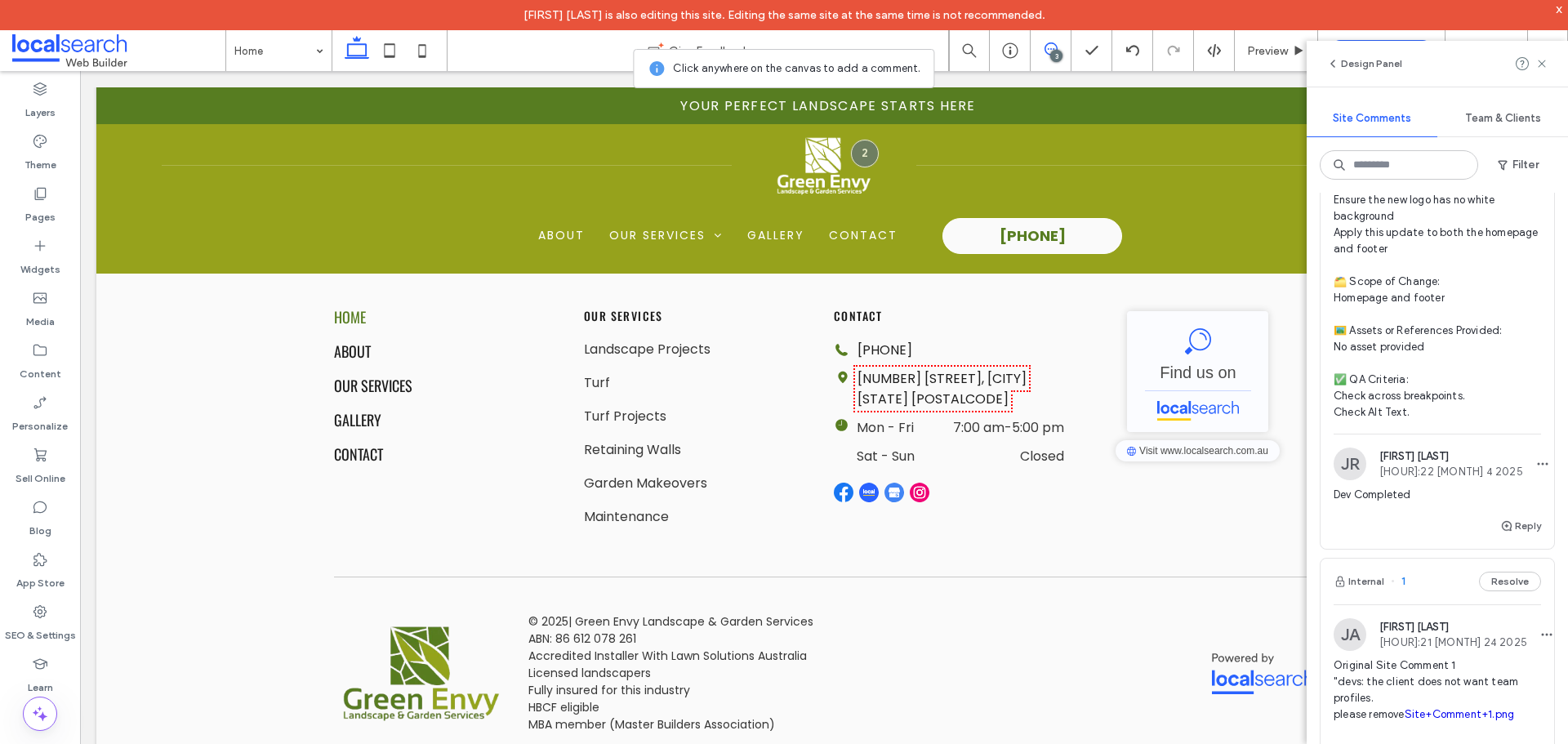 scroll, scrollTop: 1143, scrollLeft: 0, axis: vertical 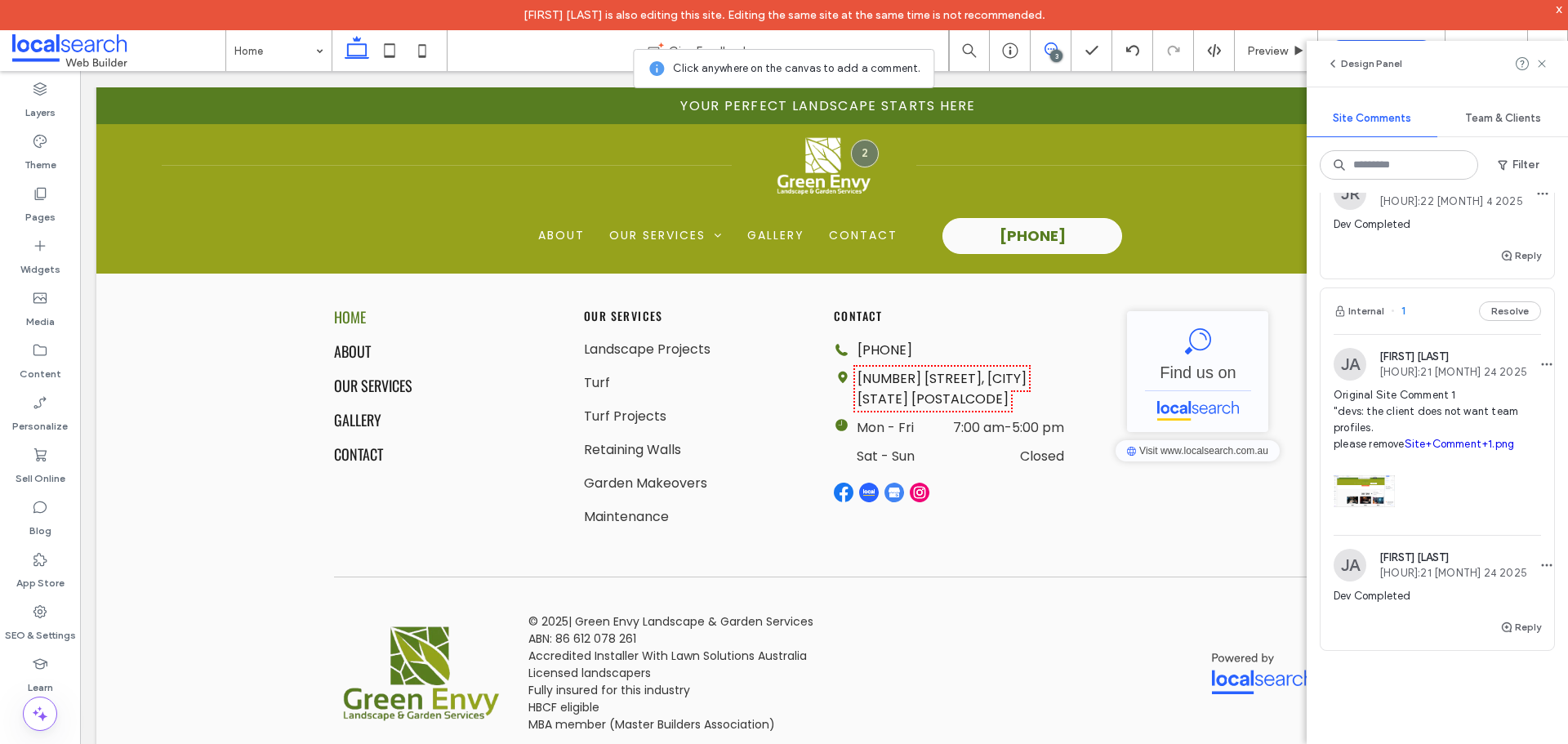 click on "Internal 1 Resolve" at bounding box center (1437, 311) 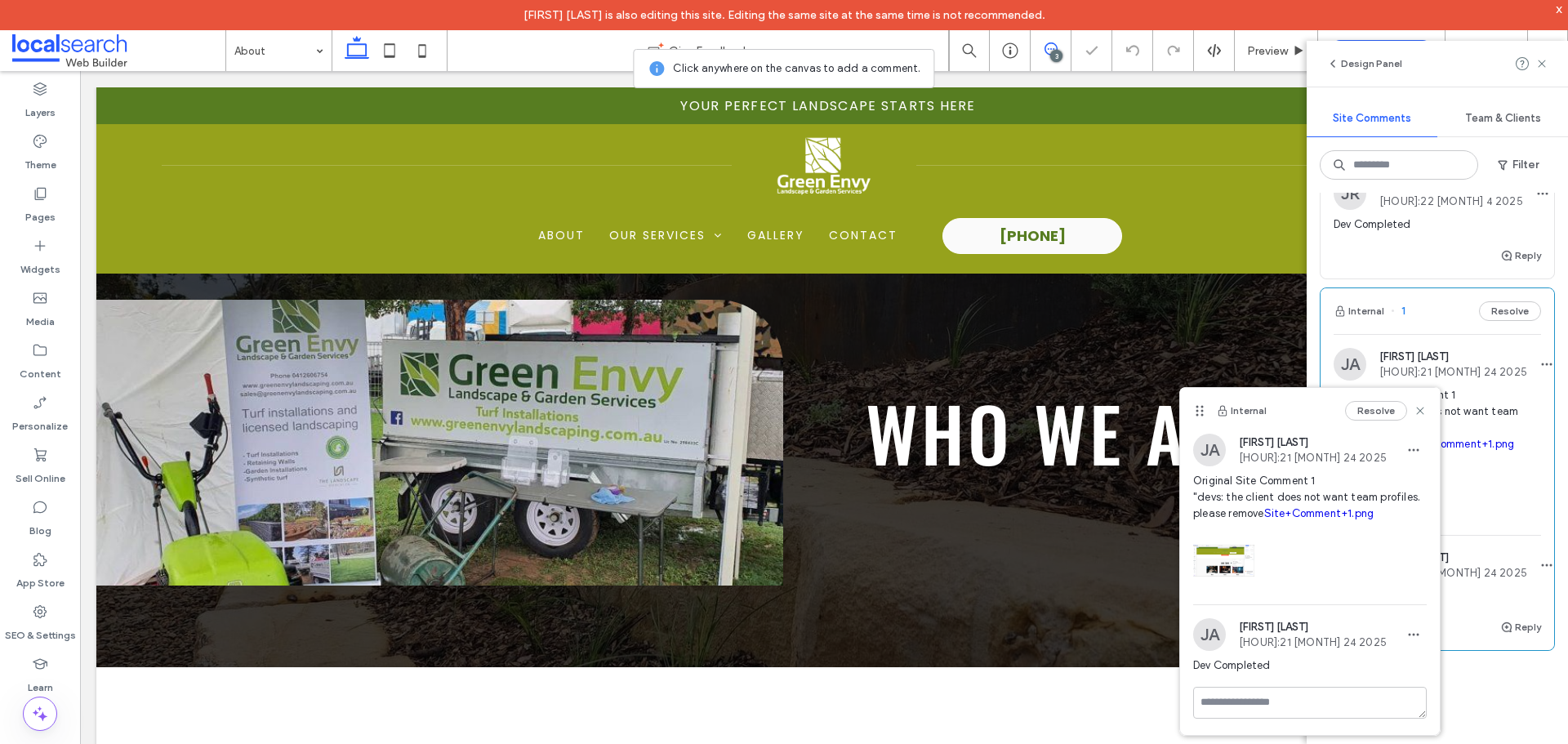 scroll, scrollTop: 1031, scrollLeft: 0, axis: vertical 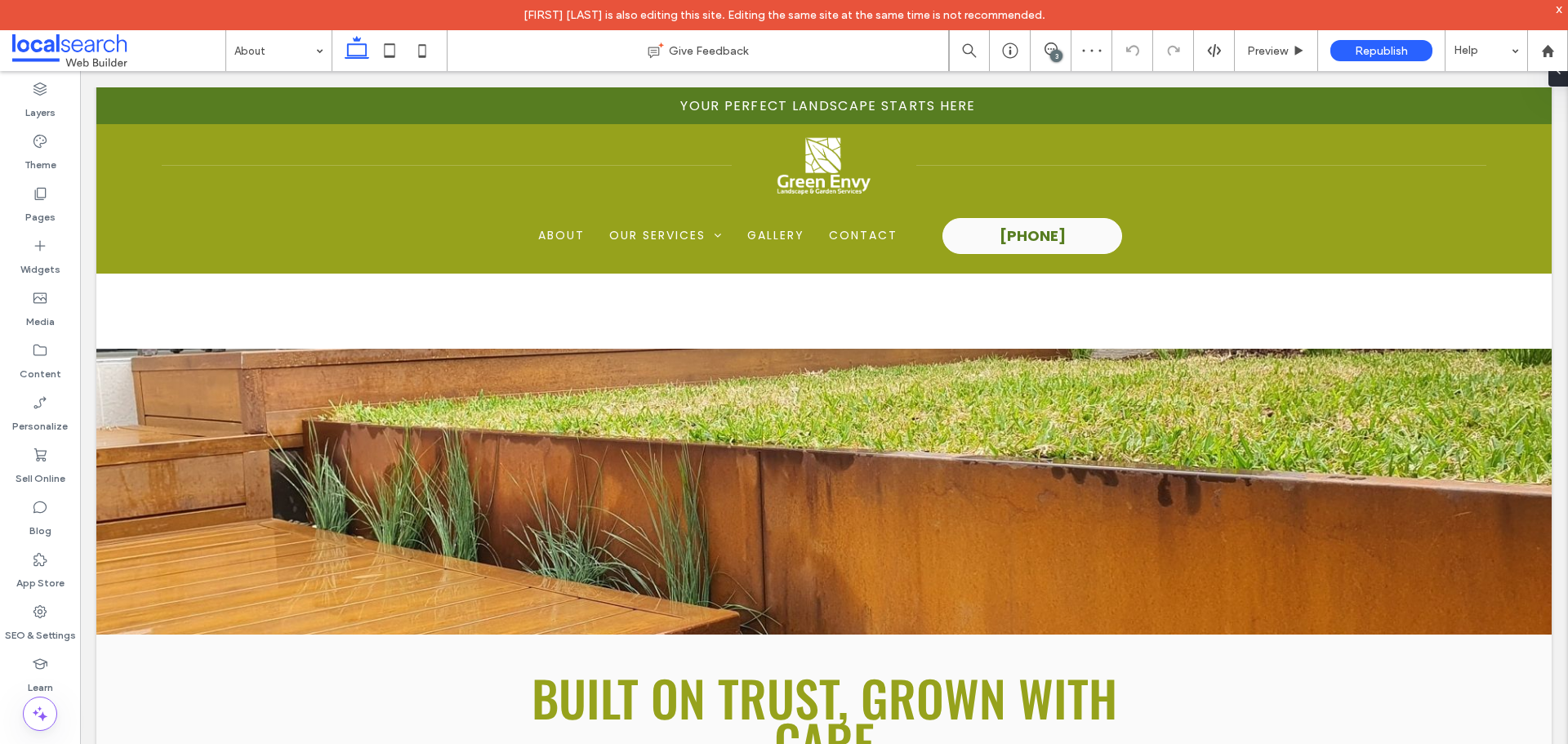 click on "3" at bounding box center (1056, 56) 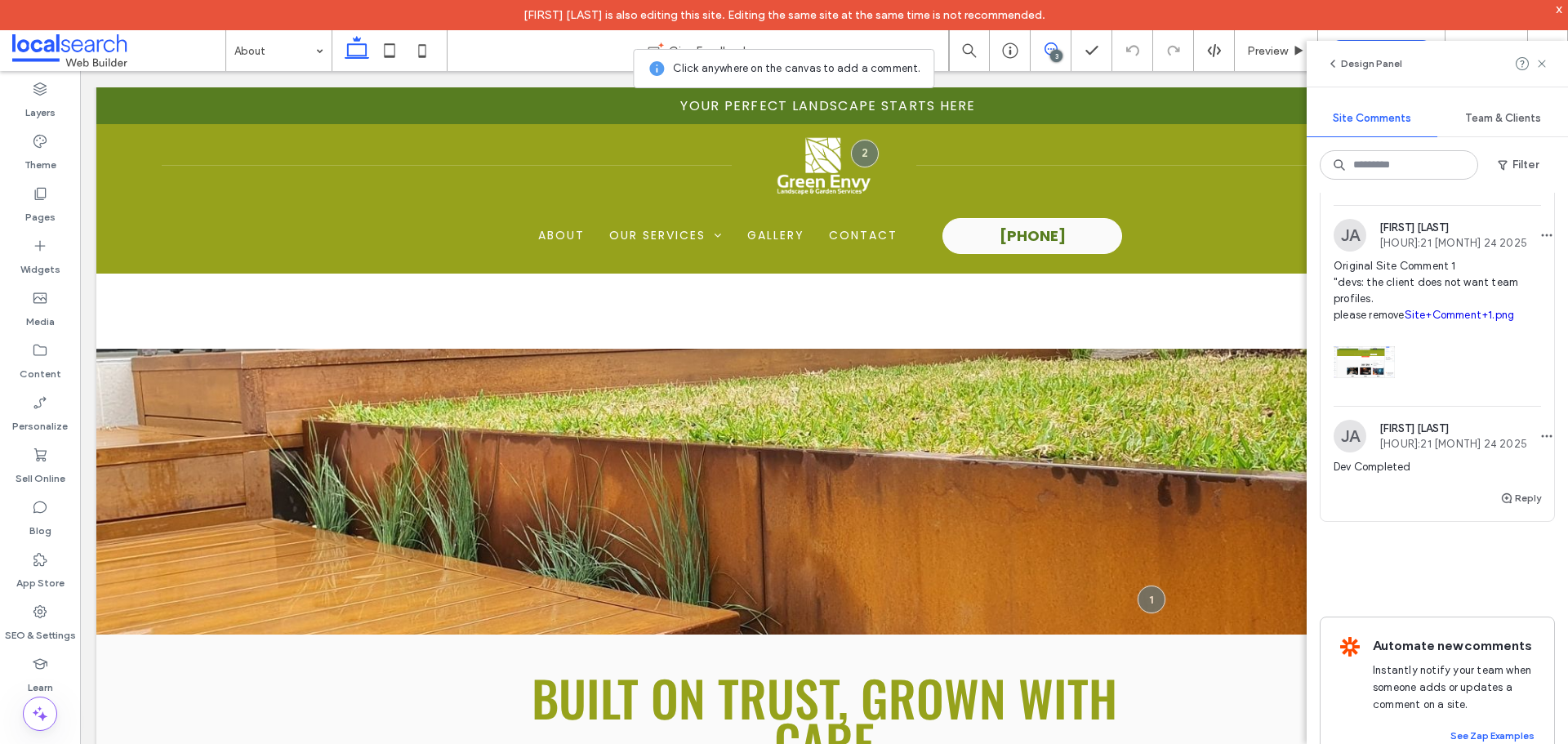 scroll, scrollTop: 1244, scrollLeft: 0, axis: vertical 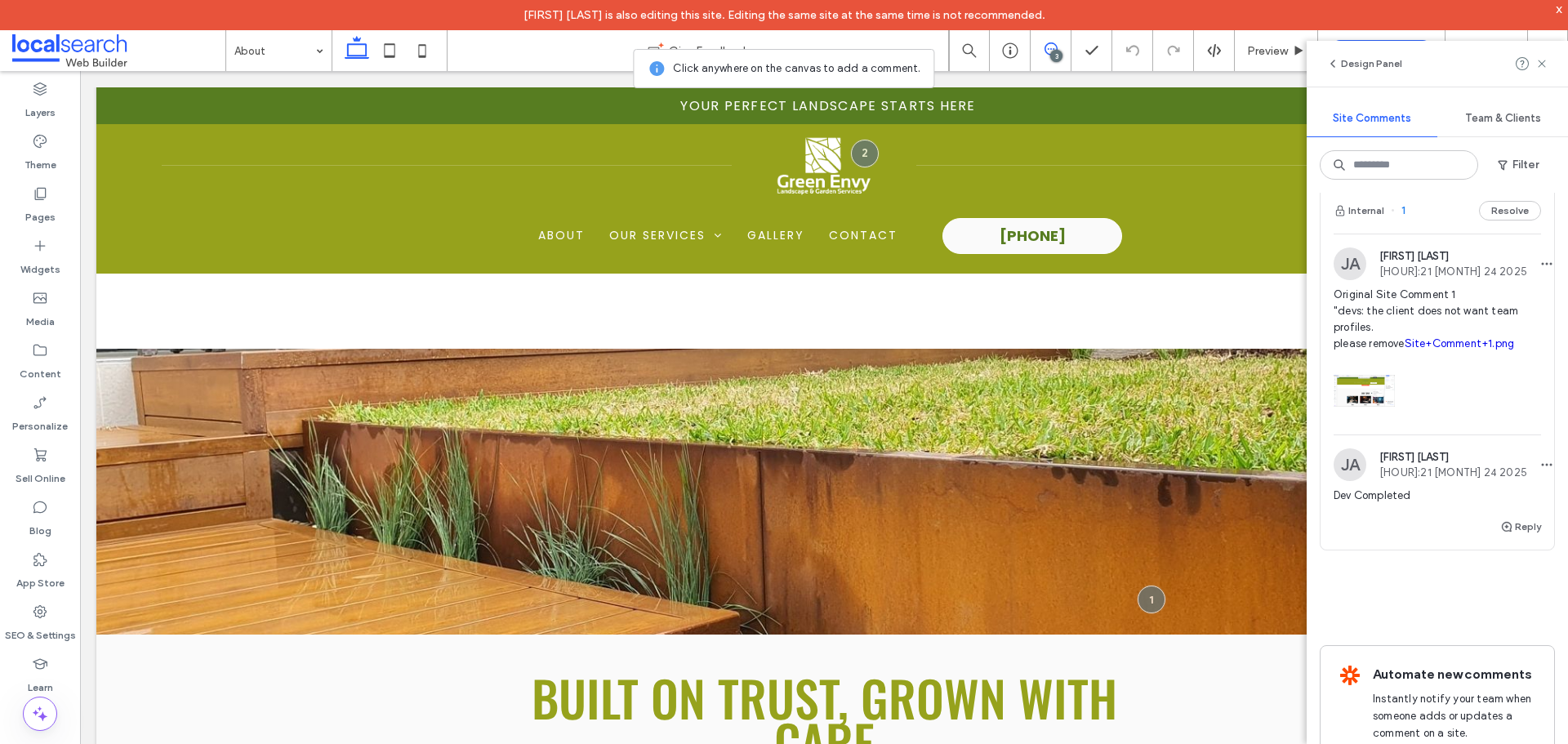 click on "Site+Comment+1.png" at bounding box center [1459, 343] 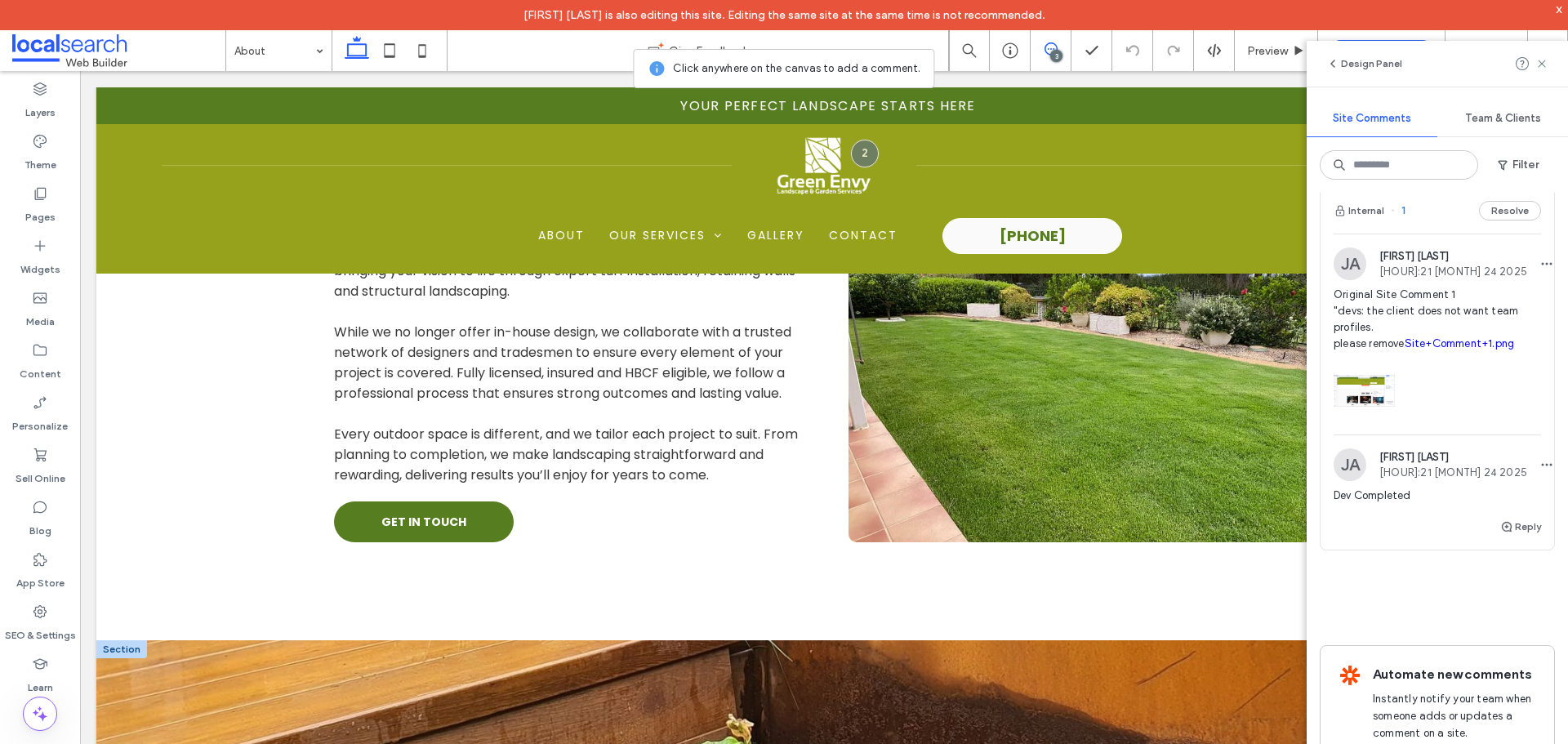 scroll, scrollTop: 623, scrollLeft: 0, axis: vertical 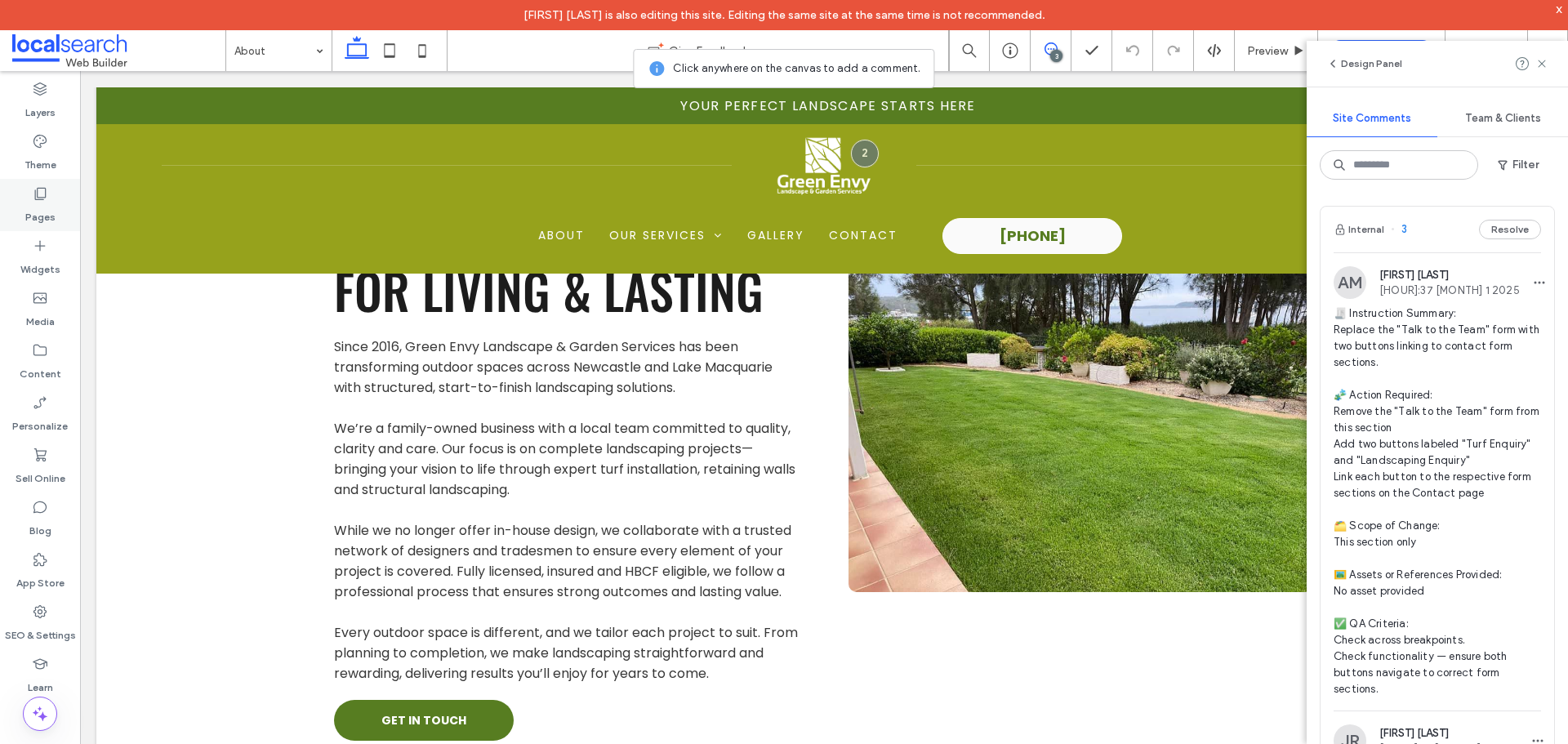 click on "Pages" at bounding box center [40, 213] 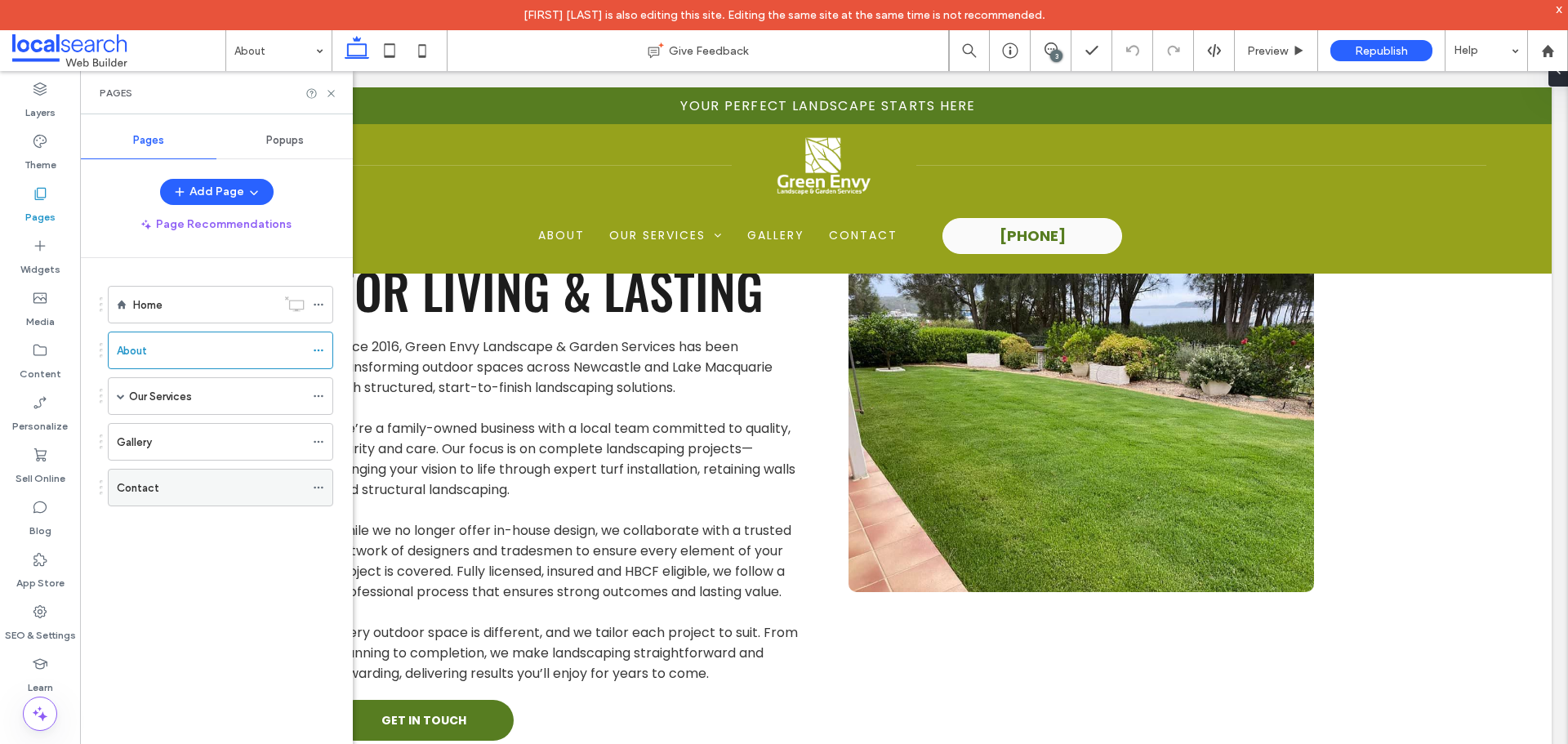 click on "Contact" at bounding box center (211, 488) 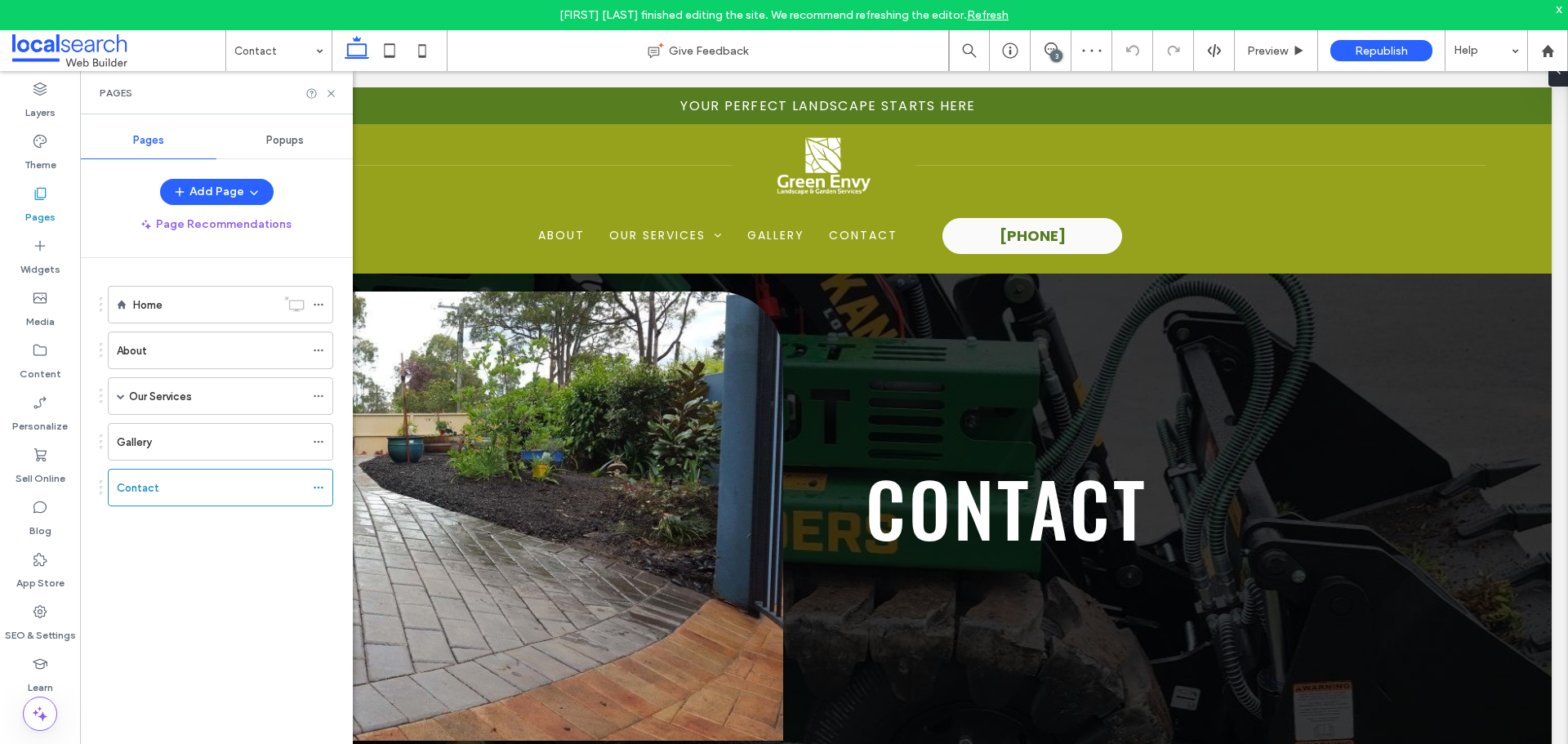 scroll, scrollTop: 1225, scrollLeft: 0, axis: vertical 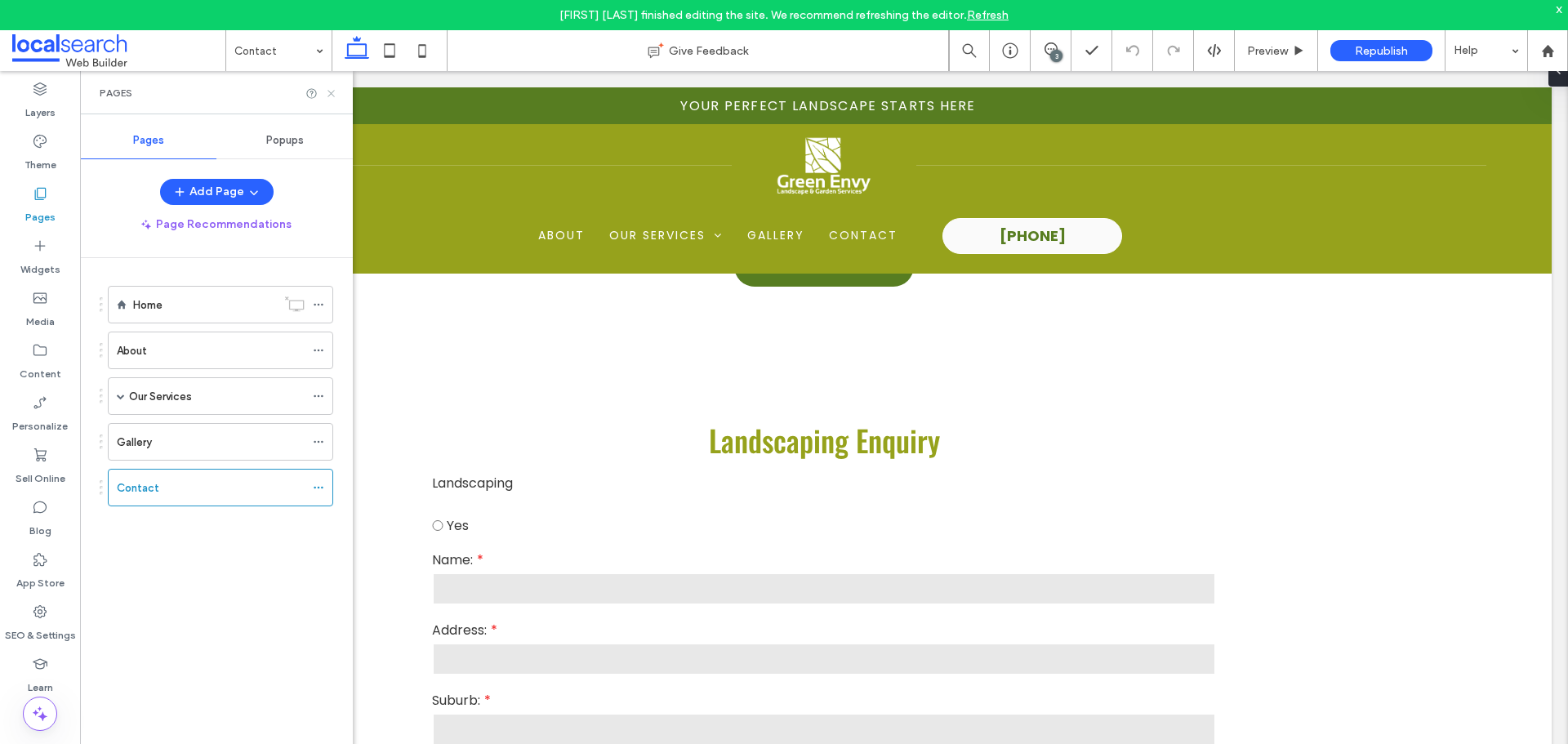 click 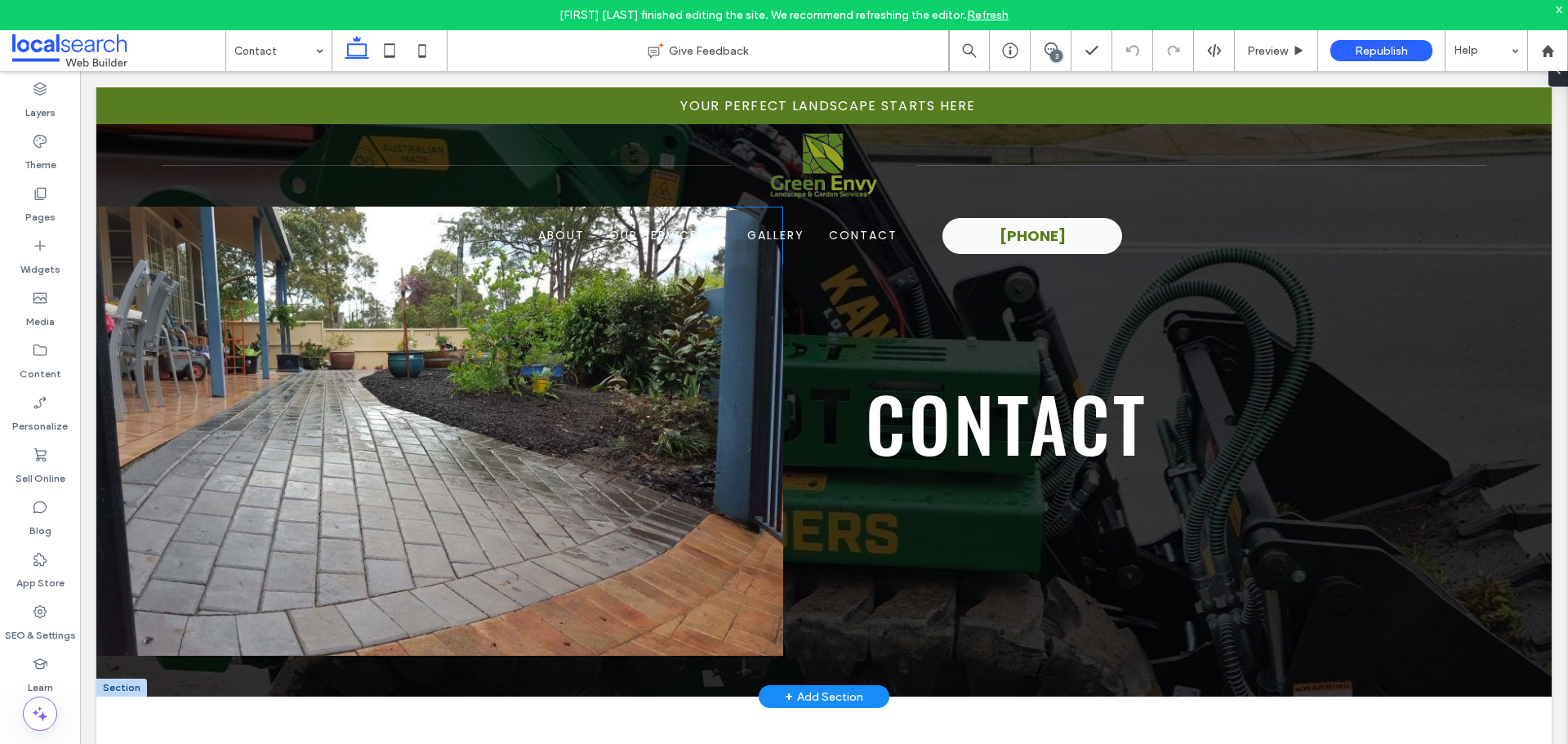 scroll, scrollTop: 0, scrollLeft: 0, axis: both 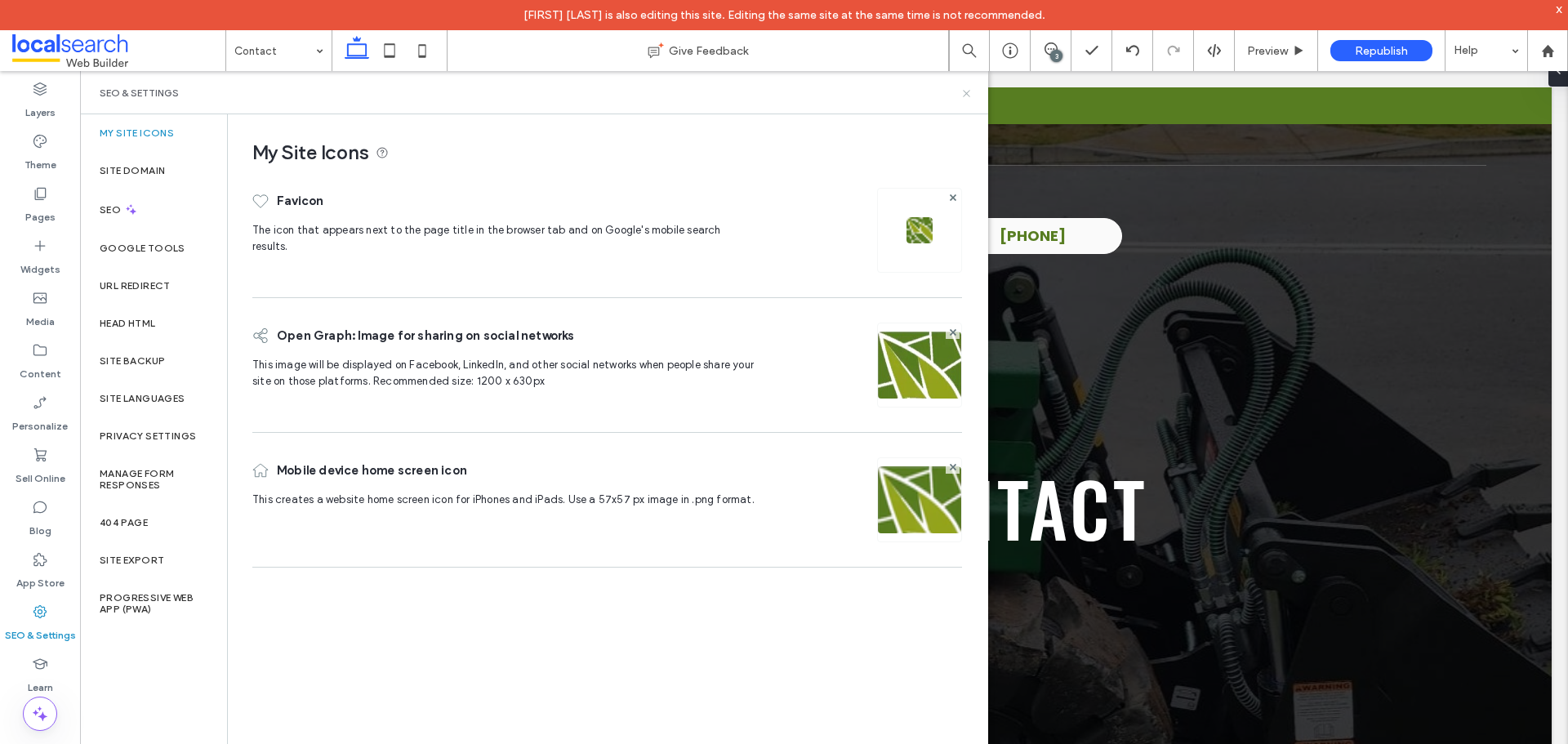 click 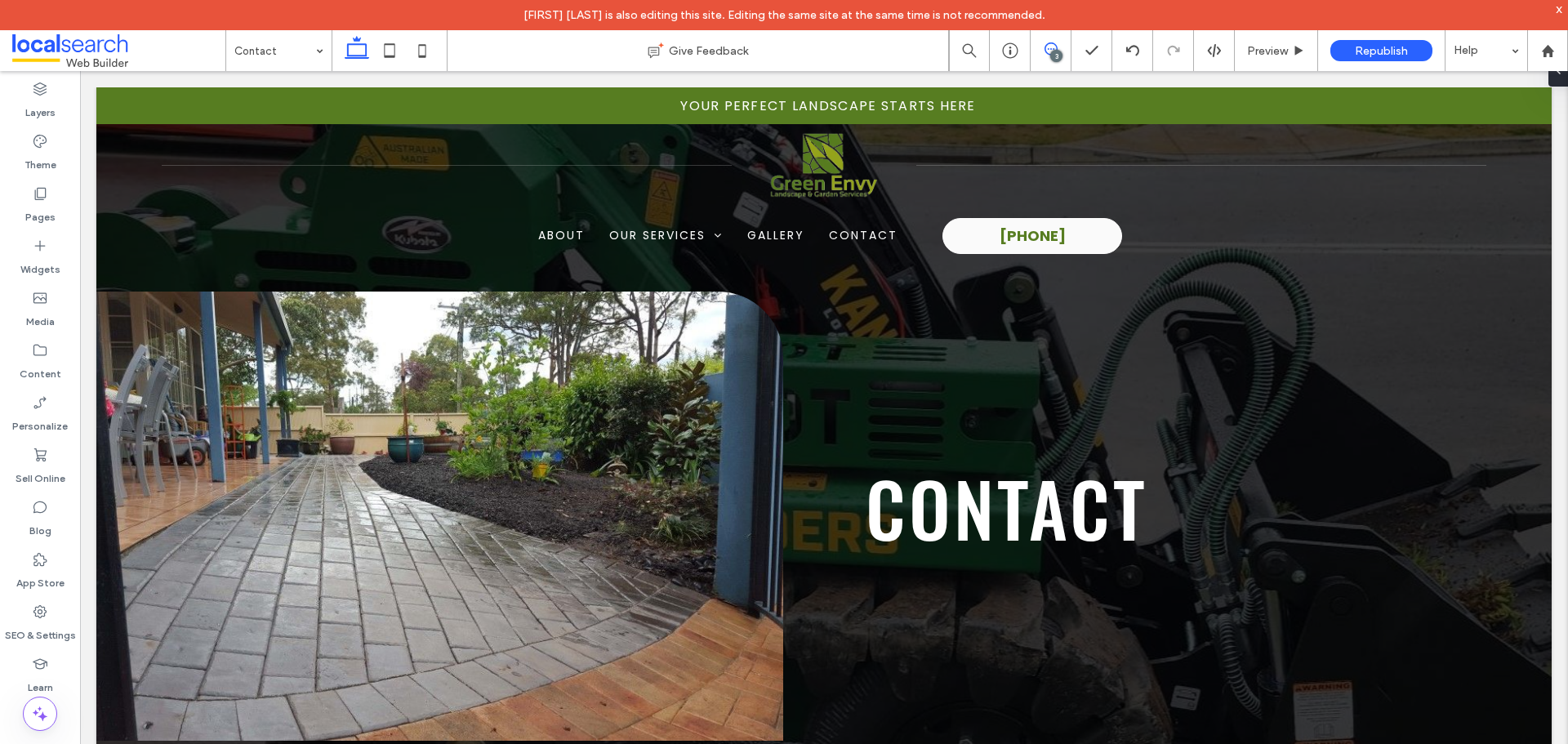drag, startPoint x: 1061, startPoint y: 51, endPoint x: 990, endPoint y: 7, distance: 83.528438 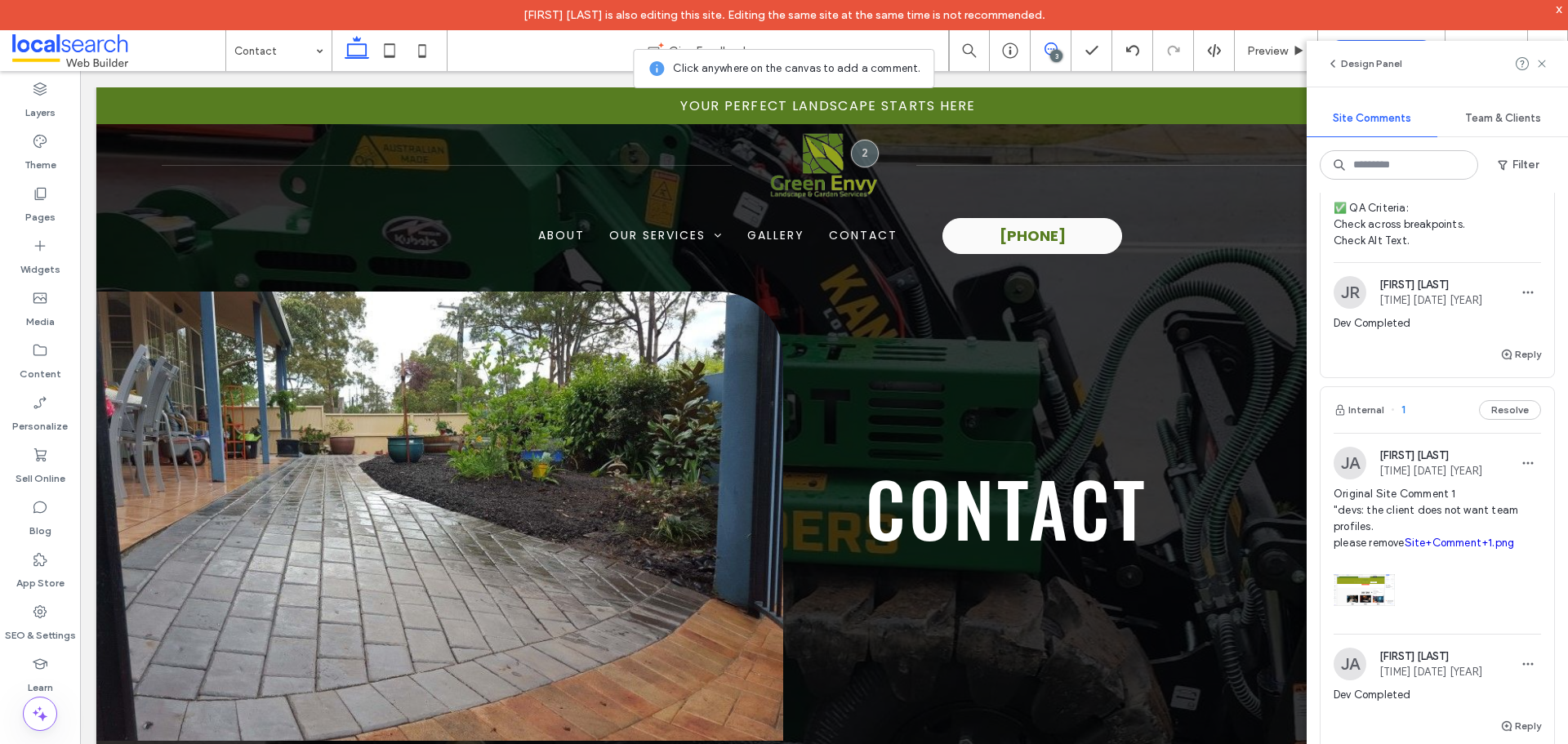 scroll, scrollTop: 1062, scrollLeft: 0, axis: vertical 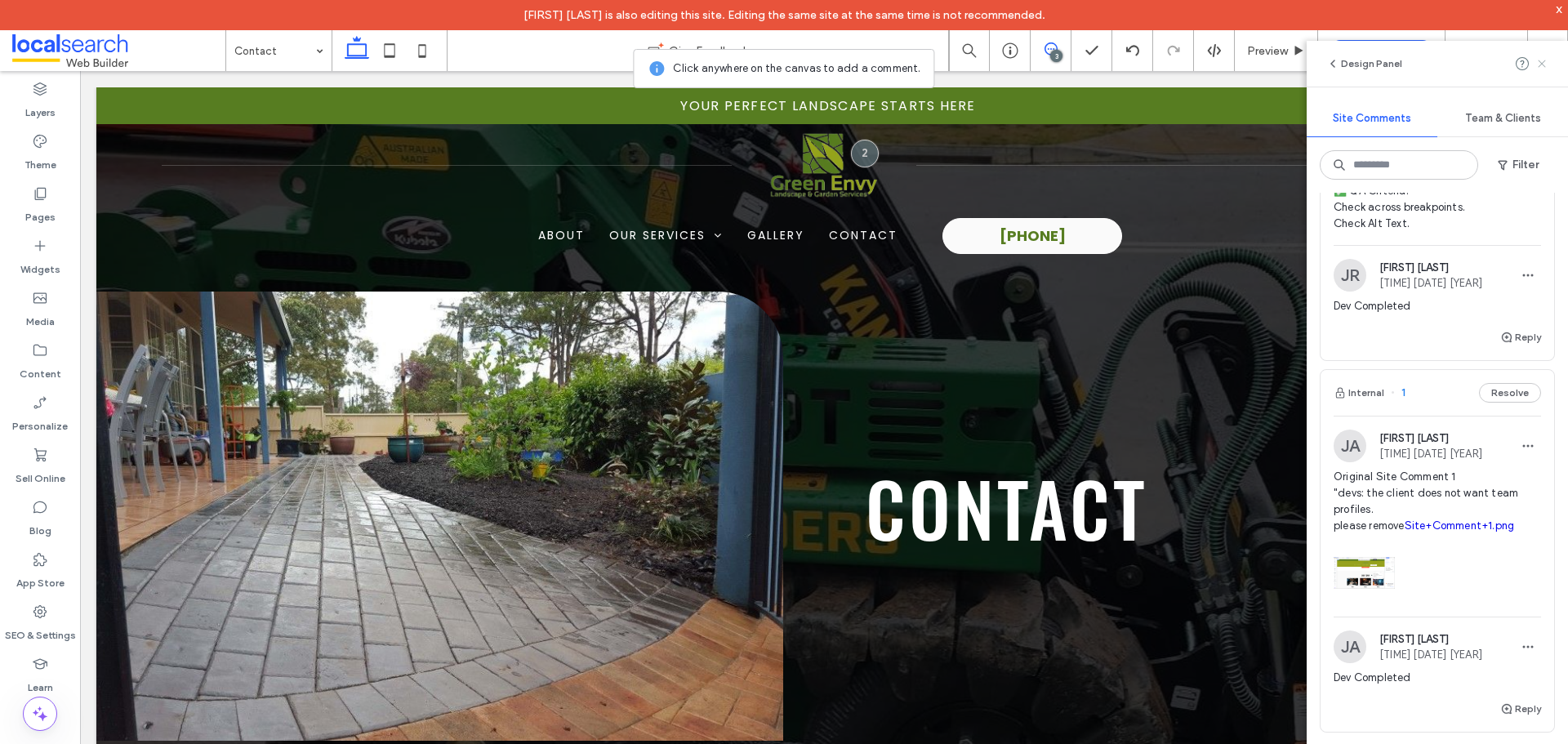 click 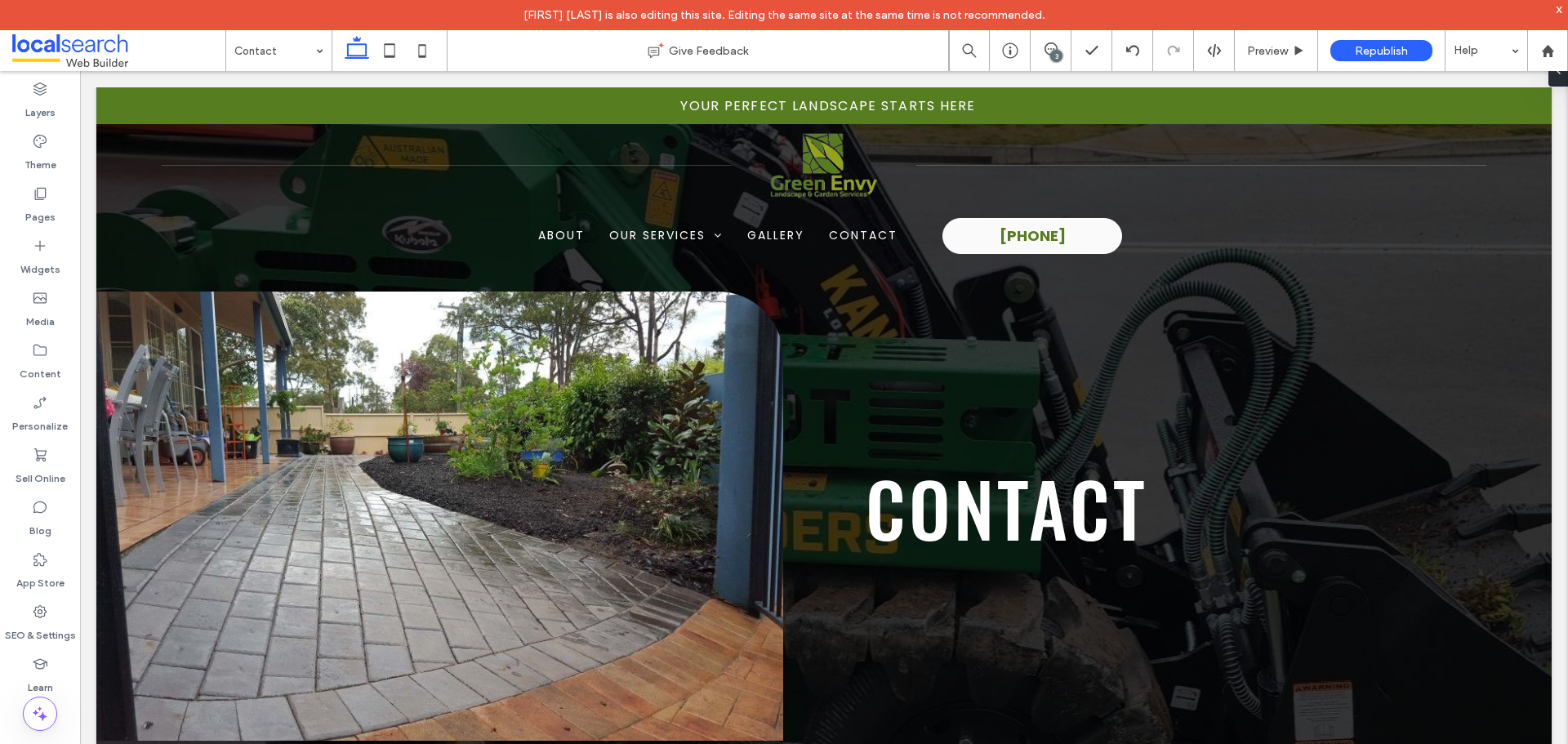 scroll, scrollTop: 0, scrollLeft: 0, axis: both 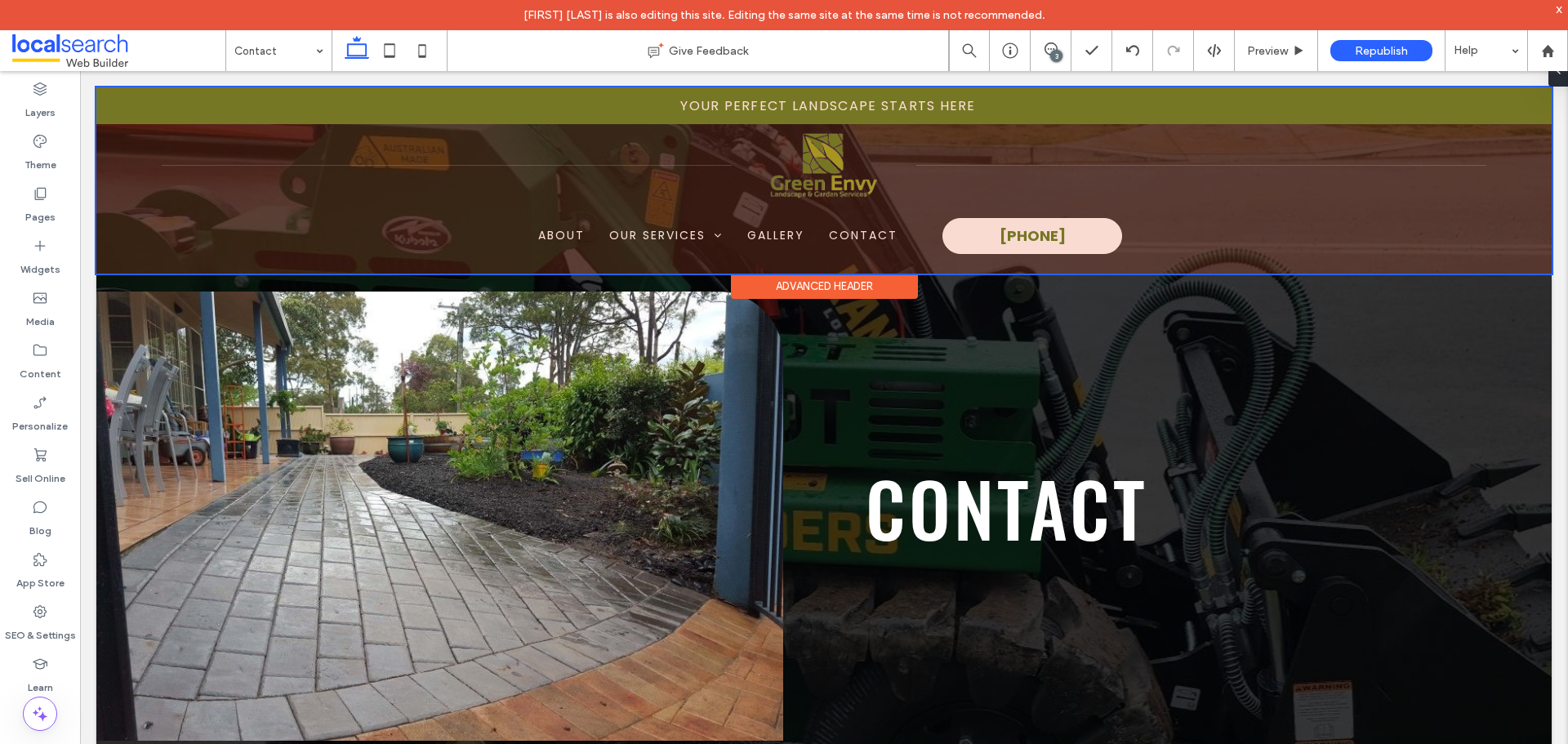 click at bounding box center (824, 180) 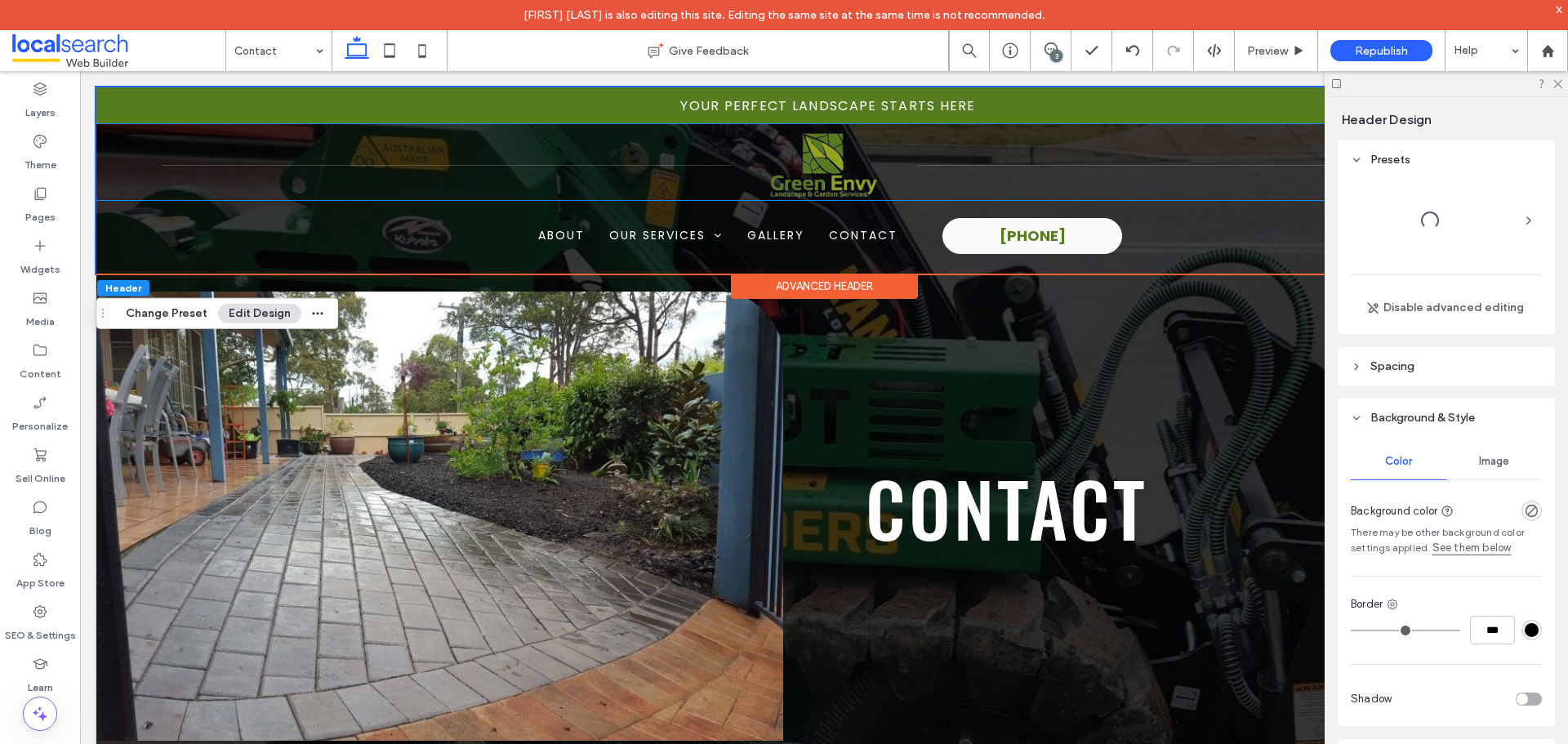 click at bounding box center (824, 166) 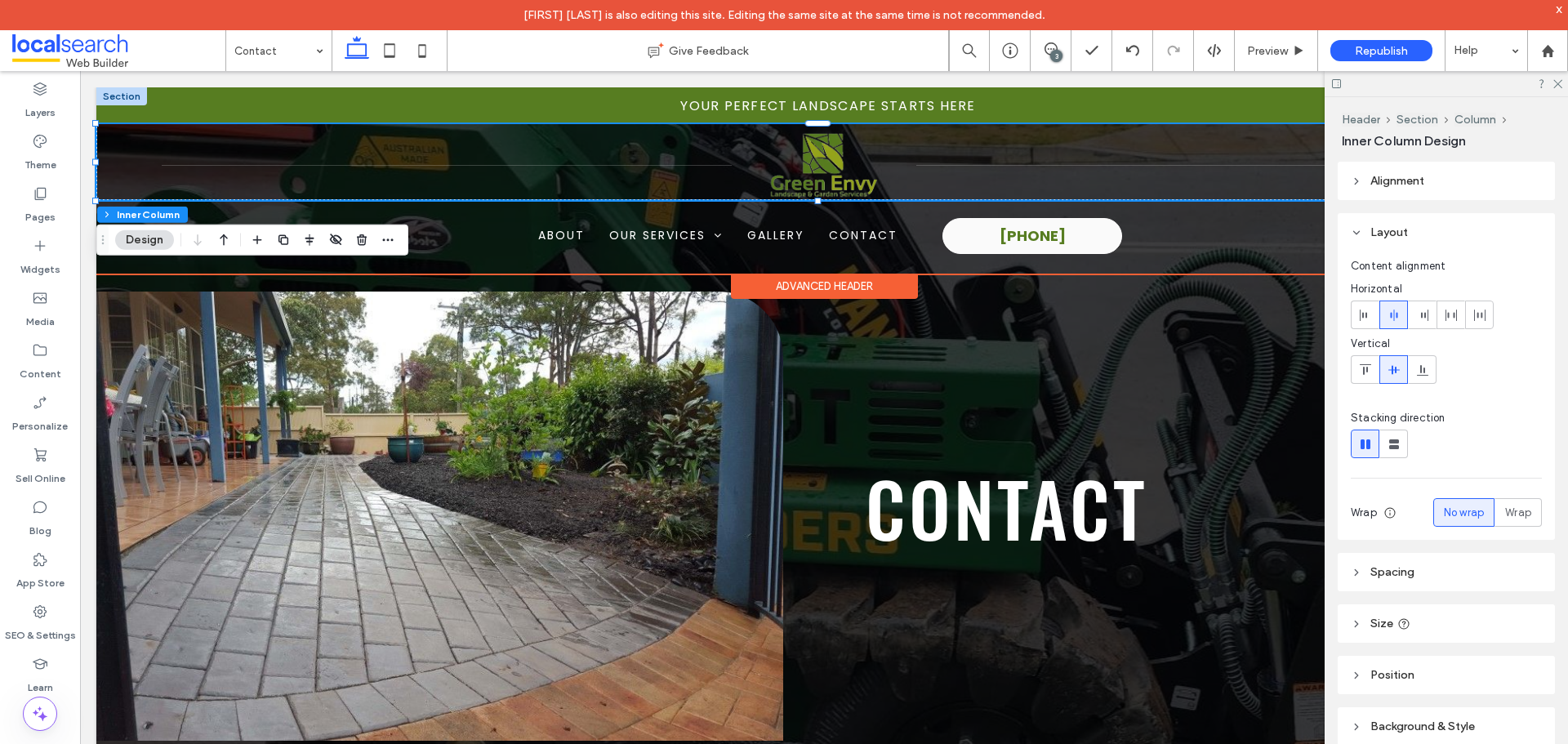 click at bounding box center [824, 166] 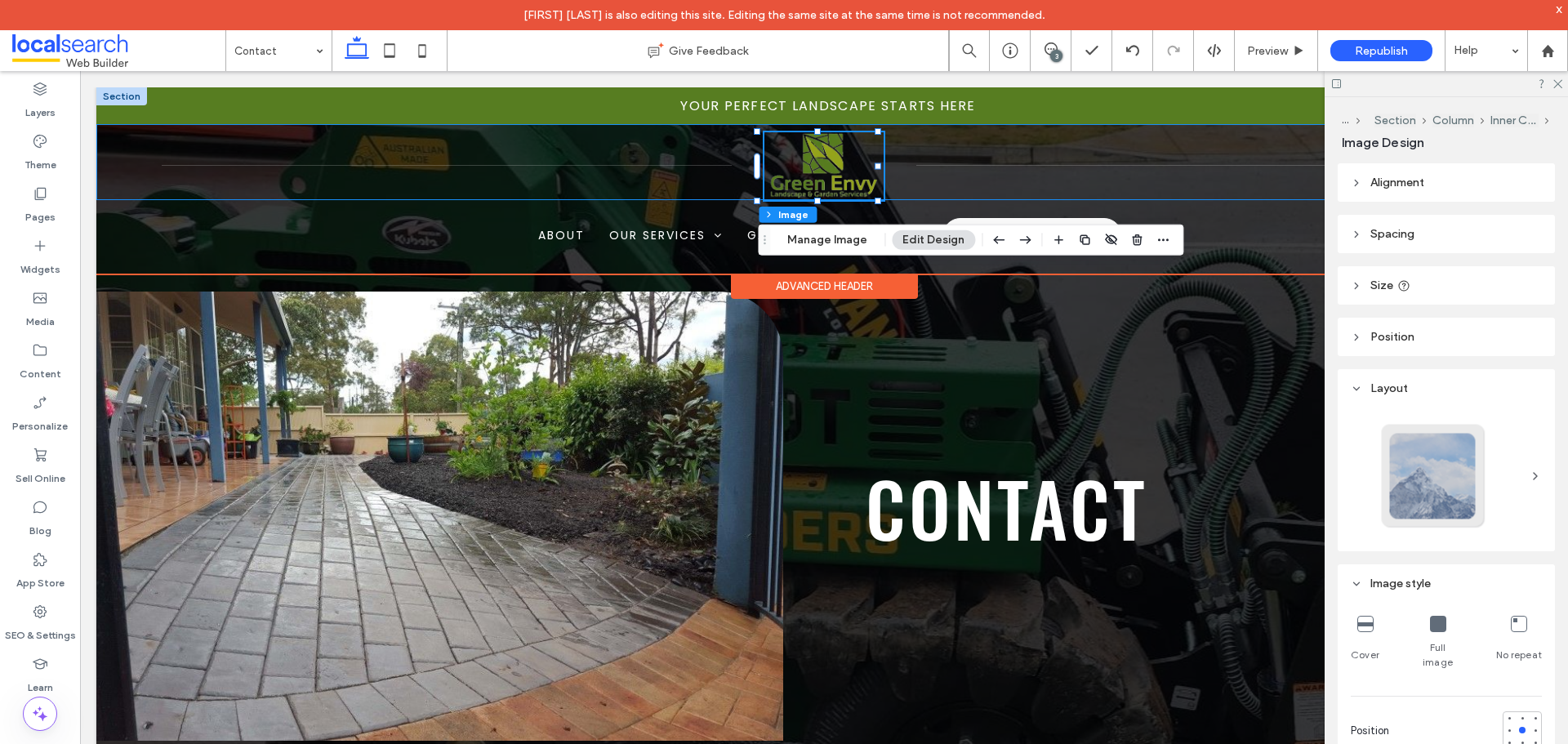 type on "**" 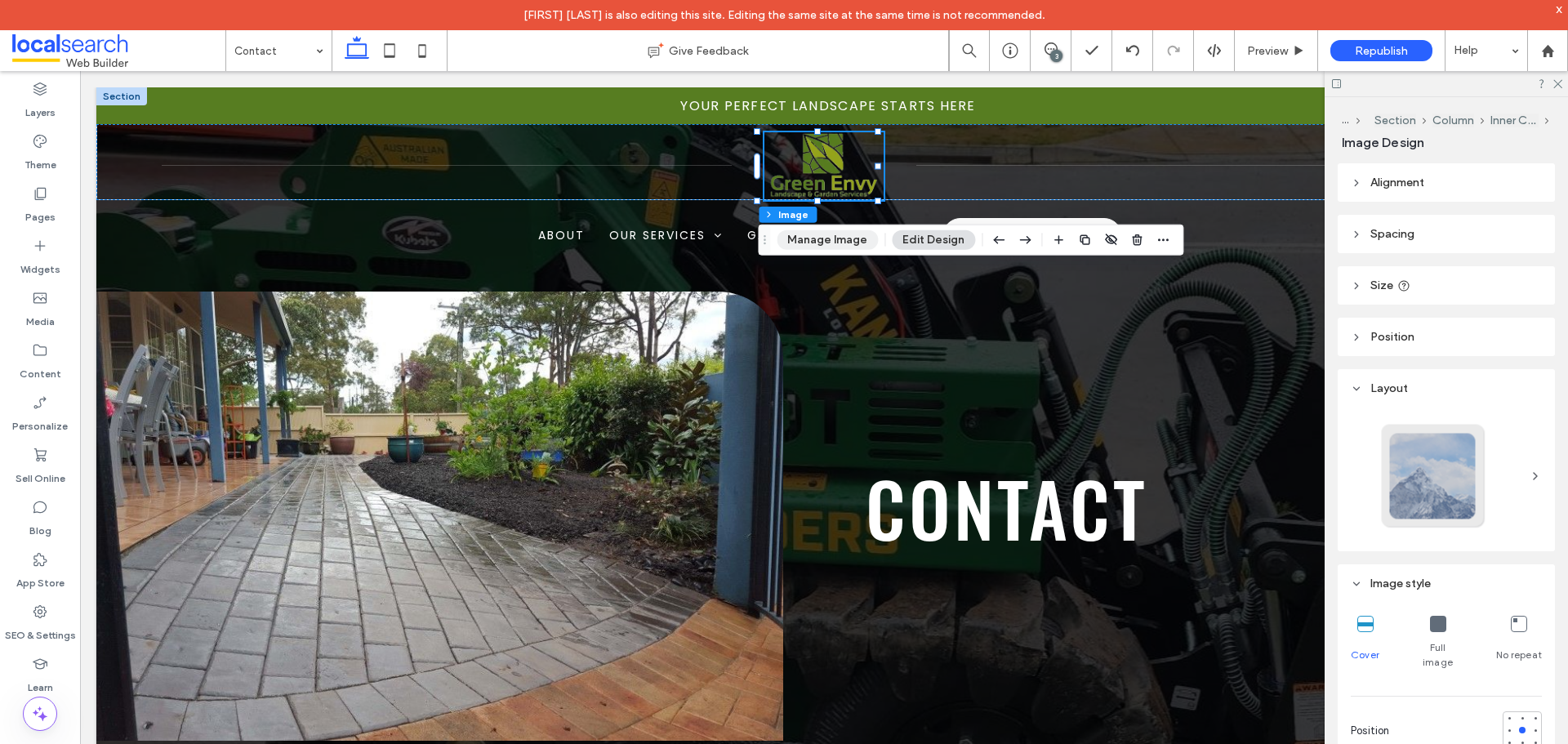 click on "Manage Image" at bounding box center [827, 240] 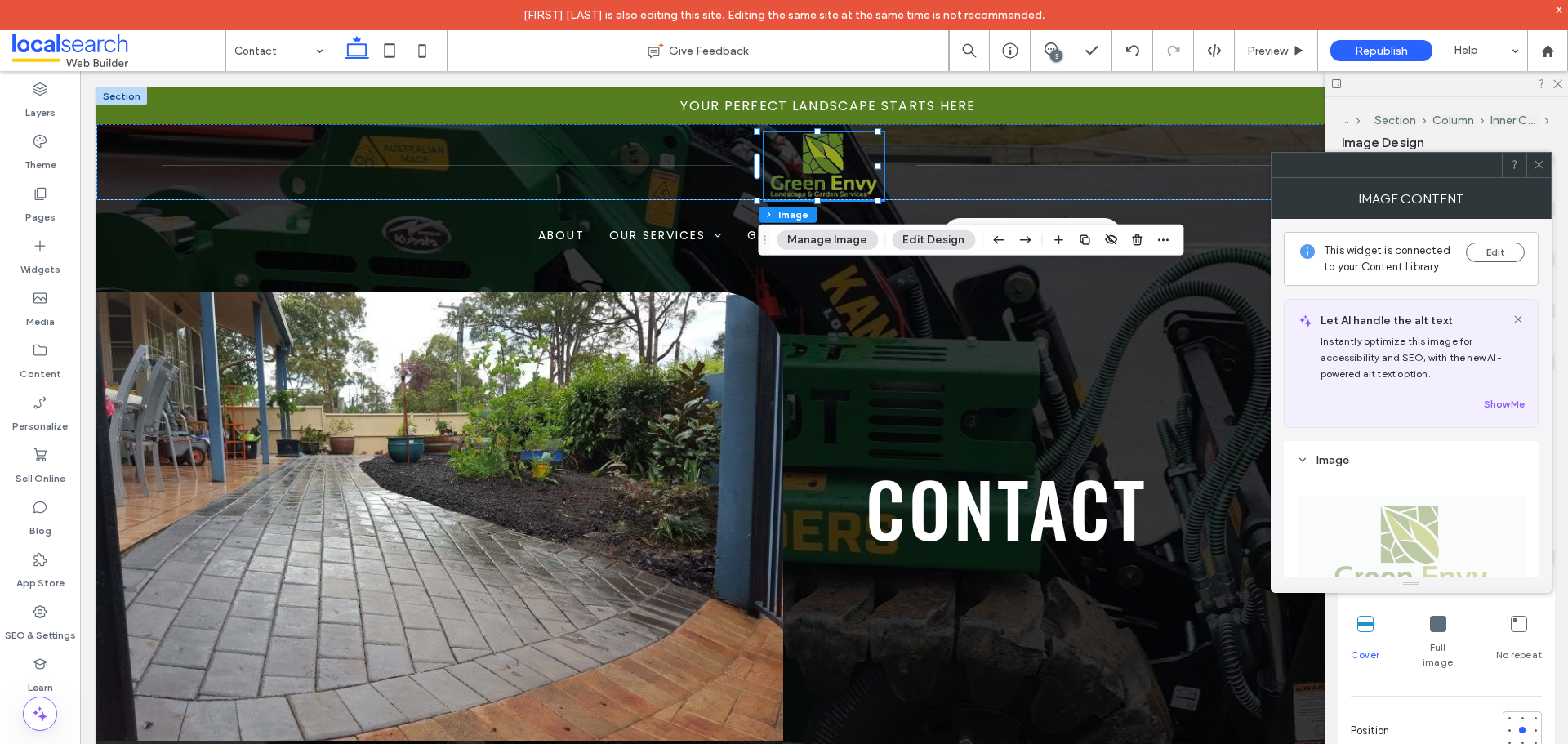 scroll, scrollTop: 327, scrollLeft: 0, axis: vertical 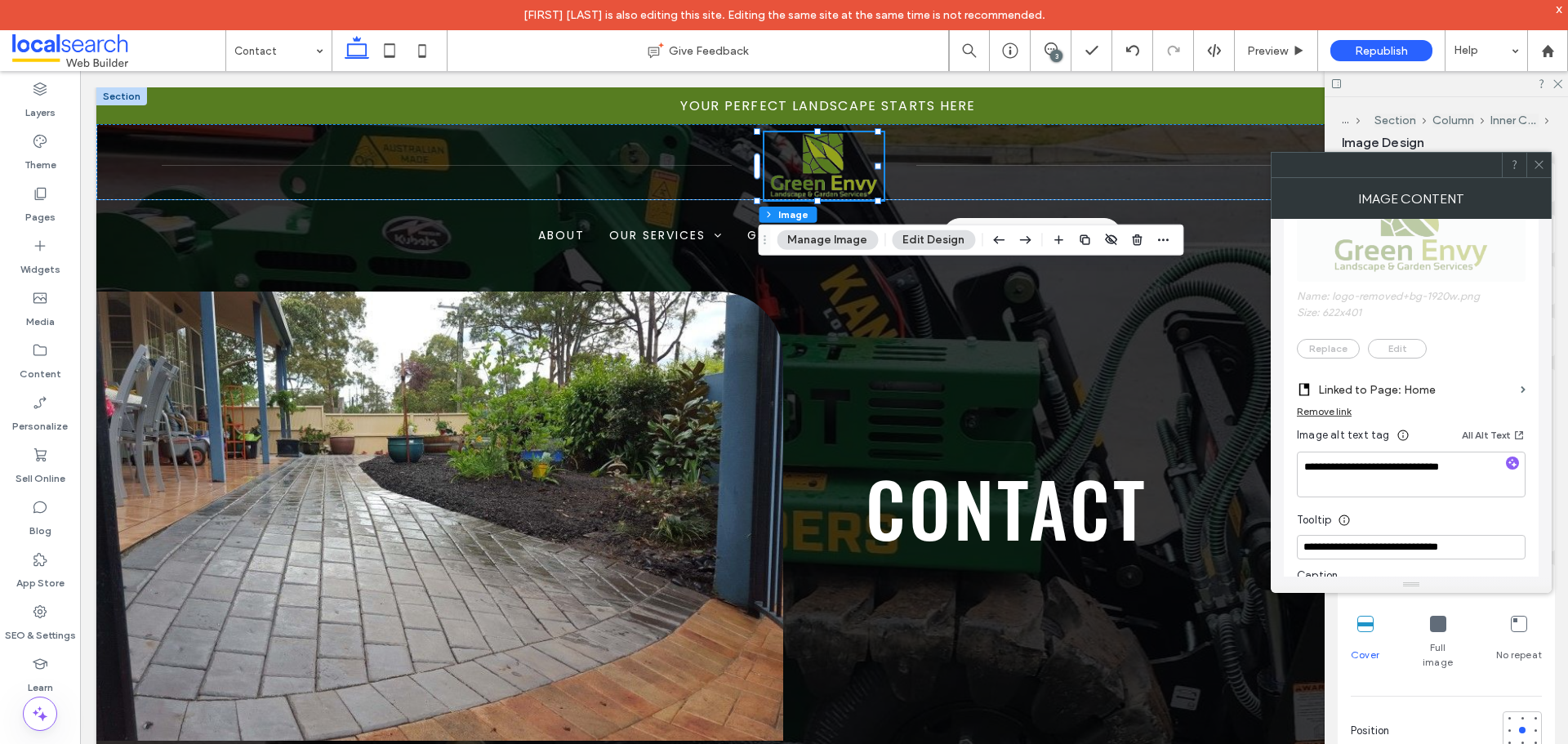 click 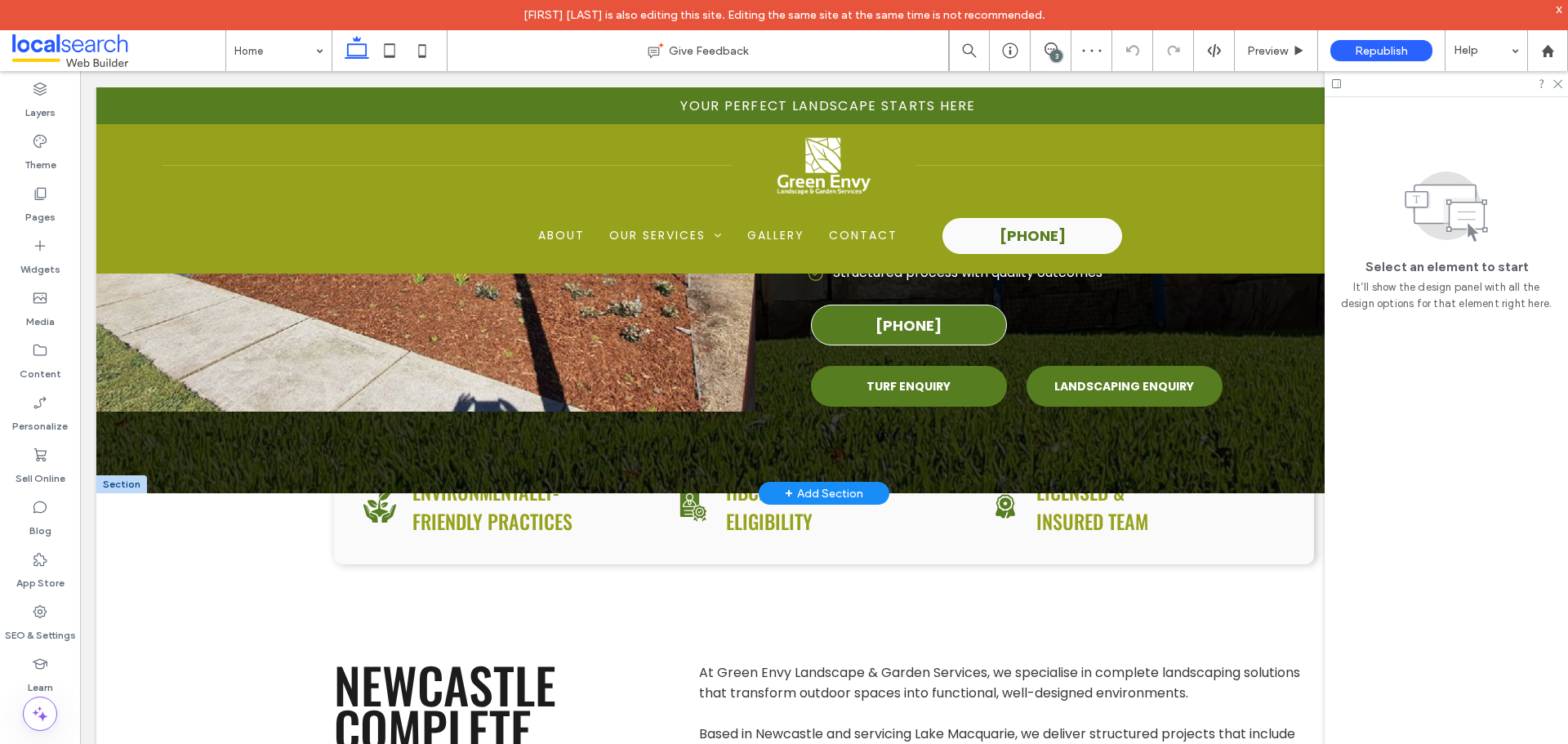 scroll, scrollTop: 327, scrollLeft: 0, axis: vertical 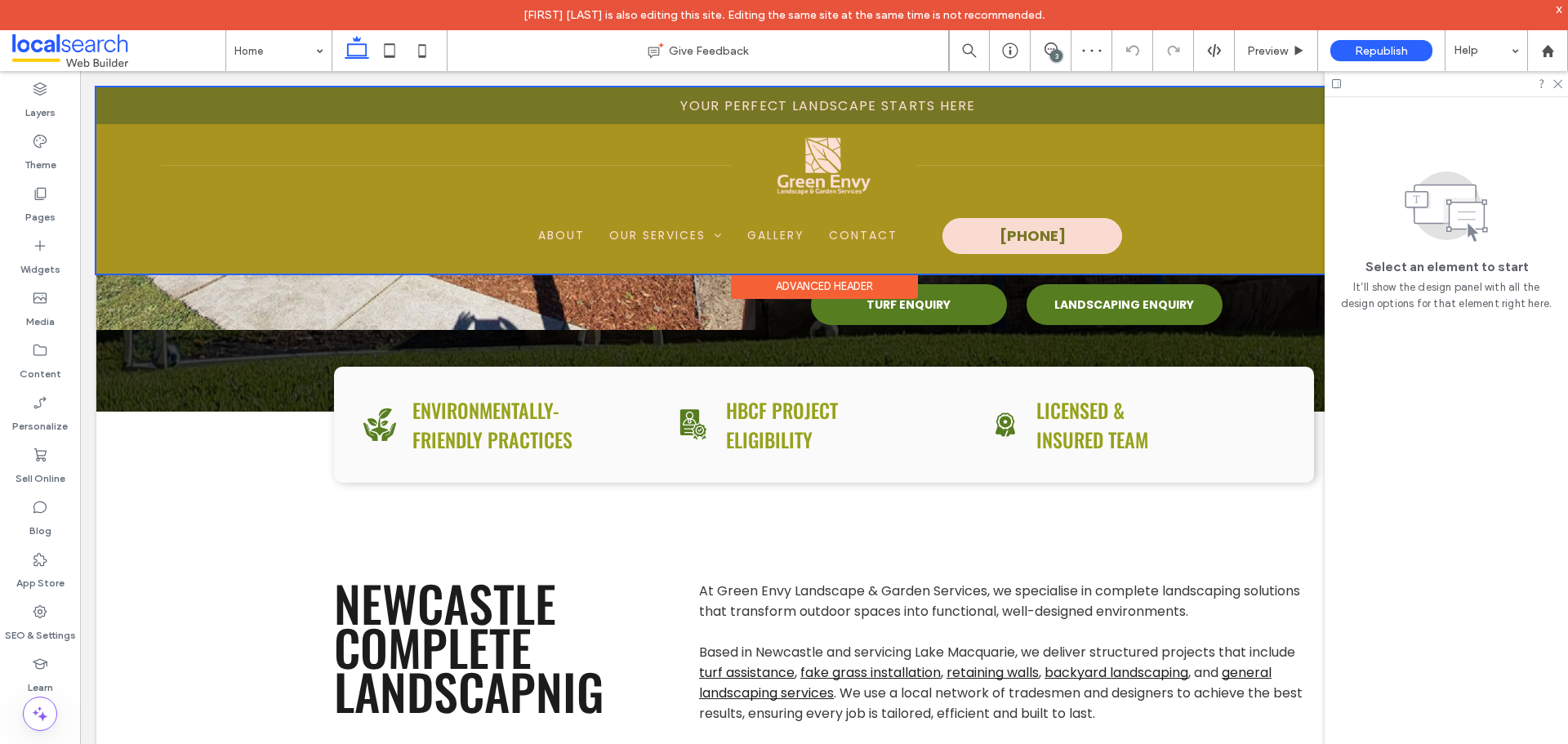 click at bounding box center [824, 180] 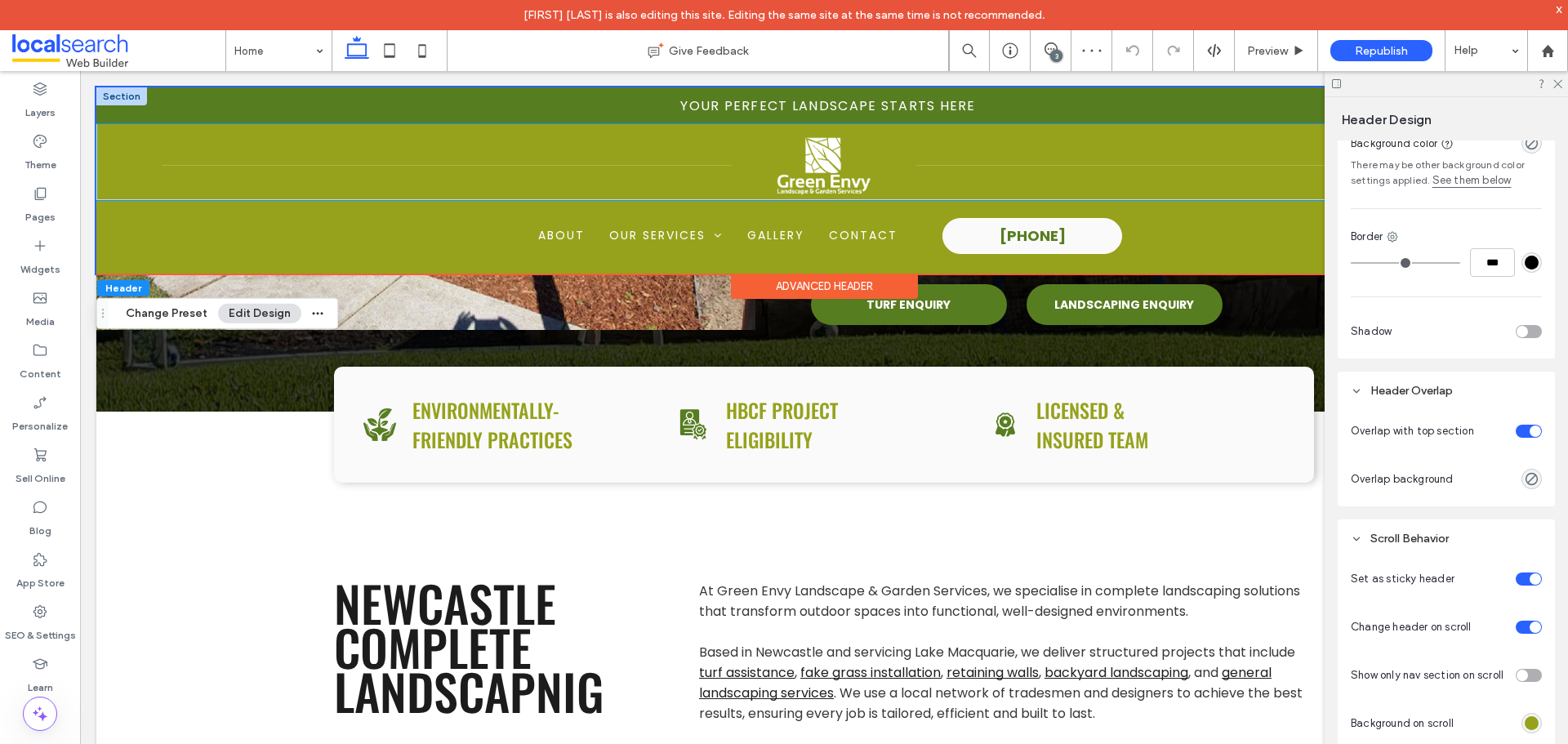 scroll, scrollTop: 631, scrollLeft: 0, axis: vertical 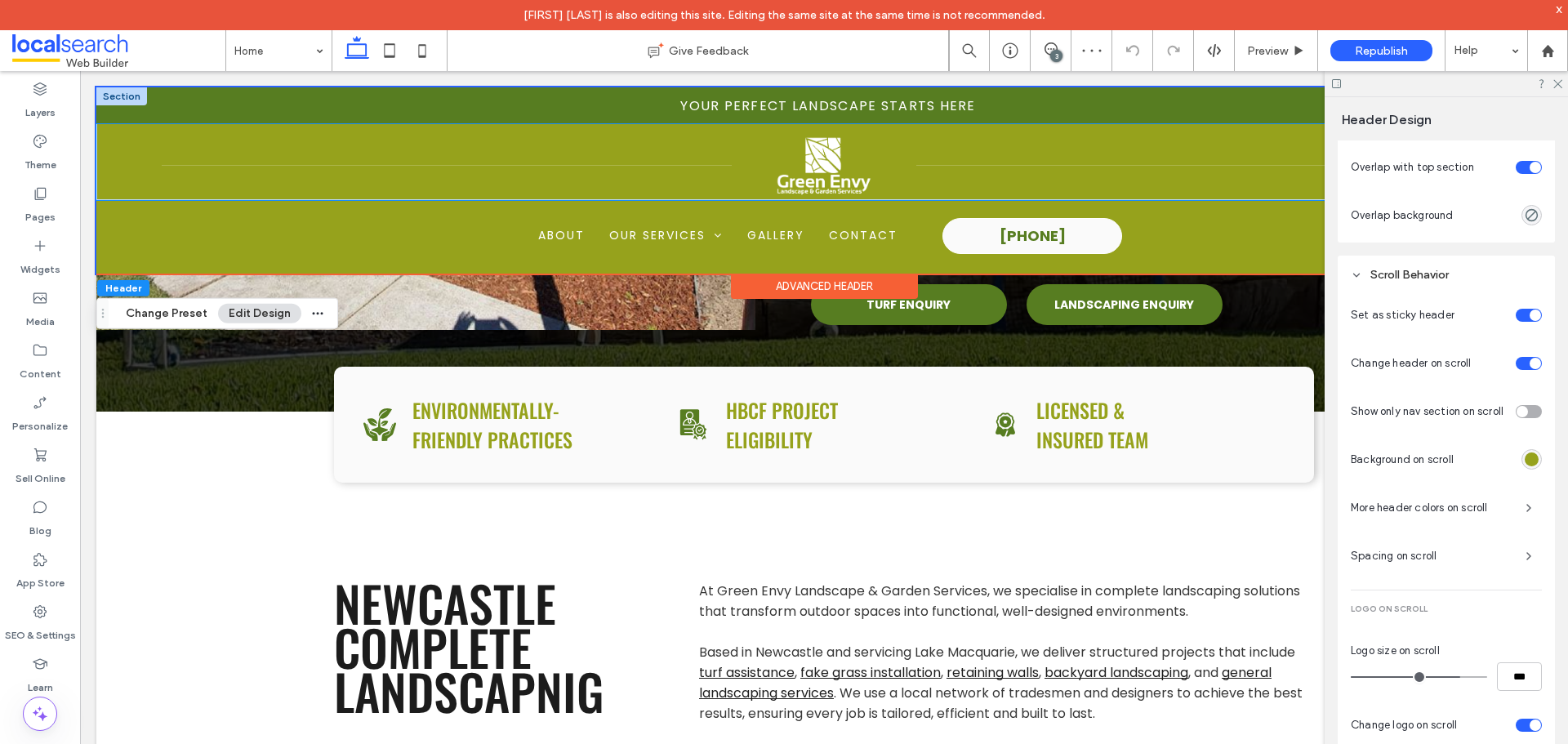 click at bounding box center [823, 166] 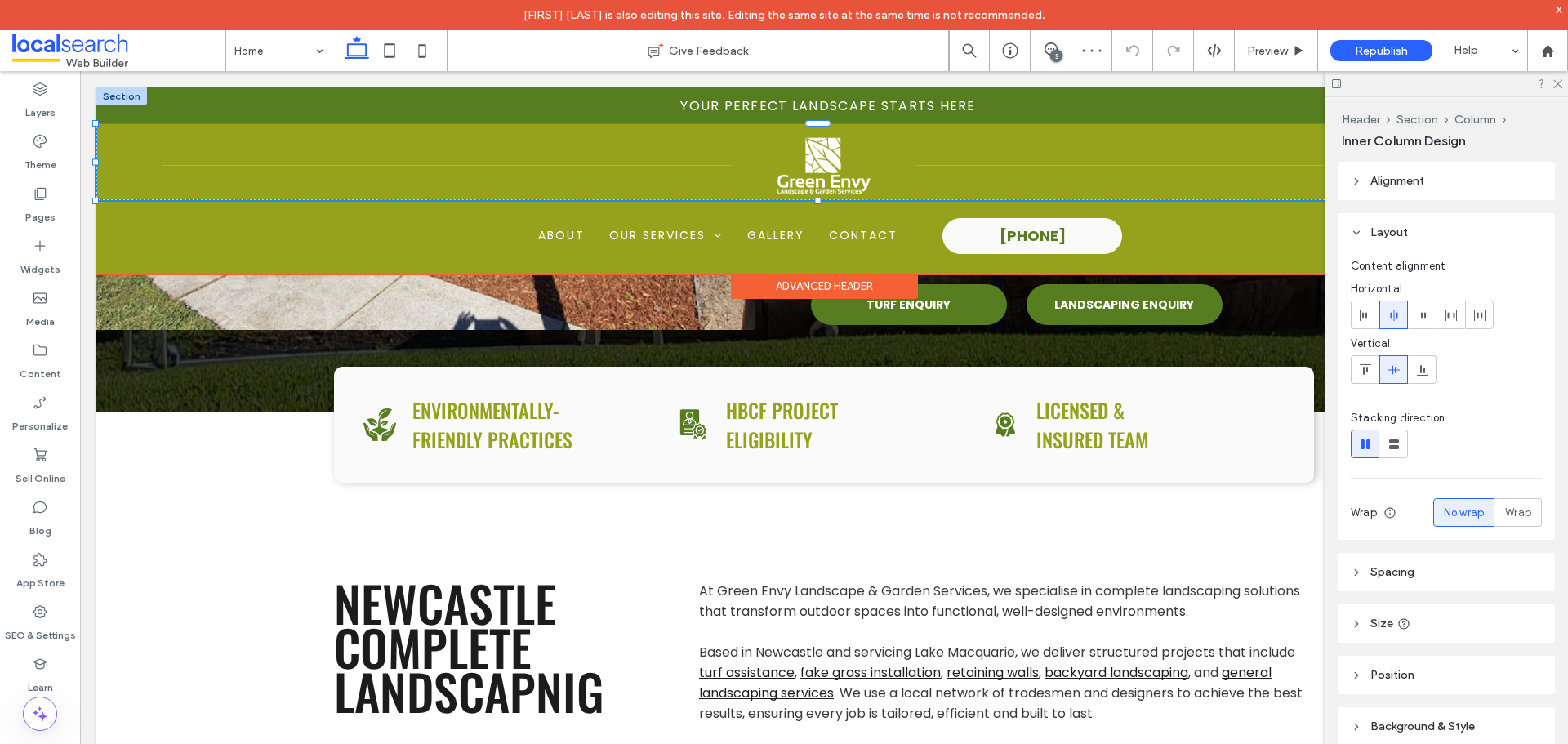 type on "**" 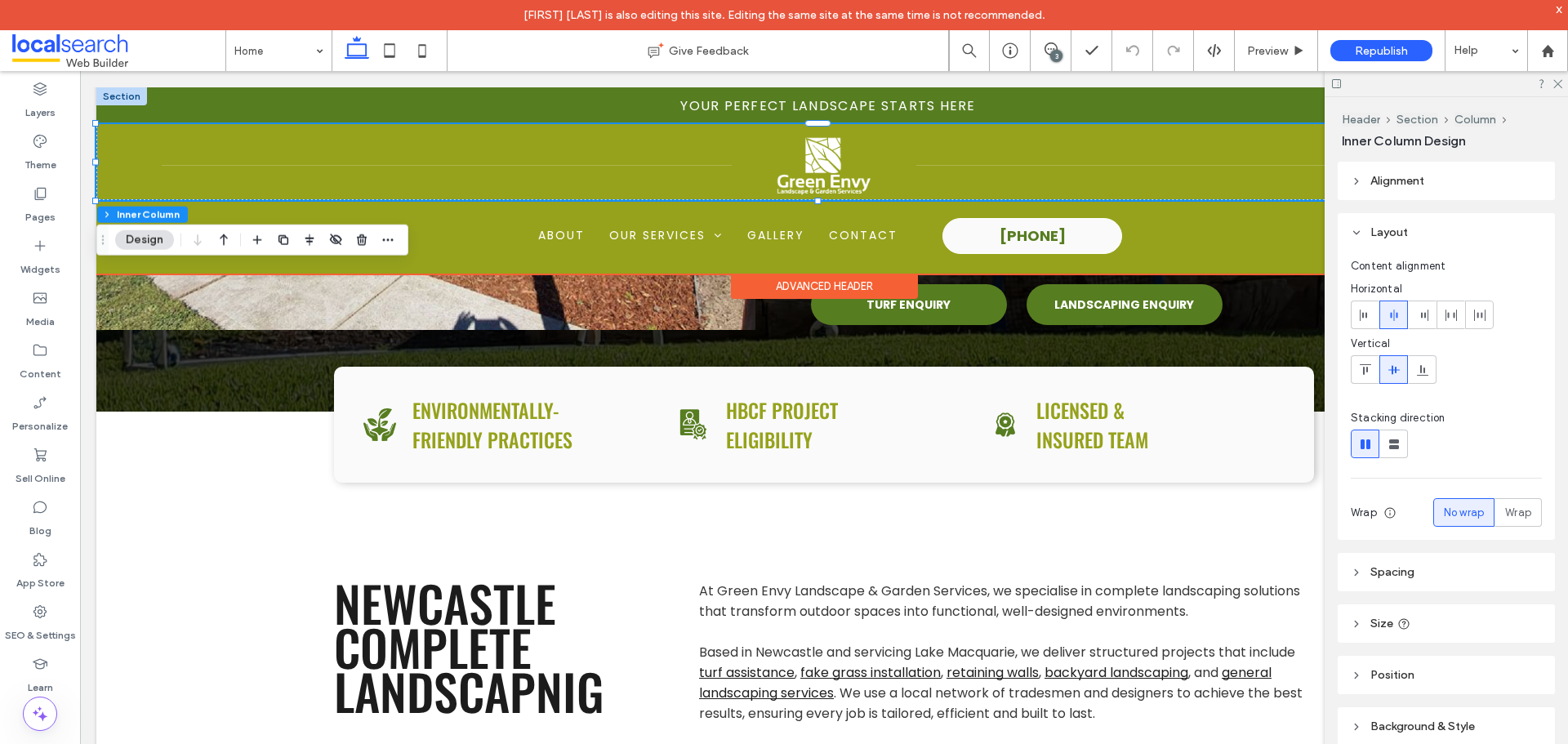 click at bounding box center [823, 166] 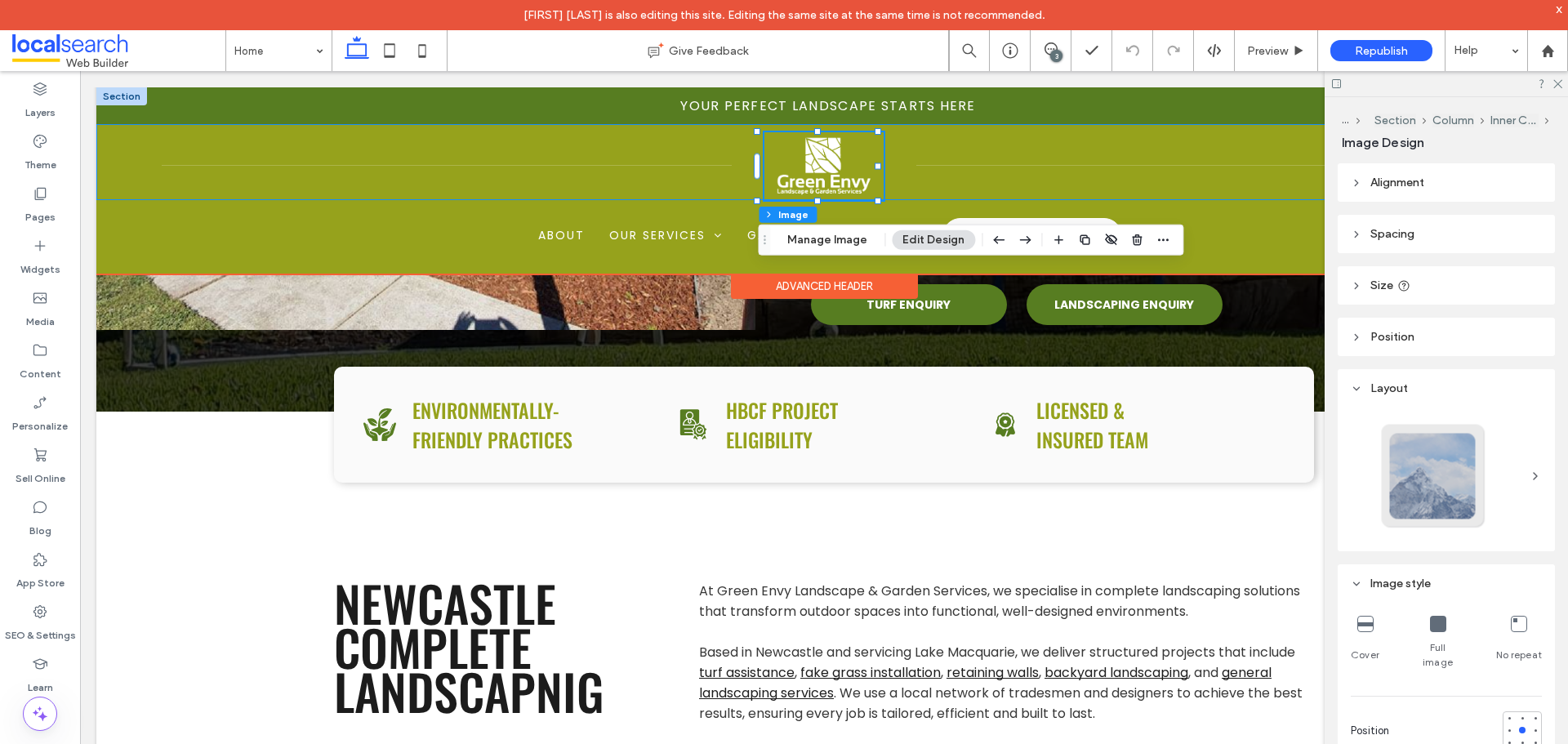 type on "**" 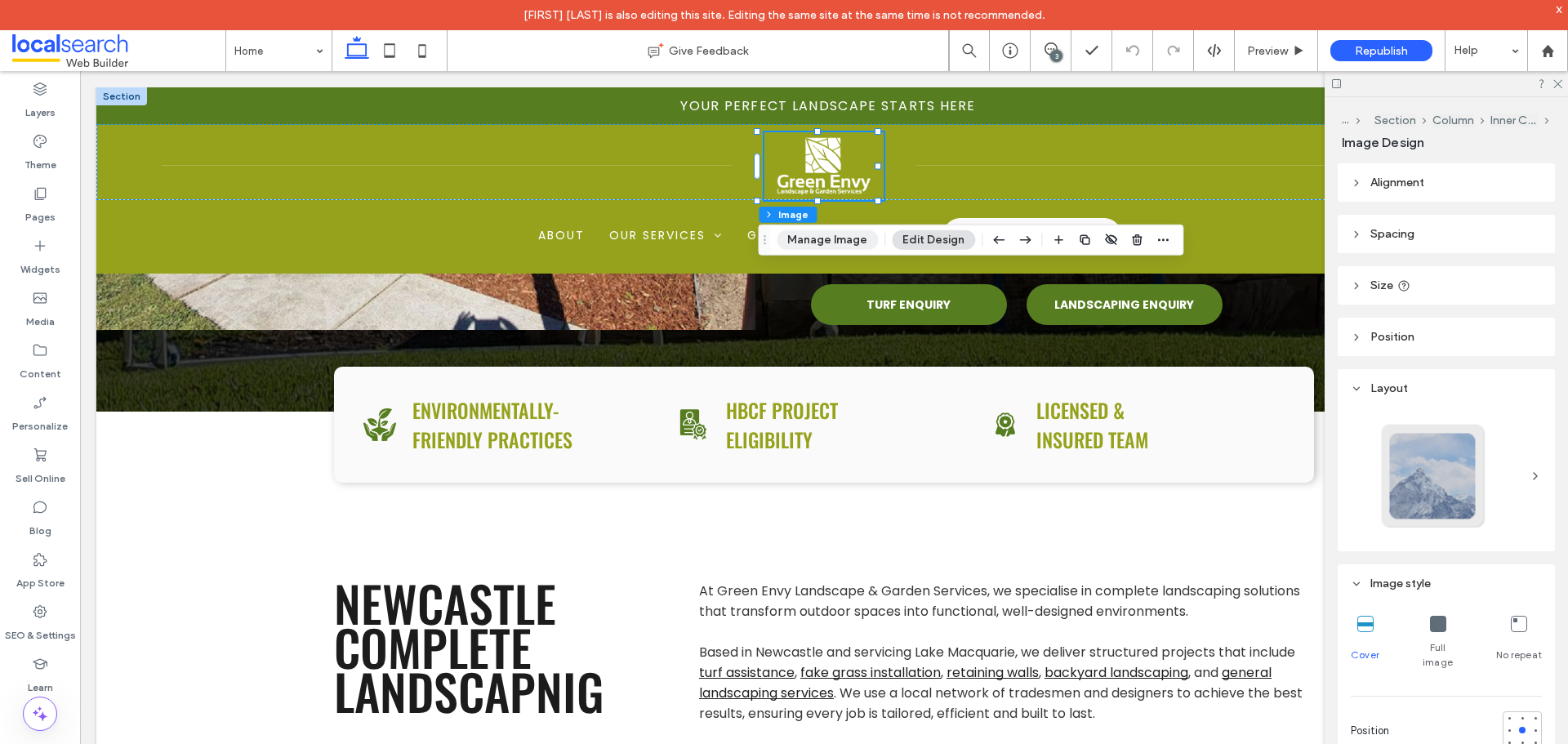 click on "Manage Image" at bounding box center (827, 240) 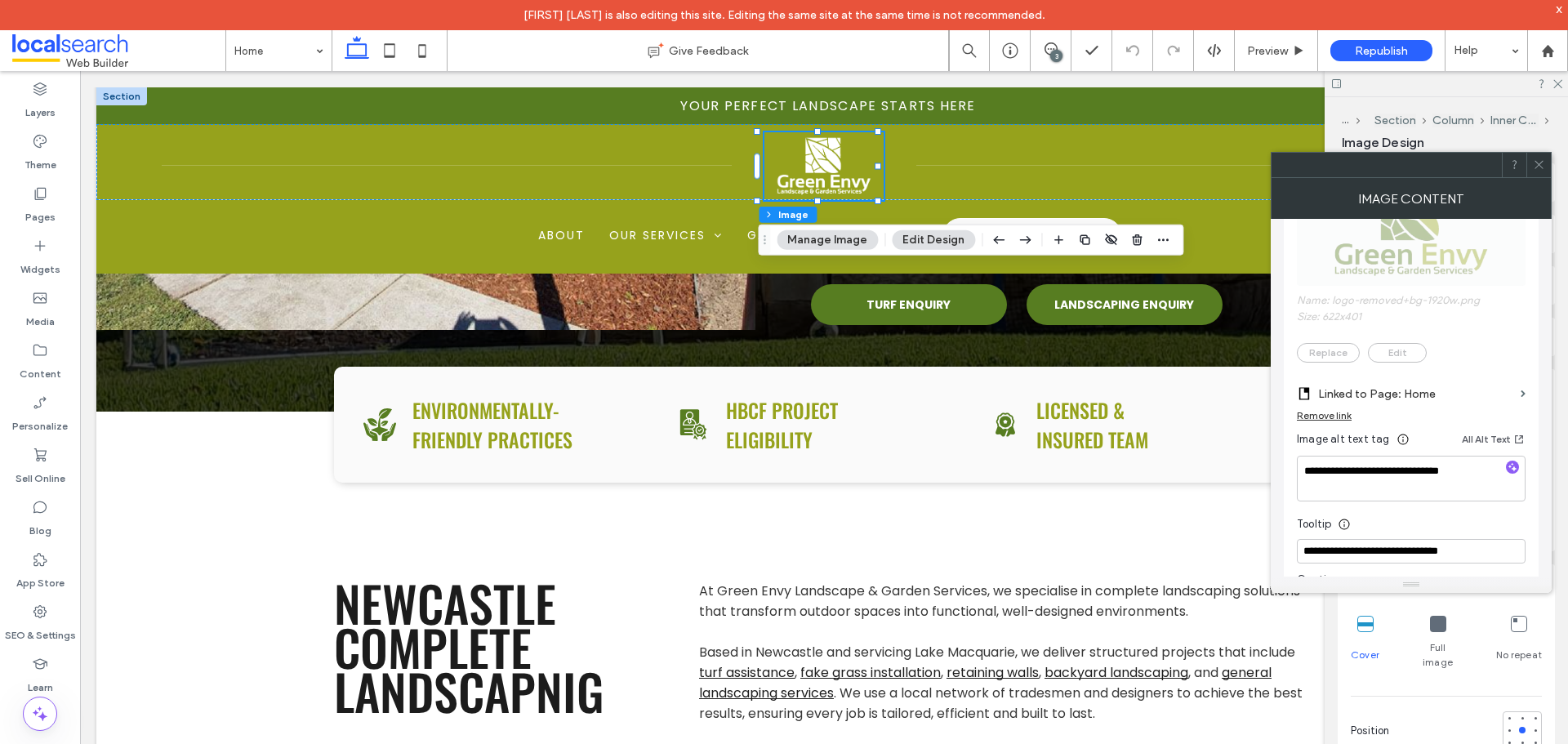 scroll, scrollTop: 327, scrollLeft: 0, axis: vertical 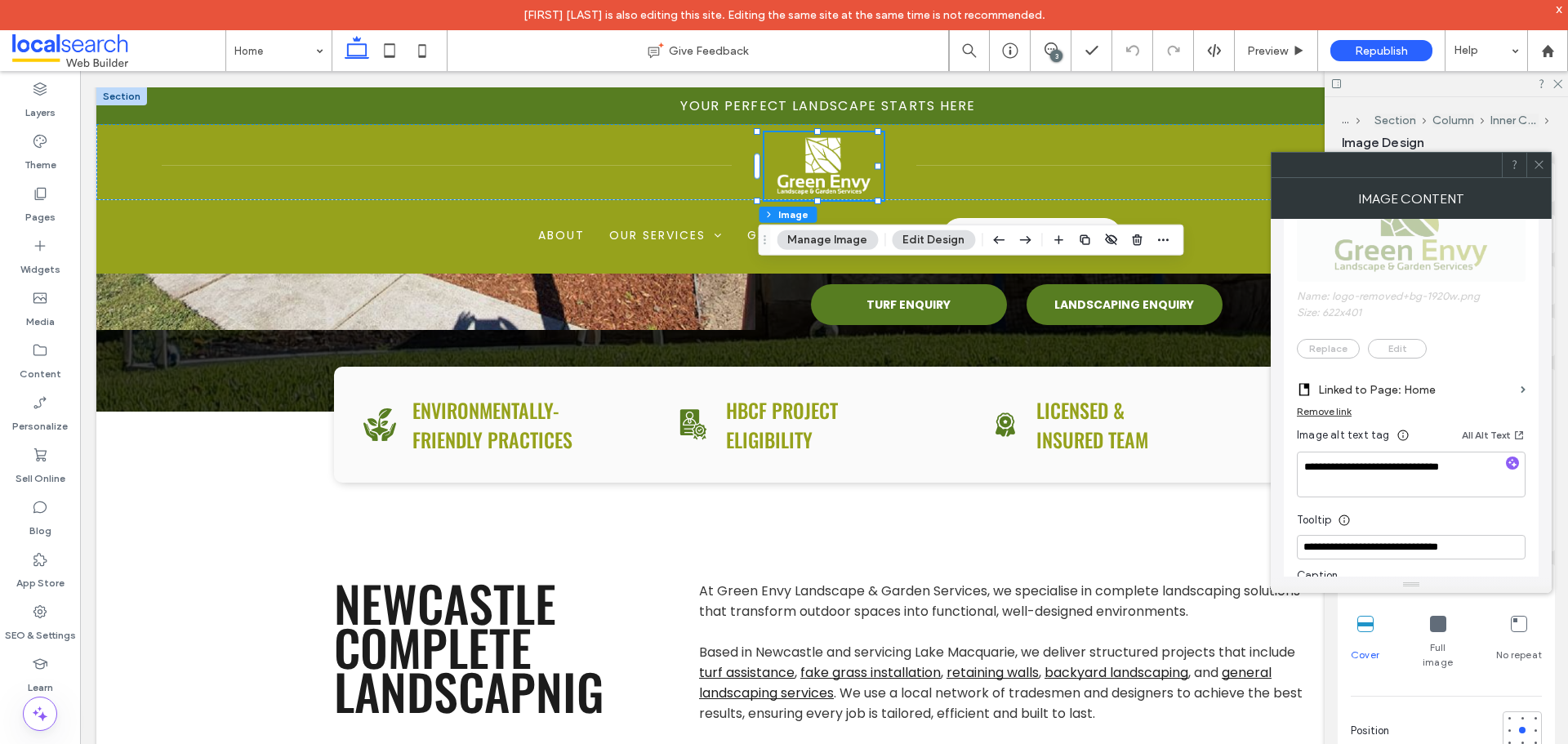 click at bounding box center (1539, 165) 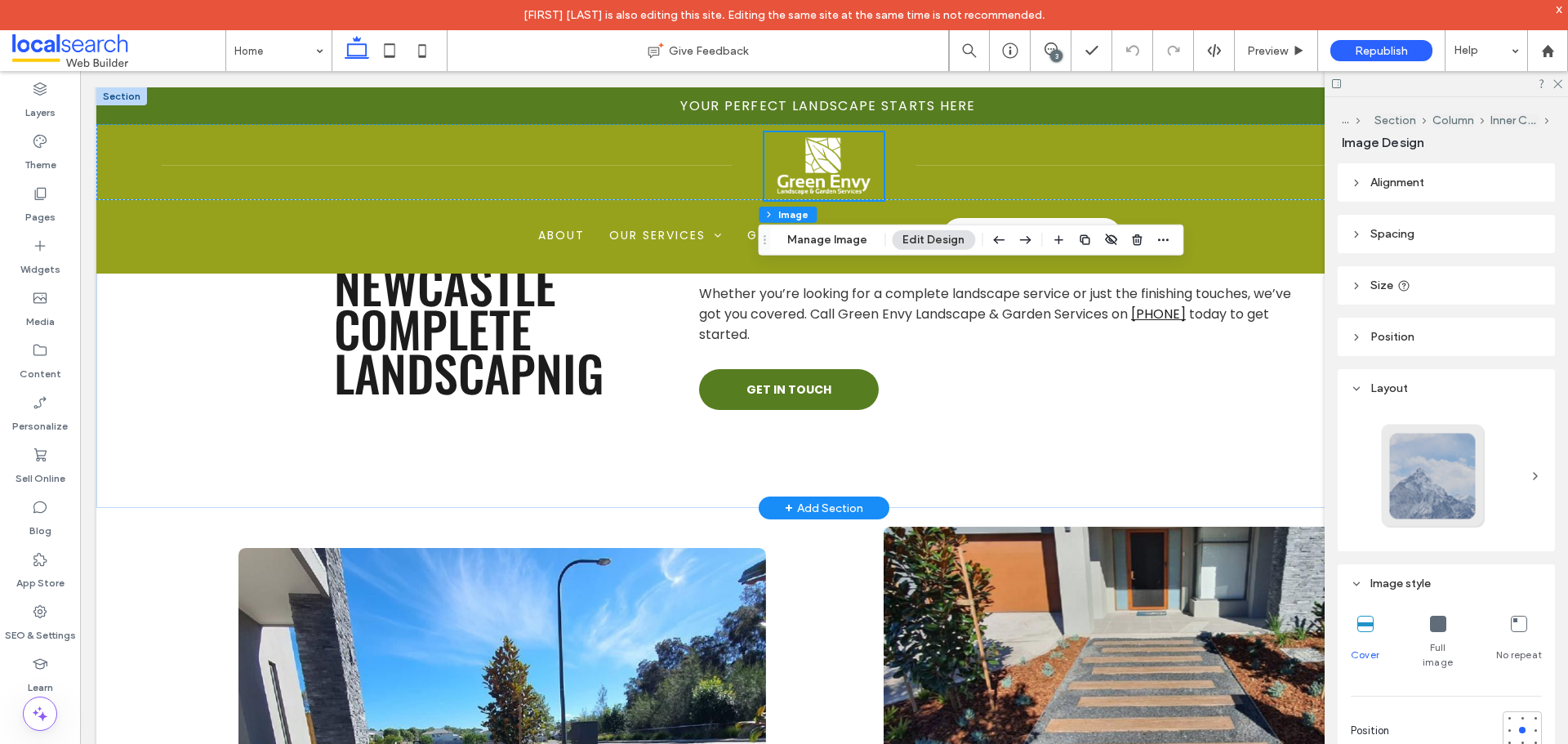 scroll, scrollTop: 1388, scrollLeft: 0, axis: vertical 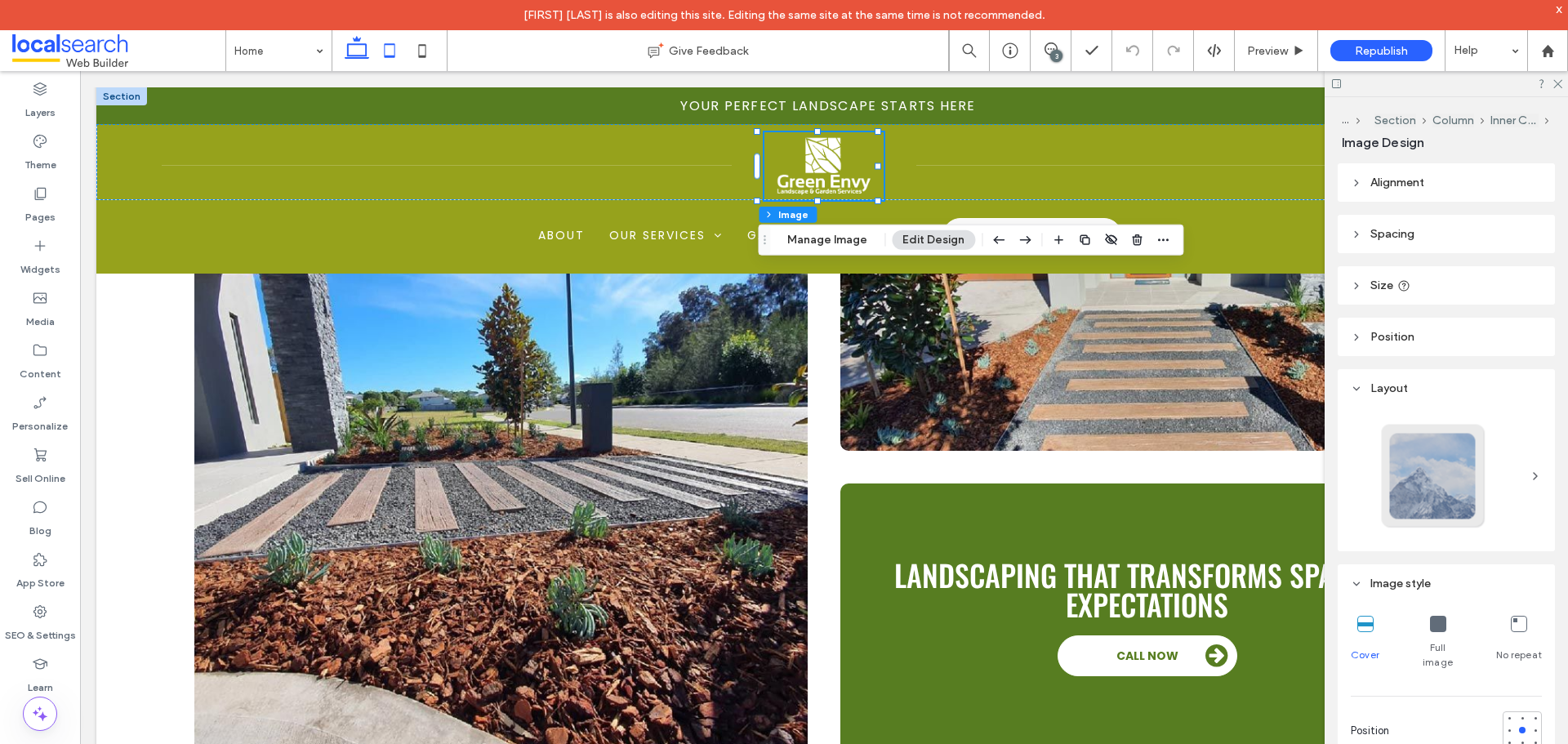 click 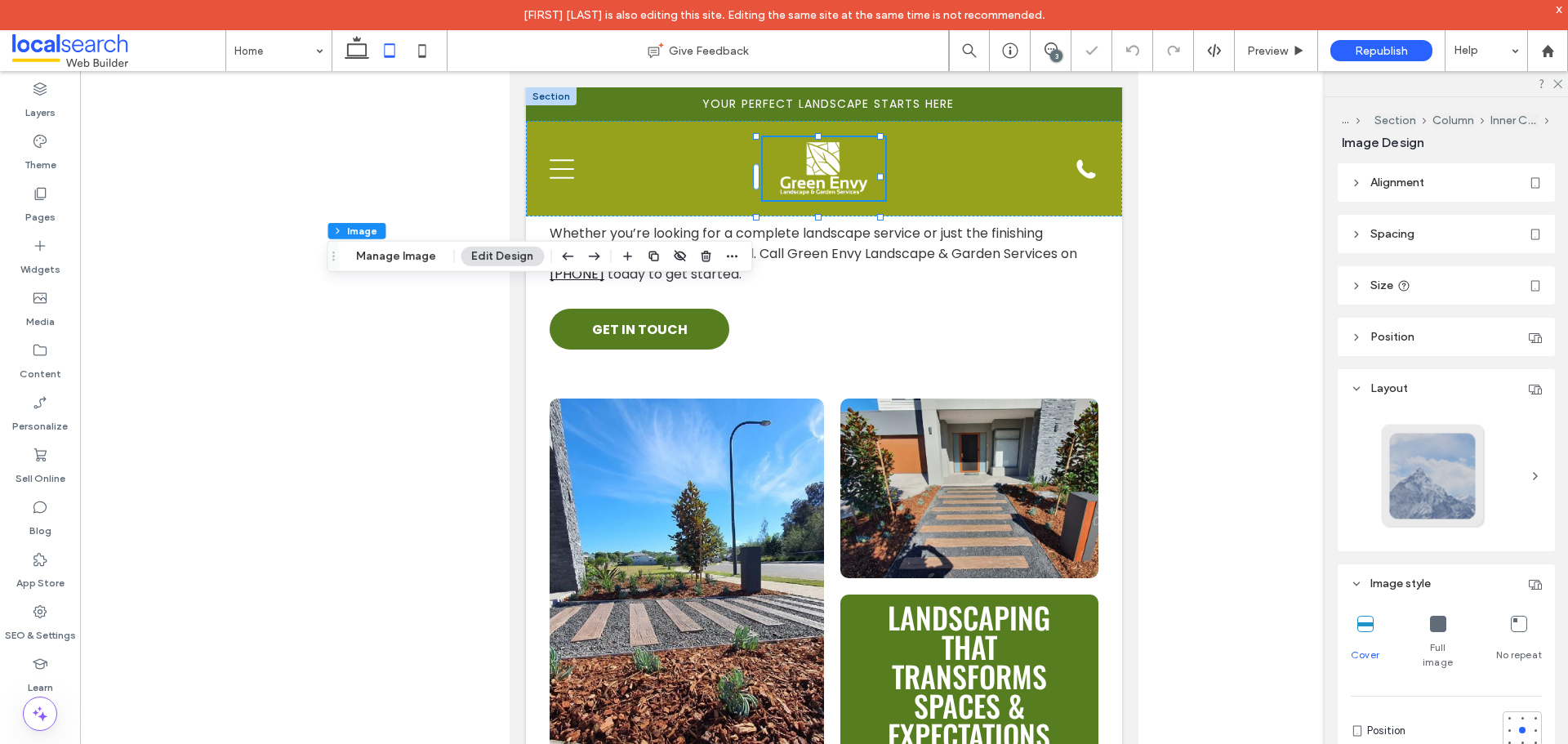 type on "***" 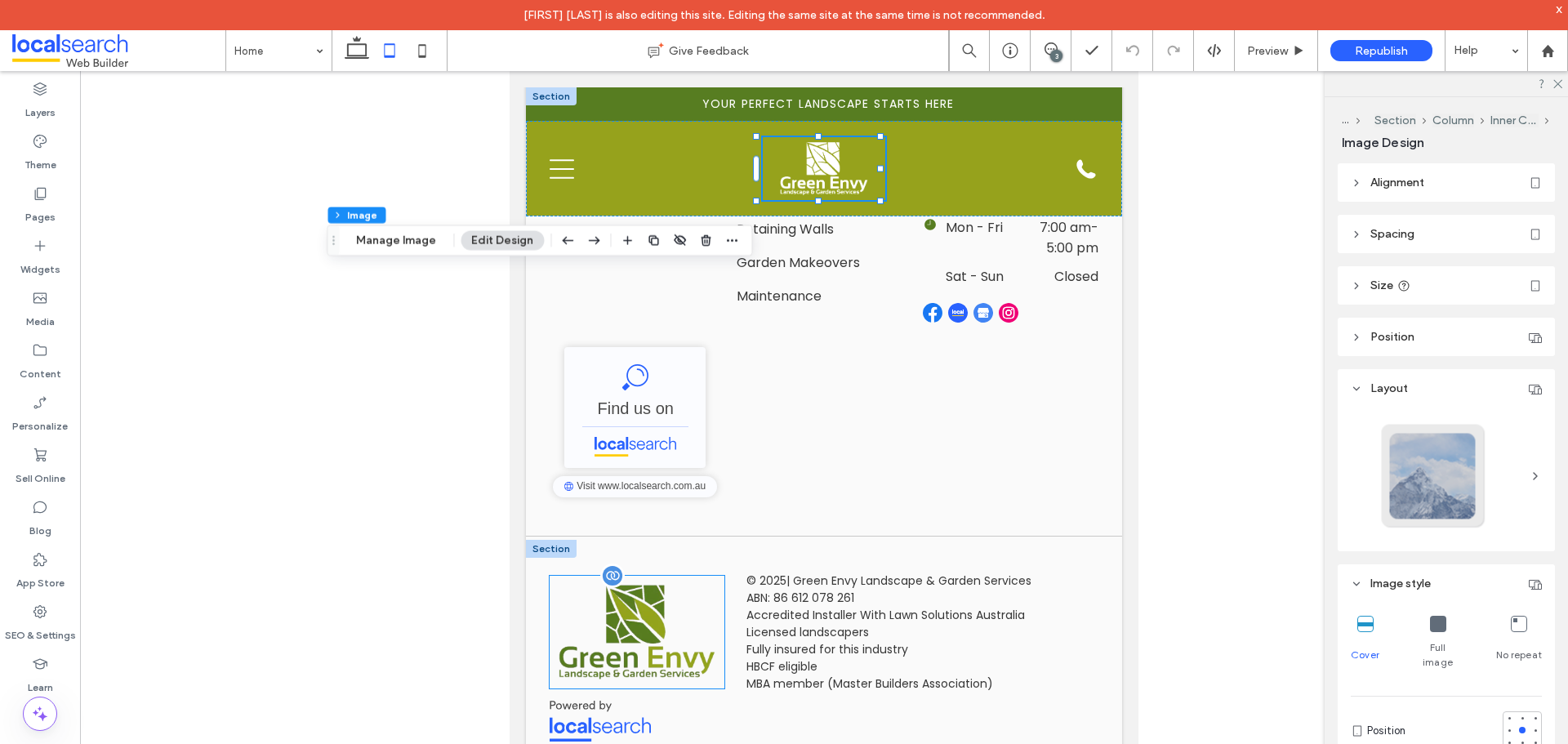 scroll, scrollTop: 4210, scrollLeft: 0, axis: vertical 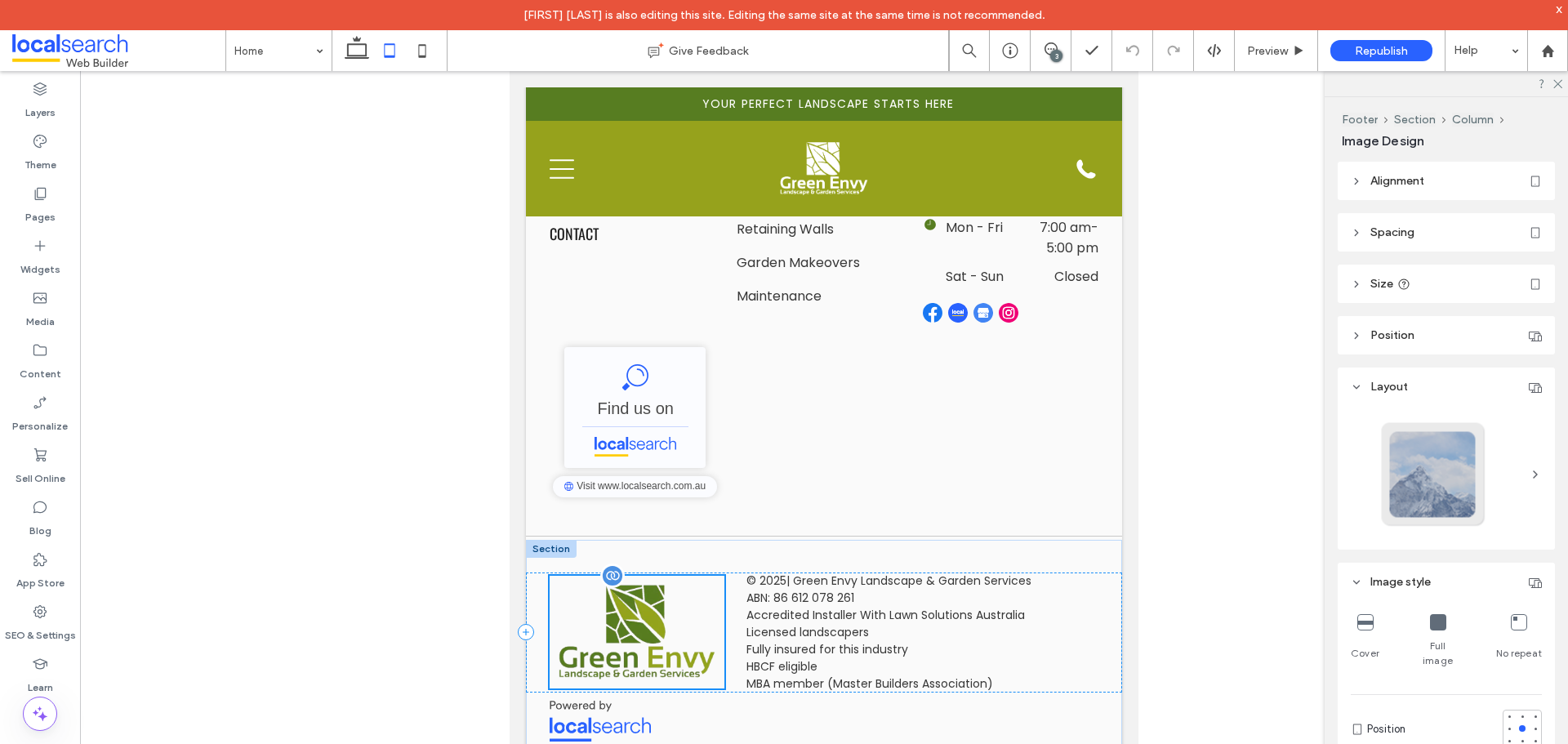 type on "**" 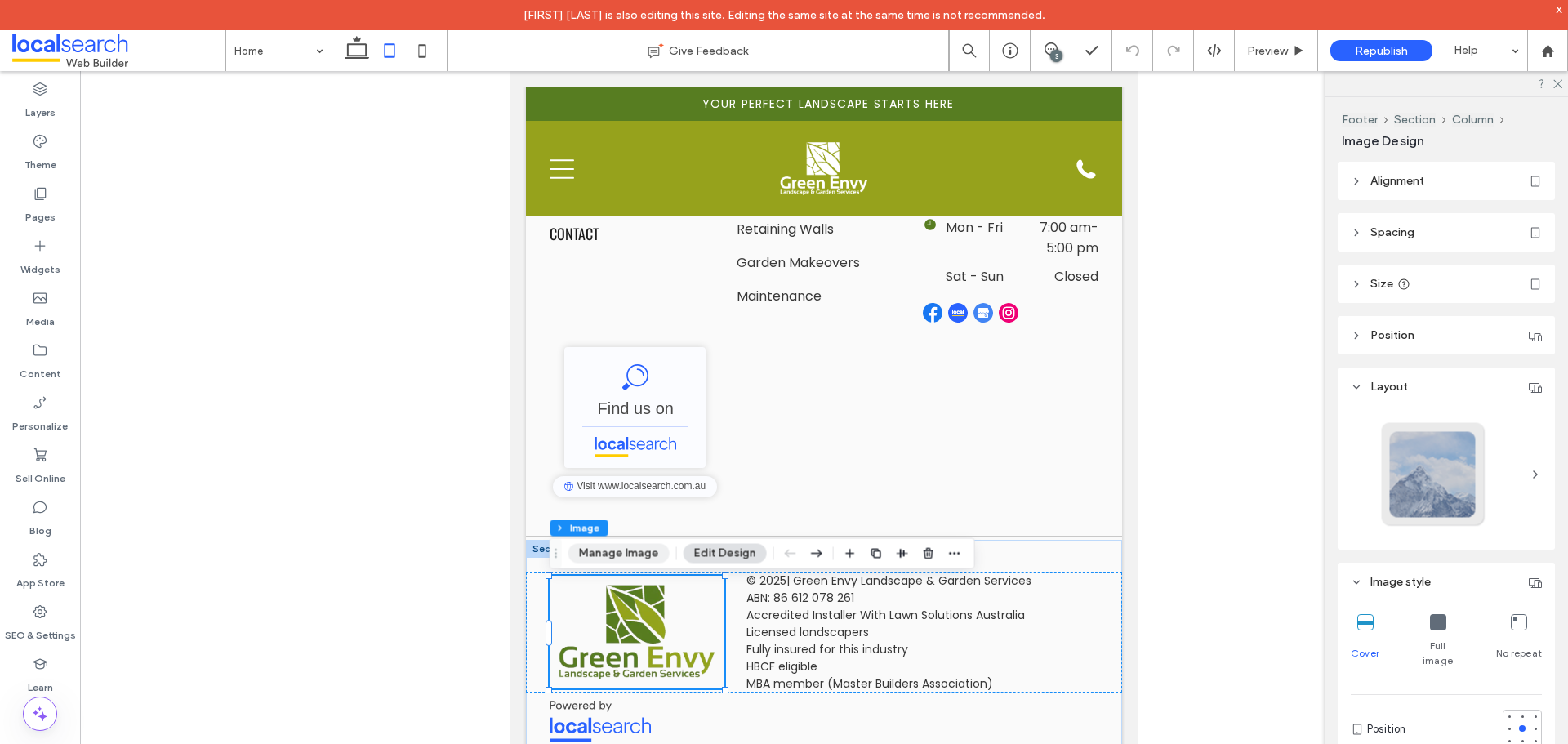 click on "Manage Image" at bounding box center [619, 554] 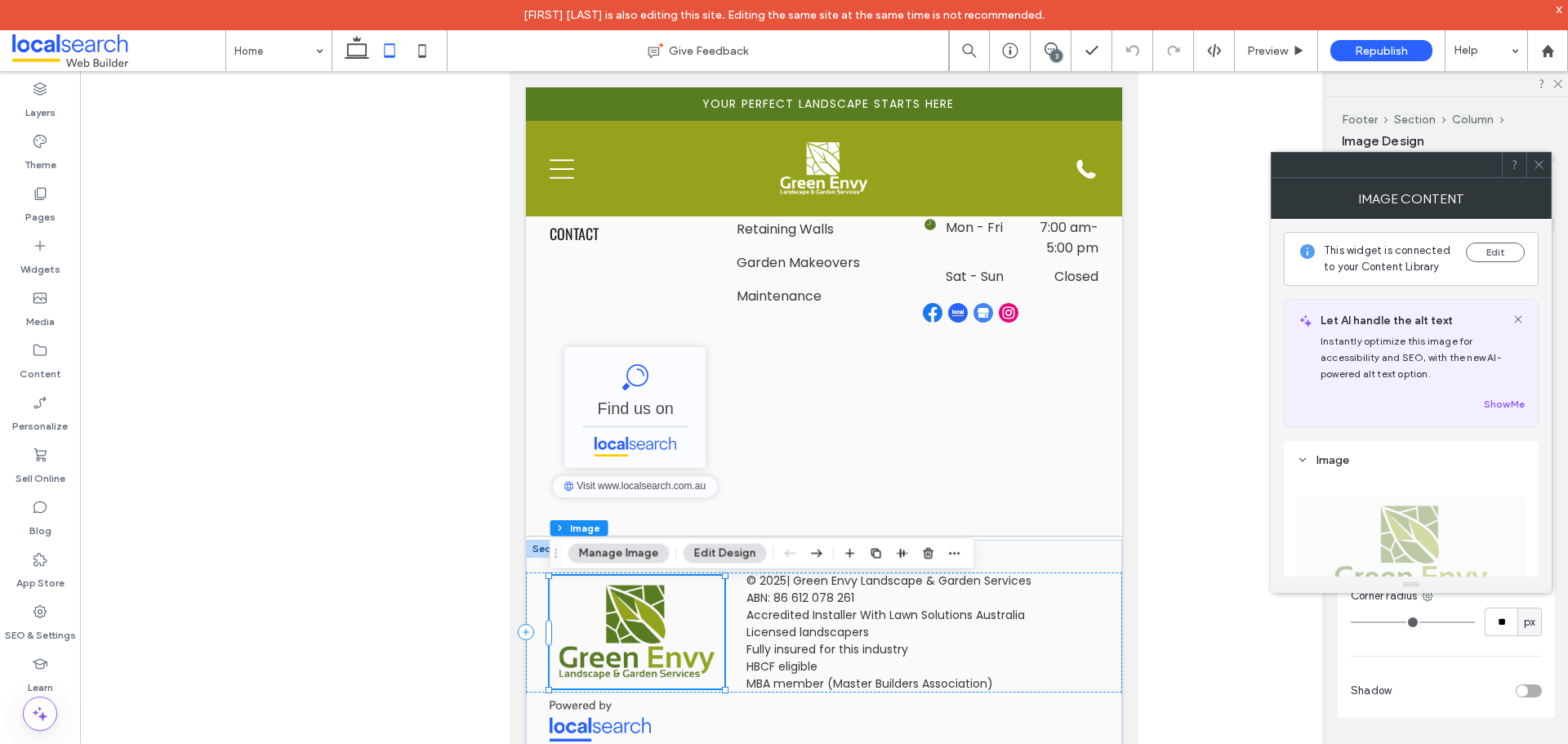 scroll, scrollTop: 332, scrollLeft: 0, axis: vertical 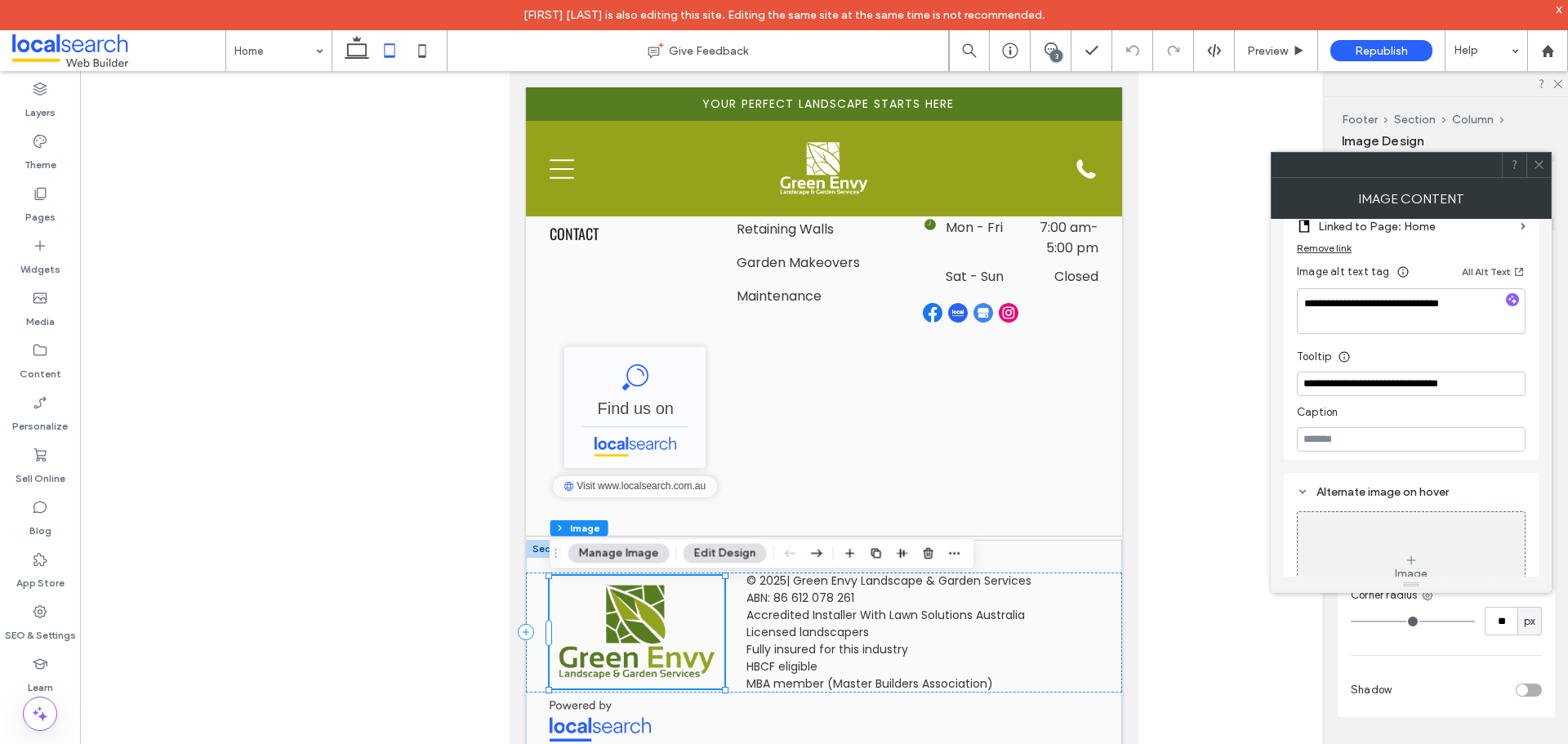 click at bounding box center (1539, 165) 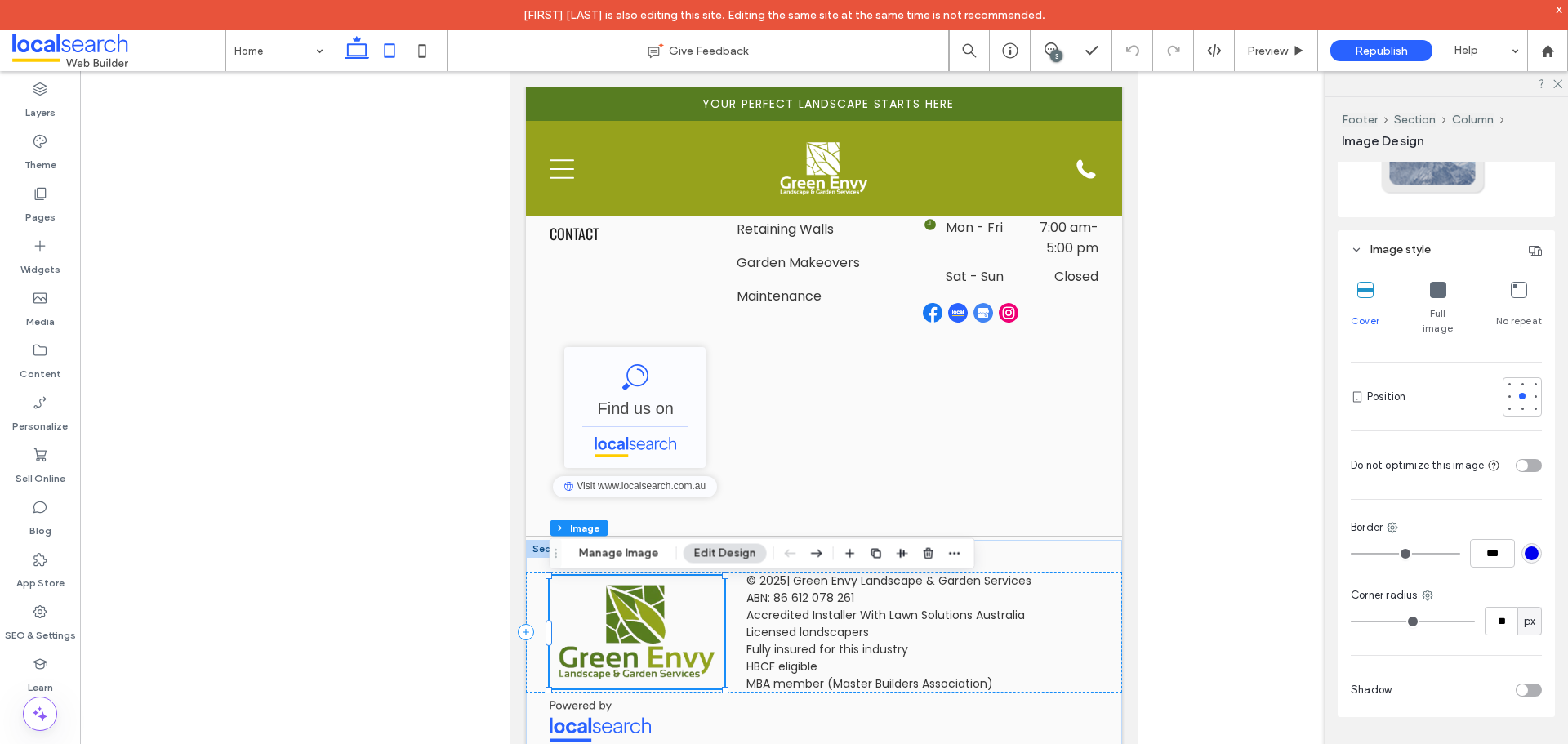 click 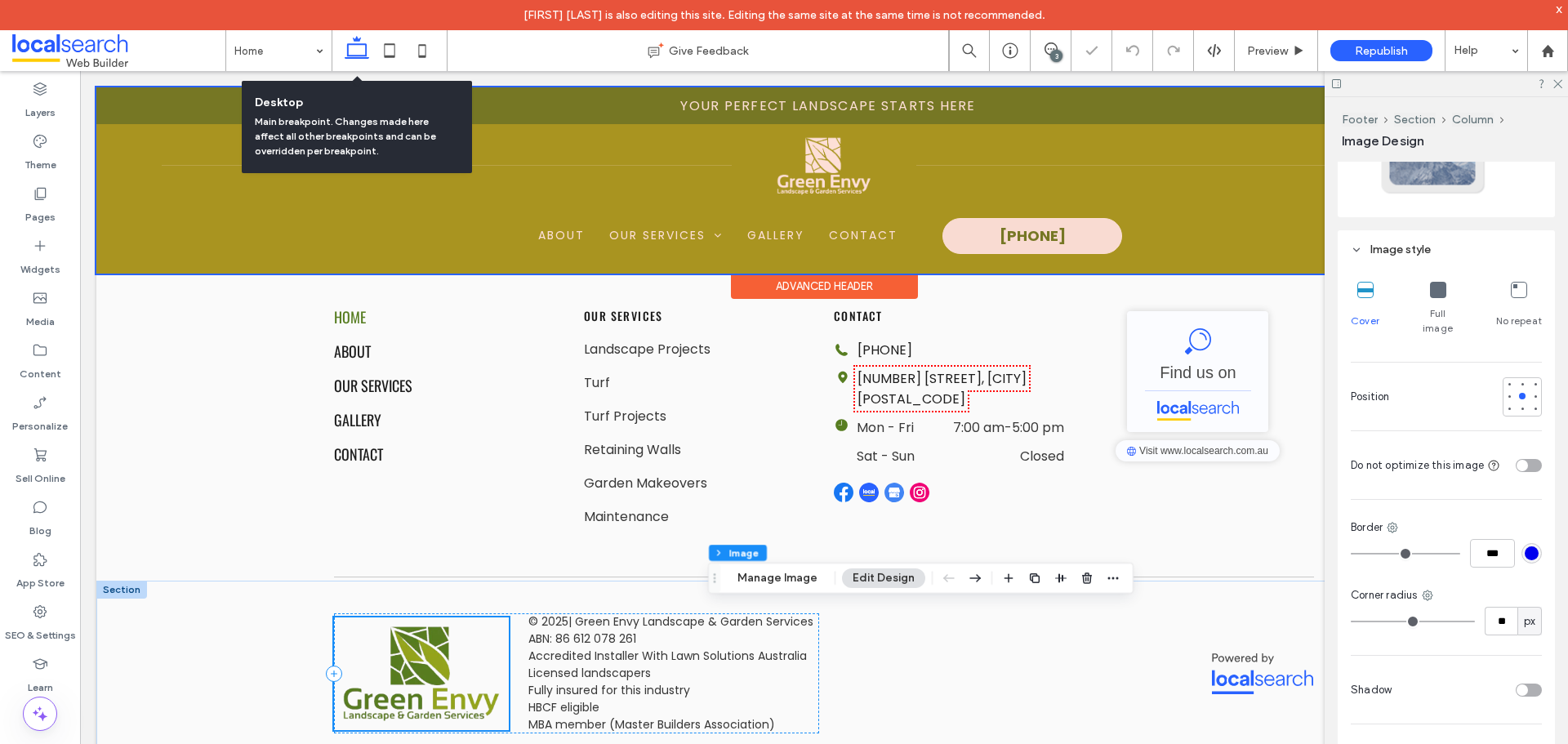 scroll, scrollTop: 4100, scrollLeft: 0, axis: vertical 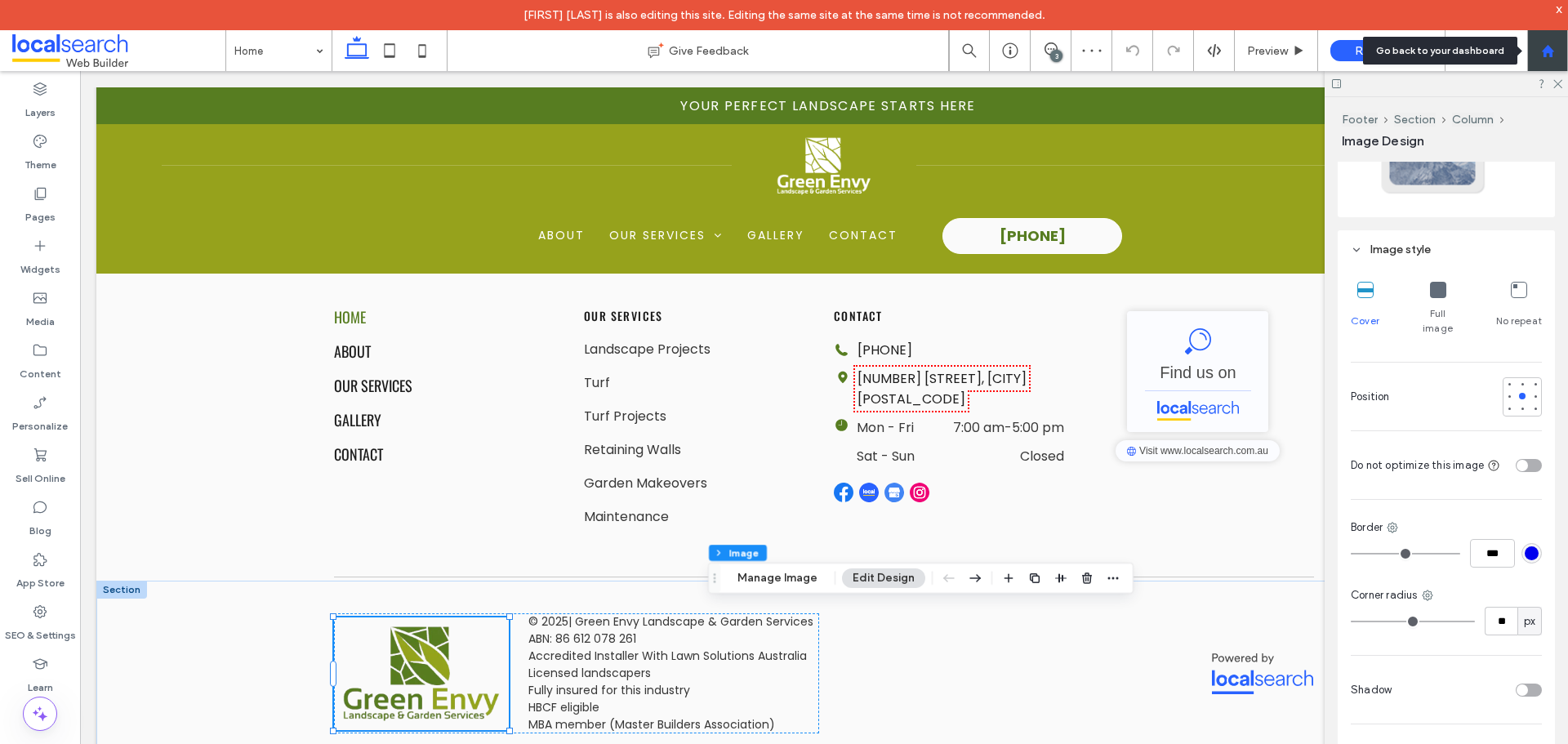 click 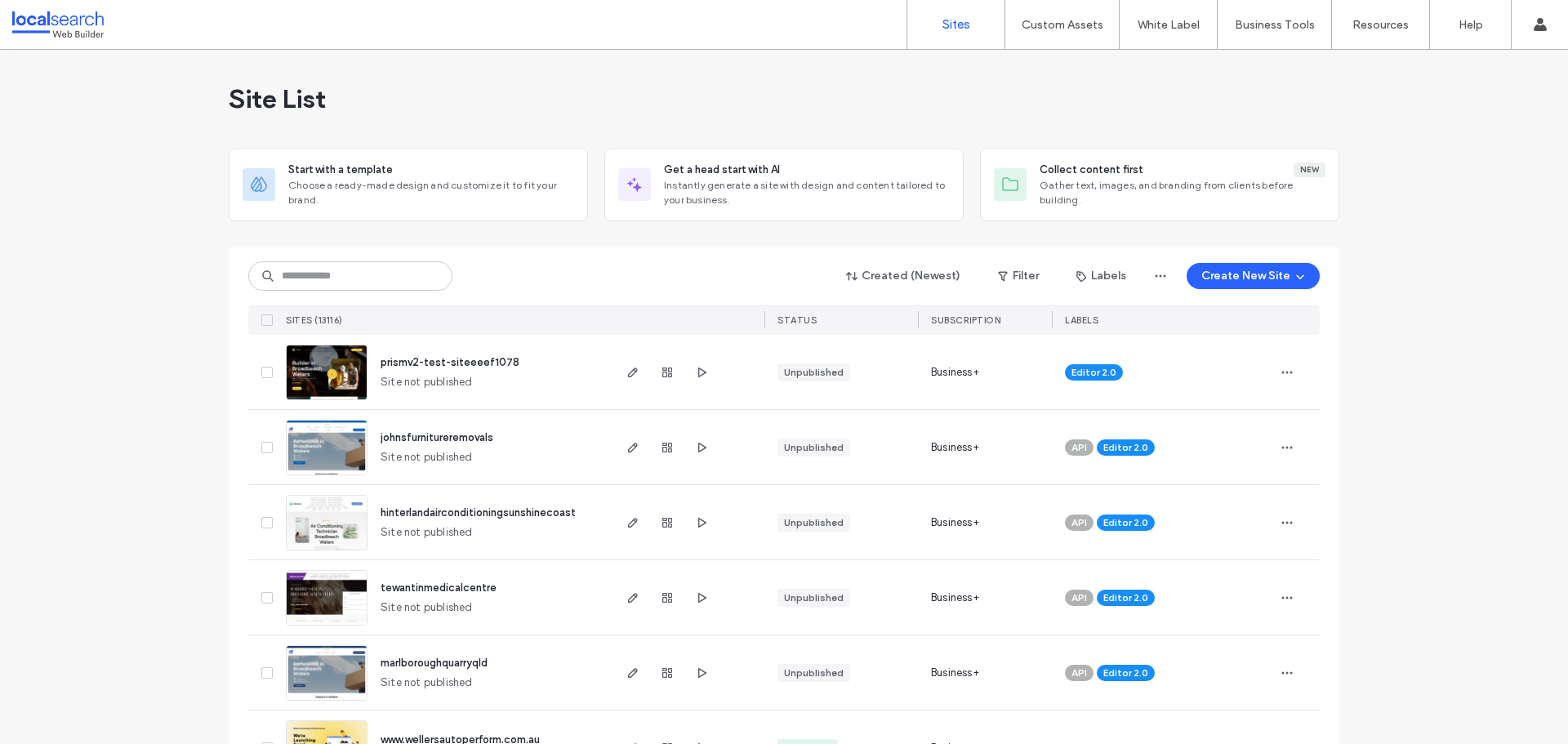 scroll, scrollTop: 0, scrollLeft: 0, axis: both 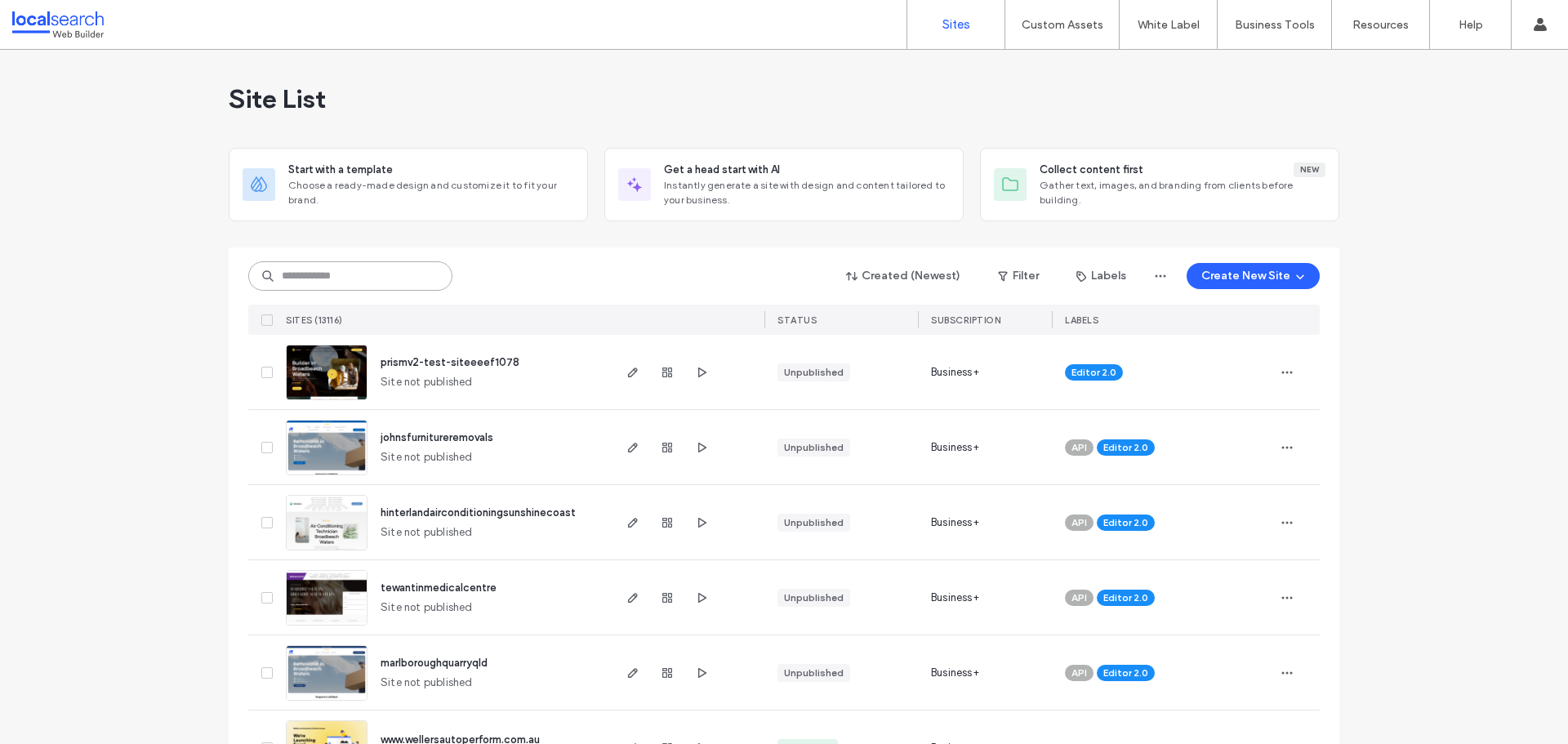 click at bounding box center (350, 276) 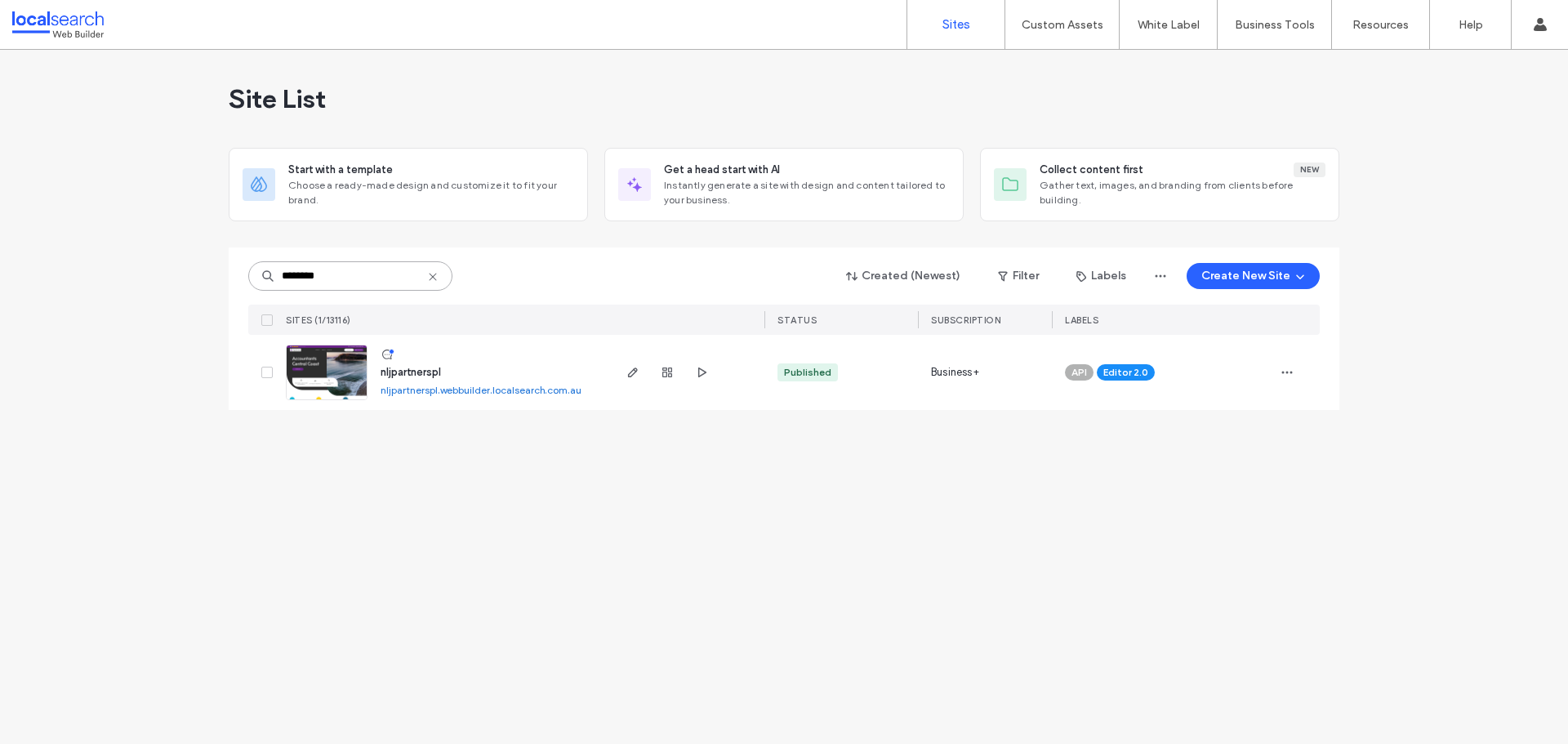 type on "********" 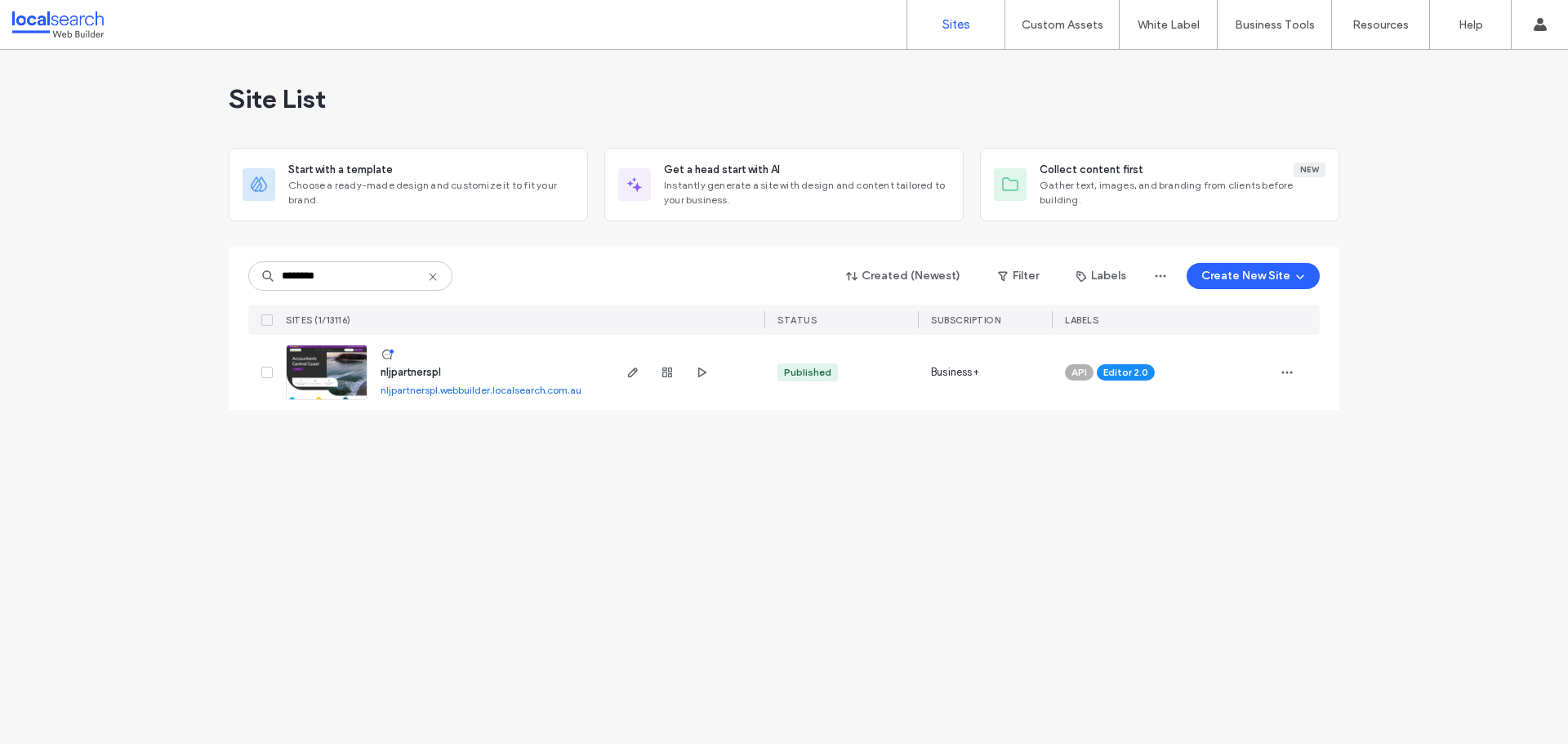 click at bounding box center (327, 401) 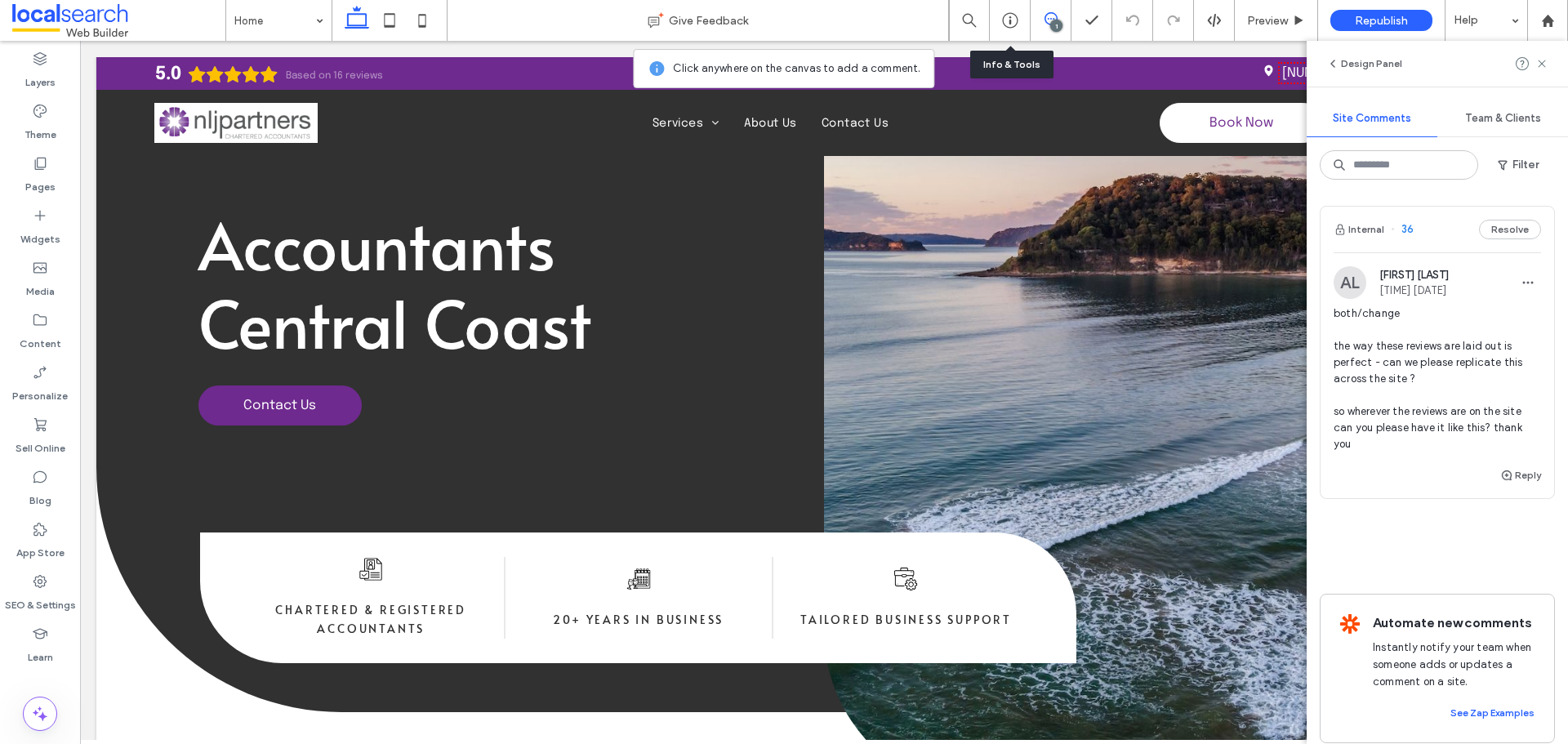 scroll, scrollTop: 0, scrollLeft: 0, axis: both 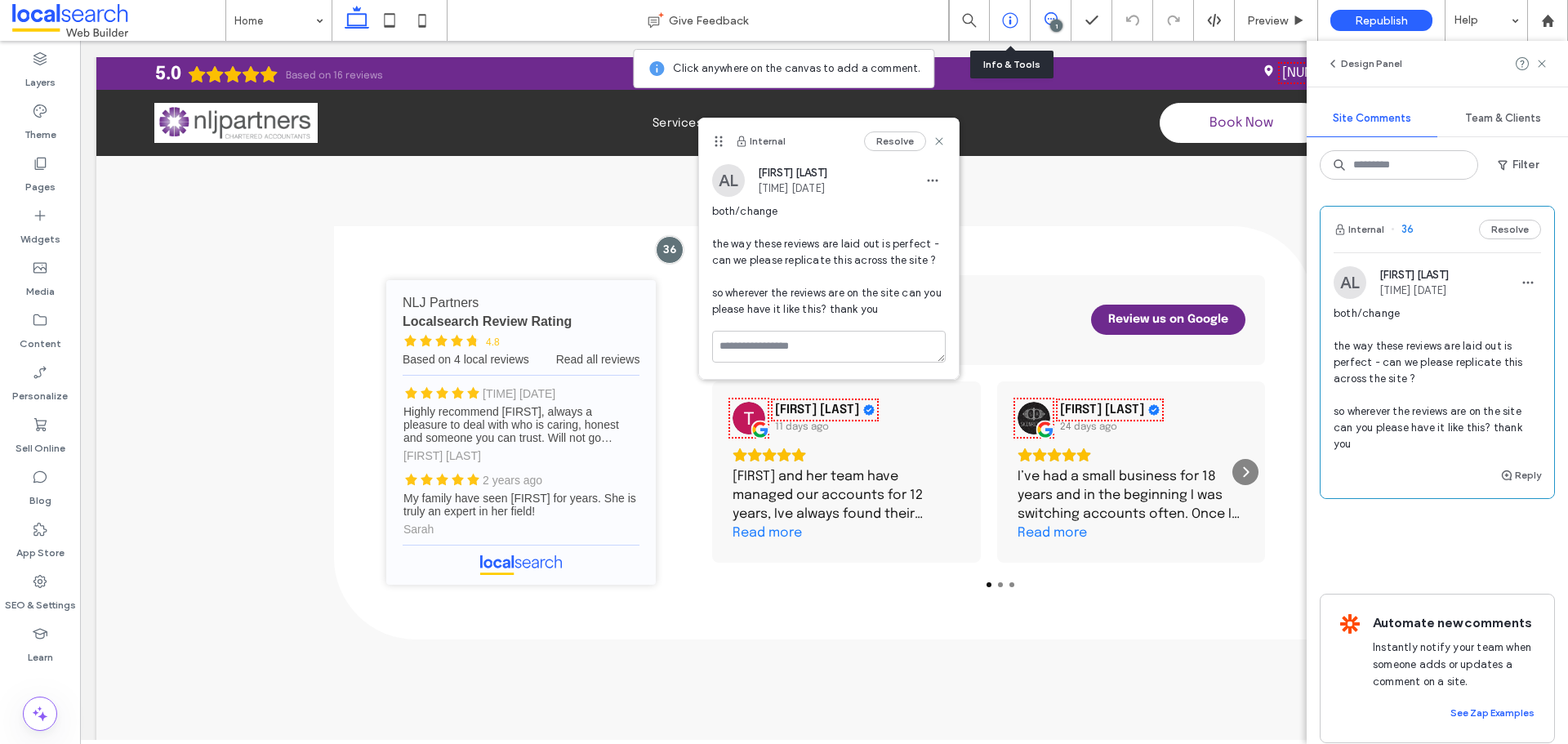 click 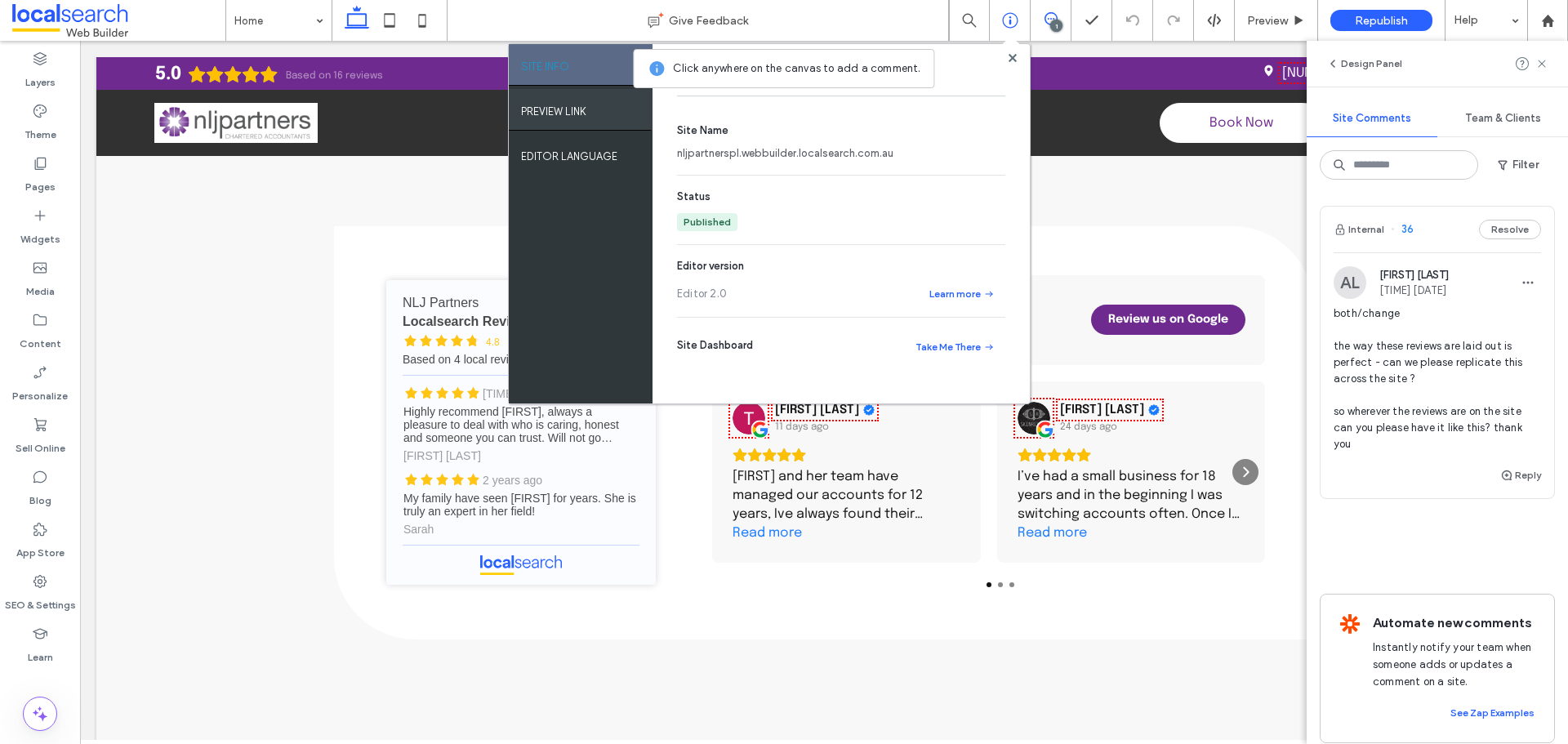 click on "PREVIEW LINK" at bounding box center (581, 109) 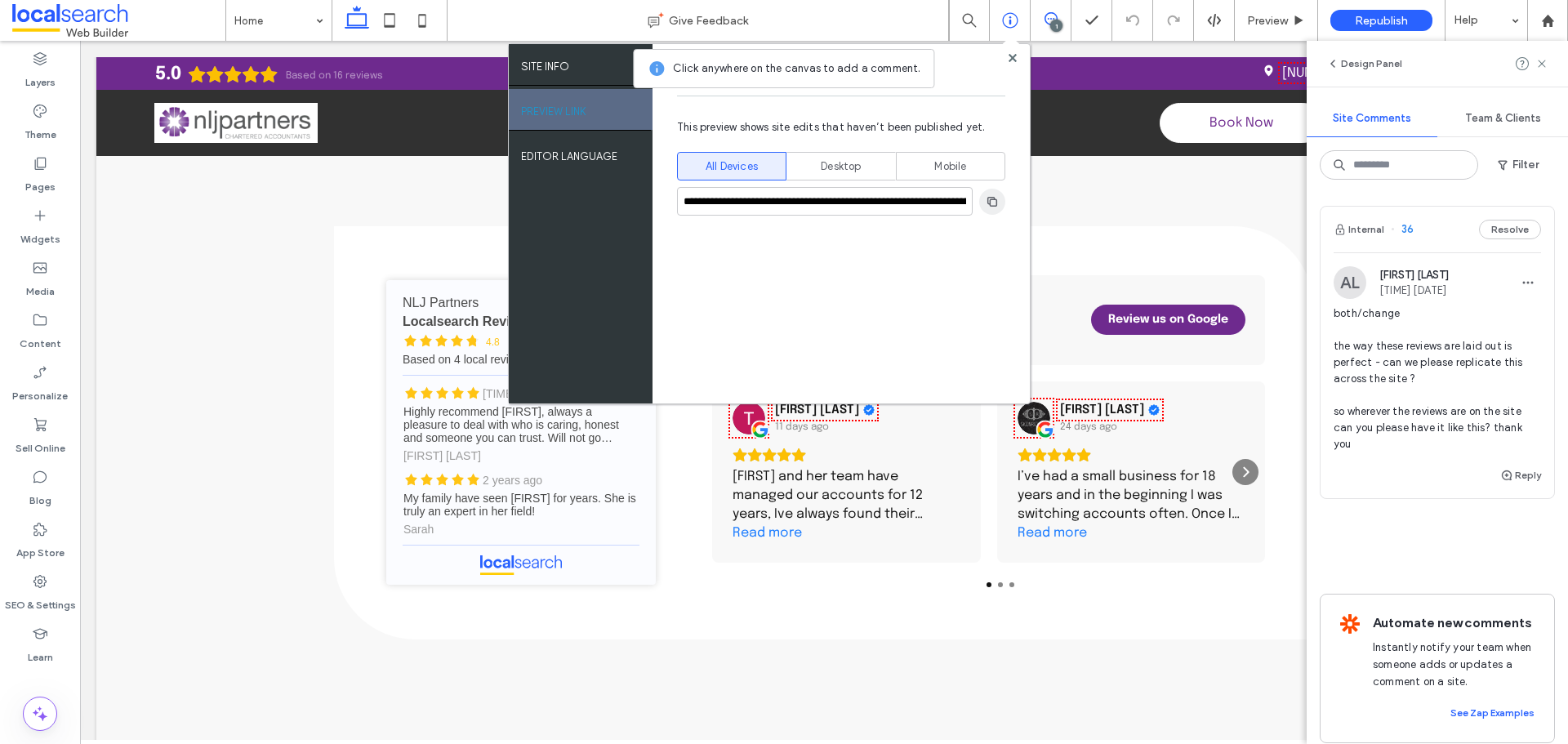 click 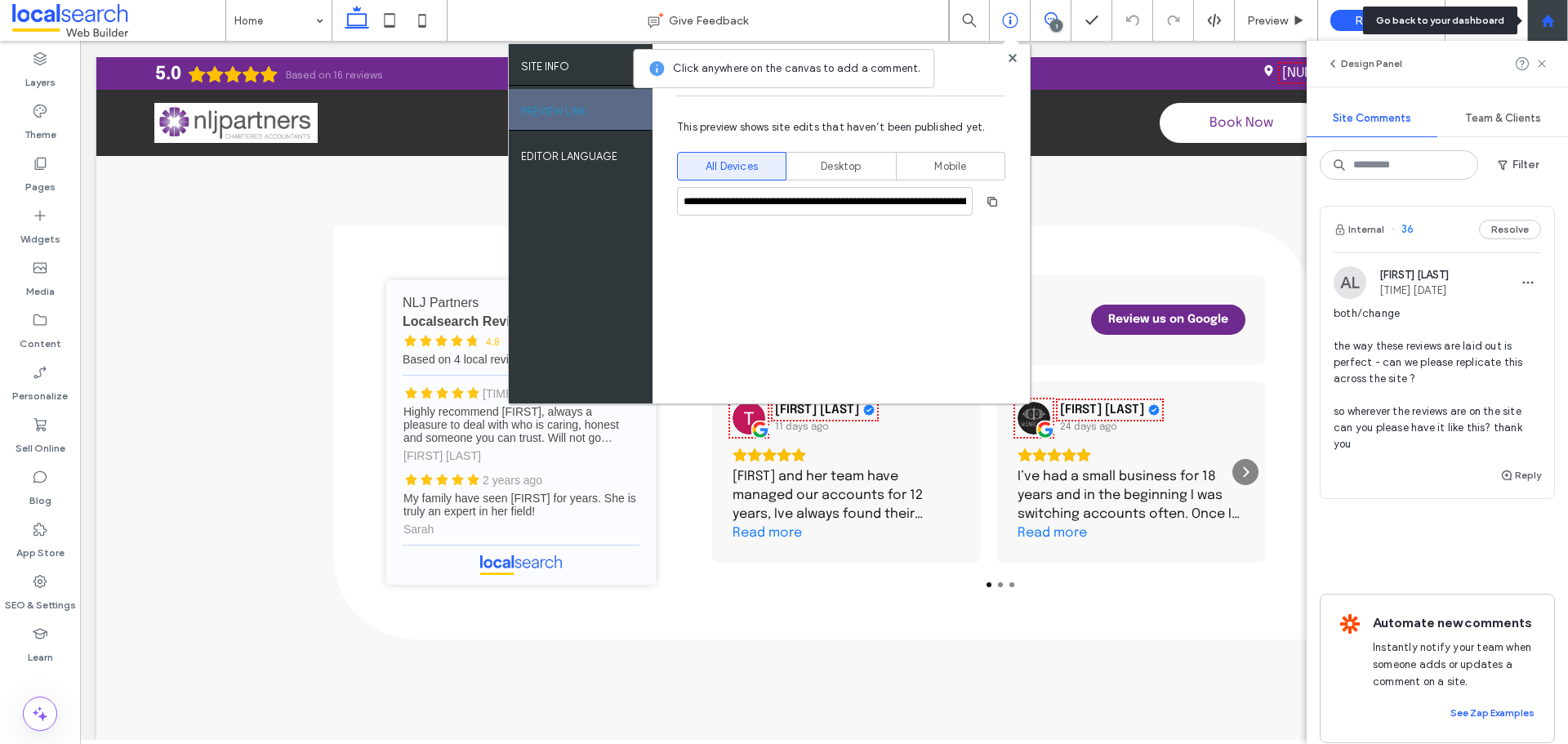 click at bounding box center (1548, 20) 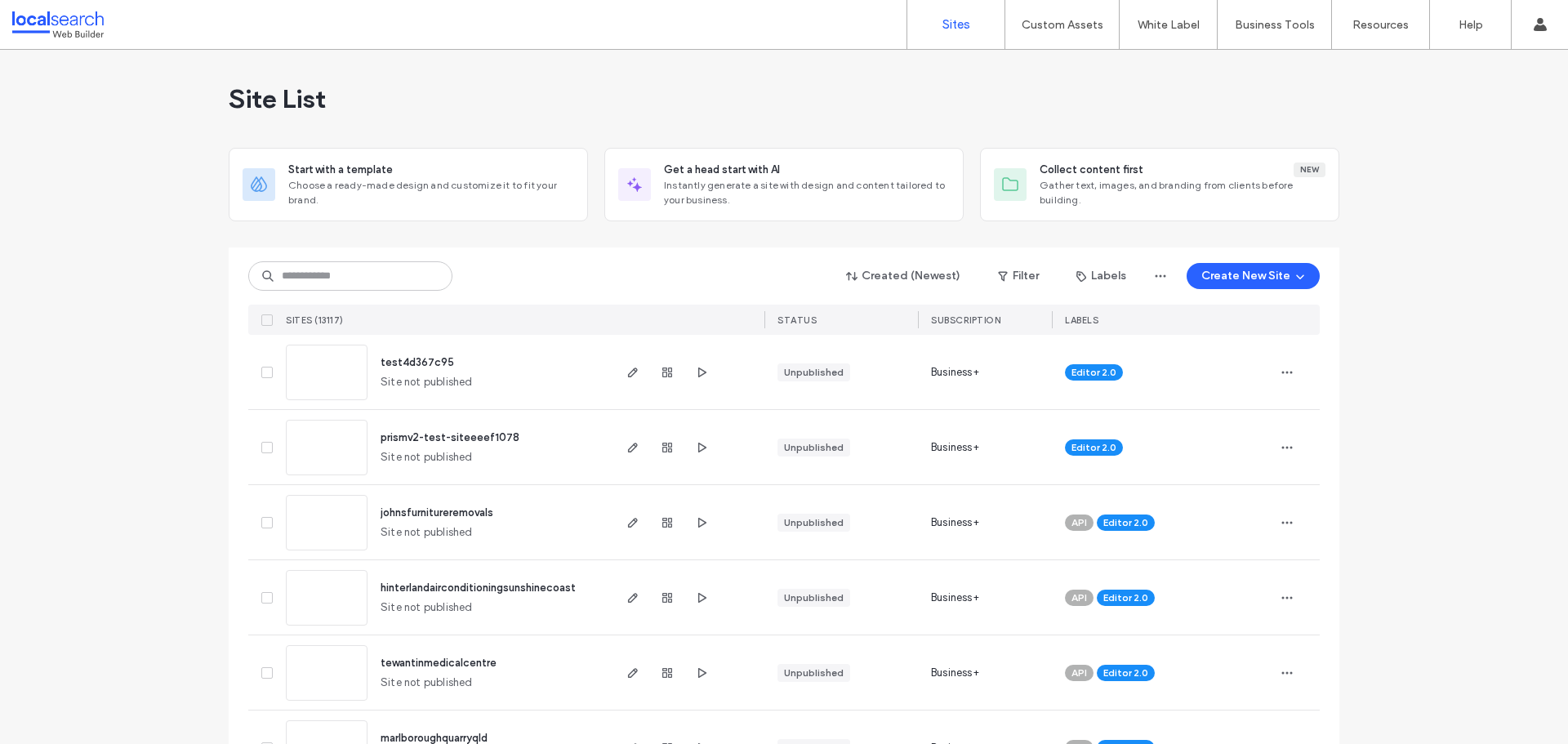 scroll, scrollTop: 0, scrollLeft: 0, axis: both 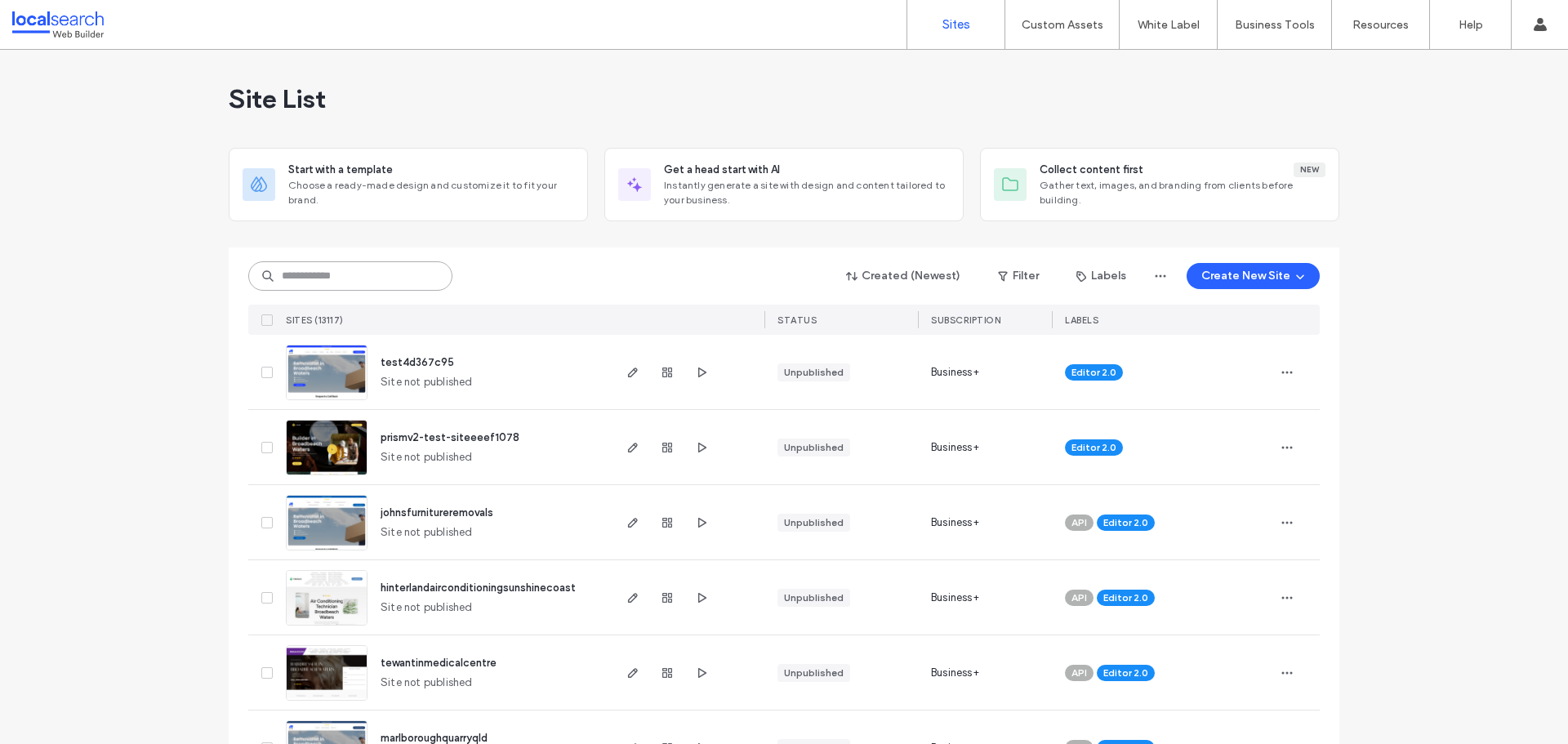 click at bounding box center (350, 276) 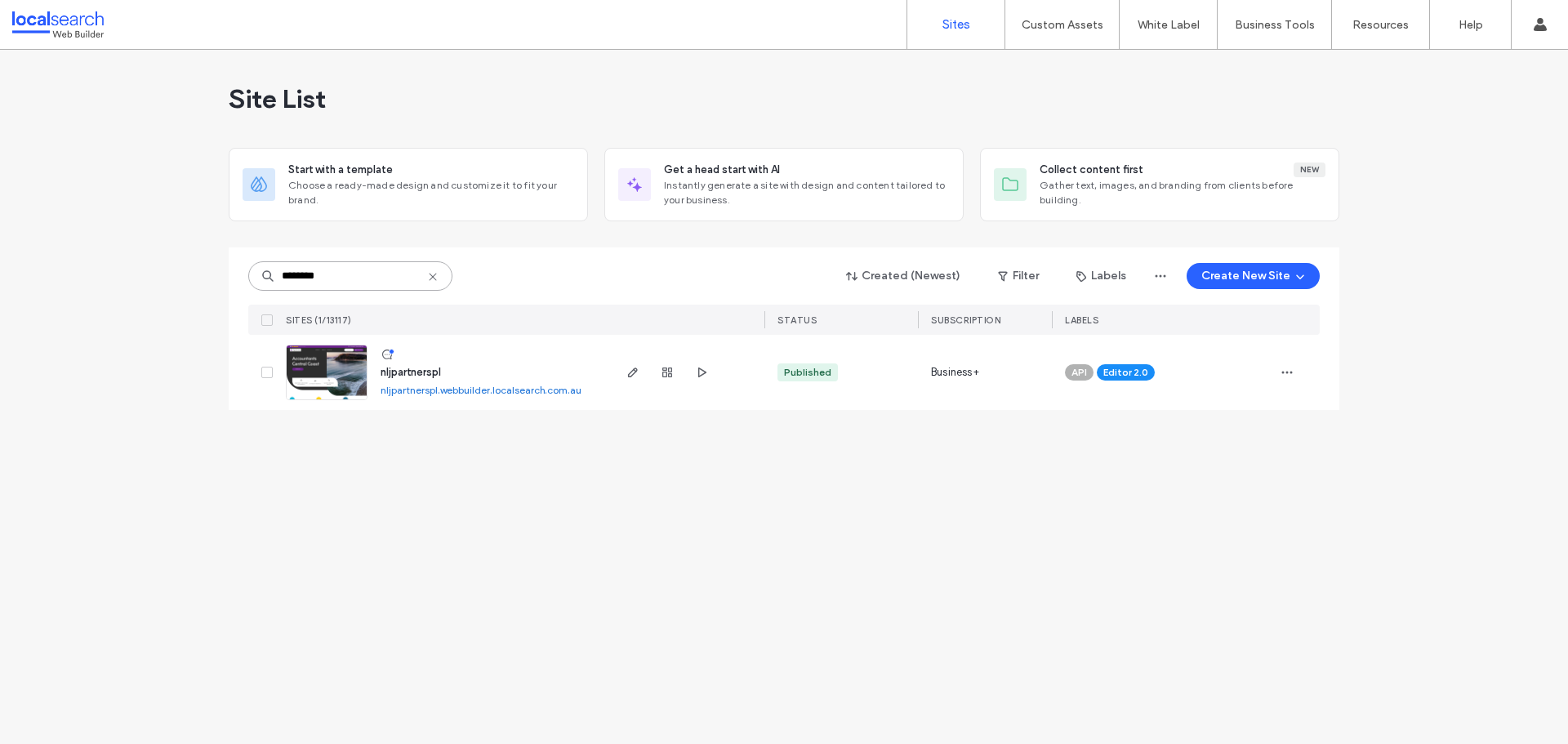 type on "********" 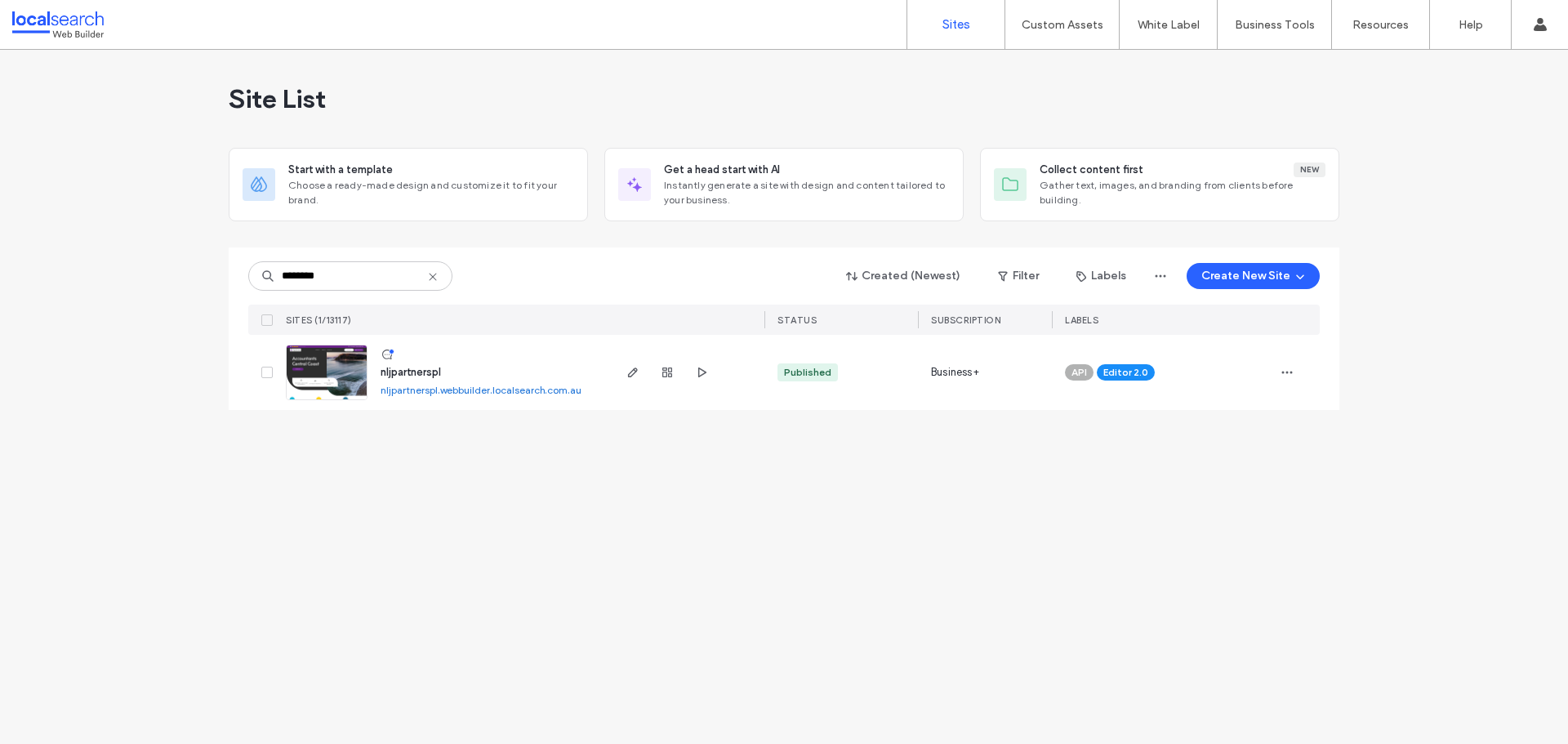 click at bounding box center [327, 401] 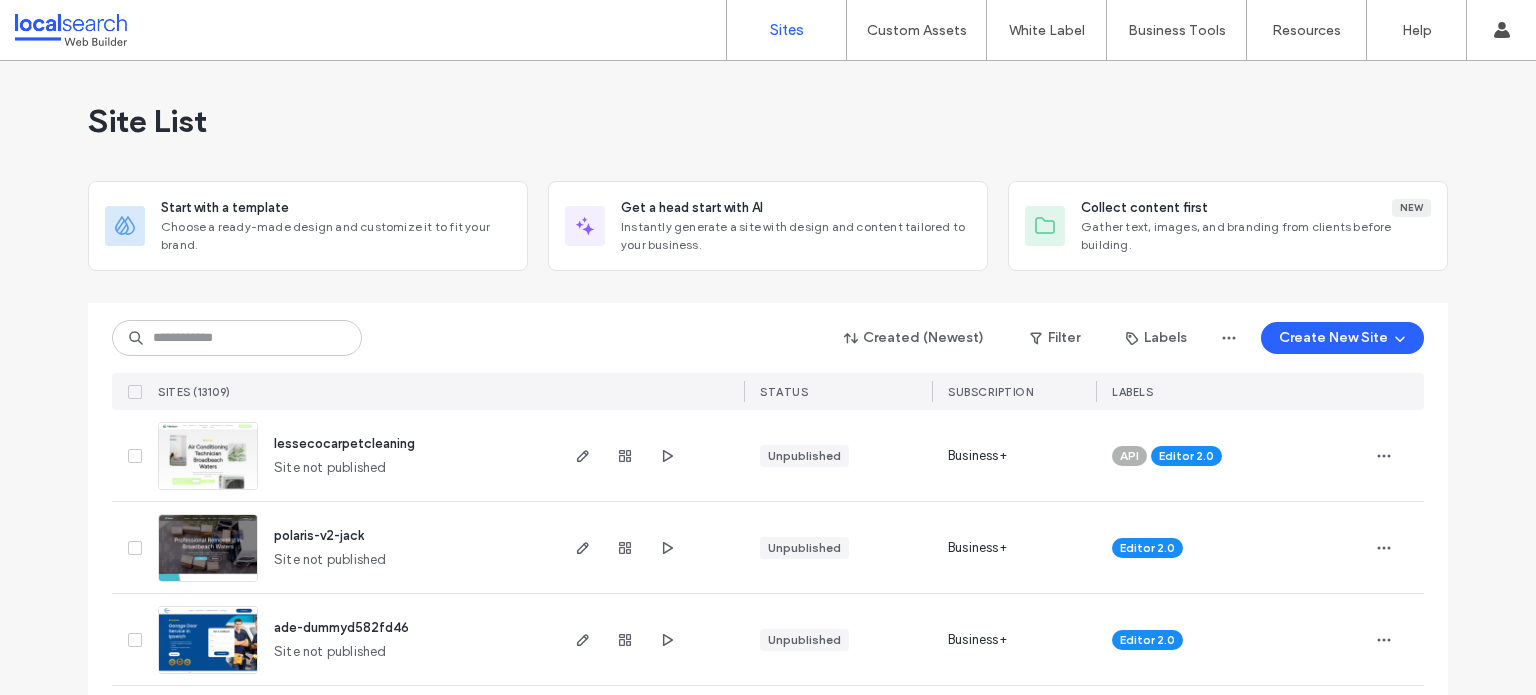 scroll, scrollTop: 0, scrollLeft: 0, axis: both 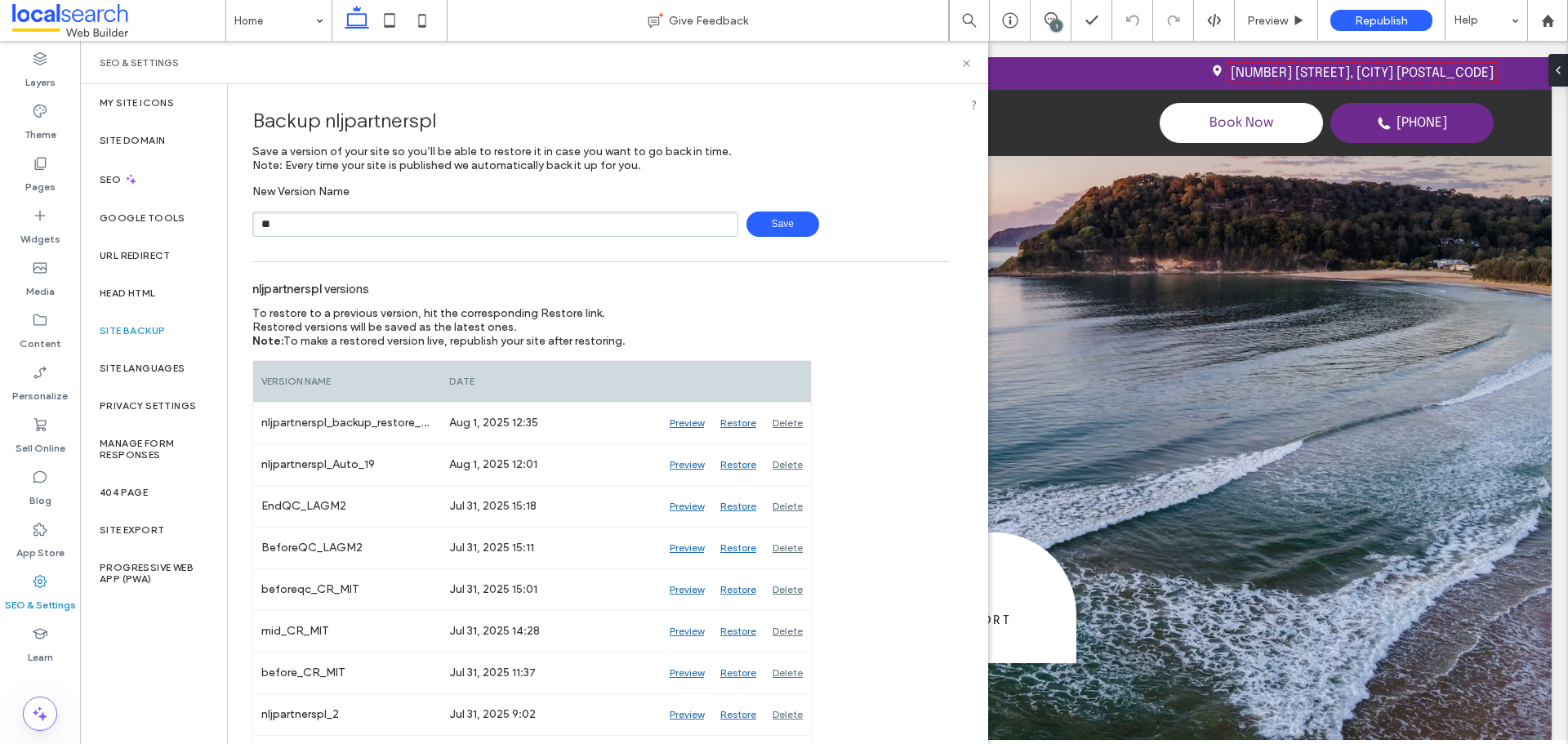 type on "**********" 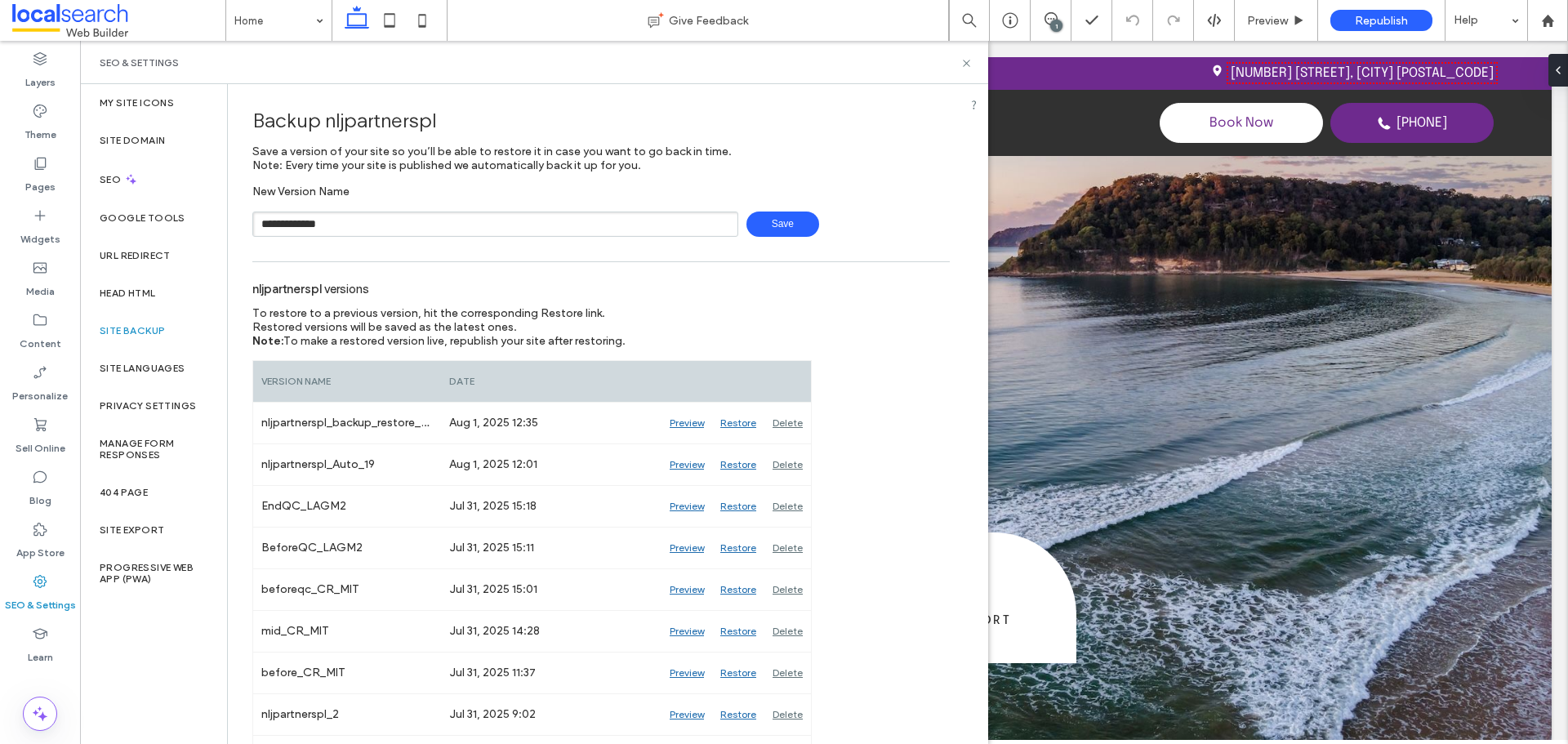 click on "Save" at bounding box center (782, 224) 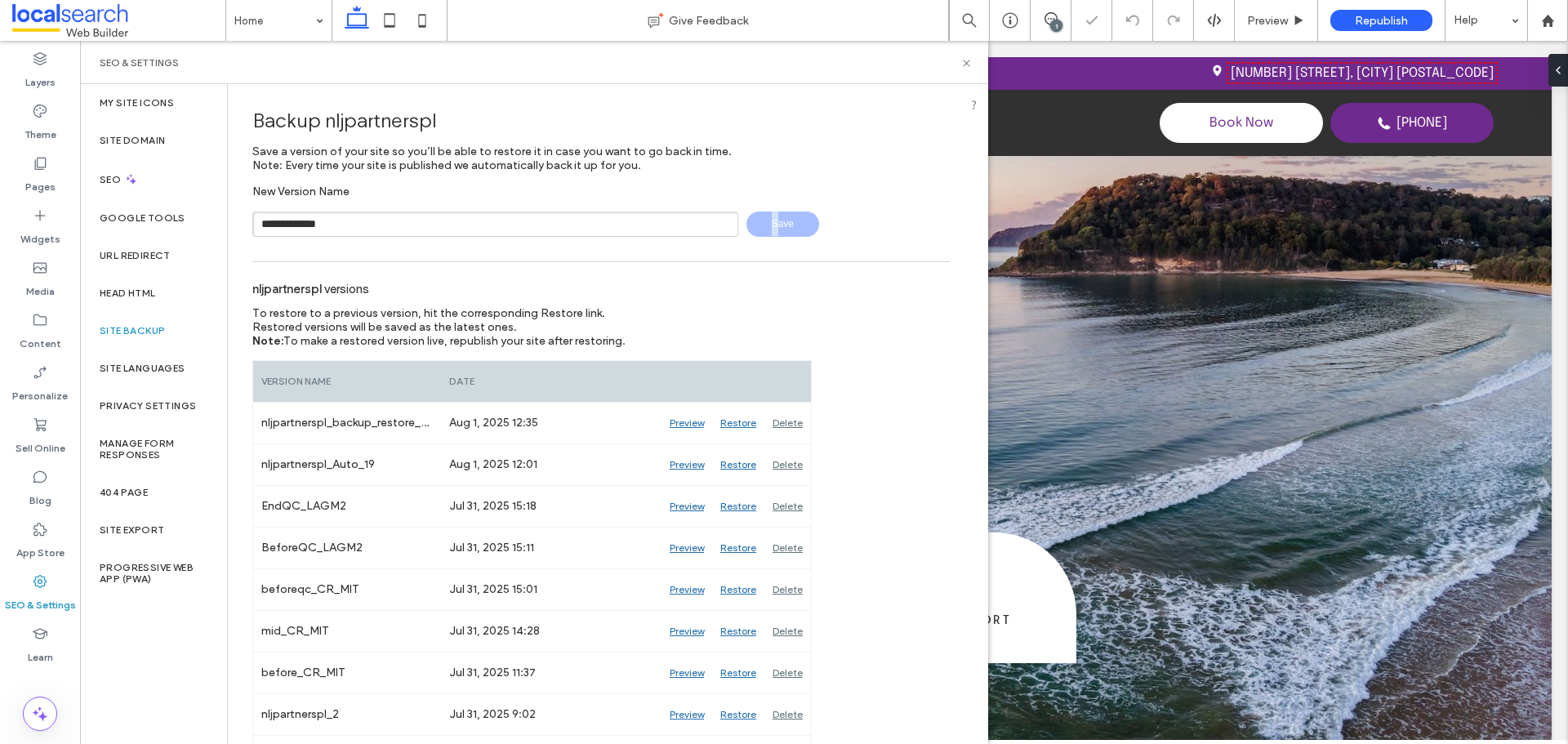 type 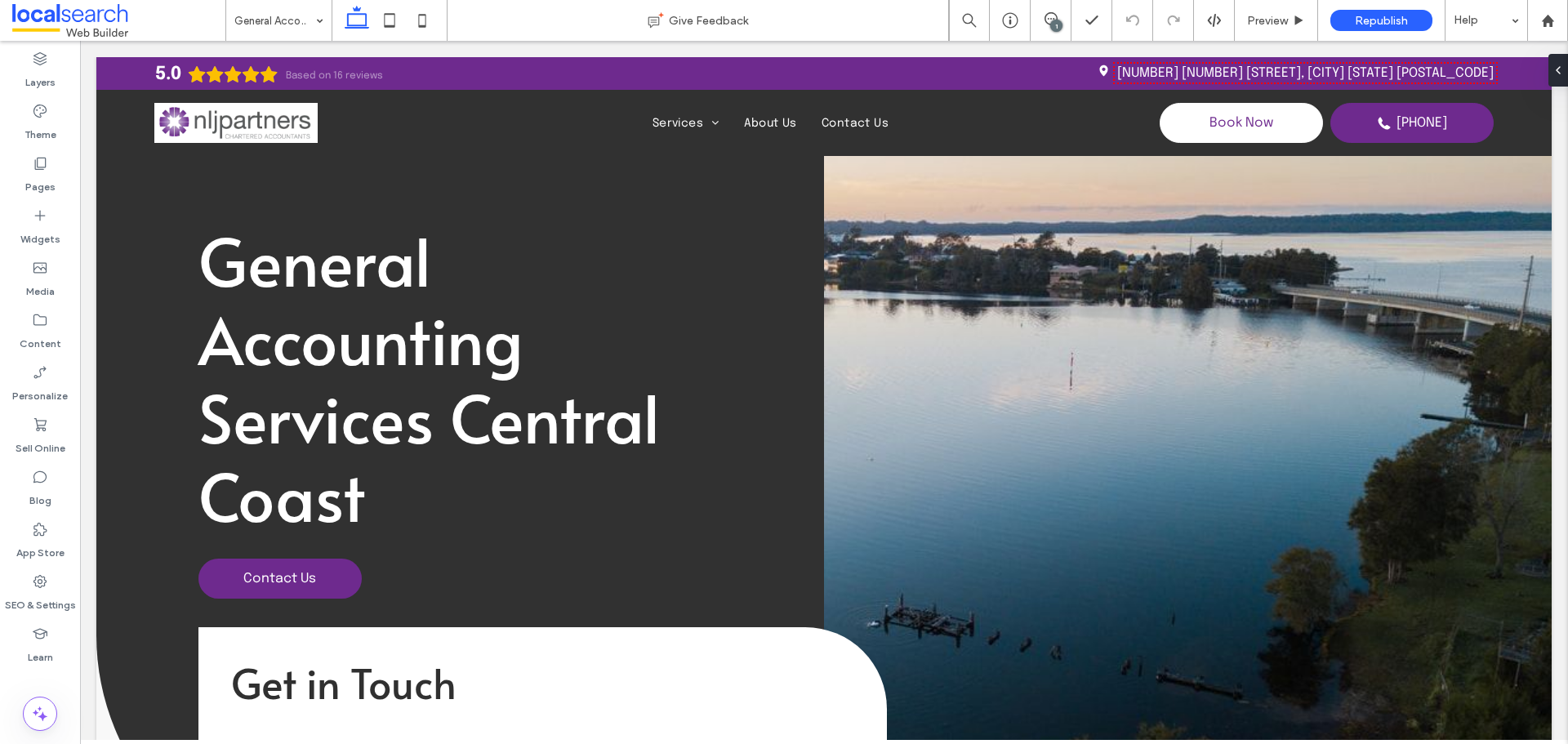 scroll, scrollTop: 2368, scrollLeft: 0, axis: vertical 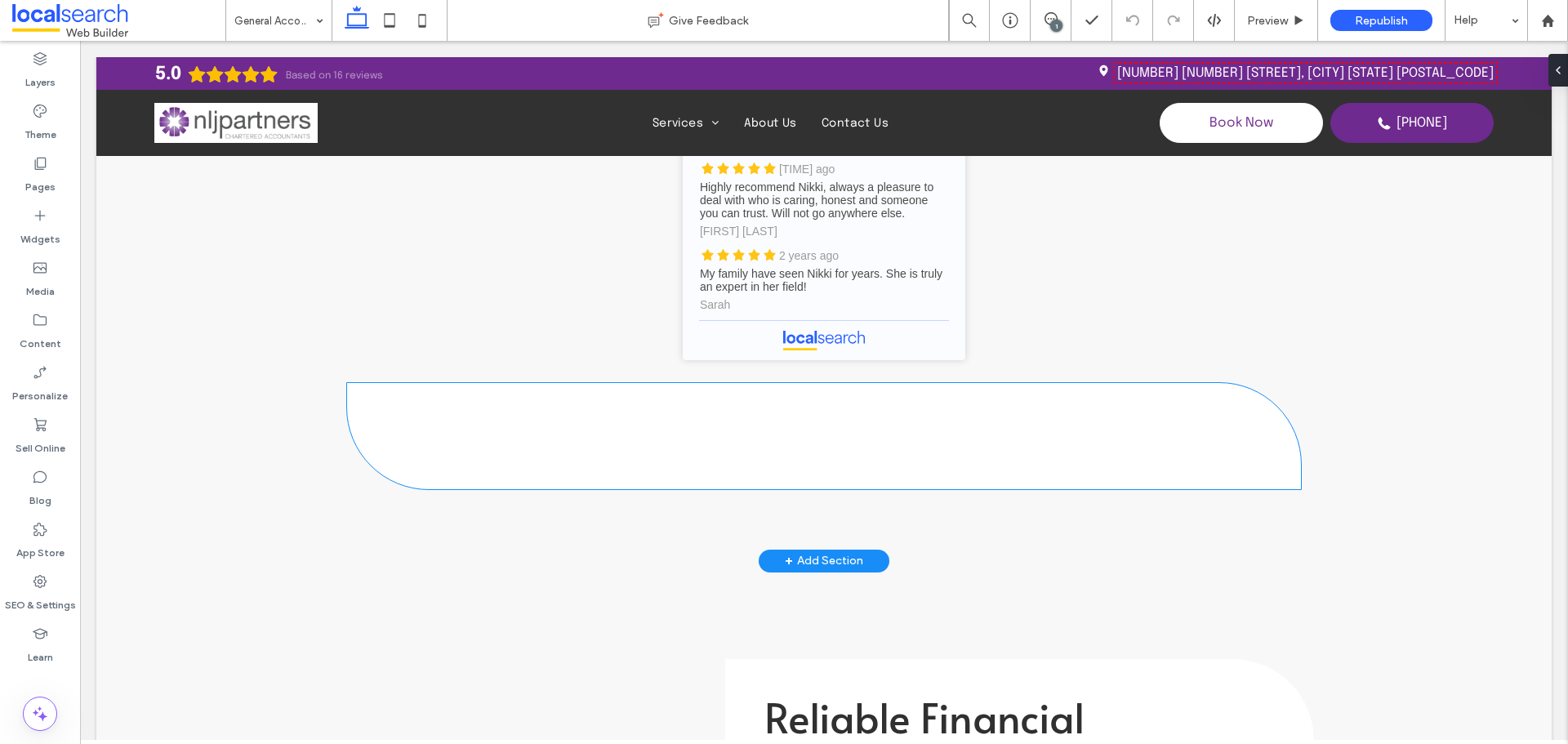 click at bounding box center (824, 436) 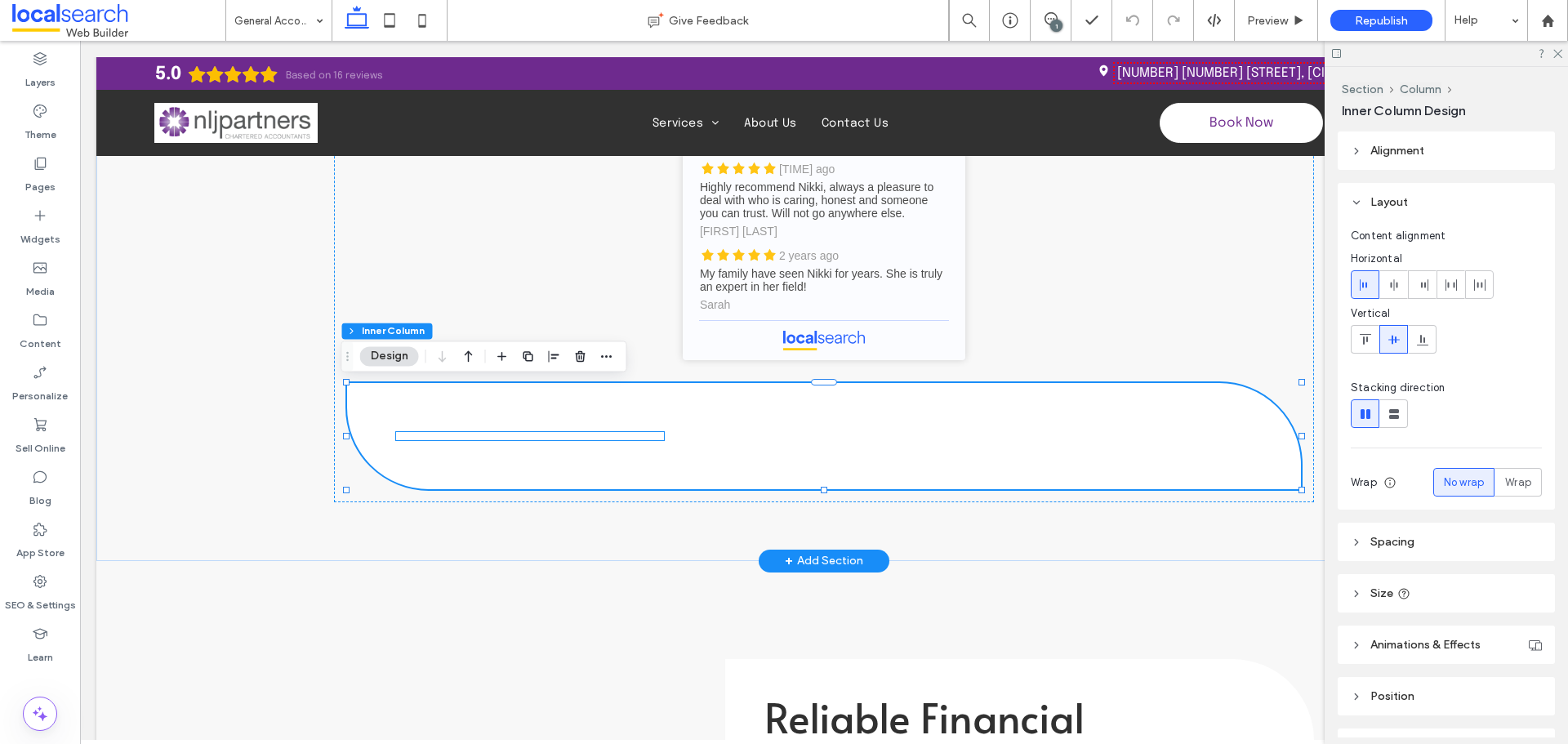 click at bounding box center [530, 436] 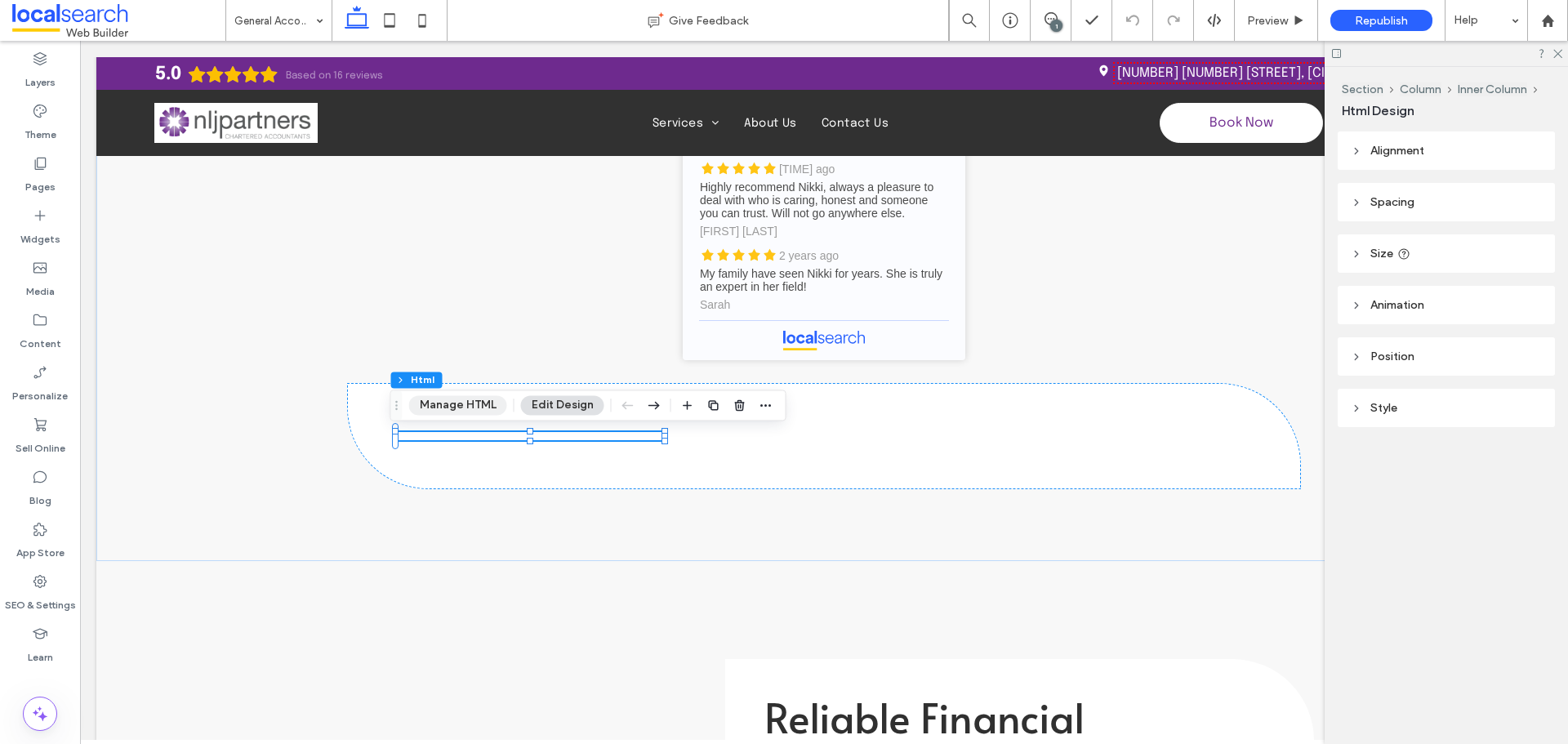 click on "Manage HTML" at bounding box center (458, 405) 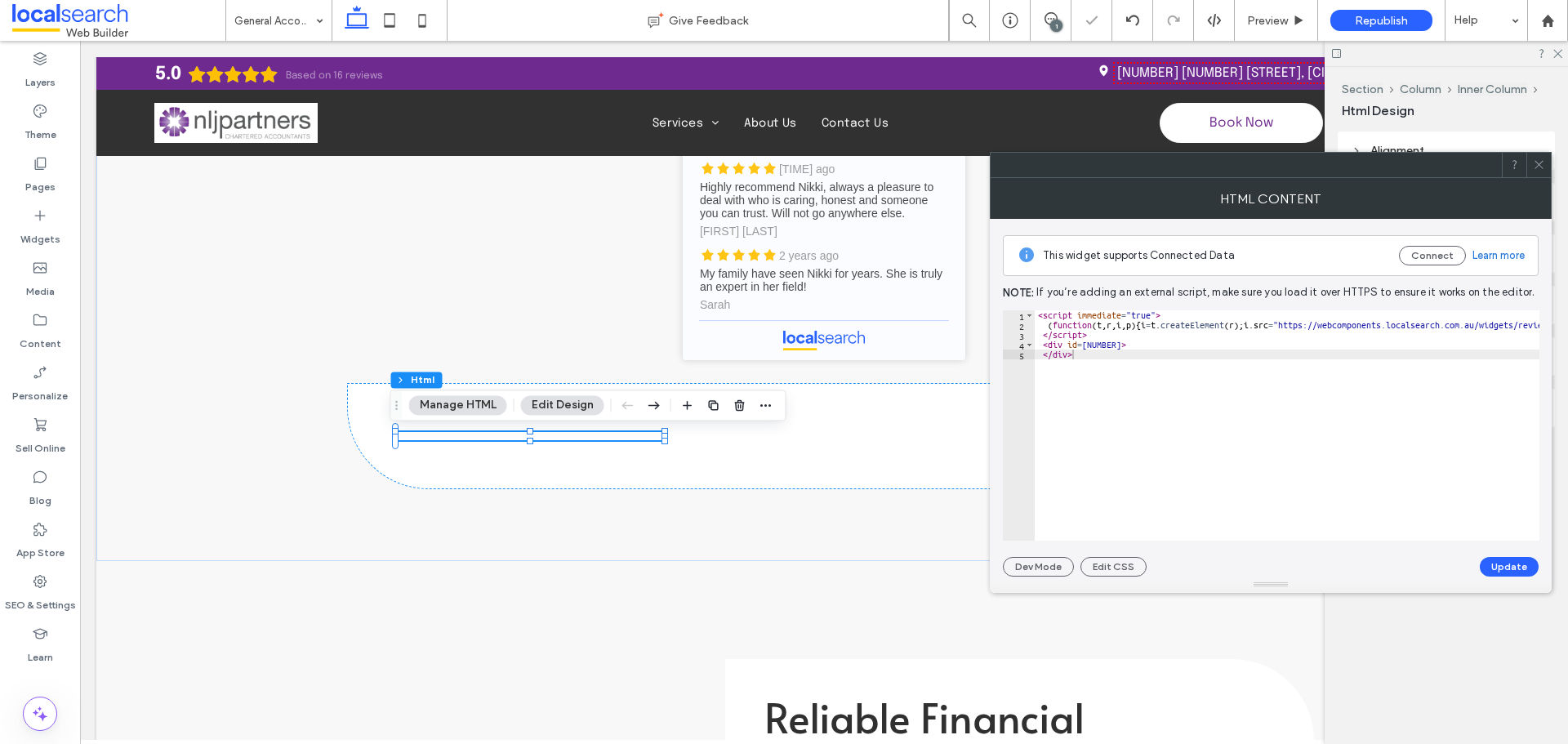 click at bounding box center (1539, 165) 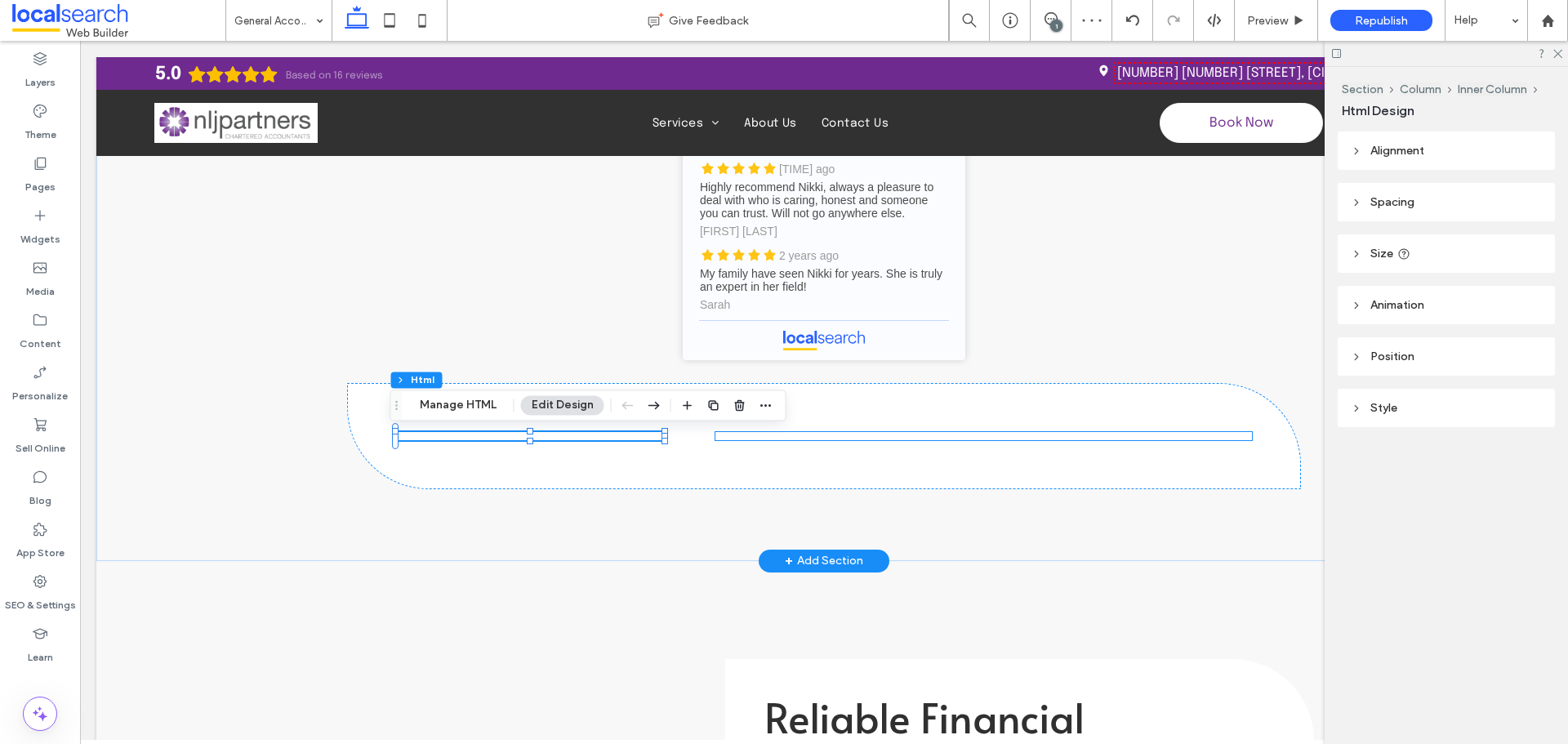 click at bounding box center (983, 436) 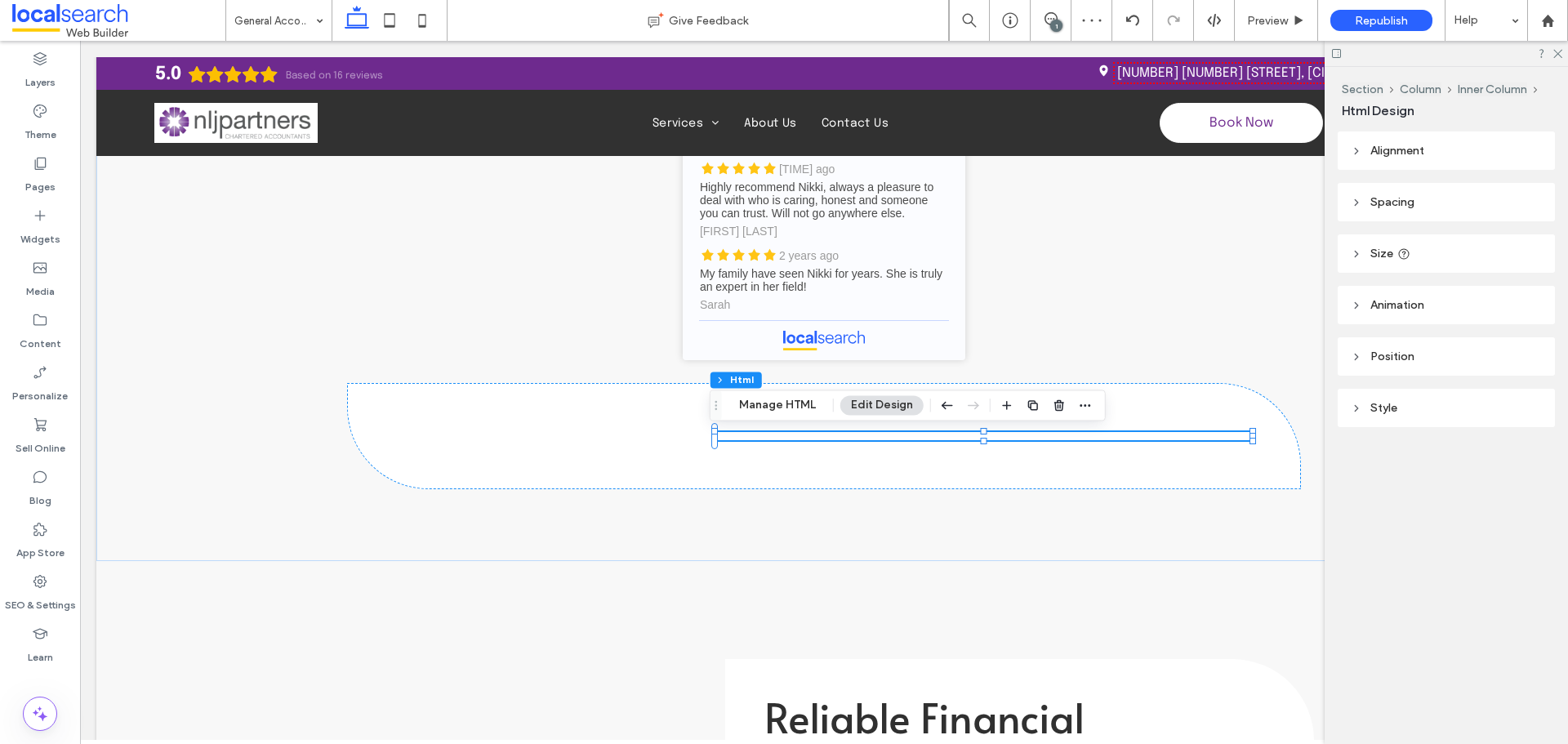 click on "Manage HTML" at bounding box center [777, 405] 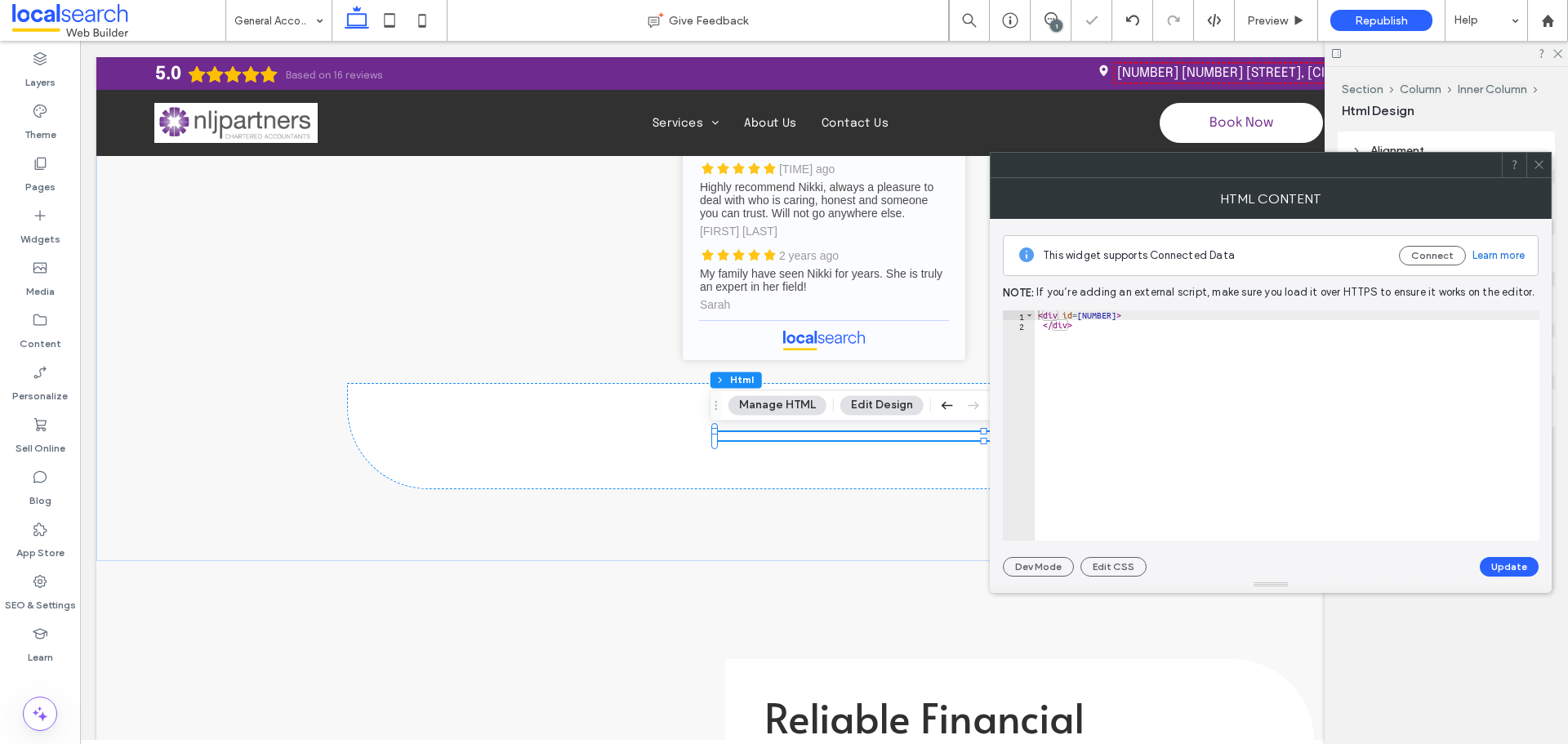 click 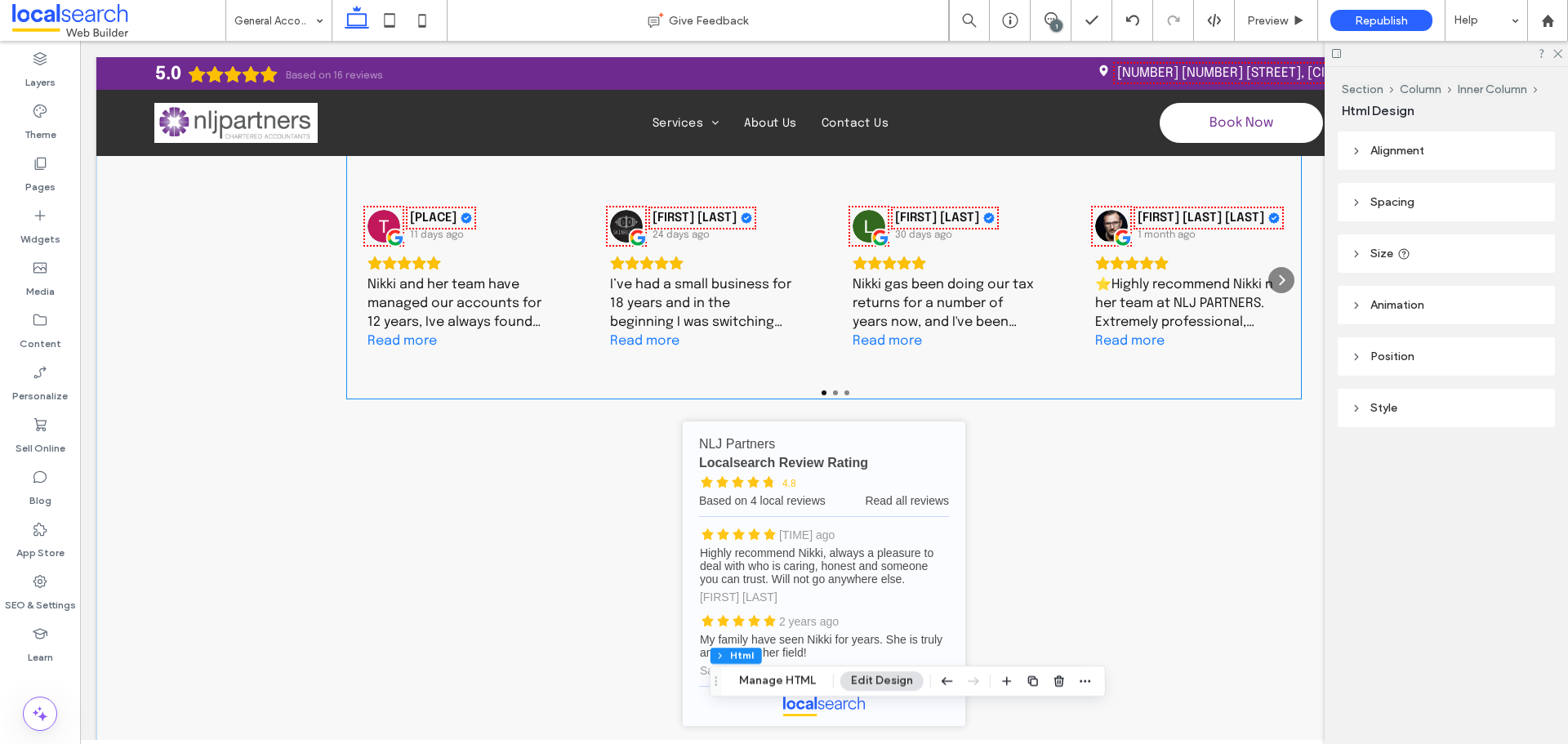 scroll, scrollTop: 2123, scrollLeft: 0, axis: vertical 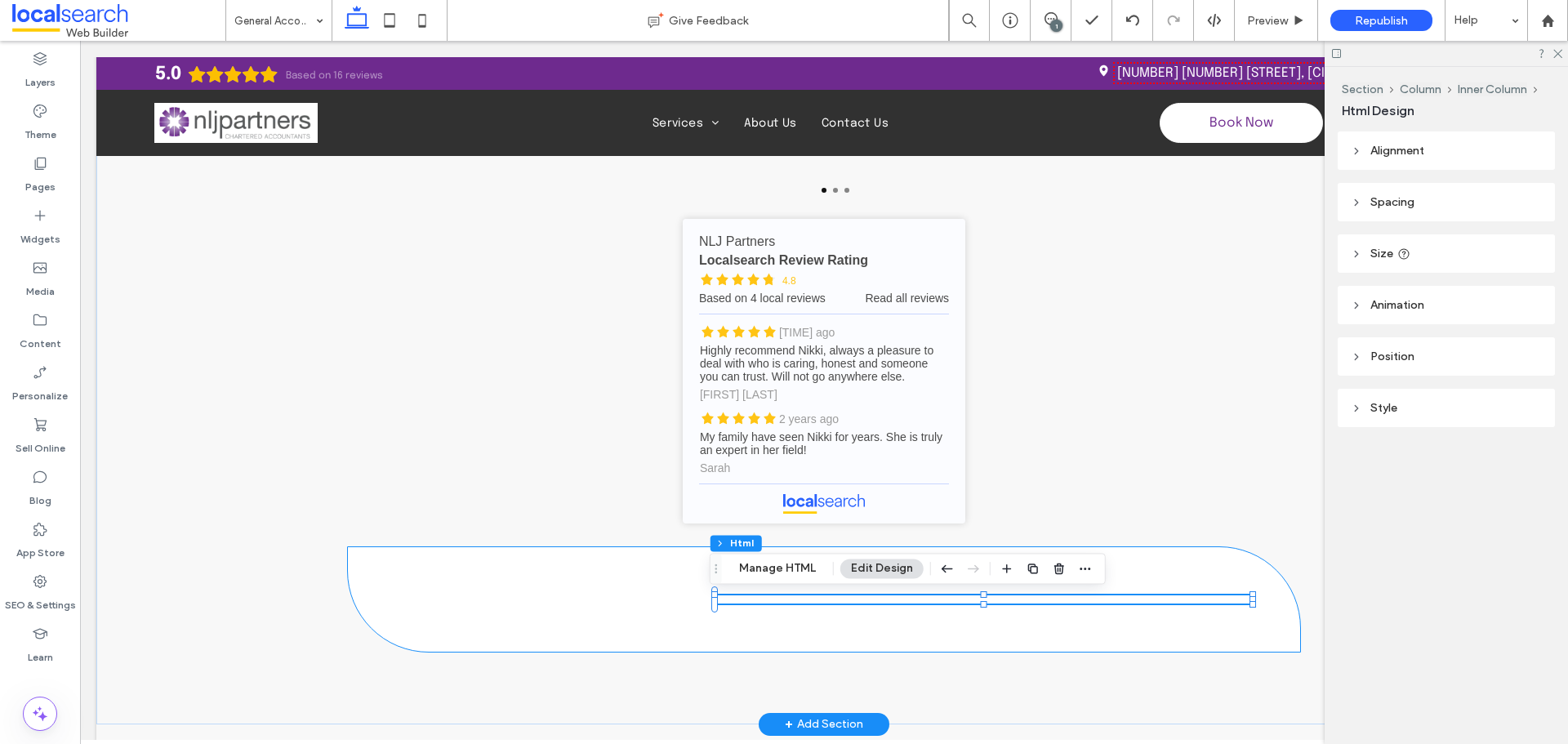click at bounding box center (824, 599) 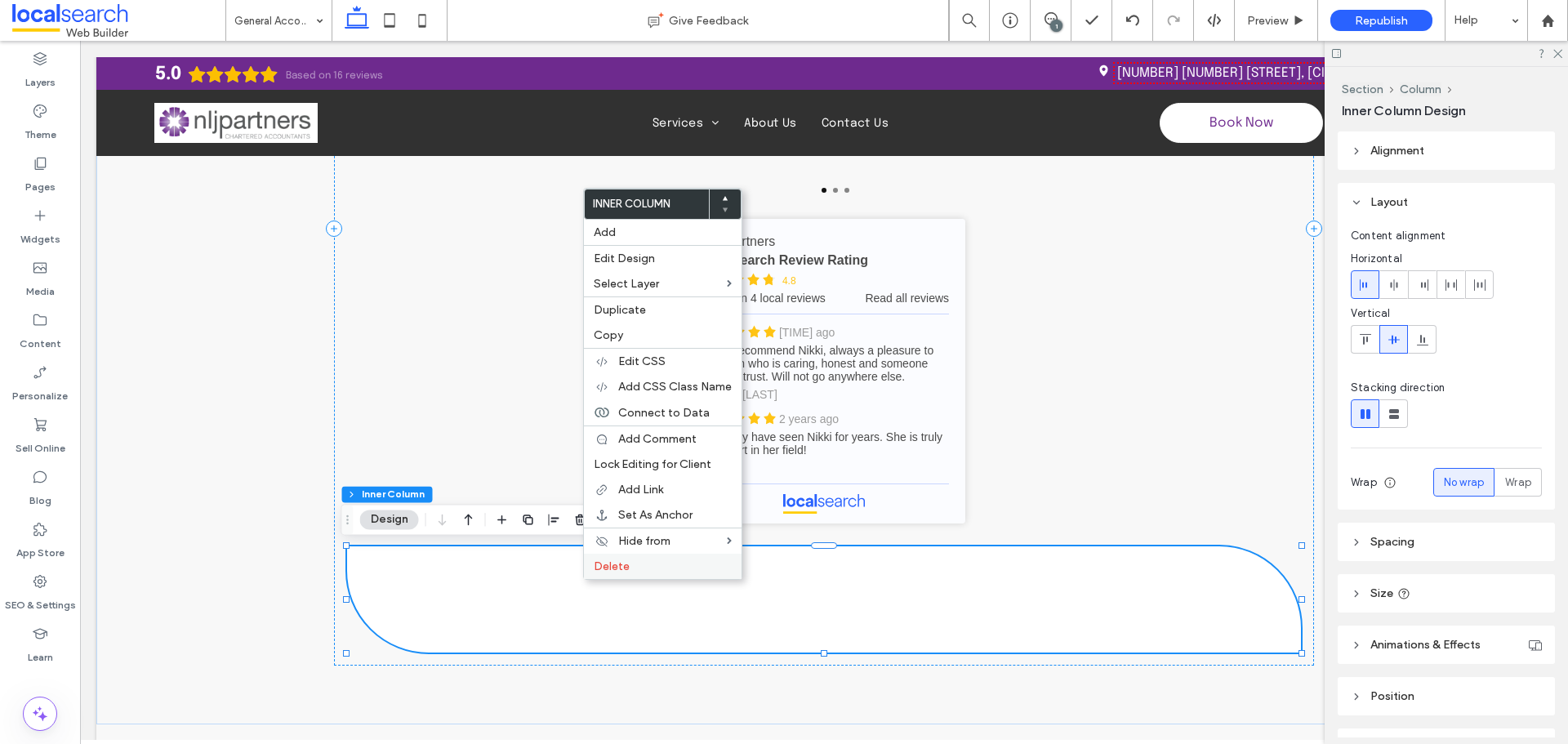 click on "Delete" at bounding box center [612, 566] 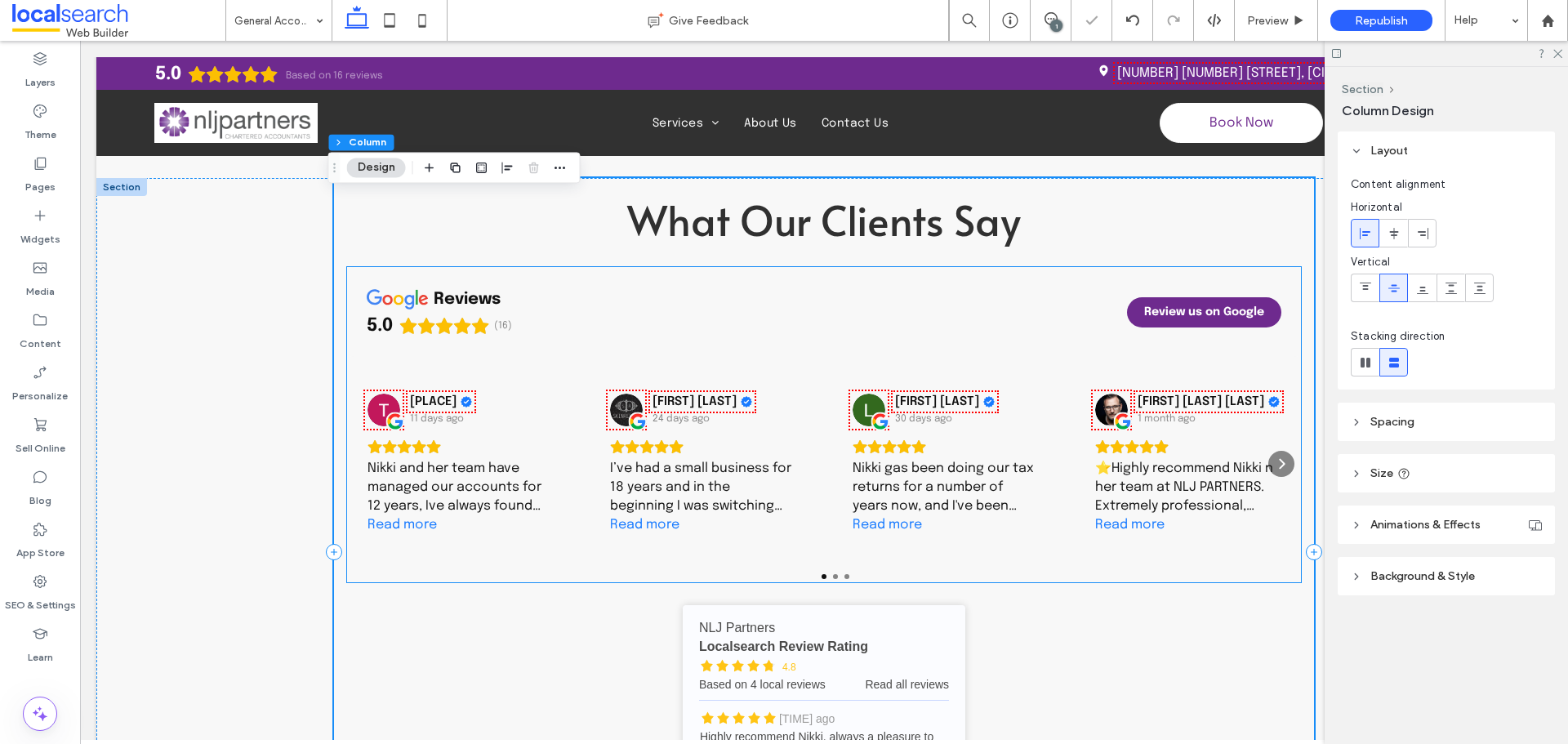 scroll, scrollTop: 1715, scrollLeft: 0, axis: vertical 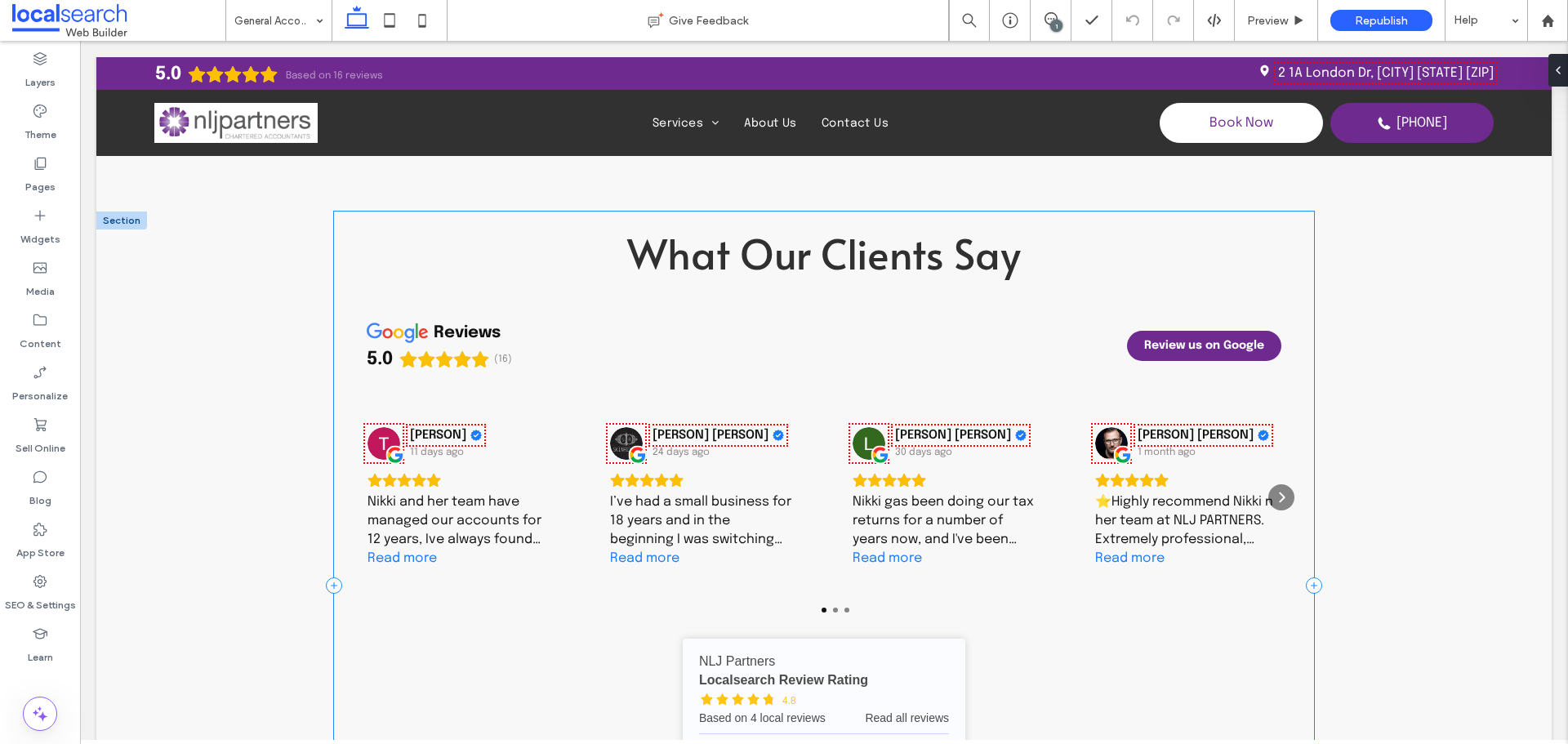 click on "What Our Clients Say
reviews 5.0 (16) Review us on Google [PERSON] 11 days ago [PERSON] and her team have managed our accounts for 12 years, Ive always found their advice solid and dependable. Happy to recommend their services. Read more [PERSON] [PERSON] 24 days ago I’ve had a small business for 18 years and in the beginning I was switching accounts often. Once I went with NLJ I have never looked back! It’s been approx 10 years now and I feel so supported. [PERSON] and [PERSON] are a remarkable team who get back to emails and phone calls in a timely manner and are always answering queries big or small. What’s more, is I don’t even live in the same state, I’m in [STATE] and we converse mainly over email. So happy. Thanks [PERSON] and [PERSON] for all your help over the years 10/10! Read more [PERSON] 30 days ago Read more [PERSON] [PERSON] 1 month ago Read more [PERSON] [PERSON] 4 months ago Read more [PERSON] [PERSON] 4 months ago Read more [PERSON] [PERSON]" at bounding box center (824, 586) 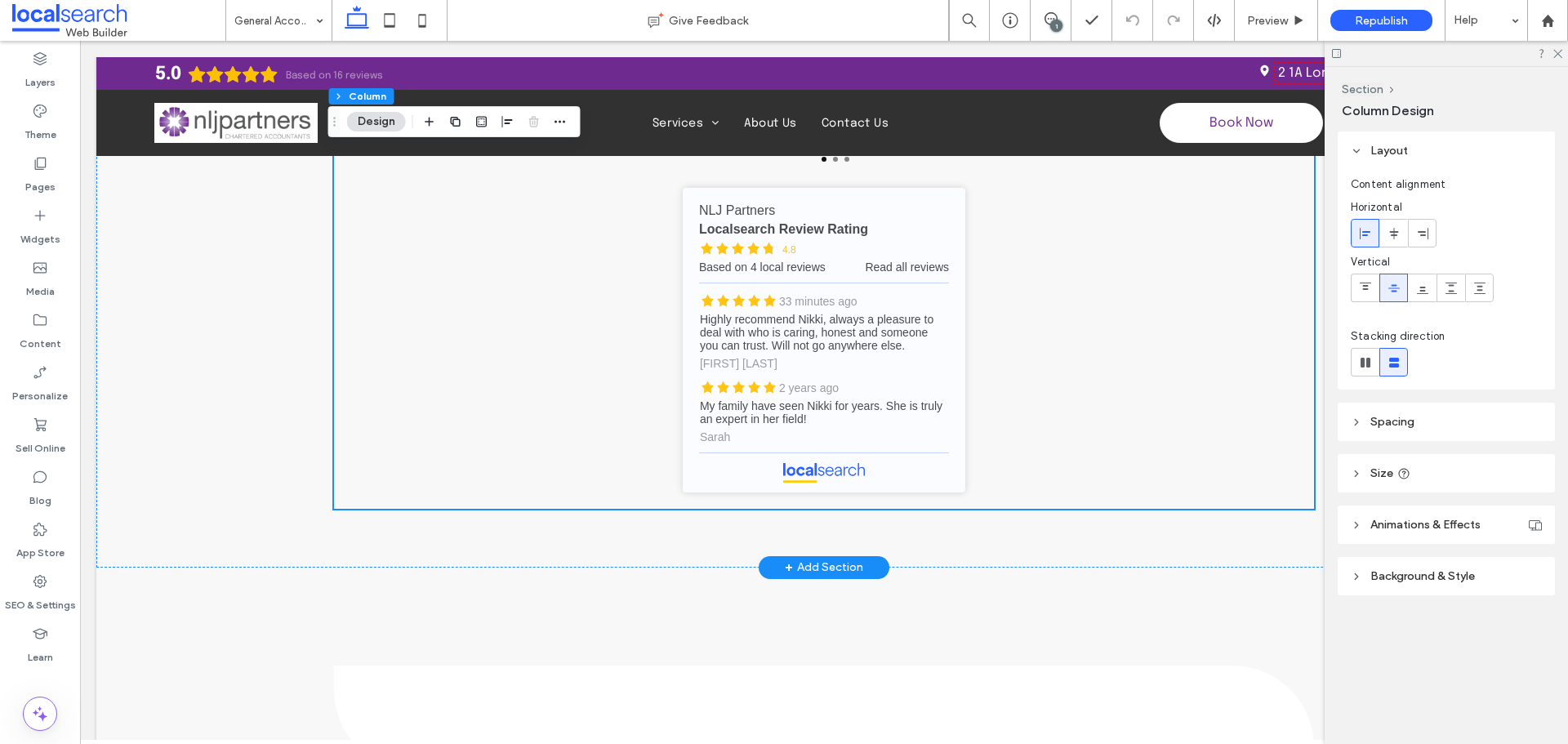 scroll, scrollTop: 2275, scrollLeft: 0, axis: vertical 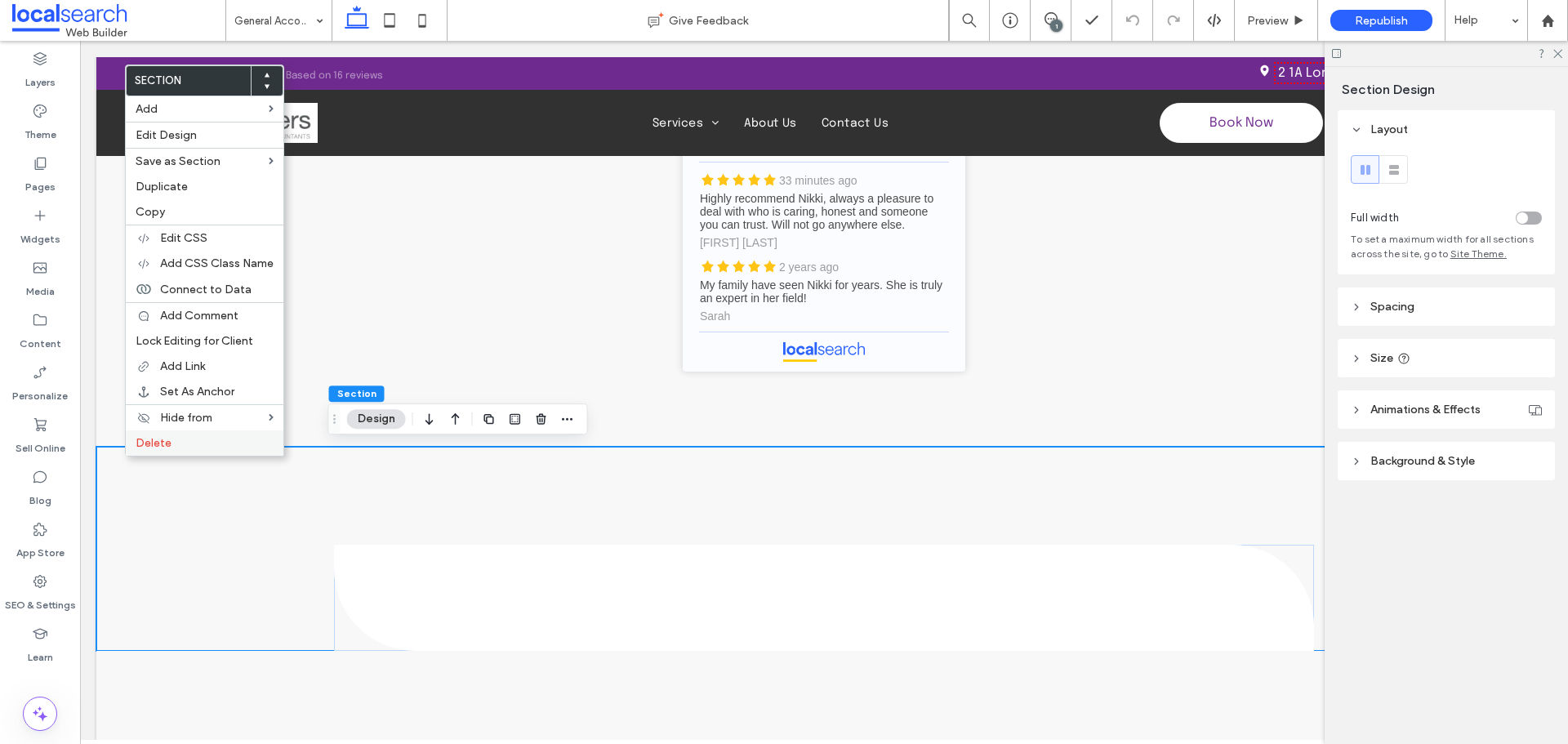 click on "Delete" at bounding box center [154, 443] 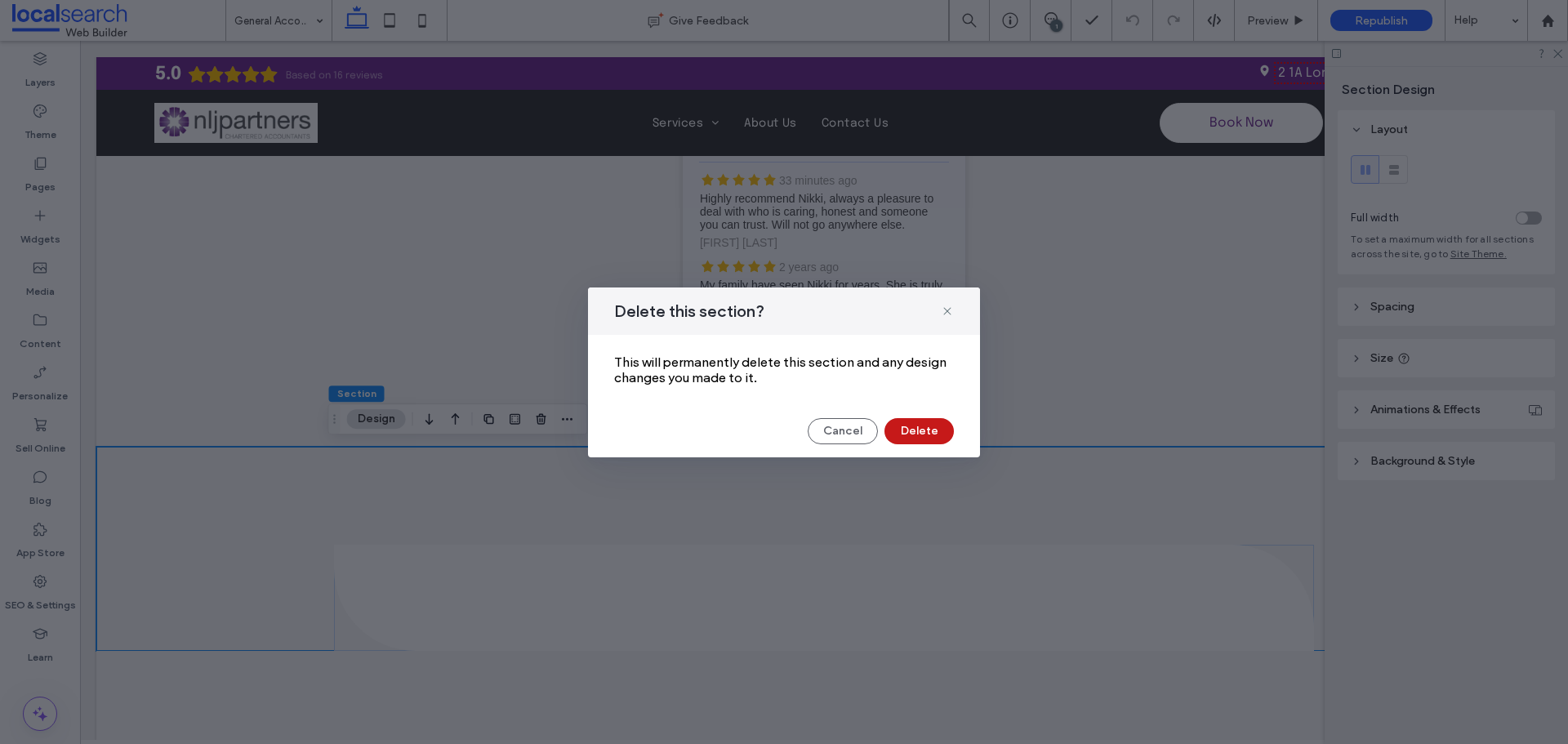 click on "Delete" at bounding box center (919, 431) 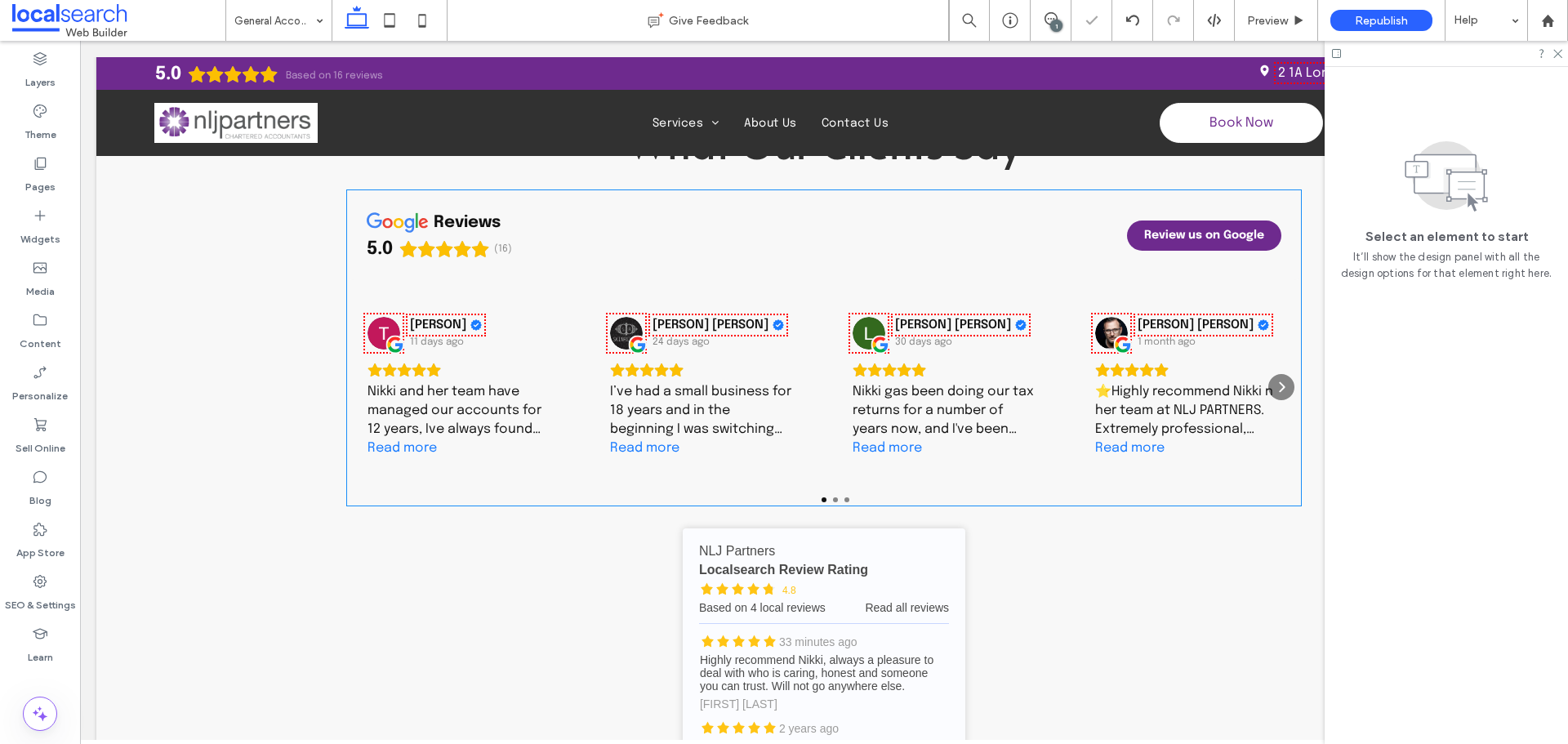 scroll, scrollTop: 1785, scrollLeft: 0, axis: vertical 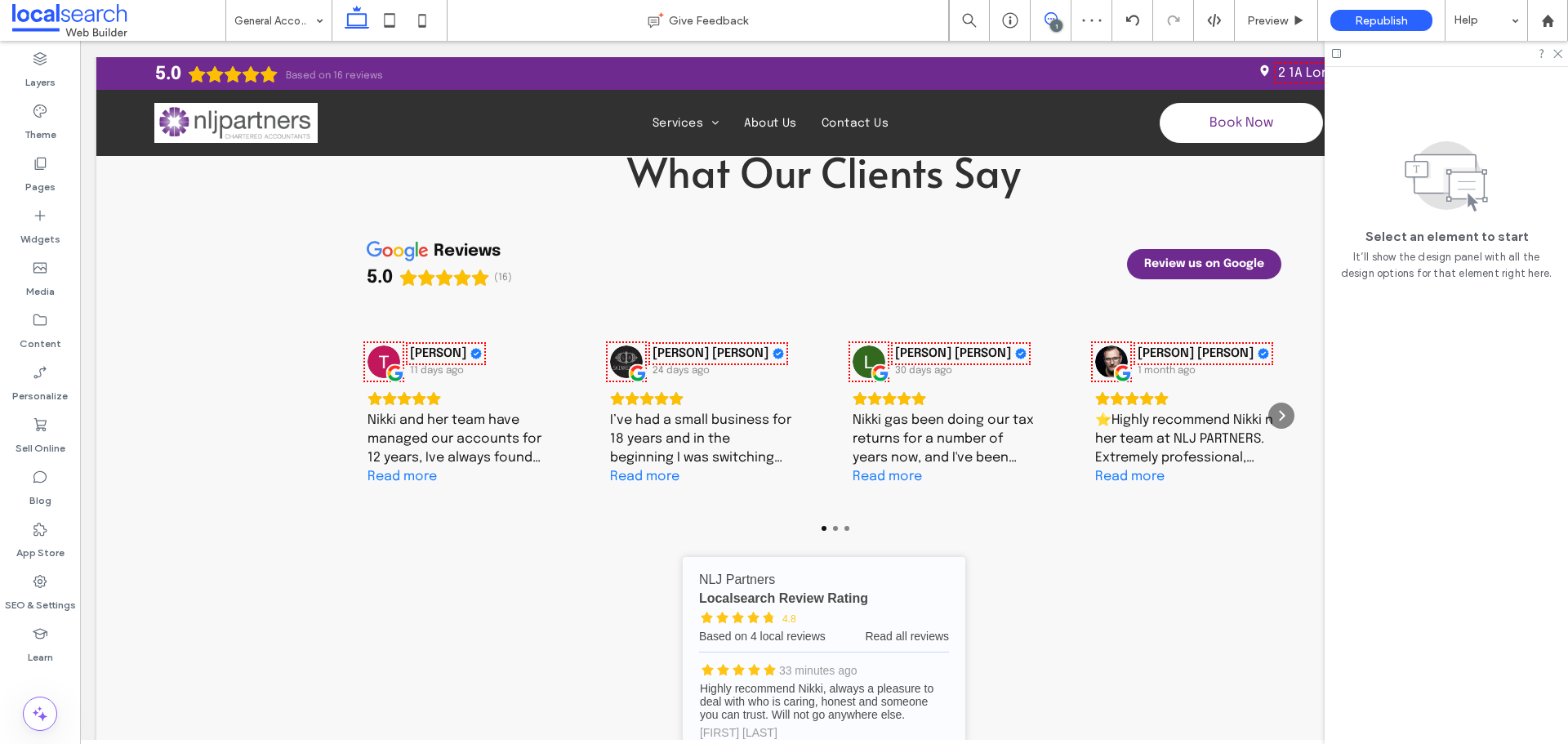click 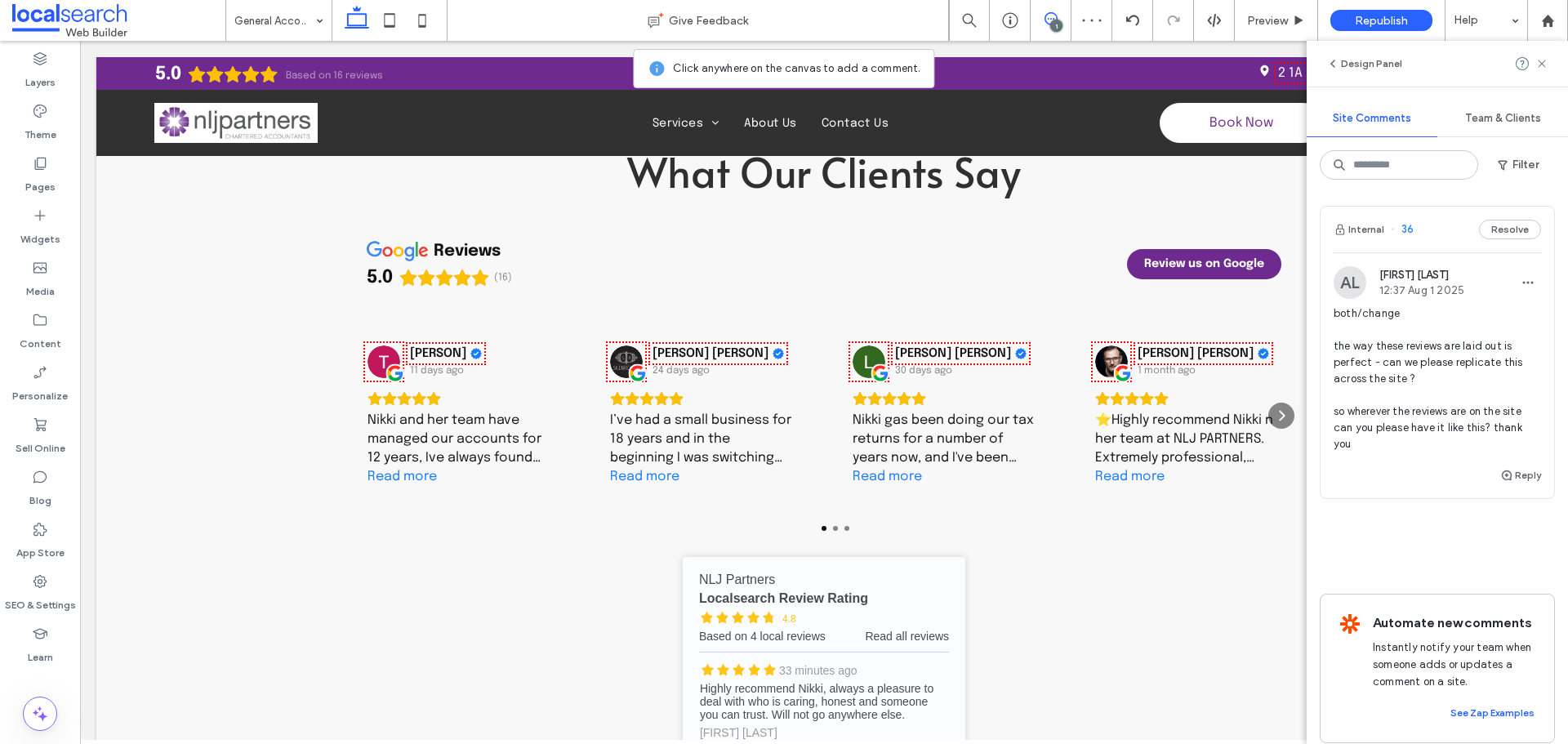 click on "Internal 36 Resolve" at bounding box center [1437, 229] 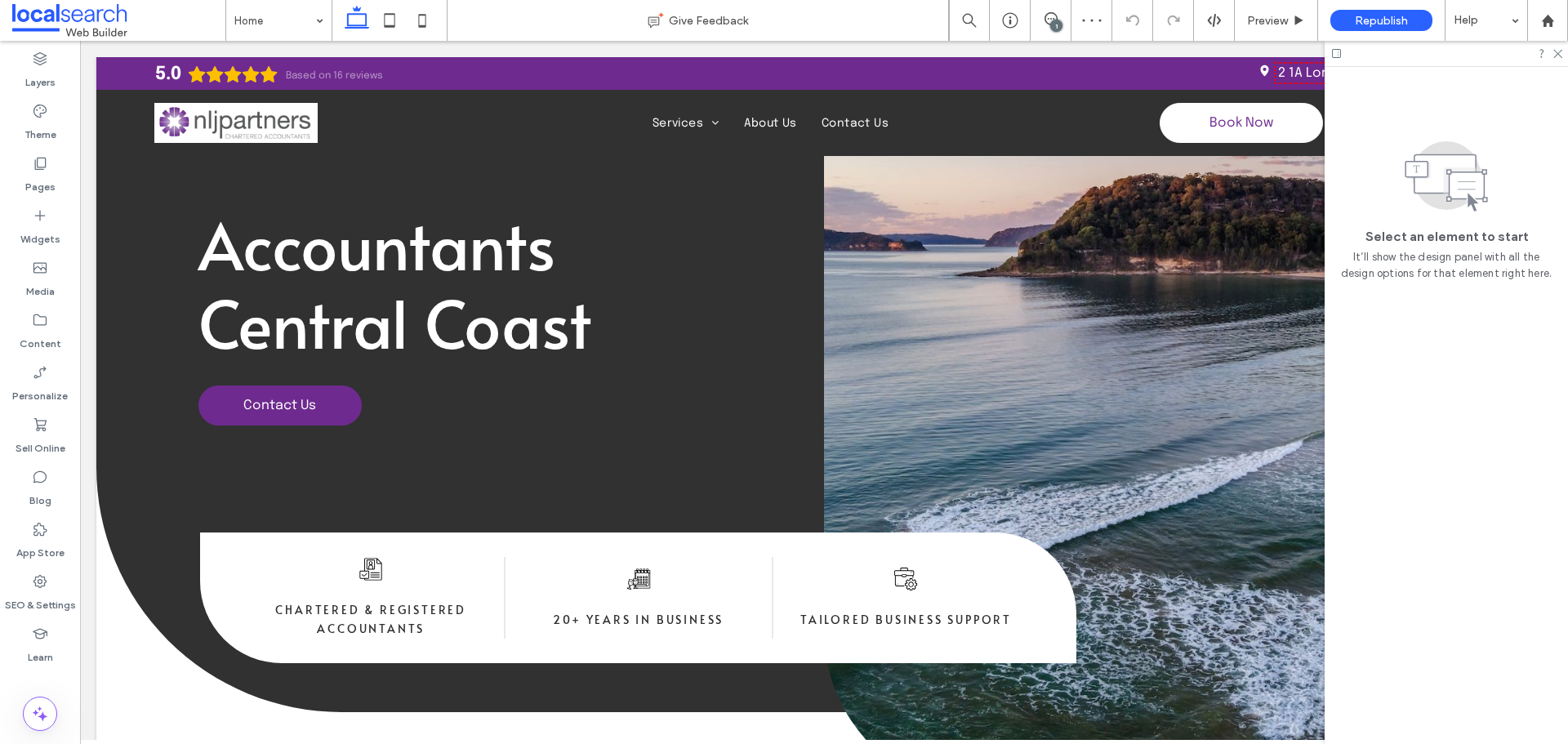 scroll, scrollTop: 2987, scrollLeft: 0, axis: vertical 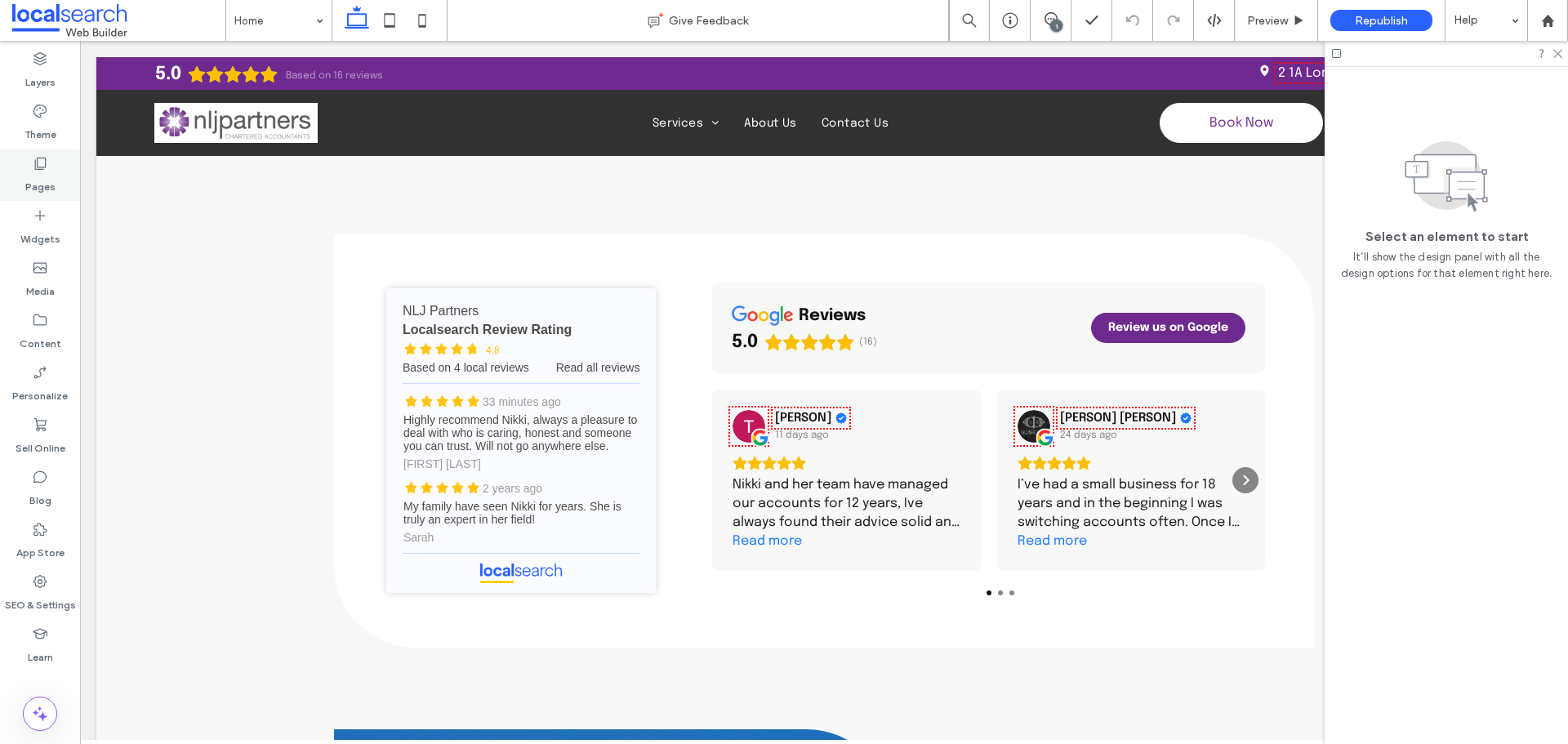 click on "Pages" at bounding box center [40, 175] 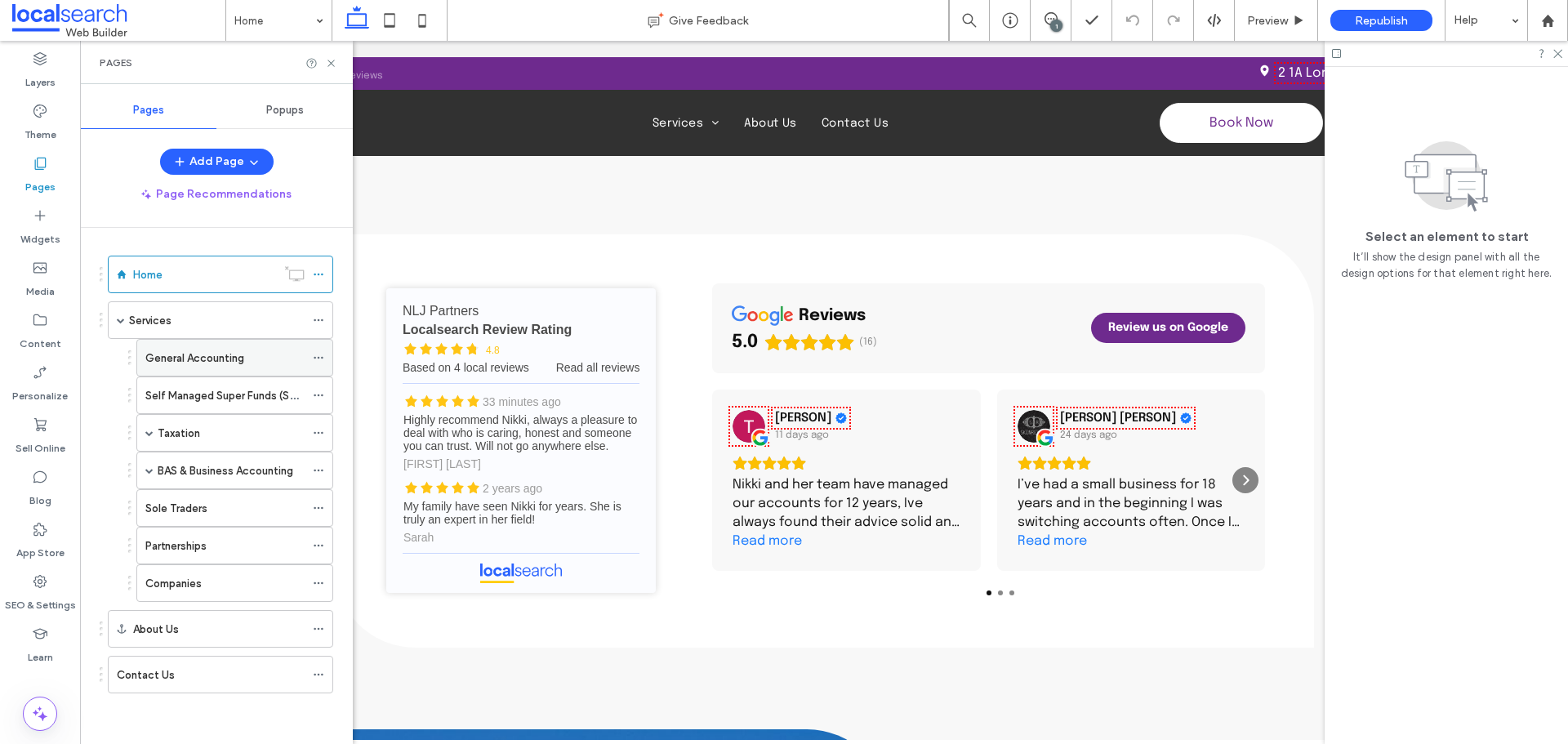 click on "General Accounting" at bounding box center (194, 358) 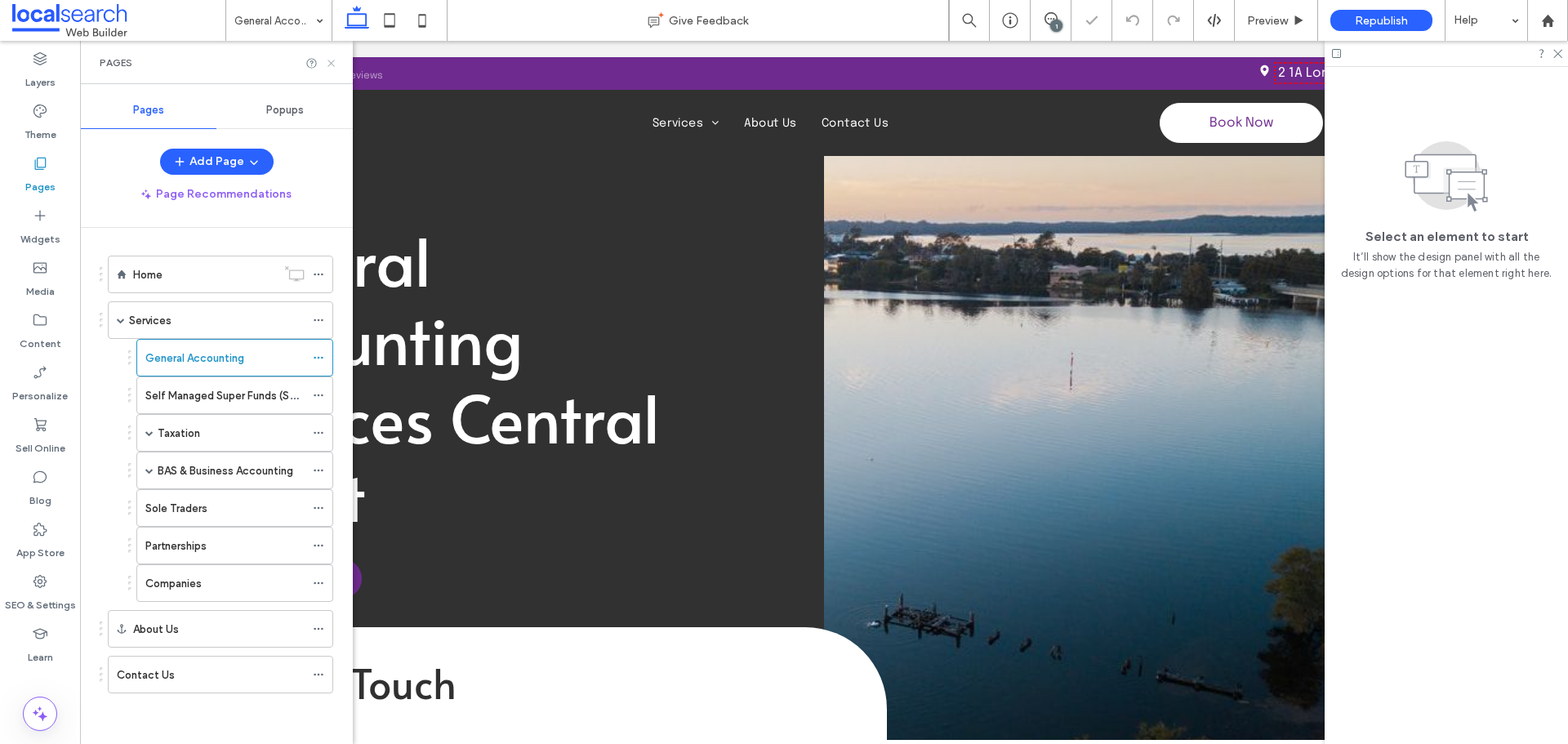 click 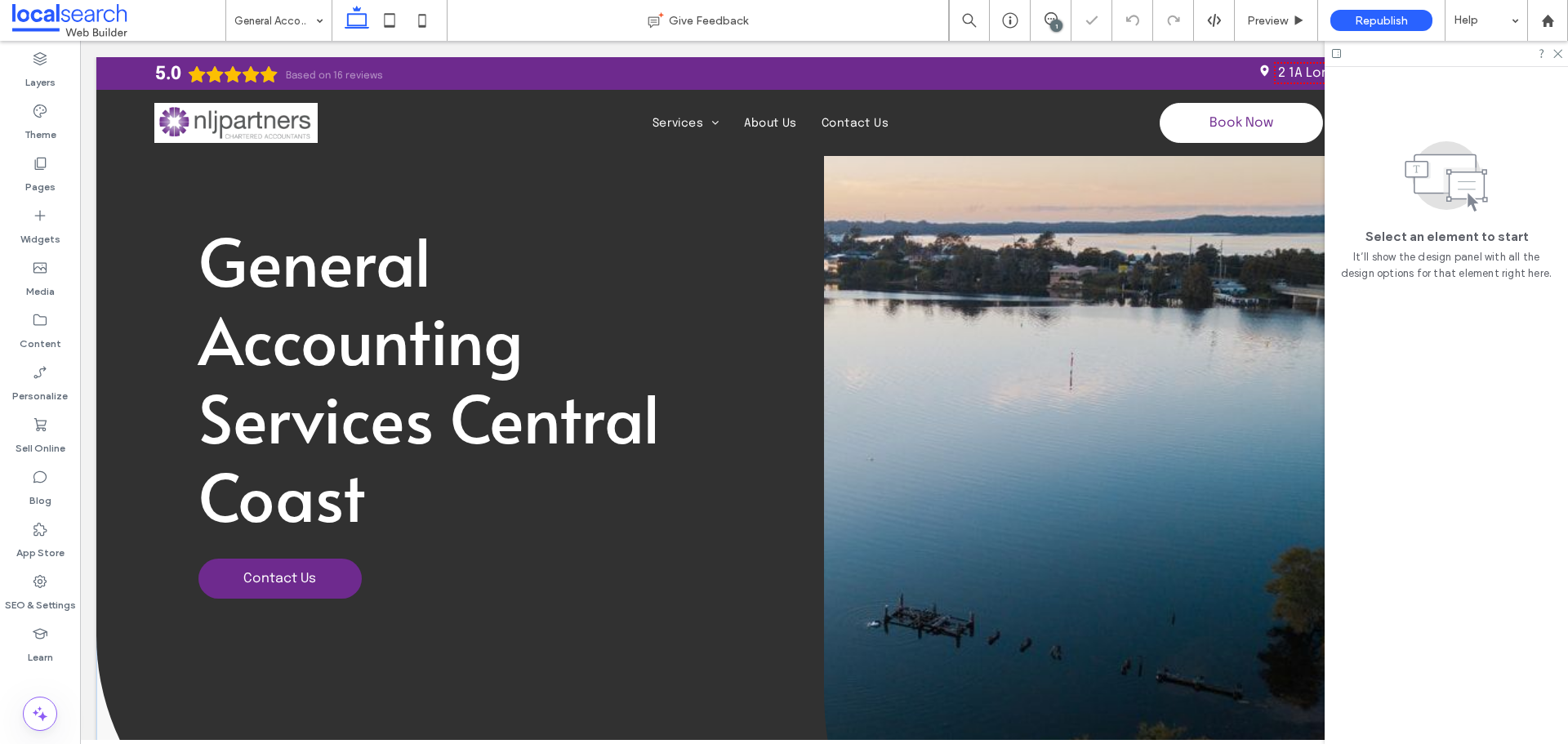 scroll, scrollTop: 0, scrollLeft: 0, axis: both 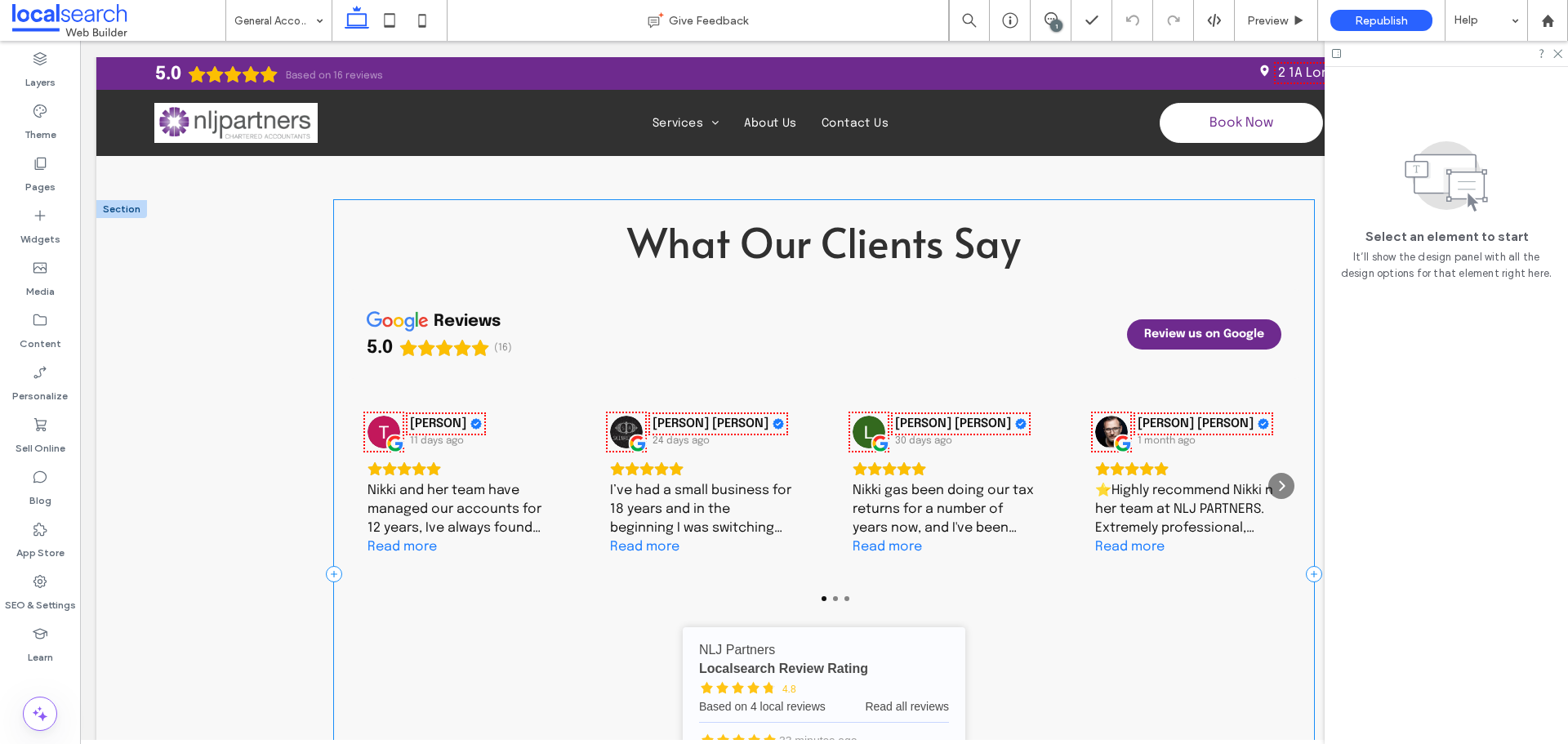 click on "What Our Clients Say
reviews 5.0 (16) Review us on Google Tumbi Druid 11 days ago Nikki and her team have managed our accounts for 12 years, Ive always found their advice solid and dependable. Happy to recommend their services. Read more Jasmin De Sensi 24 days ago I’ve had a small business for 18 years and in the beginning I was switching accounts often. Once I went with NLJ I have never looked back! It’s been approx 10 years now and I feel so supported. Nikki and Jodie are a remarkable team who get back to emails and phone calls in a timely manner and are always answering queries big or small. What’s more, is I don’t even live in the same state, I’m in Victoria and we converse mainly over email. So happy. Thanks Nikki and Jodie for all your help over the years 10/10! Read more Lester Koch 30 days ago Read more Tobias Douglas Munday 1 month ago Read more Chris McClellan 4 months ago Read more Ray Mizzi 4 months ago Read more Mifanwy Reece 5 months ago Read more jpchantal mare" at bounding box center (824, 574) 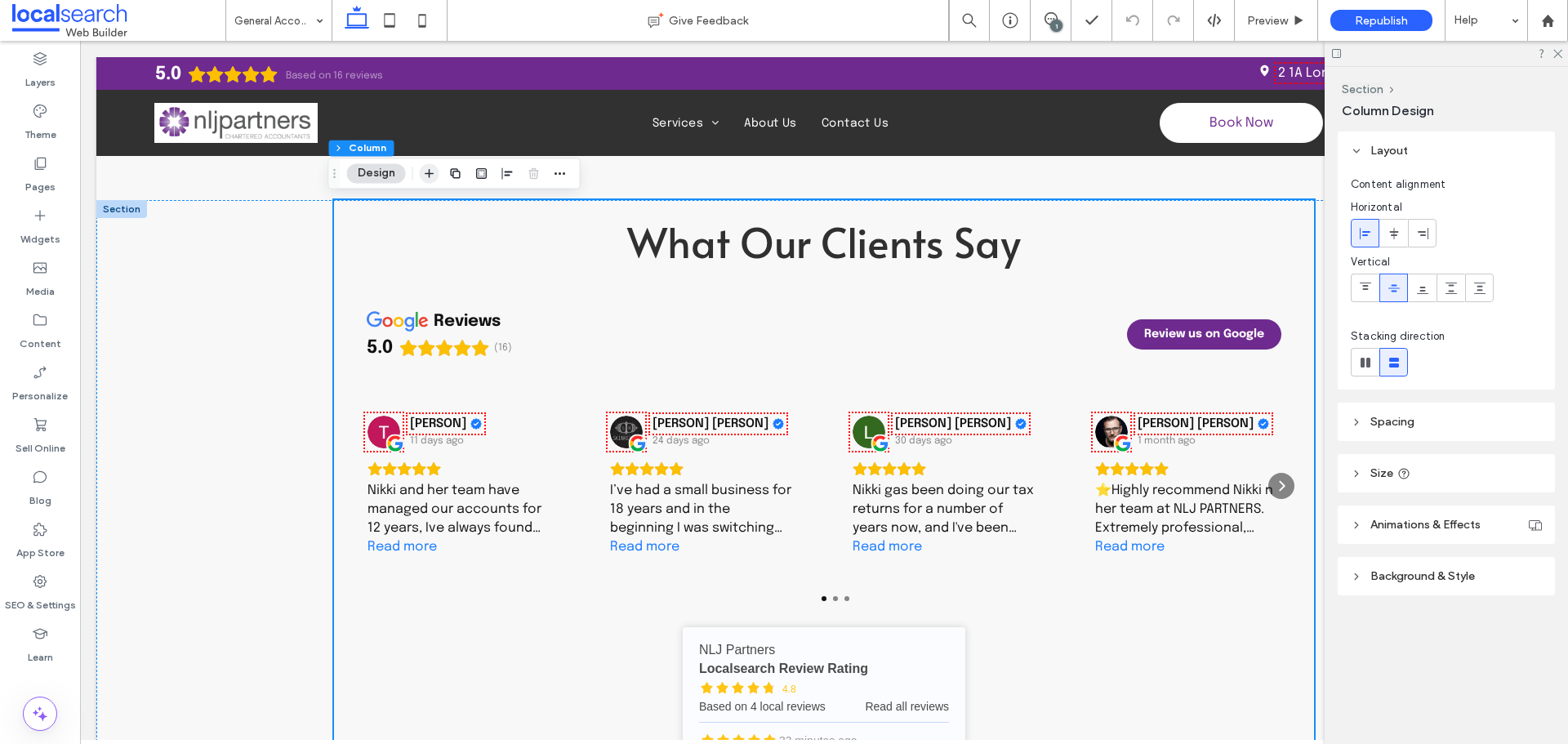 click at bounding box center (430, 173) 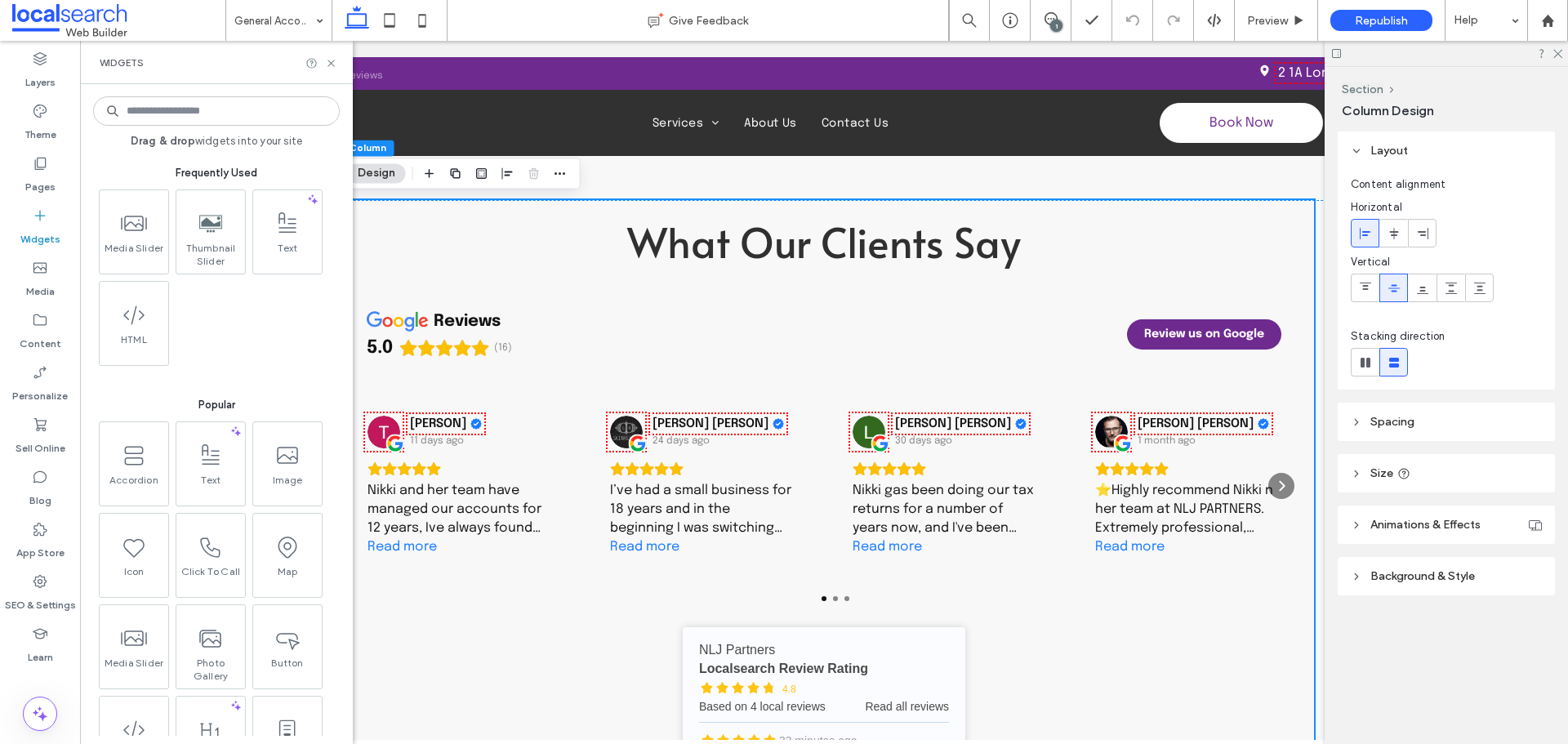 click at bounding box center [216, 111] 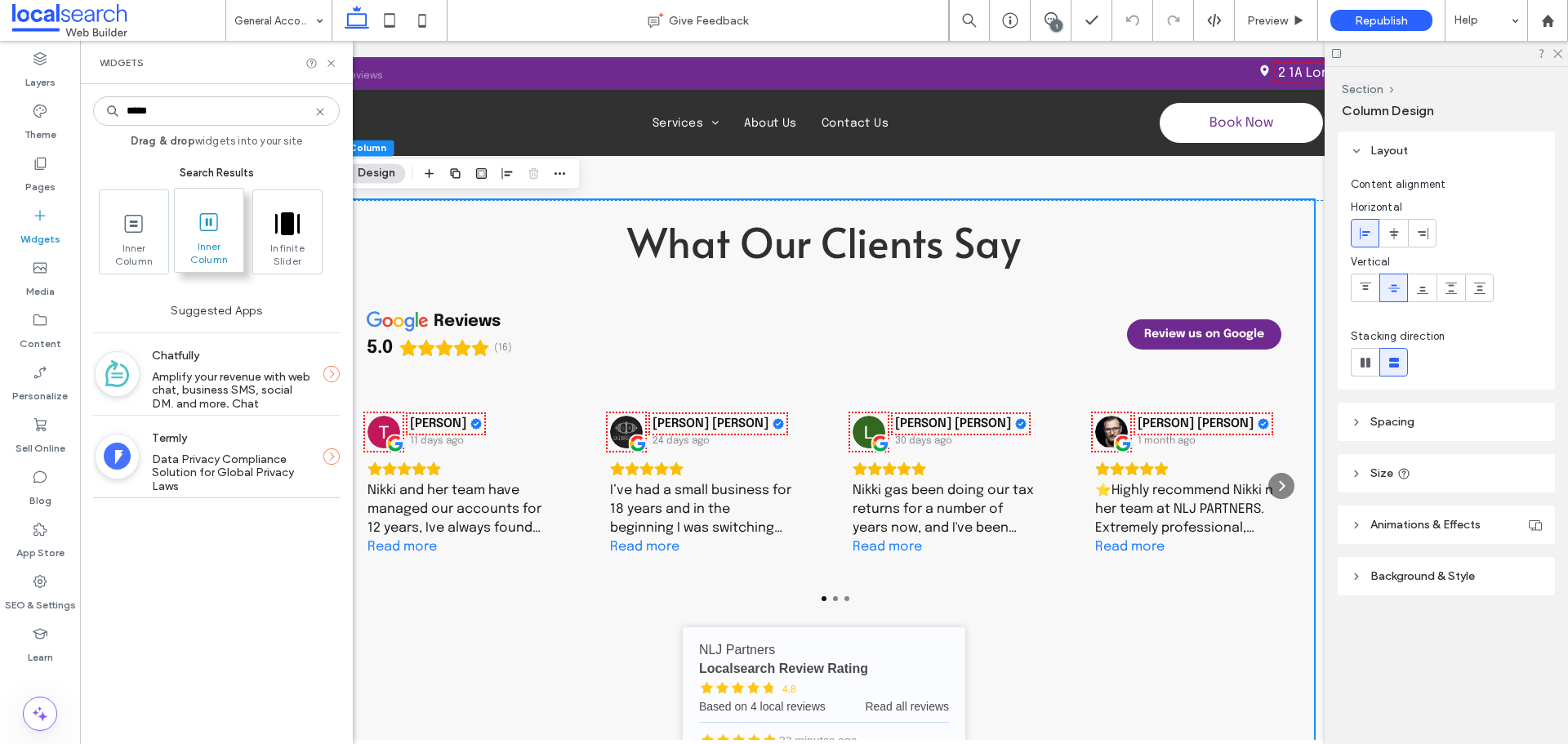 type on "*****" 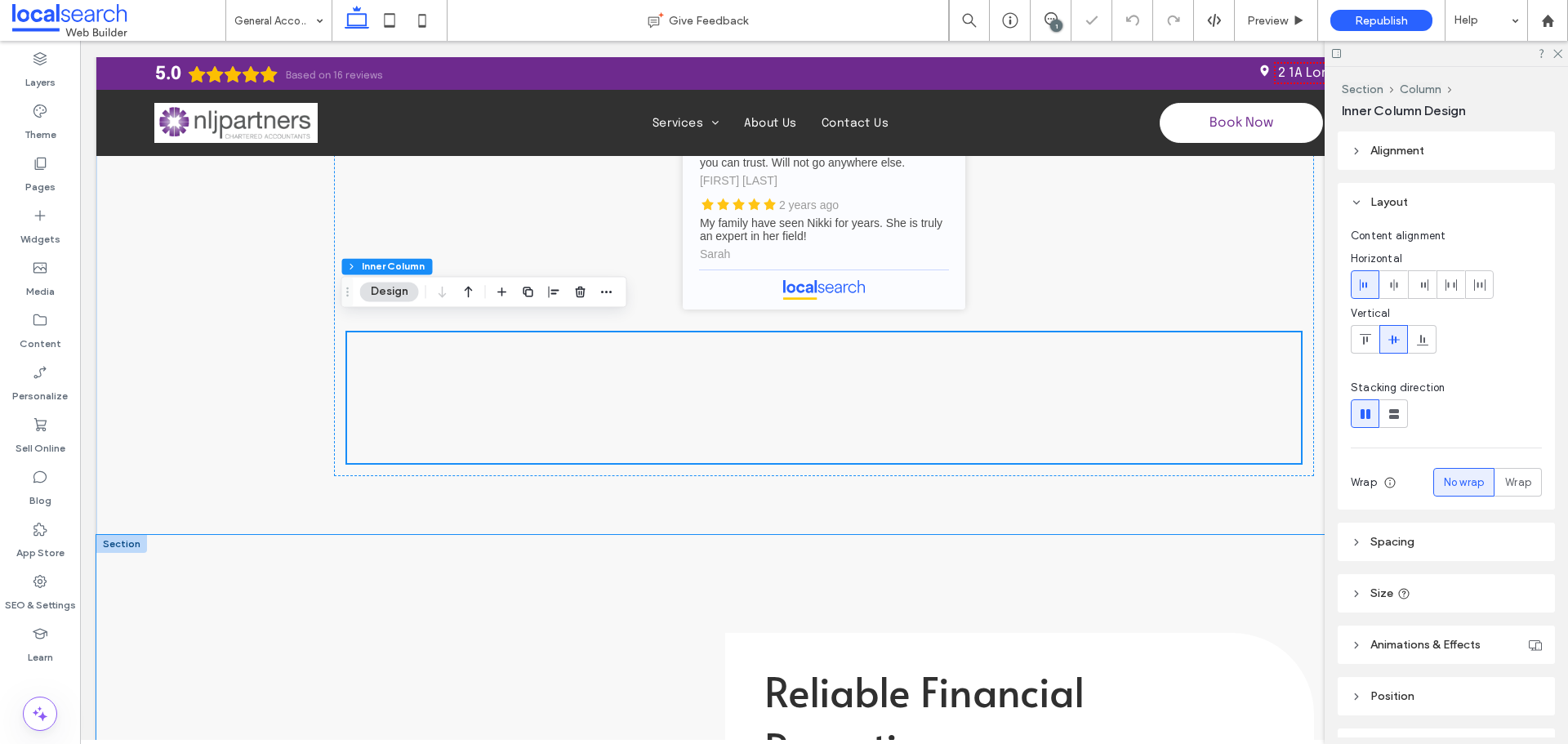 scroll, scrollTop: 2351, scrollLeft: 0, axis: vertical 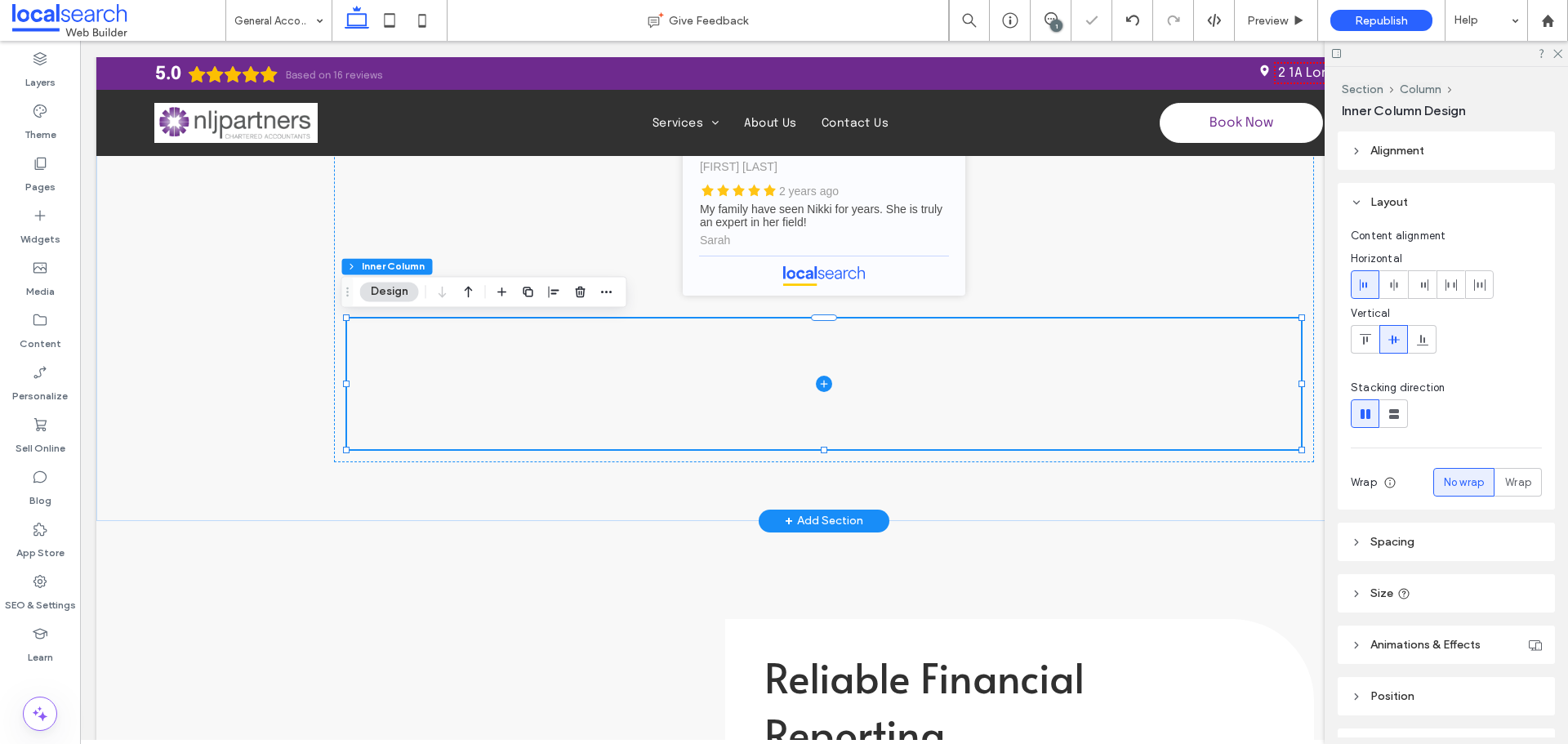 click 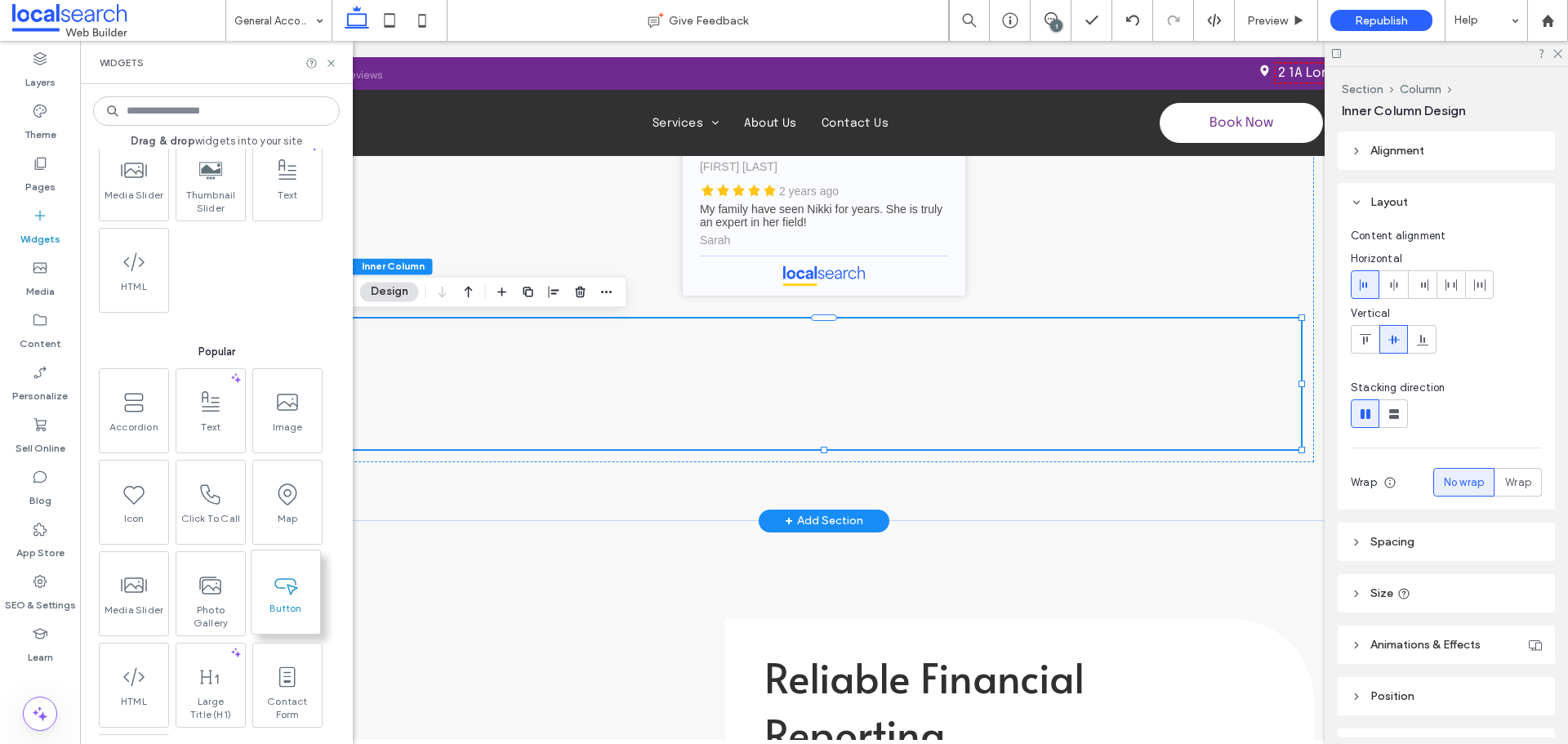 scroll, scrollTop: 82, scrollLeft: 0, axis: vertical 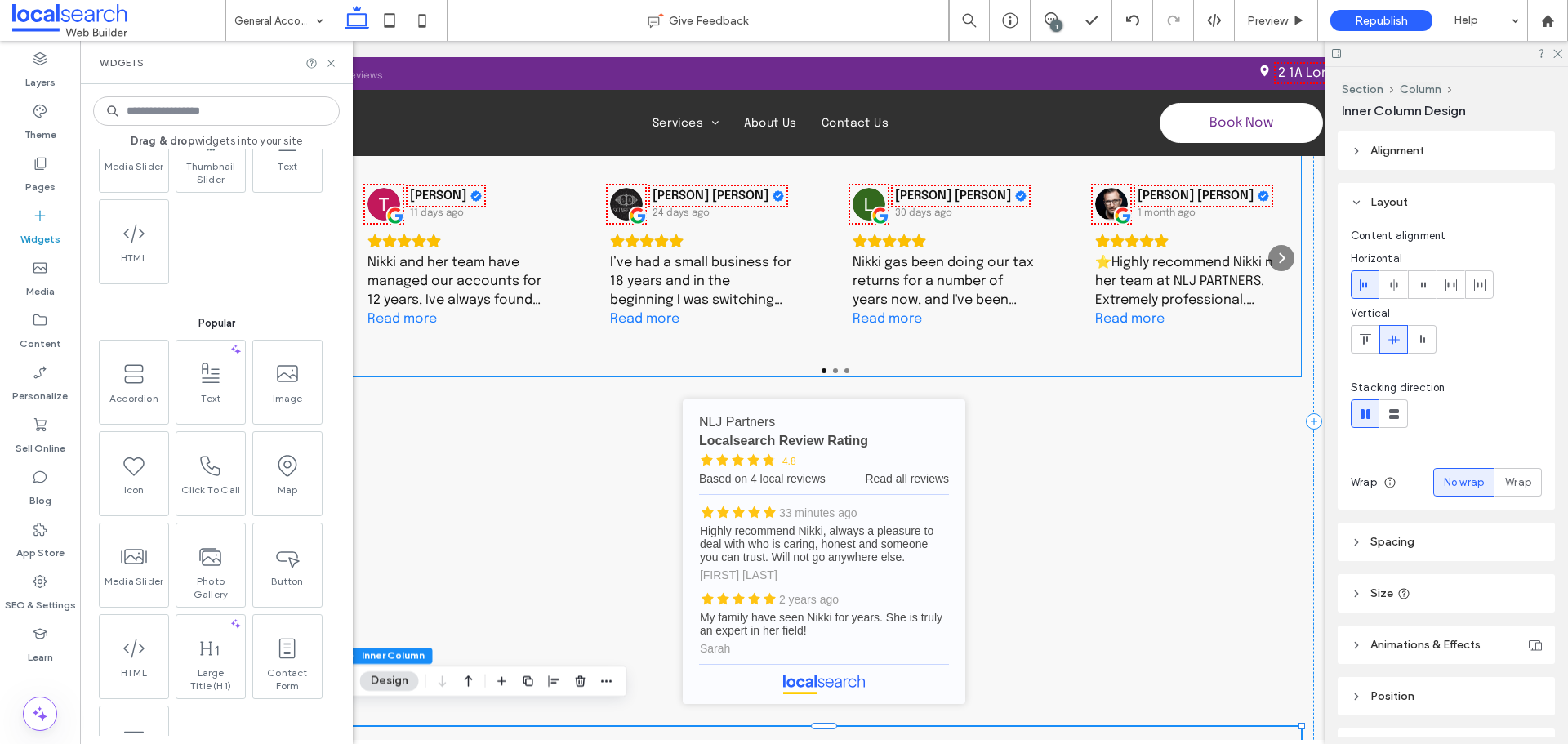 click on "Jasmin De Sensi 24 days ago I’ve had a small business for 18 years and in the beginning I was switching accounts often. Once I went with NLJ I have never looked back! It’s been approx 10 years now and I feel so supported. Nikki and Jodie are a remarkable team who get back to emails and phone calls in a timely manner and are always answering queries big or small. What’s more, is I don’t even live in the same state, I’m in Victoria and we converse mainly over email. So happy. Thanks Nikki and Jodie for all your help over the years 10/10! Read more" at bounding box center (702, 258) 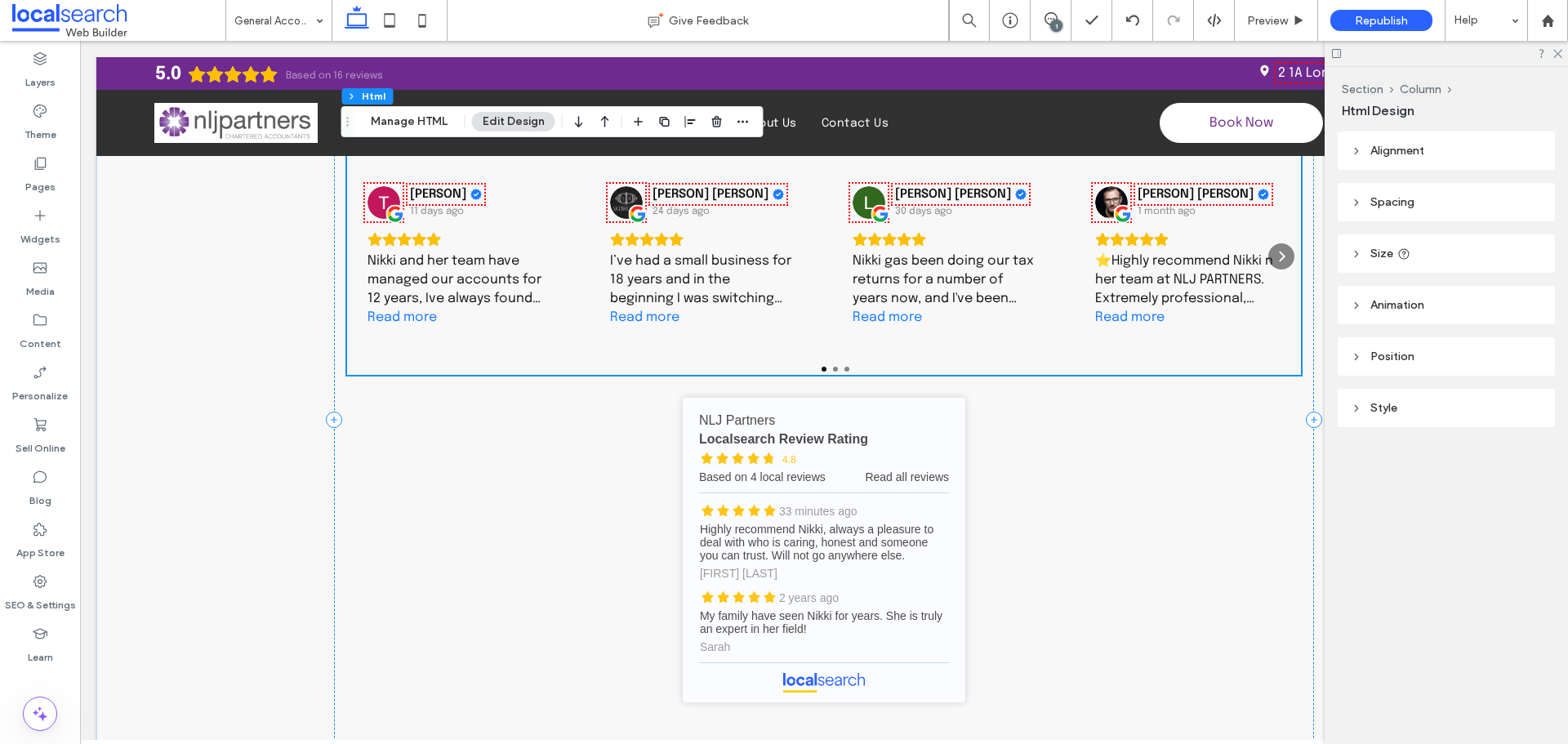 scroll, scrollTop: 1943, scrollLeft: 0, axis: vertical 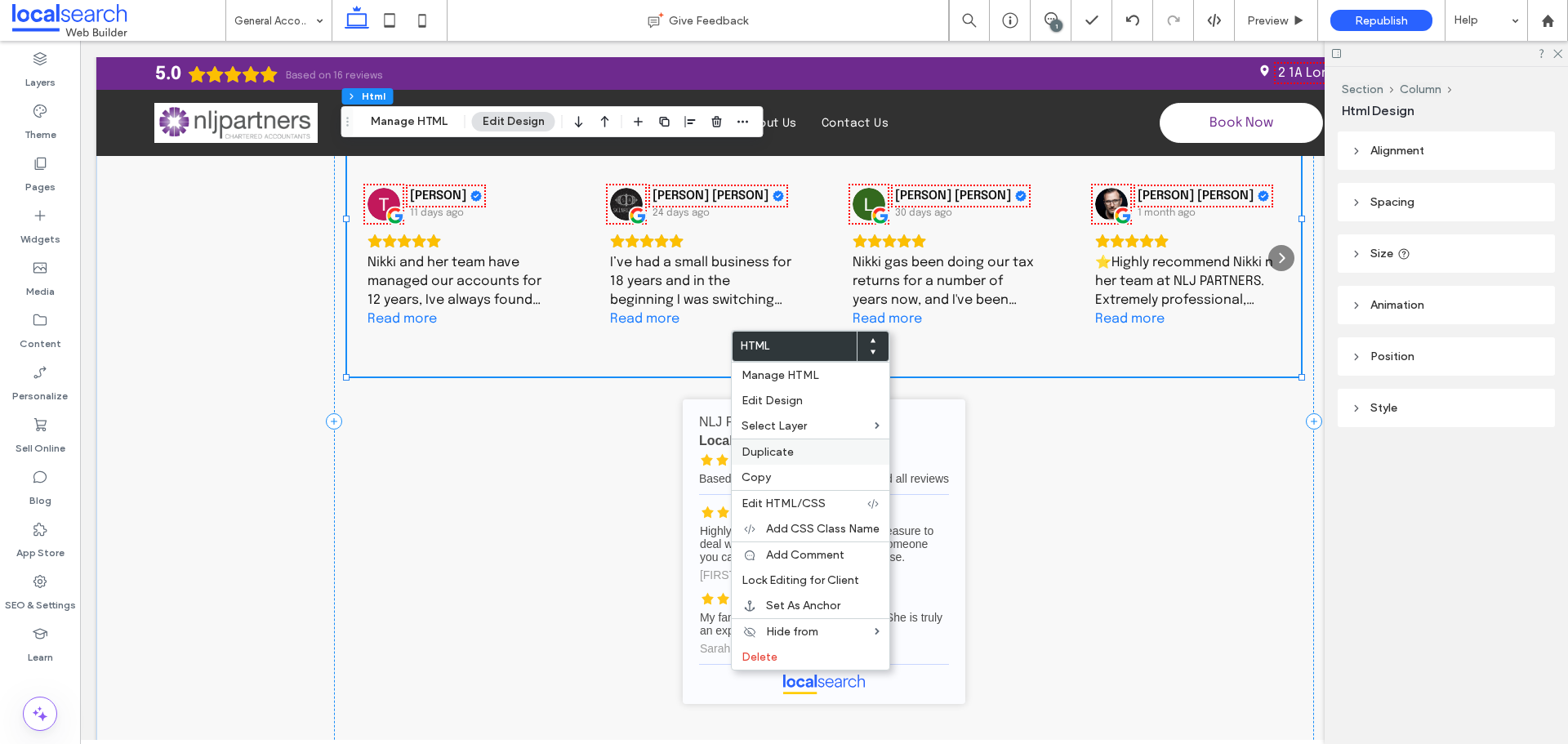 click on "Duplicate" at bounding box center (810, 452) 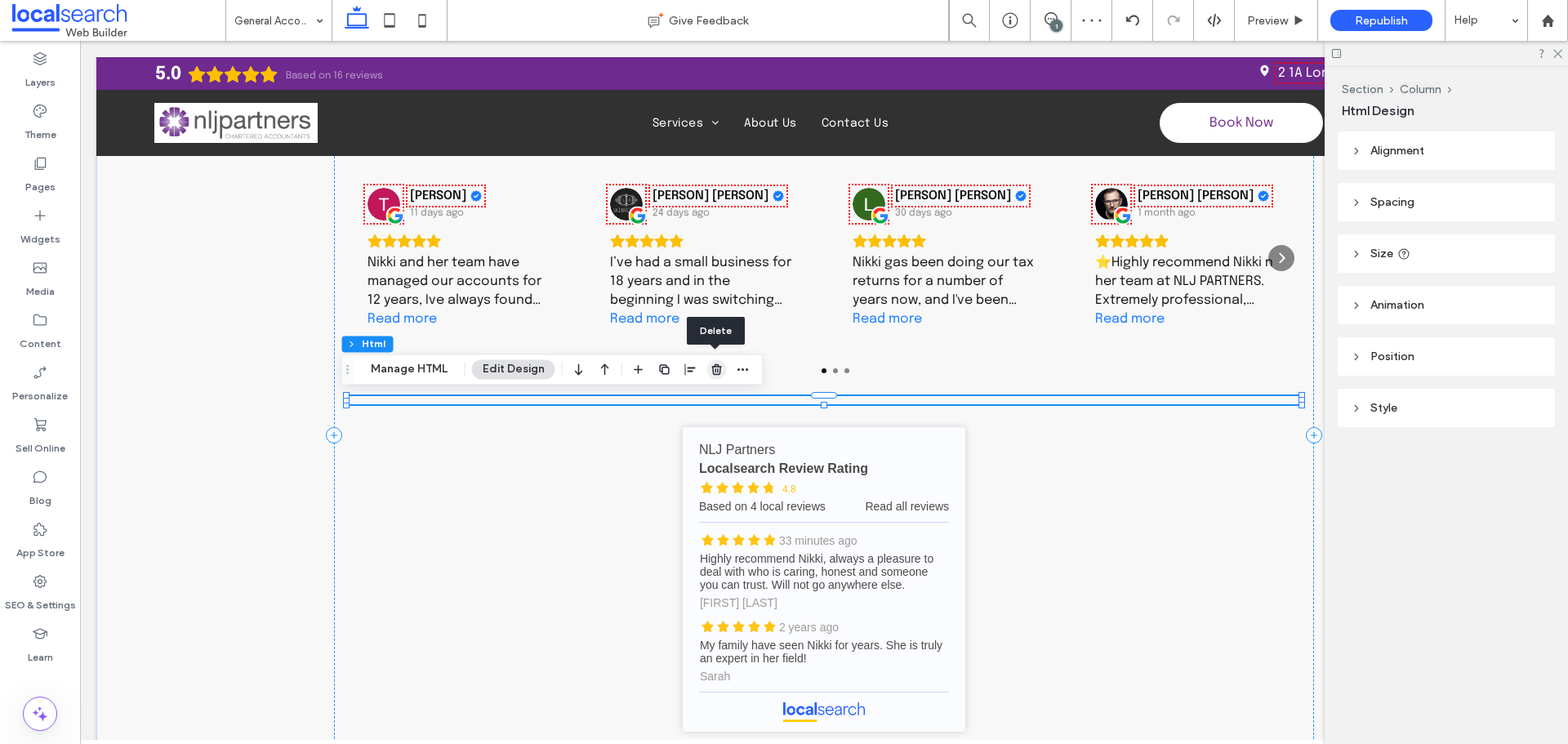 click 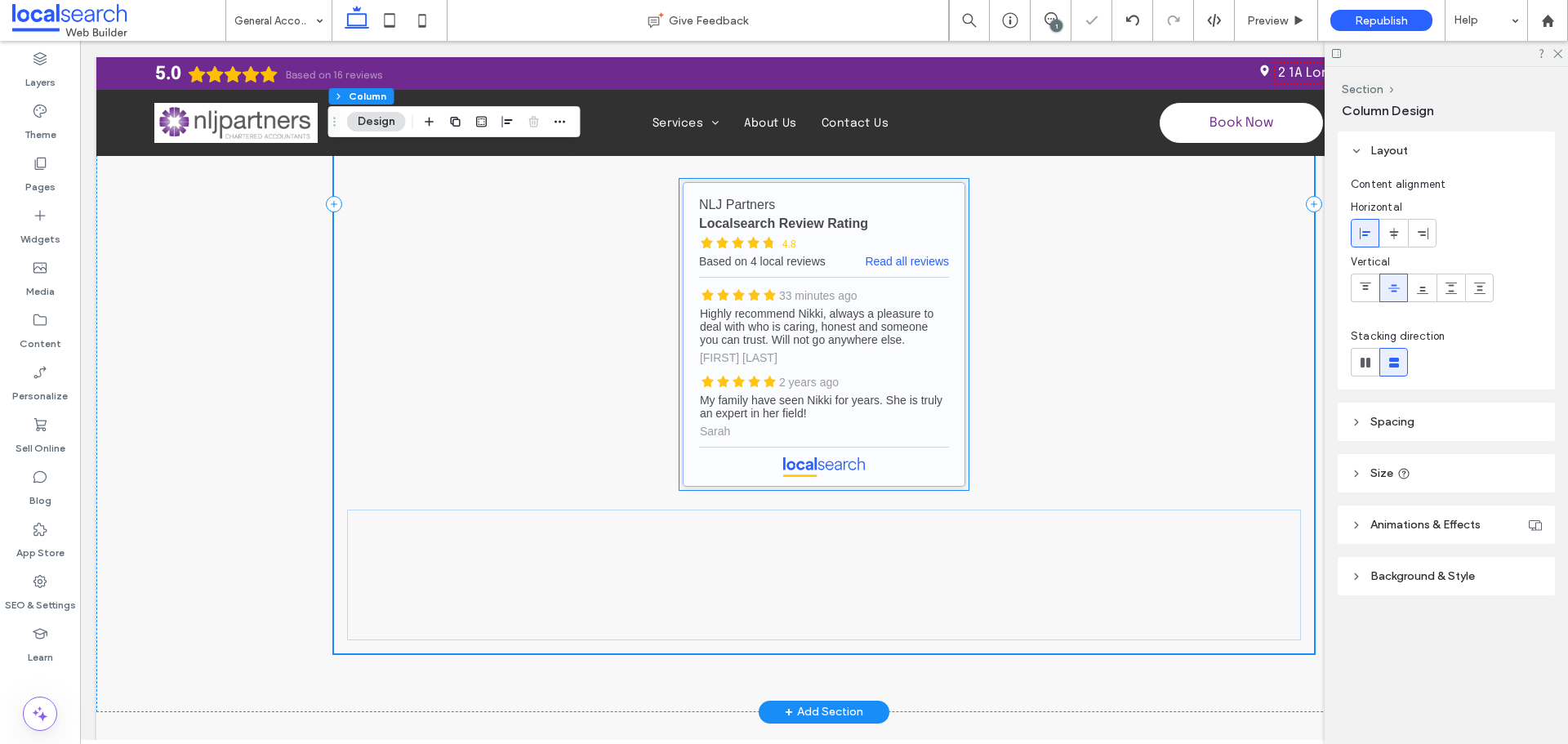 scroll, scrollTop: 2188, scrollLeft: 0, axis: vertical 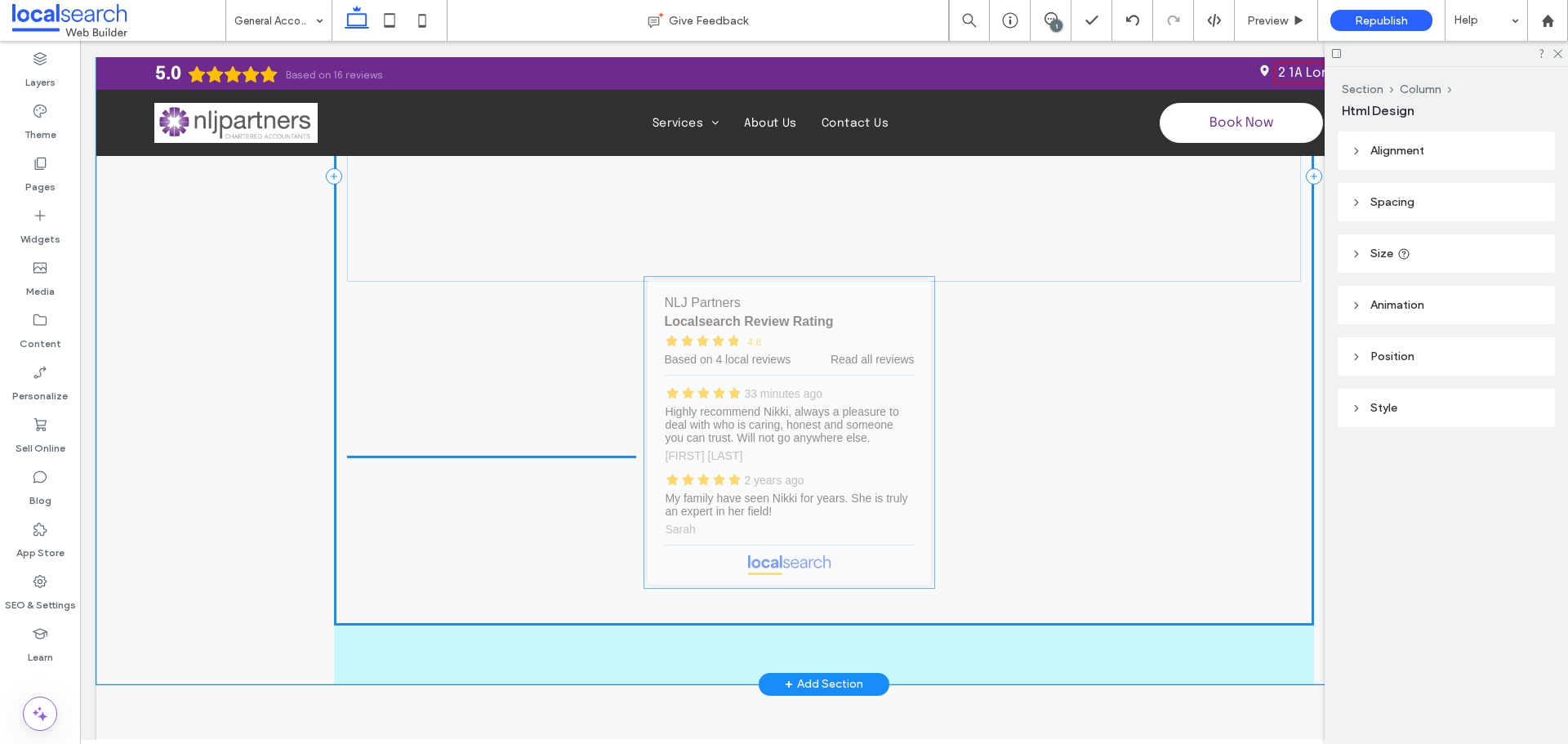 drag, startPoint x: 834, startPoint y: 345, endPoint x: 805, endPoint y: 471, distance: 129.2942 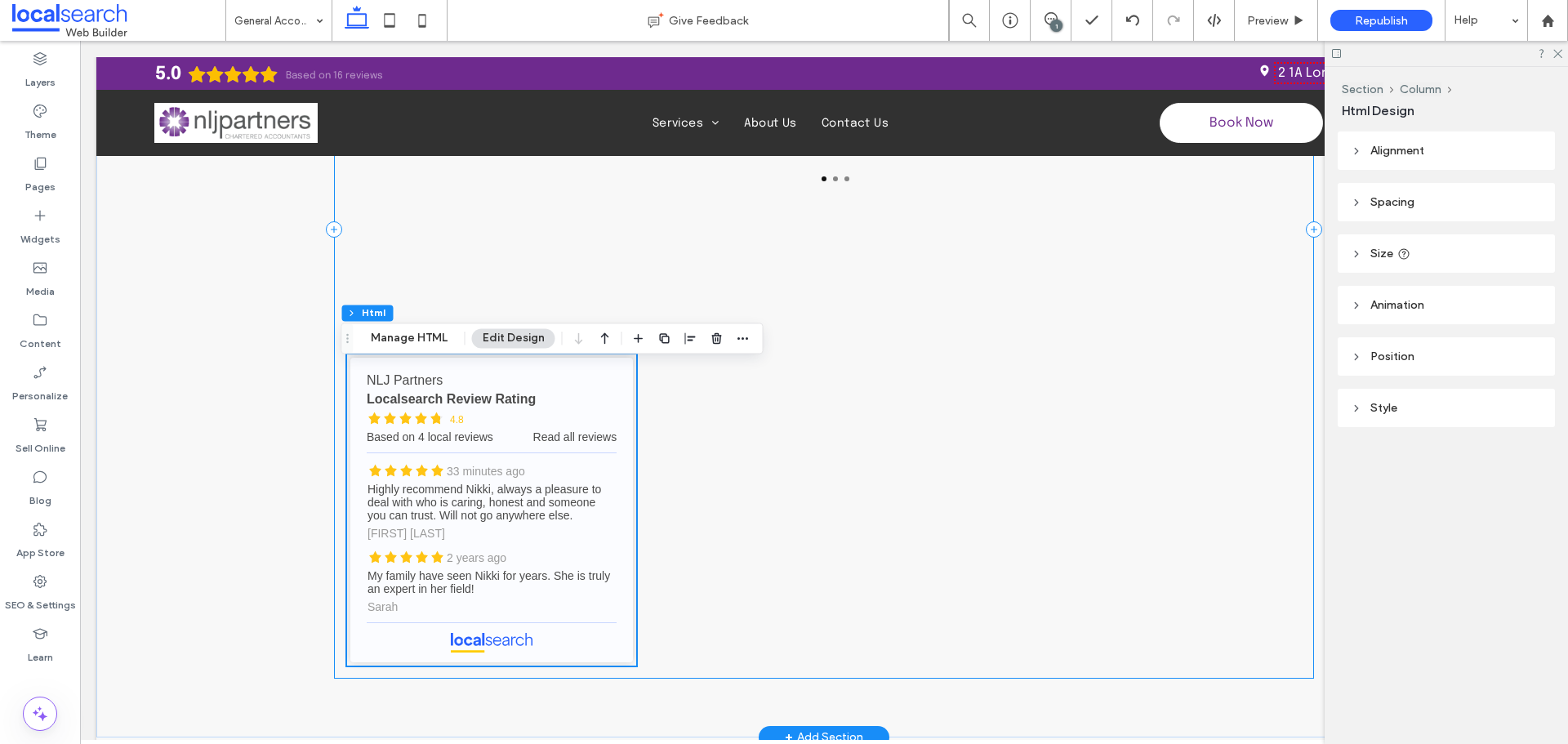 scroll, scrollTop: 2106, scrollLeft: 0, axis: vertical 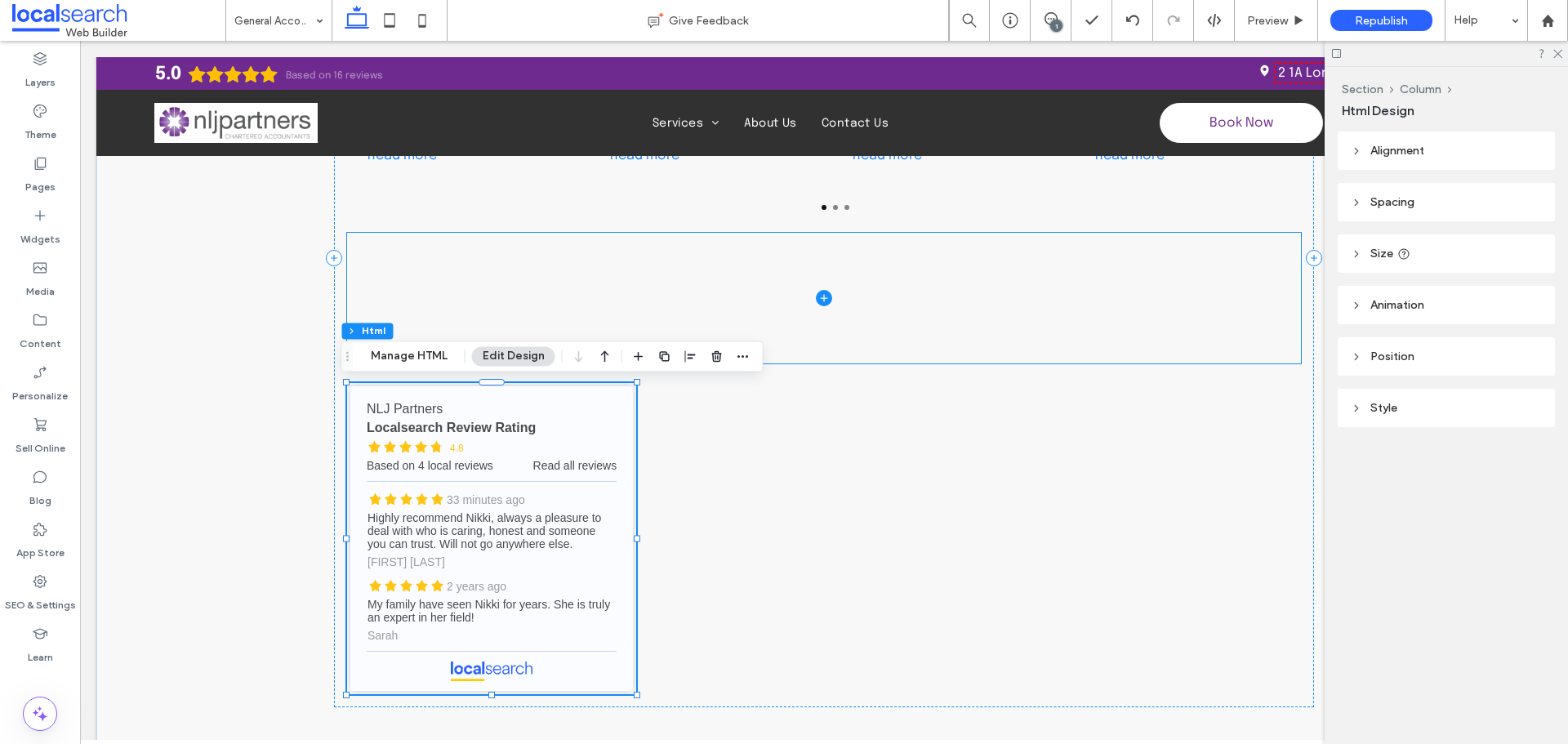 click at bounding box center (824, 298) 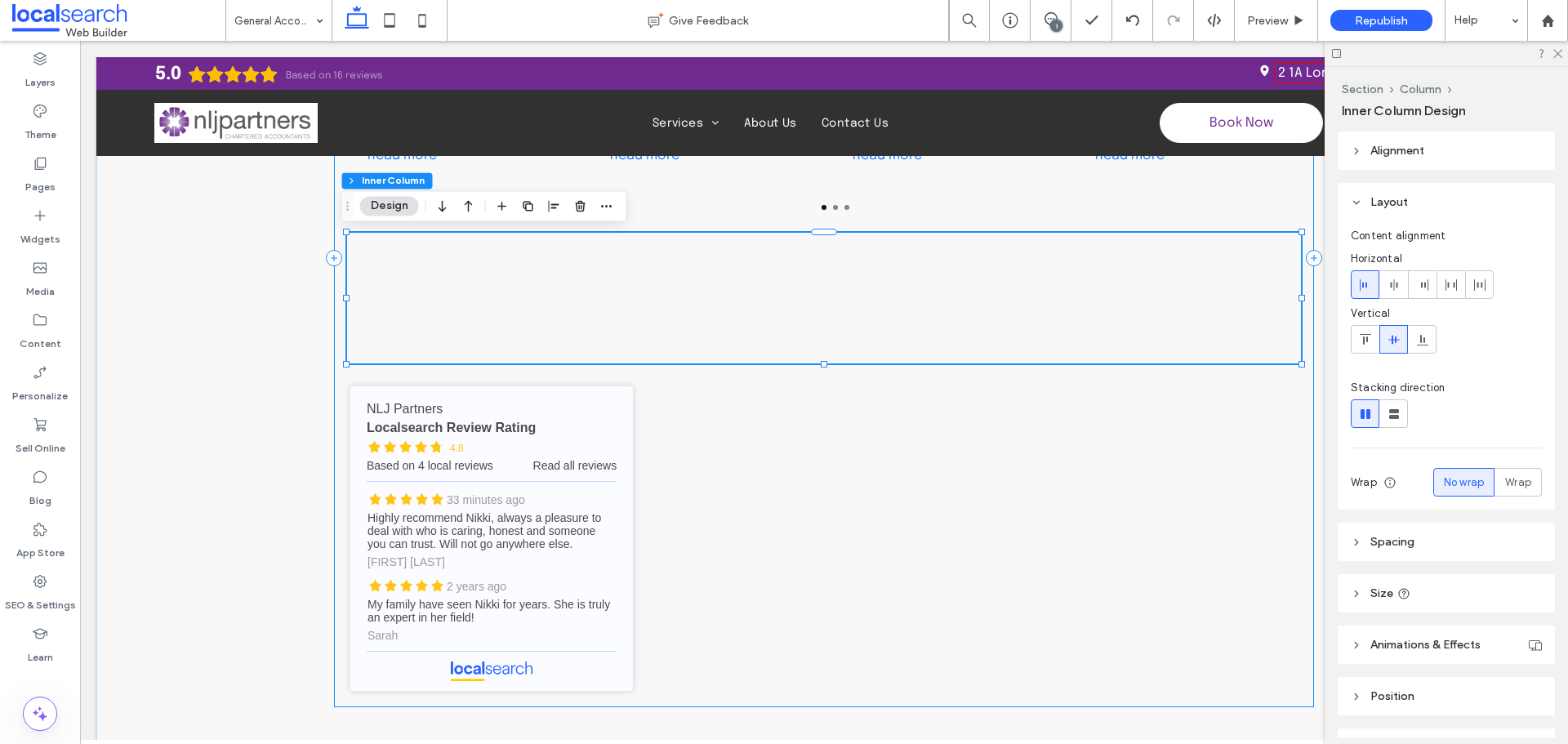 click on "What Our Clients Say
reviews 5.0 (16) Review us on Google Tumbi Druid 11 days ago Nikki and her team have managed our accounts for 12 years, Ive always found their advice solid and dependable. Happy to recommend their services. Read more Jasmin De Sensi 24 days ago I’ve had a small business for 18 years and in the beginning I was switching accounts often. Once I went with NLJ I have never looked back! It’s been approx 10 years now and I feel so supported. Nikki and Jodie are a remarkable team who get back to emails and phone calls in a timely manner and are always answering queries big or small. What’s more, is I don’t even live in the same state, I’m in Victoria and we converse mainly over email. So happy. Thanks Nikki and Jodie for all your help over the years 10/10! Read more Lester Koch 30 days ago Read more Tobias Douglas Munday 1 month ago Read more Chris McClellan 4 months ago Read more Ray Mizzi 4 months ago Read more Mifanwy Reece 5 months ago Read more jpchantal mare" at bounding box center (824, 258) 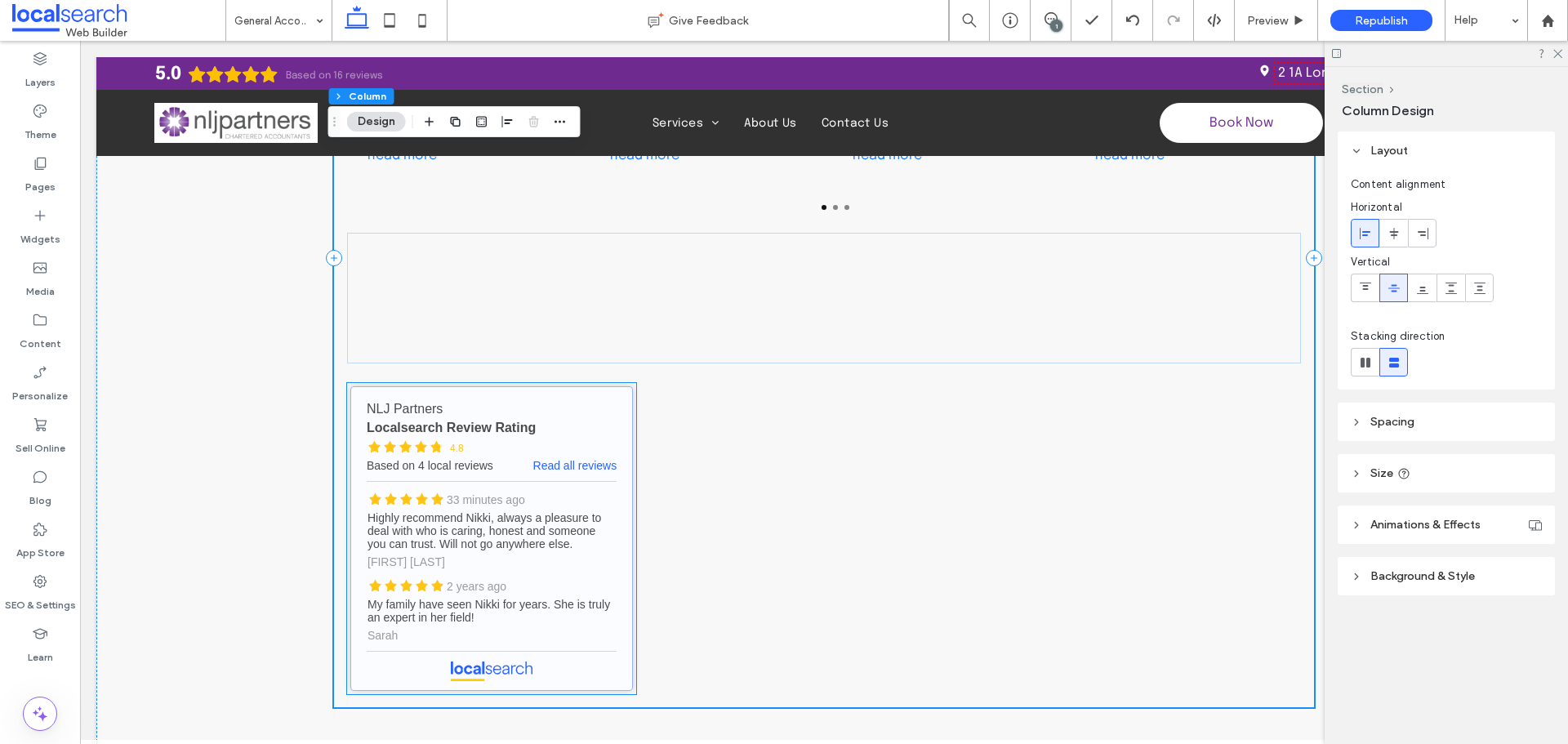 click on "NLJ Partners - Localsearch reviews" at bounding box center (492, 538) 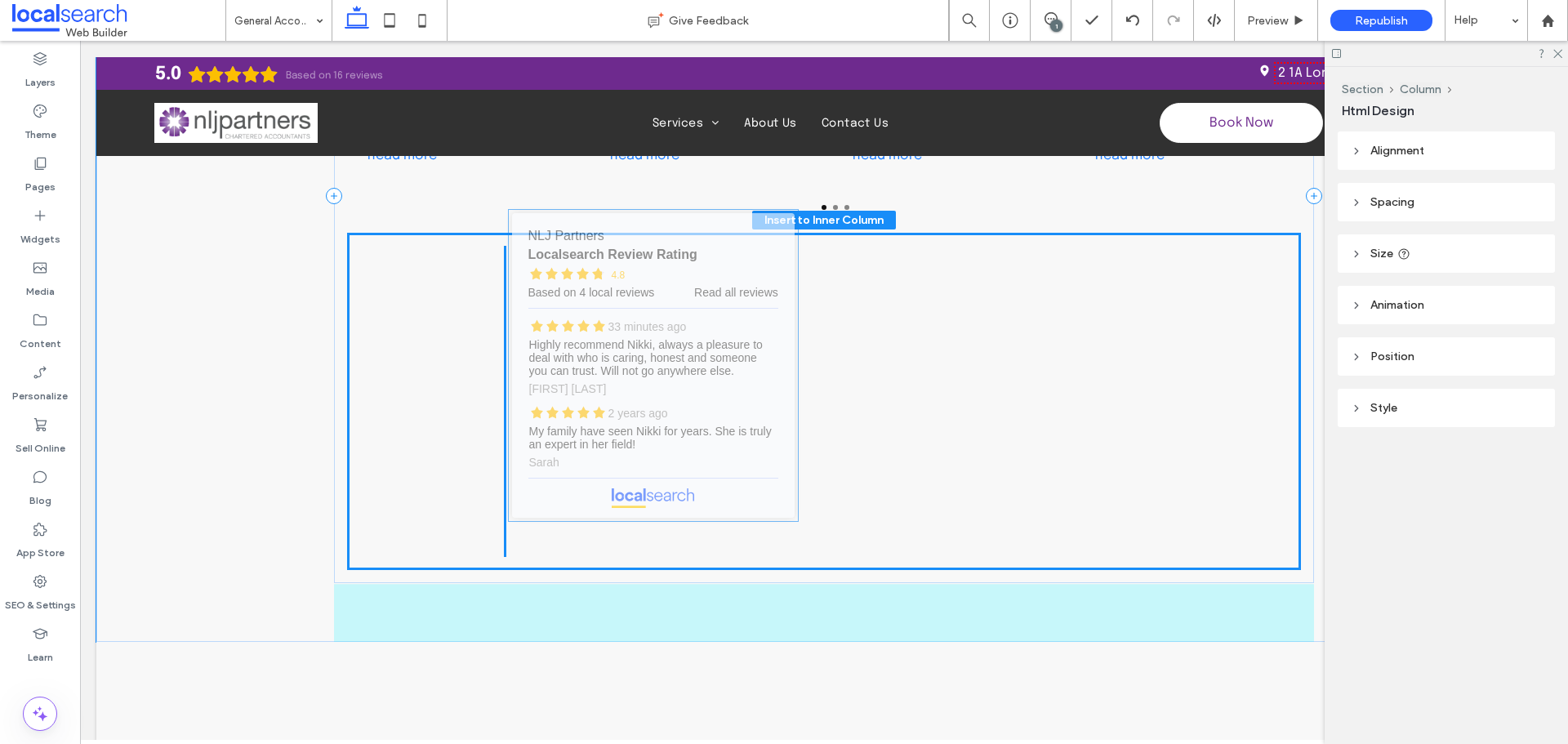 drag, startPoint x: 544, startPoint y: 464, endPoint x: 711, endPoint y: 291, distance: 240.45374 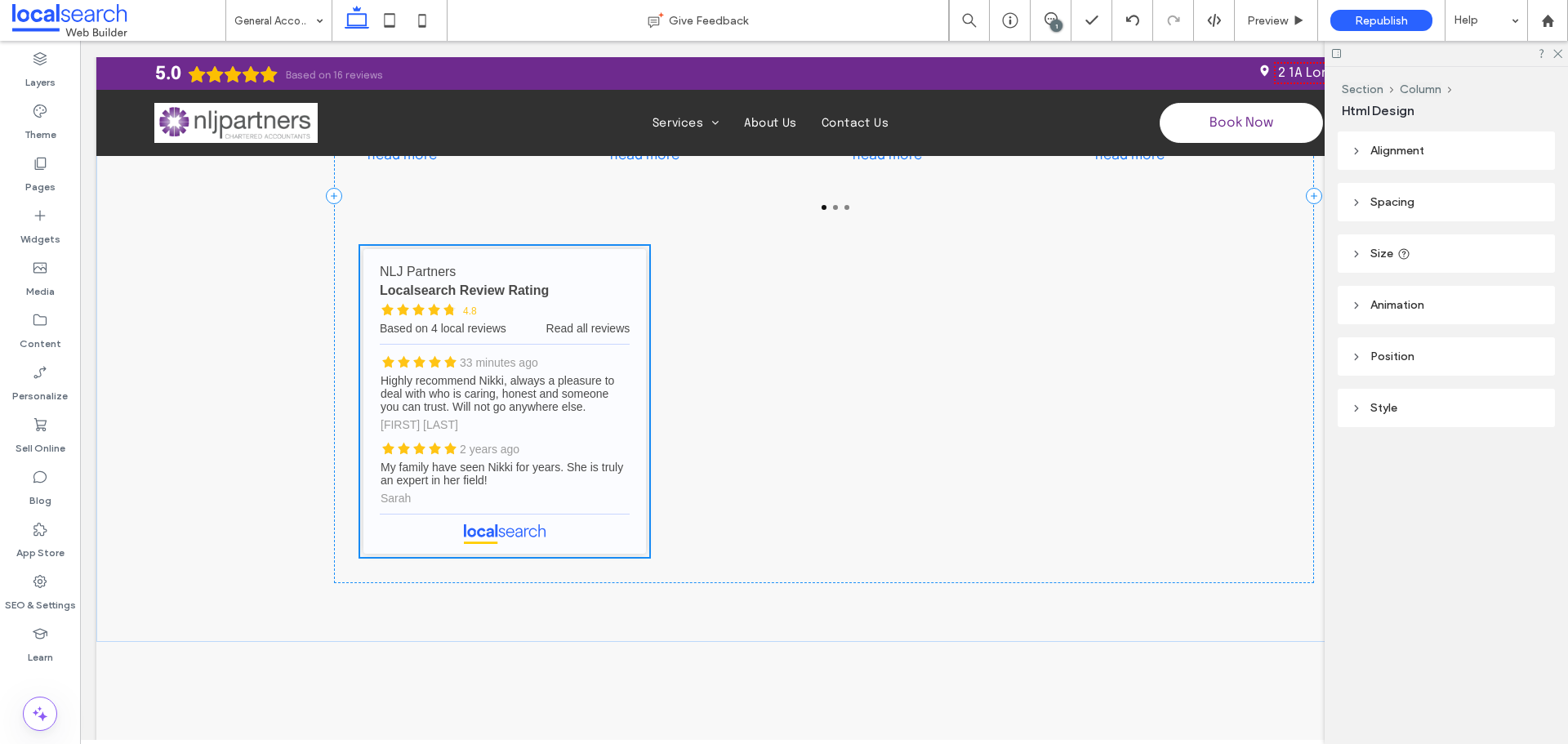 type on "**" 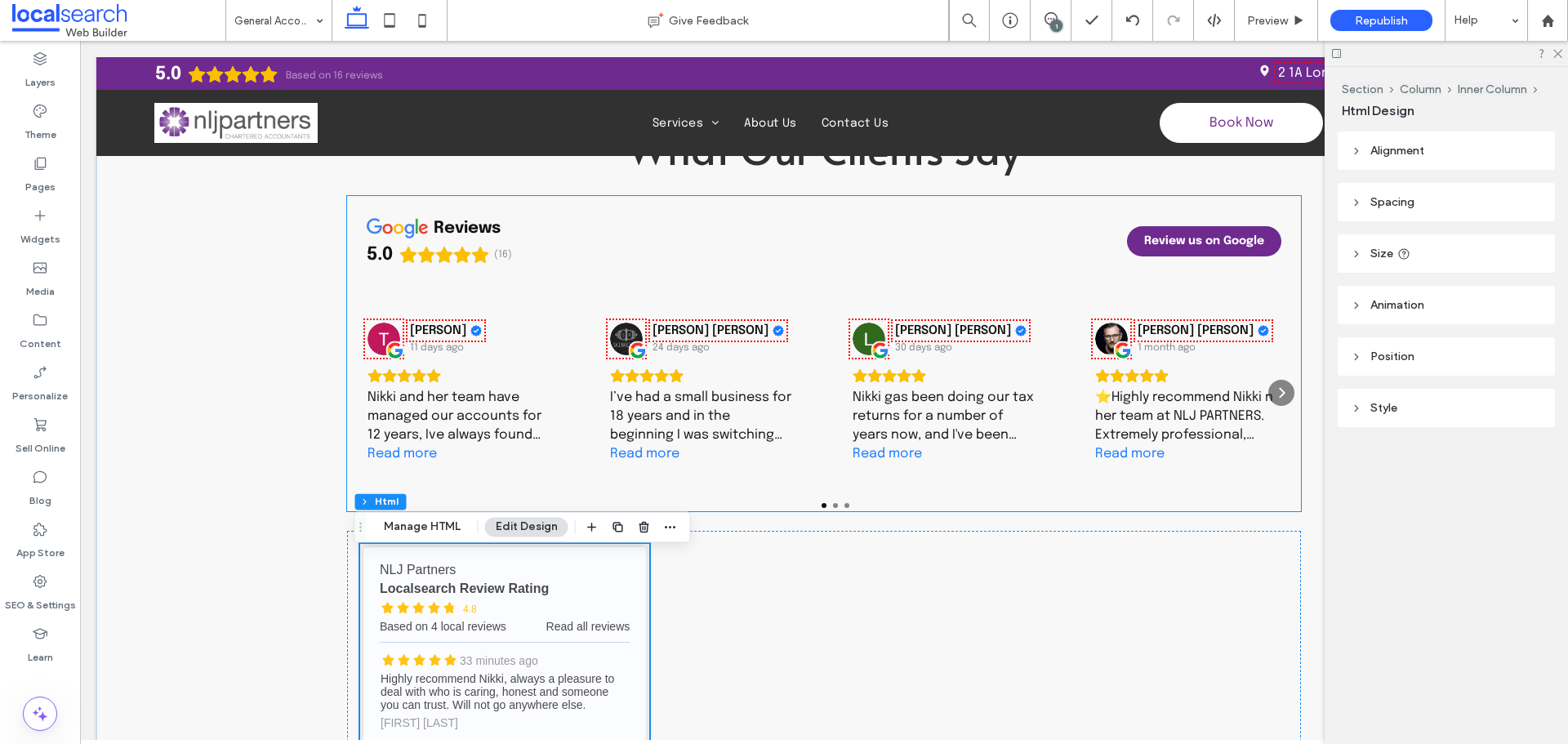 scroll, scrollTop: 1780, scrollLeft: 0, axis: vertical 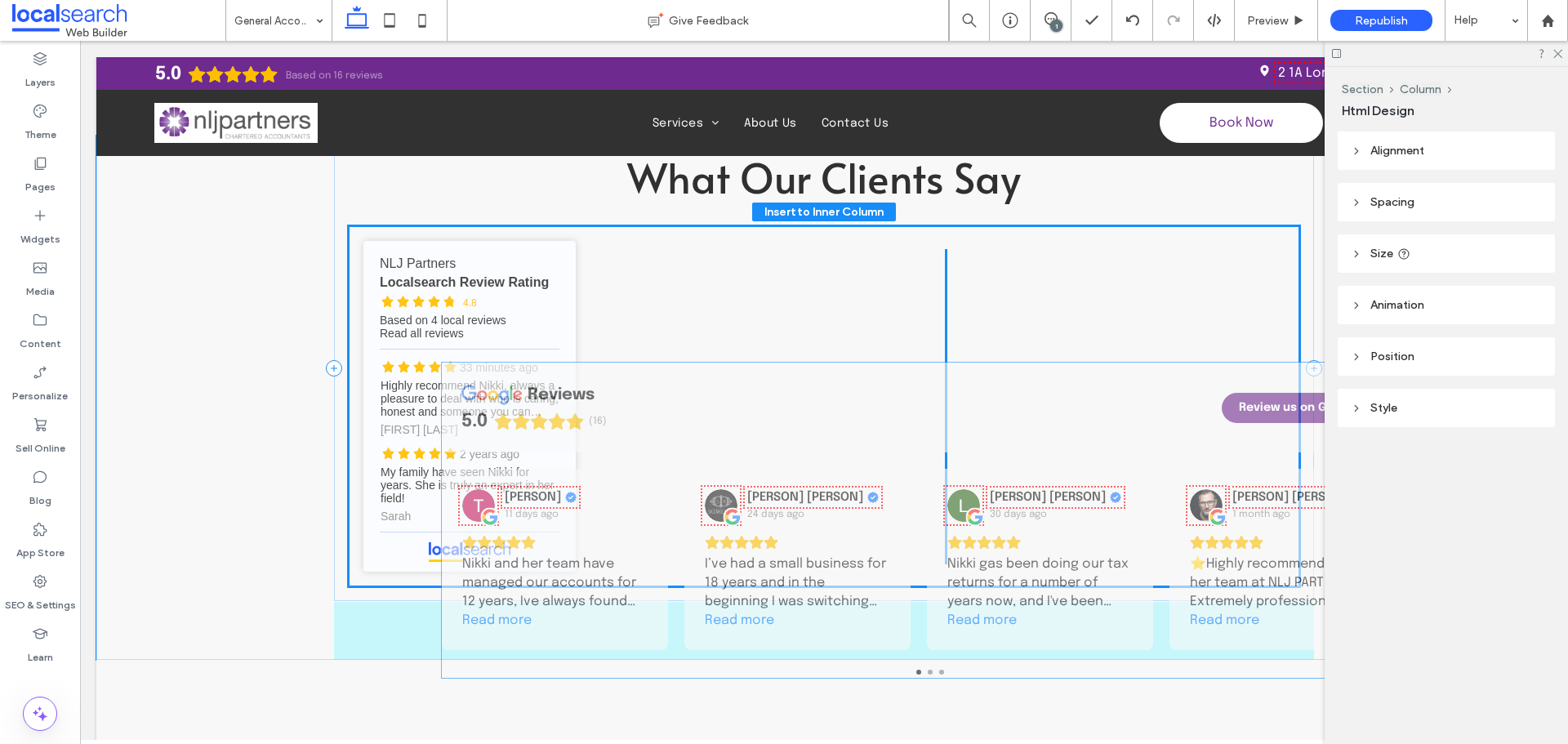 drag, startPoint x: 800, startPoint y: 323, endPoint x: 900, endPoint y: 461, distance: 170.423 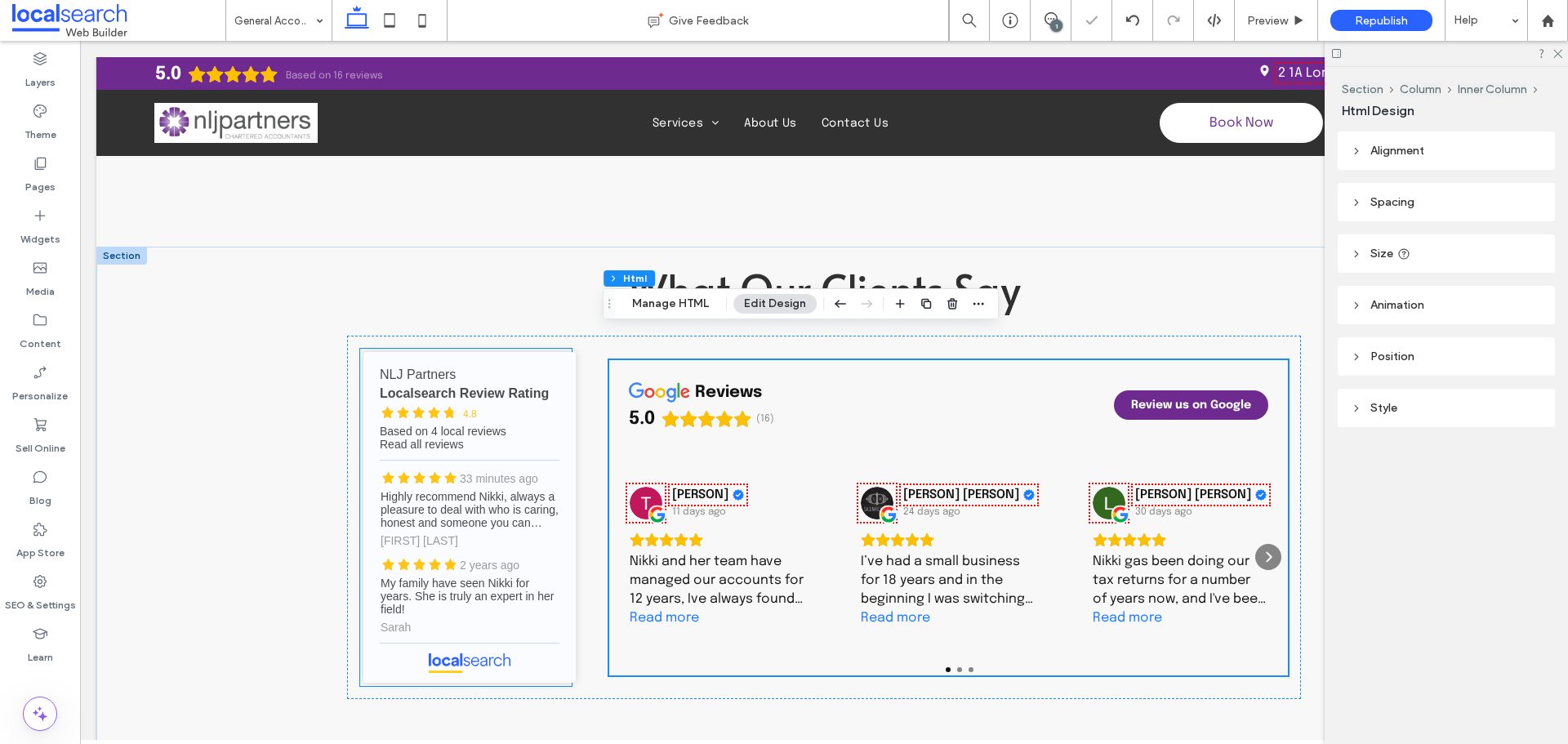scroll, scrollTop: 1698, scrollLeft: 0, axis: vertical 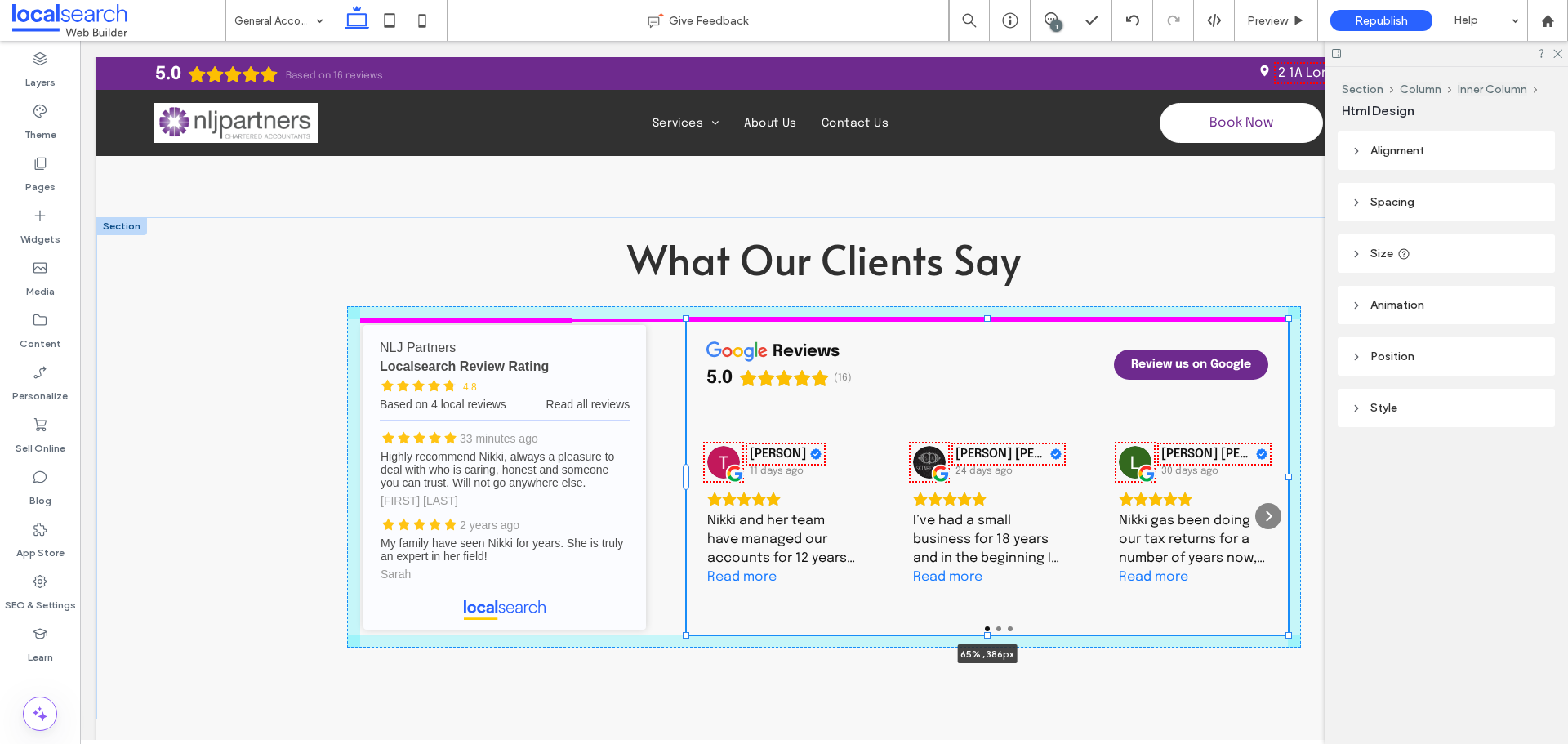 drag, startPoint x: 1281, startPoint y: 488, endPoint x: 1204, endPoint y: 501, distance: 78.089692 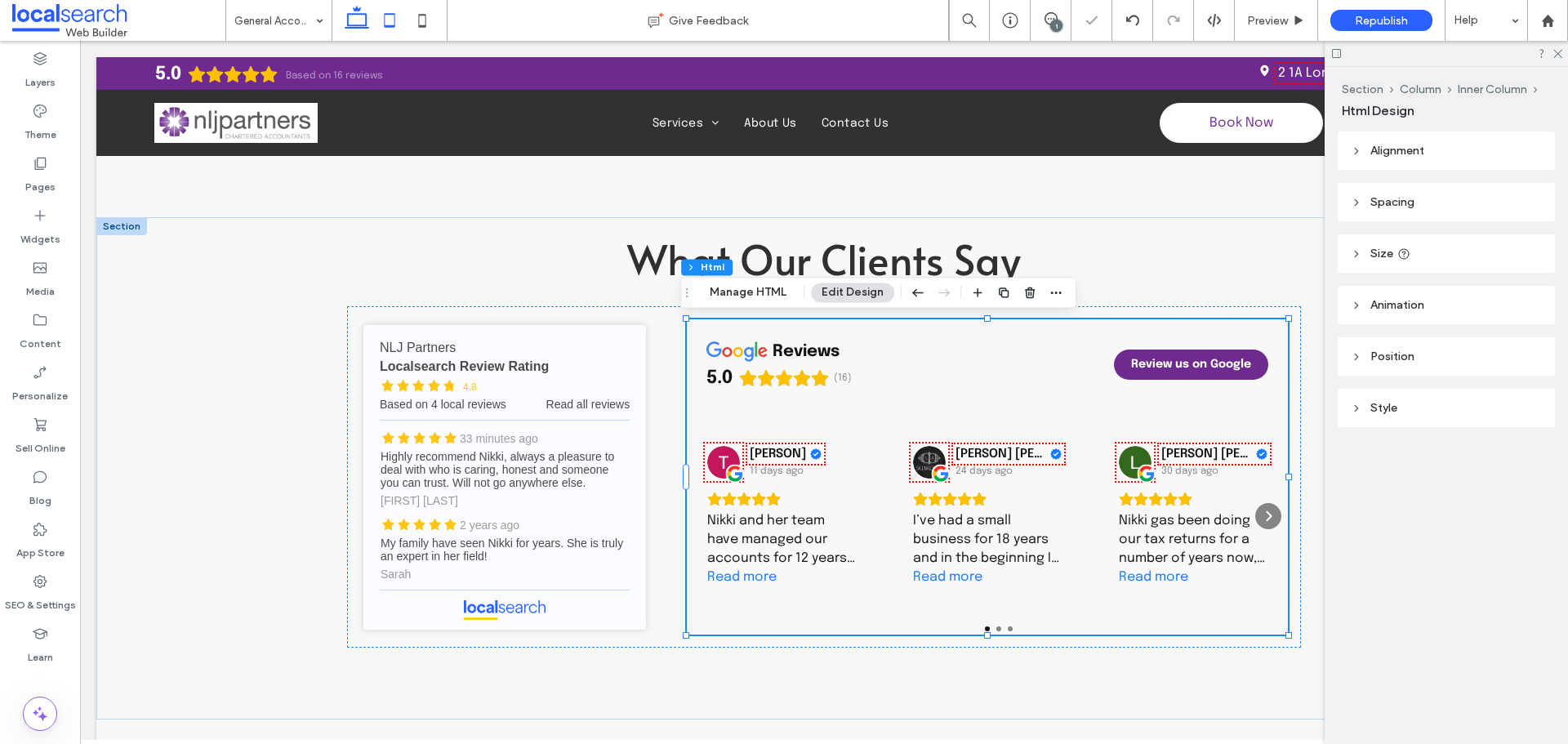 click 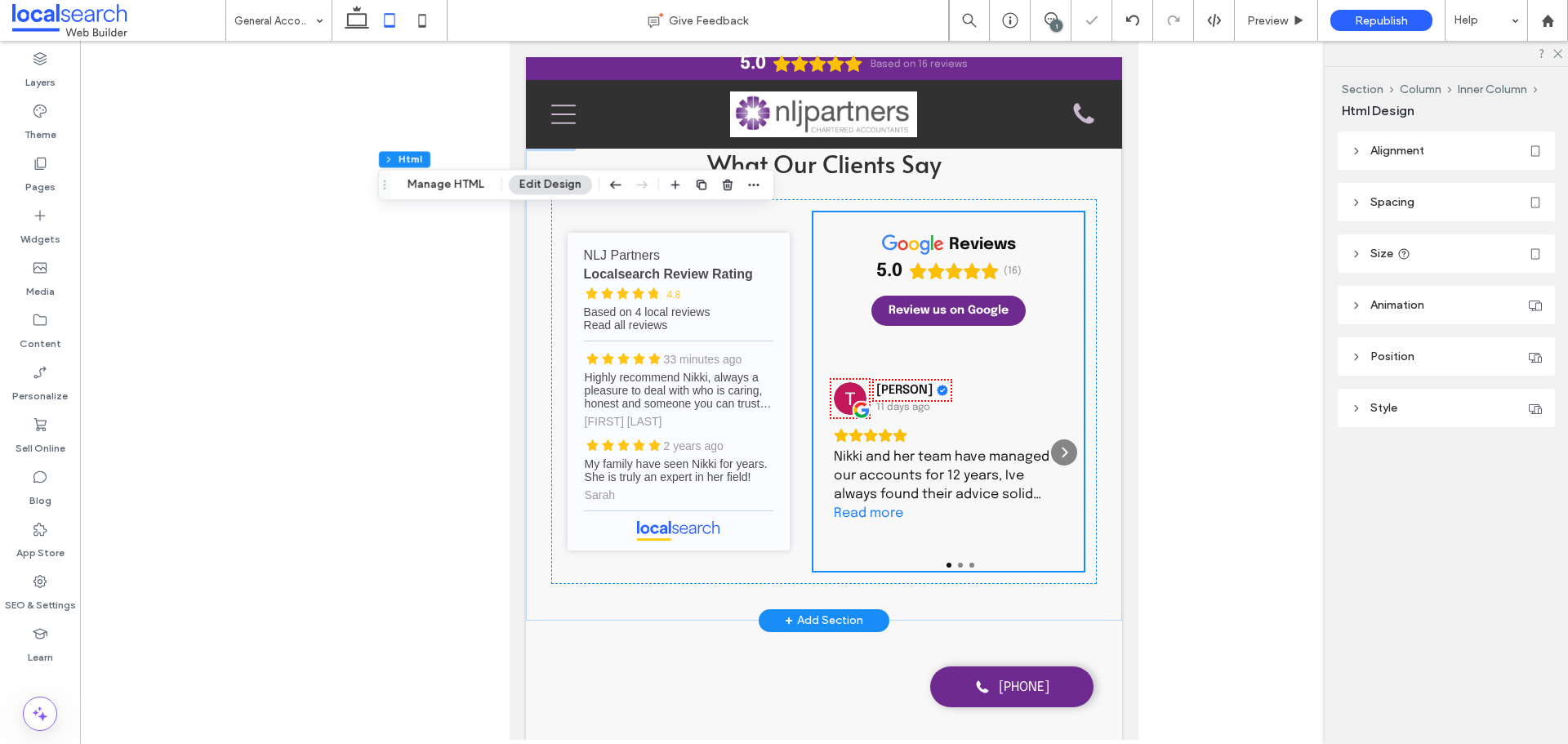 scroll, scrollTop: 1642, scrollLeft: 0, axis: vertical 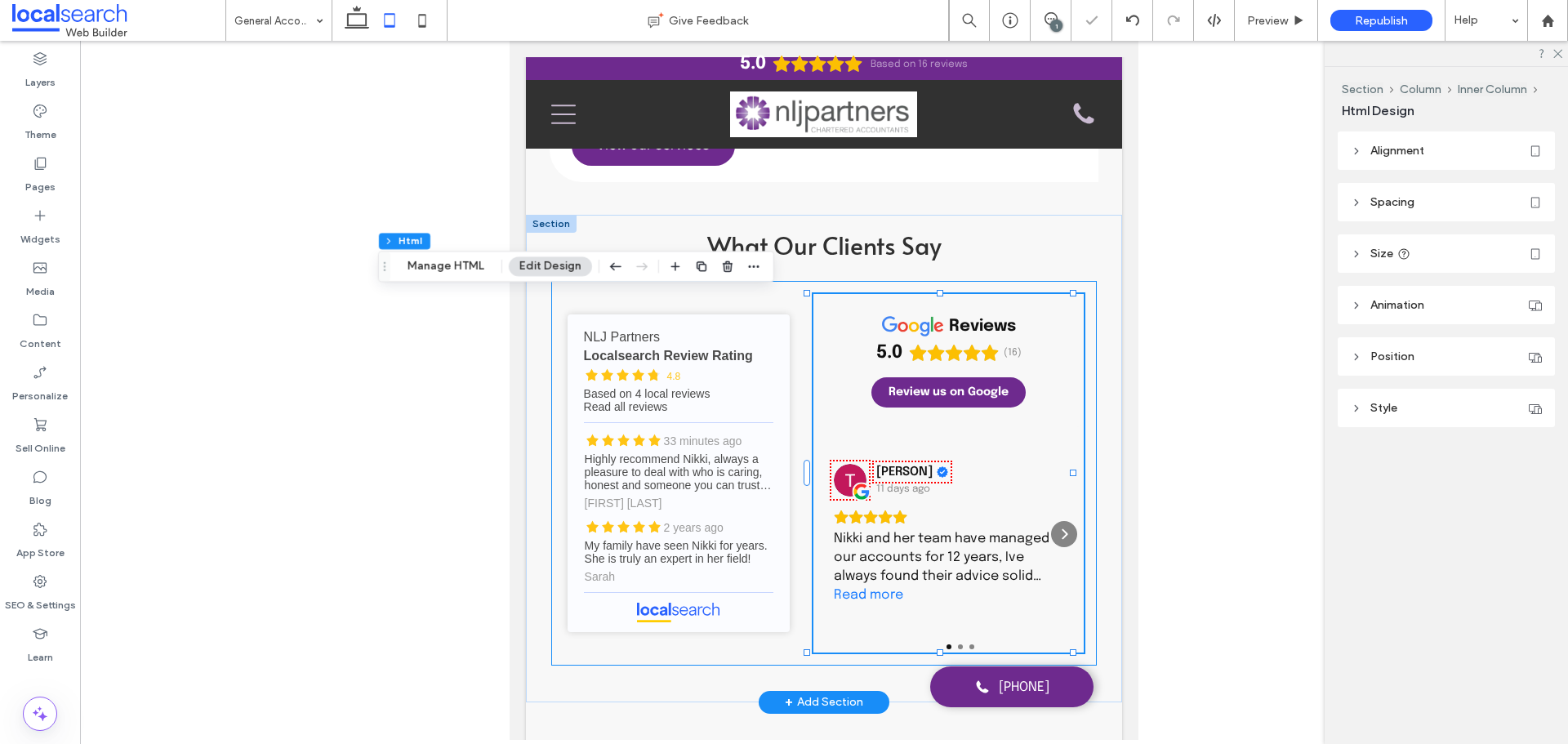 click on "NLJ Partners - Localsearch reviews NLJ Partners   Localsearch Review Rating 4.8 Based on 4 local reviews   Read all reviews 33 minutes ago Highly recommend Nikki, always a pleasure to deal with who is caring, honest and someone you can trust. Will not go anywhere else.   Wendi Watts 2 years ago My family have seen Nikki for years. She is truly an expert in her field!   Sarah
reviews 5.0 (16) Review us on Google Tumbi Druid 11 days ago Nikki and her team have managed our accounts for 12 years, Ive always found their advice solid and dependable. Happy to recommend their services. Read more Jasmin De Sensi 24 days ago Read more" at bounding box center [824, 473] 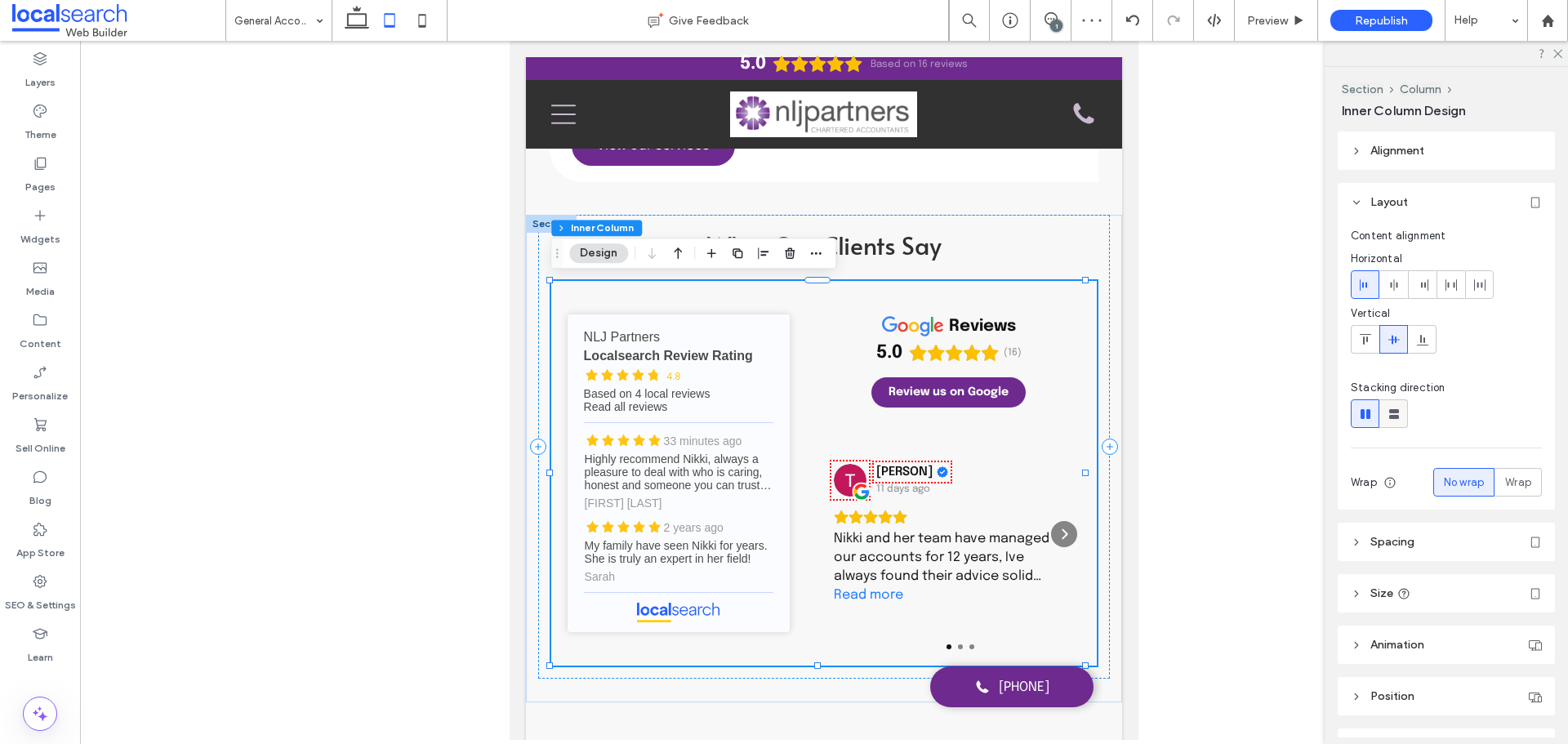 click 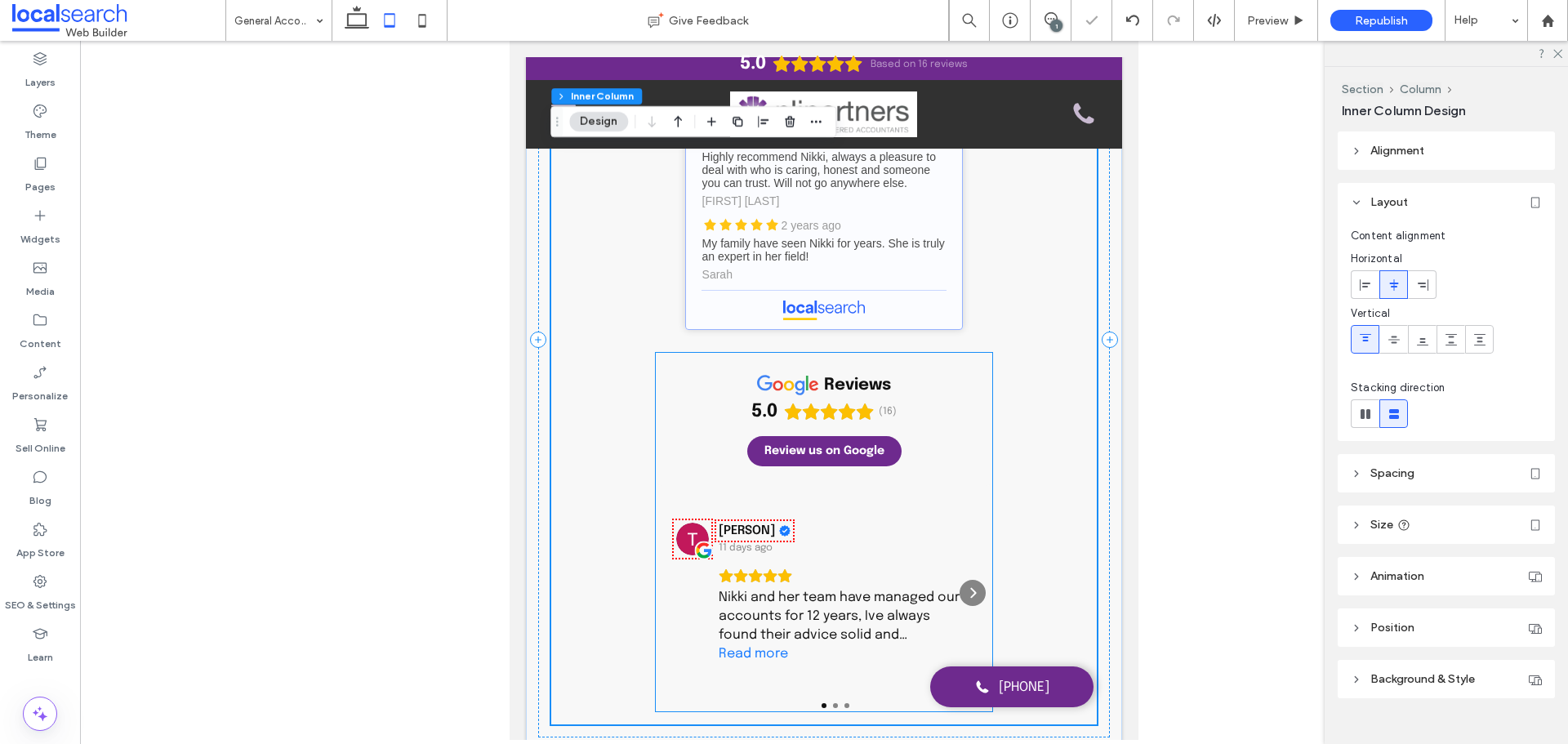 scroll, scrollTop: 1968, scrollLeft: 0, axis: vertical 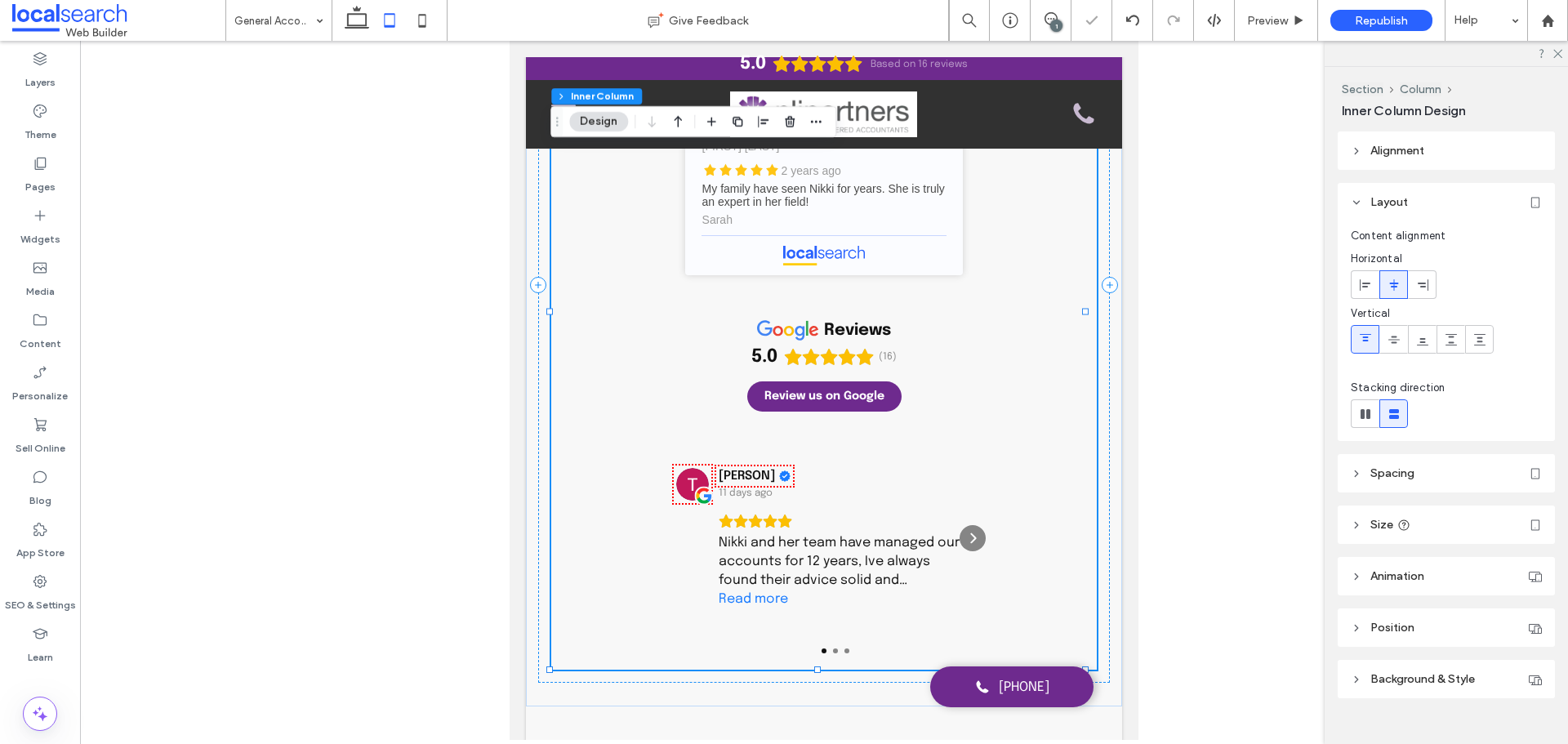 click 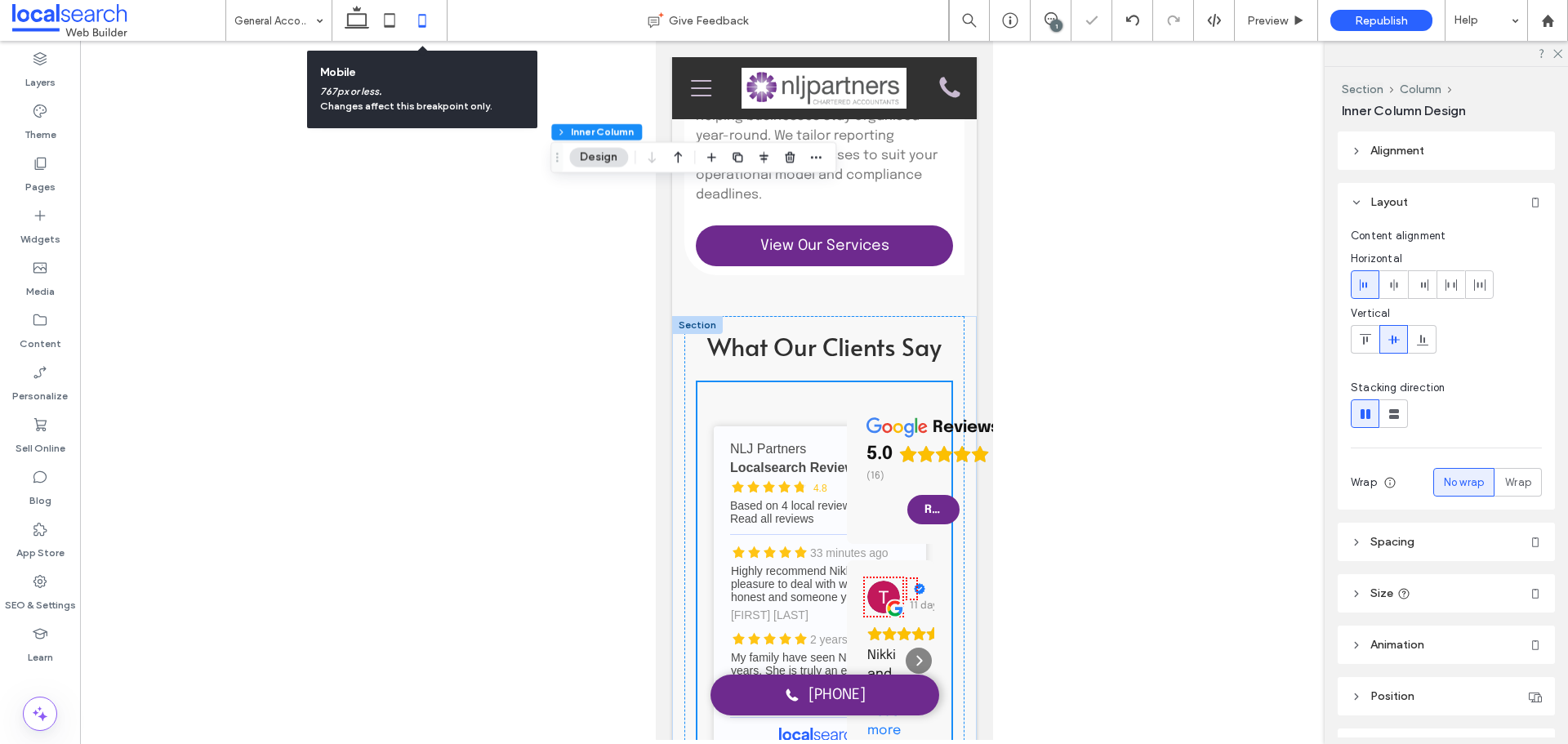 type on "*" 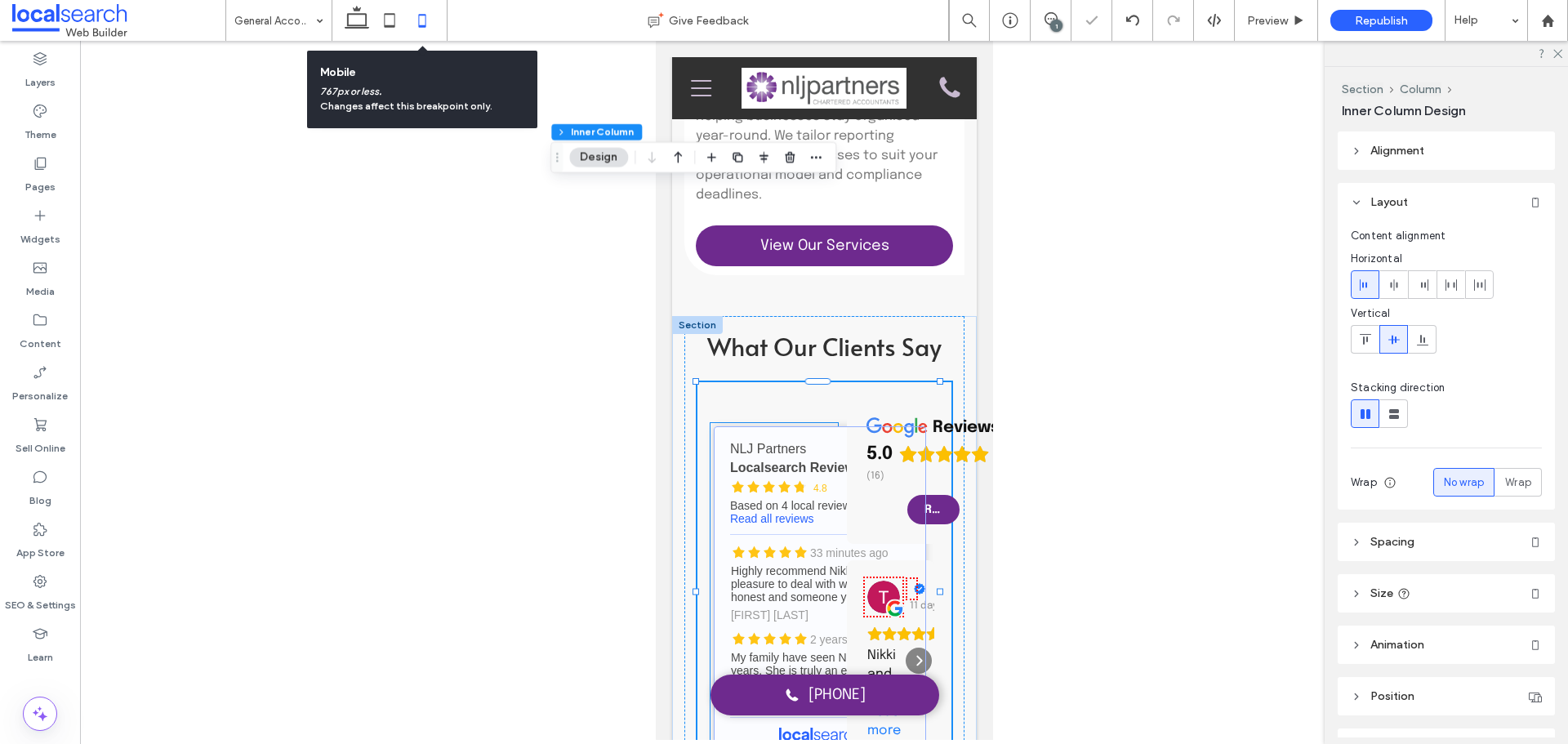 scroll, scrollTop: 2192, scrollLeft: 0, axis: vertical 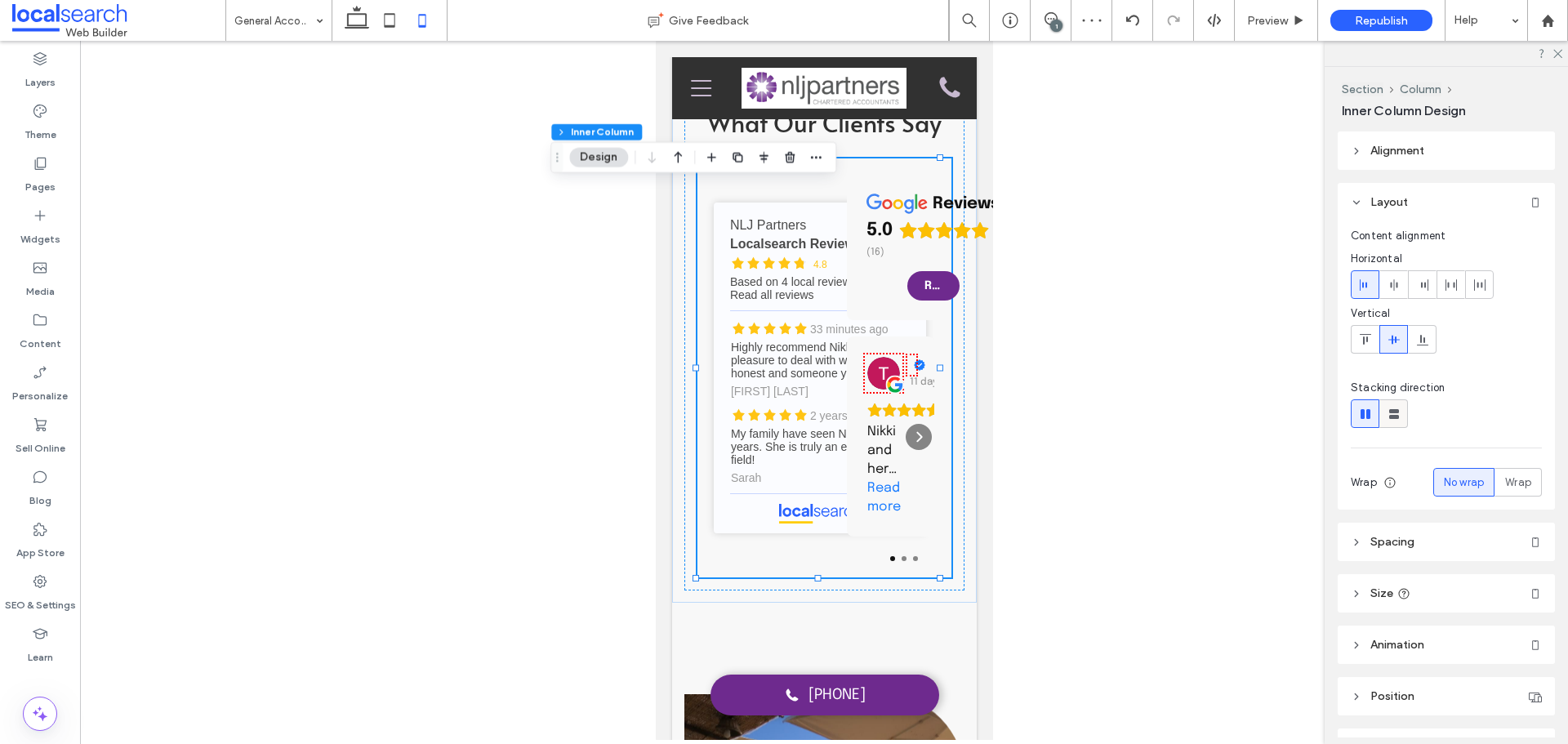 click 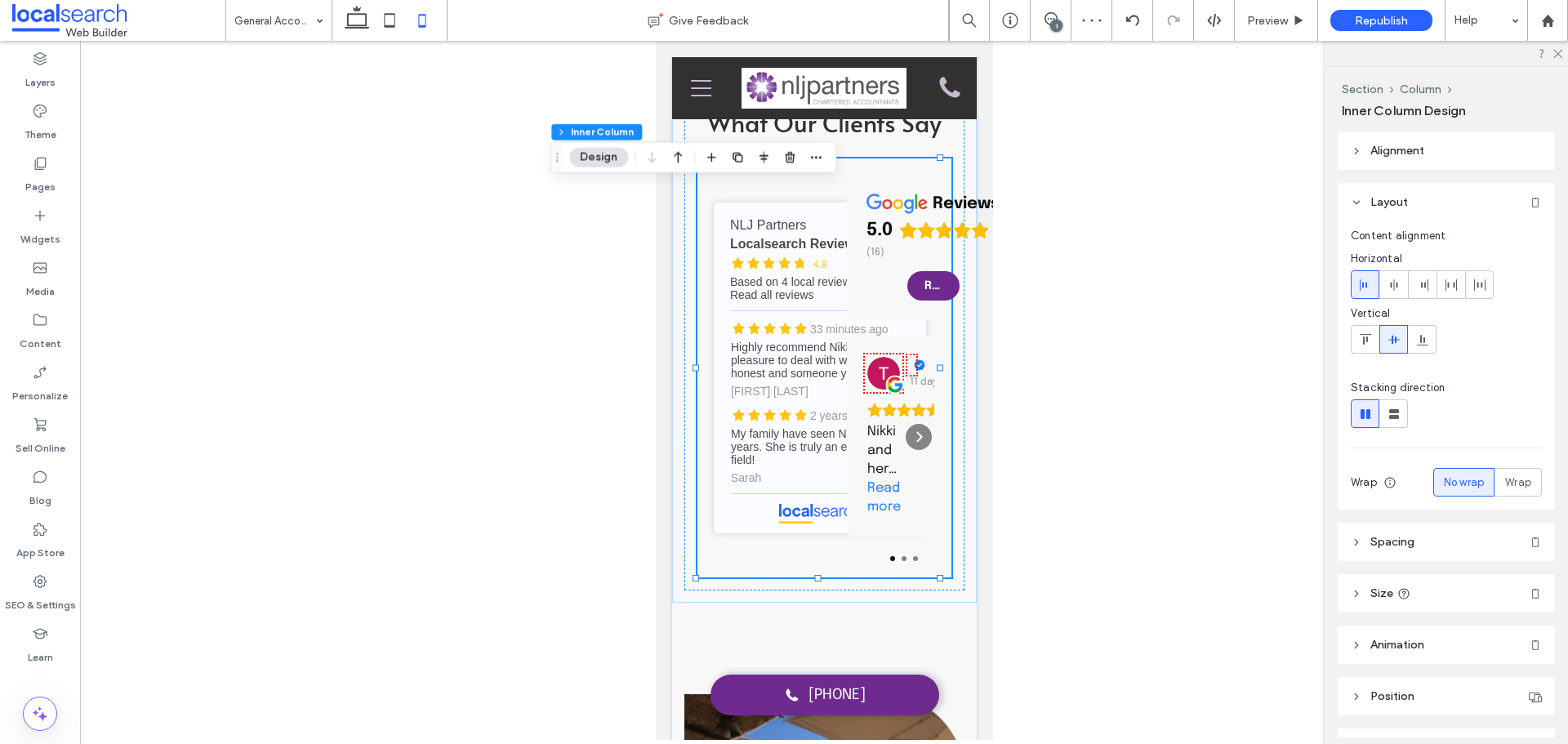 type on "**" 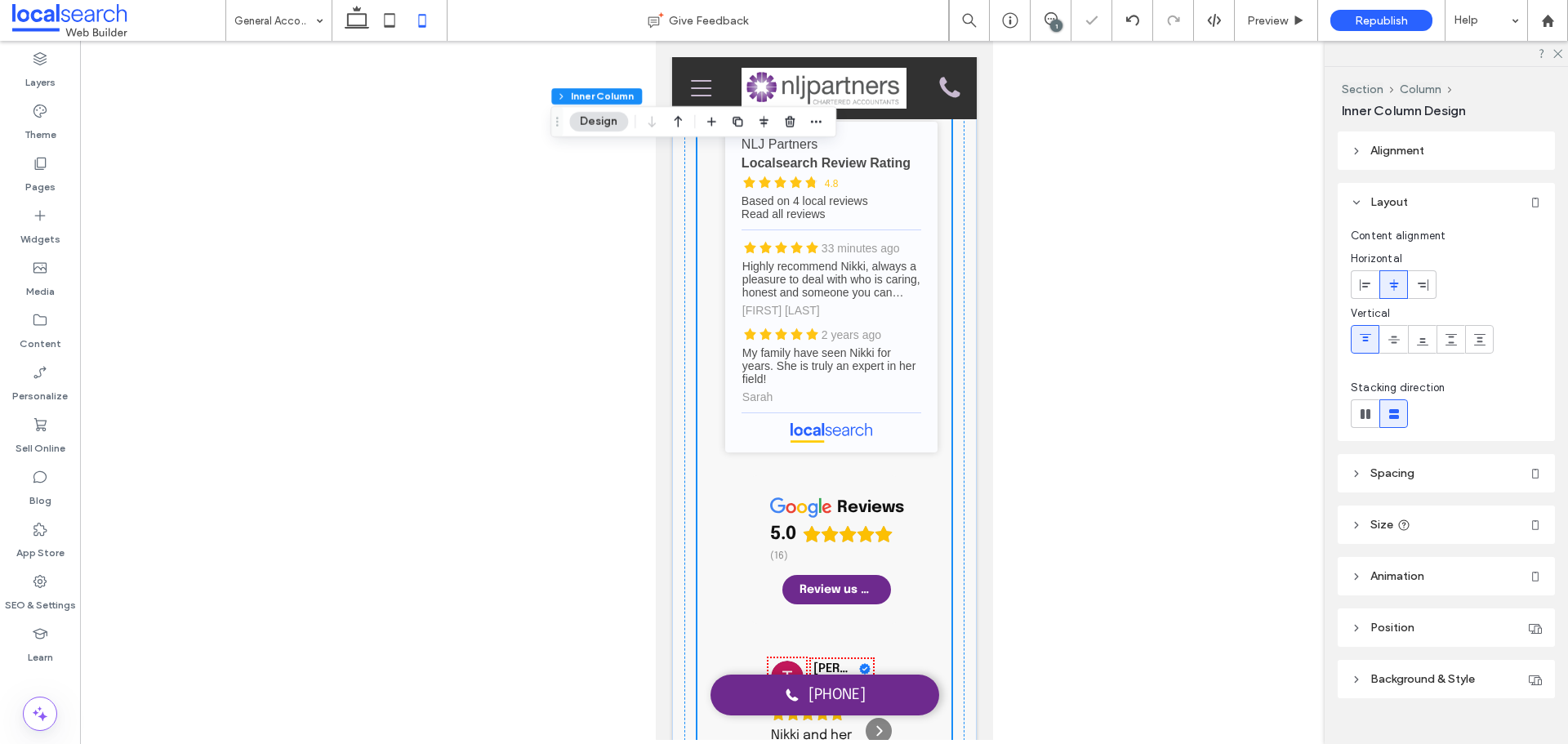 scroll, scrollTop: 2274, scrollLeft: 0, axis: vertical 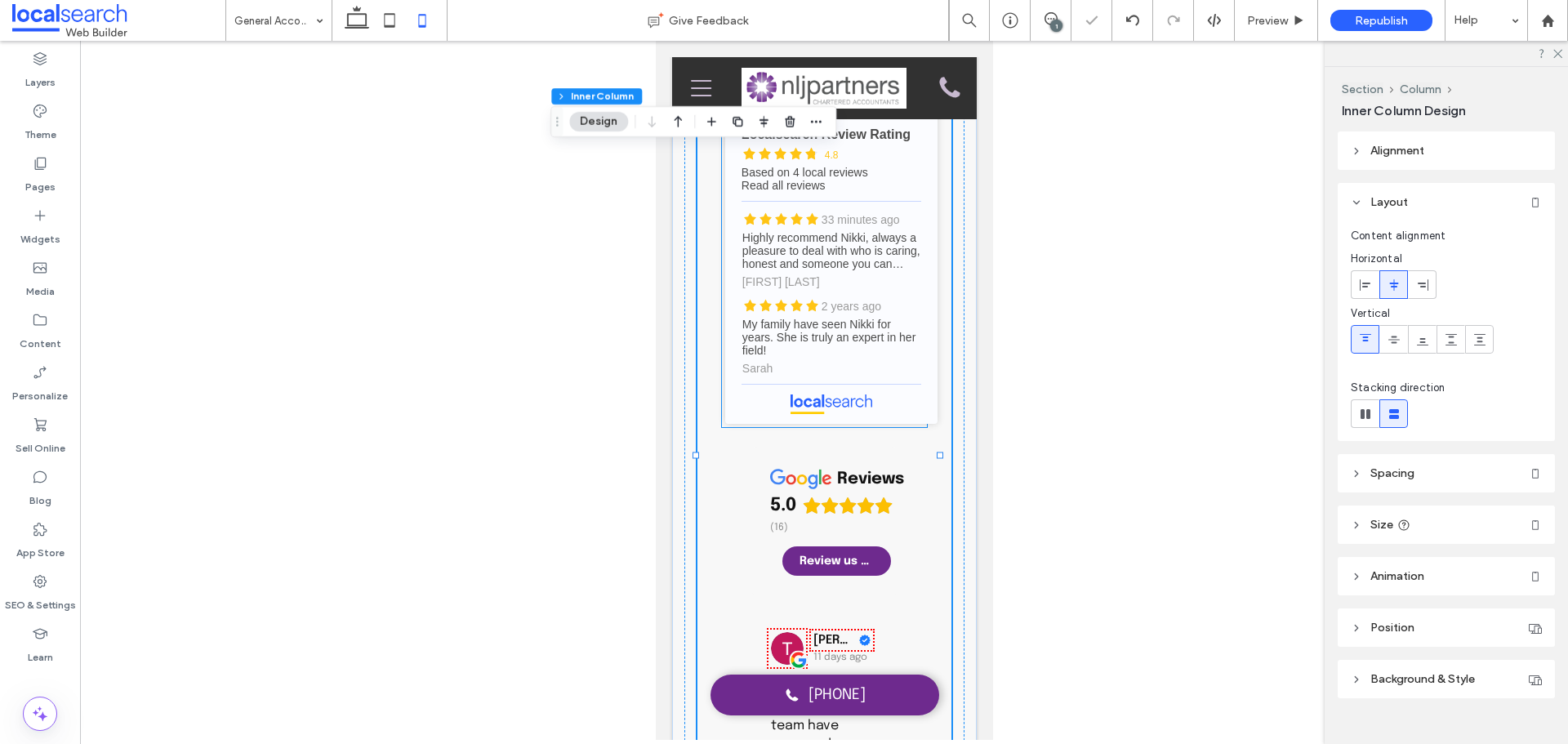 click on "NLJ Partners - Localsearch reviews" at bounding box center (831, 258) 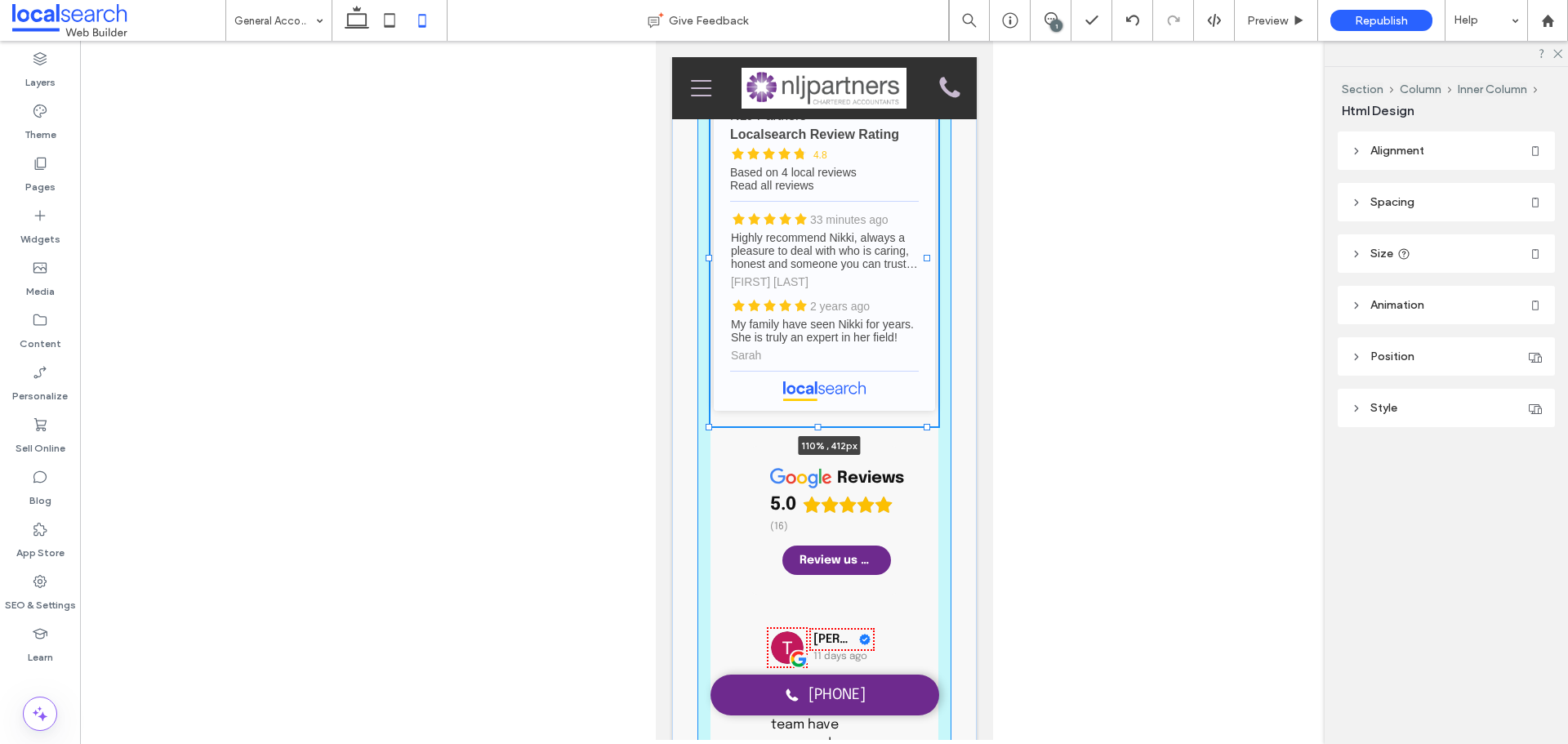 drag, startPoint x: 916, startPoint y: 457, endPoint x: 938, endPoint y: 456, distance: 22.022716 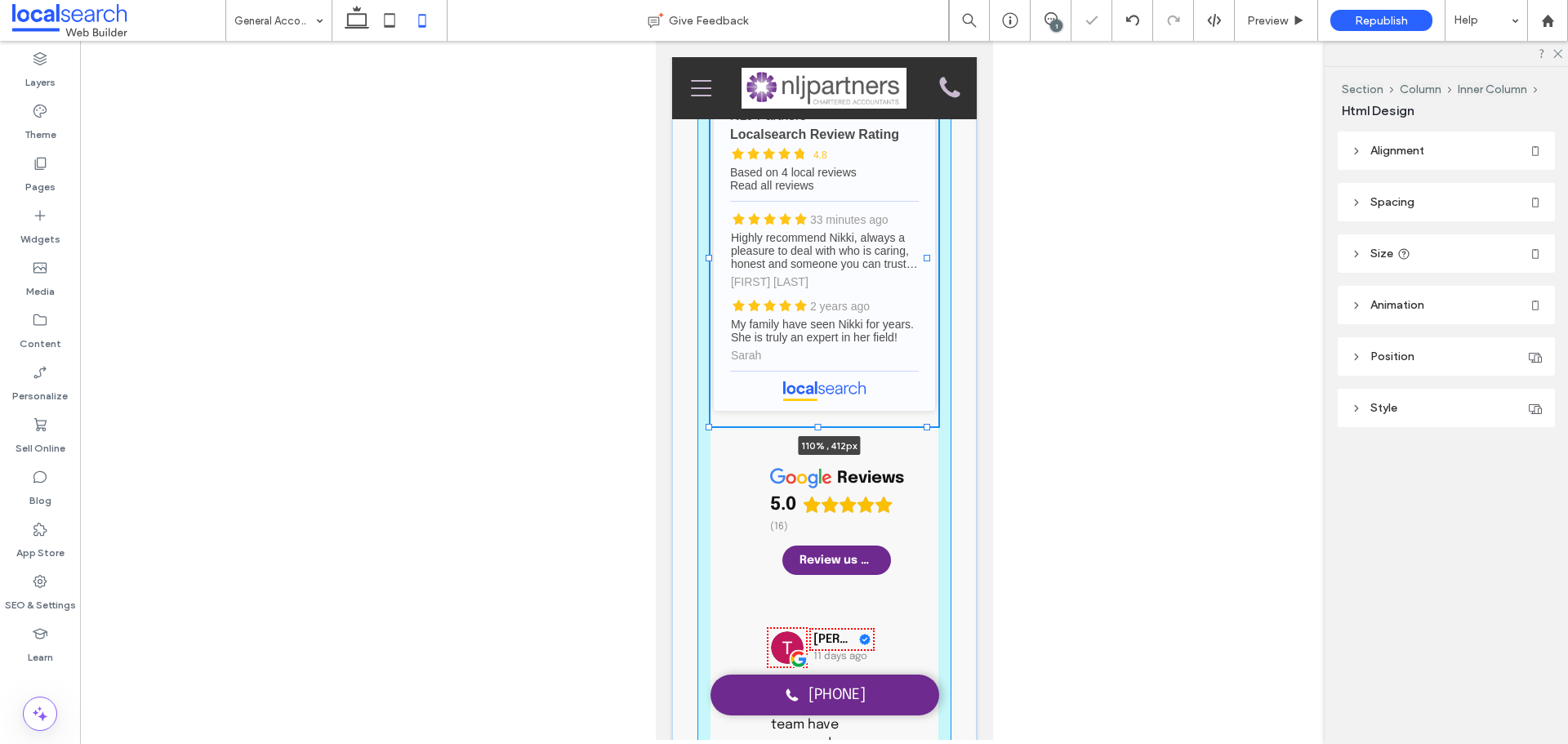 type on "***" 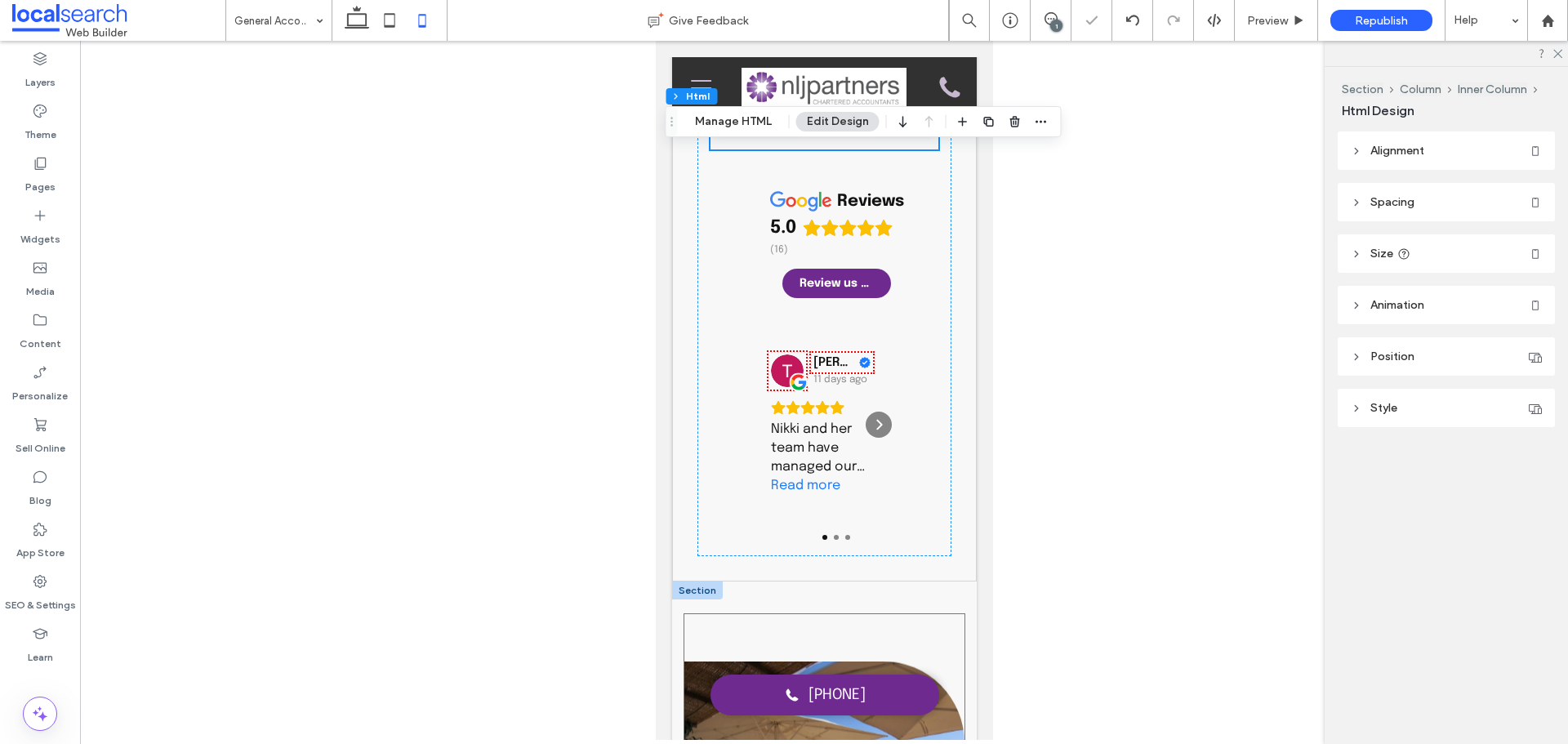 scroll, scrollTop: 2682, scrollLeft: 0, axis: vertical 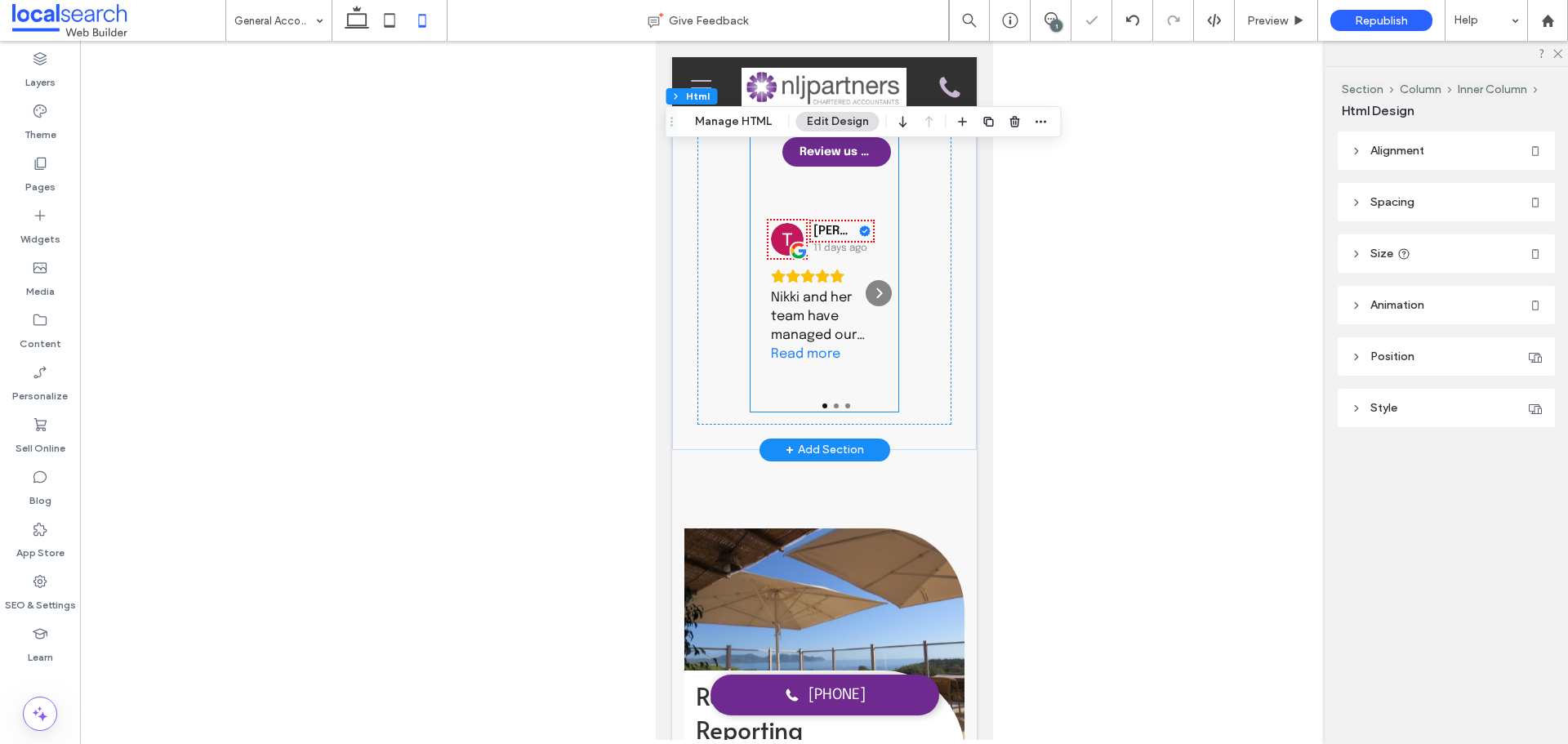 click on "Nikki and her team have managed our accounts for 12 years, Ive always found their advice solid and dependable. Happy to recommend their services." at bounding box center [820, 316] 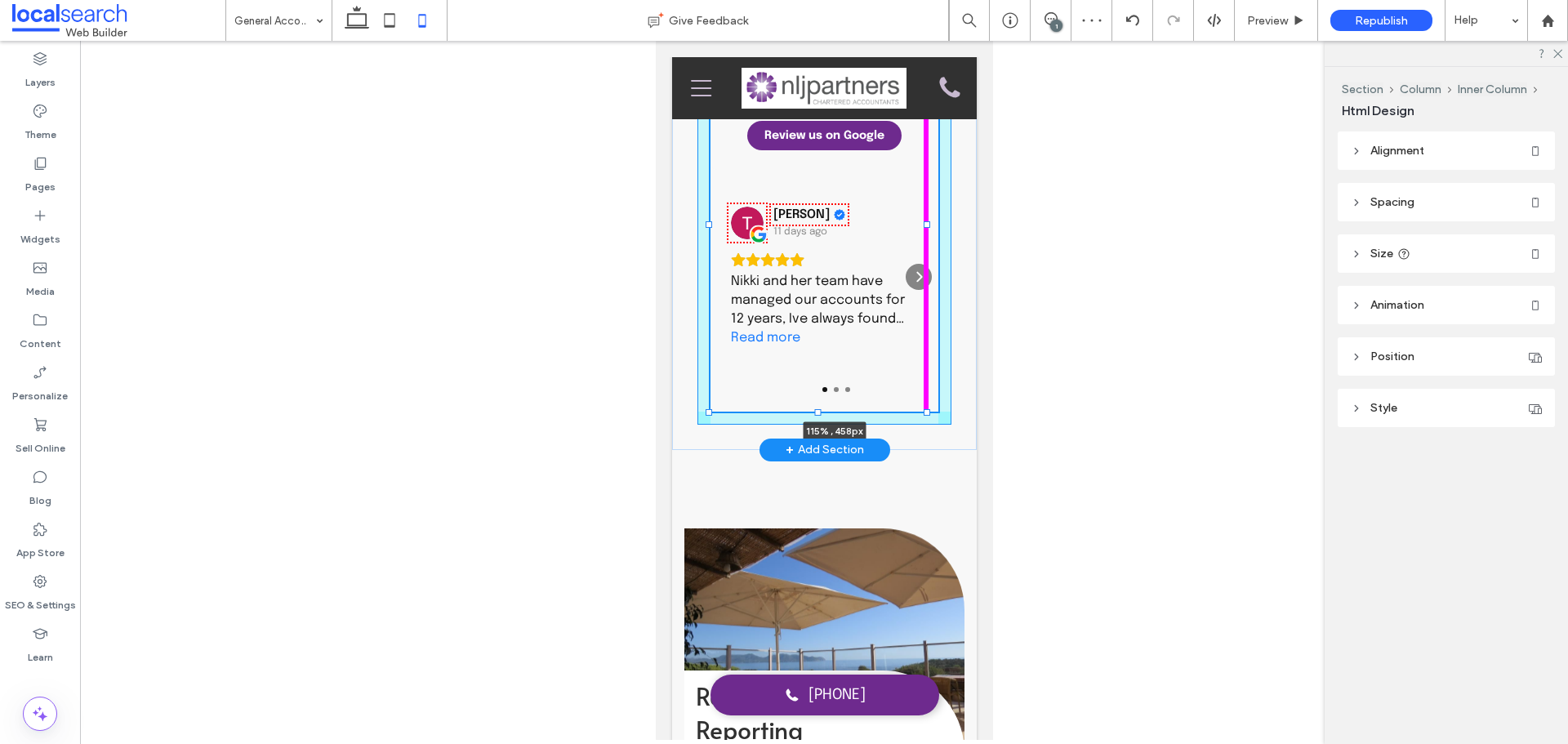 drag, startPoint x: 890, startPoint y: 250, endPoint x: 942, endPoint y: 259, distance: 52.773099 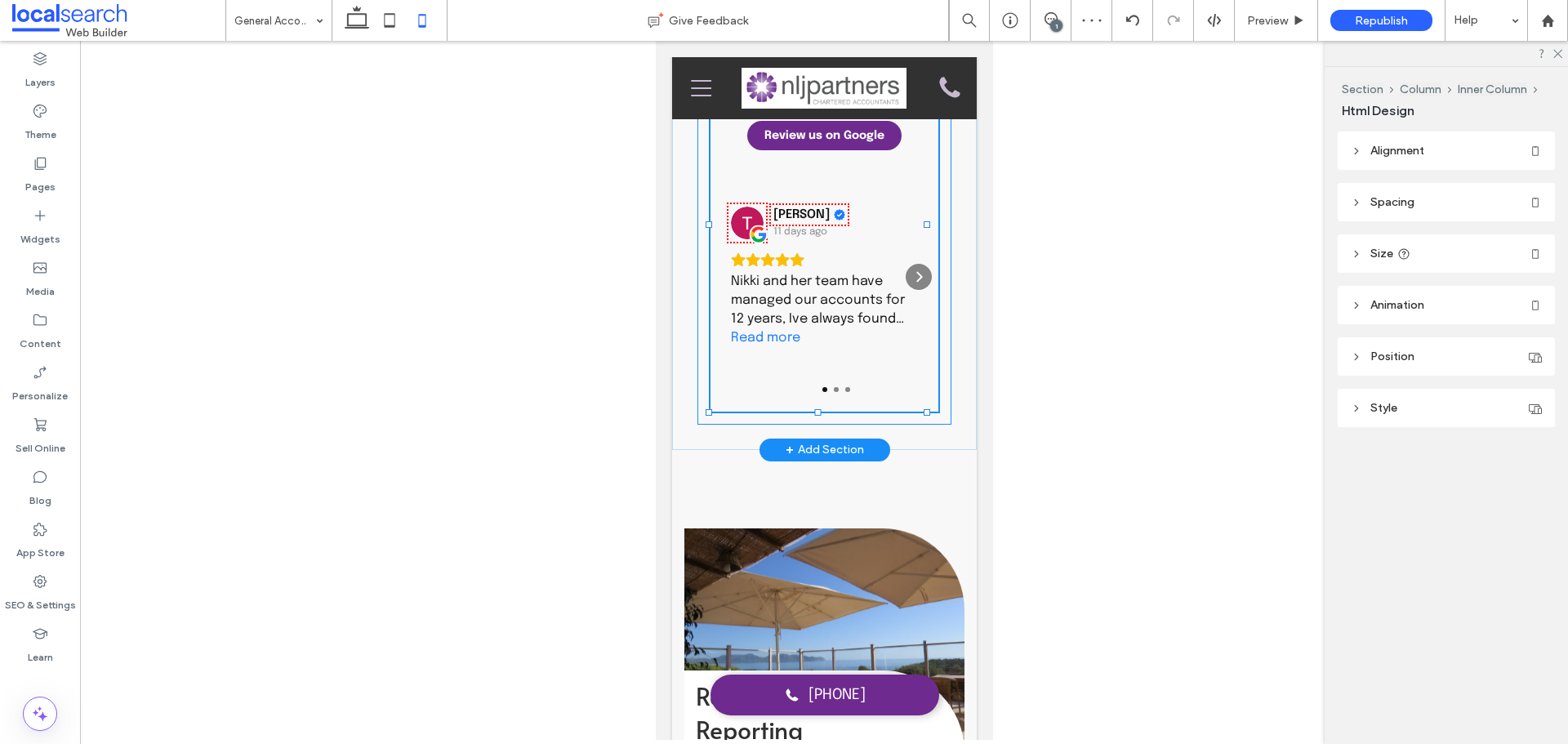 type on "***" 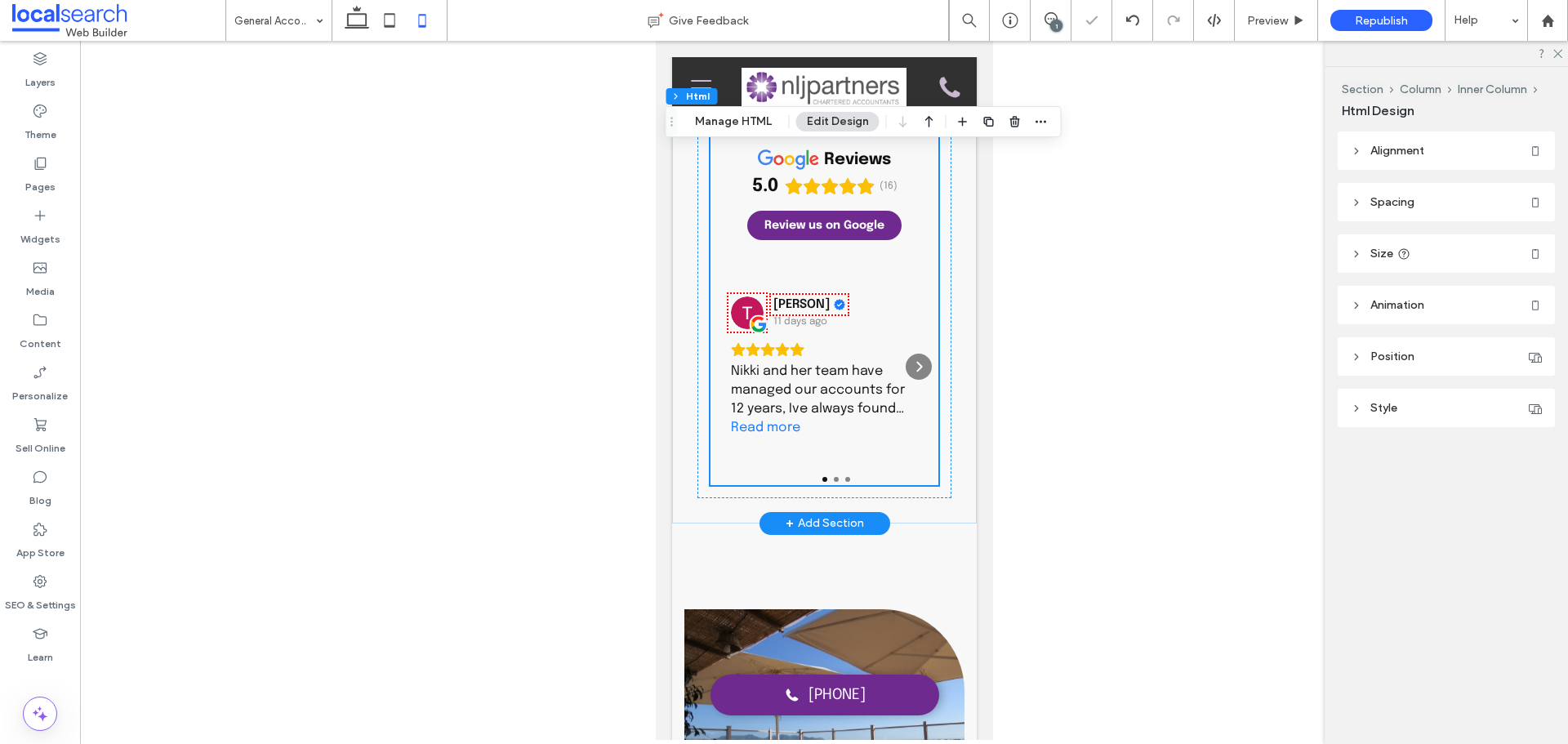 scroll, scrollTop: 2519, scrollLeft: 0, axis: vertical 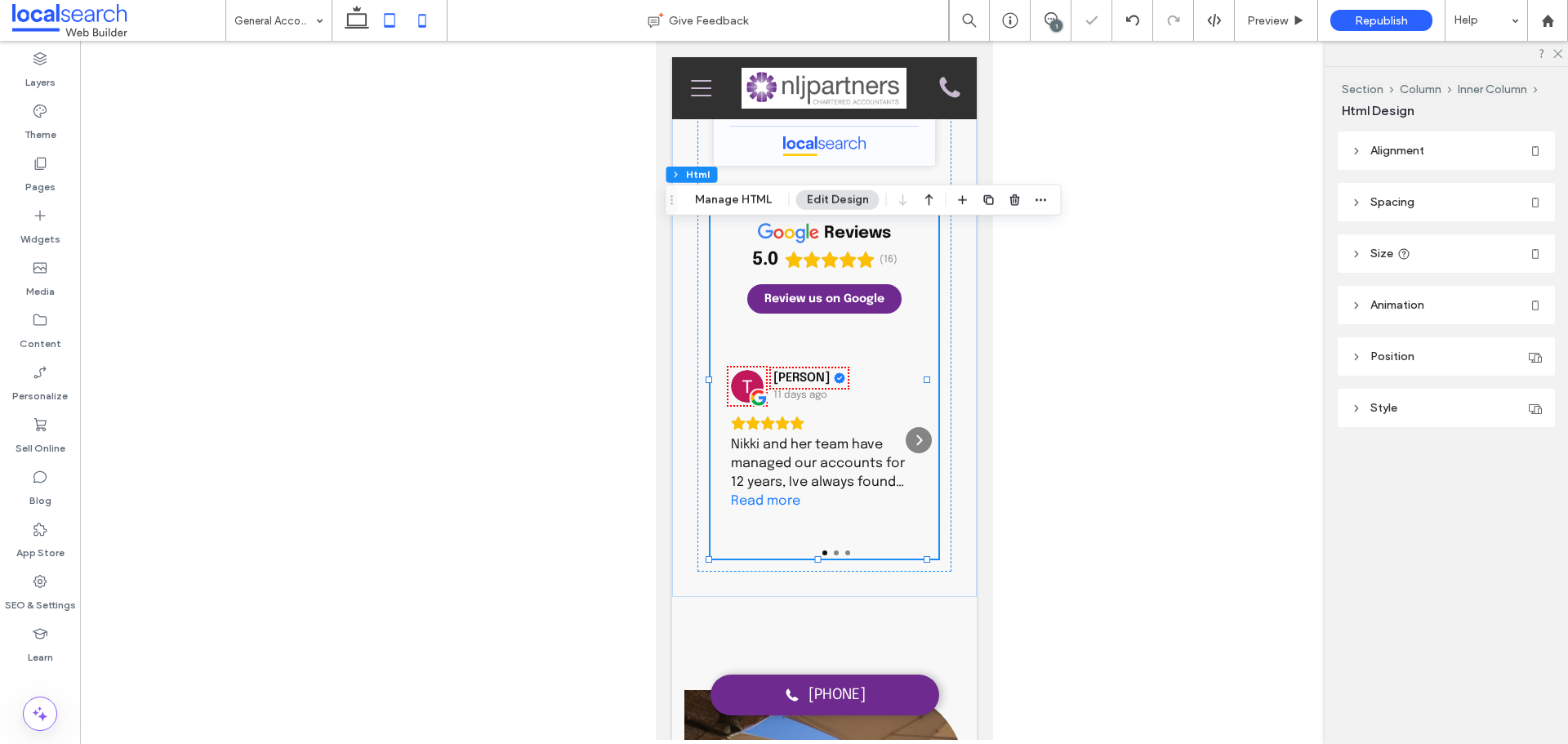 click 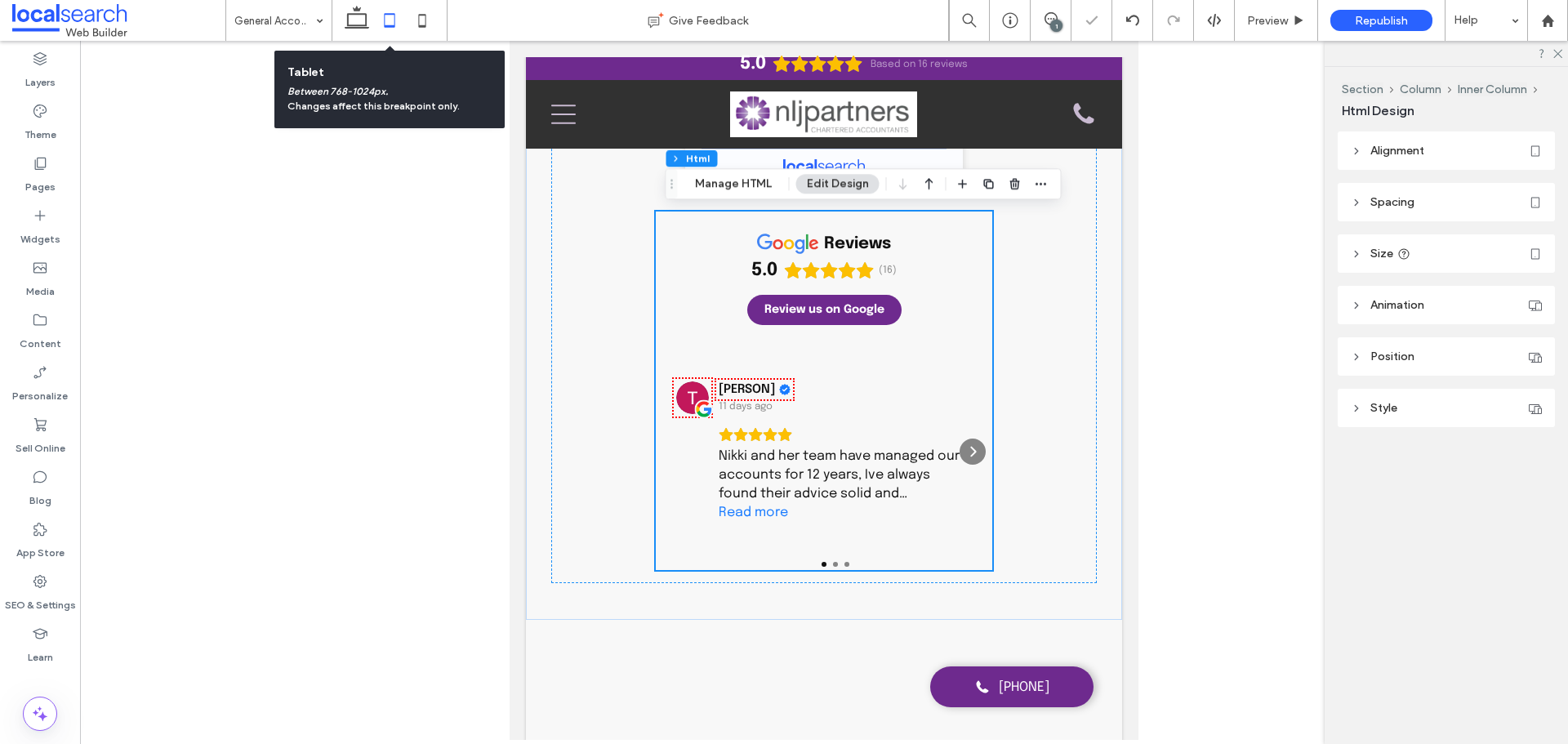 type on "**" 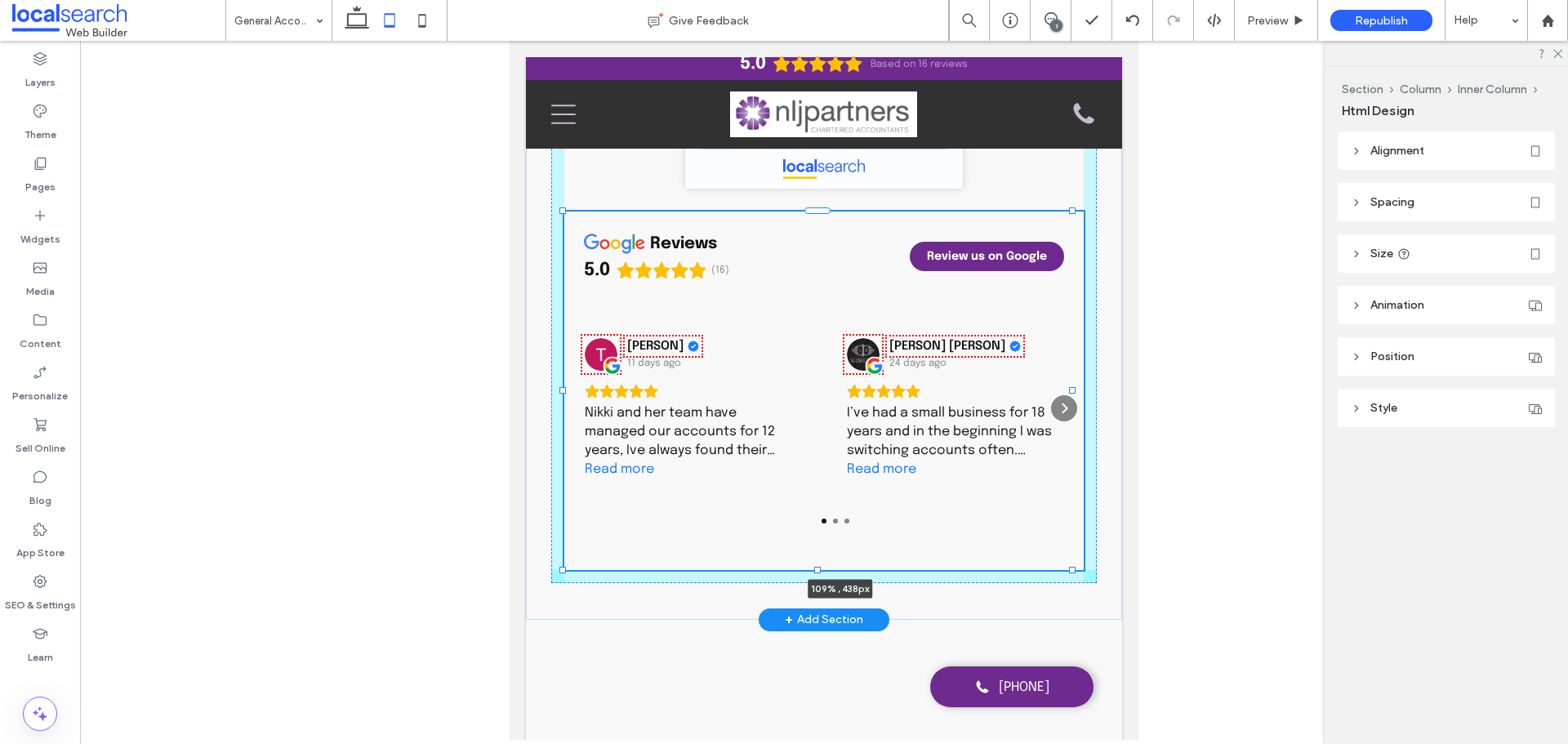 drag, startPoint x: 982, startPoint y: 392, endPoint x: 1094, endPoint y: 392, distance: 112 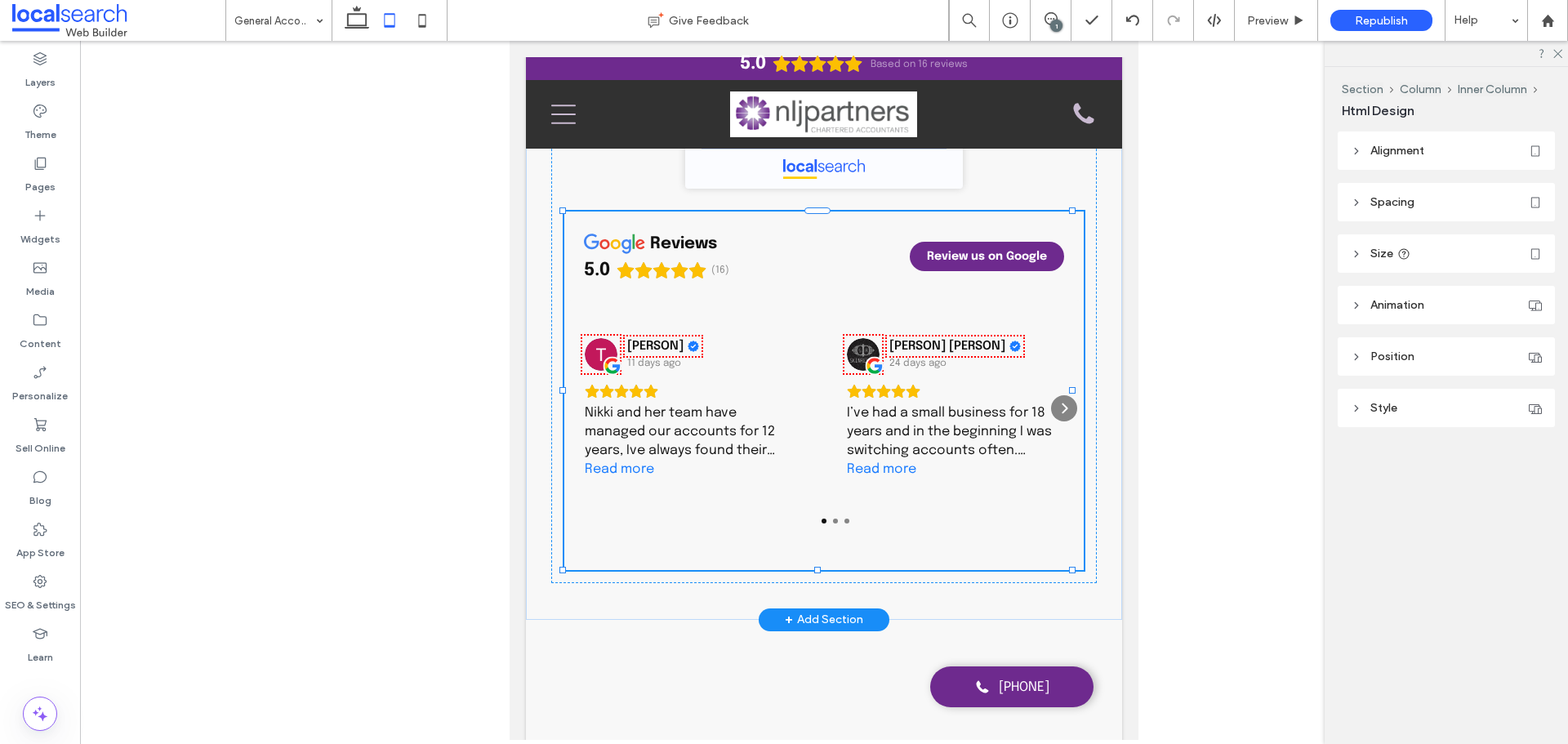 type on "***" 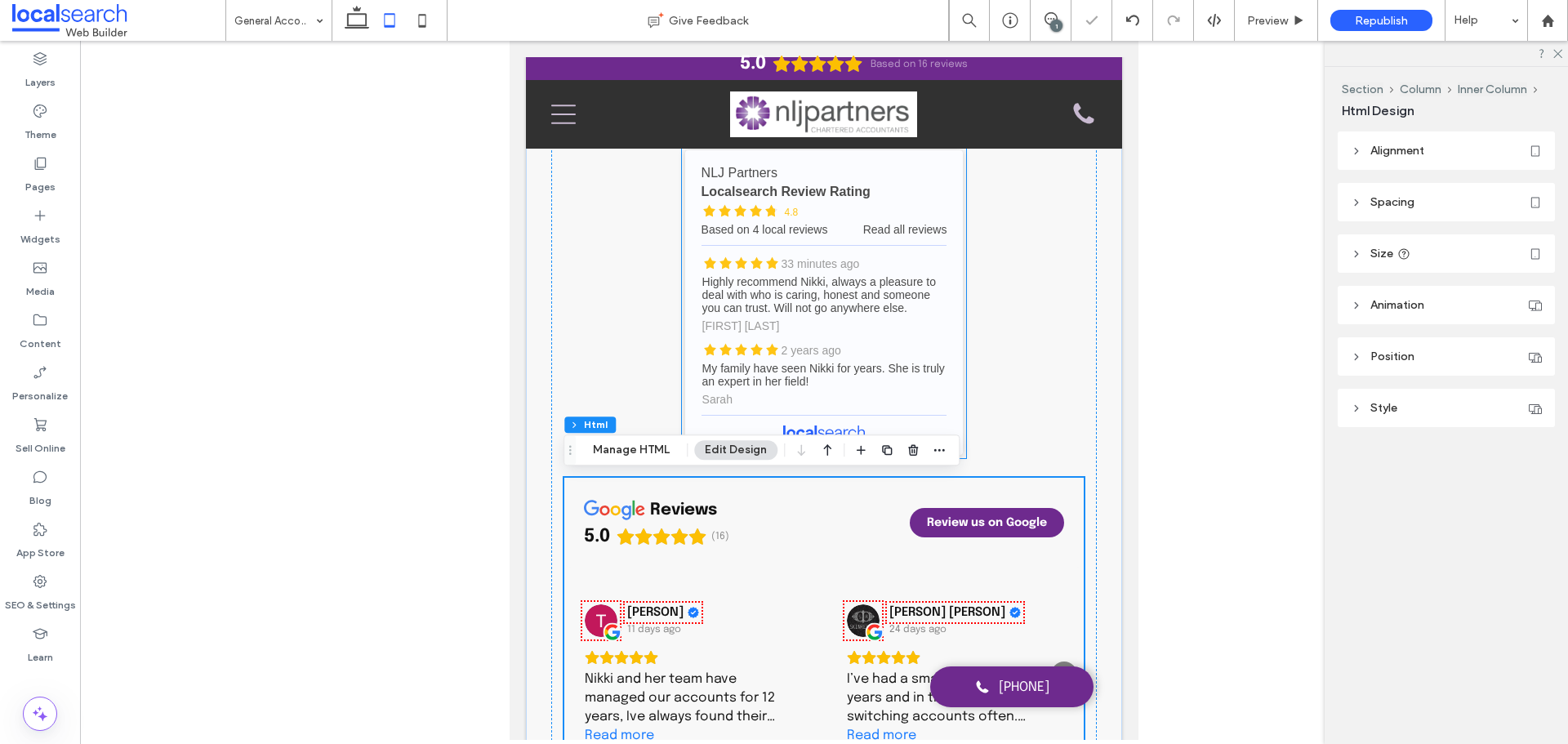 scroll, scrollTop: 1646, scrollLeft: 0, axis: vertical 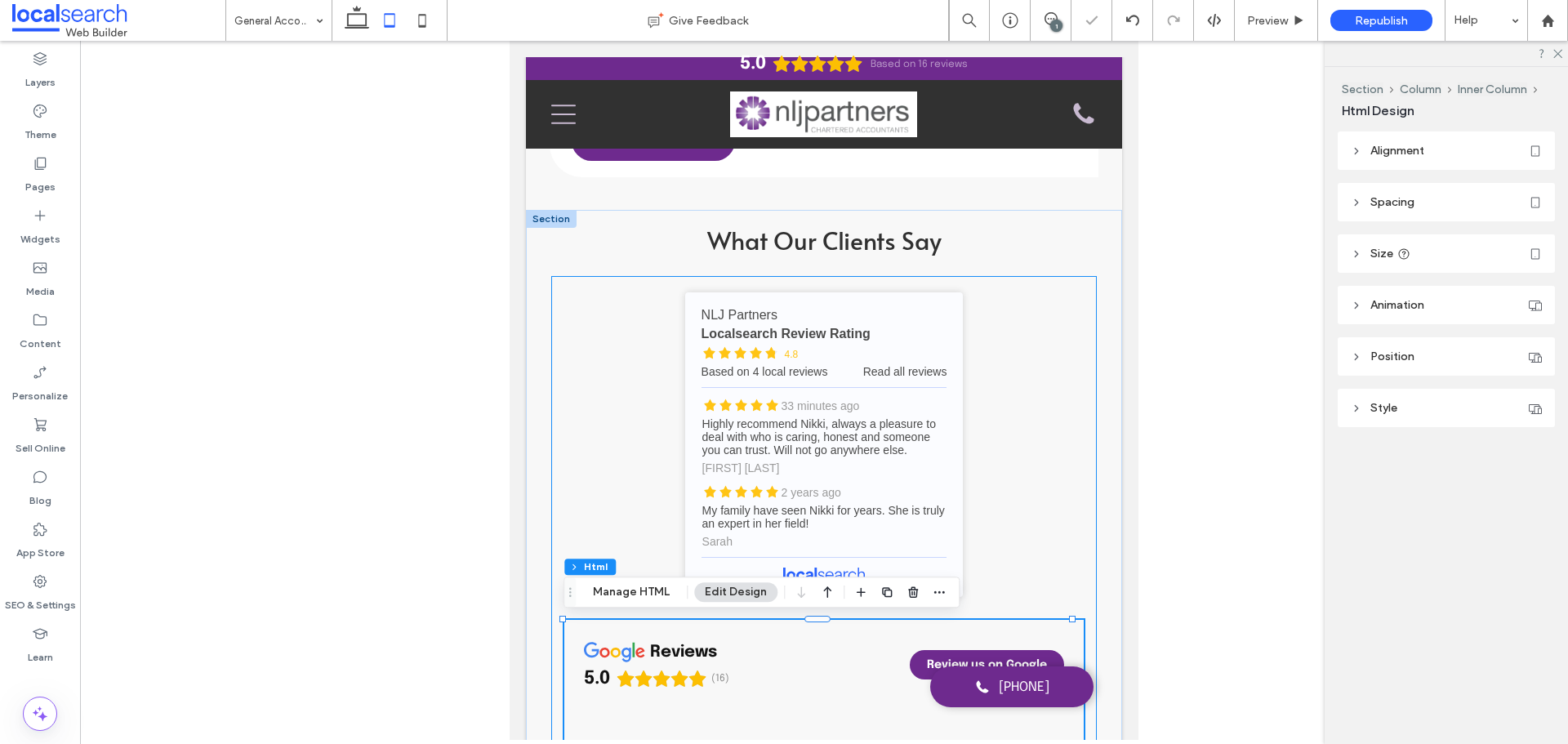click on "NLJ Partners - Localsearch reviews NLJ Partners   Localsearch Review Rating 4.8 Based on 4 local reviews   Read all reviews 33 minutes ago Highly recommend Nikki, always a pleasure to deal with who is caring, honest and someone you can trust. Will not go anywhere else.   Wendi Watts 2 years ago My family have seen Nikki for years. She is truly an expert in her field!   Sarah
reviews 5.0 (16) Review us on Google Tumbi Druid 11 days ago Nikki and her team have managed our accounts for 12 years, Ive always found their advice solid and dependable. Happy to recommend their services. Read more Jasmin De Sensi 24 days ago Read more Lester Koch 30 days ago Read more Tobias Douglas Munday 1 month ago ⭐️Highly recommend Nikki n her team at NLJ PARTNERS. Extremely professional,
informative n knowledgeable on all Tax n business related matters.
My tax issues that I put into the too hard basket, simply addressed and sorted within minutes.⭐️. Read more
109% , 438px" at bounding box center (824, 612) 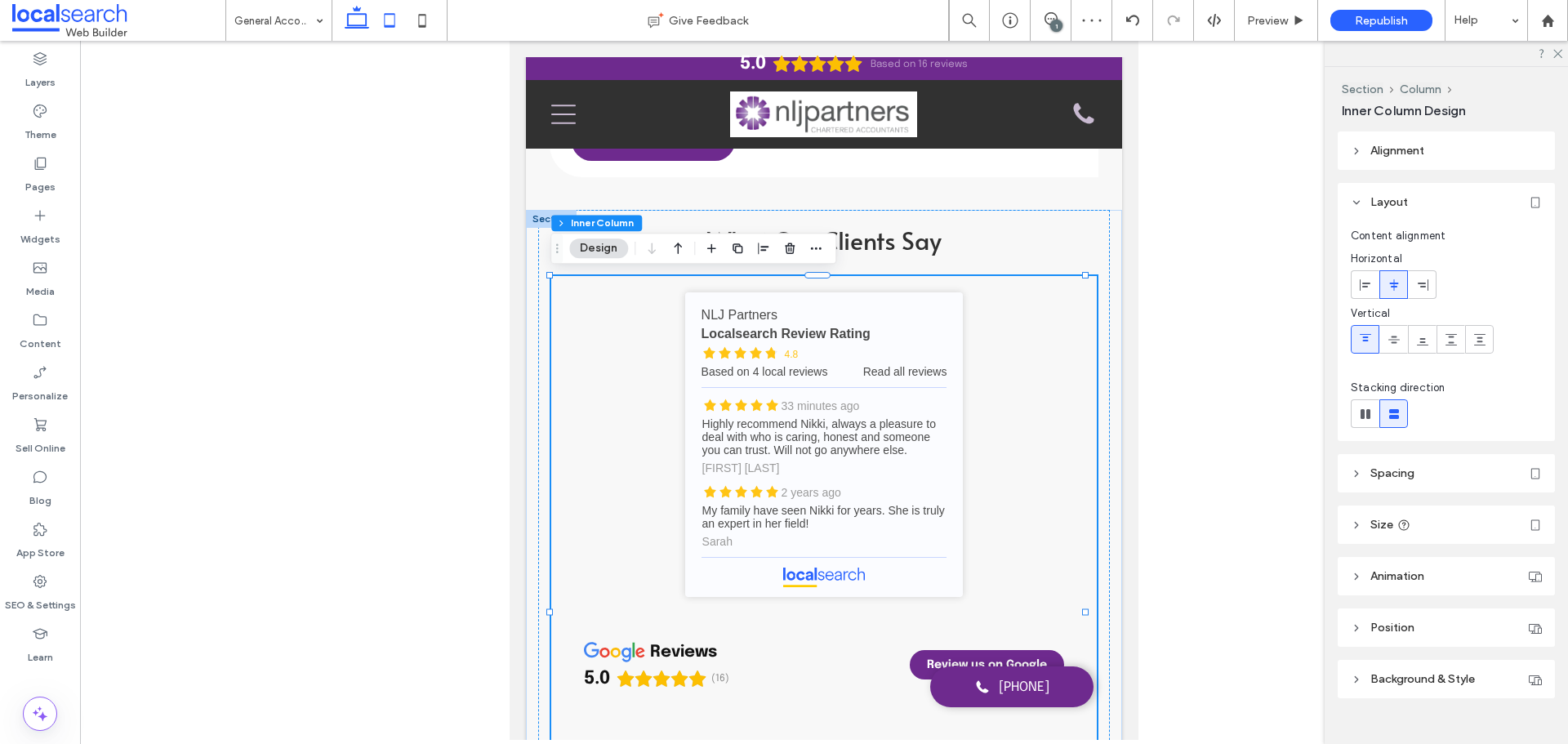 click 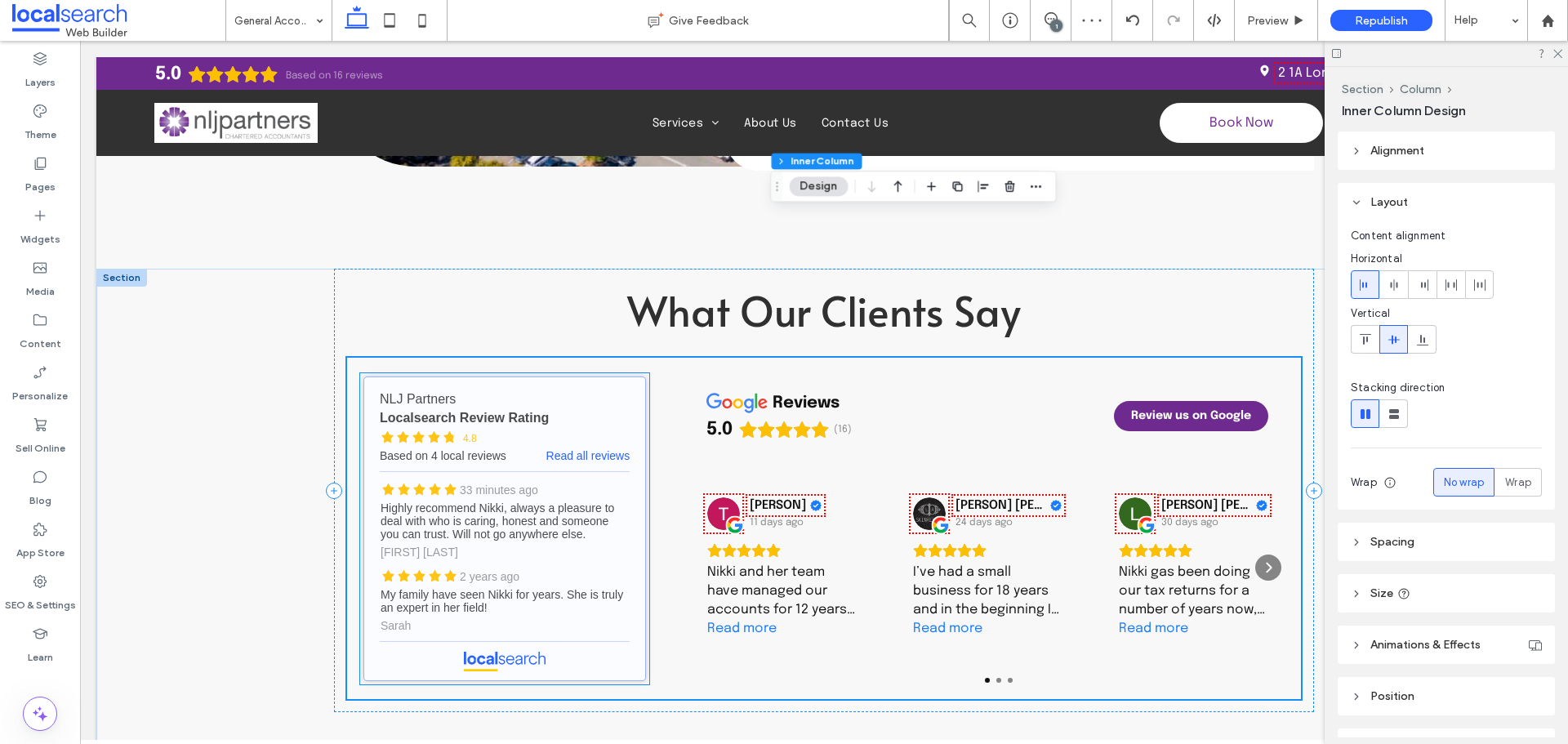 type on "*" 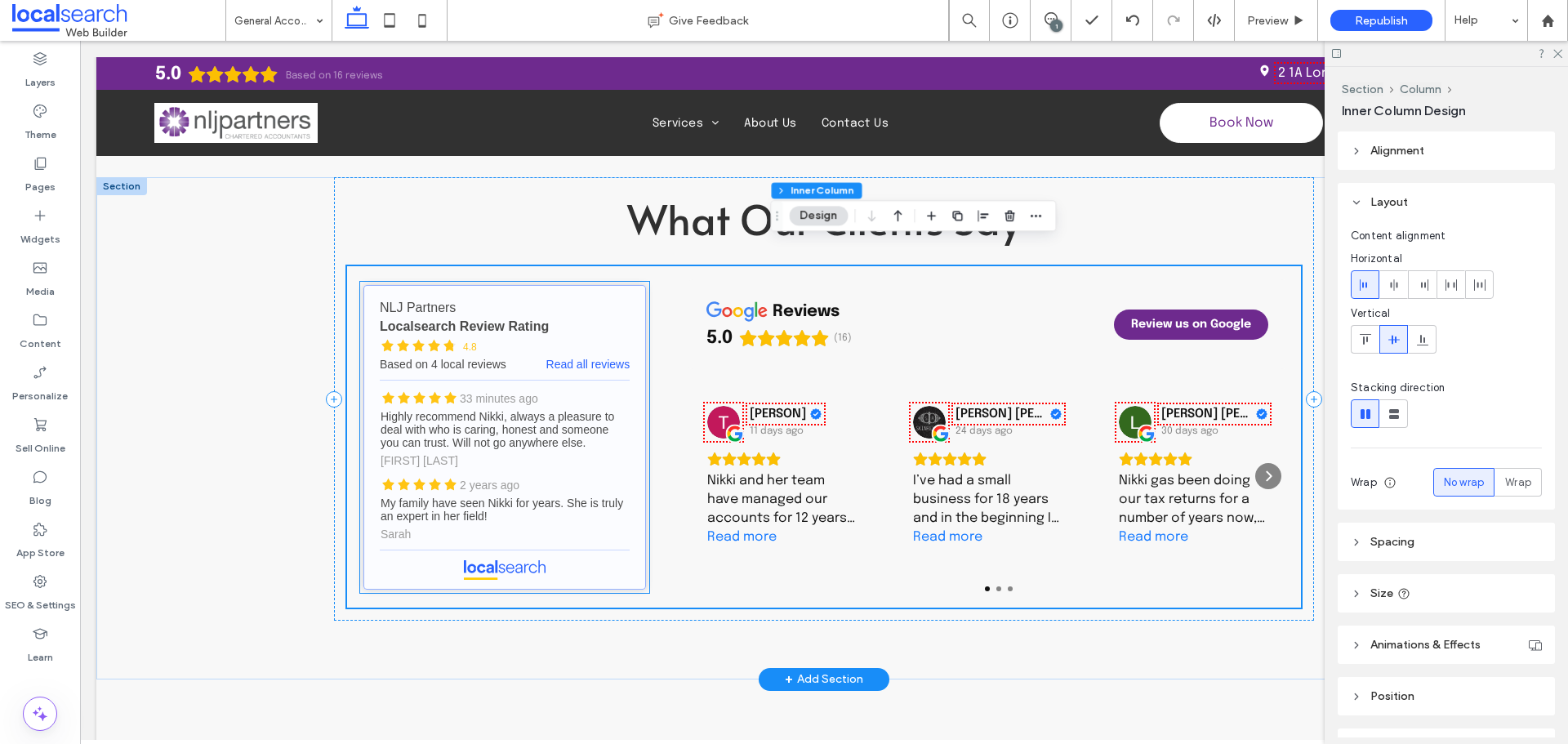 scroll, scrollTop: 1709, scrollLeft: 0, axis: vertical 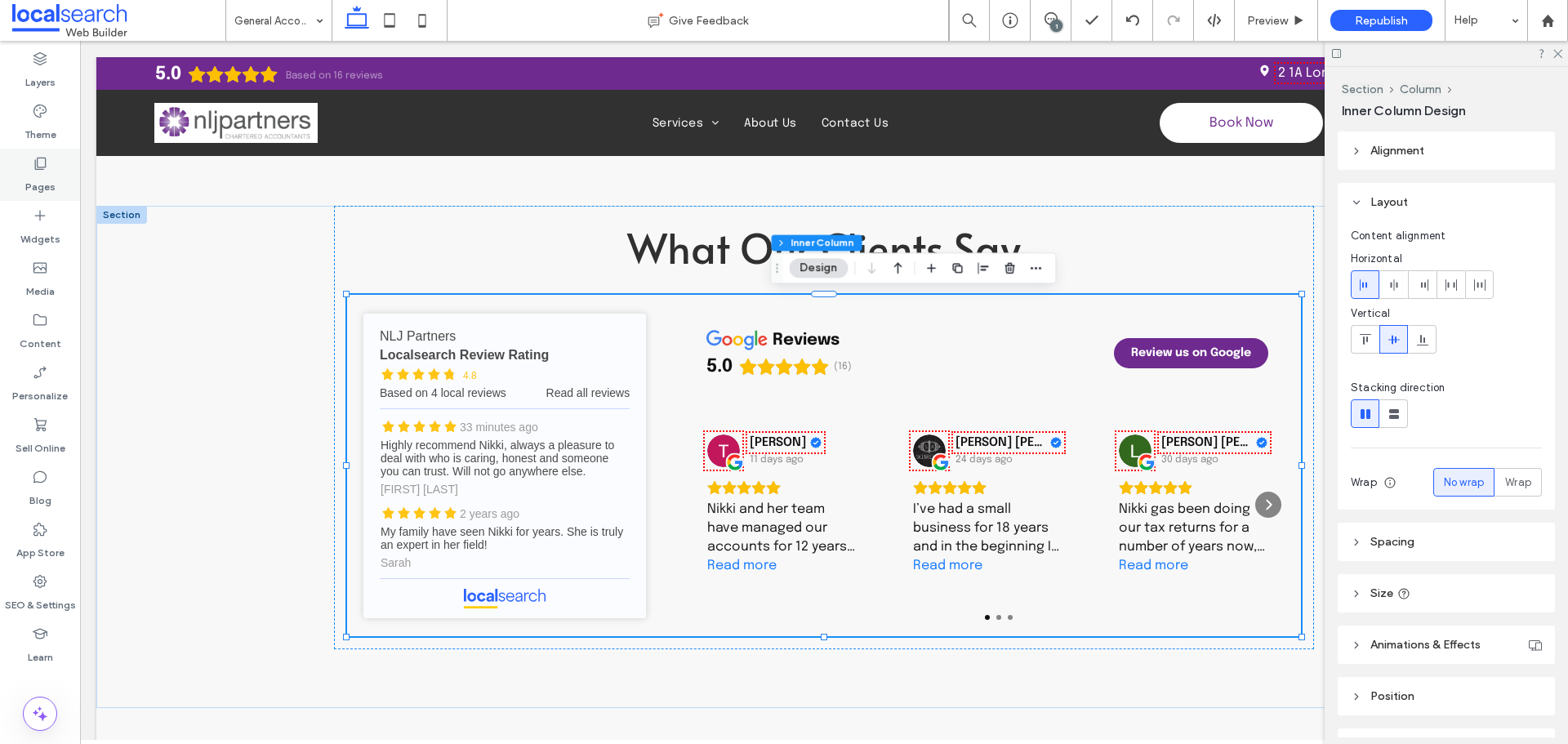 click on "Pages" at bounding box center (40, 183) 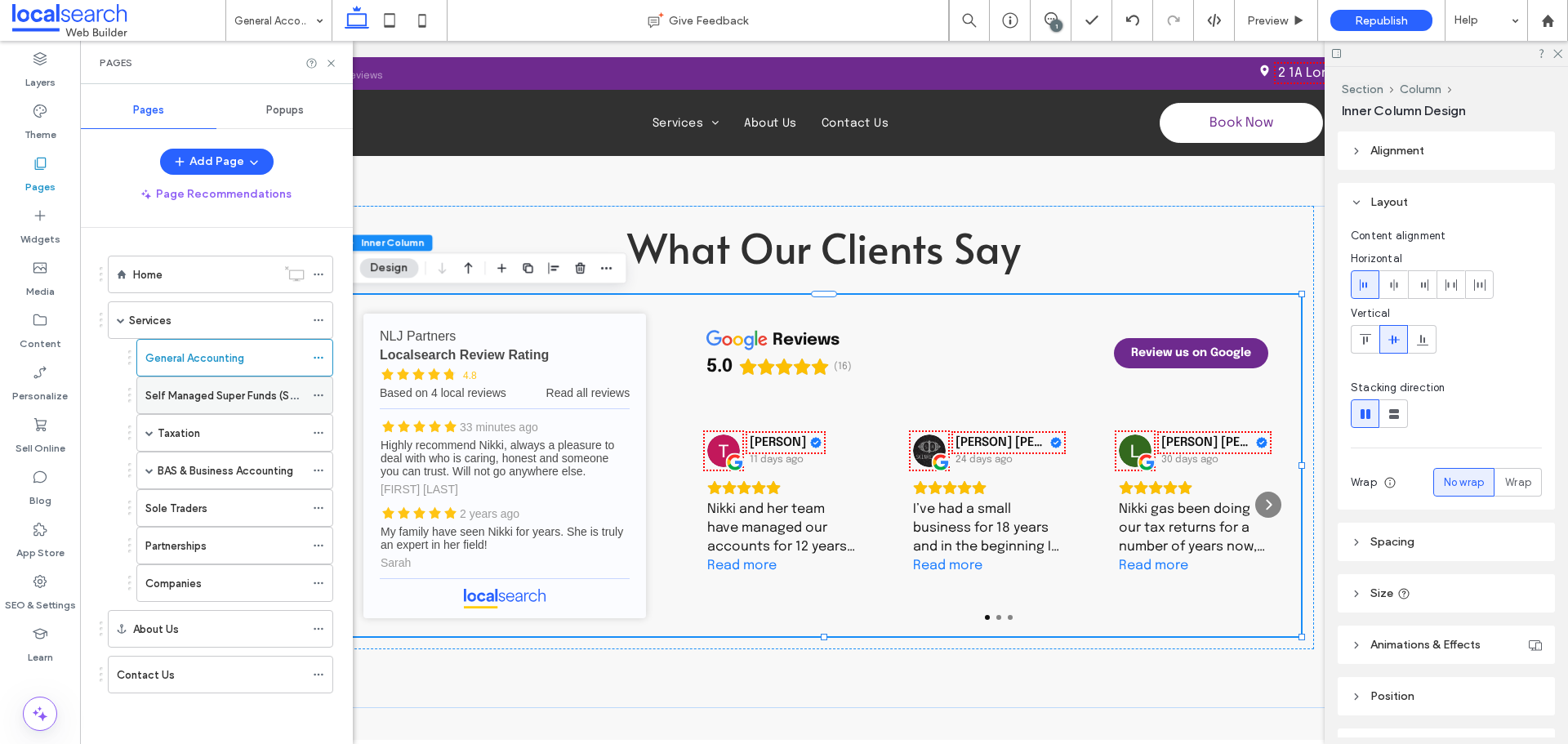 click on "Self Managed Super Funds (SMSF)" at bounding box center [229, 395] 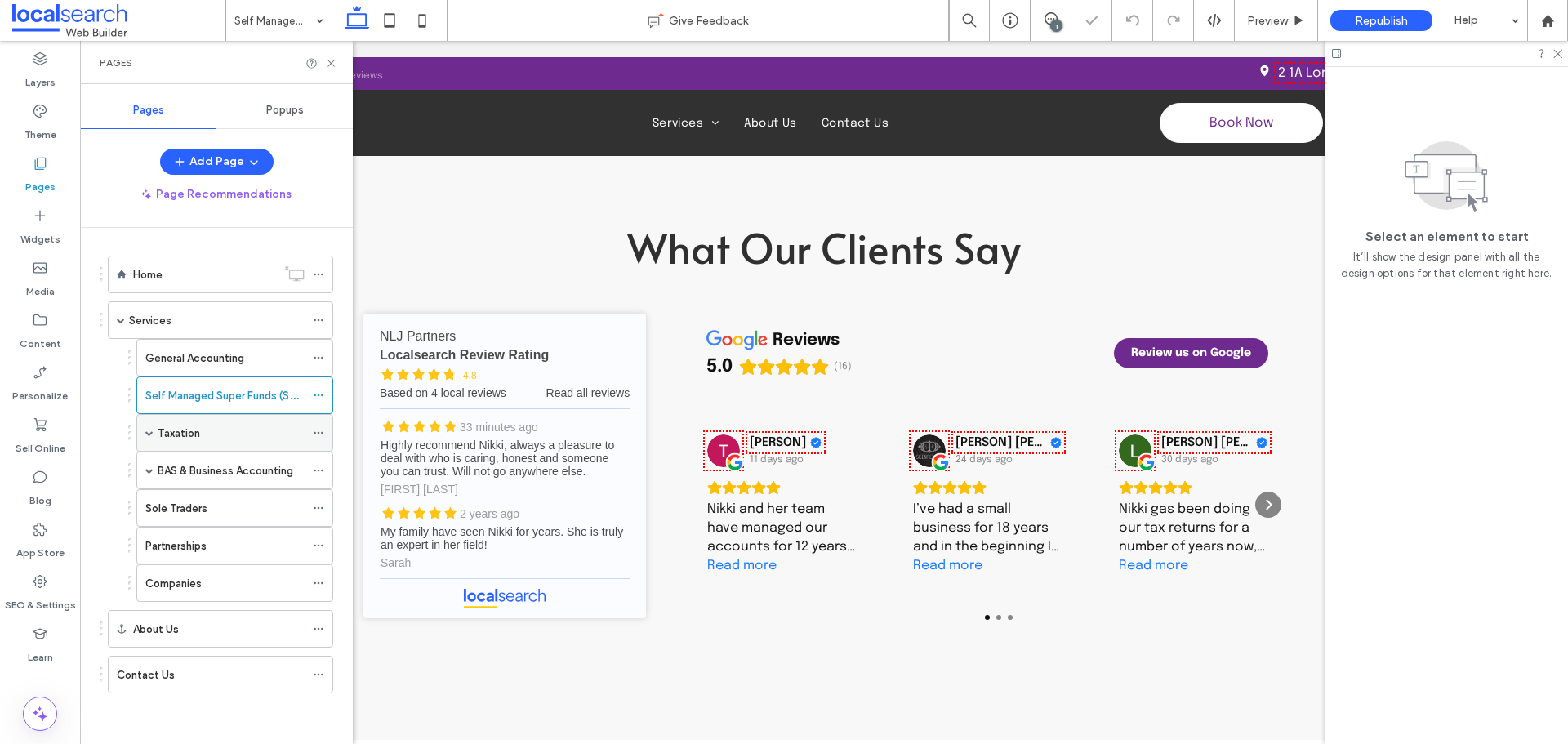 click at bounding box center [149, 433] 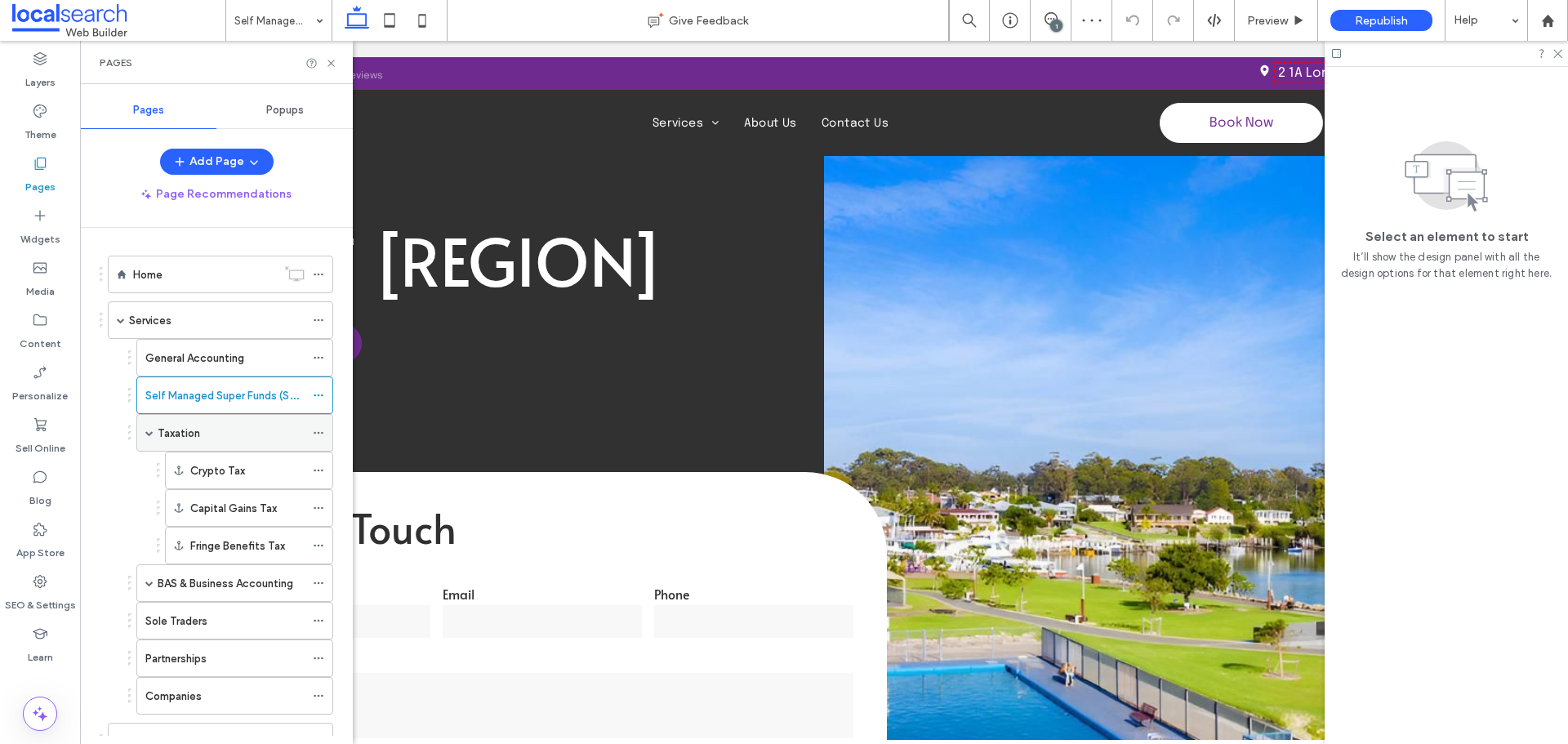 scroll, scrollTop: 0, scrollLeft: 0, axis: both 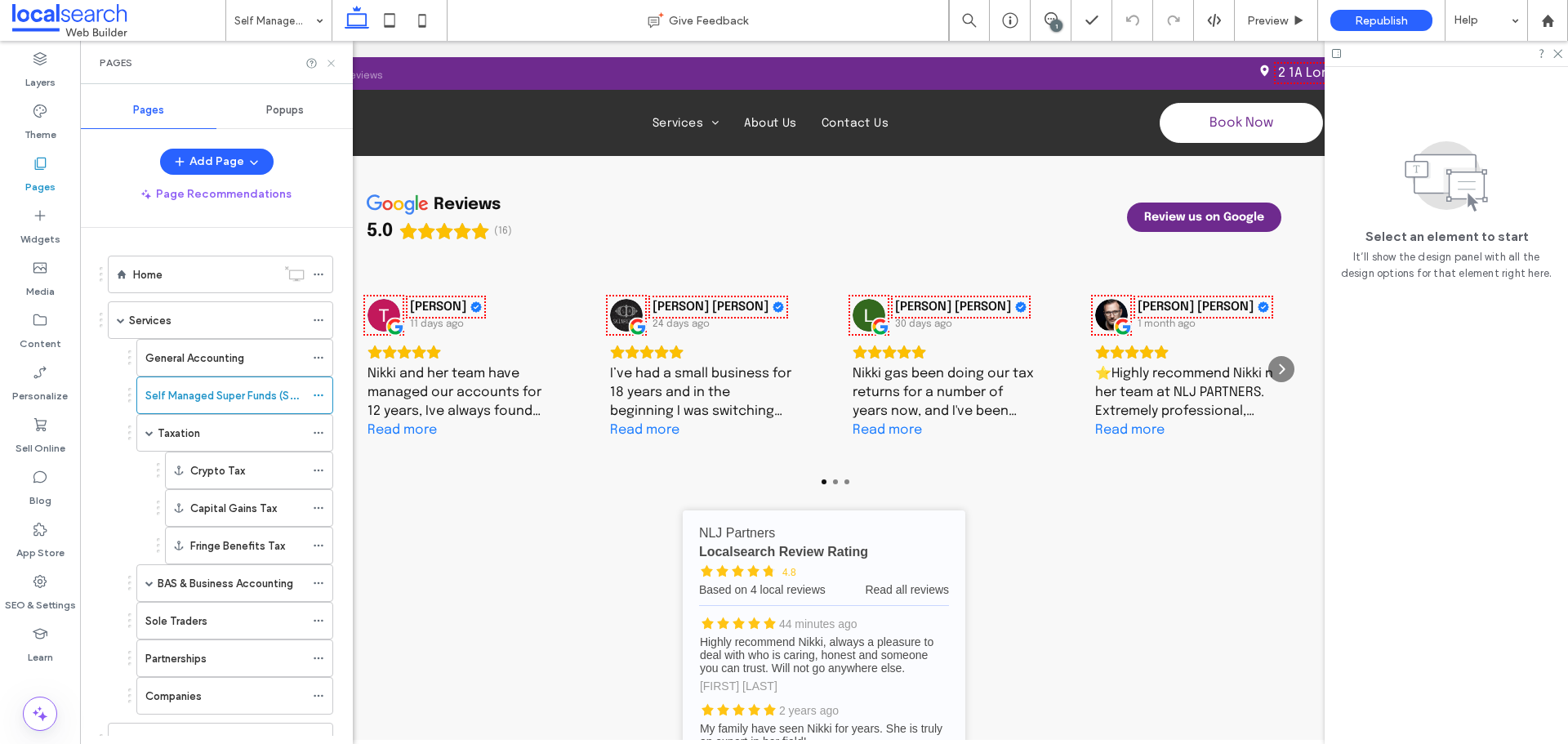 click 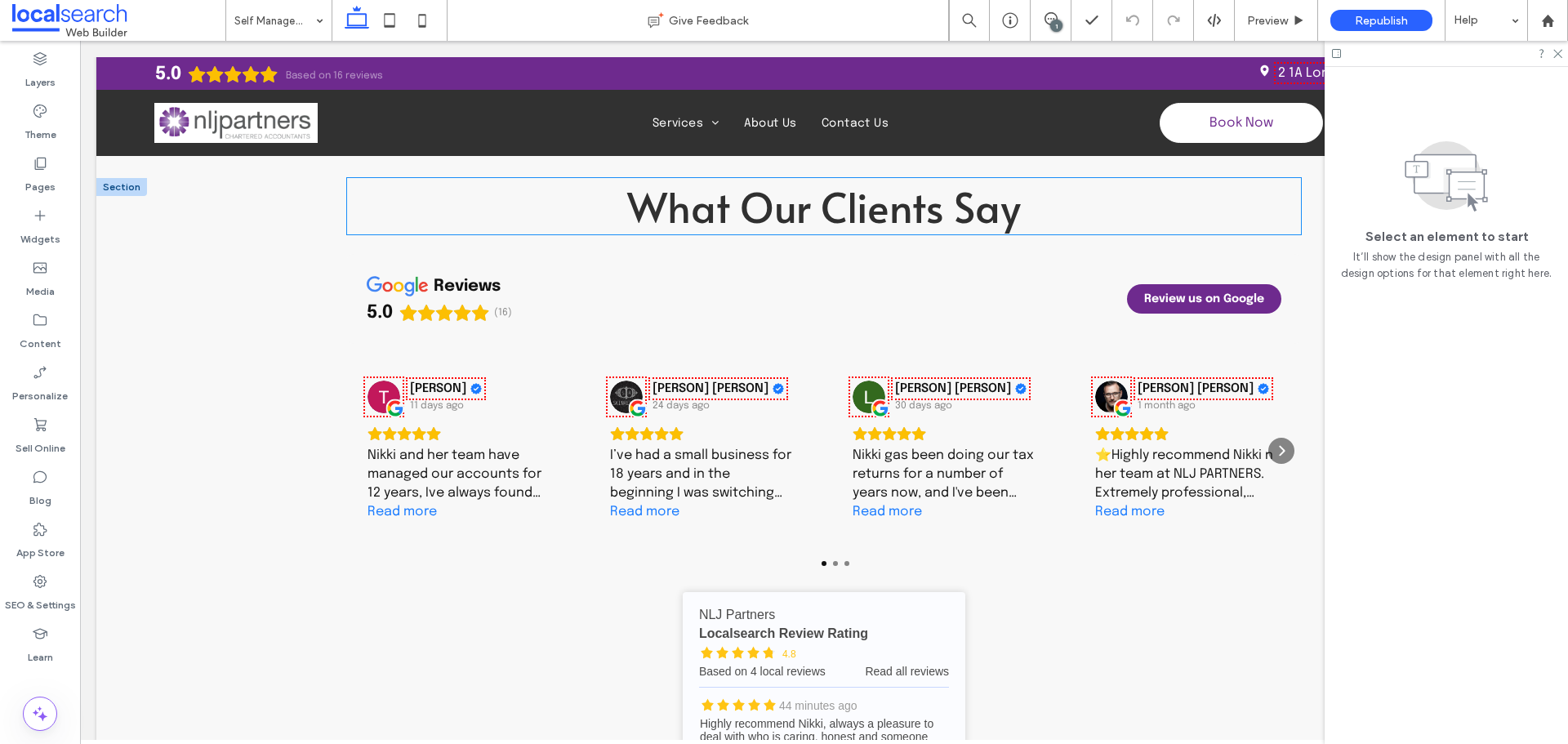 scroll, scrollTop: 1552, scrollLeft: 0, axis: vertical 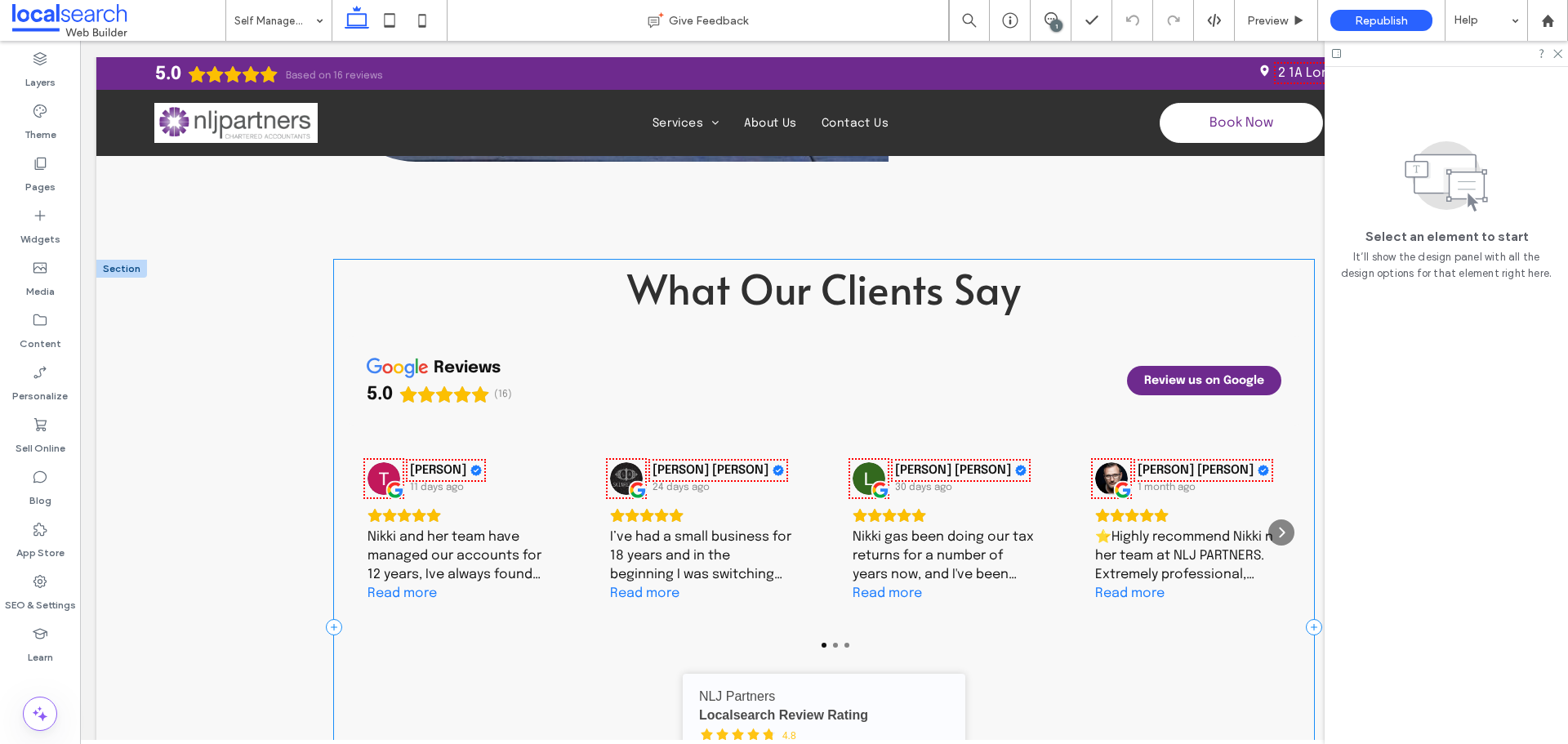 click on "What Our Clients Say
reviews 5.0 (16) Review us on Google Tumbi Druid 11 days ago Nikki and her team have managed our accounts for 12 years, Ive always found their advice solid and dependable. Happy to recommend their services. Read more Jasmin De Sensi 24 days ago I’ve had a small business for 18 years and in the beginning I was switching accounts often. Once I went with NLJ I have never looked back! It’s been approx 10 years now and I feel so supported. Nikki and Jodie are a remarkable team who get back to emails and phone calls in a timely manner and are always answering queries big or small. What’s more, is I don’t even live in the same state, I’m in Victoria and we converse mainly over email. So happy. Thanks Nikki and Jodie for all your help over the years 10/10! Read more Lester Koch 30 days ago Read more Tobias Douglas Munday 1 month ago Read more Chris McClellan 4 months ago Read more Ray Mizzi 4 months ago Read more Mifanwy Reece 5 months ago Read more jpchantal mare" at bounding box center (824, 627) 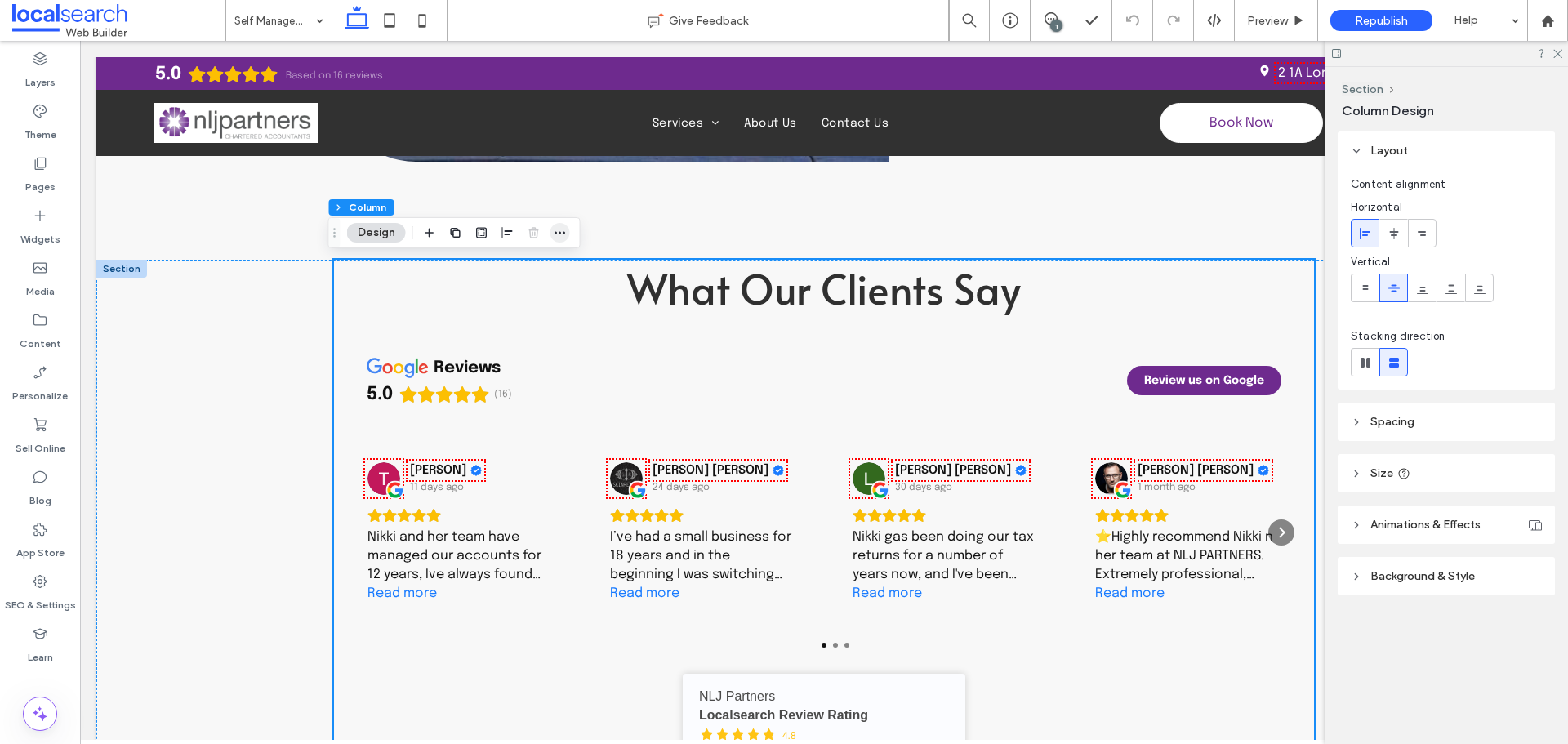 click 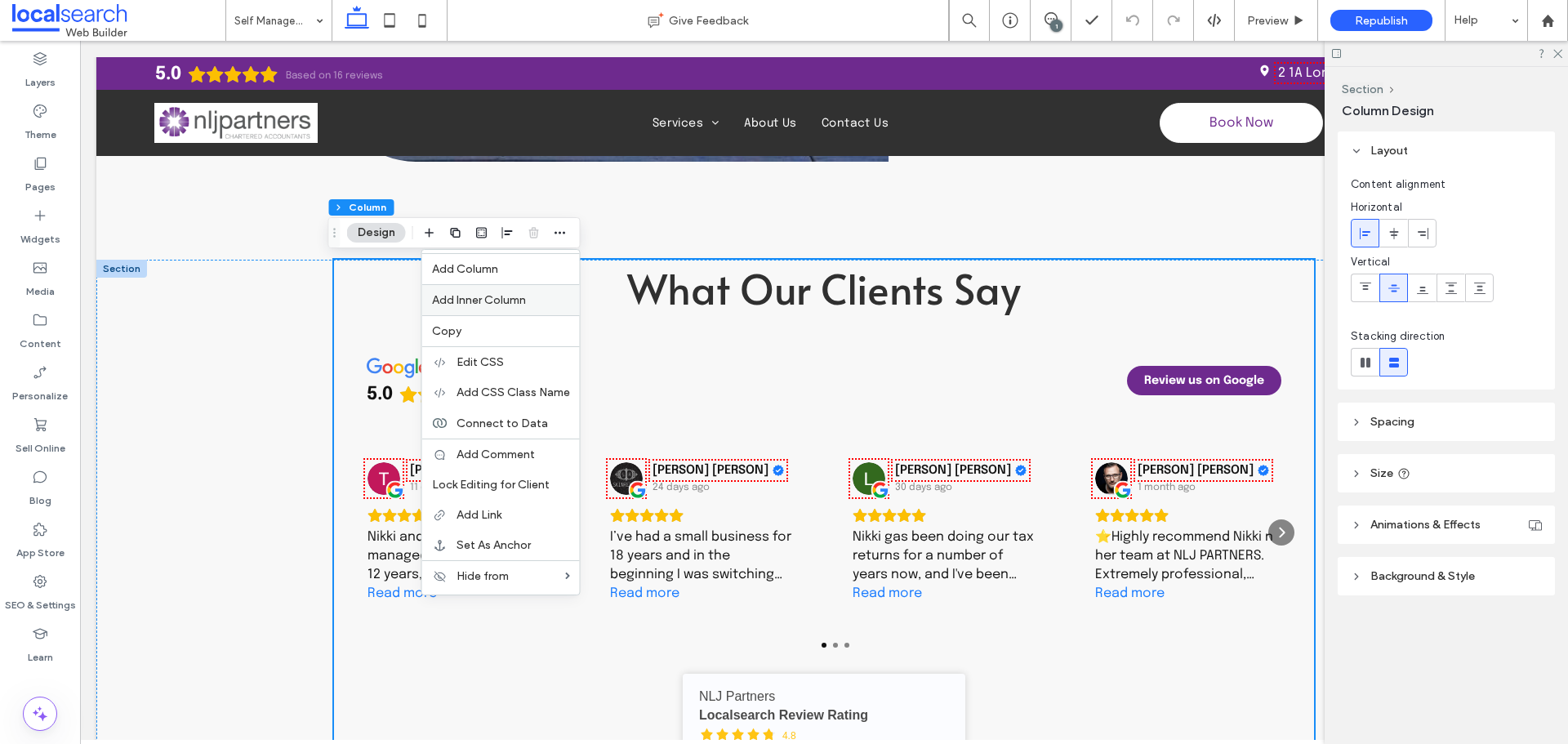 click on "Add Inner Column" at bounding box center [479, 300] 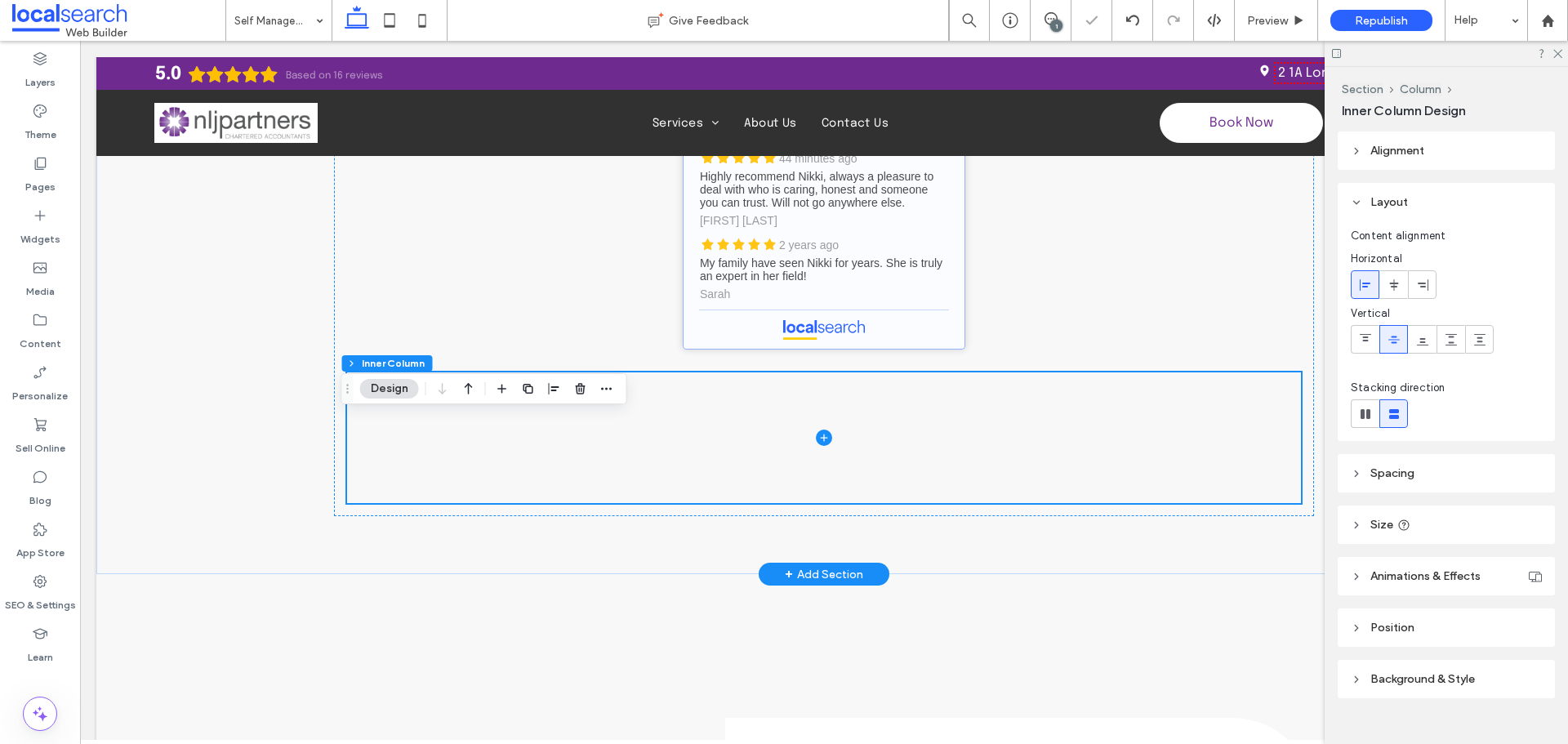 scroll, scrollTop: 2071, scrollLeft: 0, axis: vertical 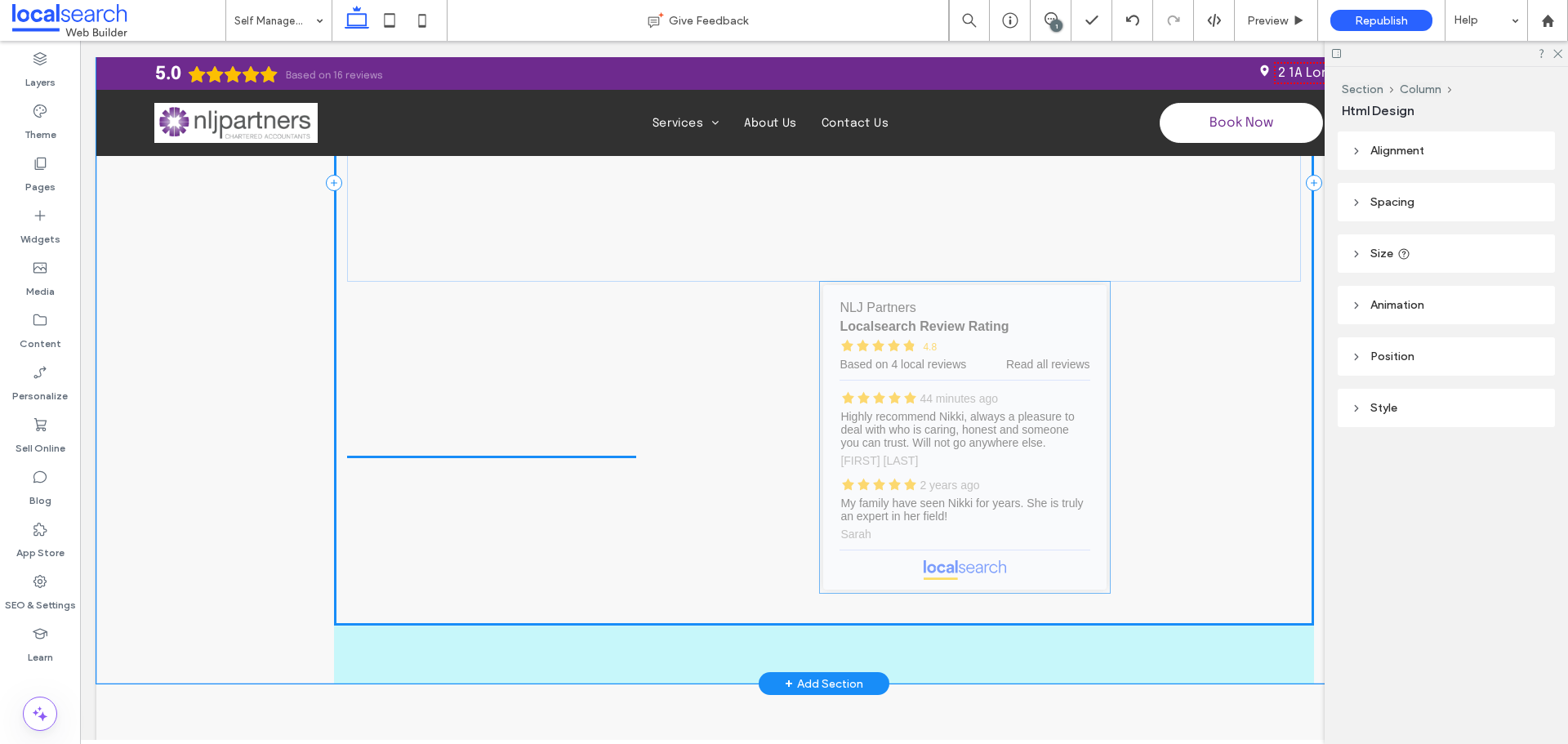 drag, startPoint x: 781, startPoint y: 350, endPoint x: 928, endPoint y: 480, distance: 196.2371 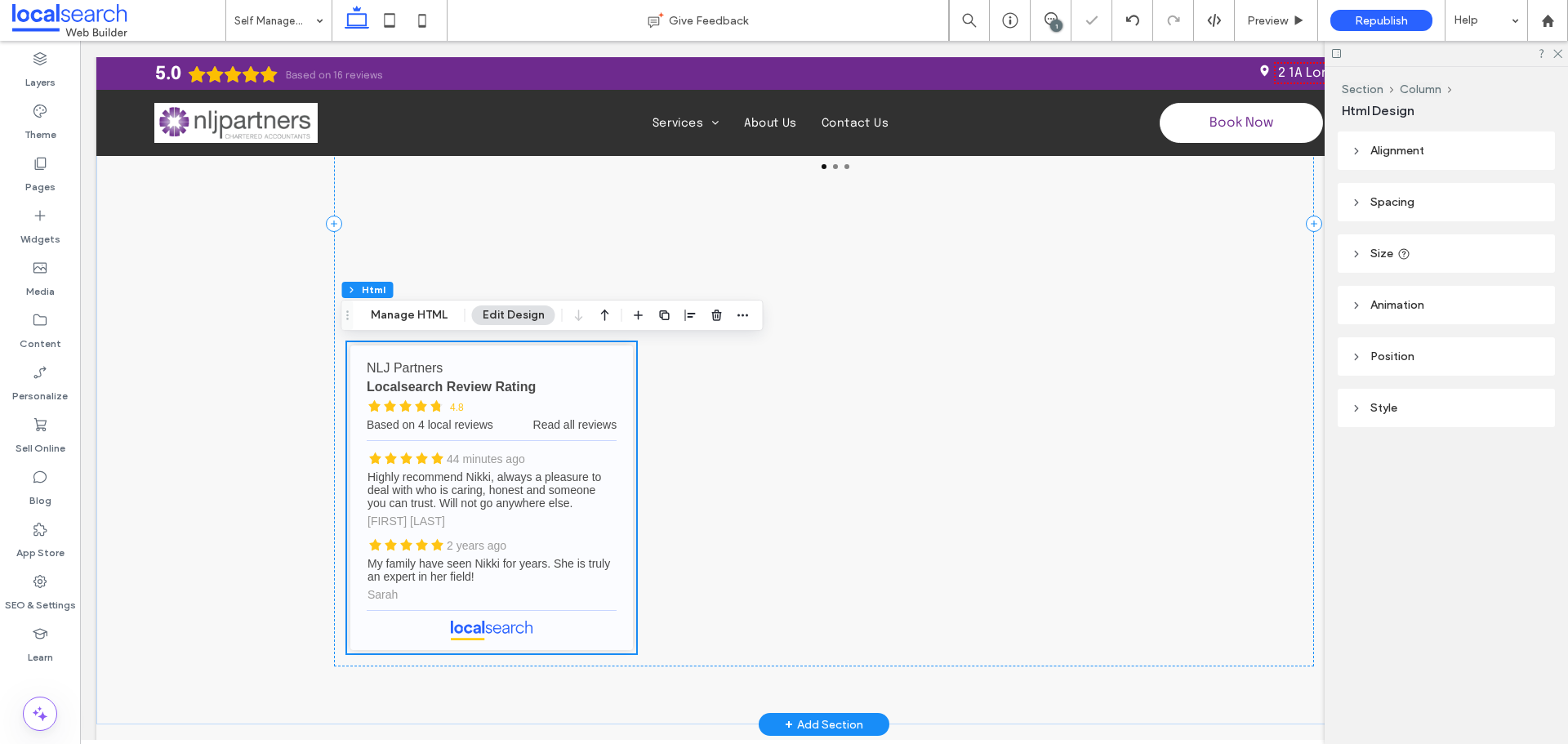 scroll, scrollTop: 1989, scrollLeft: 0, axis: vertical 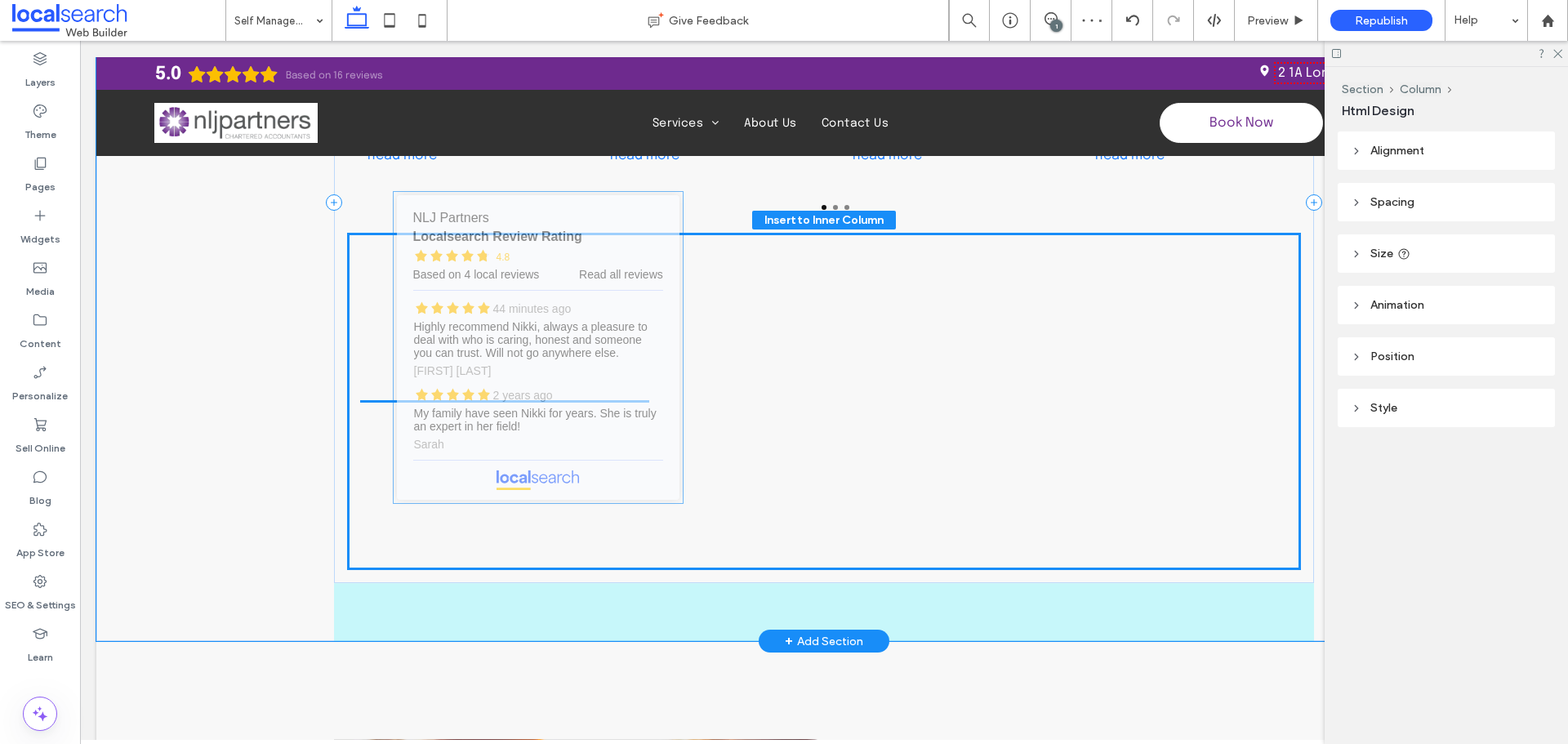 drag, startPoint x: 576, startPoint y: 374, endPoint x: 586, endPoint y: 271, distance: 103.4843 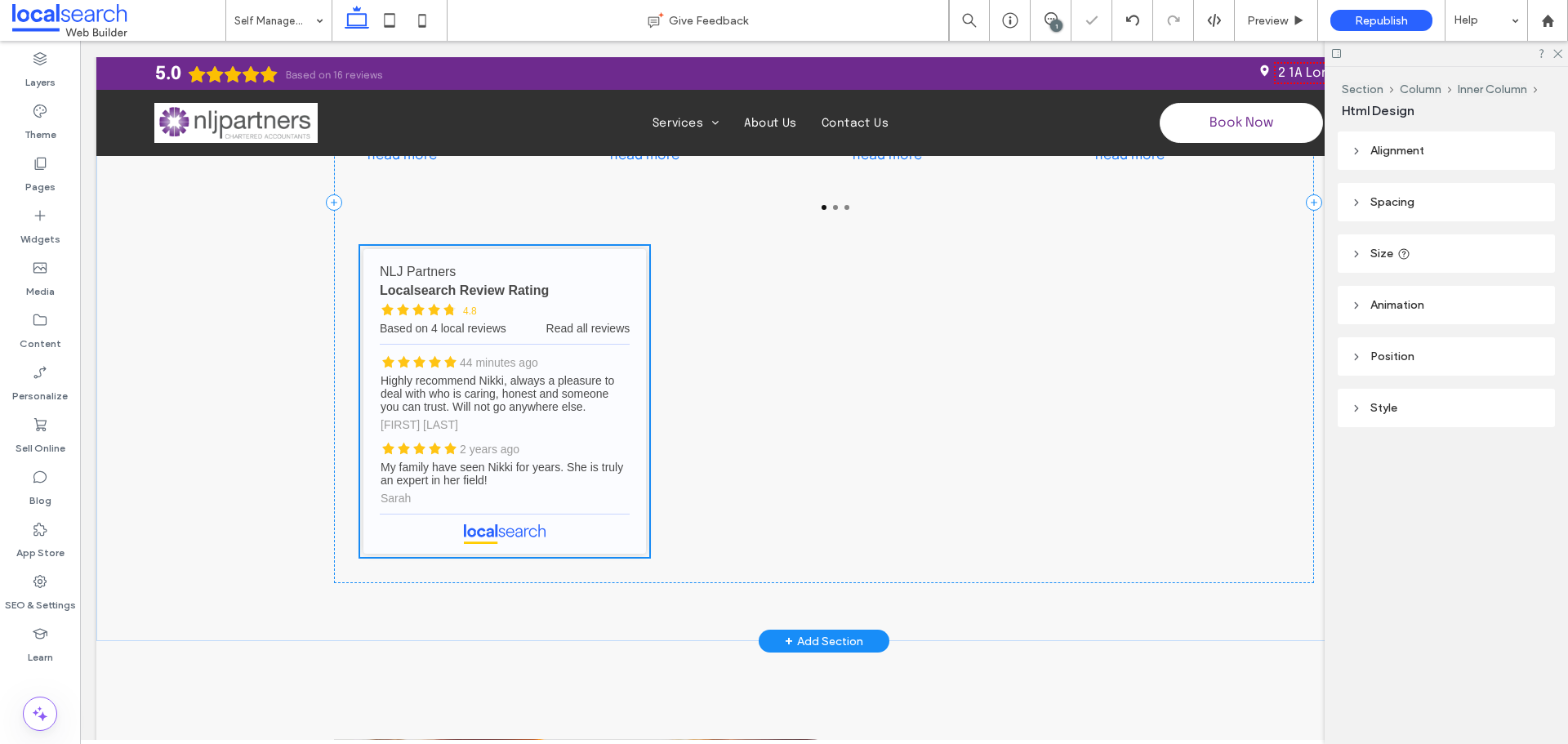 type on "**" 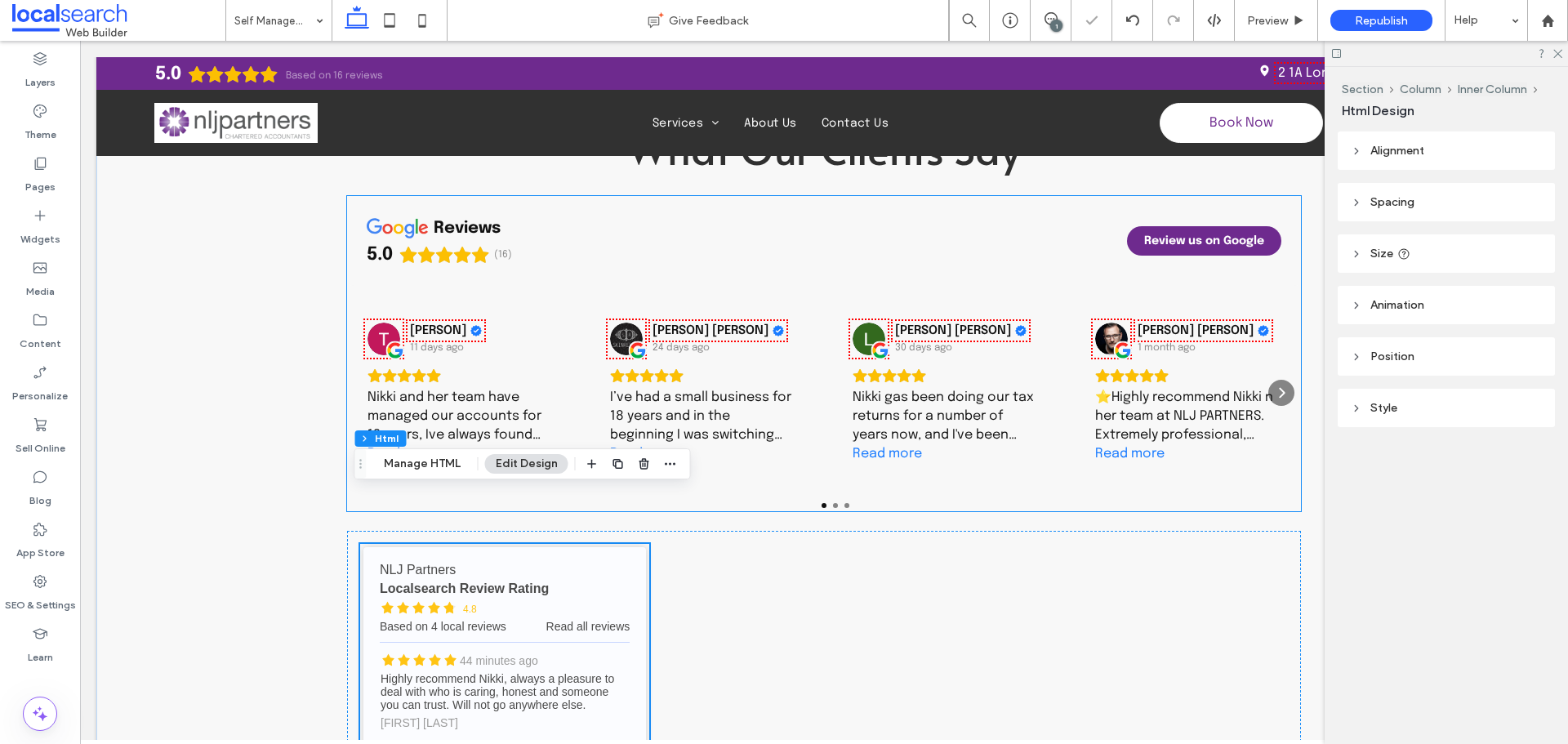 scroll, scrollTop: 1663, scrollLeft: 0, axis: vertical 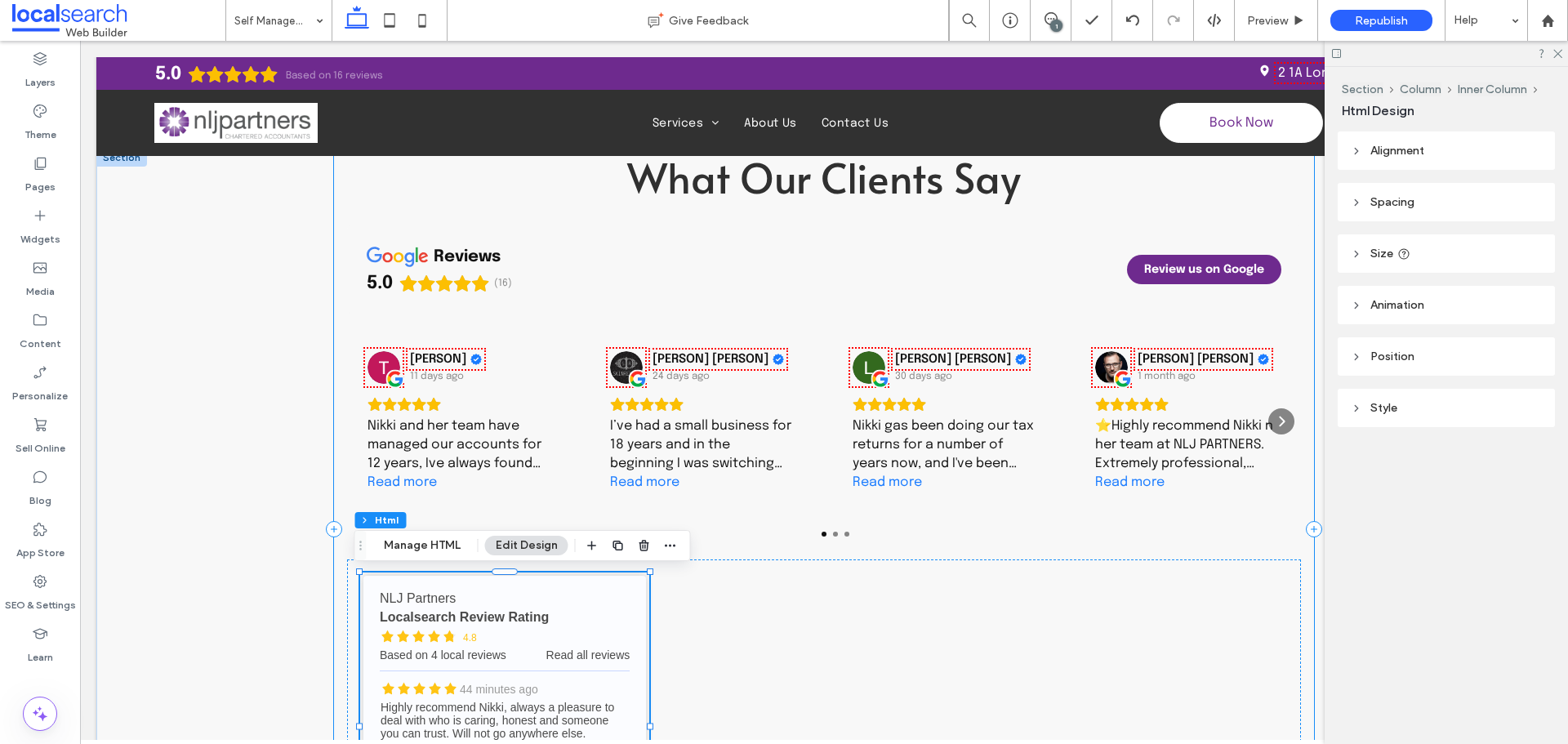 click on "What Our Clients Say
reviews 5.0 (16) Review us on Google Tumbi Druid 11 days ago Nikki and her team have managed our accounts for 12 years, Ive always found their advice solid and dependable. Happy to recommend their services. Read more Jasmin De Sensi 24 days ago I’ve had a small business for 18 years and in the beginning I was switching accounts often. Once I went with NLJ I have never looked back! It’s been approx 10 years now and I feel so supported. Nikki and Jodie are a remarkable team who get back to emails and phone calls in a timely manner and are always answering queries big or small. What’s more, is I don’t even live in the same state, I’m in Victoria and we converse mainly over email. So happy. Thanks Nikki and Jodie for all your help over the years 10/10! Read more Lester Koch 30 days ago Read more Tobias Douglas Munday 1 month ago Read more Chris McClellan 4 months ago Read more Ray Mizzi 4 months ago Read more Mifanwy Reece 5 months ago Read more jpchantal mare" at bounding box center [824, 529] 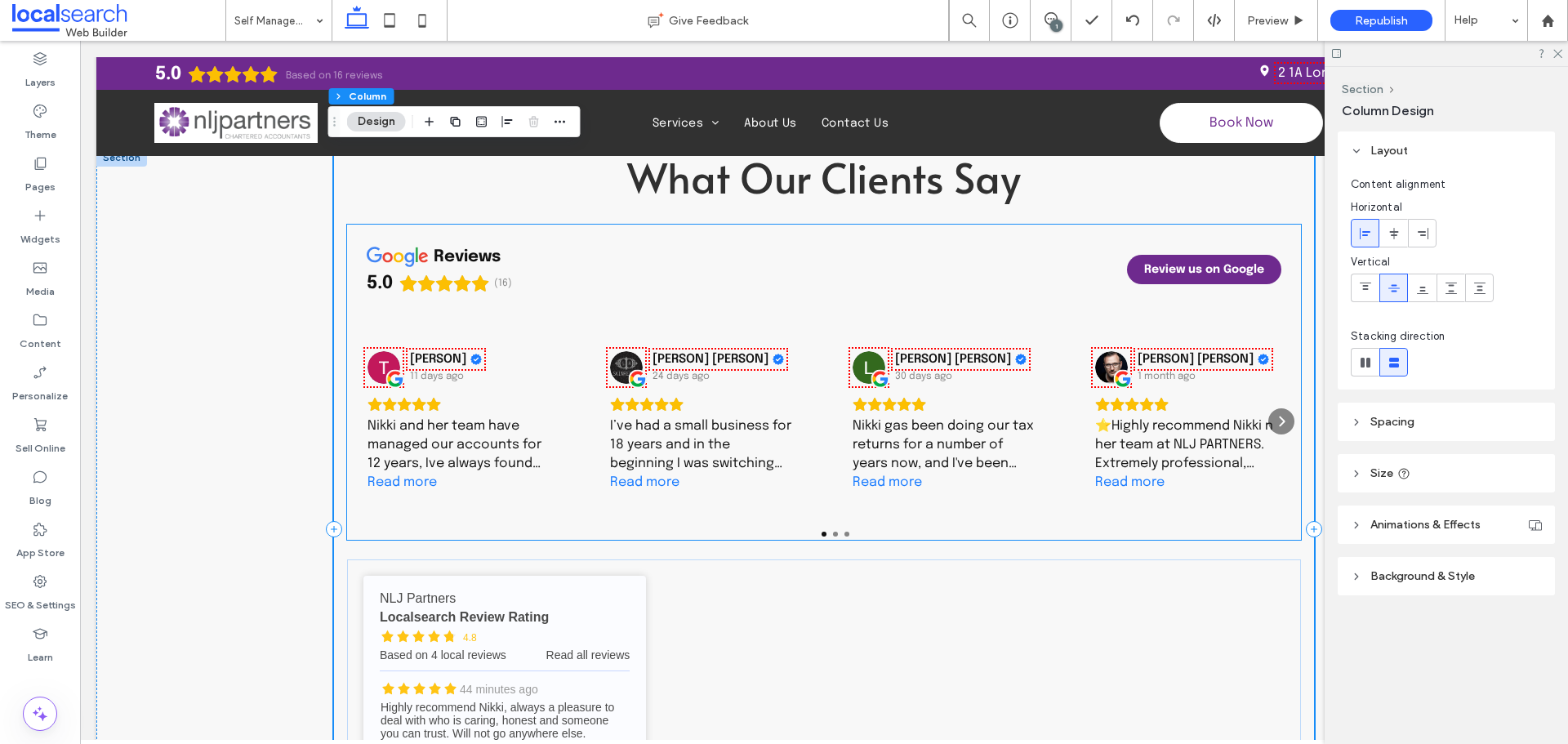 click on "reviews 5.0 (16) Review us on Google" at bounding box center (824, 270) 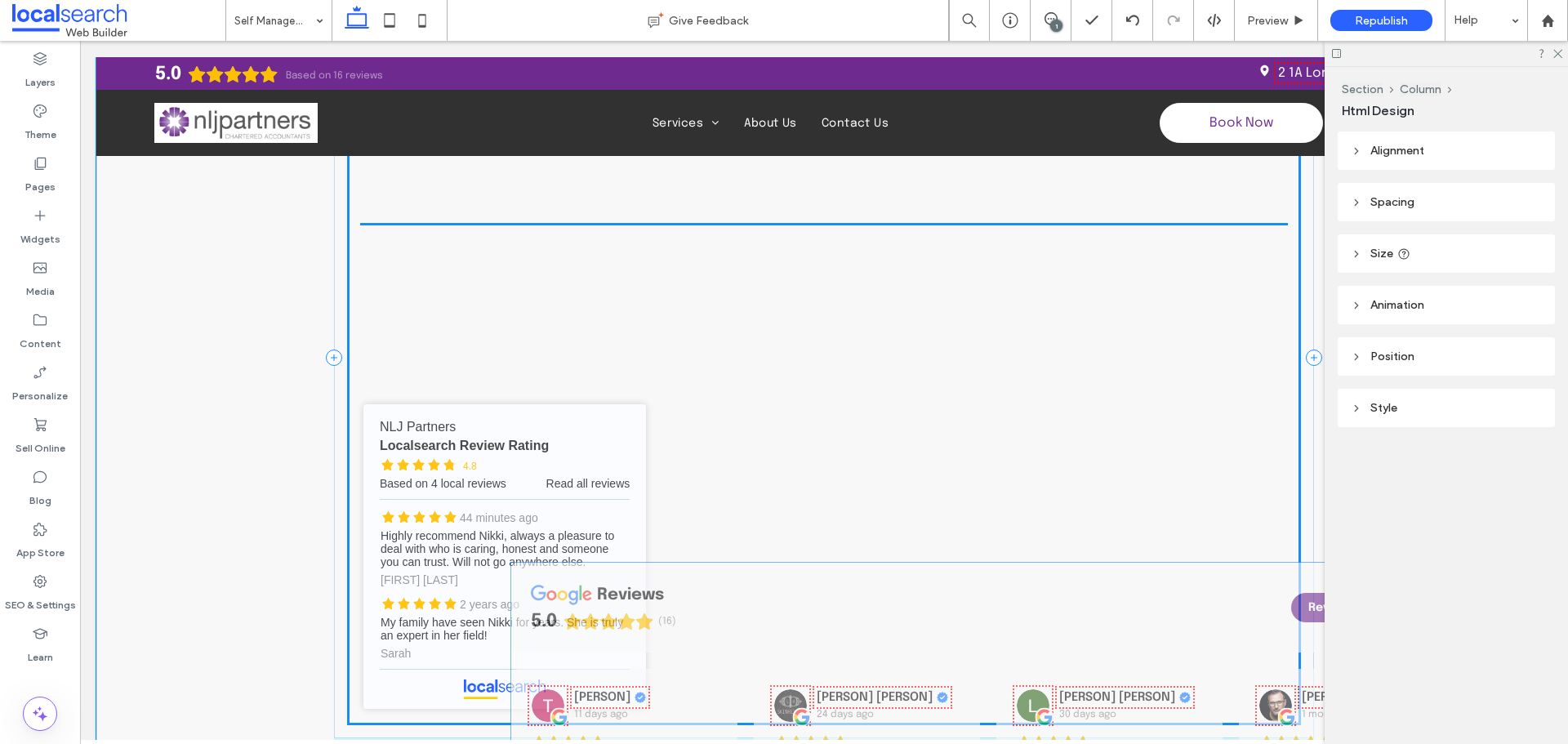 scroll, scrollTop: 1867, scrollLeft: 0, axis: vertical 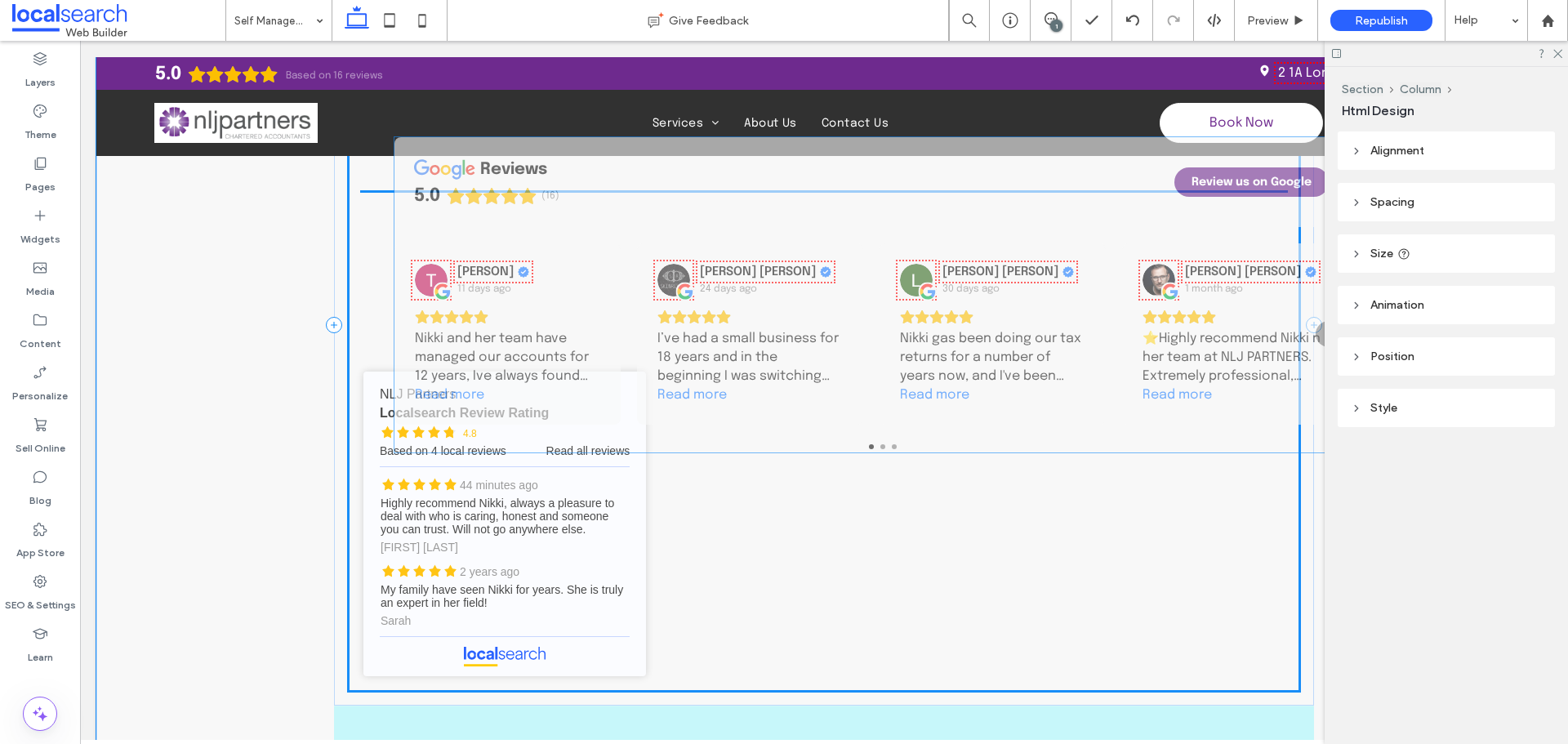 drag, startPoint x: 624, startPoint y: 301, endPoint x: 677, endPoint y: 214, distance: 101.87247 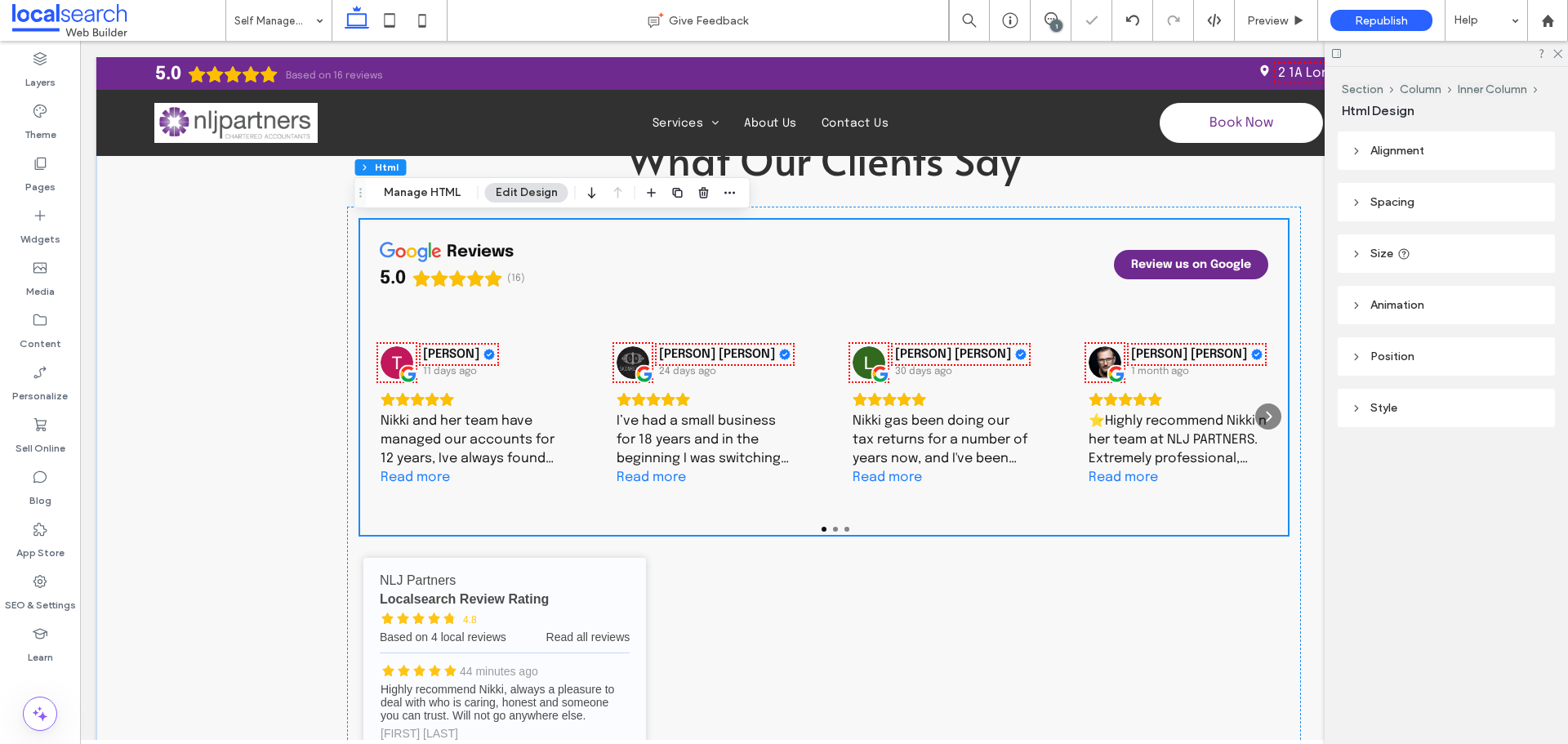 scroll, scrollTop: 1945, scrollLeft: 0, axis: vertical 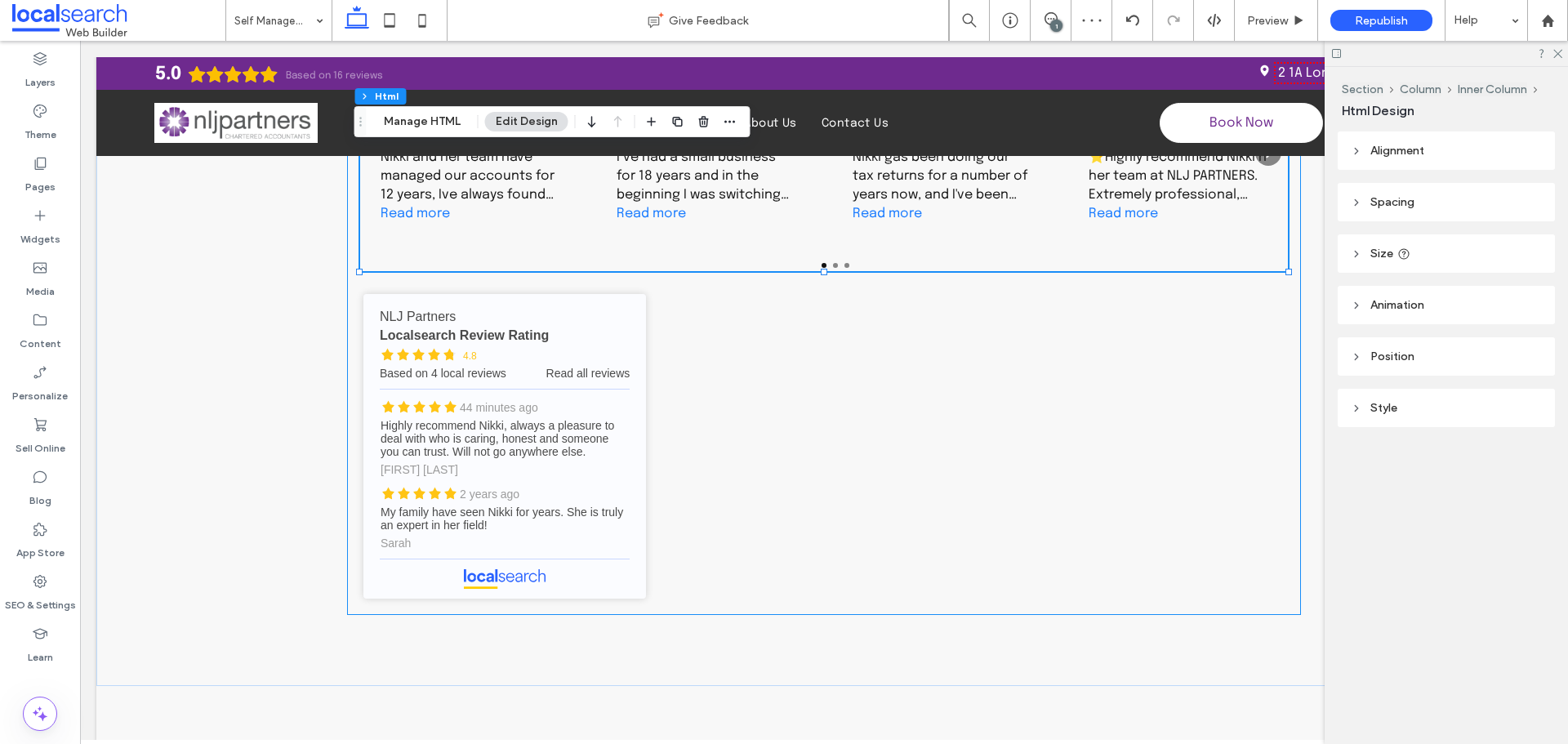 click on "reviews 5.0 (16) Review us on Google Tumbi Druid 11 days ago Nikki and her team have managed our accounts for 12 years, Ive always found their advice solid and dependable. Happy to recommend their services. Read more Jasmin De Sensi 24 days ago I’ve had a small business for 18 years and in the beginning I was switching accounts often. Once I went with NLJ I have never looked back! It’s been approx 10 years now and I feel so supported. Nikki and Jodie are a remarkable team who get back to emails and phone calls in a timely manner and are always answering queries big or small. What’s more, is I don’t even live in the same state, I’m in Victoria and we converse mainly over email. So happy. Thanks Nikki and Jodie for all your help over the years 10/10! Read more Lester Koch 30 days ago Read more Tobias Douglas Munday 1 month ago Read more Chris McClellan 4 months ago Read more Ray Mizzi 4 months ago Read more Mifanwy Reece 5 months ago Read more jpchantal mare 5 months ago Read more" at bounding box center (824, 278) 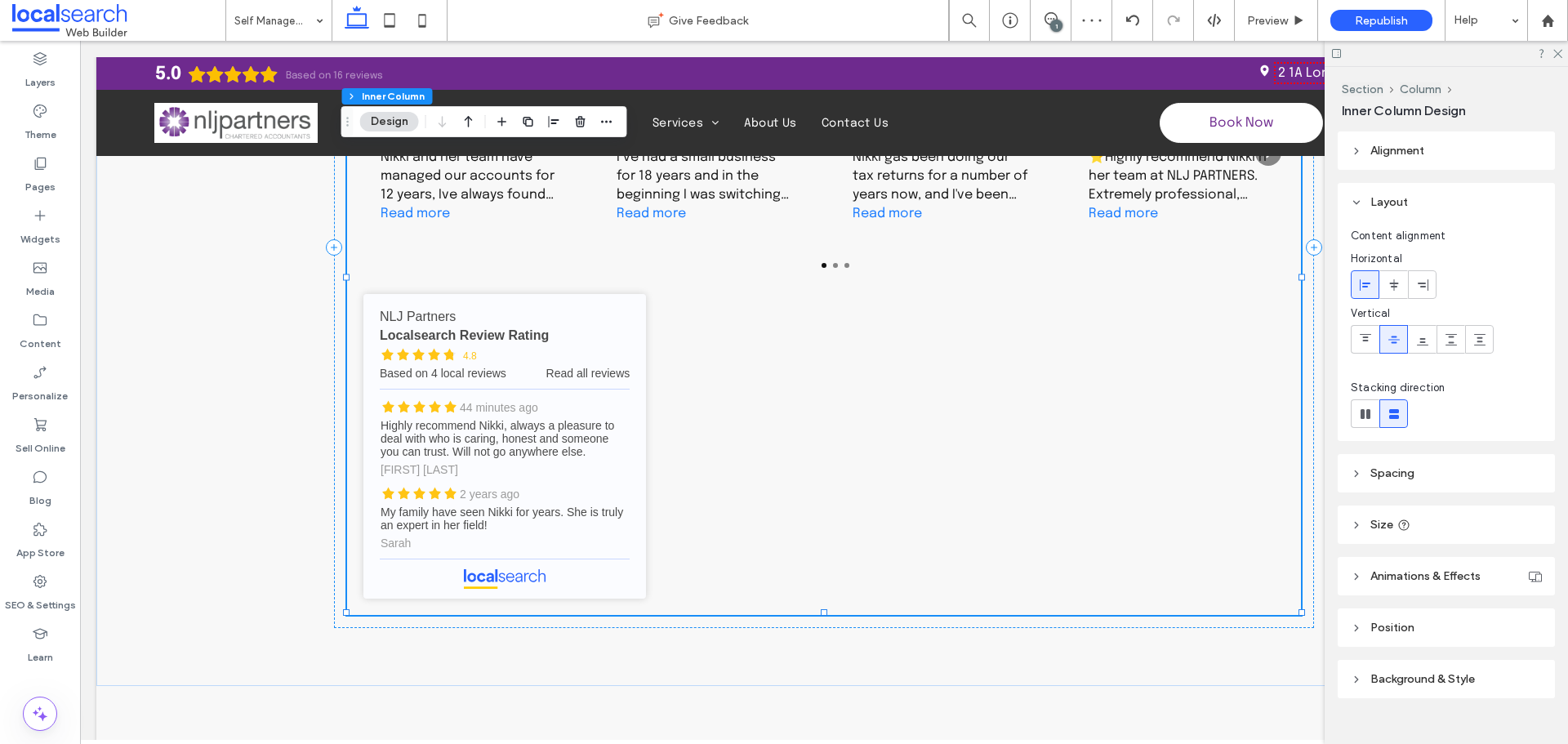 click on "reviews 5.0 (16) Review us on Google Tumbi Druid 11 days ago Nikki and her team have managed our accounts for 12 years, Ive always found their advice solid and dependable. Happy to recommend their services. Read more Jasmin De Sensi 24 days ago I’ve had a small business for 18 years and in the beginning I was switching accounts often. Once I went with NLJ I have never looked back! It’s been approx 10 years now and I feel so supported. Nikki and Jodie are a remarkable team who get back to emails and phone calls in a timely manner and are always answering queries big or small. What’s more, is I don’t even live in the same state, I’m in Victoria and we converse mainly over email. So happy. Thanks Nikki and Jodie for all your help over the years 10/10! Read more Lester Koch 30 days ago Read more Tobias Douglas Munday 1 month ago Read more Chris McClellan 4 months ago Read more Ray Mizzi 4 months ago Read more Mifanwy Reece 5 months ago Read more jpchantal mare 5 months ago Read more" at bounding box center [824, 278] 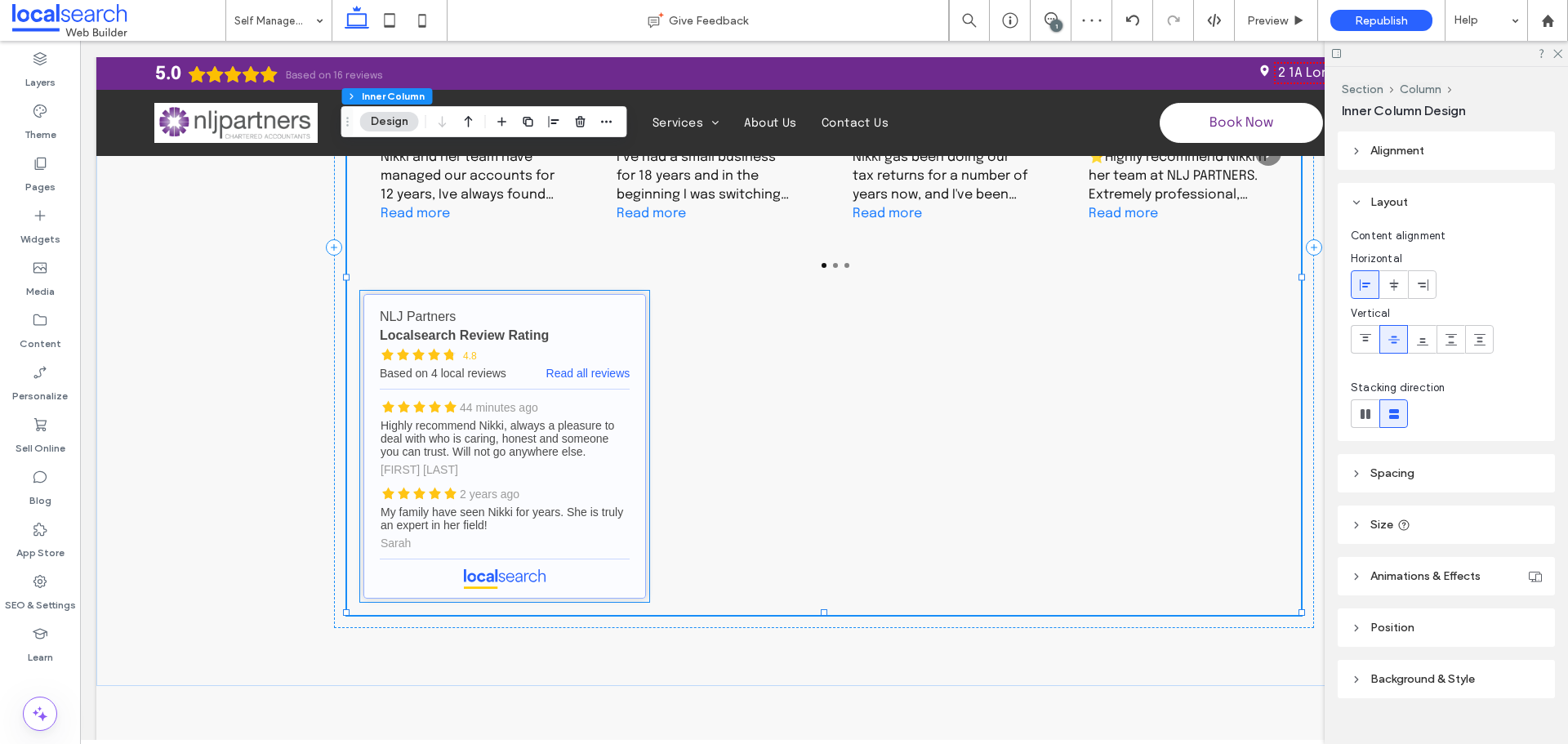 click on "NLJ Partners - Localsearch reviews" at bounding box center [505, 446] 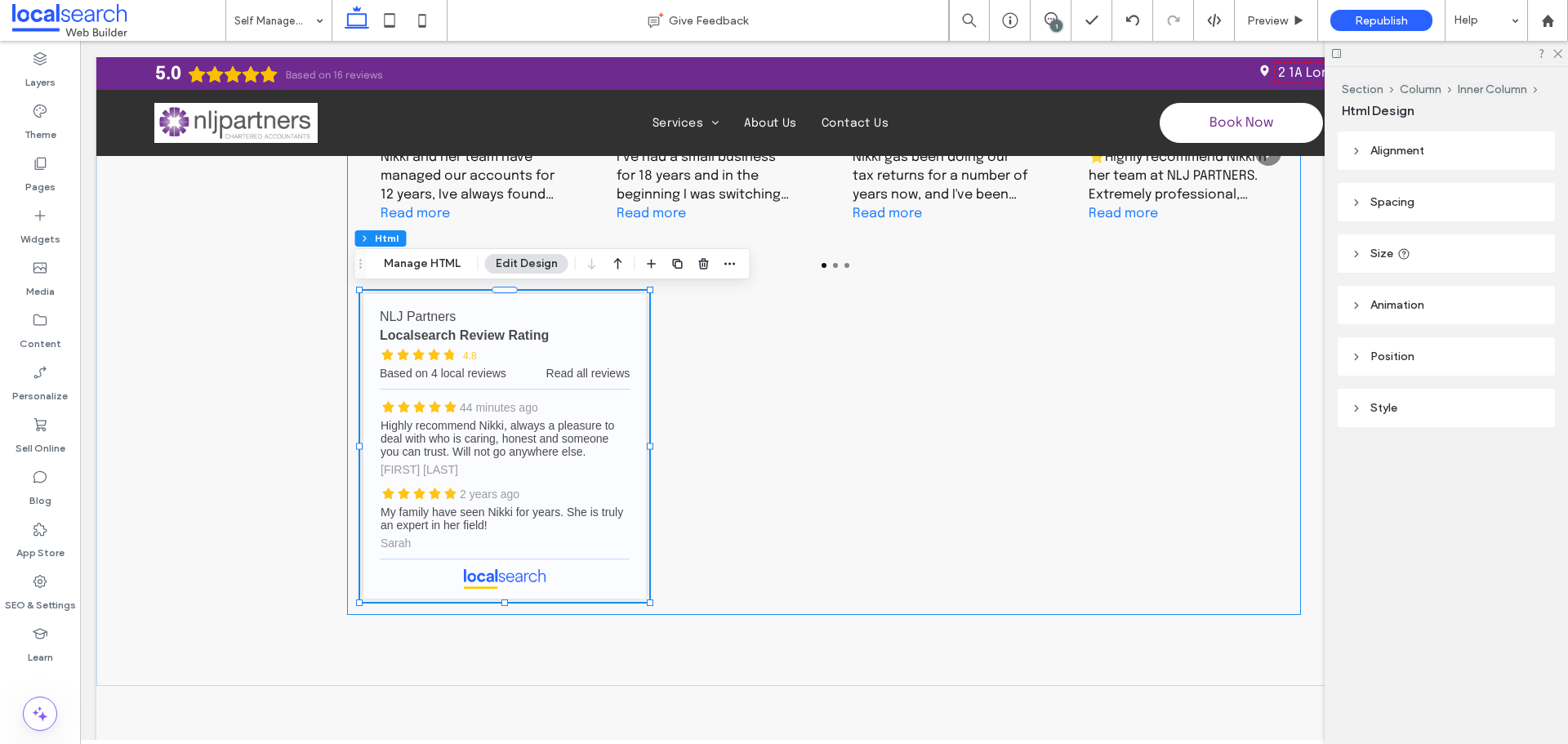 click on "reviews 5.0 (16) Review us on Google Tumbi Druid 11 days ago Nikki and her team have managed our accounts for 12 years, Ive always found their advice solid and dependable. Happy to recommend their services. Read more Jasmin De Sensi 24 days ago I’ve had a small business for 18 years and in the beginning I was switching accounts often. Once I went with NLJ I have never looked back! It’s been approx 10 years now and I feel so supported. Nikki and Jodie are a remarkable team who get back to emails and phone calls in a timely manner and are always answering queries big or small. What’s more, is I don’t even live in the same state, I’m in Victoria and we converse mainly over email. So happy. Thanks Nikki and Jodie for all your help over the years 10/10! Read more Lester Koch 30 days ago Read more Tobias Douglas Munday 1 month ago Read more Chris McClellan 4 months ago Read more Ray Mizzi 4 months ago Read more Mifanwy Reece 5 months ago Read more jpchantal mare 5 months ago Read more" at bounding box center [824, 278] 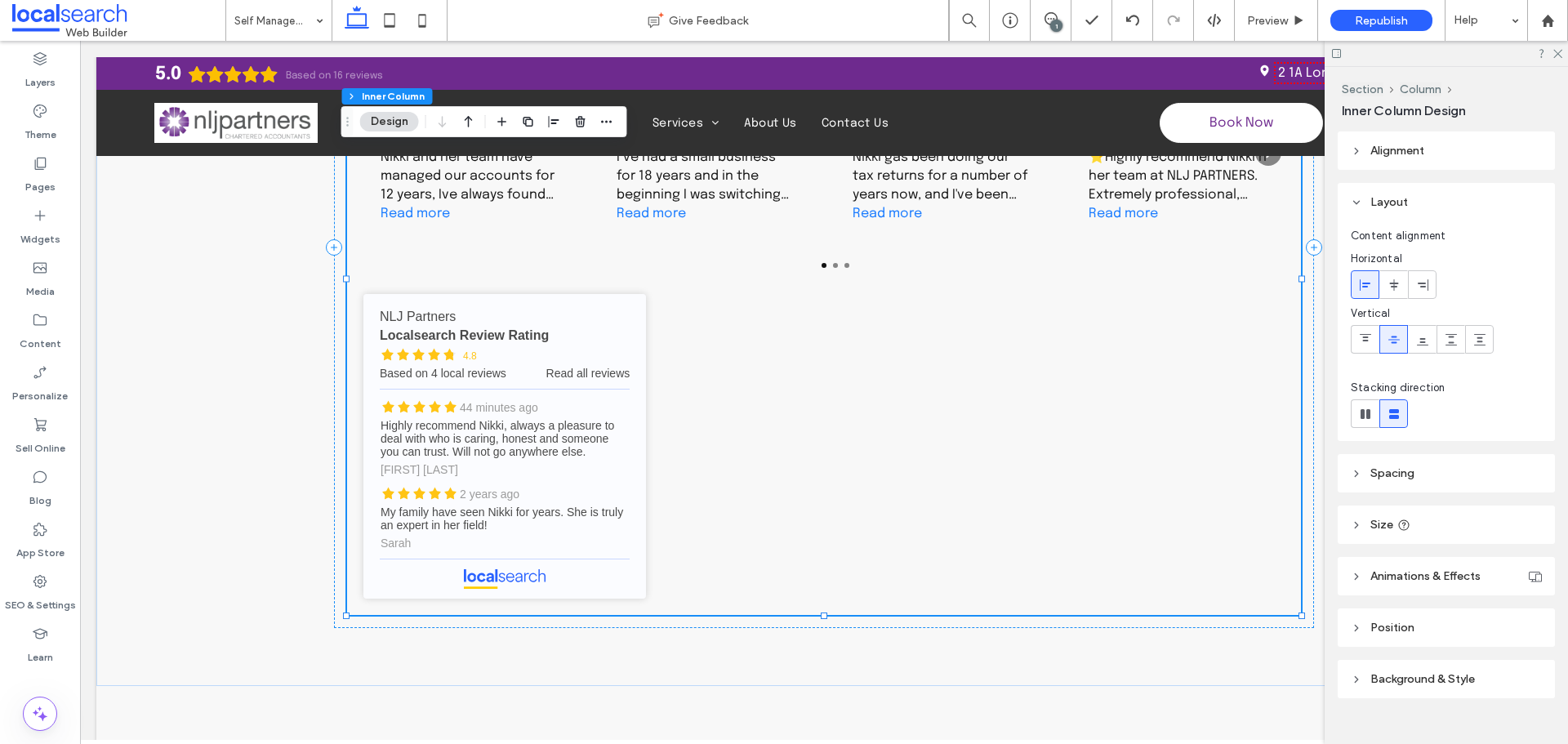 click on "reviews 5.0 (16) Review us on Google Tumbi Druid 11 days ago Nikki and her team have managed our accounts for 12 years, Ive always found their advice solid and dependable. Happy to recommend their services. Read more Jasmin De Sensi 24 days ago I’ve had a small business for 18 years and in the beginning I was switching accounts often. Once I went with NLJ I have never looked back! It’s been approx 10 years now and I feel so supported. Nikki and Jodie are a remarkable team who get back to emails and phone calls in a timely manner and are always answering queries big or small. What’s more, is I don’t even live in the same state, I’m in Victoria and we converse mainly over email. So happy. Thanks Nikki and Jodie for all your help over the years 10/10! Read more Lester Koch 30 days ago Read more Tobias Douglas Munday 1 month ago Read more Chris McClellan 4 months ago Read more Ray Mizzi 4 months ago Read more Mifanwy Reece 5 months ago Read more jpchantal mare 5 months ago Read more" at bounding box center (824, 278) 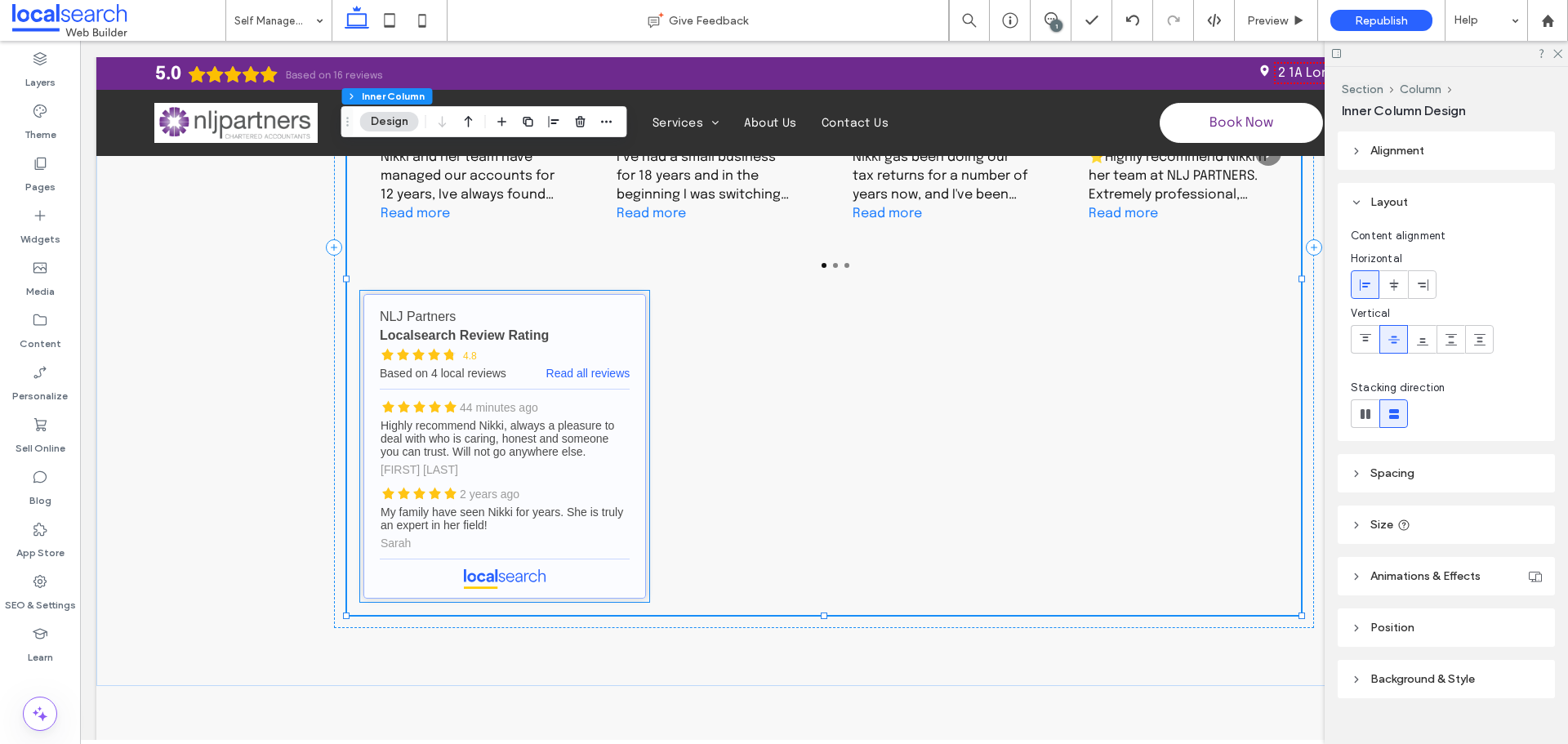 click on "NLJ Partners - Localsearch reviews" at bounding box center [505, 446] 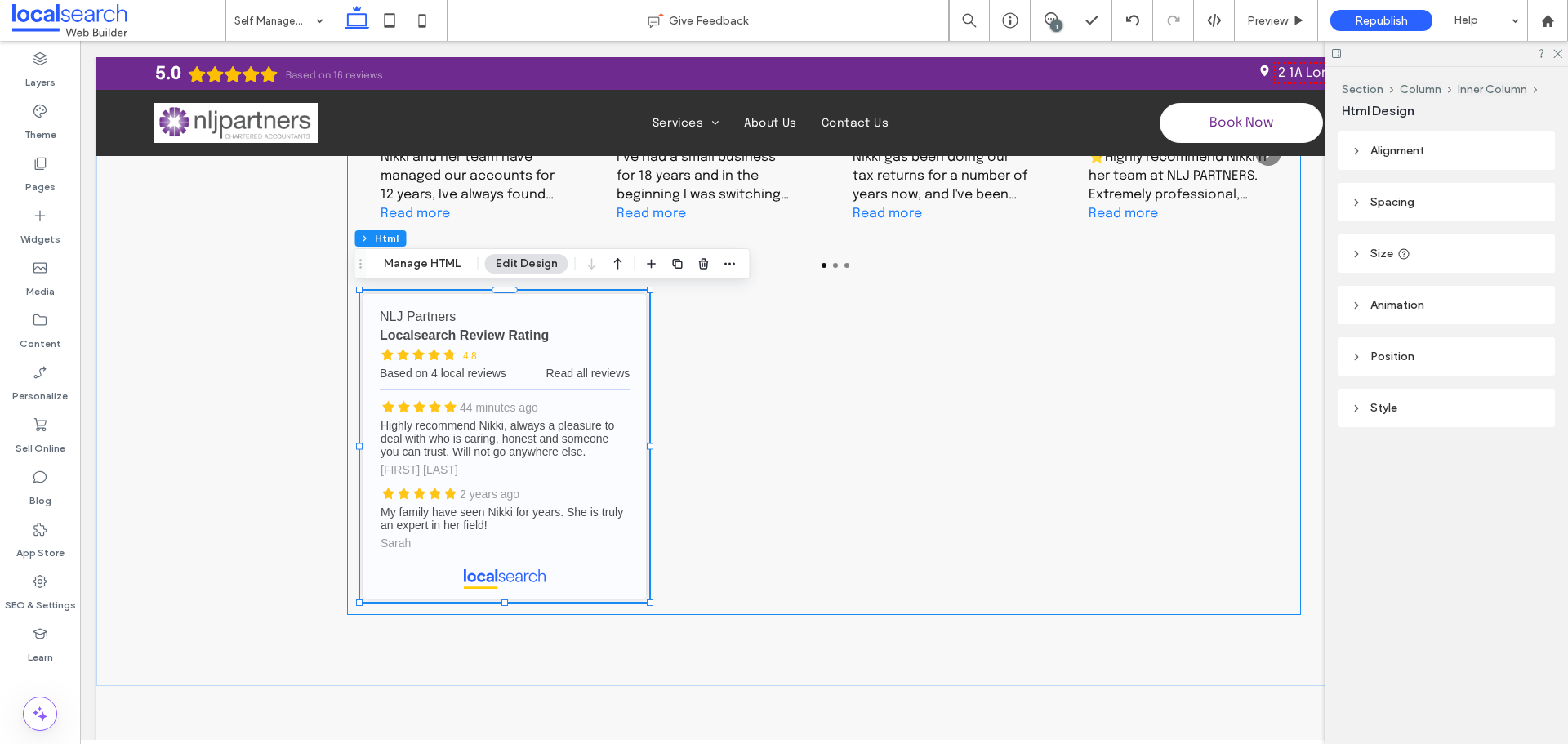click on "reviews 5.0 (16) Review us on Google Tumbi Druid 11 days ago Nikki and her team have managed our accounts for 12 years, Ive always found their advice solid and dependable. Happy to recommend their services. Read more Jasmin De Sensi 24 days ago I’ve had a small business for 18 years and in the beginning I was switching accounts often. Once I went with NLJ I have never looked back! It’s been approx 10 years now and I feel so supported. Nikki and Jodie are a remarkable team who get back to emails and phone calls in a timely manner and are always answering queries big or small. What’s more, is I don’t even live in the same state, I’m in Victoria and we converse mainly over email. So happy. Thanks Nikki and Jodie for all your help over the years 10/10! Read more Lester Koch 30 days ago Read more Tobias Douglas Munday 1 month ago Read more Chris McClellan 4 months ago Read more Ray Mizzi 4 months ago Read more Mifanwy Reece 5 months ago Read more jpchantal mare 5 months ago Read more" at bounding box center [824, 278] 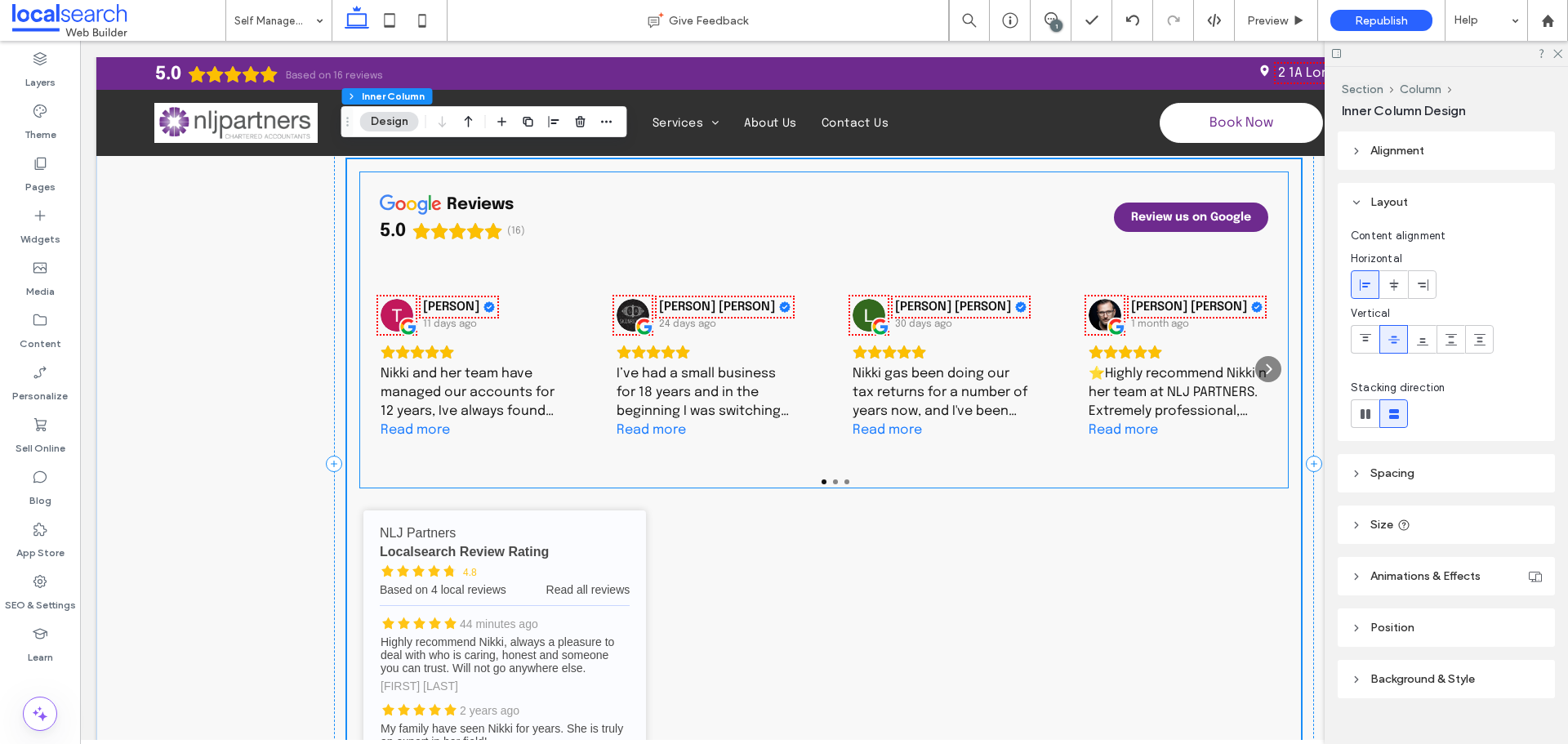 scroll, scrollTop: 1700, scrollLeft: 0, axis: vertical 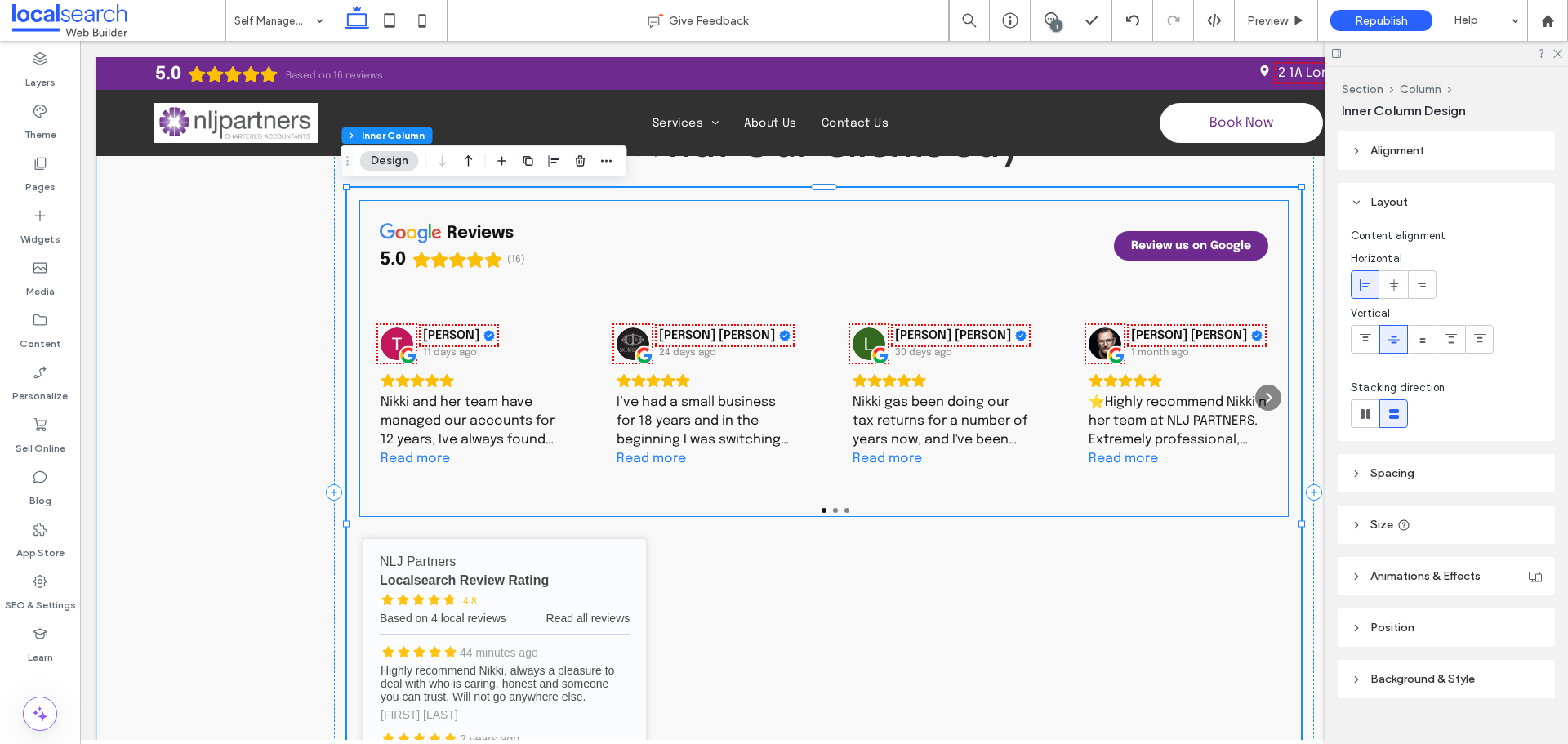 click on "I’ve had a small business for 18 years and in the beginning I was switching accounts often. Once I went with NLJ I have never looked back! It’s been approx 10 years now and I feel so supported. Nikki and Jodie are a remarkable team who get back to emails and phone calls in a timely manner and are always answering queries big or small. What’s more, is I don’t even live in the same state, I’m in Victoria and we converse mainly over email. So happy. Thanks Nikki and Jodie for all your help over the years 10/10! Read more" at bounding box center (706, 421) 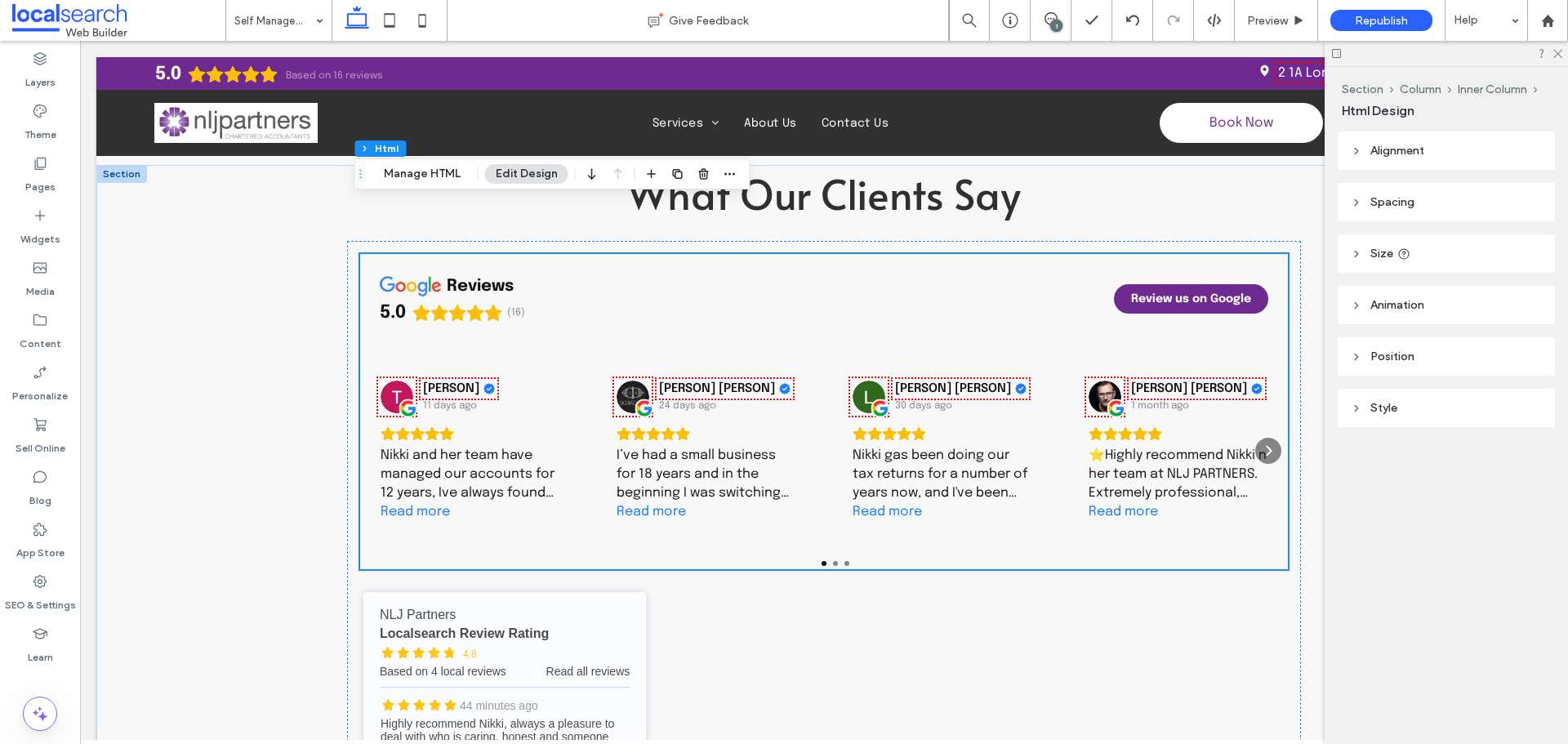 scroll, scrollTop: 1618, scrollLeft: 0, axis: vertical 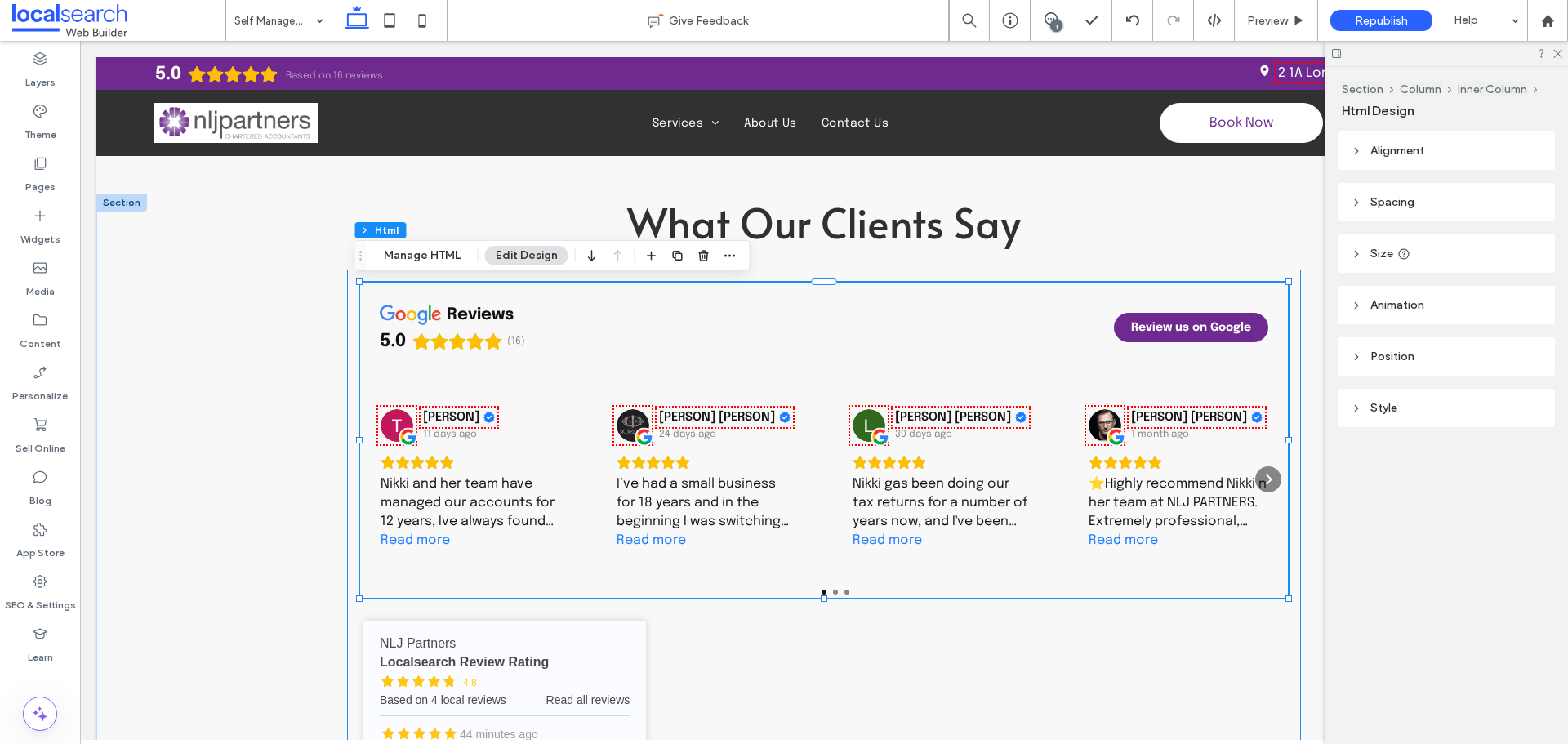 click on "reviews 5.0 (16) Review us on Google Tumbi Druid 11 days ago Nikki and her team have managed our accounts for 12 years, Ive always found their advice solid and dependable. Happy to recommend their services. Read more Jasmin De Sensi 24 days ago I’ve had a small business for 18 years and in the beginning I was switching accounts often. Once I went with NLJ I have never looked back! It’s been approx 10 years now and I feel so supported. Nikki and Jodie are a remarkable team who get back to emails and phone calls in a timely manner and are always answering queries big or small. What’s more, is I don’t even live in the same state, I’m in Victoria and we converse mainly over email. So happy. Thanks Nikki and Jodie for all your help over the years 10/10! Read more Lester Koch 30 days ago Read more Tobias Douglas Munday 1 month ago Read more Chris McClellan 4 months ago Read more Ray Mizzi 4 months ago Read more Mifanwy Reece 5 months ago Read more jpchantal mare 5 months ago Read more" at bounding box center (824, 605) 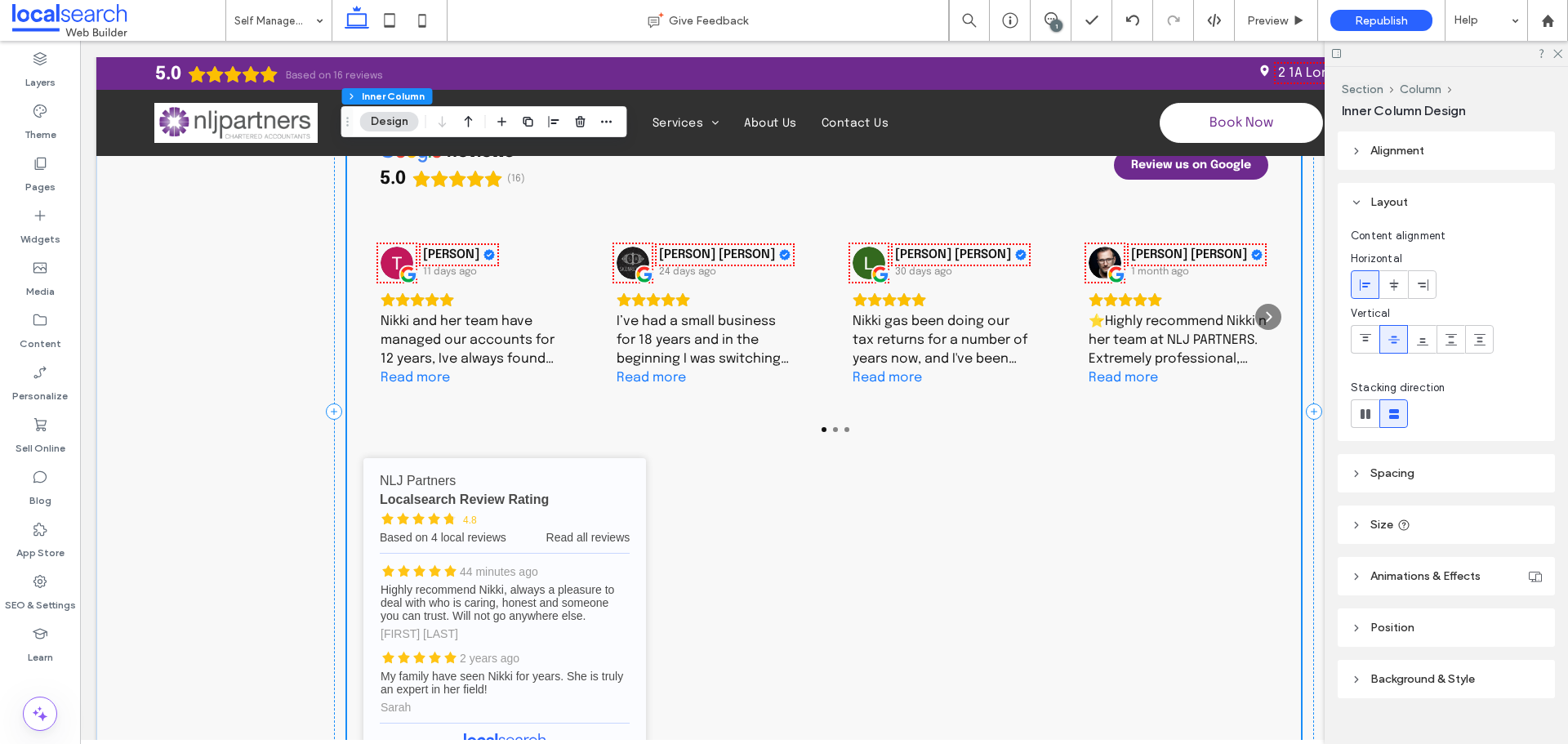 scroll, scrollTop: 1781, scrollLeft: 0, axis: vertical 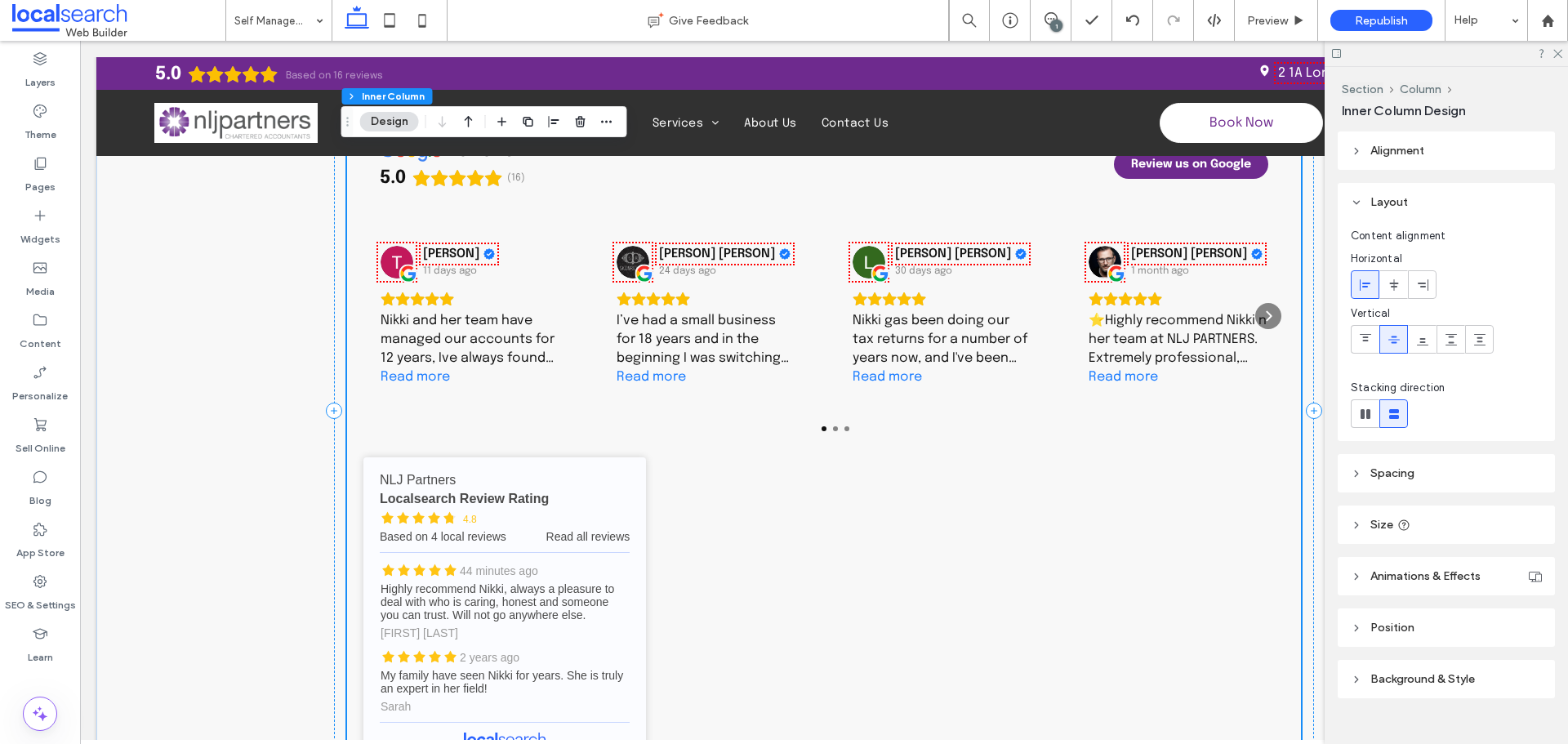 click on "reviews 5.0 (16) Review us on Google Tumbi Druid 11 days ago Nikki and her team have managed our accounts for 12 years, Ive always found their advice solid and dependable. Happy to recommend their services. Read more Jasmin De Sensi 24 days ago I’ve had a small business for 18 years and in the beginning I was switching accounts often. Once I went with NLJ I have never looked back! It’s been approx 10 years now and I feel so supported. Nikki and Jodie are a remarkable team who get back to emails and phone calls in a timely manner and are always answering queries big or small. What’s more, is I don’t even live in the same state, I’m in Victoria and we converse mainly over email. So happy. Thanks Nikki and Jodie for all your help over the years 10/10! Read more Lester Koch 30 days ago Read more Tobias Douglas Munday 1 month ago Read more Chris McClellan 4 months ago Read more Ray Mizzi 4 months ago Read more Mifanwy Reece 5 months ago Read more jpchantal mare 5 months ago Read more" at bounding box center (824, 442) 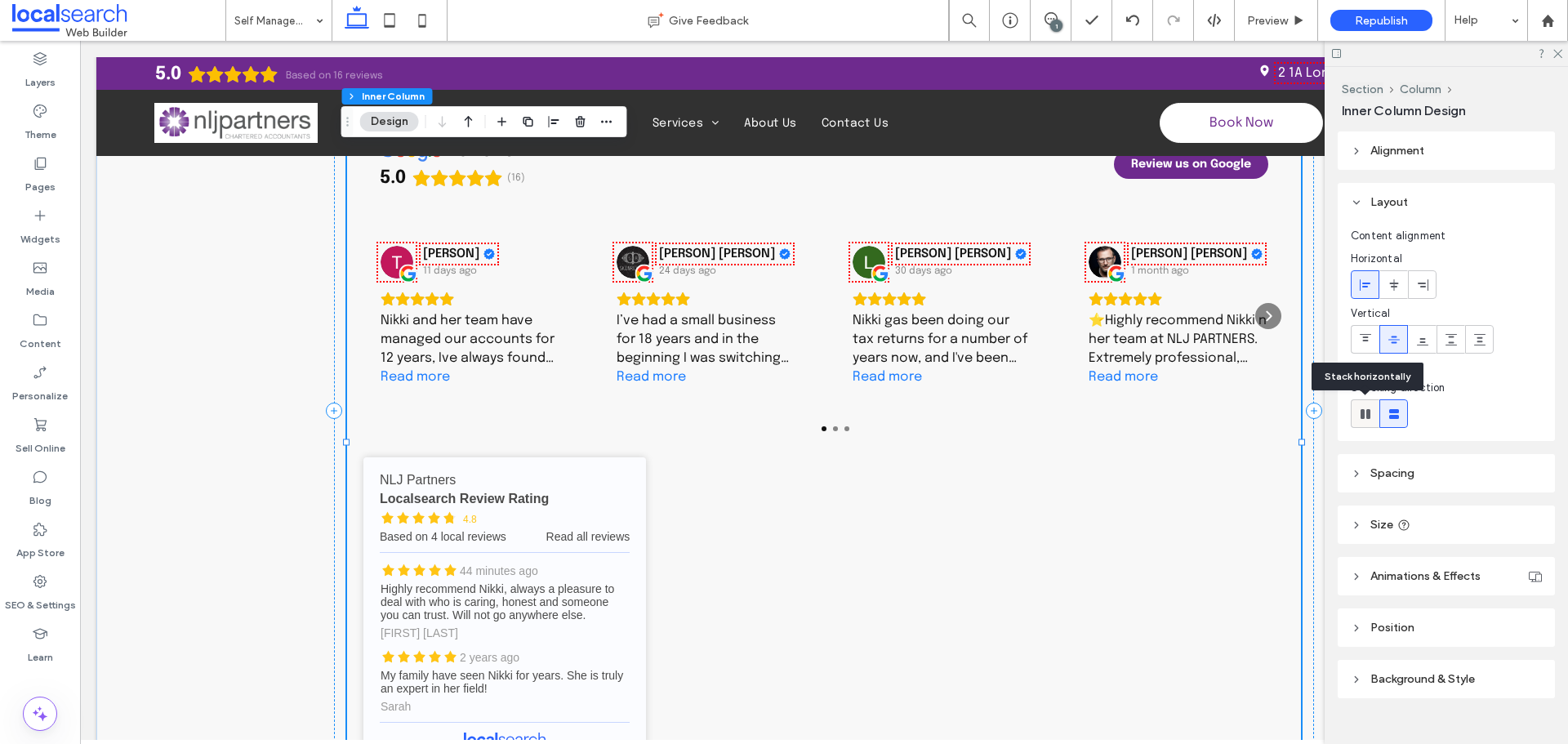 click 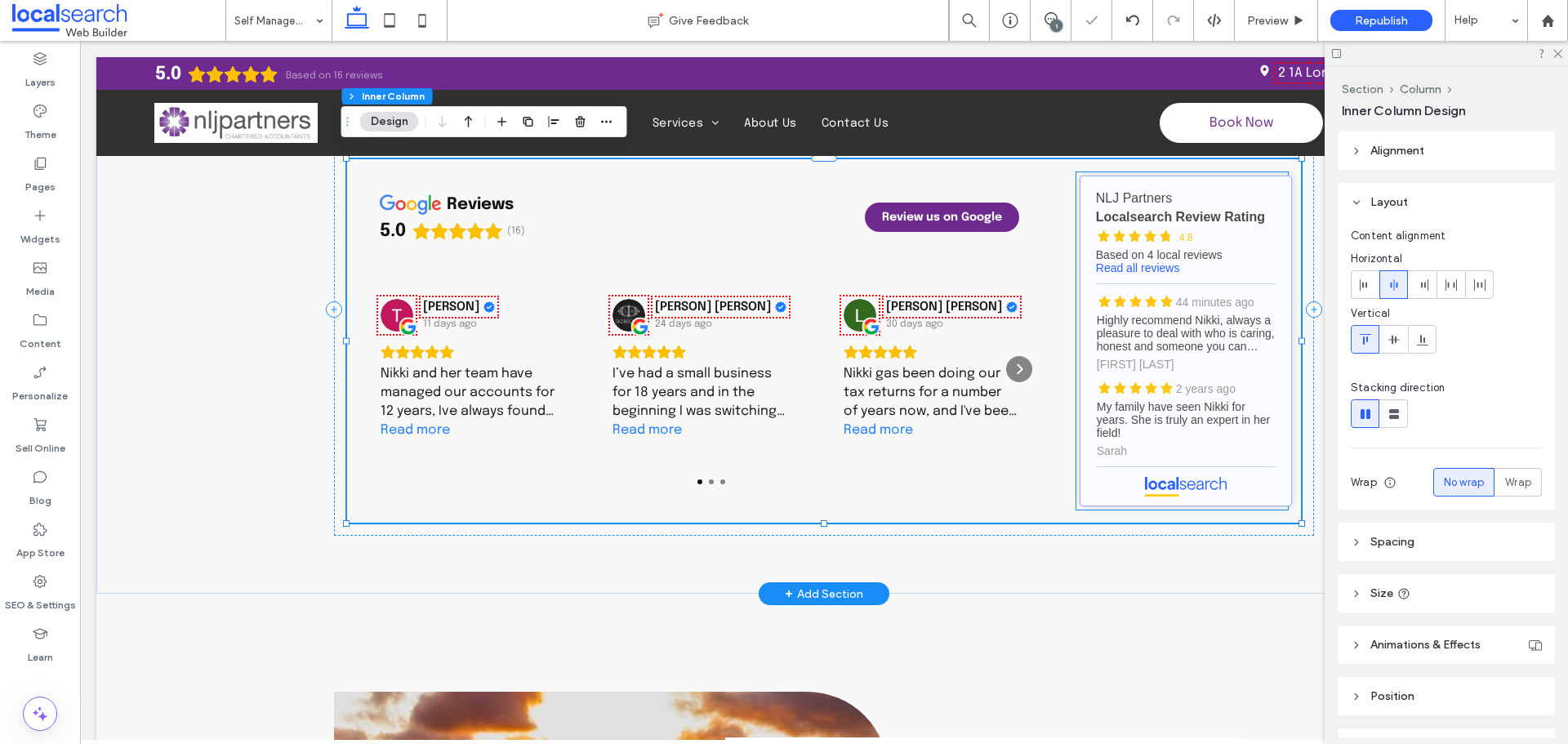 scroll, scrollTop: 1700, scrollLeft: 0, axis: vertical 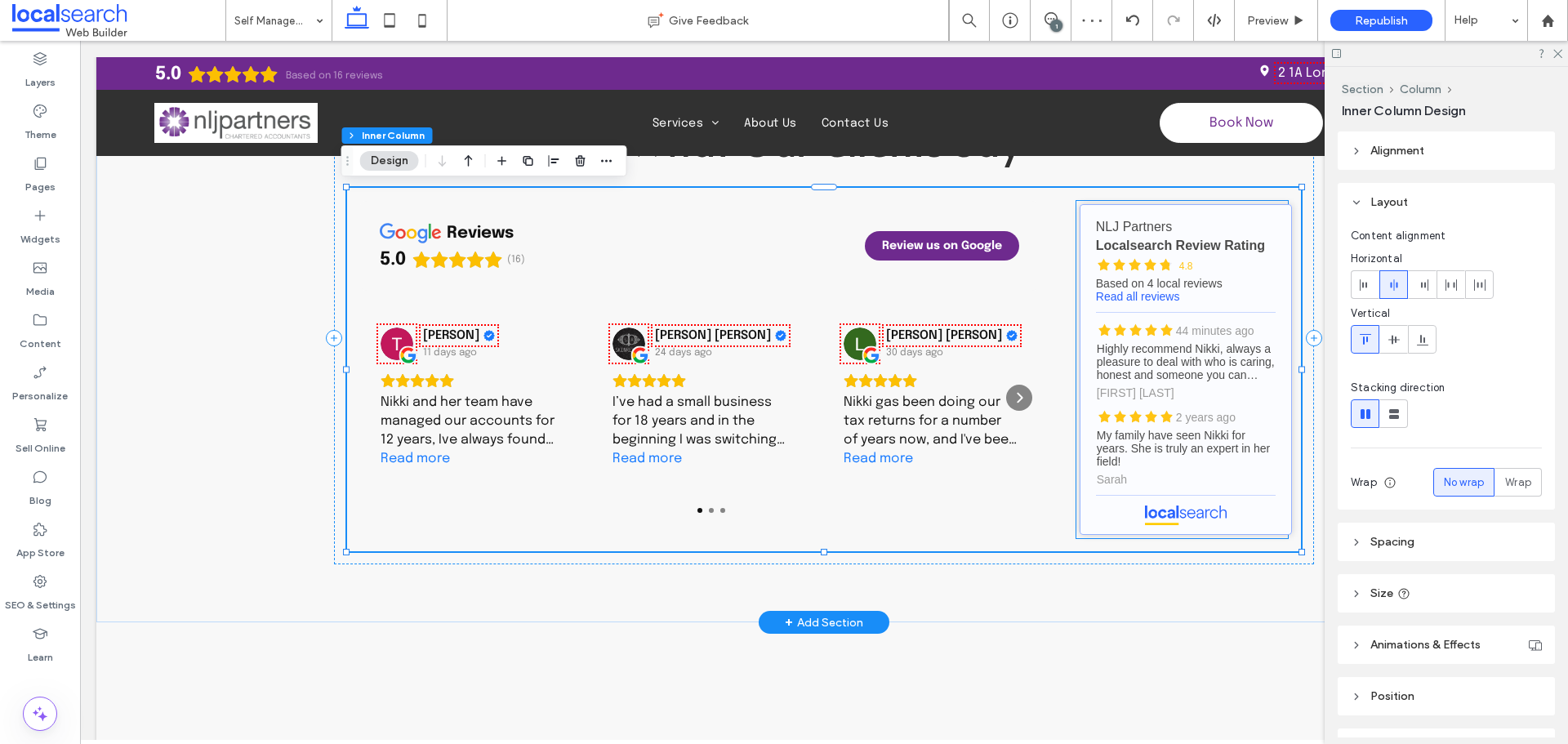 click on "NLJ Partners - Localsearch reviews" at bounding box center [1186, 369] 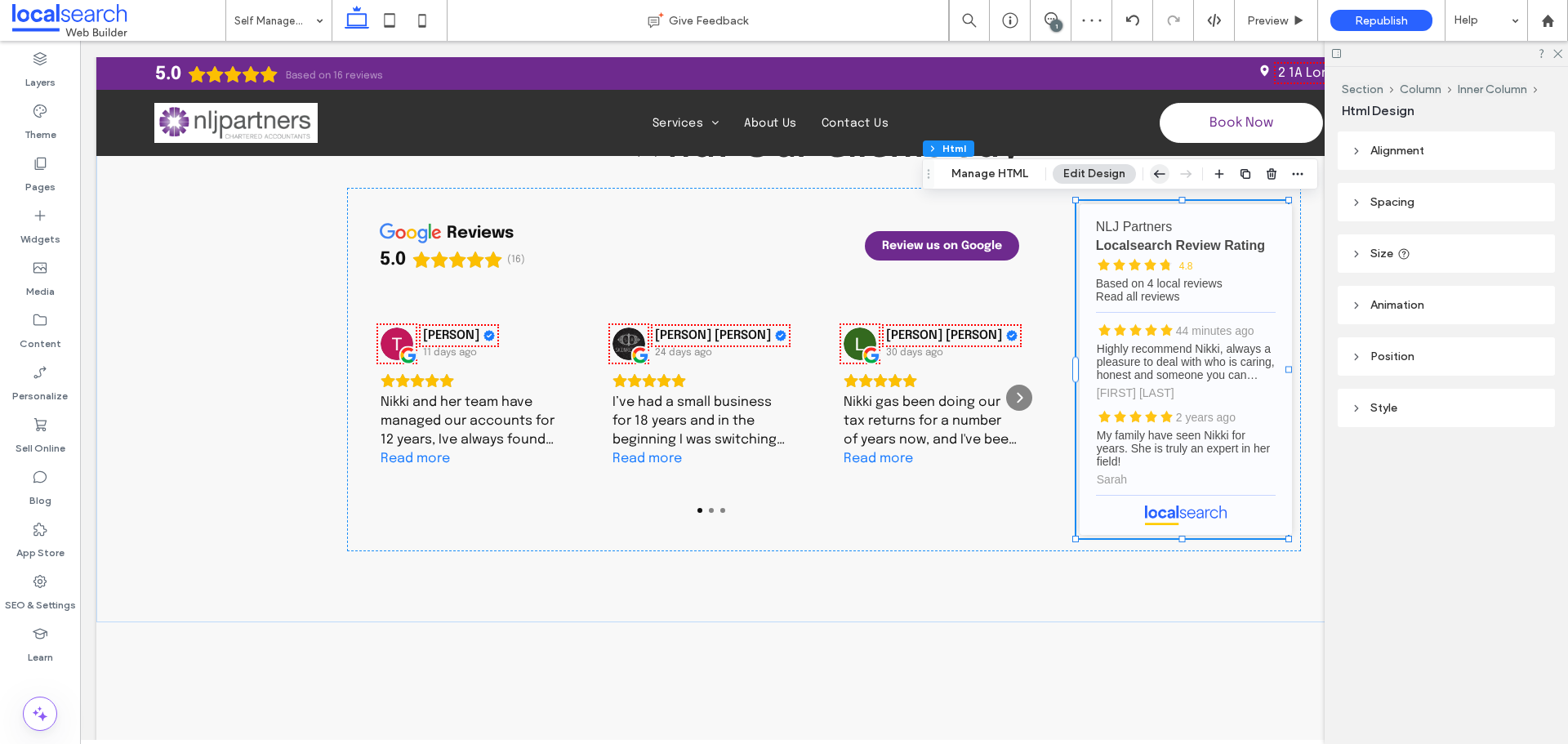 click 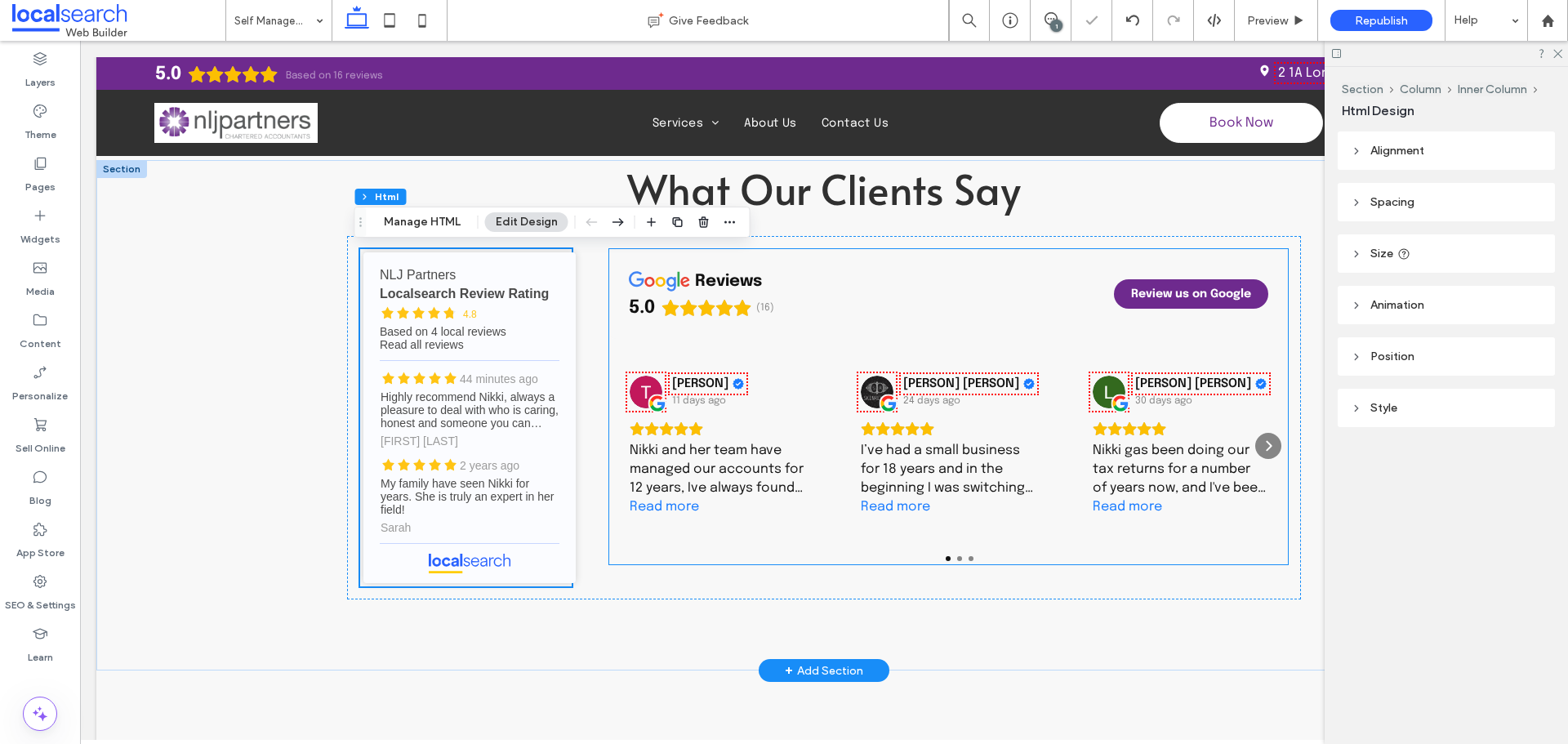 scroll, scrollTop: 1536, scrollLeft: 0, axis: vertical 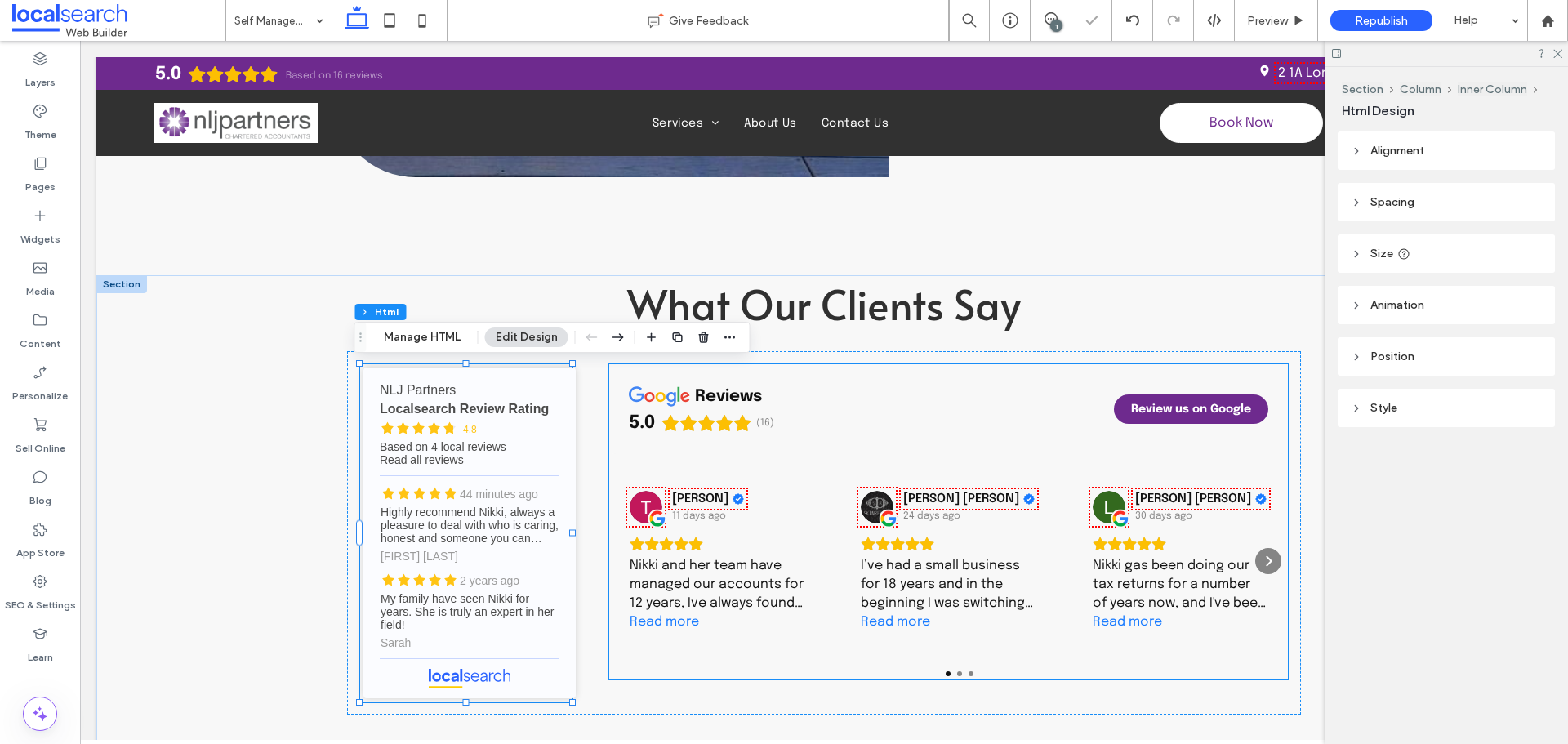 click on "Jasmin De Sensi 24 days ago I’ve had a small business for 18 years and in the beginning I was switching accounts often. Once I went with NLJ I have never looked back! It’s been approx 10 years now and I feel so supported. Nikki and Jodie are a remarkable team who get back to emails and phone calls in a timely manner and are always answering queries big or small. What’s more, is I don’t even live in the same state, I’m in Victoria and we converse mainly over email. So happy. Thanks Nikki and Jodie for all your help over the years 10/10! Read more" at bounding box center (948, 561) 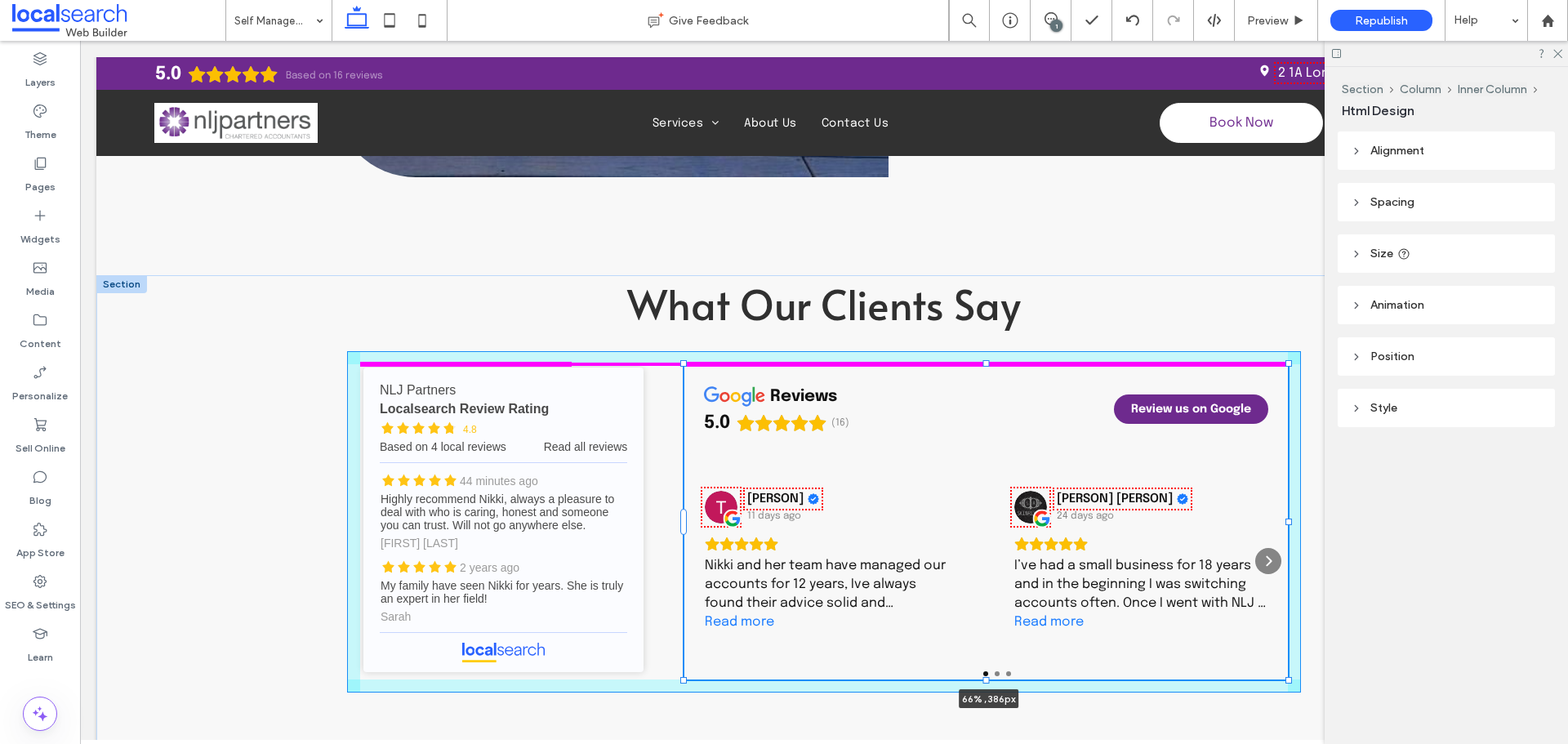 drag, startPoint x: 1285, startPoint y: 523, endPoint x: 1250, endPoint y: 528, distance: 35.35534 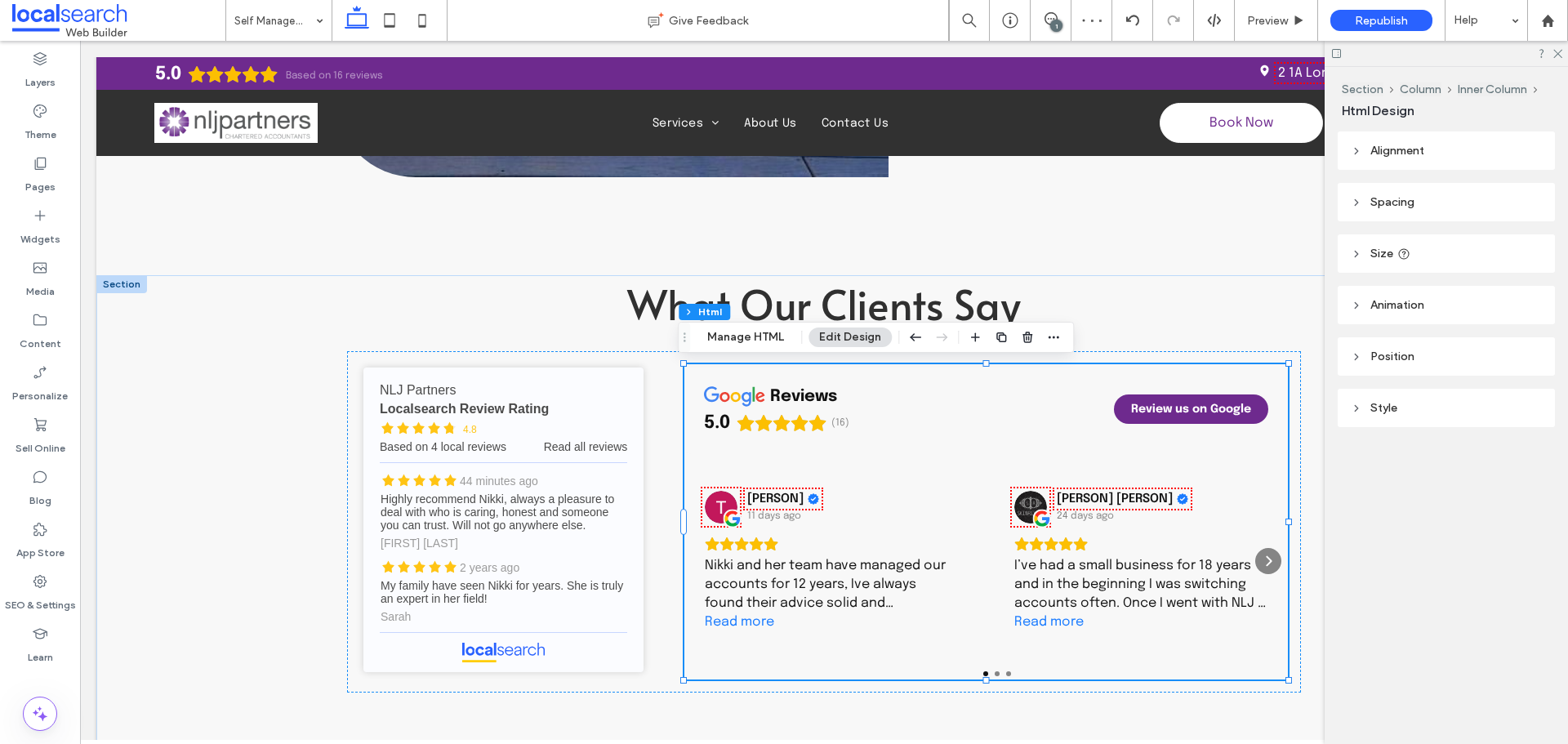 click on "reviews 5.0 (16) Review us on Google Tumbi Druid 11 days ago Nikki and her team have managed our accounts for 12 years, Ive always found their advice solid and dependable. Happy to recommend their services. Read more Jasmin De Sensi 24 days ago I’ve had a small business for 18 years and in the beginning I was switching accounts often. Once I went with NLJ I have never looked back! It’s been approx 10 years now and I feel so supported. Nikki and Jodie are a remarkable team who get back to emails and phone calls in a timely manner and are always answering queries big or small. What’s more, is I don’t even live in the same state, I’m in Victoria and we converse mainly over email. So happy. Thanks Nikki and Jodie for all your help over the years 10/10! Read more Lester Koch 30 days ago Read more Tobias Douglas Munday 1 month ago Read more" at bounding box center [986, 522] 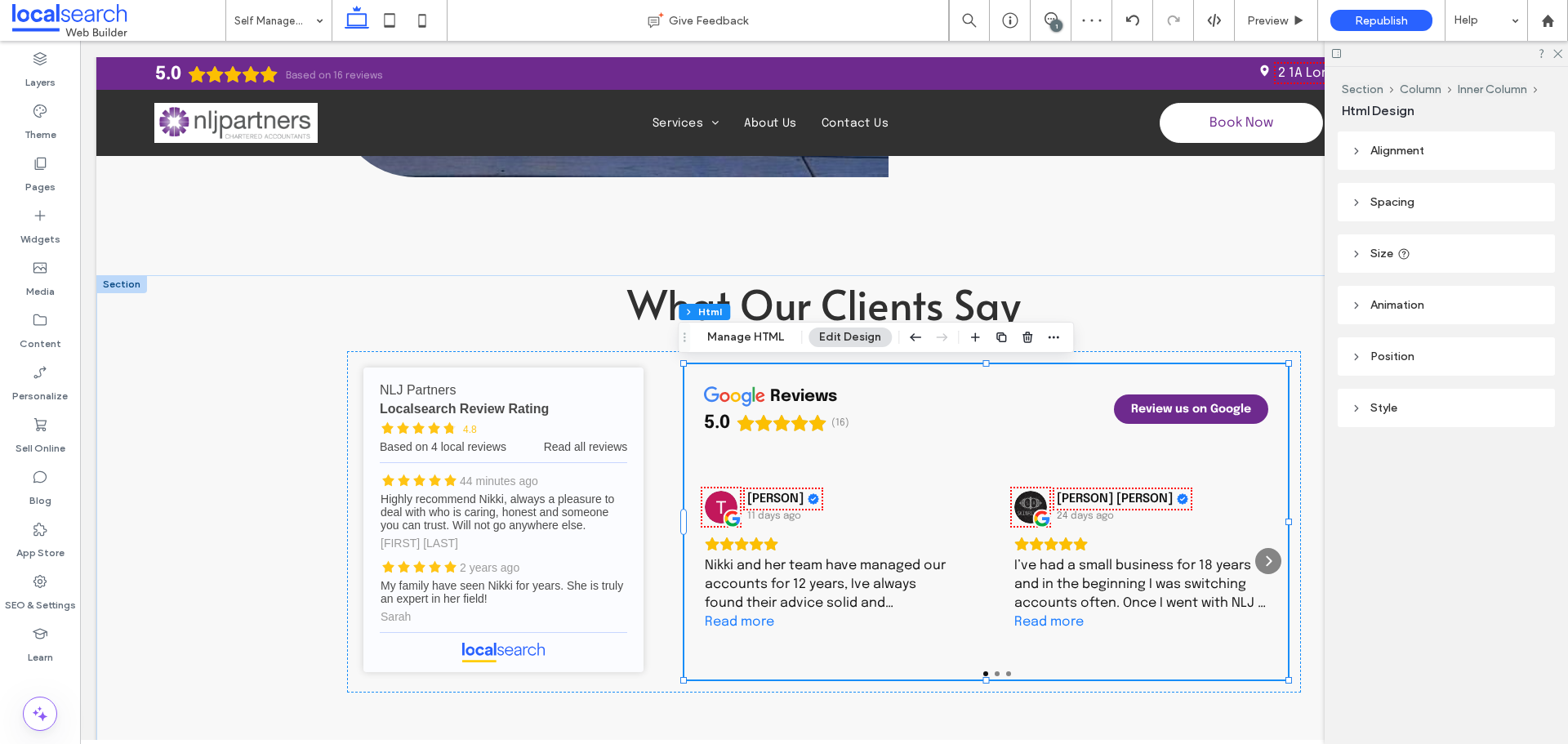 click on "Size" at bounding box center (1446, 253) 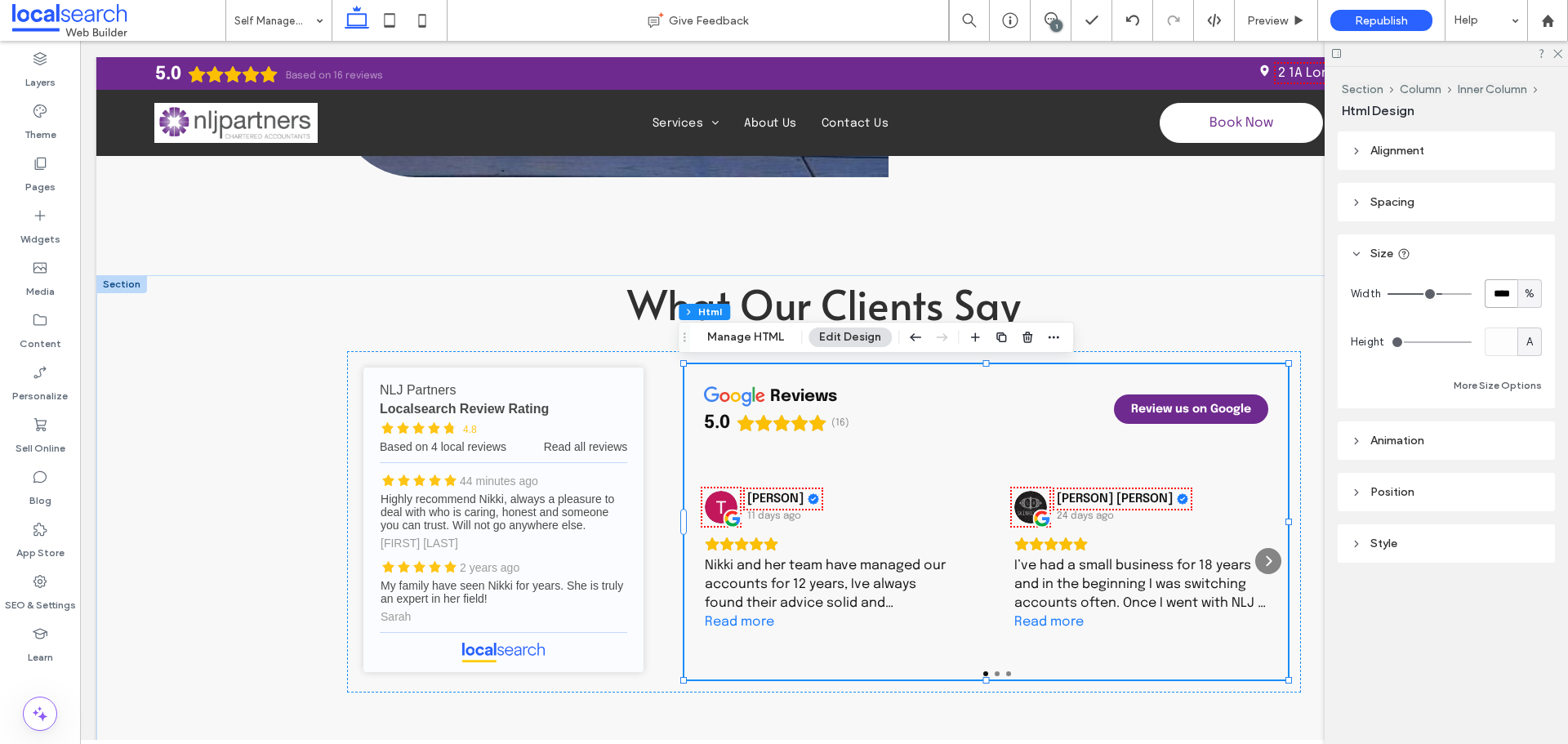 click on "****" at bounding box center [1501, 293] 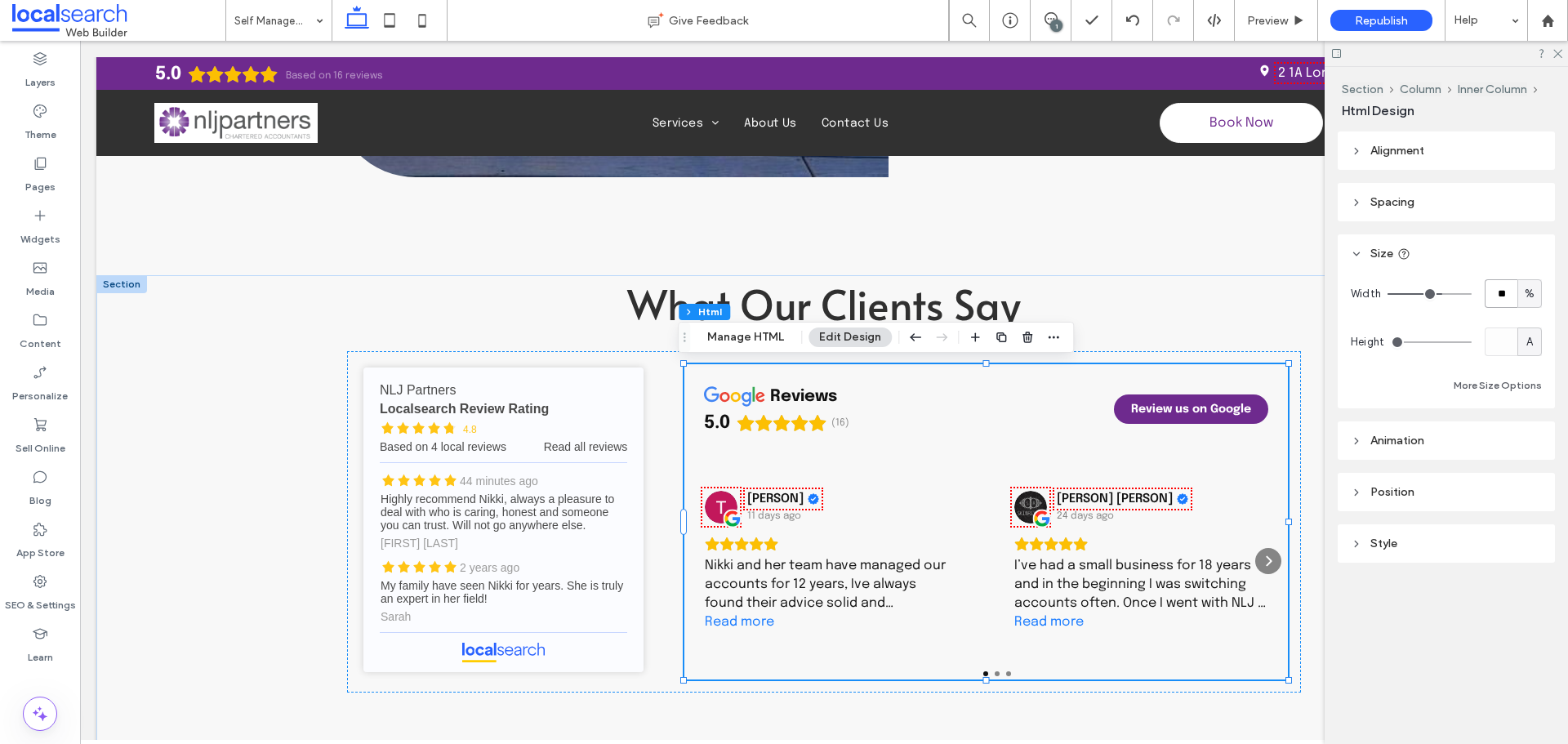 type on "**" 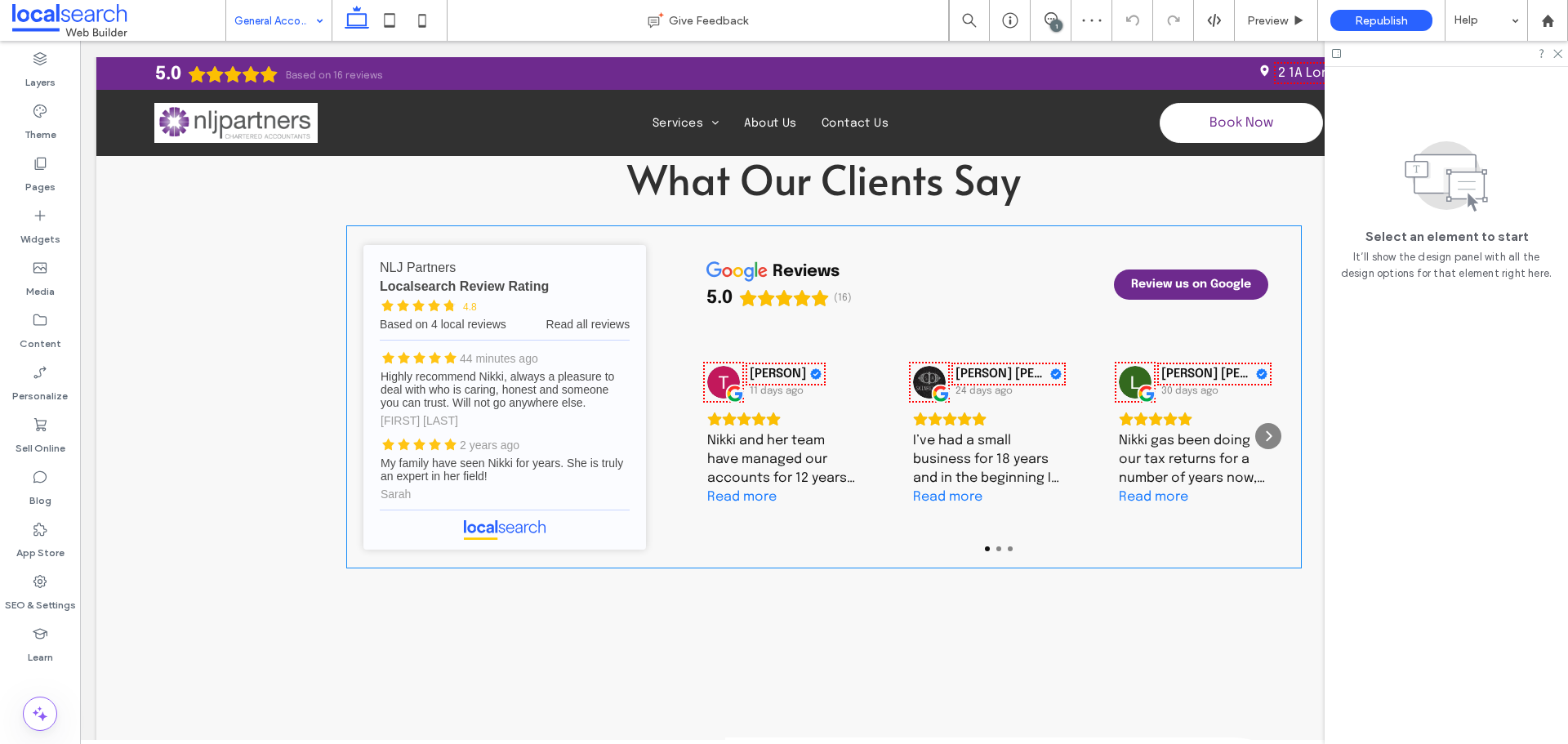 scroll, scrollTop: 0, scrollLeft: 0, axis: both 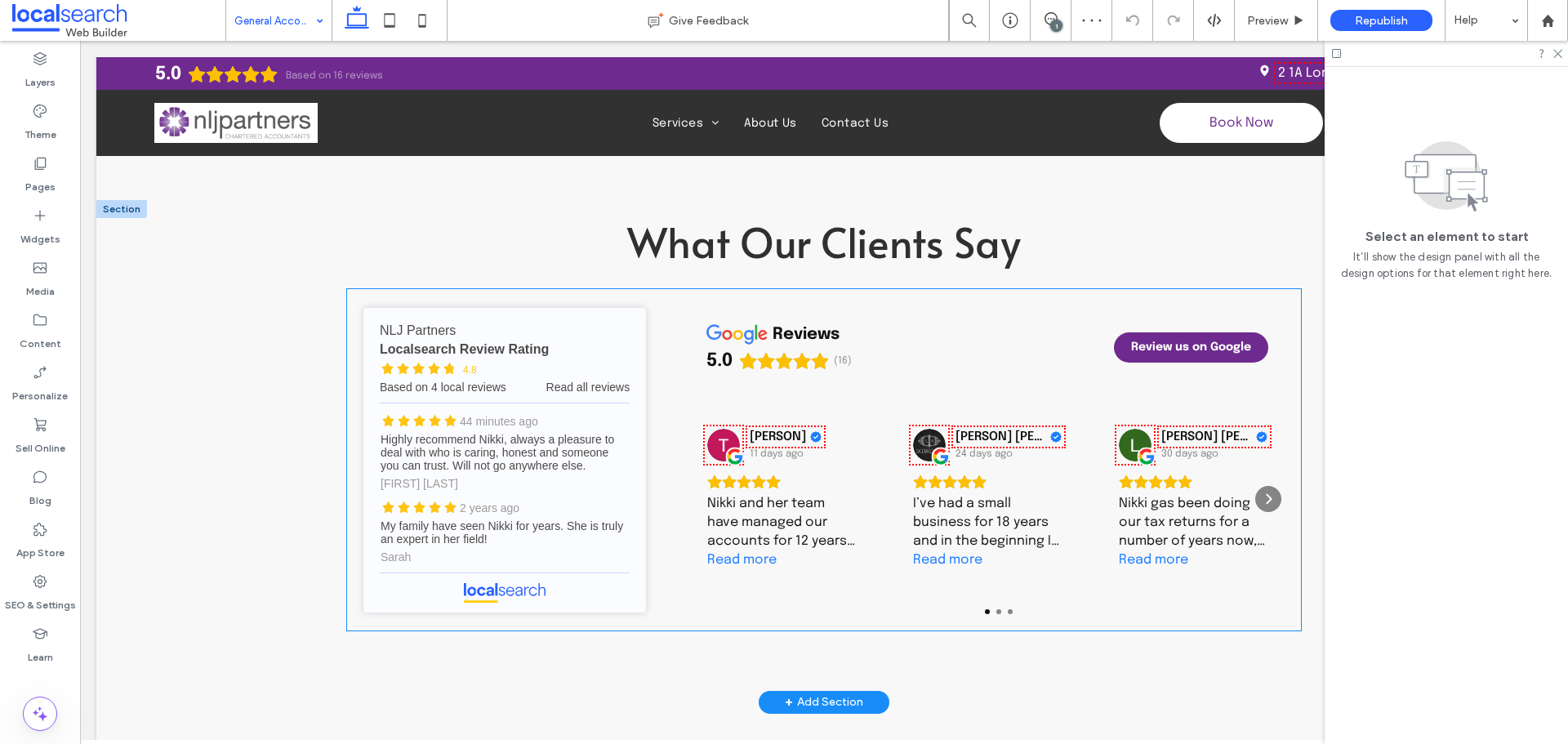 click on "reviews 5.0 (16) Review us on Google Tumbi Druid 11 days ago Nikki and her team have managed our accounts for 12 years, Ive always found their advice solid and dependable. Happy to recommend their services. Read more Jasmin De Sensi 24 days ago I’ve had a small business for 18 years and in the beginning I was switching accounts often. Once I went with NLJ I have never looked back! It’s been approx 10 years now and I feel so supported. Nikki and Jodie are a remarkable team who get back to emails and phone calls in a timely manner and are always answering queries big or small. What’s more, is I don’t even live in the same state, I’m in Victoria and we converse mainly over email. So happy. Thanks Nikki and Jodie for all your help over the years 10/10! Read more Lester Koch 30 days ago Read more Tobias Douglas Munday 1 month ago Read more Chris McClellan 4 months ago Read more Ray Mizzi 4 months ago Read more" at bounding box center [987, 460] 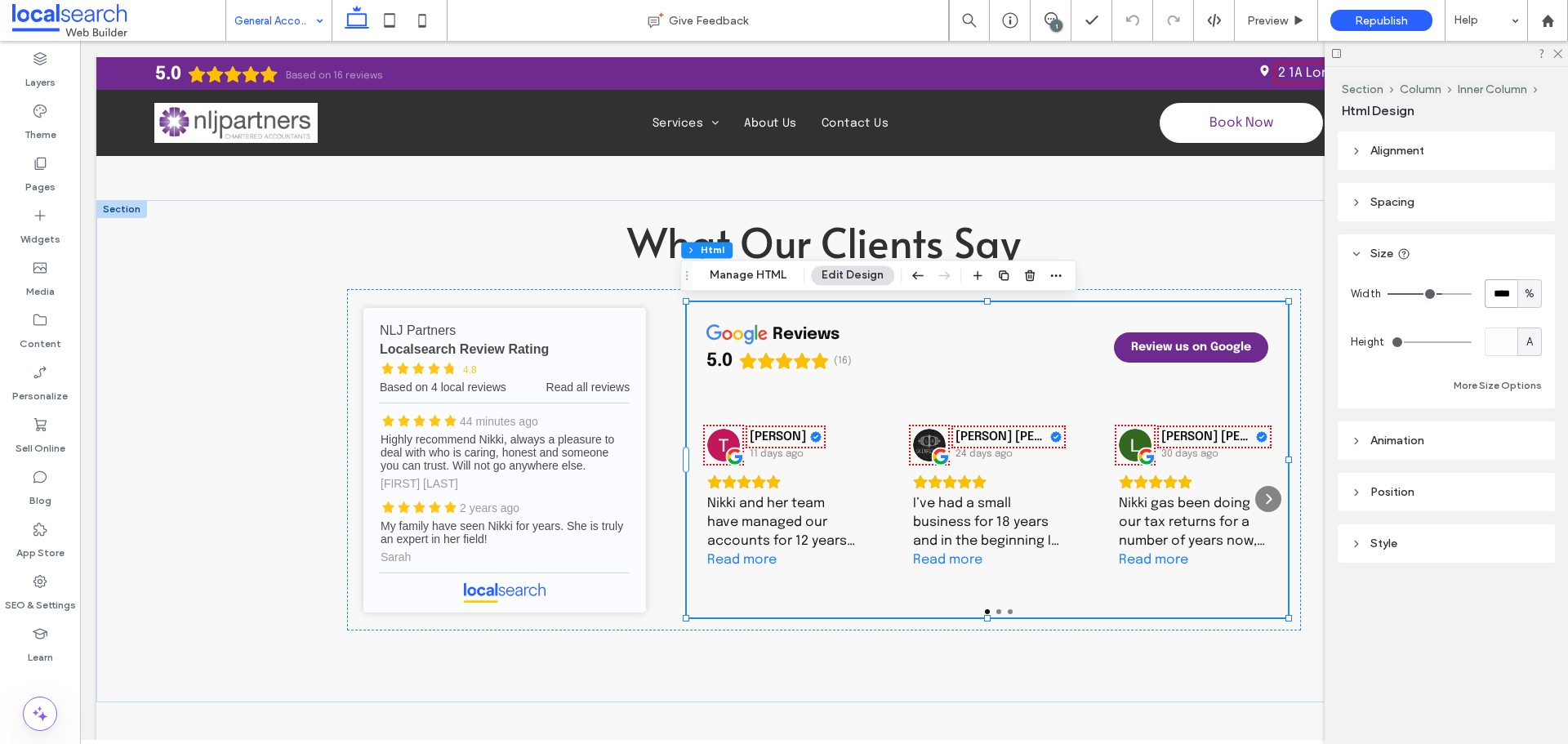 click on "****" at bounding box center (1501, 293) 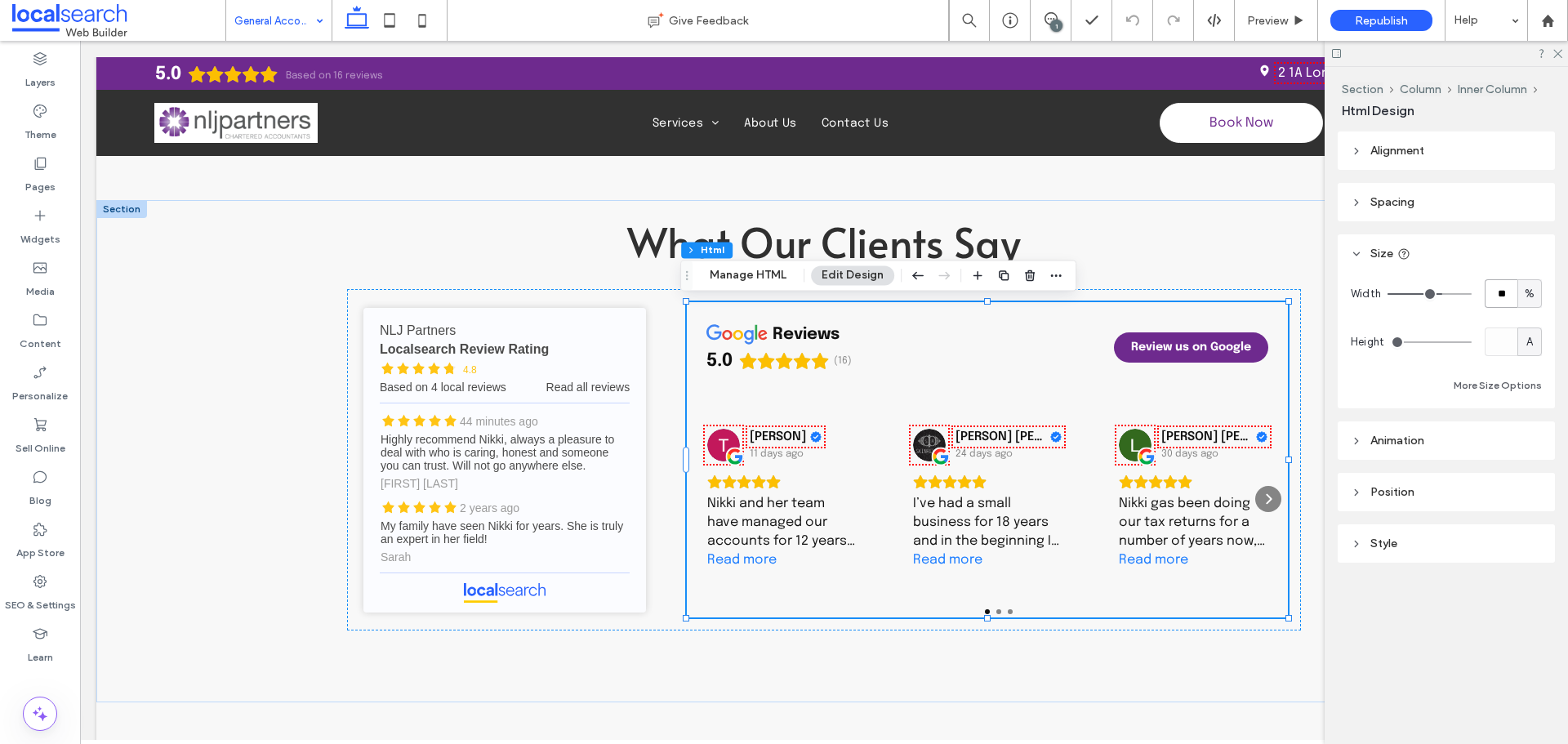 type on "**" 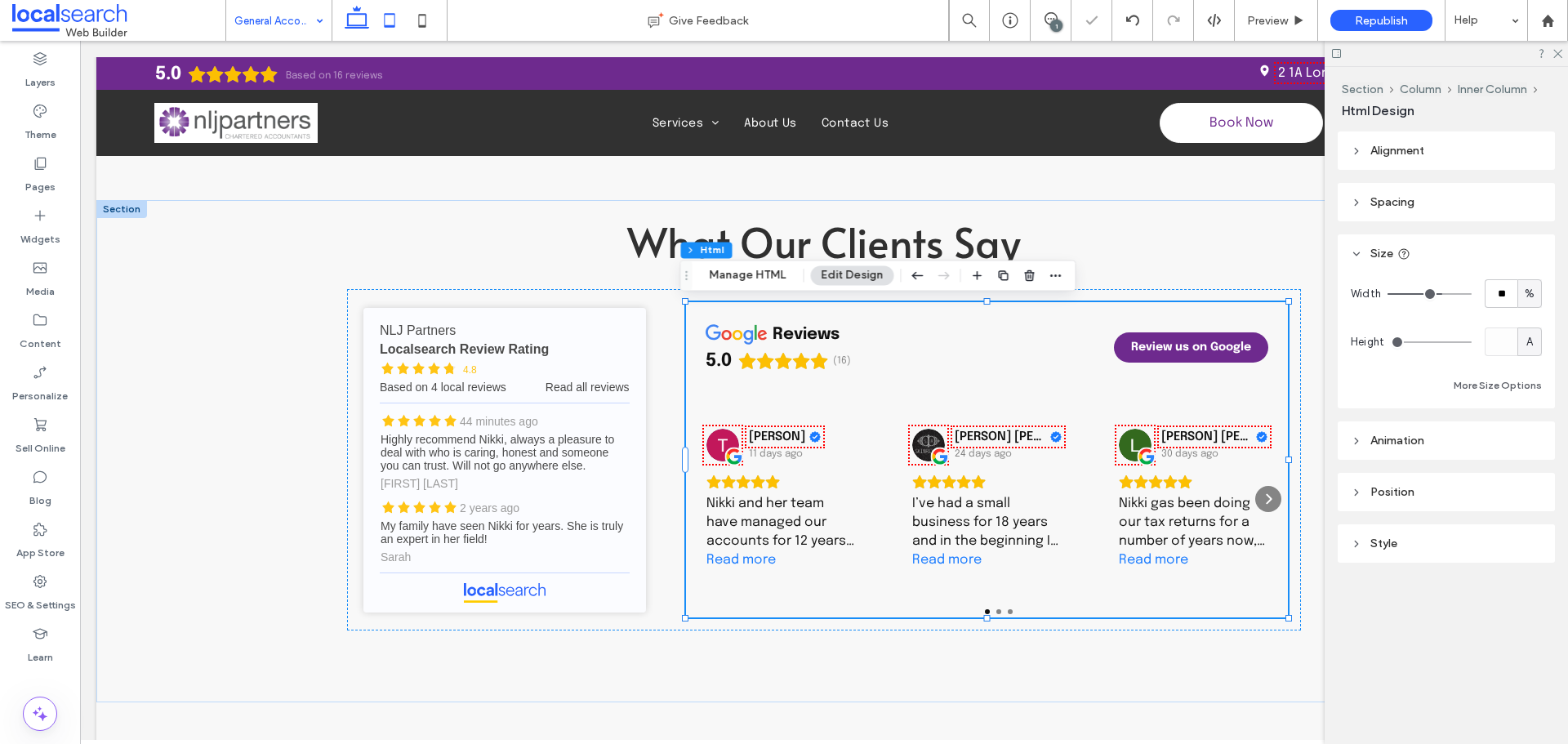 click 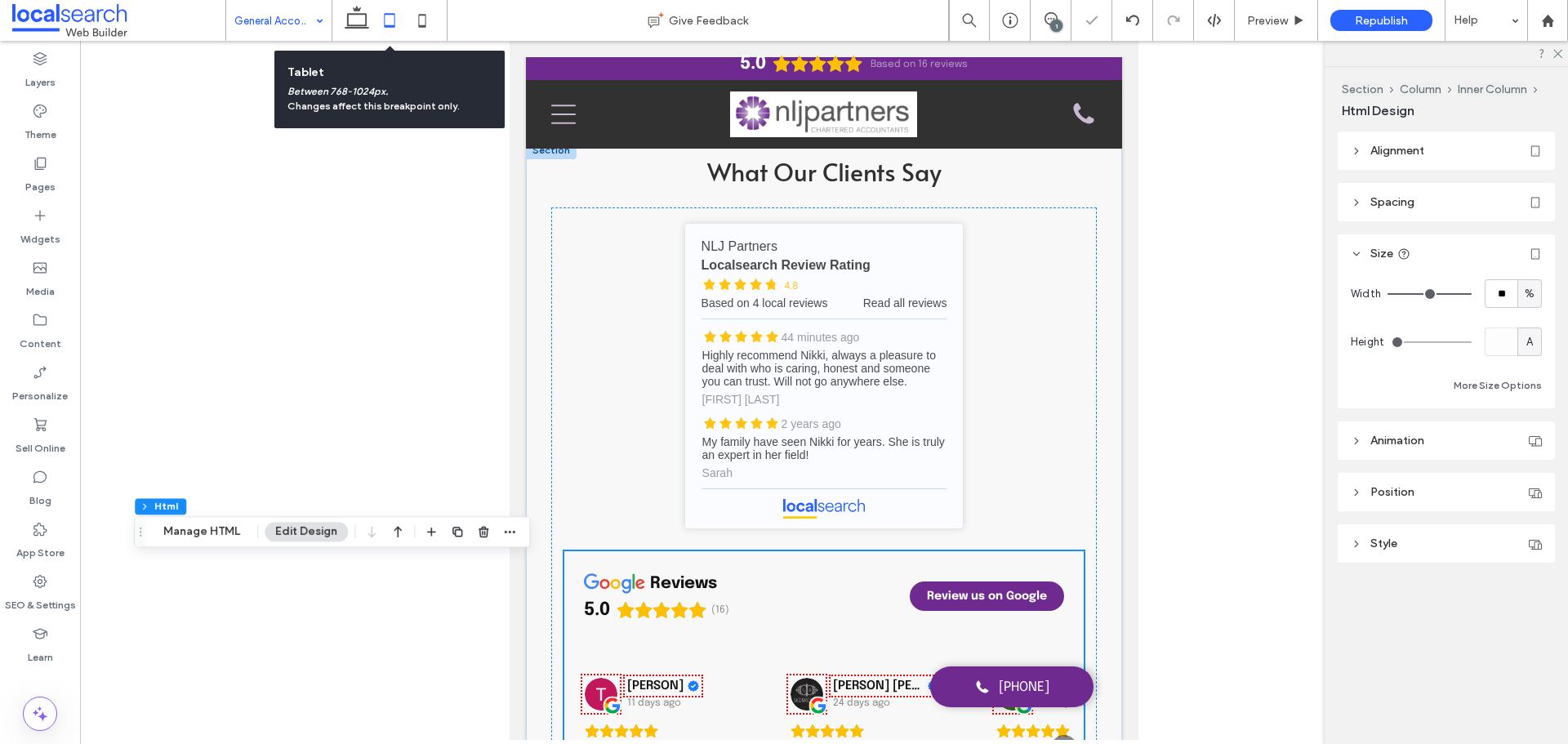 type on "***" 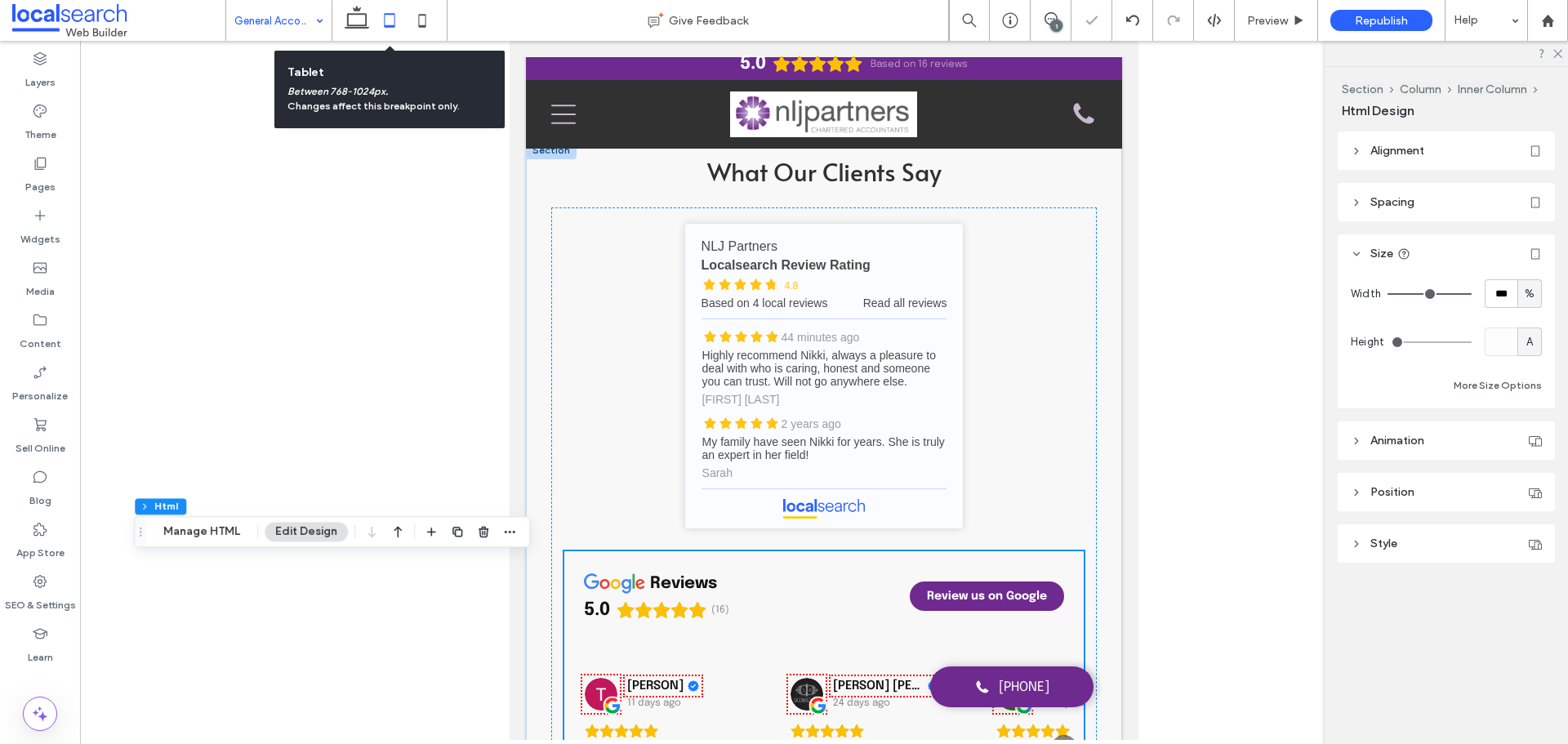 scroll, scrollTop: 1707, scrollLeft: 0, axis: vertical 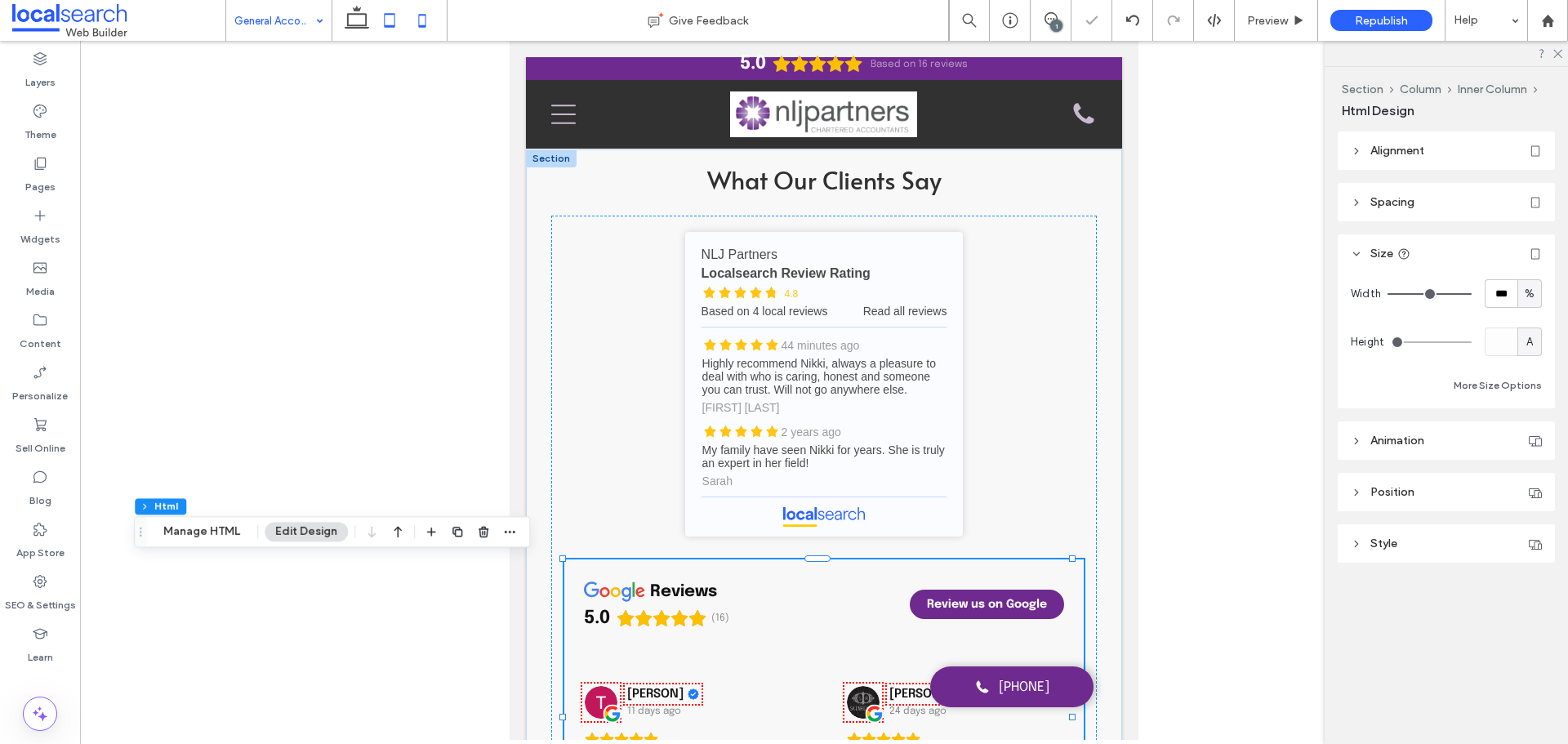click 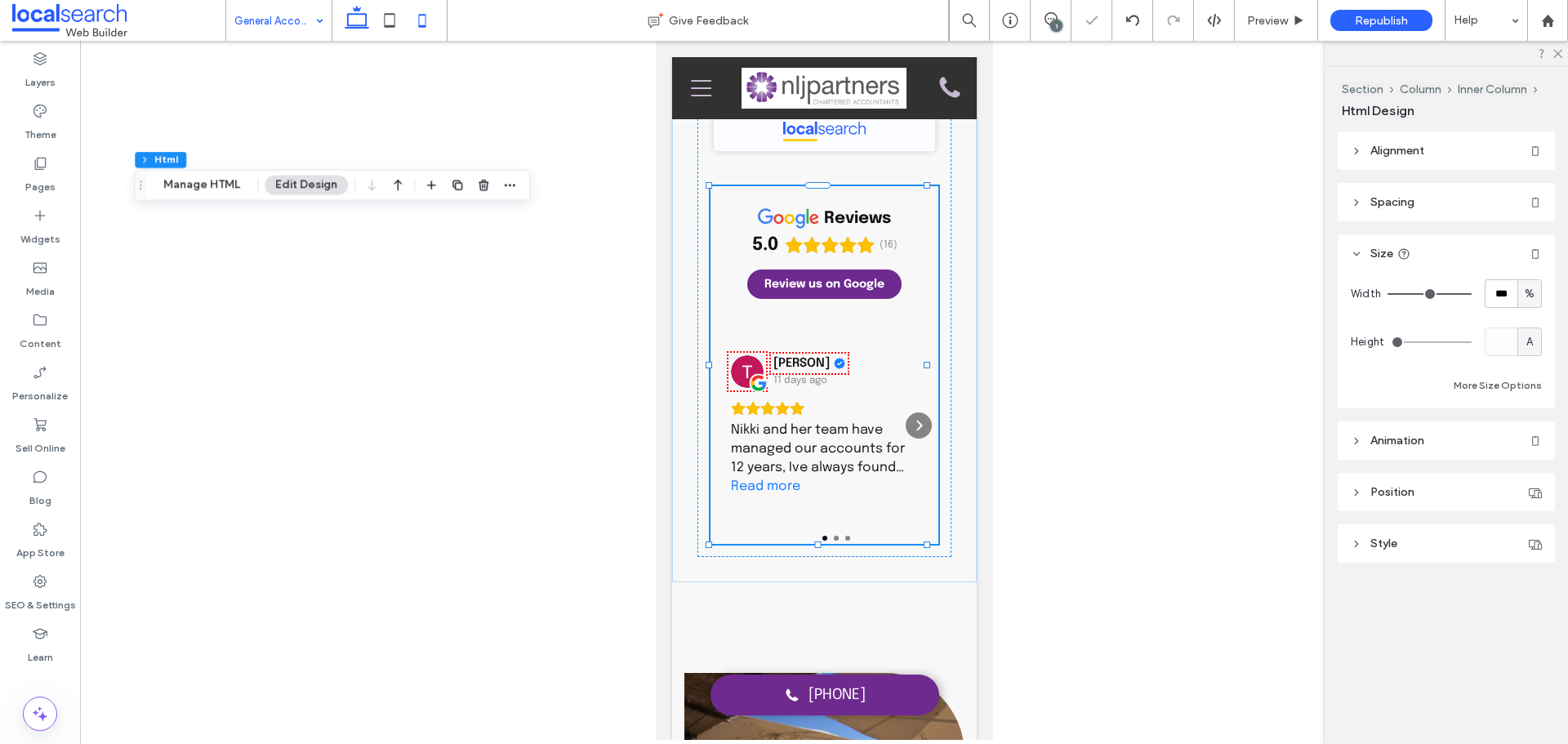 click 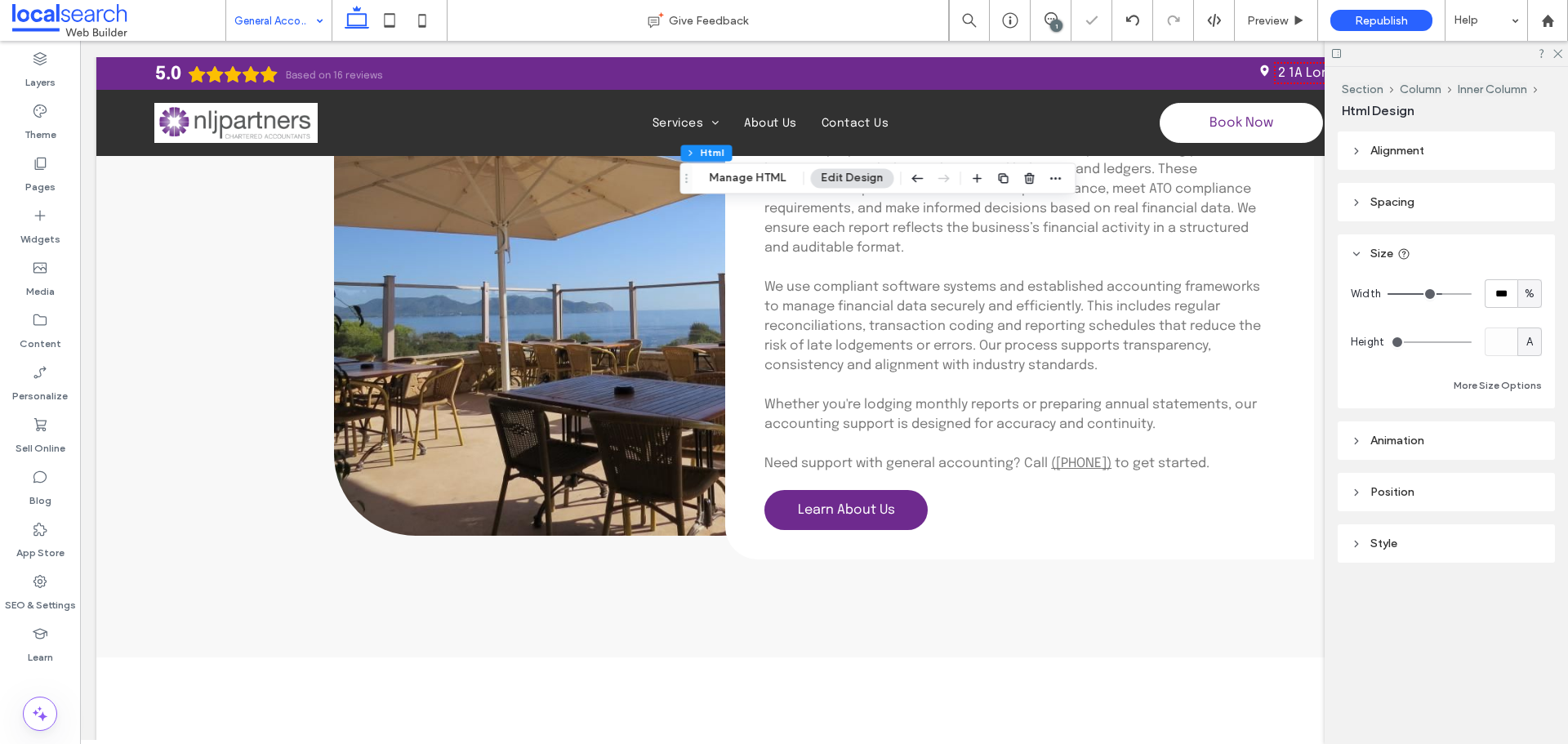 type on "**" 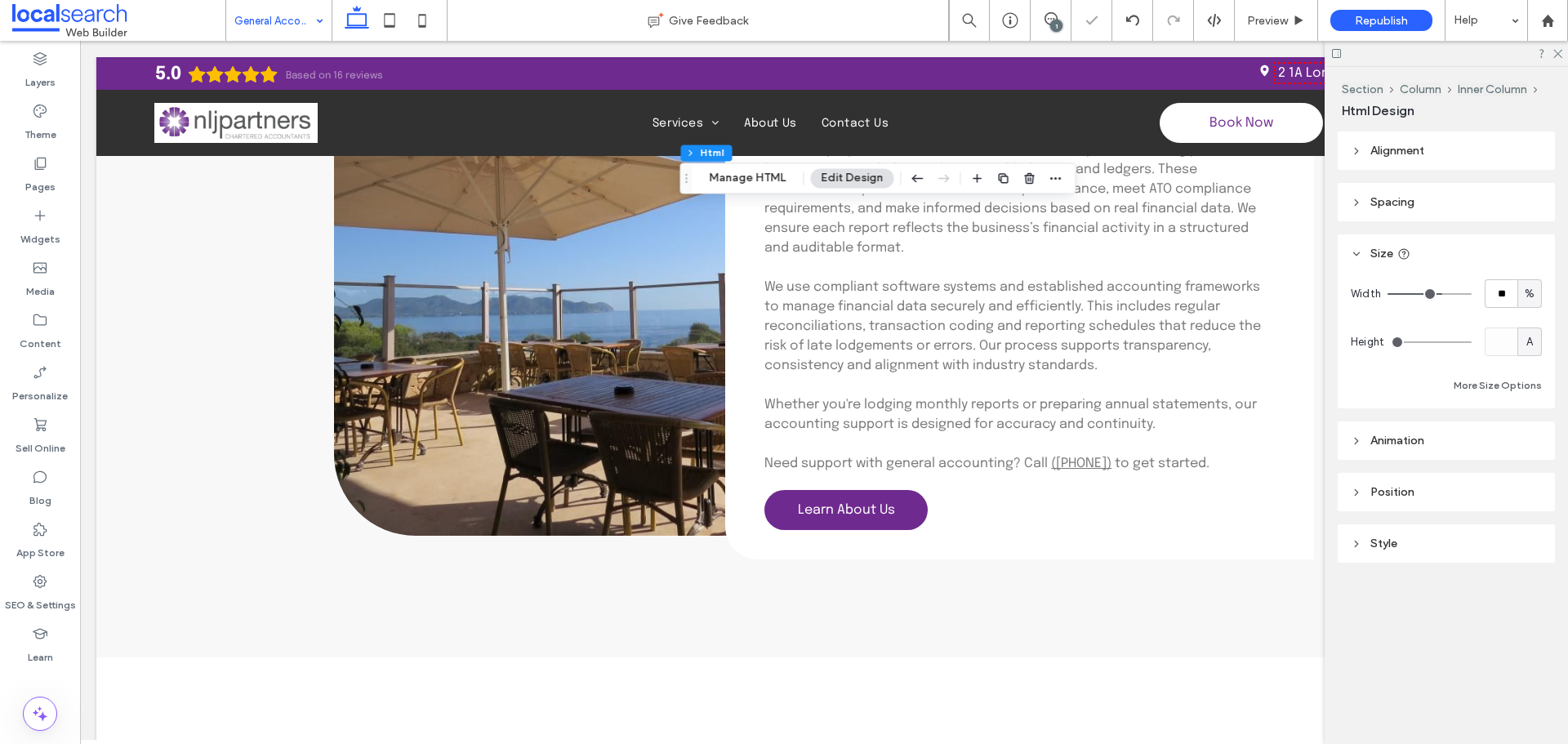 scroll, scrollTop: 1812, scrollLeft: 0, axis: vertical 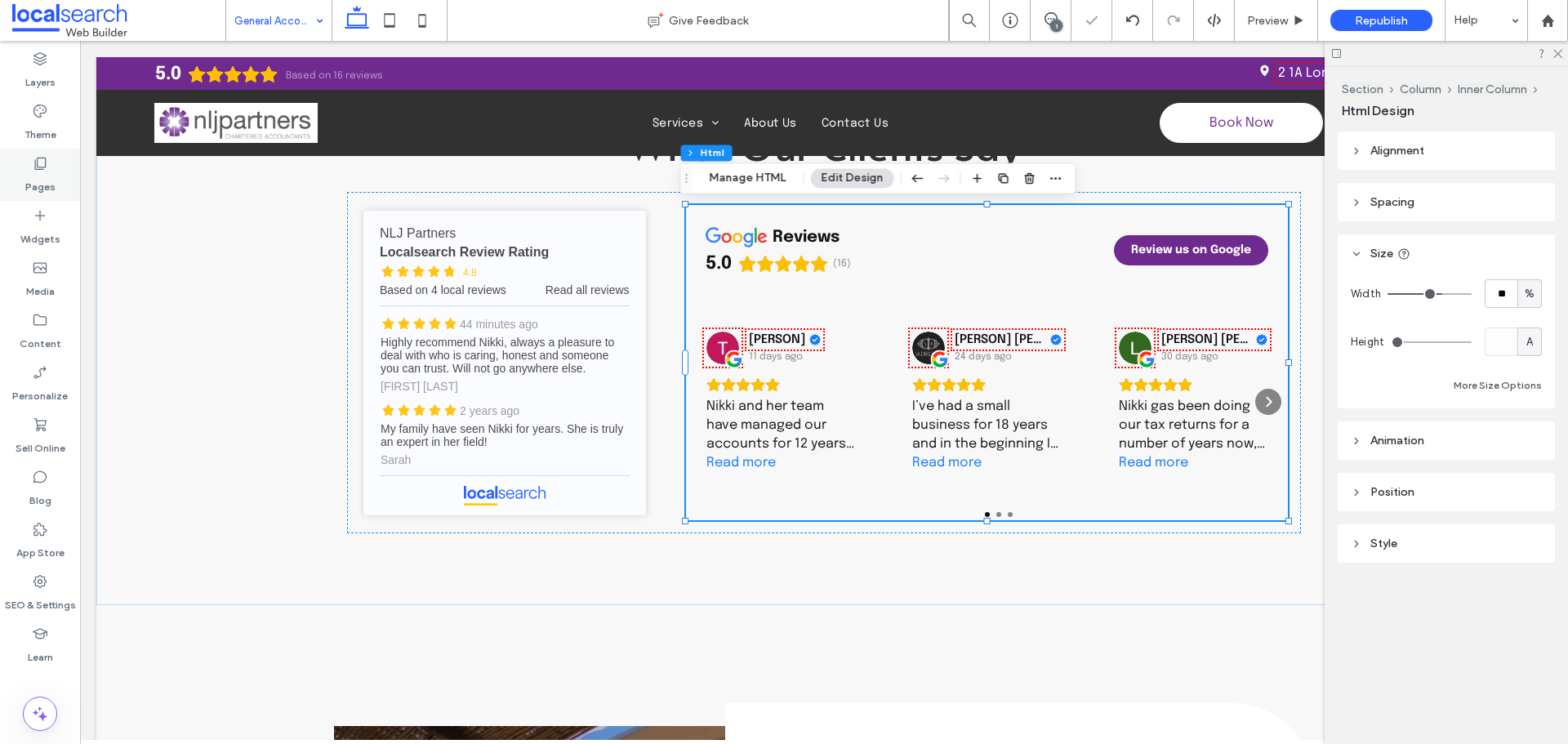 click on "Pages" at bounding box center (40, 175) 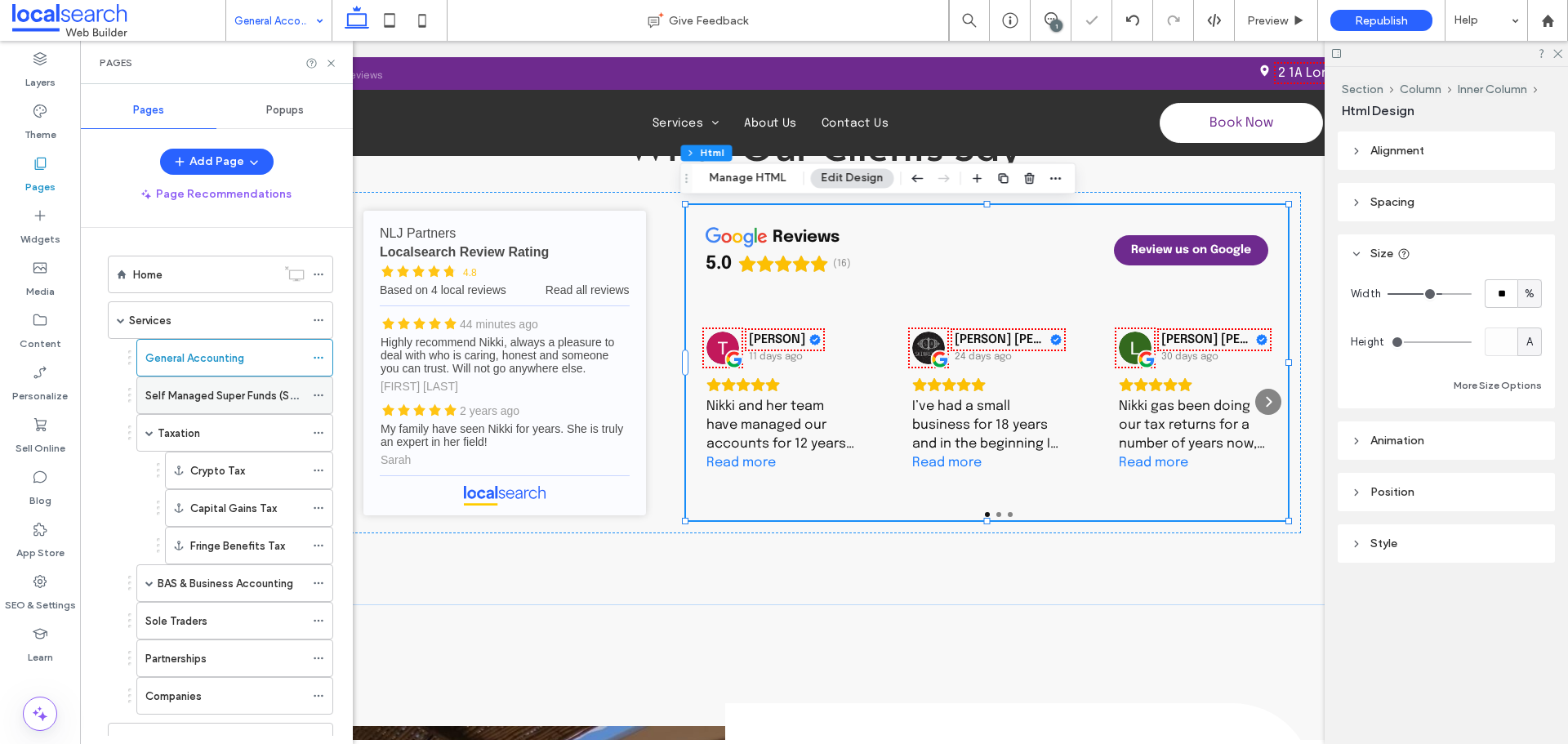 click on "Self Managed Super Funds (SMSF)" at bounding box center (229, 395) 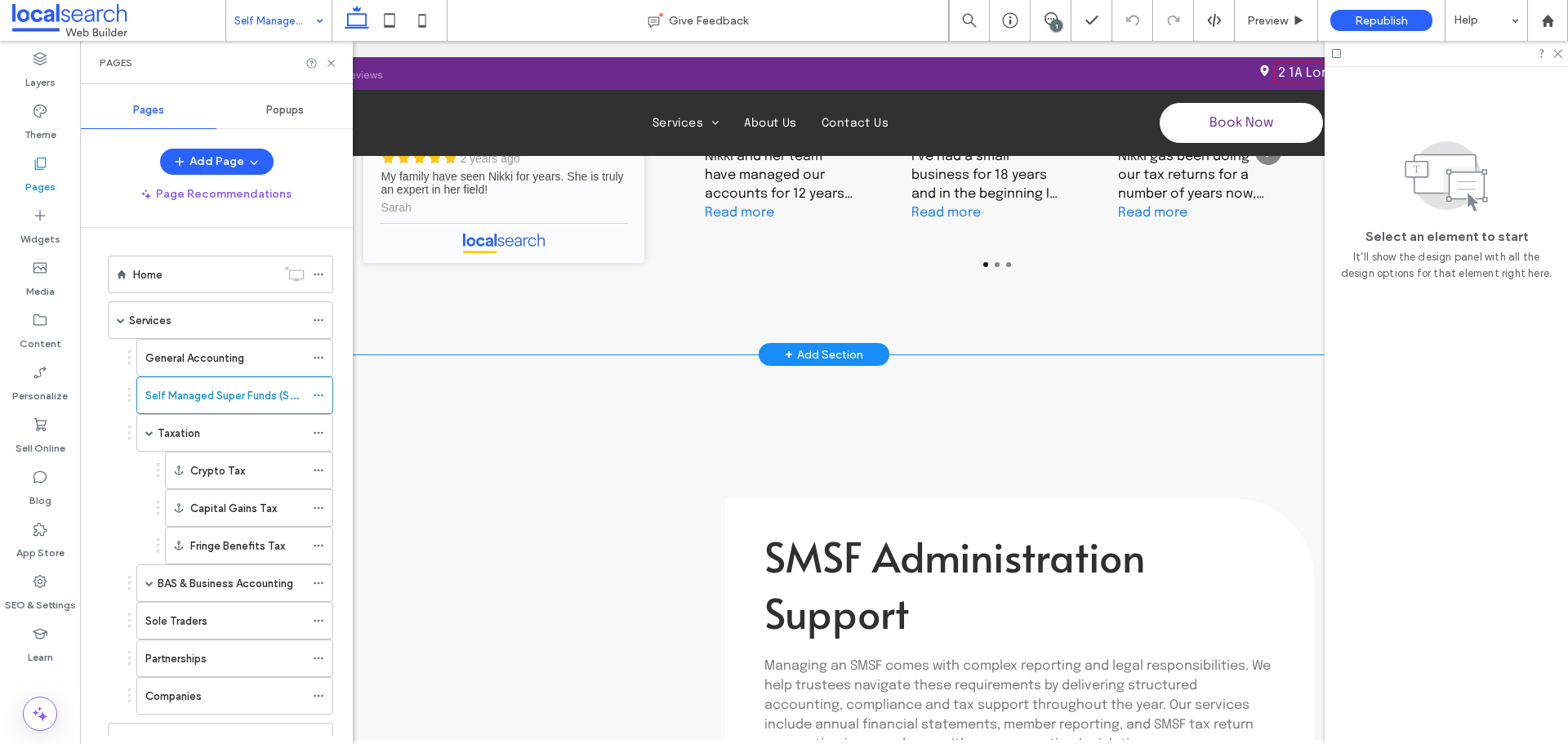 scroll, scrollTop: 0, scrollLeft: 0, axis: both 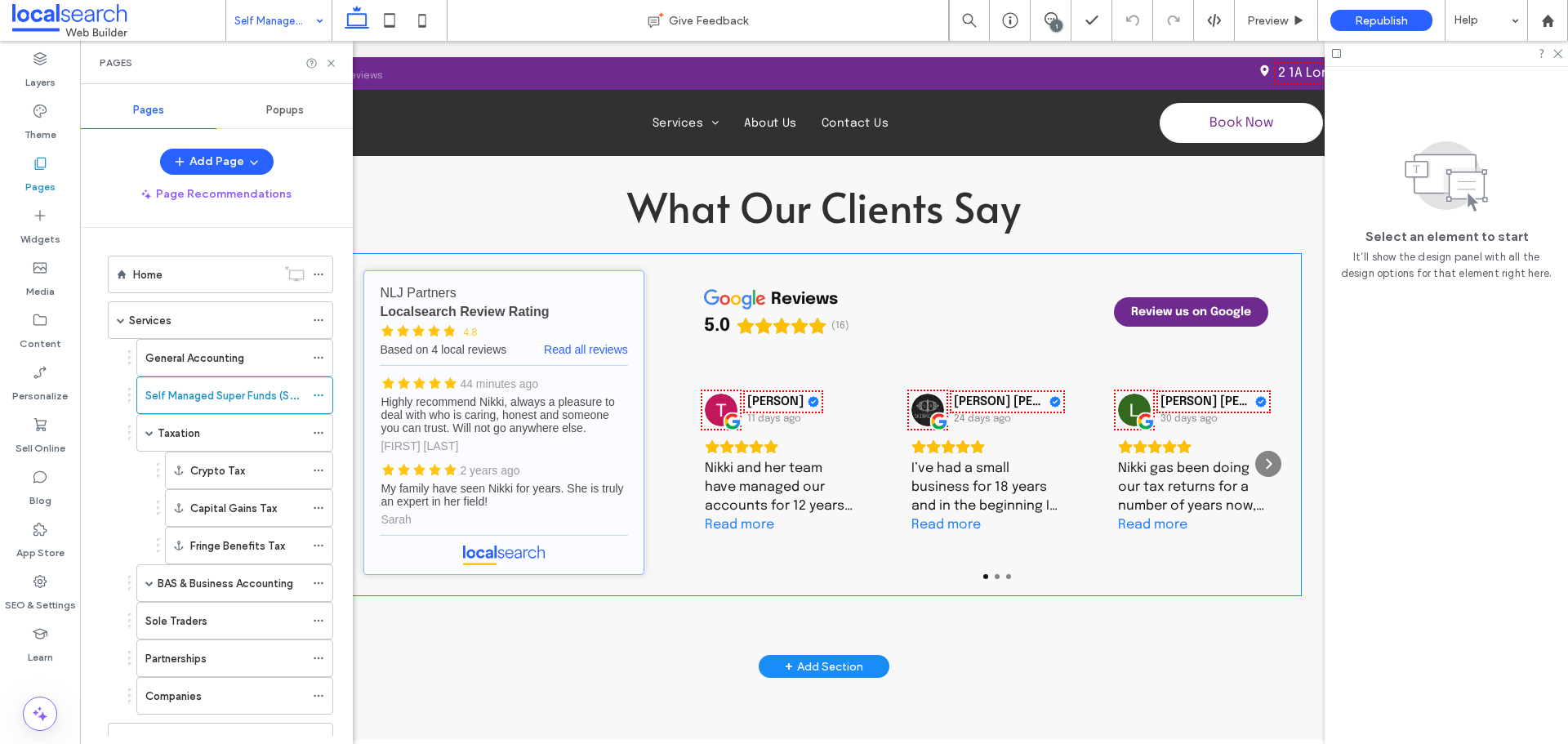 click on "NLJ Partners - Localsearch reviews" at bounding box center (503, 422) 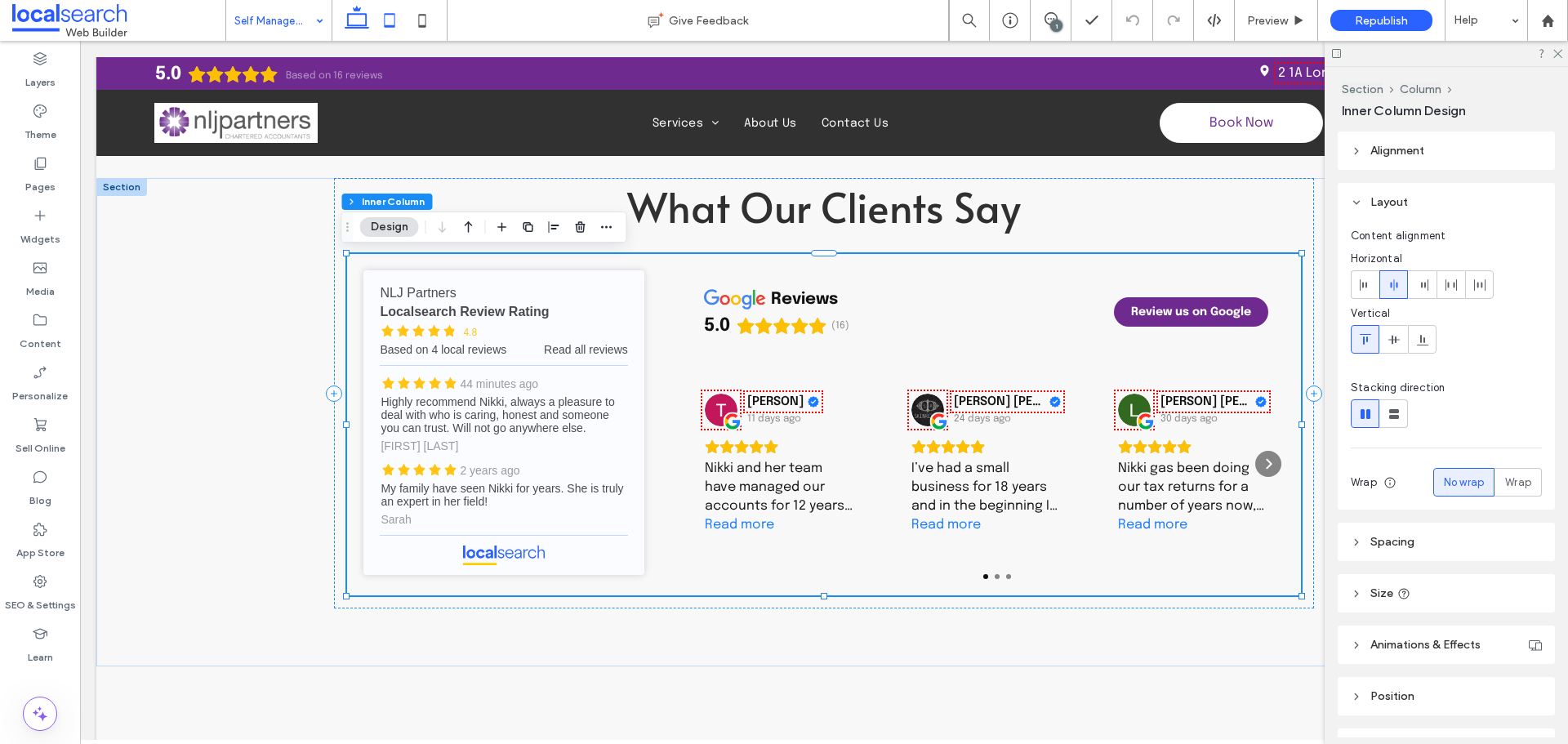 drag, startPoint x: 386, startPoint y: 23, endPoint x: 236, endPoint y: 280, distance: 297.57184 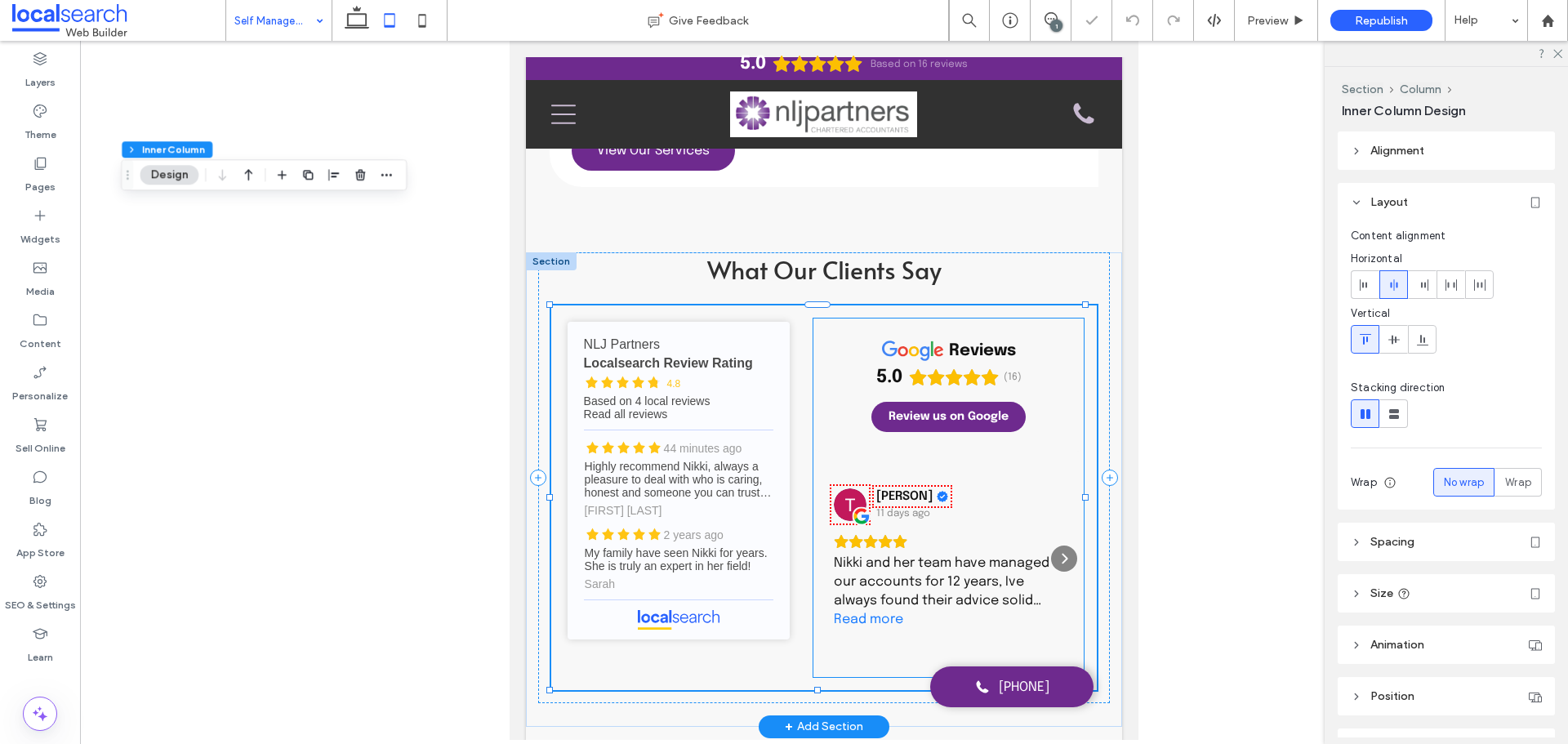 scroll, scrollTop: 1736, scrollLeft: 0, axis: vertical 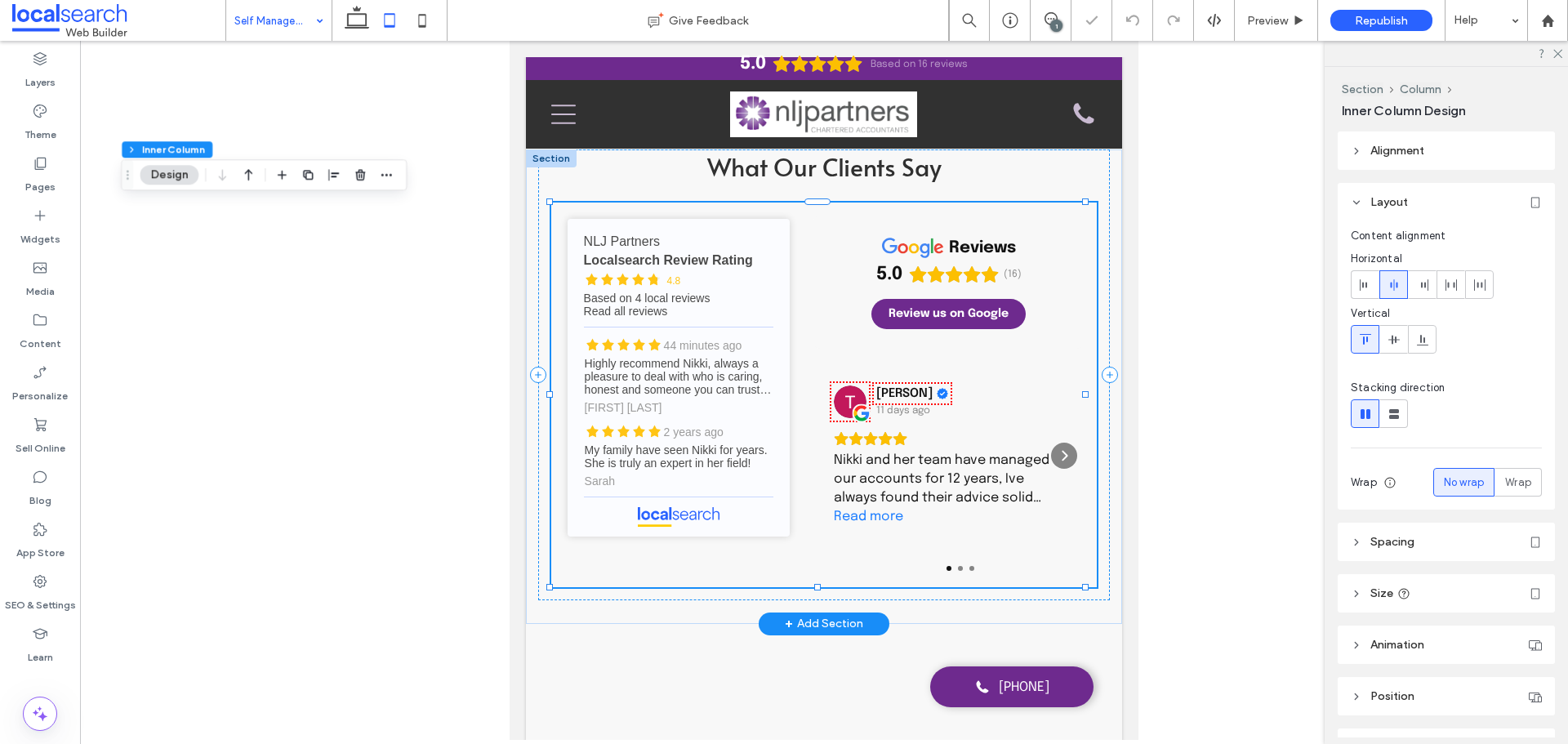 click on "NLJ Partners - Localsearch reviews NLJ Partners   Localsearch Review Rating 4.8 Based on 4 local reviews   Read all reviews 44 minutes ago Highly recommend Nikki, always a pleasure to deal with who is caring, honest and someone you can trust. Will not go anywhere else.   Wendi Watts 2 years ago My family have seen Nikki for years. She is truly an expert in her field!   Sarah
reviews 5.0 (16) Review us on Google Tumbi Druid 11 days ago Nikki and her team have managed our accounts for 12 years, Ive always found their advice solid and dependable. Happy to recommend their services. Read more Jasmin De Sensi 24 days ago Read more" at bounding box center (824, 394) 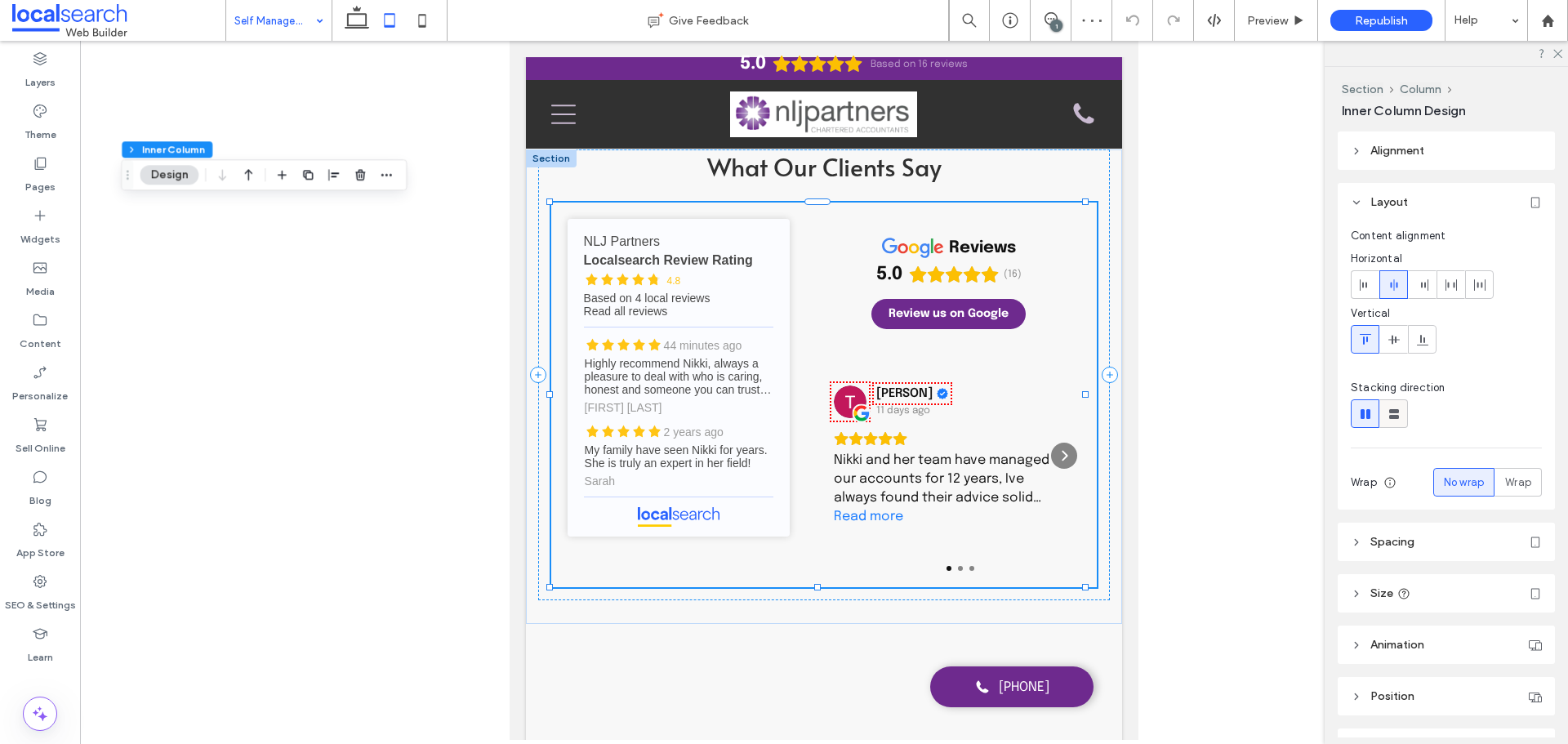 click 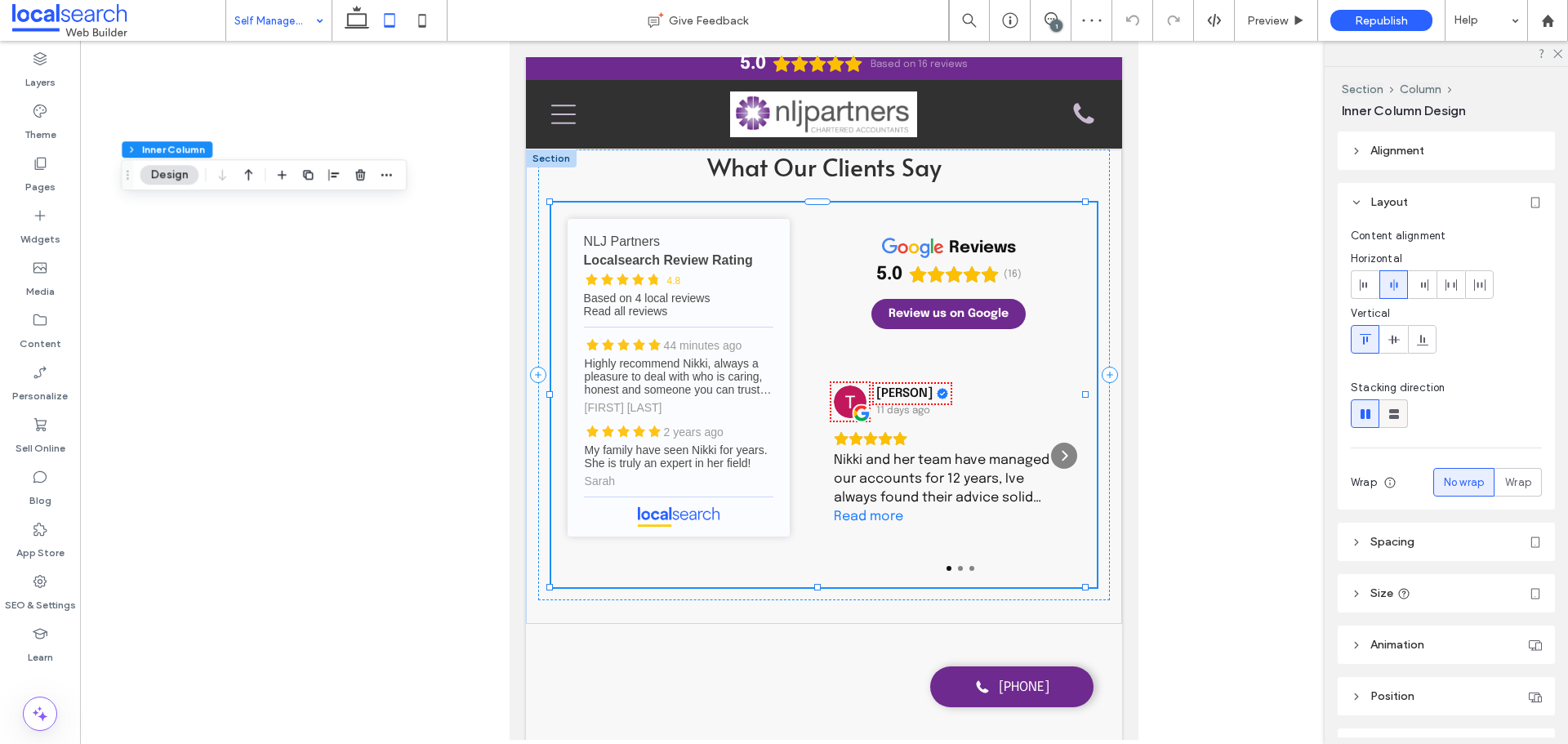type on "**" 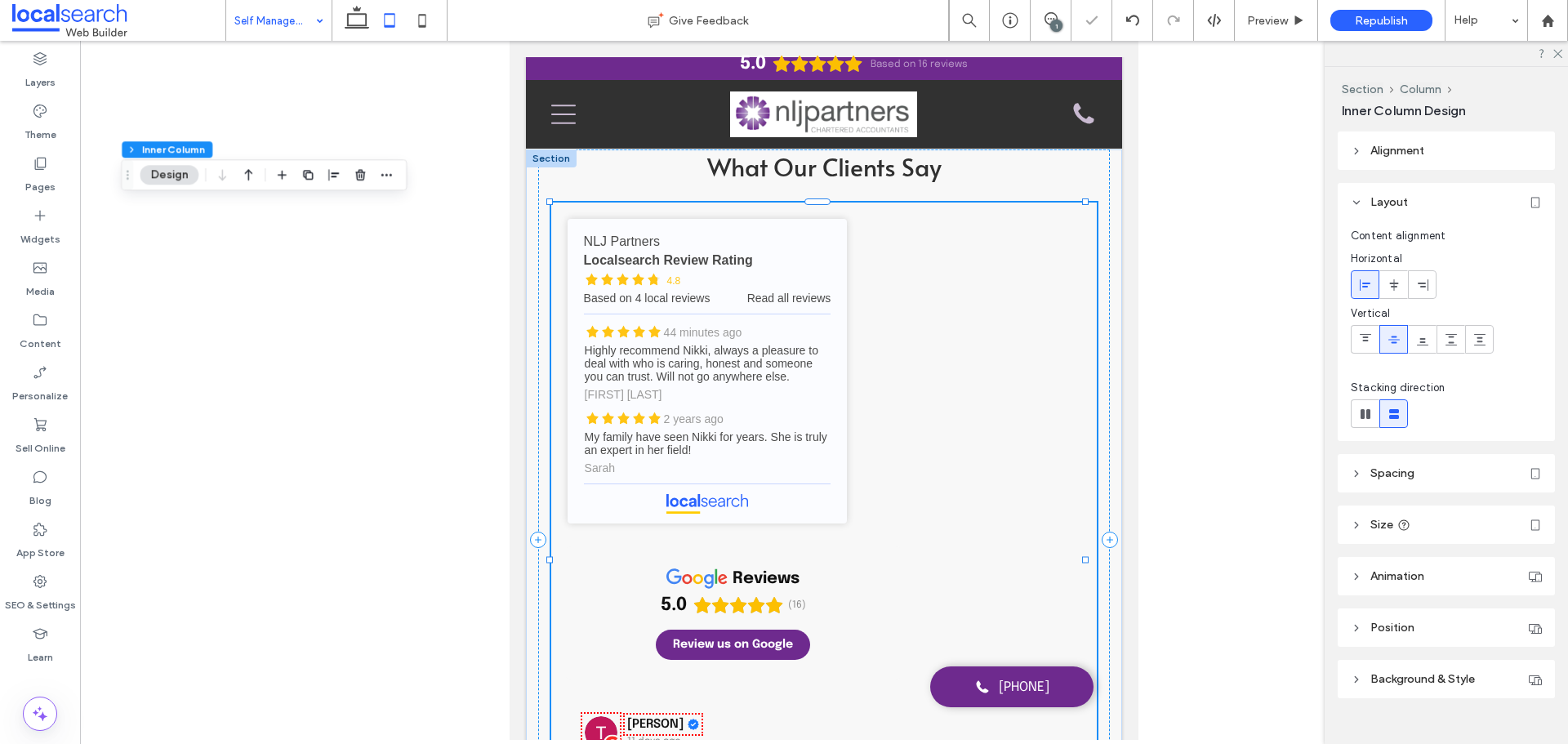 click on "NLJ Partners - Localsearch reviews NLJ Partners   Localsearch Review Rating 4.8 Based on 4 local reviews   Read all reviews 44 minutes ago Highly recommend Nikki, always a pleasure to deal with who is caring, honest and someone you can trust. Will not go anywhere else.   Wendi Watts 2 years ago My family have seen Nikki for years. She is truly an expert in her field!   Sarah
reviews 5.0 (16) Review us on Google Tumbi Druid 11 days ago Nikki and her team have managed our accounts for 12 years, Ive always found their advice solid and dependable. Happy to recommend their services. Read more Jasmin De Sensi 24 days ago Read more" at bounding box center (824, 559) 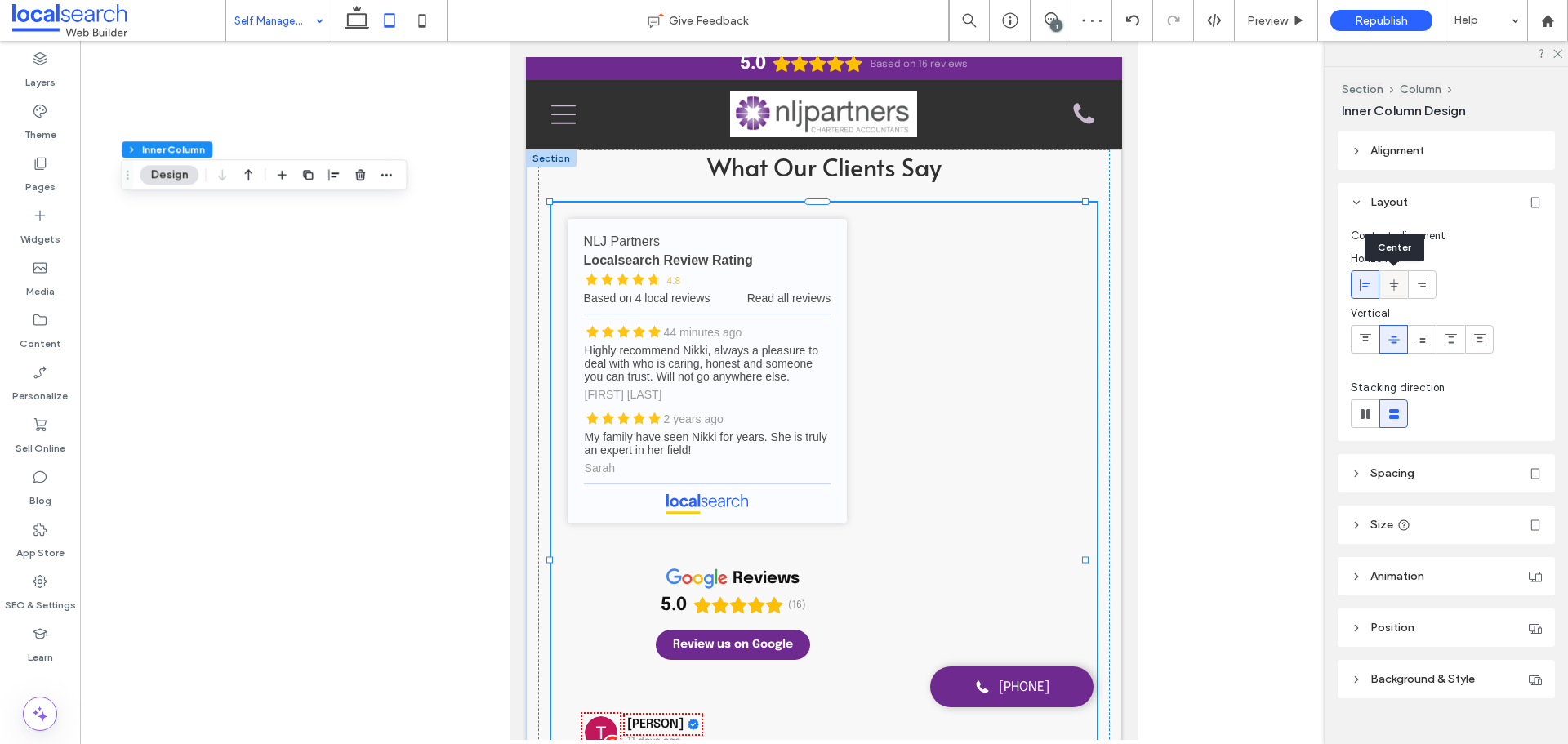 click 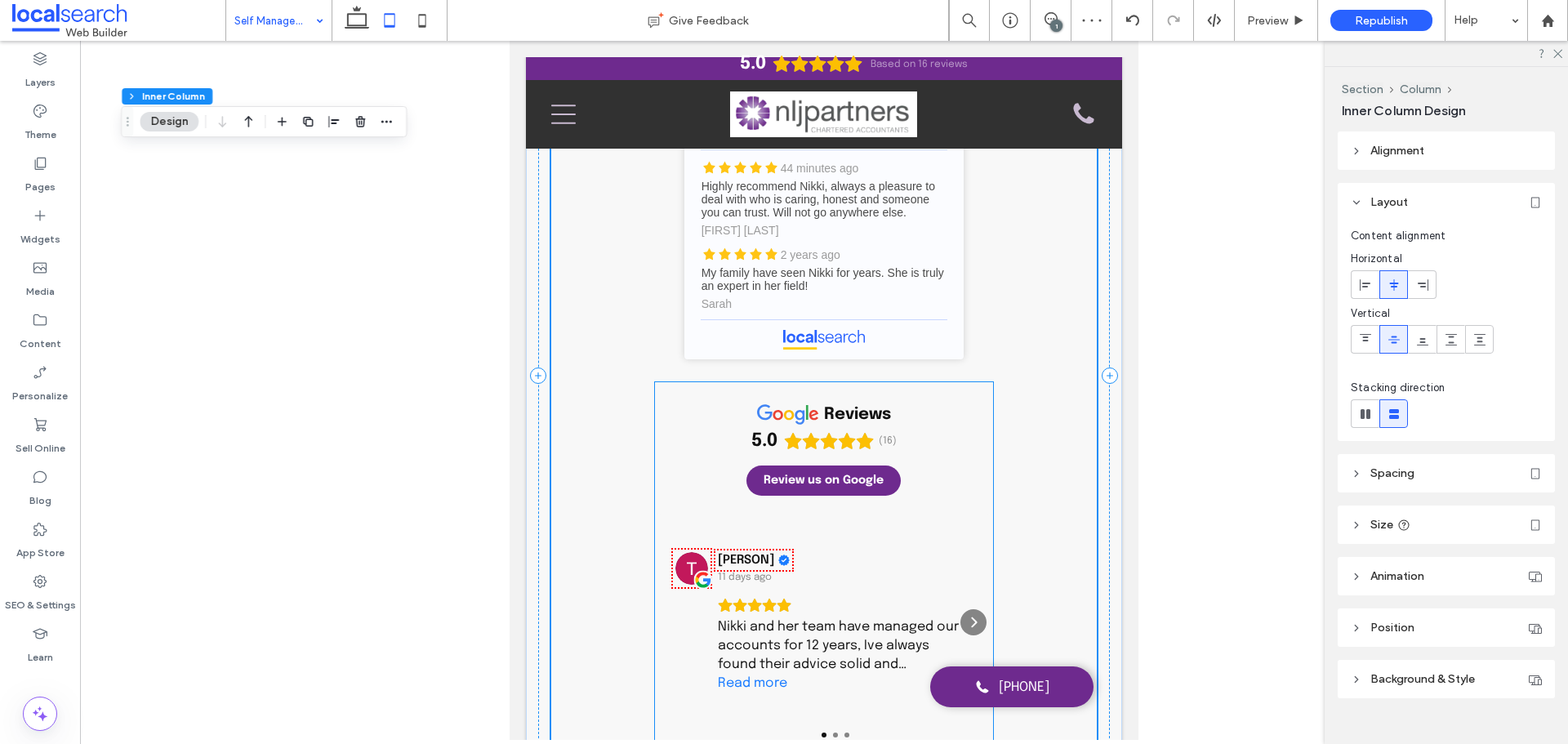 scroll, scrollTop: 1981, scrollLeft: 0, axis: vertical 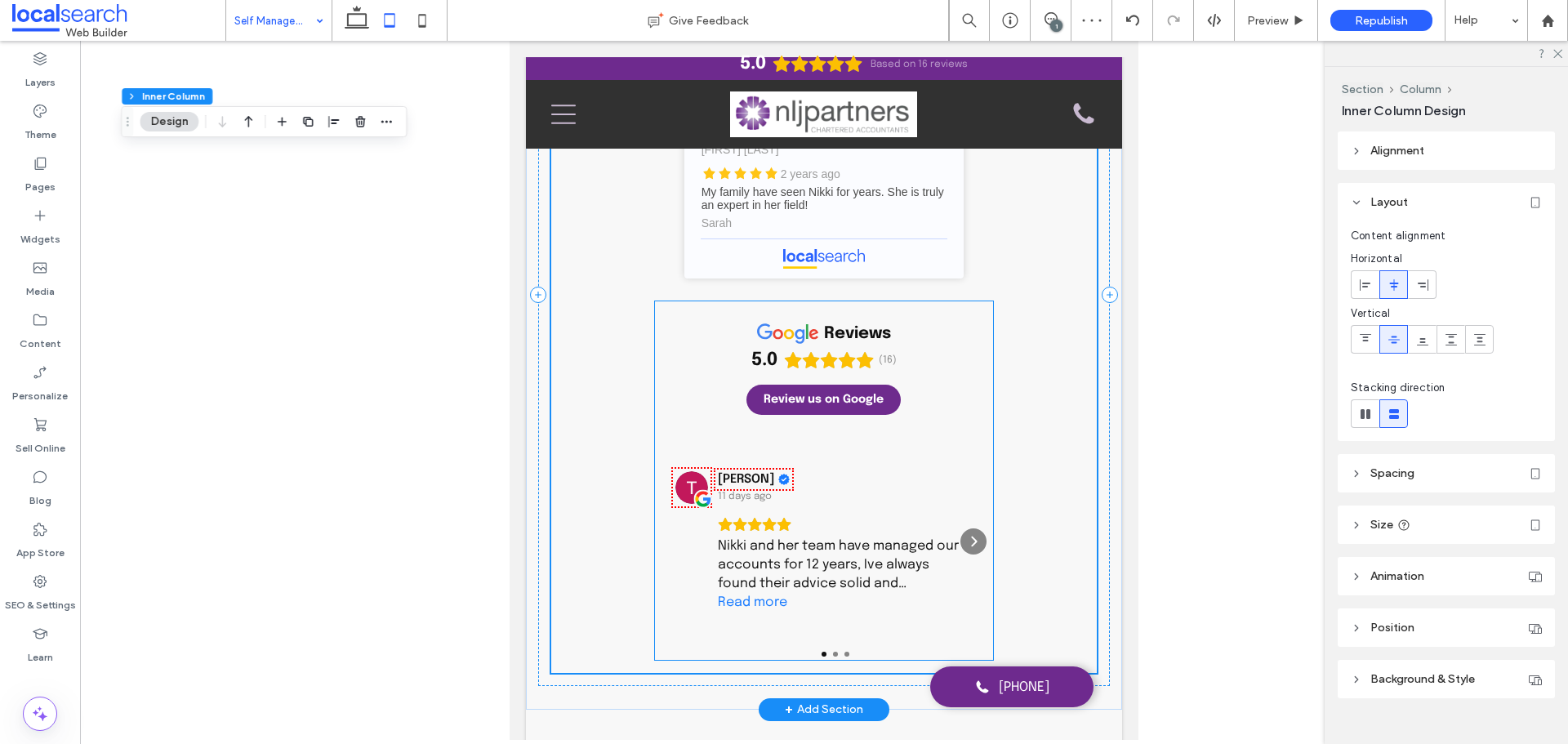 click on "Tumbi Druid 11 days ago Nikki and her team have managed our accounts for 12 years, Ive always found their advice solid and dependable. Happy to recommend their services. Read more" at bounding box center [820, 541] 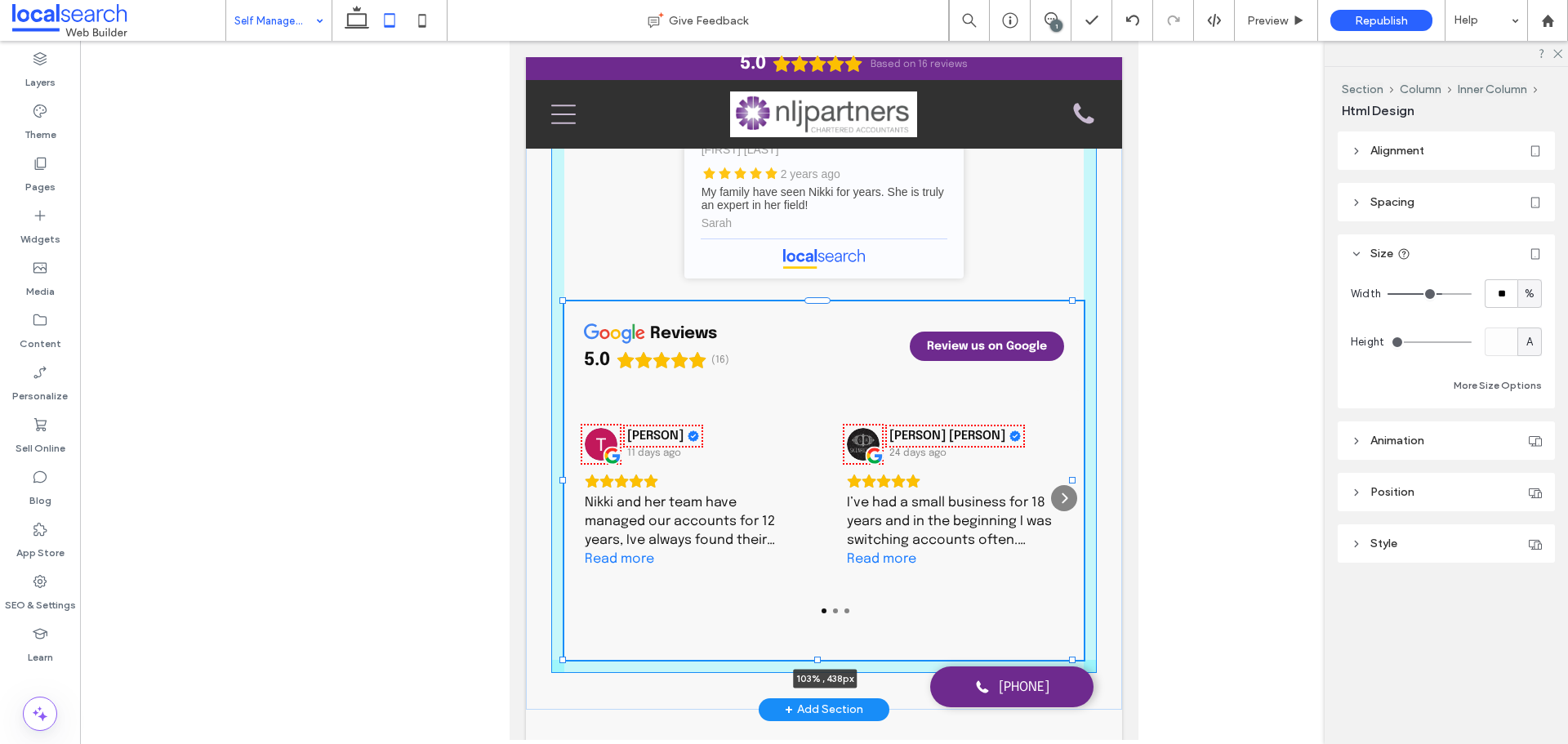 drag, startPoint x: 983, startPoint y: 480, endPoint x: 1079, endPoint y: 475, distance: 96.13012 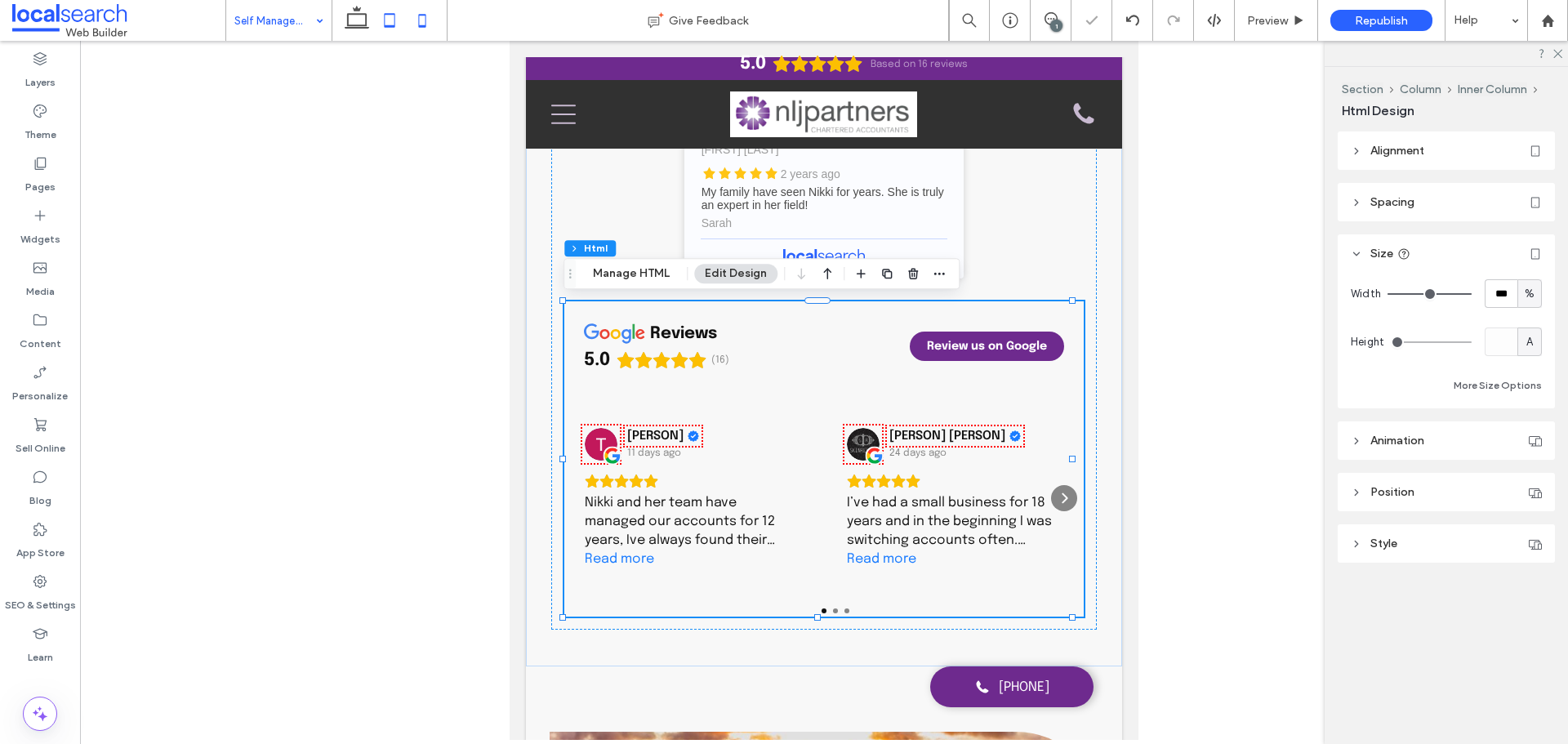 click 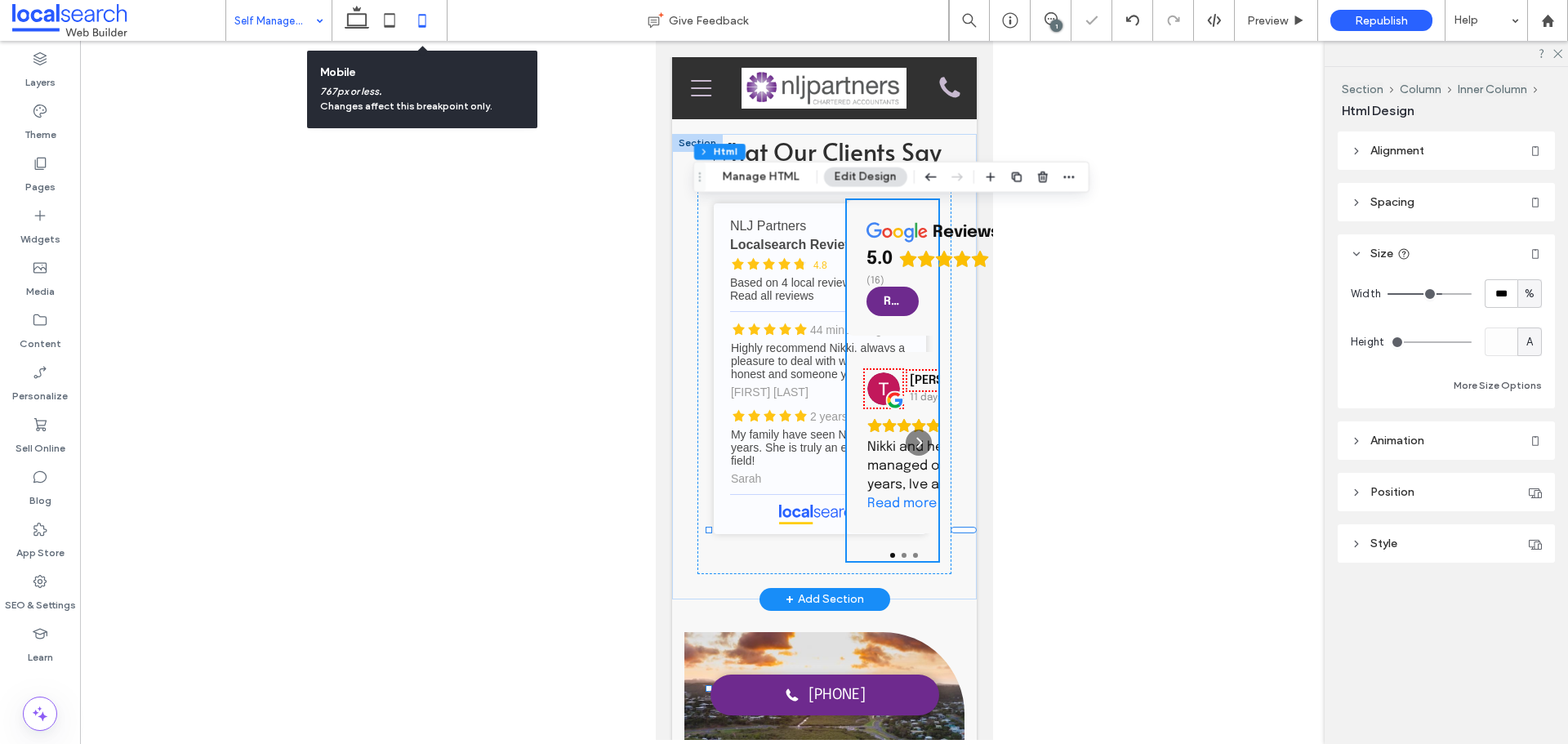 type on "**" 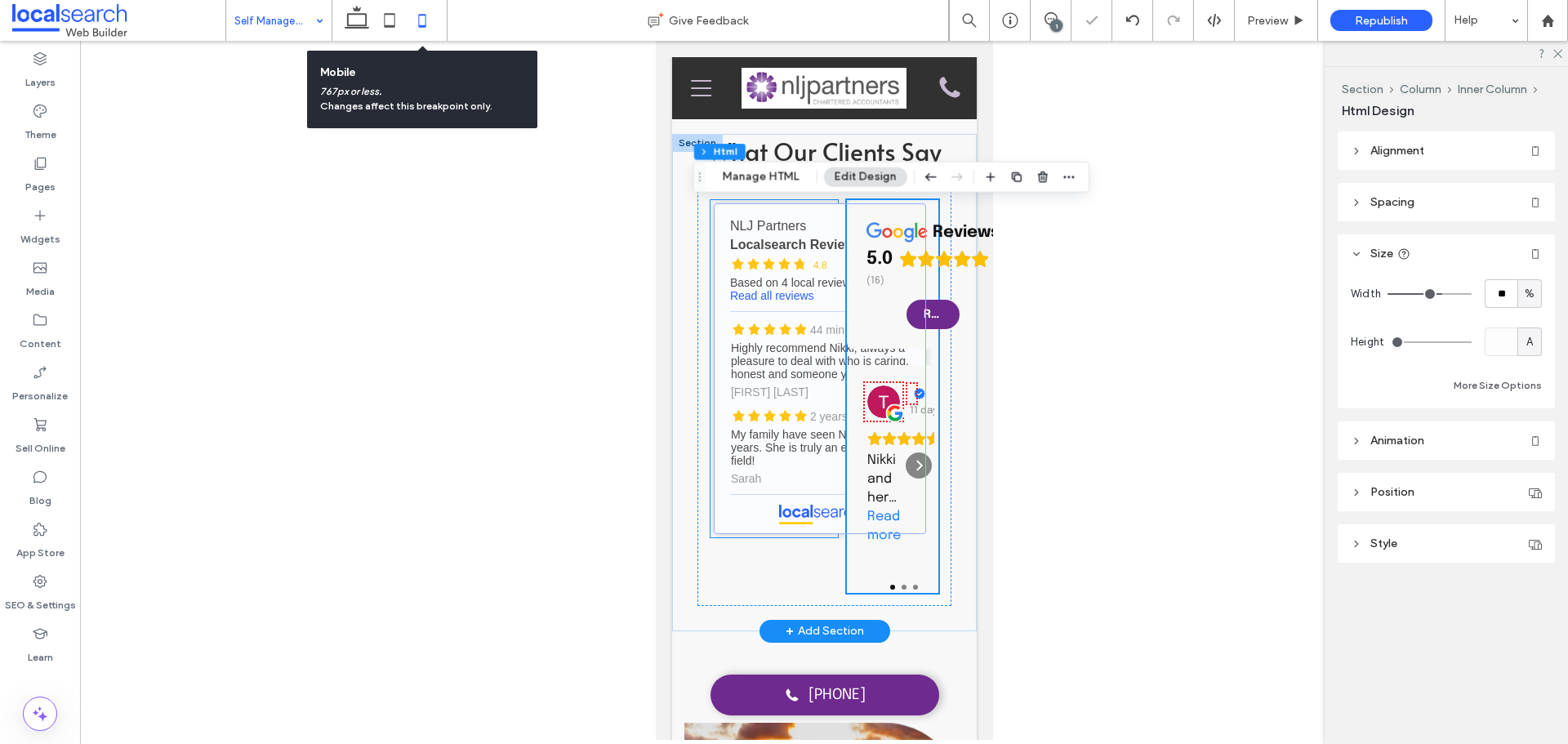 scroll, scrollTop: 2003, scrollLeft: 0, axis: vertical 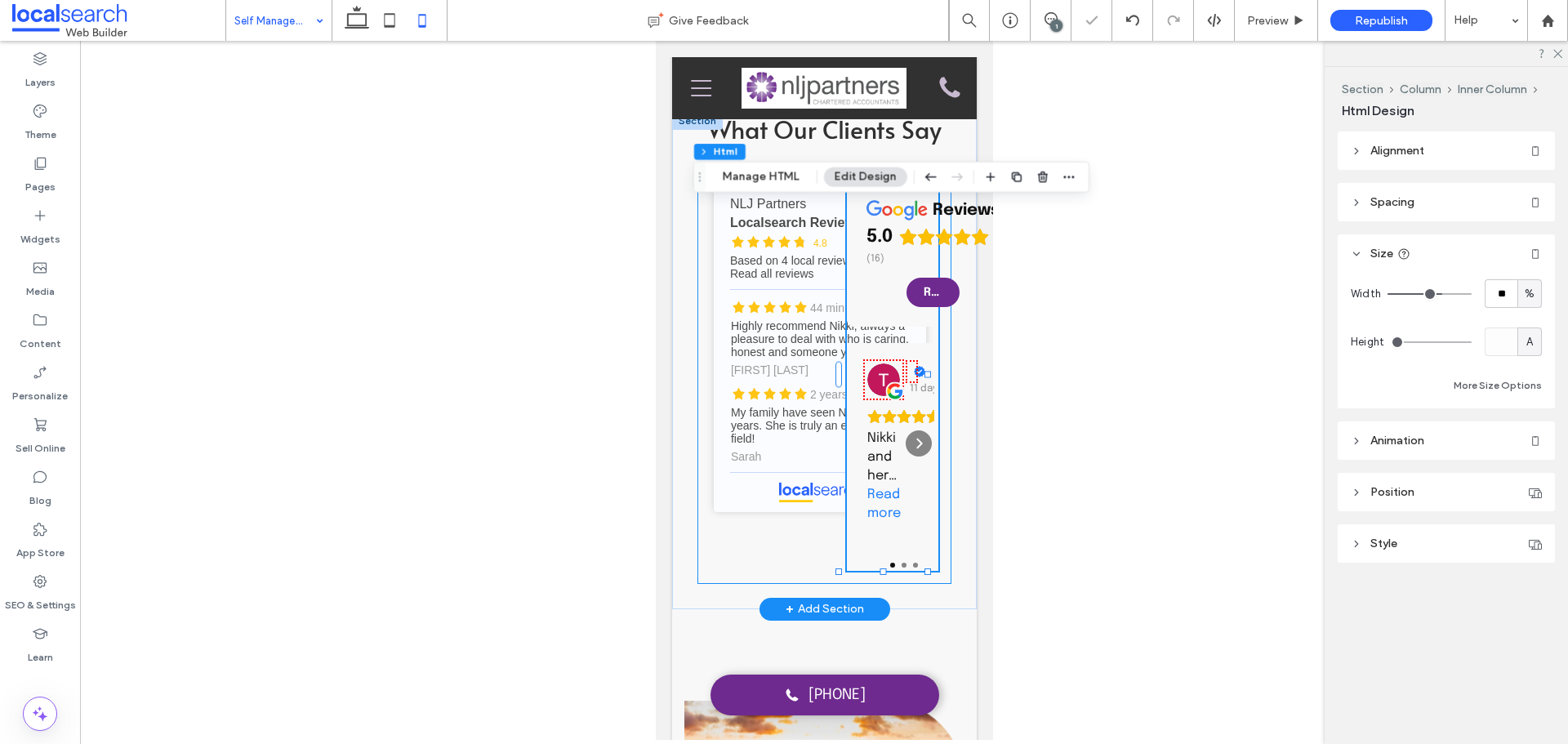 click on "NLJ Partners - Localsearch reviews NLJ Partners   Localsearch Review Rating 4.8 Based on 4 local reviews   Read all reviews 44 minutes ago Highly recommend Nikki, always a pleasure to deal with who is caring, honest and someone you can trust. Will not go anywhere else.   Wendi Watts 2 years ago My family have seen Nikki for years. She is truly an expert in her field!   Sarah
reviews 5.0 (16) Review us on Google Tumbi Druid 11 days ago Nikki and her team have managed our accounts for 12 years, Ive always found their advice solid and dependable. Happy to recommend their services. Read more Jasmin De Sensi 24 days ago Read more" at bounding box center (823, 374) 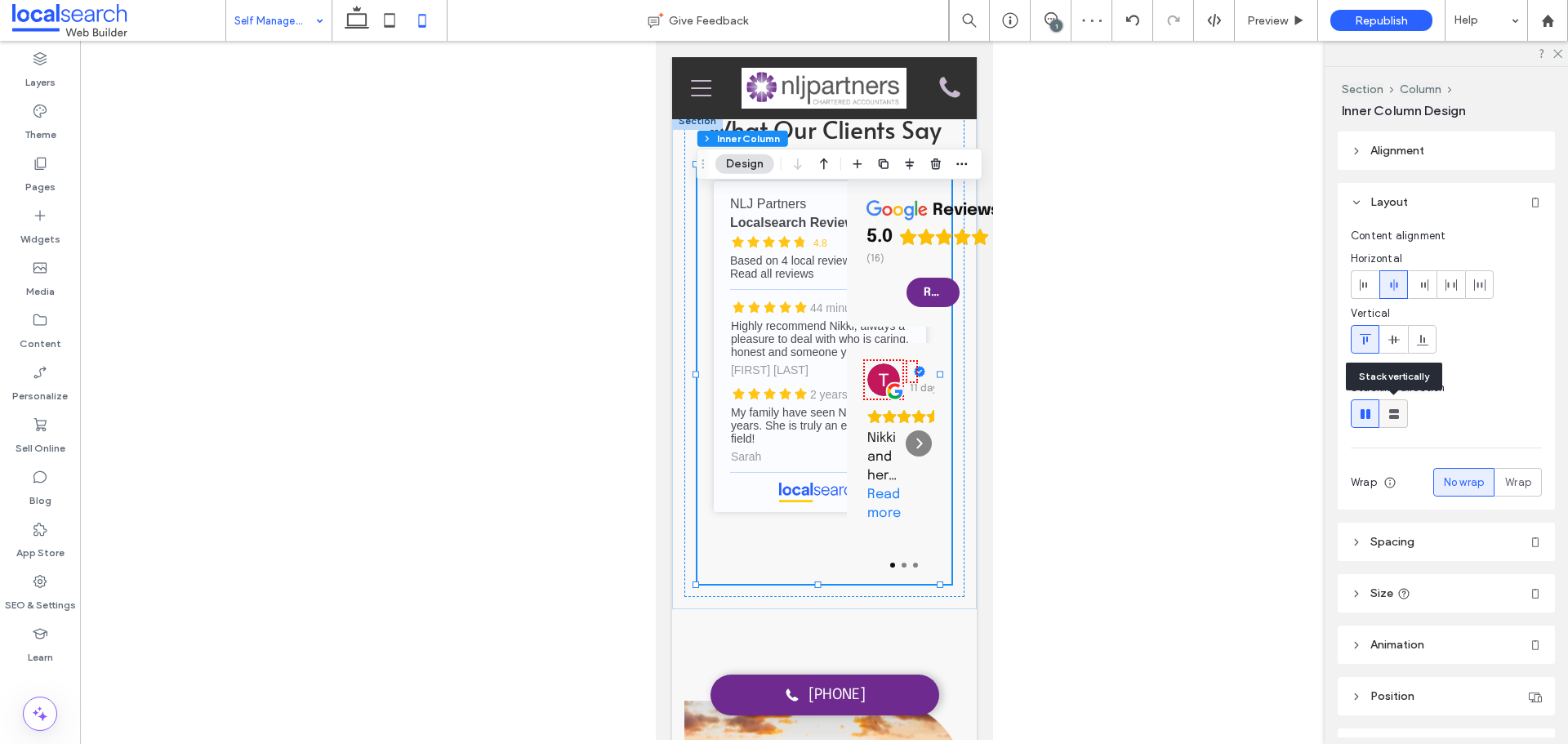 click 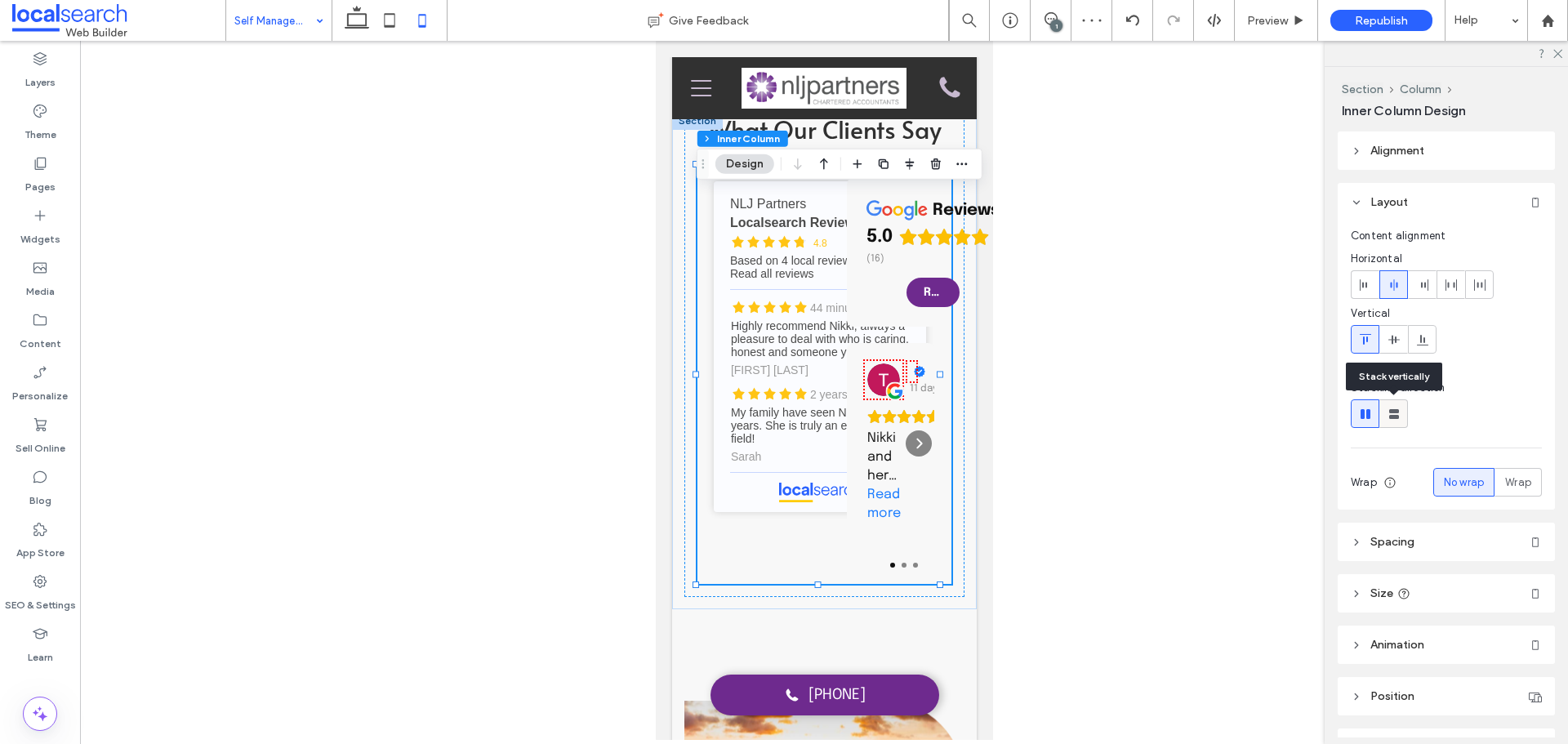type on "**" 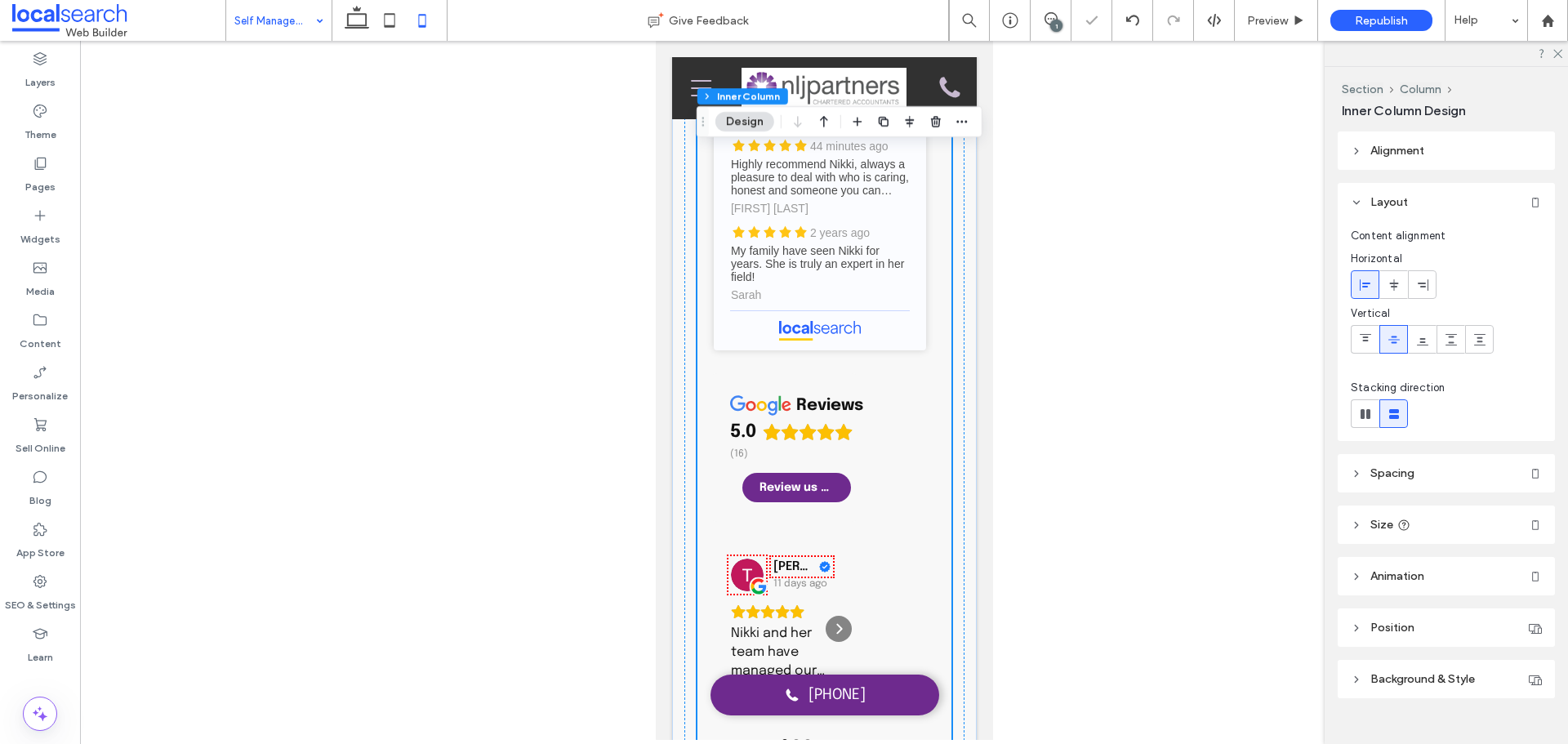 scroll, scrollTop: 2167, scrollLeft: 0, axis: vertical 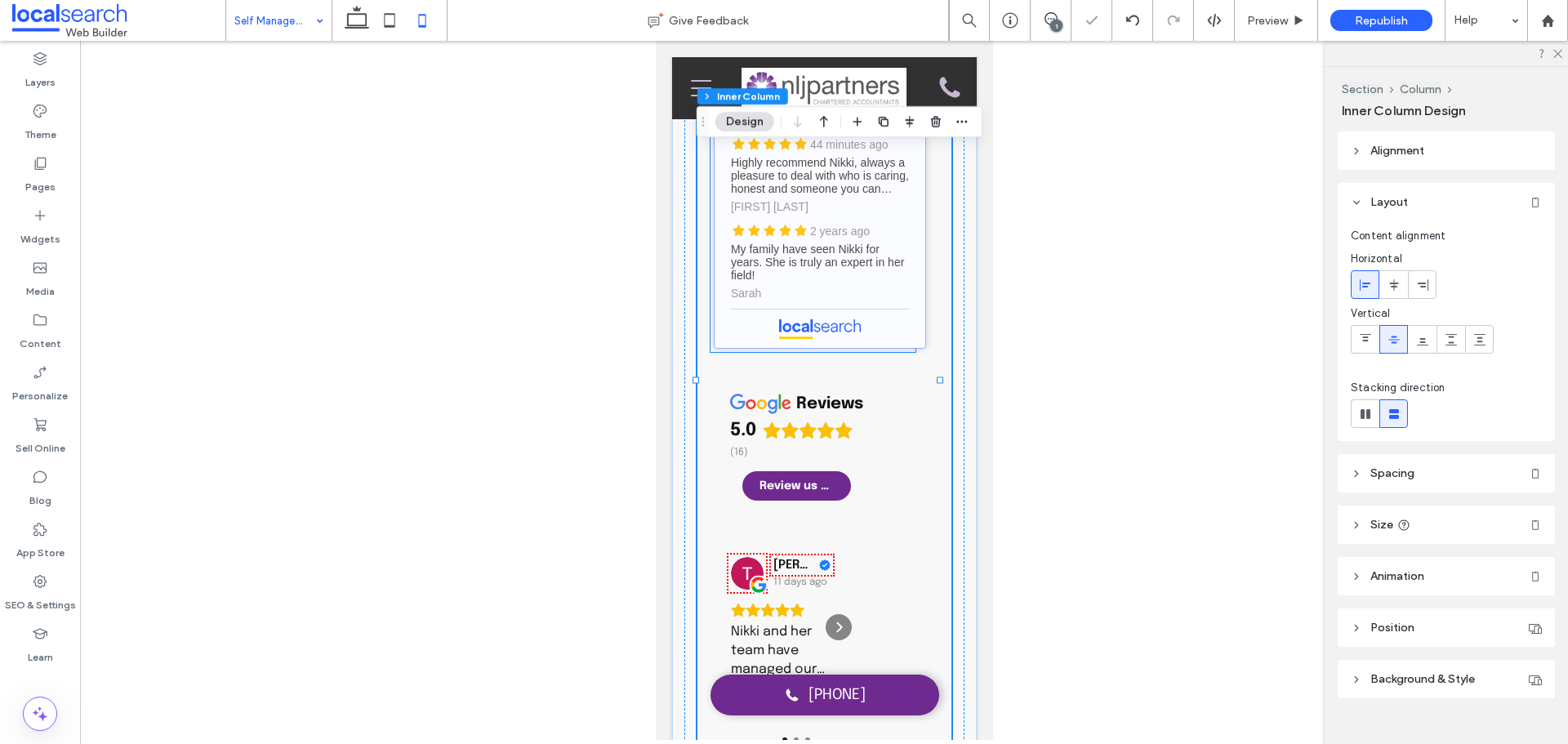 click on "NLJ Partners - Localsearch reviews" at bounding box center [819, 183] 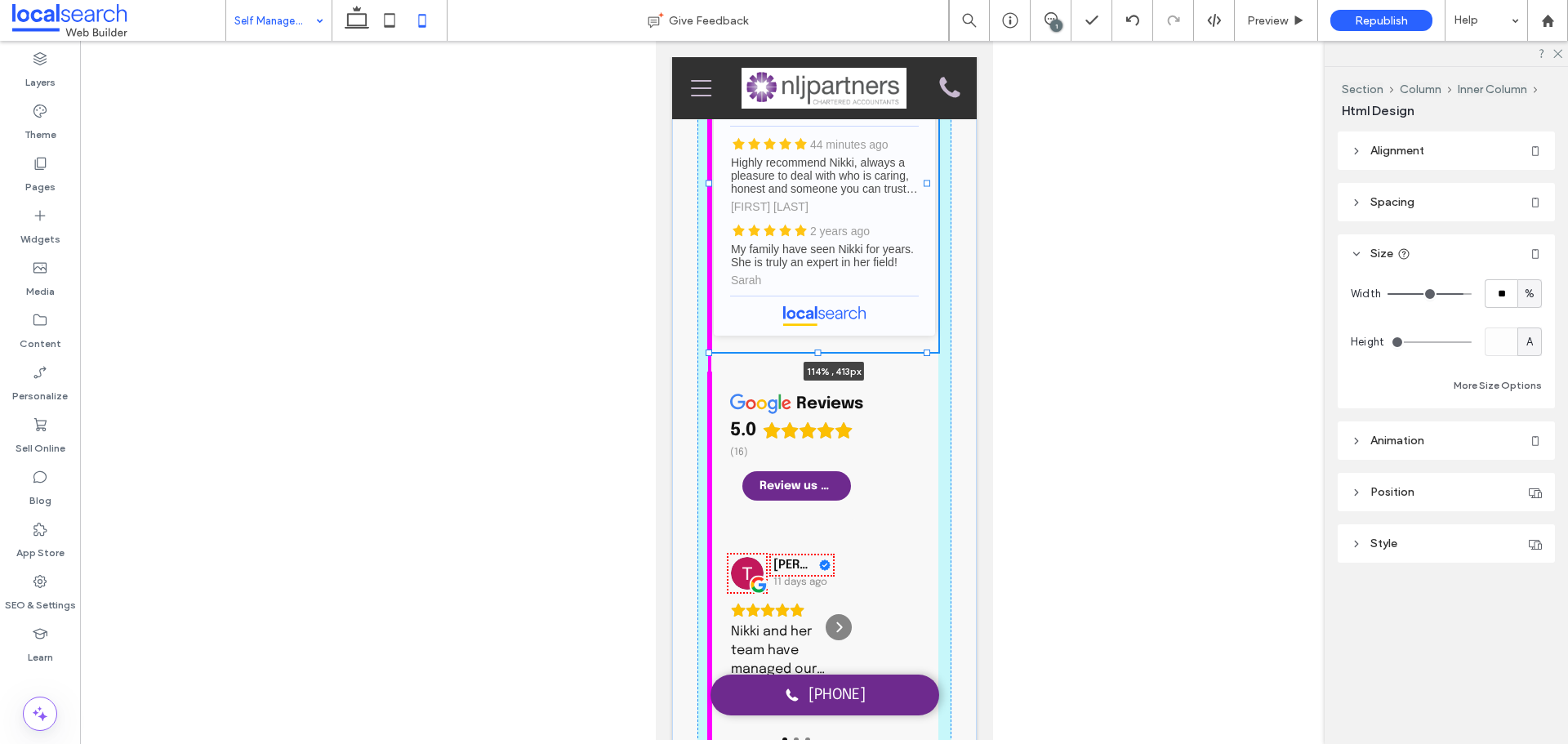 scroll, scrollTop: 2172, scrollLeft: 0, axis: vertical 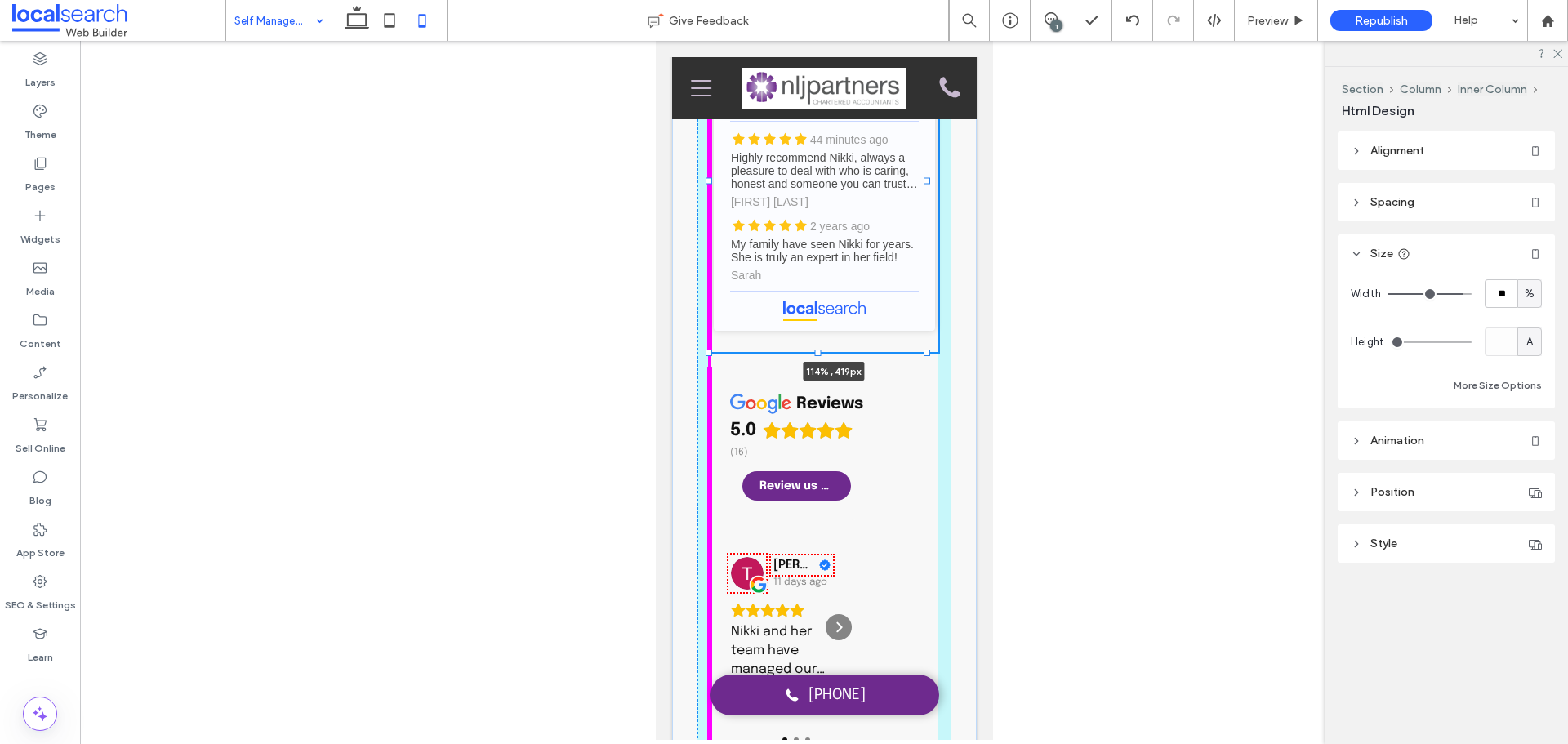drag, startPoint x: 906, startPoint y: 377, endPoint x: 958, endPoint y: 380, distance: 52.08647 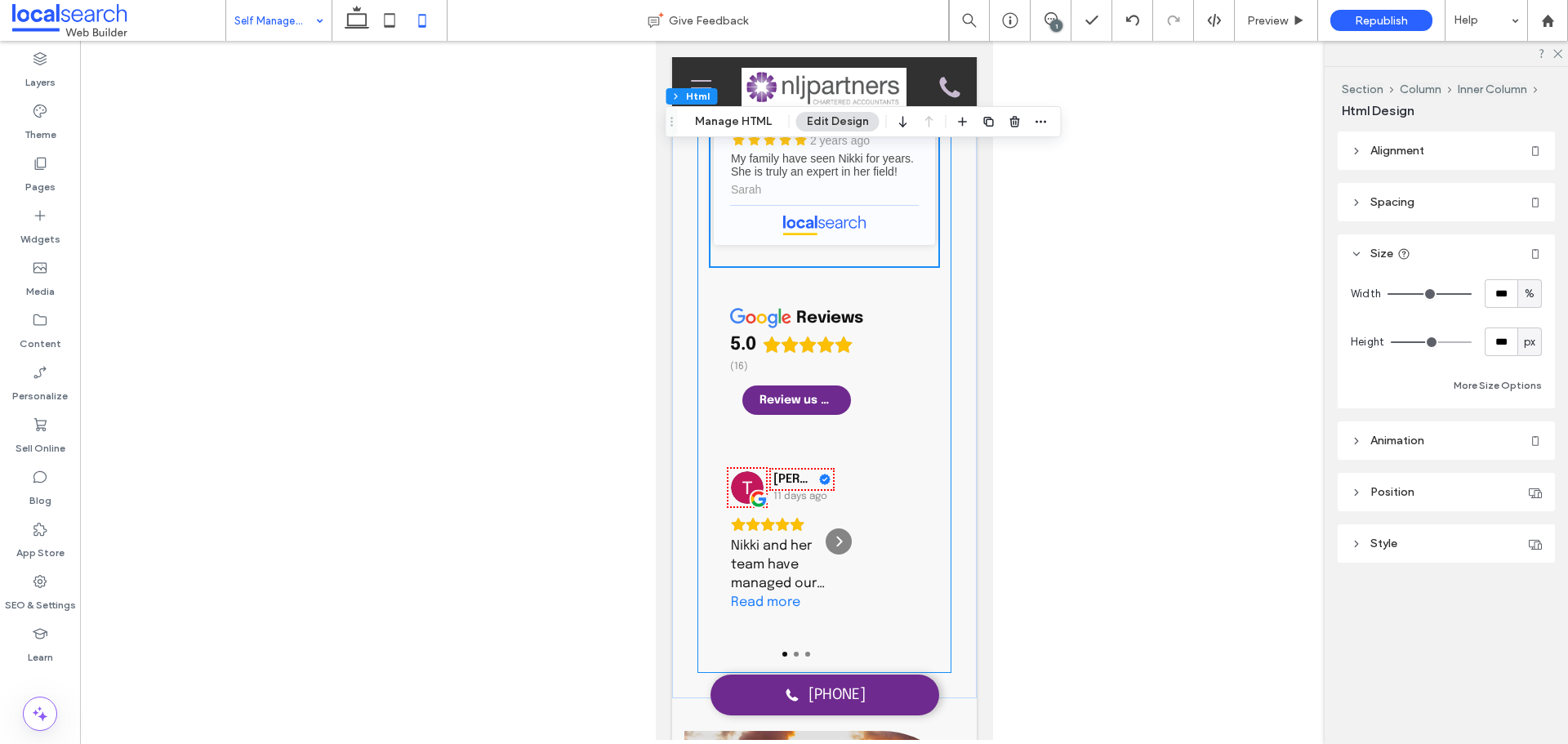 scroll, scrollTop: 2335, scrollLeft: 0, axis: vertical 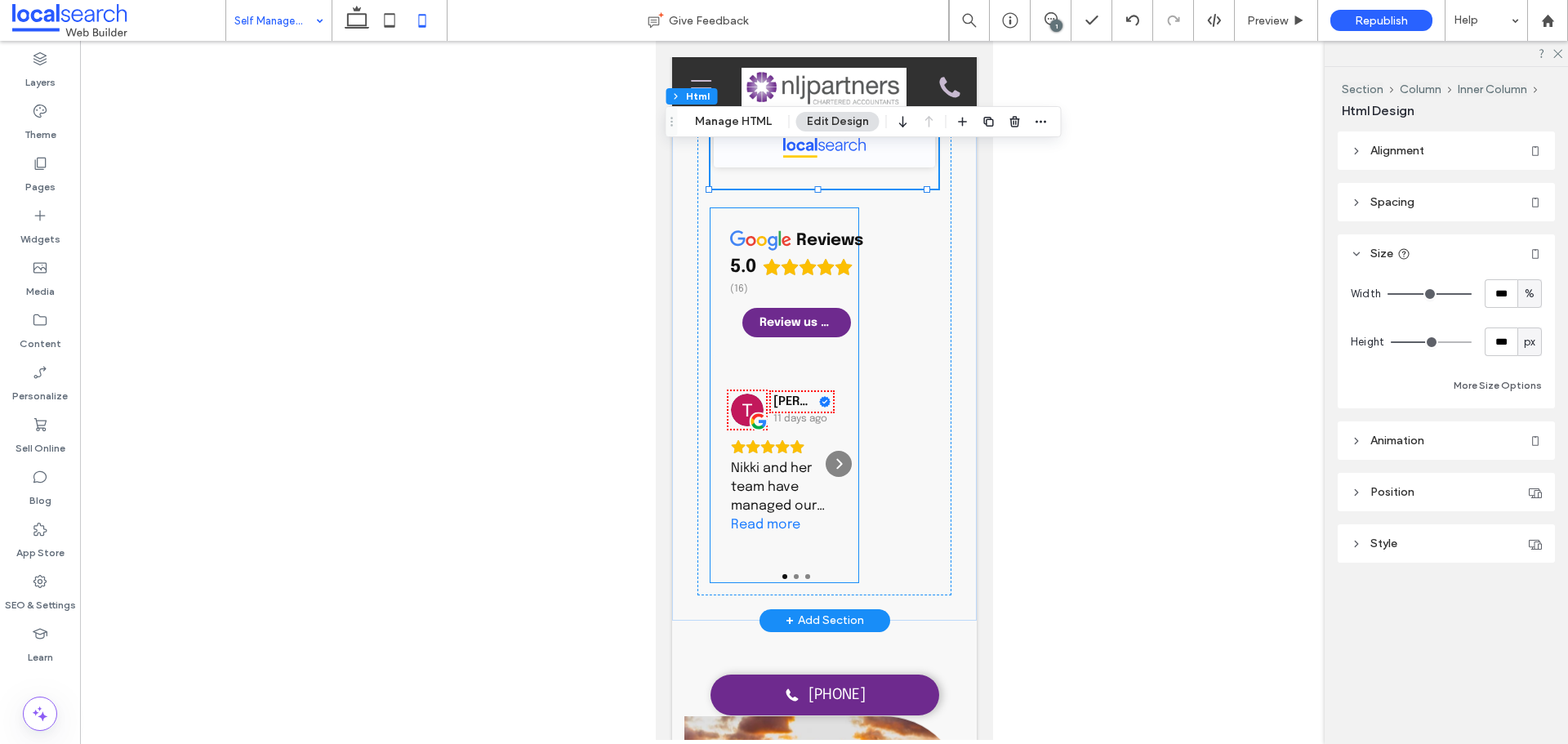 click on "reviews 5.0 (16) Review us on Google" at bounding box center (783, 283) 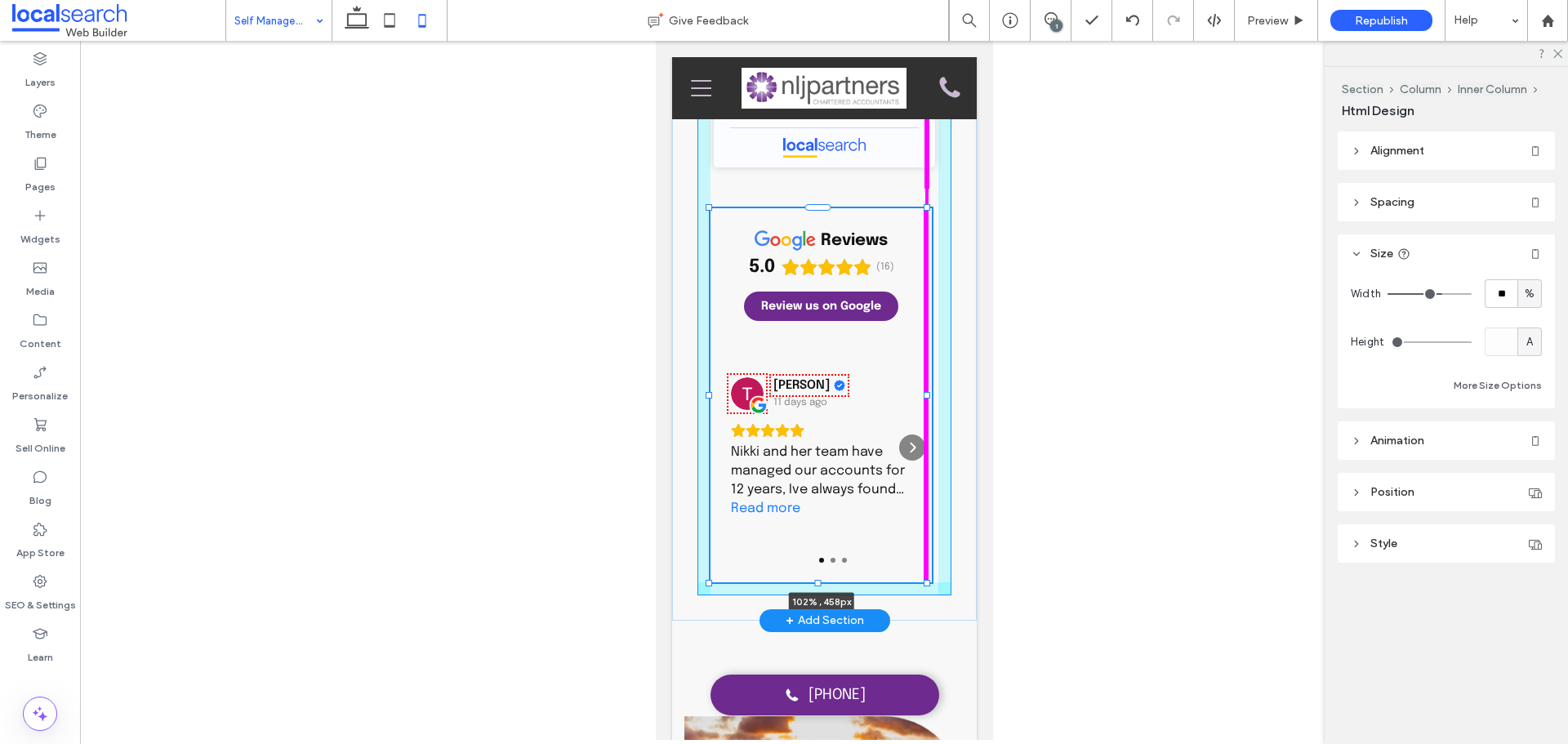 drag, startPoint x: 850, startPoint y: 420, endPoint x: 933, endPoint y: 420, distance: 83 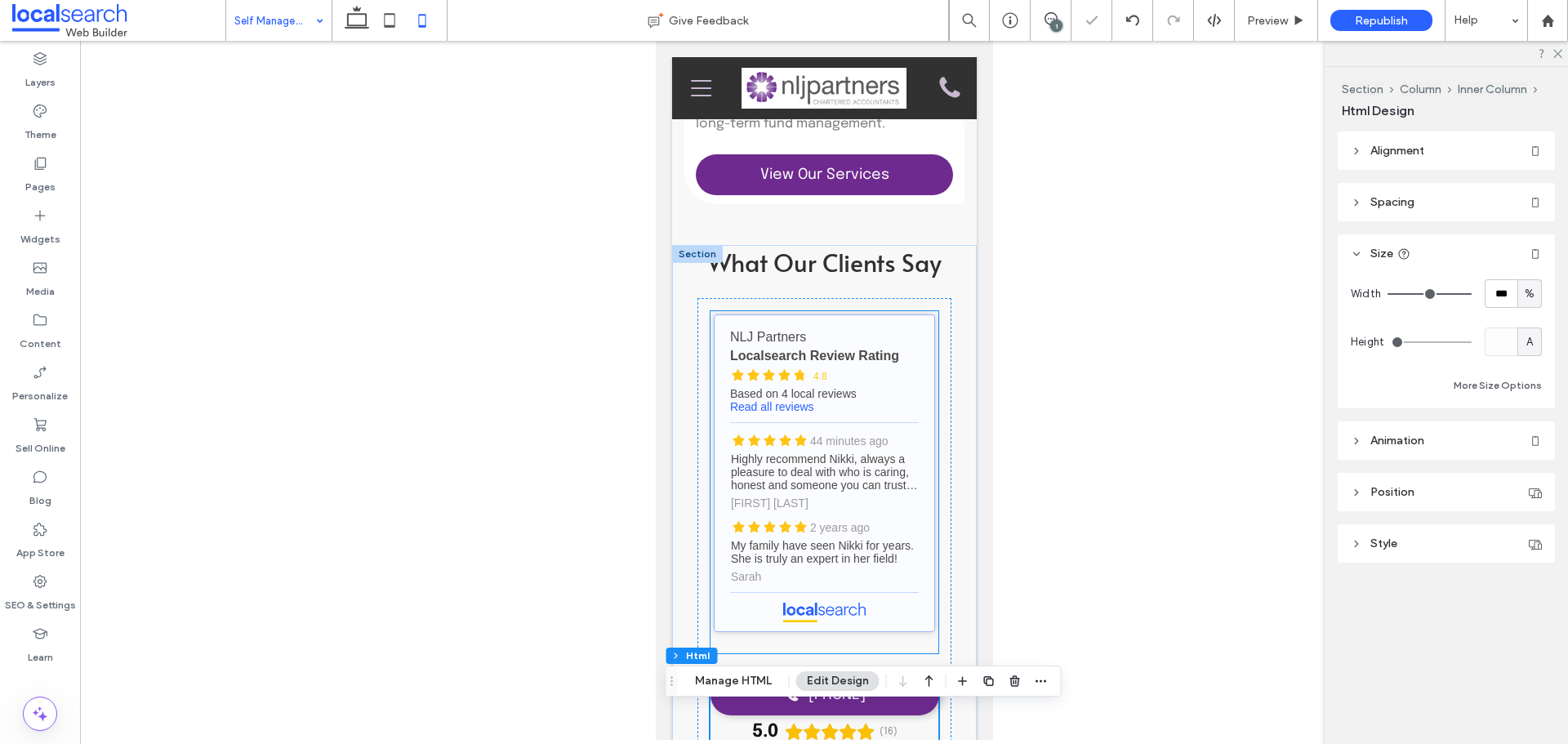 scroll, scrollTop: 1845, scrollLeft: 0, axis: vertical 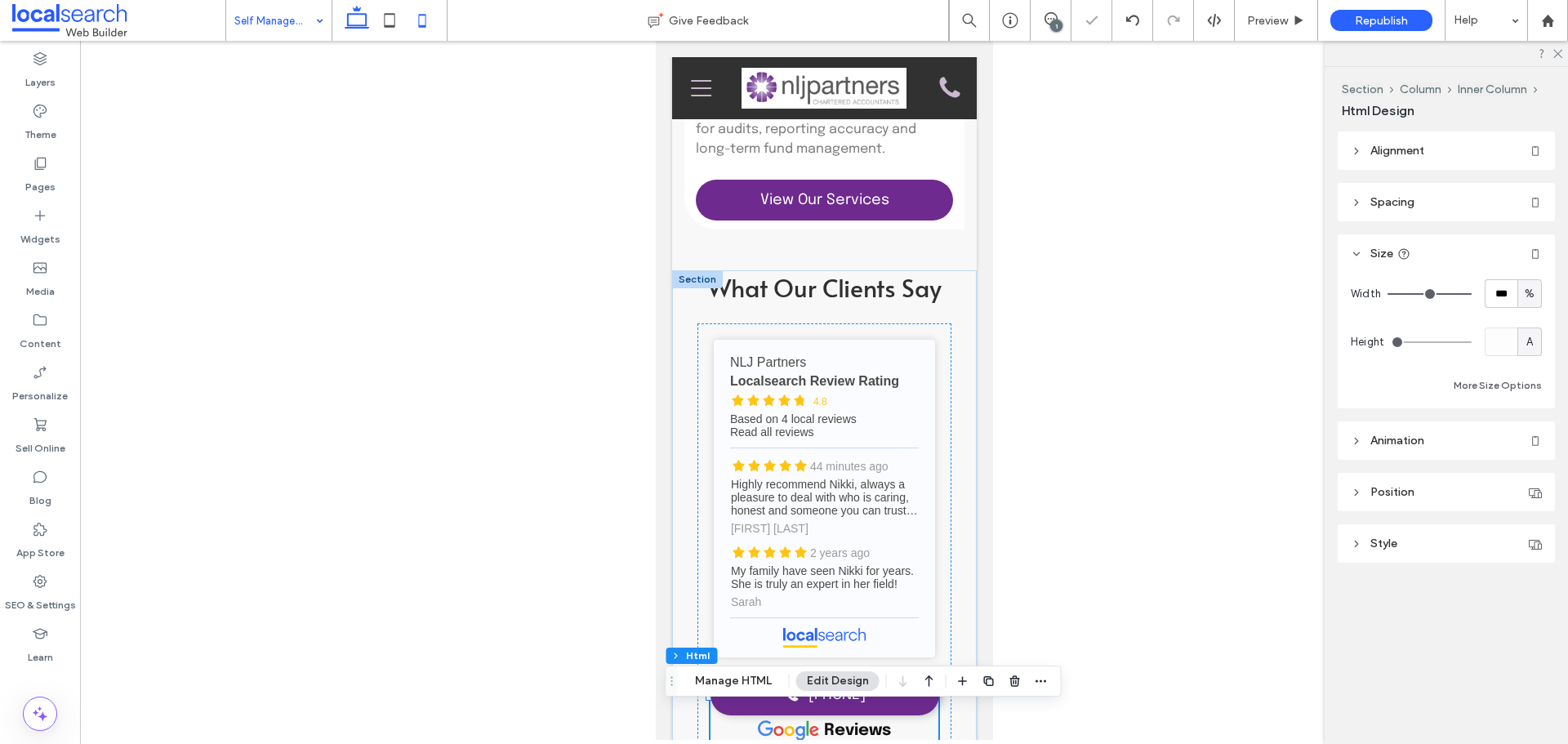 click 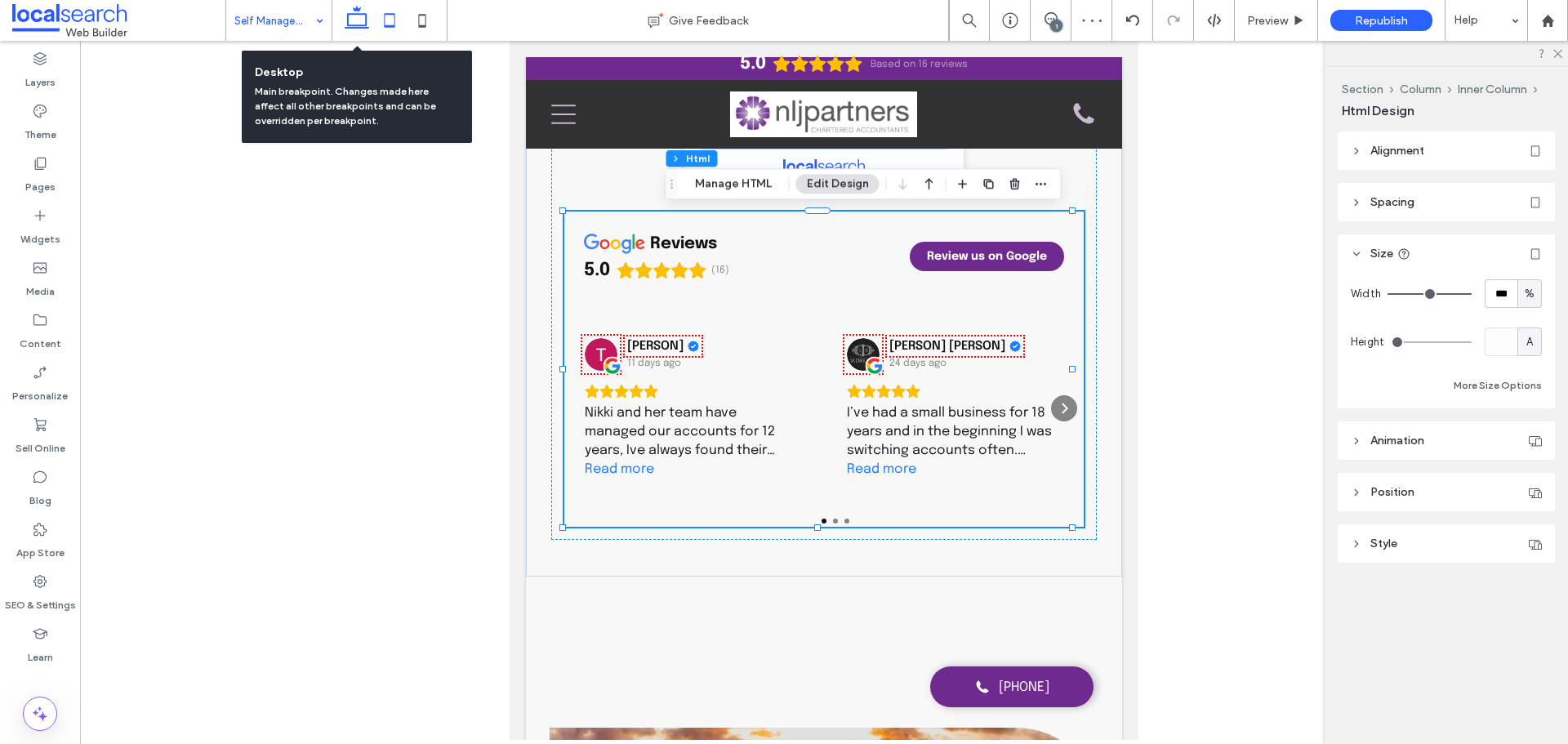 click 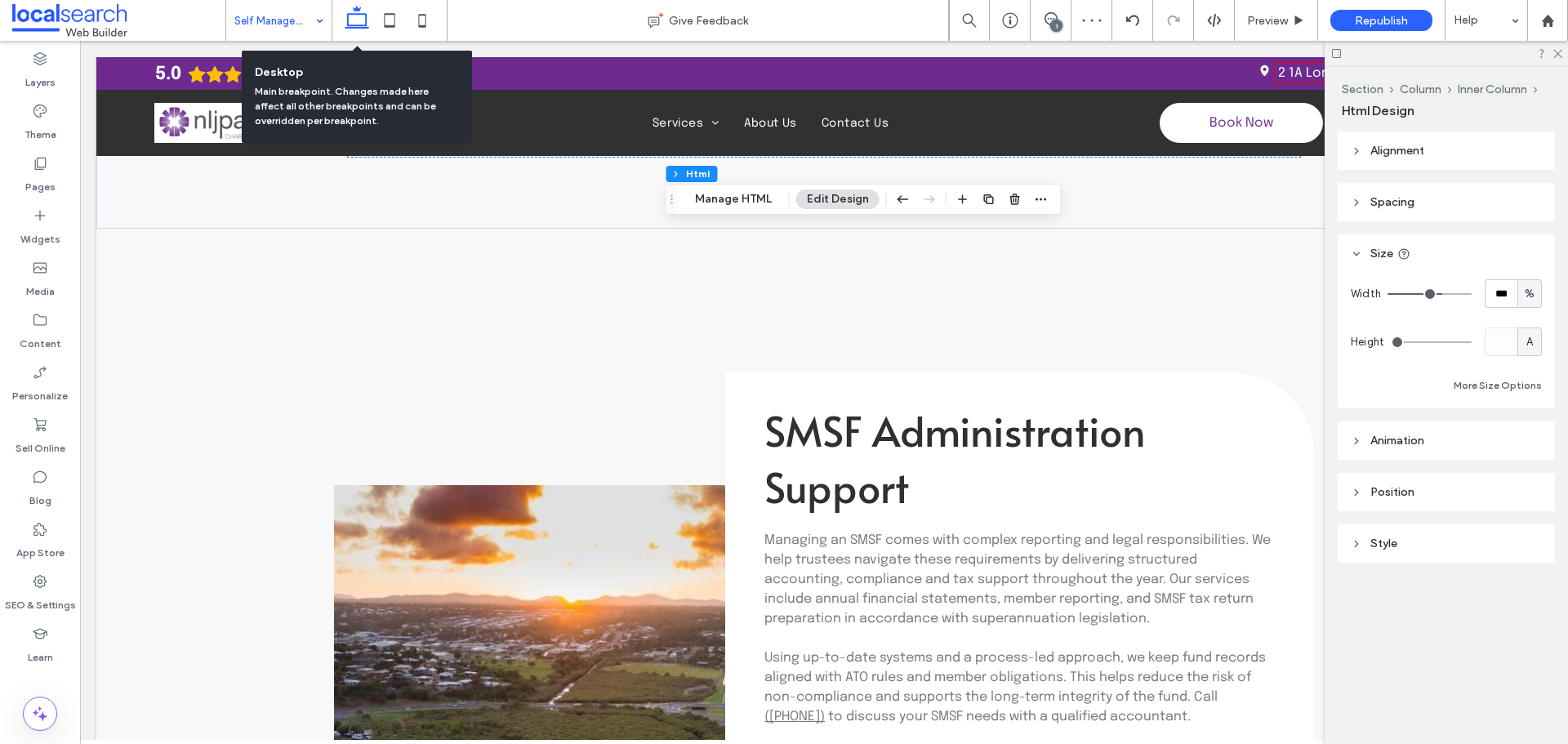 type on "**" 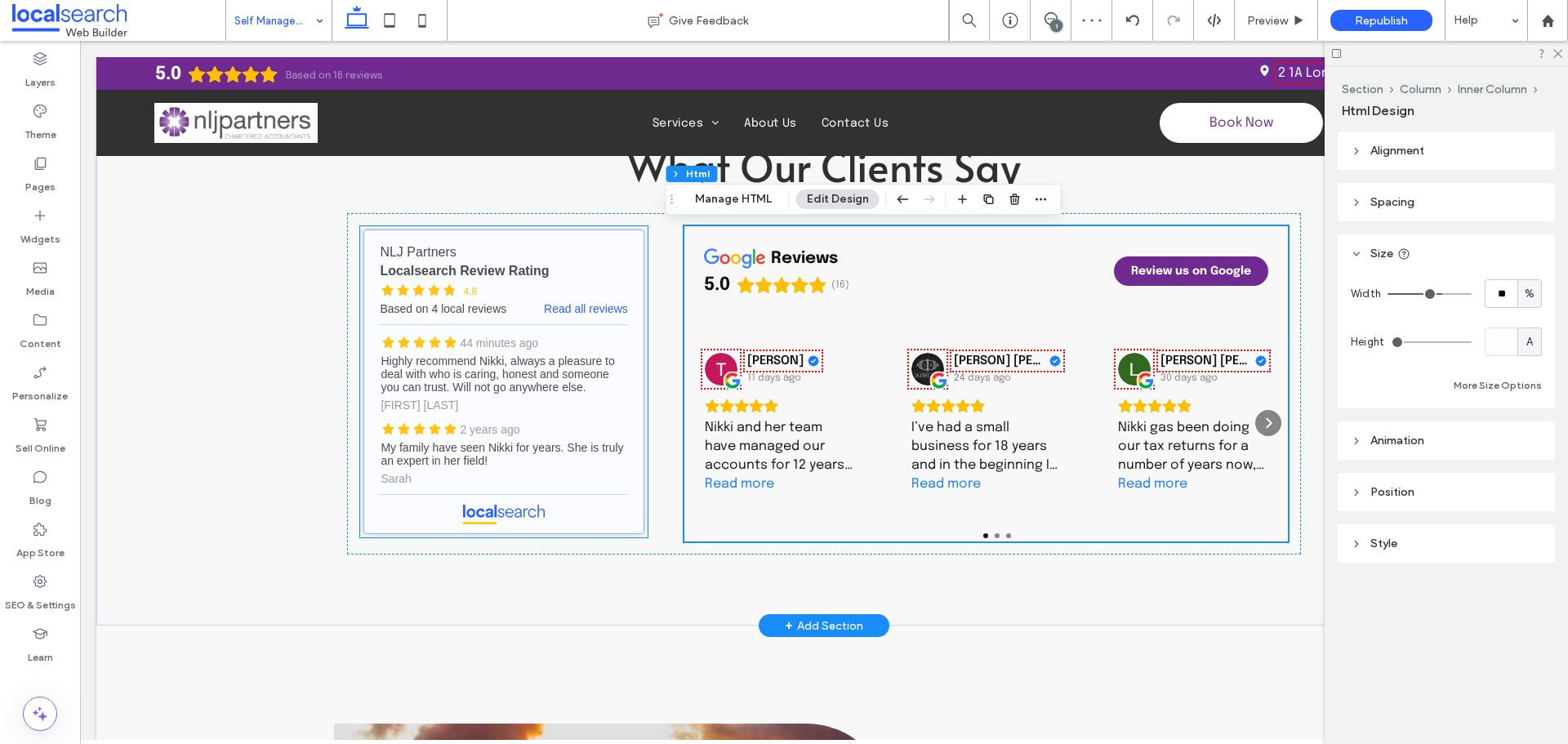 scroll, scrollTop: 1593, scrollLeft: 0, axis: vertical 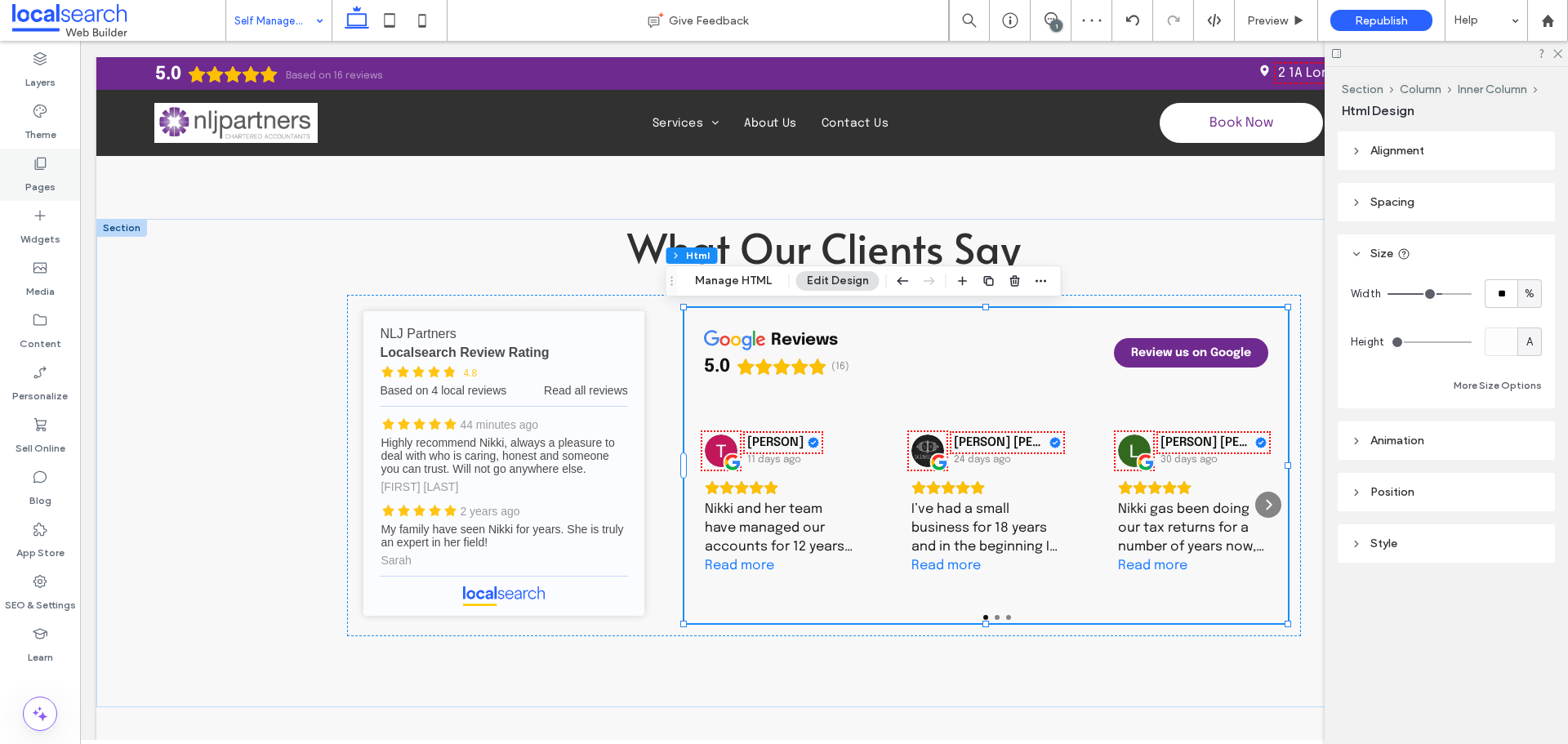 click on "Pages" at bounding box center [40, 183] 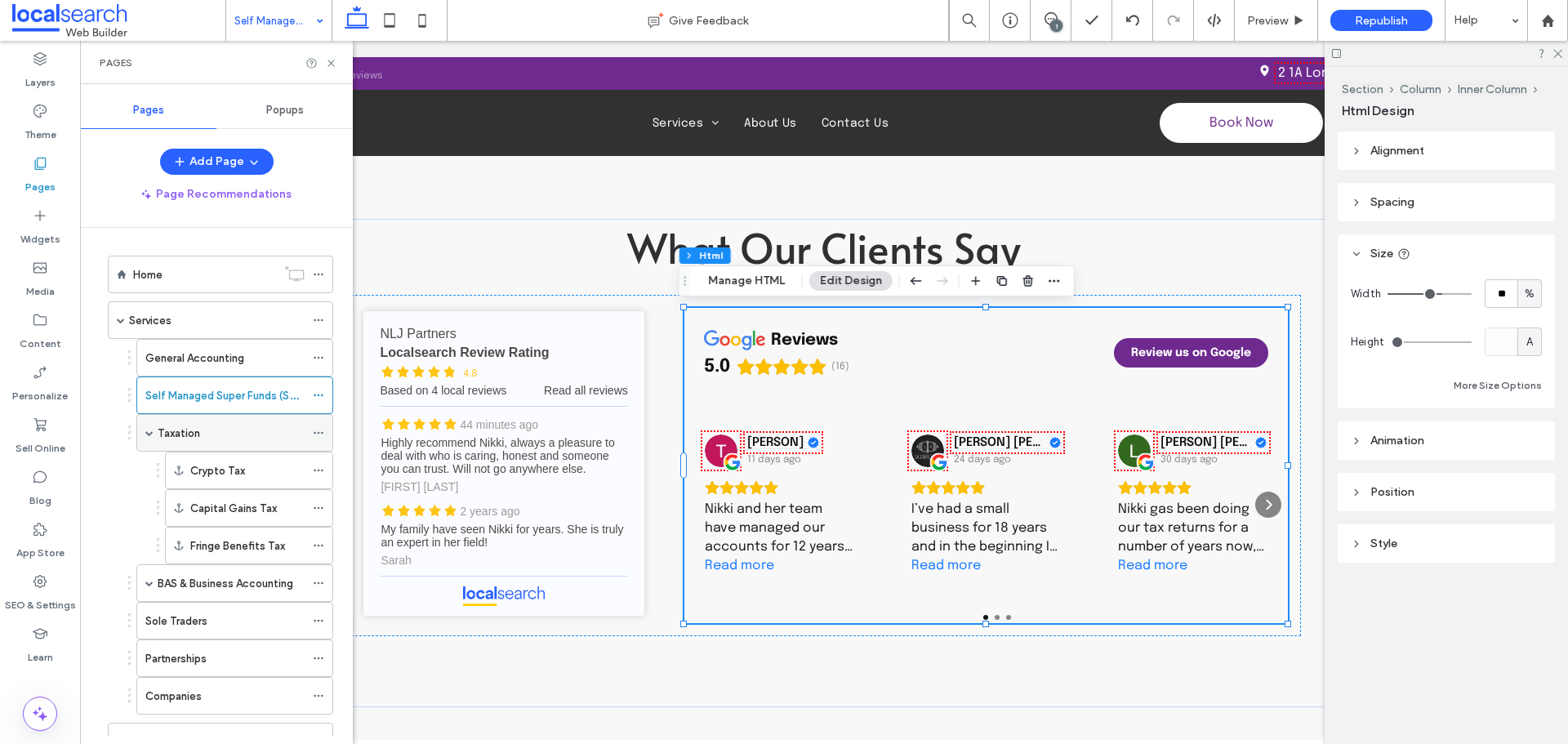 click on "Taxation" at bounding box center [231, 433] 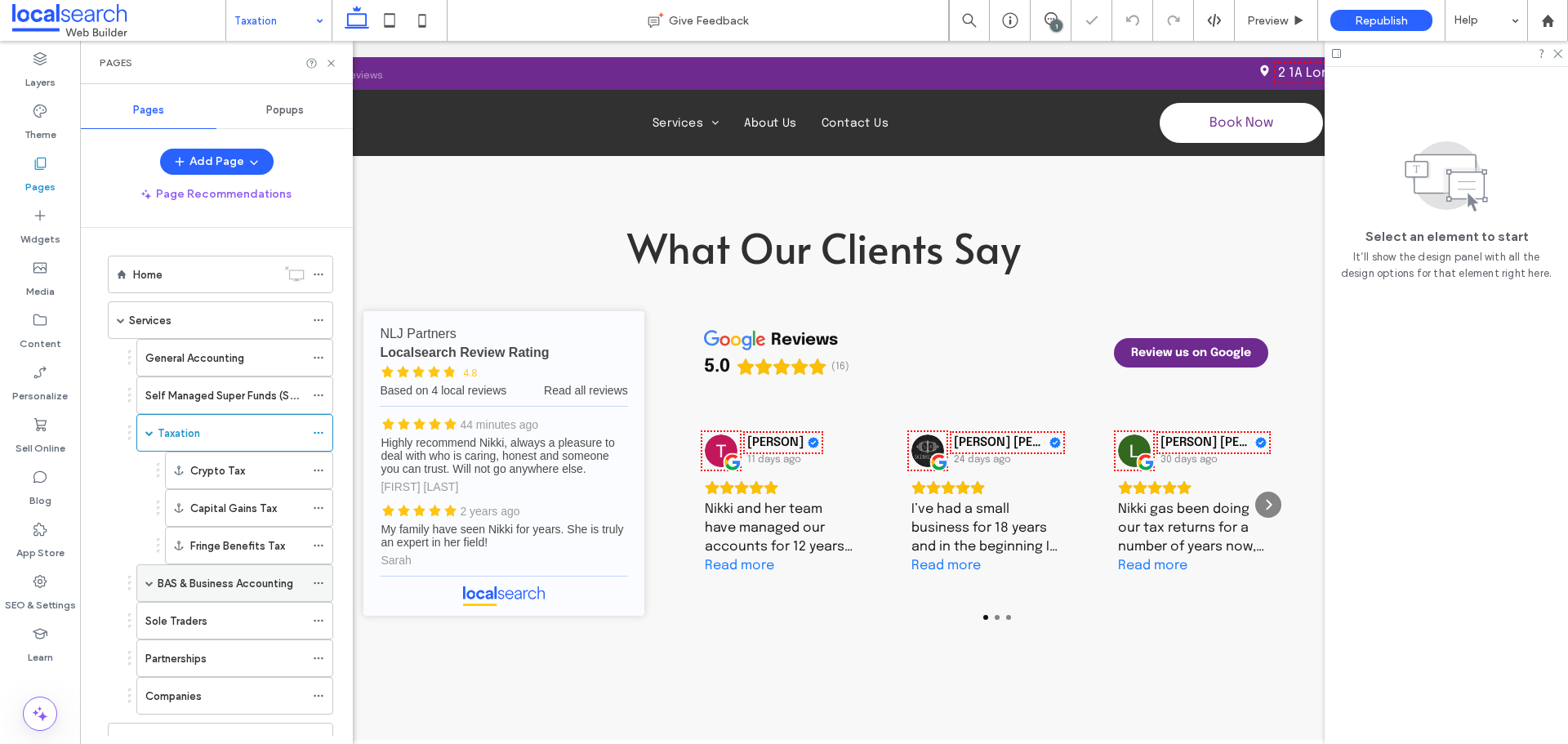 click at bounding box center (149, 583) 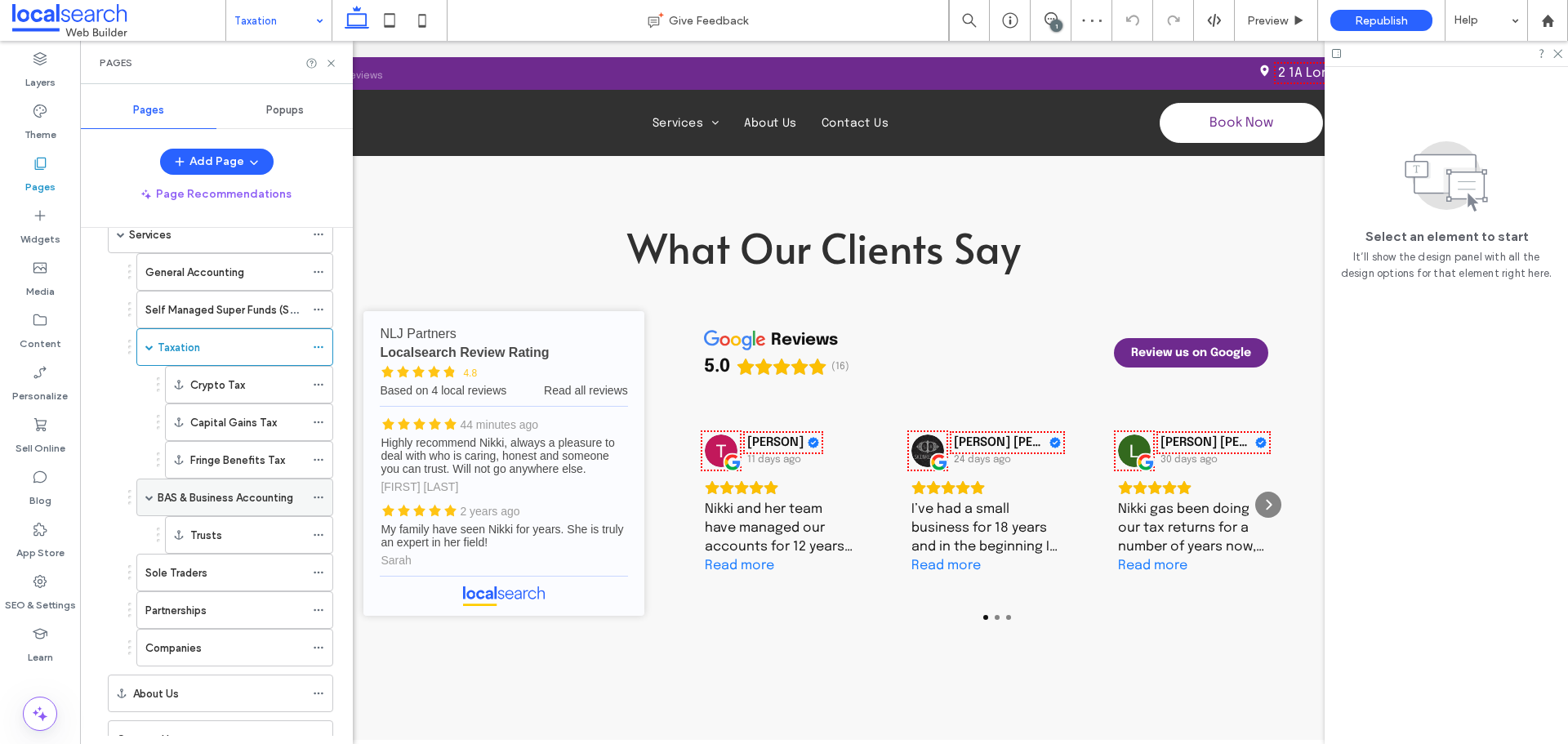 scroll, scrollTop: 149, scrollLeft: 0, axis: vertical 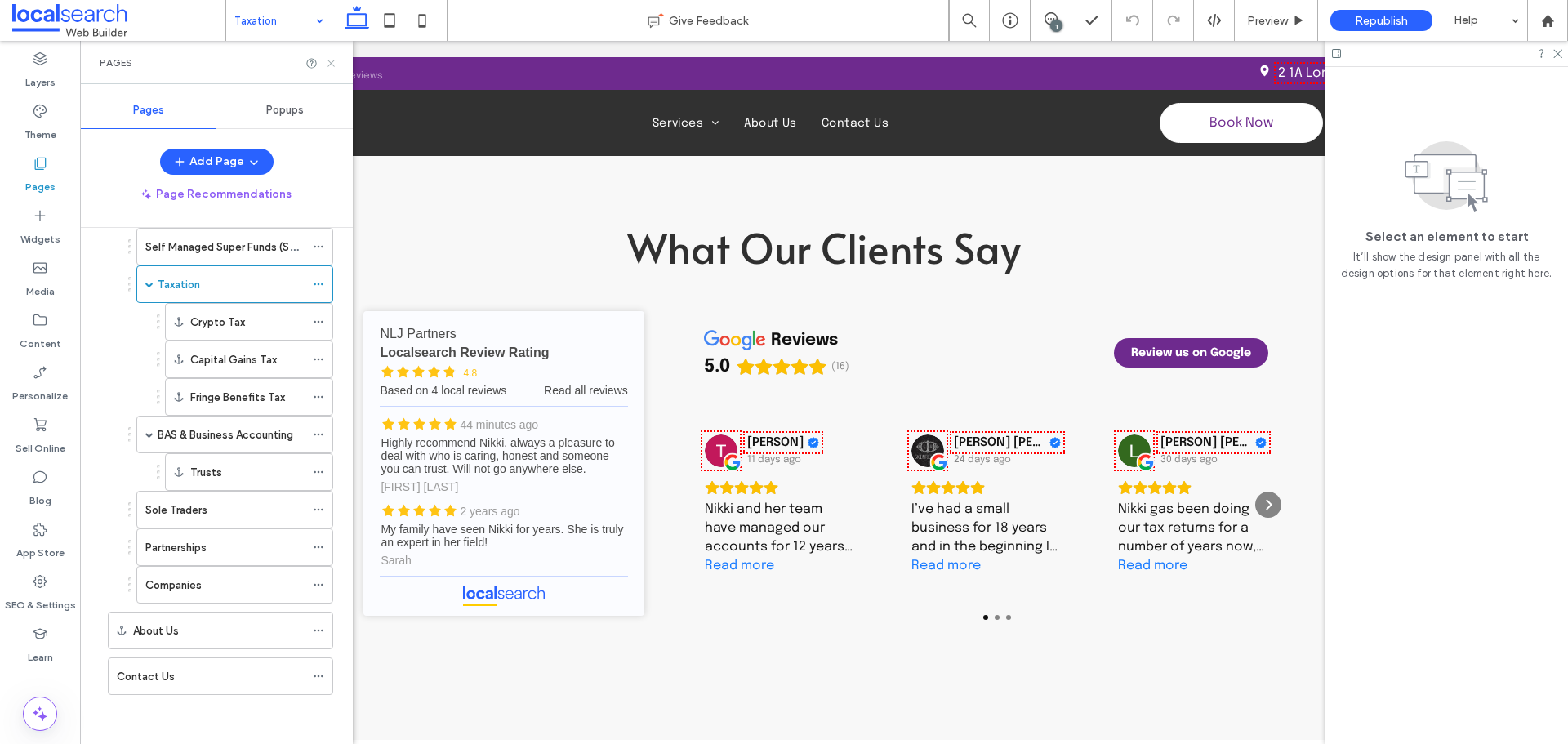 click 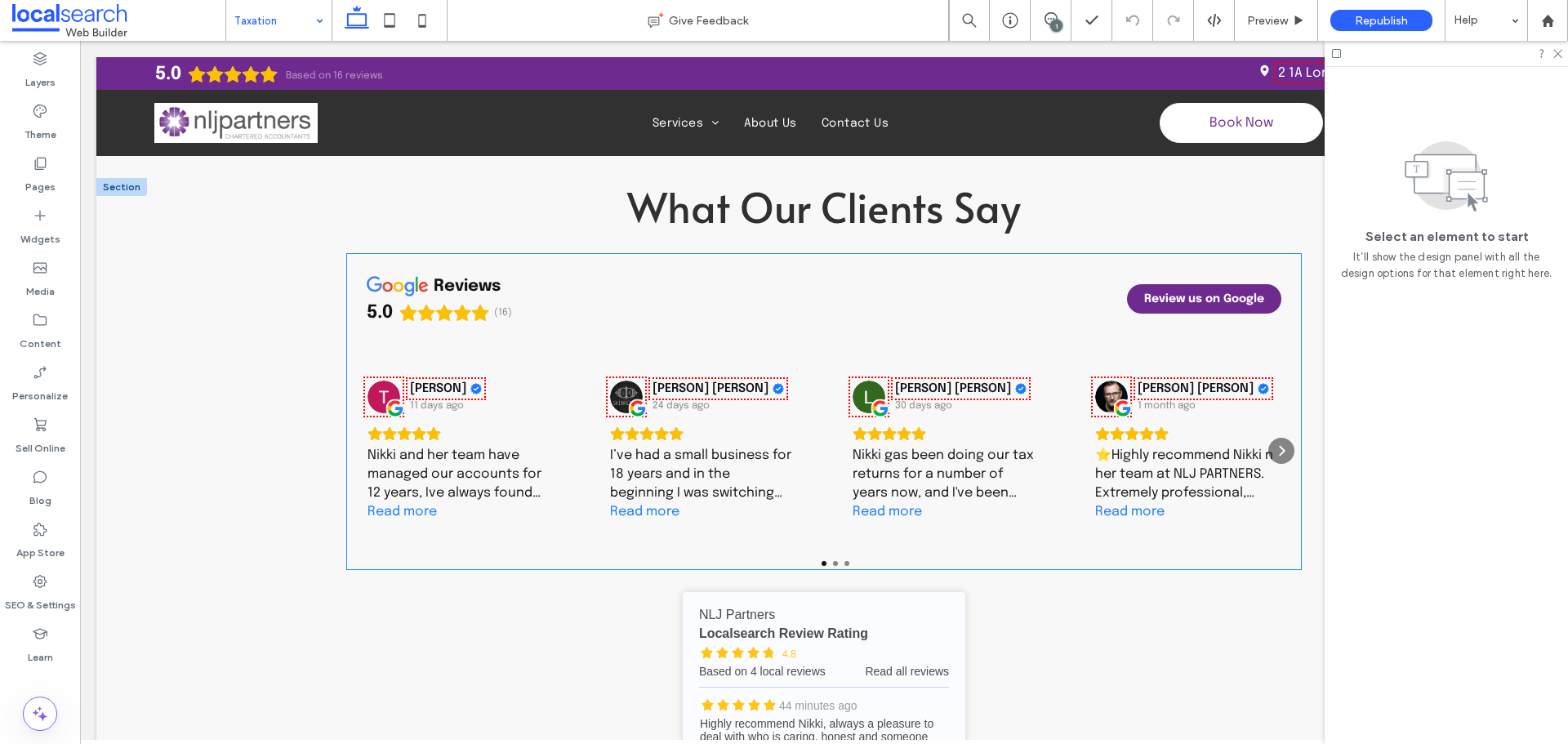 scroll, scrollTop: 1633, scrollLeft: 0, axis: vertical 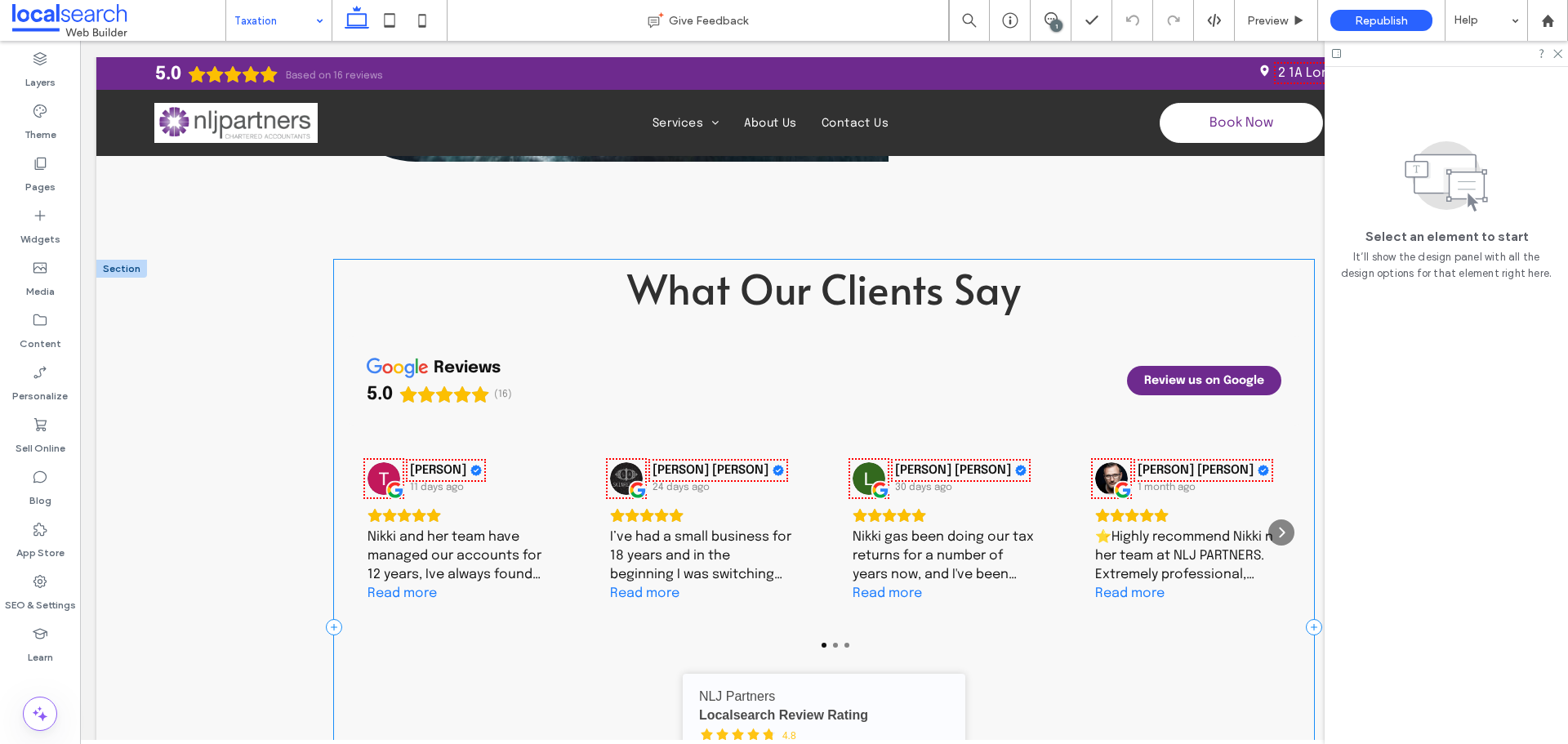 click on "What Our Clients Say
reviews 5.0 (16) Review us on Google Tumbi Druid 11 days ago Nikki and her team have managed our accounts for 12 years, Ive always found their advice solid and dependable. Happy to recommend their services. Read more Jasmin De Sensi 24 days ago I’ve had a small business for 18 years and in the beginning I was switching accounts often. Once I went with NLJ I have never looked back! It’s been approx 10 years now and I feel so supported. Nikki and Jodie are a remarkable team who get back to emails and phone calls in a timely manner and are always answering queries big or small. What’s more, is I don’t even live in the same state, I’m in Victoria and we converse mainly over email. So happy. Thanks Nikki and Jodie for all your help over the years 10/10! Read more Lester Koch 30 days ago Read more Tobias Douglas Munday 1 month ago Read more Chris McClellan 4 months ago Read more Ray Mizzi 4 months ago Read more Mifanwy Reece 5 months ago Read more jpchantal mare" at bounding box center [824, 627] 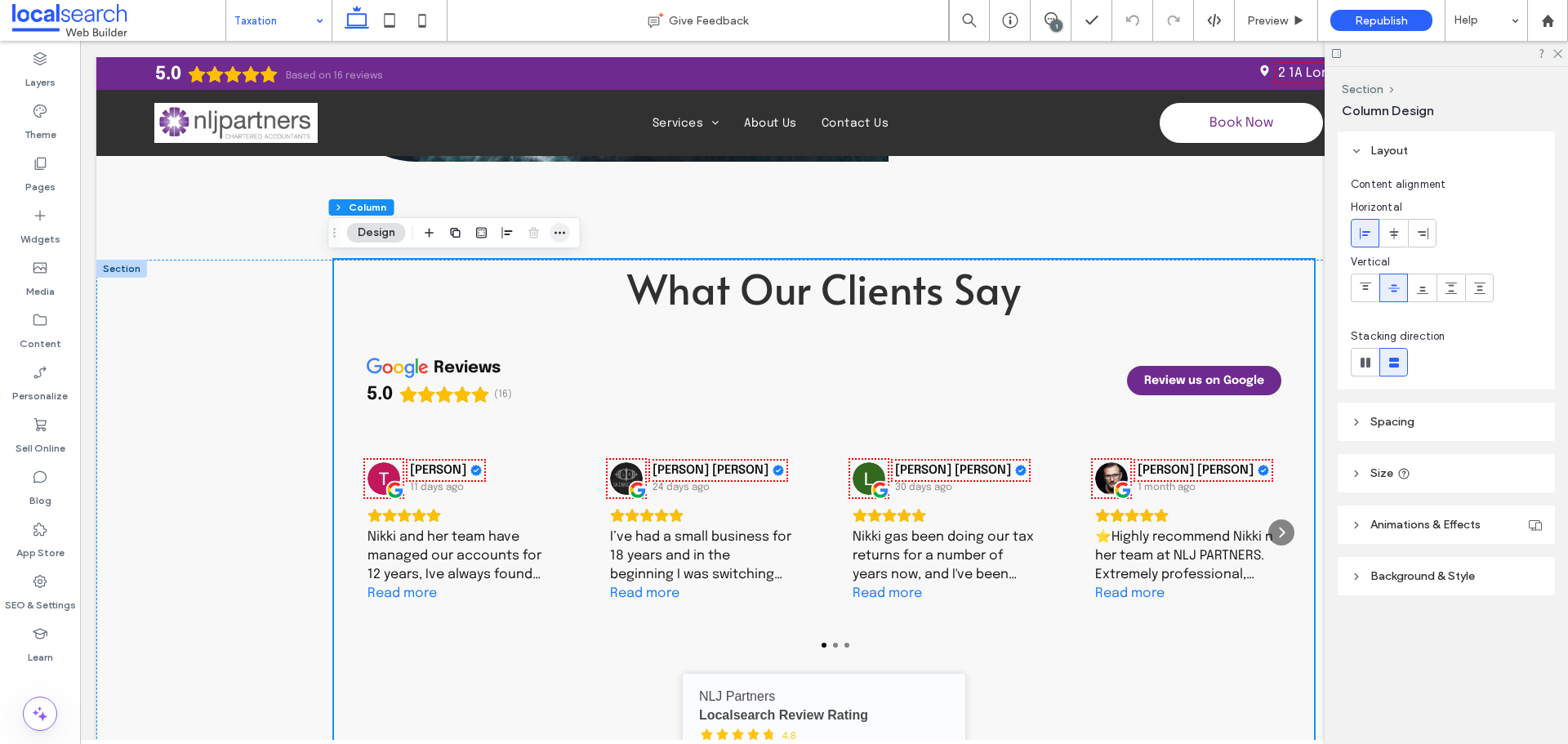 click 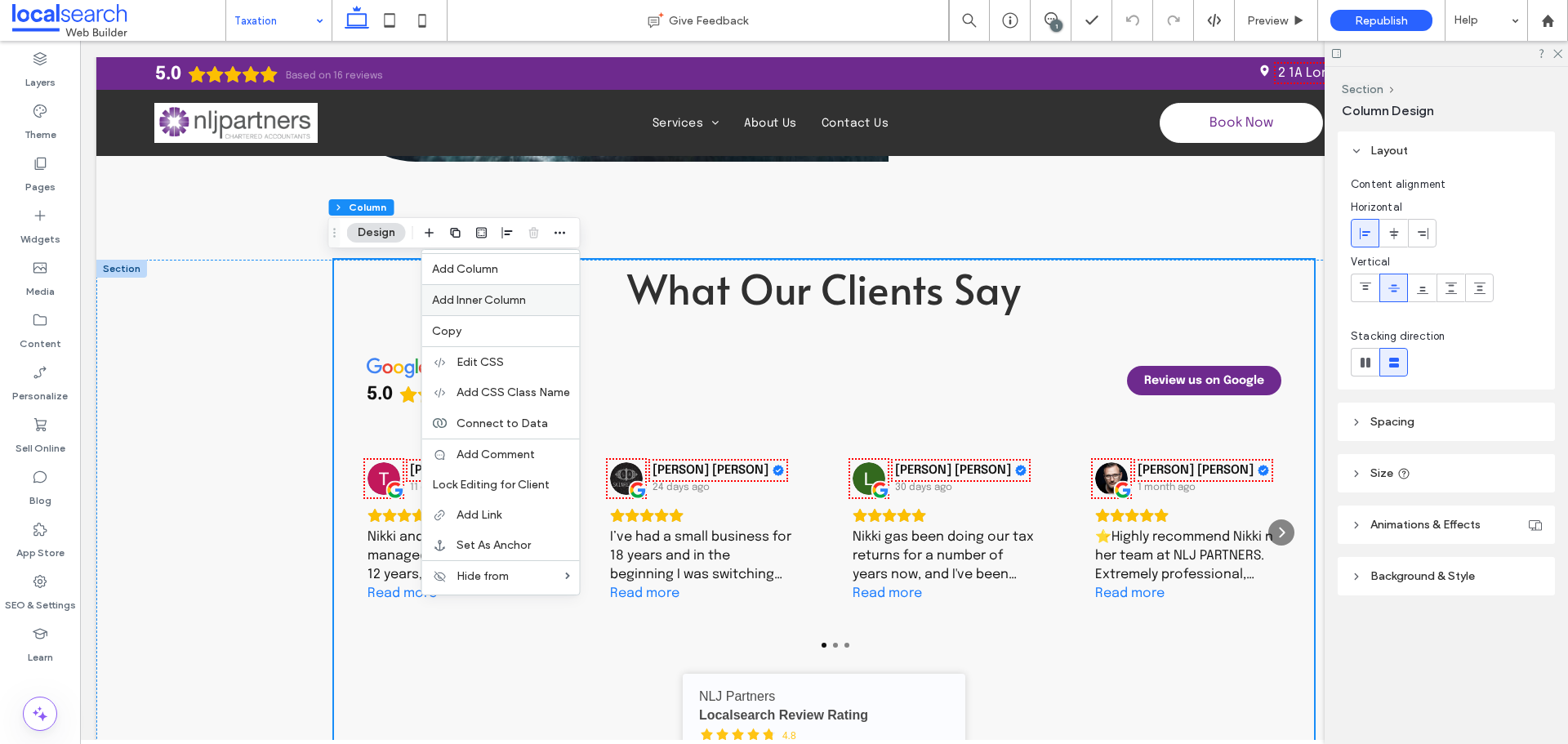 drag, startPoint x: 497, startPoint y: 302, endPoint x: 419, endPoint y: 269, distance: 84.6936 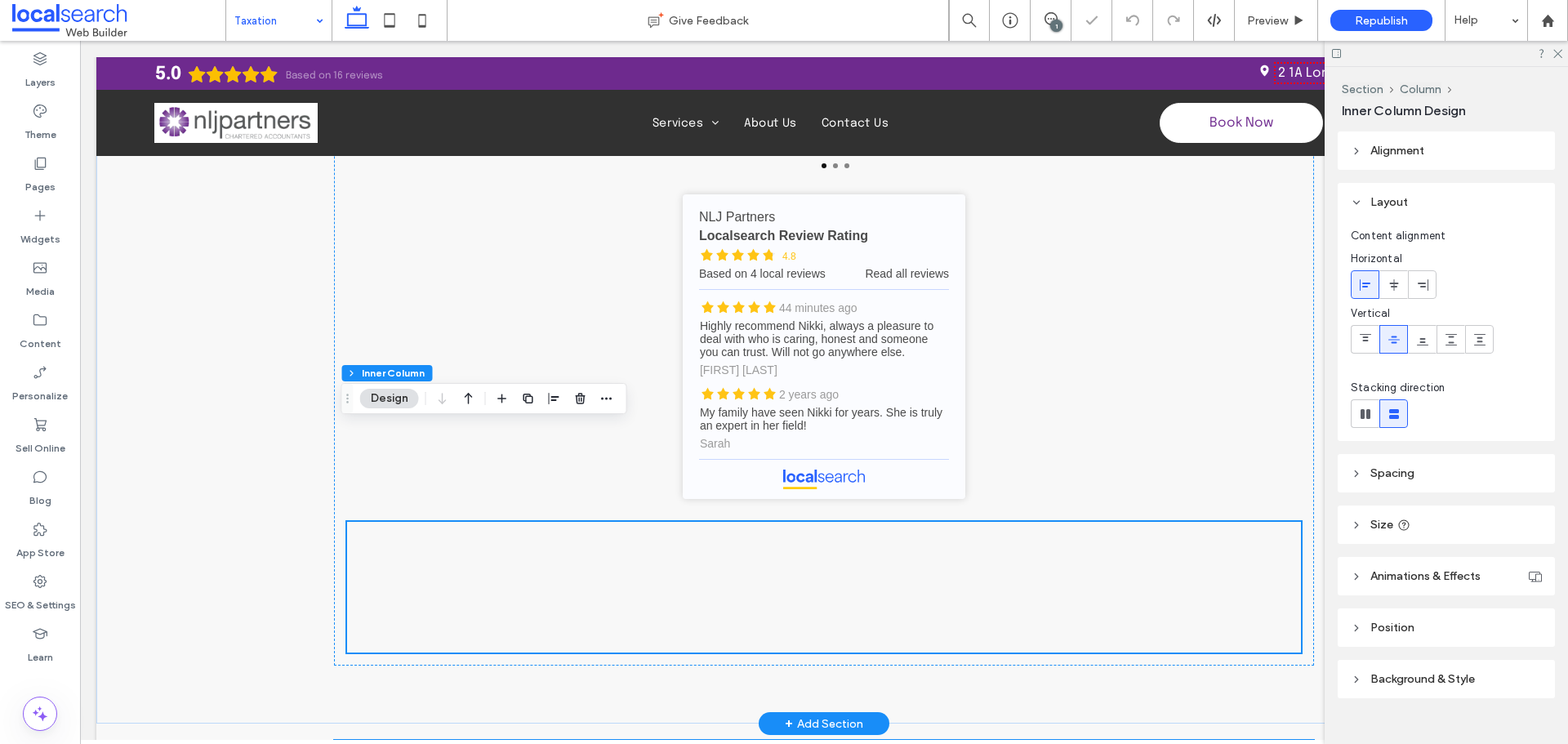 scroll, scrollTop: 2234, scrollLeft: 0, axis: vertical 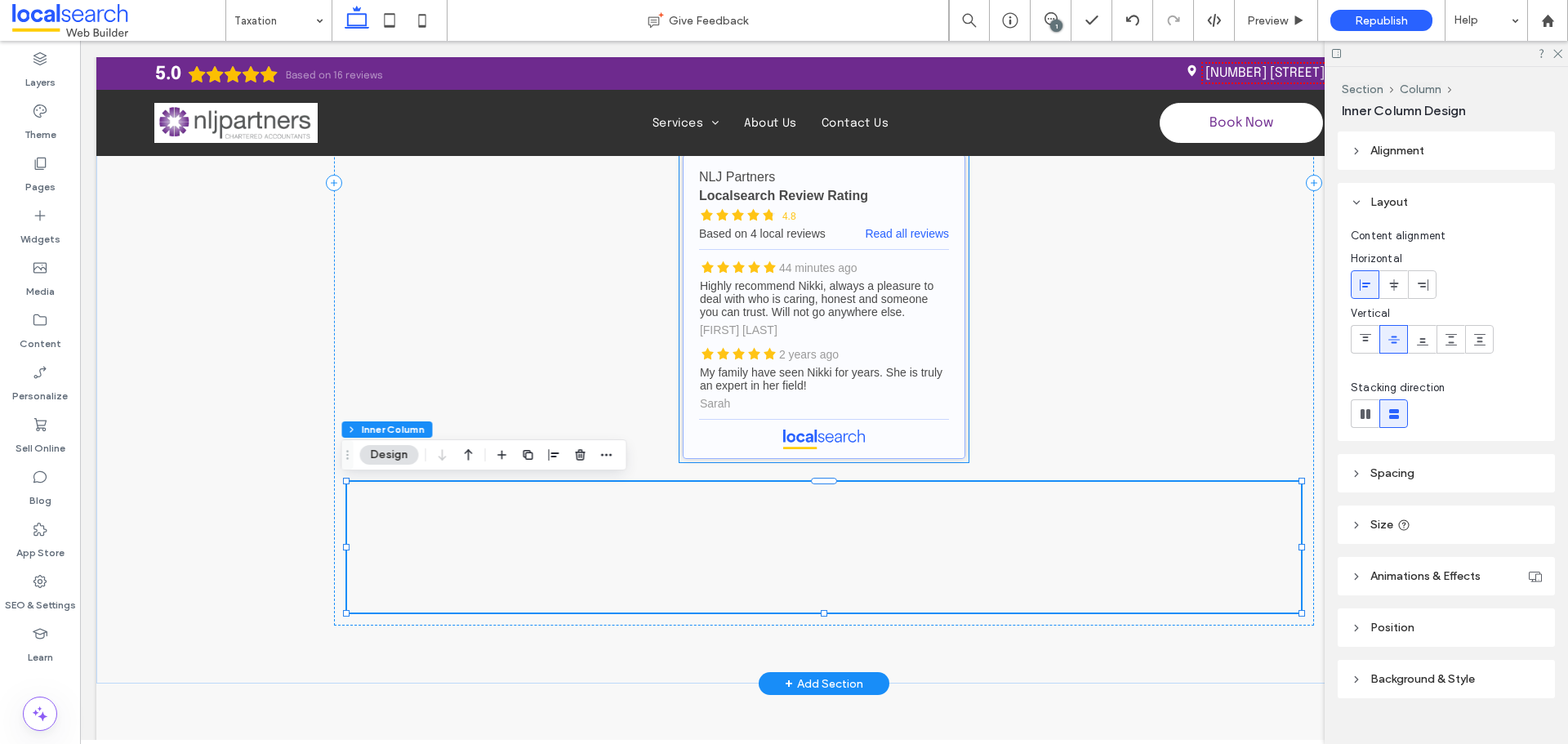 click on "NLJ Partners - Localsearch reviews" at bounding box center (824, 306) 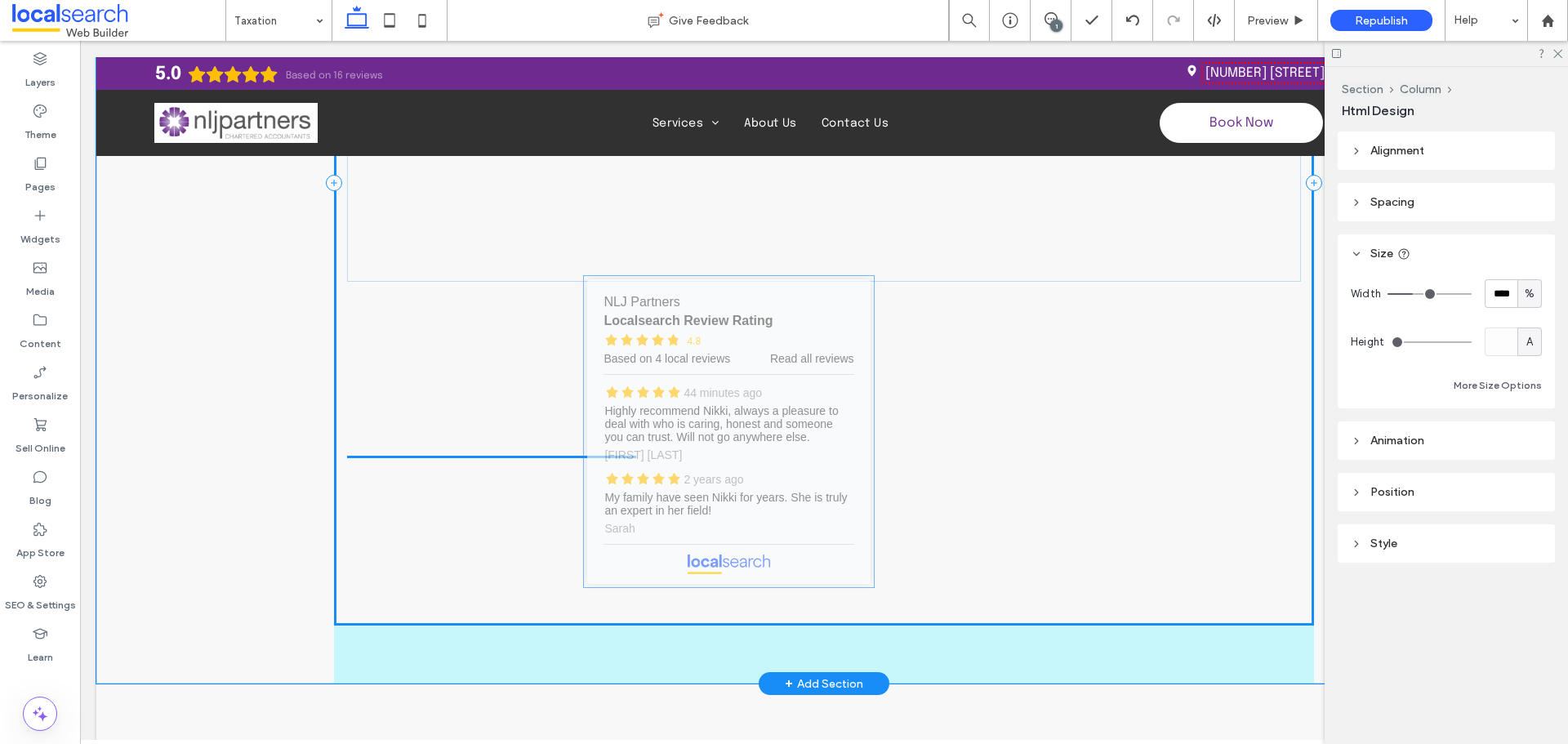 drag, startPoint x: 821, startPoint y: 373, endPoint x: 732, endPoint y: 498, distance: 153.44706 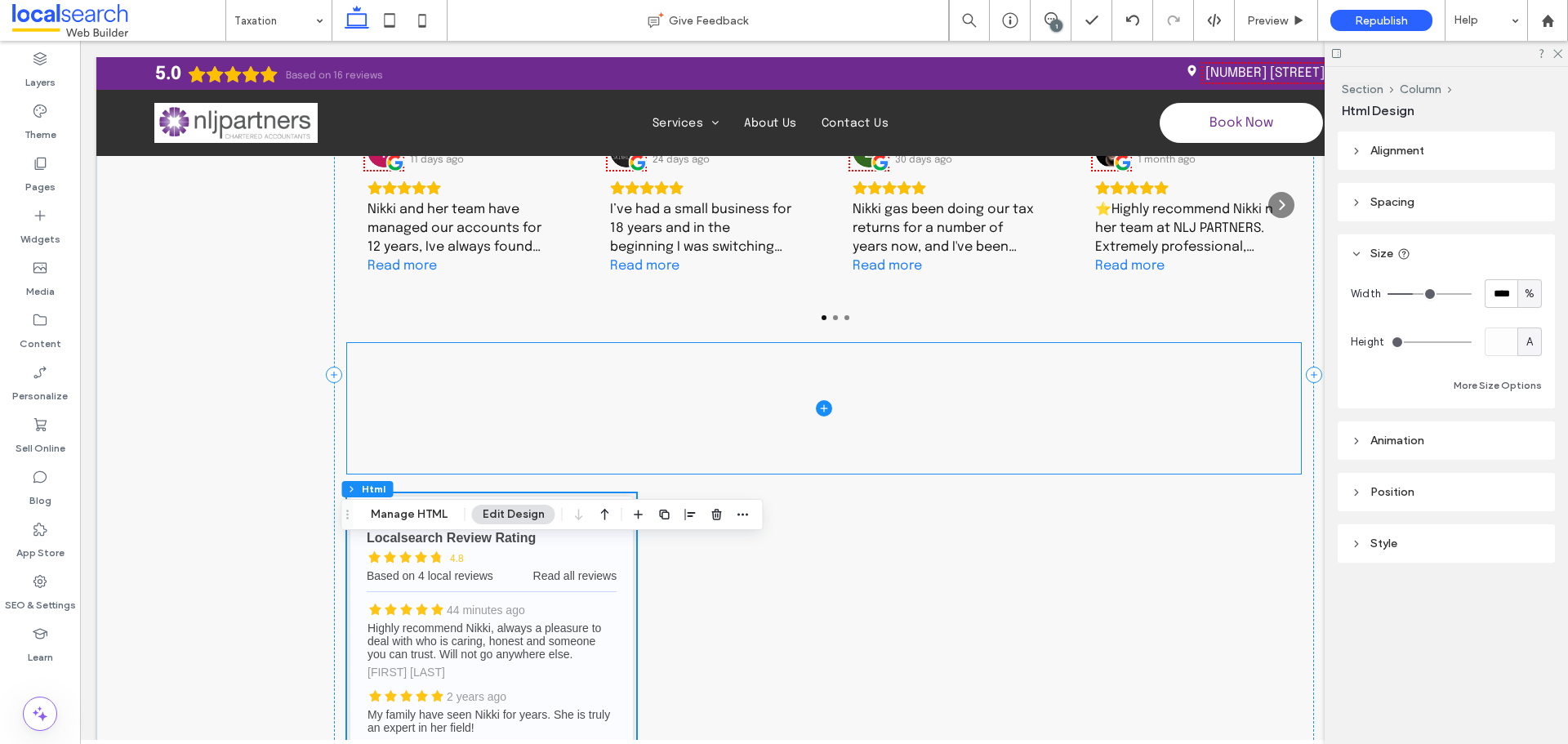 scroll, scrollTop: 1908, scrollLeft: 0, axis: vertical 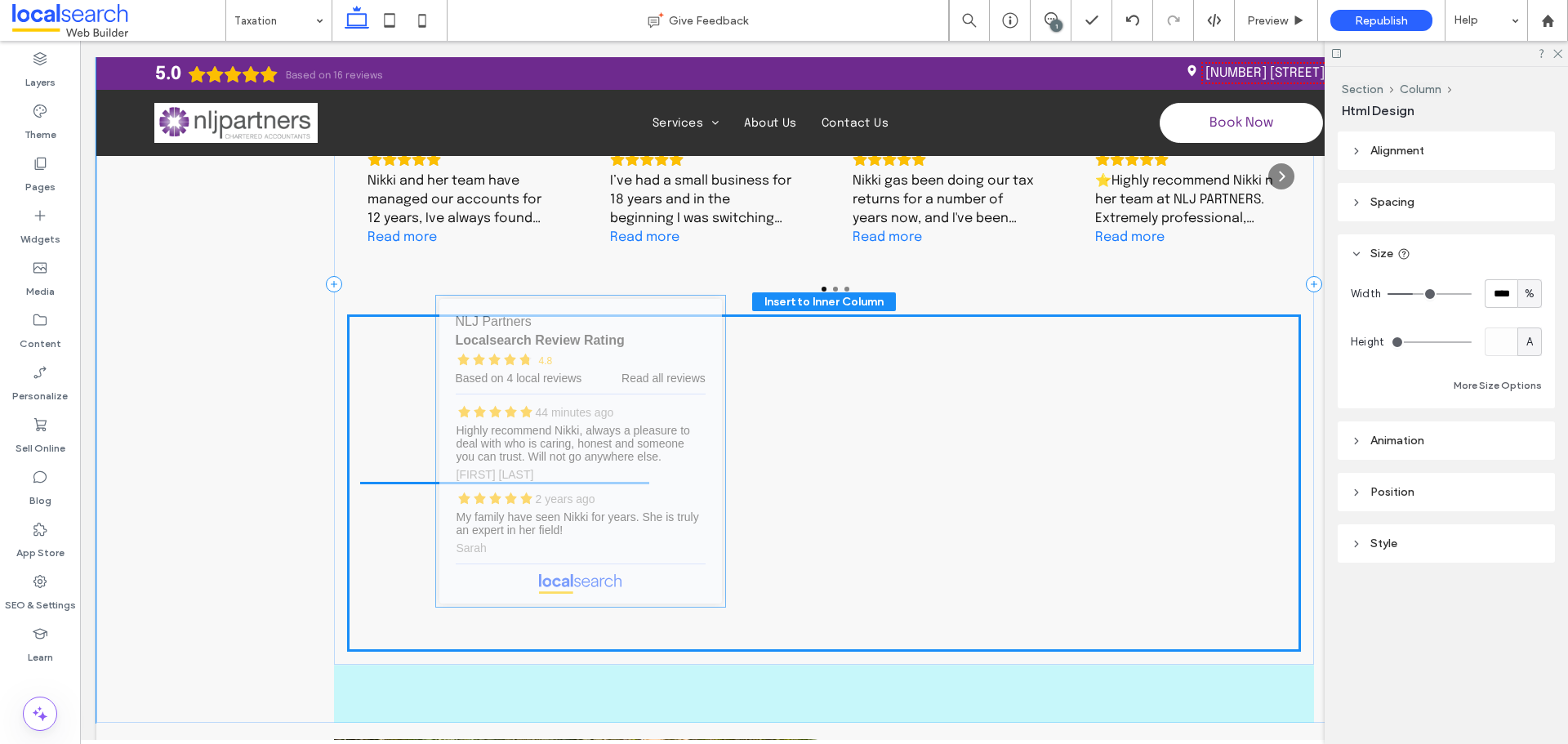 drag, startPoint x: 554, startPoint y: 554, endPoint x: 648, endPoint y: 385, distance: 193.38304 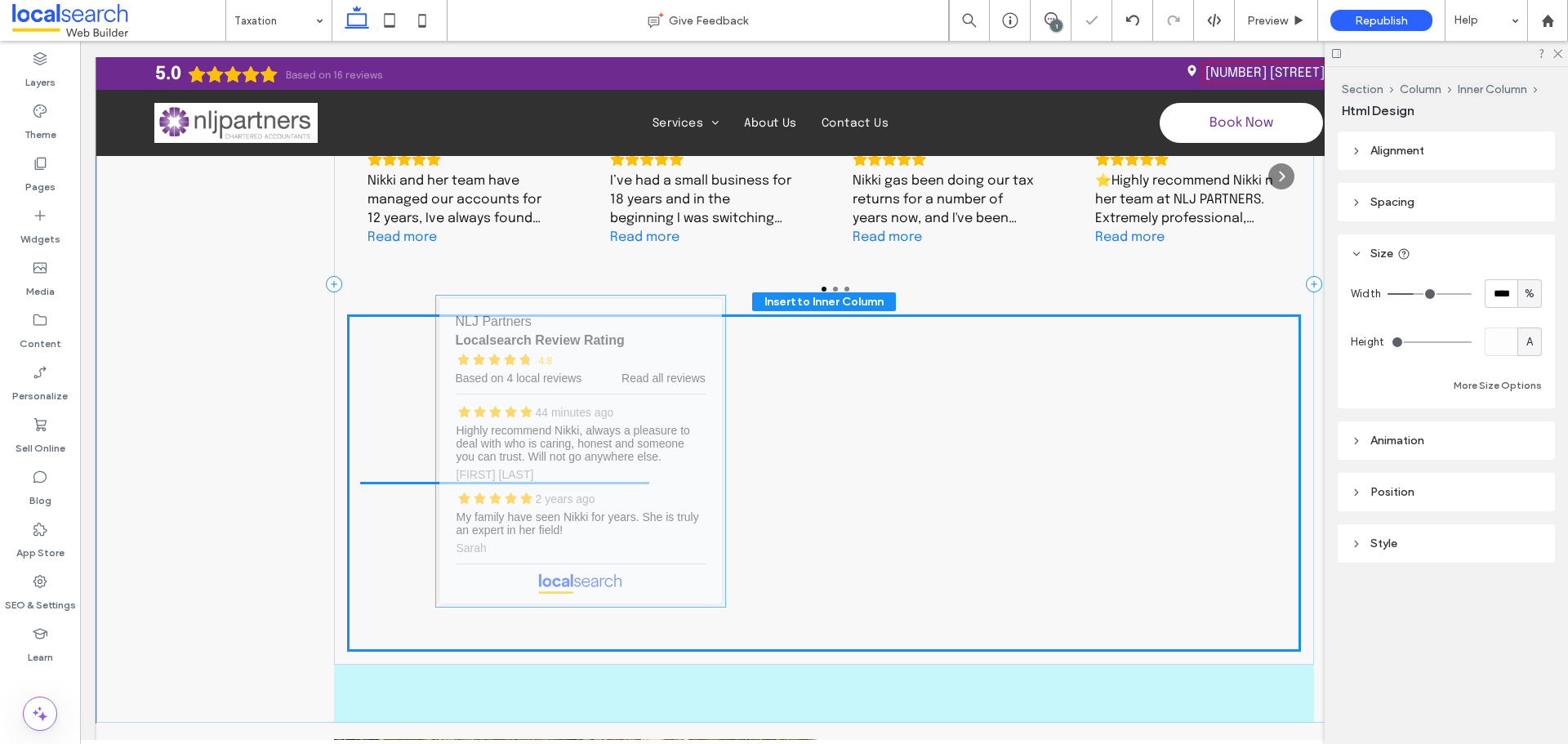 type on "**" 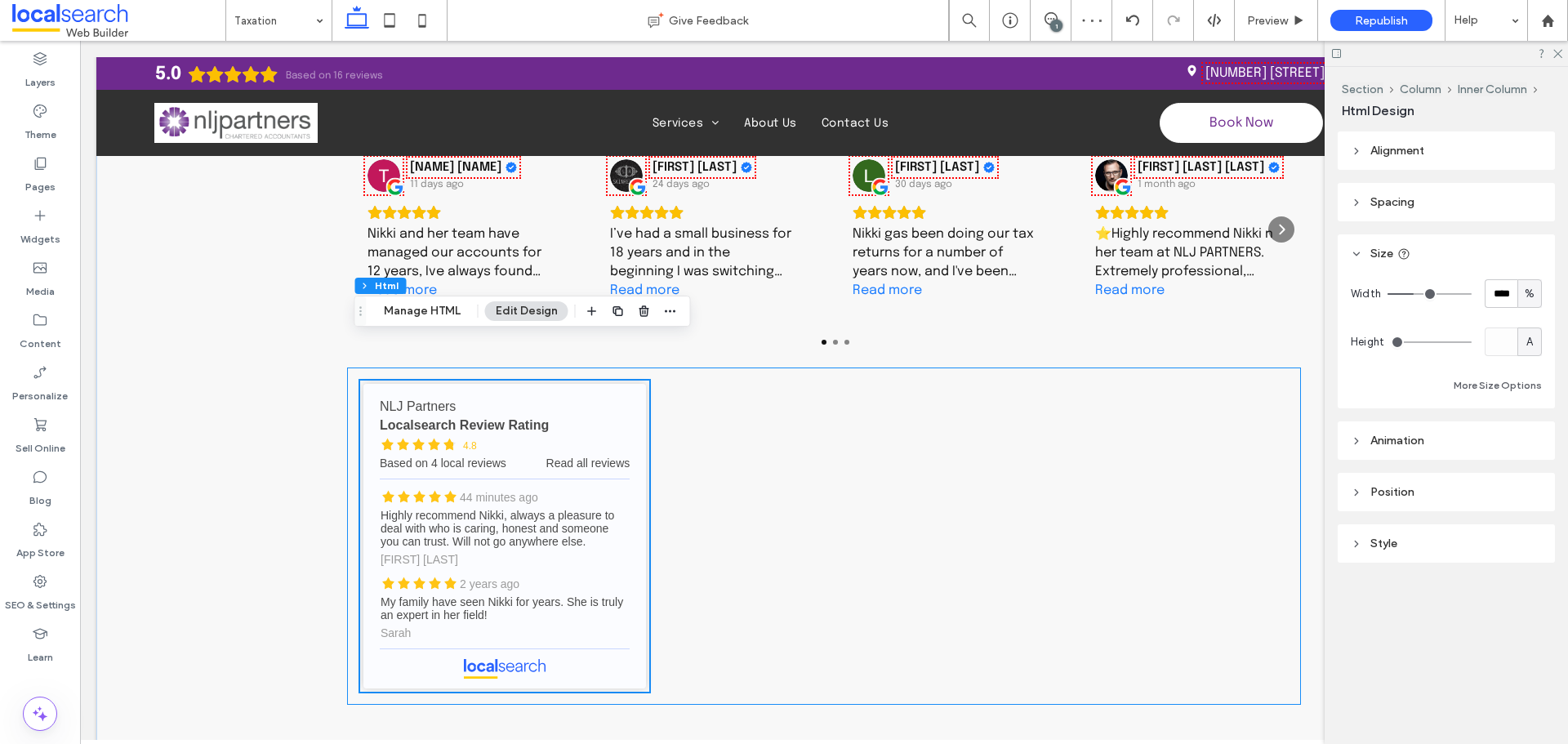 scroll, scrollTop: 1826, scrollLeft: 0, axis: vertical 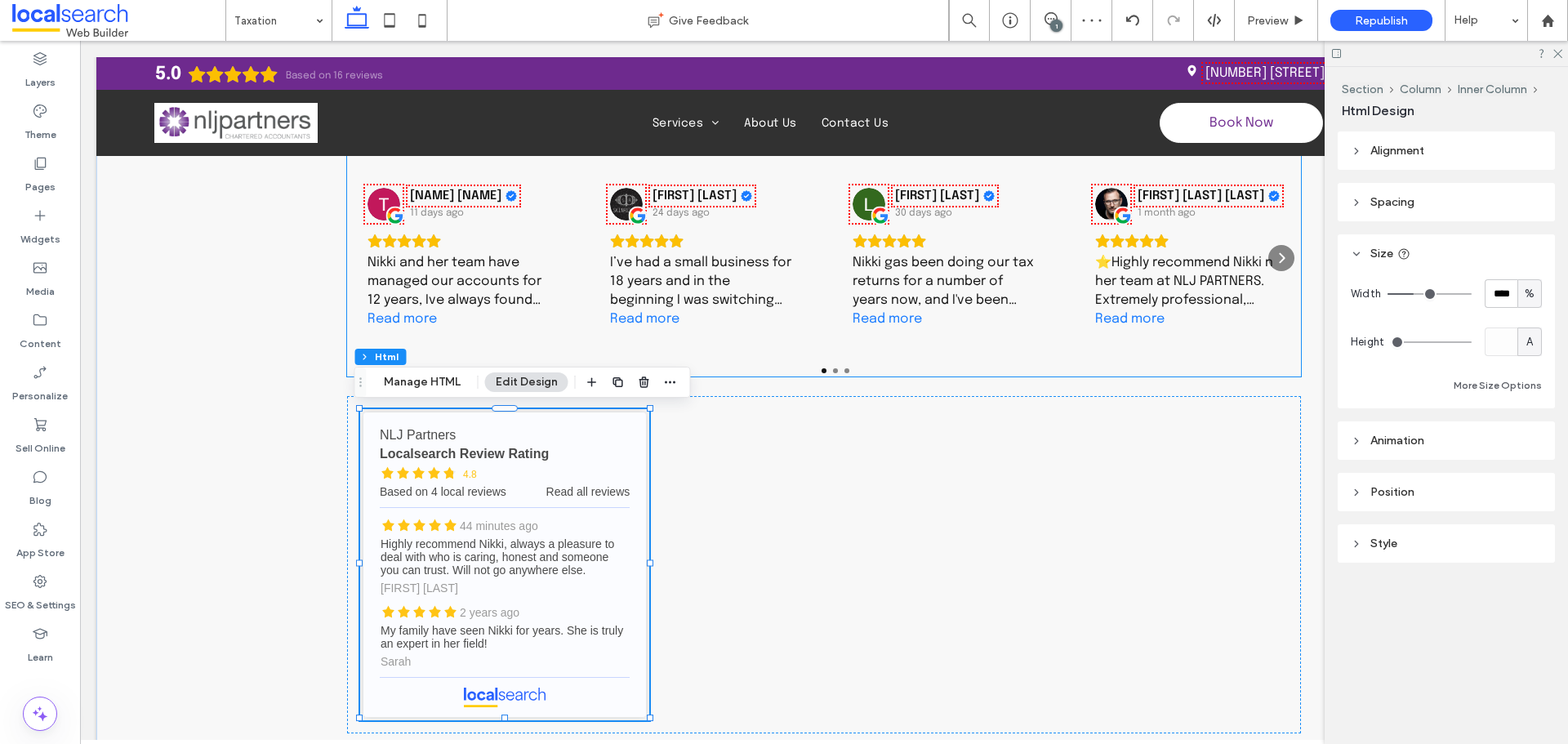 click on "I’ve had a small business for 18 years and in the beginning I was switching accounts often. Once I went with NLJ I have never looked back! It’s been approx 10 years now and I feel so supported. Nikki and Jodie are a remarkable team who get back to emails and phone calls in a timely manner and are always answering queries big or small. What’s more, is I don’t even live in the same state, I’m in Victoria and we converse mainly over email. So happy. Thanks Nikki and Jodie for all your help over the years 10/10!" at bounding box center [702, 281] 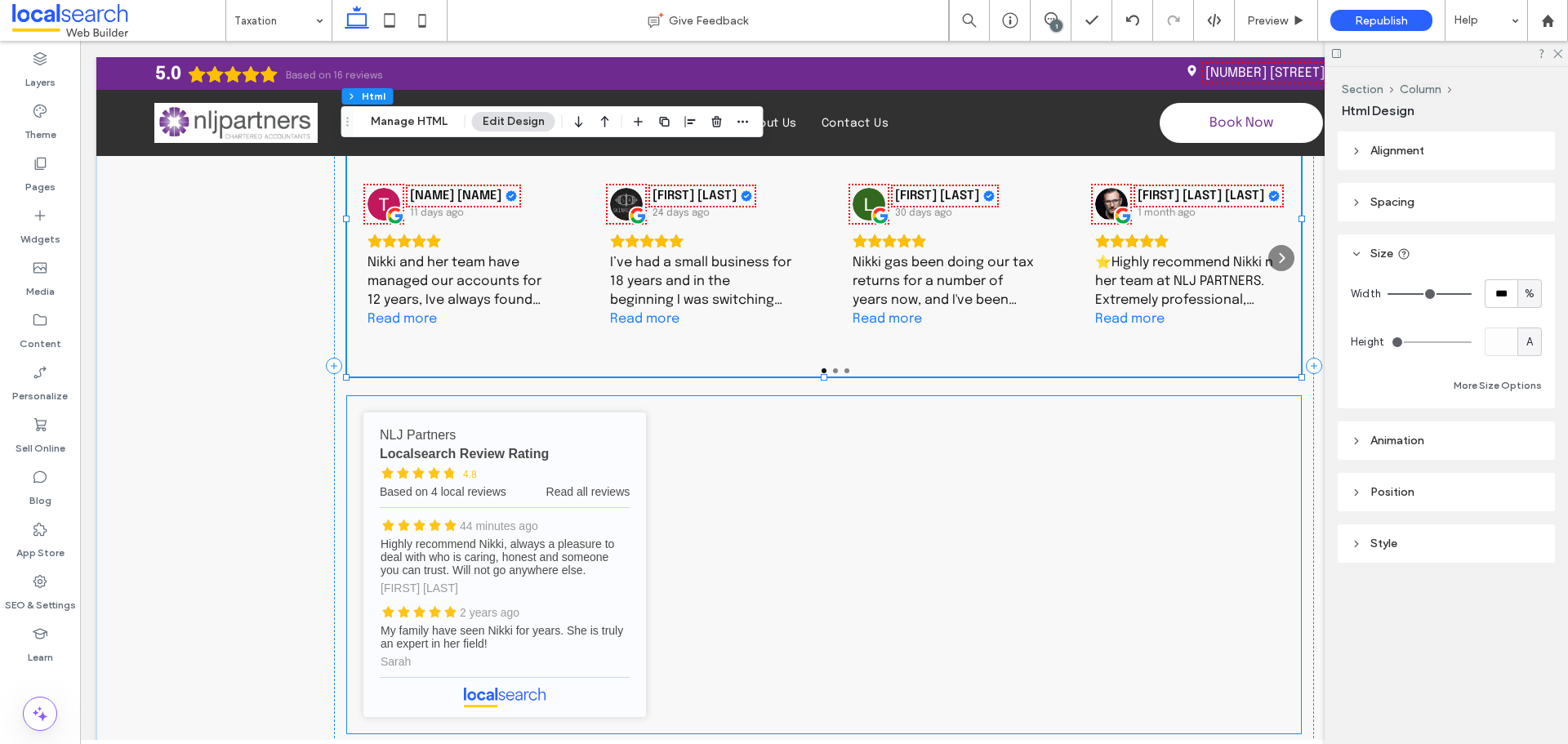 click on "What Our Clients Say
reviews 5.0 (16) Review us on Google Tumbi Druid 11 days ago Nikki and her team have managed our accounts for 12 years, Ive always found their advice solid and dependable. Happy to recommend their services. Read more Jasmin De Sensi 24 days ago I’ve had a small business for 18 years and in the beginning I was switching accounts often. Once I went with NLJ I have never looked back! It’s been approx 10 years now and I feel so supported. Nikki and Jodie are a remarkable team who get back to emails and phone calls in a timely manner and are always answering queries big or small. What’s more, is I don’t even live in the same state, I’m in Victoria and we converse mainly over email. So happy. Thanks Nikki and Jodie for all your help over the years 10/10! Read more Lester Koch 30 days ago Read more Tobias Douglas Munday 1 month ago Read more Chris McClellan 4 months ago Read more Ray Mizzi 4 months ago Read more Mifanwy Reece 5 months ago Read more jpchantal mare" at bounding box center (824, 366) 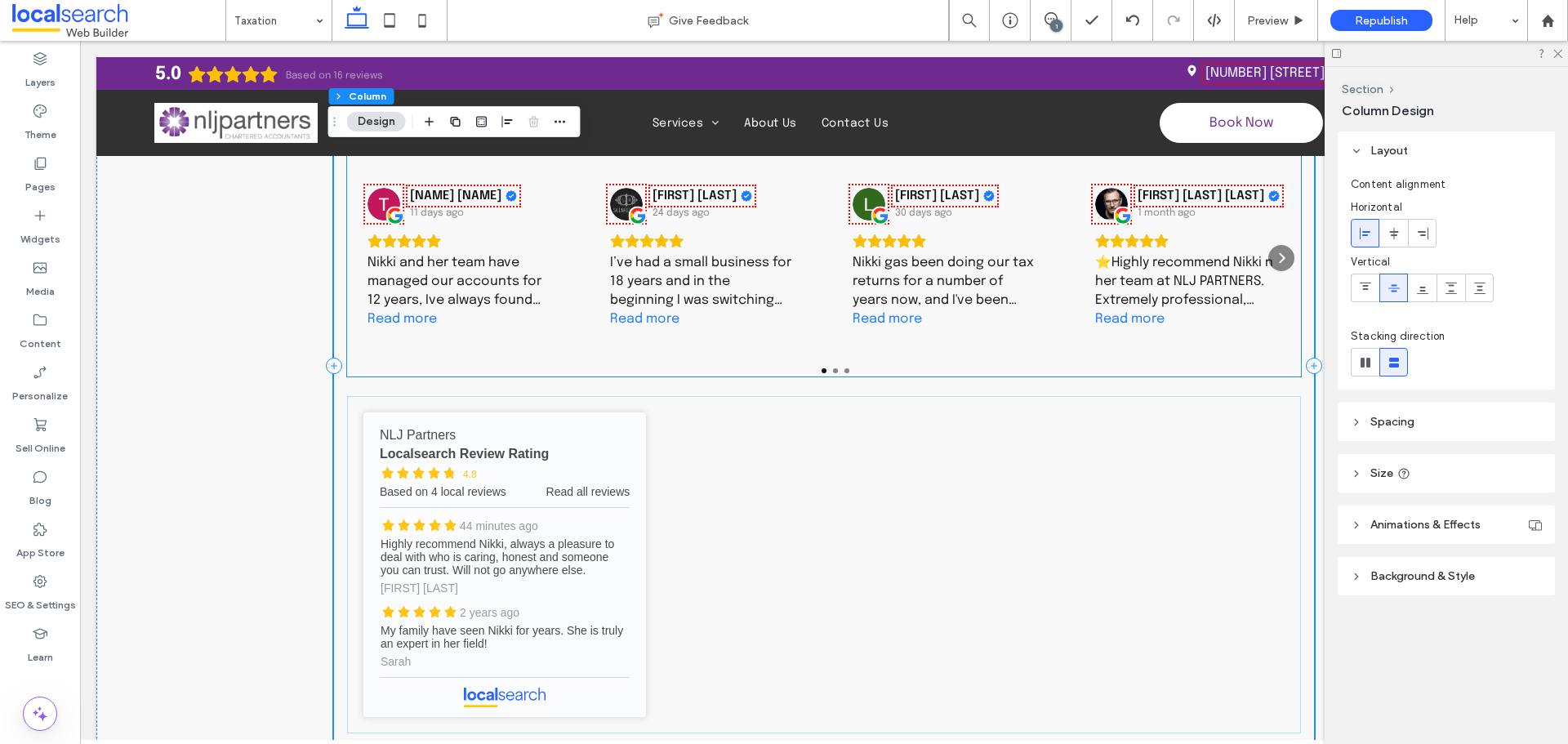 click on "Jasmin De Sensi 24 days ago I’ve had a small business for 18 years and in the beginning I was switching accounts often. Once I went with NLJ I have never looked back! It’s been approx 10 years now and I feel so supported. Nikki and Jodie are a remarkable team who get back to emails and phone calls in a timely manner and are always answering queries big or small. What’s more, is I don’t even live in the same state, I’m in Victoria and we converse mainly over email. So happy. Thanks Nikki and Jodie for all your help over the years 10/10! Read more" at bounding box center (702, 258) 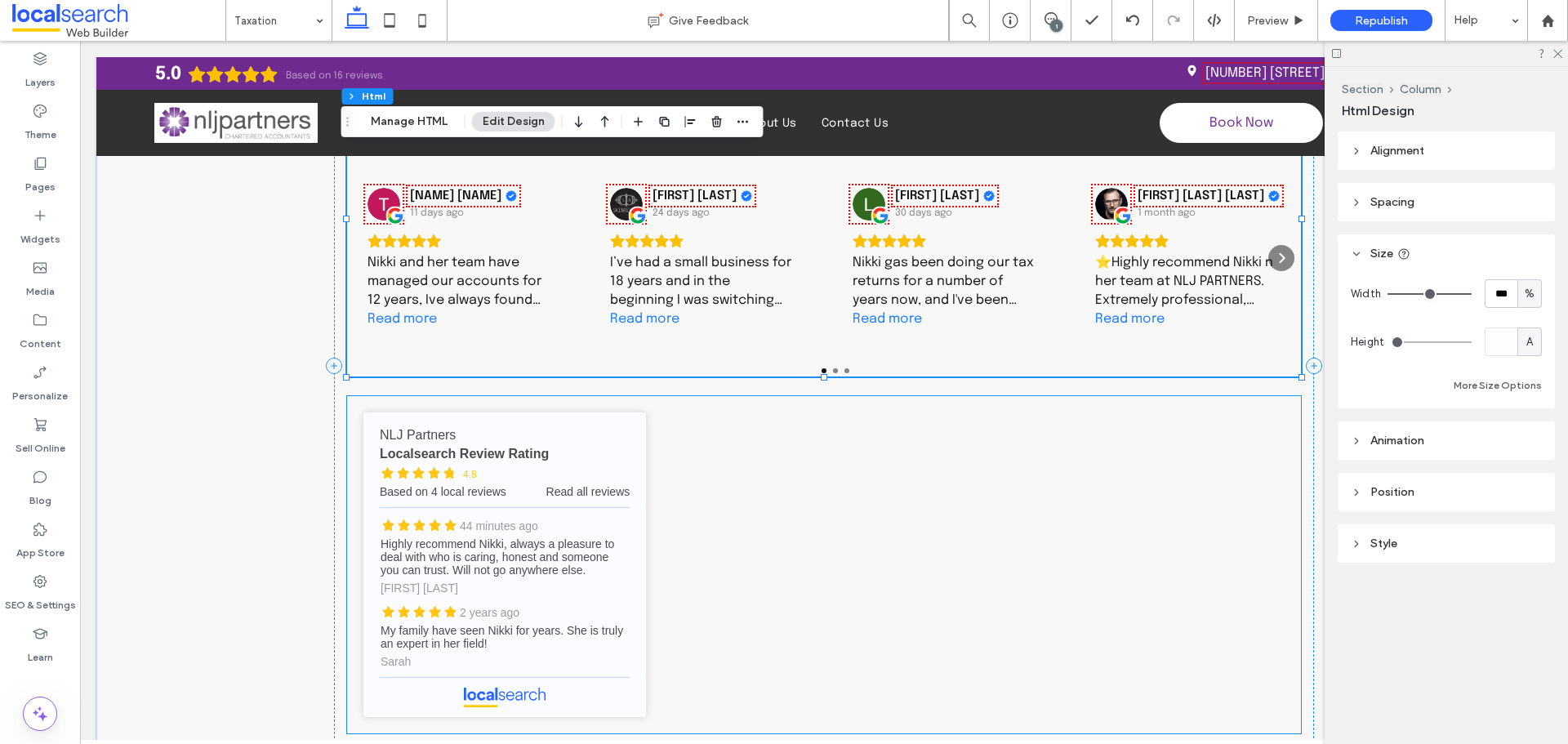 click on "What Our Clients Say
reviews 5.0 (16) Review us on Google Tumbi Druid 11 days ago Nikki and her team have managed our accounts for 12 years, Ive always found their advice solid and dependable. Happy to recommend their services. Read more Jasmin De Sensi 24 days ago I’ve had a small business for 18 years and in the beginning I was switching accounts often. Once I went with NLJ I have never looked back! It’s been approx 10 years now and I feel so supported. Nikki and Jodie are a remarkable team who get back to emails and phone calls in a timely manner and are always answering queries big or small. What’s more, is I don’t even live in the same state, I’m in Victoria and we converse mainly over email. So happy. Thanks Nikki and Jodie for all your help over the years 10/10! Read more Lester Koch 30 days ago Read more Tobias Douglas Munday 1 month ago Read more Chris McClellan 4 months ago Read more Ray Mizzi 4 months ago Read more Mifanwy Reece 5 months ago Read more jpchantal mare" at bounding box center (824, 366) 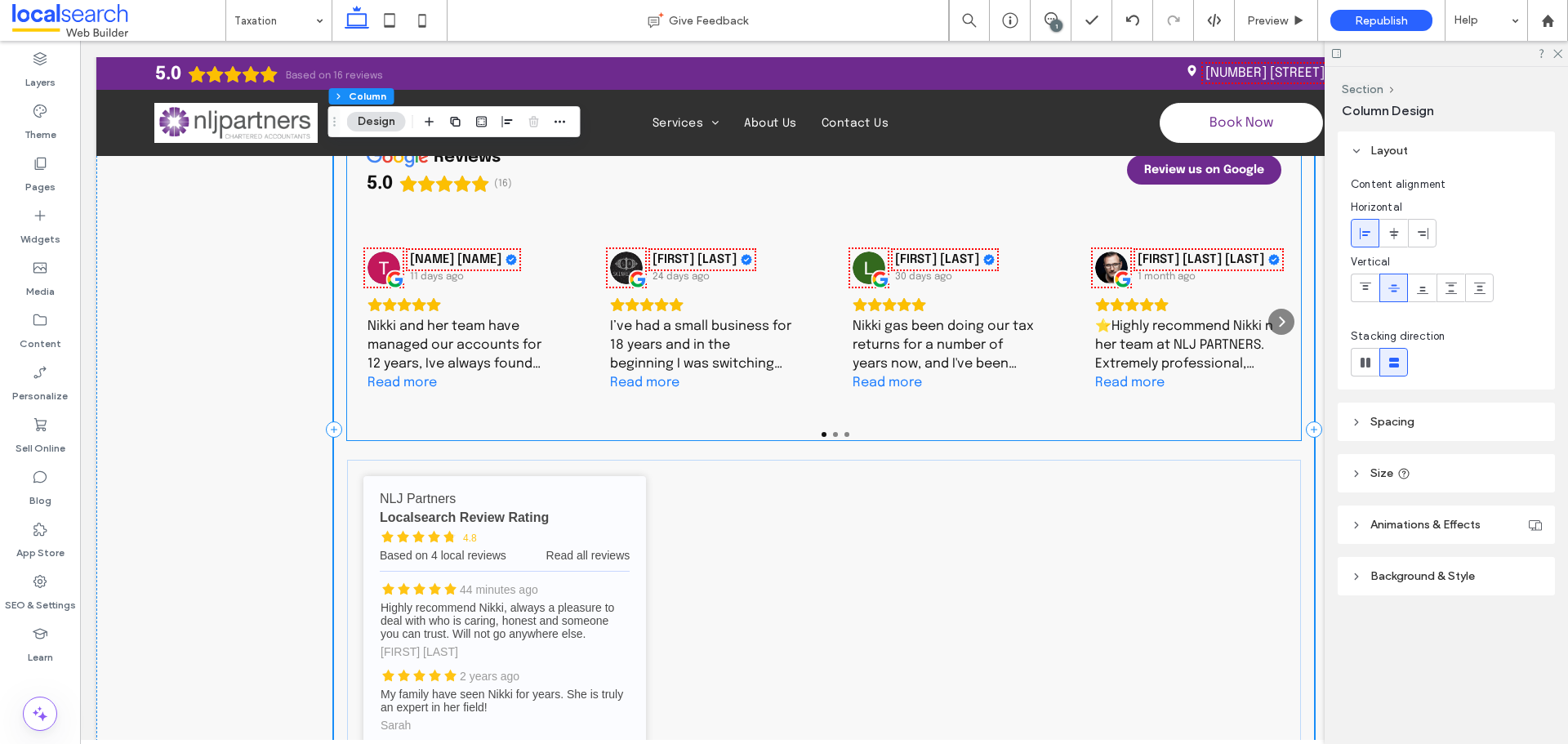 scroll, scrollTop: 1663, scrollLeft: 0, axis: vertical 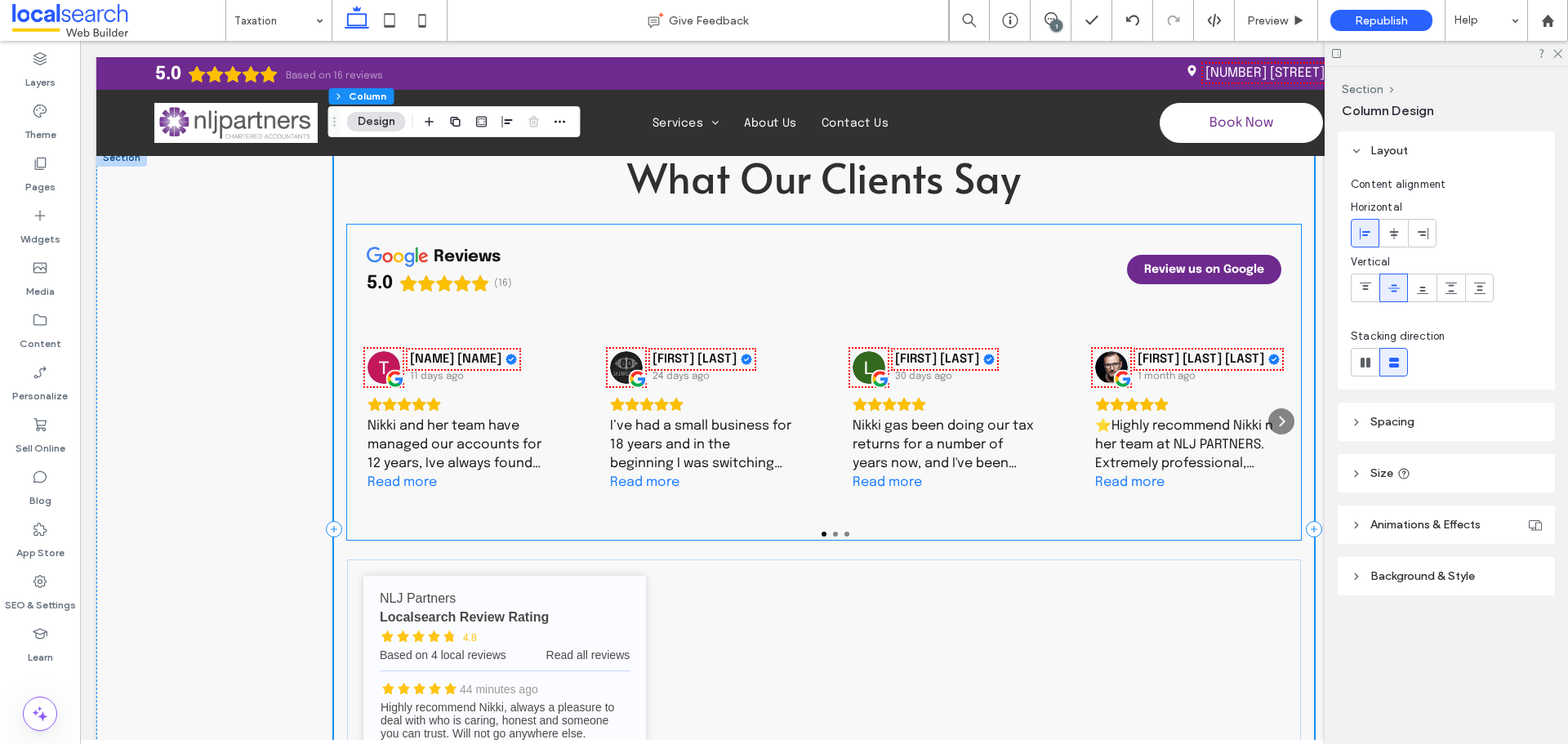 click on "reviews 5.0 (16) Review us on Google" at bounding box center [824, 270] 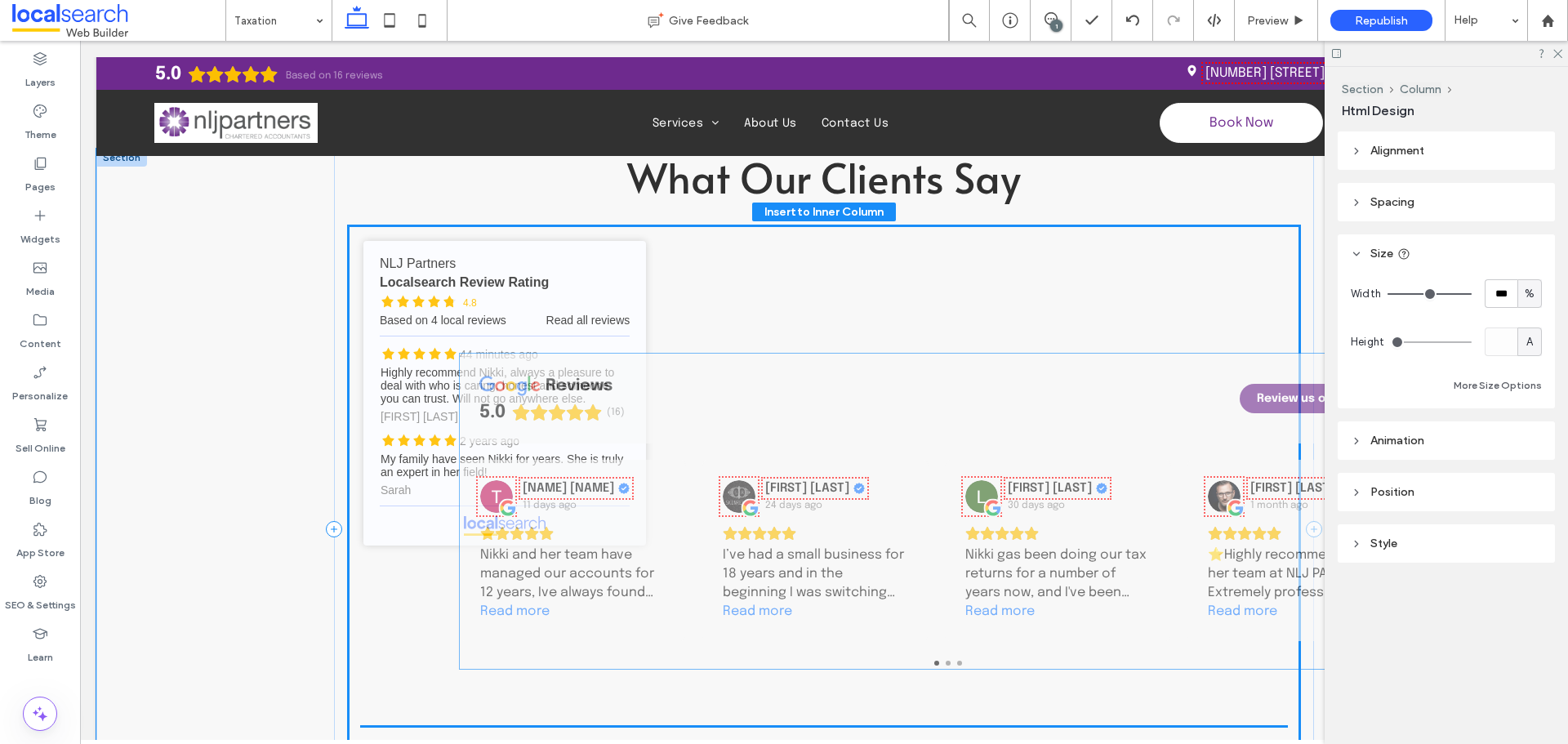 drag, startPoint x: 663, startPoint y: 282, endPoint x: 782, endPoint y: 411, distance: 175.50499 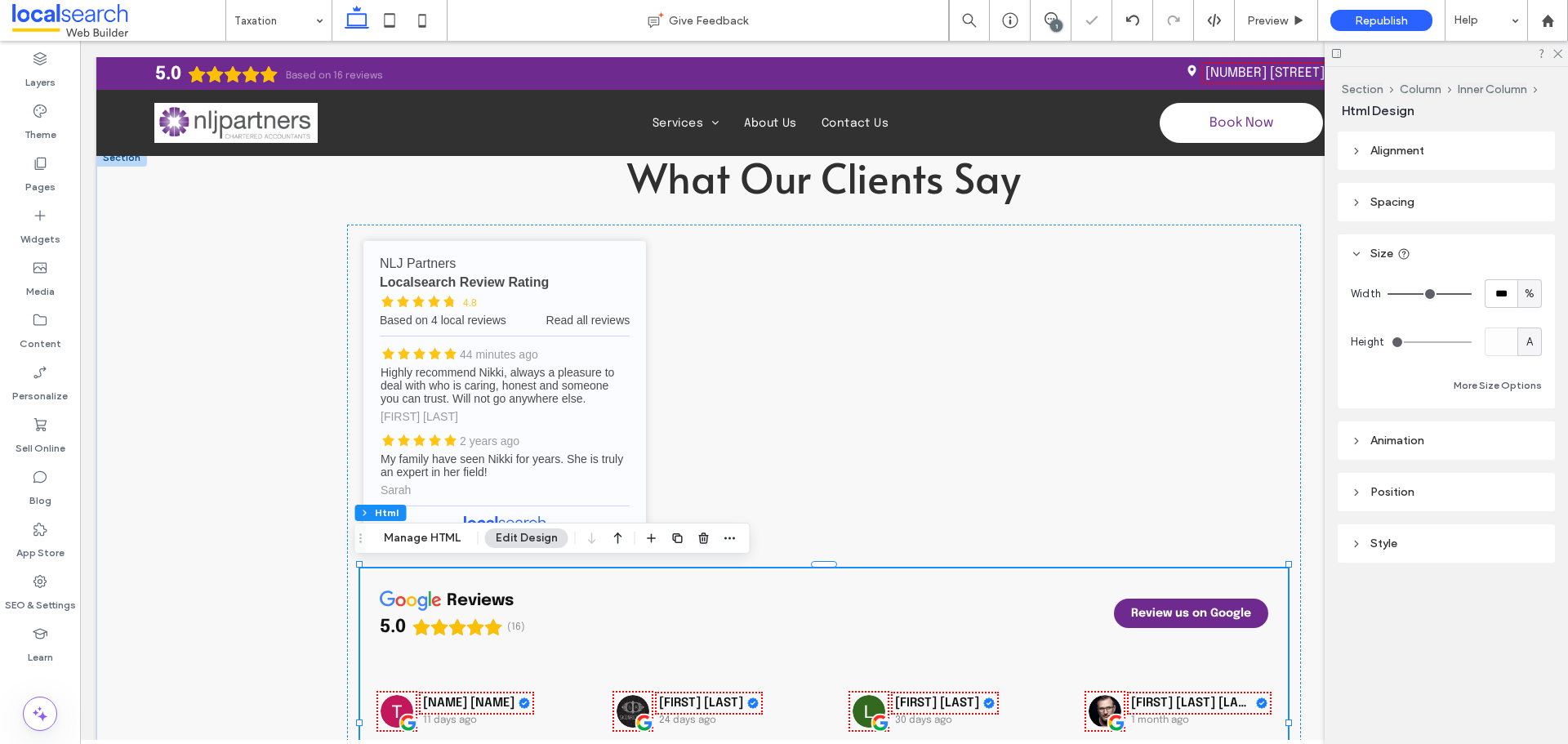 click on "NLJ Partners - Localsearch reviews NLJ Partners   Localsearch Review Rating 4.8 Based on 4 local reviews   Read all reviews 44 minutes ago Highly recommend Nikki, always a pleasure to deal with who is caring, honest and someone you can trust. Will not go anywhere else.   Wendi Watts 2 years ago My family have seen Nikki for years. She is truly an expert in her field!   Sarah
reviews 5.0 (16) Review us on Google Tumbi Druid 11 days ago Nikki and her team have managed our accounts for 12 years, Ive always found their advice solid and dependable. Happy to recommend their services. Read more Jasmin De Sensi 24 days ago Read more Lester Koch 30 days ago Read more Tobias Douglas Munday 1 month ago ⭐️Highly recommend Nikki n her team at NLJ PARTNERS. Extremely professional,
informative n knowledgeable on all Tax n business related matters.
My tax issues that I put into the too hard basket, simply addressed and sorted within minutes.⭐️. Read more Chris McClellan 4 months ago Read more" at bounding box center (824, 560) 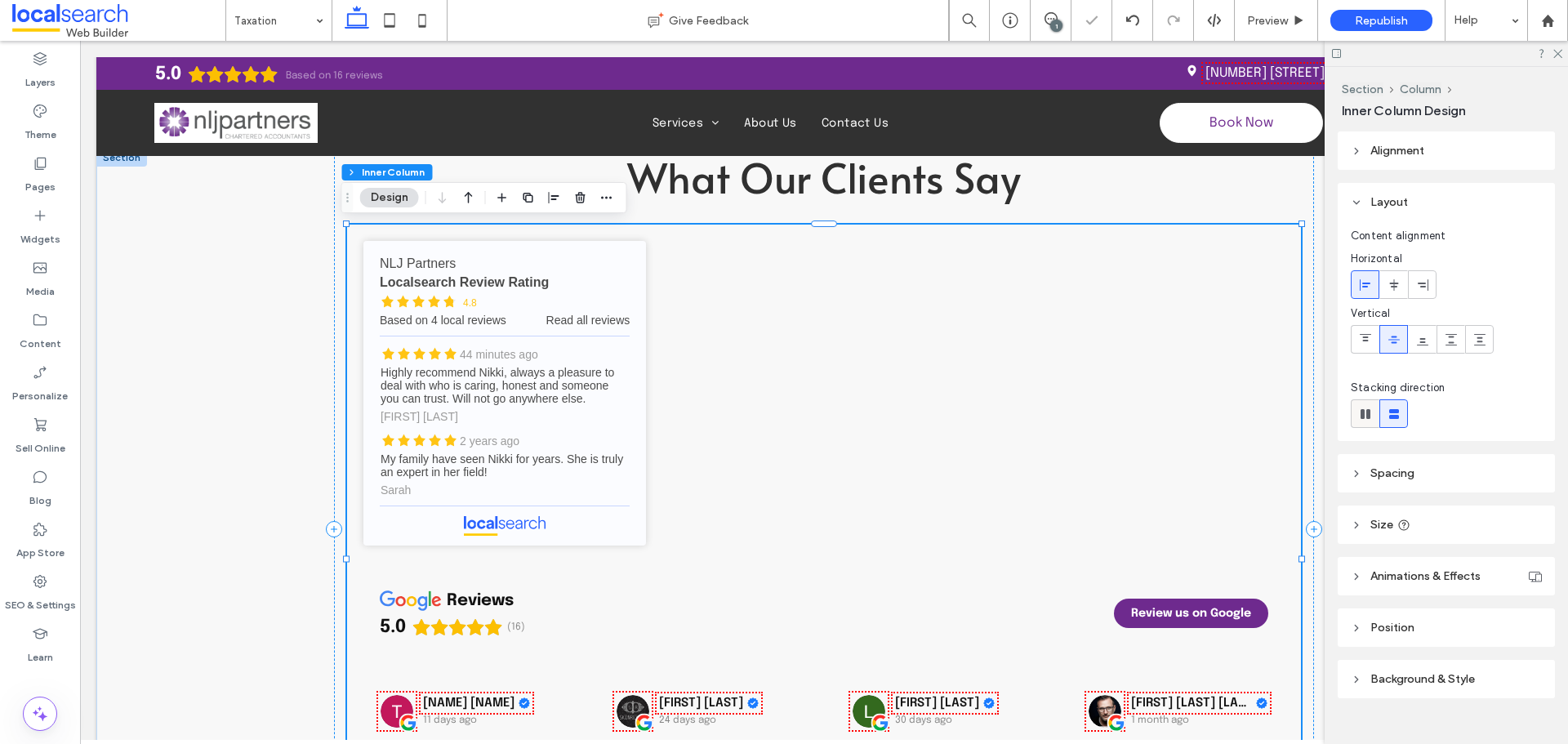 click 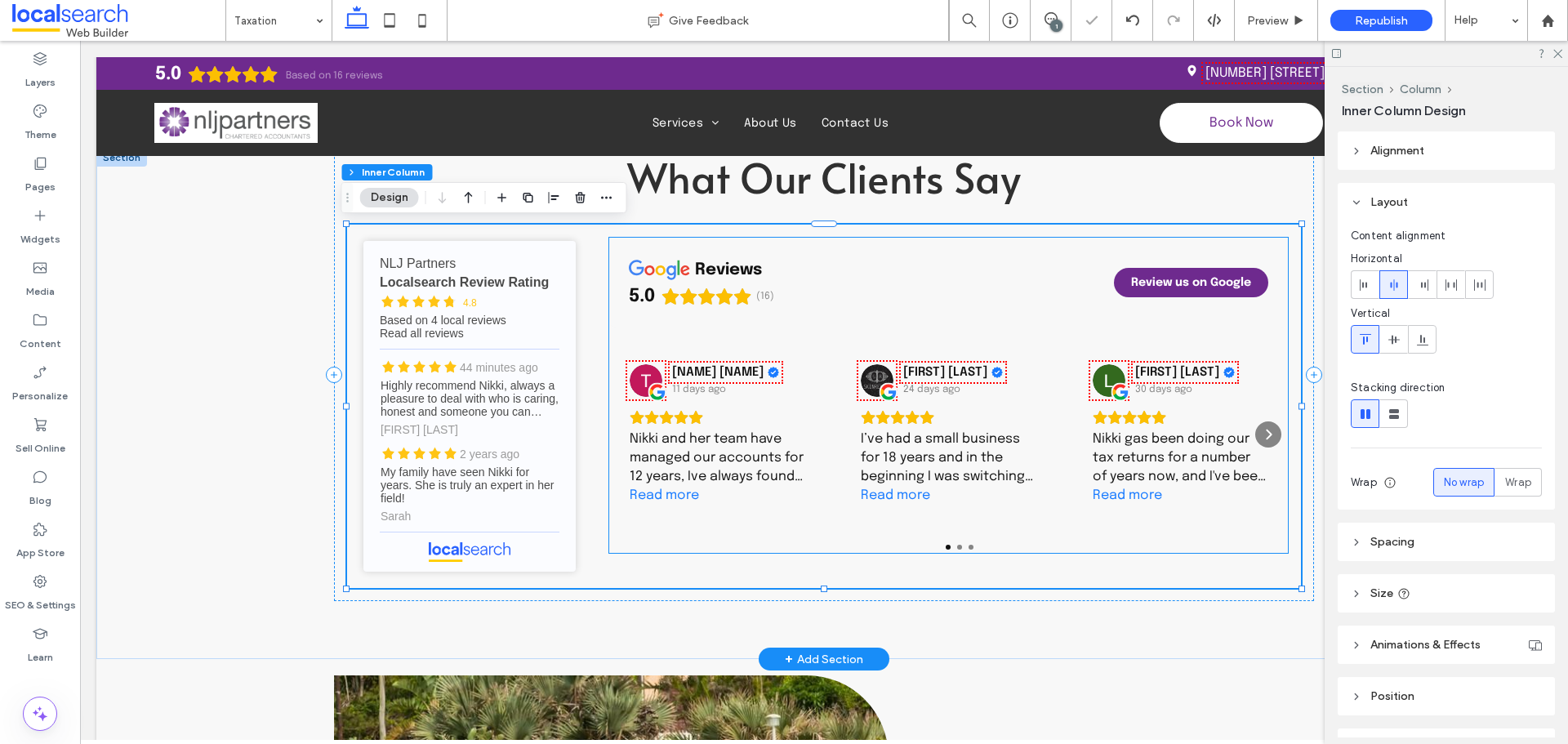 click on "Tumbi Druid 11 days ago" at bounding box center [717, 381] 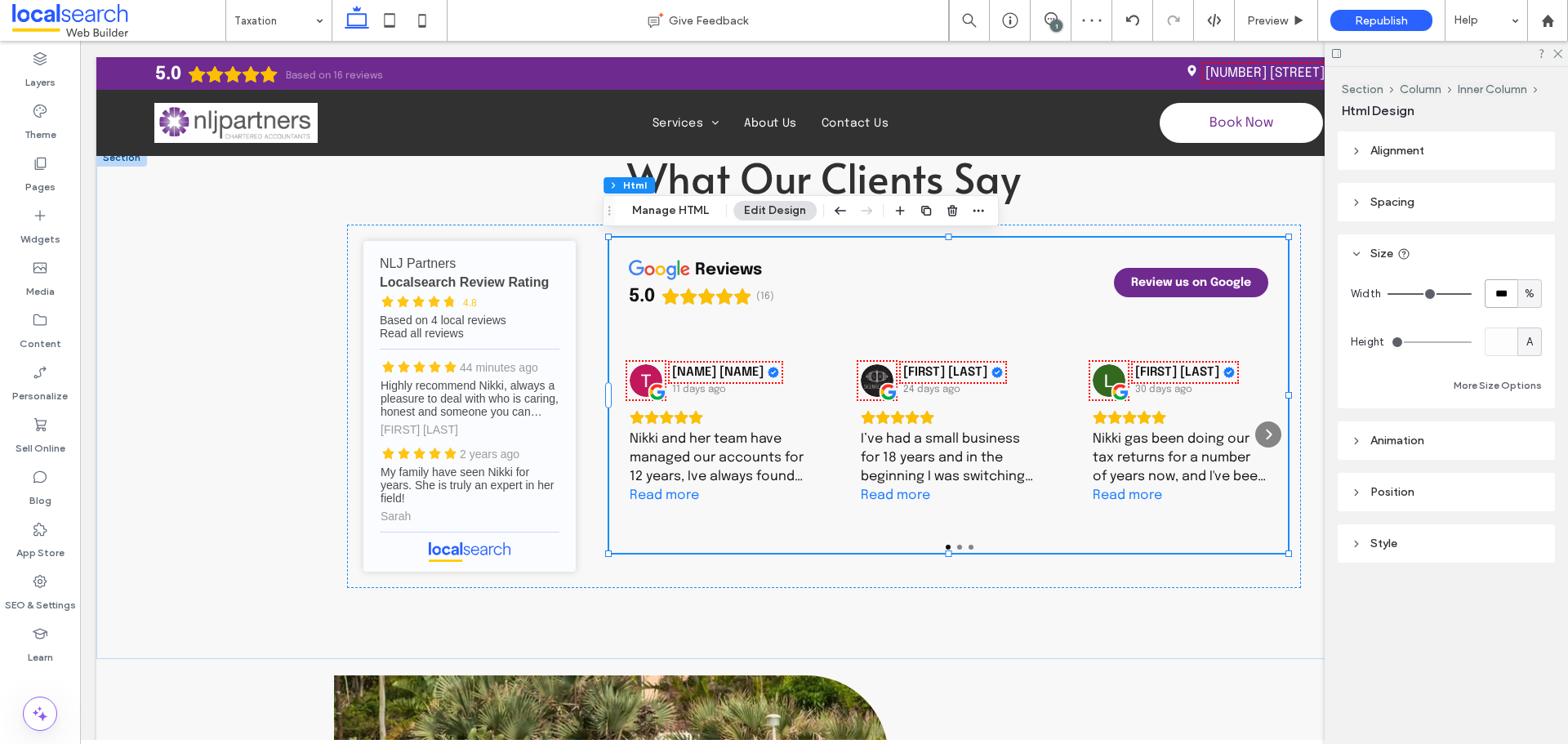 click on "***" at bounding box center [1501, 293] 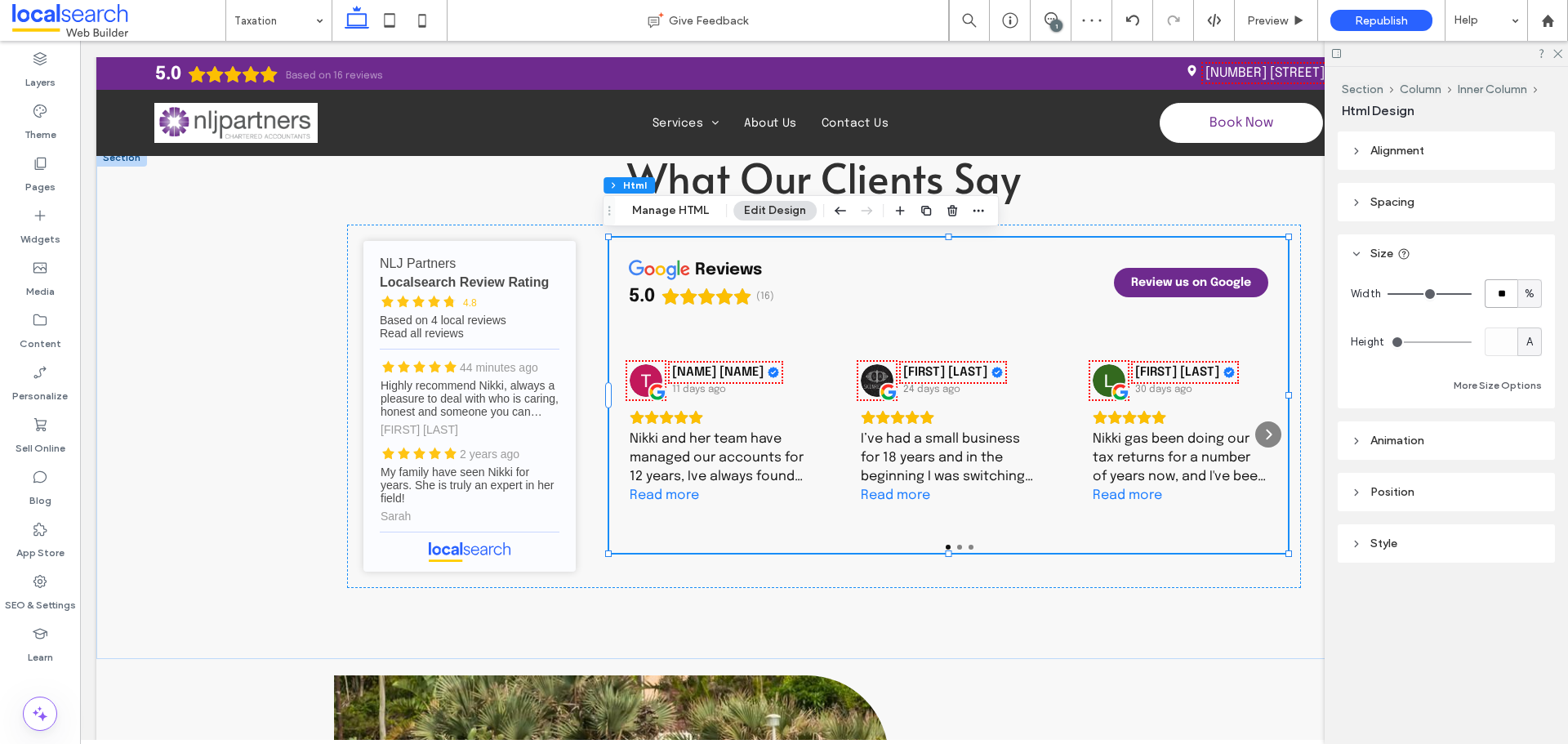 type on "**" 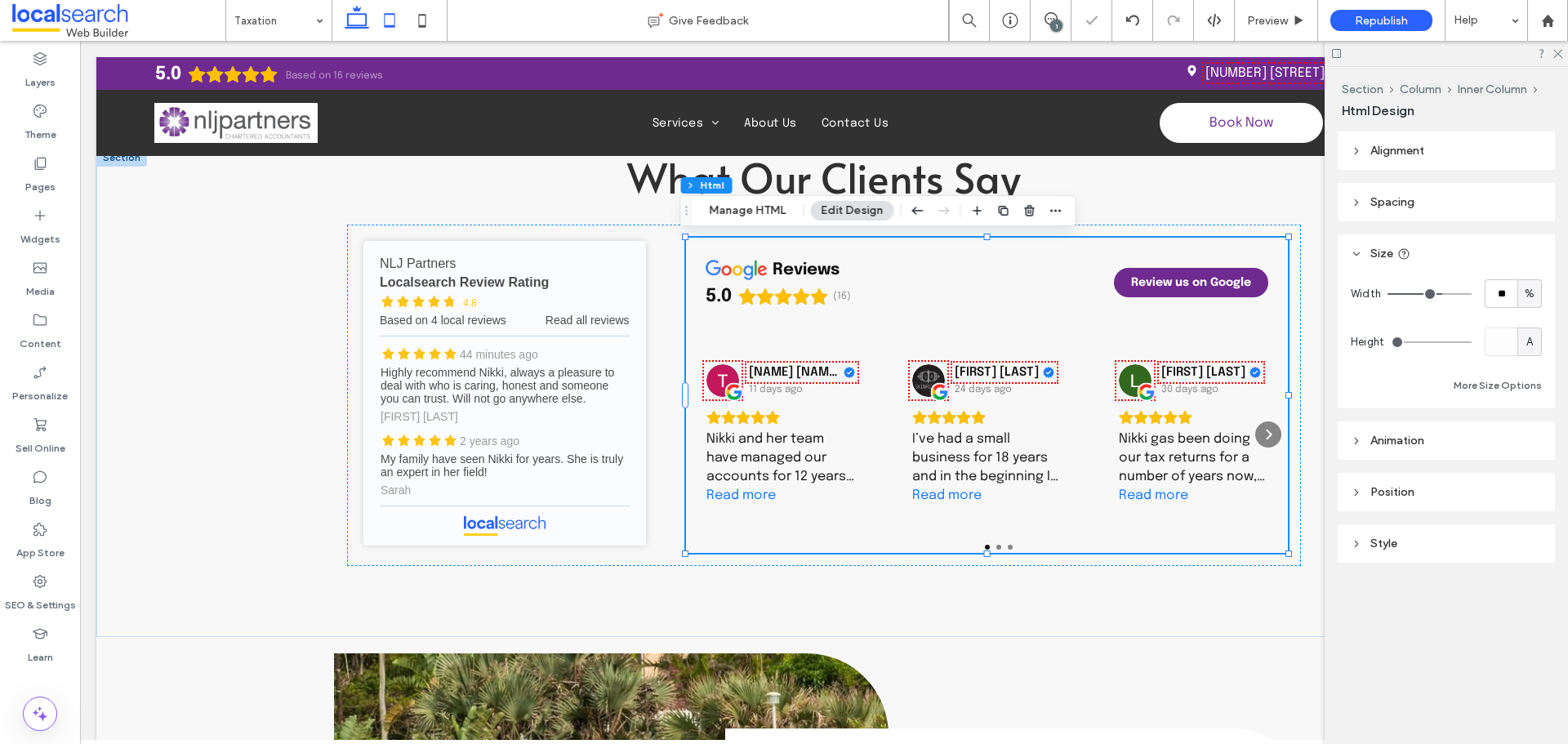 click 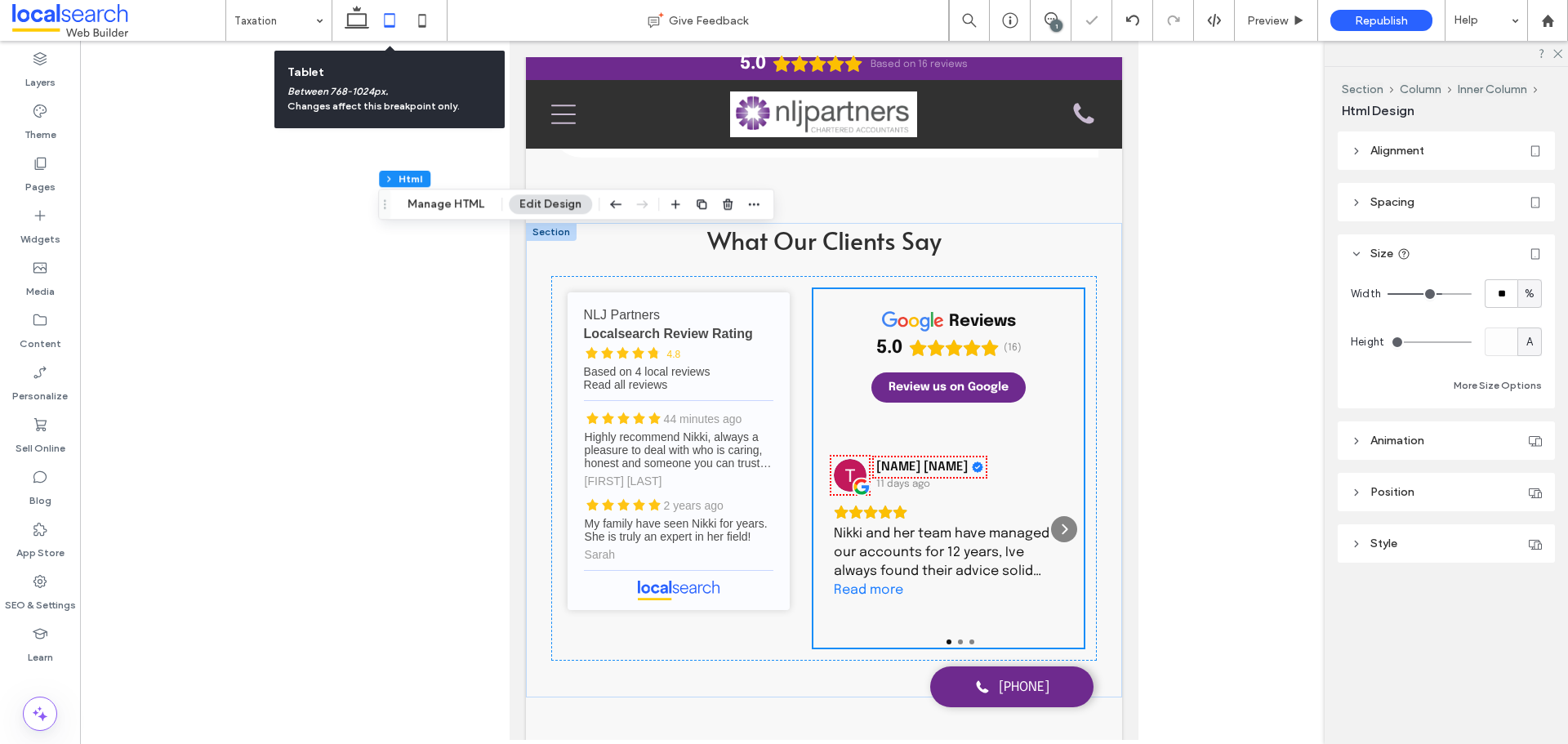 scroll, scrollTop: 1720, scrollLeft: 0, axis: vertical 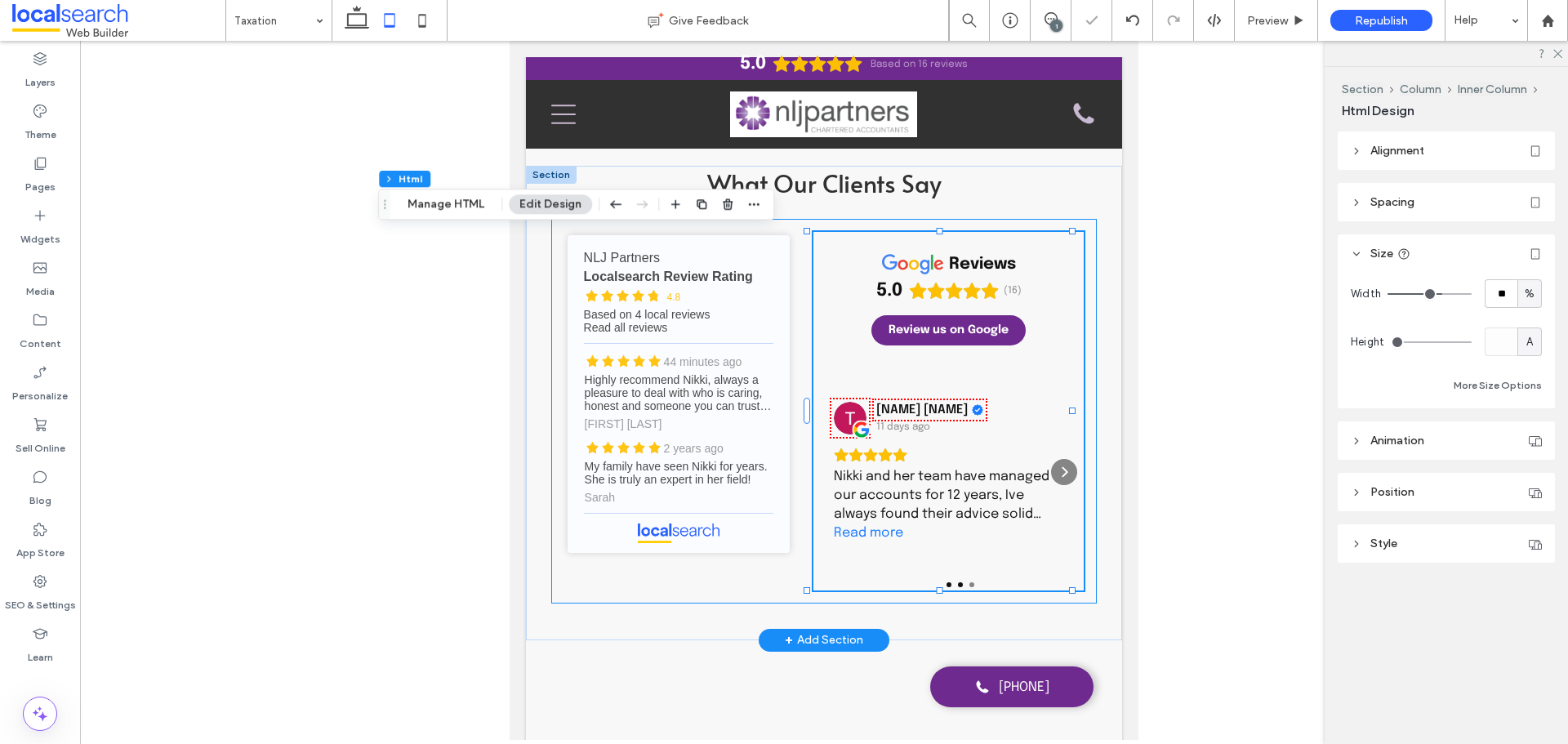 click on "NLJ Partners - Localsearch reviews NLJ Partners   Localsearch Review Rating 4.8 Based on 4 local reviews   Read all reviews 44 minutes ago Highly recommend Nikki, always a pleasure to deal with who is caring, honest and someone you can trust. Will not go anywhere else.   Wendi Watts 2 years ago My family have seen Nikki for years. She is truly an expert in her field!   Sarah
reviews 5.0 (16) Review us on Google Tumbi Druid 11 days ago Nikki and her team have managed our accounts for 12 years, Ive always found their advice solid and dependable. Happy to recommend their services. Read more Jasmin De Sensi 24 days ago Read more" at bounding box center [824, 411] 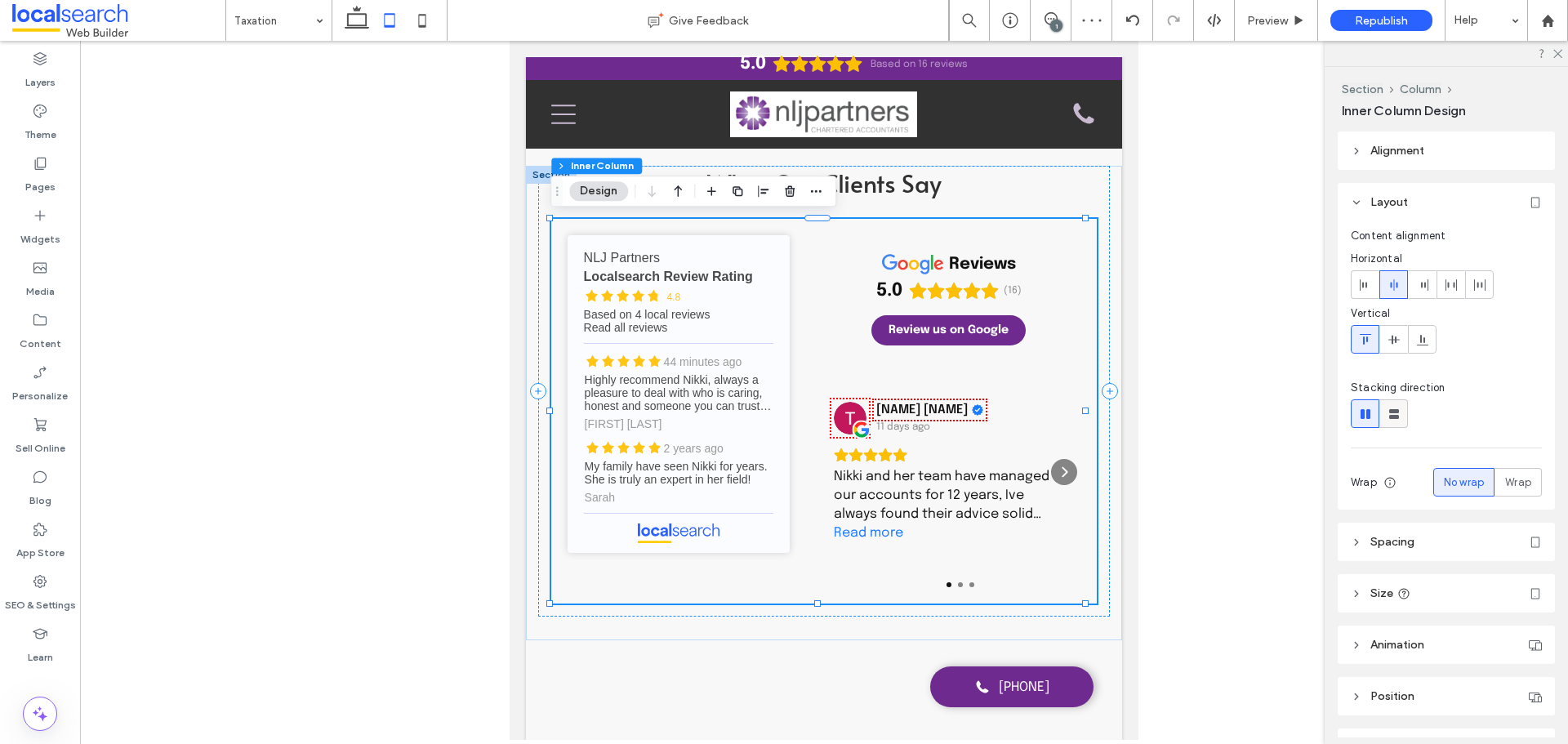 click 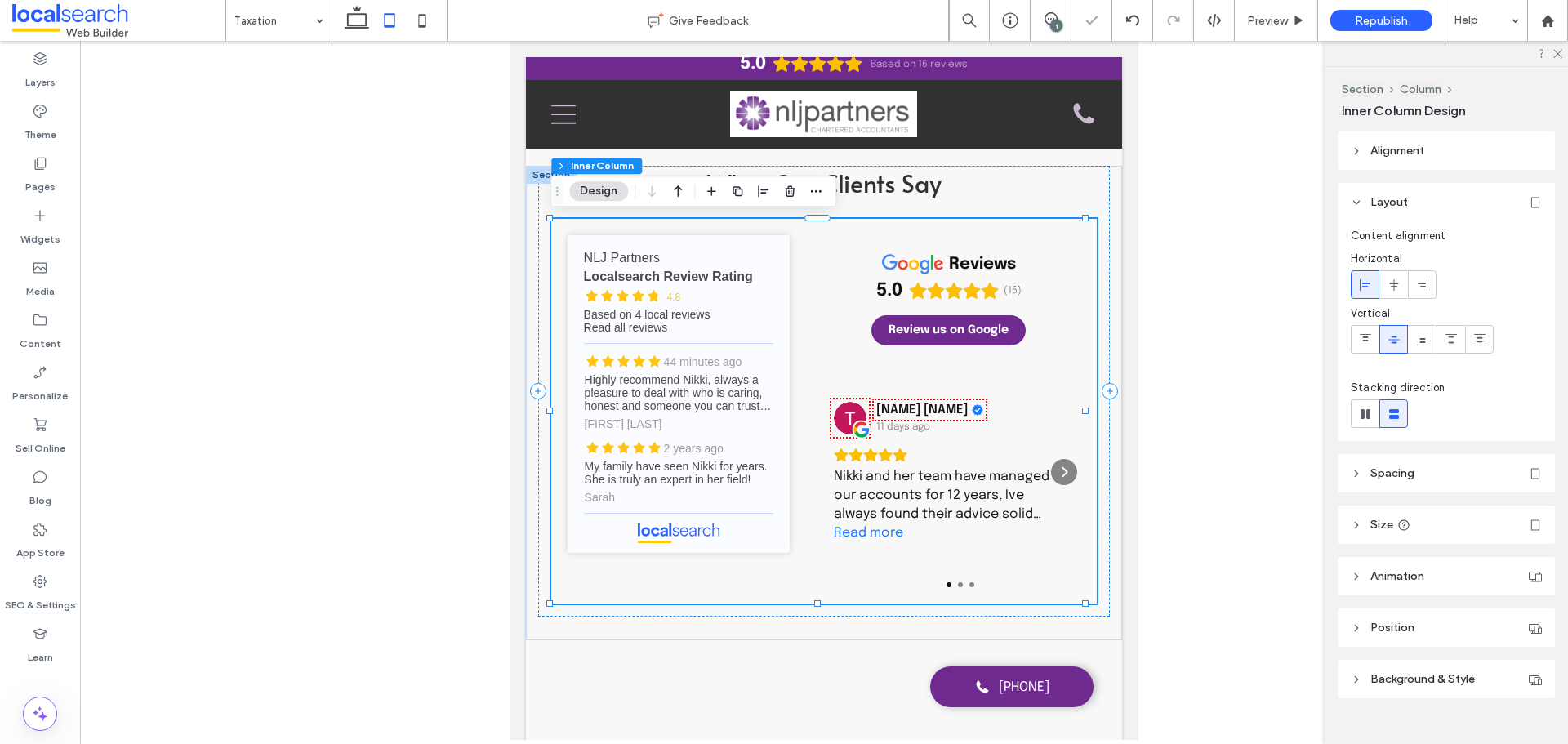 type on "**" 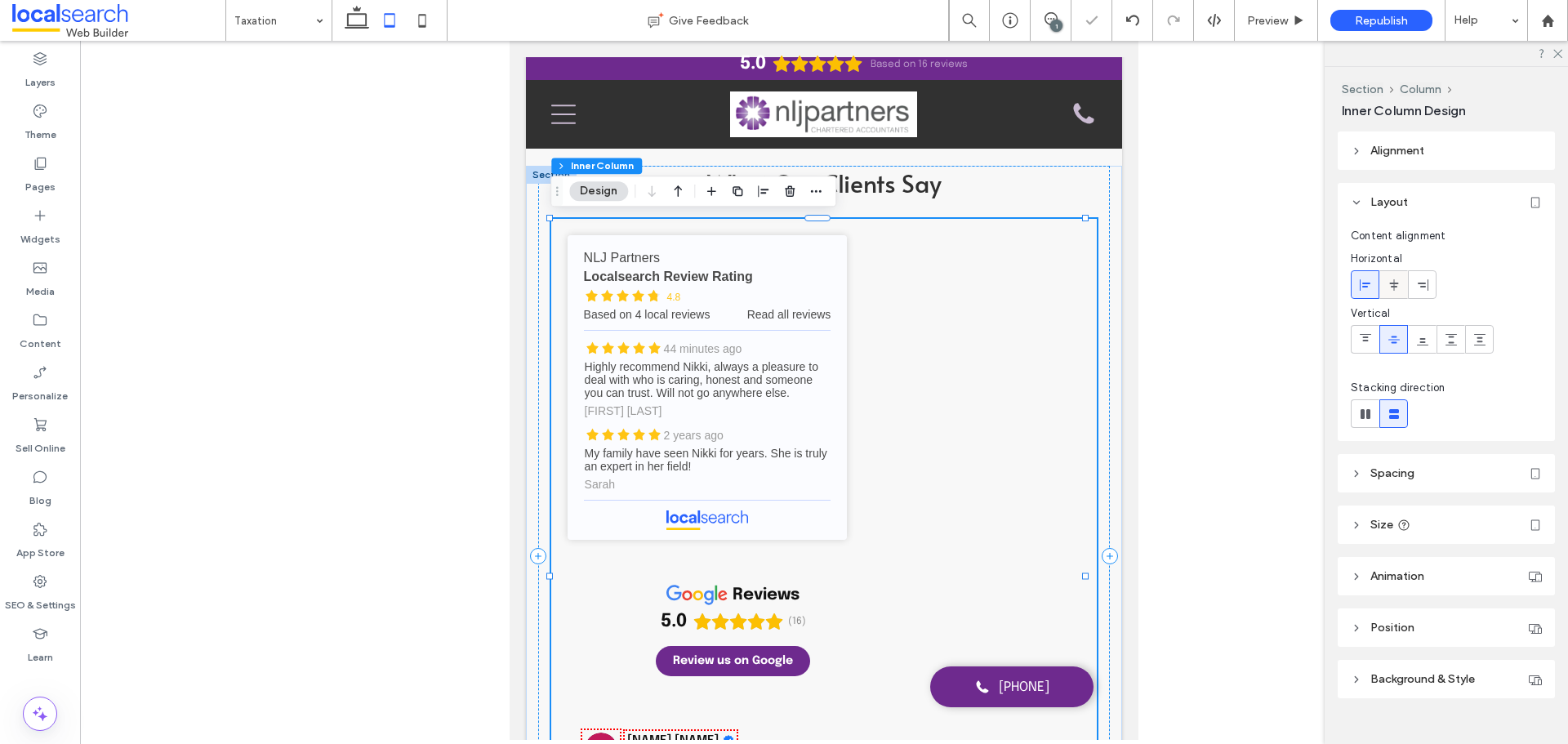 click 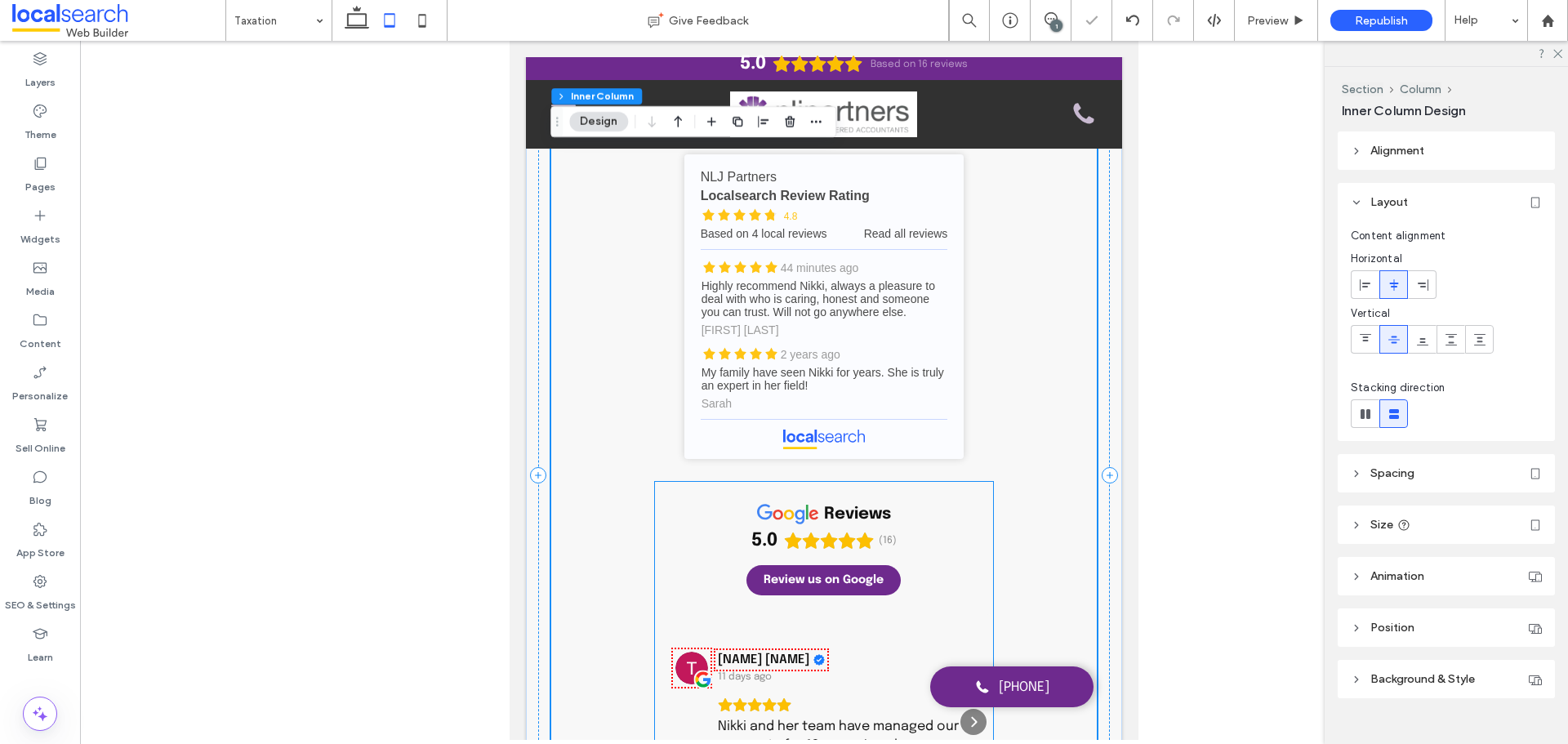 scroll, scrollTop: 1965, scrollLeft: 0, axis: vertical 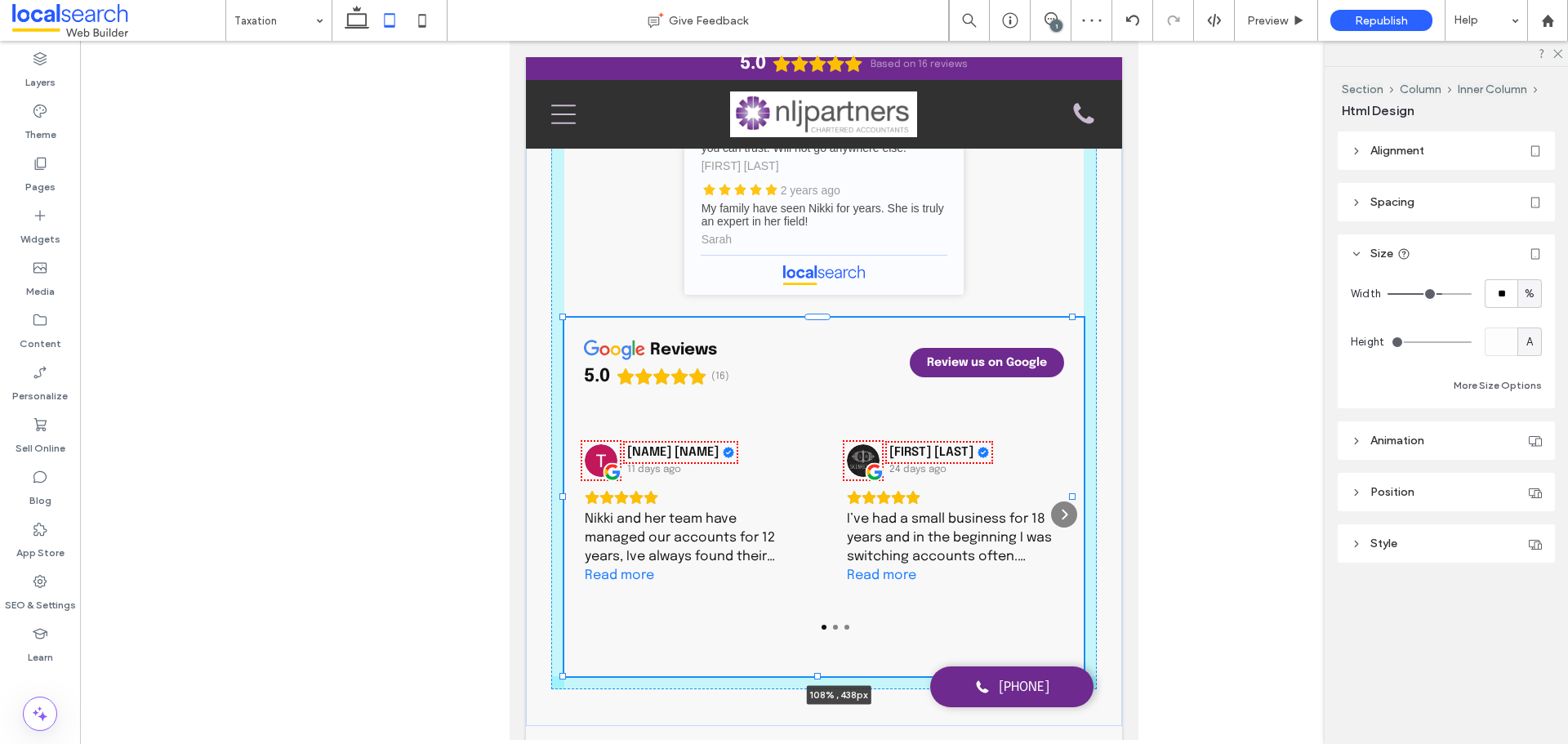 drag, startPoint x: 984, startPoint y: 493, endPoint x: 1094, endPoint y: 493, distance: 110 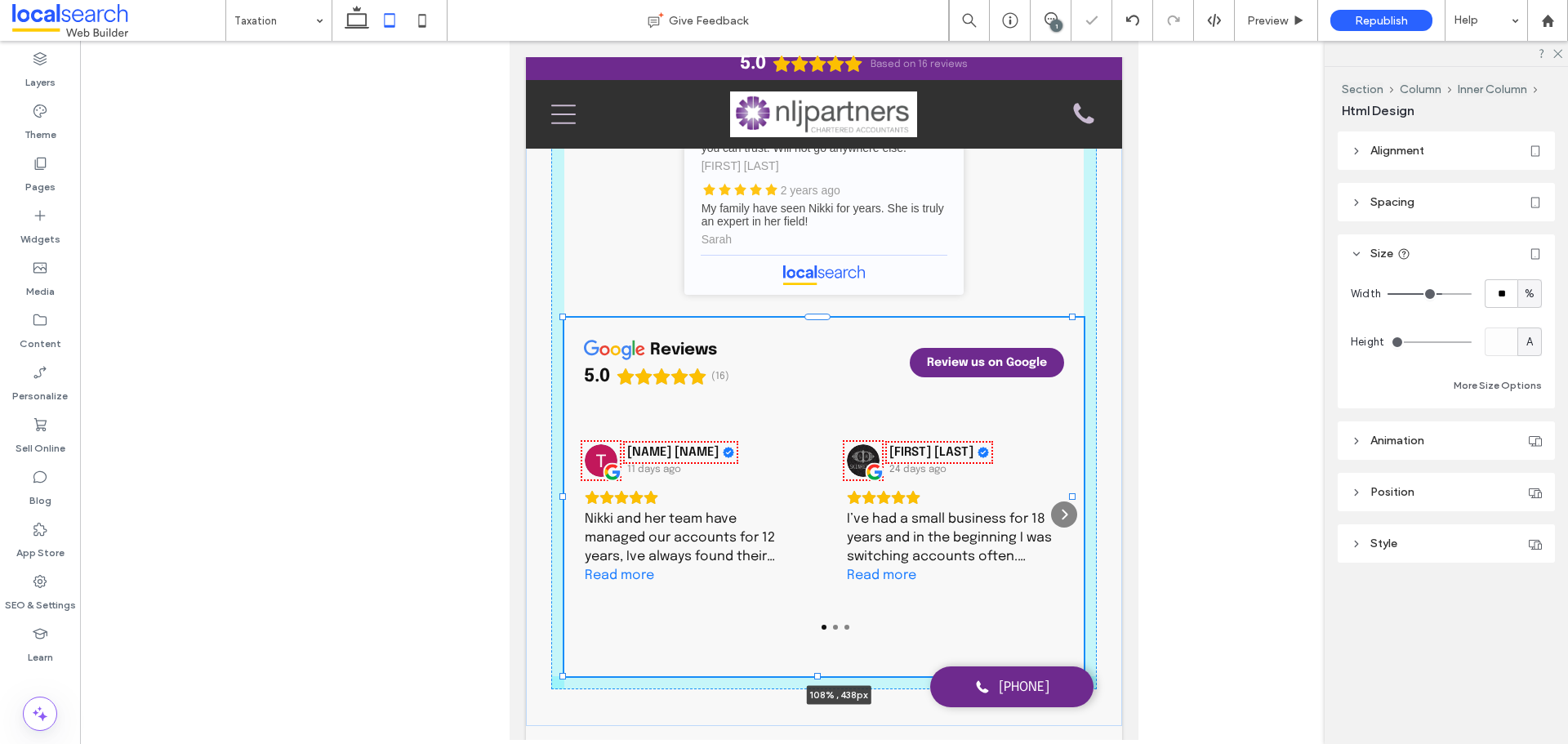 type on "***" 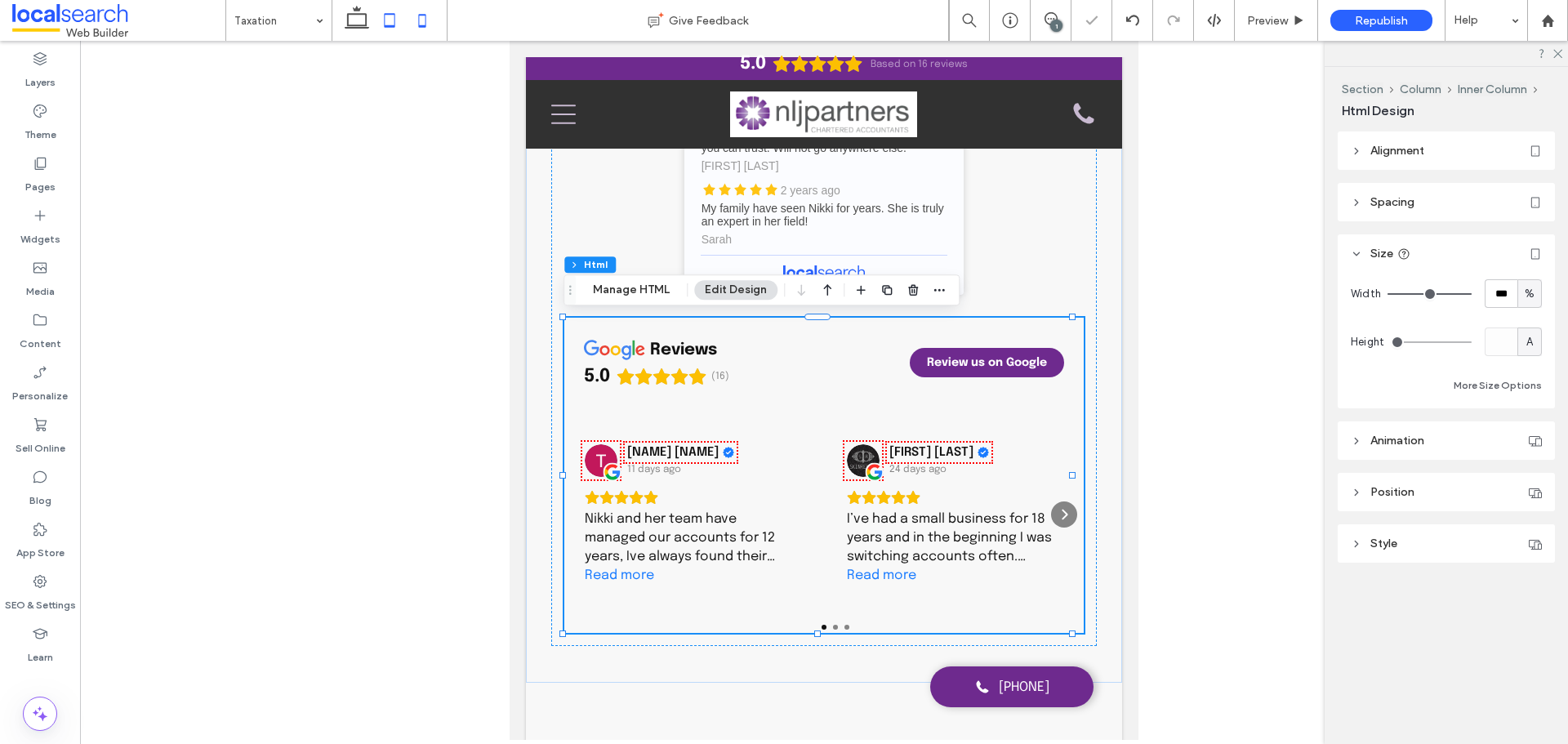 click 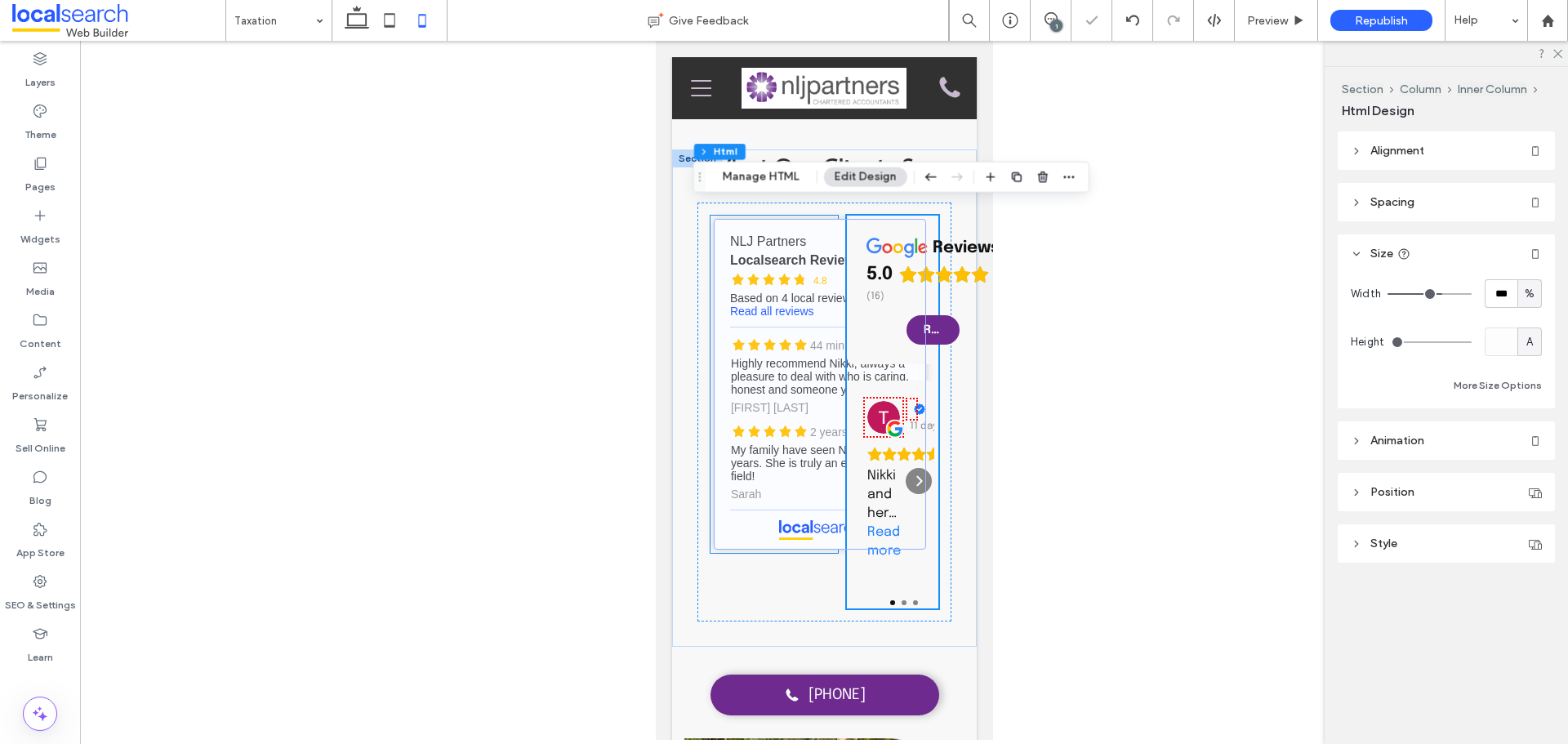 type on "**" 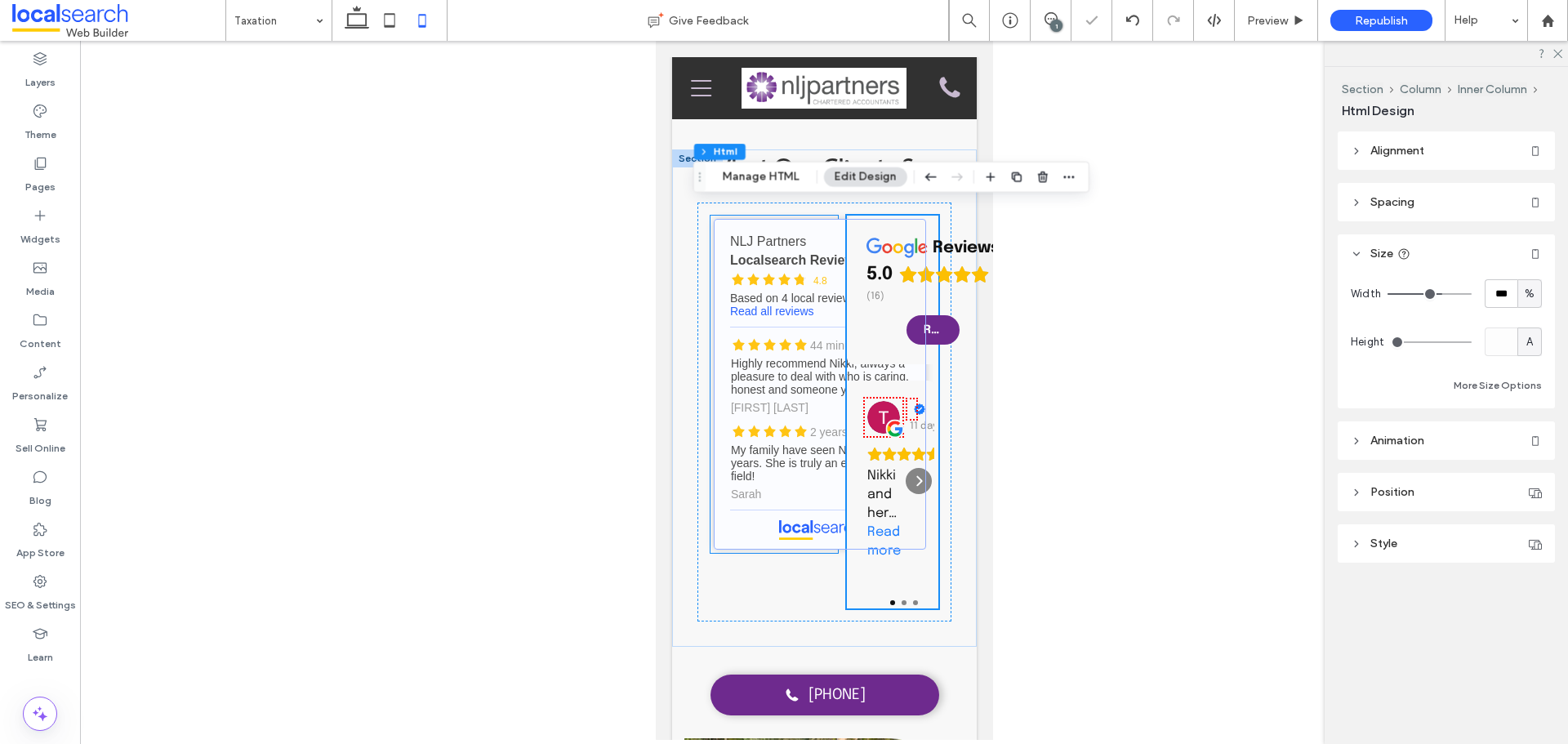 type on "**" 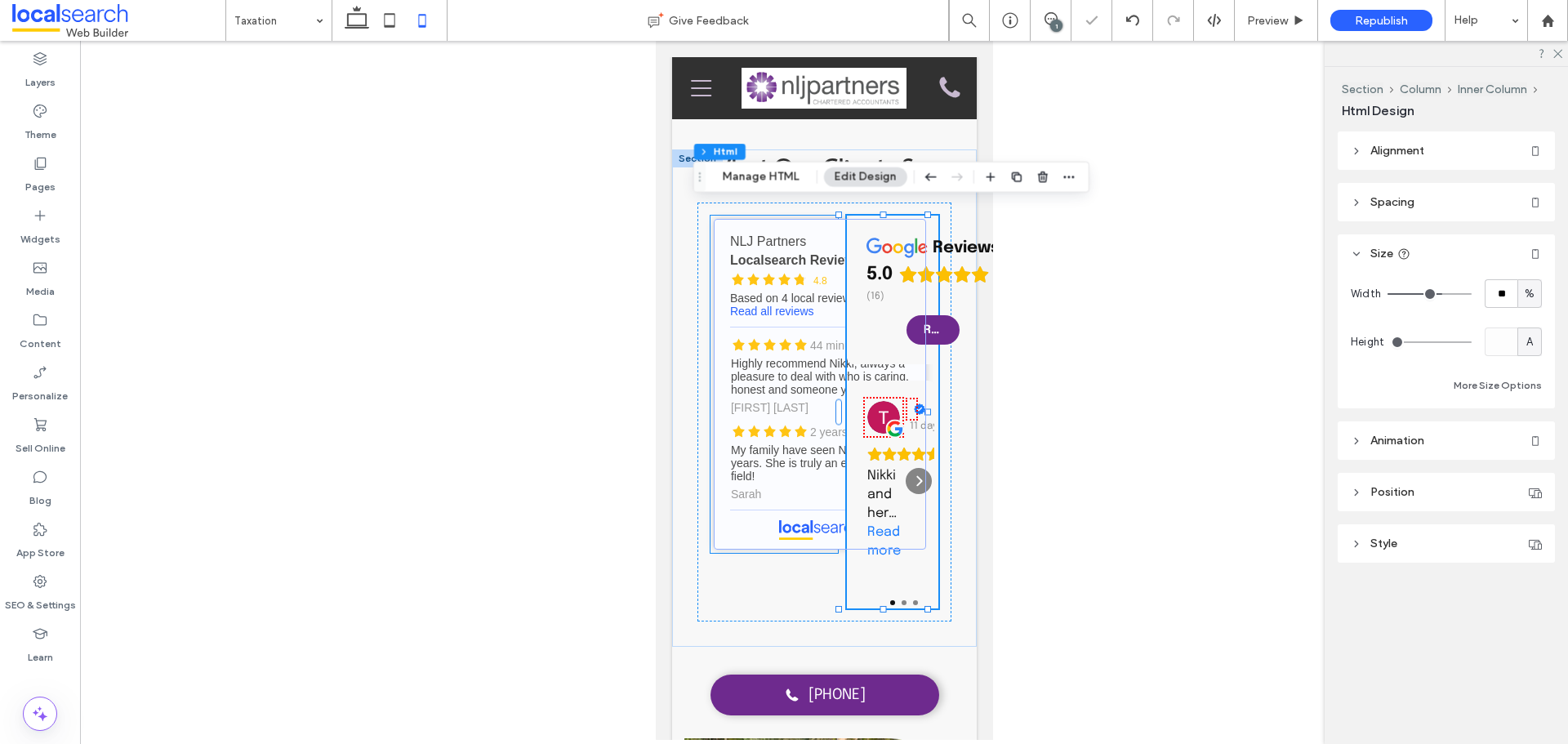 scroll, scrollTop: 2016, scrollLeft: 0, axis: vertical 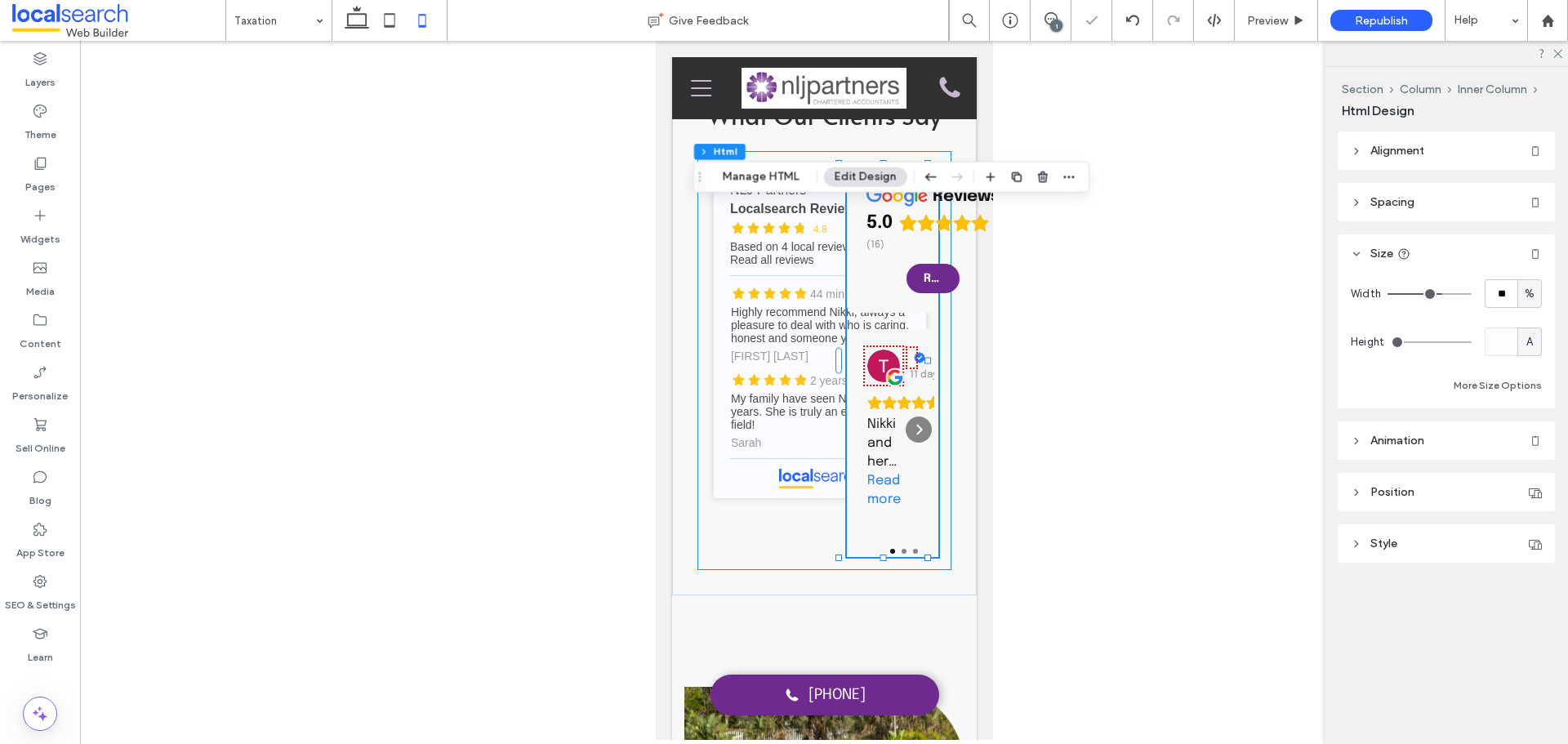 click on "NLJ Partners - Localsearch reviews NLJ Partners   Localsearch Review Rating 4.8 Based on 4 local reviews   Read all reviews 44 minutes ago Highly recommend Nikki, always a pleasure to deal with who is caring, honest and someone you can trust. Will not go anywhere else.   Wendi Watts 2 years ago My family have seen Nikki for years. She is truly an expert in her field!   Sarah
reviews 5.0 (16) Review us on Google Tumbi Druid 11 days ago Nikki and her team have managed our accounts for 12 years, Ive always found their advice solid and dependable. Happy to recommend their services. Read more Jasmin De Sensi 24 days ago Read more" at bounding box center [823, 360] 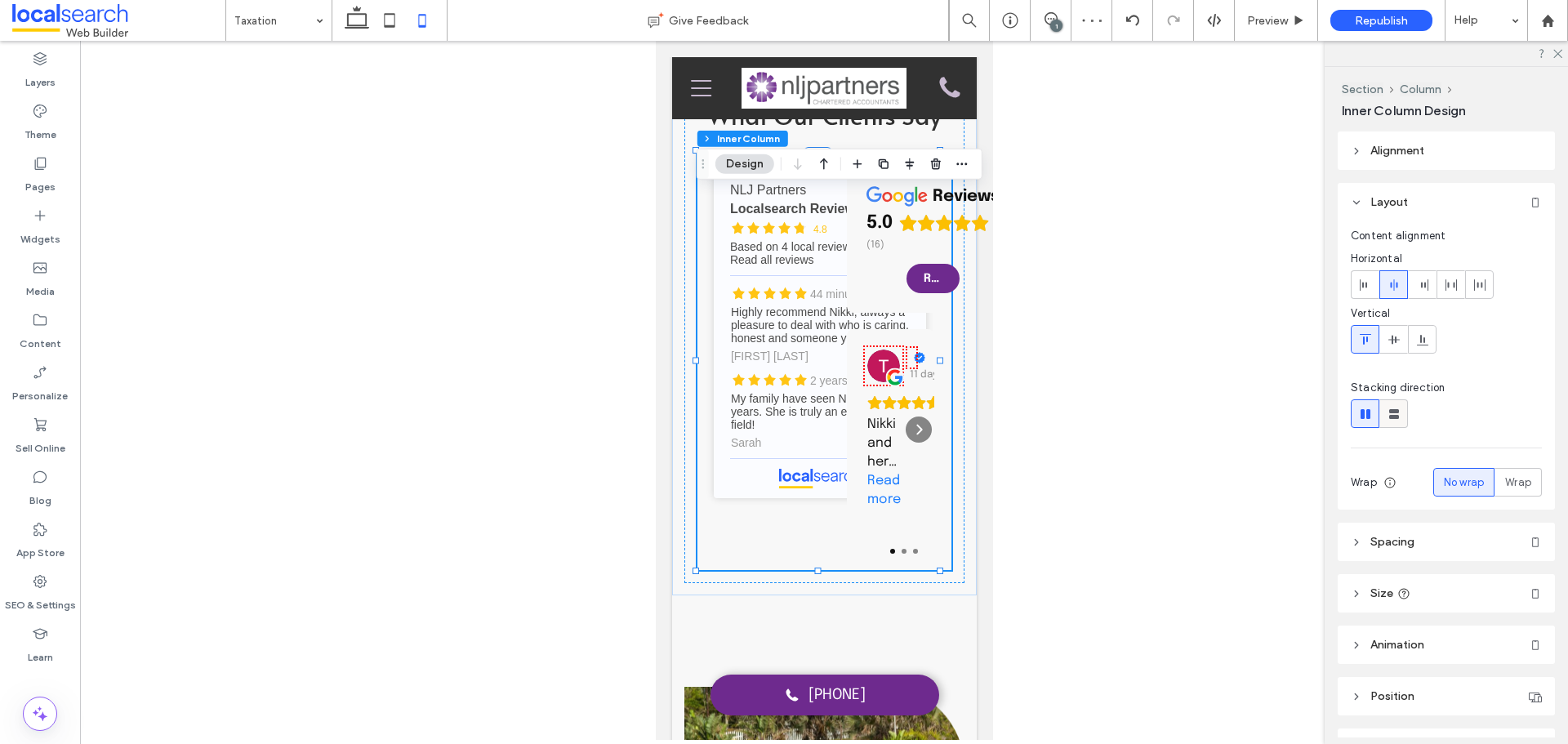 click 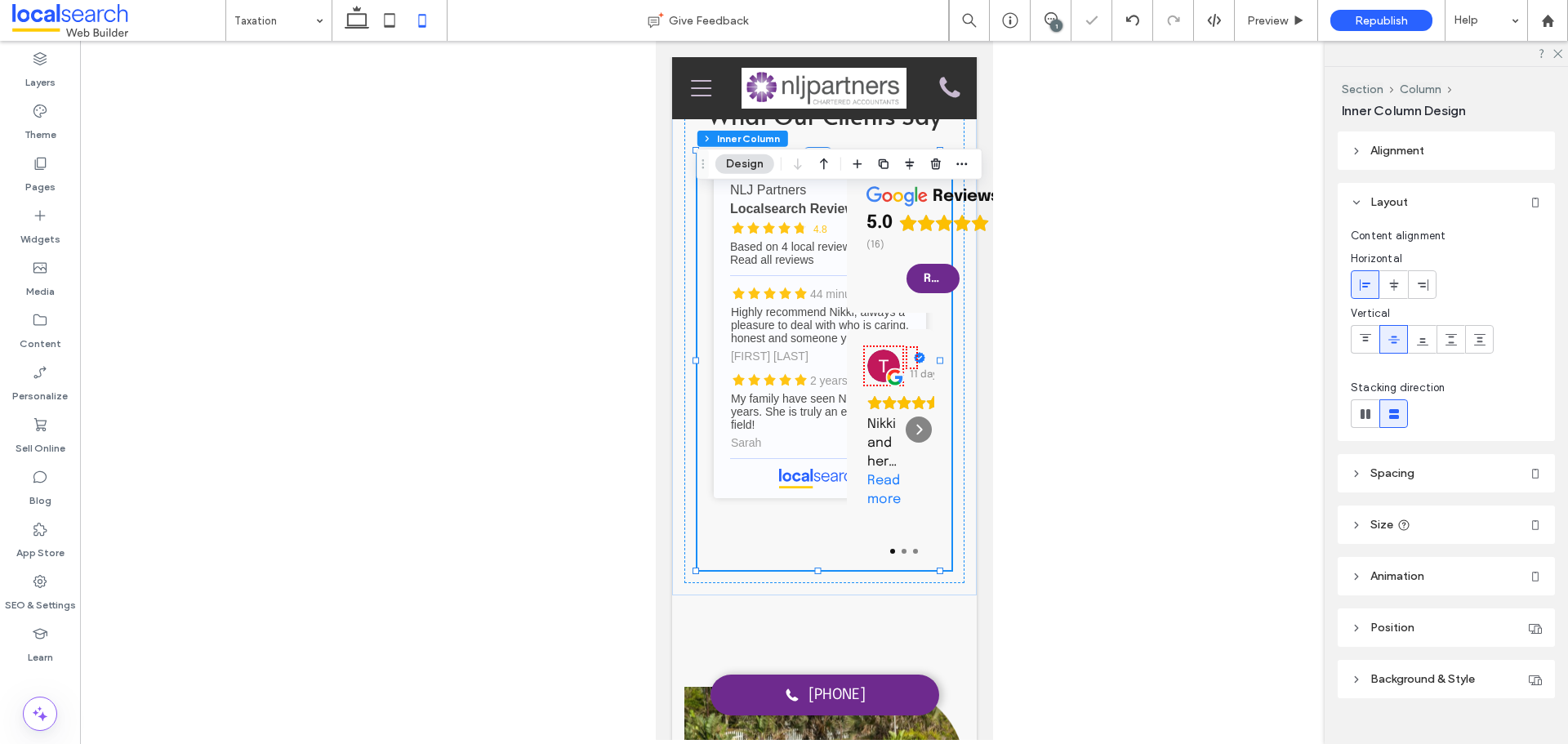 type on "**" 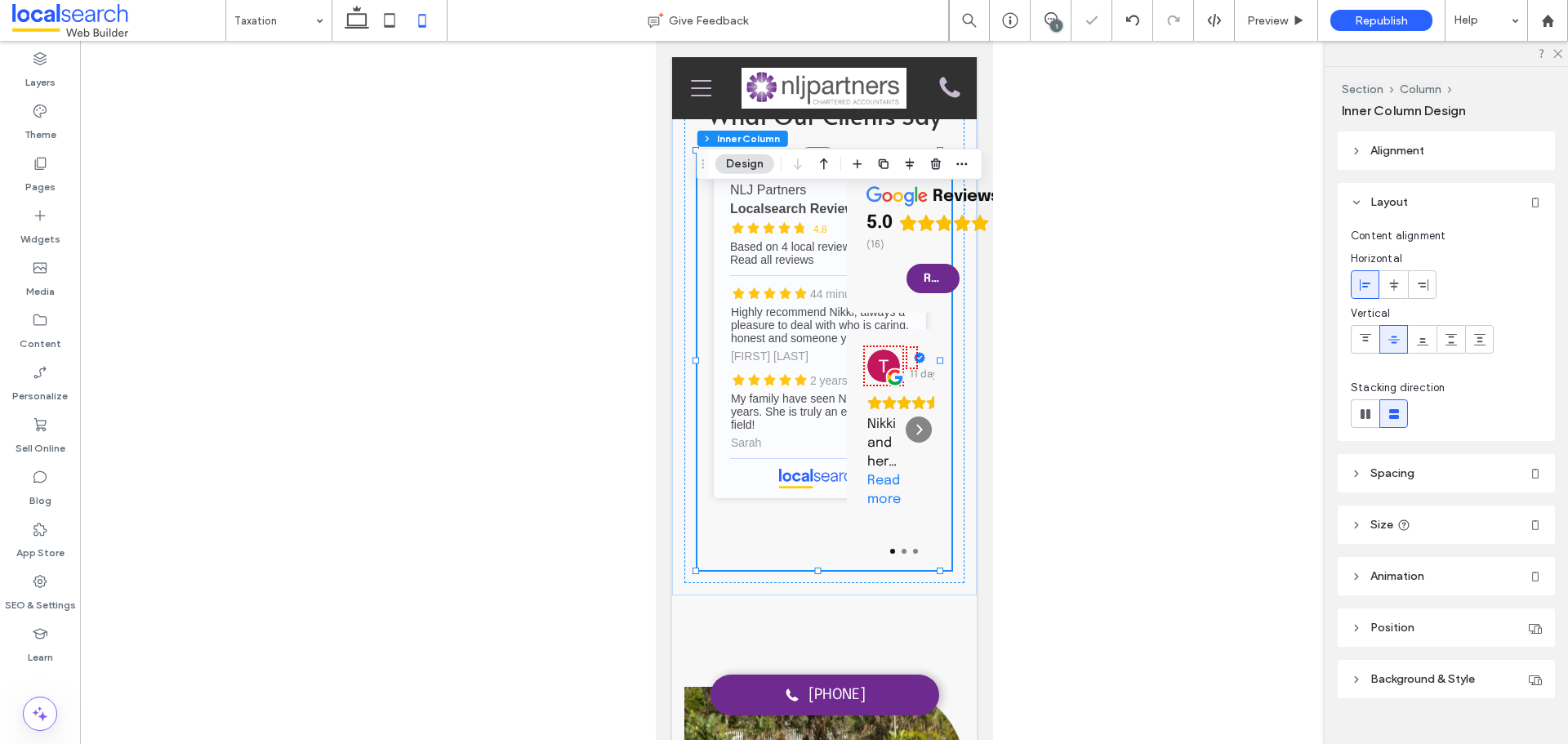 type on "****" 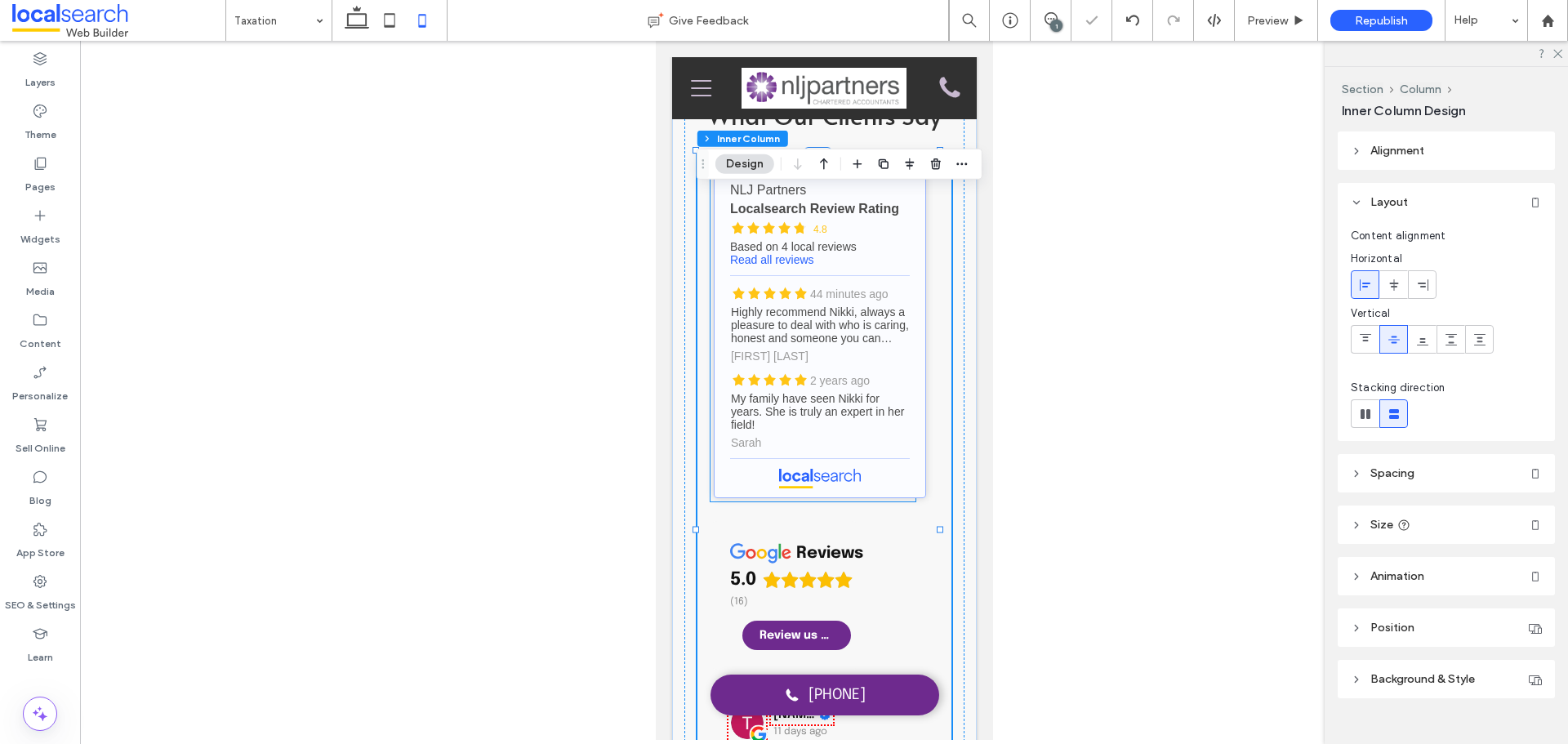 click on "NLJ Partners - Localsearch reviews" at bounding box center (819, 332) 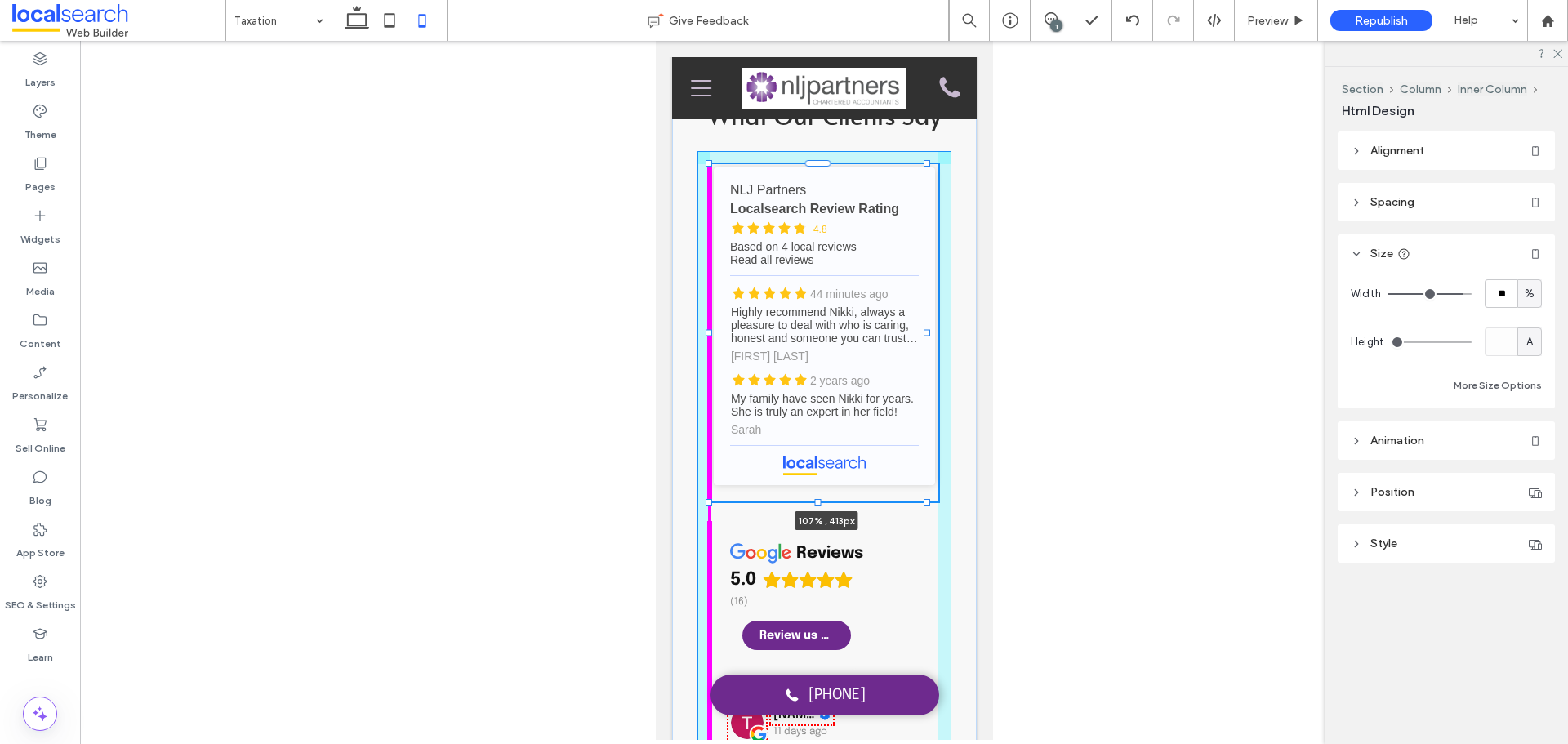 drag, startPoint x: 905, startPoint y: 544, endPoint x: 942, endPoint y: 544, distance: 37 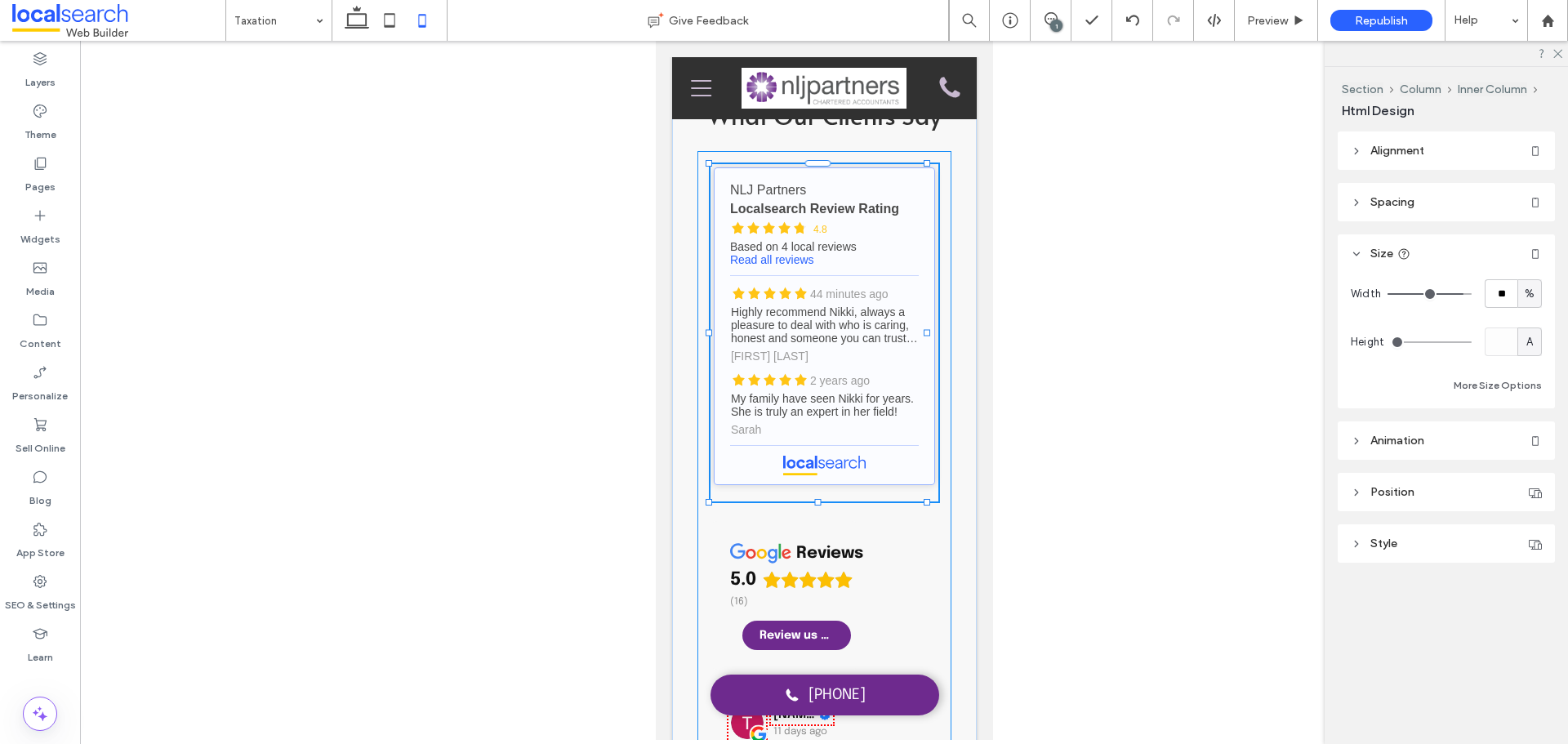 type on "***" 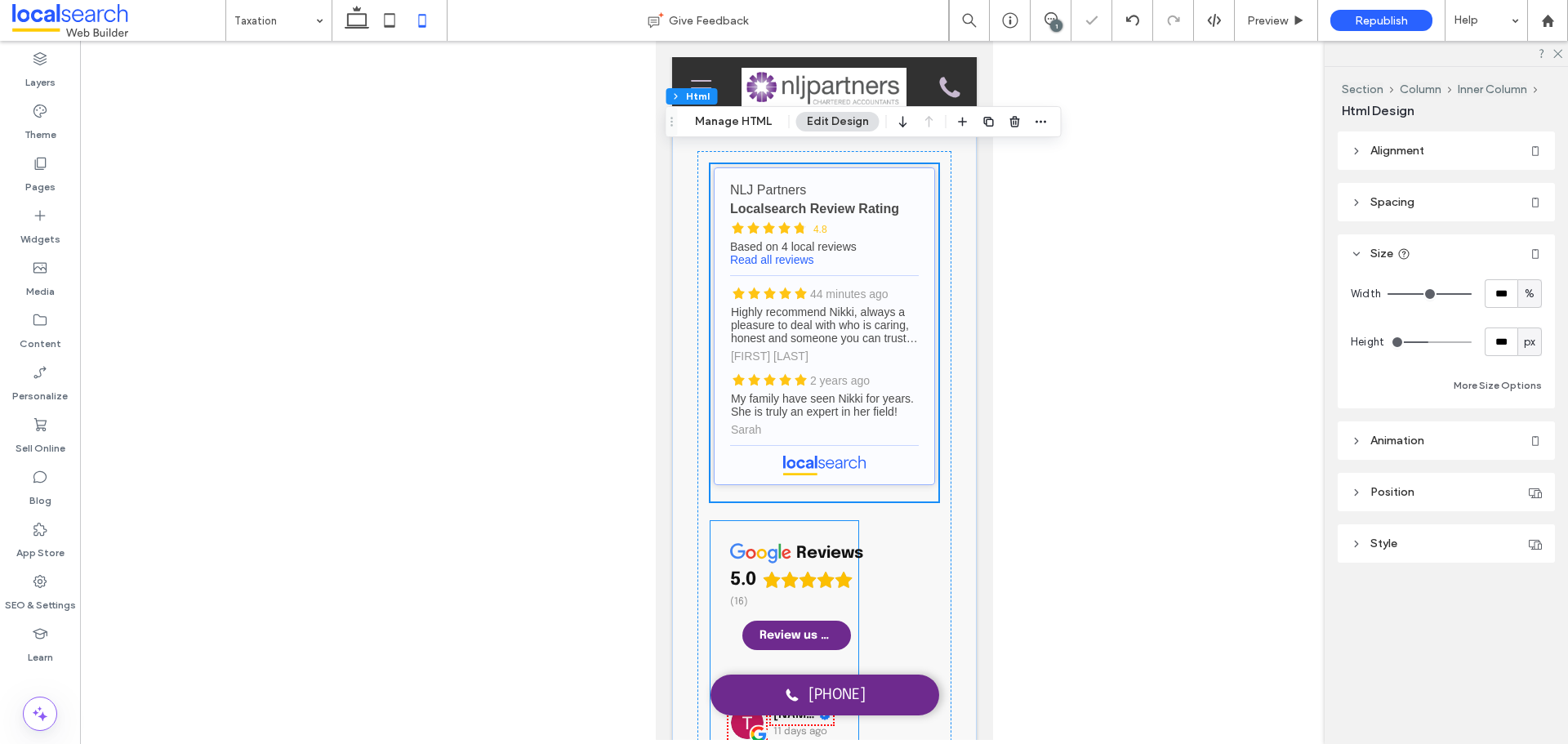 scroll, scrollTop: 2180, scrollLeft: 0, axis: vertical 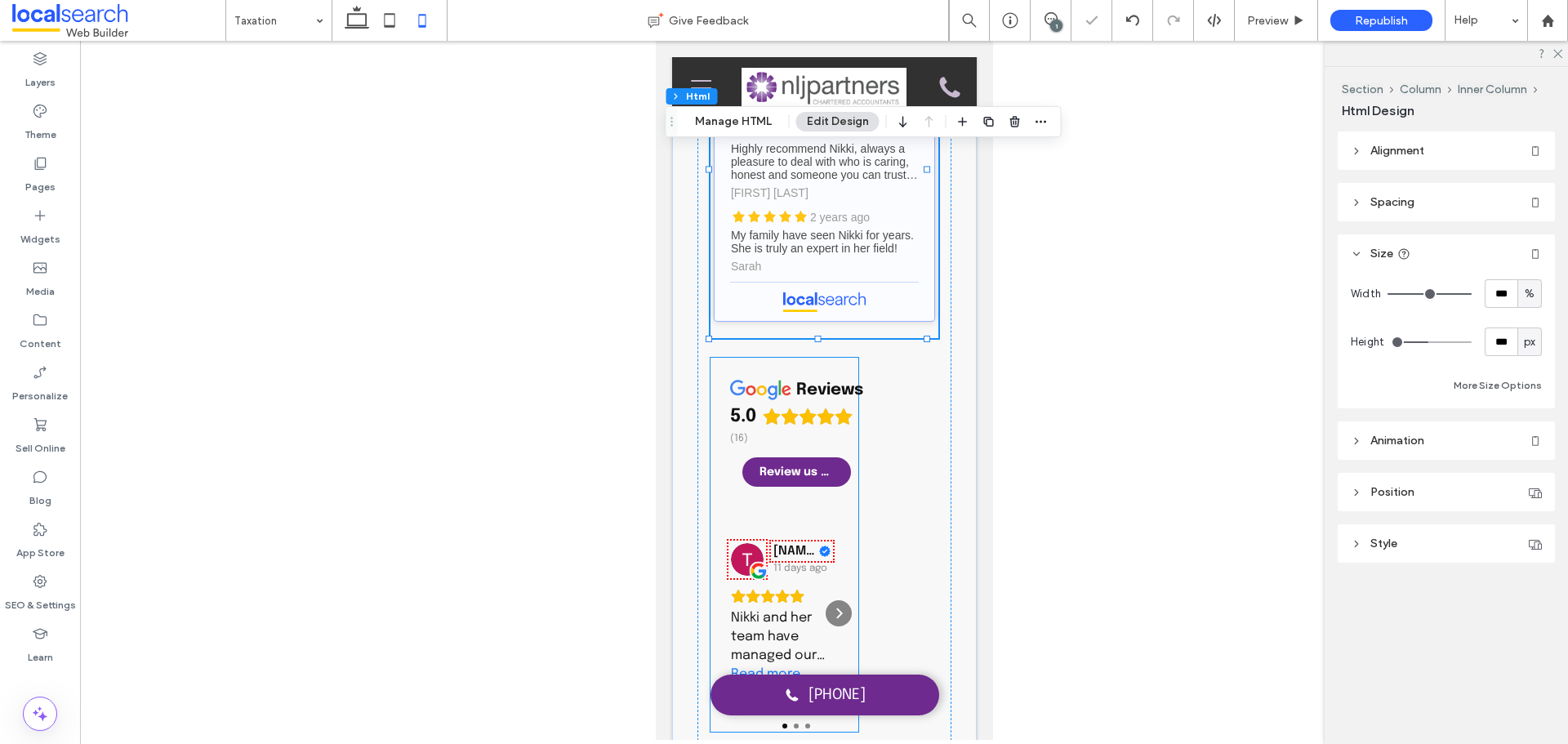 click on "reviews 5.0 (16) Review us on Google" at bounding box center (783, 432) 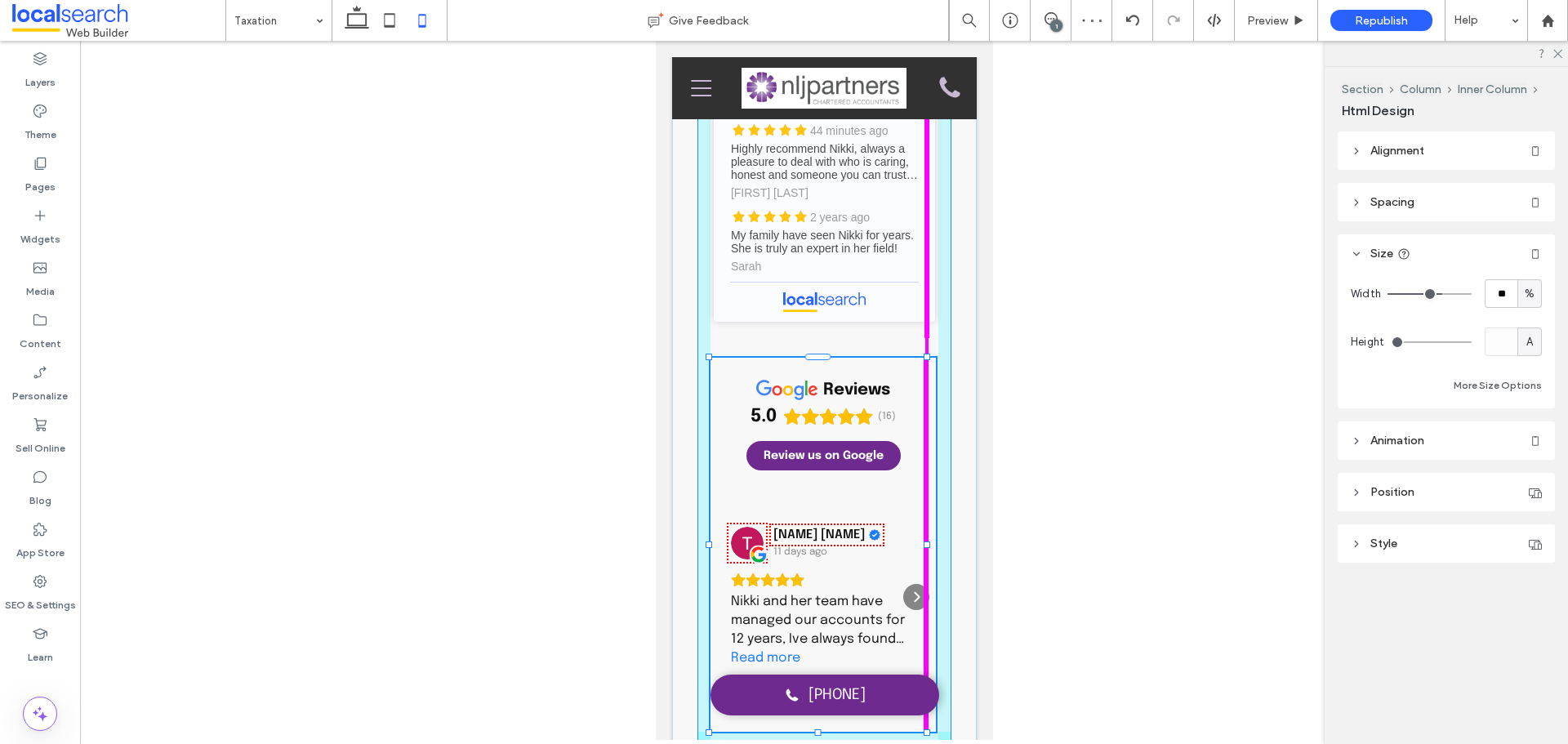 drag, startPoint x: 851, startPoint y: 584, endPoint x: 938, endPoint y: 583, distance: 87.00575 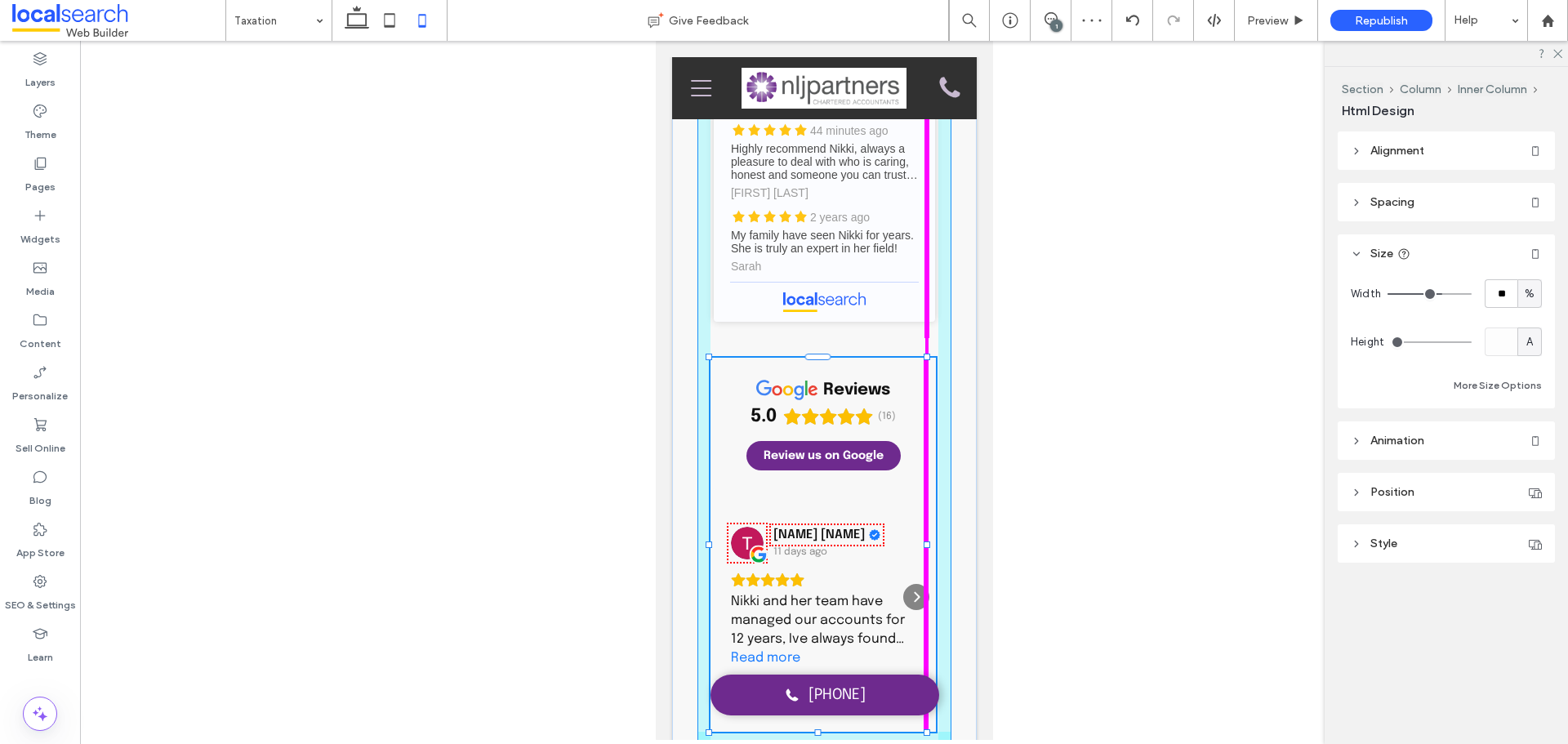 click on "What Our Clients Say
NLJ Partners - Localsearch reviews NLJ Partners   Localsearch Review Rating 4.8 Based on 4 local reviews   Read all reviews 44 minutes ago Highly recommend Nikki, always a pleasure to deal with who is caring, honest and someone you can trust. Will not go anywhere else.   Wendi Watts 2 years ago My family have seen Nikki for years. She is truly an expert in her field!   Sarah
reviews 5.0 (16) Review us on Google Tumbi Druid 11 days ago Nikki and her team have managed our accounts for 12 years, Ive always found their advice solid and dependable. Happy to recommend their services. Read more Jasmin De Sensi 24 days ago Read more
104% , 458px" at bounding box center (823, 352) 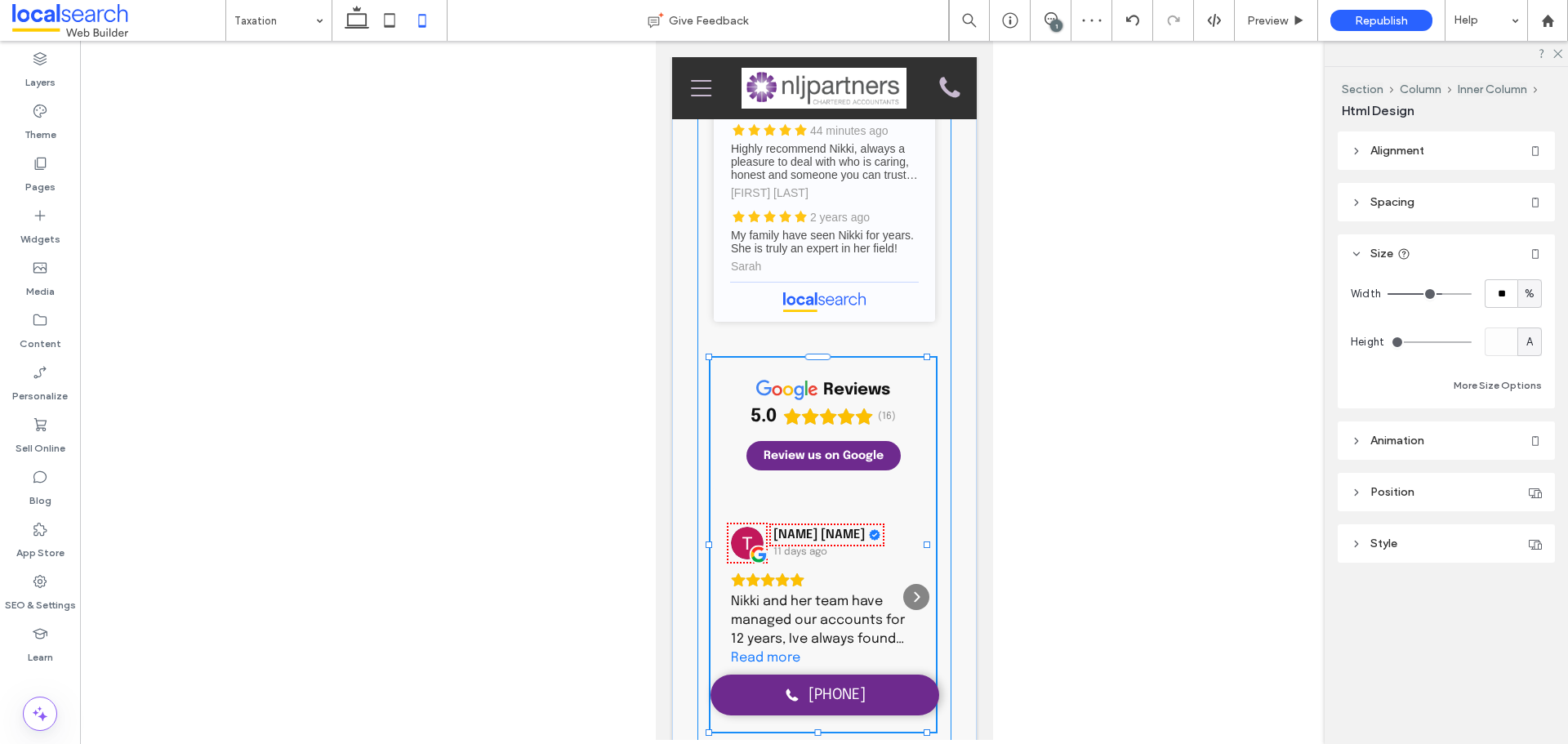 type on "***" 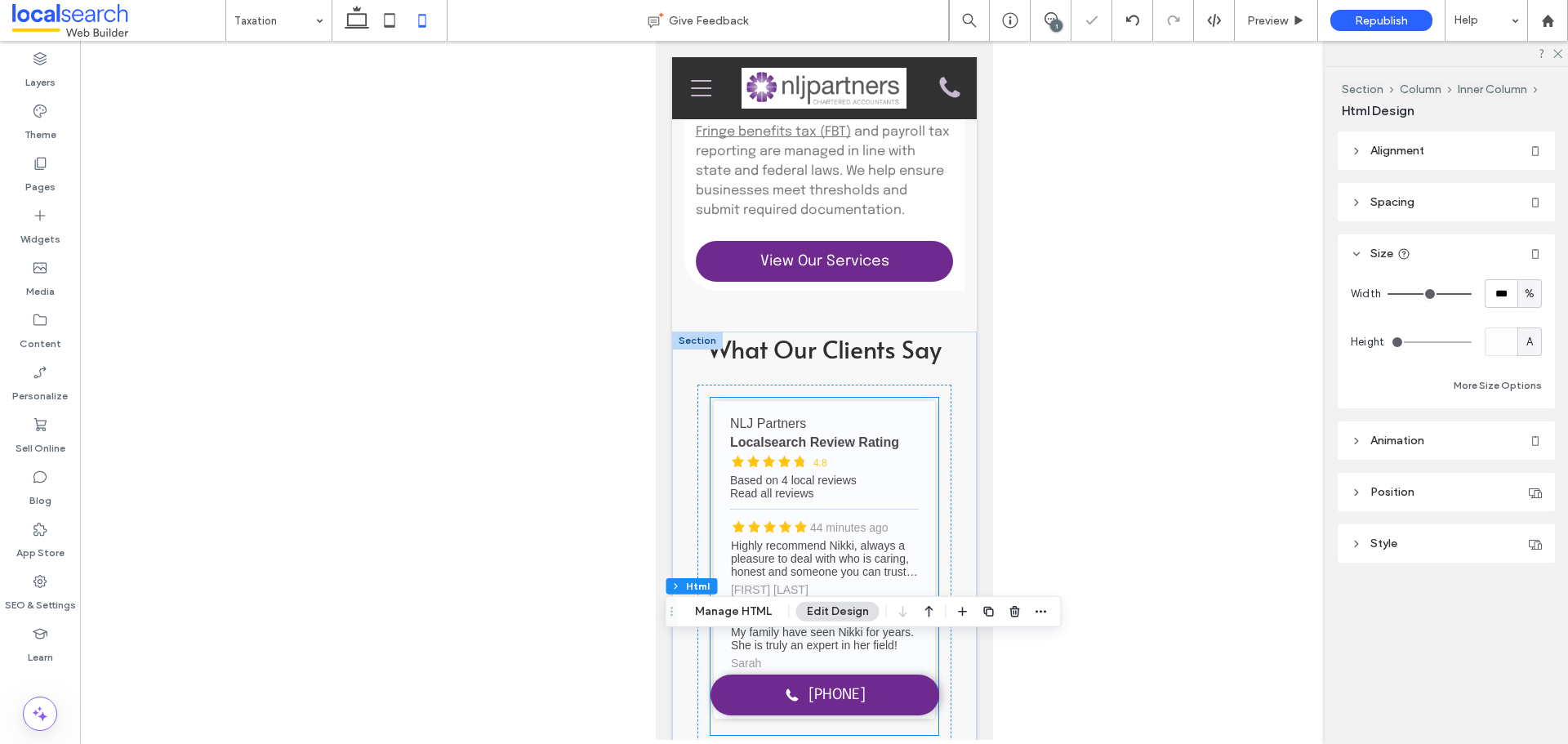 scroll, scrollTop: 1771, scrollLeft: 0, axis: vertical 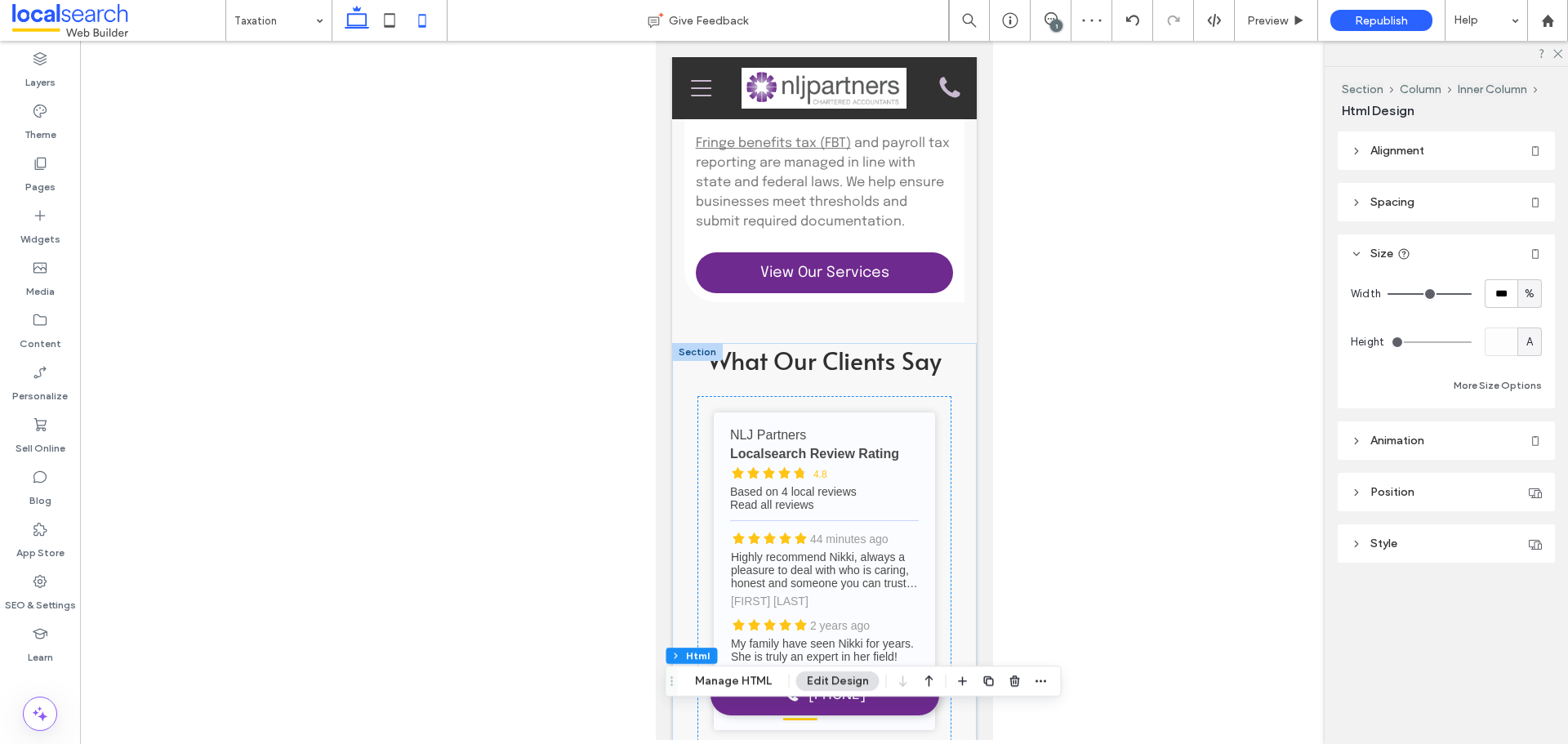 click 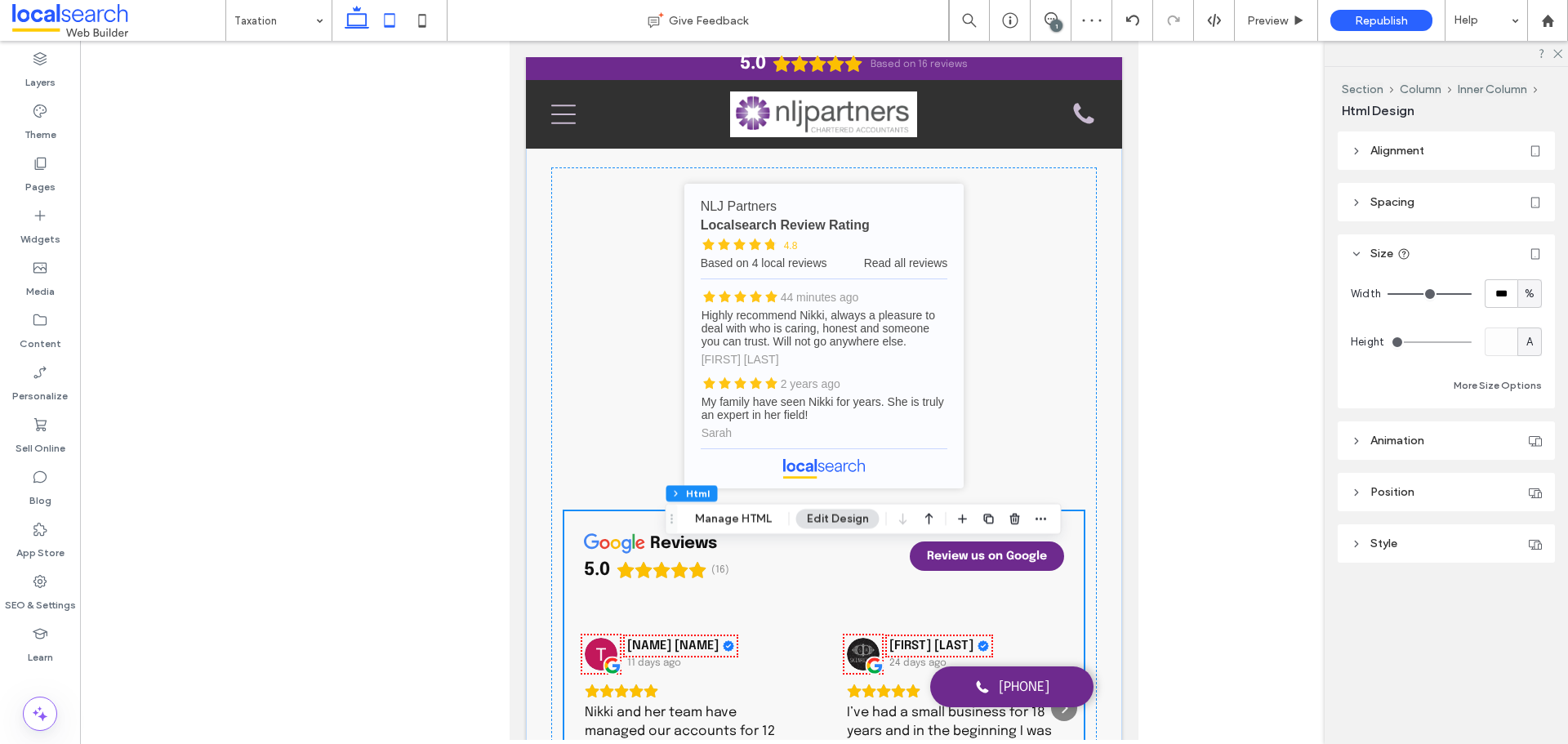click 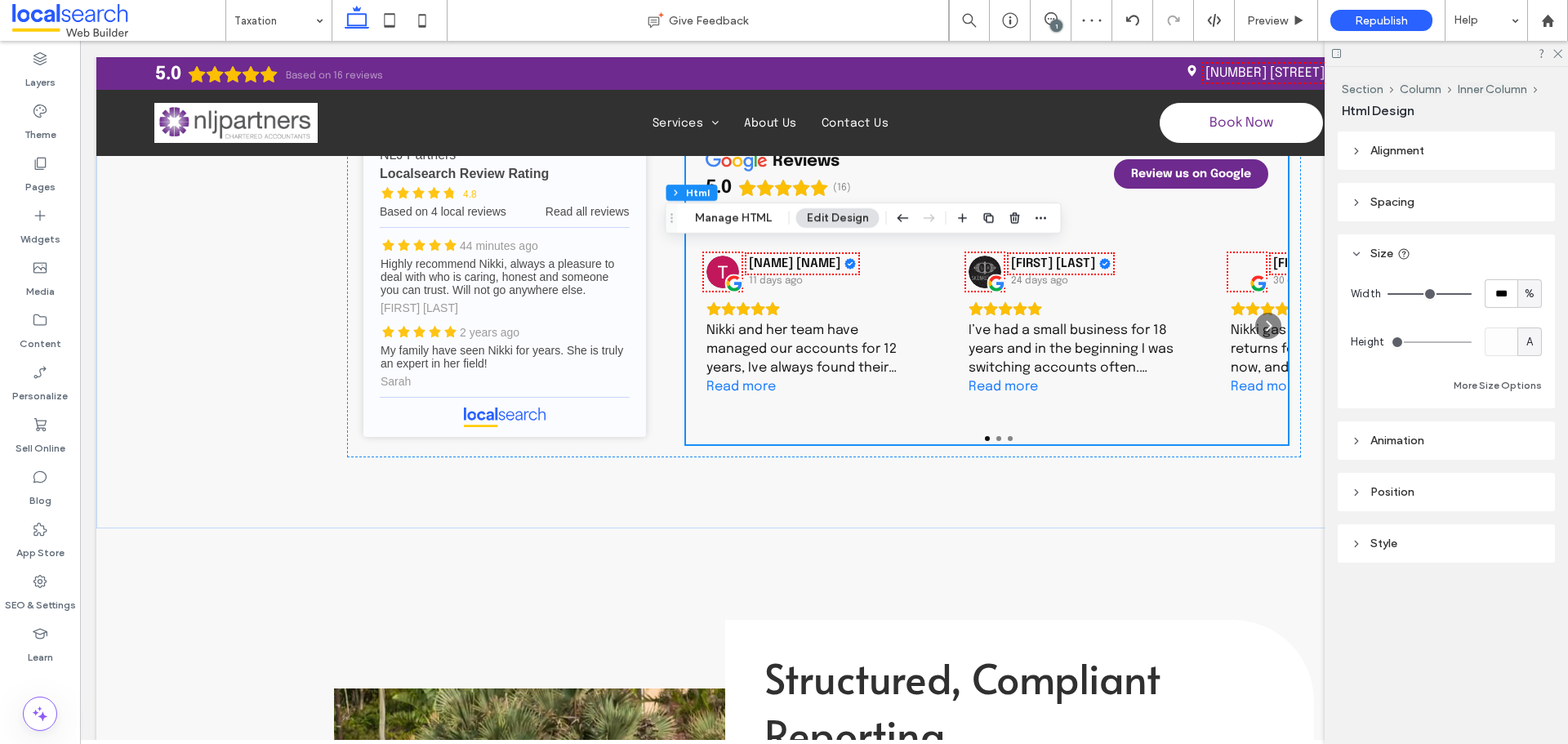 type on "**" 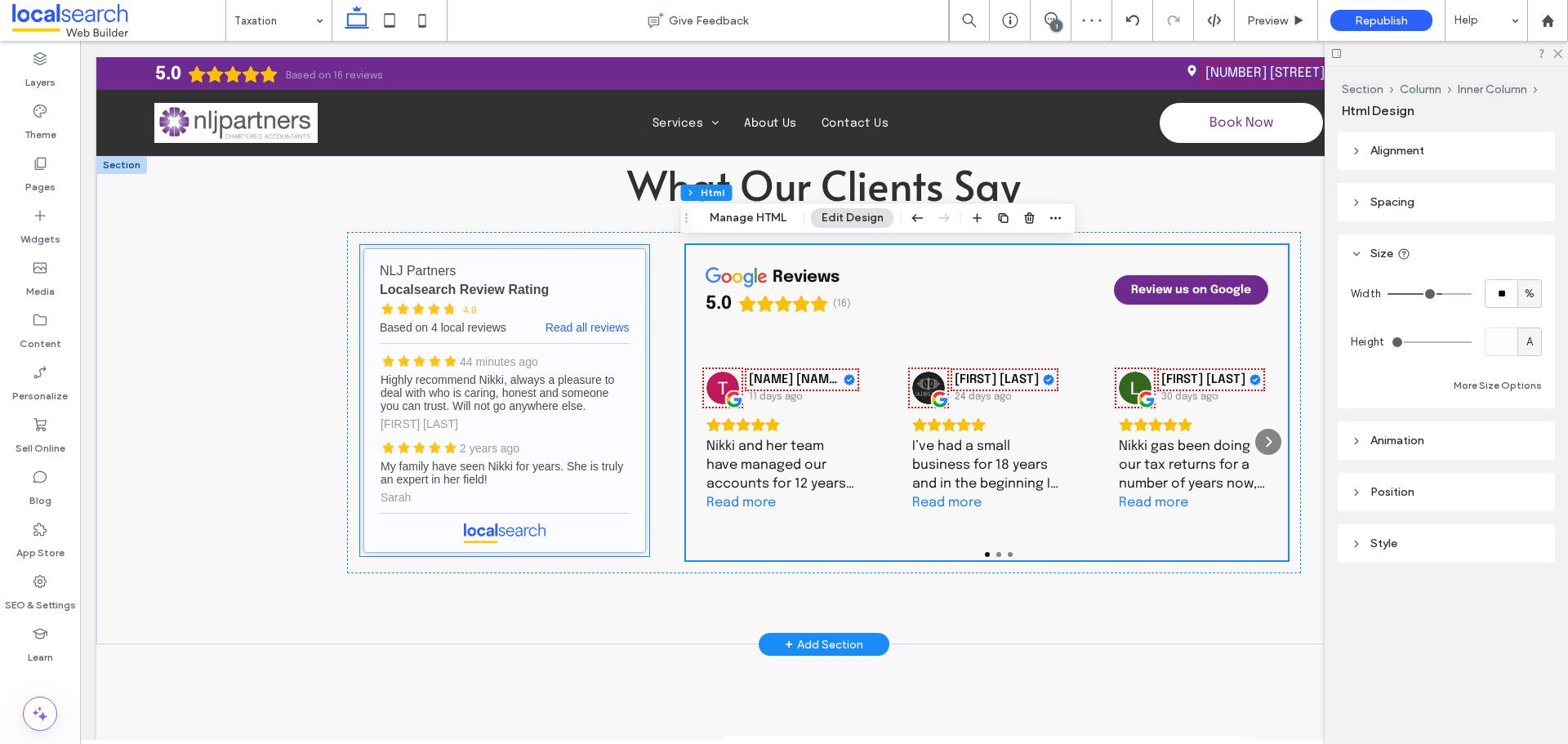scroll, scrollTop: 1574, scrollLeft: 0, axis: vertical 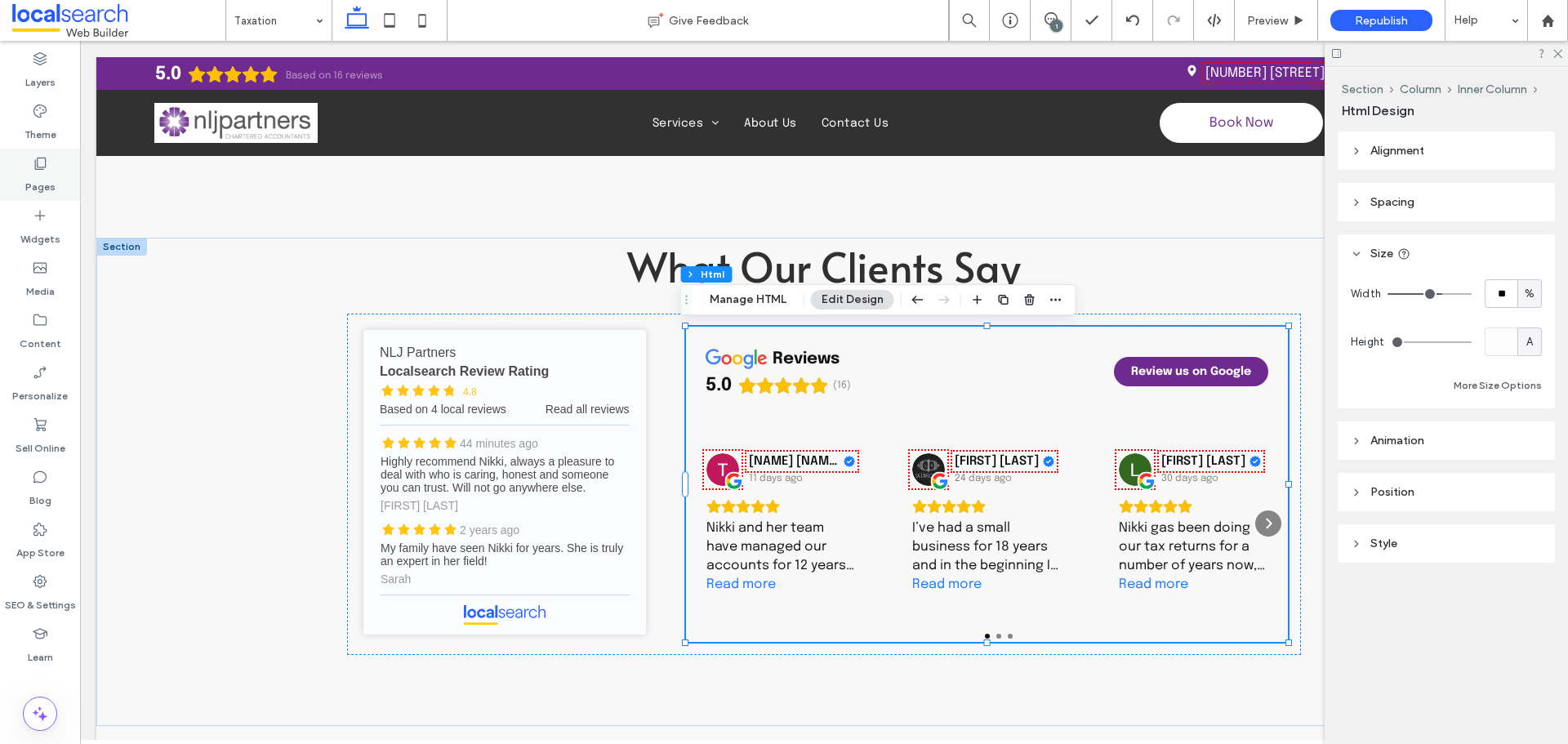 click on "Pages" at bounding box center (40, 175) 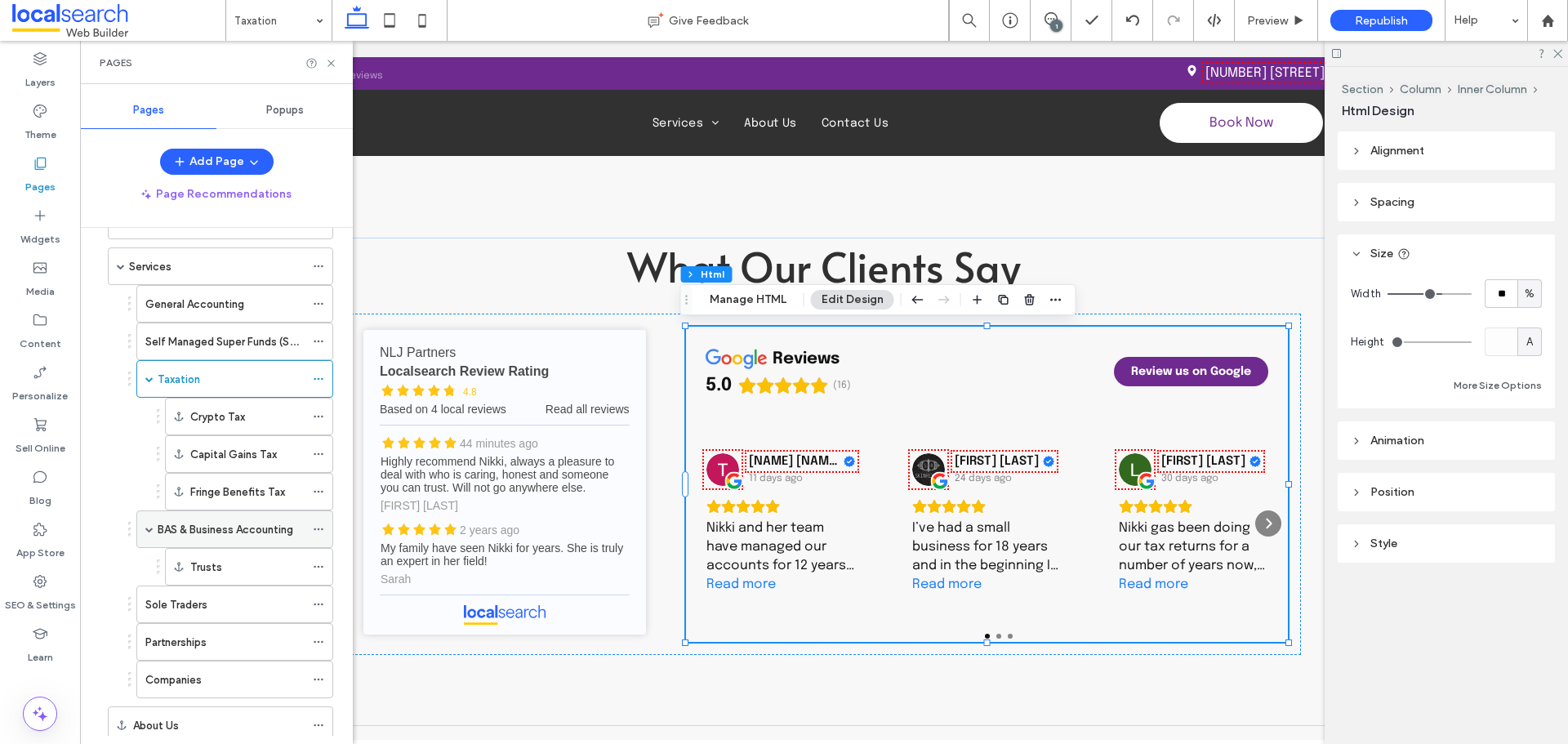 scroll, scrollTop: 82, scrollLeft: 0, axis: vertical 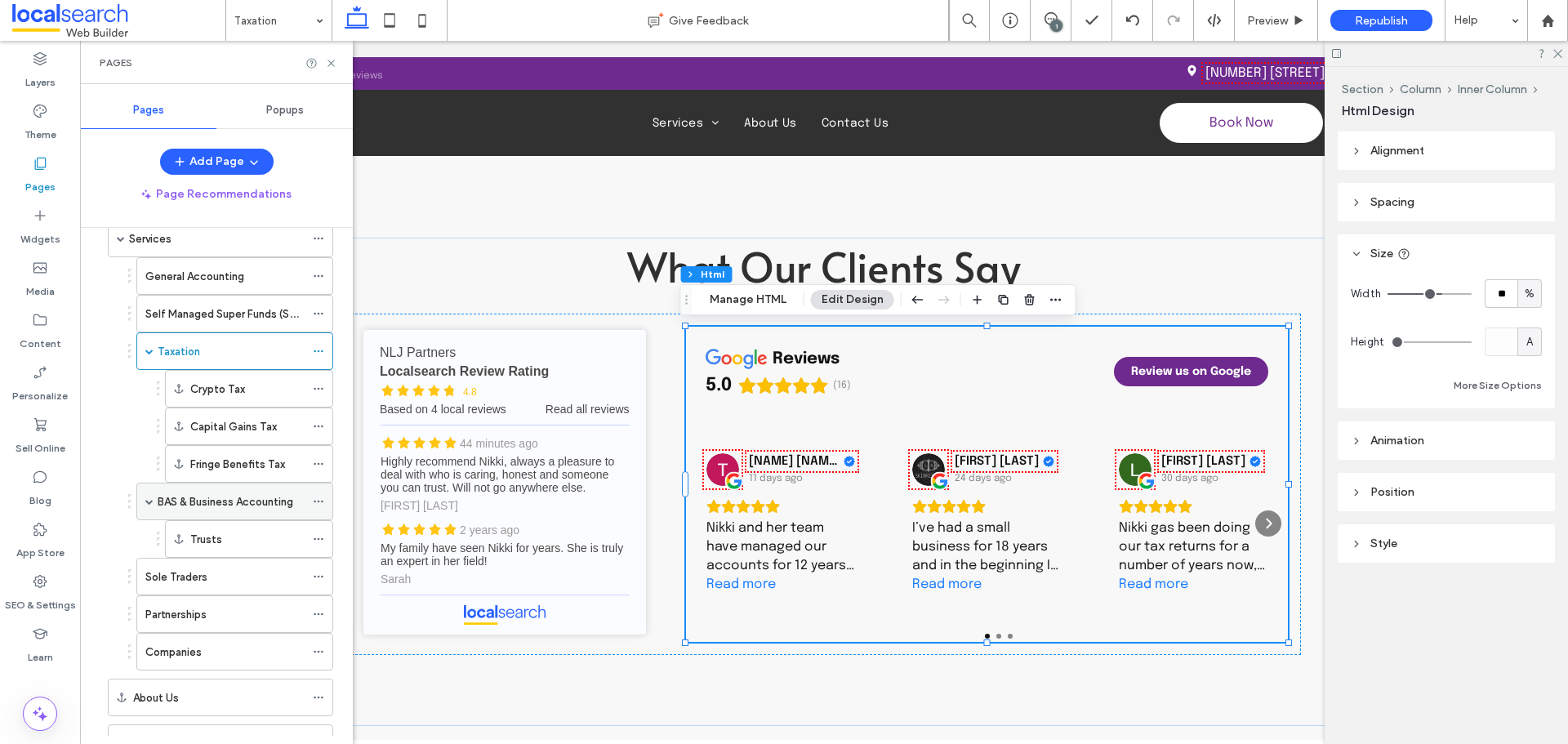 click on "BAS & Business Accounting" at bounding box center [225, 501] 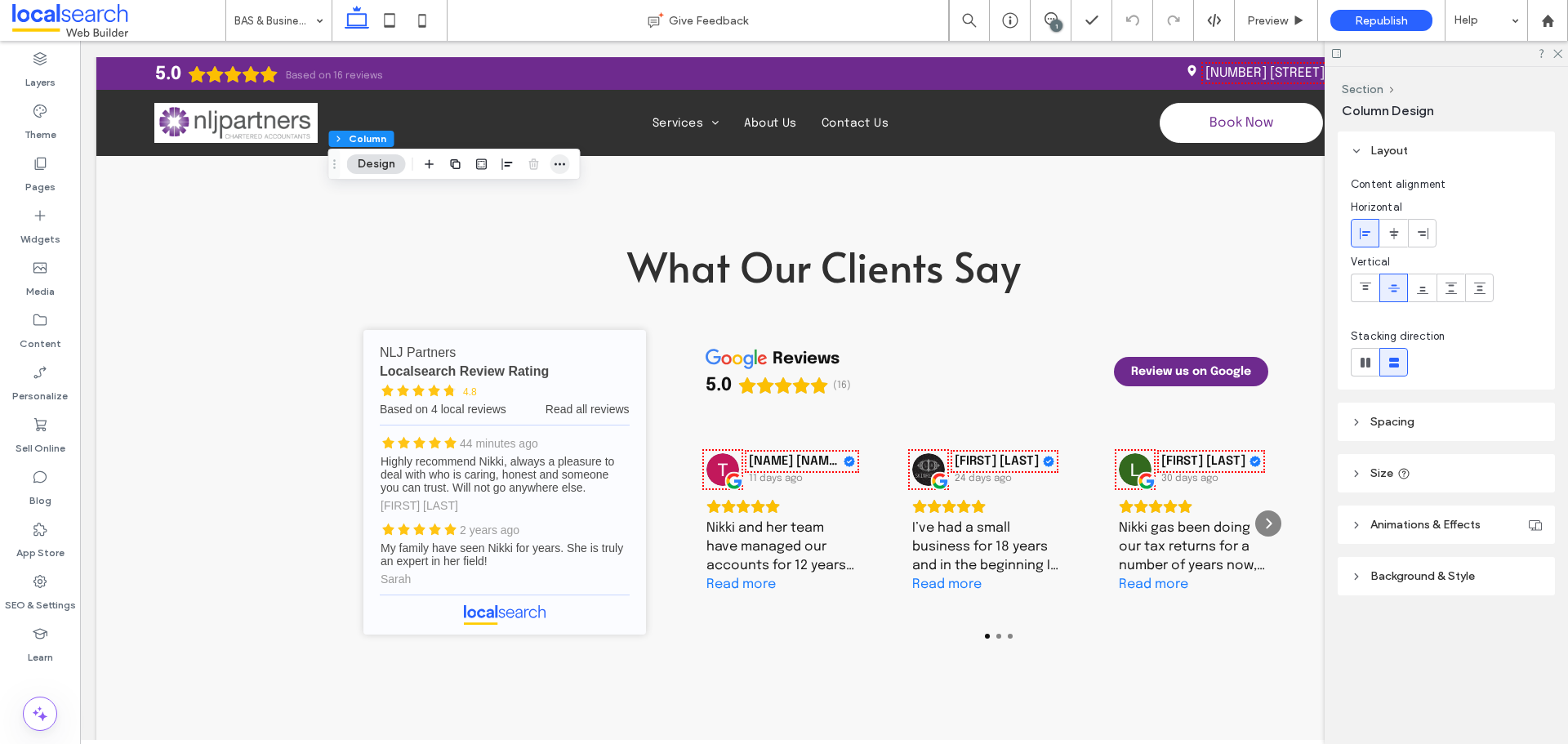 click at bounding box center [560, 164] 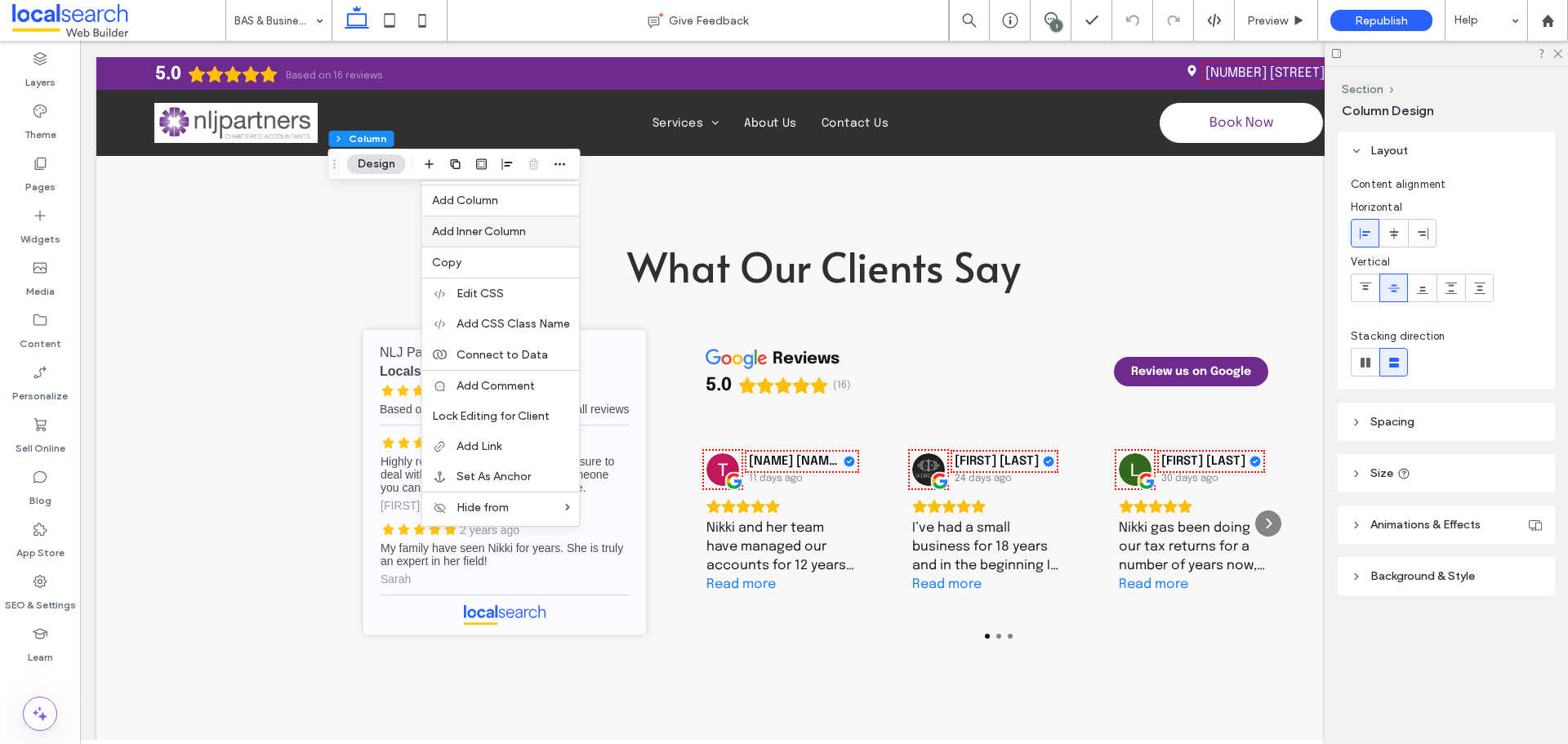 click on "Add Inner Column" at bounding box center (479, 231) 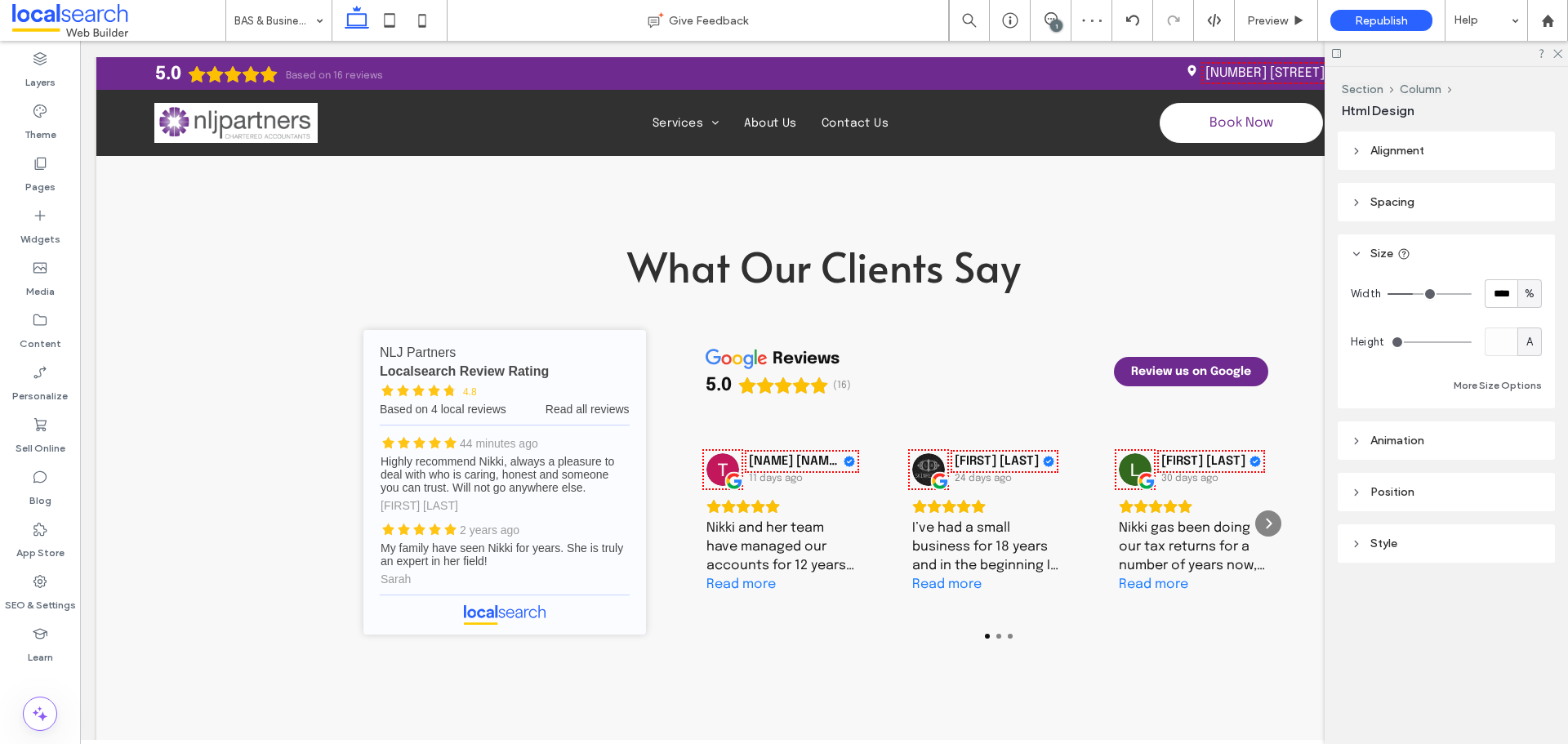 type on "**" 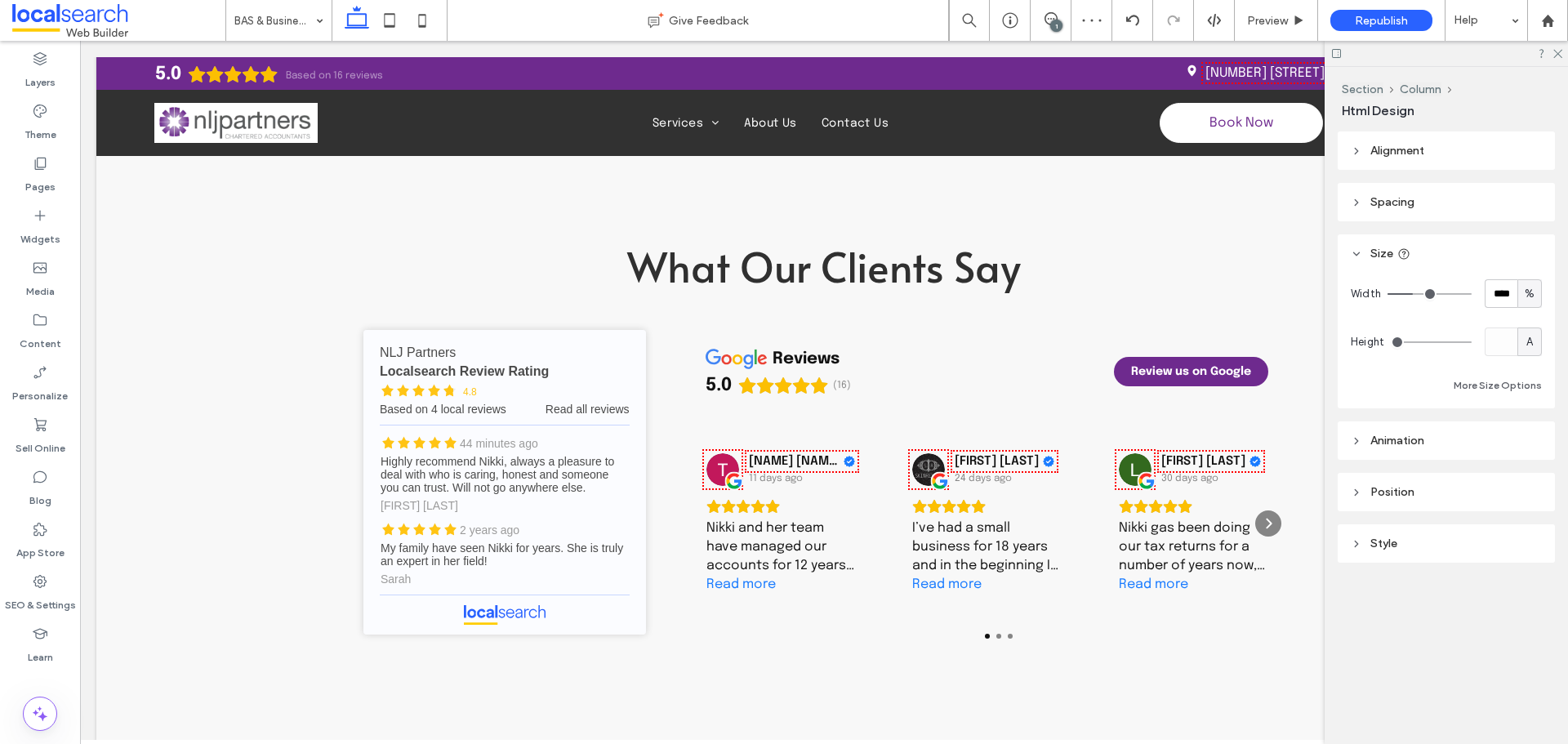 type on "****" 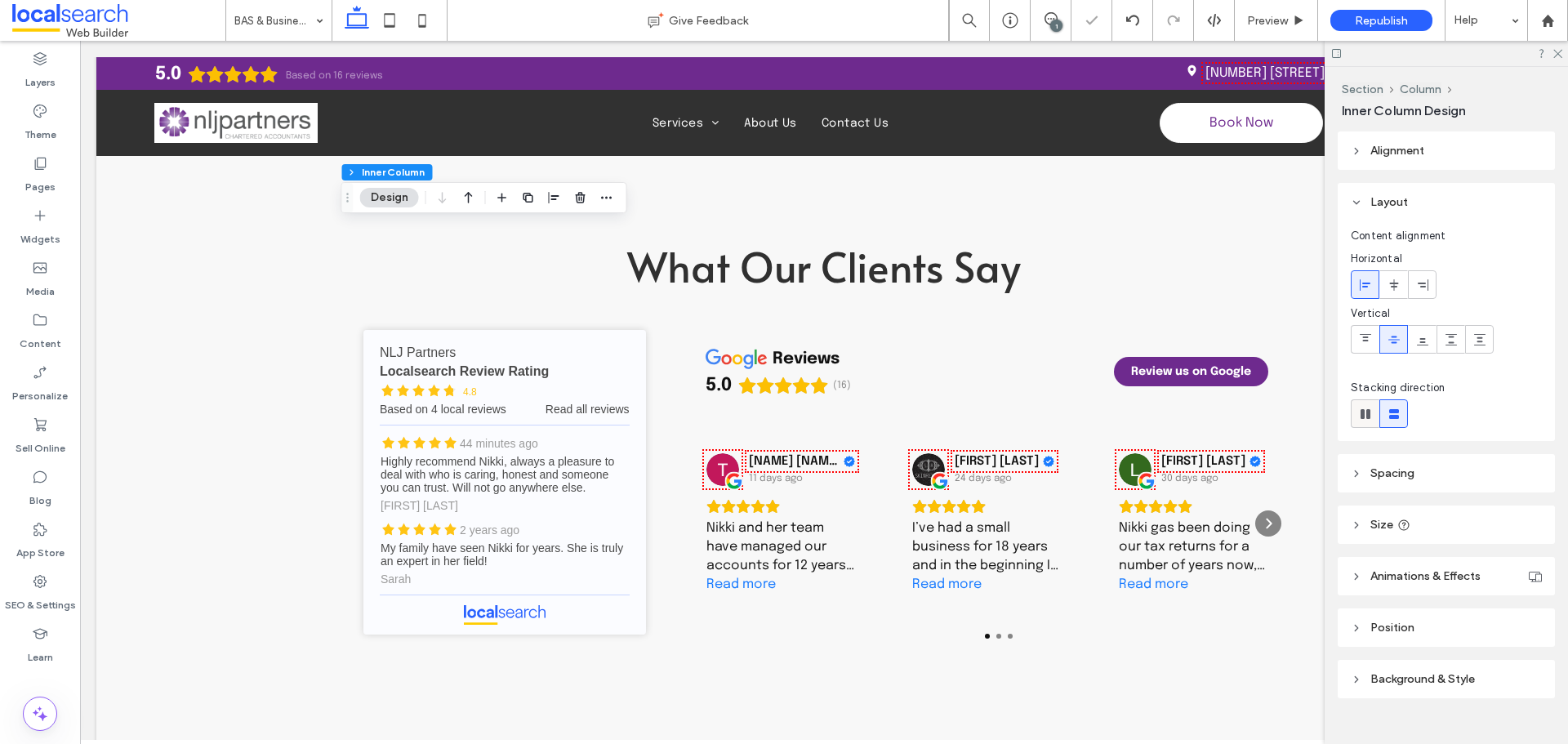 click 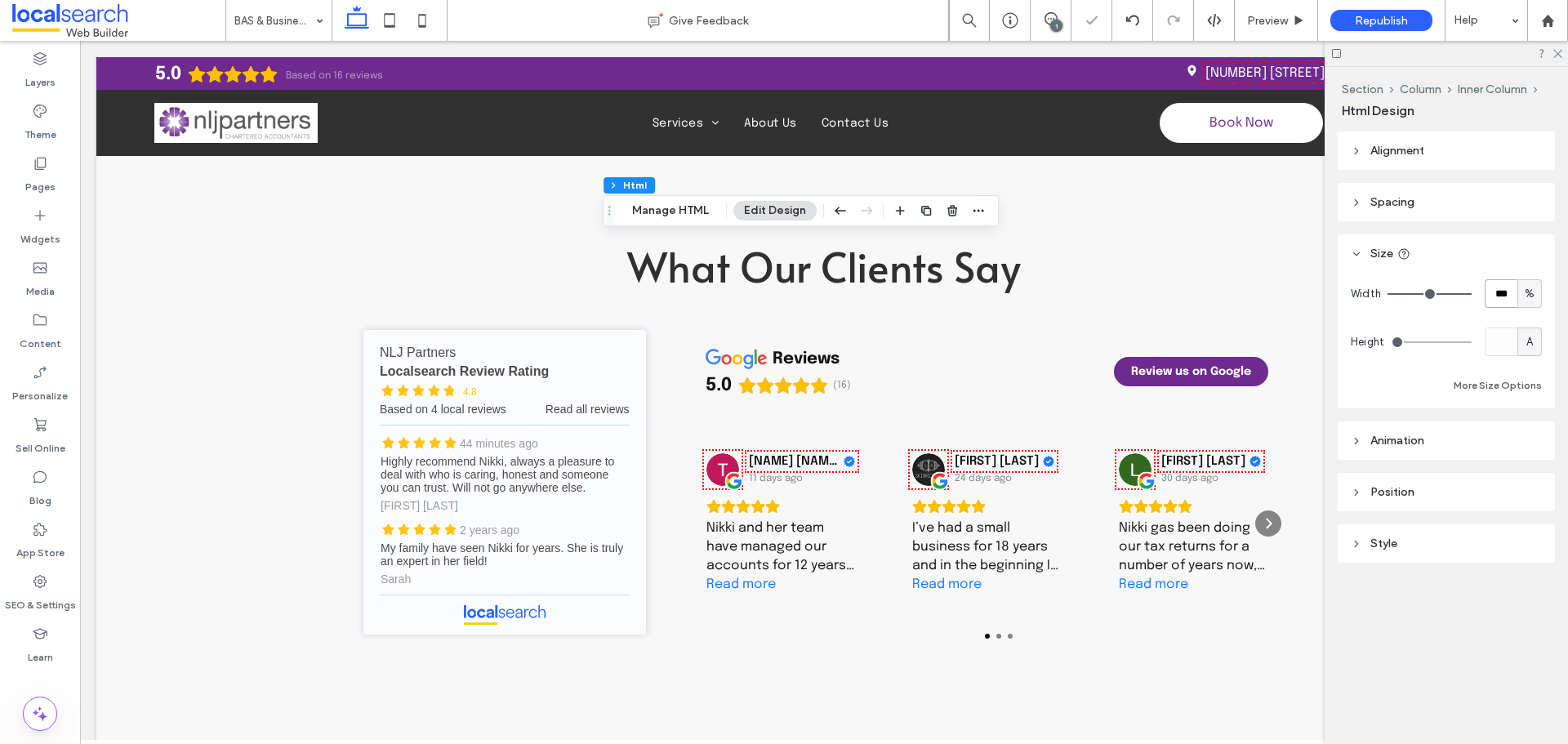 click on "***" at bounding box center [1501, 293] 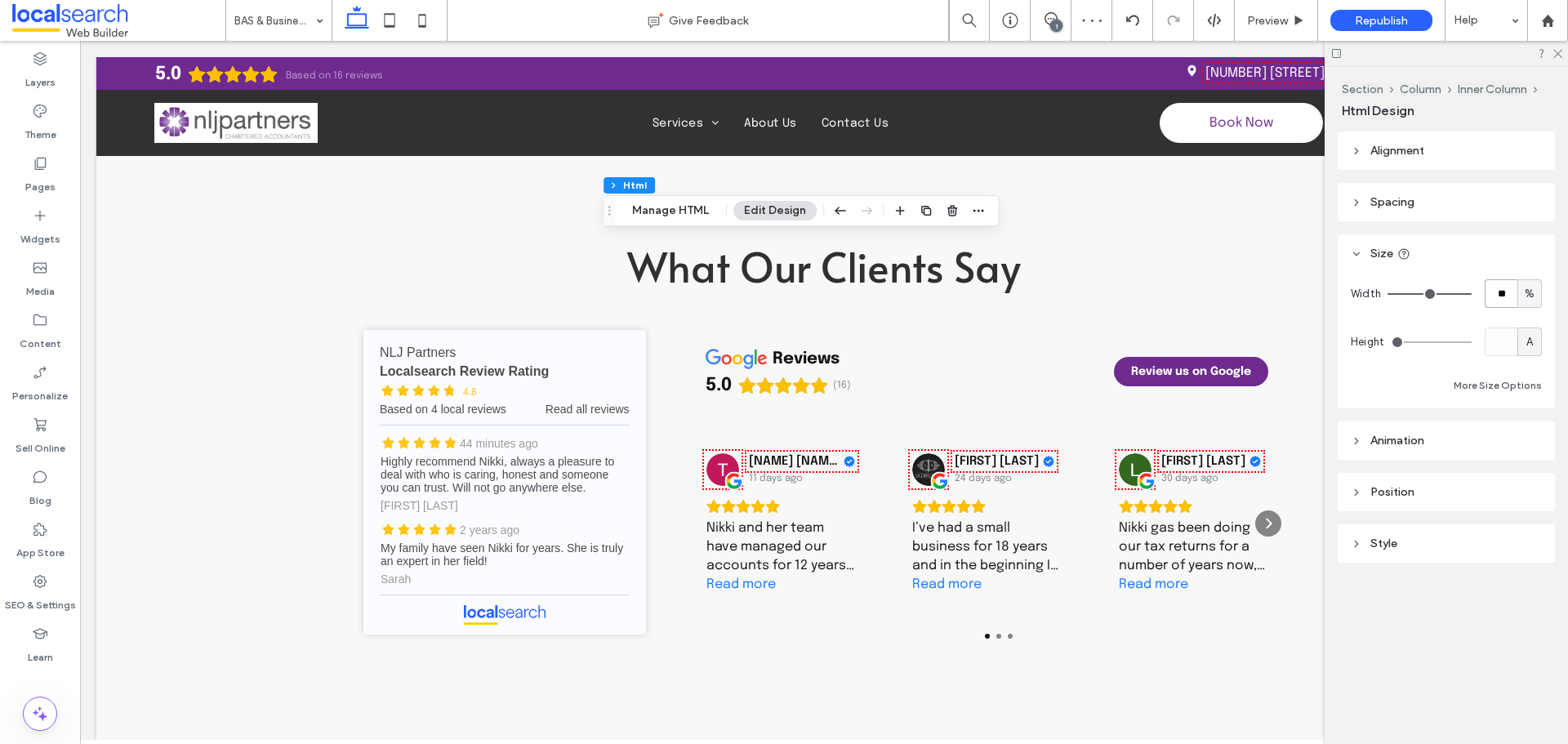 type on "**" 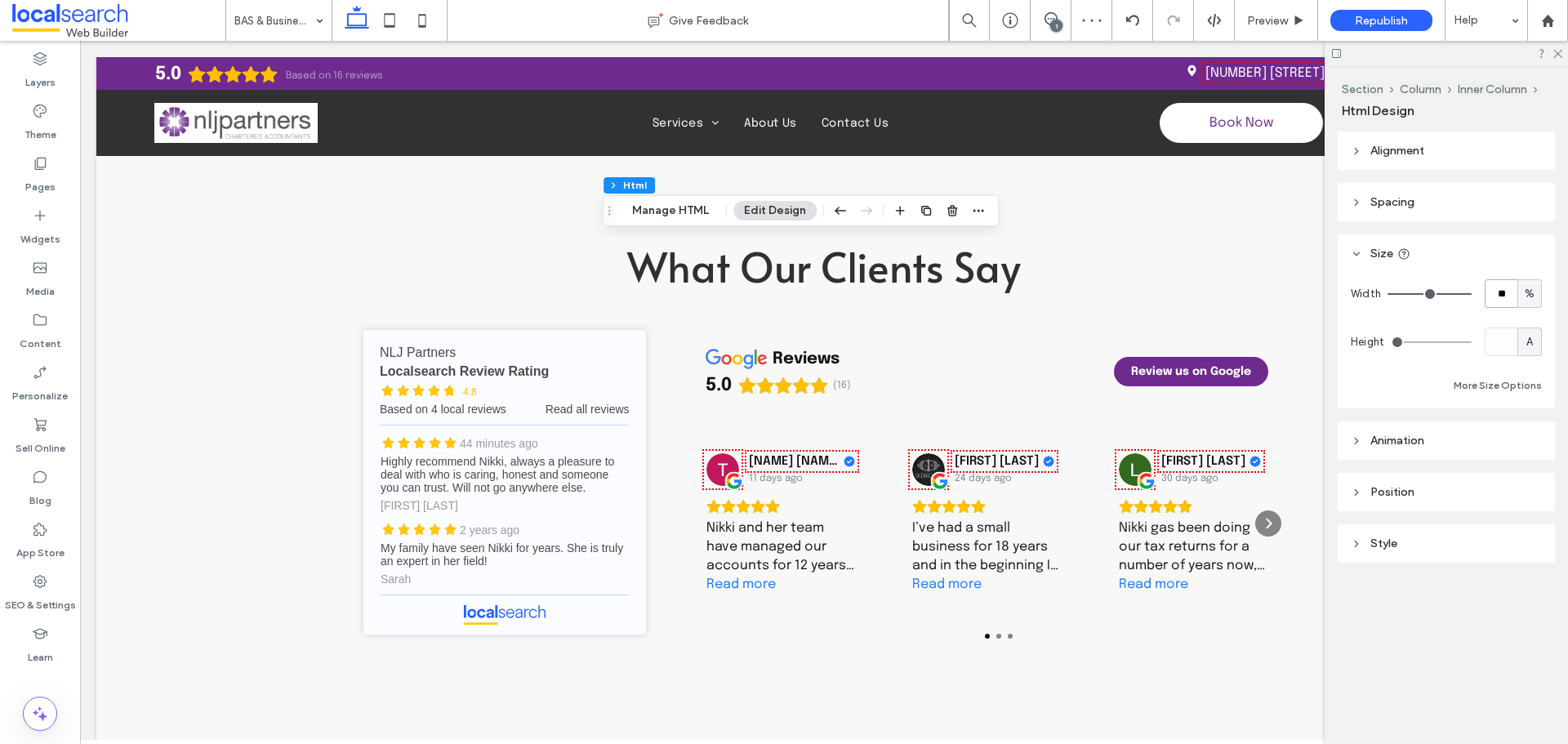 type on "**" 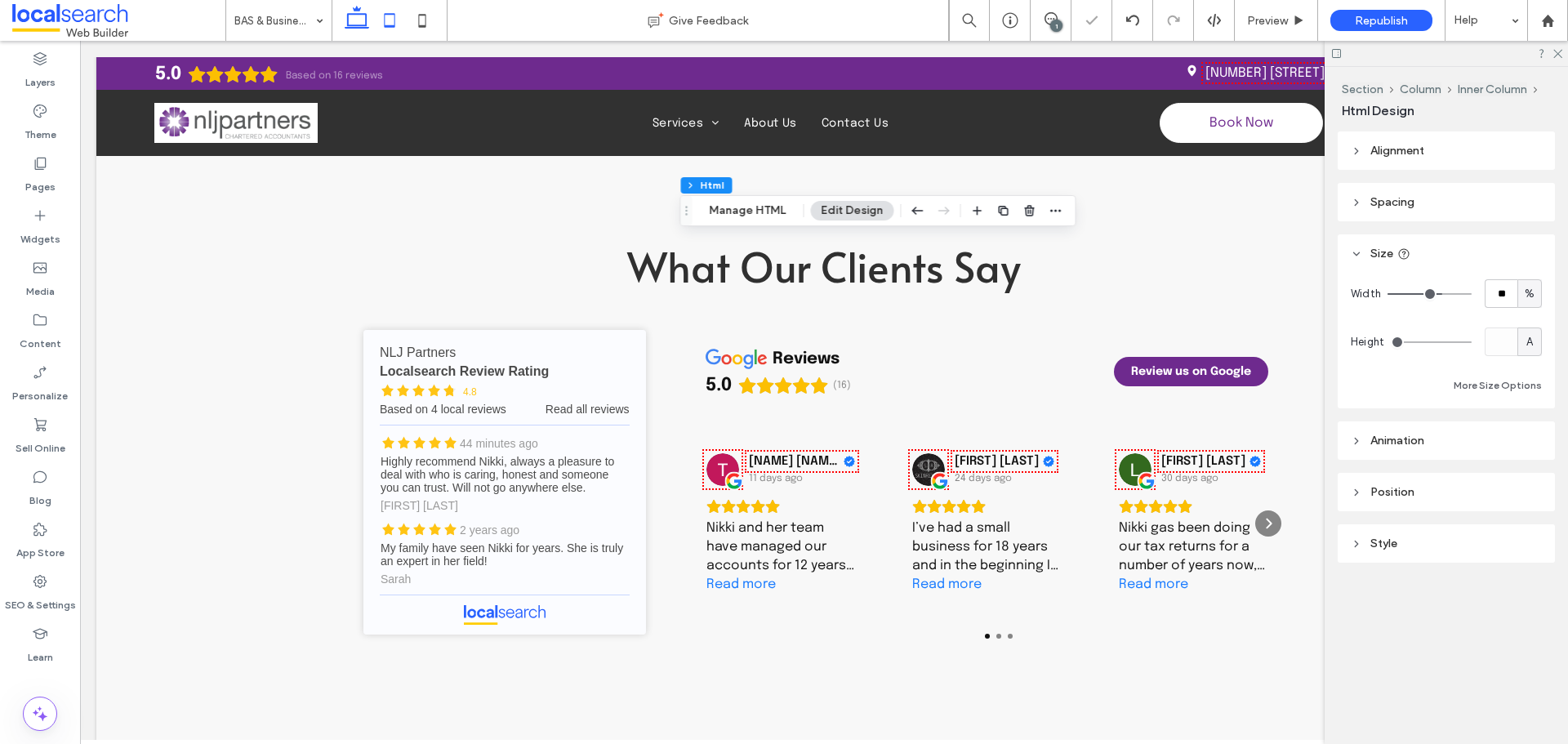 click 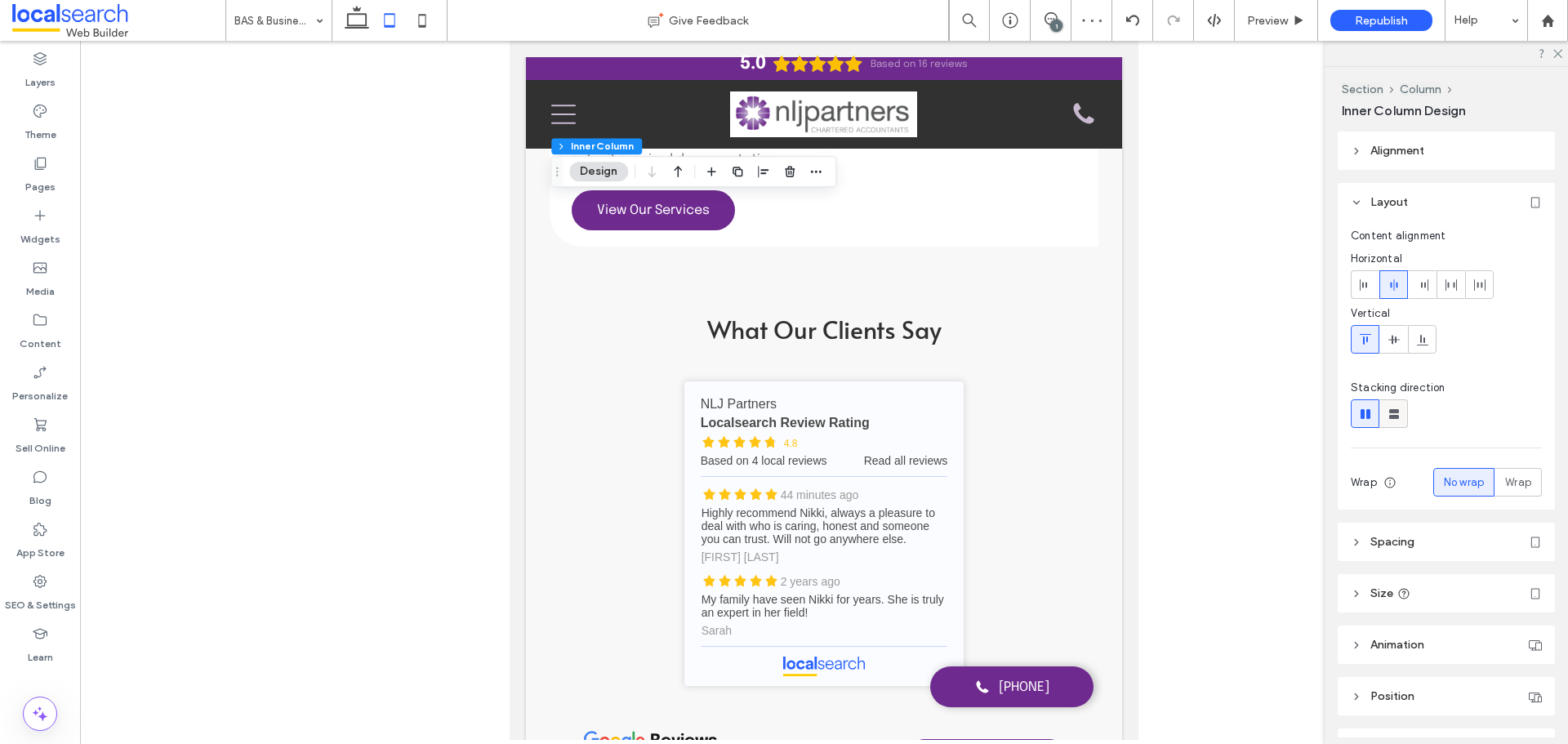 click 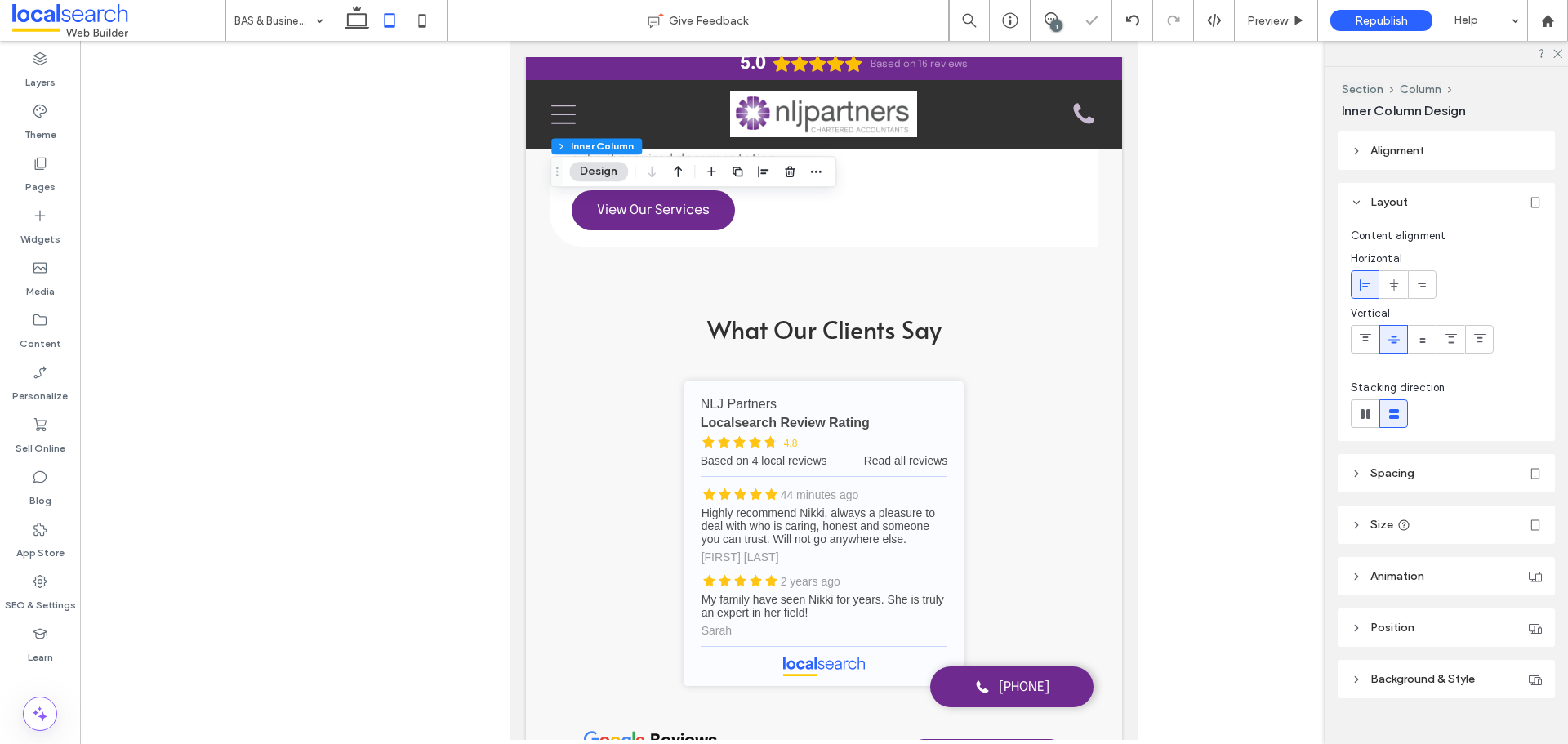 type on "**" 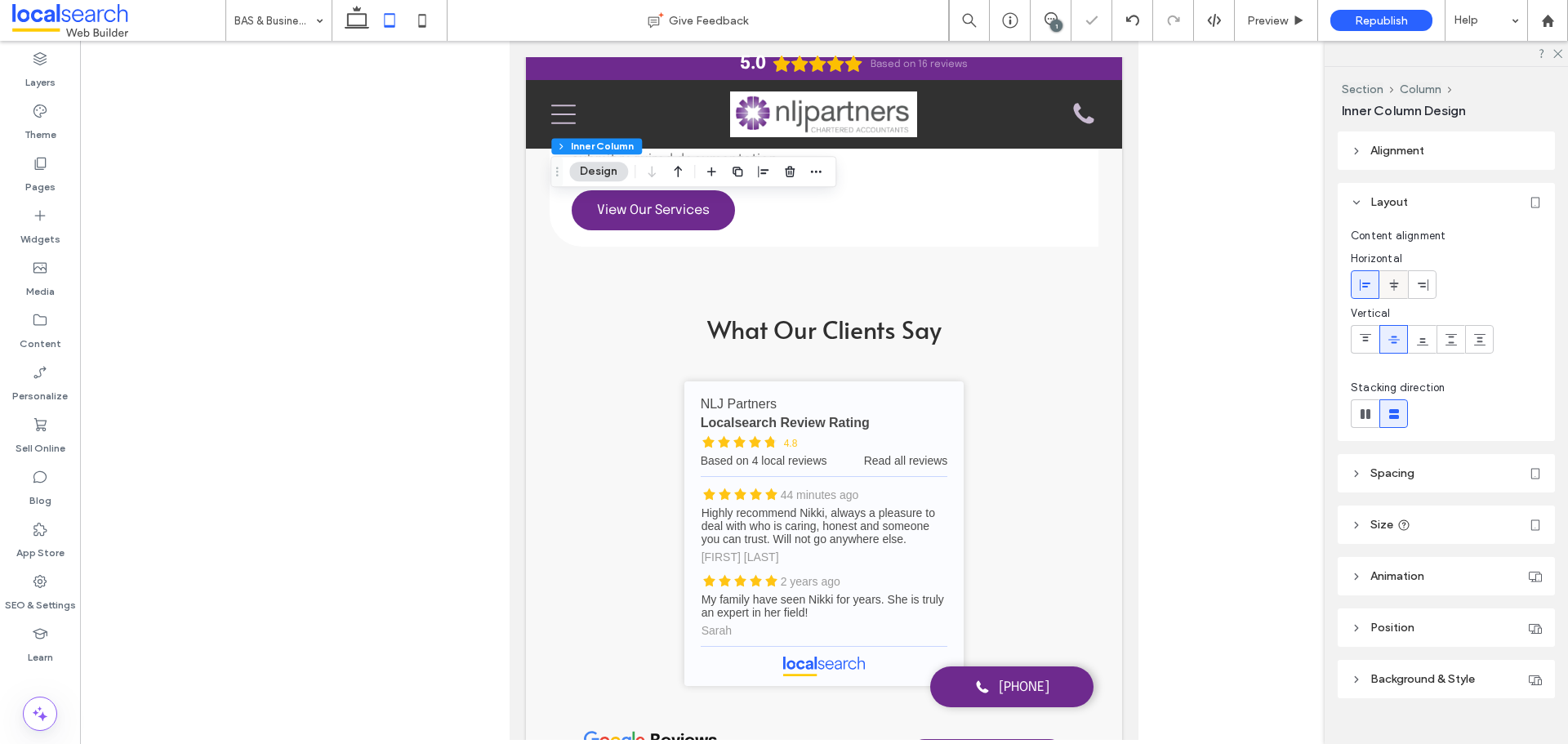 click 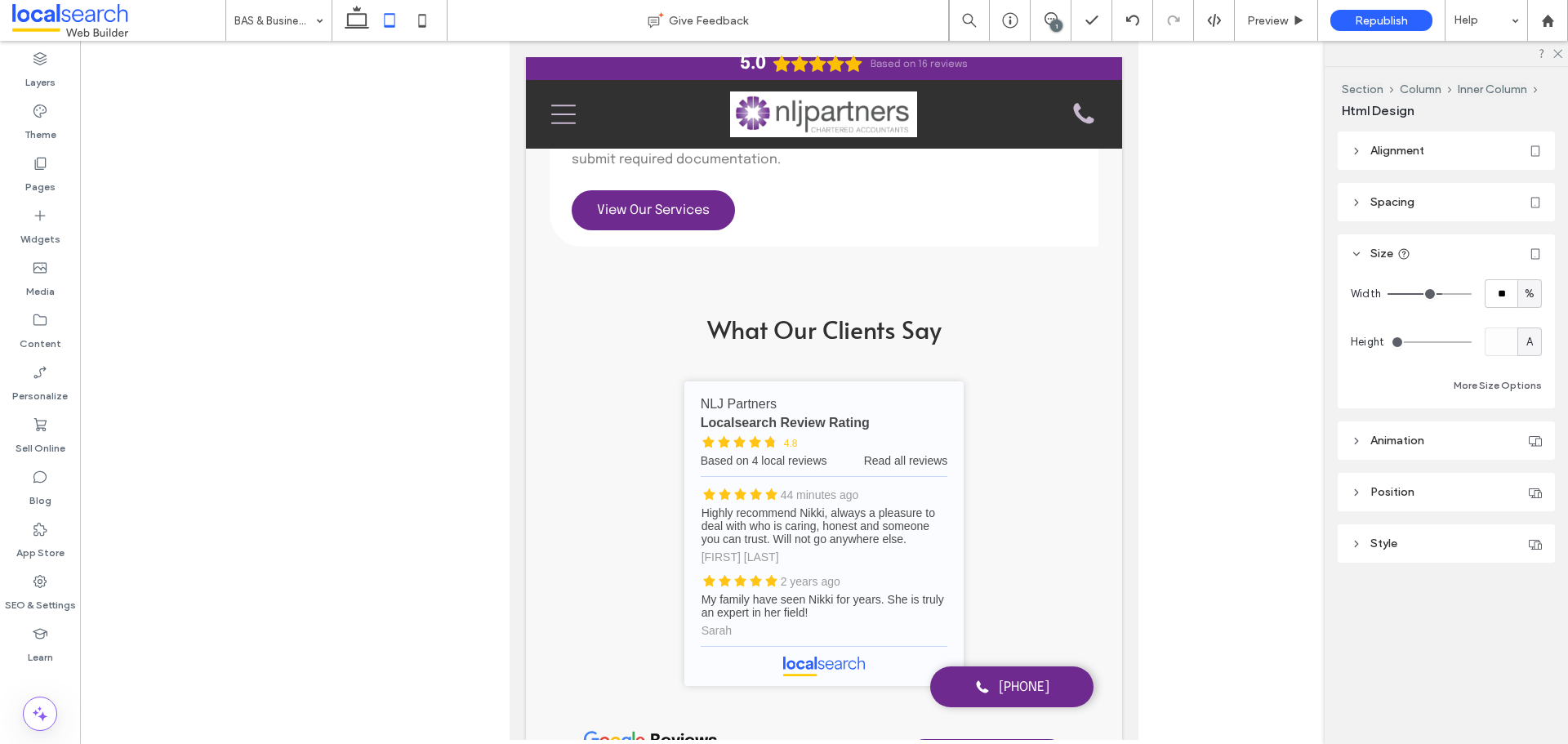 type on "***" 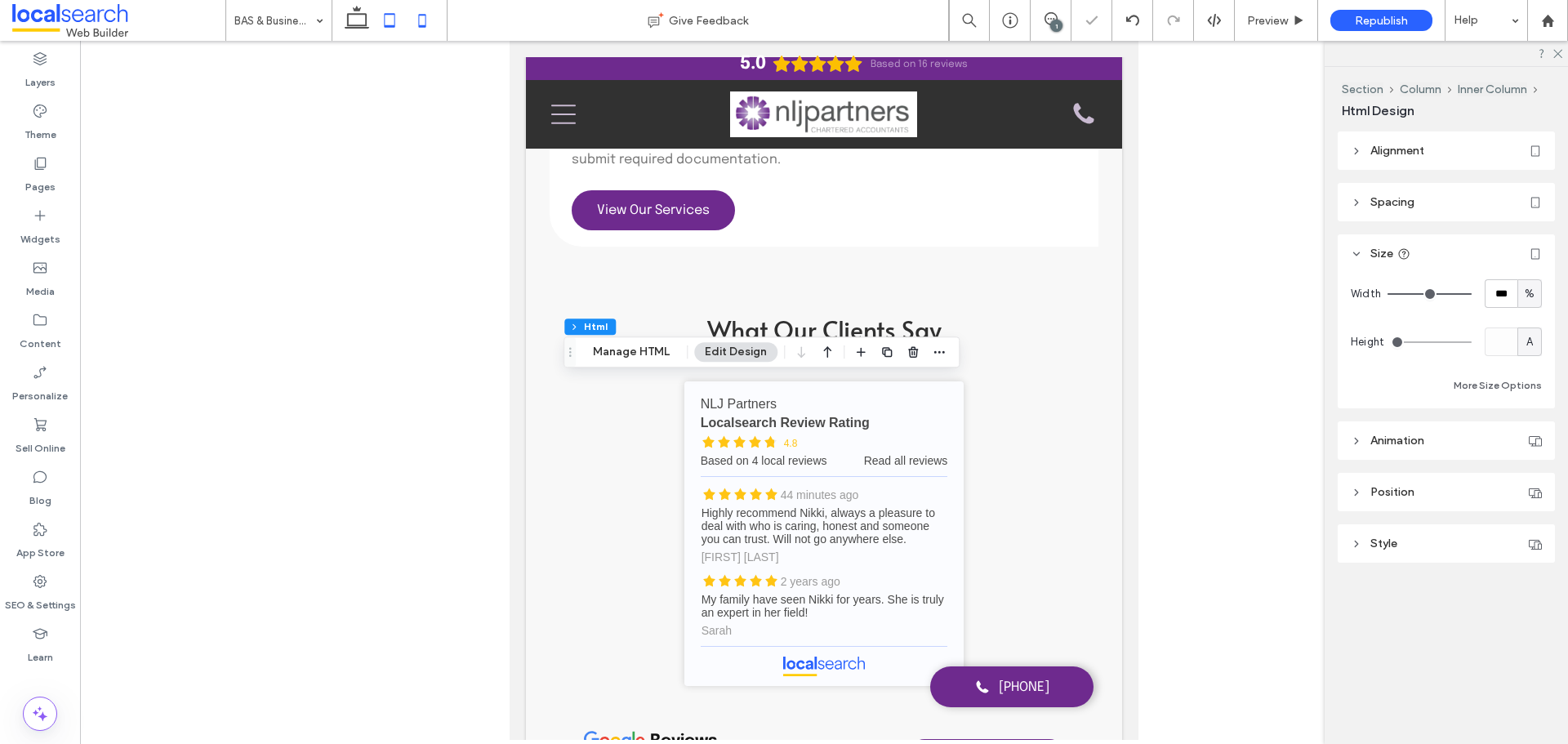 click 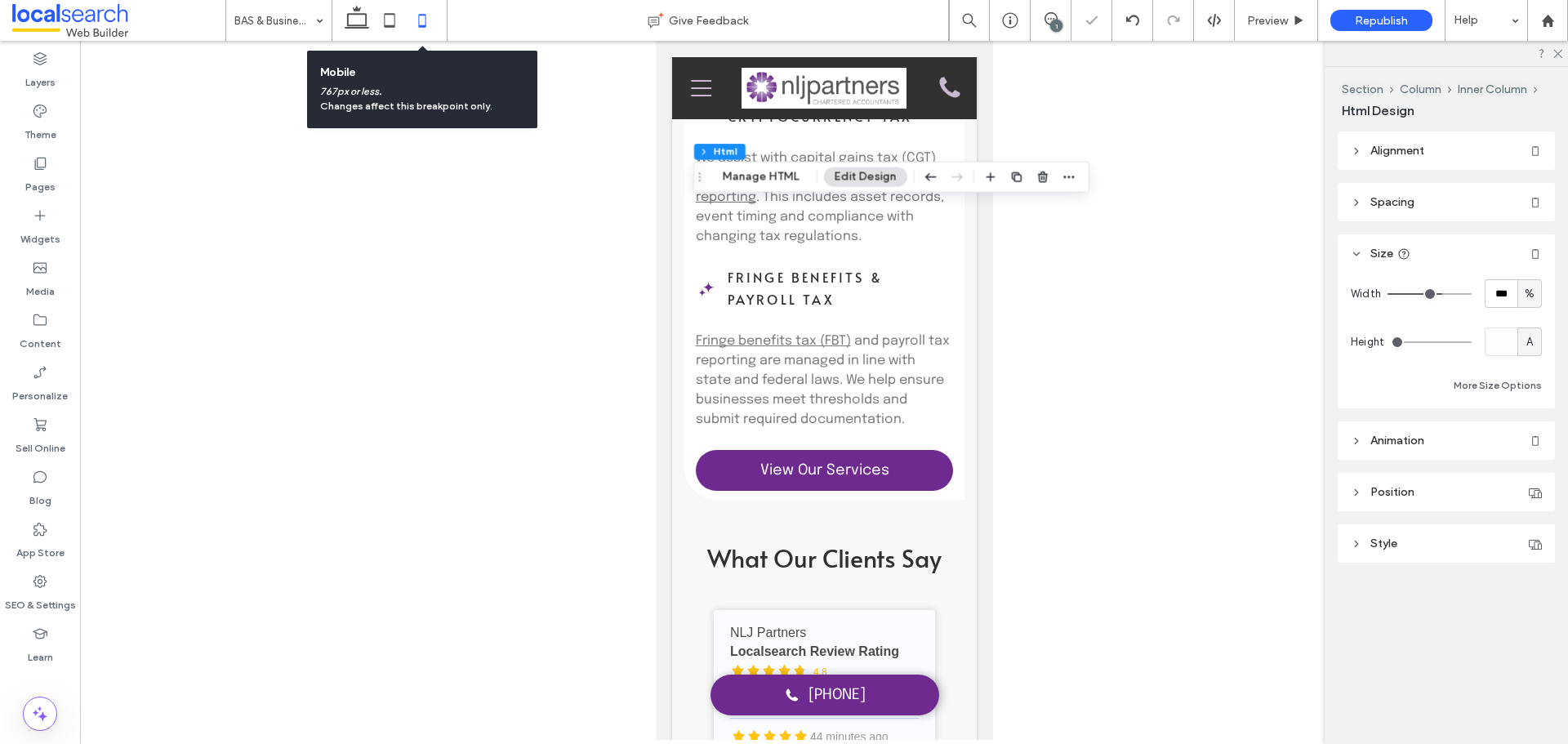 type on "**" 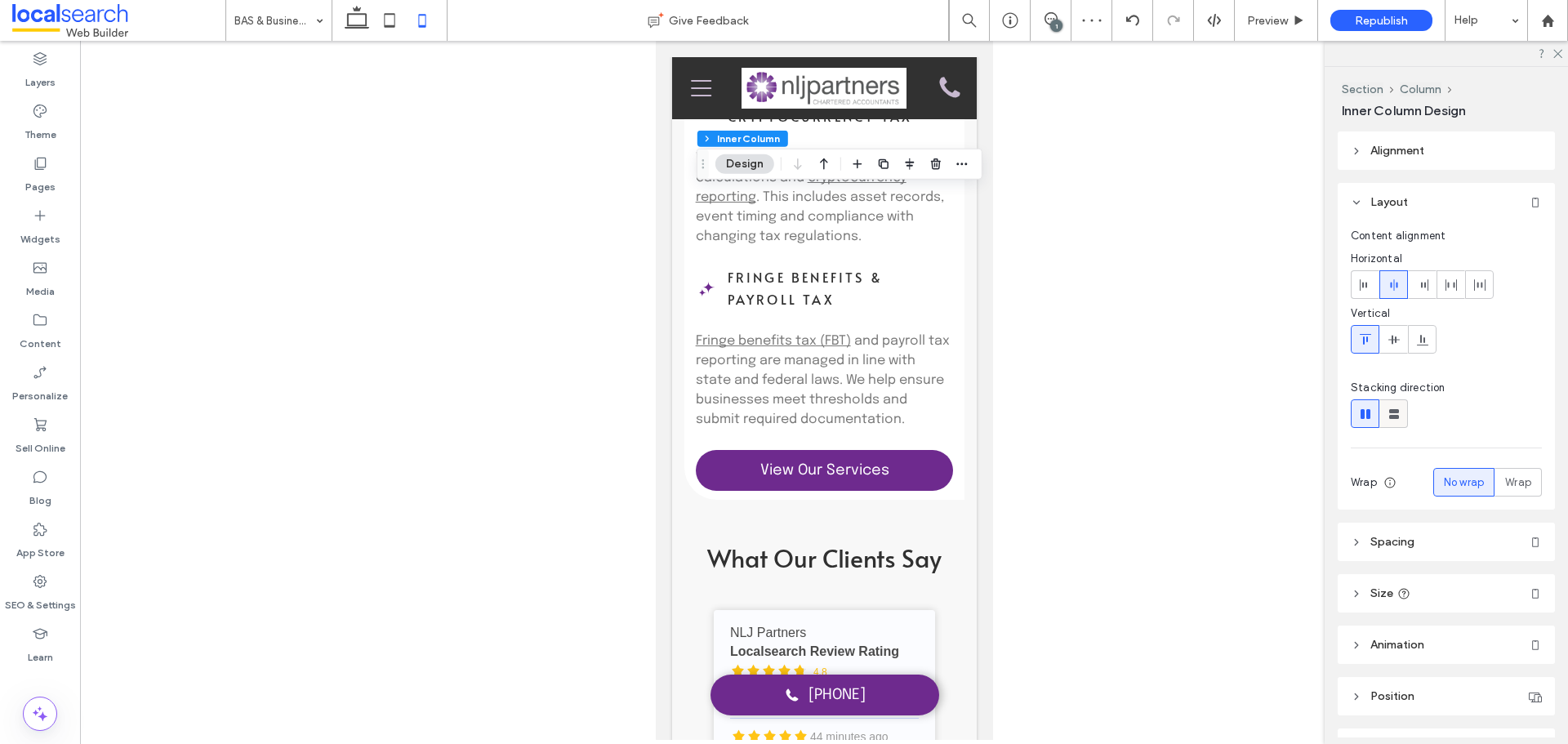 click 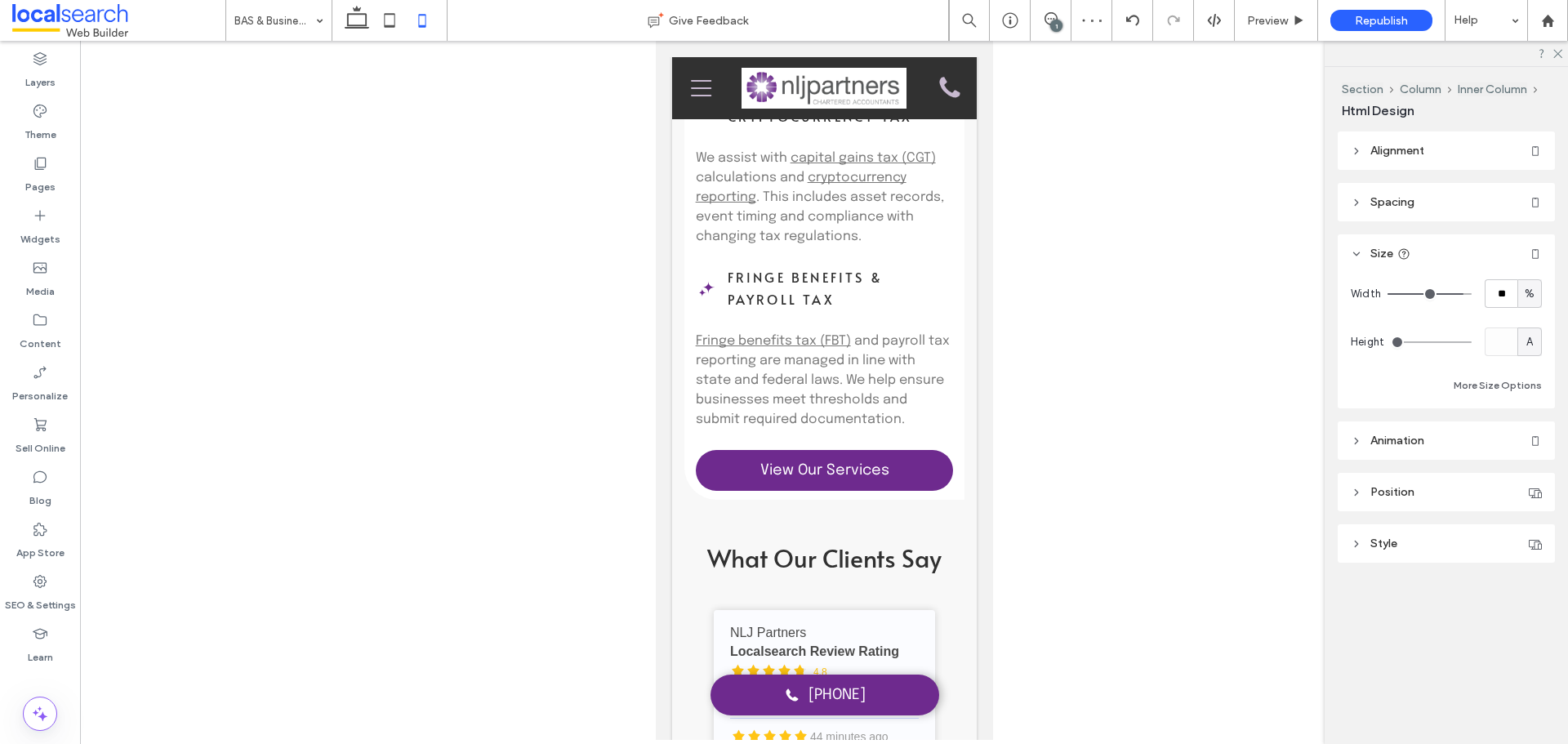 type on "***" 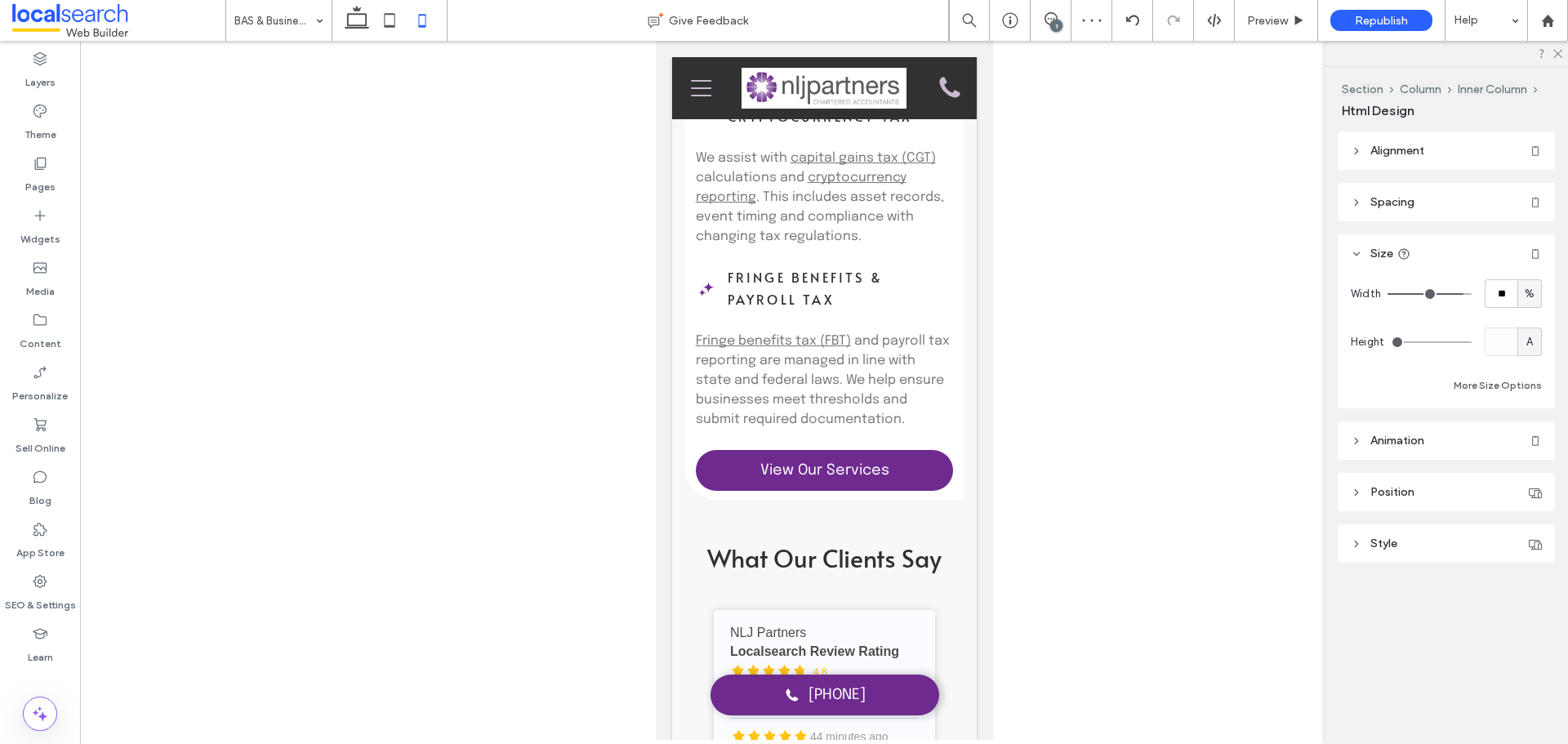 type on "***" 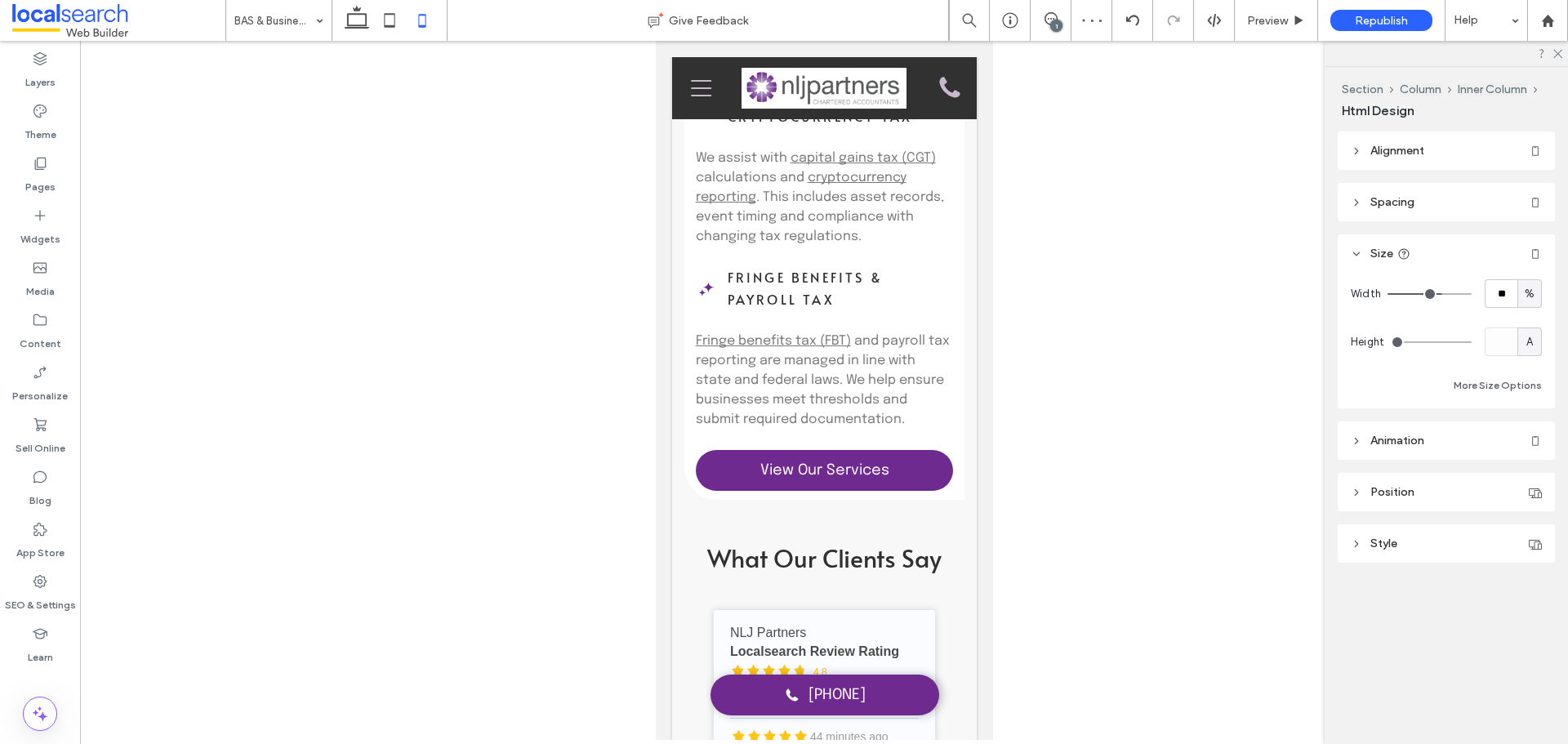 type on "***" 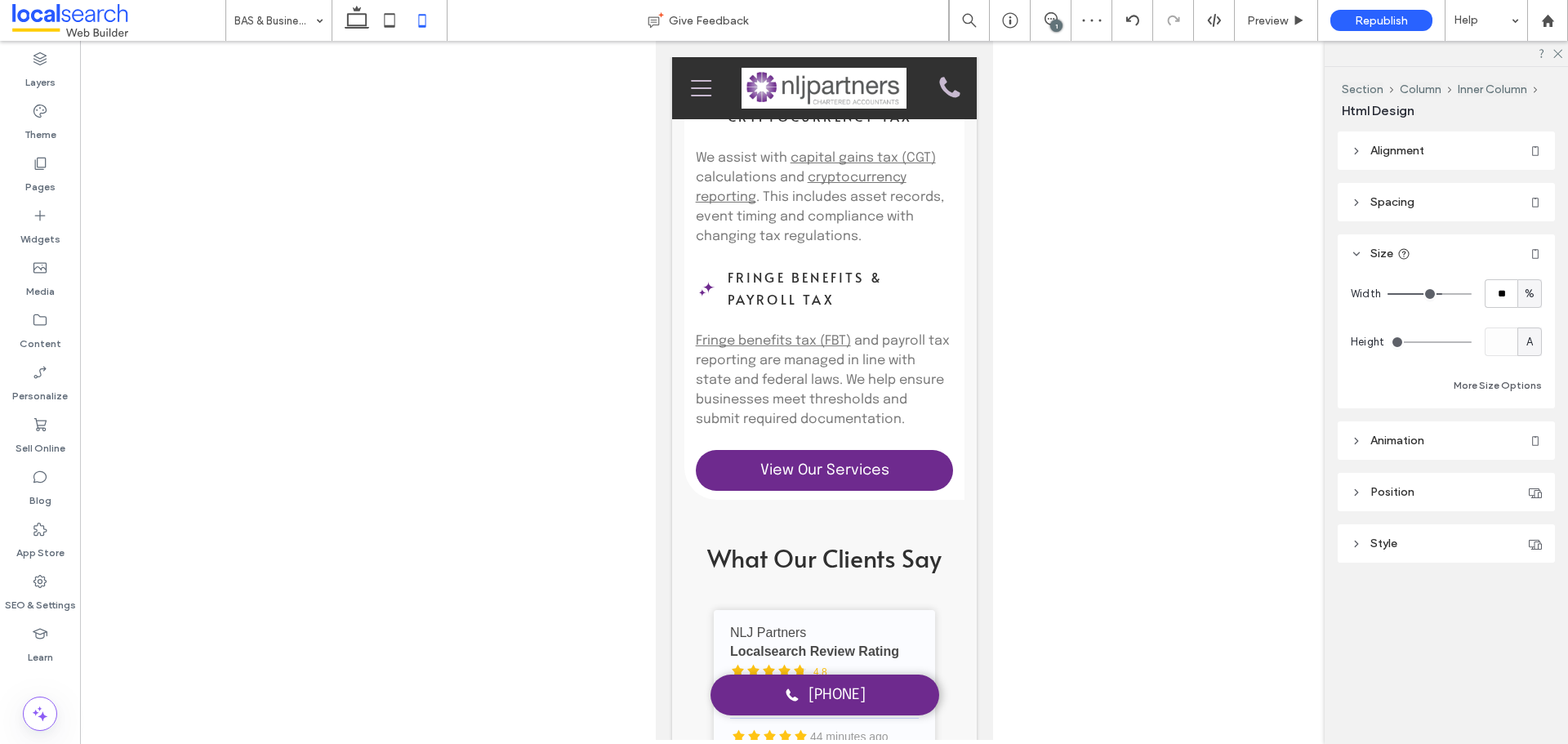 type on "***" 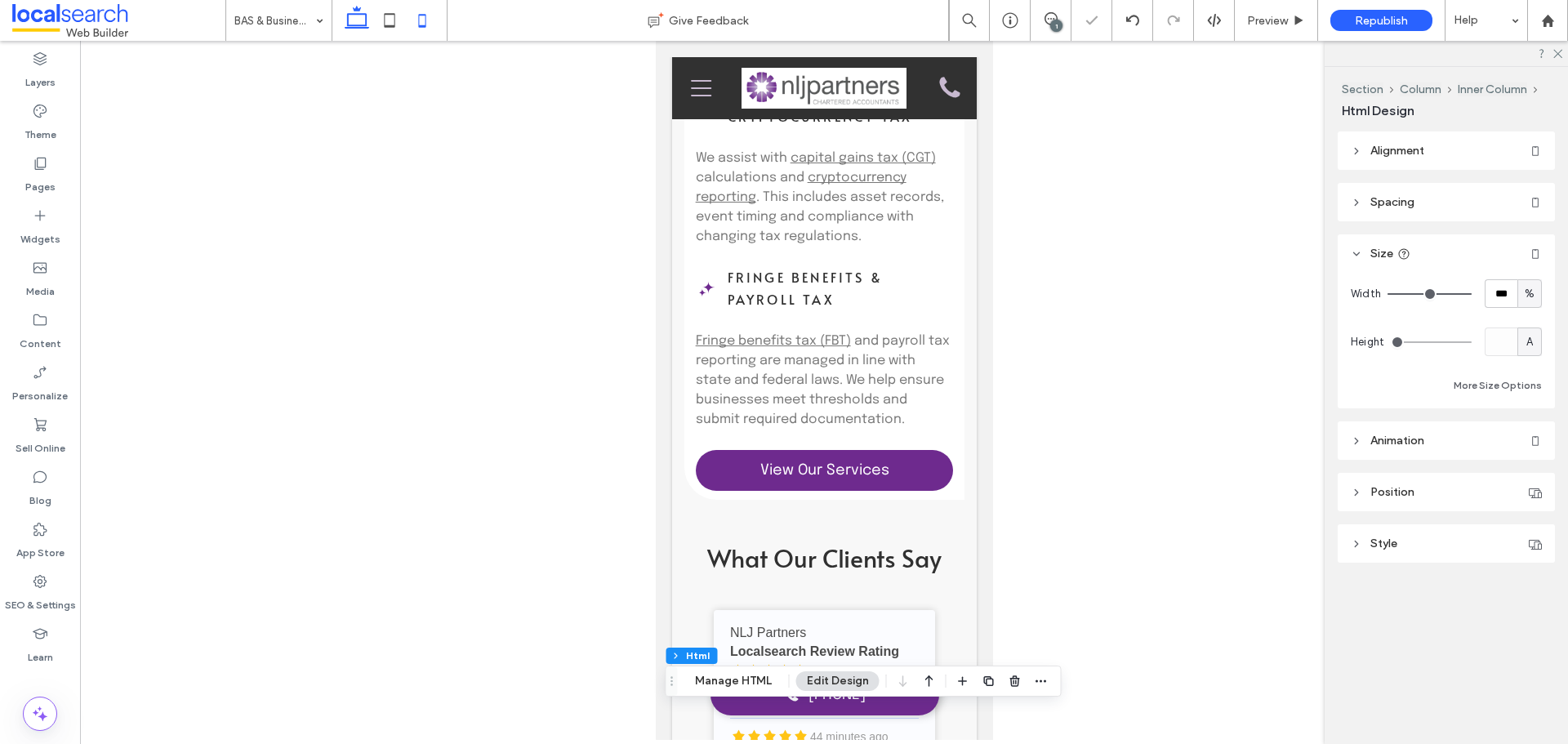 drag, startPoint x: 394, startPoint y: 14, endPoint x: 364, endPoint y: 22, distance: 31.048349 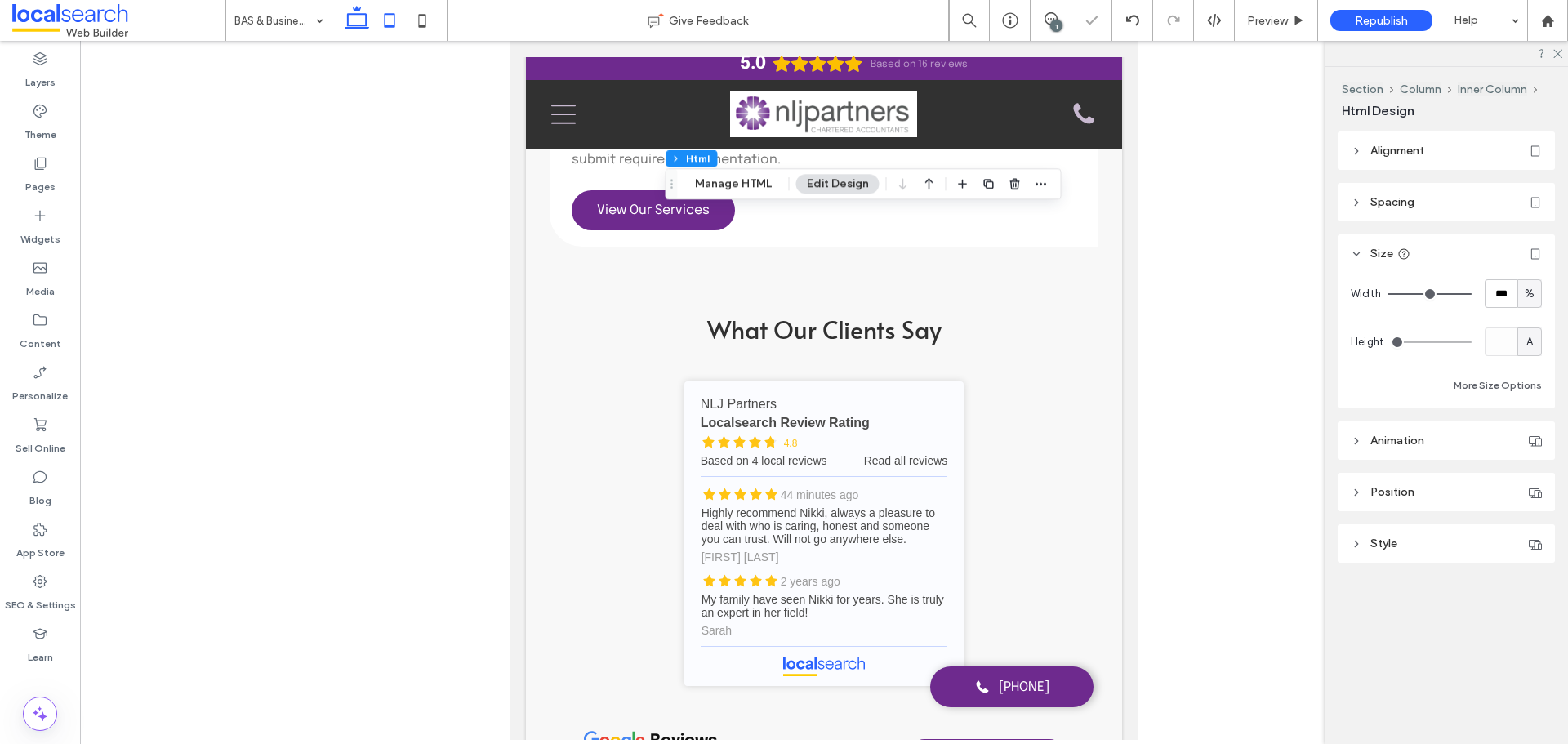 click 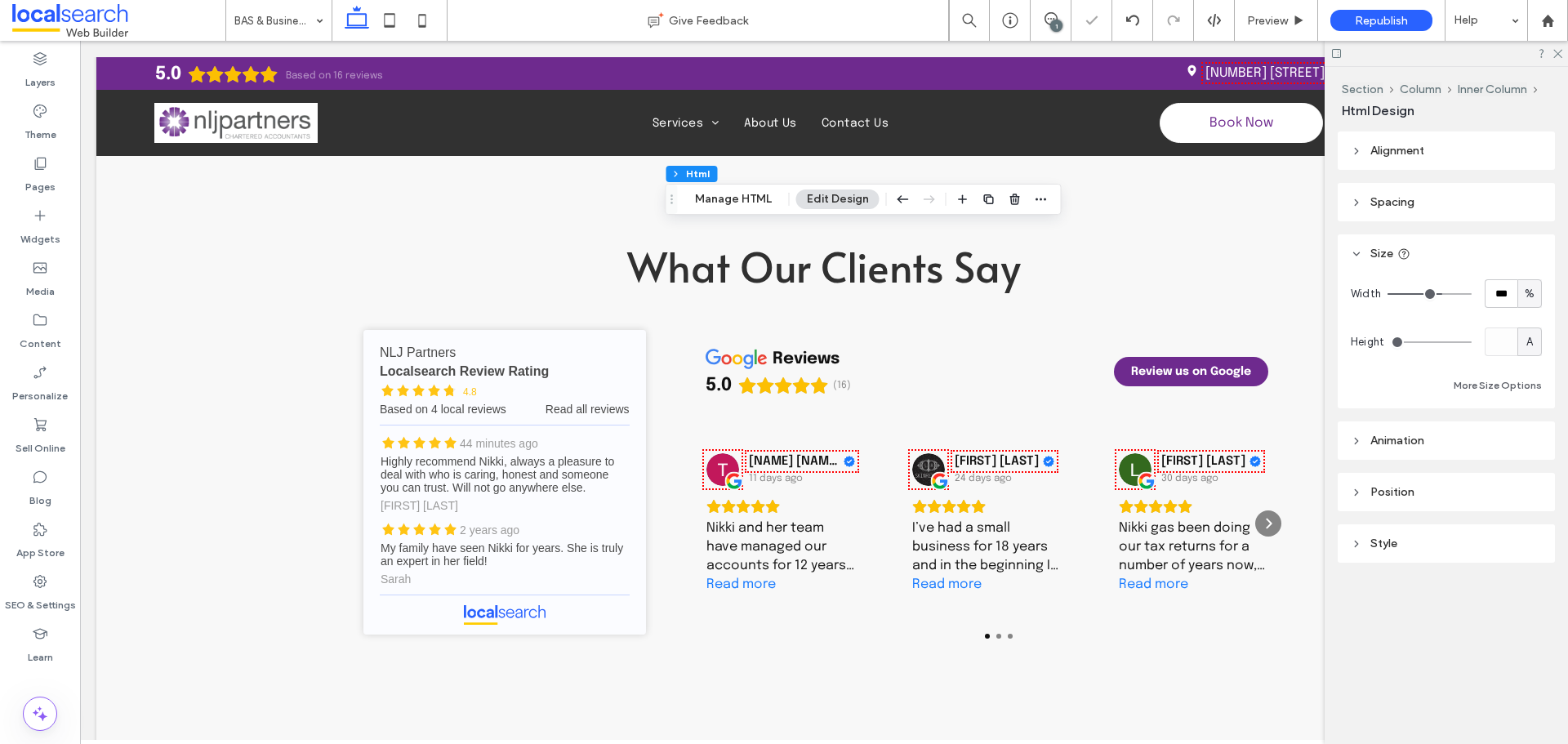 type on "**" 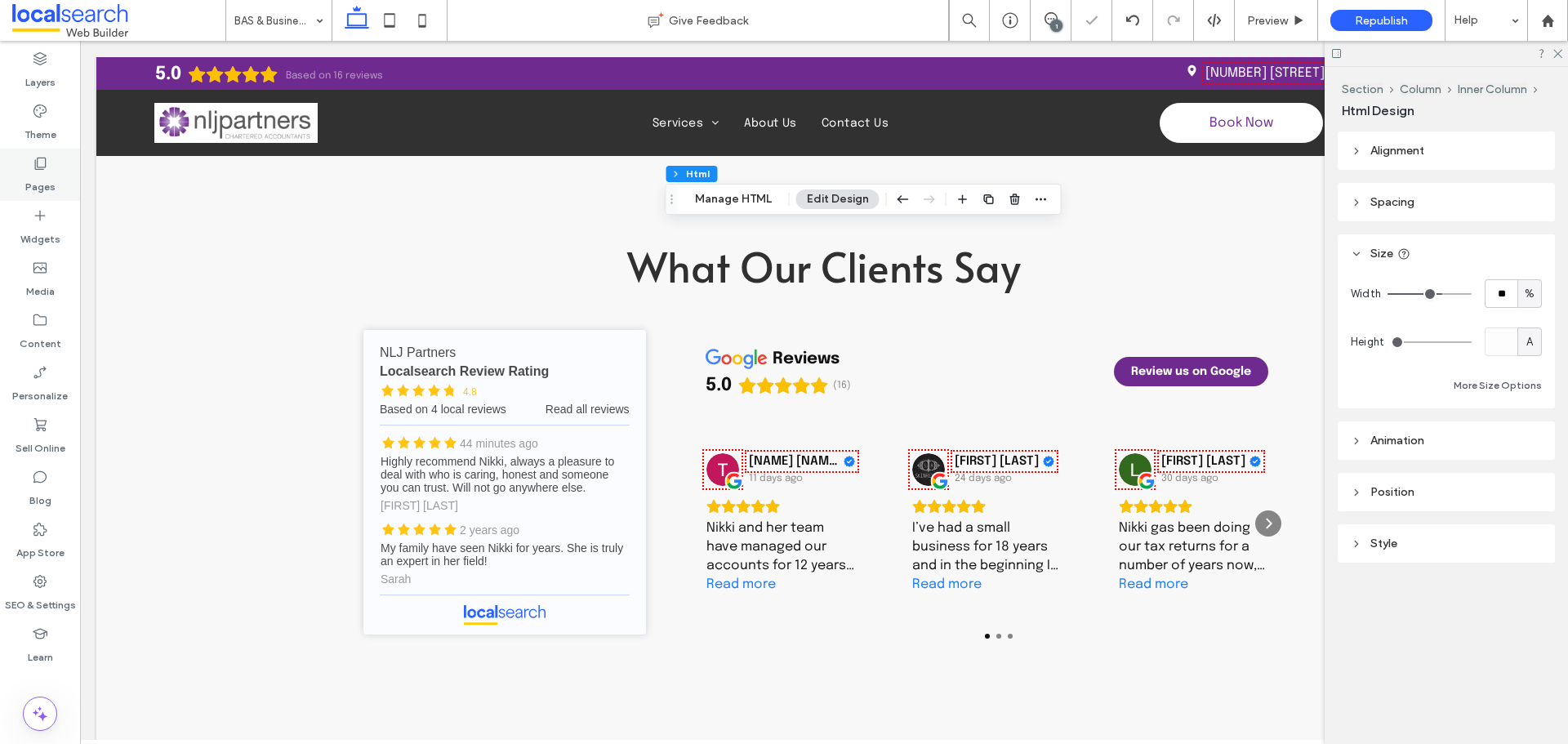 click on "Pages" at bounding box center (40, 183) 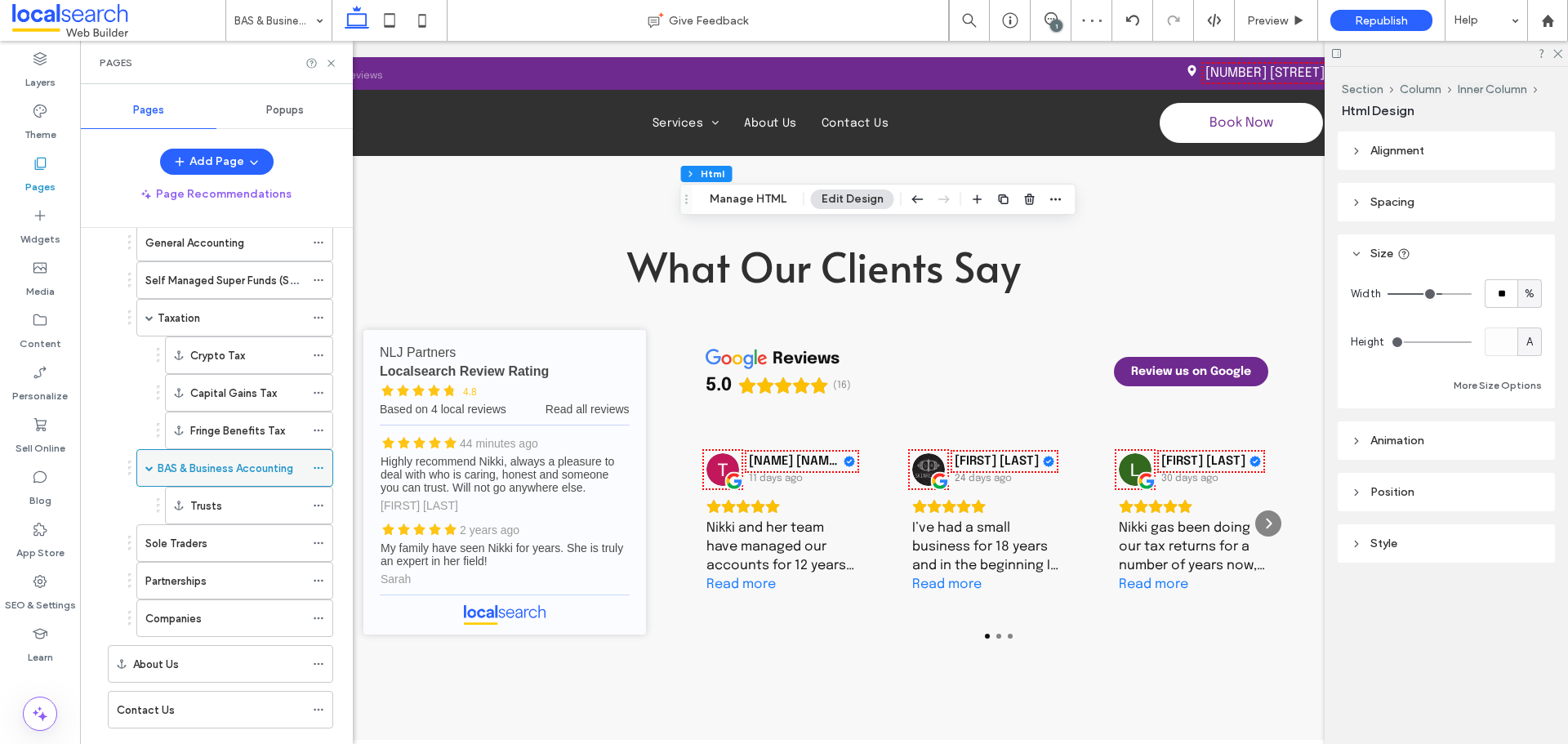 scroll, scrollTop: 149, scrollLeft: 0, axis: vertical 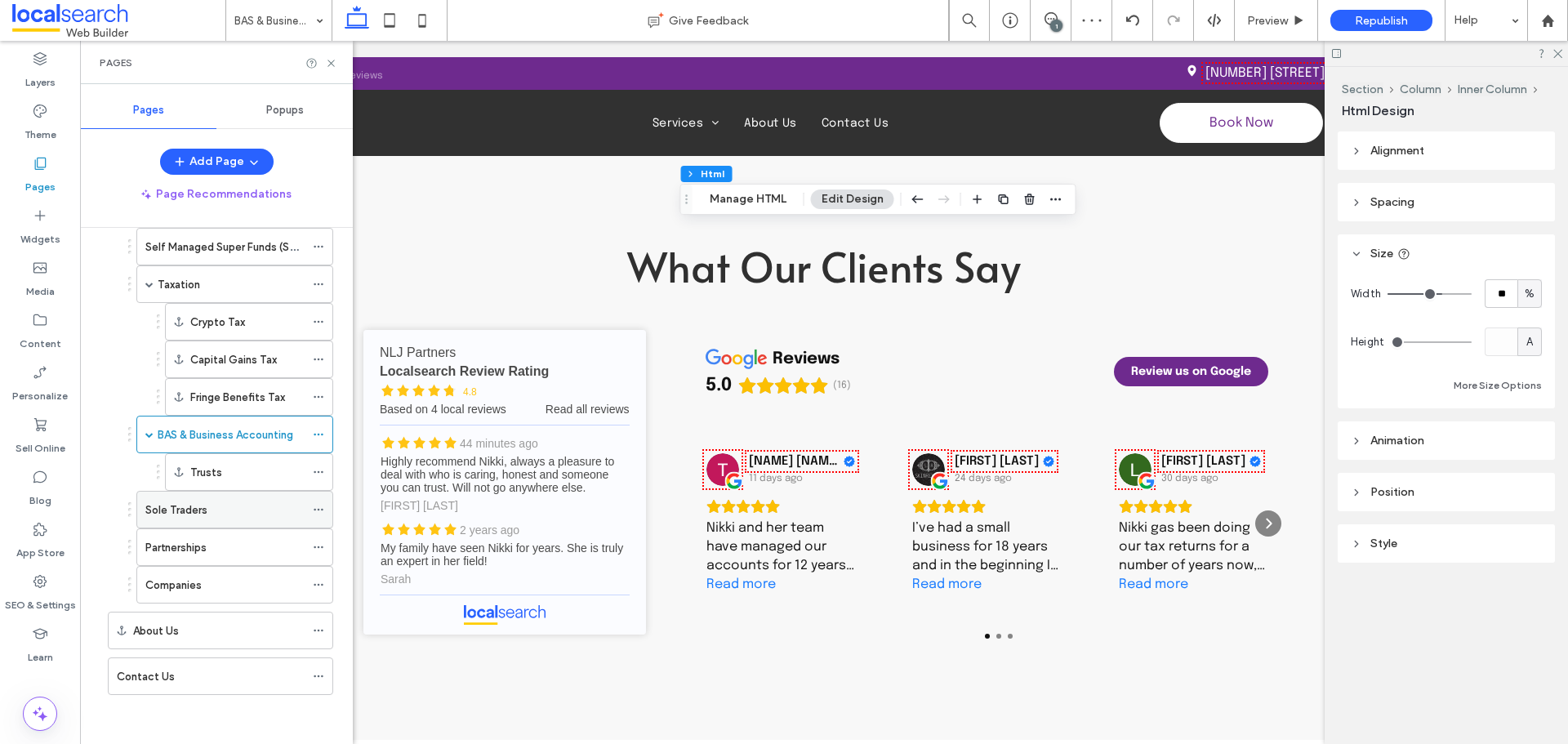 click on "Sole Traders" at bounding box center [225, 510] 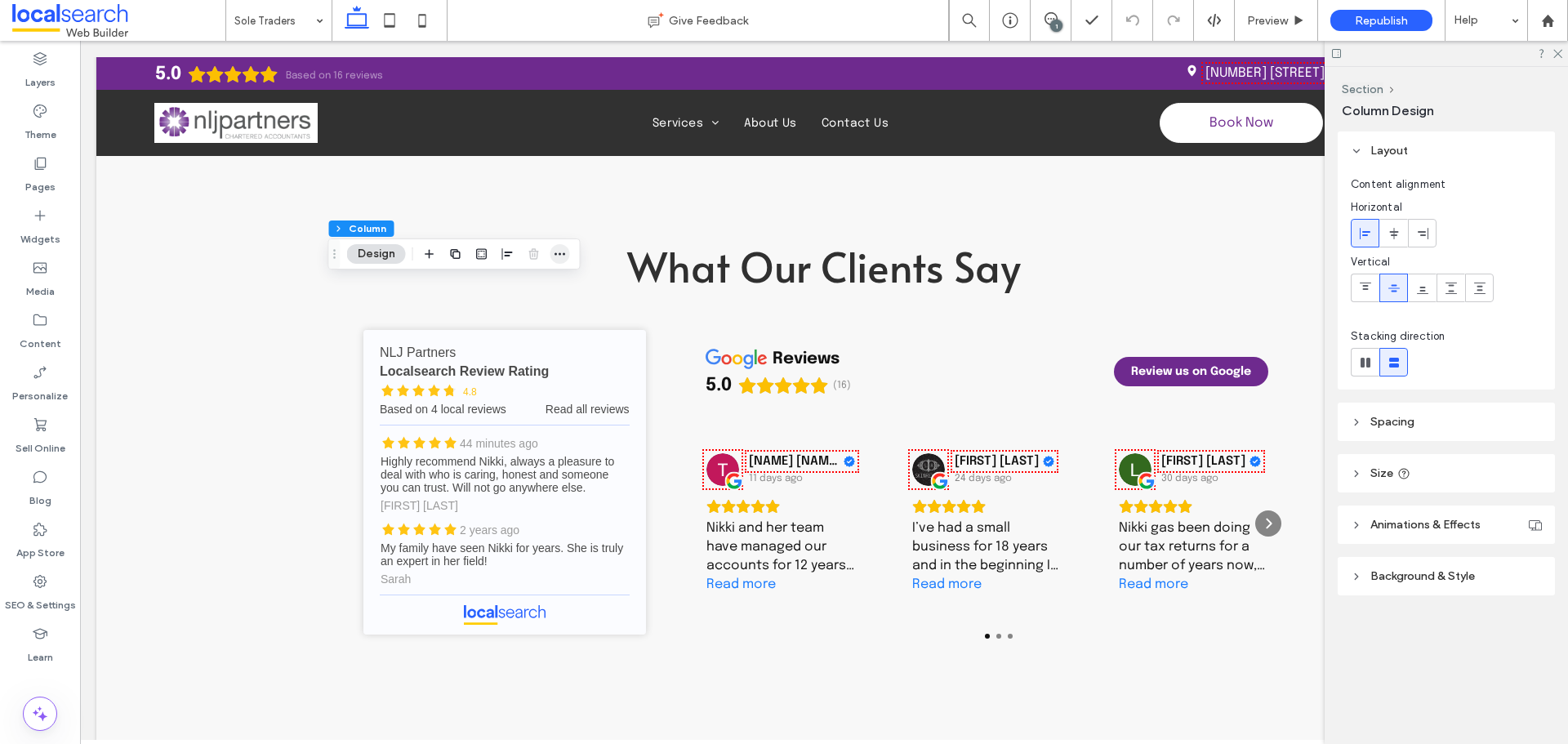 click 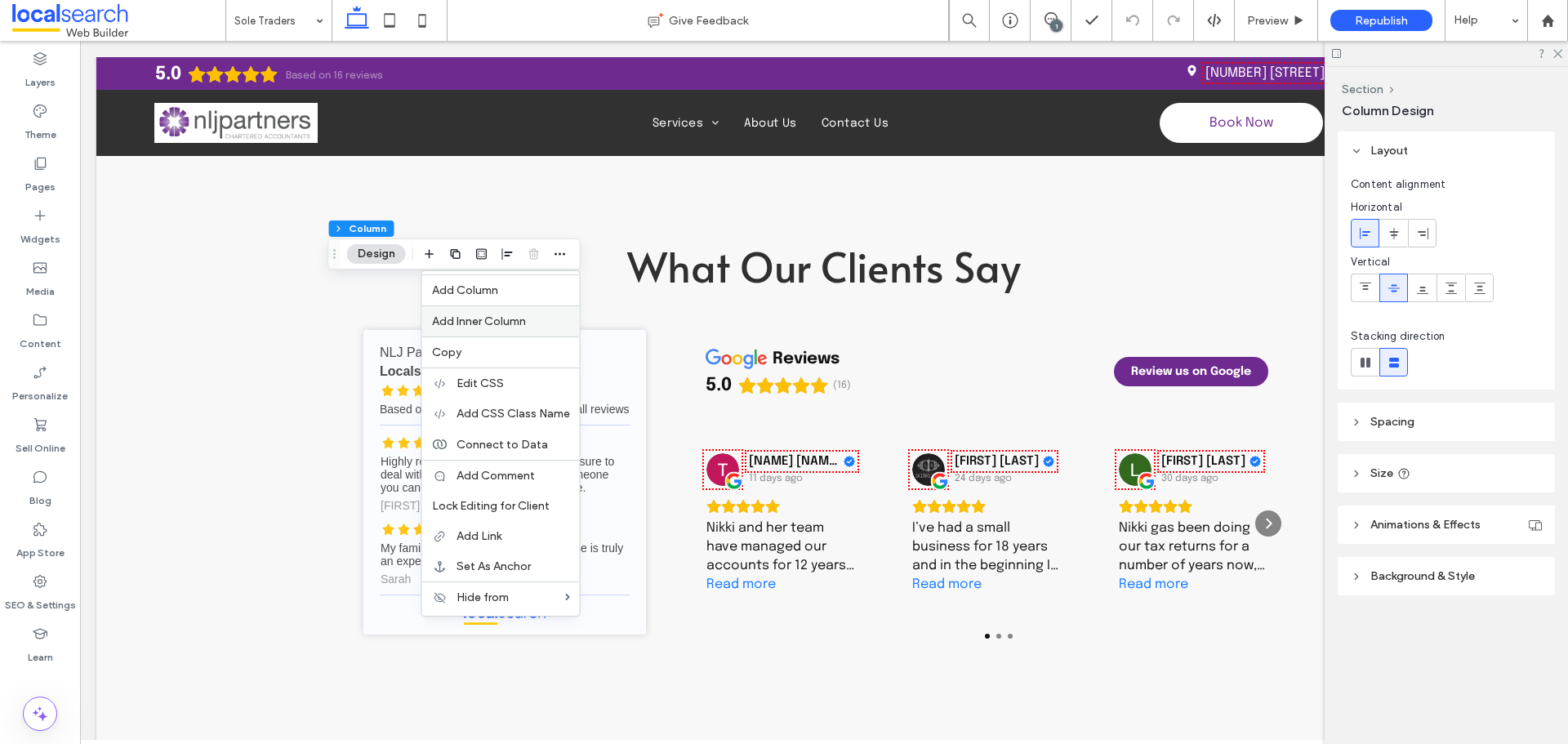 click on "Add Inner Column" at bounding box center (479, 321) 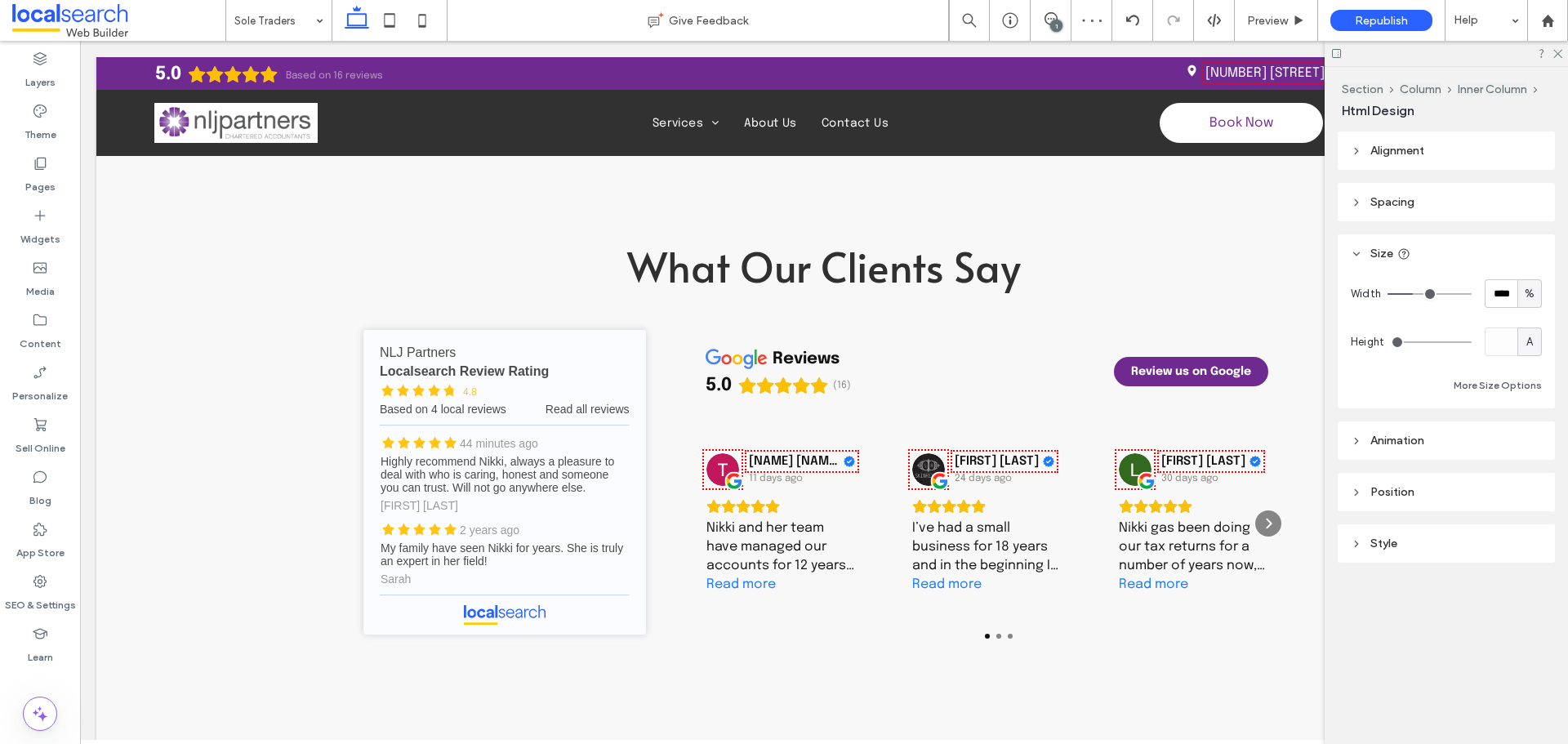 type on "**" 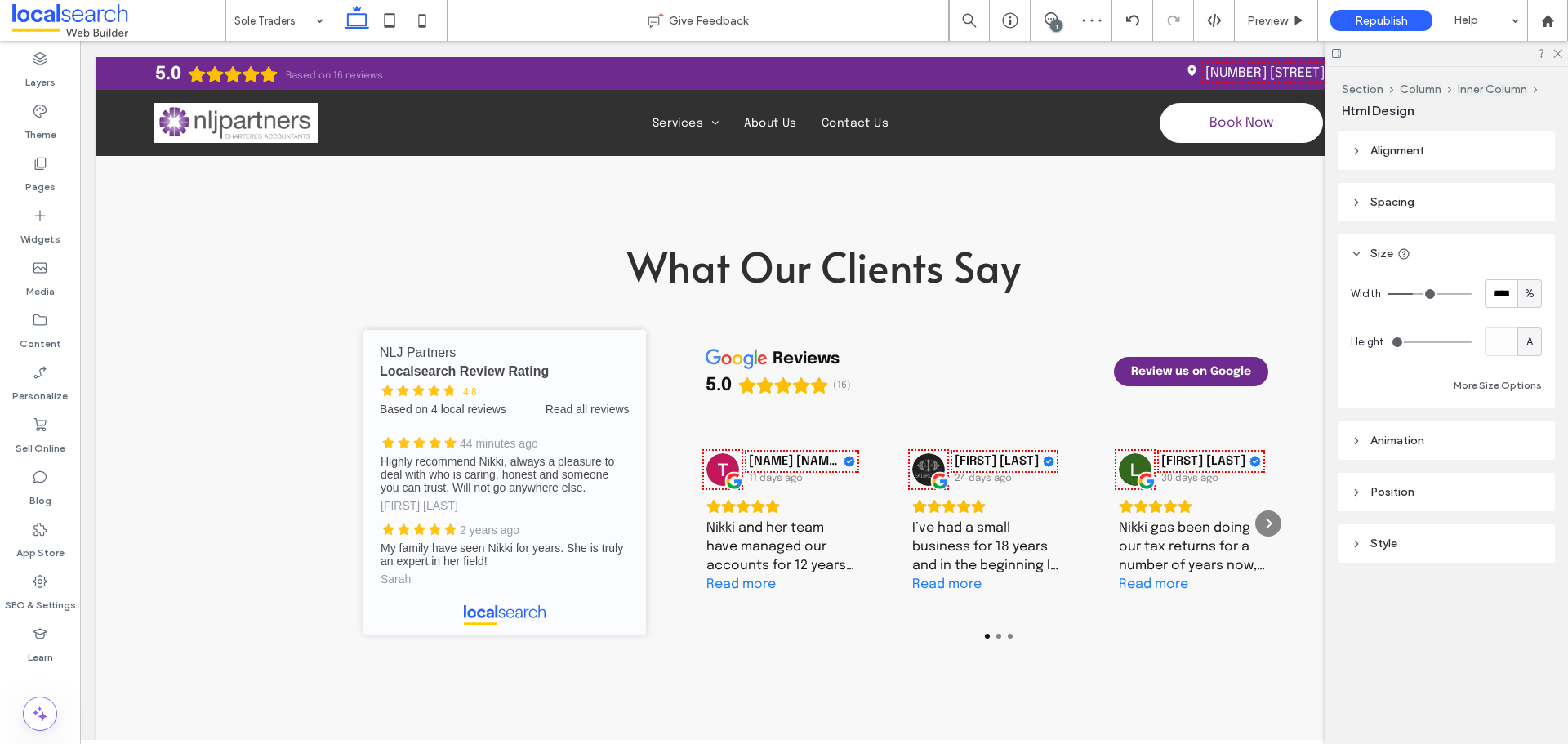 type on "****" 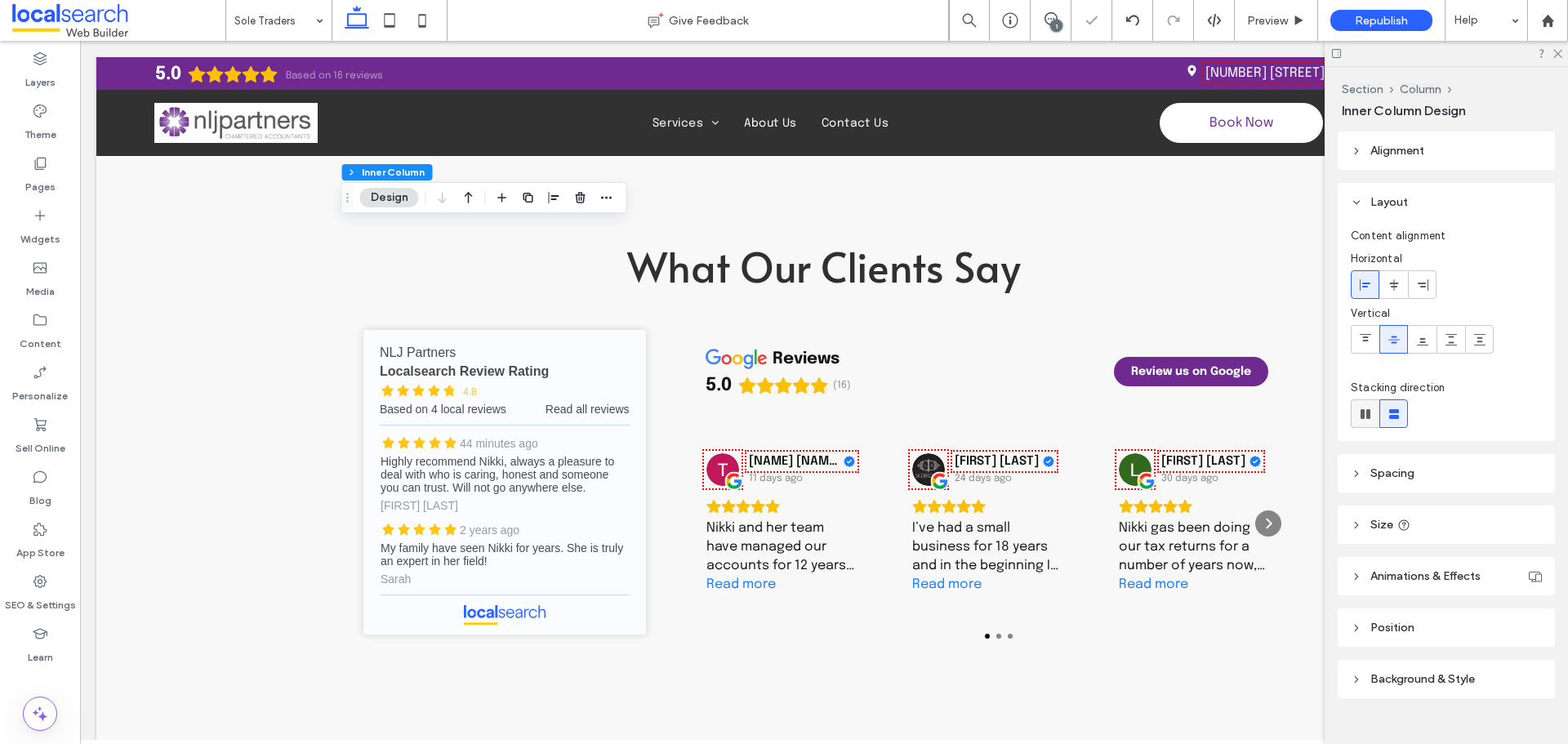 click 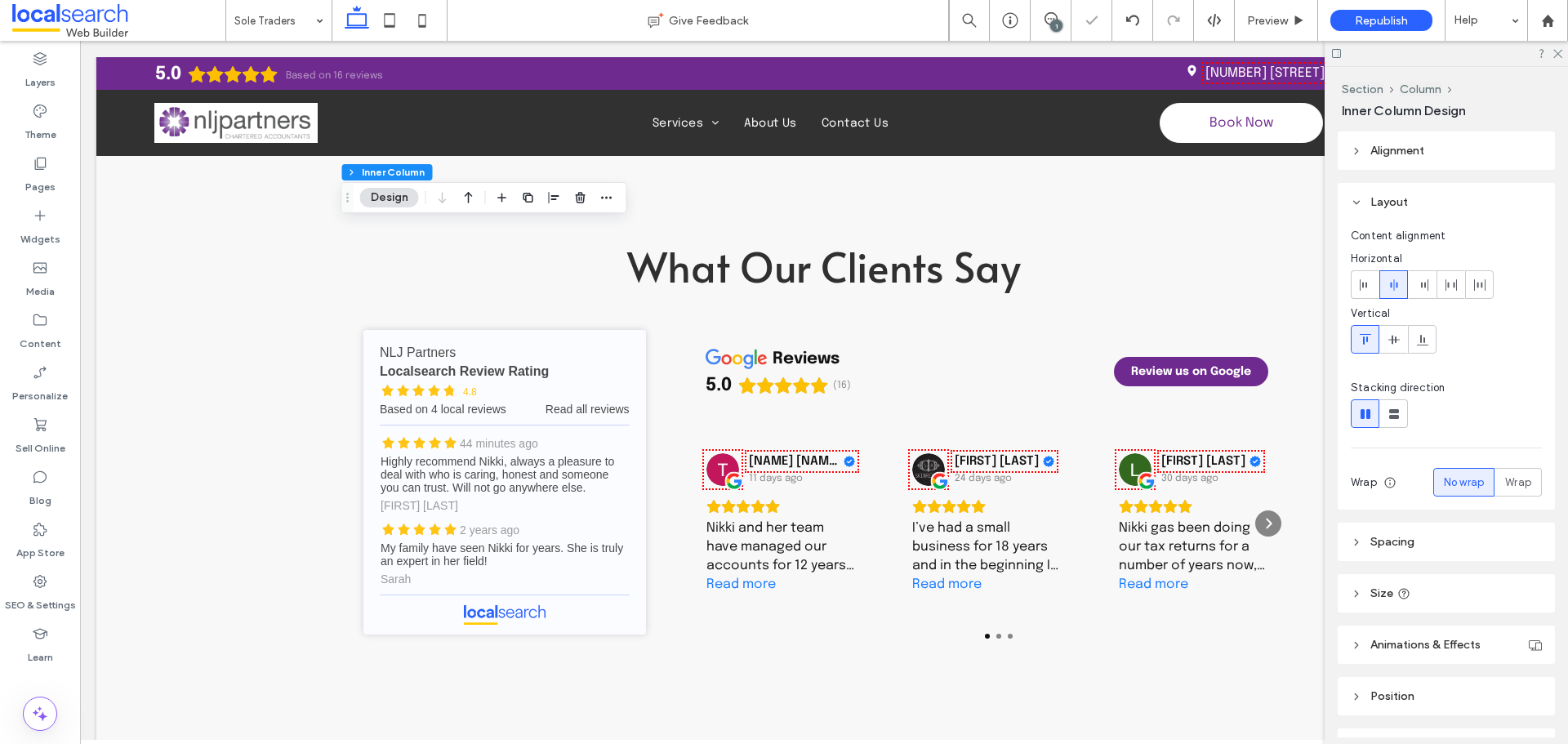 type on "*" 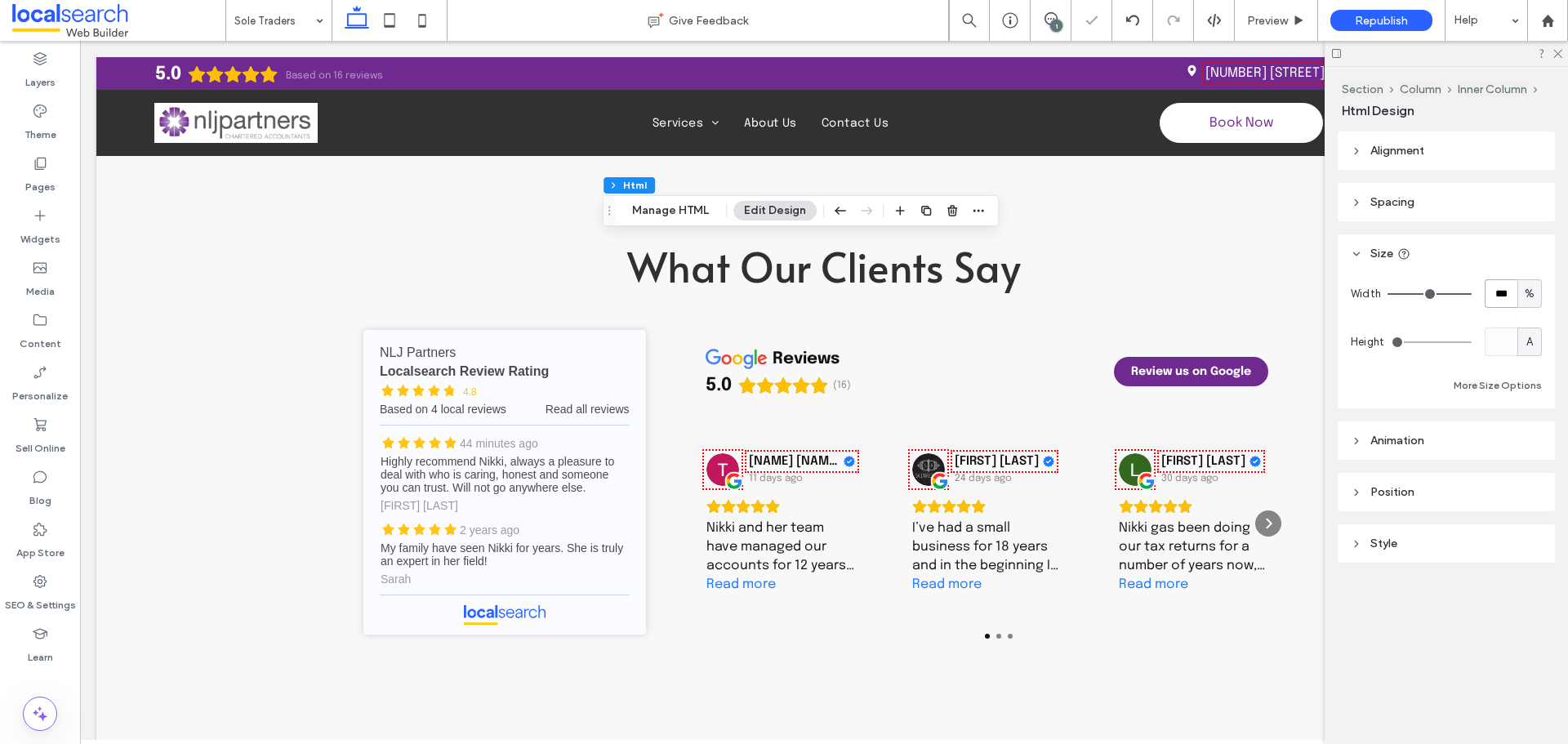 click on "***" at bounding box center [1501, 293] 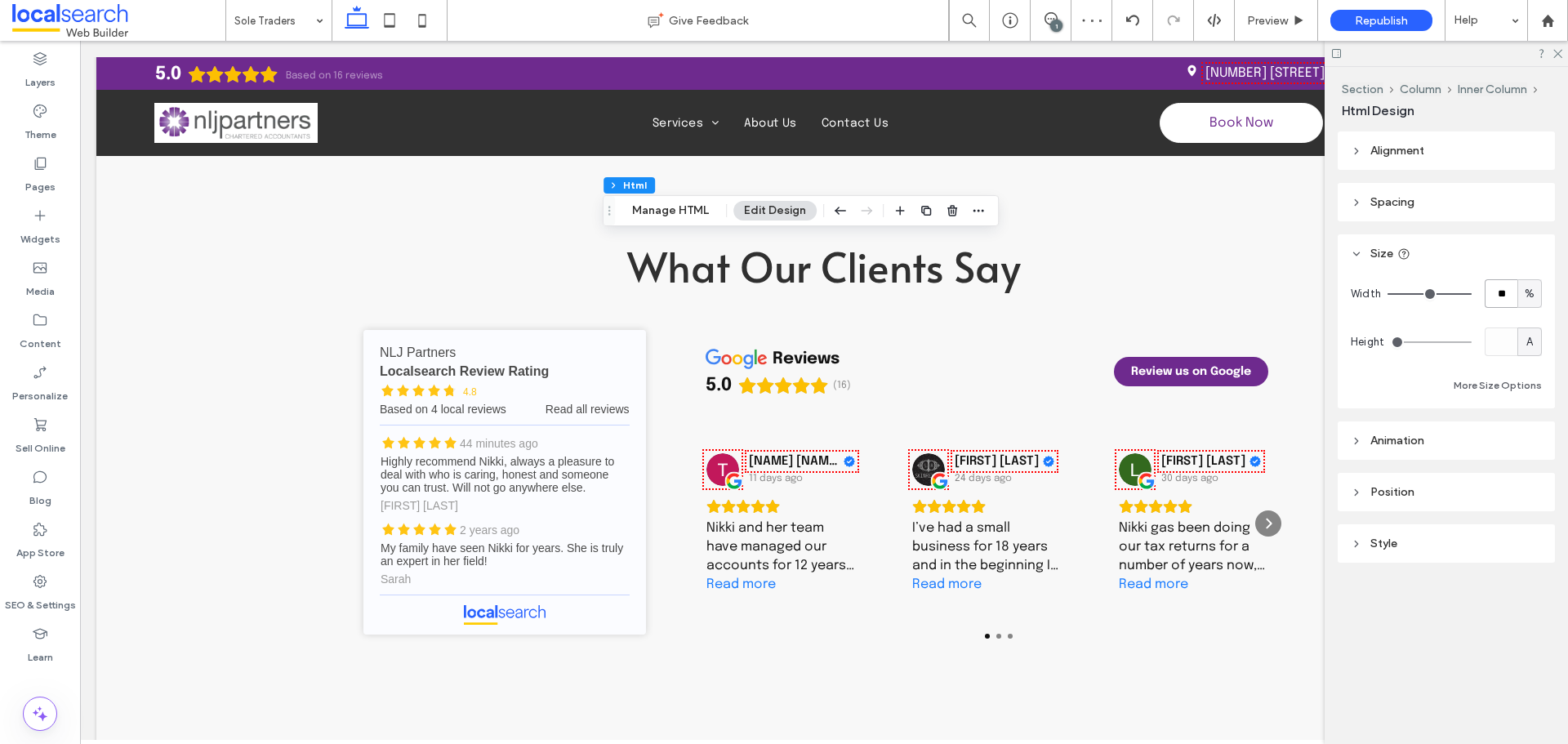 type on "**" 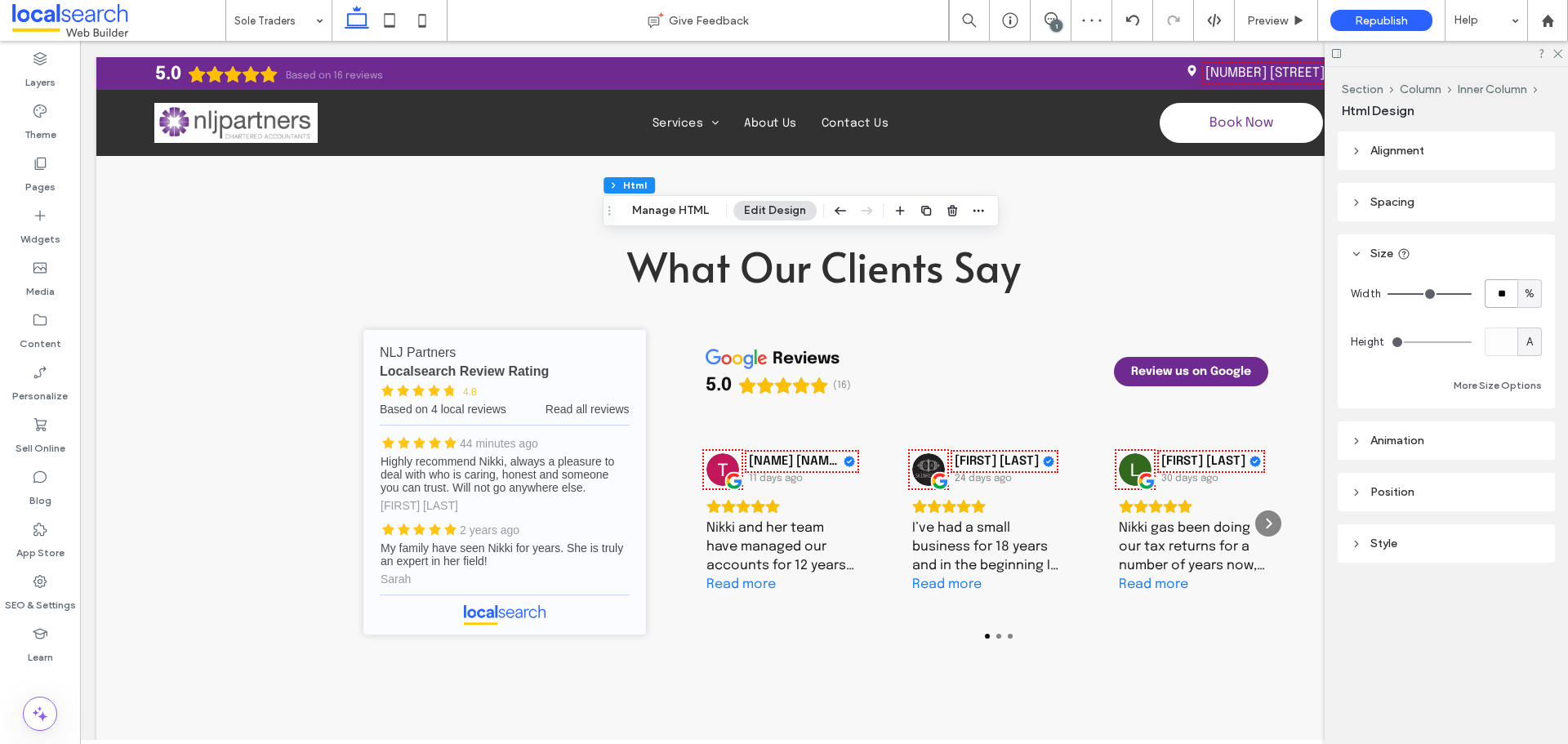 type on "**" 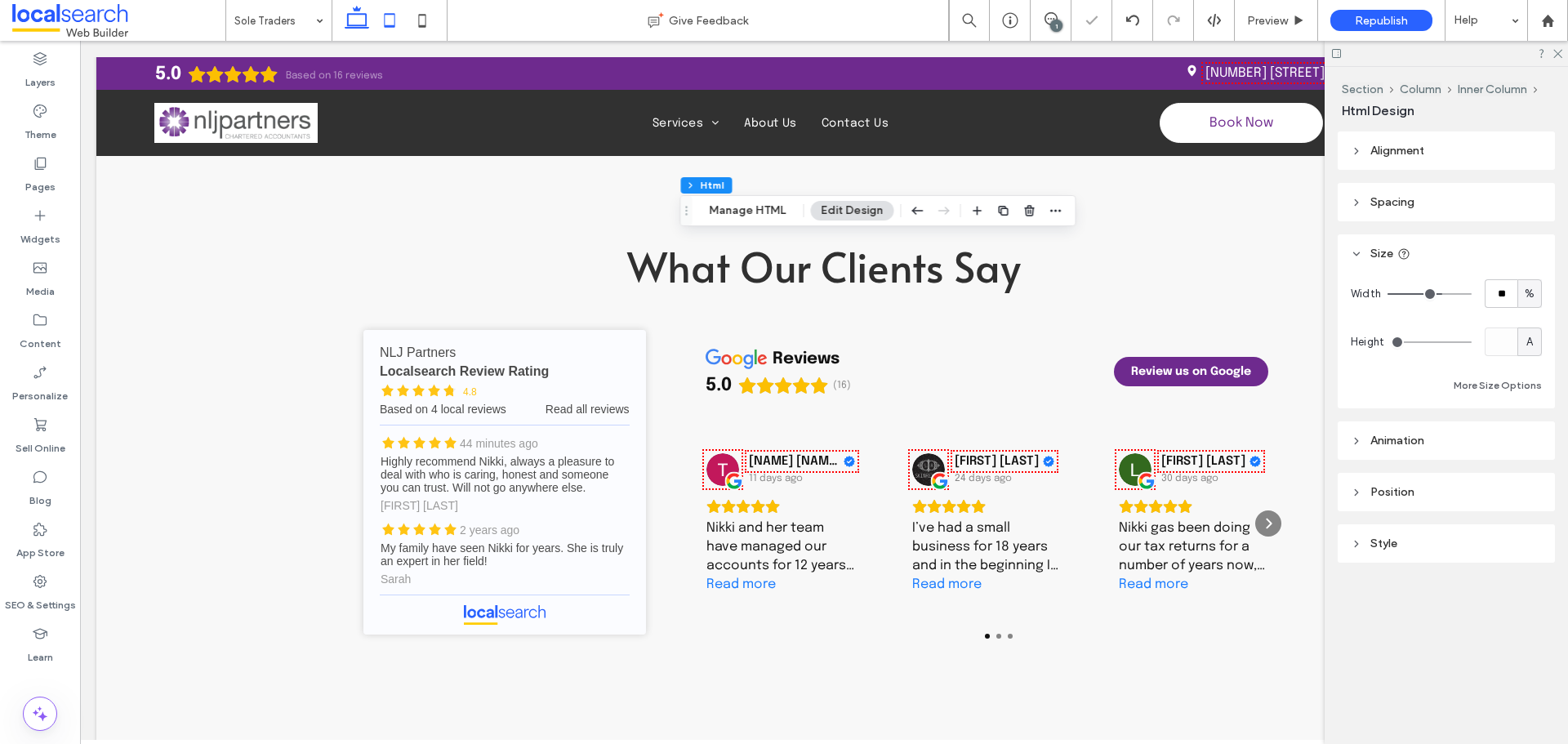 click 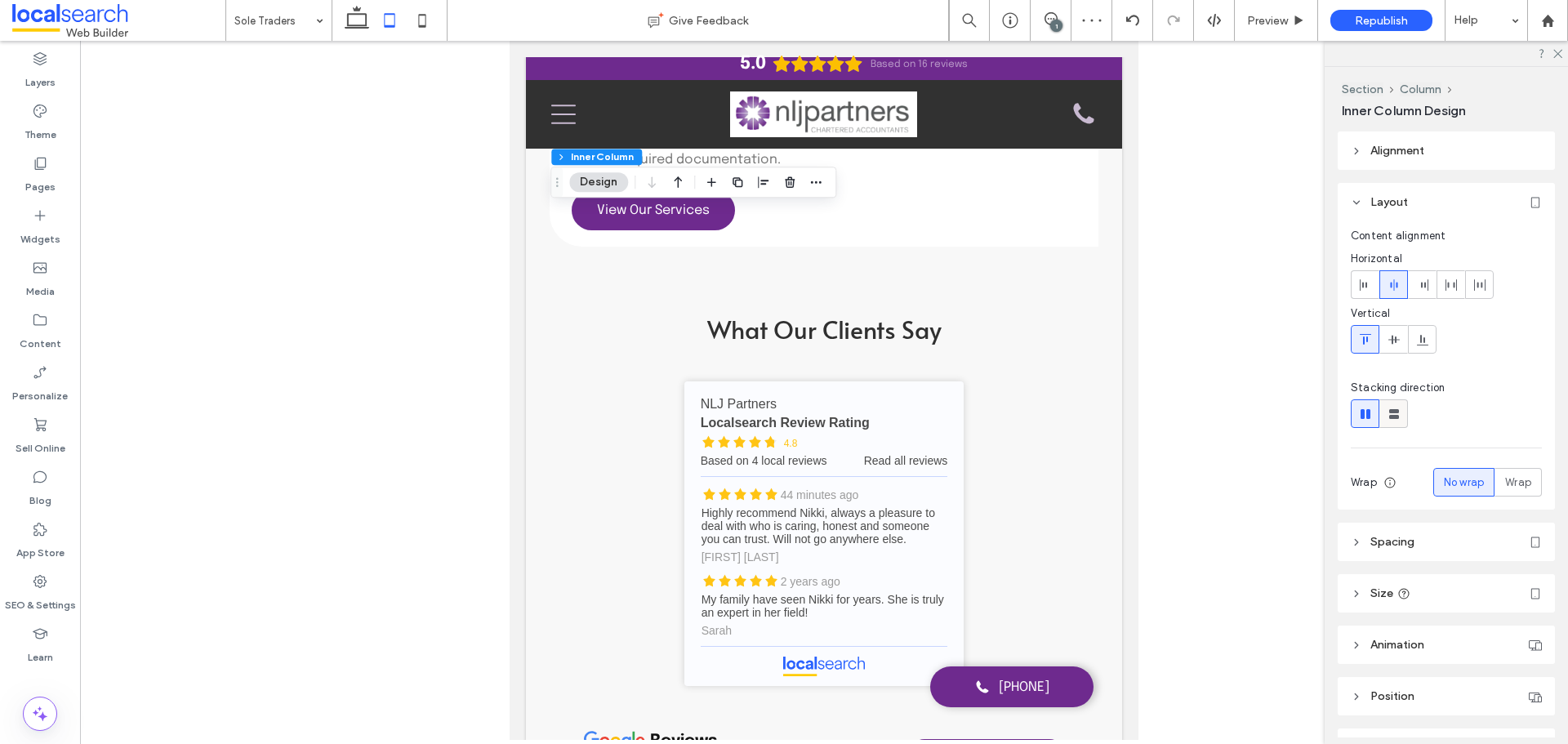 click 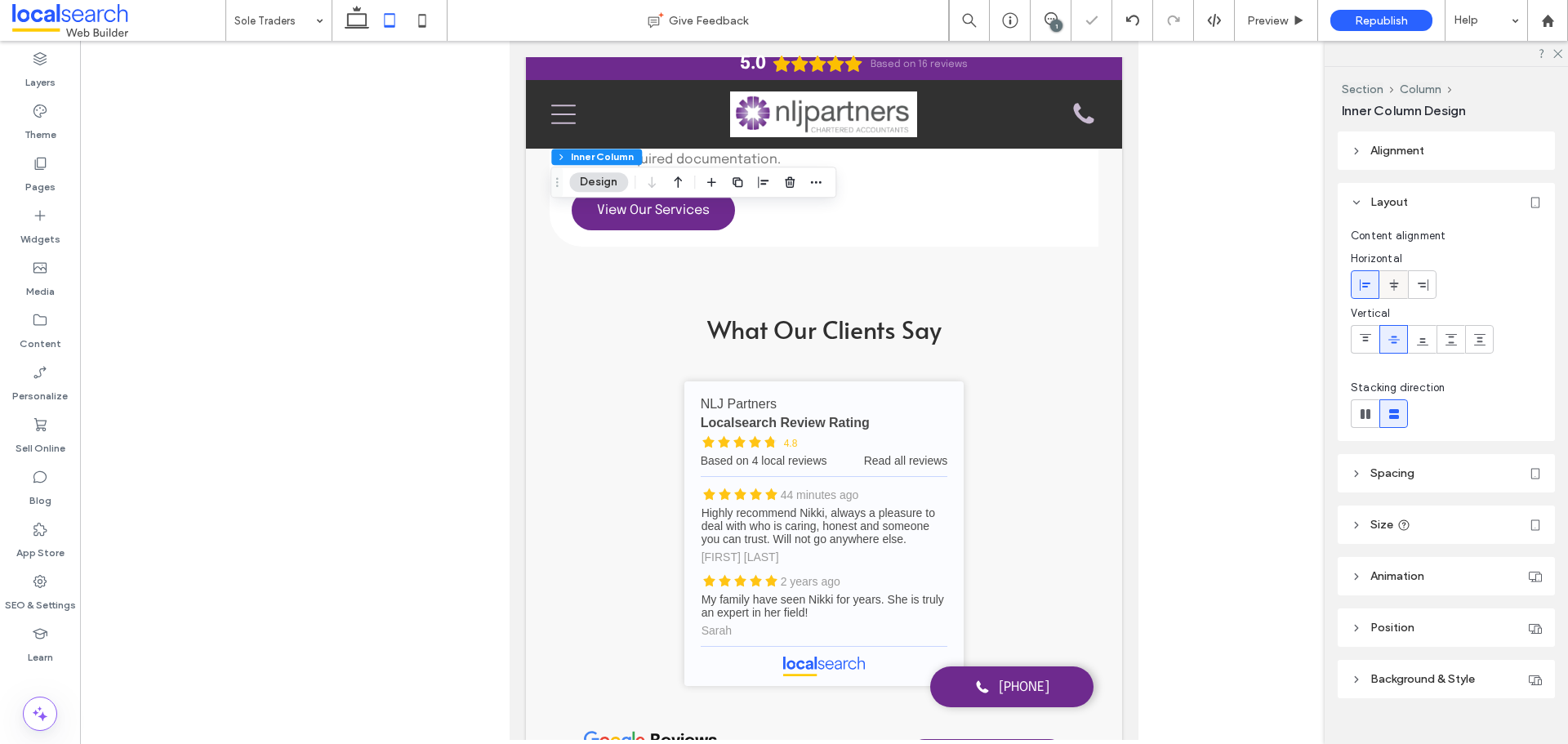 click at bounding box center [1394, 284] 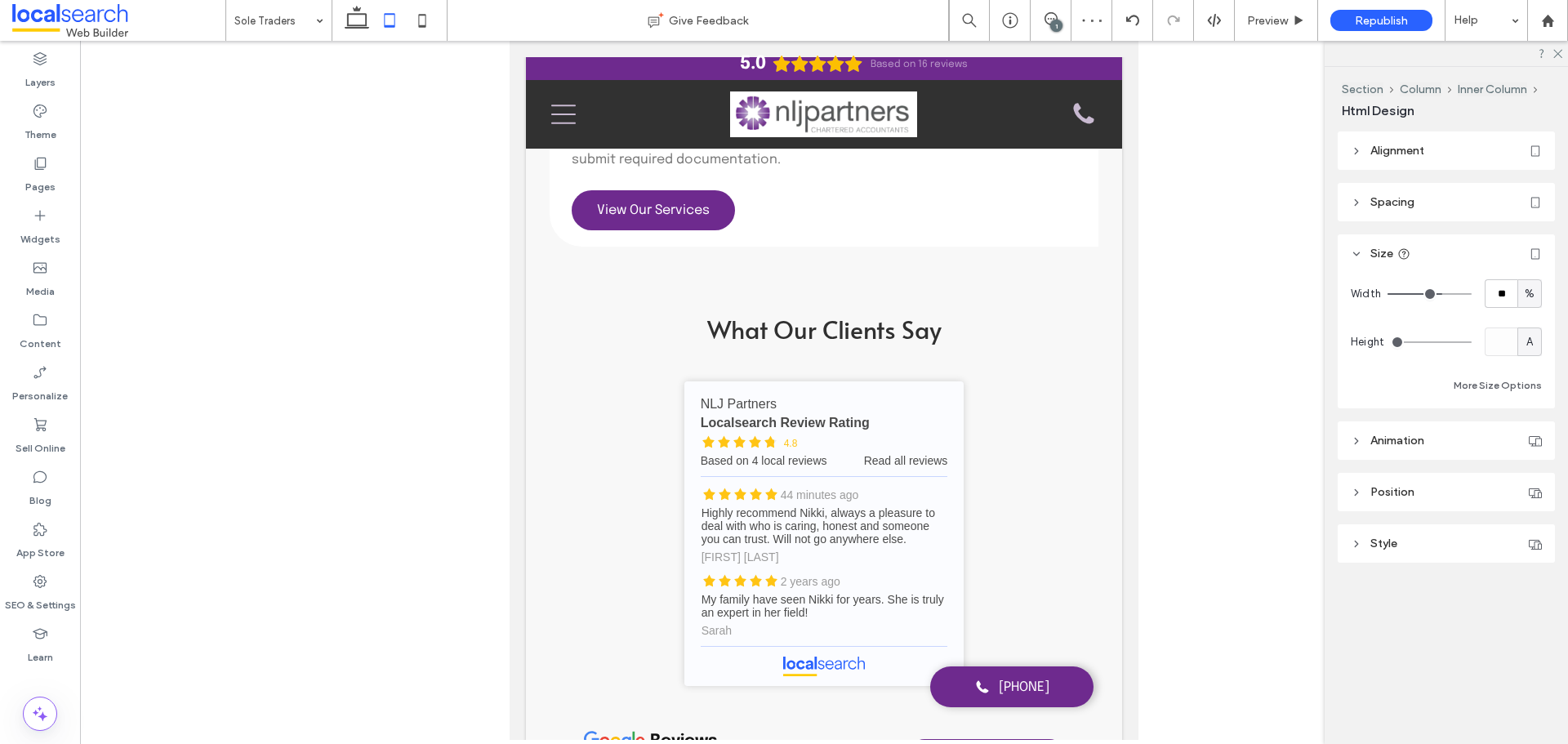 type on "***" 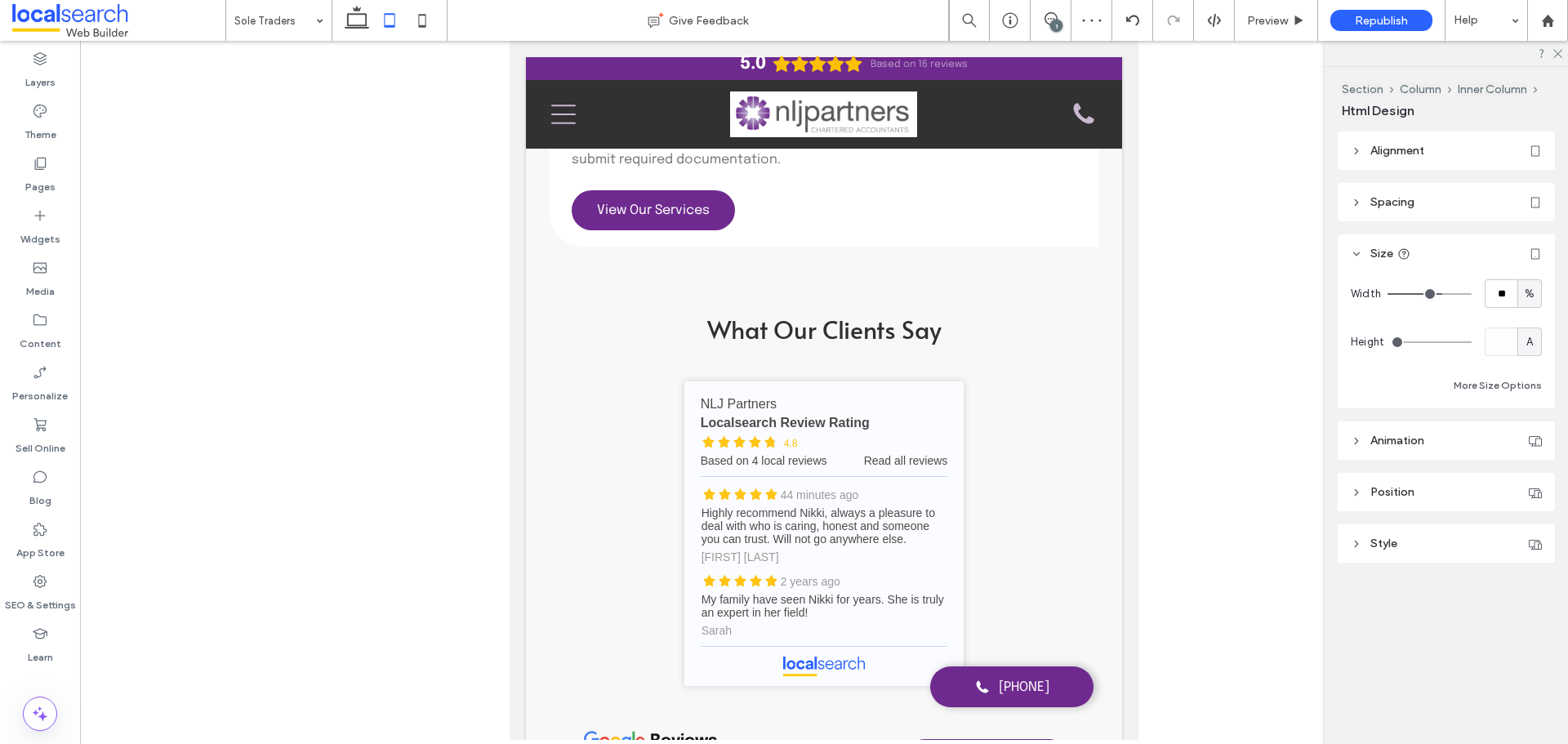 type on "***" 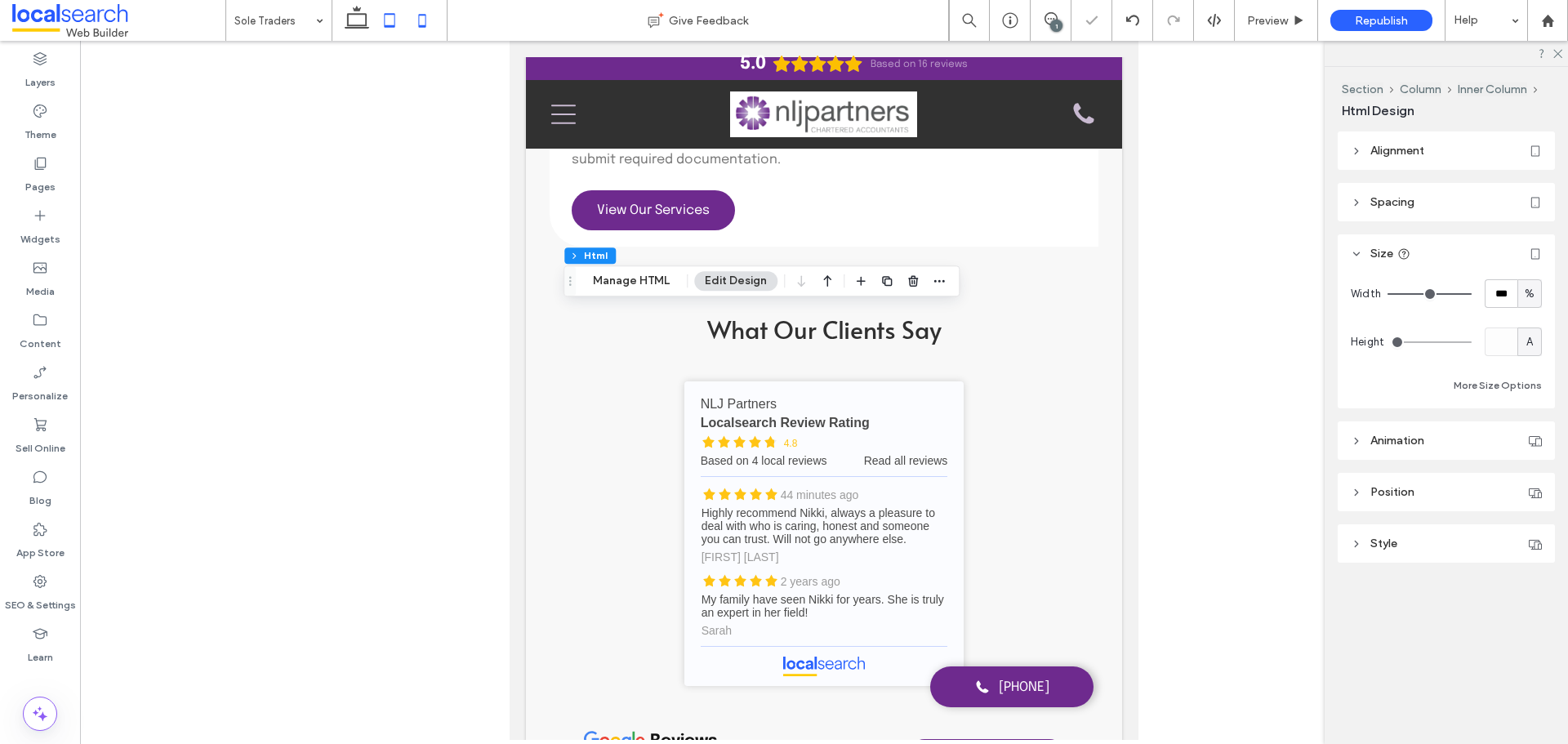 click 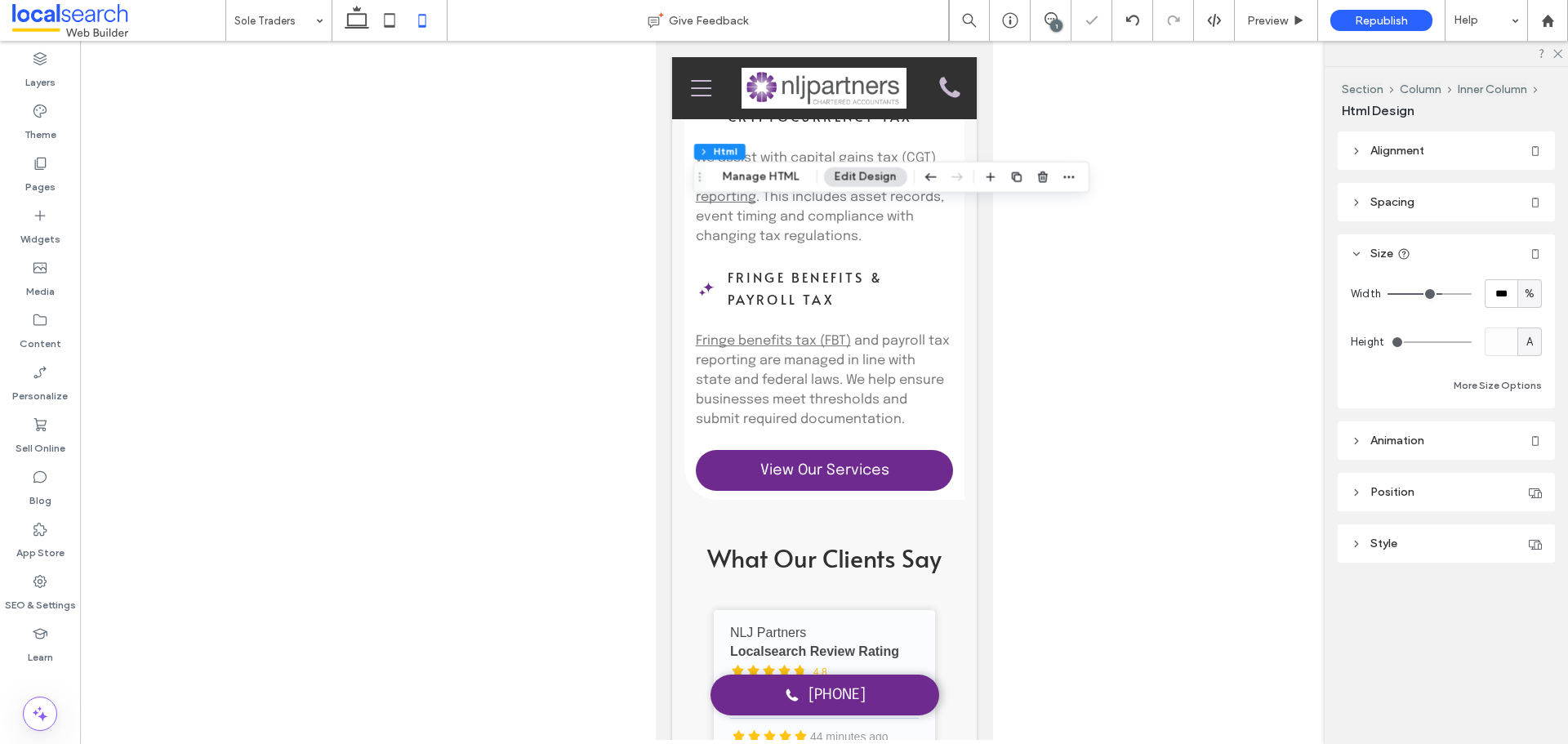 type on "**" 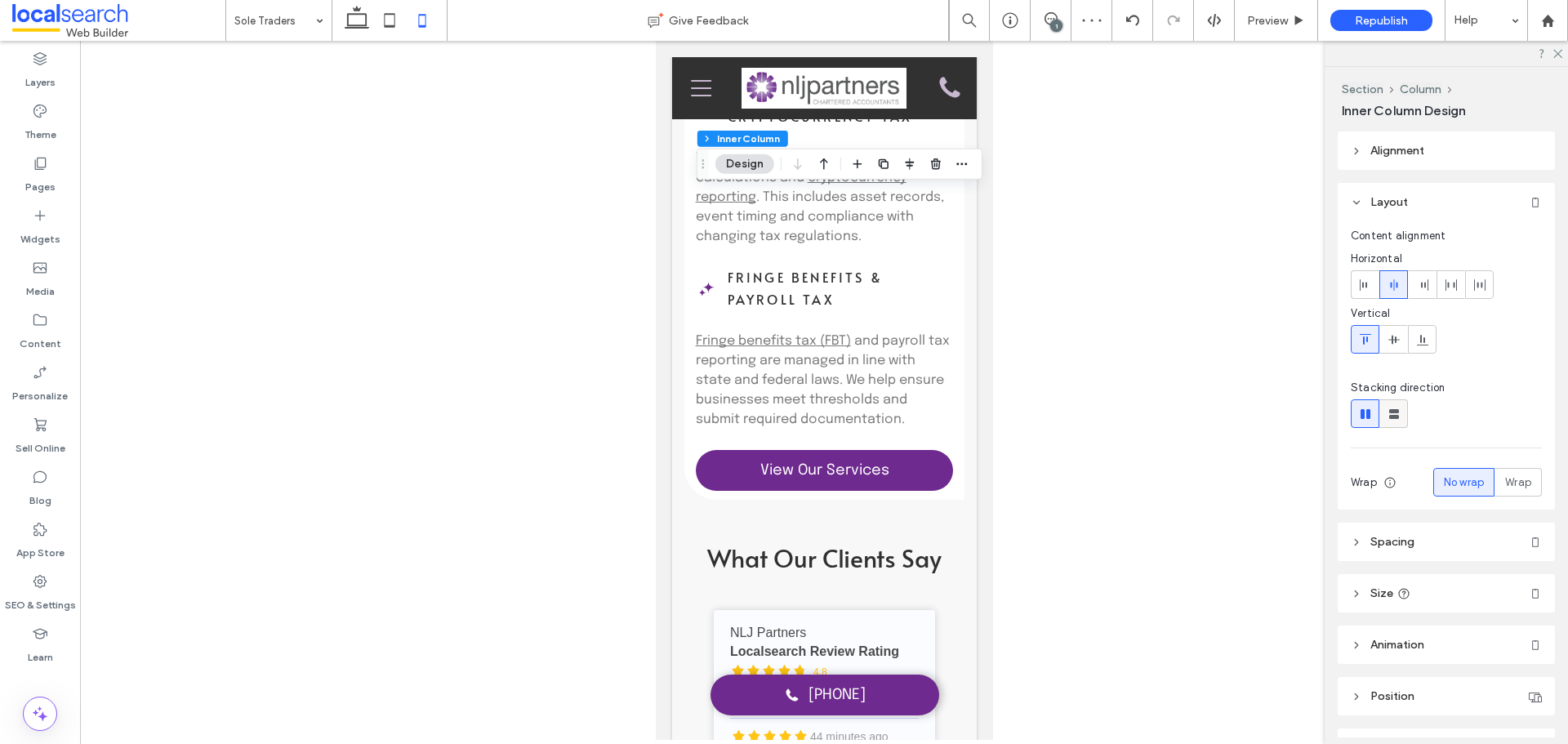 click 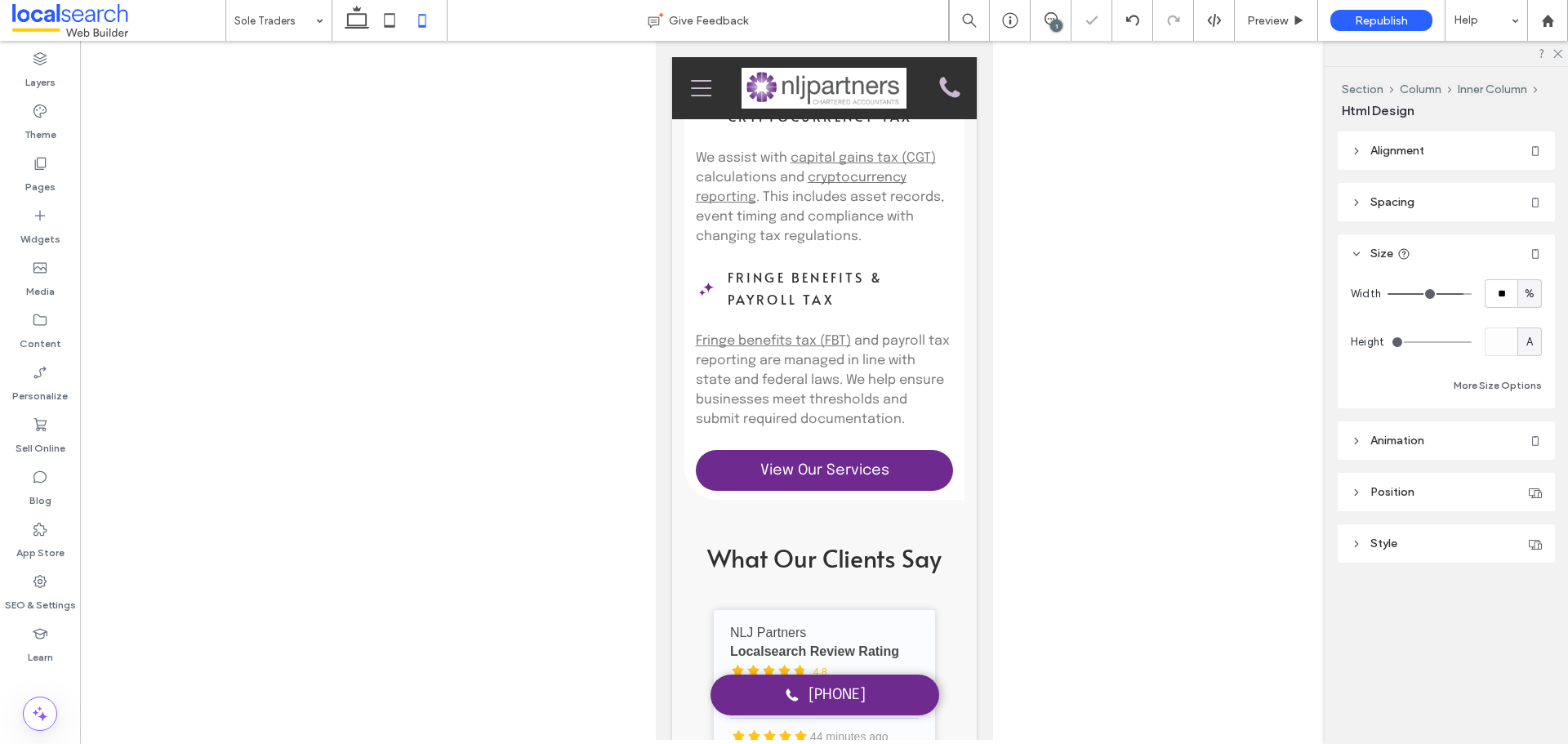type on "***" 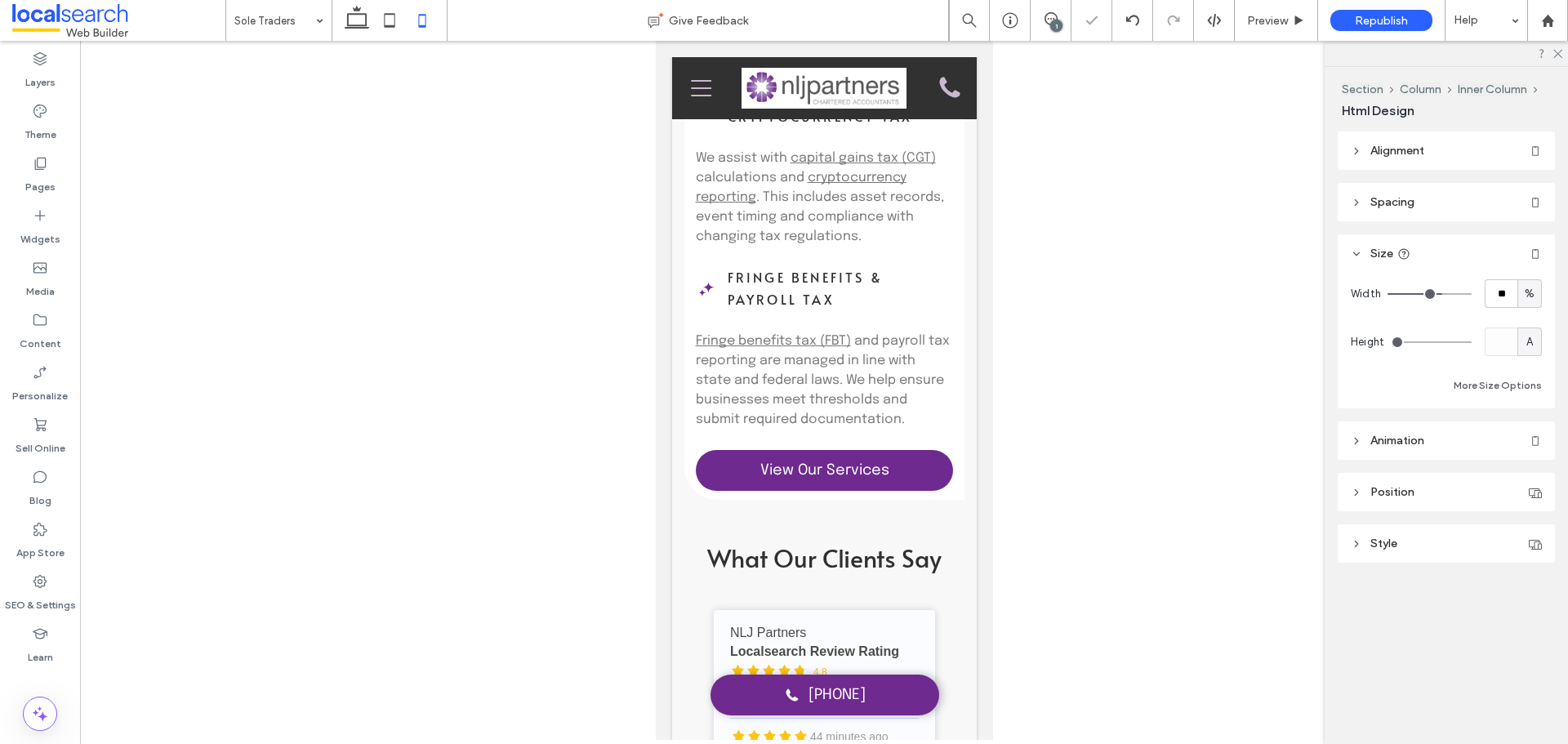 type on "***" 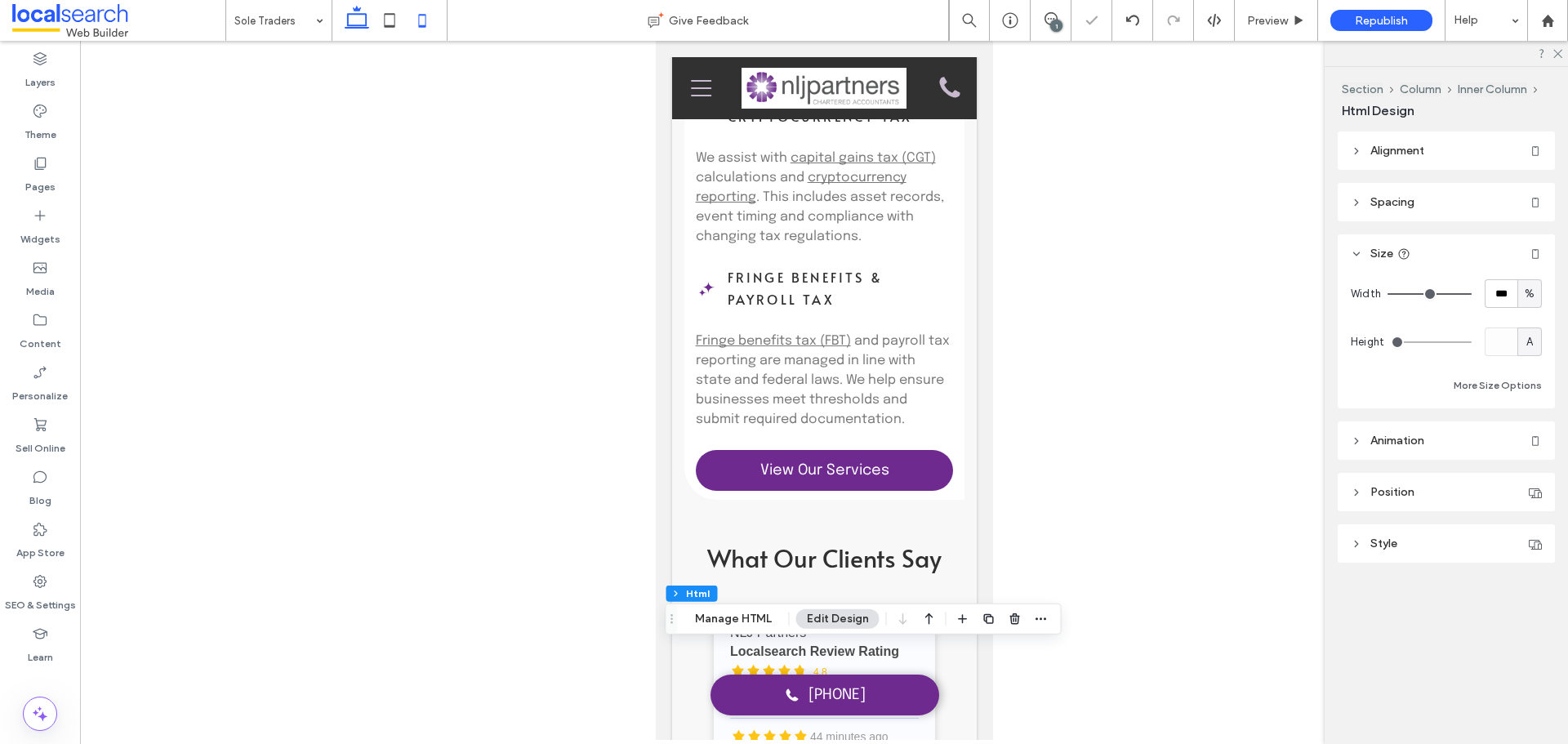 click 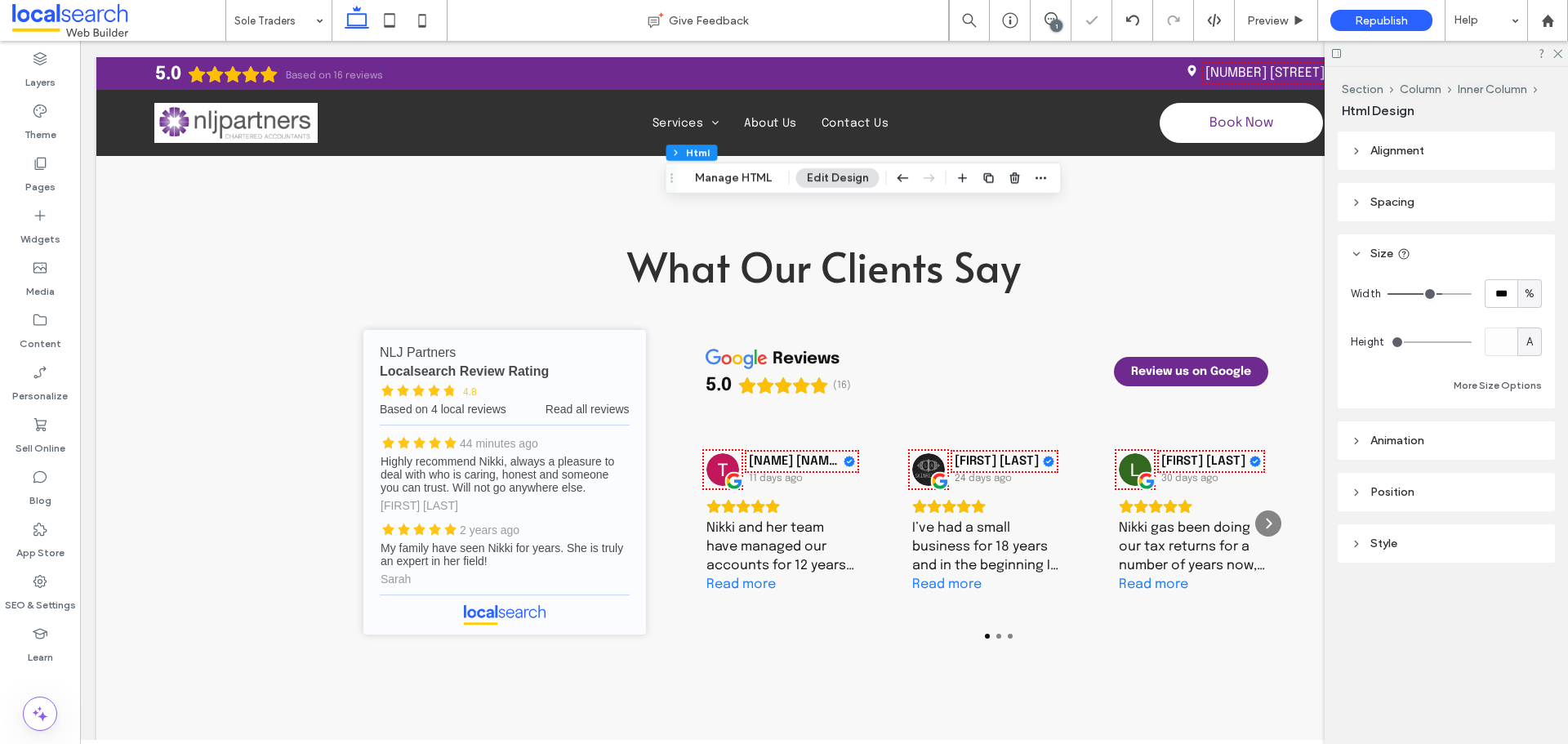 type on "**" 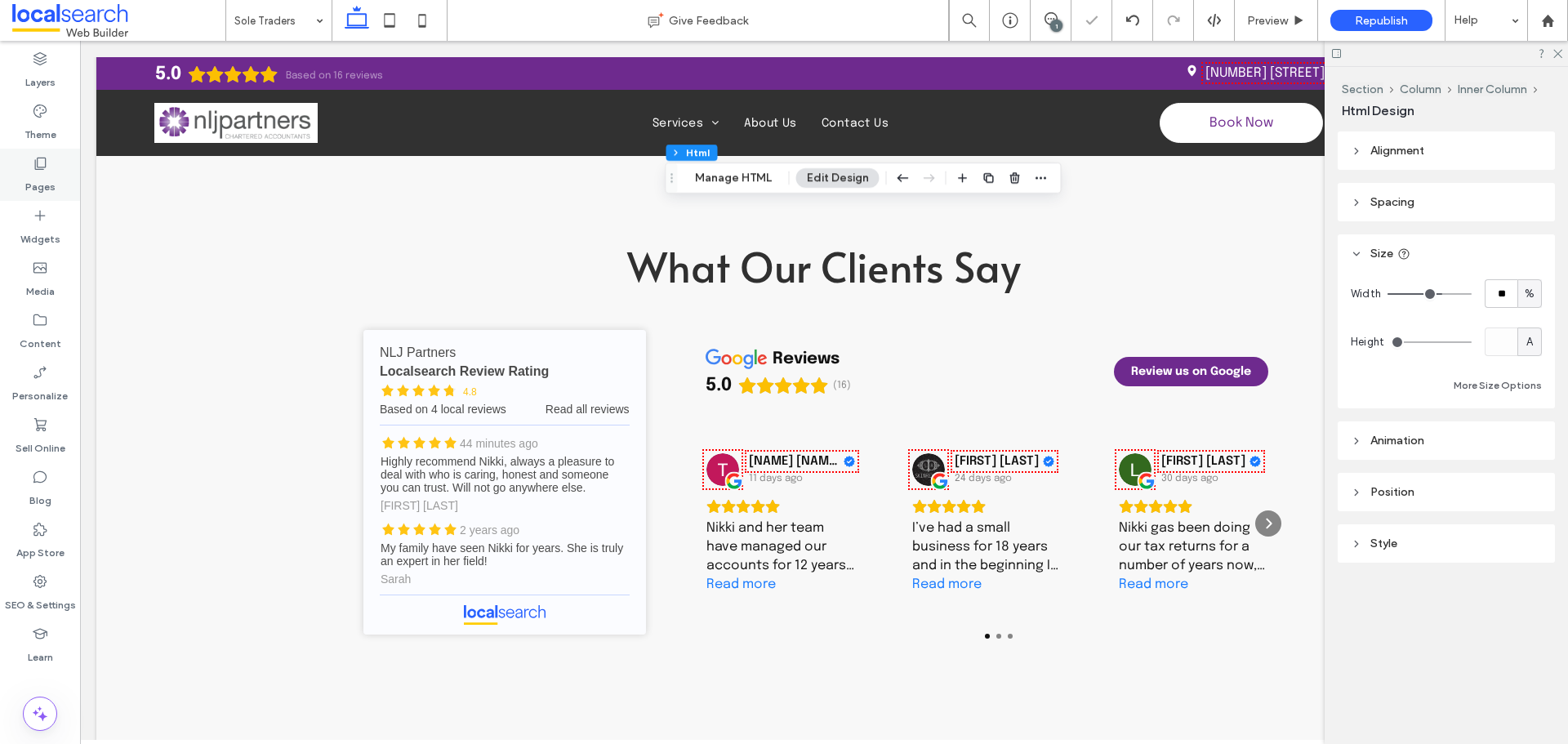 click on "Pages" at bounding box center (40, 183) 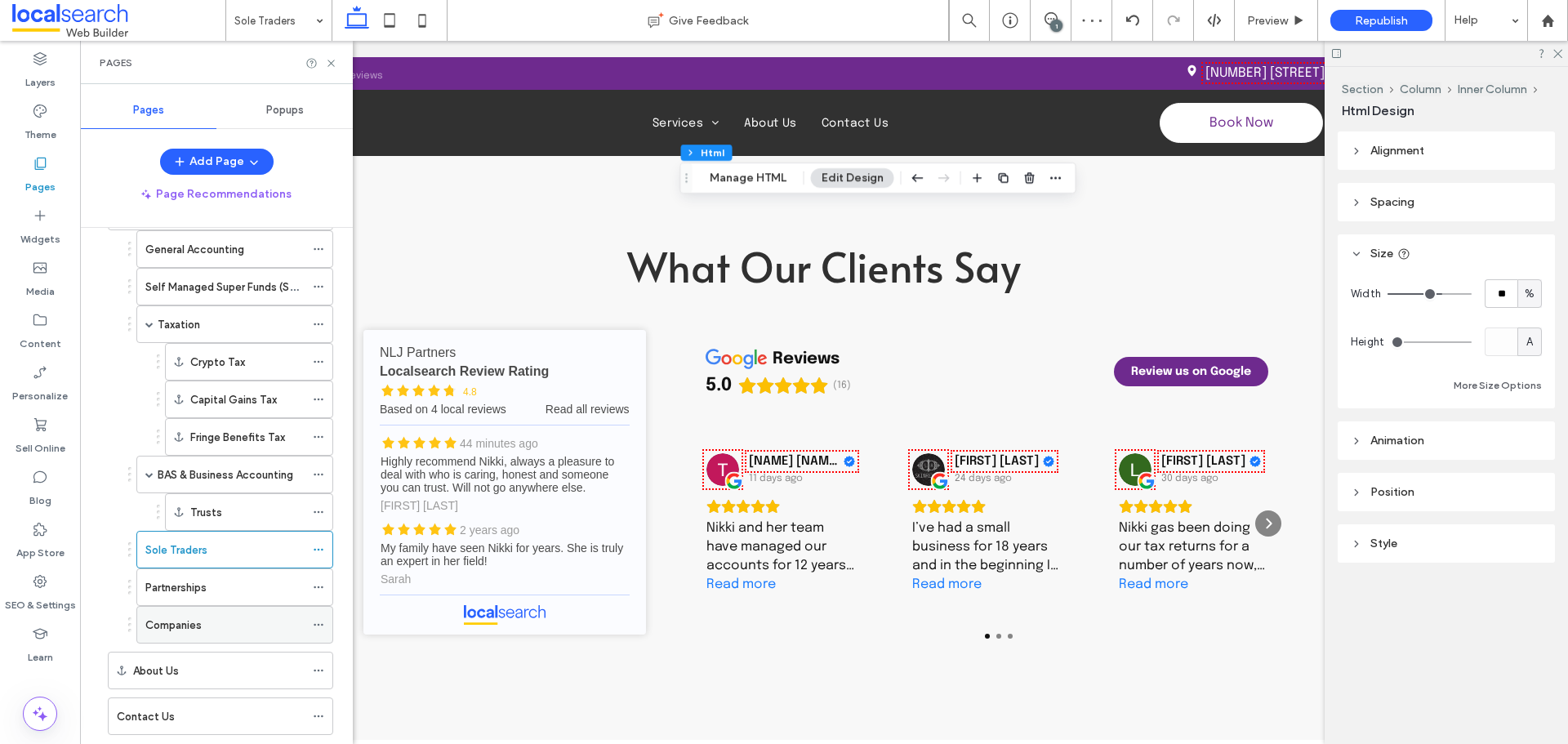 scroll, scrollTop: 149, scrollLeft: 0, axis: vertical 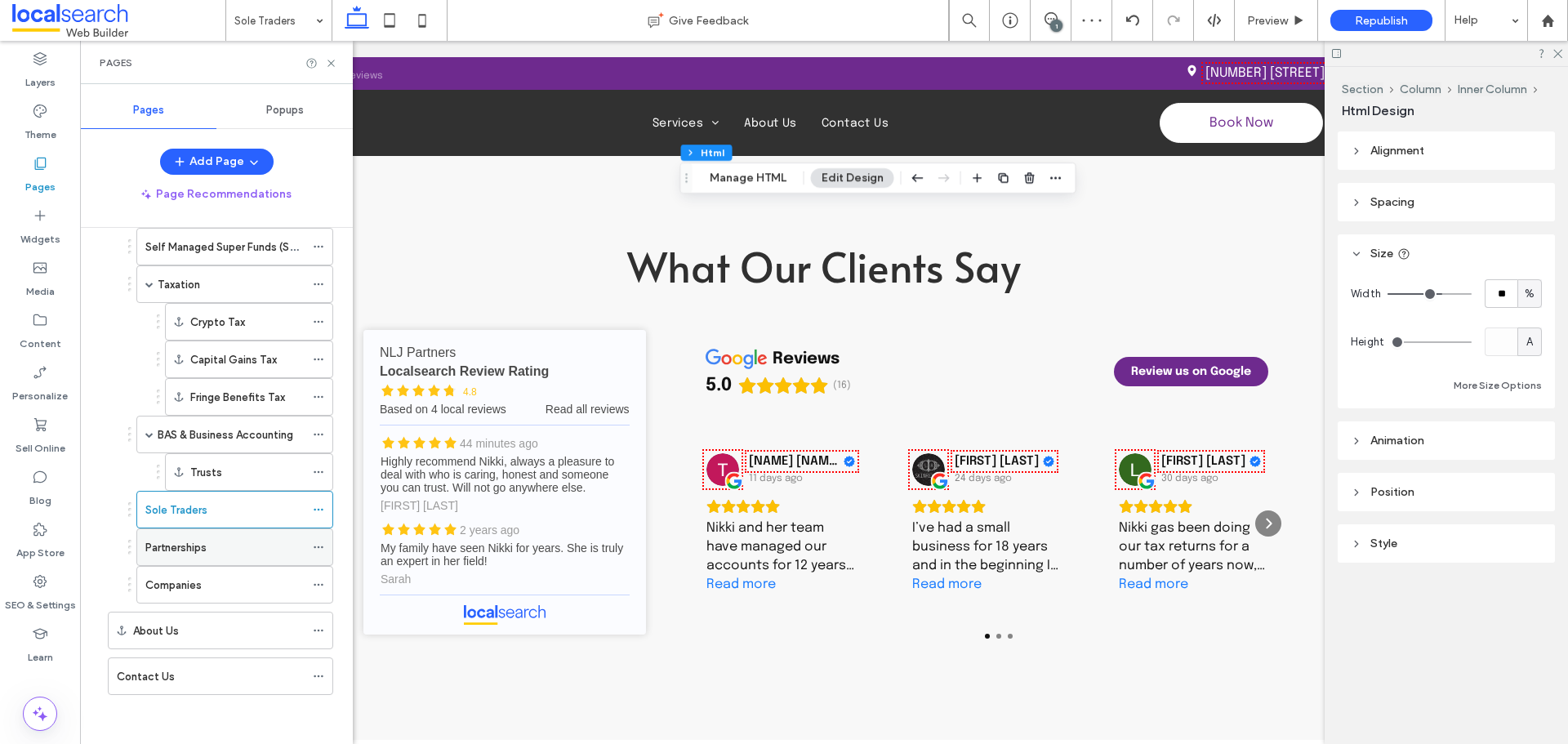 click on "Partnerships" at bounding box center (225, 547) 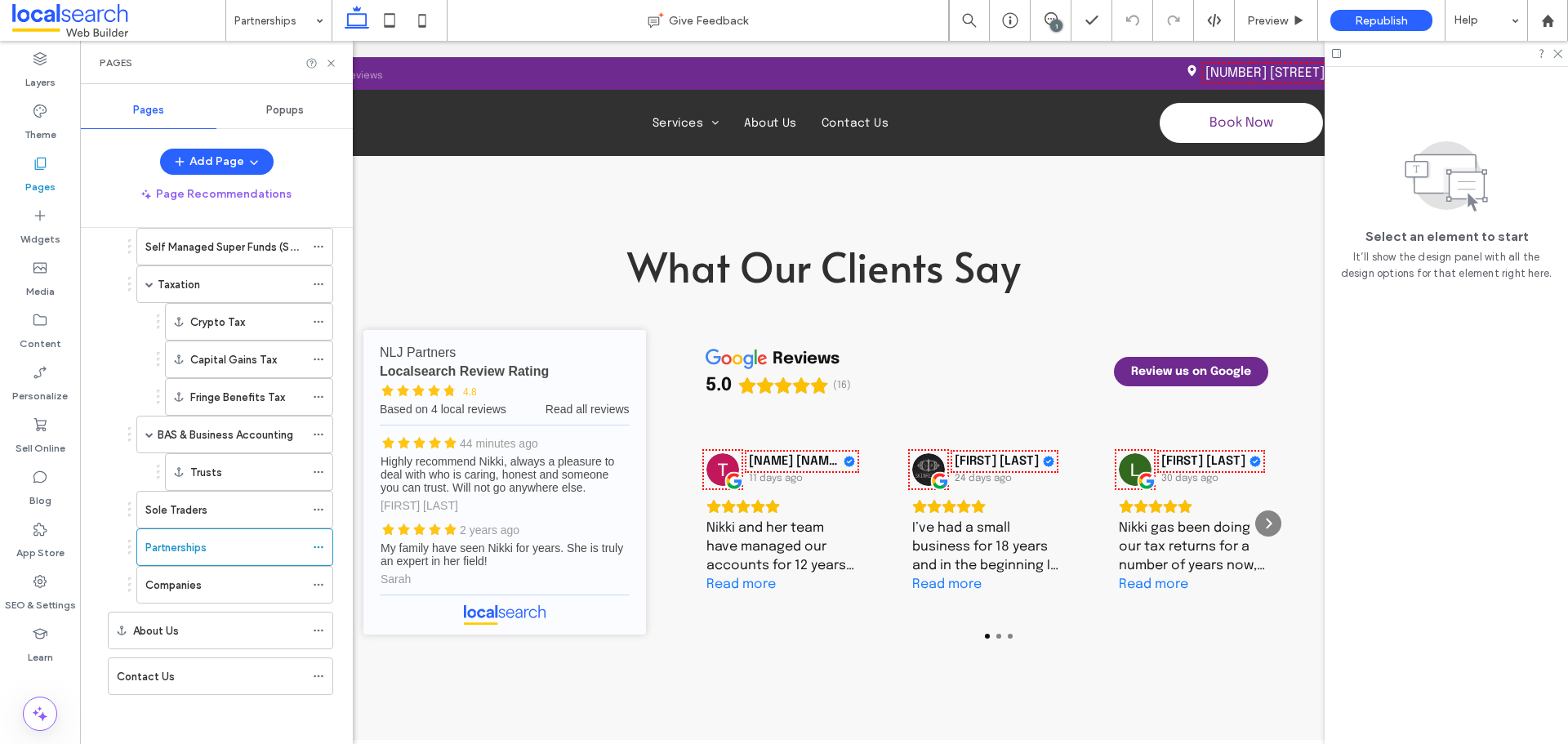 click on "Pages" at bounding box center (216, 62) 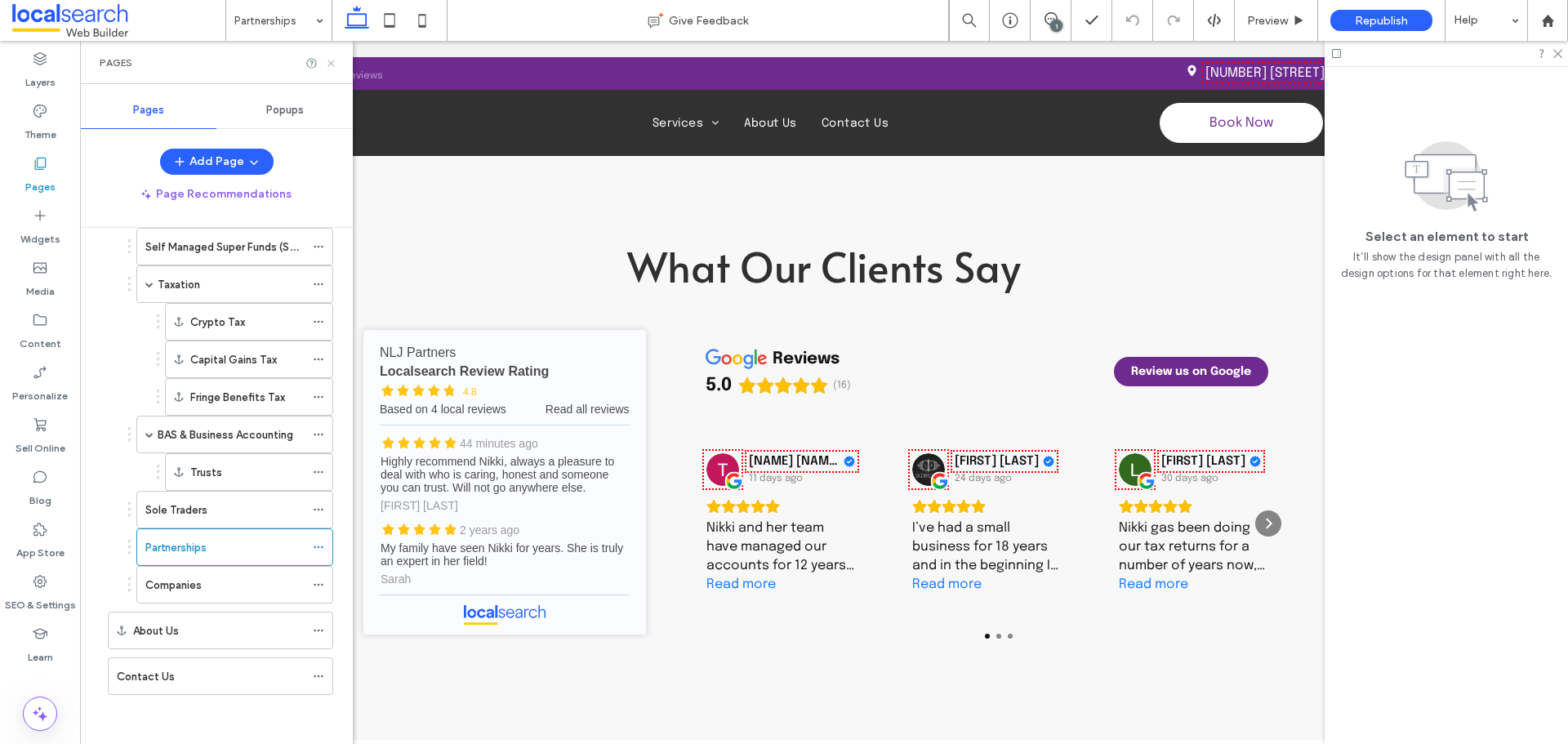 click 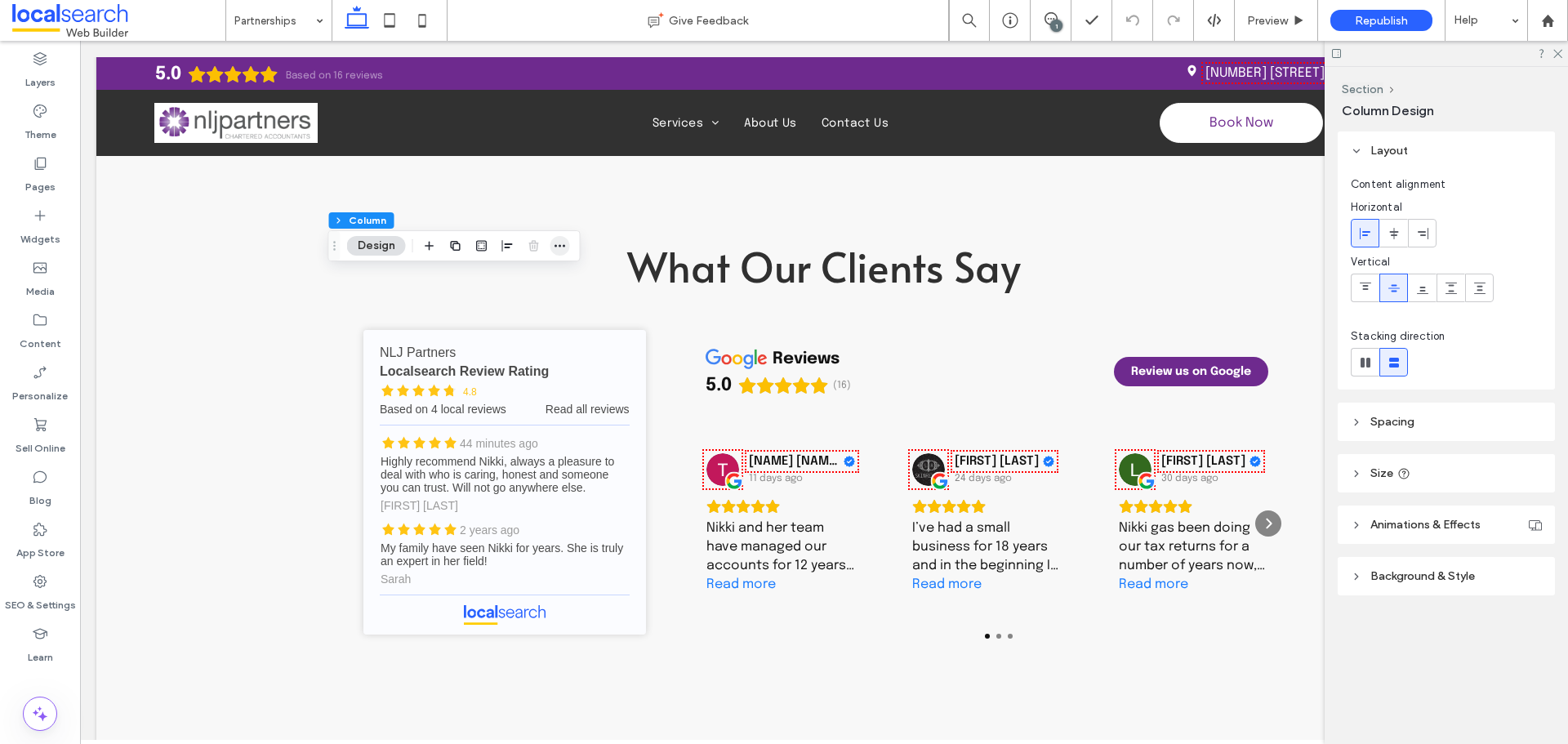 click 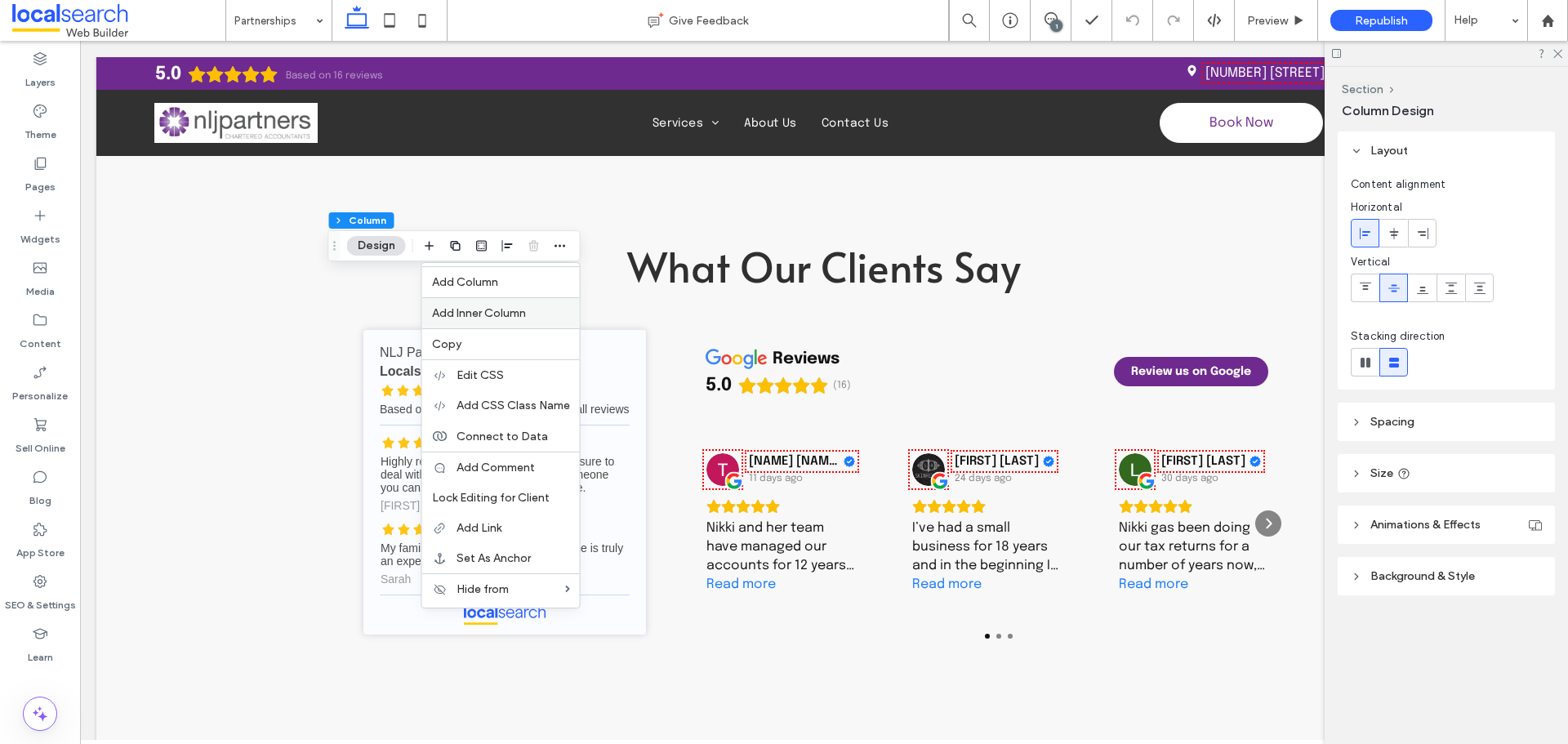 click on "Add Inner Column" at bounding box center [479, 313] 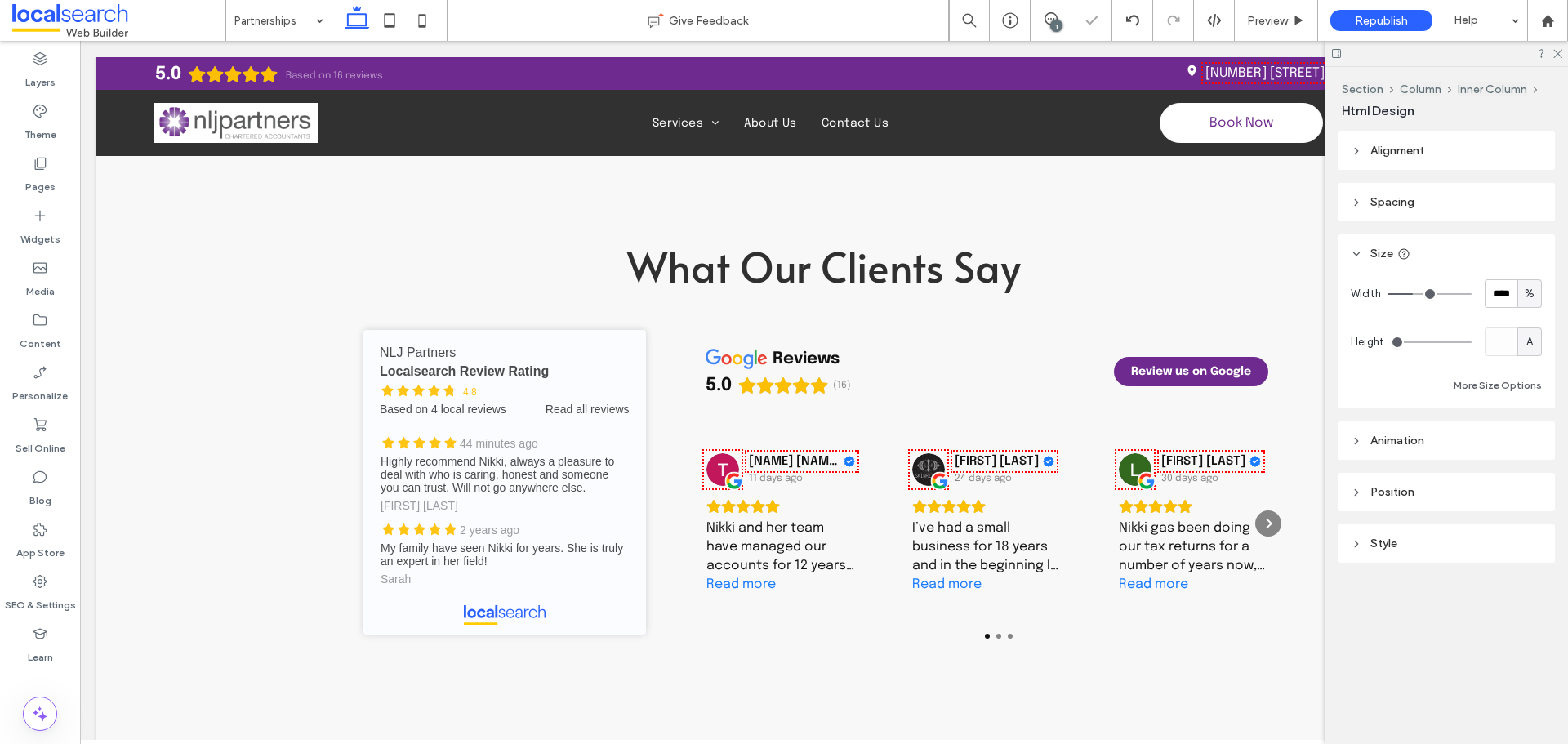 type on "**" 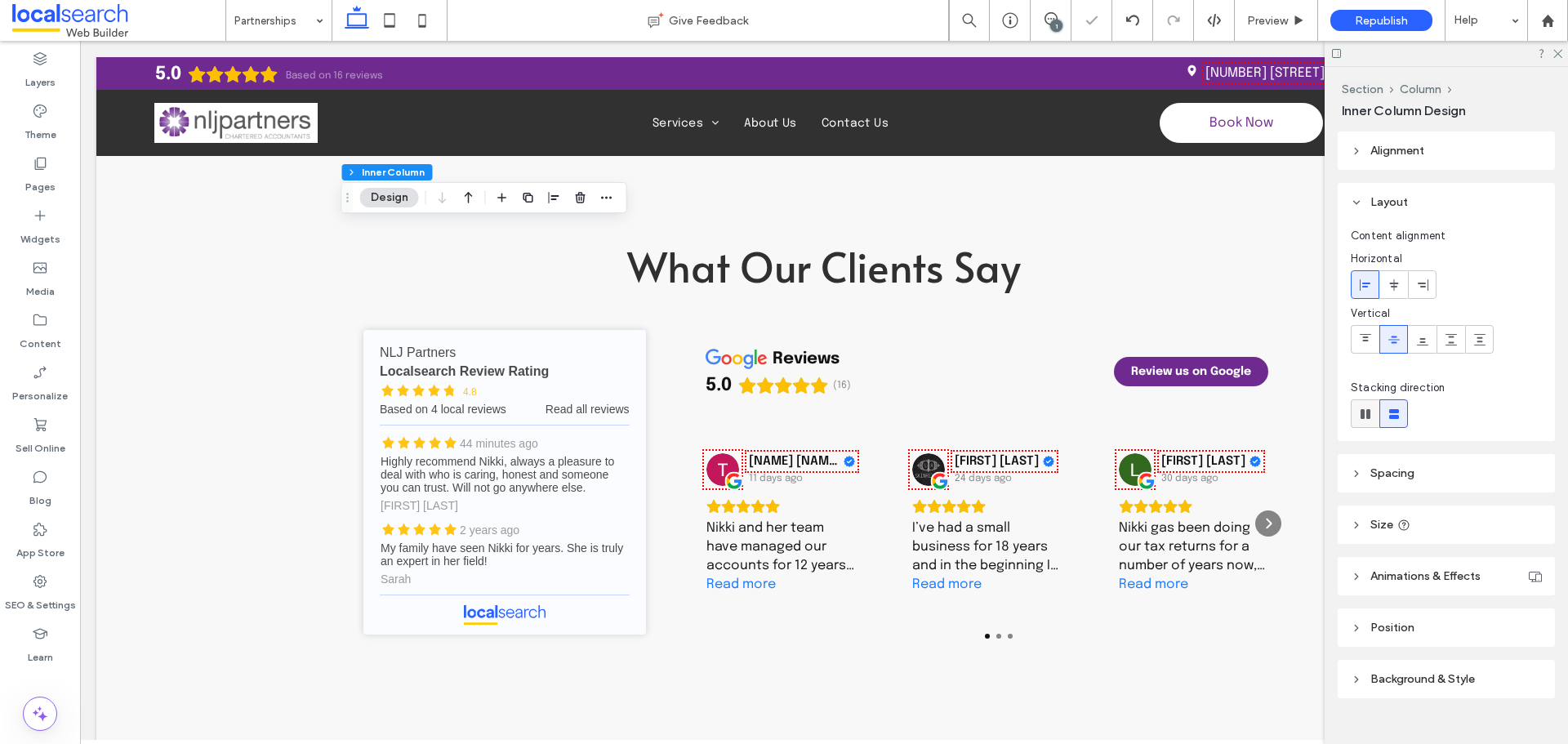 click 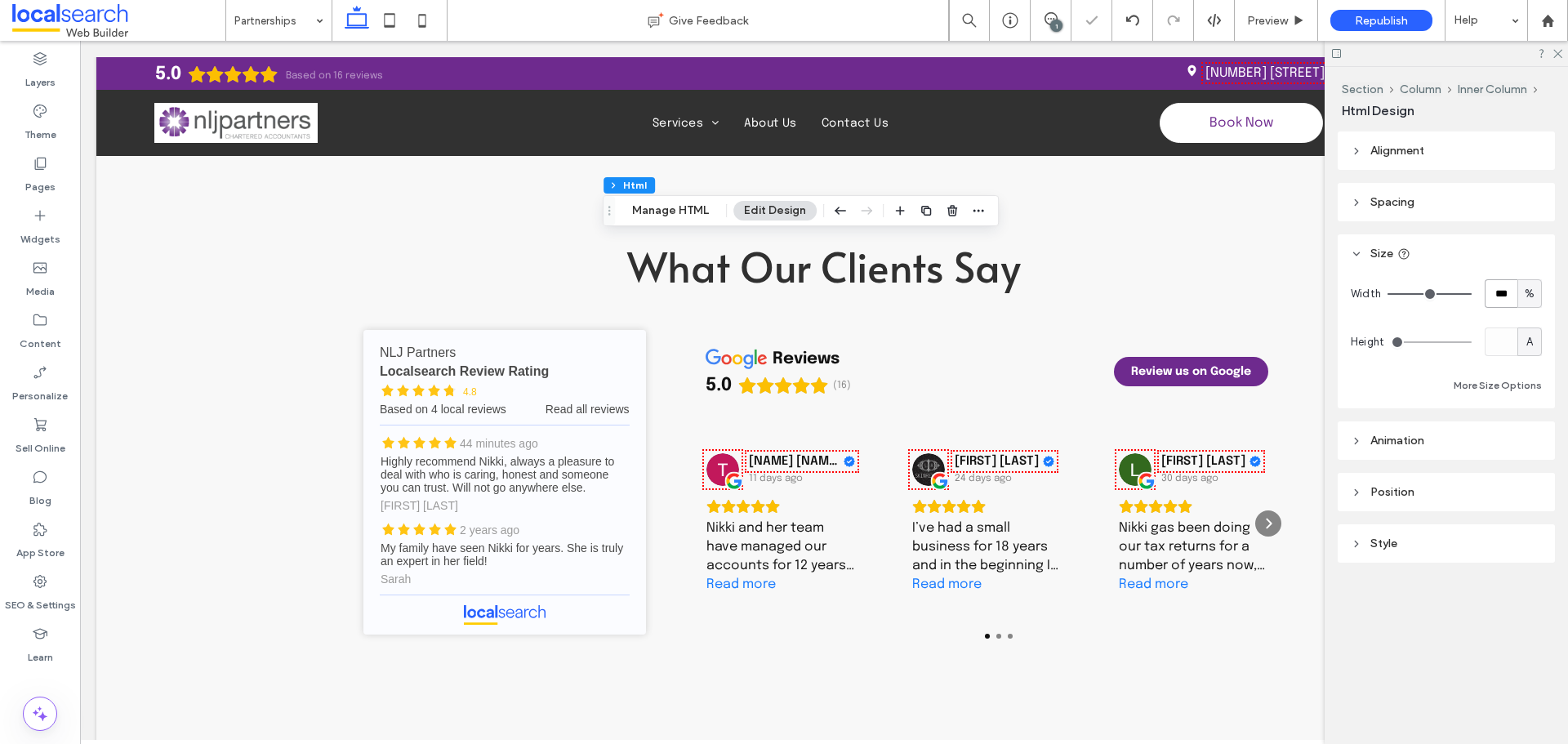 click on "***" at bounding box center [1501, 293] 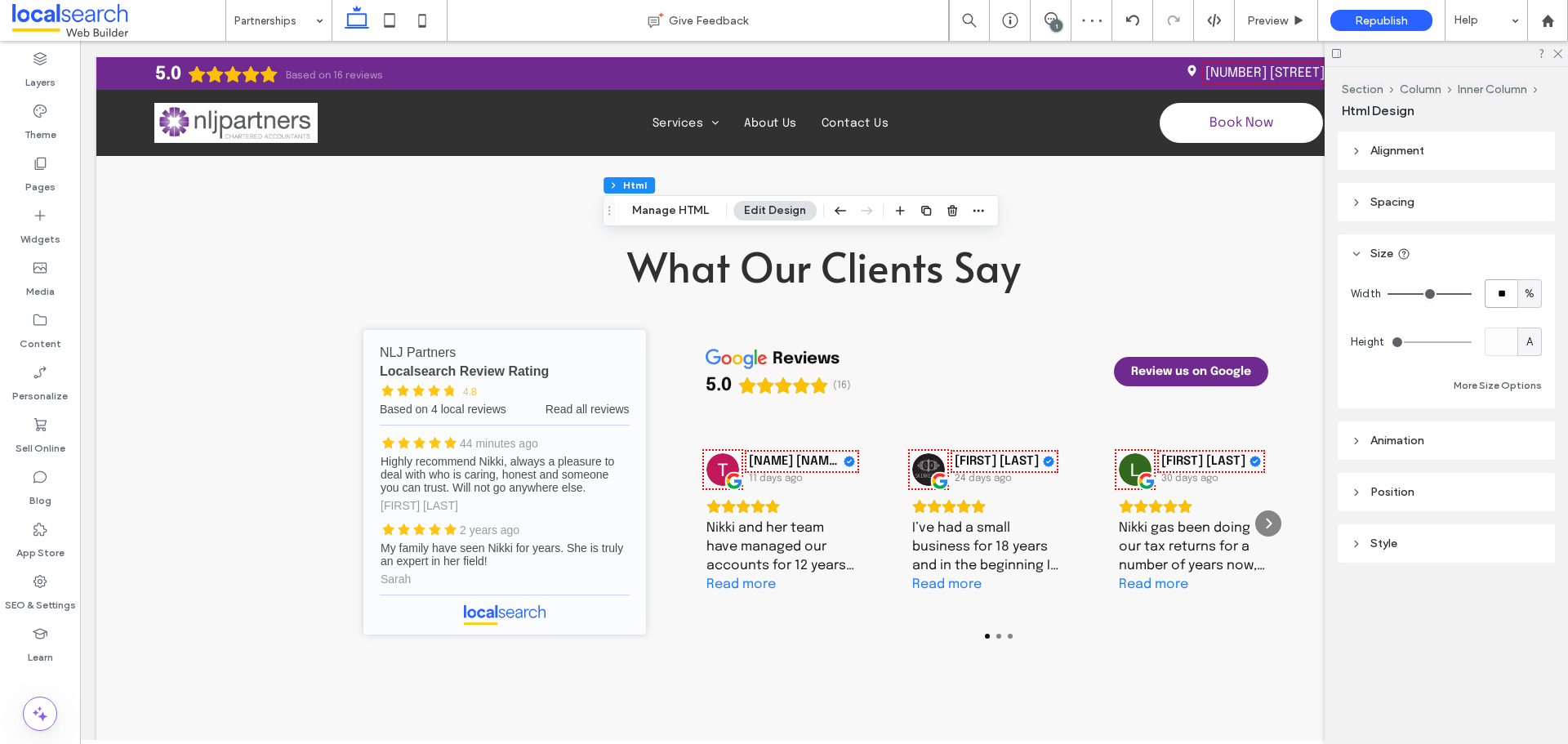 type on "**" 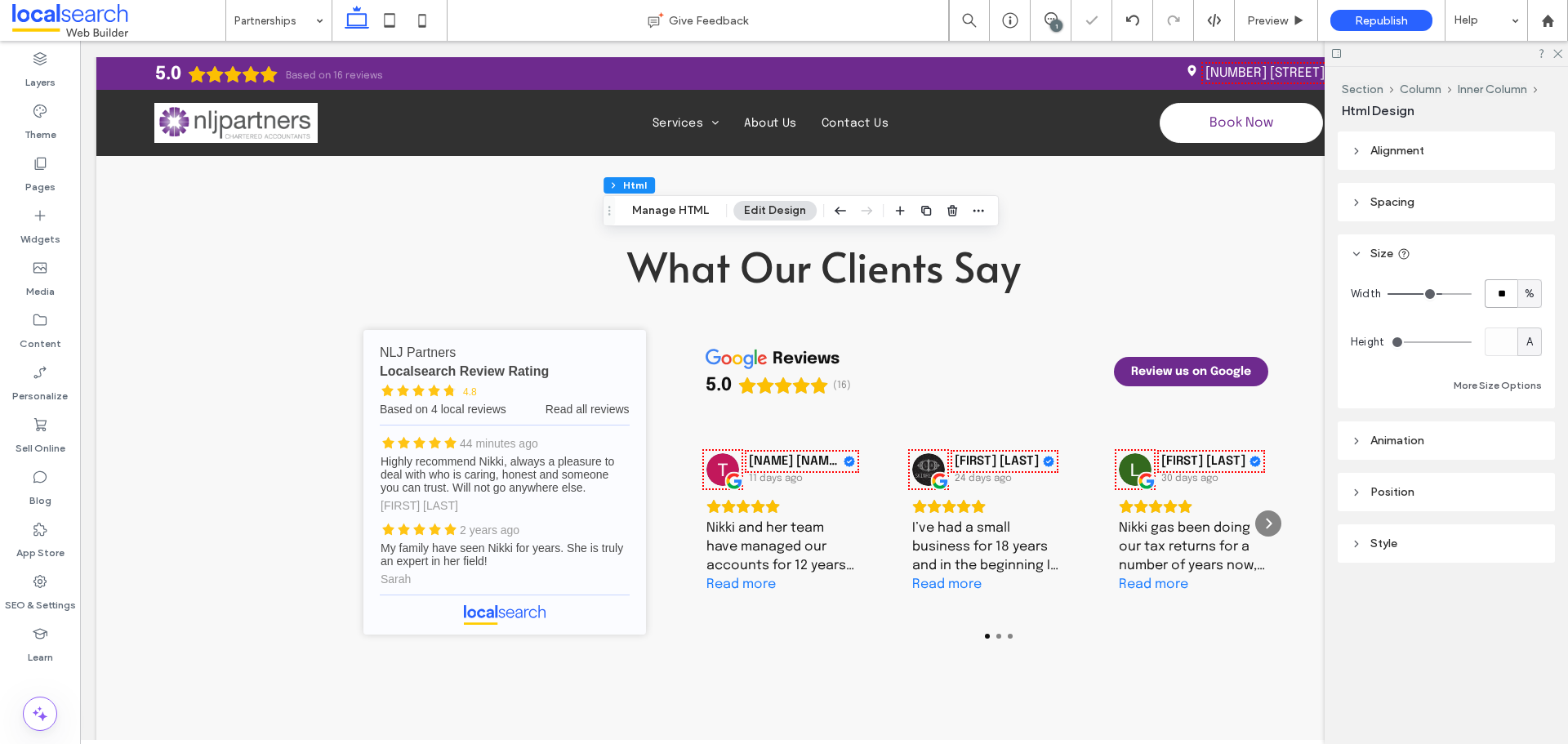 type on "**" 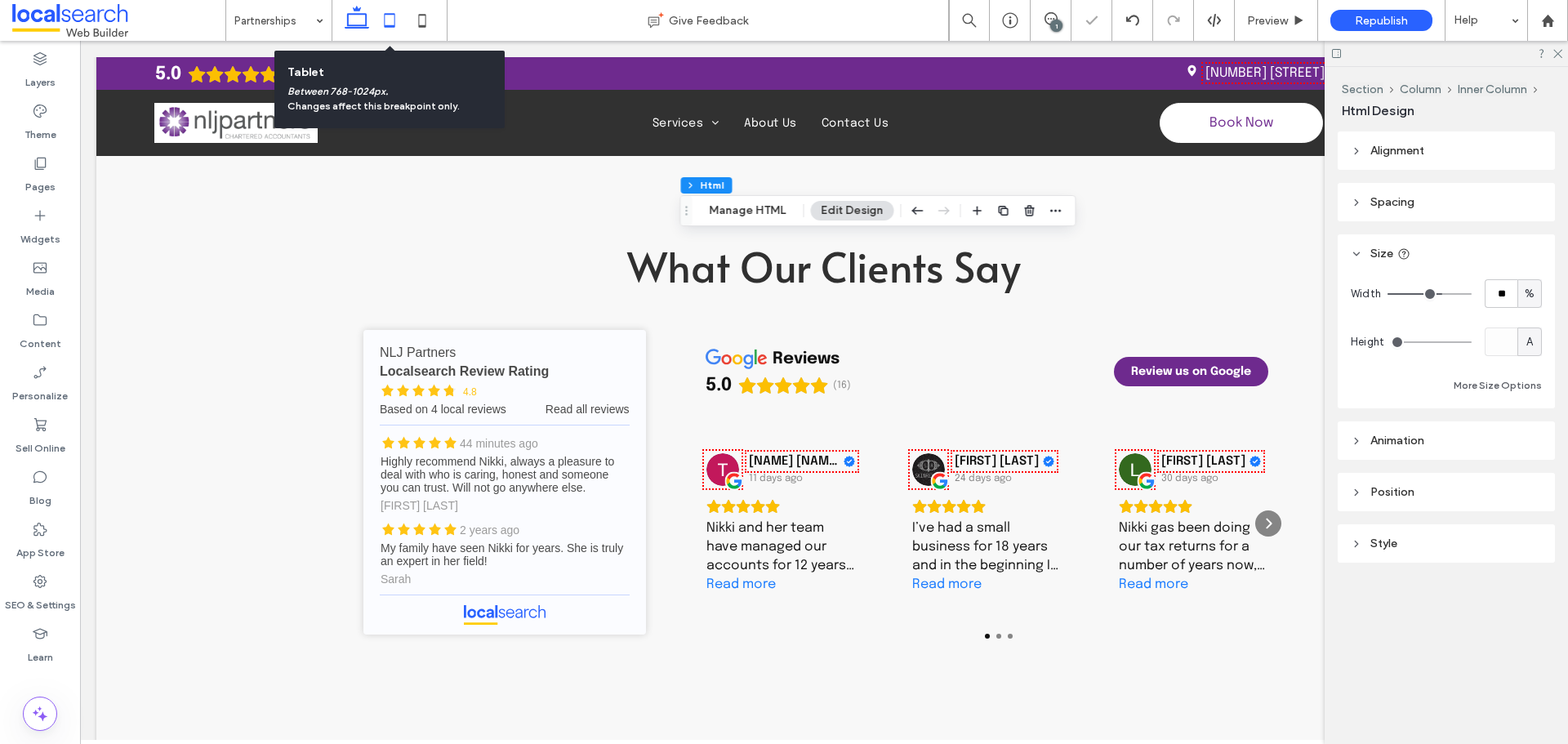 click 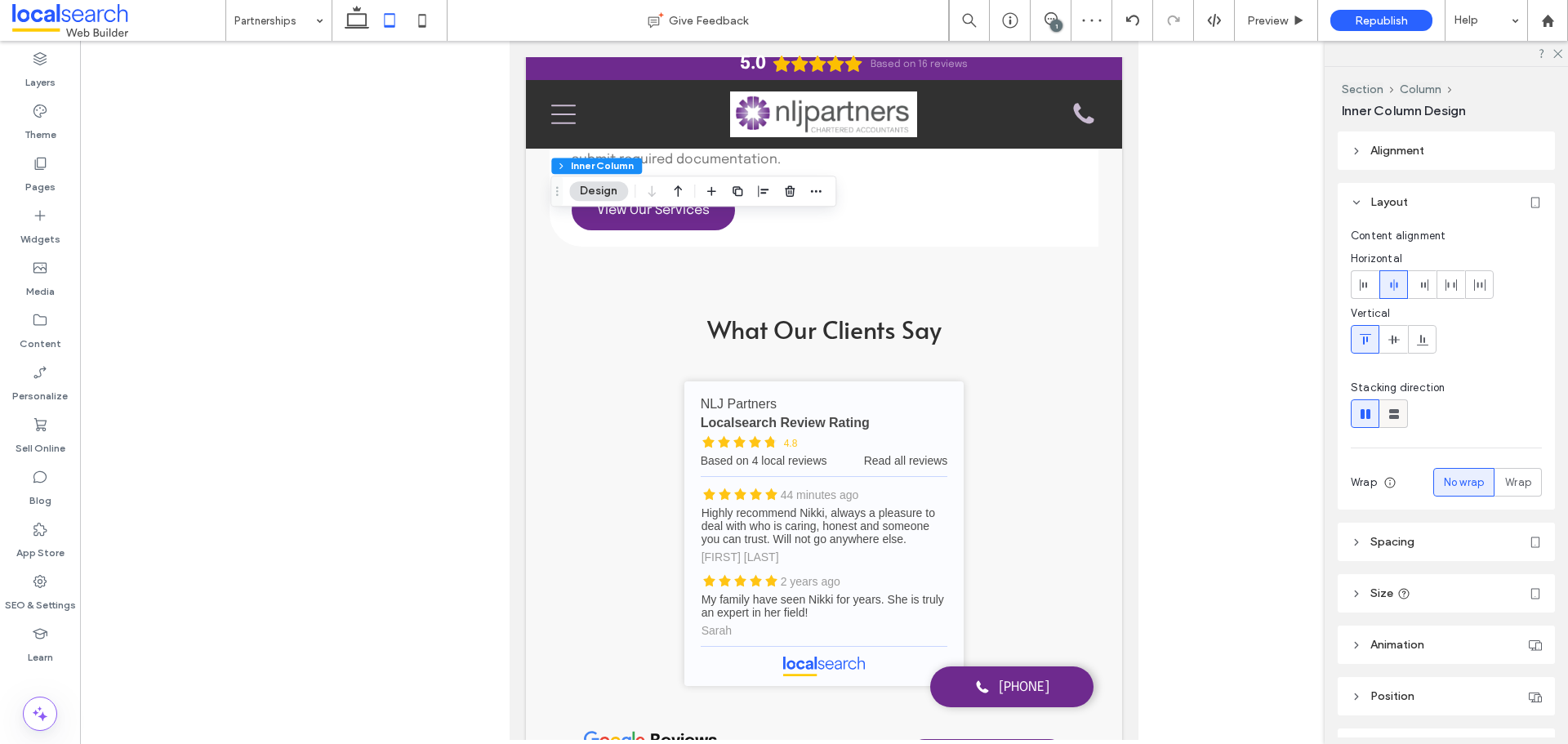 click 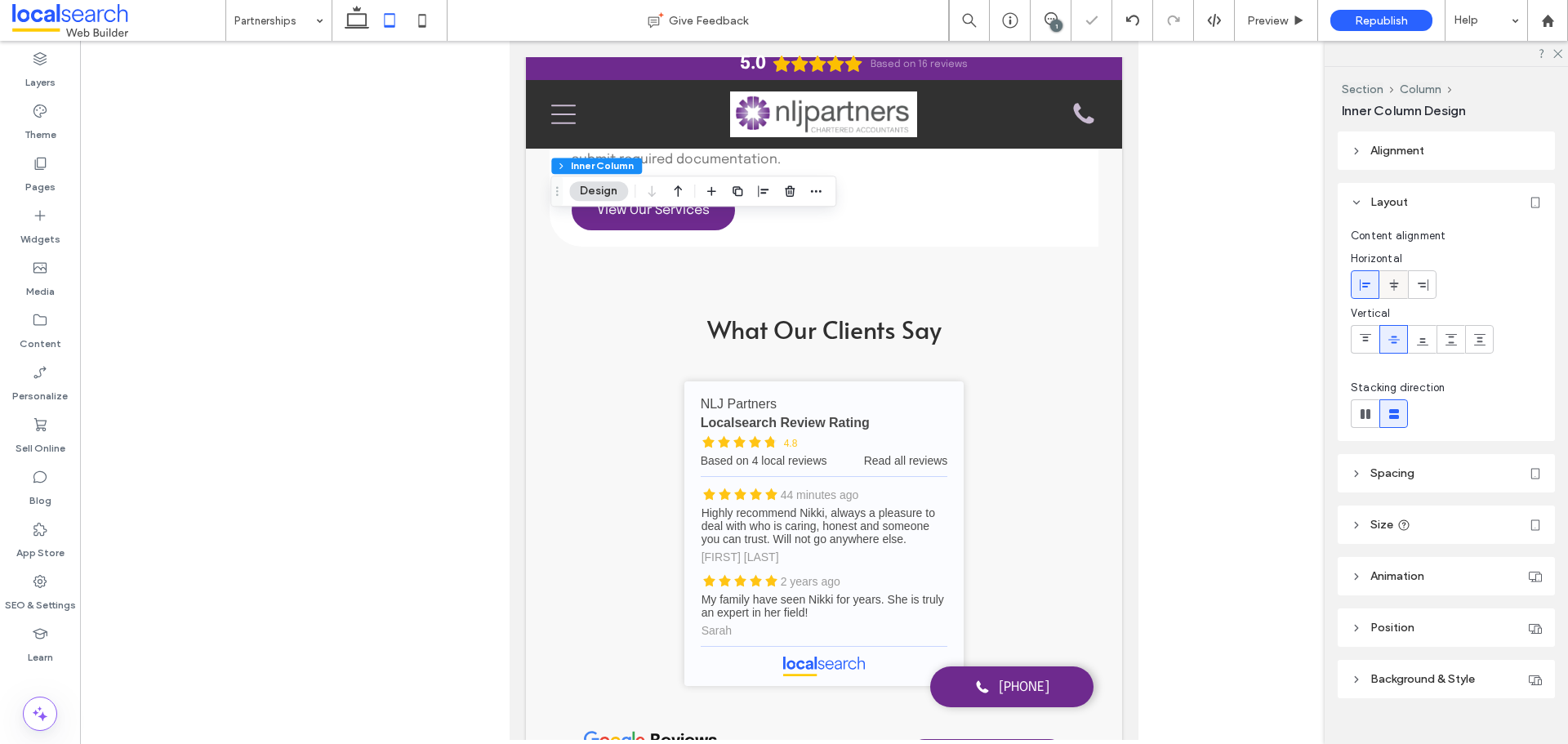 click 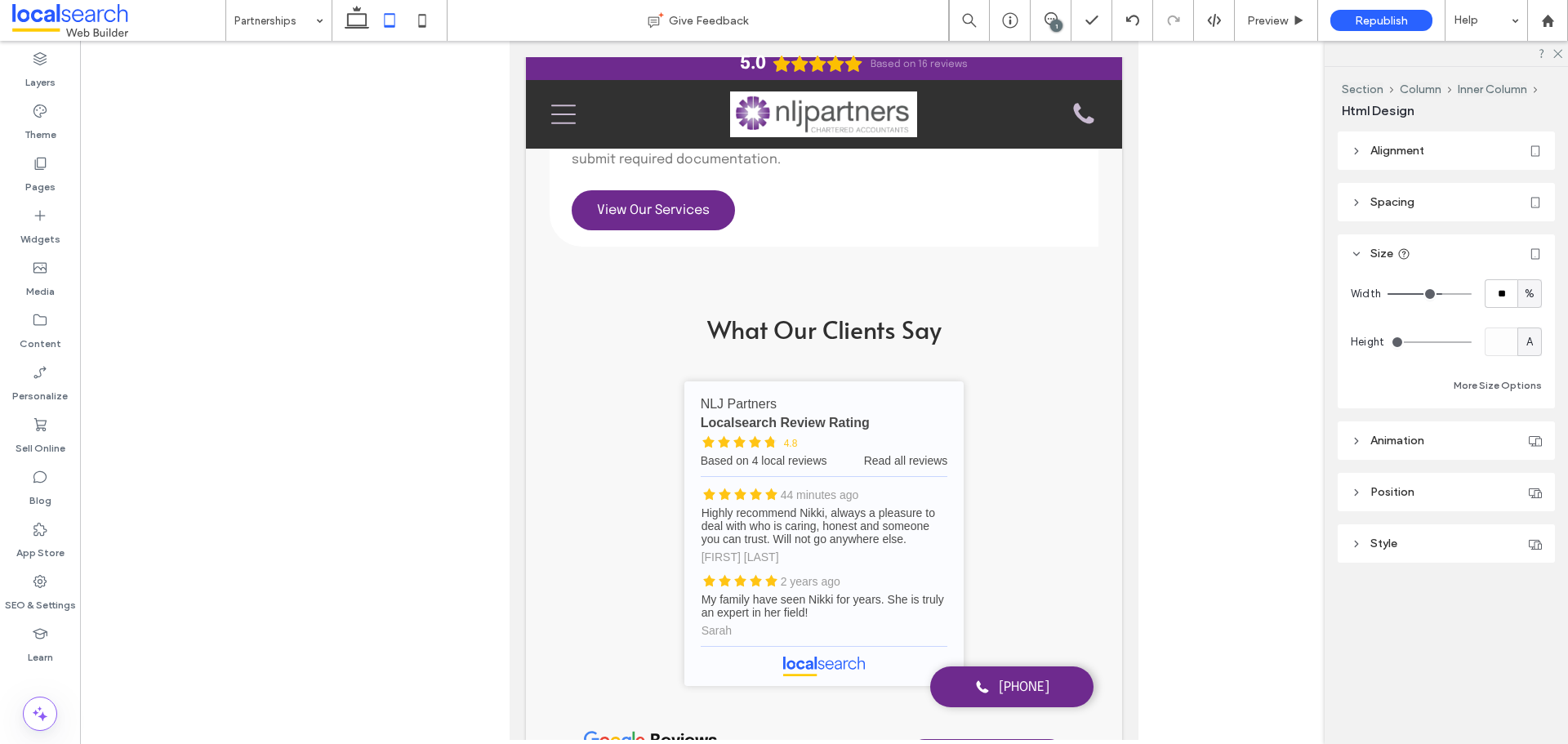 type on "***" 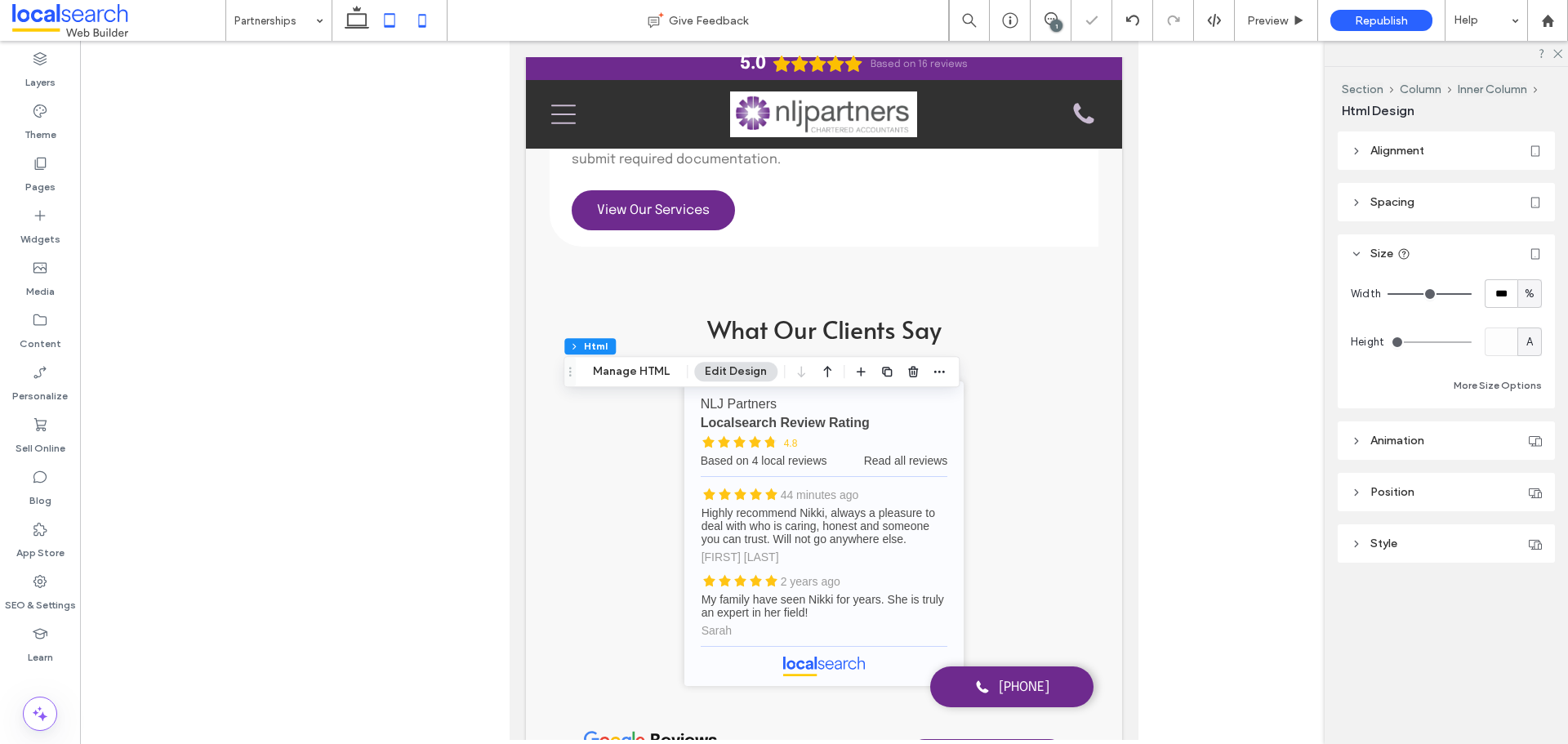 click 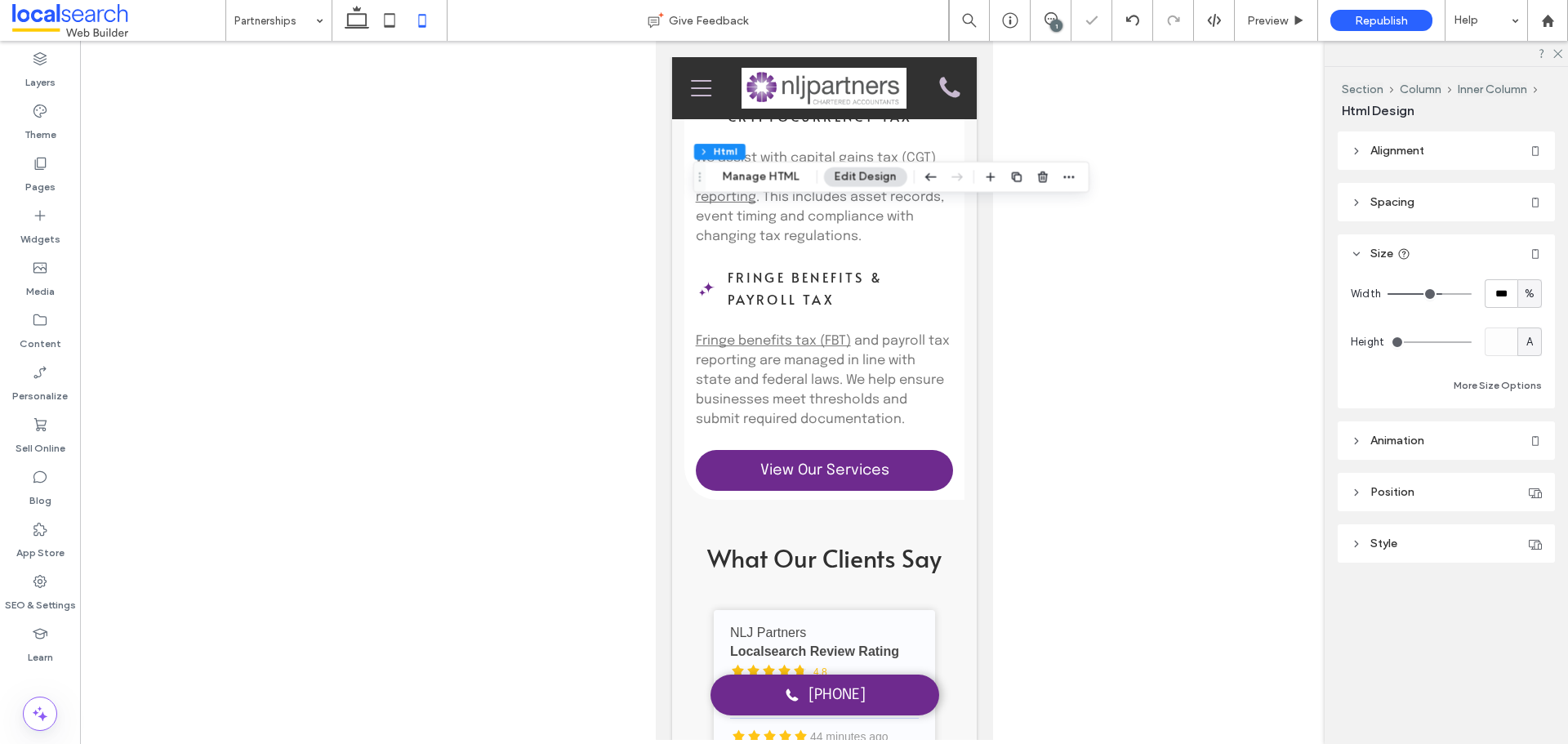 type on "**" 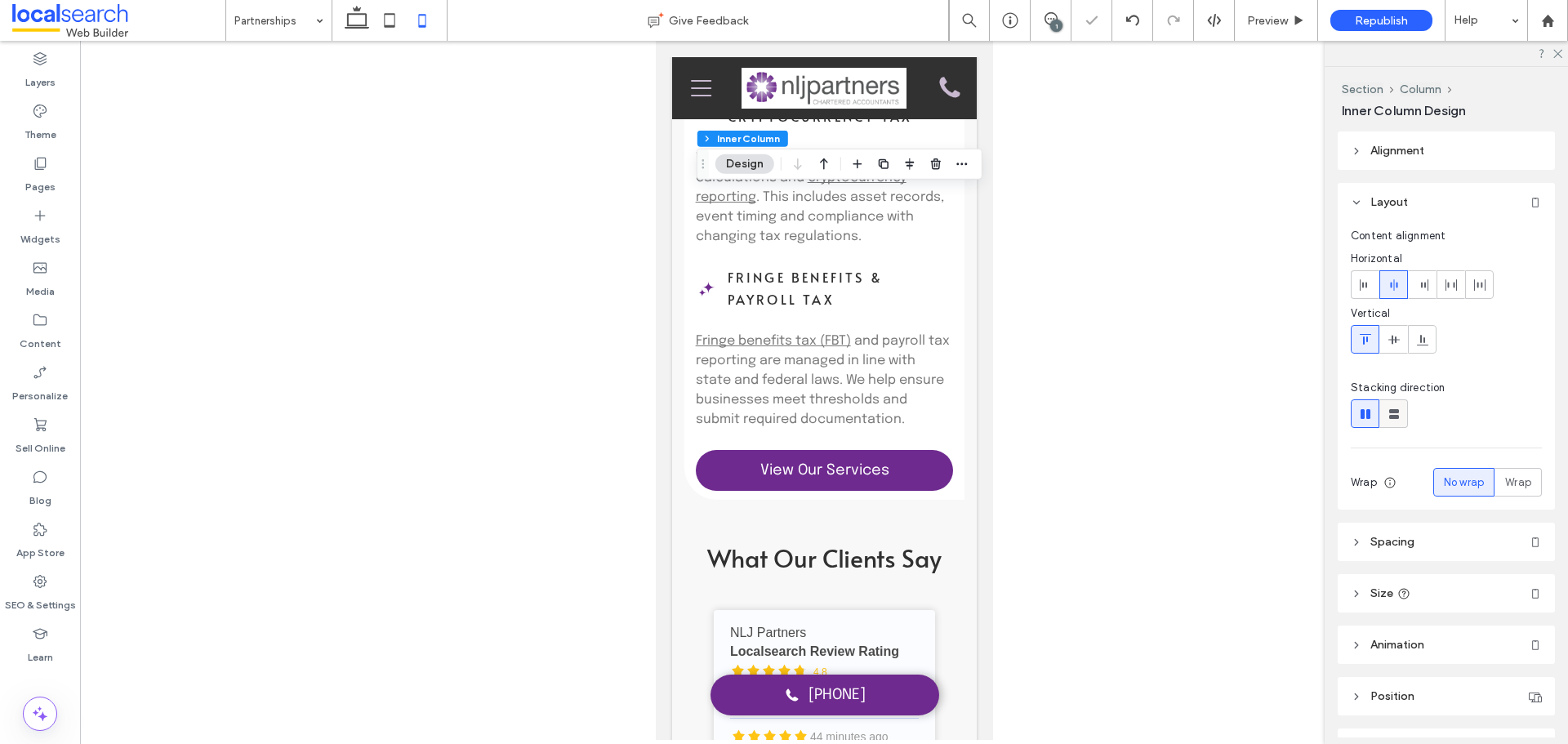 click at bounding box center [1394, 413] 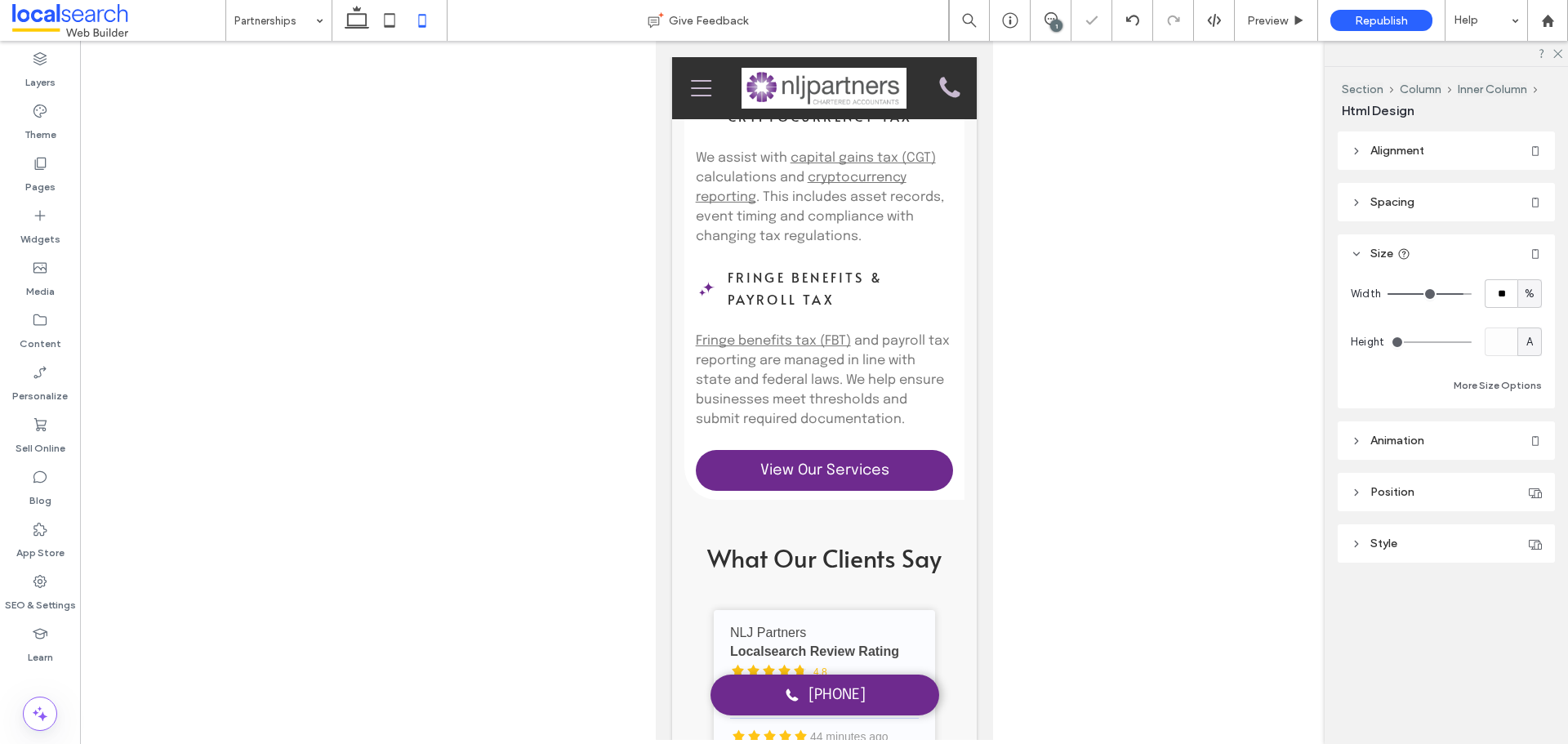 type on "***" 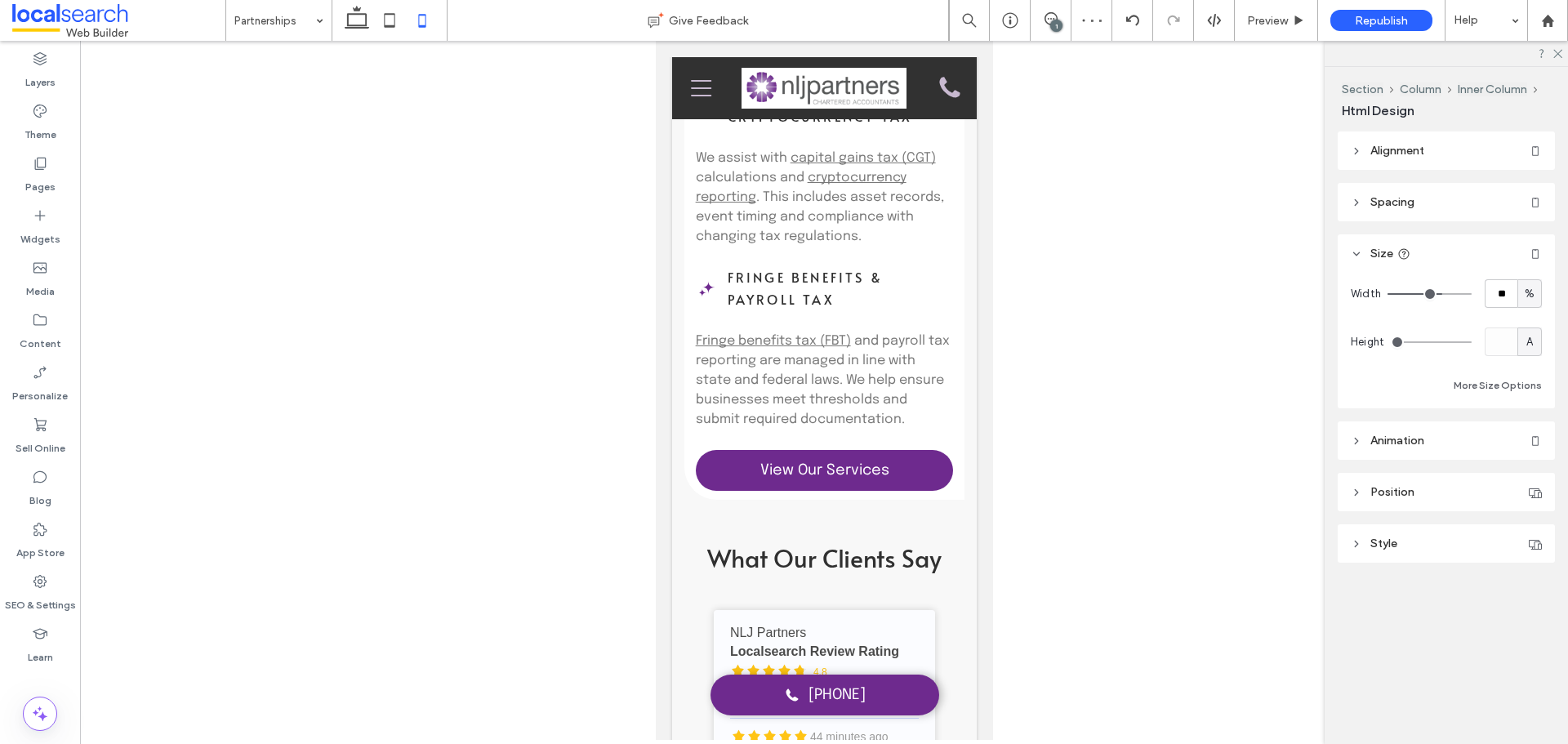 type on "***" 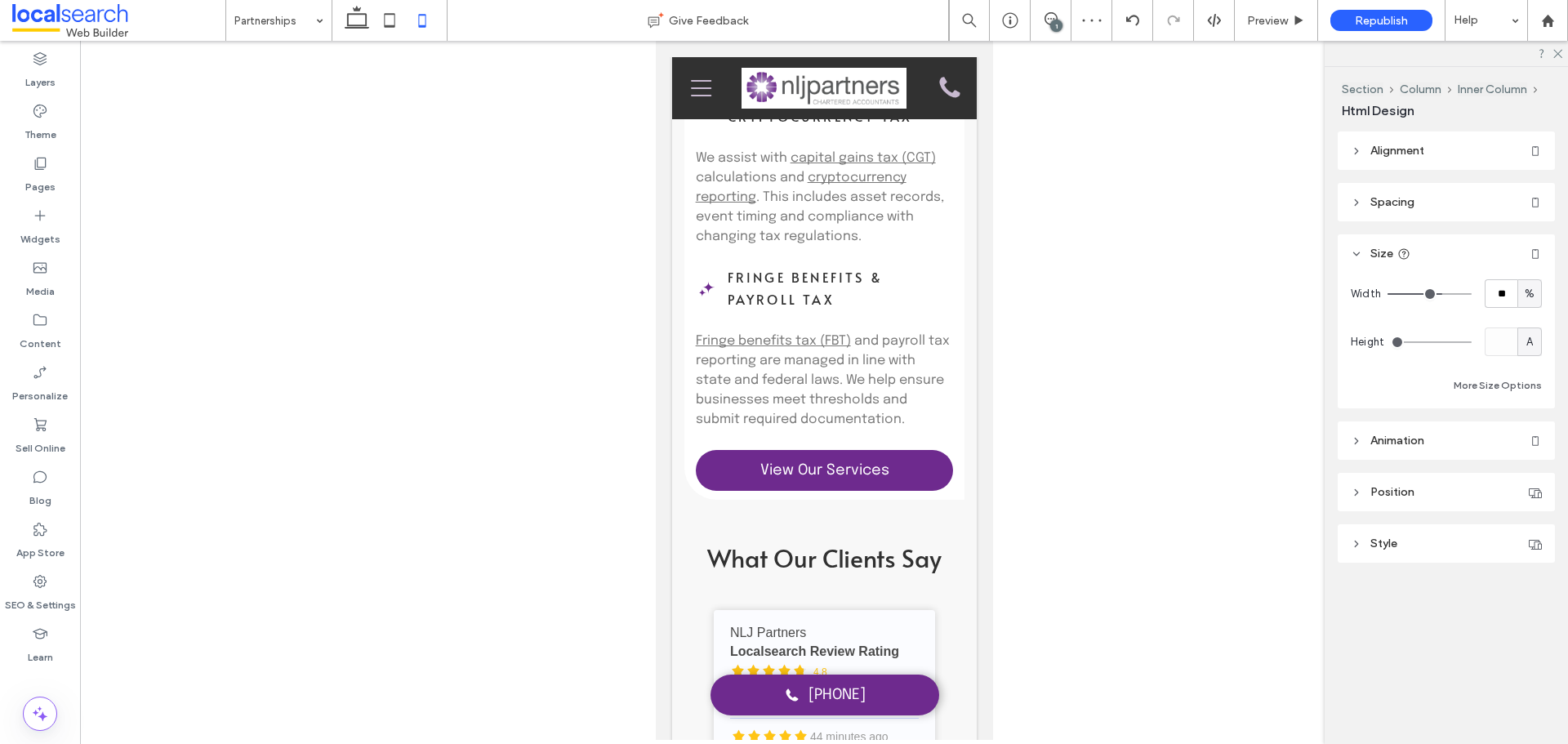 type on "***" 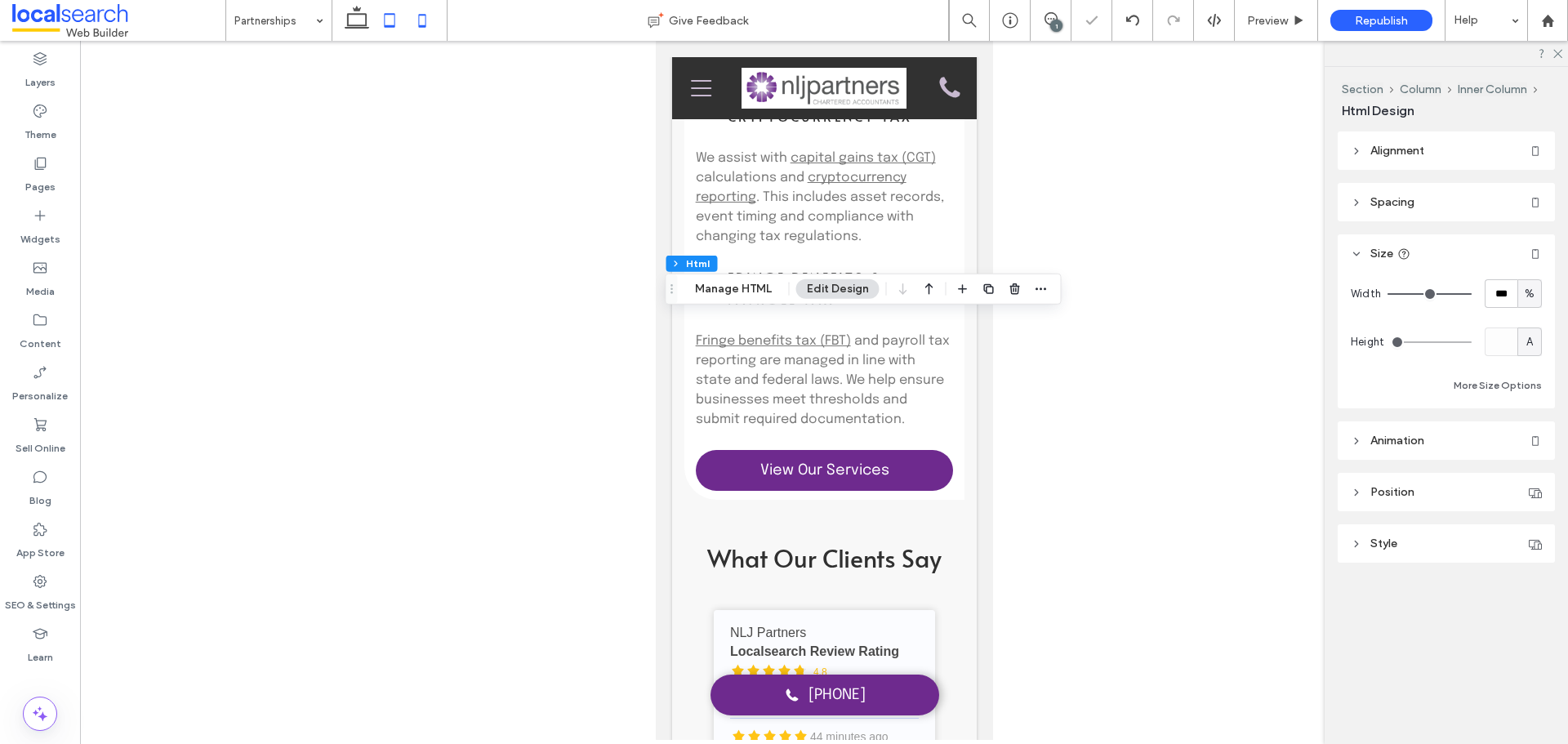 click 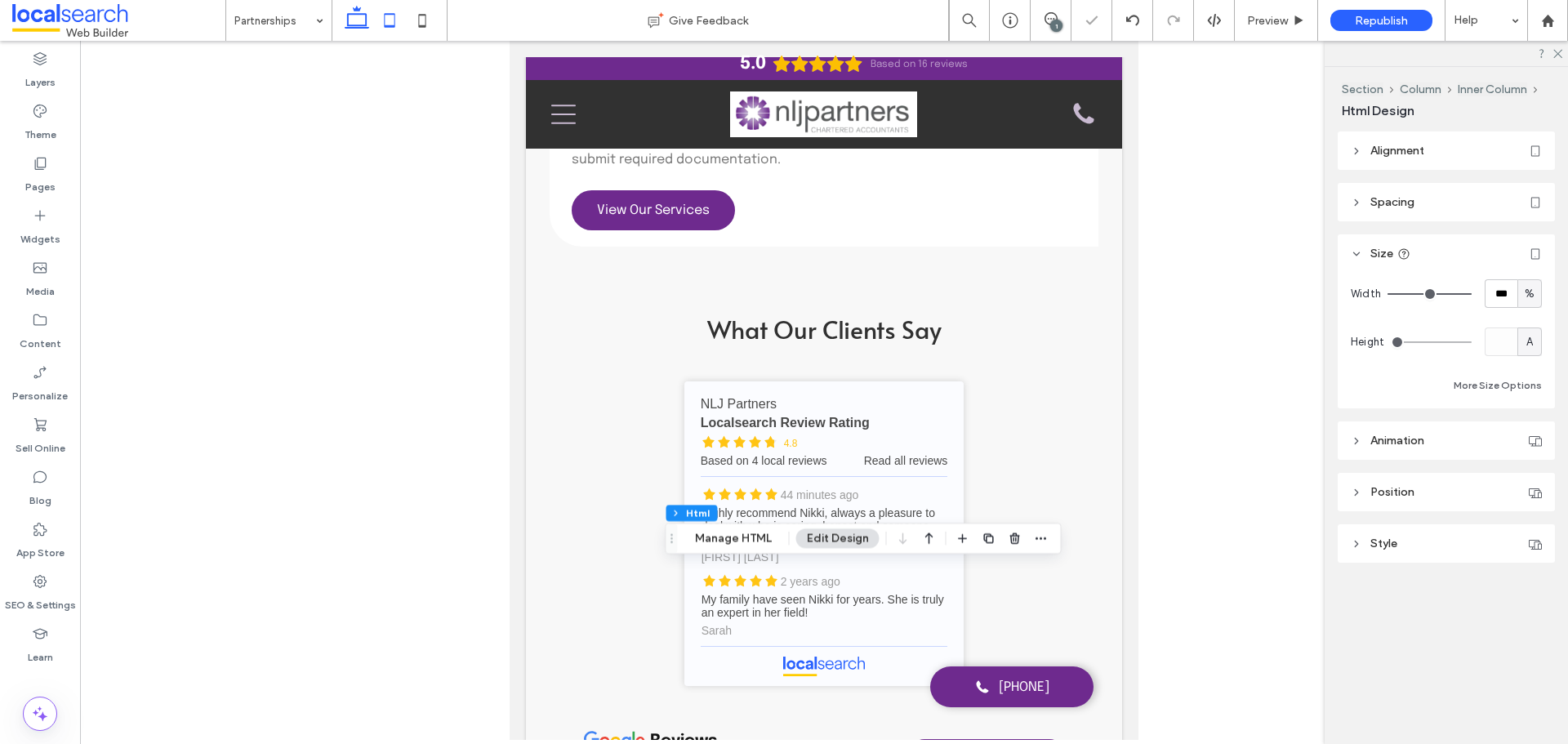 click 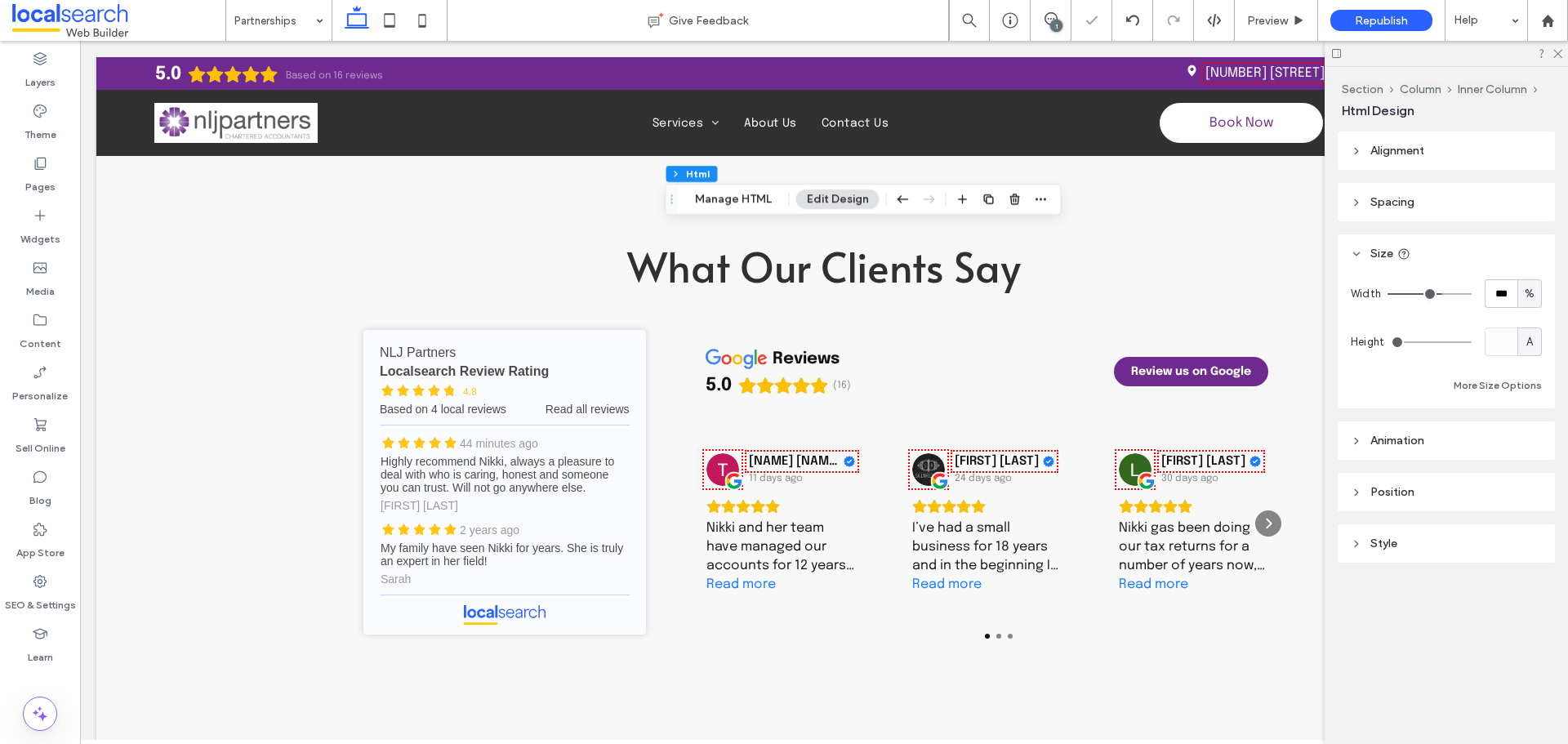 type on "**" 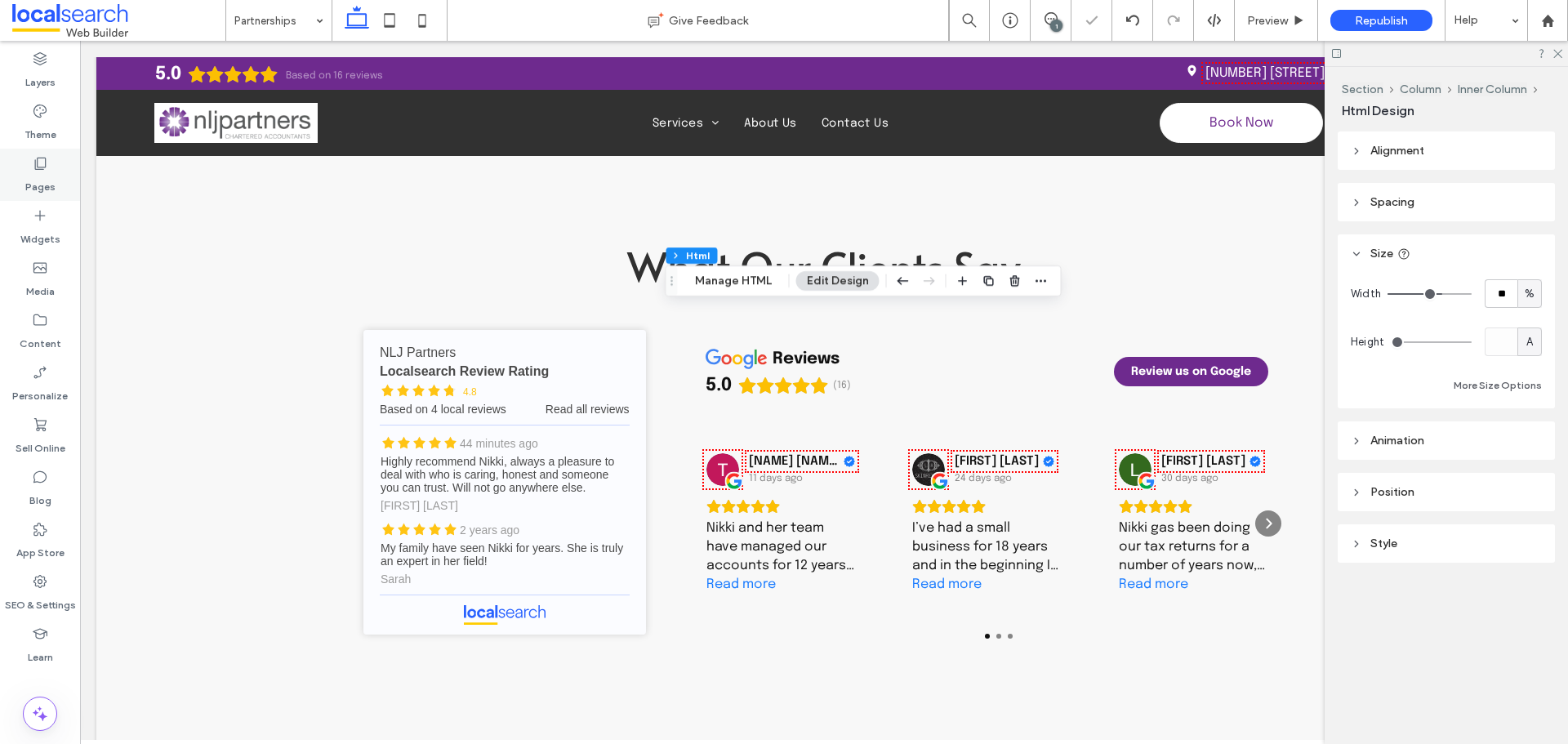 click on "Pages" at bounding box center [40, 175] 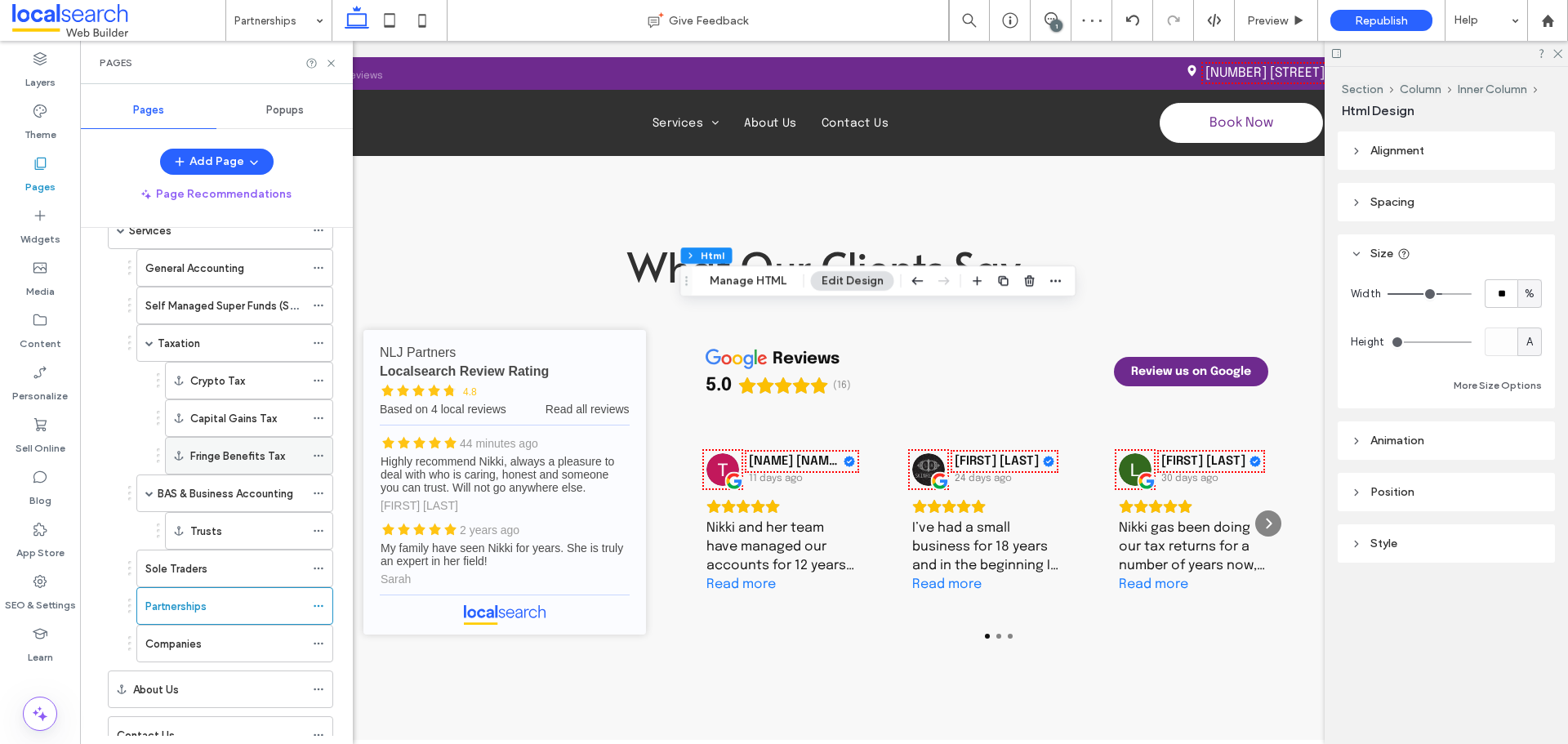 scroll, scrollTop: 149, scrollLeft: 0, axis: vertical 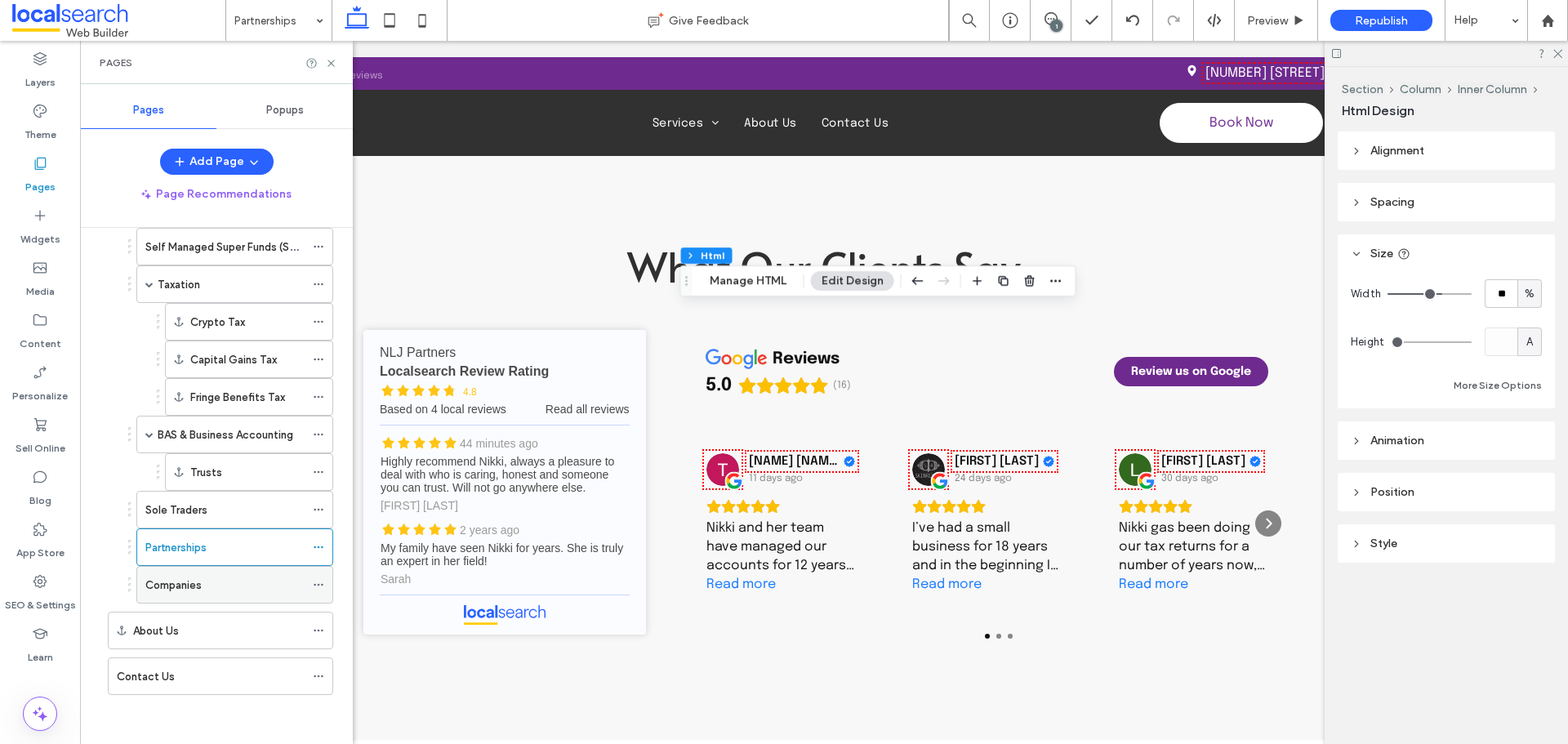 click on "Companies" at bounding box center [173, 585] 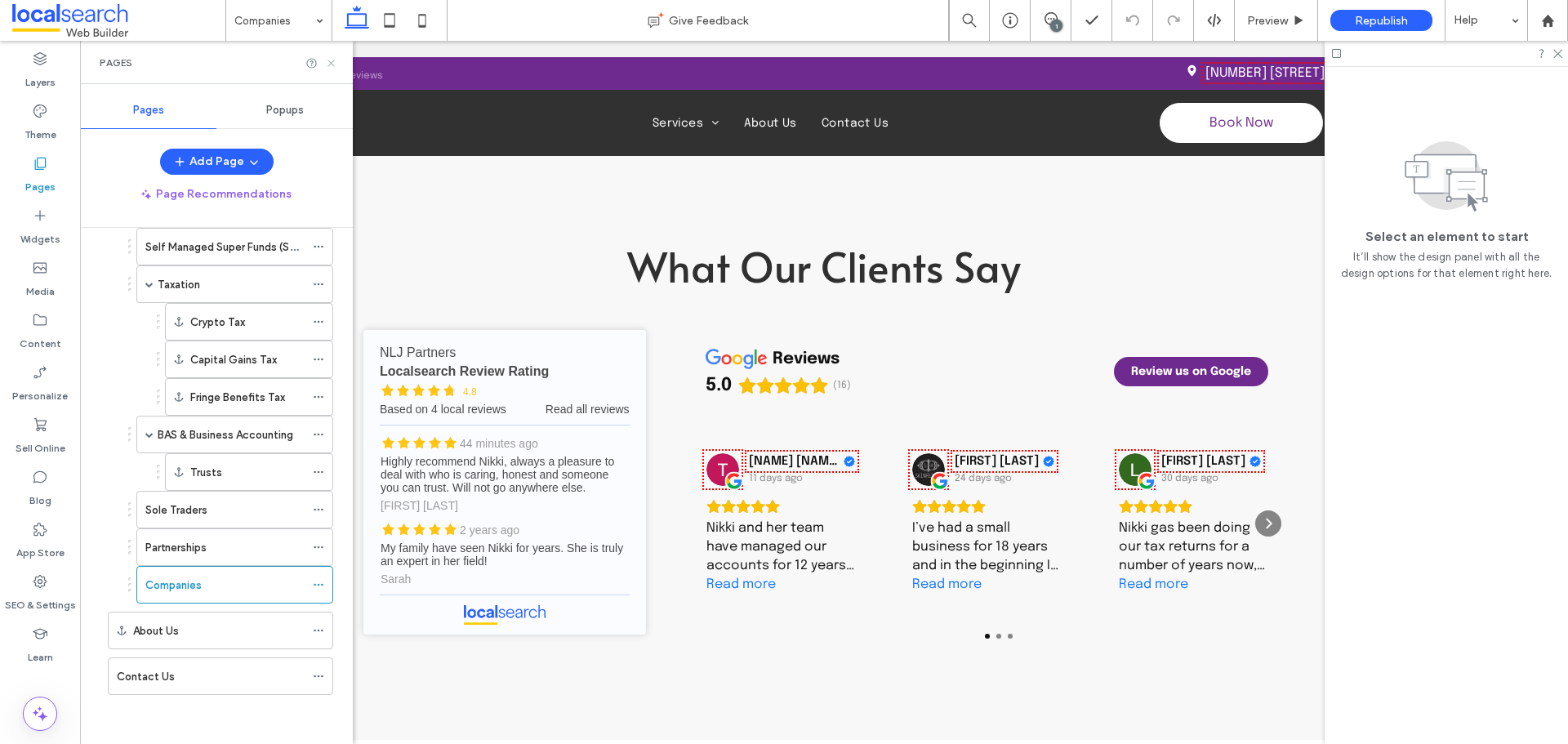 click 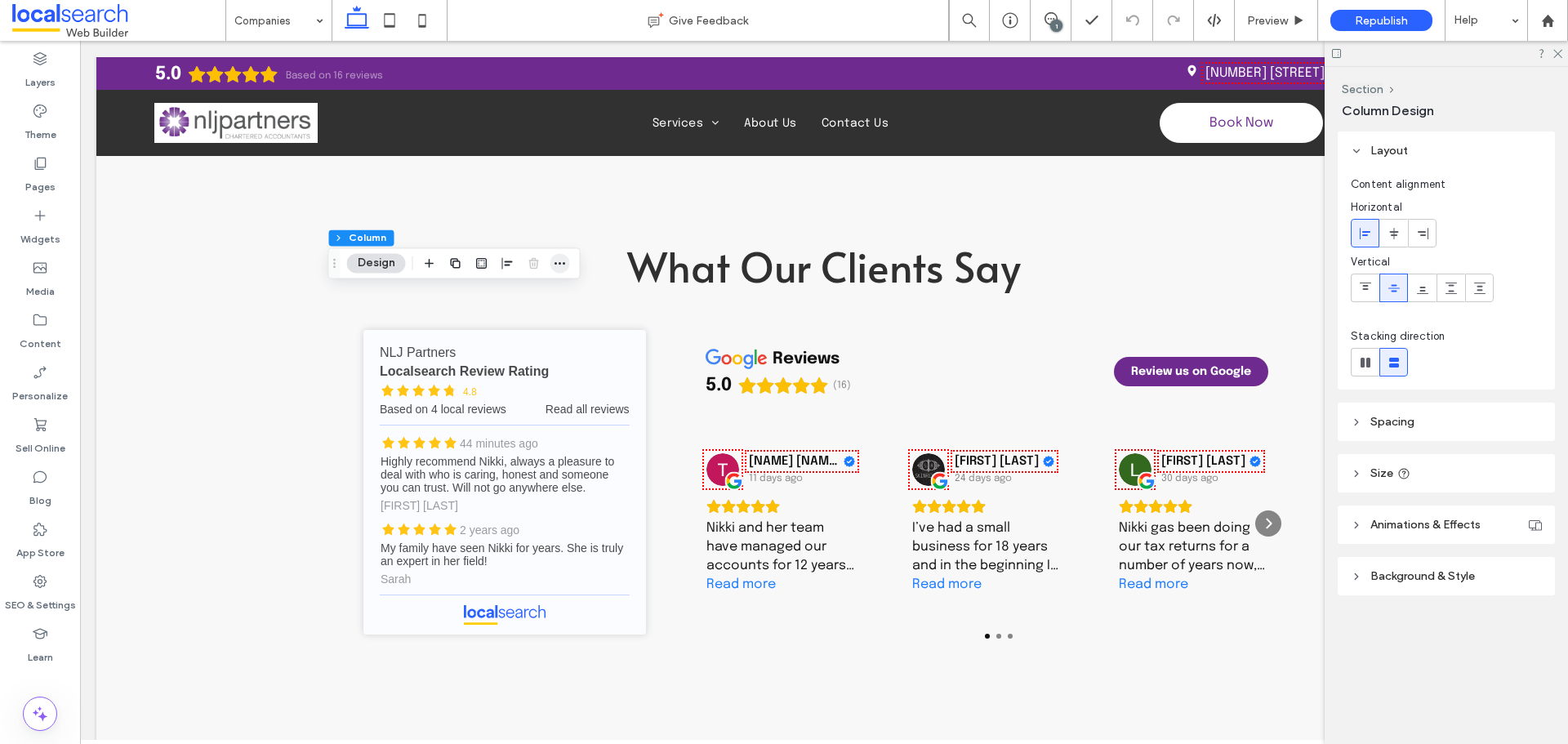 click 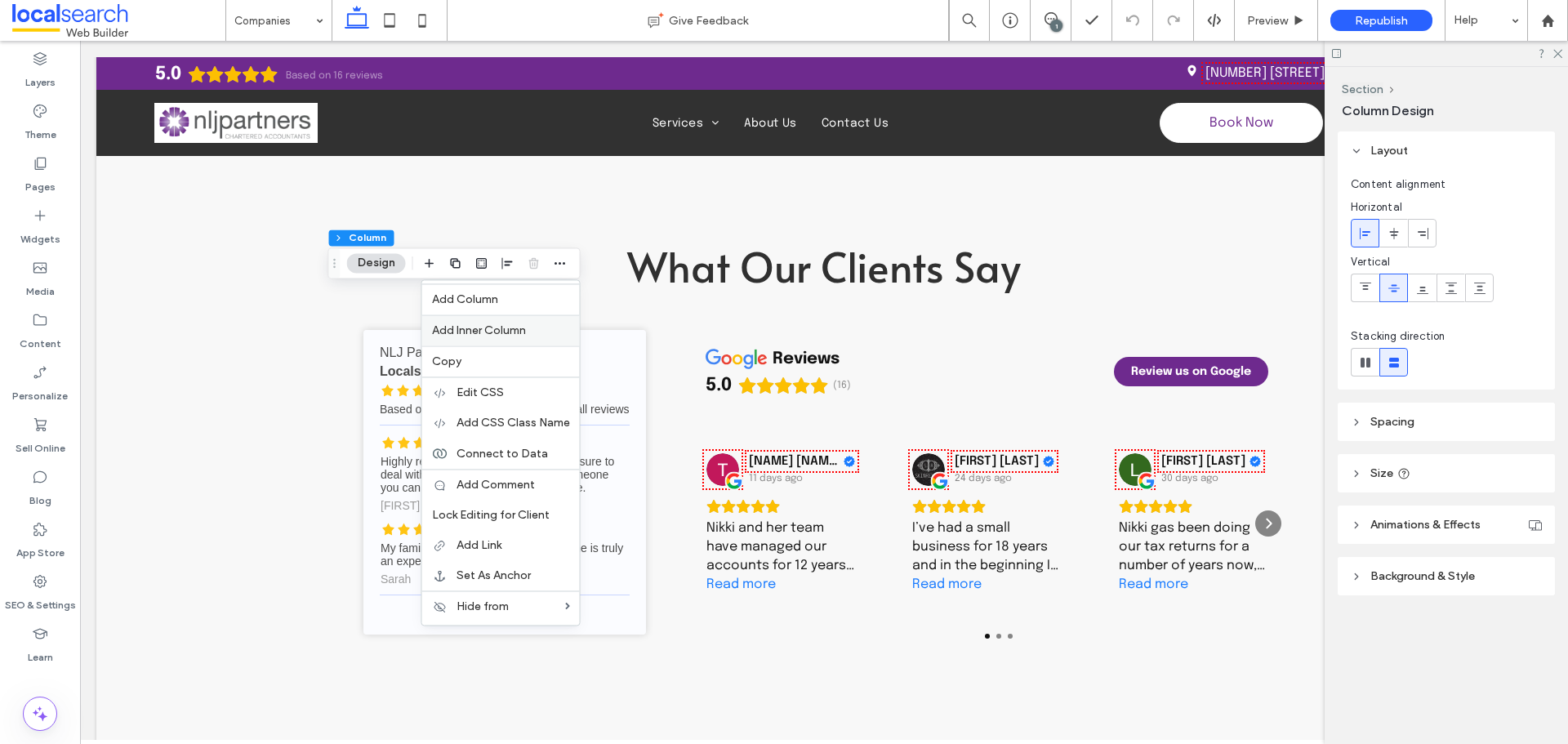 click on "Add Inner Column" at bounding box center (479, 330) 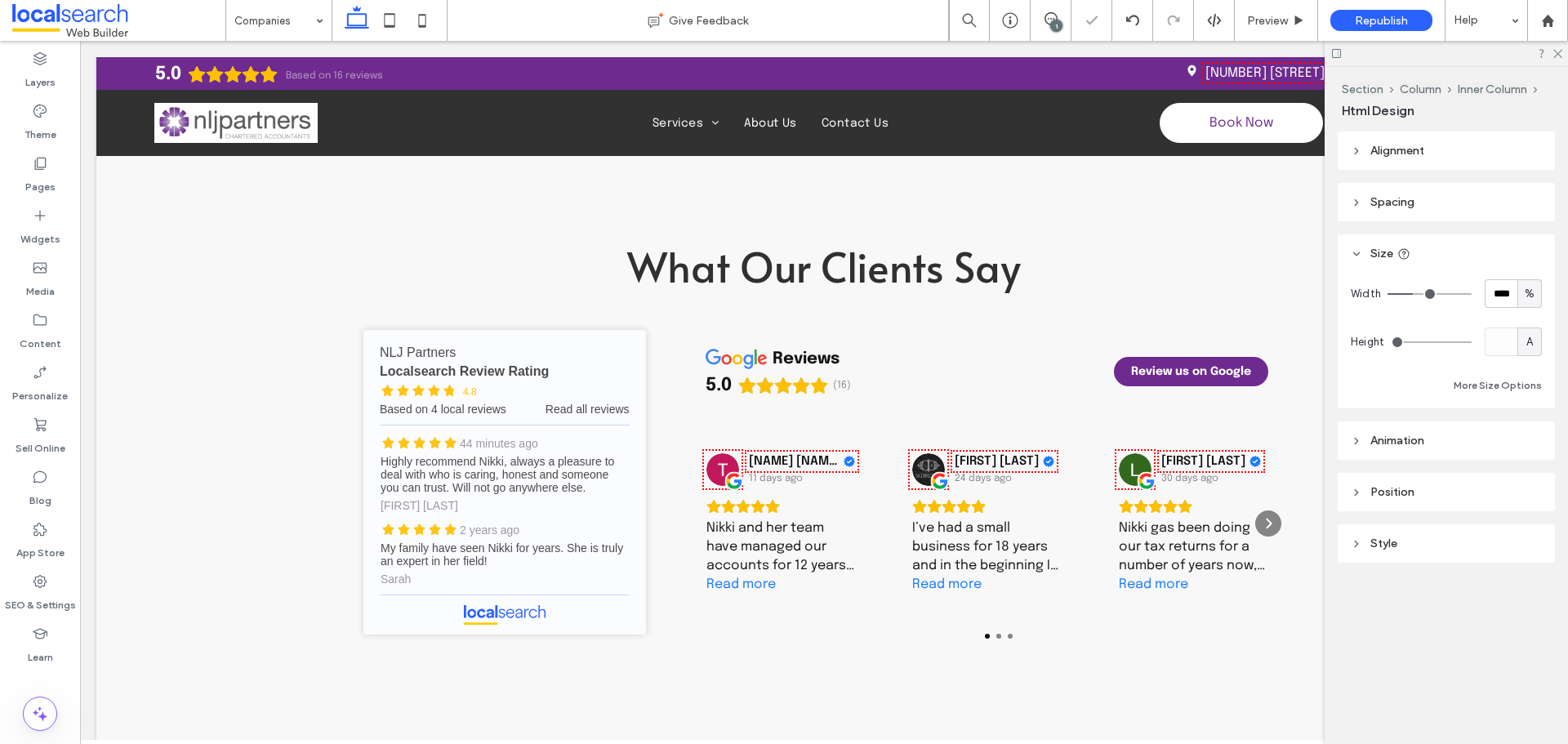 type on "**" 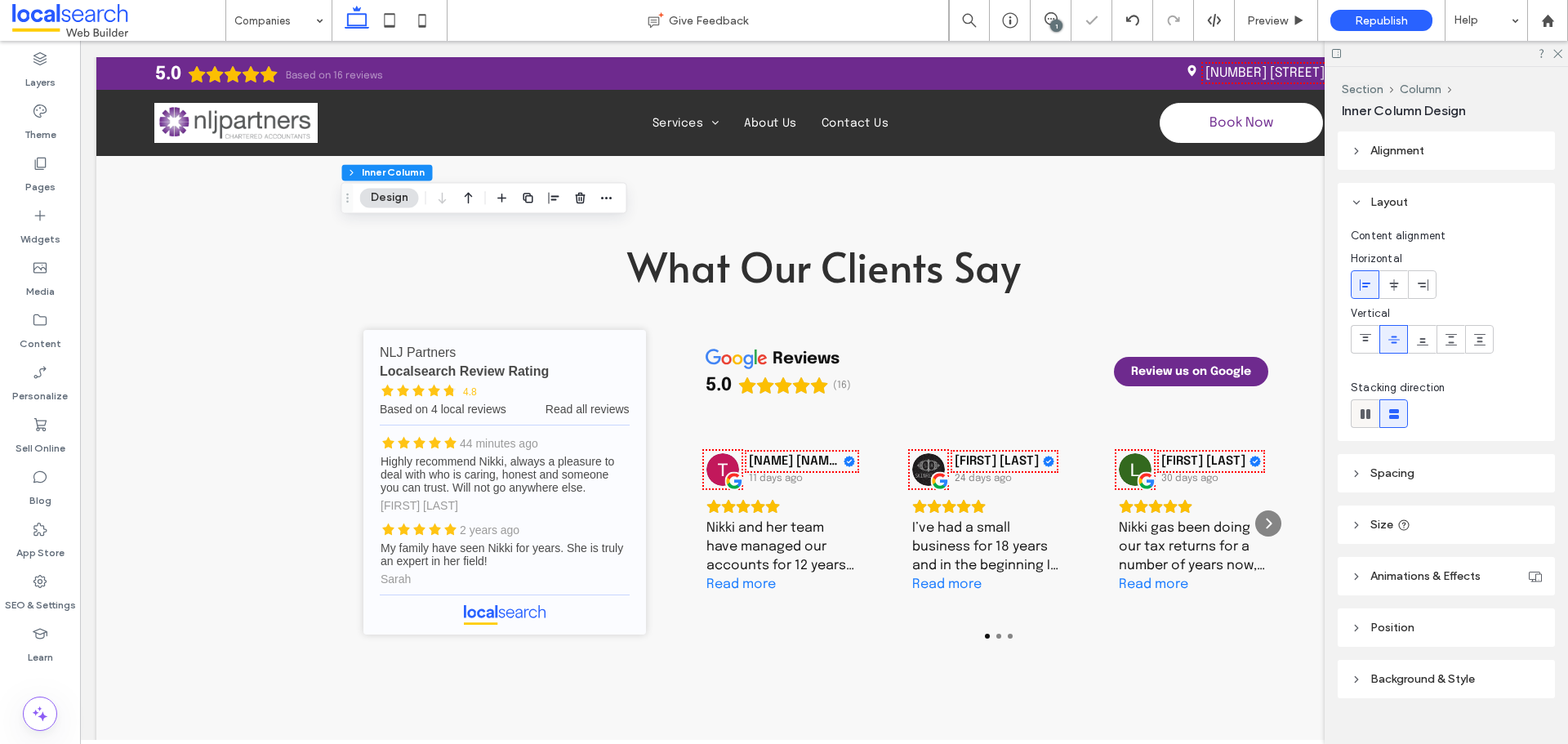 click 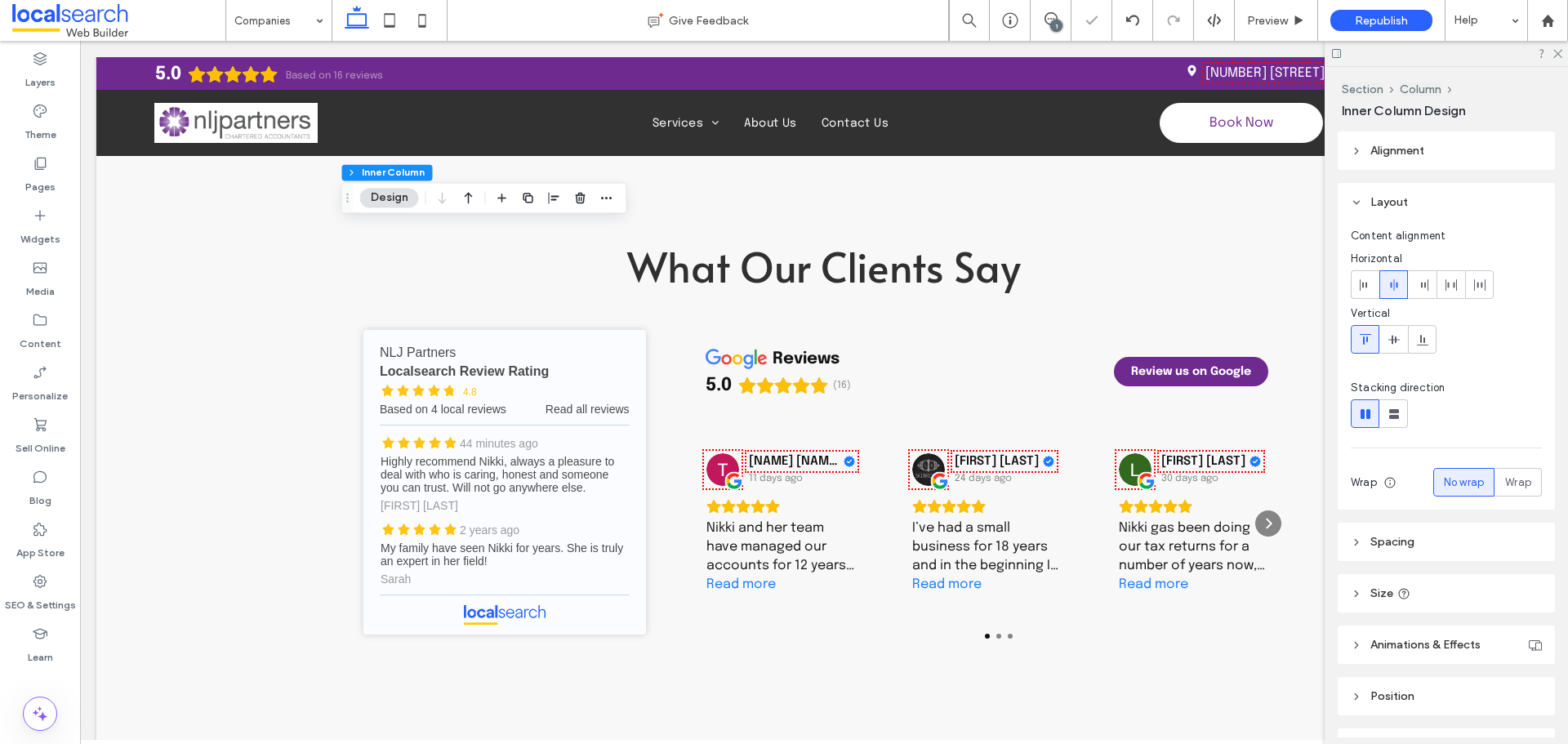 type on "*" 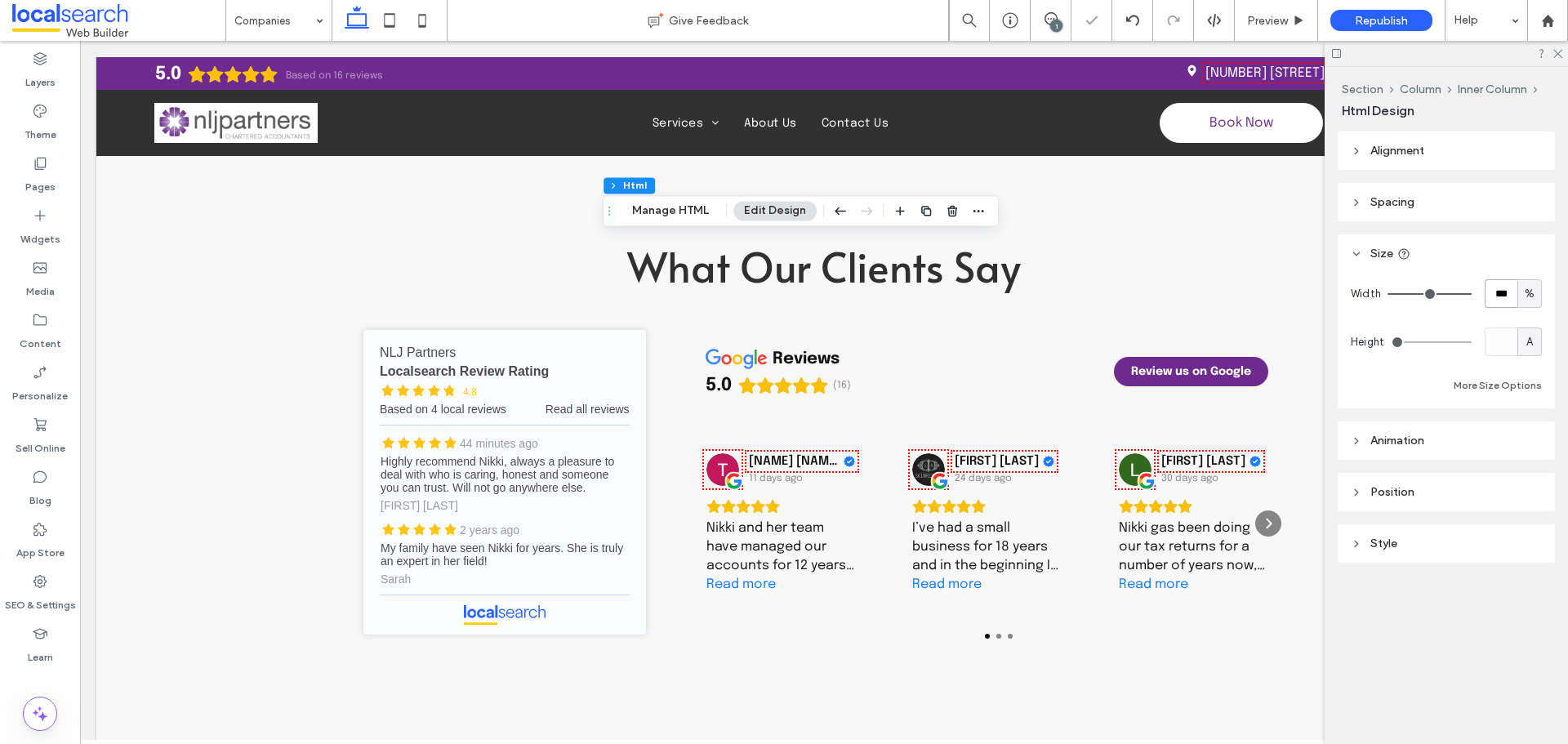 click on "***" at bounding box center (1501, 293) 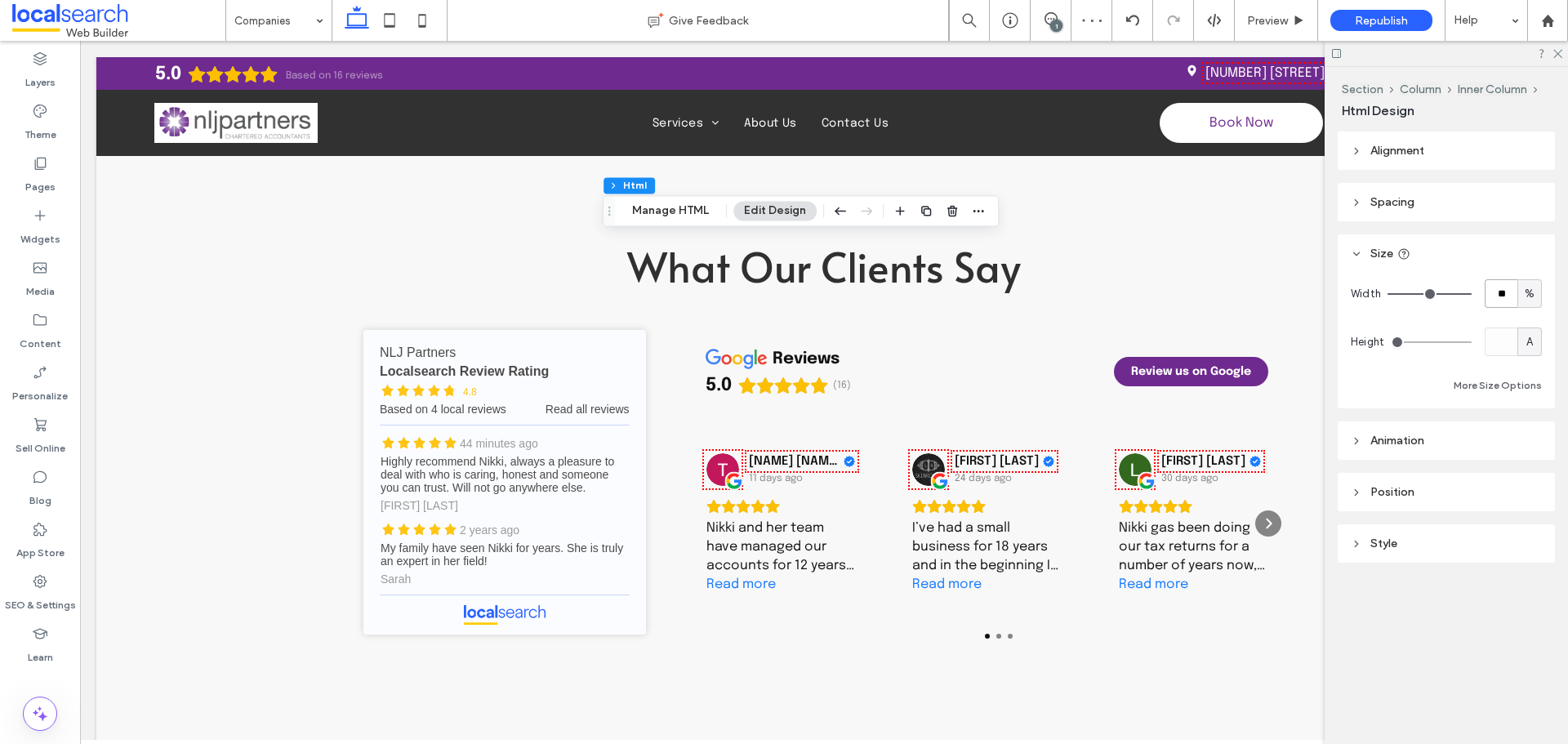 type on "**" 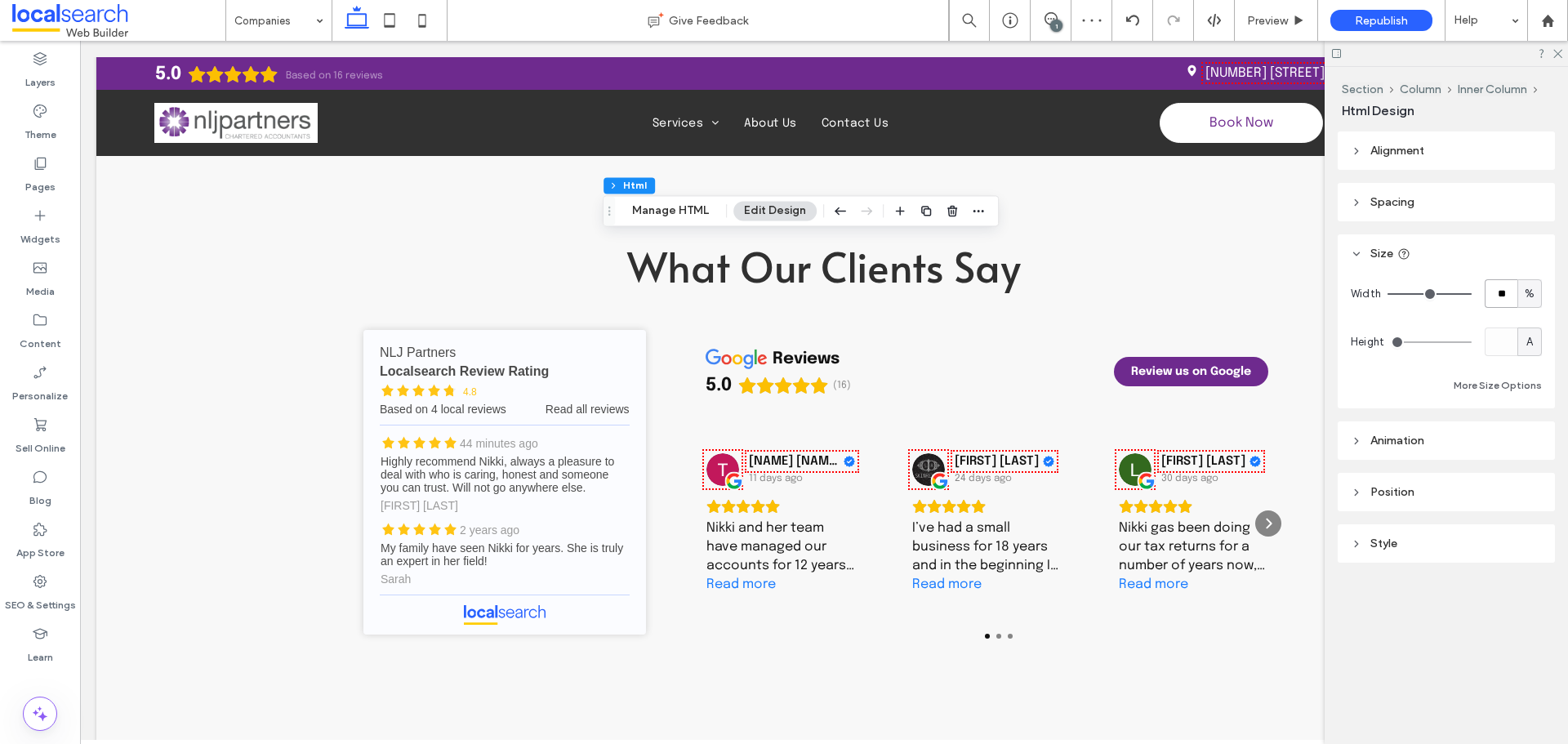type on "**" 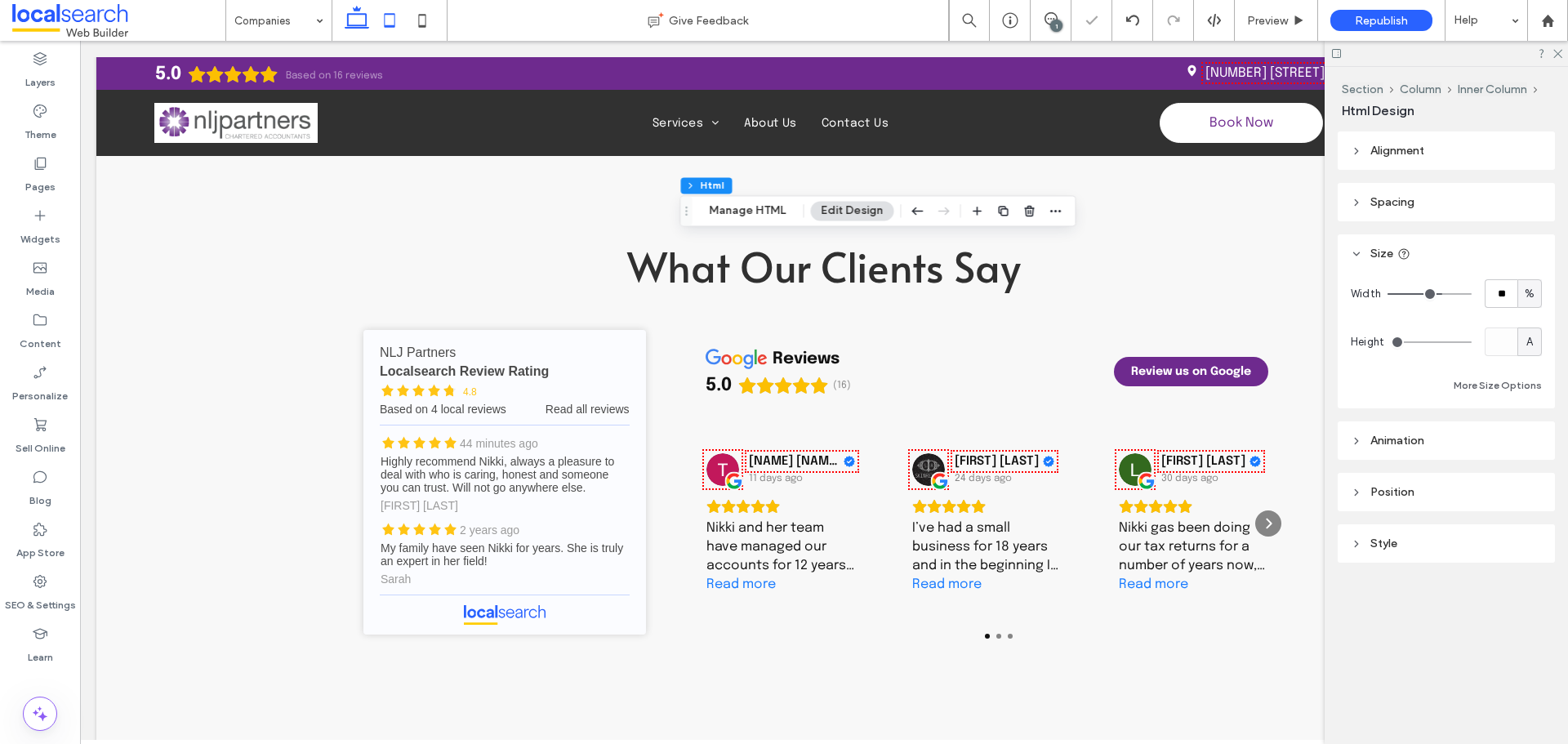 click 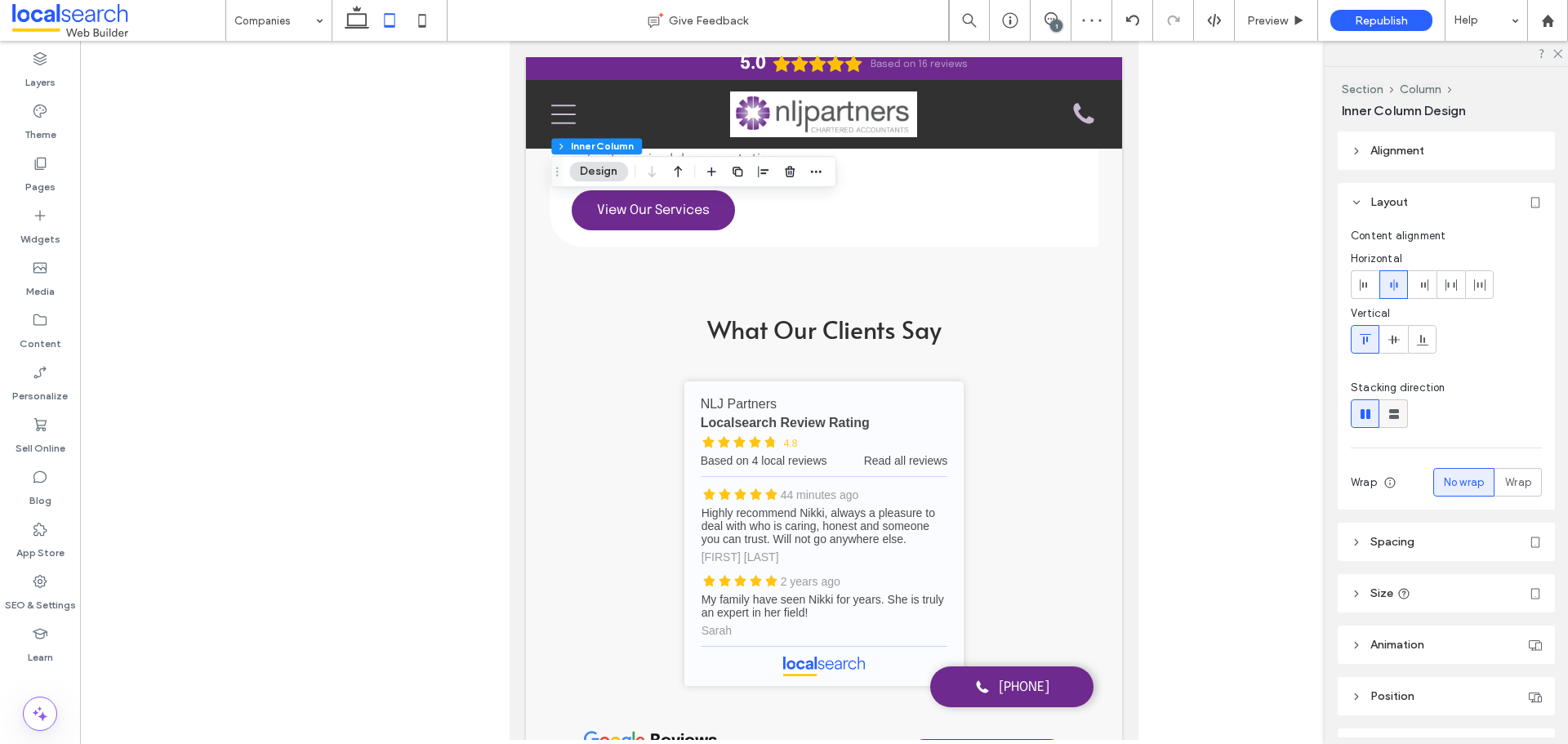 click 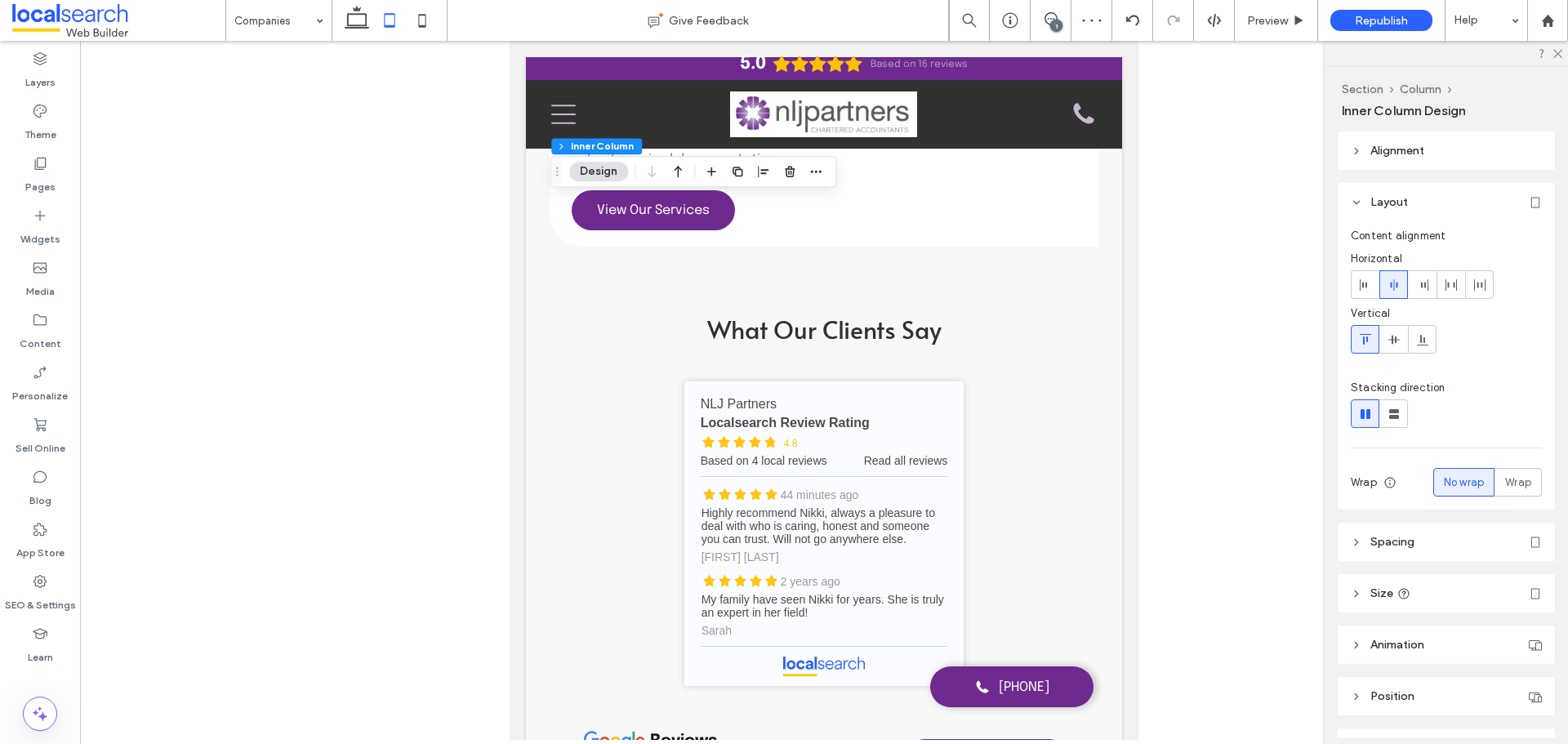 type on "**" 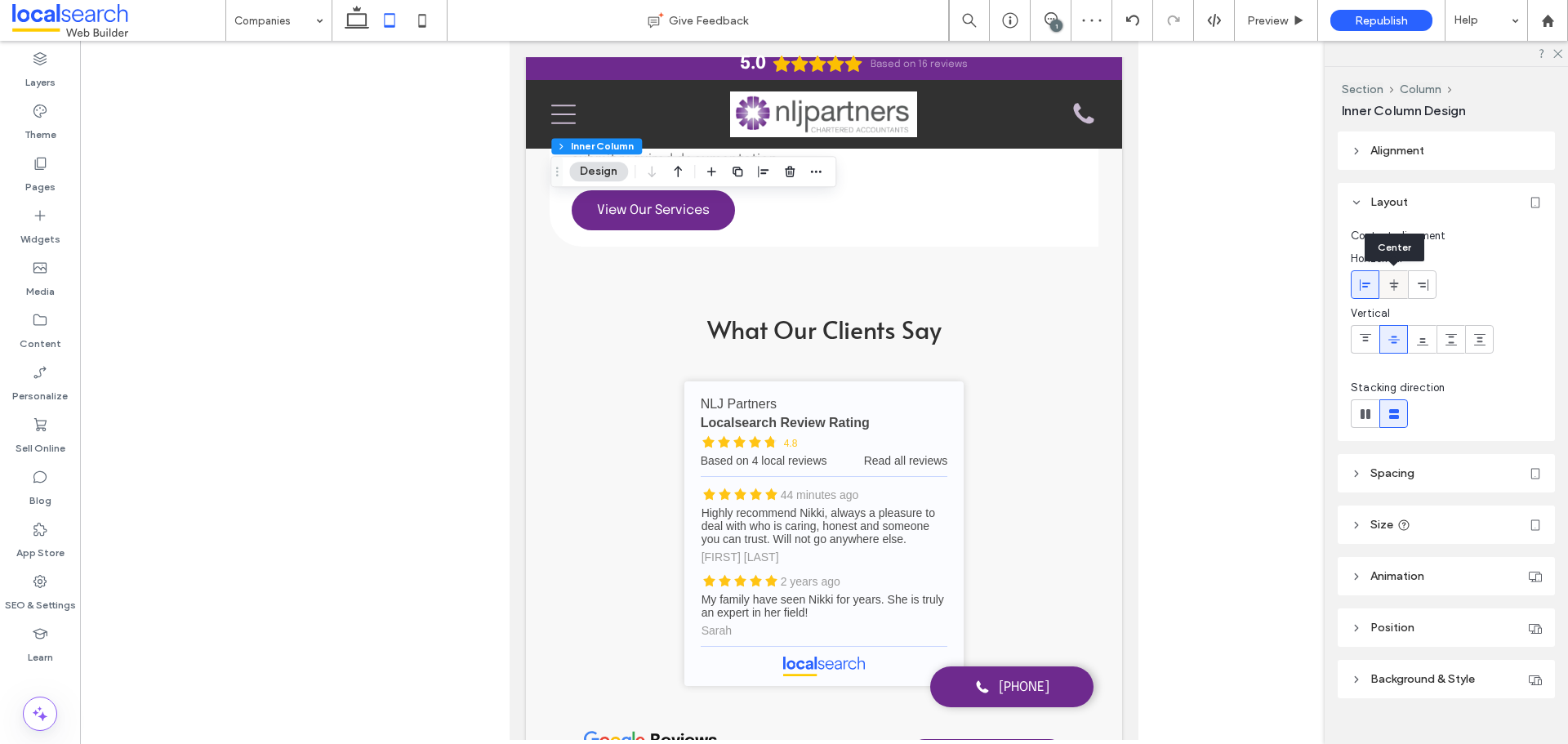 click 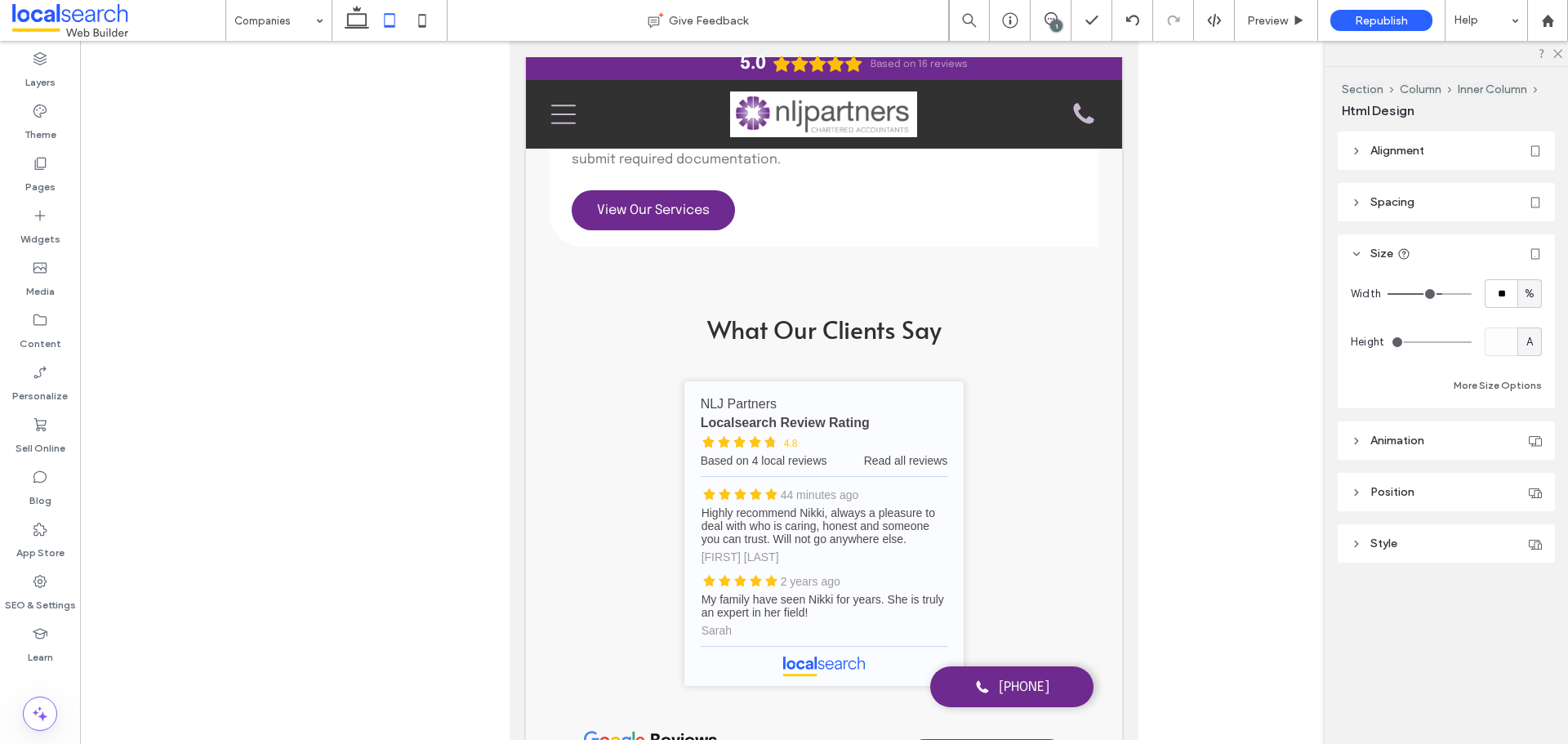 type on "***" 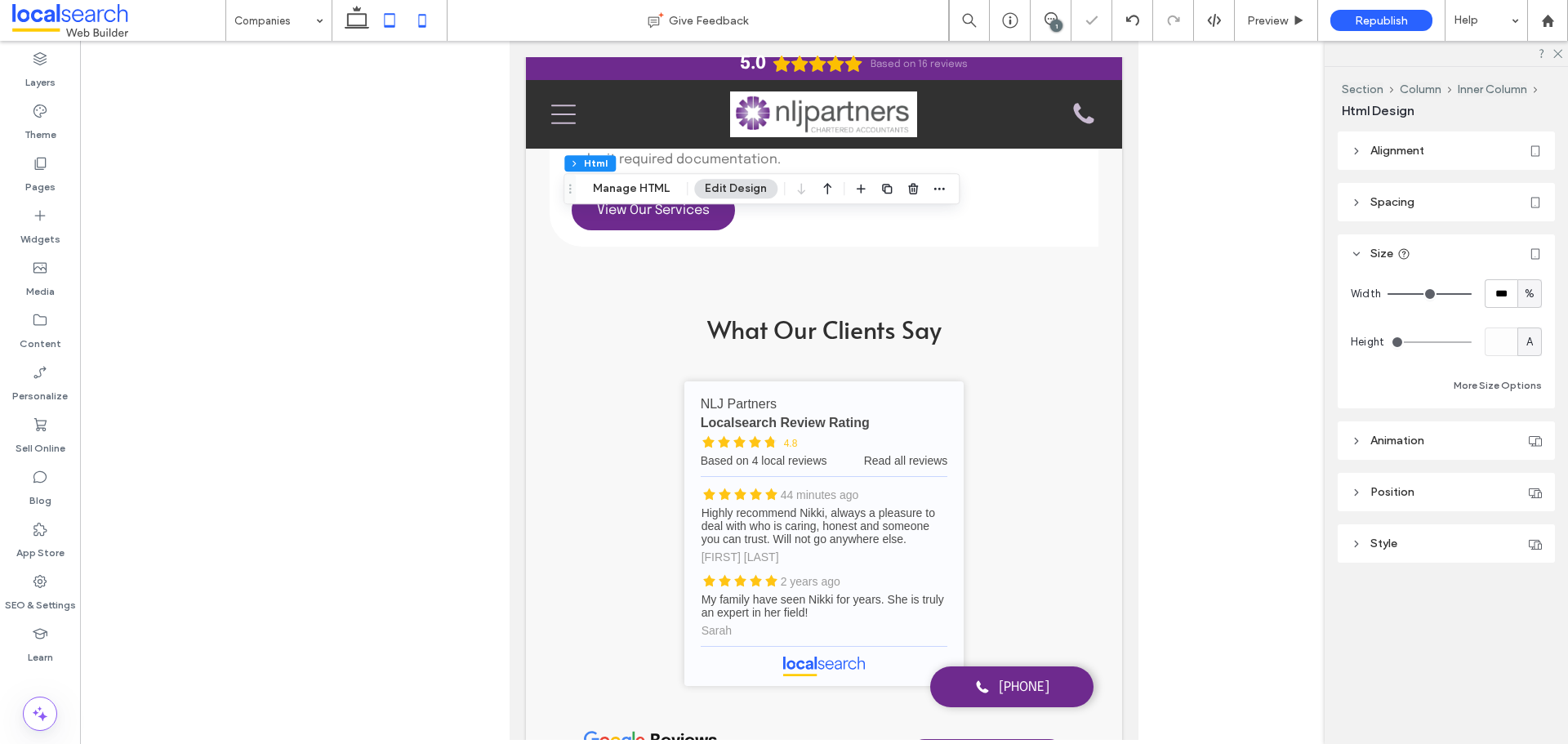 click 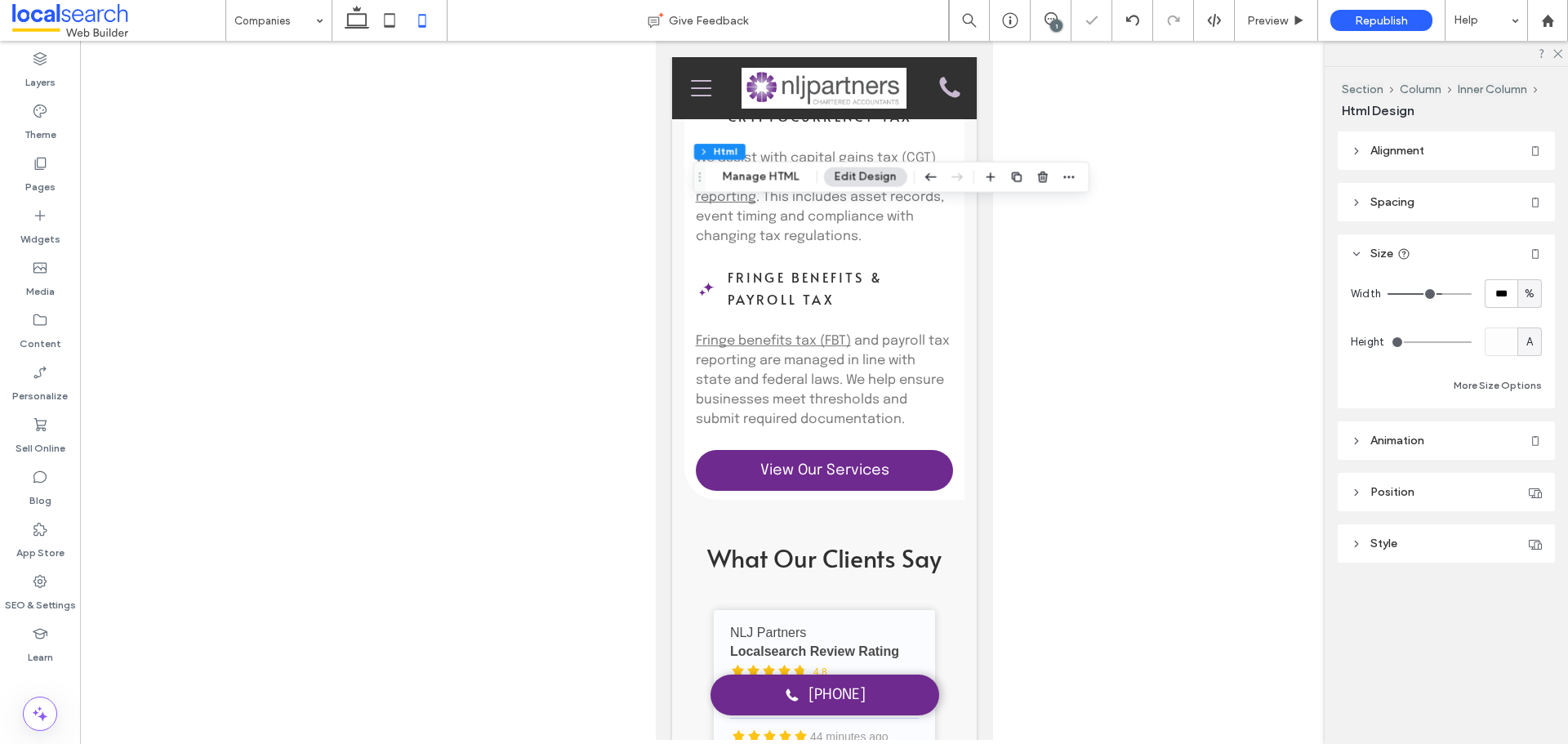 type on "**" 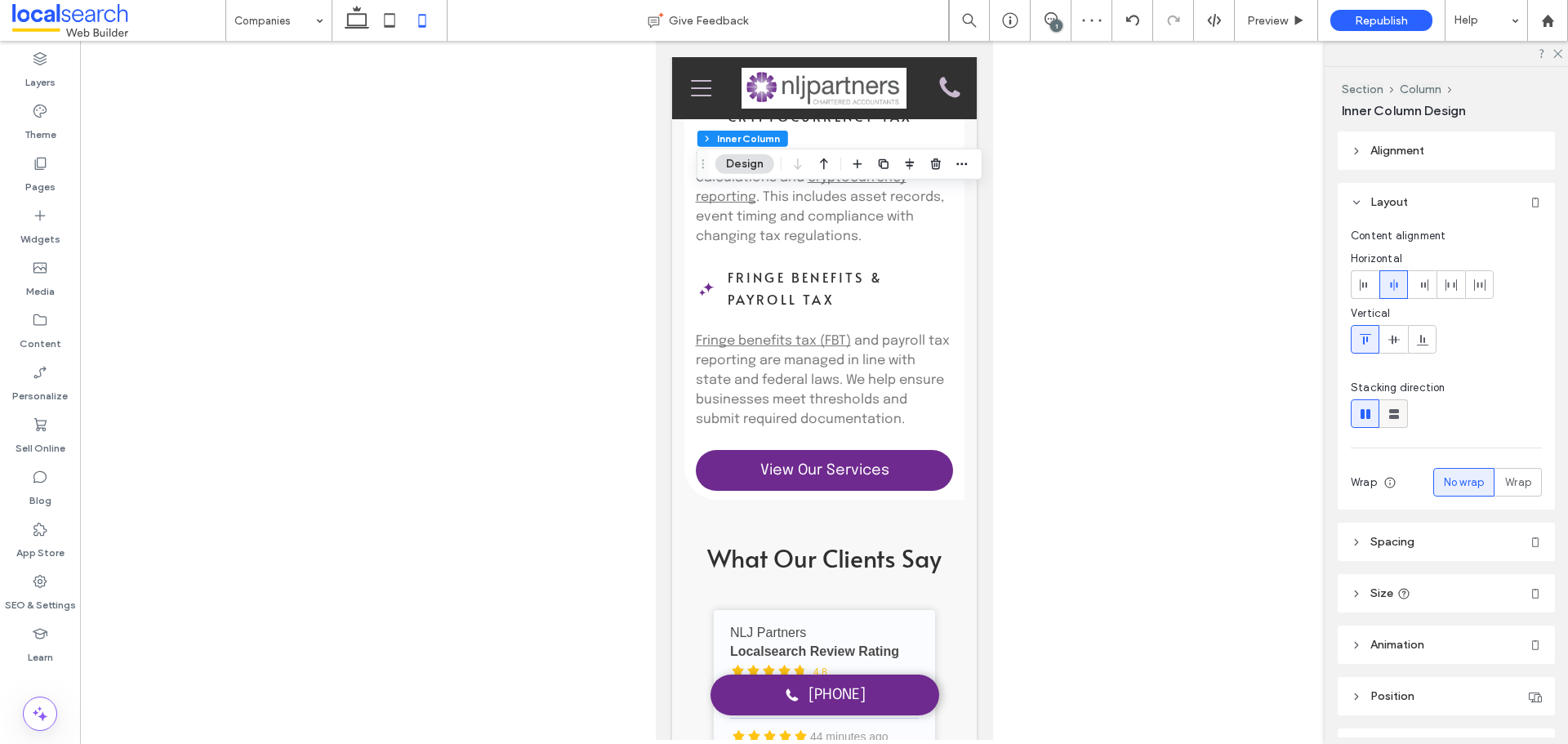 click 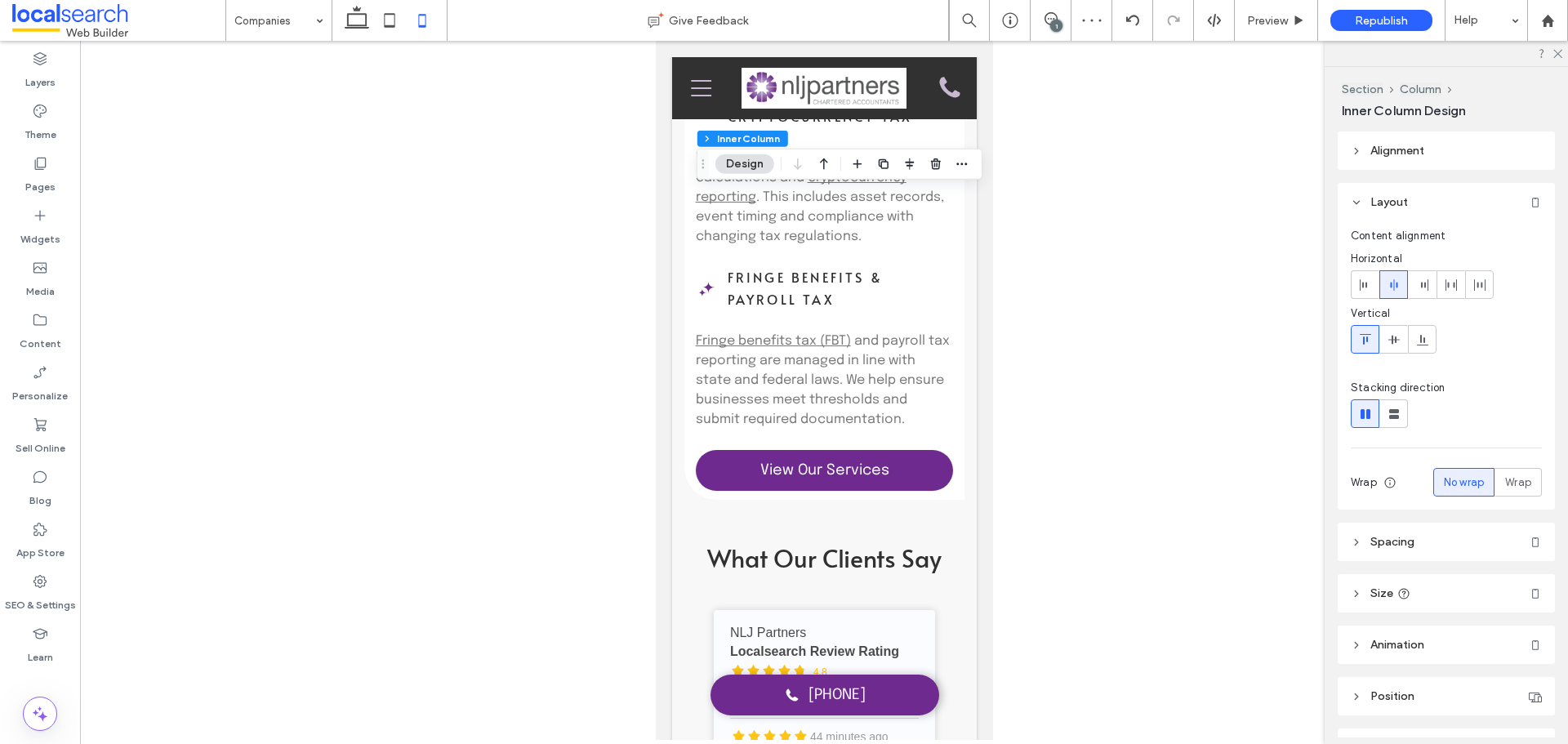 type on "**" 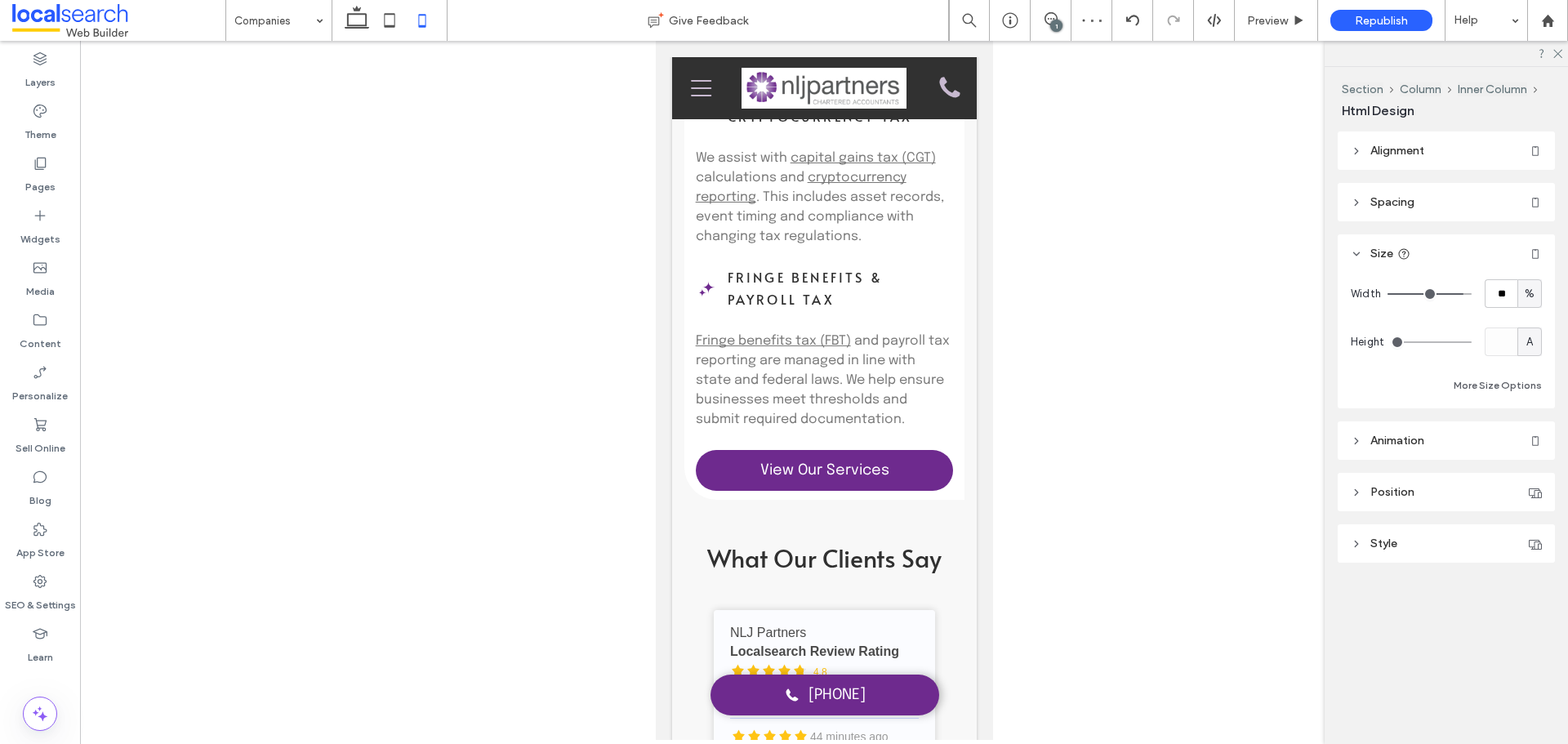 type on "***" 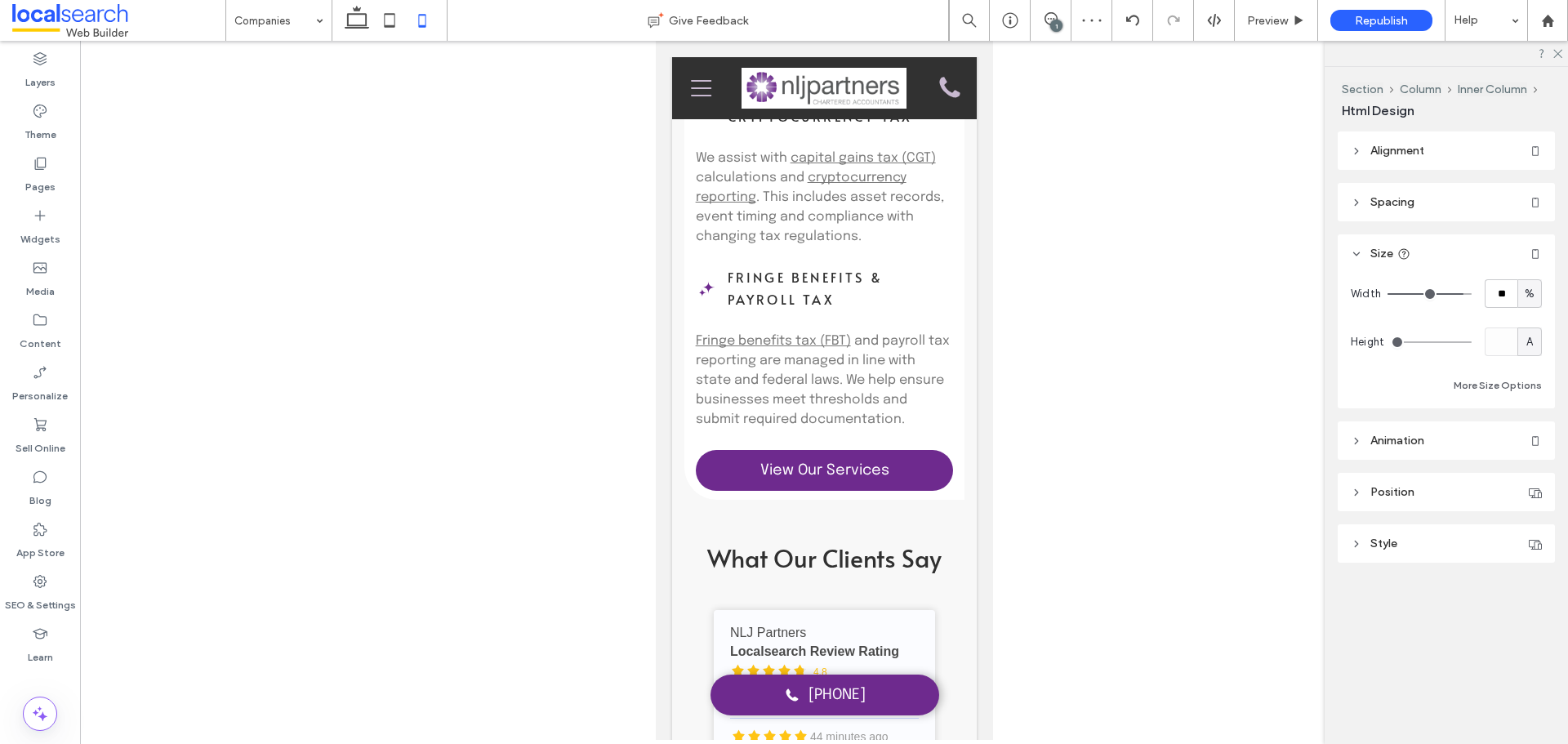 type on "***" 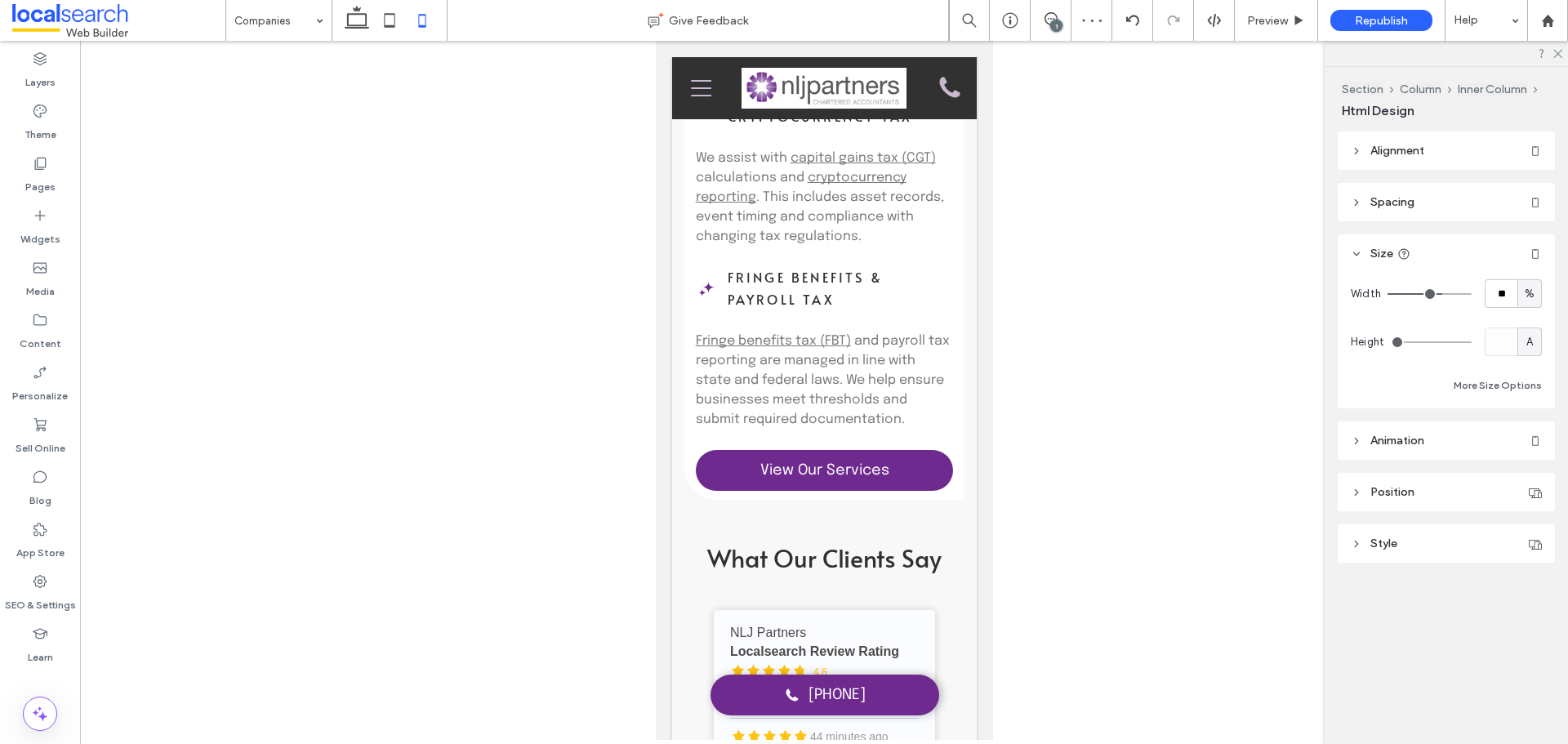 type on "***" 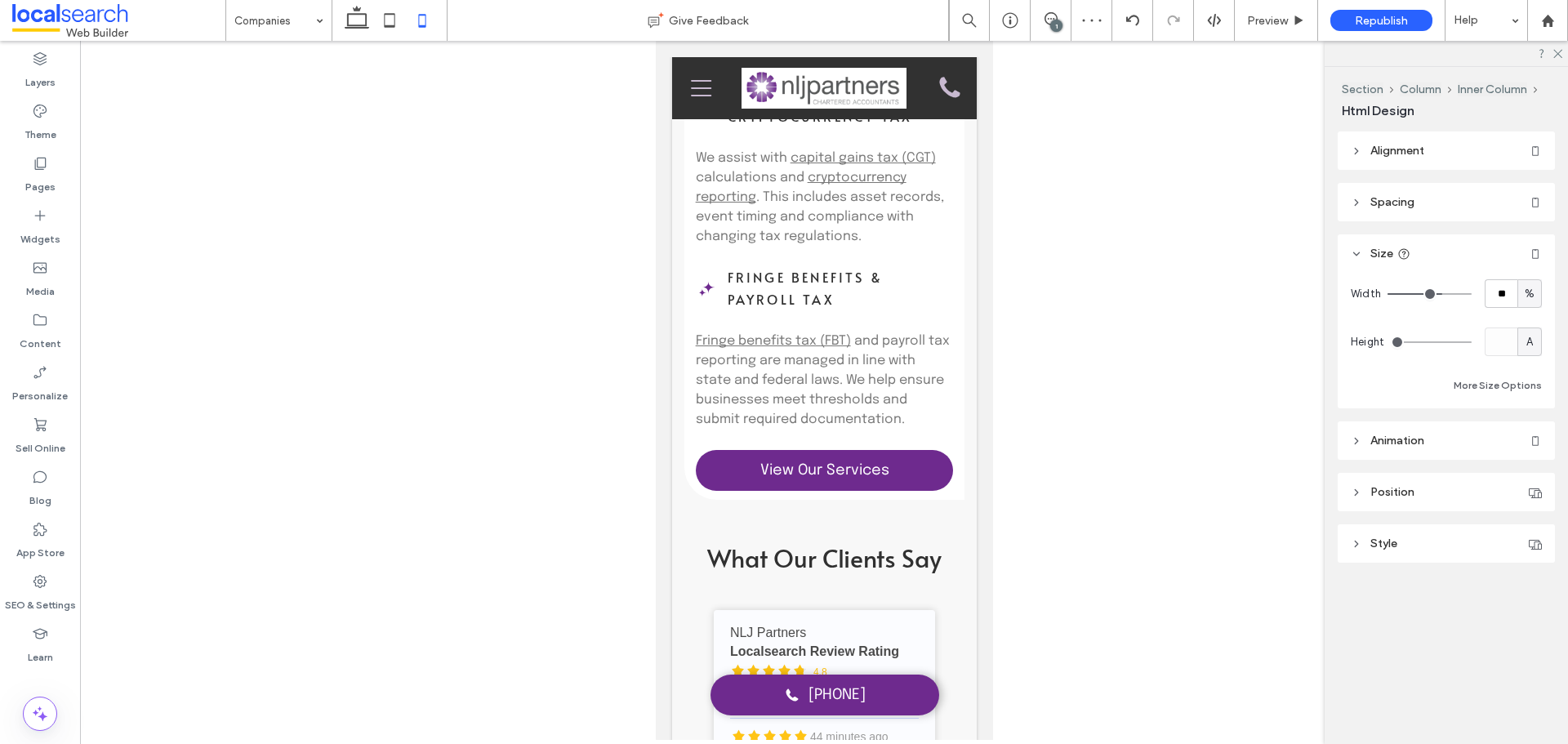 type on "***" 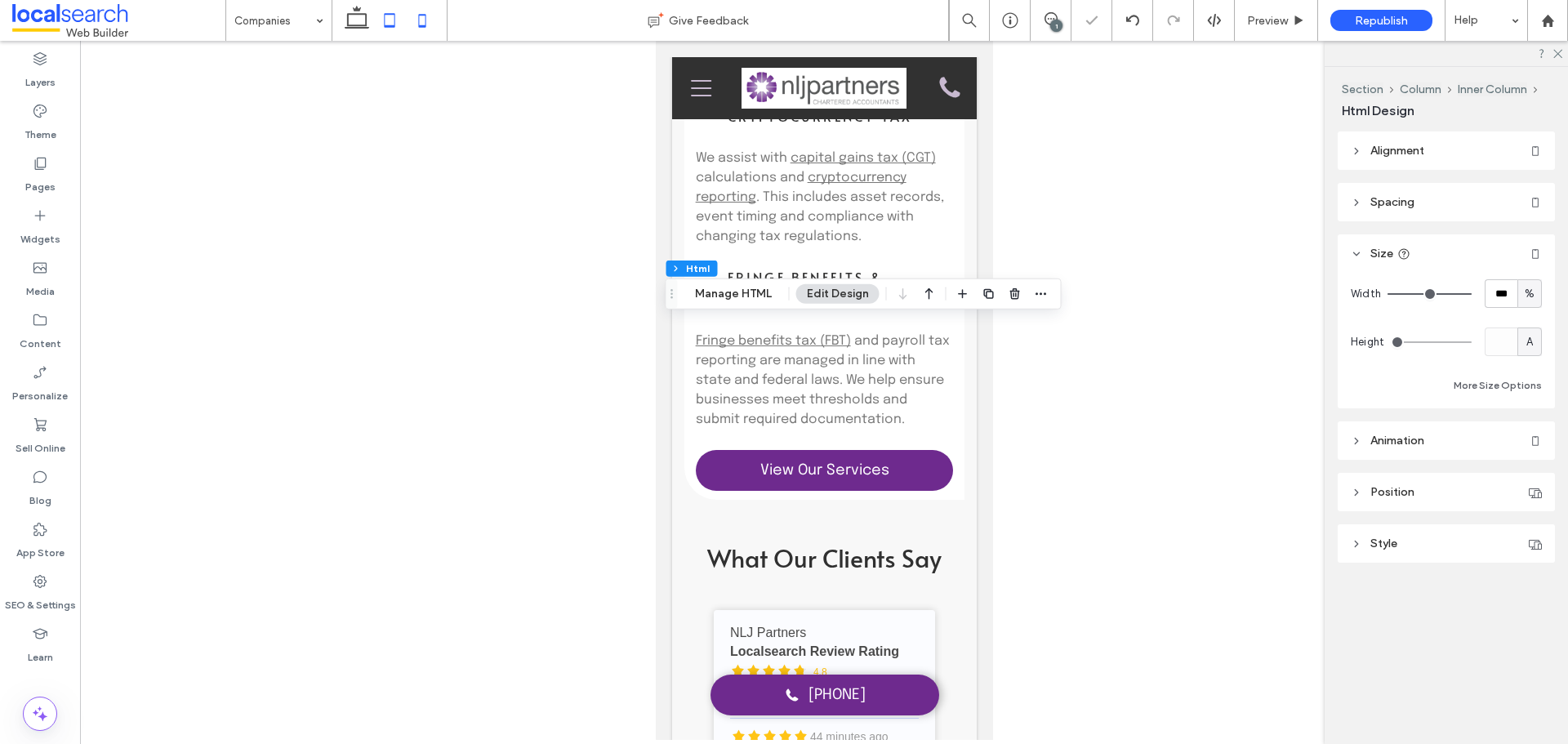 click 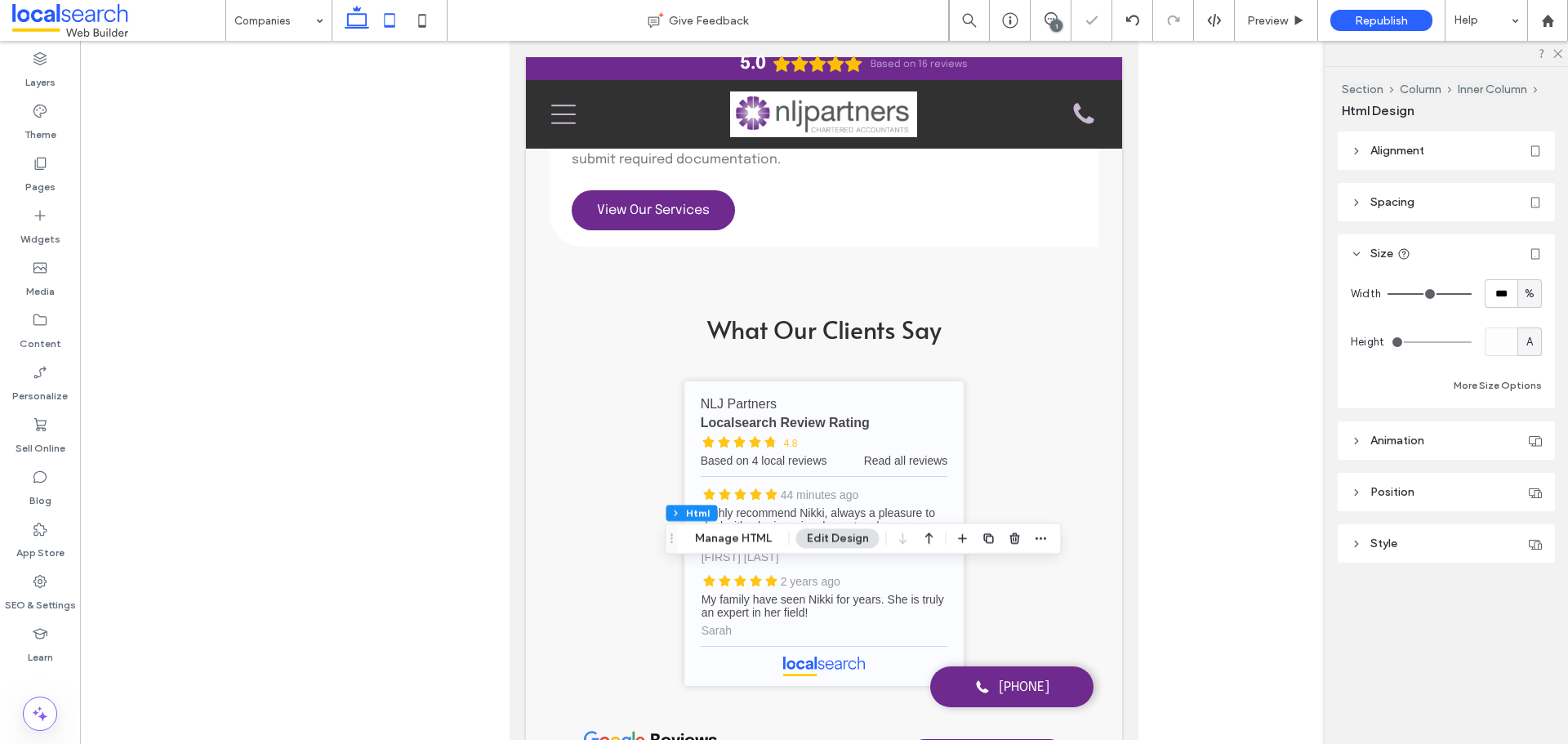 click 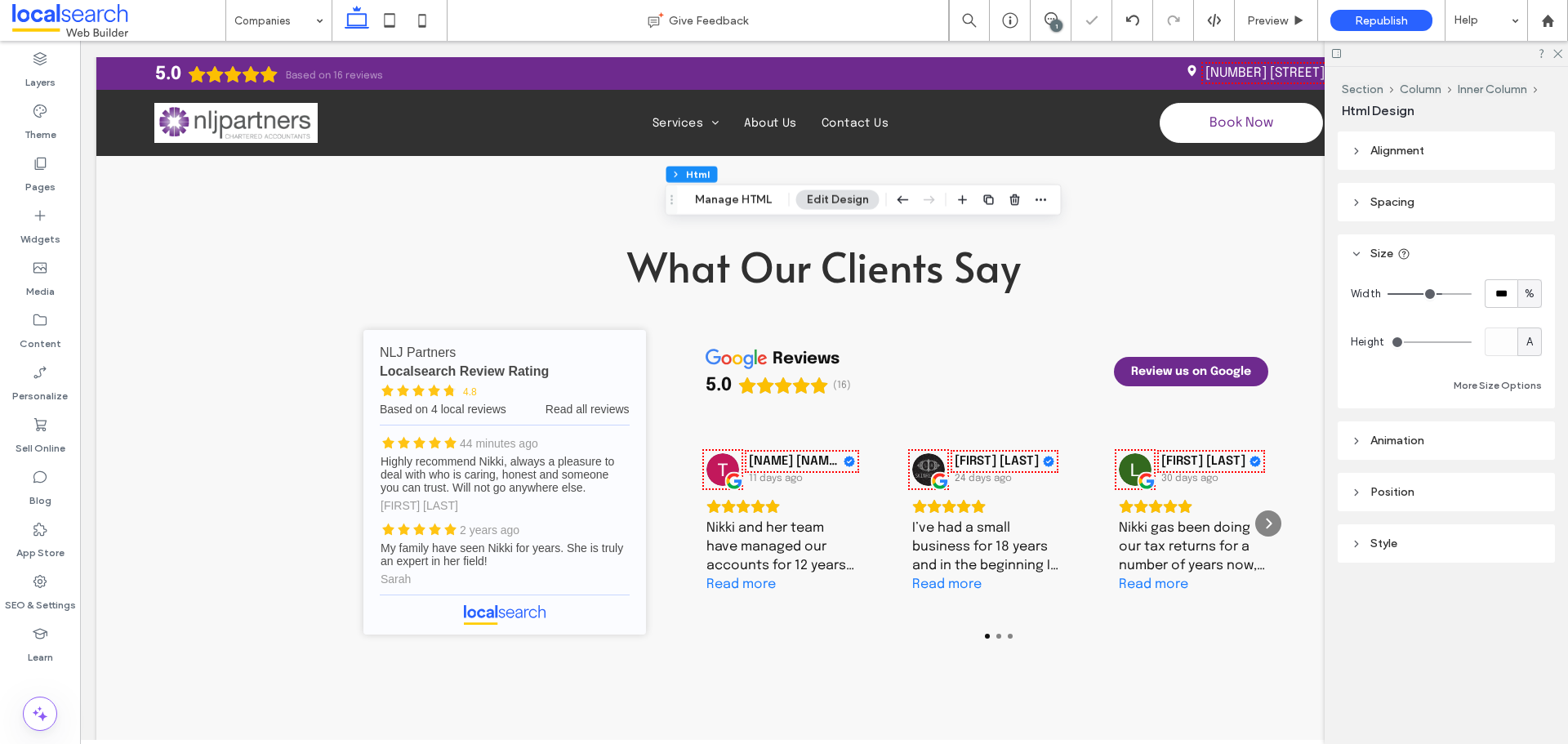 type on "**" 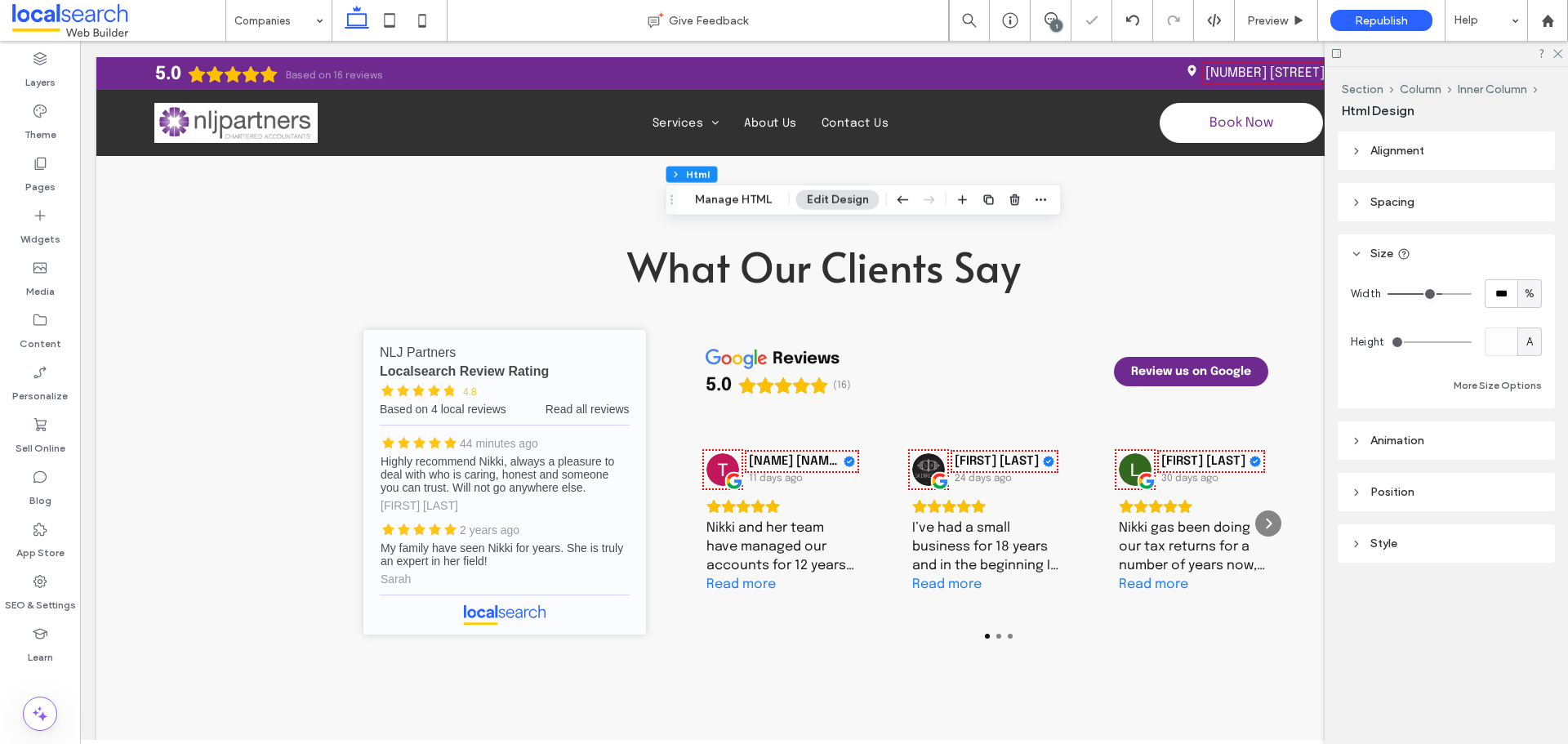 type on "**" 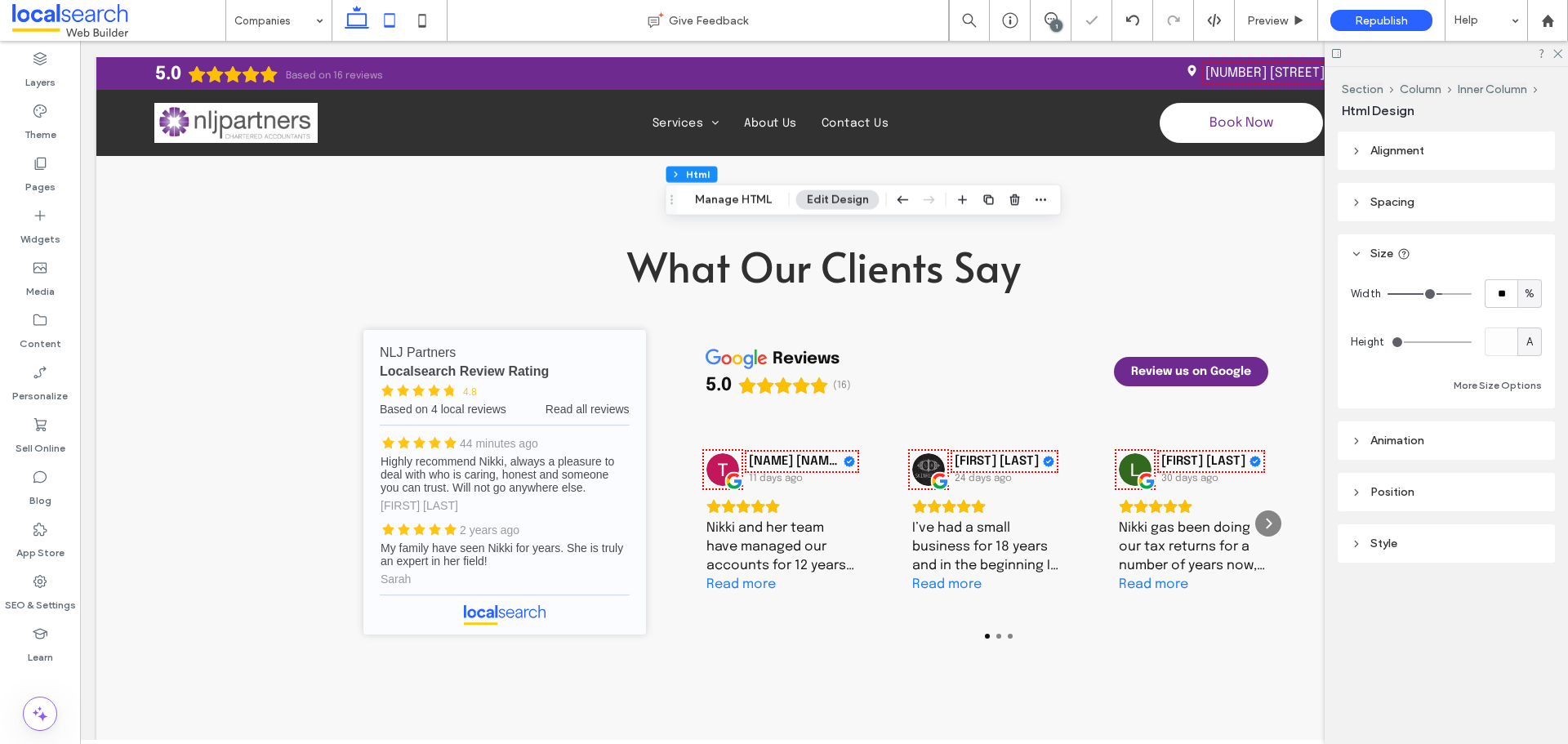 click 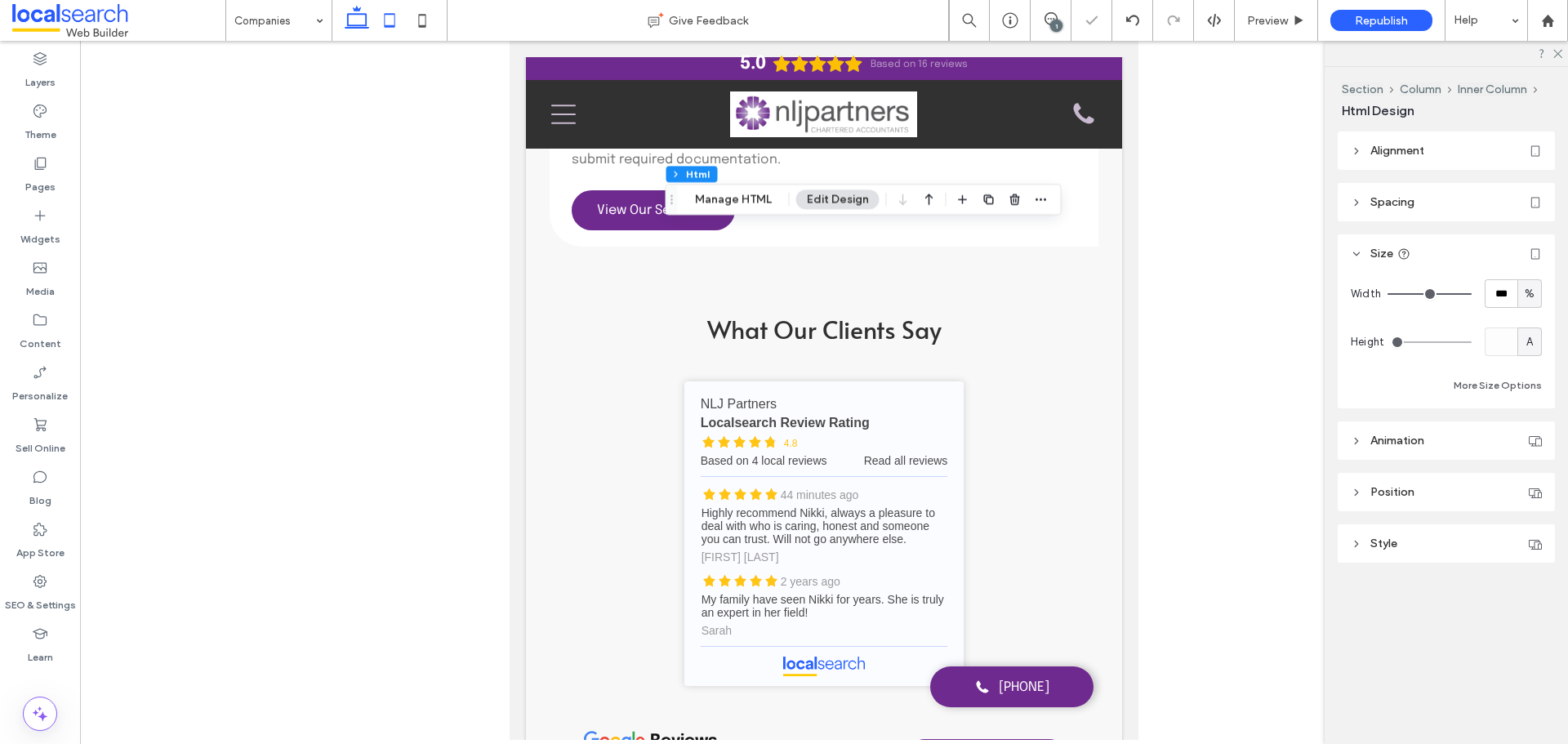 click 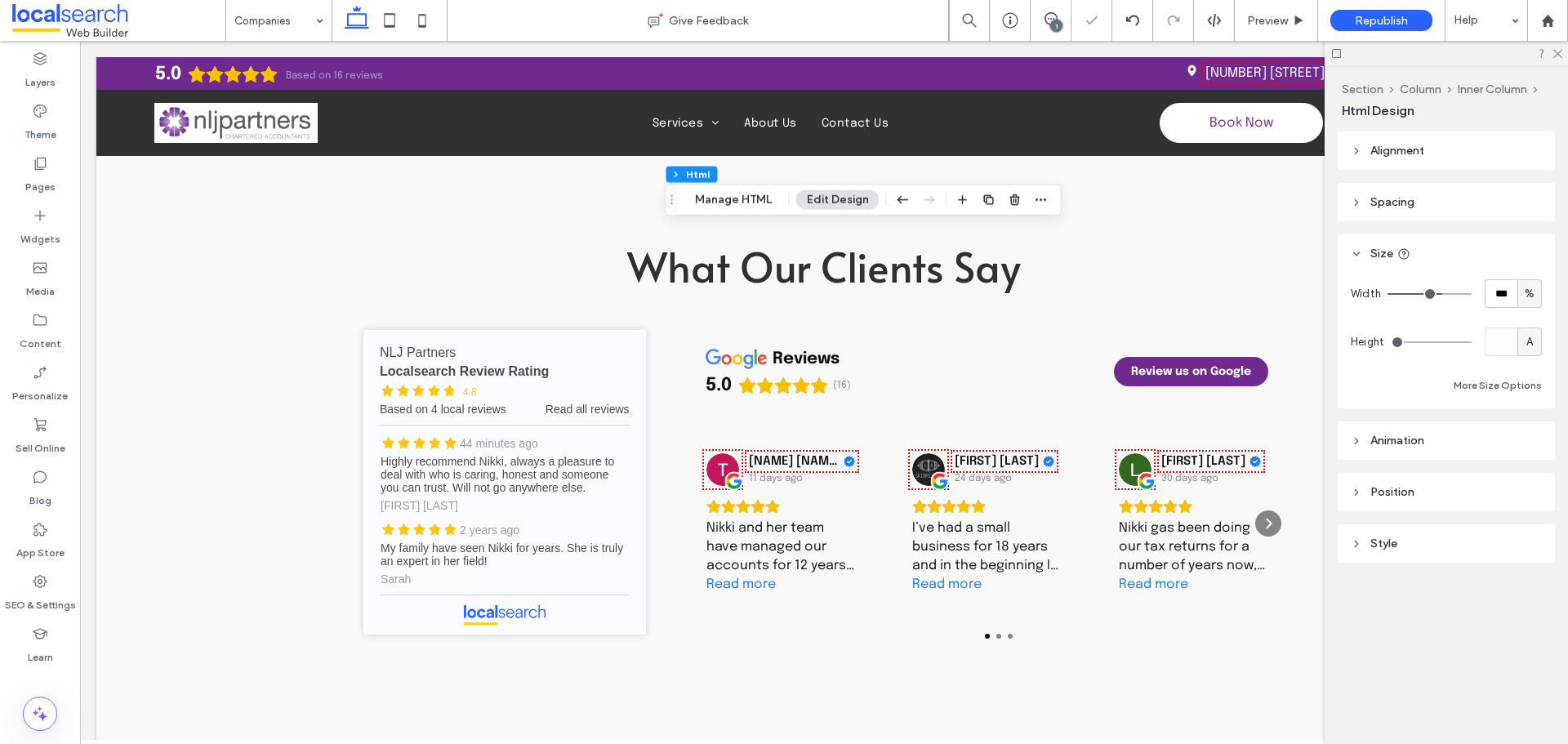 type on "**" 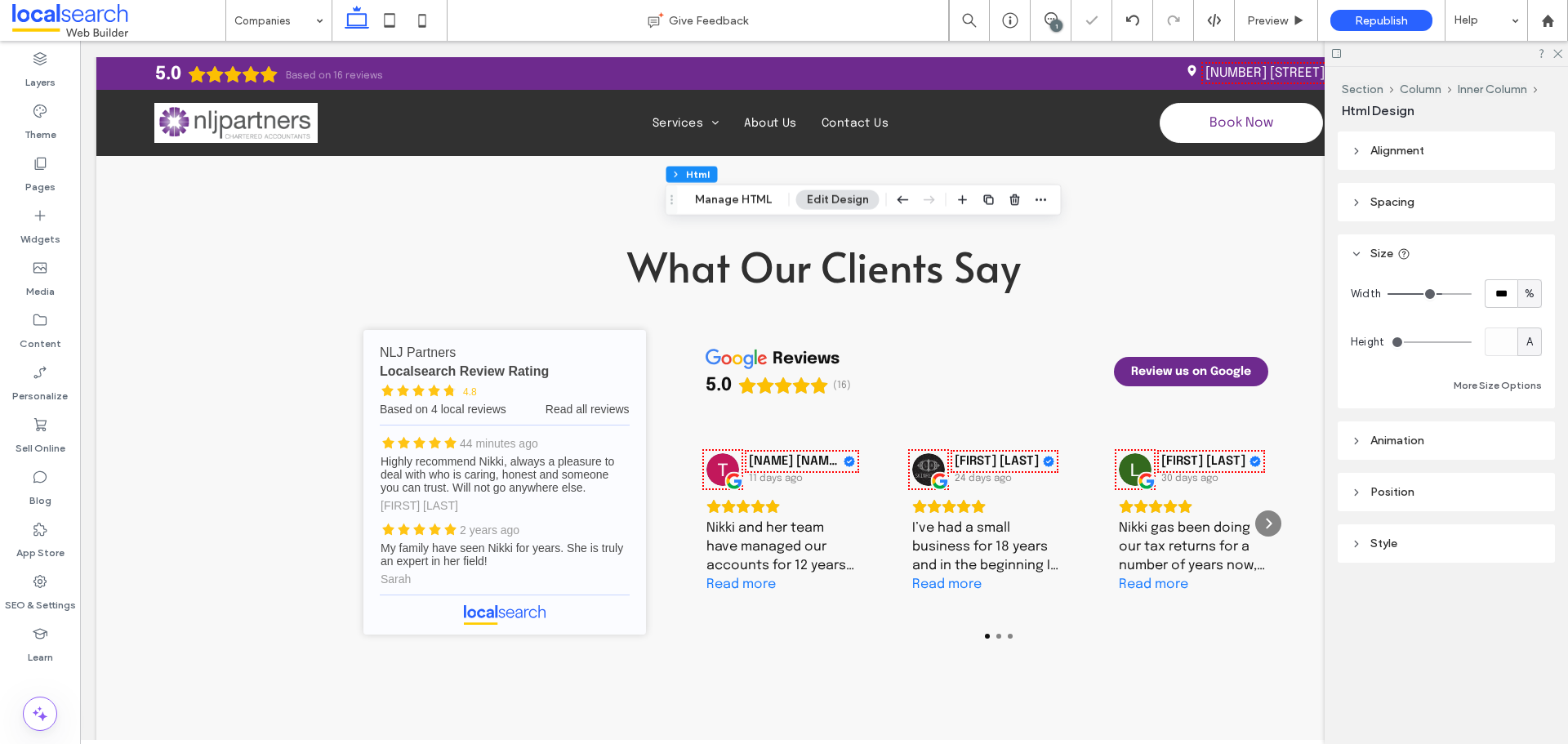 type on "**" 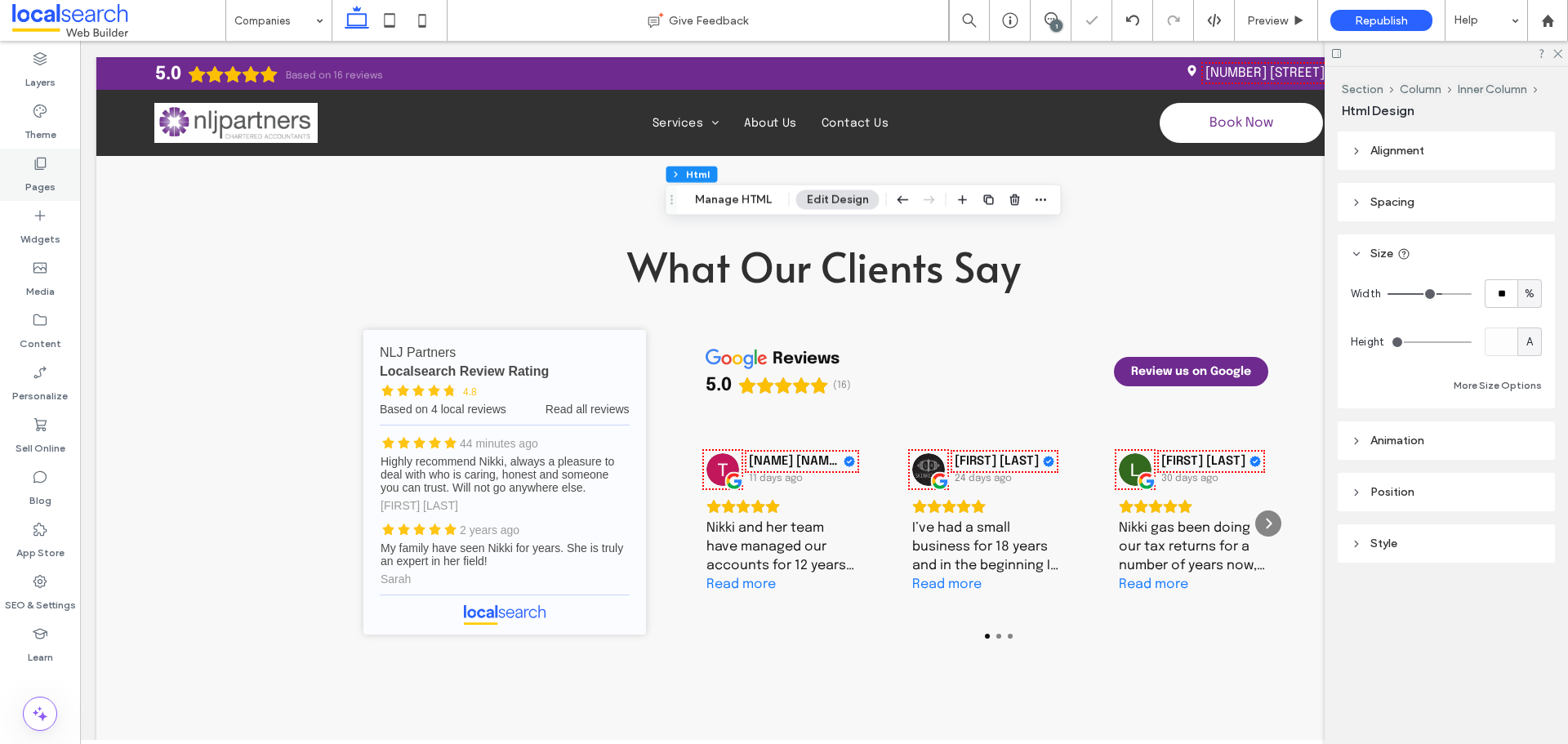 click on "Pages" at bounding box center (40, 183) 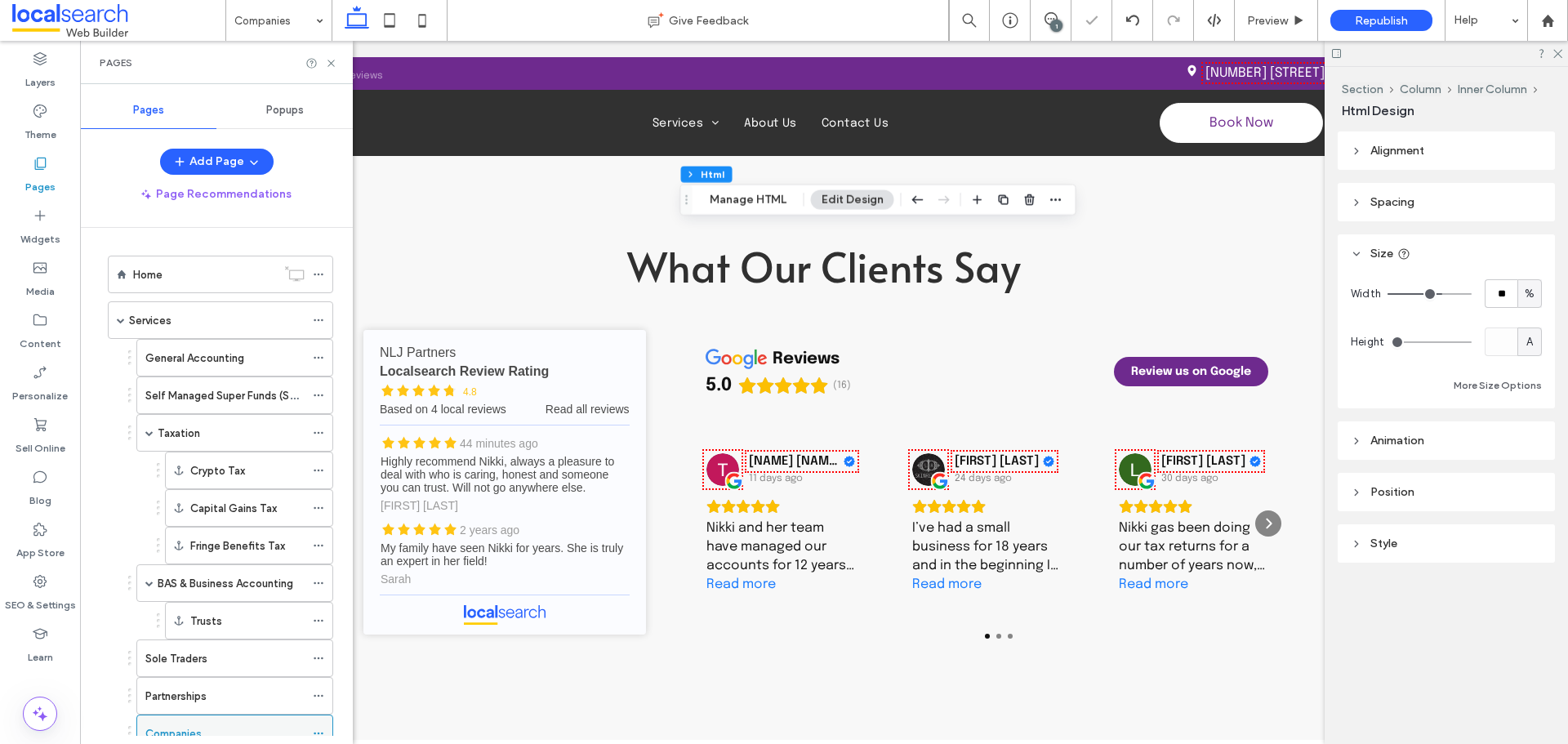 scroll, scrollTop: 149, scrollLeft: 0, axis: vertical 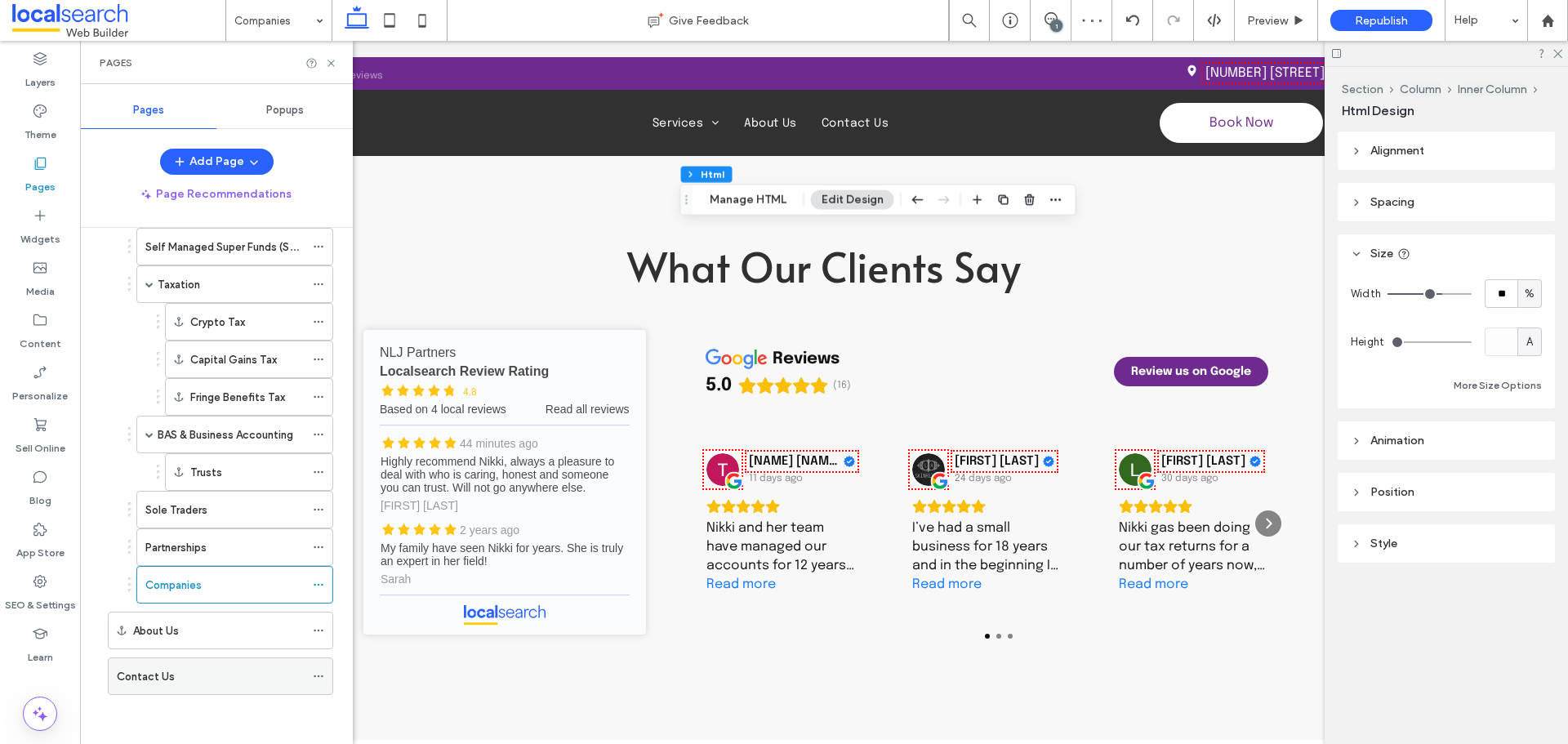 click on "Contact Us" at bounding box center (211, 676) 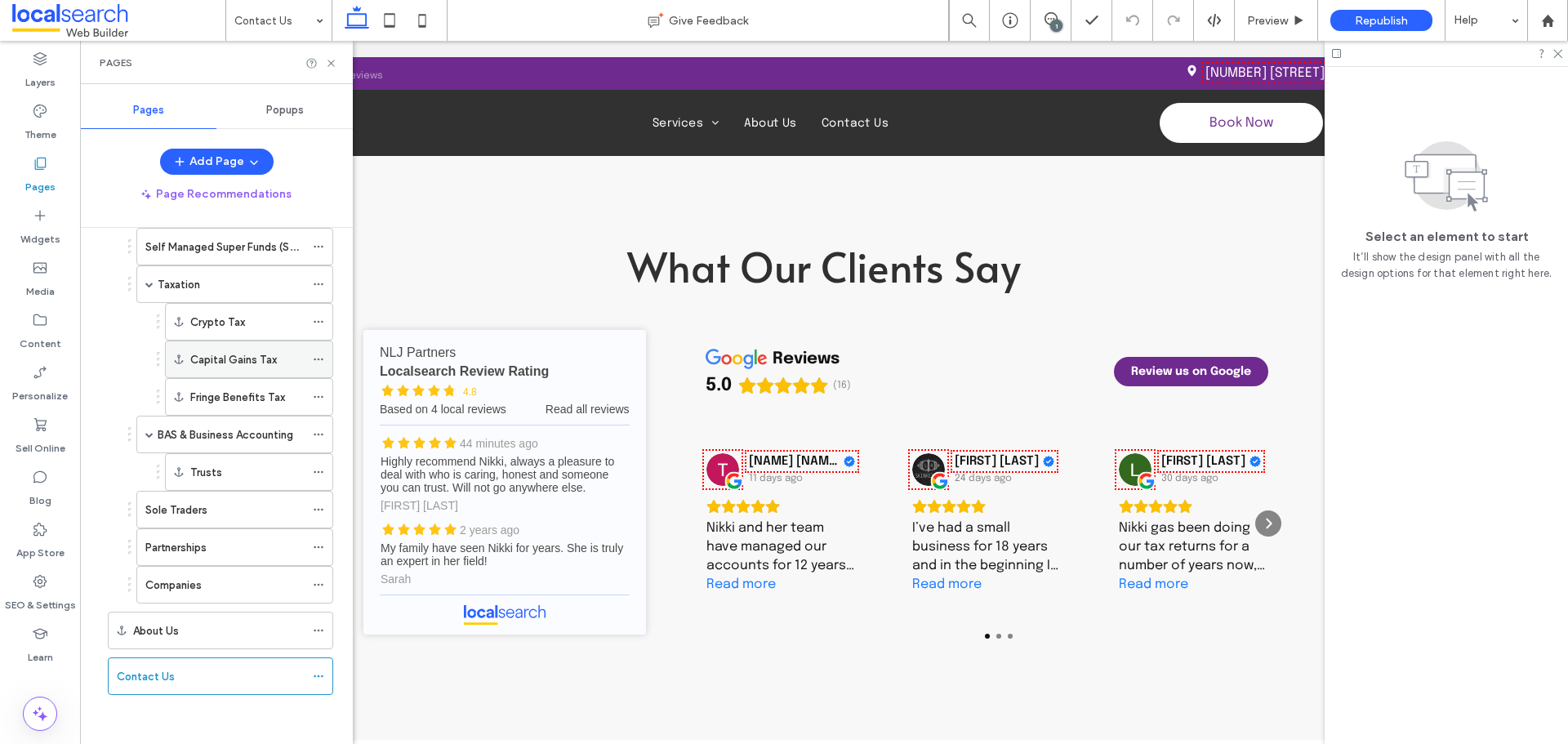 scroll, scrollTop: 0, scrollLeft: 0, axis: both 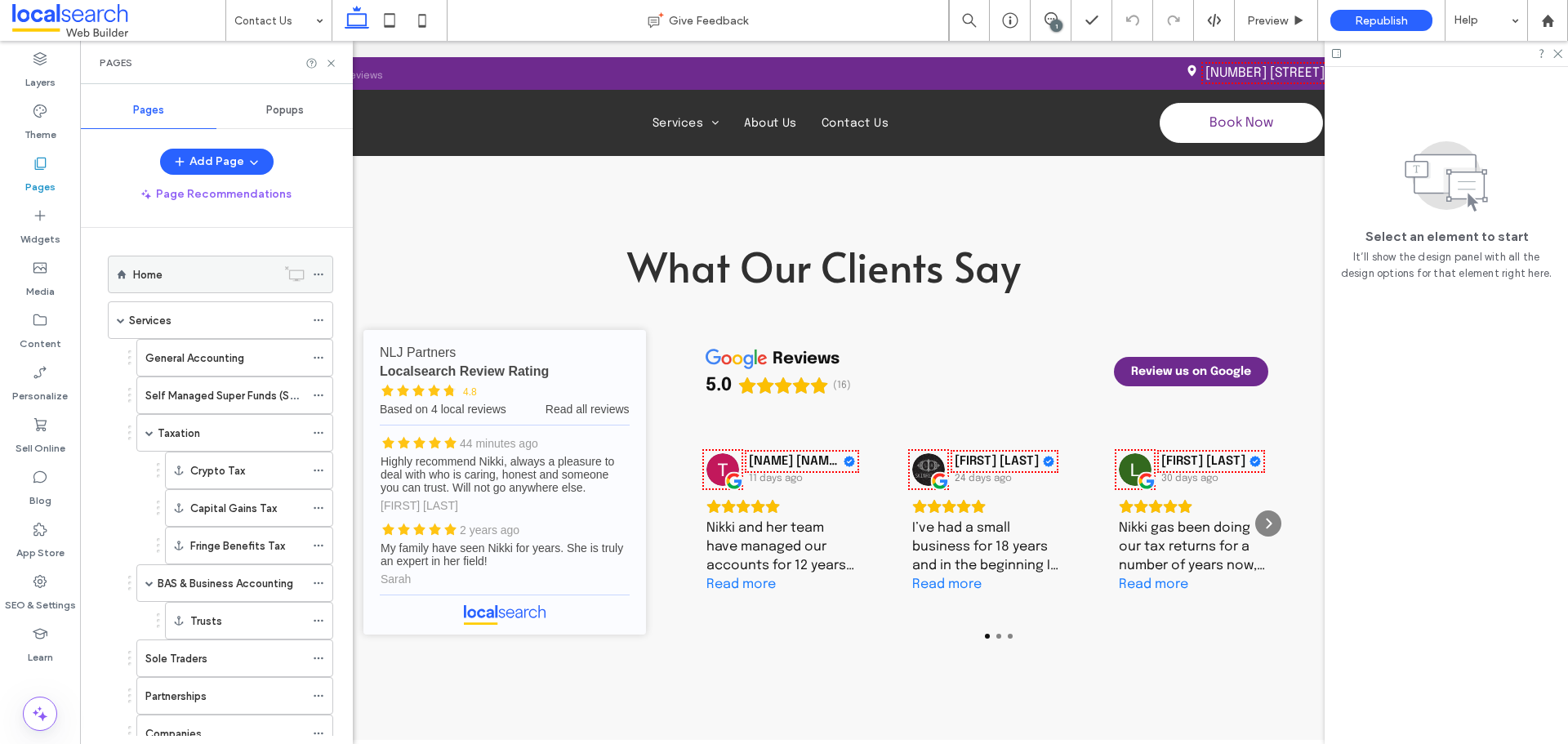 click on "Home" at bounding box center (204, 274) 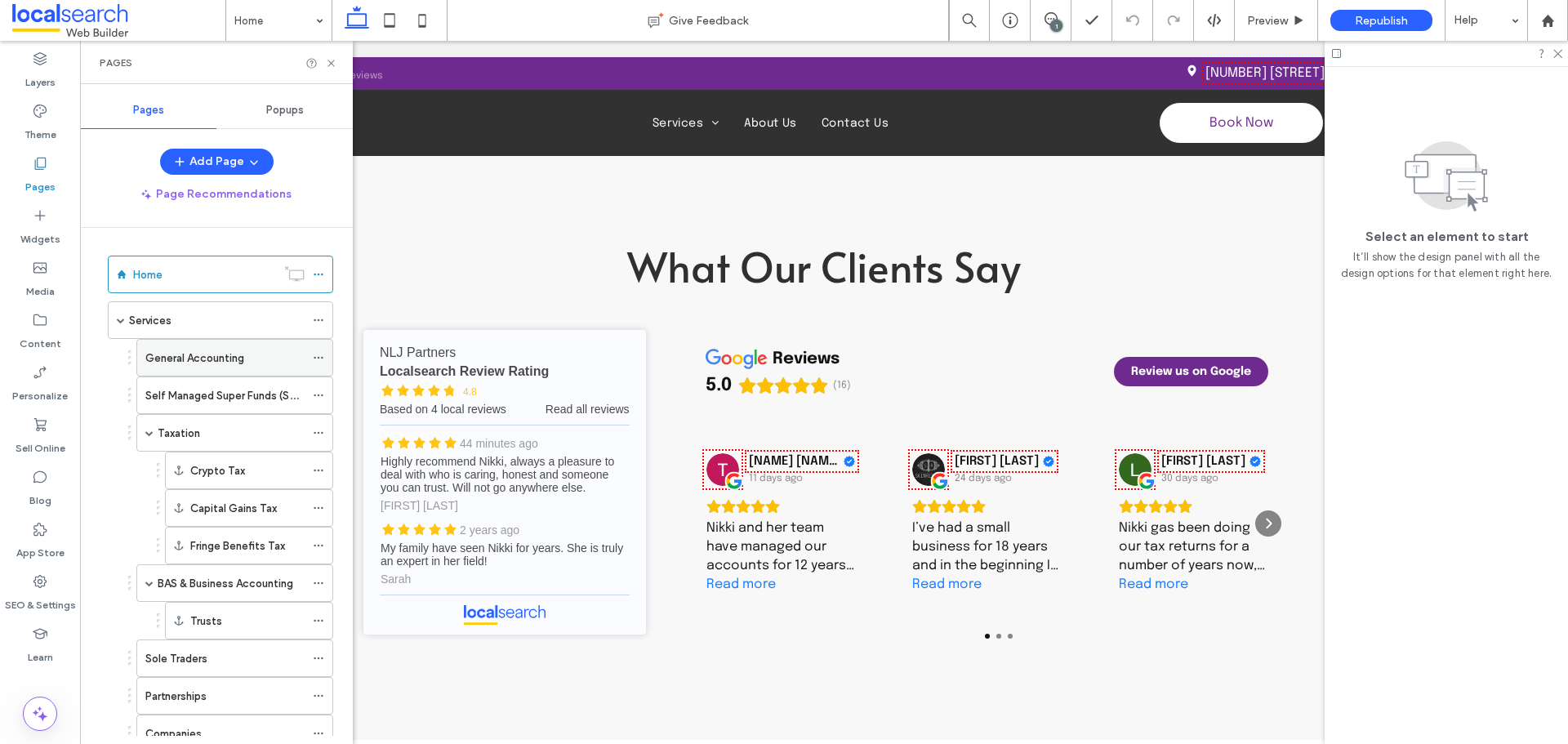 click on "General Accounting" at bounding box center [194, 358] 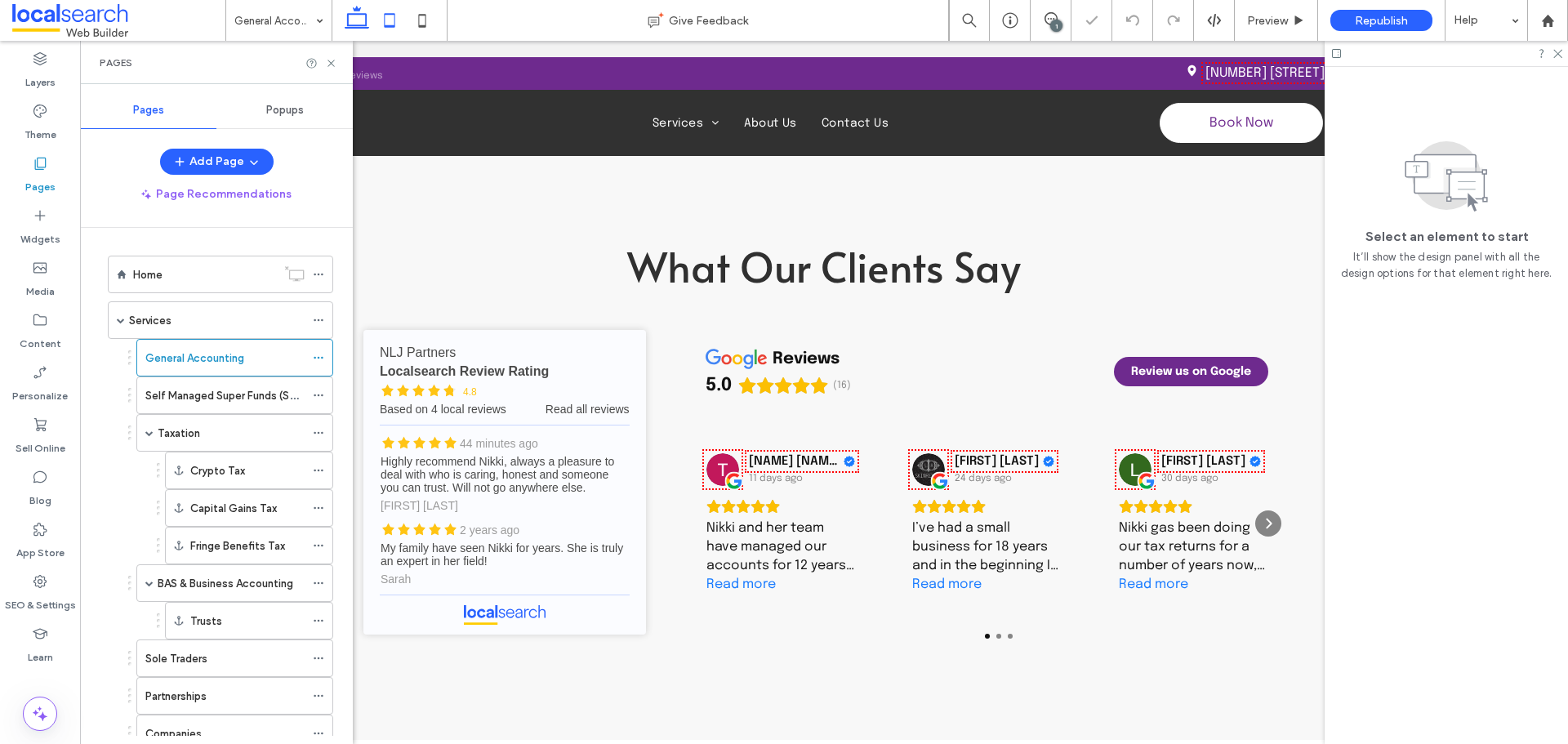 click 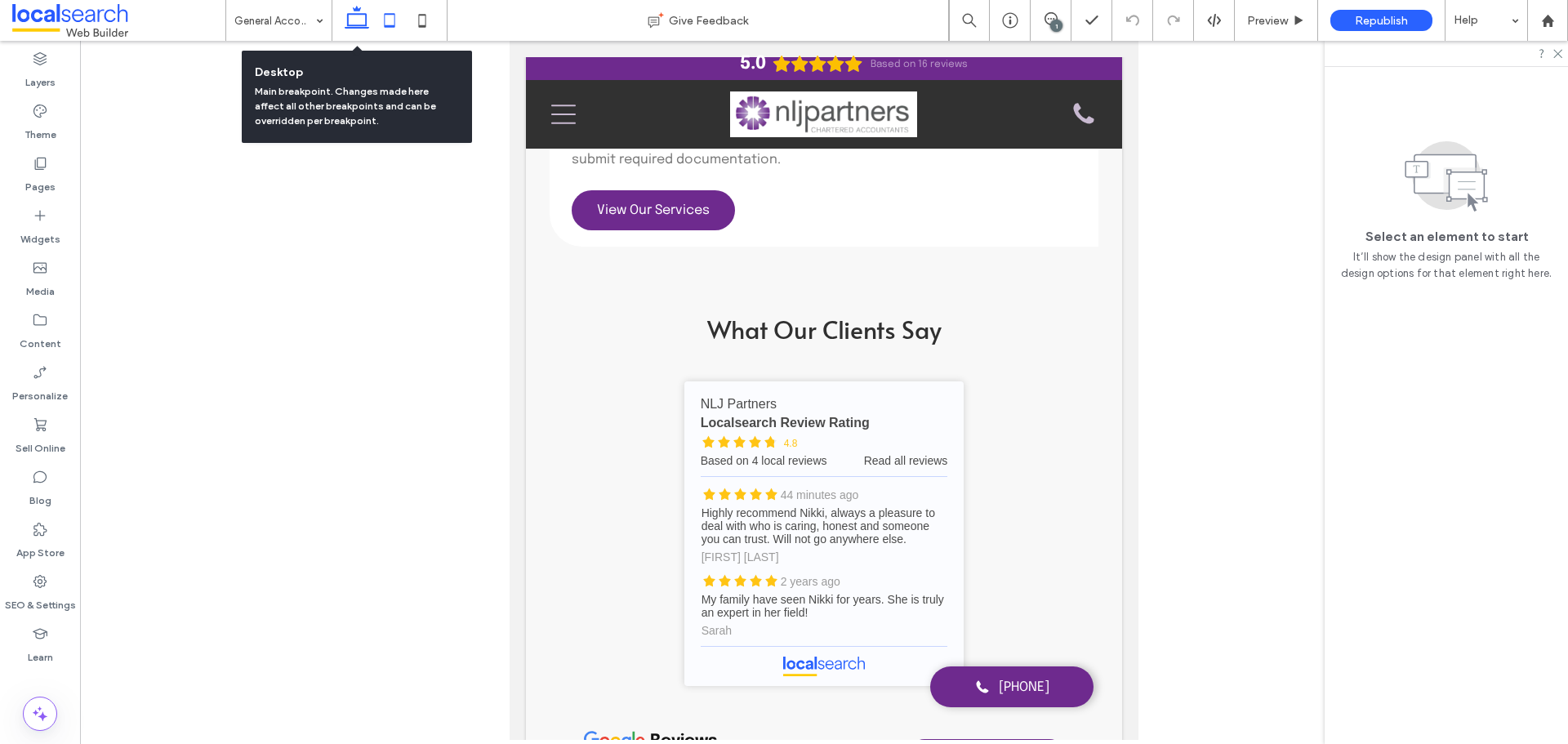 click 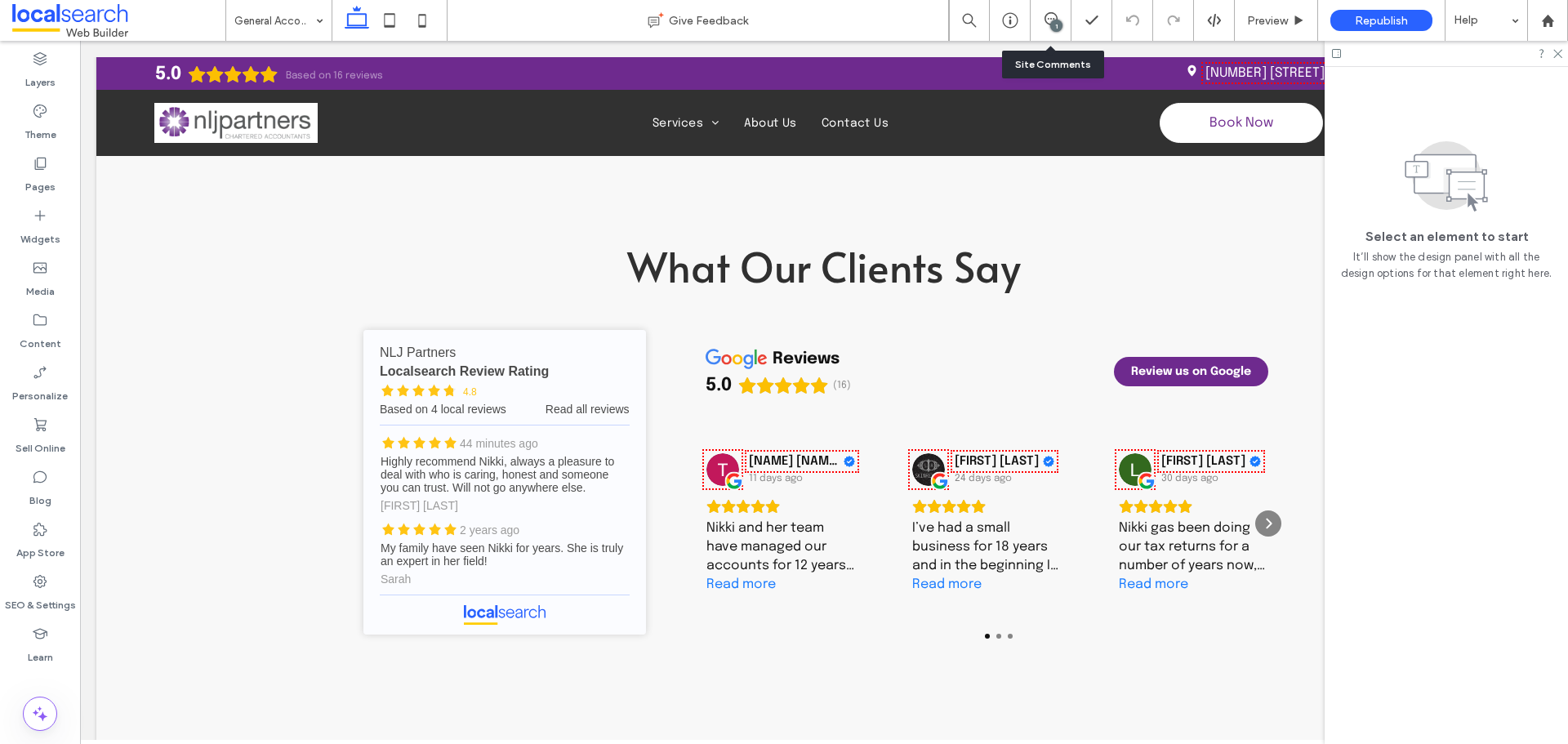 click on "1" at bounding box center (1050, 20) 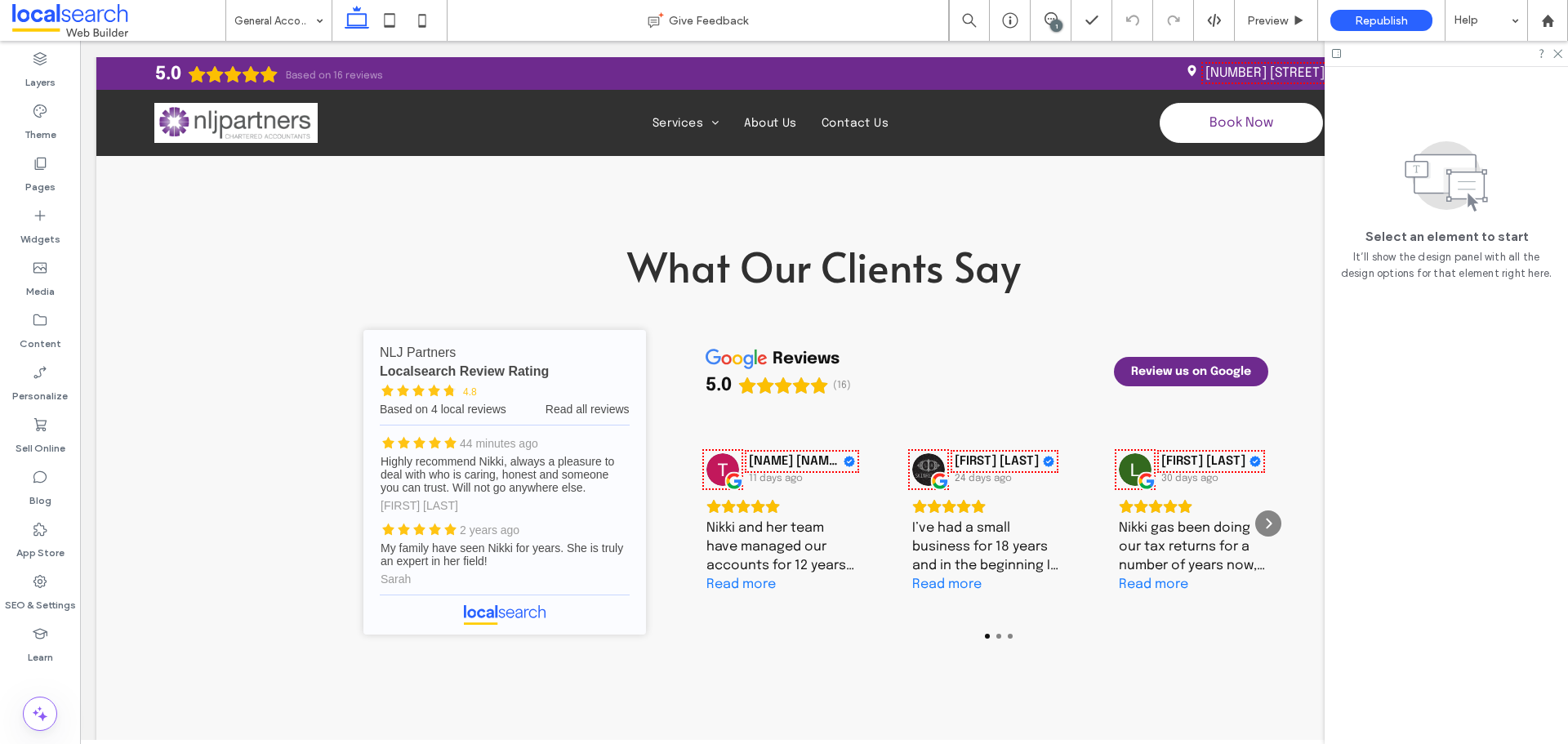 click on "1" at bounding box center [1056, 25] 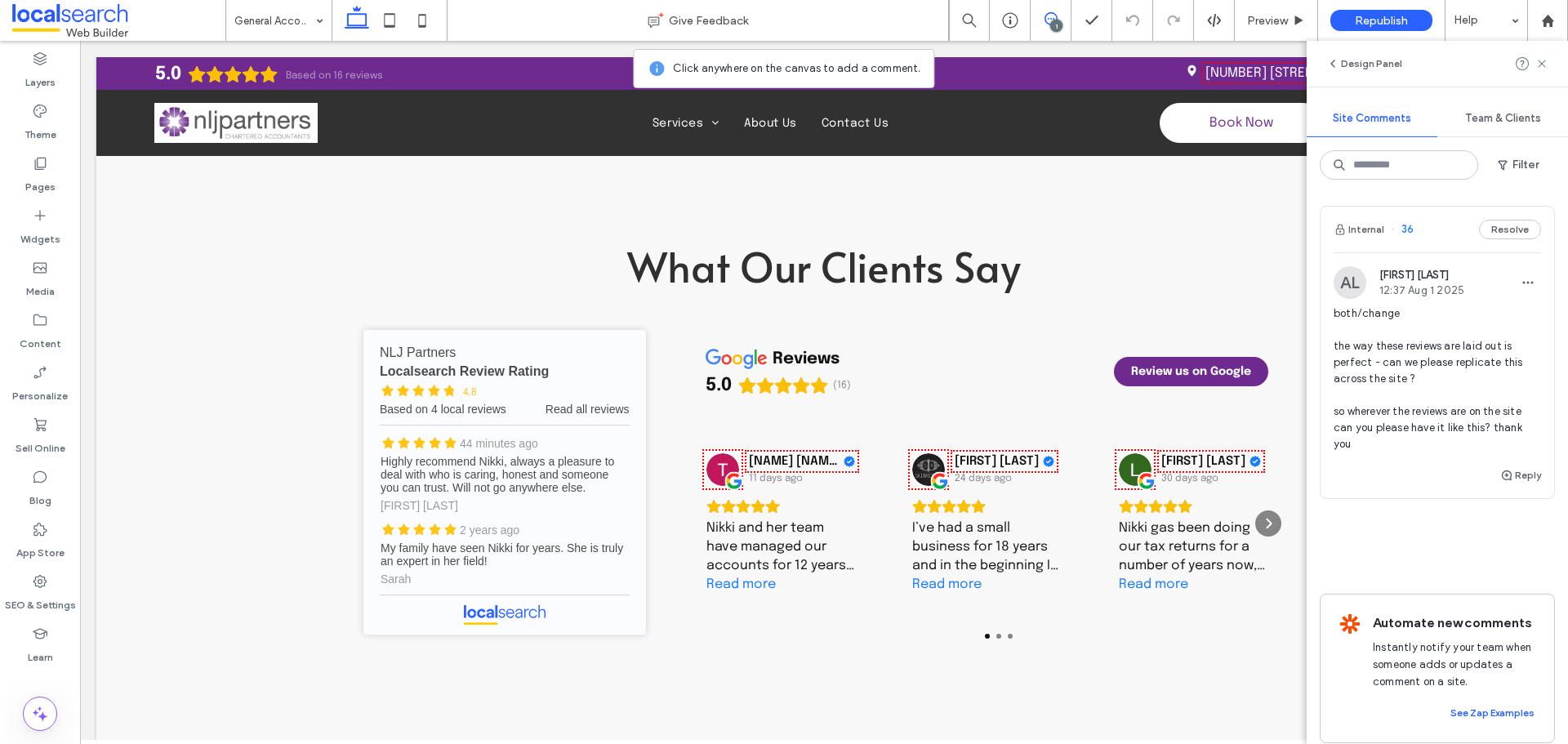 click on "Internal 36 Resolve" at bounding box center (1437, 229) 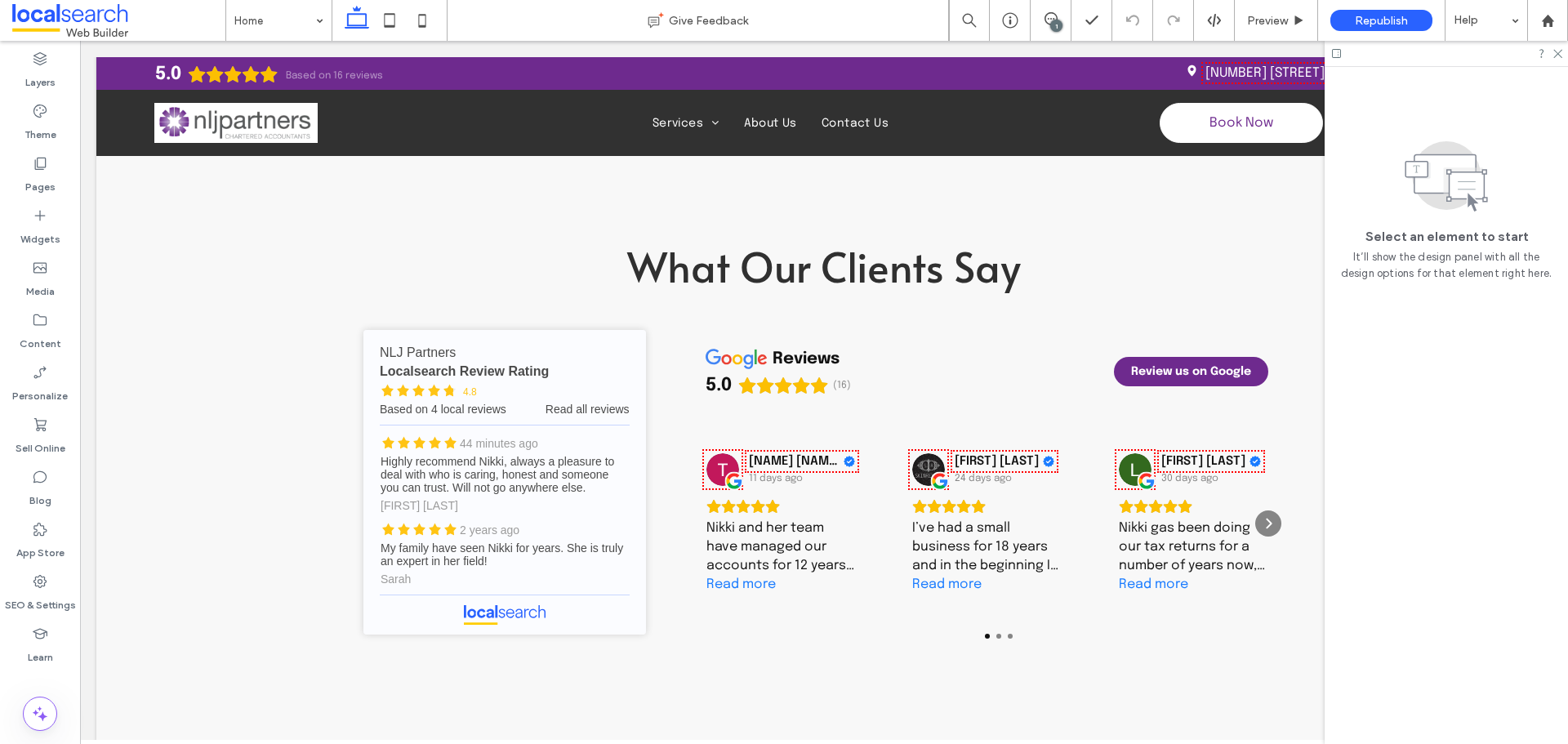 click on "1" at bounding box center [1056, 25] 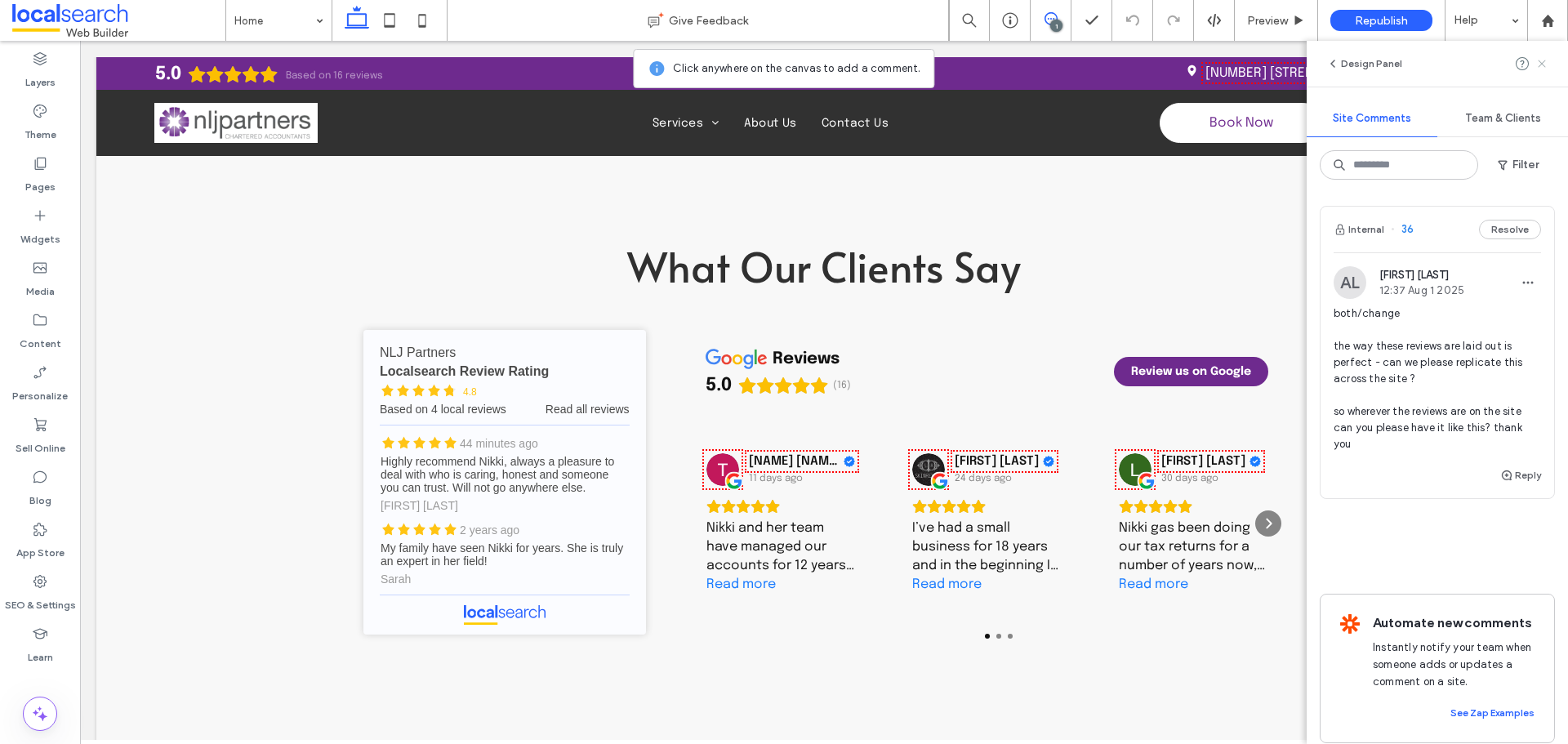 click 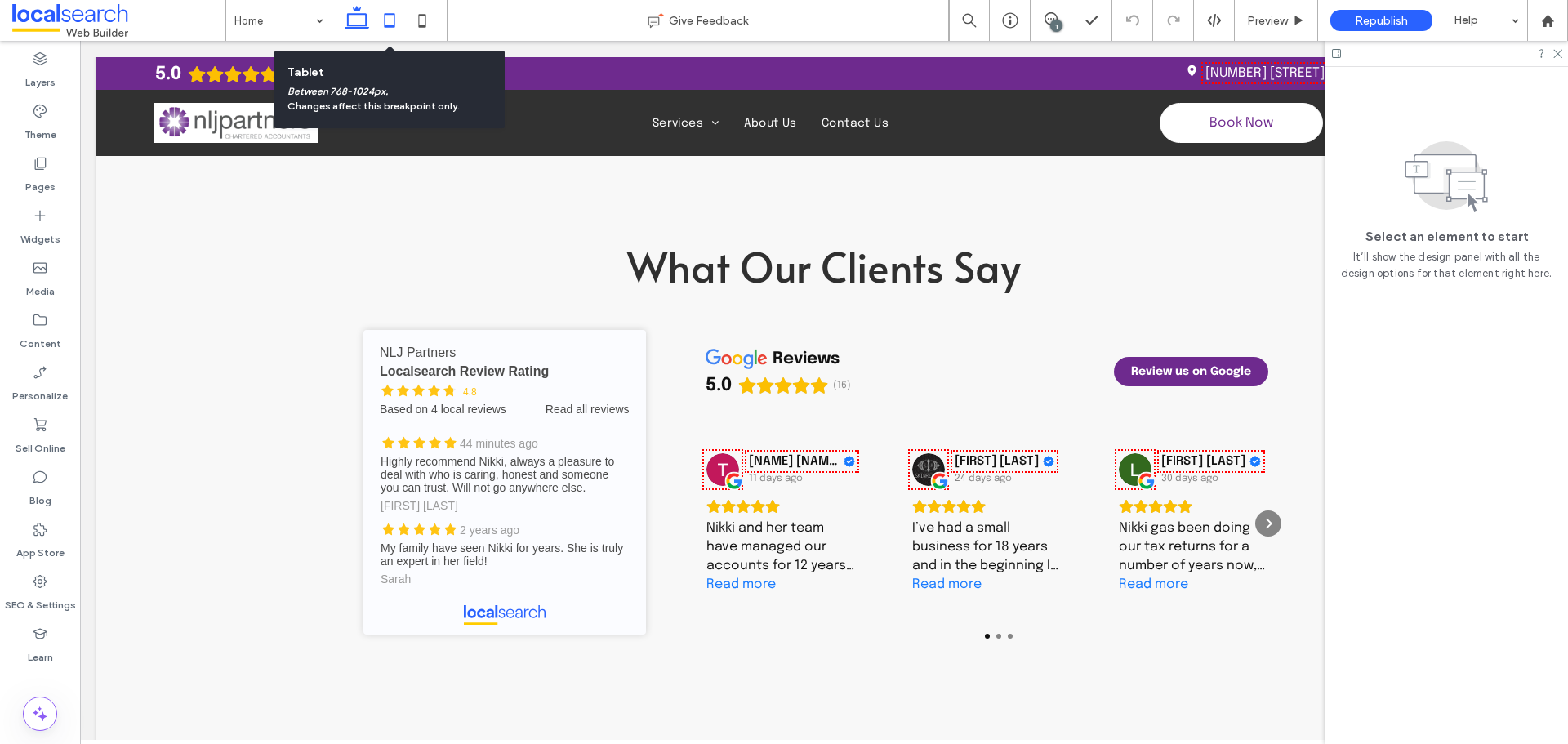 click 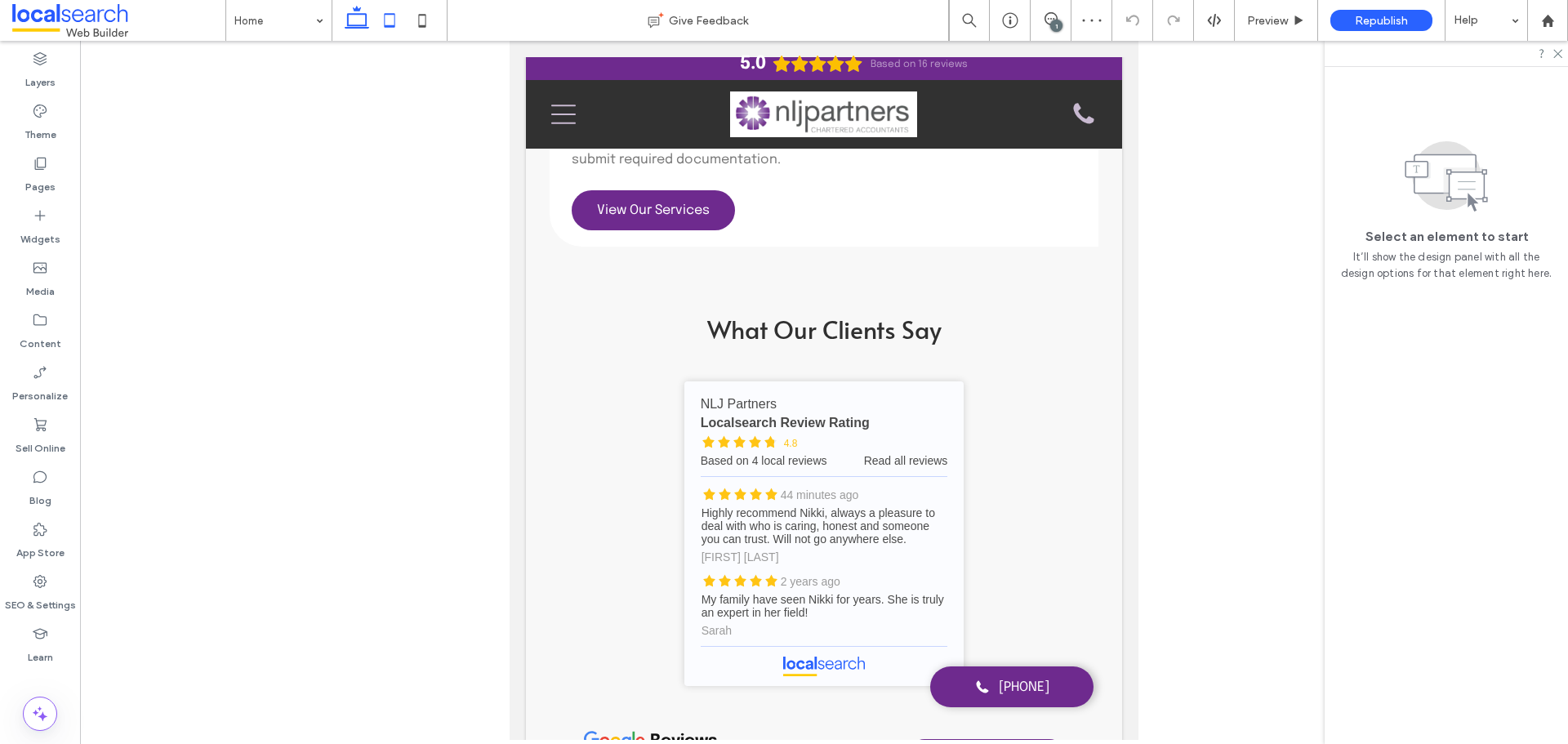 click 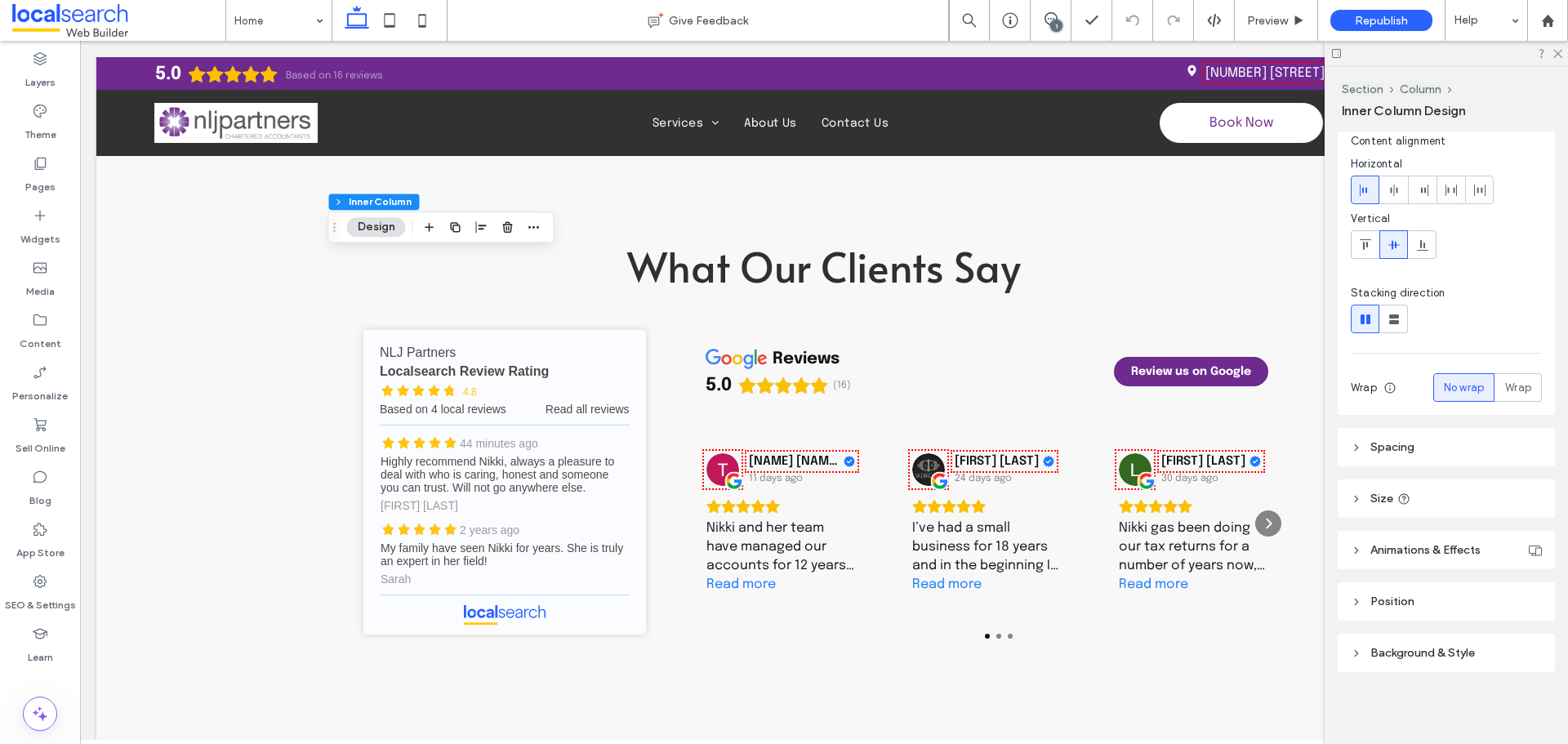 click on "Background & Style" at bounding box center [1423, 653] 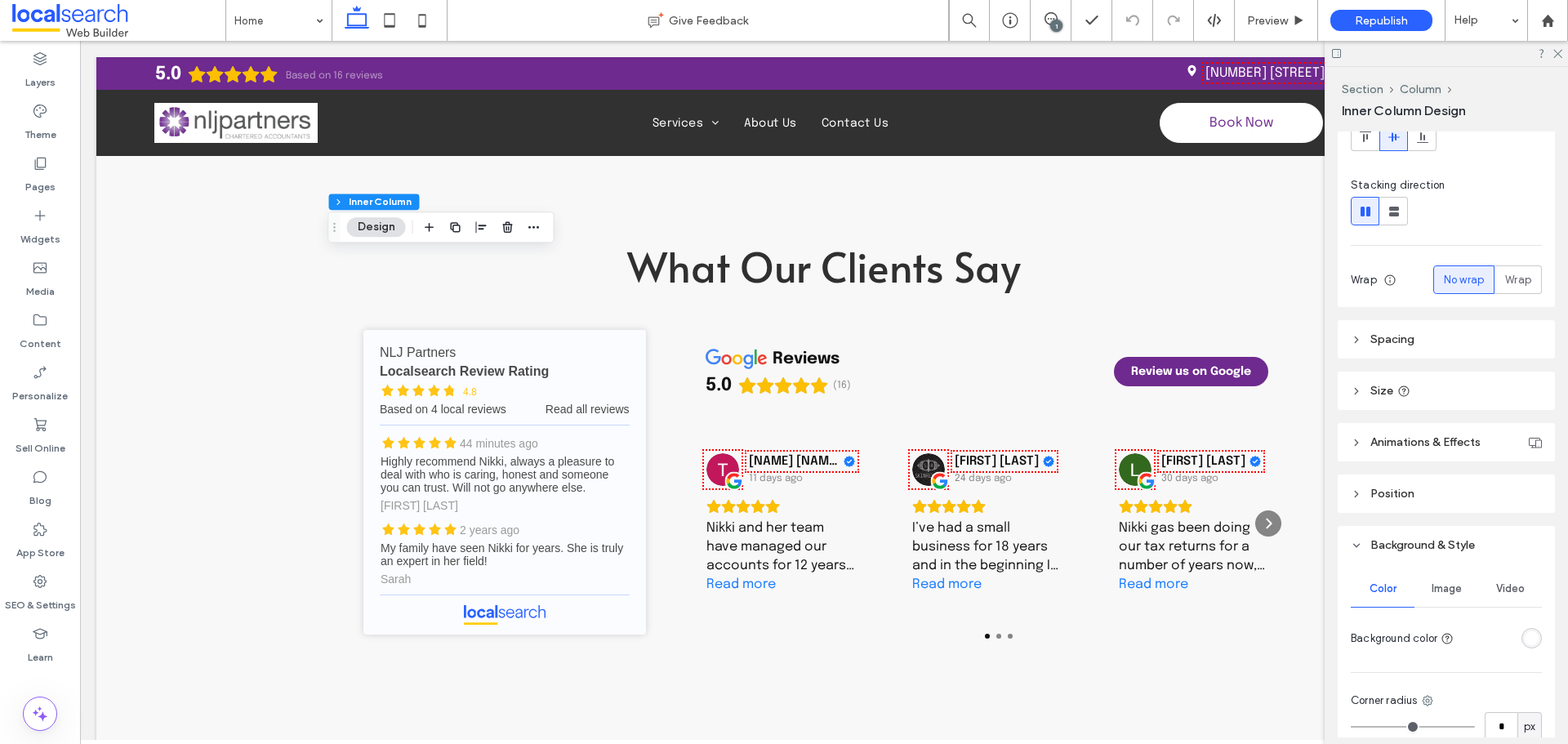 scroll, scrollTop: 421, scrollLeft: 0, axis: vertical 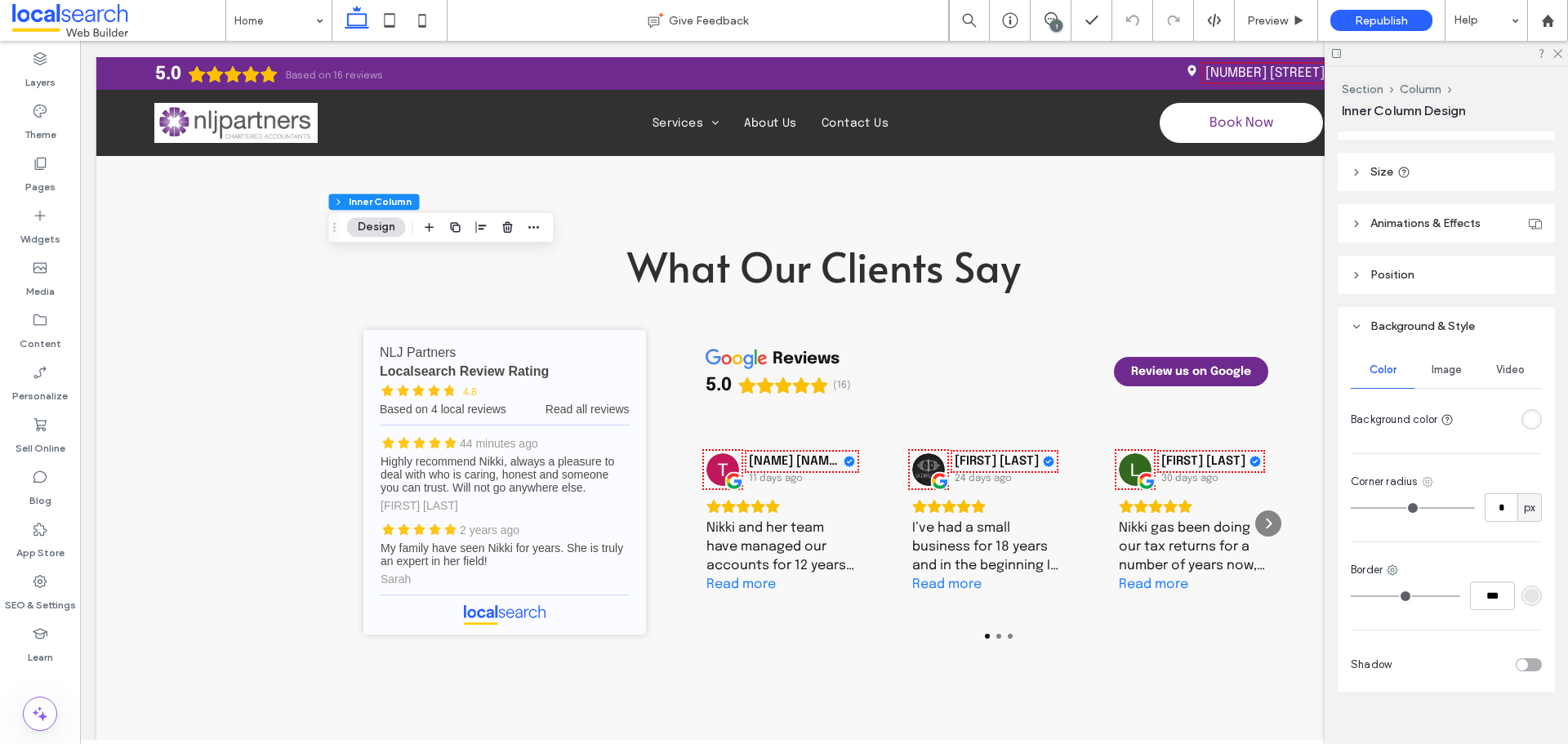 click 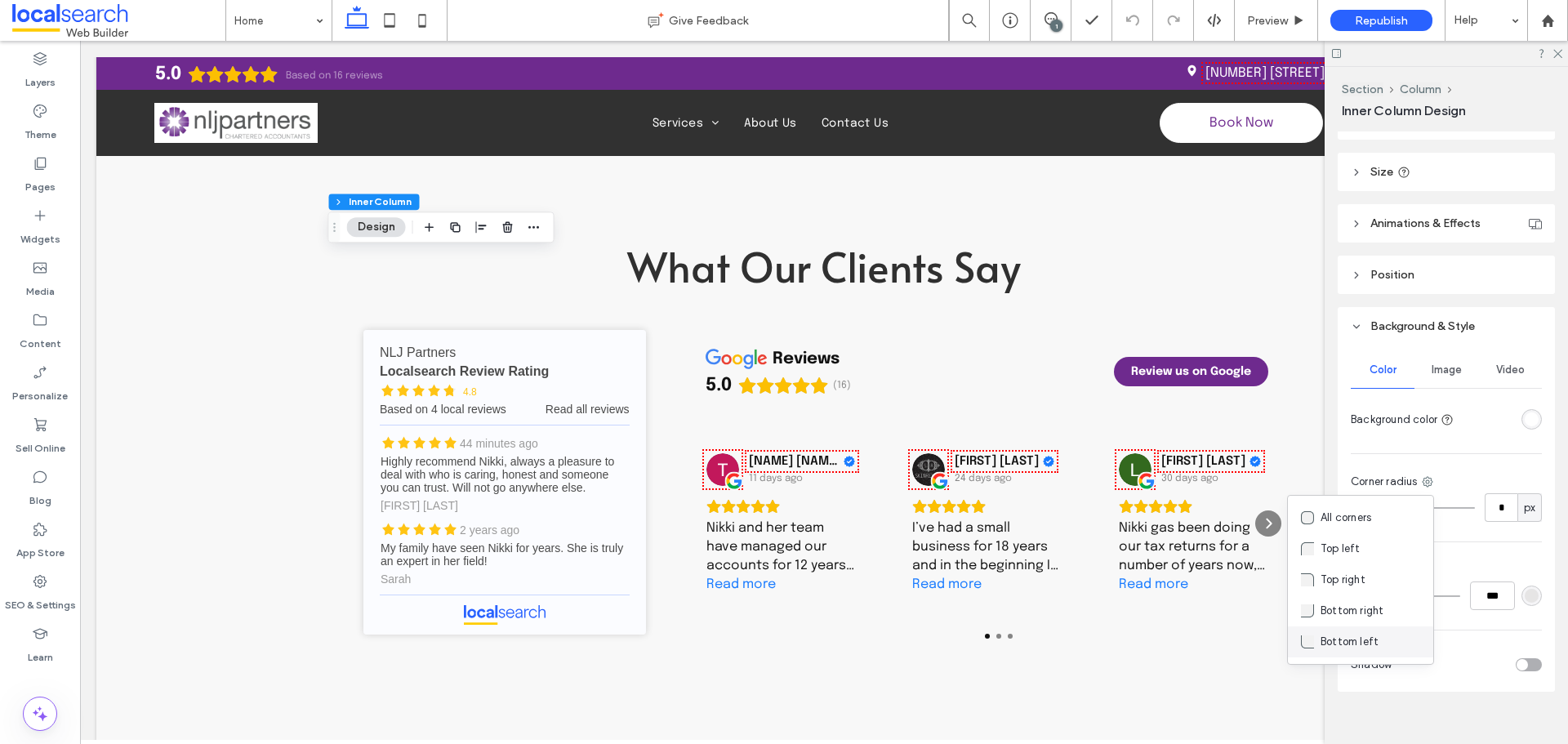click on "Bottom left" at bounding box center (1349, 642) 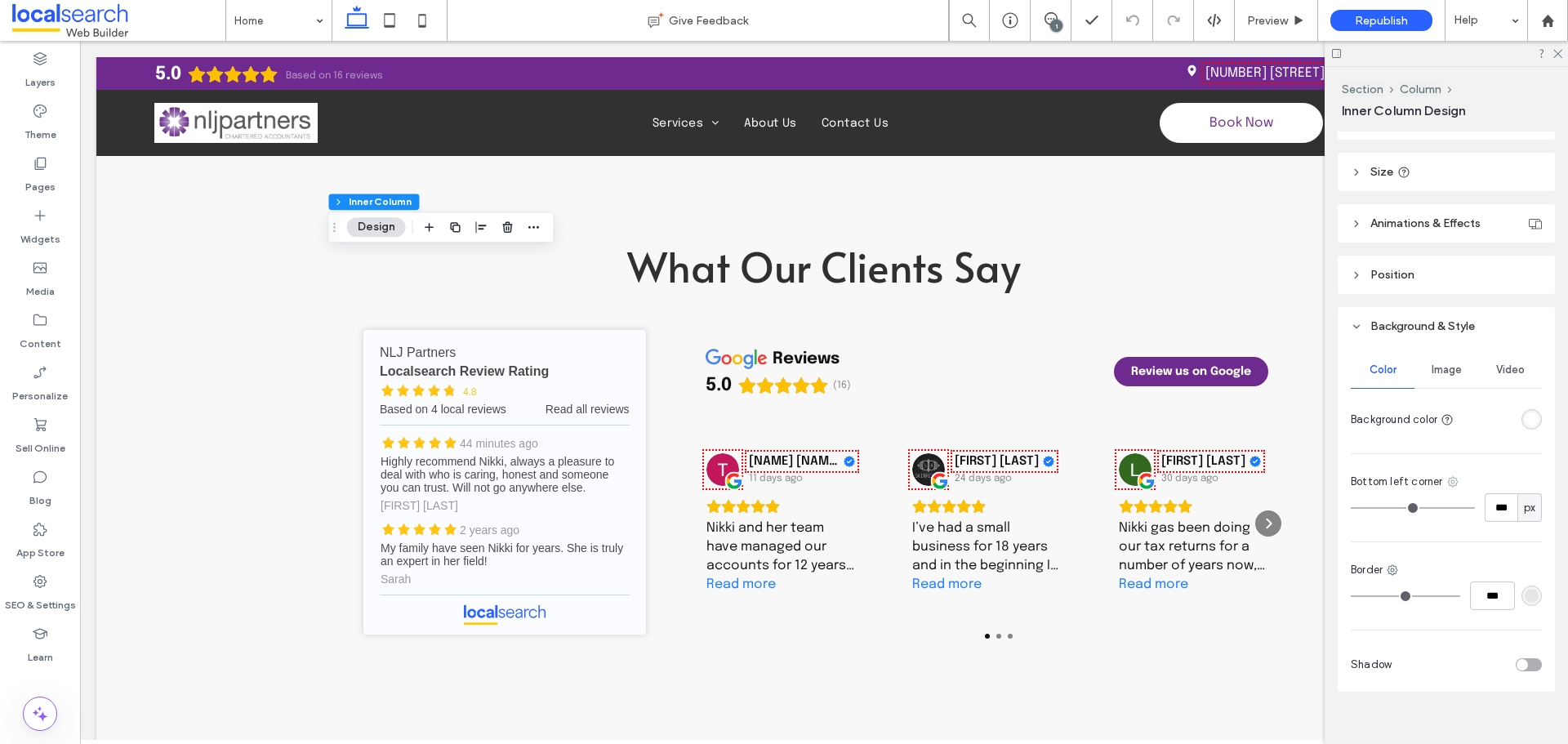 click 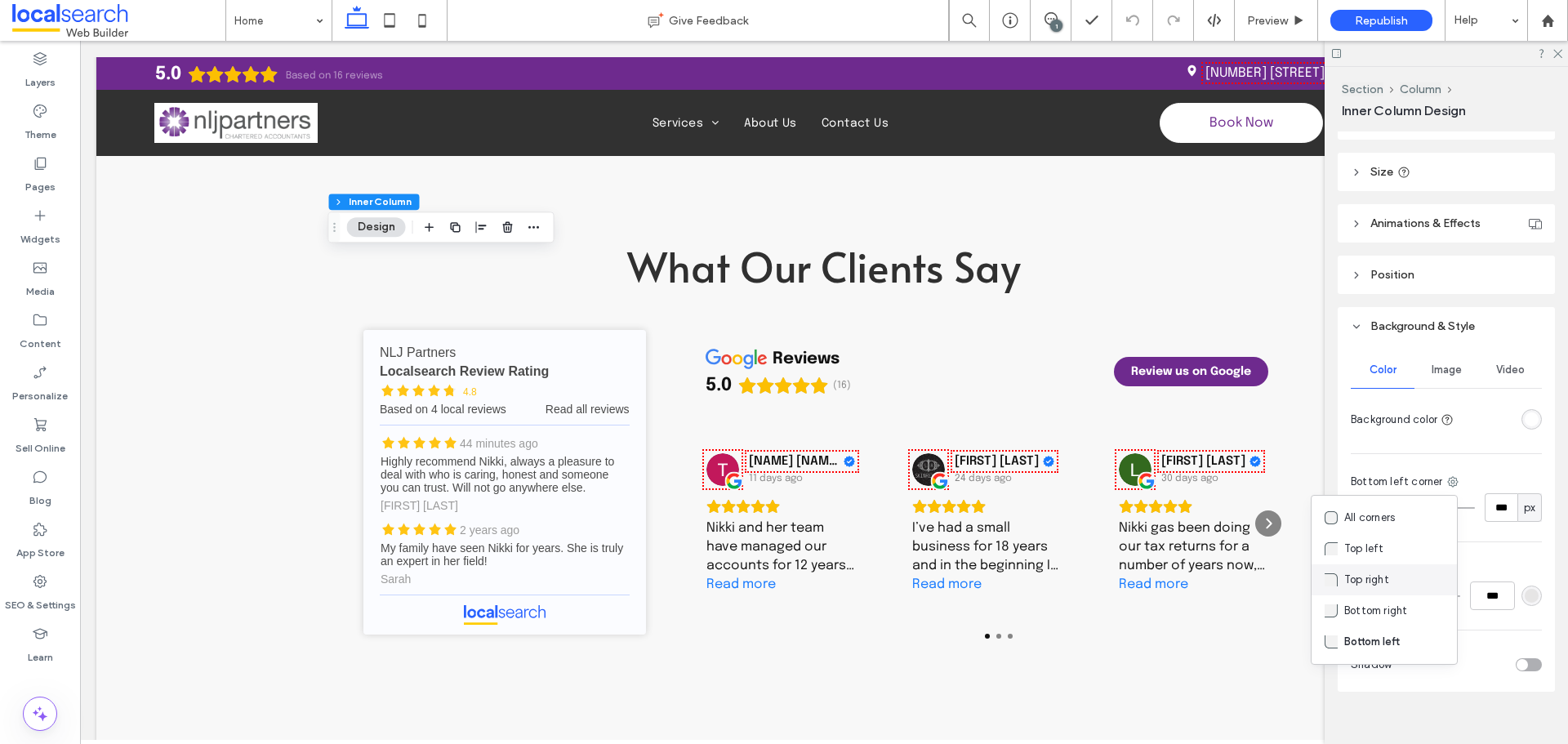 click on "Top right" at bounding box center [1384, 580] 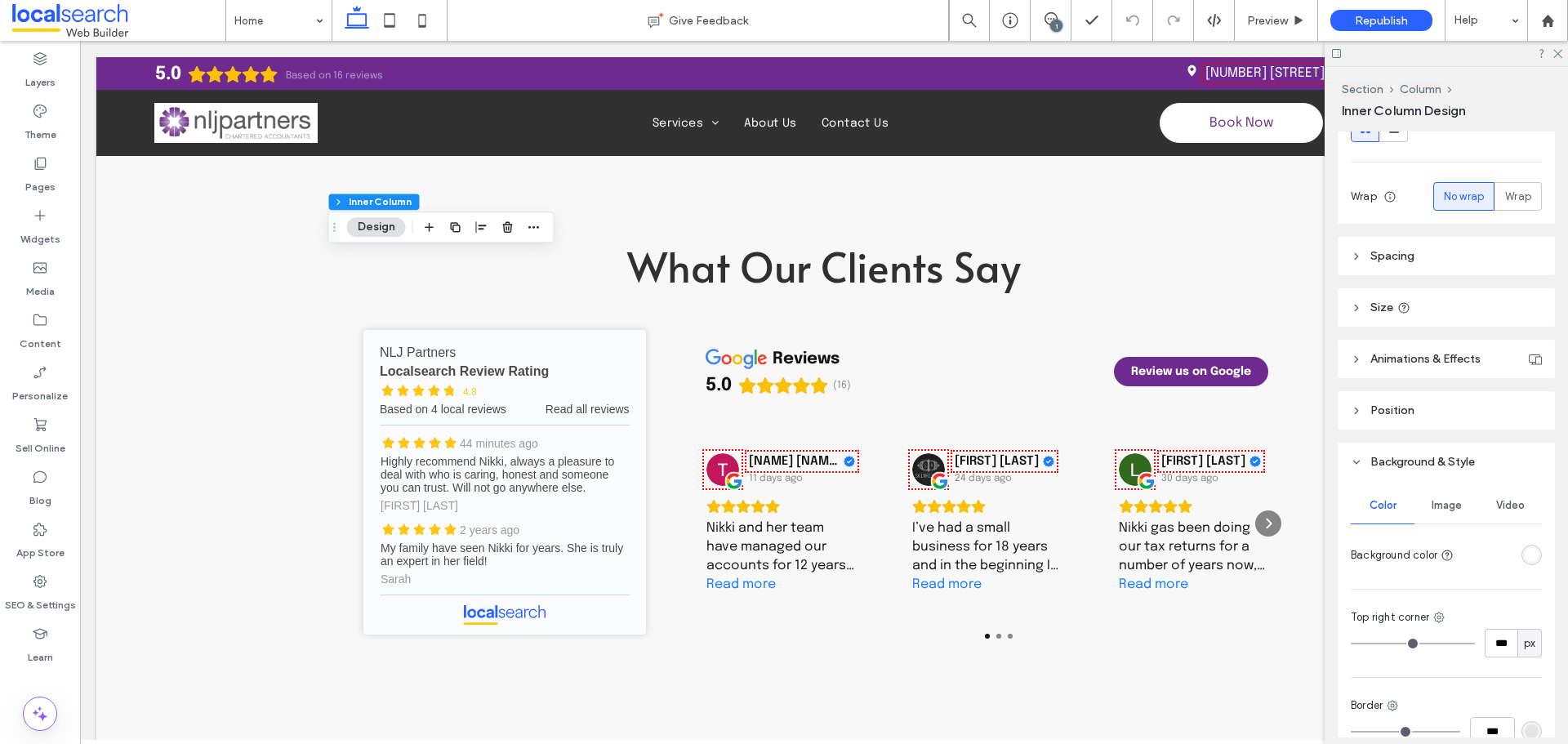 scroll, scrollTop: 258, scrollLeft: 0, axis: vertical 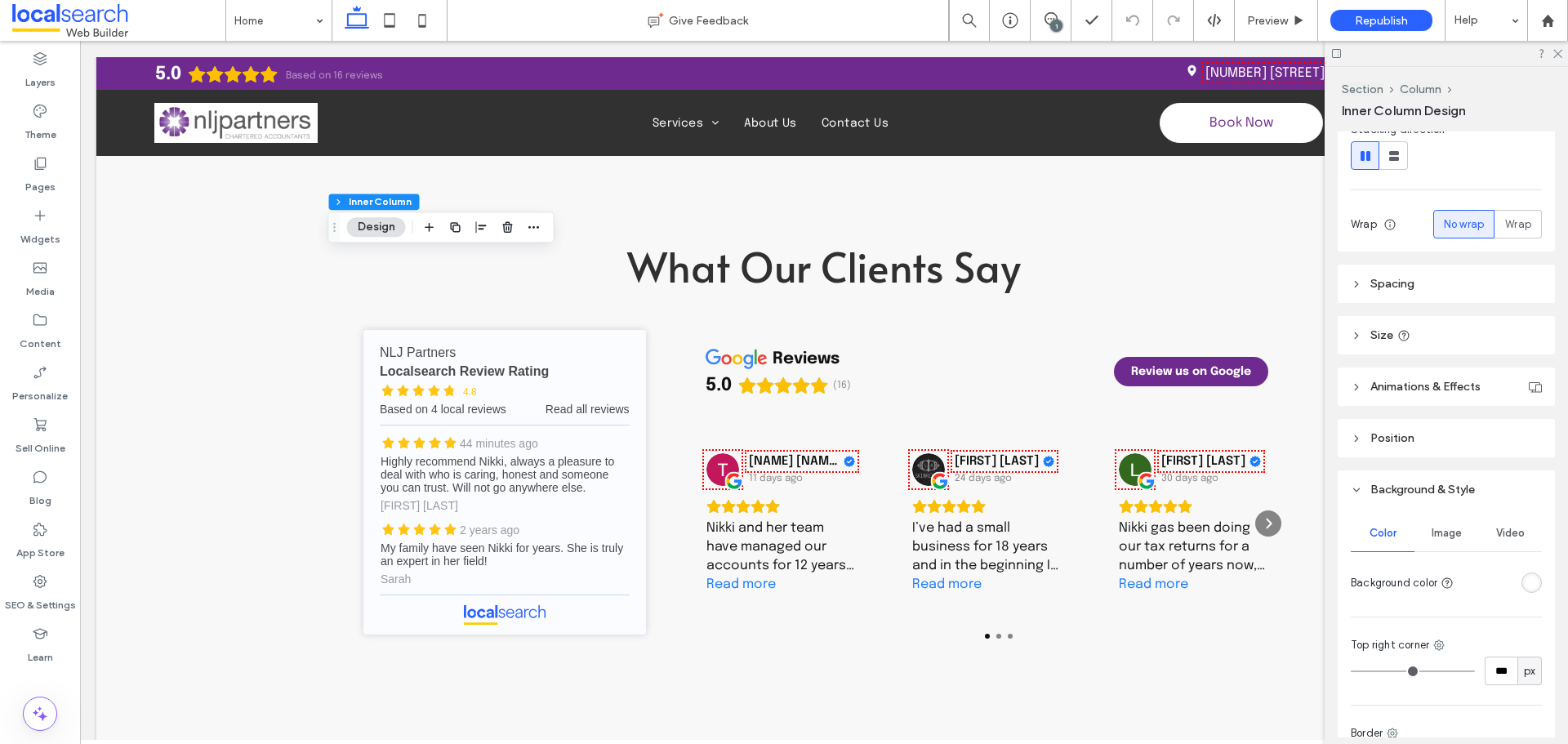 click on "Spacing" at bounding box center (1446, 283) 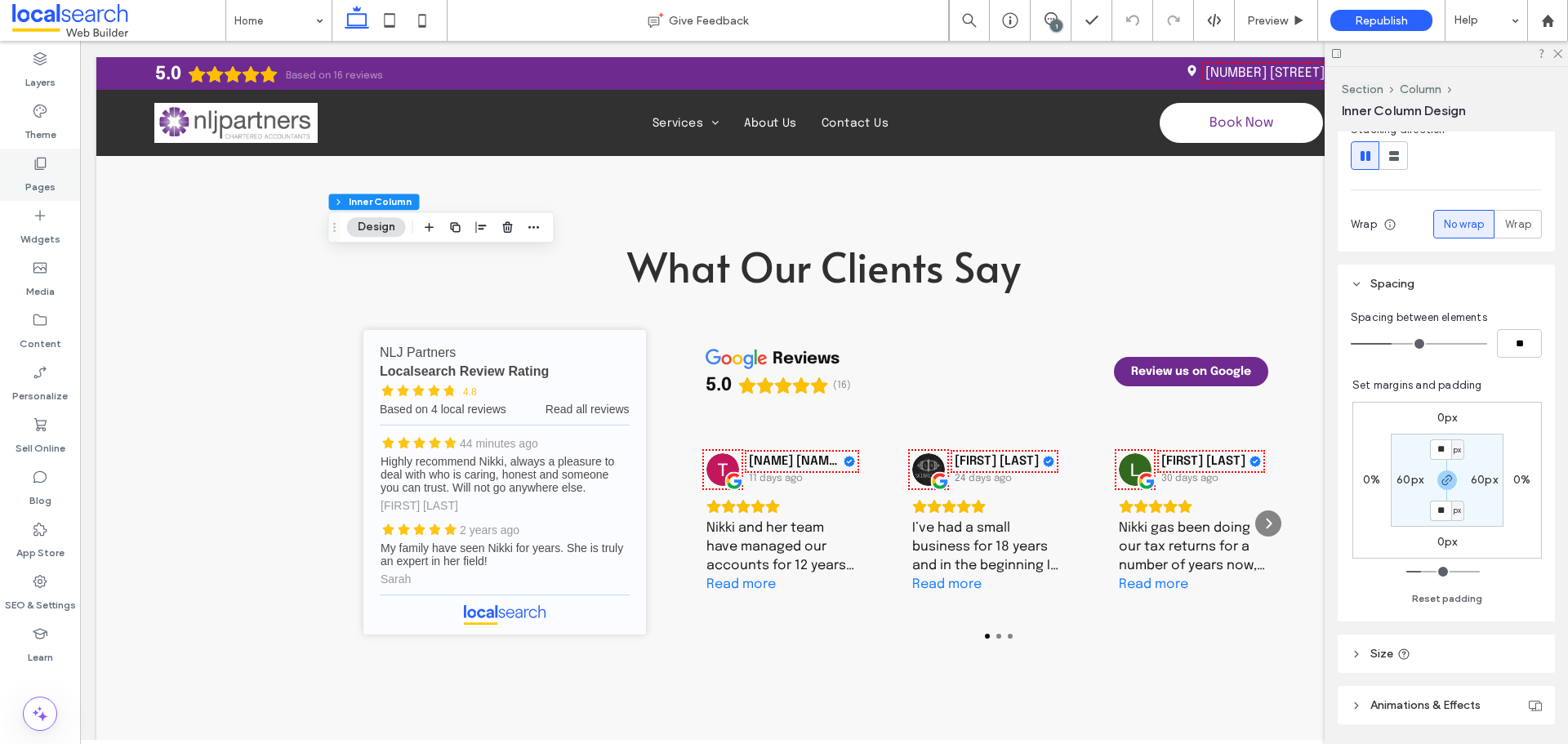 click on "Pages" at bounding box center [40, 183] 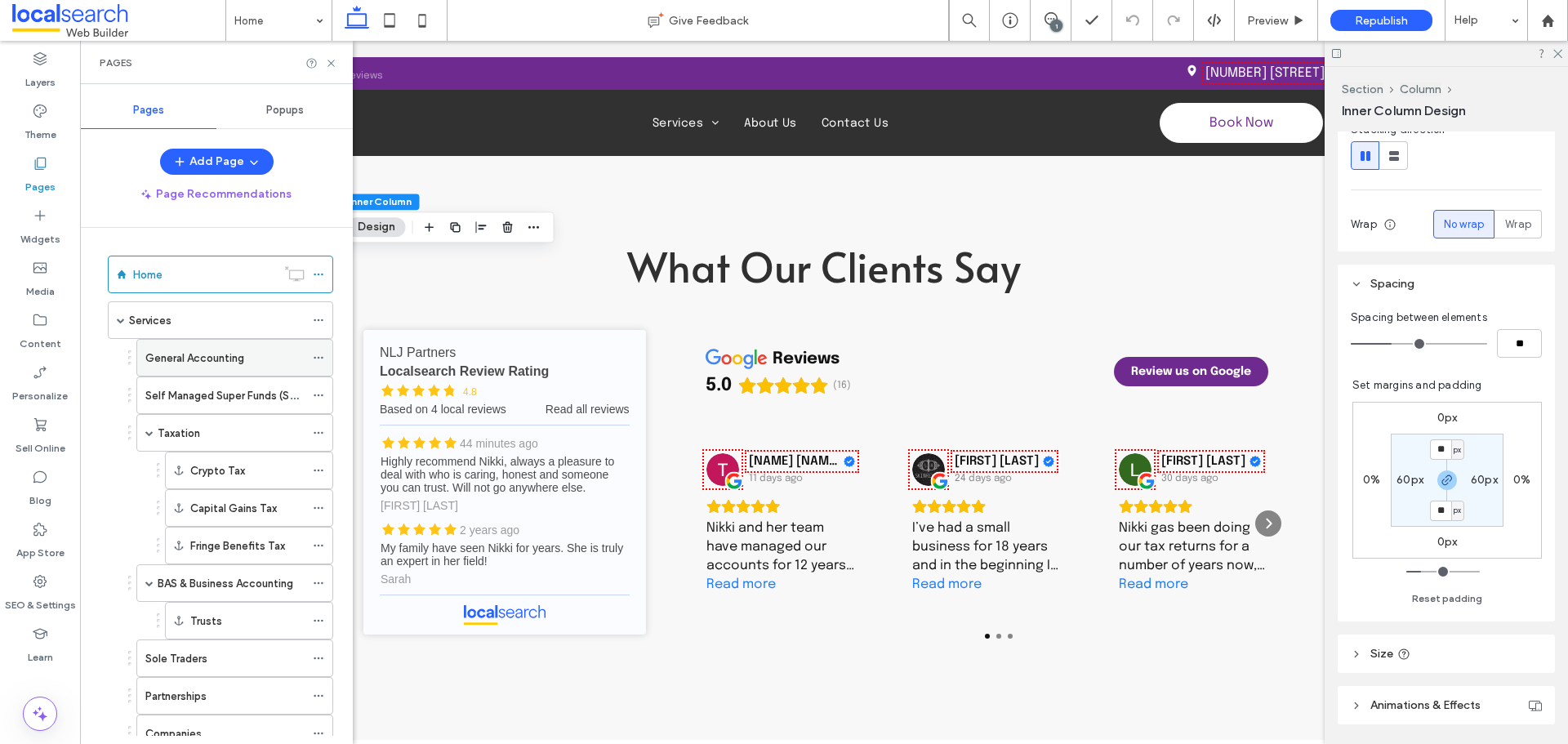 click on "General Accounting" at bounding box center [194, 358] 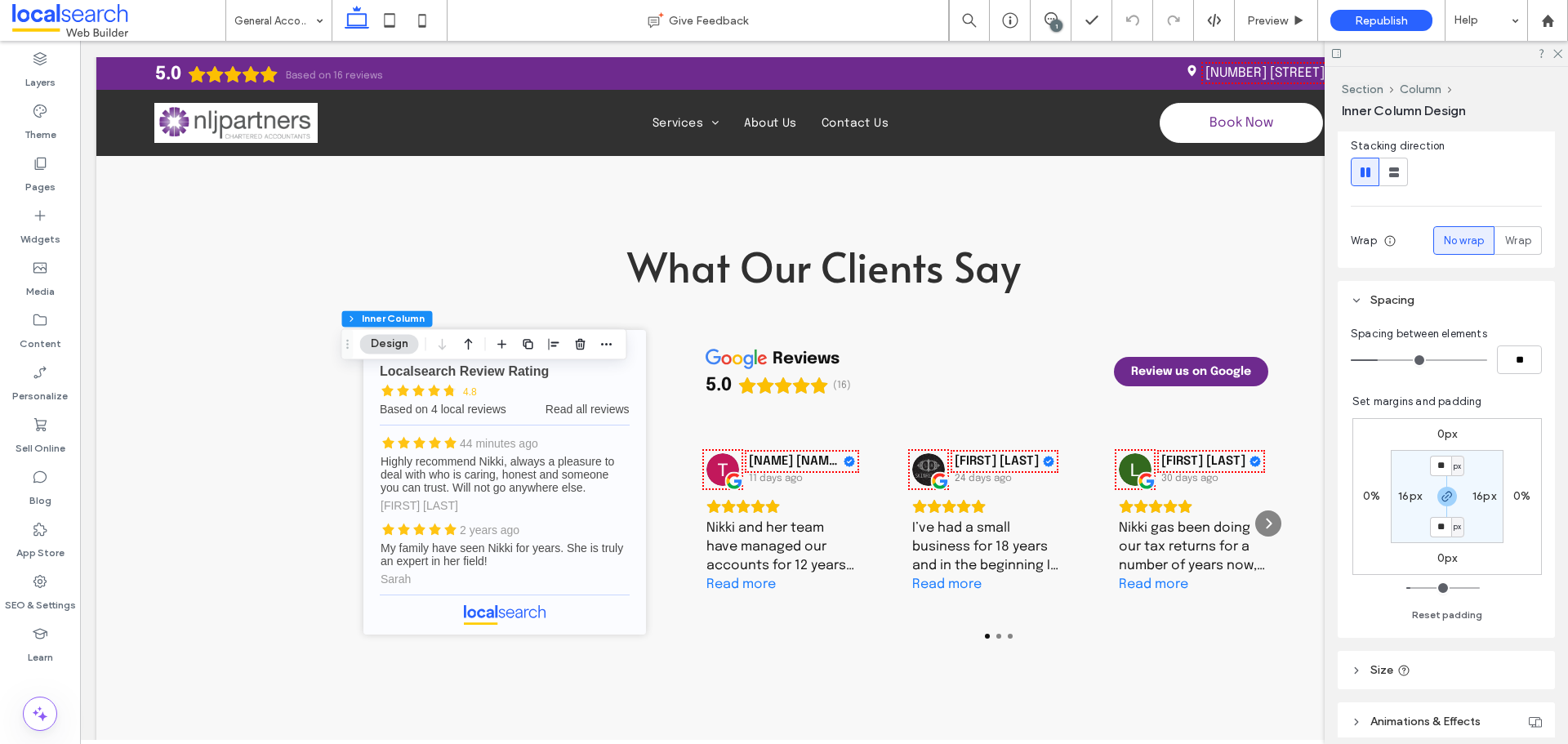 scroll, scrollTop: 245, scrollLeft: 0, axis: vertical 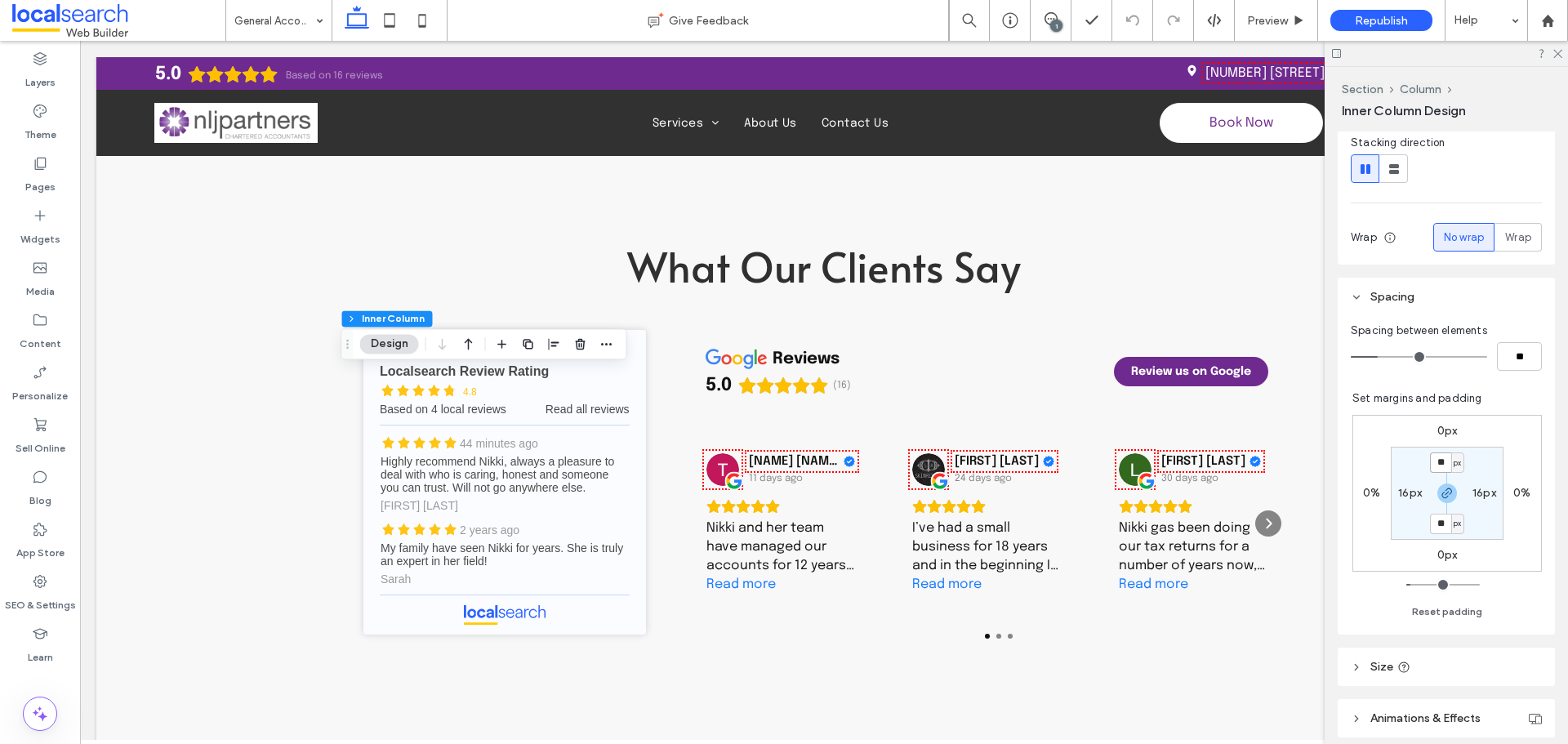 click on "**" at bounding box center (1441, 462) 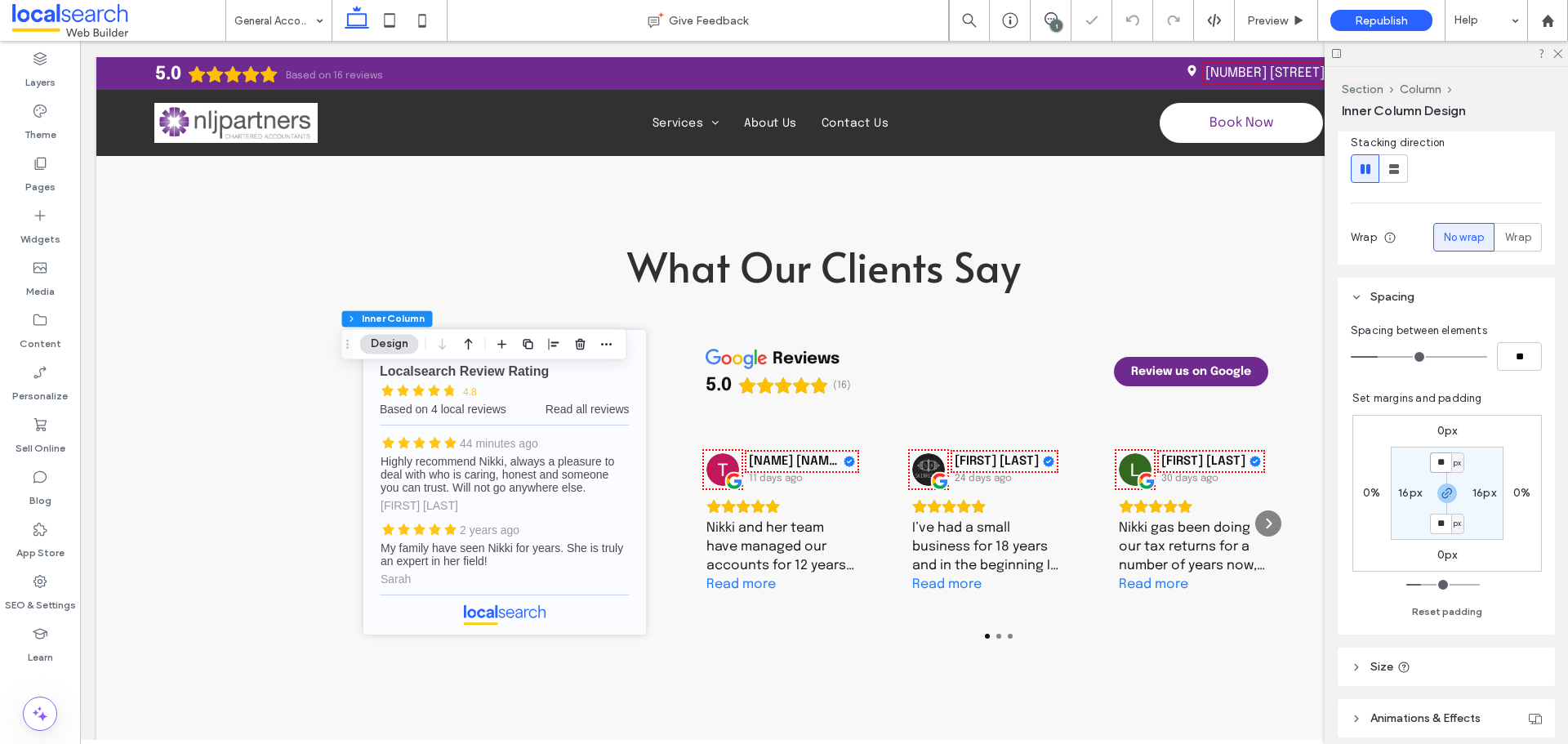 type on "**" 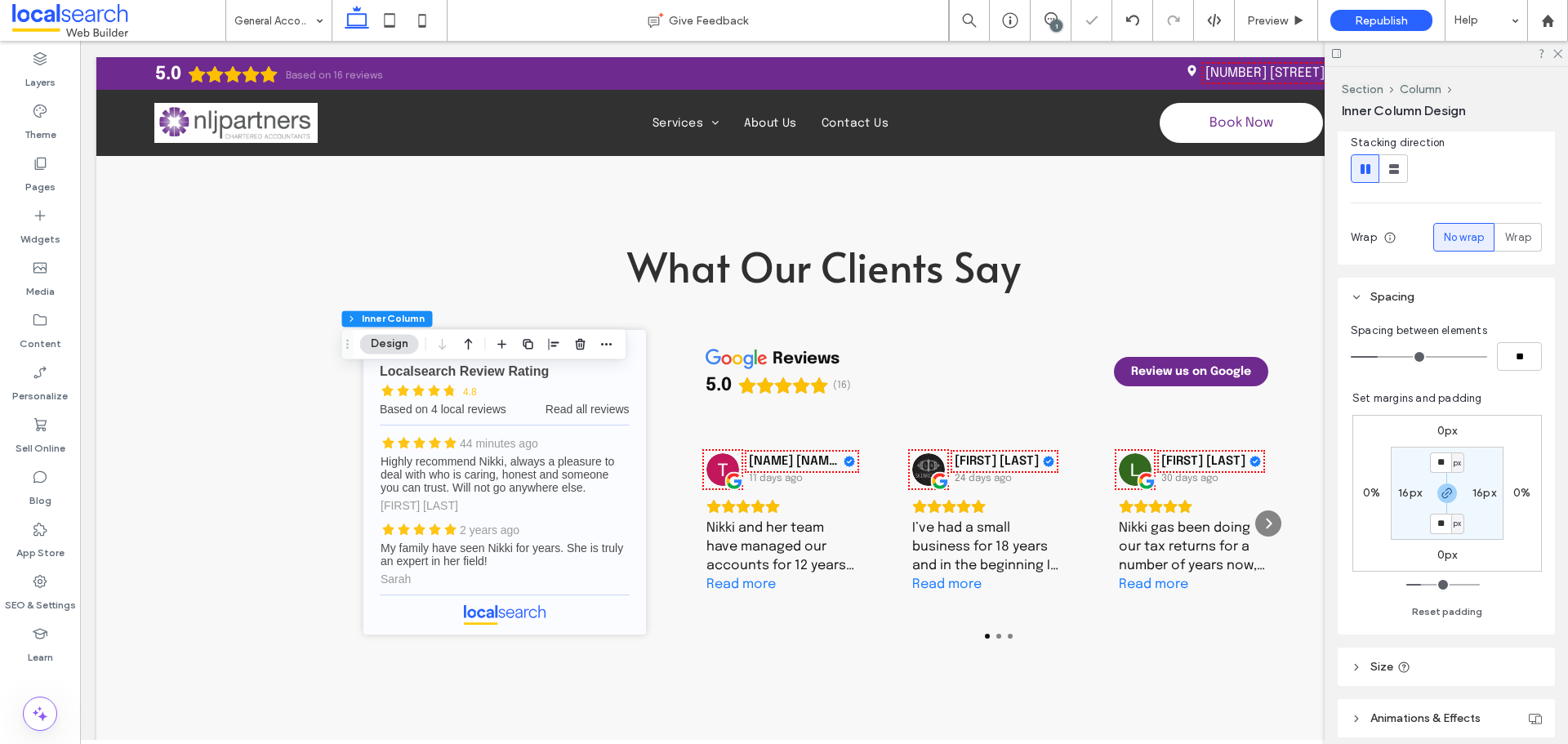 click on "16px" at bounding box center (1410, 492) 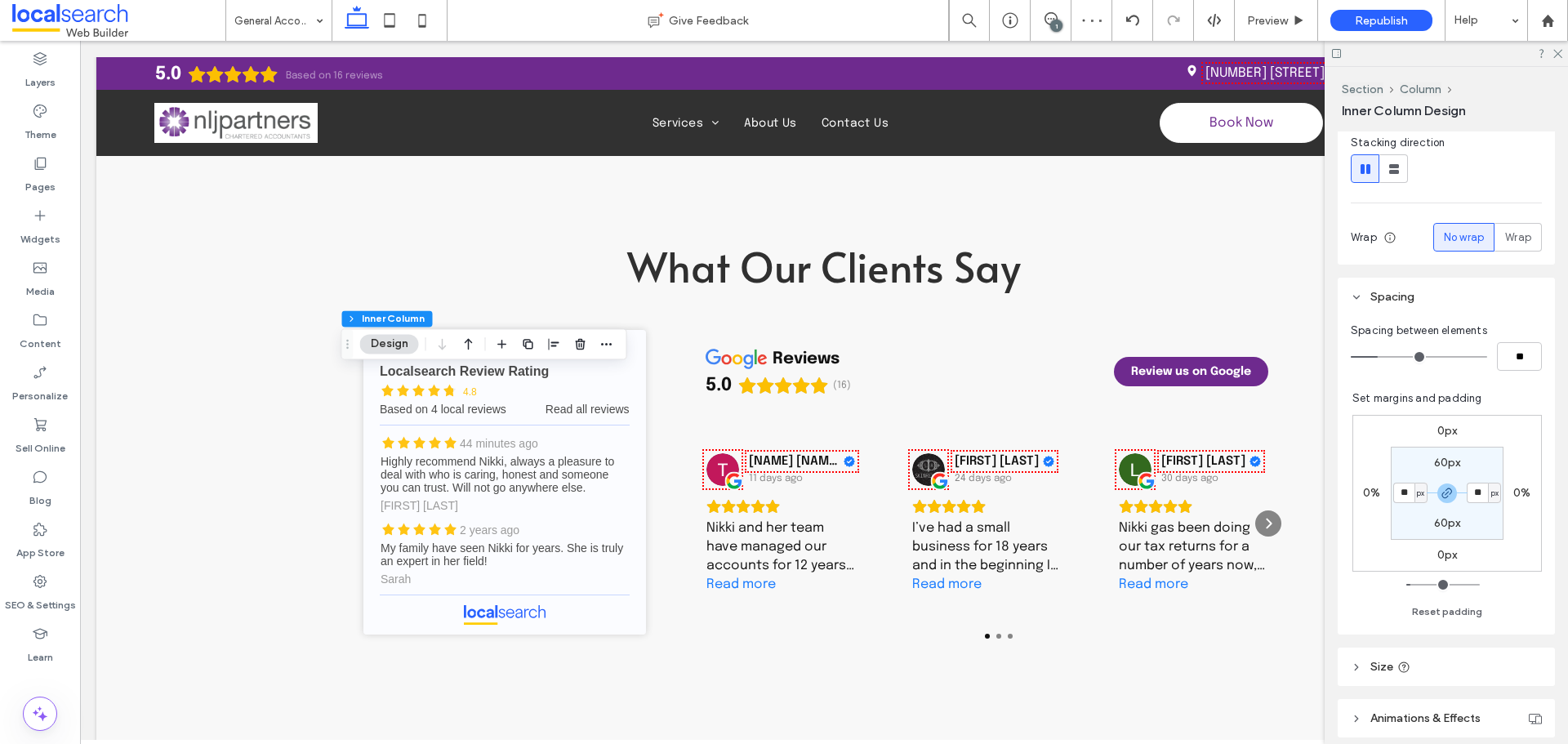 type on "**" 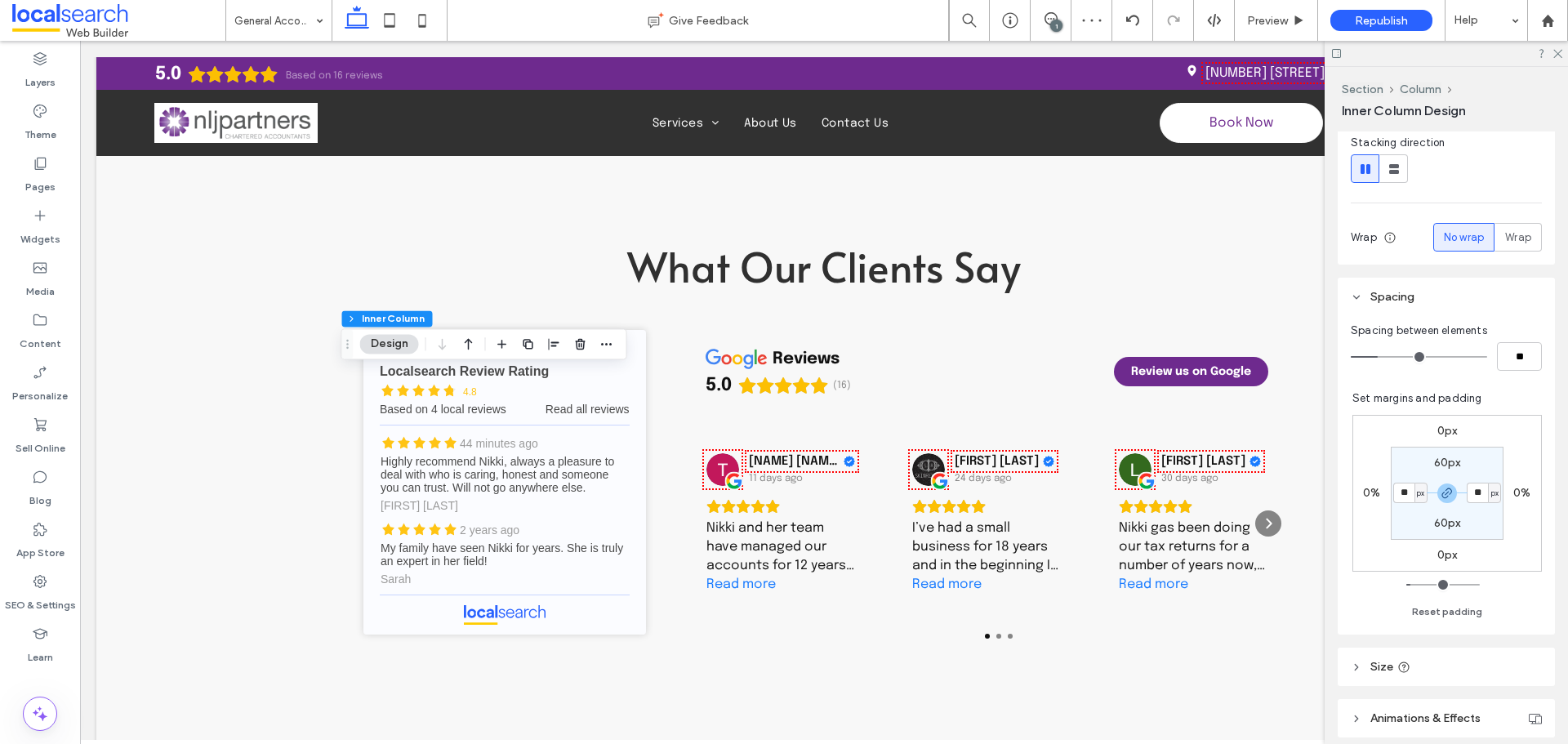 type on "**" 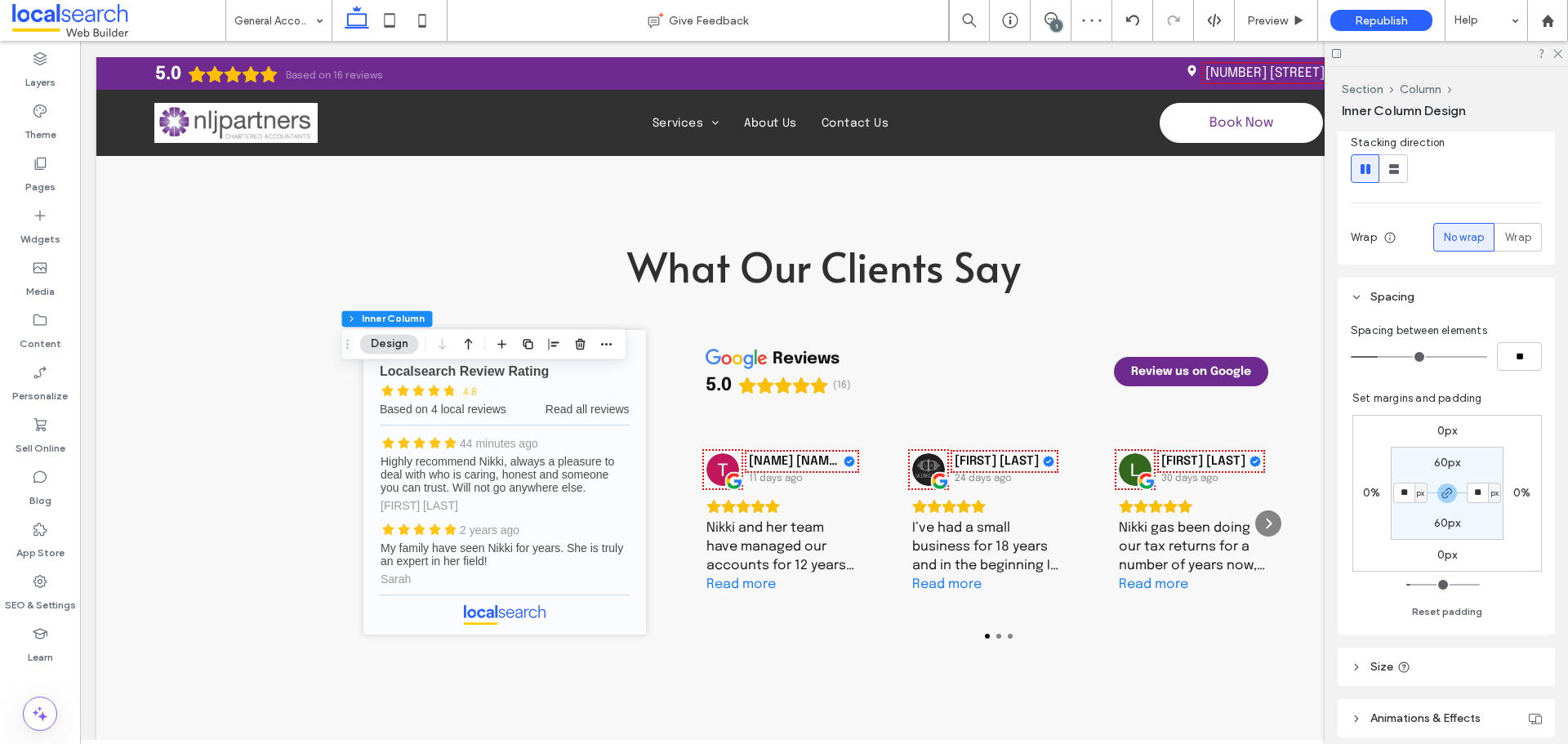 type on "**" 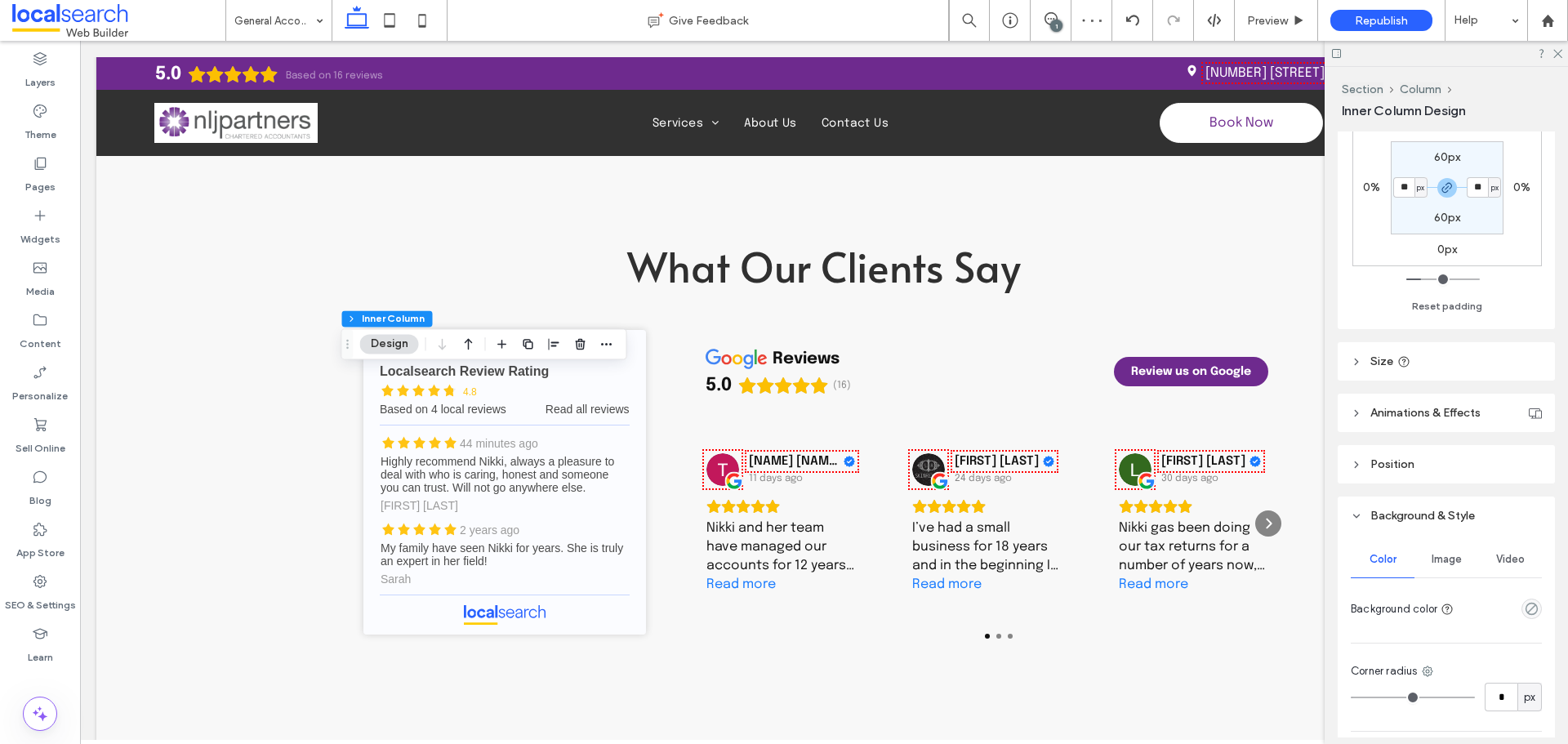 scroll, scrollTop: 572, scrollLeft: 0, axis: vertical 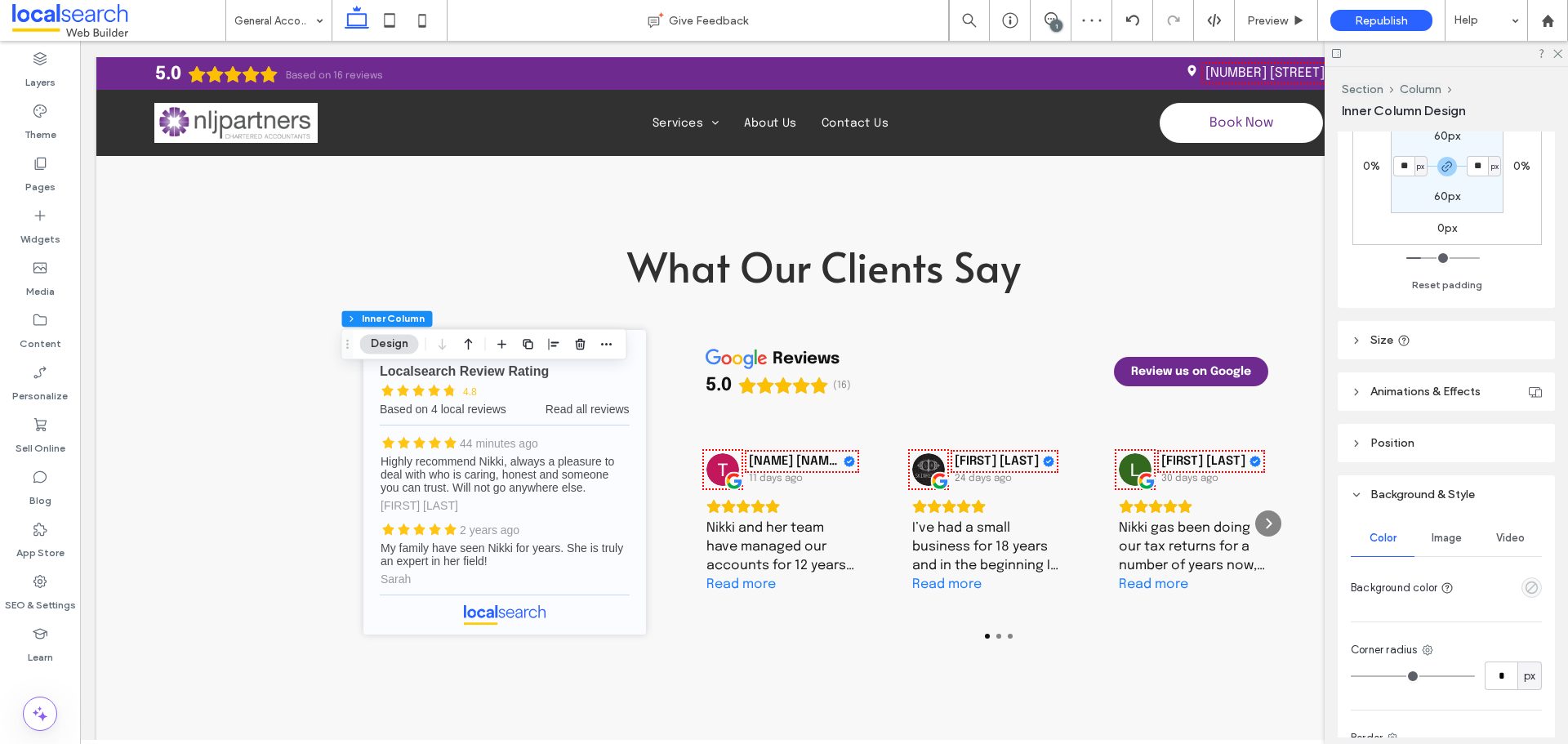 click 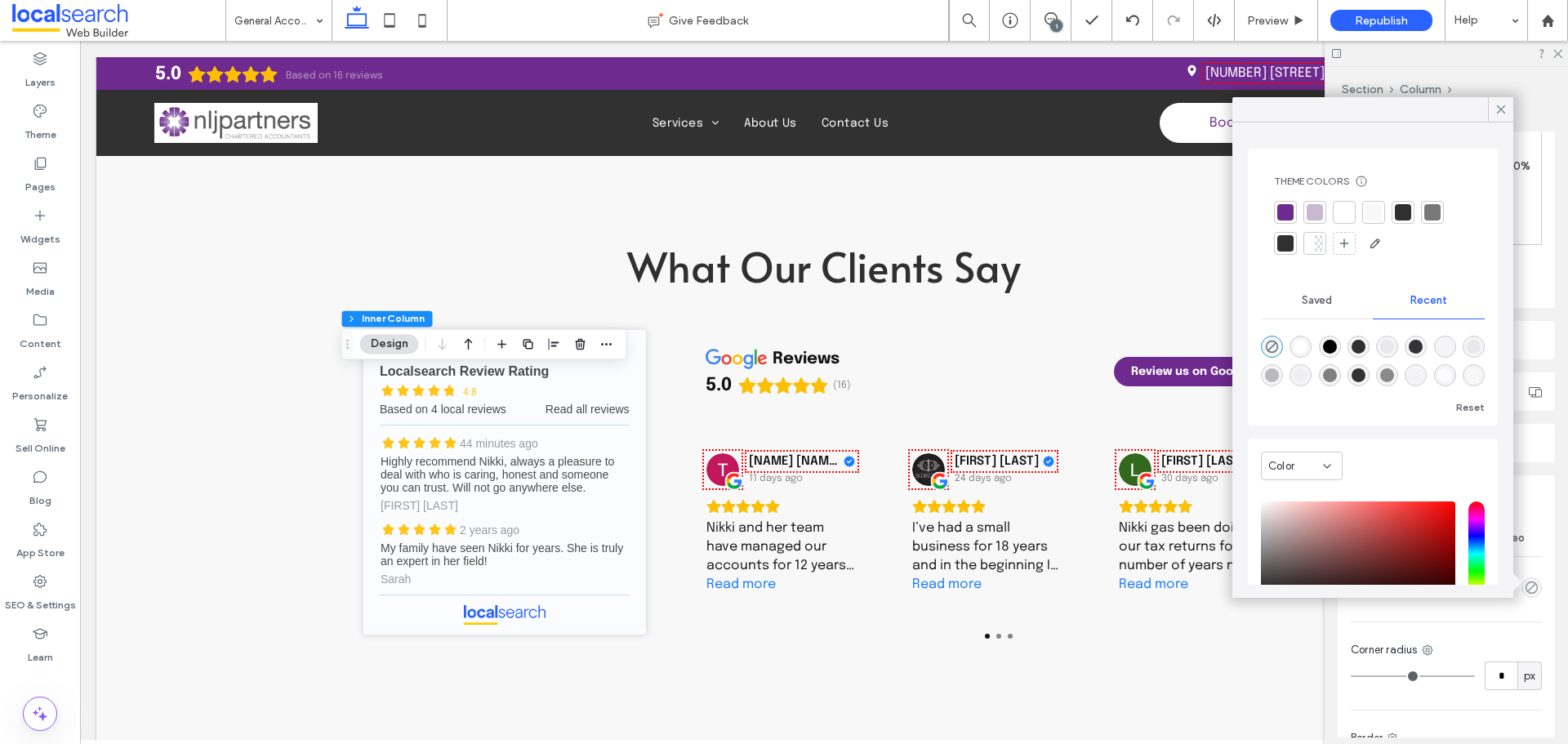 drag, startPoint x: 1348, startPoint y: 209, endPoint x: 1409, endPoint y: 187, distance: 64.84597 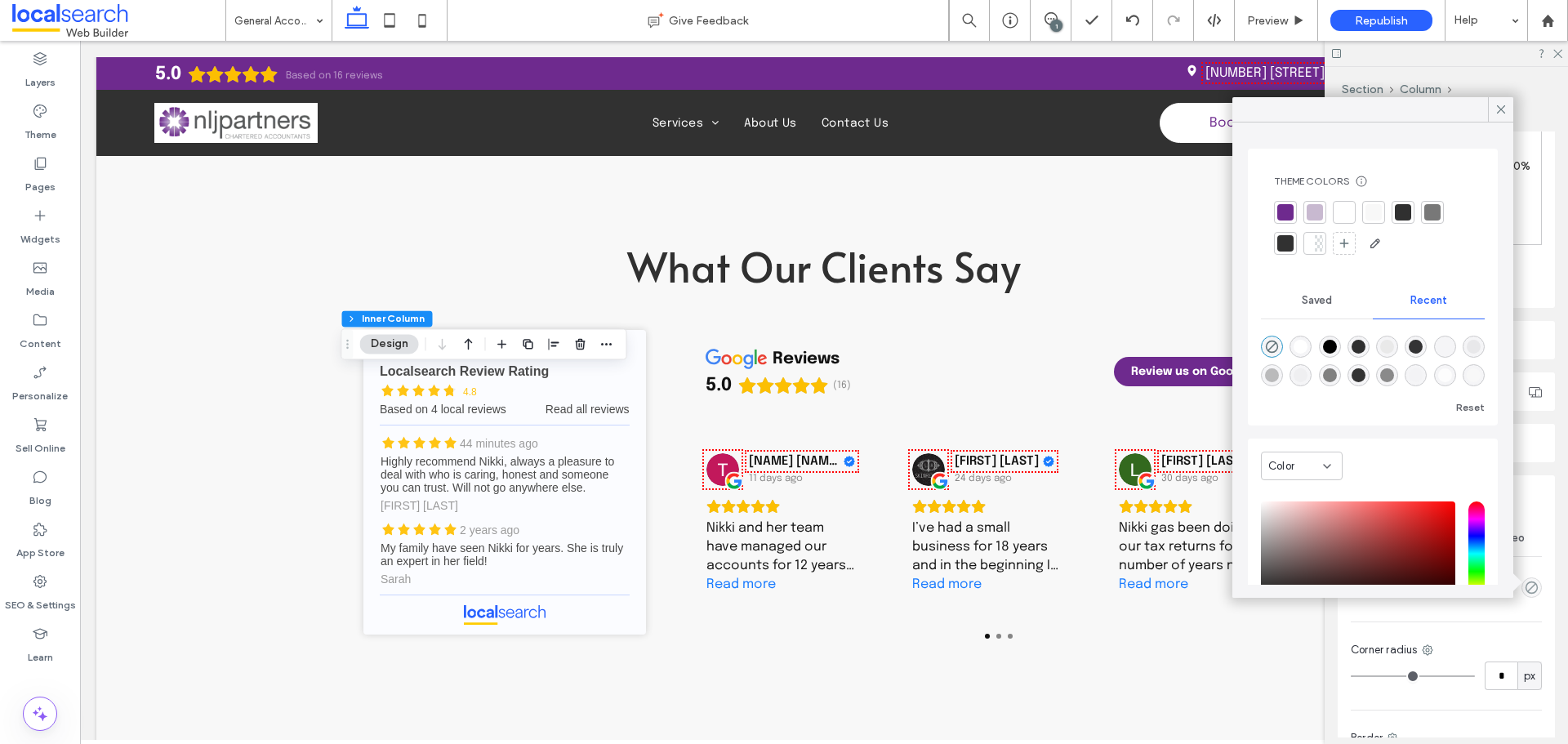 click at bounding box center (1344, 212) 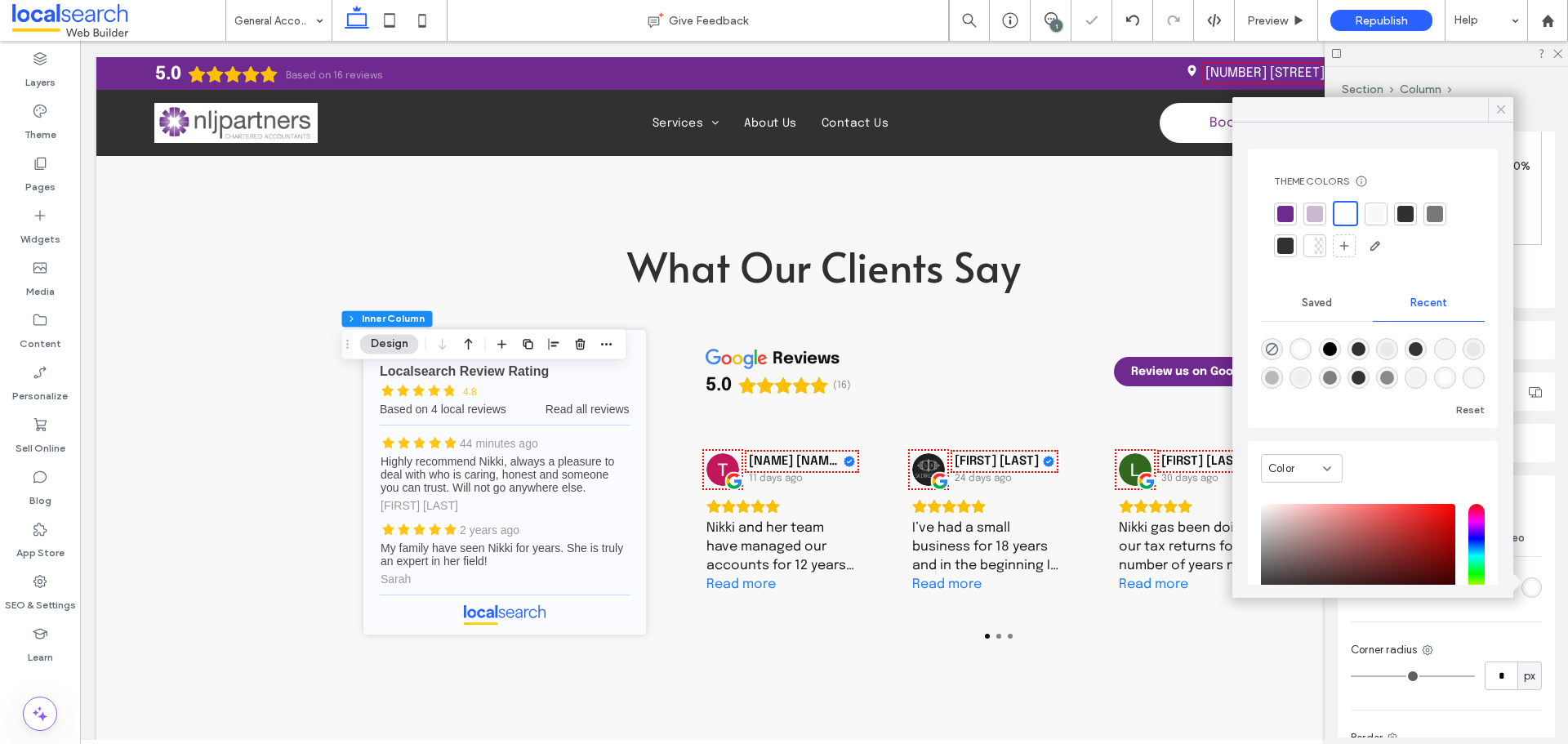 click 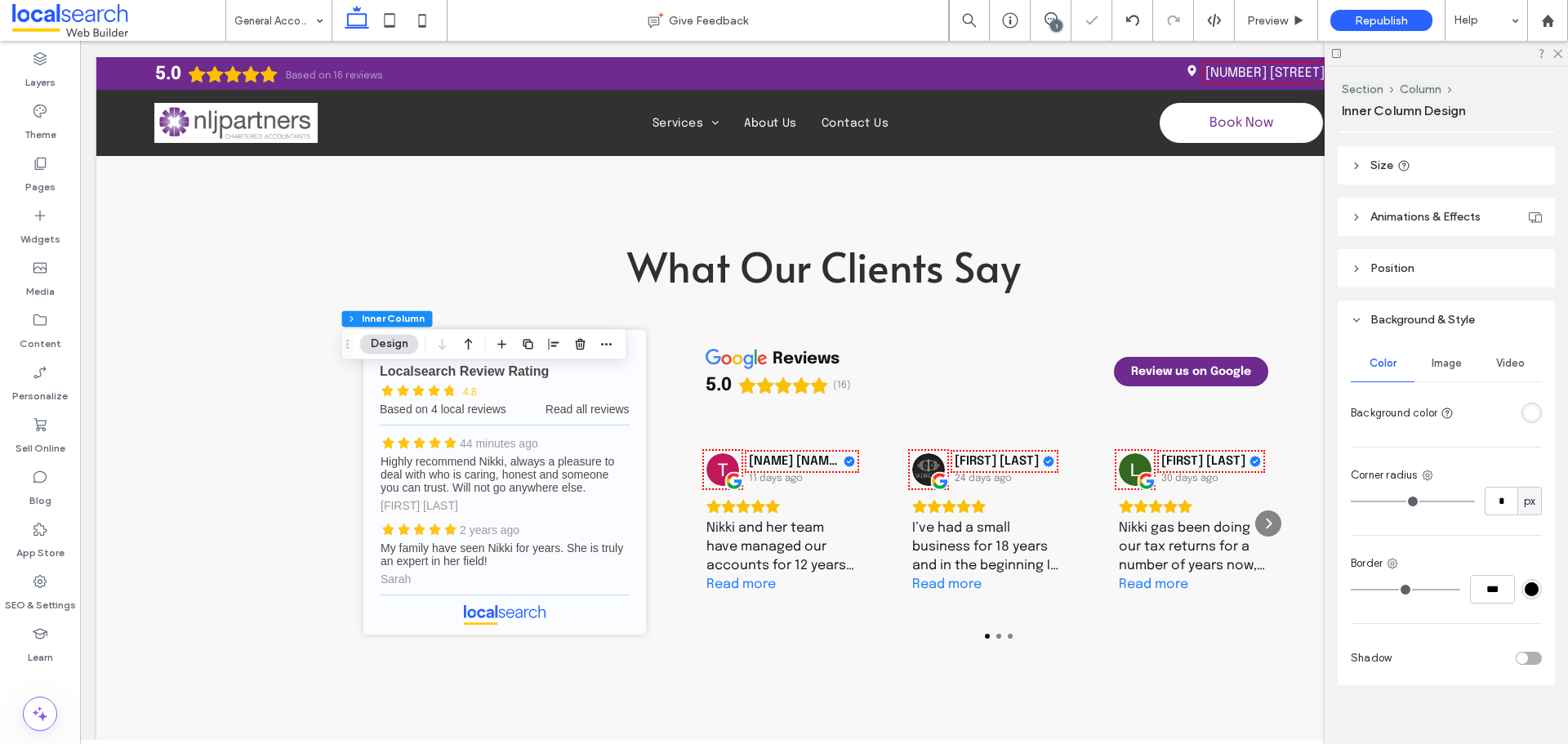 scroll, scrollTop: 760, scrollLeft: 0, axis: vertical 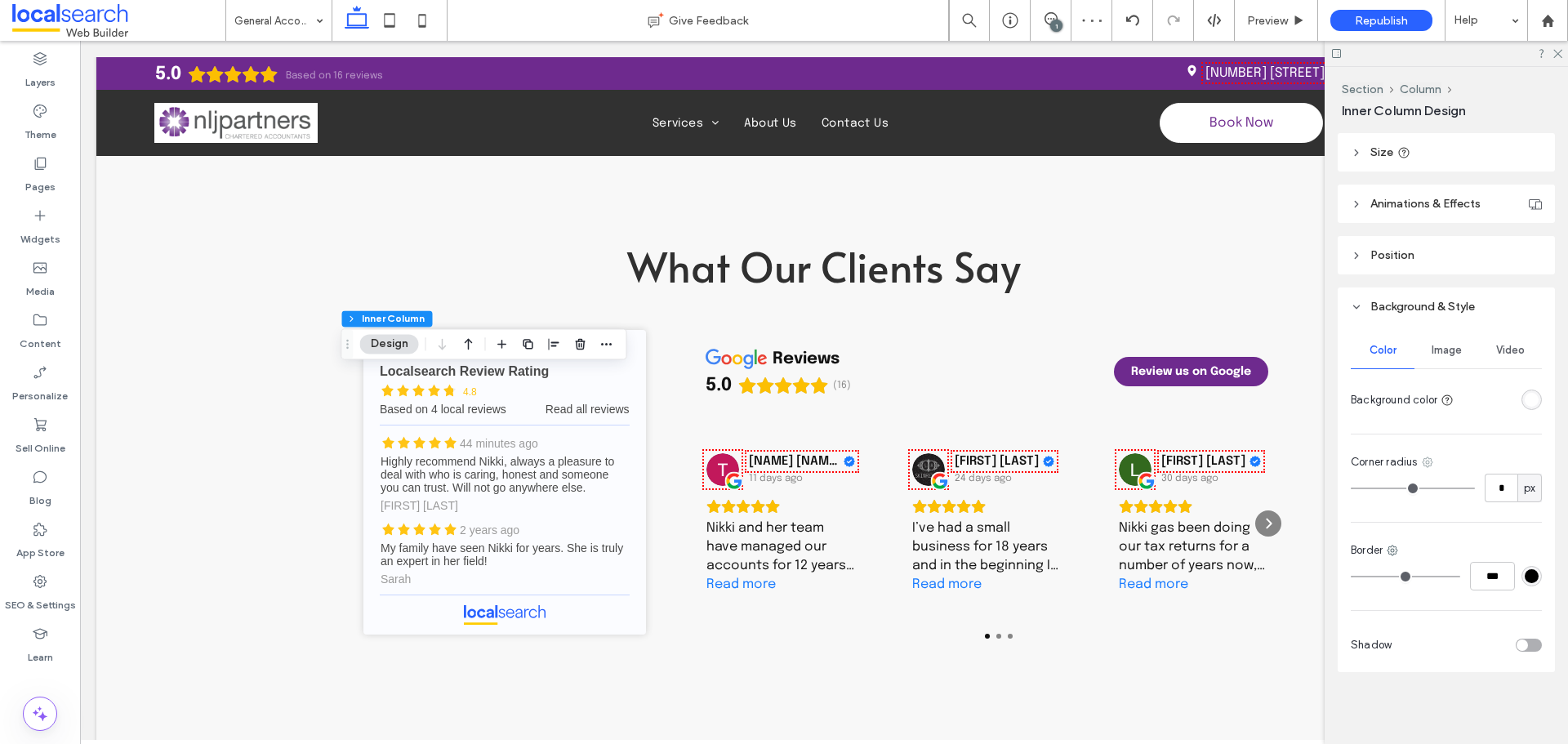 click 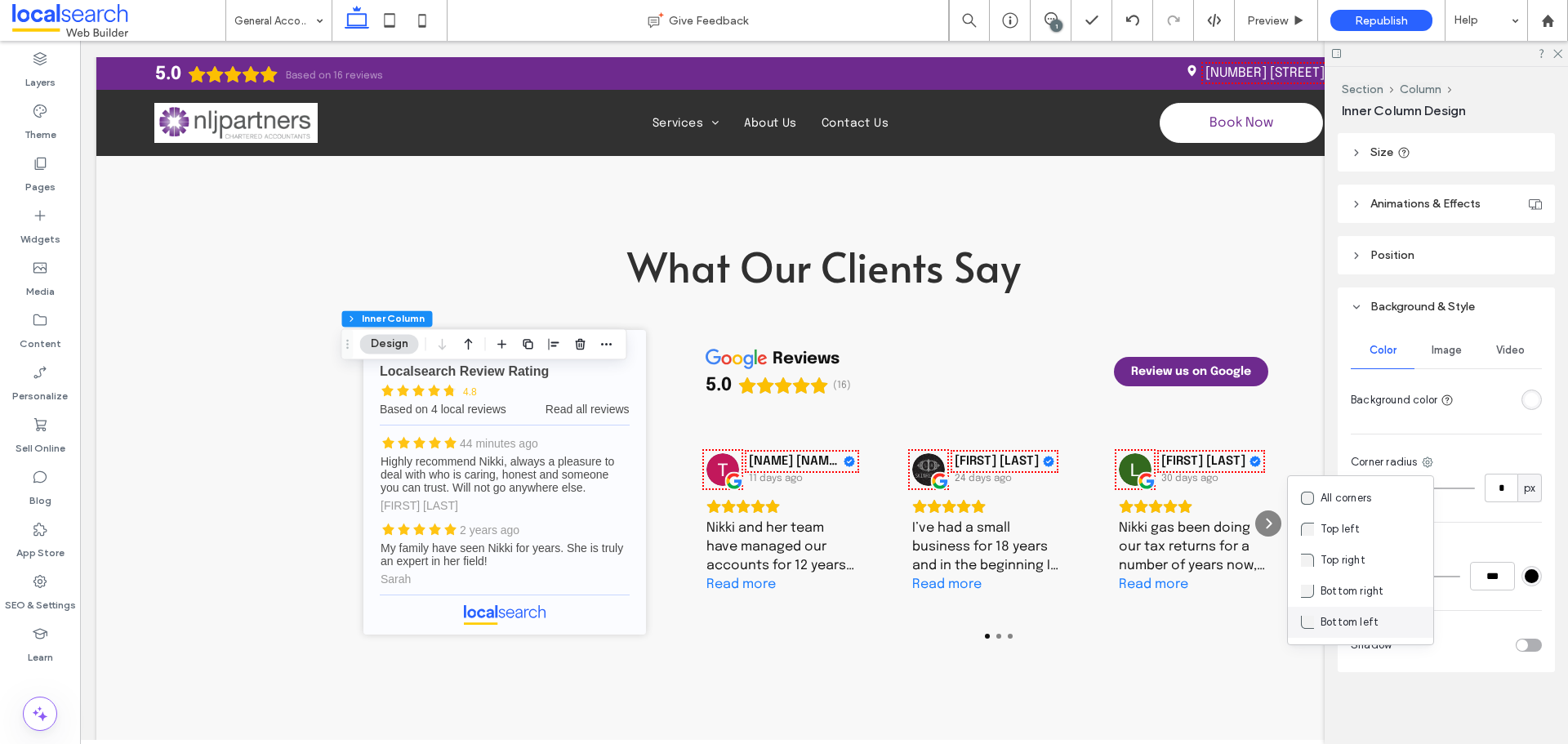 click on "Bottom left" at bounding box center [1361, 622] 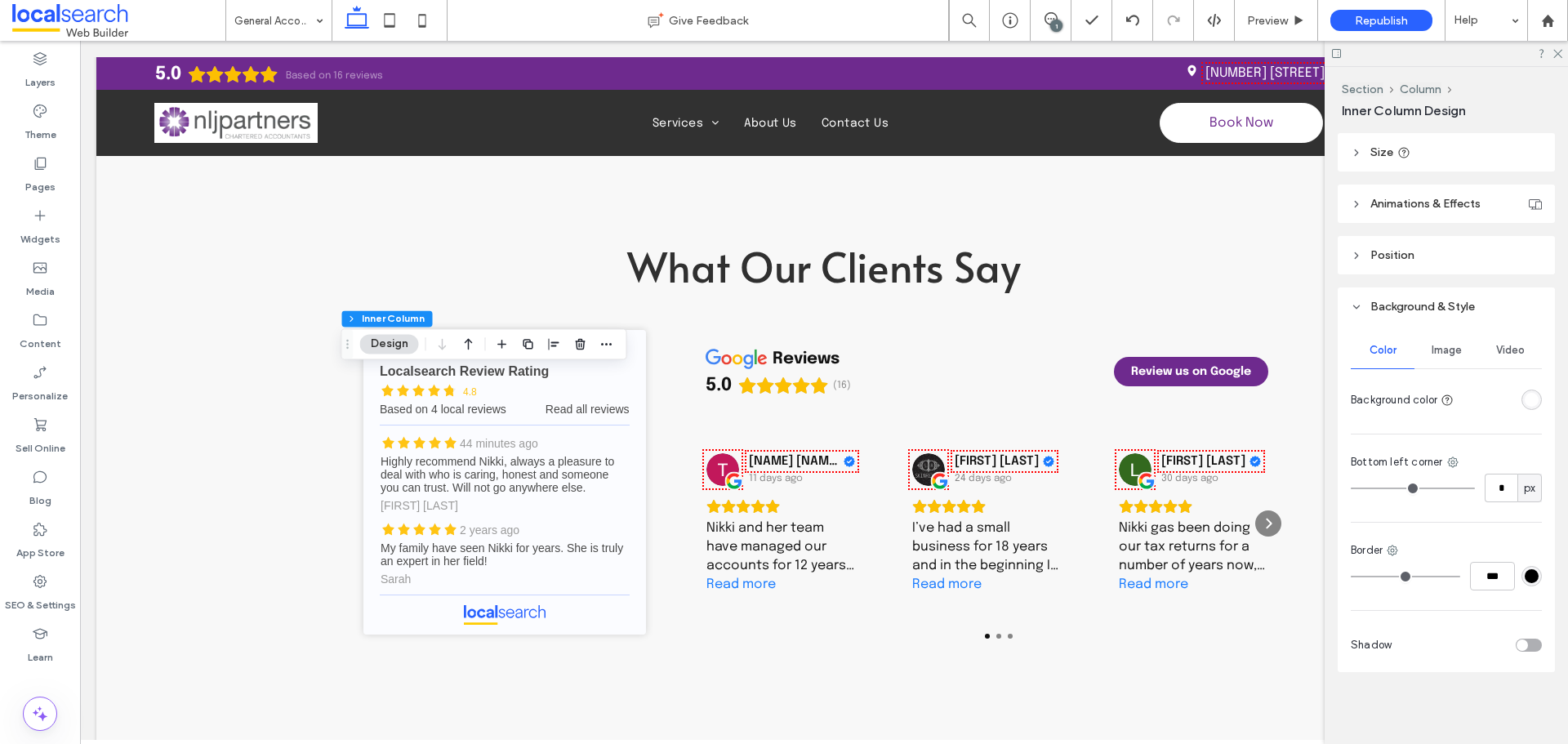 type on "**" 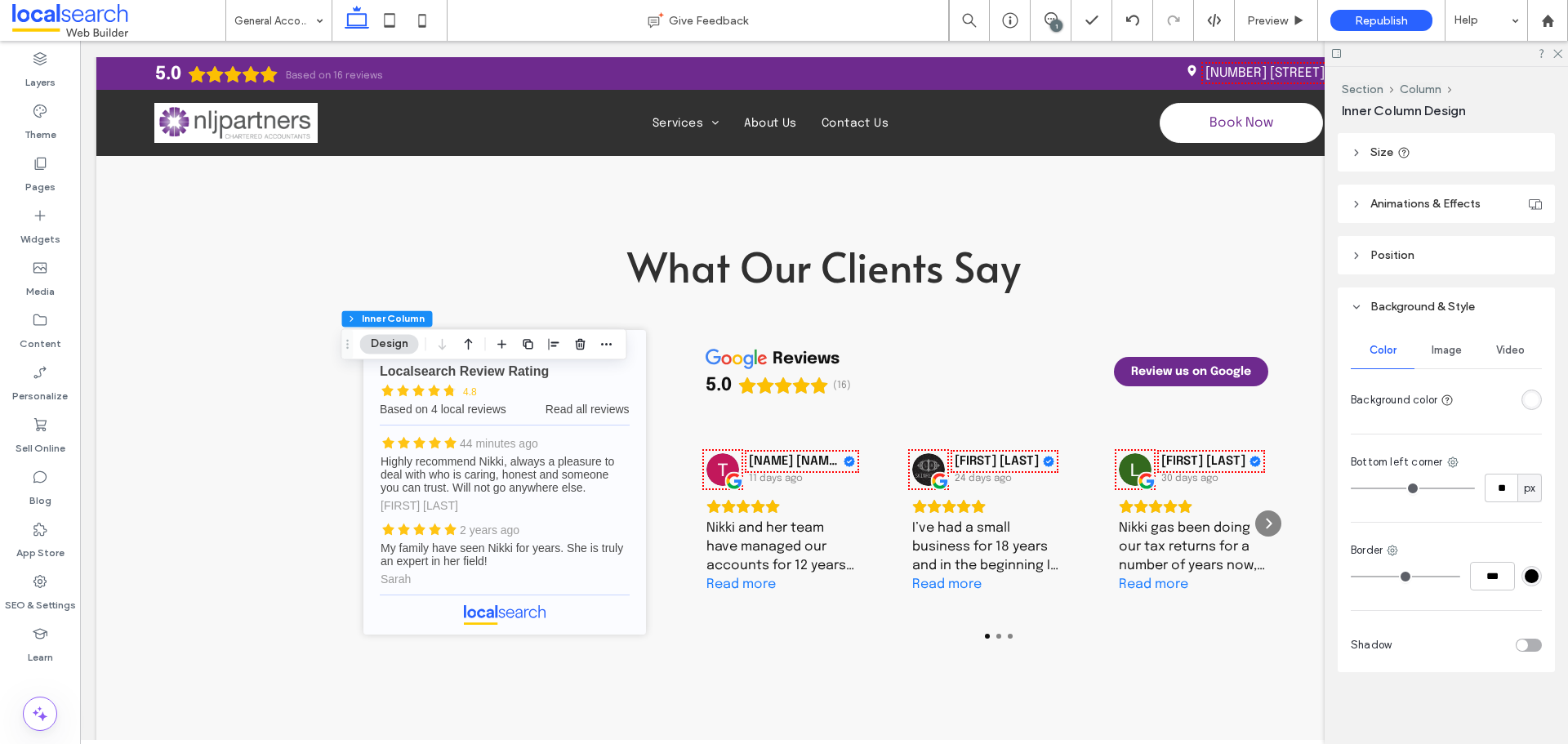 type on "**" 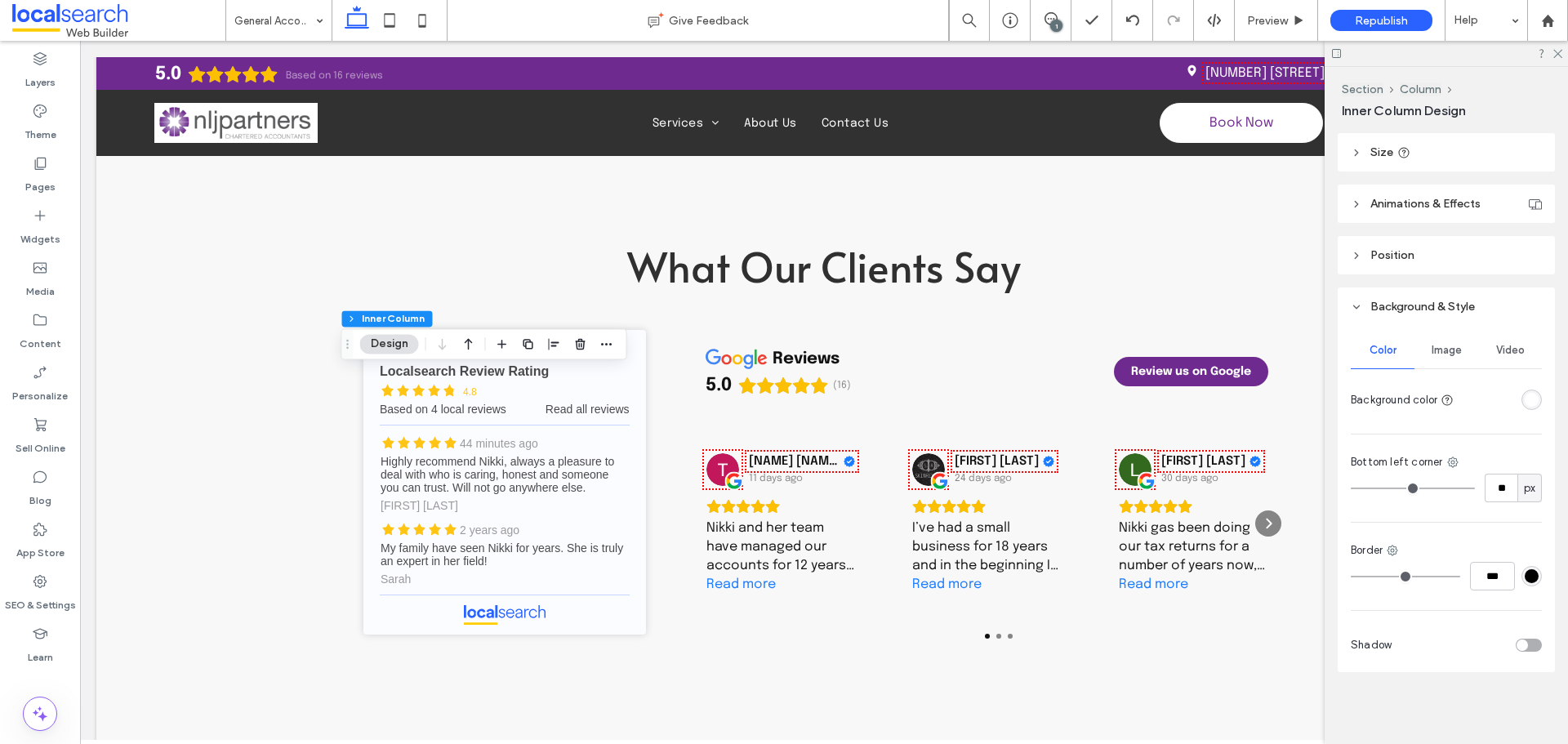 type on "**" 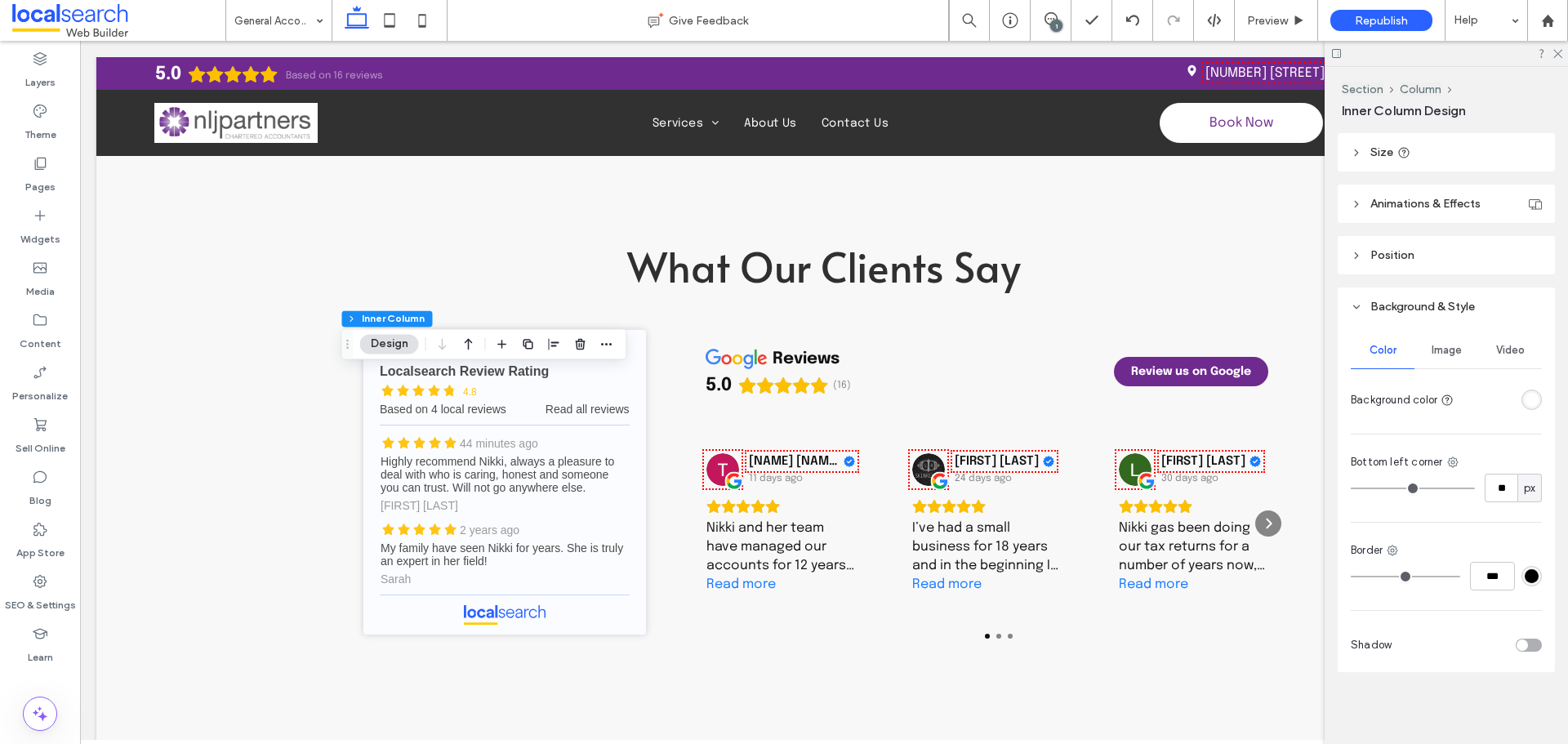 type on "**" 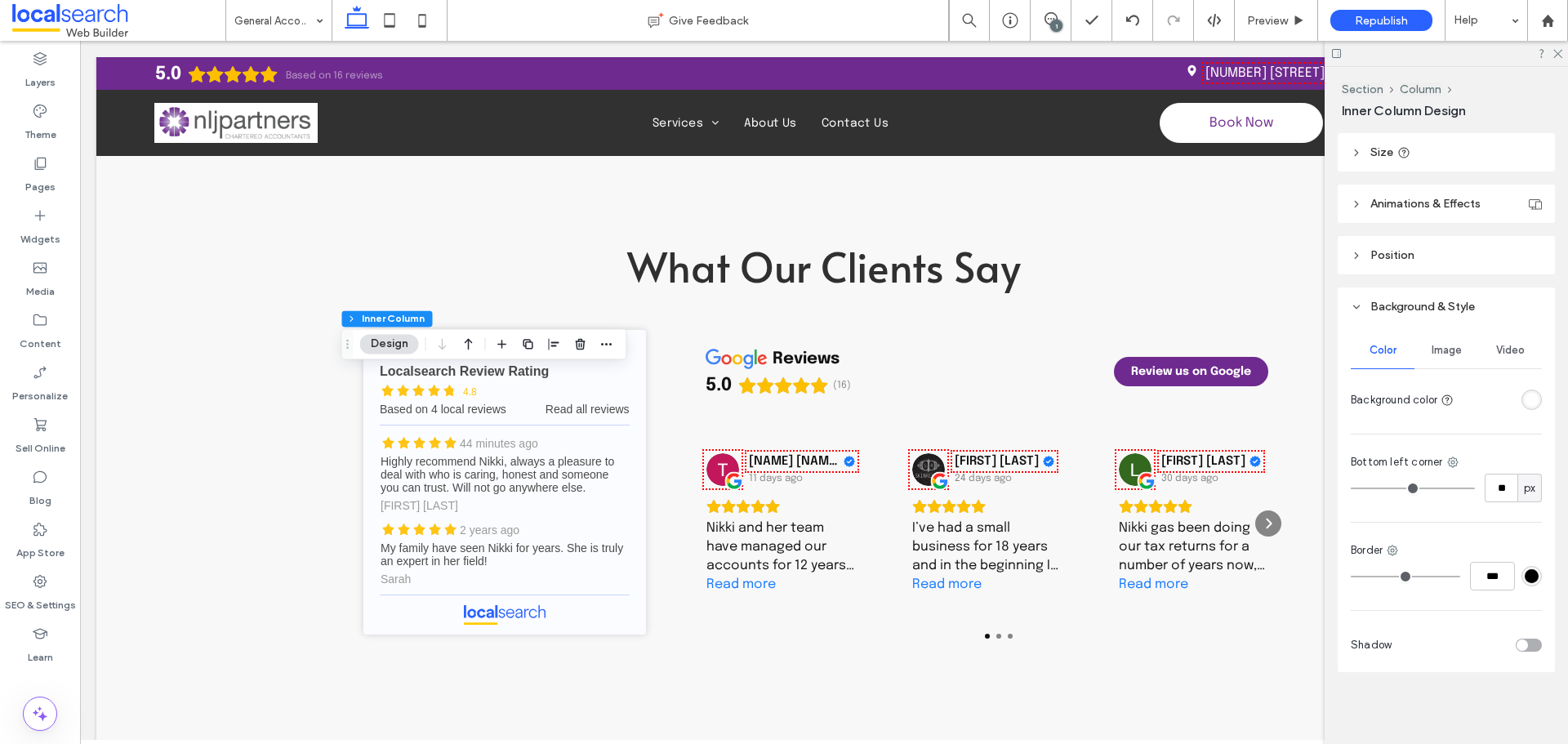 type on "**" 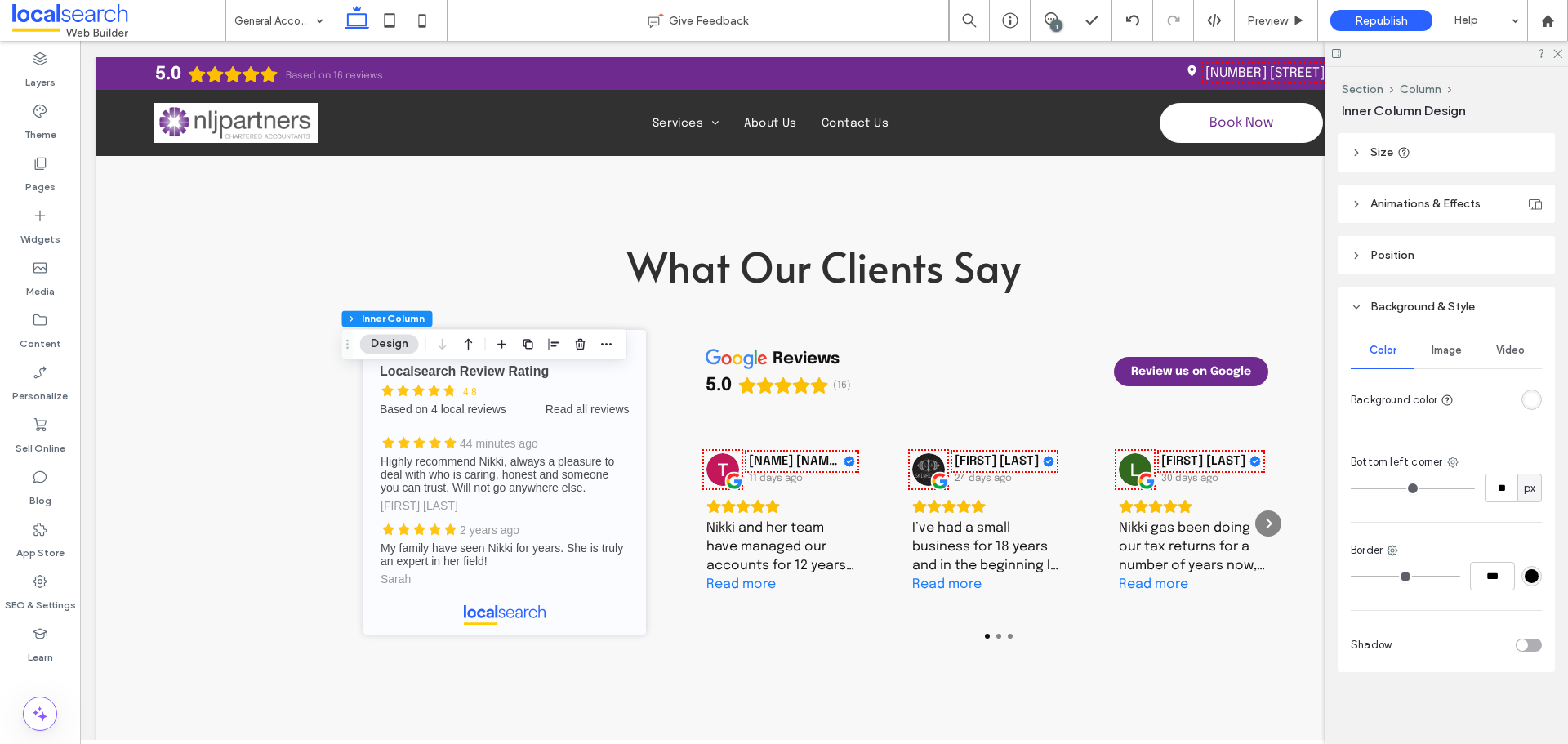 type on "**" 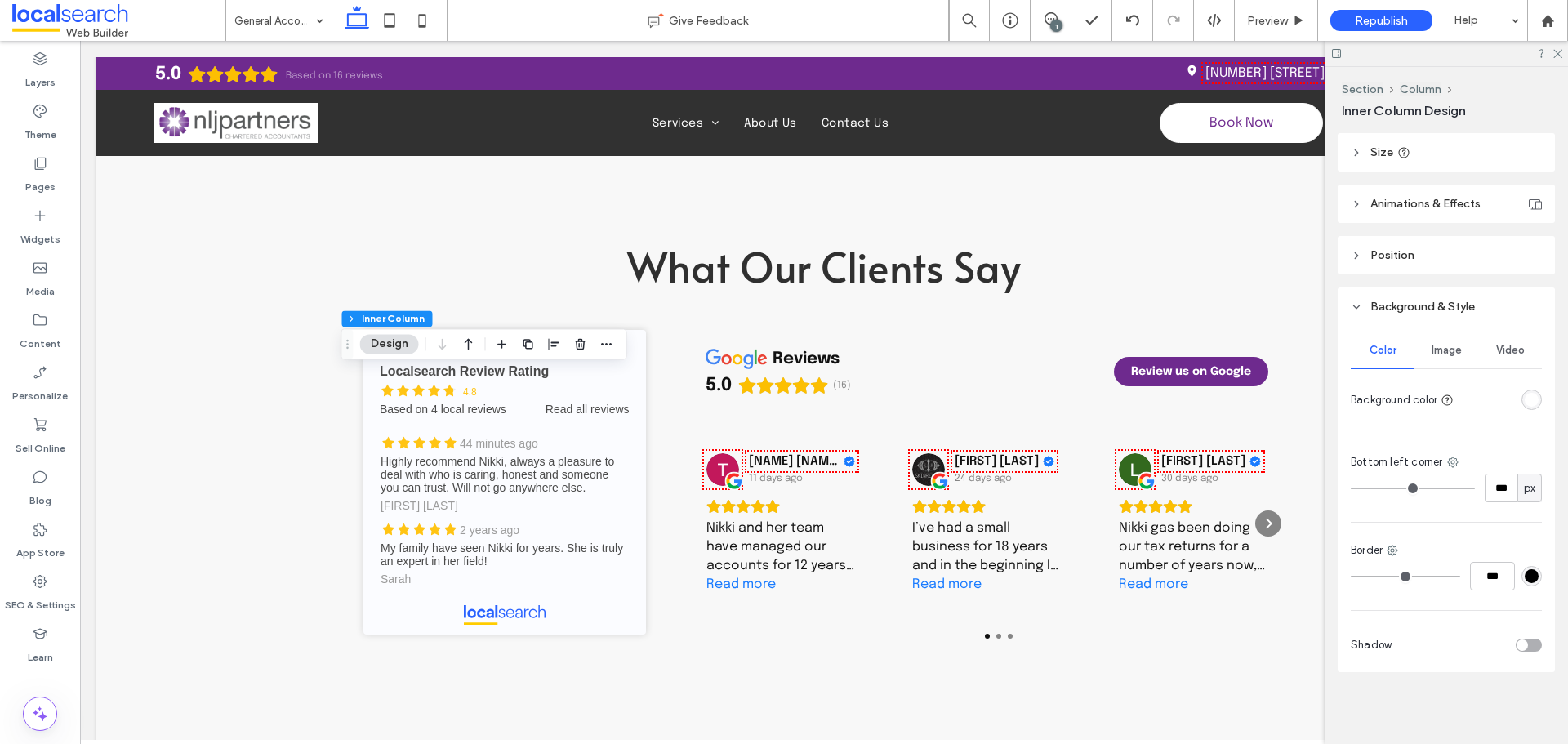 drag, startPoint x: 1358, startPoint y: 487, endPoint x: 1504, endPoint y: 502, distance: 146.76853 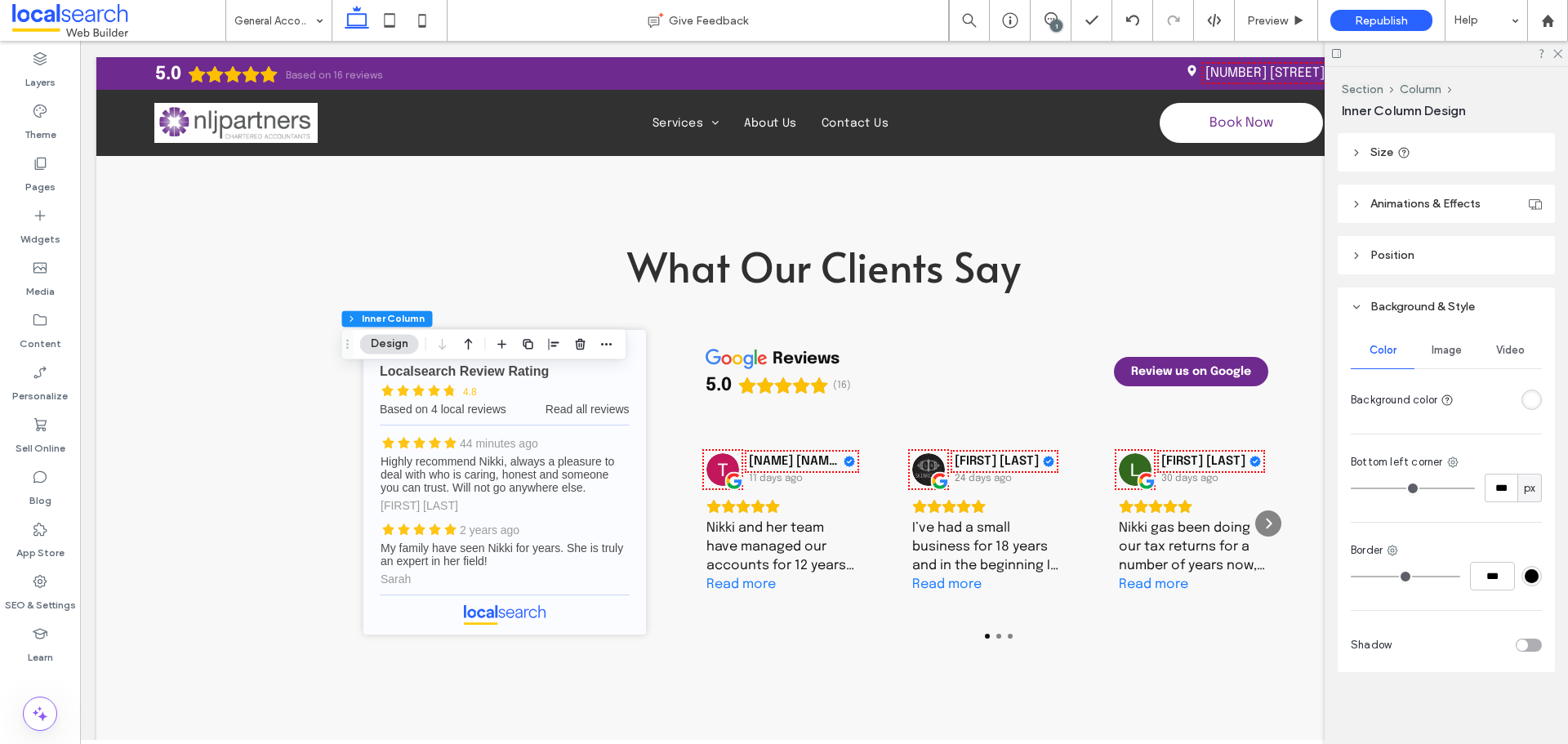 click at bounding box center [1413, 488] 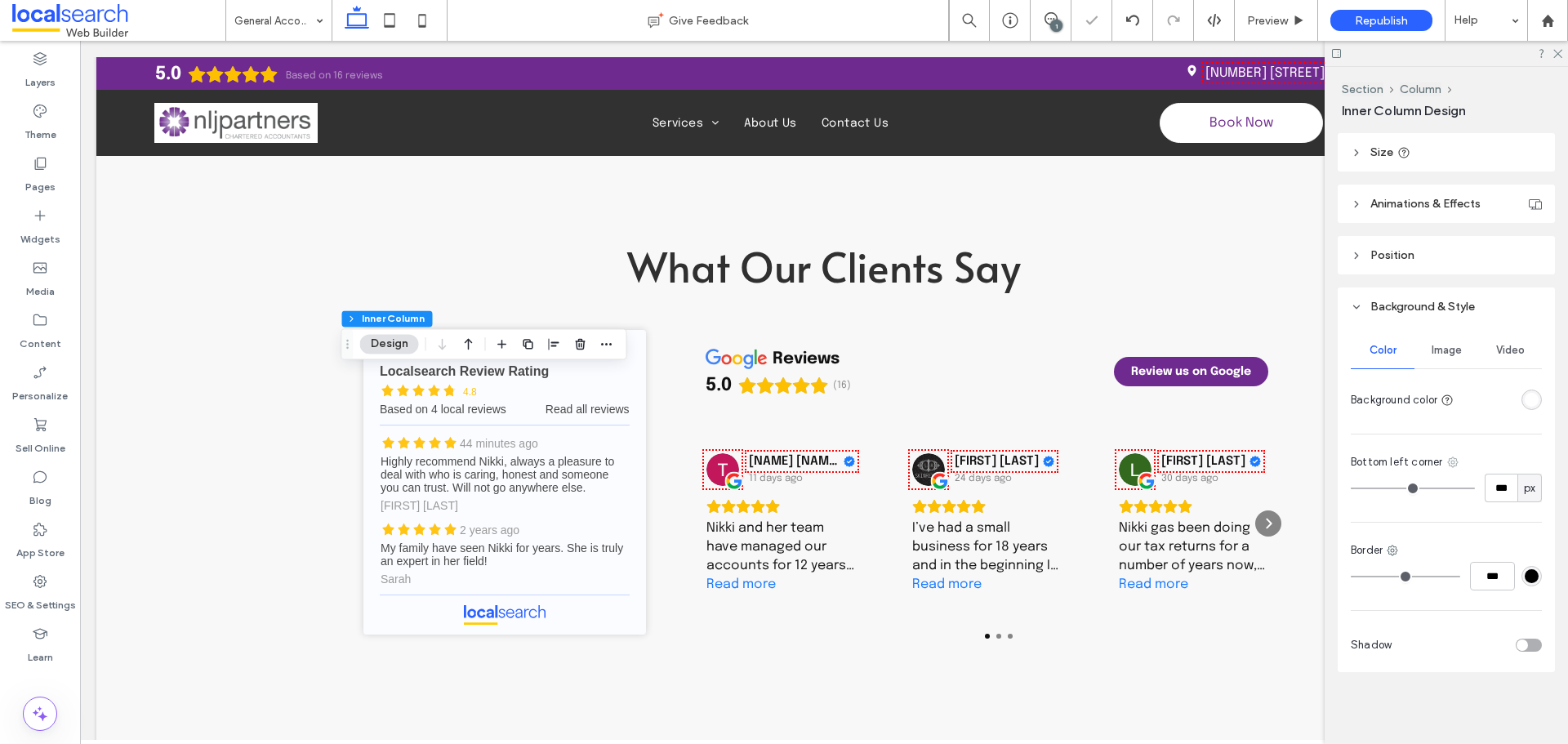 click 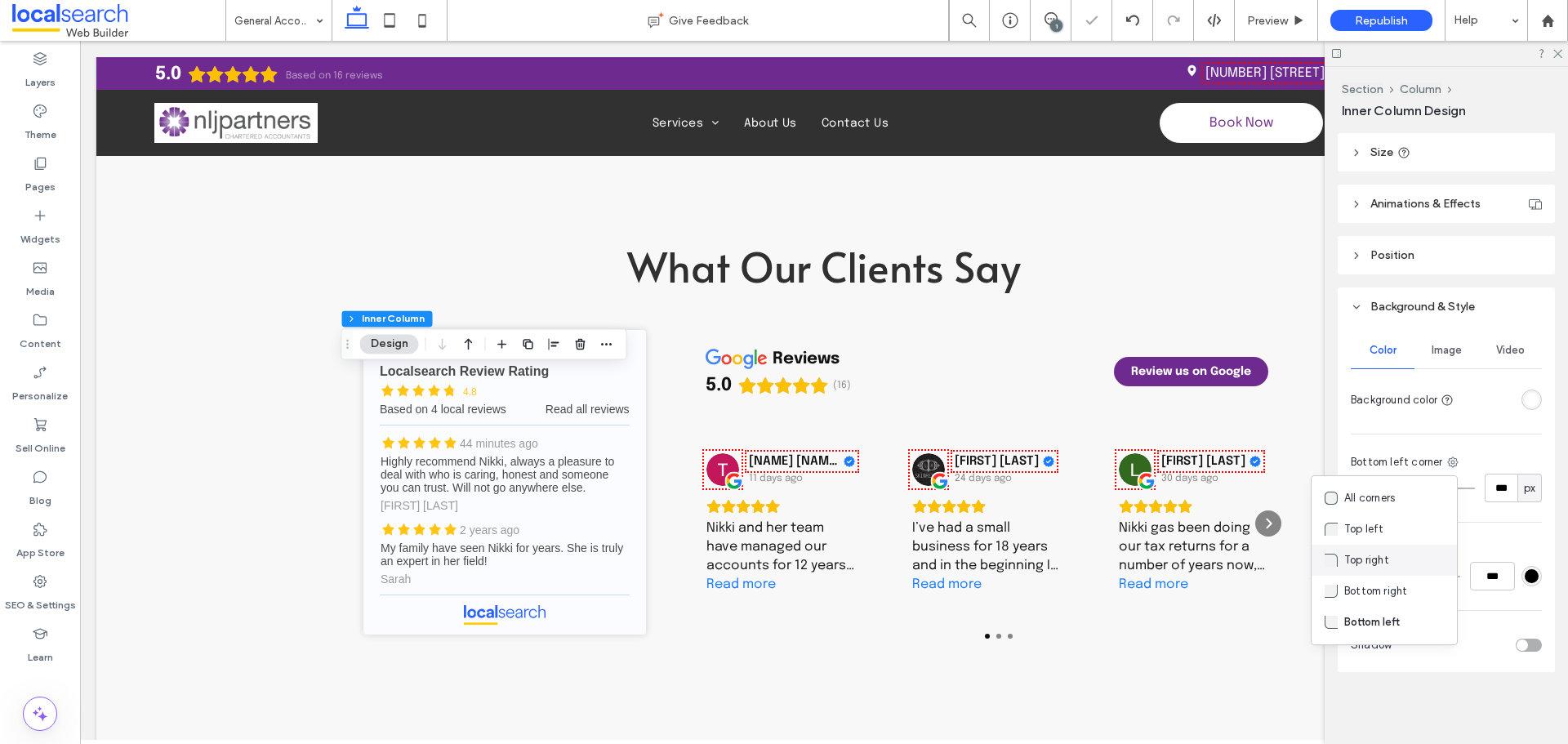 click on "Top right" at bounding box center [1366, 560] 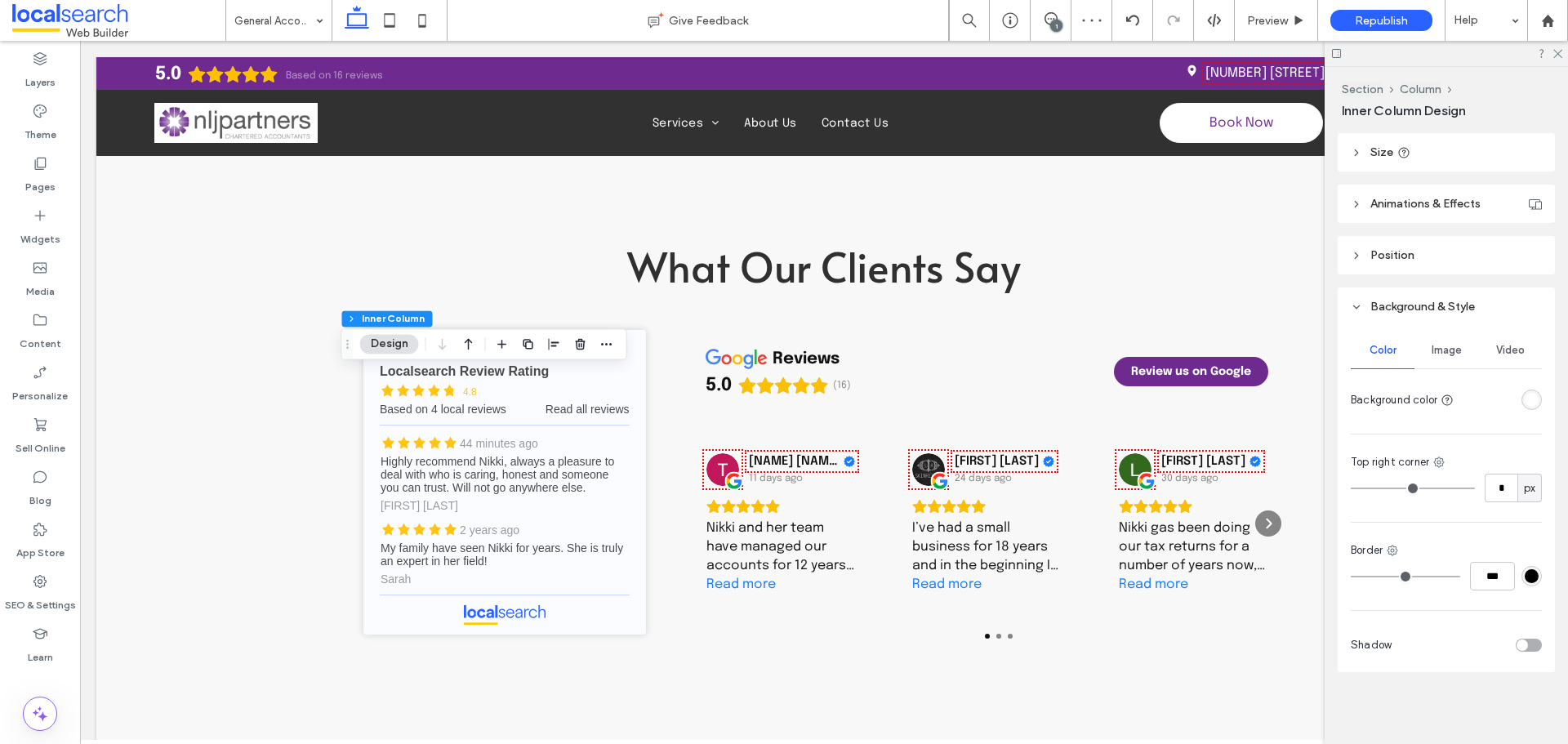type on "*" 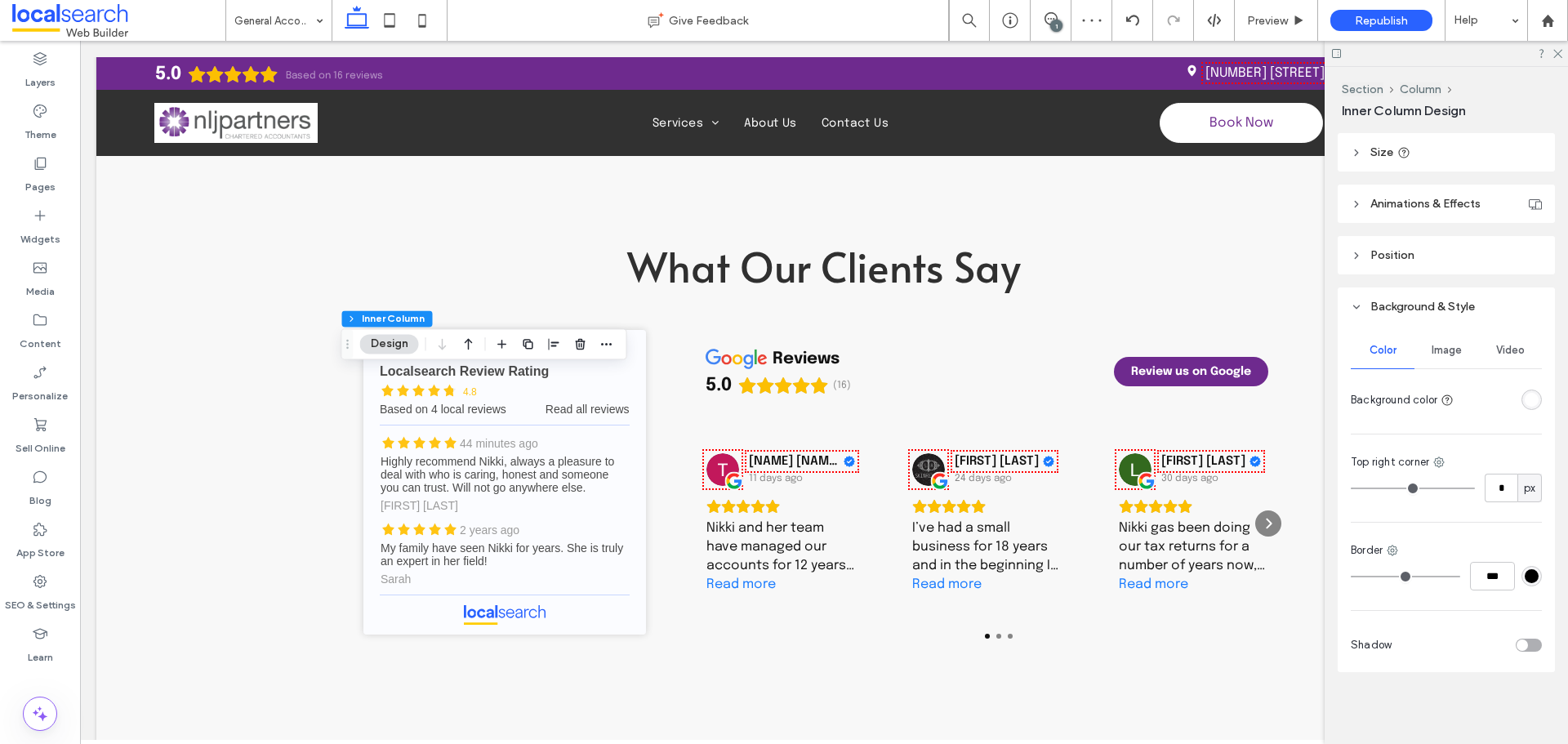 type on "**" 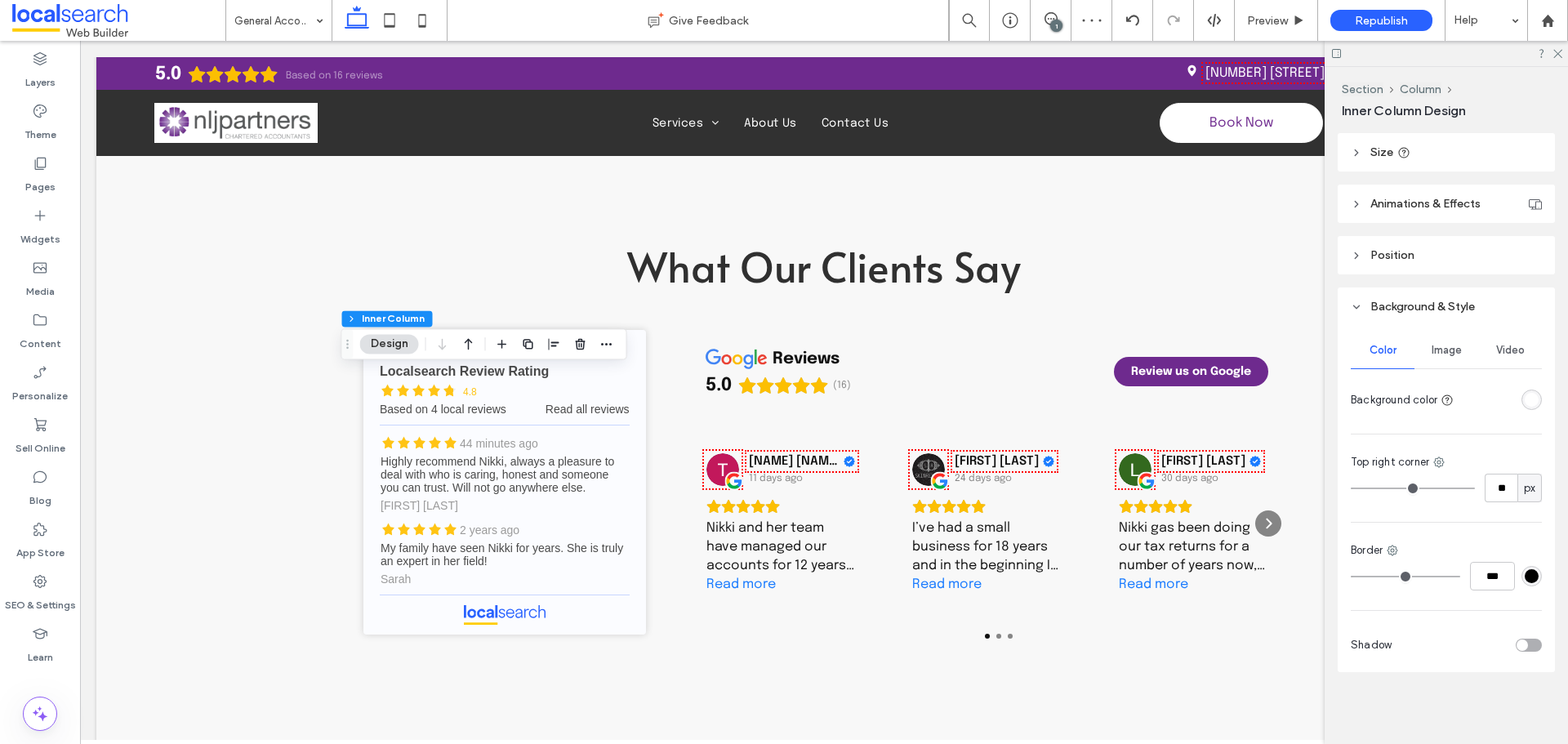 type on "**" 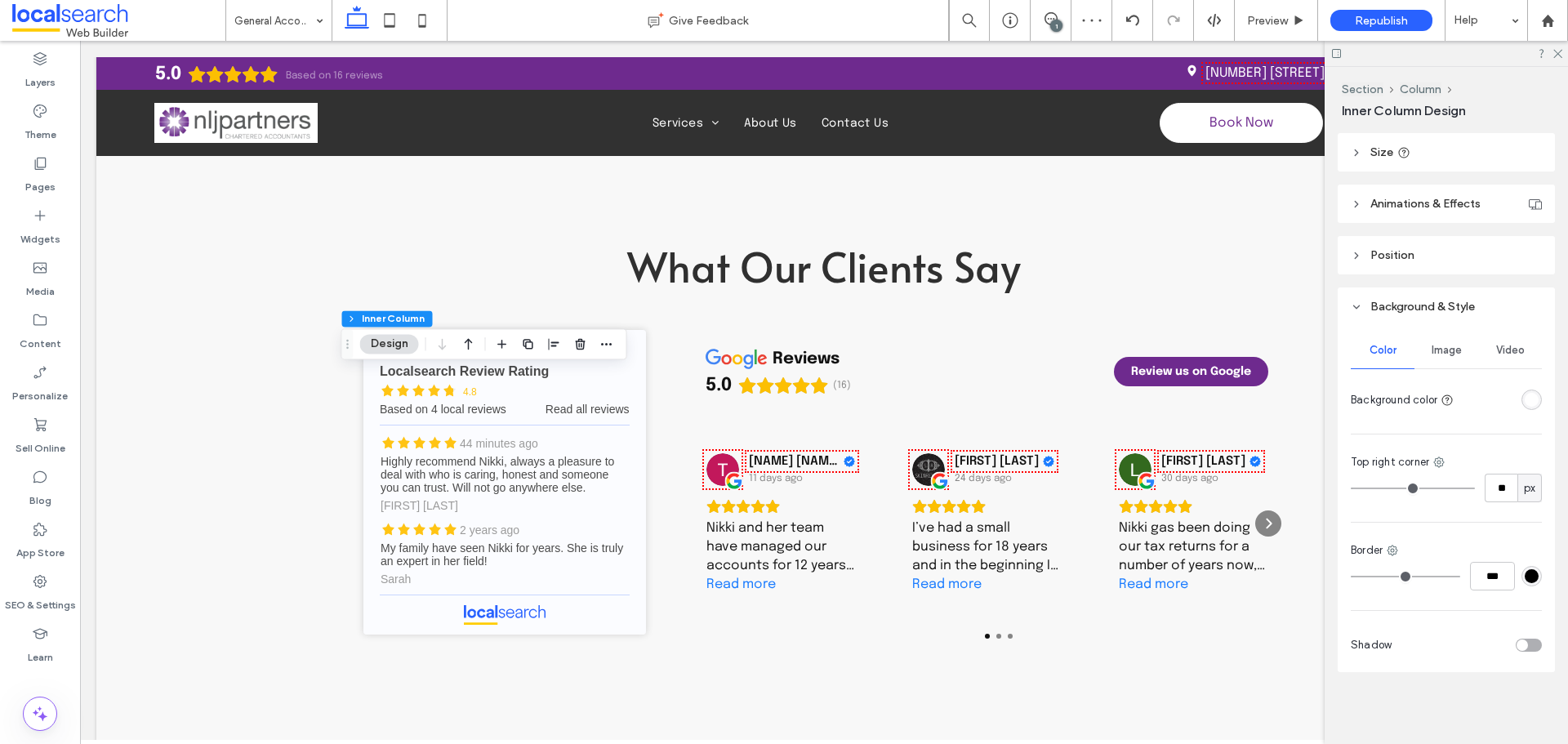 type on "**" 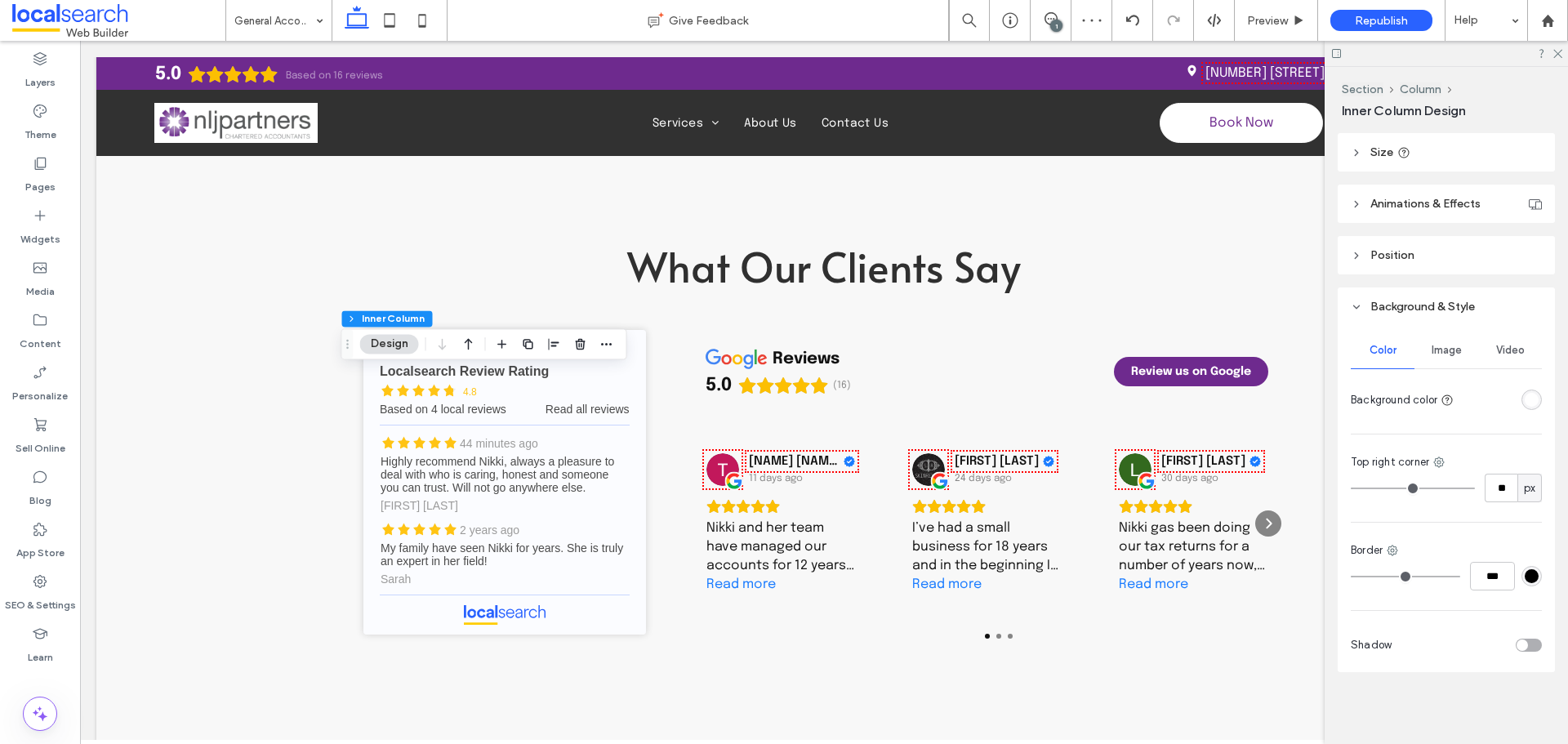 type on "**" 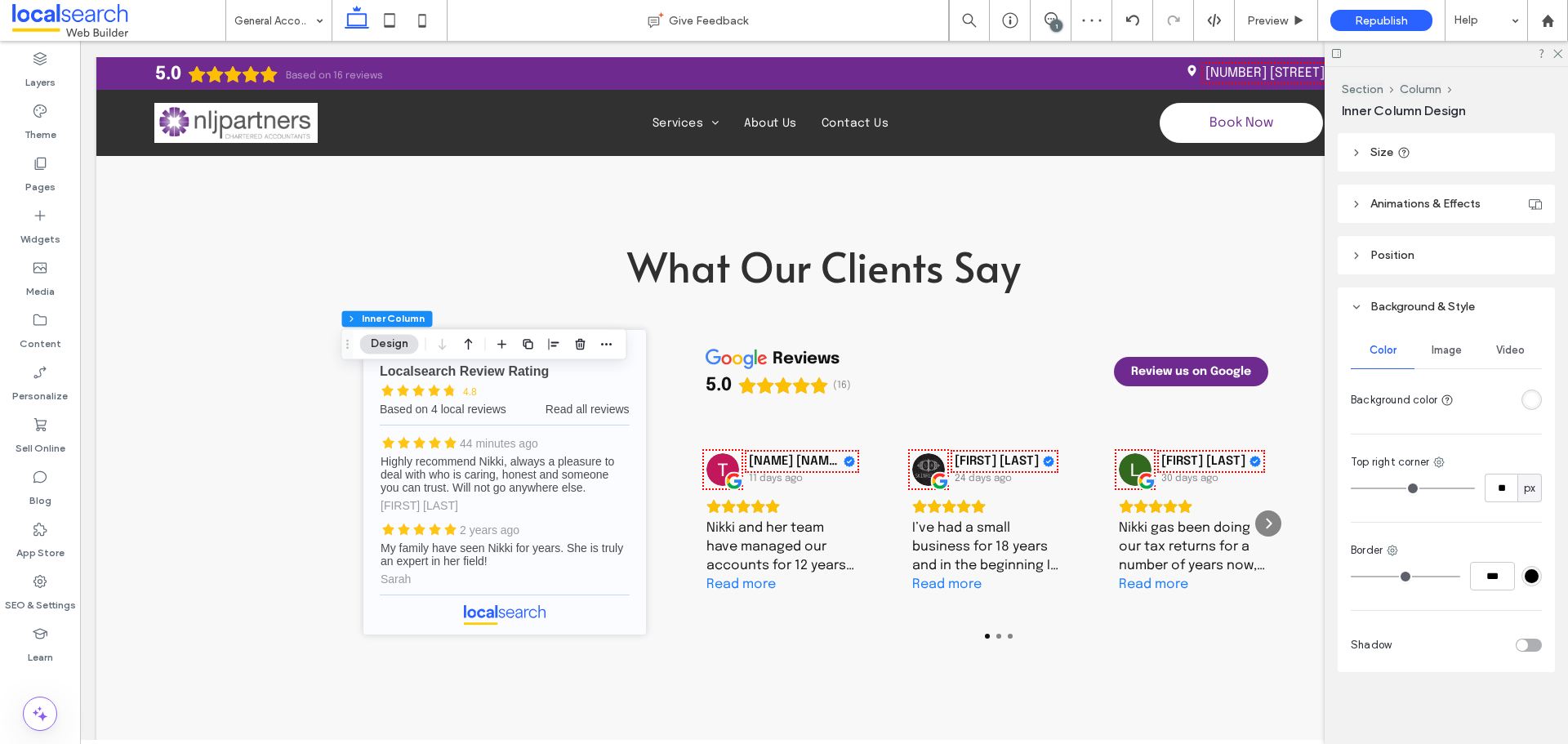 type on "**" 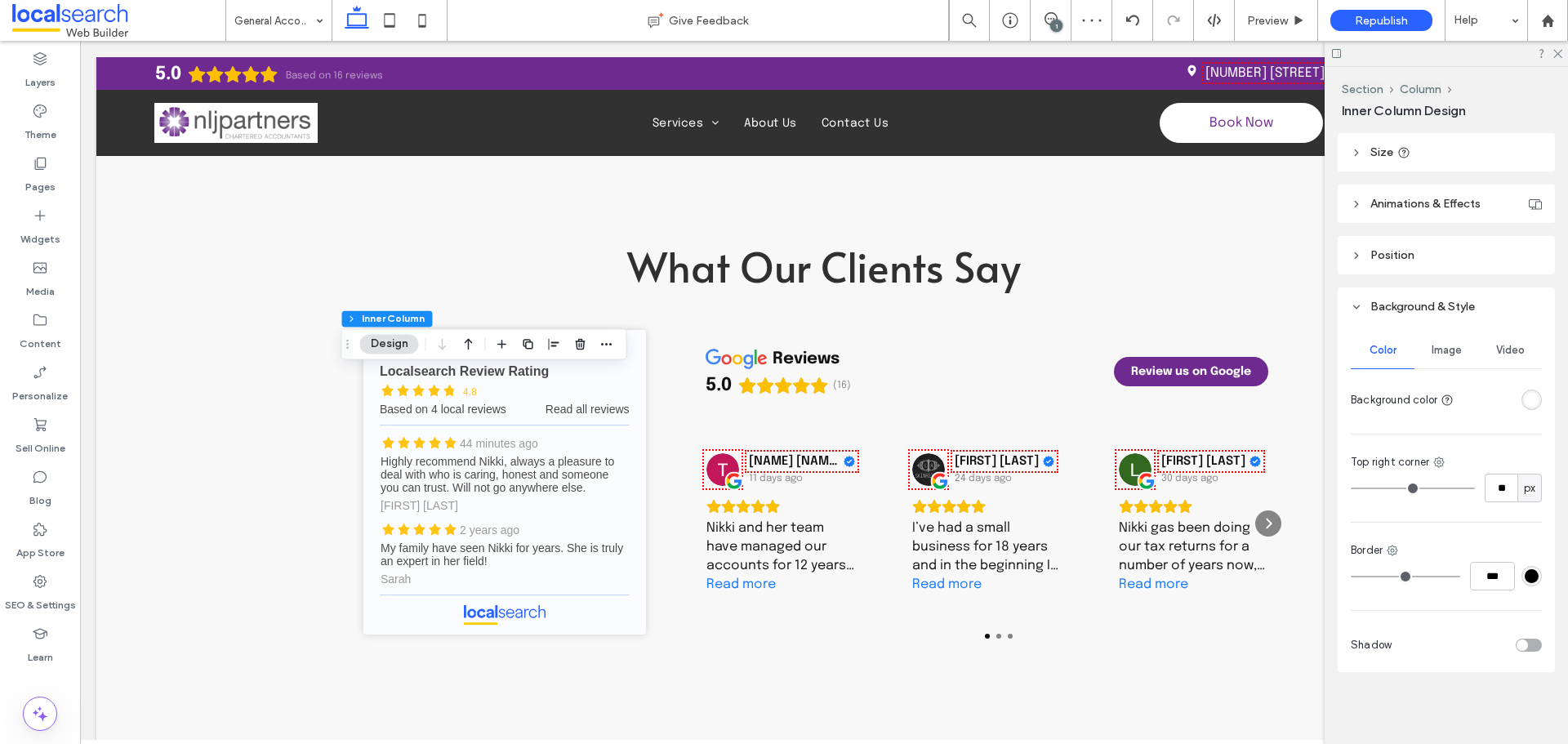 type on "**" 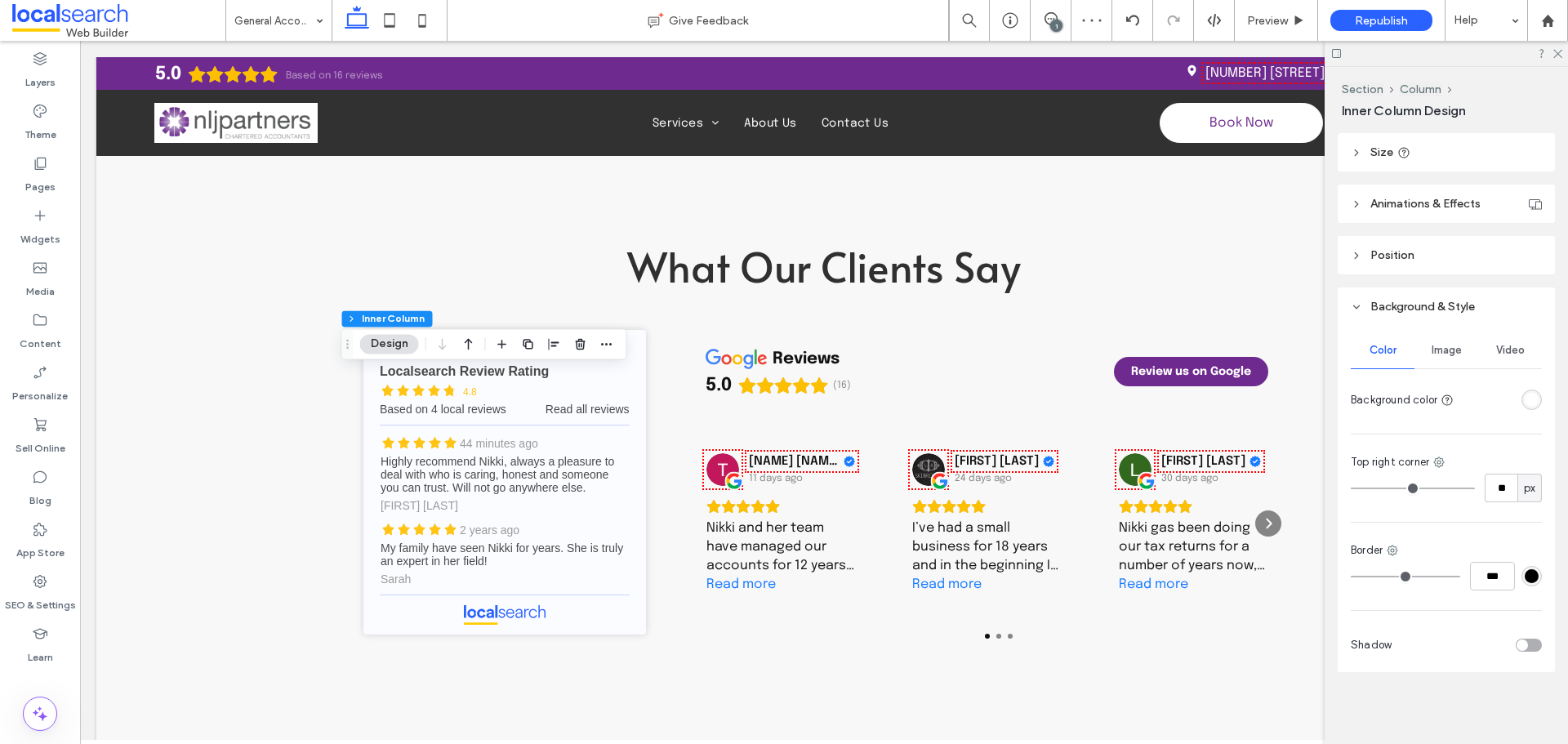 type on "***" 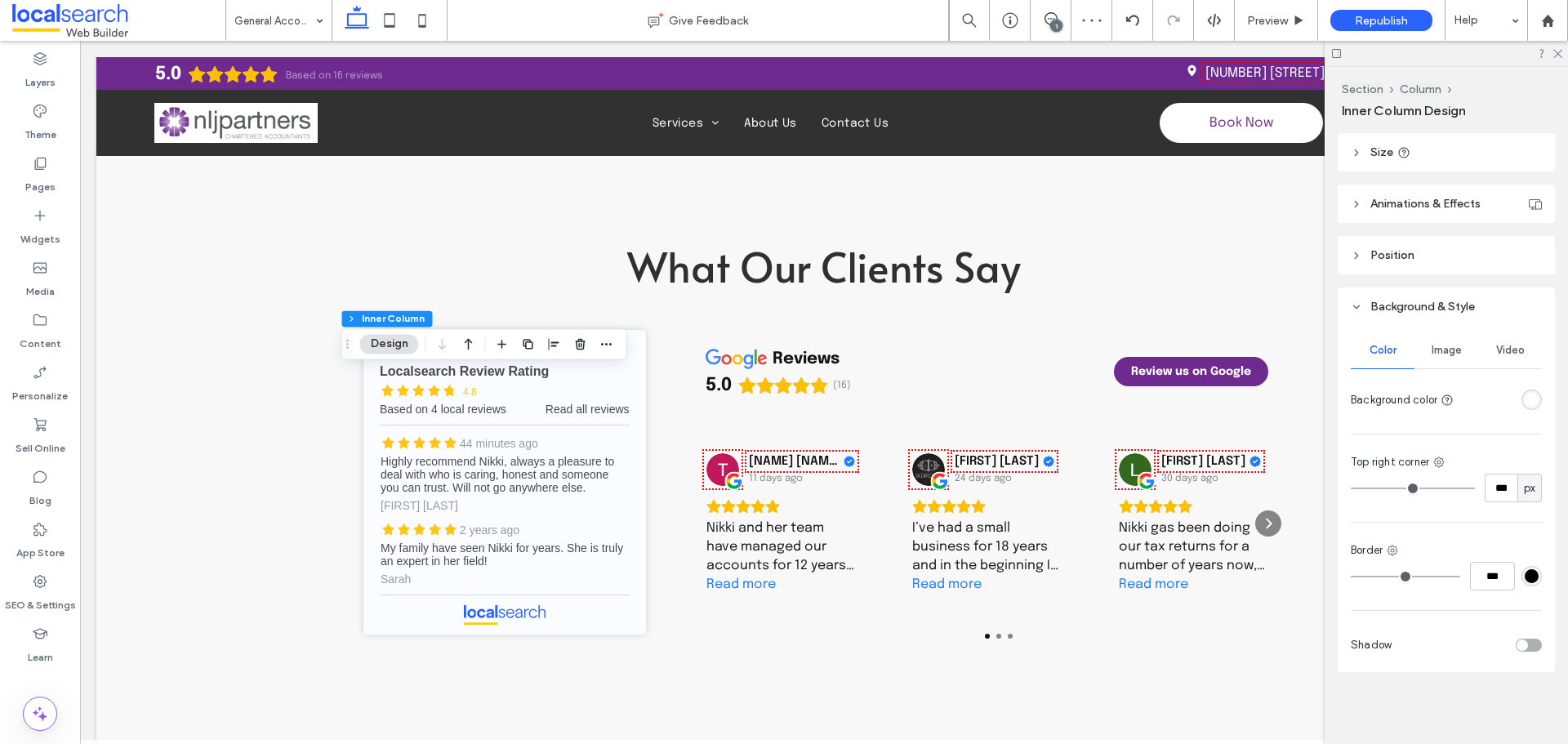 drag, startPoint x: 1360, startPoint y: 486, endPoint x: 1511, endPoint y: 505, distance: 152.19067 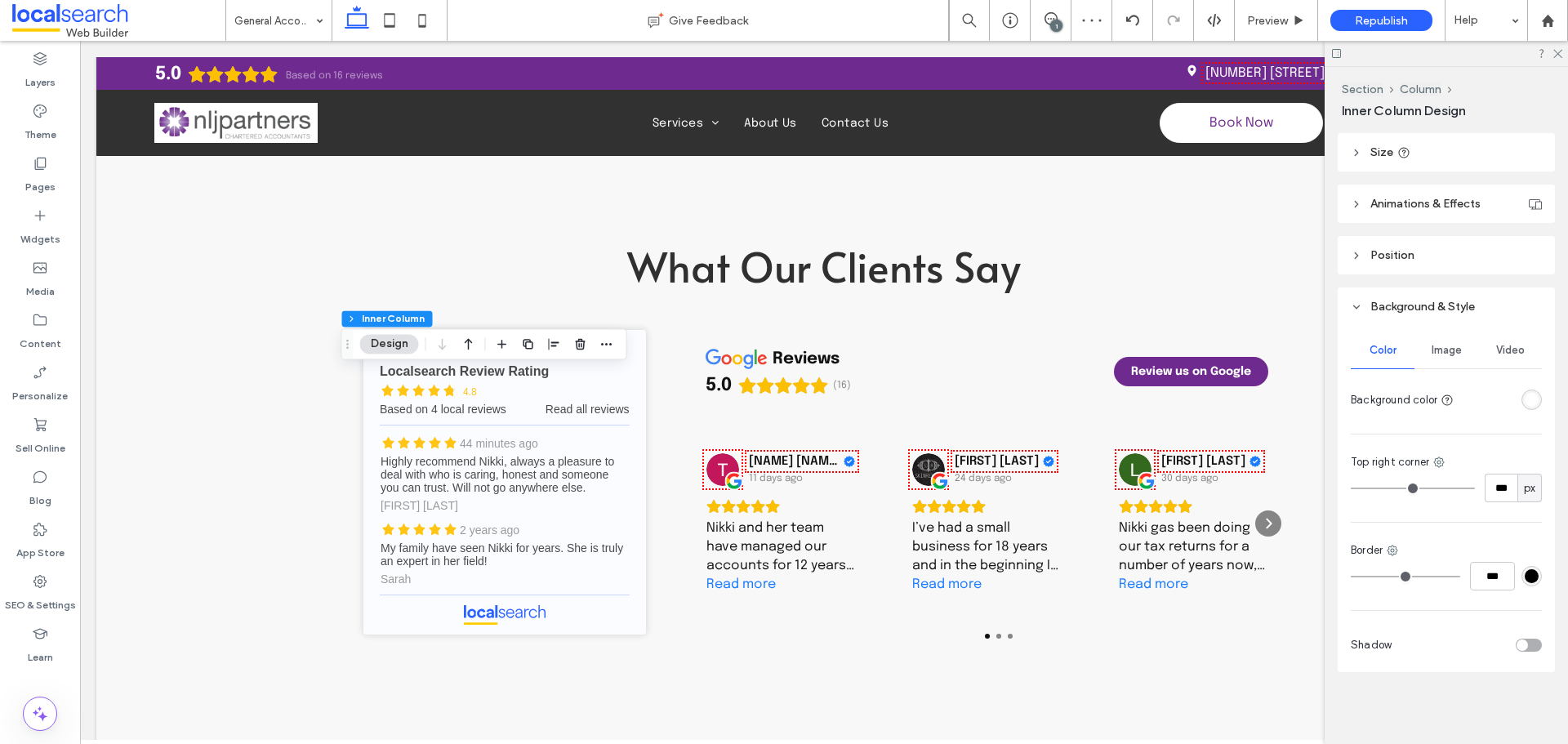 type on "***" 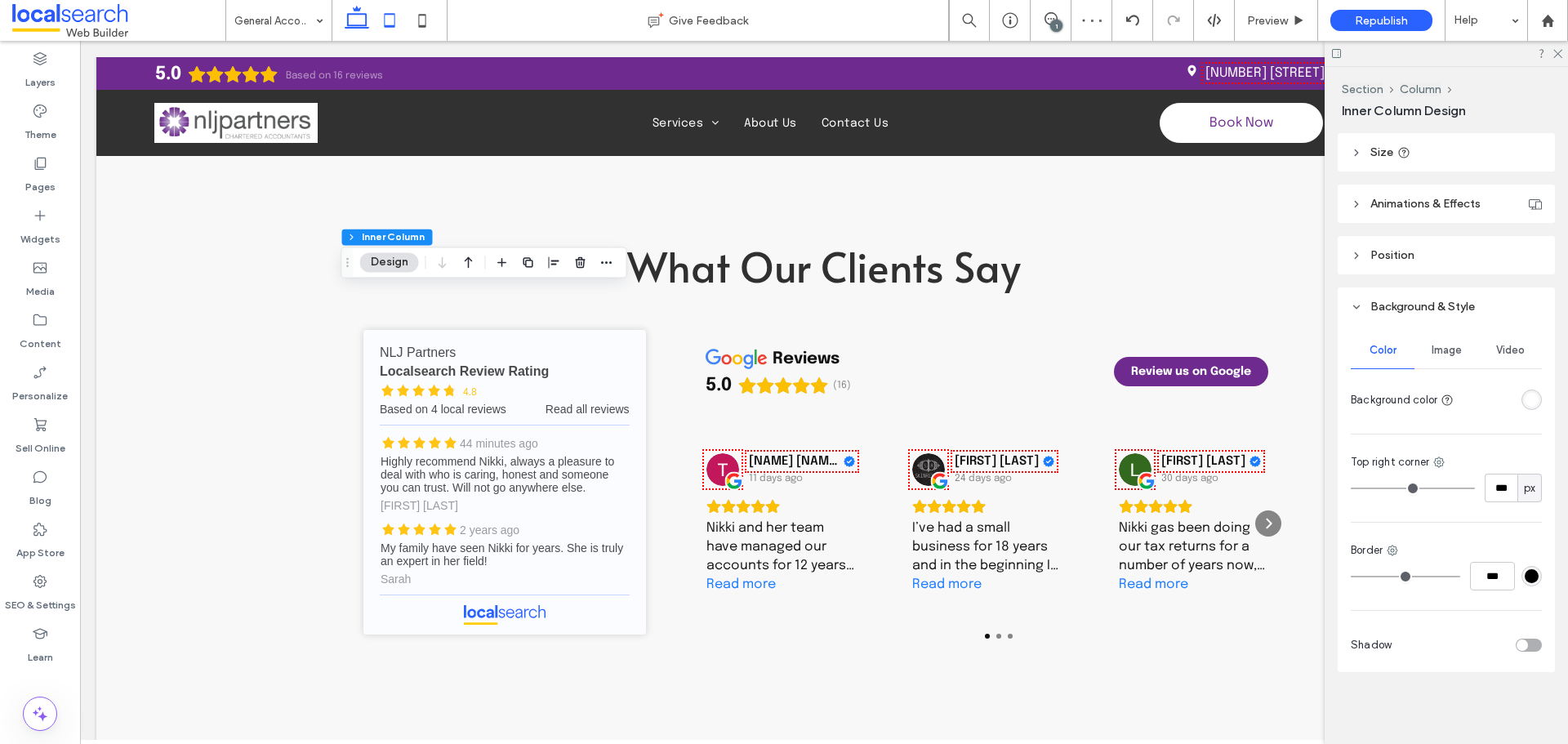 click 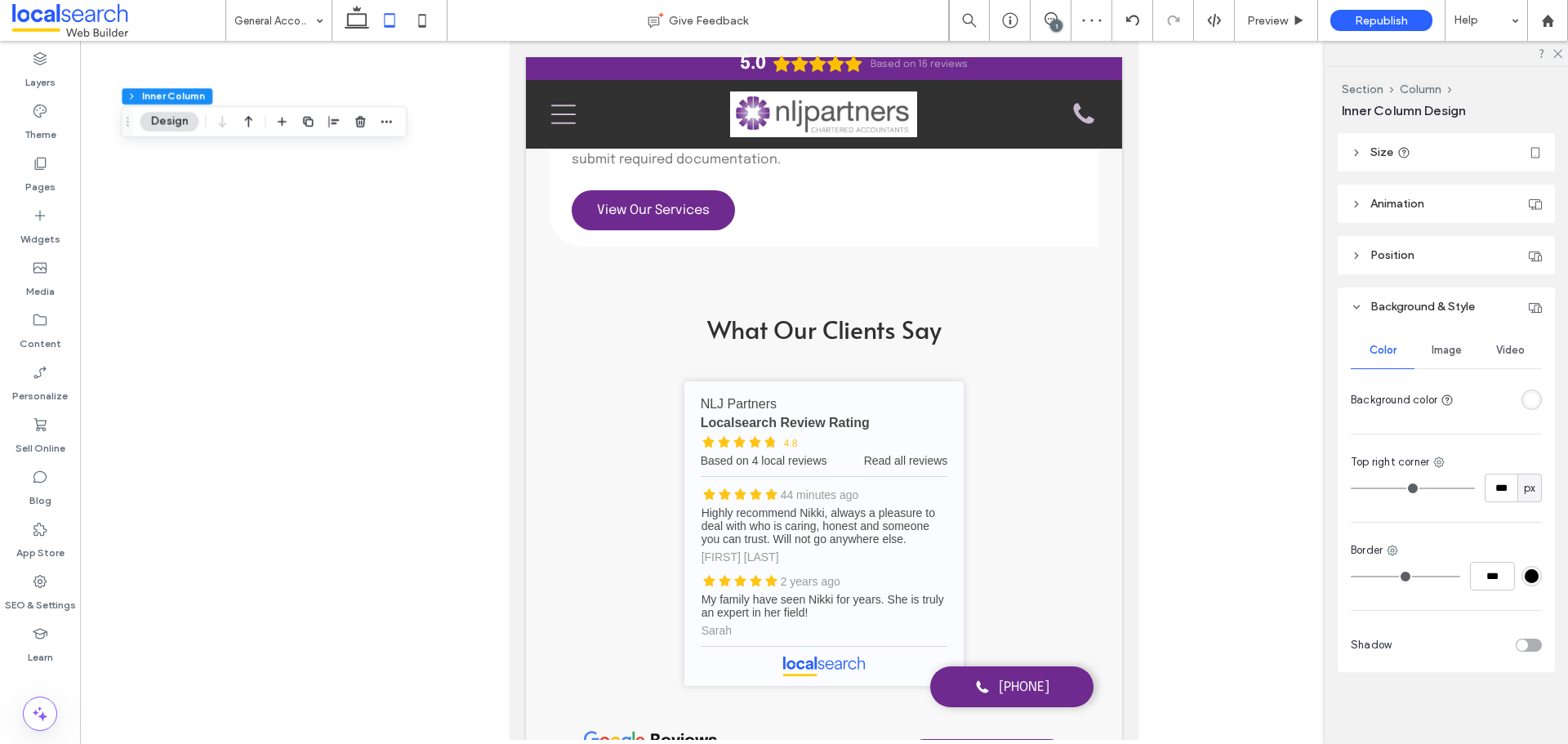 type on "**" 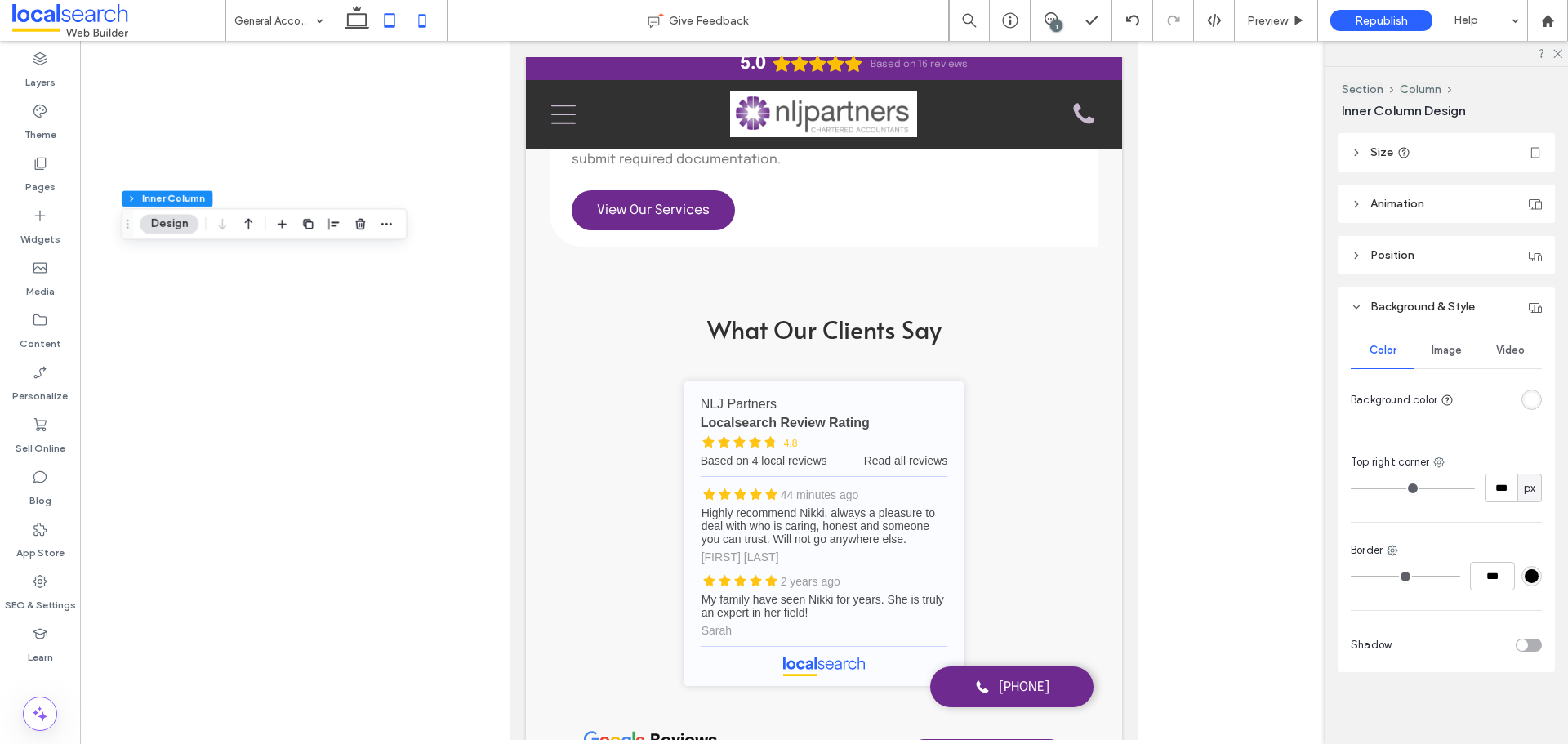click 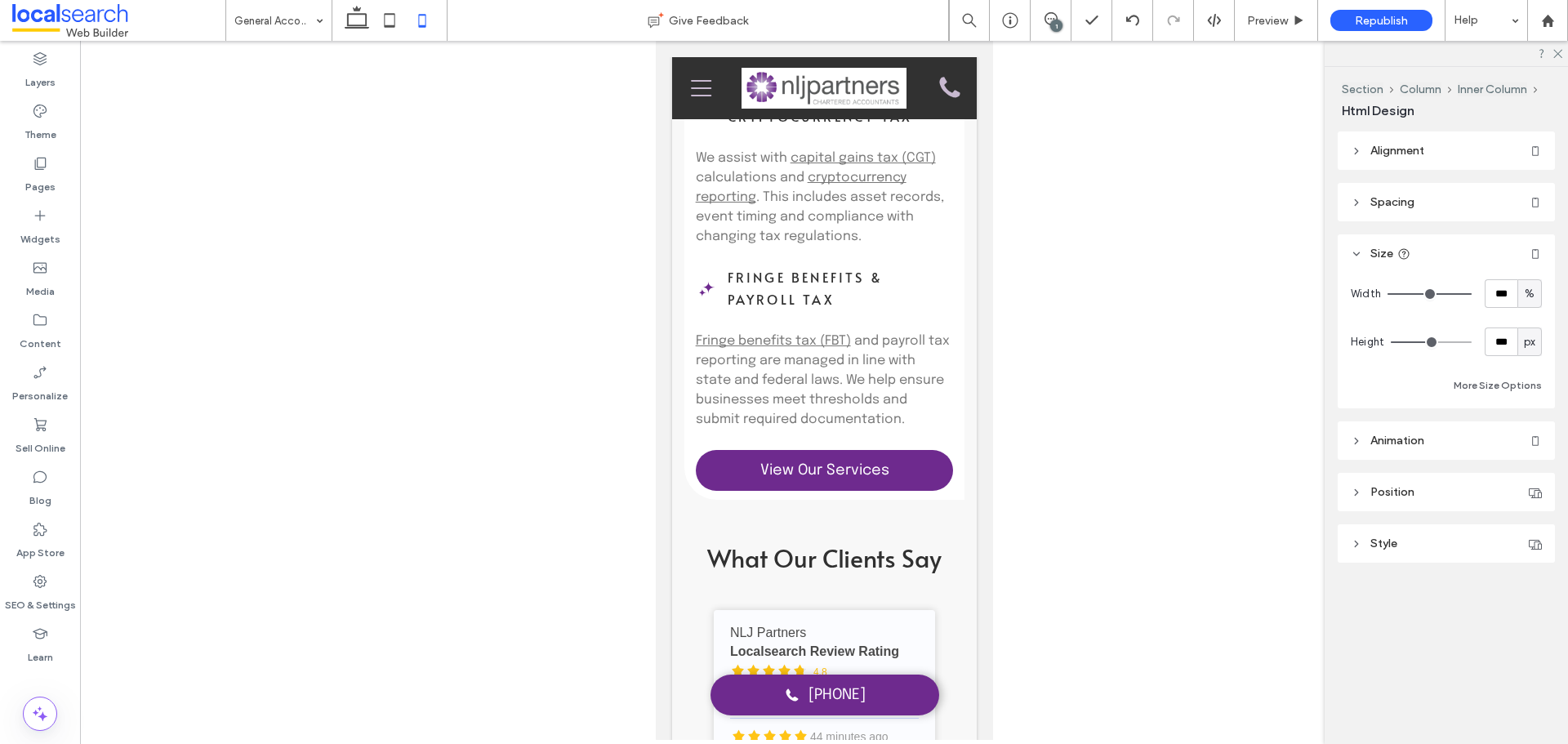 type on "***" 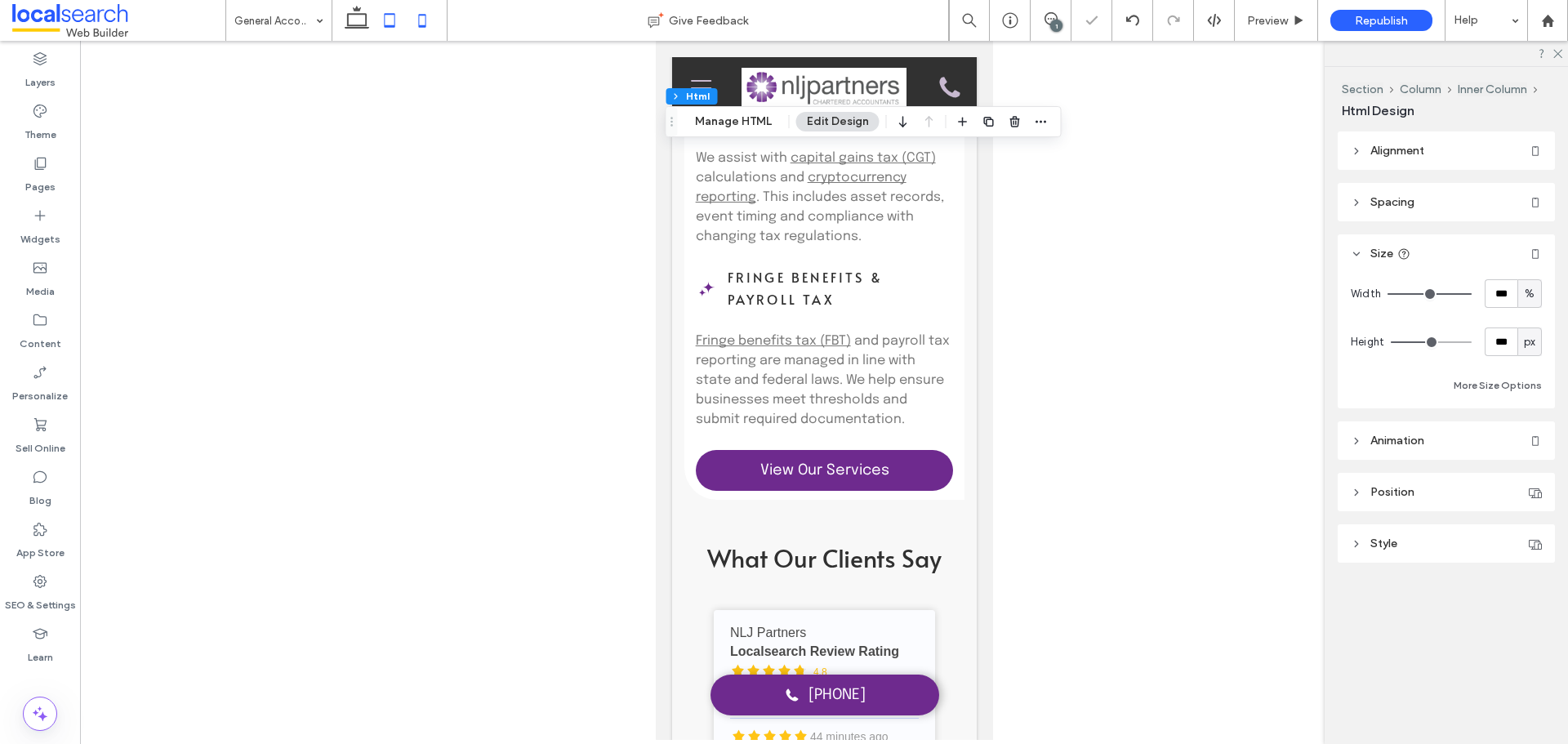 click 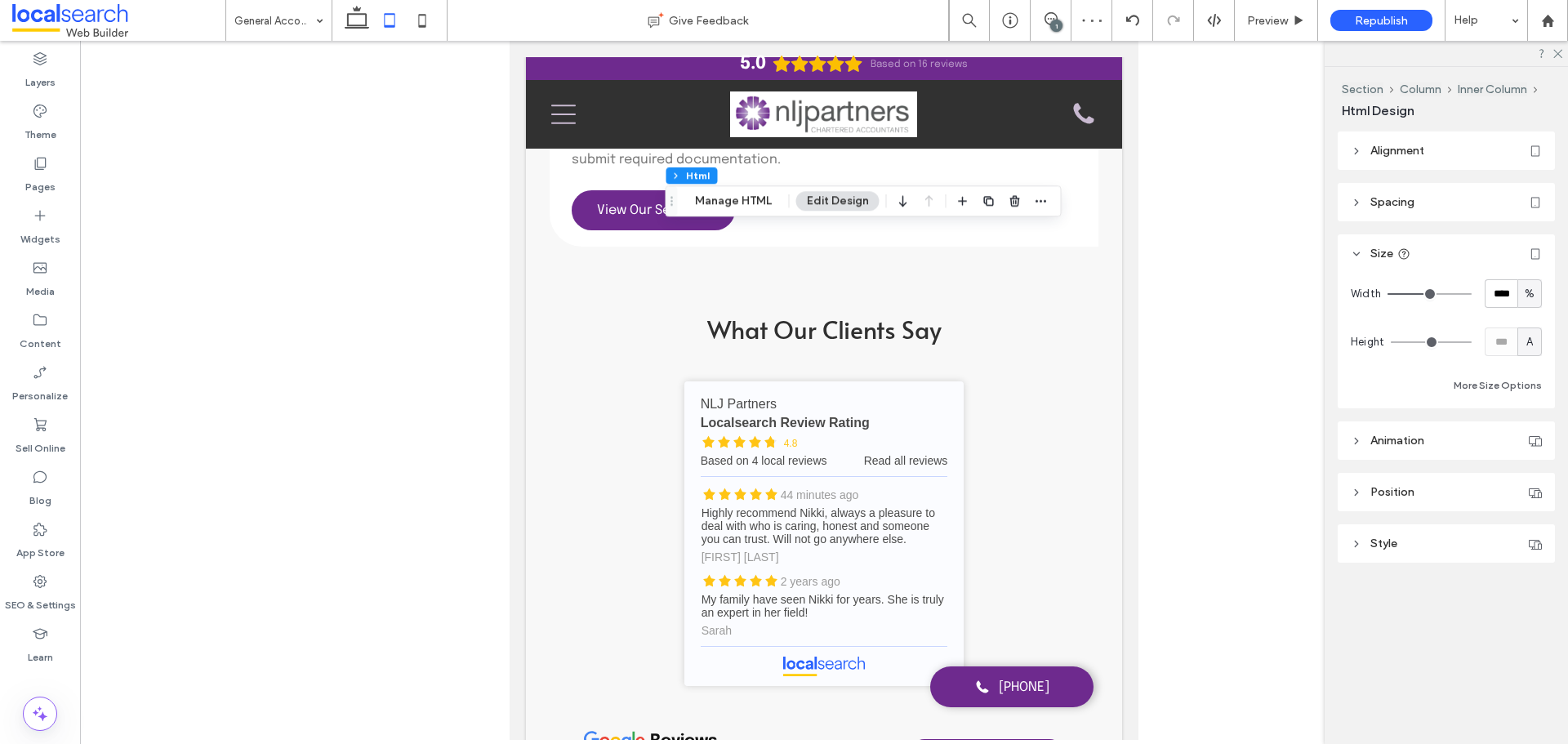 type on "**" 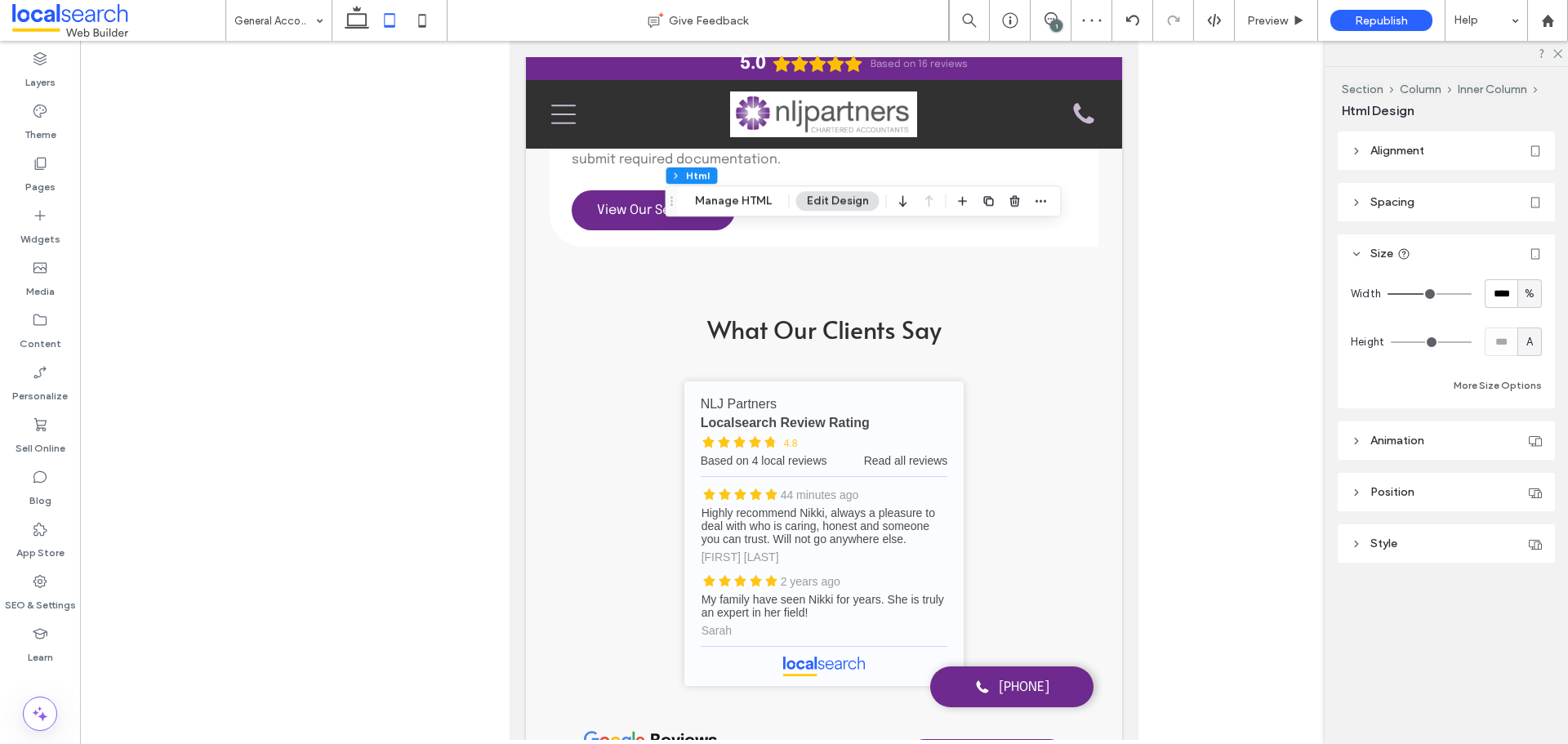 type on "****" 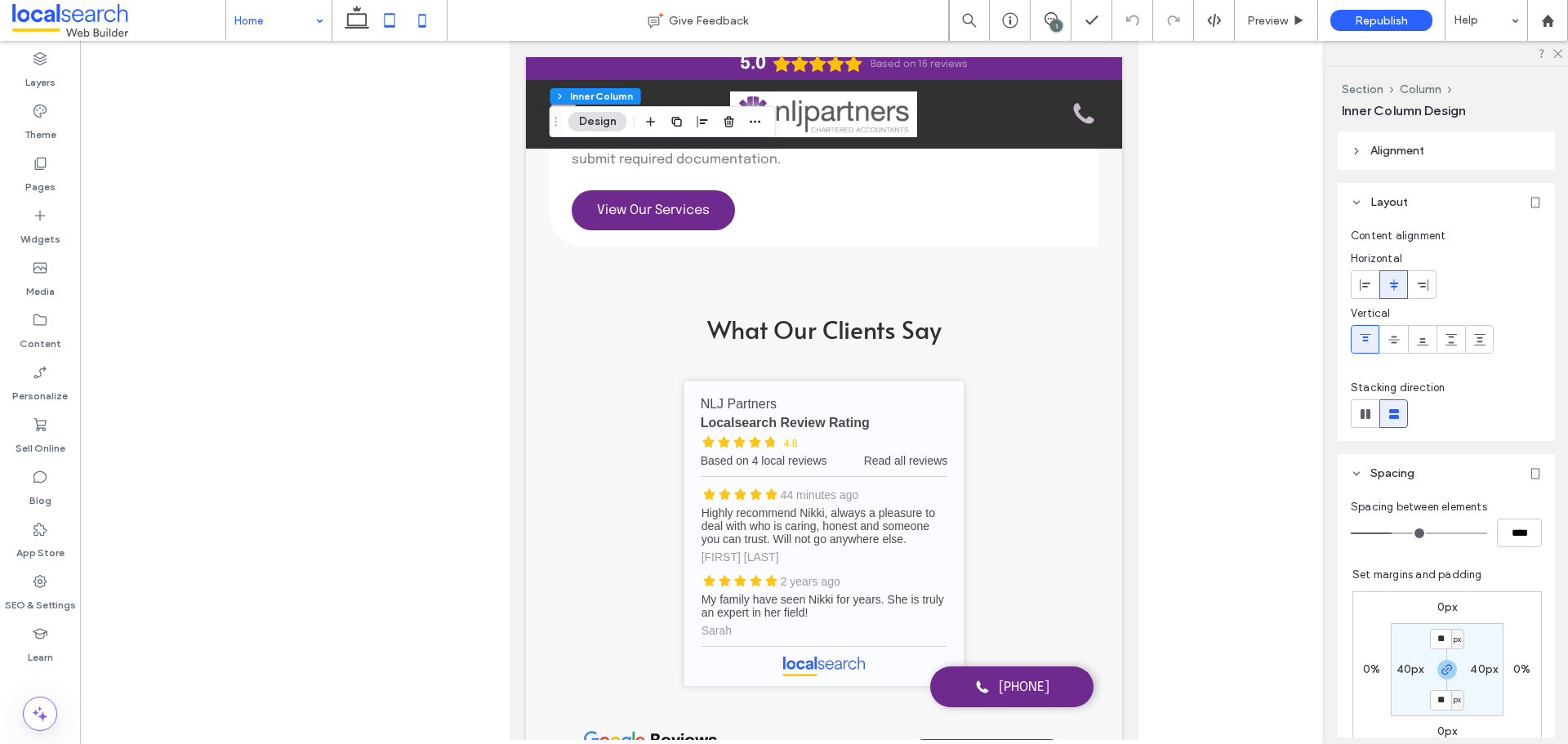 click 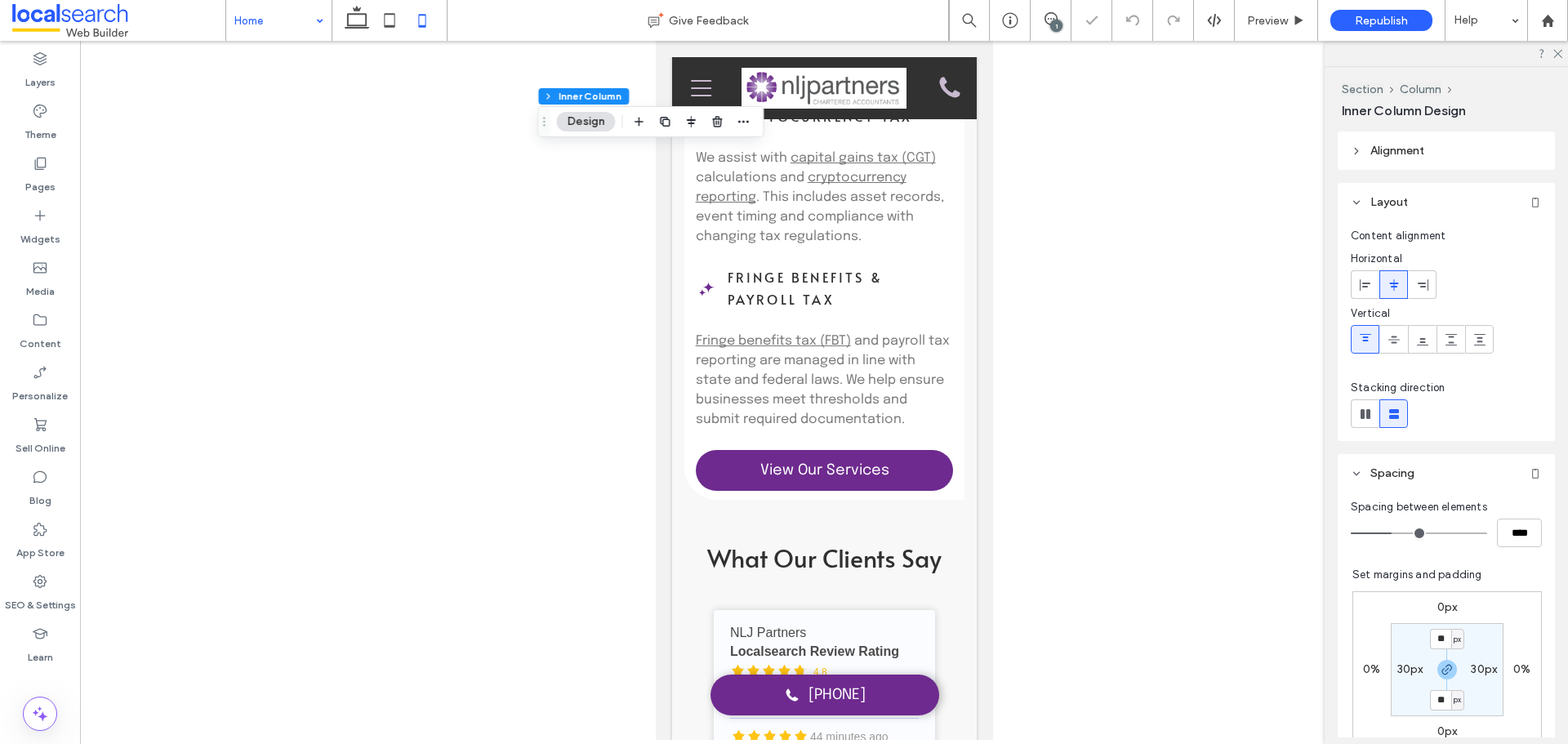 type on "**" 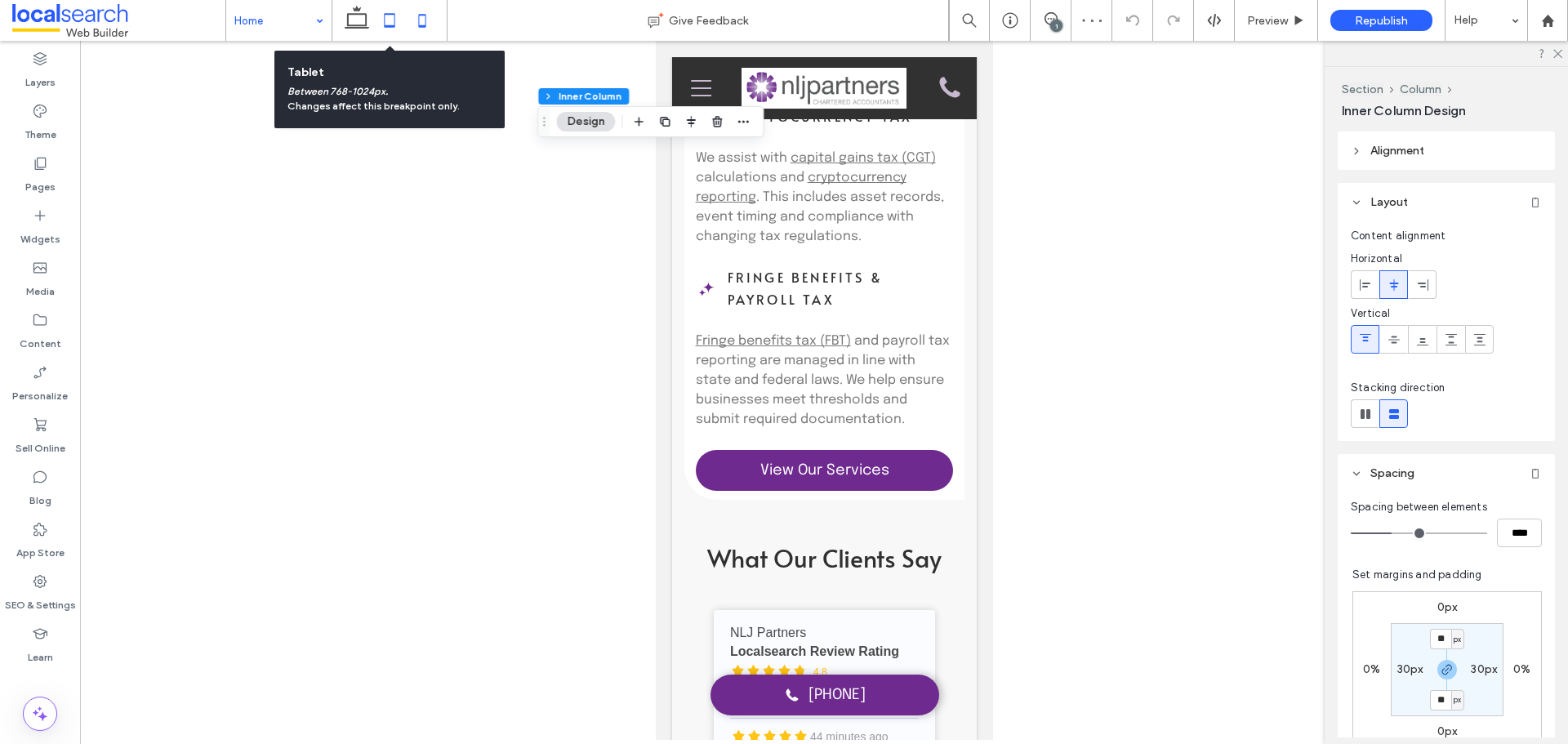 click 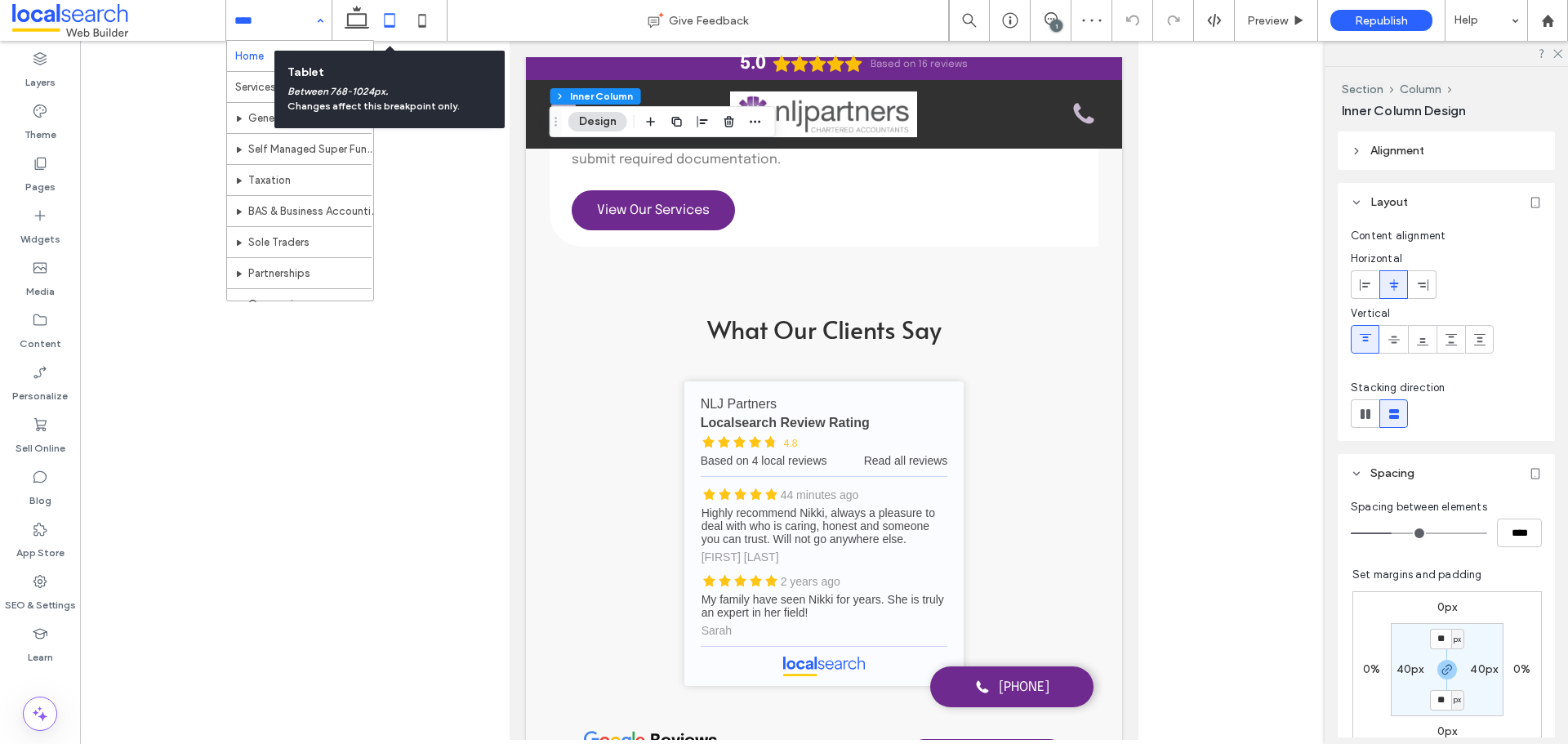 type on "**" 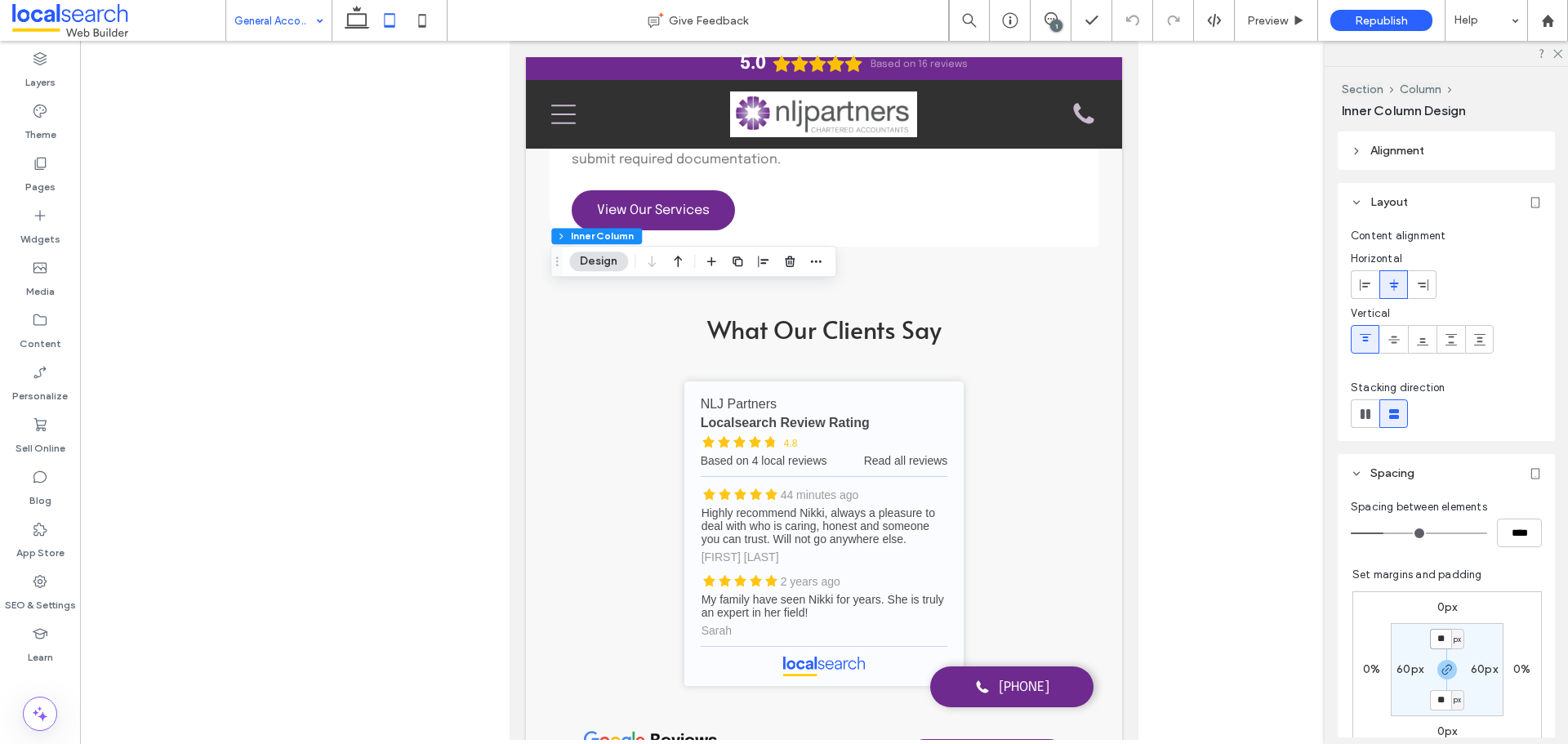click on "**" at bounding box center (1441, 639) 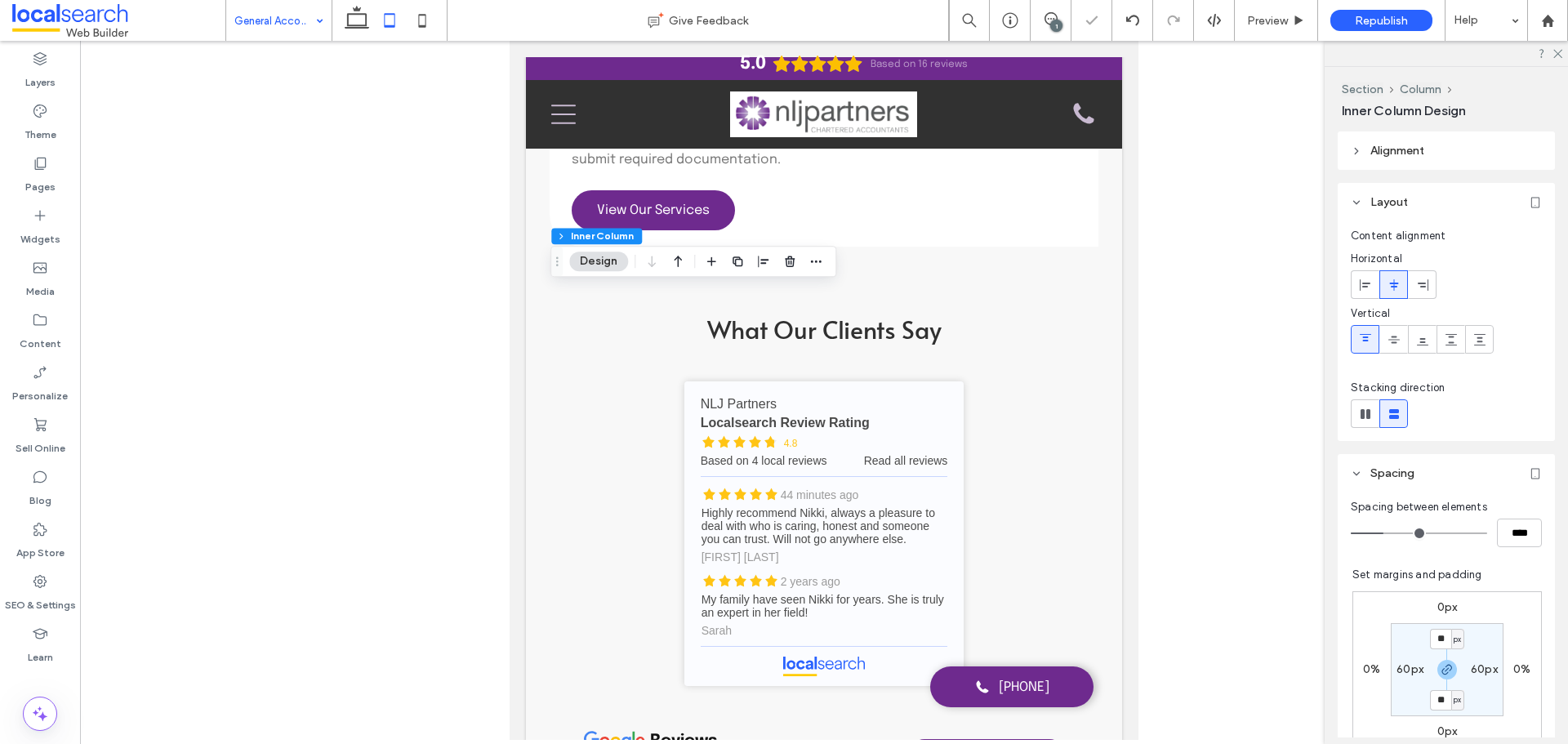 click on "60px" at bounding box center (1410, 669) 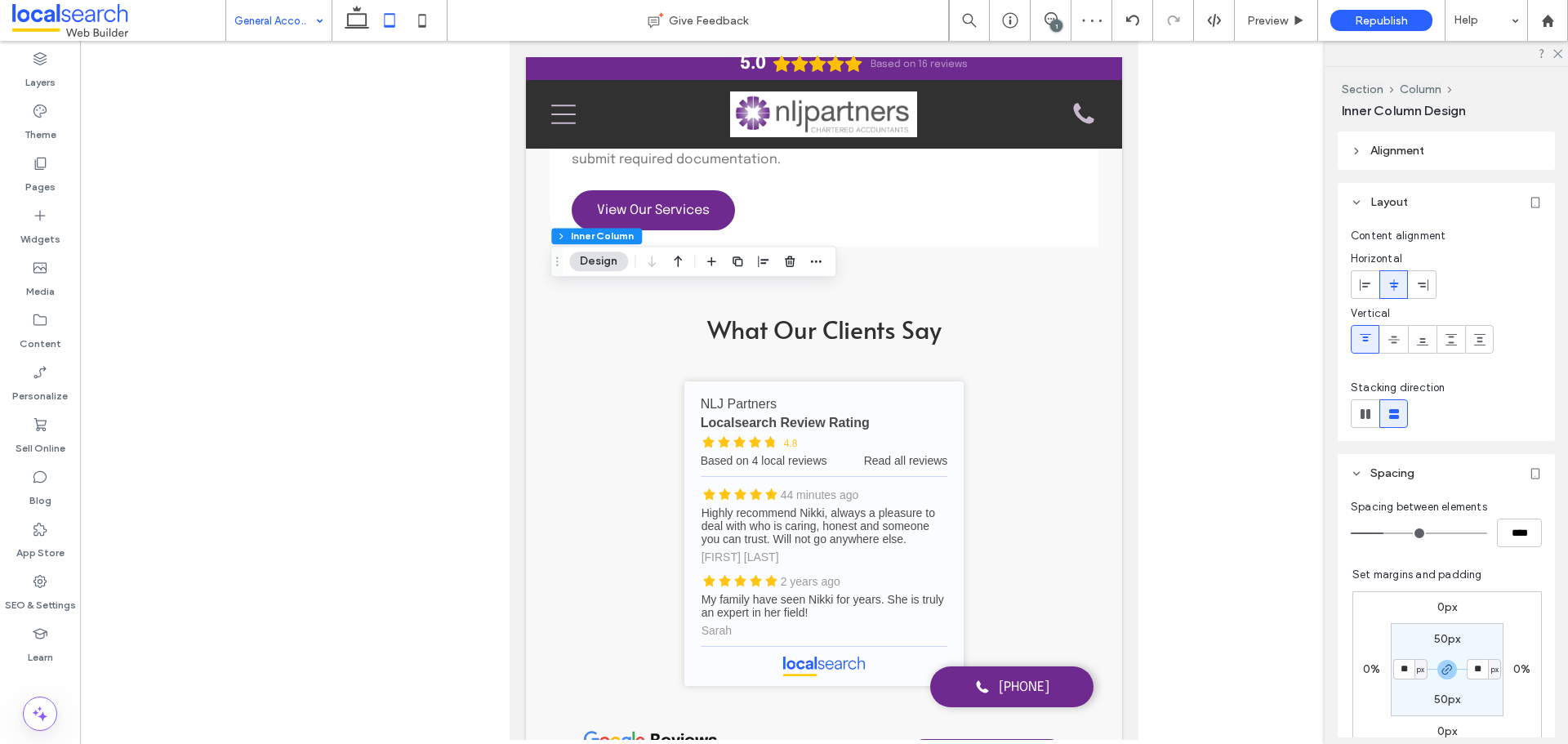 type on "**" 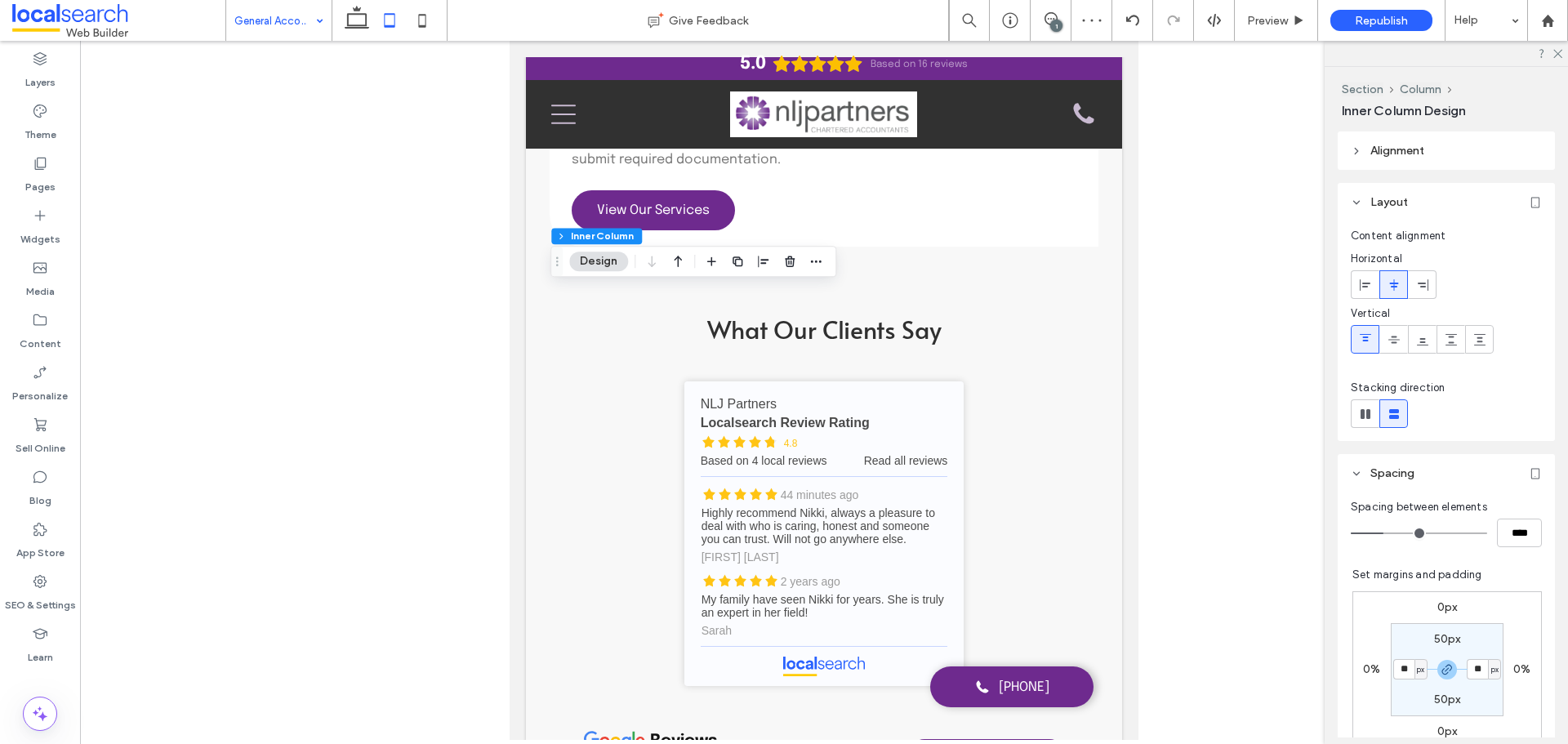 type on "**" 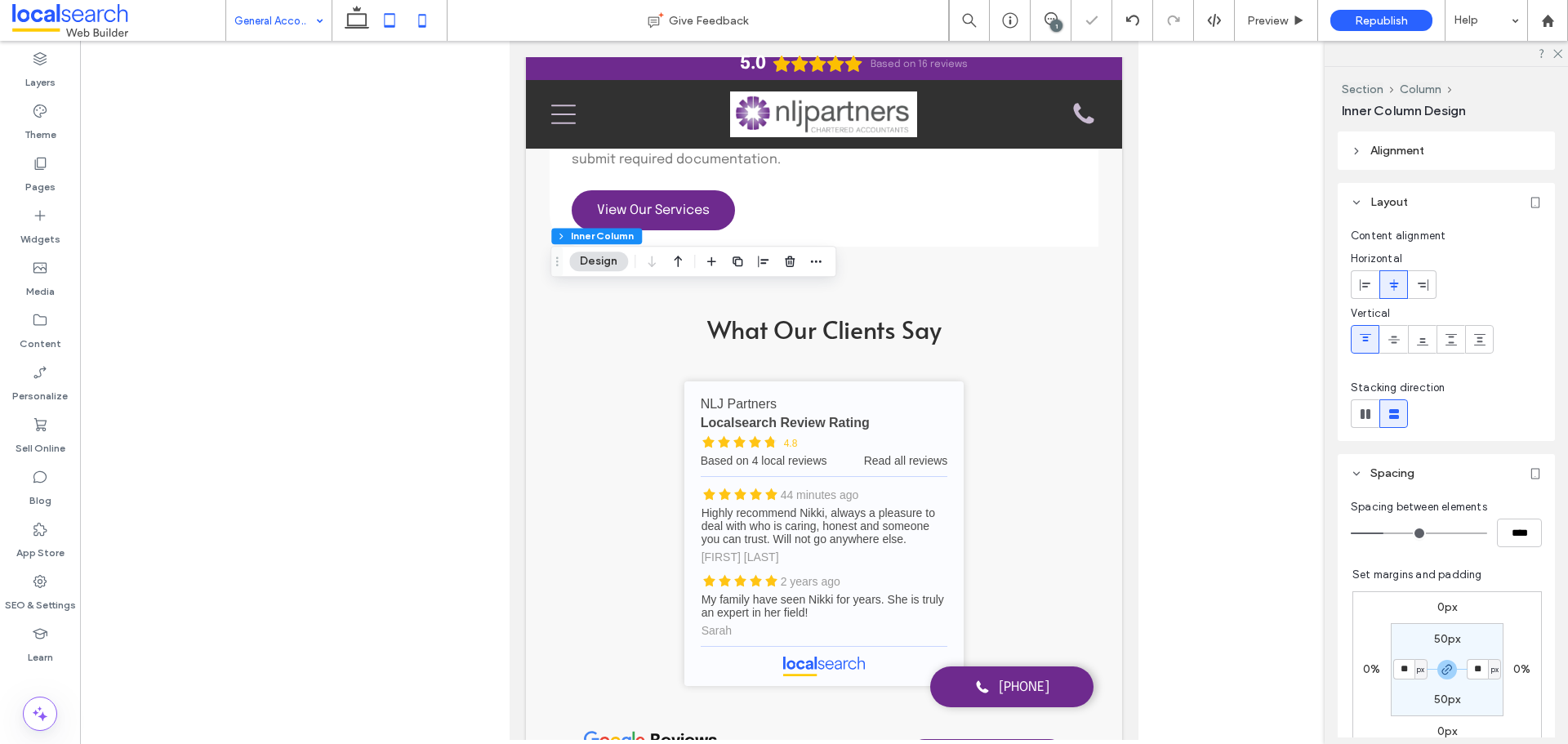 click 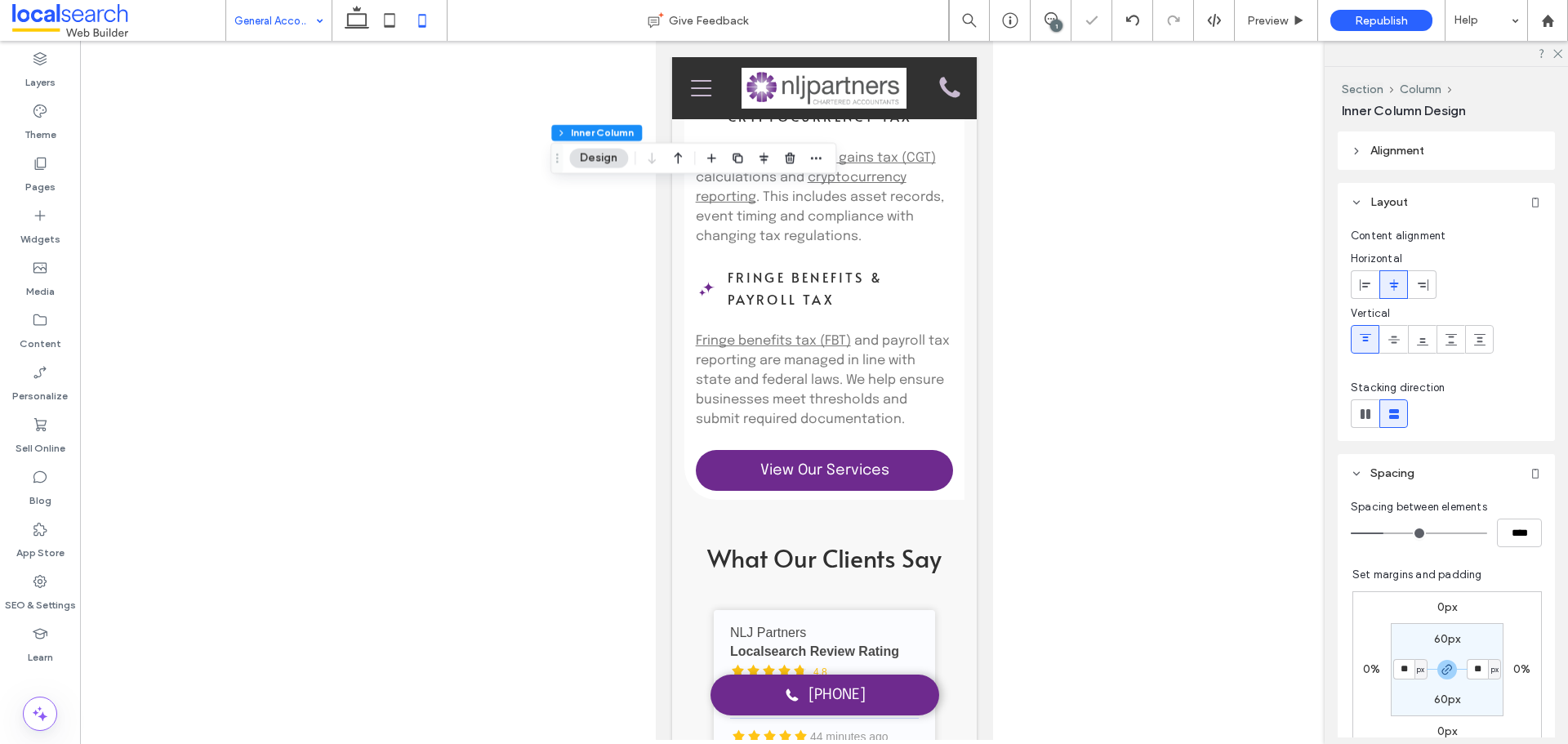 type on "**" 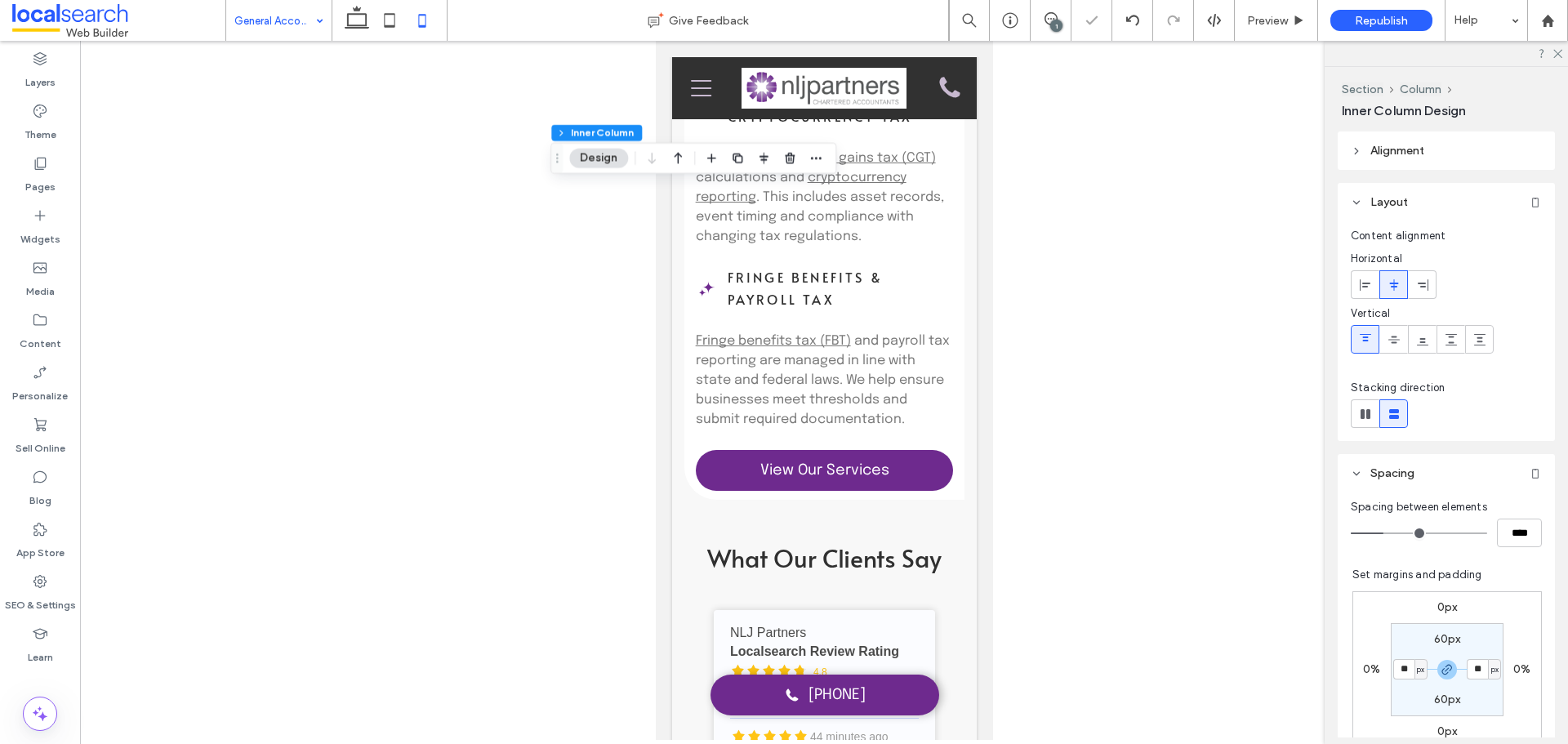 type on "**" 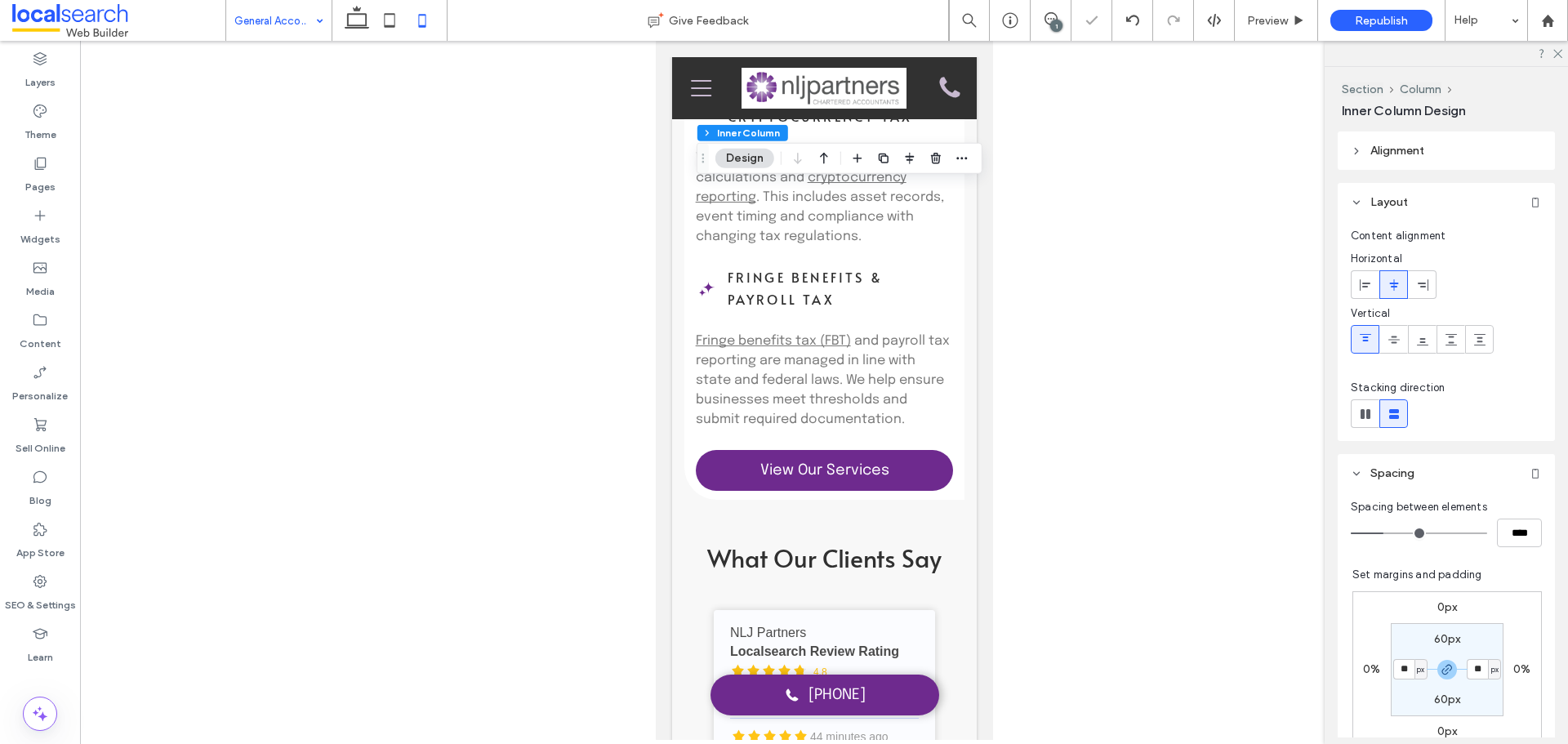 click on "60px" at bounding box center (1447, 639) 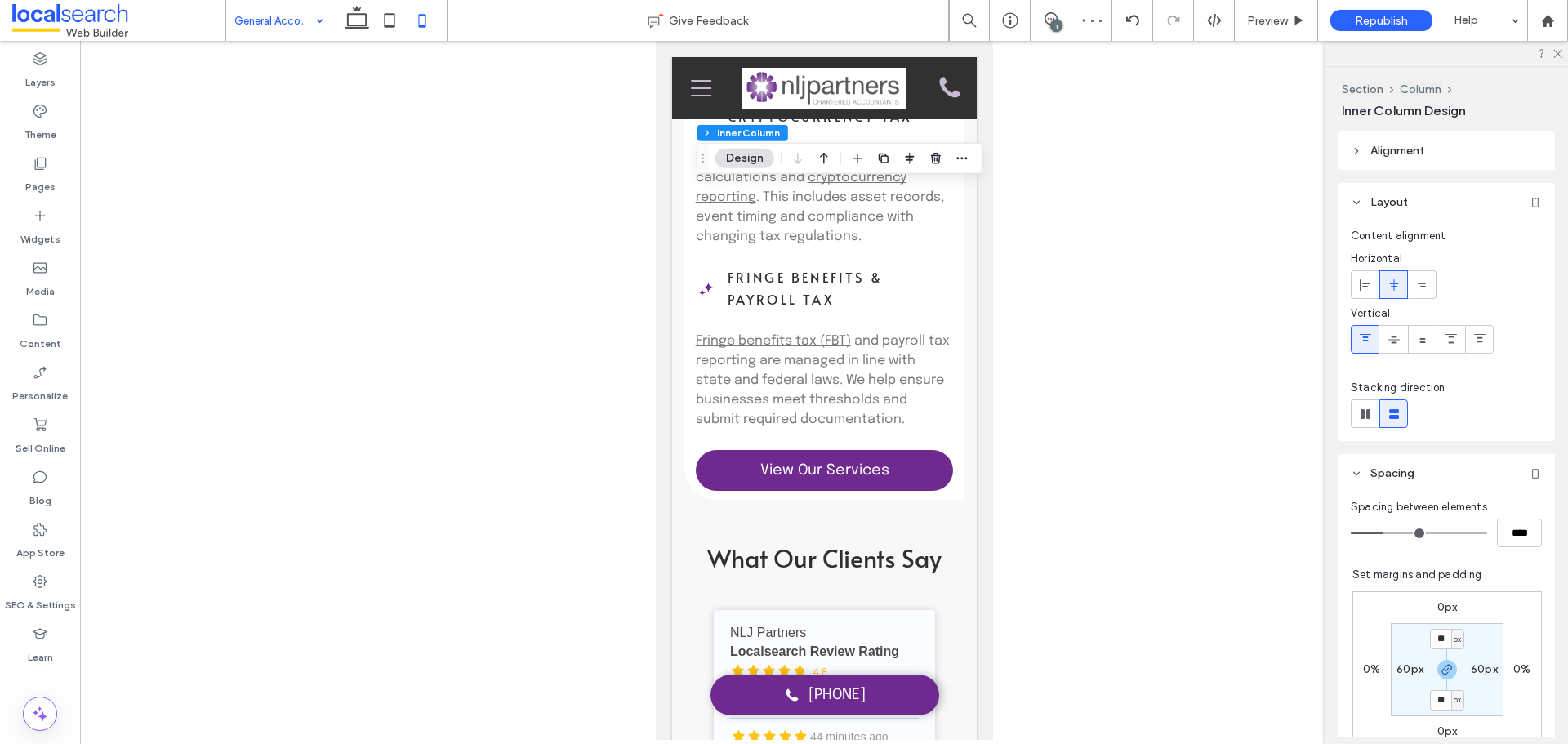 type on "**" 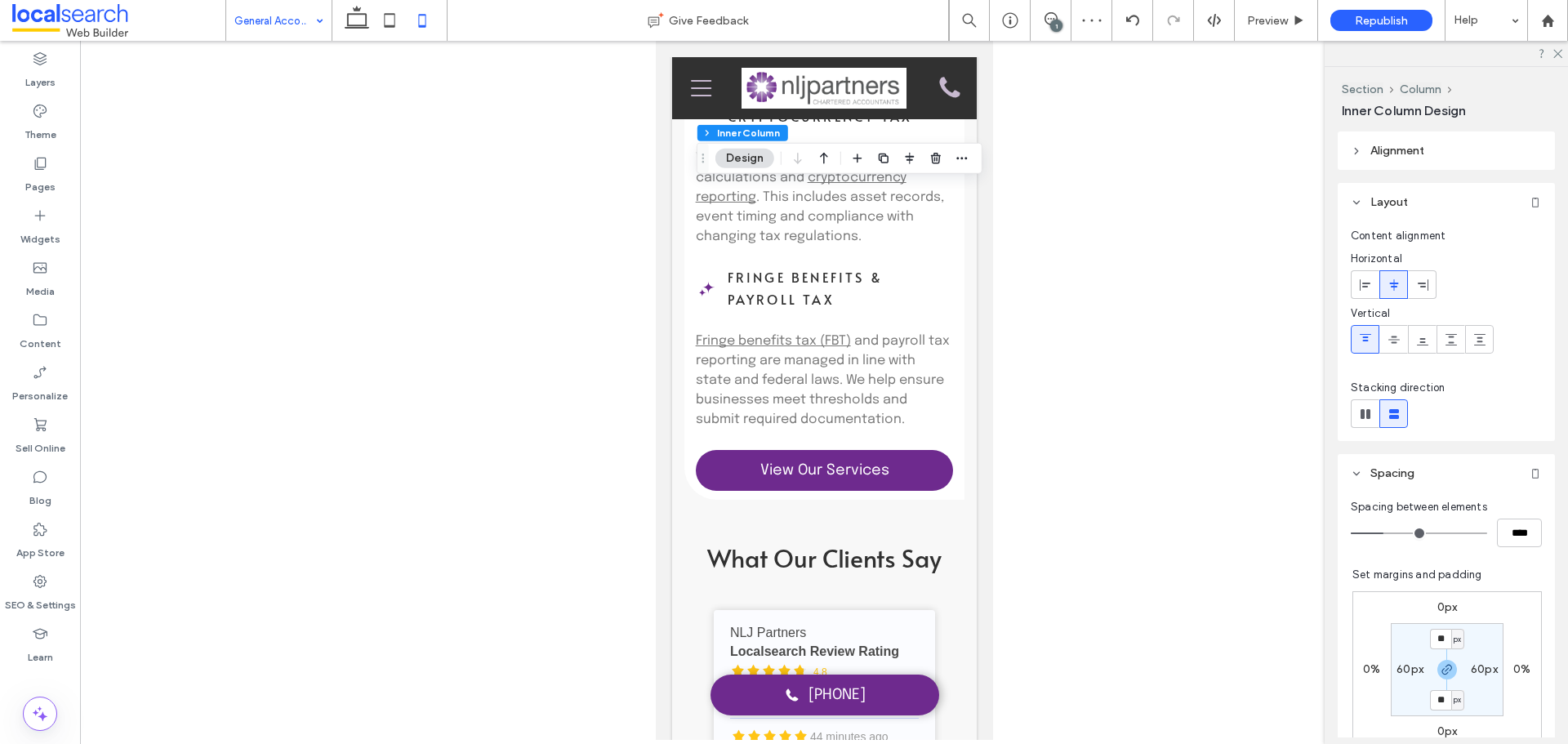 type on "**" 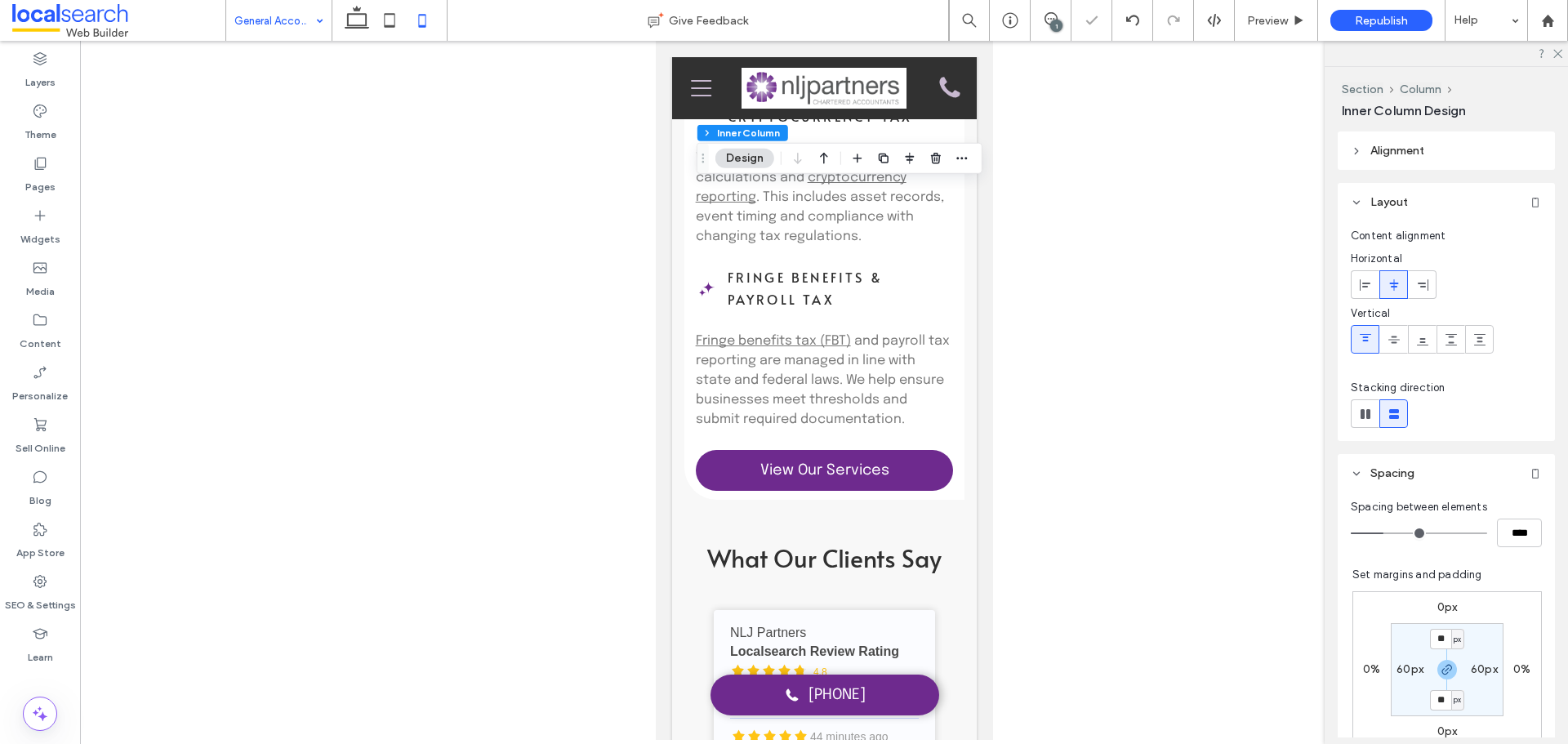 click on "60px" at bounding box center (1410, 669) 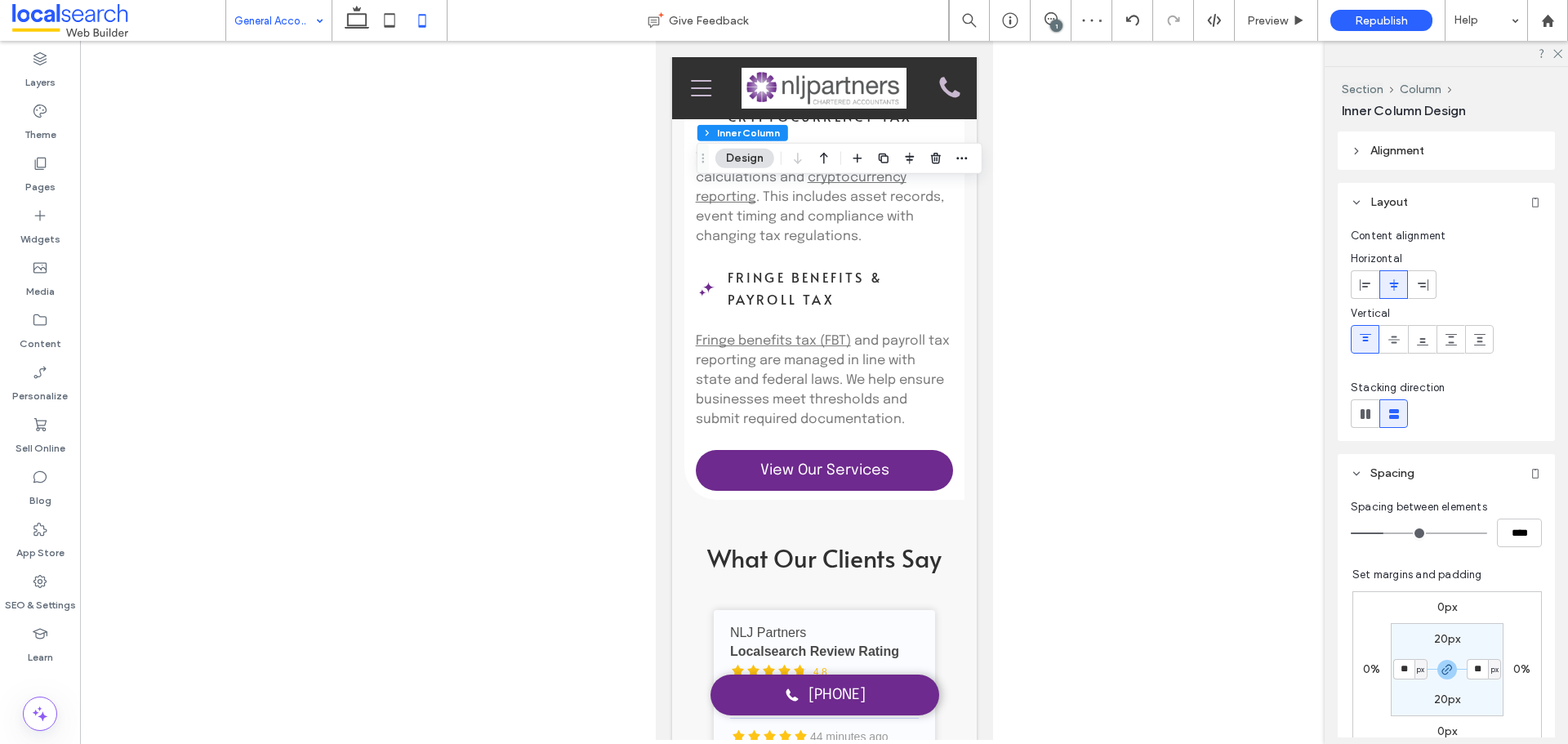 type on "**" 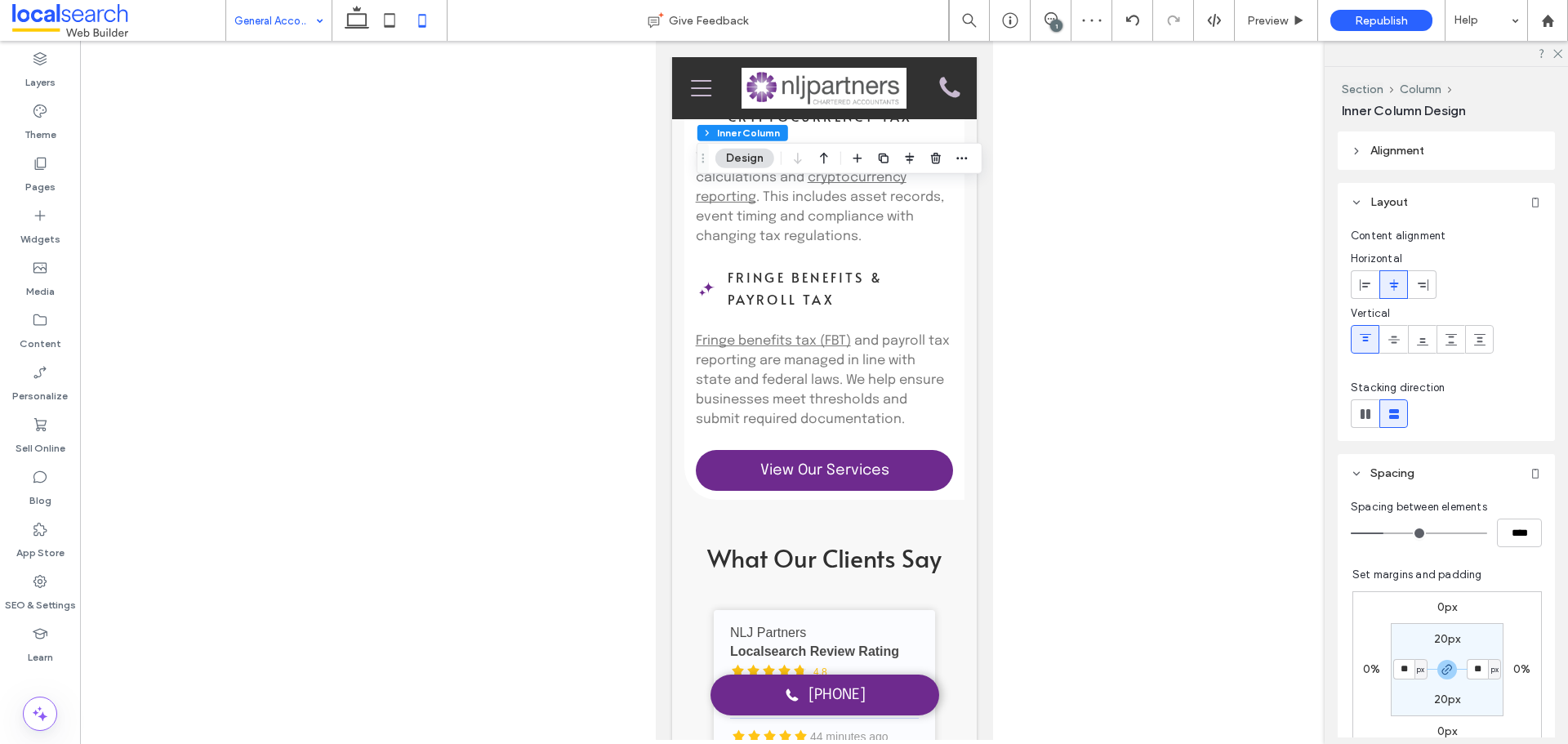 type on "**" 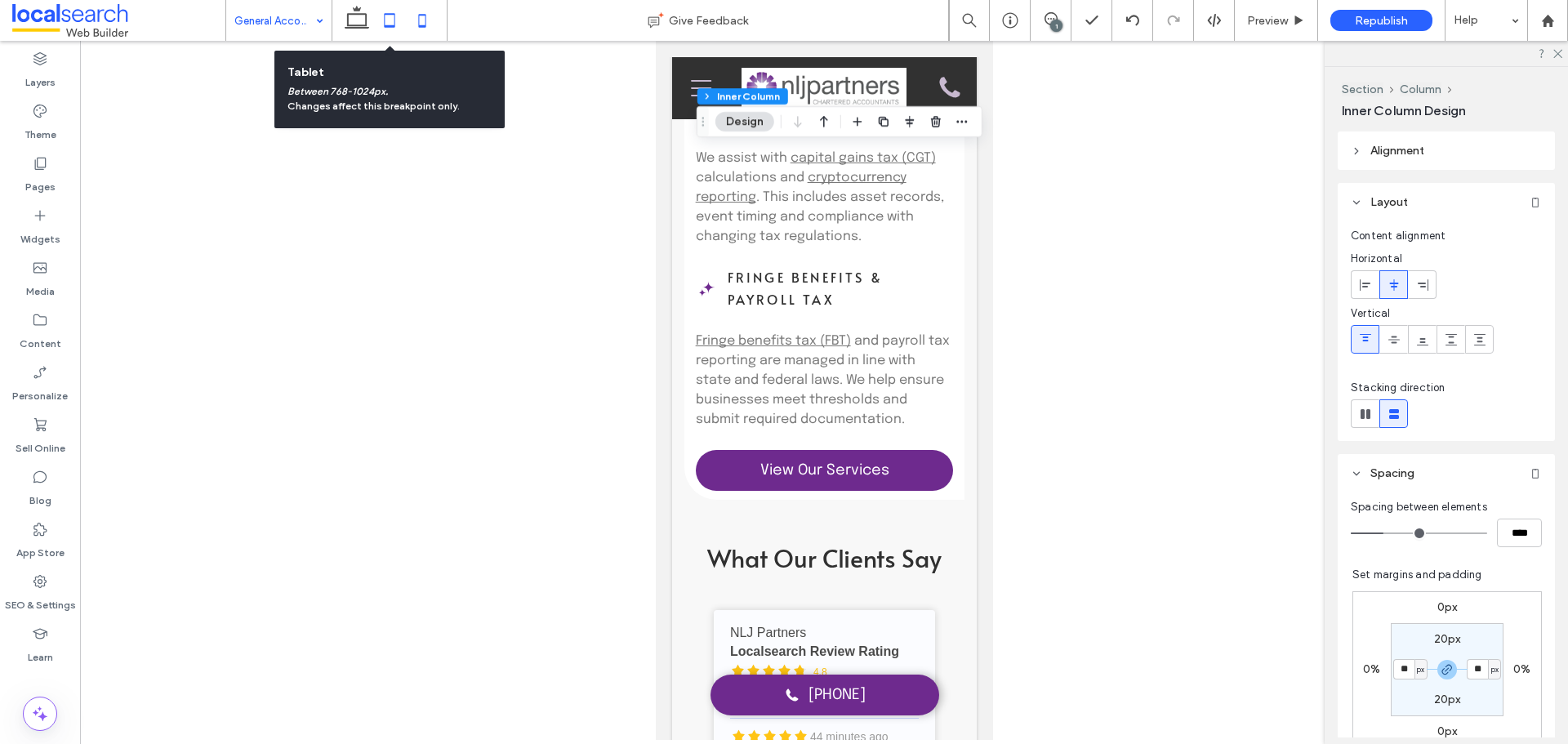 click 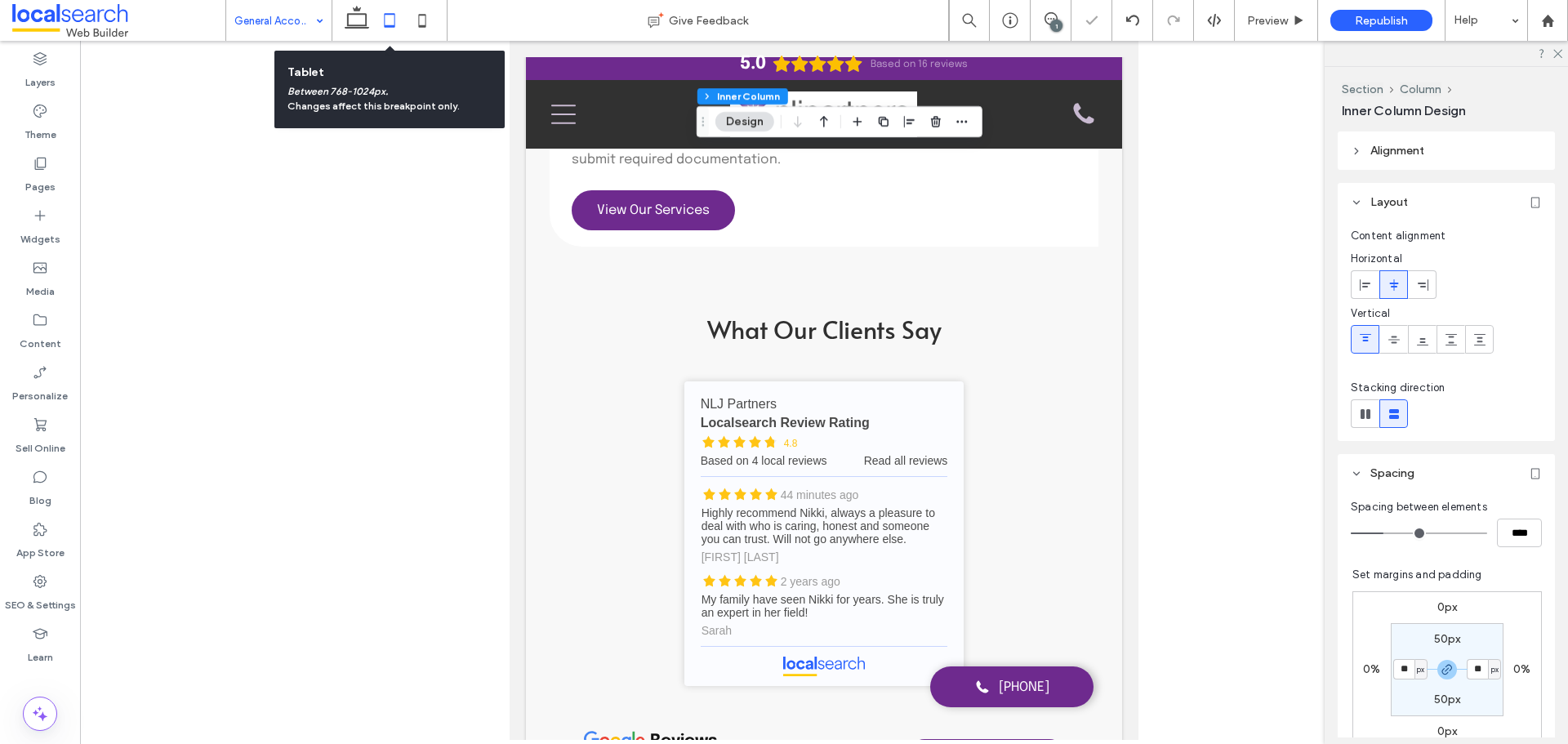 type on "**" 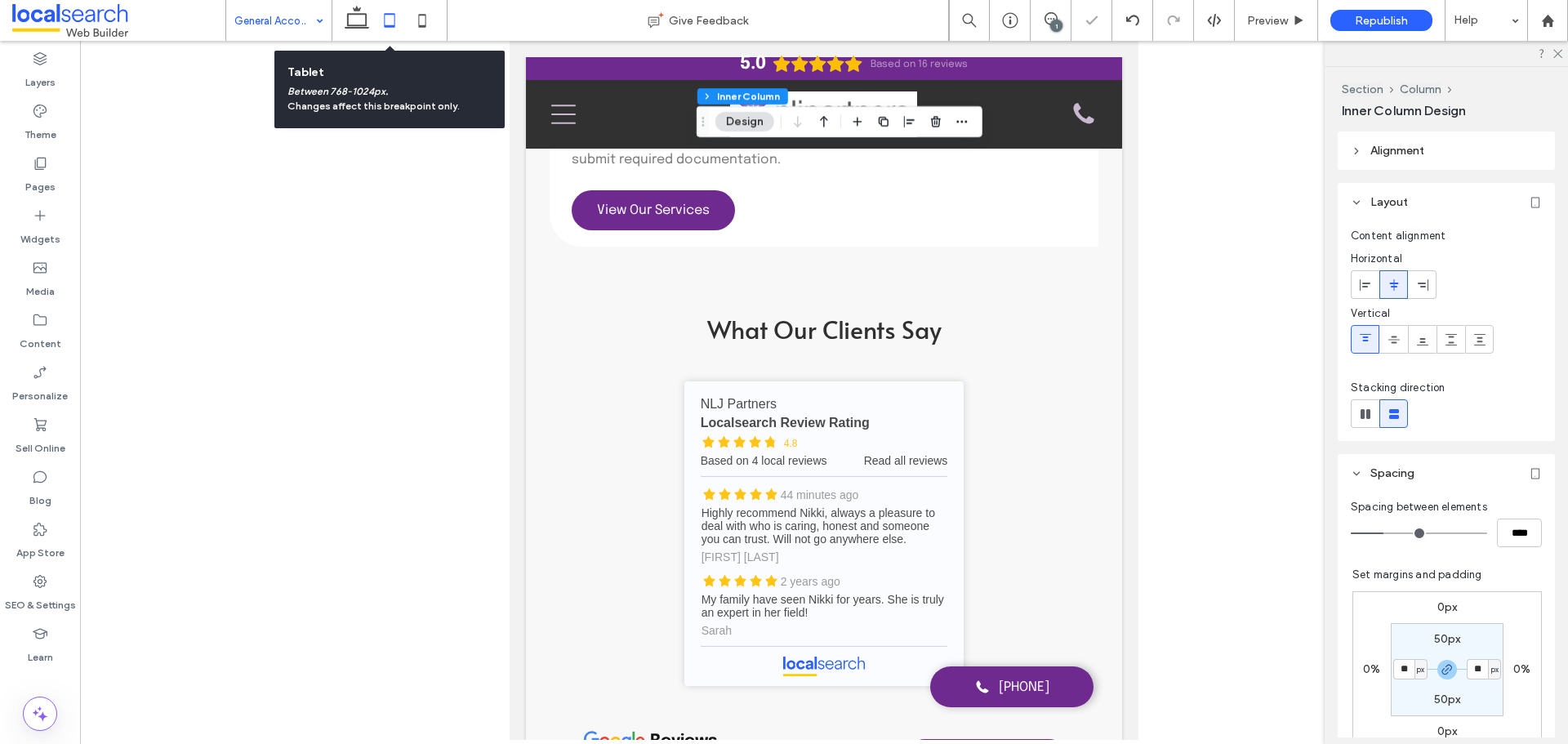 type on "**" 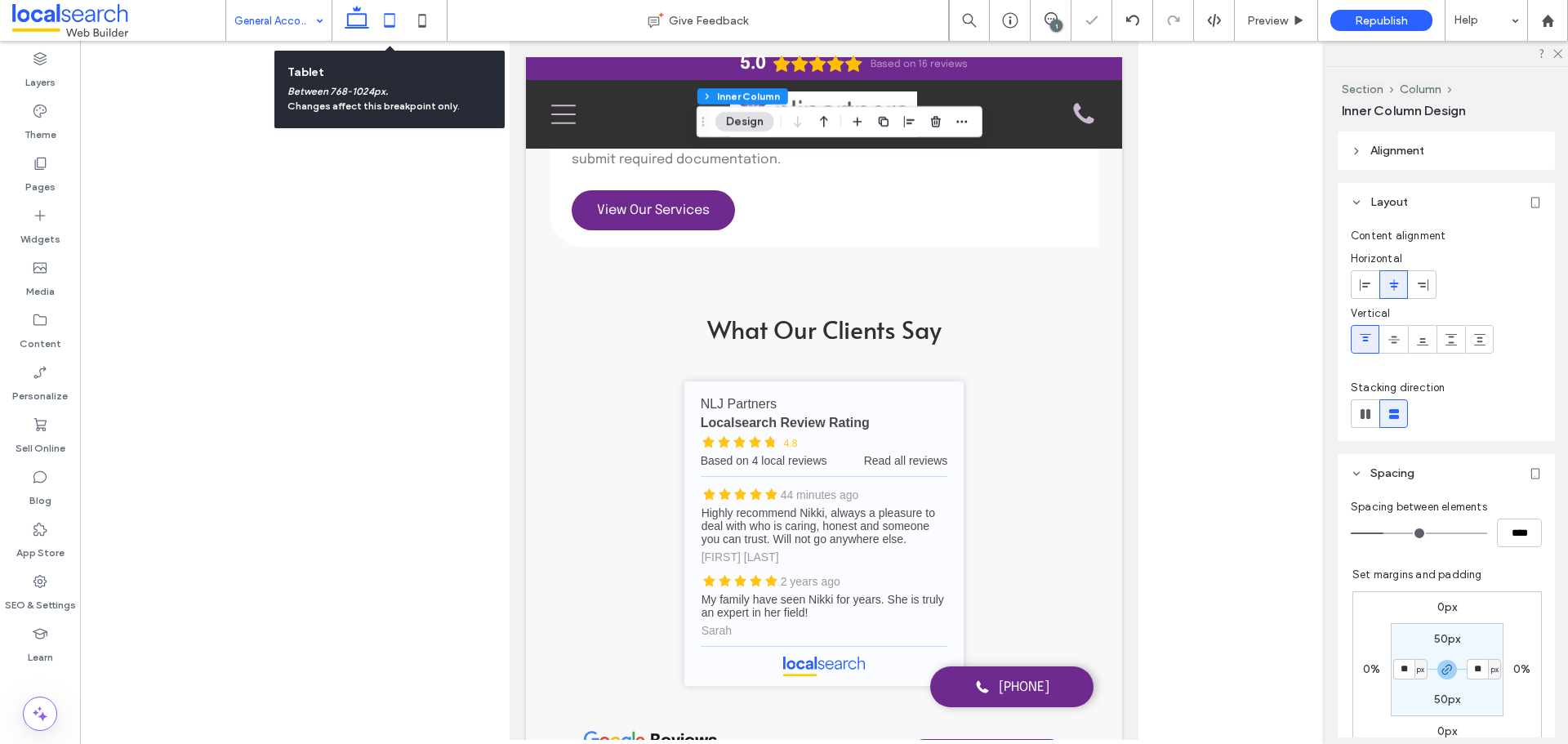 click 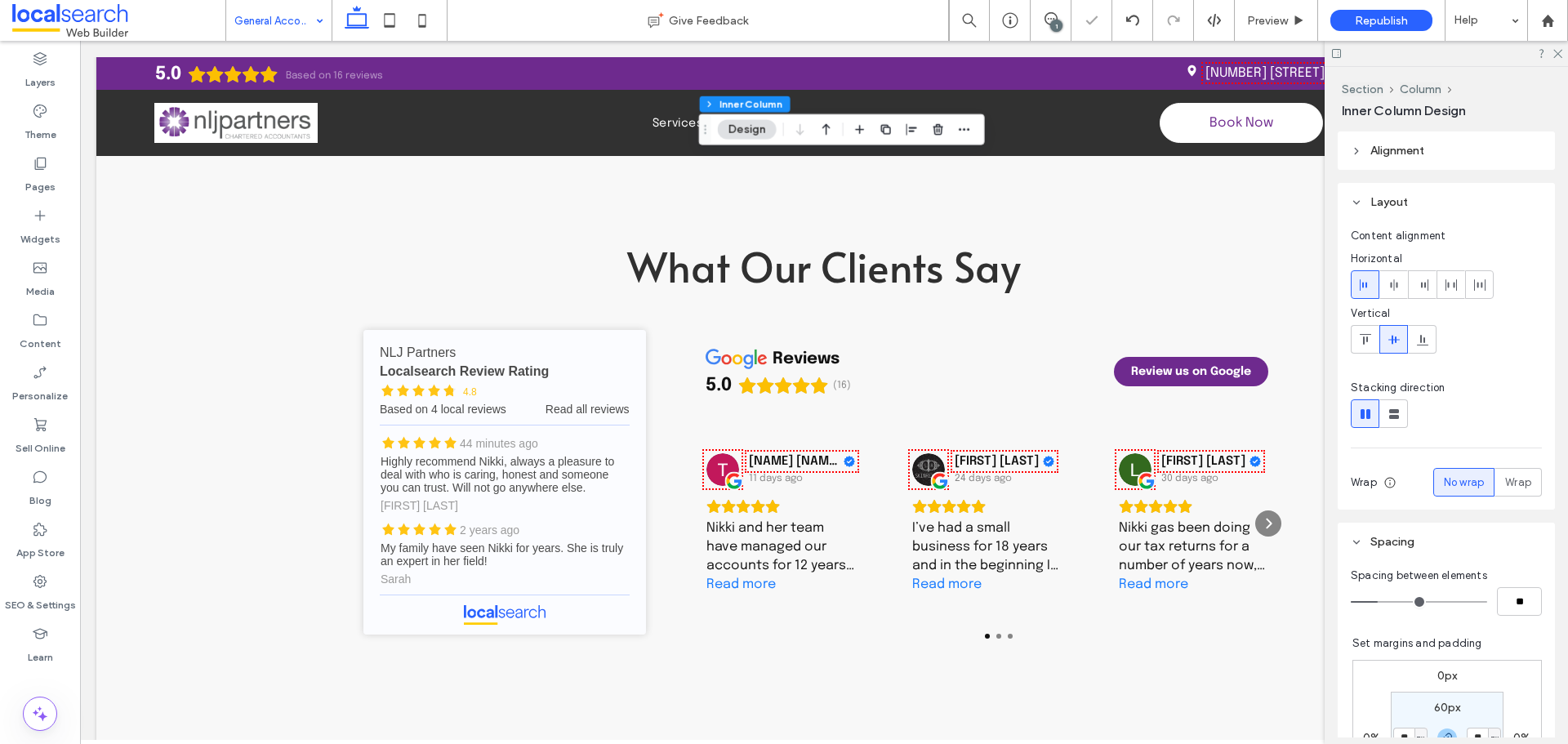 type on "*" 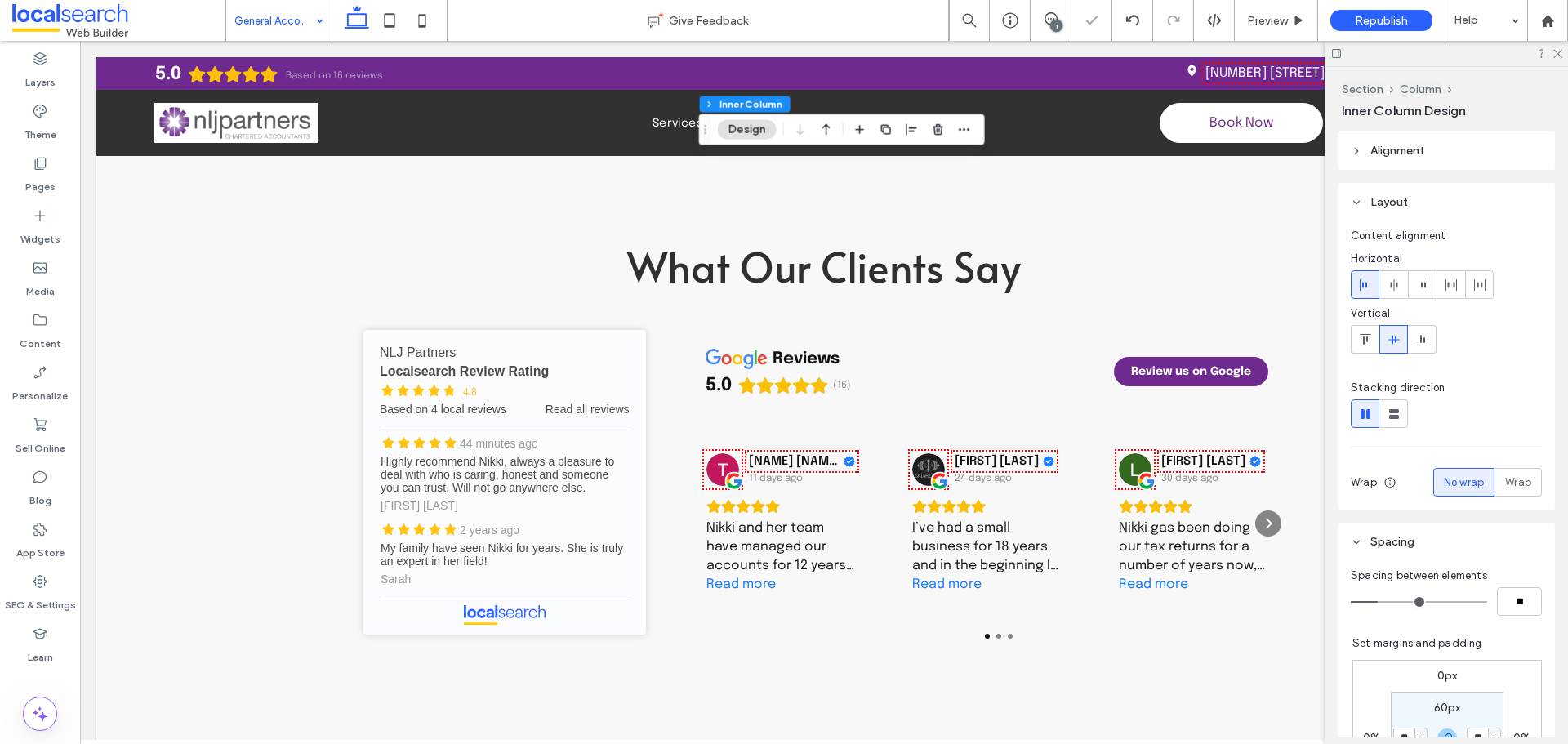 type on "**" 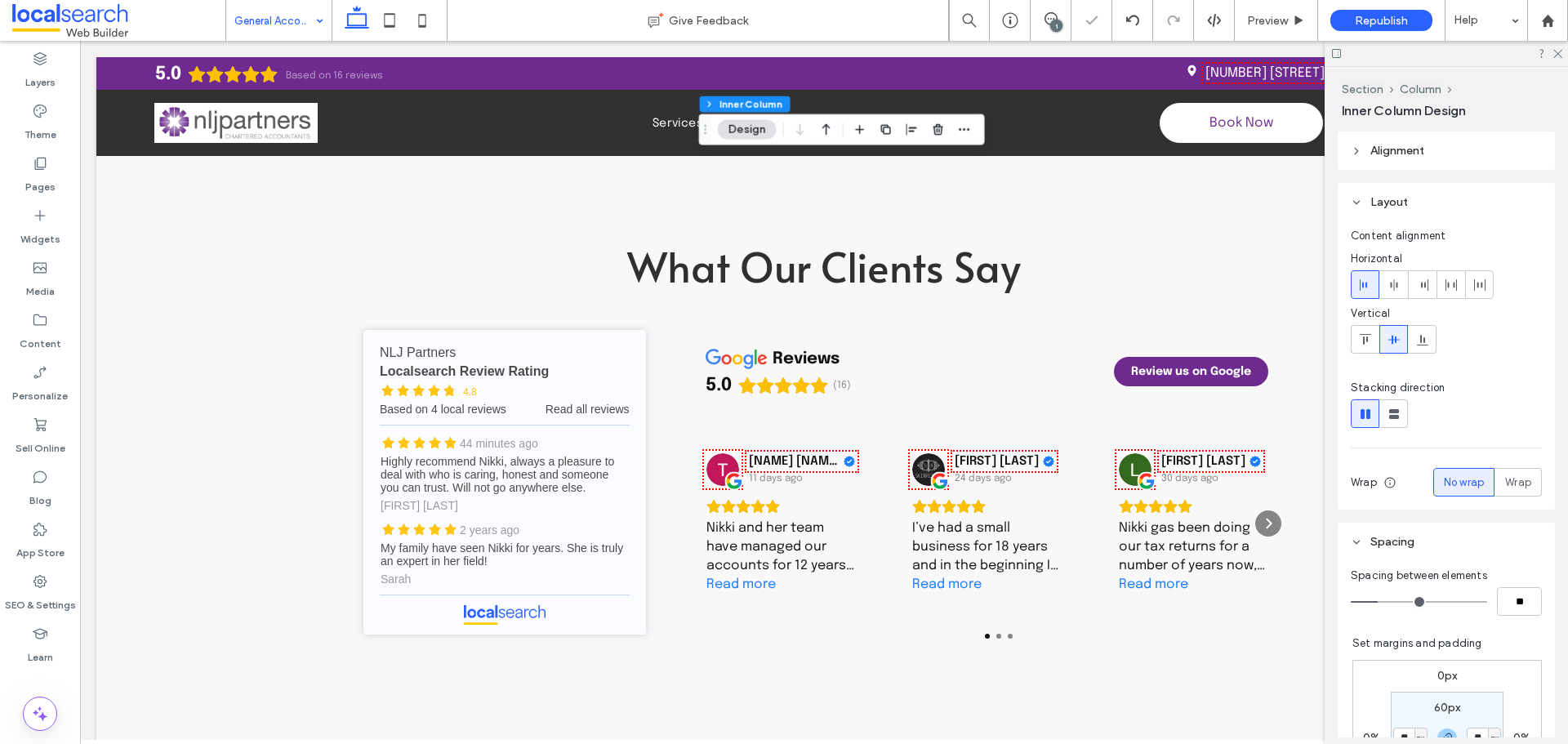 type on "**" 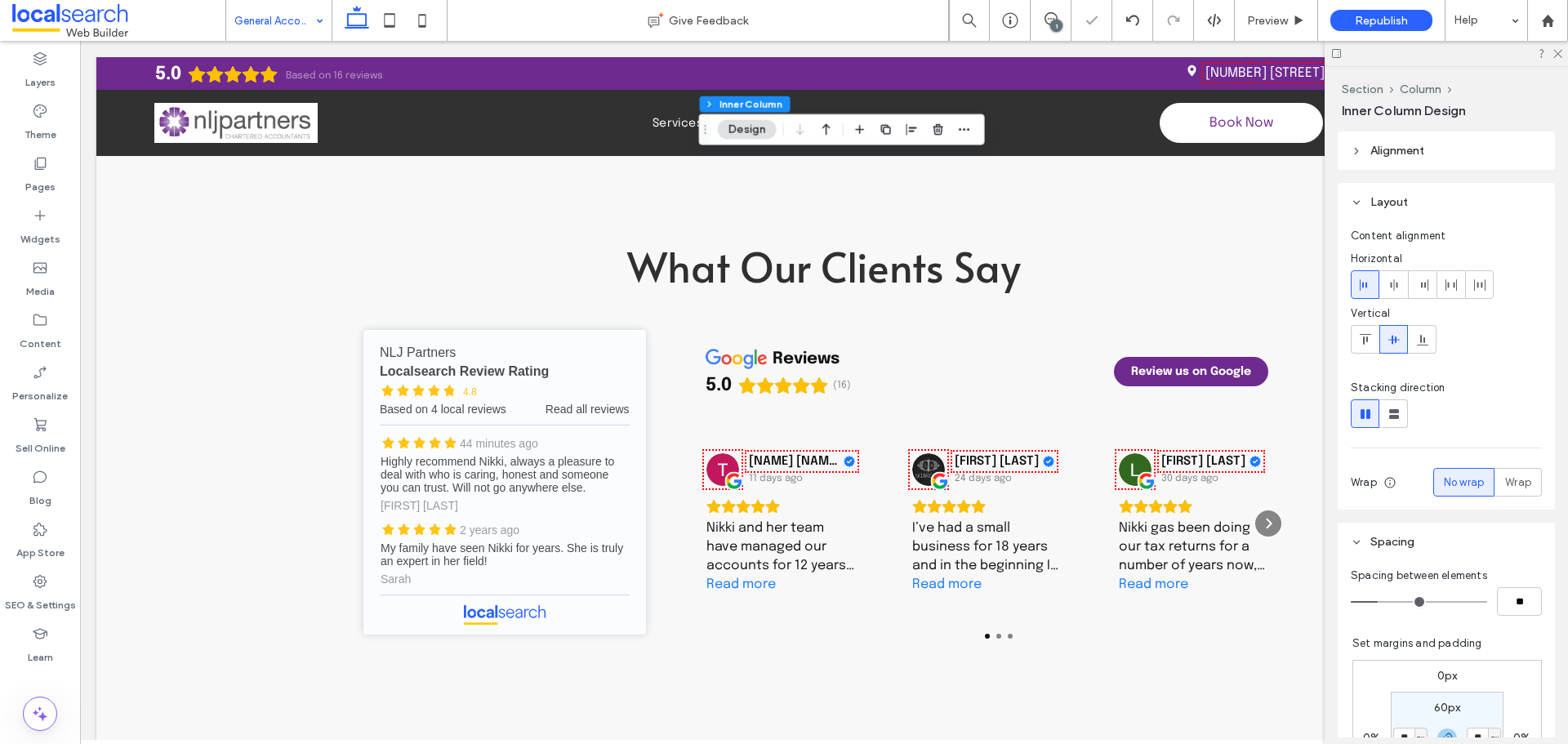 type on "**" 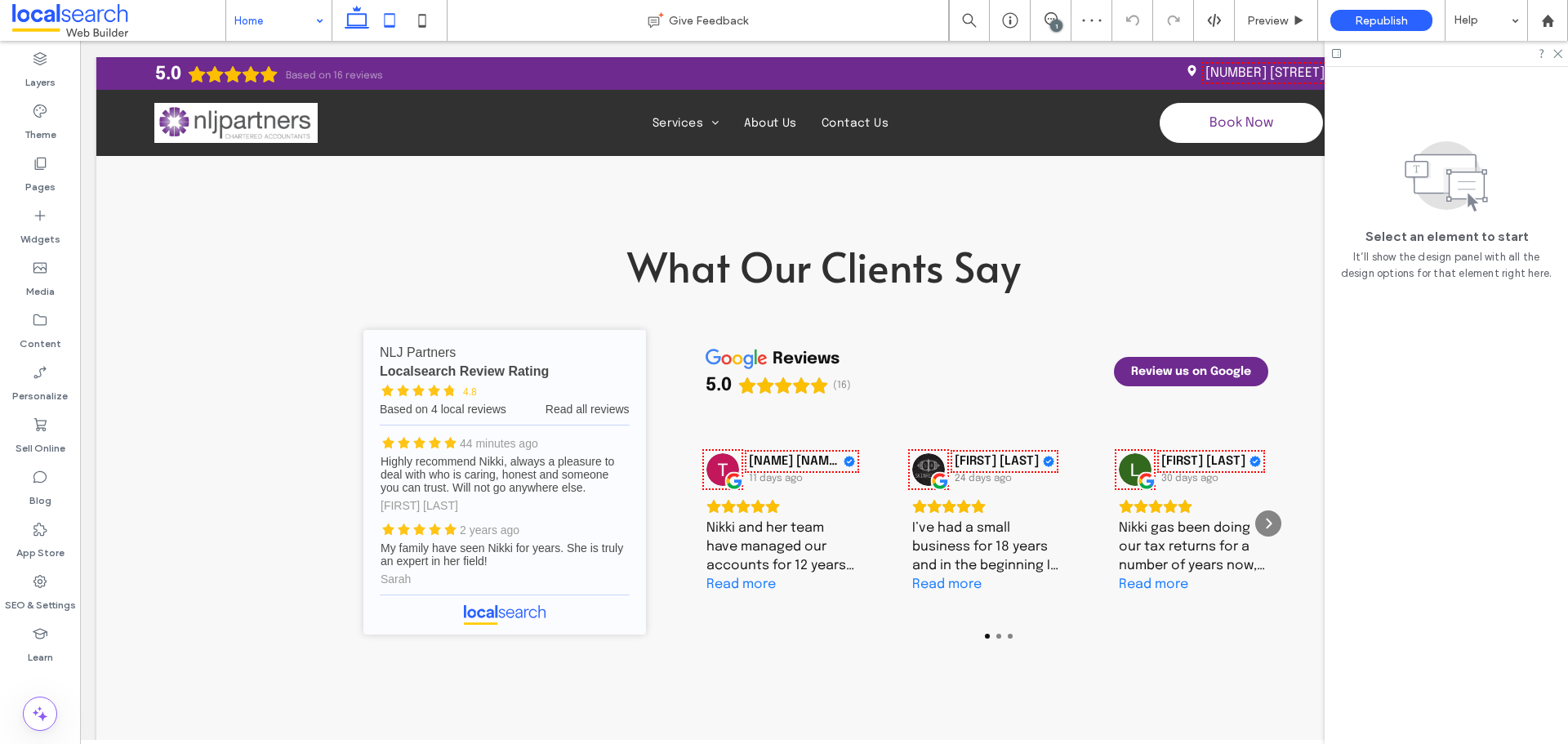 click 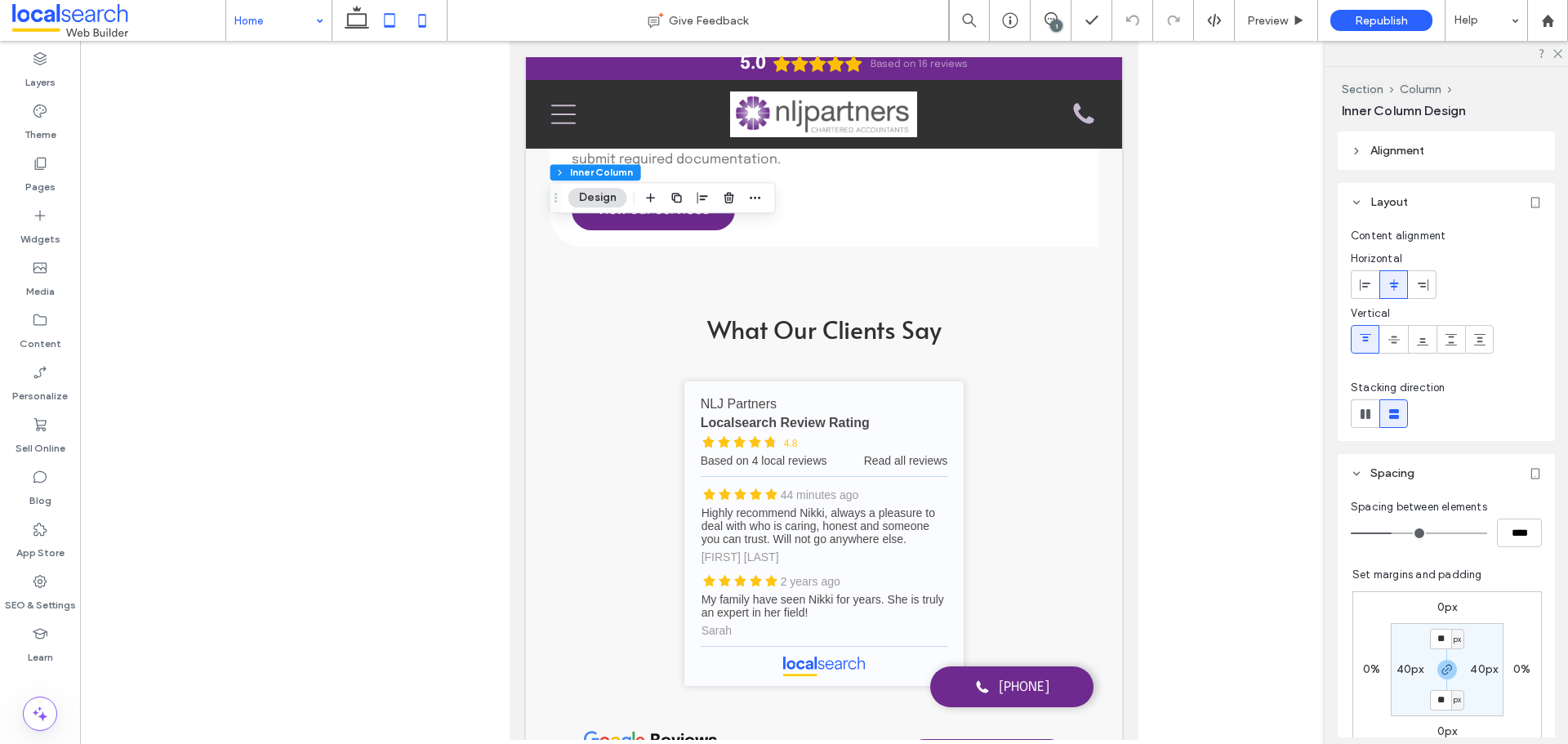 click 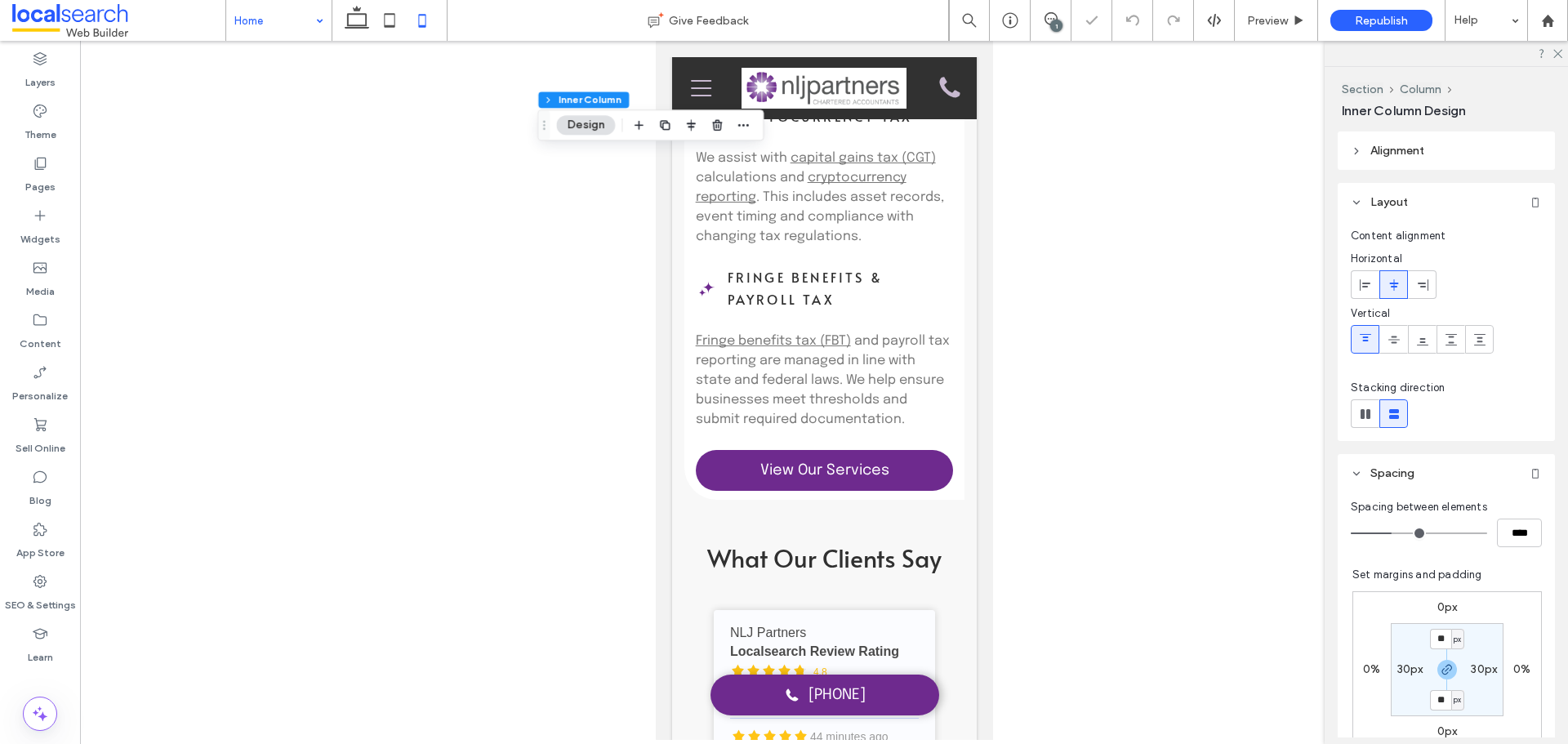 type on "**" 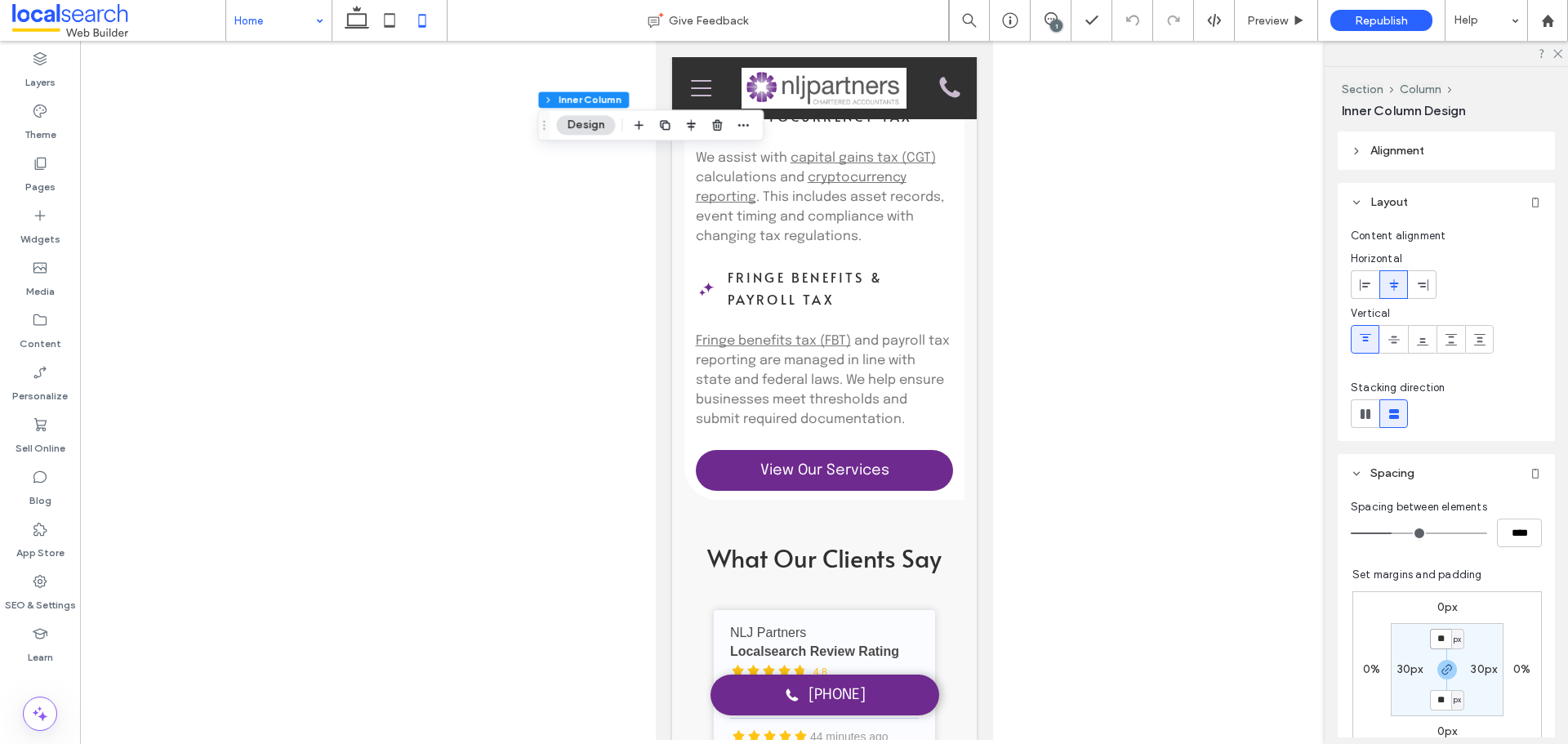 click on "**" at bounding box center [1441, 639] 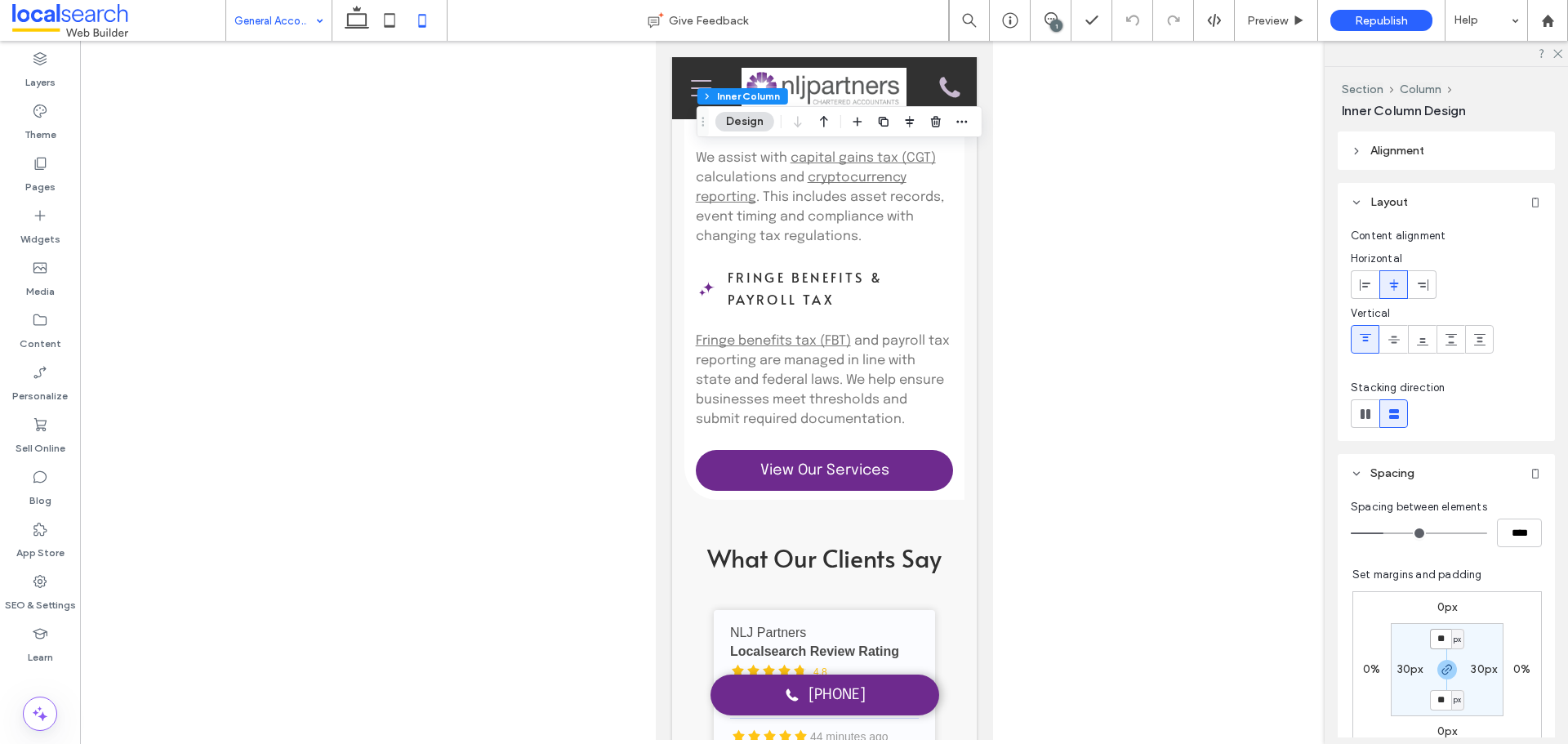 click on "**" at bounding box center [1441, 639] 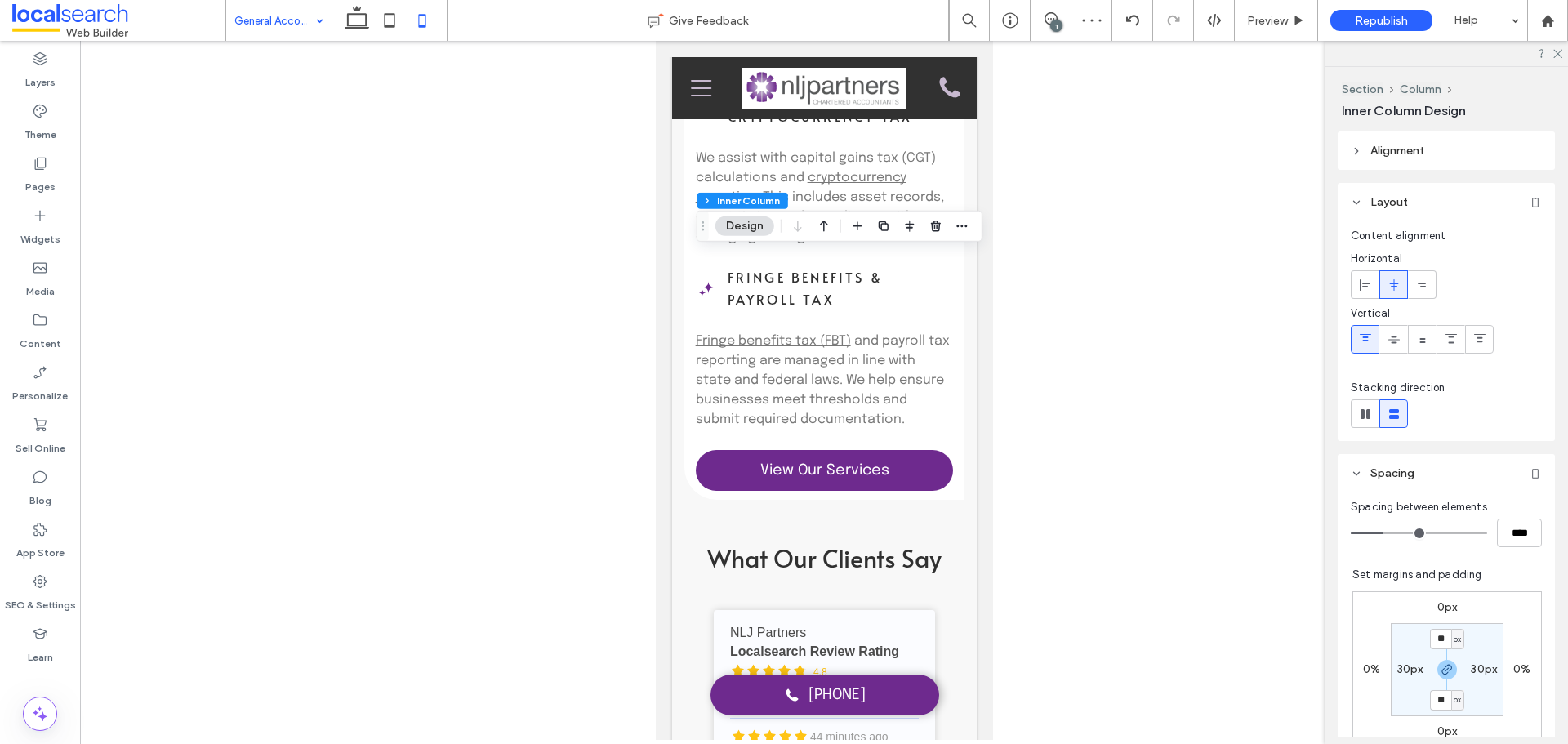 click on "30px" at bounding box center (1410, 669) 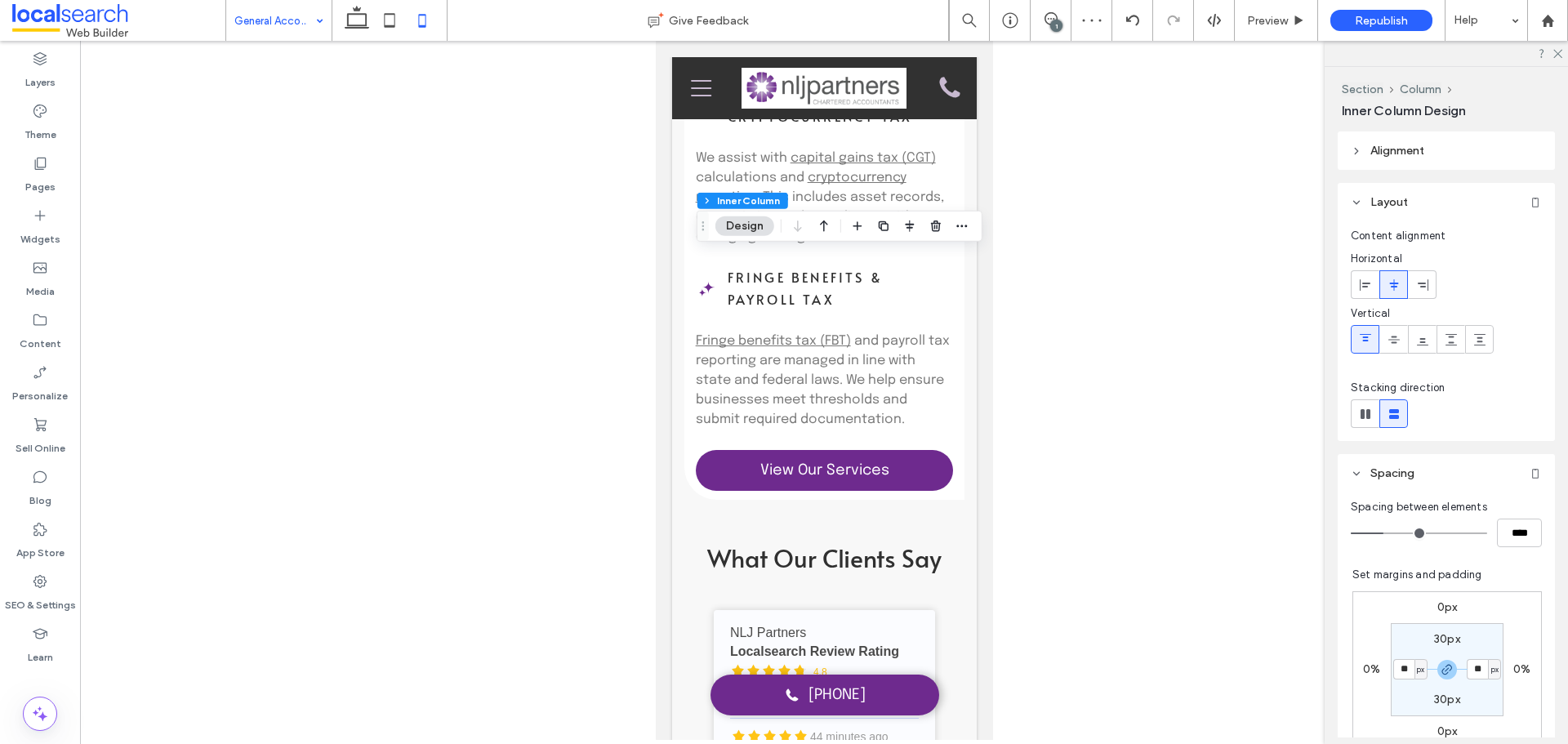 scroll, scrollTop: 82, scrollLeft: 0, axis: vertical 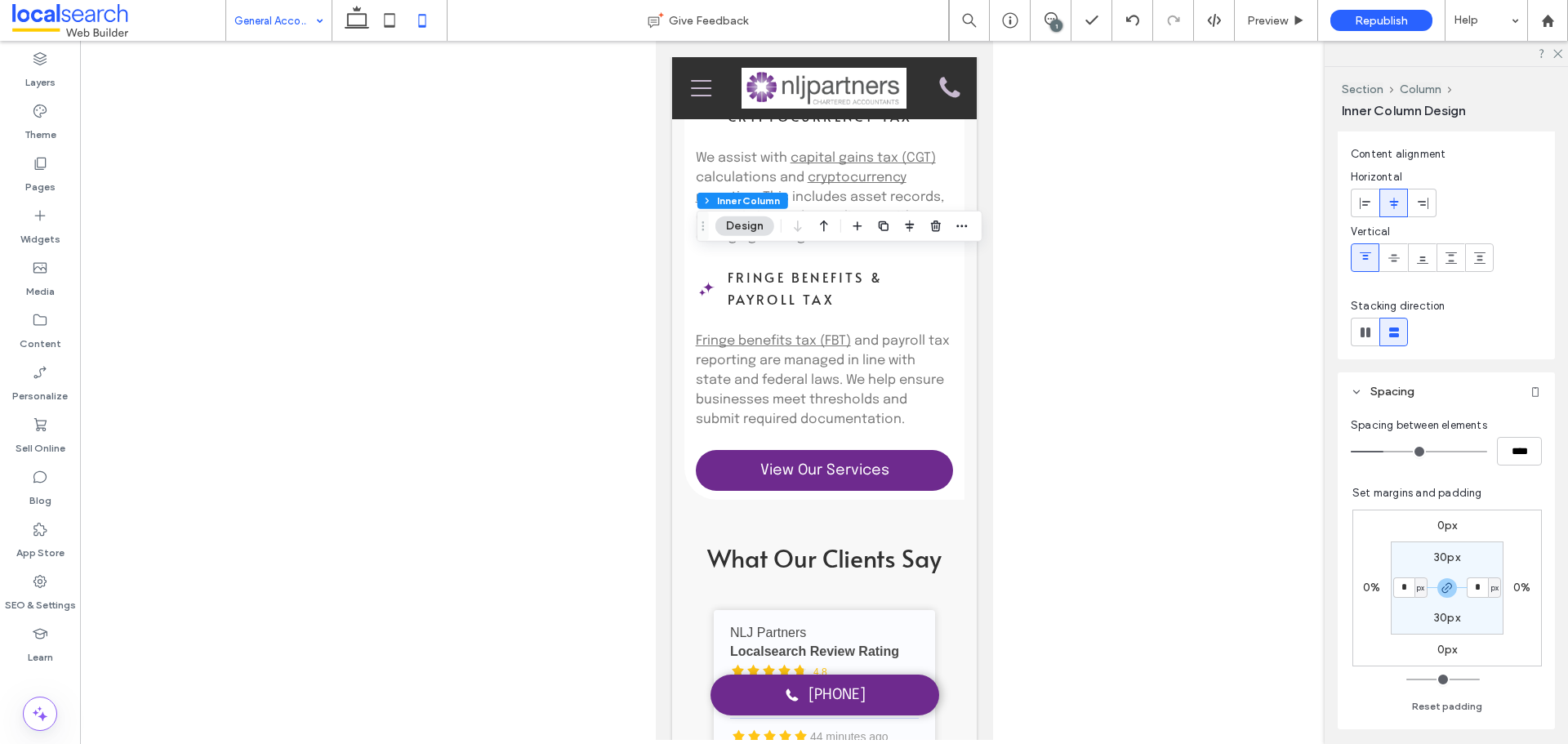 drag, startPoint x: 1408, startPoint y: 677, endPoint x: 1378, endPoint y: 677, distance: 30 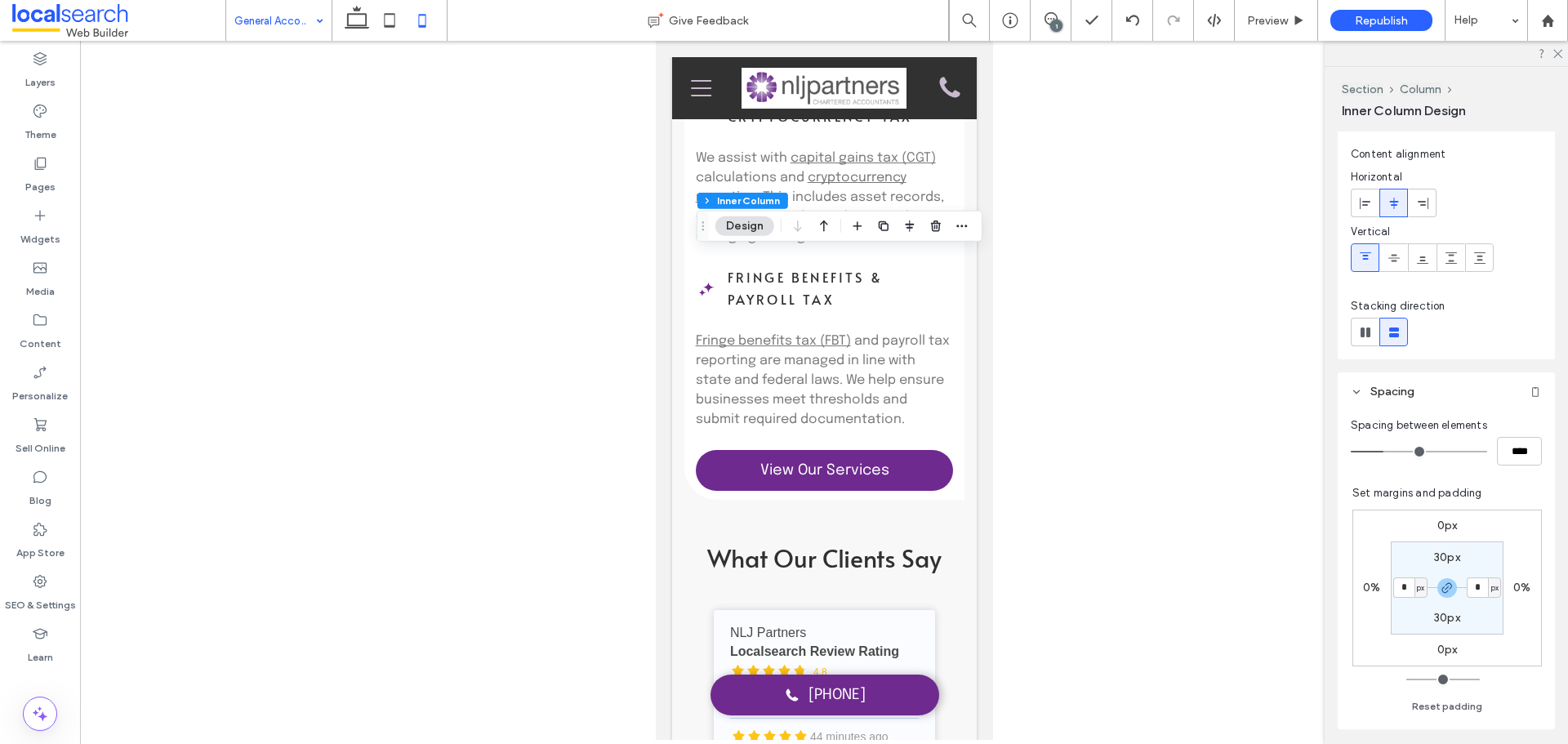click at bounding box center [1443, 679] 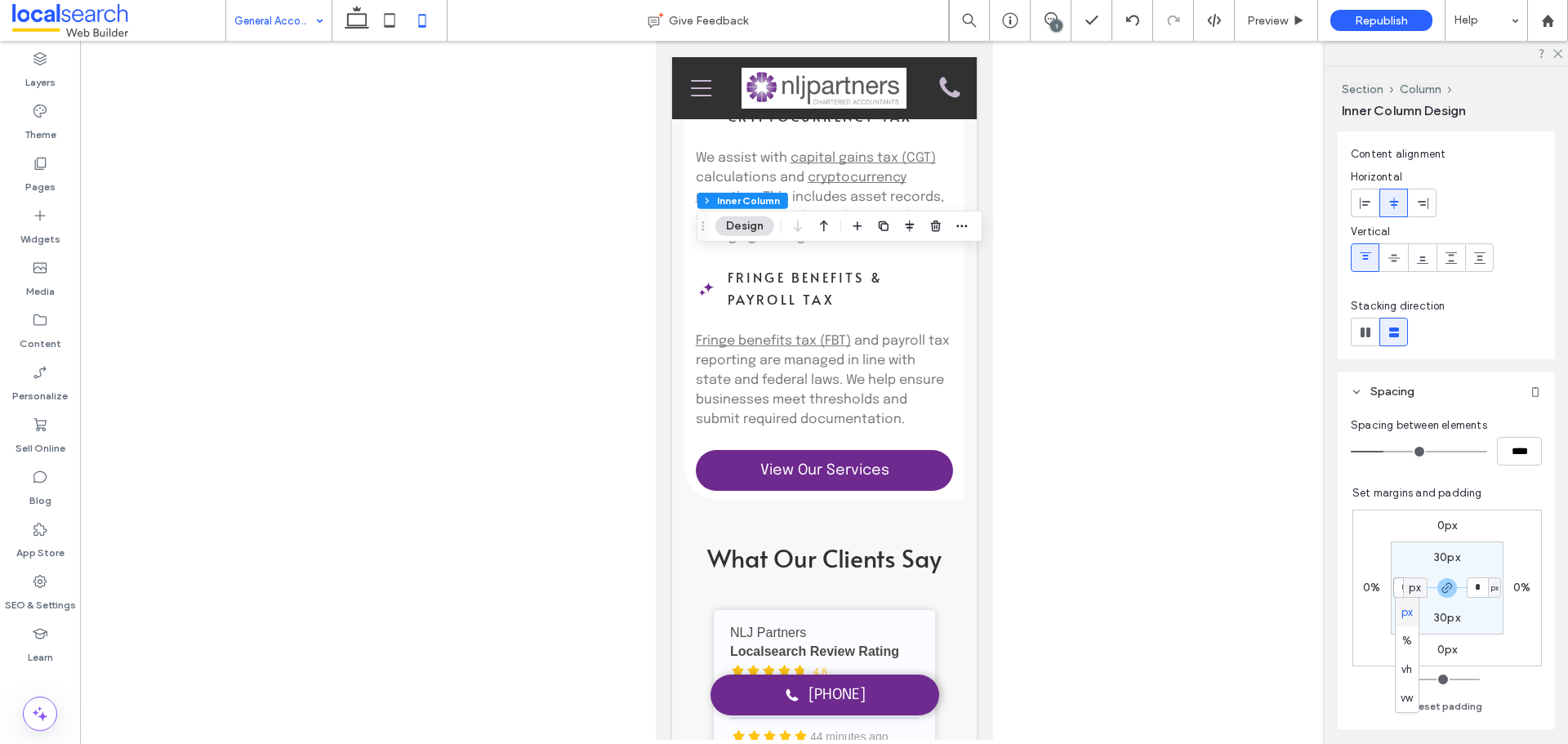 click on "*" at bounding box center (1404, 587) 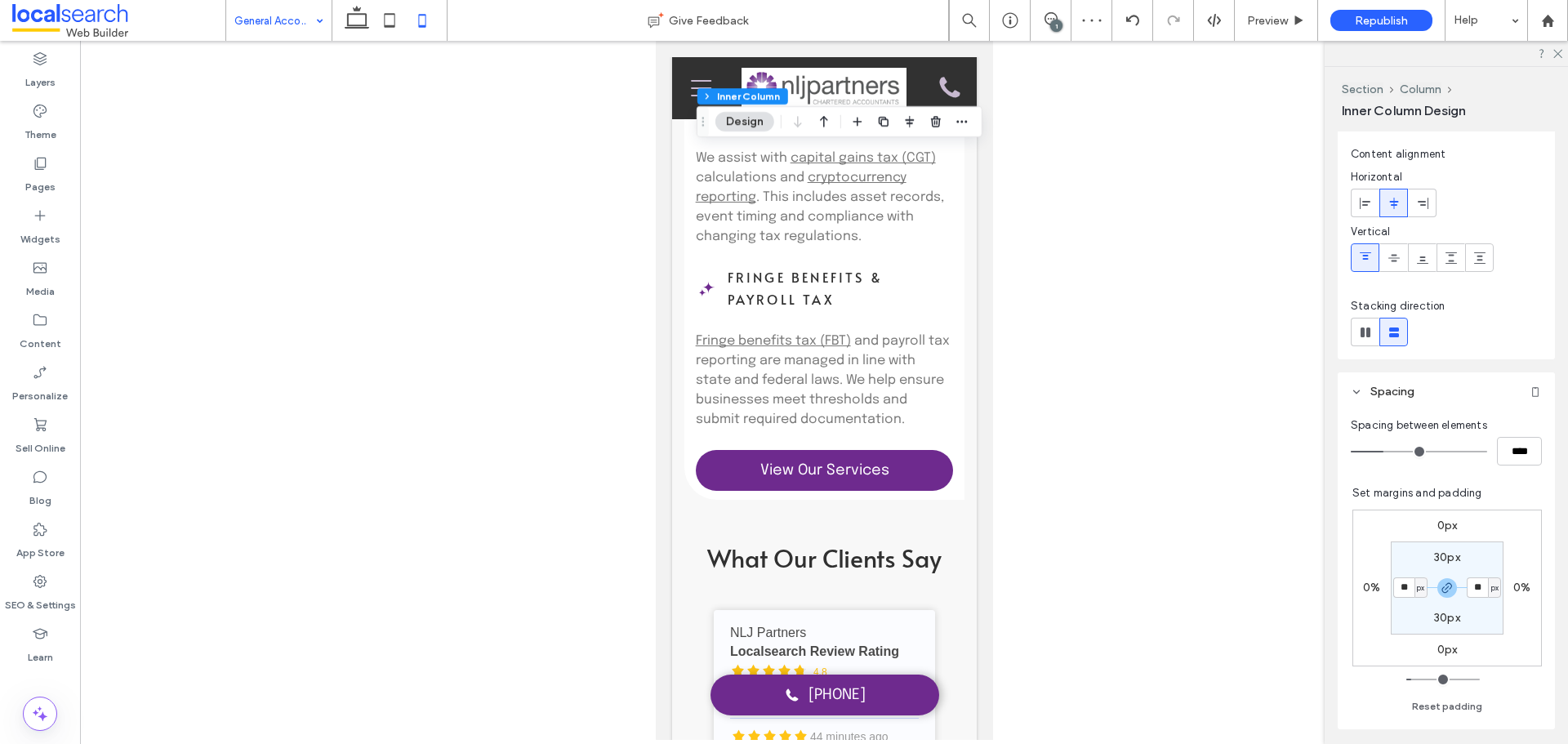 click on "30px" at bounding box center [1447, 557] 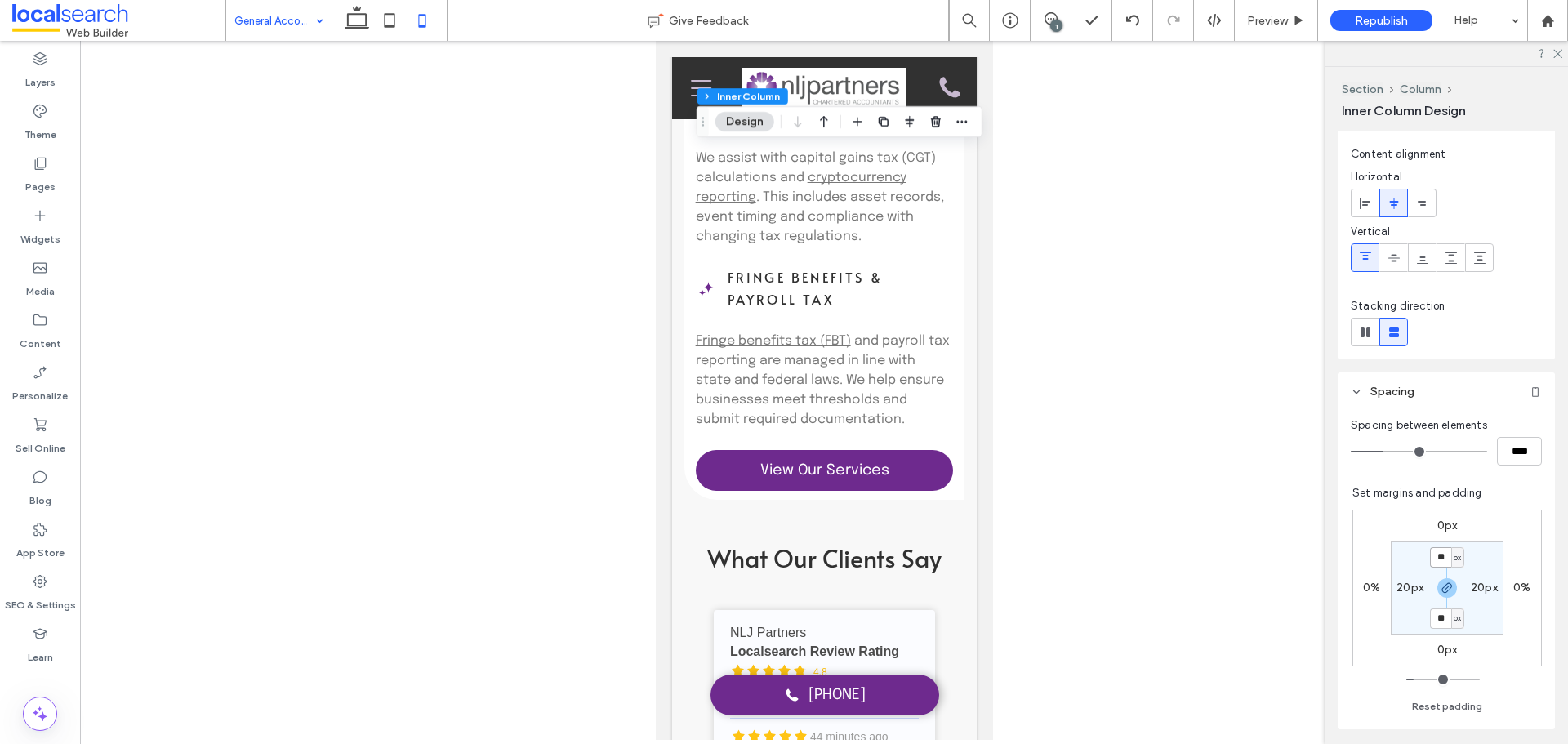 click on "**" at bounding box center (1441, 557) 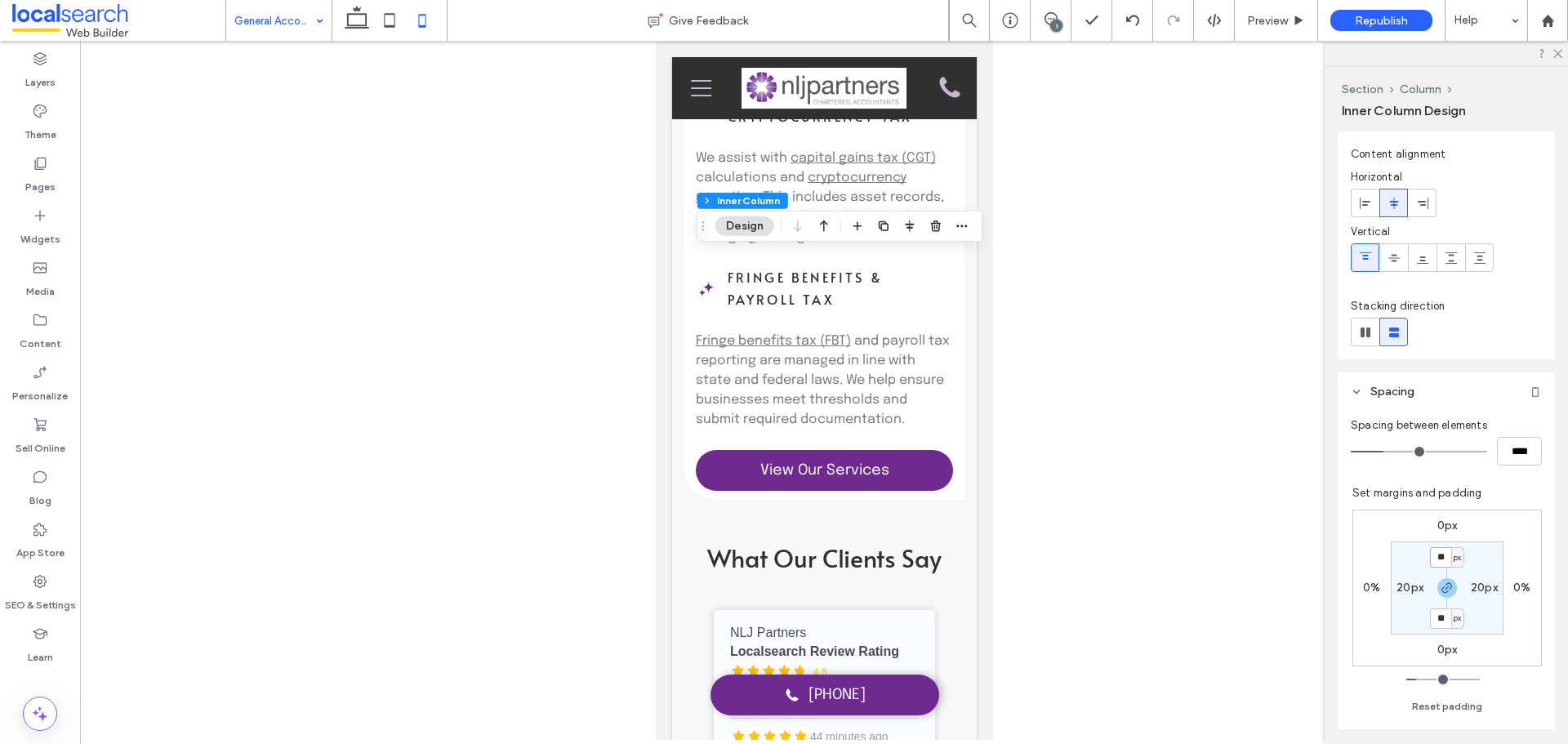 click on "**" at bounding box center (1441, 557) 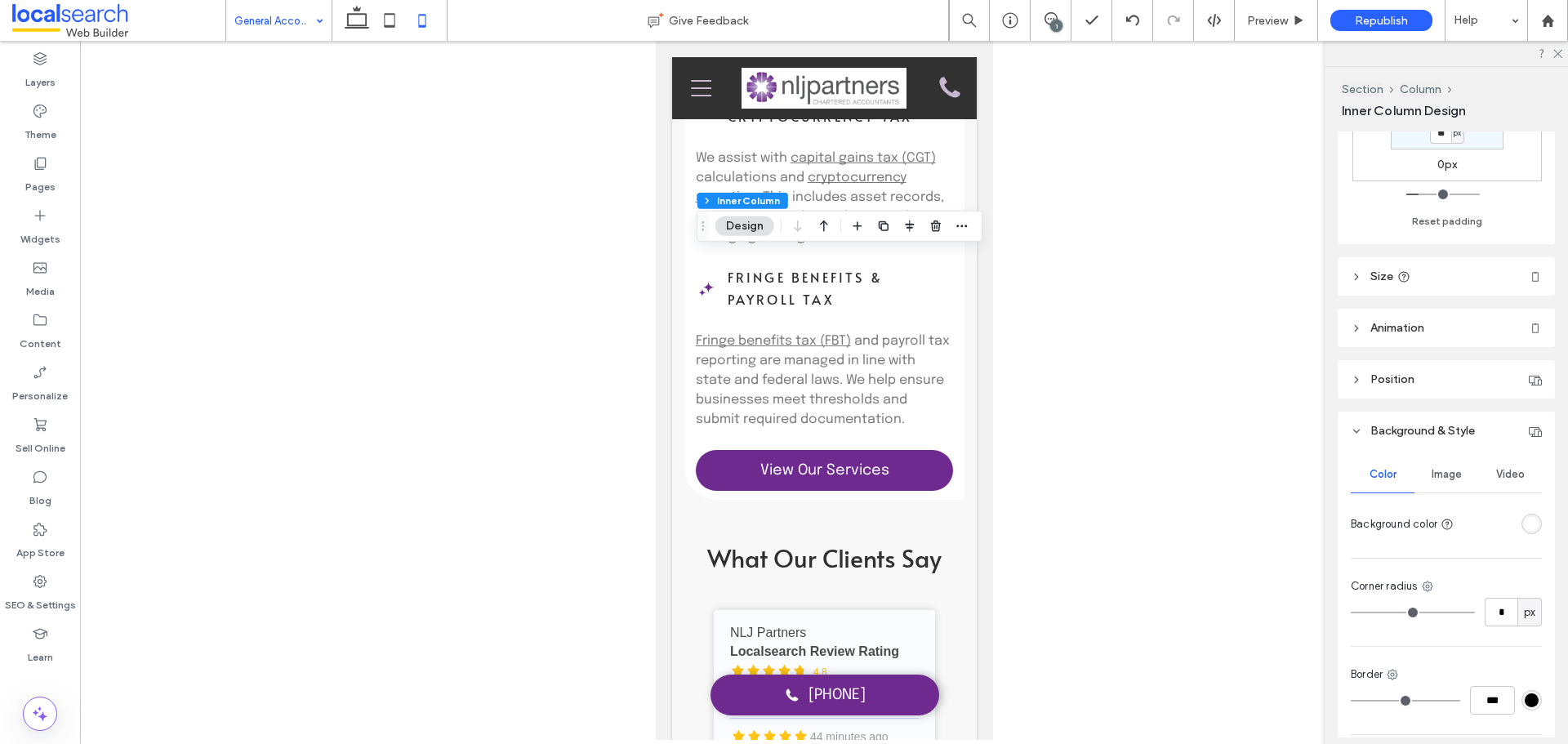 scroll, scrollTop: 572, scrollLeft: 0, axis: vertical 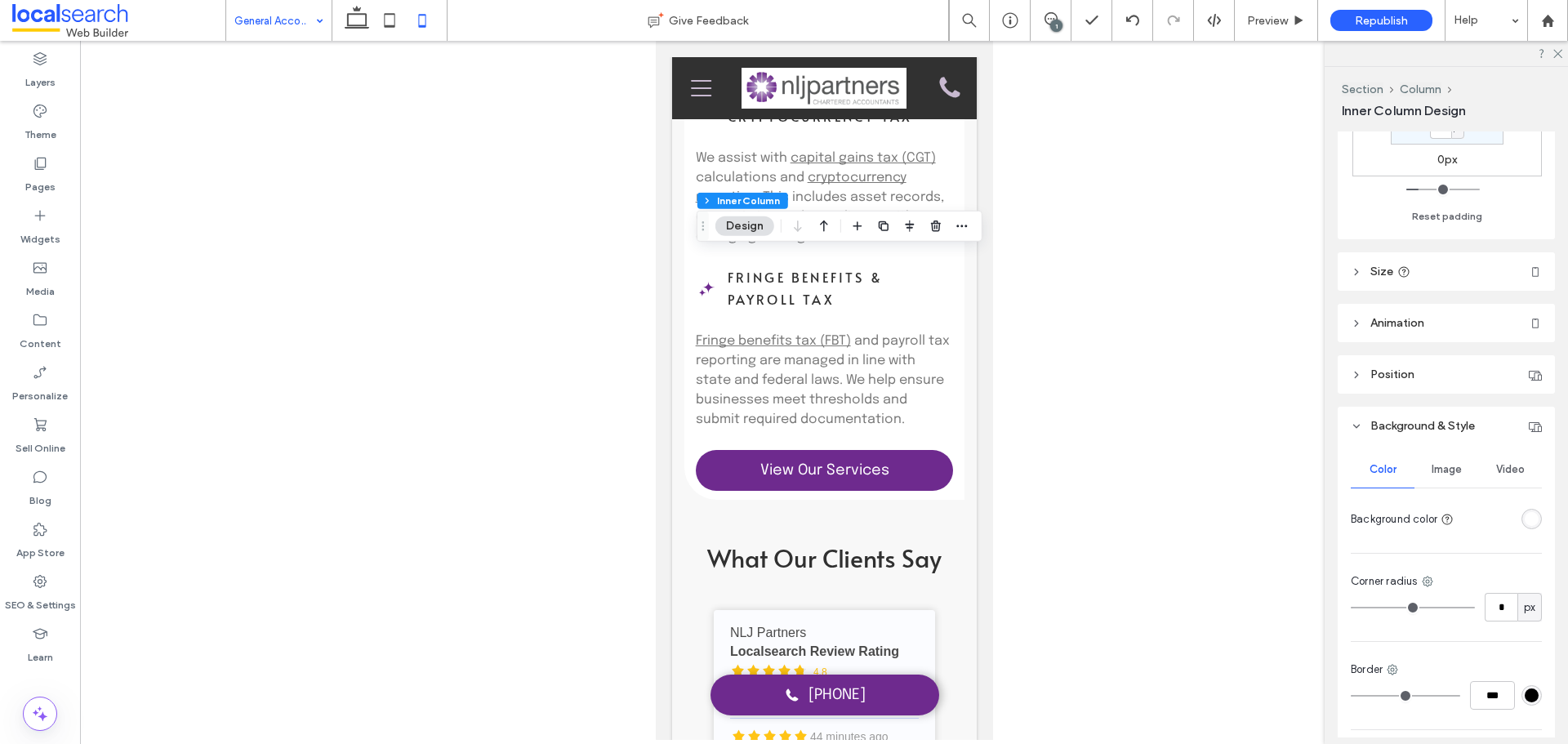 click at bounding box center (1531, 519) 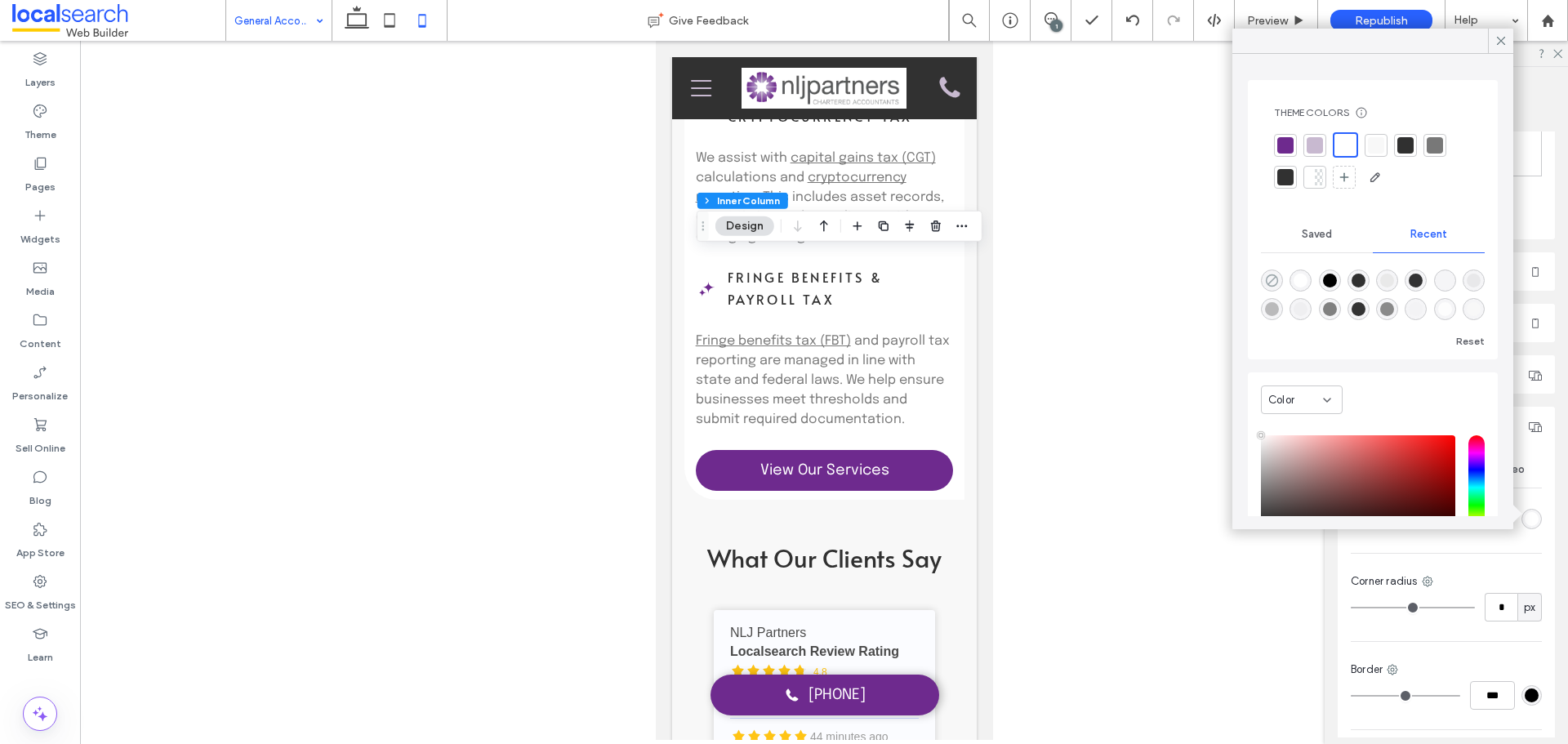click 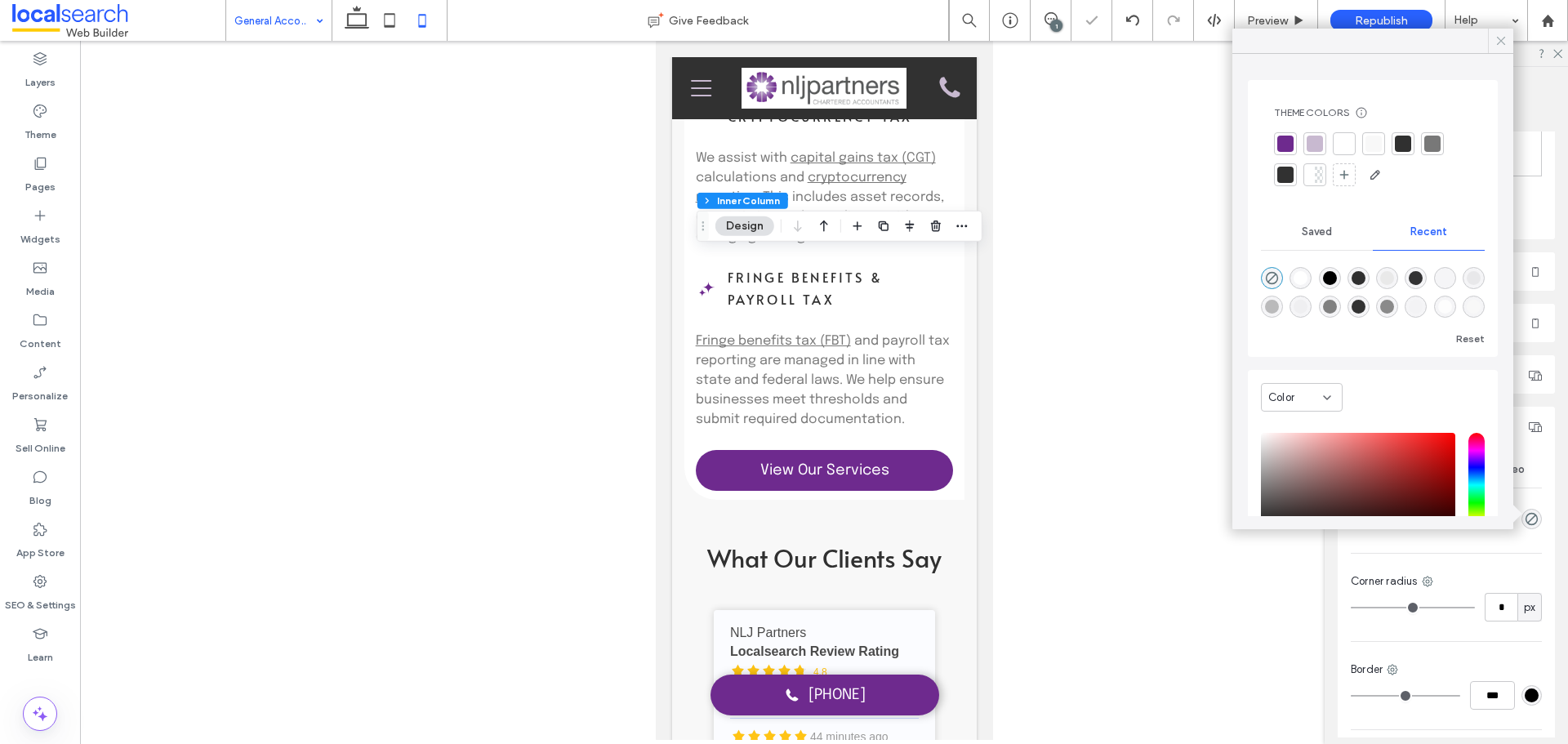 click 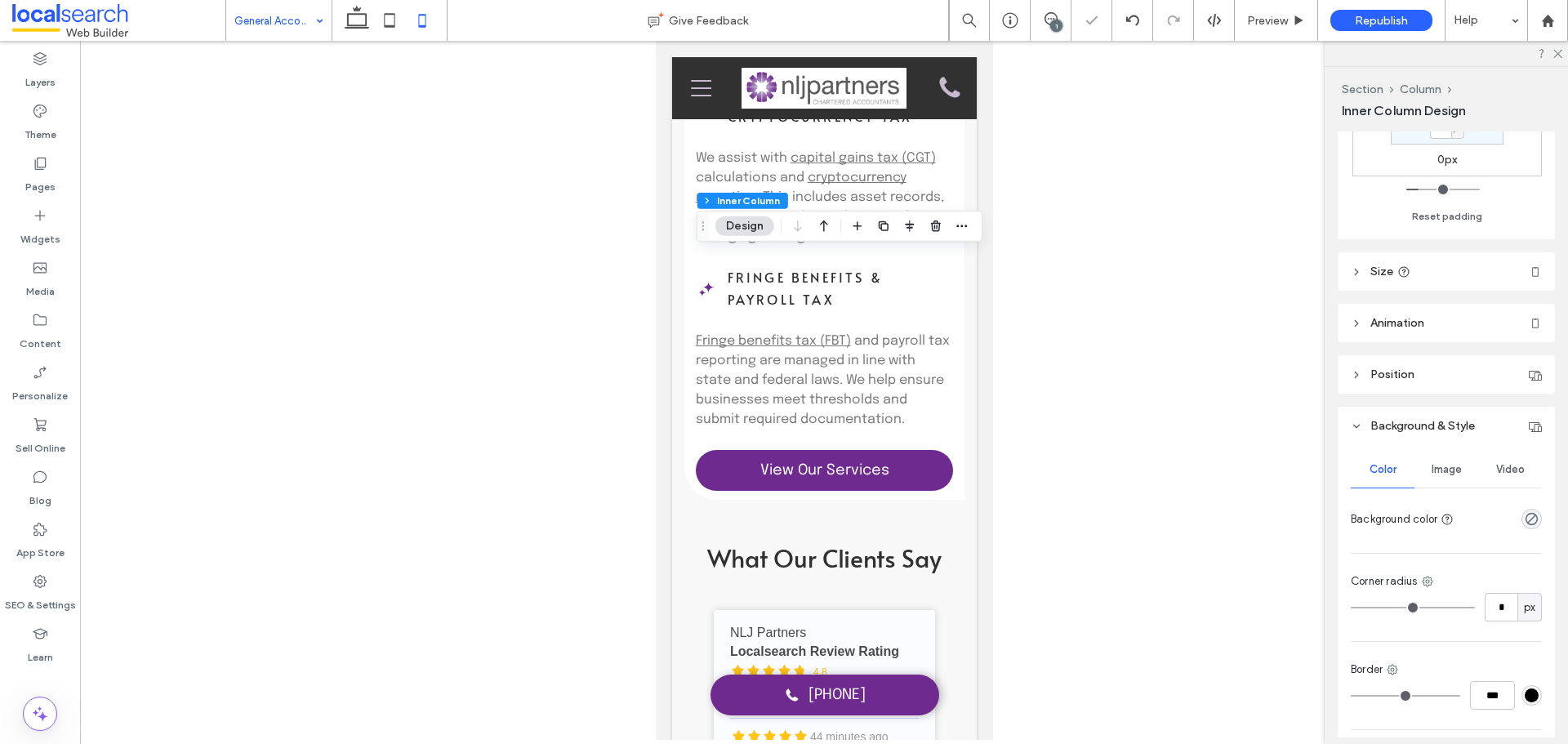 scroll, scrollTop: 653, scrollLeft: 0, axis: vertical 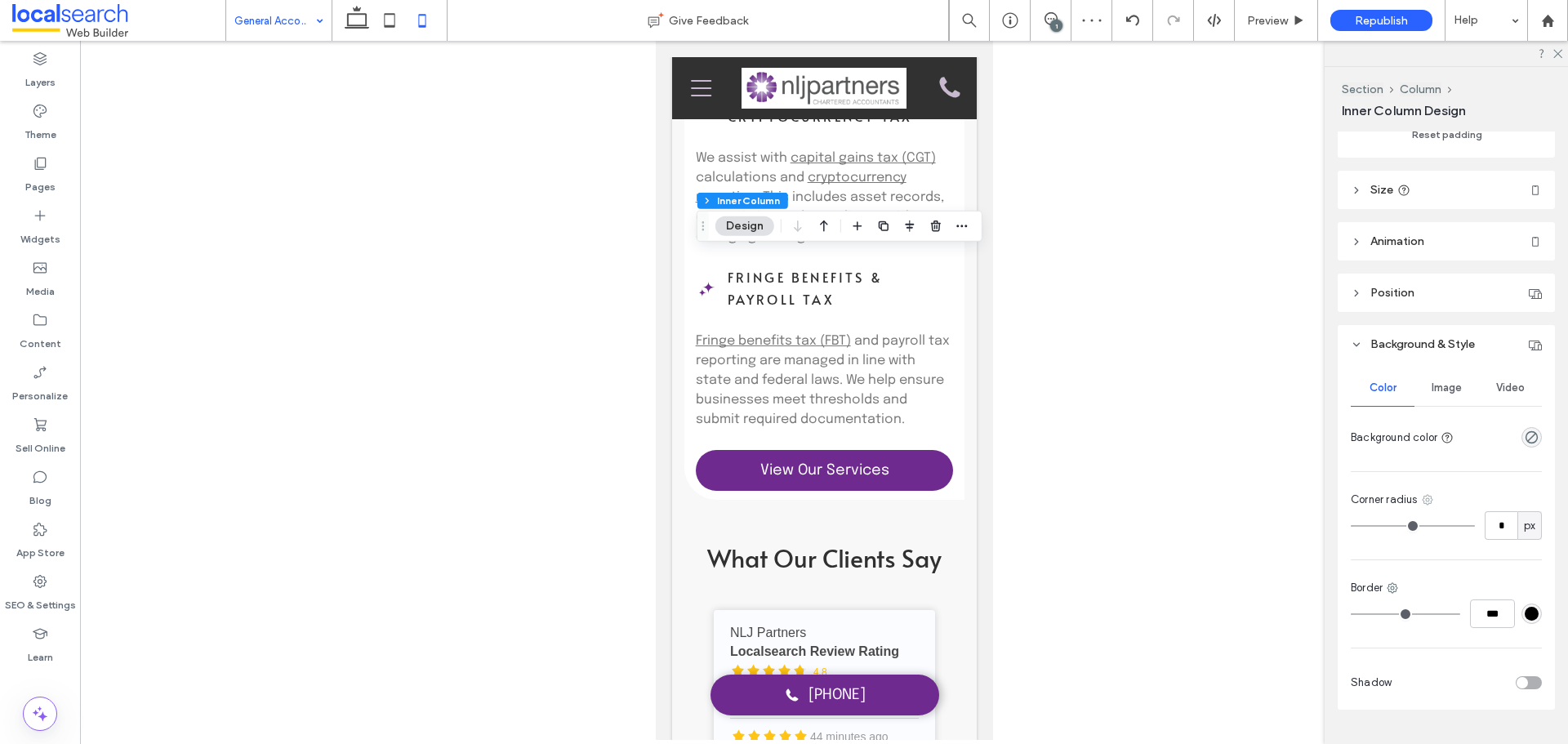 click 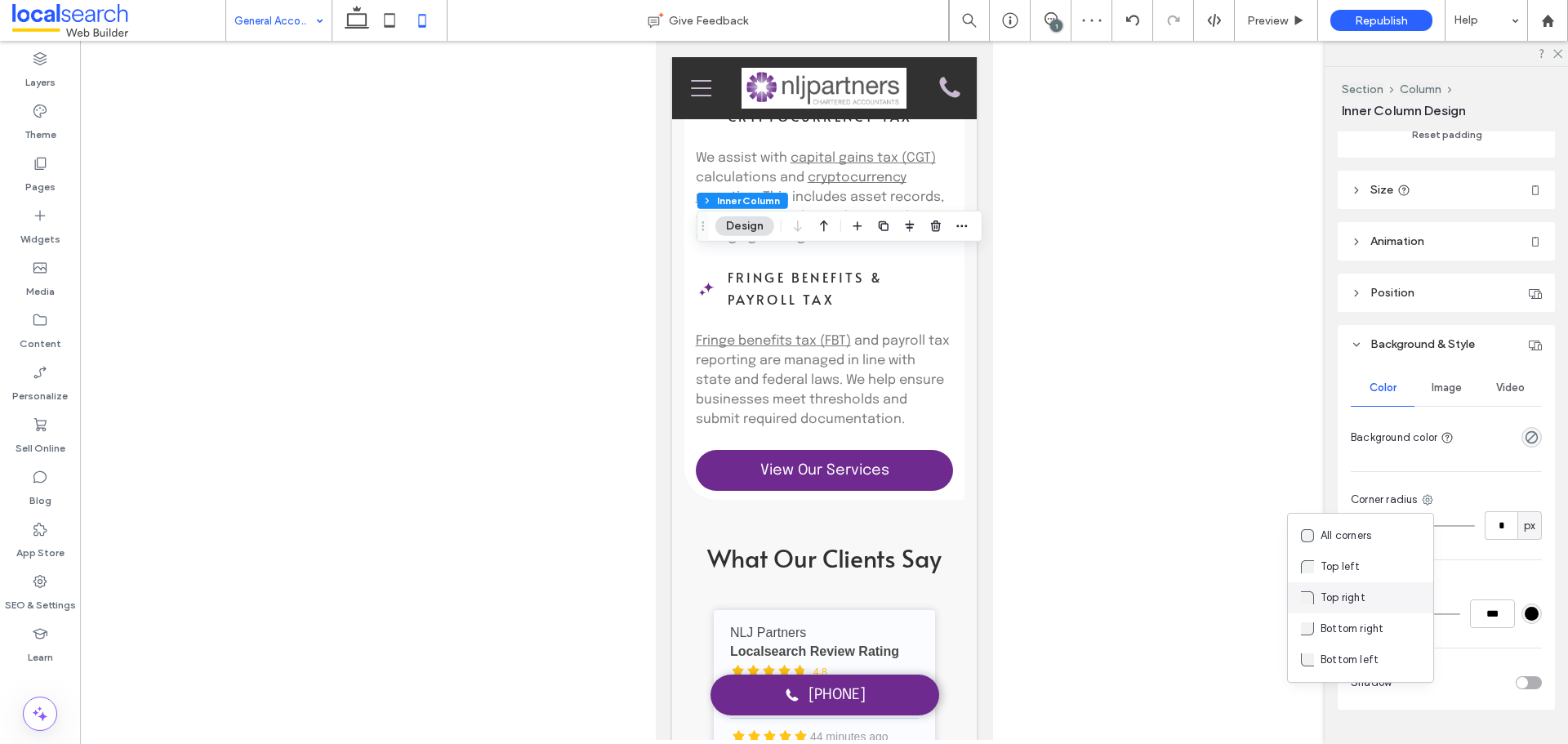 click on "Top right" at bounding box center [1343, 598] 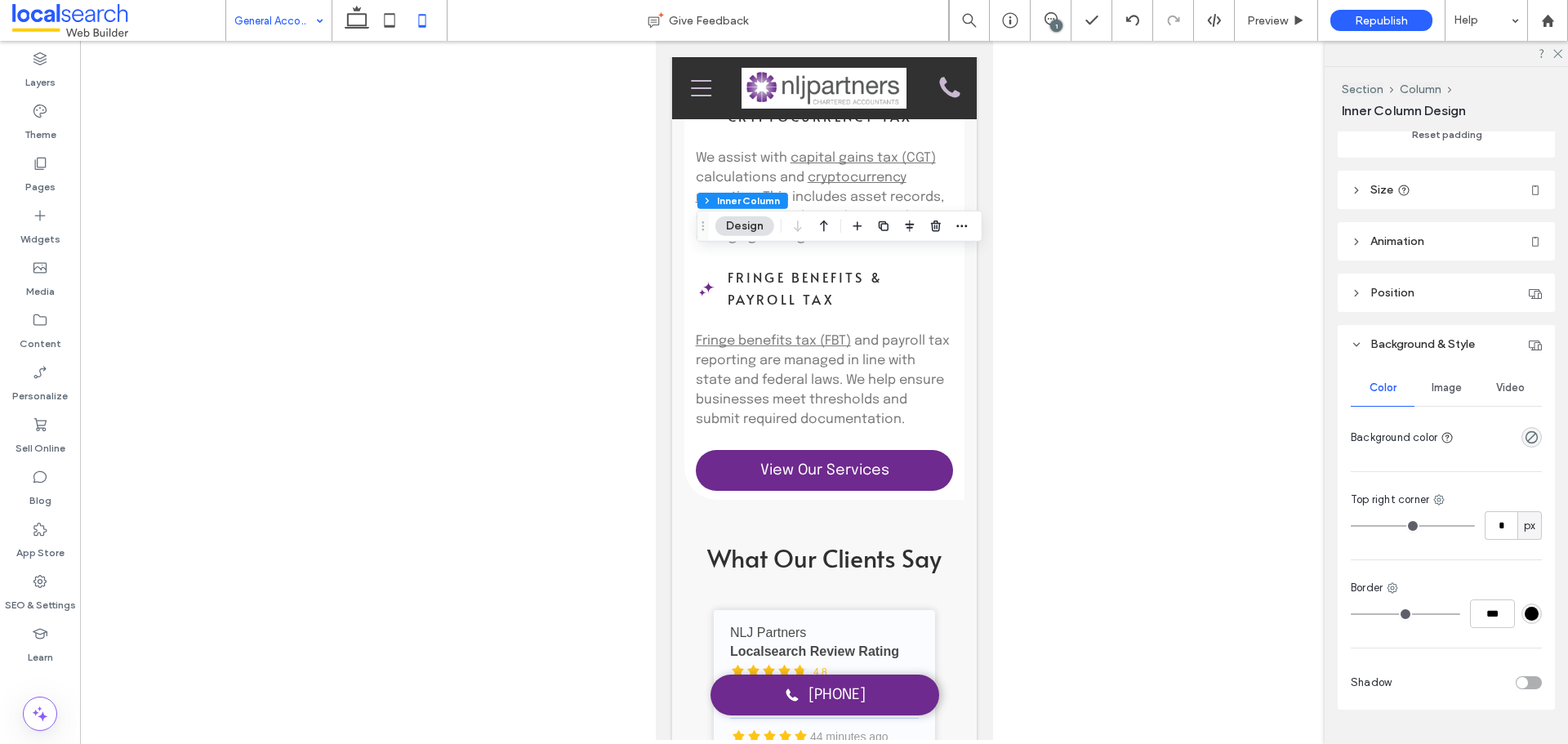 drag, startPoint x: 1463, startPoint y: 524, endPoint x: 1365, endPoint y: 517, distance: 98.24968 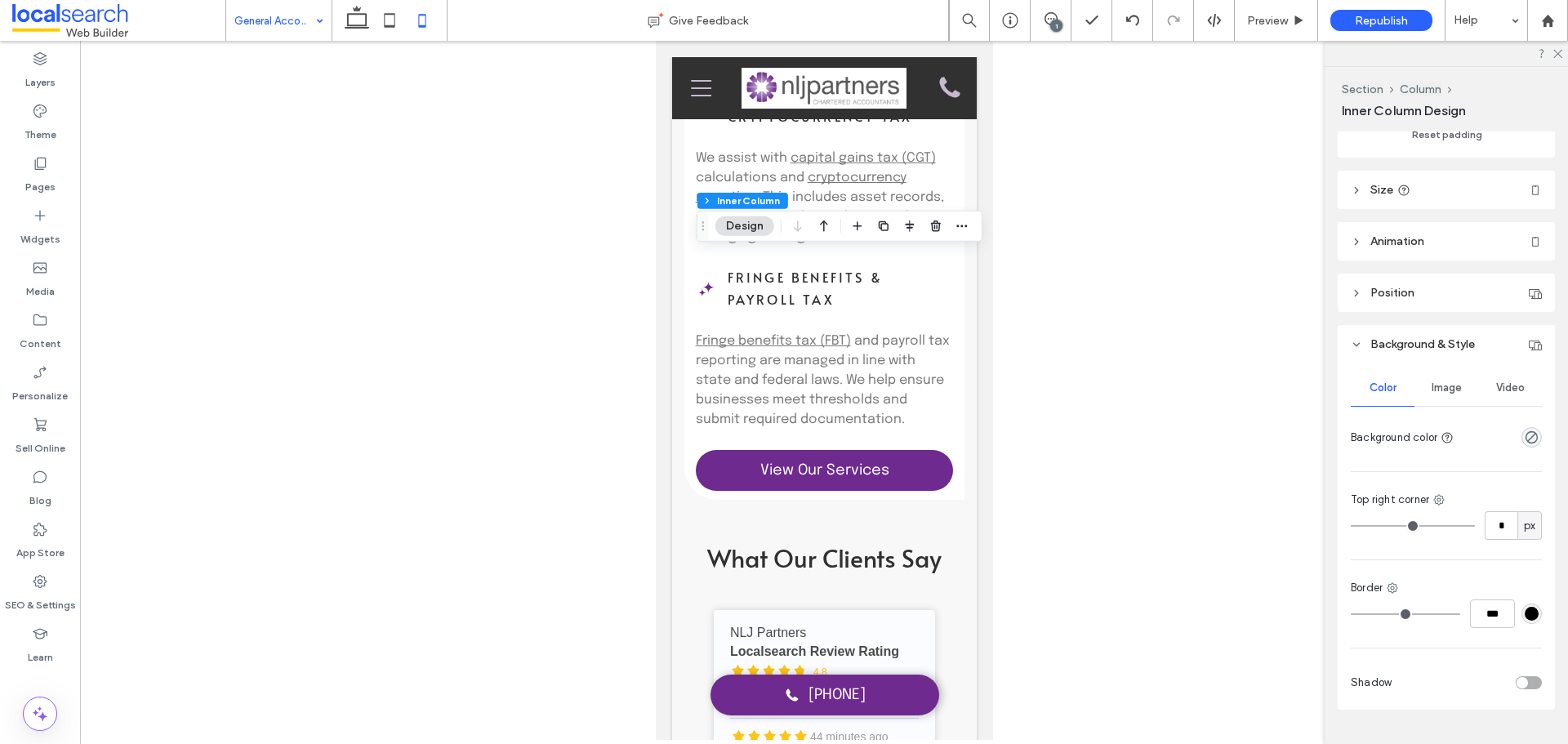 click at bounding box center [1413, 526] 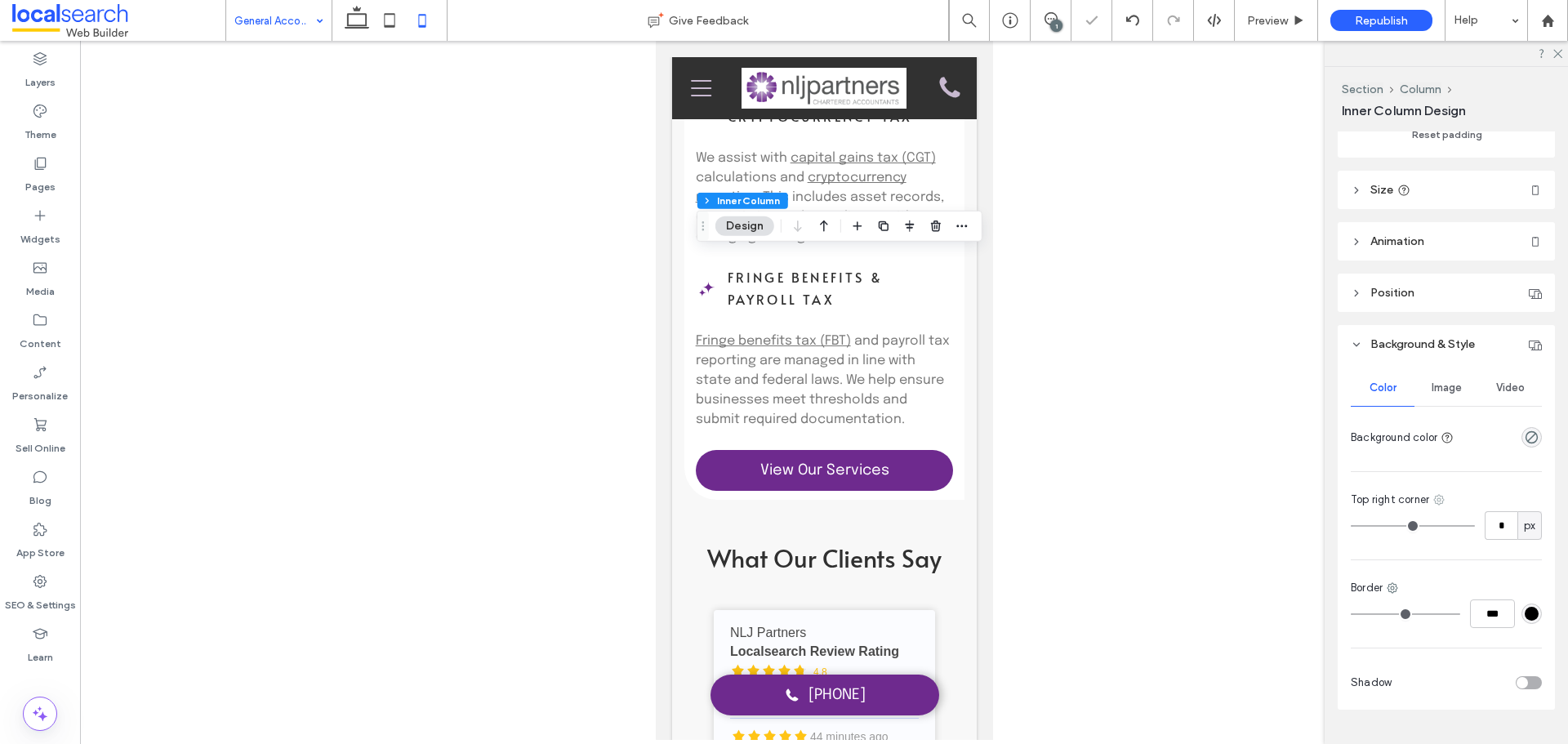click 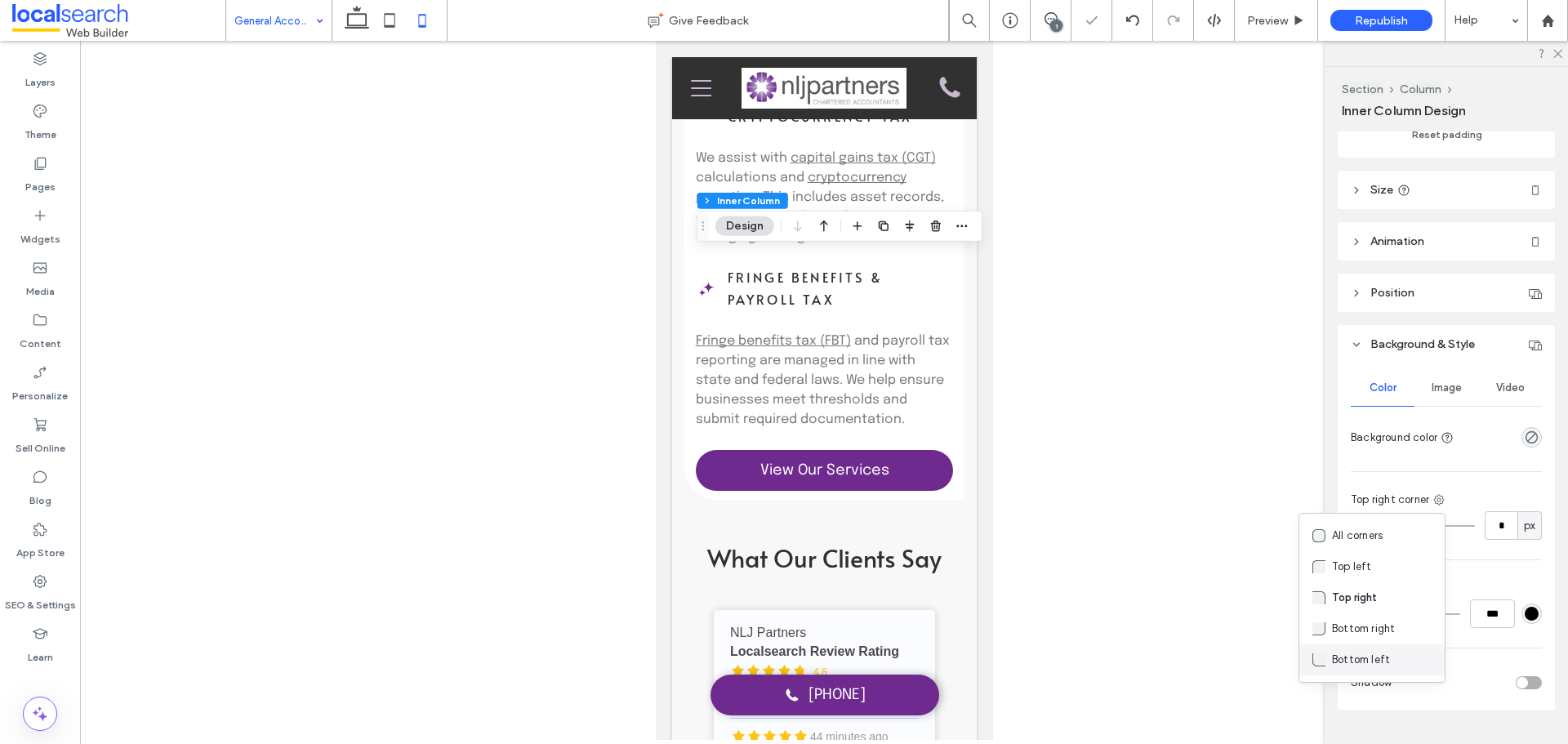 click on "Bottom left" at bounding box center [1361, 660] 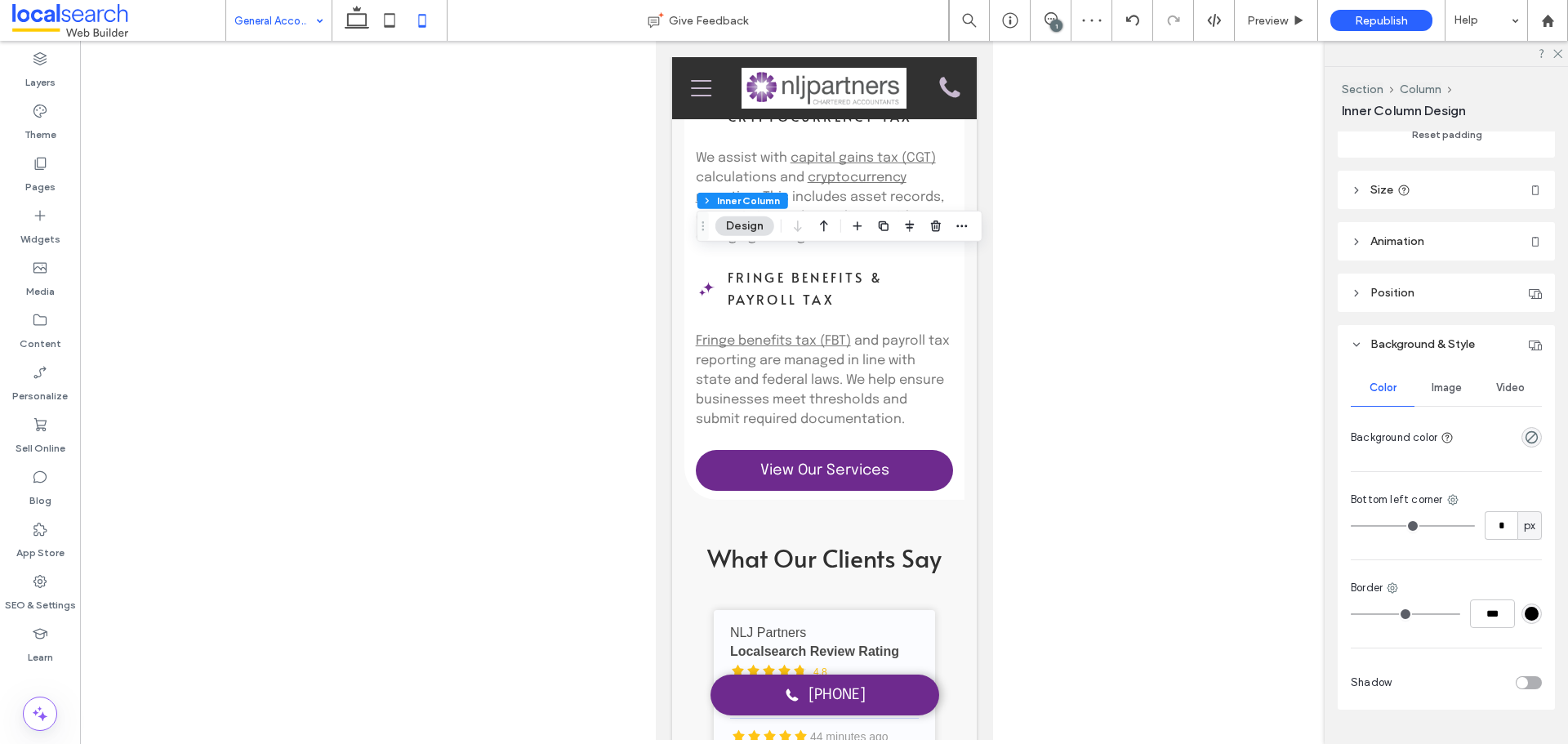 drag, startPoint x: 1457, startPoint y: 527, endPoint x: 1257, endPoint y: 502, distance: 201.5564 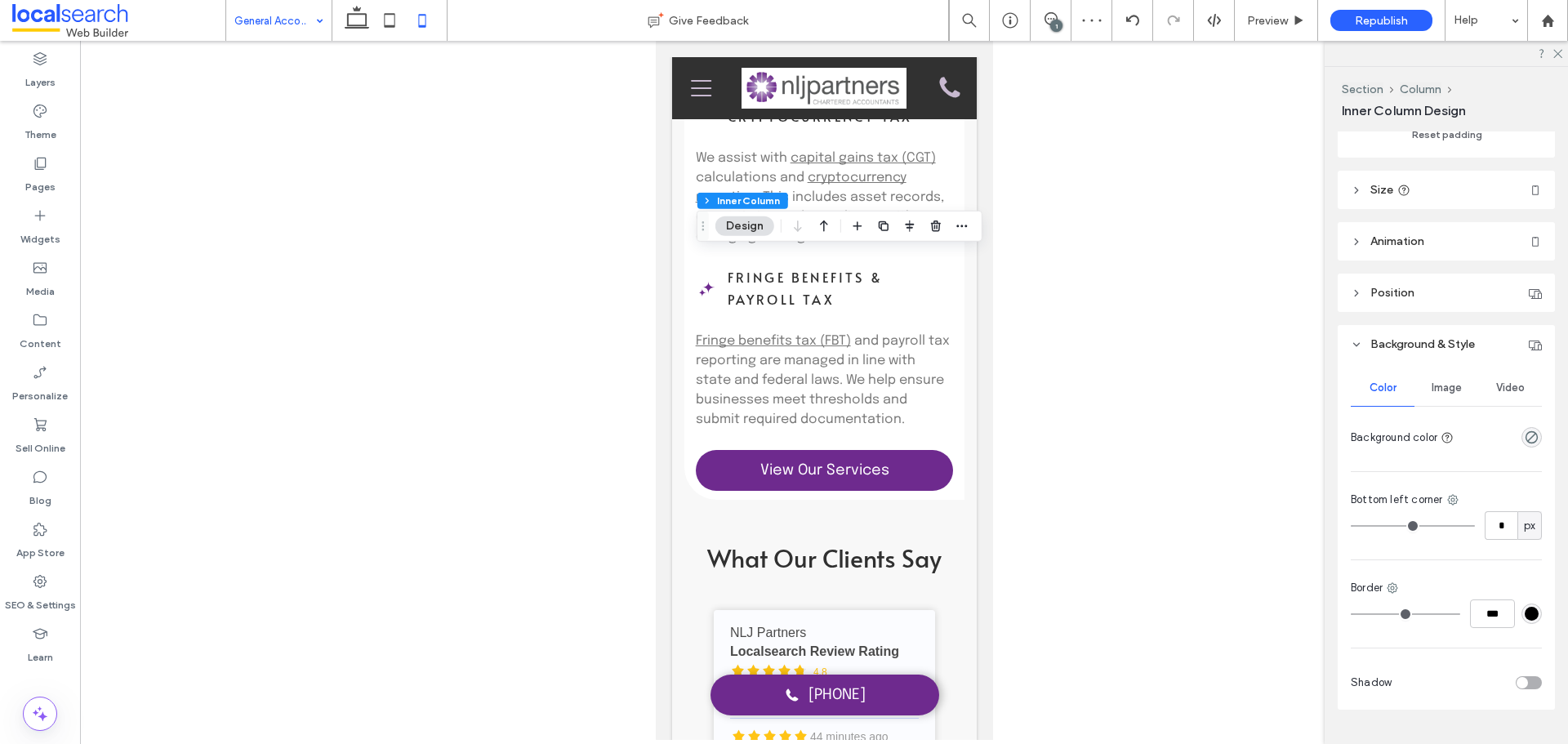click at bounding box center [1413, 526] 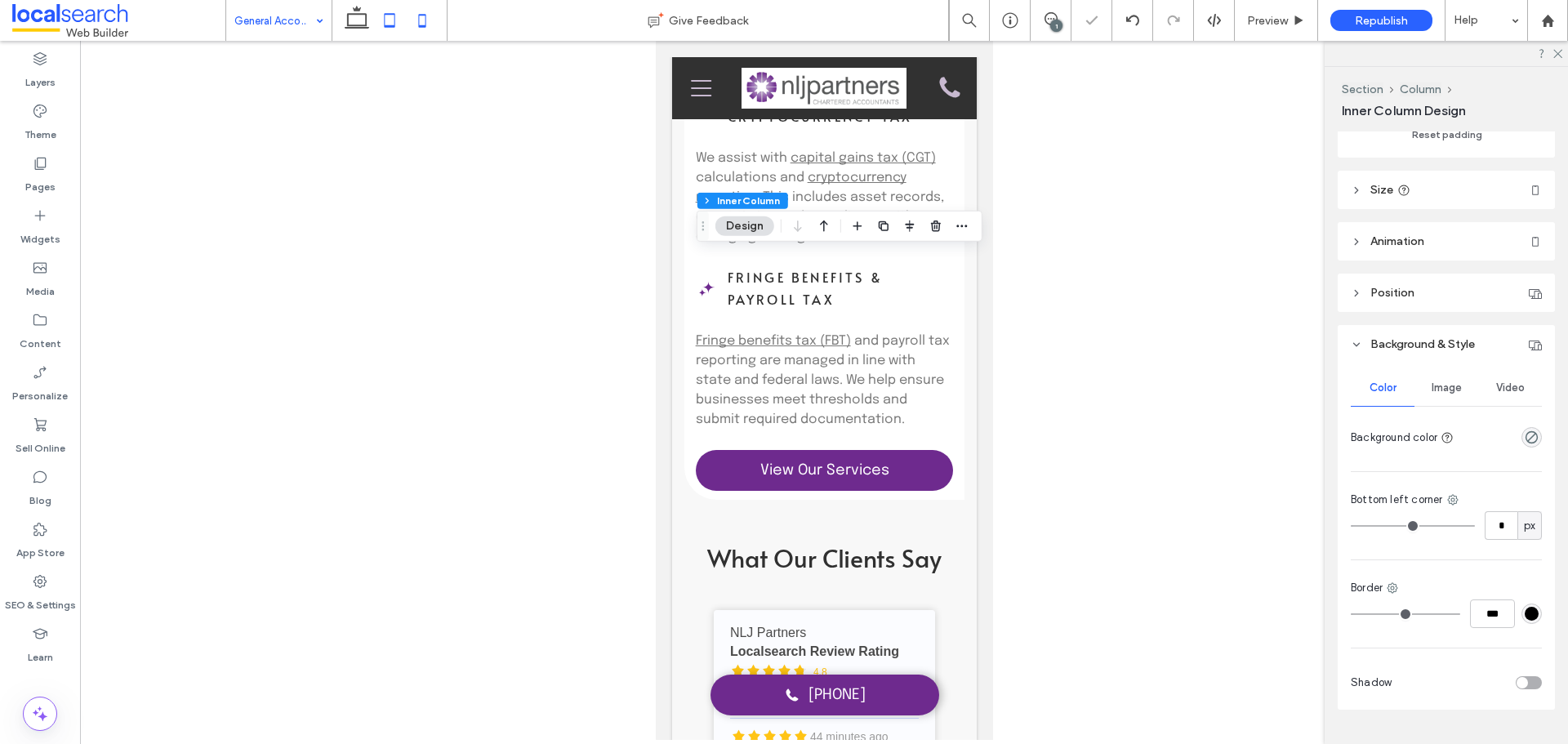 click 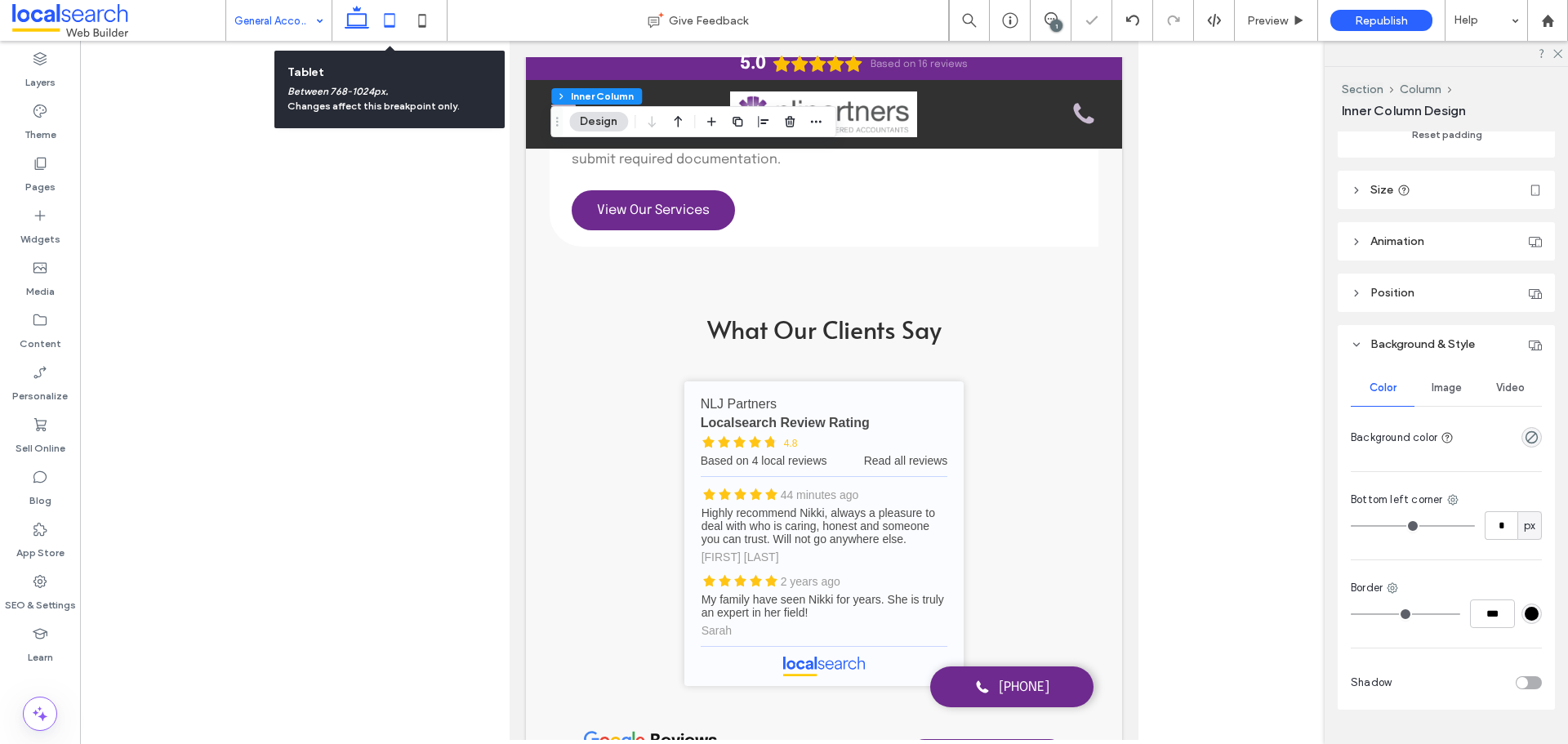 click 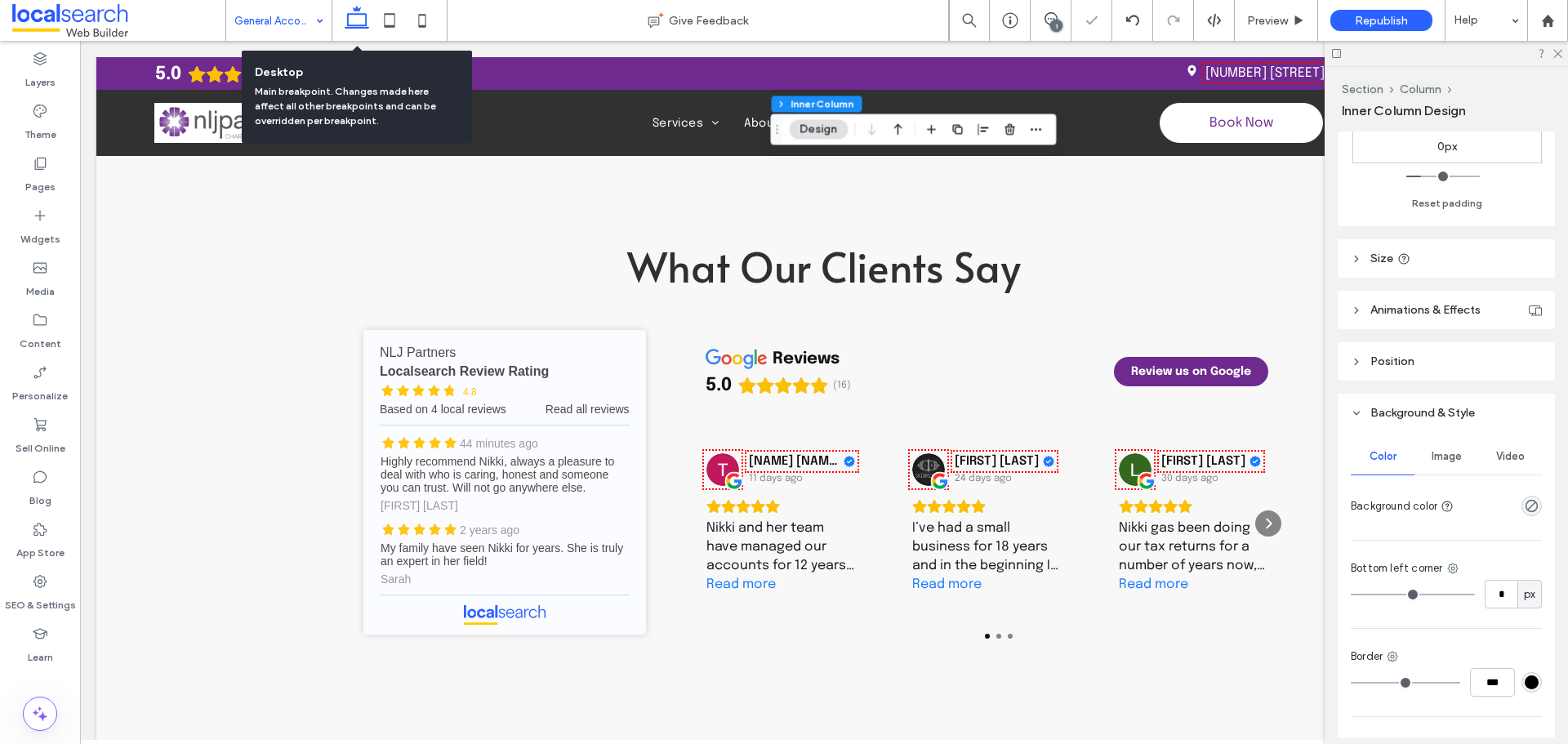 scroll, scrollTop: 722, scrollLeft: 0, axis: vertical 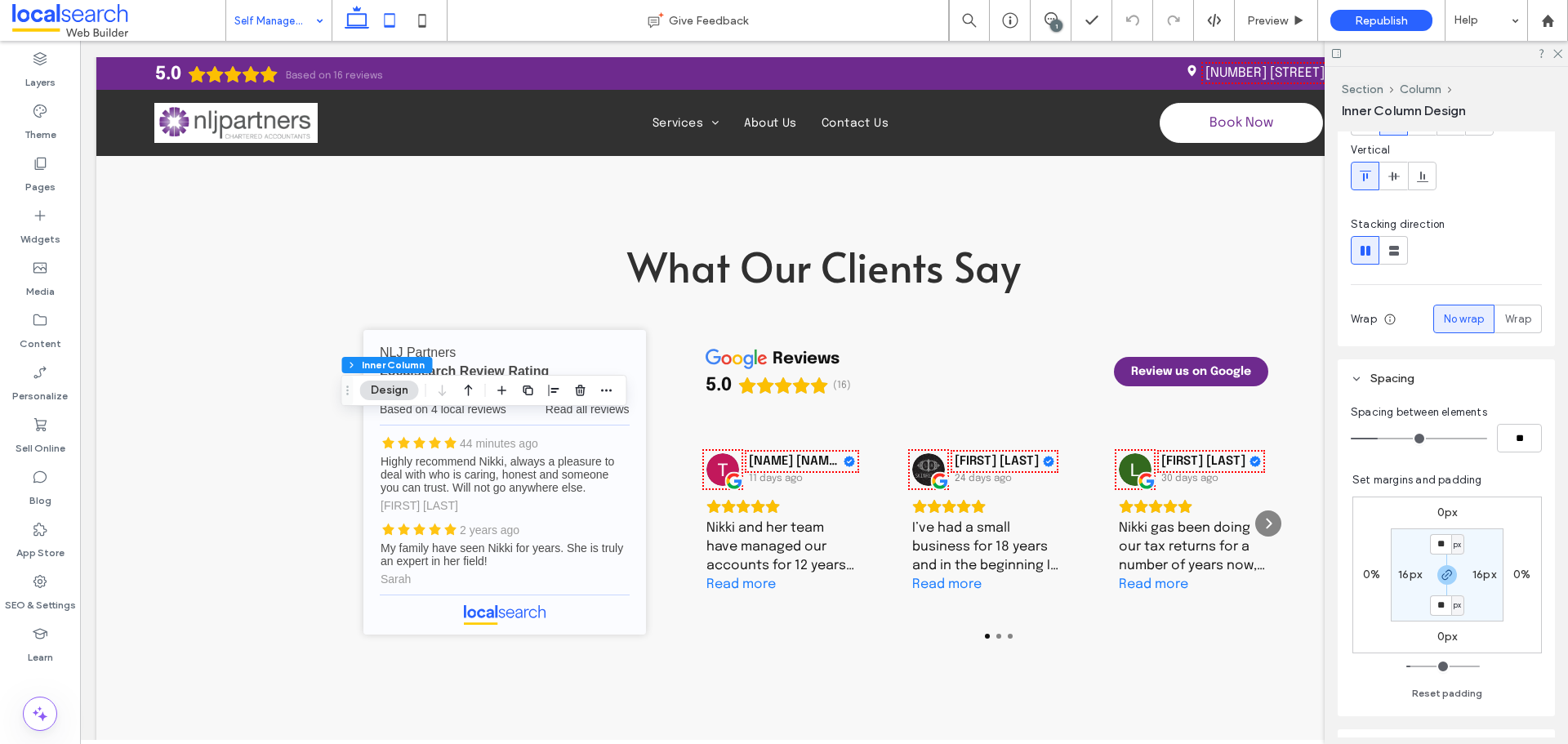 click 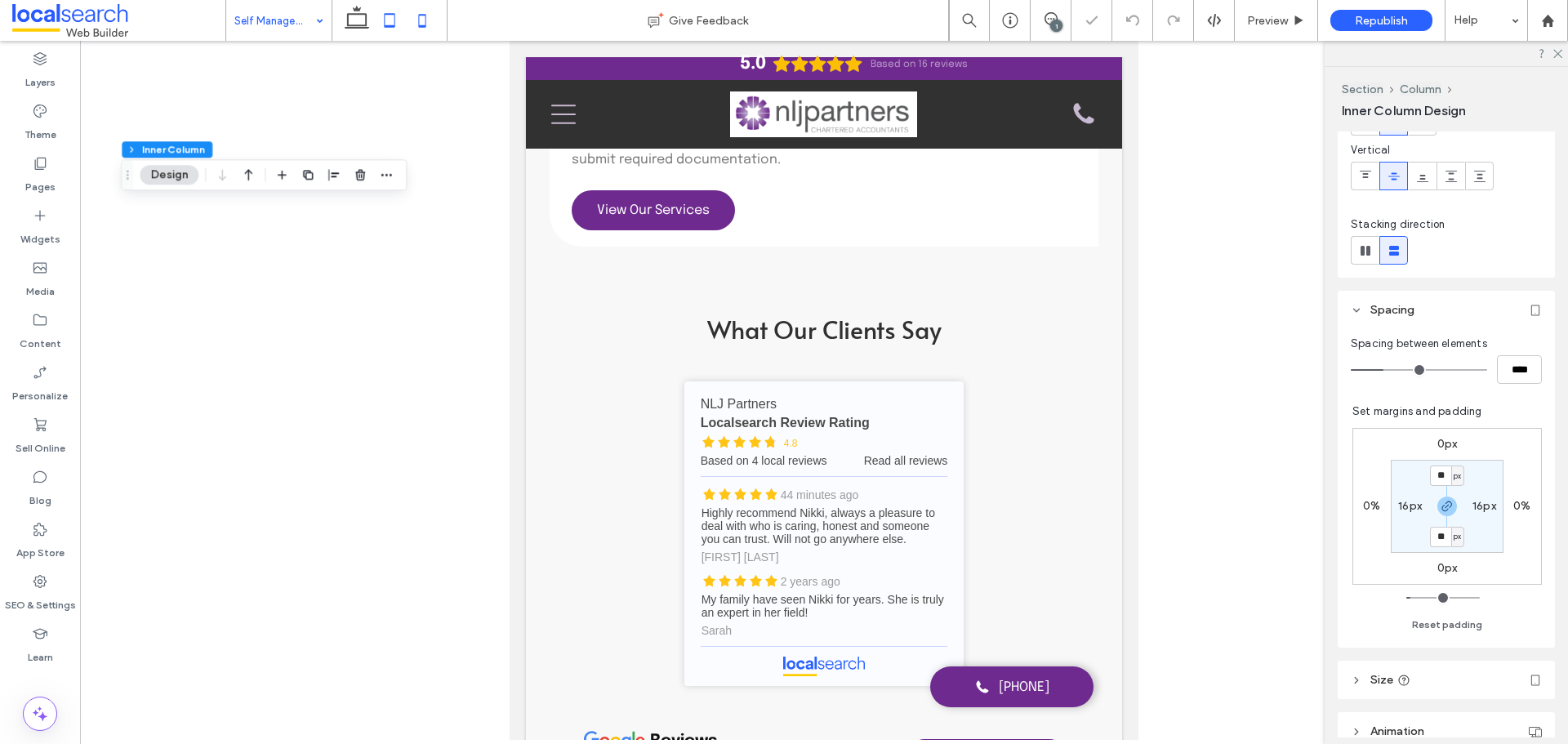 click 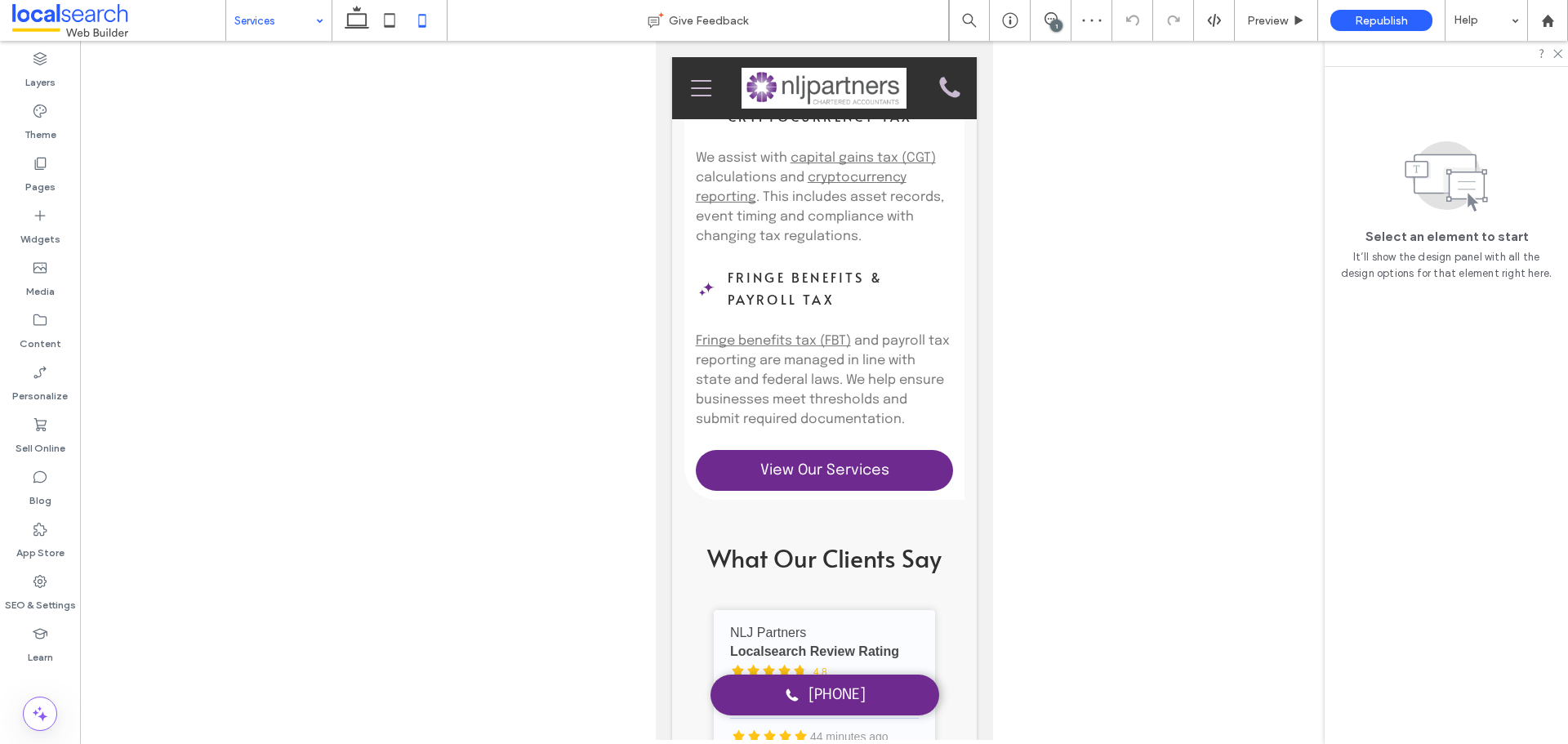 click at bounding box center [274, 20] 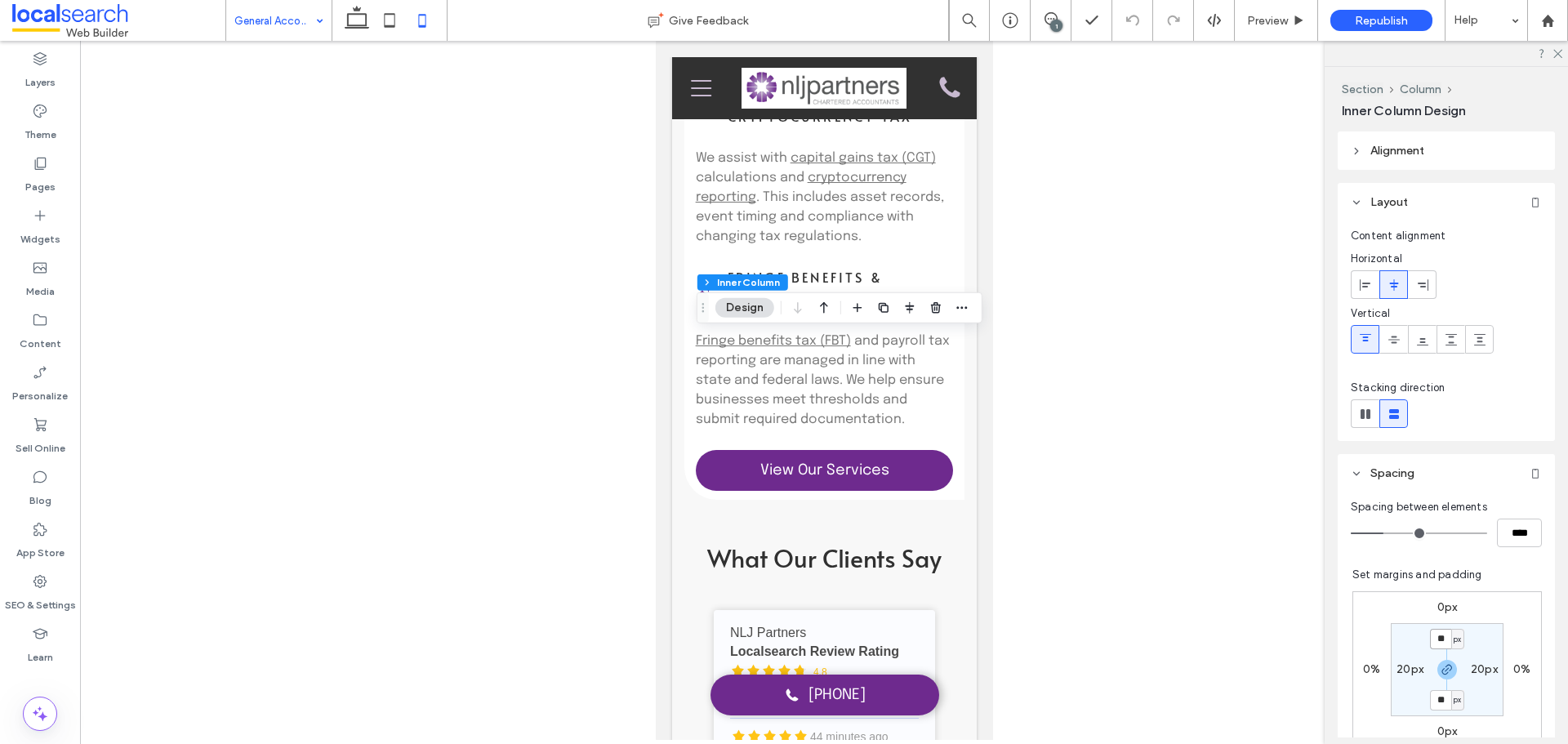 click on "**" at bounding box center [1441, 639] 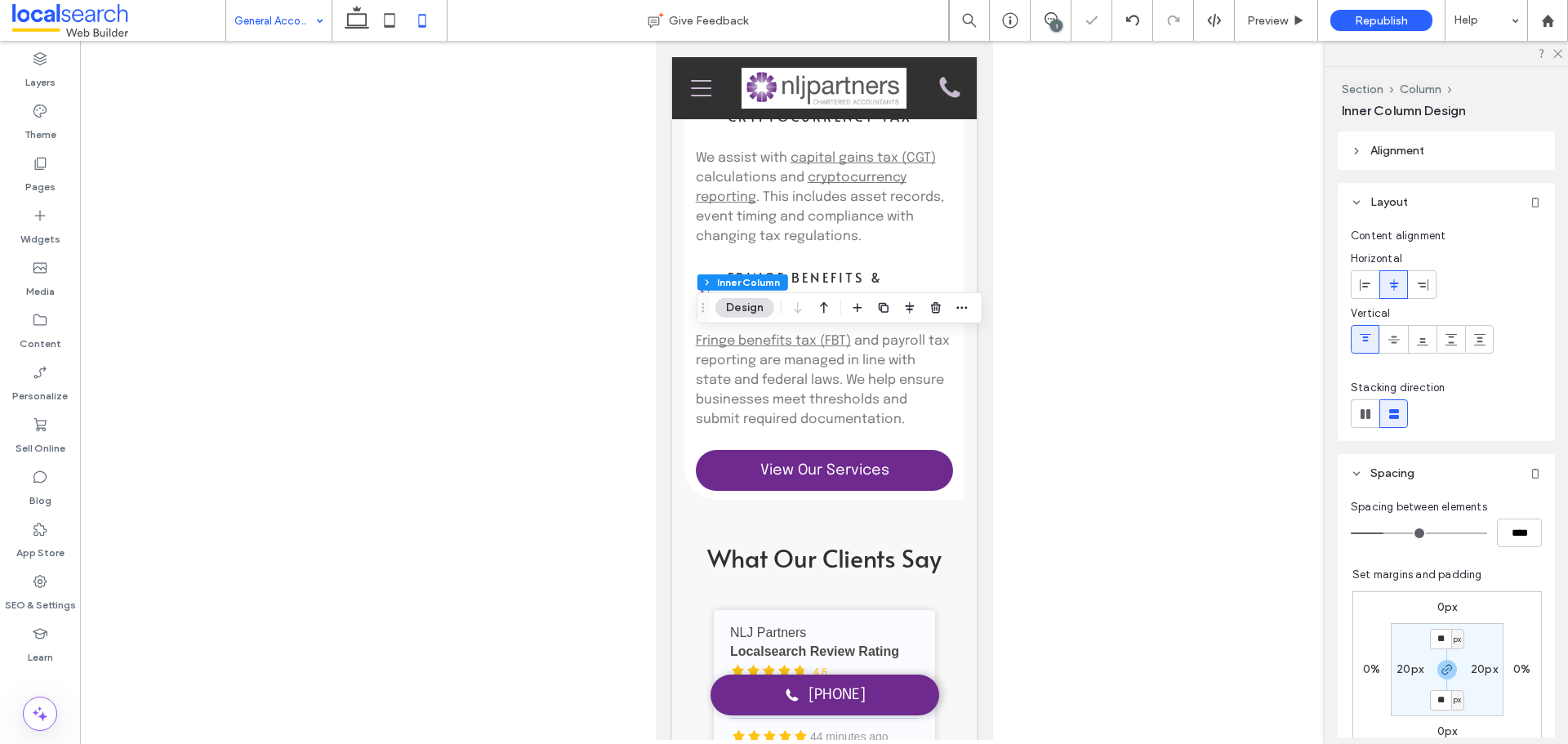 click on "20px" at bounding box center (1410, 669) 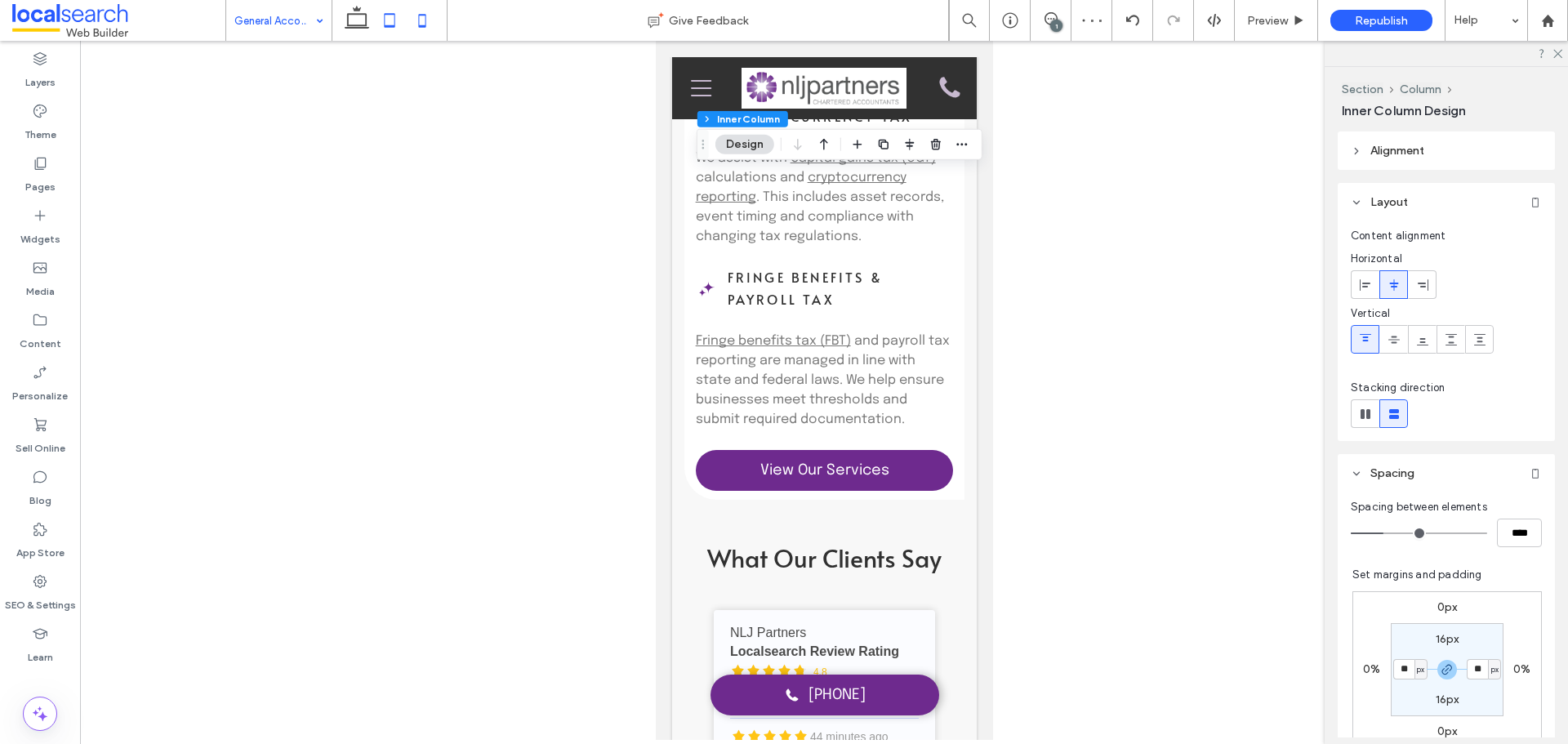 click 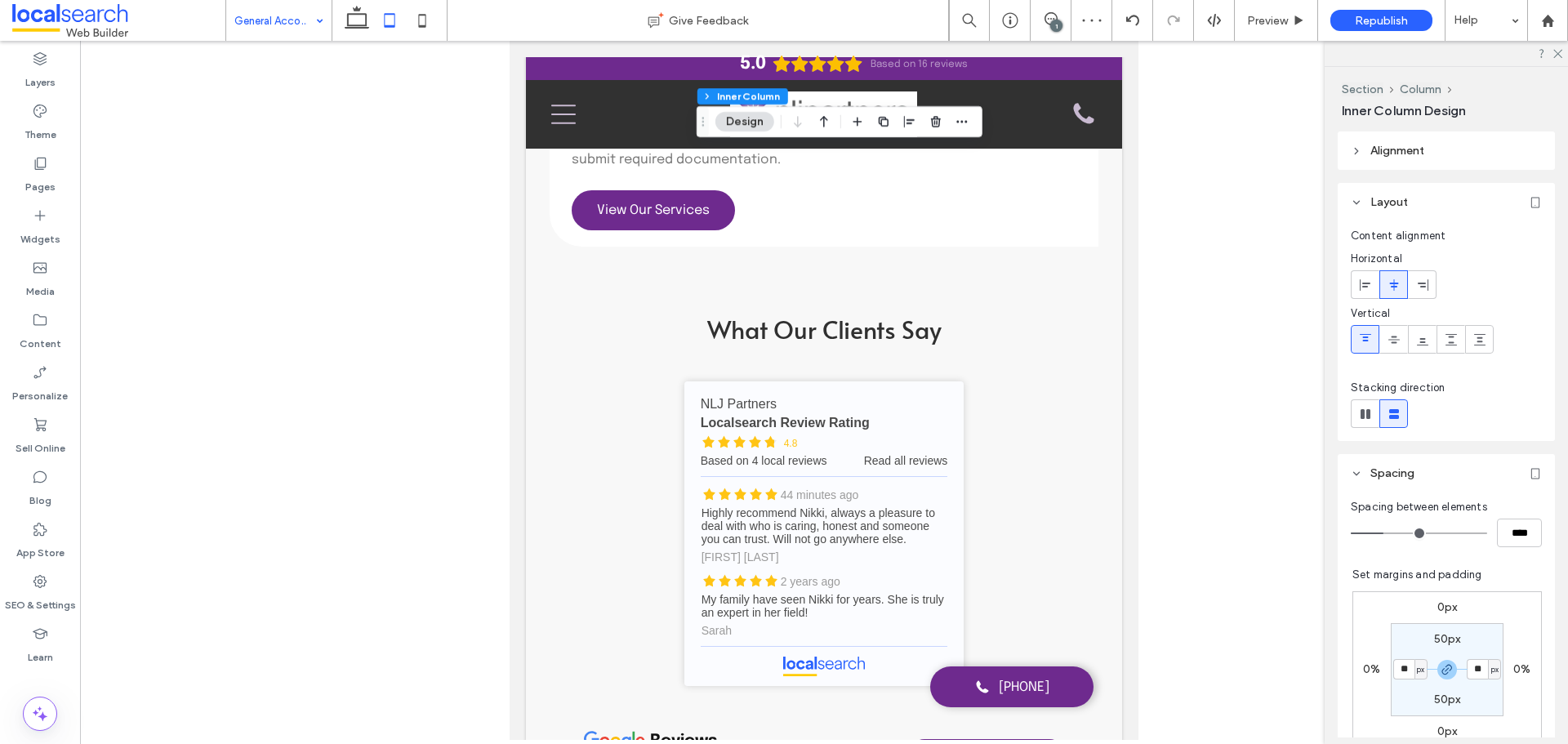 click on "50px" at bounding box center [1447, 639] 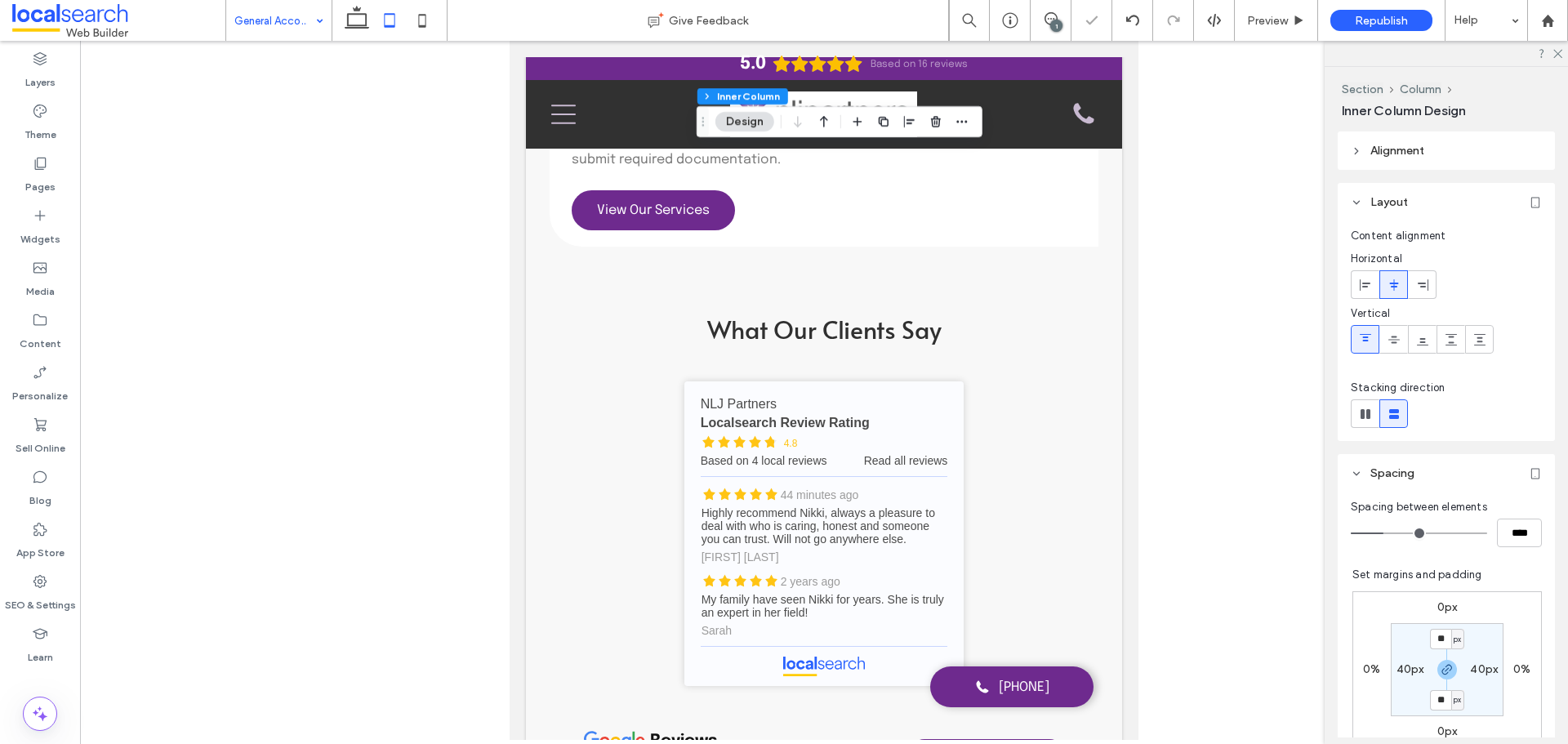 click on "40px" at bounding box center [1410, 669] 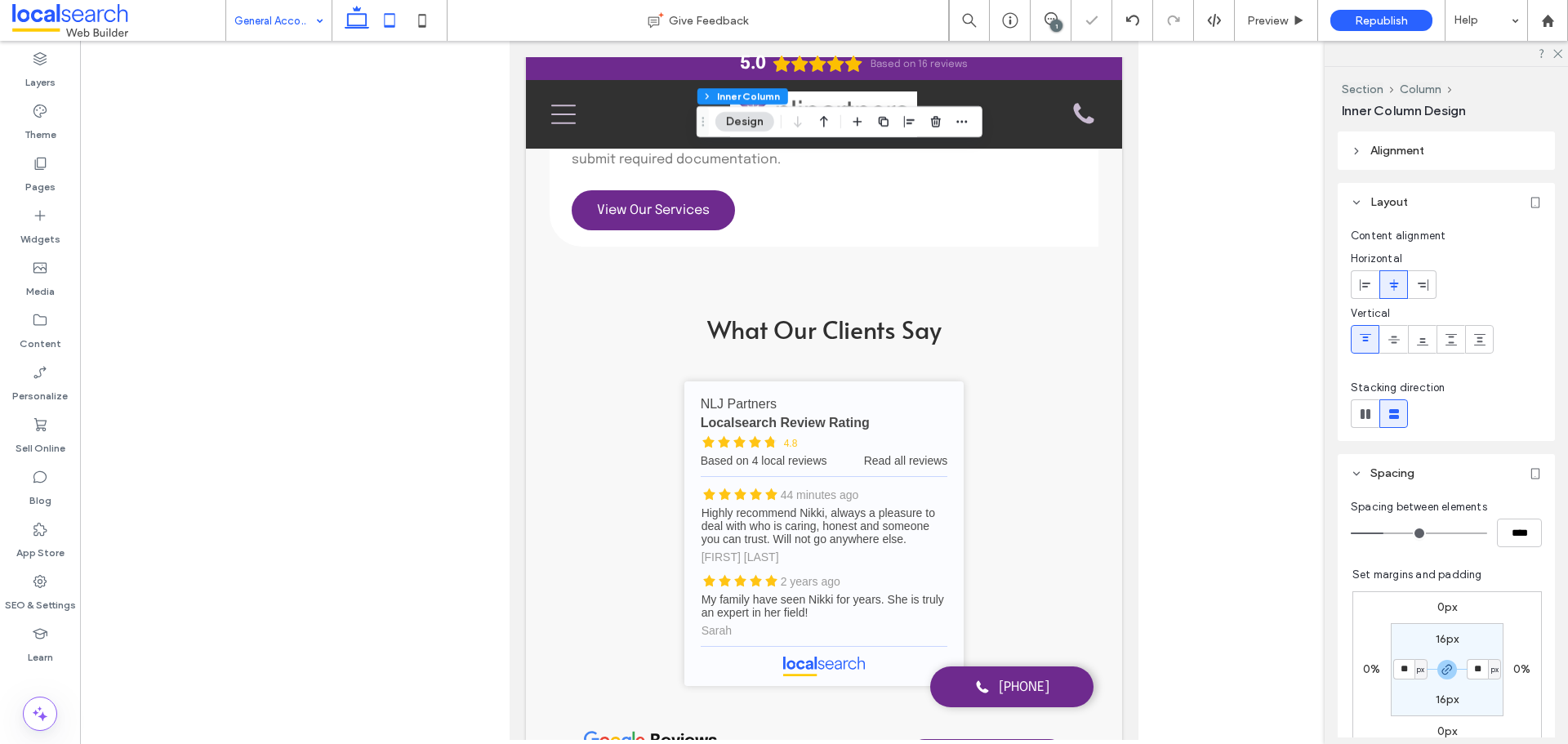 click 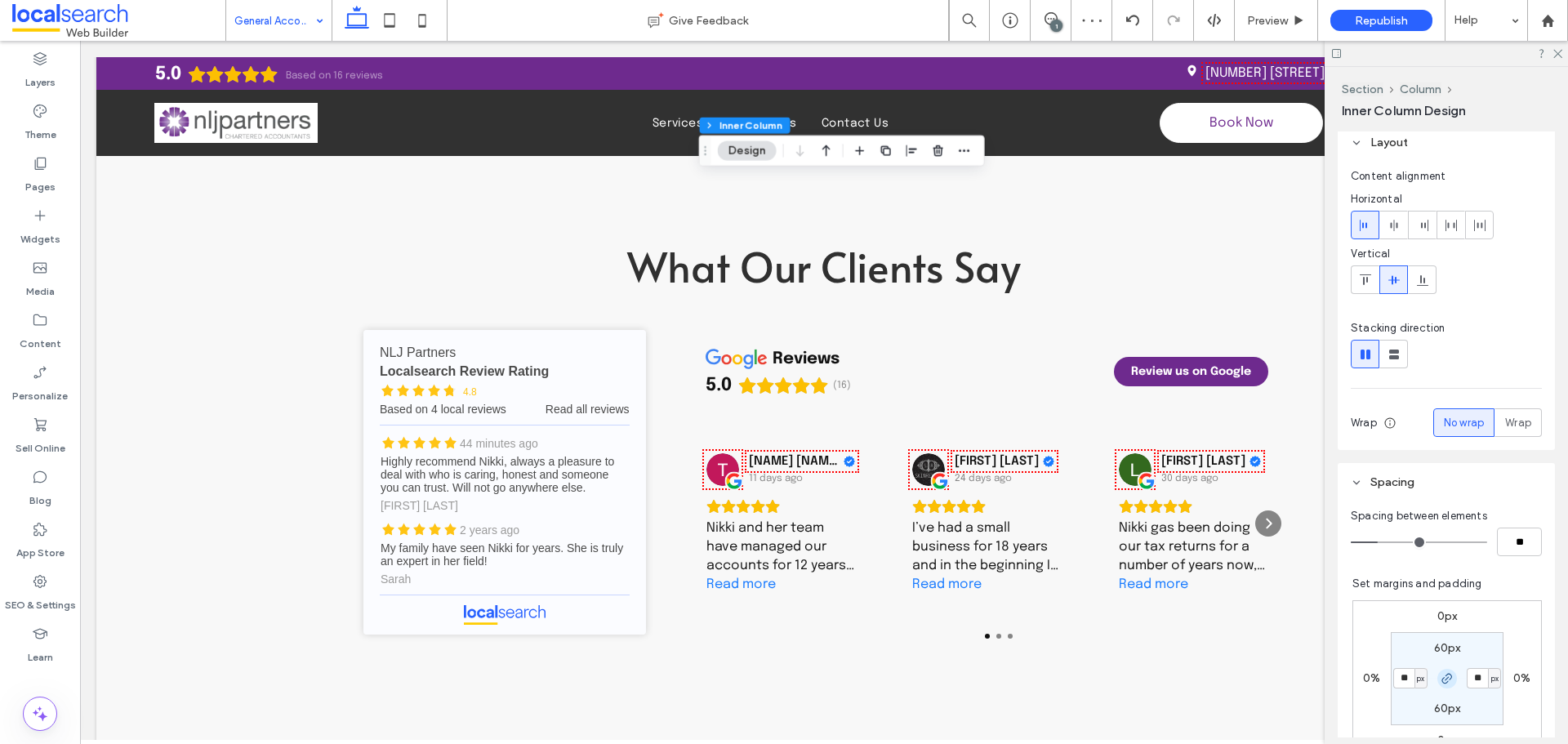 scroll, scrollTop: 163, scrollLeft: 0, axis: vertical 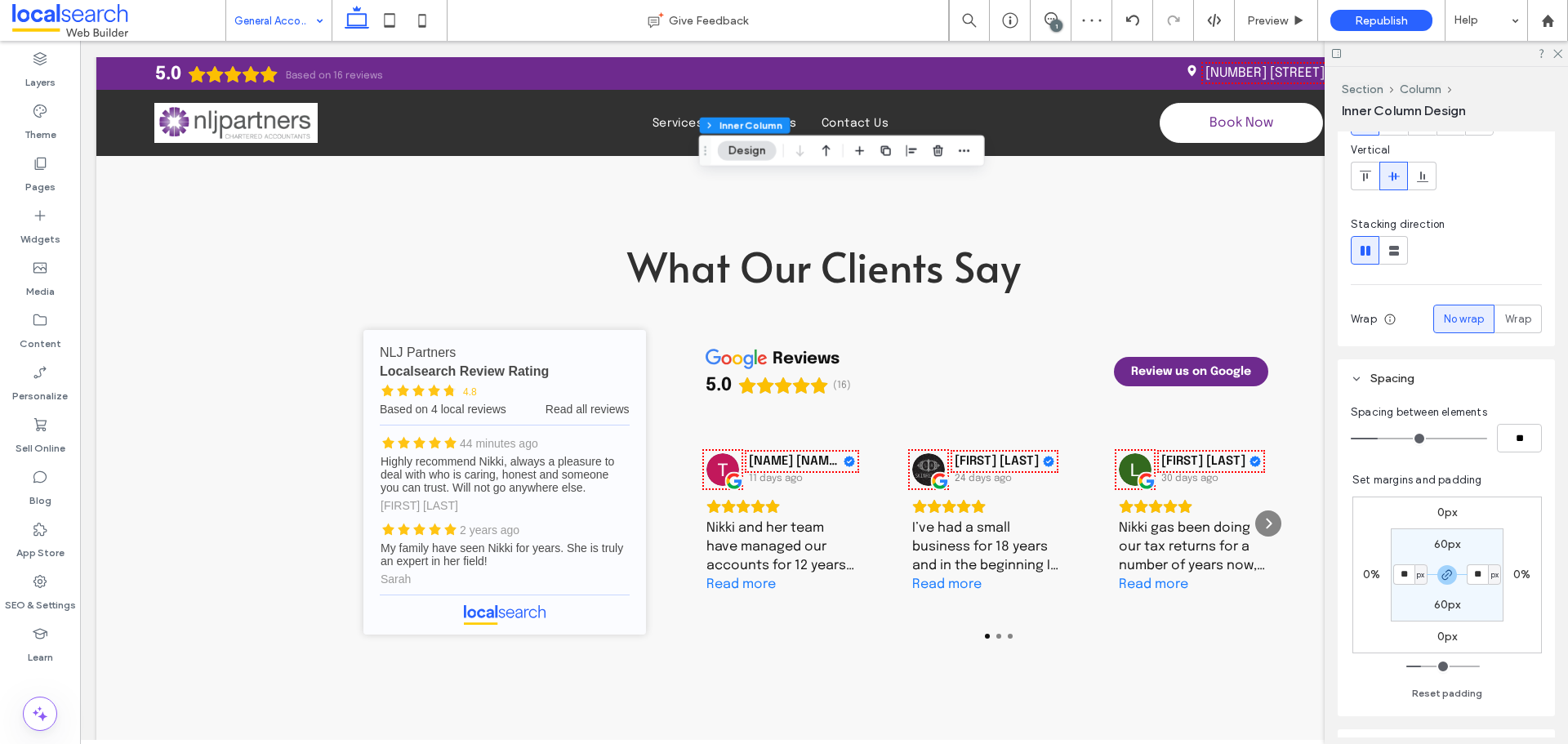 click on "60px" at bounding box center [1447, 544] 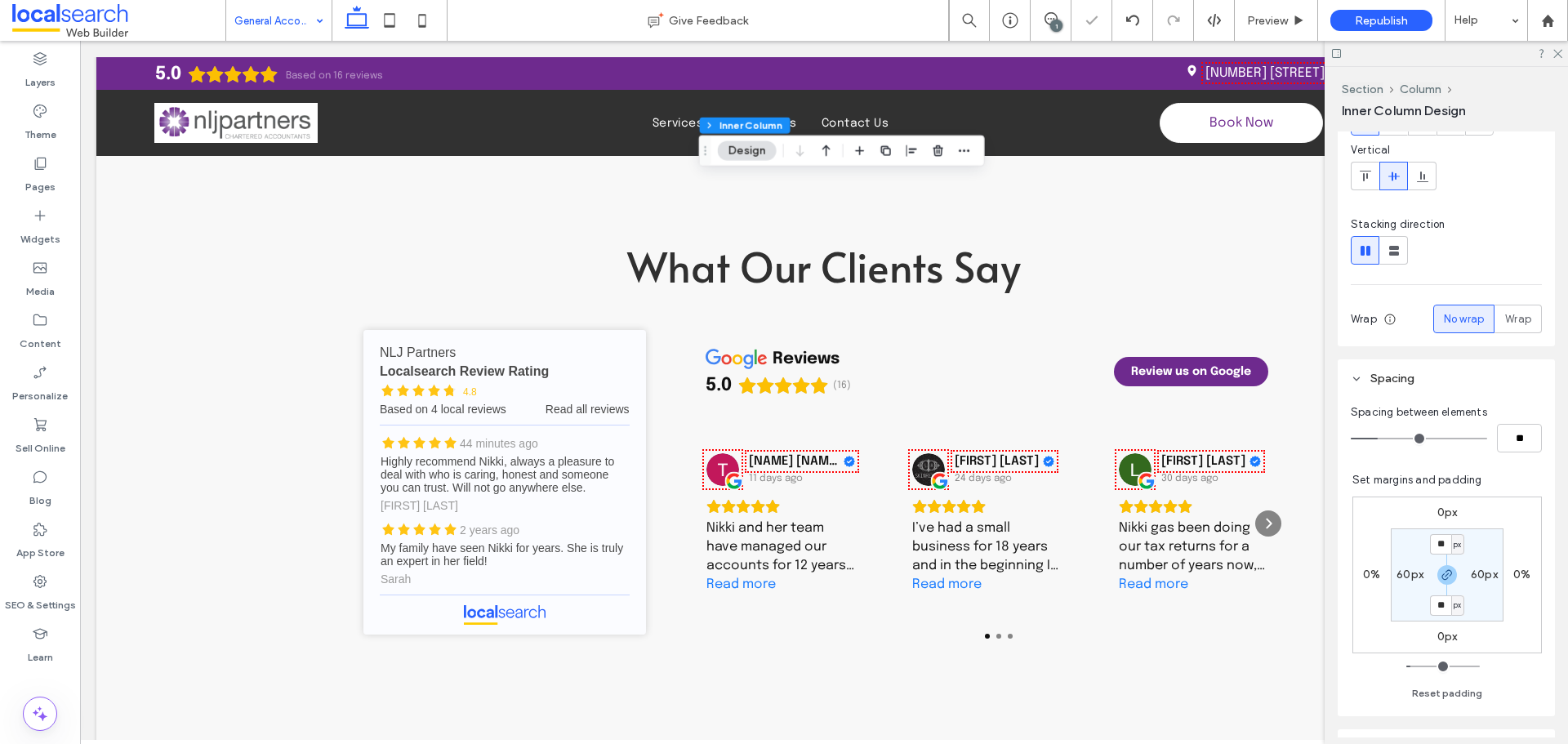 click on "60px" at bounding box center (1410, 574) 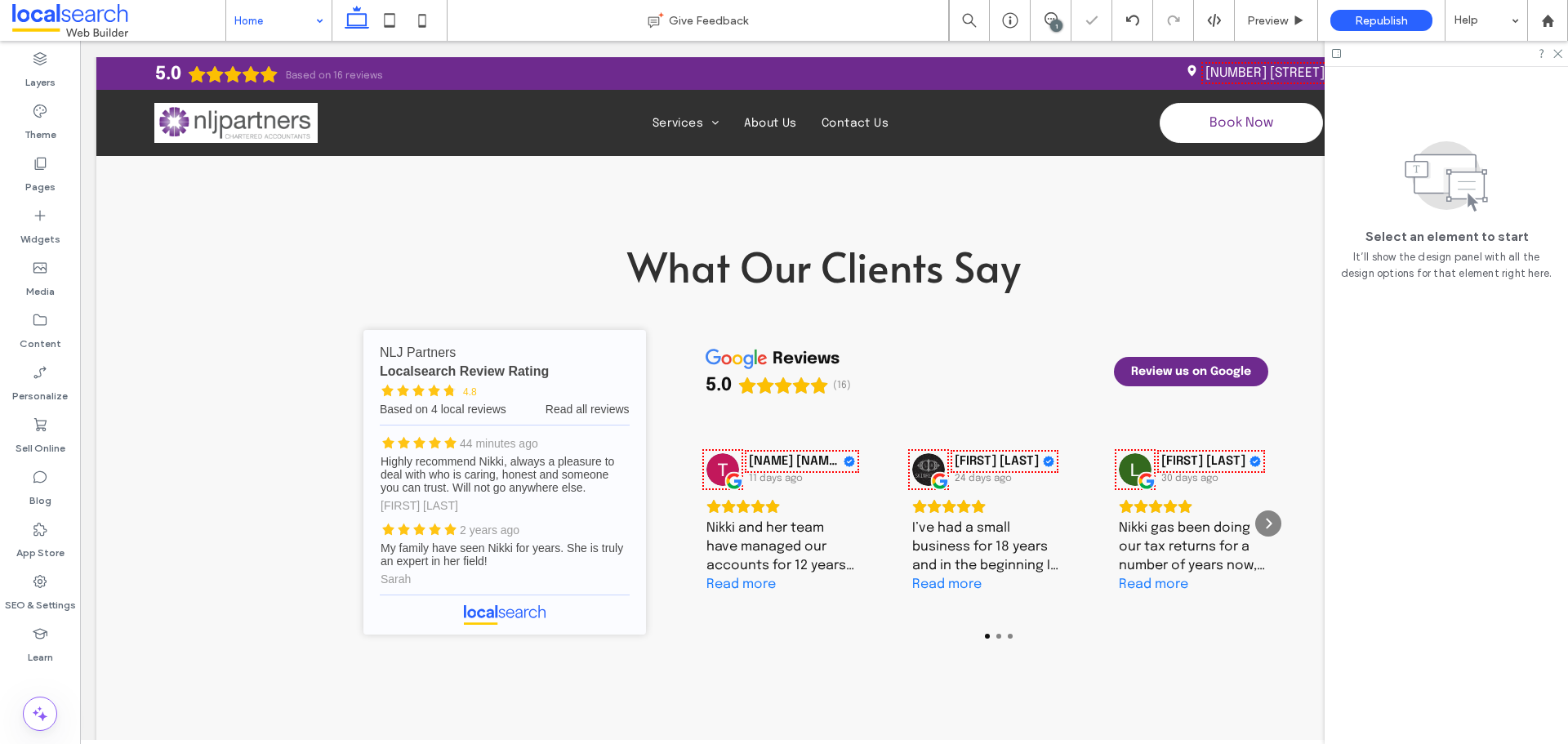 click on "1" at bounding box center (1056, 25) 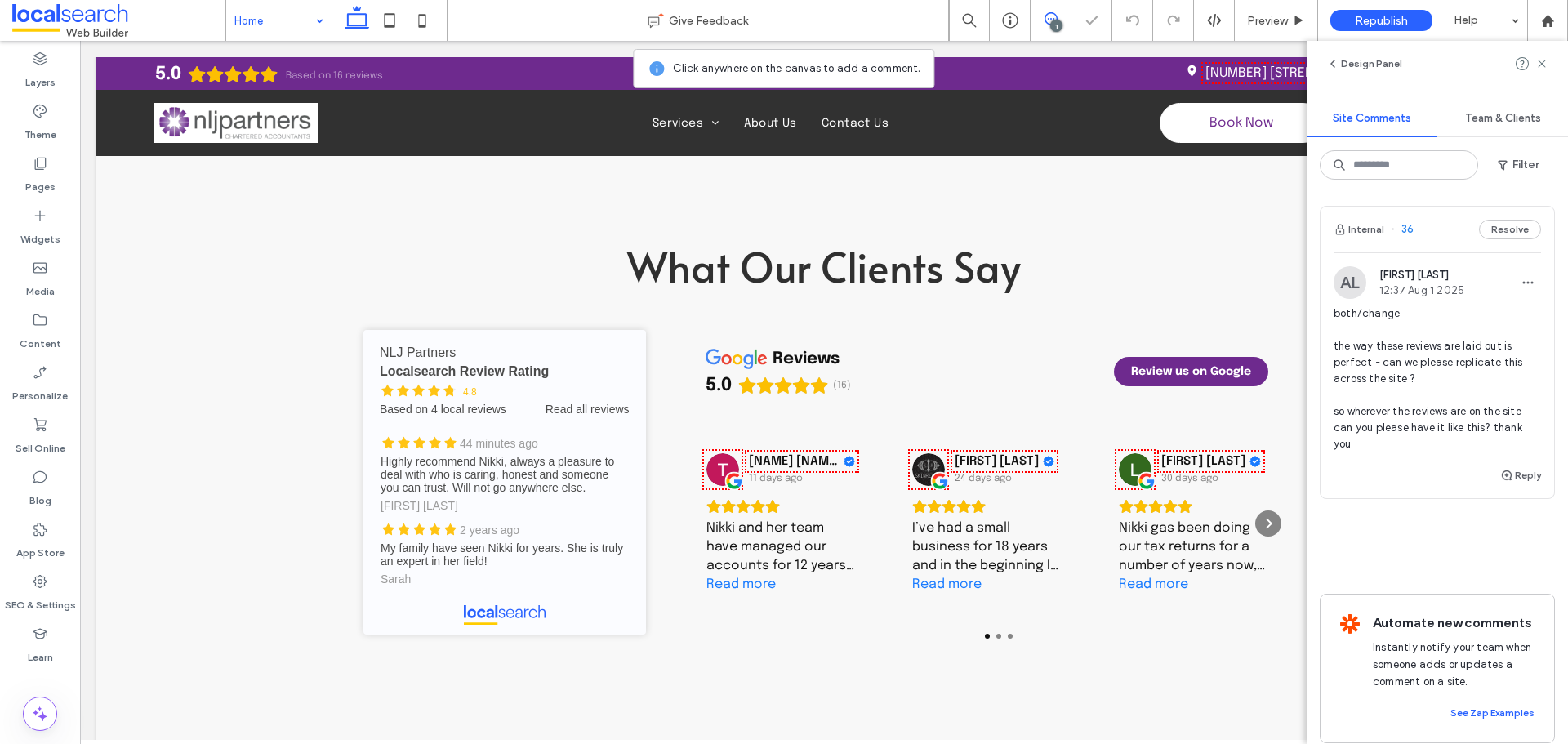 click on "Select an element to start It’ll show the design panel with all the design options for that element right here." at bounding box center (1446, 405) 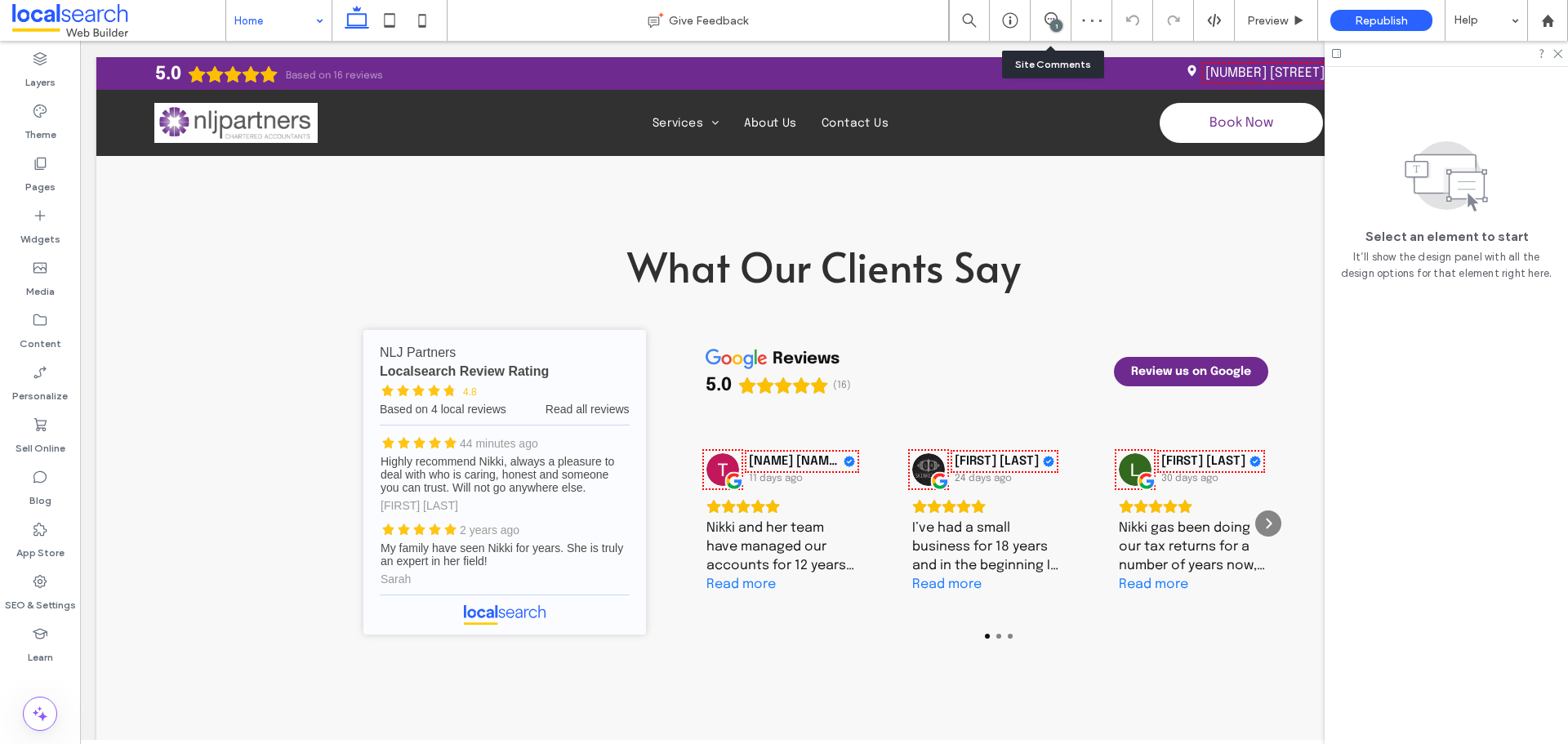 click on "1" at bounding box center [1056, 25] 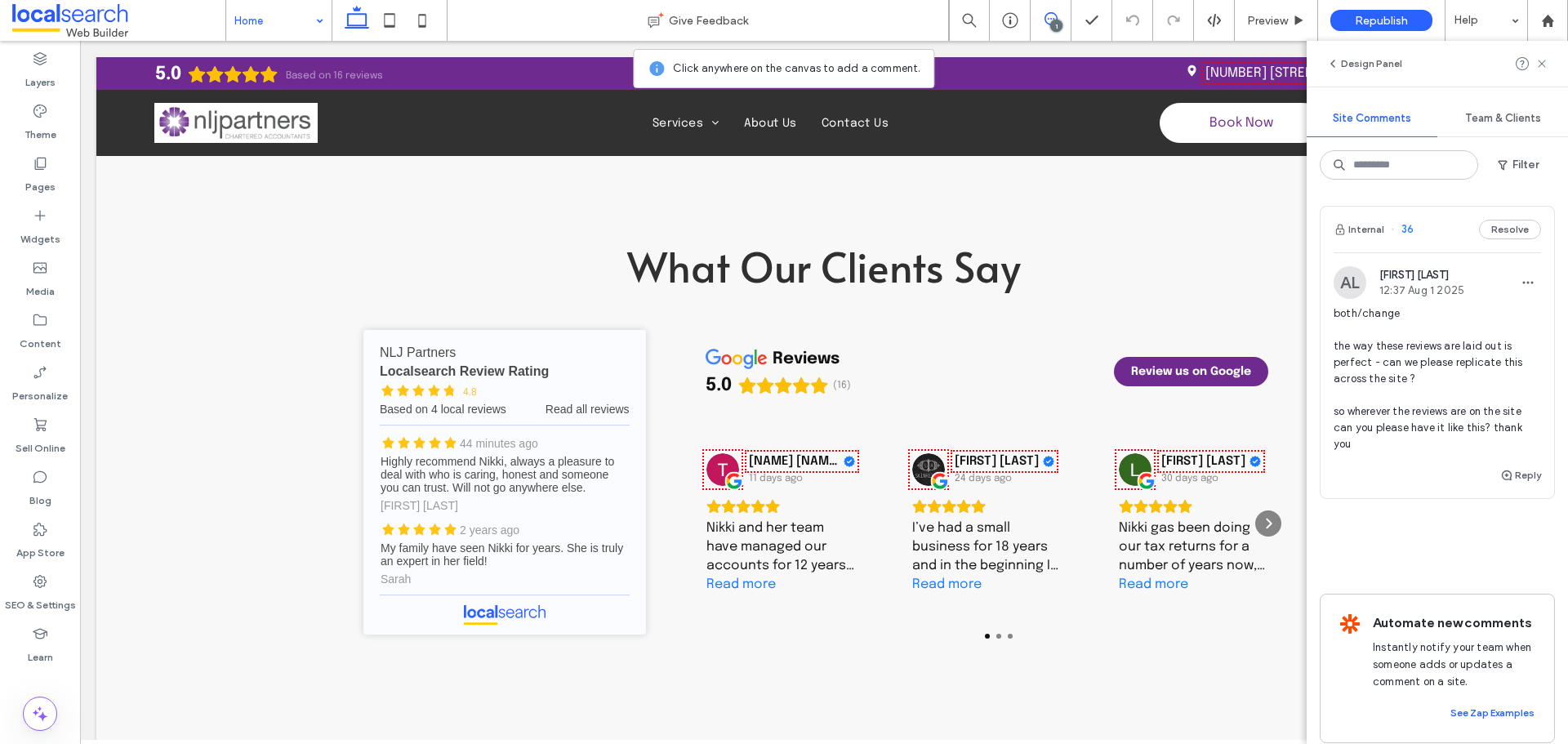 click on "Internal 36 Resolve" at bounding box center (1437, 229) 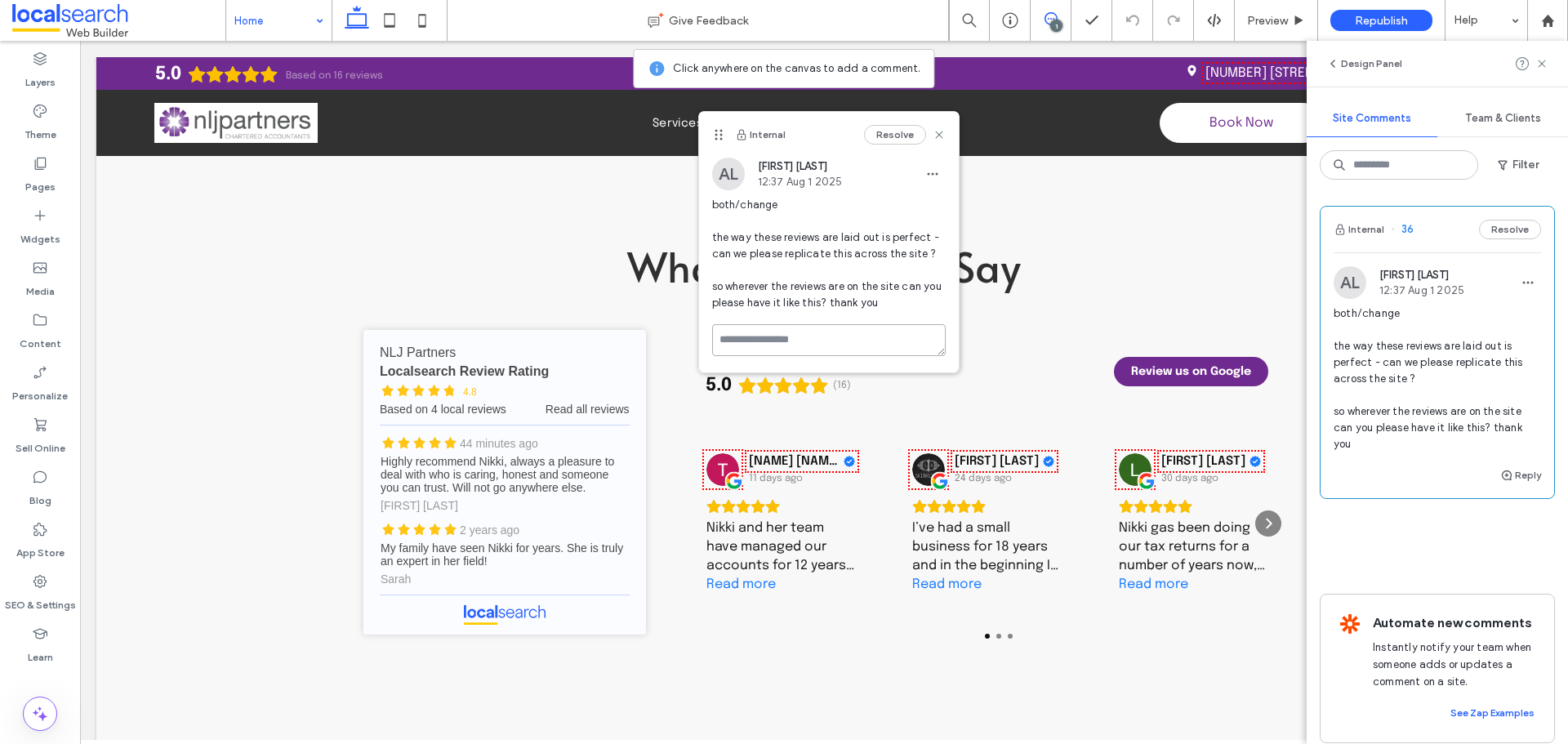 click at bounding box center [829, 340] 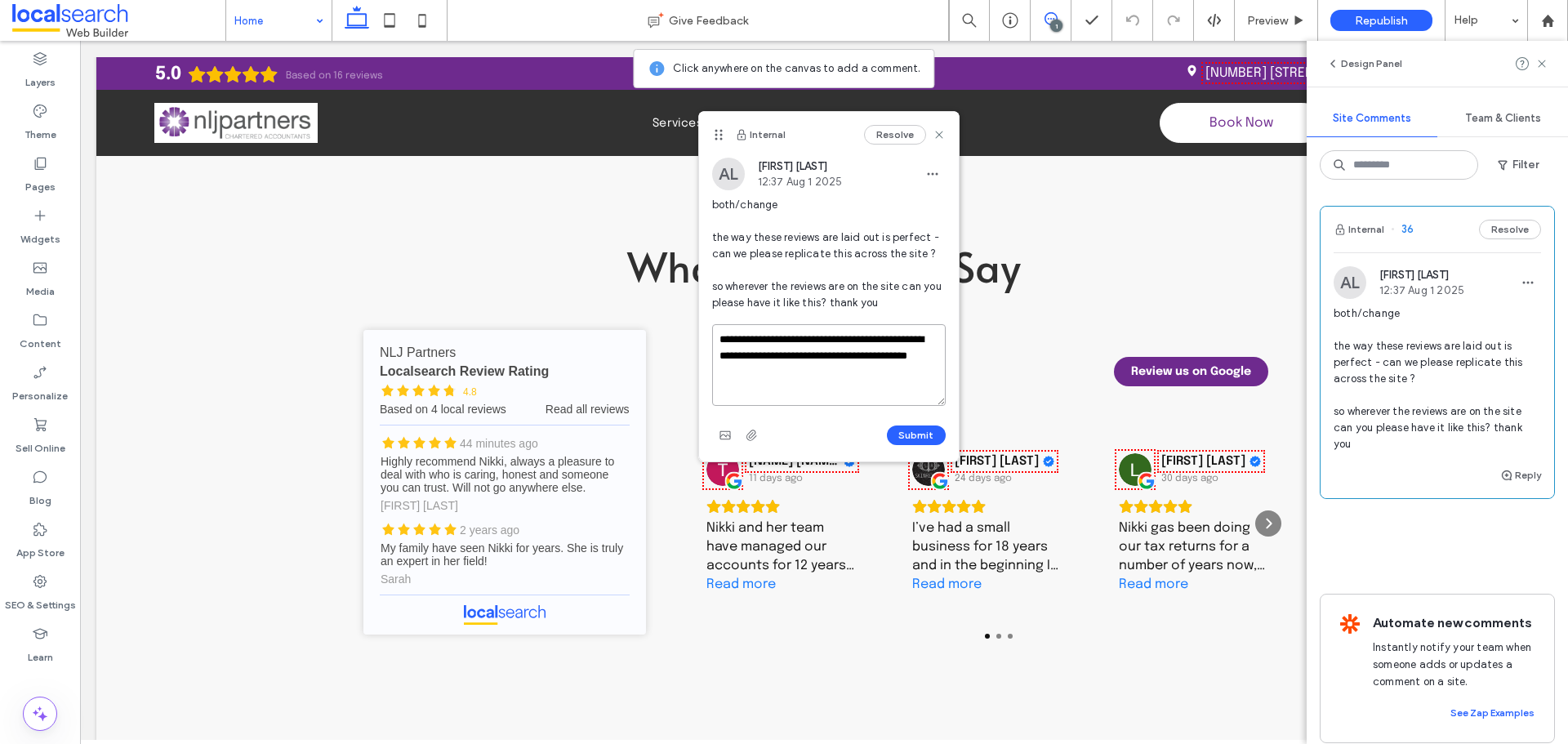 drag, startPoint x: 817, startPoint y: 371, endPoint x: 803, endPoint y: 341, distance: 33.105891 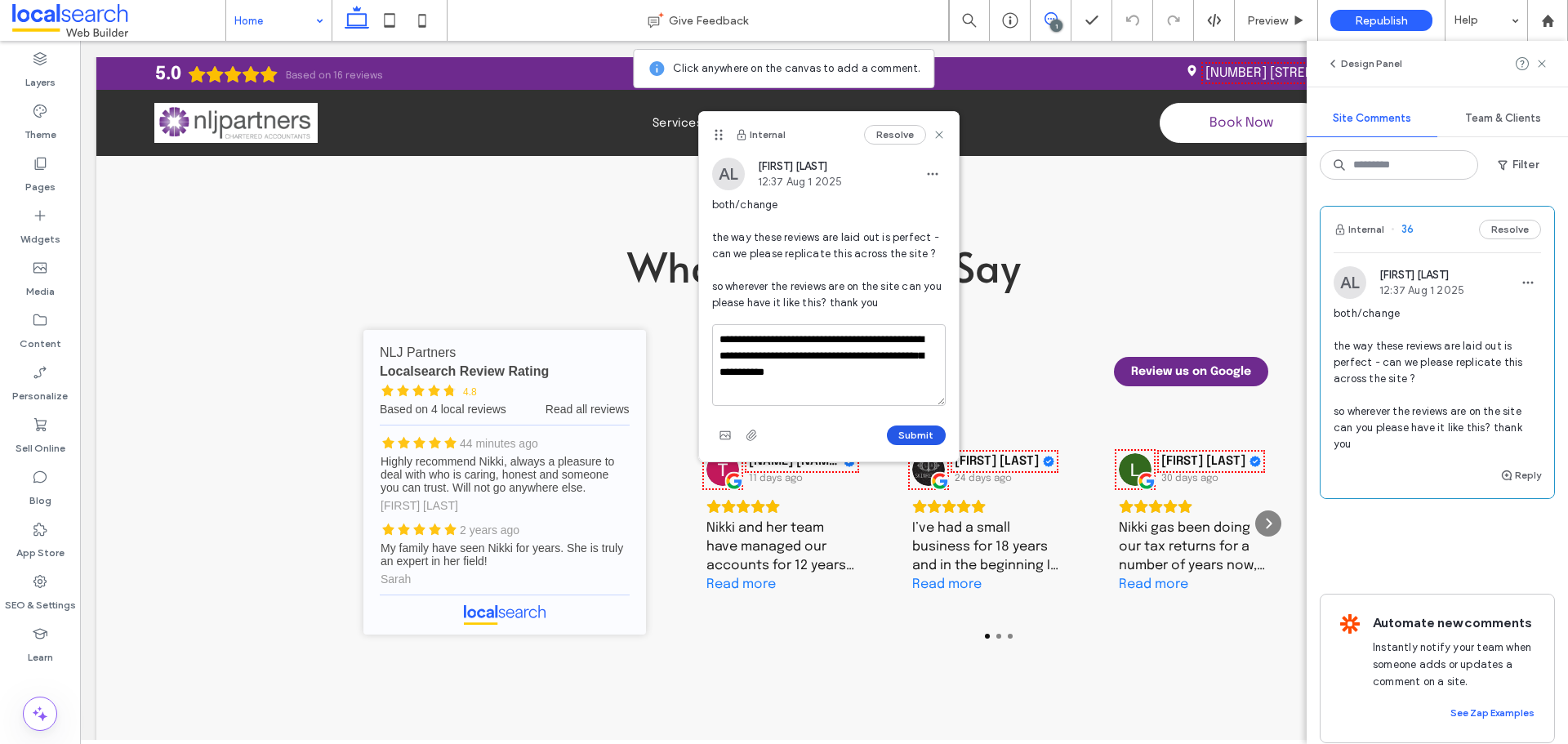 click on "Submit" at bounding box center [916, 435] 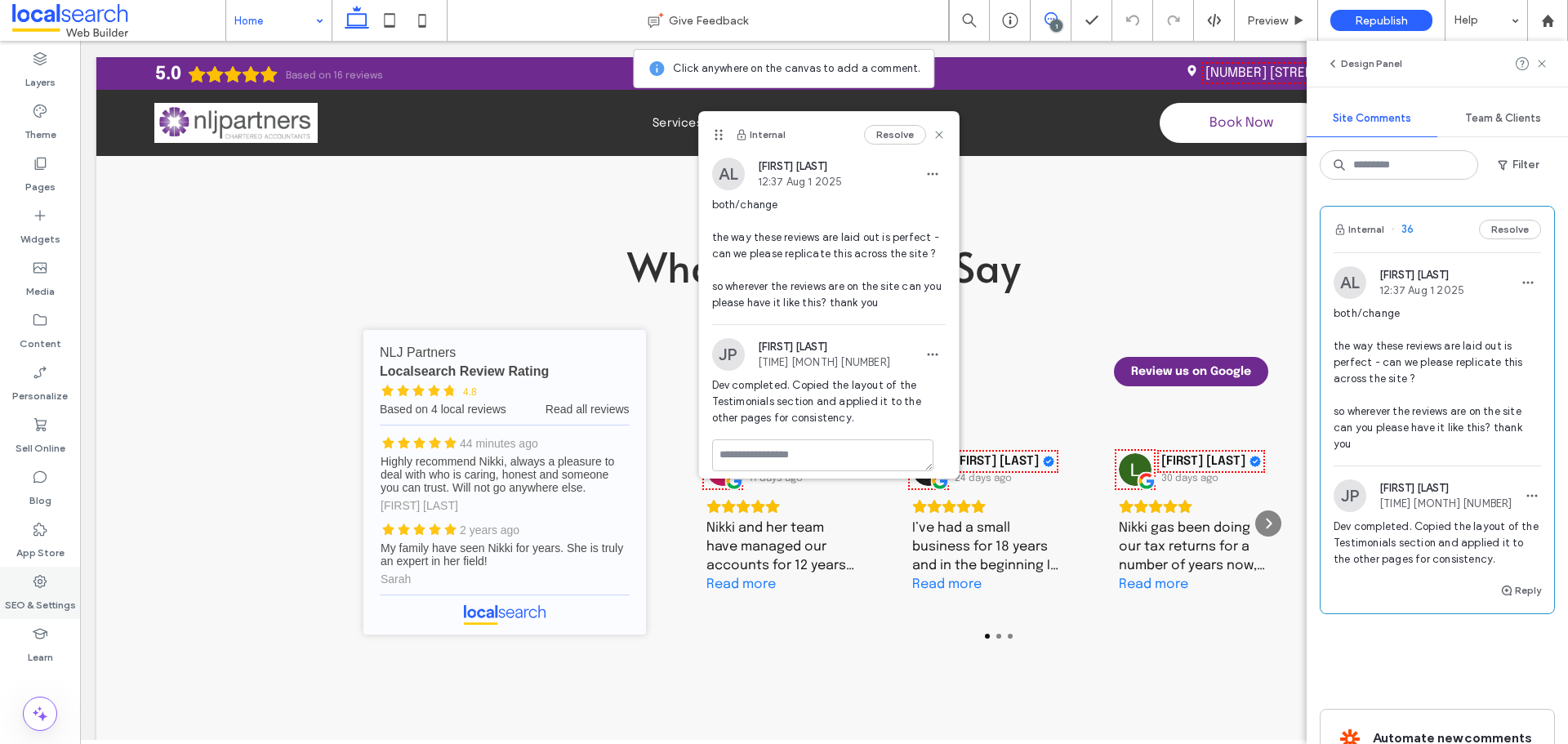 click on "SEO & Settings" at bounding box center [40, 601] 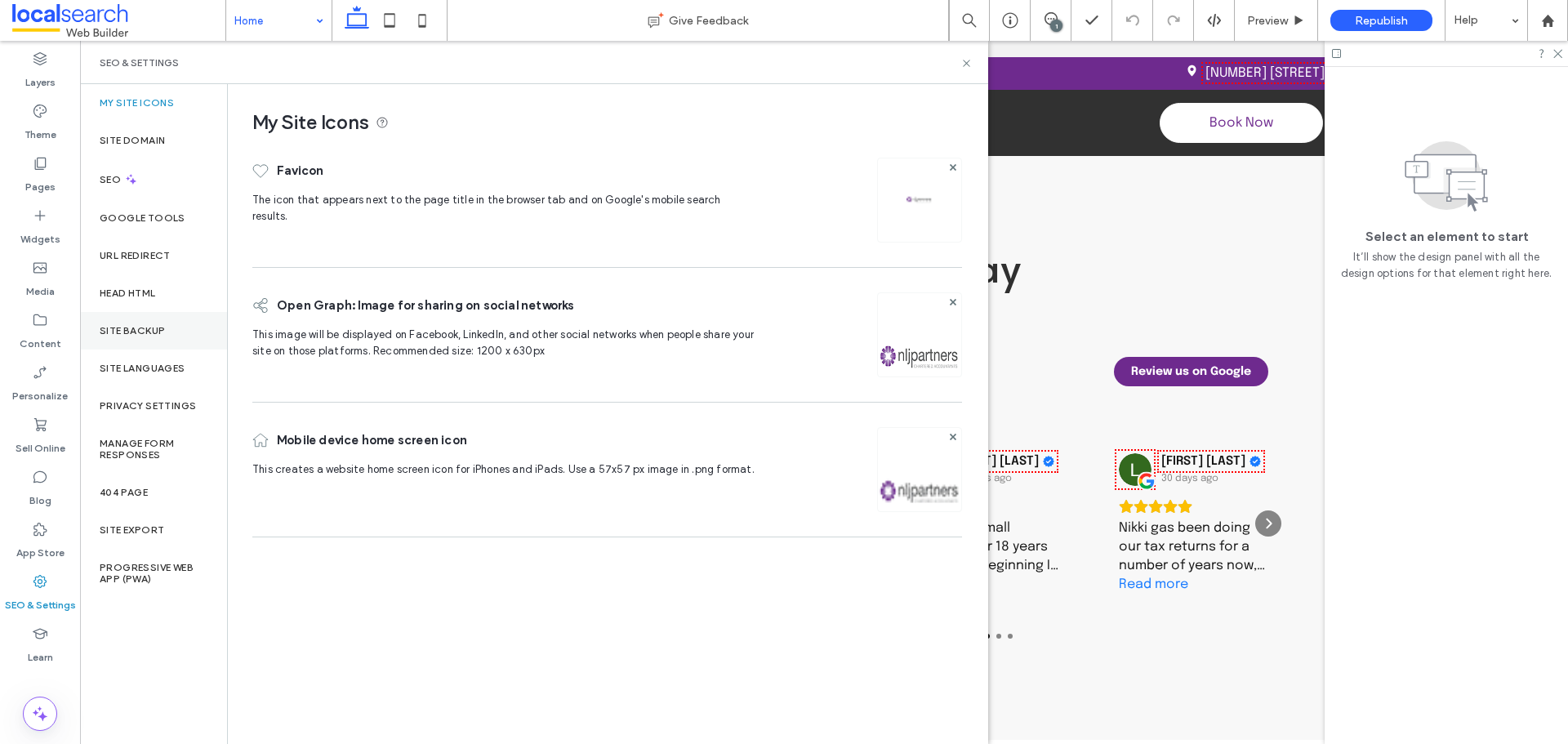 click on "Site Backup" at bounding box center [132, 331] 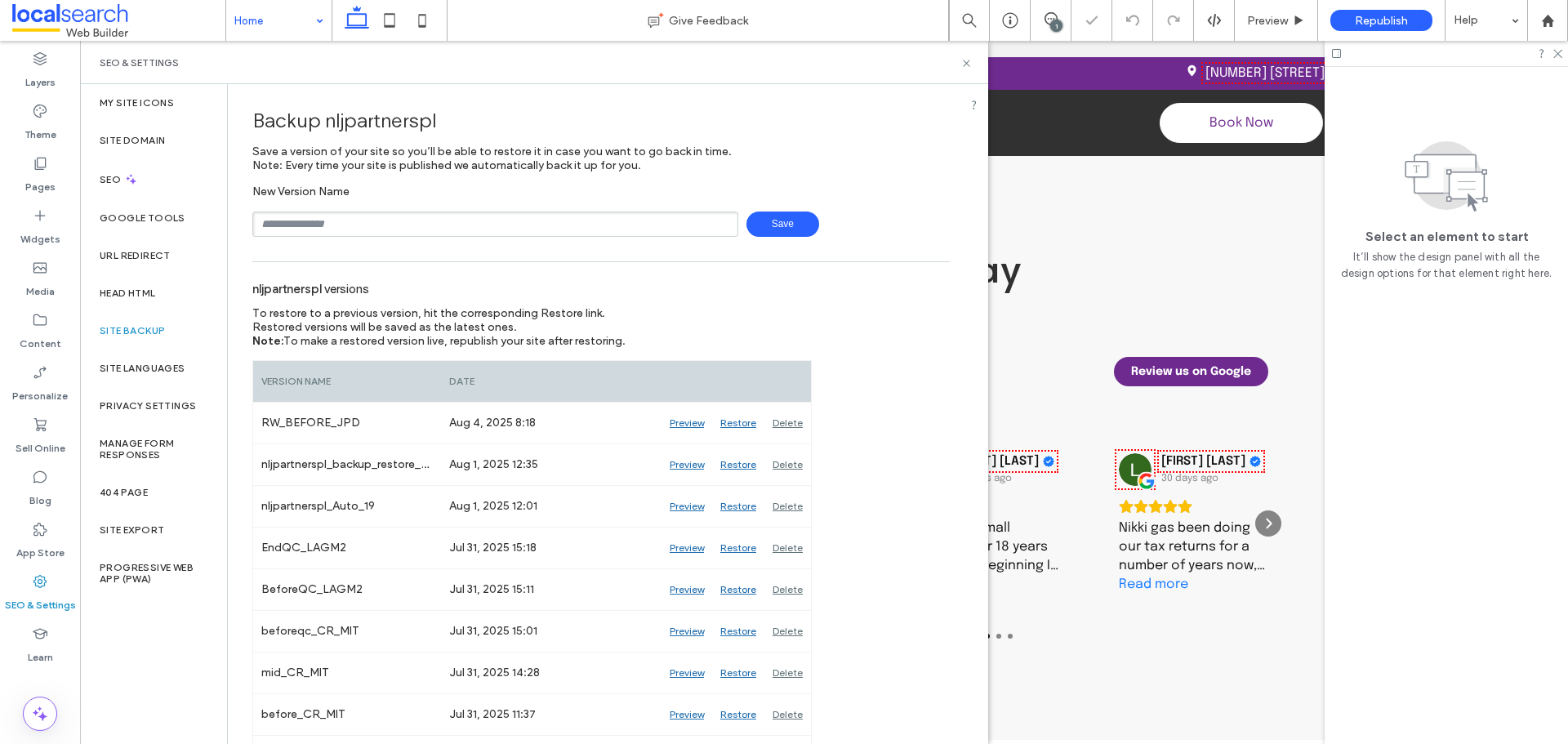 click at bounding box center [495, 224] 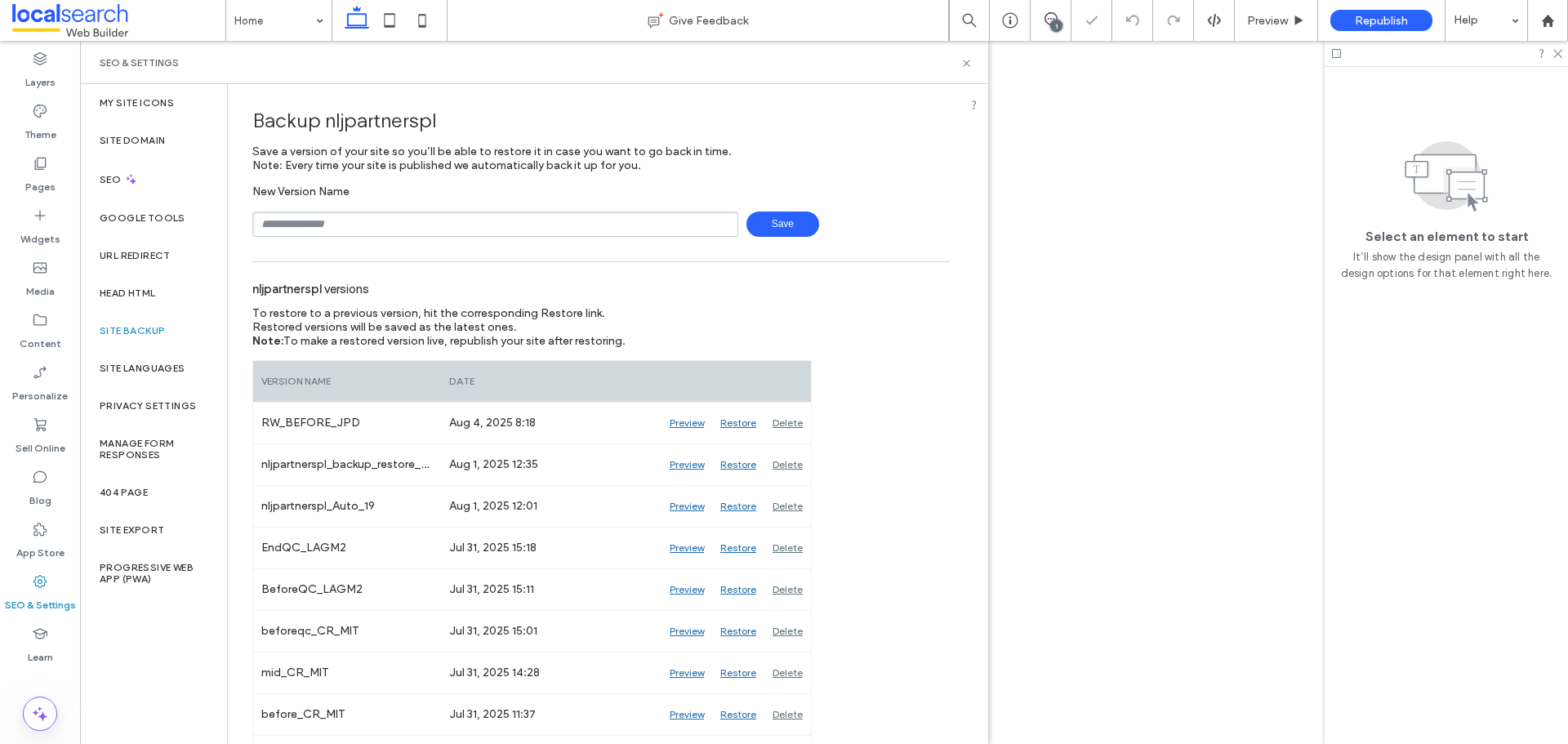 scroll, scrollTop: 0, scrollLeft: 0, axis: both 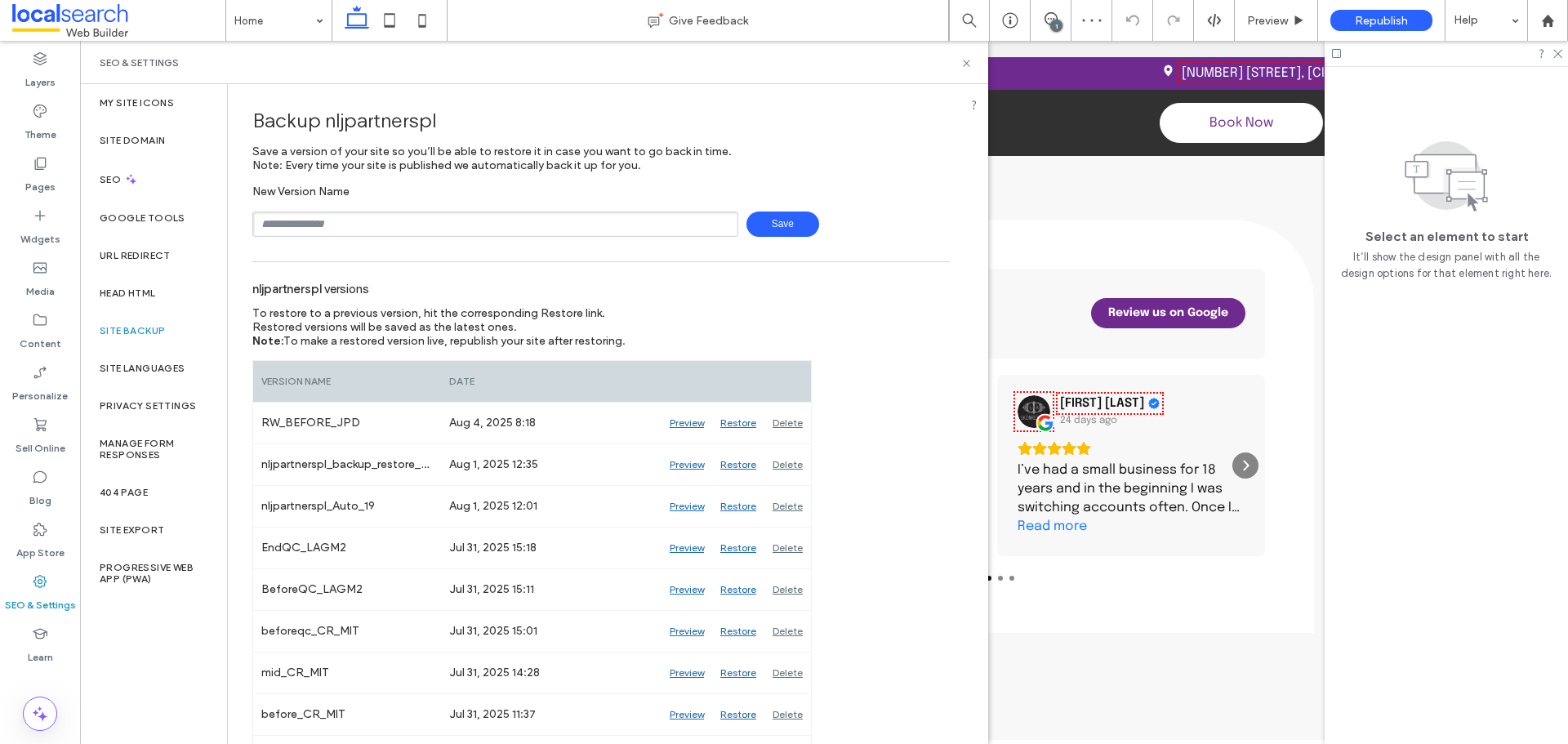 click at bounding box center [495, 224] 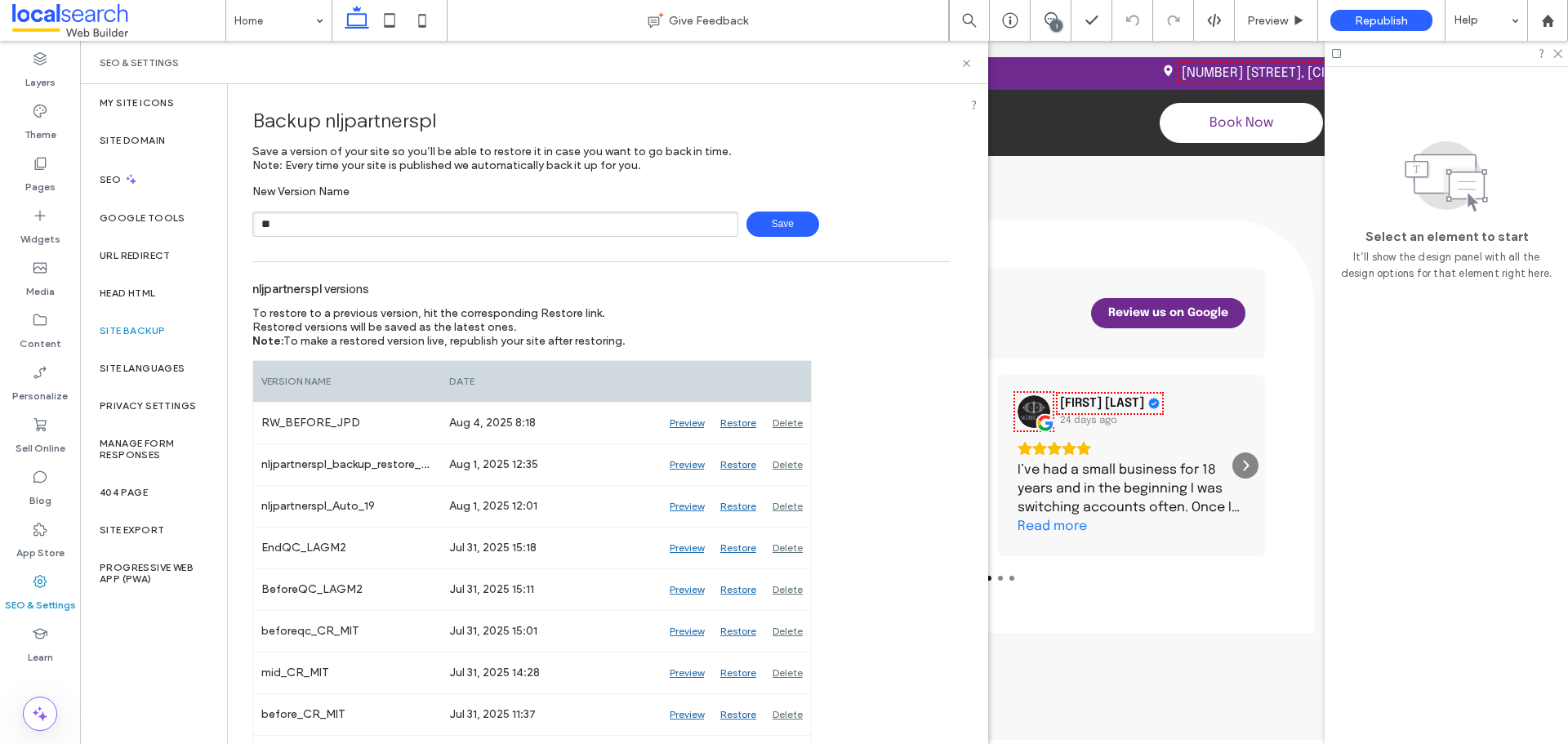 type on "**********" 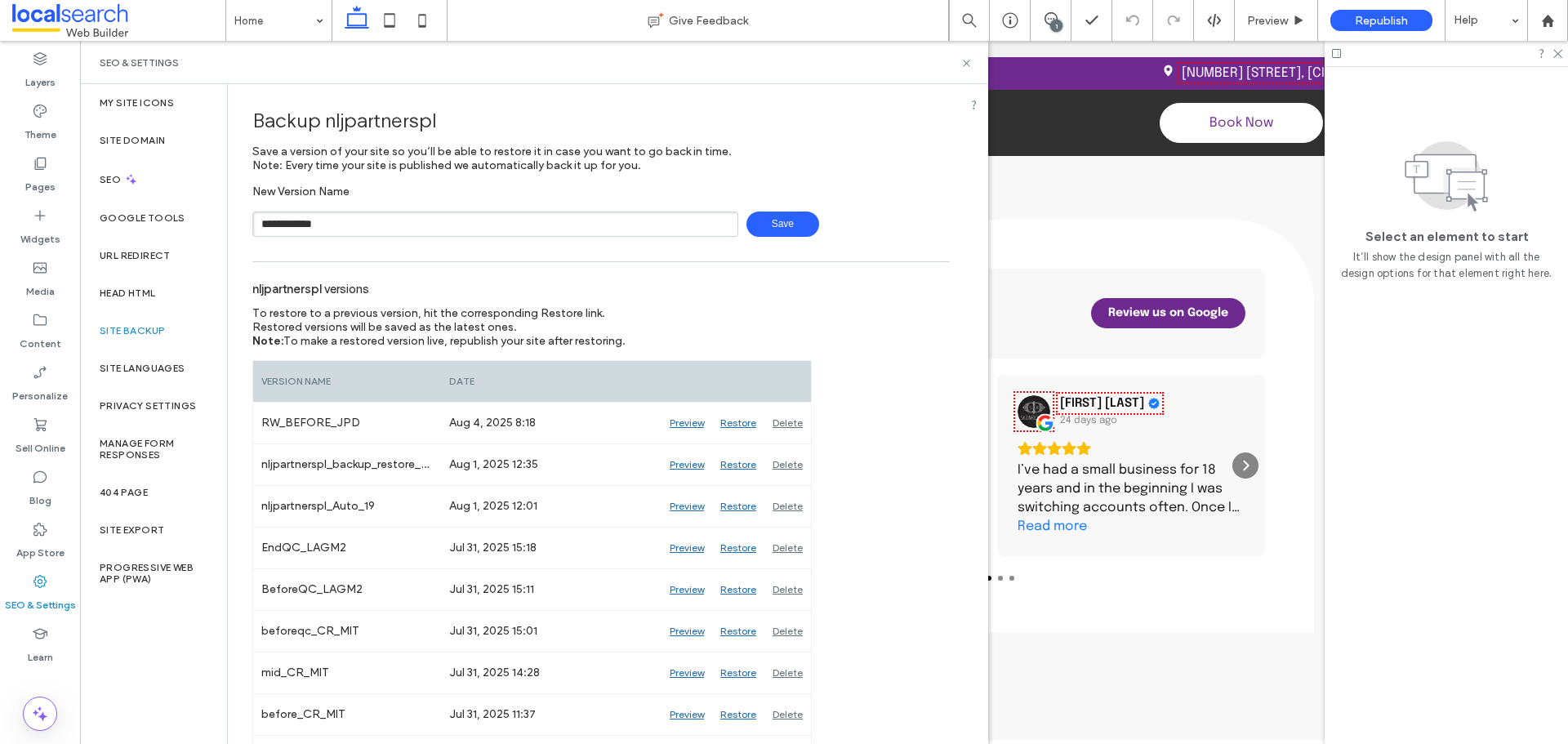 click on "Save" at bounding box center [782, 224] 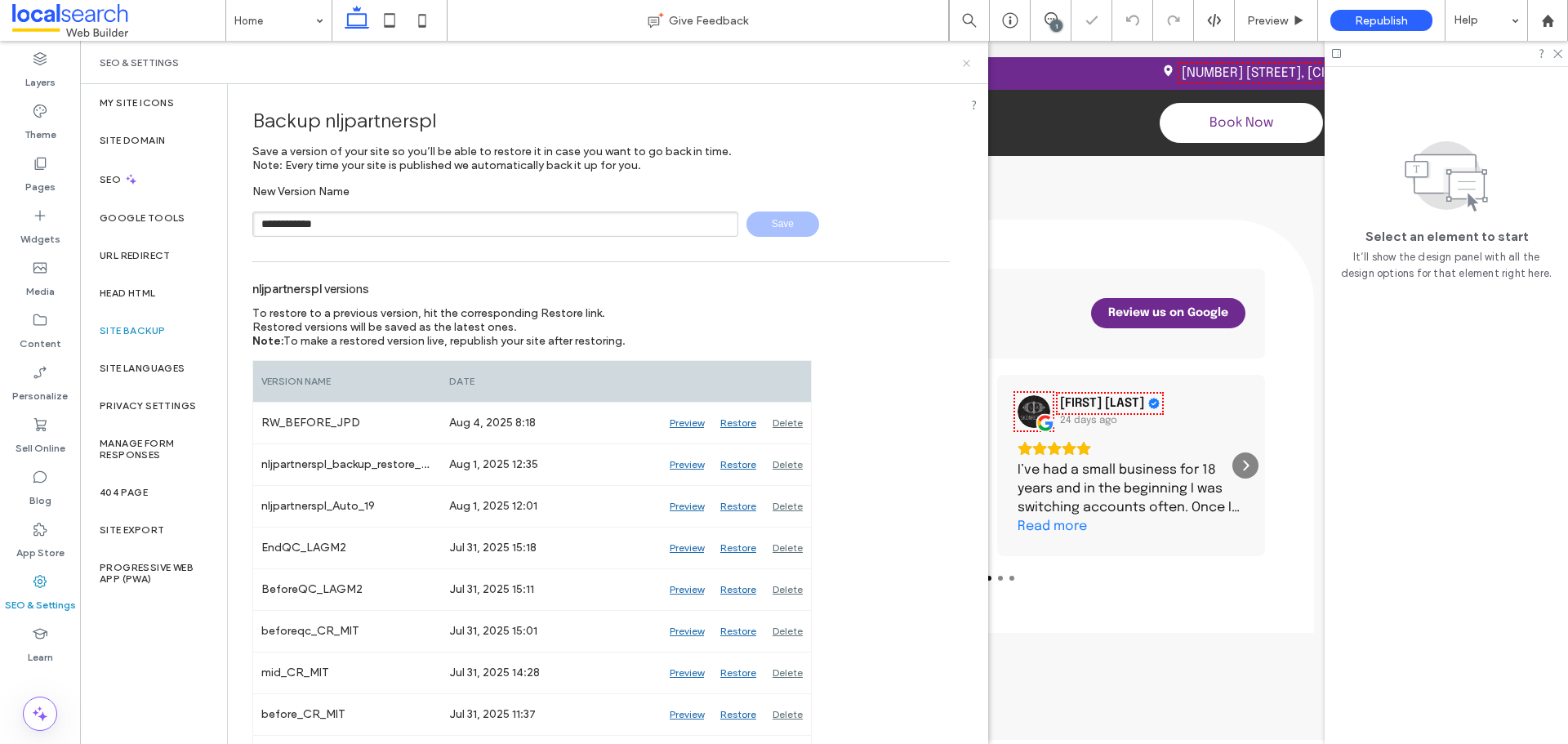 type 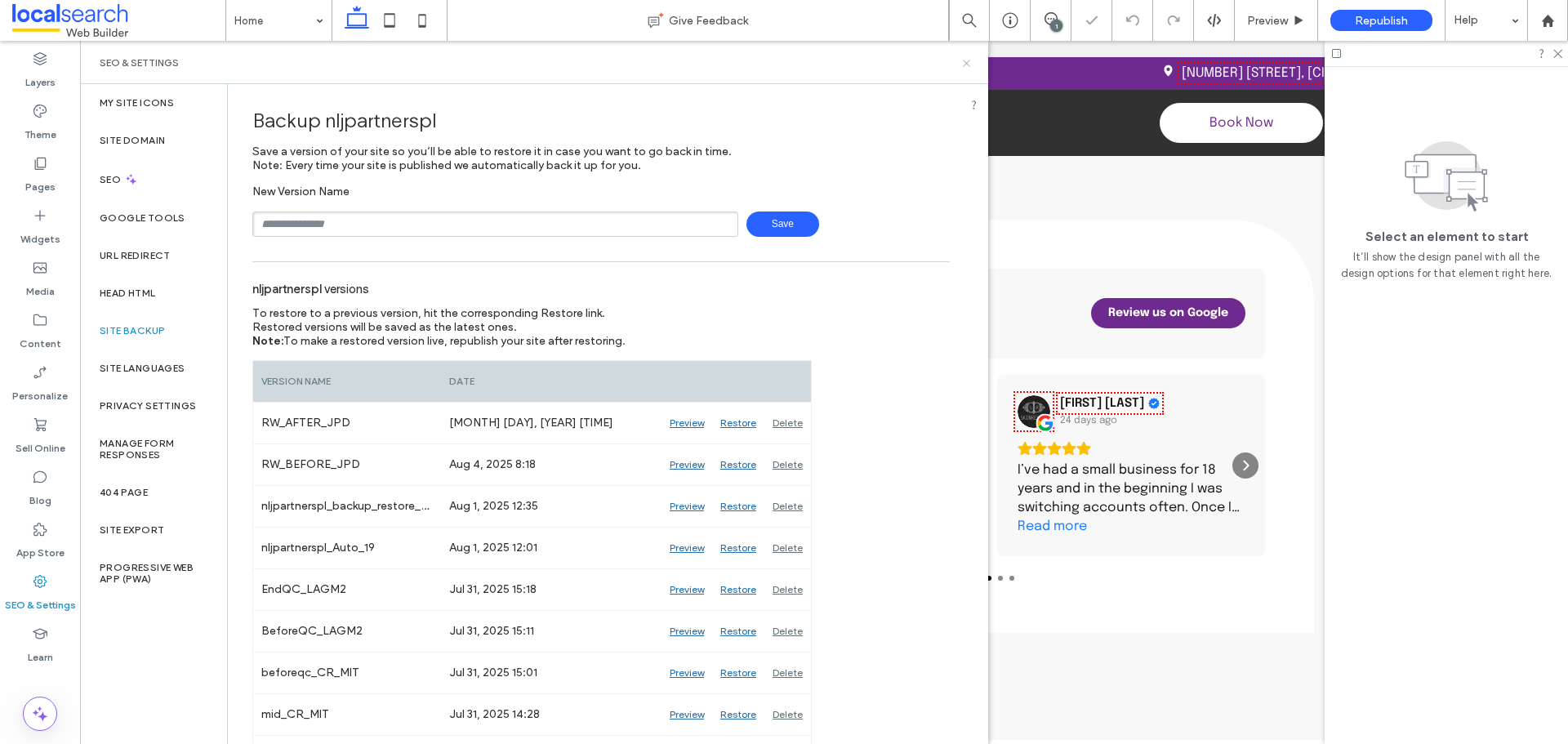 click 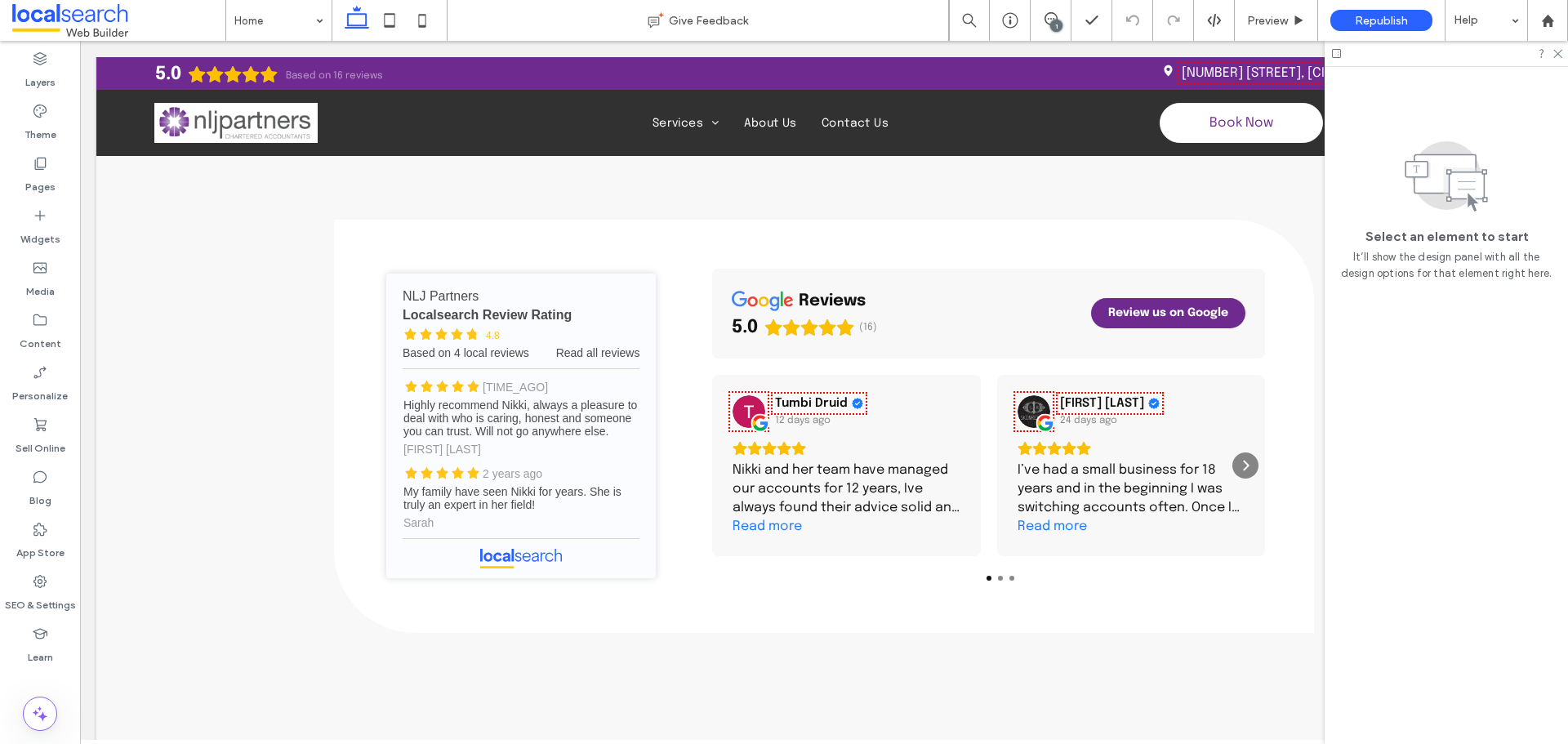 click on "1" at bounding box center [1056, 25] 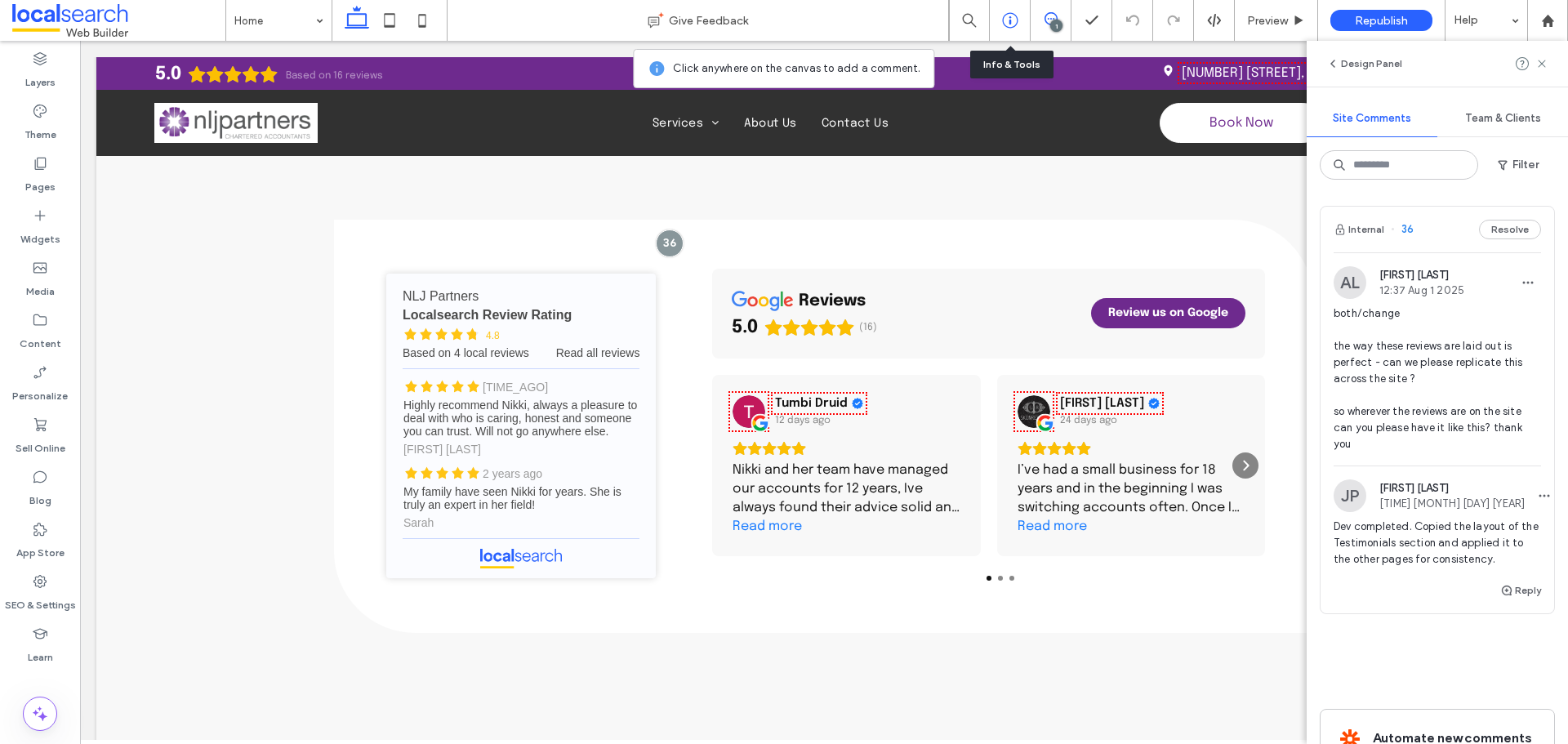 click at bounding box center (1010, 20) 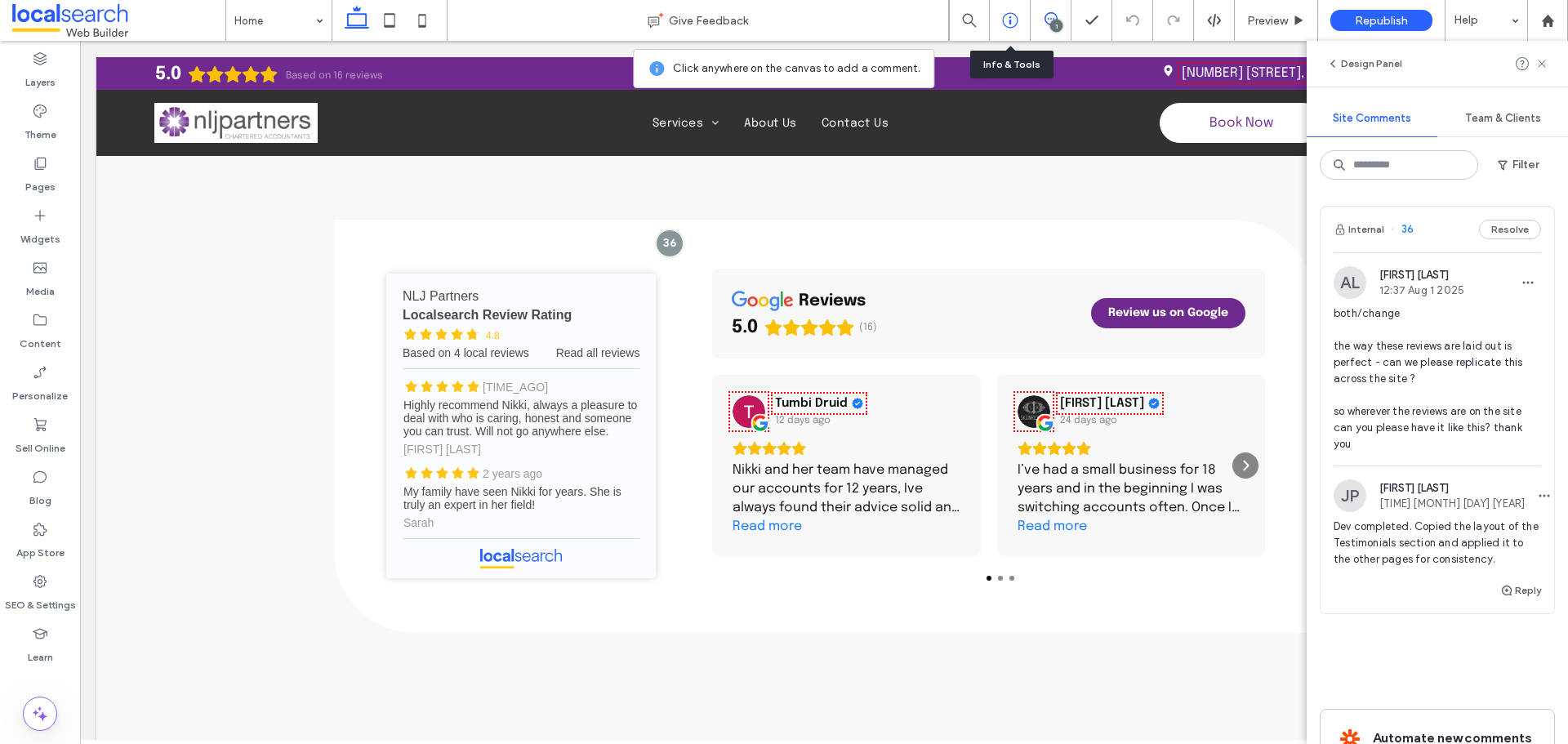click 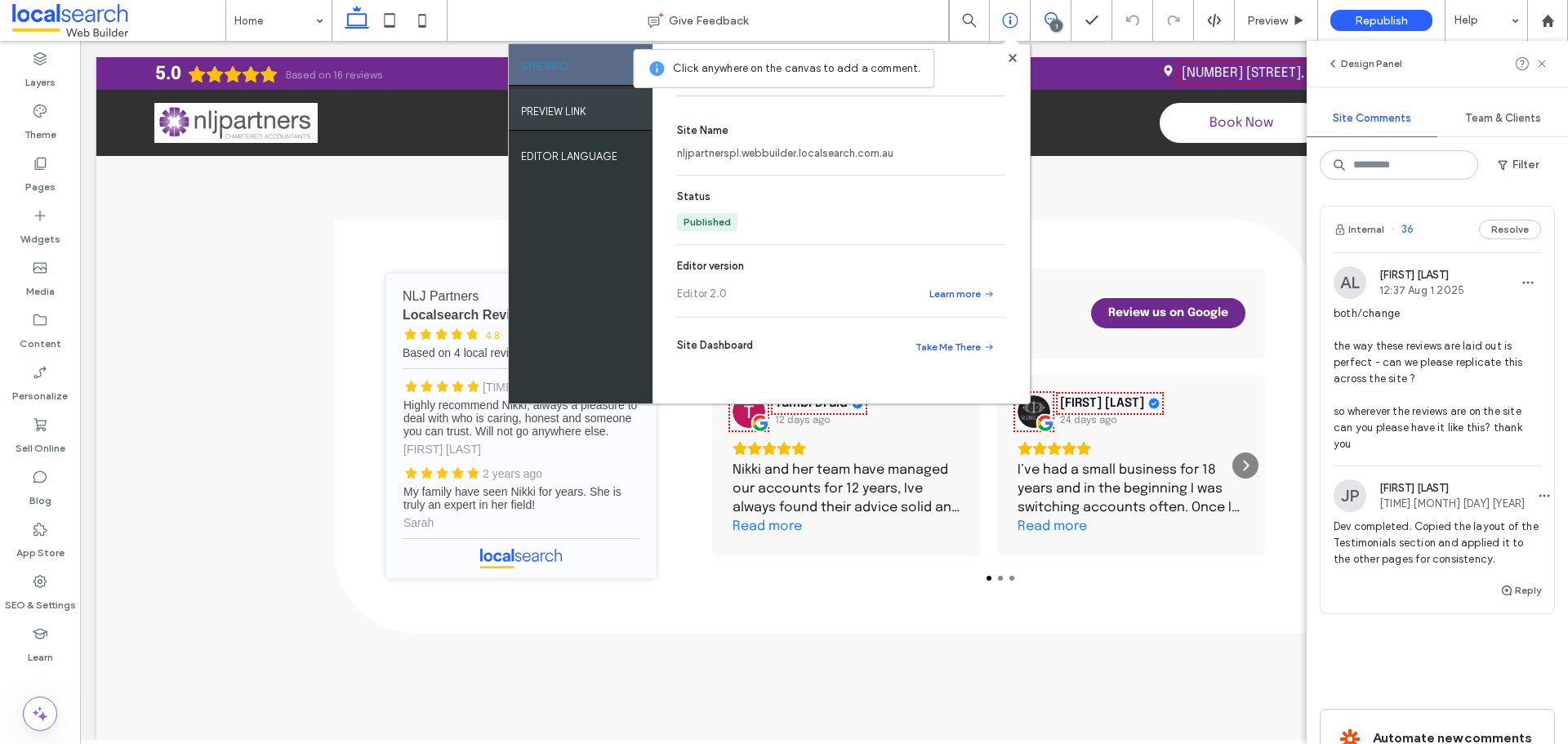click on "PREVIEW LINK" at bounding box center [581, 109] 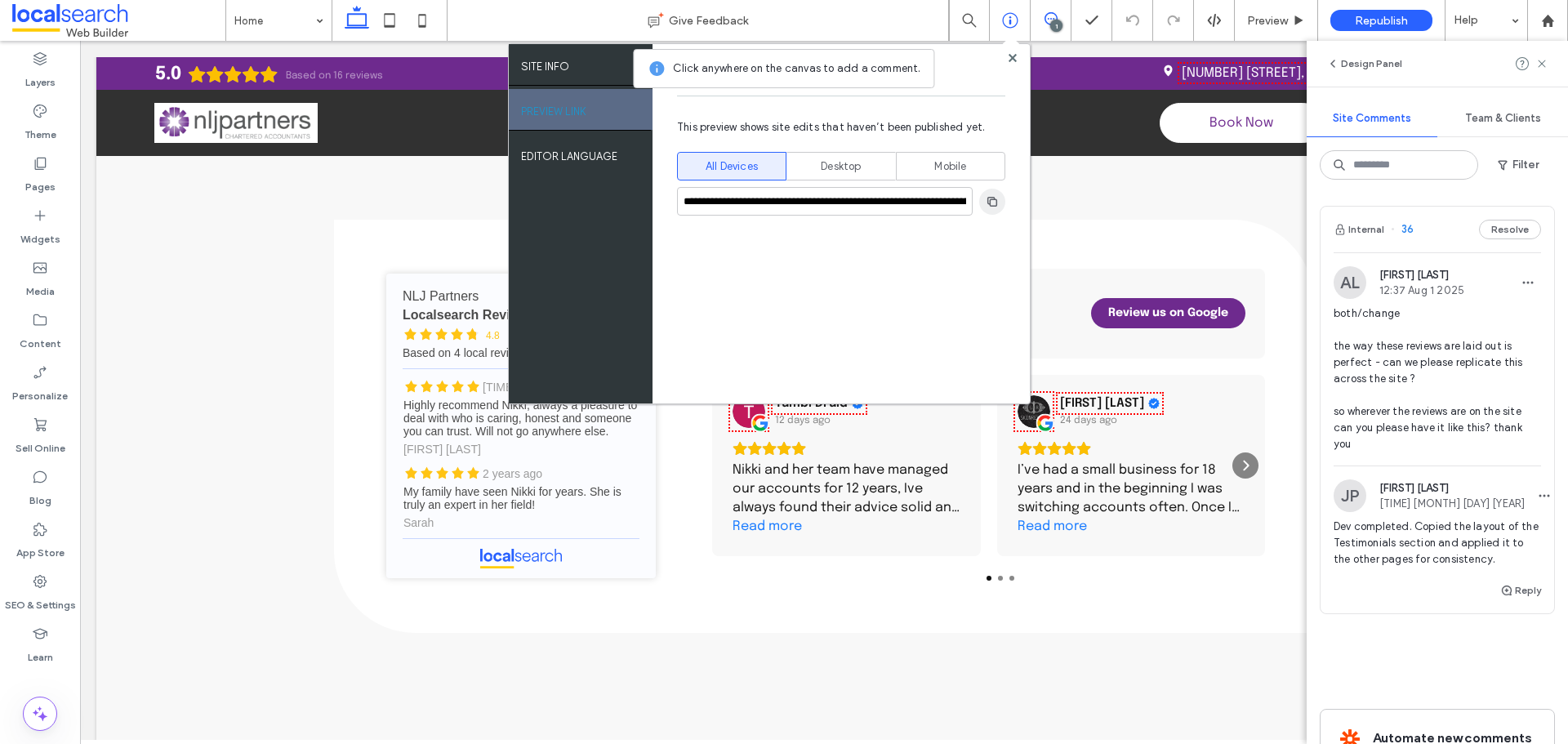 click 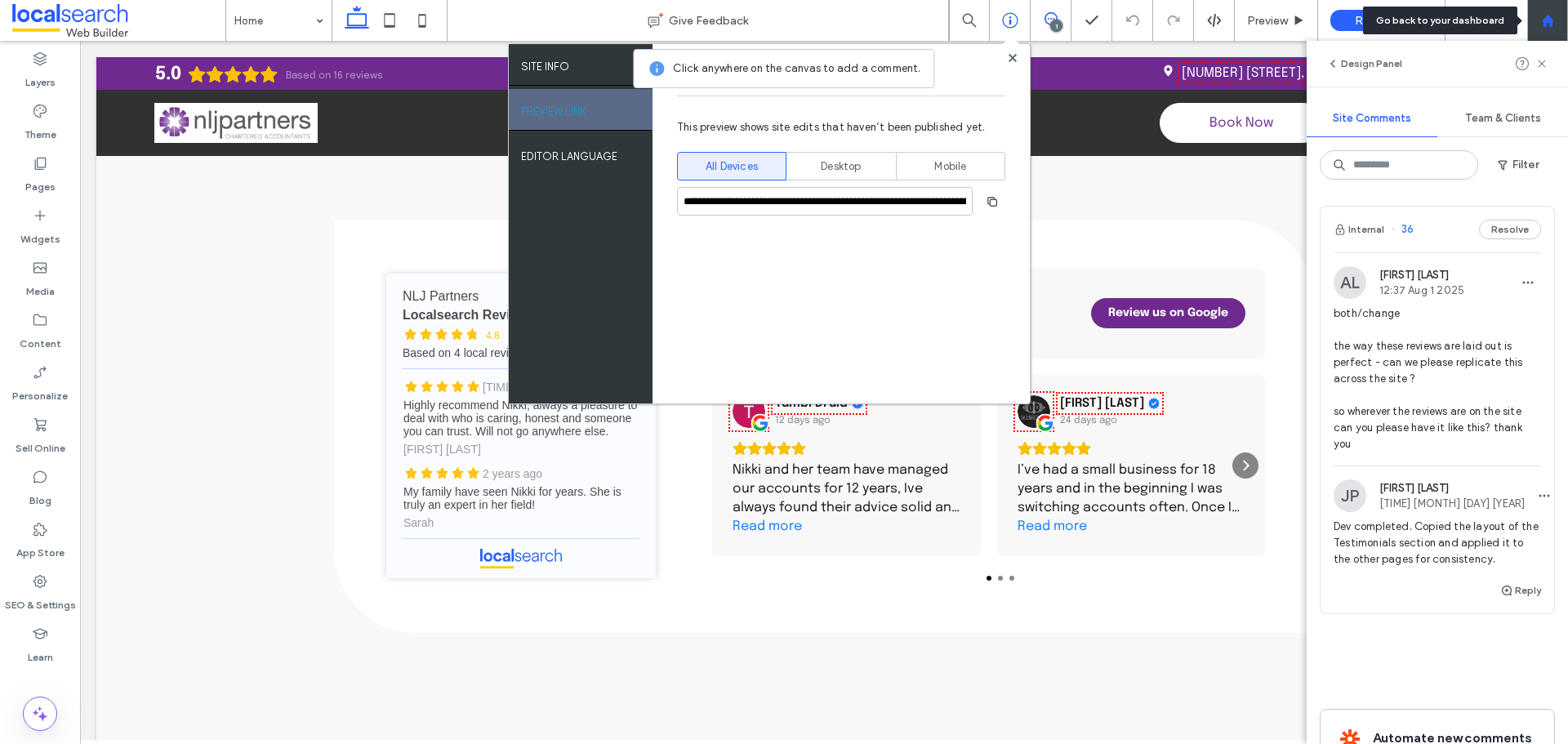 click at bounding box center (1548, 20) 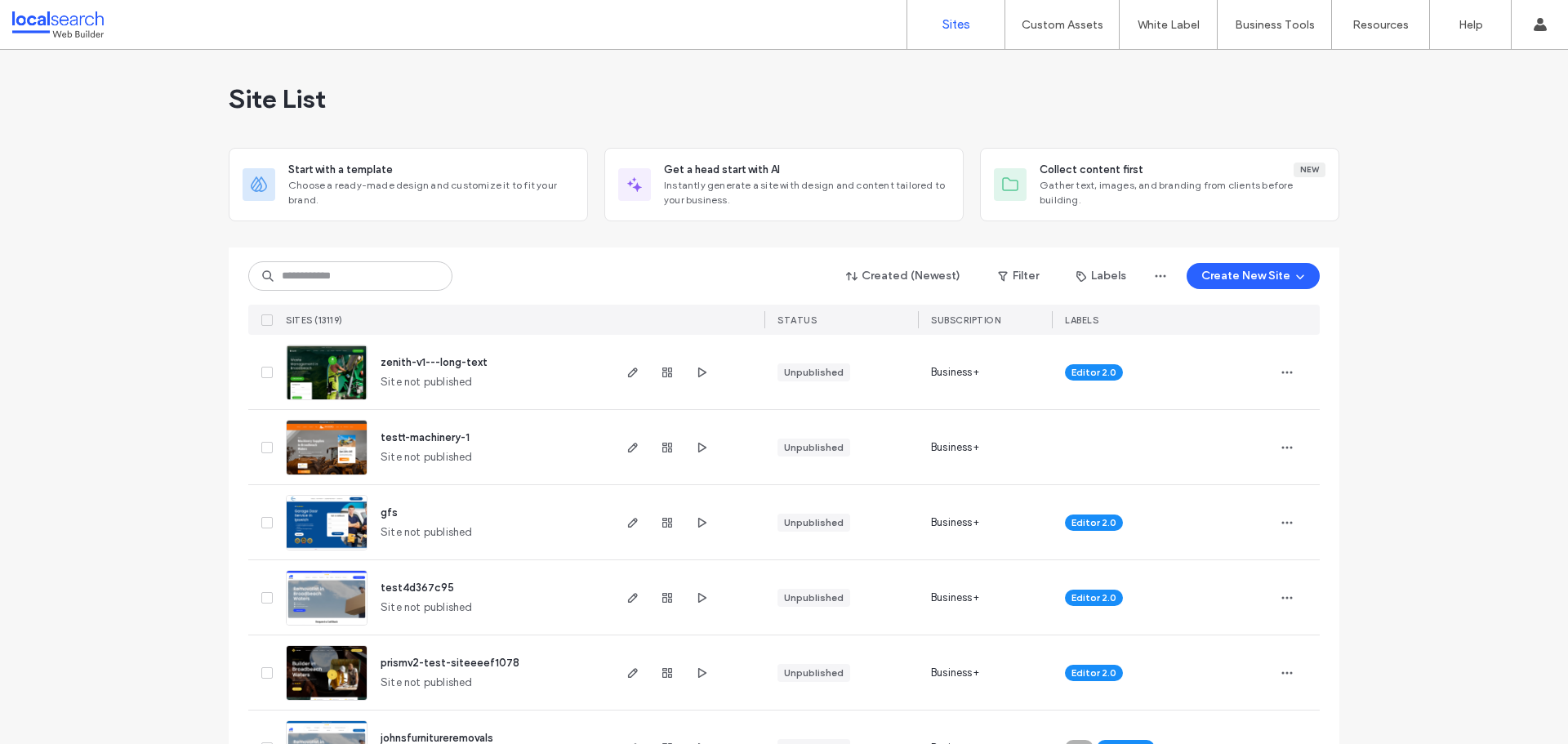 scroll, scrollTop: 0, scrollLeft: 0, axis: both 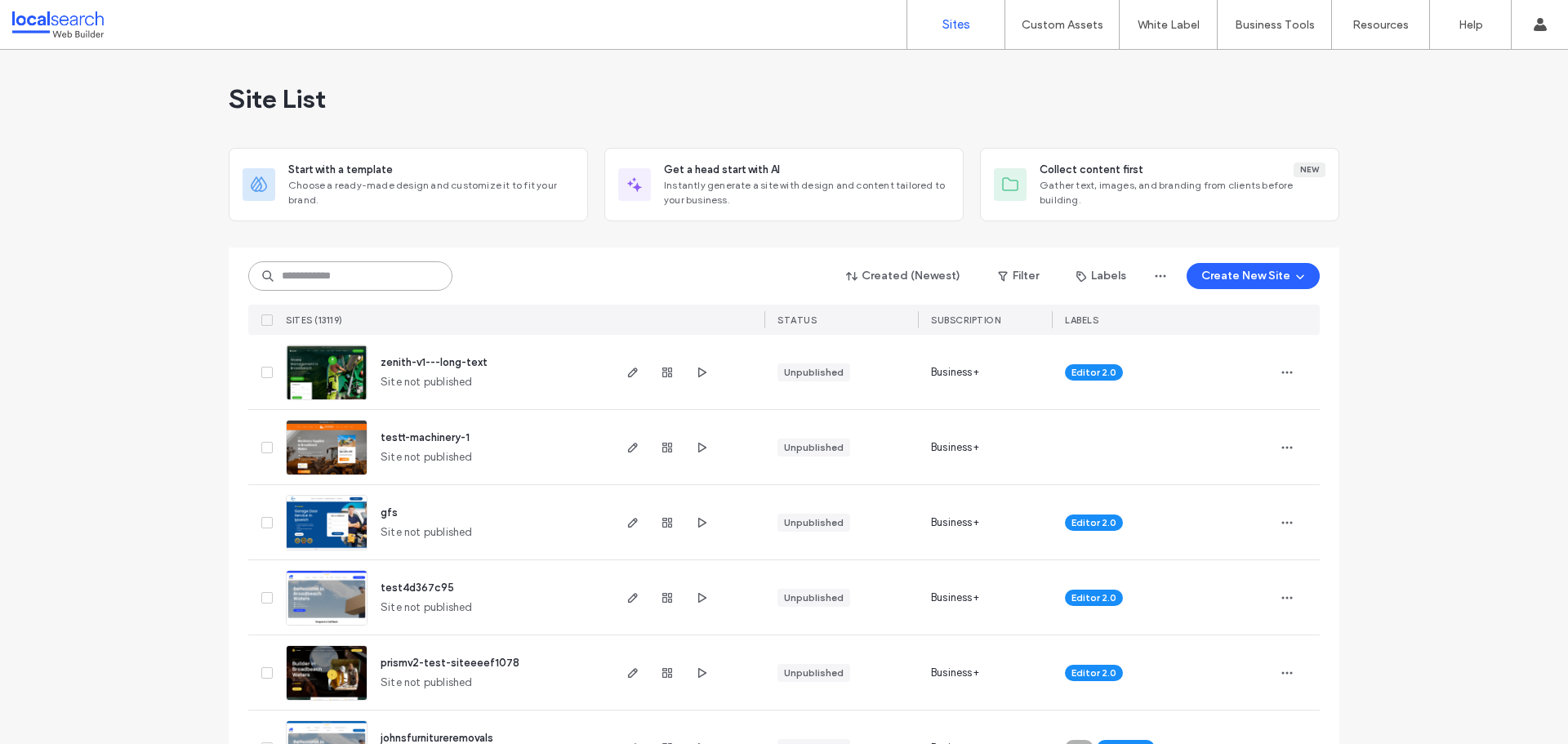 click at bounding box center (350, 276) 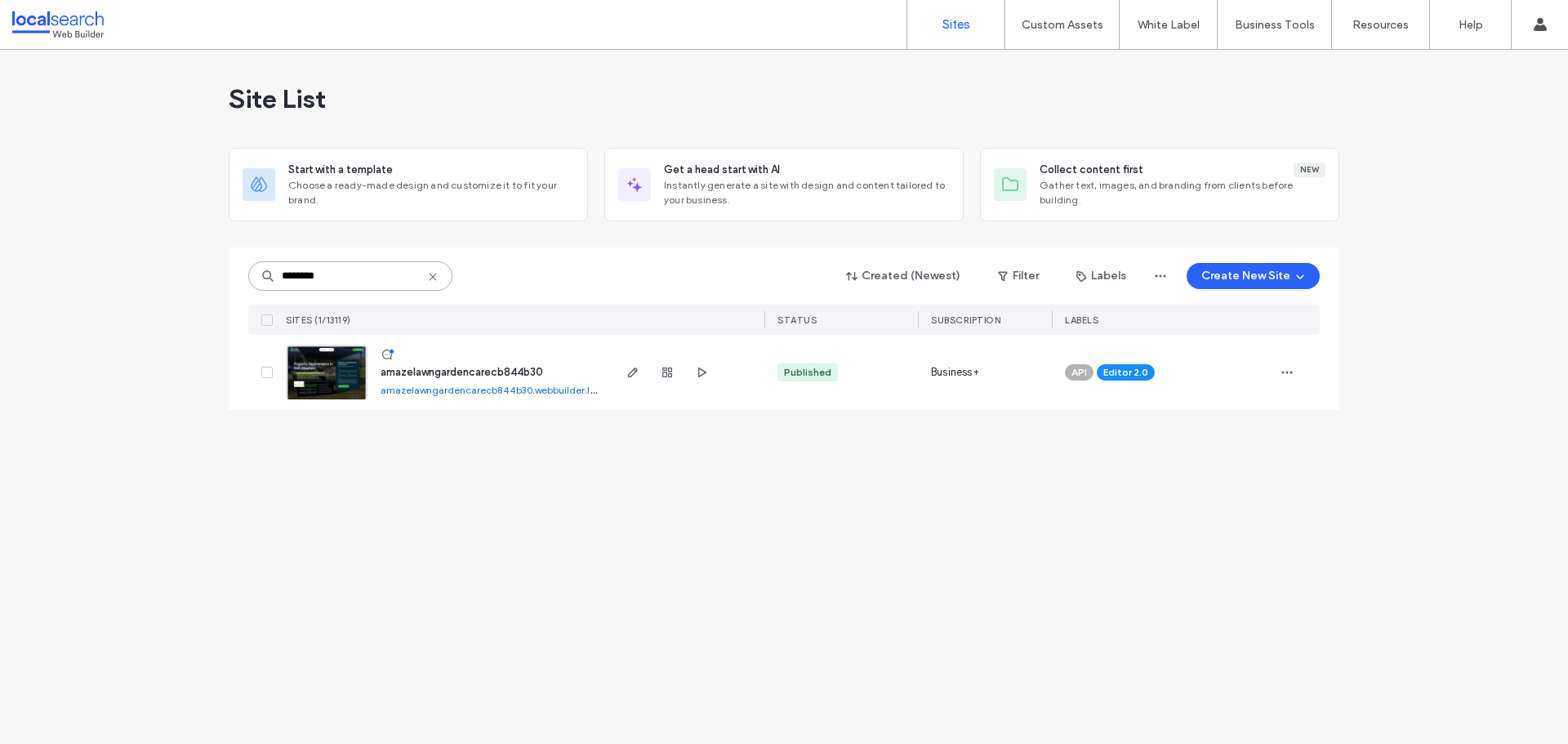 type on "********" 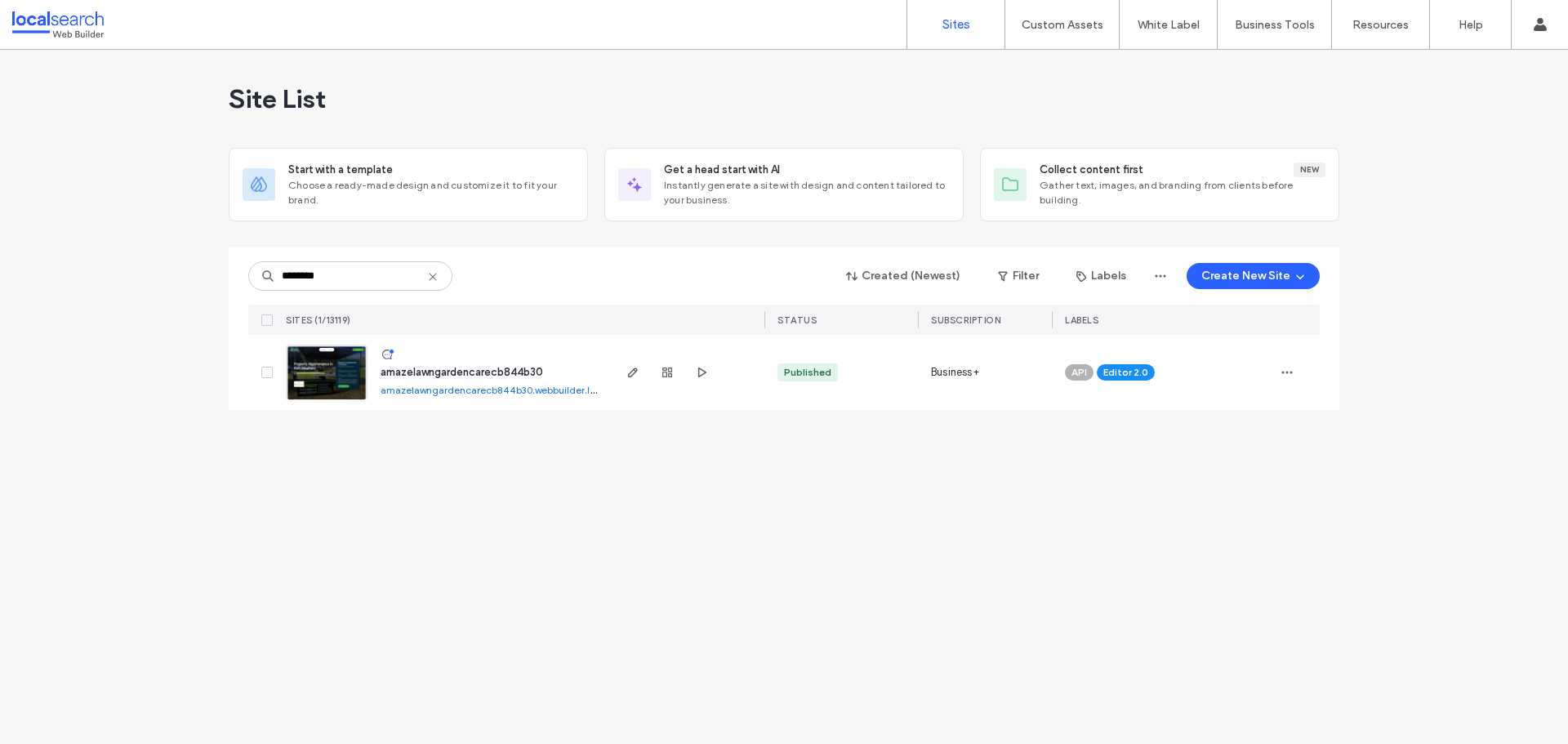 click at bounding box center (327, 401) 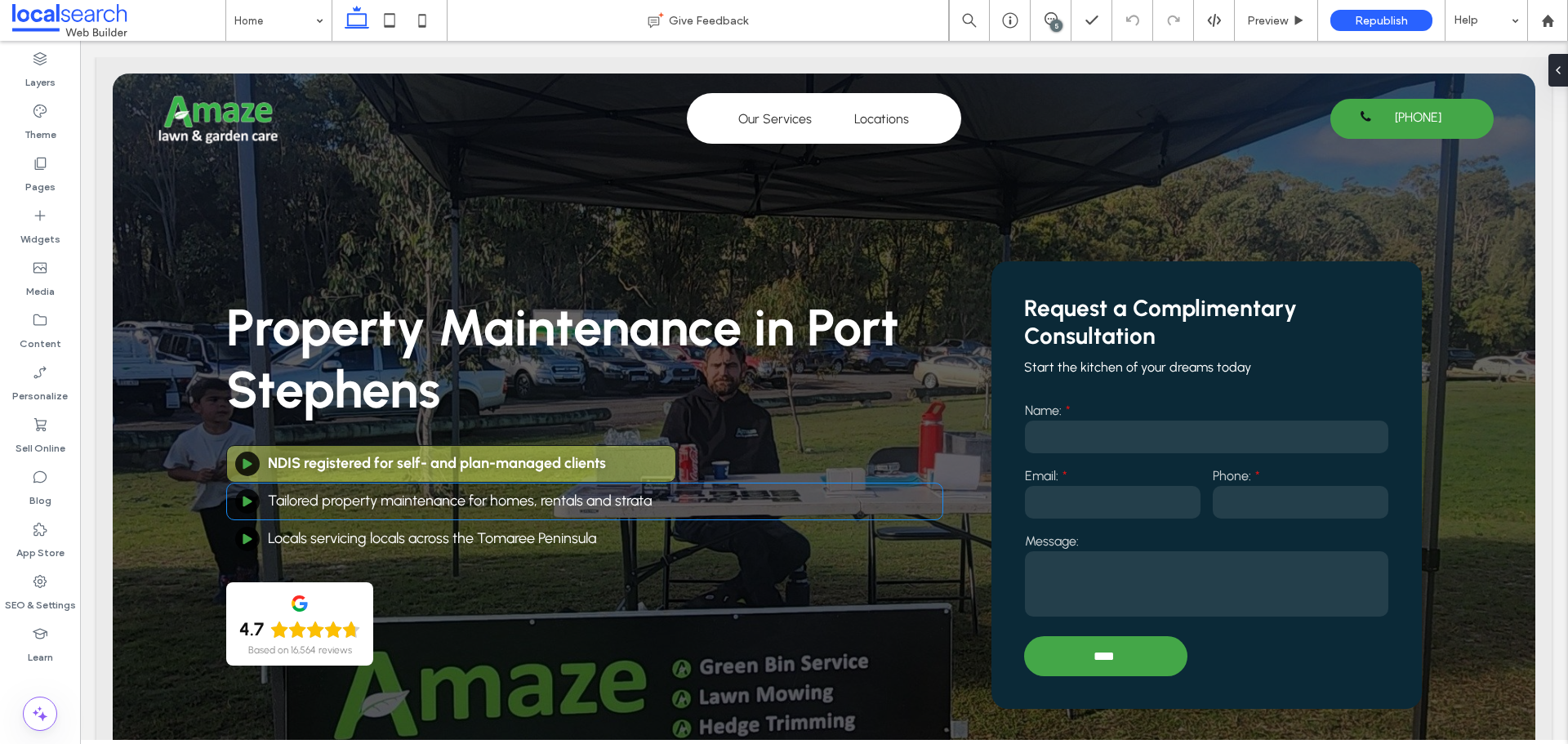 scroll, scrollTop: 0, scrollLeft: 0, axis: both 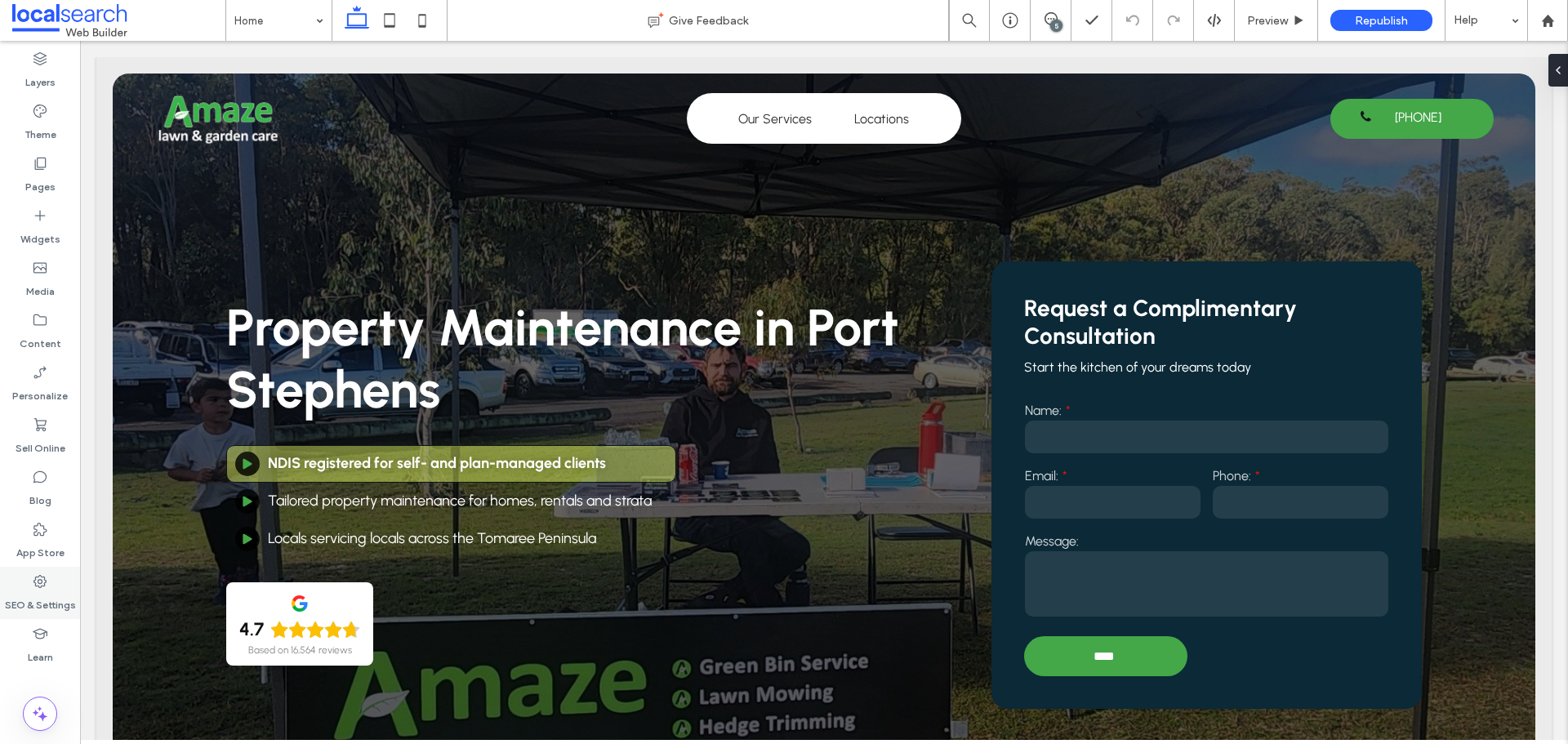 click on "SEO & Settings" at bounding box center (40, 601) 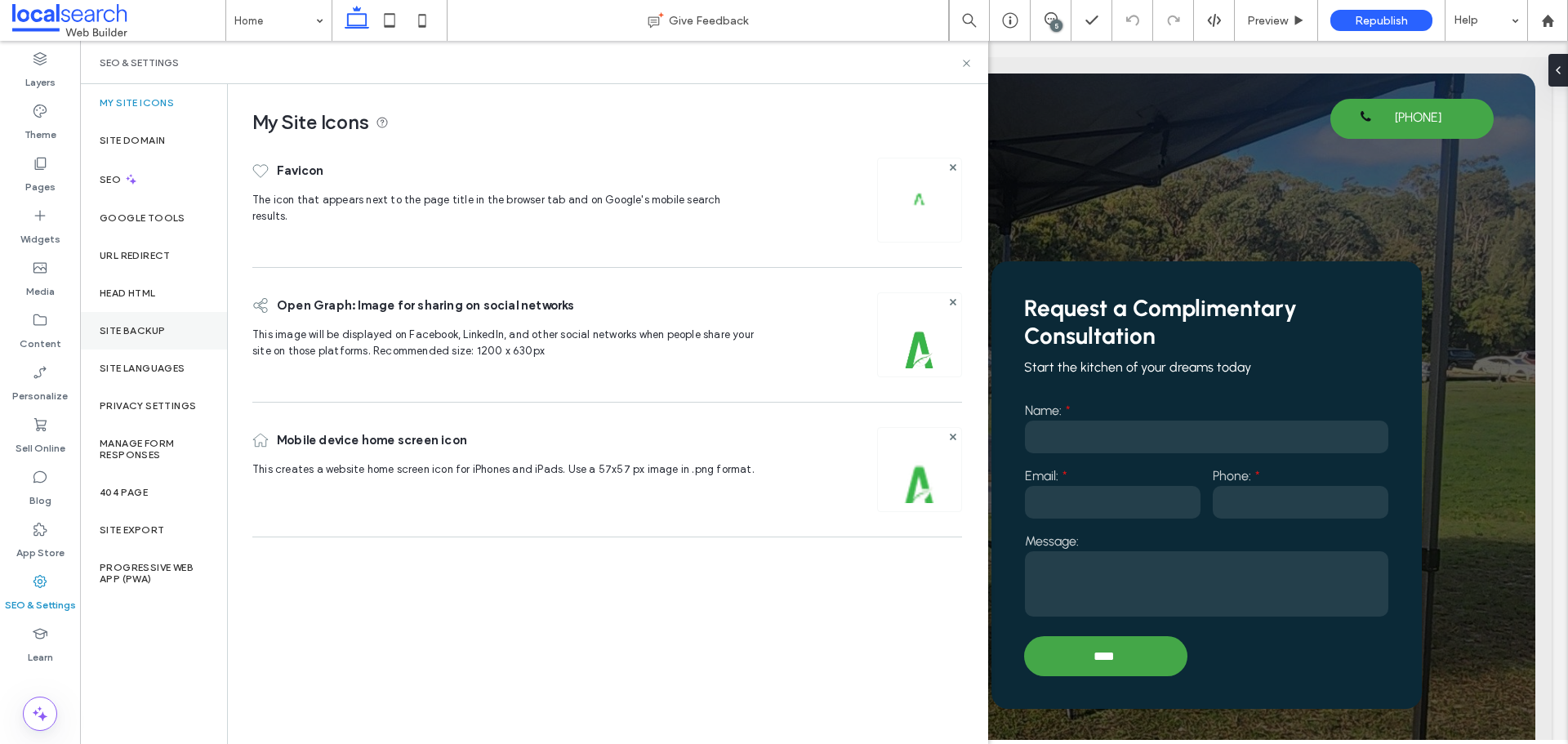 click on "Site Backup" at bounding box center [132, 331] 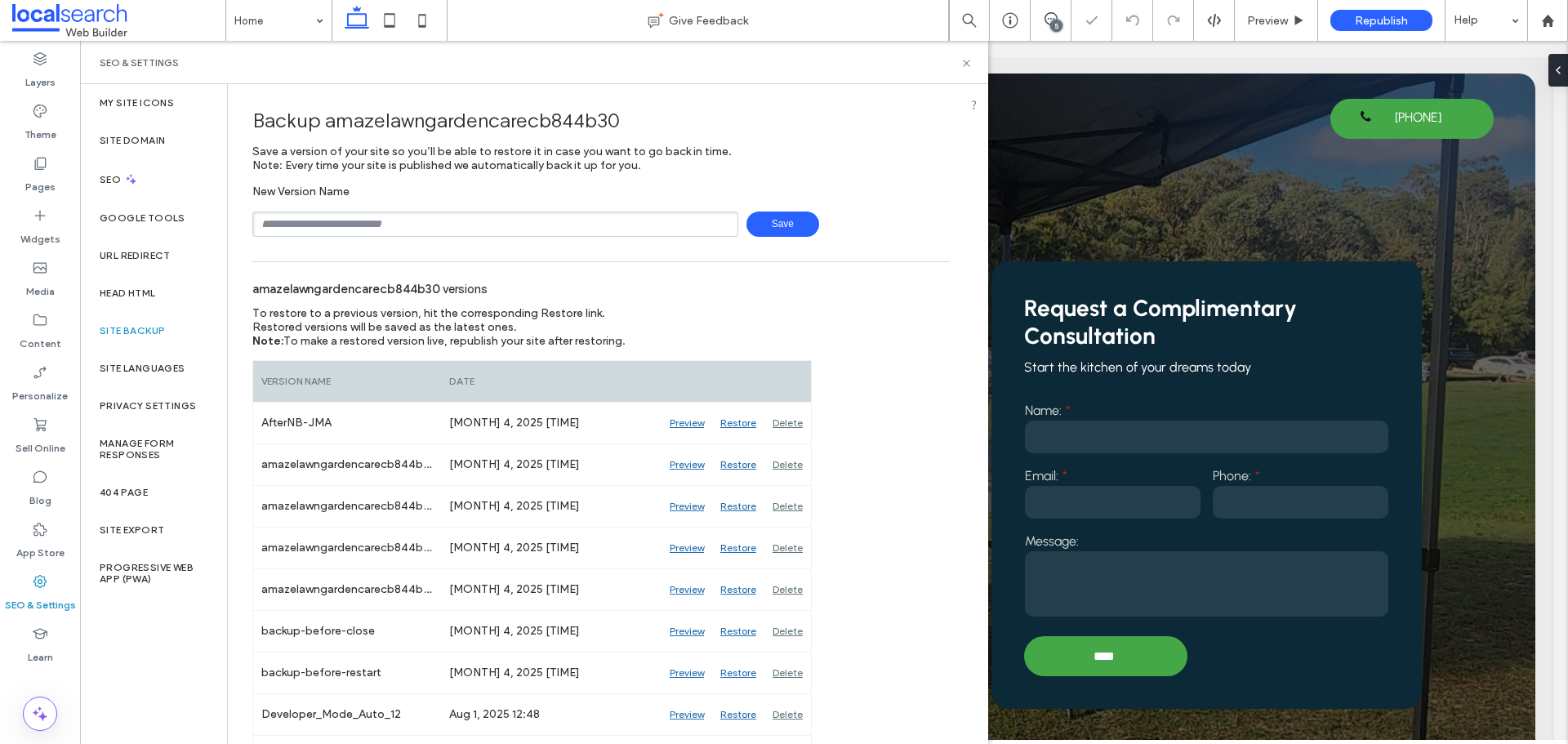click at bounding box center (495, 224) 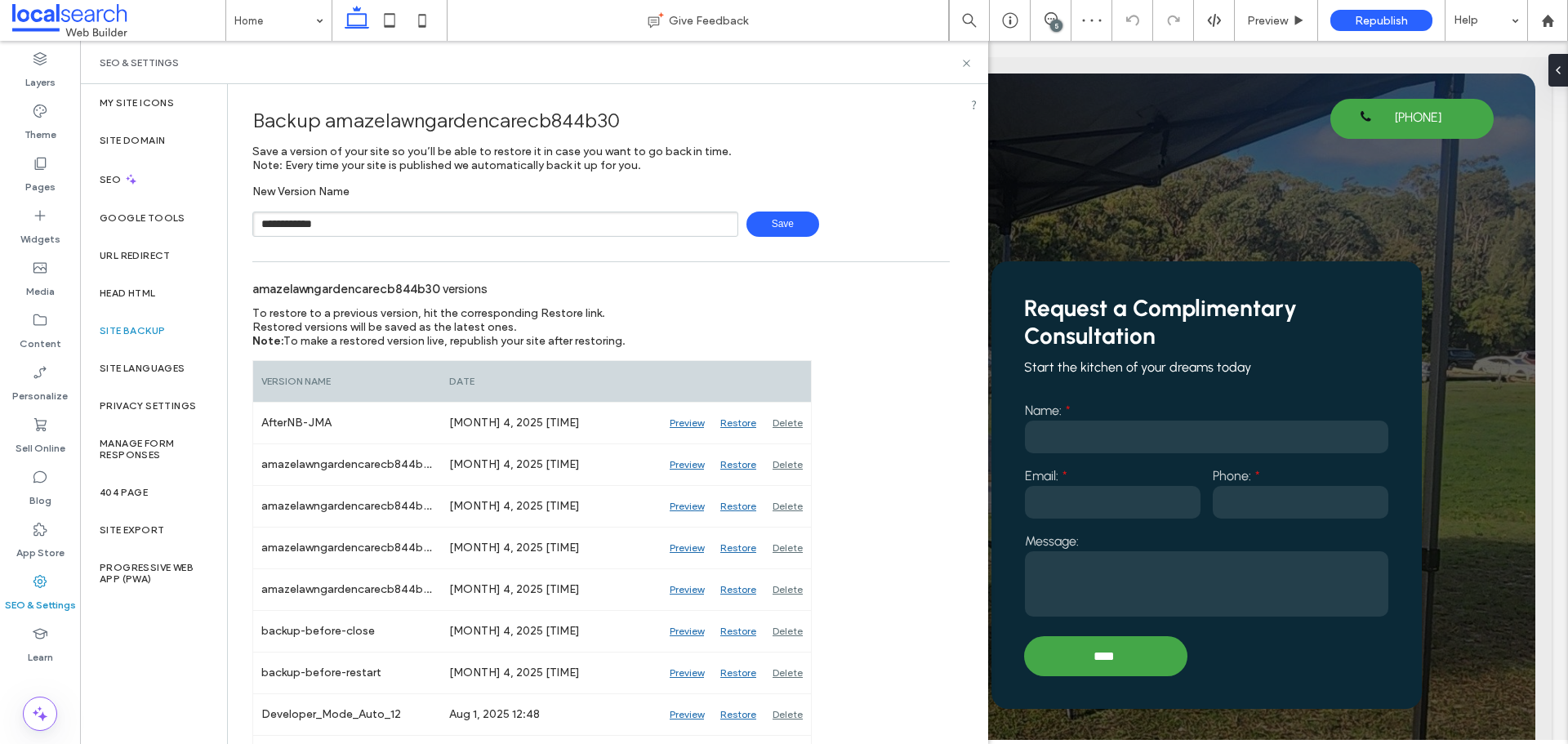 click on "Save" at bounding box center (782, 224) 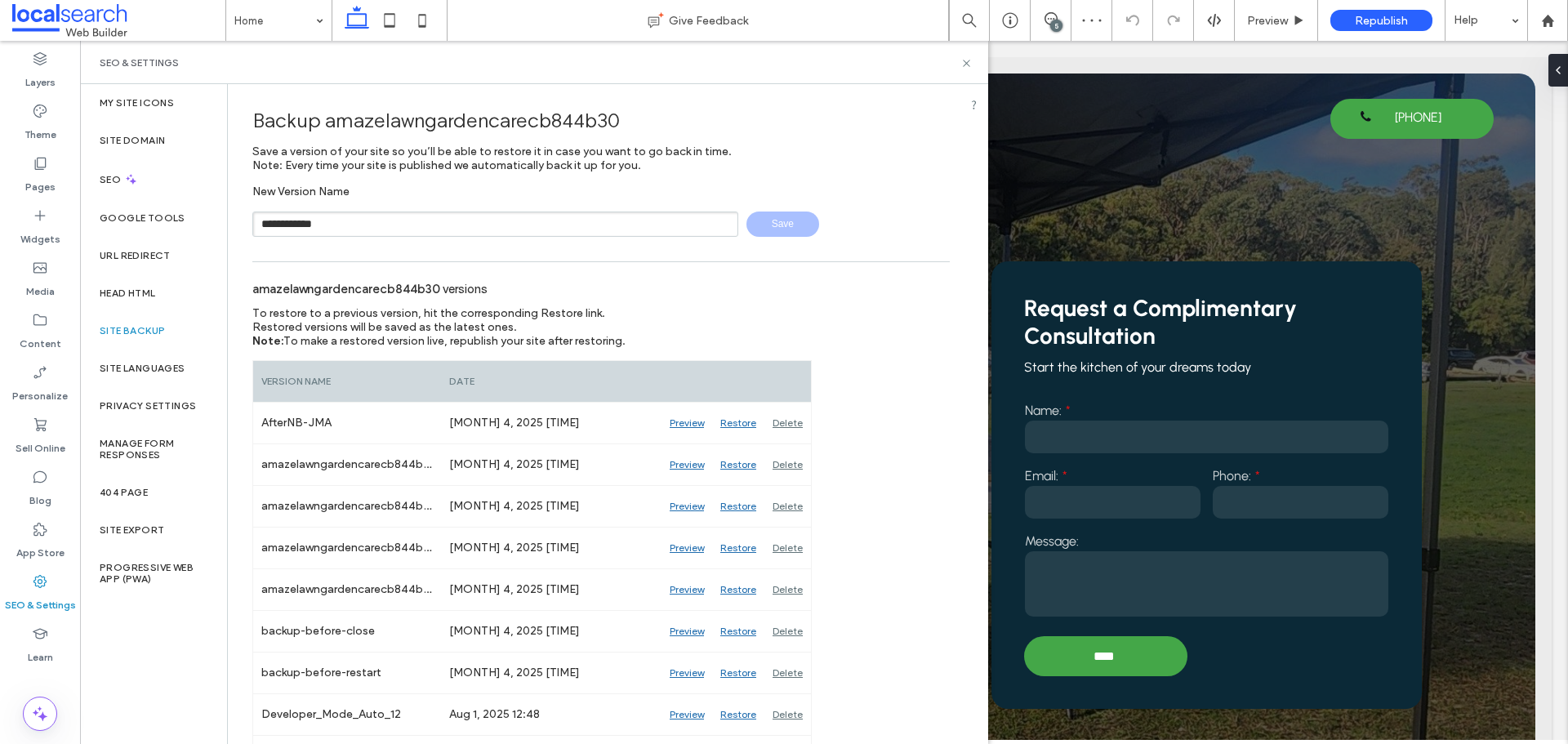 type 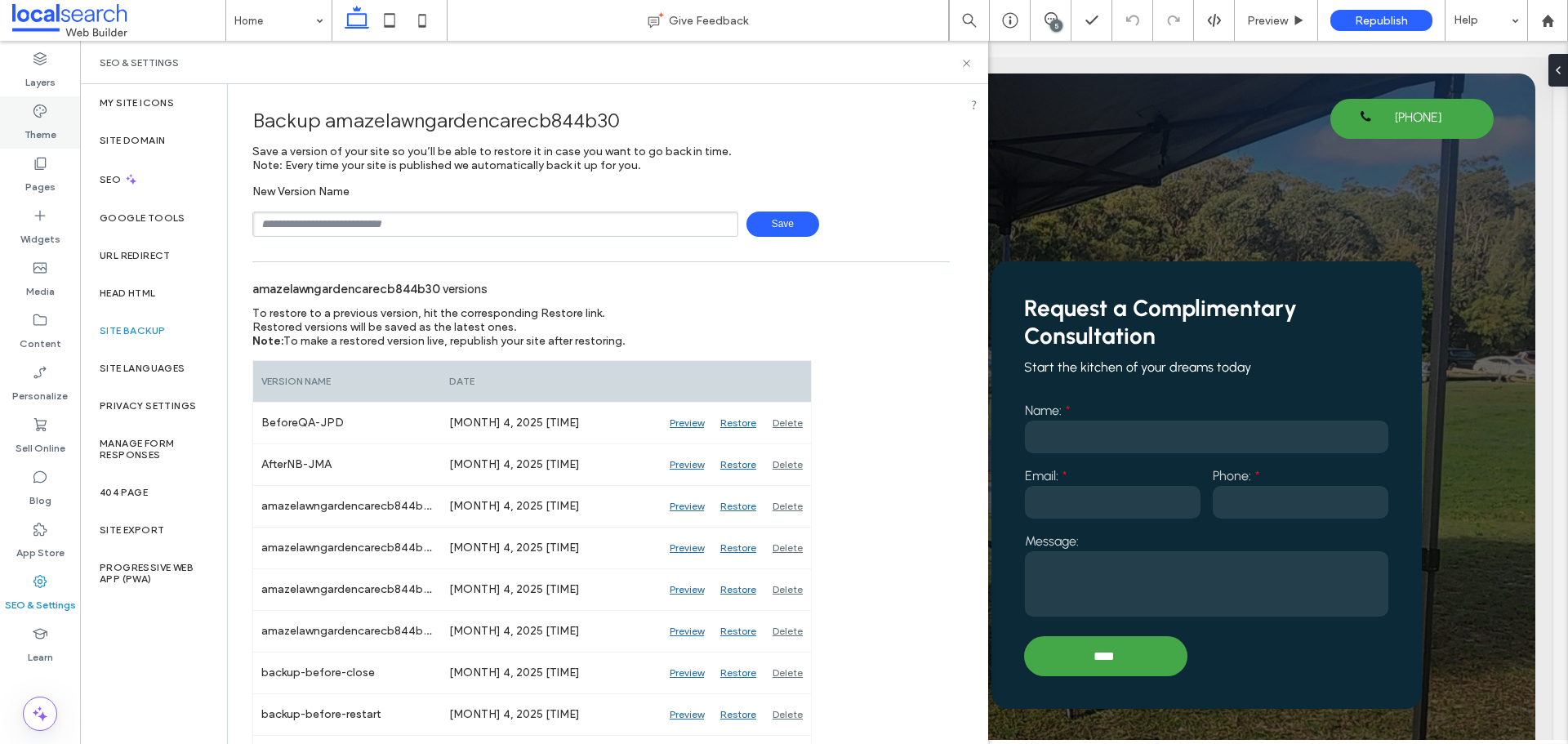 click 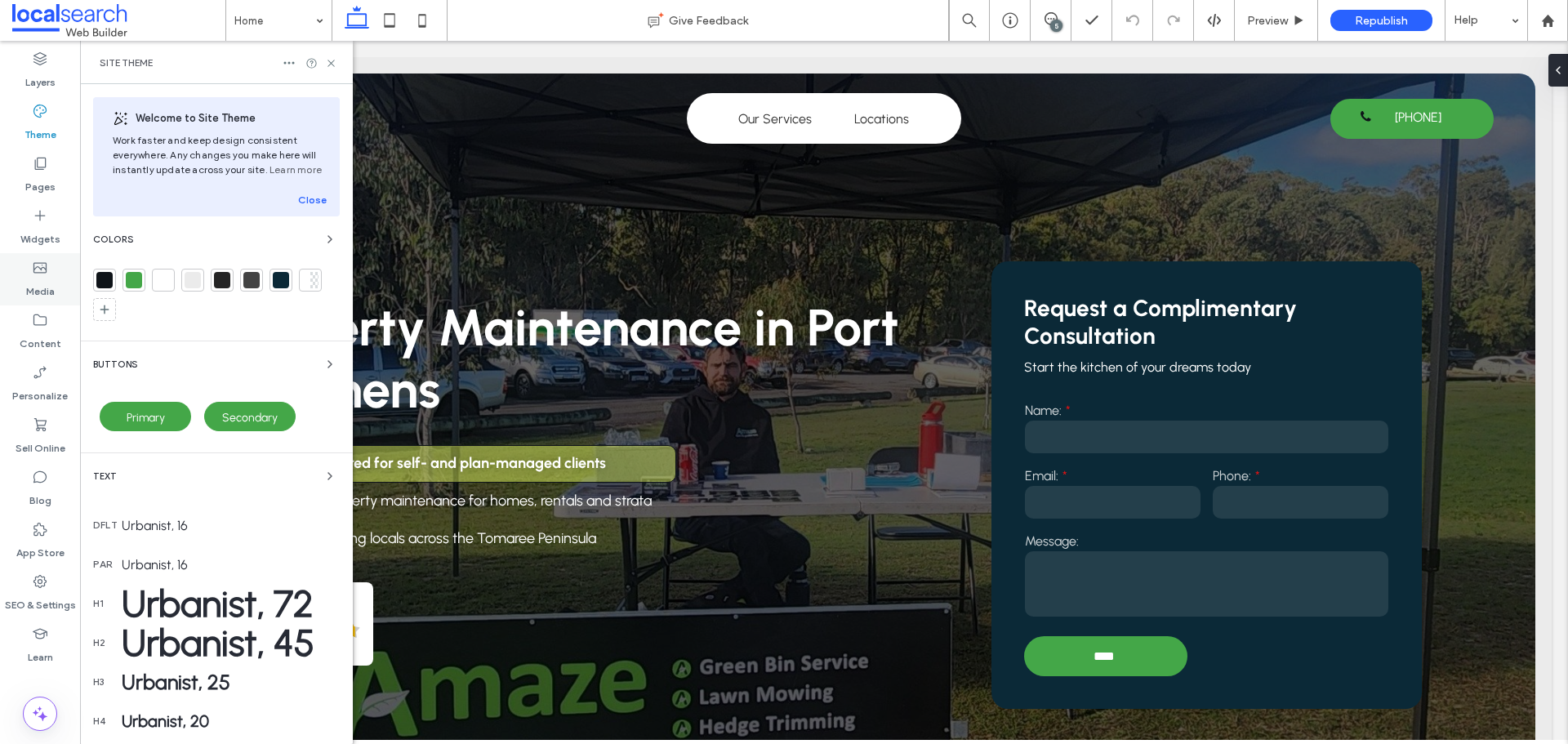 click on "Colors" at bounding box center [216, 239] 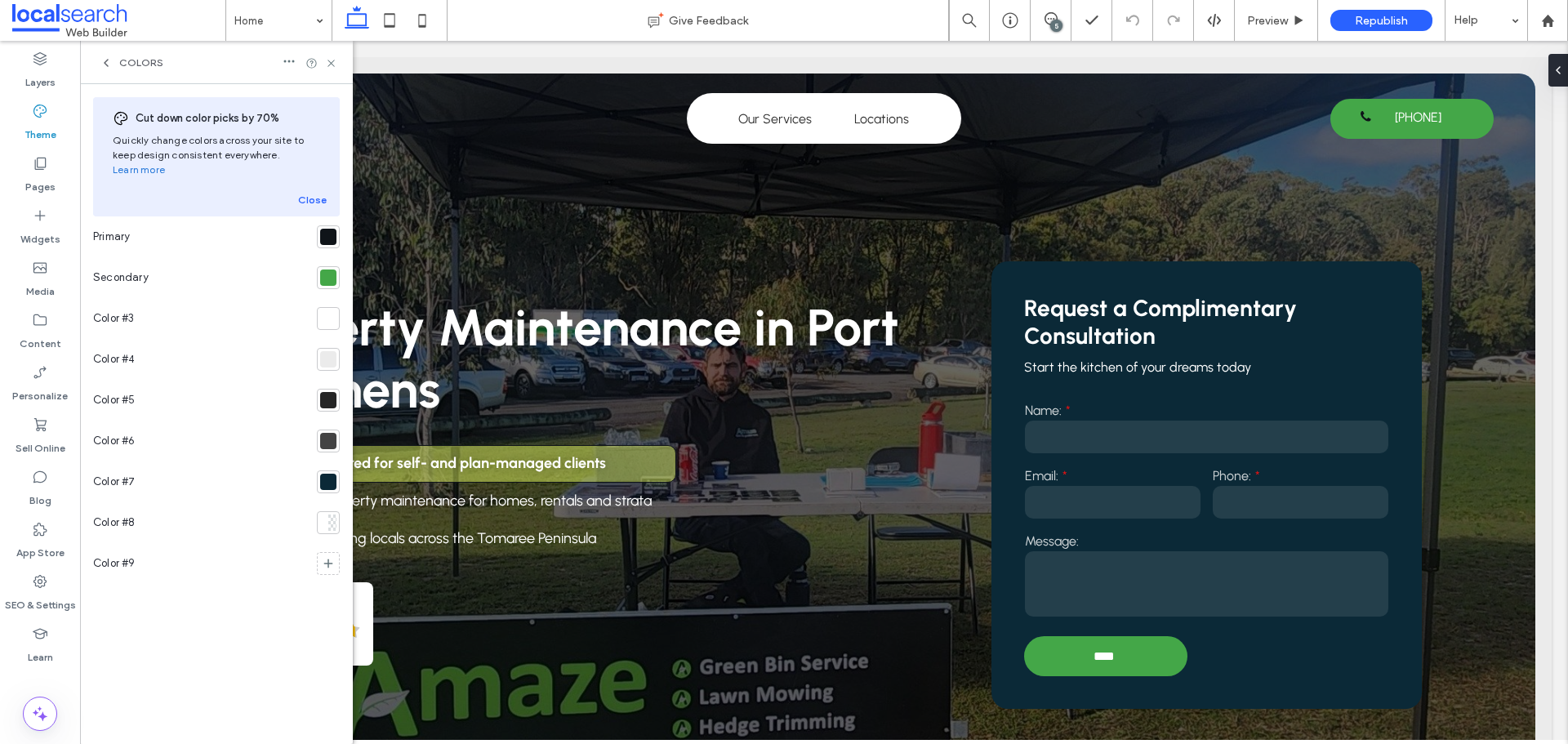 drag, startPoint x: 326, startPoint y: 219, endPoint x: 326, endPoint y: 229, distance: 10 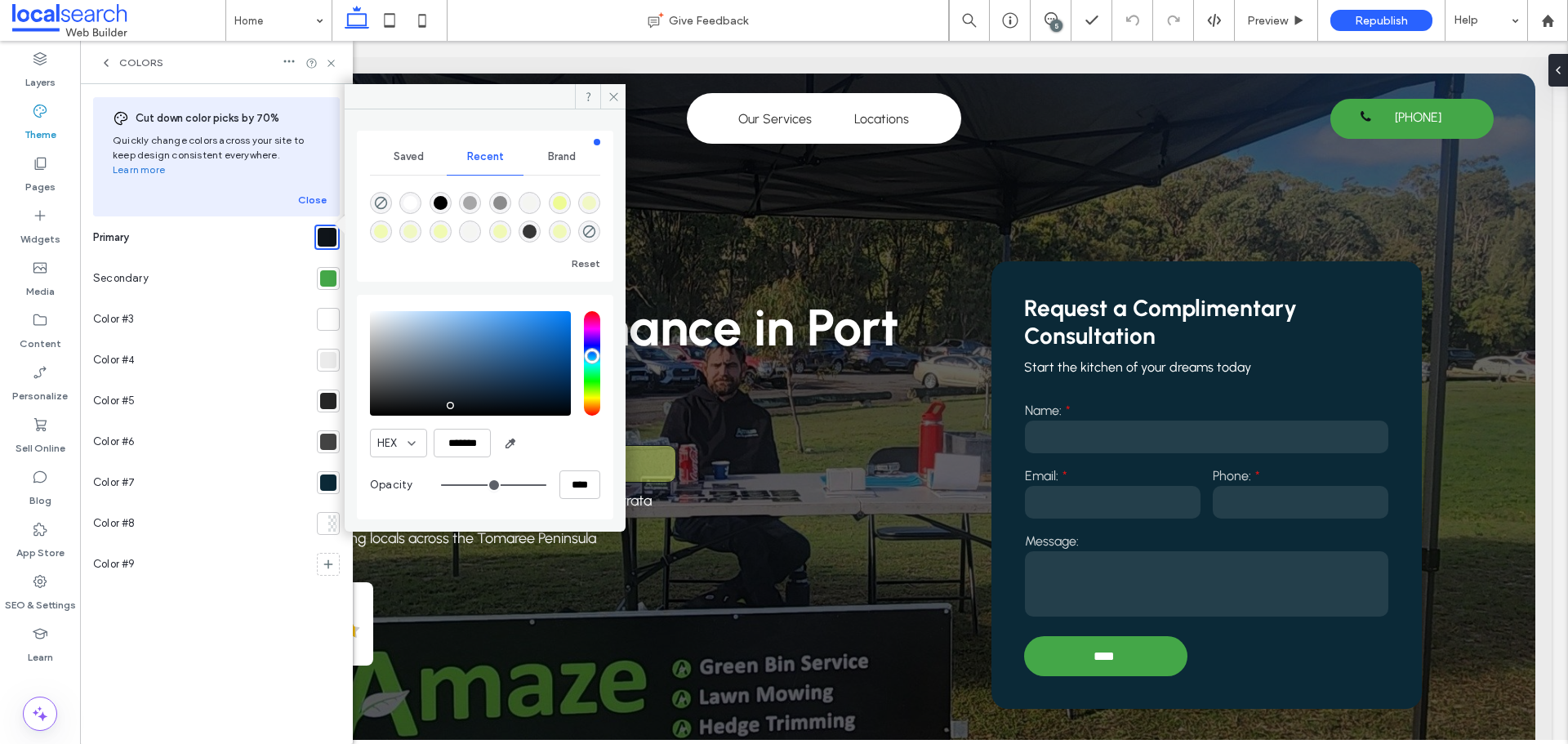click at bounding box center (328, 278) 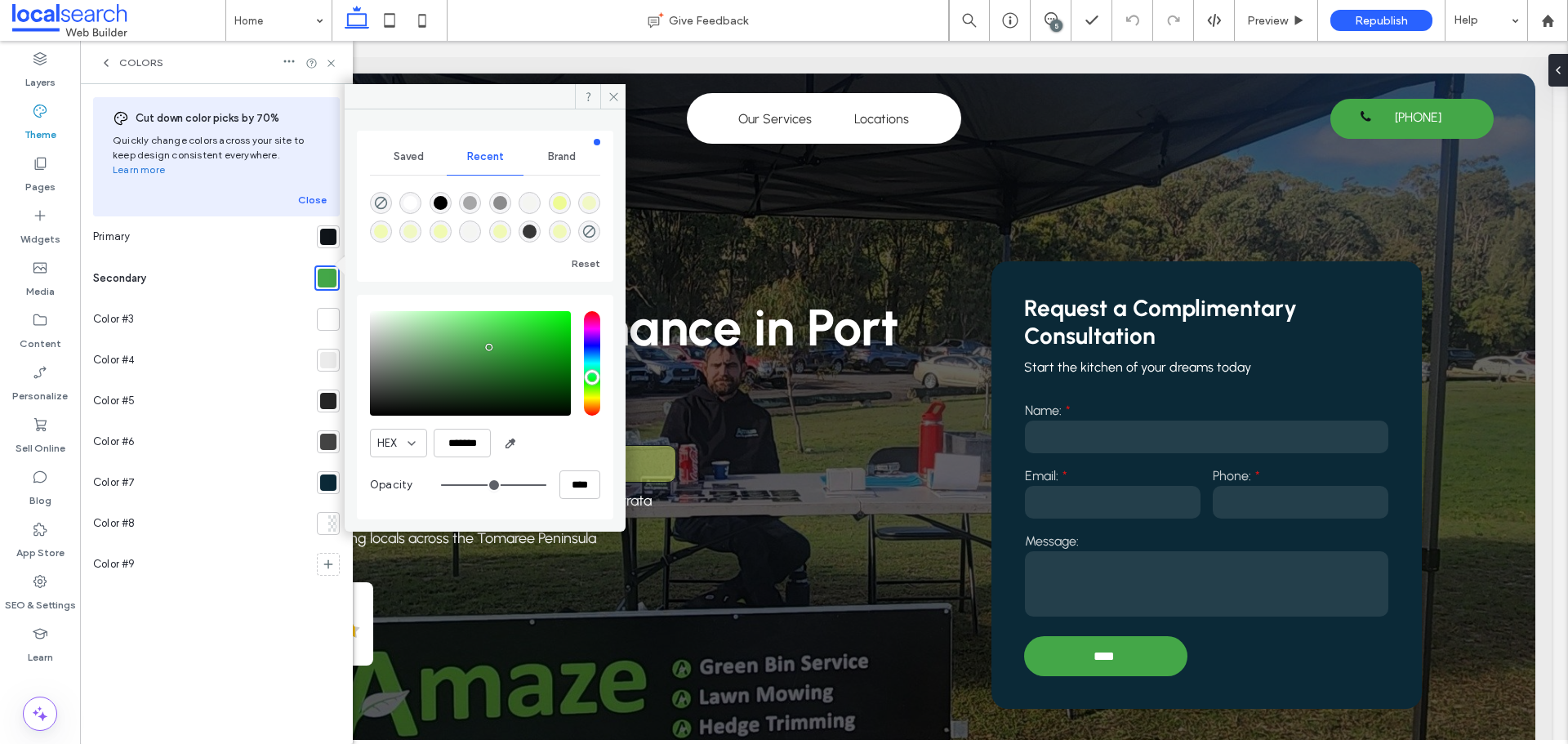 scroll, scrollTop: 82, scrollLeft: 0, axis: vertical 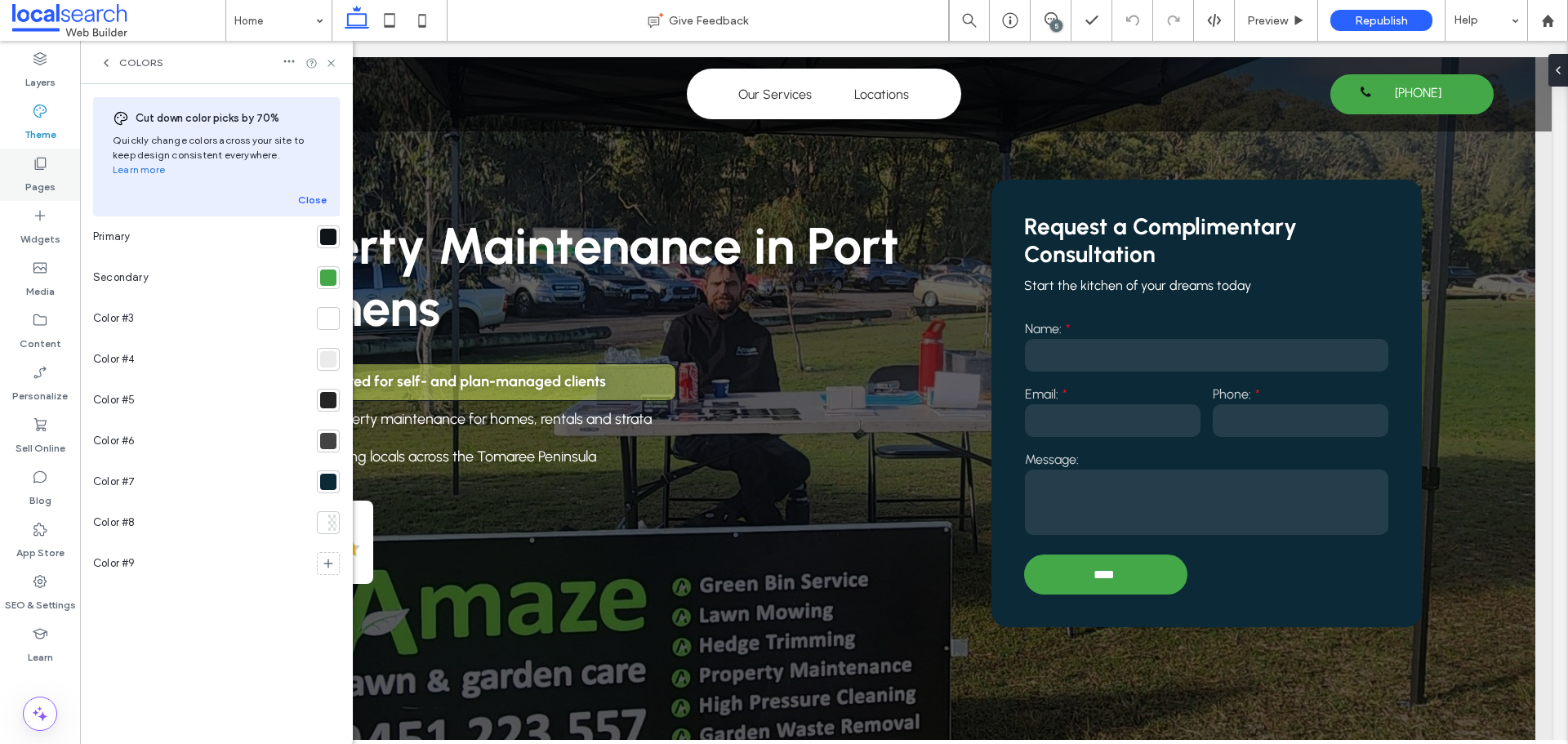 click on "Pages" at bounding box center [40, 183] 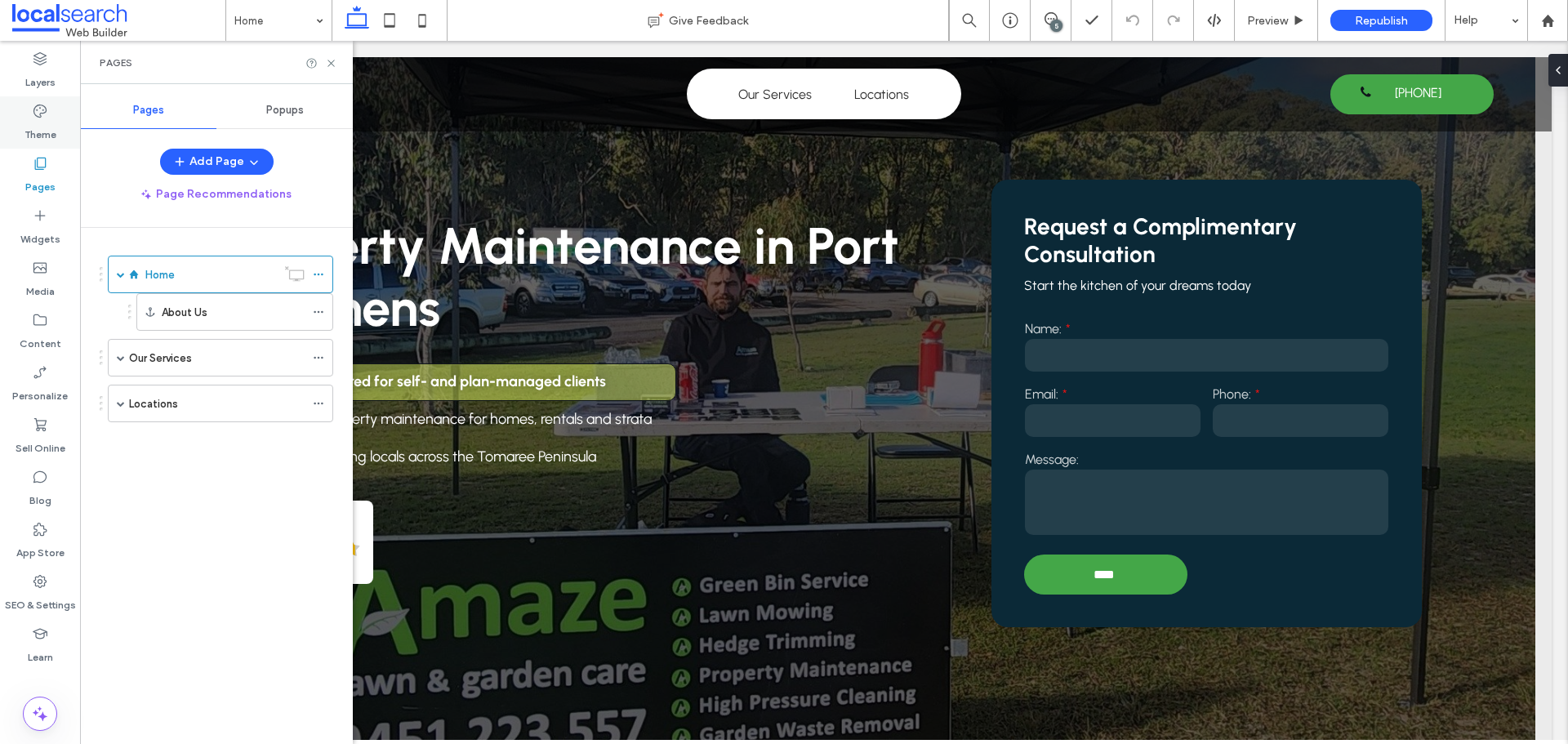 click on "Theme" at bounding box center [40, 131] 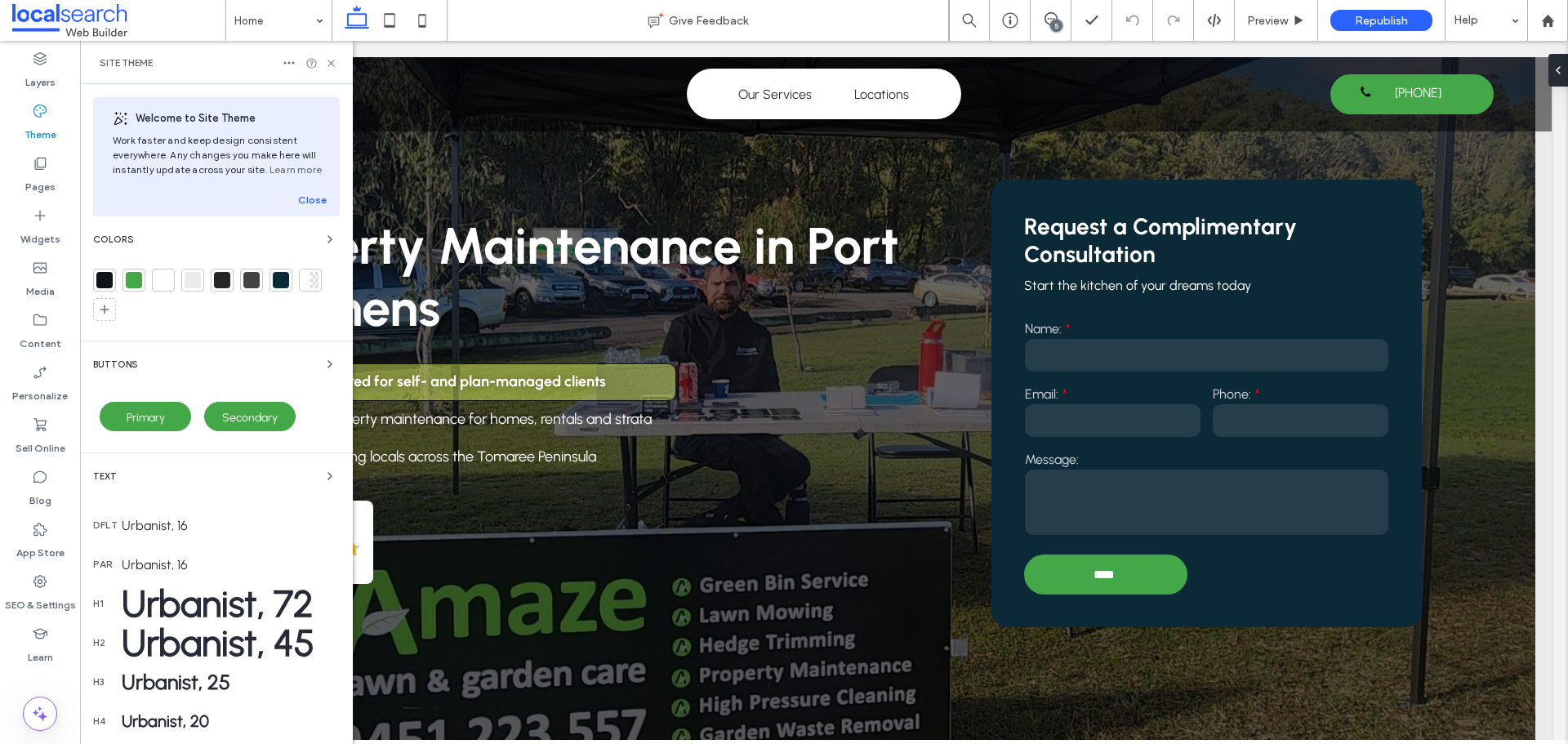 click on "Text" at bounding box center [216, 476] 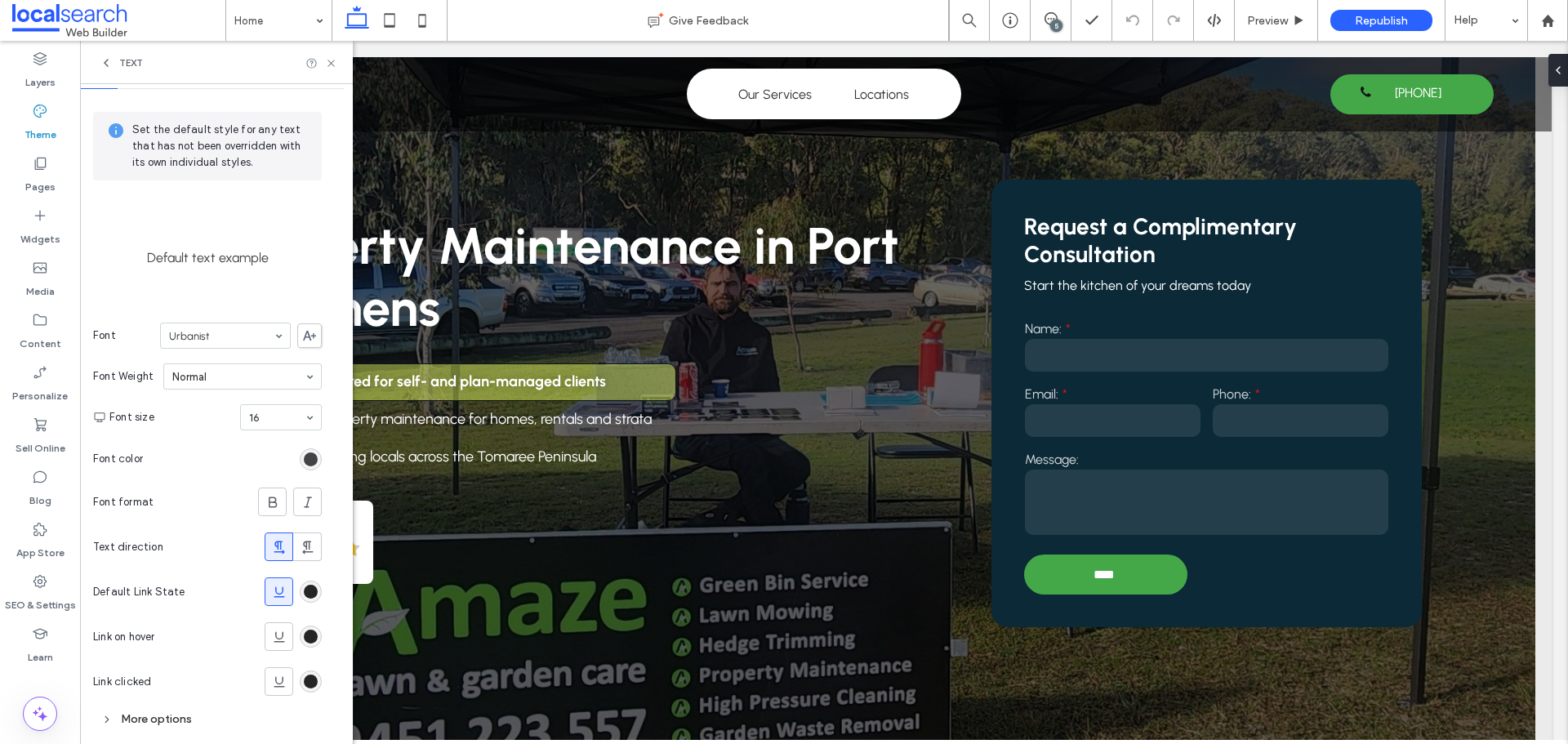 scroll, scrollTop: 68, scrollLeft: 0, axis: vertical 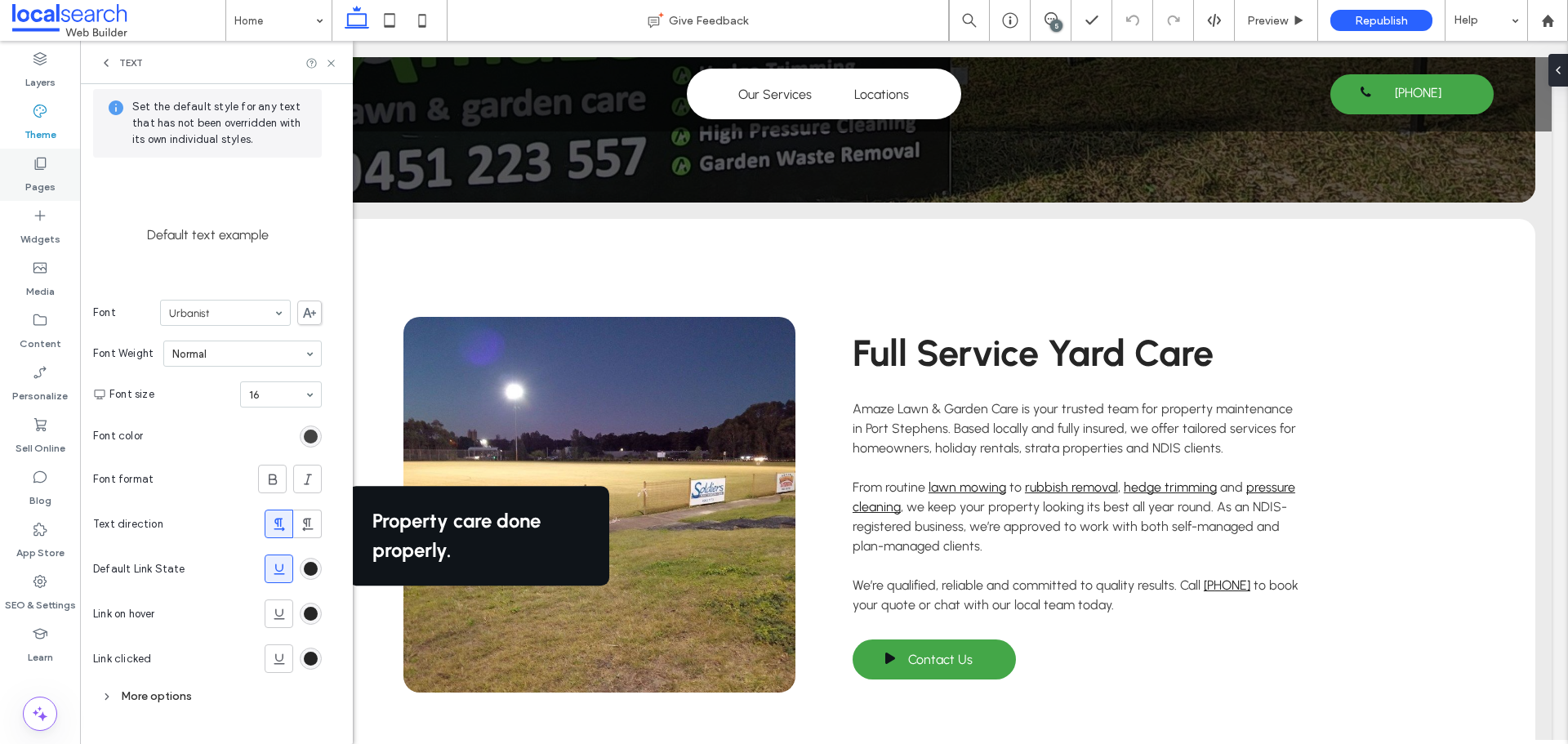 click on "Pages" at bounding box center [40, 175] 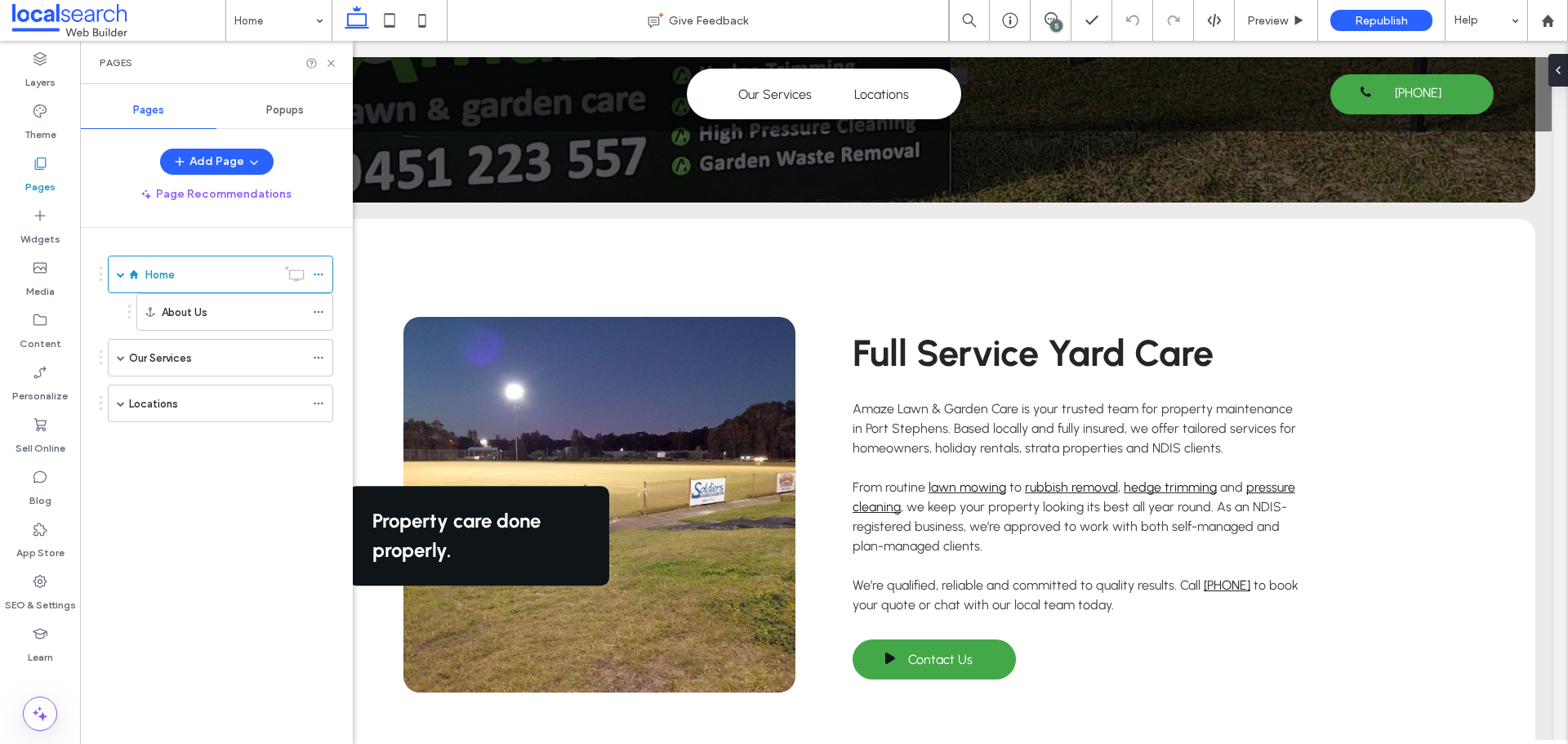 click on "Popups" at bounding box center (284, 110) 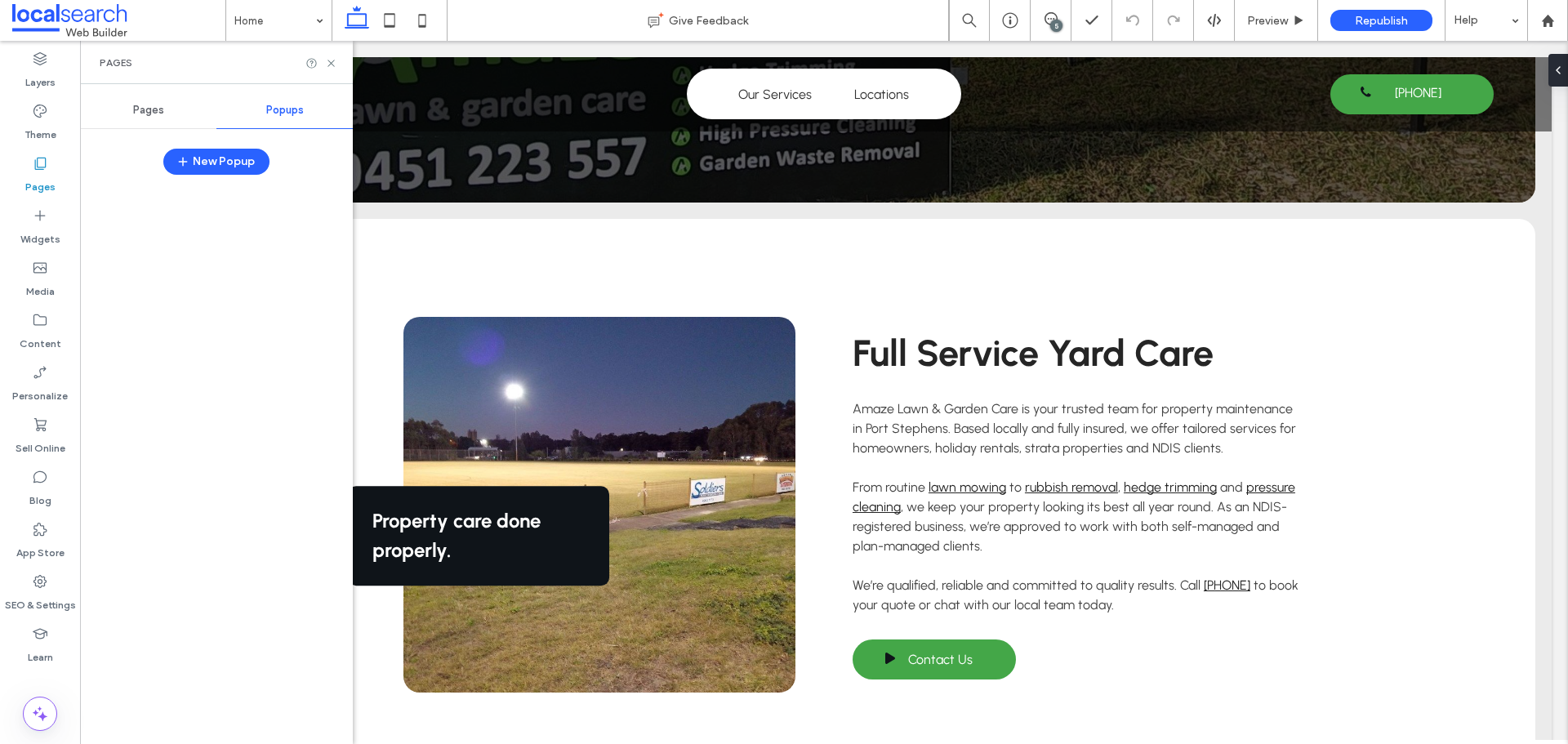 drag, startPoint x: 157, startPoint y: 106, endPoint x: 125, endPoint y: 123, distance: 36.235342 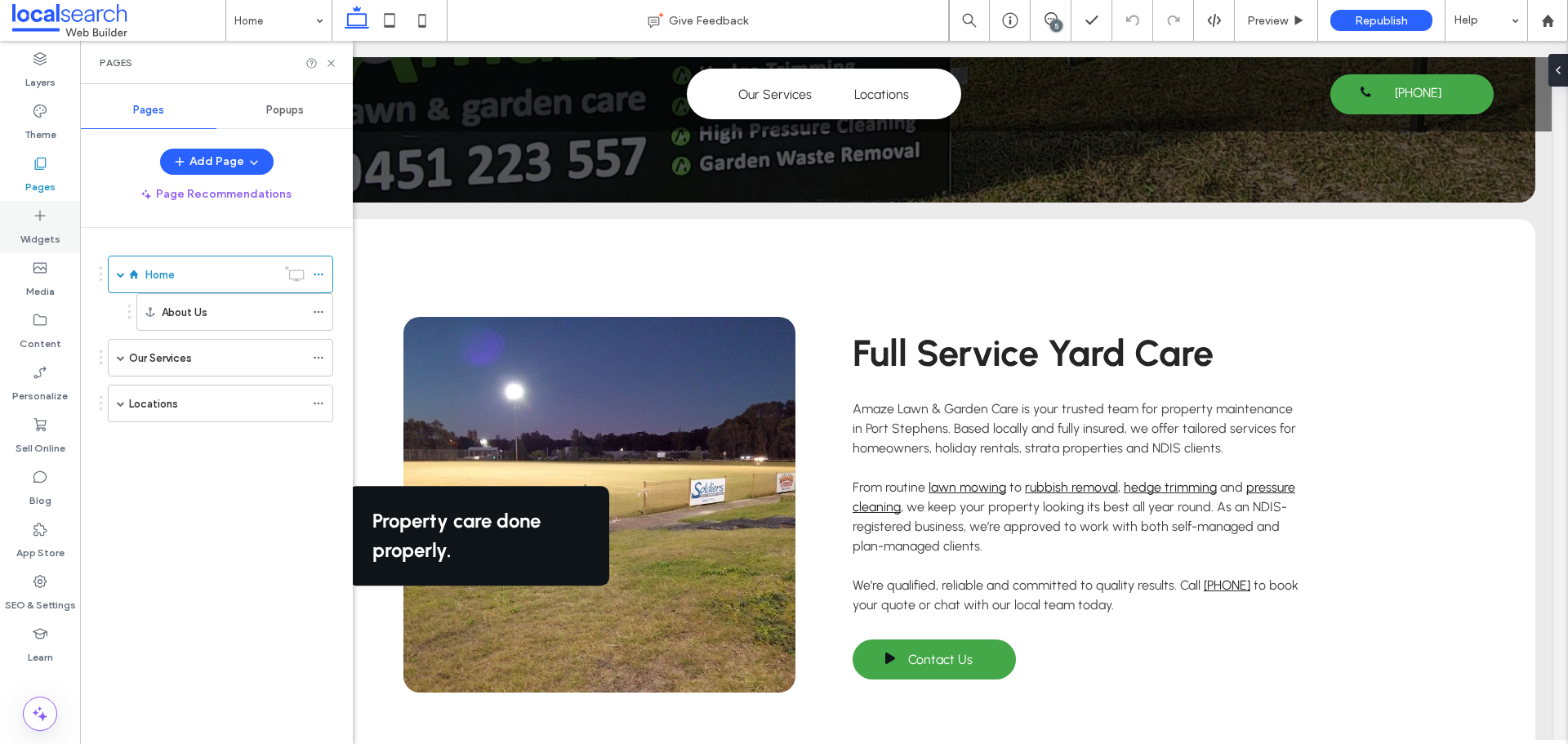 click 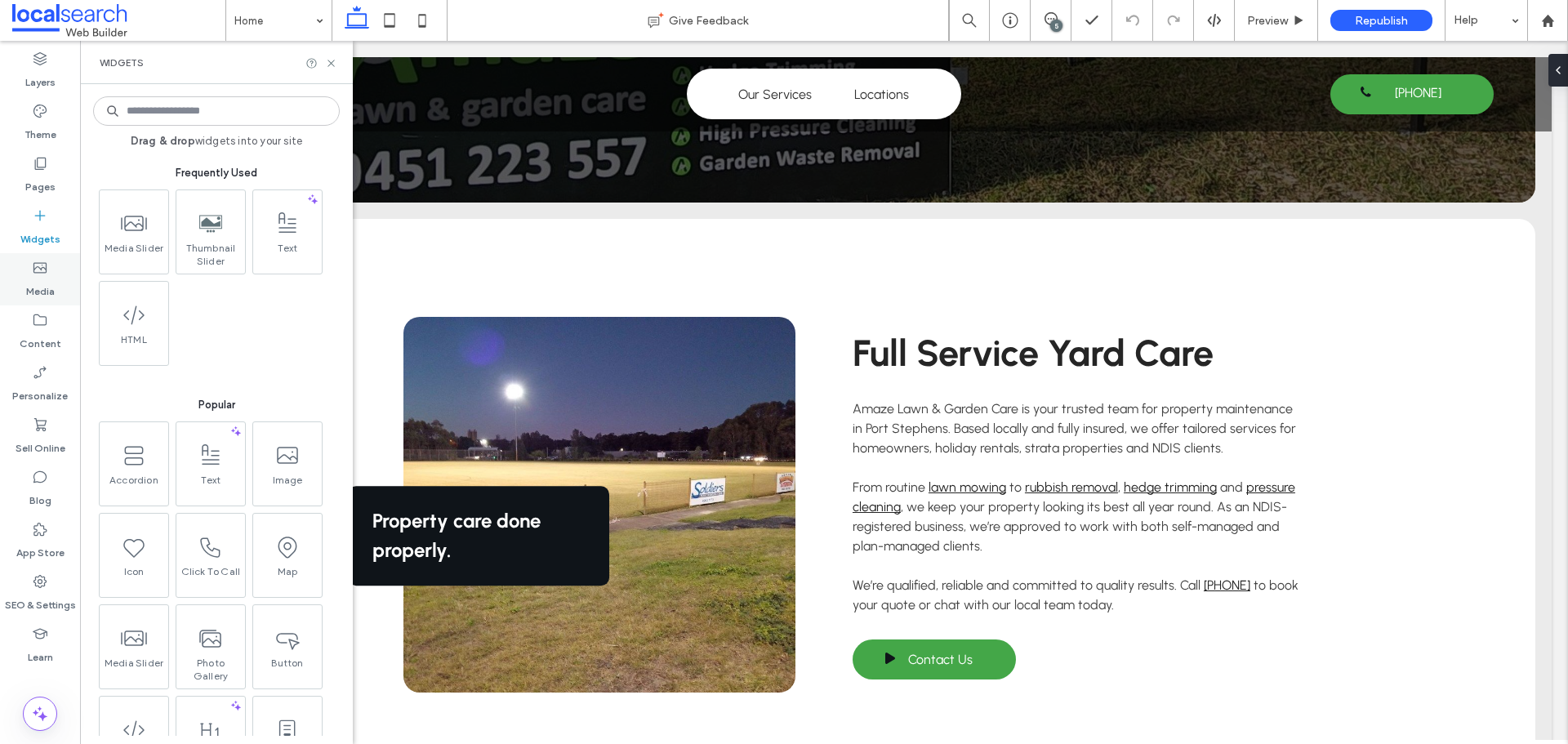 click 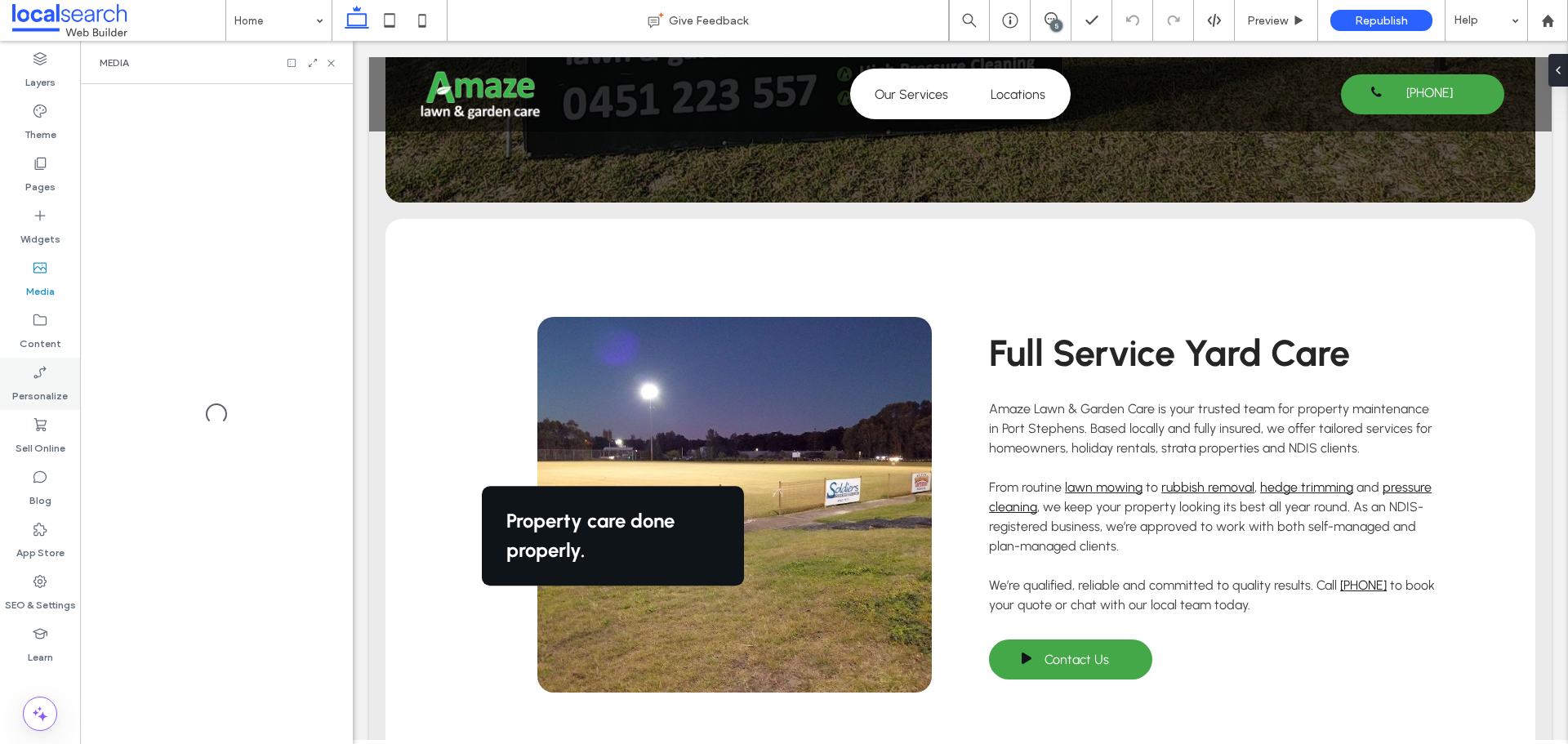 click on "Content" at bounding box center [40, 340] 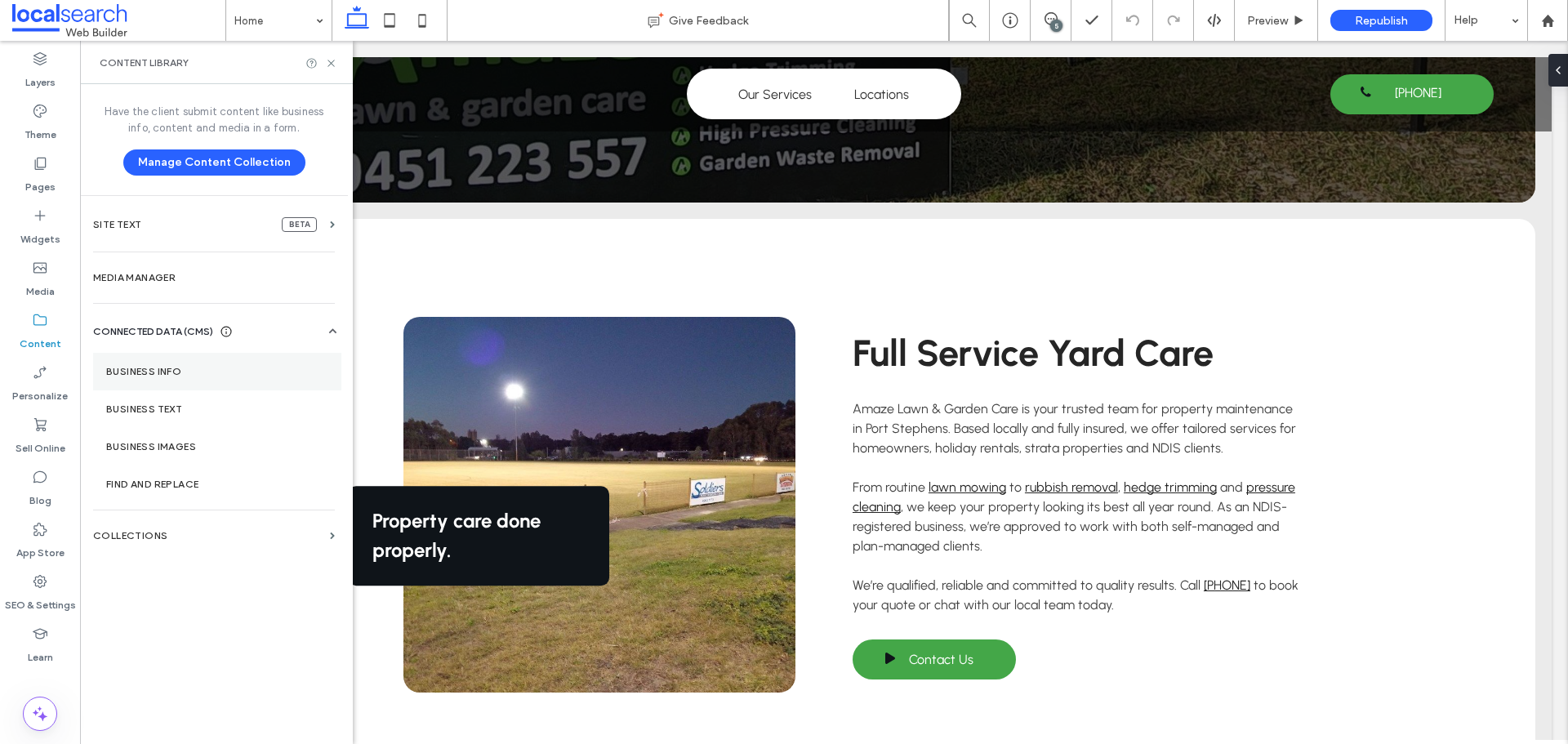 click on "Business Info" at bounding box center (217, 372) 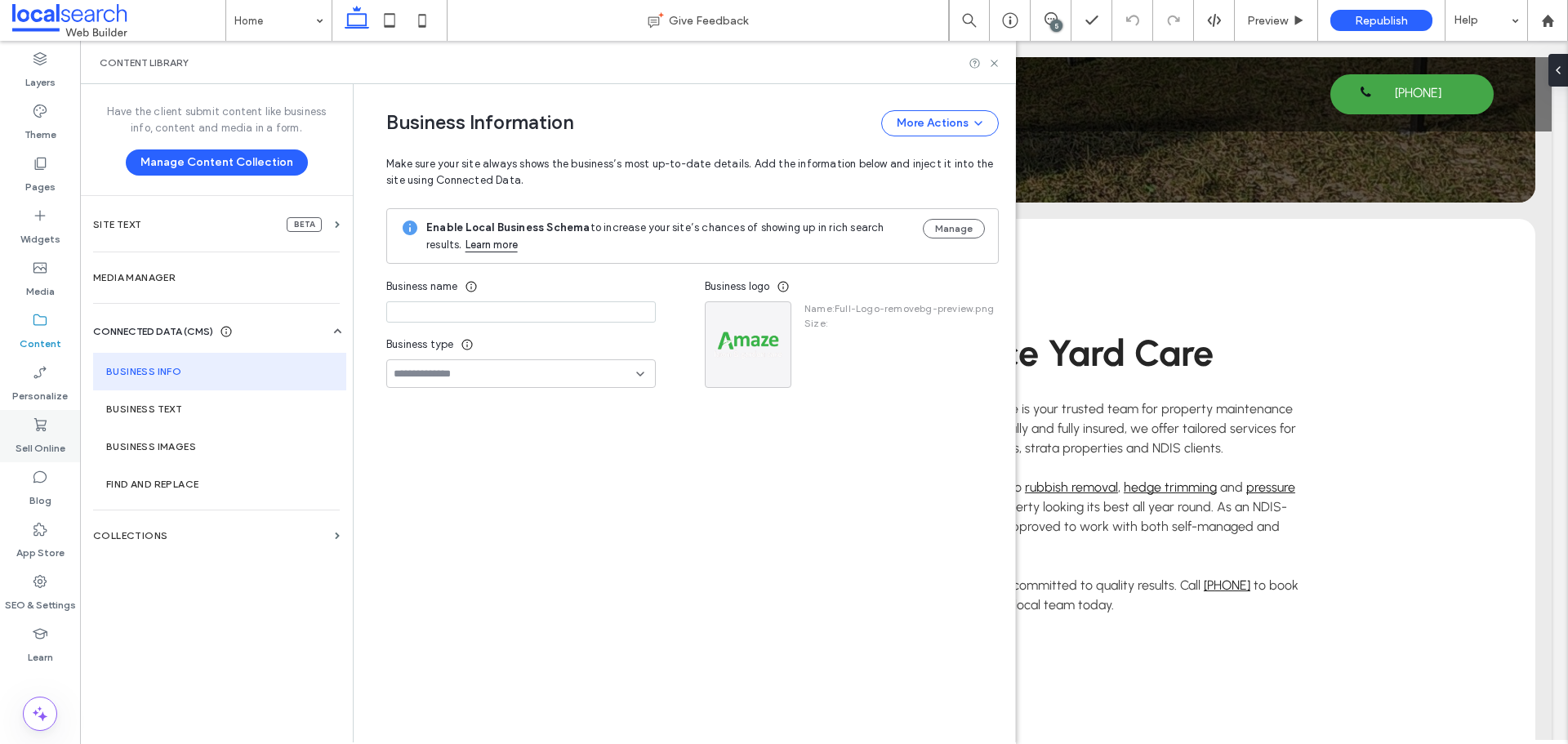 type on "**********" 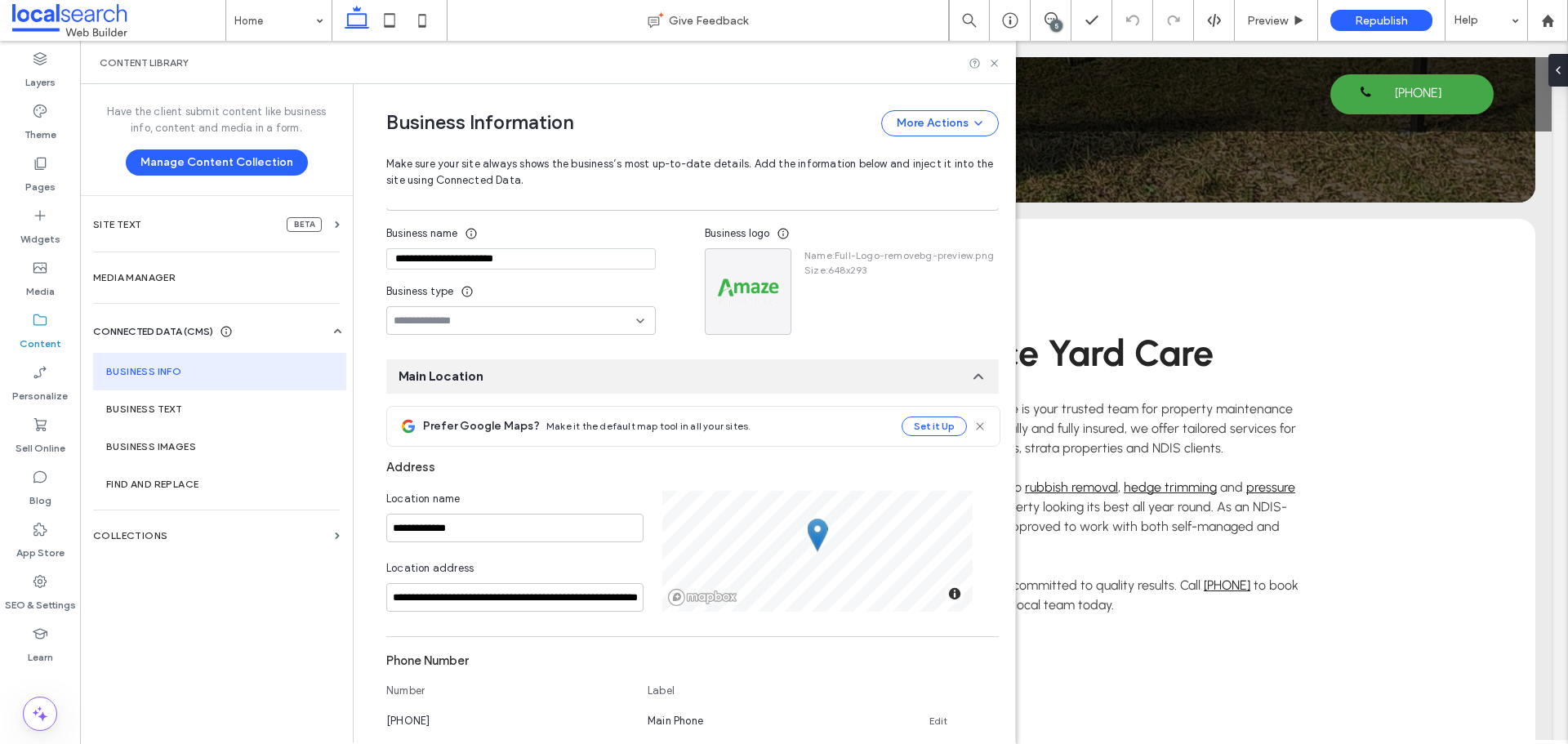scroll, scrollTop: 82, scrollLeft: 0, axis: vertical 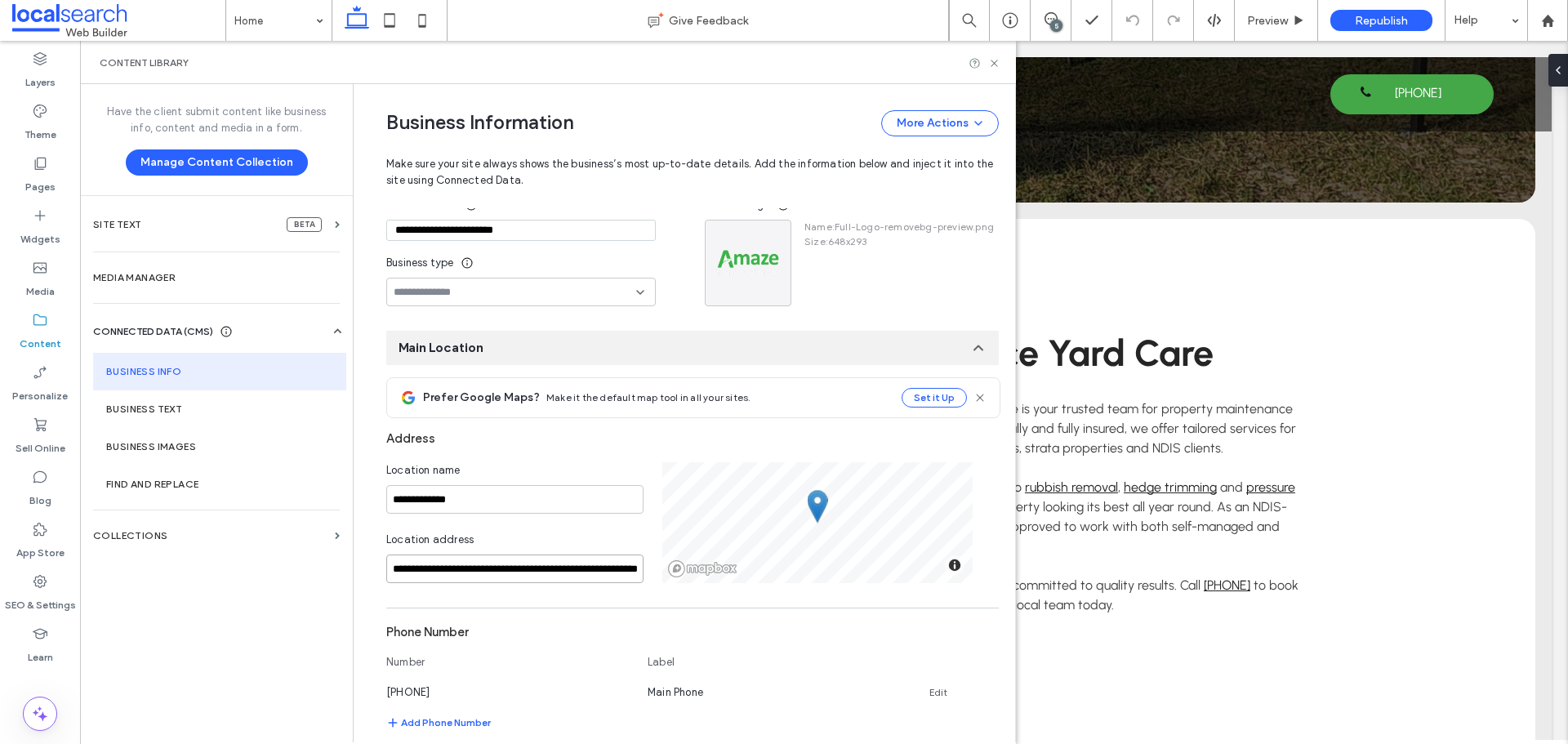 click on "**********" at bounding box center (514, 568) 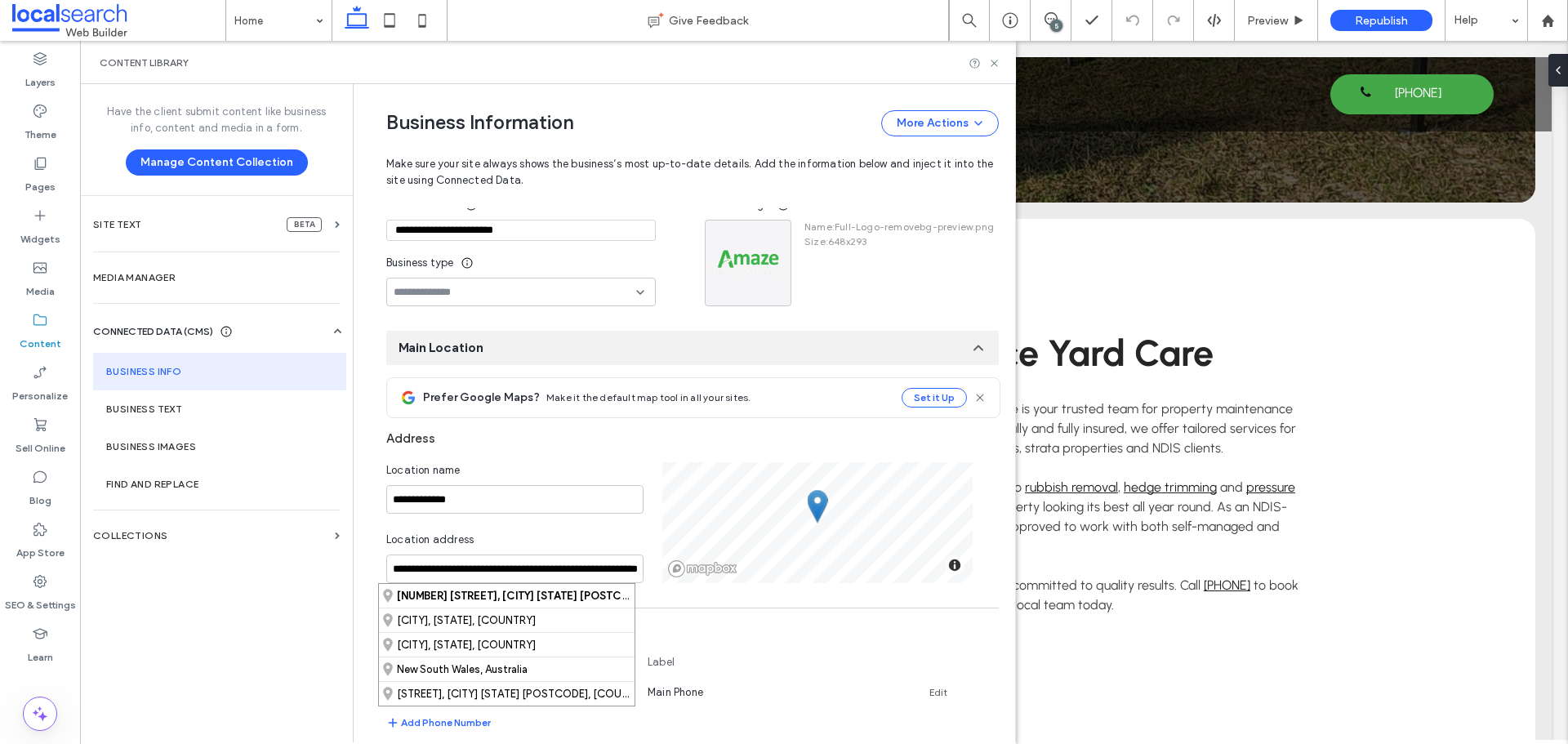 click on "**********" at bounding box center (680, 779) 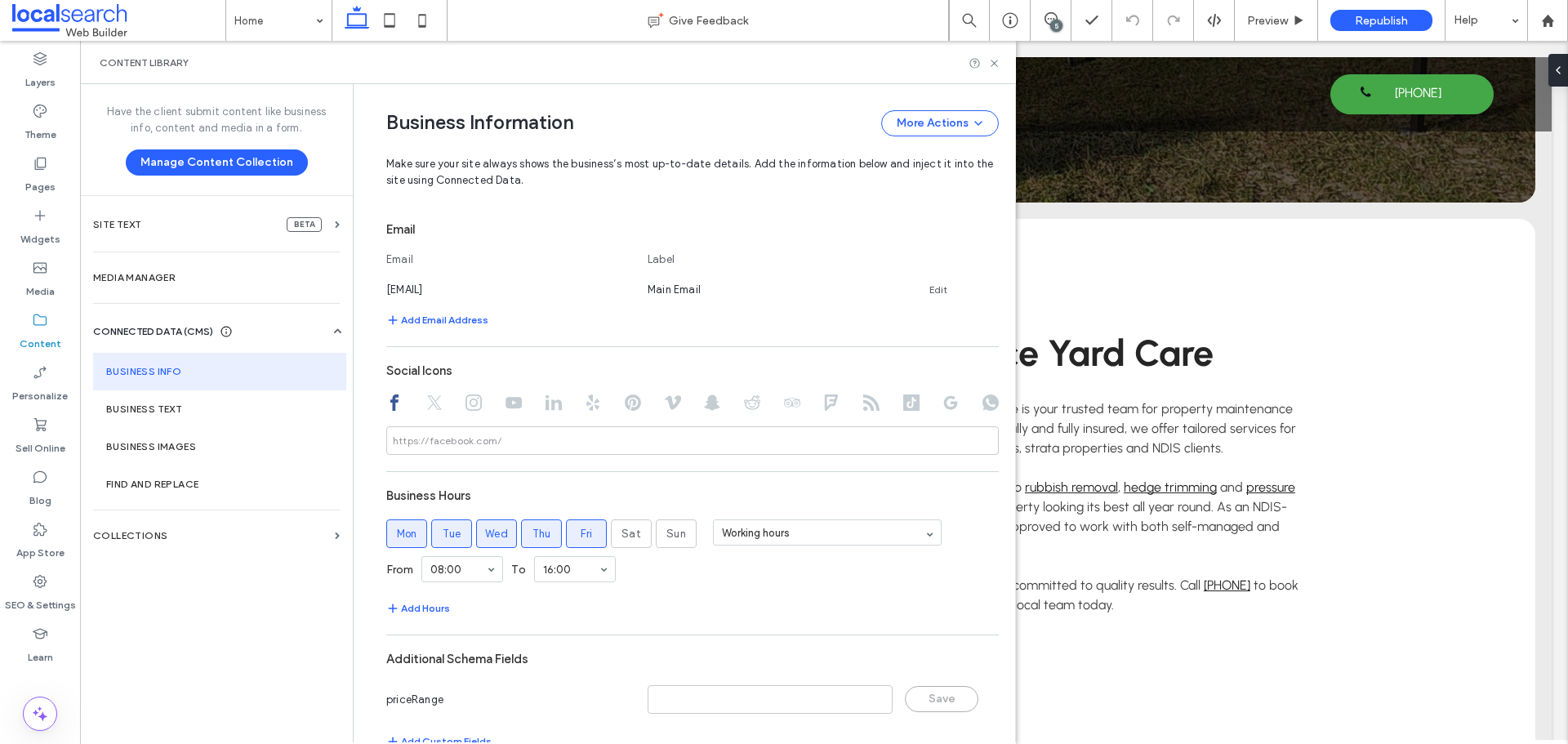 scroll, scrollTop: 653, scrollLeft: 0, axis: vertical 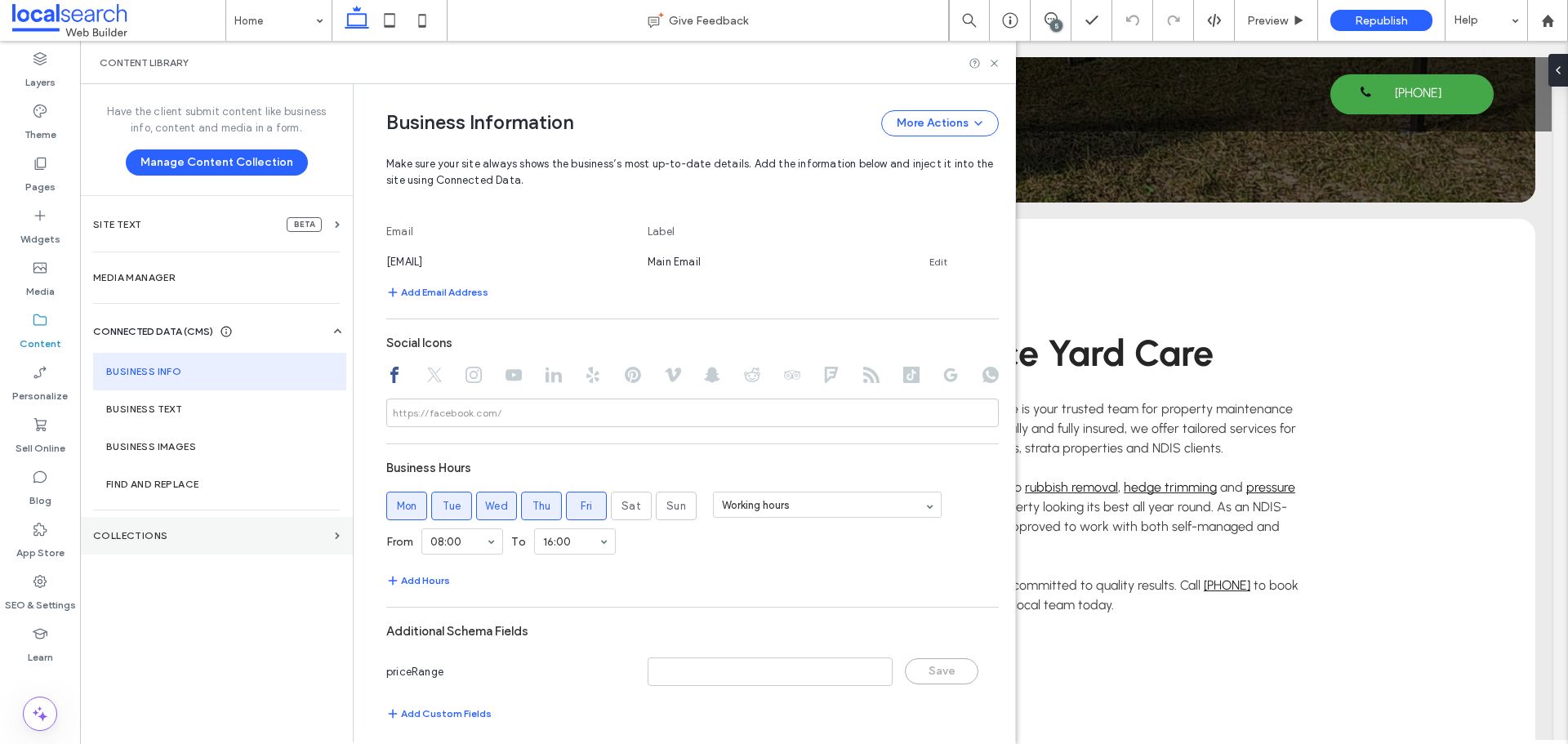 click on "Collections" at bounding box center [211, 536] 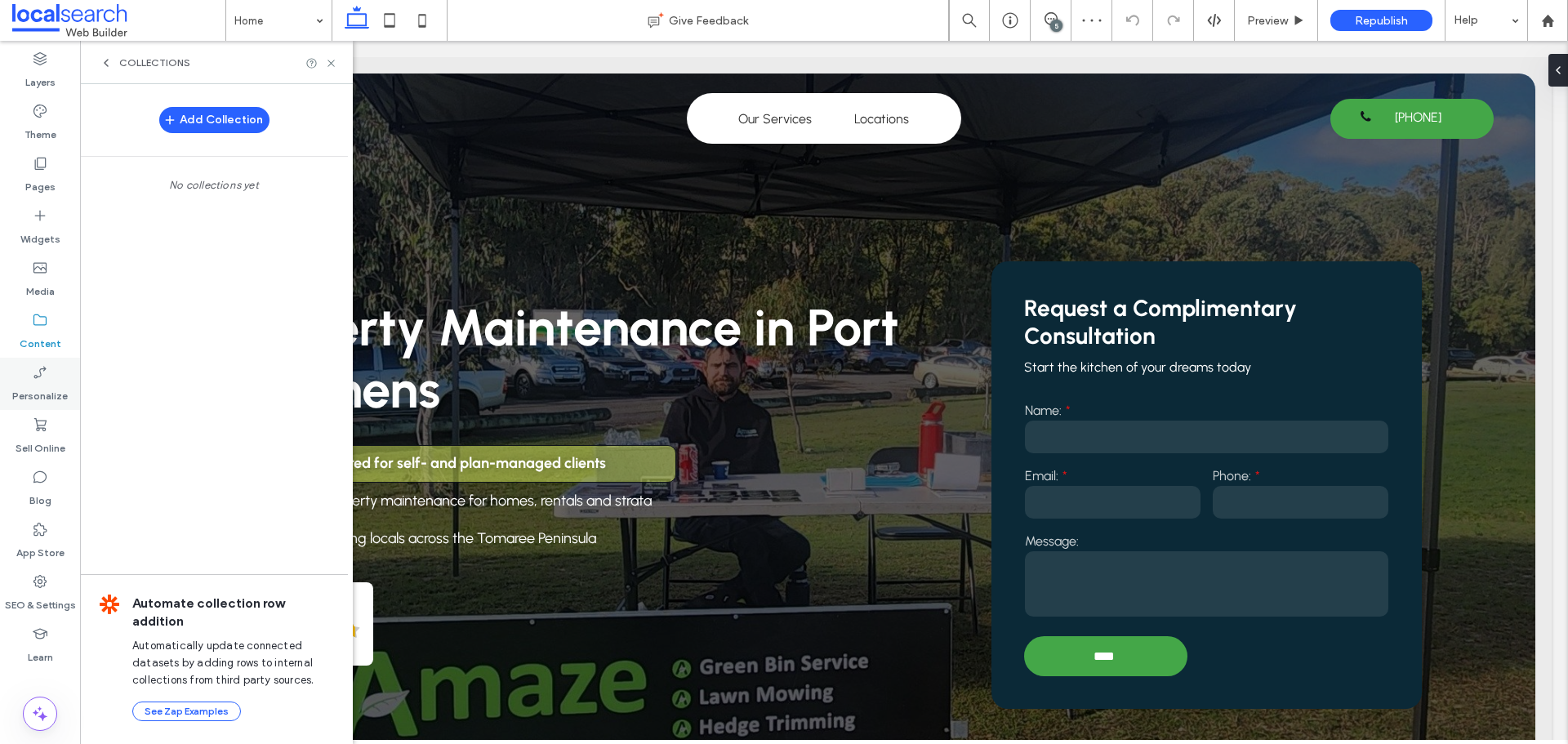scroll, scrollTop: 0, scrollLeft: 0, axis: both 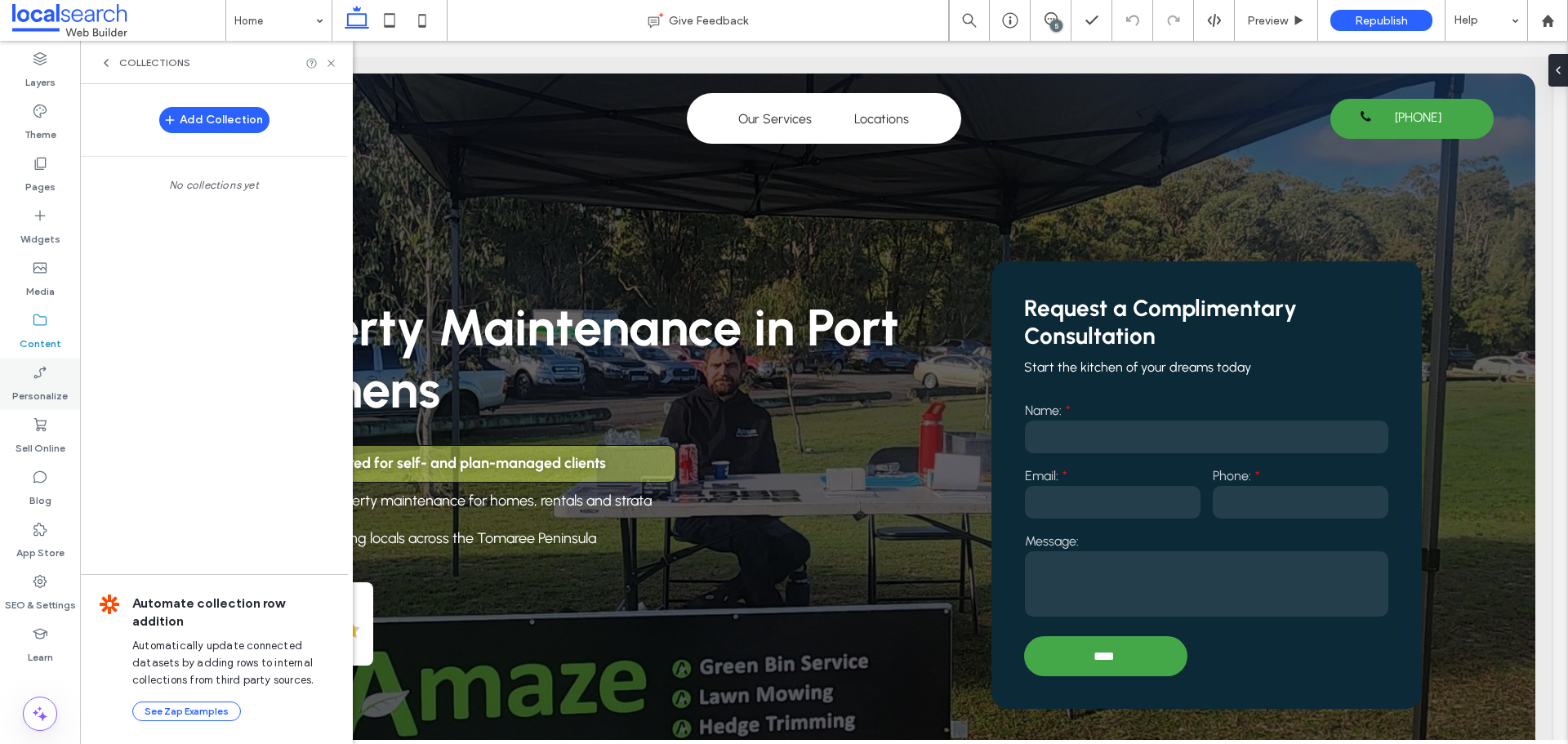 click on "Personalize" at bounding box center [40, 392] 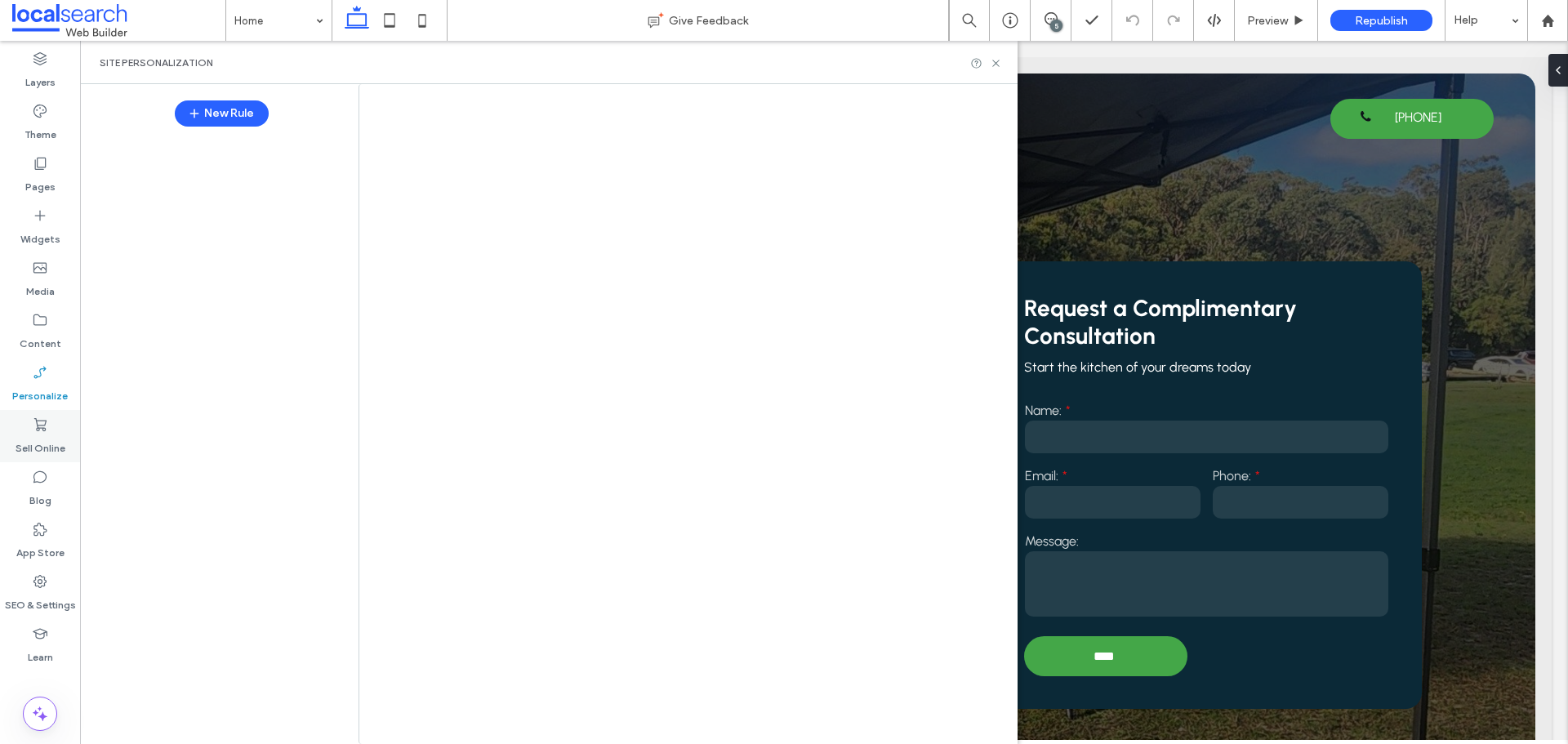 click on "Sell Online" at bounding box center [40, 444] 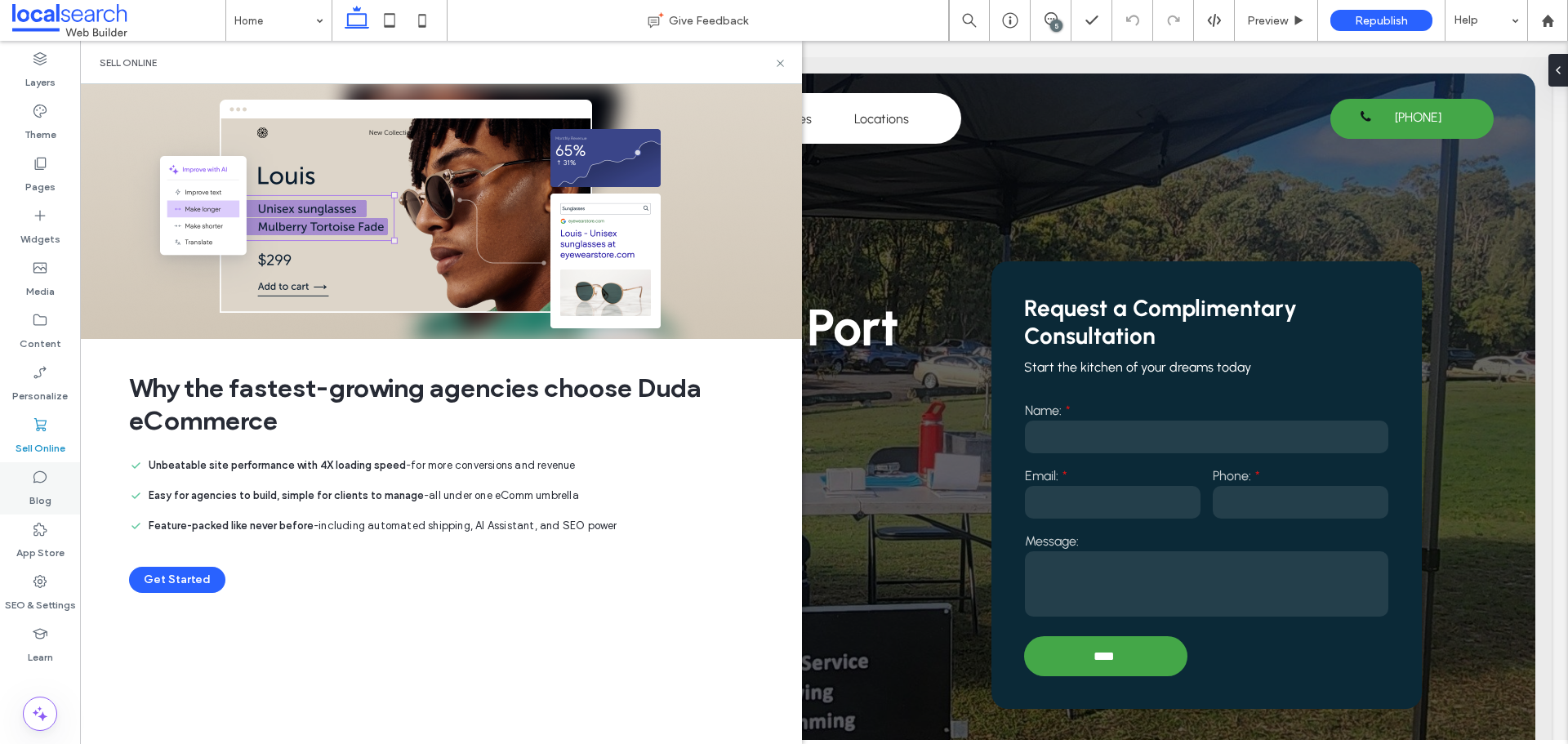 click on "Blog" at bounding box center (40, 497) 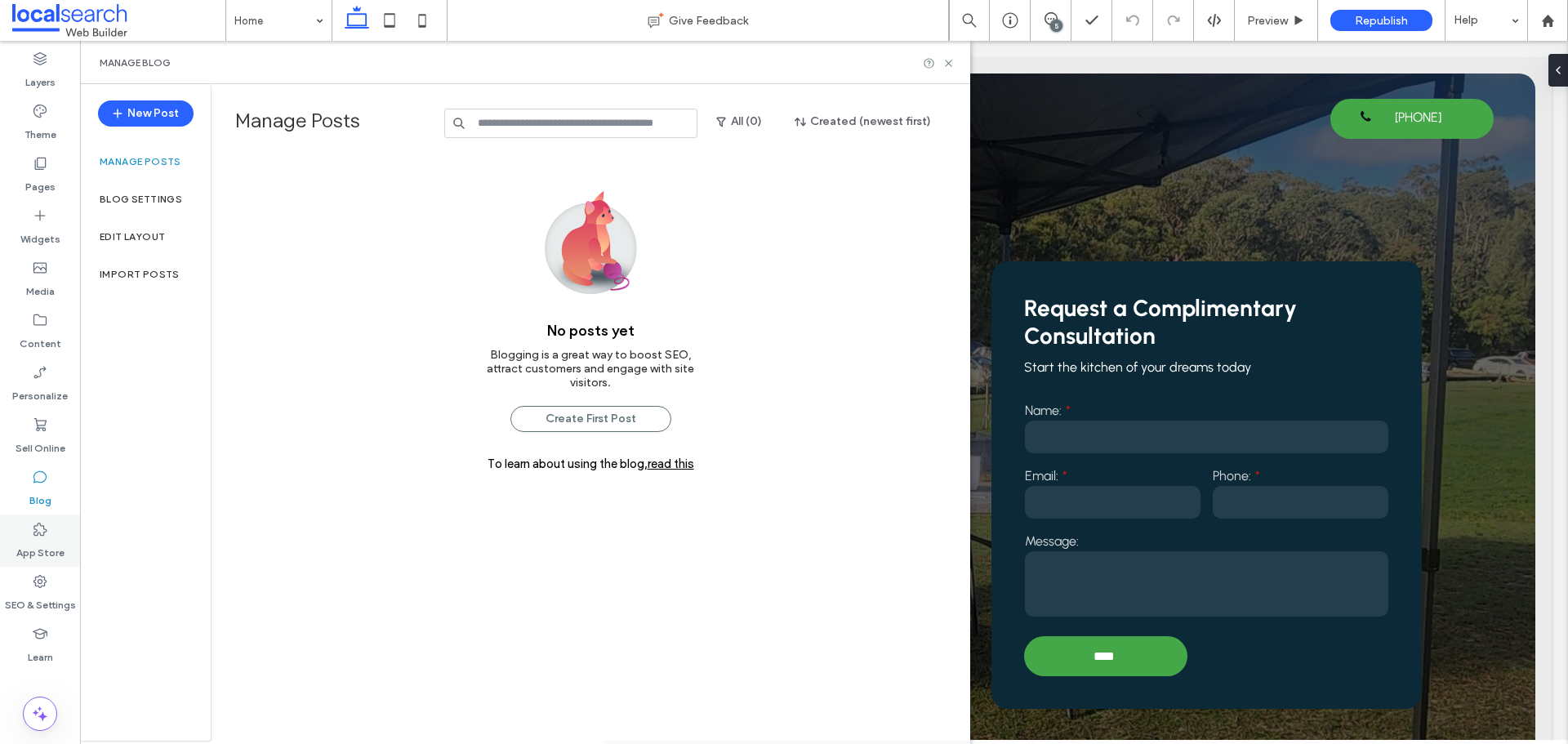 click on "App Store" at bounding box center [40, 541] 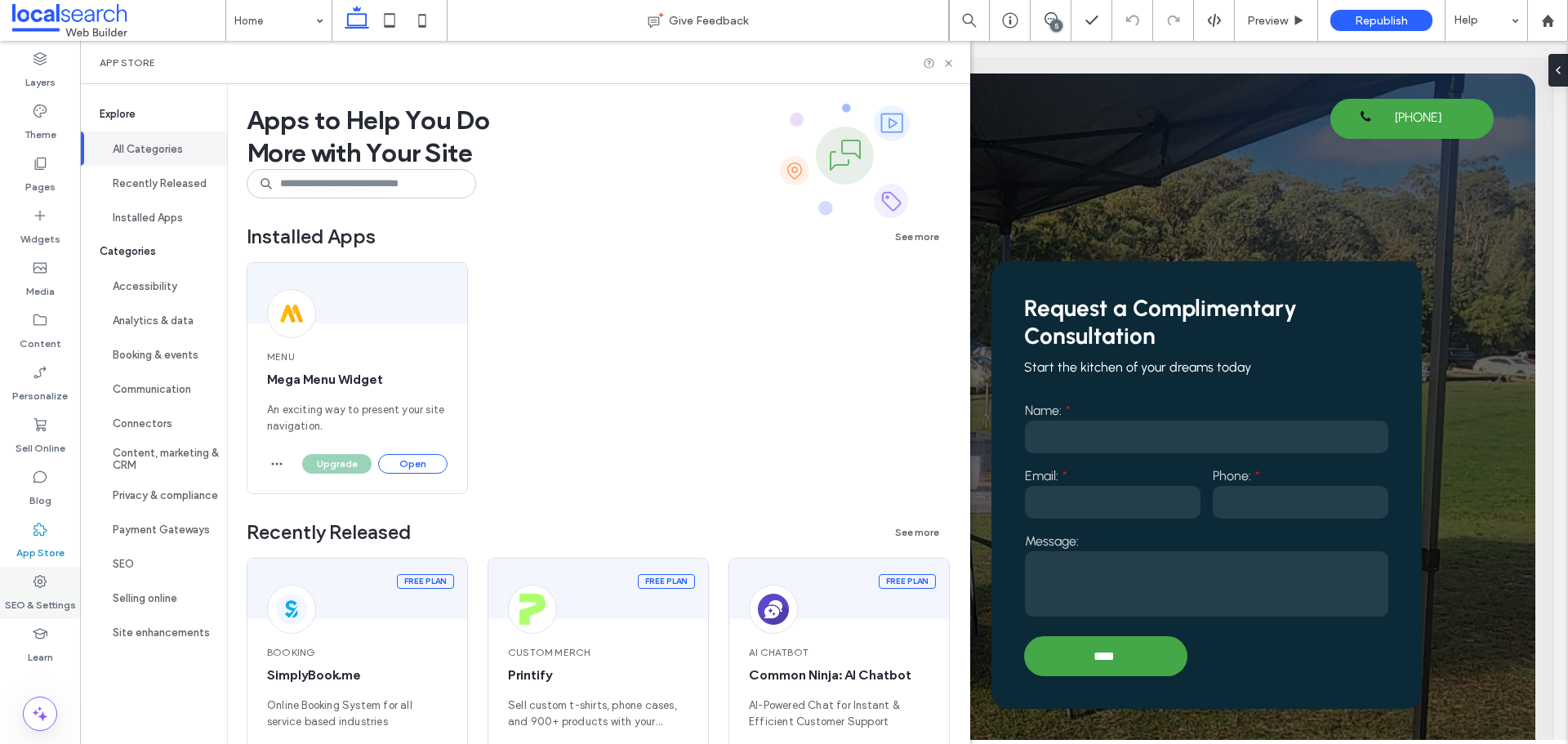 click on "SEO & Settings" at bounding box center (40, 601) 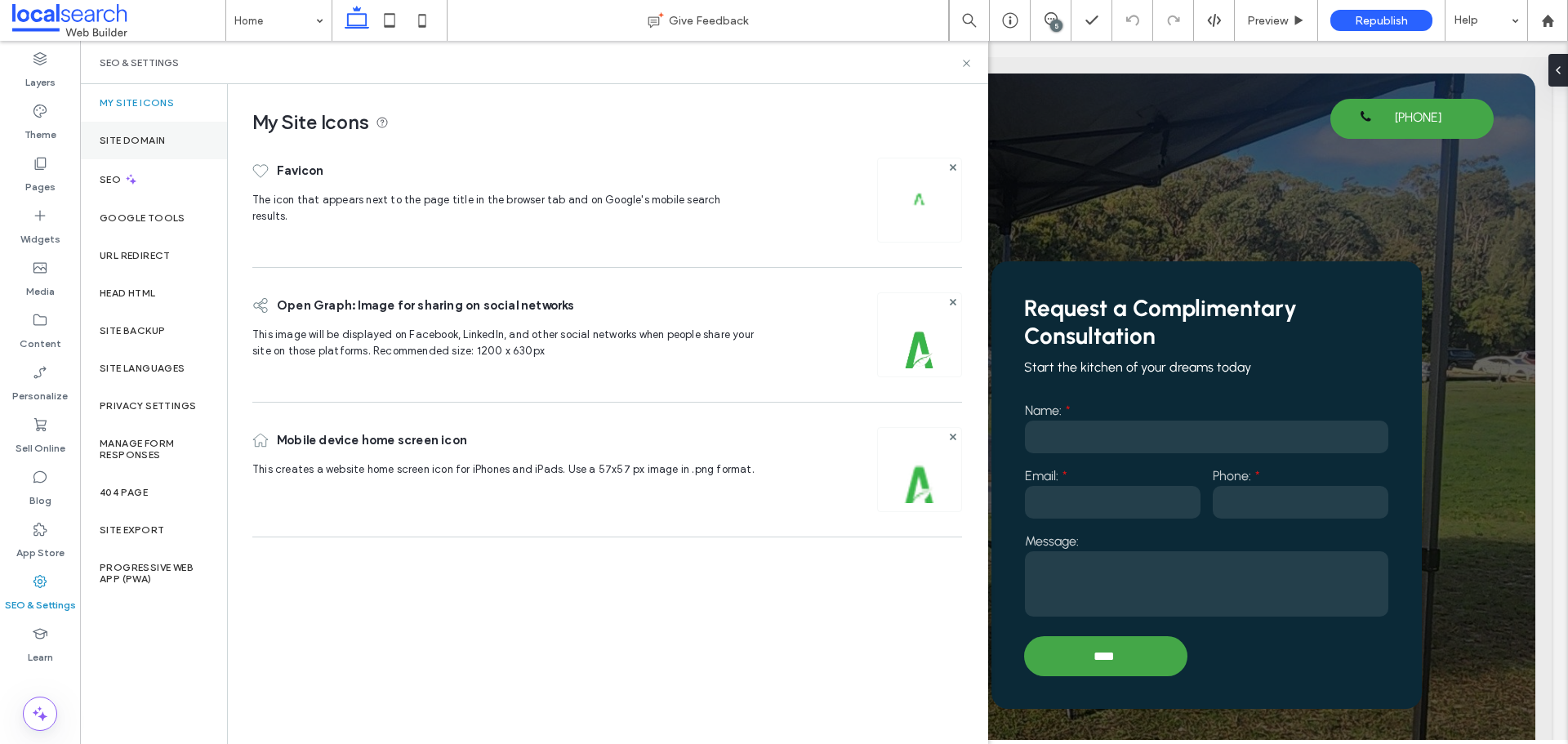 click on "Site Domain" at bounding box center [154, 140] 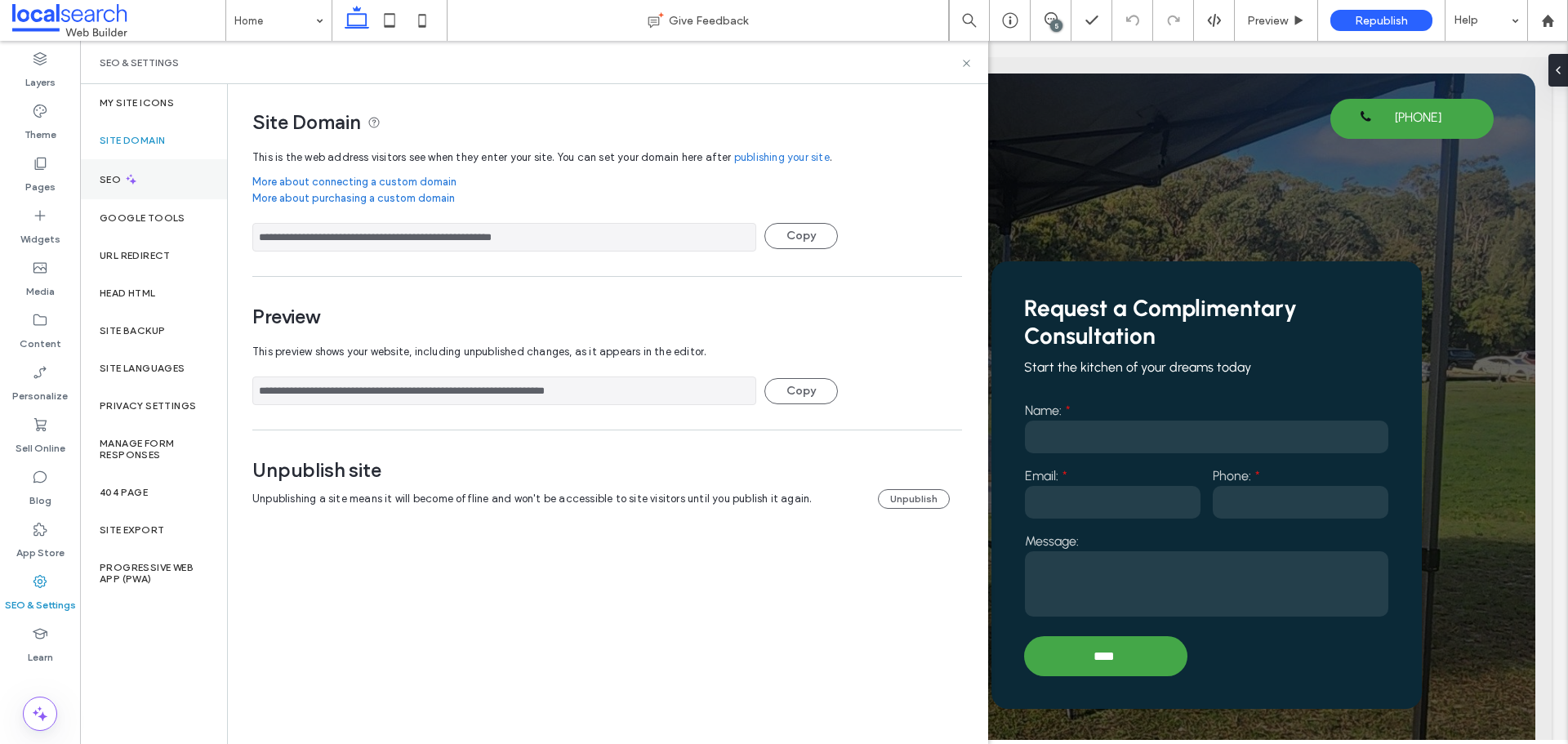 click on "SEO" at bounding box center [154, 179] 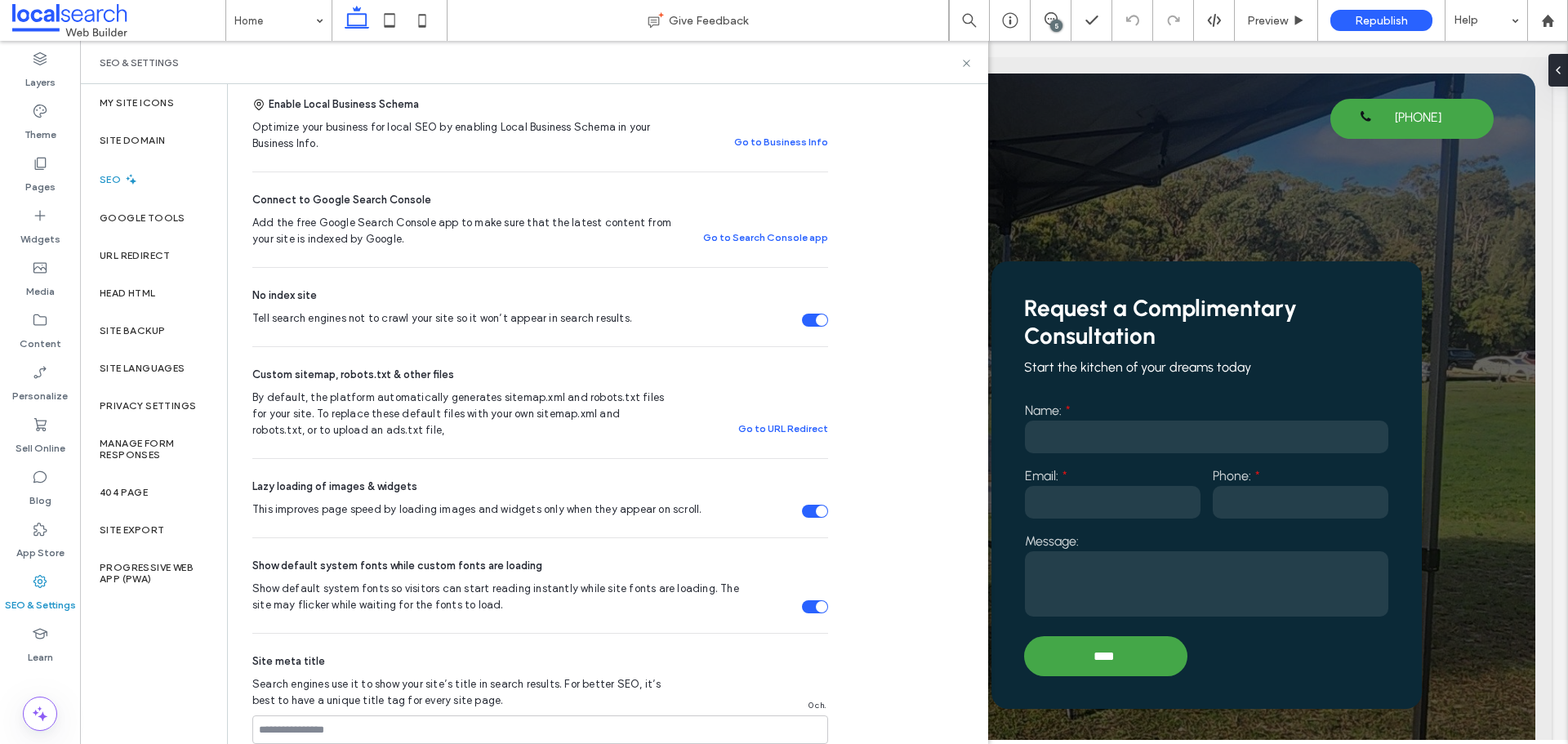 scroll, scrollTop: 572, scrollLeft: 0, axis: vertical 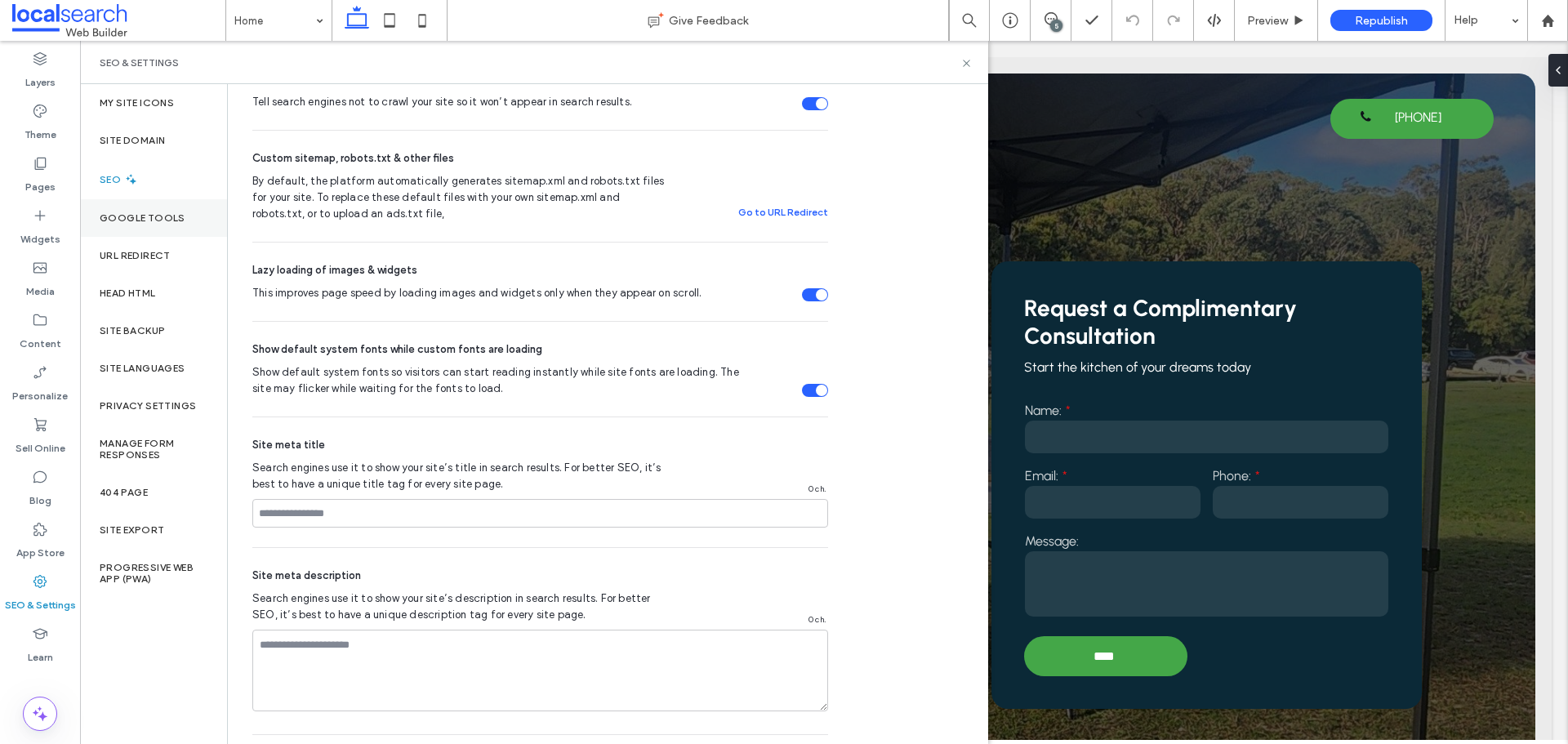 click on "Google Tools" at bounding box center [142, 218] 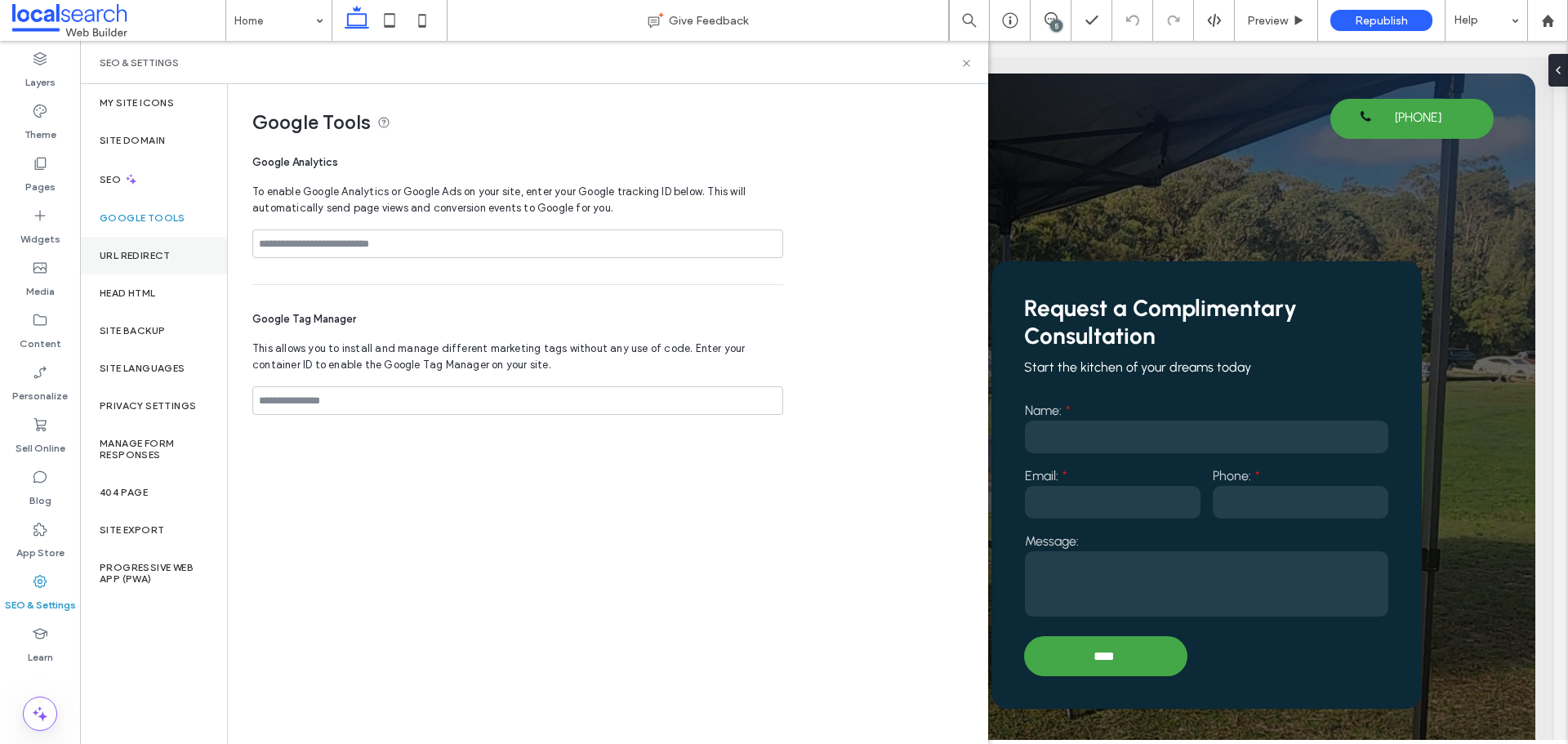 click on "URL Redirect" at bounding box center (154, 256) 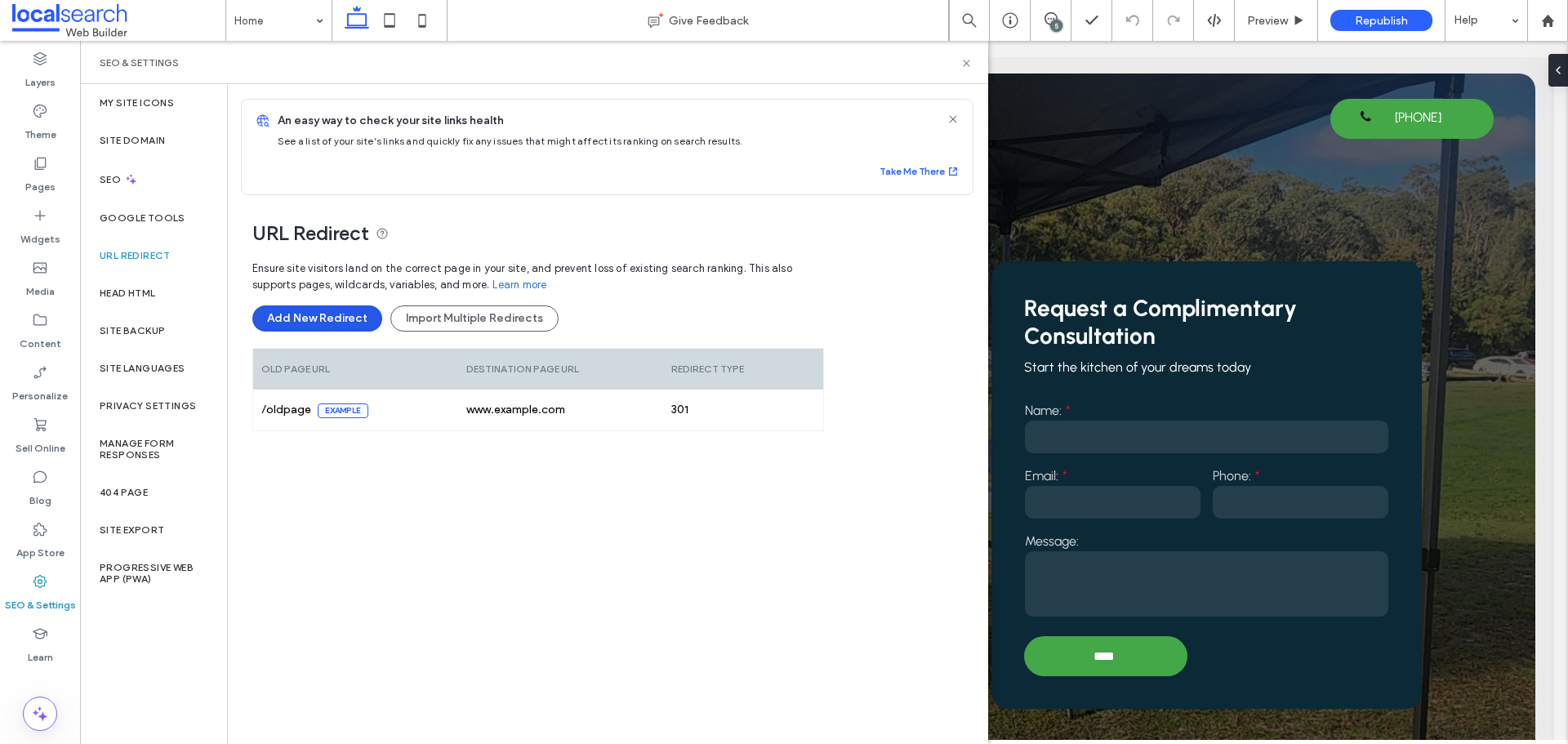 click on "Add New Redirect" at bounding box center [317, 319] 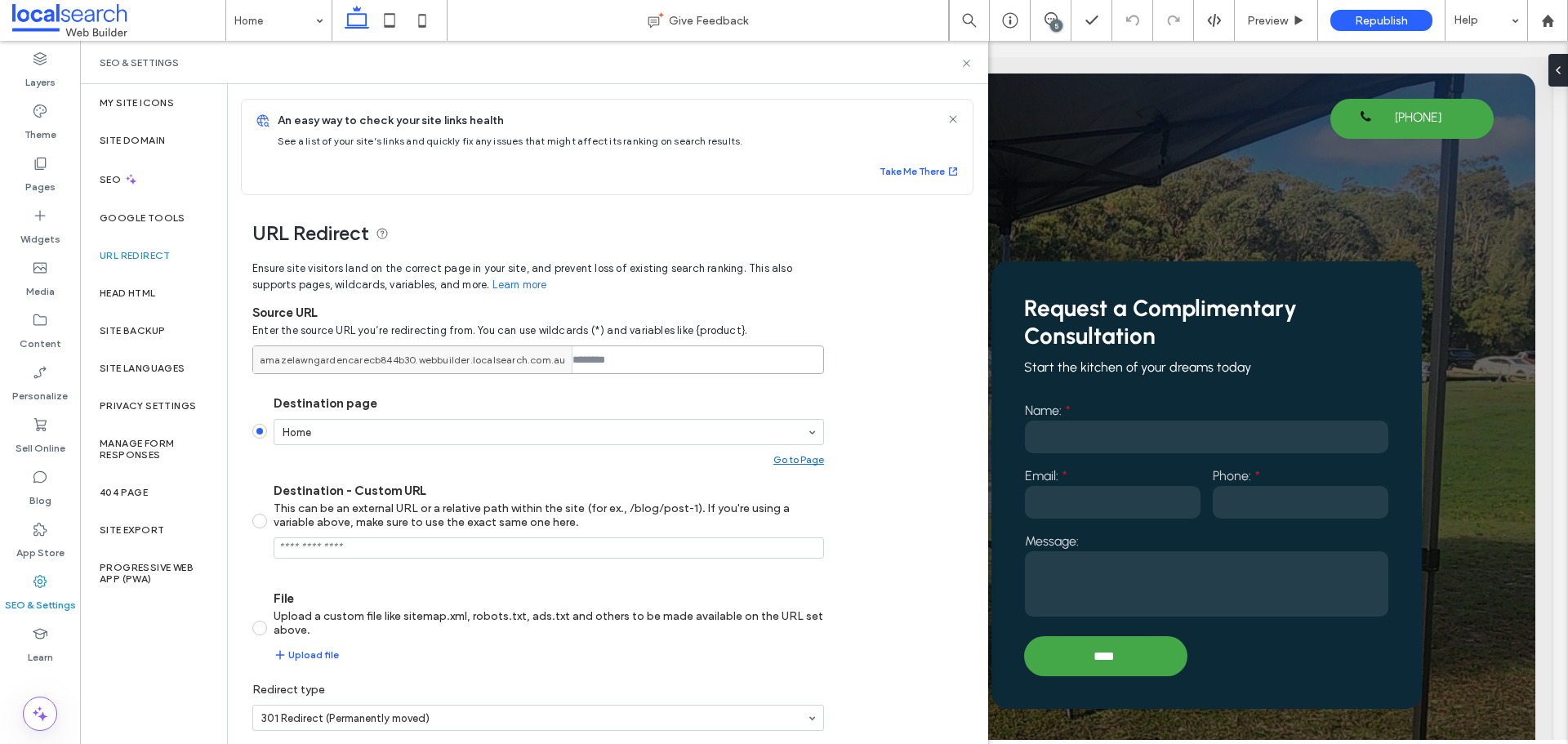 click at bounding box center [538, 359] 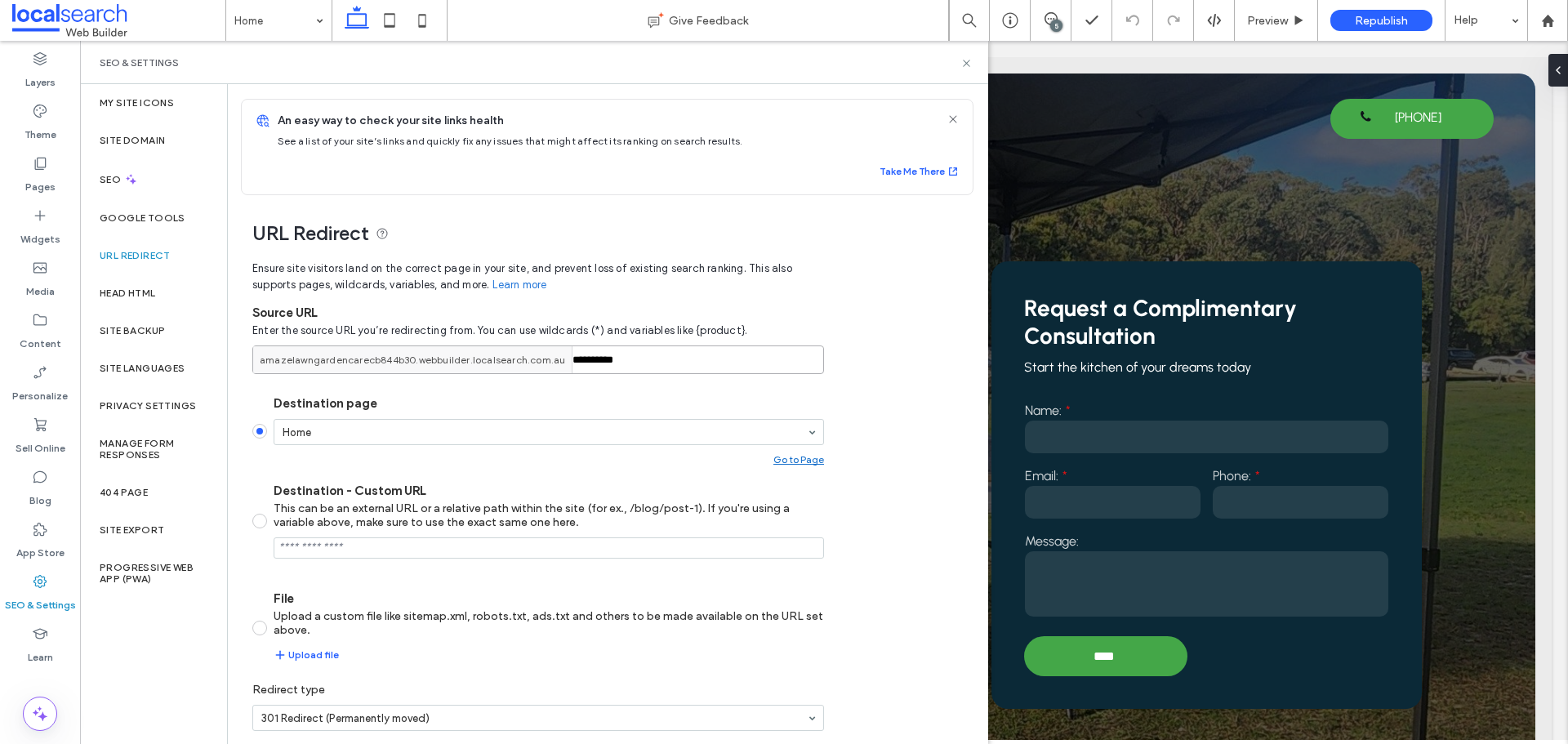 type on "*********" 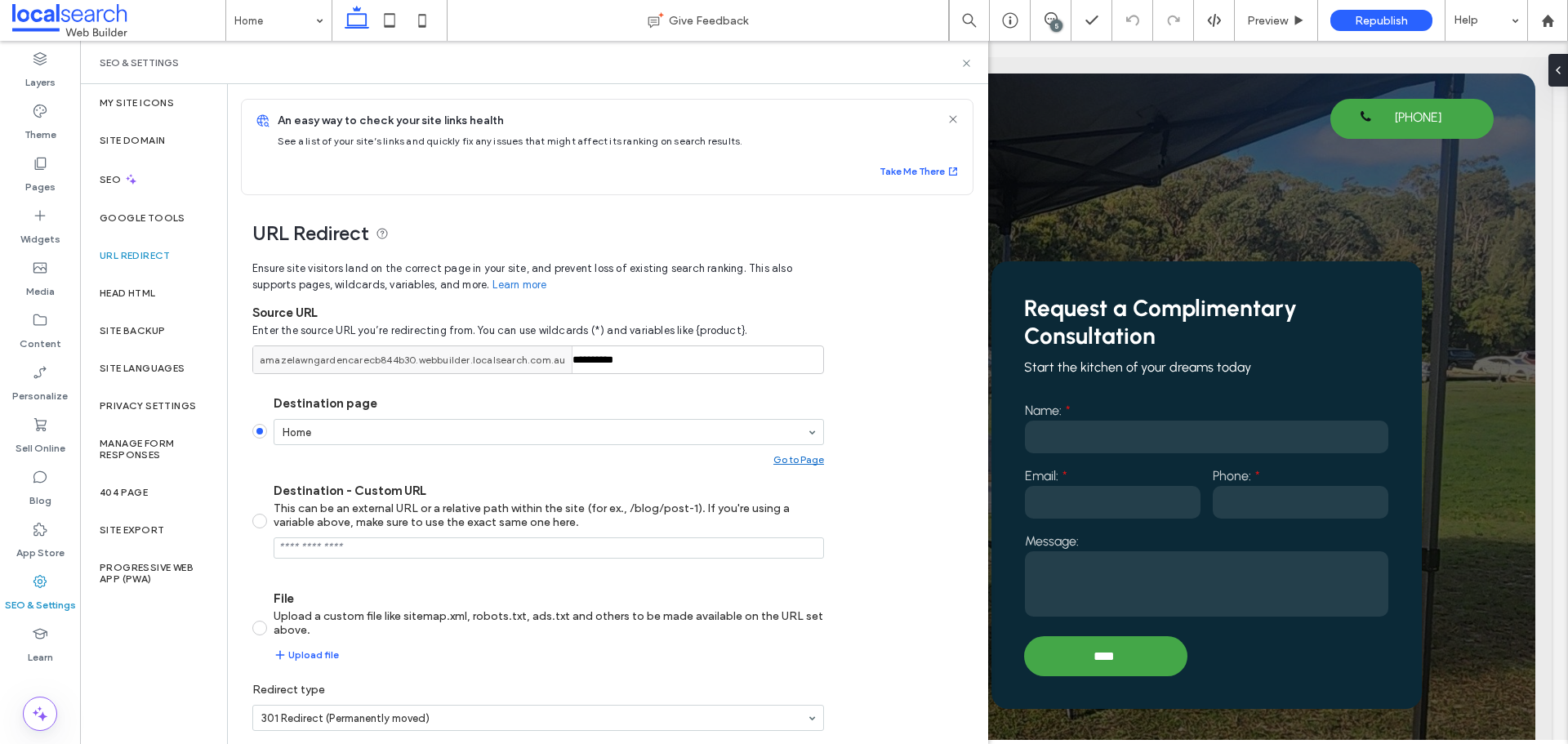 click on "Destination page" at bounding box center [549, 403] 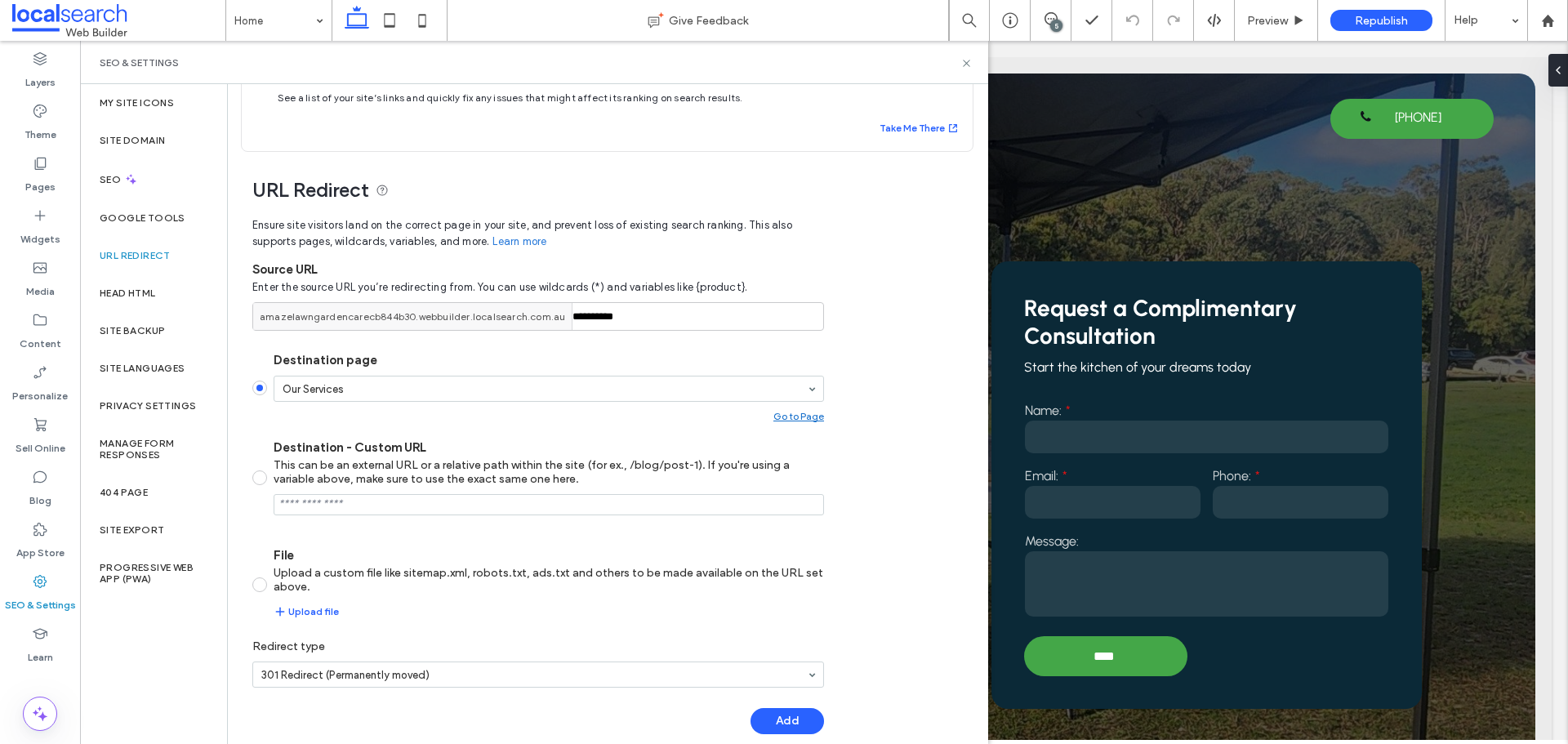 scroll, scrollTop: 65, scrollLeft: 0, axis: vertical 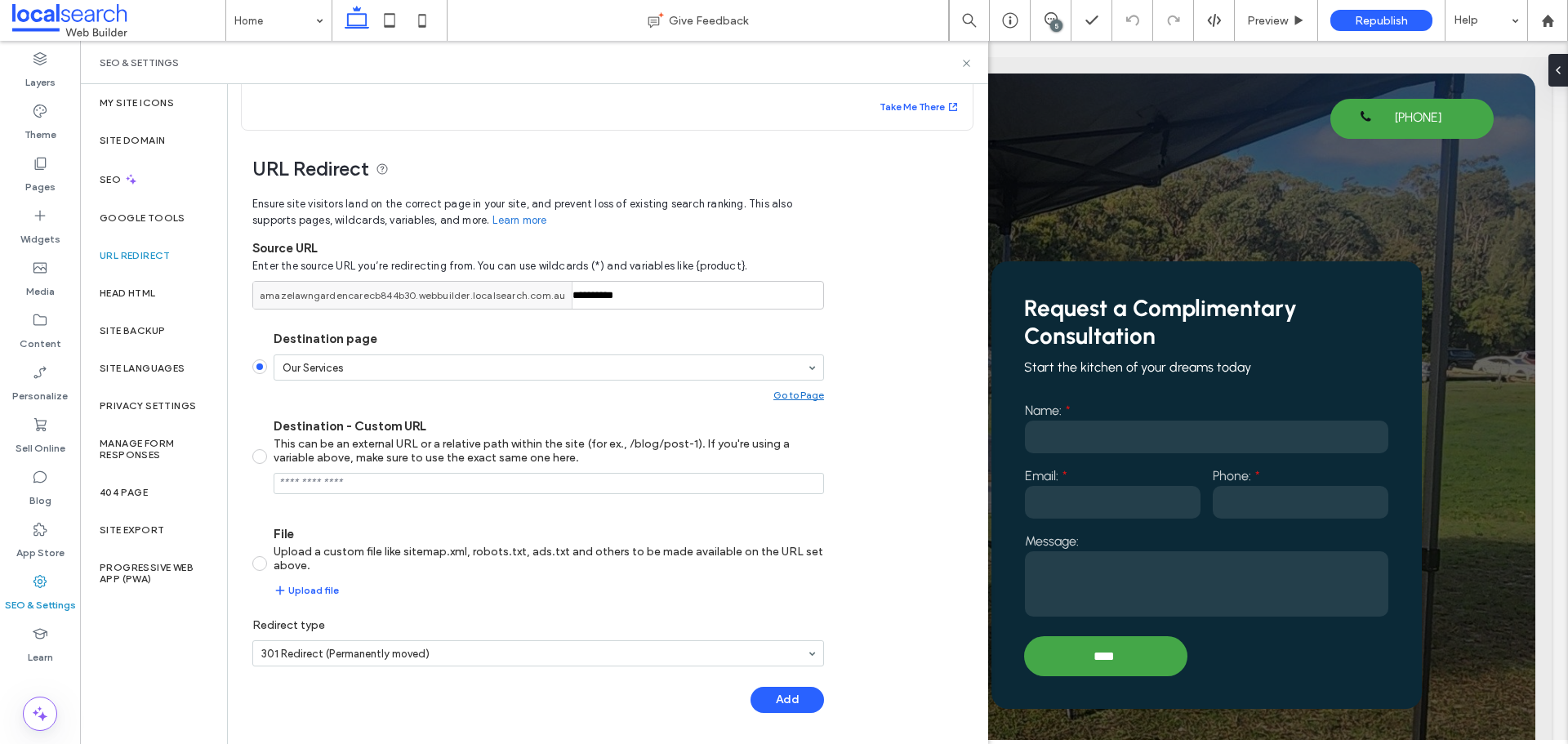 click on "Add" at bounding box center [787, 700] 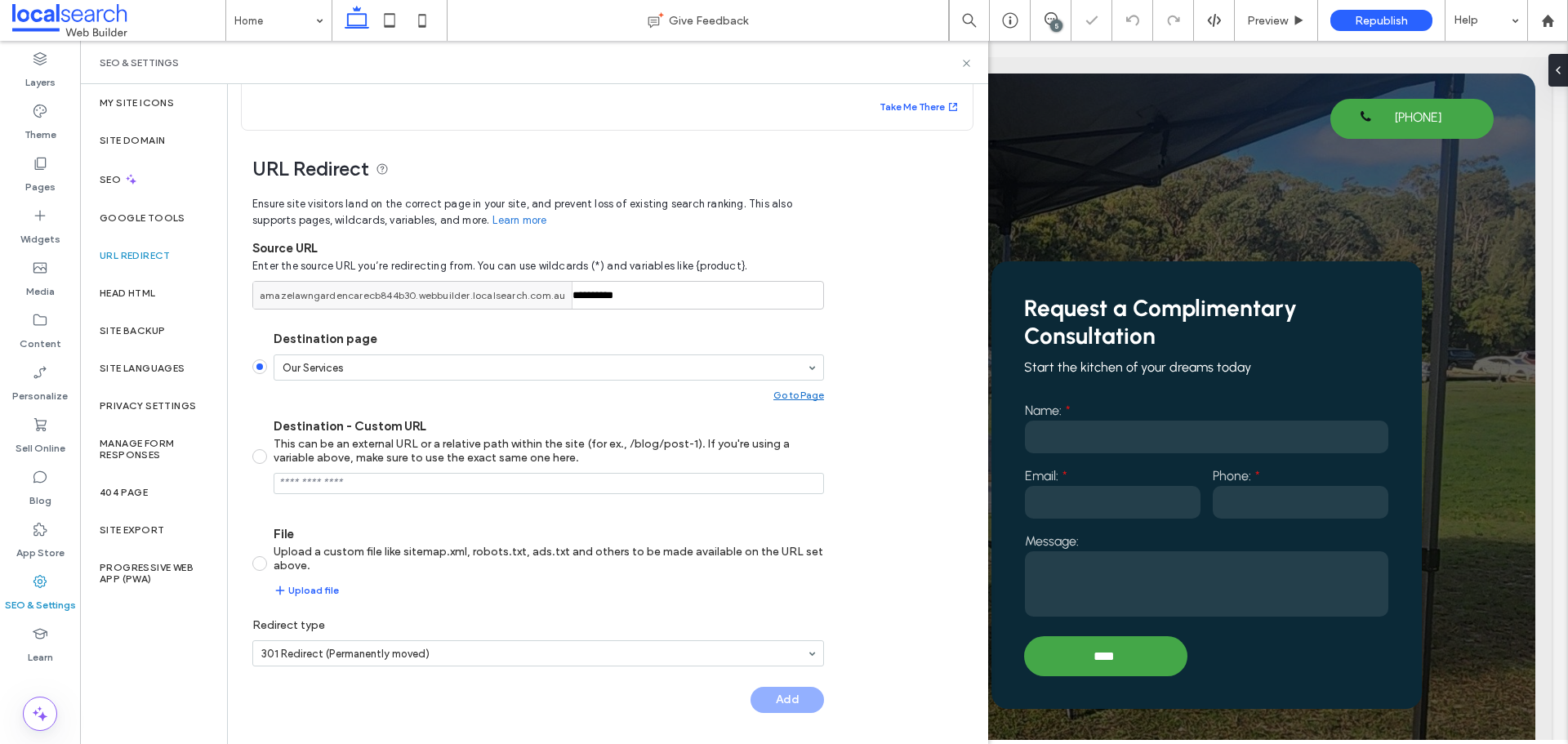 scroll, scrollTop: 13, scrollLeft: 0, axis: vertical 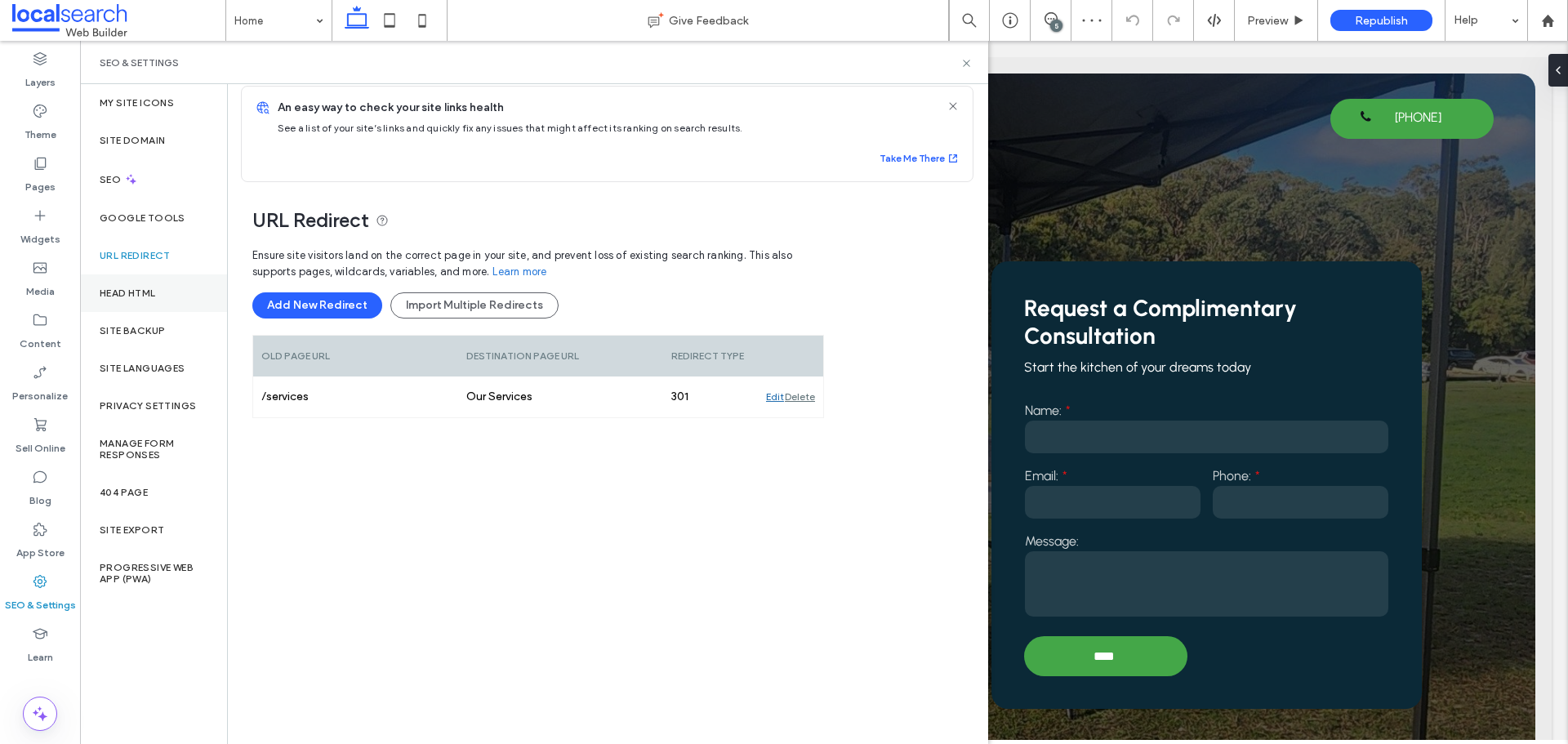 click on "Head HTML" at bounding box center (154, 293) 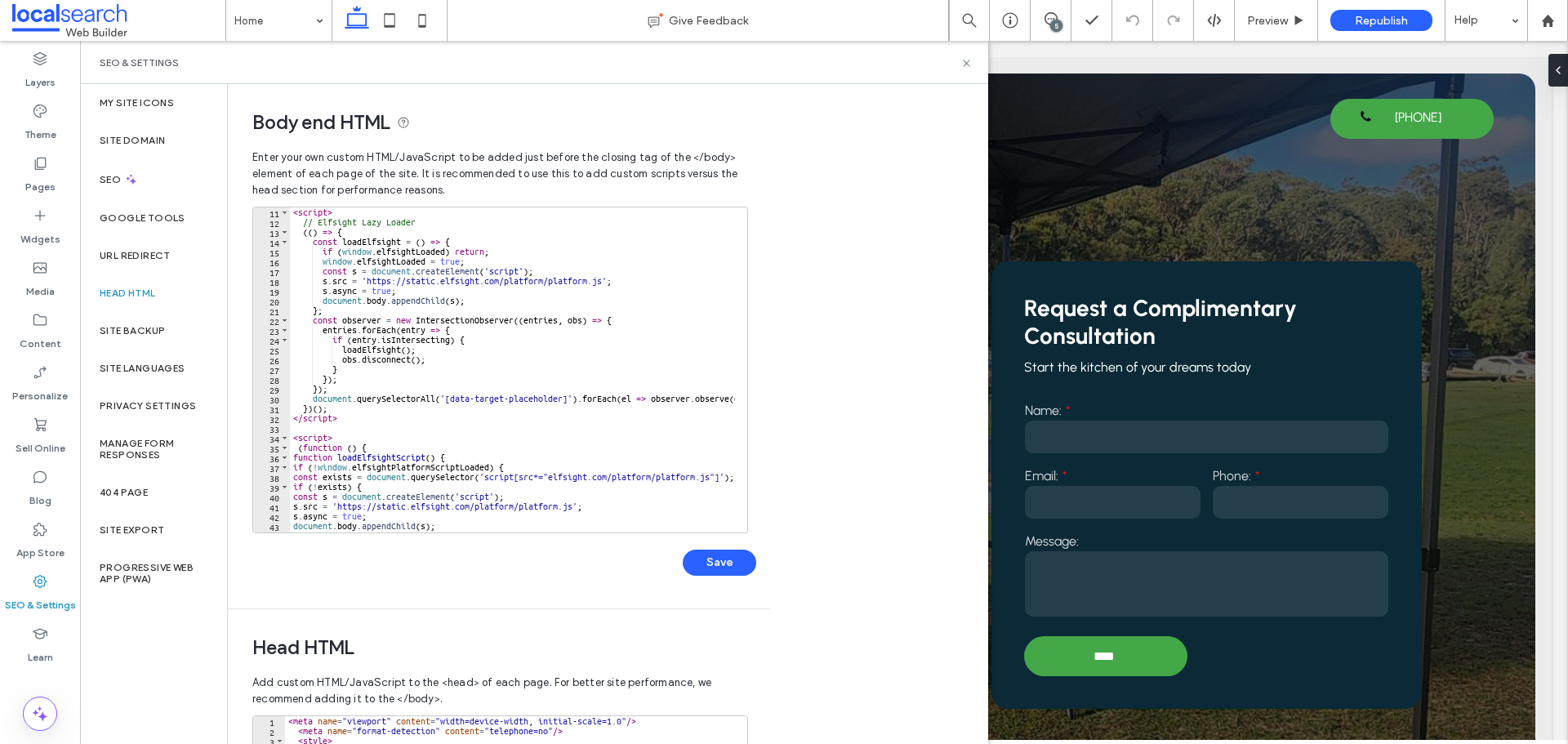 scroll, scrollTop: 98, scrollLeft: 0, axis: vertical 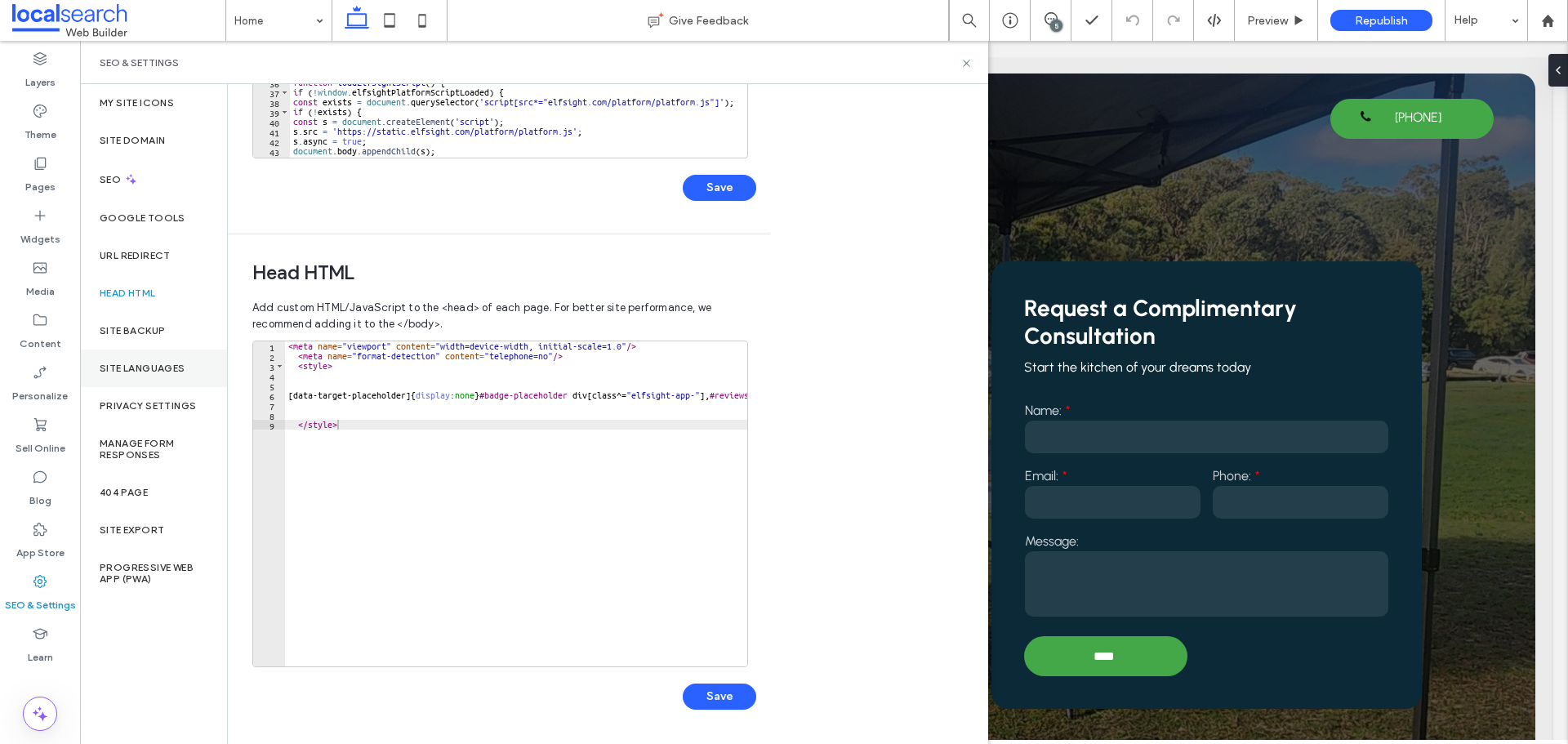 drag, startPoint x: 175, startPoint y: 336, endPoint x: 179, endPoint y: 350, distance: 14.56022 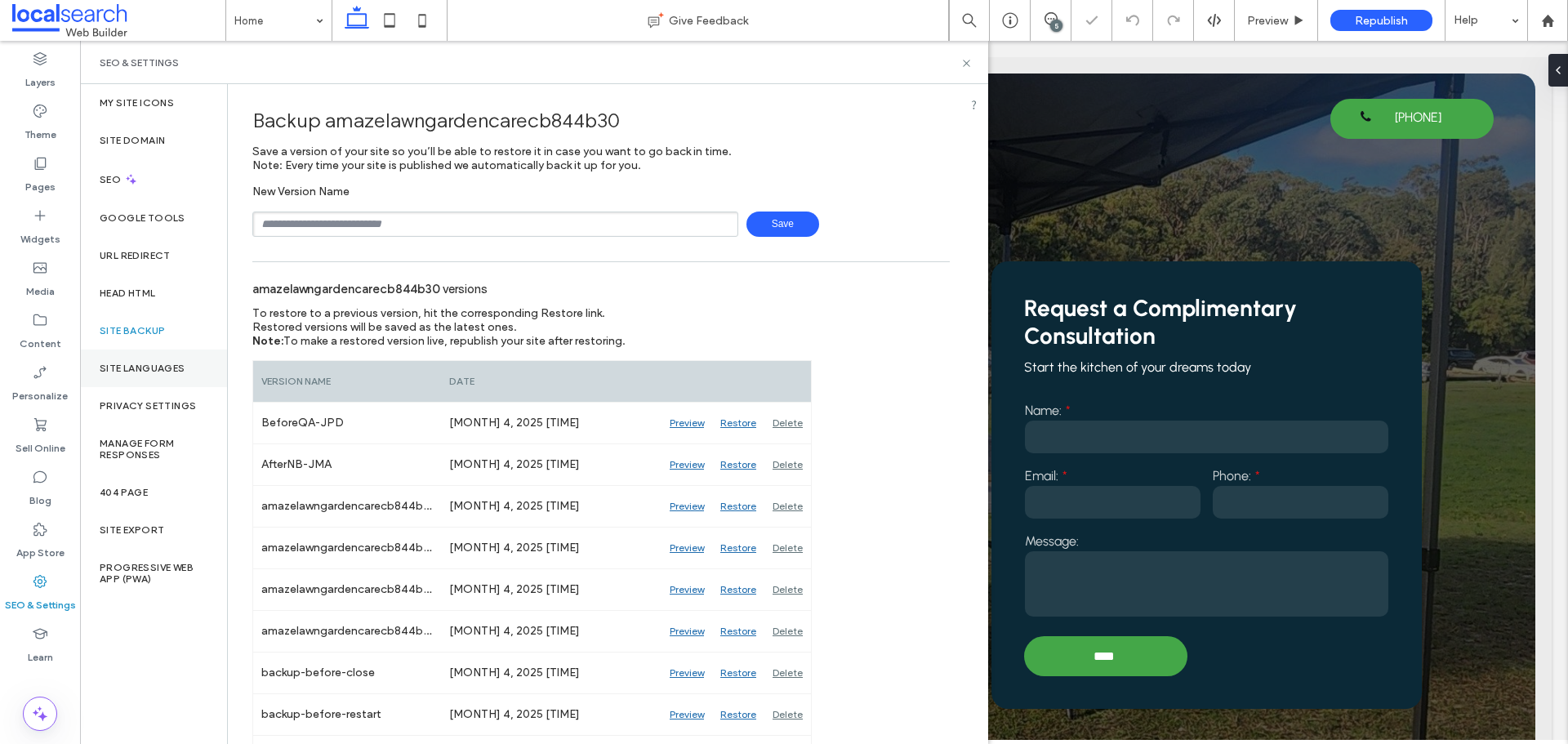 click on "Site Languages" at bounding box center (154, 368) 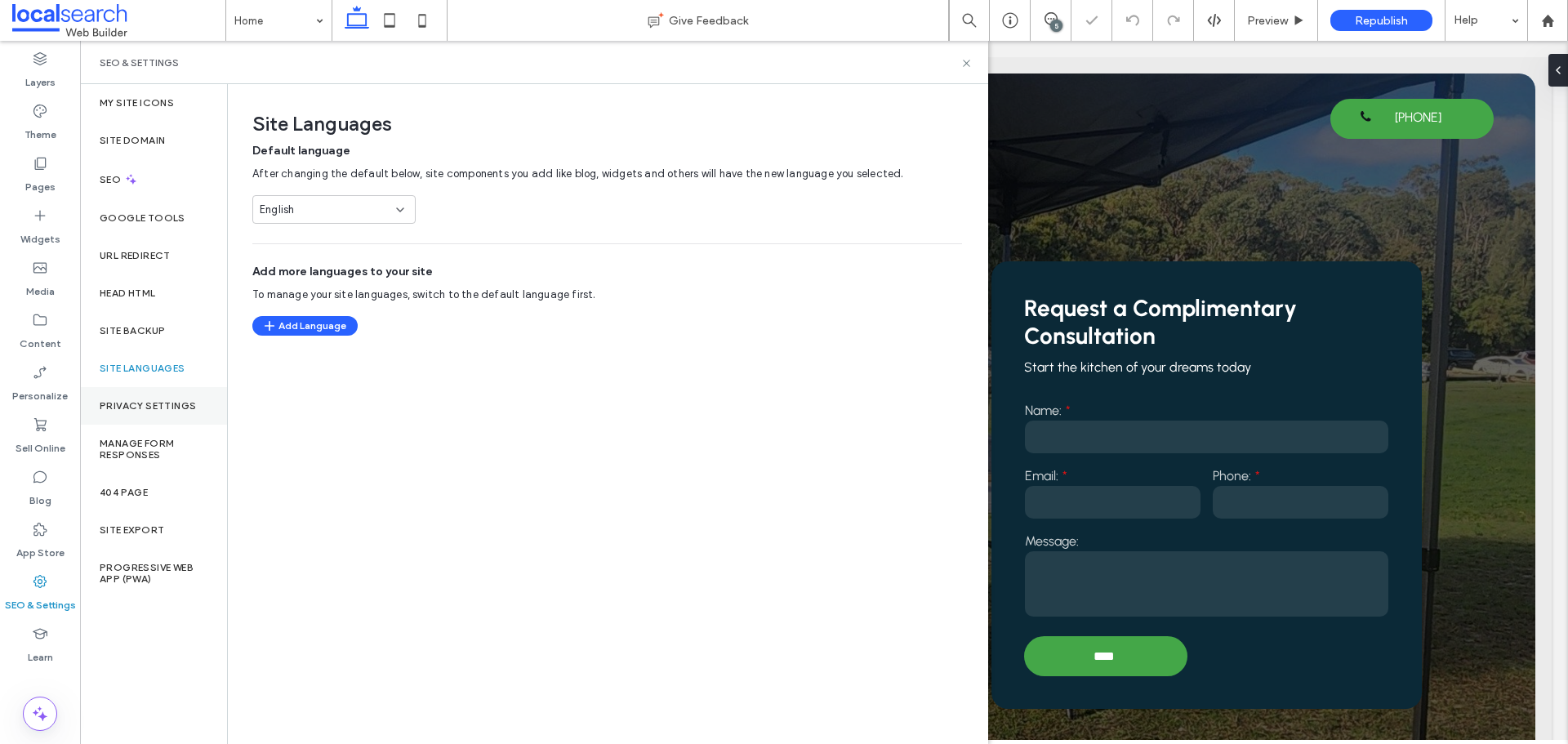 click on "Privacy Settings" at bounding box center (148, 406) 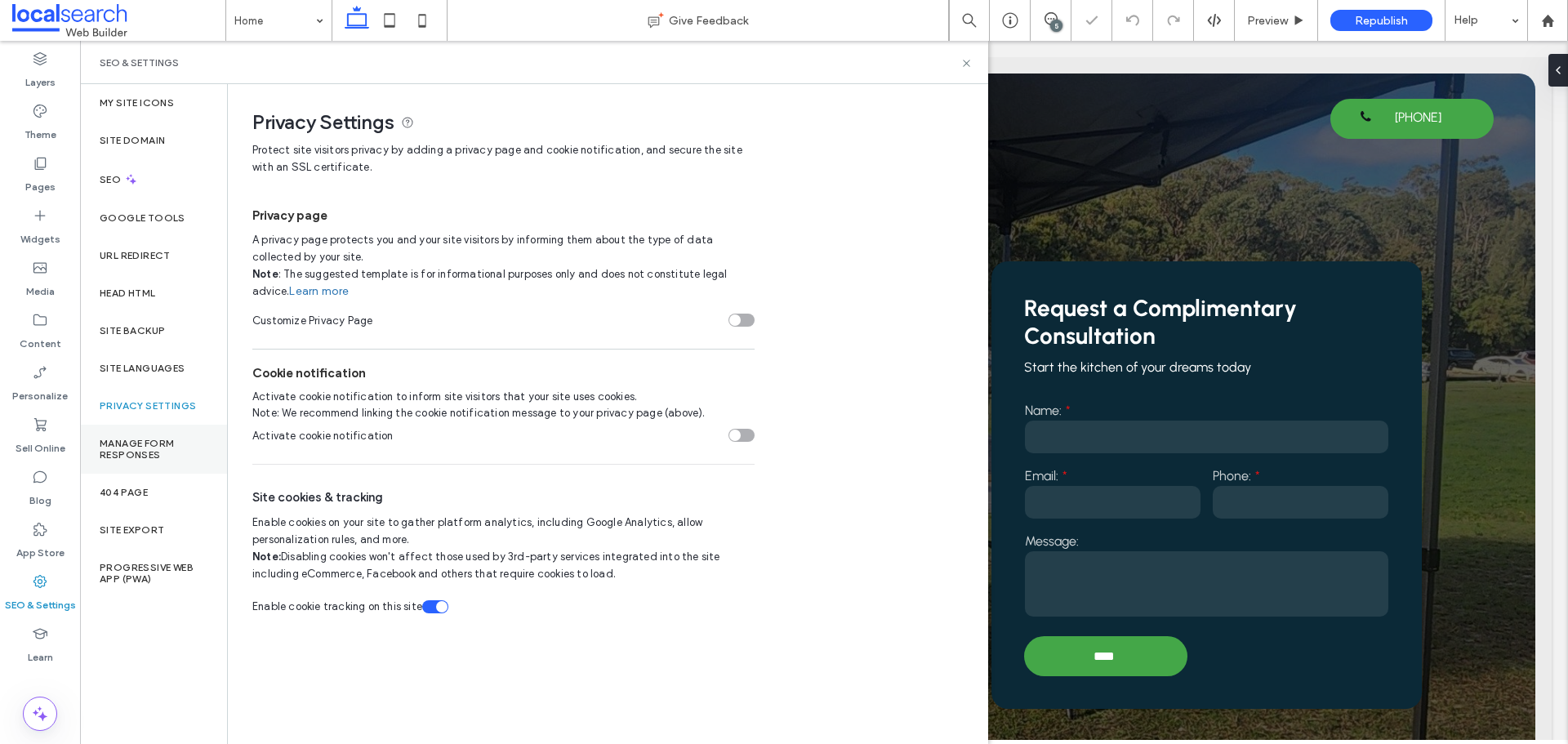 click on "Manage Form Responses" at bounding box center [154, 449] 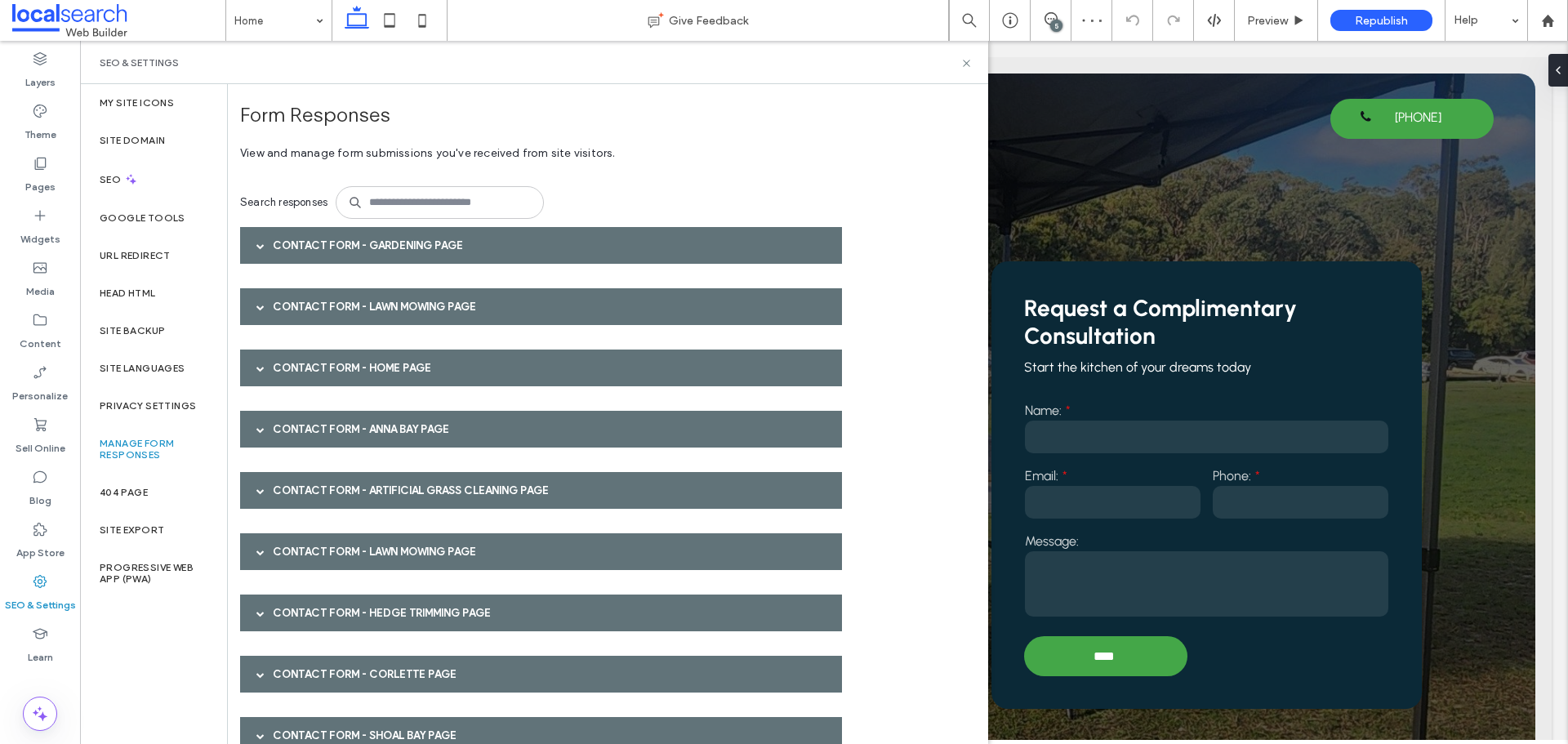 click on "Contact Form - Gardening page" at bounding box center [541, 245] 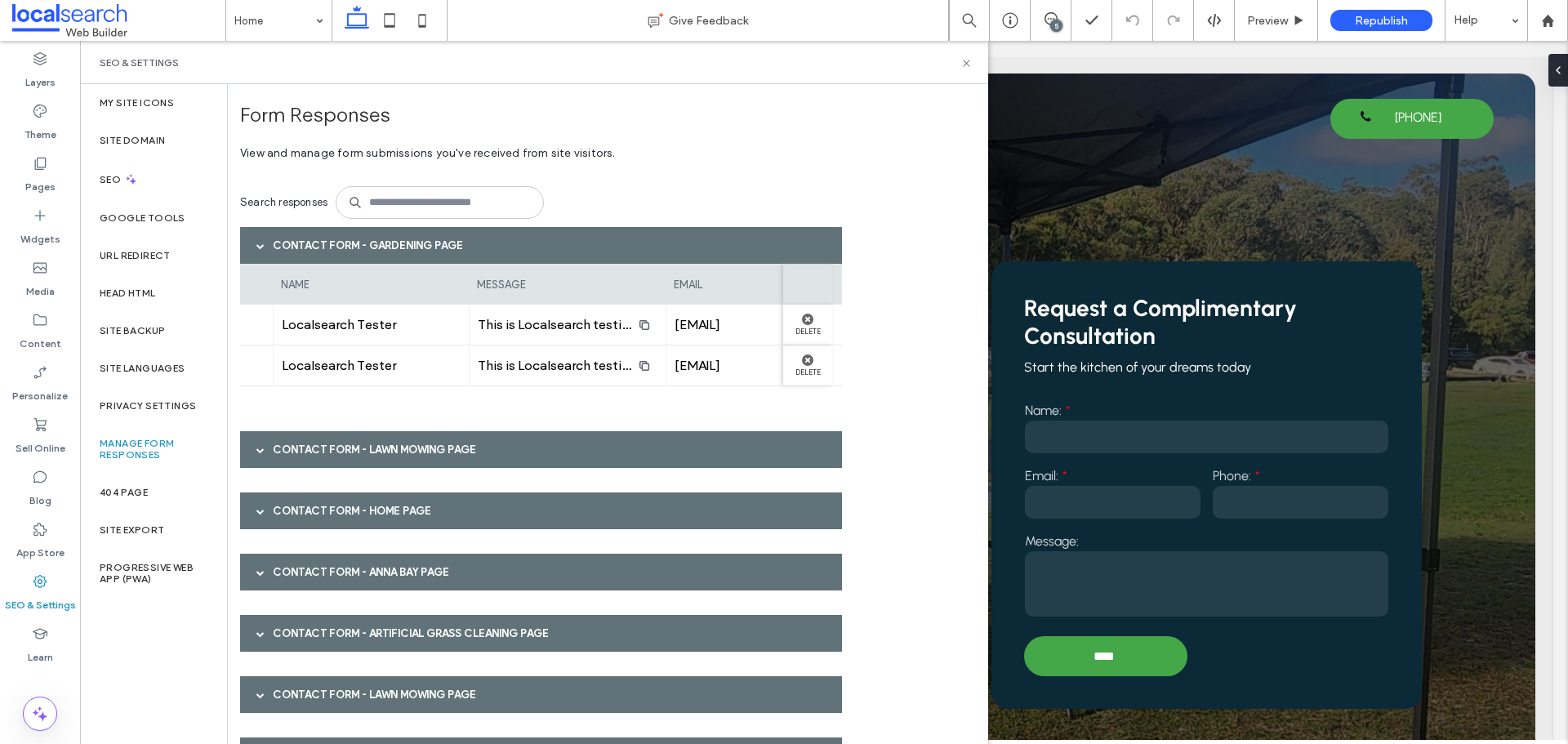 scroll, scrollTop: 0, scrollLeft: 405, axis: horizontal 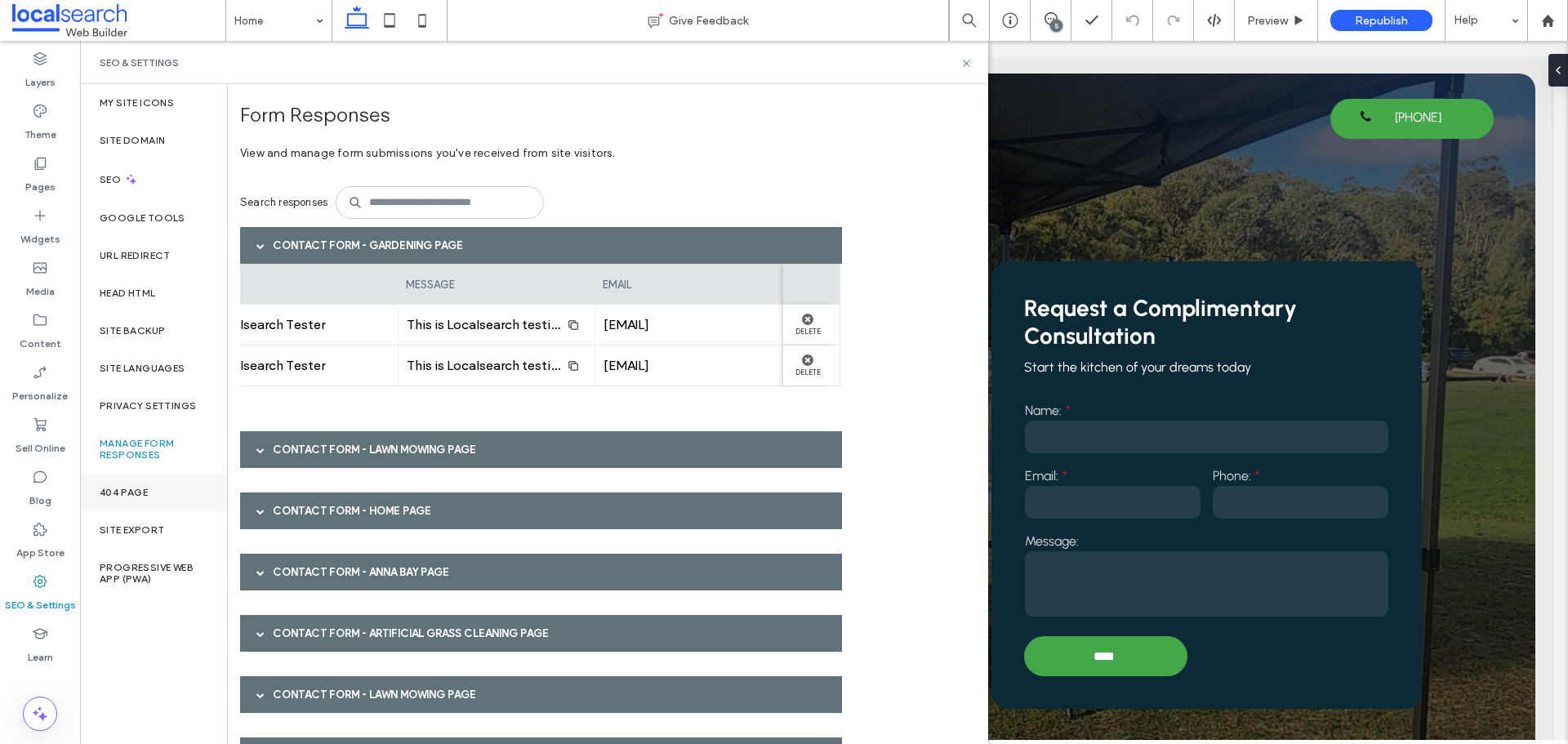 click on "404 Page" at bounding box center (154, 492) 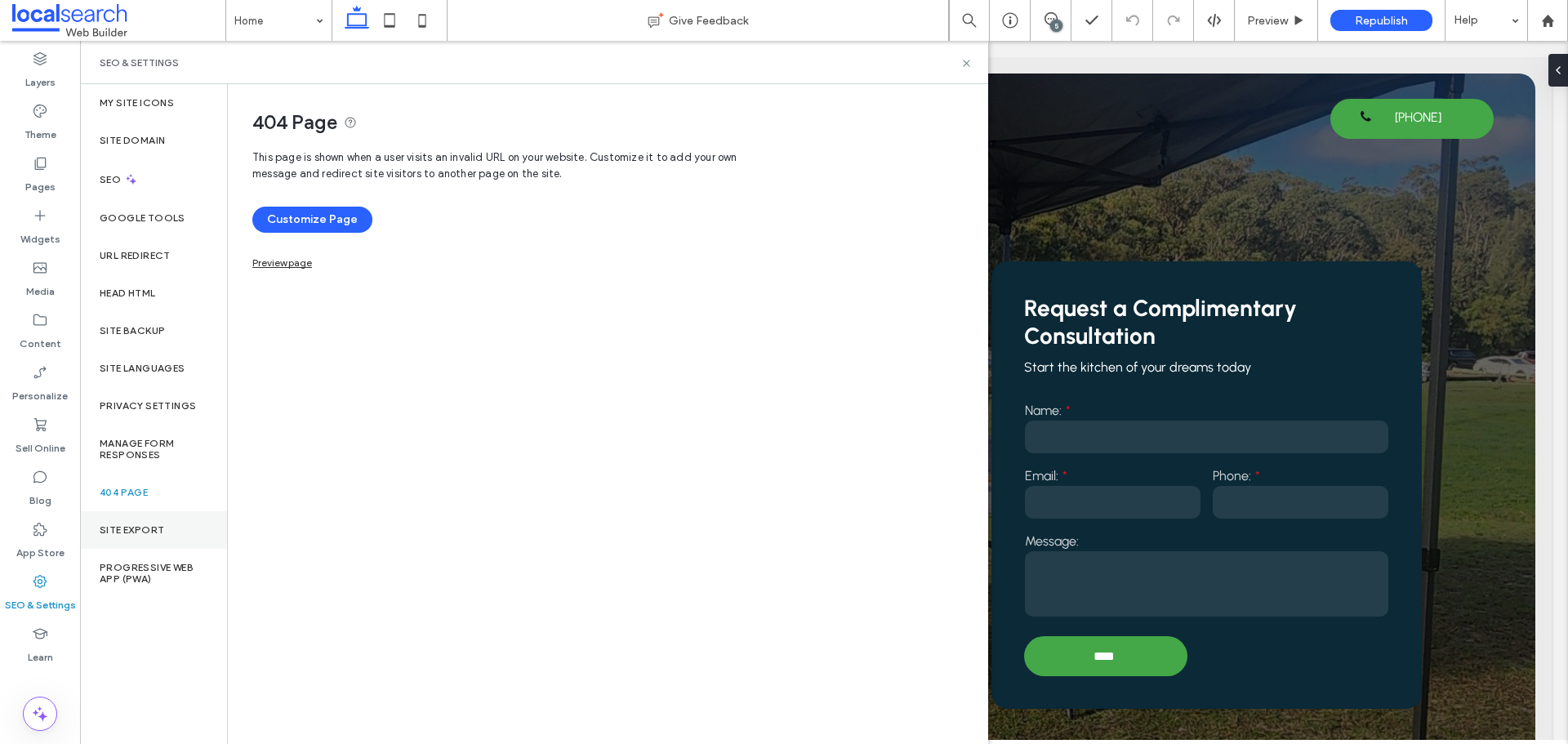 click on "Site Export" at bounding box center (154, 530) 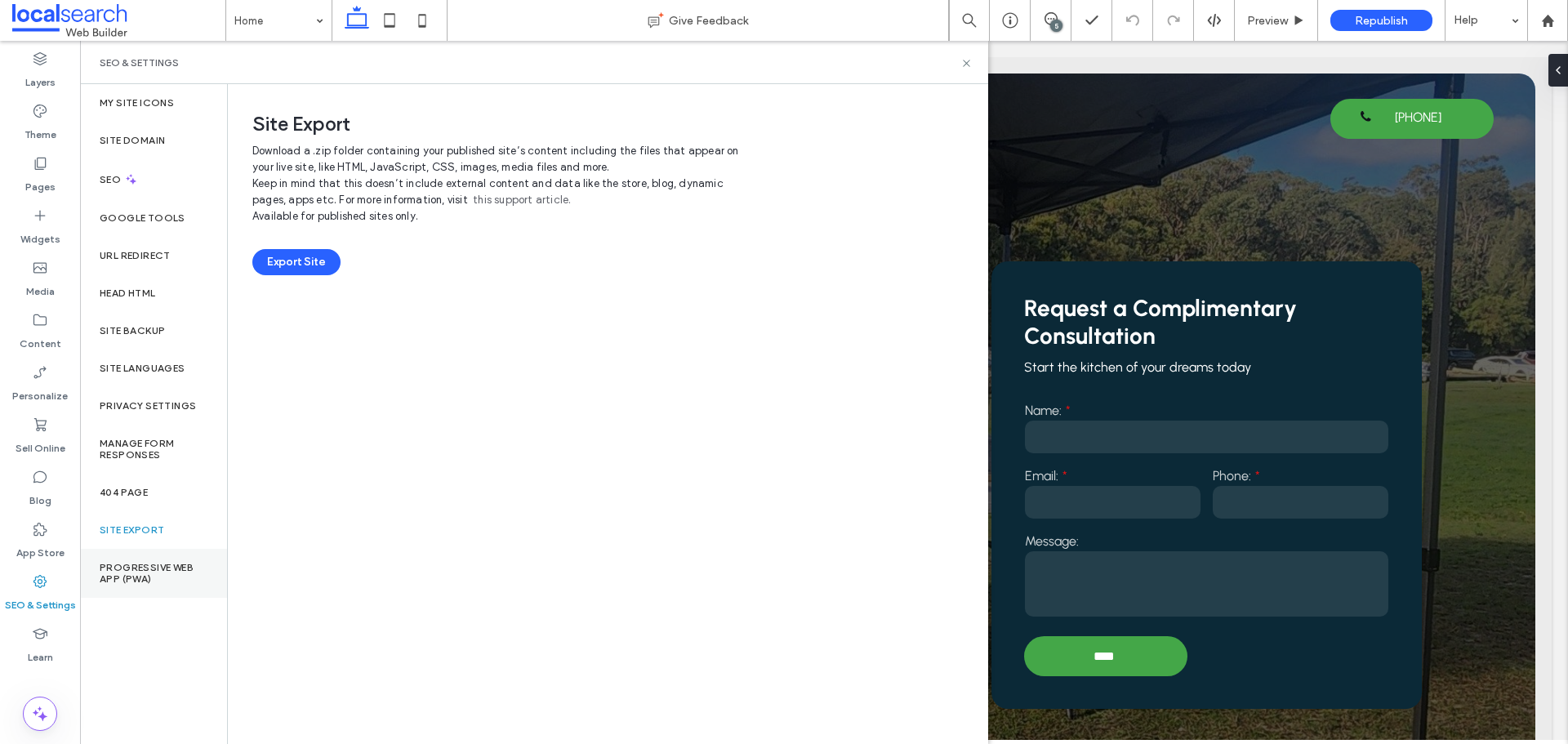 click on "Progressive Web App (PWA)" at bounding box center (154, 573) 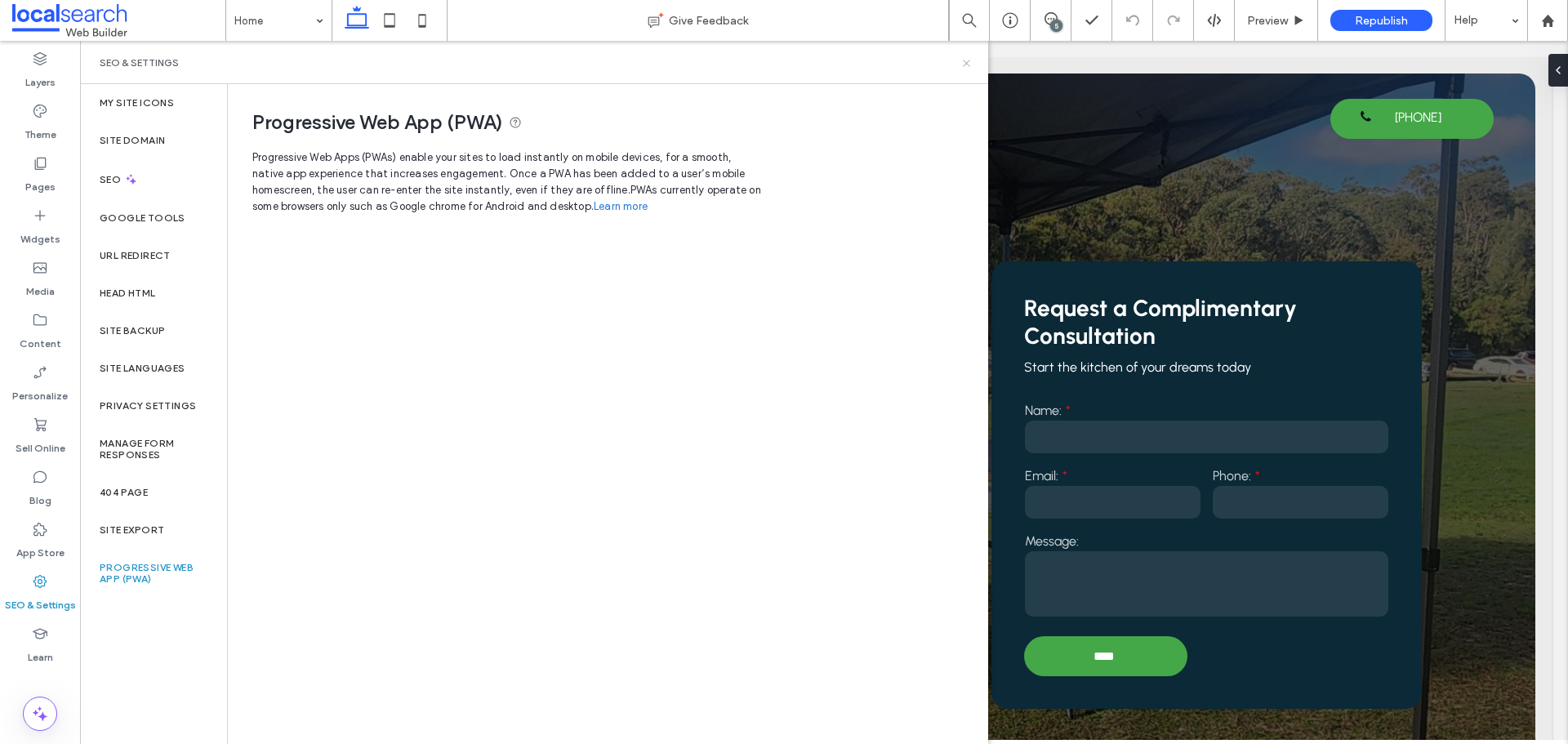 click 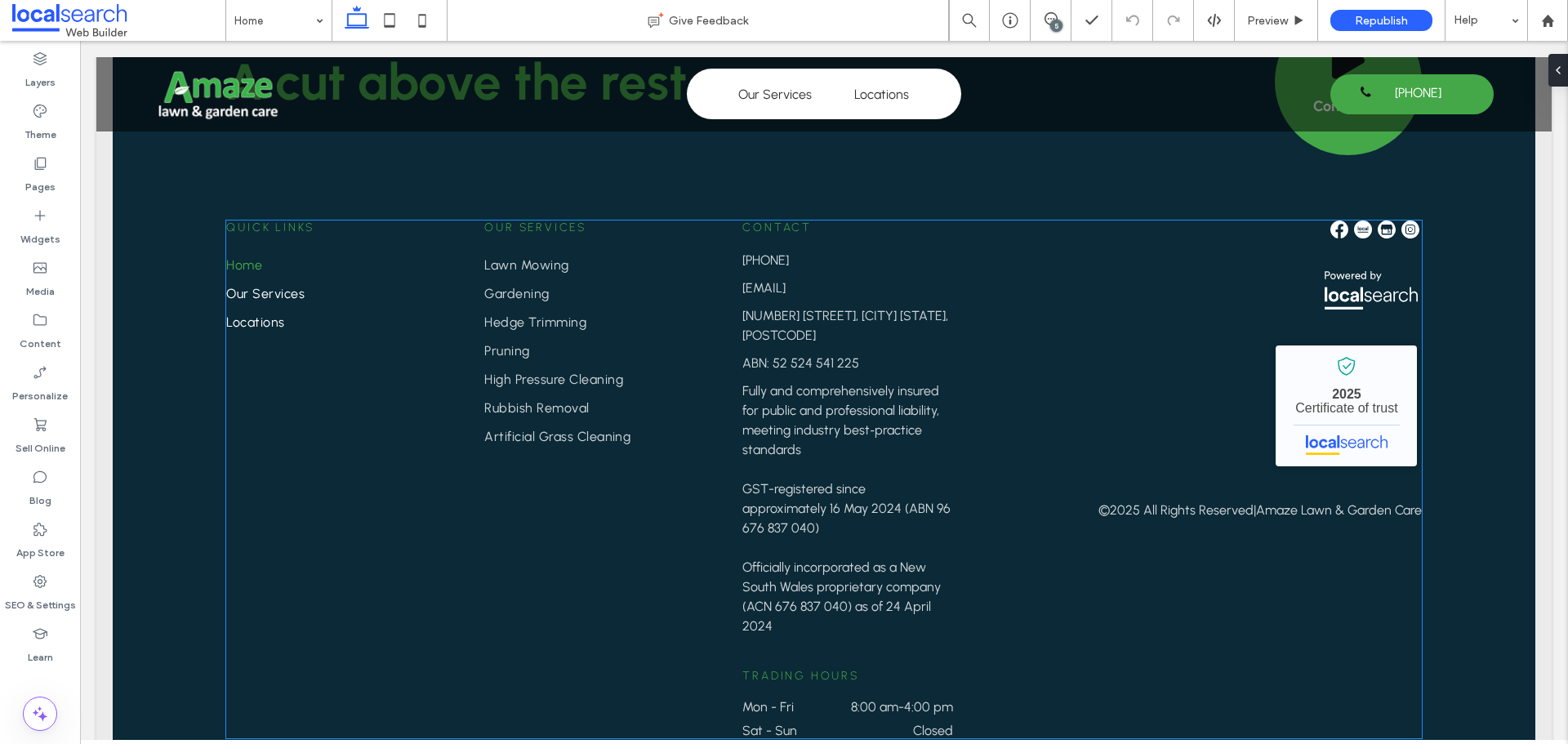 scroll, scrollTop: 5221, scrollLeft: 0, axis: vertical 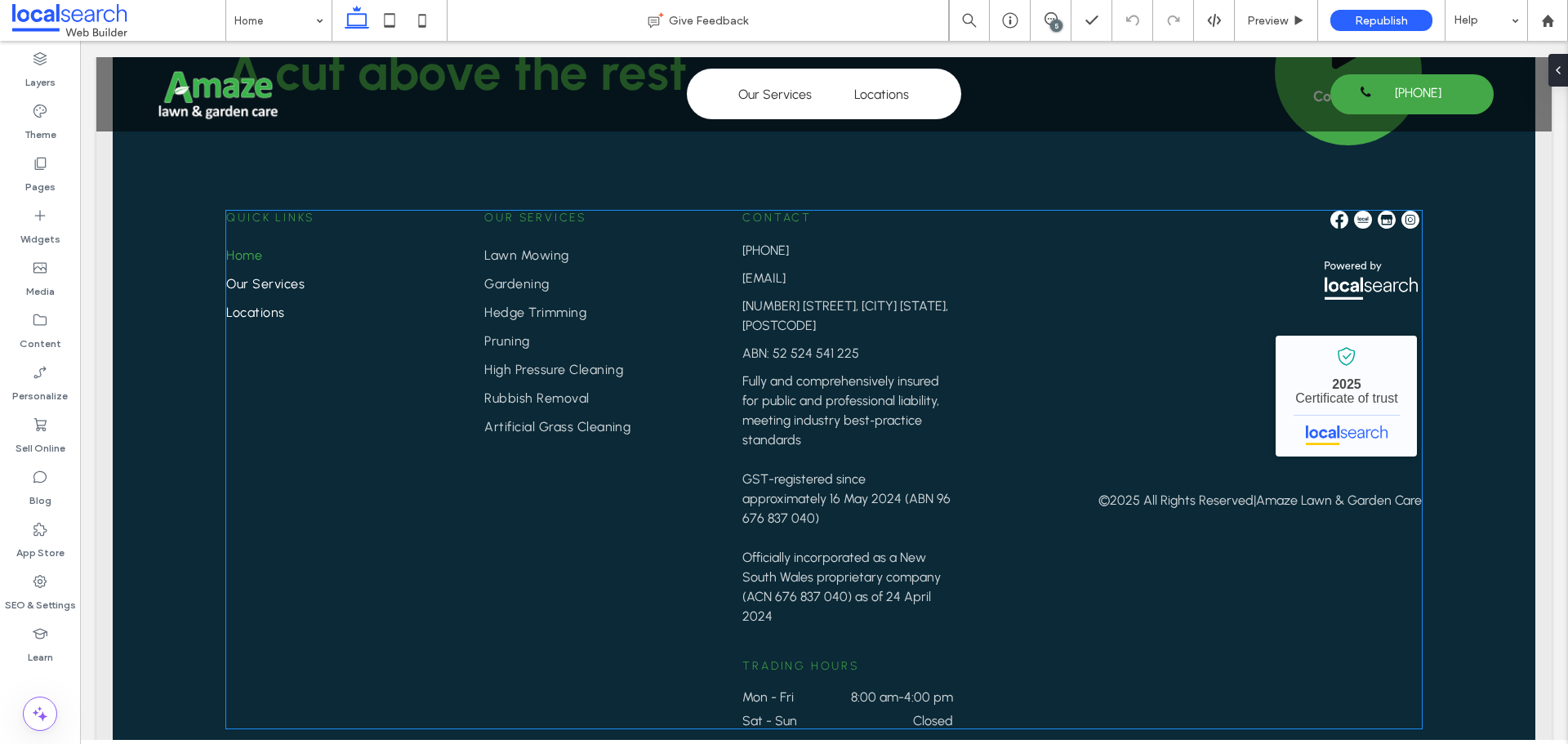 click on "Amaze Lawn & Garden Care - Localsearch verified business 2025  Certificate of trust
©  2025
All Rights Reserved
|  Amaze Lawn & Garden Care" at bounding box center (1211, 359) 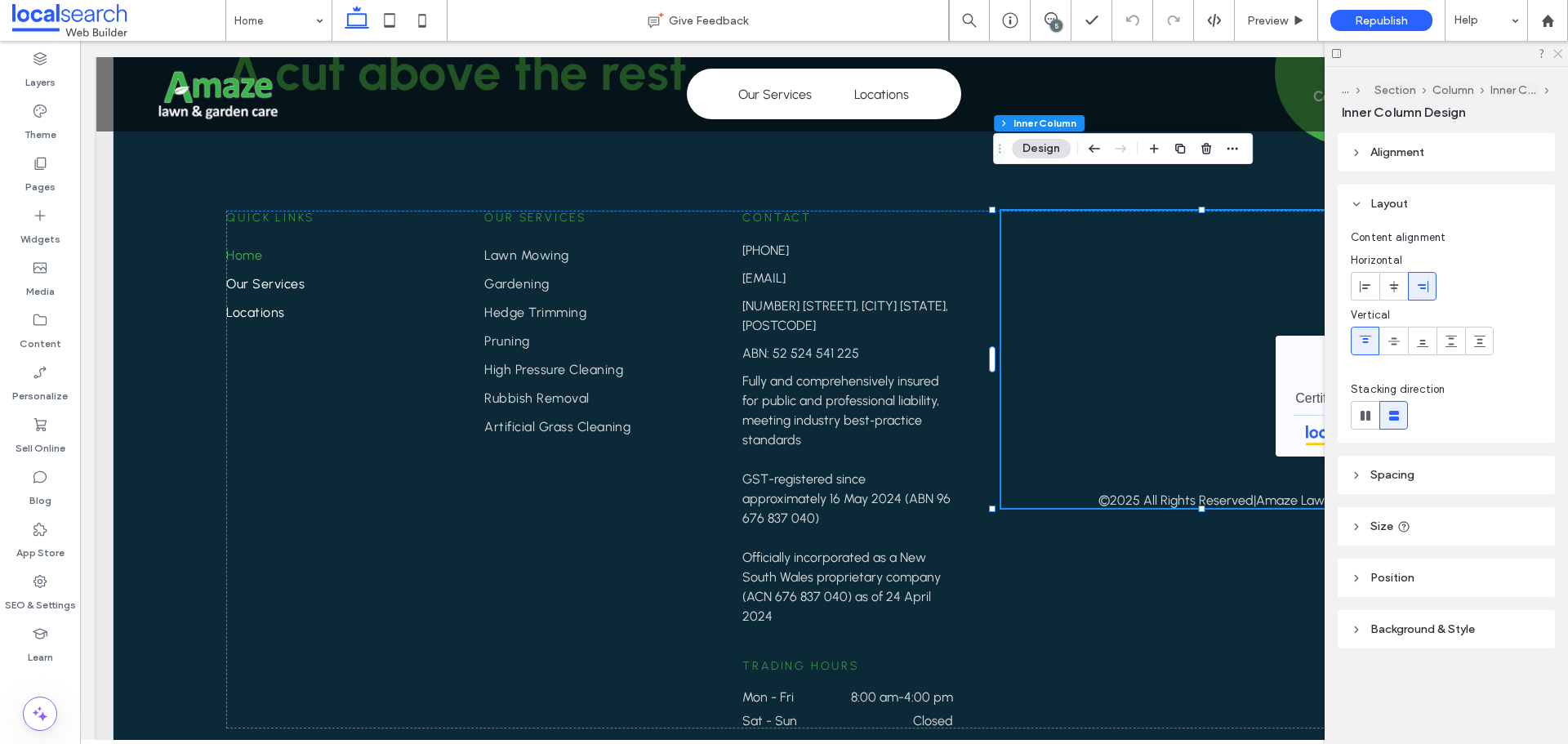 click 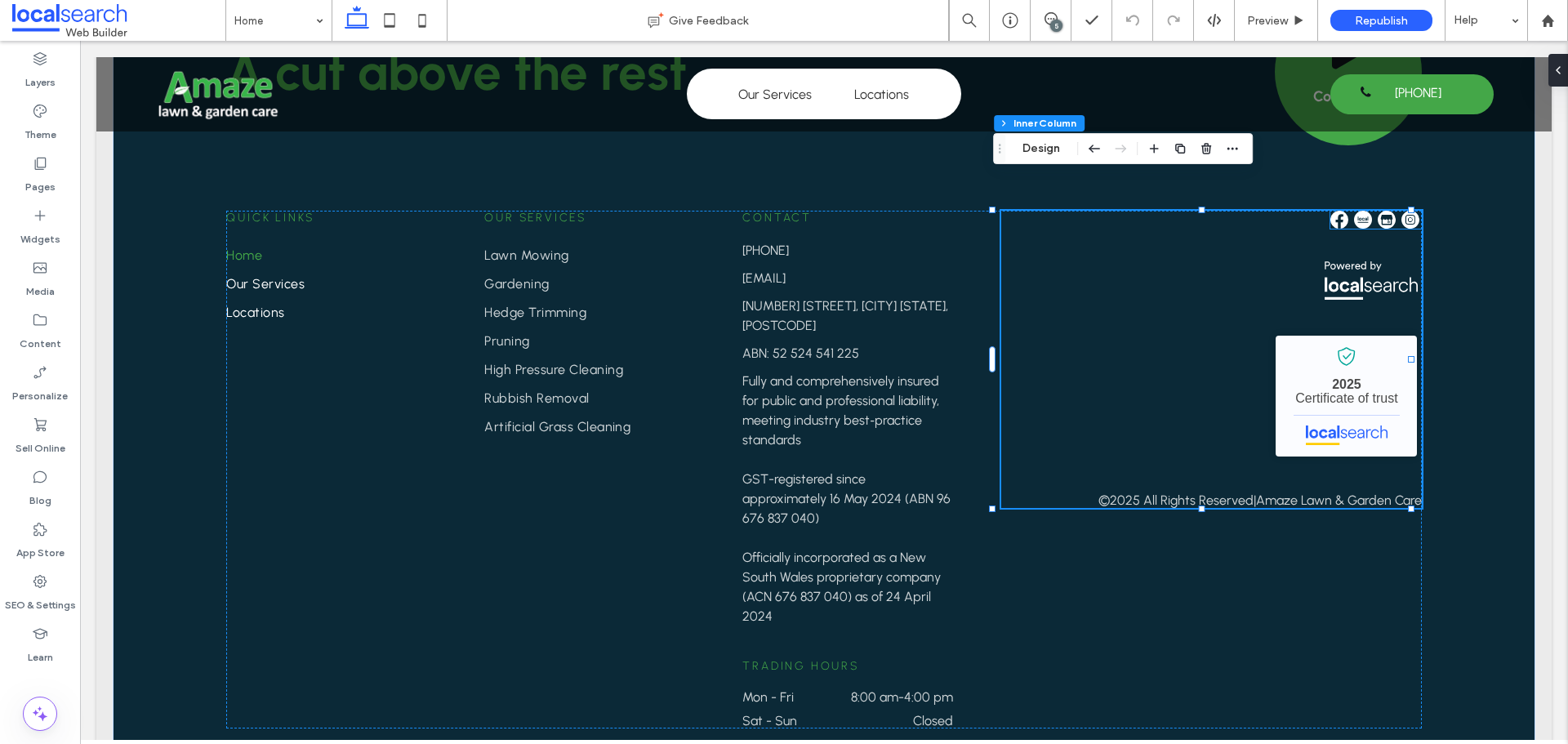 click at bounding box center [1376, 220] 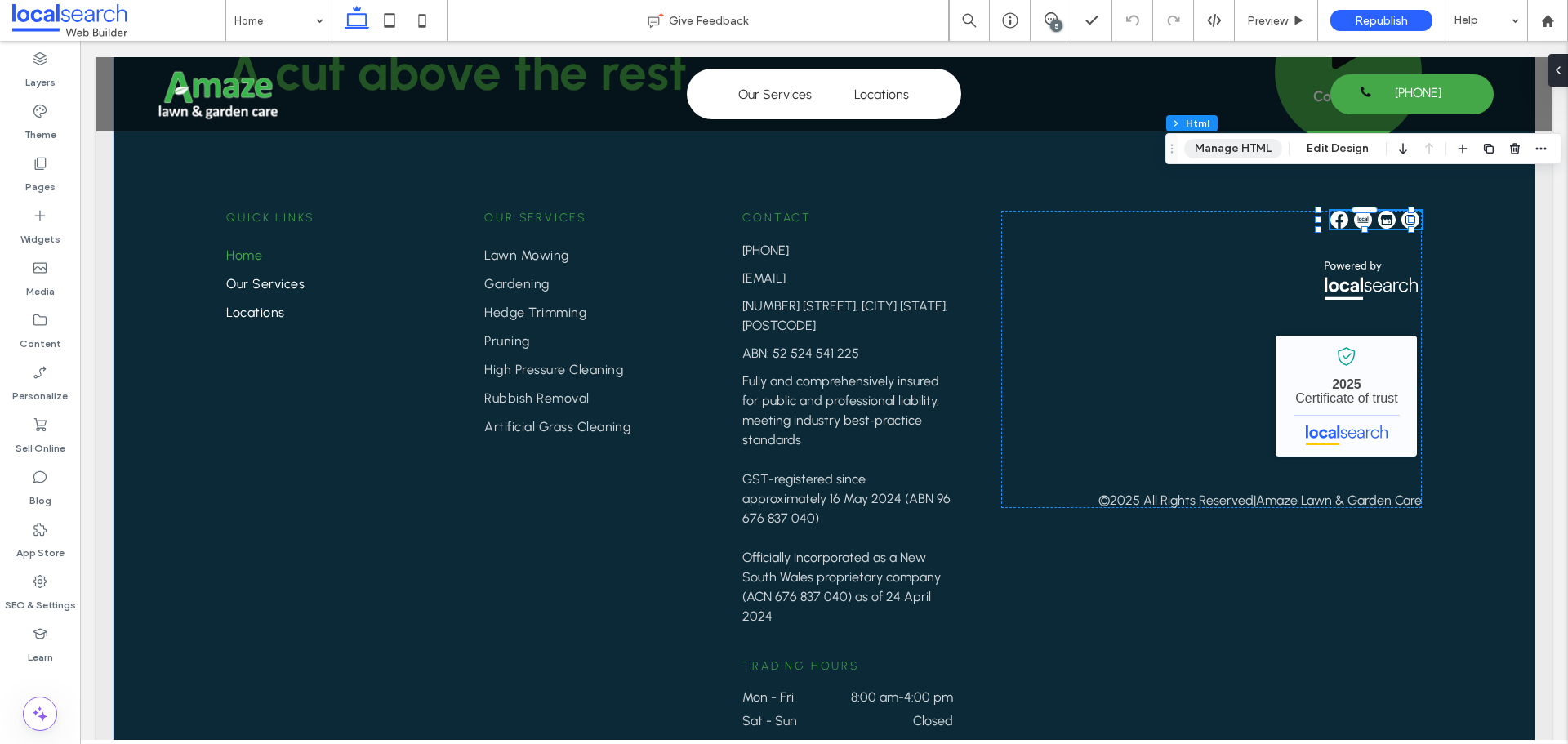 click on "Manage HTML" at bounding box center [1233, 149] 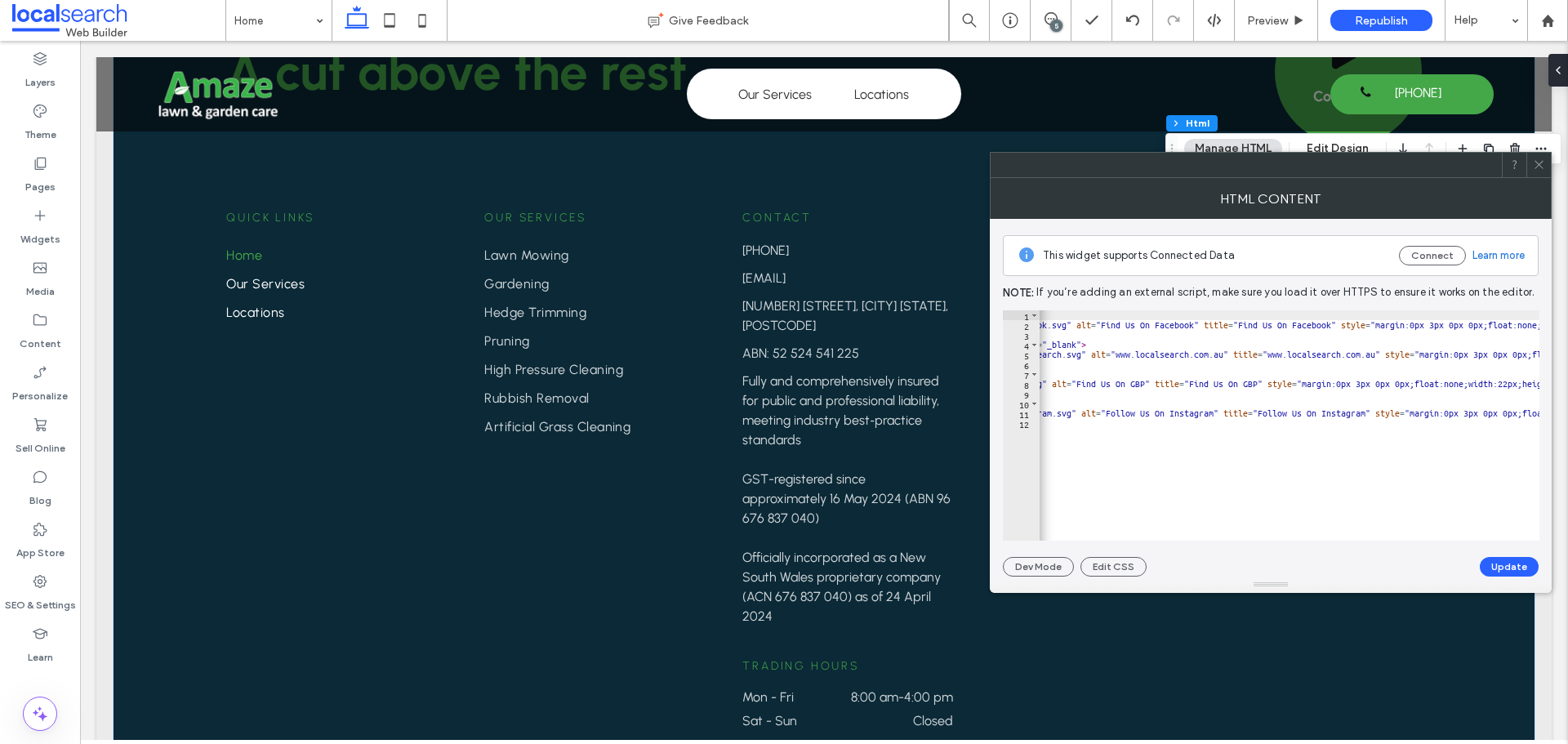 scroll, scrollTop: 0, scrollLeft: 477, axis: horizontal 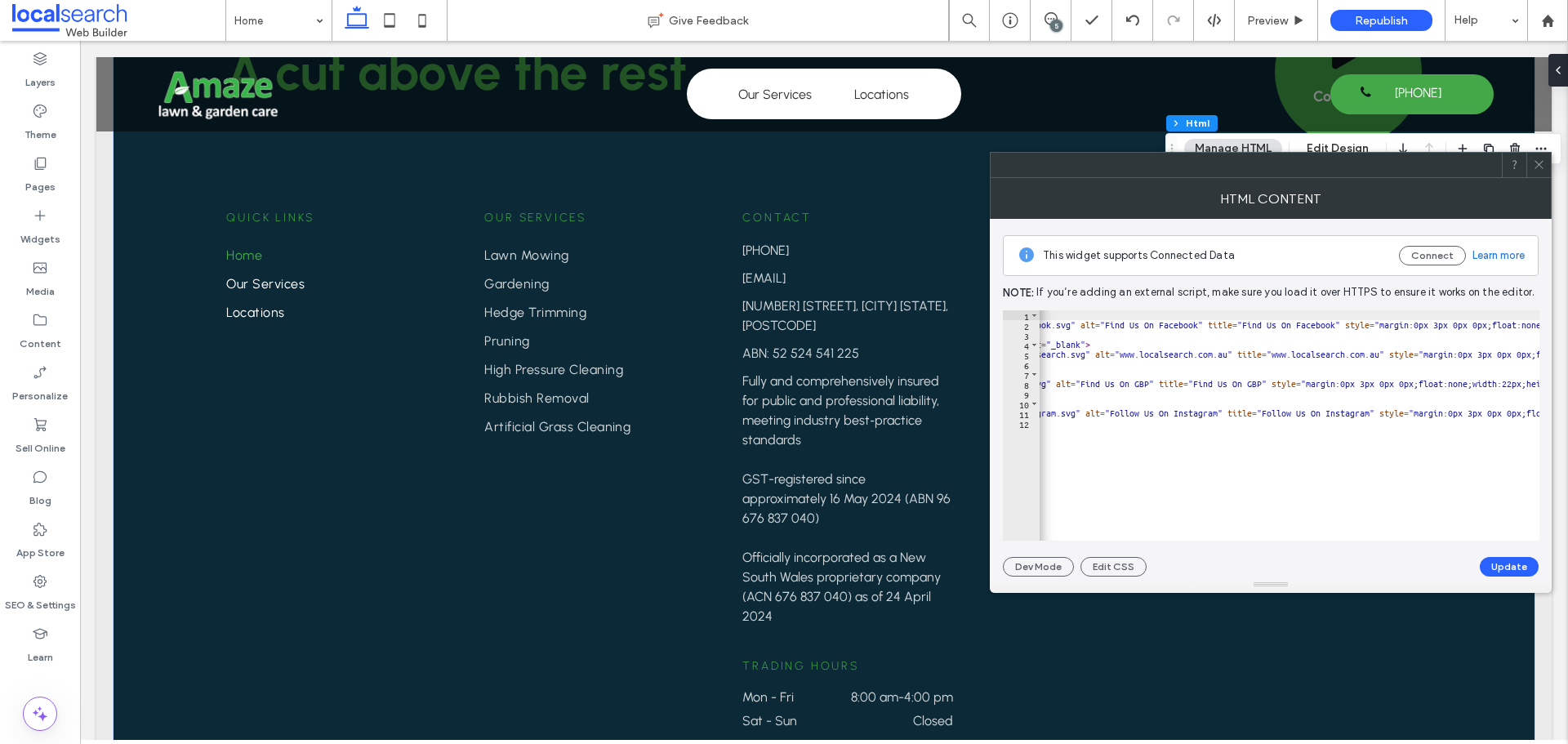 click at bounding box center [1539, 165] 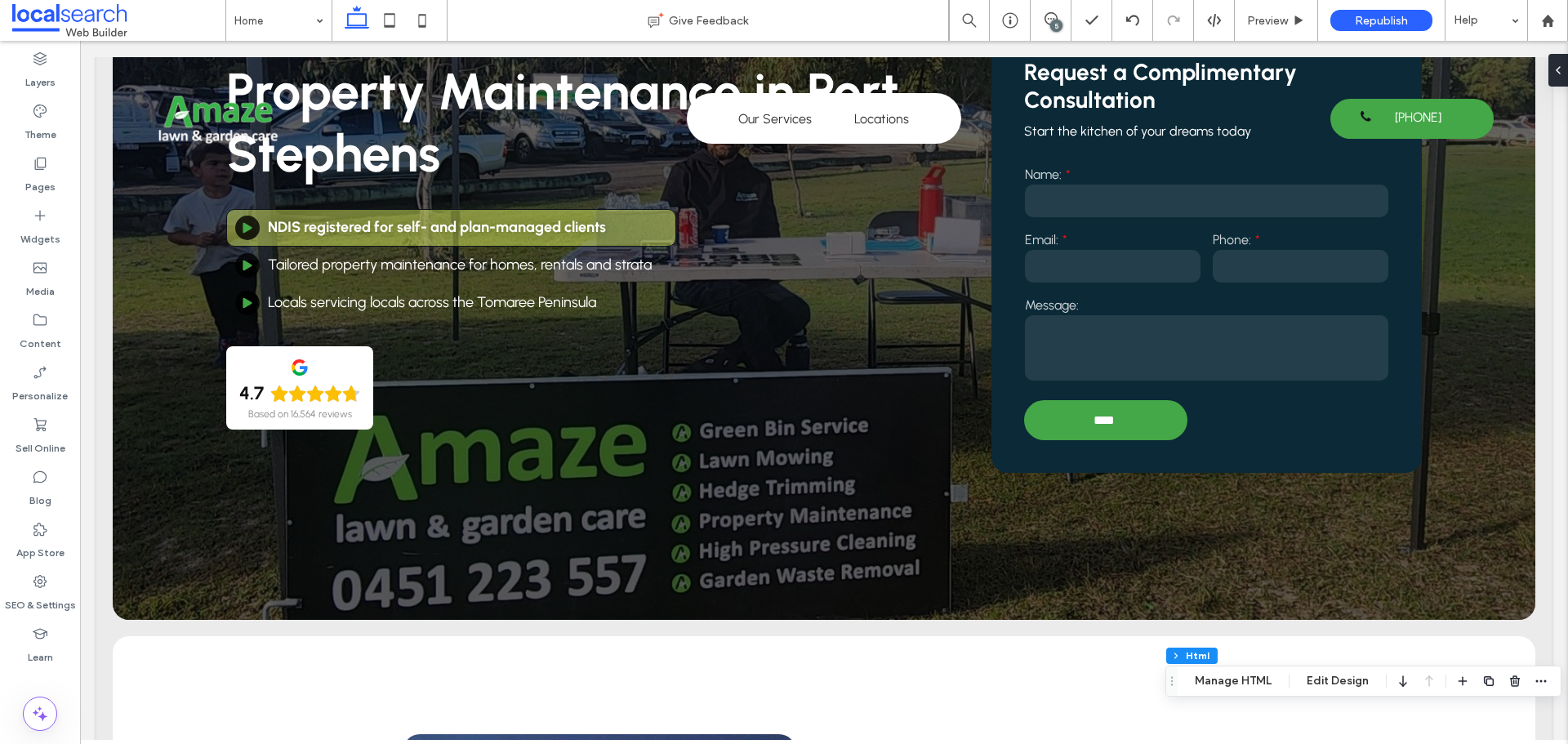 scroll, scrollTop: 0, scrollLeft: 0, axis: both 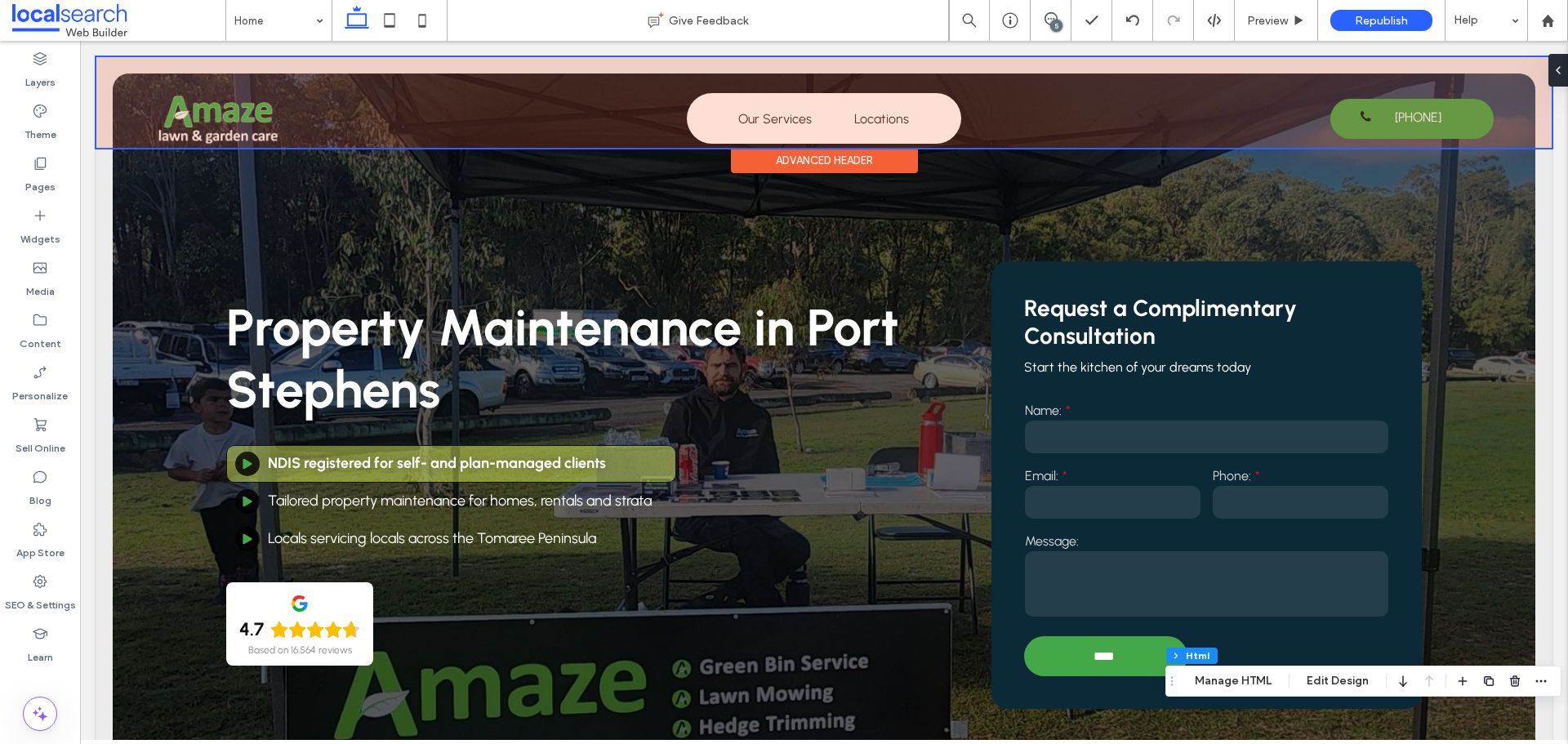 click at bounding box center [824, 102] 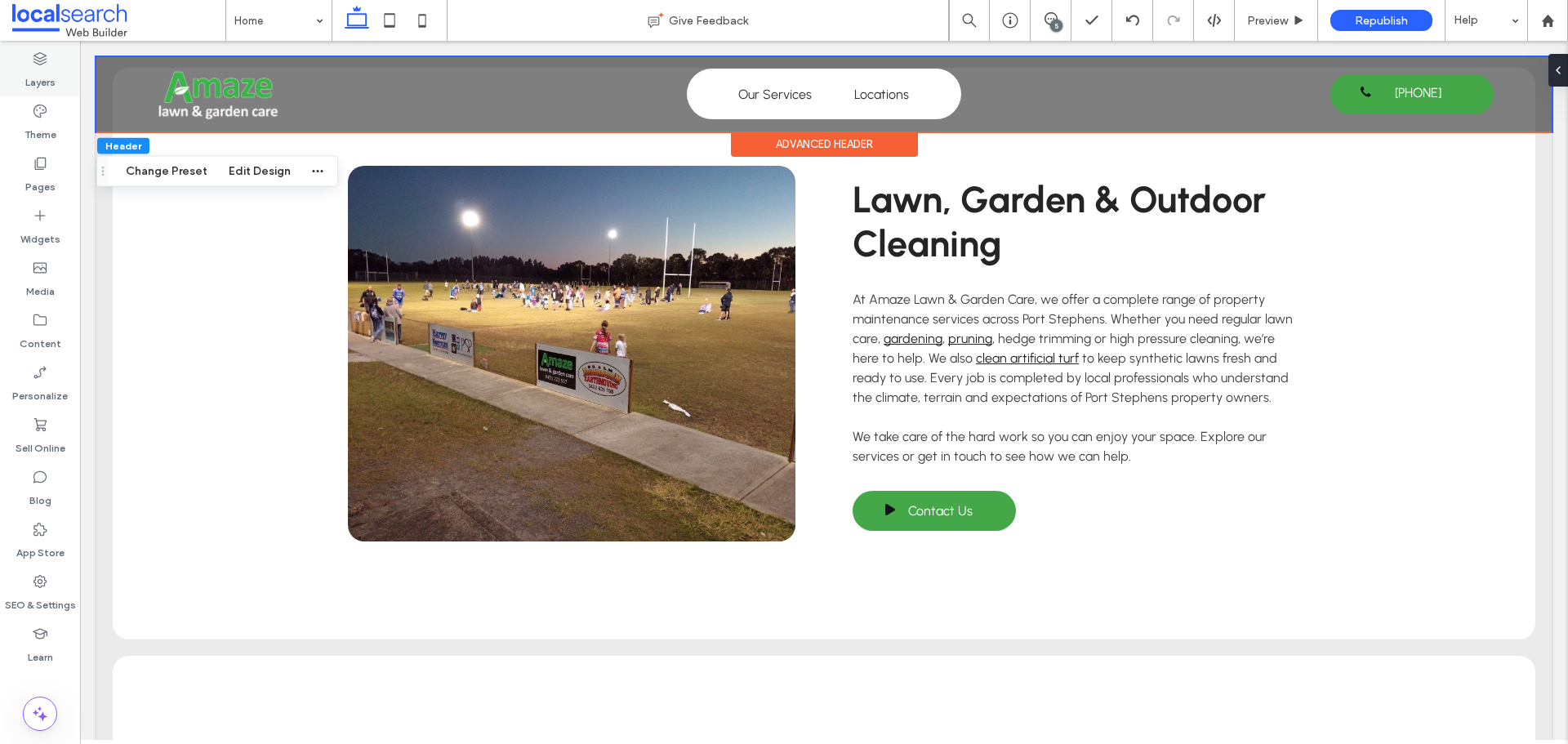 scroll, scrollTop: 3588, scrollLeft: 0, axis: vertical 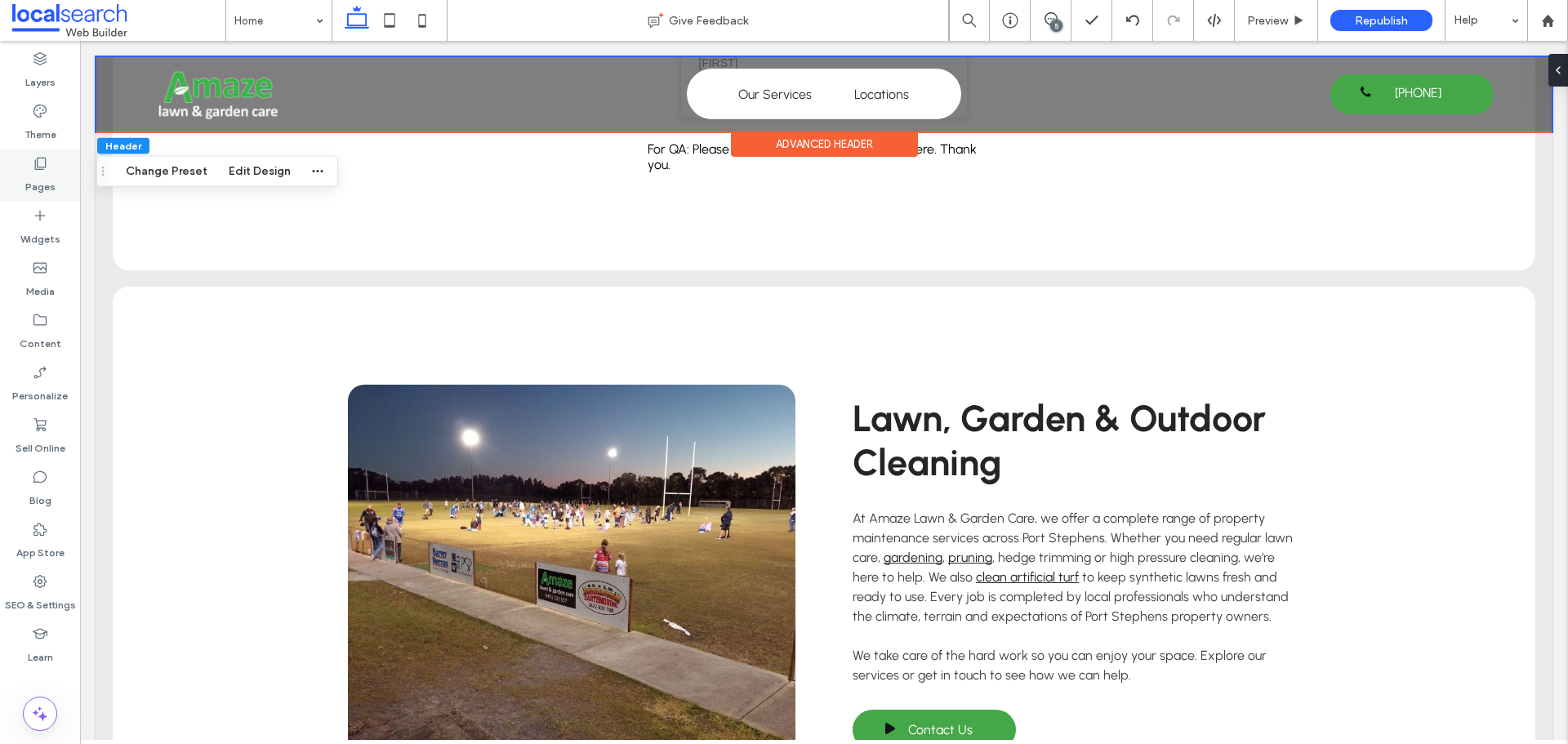 click on "Pages" at bounding box center (40, 175) 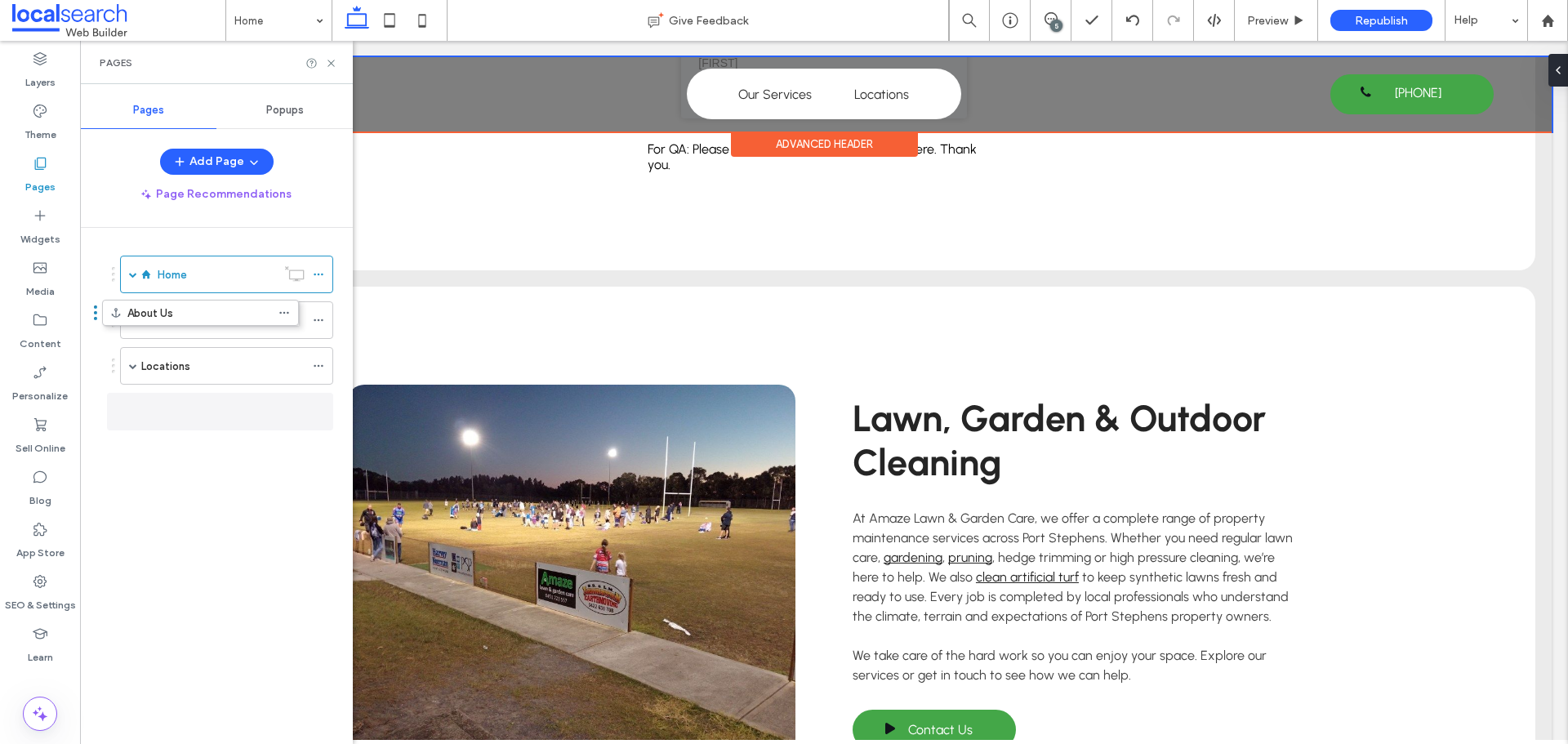 drag, startPoint x: 130, startPoint y: 310, endPoint x: 96, endPoint y: 309, distance: 34.014703 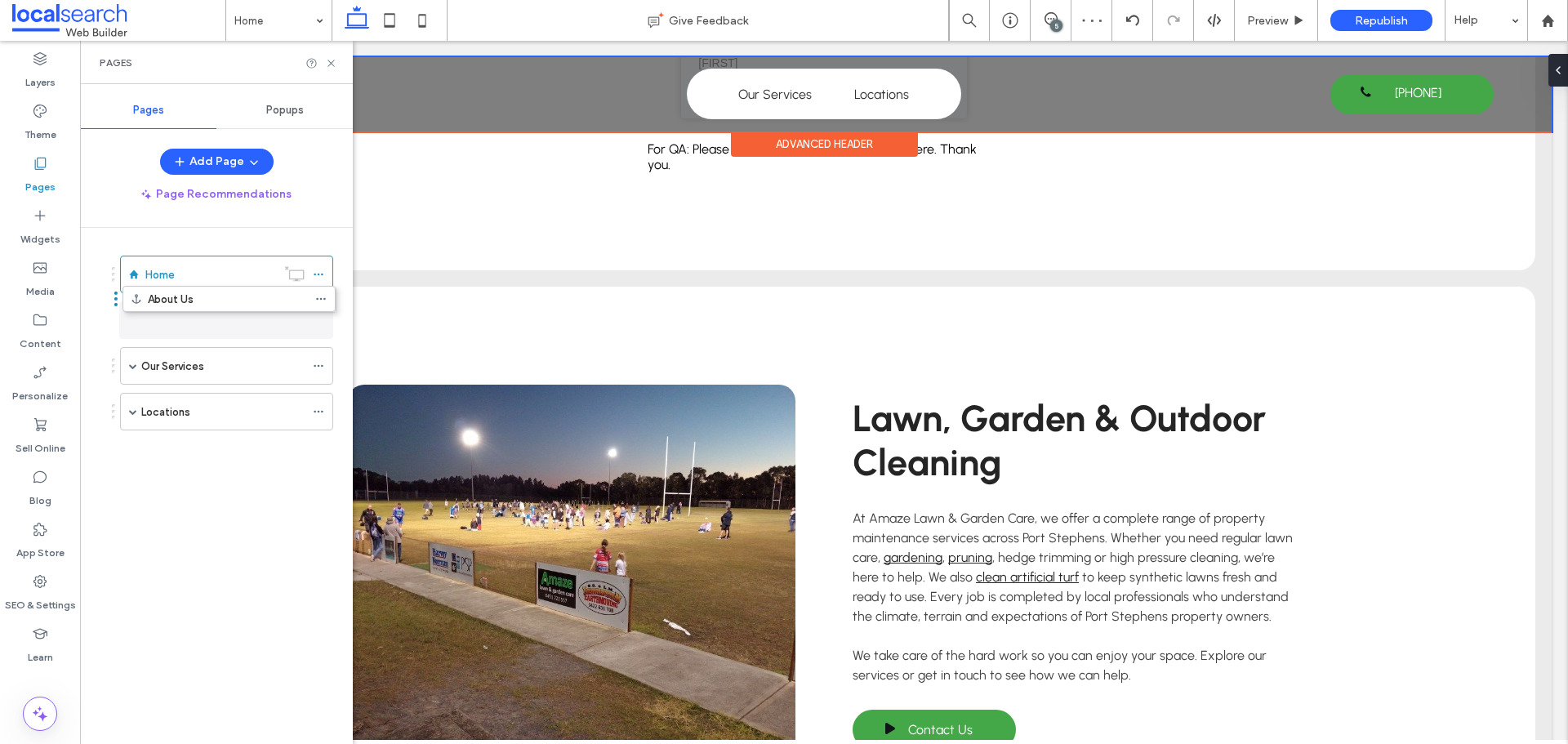 drag, startPoint x: 113, startPoint y: 411, endPoint x: 115, endPoint y: 305, distance: 106.0189 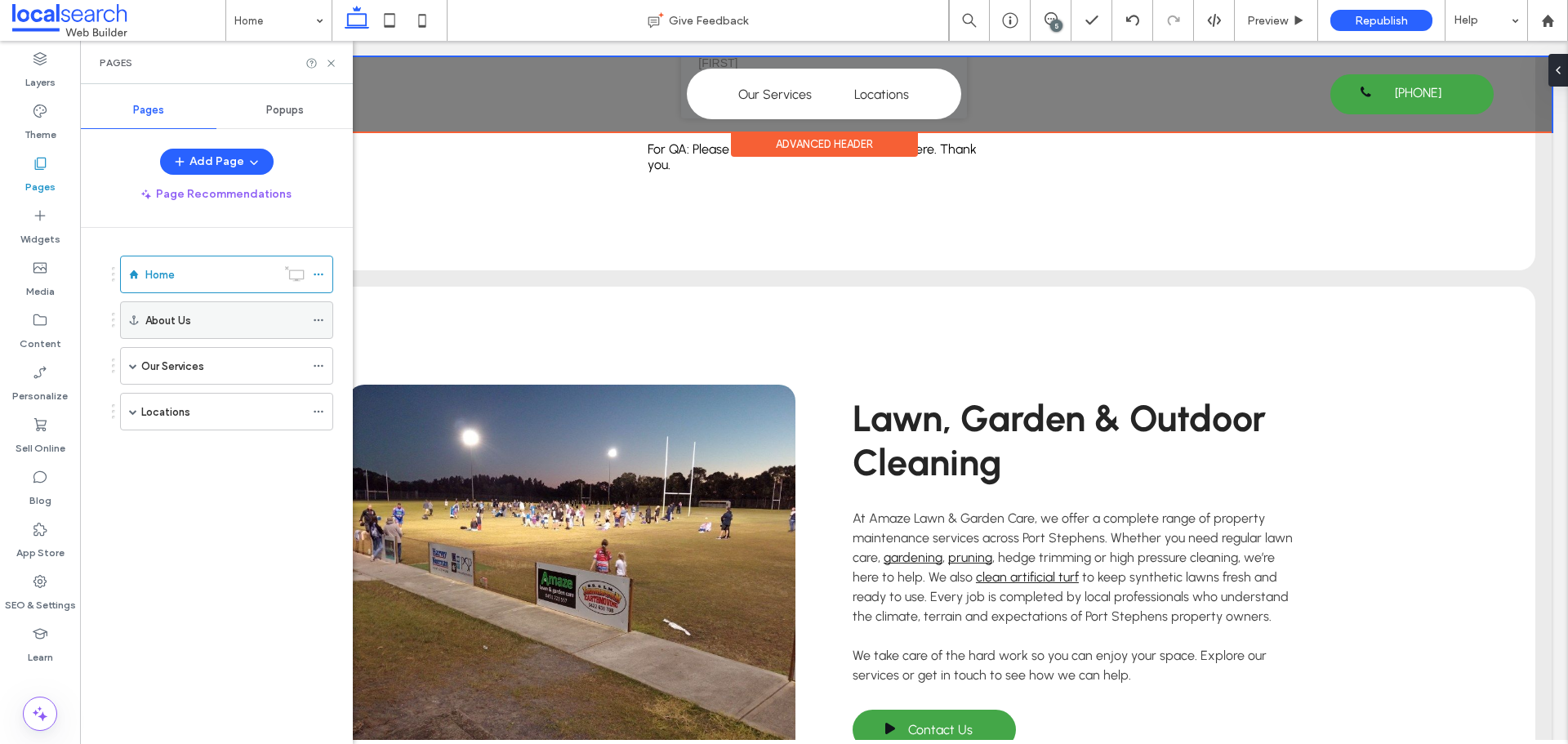 click 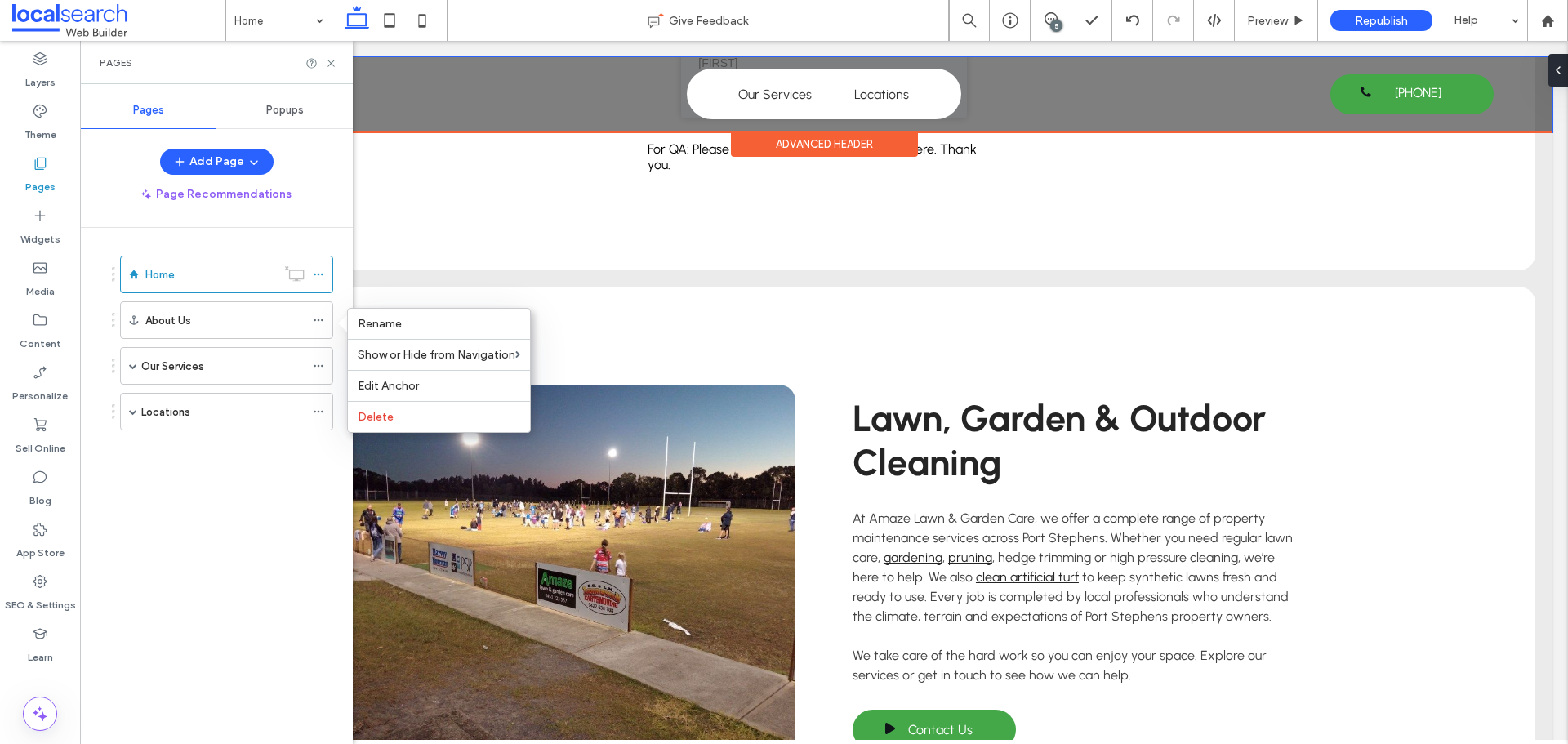 click on "Home About Us Our Services Lawn Mowing Gardening Hedge Trimming Pruning High Pressure Cleaning Rubbish Removal Artificial Grass Cleaning Locations Nelson Bay Corlette Shoal Bay Salamander Bay Anna Bay" at bounding box center (226, 482) 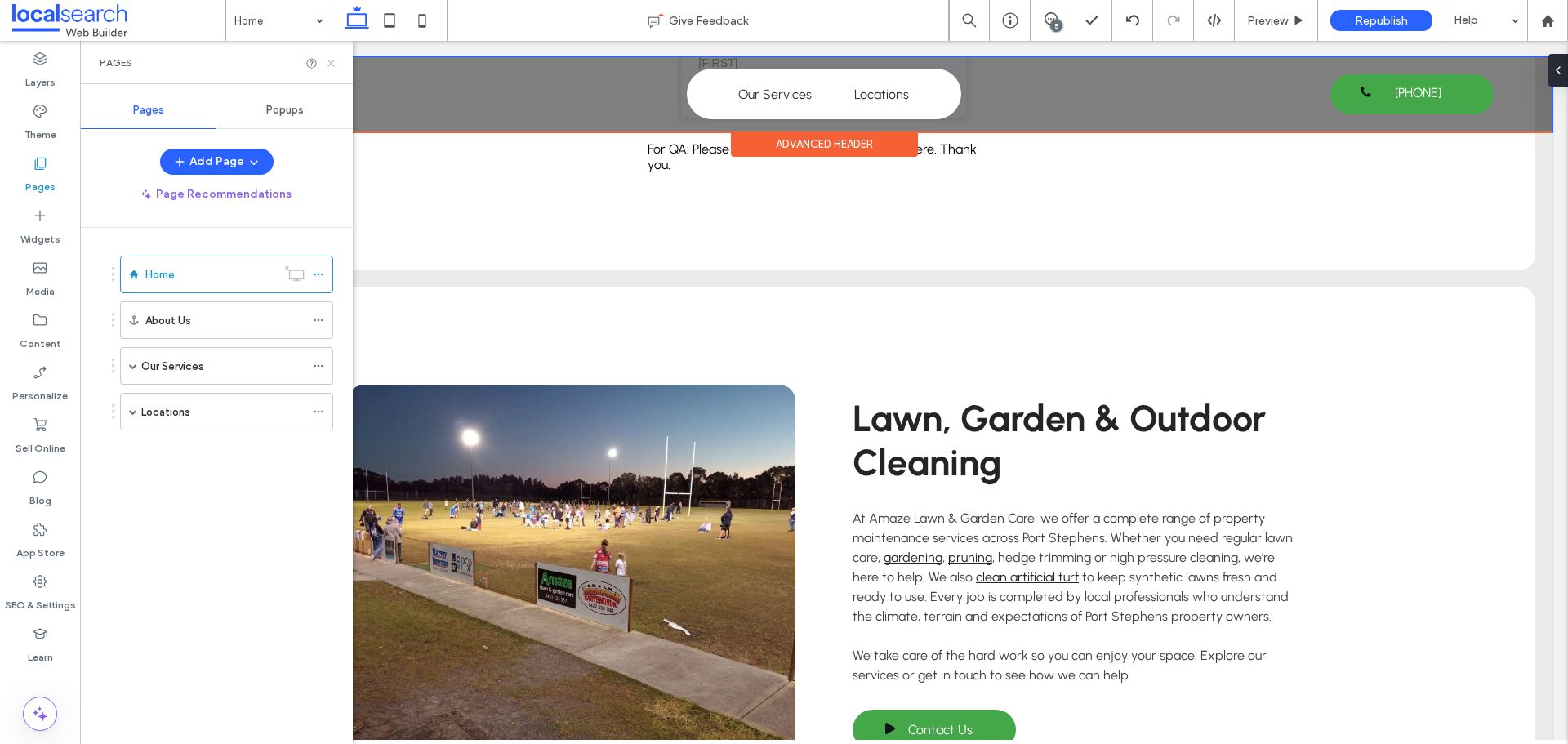 click 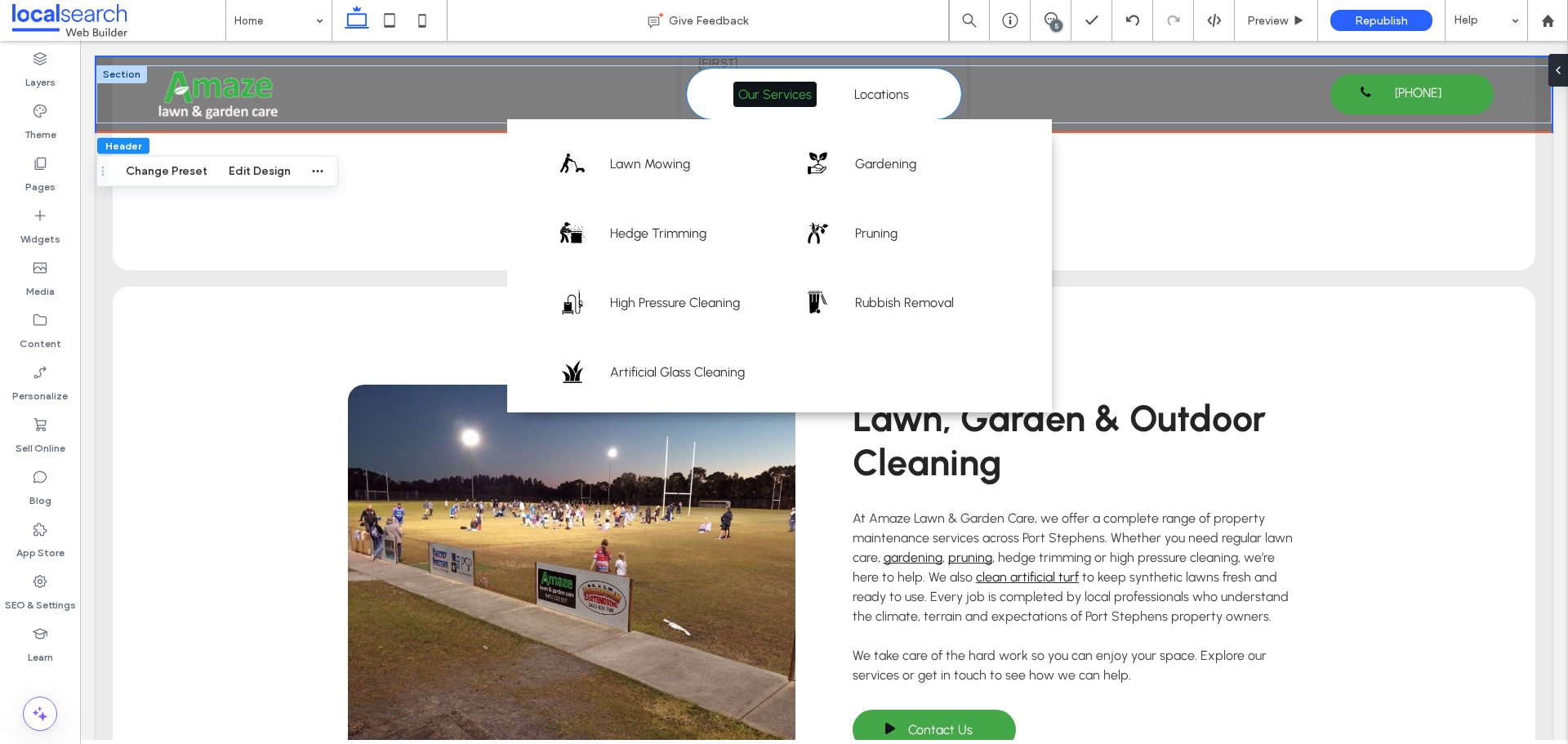 click on "Our Services" at bounding box center [775, 94] 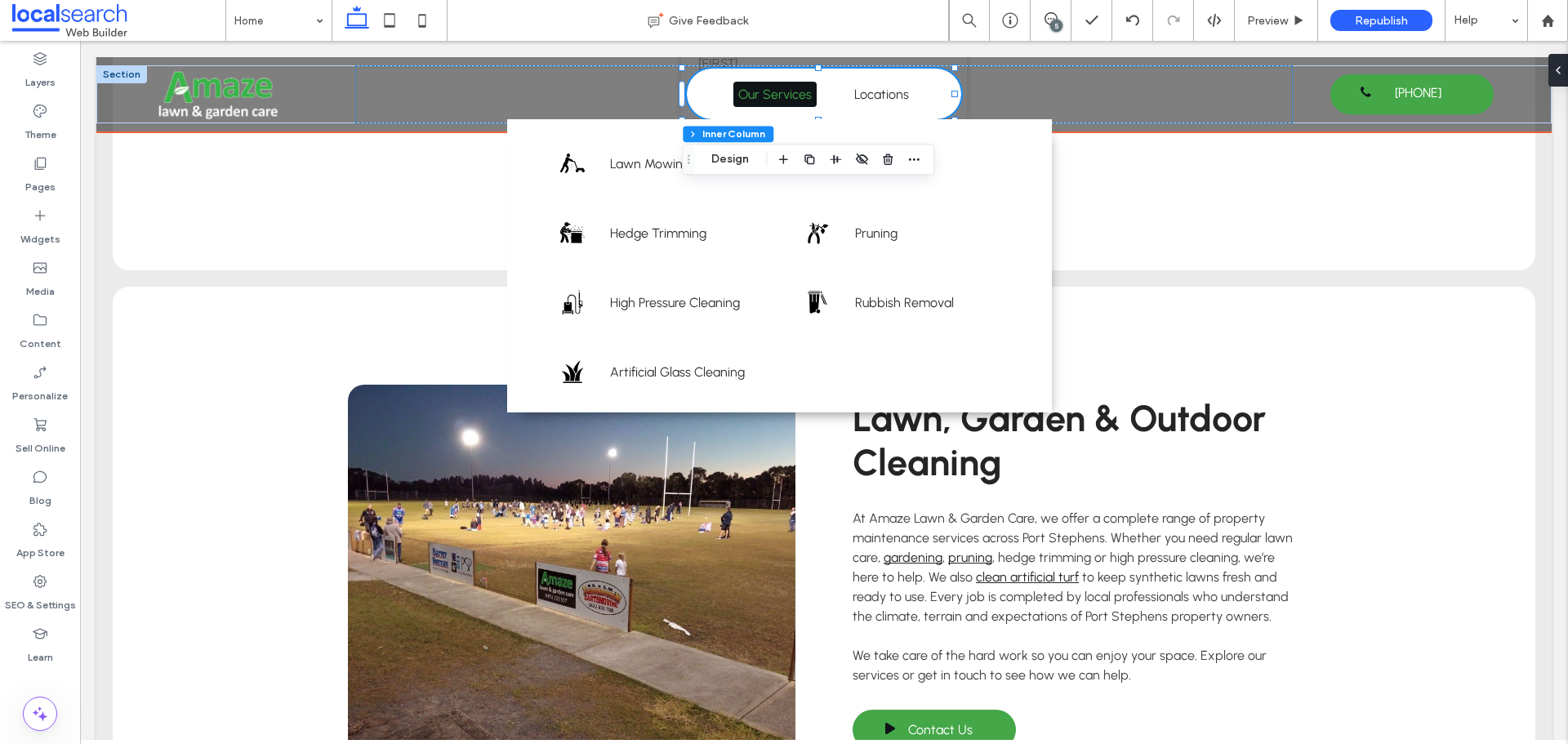 click on "Our Services" at bounding box center [775, 94] 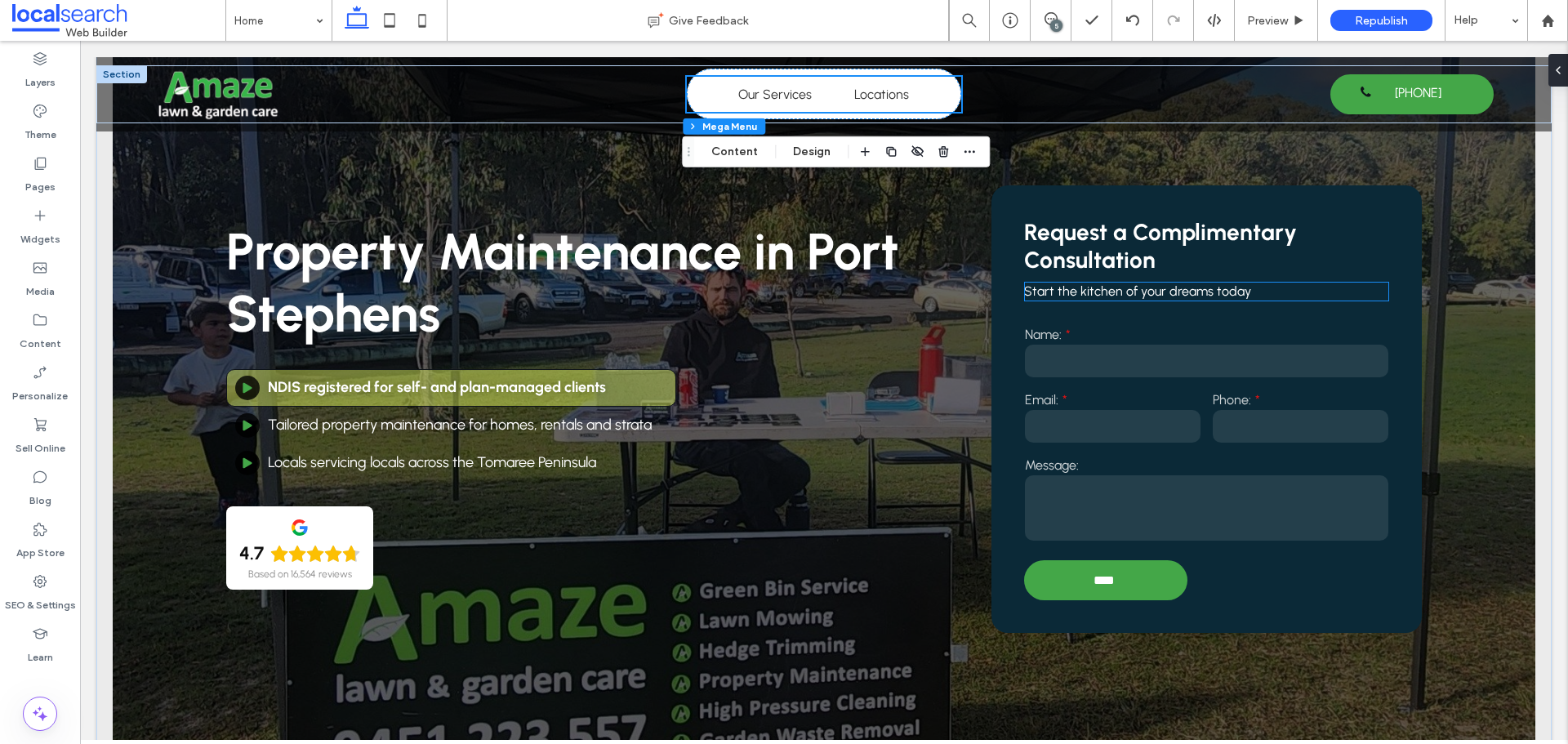 scroll, scrollTop: 0, scrollLeft: 0, axis: both 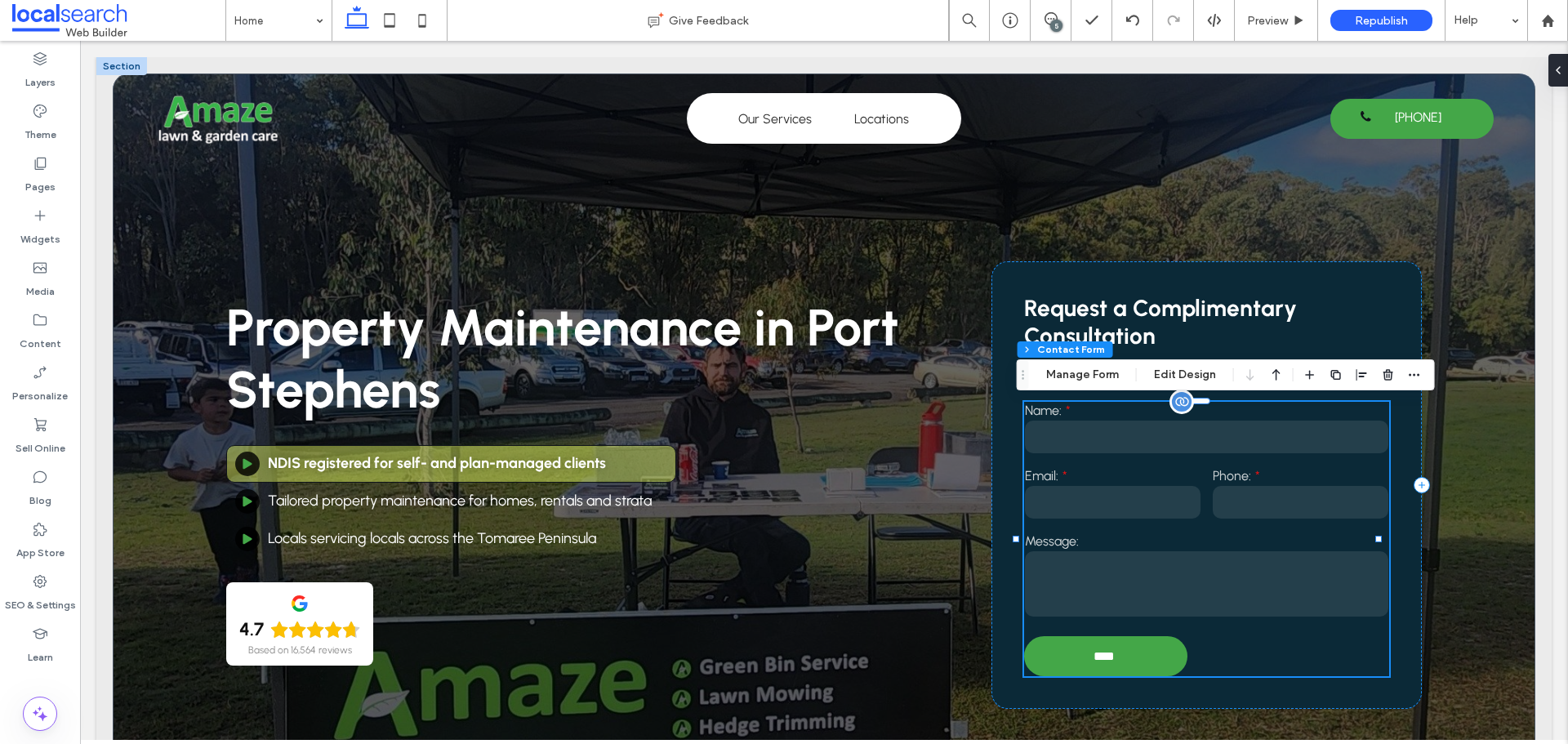 type on "**" 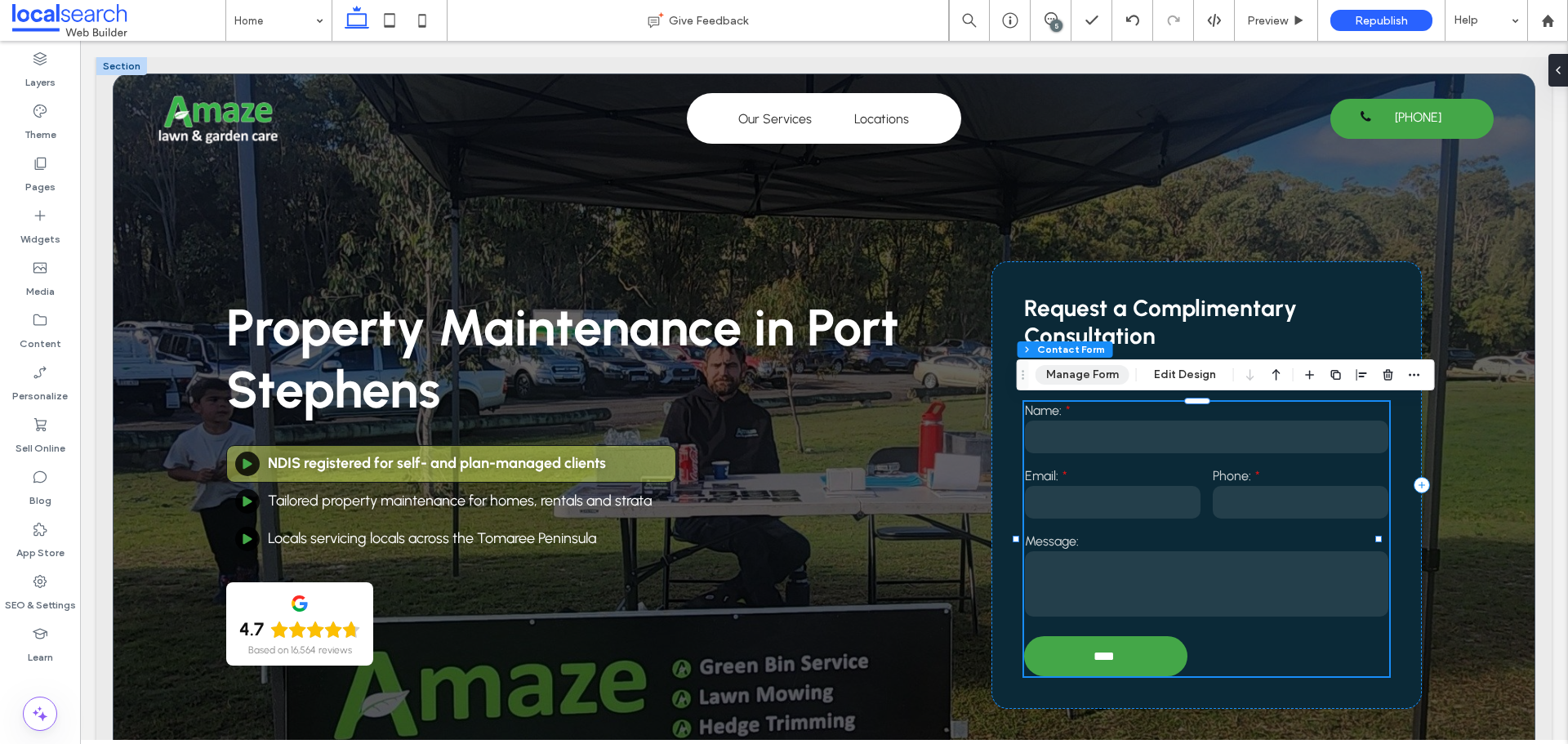 click on "Manage Form" at bounding box center (1082, 375) 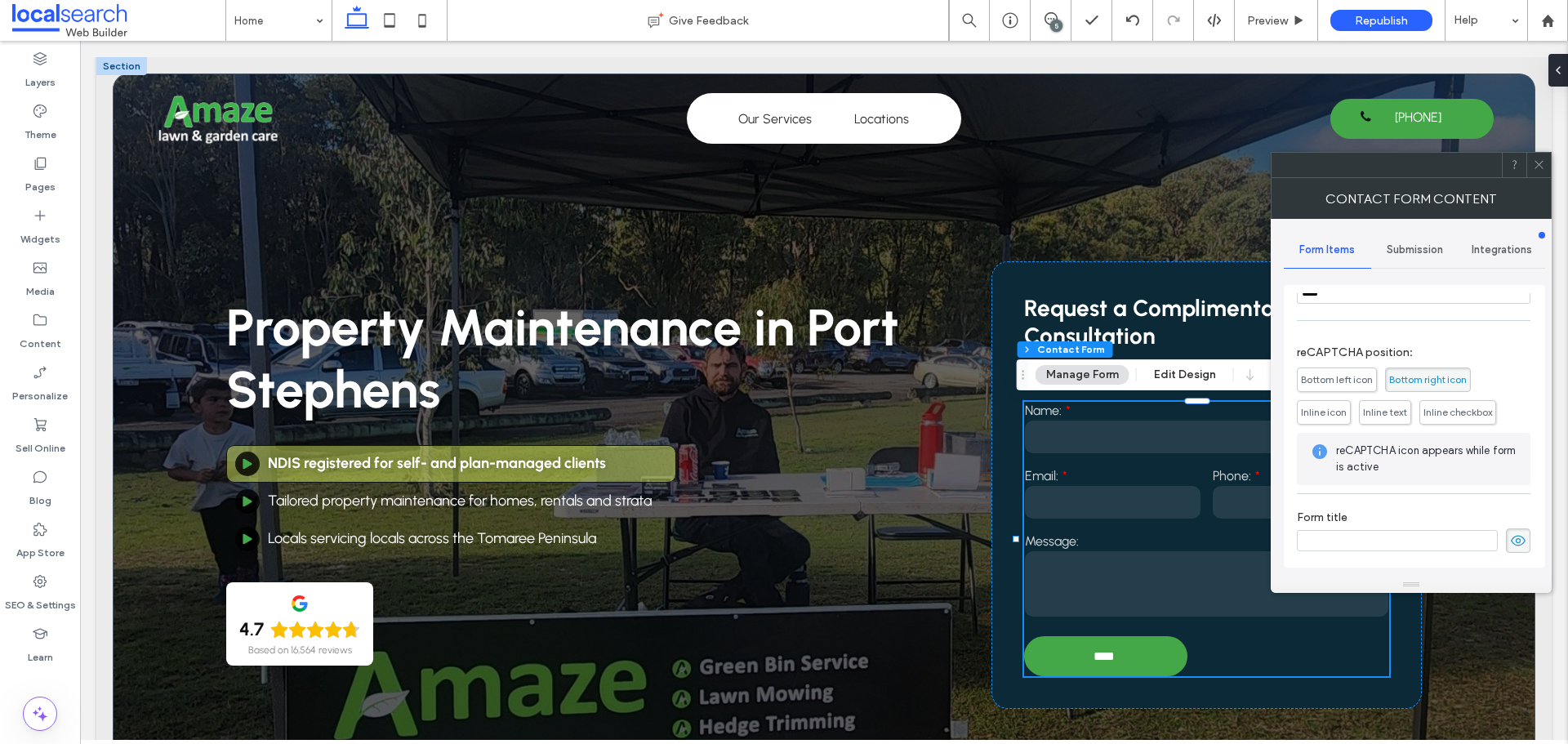 scroll, scrollTop: 331, scrollLeft: 0, axis: vertical 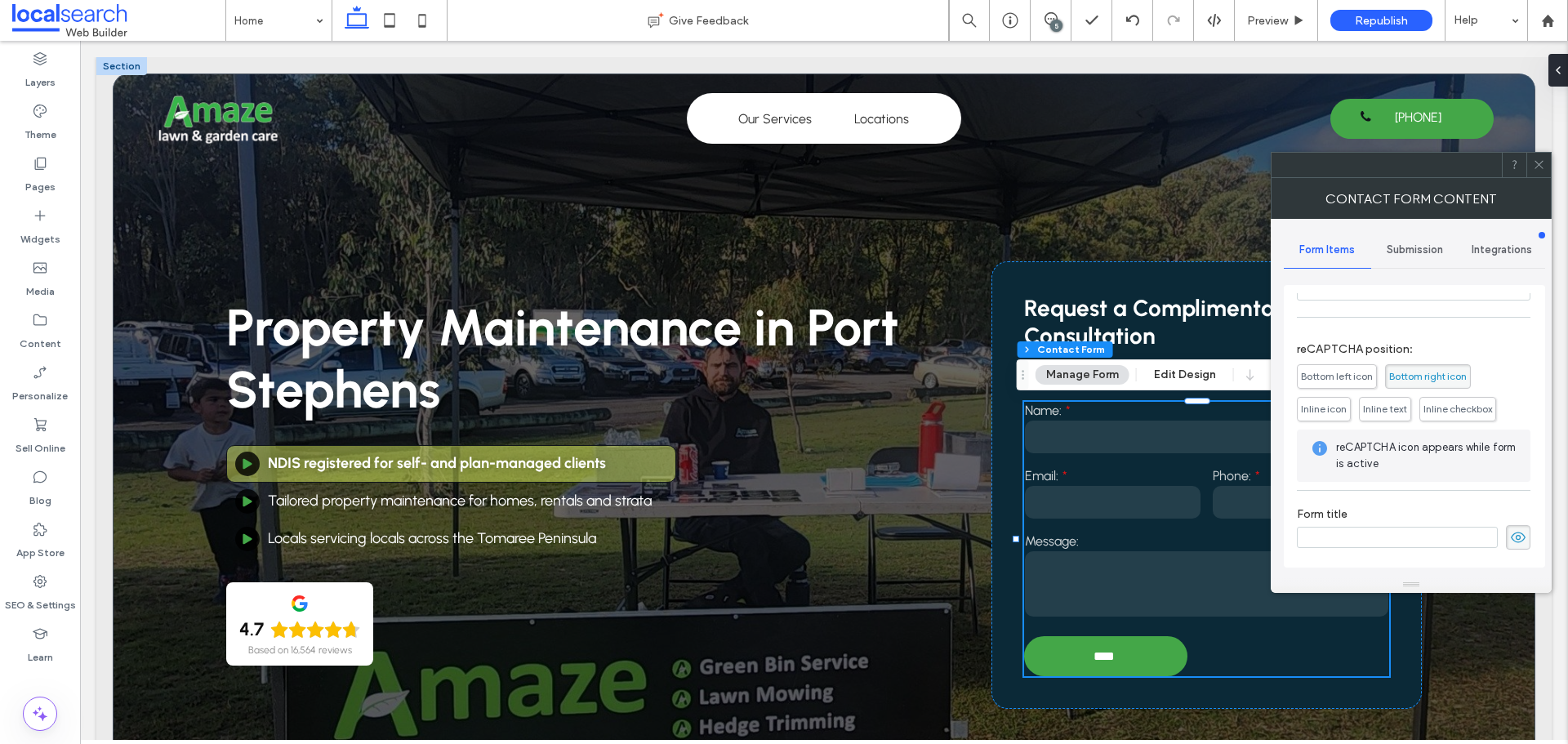 click on "Submission" at bounding box center [1414, 250] 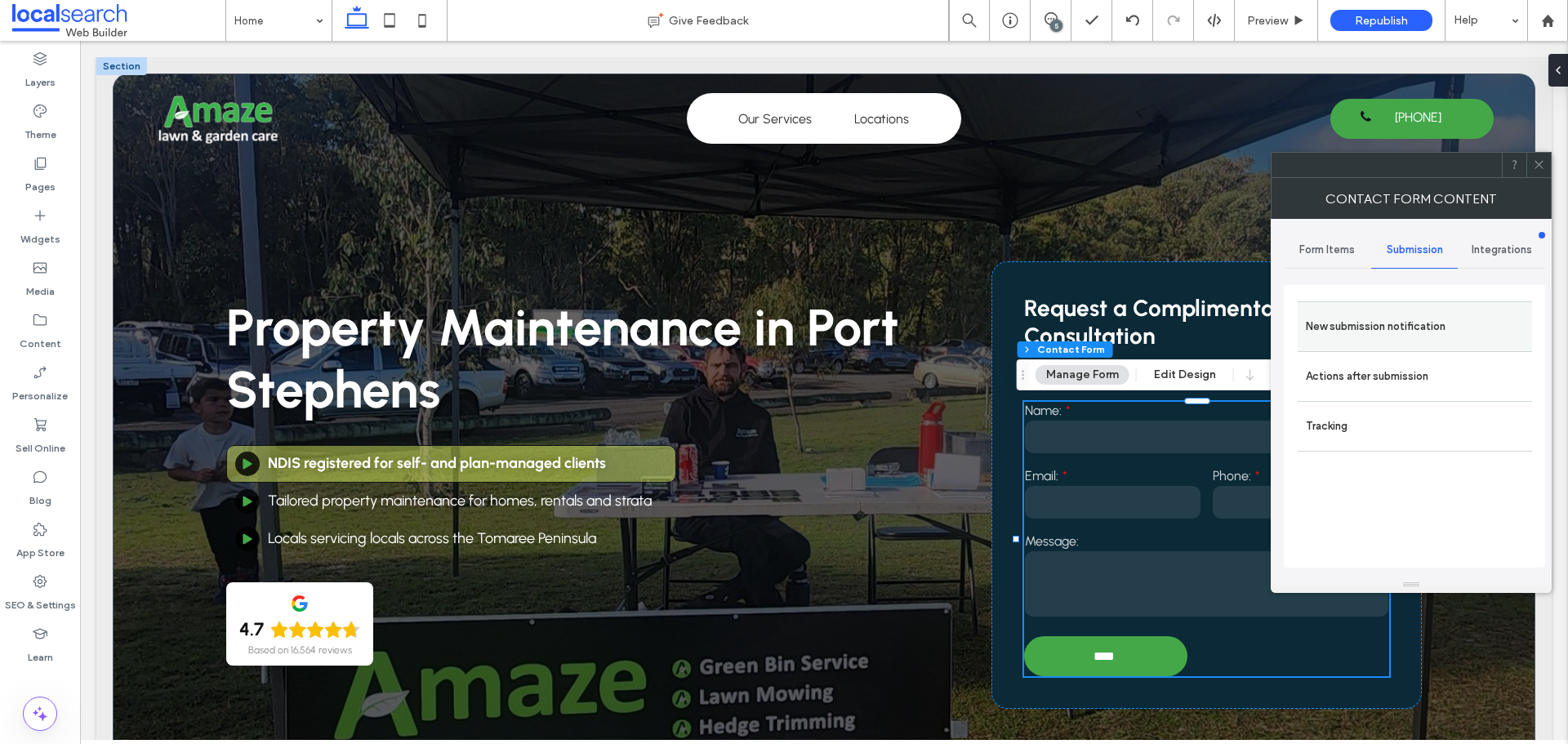 drag, startPoint x: 1384, startPoint y: 325, endPoint x: 1386, endPoint y: 346, distance: 21.095023 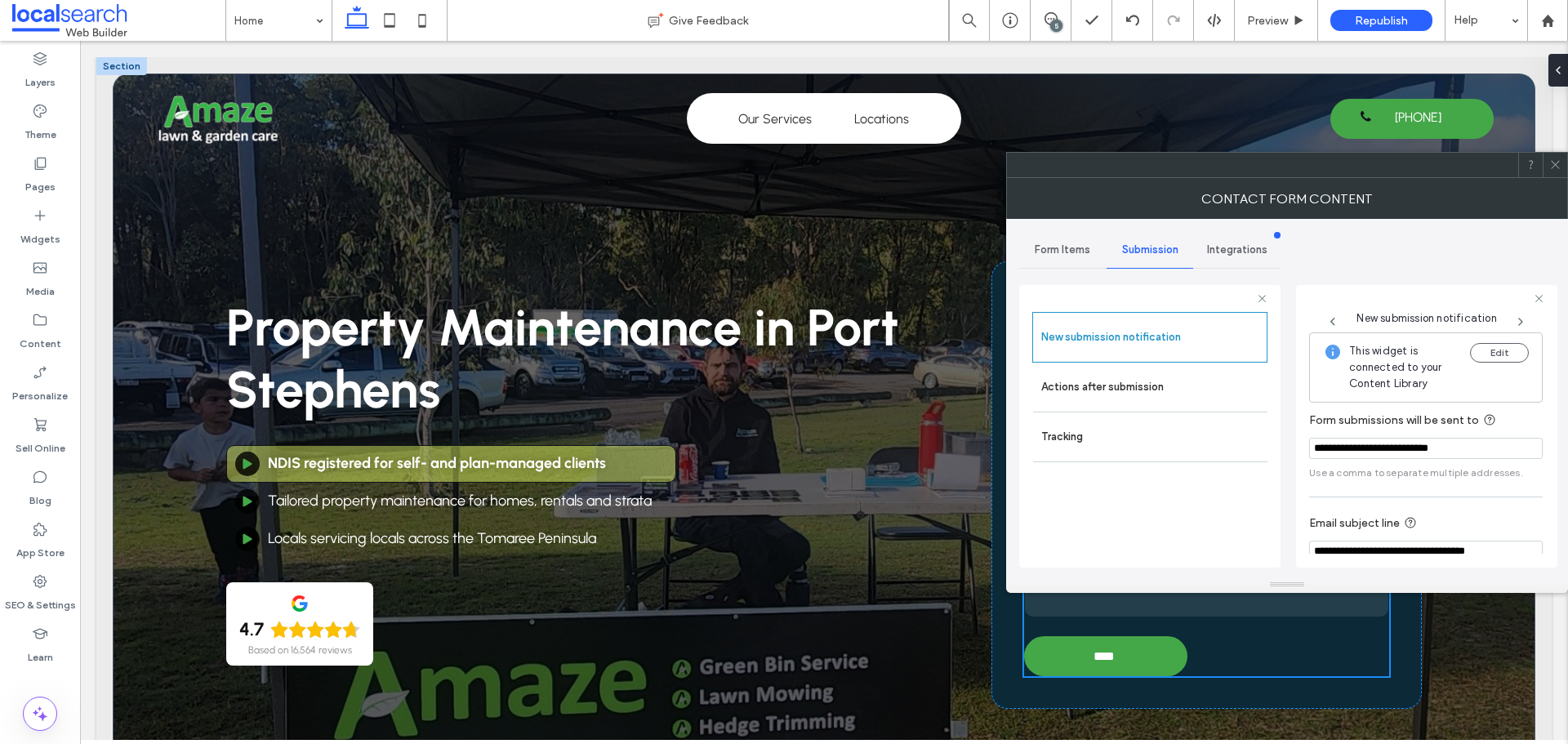 scroll, scrollTop: 85, scrollLeft: 0, axis: vertical 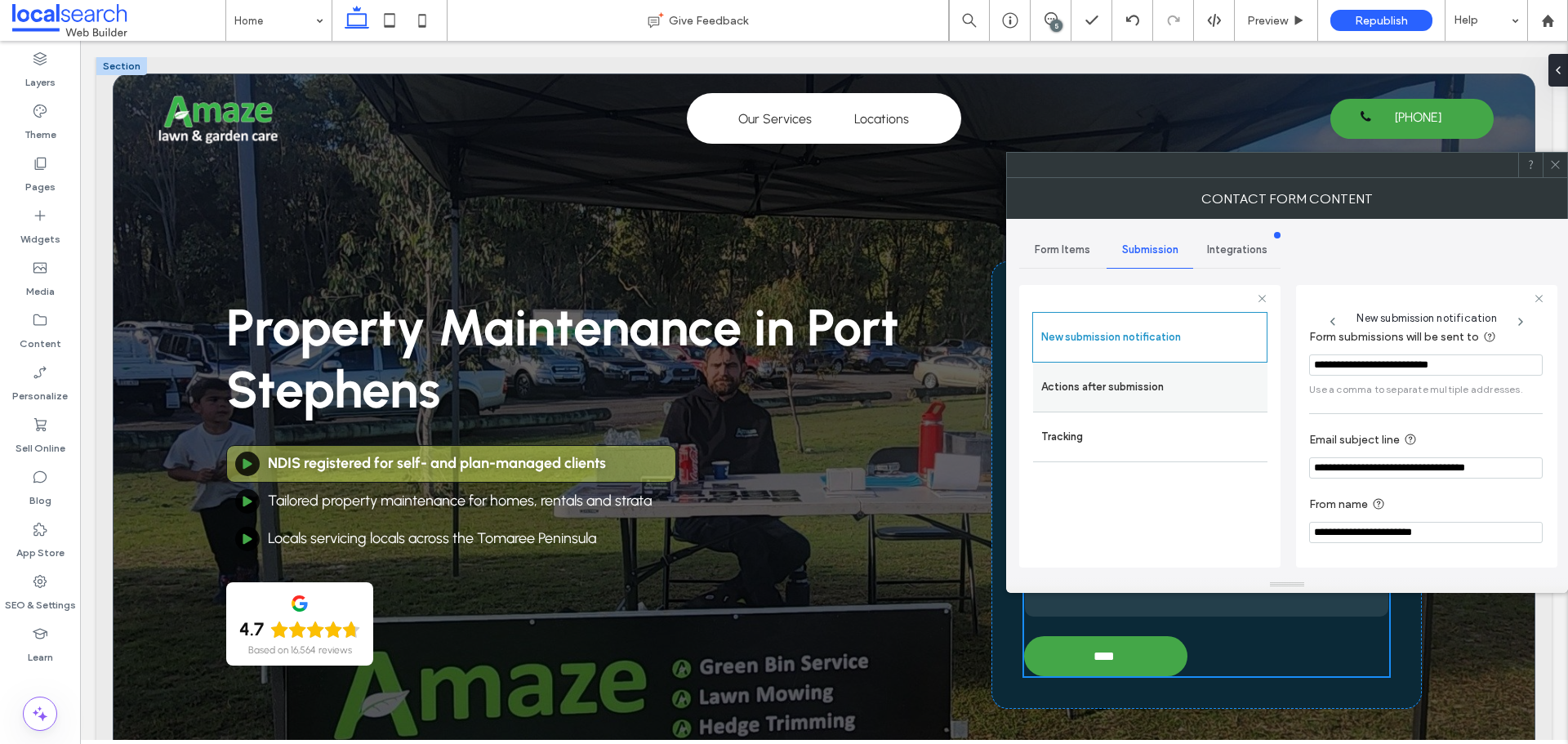 click on "Actions after submission" at bounding box center [1150, 387] 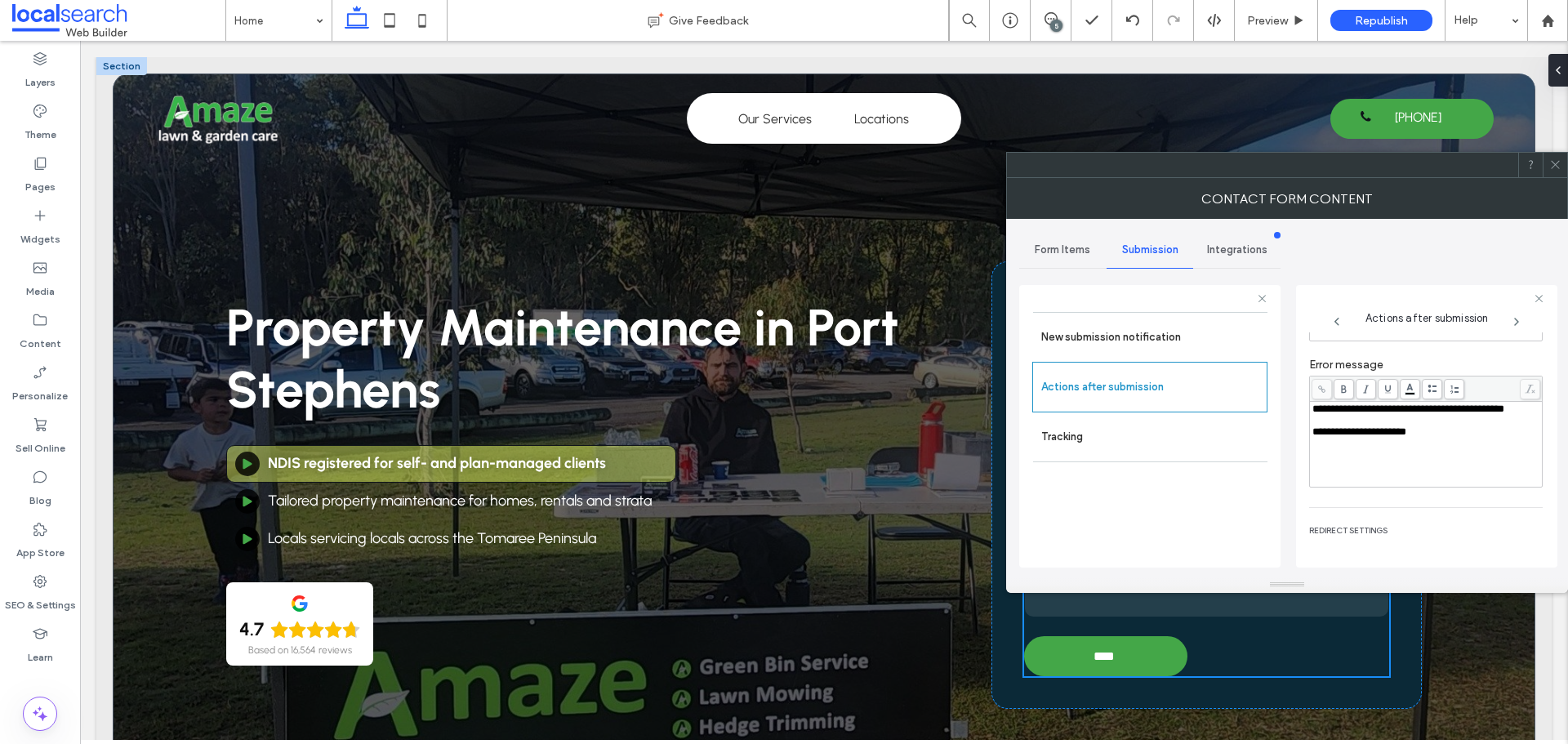 scroll, scrollTop: 85, scrollLeft: 0, axis: vertical 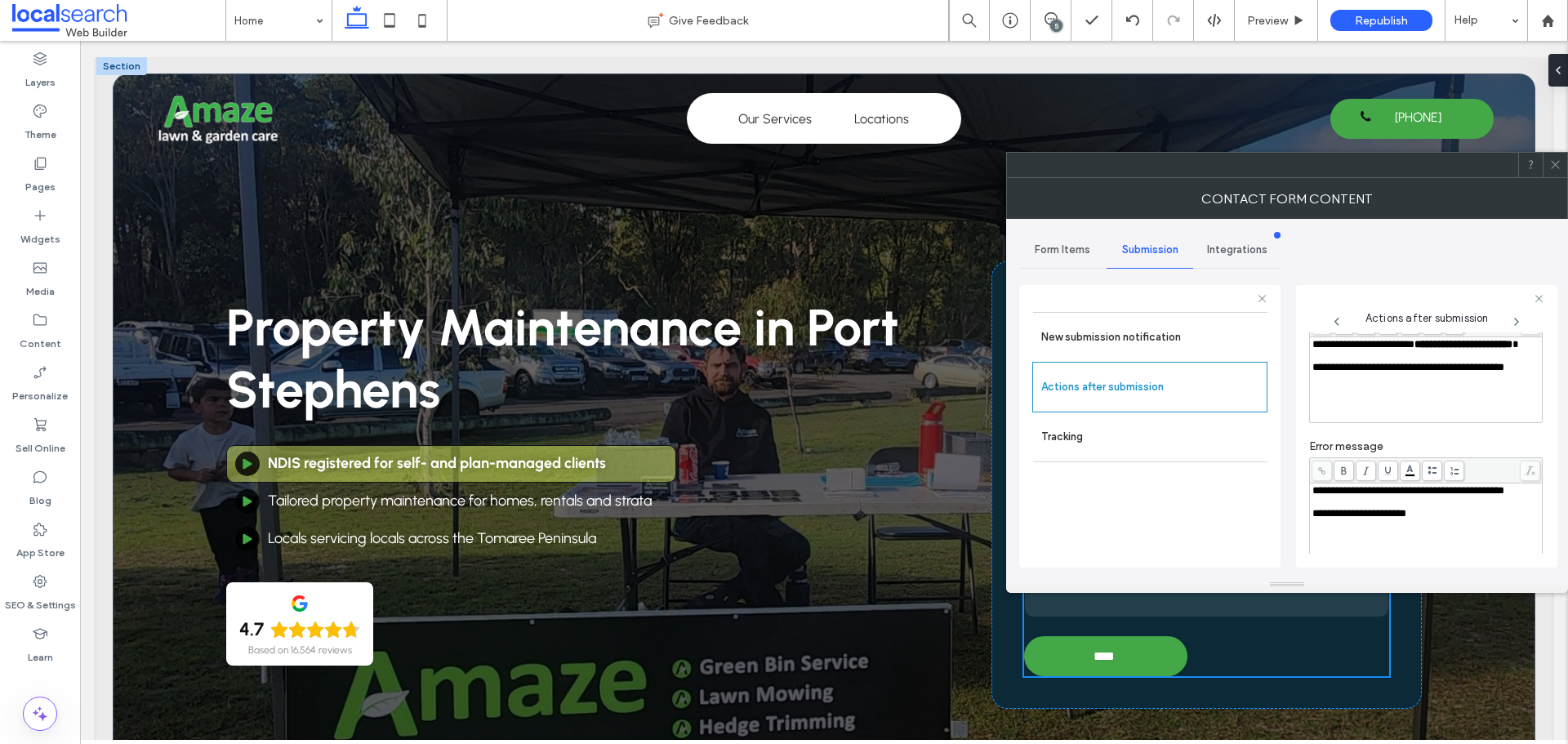 drag, startPoint x: 1561, startPoint y: 169, endPoint x: 1482, endPoint y: 106, distance: 101.044545 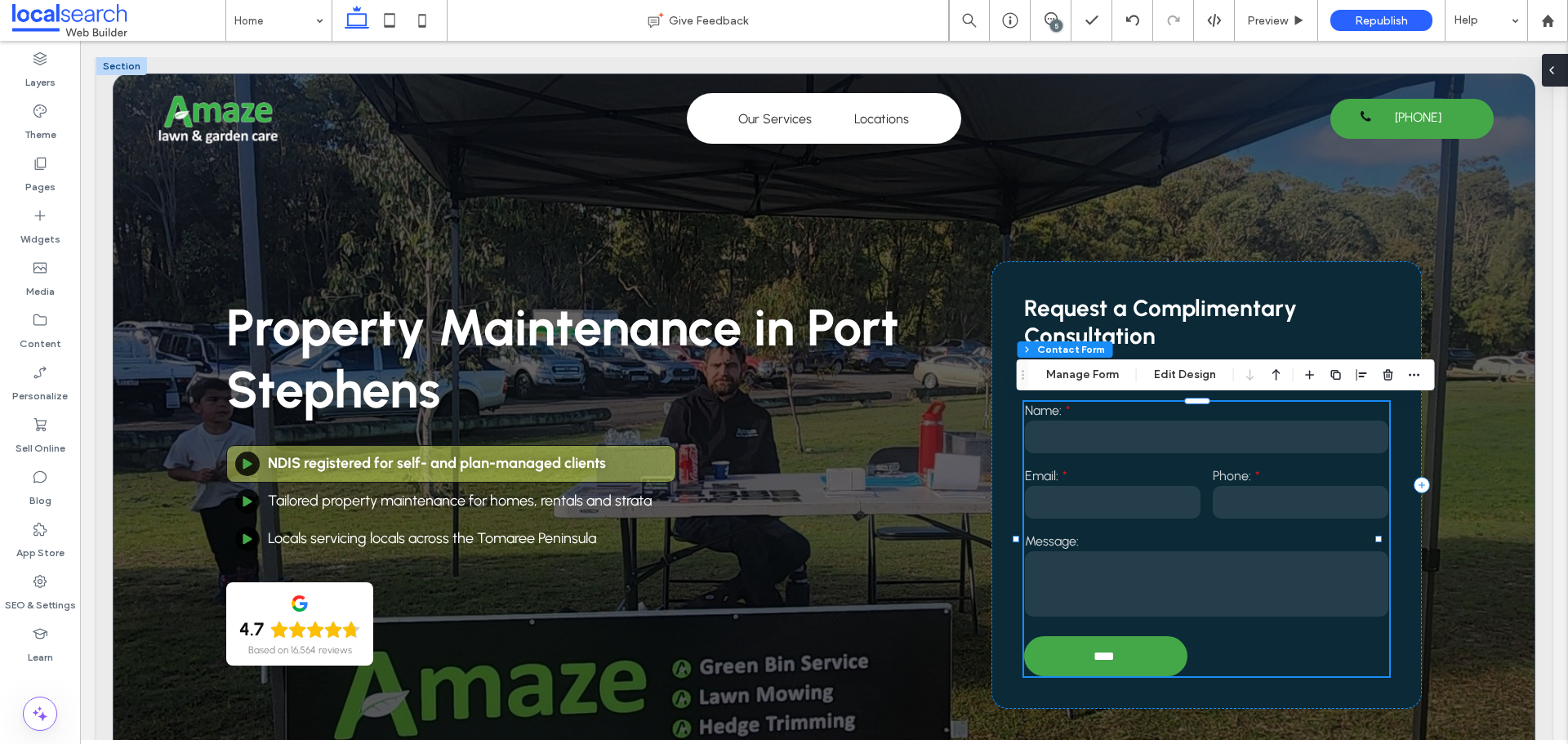 drag, startPoint x: 1557, startPoint y: 78, endPoint x: 1477, endPoint y: 41, distance: 88.14193 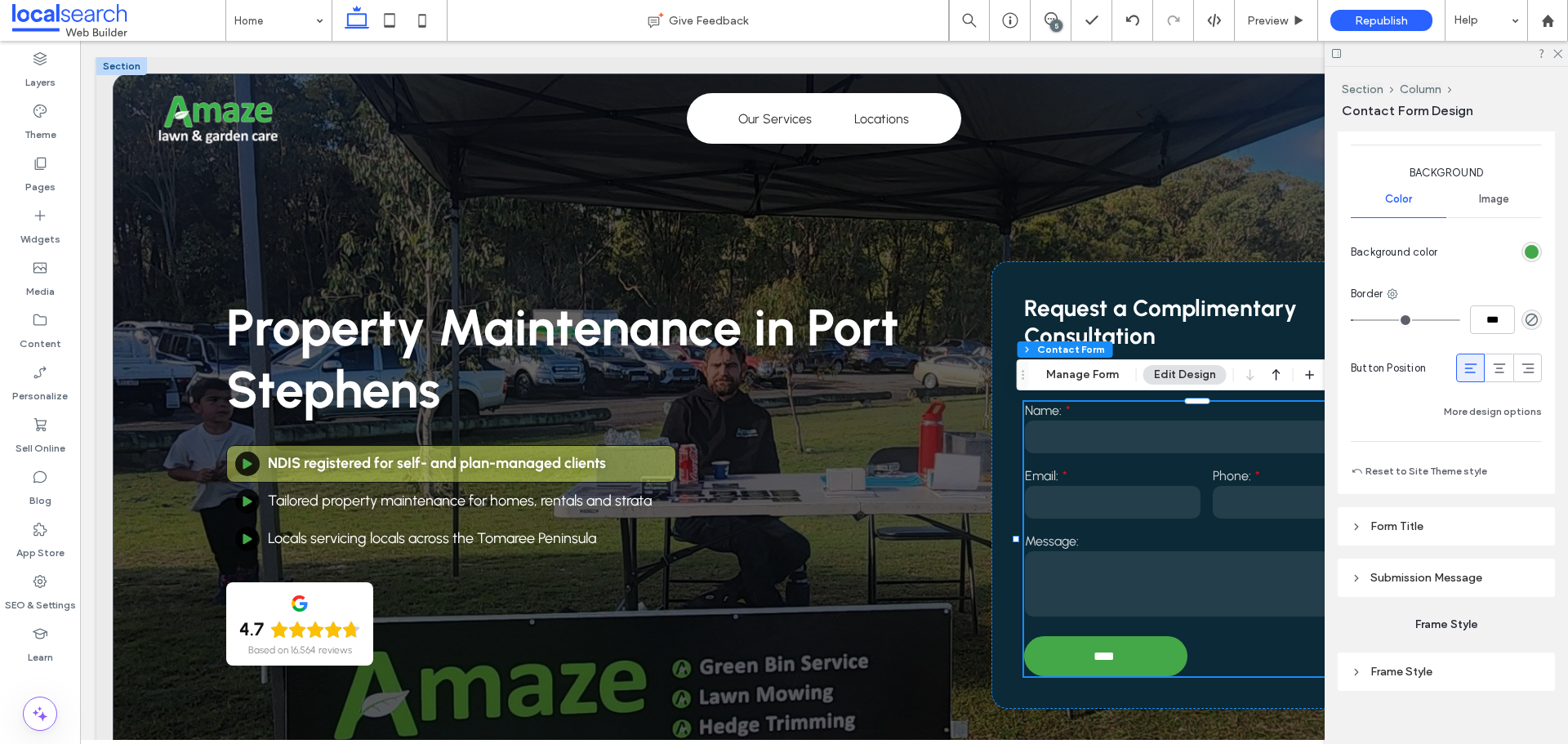 scroll, scrollTop: 1244, scrollLeft: 0, axis: vertical 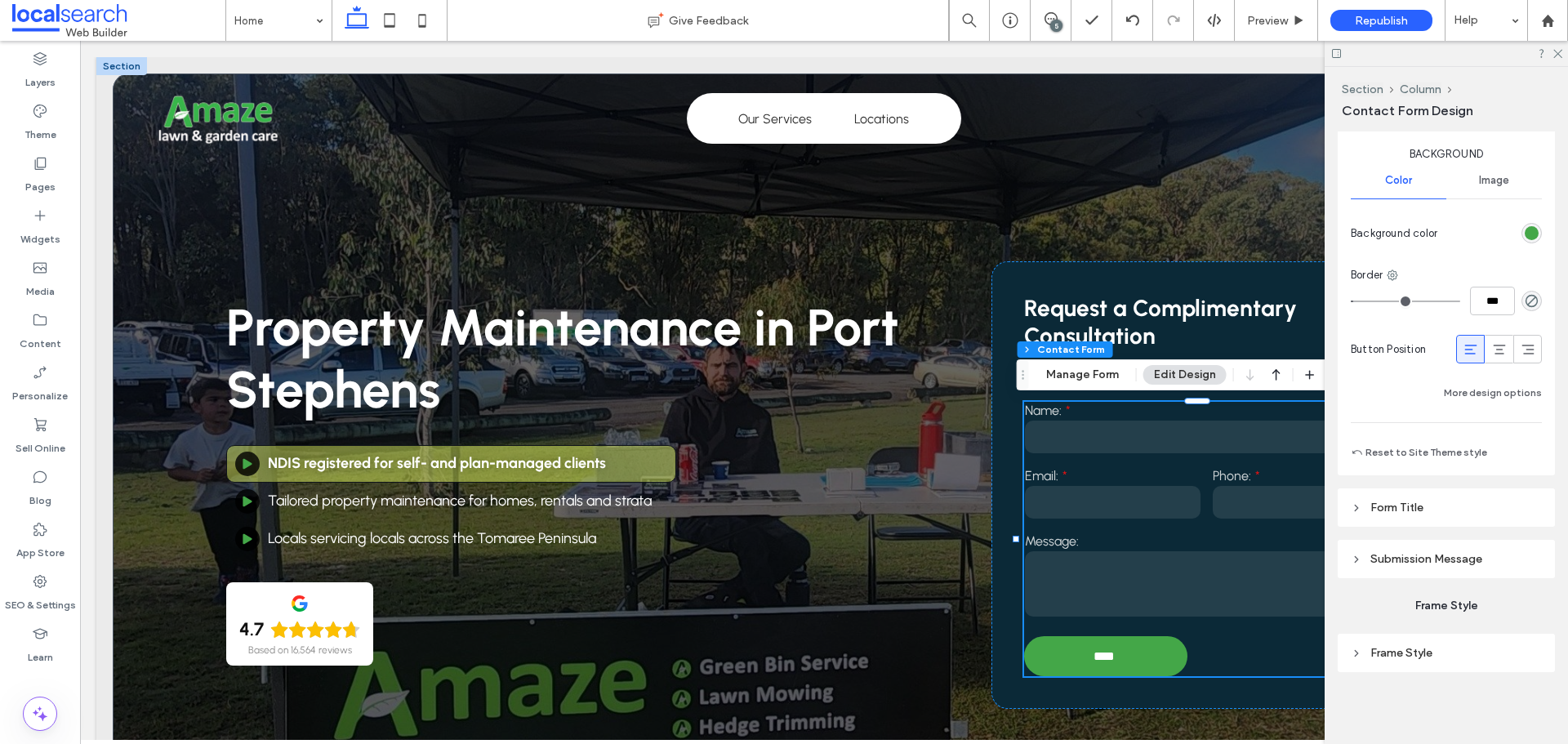 click on "Submission Message" at bounding box center [1426, 559] 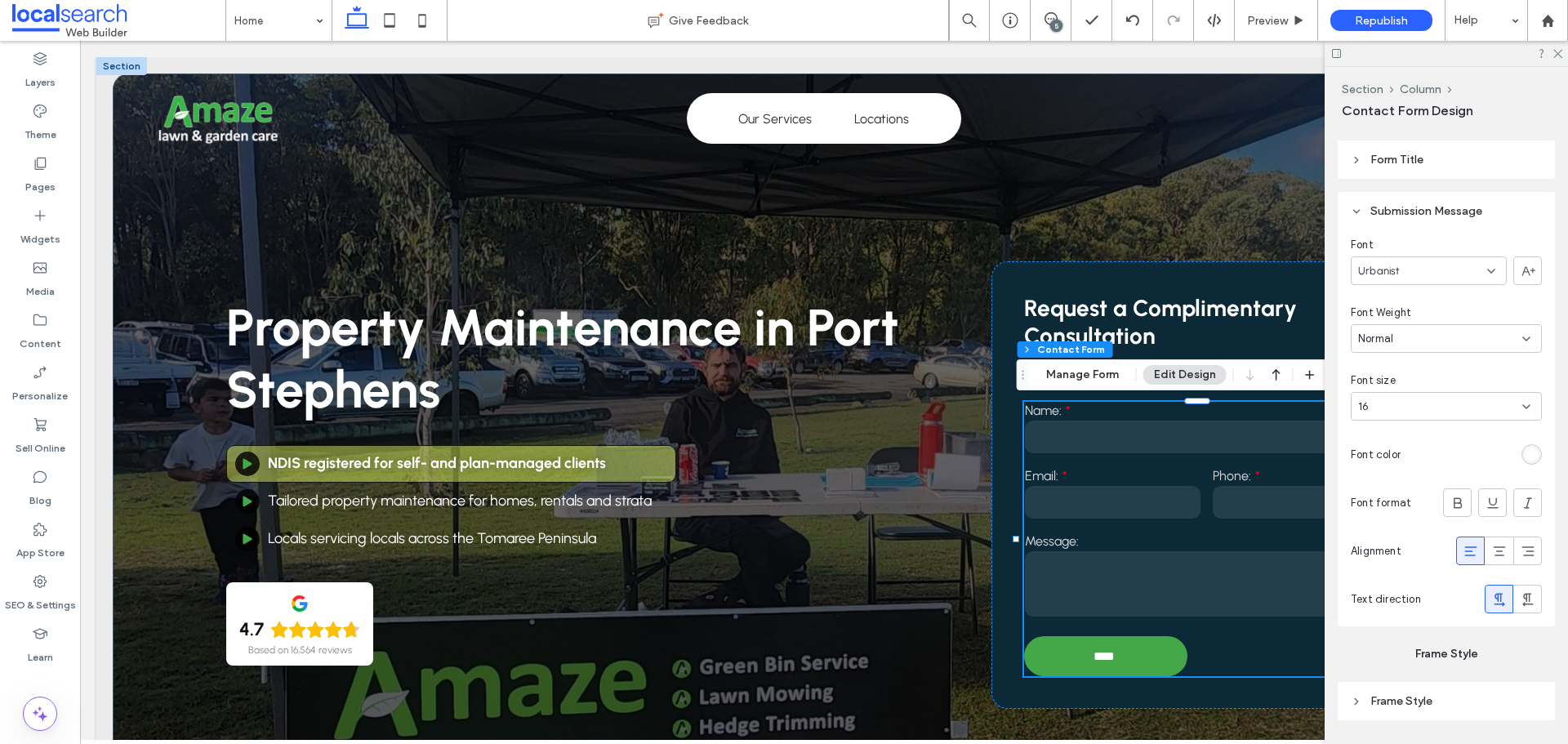 scroll, scrollTop: 1640, scrollLeft: 0, axis: vertical 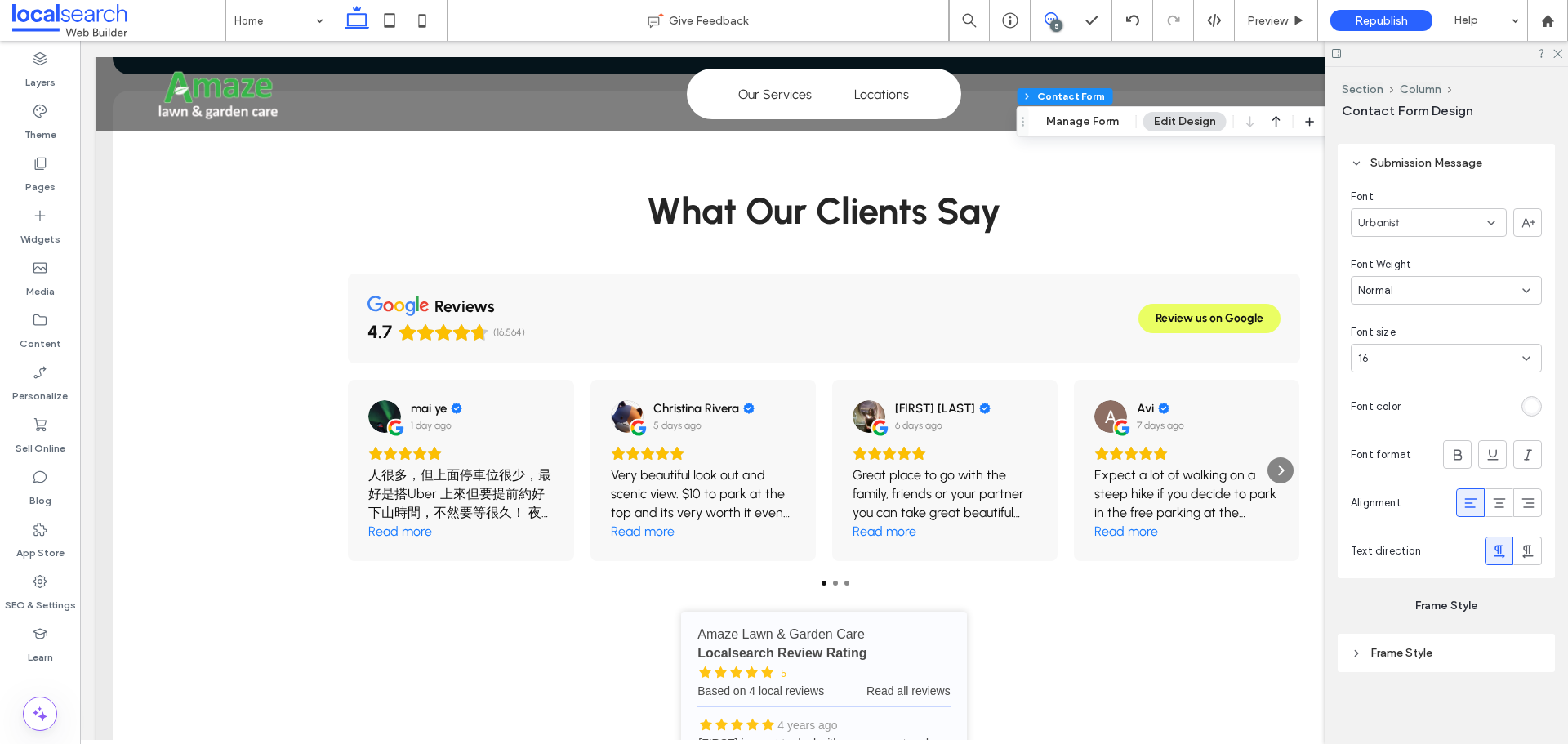 click 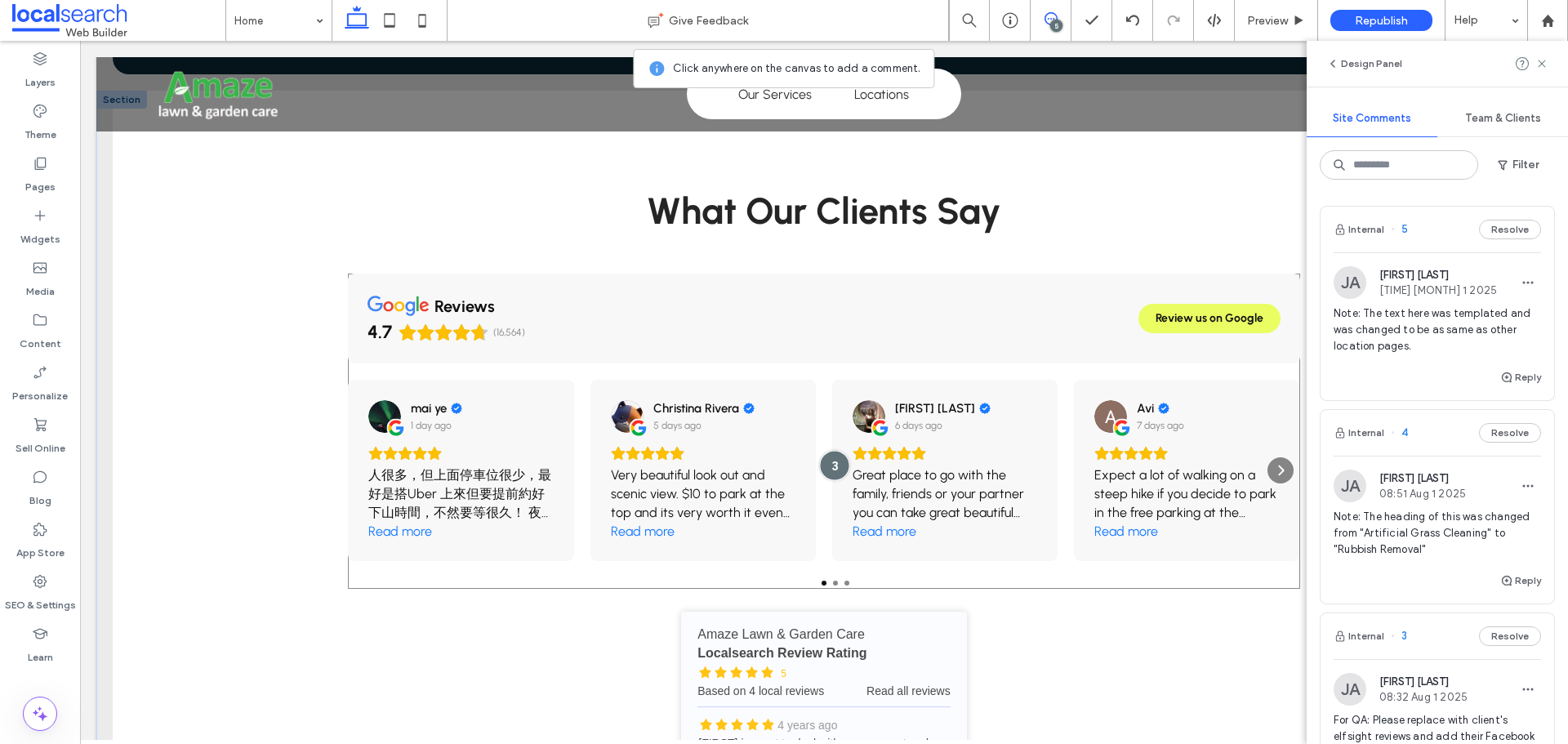 click at bounding box center (835, 465) 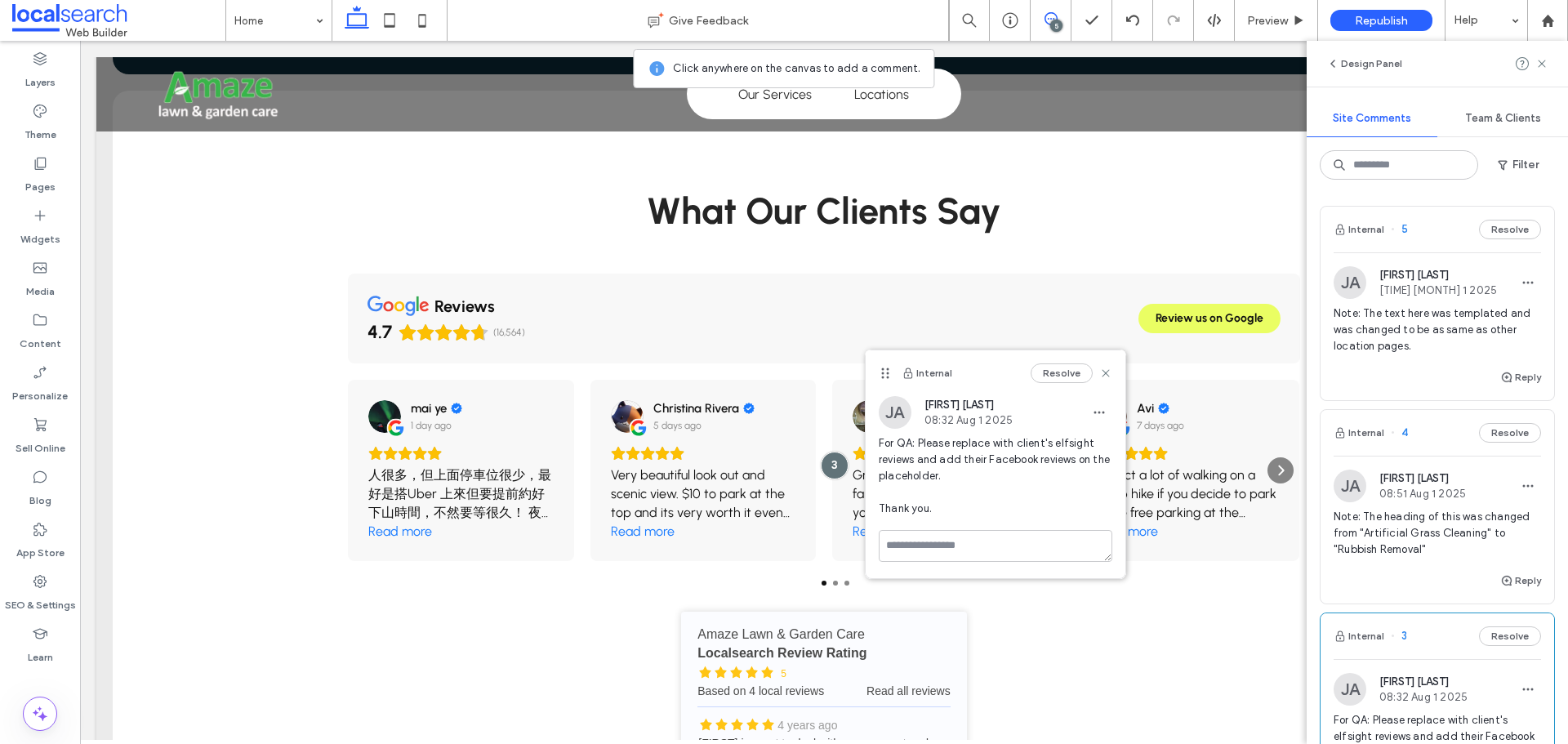 click on "Internal 4 Resolve" at bounding box center [1437, 433] 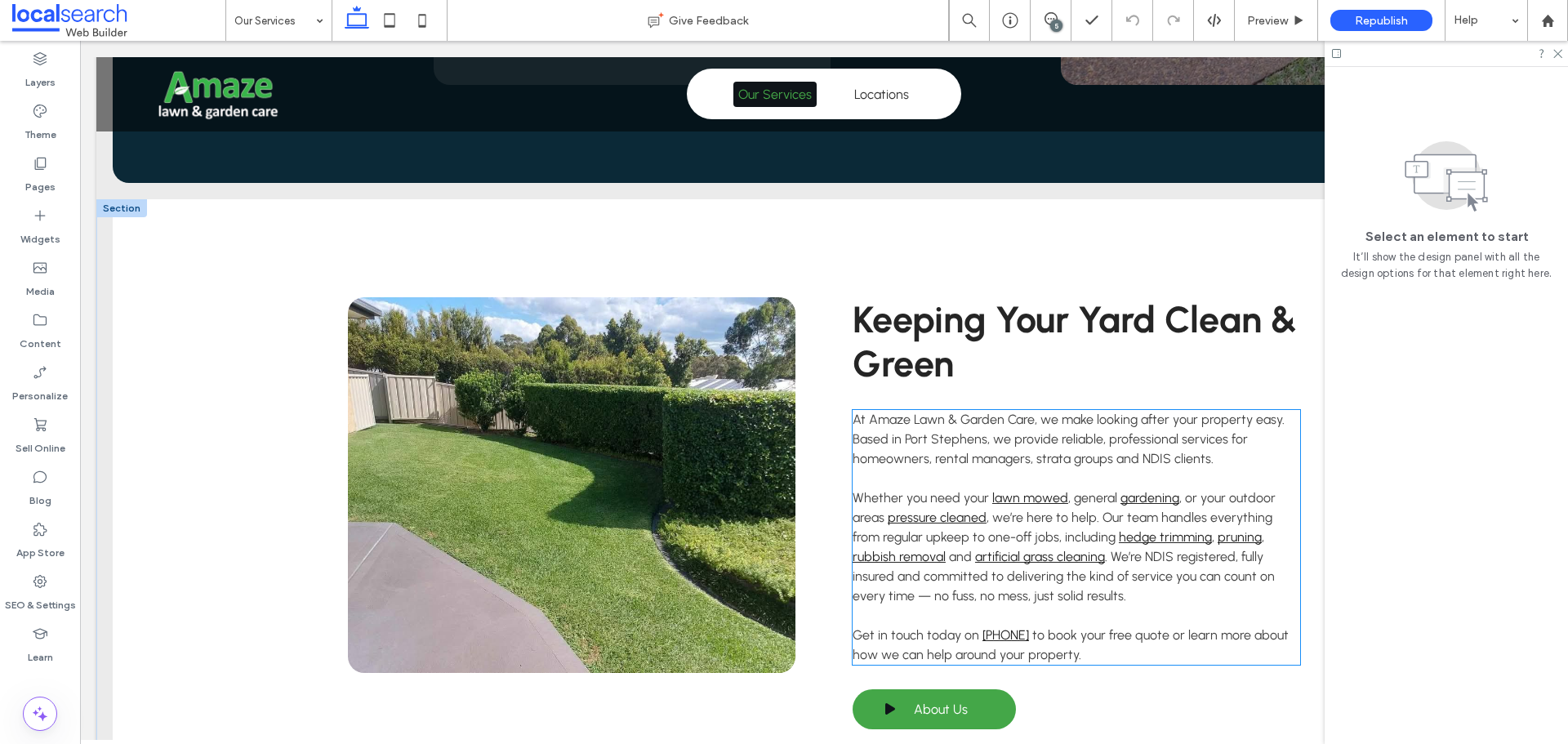 scroll, scrollTop: 1090, scrollLeft: 0, axis: vertical 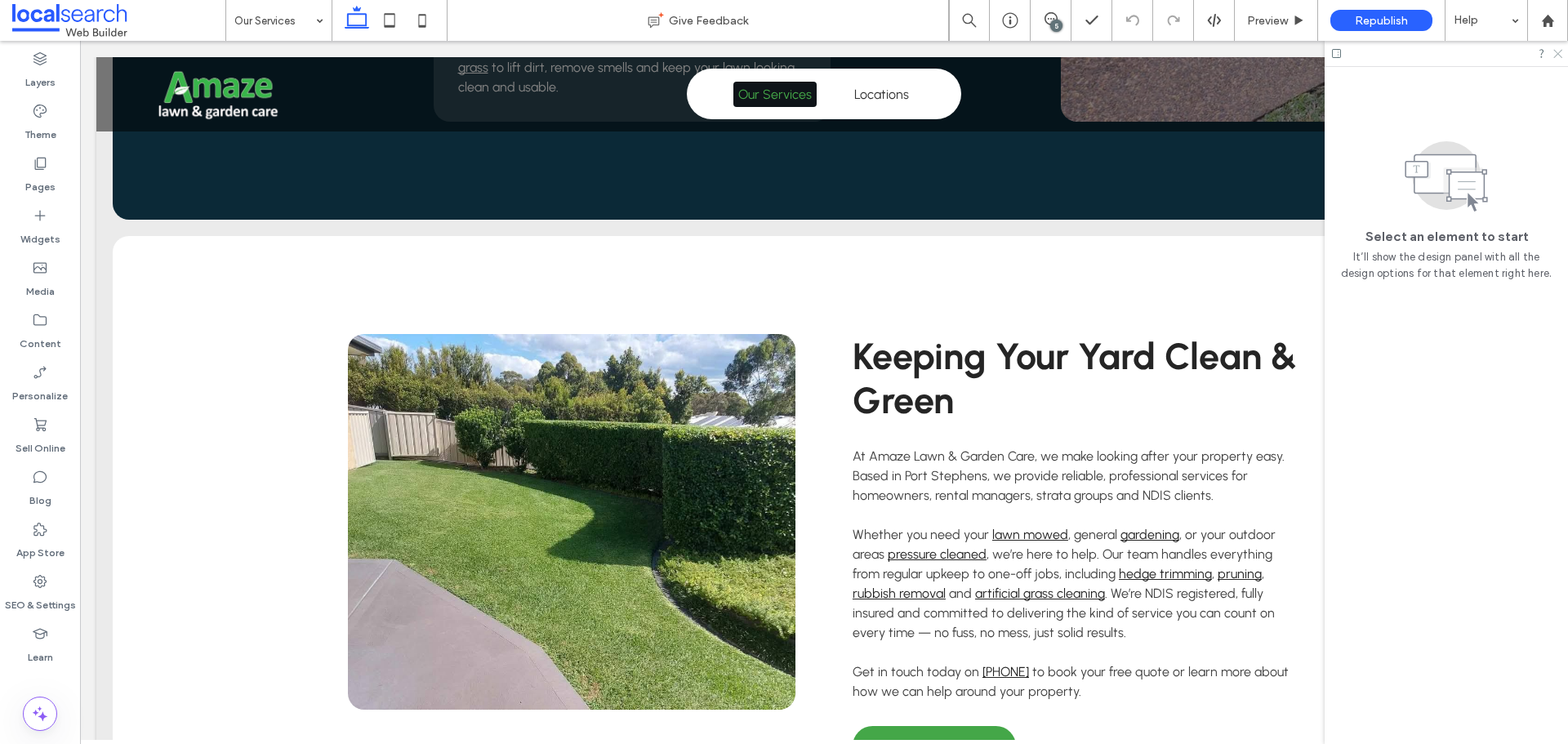 click 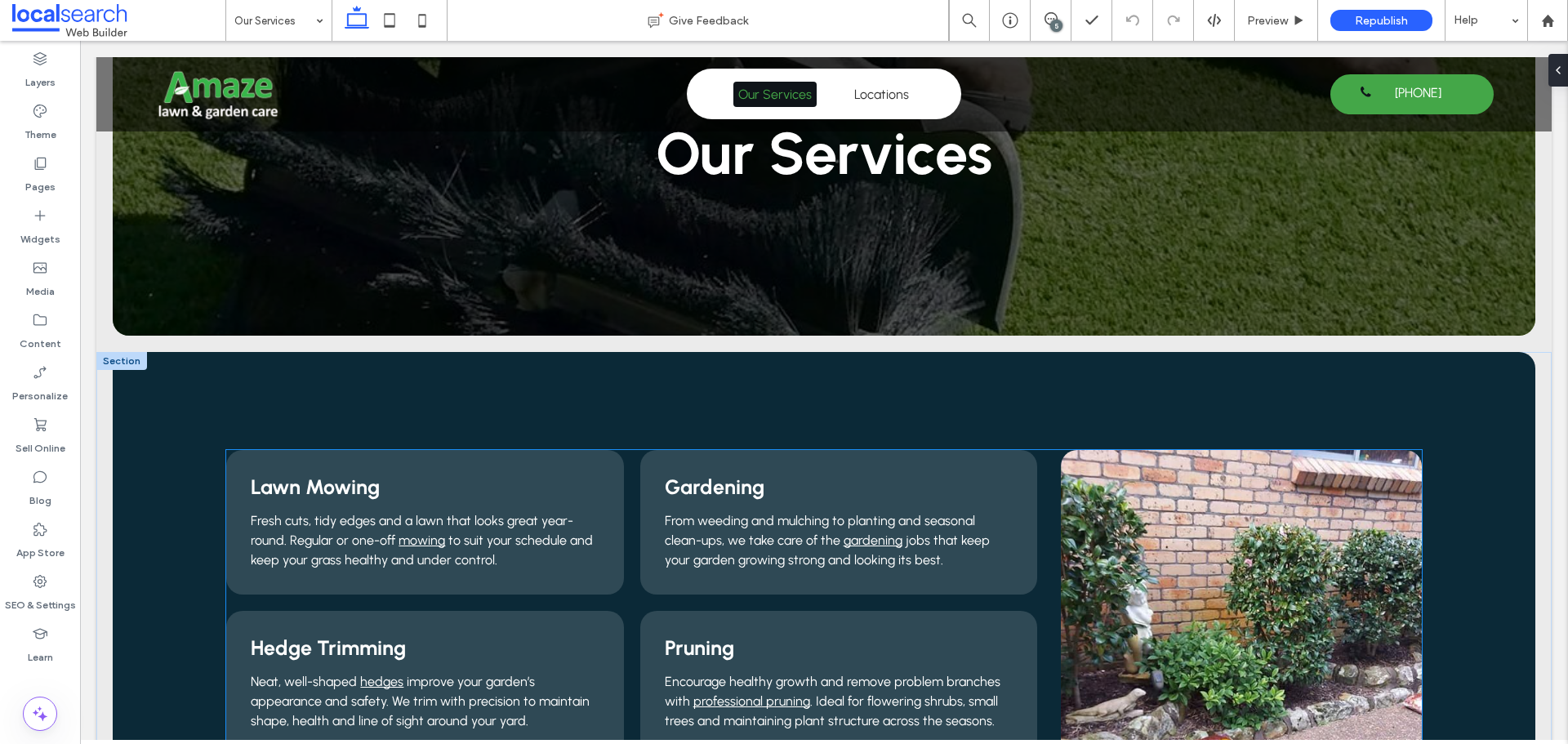scroll, scrollTop: 0, scrollLeft: 0, axis: both 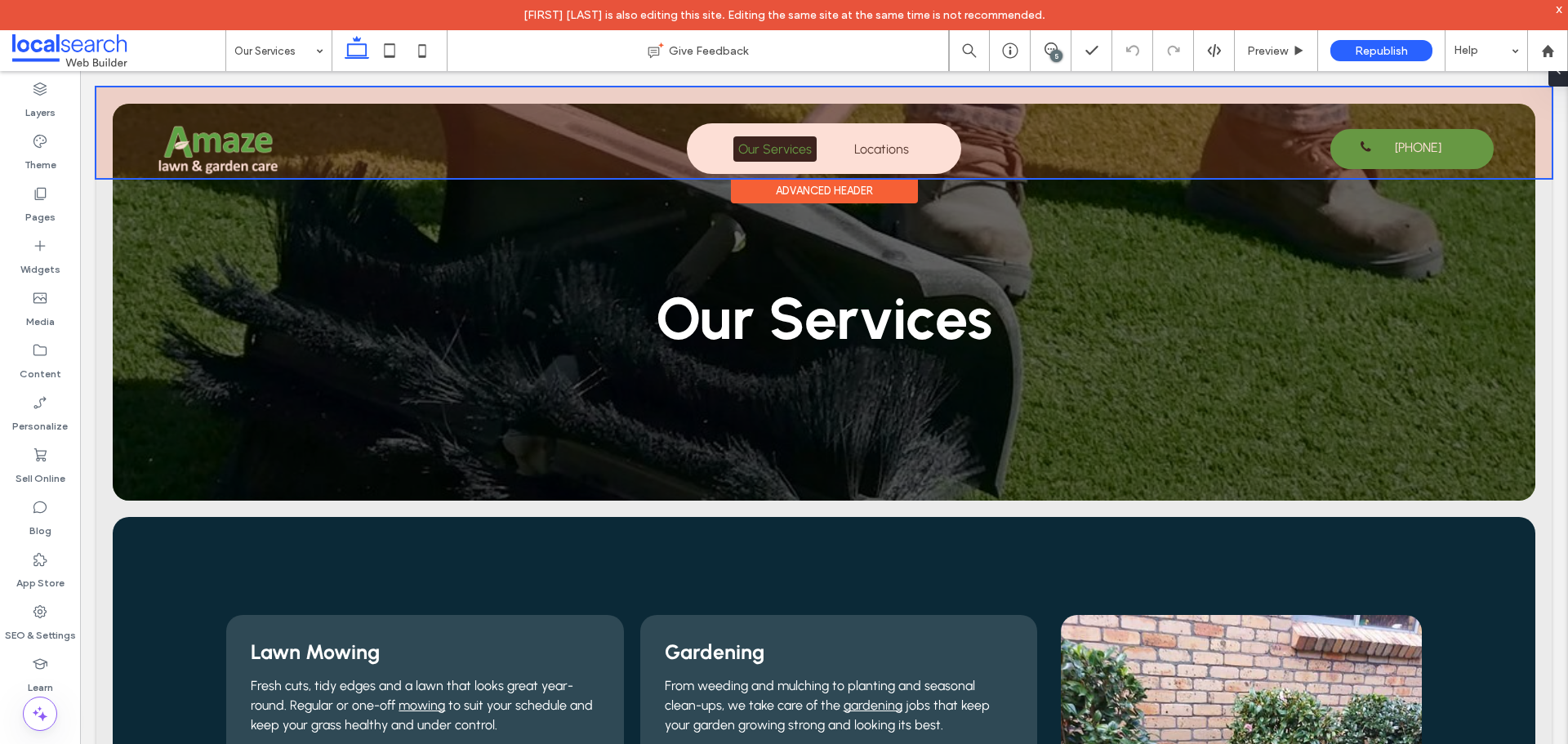 click at bounding box center [824, 132] 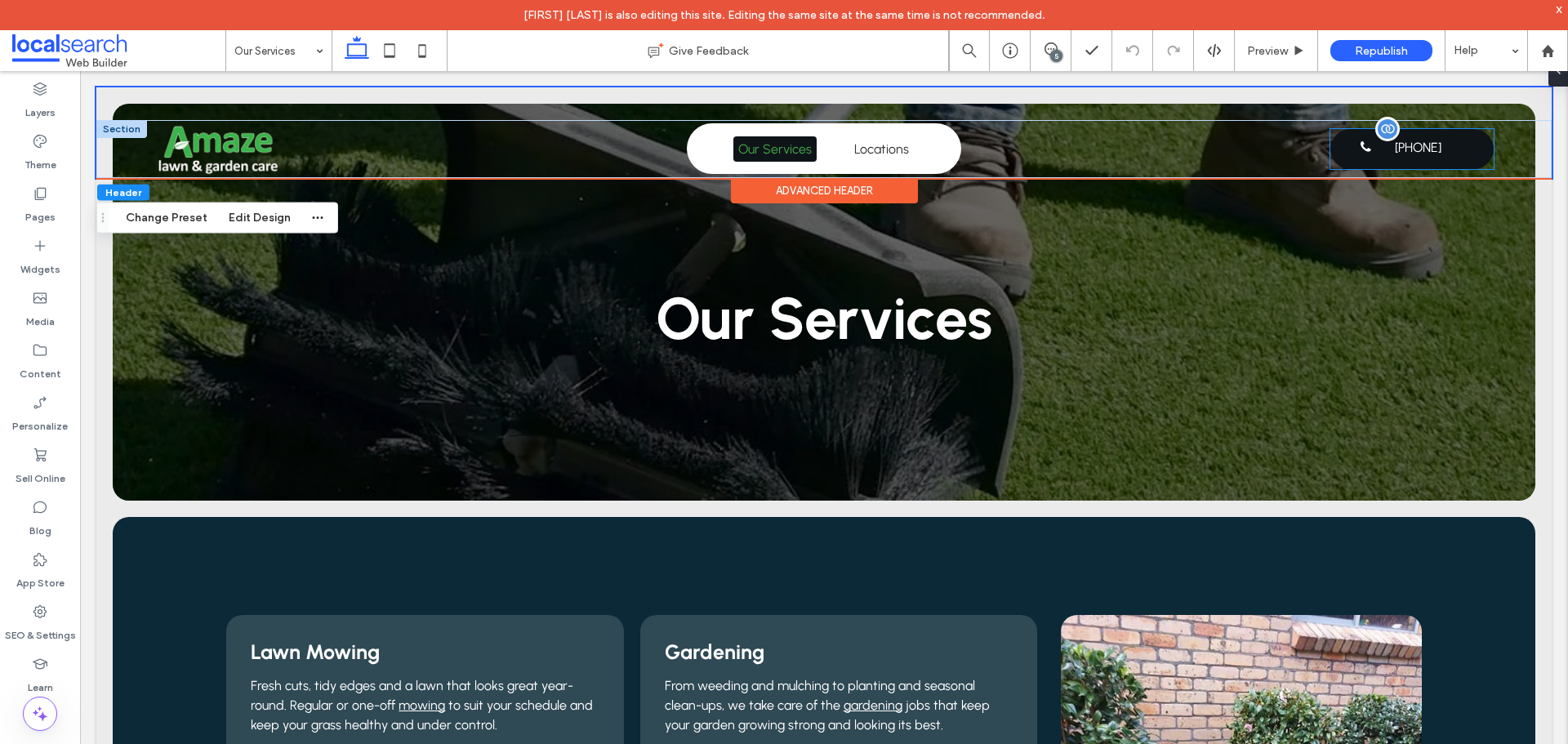 click on "0451 223 557" at bounding box center (1418, 147) 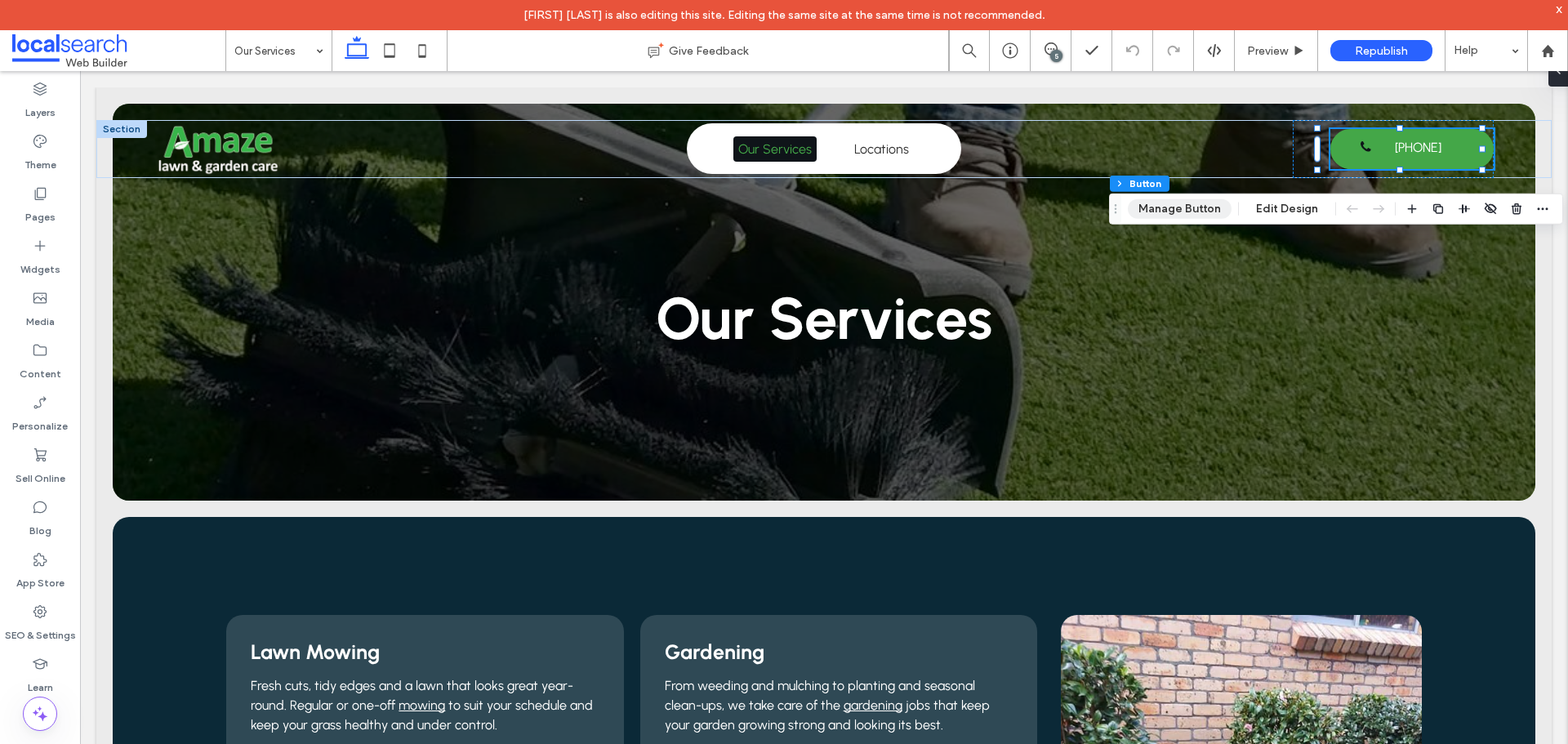 click on "Manage Button" at bounding box center [1179, 209] 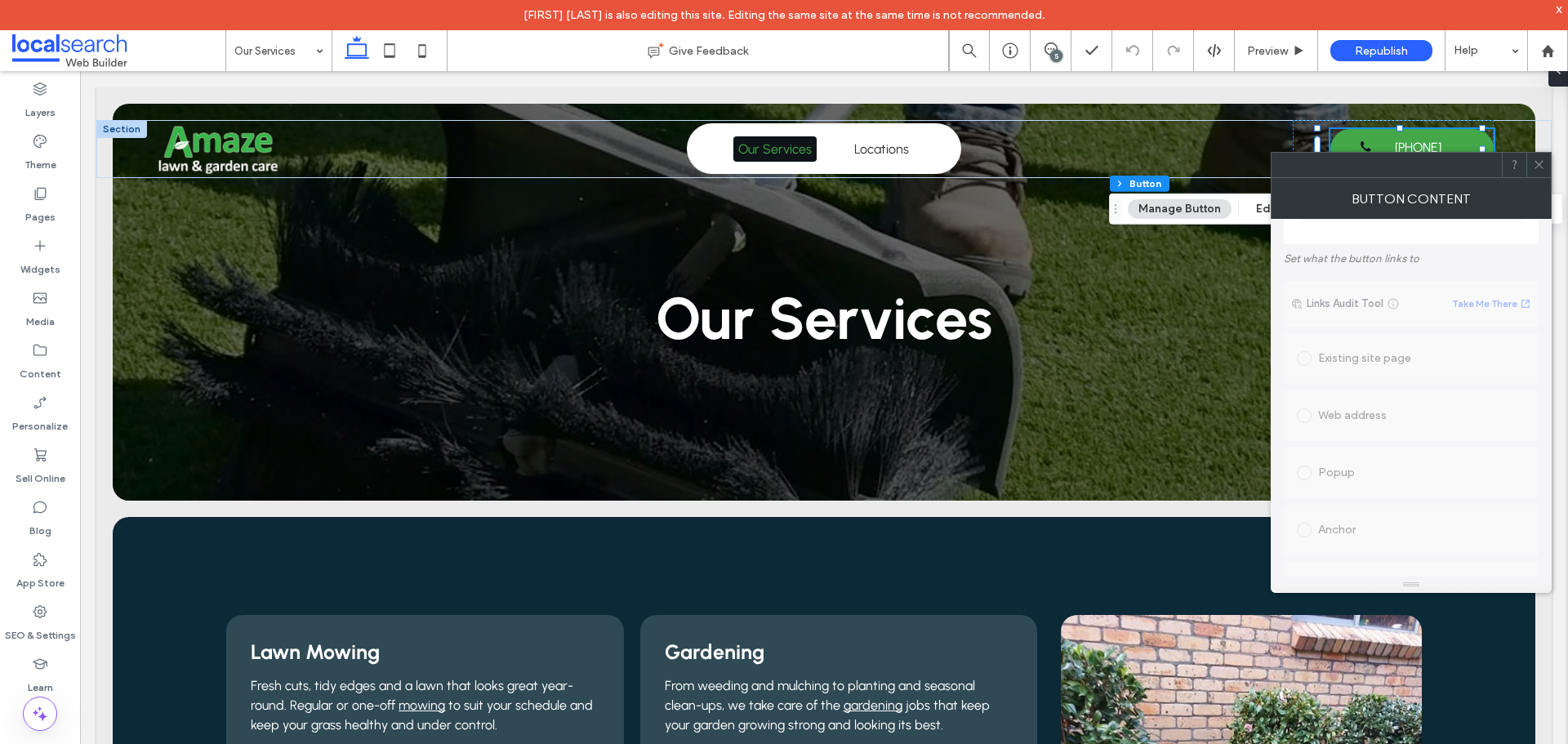 scroll, scrollTop: 327, scrollLeft: 0, axis: vertical 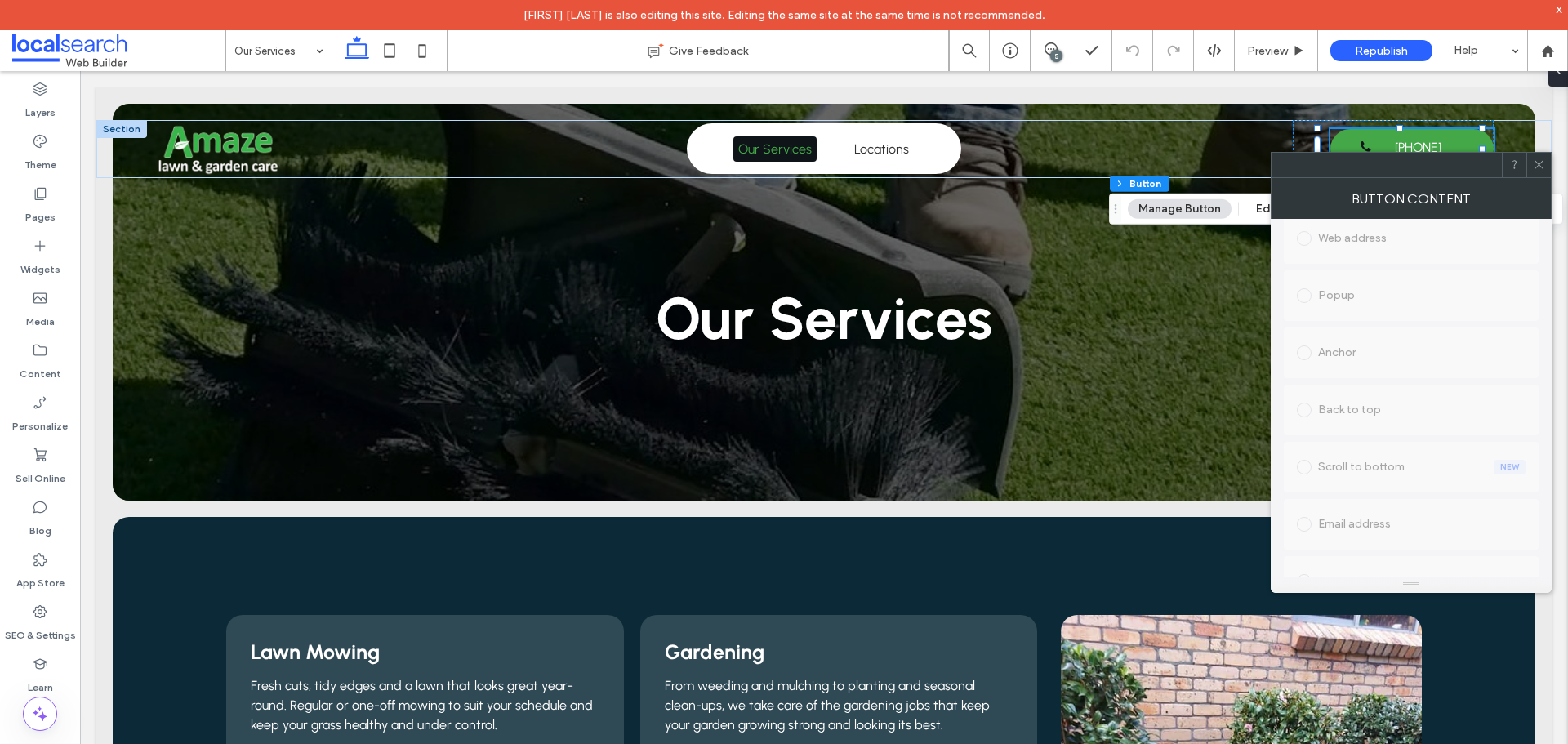 click 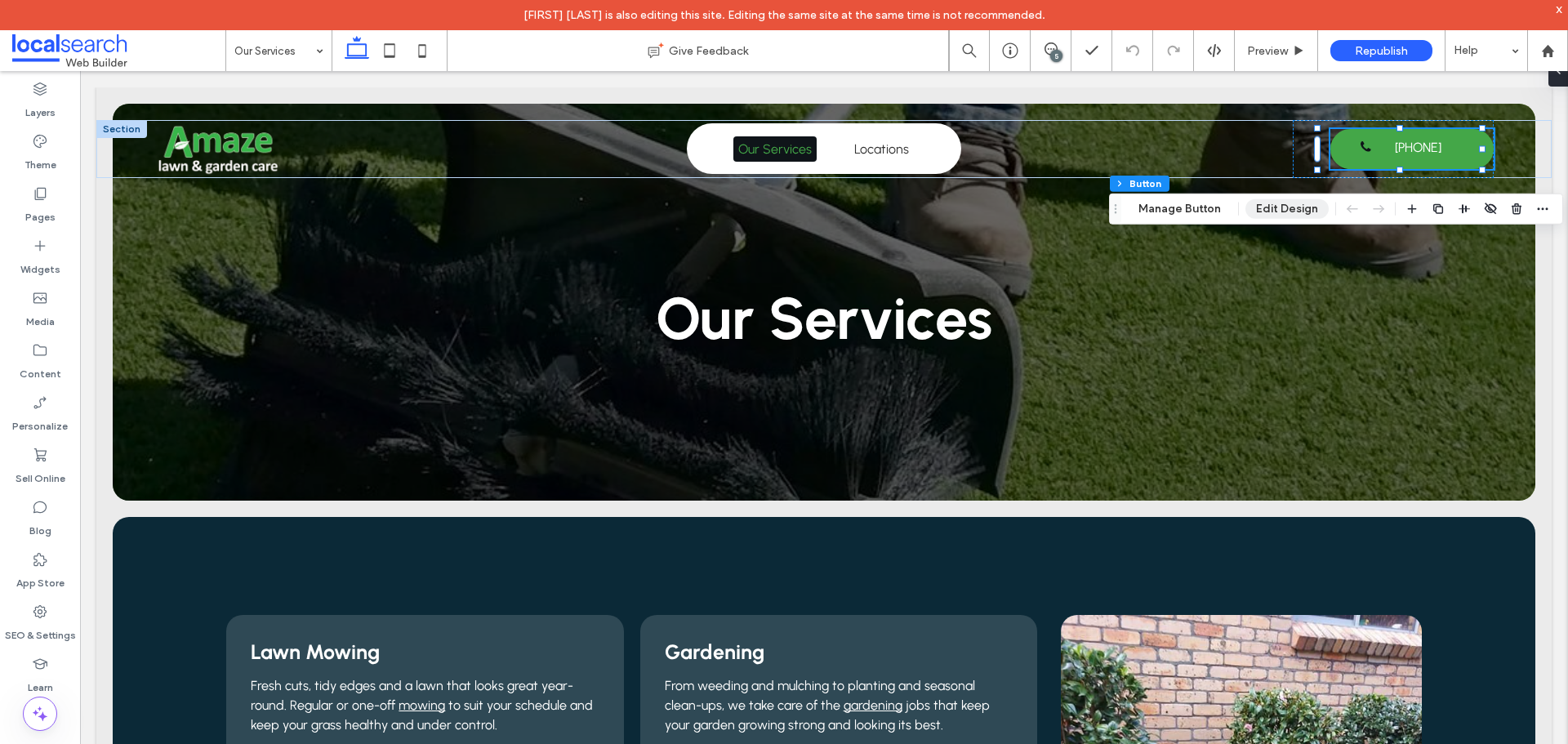 drag, startPoint x: 1267, startPoint y: 213, endPoint x: 1233, endPoint y: 188, distance: 42.201896 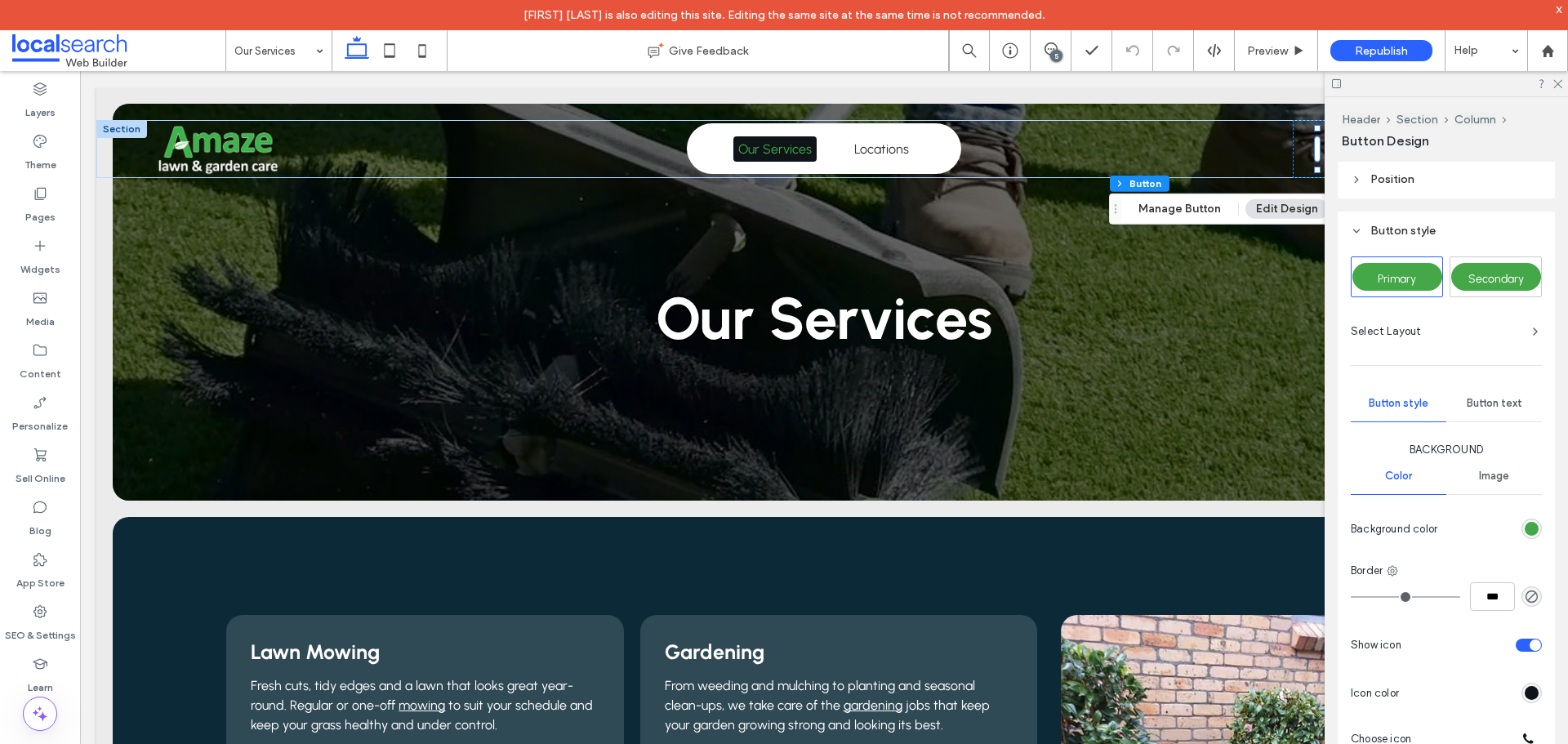 scroll, scrollTop: 317, scrollLeft: 0, axis: vertical 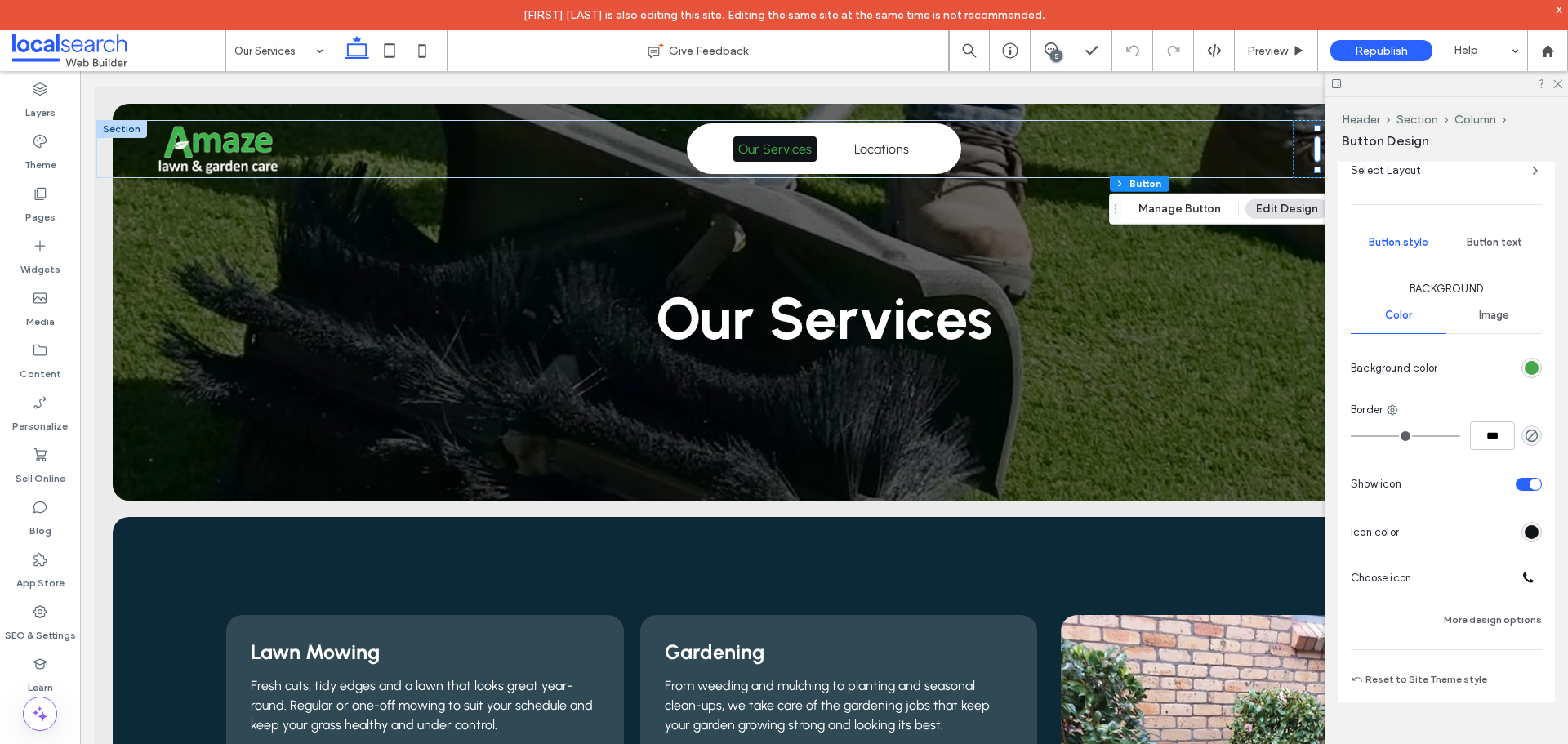 click at bounding box center [1531, 532] 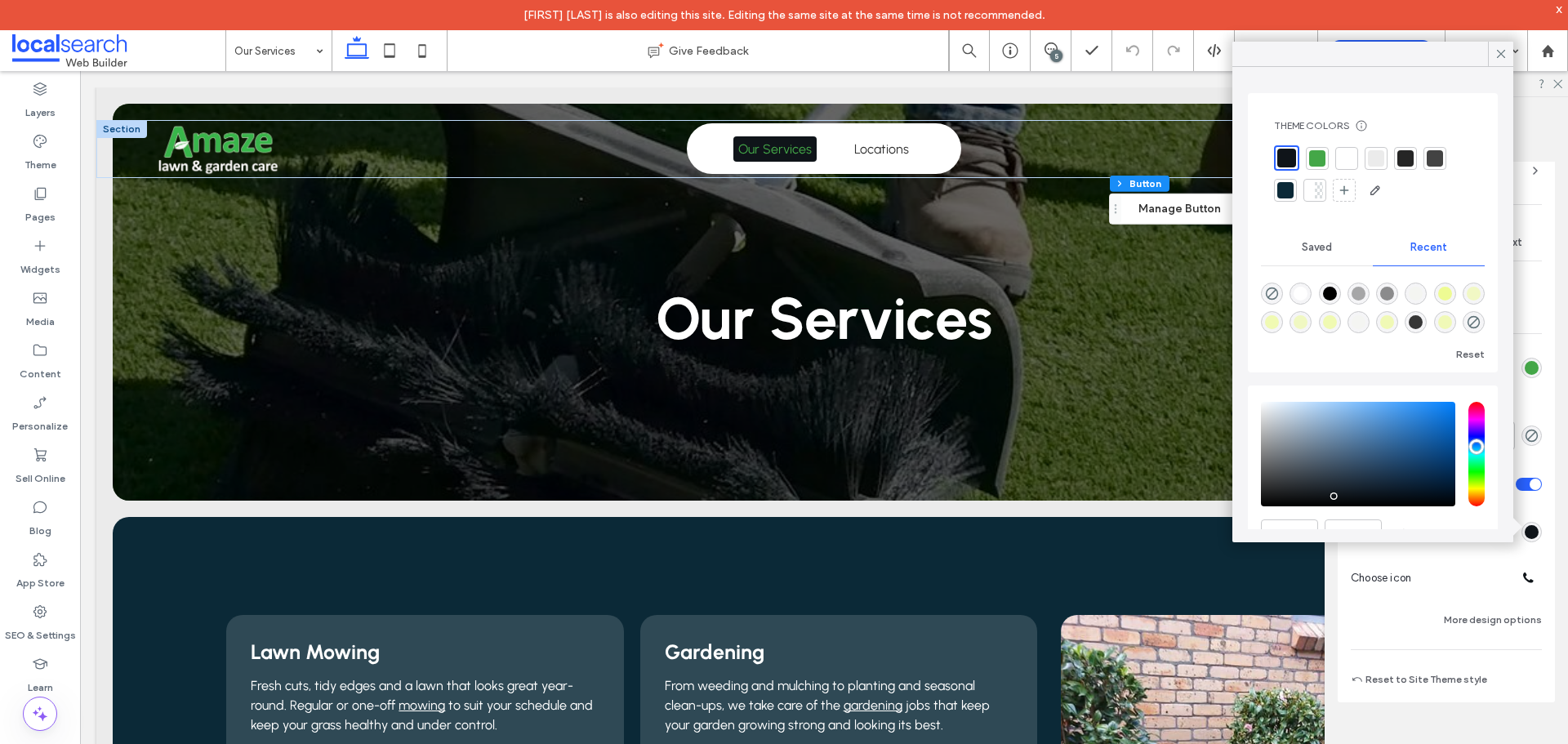 click at bounding box center (1347, 158) 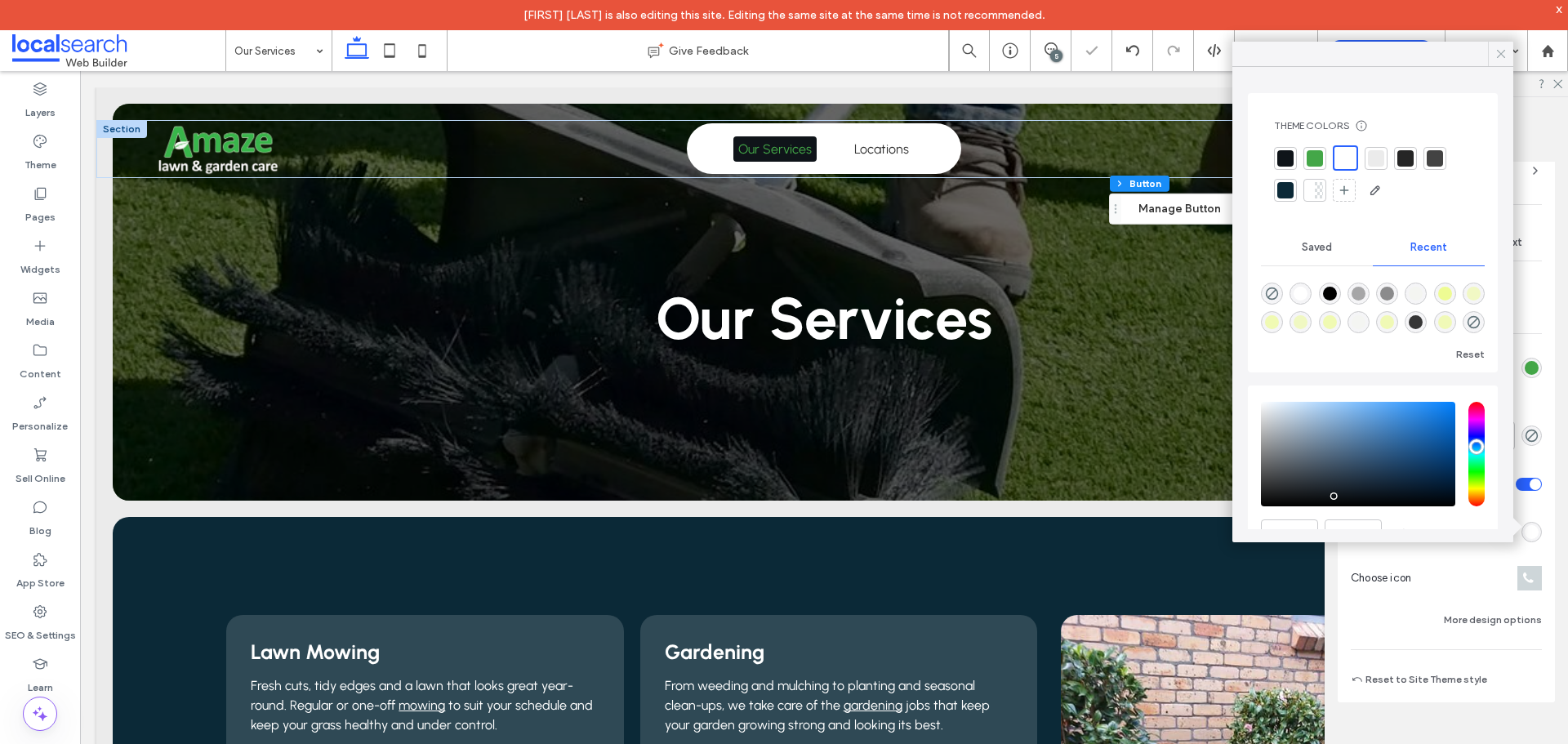 click 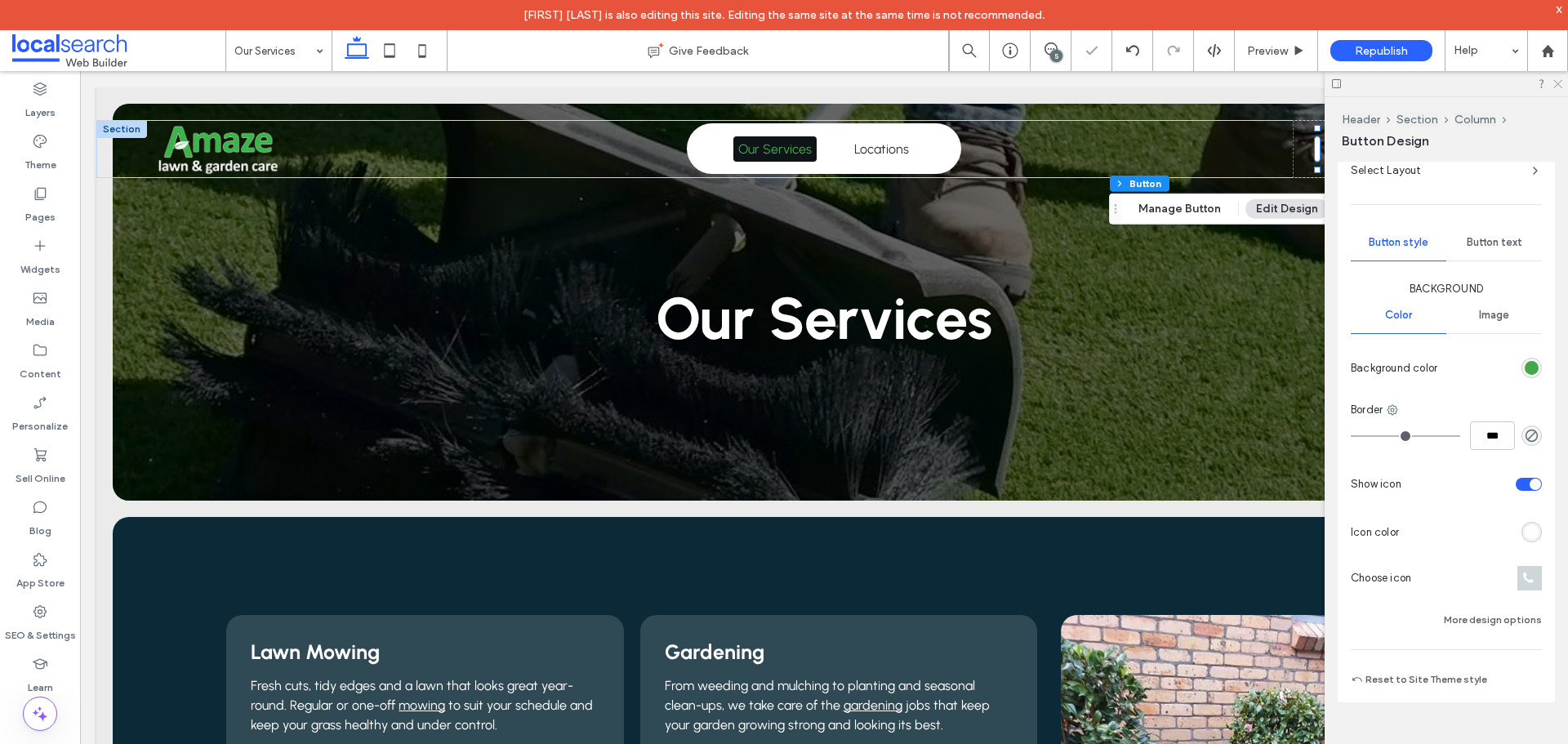 click 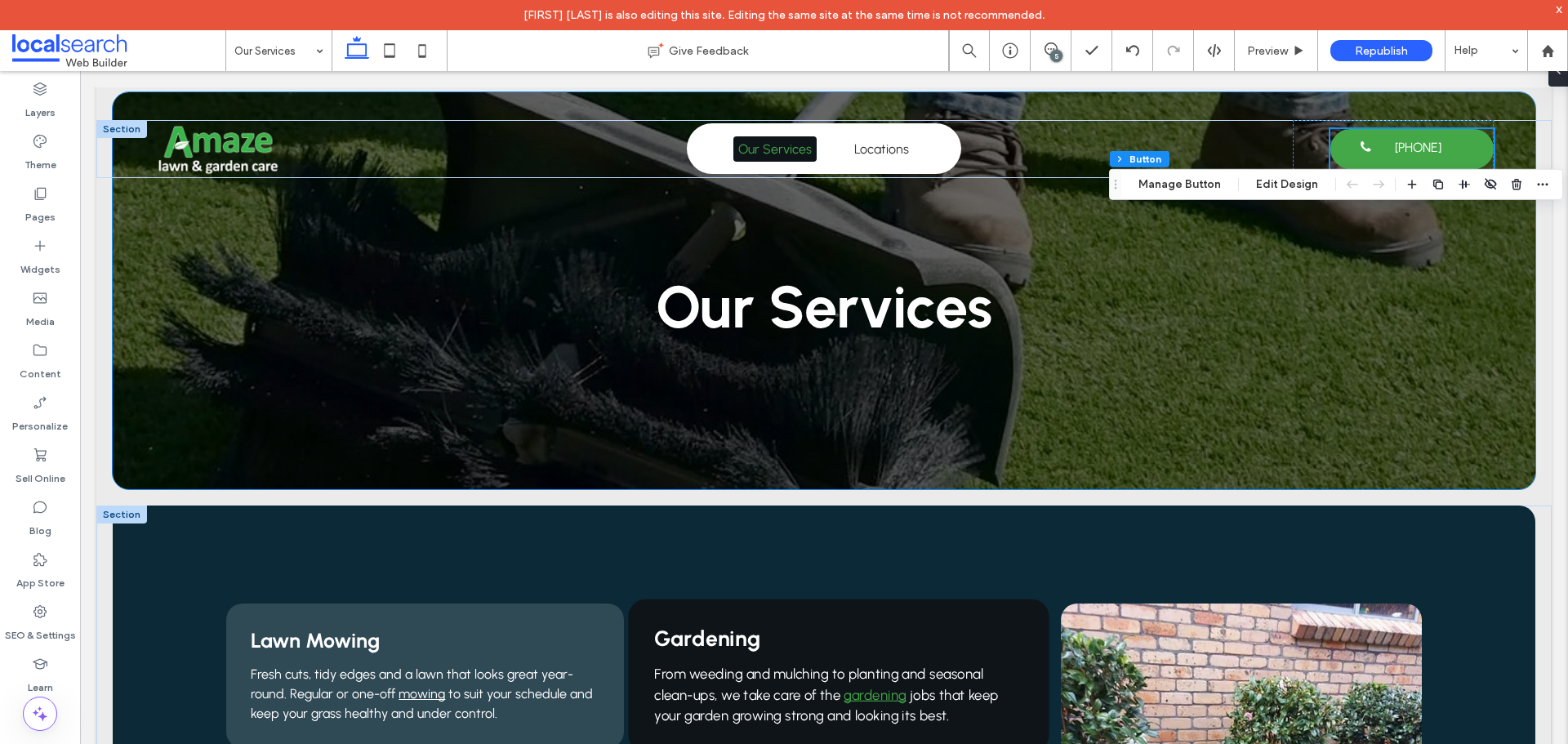 scroll, scrollTop: 0, scrollLeft: 0, axis: both 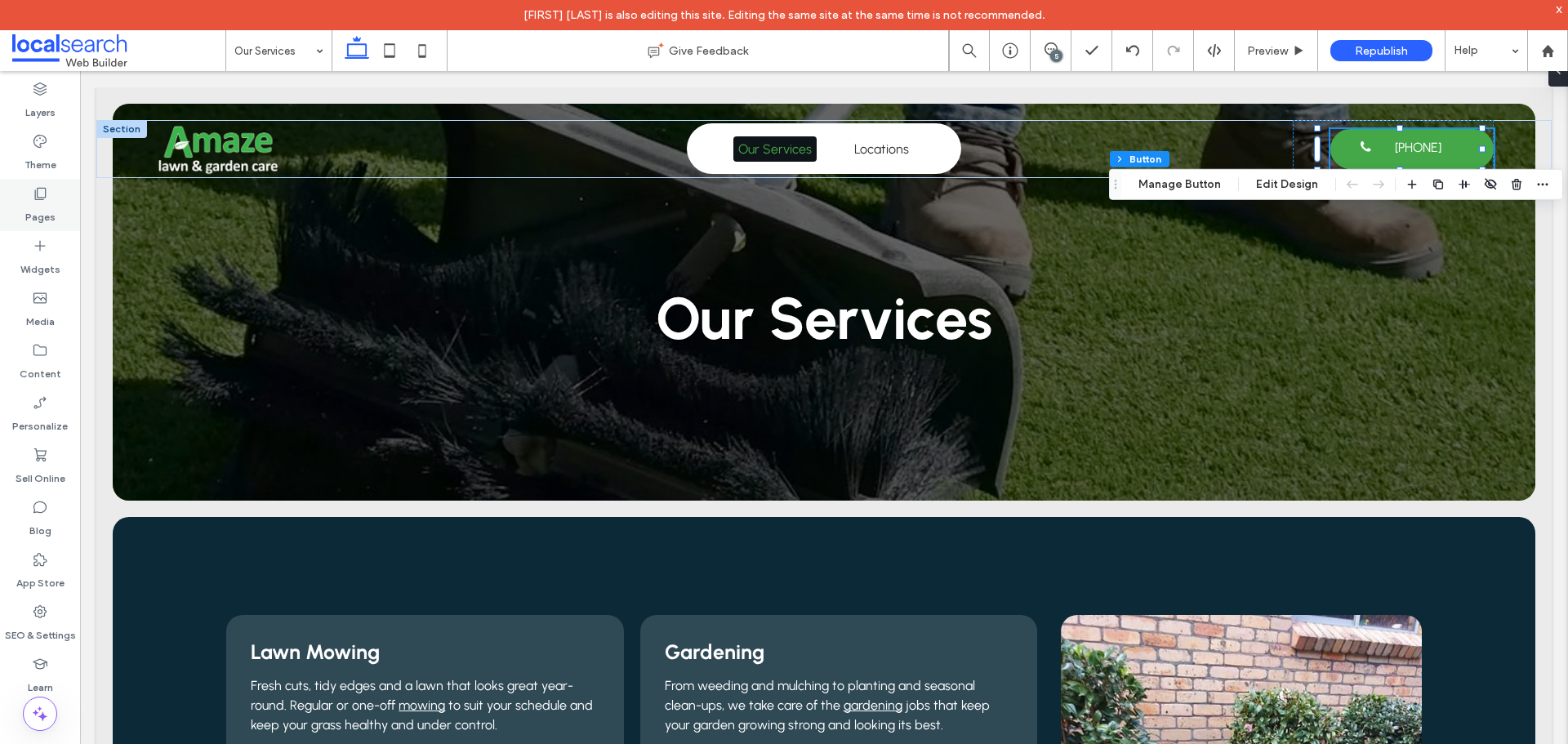 click on "Pages" at bounding box center [40, 205] 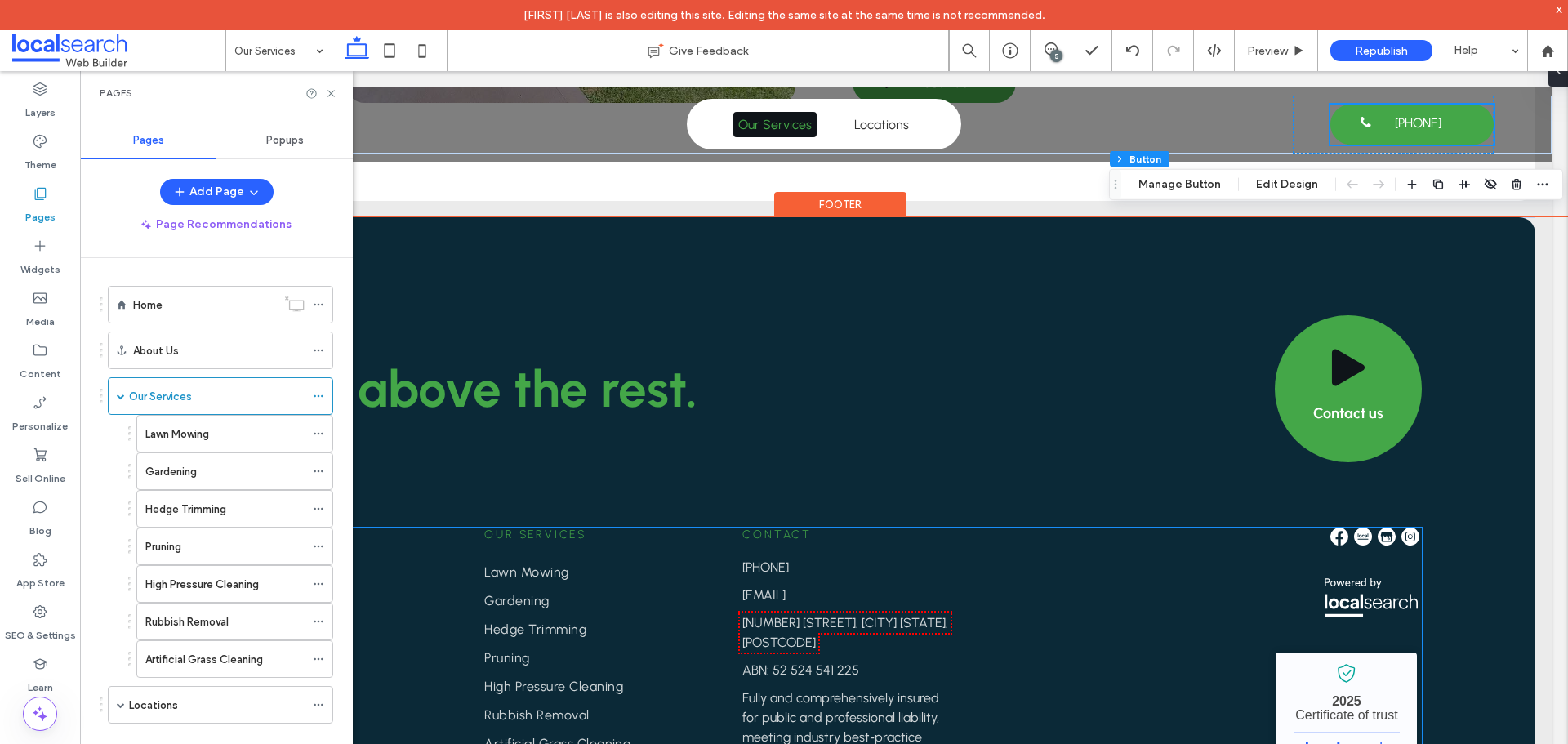 scroll, scrollTop: 1797, scrollLeft: 0, axis: vertical 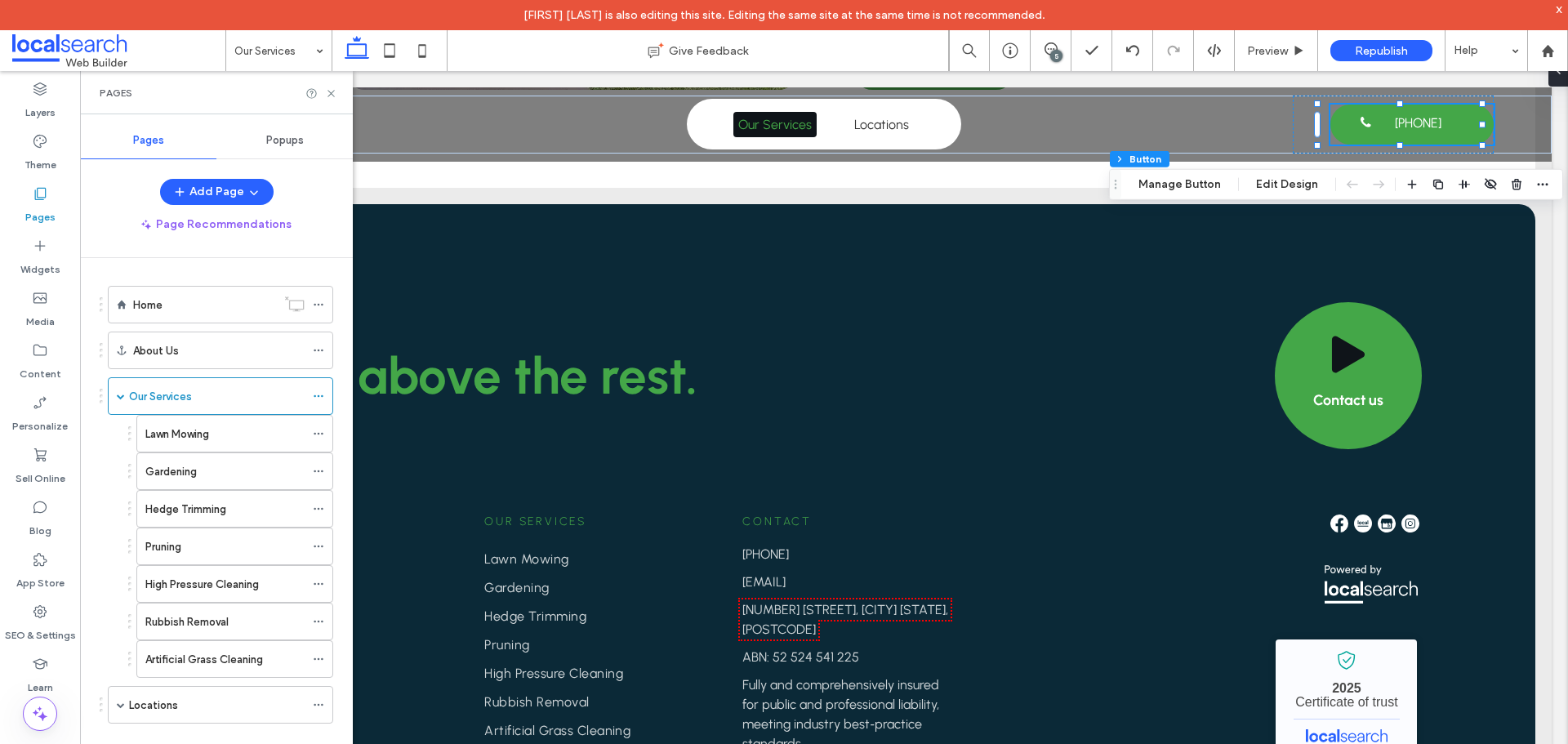click on "Lawn Mowing" at bounding box center (225, 434) 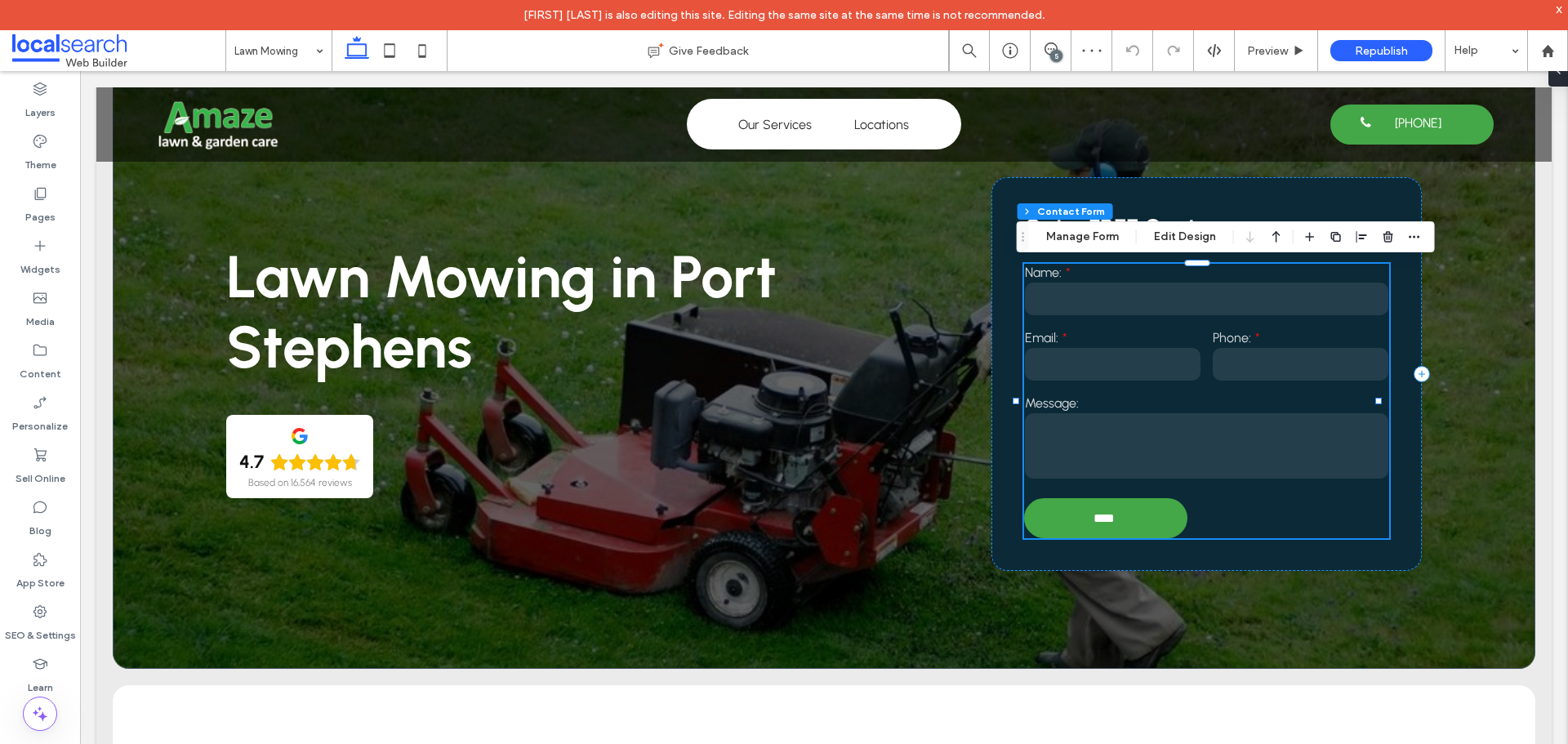 scroll, scrollTop: 82, scrollLeft: 0, axis: vertical 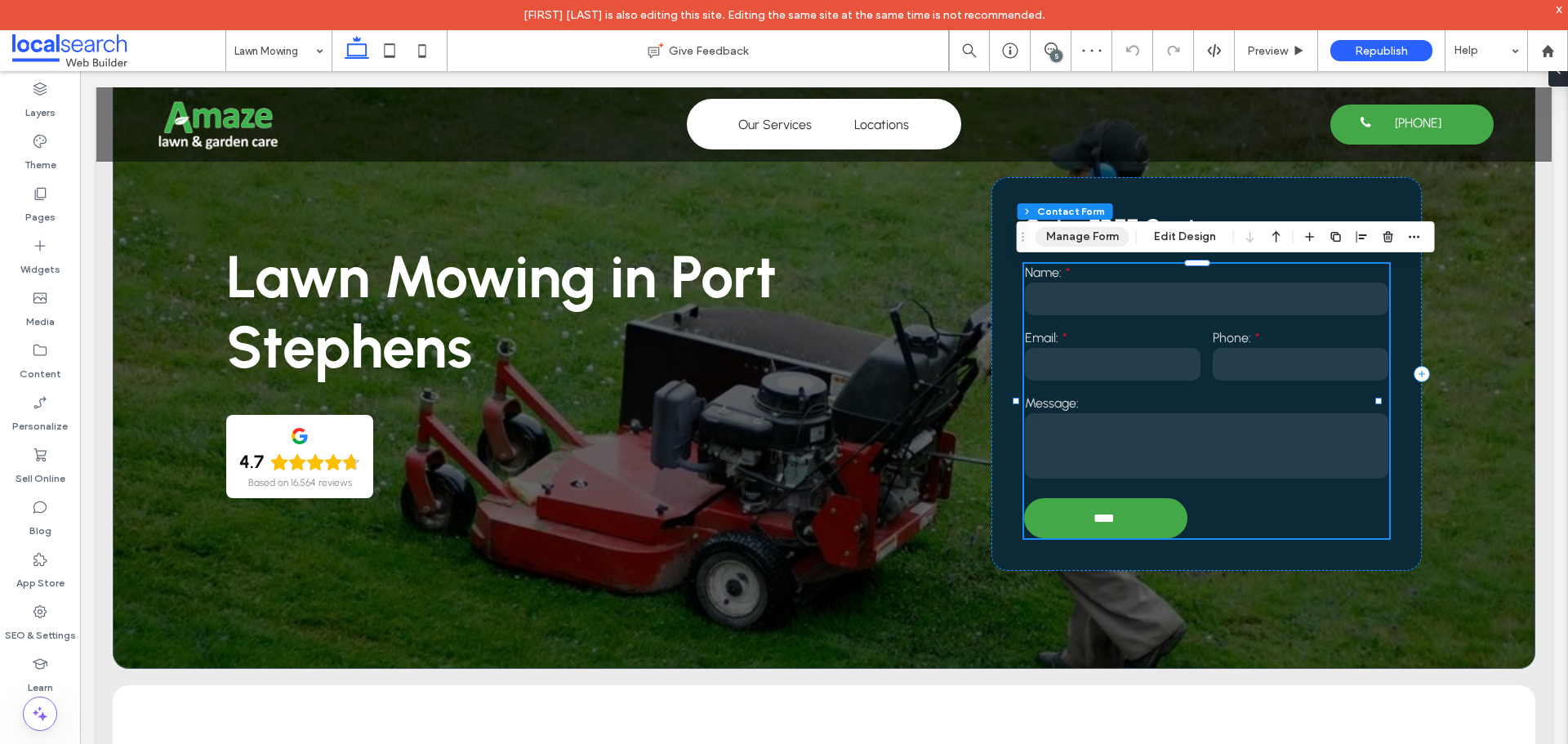 click on "Manage Form" at bounding box center (1082, 237) 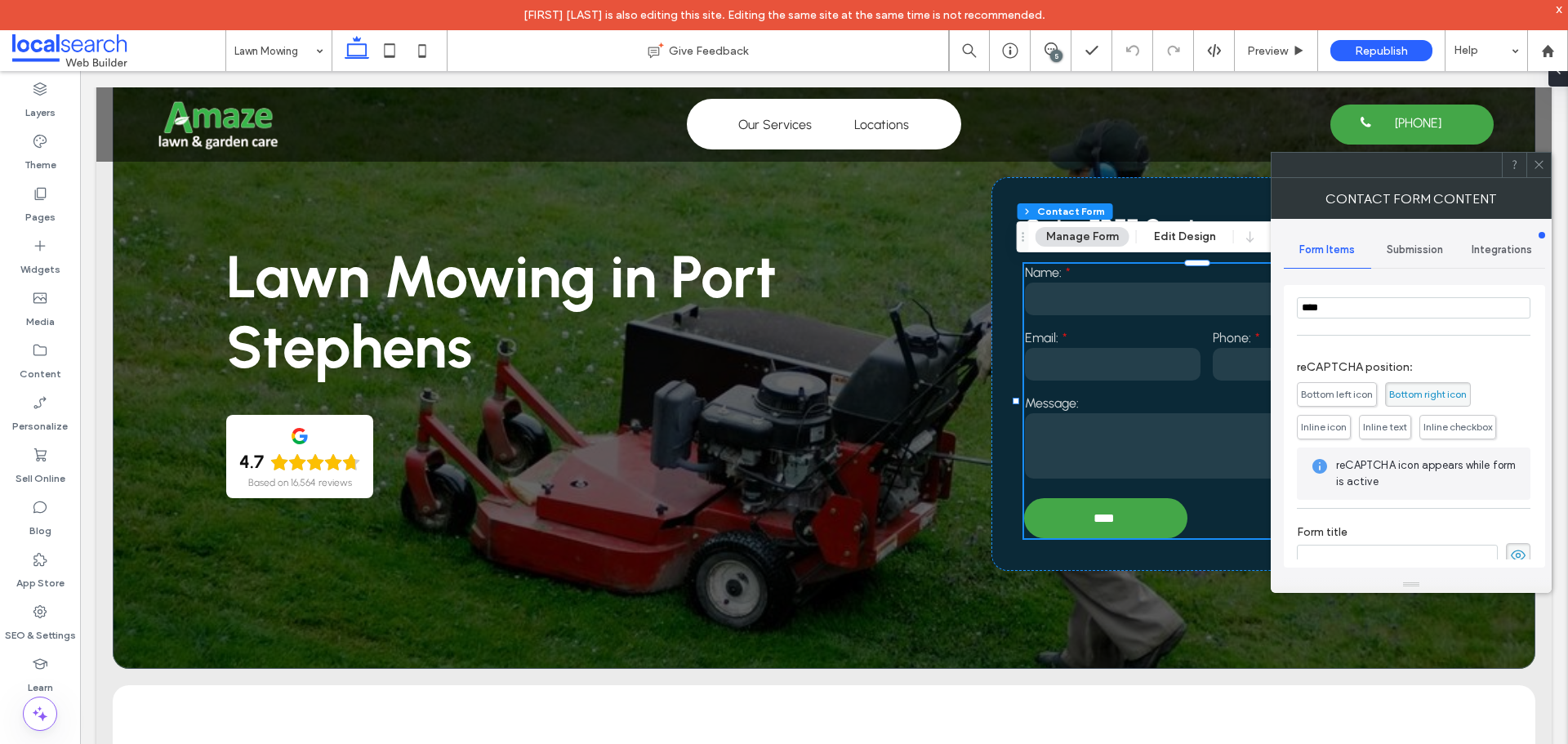scroll, scrollTop: 327, scrollLeft: 0, axis: vertical 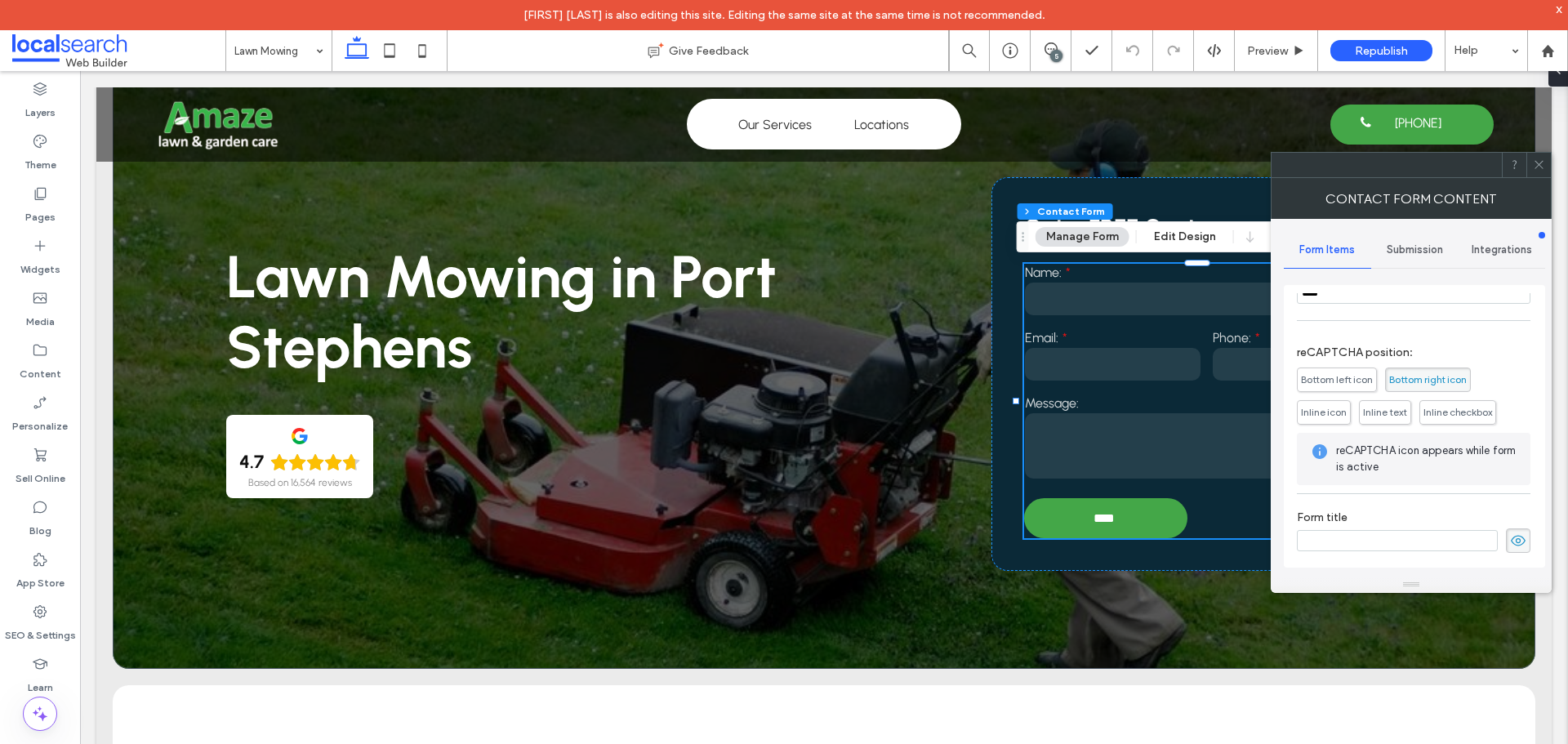 click on "Submission" at bounding box center [1414, 250] 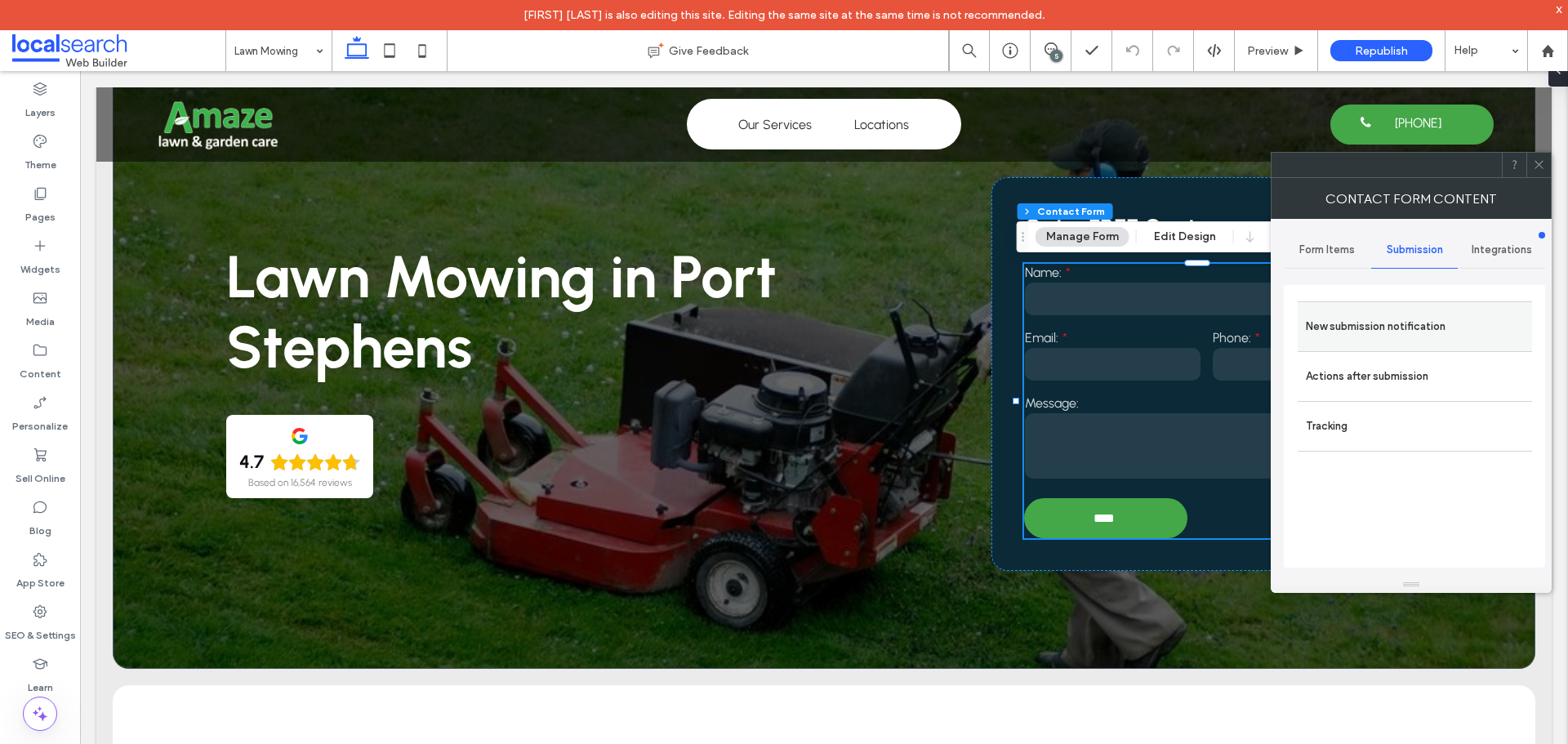 click on "New submission notification" at bounding box center [1414, 326] 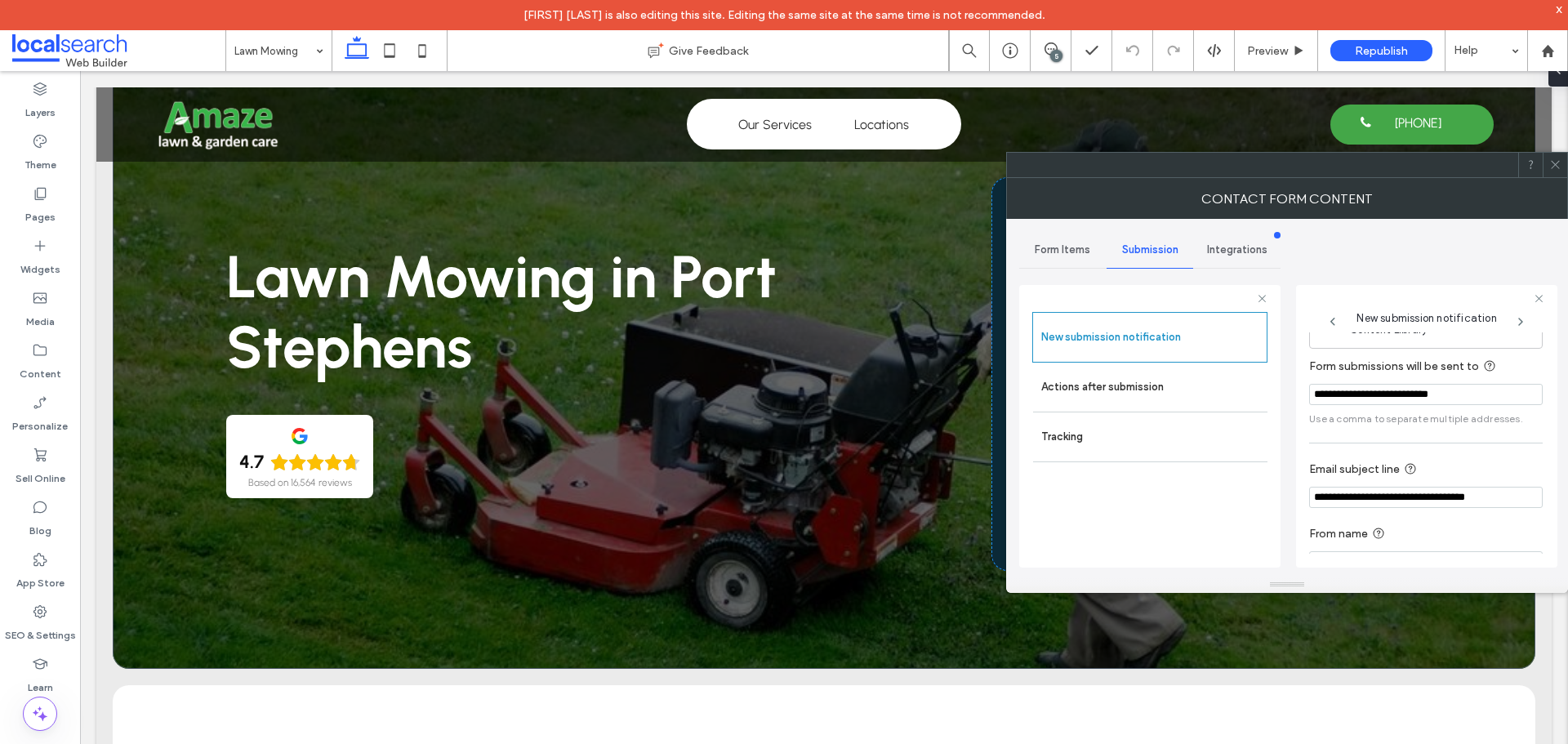 scroll, scrollTop: 85, scrollLeft: 0, axis: vertical 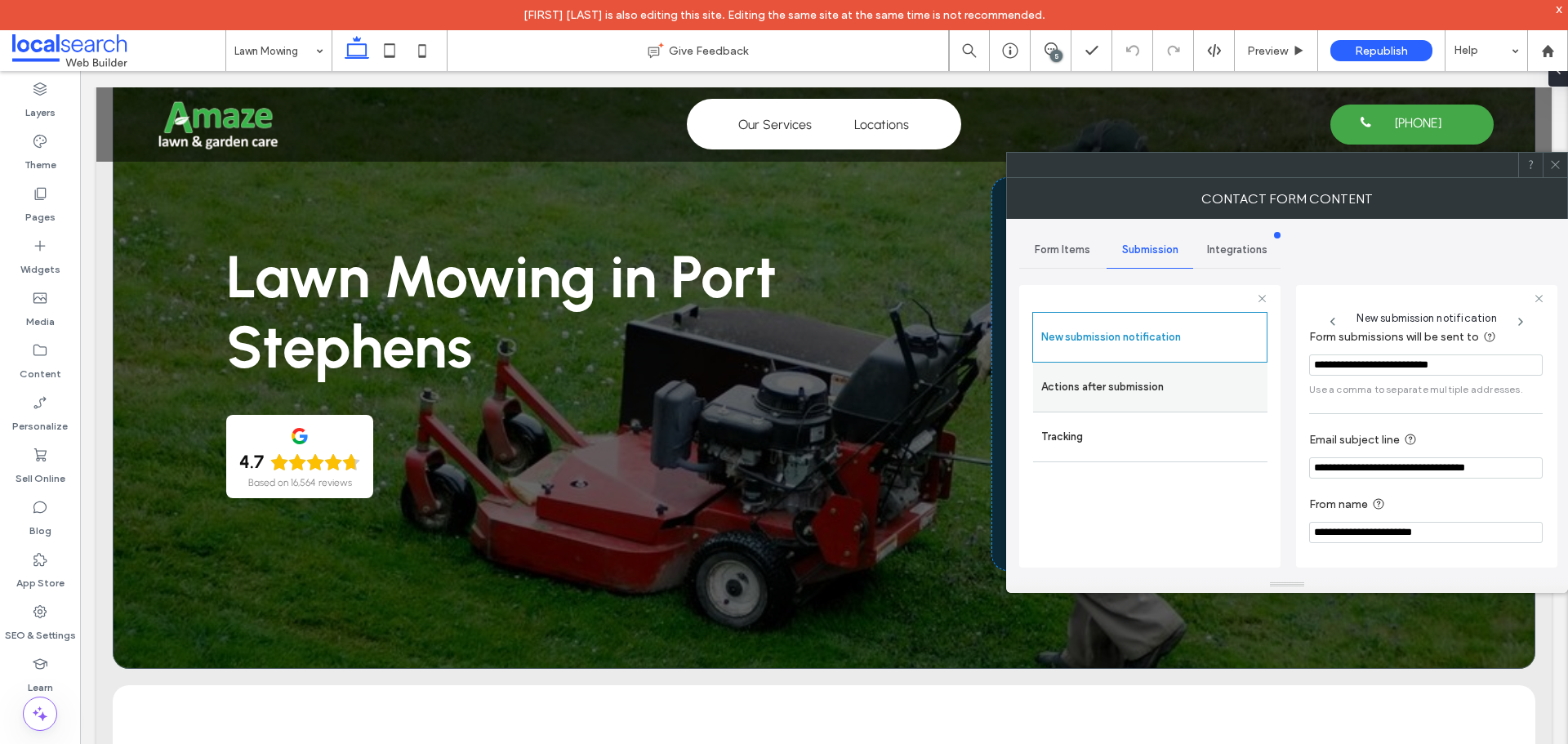 click on "Actions after submission" at bounding box center (1150, 387) 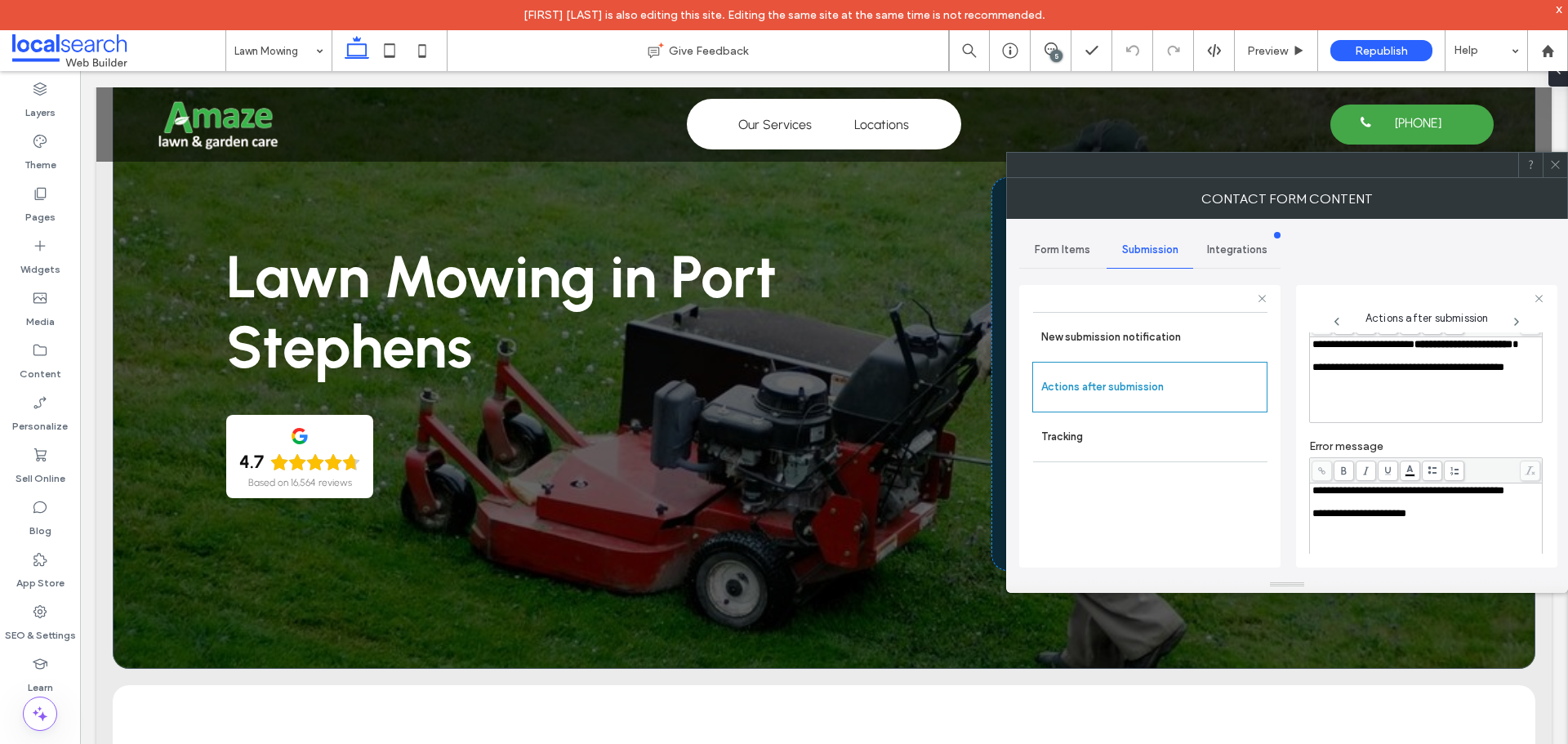 scroll, scrollTop: 282, scrollLeft: 0, axis: vertical 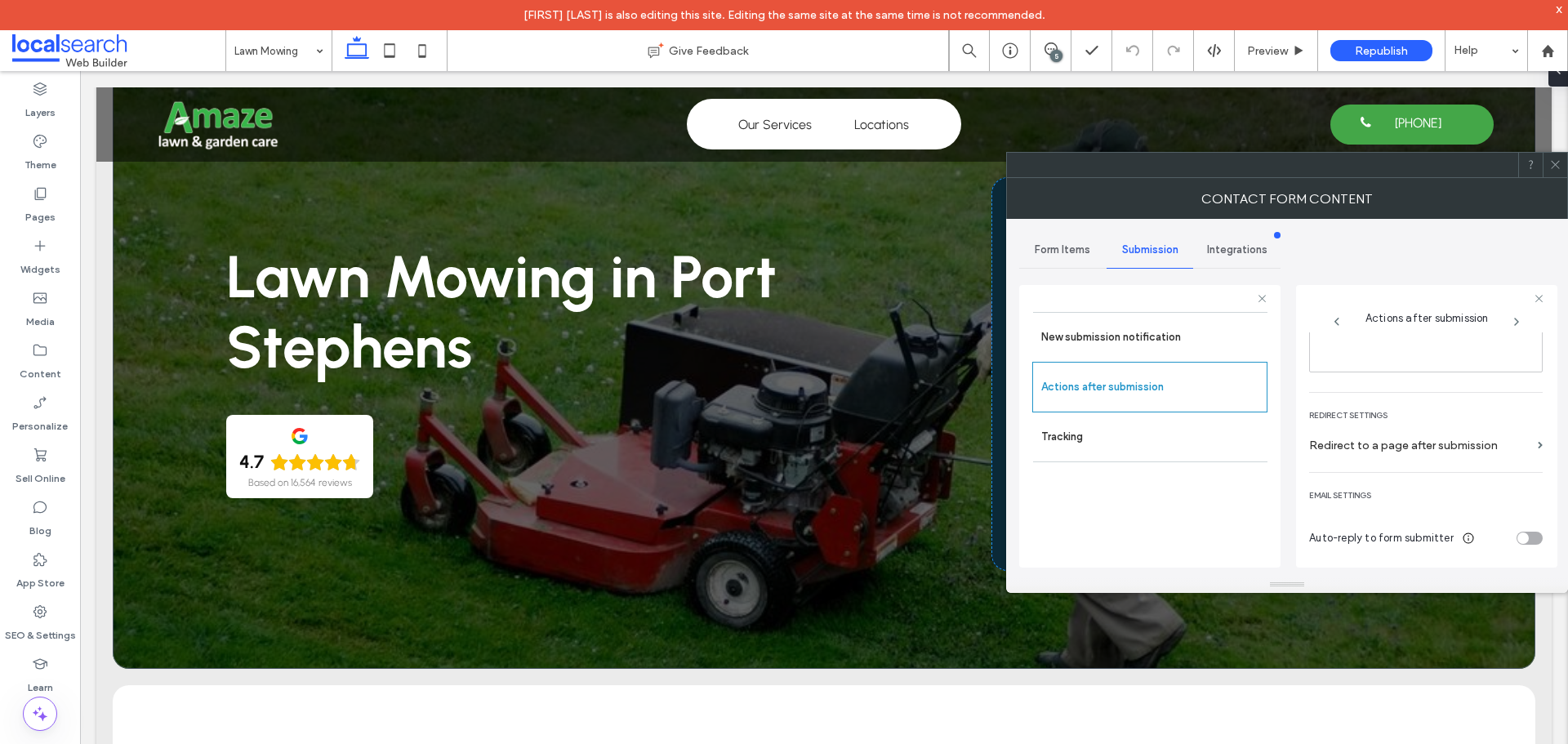 click 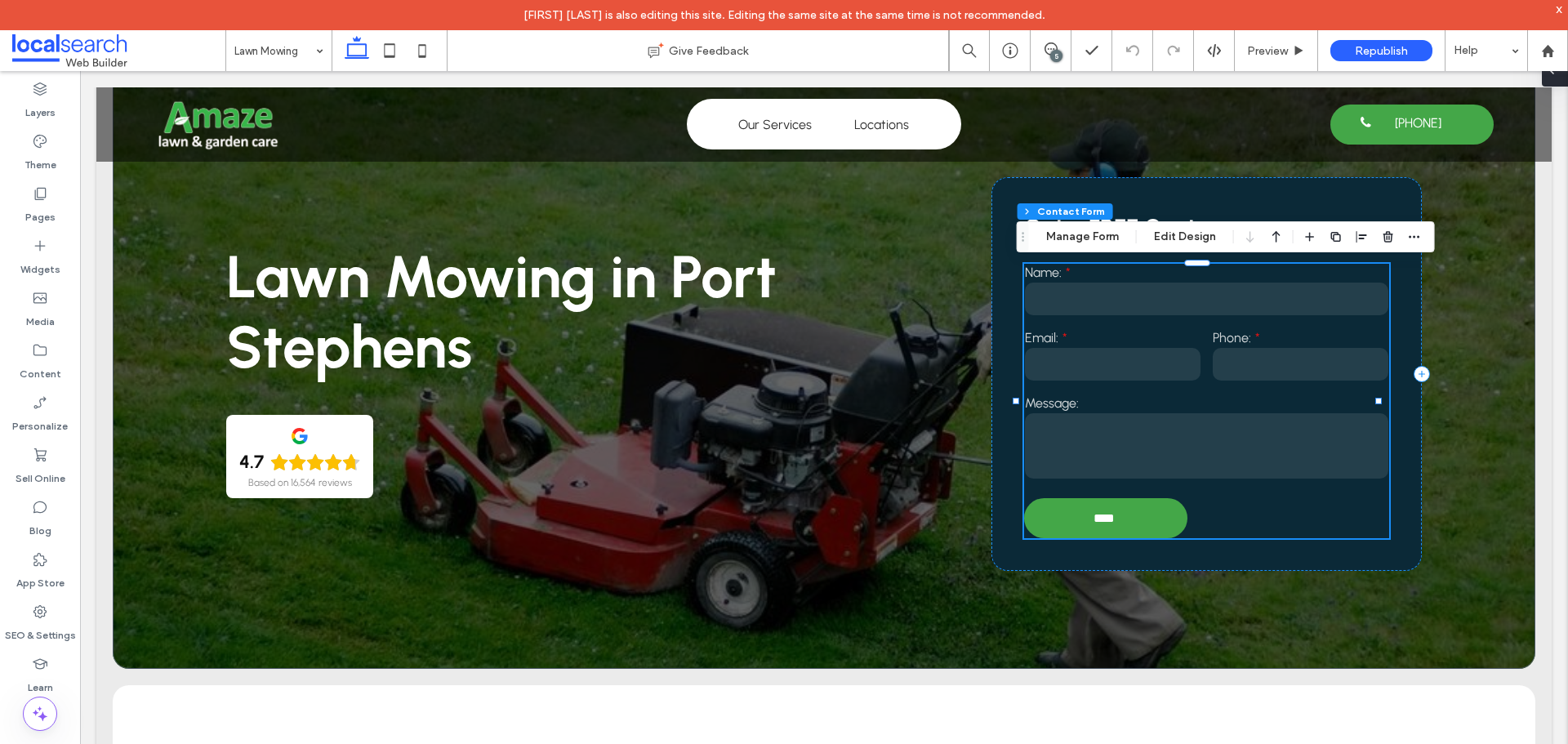 click at bounding box center [1552, 70] 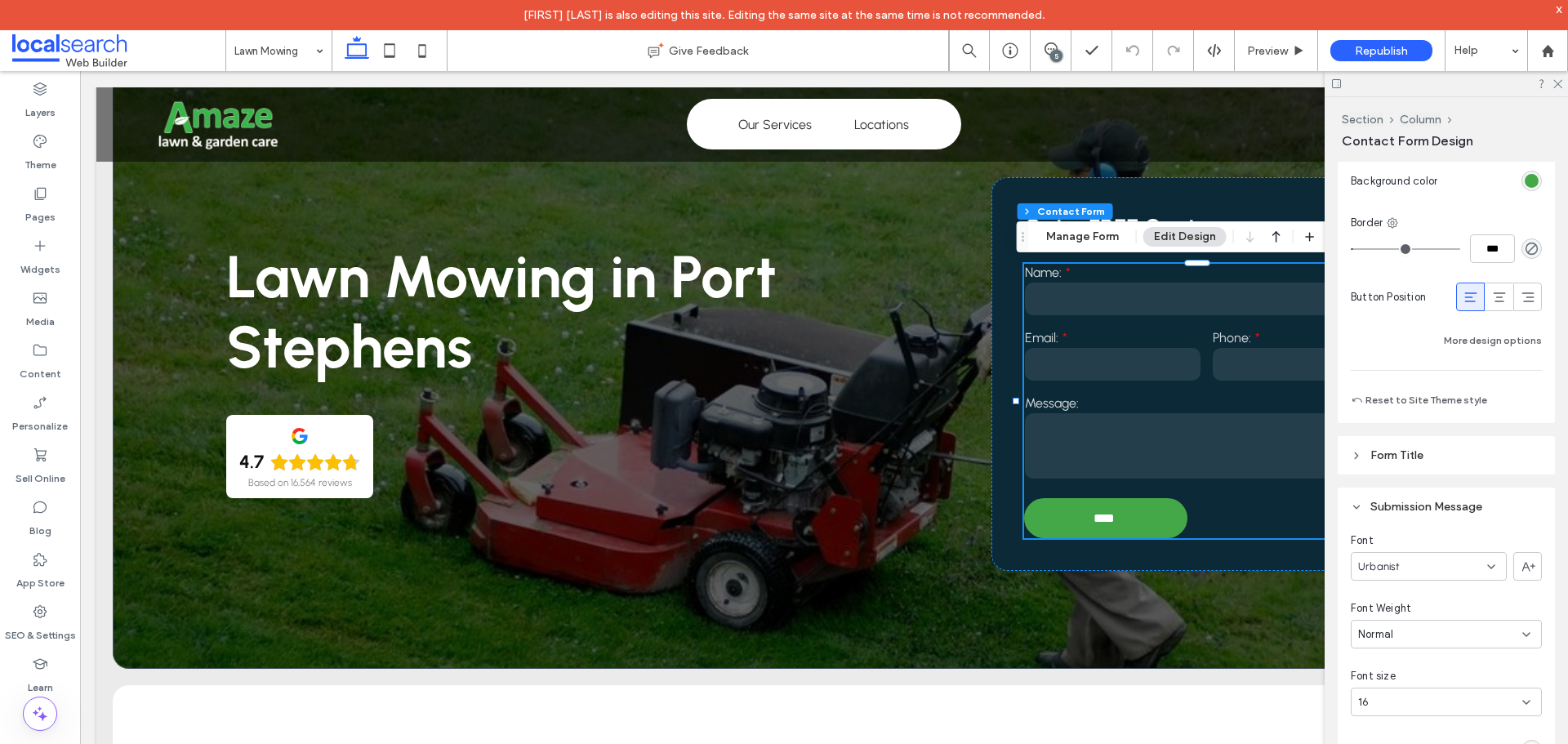 scroll, scrollTop: 1470, scrollLeft: 0, axis: vertical 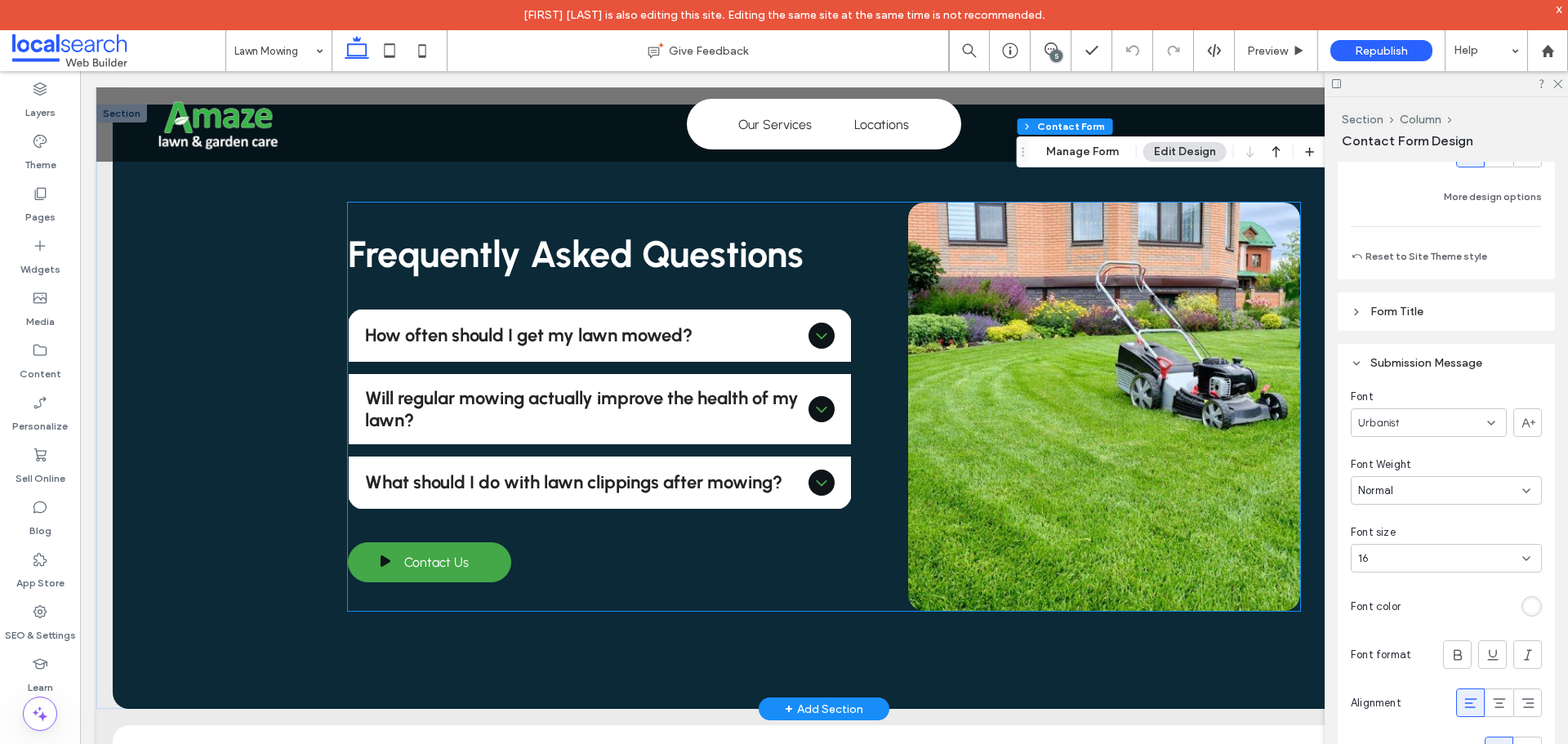 click on "How often should I get my lawn mowed?" at bounding box center (583, 335) 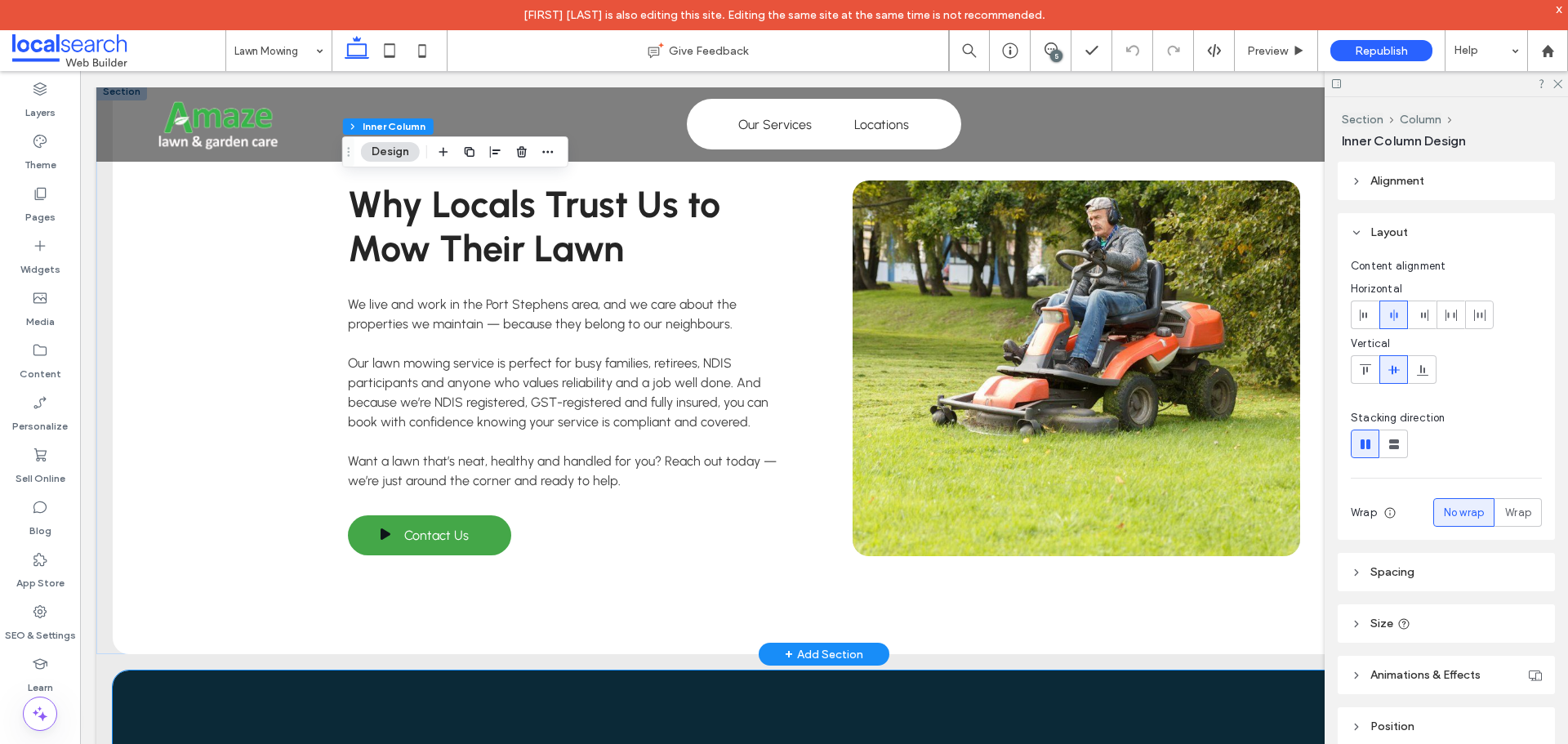 scroll, scrollTop: 2777, scrollLeft: 0, axis: vertical 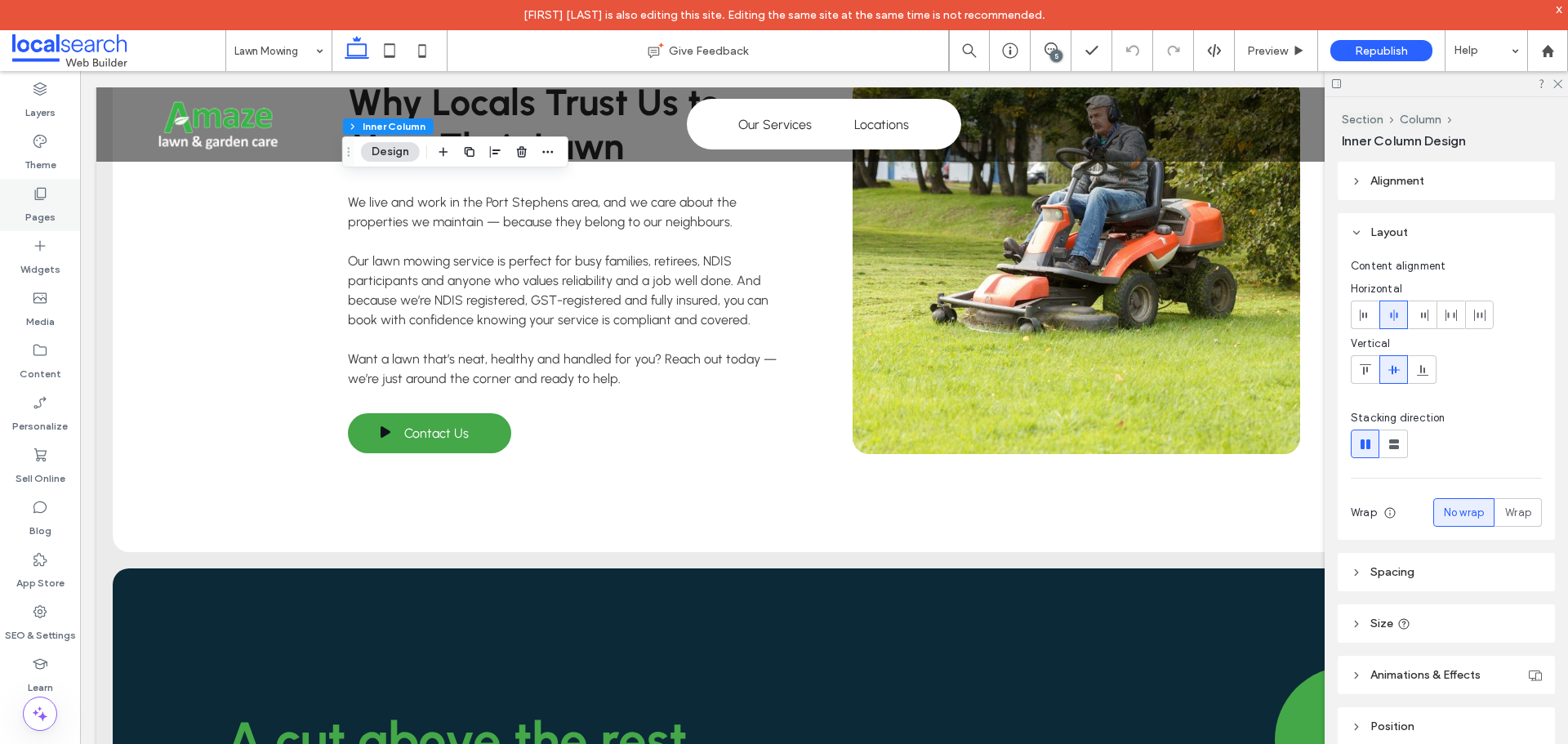 click on "Pages" at bounding box center (40, 205) 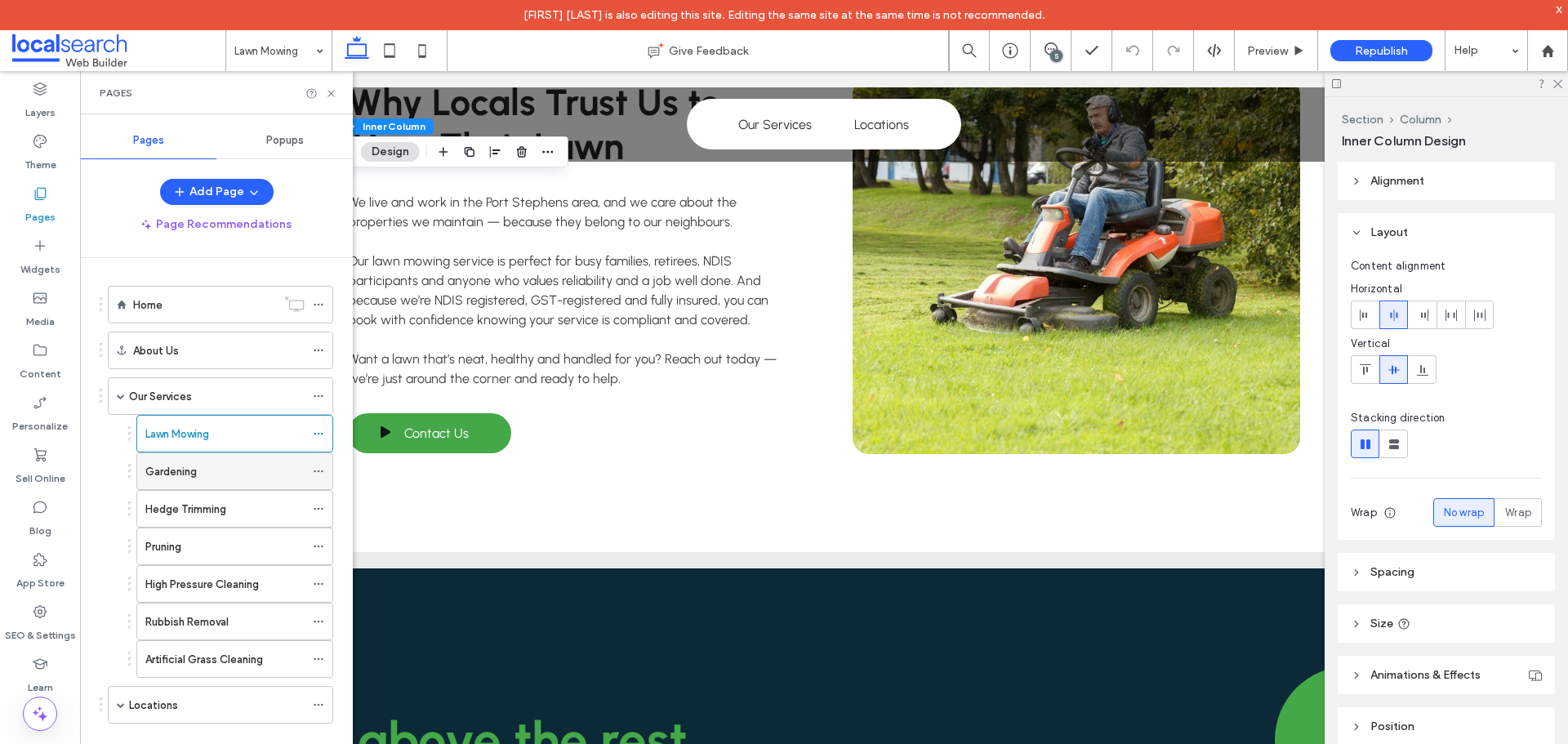 click on "Gardening" at bounding box center (171, 471) 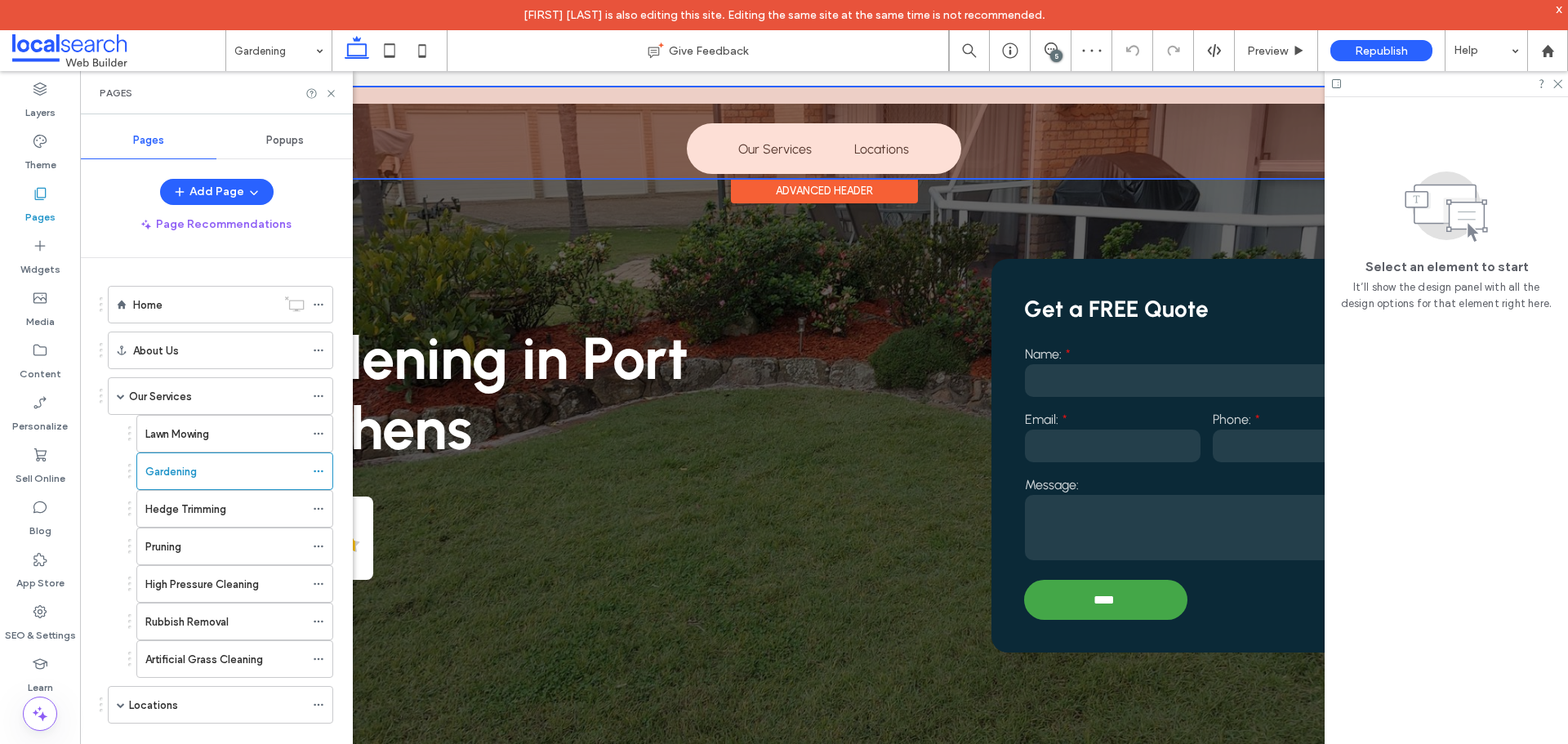 scroll, scrollTop: 0, scrollLeft: 0, axis: both 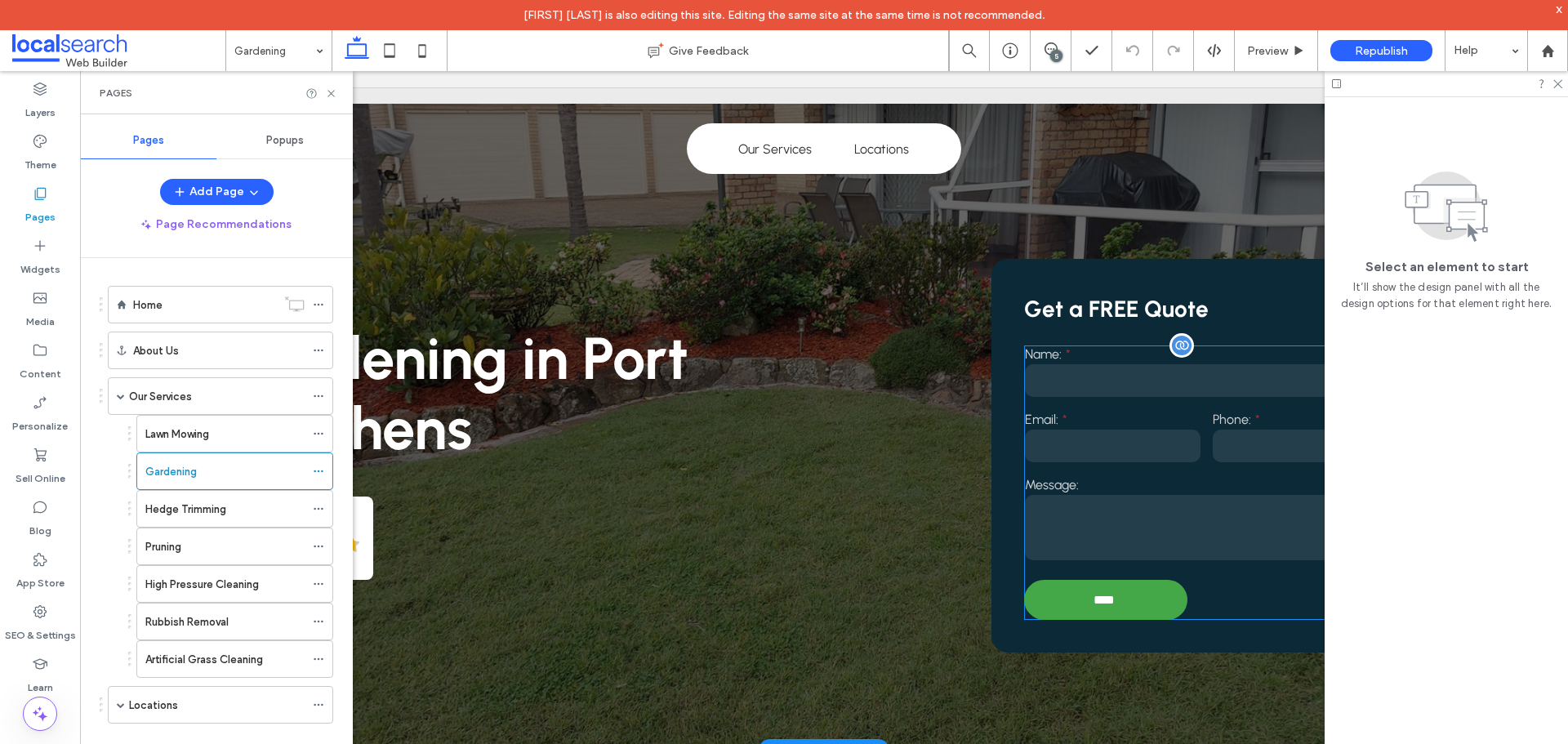 click on "Email:" at bounding box center [1112, 419] 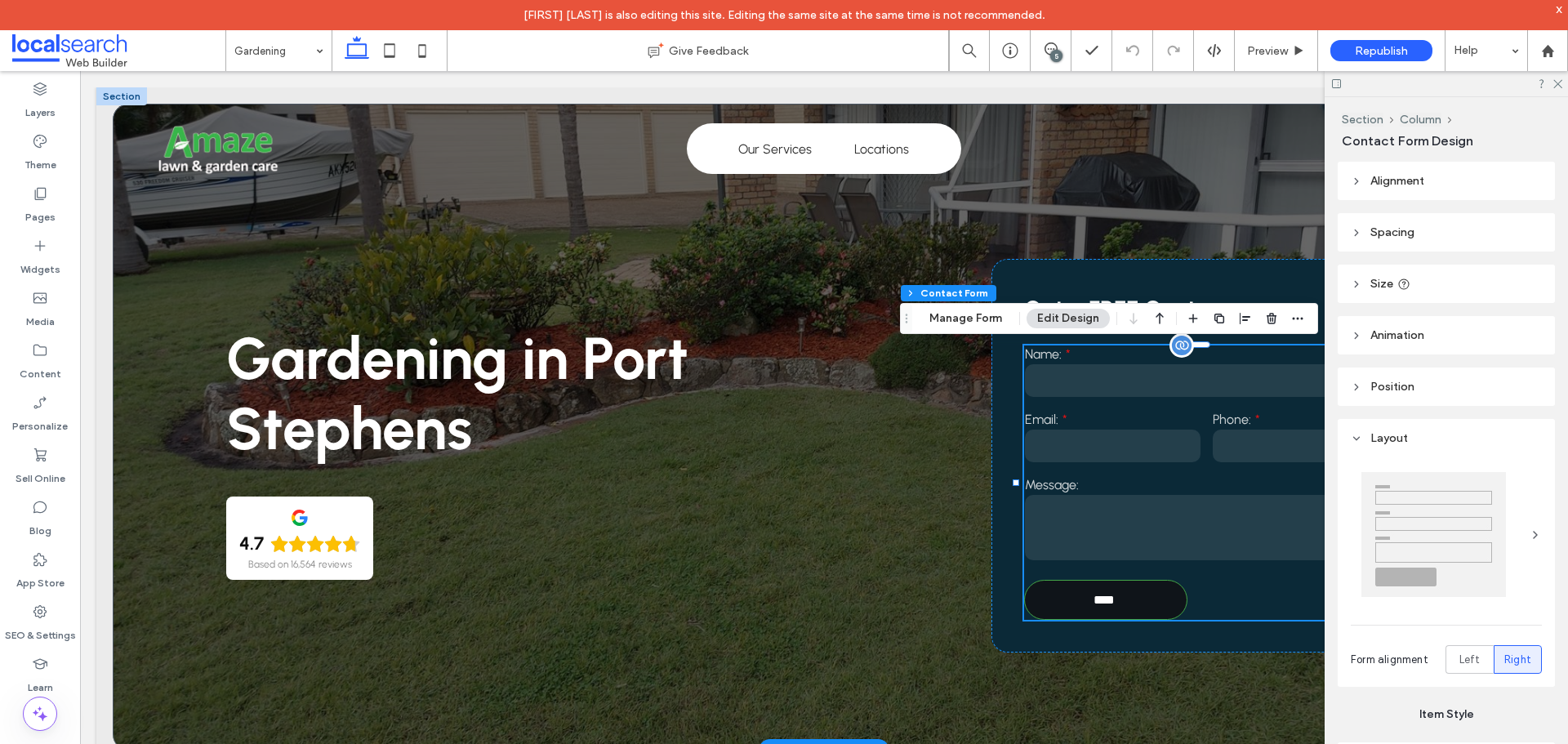 type on "**" 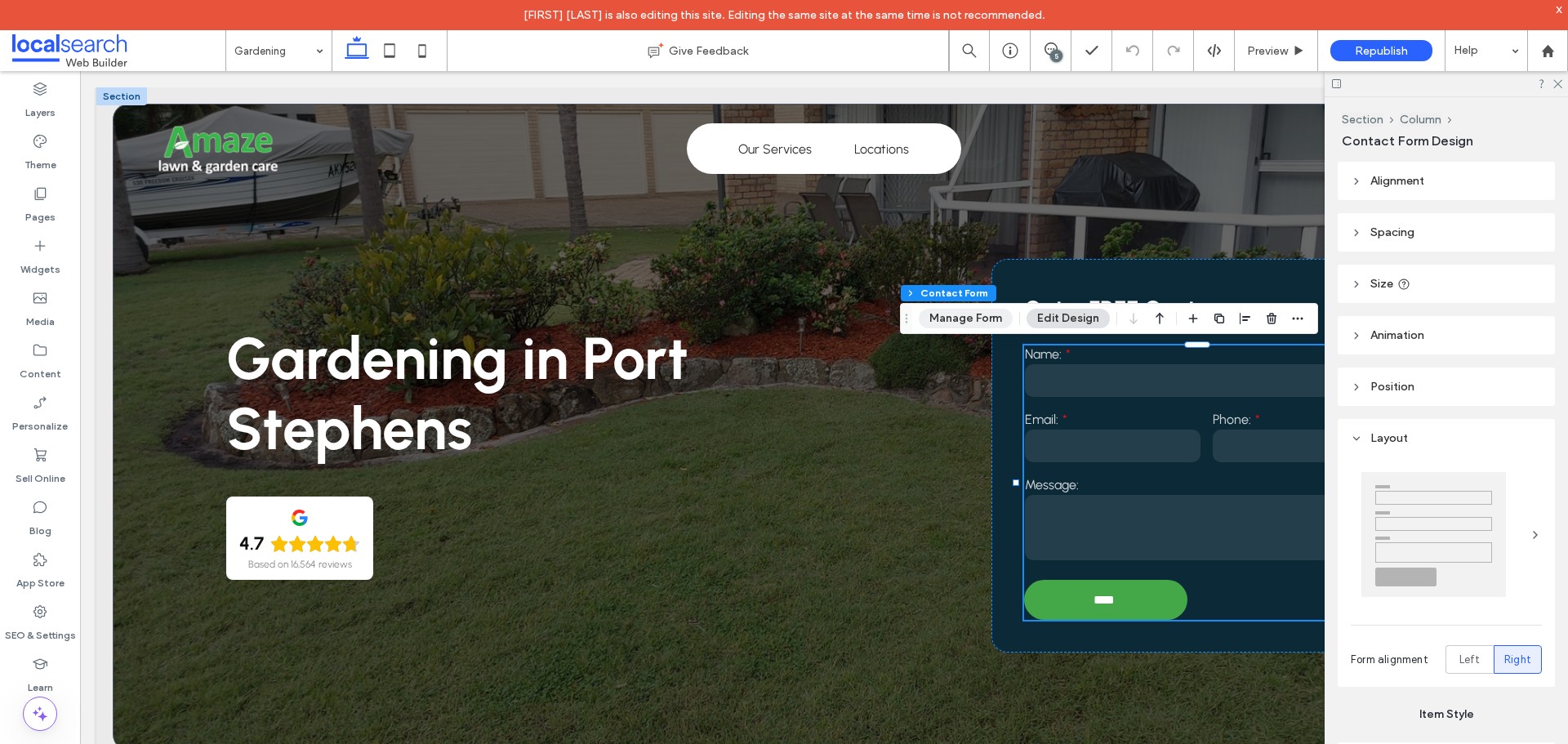click on "Manage Form" at bounding box center [965, 319] 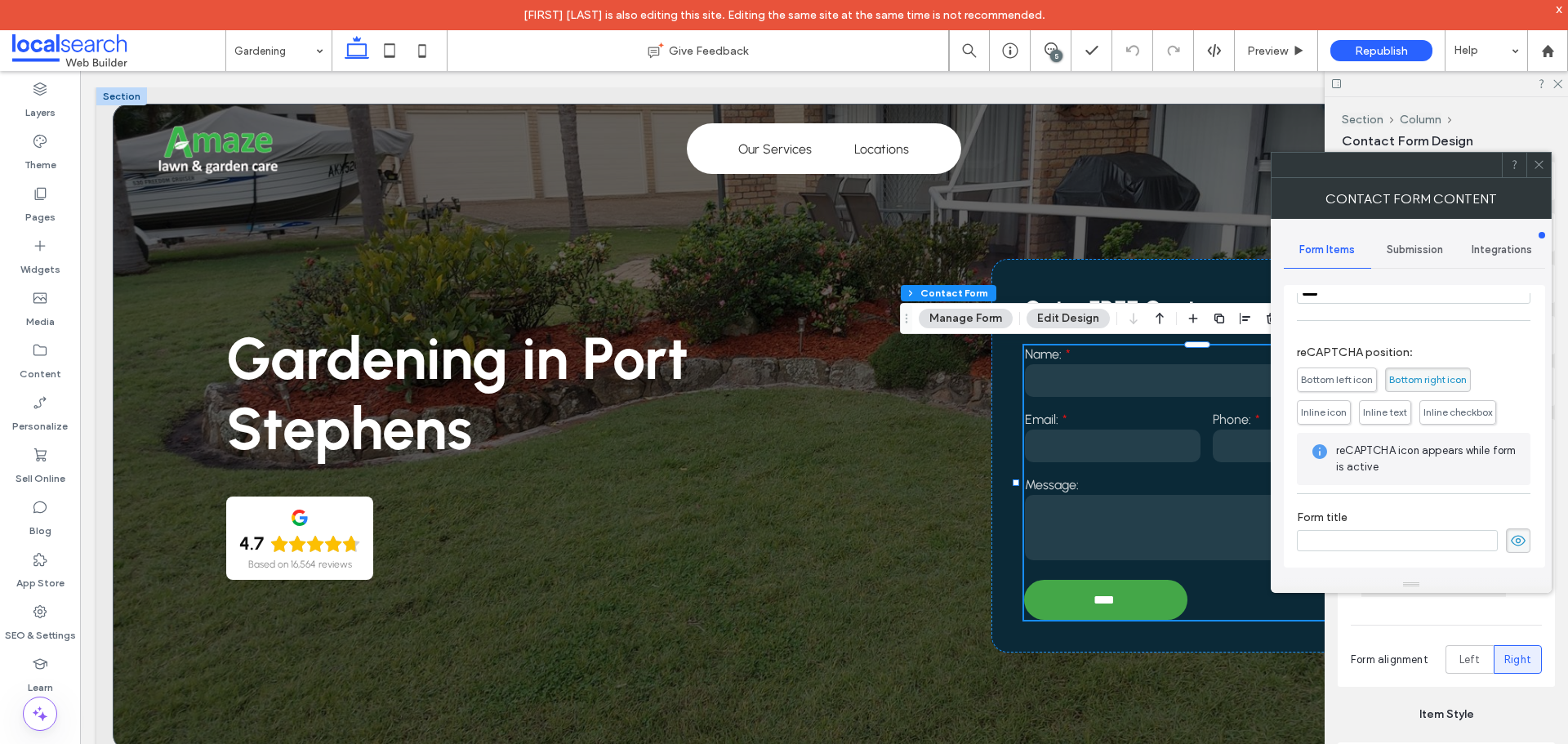 scroll, scrollTop: 331, scrollLeft: 0, axis: vertical 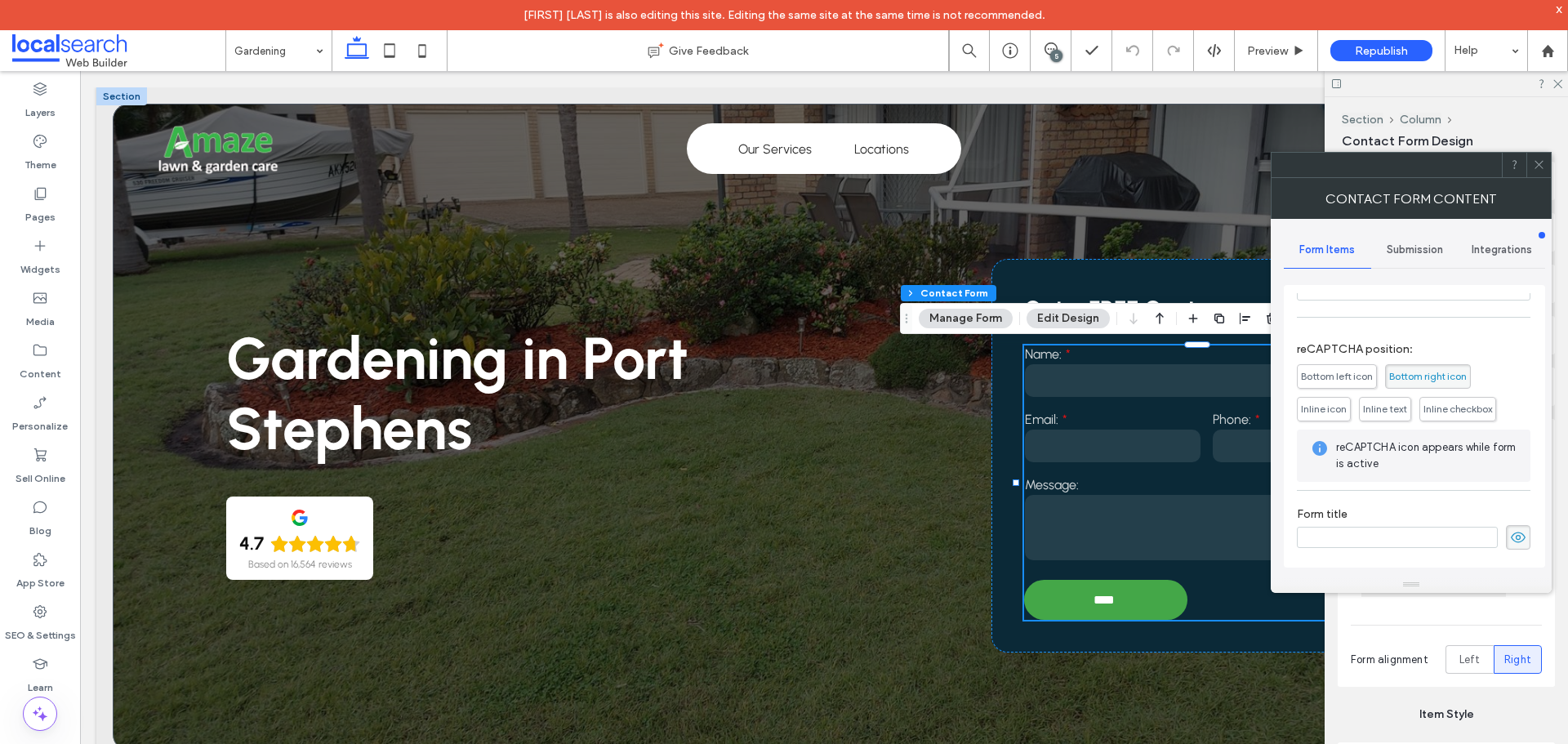 click on "Submission" at bounding box center [1414, 250] 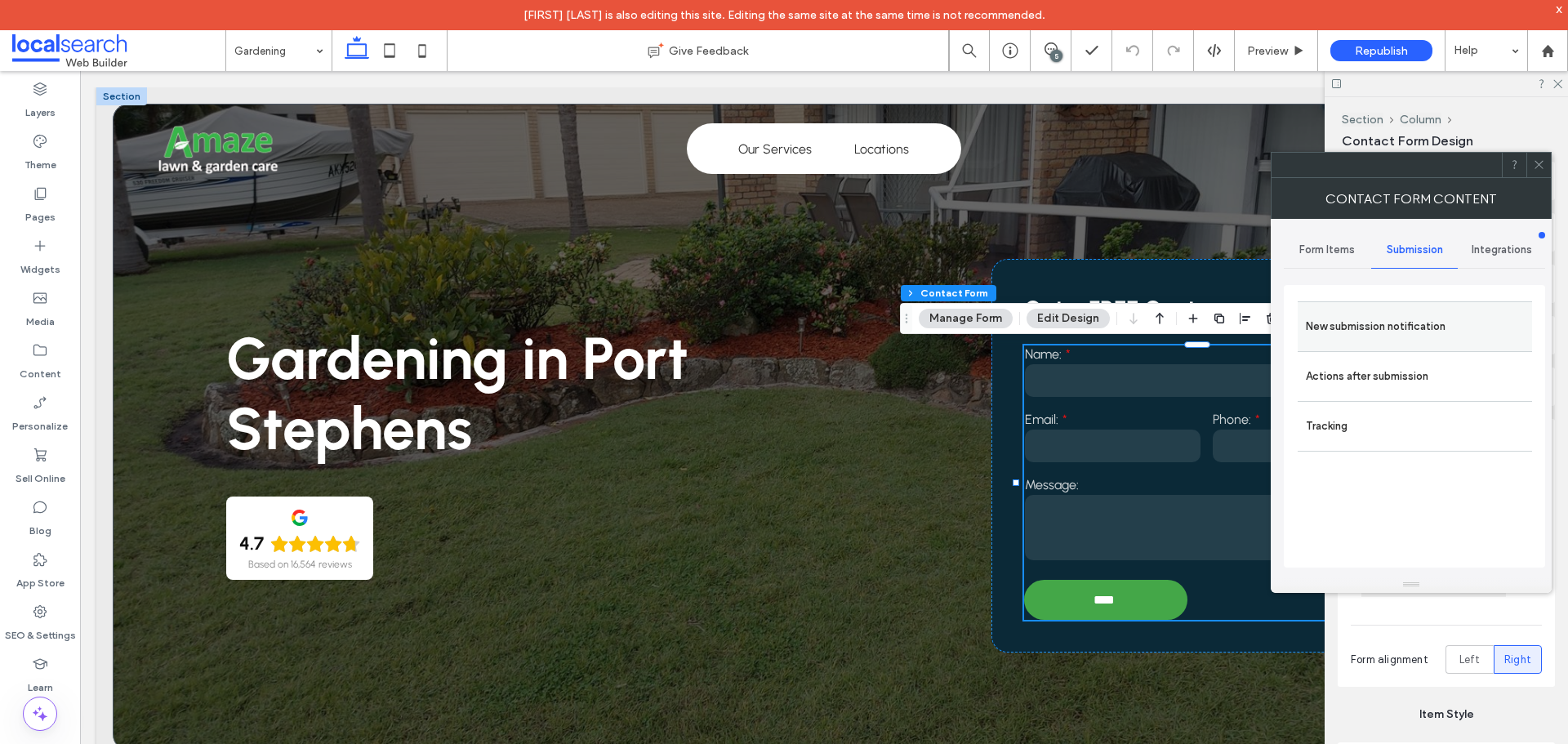 click on "New submission notification" at bounding box center (1414, 327) 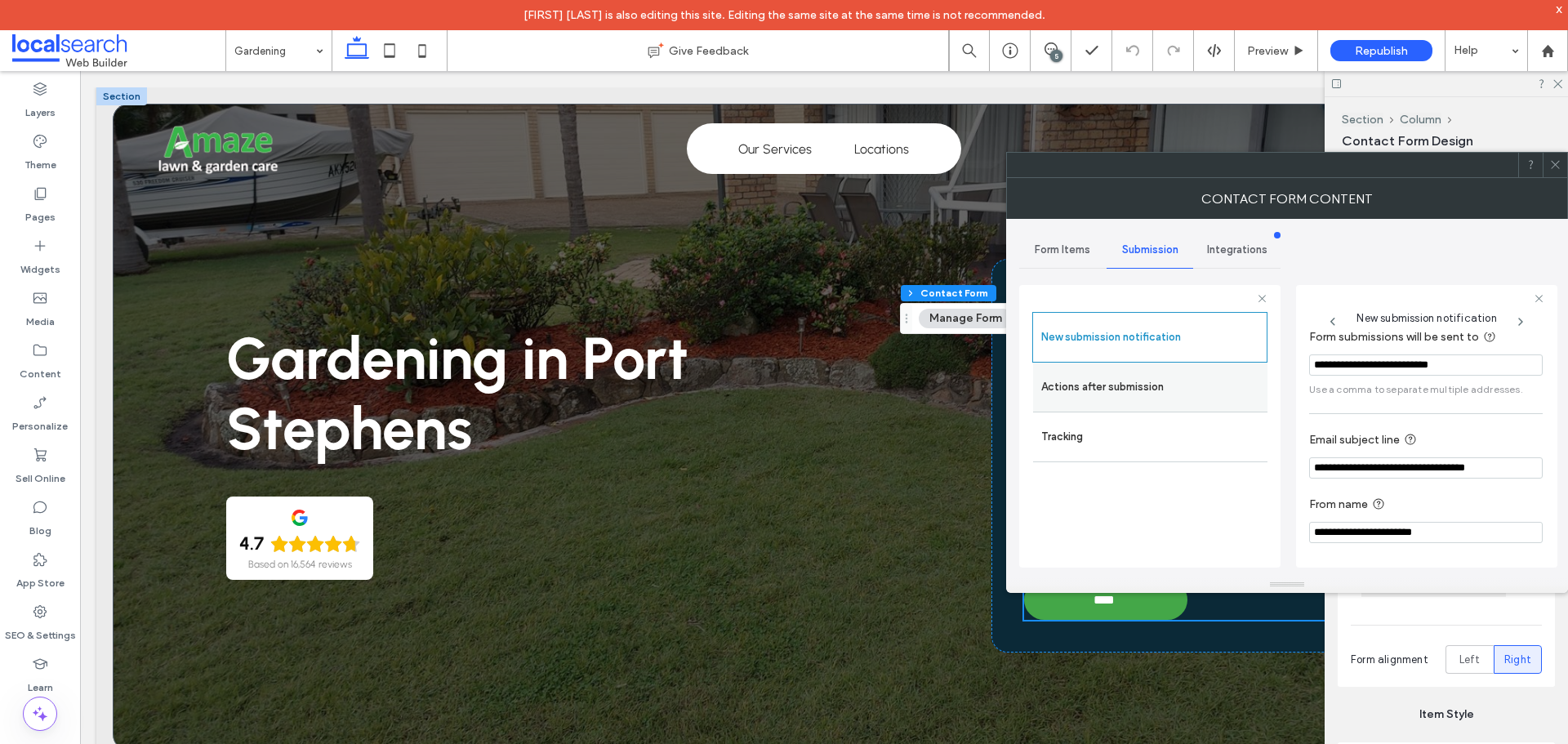 click on "Actions after submission" at bounding box center (1150, 387) 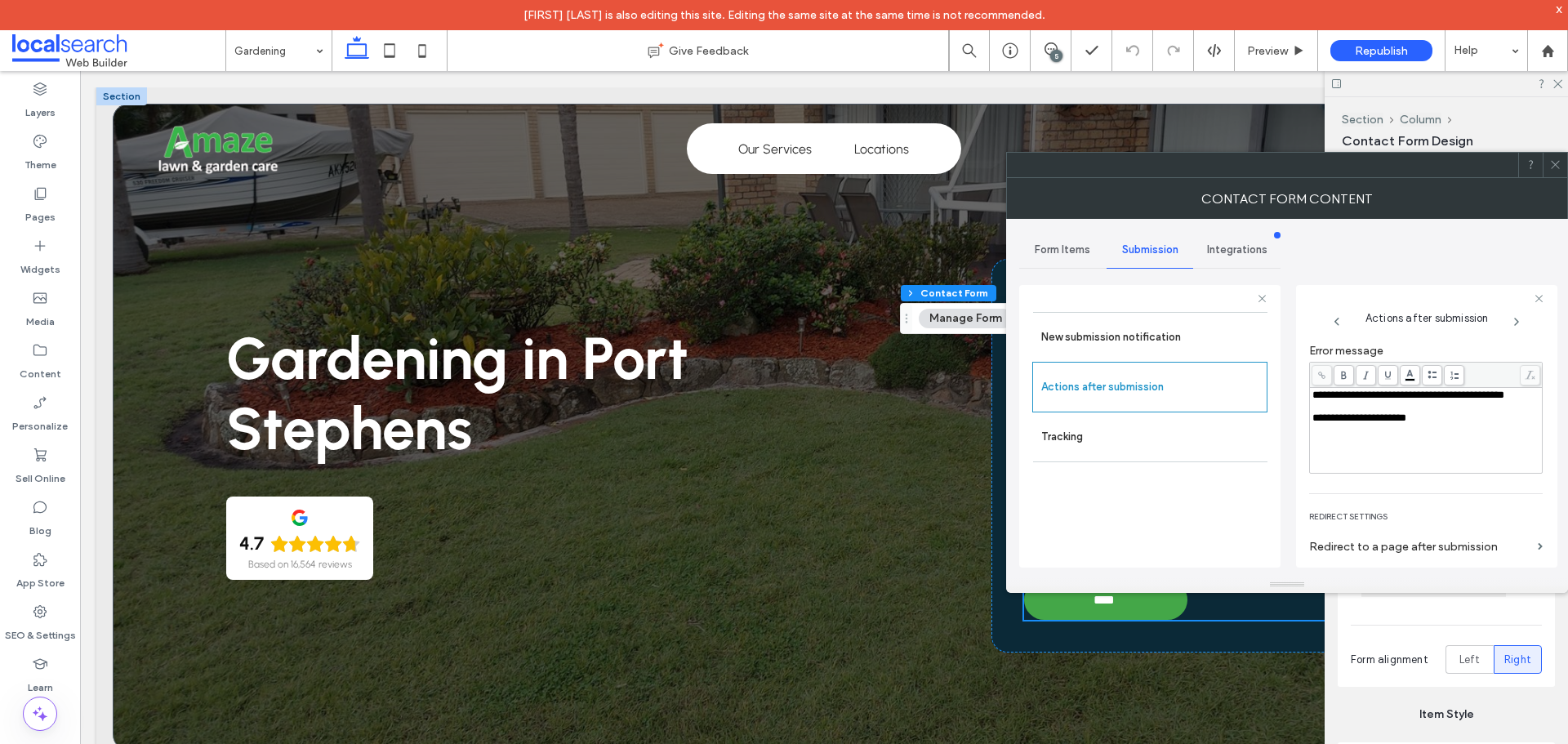 scroll, scrollTop: 282, scrollLeft: 0, axis: vertical 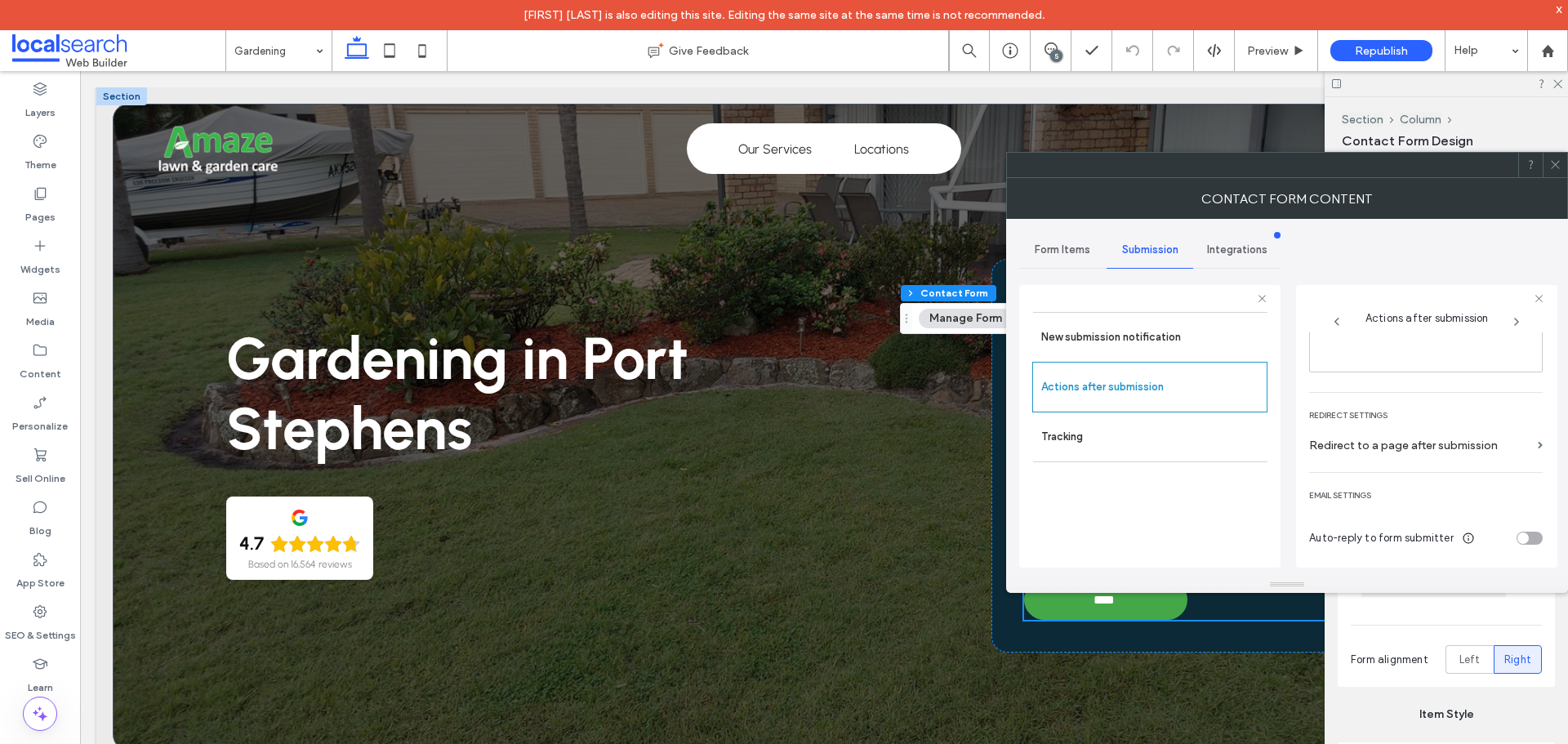click at bounding box center (1555, 165) 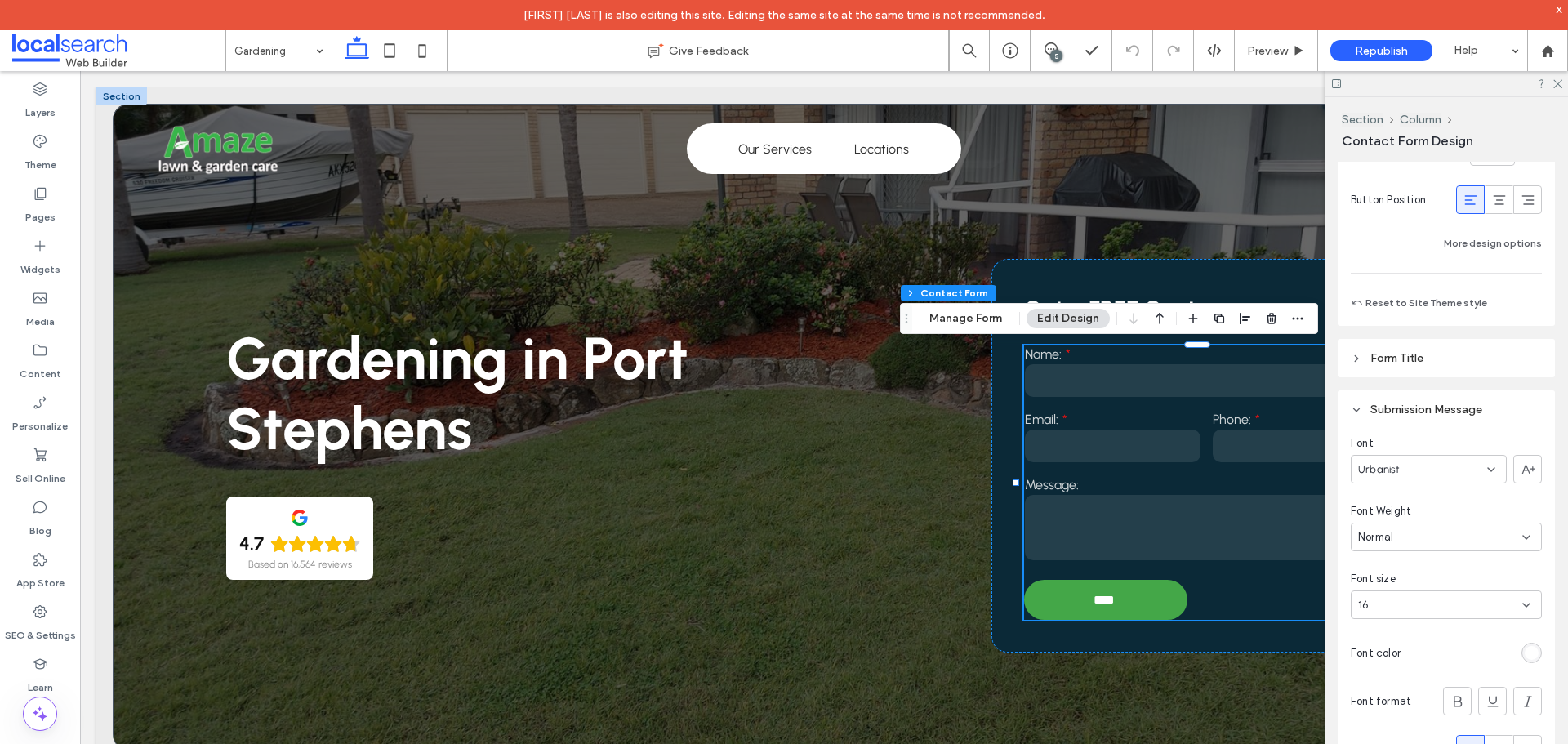 scroll, scrollTop: 1633, scrollLeft: 0, axis: vertical 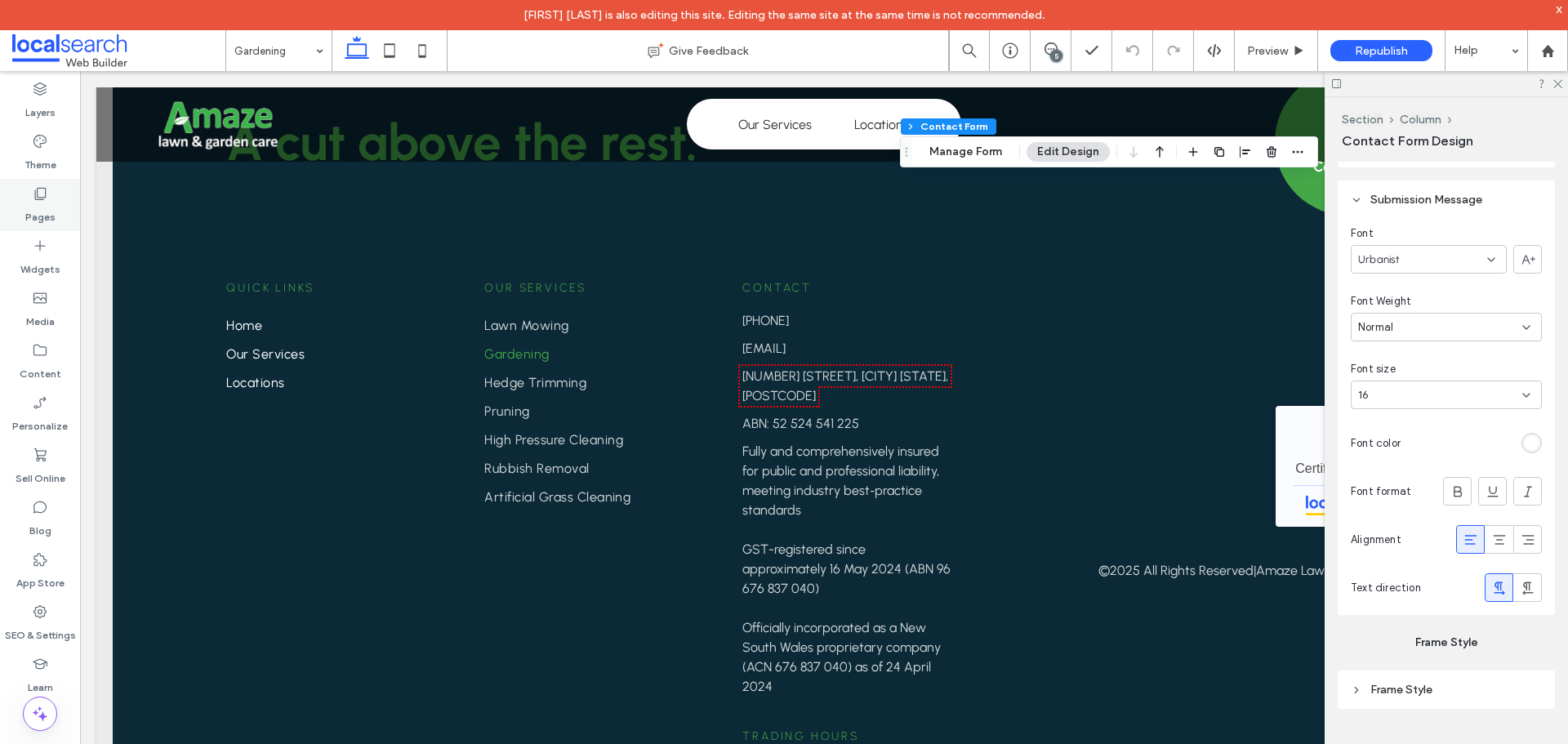 click on "Pages" at bounding box center [40, 213] 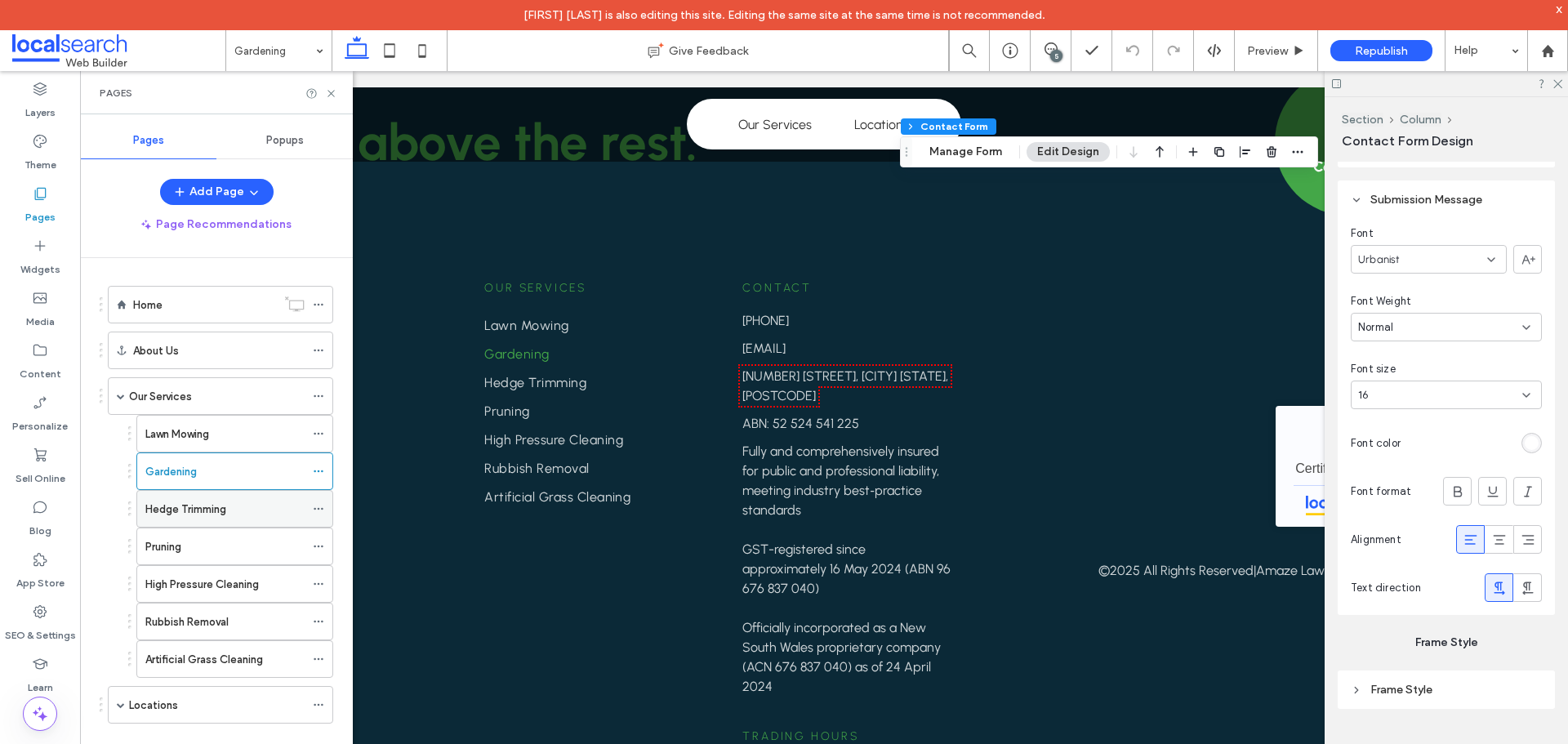 drag, startPoint x: 207, startPoint y: 511, endPoint x: 392, endPoint y: 554, distance: 189.93157 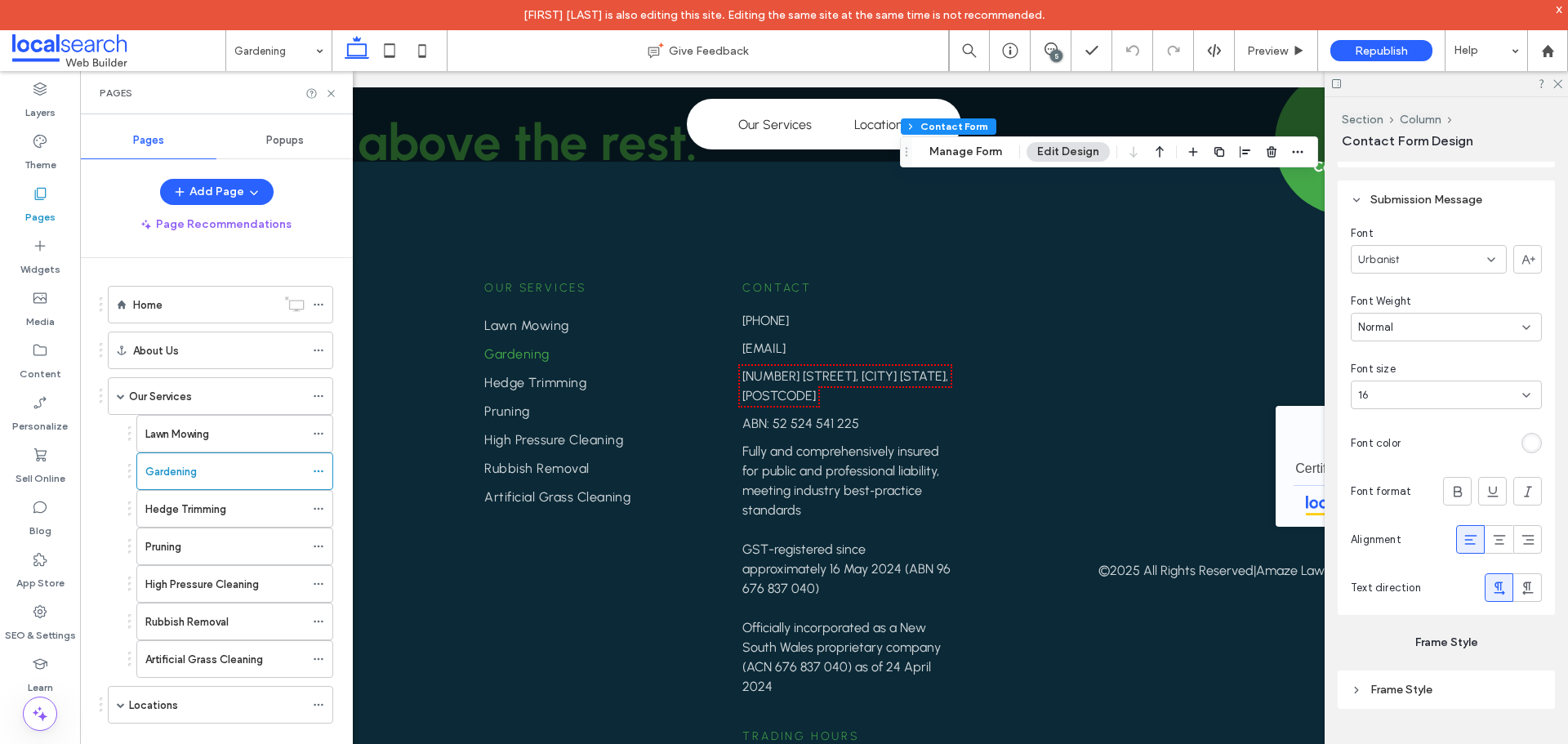 click on "Hedge Trimming" at bounding box center (185, 509) 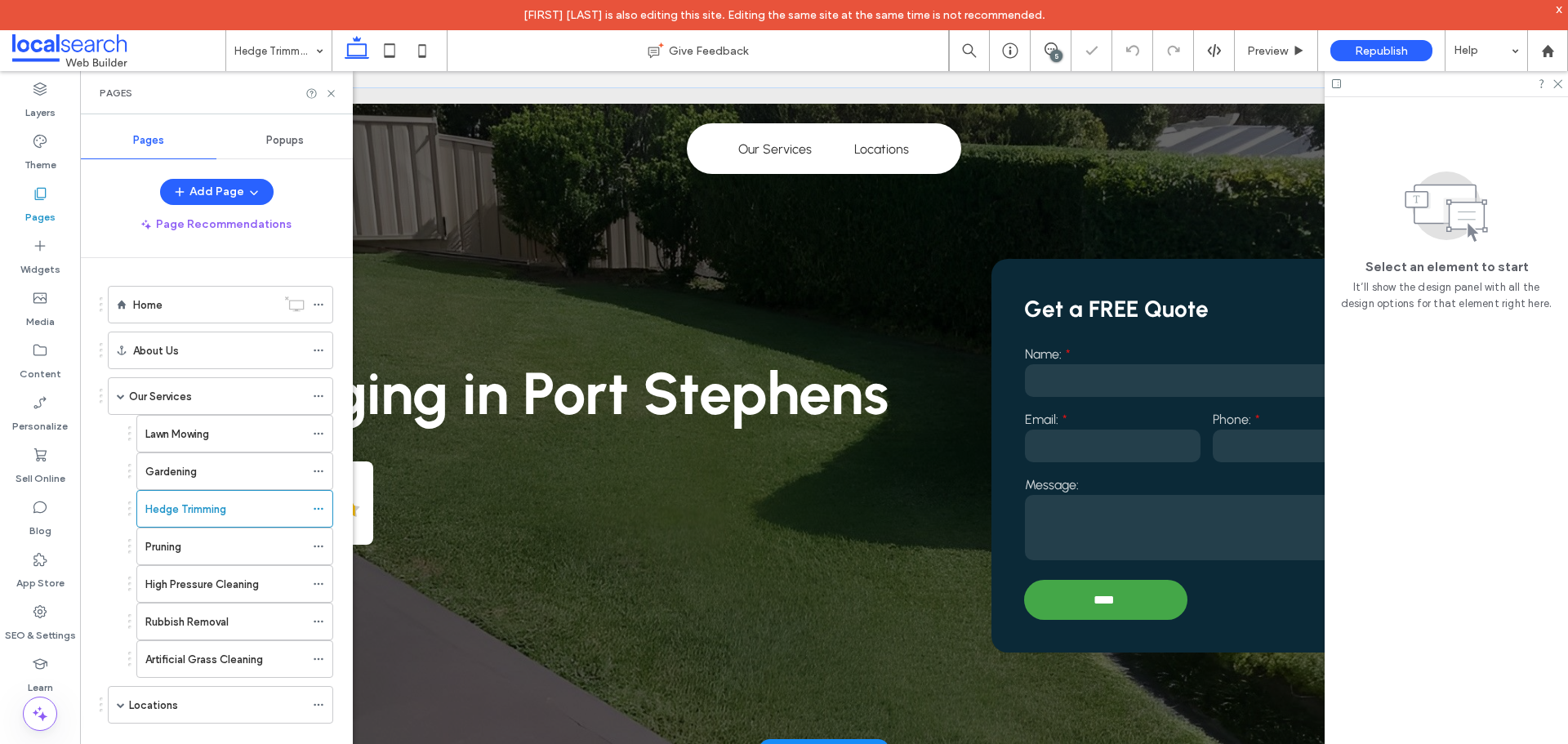 scroll, scrollTop: 0, scrollLeft: 0, axis: both 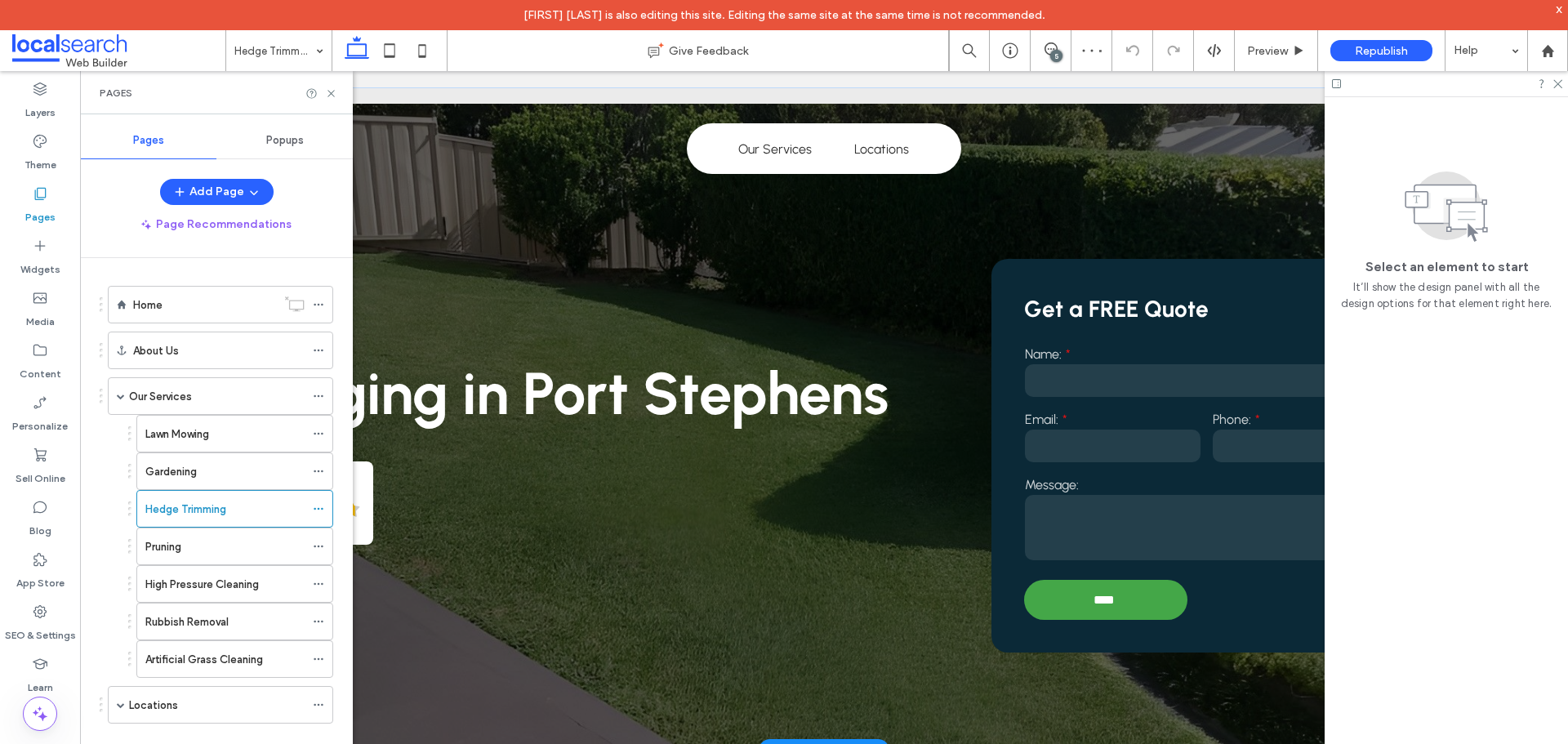 click on "Email:" at bounding box center [1112, 419] 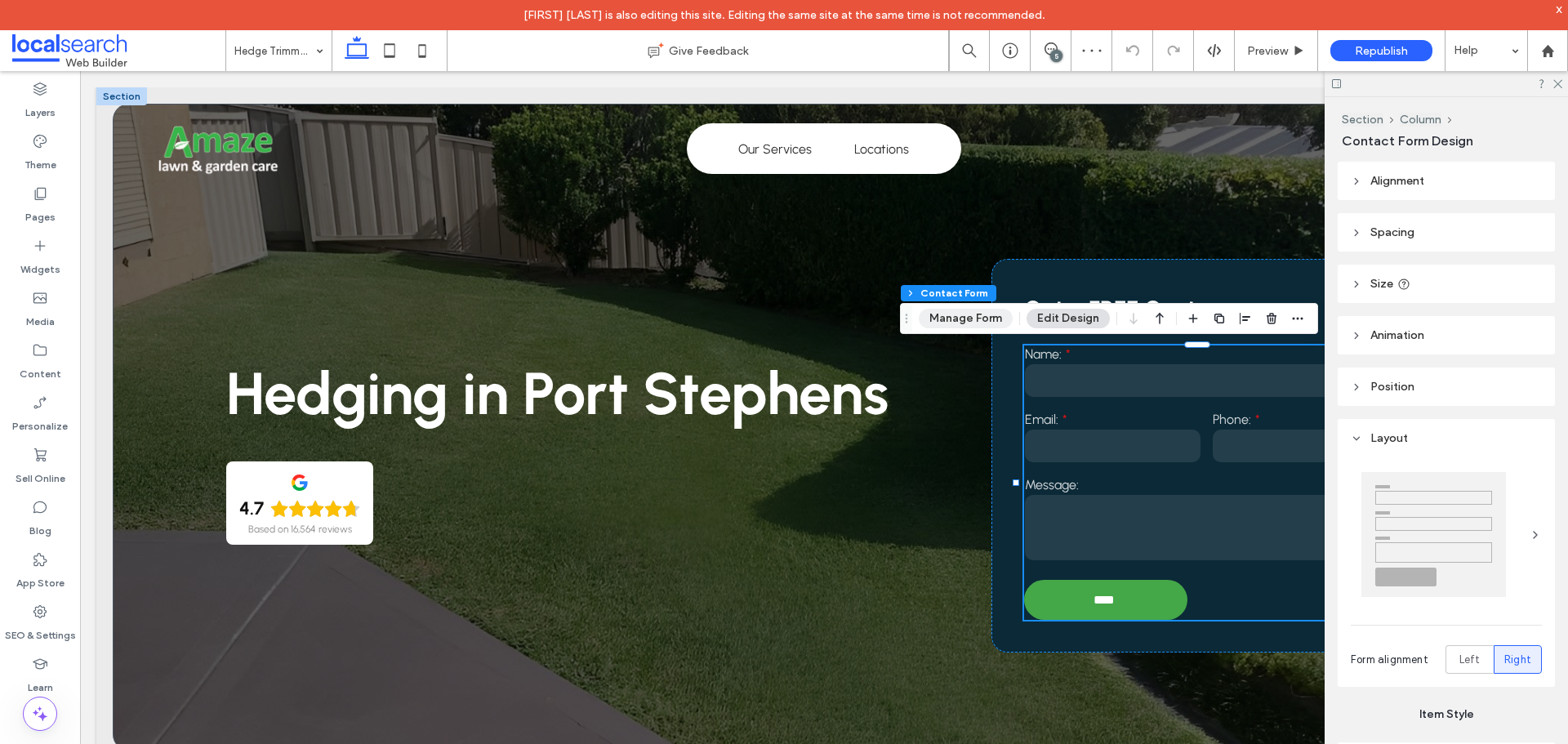 click on "Manage Form" at bounding box center (965, 319) 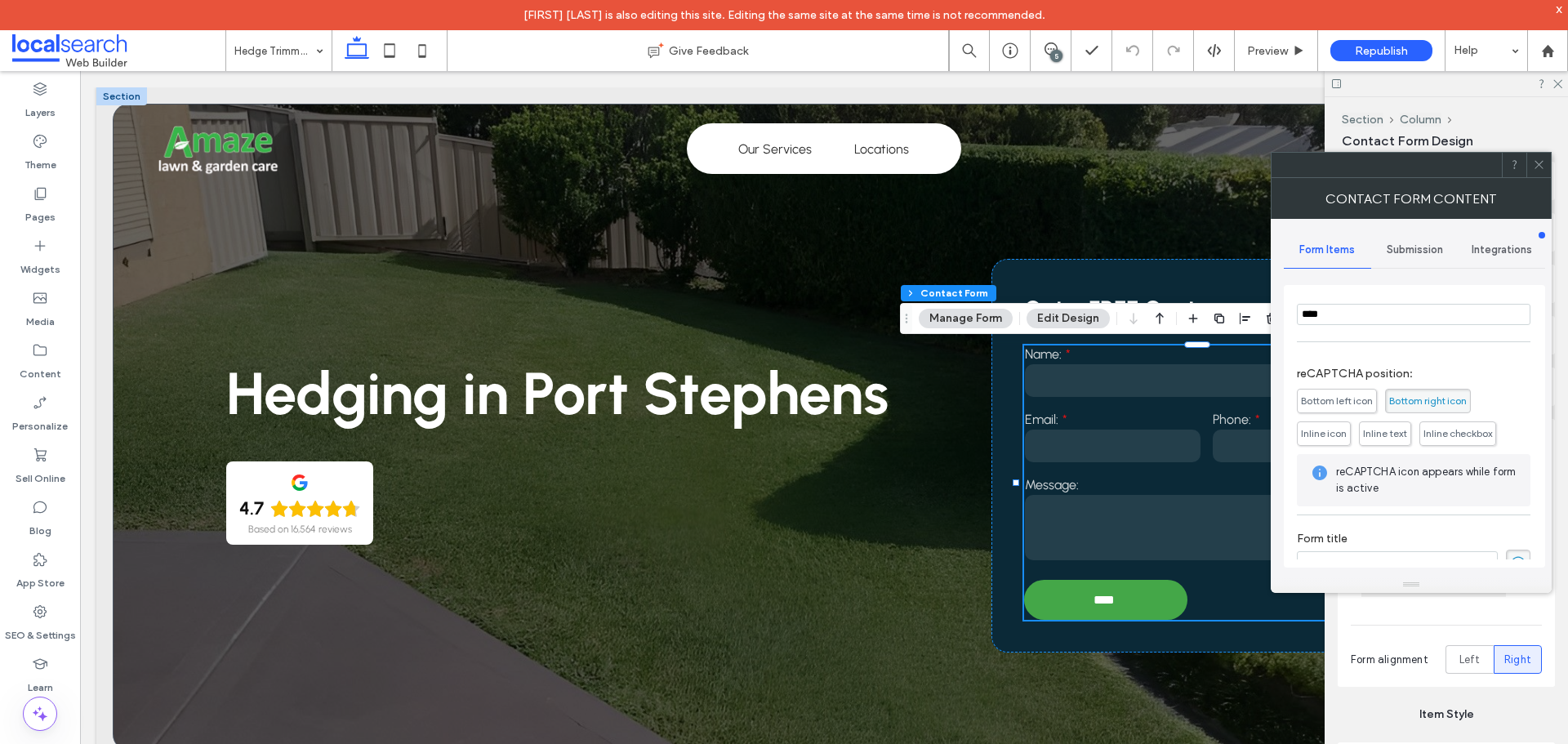 scroll, scrollTop: 331, scrollLeft: 0, axis: vertical 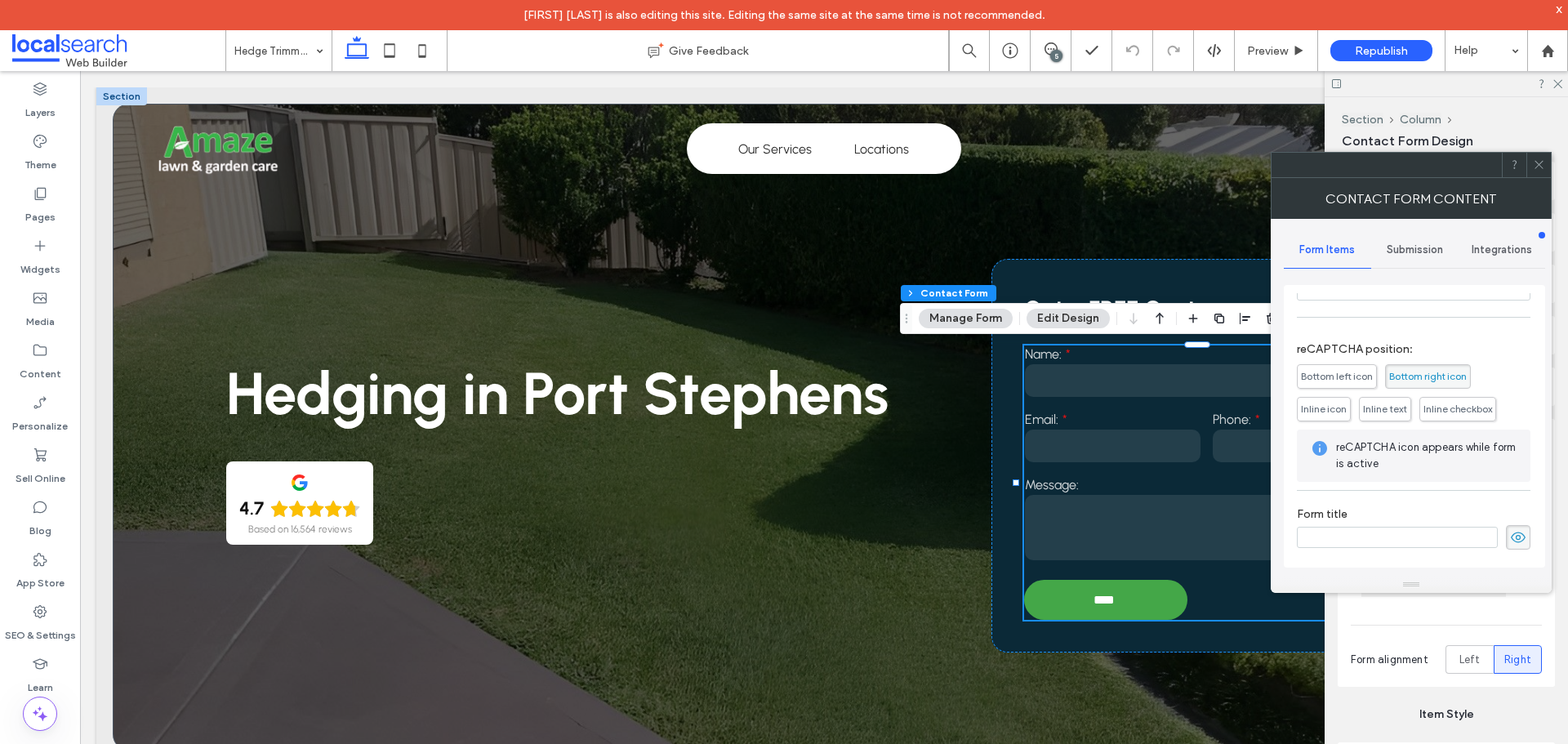 click on "Submission" at bounding box center [1414, 250] 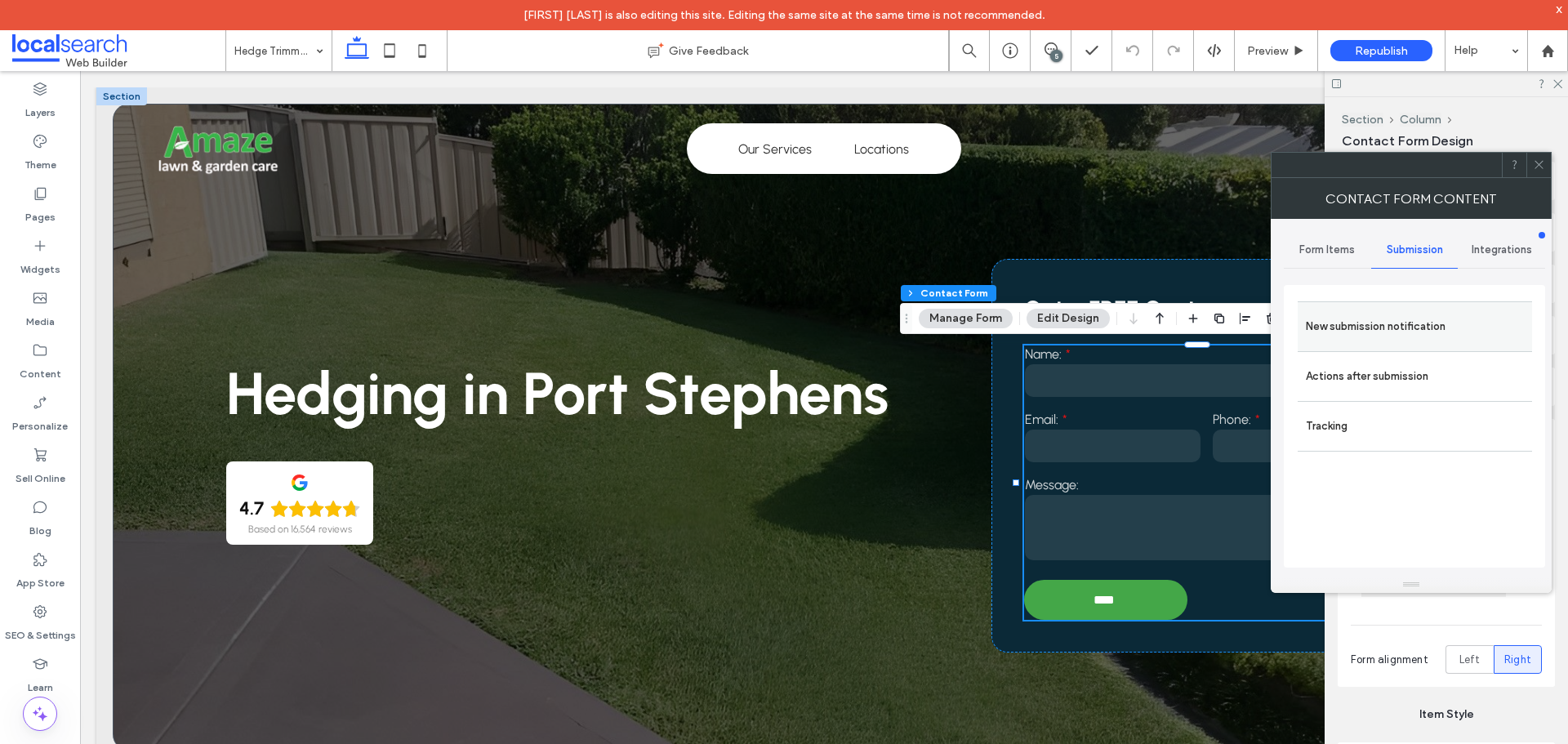 click on "New submission notification" at bounding box center [1414, 327] 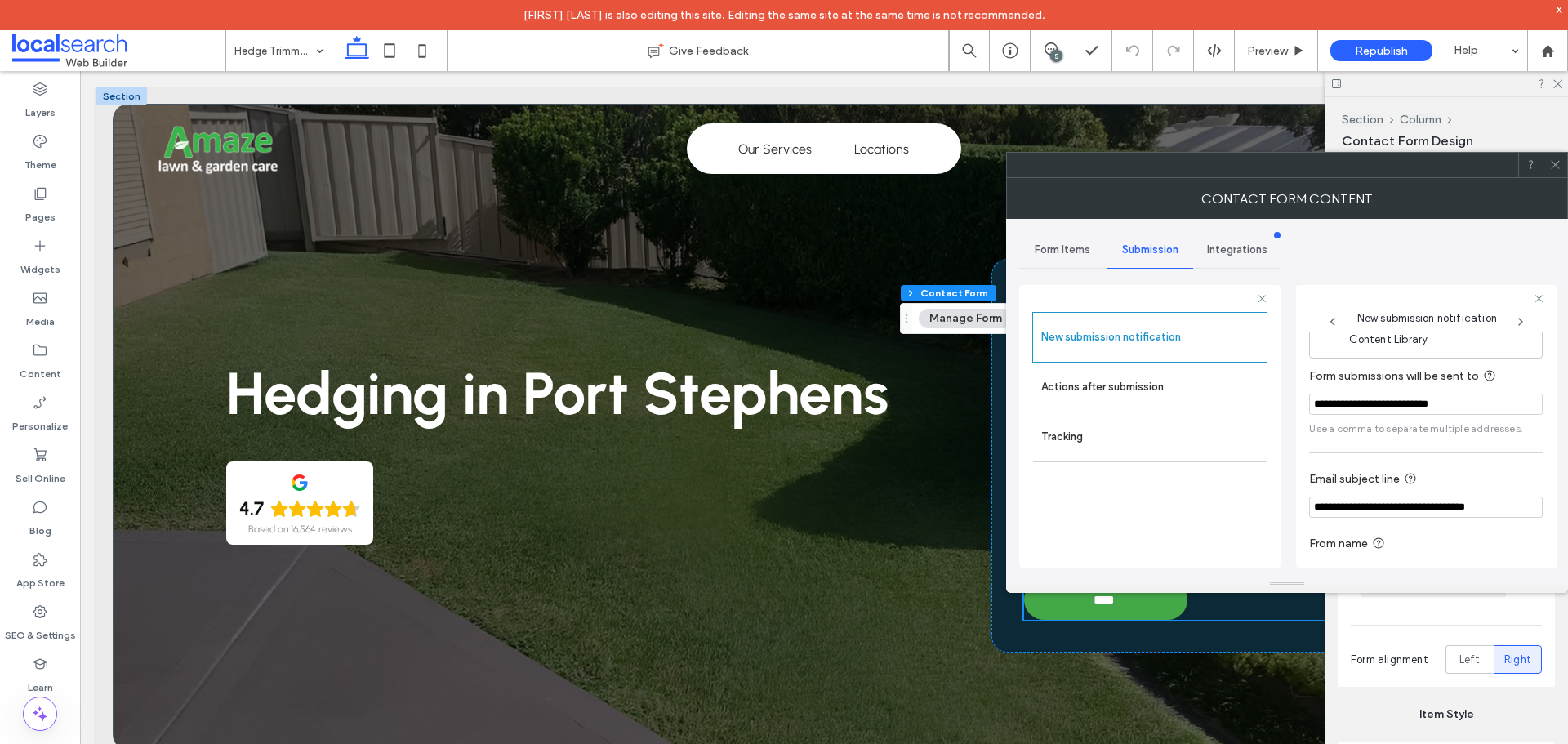 scroll, scrollTop: 85, scrollLeft: 0, axis: vertical 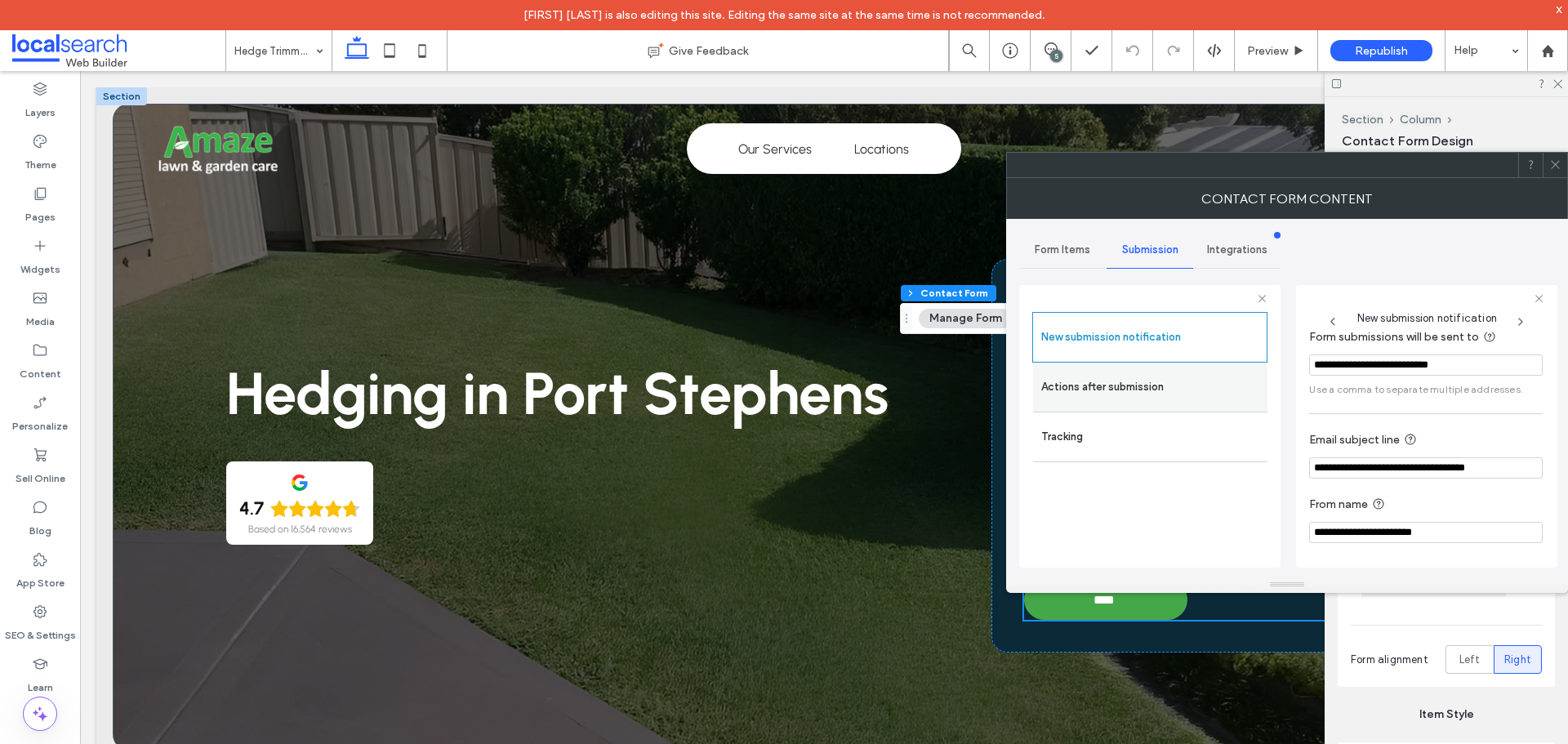 click on "Actions after submission" at bounding box center (1150, 387) 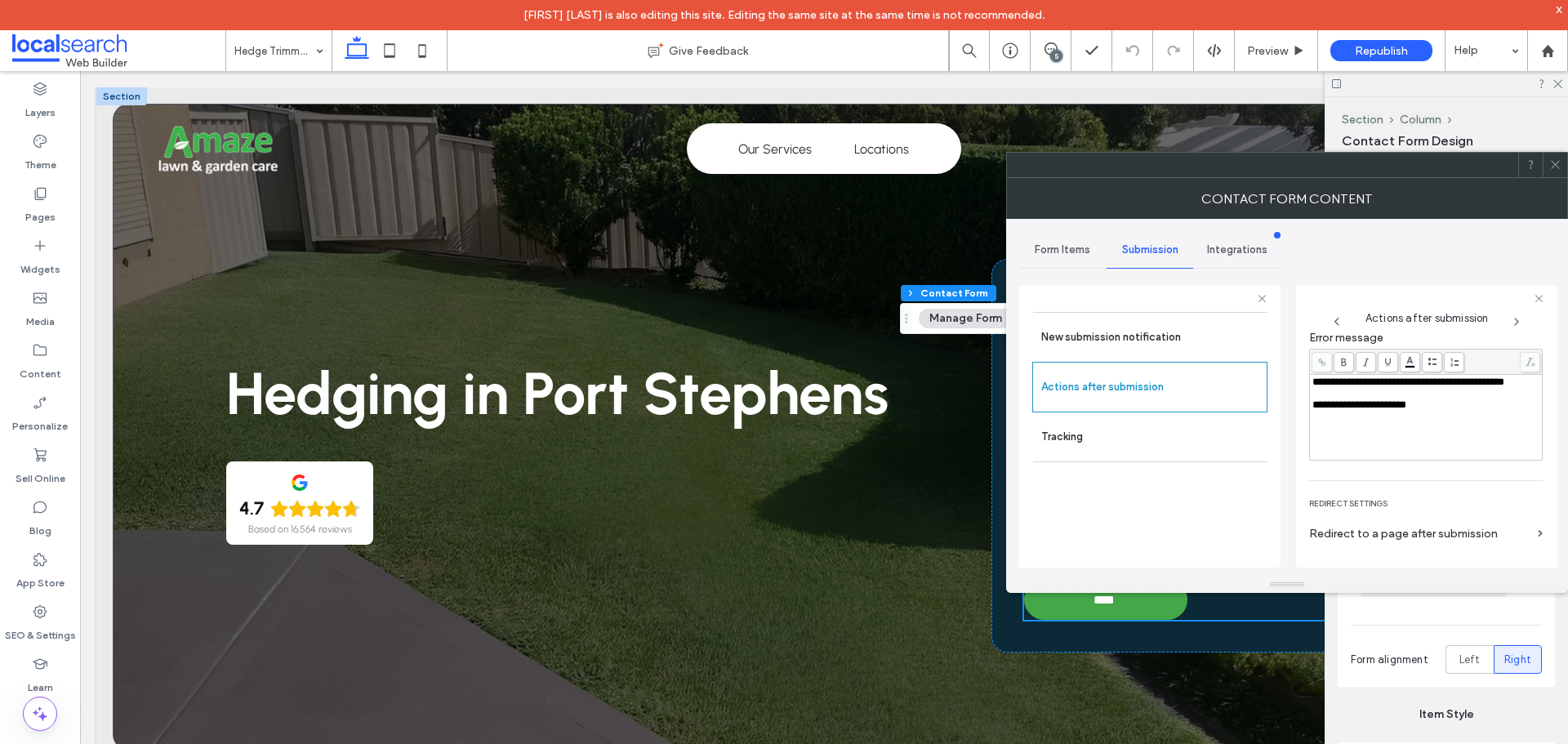 scroll, scrollTop: 282, scrollLeft: 0, axis: vertical 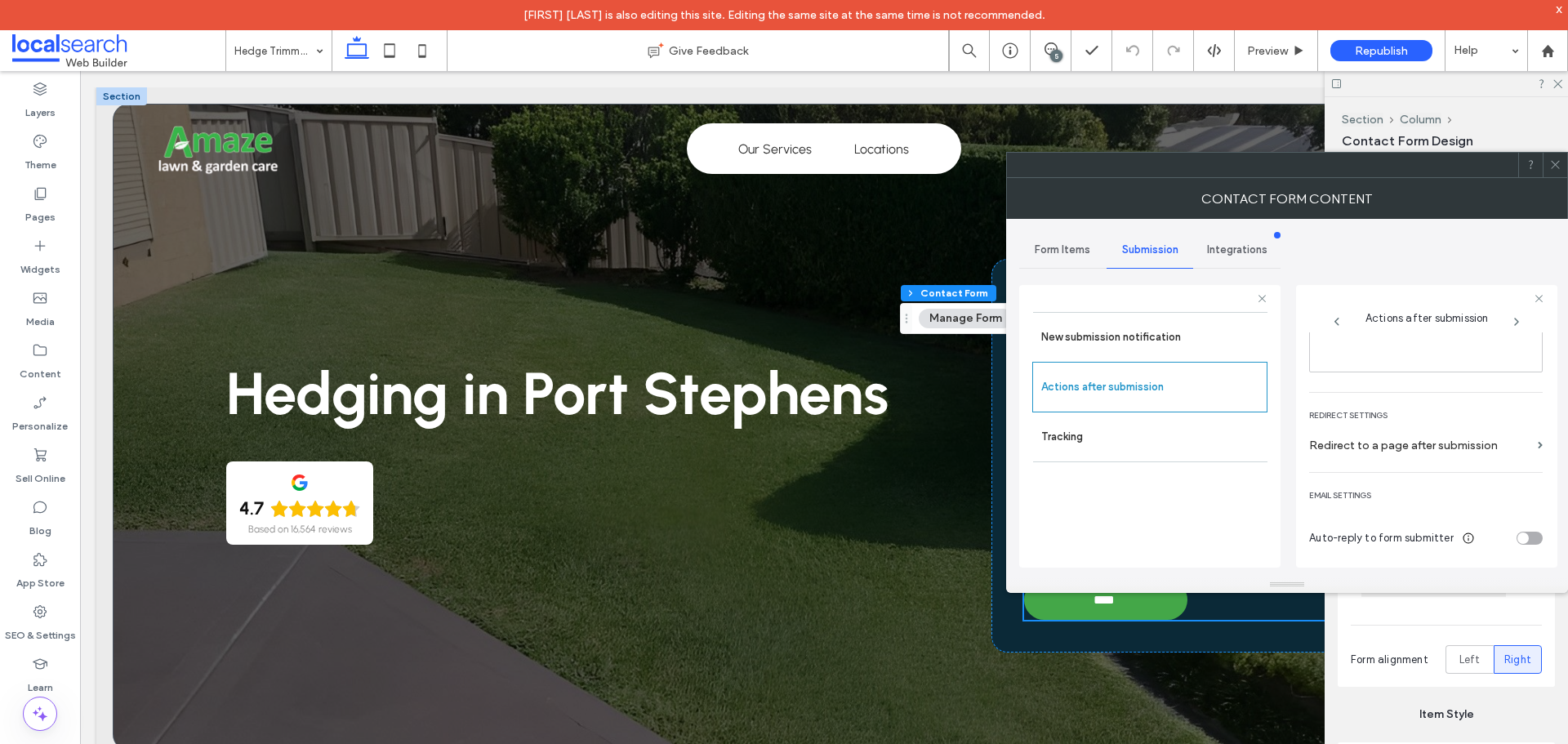 click 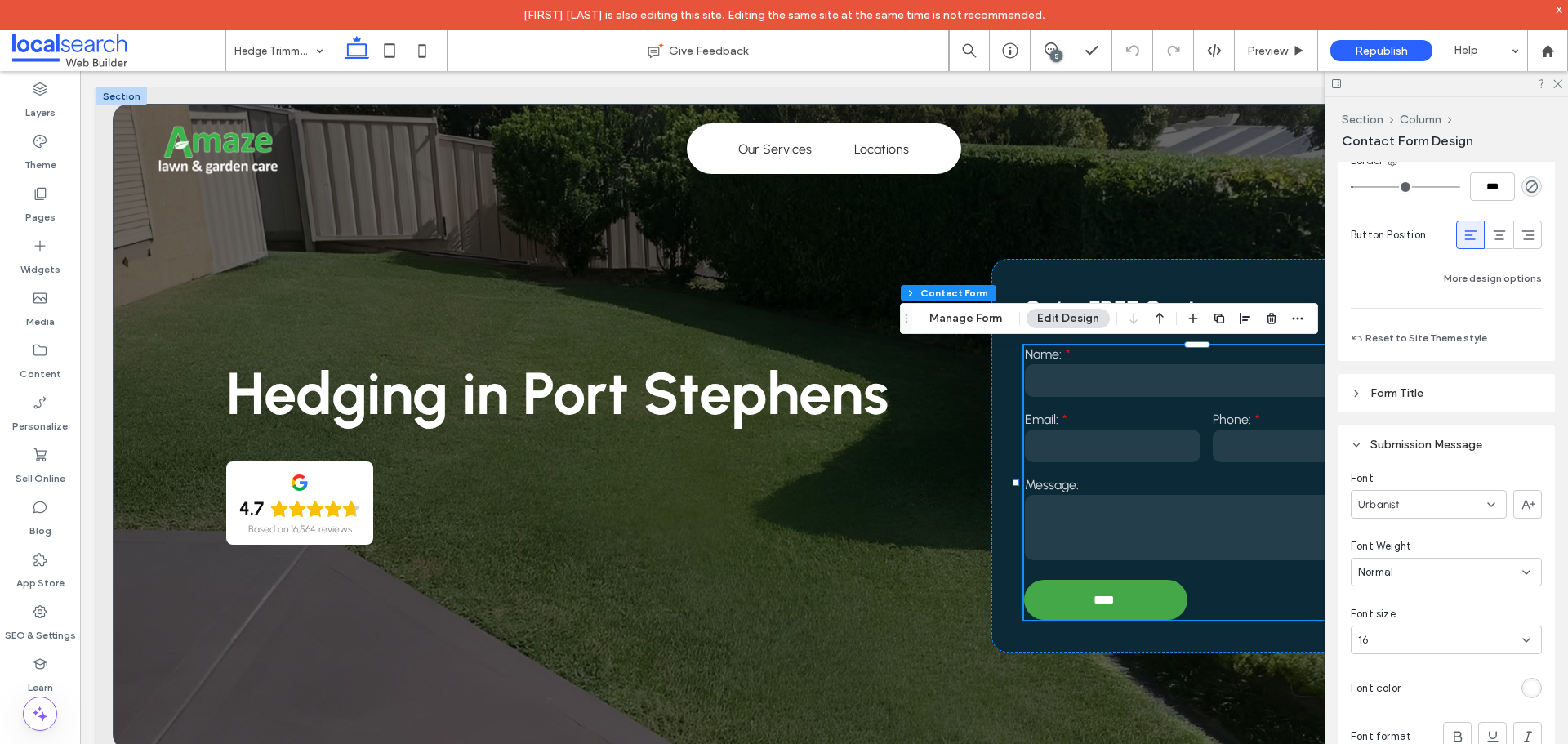 scroll, scrollTop: 1640, scrollLeft: 0, axis: vertical 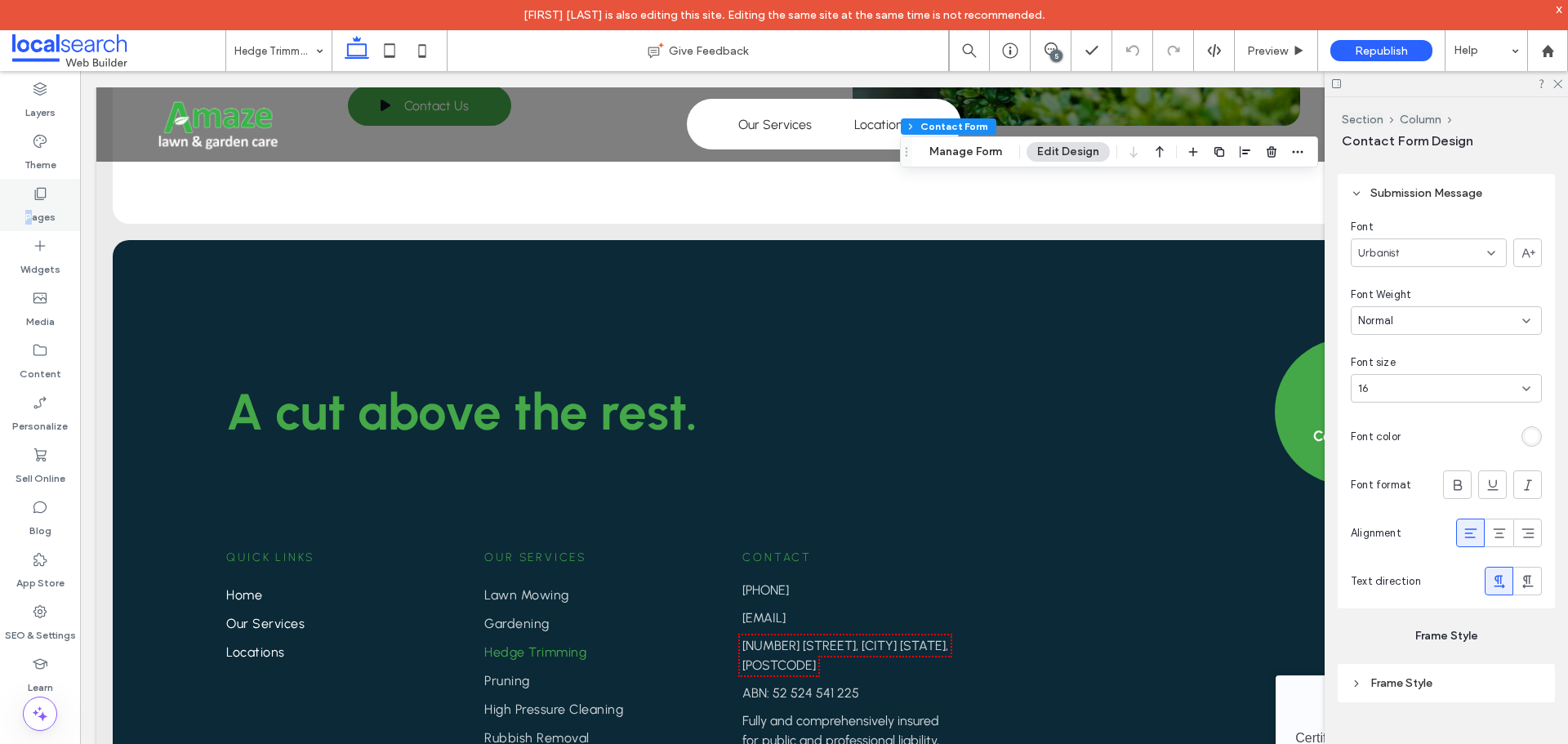 click on "Pages" at bounding box center (40, 213) 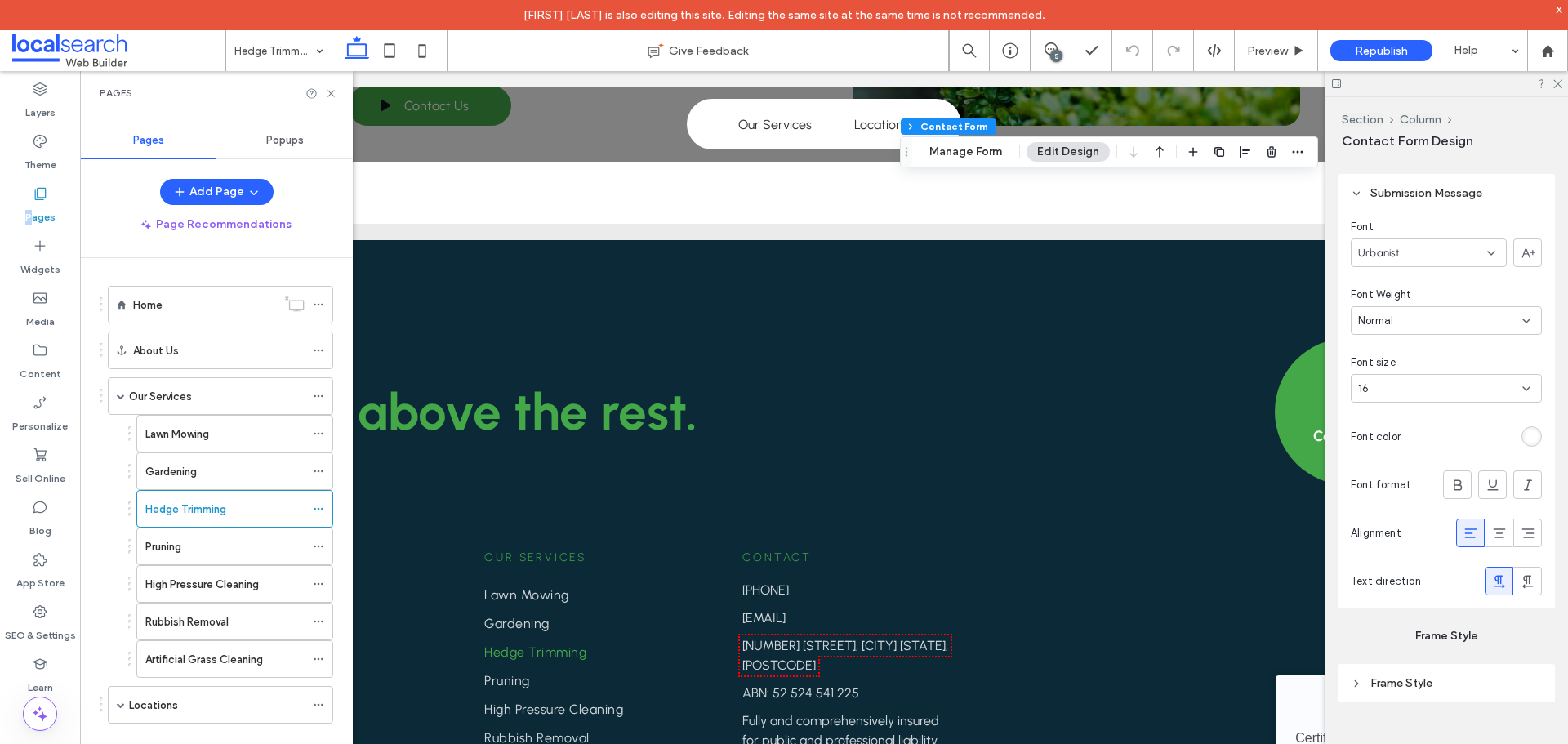 click on "Pruning" at bounding box center [225, 546] 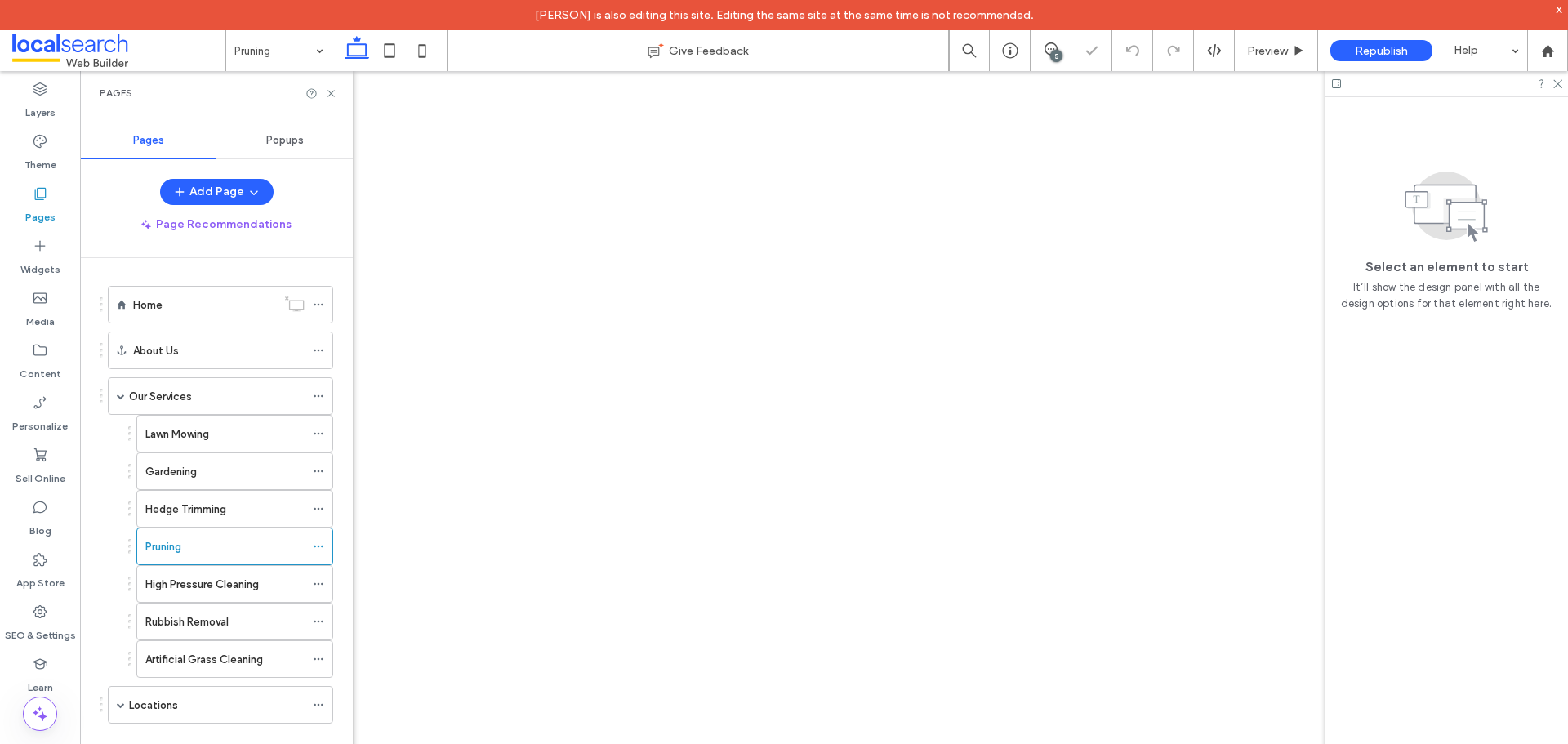 scroll, scrollTop: 0, scrollLeft: 0, axis: both 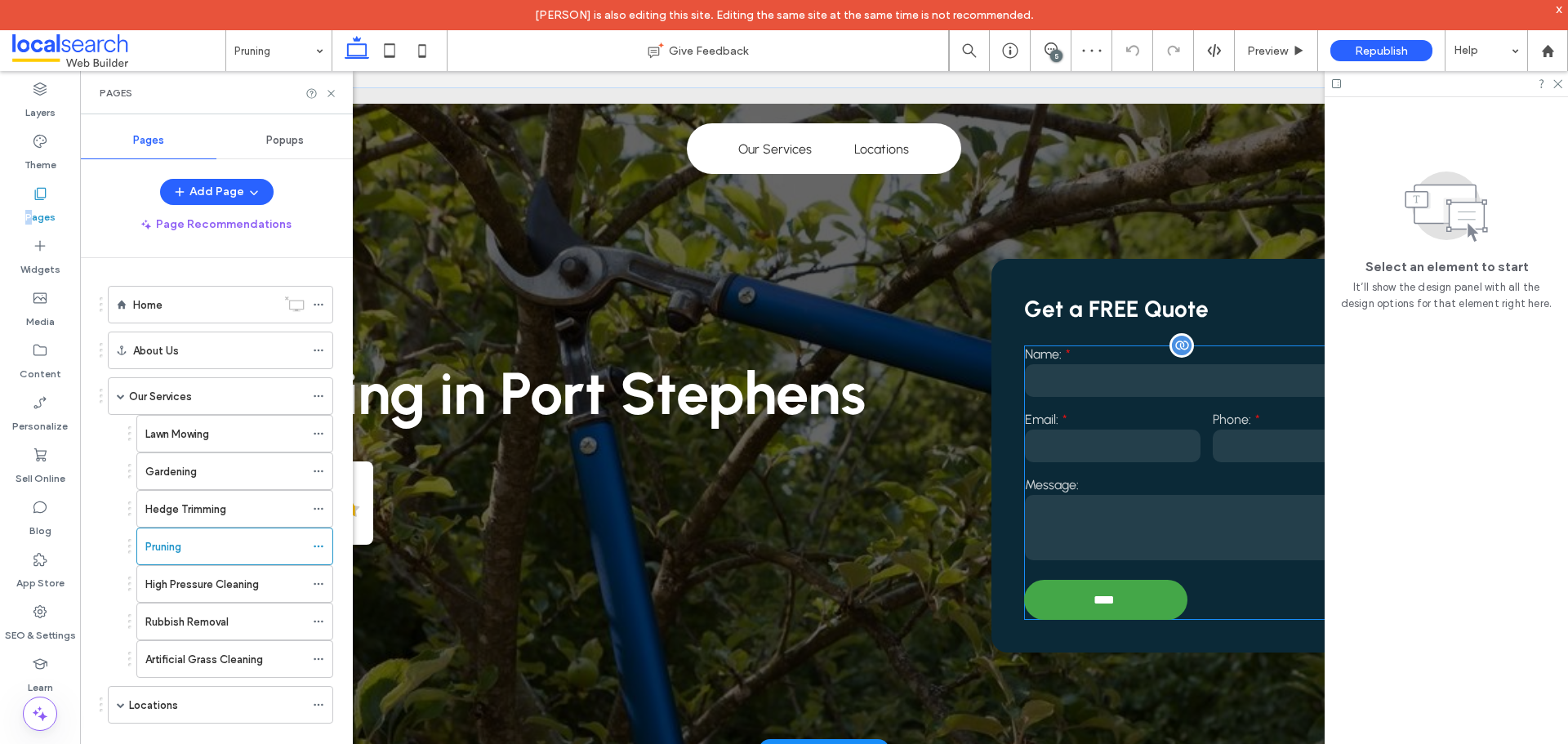 click on "Email:" at bounding box center (1112, 419) 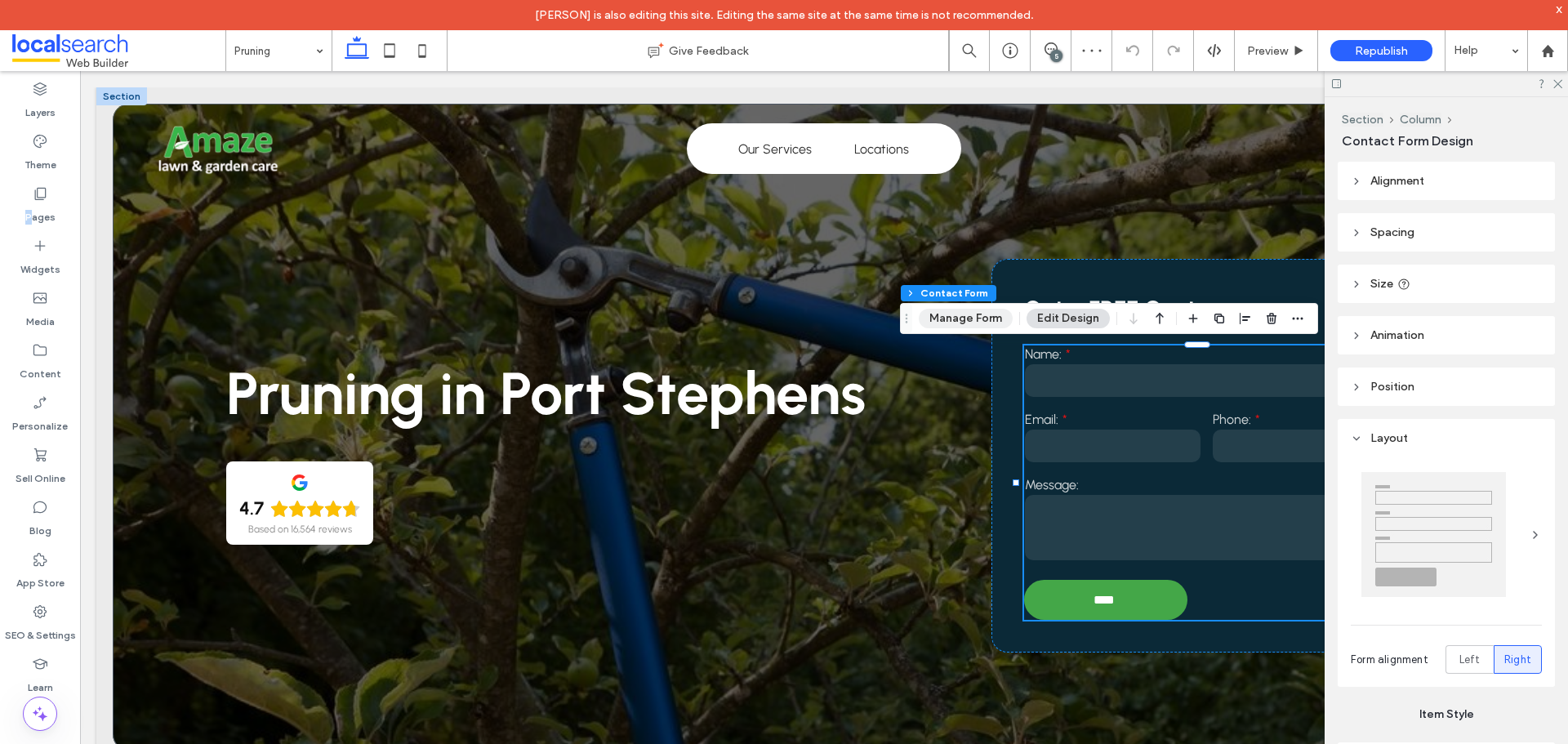 drag, startPoint x: 978, startPoint y: 317, endPoint x: 1105, endPoint y: 307, distance: 127.39309 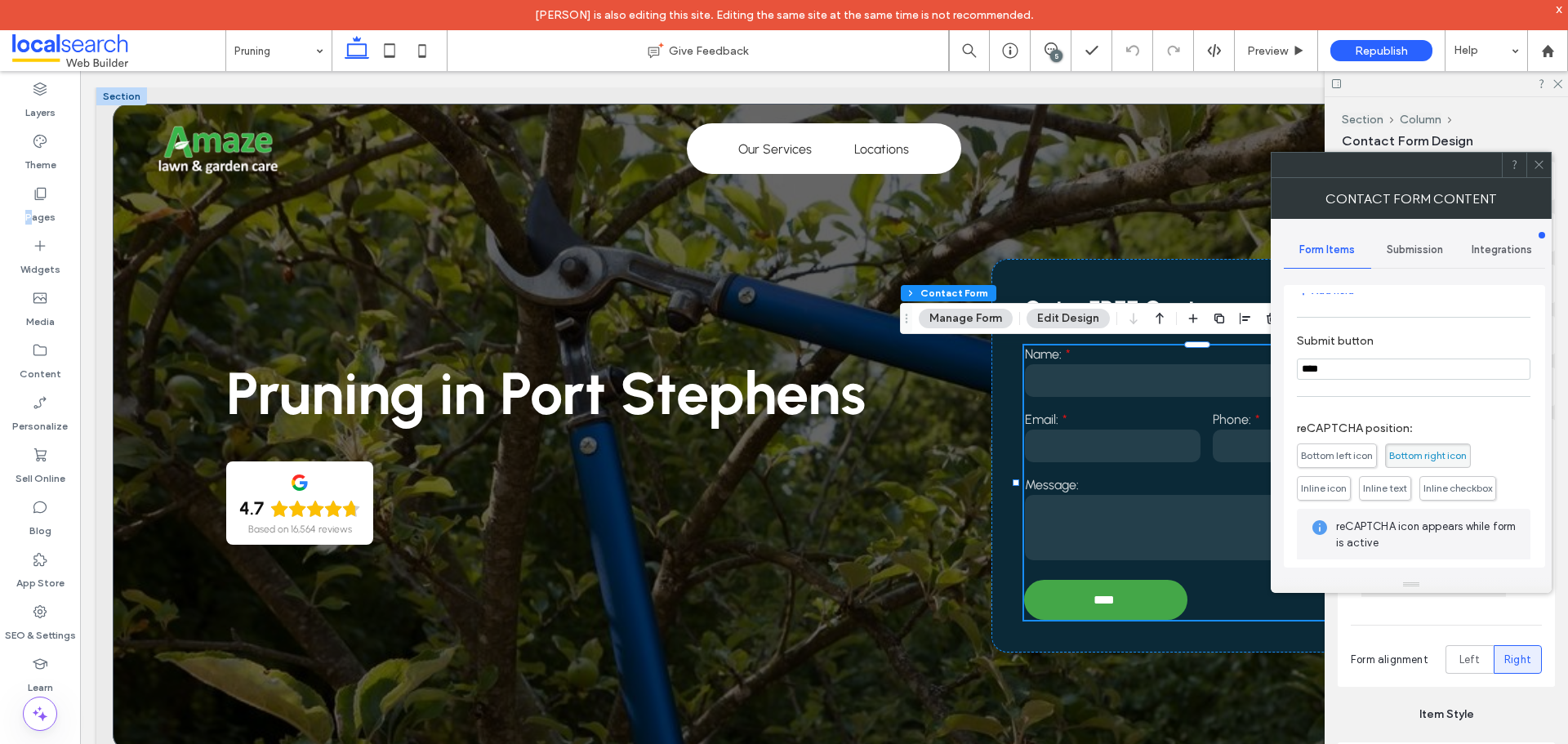 scroll, scrollTop: 331, scrollLeft: 0, axis: vertical 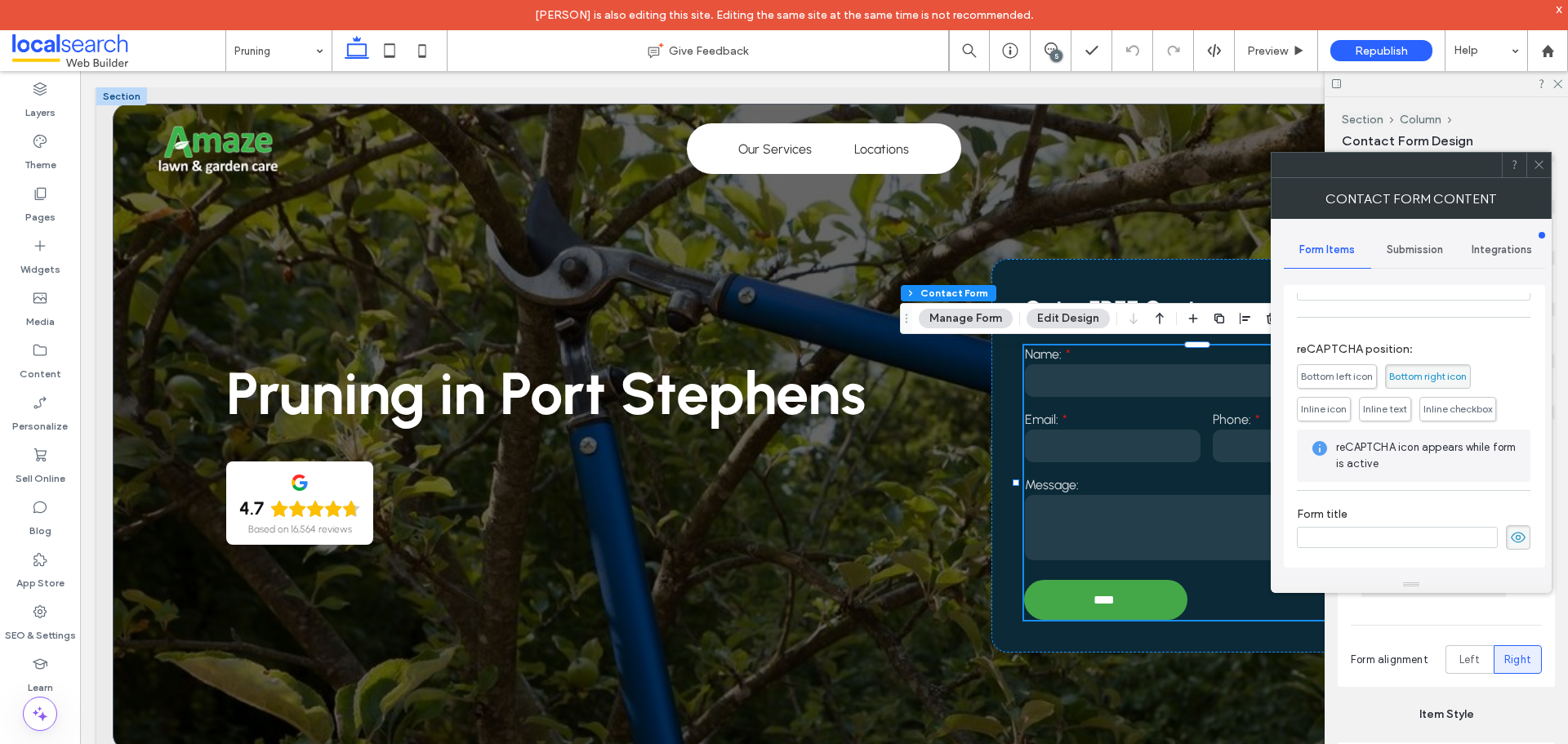 click on "Submission" at bounding box center [1414, 250] 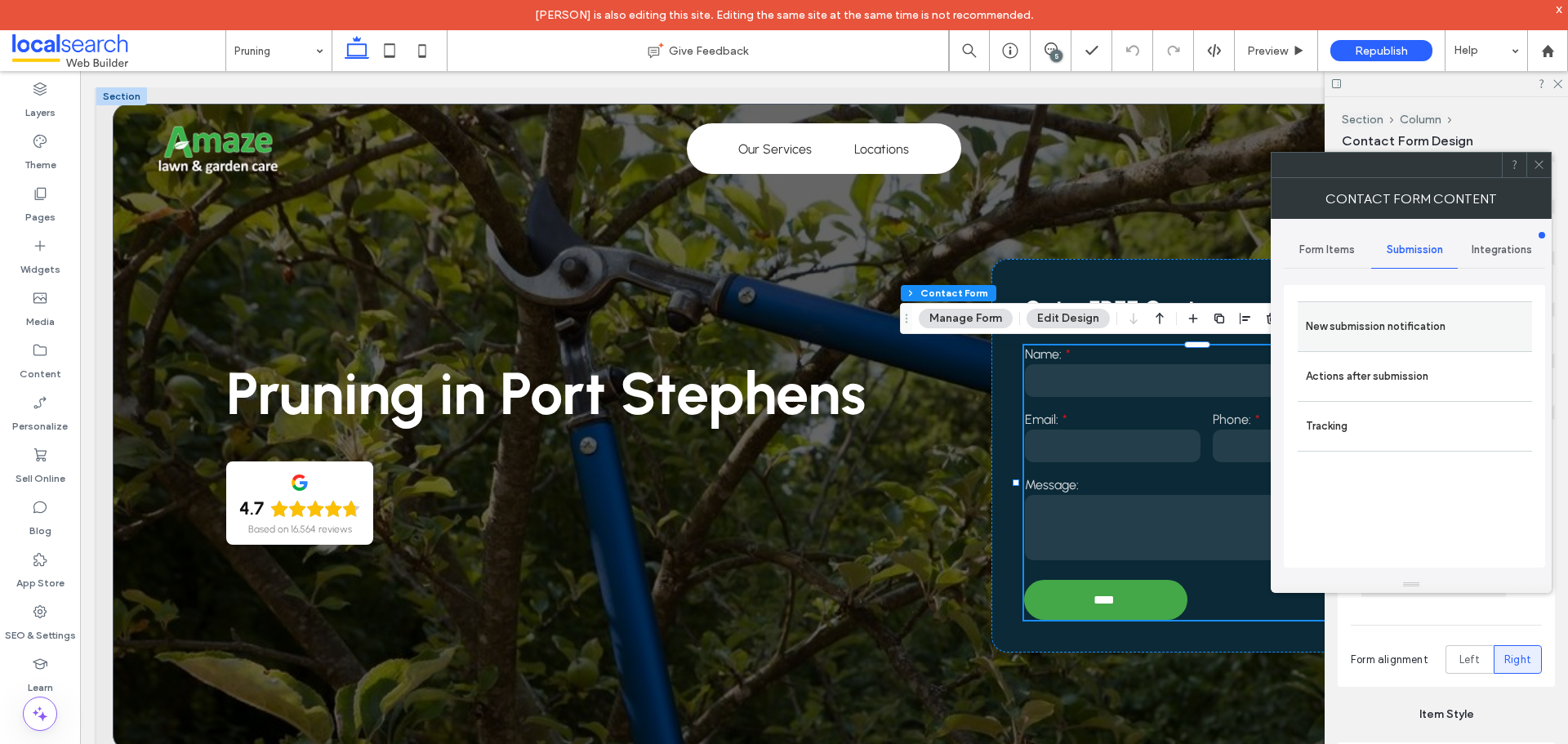 click on "New submission notification" at bounding box center [1414, 327] 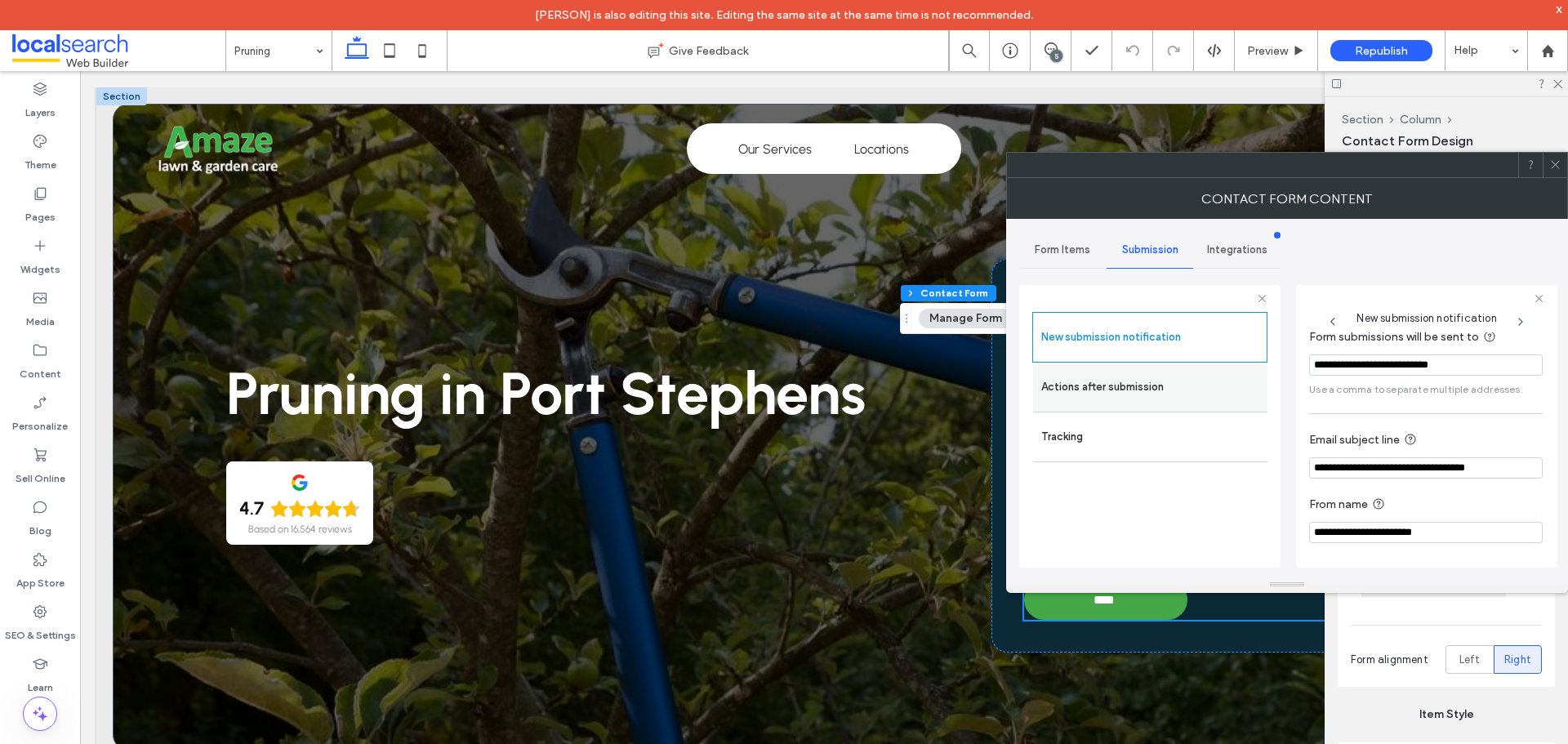 click on "Actions after submission" at bounding box center [1150, 387] 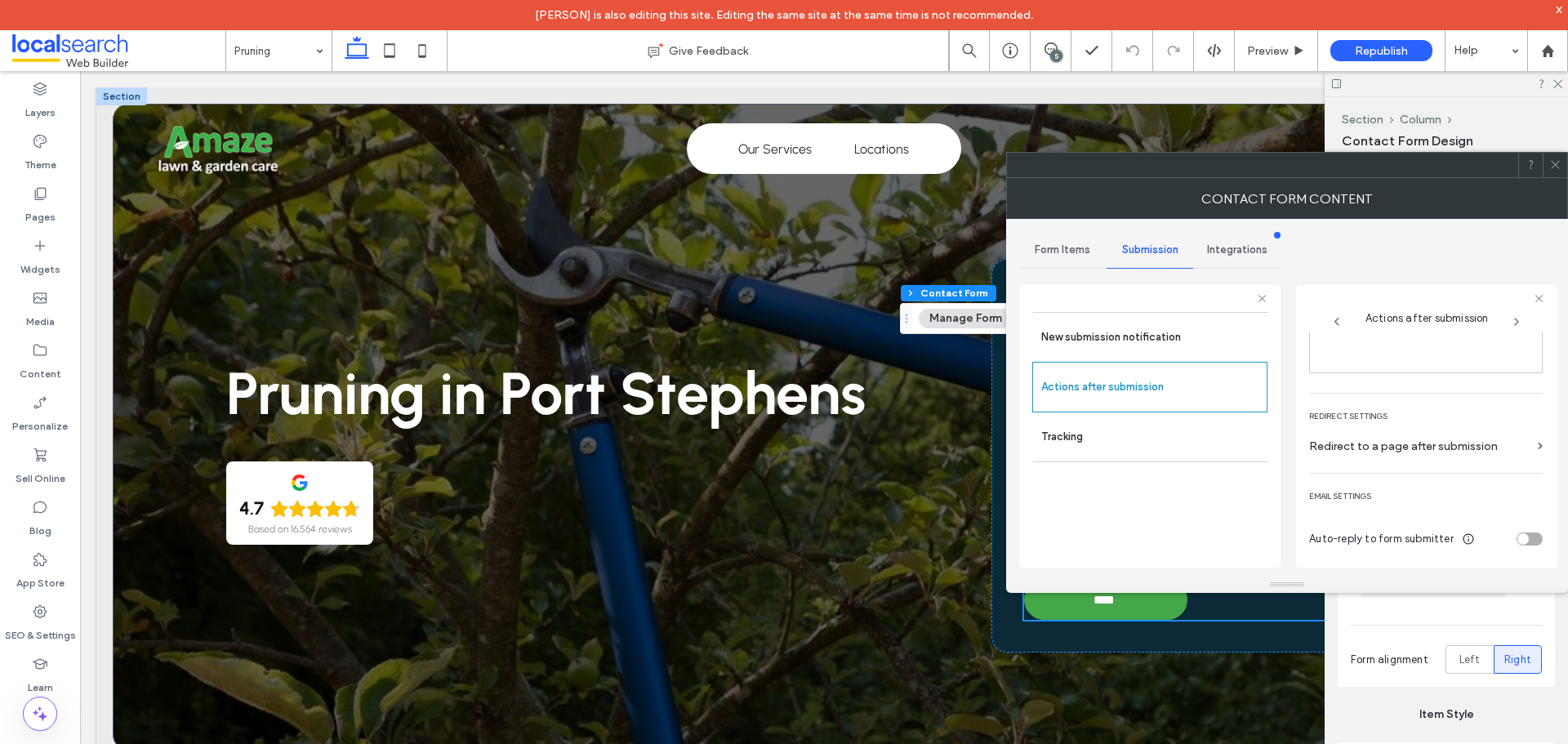 scroll, scrollTop: 282, scrollLeft: 0, axis: vertical 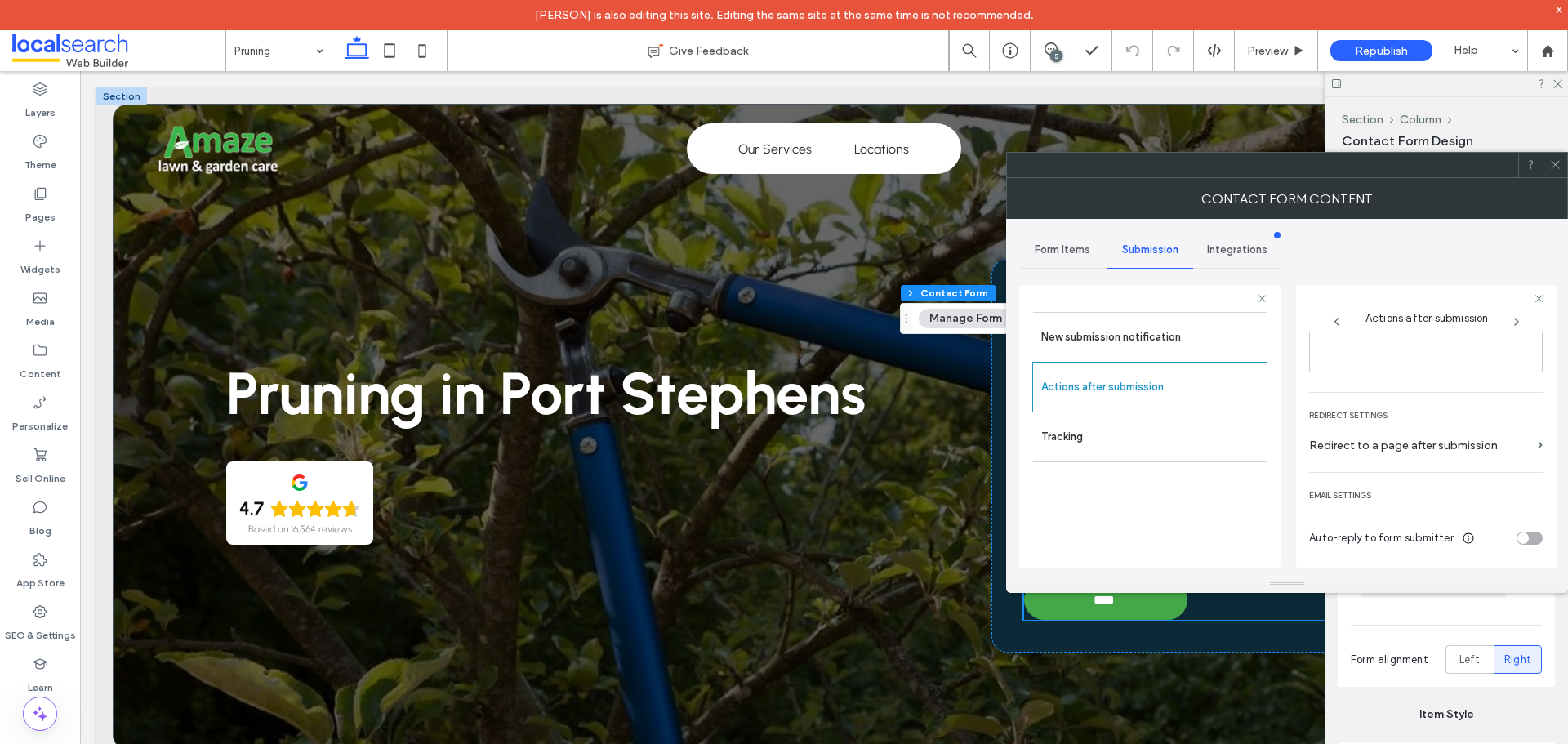 click at bounding box center (1555, 165) 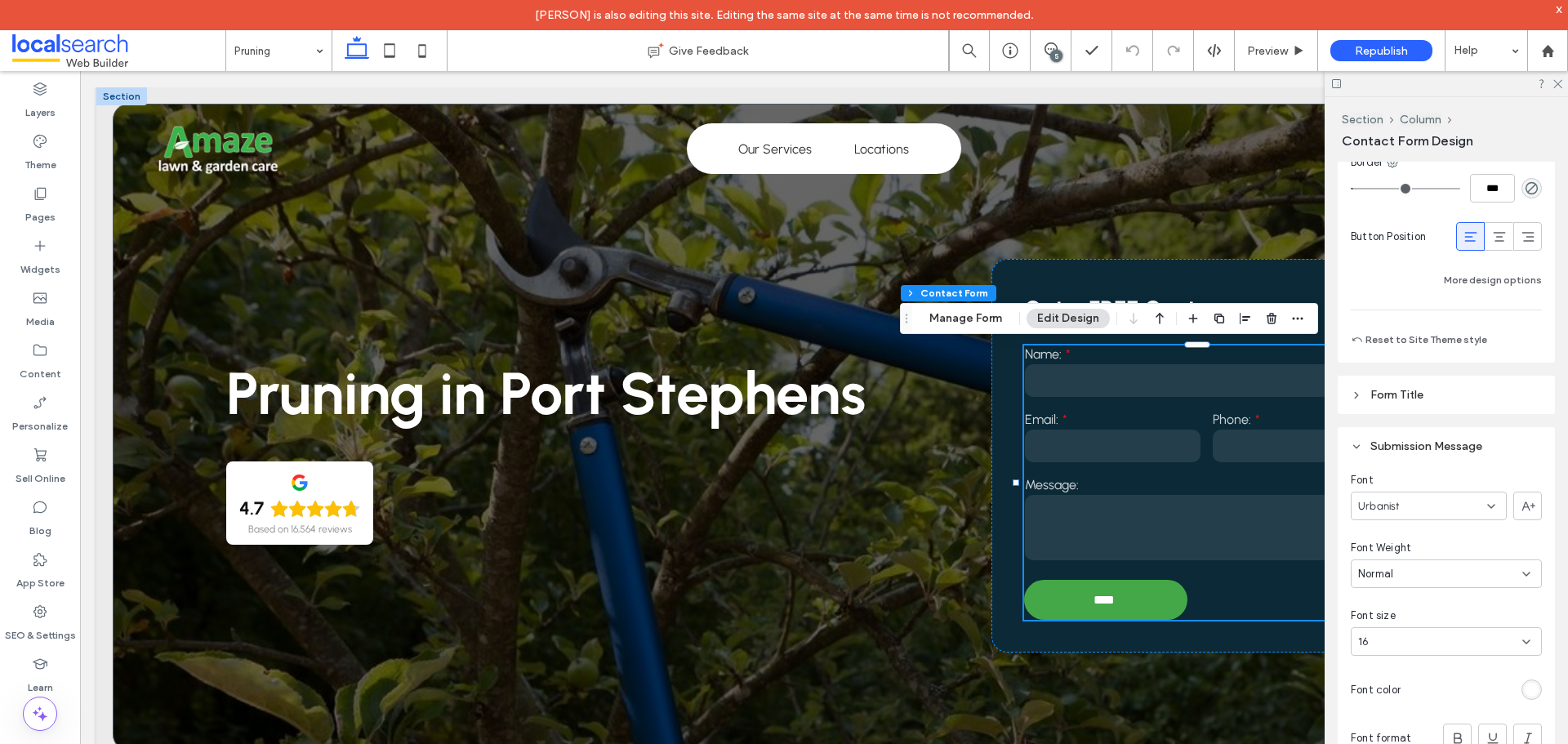 scroll, scrollTop: 1633, scrollLeft: 0, axis: vertical 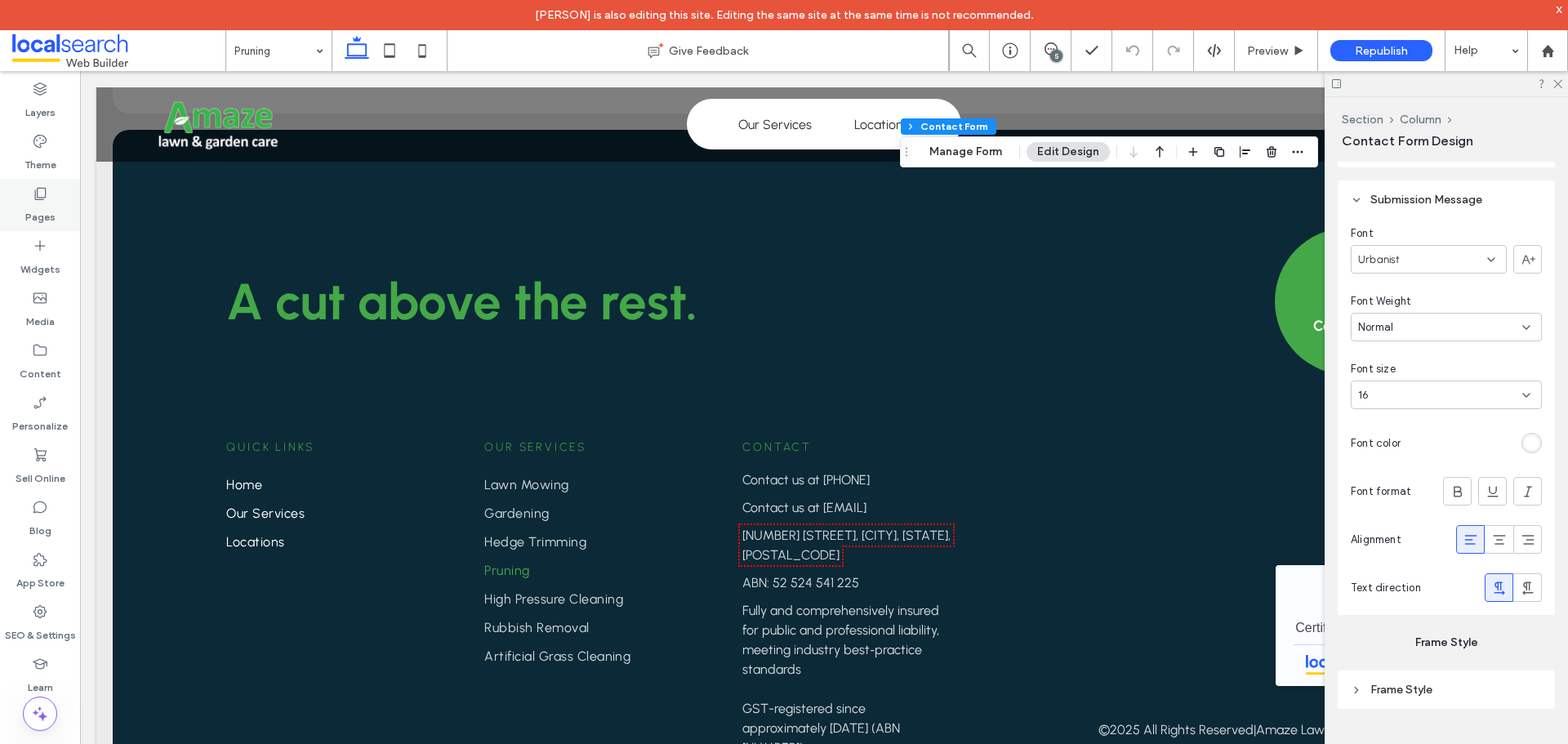 click on "Pages" at bounding box center [40, 205] 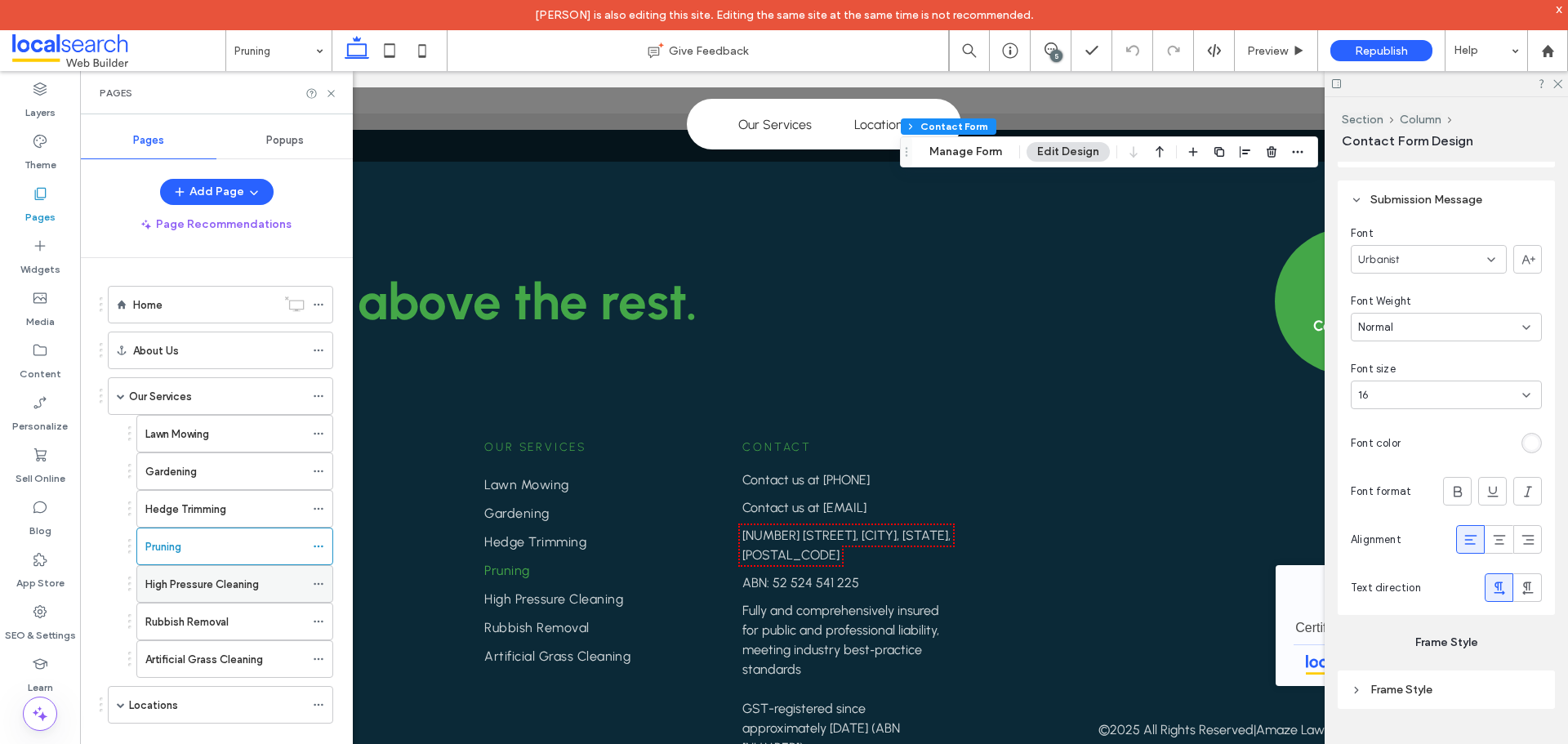 click on "High Pressure Cleaning" at bounding box center (202, 584) 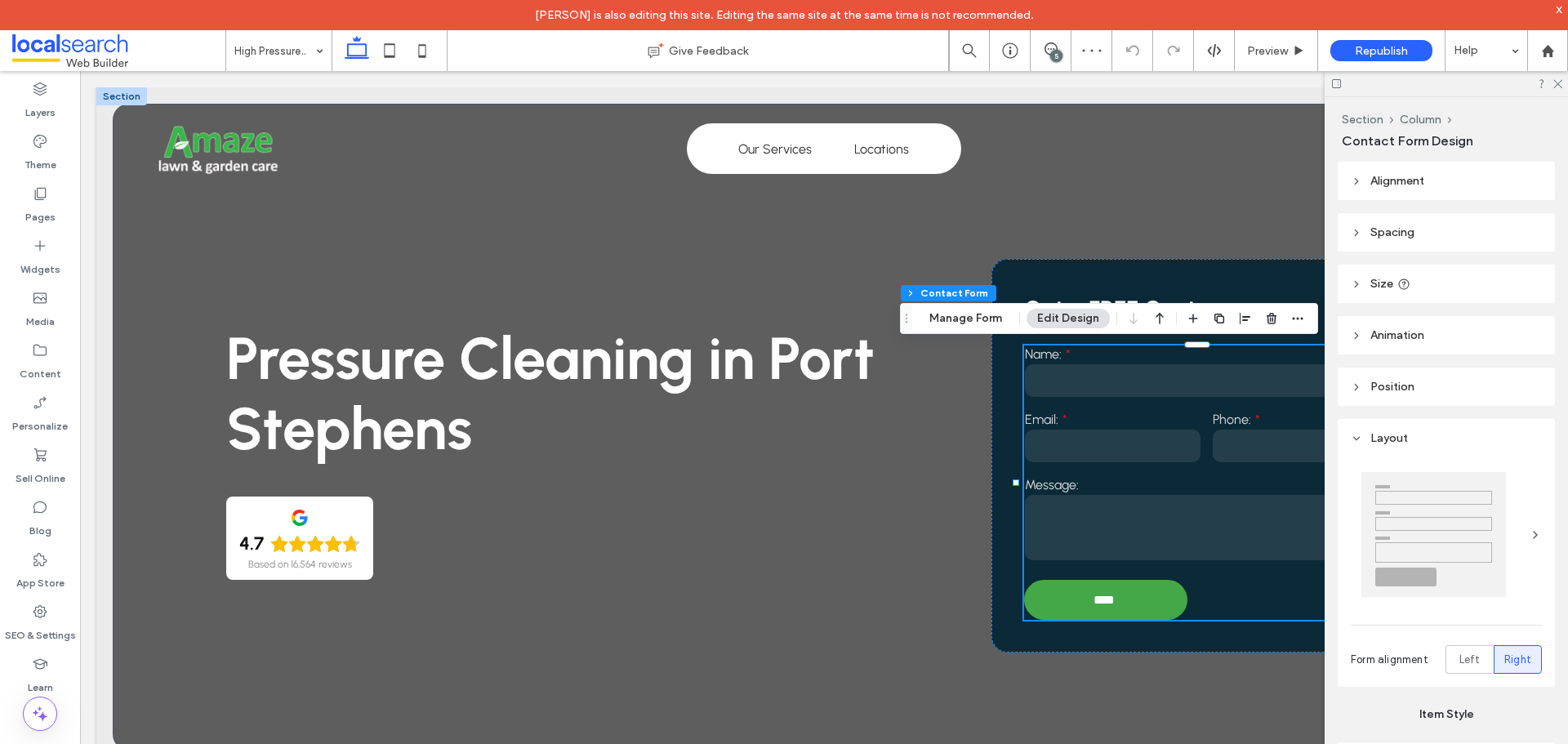 scroll, scrollTop: 0, scrollLeft: 0, axis: both 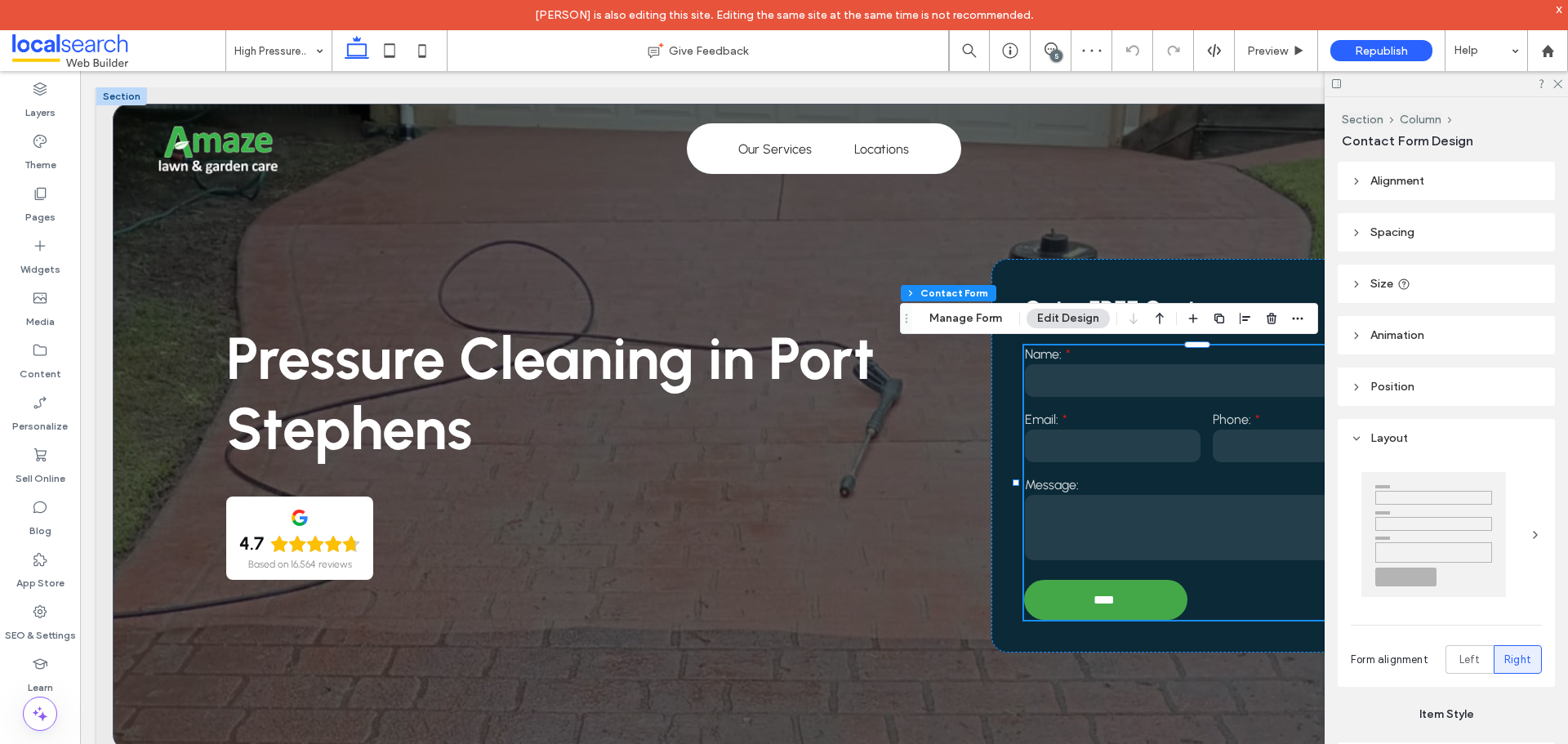 type on "**" 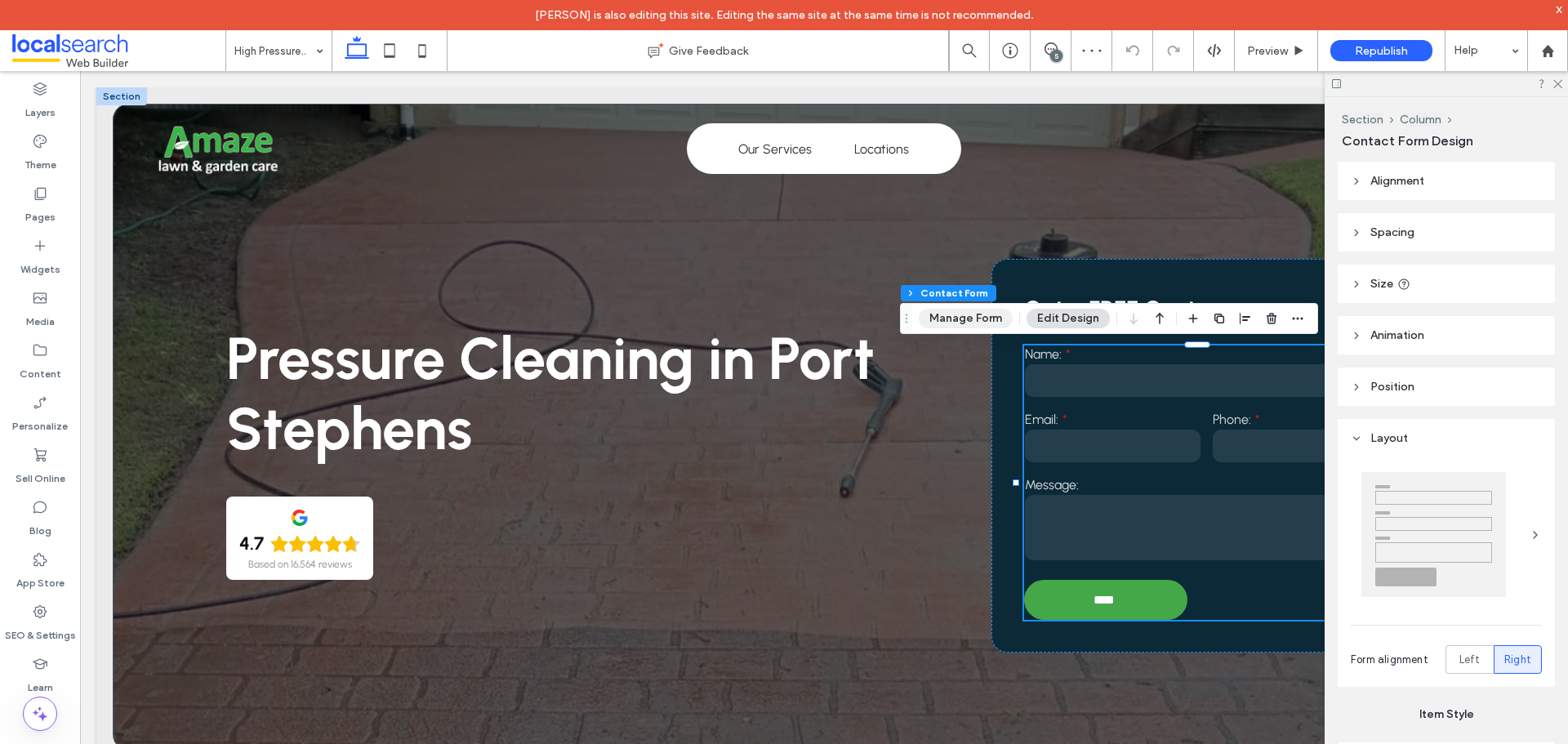 click on "Manage Form" at bounding box center [965, 319] 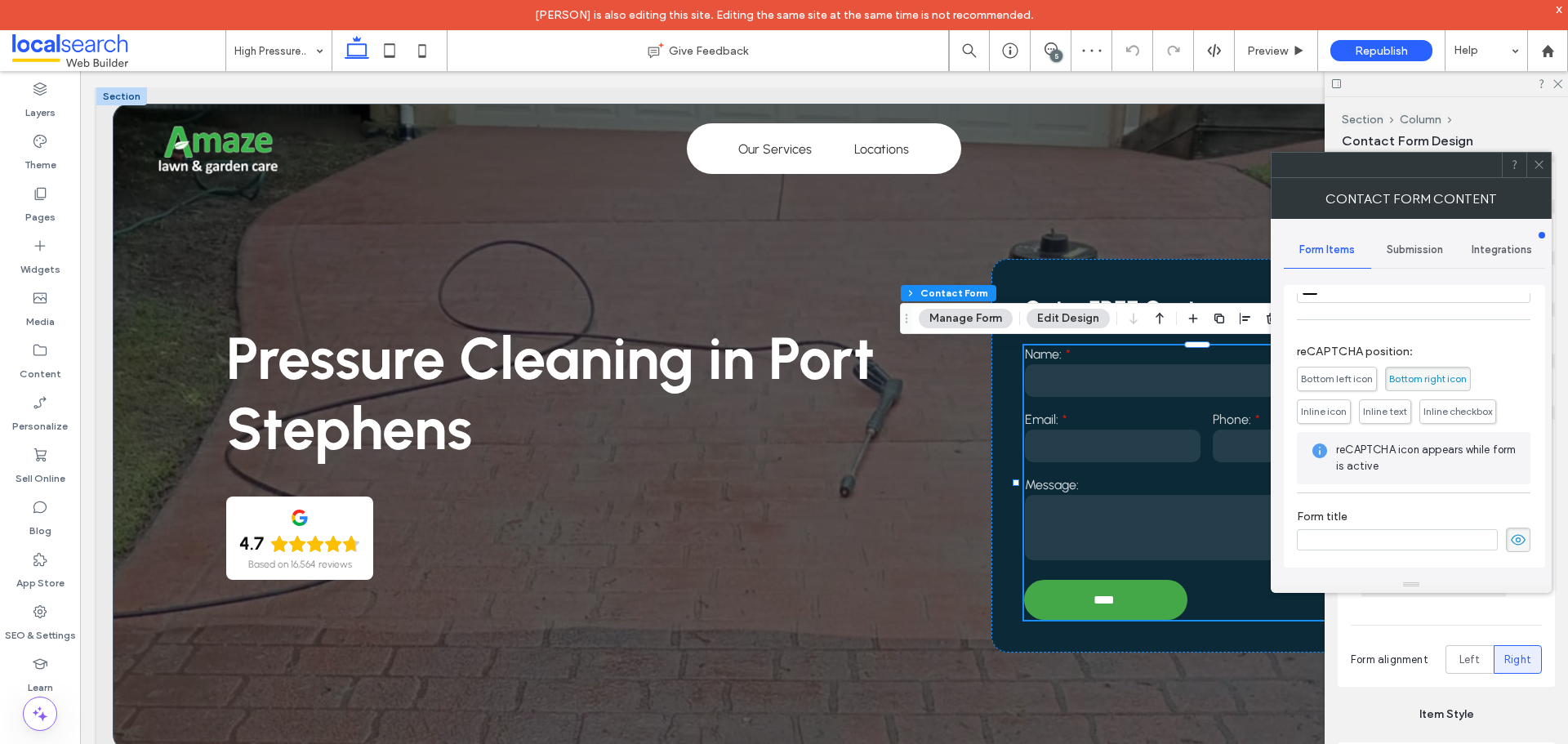 scroll, scrollTop: 331, scrollLeft: 0, axis: vertical 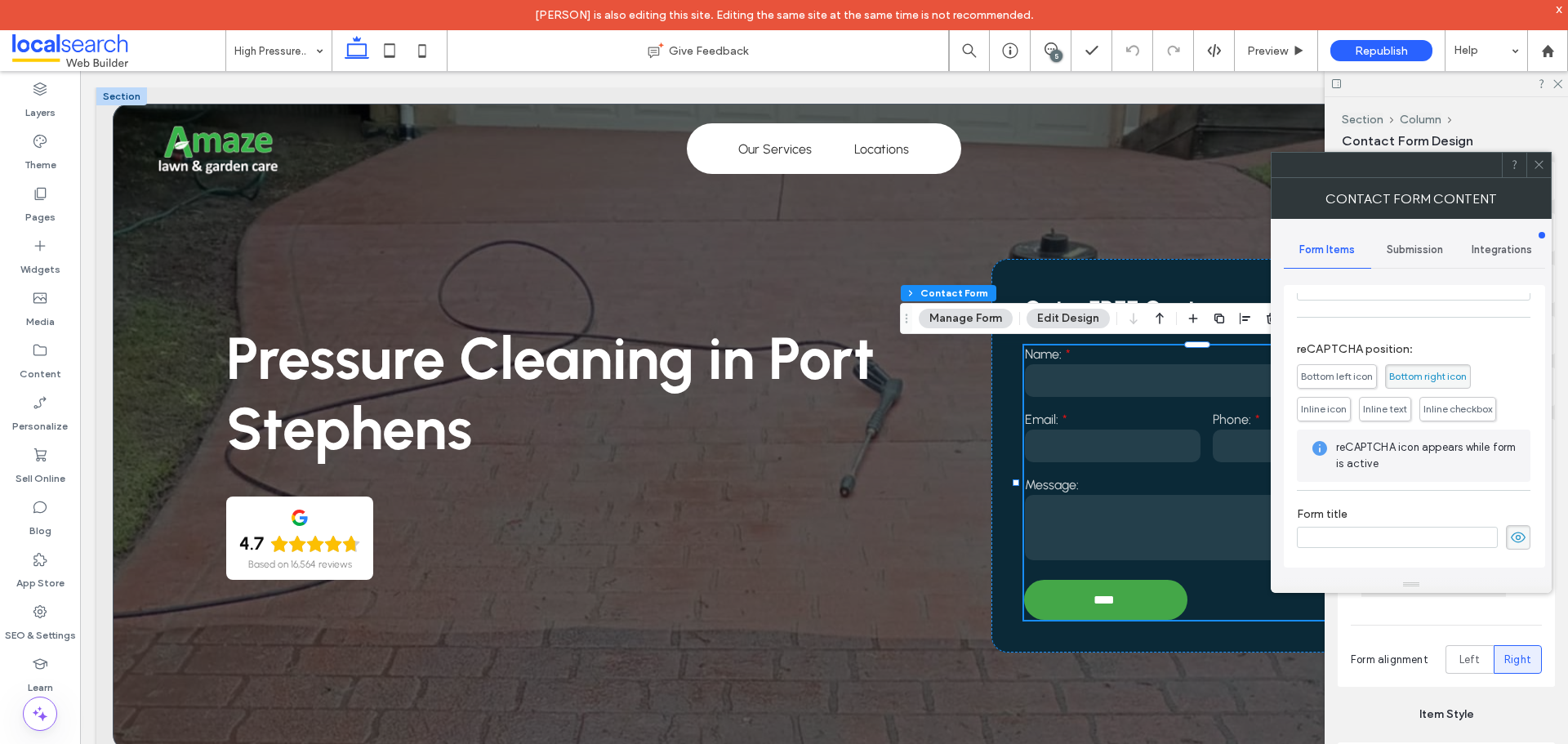 click on "Submission" at bounding box center (1414, 250) 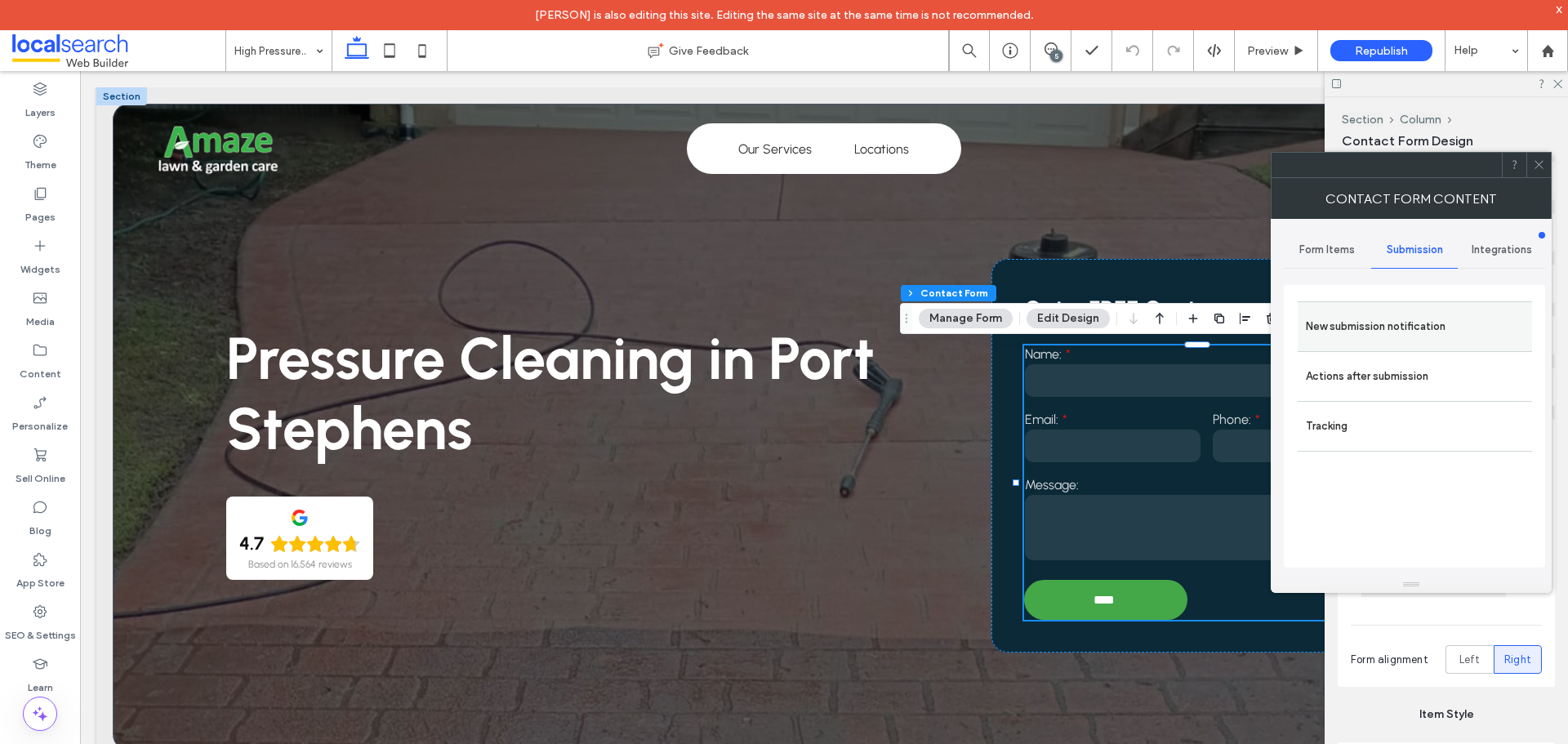 click on "New submission notification" at bounding box center [1414, 326] 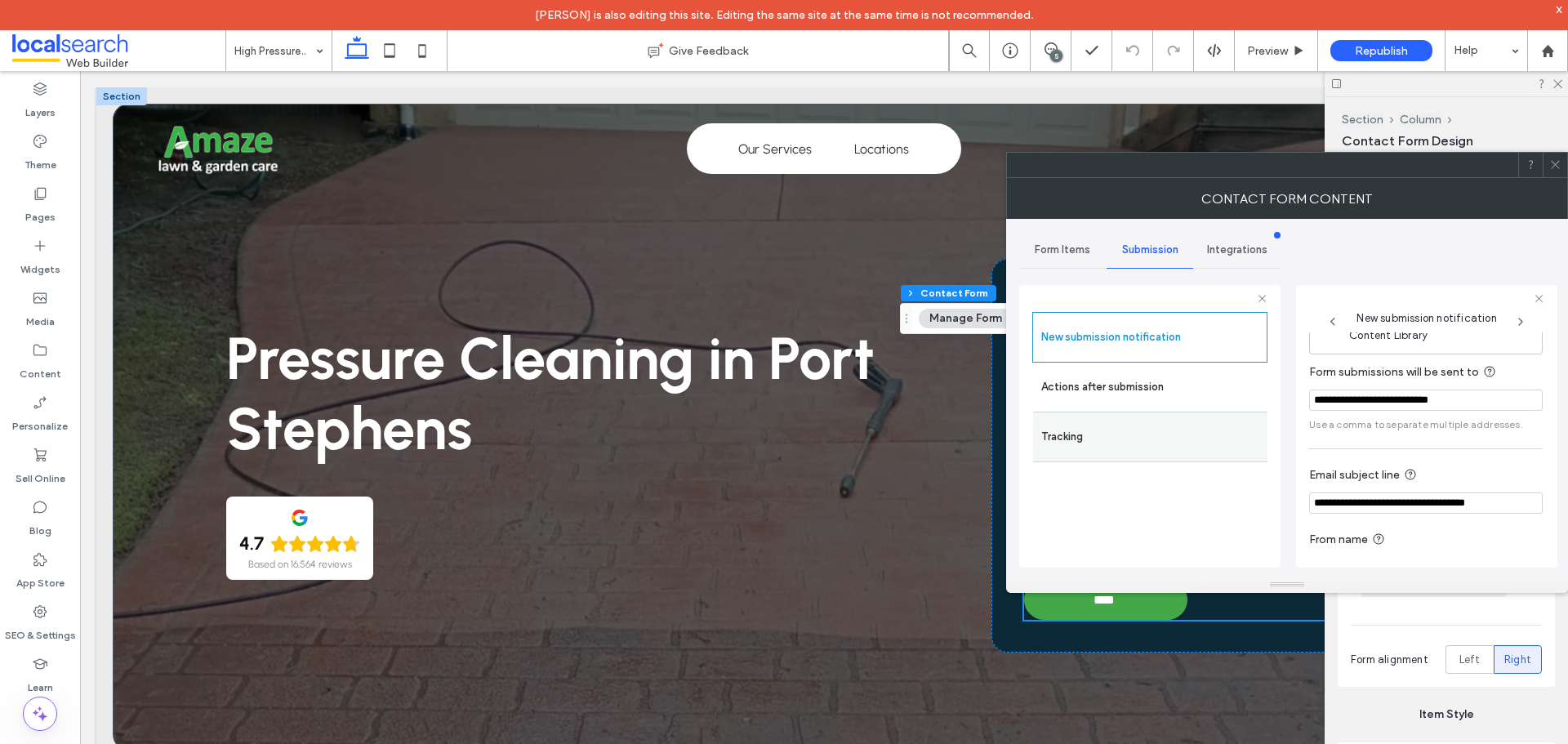 scroll, scrollTop: 85, scrollLeft: 0, axis: vertical 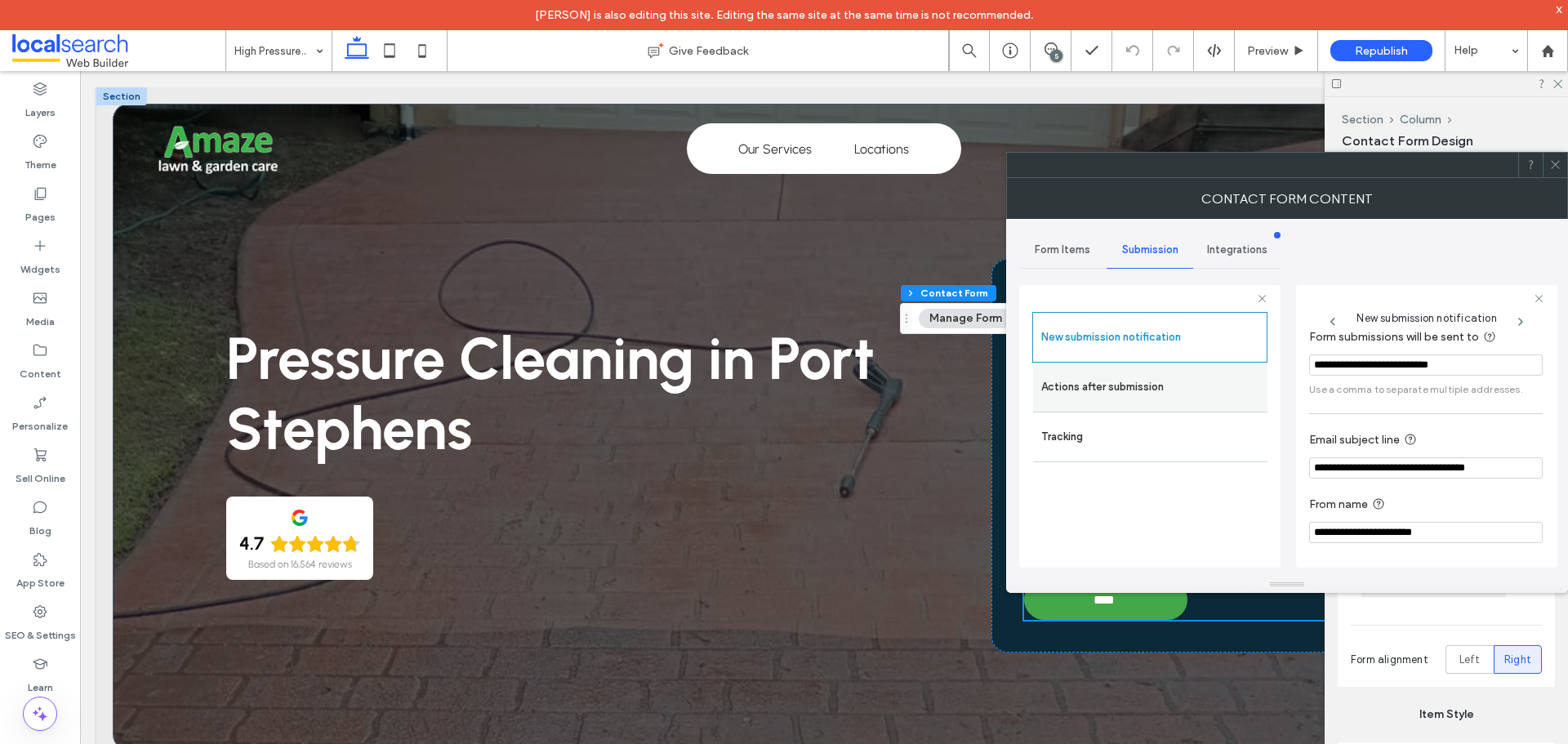 drag, startPoint x: 1174, startPoint y: 394, endPoint x: 1195, endPoint y: 394, distance: 21 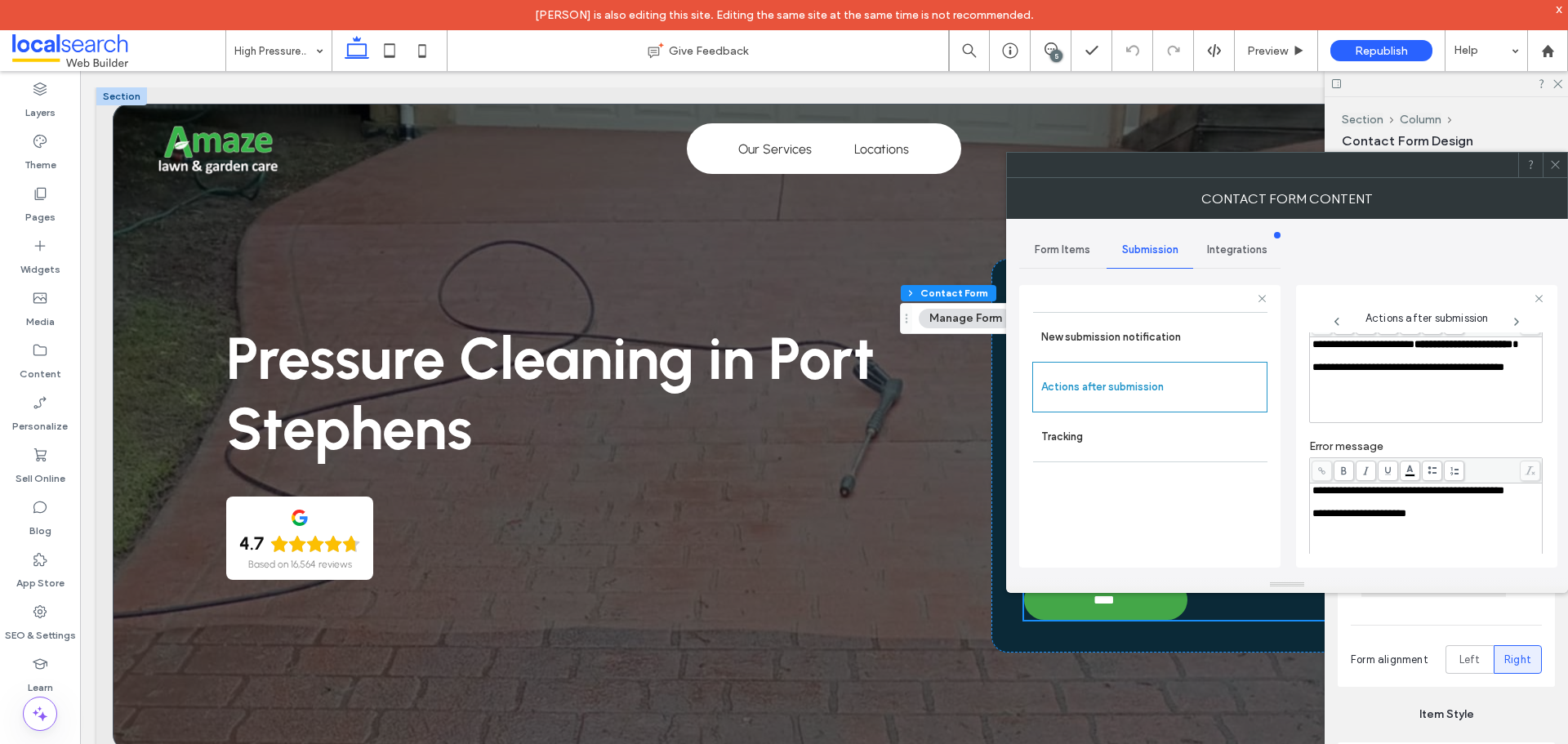 scroll, scrollTop: 282, scrollLeft: 0, axis: vertical 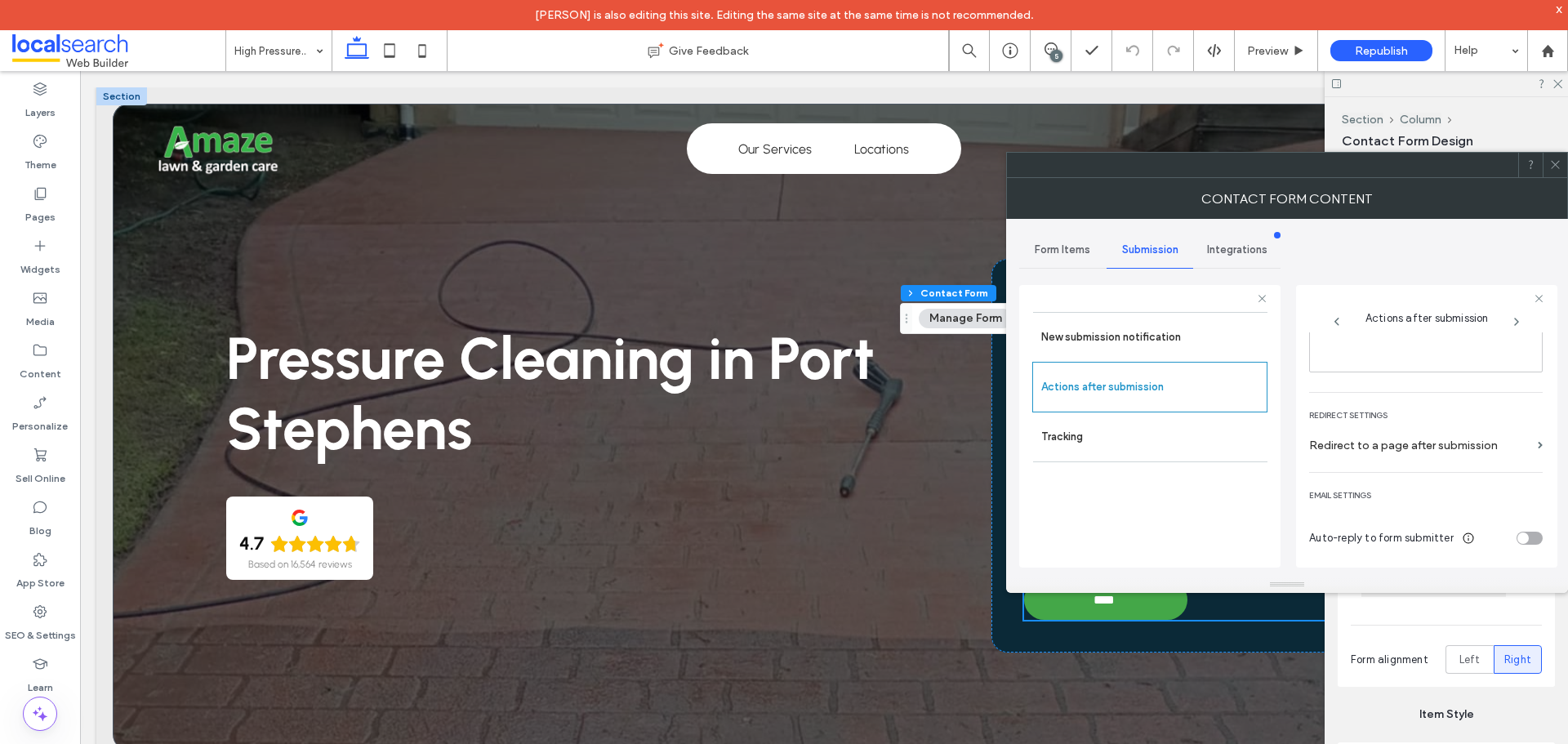 click 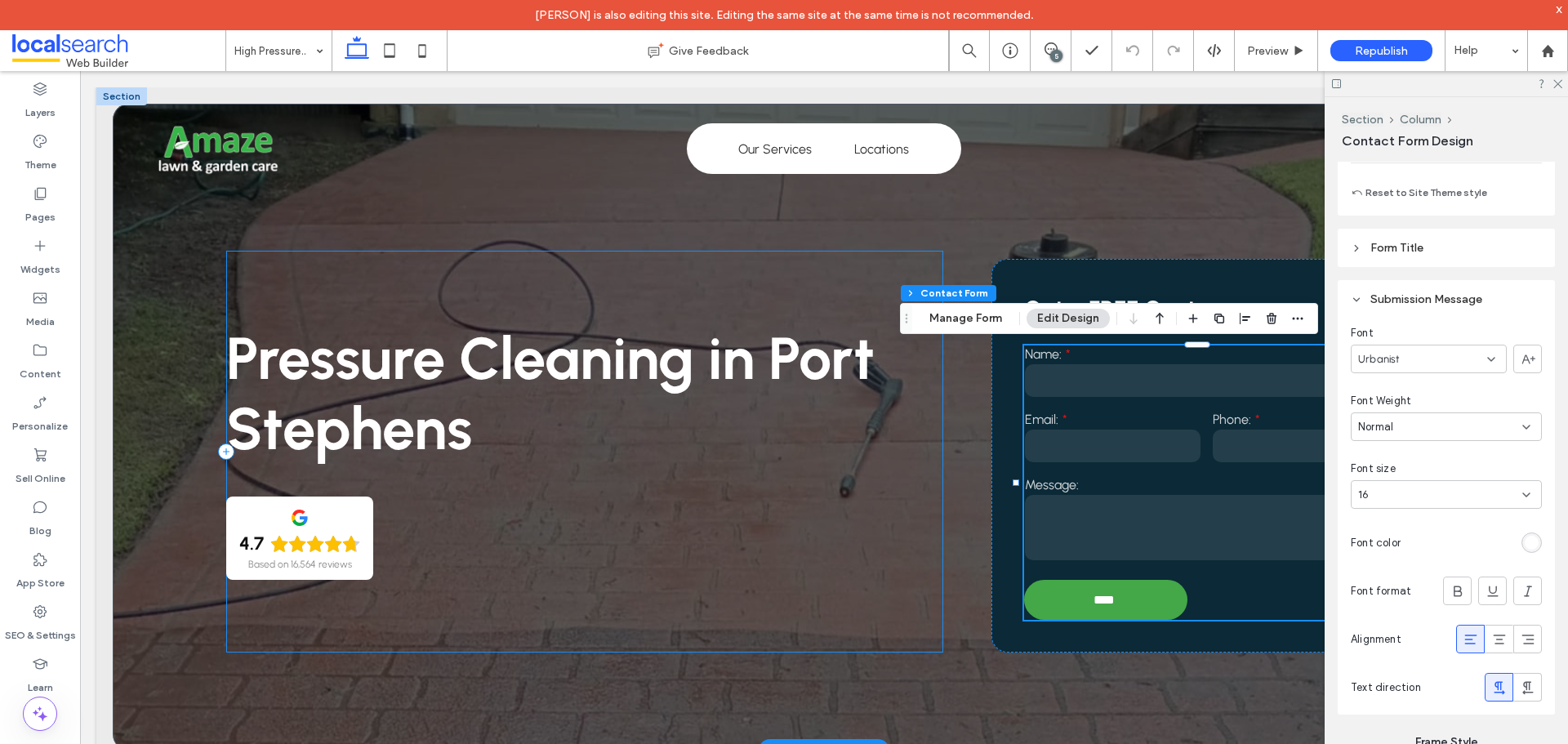 scroll, scrollTop: 1552, scrollLeft: 0, axis: vertical 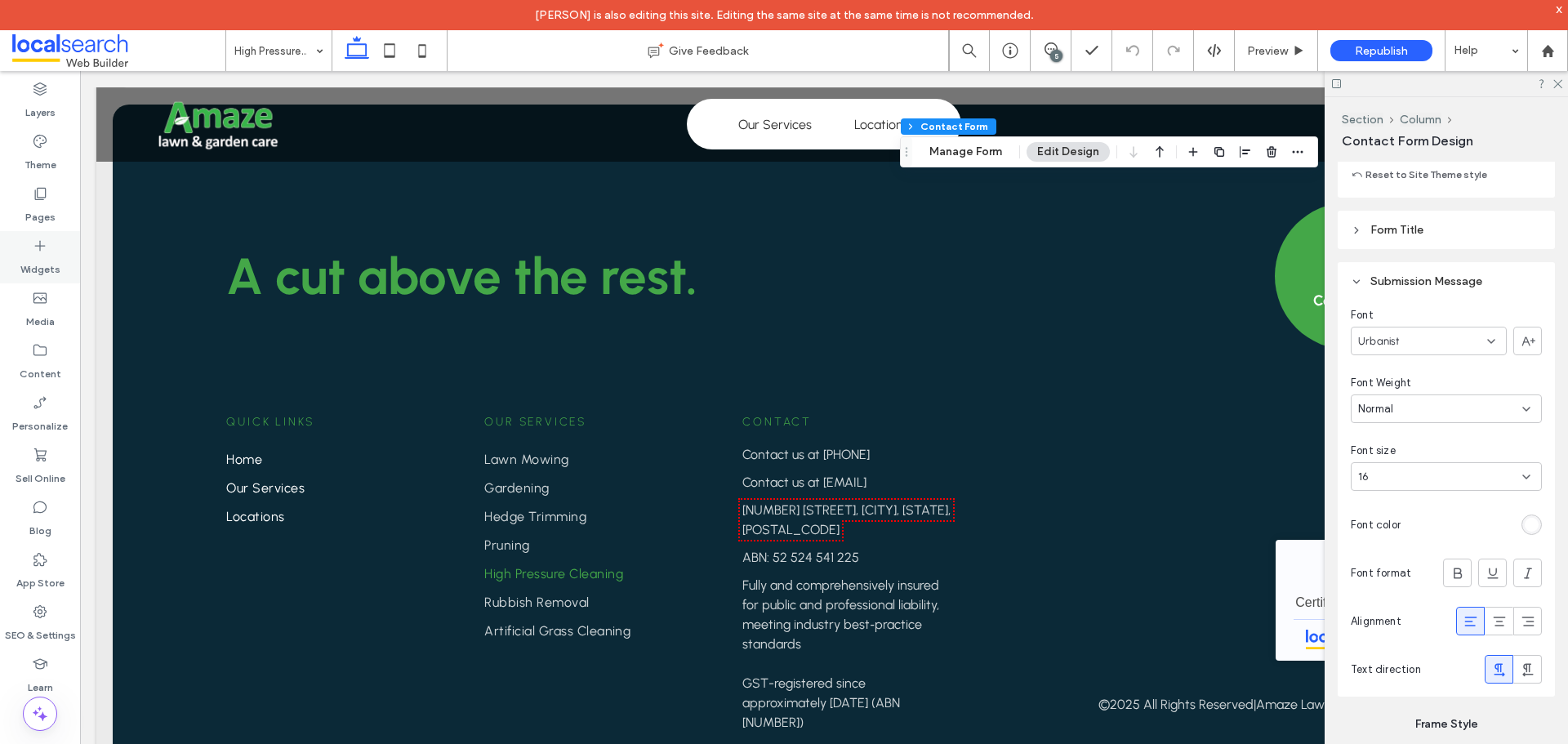 drag, startPoint x: 47, startPoint y: 218, endPoint x: 47, endPoint y: 256, distance: 38 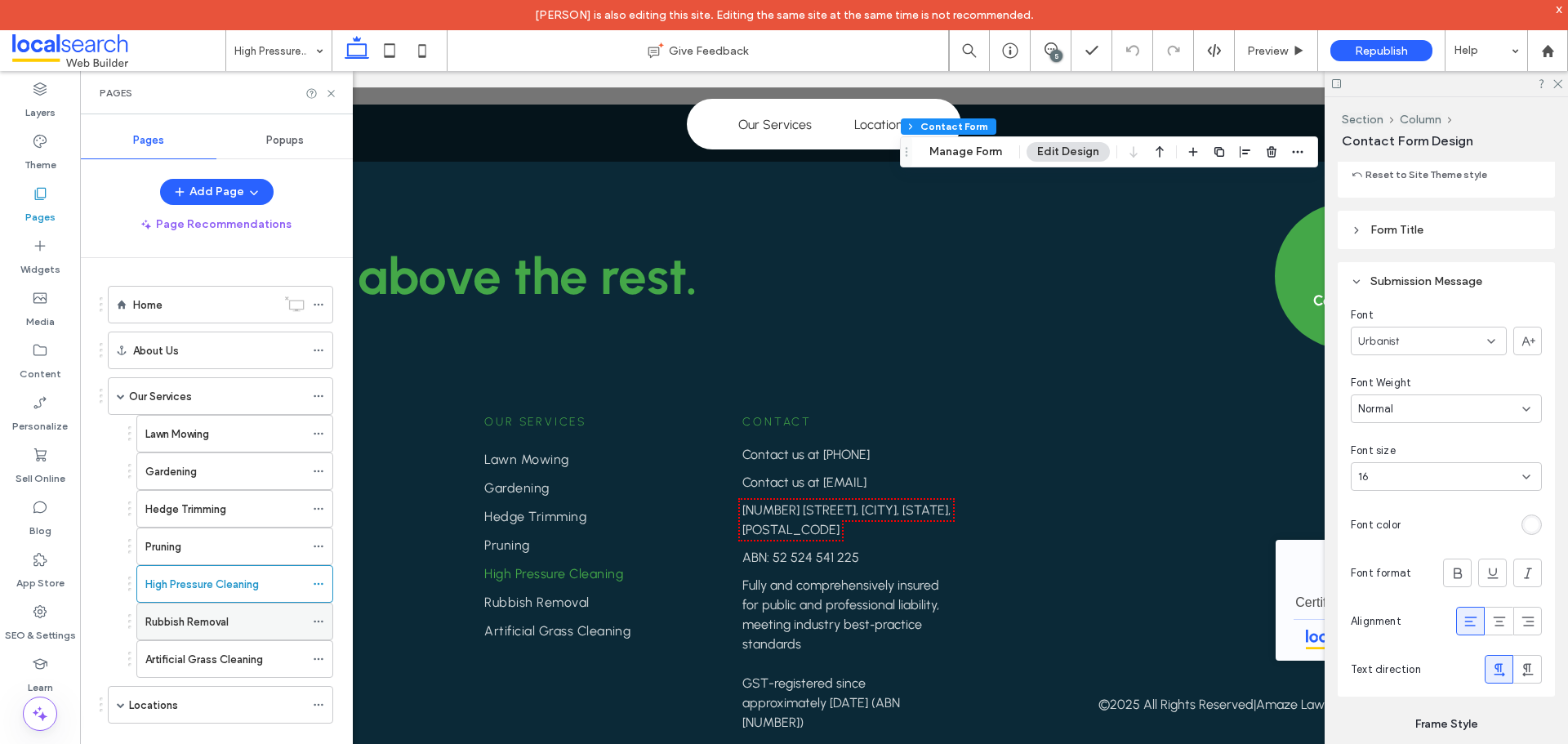 click on "Rubbish Removal" at bounding box center (187, 621) 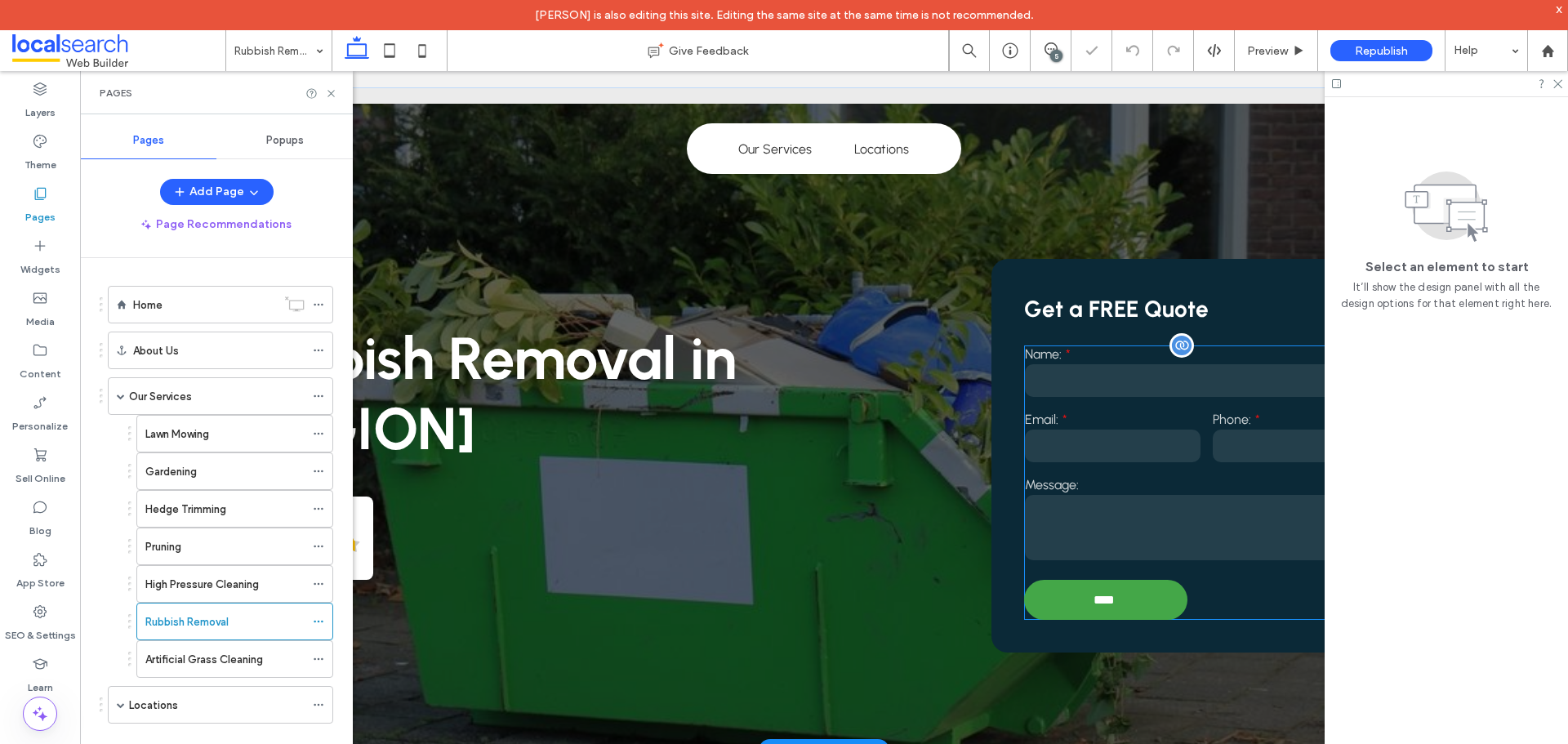 scroll, scrollTop: 0, scrollLeft: 0, axis: both 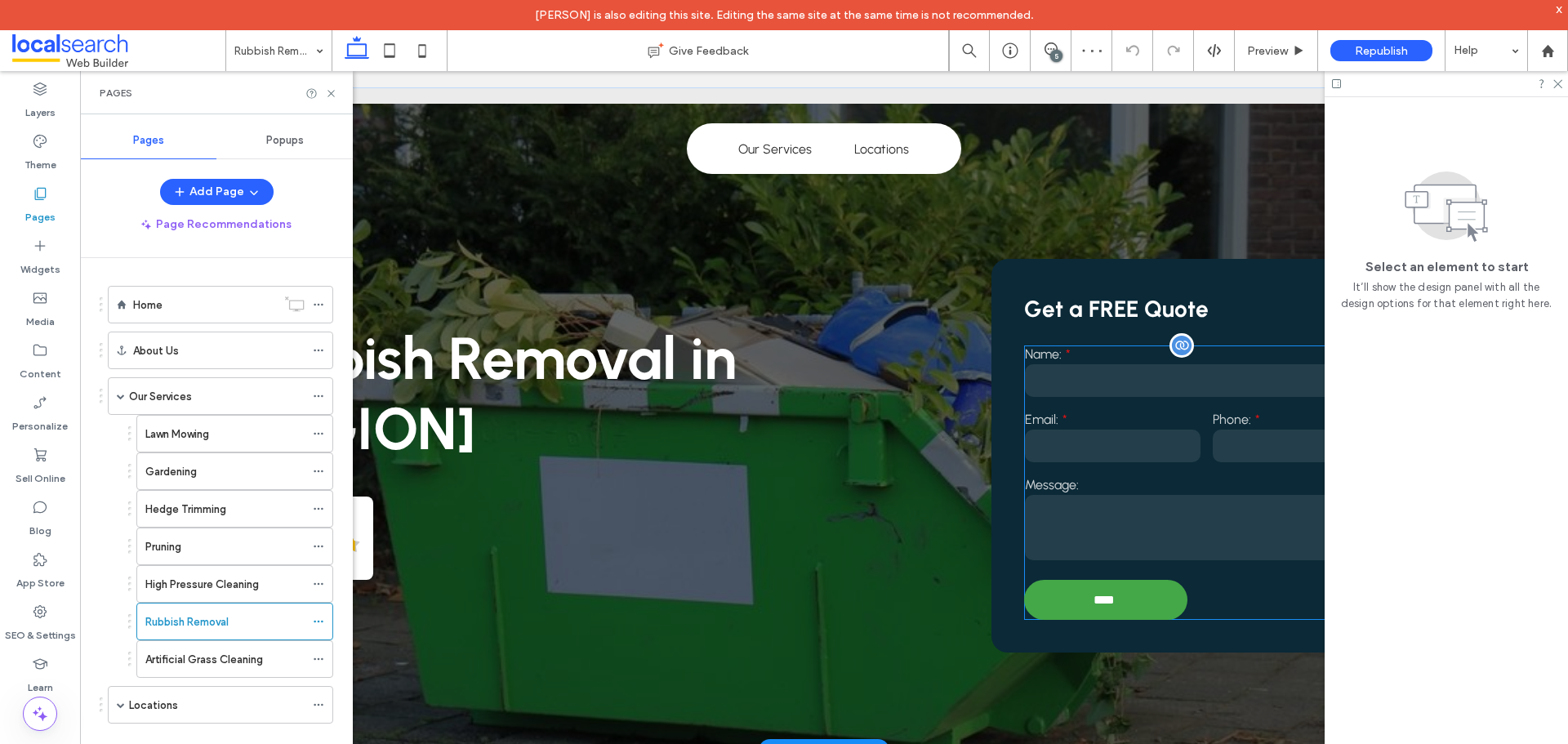click on "Email:" at bounding box center [1112, 419] 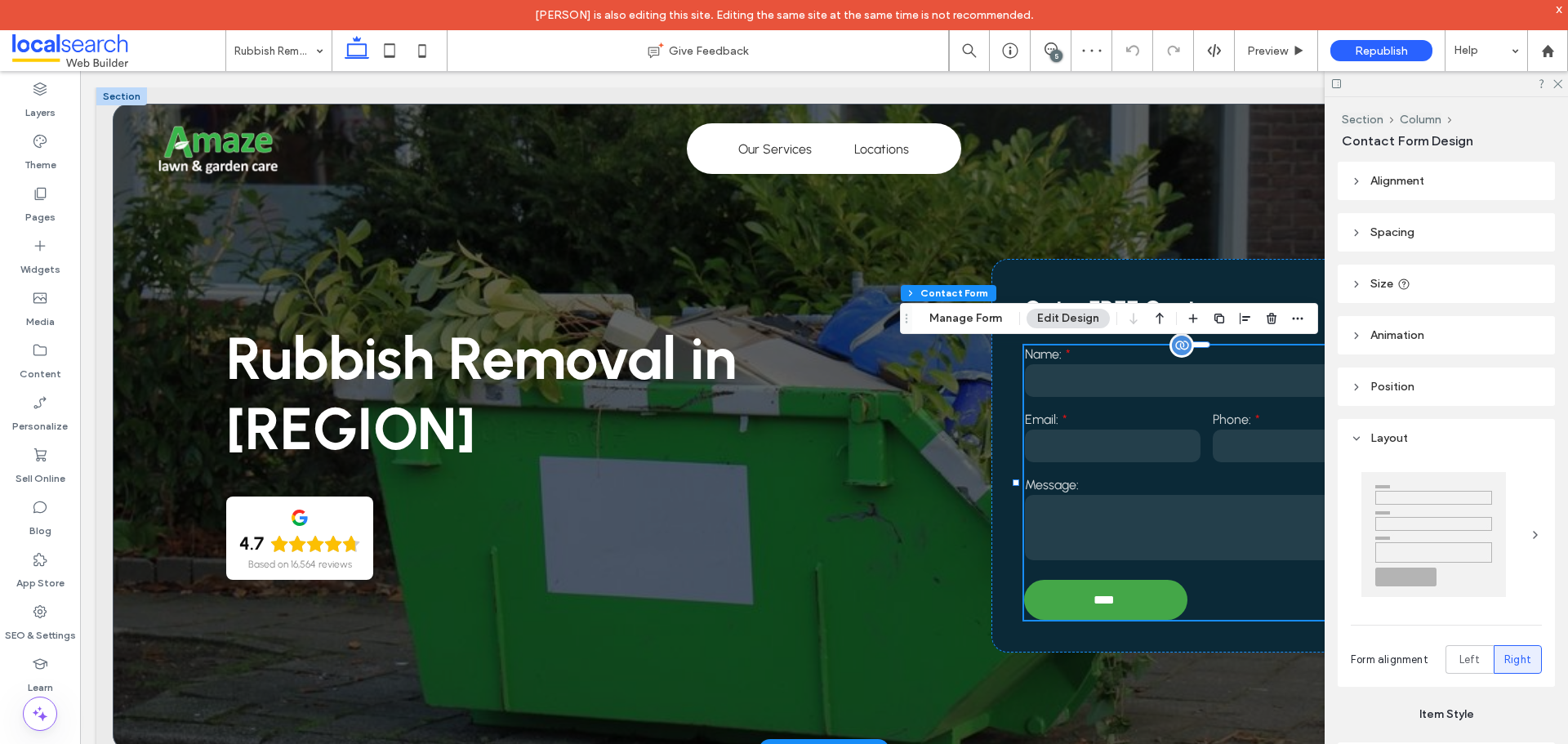 type on "**" 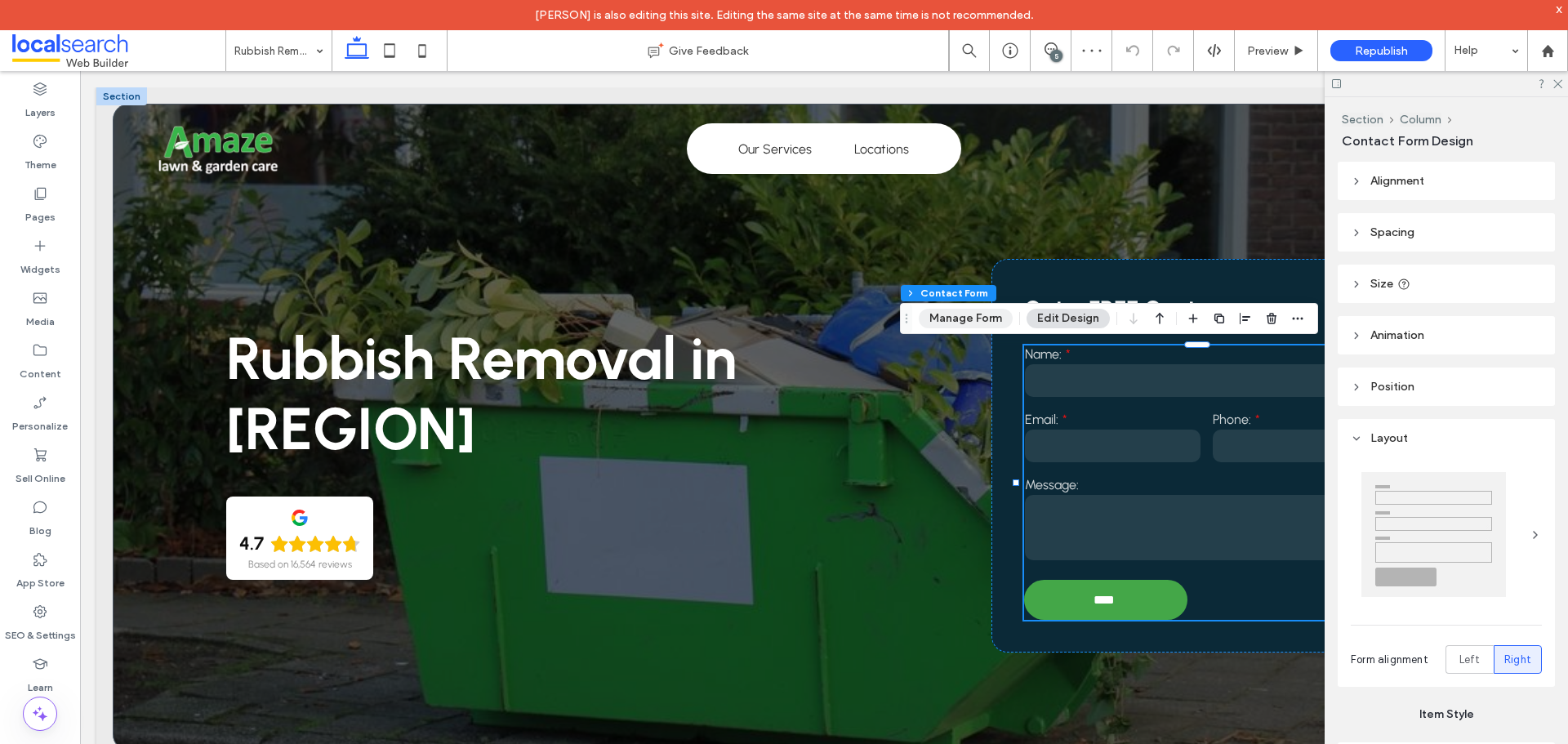click on "Manage Form" at bounding box center [965, 319] 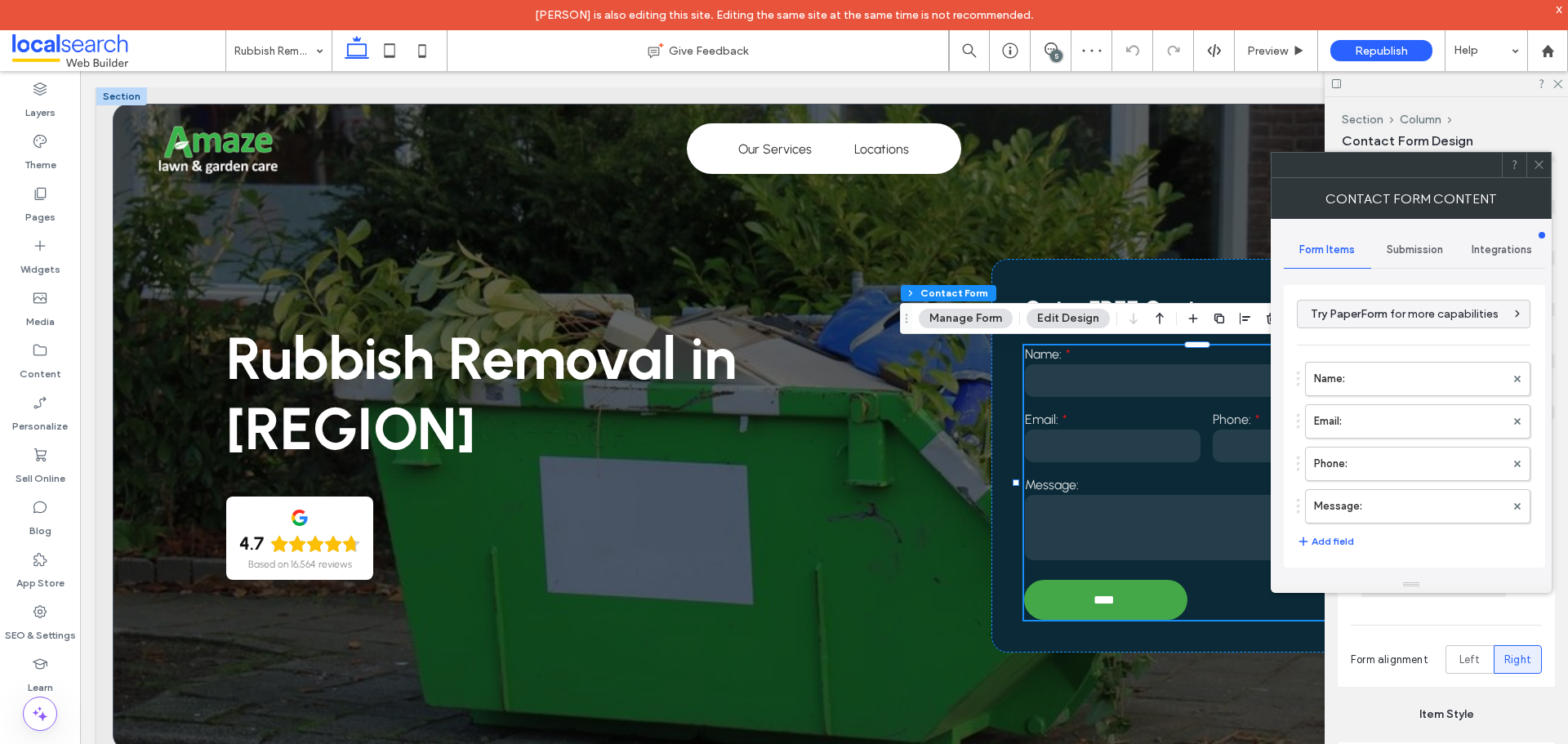 type on "****" 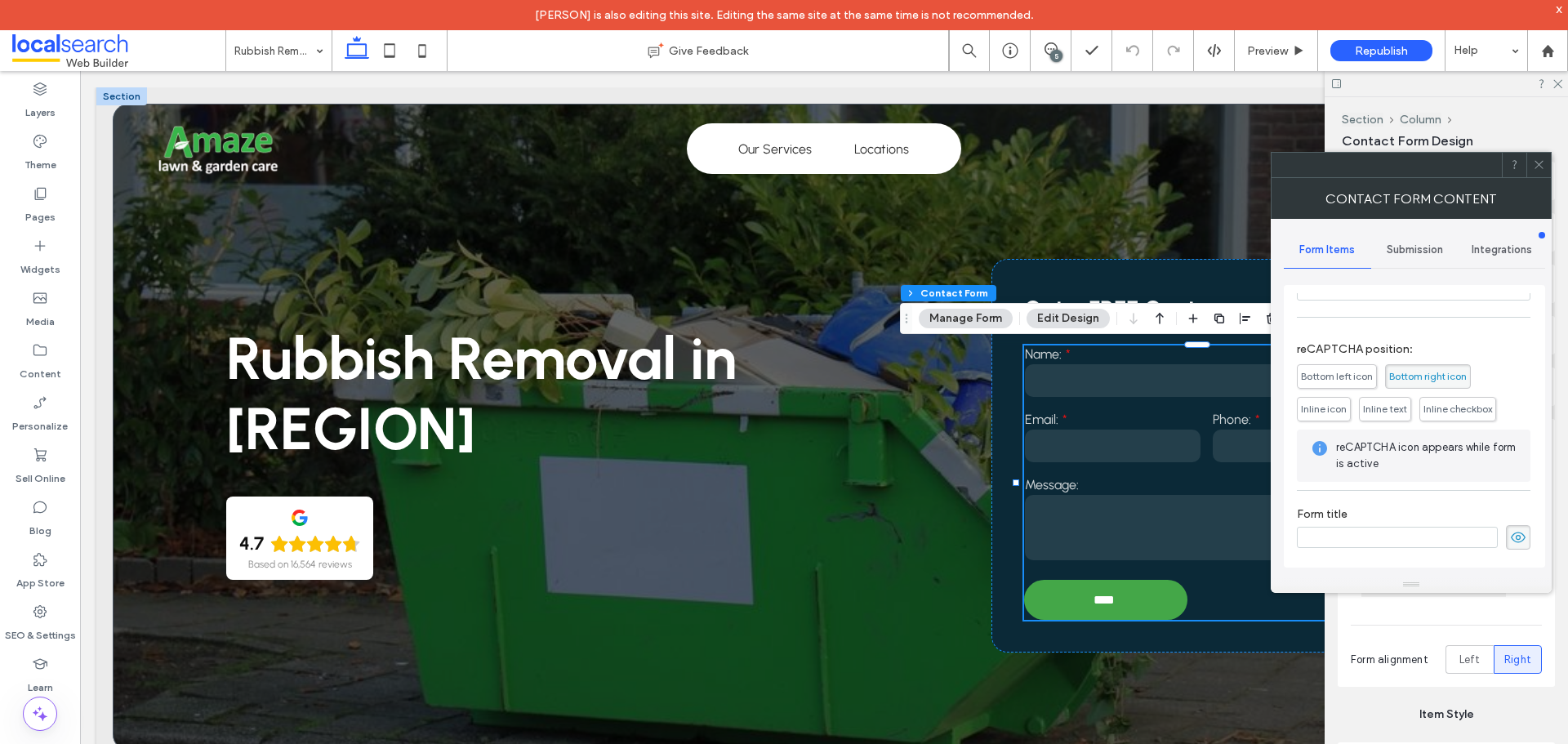 click on "Submission" at bounding box center (1414, 250) 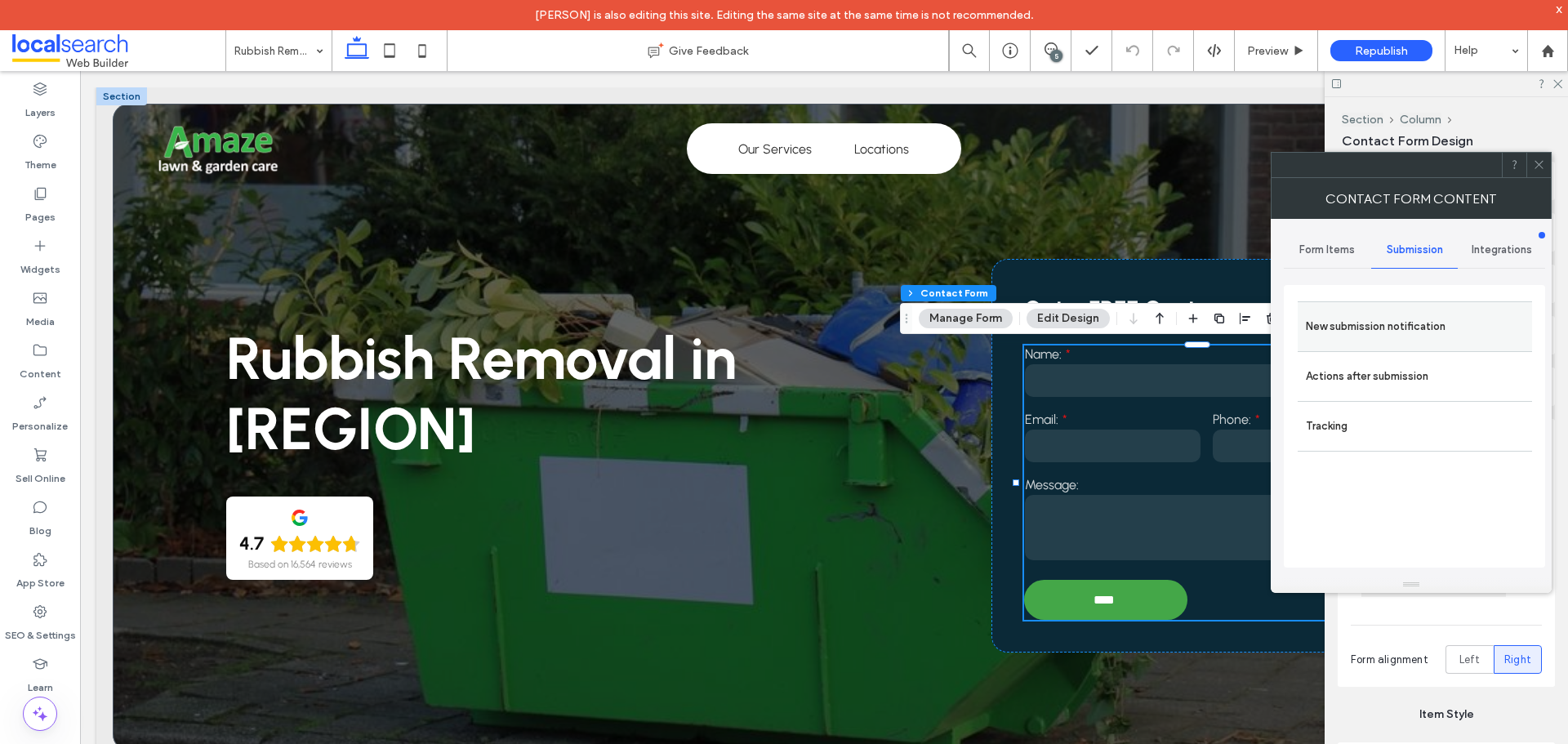 click on "New submission notification" at bounding box center (1414, 326) 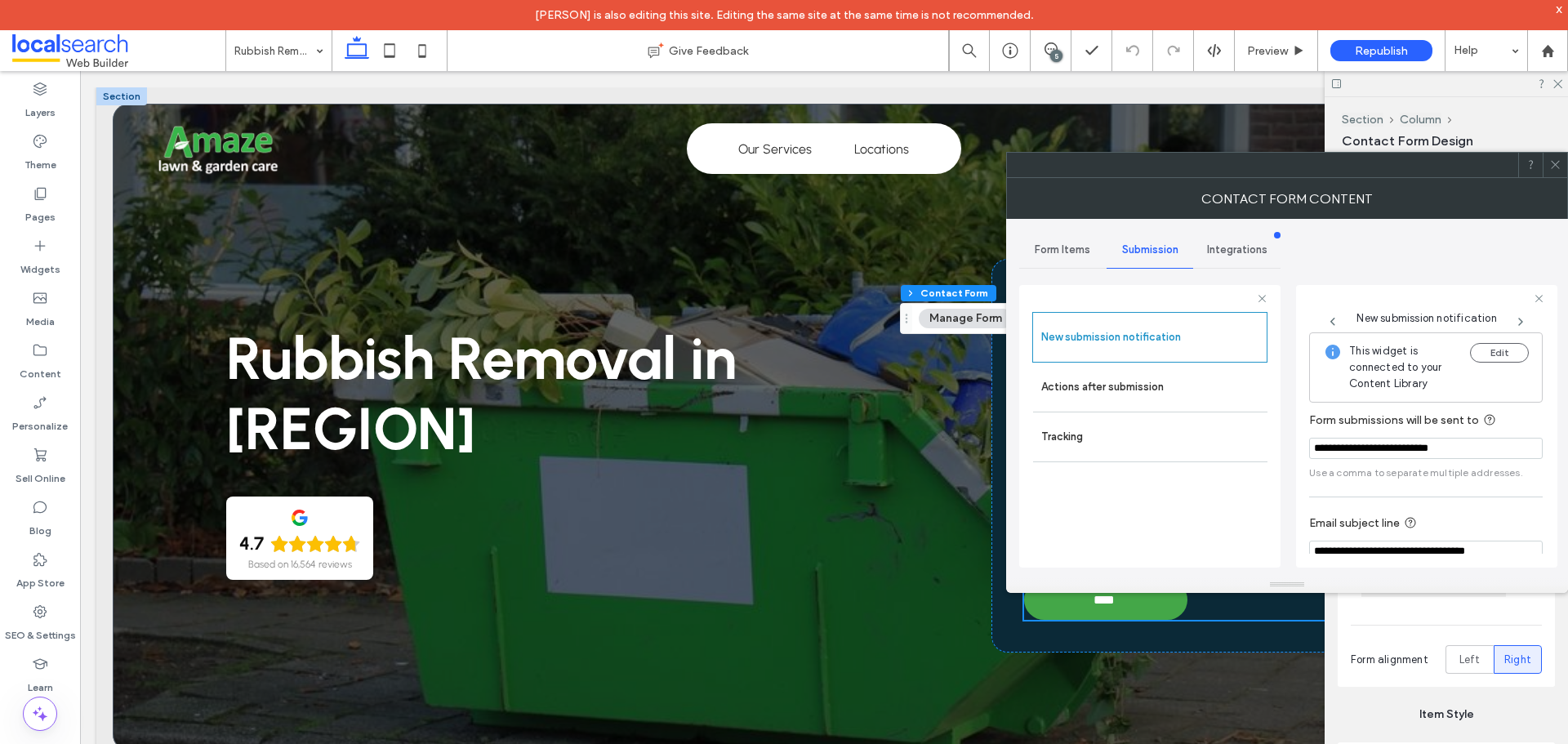 scroll, scrollTop: 85, scrollLeft: 0, axis: vertical 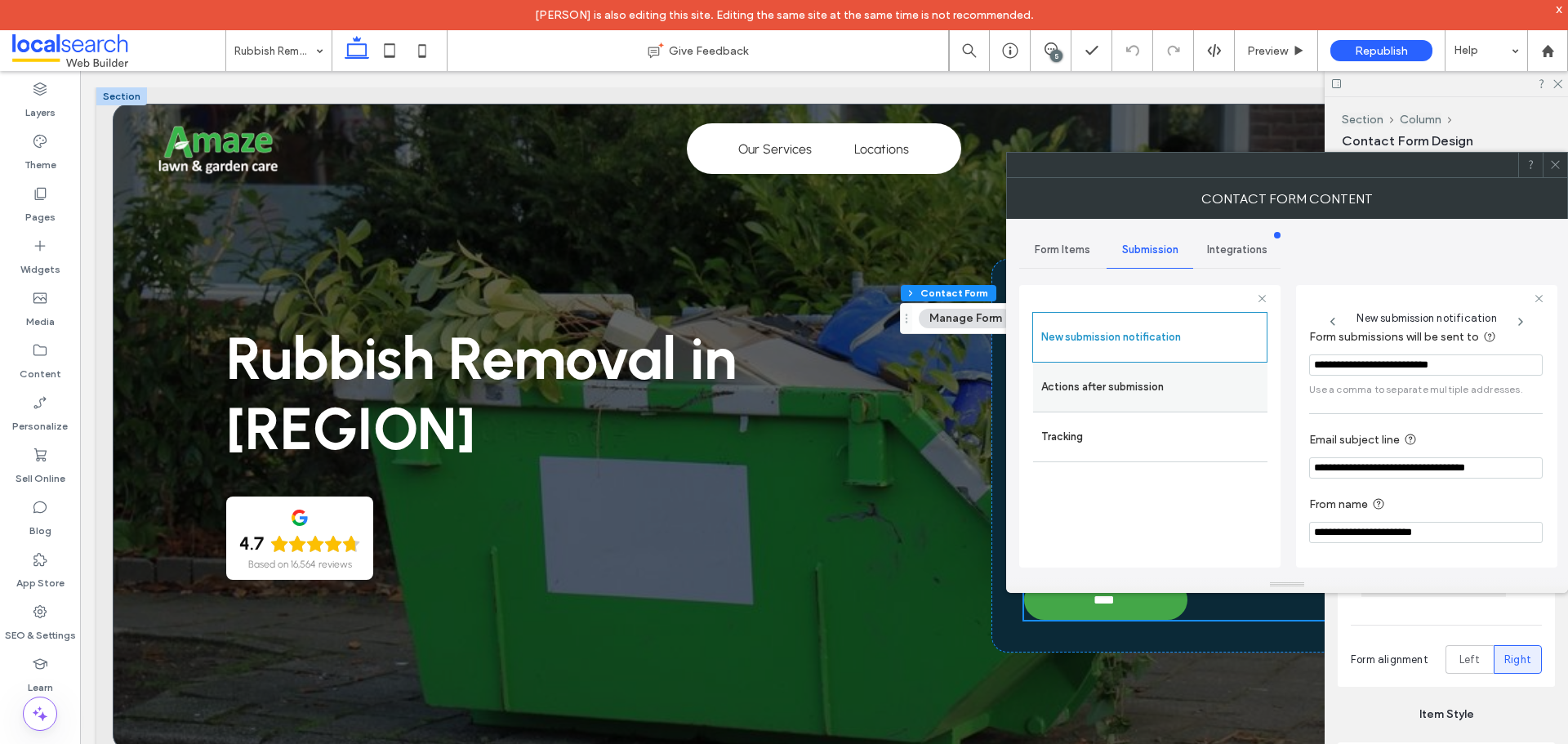 click on "Actions after submission" at bounding box center (1150, 387) 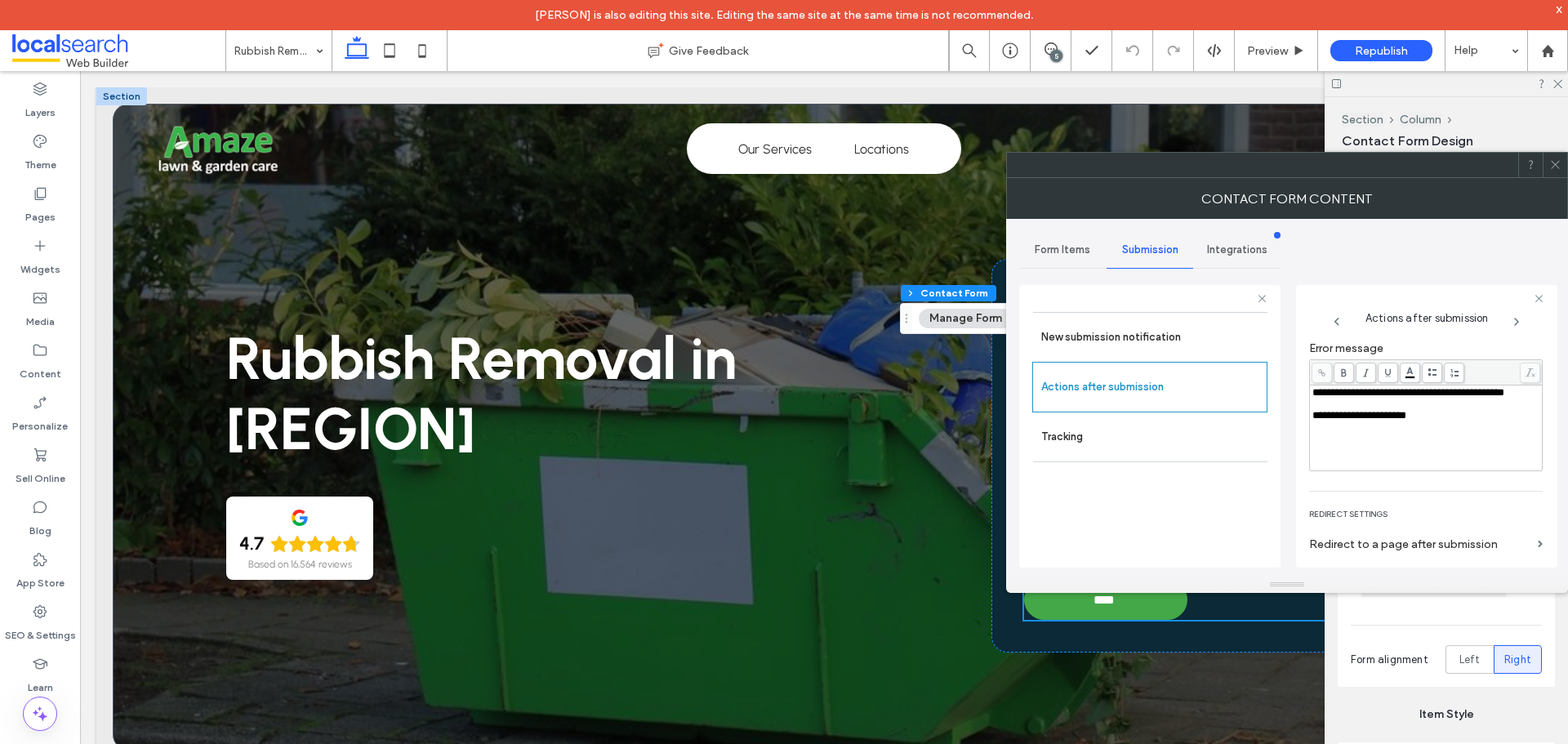 scroll, scrollTop: 282, scrollLeft: 0, axis: vertical 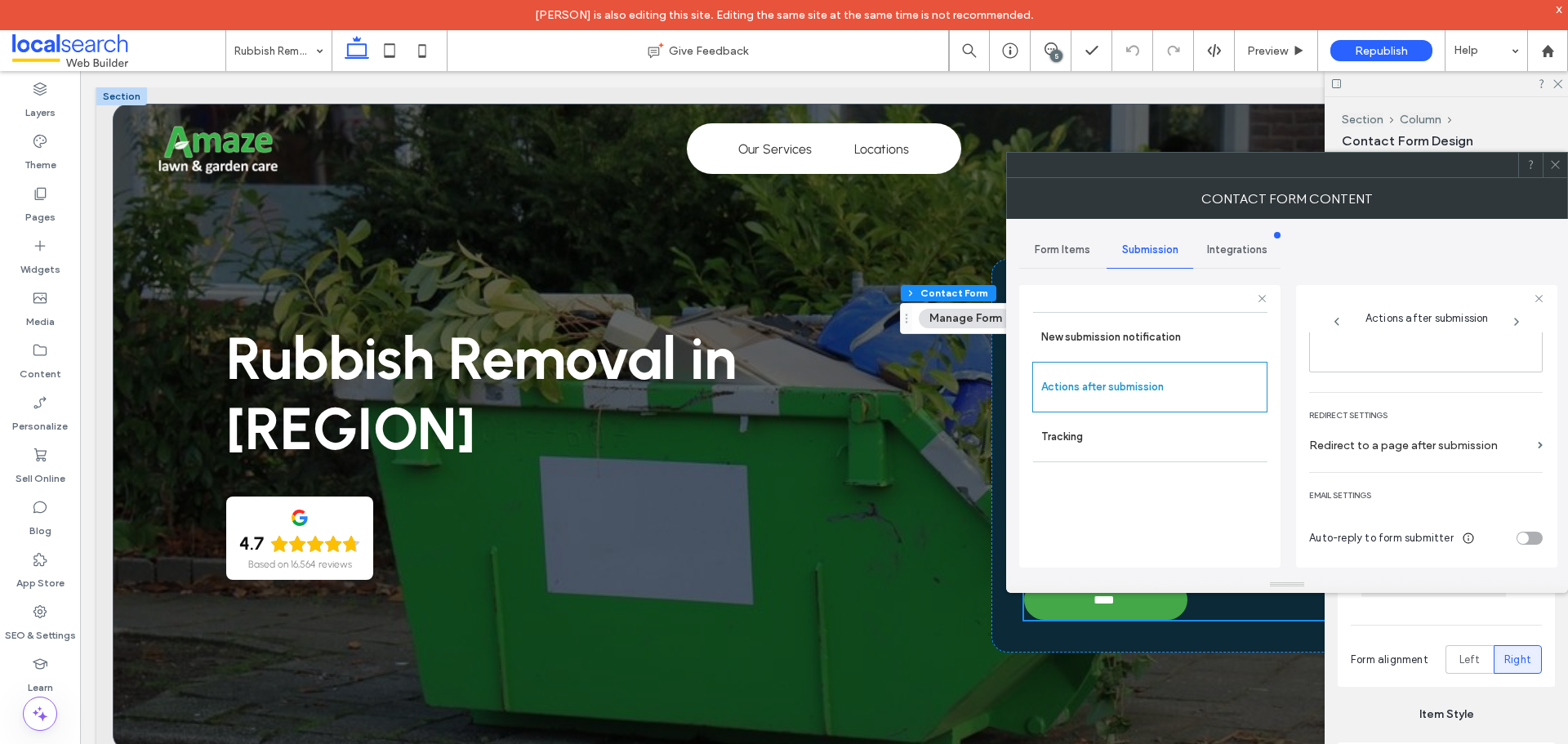 click 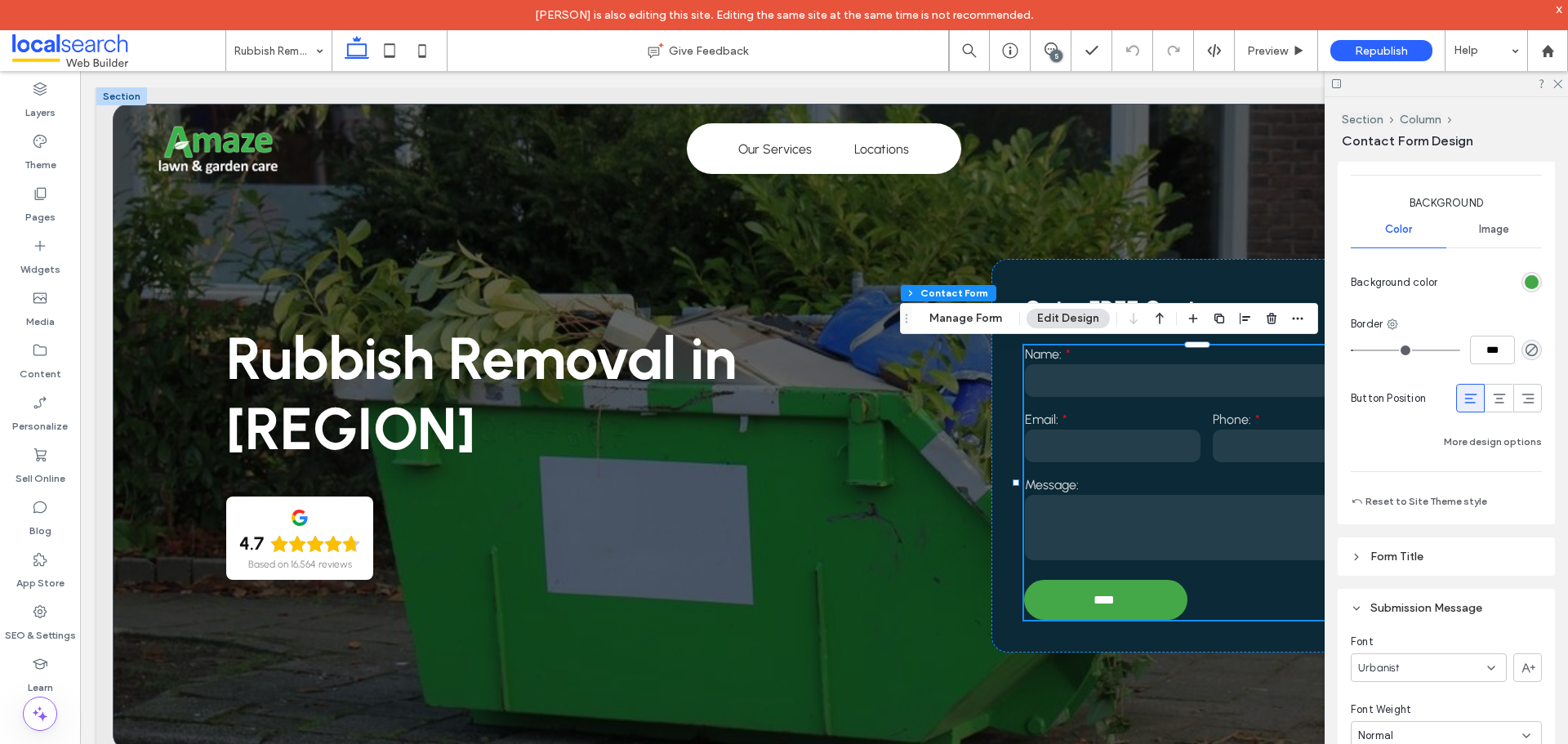 scroll, scrollTop: 1633, scrollLeft: 0, axis: vertical 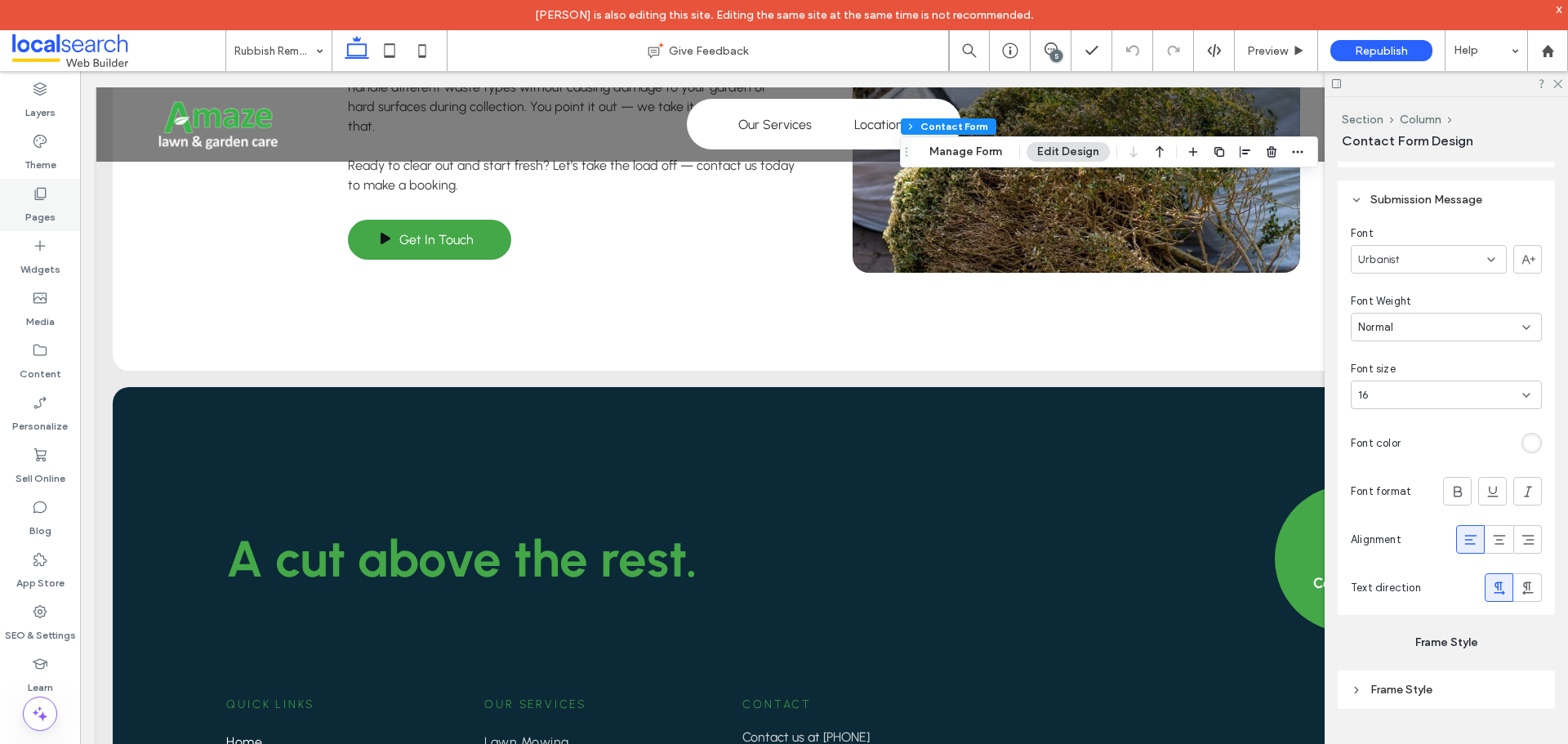 click on "Pages" at bounding box center [40, 213] 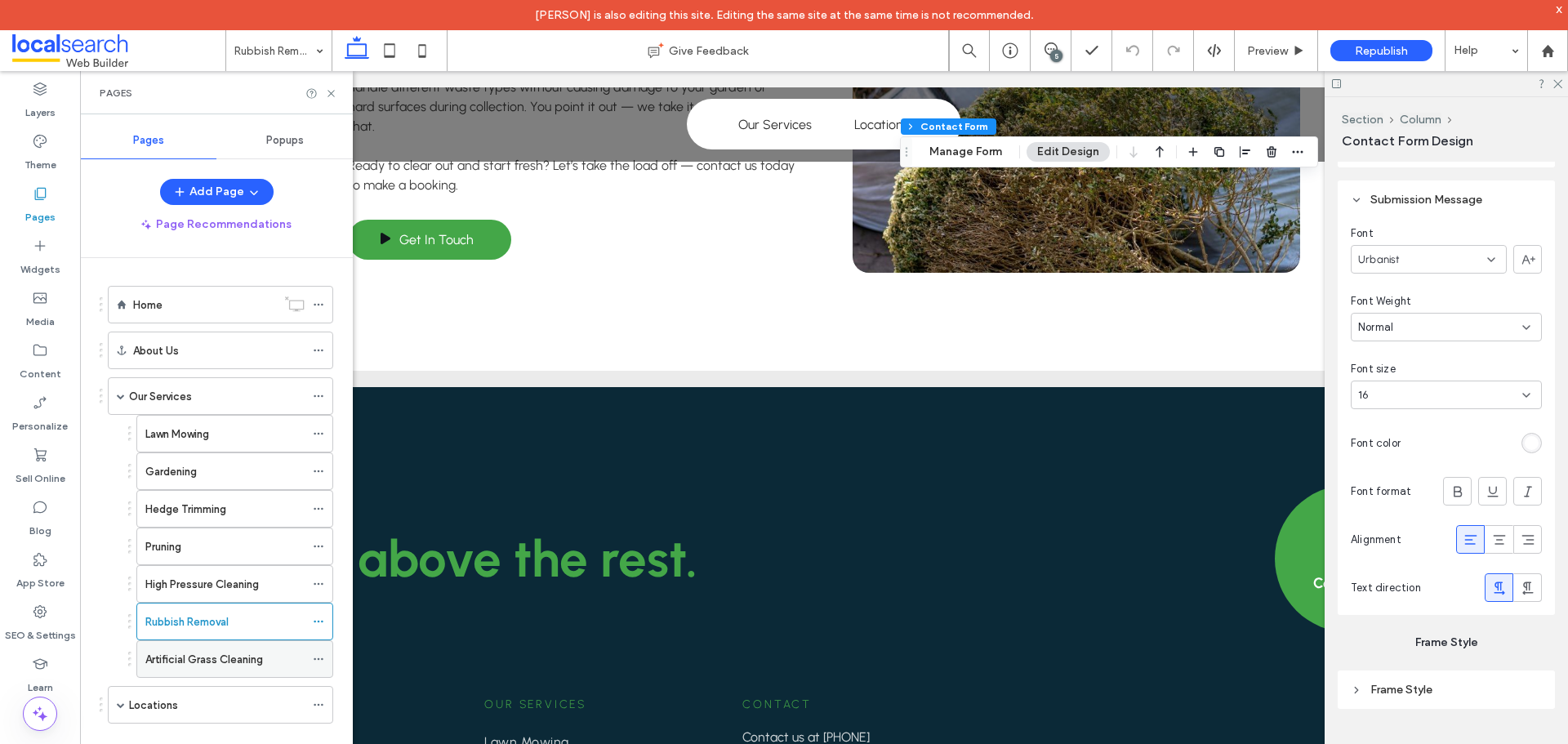 click on "Artificial Grass Cleaning" at bounding box center [204, 659] 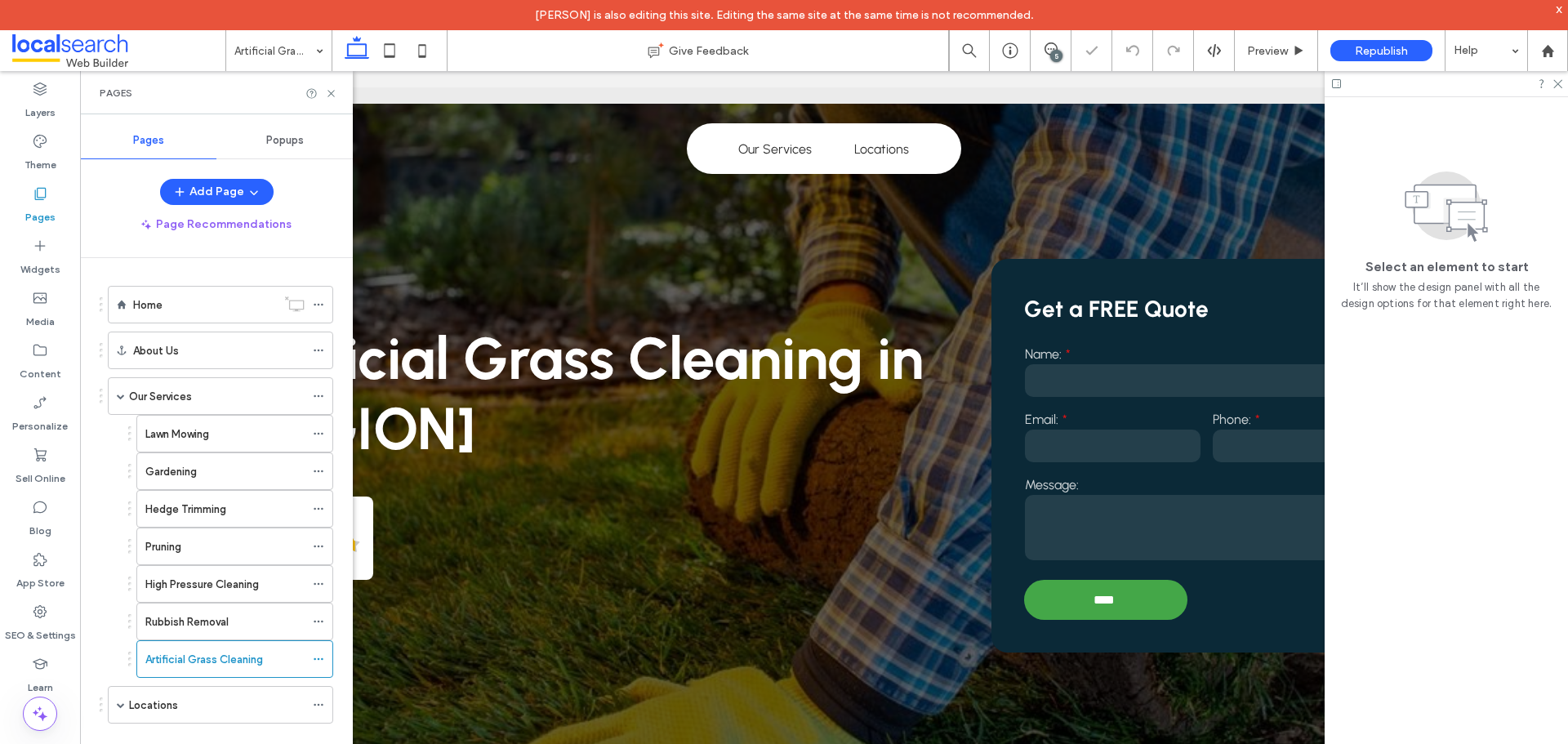 scroll, scrollTop: 0, scrollLeft: 0, axis: both 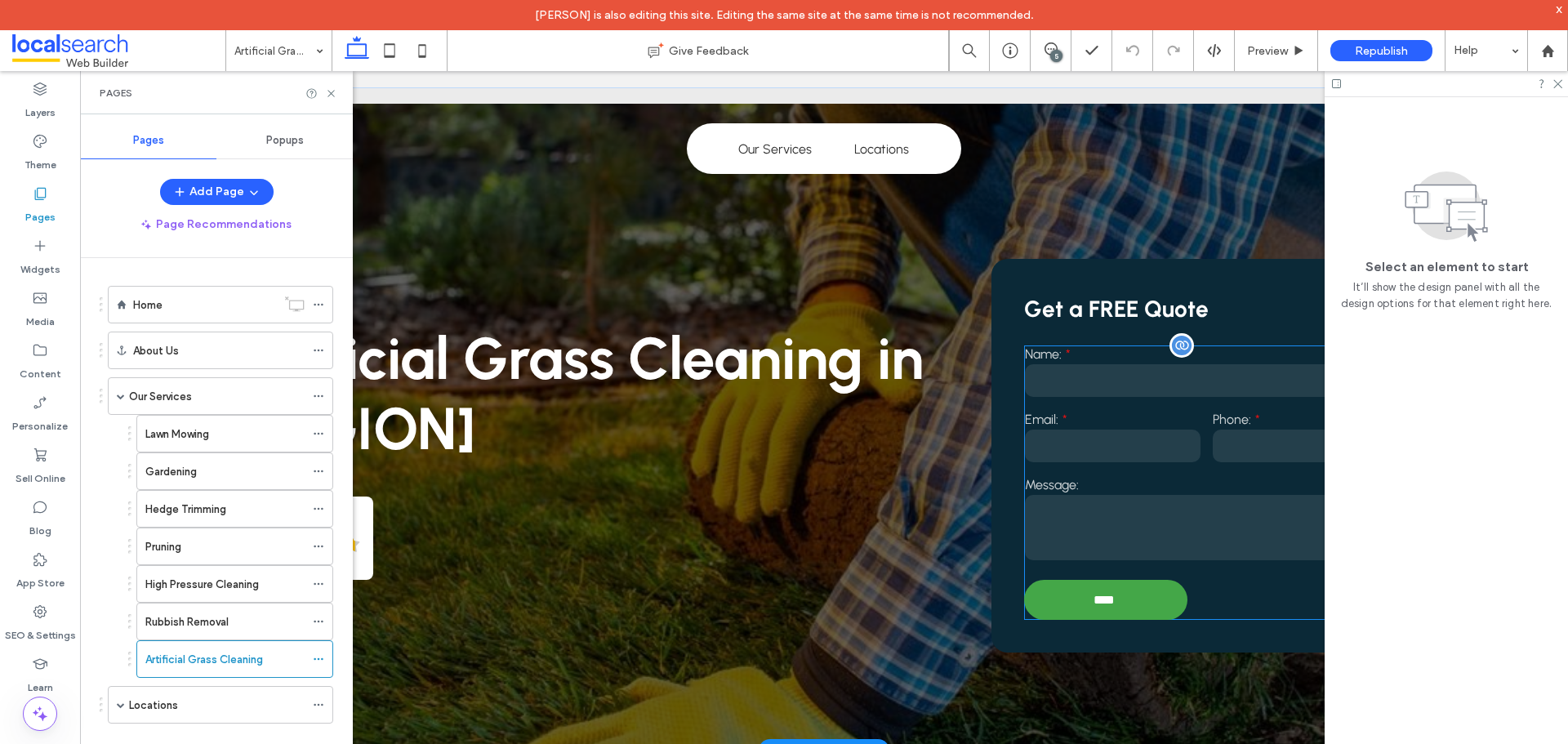 click on "Message:" at bounding box center [1206, 484] 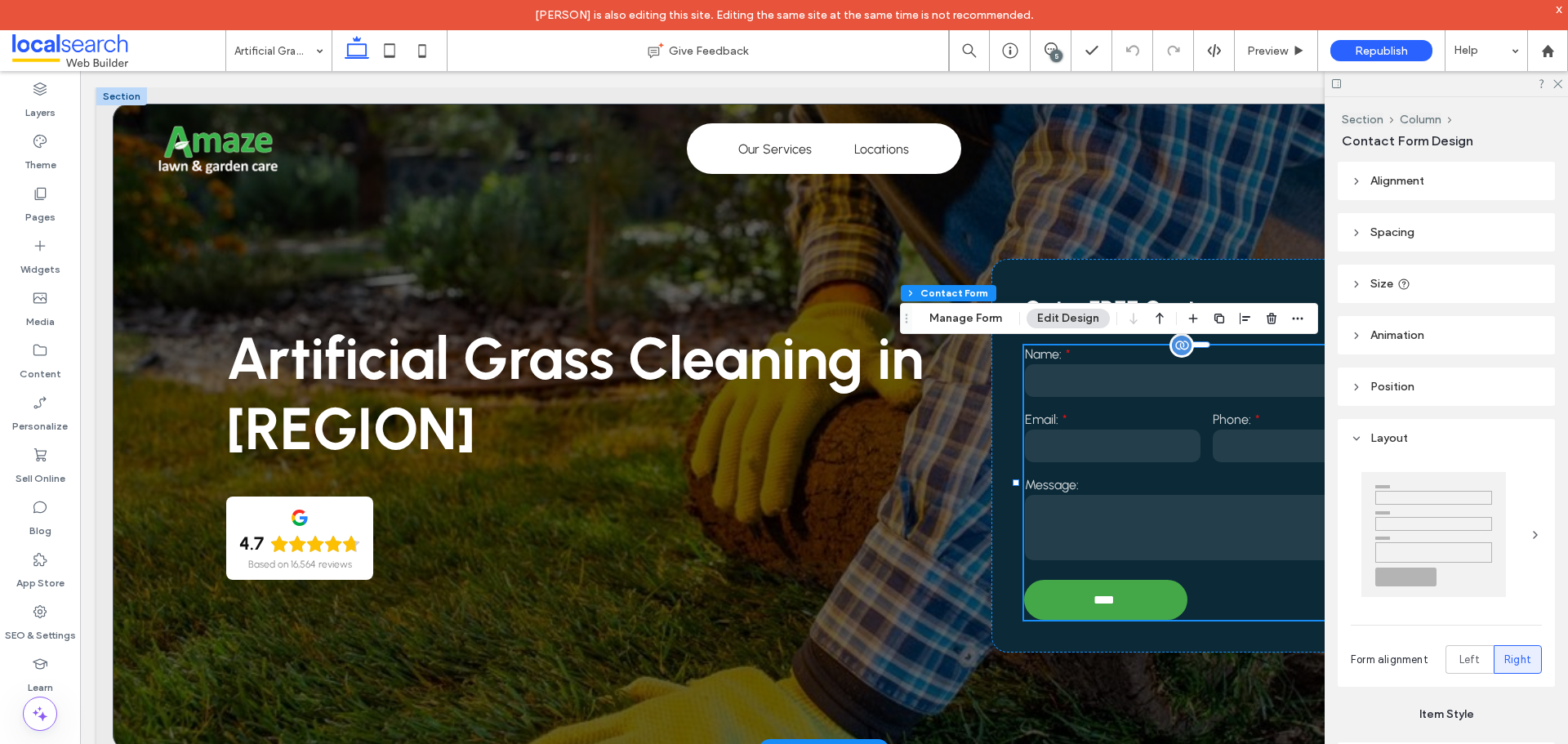 type on "**" 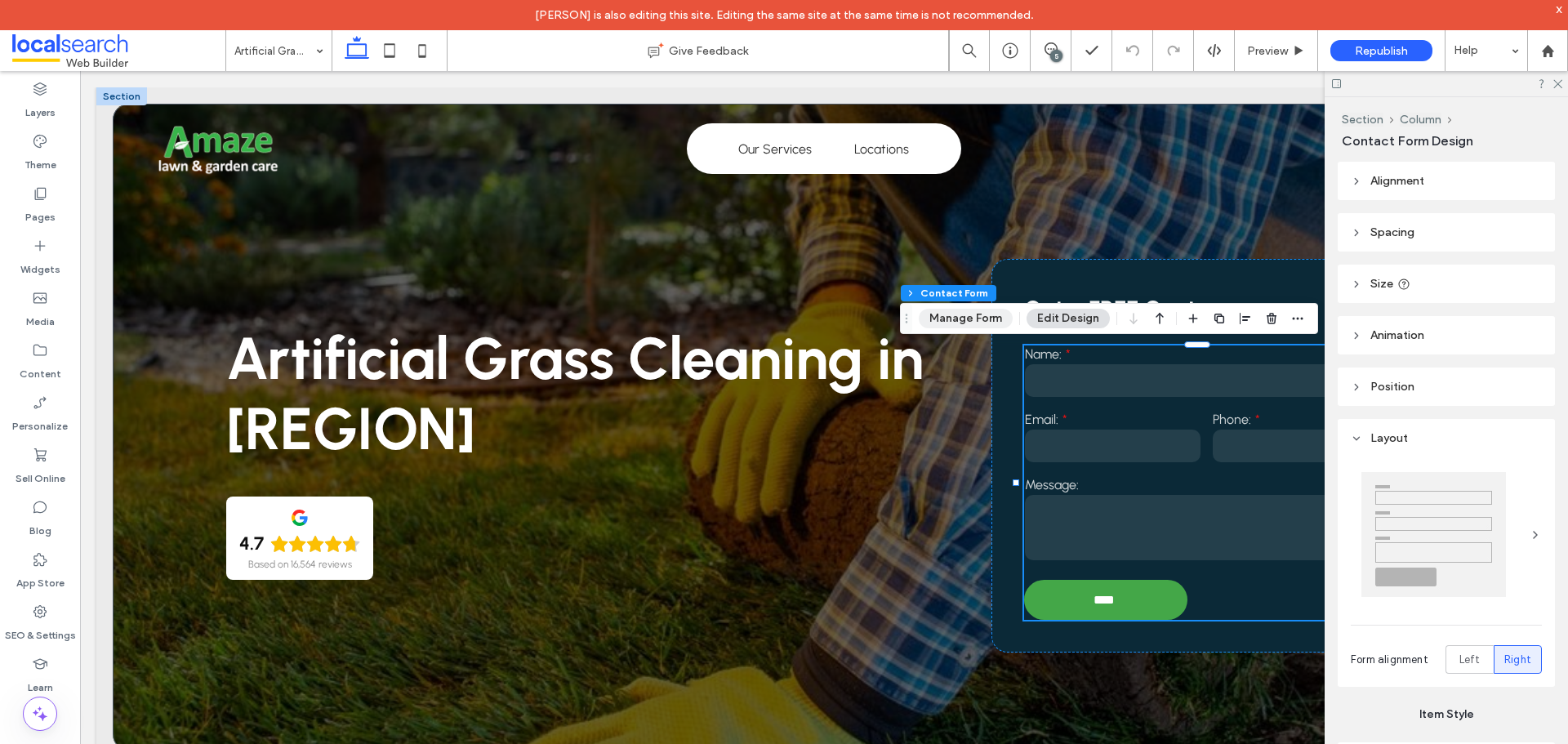 click on "Manage Form" at bounding box center (965, 319) 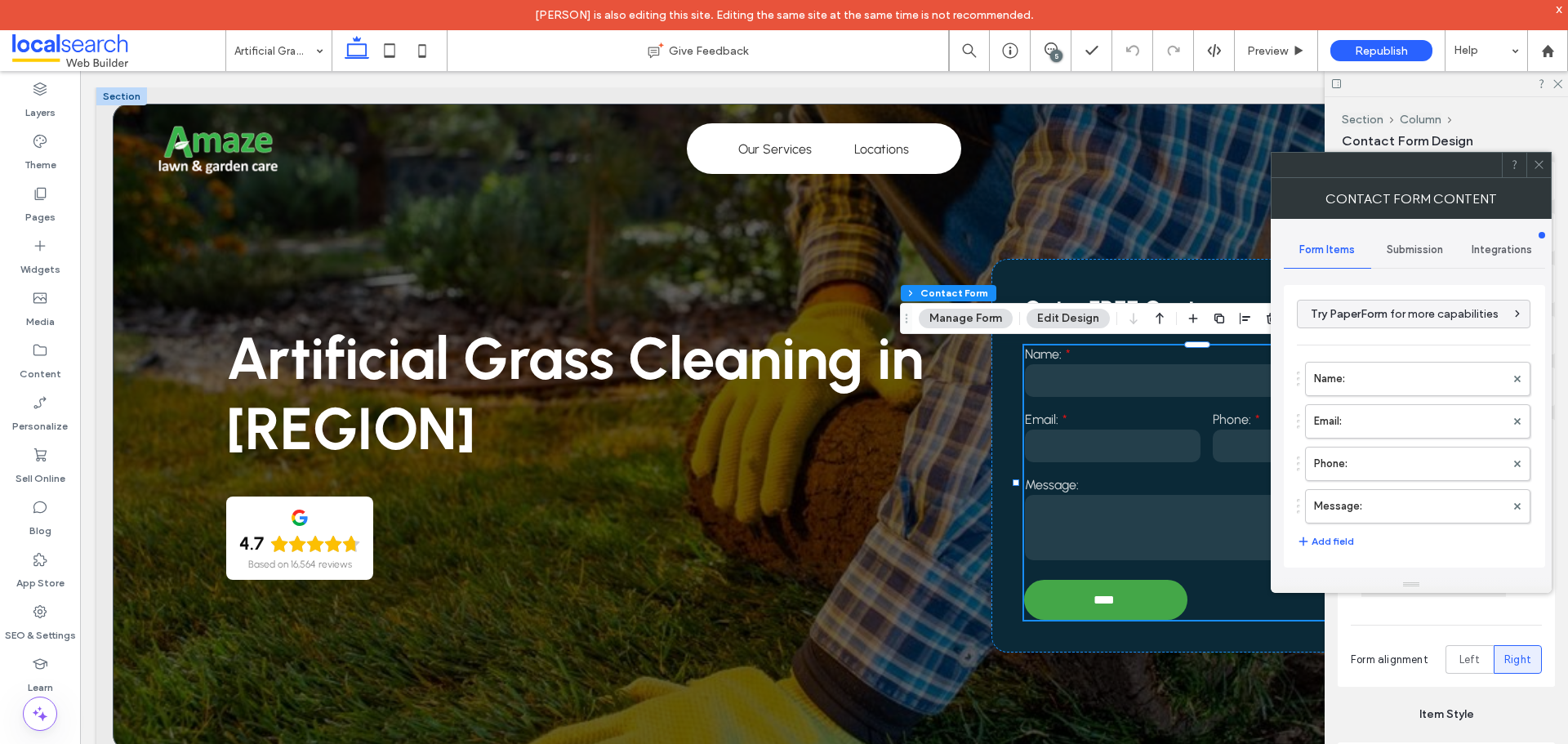 scroll, scrollTop: 331, scrollLeft: 0, axis: vertical 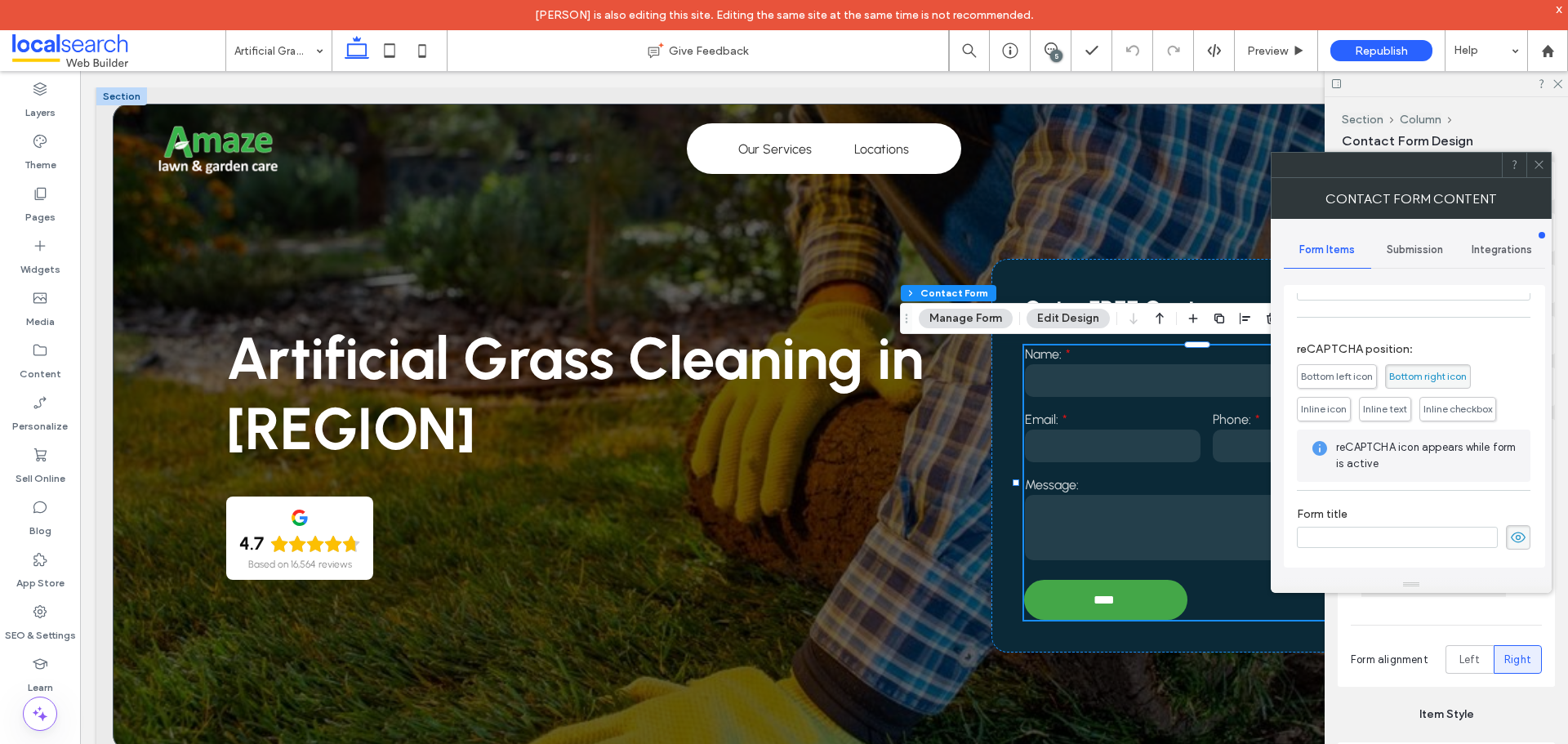 click on "Submission" at bounding box center (1414, 250) 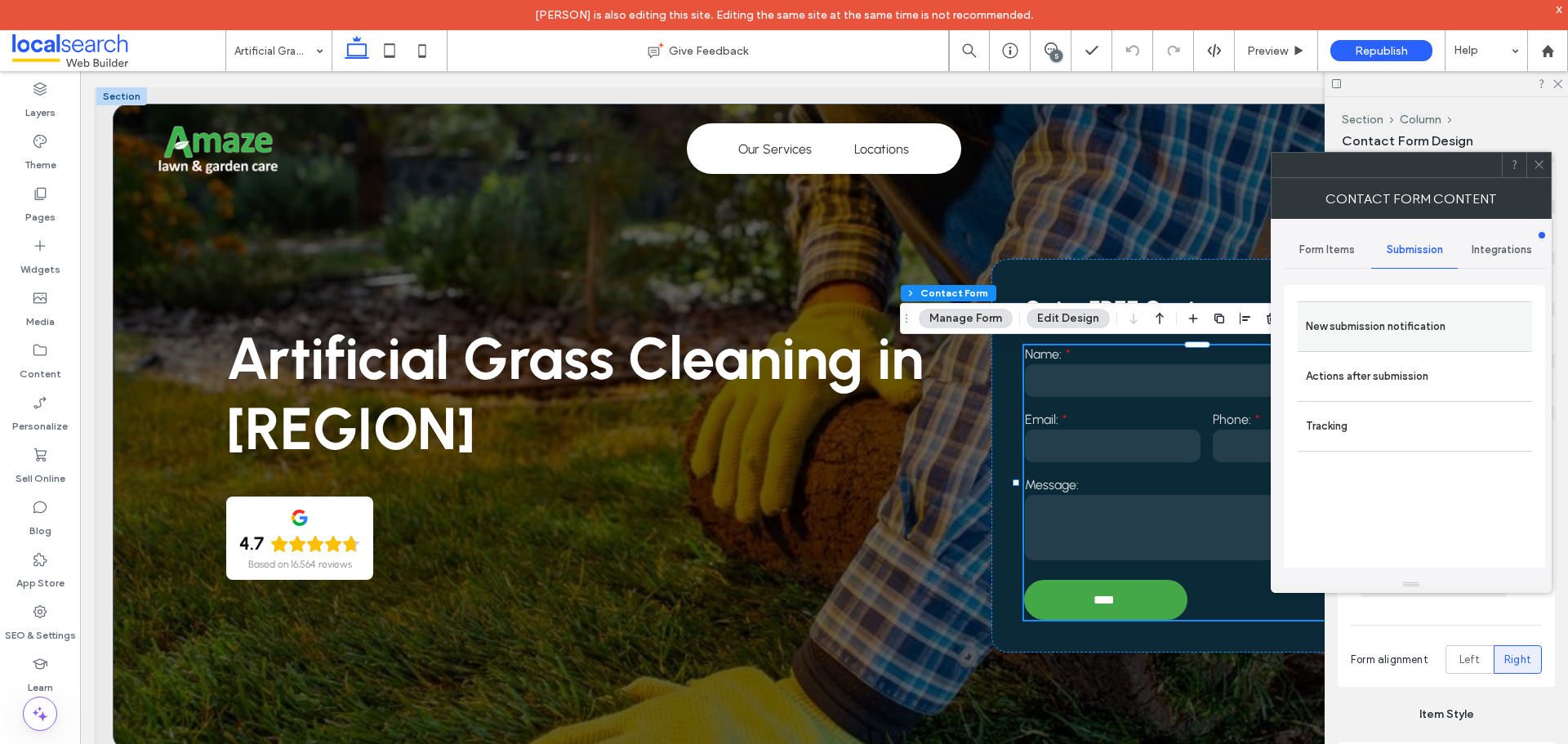 click on "New submission notification" at bounding box center (1414, 327) 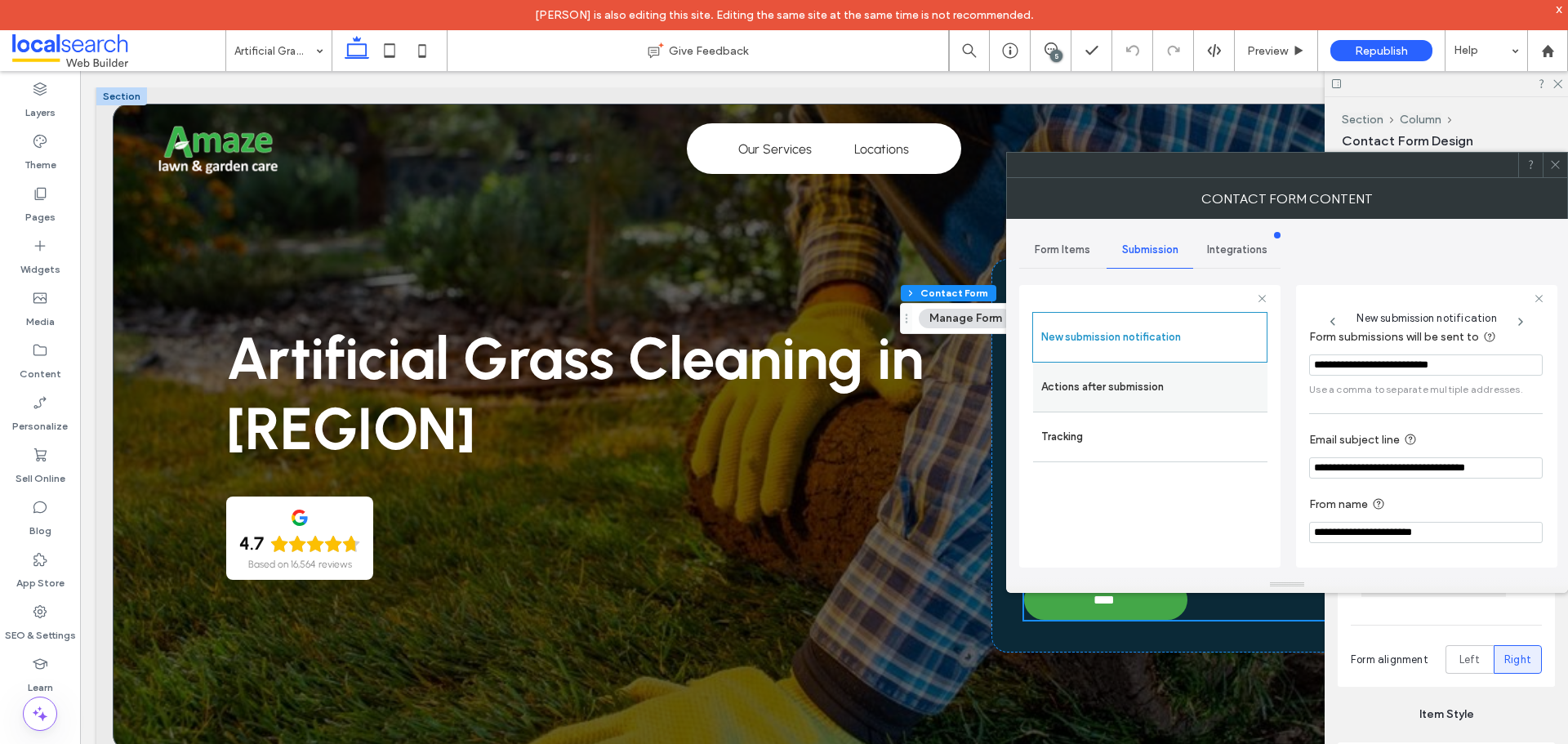 click on "Actions after submission" at bounding box center [1150, 387] 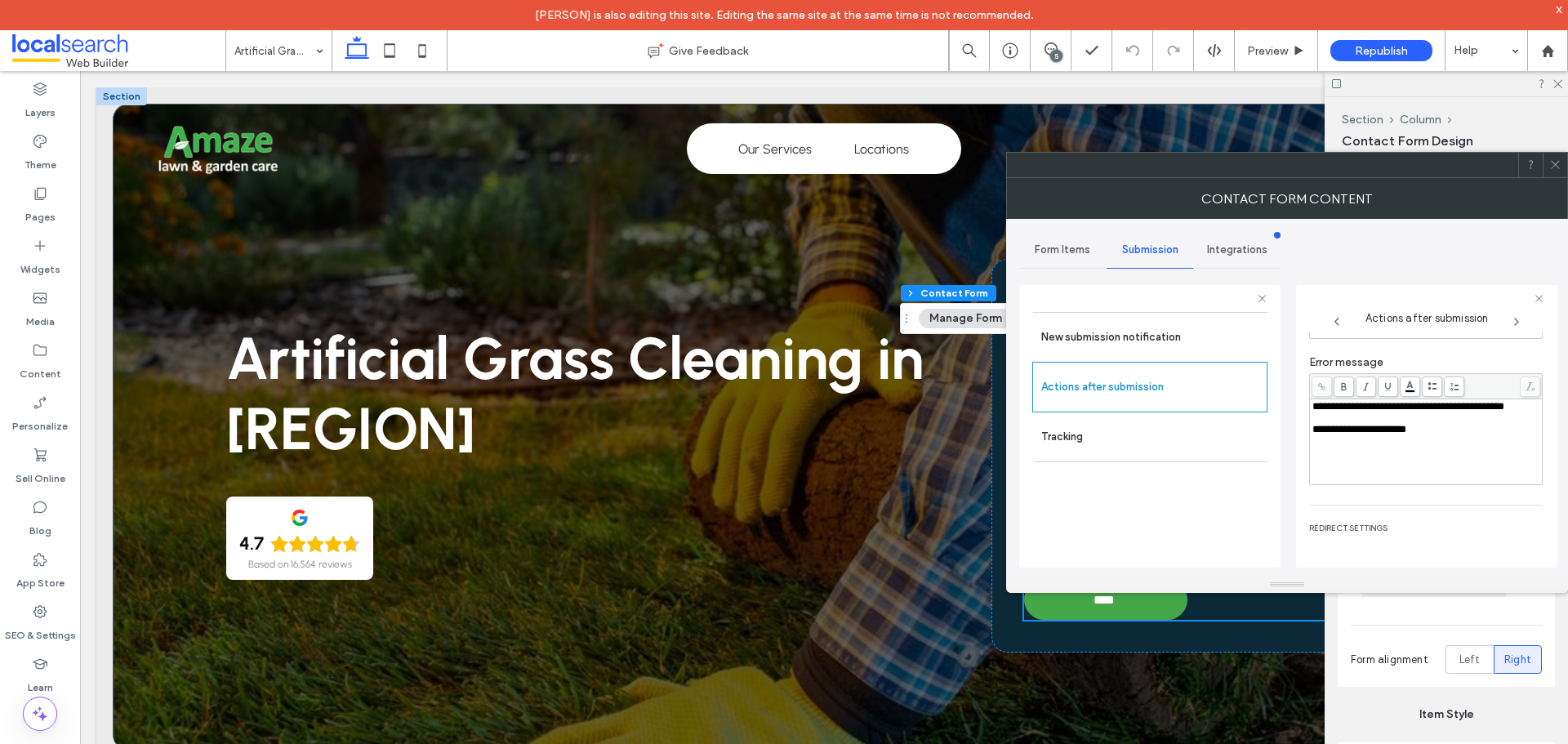 scroll, scrollTop: 282, scrollLeft: 0, axis: vertical 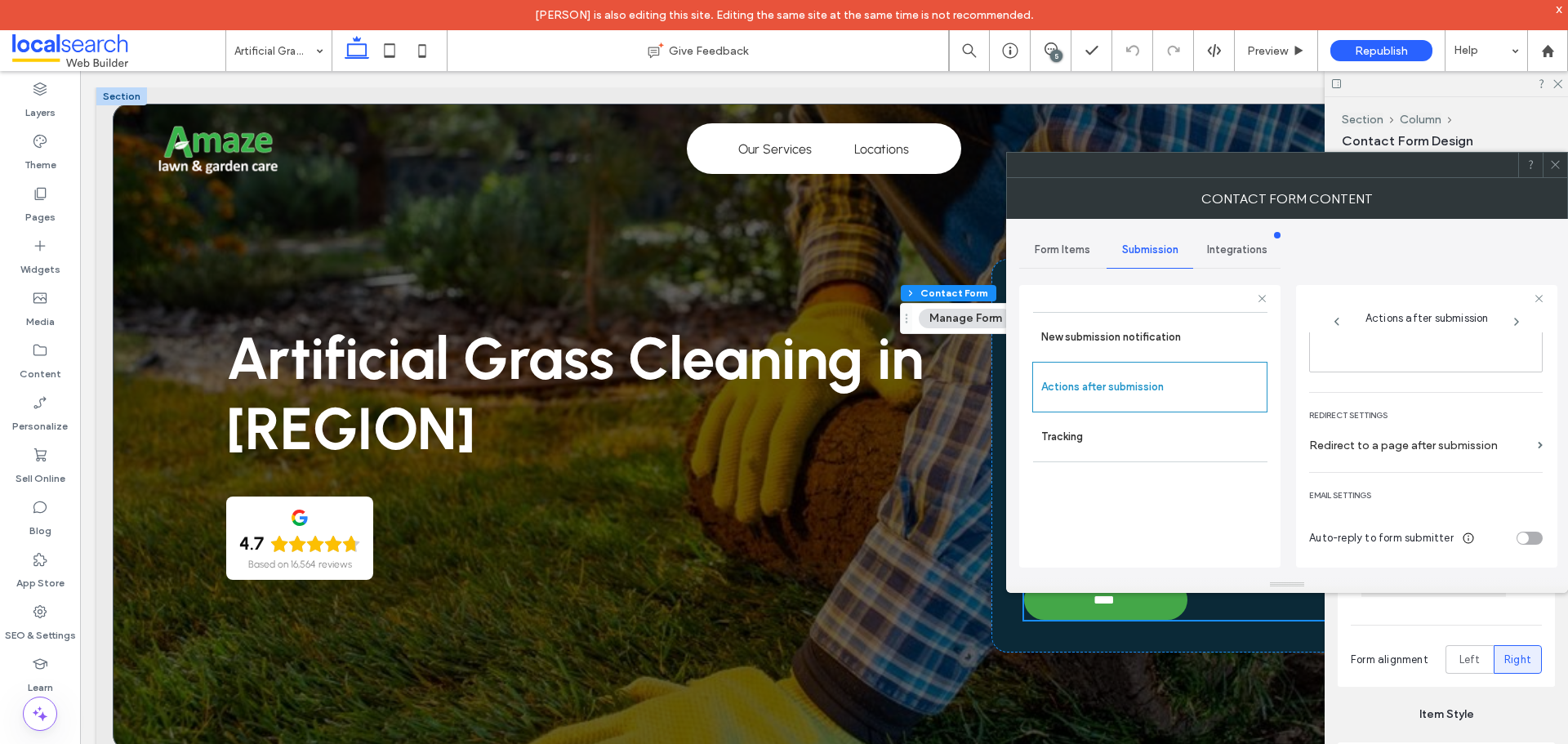 click 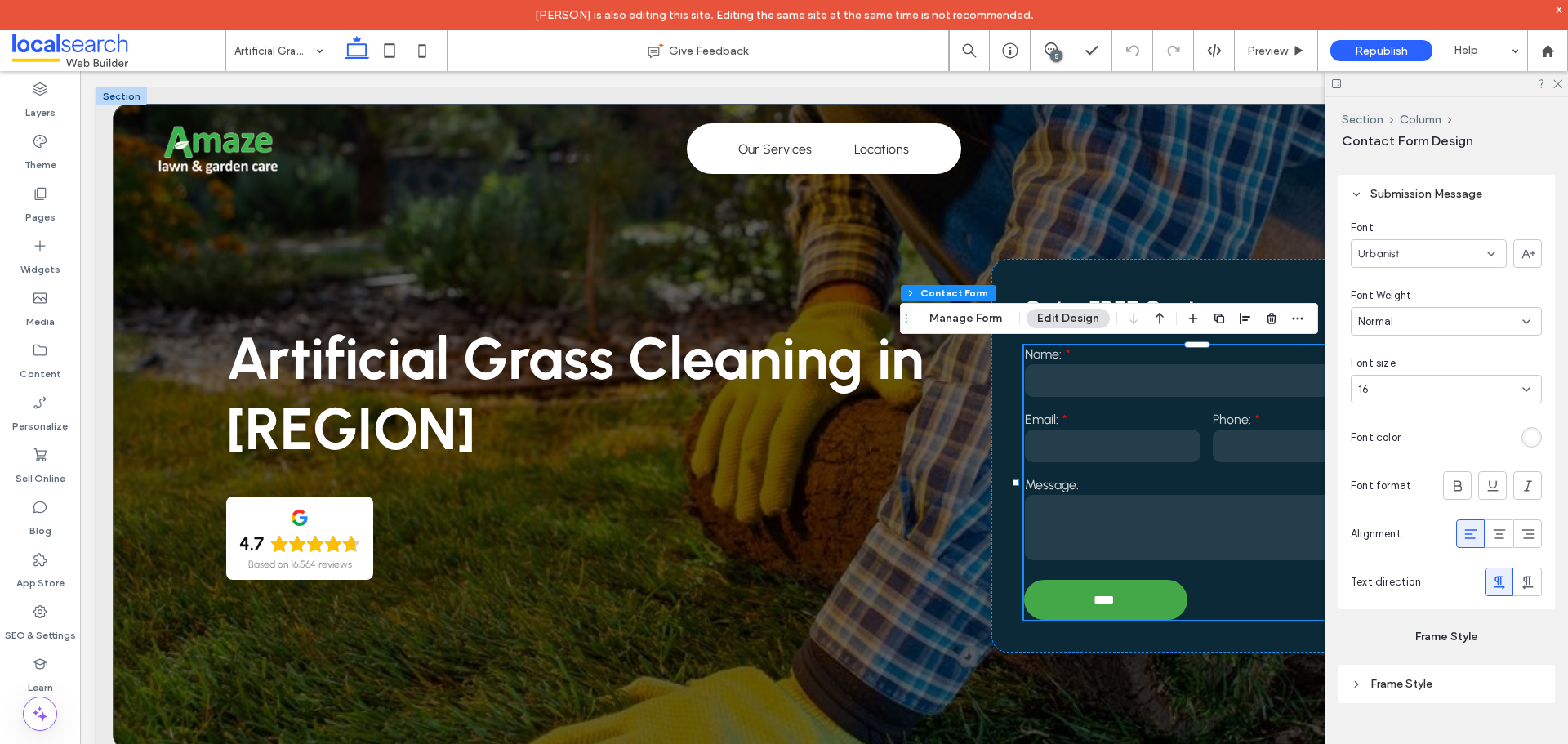 scroll, scrollTop: 1640, scrollLeft: 0, axis: vertical 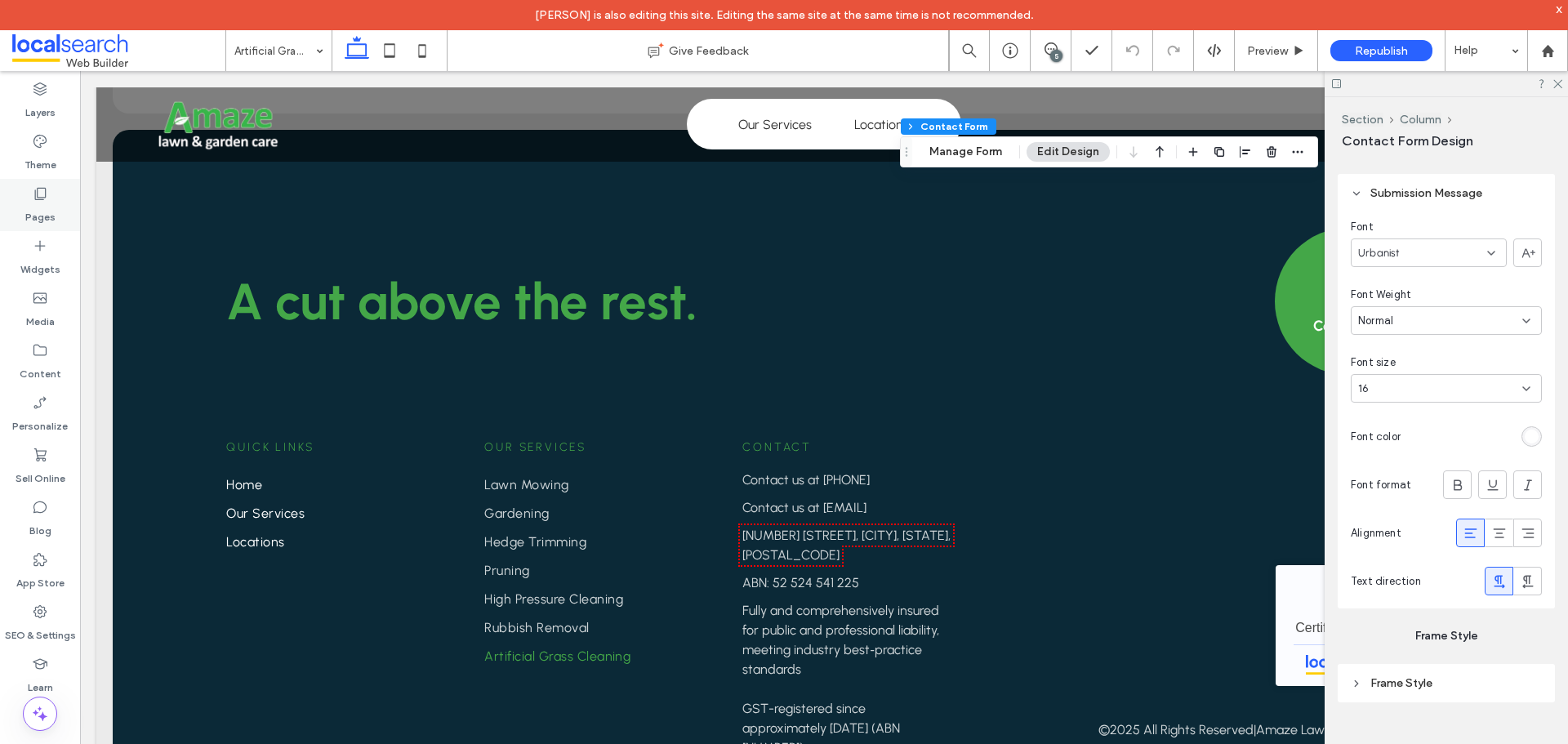 click on "Pages" at bounding box center (40, 205) 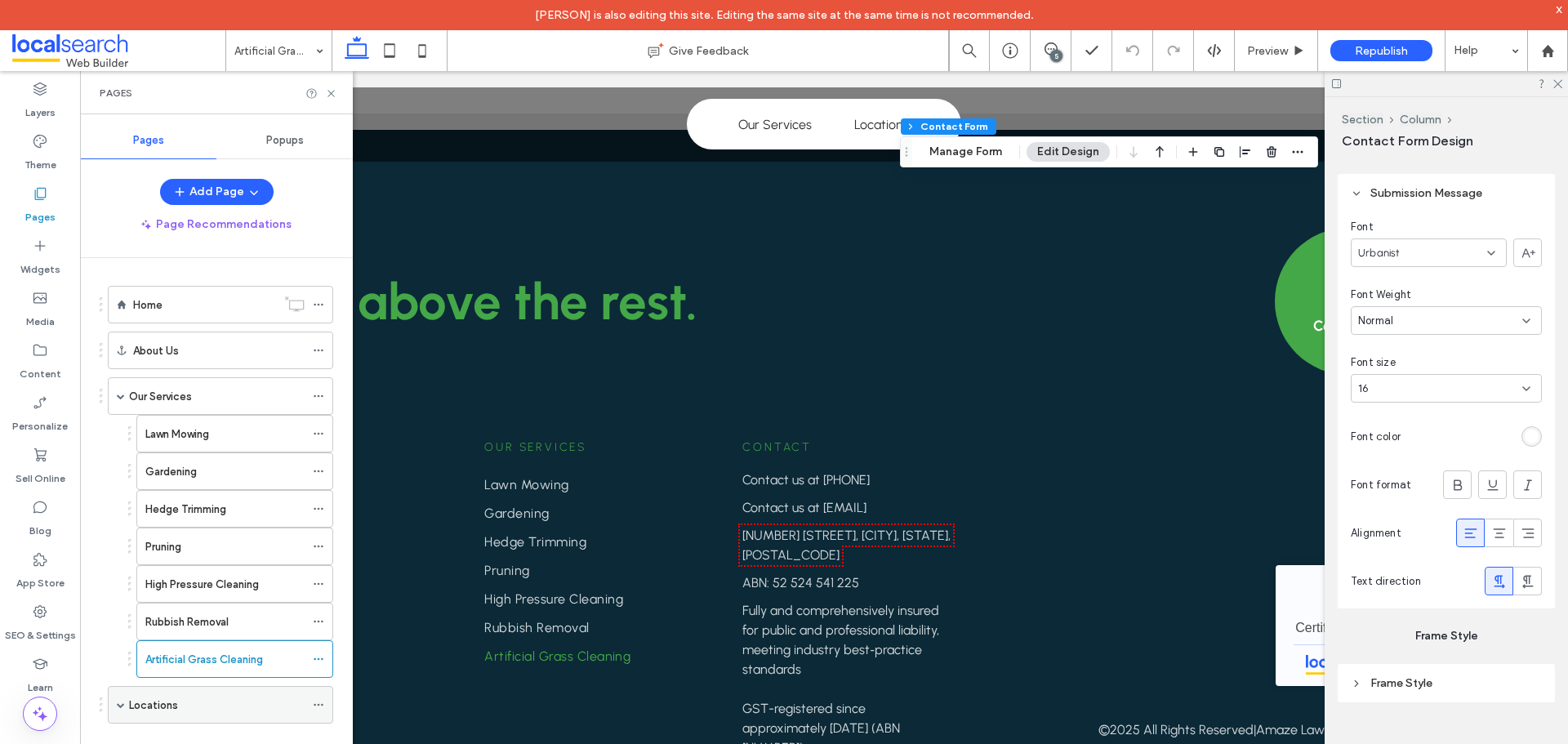 click on "Locations" at bounding box center [216, 705] 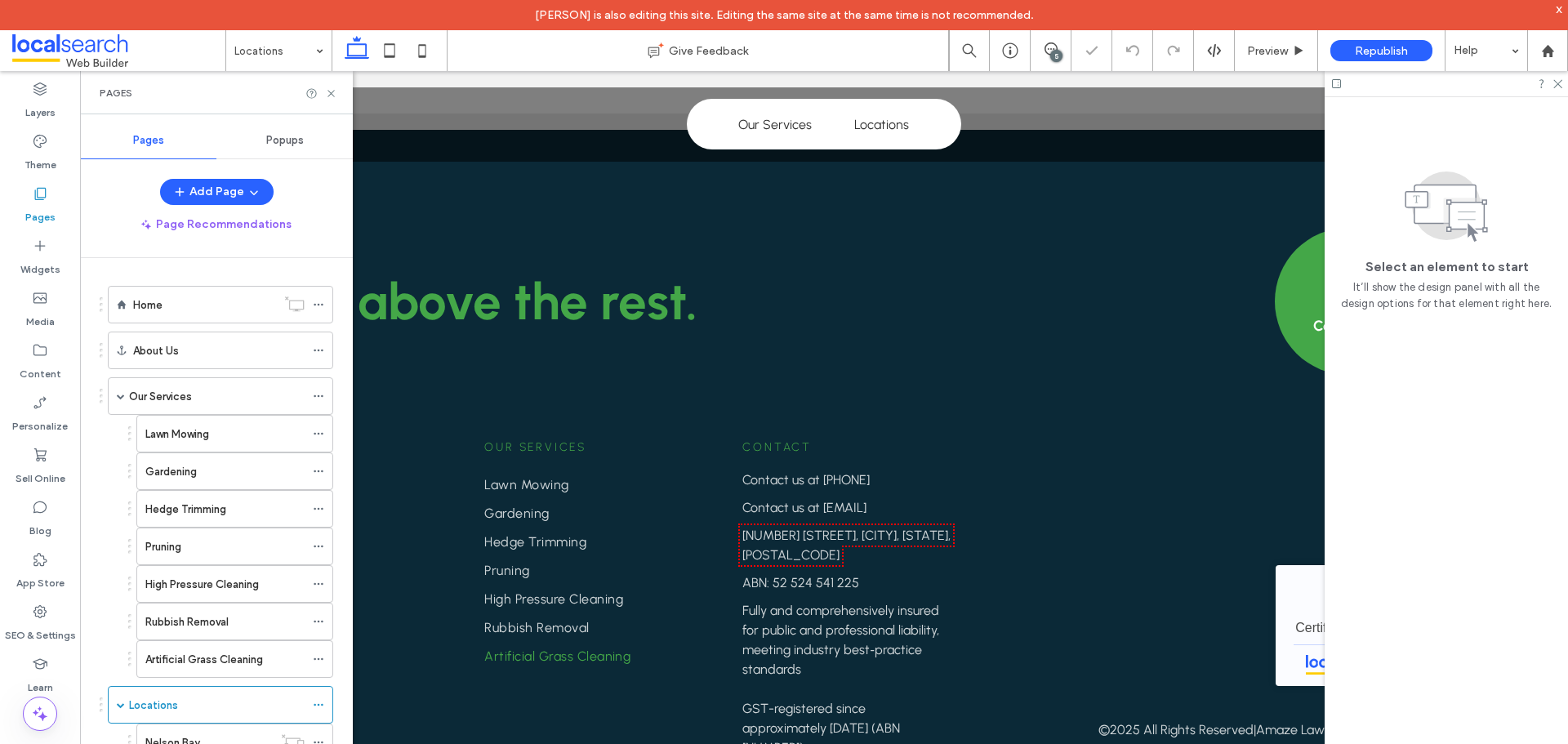 scroll, scrollTop: 186, scrollLeft: 0, axis: vertical 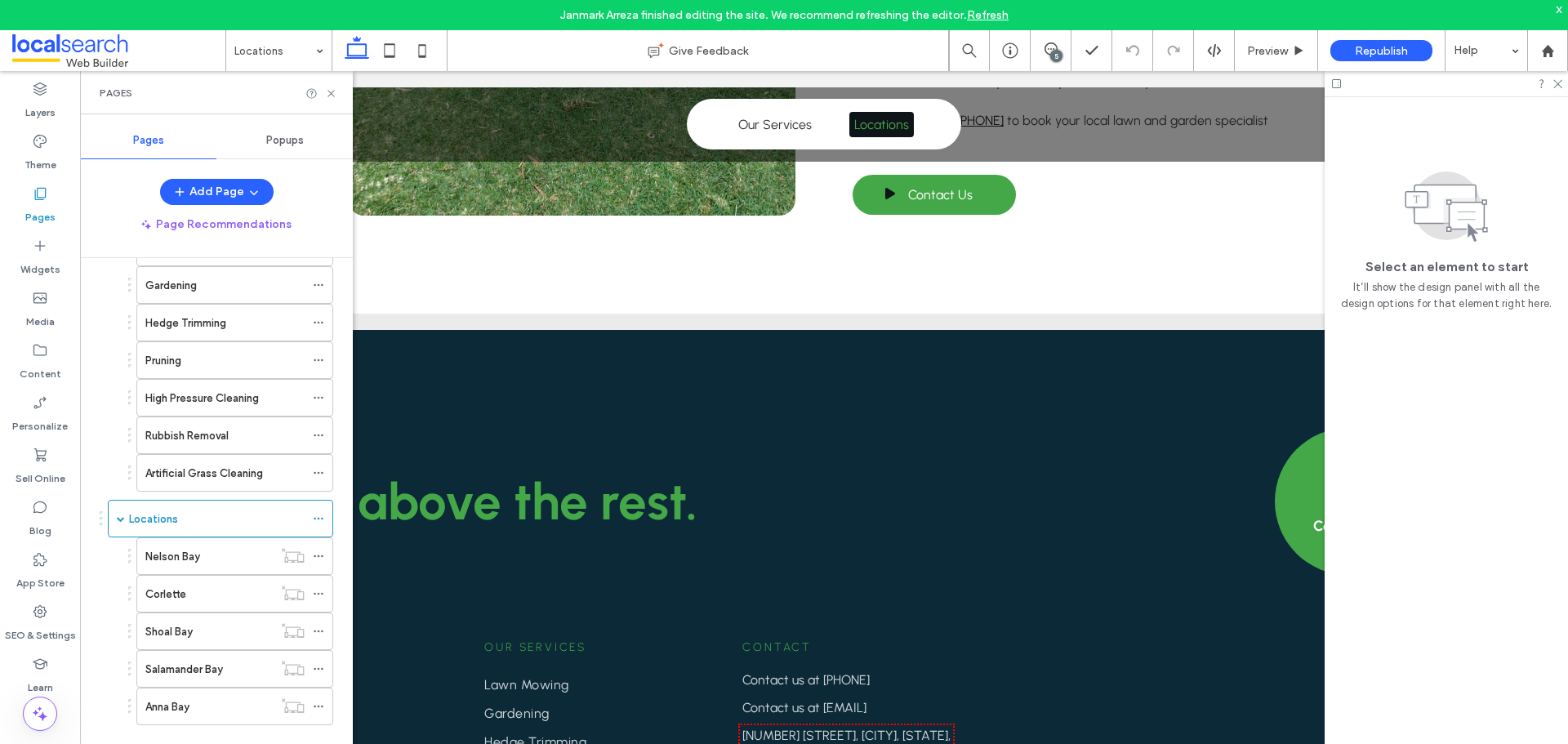 drag, startPoint x: 210, startPoint y: 561, endPoint x: 225, endPoint y: 561, distance: 15 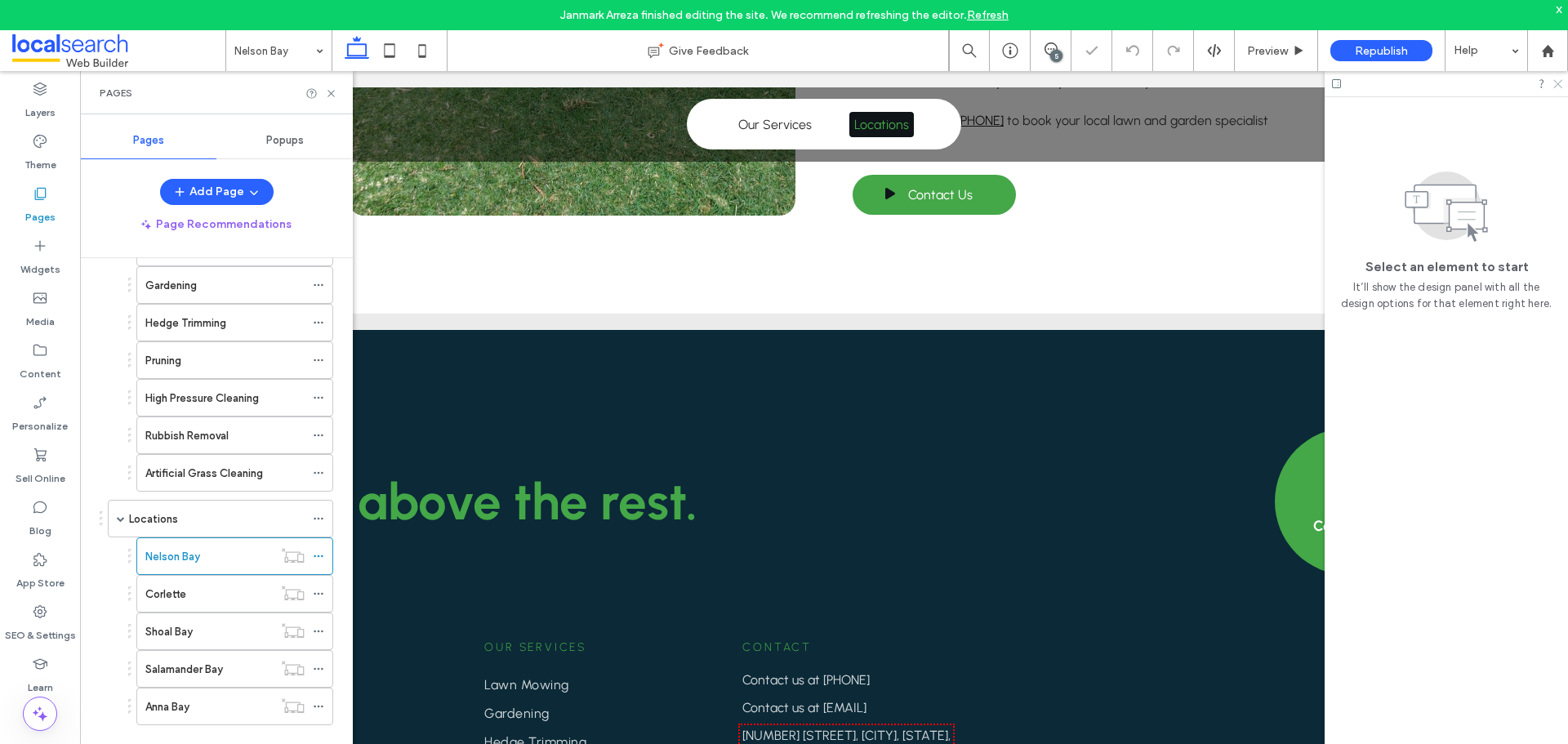 click 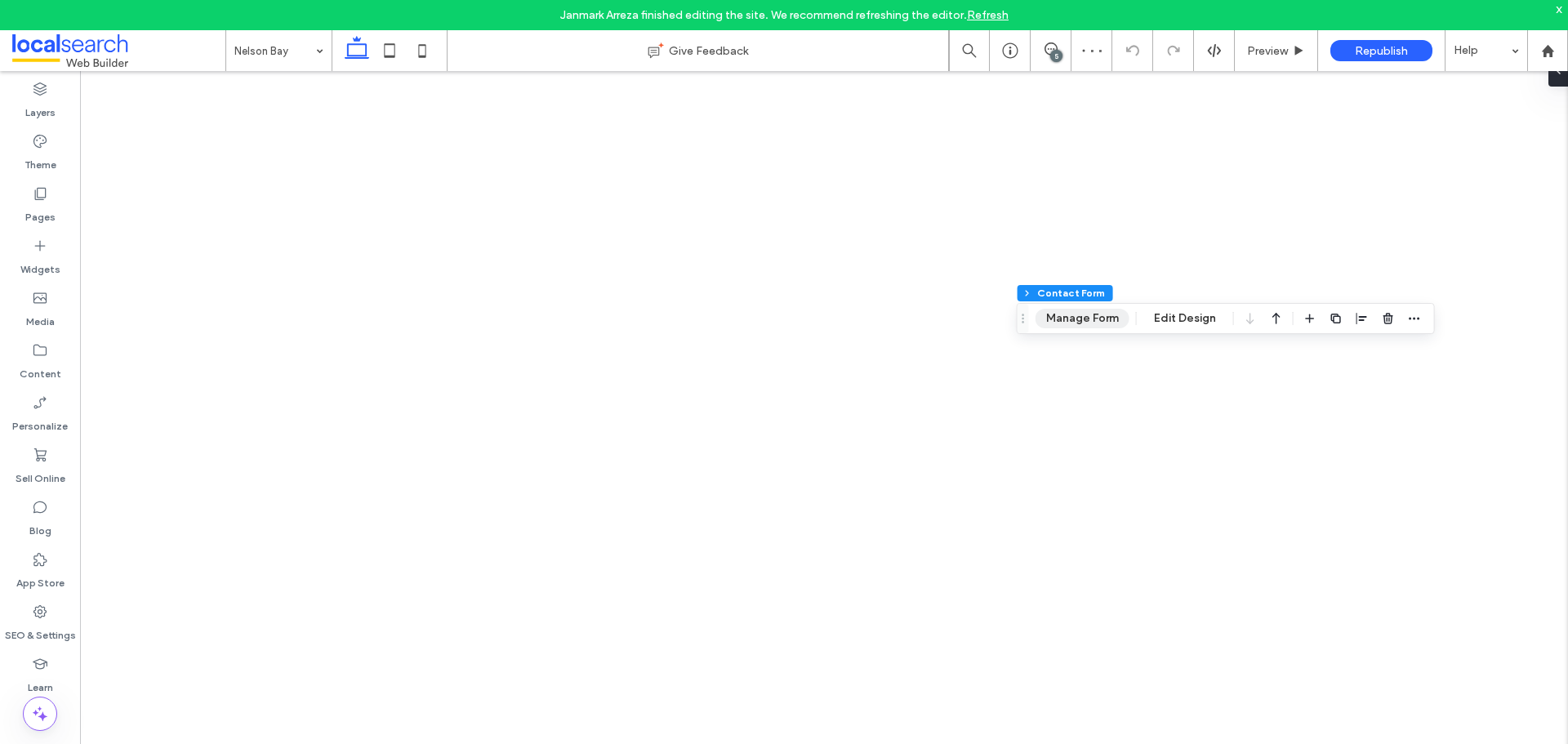 type on "**" 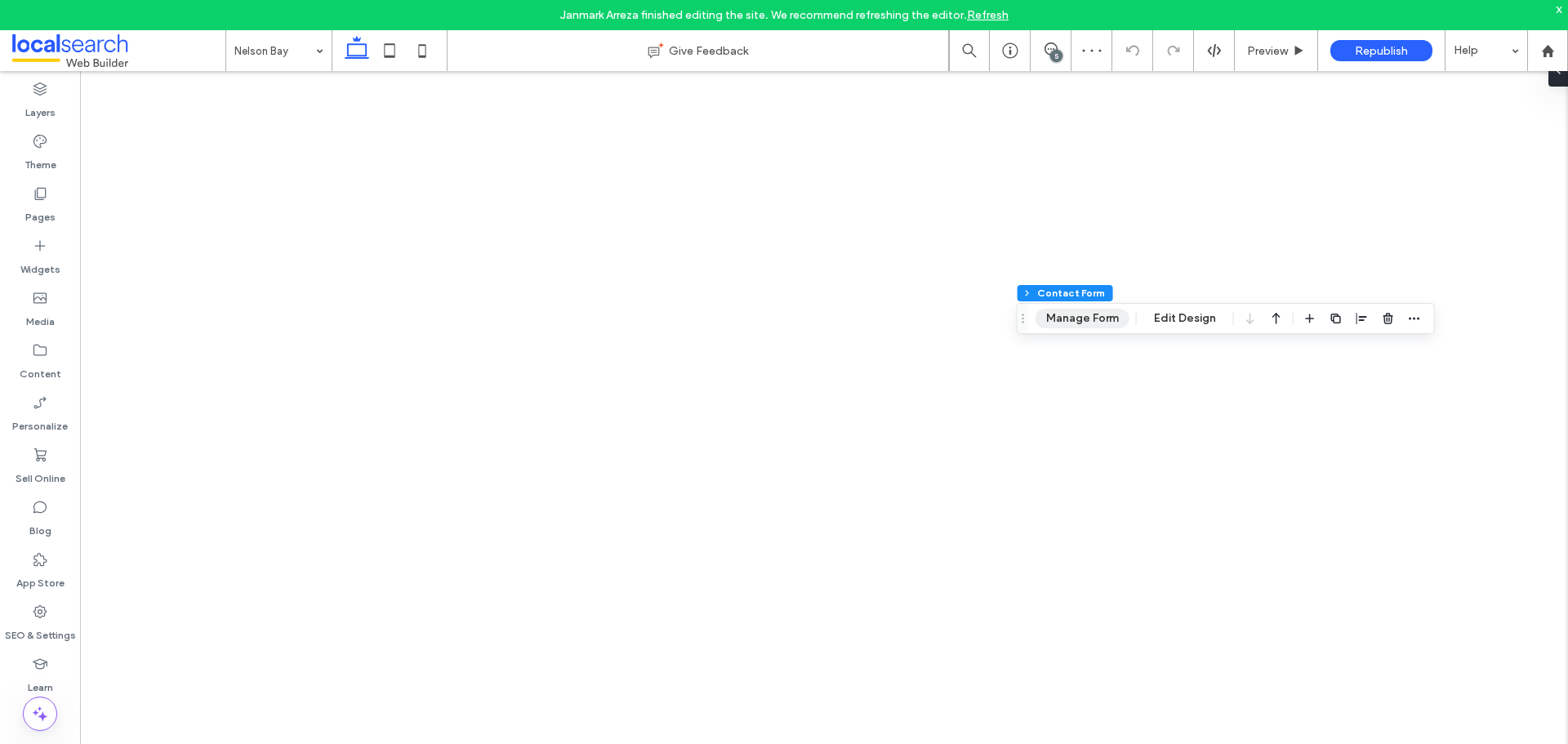type on "**" 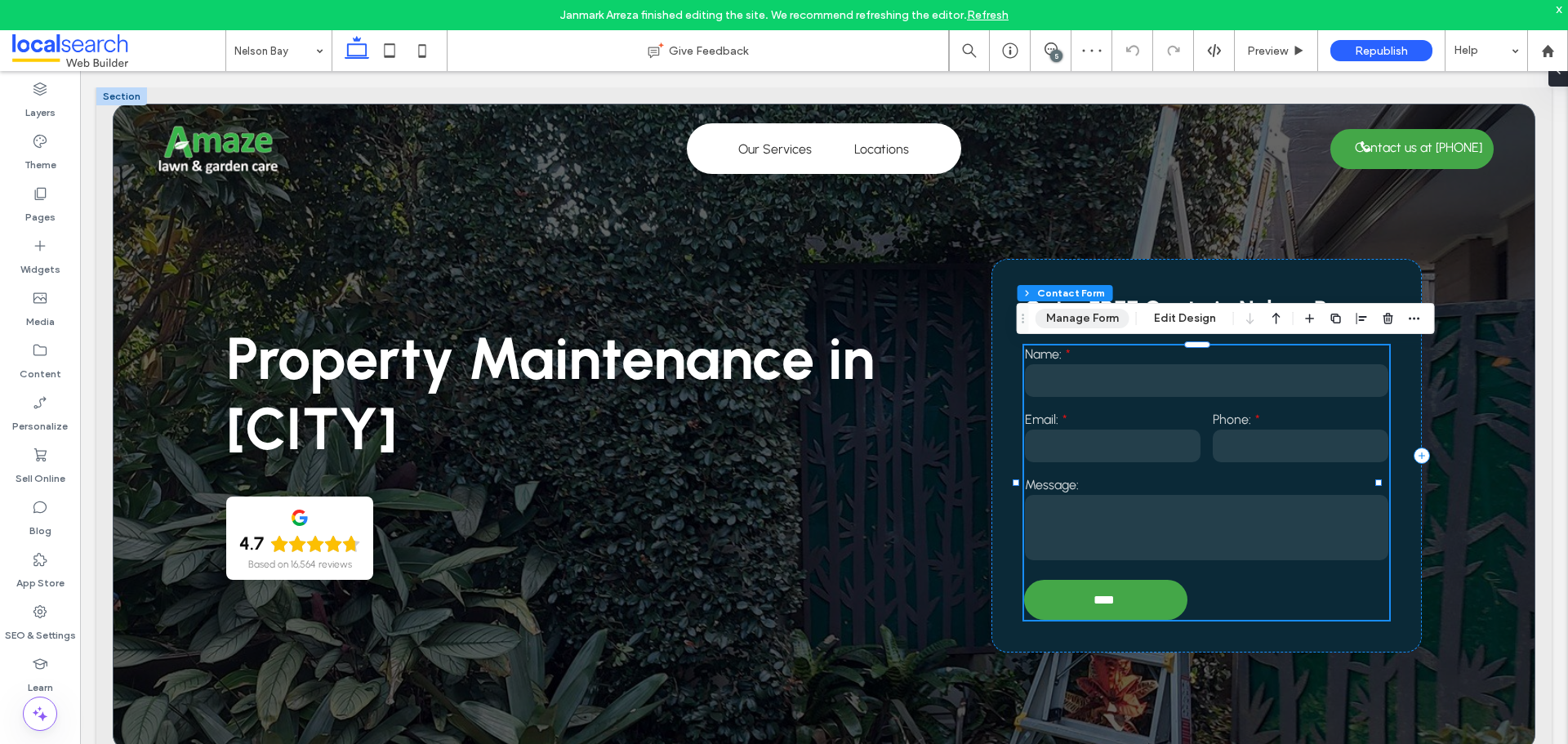 click on "Manage Form" at bounding box center (1082, 319) 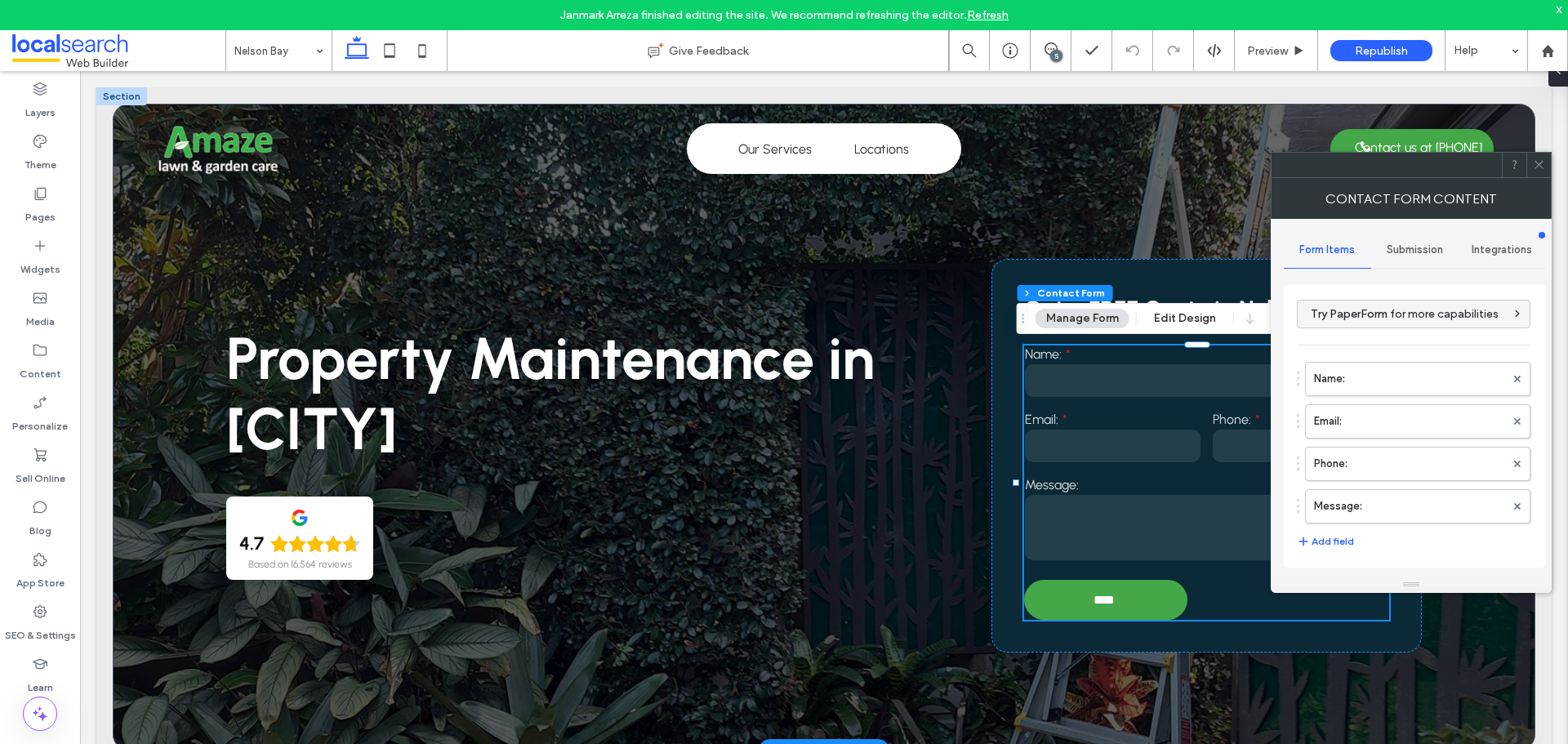 scroll, scrollTop: 0, scrollLeft: 0, axis: both 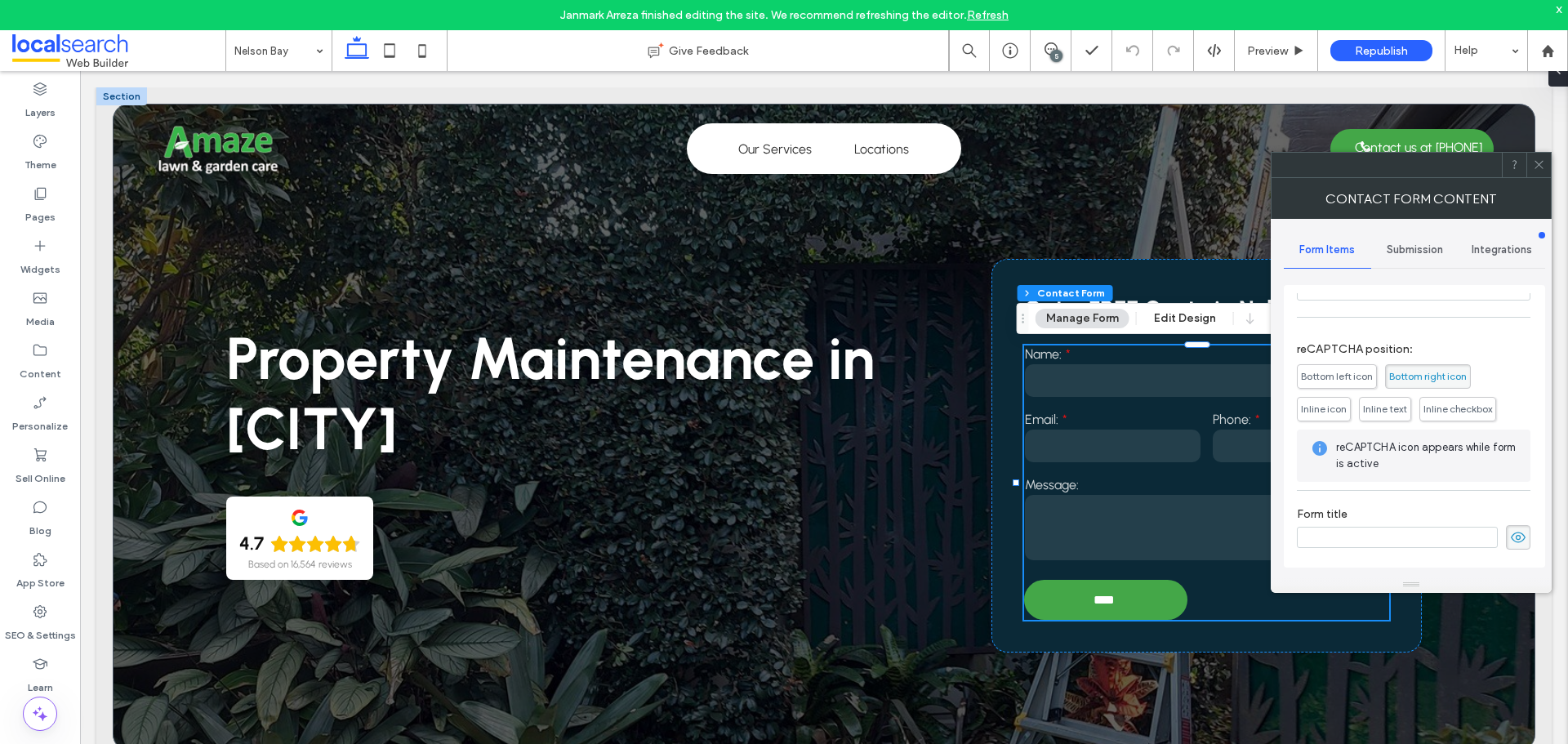 drag, startPoint x: 1402, startPoint y: 247, endPoint x: 1388, endPoint y: 261, distance: 19.79899 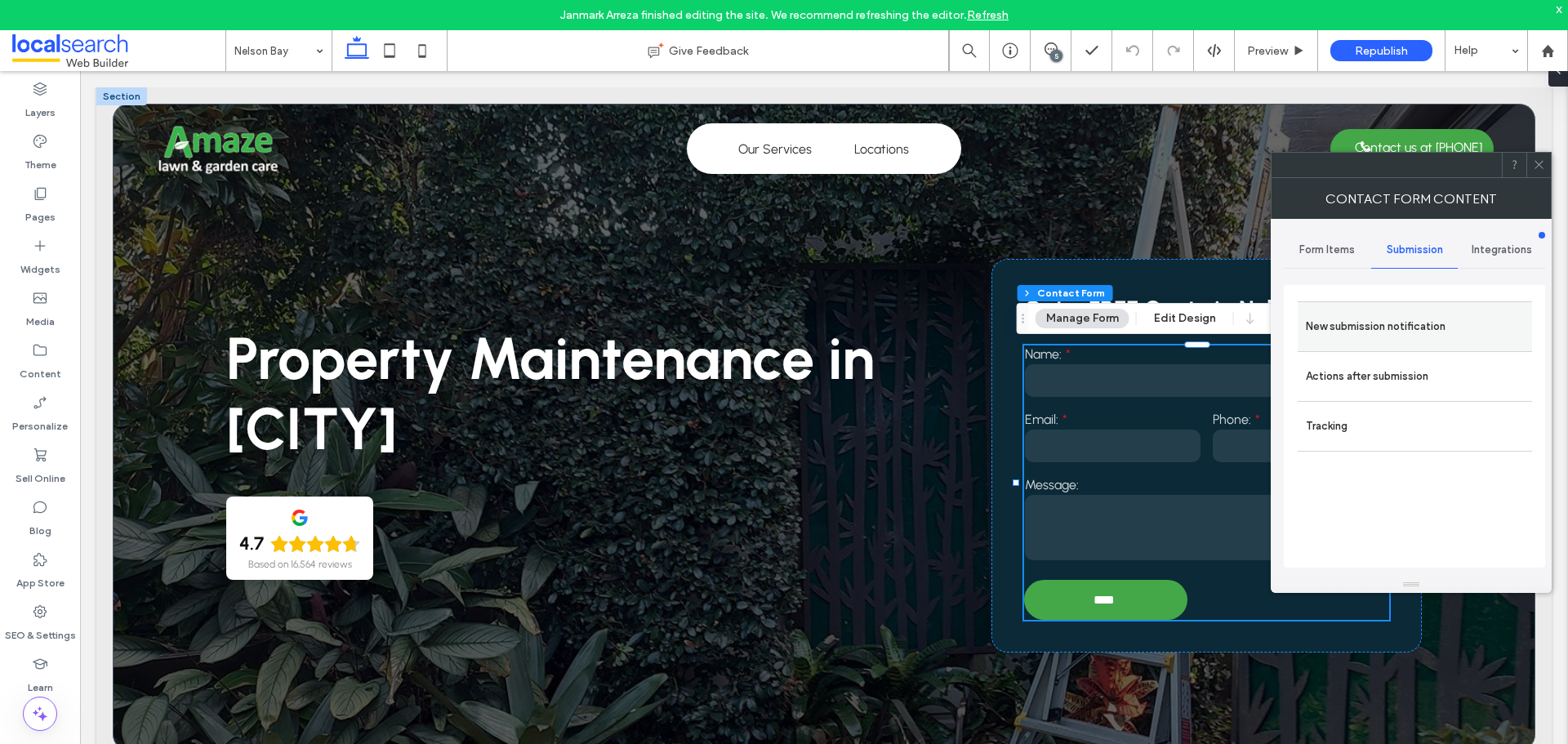 click on "New submission notification" at bounding box center (1414, 327) 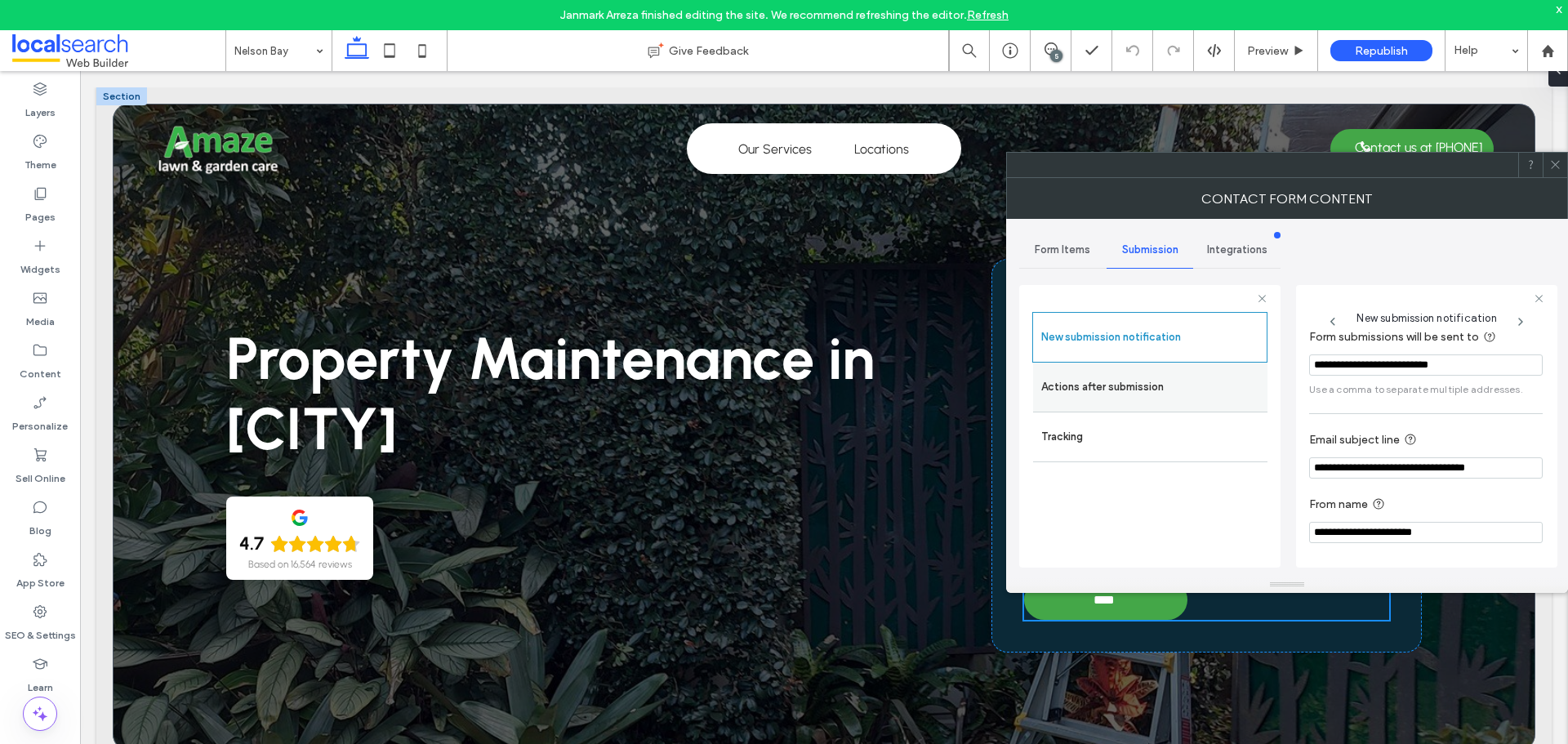 click on "Actions after submission" at bounding box center [1150, 387] 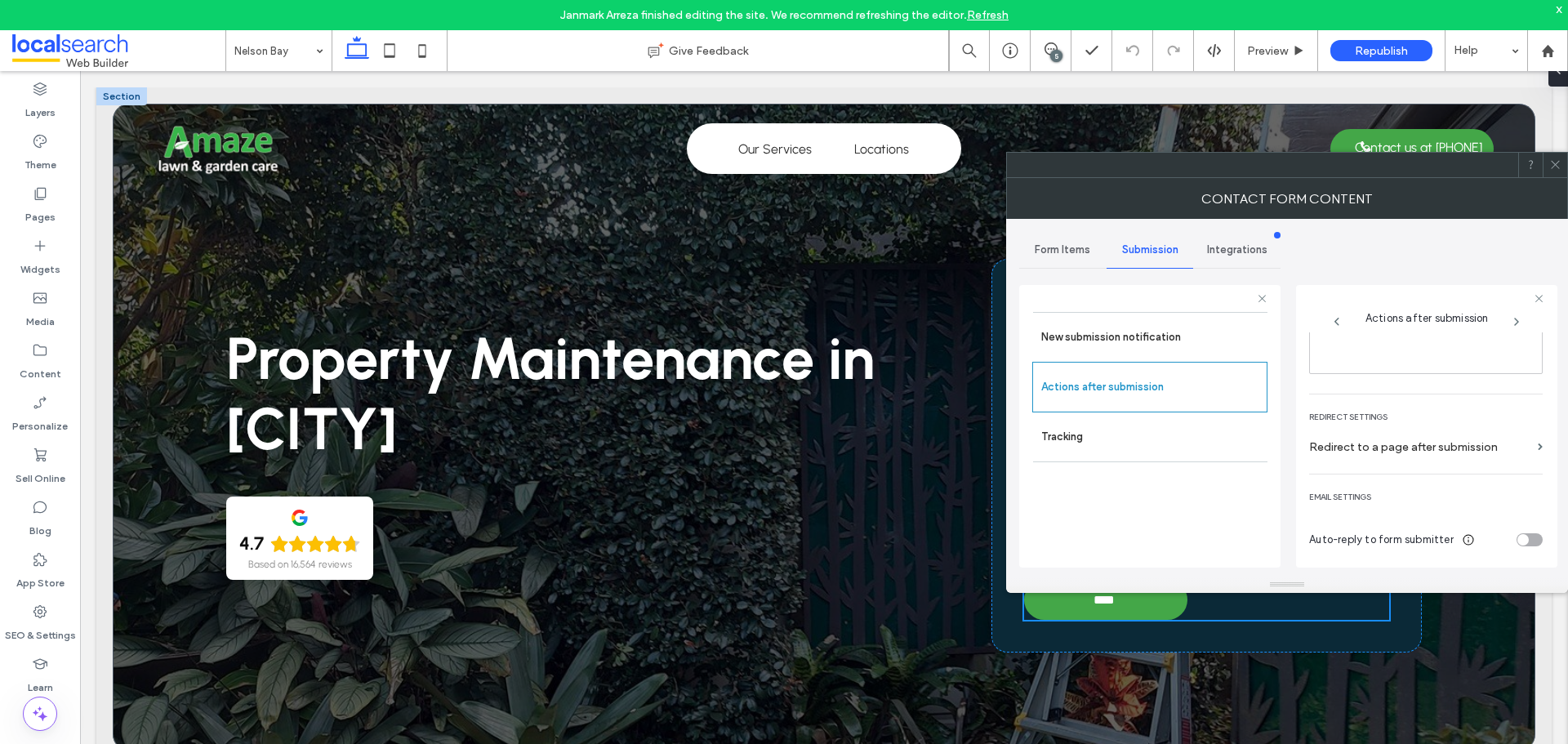 scroll, scrollTop: 282, scrollLeft: 0, axis: vertical 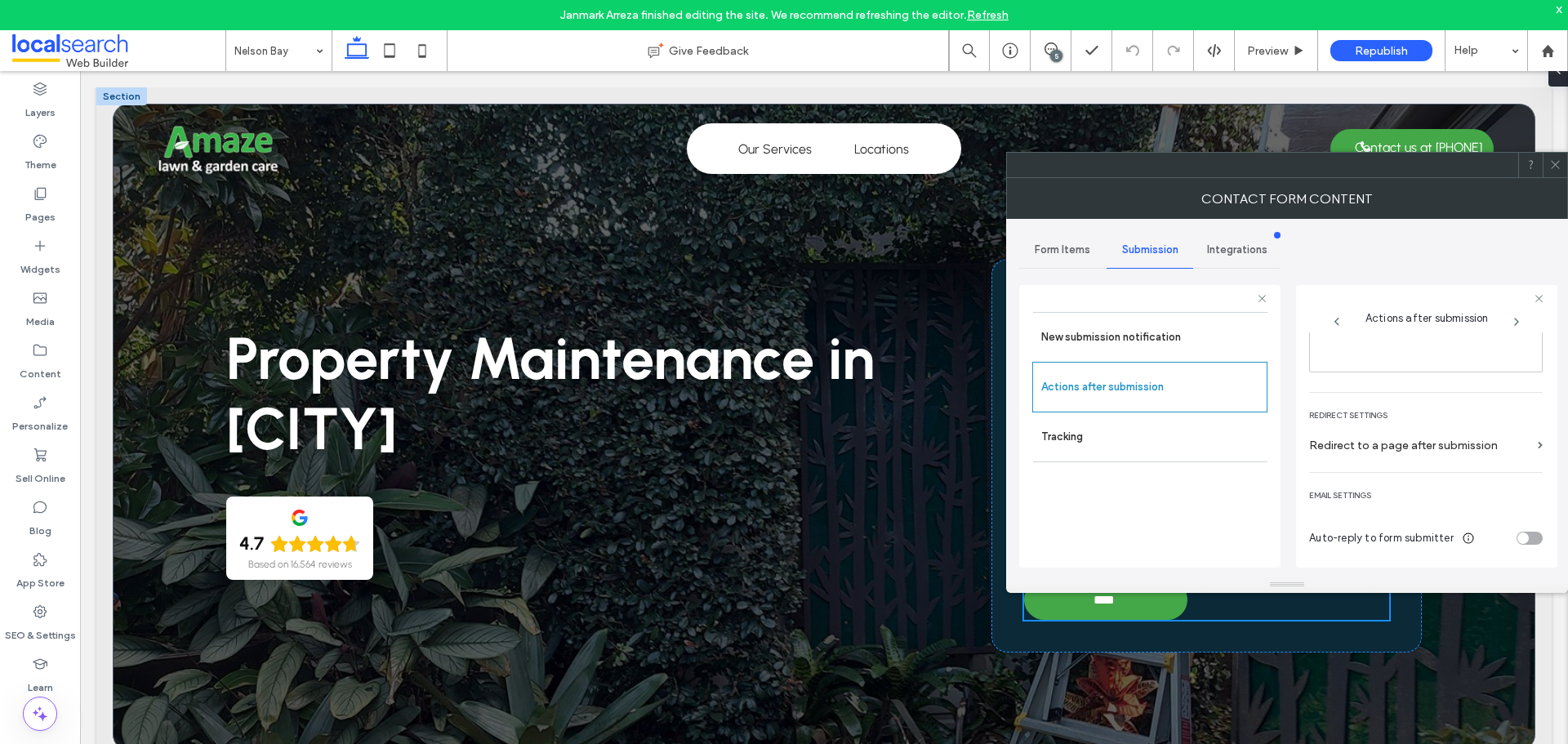 click 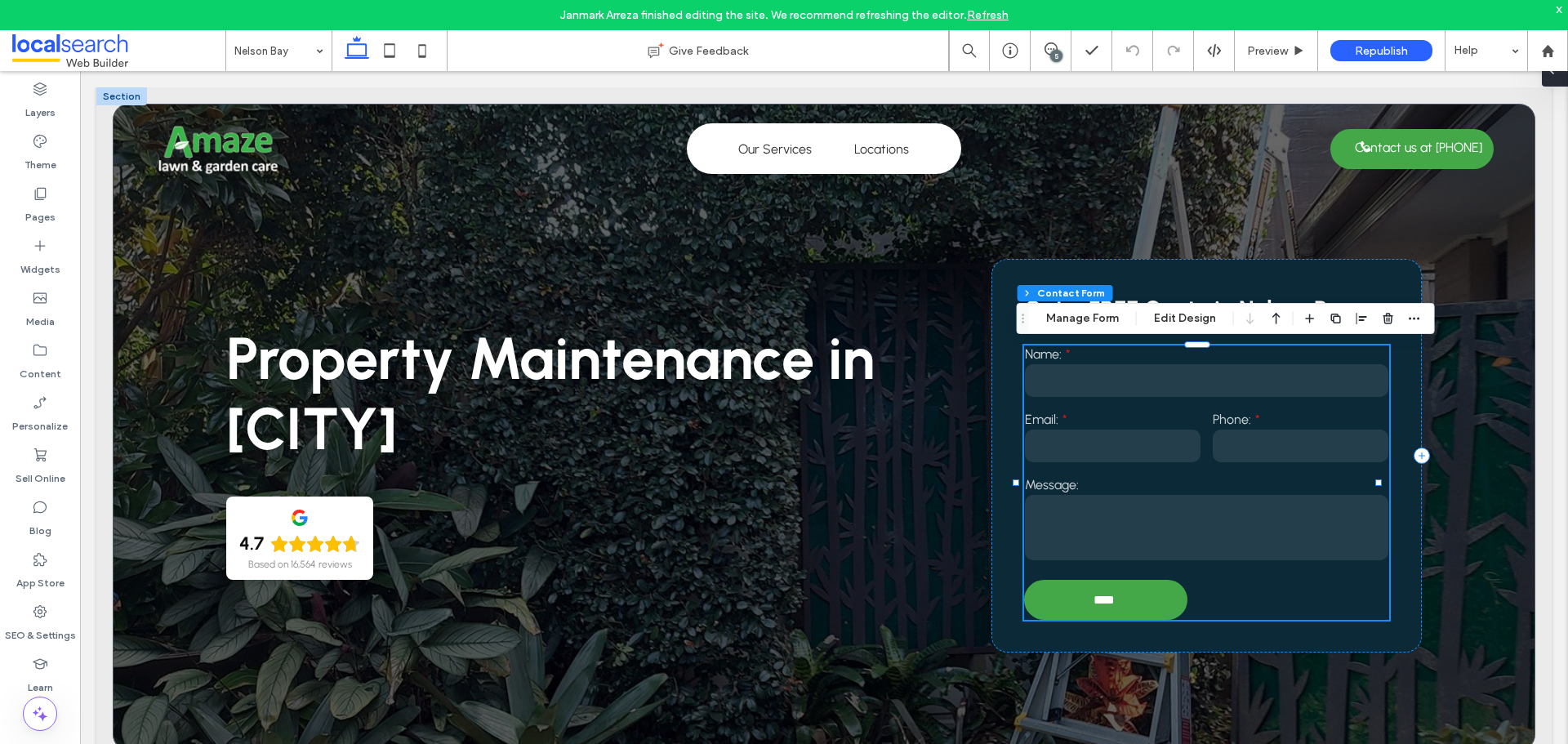 drag, startPoint x: 1554, startPoint y: 72, endPoint x: 1472, endPoint y: 2, distance: 107.81466 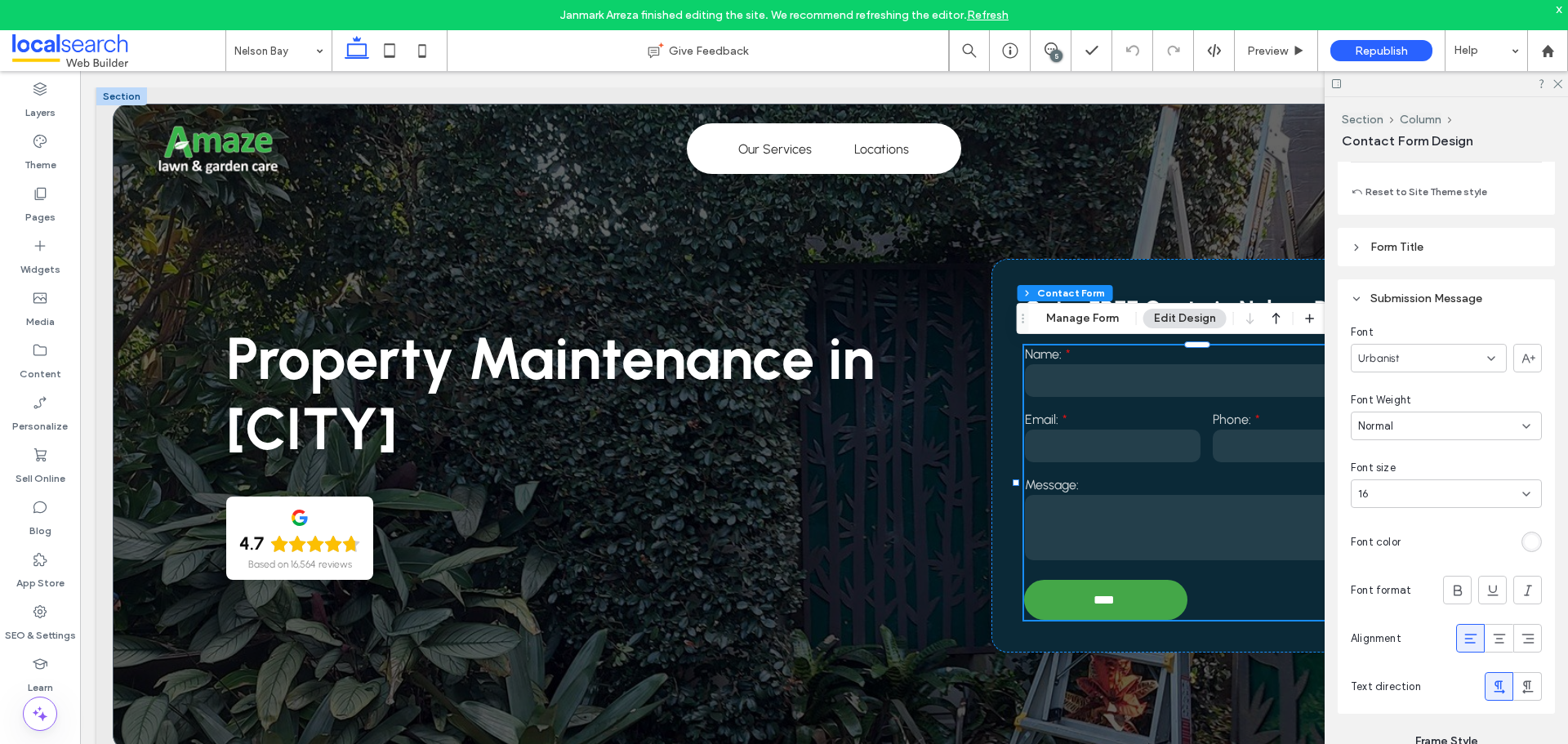 scroll, scrollTop: 1552, scrollLeft: 0, axis: vertical 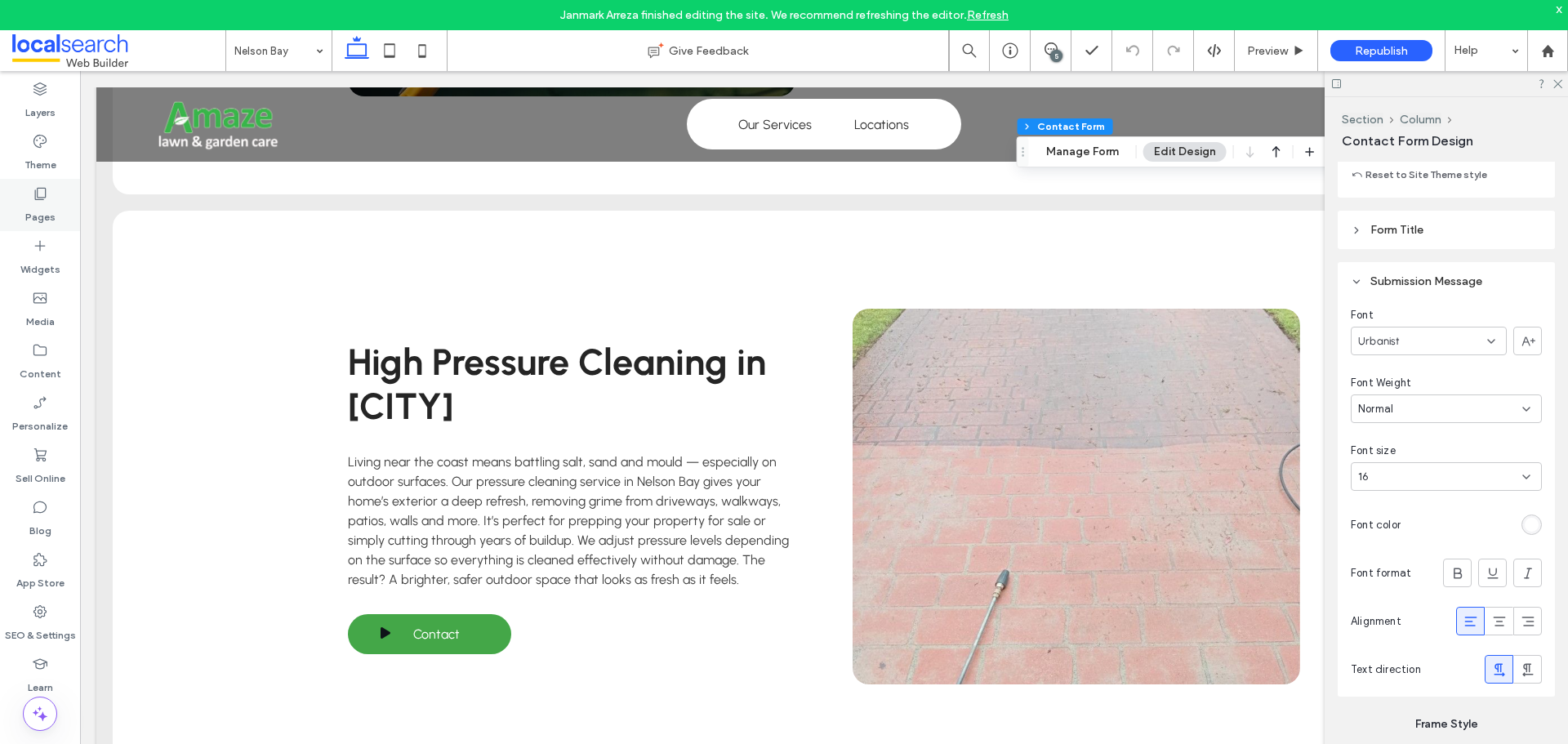 click on "Pages" at bounding box center (40, 213) 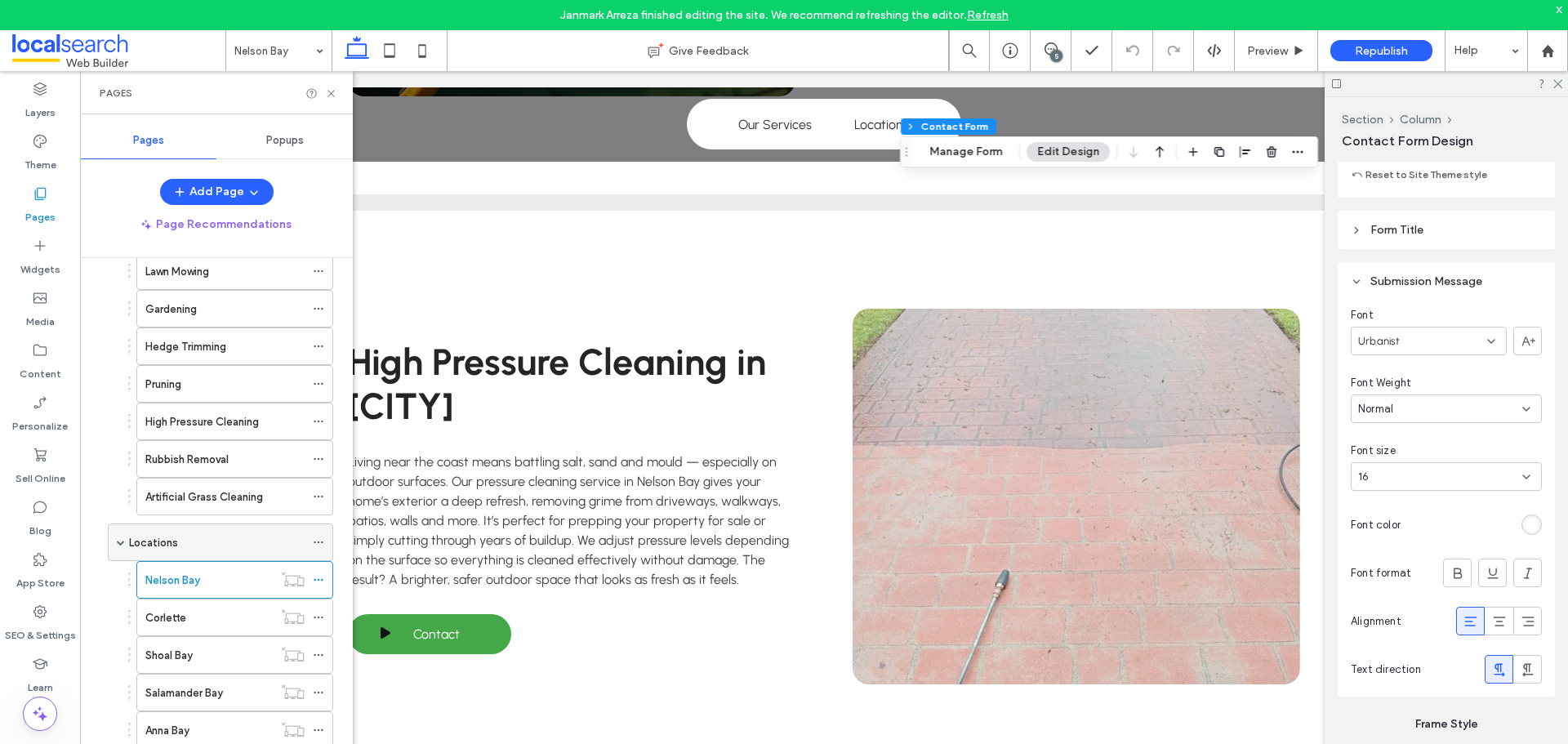 scroll, scrollTop: 186, scrollLeft: 0, axis: vertical 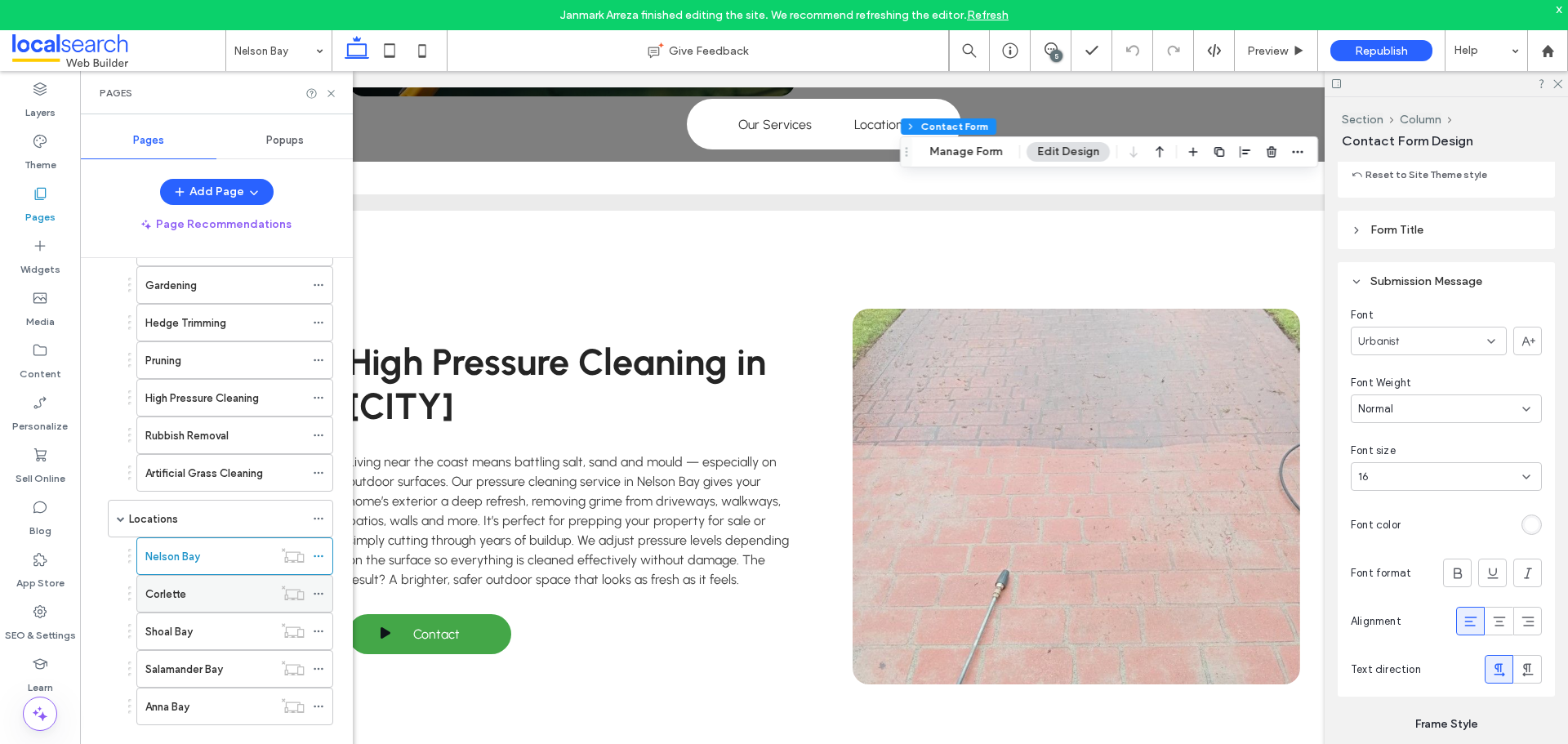 click on "Corlette" at bounding box center (209, 594) 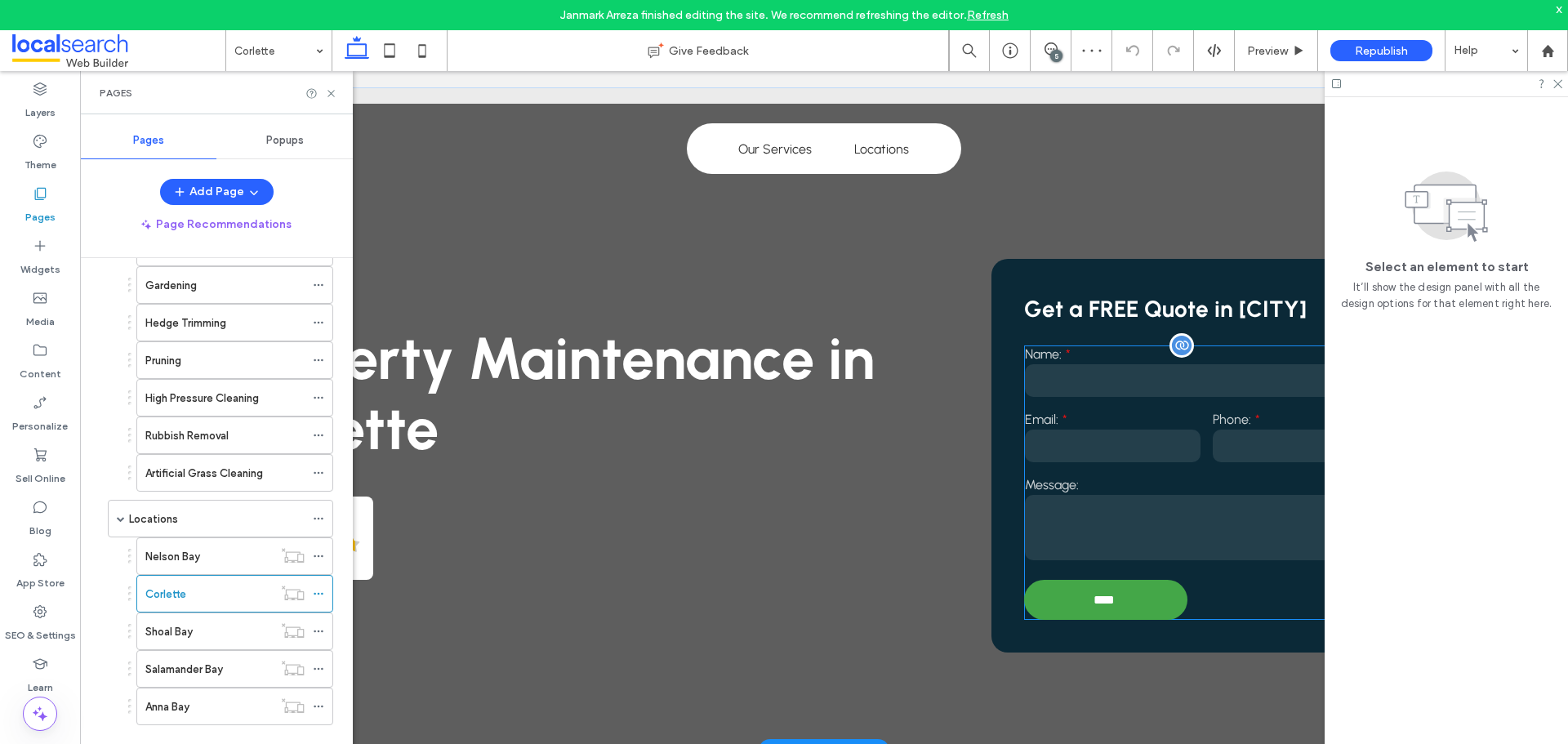 scroll, scrollTop: 0, scrollLeft: 0, axis: both 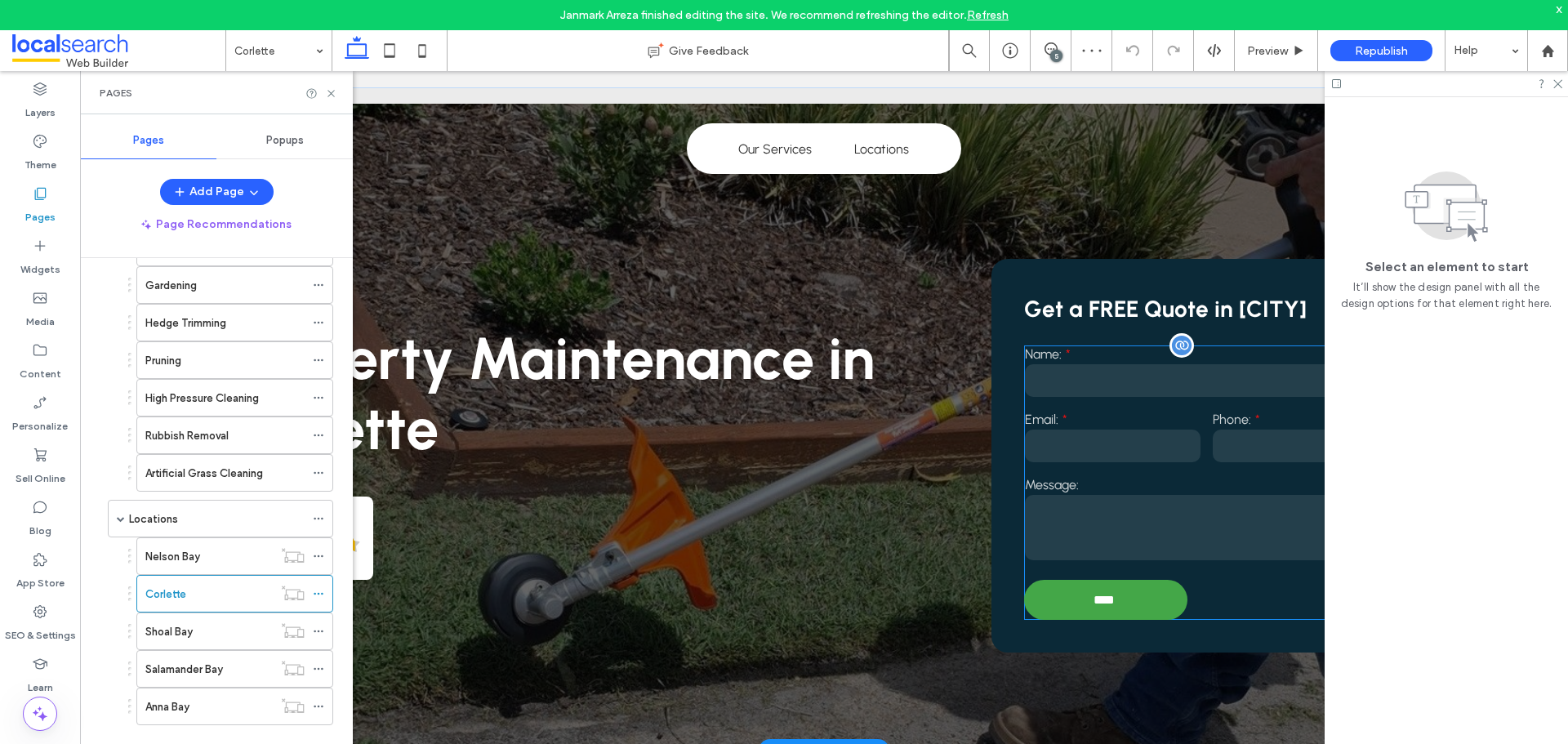 click at bounding box center [1112, 446] 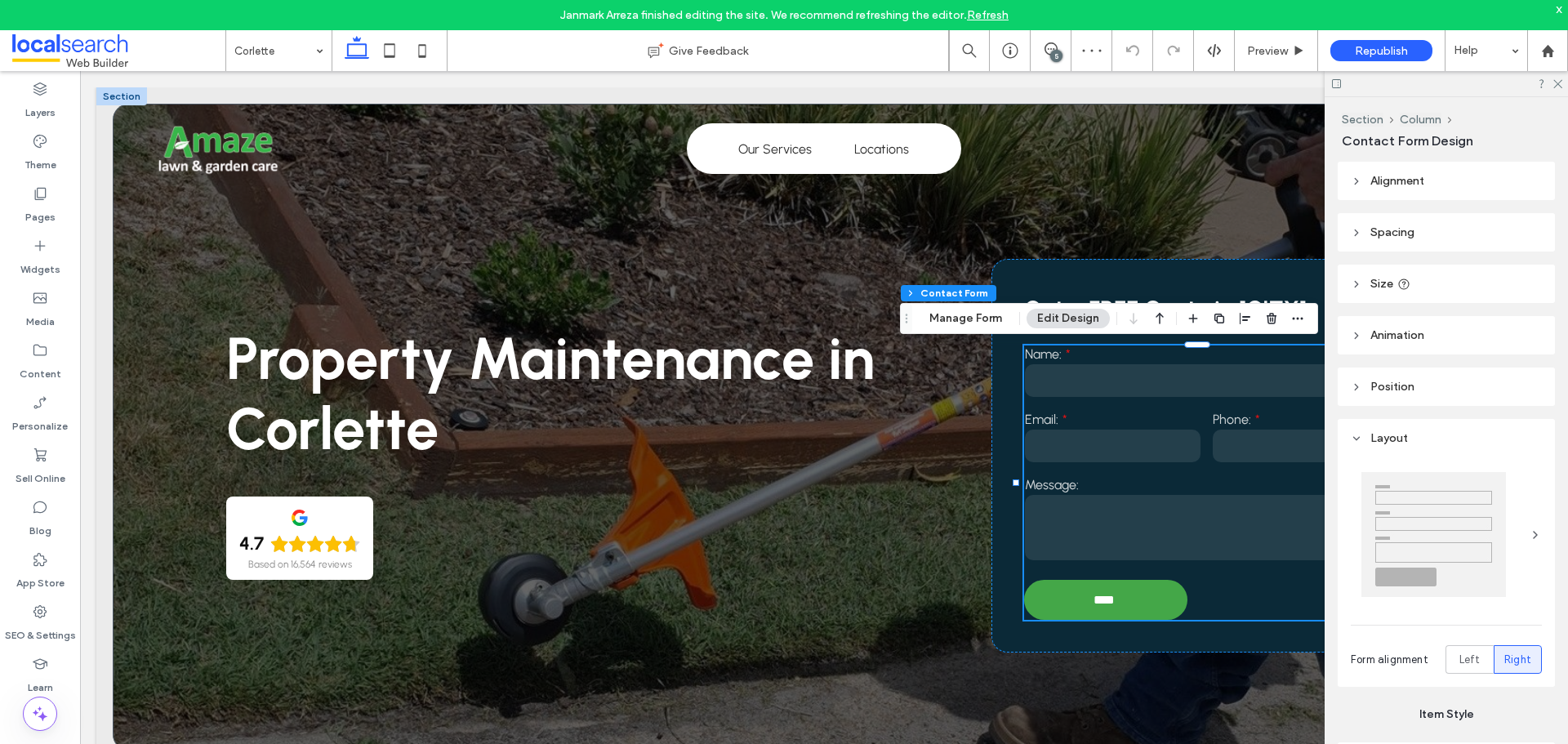 type on "**" 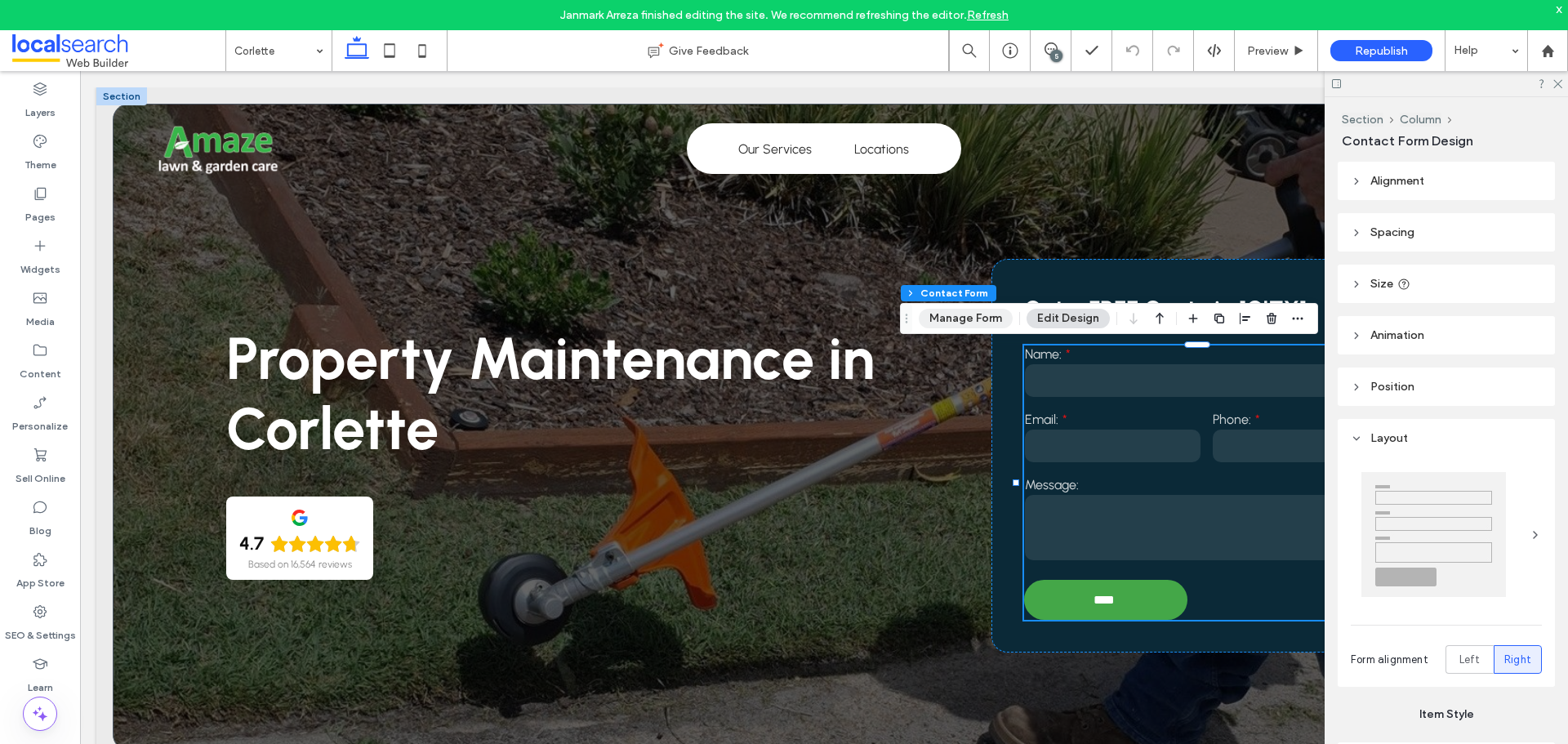 click on "Manage Form" at bounding box center [965, 319] 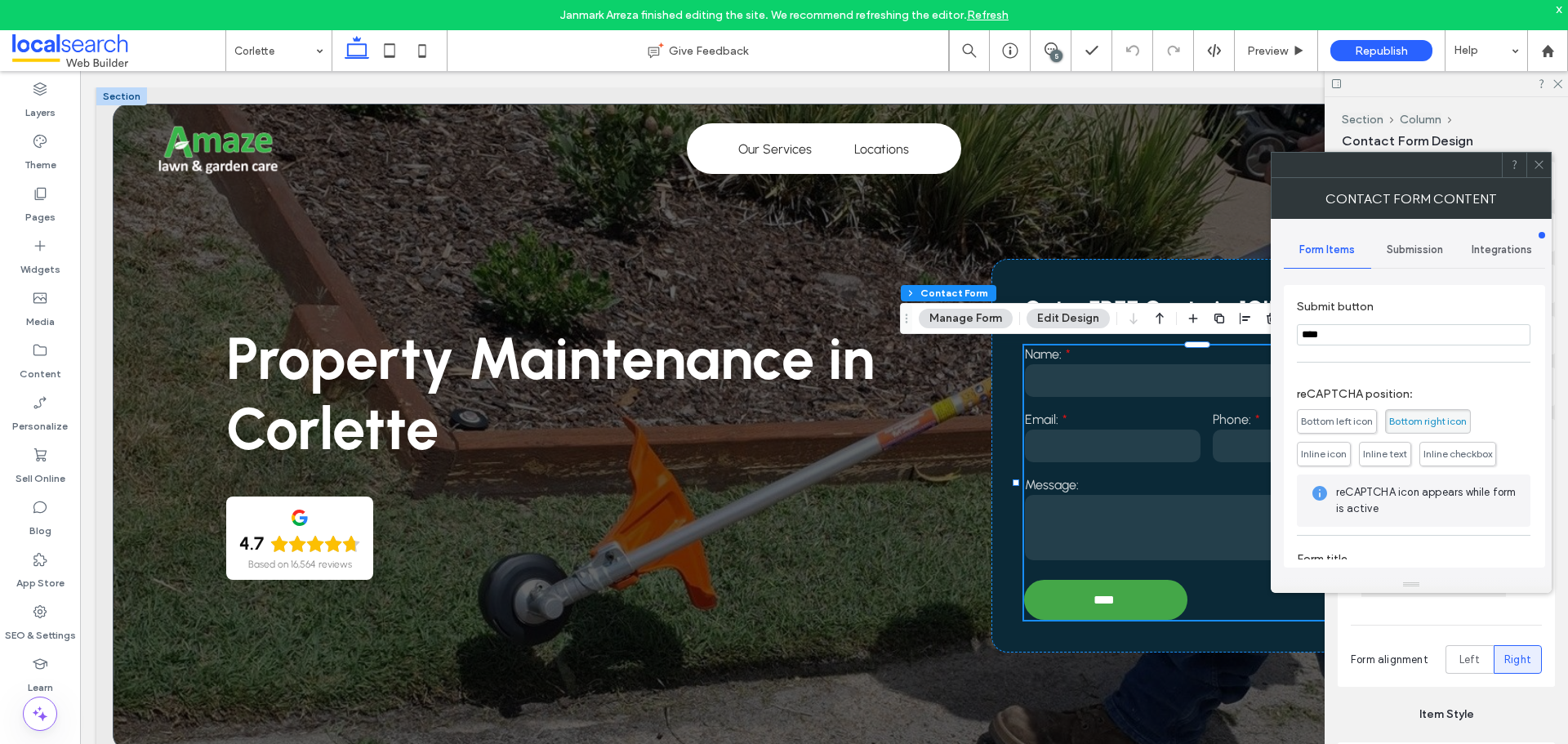 scroll, scrollTop: 331, scrollLeft: 0, axis: vertical 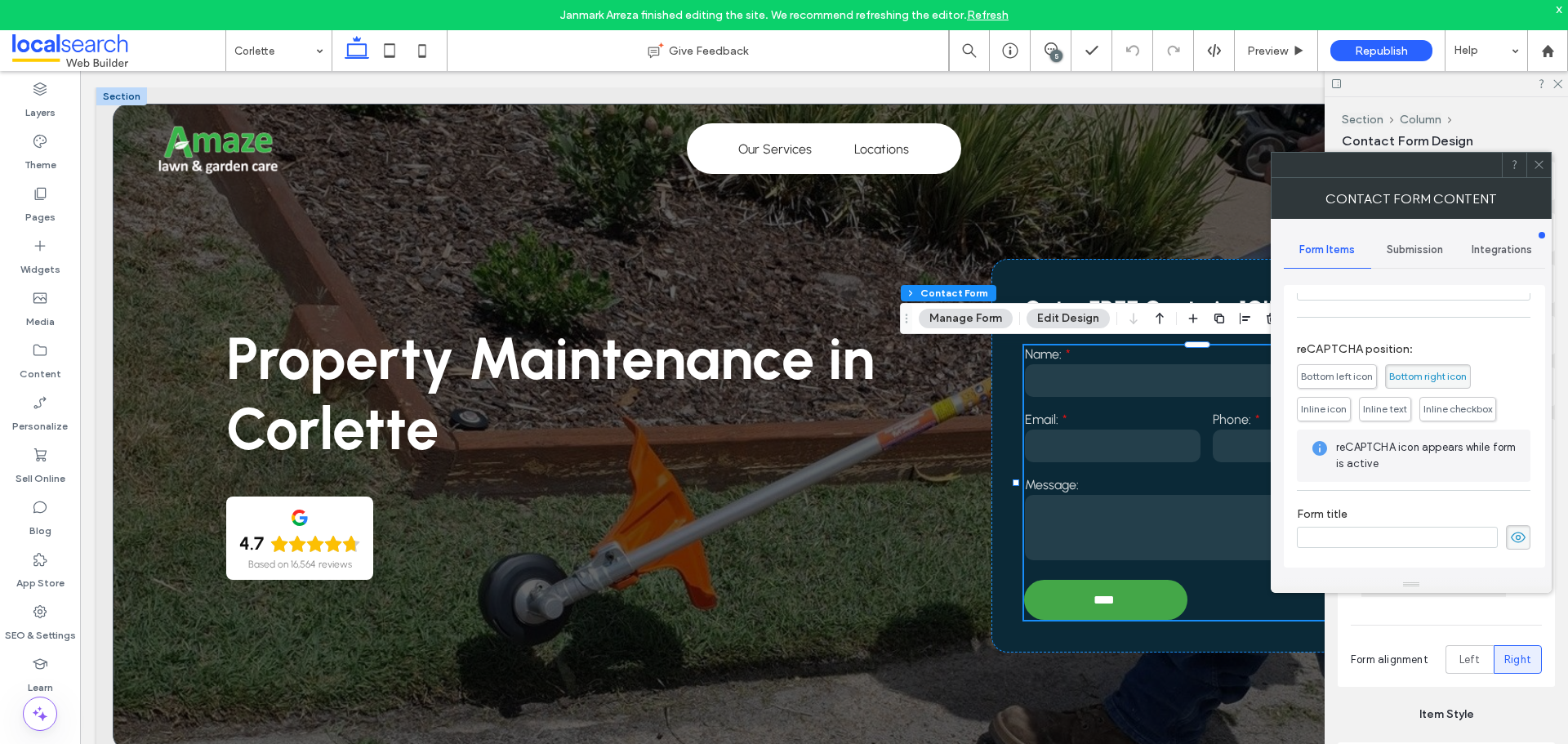click on "Submission" at bounding box center [1414, 250] 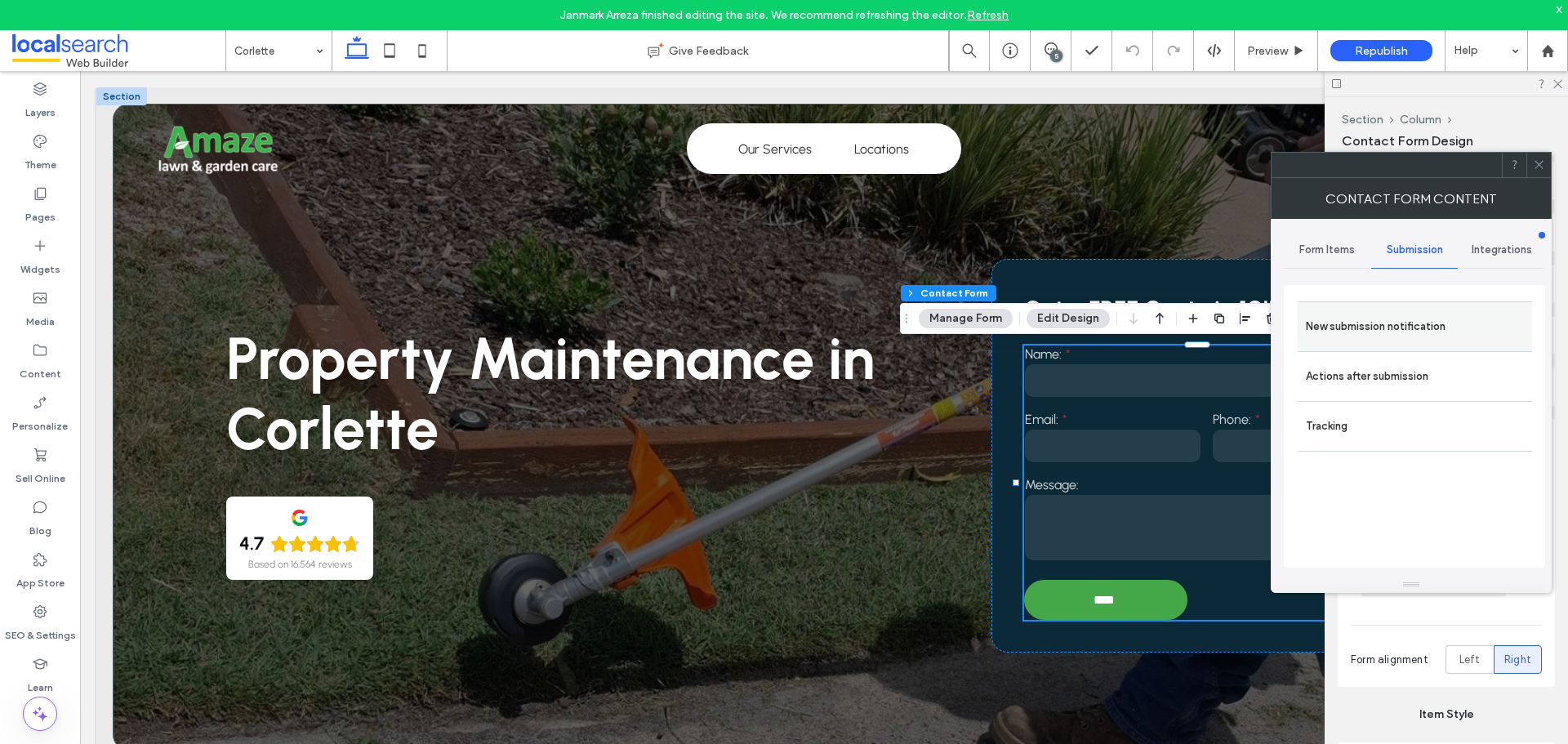 click on "New submission notification" at bounding box center [1414, 326] 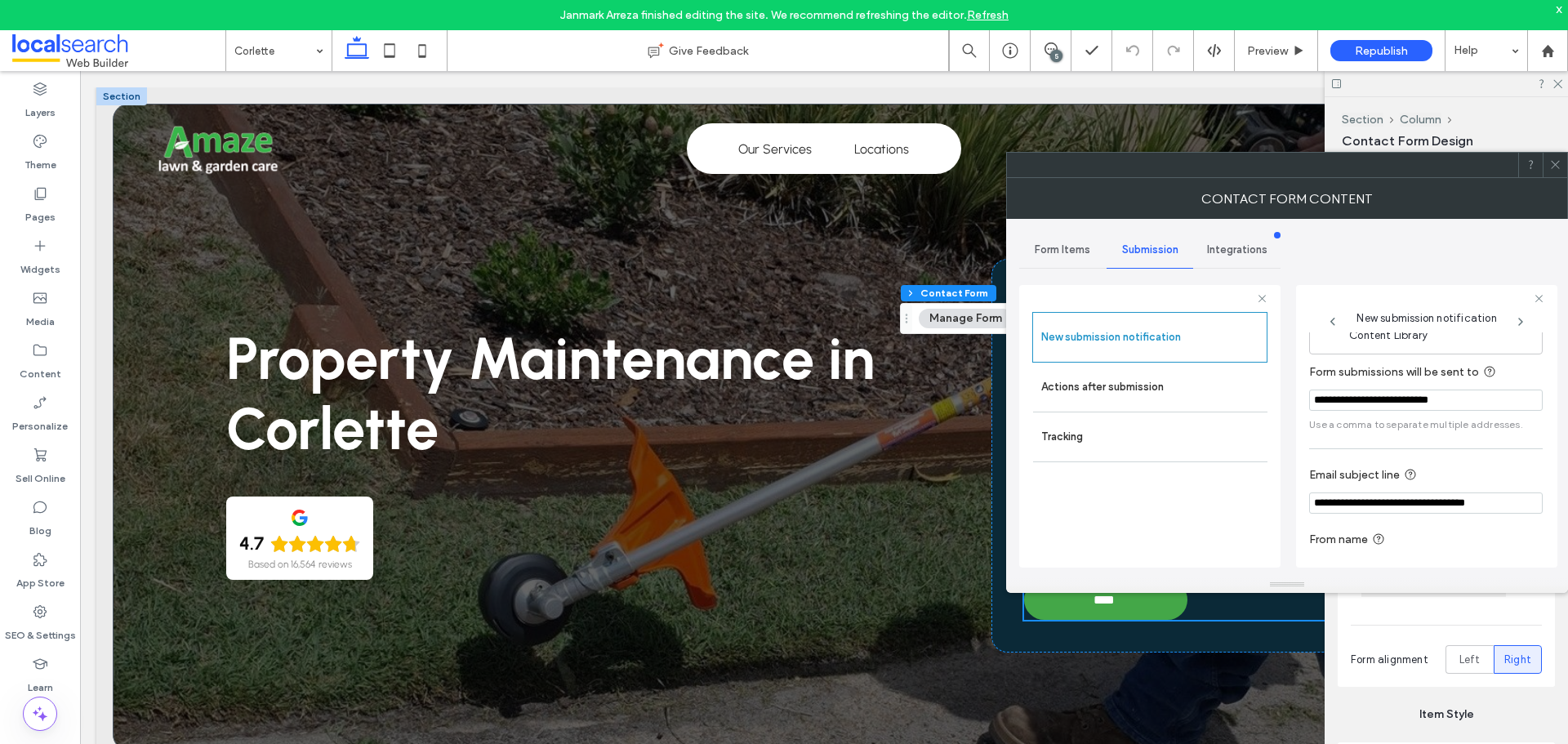 scroll, scrollTop: 85, scrollLeft: 0, axis: vertical 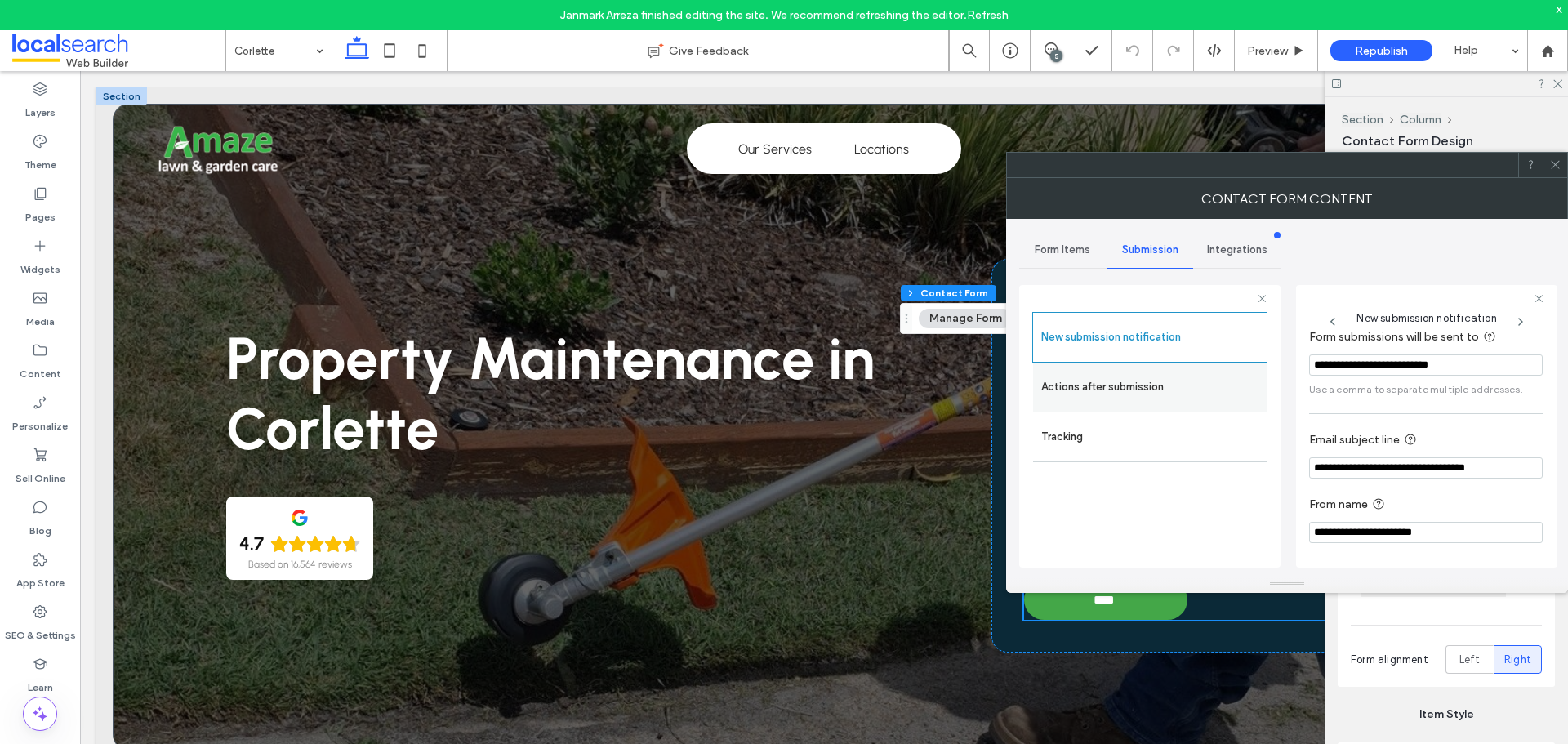 click on "Actions after submission" at bounding box center (1150, 387) 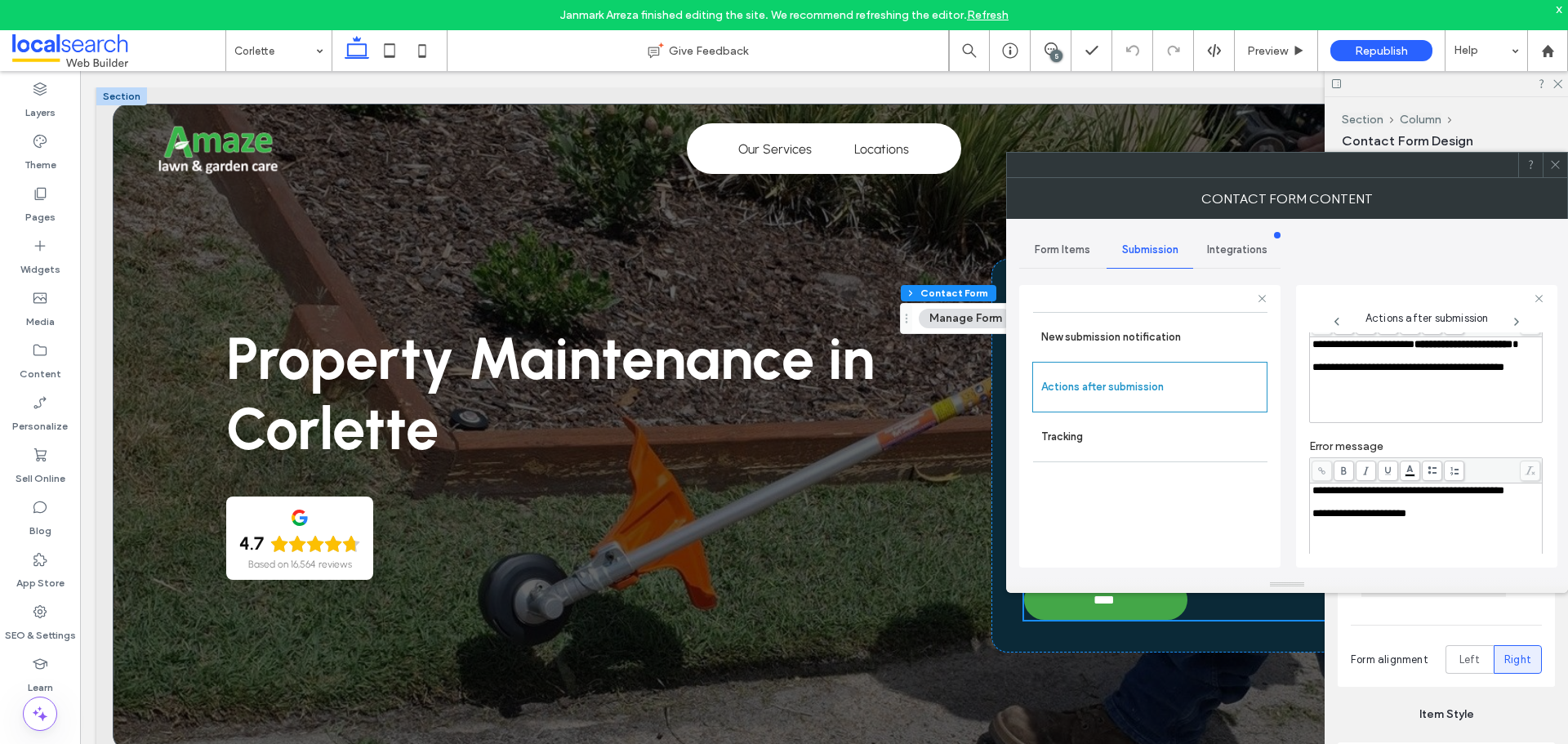 scroll, scrollTop: 282, scrollLeft: 0, axis: vertical 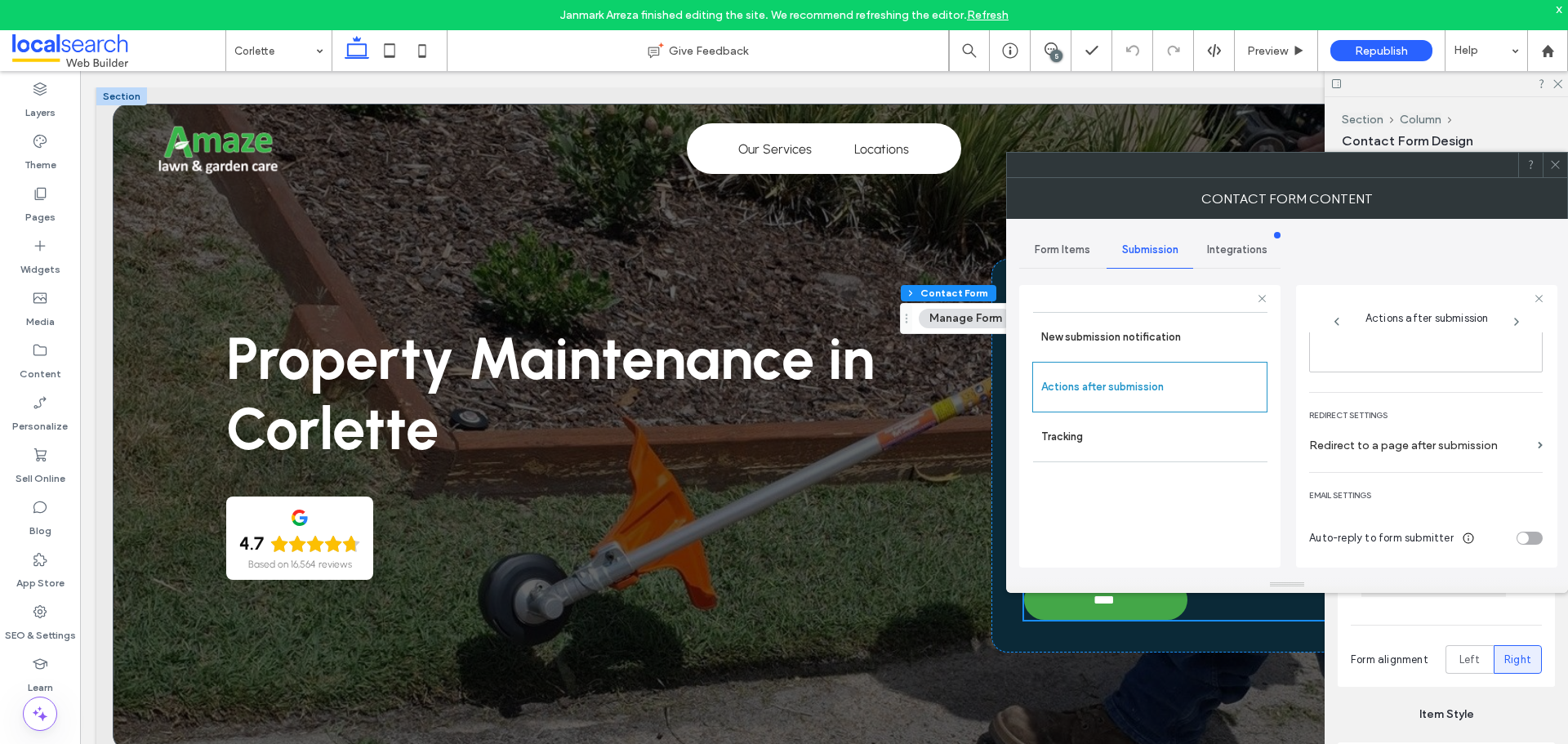 click 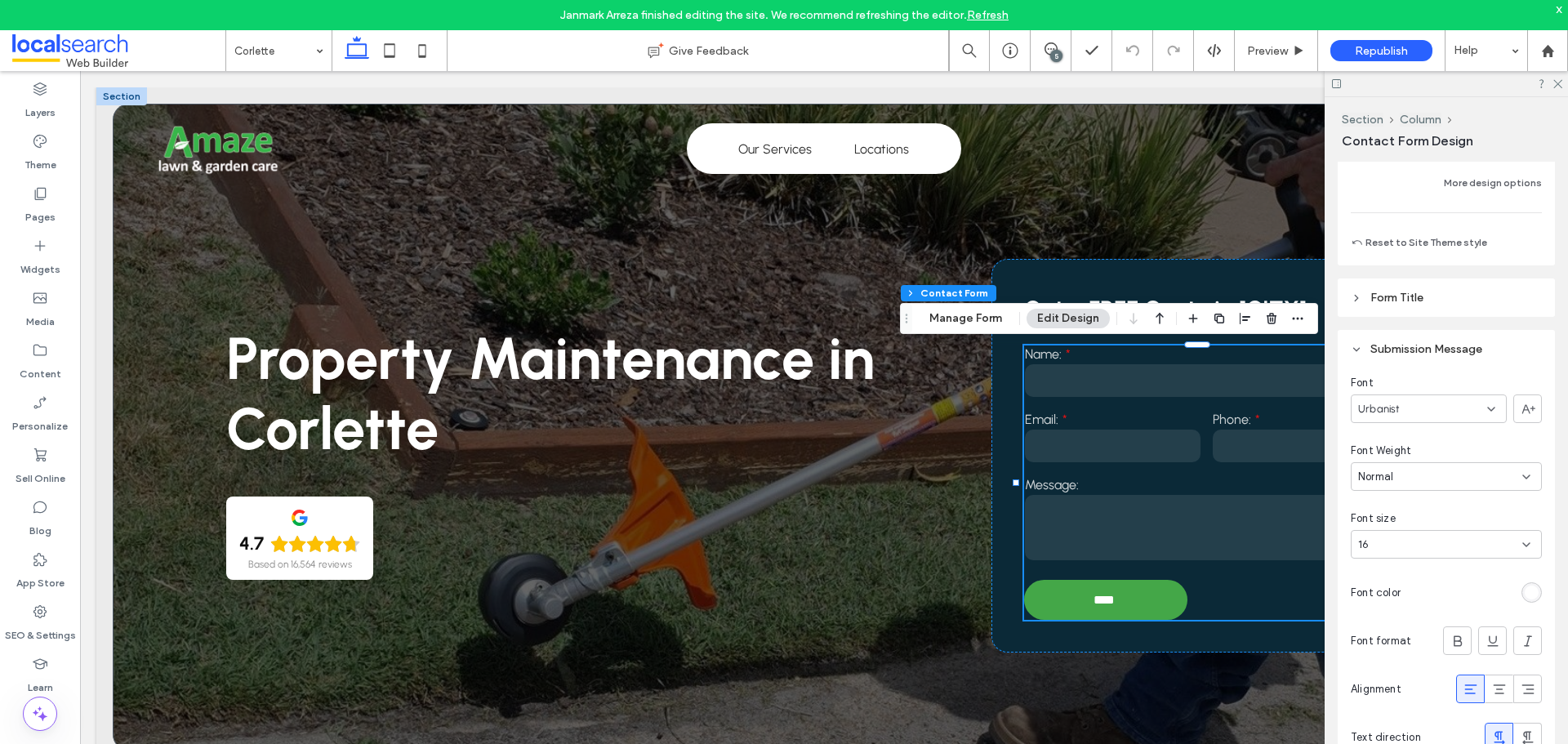 scroll, scrollTop: 1640, scrollLeft: 0, axis: vertical 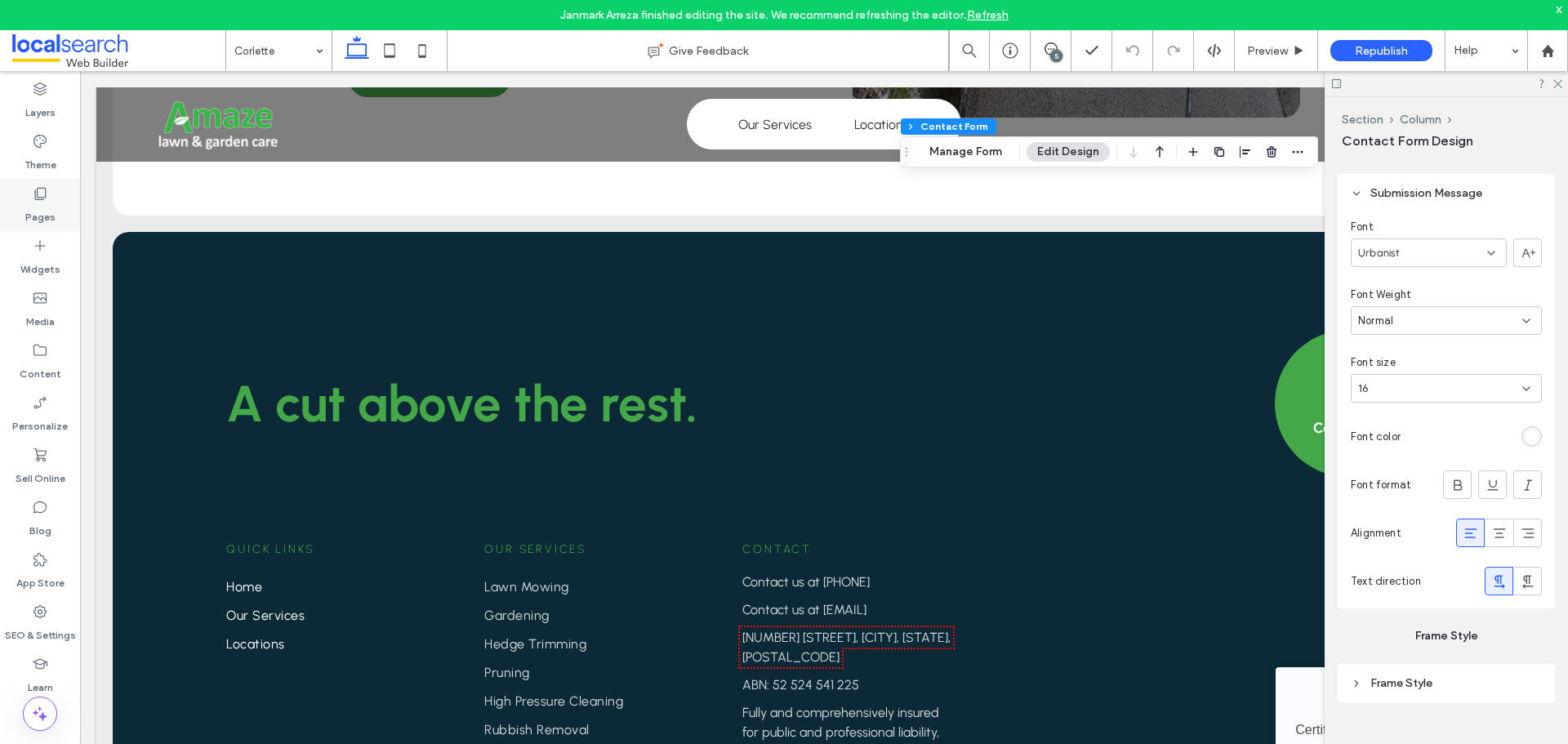 click on "Pages" at bounding box center (40, 205) 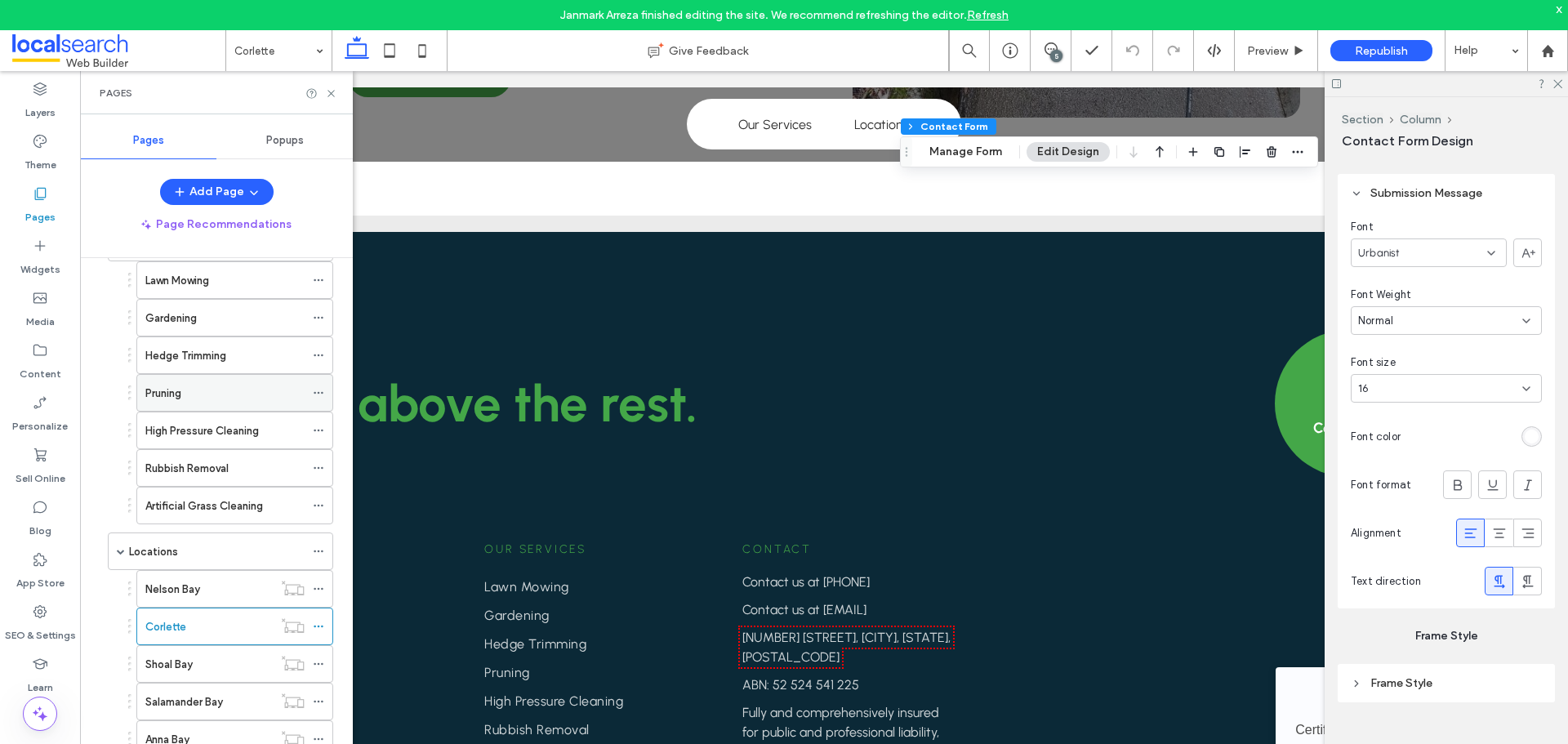 scroll, scrollTop: 186, scrollLeft: 0, axis: vertical 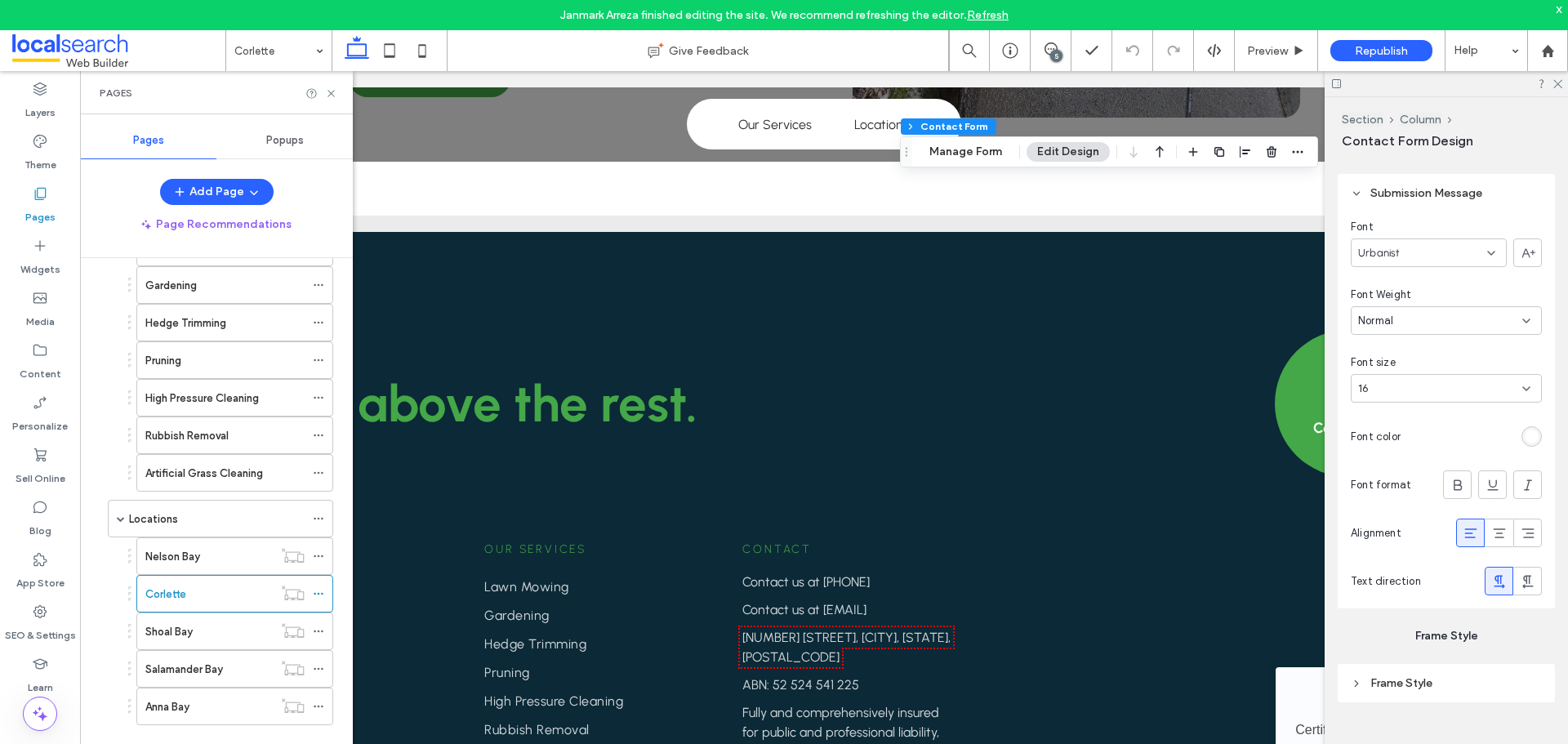 drag, startPoint x: 182, startPoint y: 634, endPoint x: 228, endPoint y: 657, distance: 51.42956 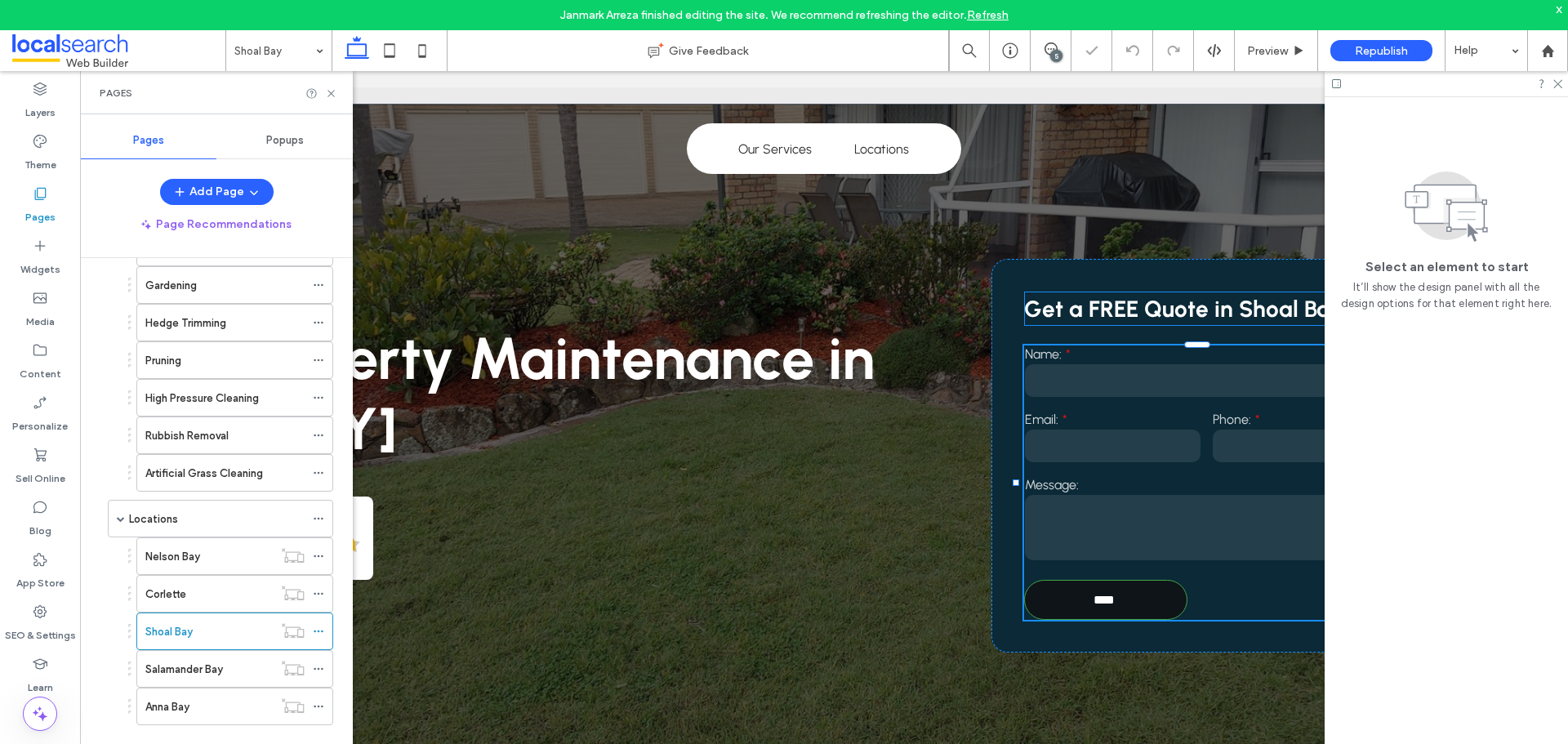scroll, scrollTop: 0, scrollLeft: 0, axis: both 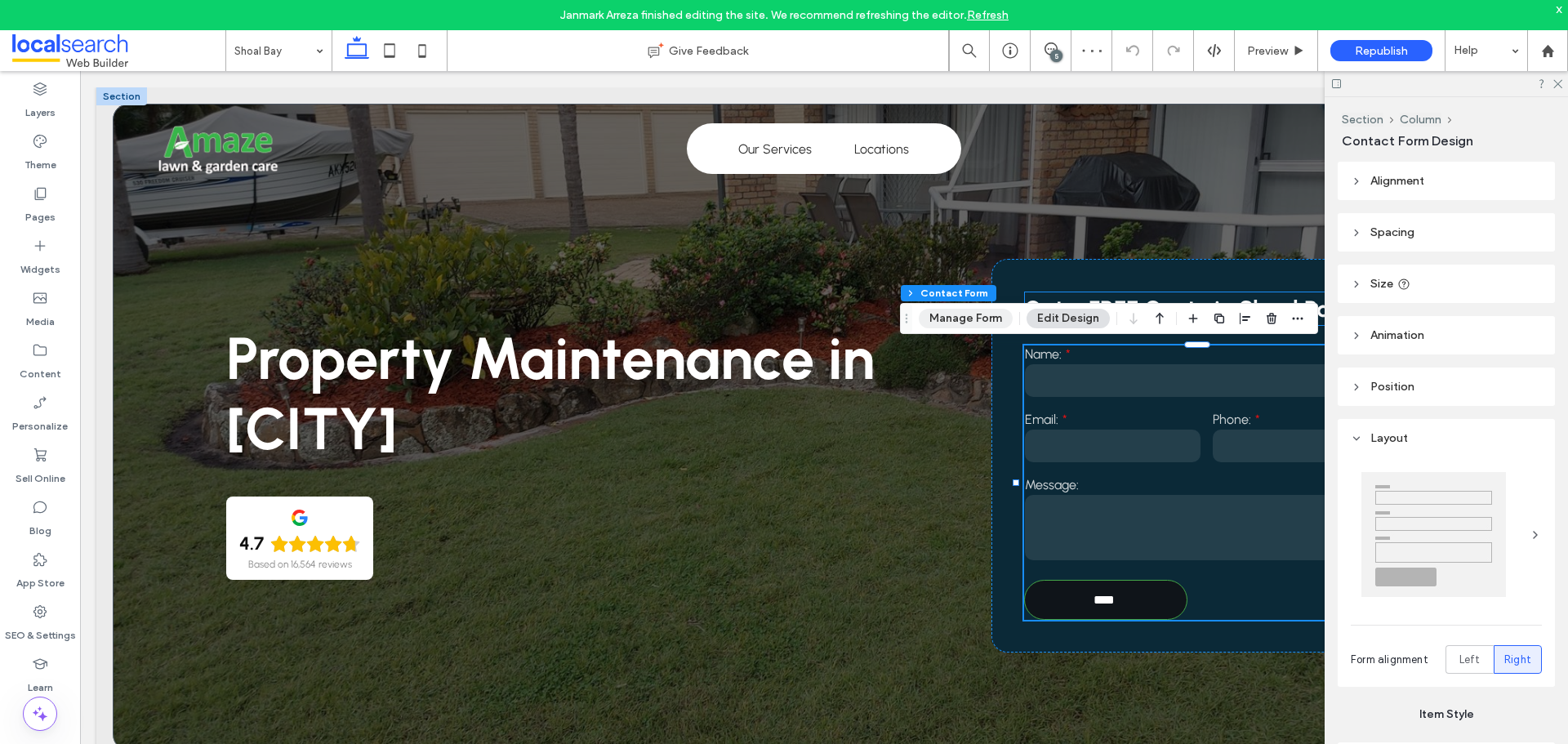 type on "**" 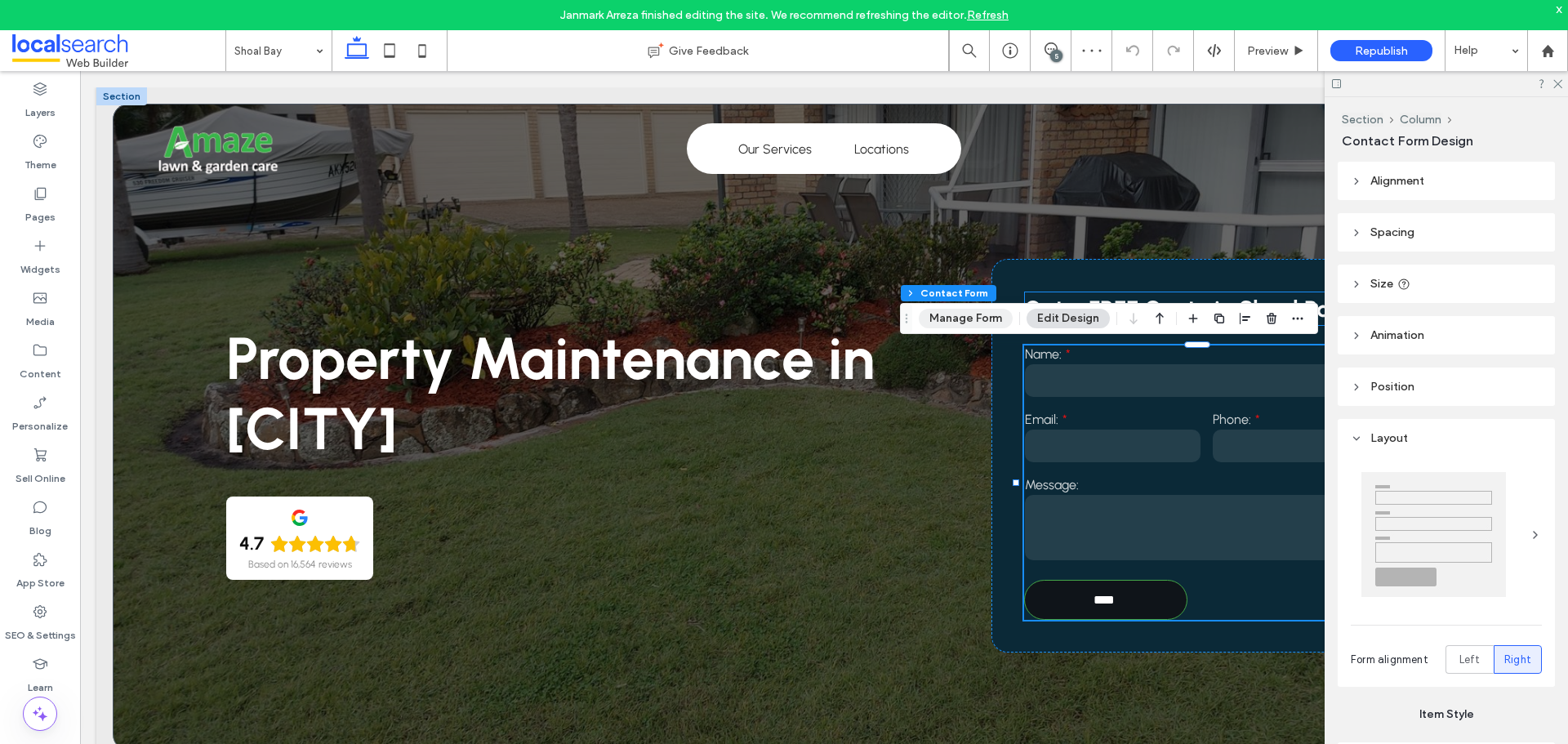 type on "**" 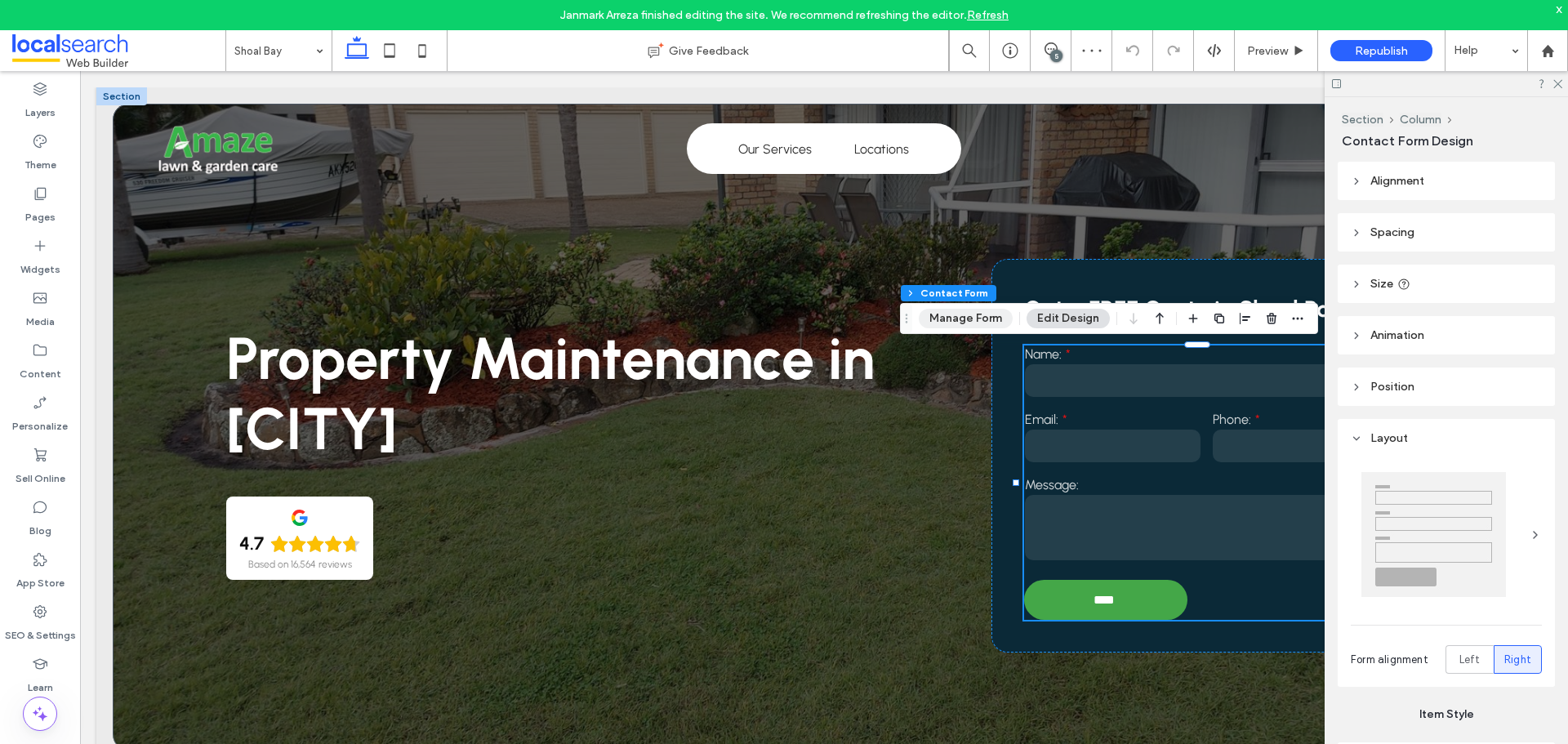 click on "Manage Form" at bounding box center [965, 319] 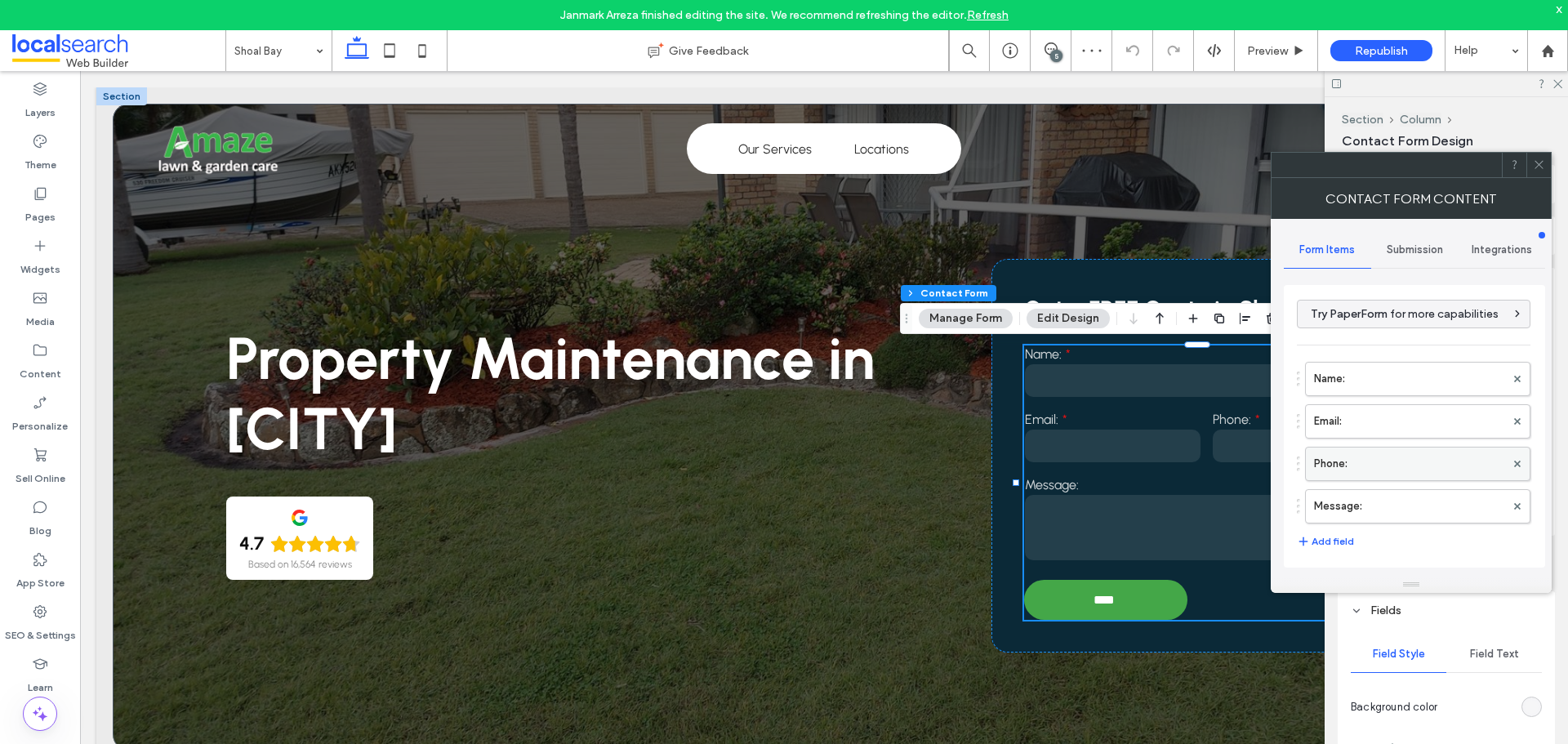 scroll, scrollTop: 163, scrollLeft: 0, axis: vertical 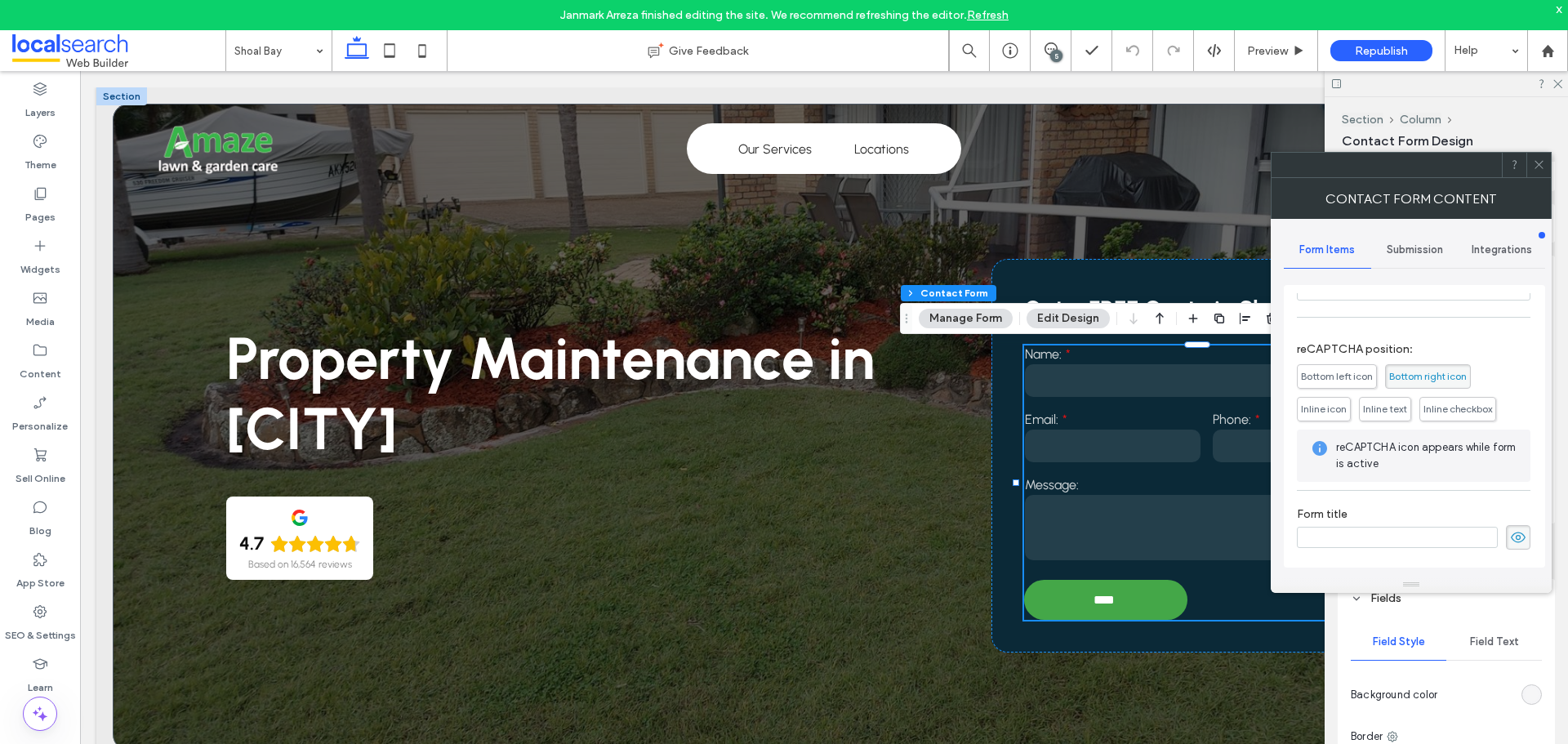 click on "Submission" at bounding box center (1414, 250) 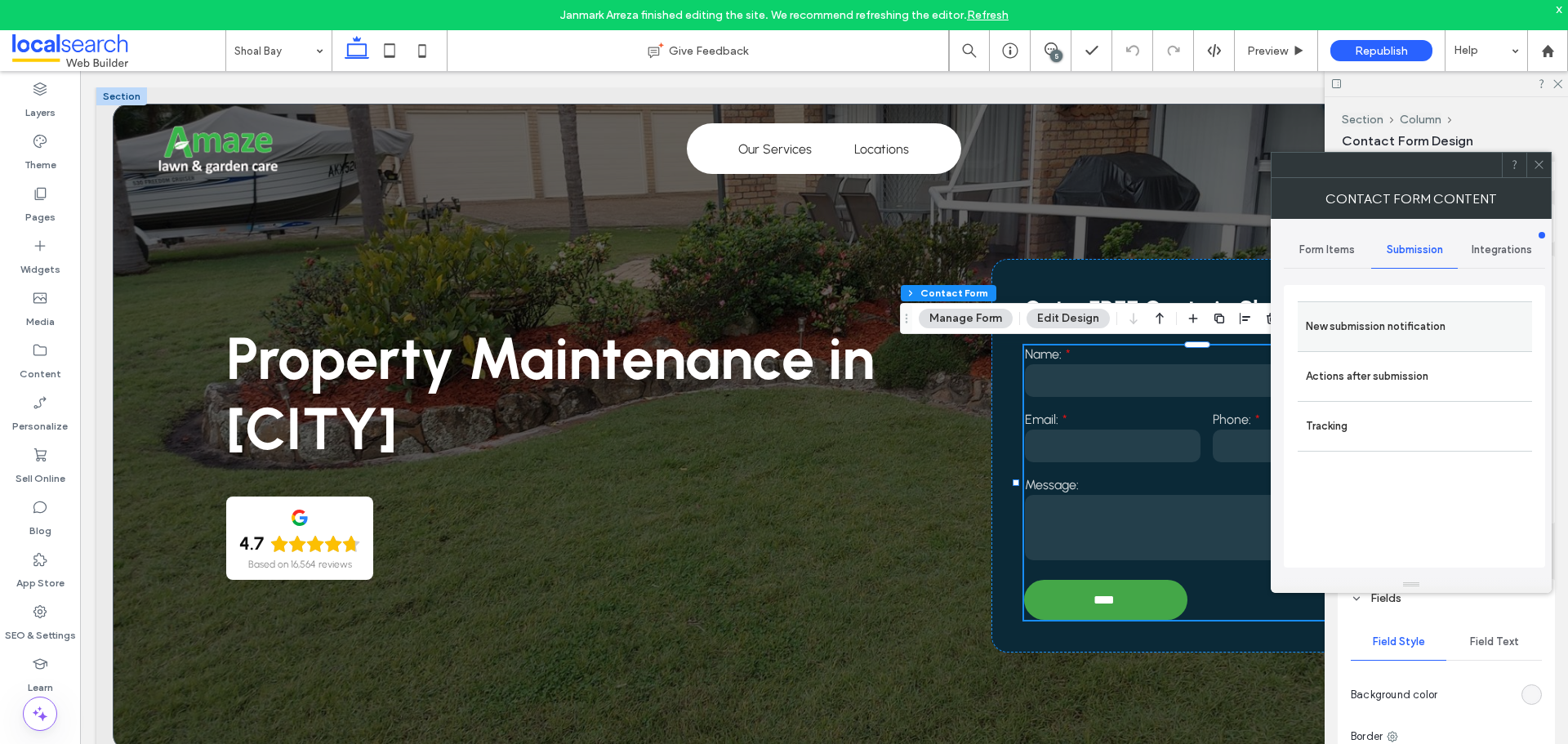 click on "New submission notification" at bounding box center (1414, 327) 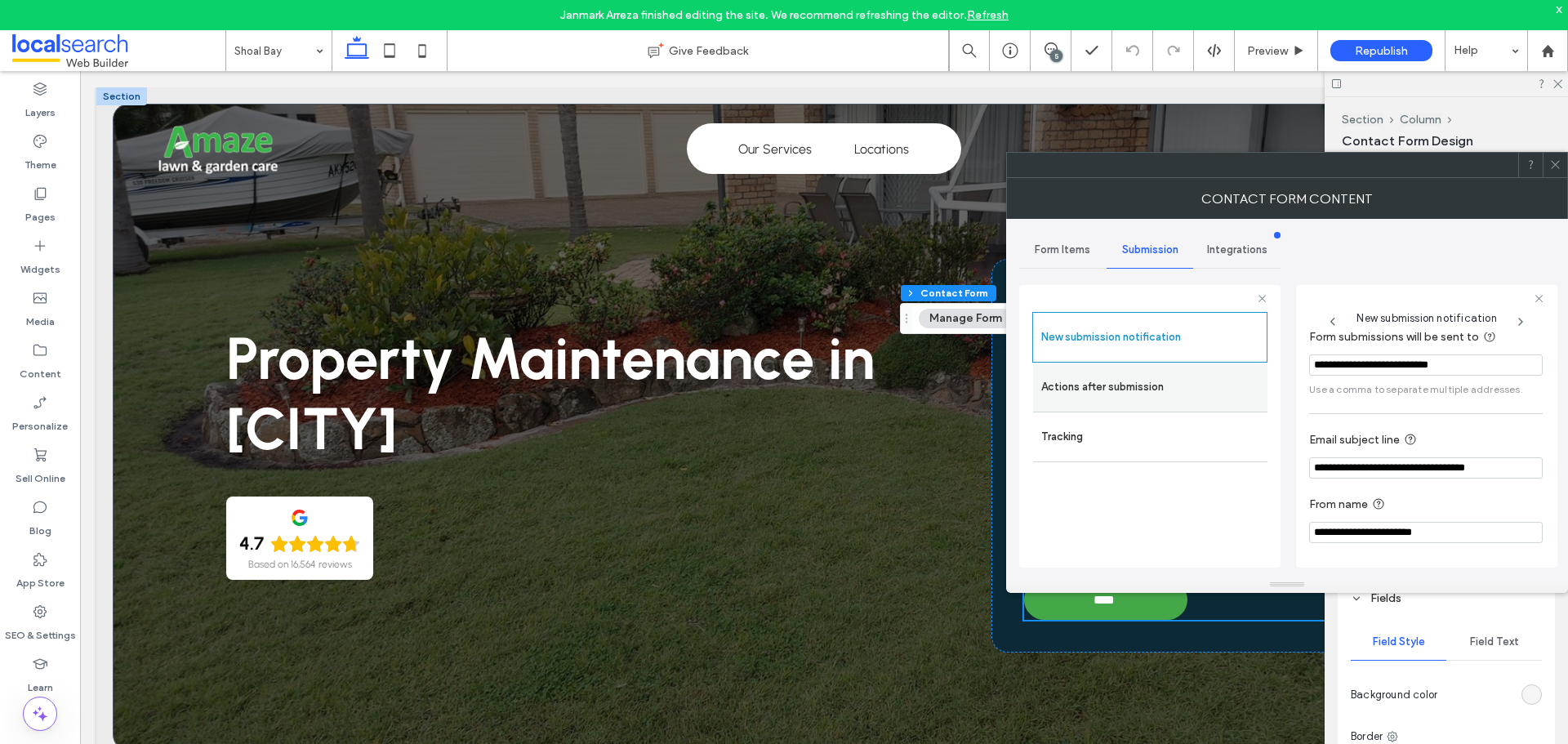 click on "Actions after submission" at bounding box center (1150, 387) 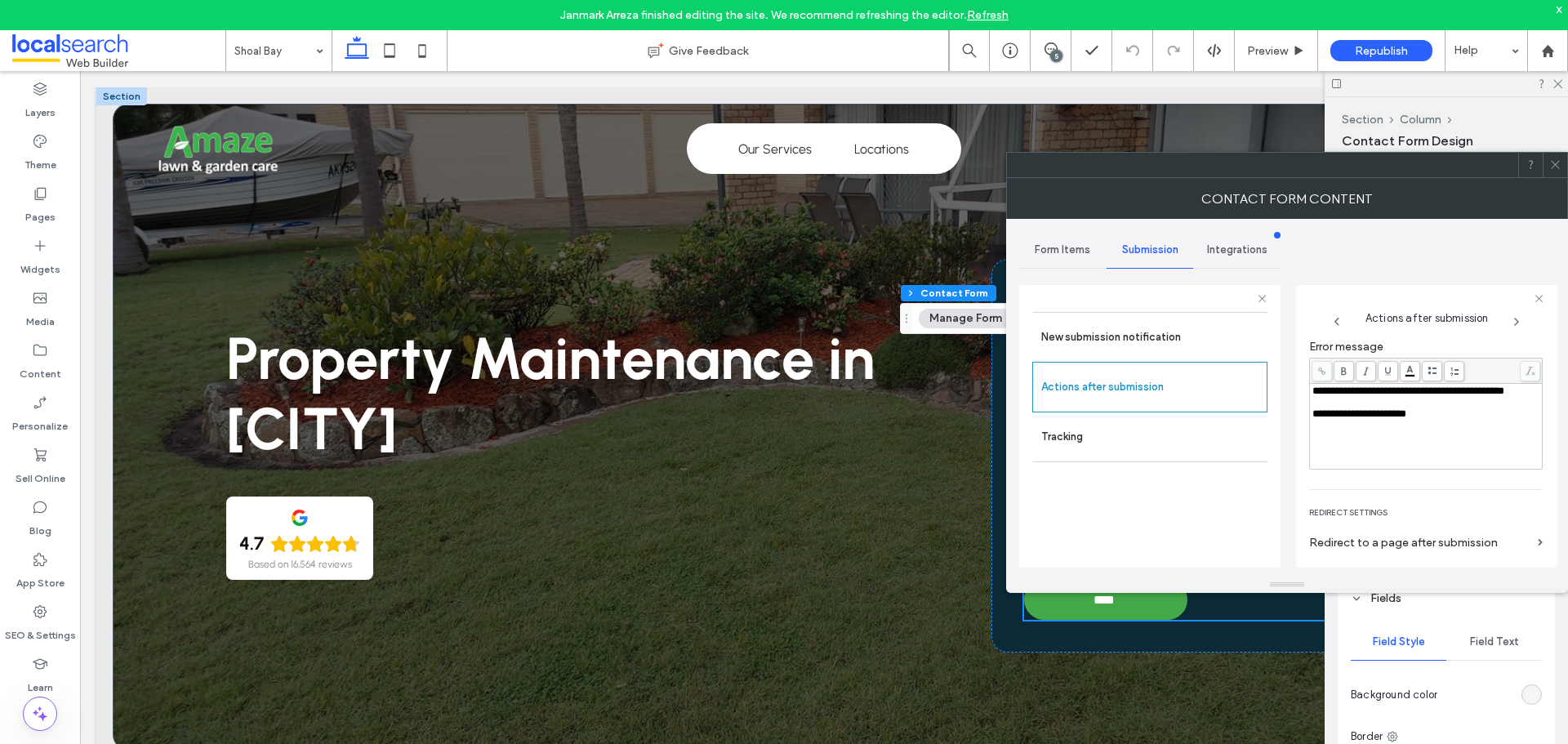 scroll, scrollTop: 282, scrollLeft: 0, axis: vertical 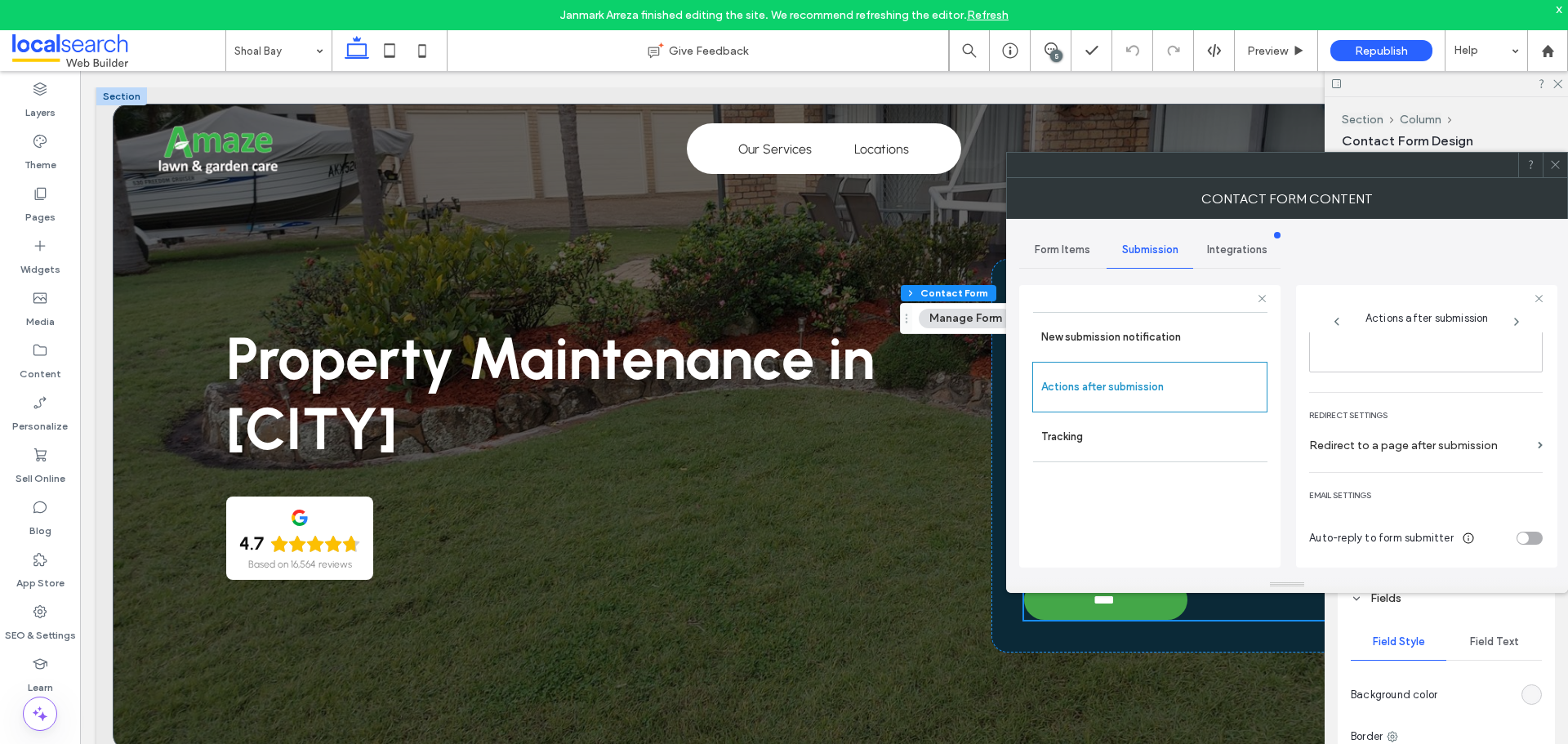 click 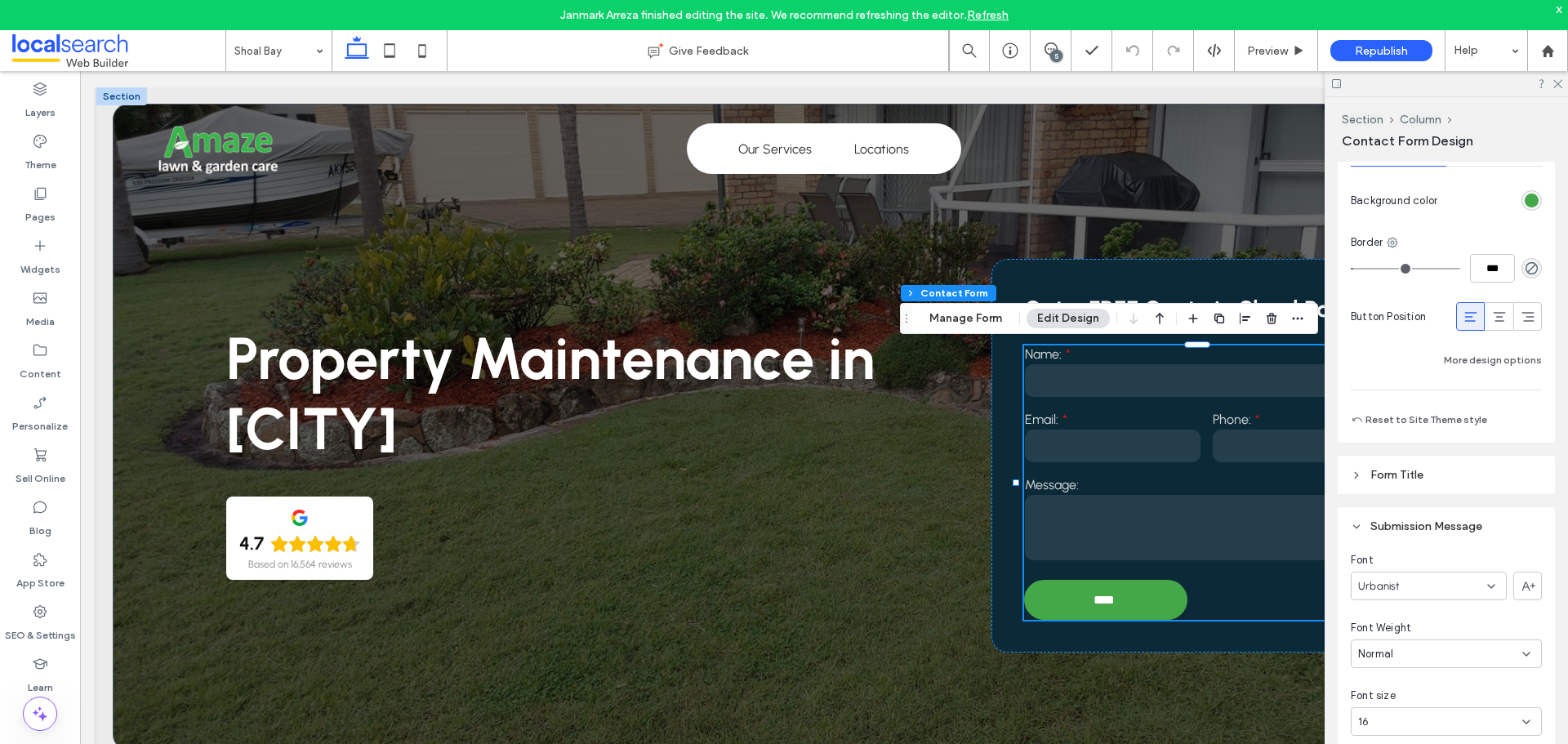 scroll, scrollTop: 1633, scrollLeft: 0, axis: vertical 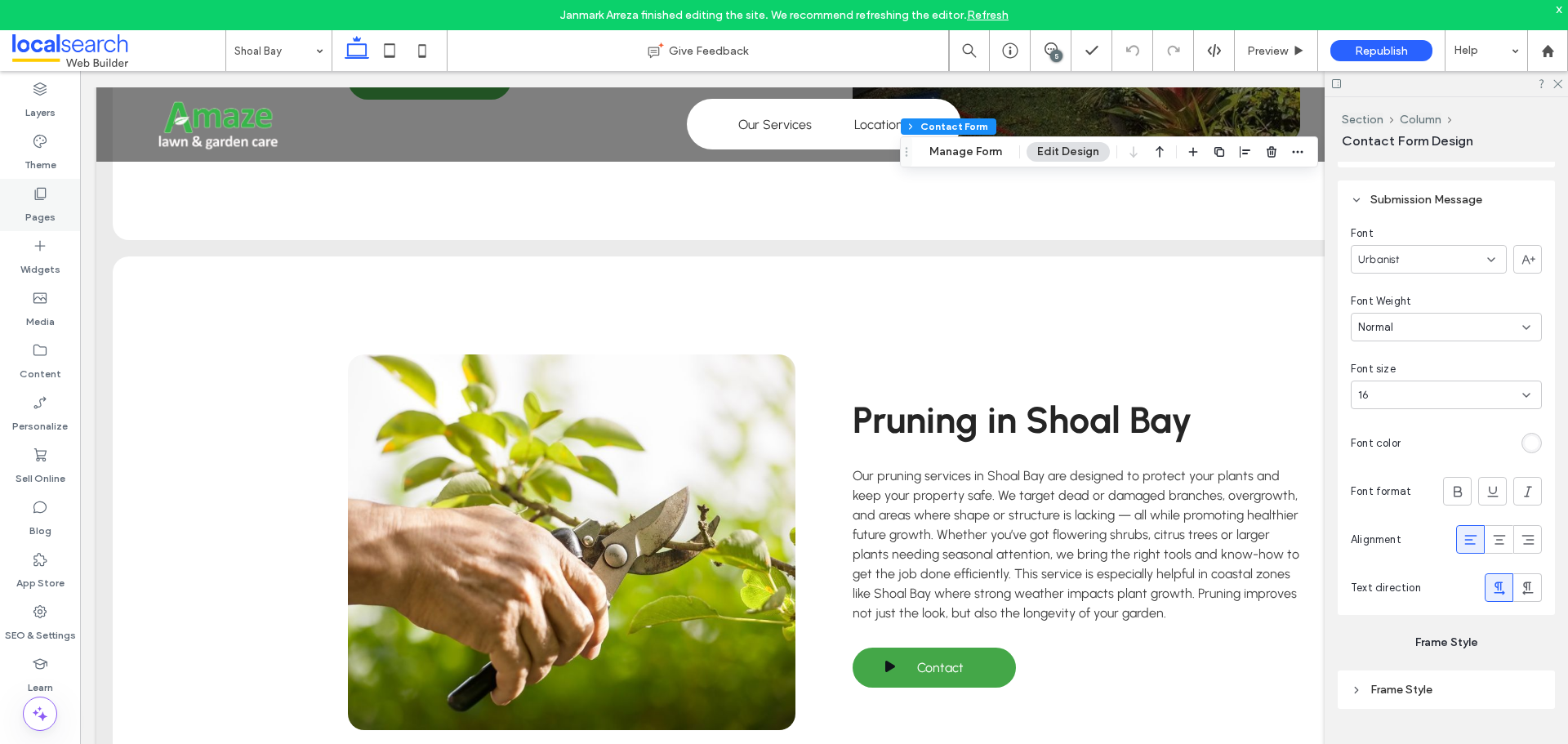 click on "Pages" at bounding box center (40, 213) 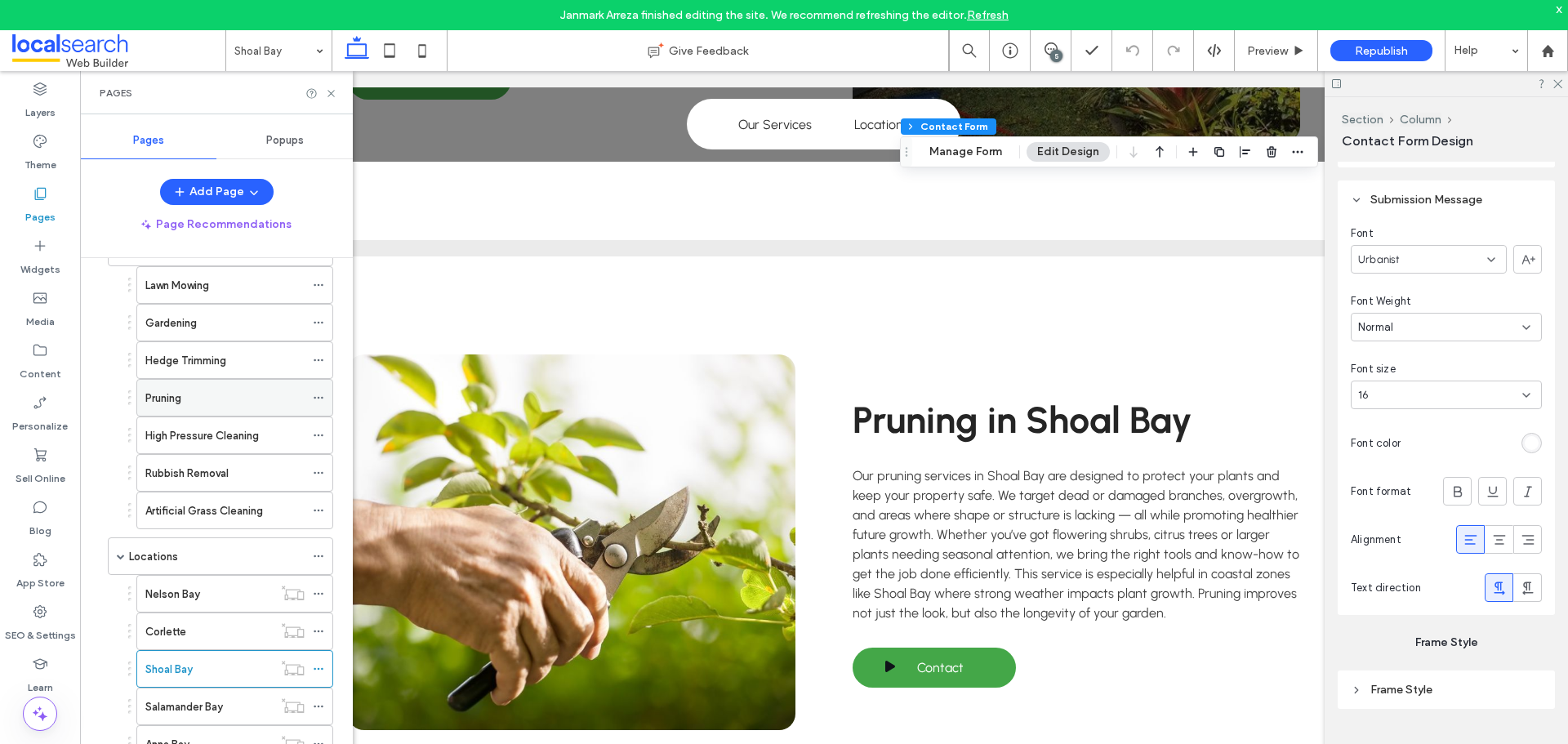 scroll, scrollTop: 186, scrollLeft: 0, axis: vertical 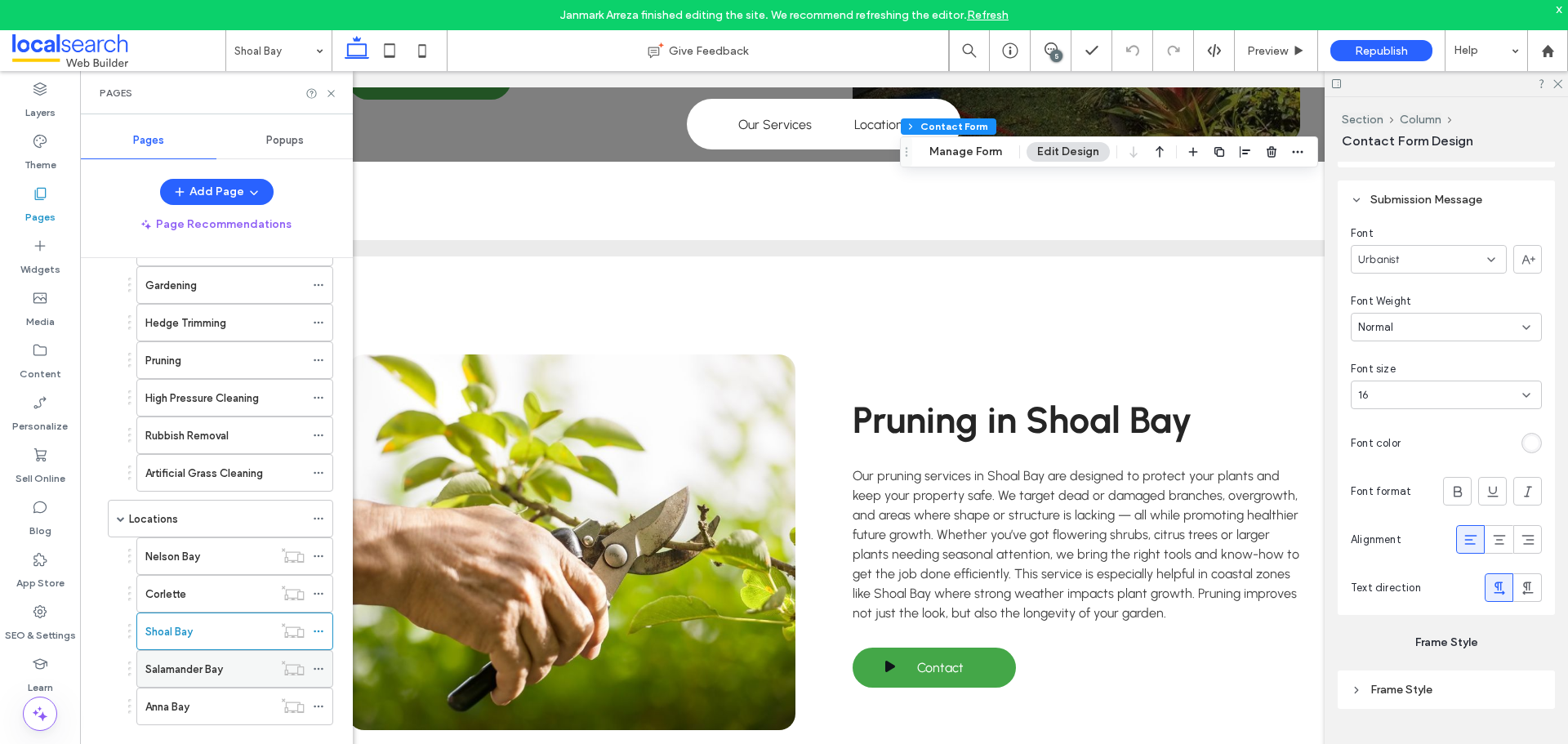 click on "Salamander Bay" at bounding box center (209, 669) 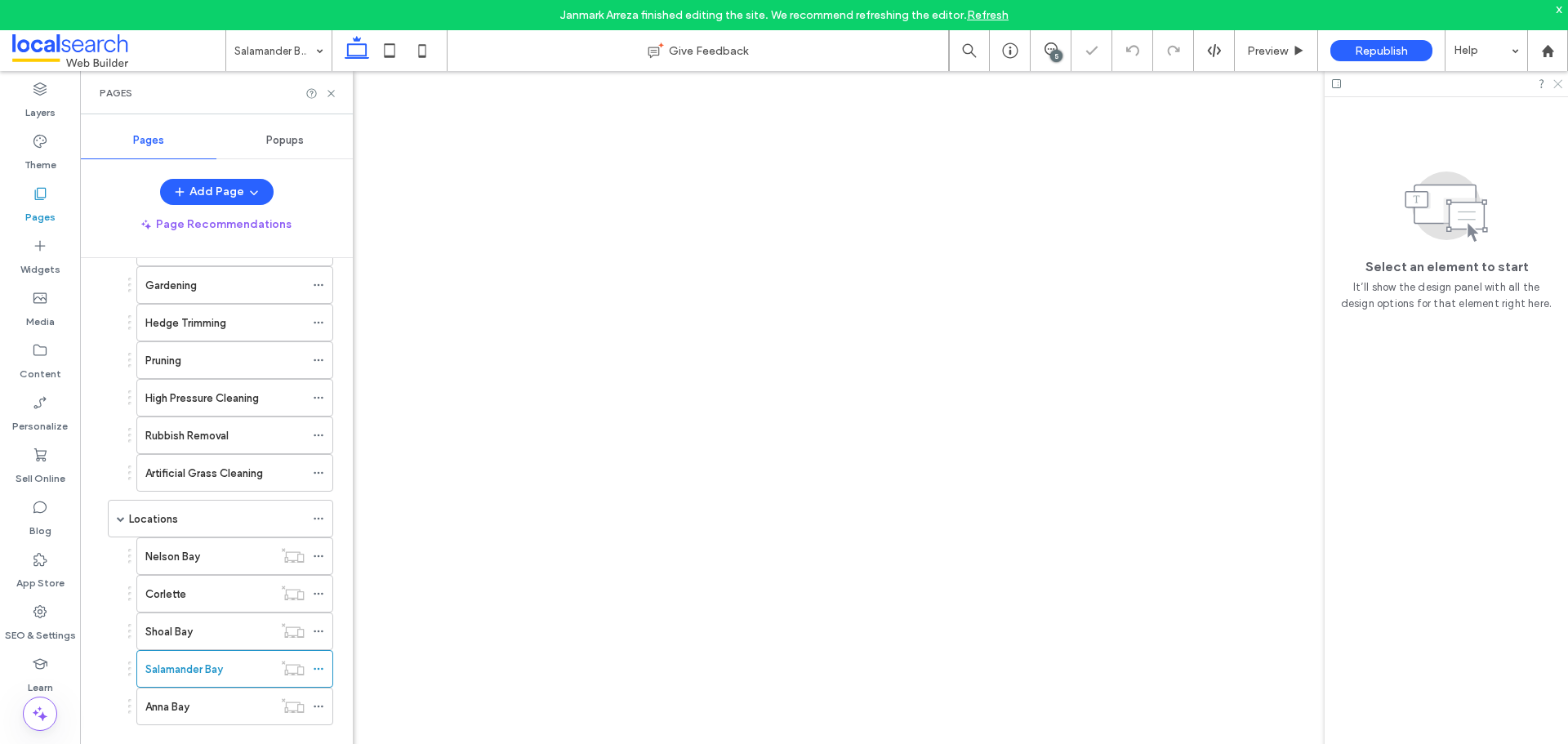 click 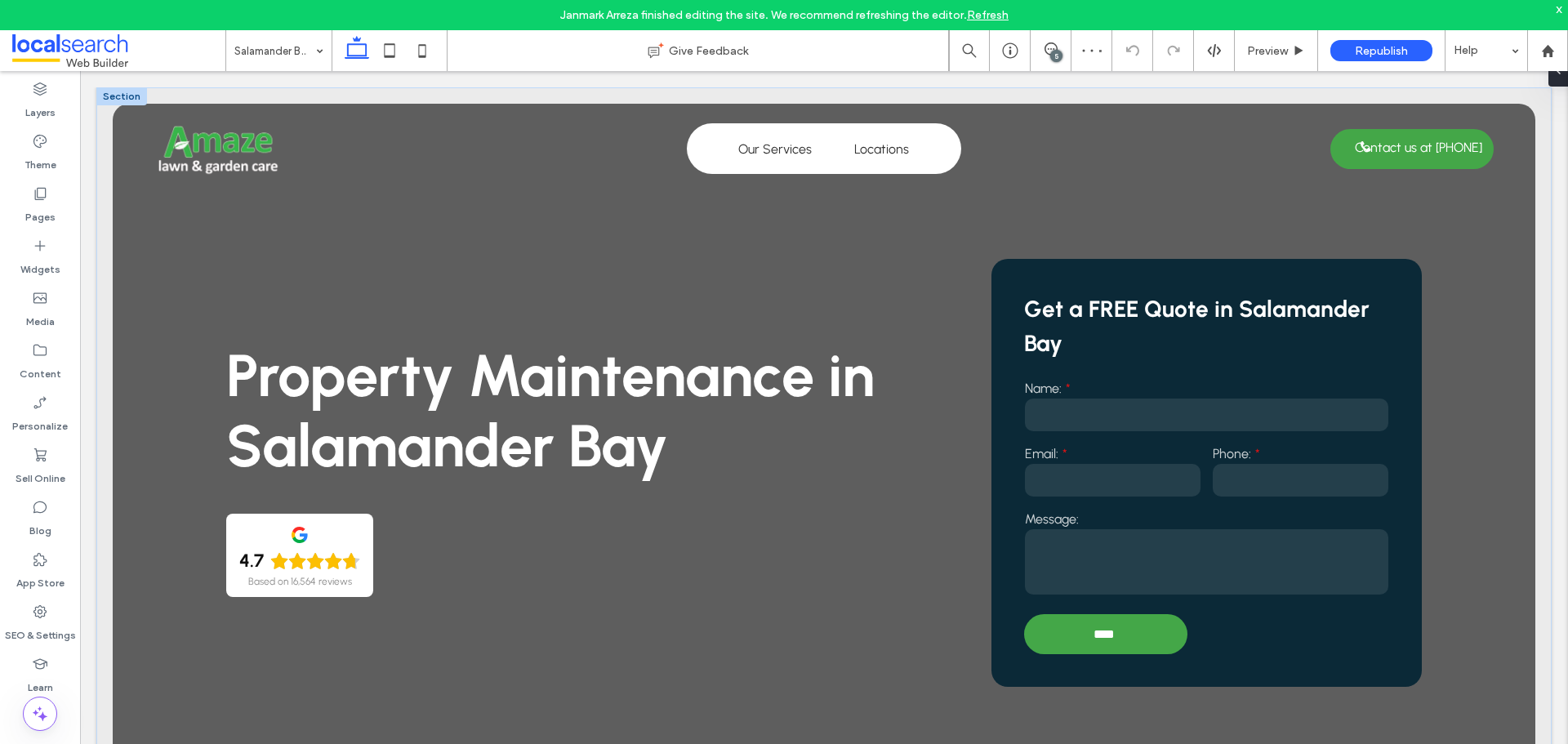 scroll, scrollTop: 0, scrollLeft: 0, axis: both 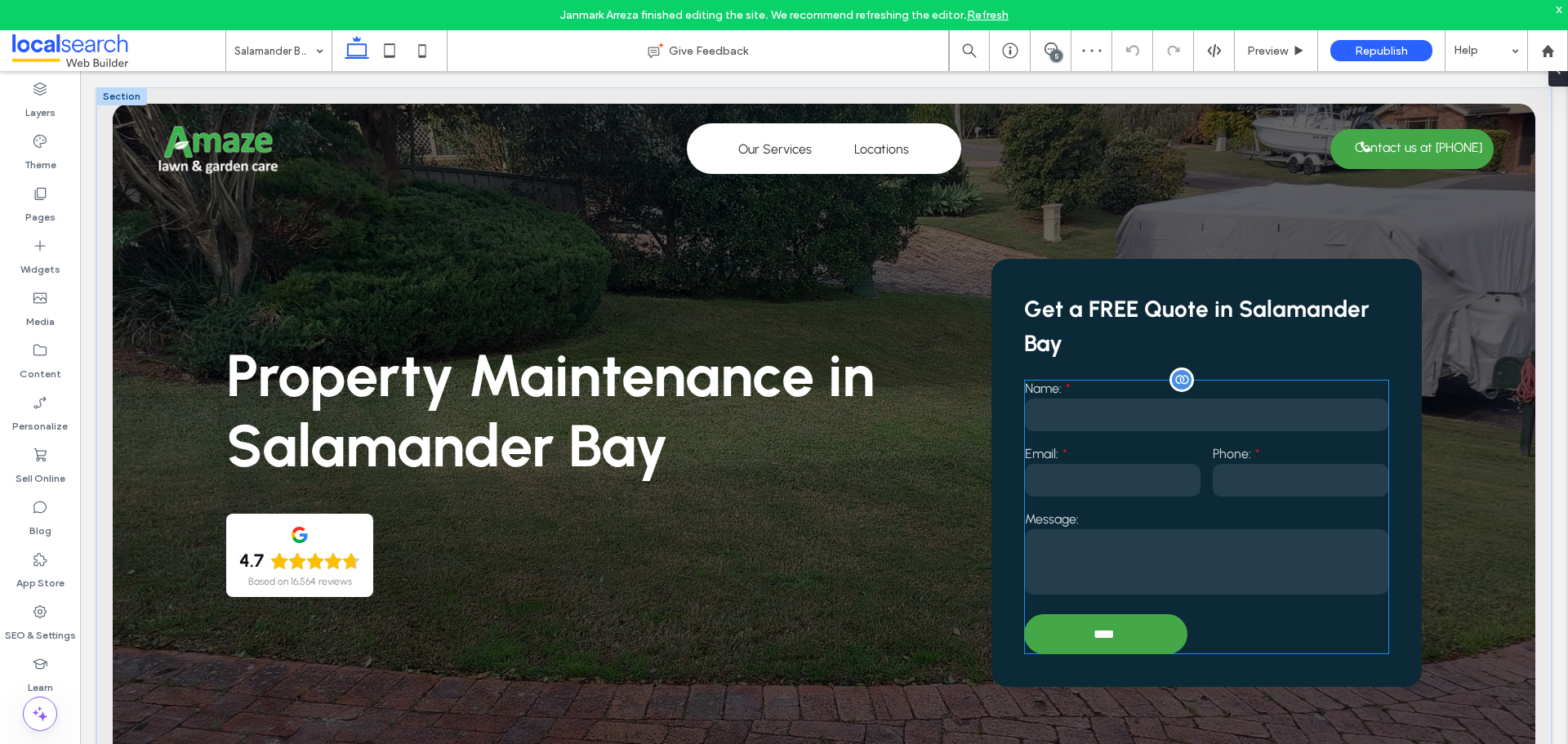 click at bounding box center (1112, 480) 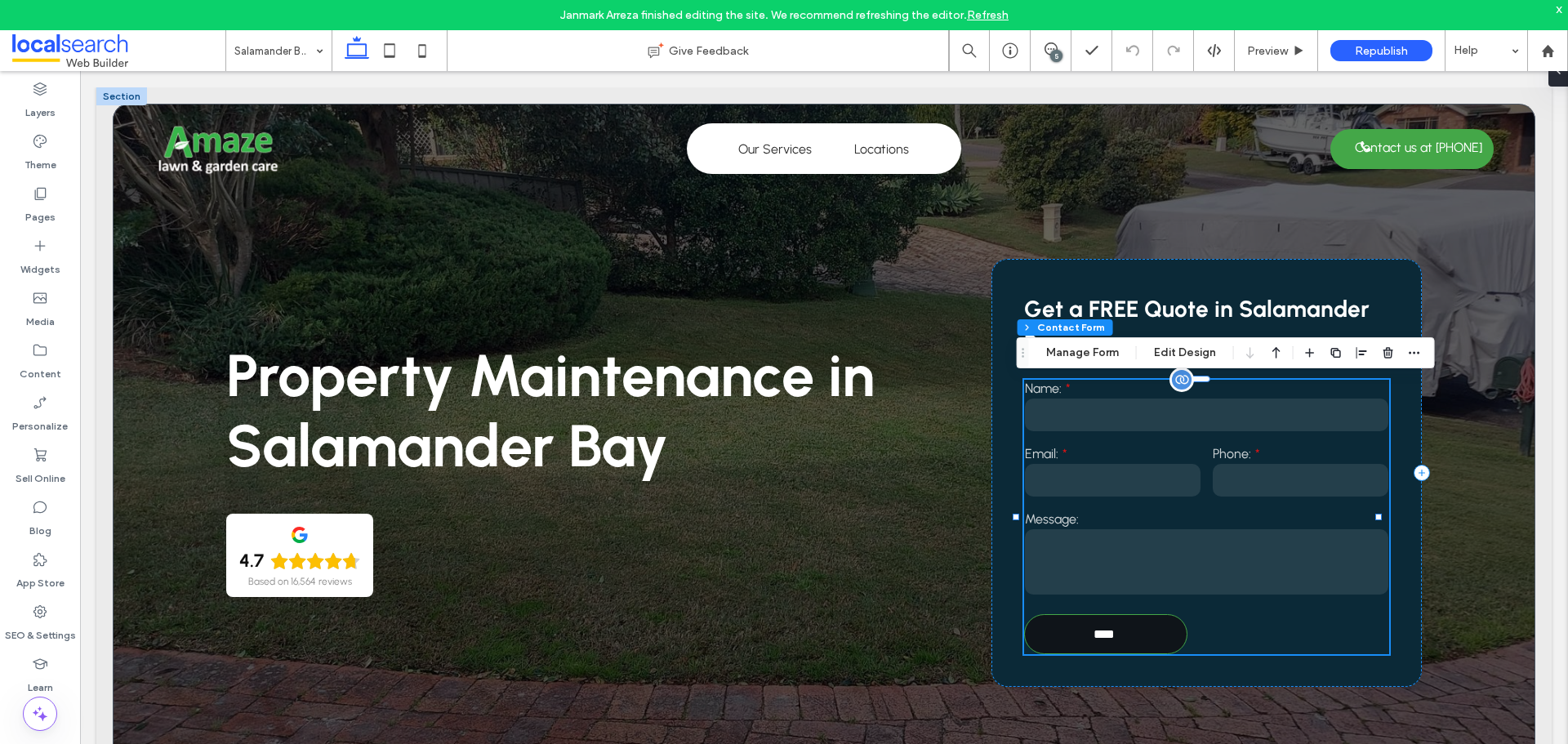 type on "**" 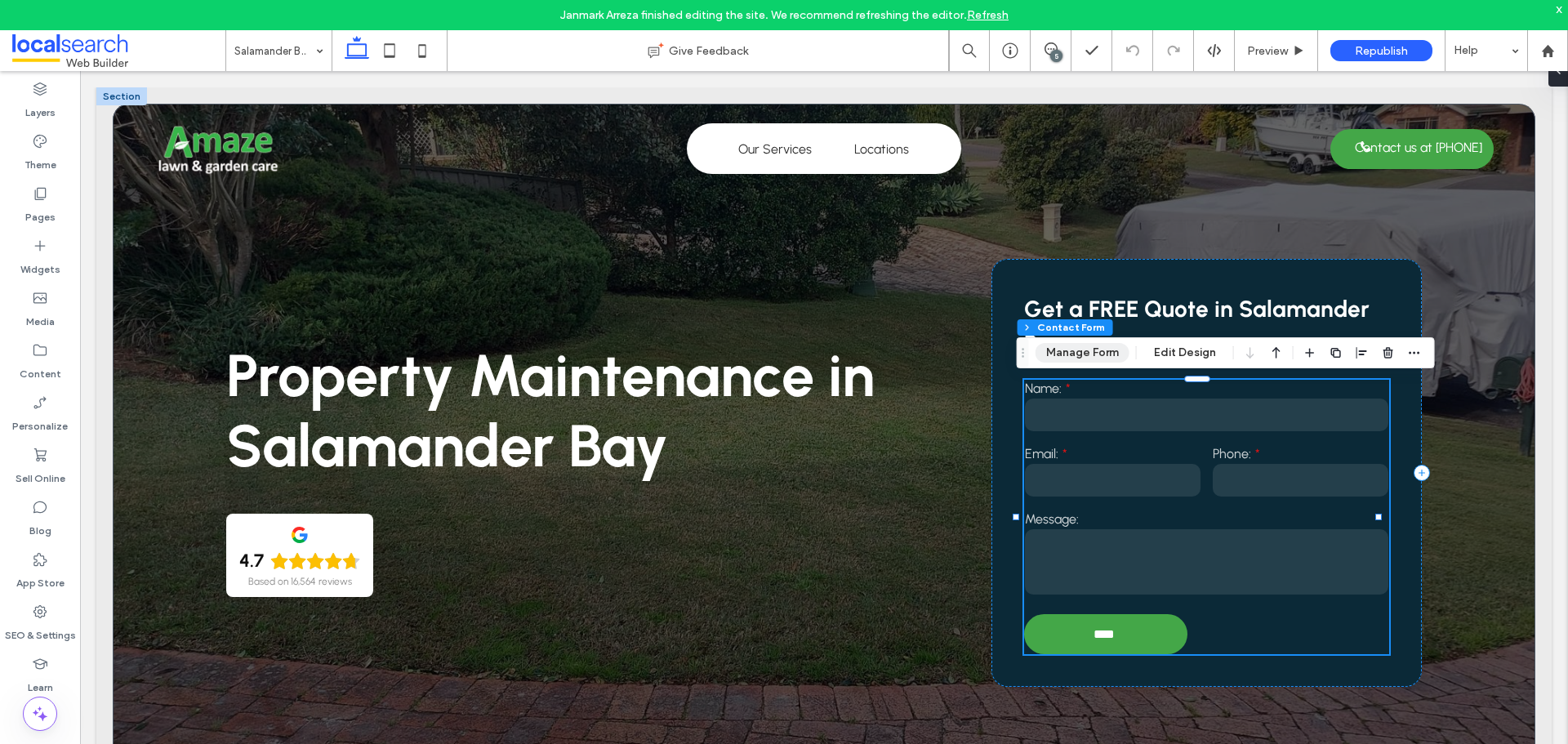 click on "Manage Form" at bounding box center [1082, 353] 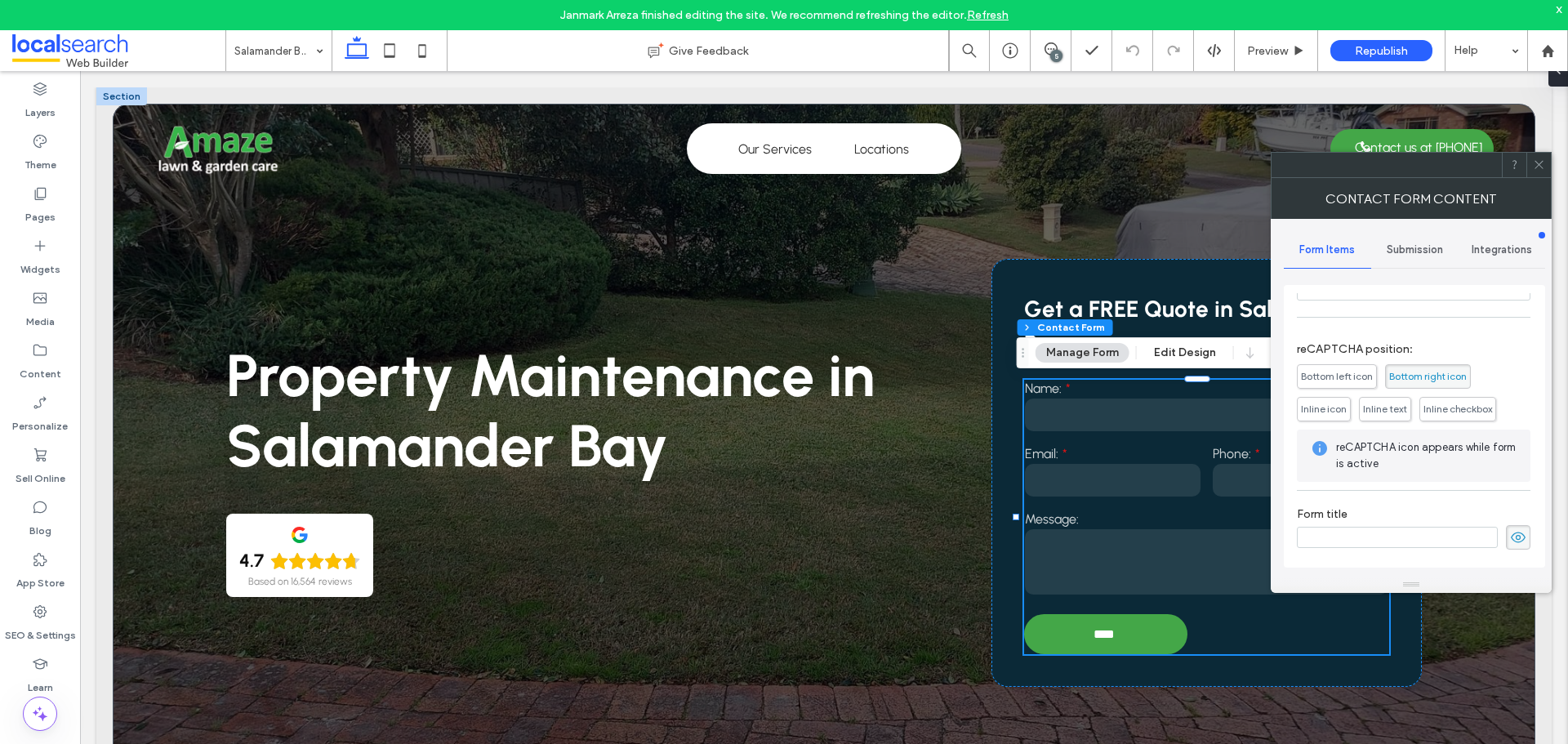 scroll, scrollTop: 331, scrollLeft: 0, axis: vertical 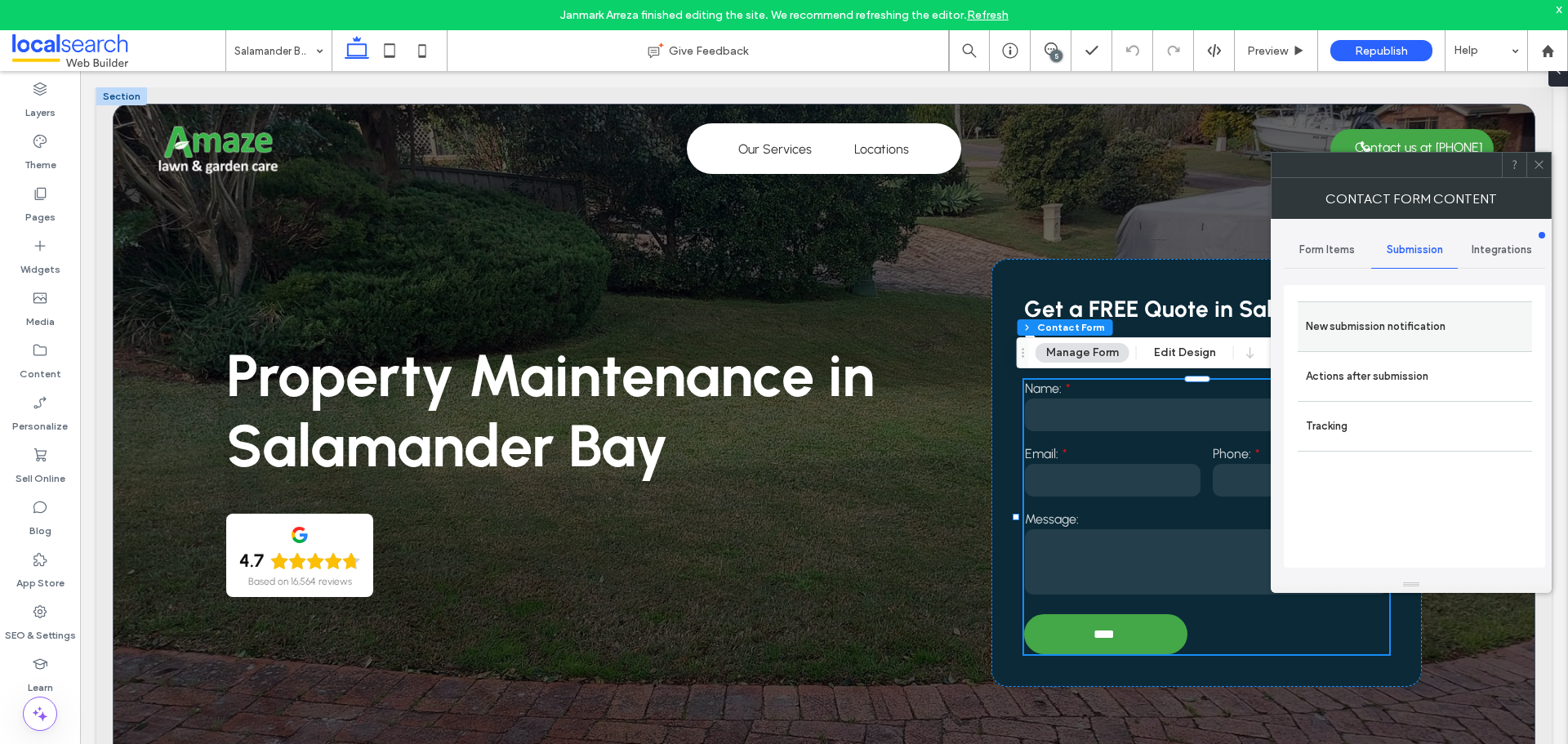click on "New submission notification" at bounding box center (1414, 327) 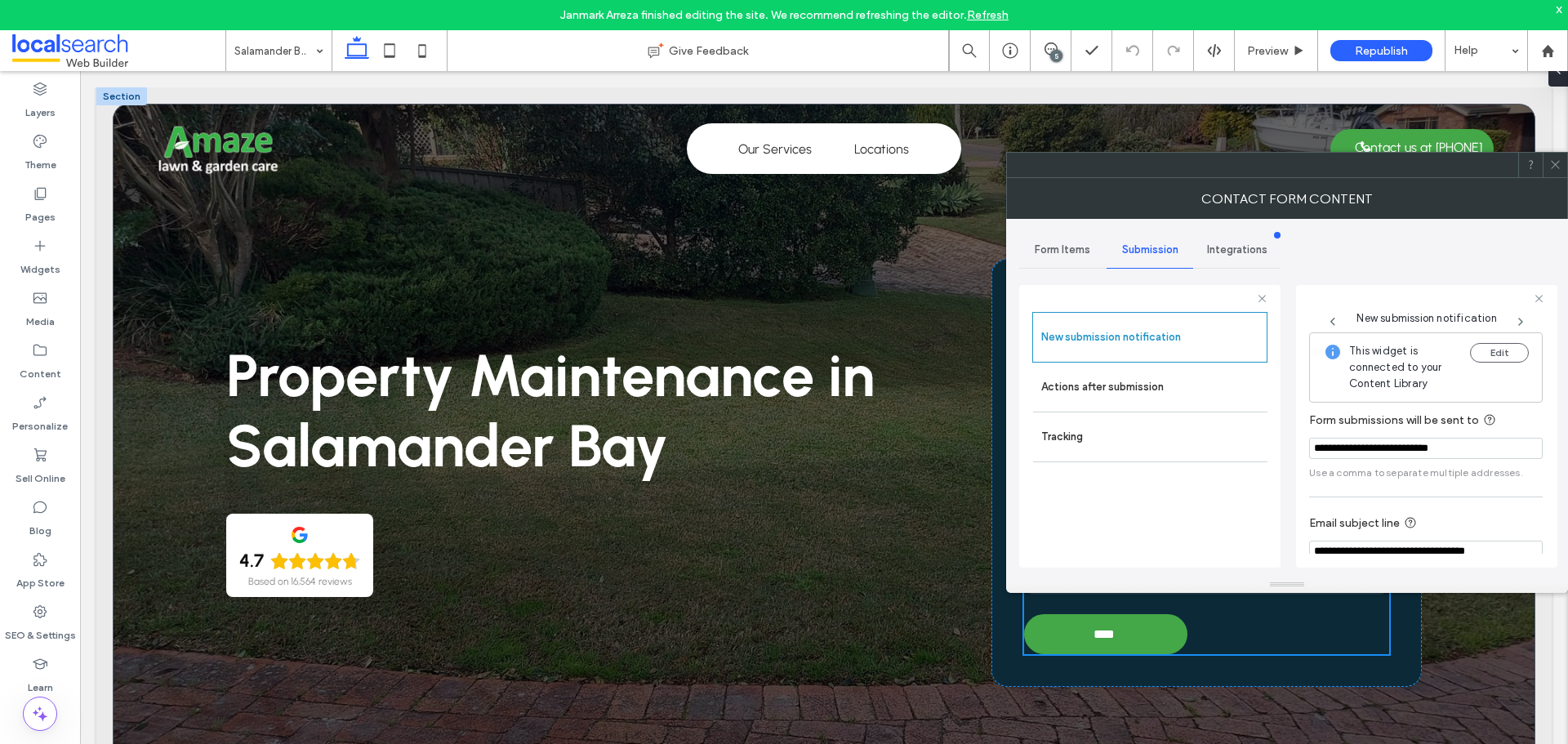 scroll, scrollTop: 85, scrollLeft: 0, axis: vertical 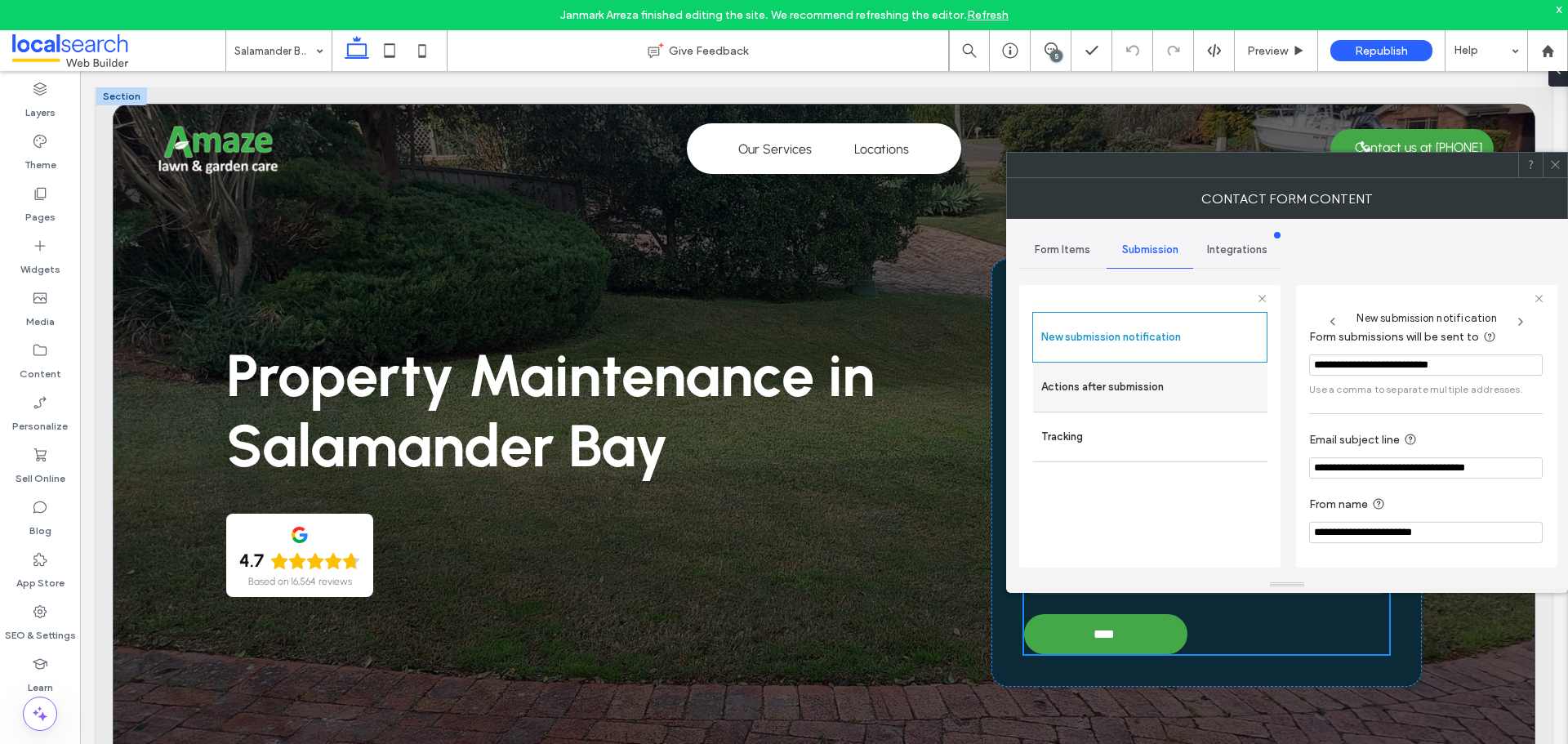 click on "Actions after submission" at bounding box center (1150, 387) 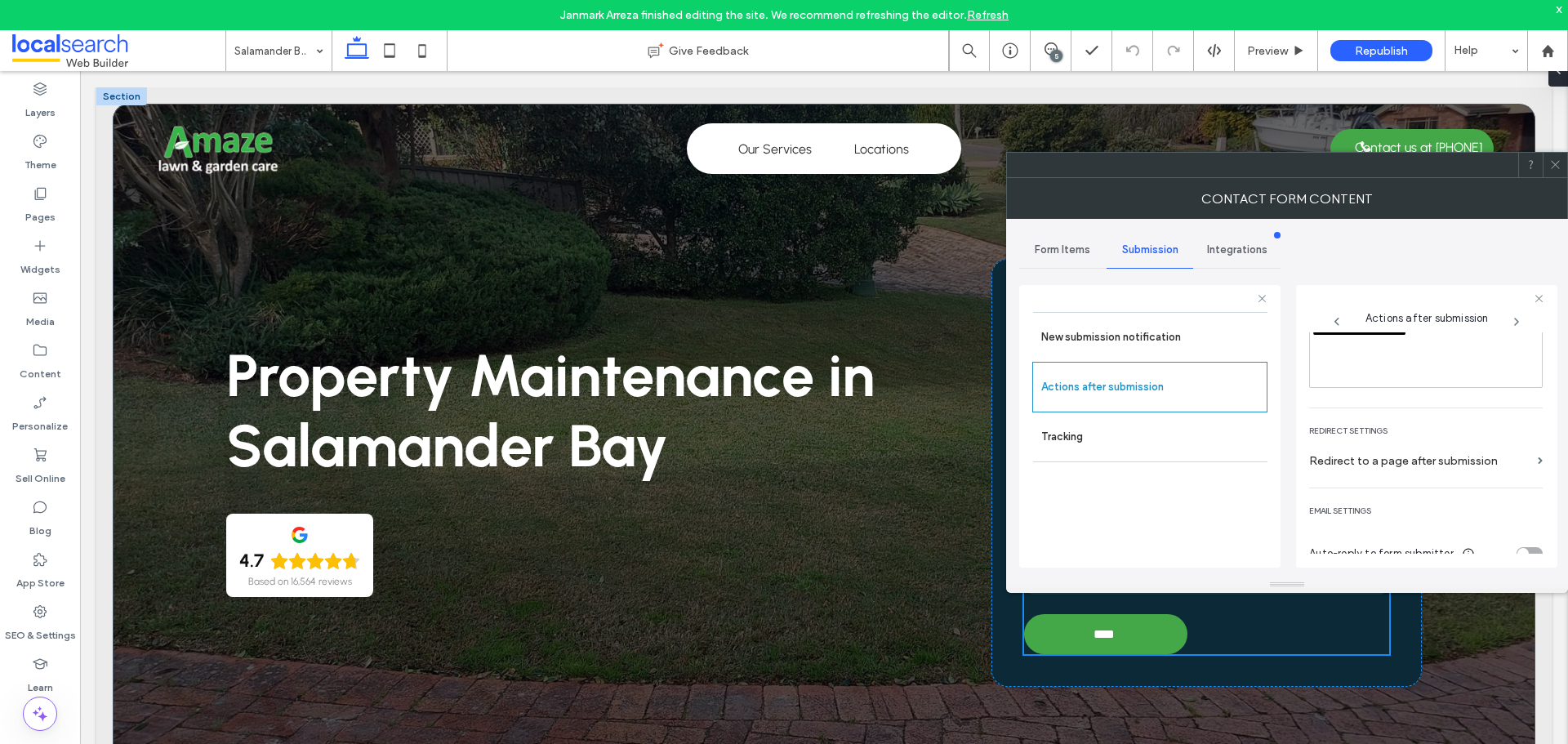 scroll, scrollTop: 282, scrollLeft: 0, axis: vertical 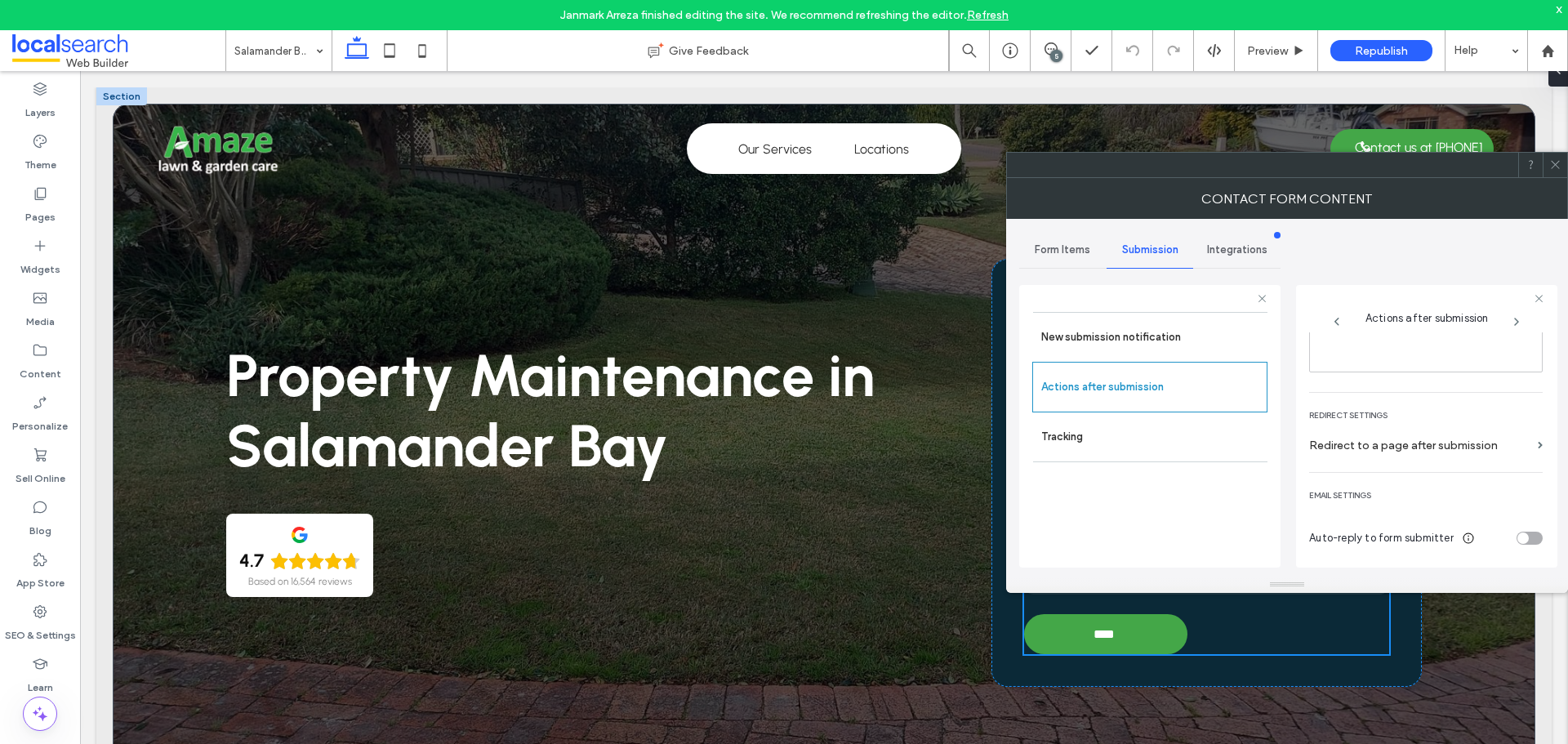 click 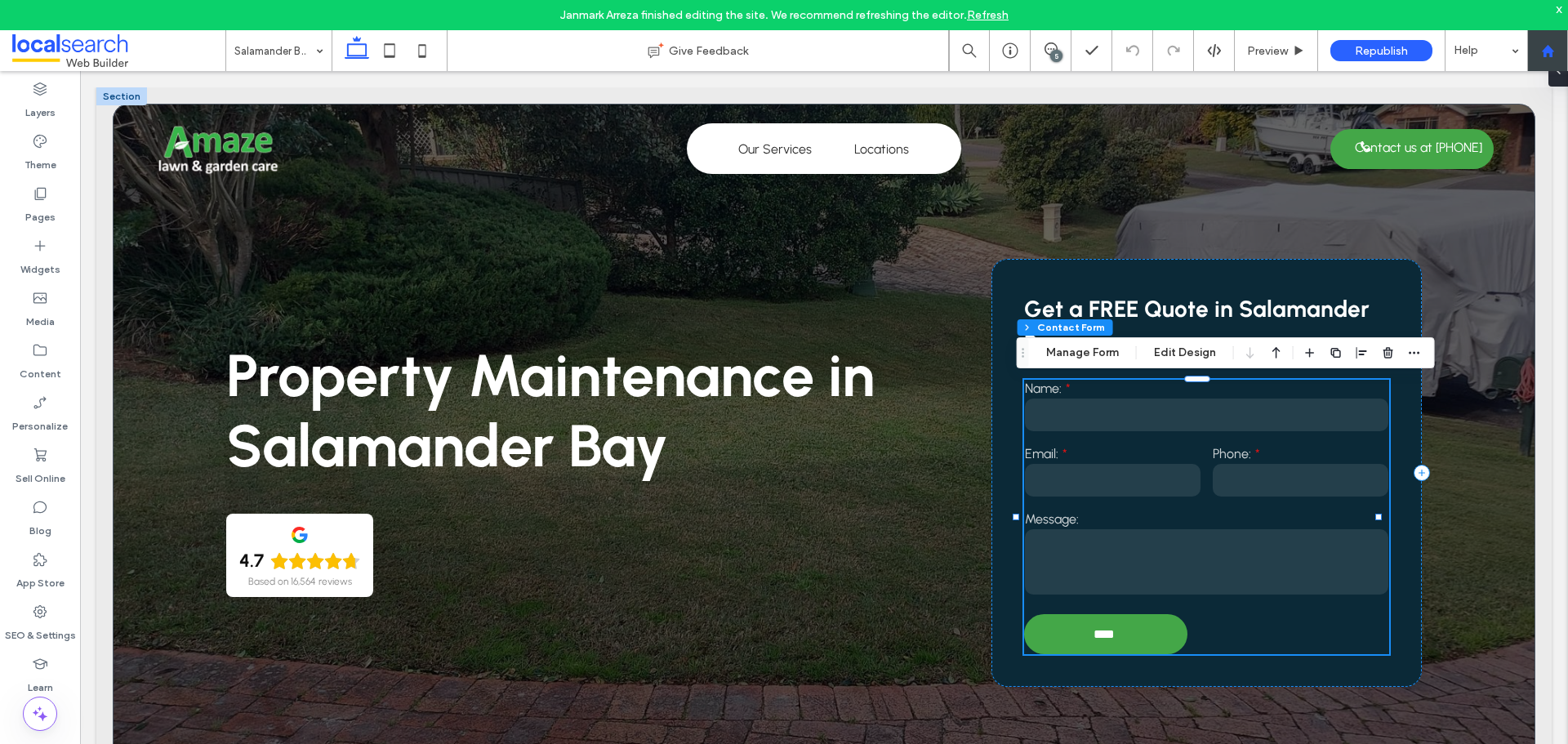 click on "x" at bounding box center [1559, 8] 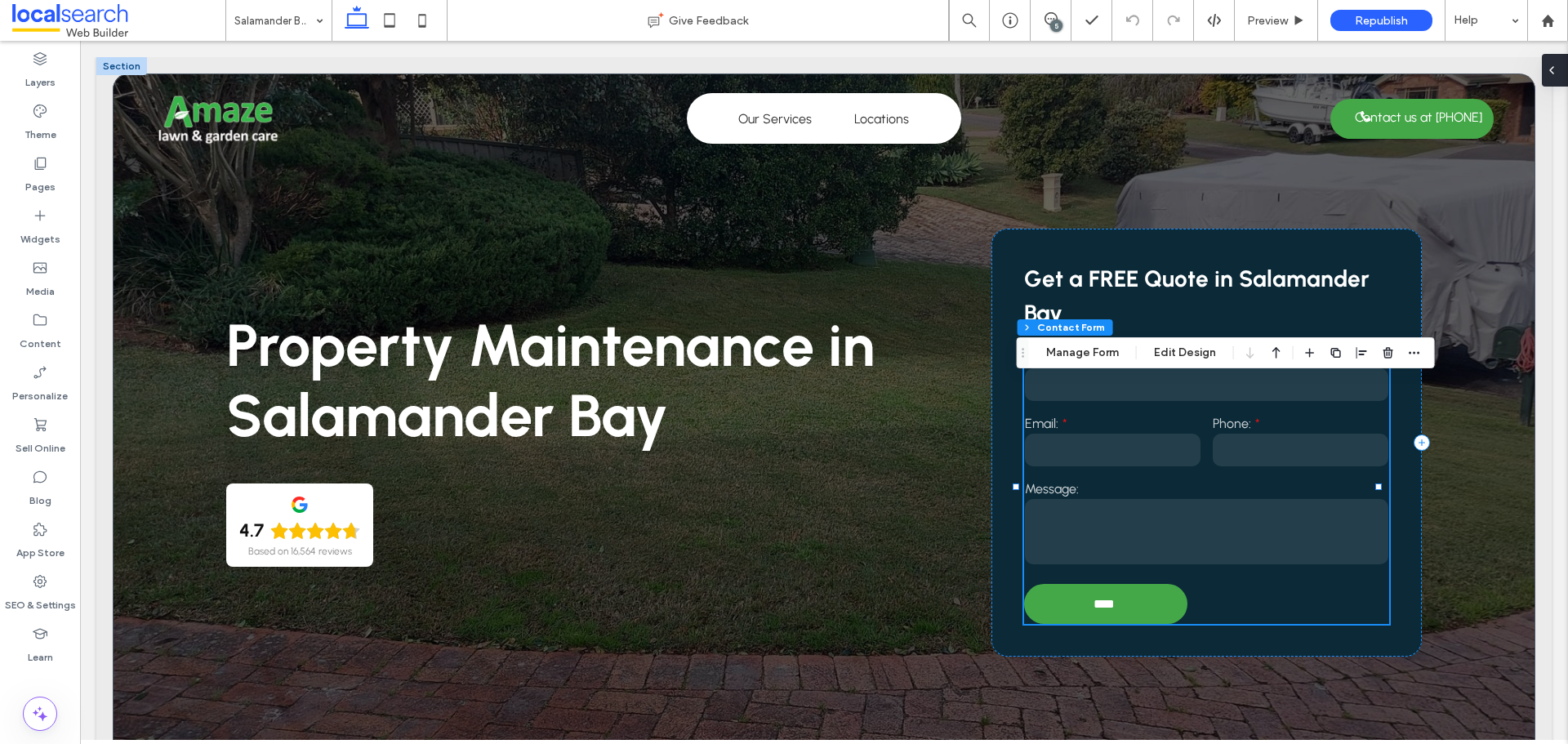 click 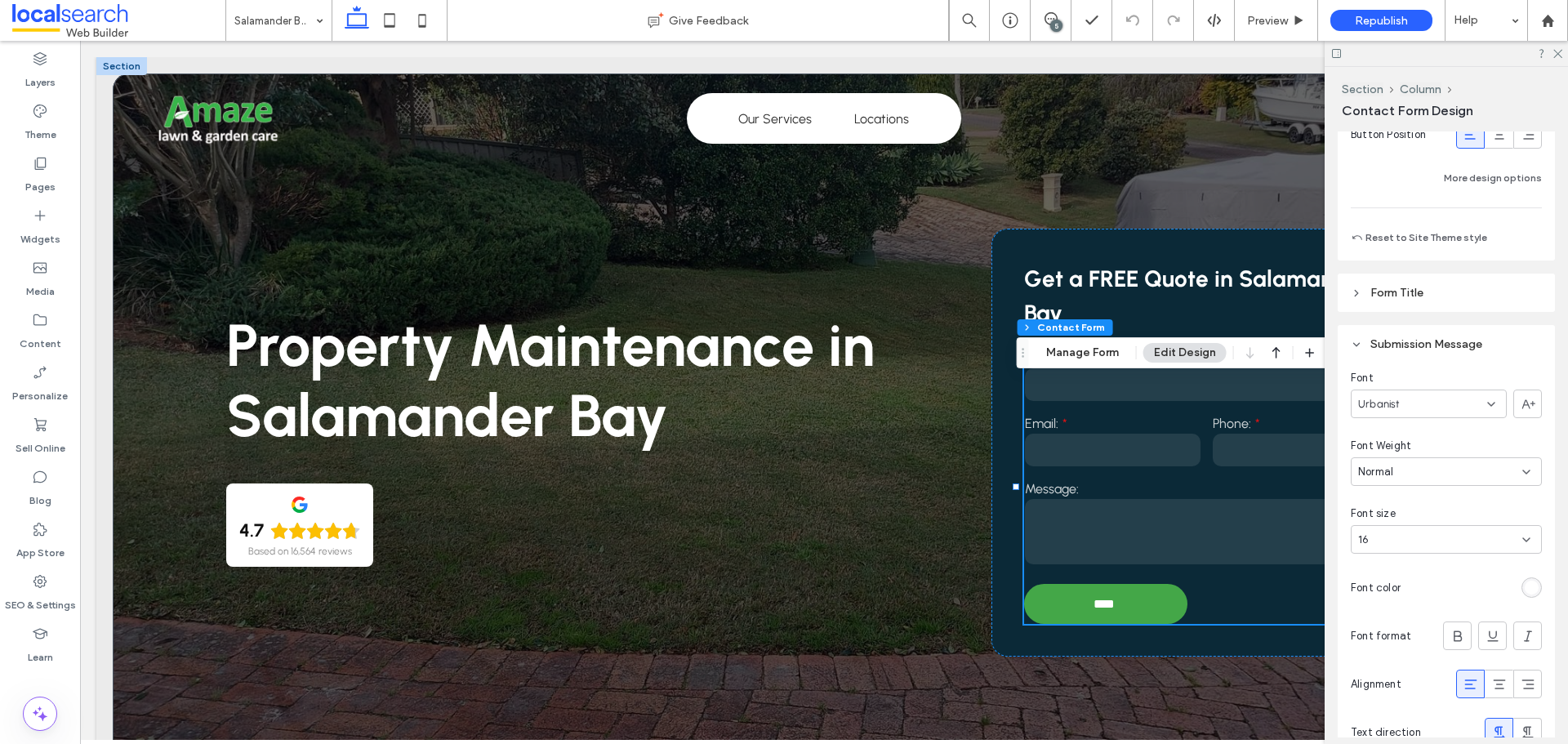 scroll, scrollTop: 1633, scrollLeft: 0, axis: vertical 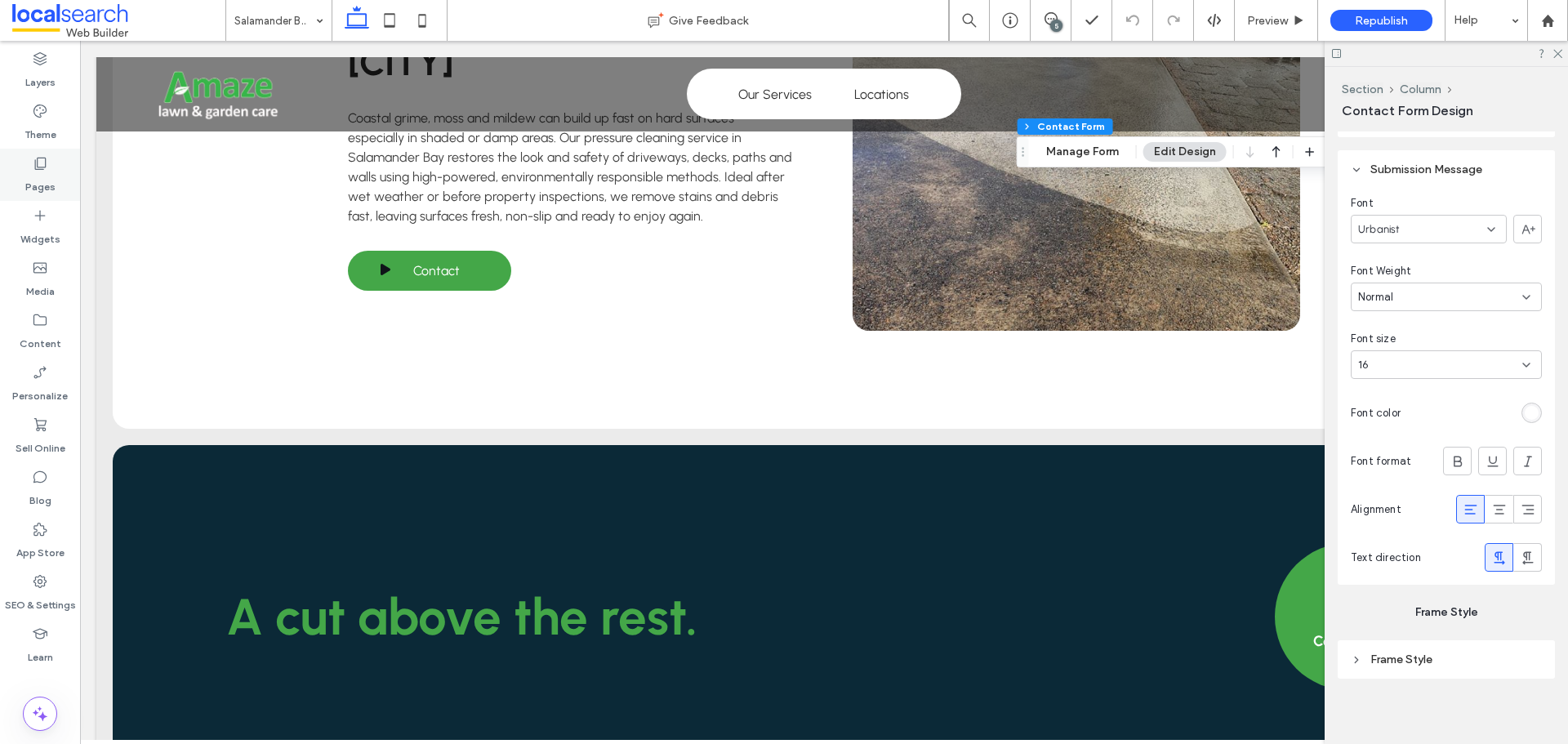 click on "Pages" at bounding box center (40, 183) 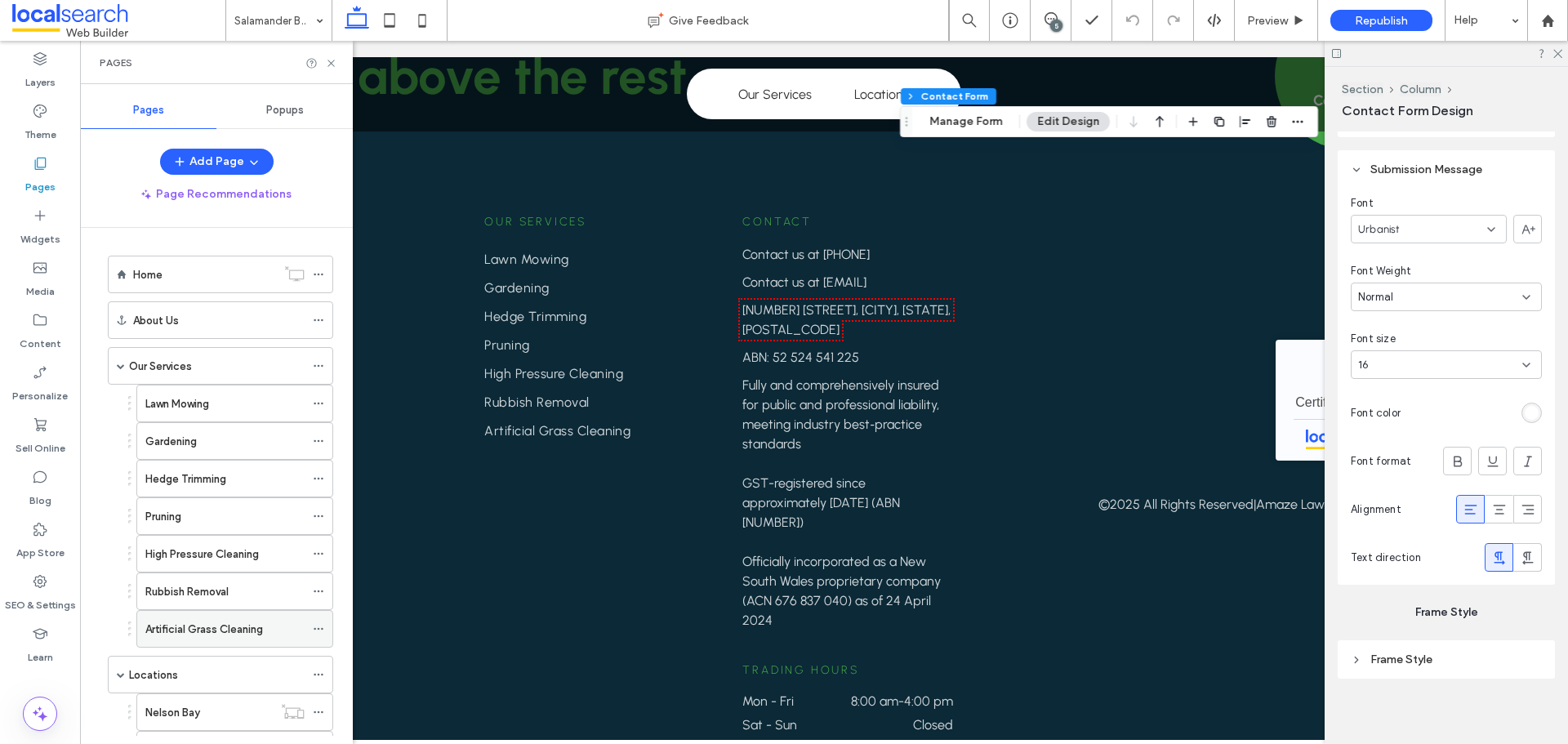 scroll, scrollTop: 5084, scrollLeft: 0, axis: vertical 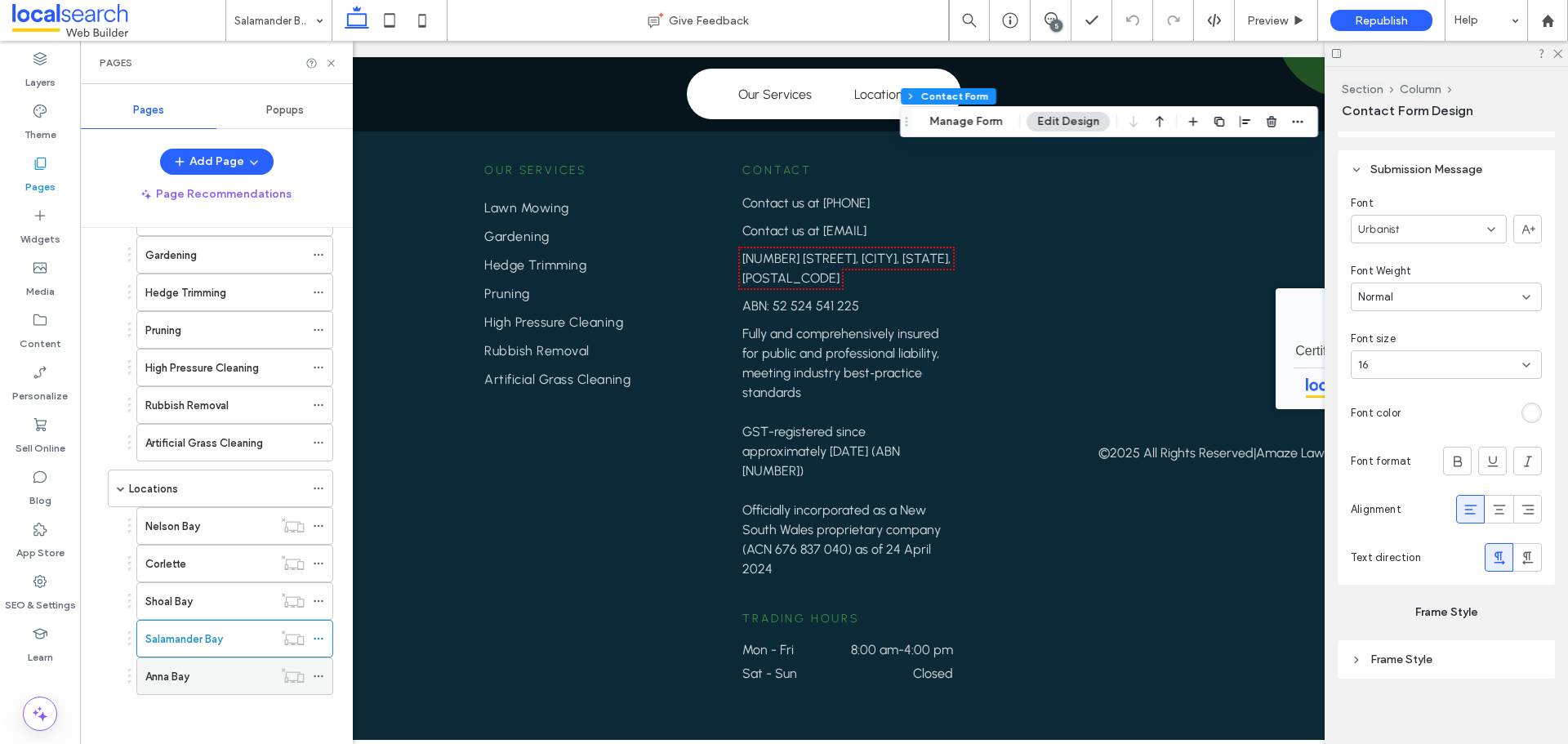 click on "Anna Bay" at bounding box center [209, 676] 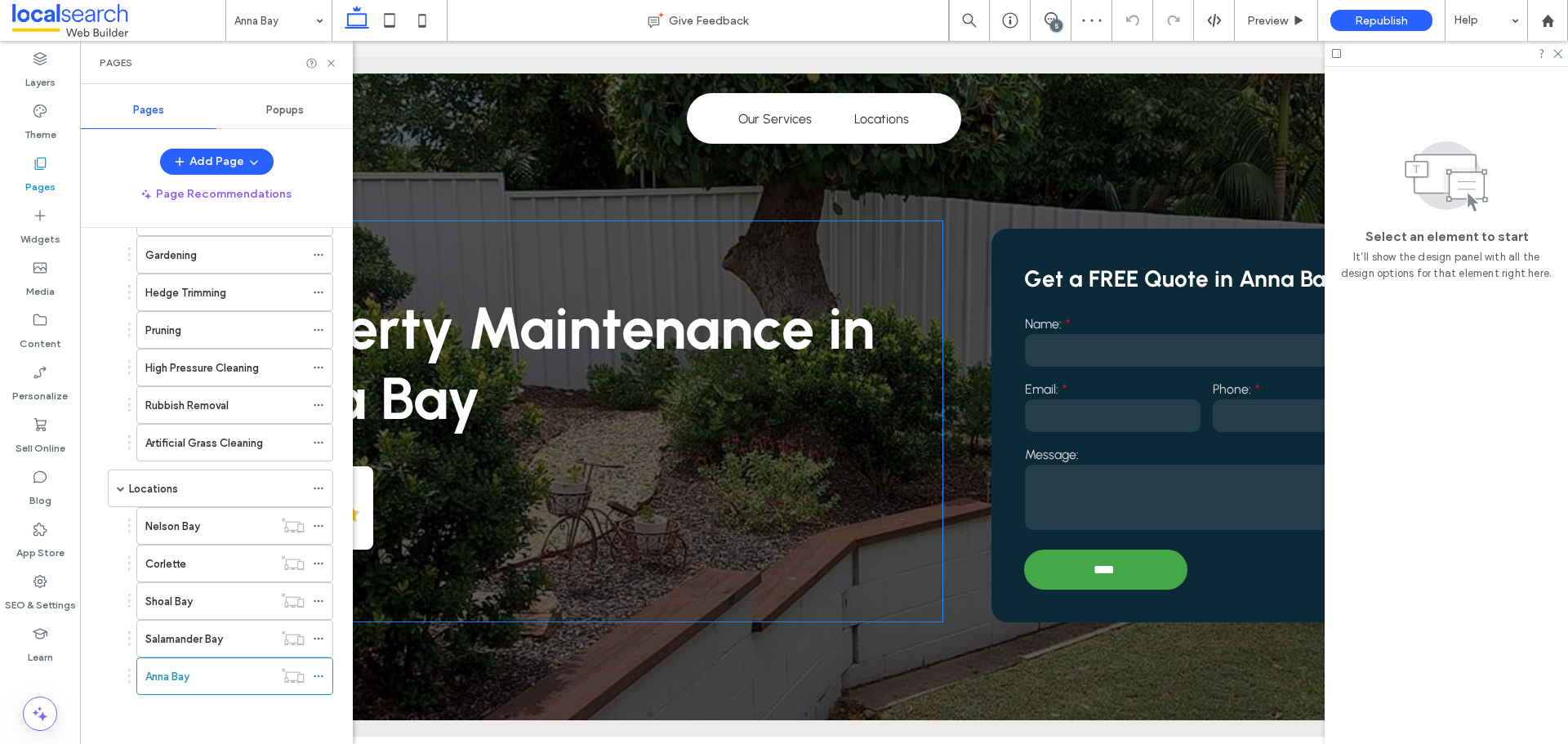 scroll, scrollTop: 0, scrollLeft: 0, axis: both 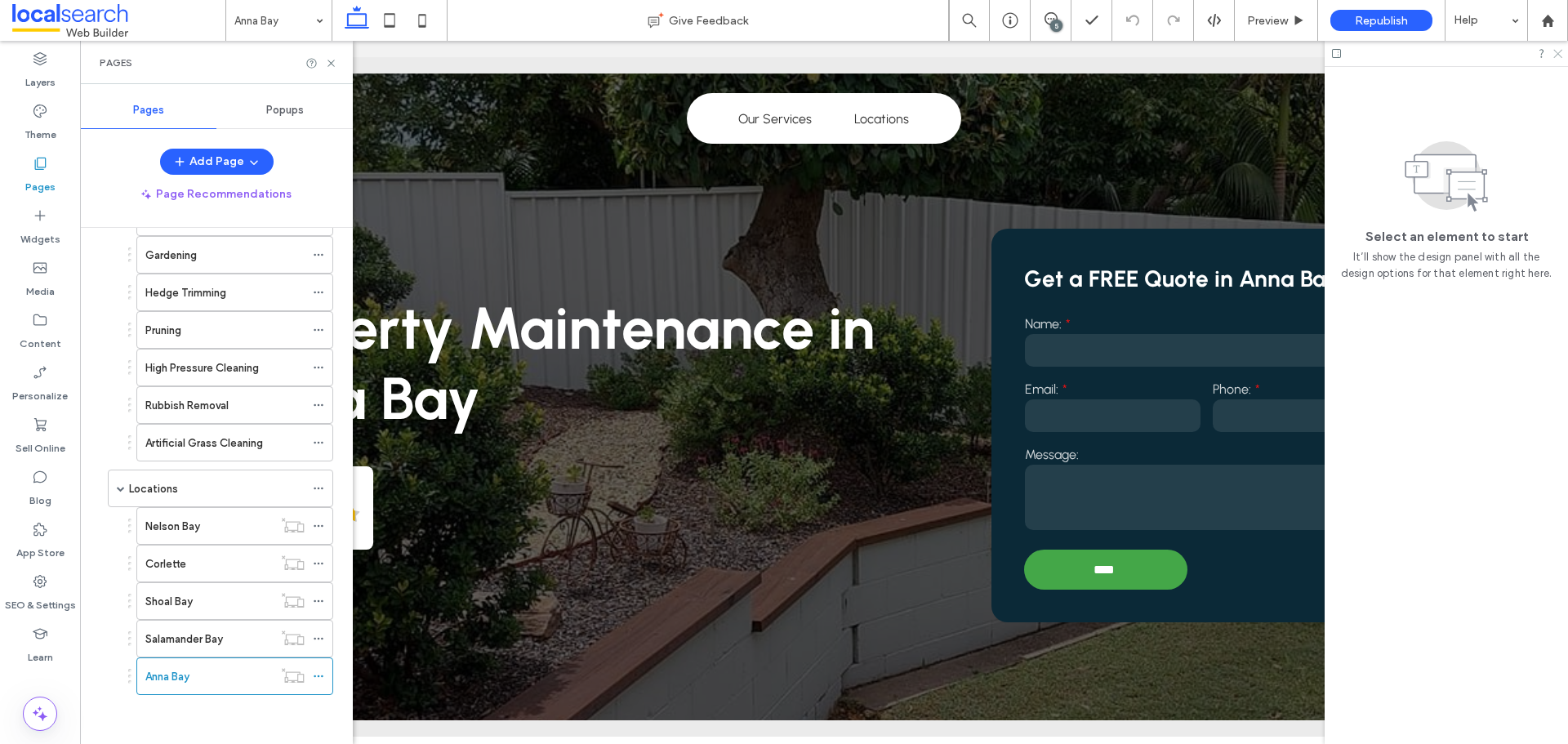 click 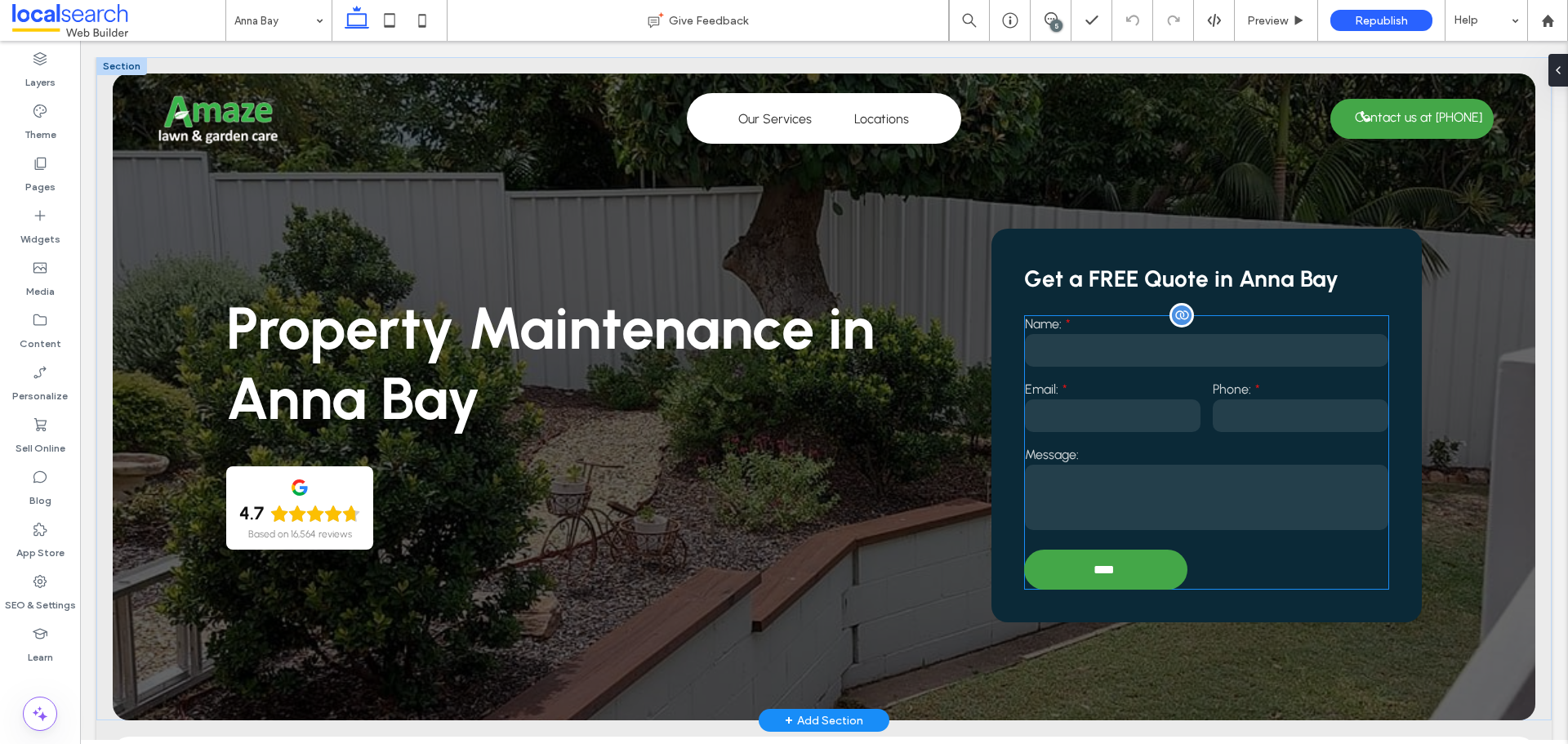 click on "Message:" at bounding box center [1206, 454] 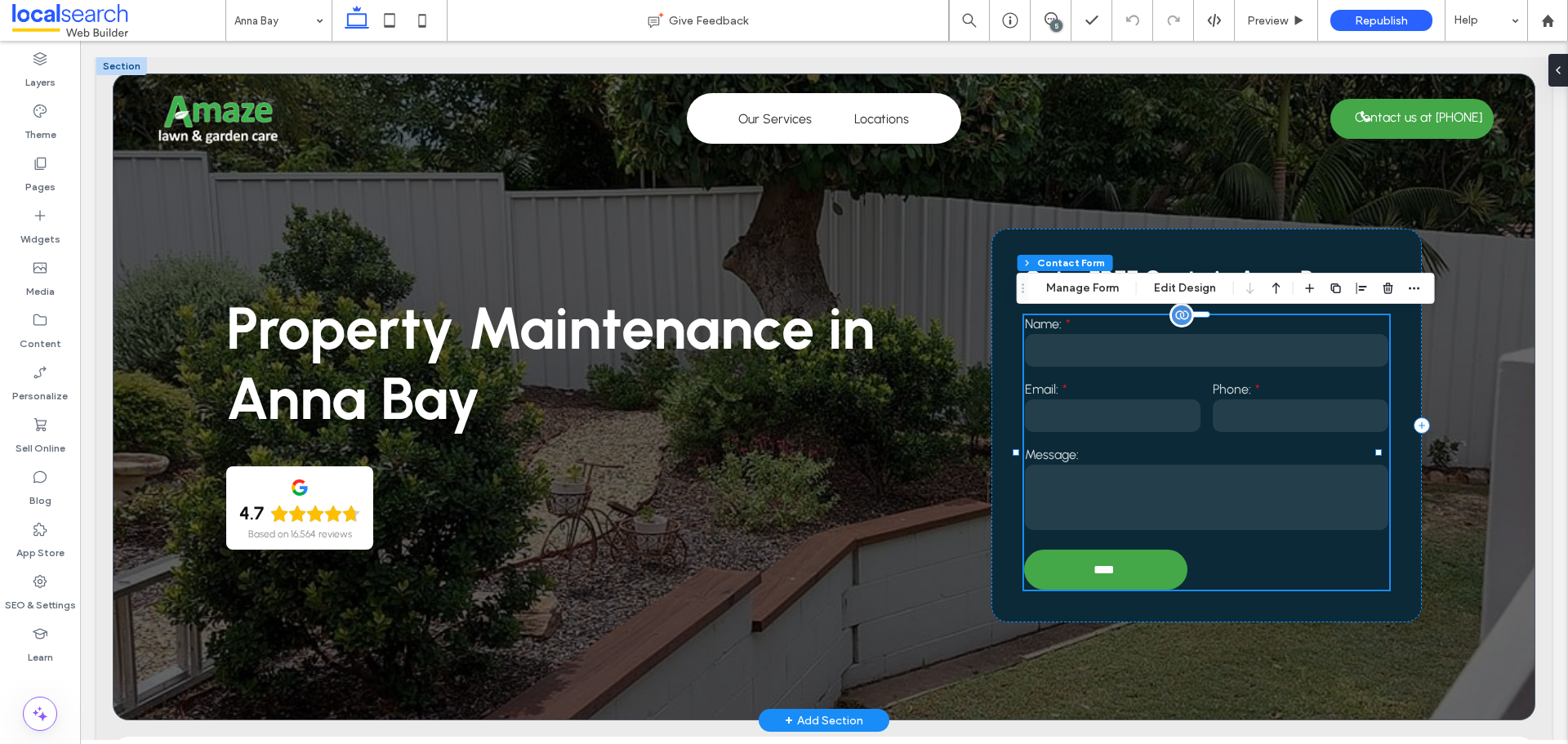 type on "**" 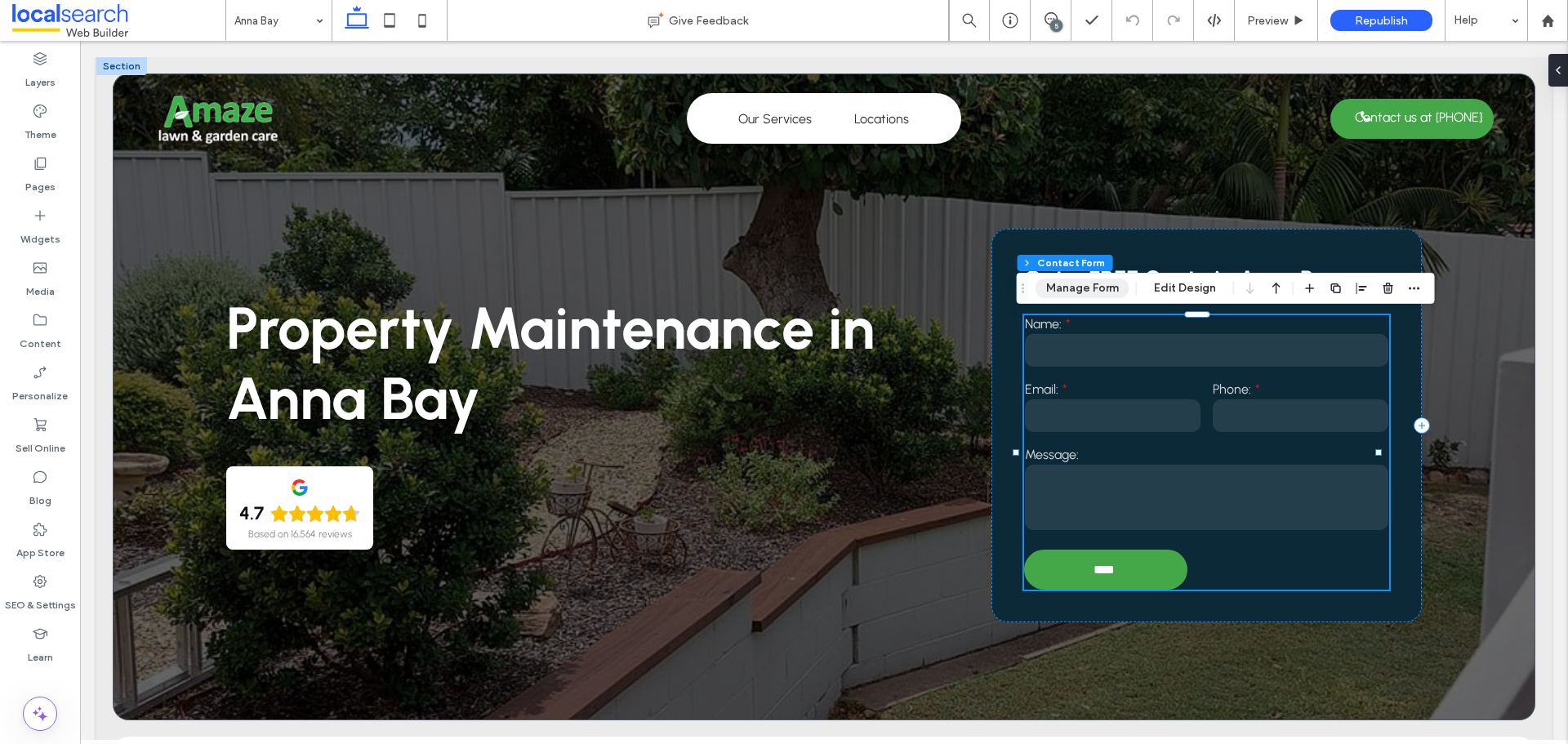 click on "Manage Form" at bounding box center [1082, 288] 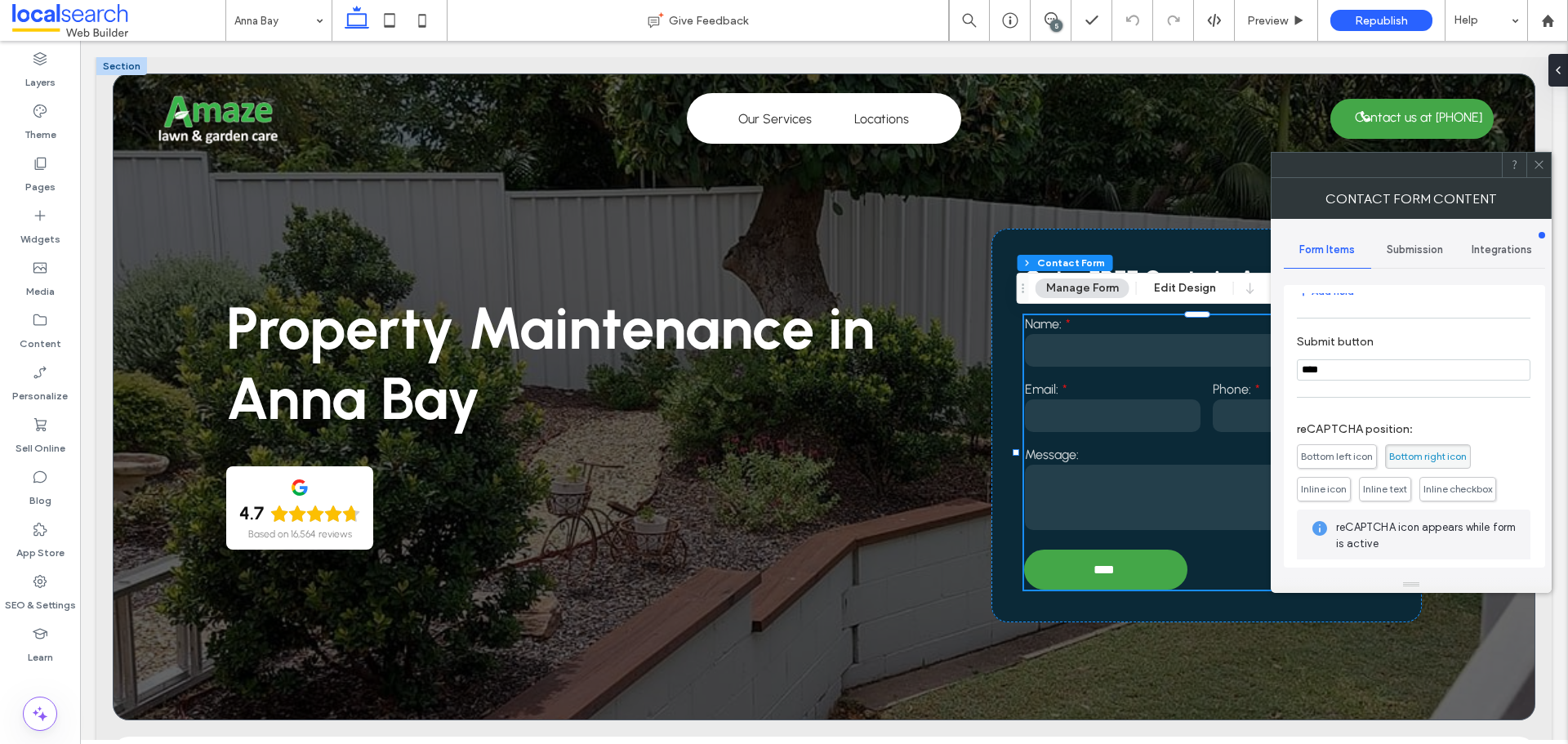 scroll, scrollTop: 331, scrollLeft: 0, axis: vertical 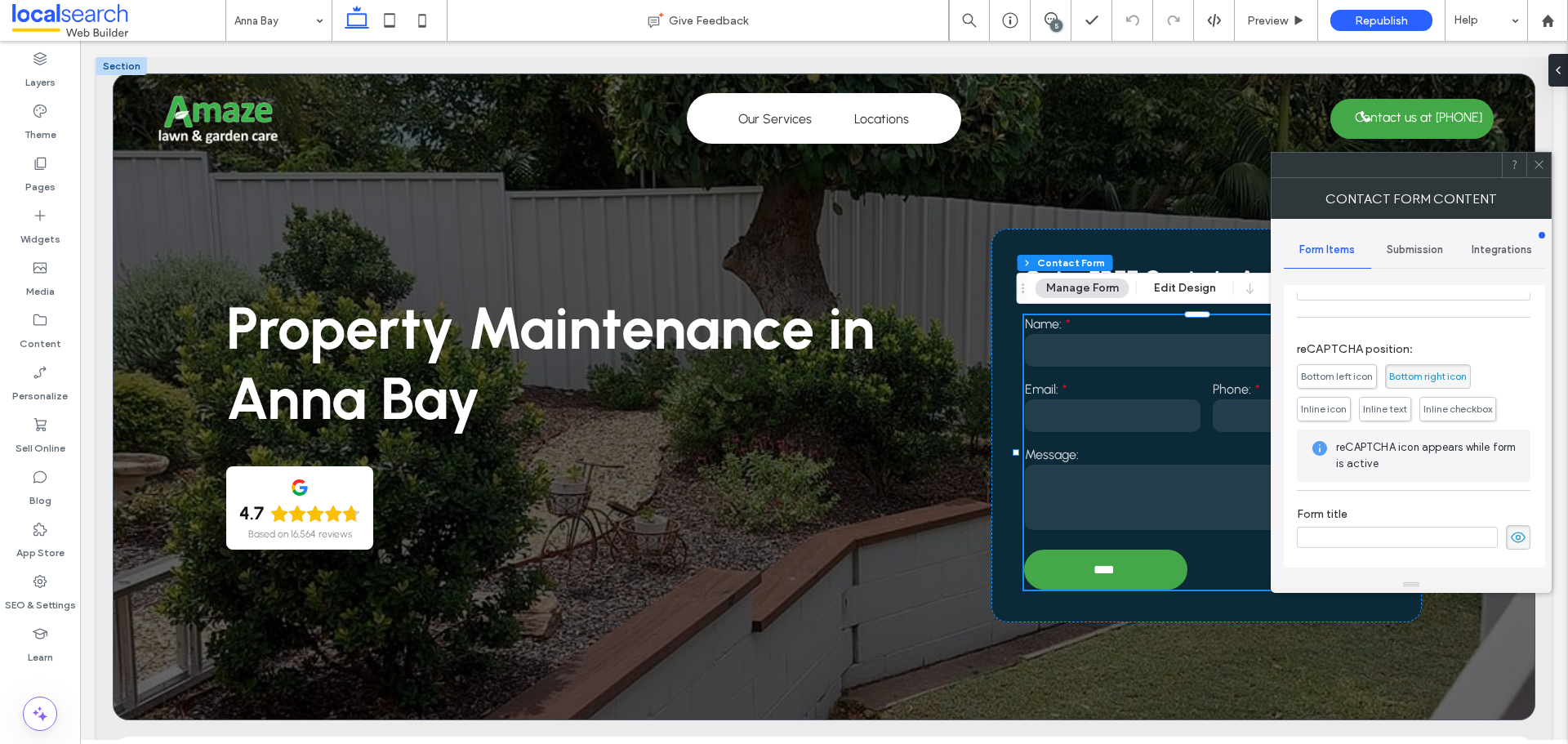 click on "Submission" at bounding box center [1414, 250] 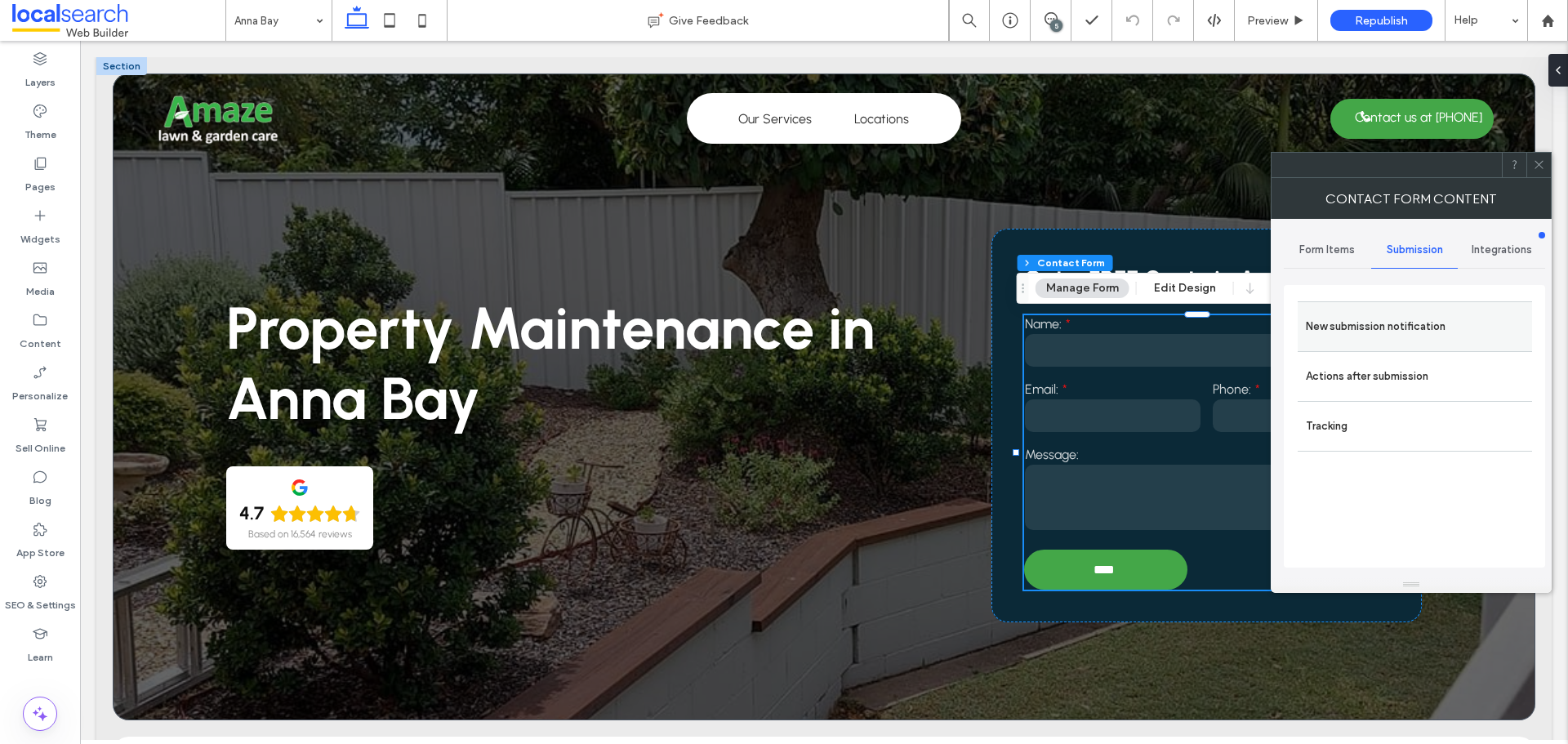 click on "New submission notification" at bounding box center (1414, 327) 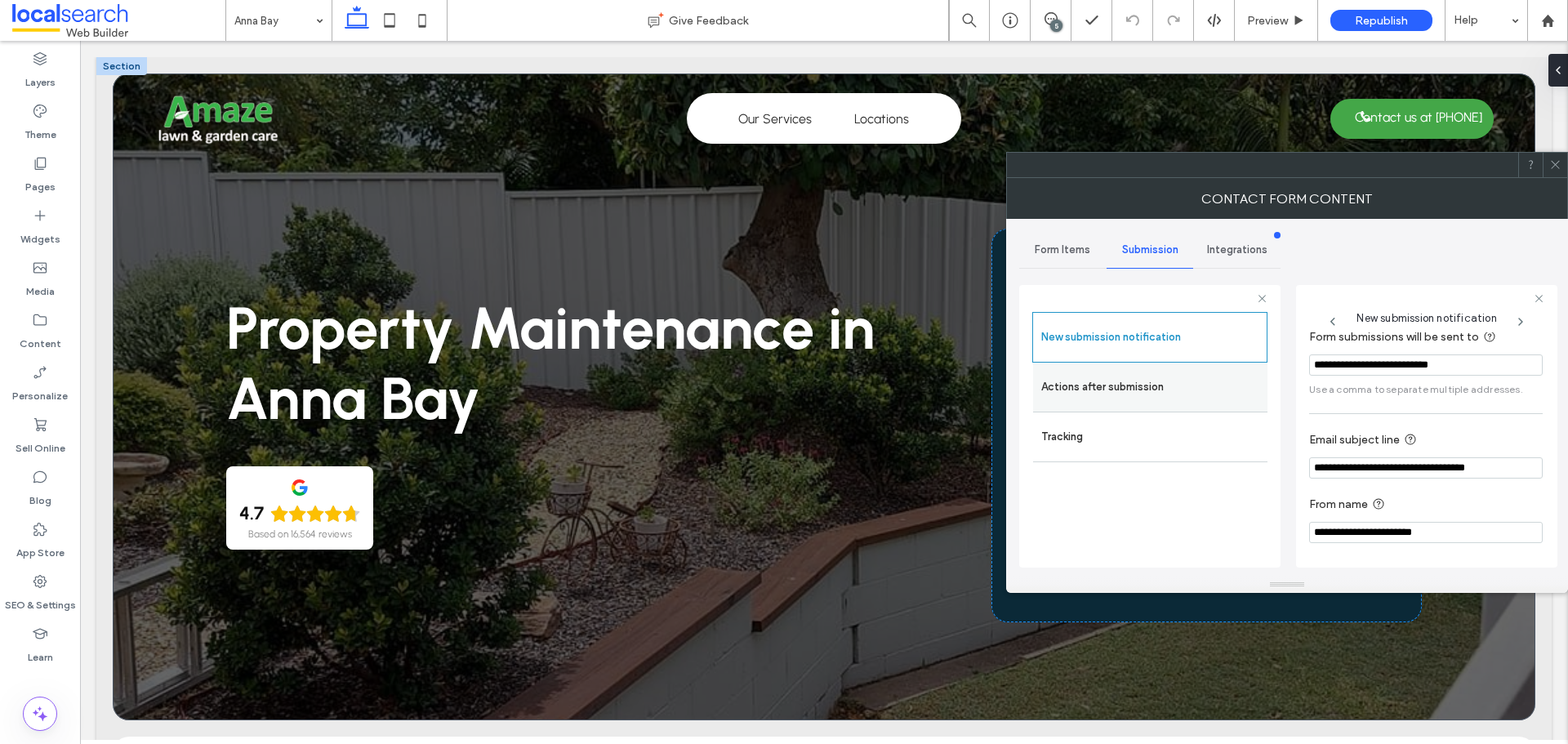 click on "Actions after submission" at bounding box center (1150, 387) 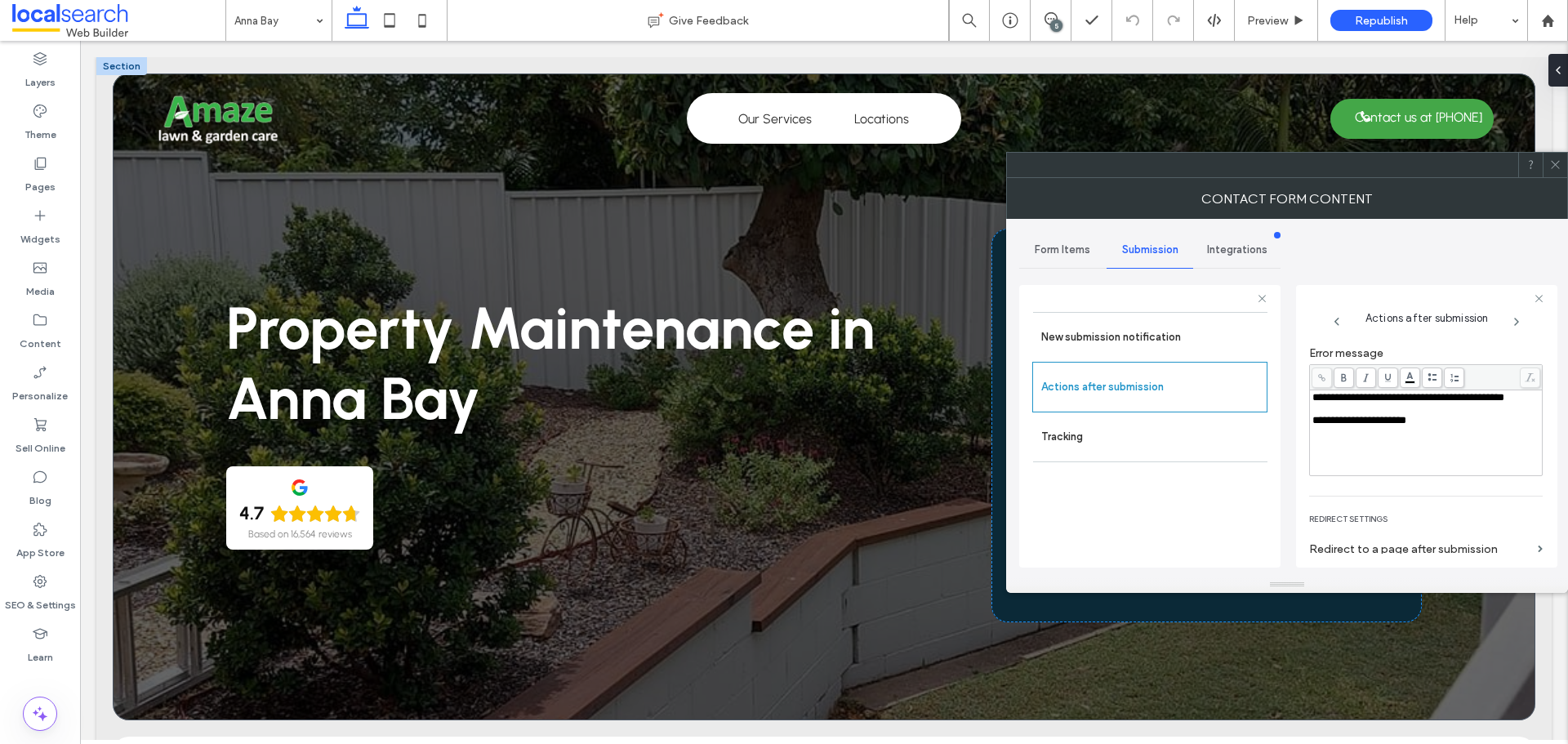 scroll, scrollTop: 282, scrollLeft: 0, axis: vertical 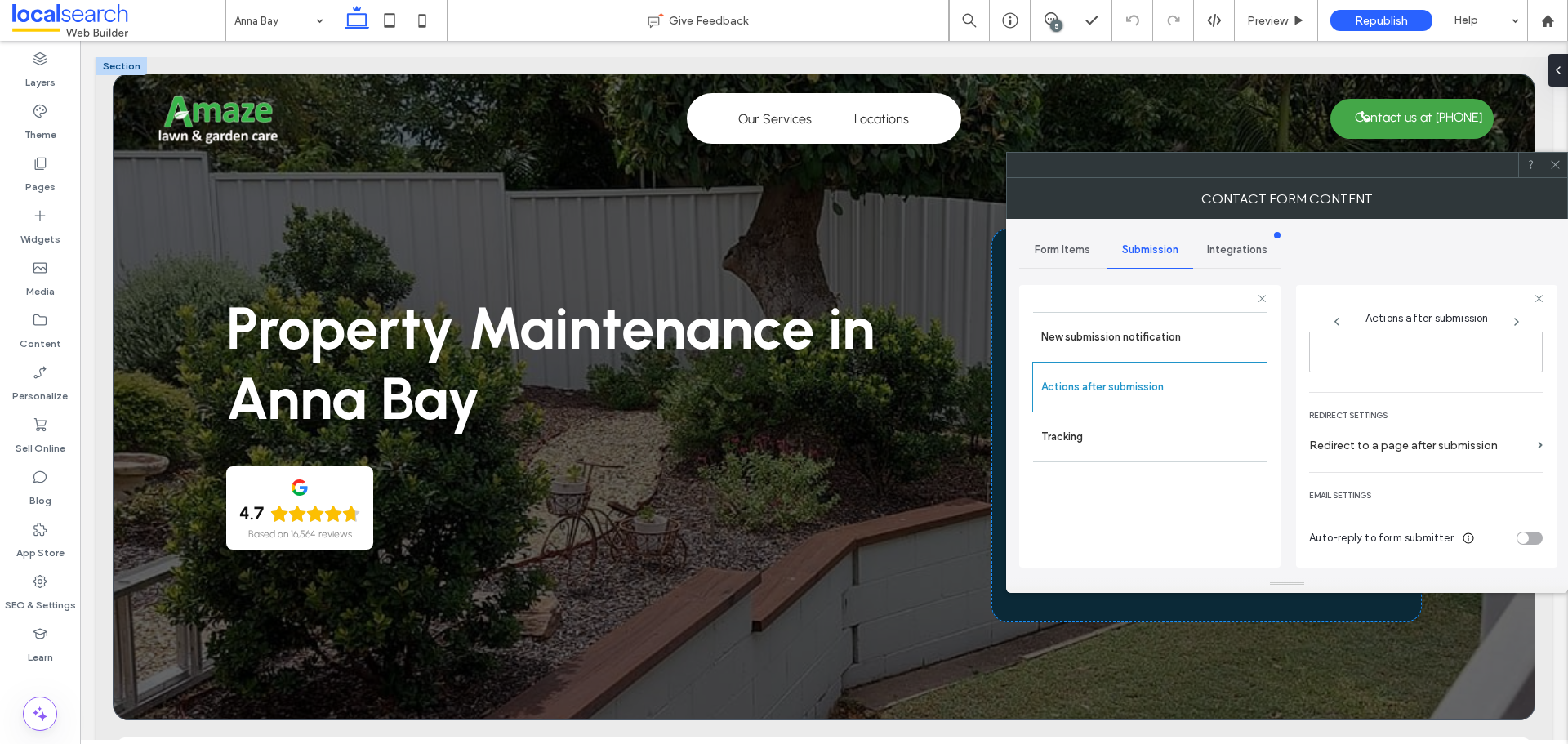 click at bounding box center (1555, 165) 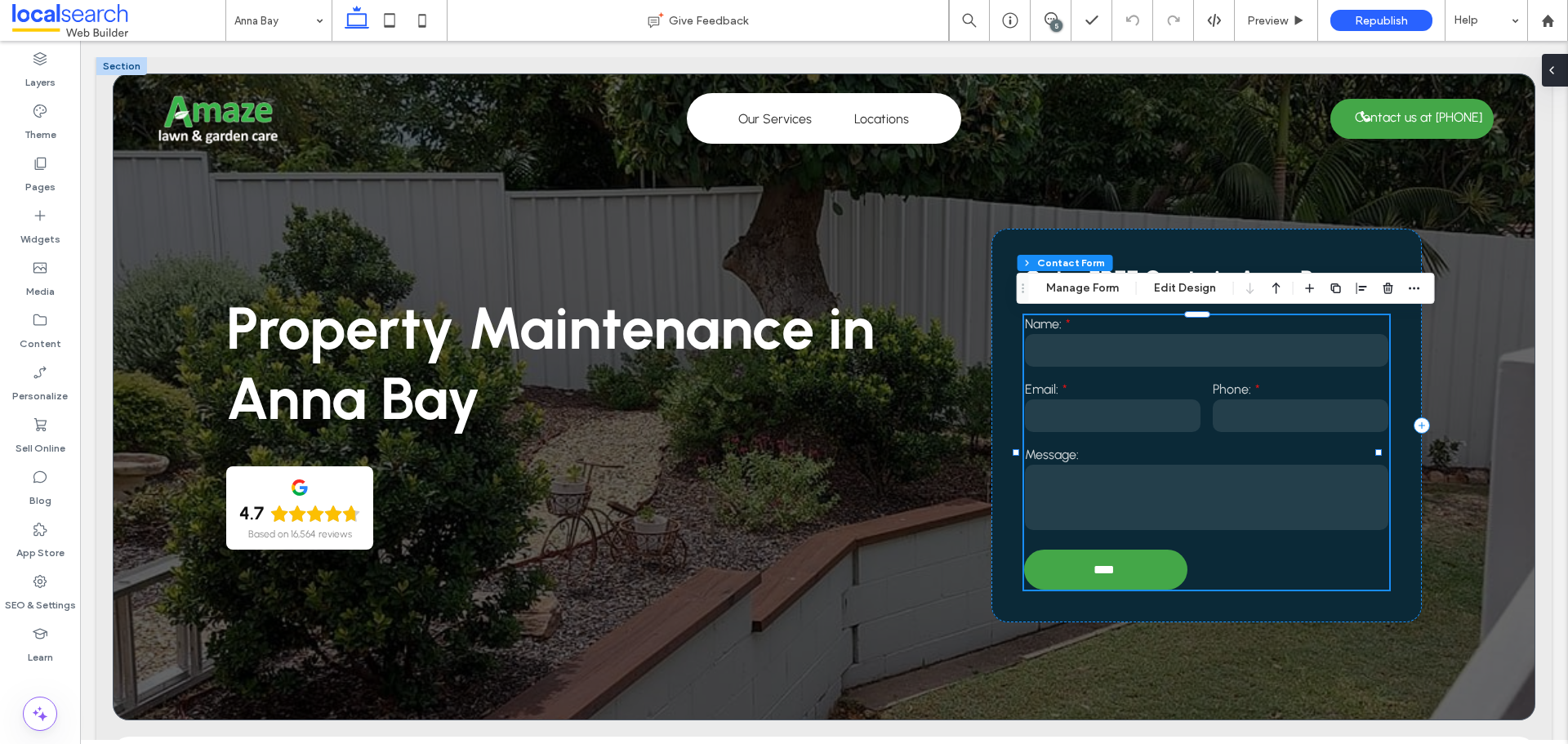 click at bounding box center [1555, 70] 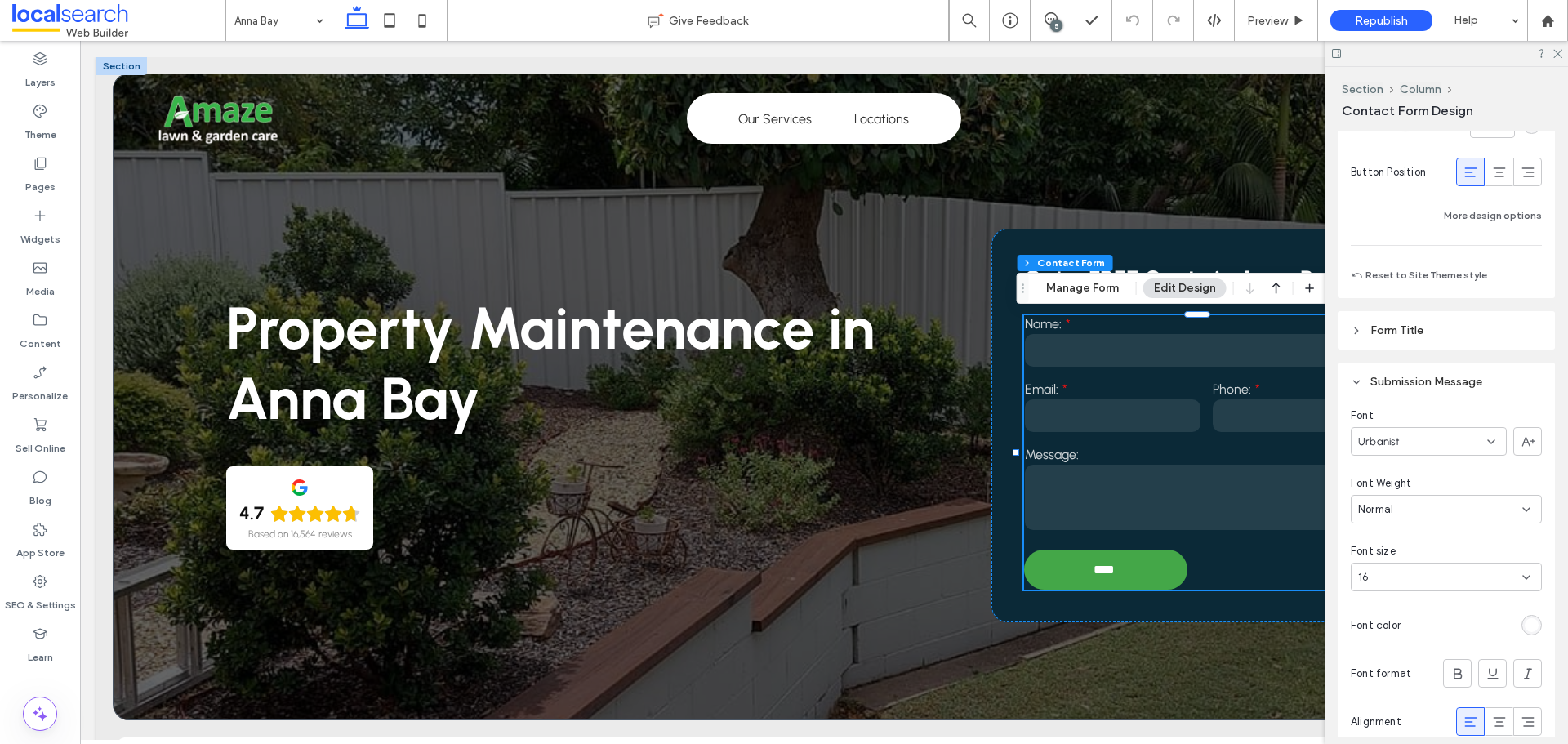 scroll, scrollTop: 1633, scrollLeft: 0, axis: vertical 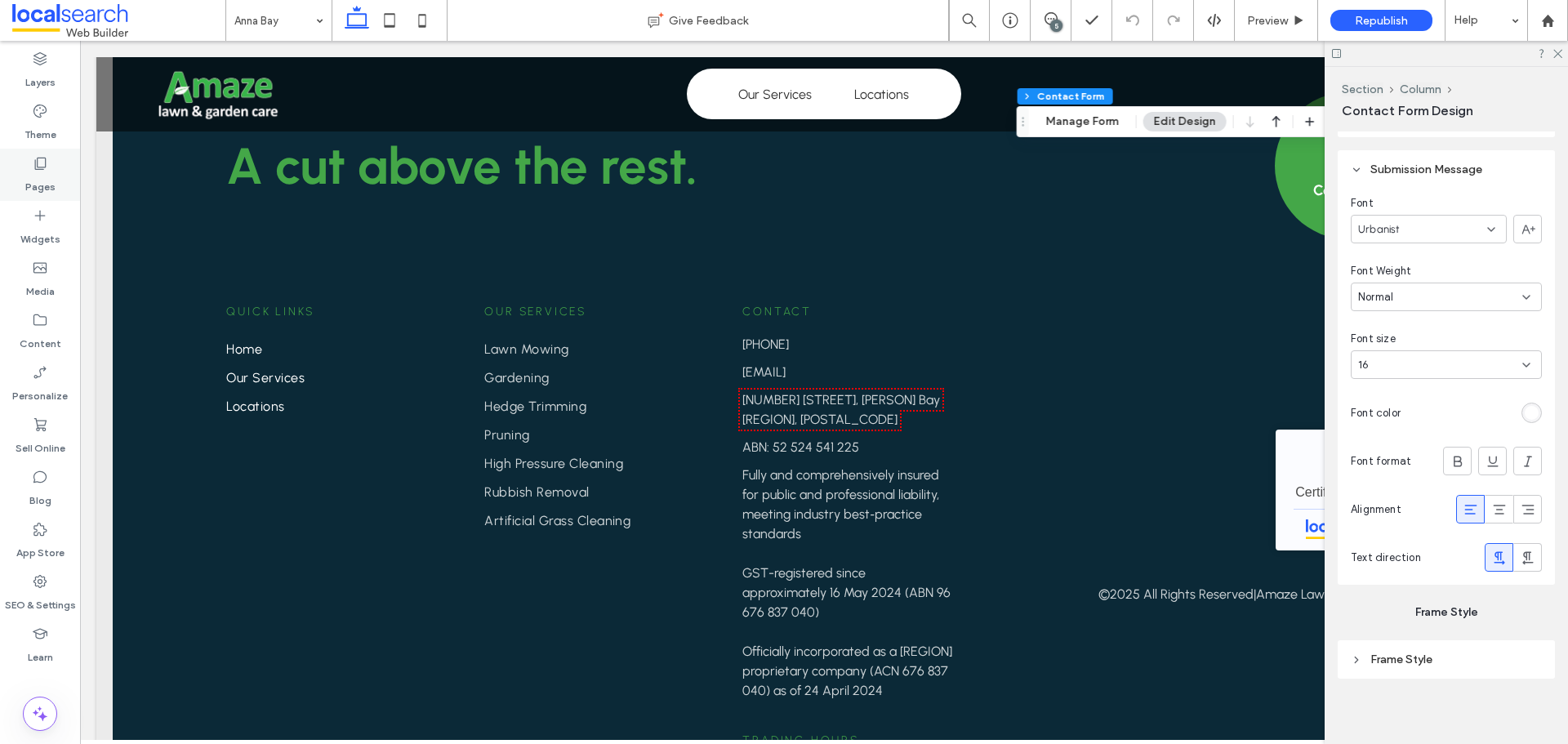 click on "Pages" at bounding box center (40, 175) 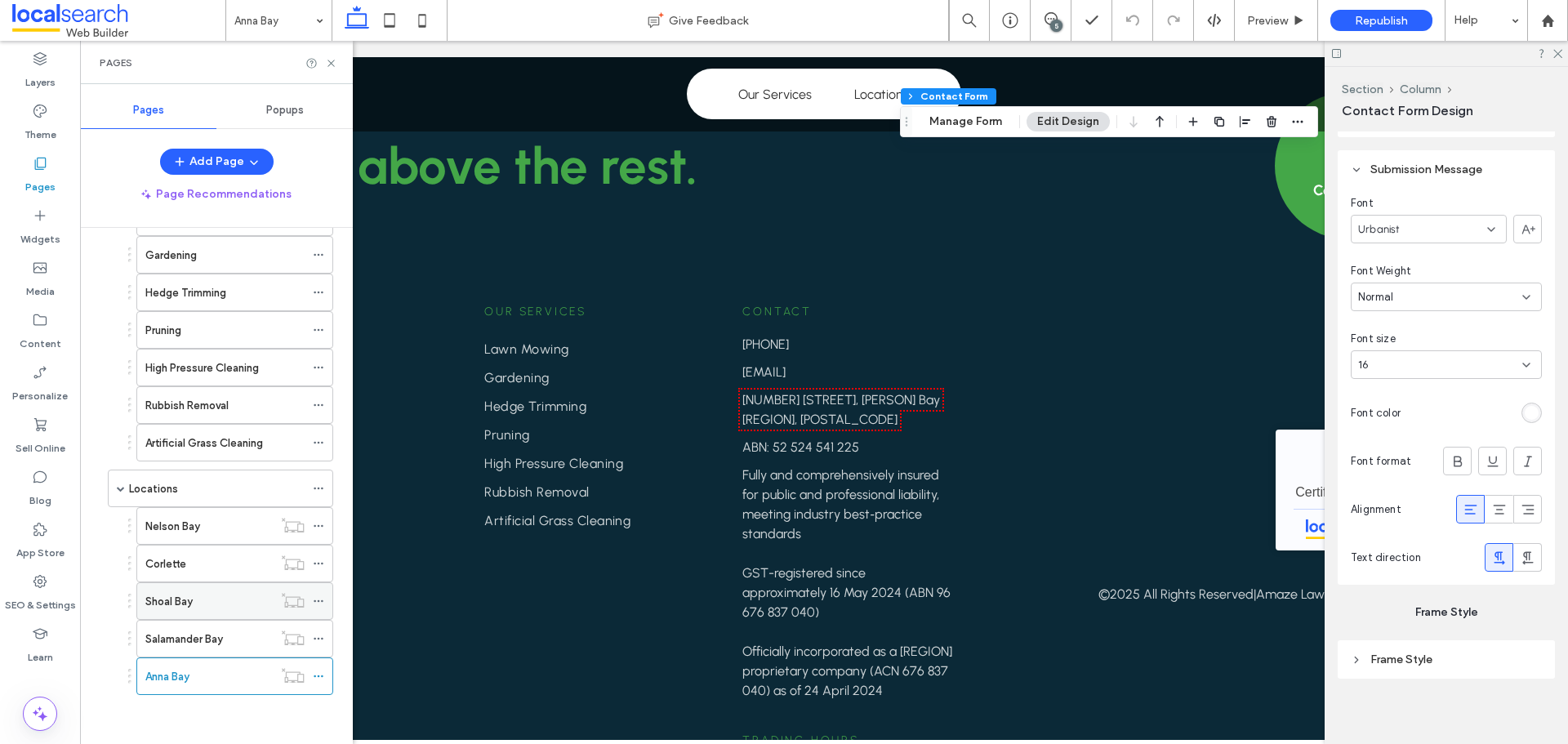 scroll, scrollTop: 0, scrollLeft: 0, axis: both 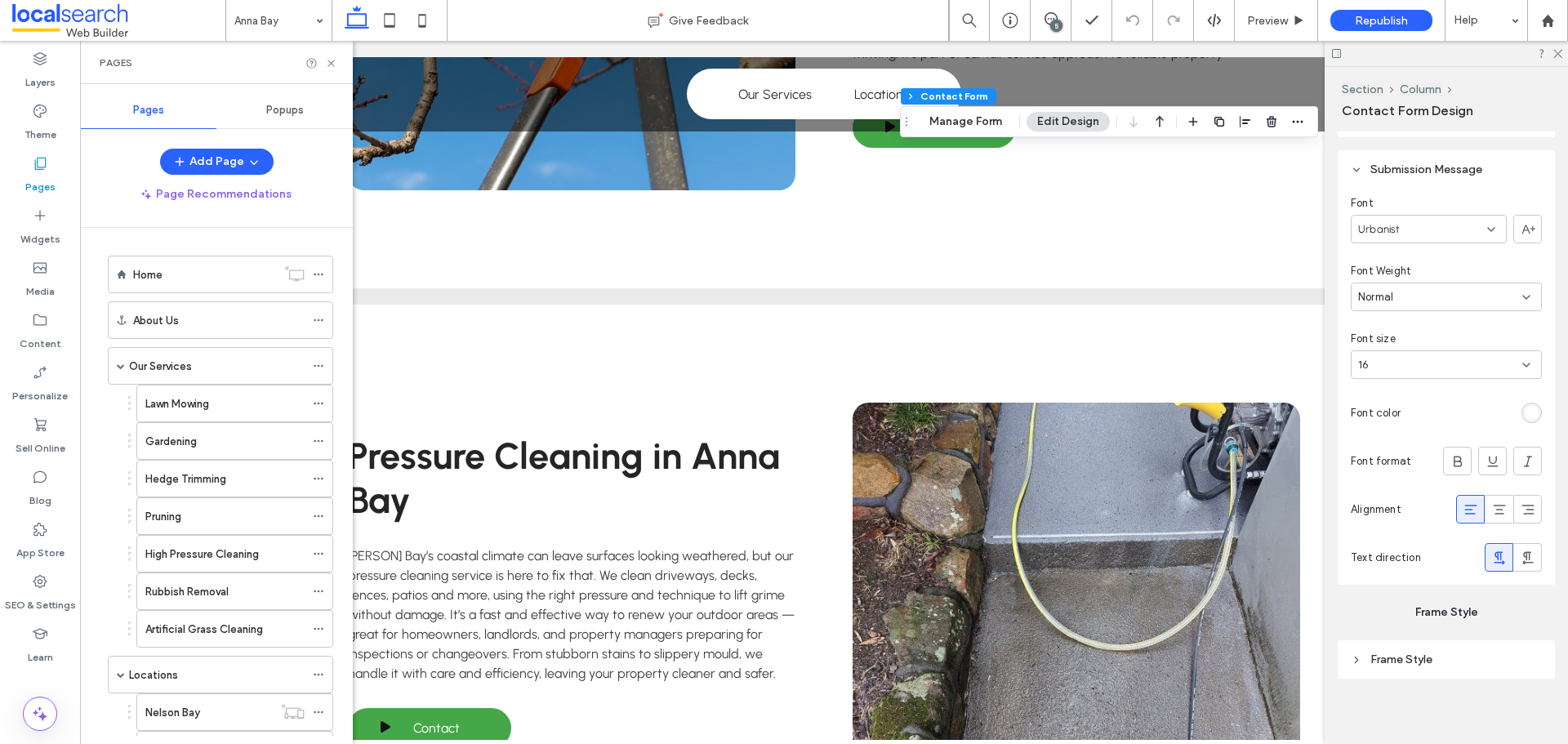 drag, startPoint x: 203, startPoint y: 281, endPoint x: 566, endPoint y: 346, distance: 368.77364 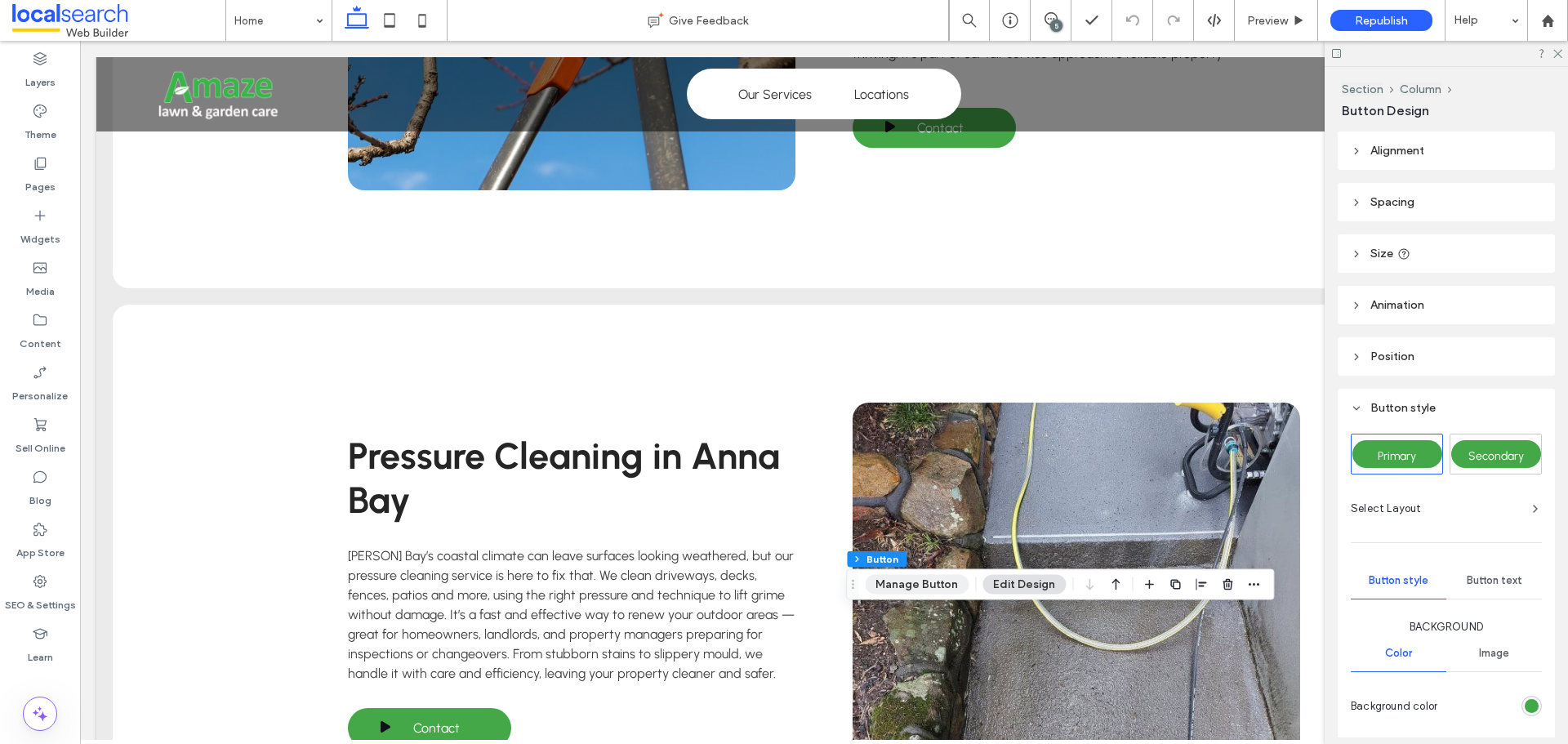click on "Manage Button" at bounding box center [916, 585] 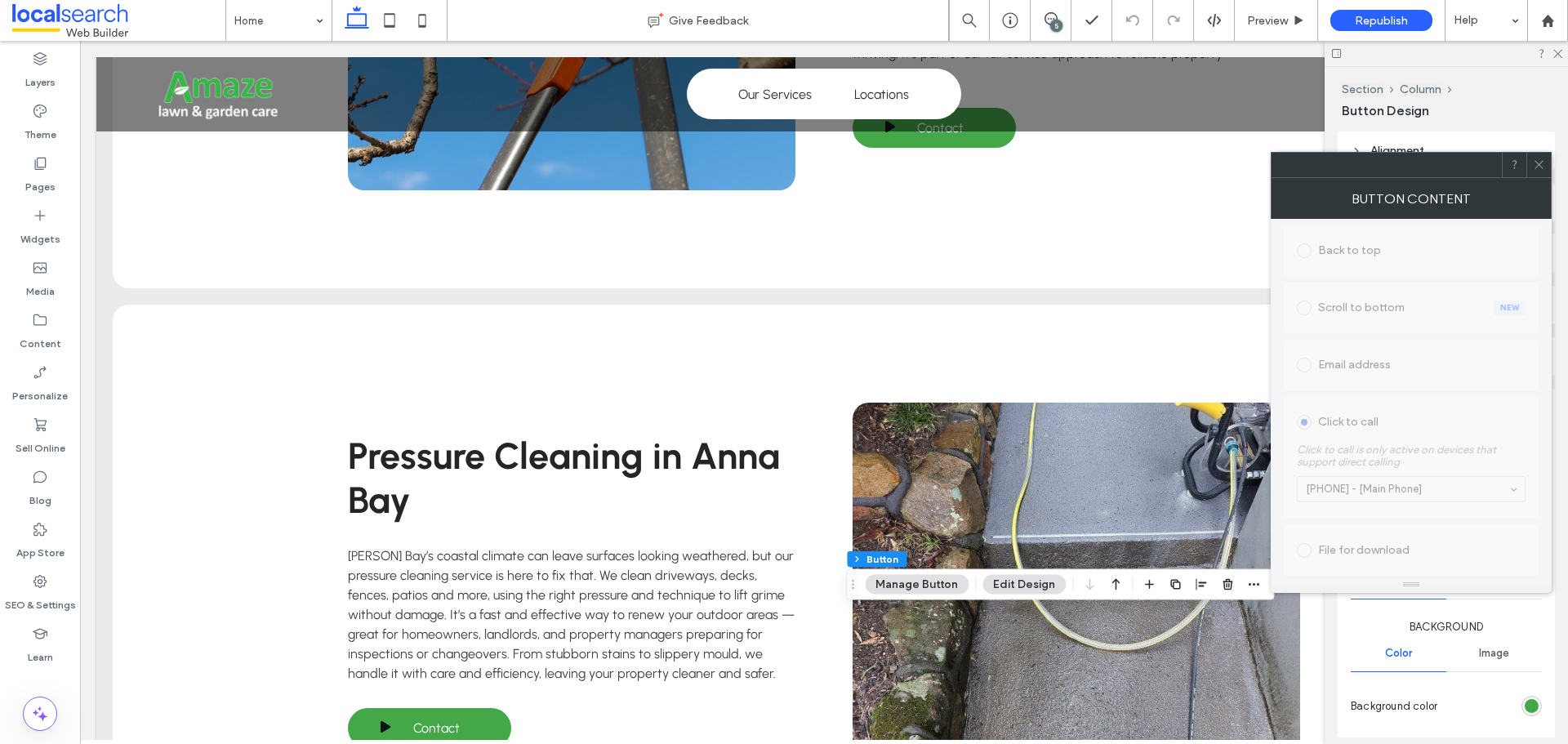 scroll, scrollTop: 478, scrollLeft: 0, axis: vertical 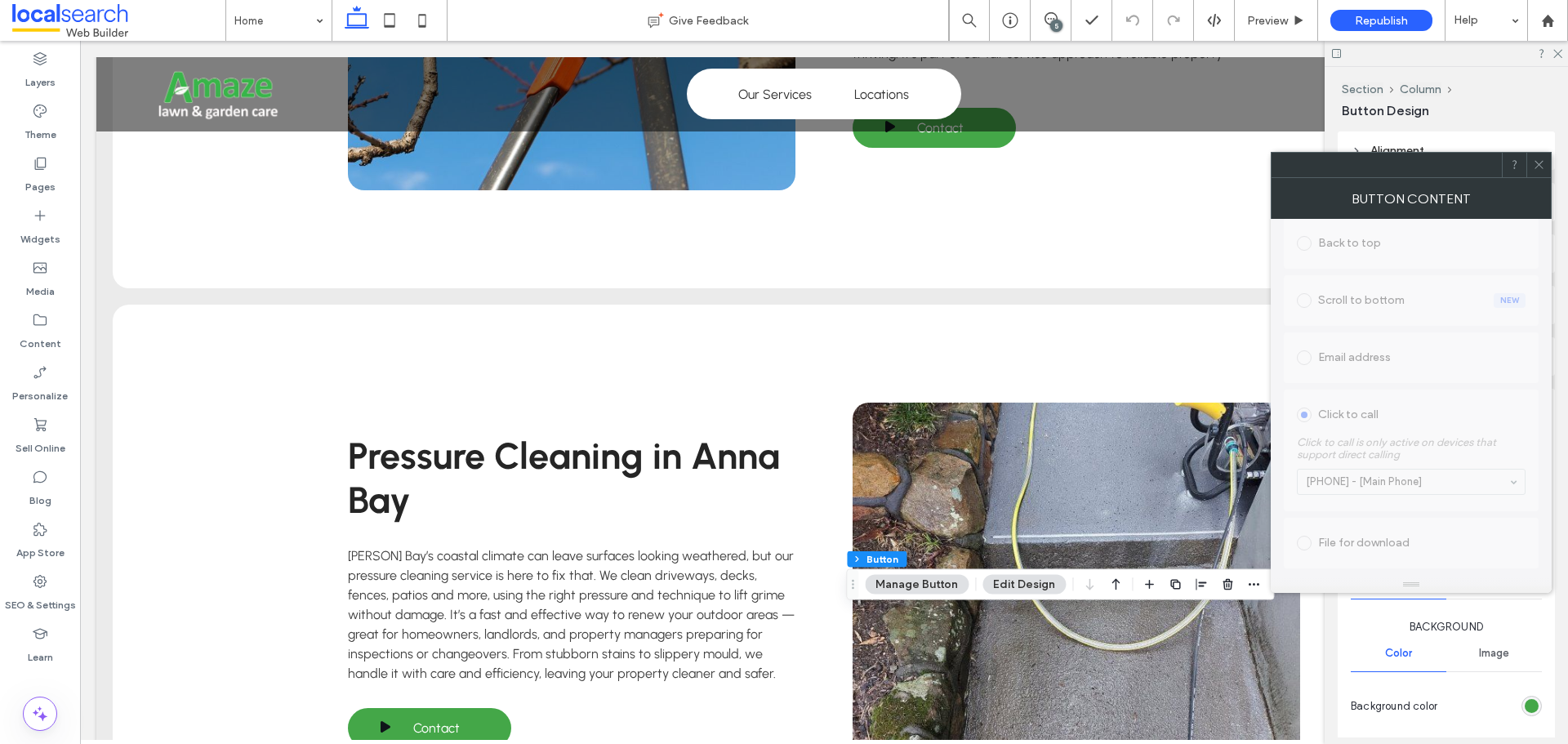 click 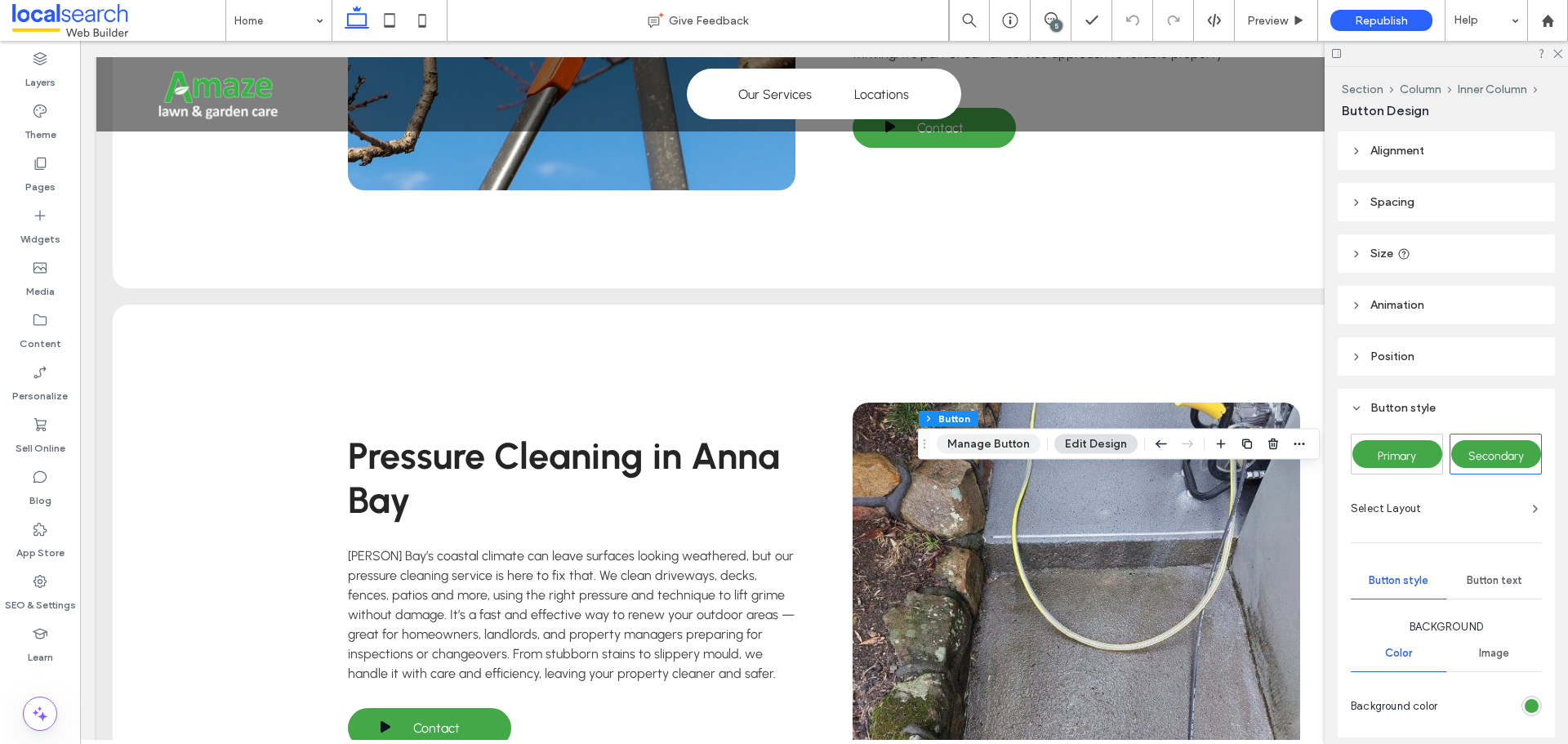 click on "Manage Button" at bounding box center (988, 444) 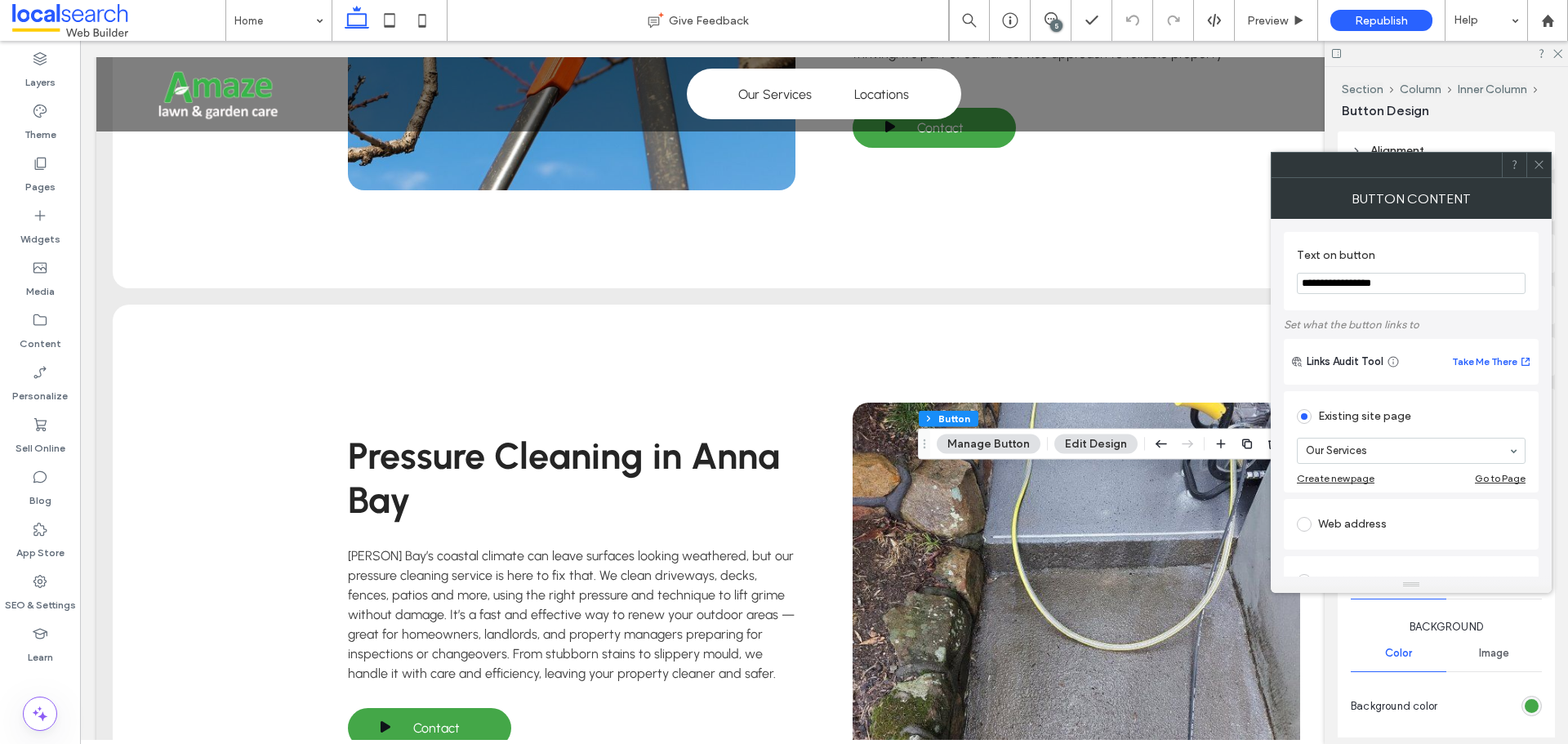 scroll, scrollTop: 327, scrollLeft: 0, axis: vertical 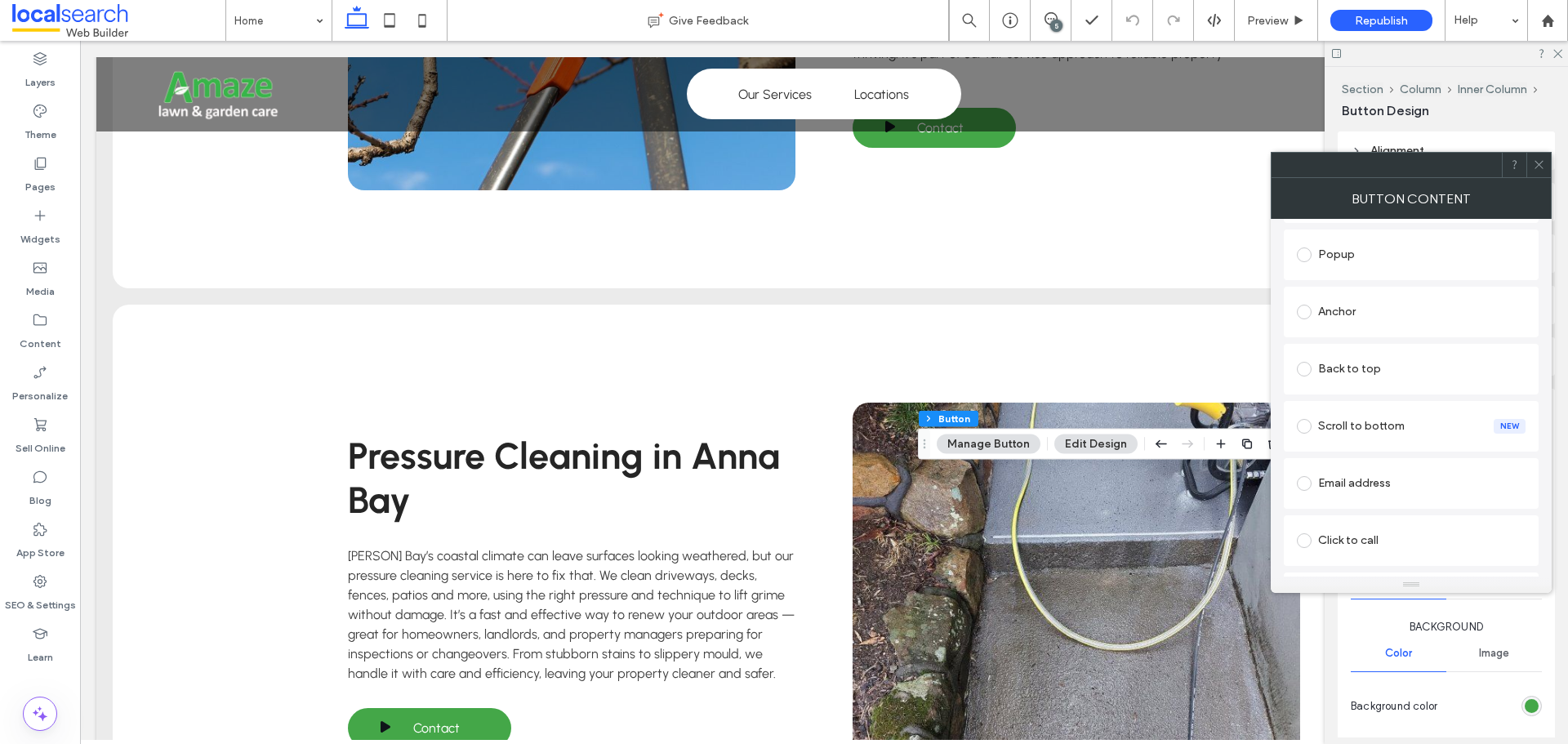click at bounding box center [1539, 165] 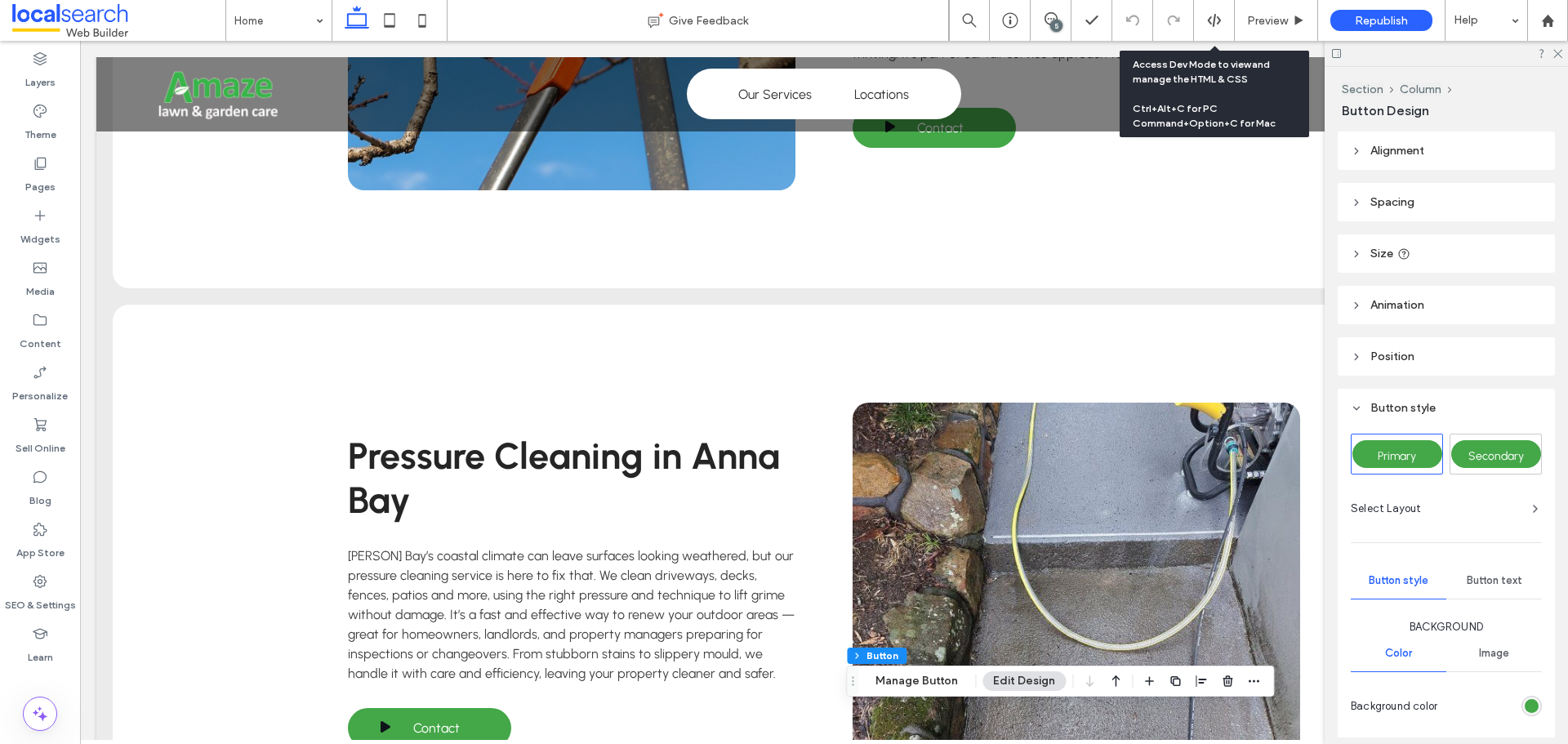 click 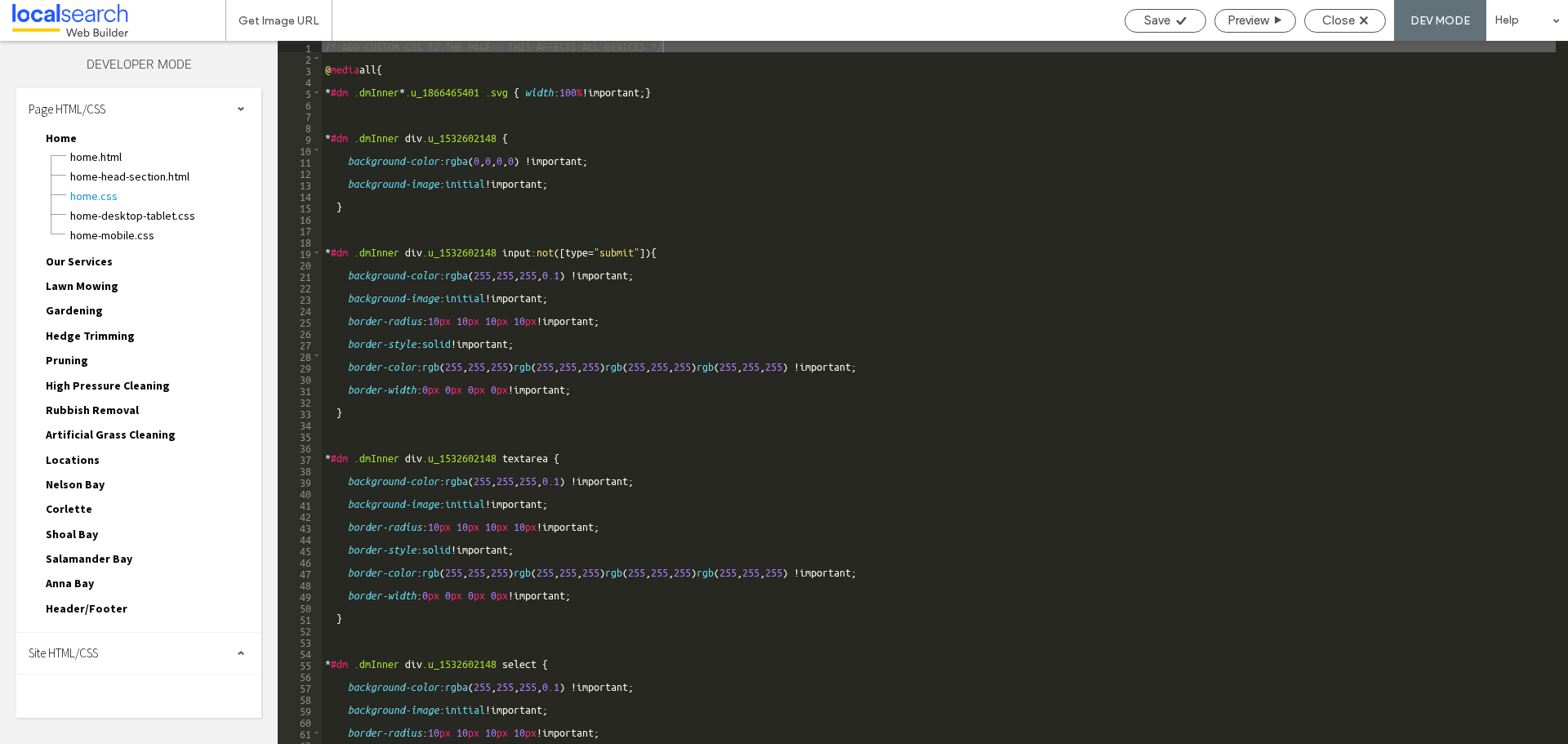 click on "Site HTML/CSS" at bounding box center [139, 653] 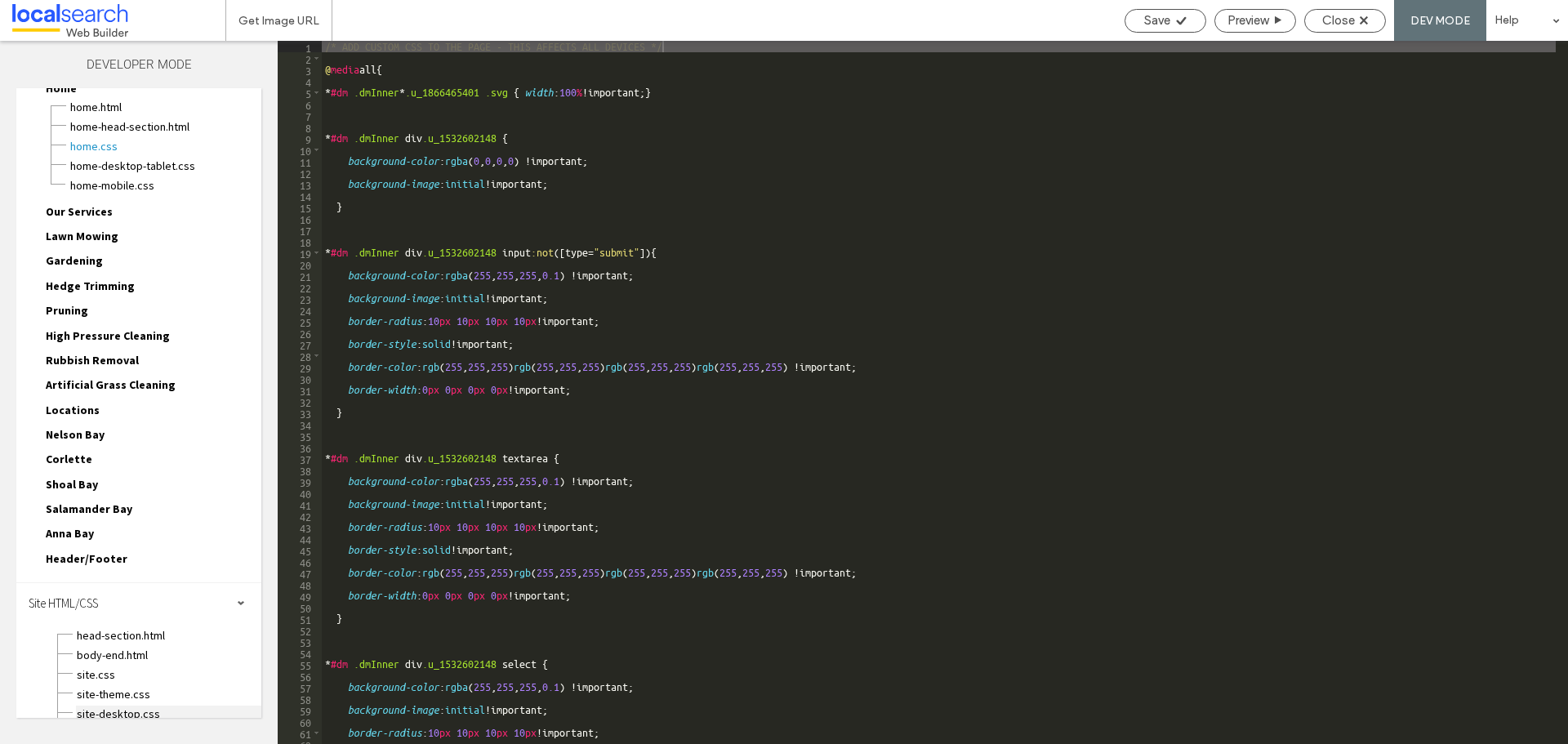 scroll, scrollTop: 104, scrollLeft: 0, axis: vertical 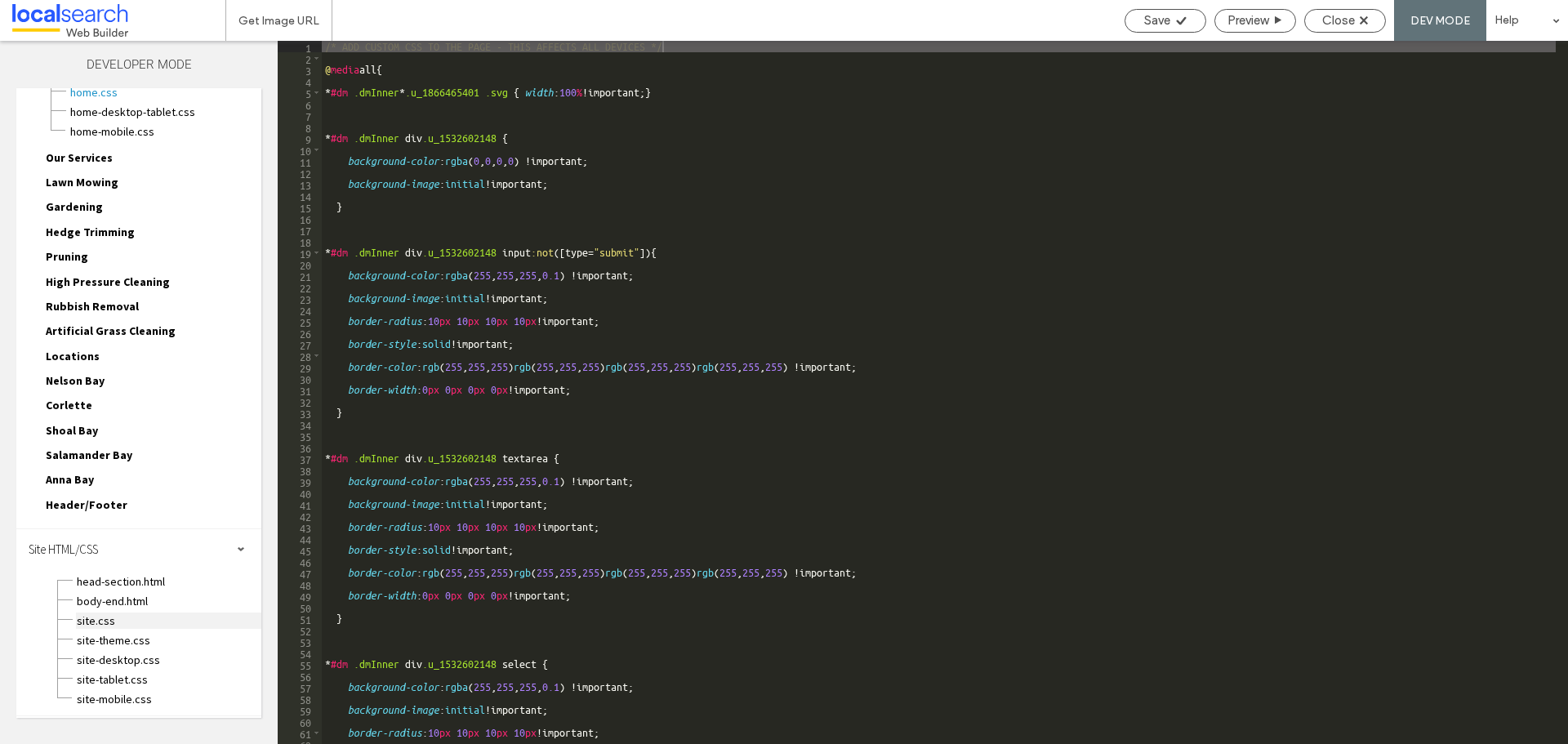 click on "site.css" at bounding box center (168, 621) 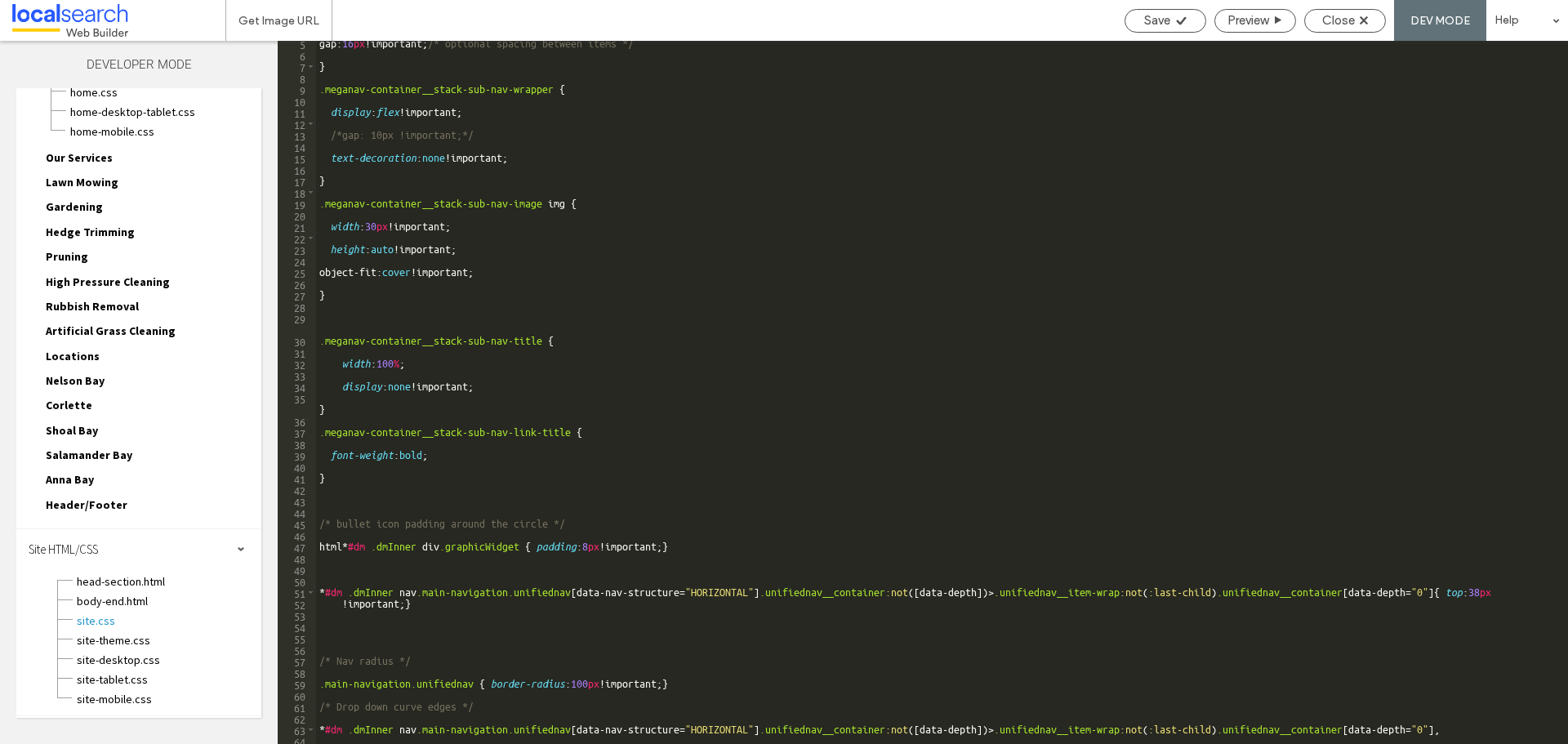 scroll, scrollTop: 49, scrollLeft: 0, axis: vertical 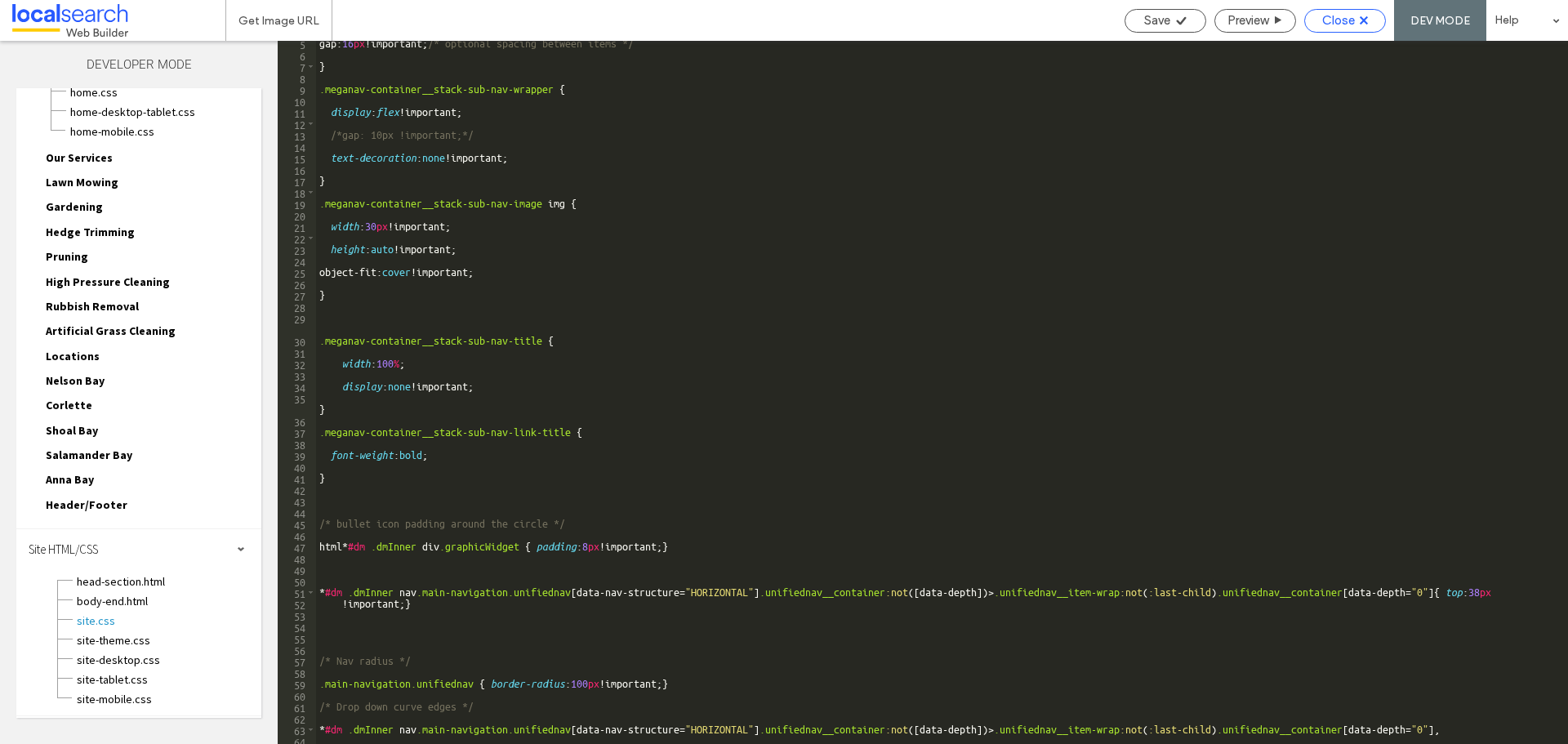 click on "Close" at bounding box center (1339, 20) 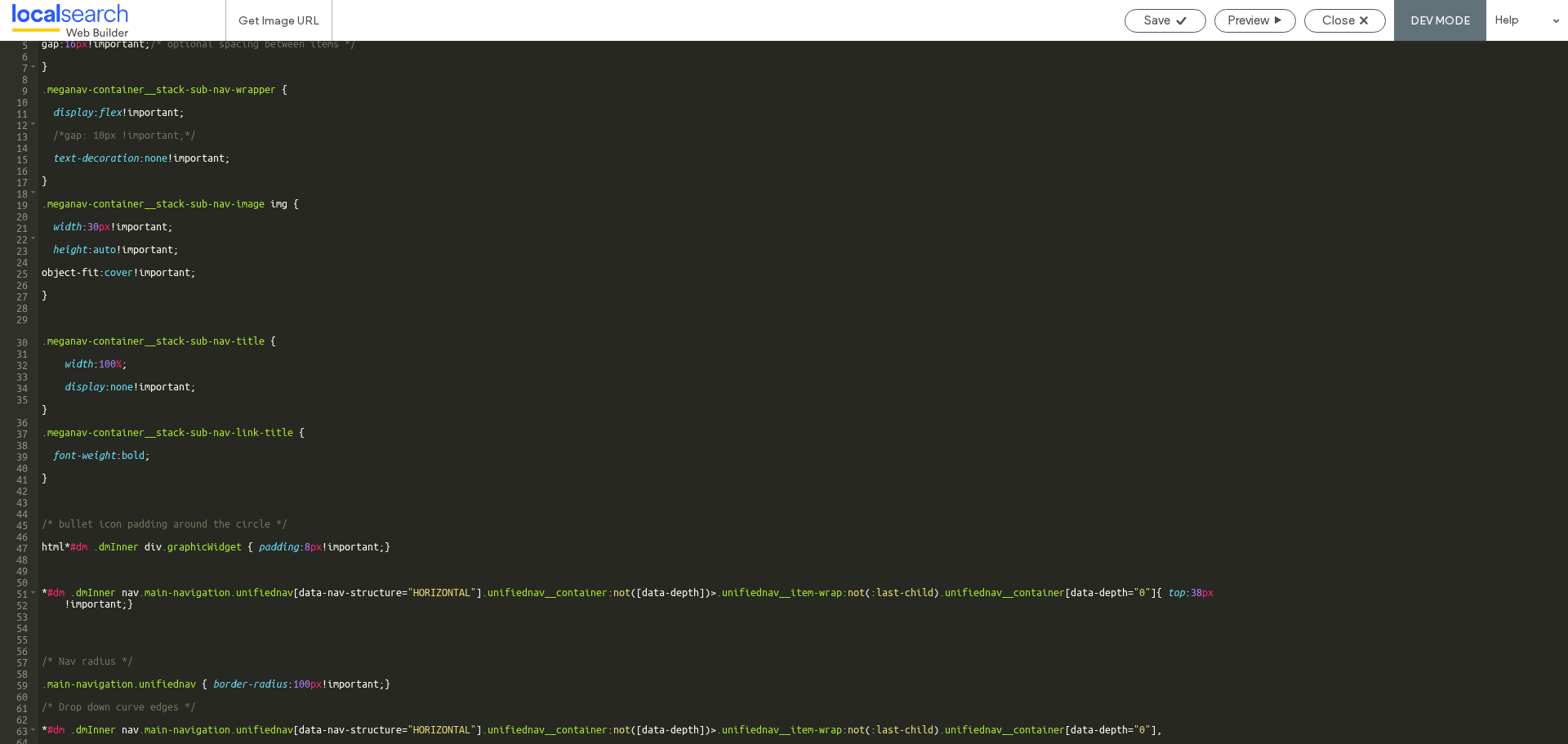 scroll, scrollTop: 63, scrollLeft: 0, axis: vertical 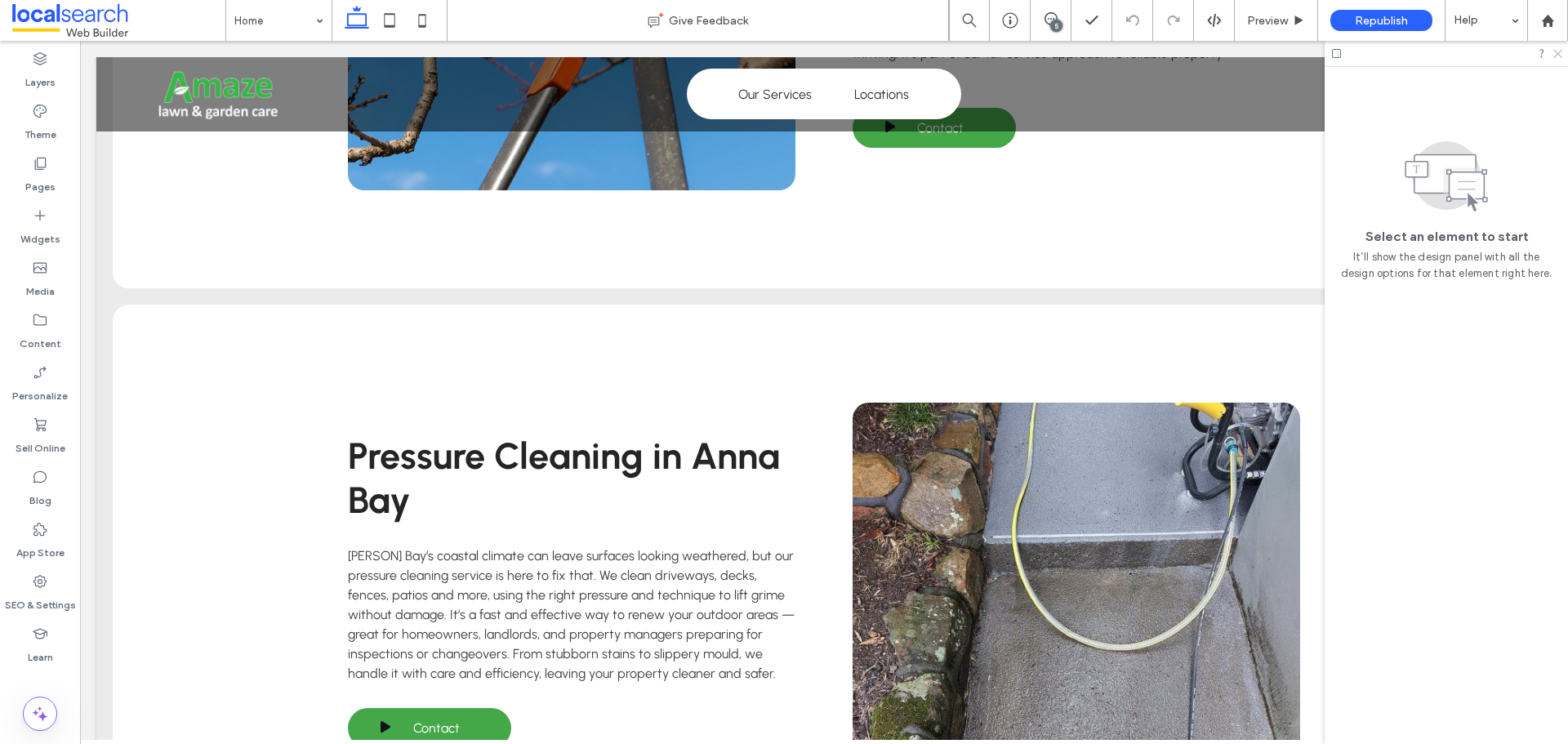 click 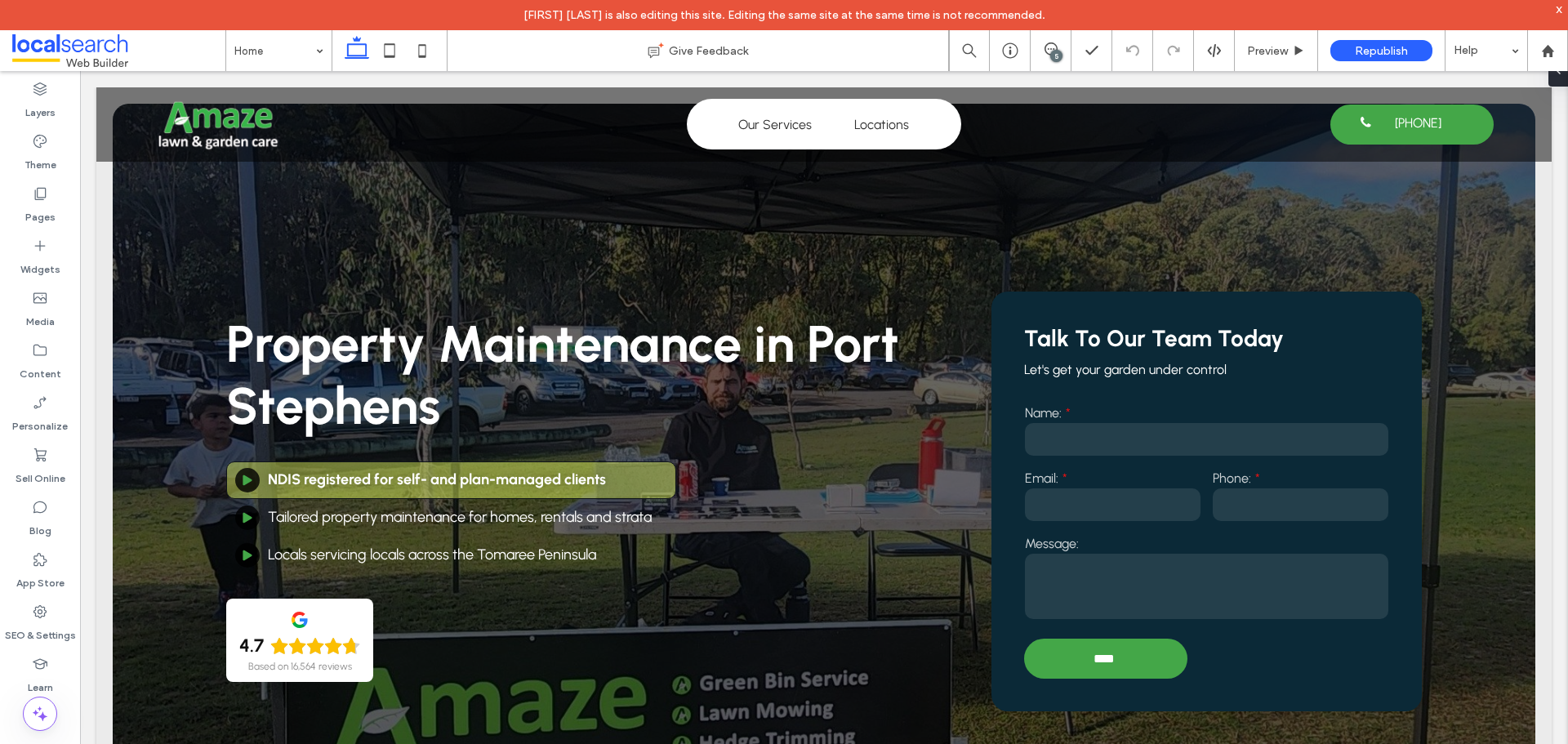 scroll, scrollTop: 1537, scrollLeft: 0, axis: vertical 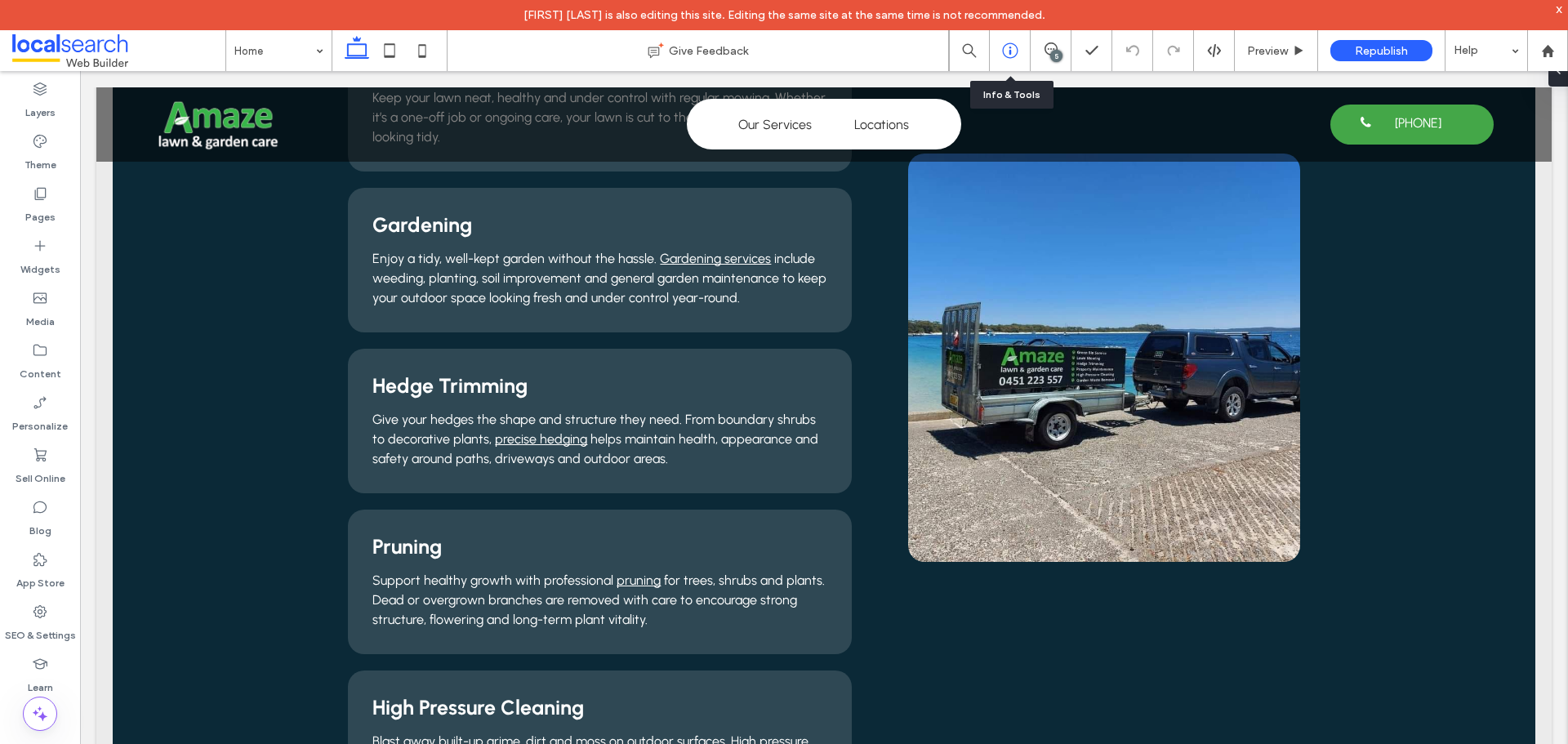 click at bounding box center (1010, 51) 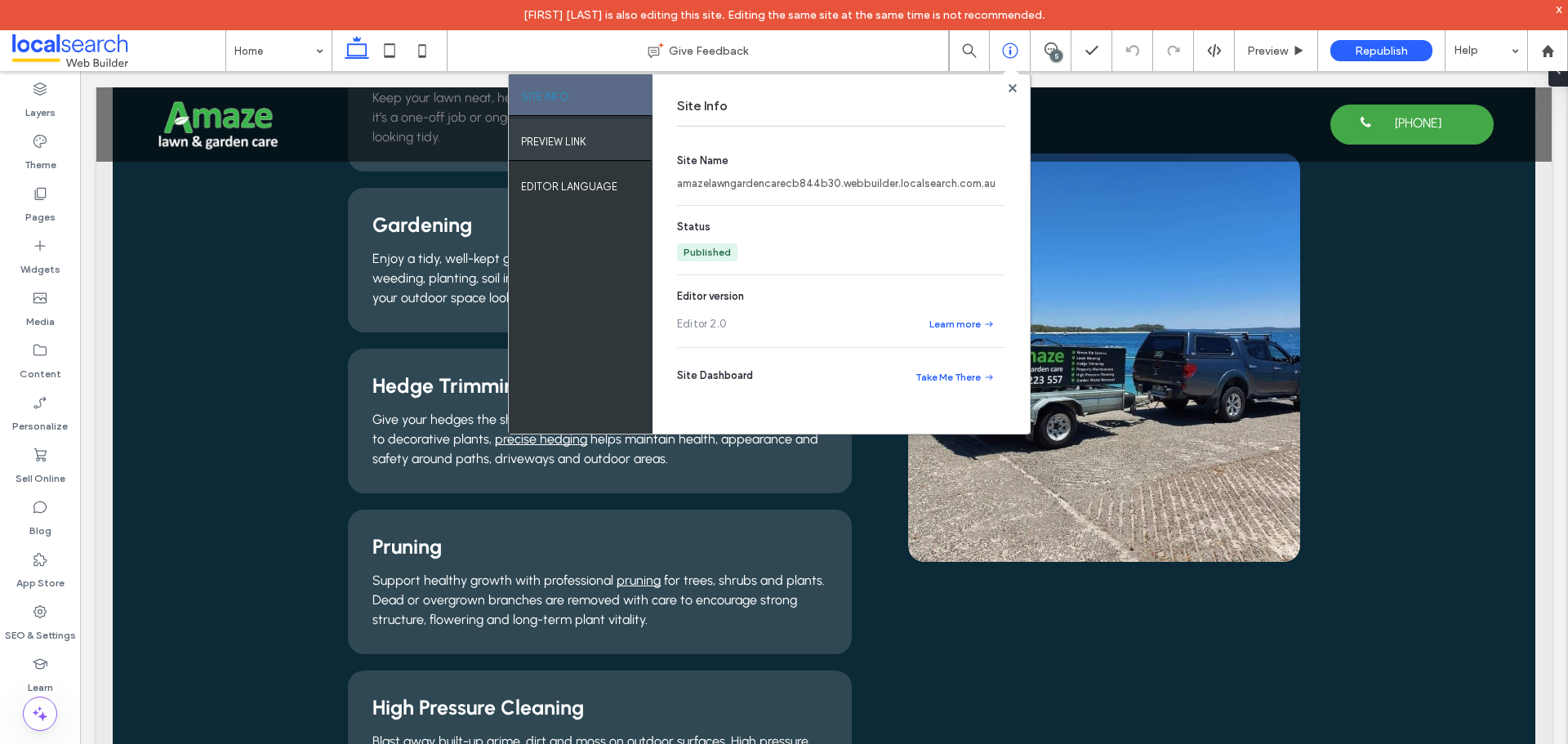 click on "PREVIEW LINK" at bounding box center (581, 140) 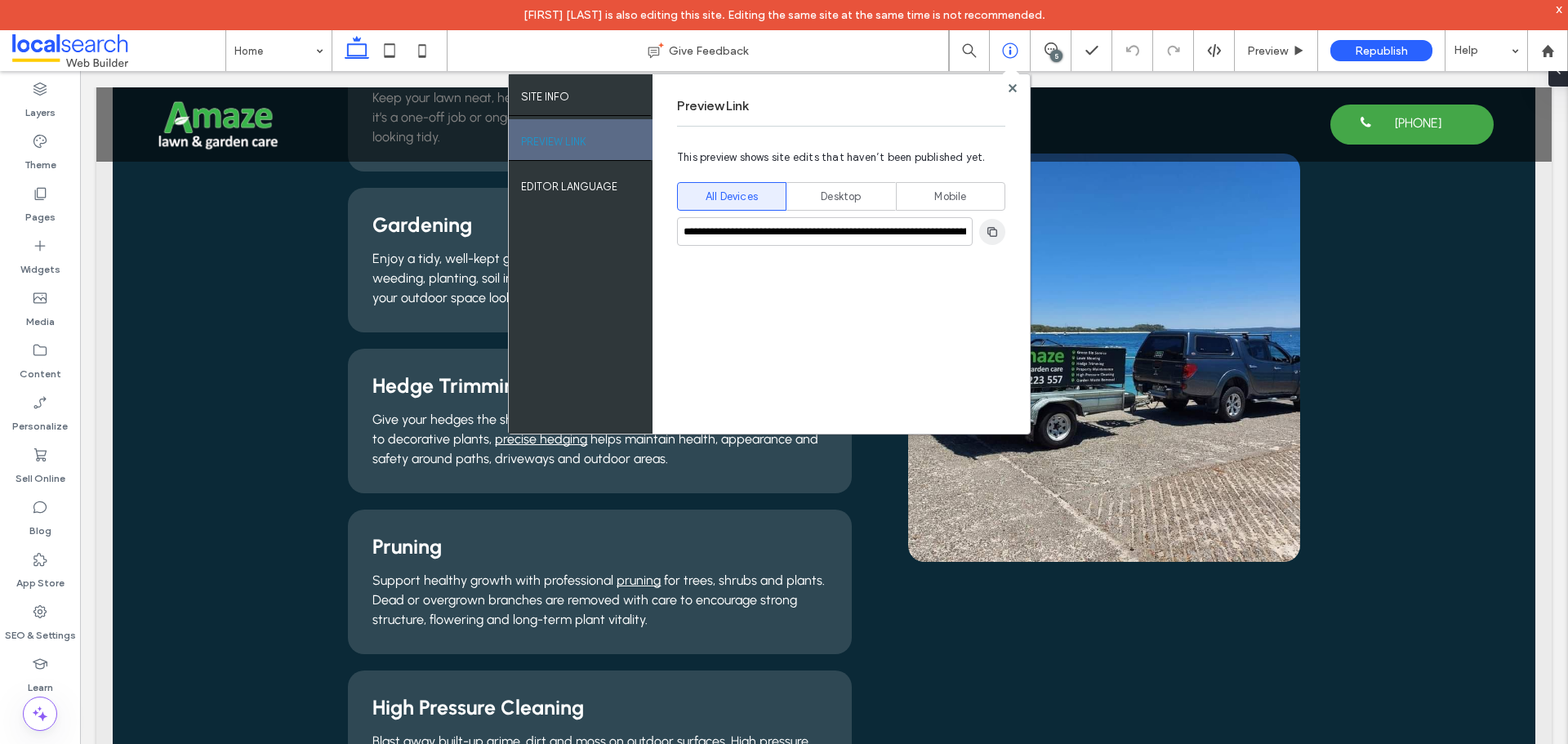 click at bounding box center [992, 232] 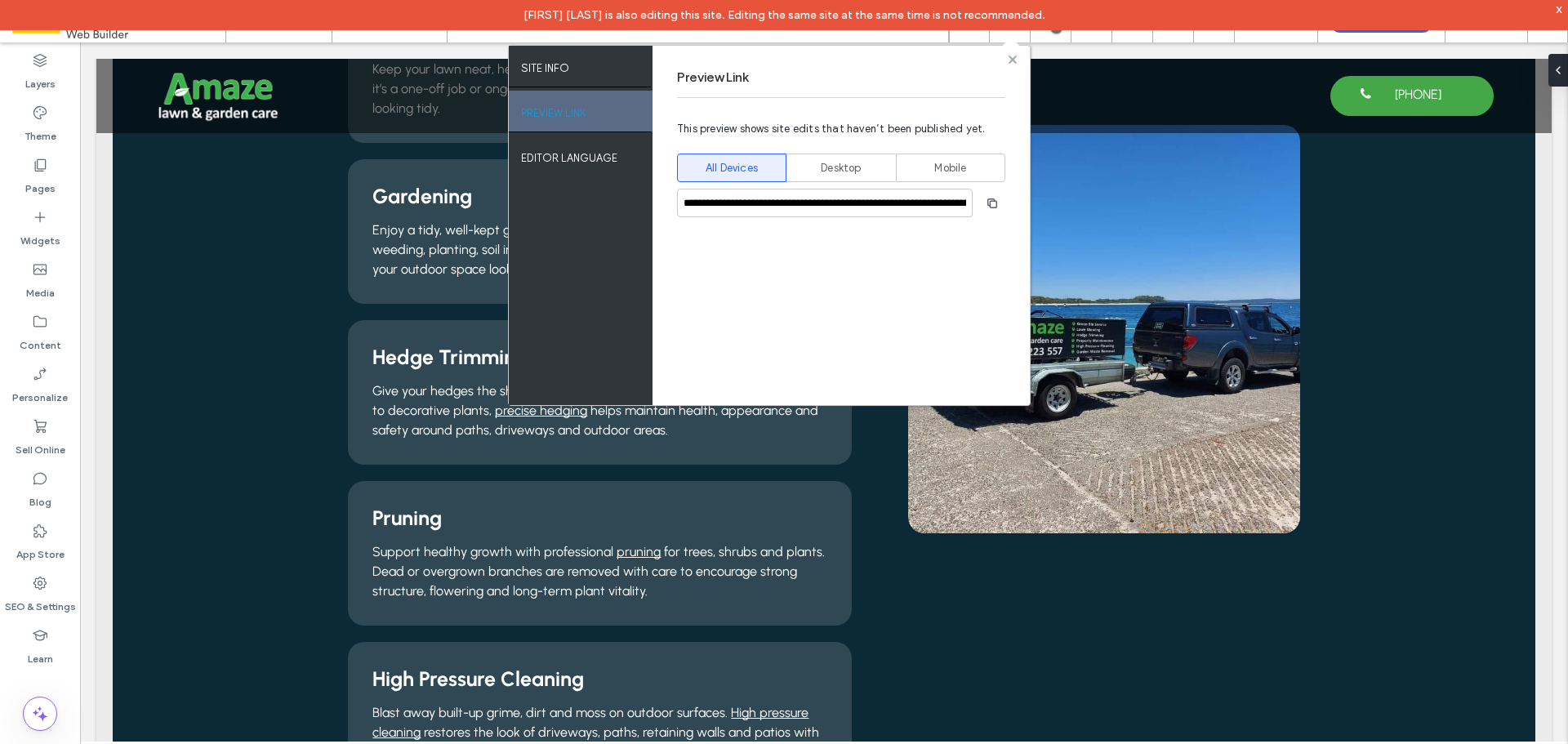click 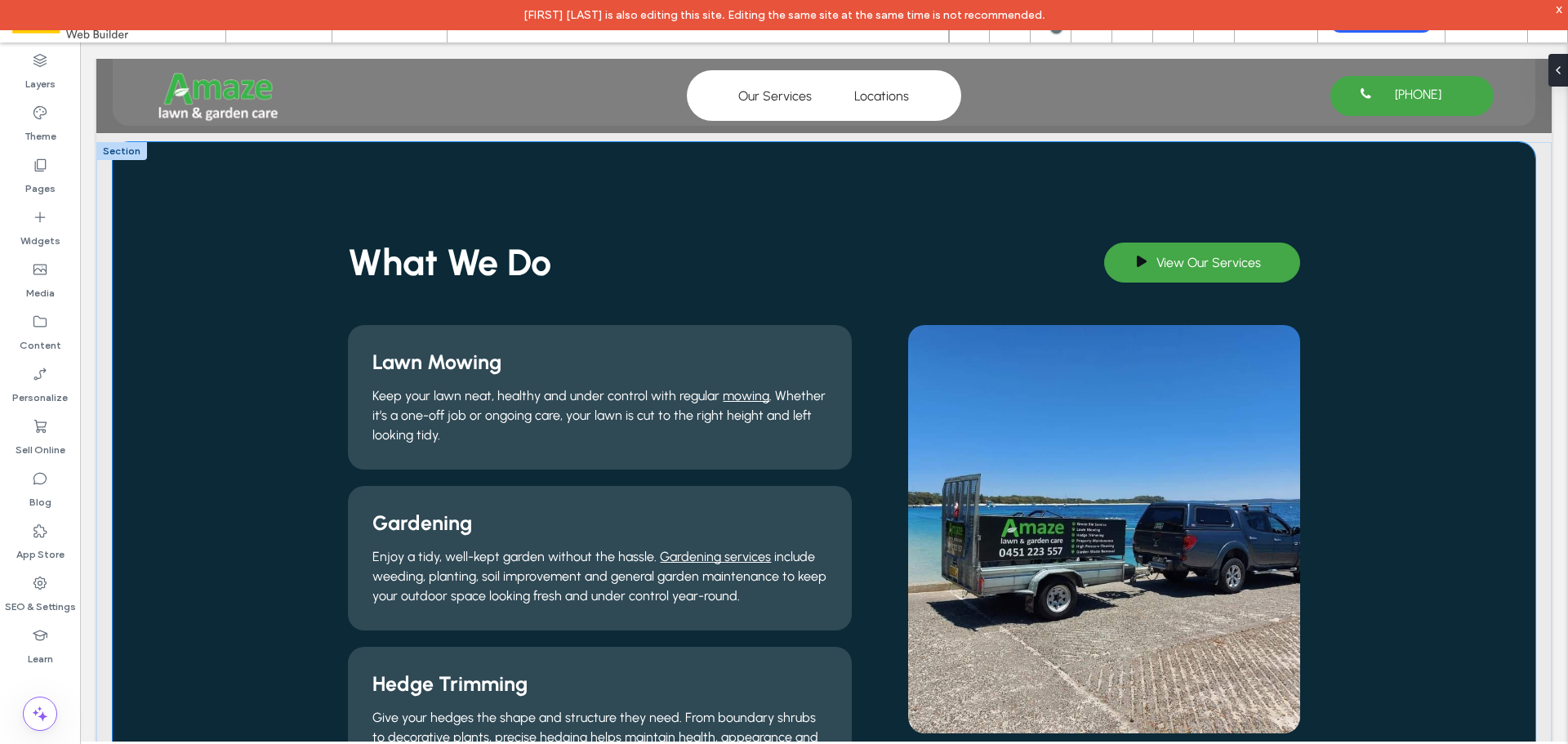 scroll, scrollTop: 1129, scrollLeft: 0, axis: vertical 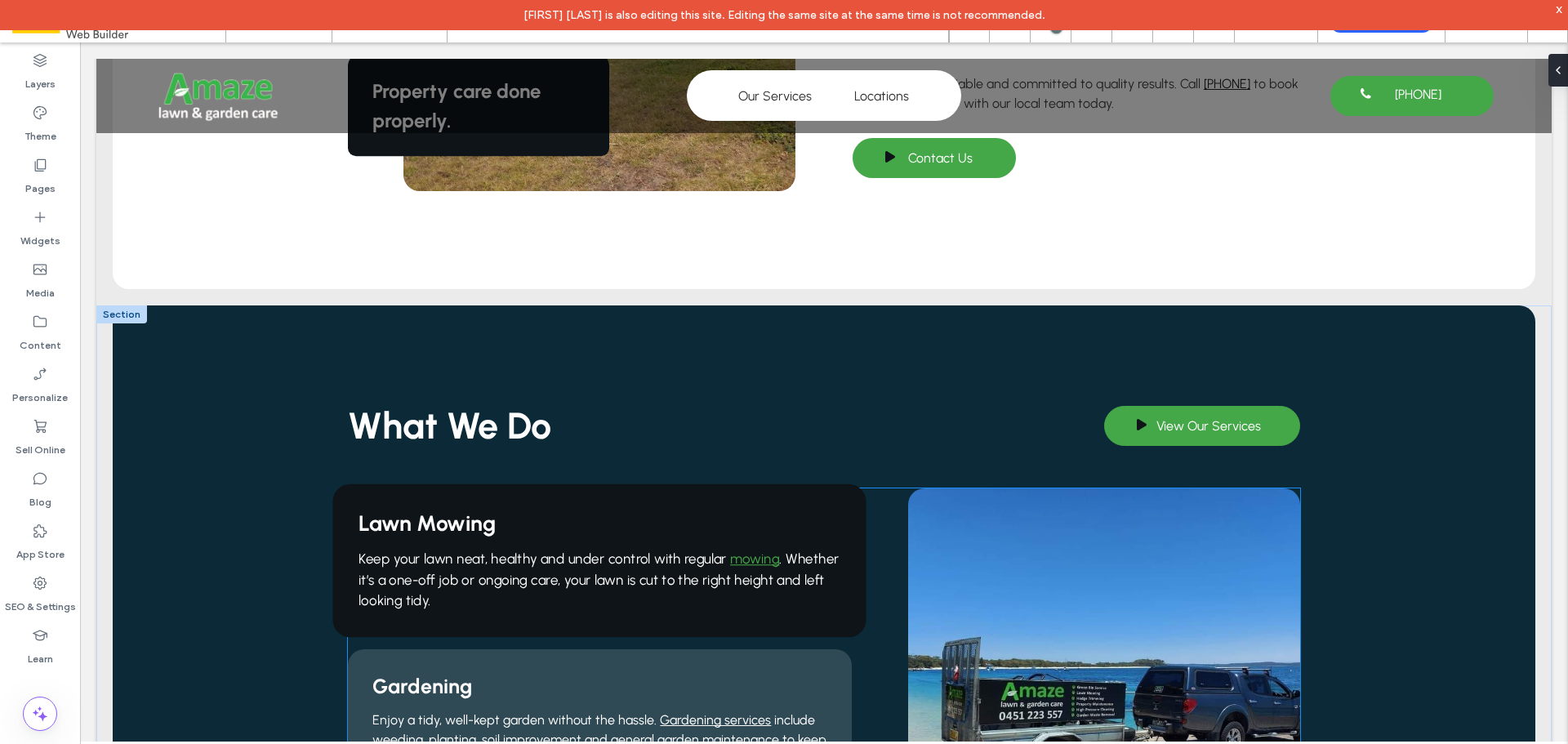 click on "Lawn Mowing" at bounding box center (599, 523) 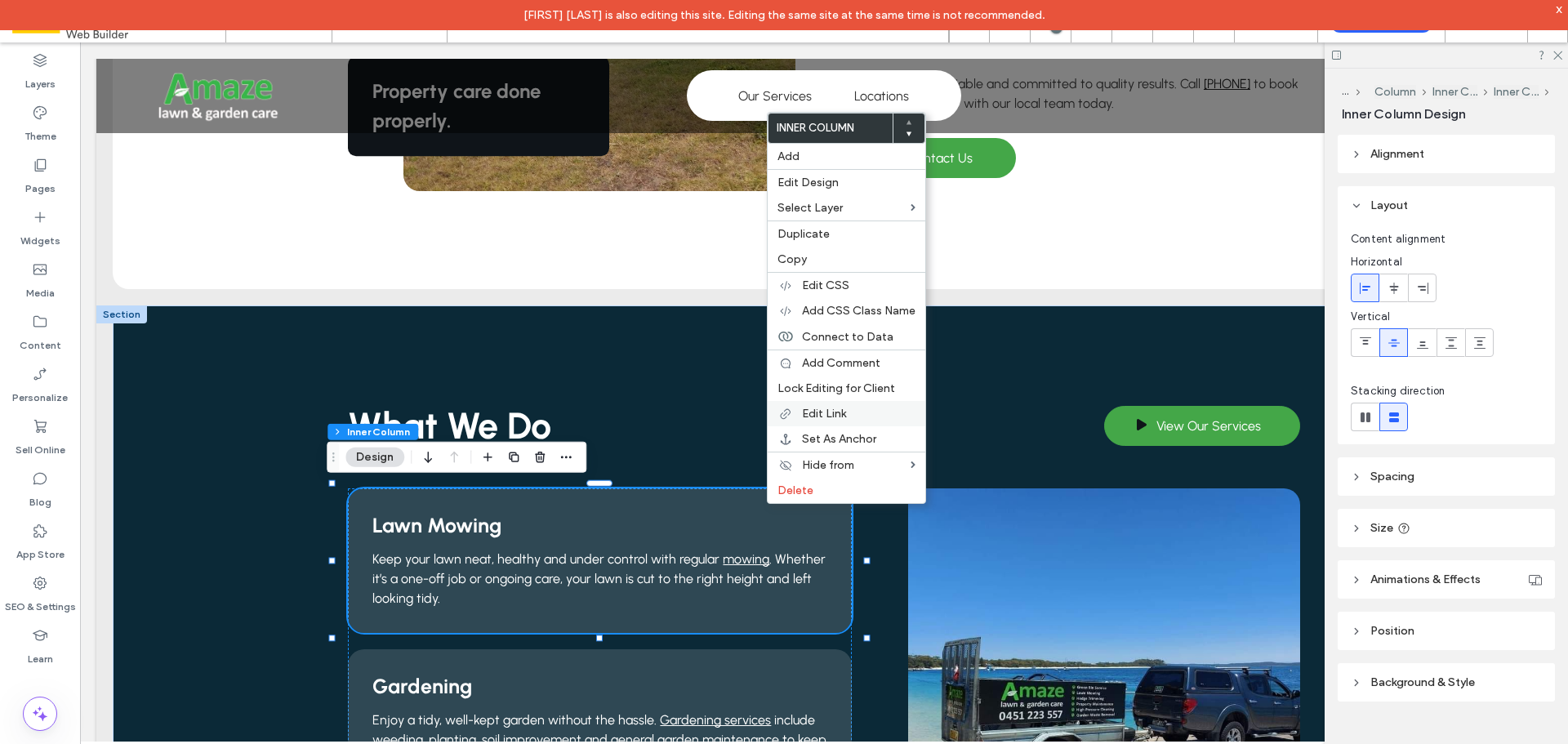 click on "Edit Link" at bounding box center (824, 413) 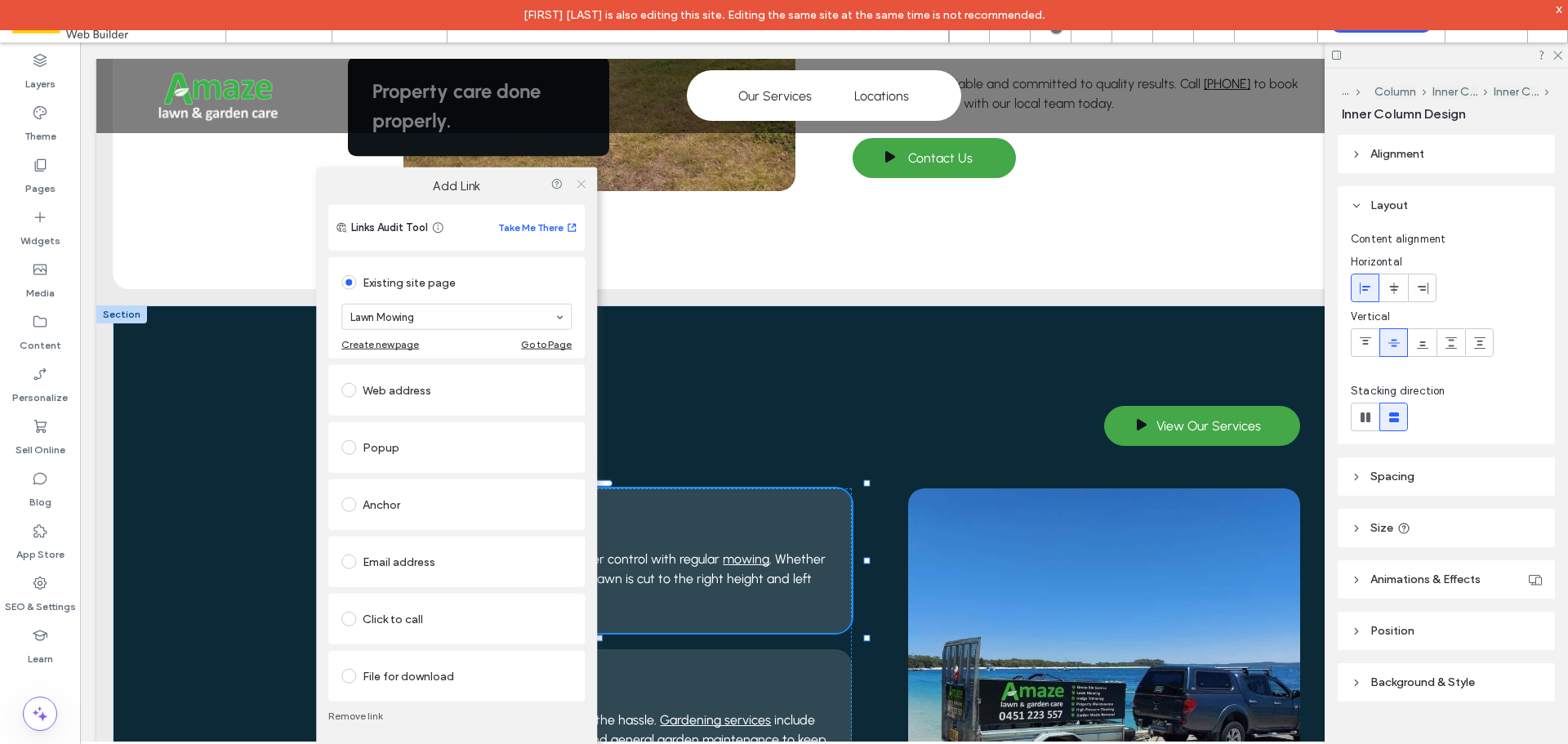 click 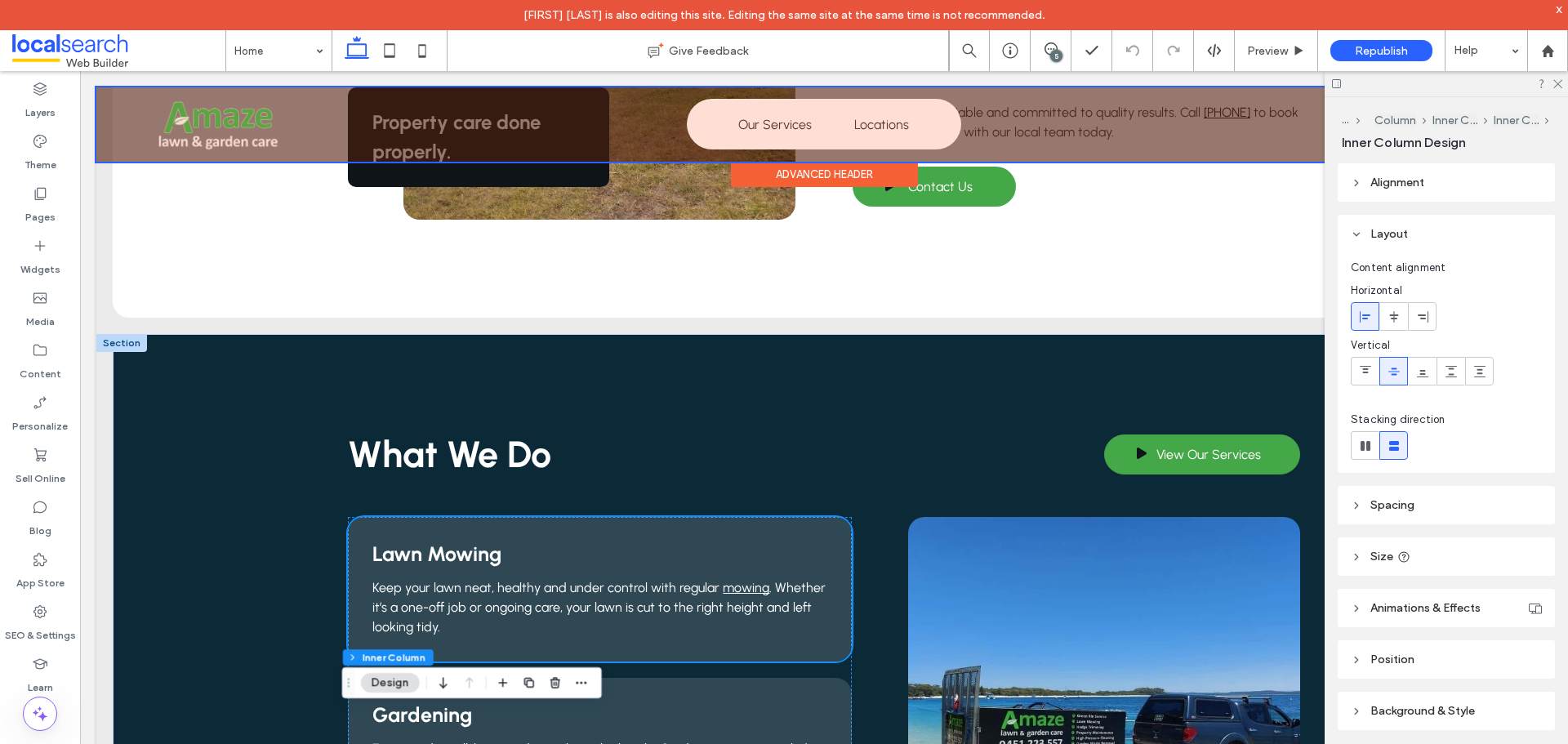 scroll, scrollTop: 394, scrollLeft: 0, axis: vertical 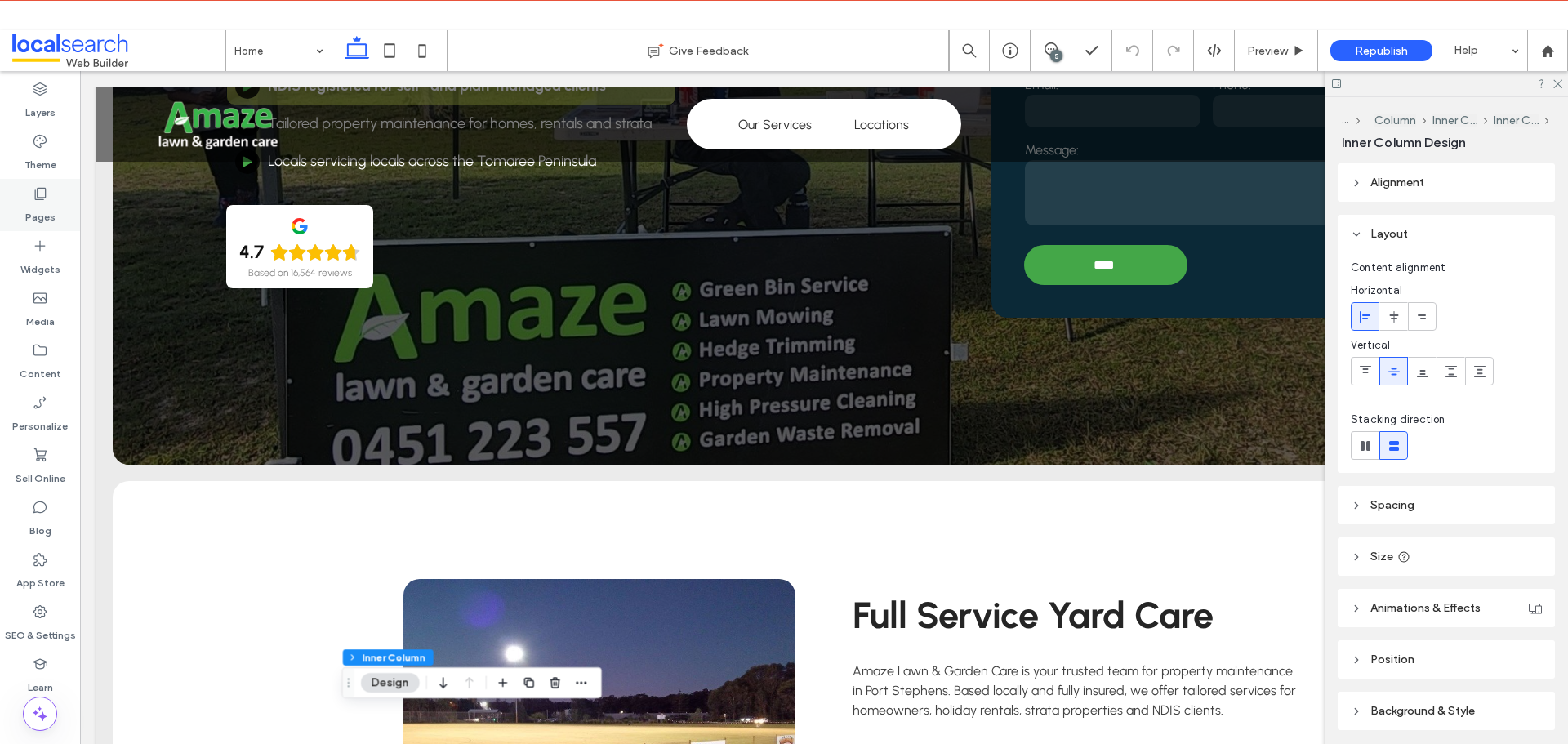 click 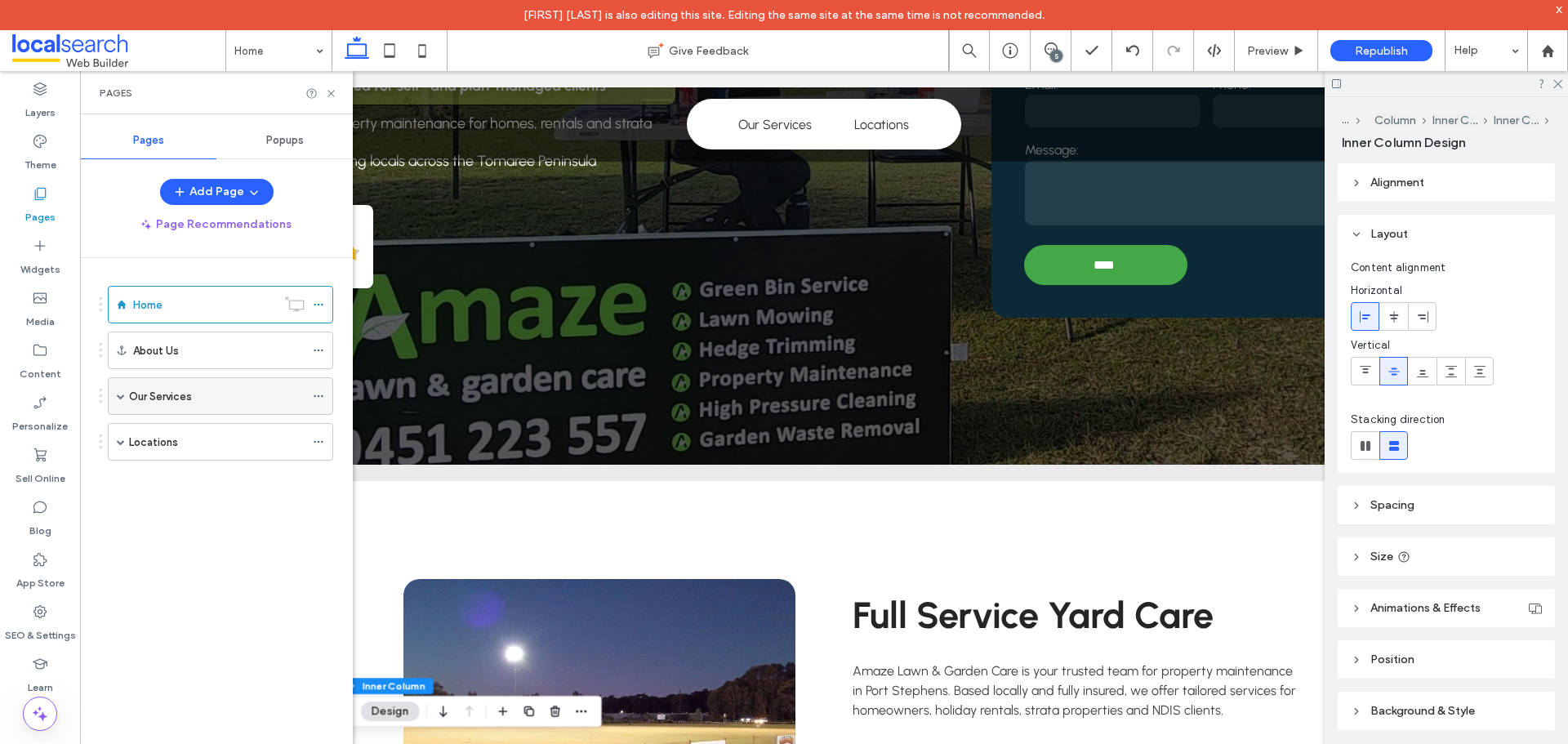 click at bounding box center [121, 396] 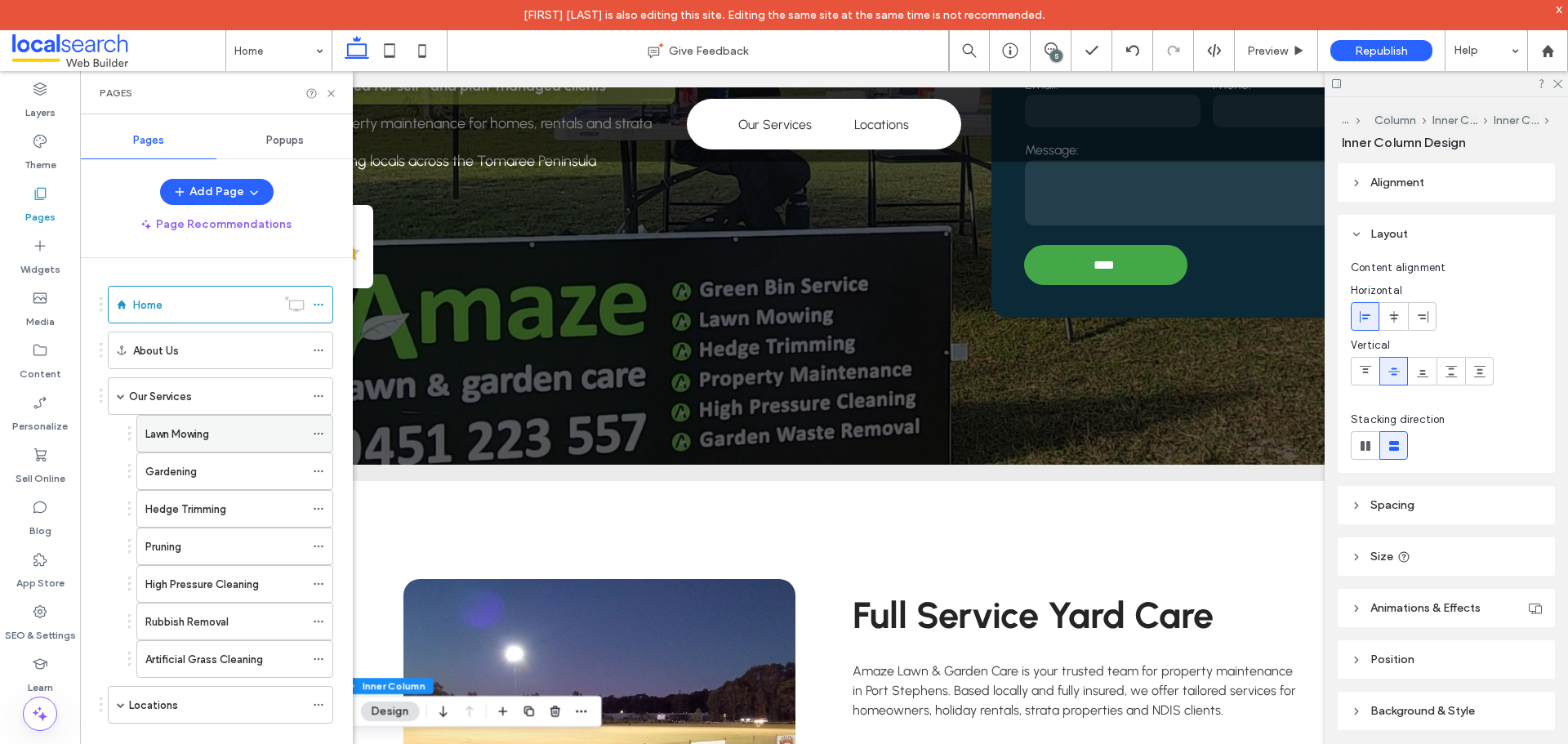 click on "Lawn Mowing" at bounding box center [177, 434] 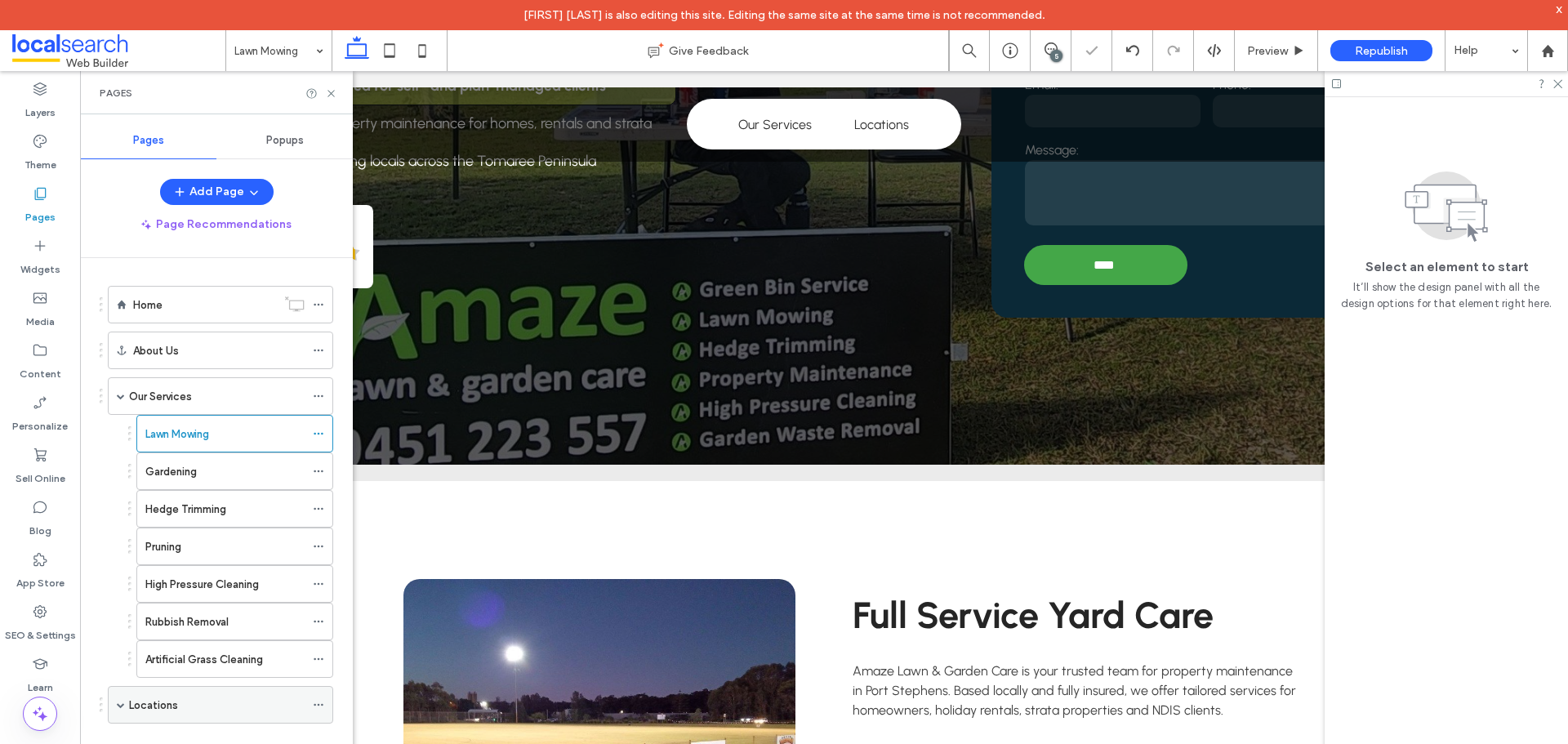 click at bounding box center (121, 705) 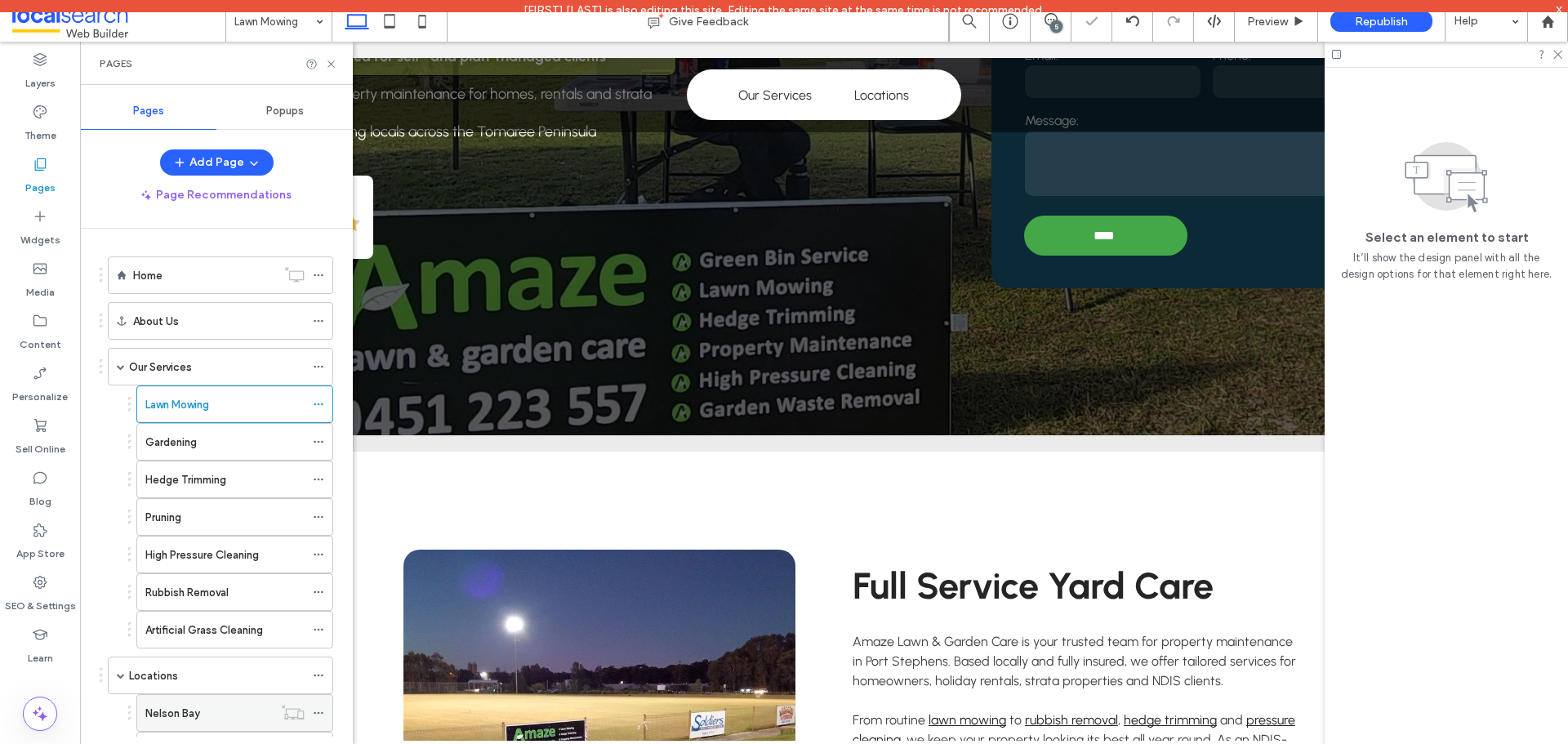 scroll, scrollTop: 186, scrollLeft: 0, axis: vertical 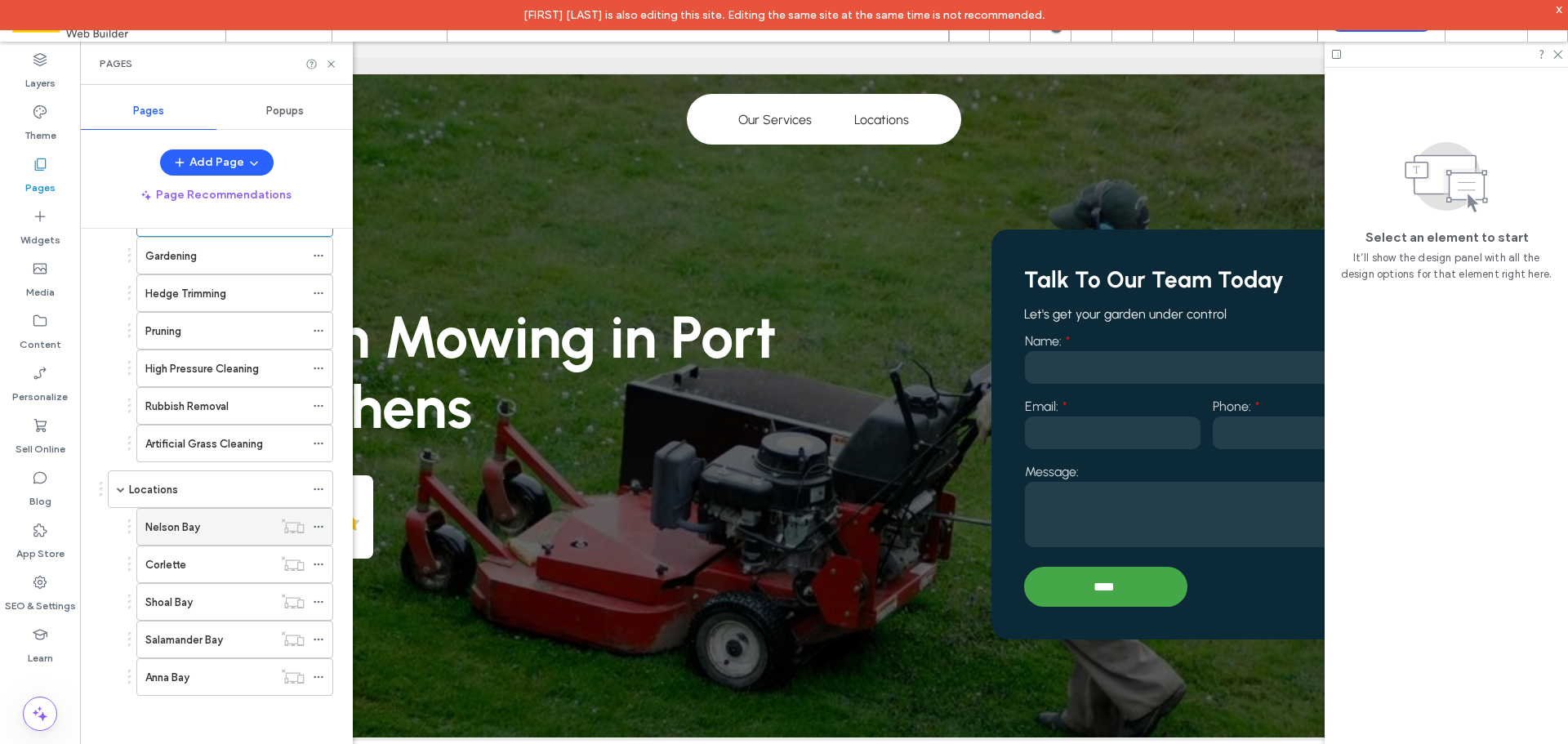 click on "Nelson Bay" at bounding box center [209, 527] 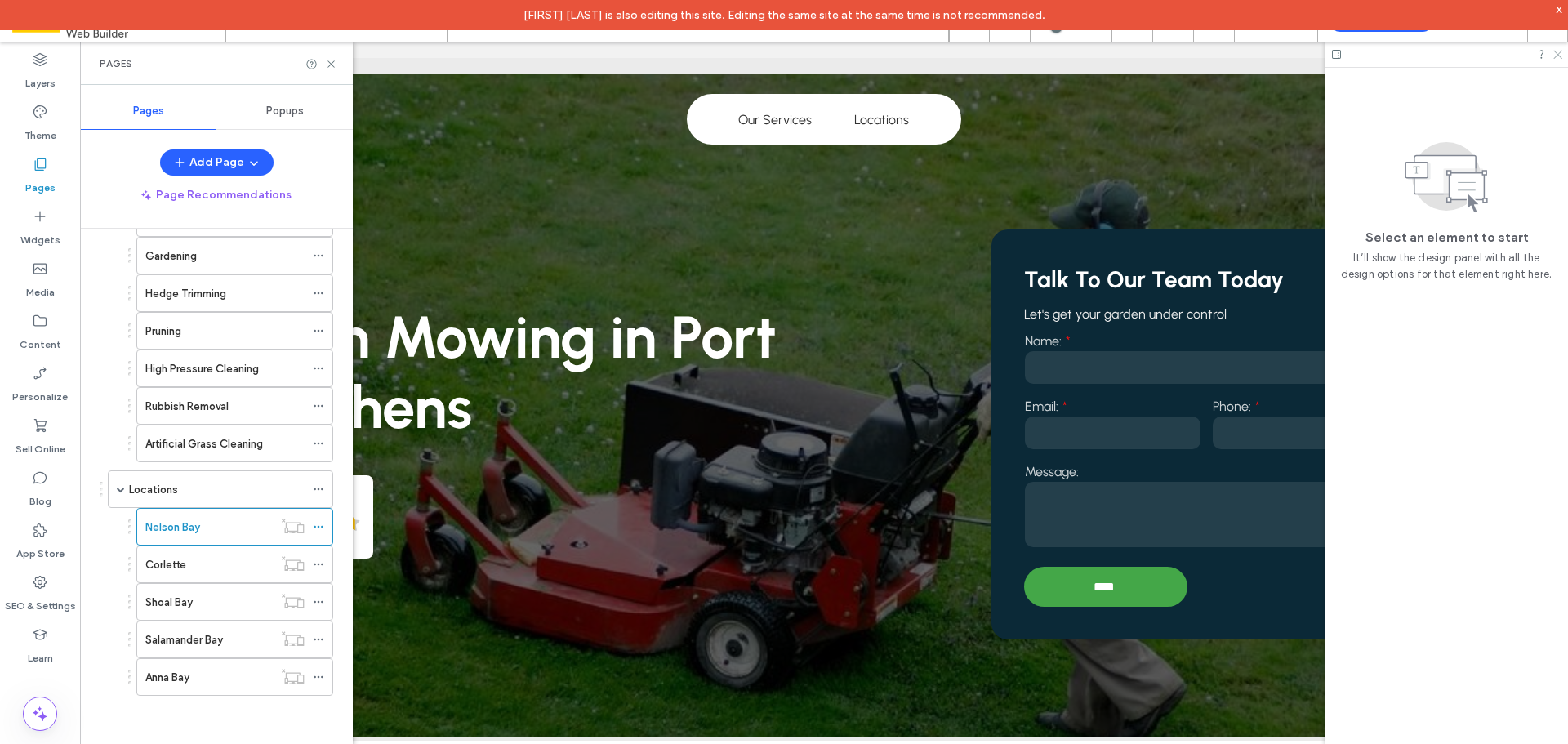click 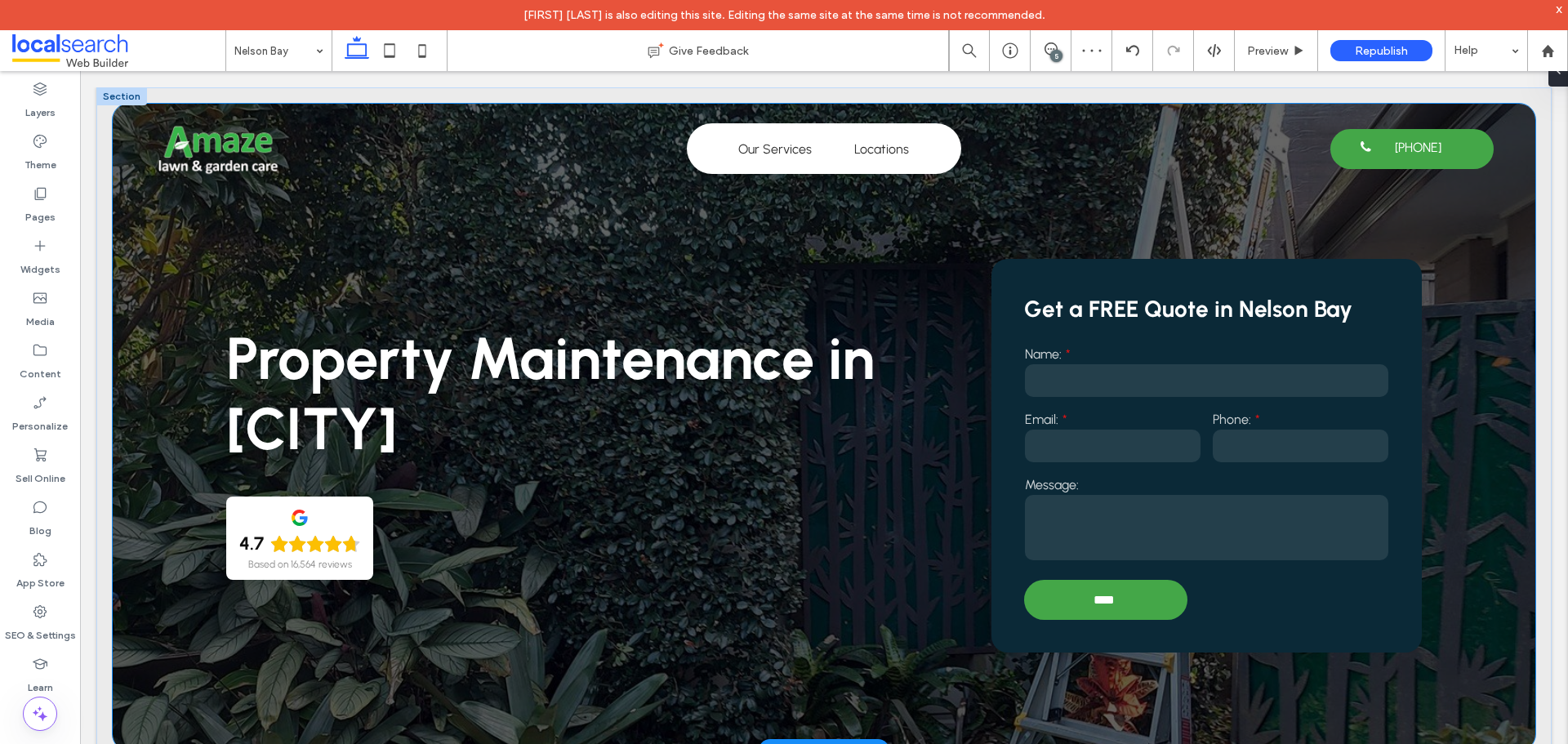 scroll, scrollTop: 0, scrollLeft: 0, axis: both 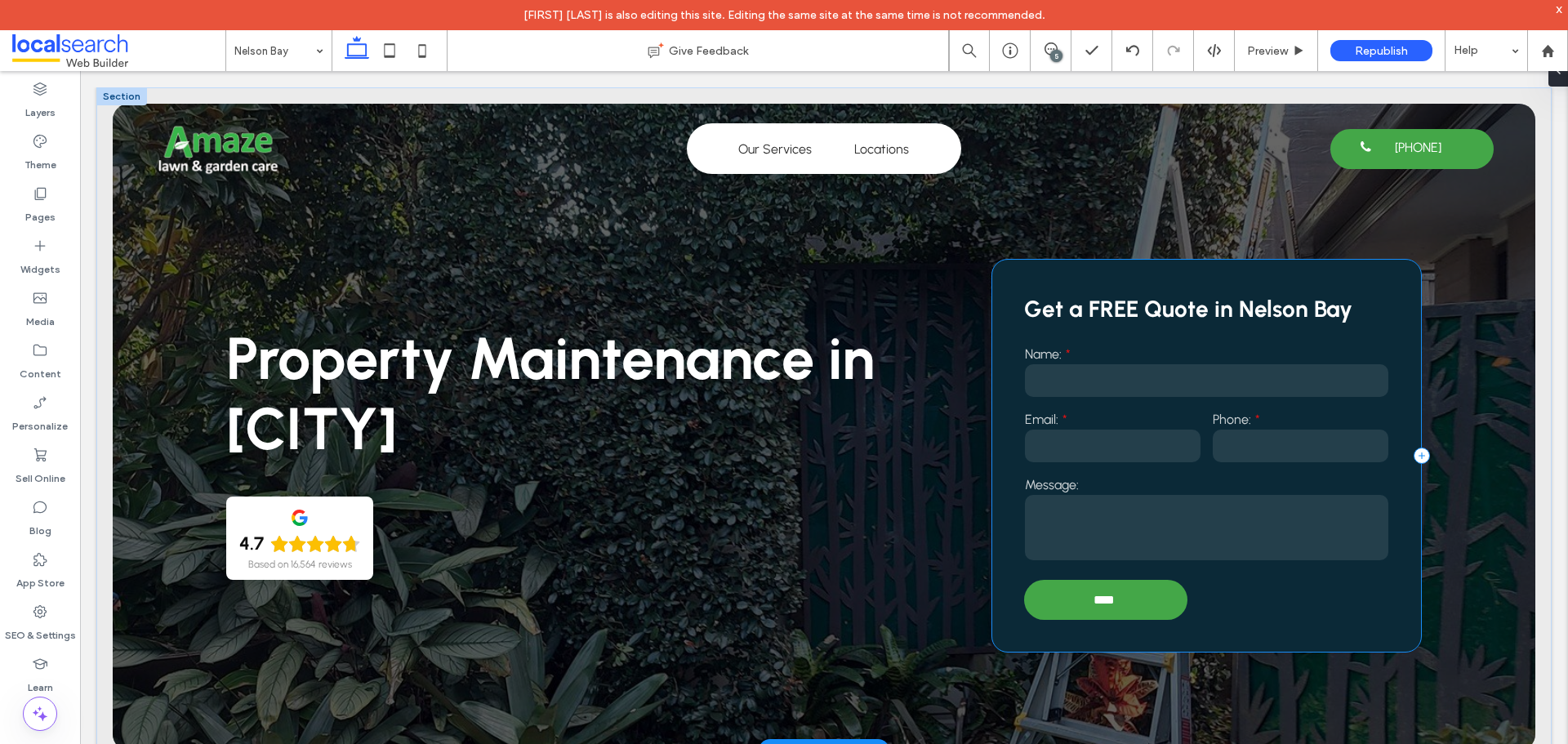 click on "Get a FREE Quote in [CITY]
Name:
Email:
Phone:
Message:
****
Thank you for contacting  Amaze Lawn & Garden Care . We will get back to you as soon as possible.
Oops, there was an error sending your message. Please try again later." at bounding box center (1206, 456) 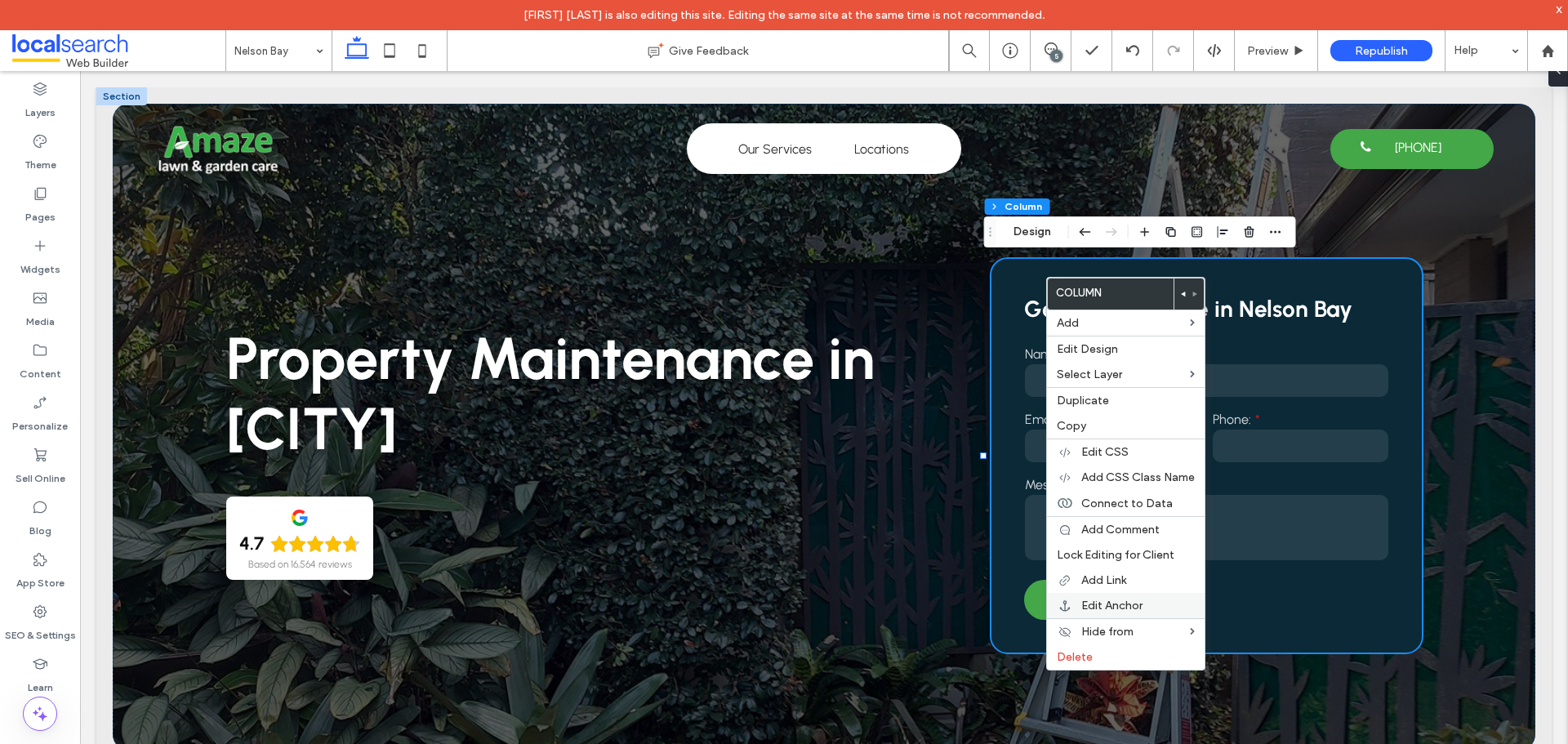 click on "Edit Anchor" at bounding box center [1111, 605] 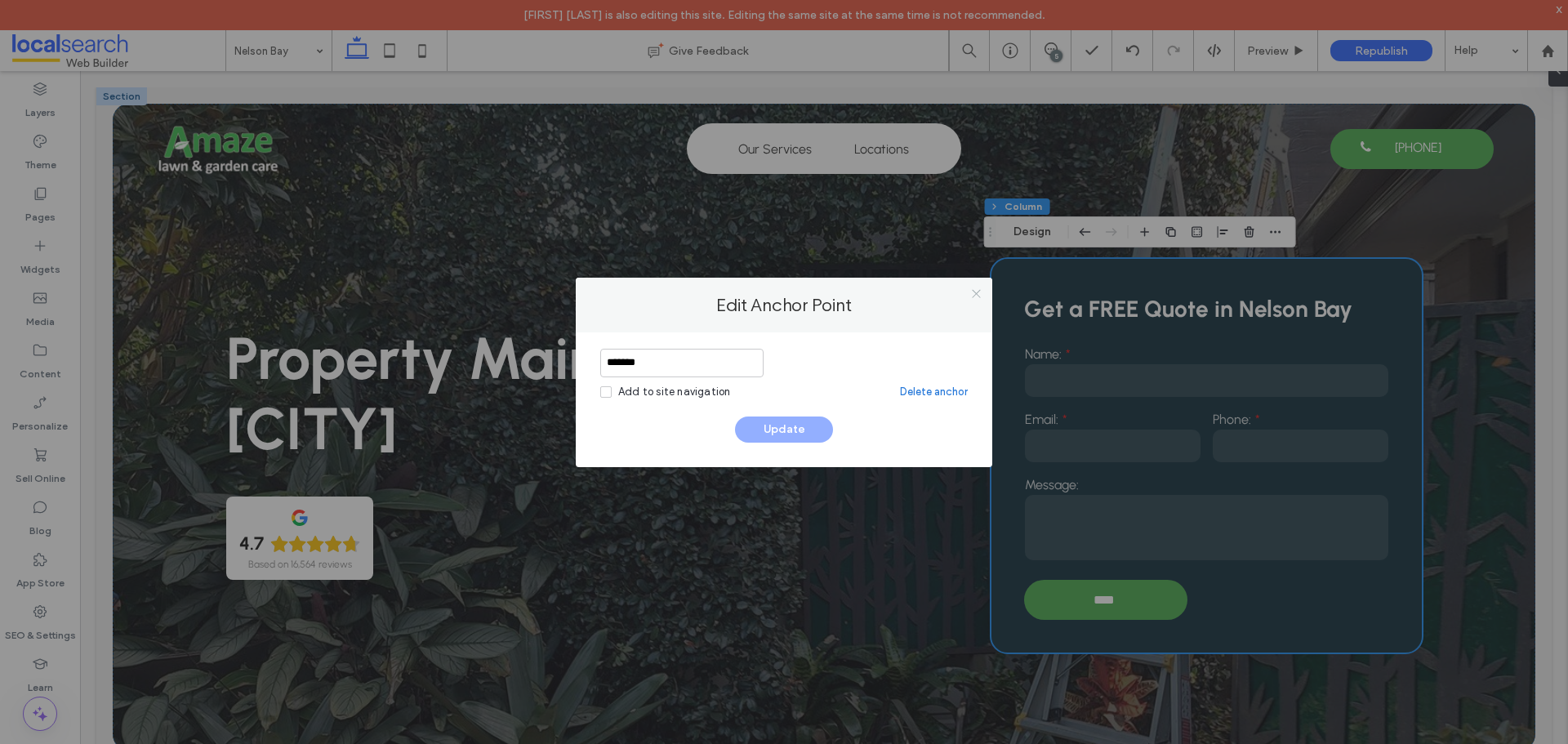 click 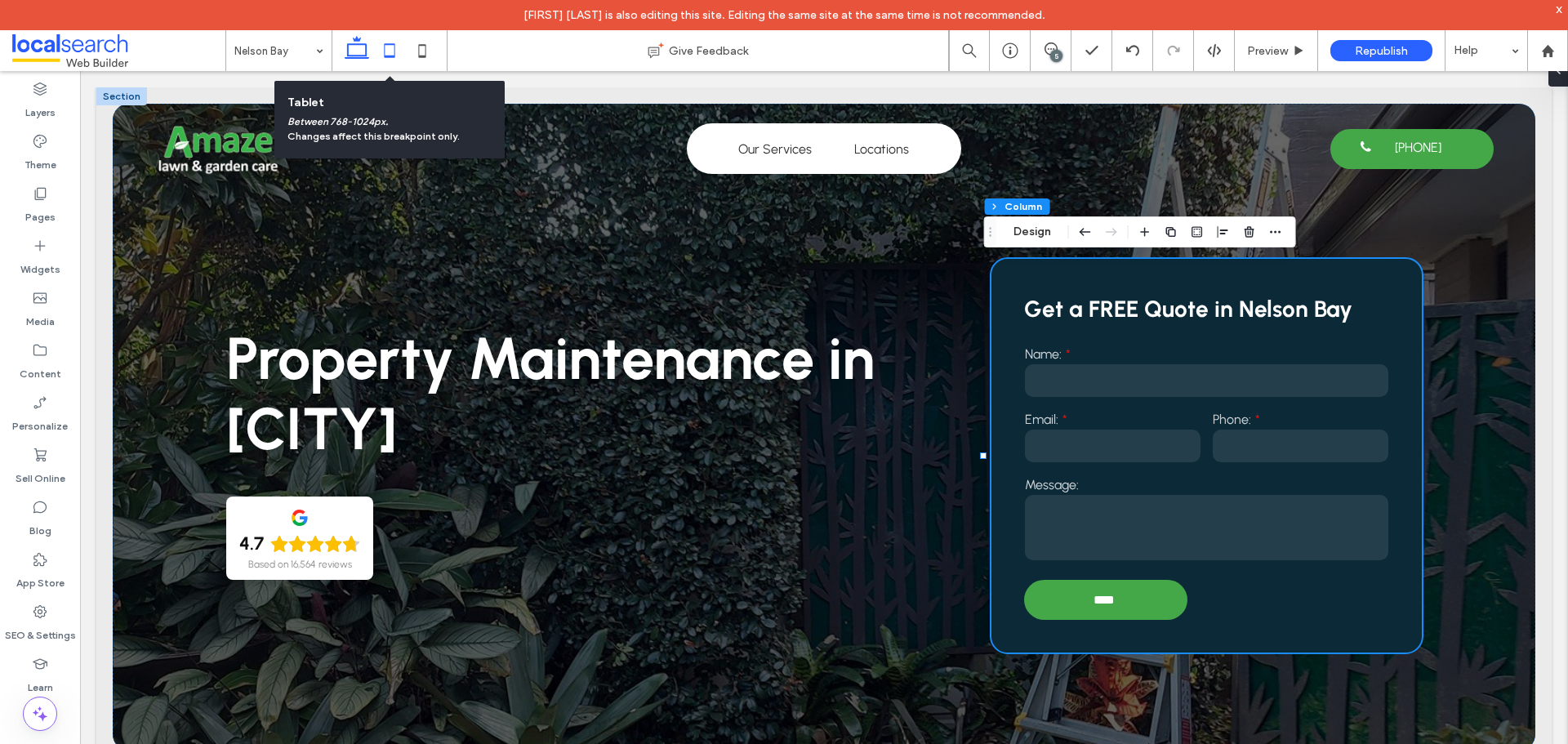 click 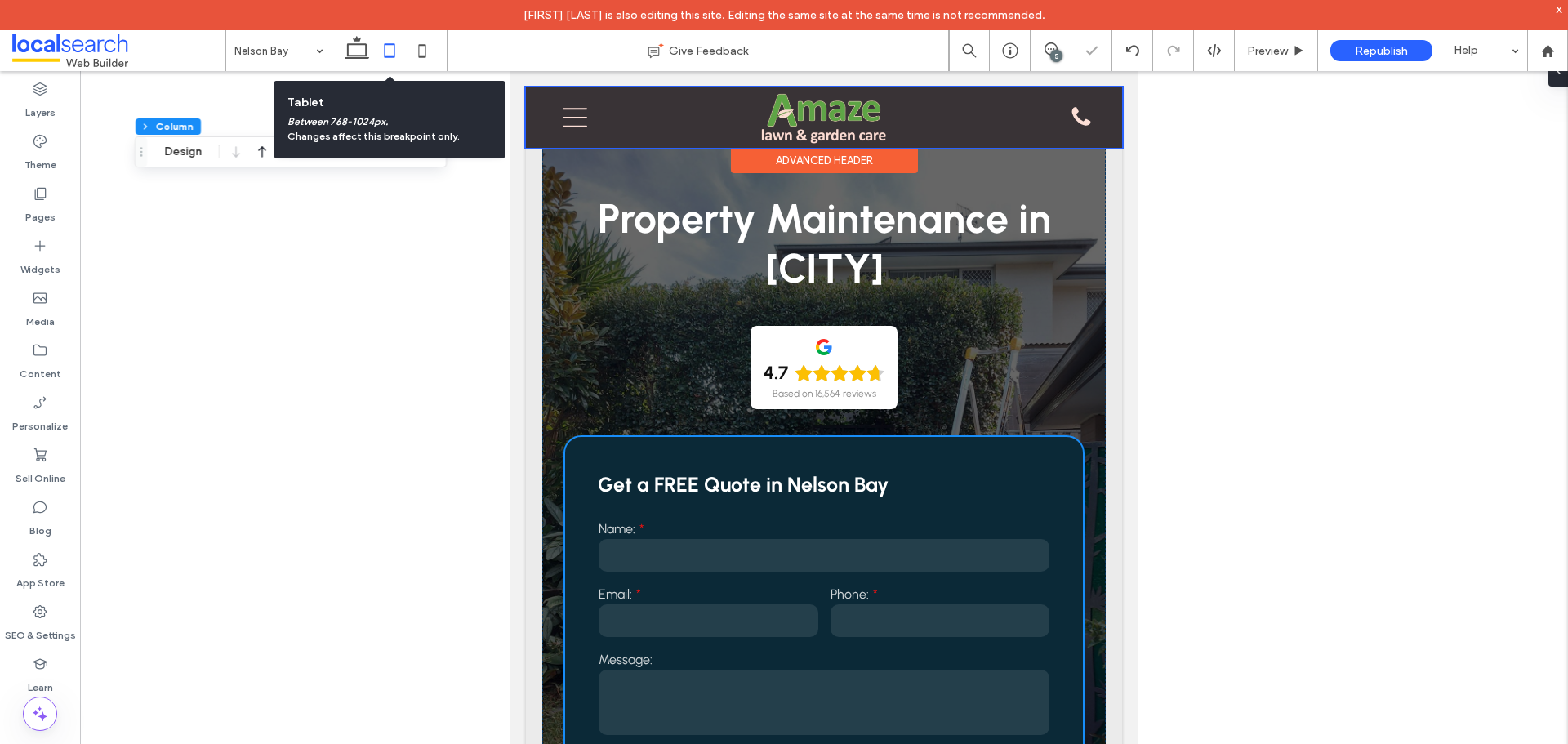 type on "**" 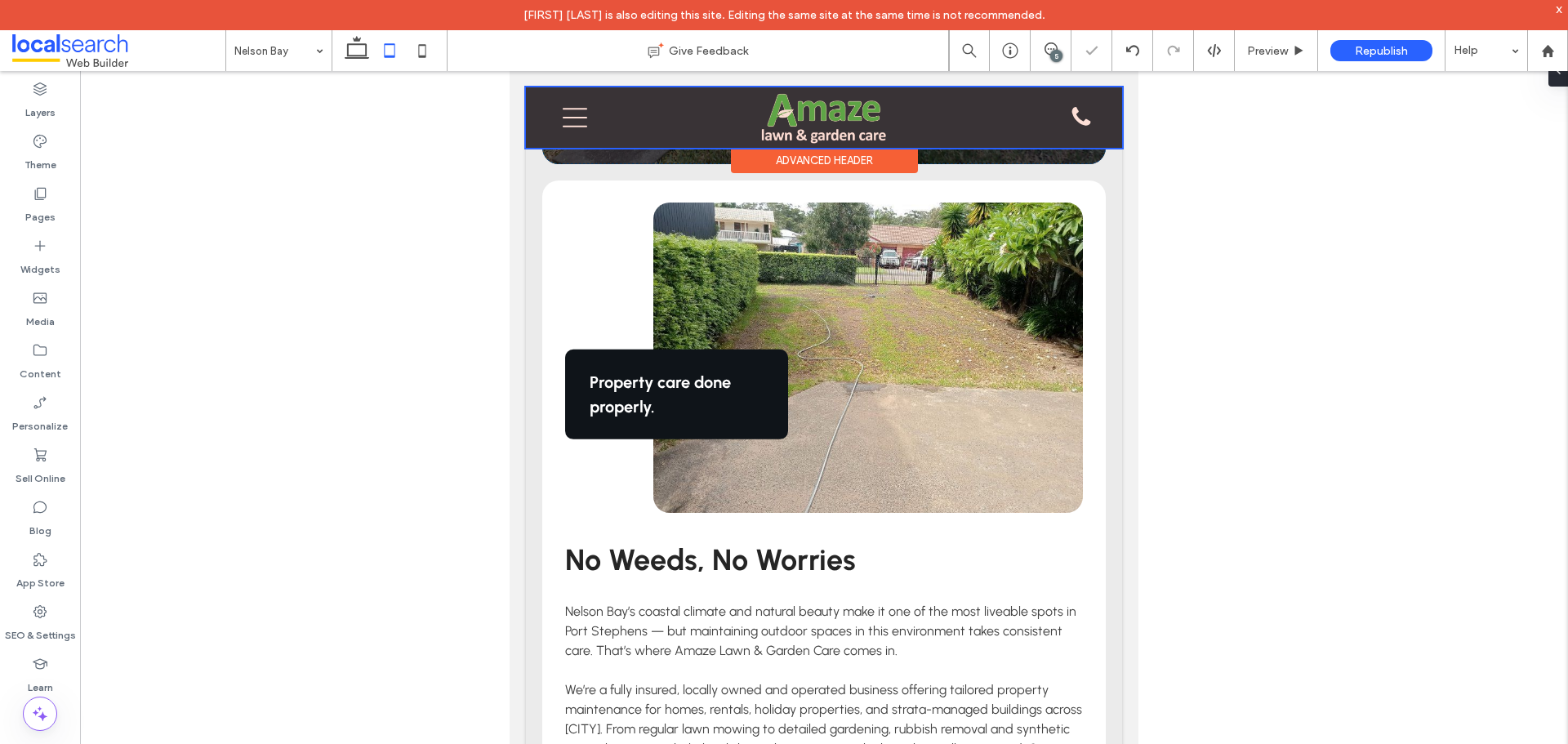 type on "**" 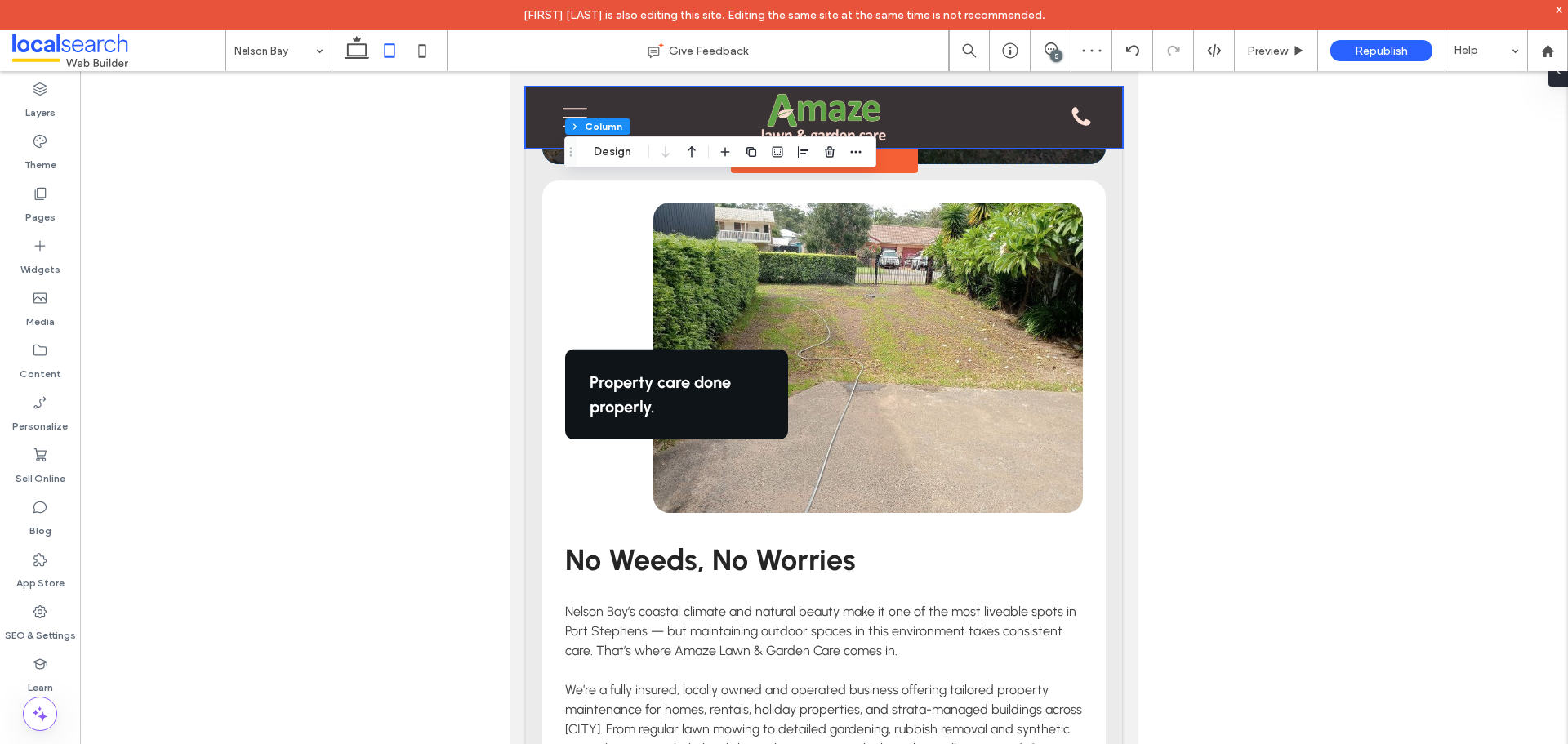 click at bounding box center [824, 118] 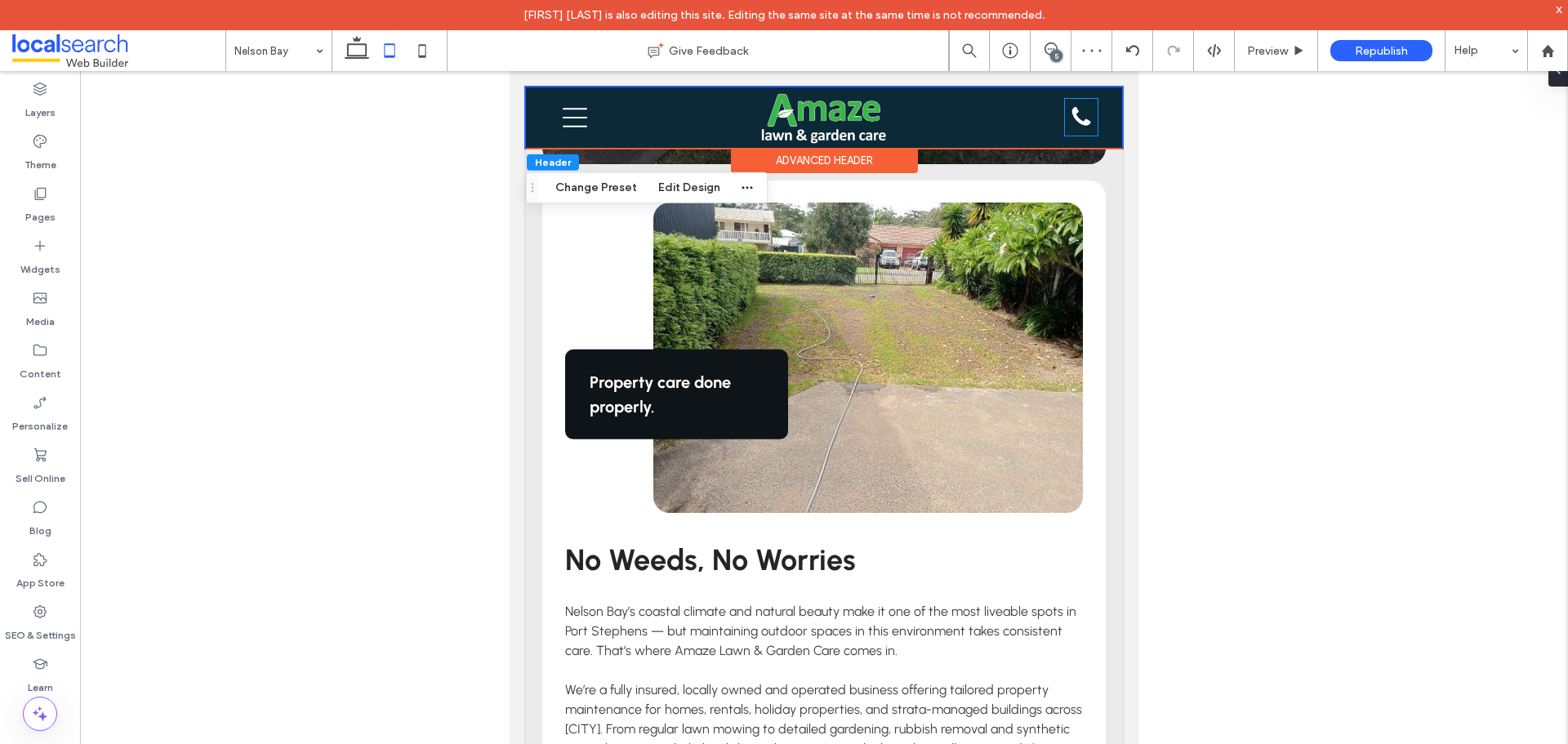 click on "Phone Icon" at bounding box center (1081, 117) 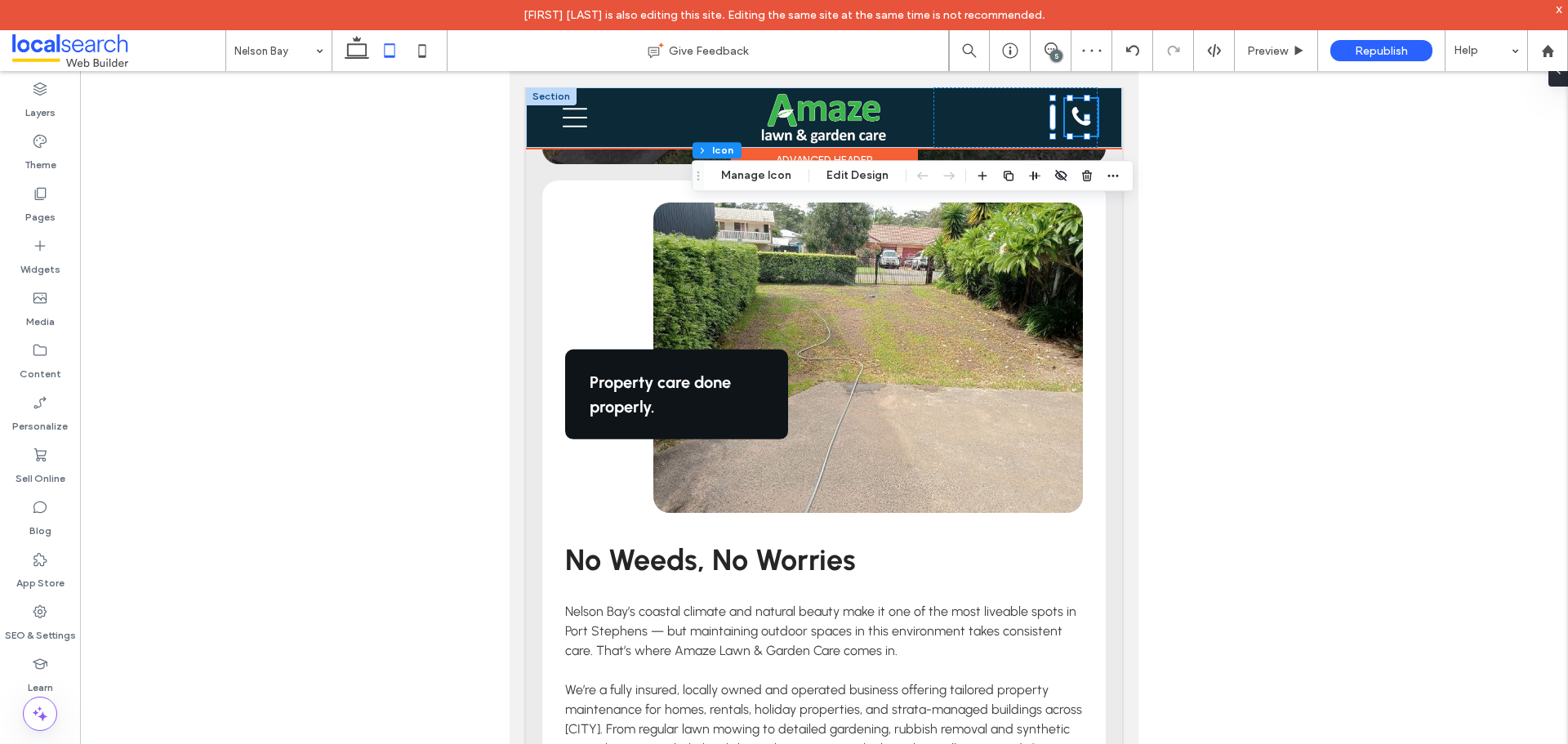 type on "*" 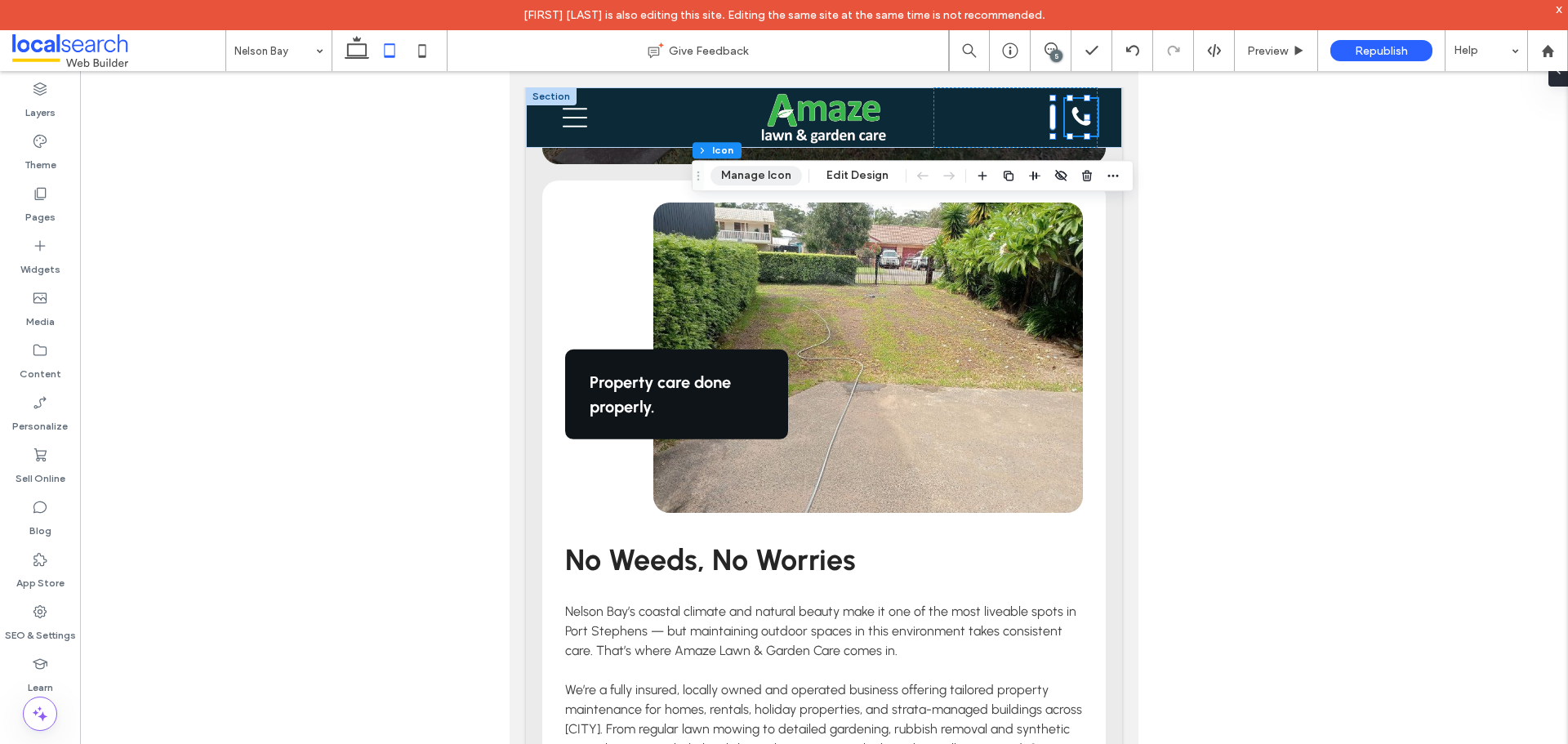 click on "Manage Icon" at bounding box center (756, 176) 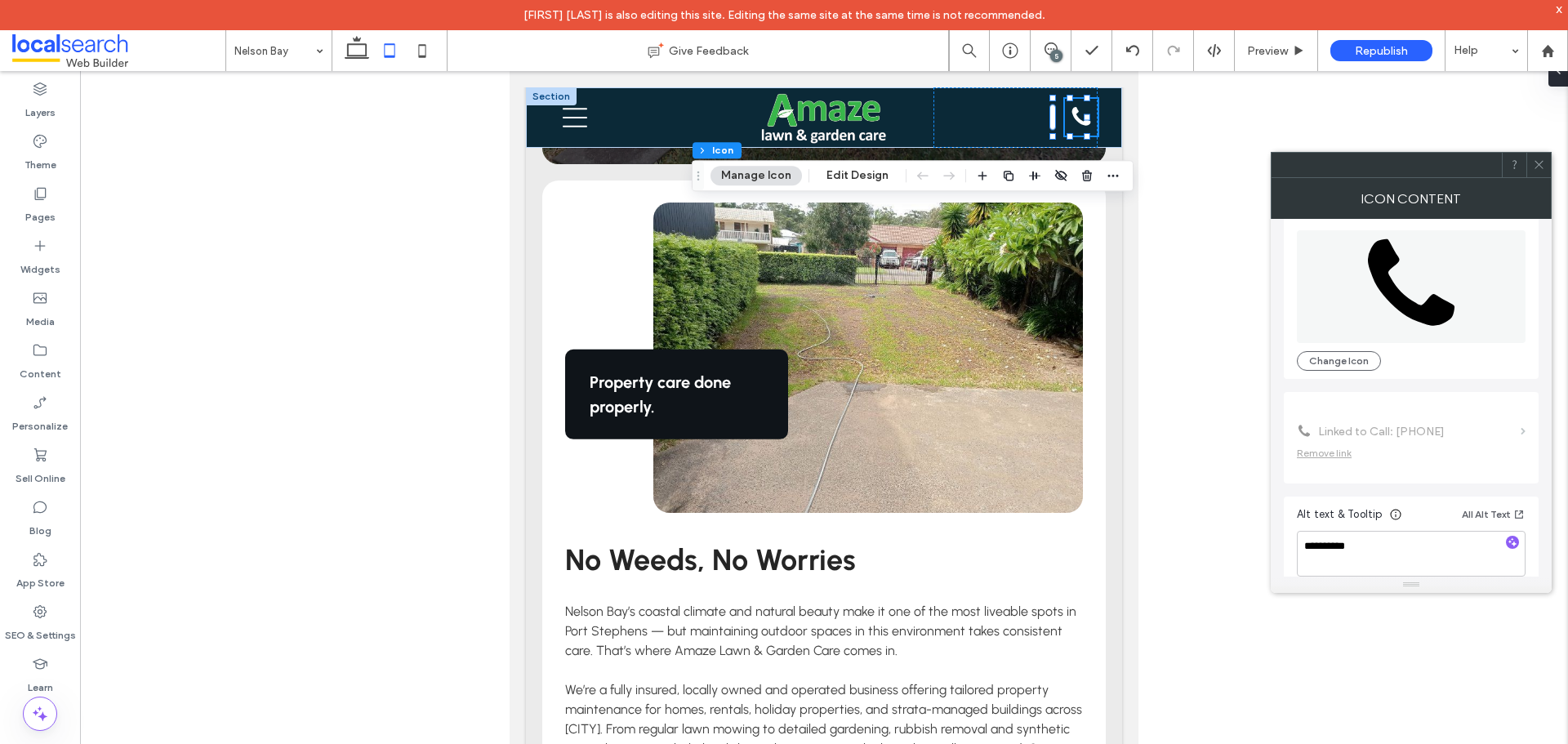 scroll, scrollTop: 100, scrollLeft: 0, axis: vertical 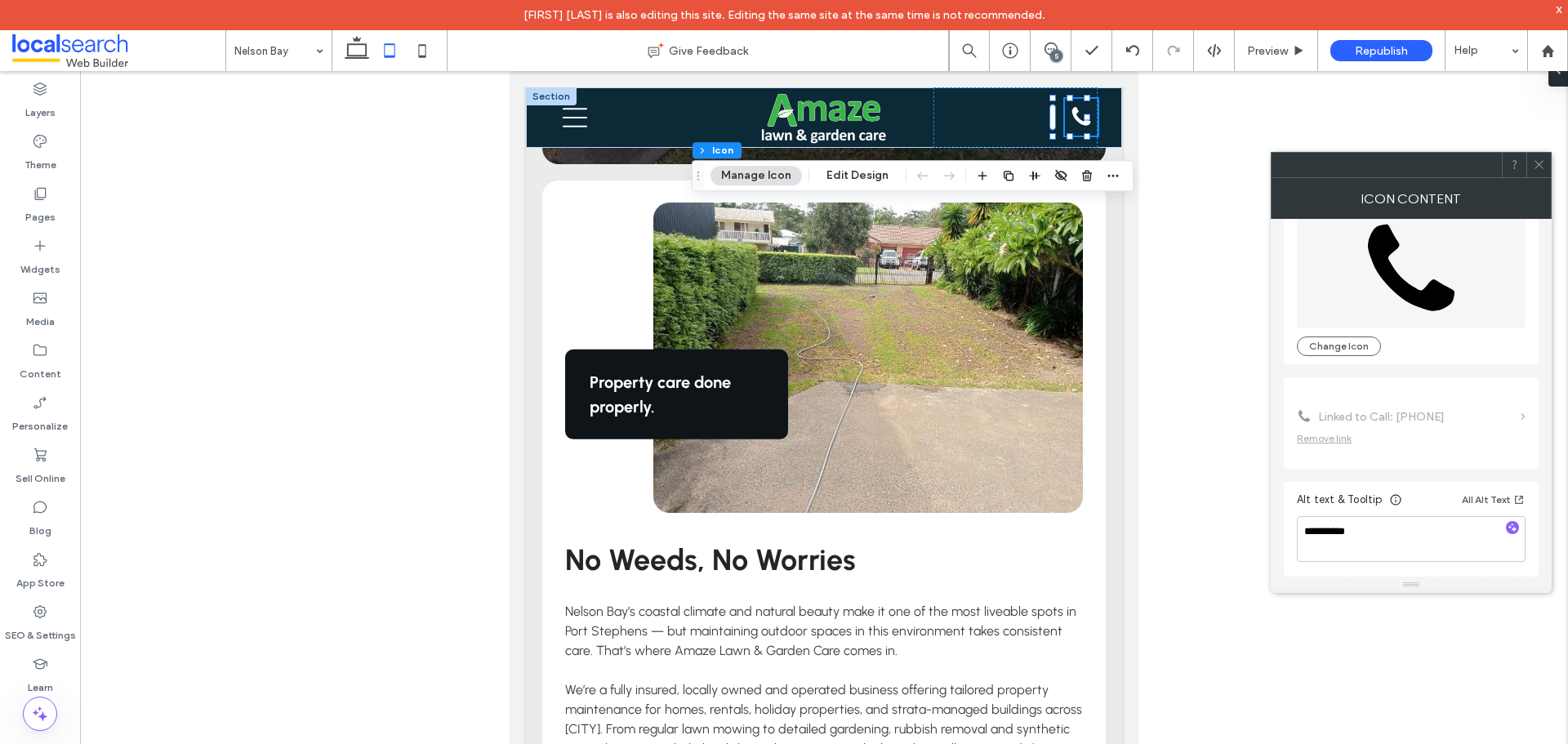 click at bounding box center (1539, 165) 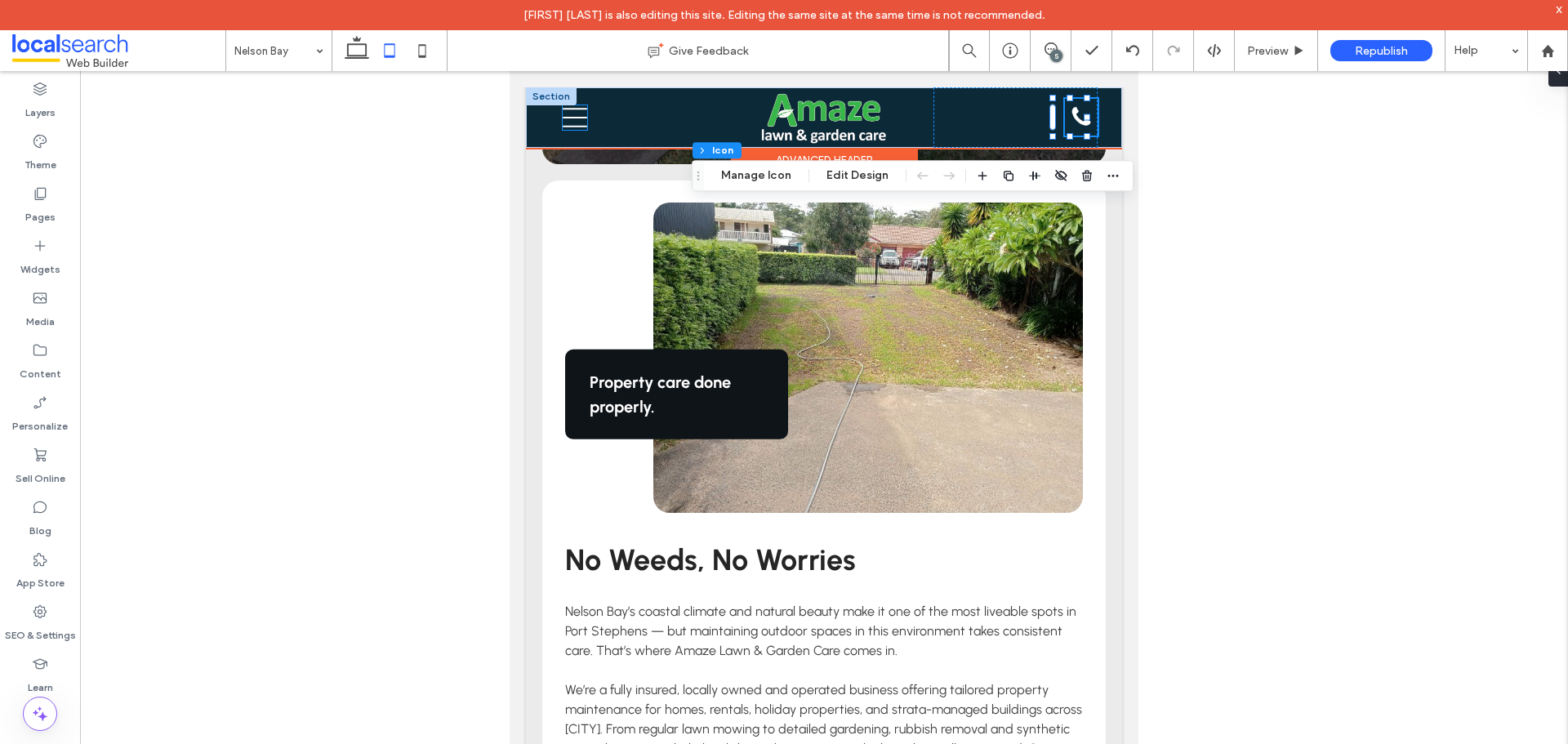 click on "Menu Icon
Mobile" 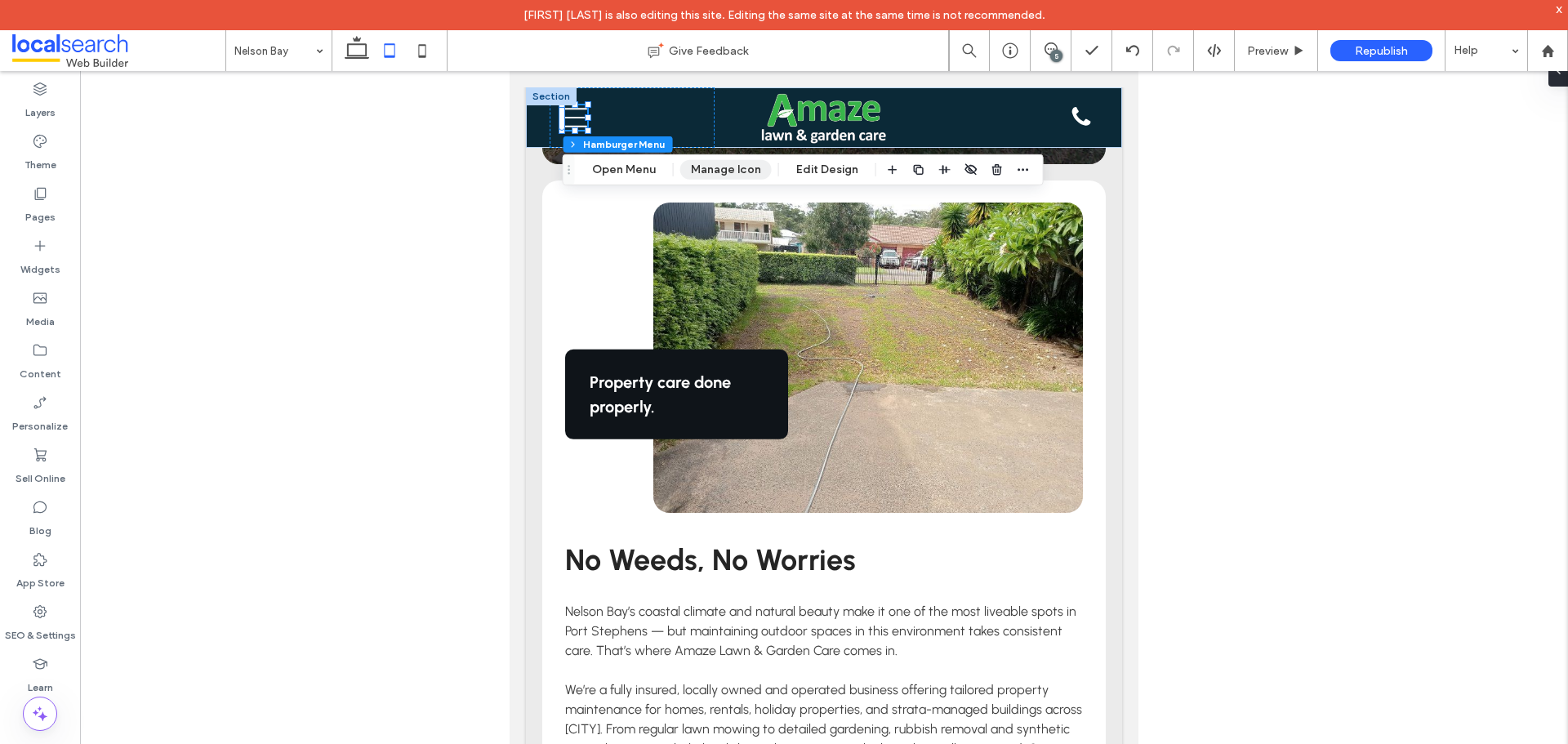 click on "Manage Icon" at bounding box center [726, 170] 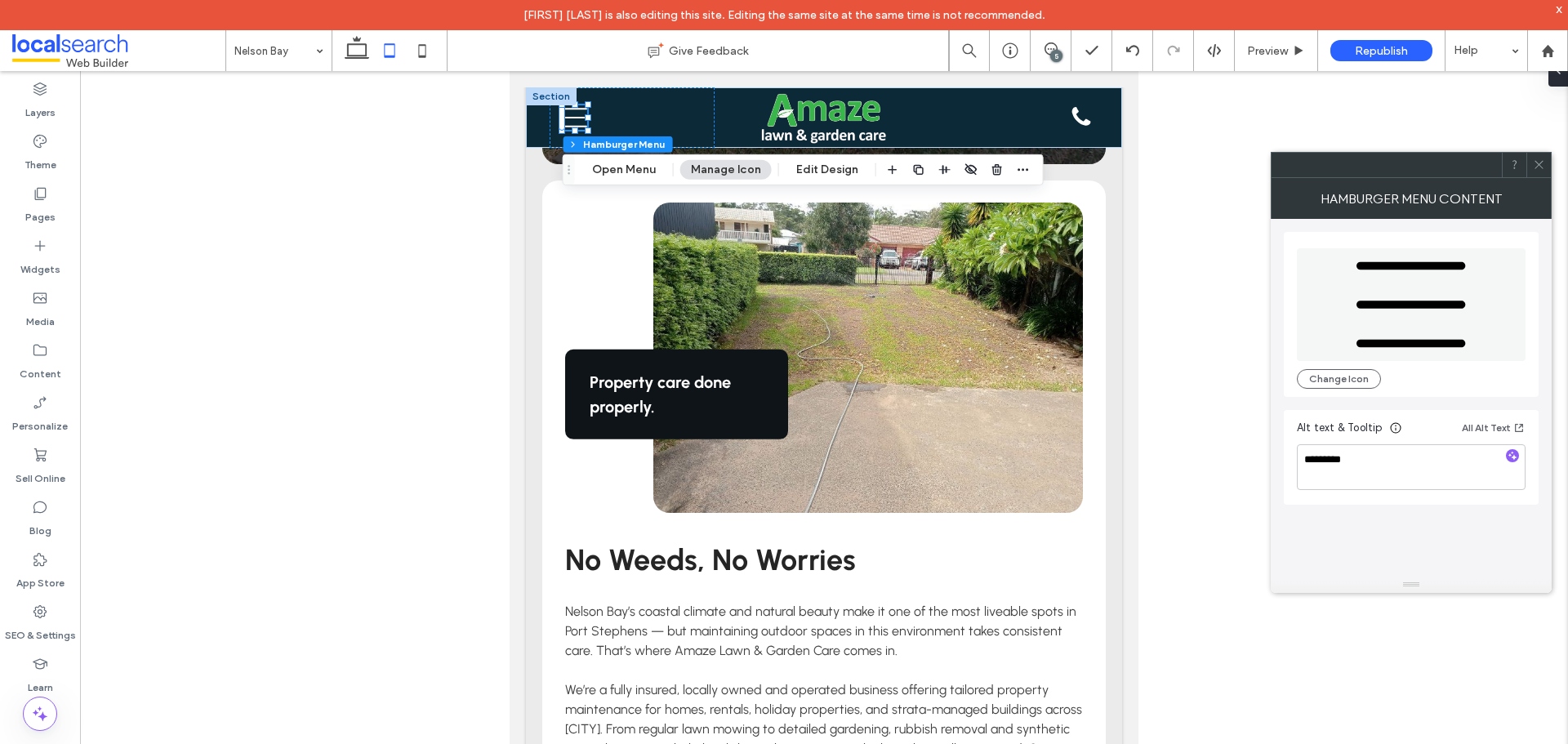 click at bounding box center [1539, 165] 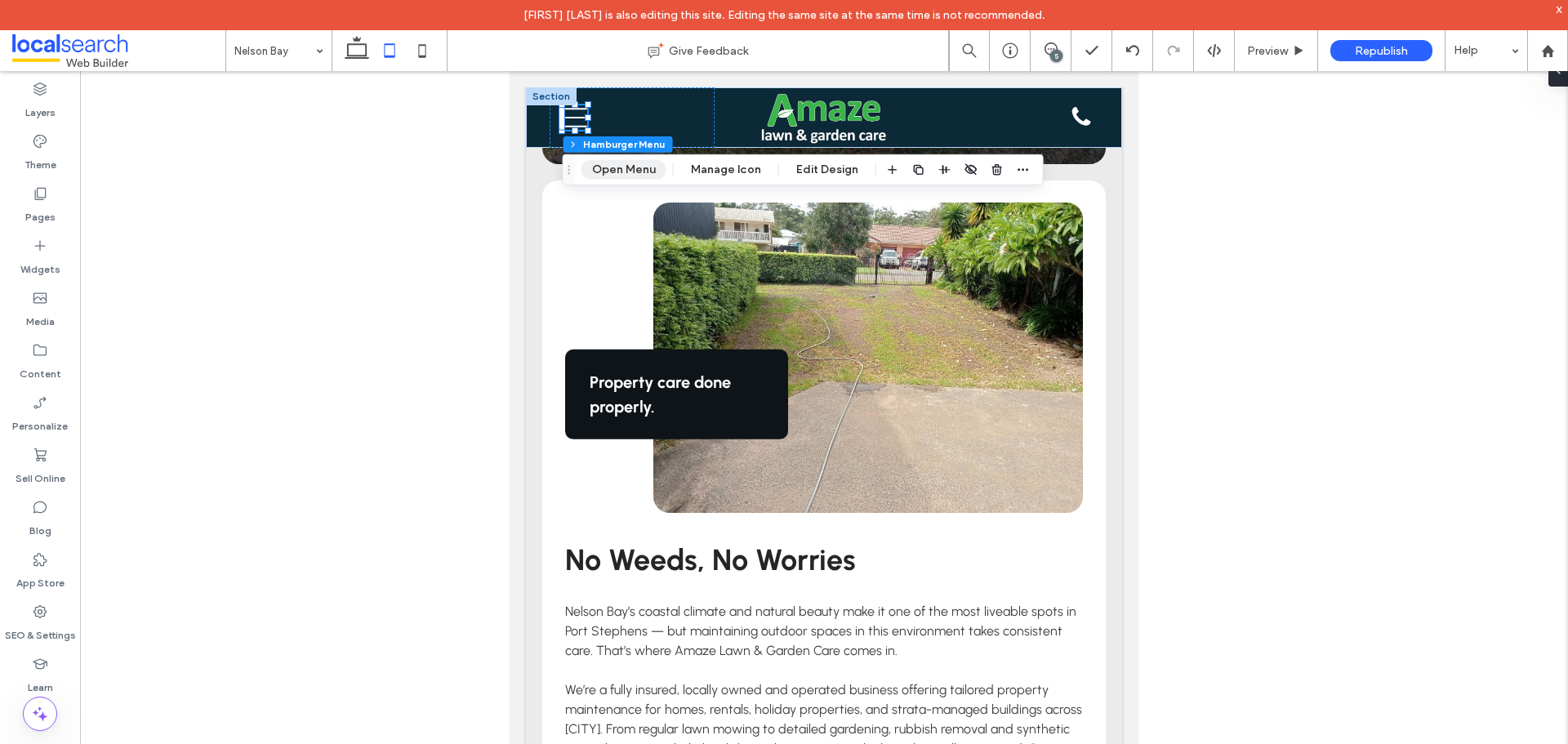 click on "Open Menu" at bounding box center [624, 170] 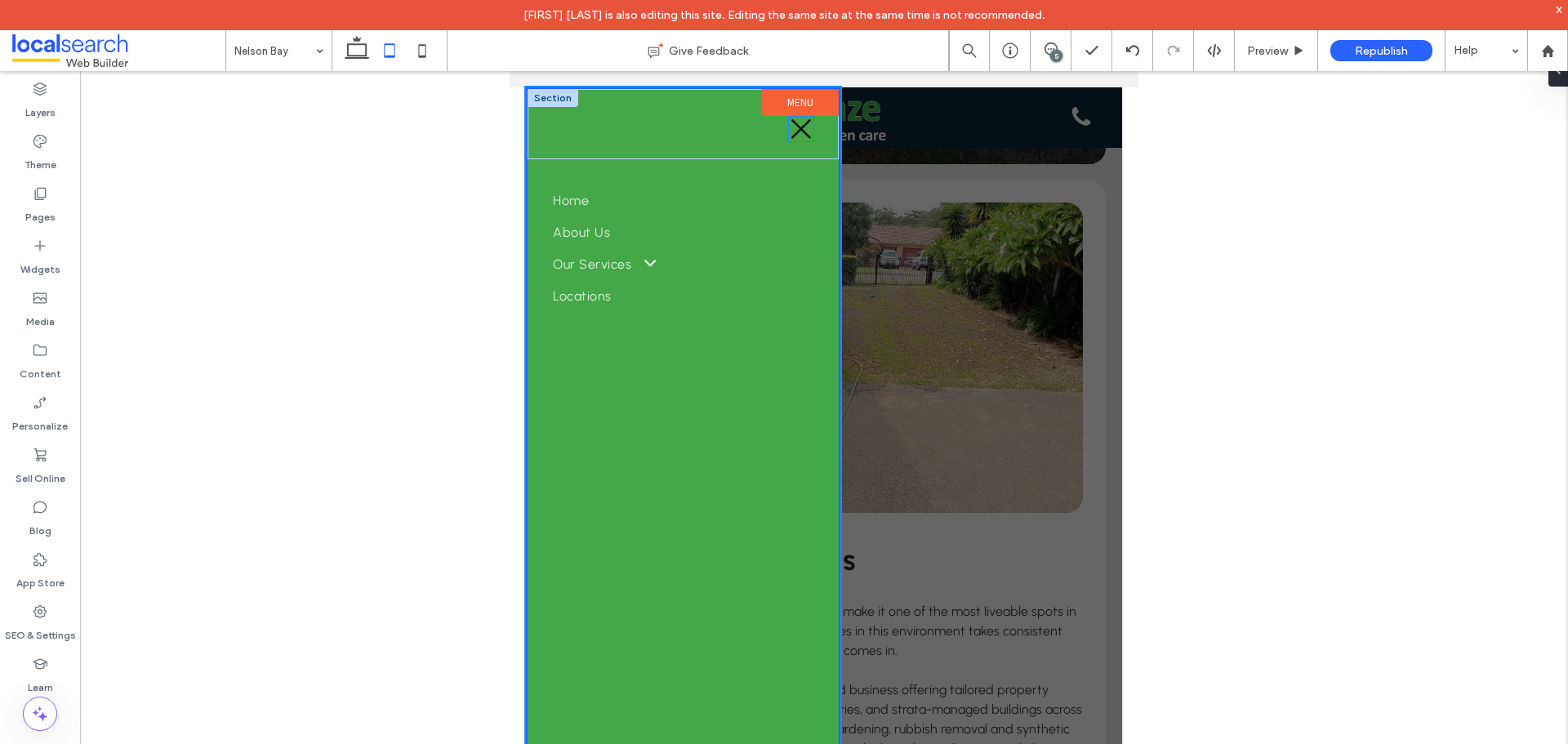 click on "Close Icon" 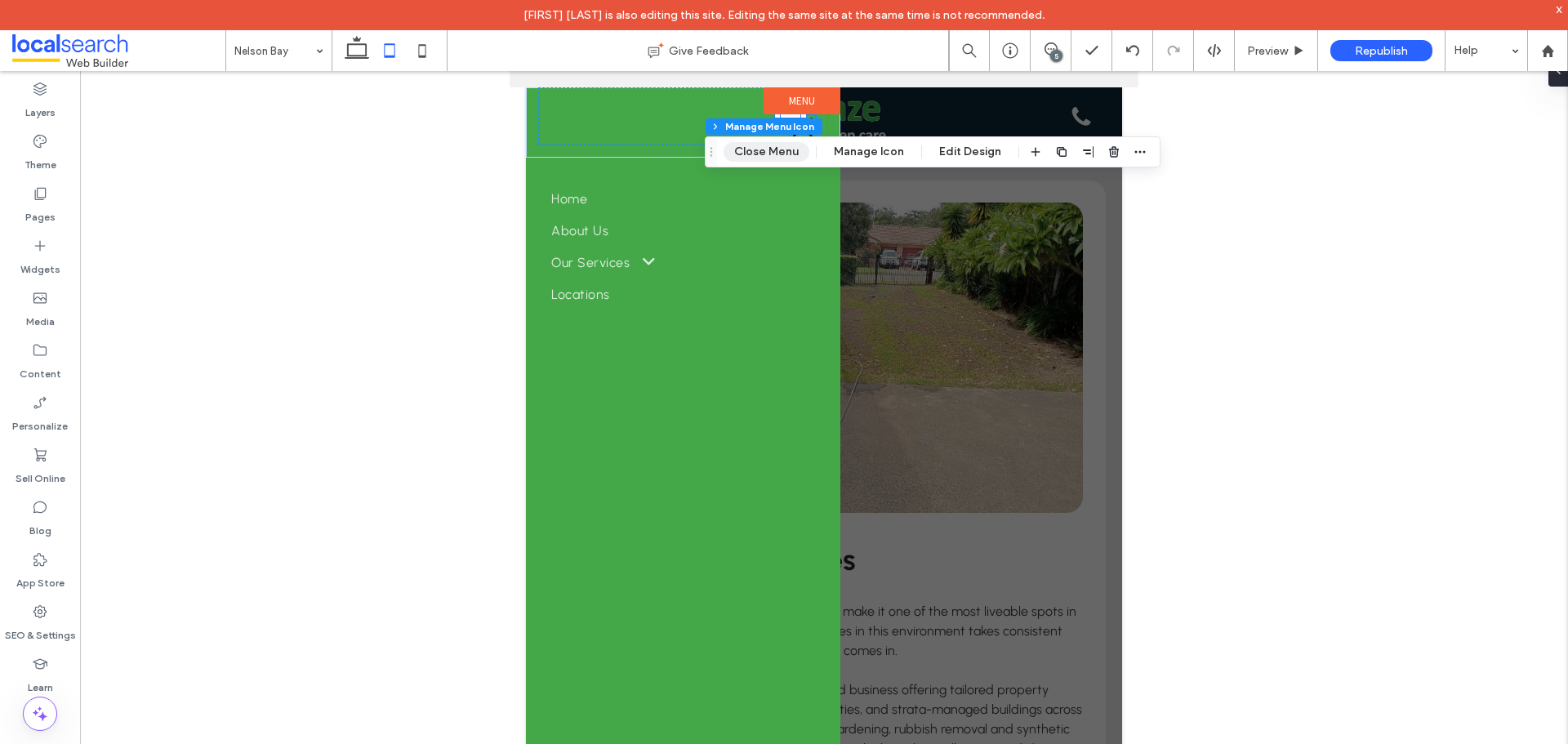 click on "Close Menu" at bounding box center [766, 152] 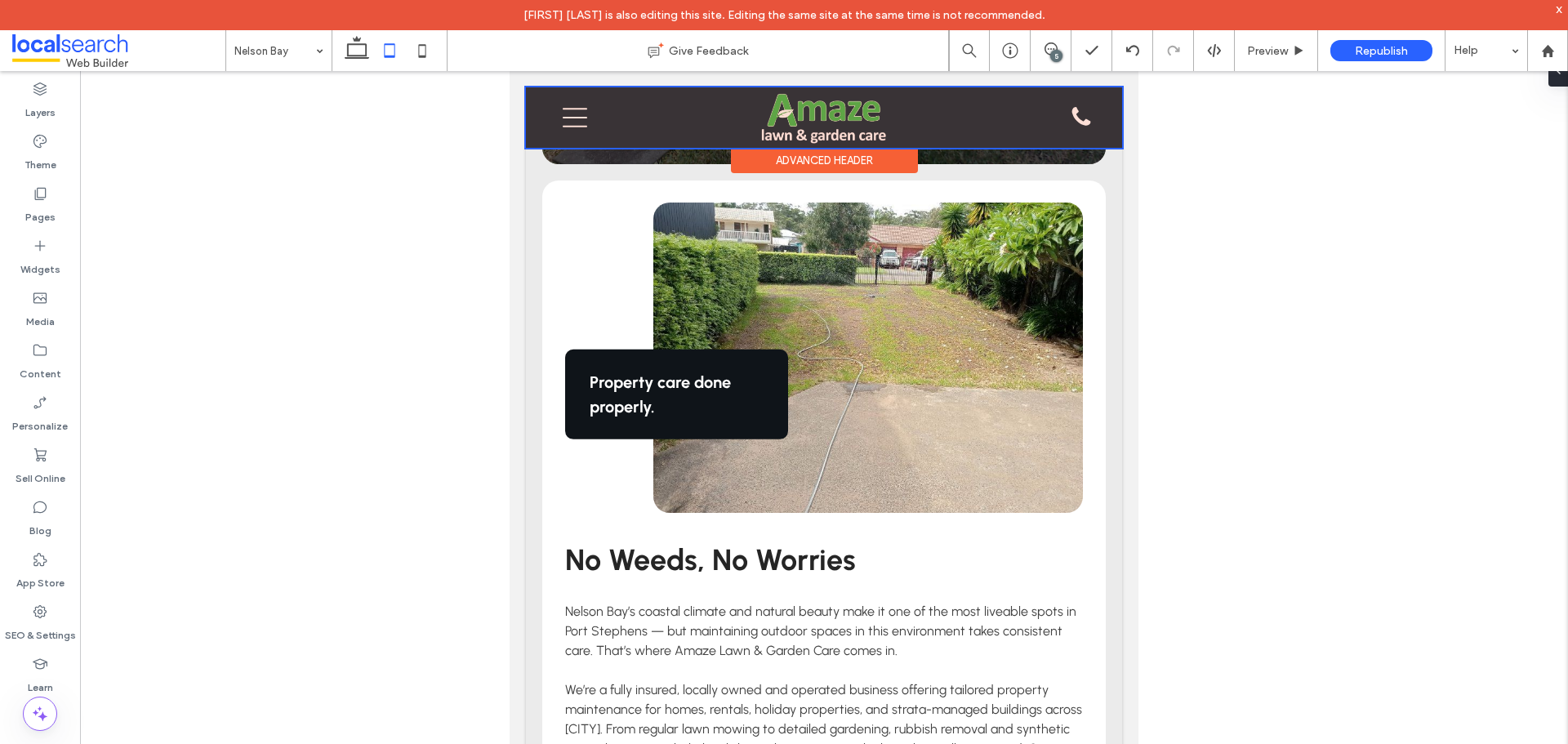 click at bounding box center [824, 118] 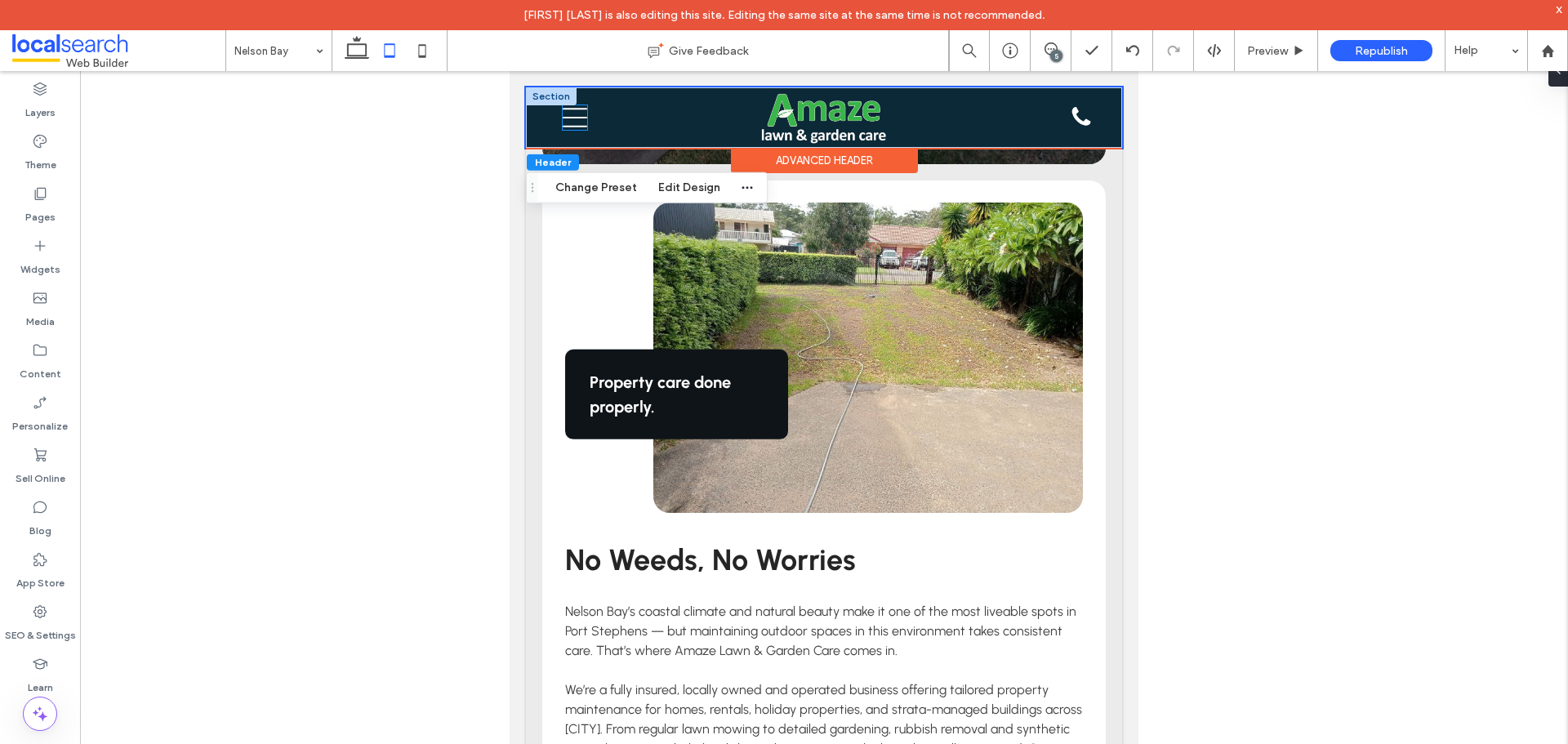 click on "Menu Icon
Mobile" 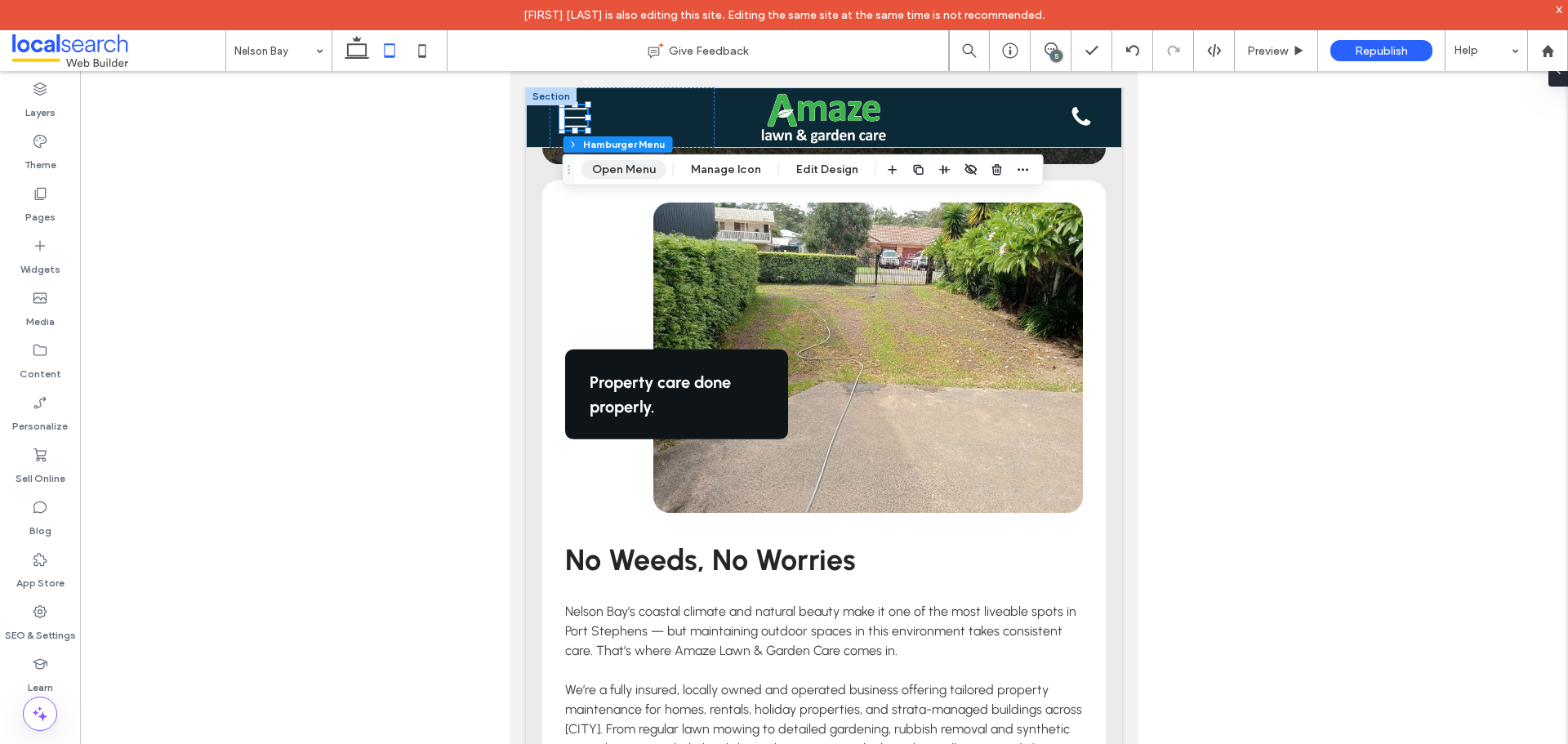 click on "Open Menu" at bounding box center [624, 170] 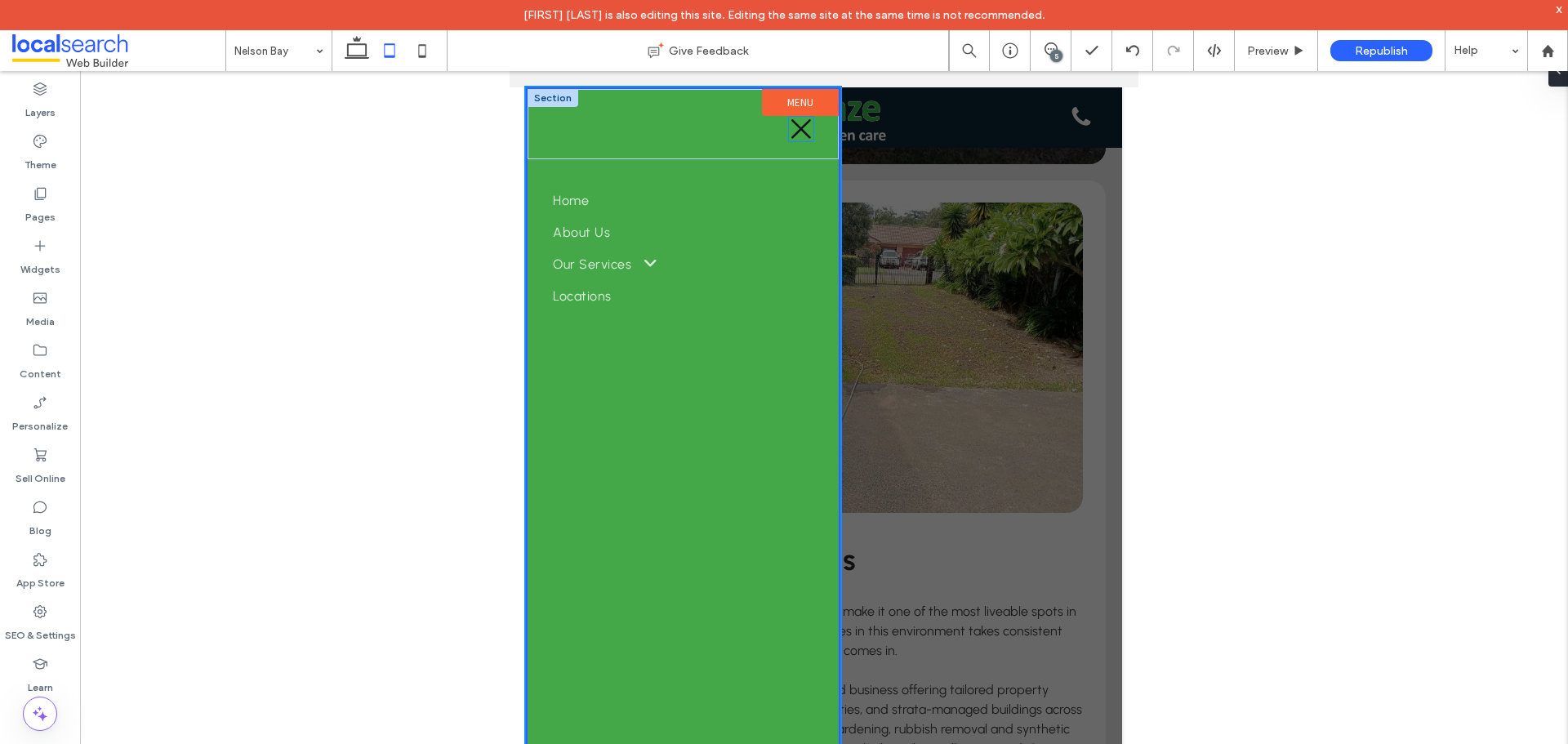click on "Close Icon" 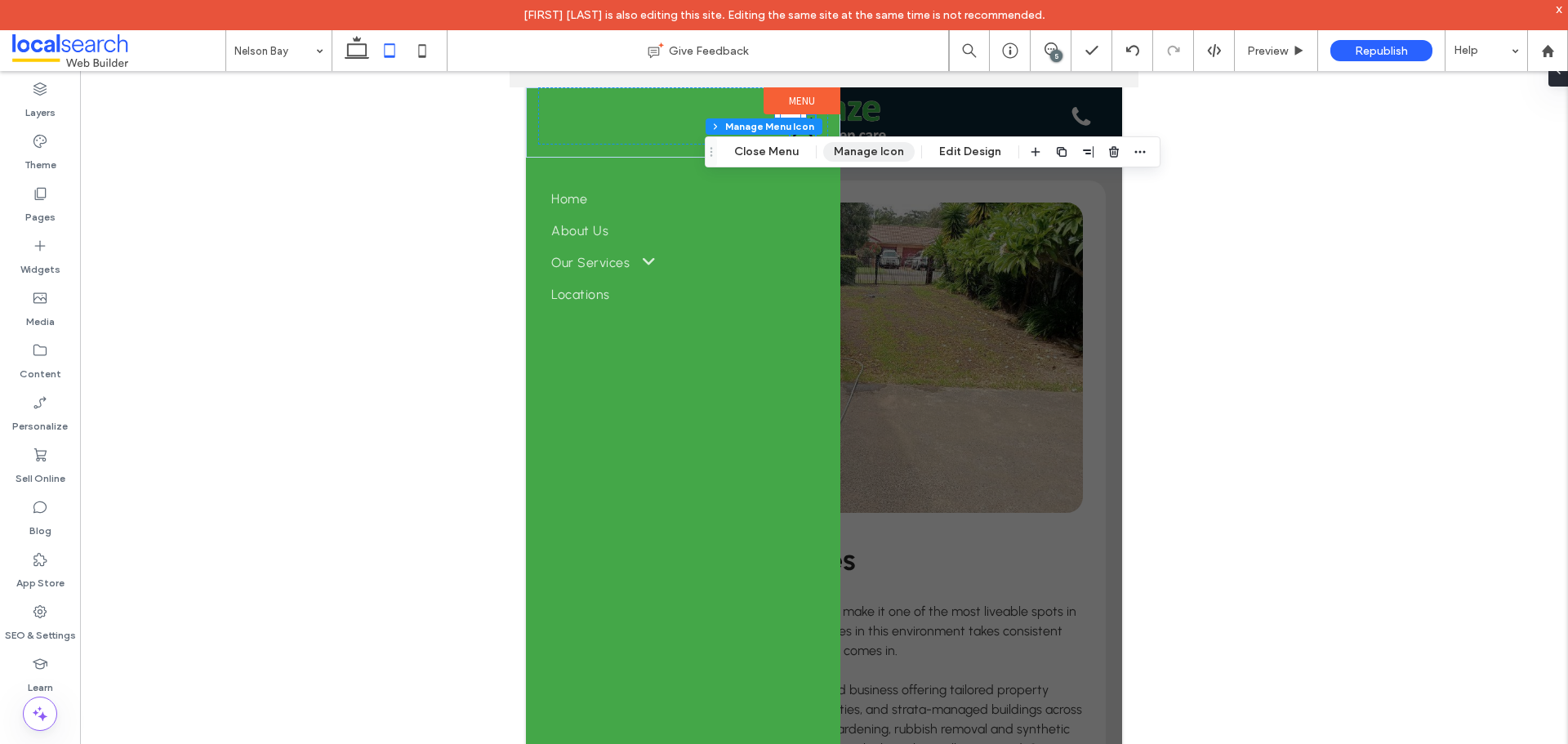 click on "Manage Icon" at bounding box center (869, 152) 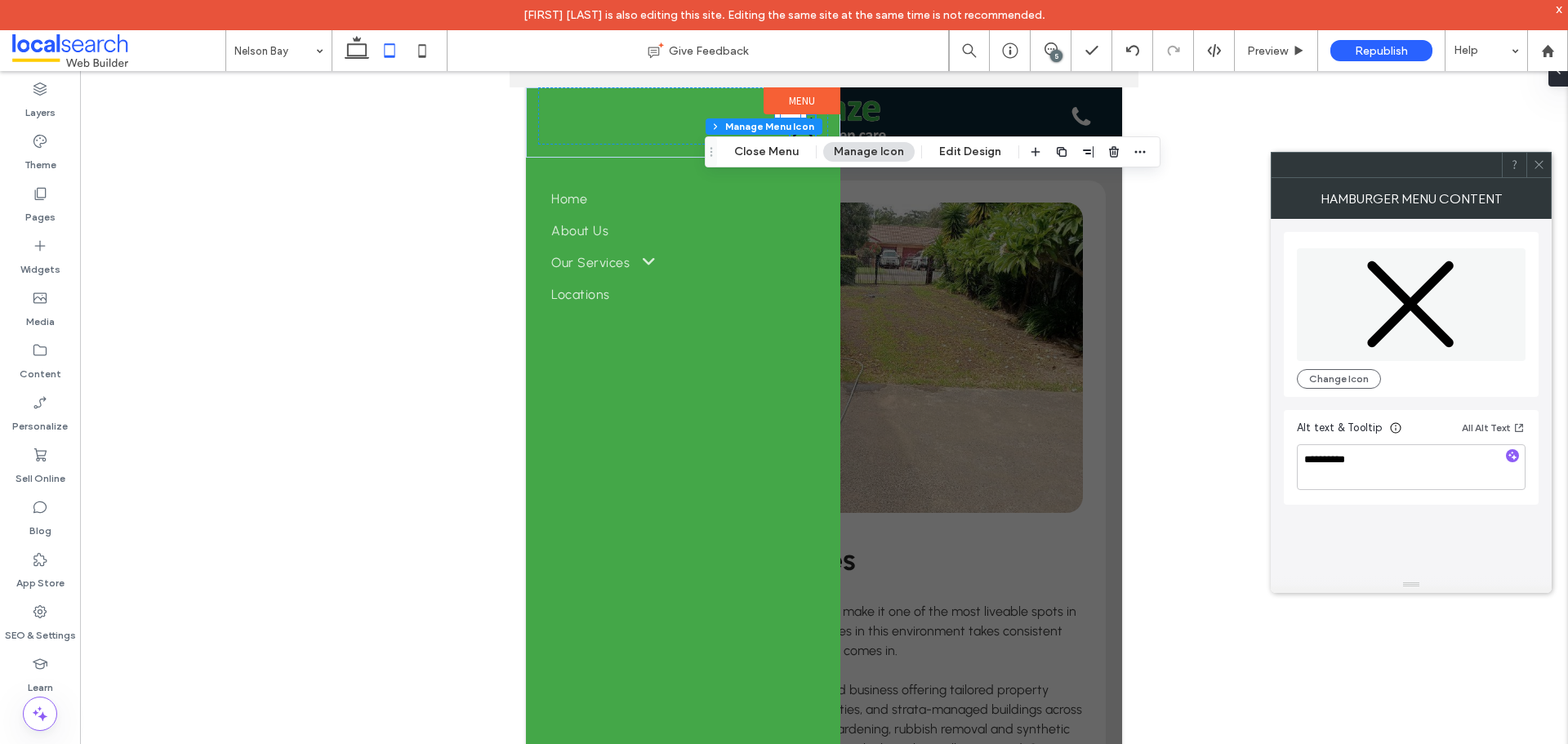 click at bounding box center [1539, 165] 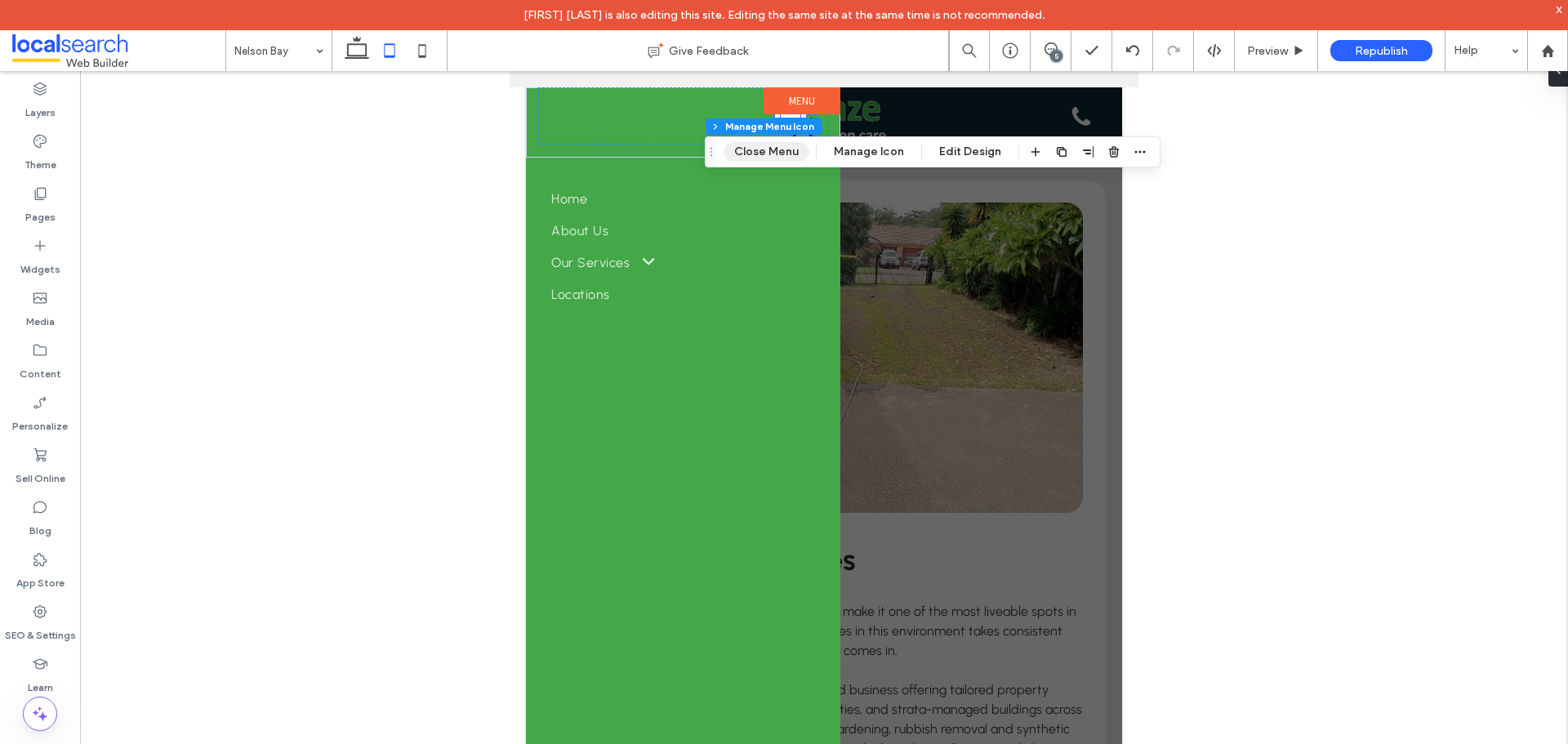 click on "Close Menu" at bounding box center (766, 152) 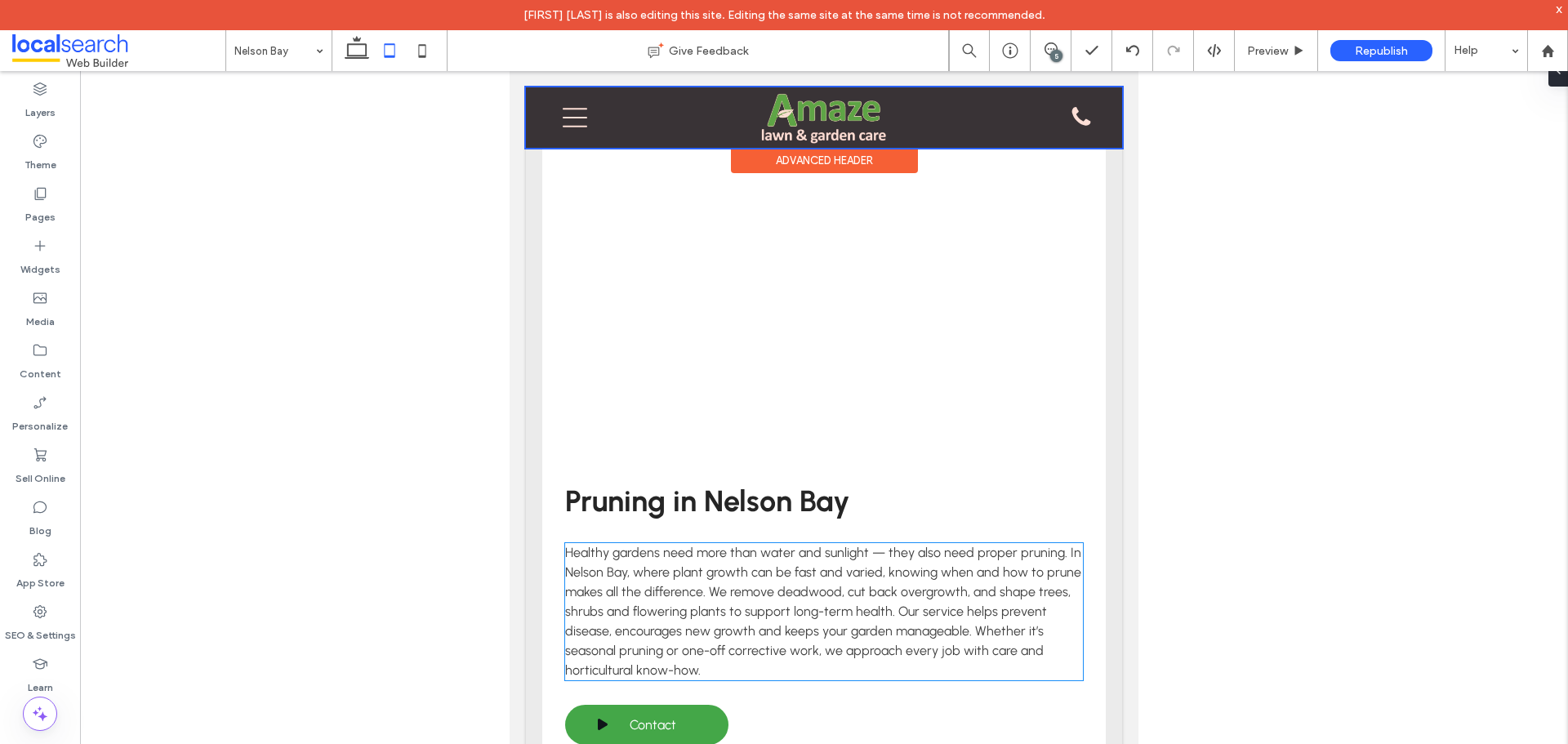 scroll, scrollTop: 4492, scrollLeft: 0, axis: vertical 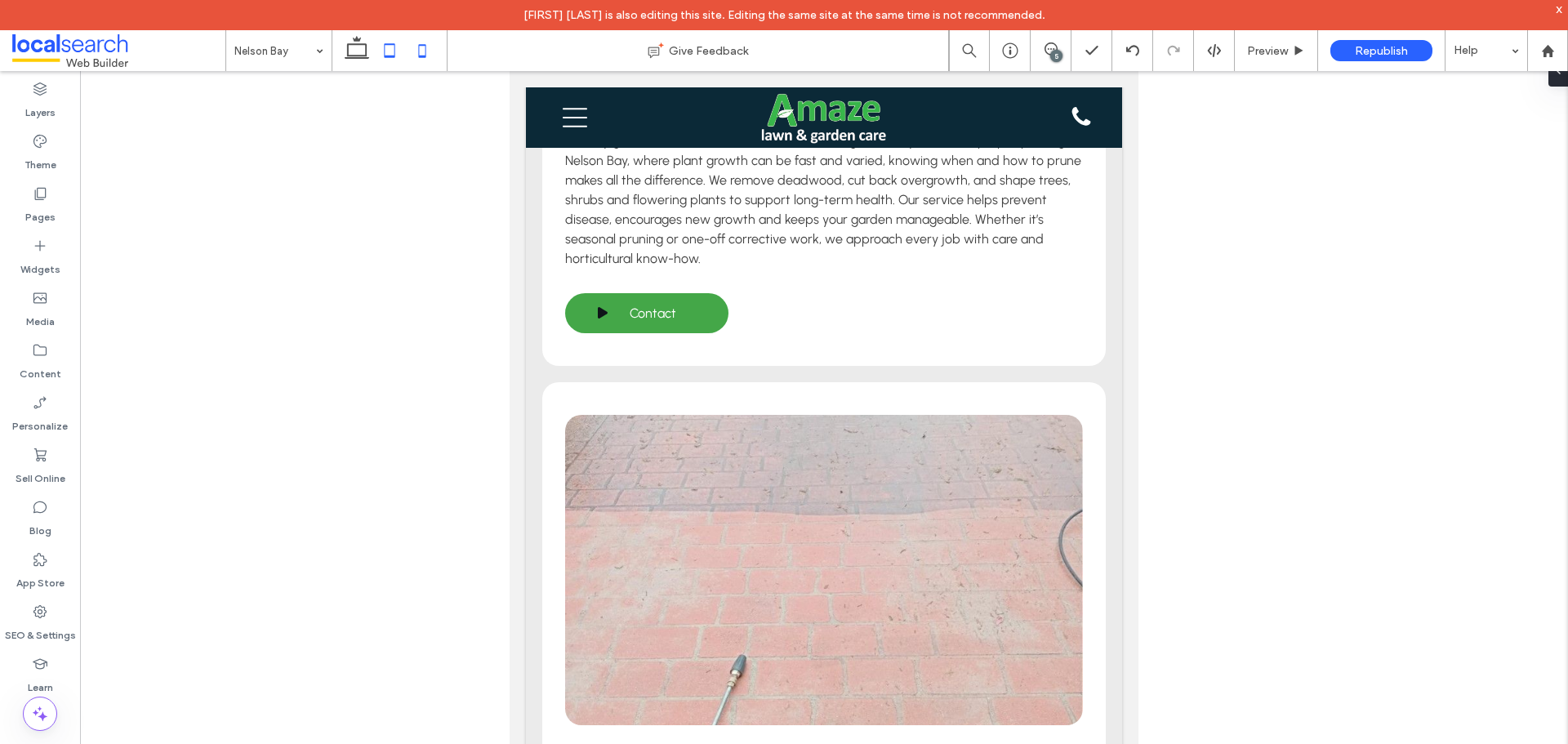 click 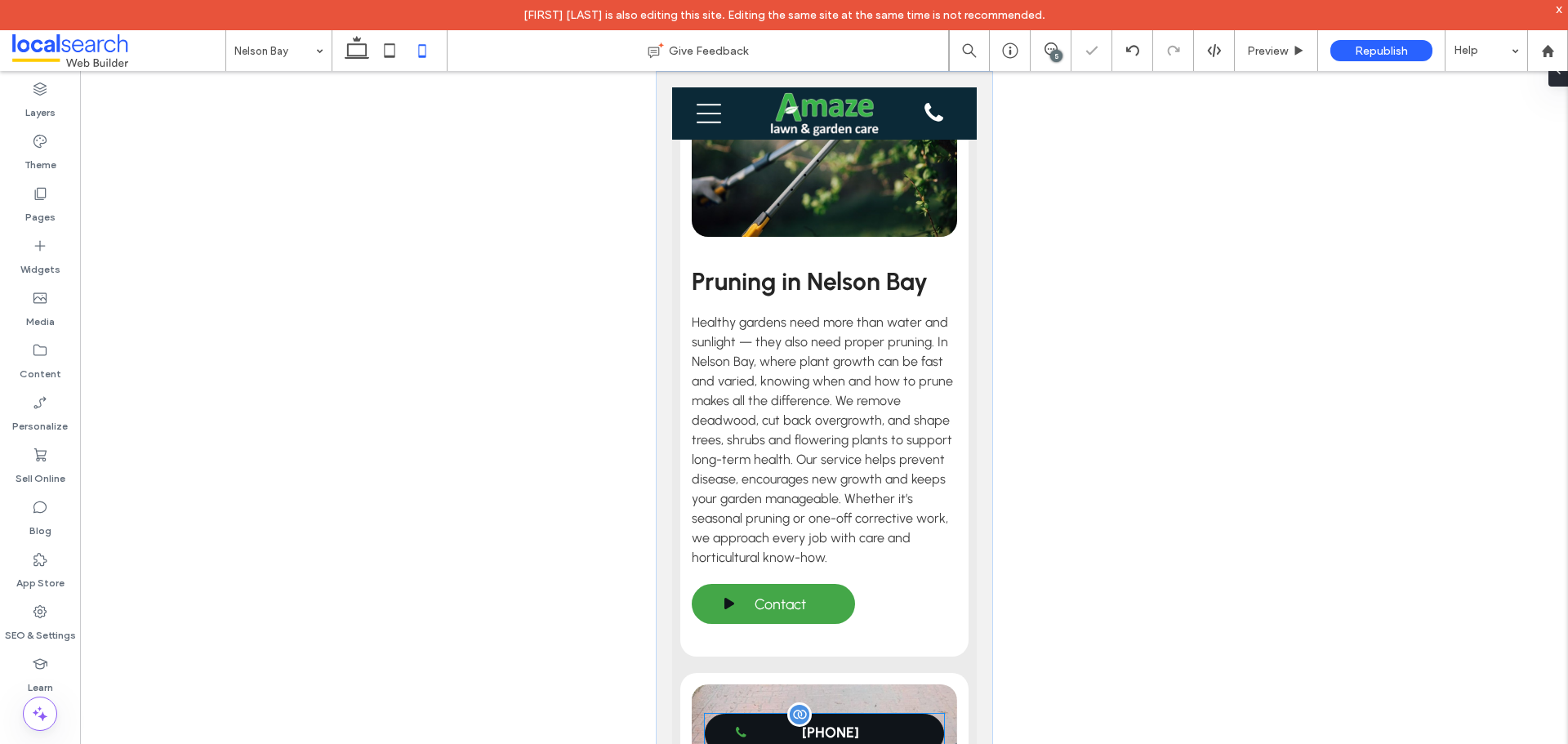 scroll, scrollTop: 4405, scrollLeft: 0, axis: vertical 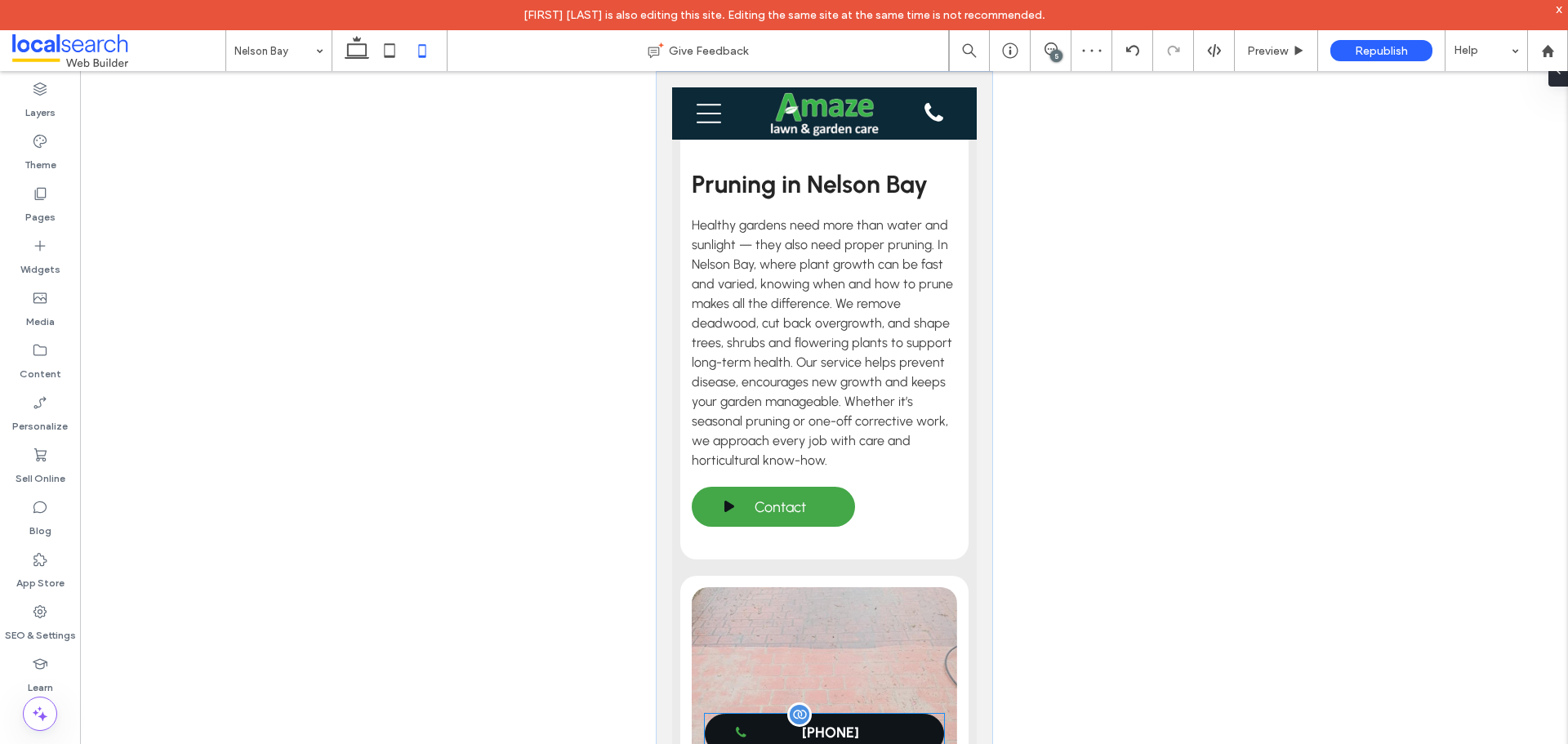 click on "[PHONE]" at bounding box center [823, 733] 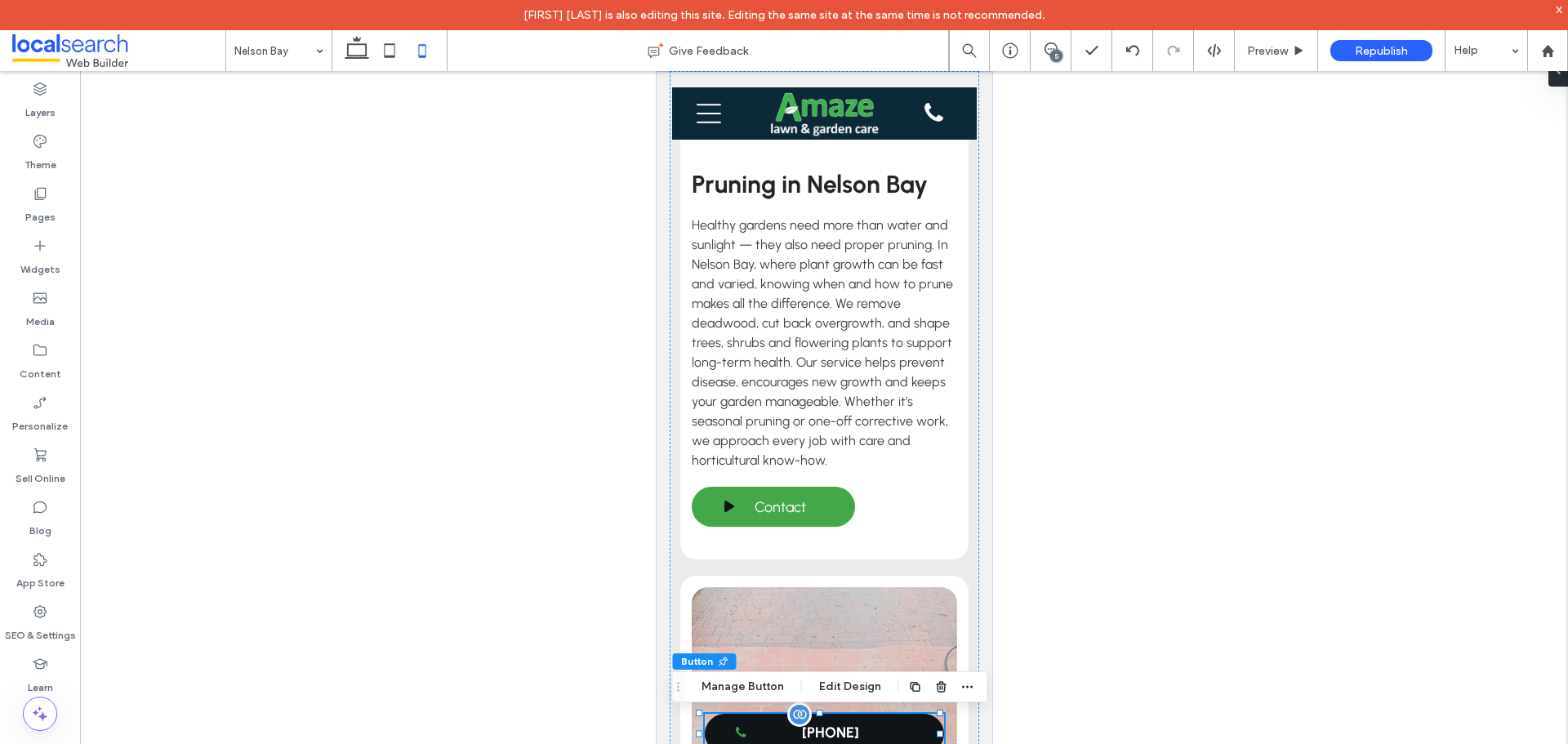 click on "[PHONE]" at bounding box center [823, 733] 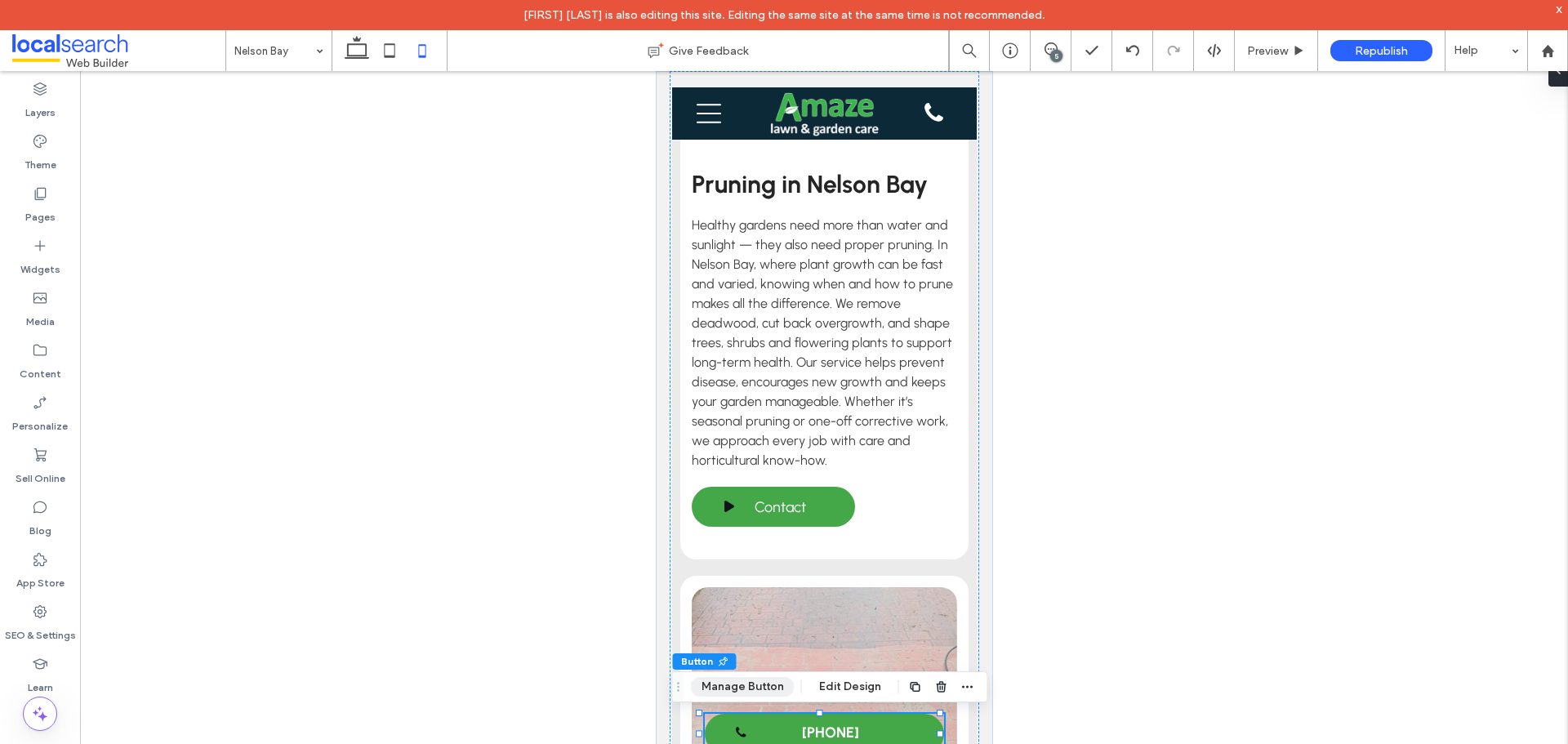 click on "Manage Button" at bounding box center [742, 687] 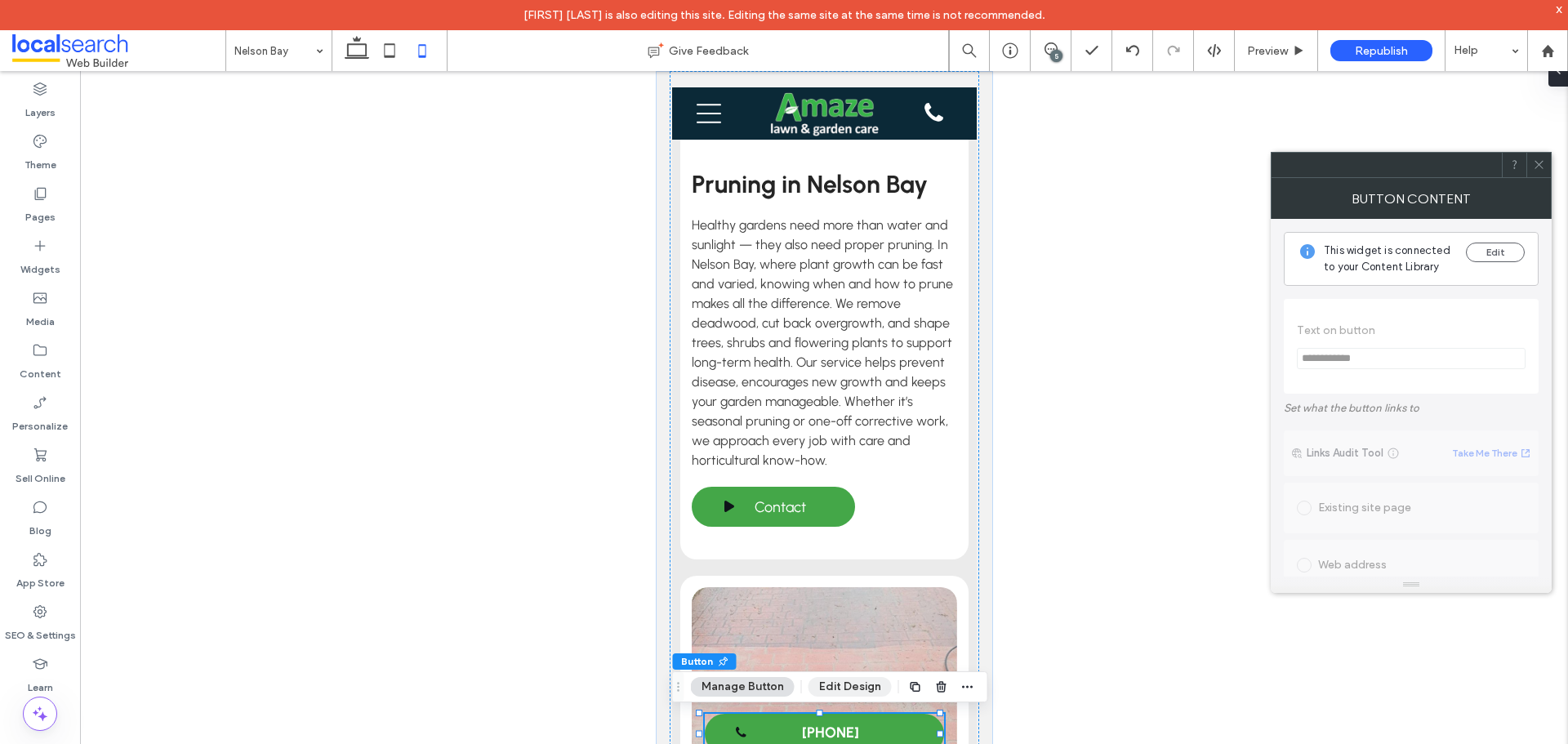 click on "Edit Design" at bounding box center (850, 687) 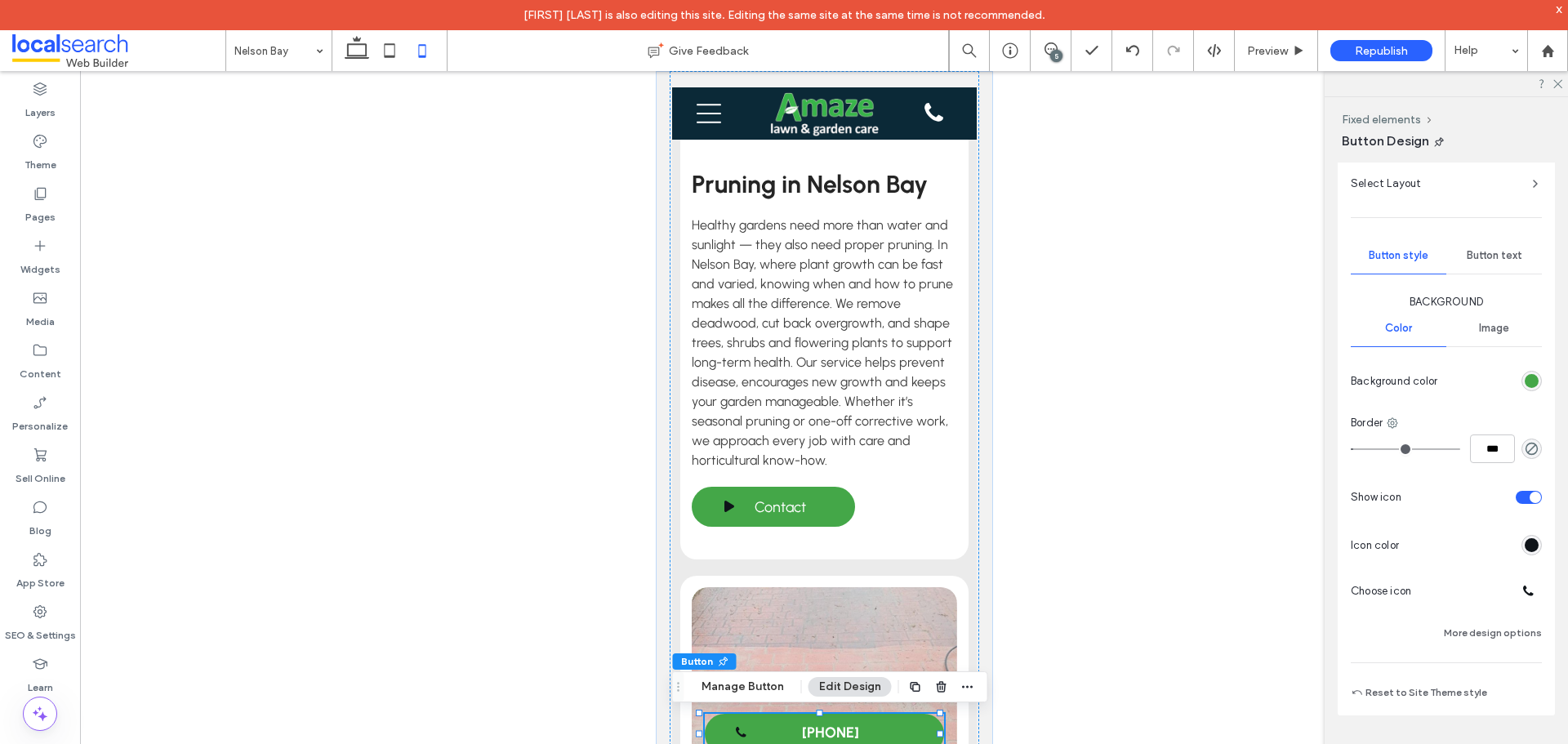 scroll, scrollTop: 369, scrollLeft: 0, axis: vertical 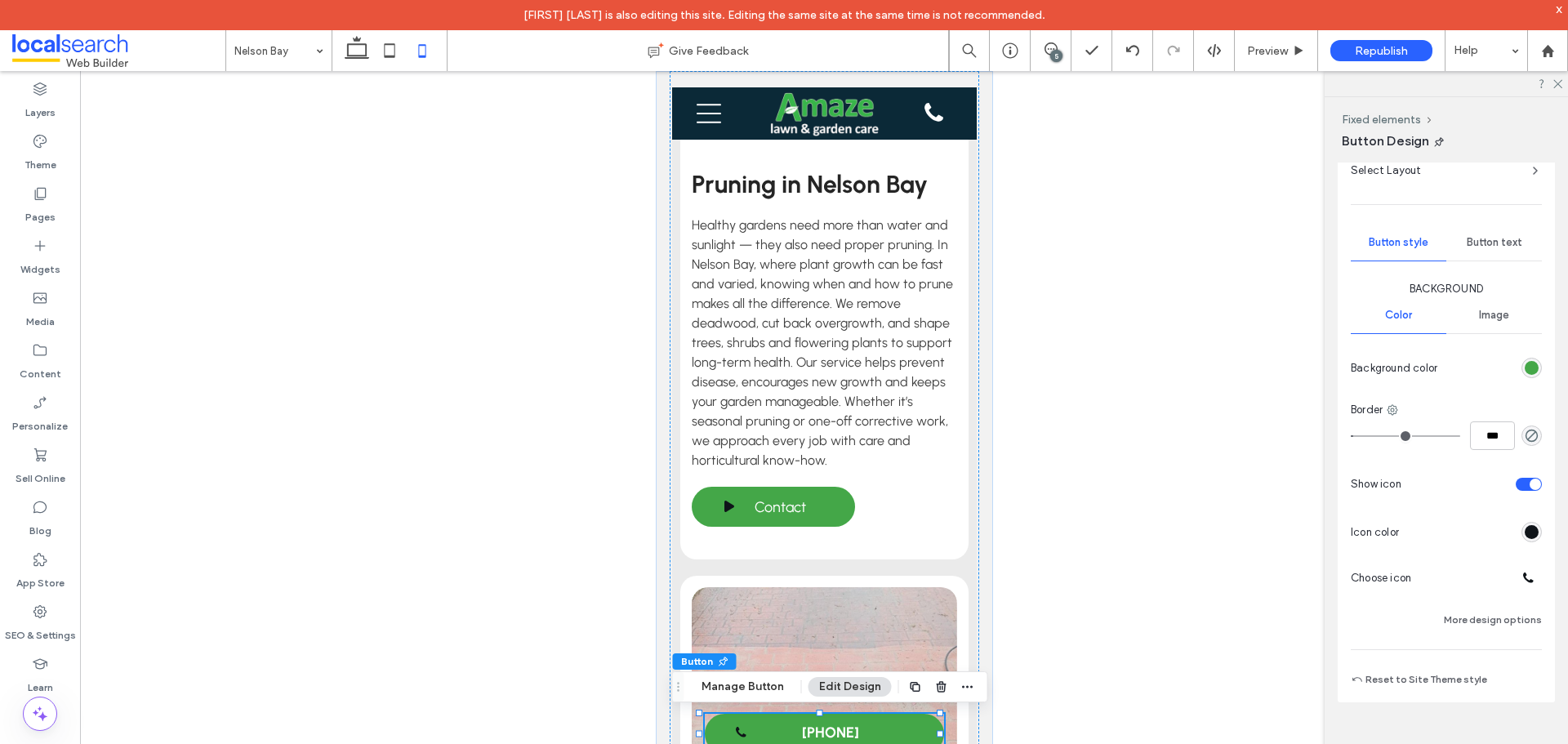 click at bounding box center [1531, 532] 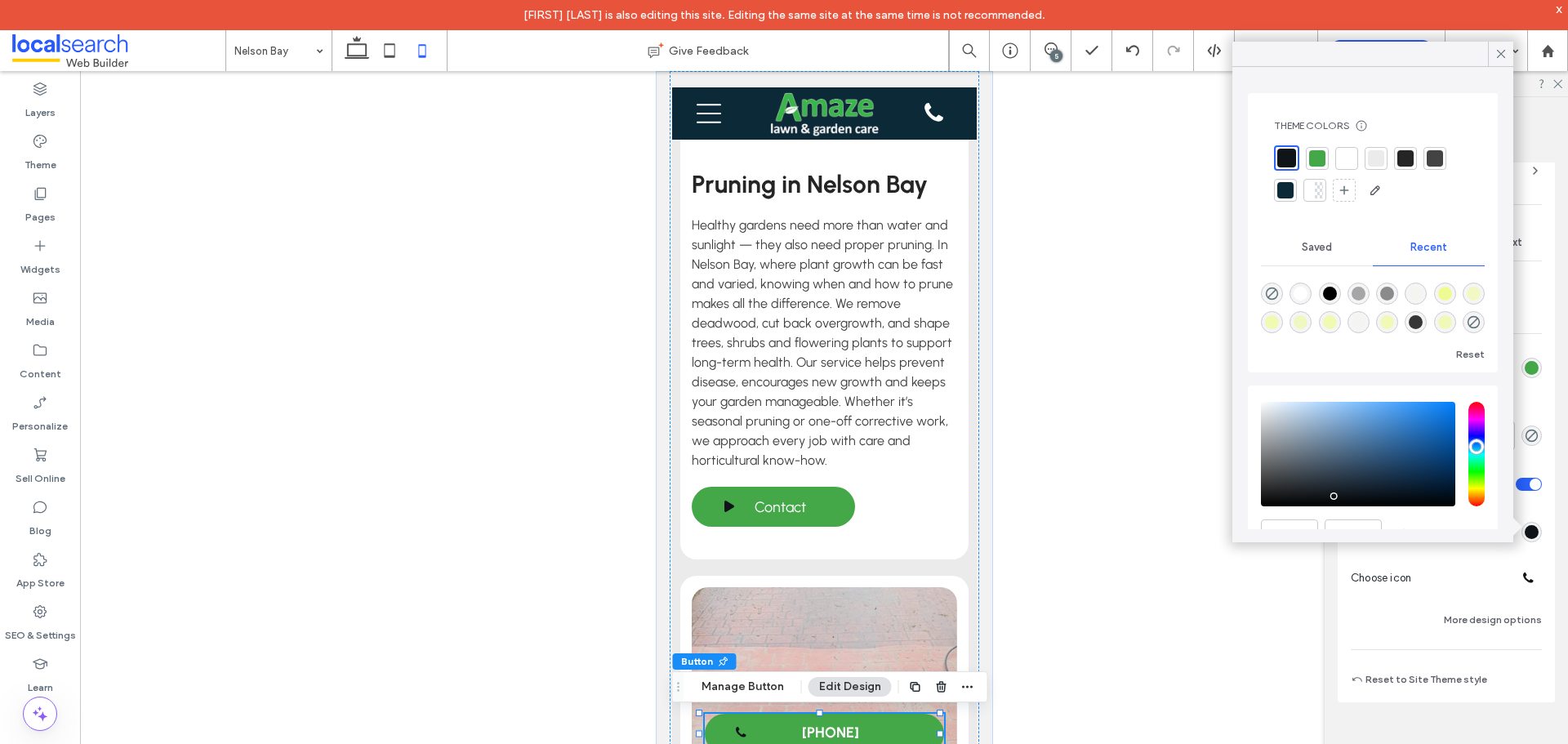 click at bounding box center (1347, 158) 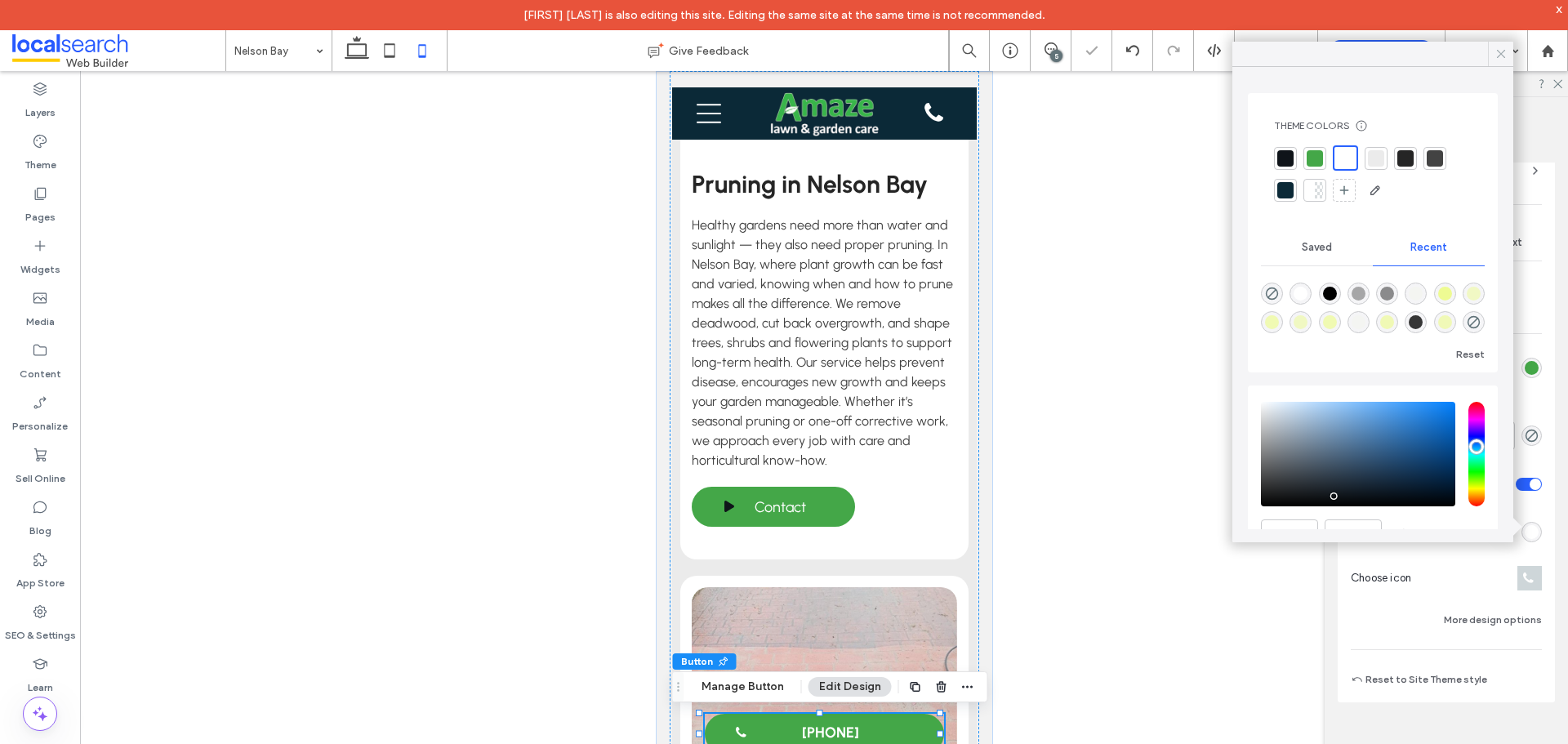 click 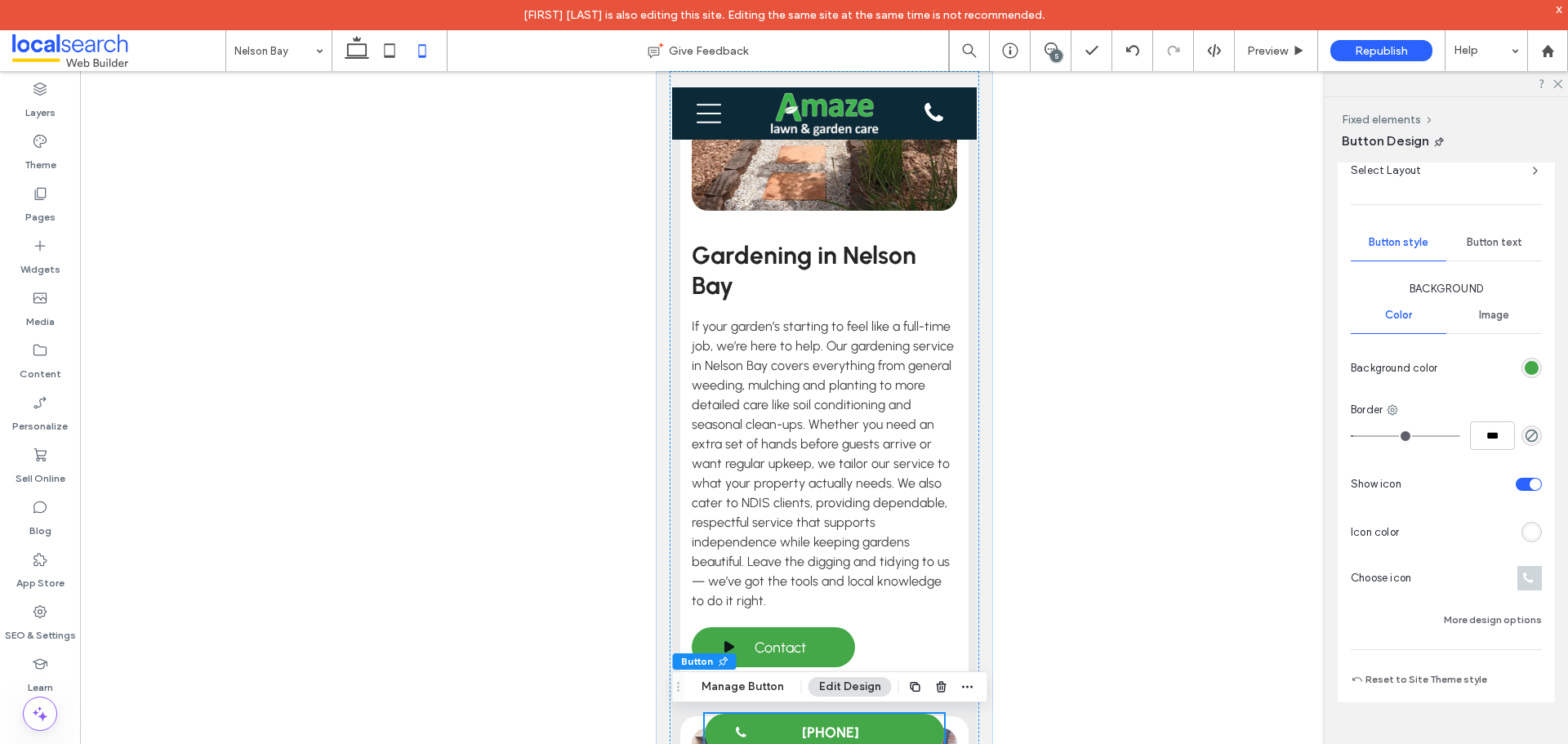 scroll, scrollTop: 2853, scrollLeft: 0, axis: vertical 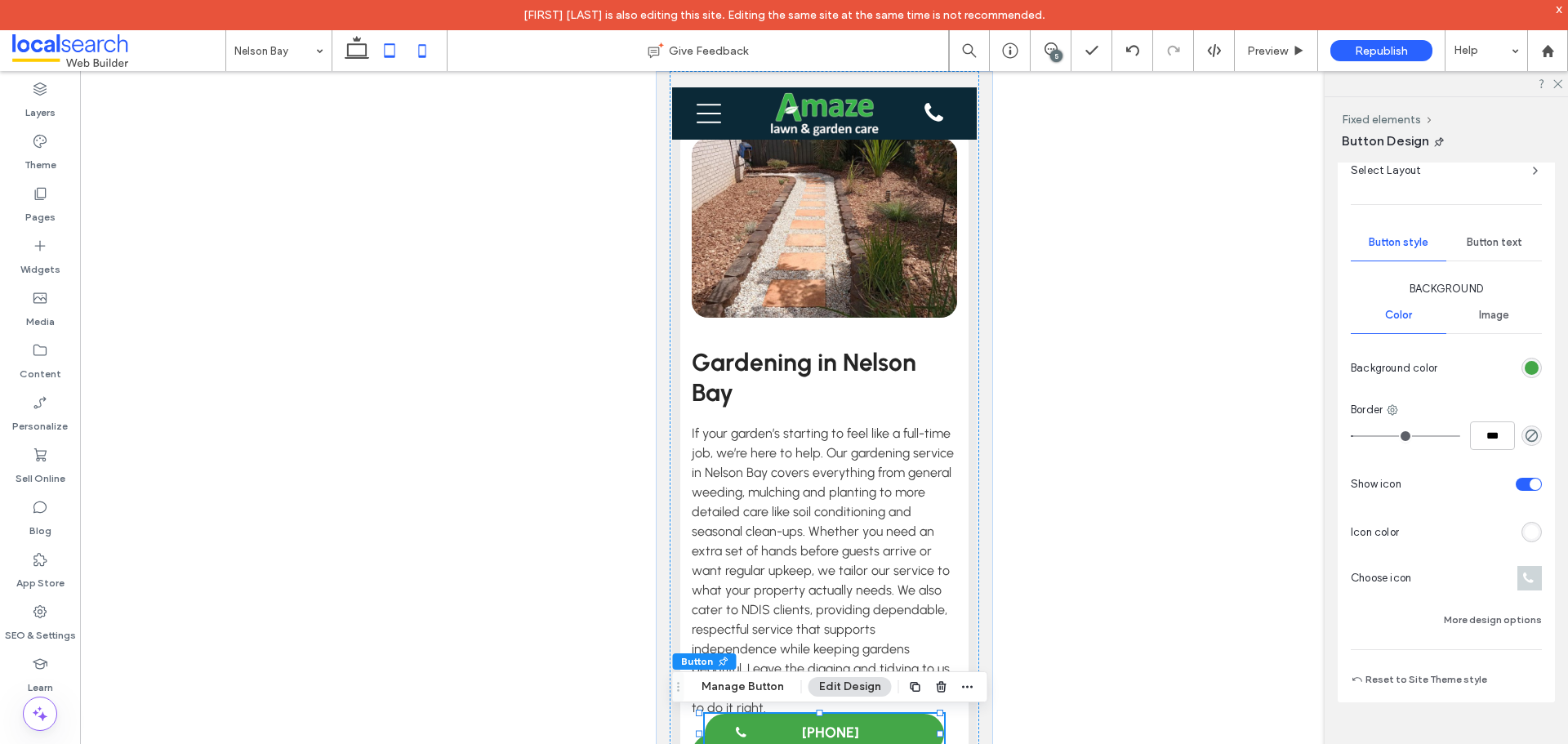 click 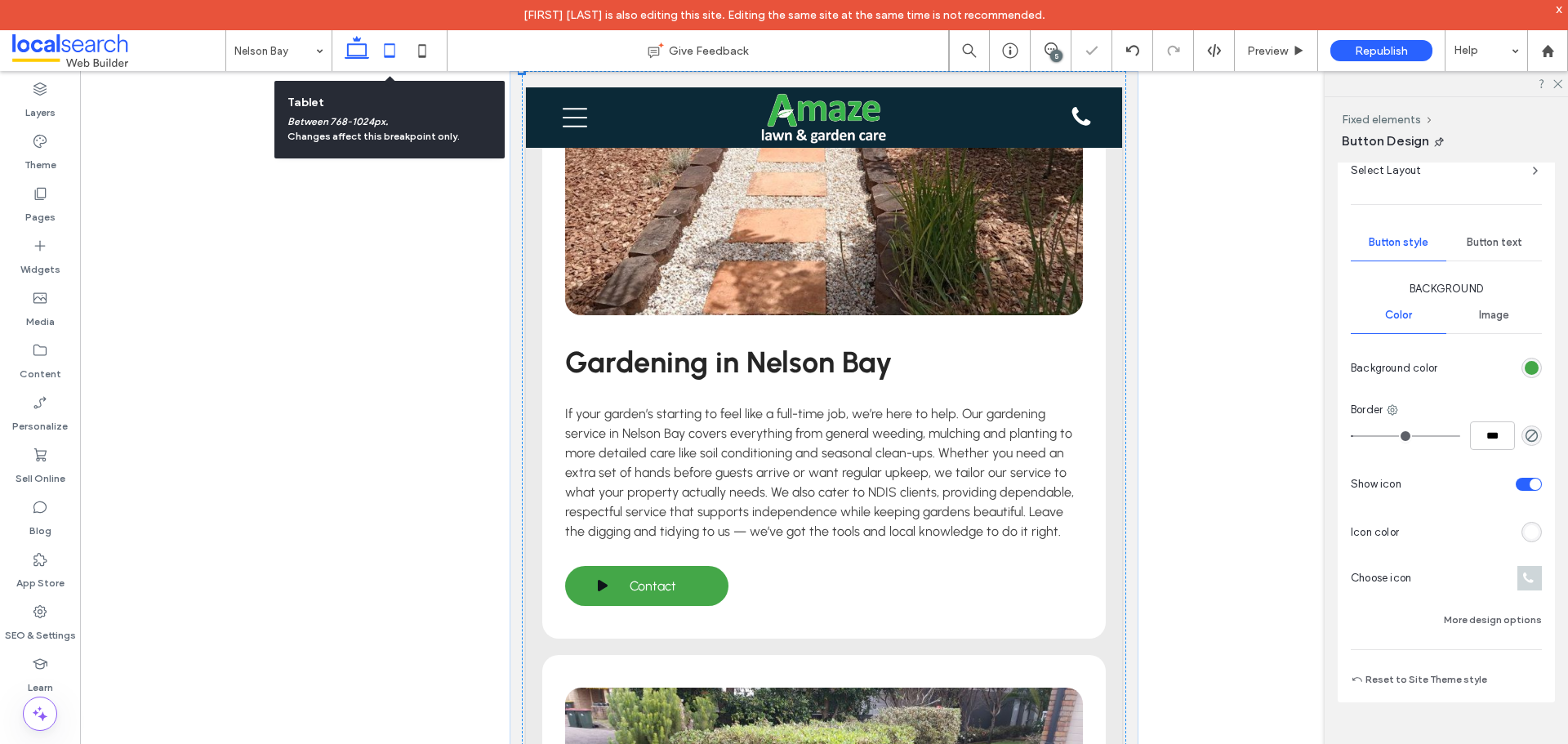 click 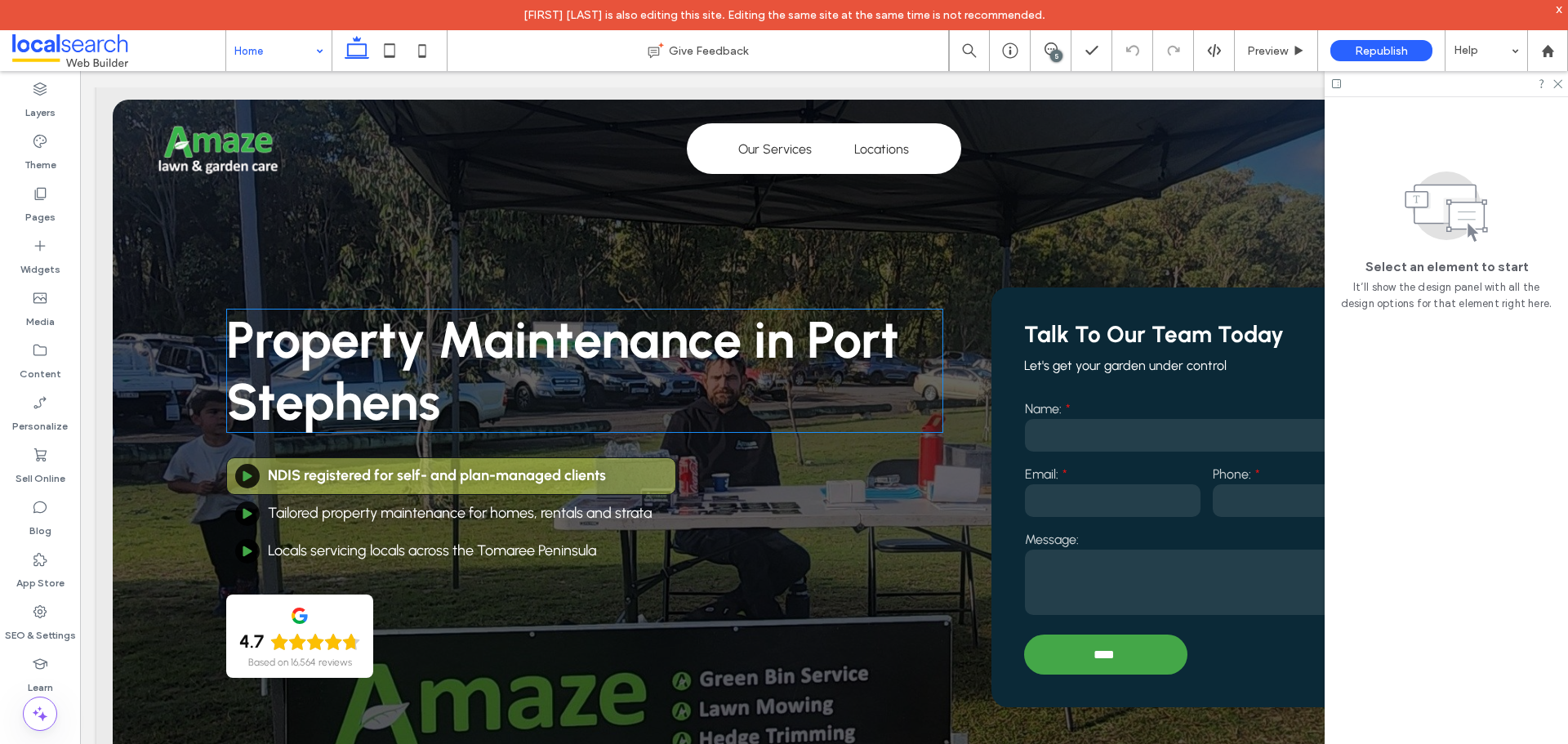 scroll, scrollTop: 0, scrollLeft: 0, axis: both 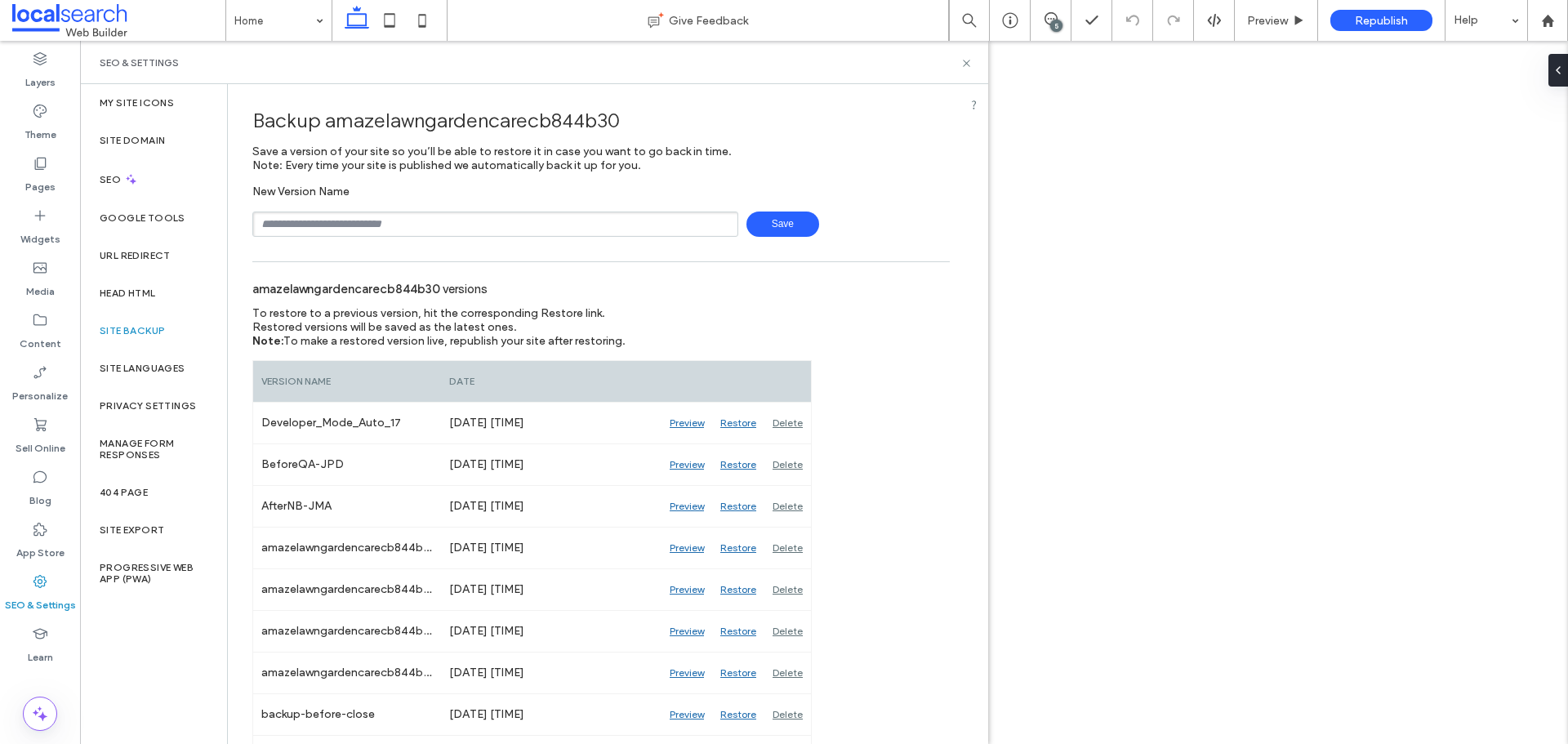 click at bounding box center [495, 224] 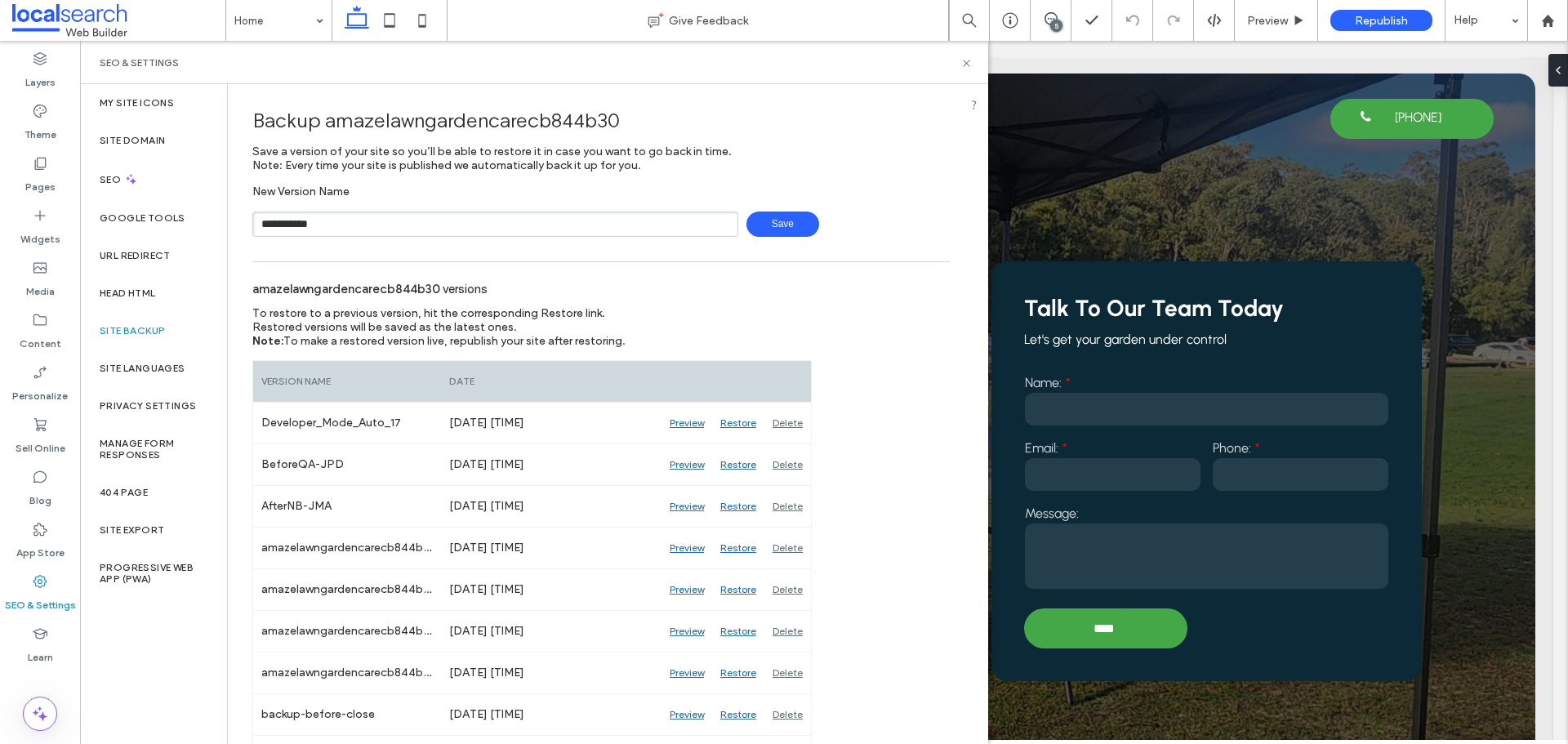 scroll, scrollTop: 0, scrollLeft: 0, axis: both 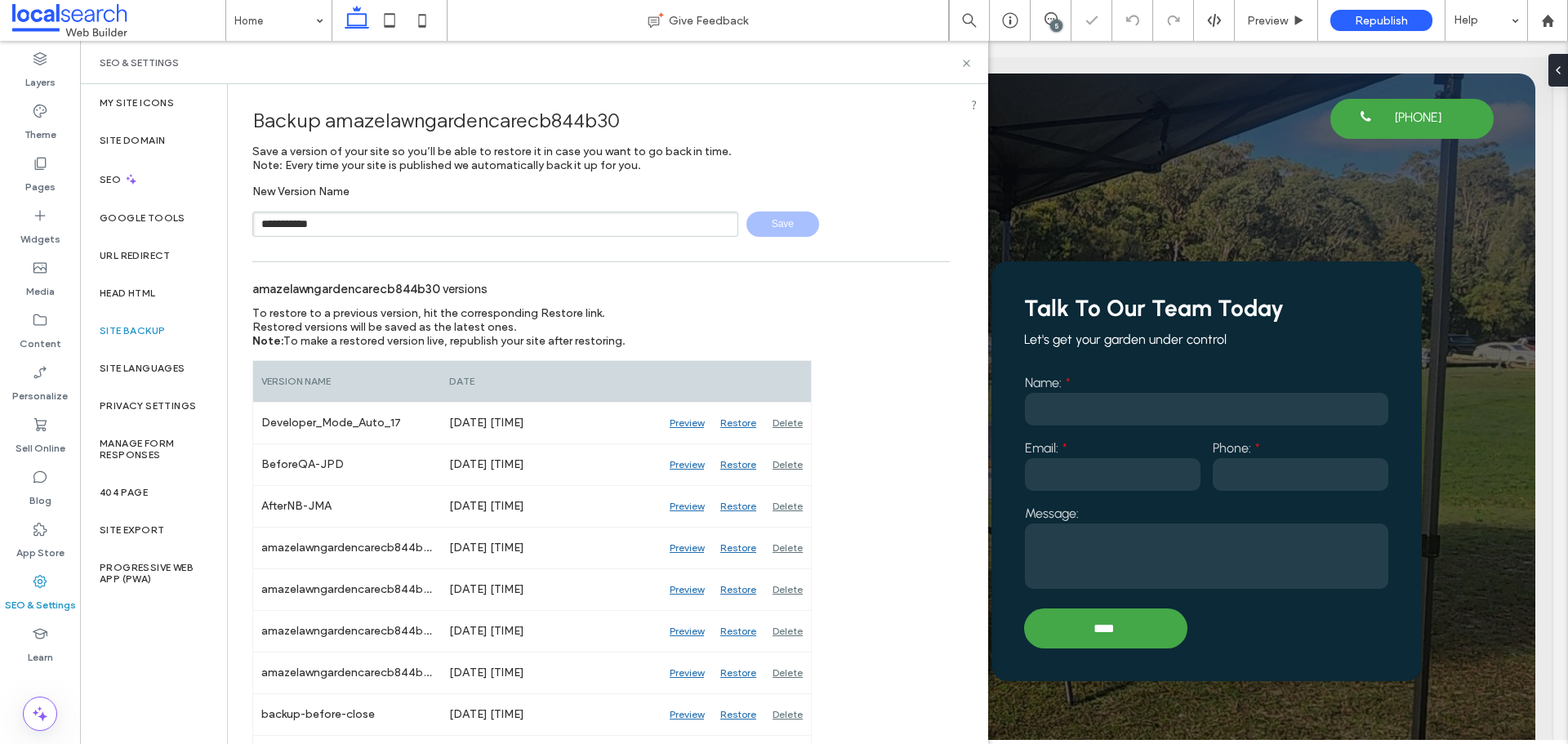 type 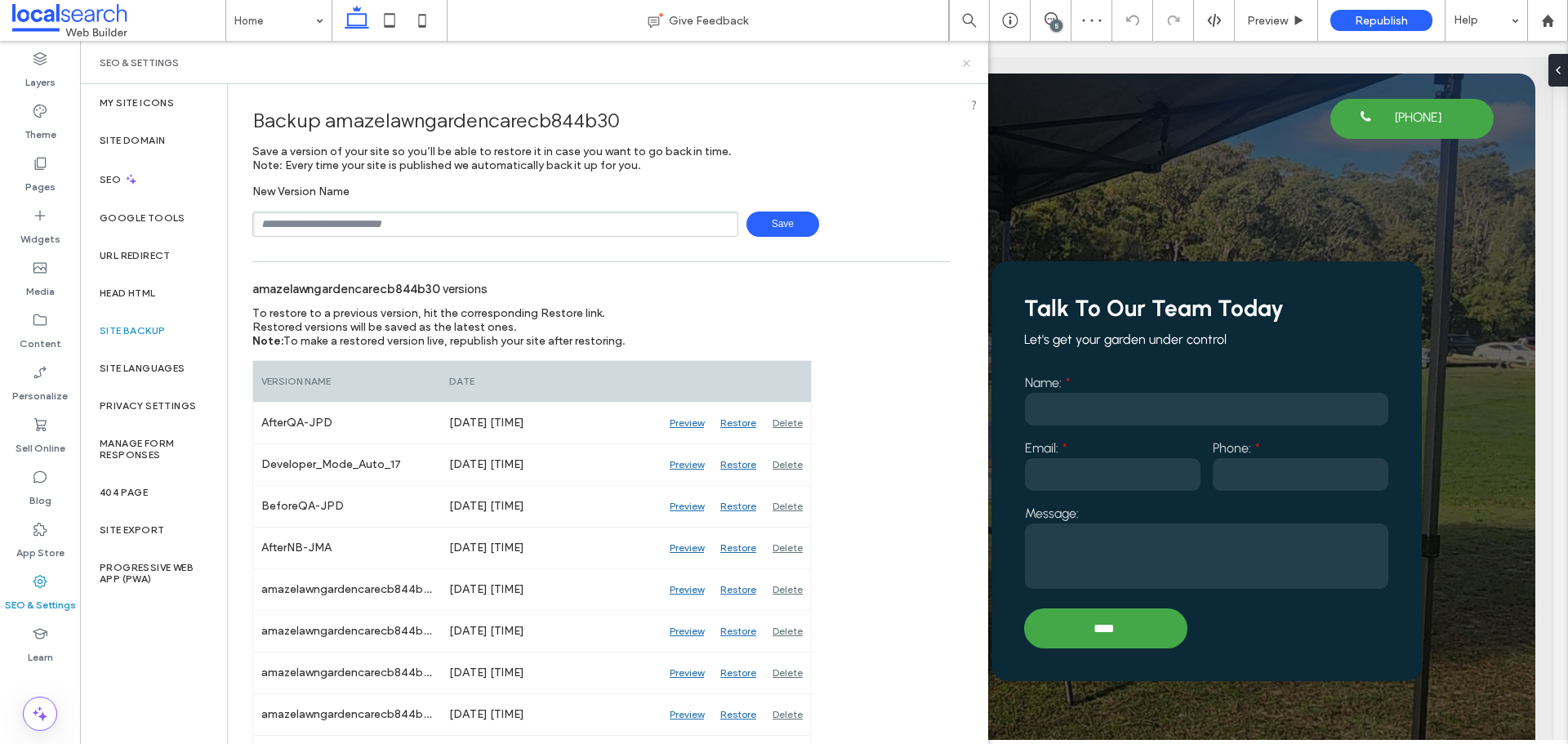 click 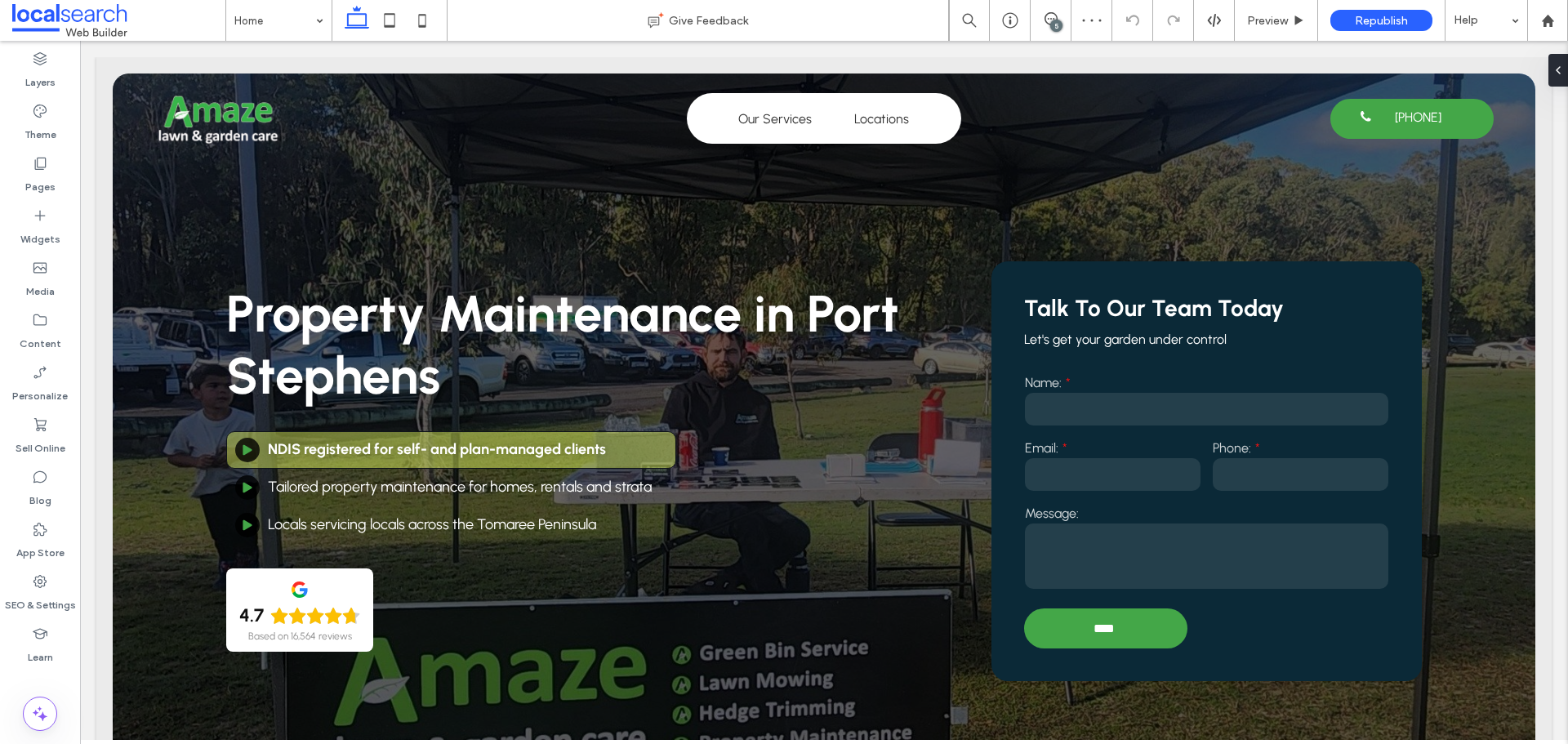 click on "5" at bounding box center [1056, 25] 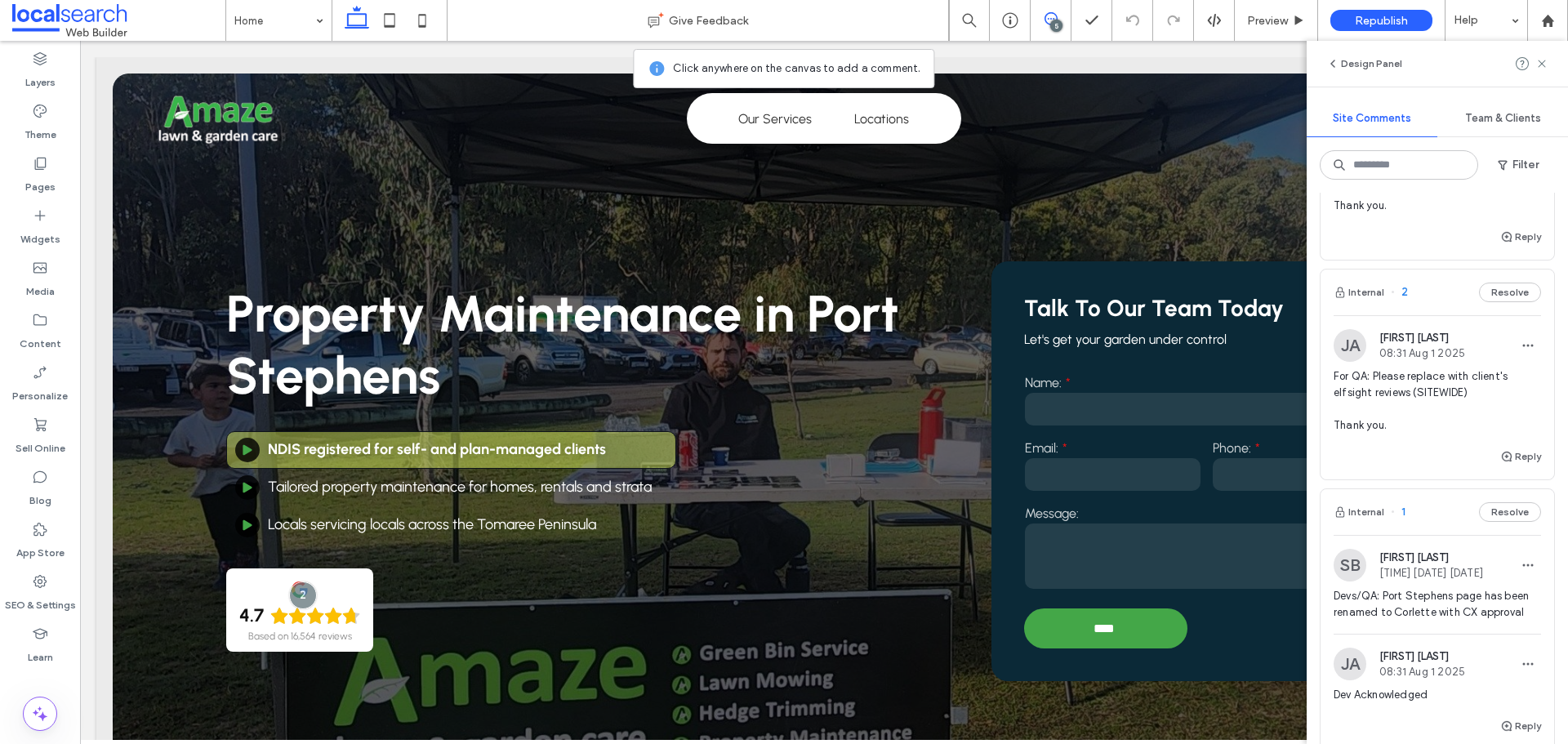 scroll, scrollTop: 817, scrollLeft: 0, axis: vertical 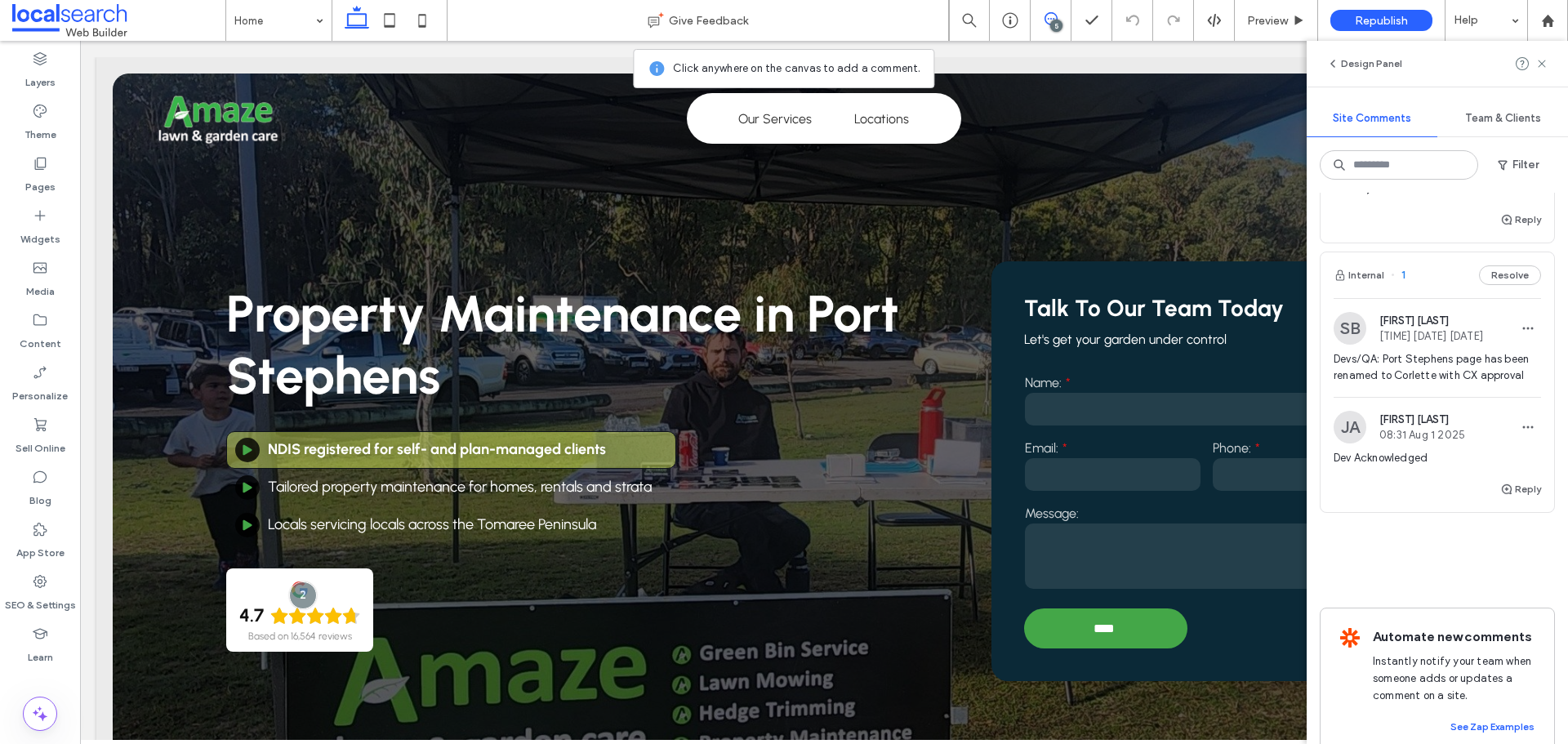 click on "Internal 1 Resolve" at bounding box center (1437, 275) 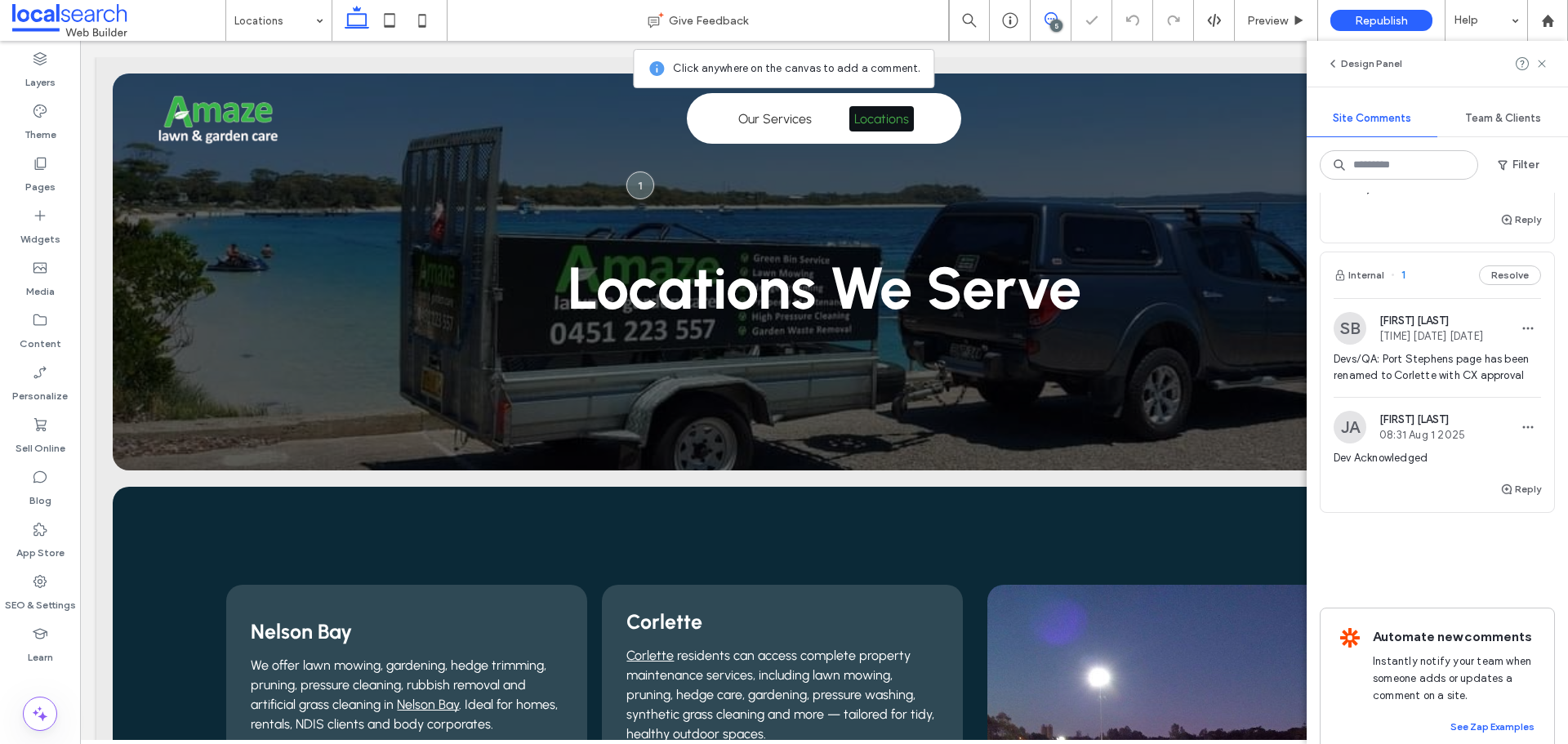 scroll, scrollTop: 0, scrollLeft: 0, axis: both 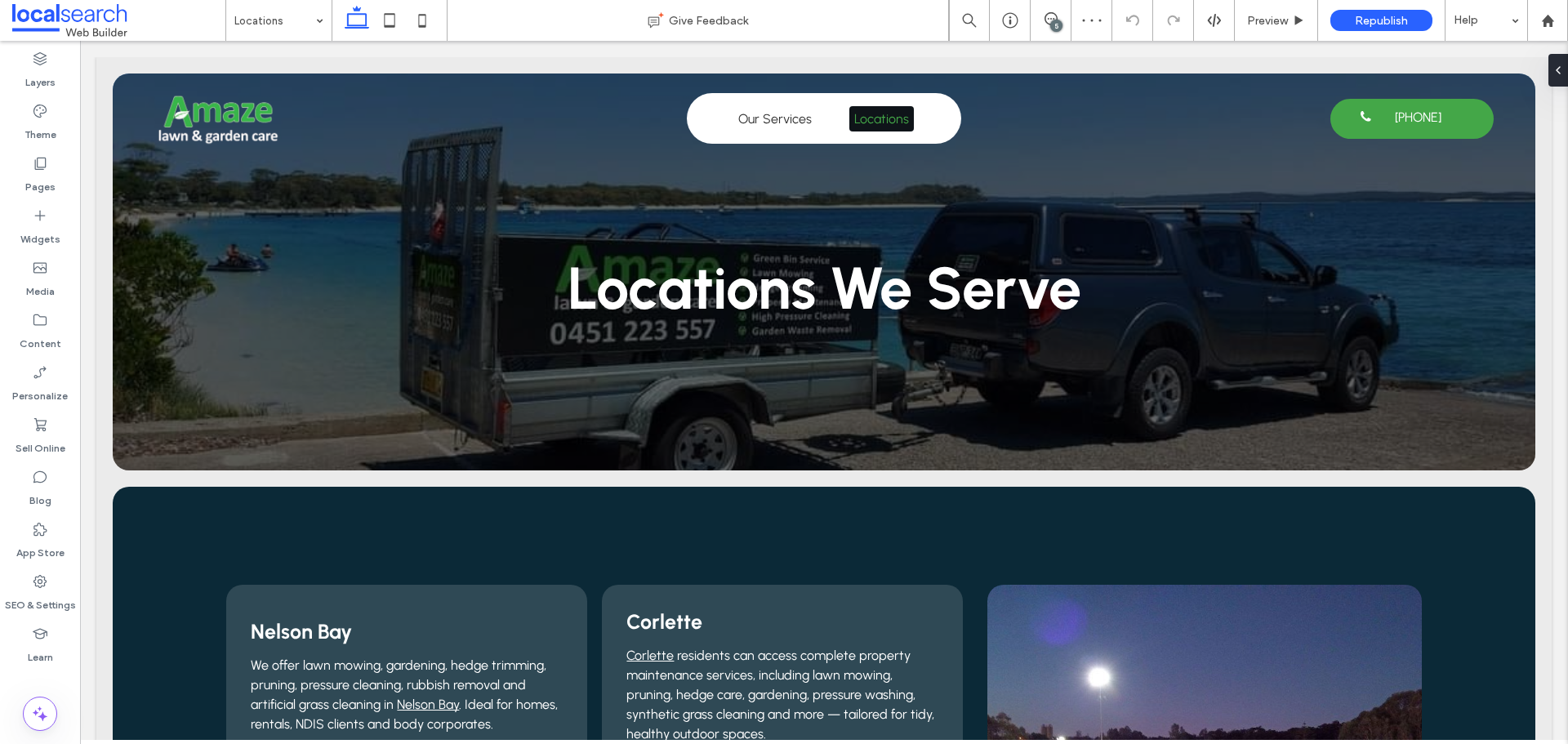 click on "5" at bounding box center (1056, 25) 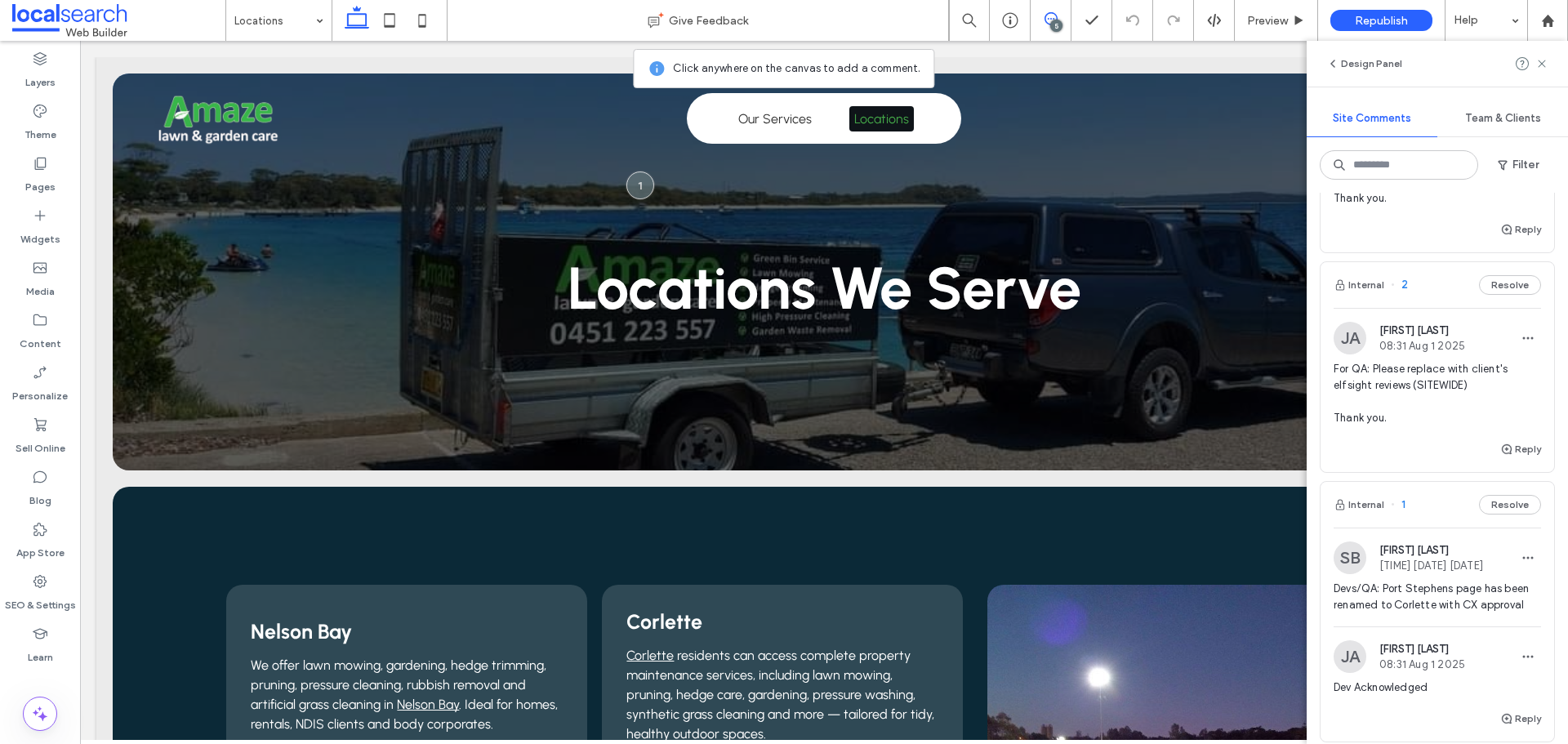 scroll, scrollTop: 572, scrollLeft: 0, axis: vertical 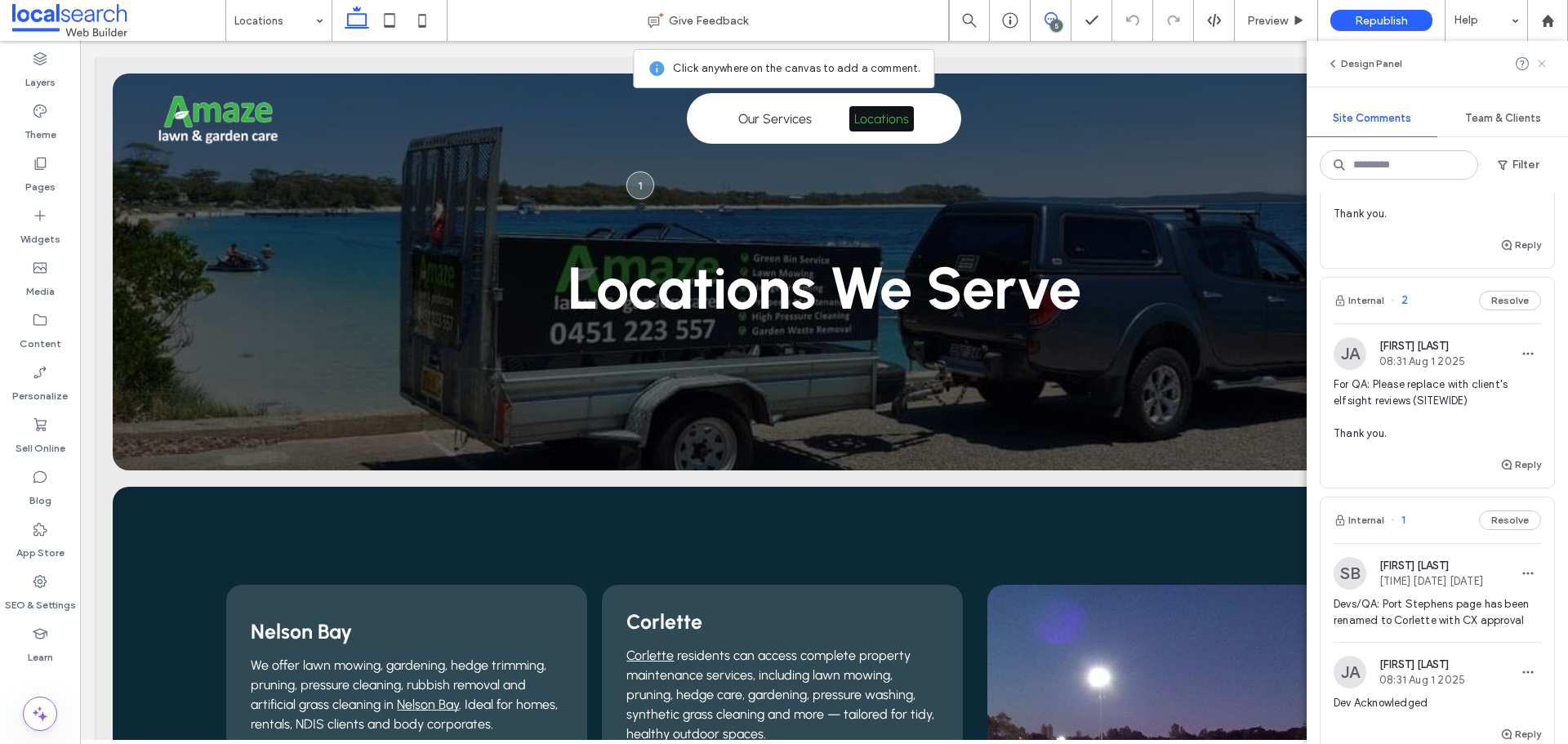 click 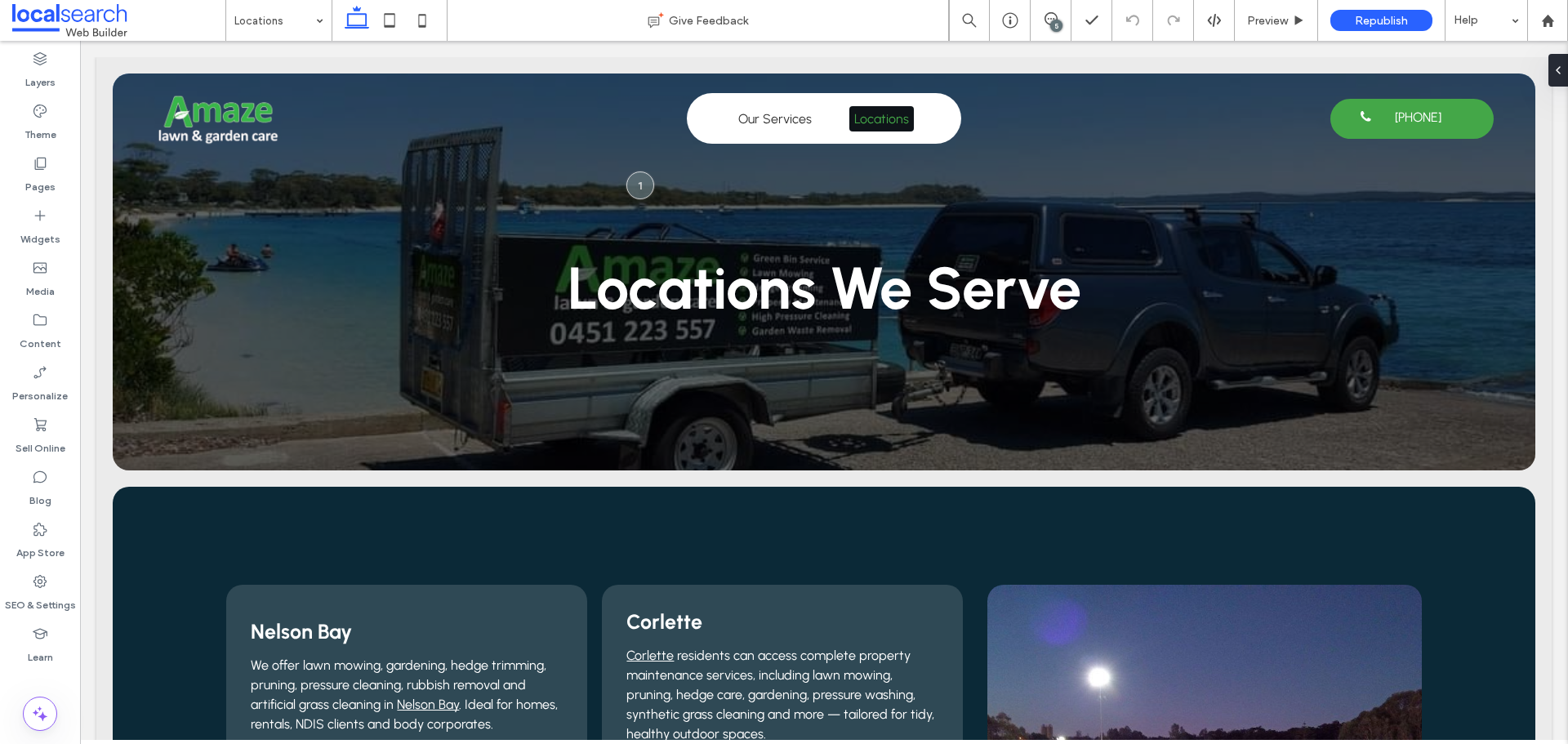scroll, scrollTop: 0, scrollLeft: 0, axis: both 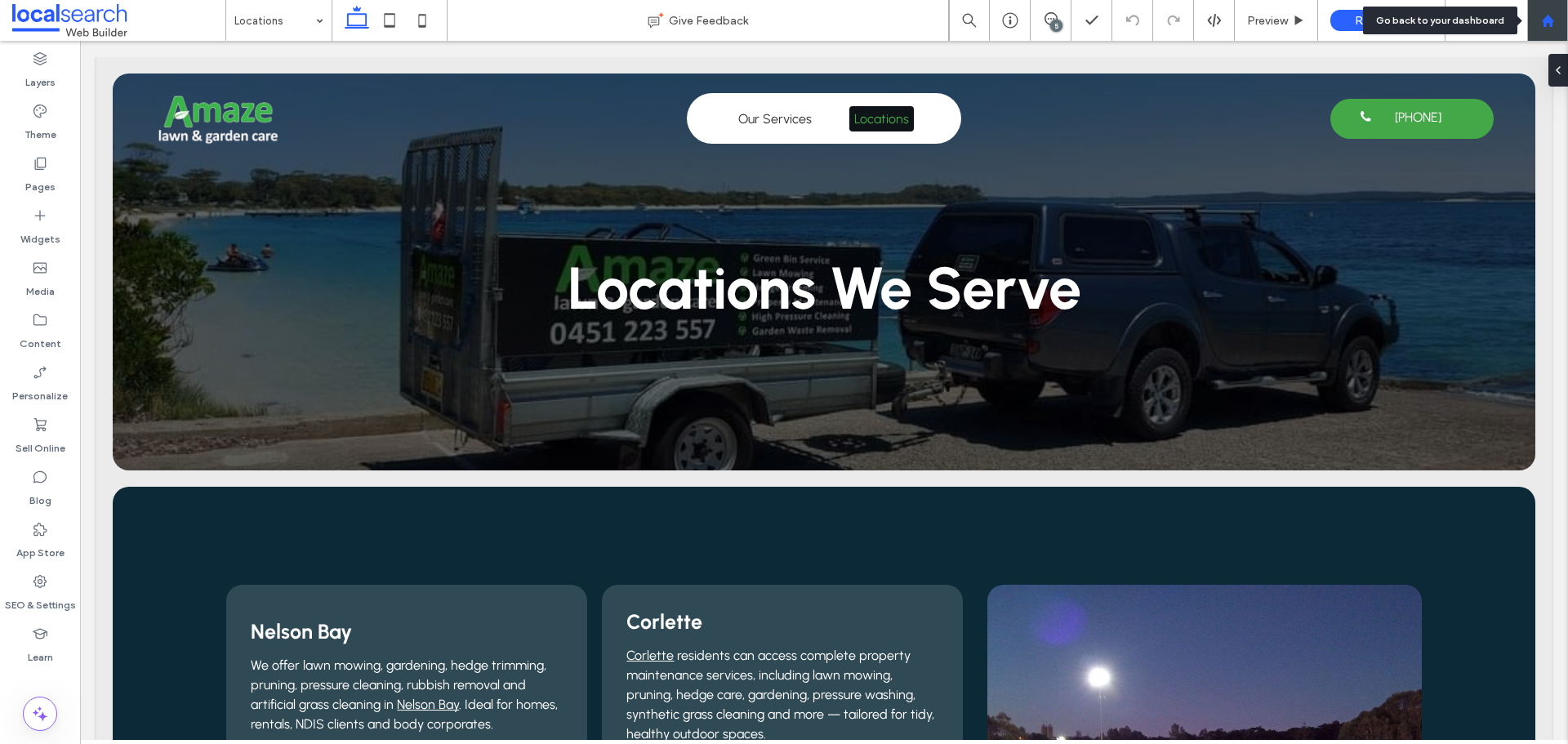 click at bounding box center [1548, 20] 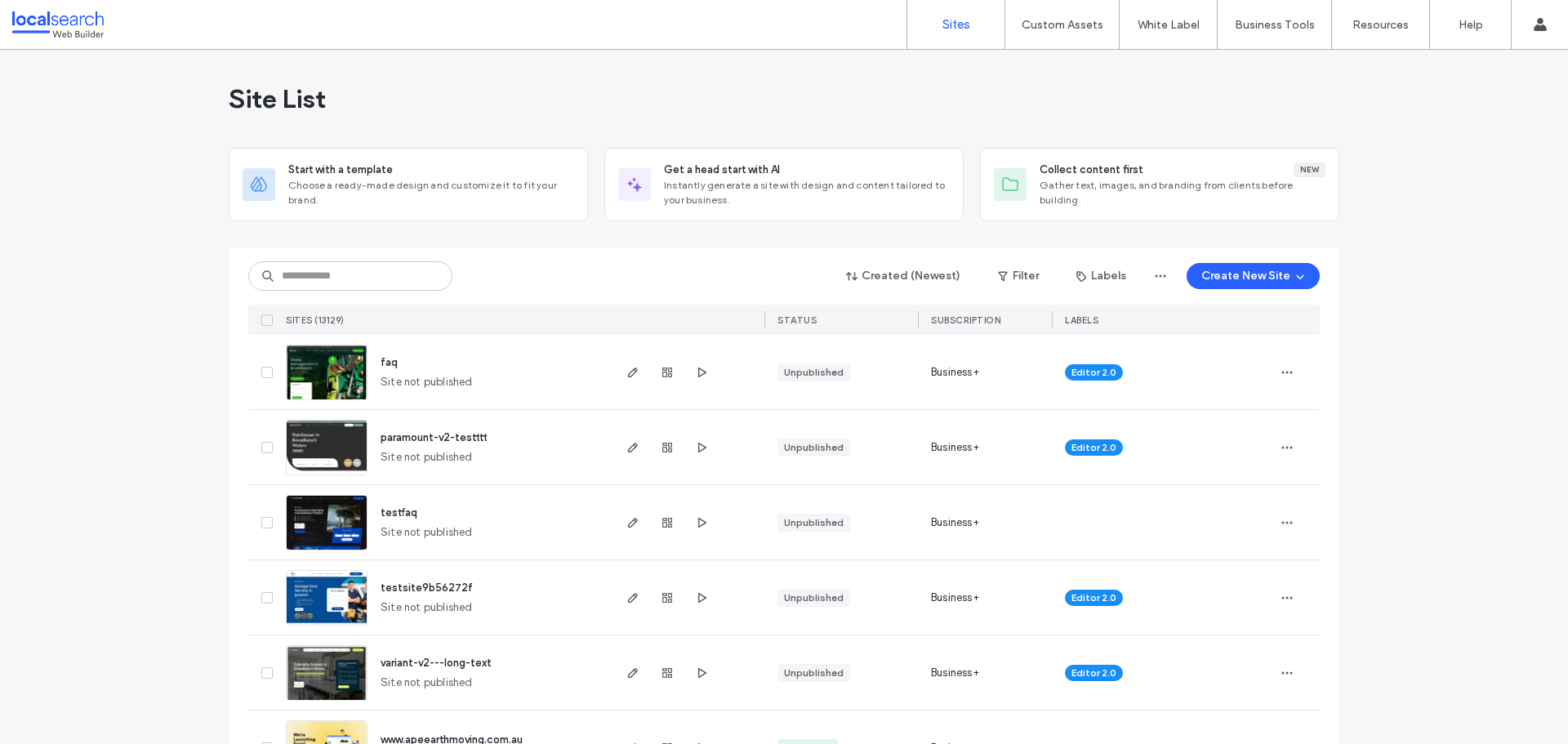 scroll, scrollTop: 0, scrollLeft: 0, axis: both 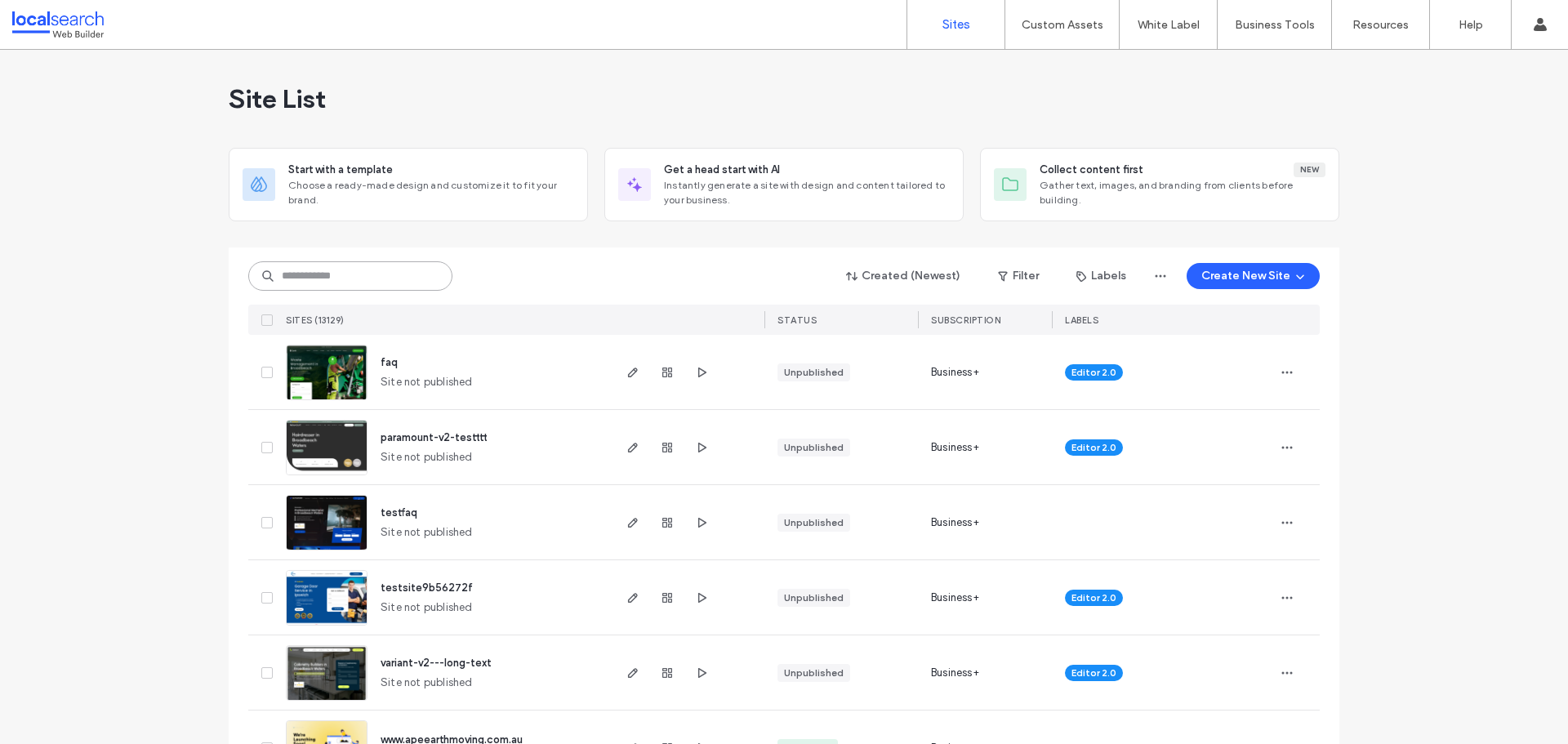 click at bounding box center (350, 276) 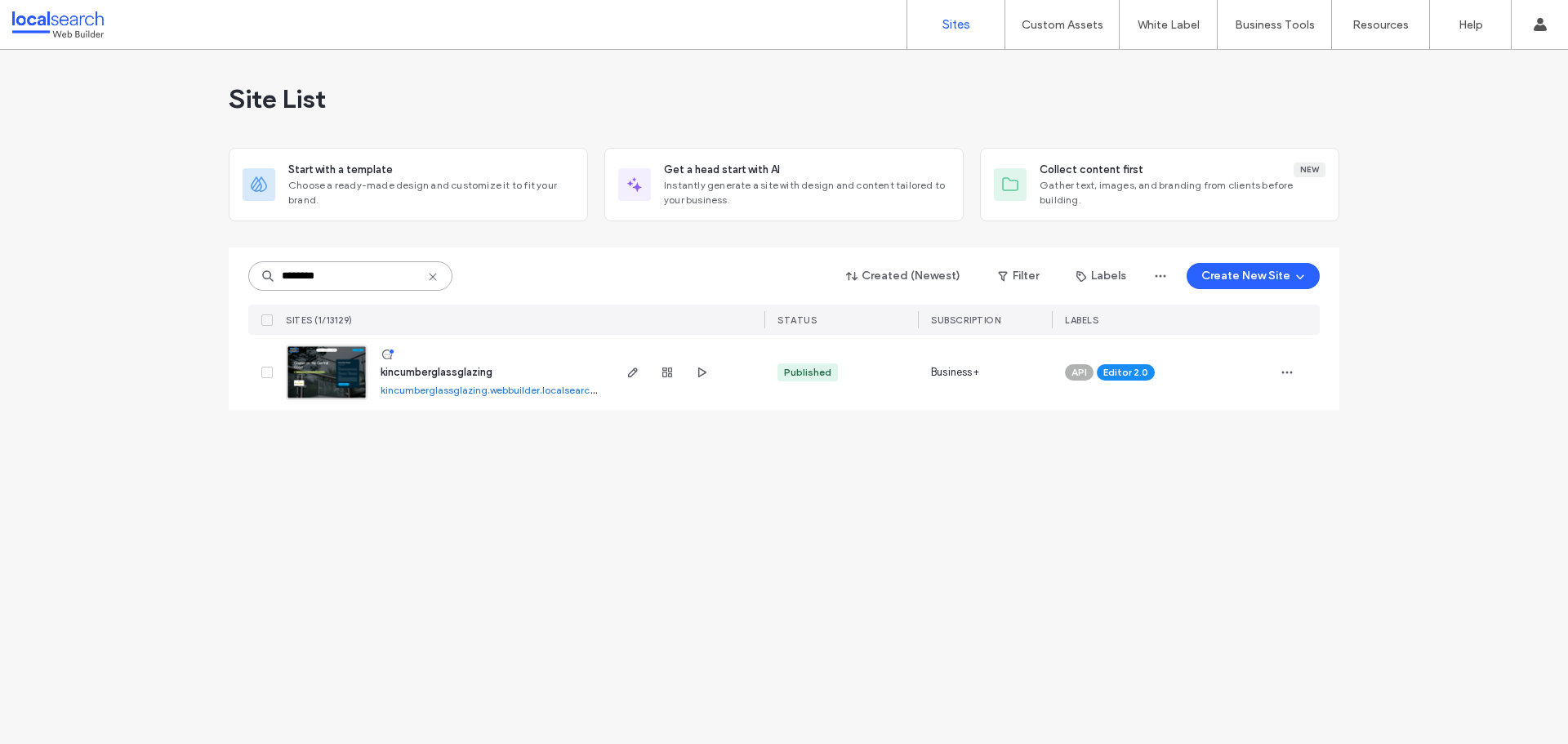 type on "********" 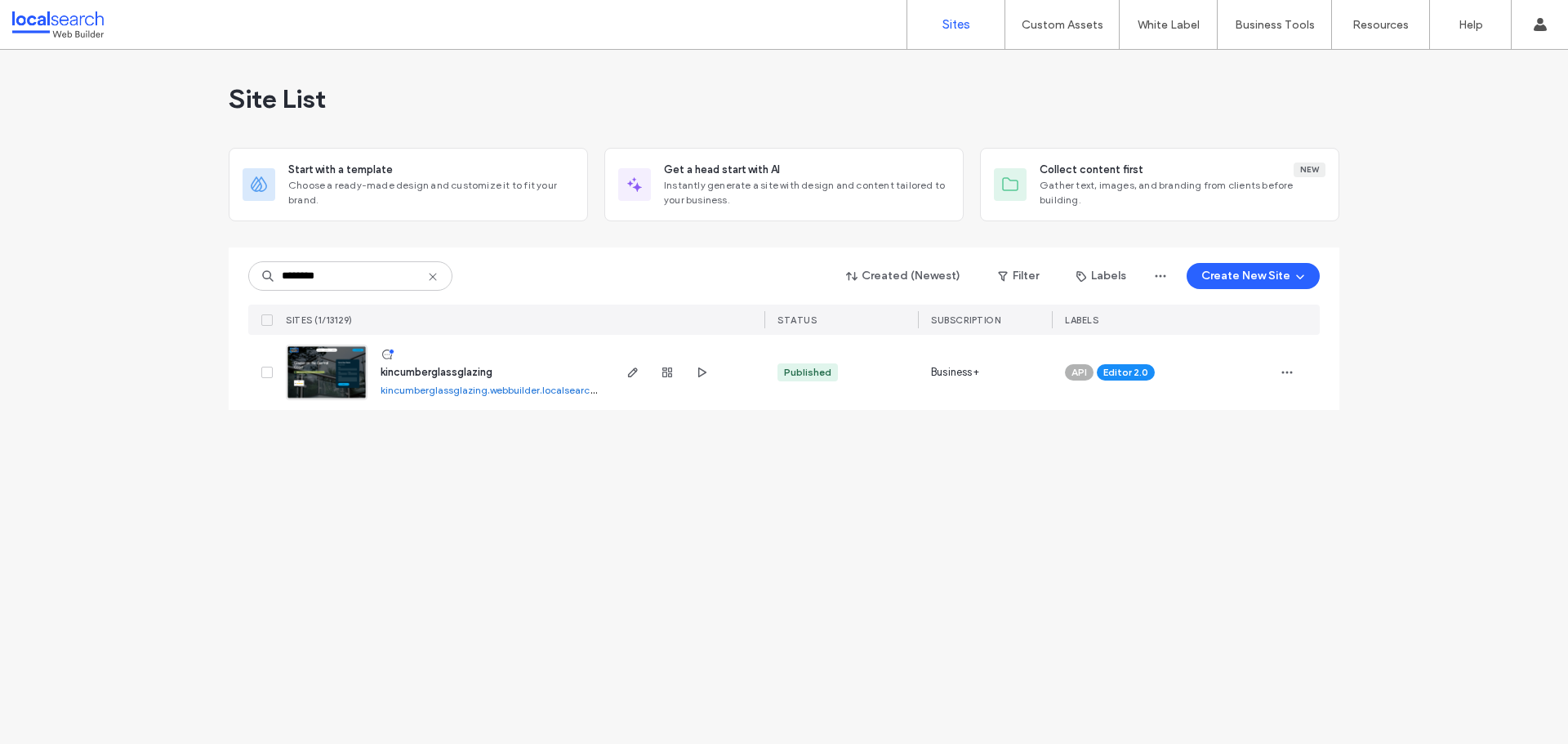 click at bounding box center (327, 401) 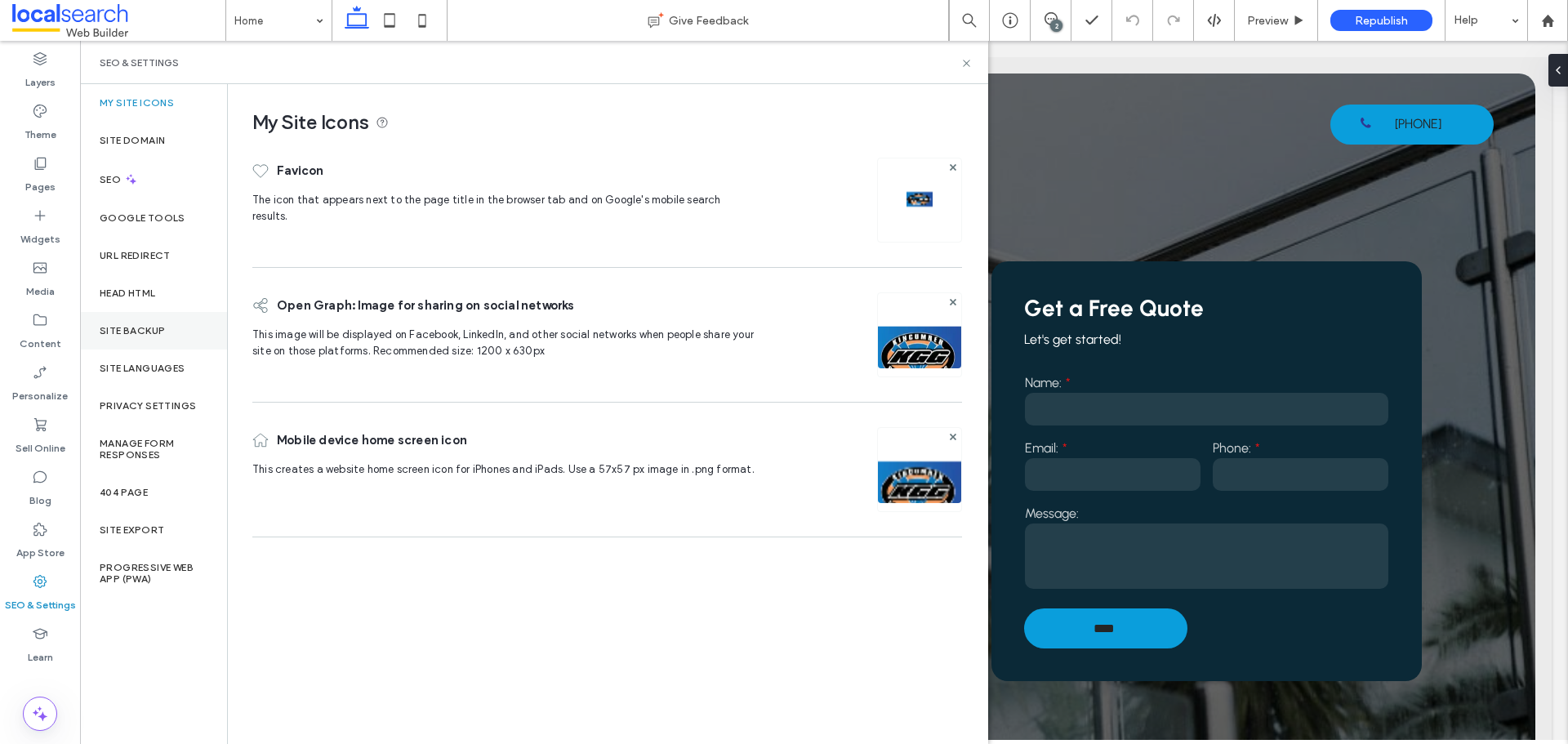 scroll, scrollTop: 0, scrollLeft: 0, axis: both 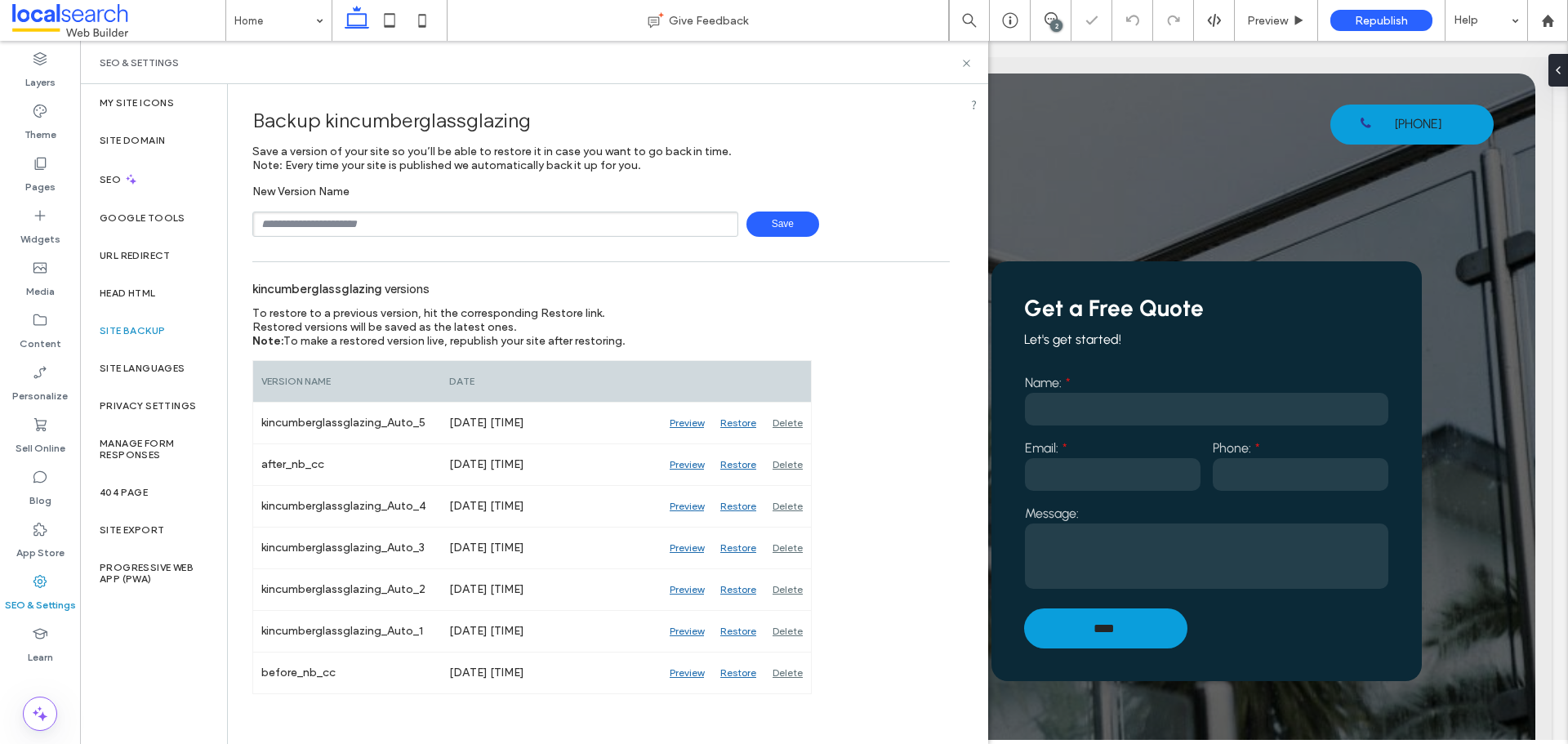 click at bounding box center [495, 224] 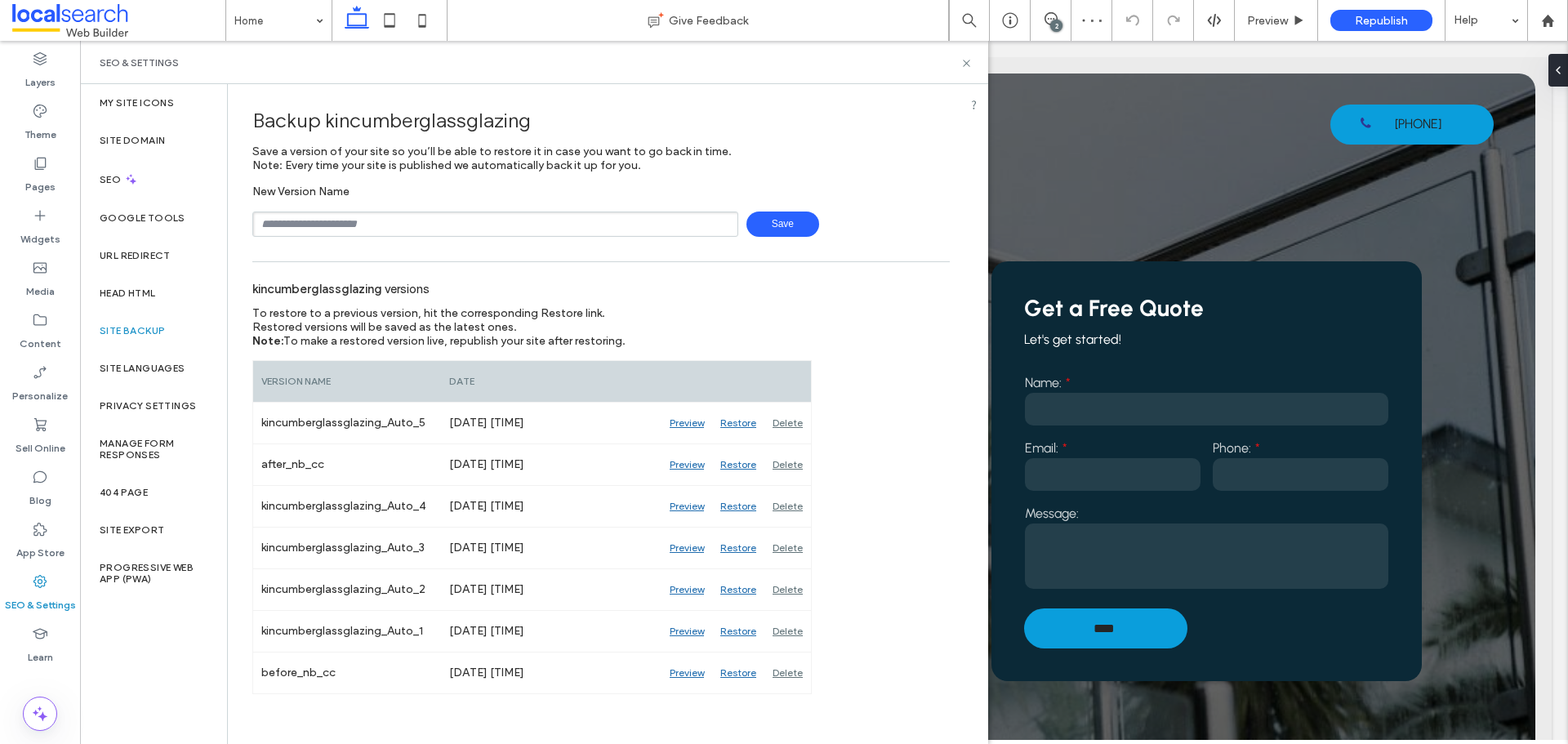 type on "**********" 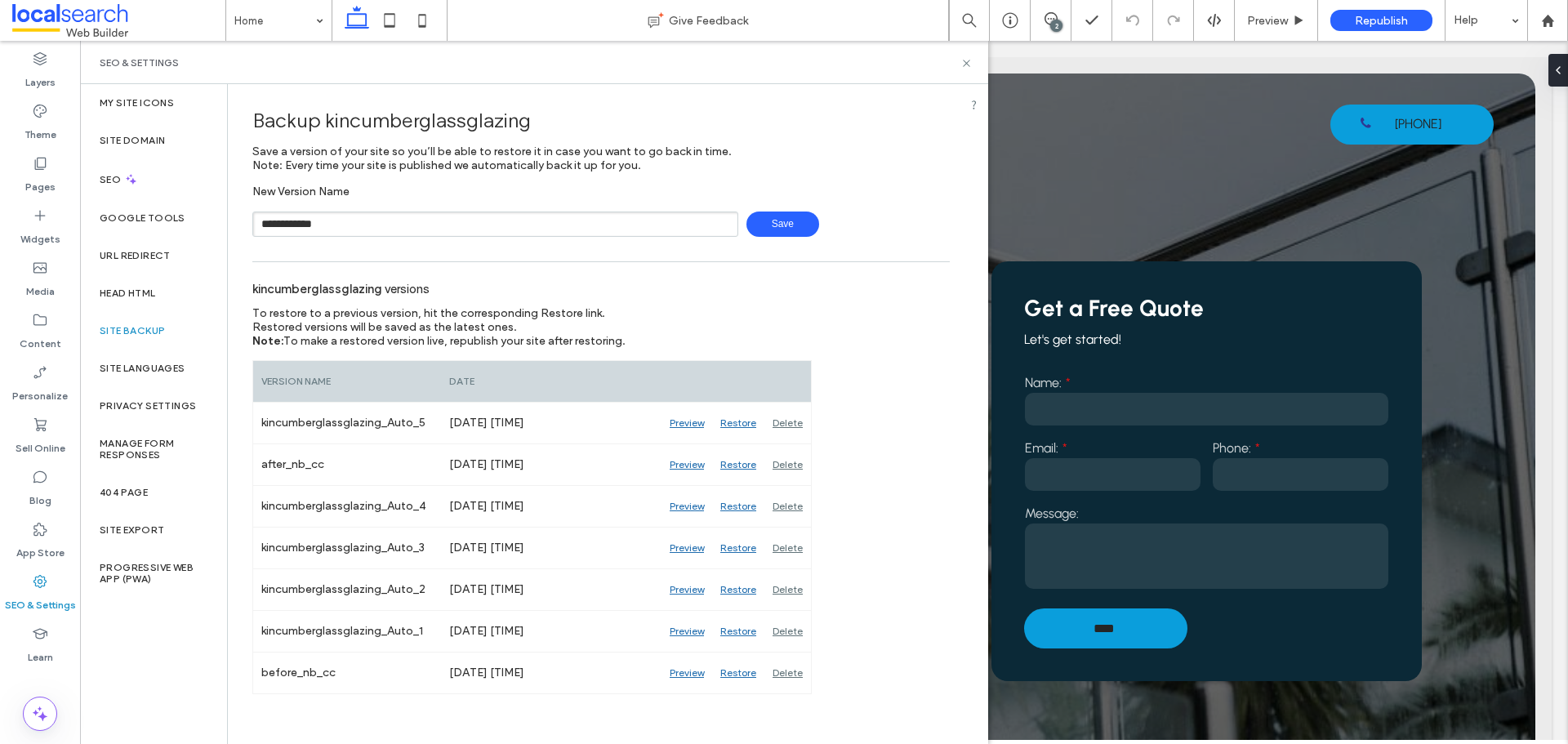click on "Save" at bounding box center (782, 224) 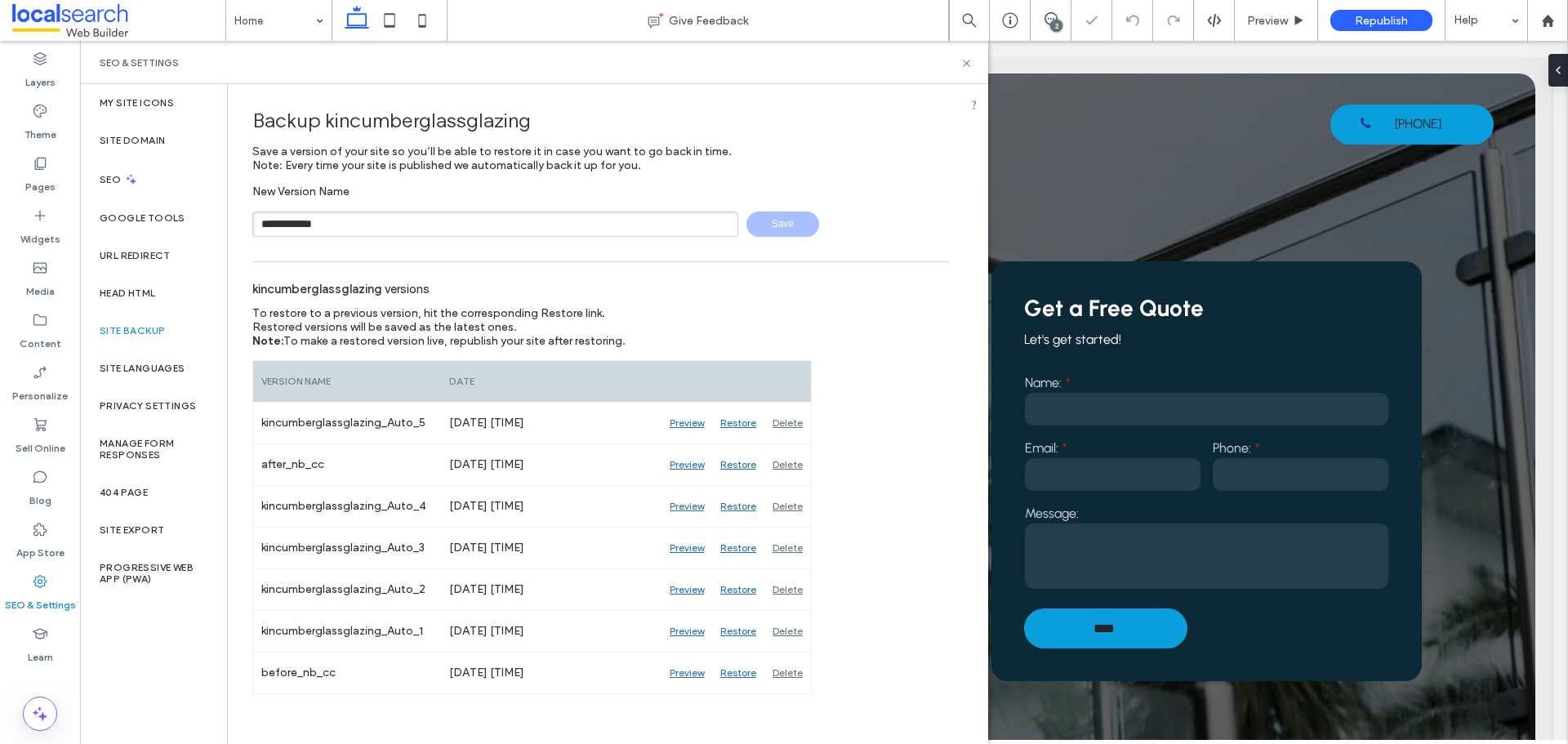 type 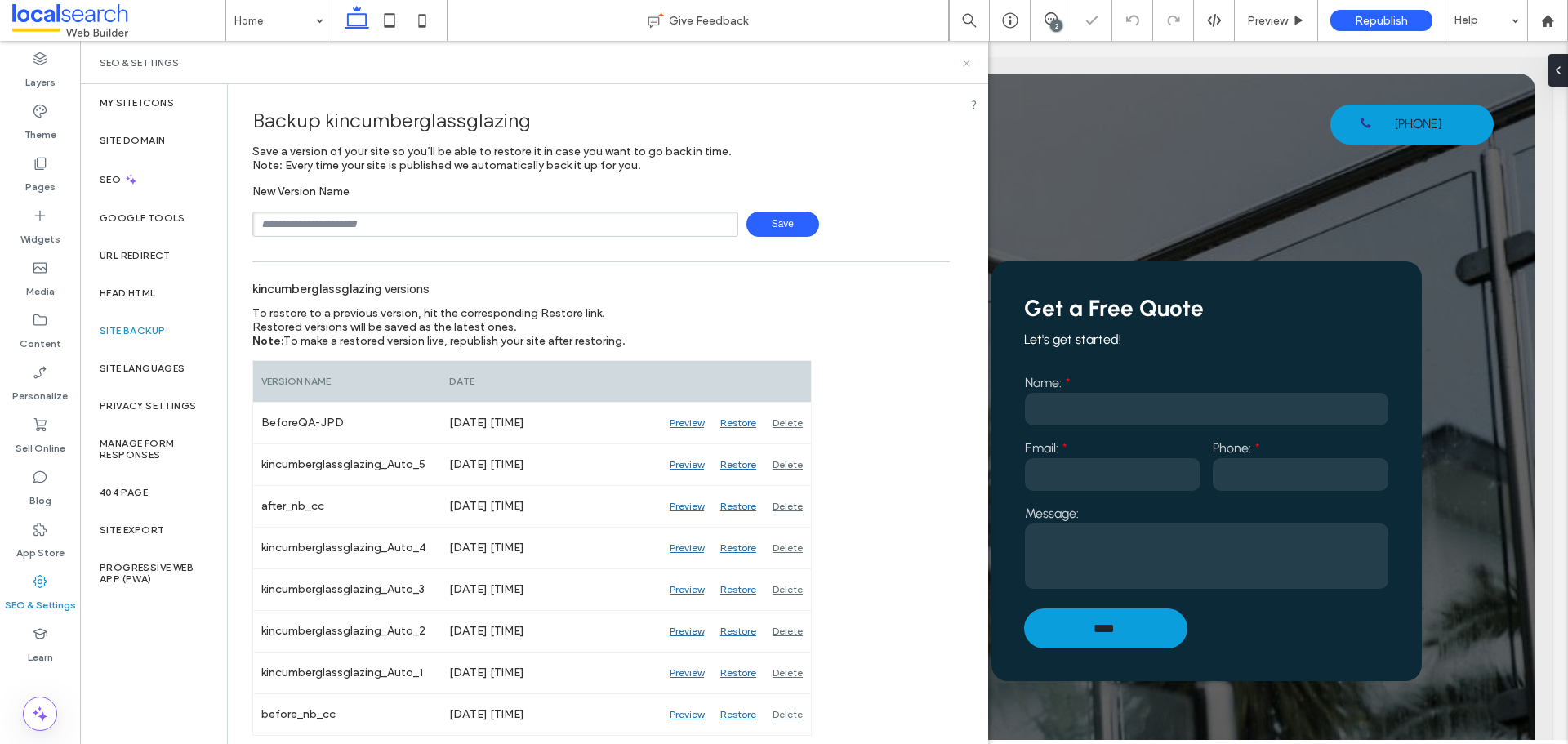 click 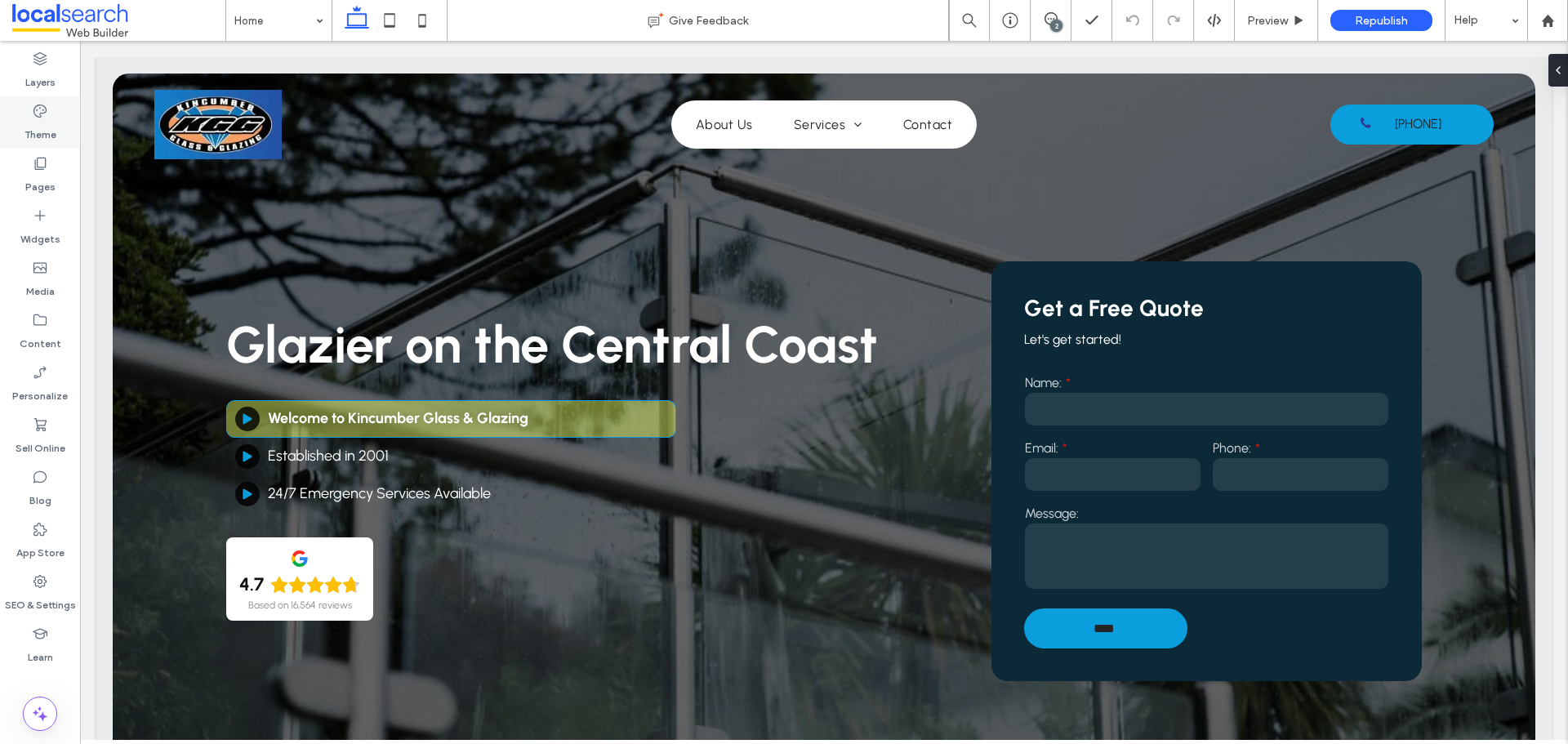 click on "Theme" at bounding box center (40, 123) 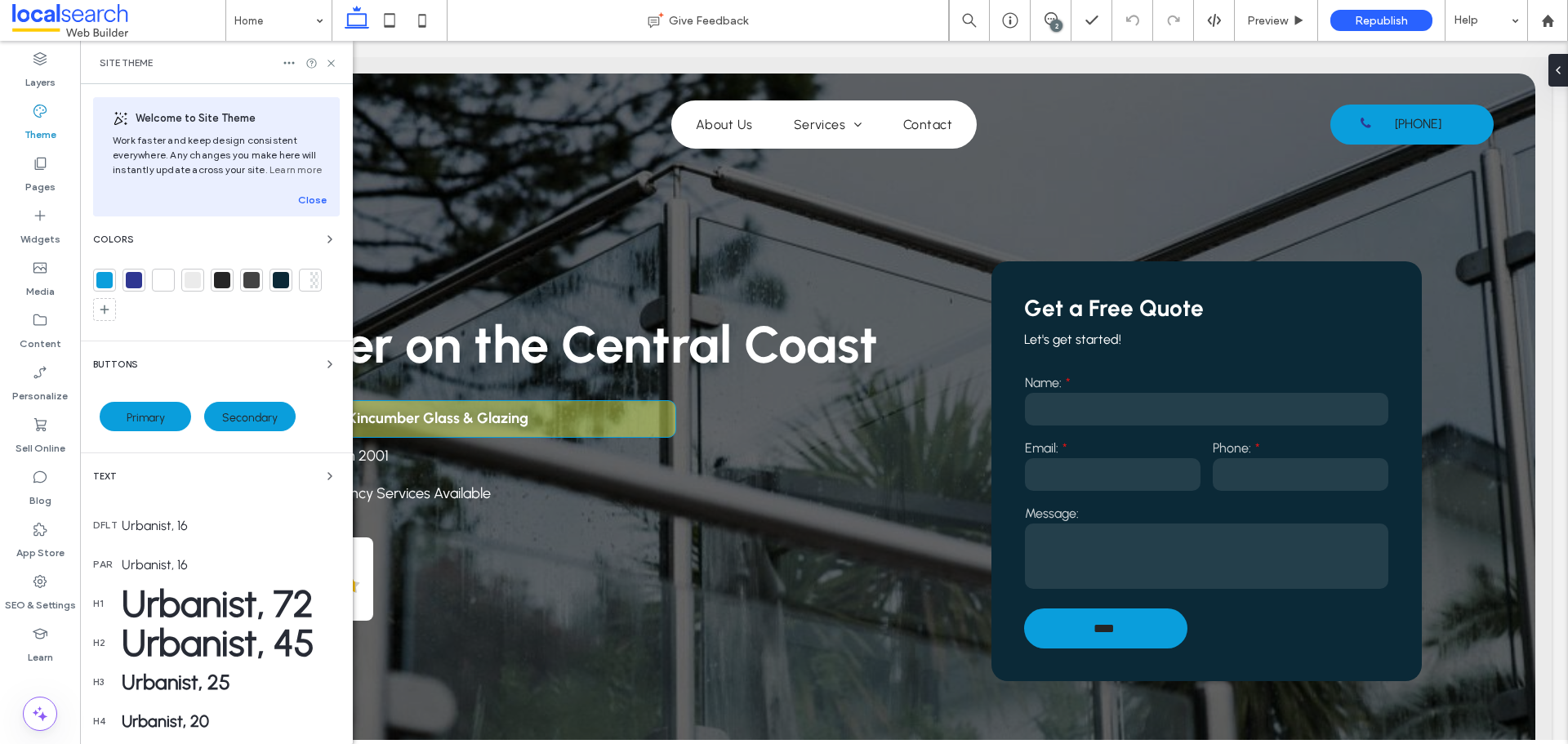 click on "Colors" at bounding box center (216, 239) 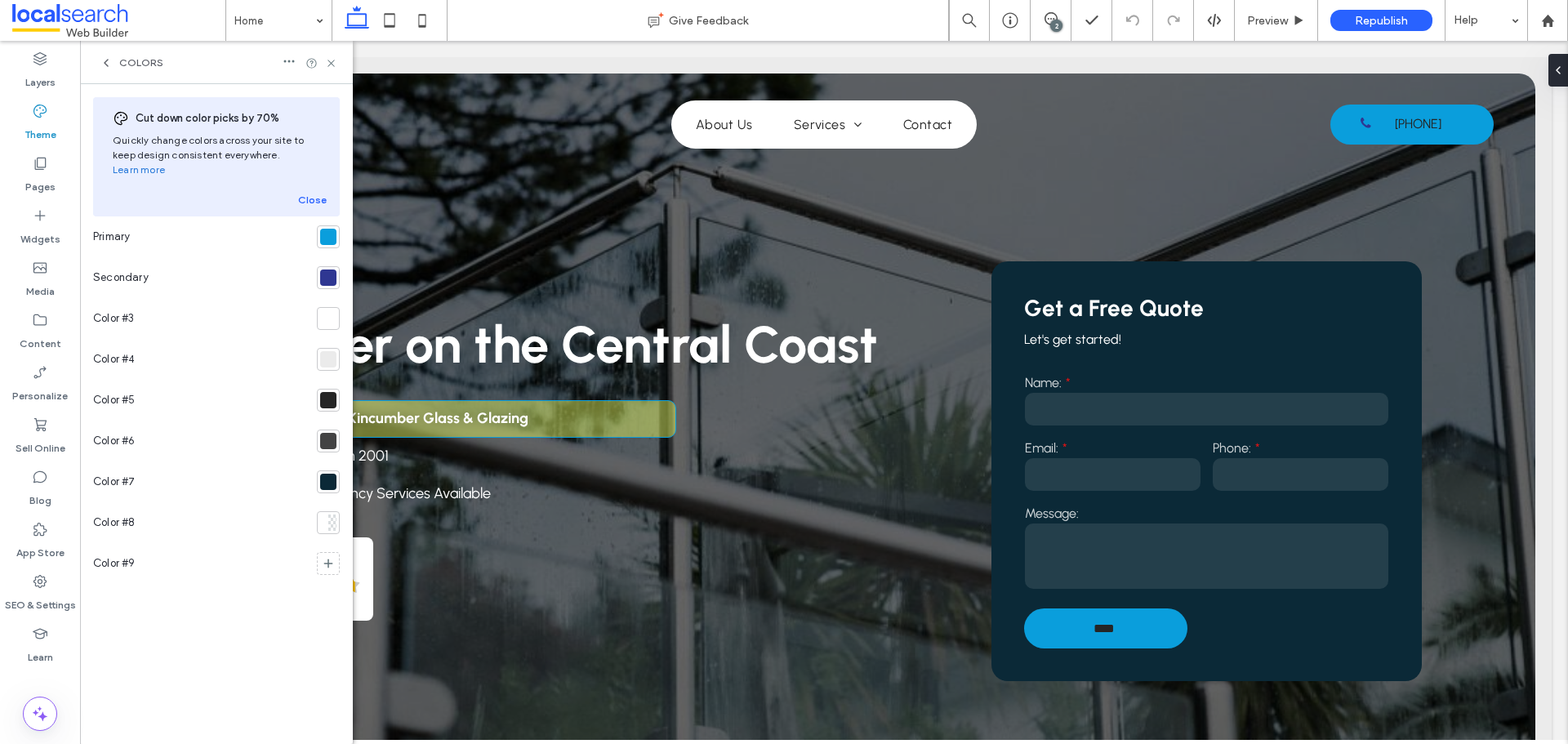 click at bounding box center (328, 237) 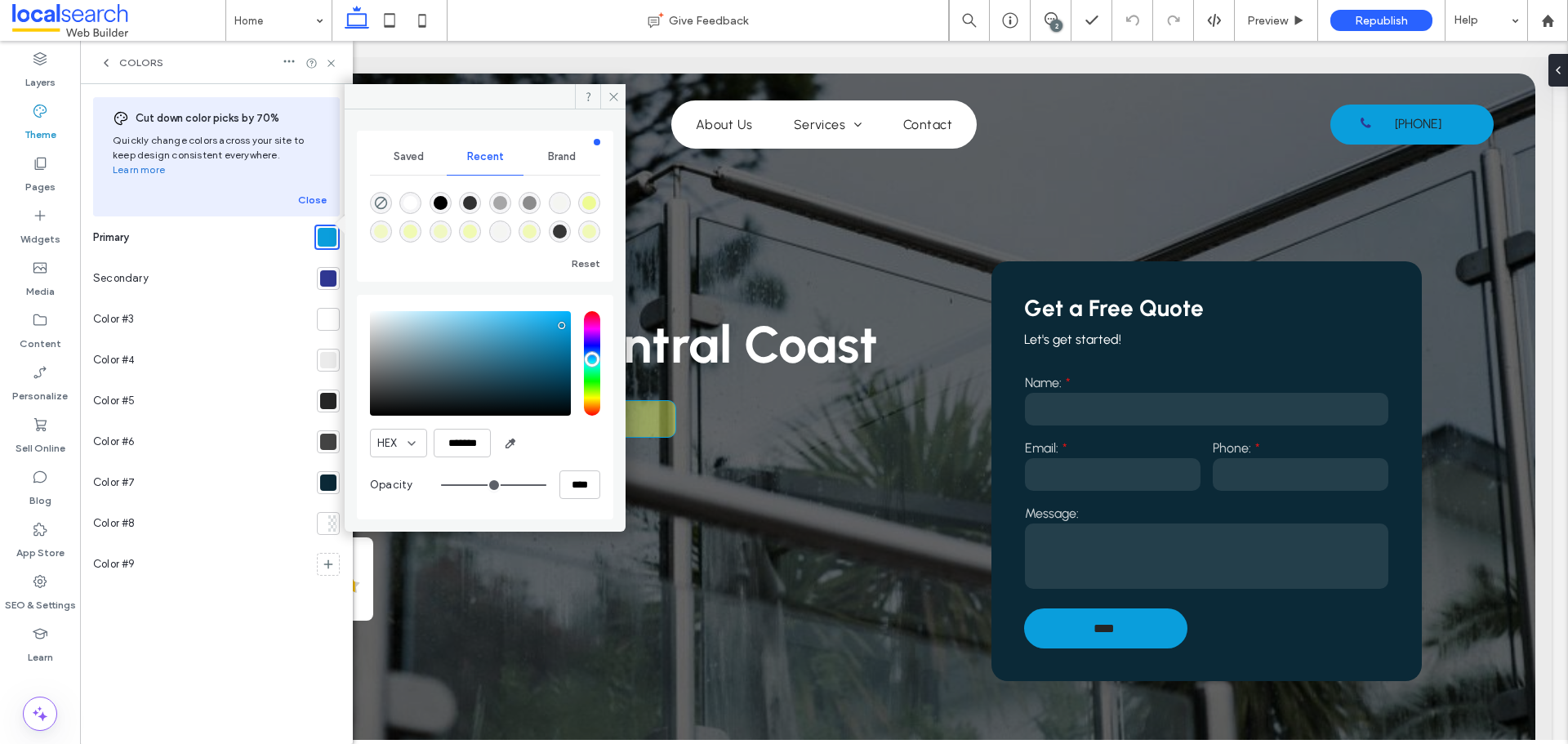 click at bounding box center (328, 278) 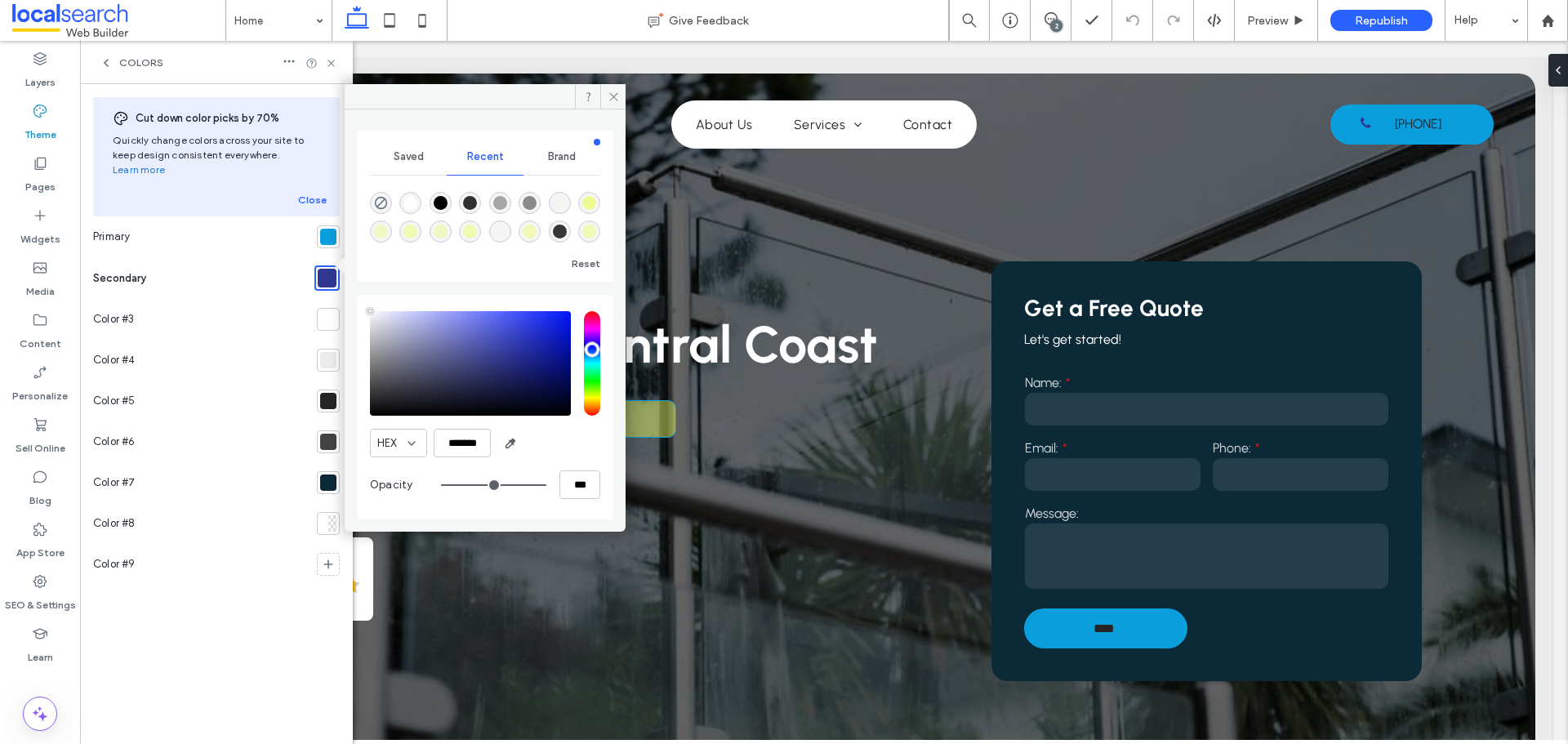 type on "****" 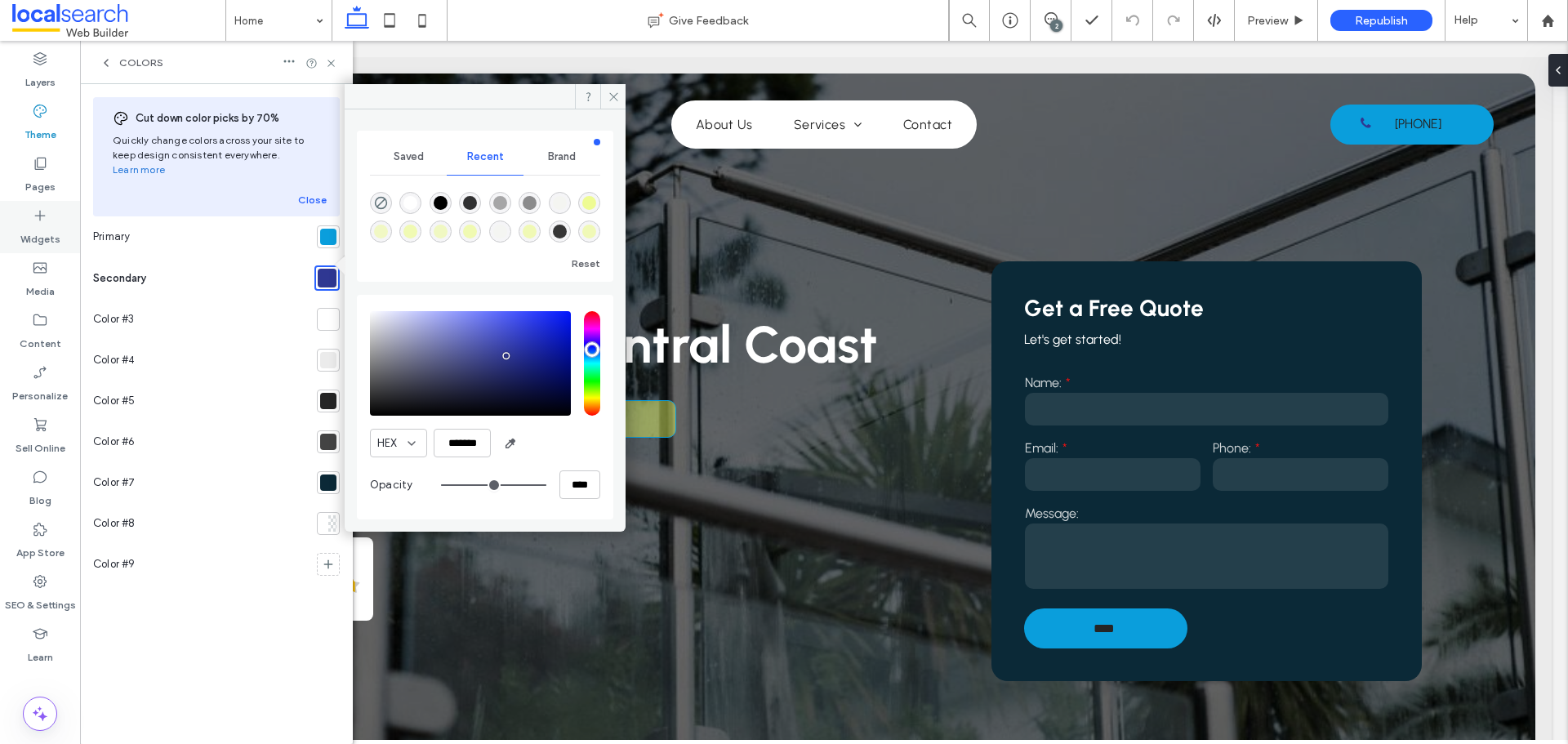 click 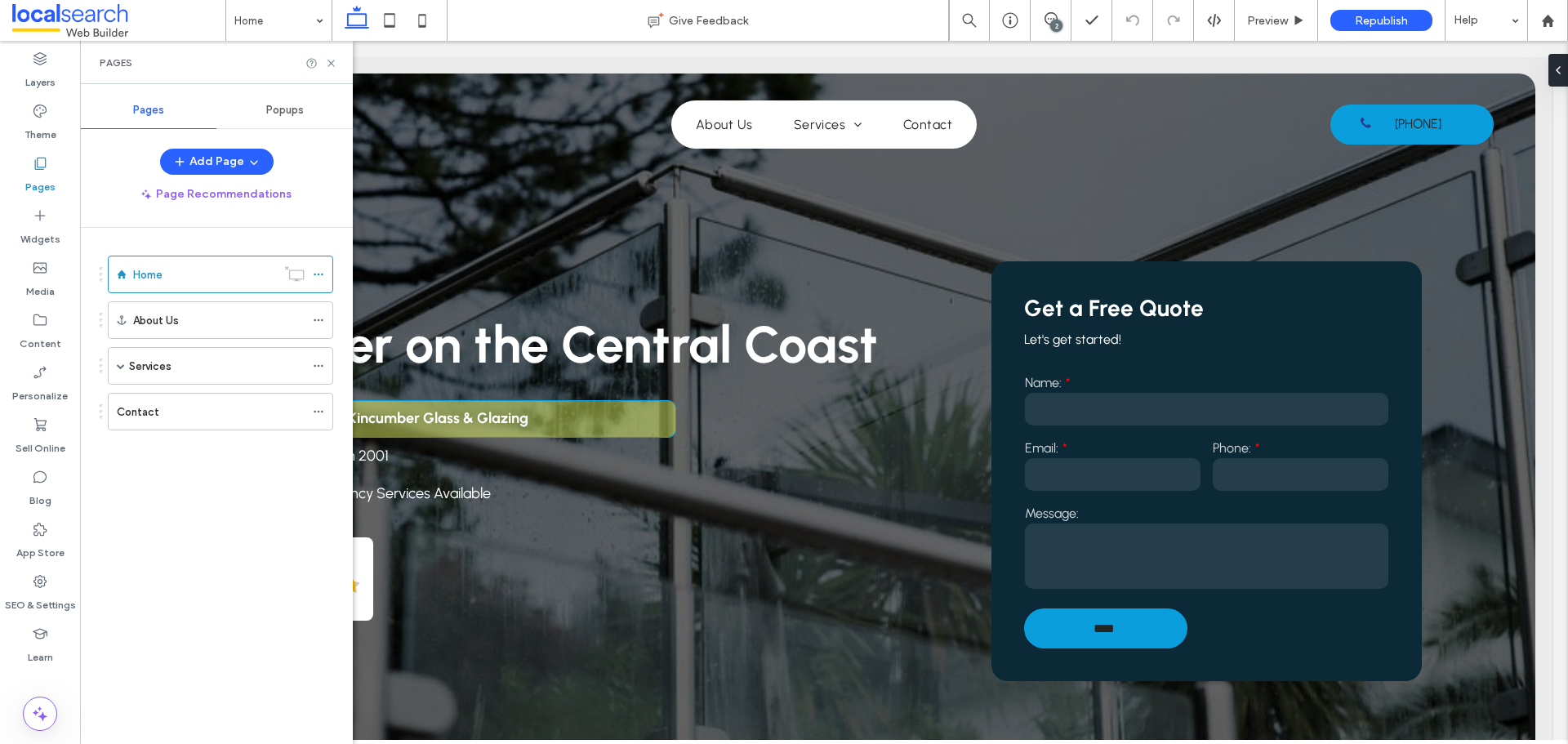drag, startPoint x: 273, startPoint y: 110, endPoint x: 265, endPoint y: 114, distance: 8.944272 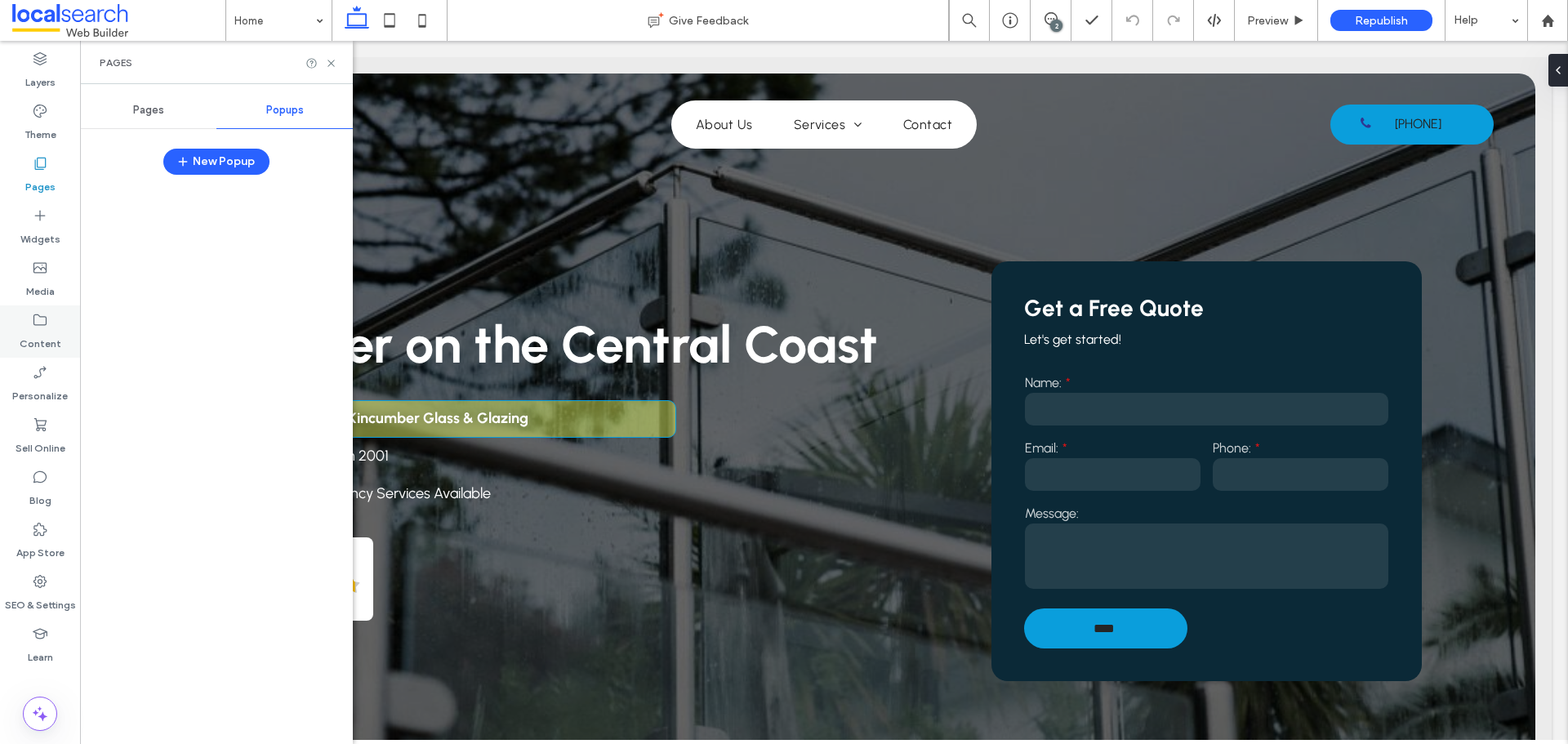 drag, startPoint x: 47, startPoint y: 234, endPoint x: 63, endPoint y: 305, distance: 72.780492 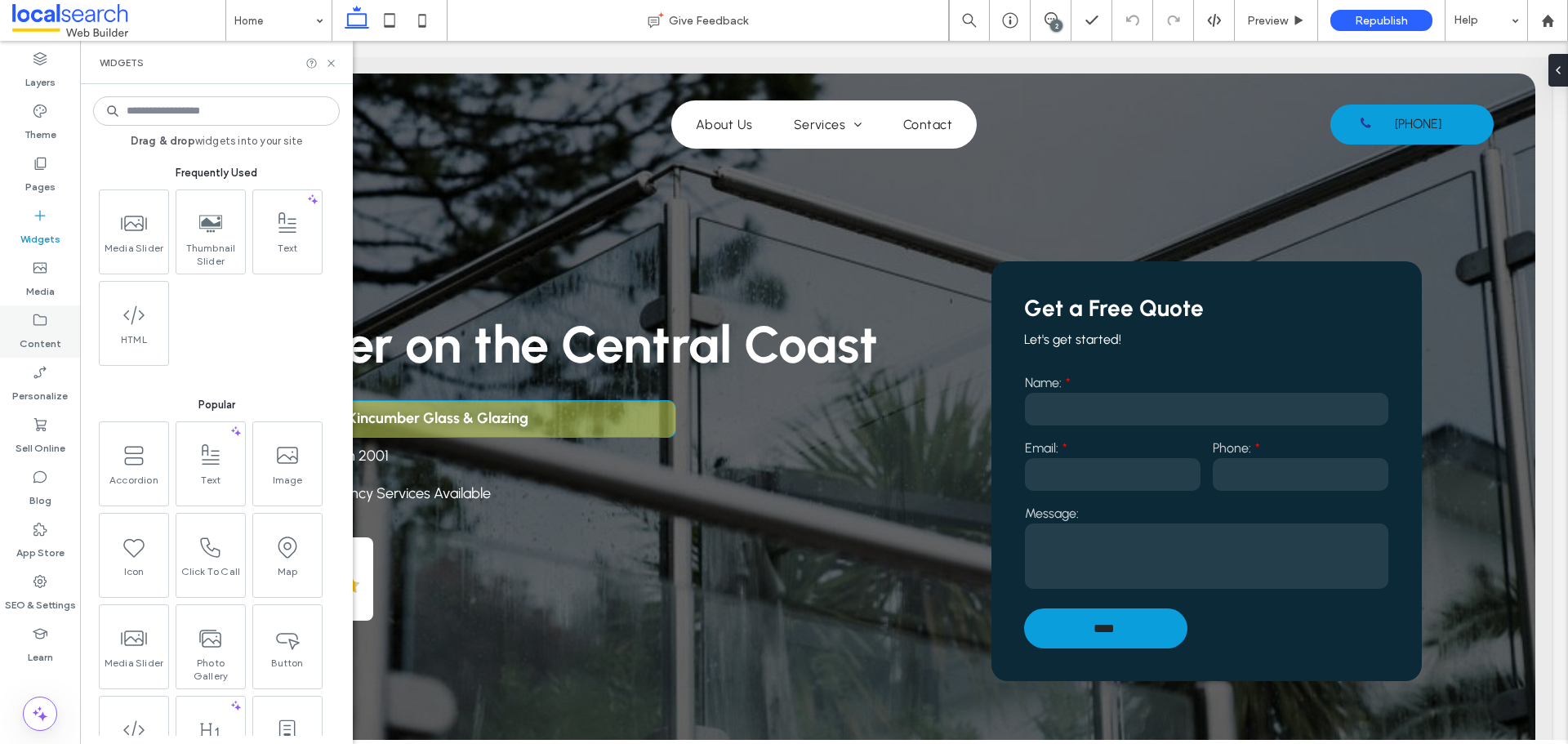 click on "Content" at bounding box center (40, 332) 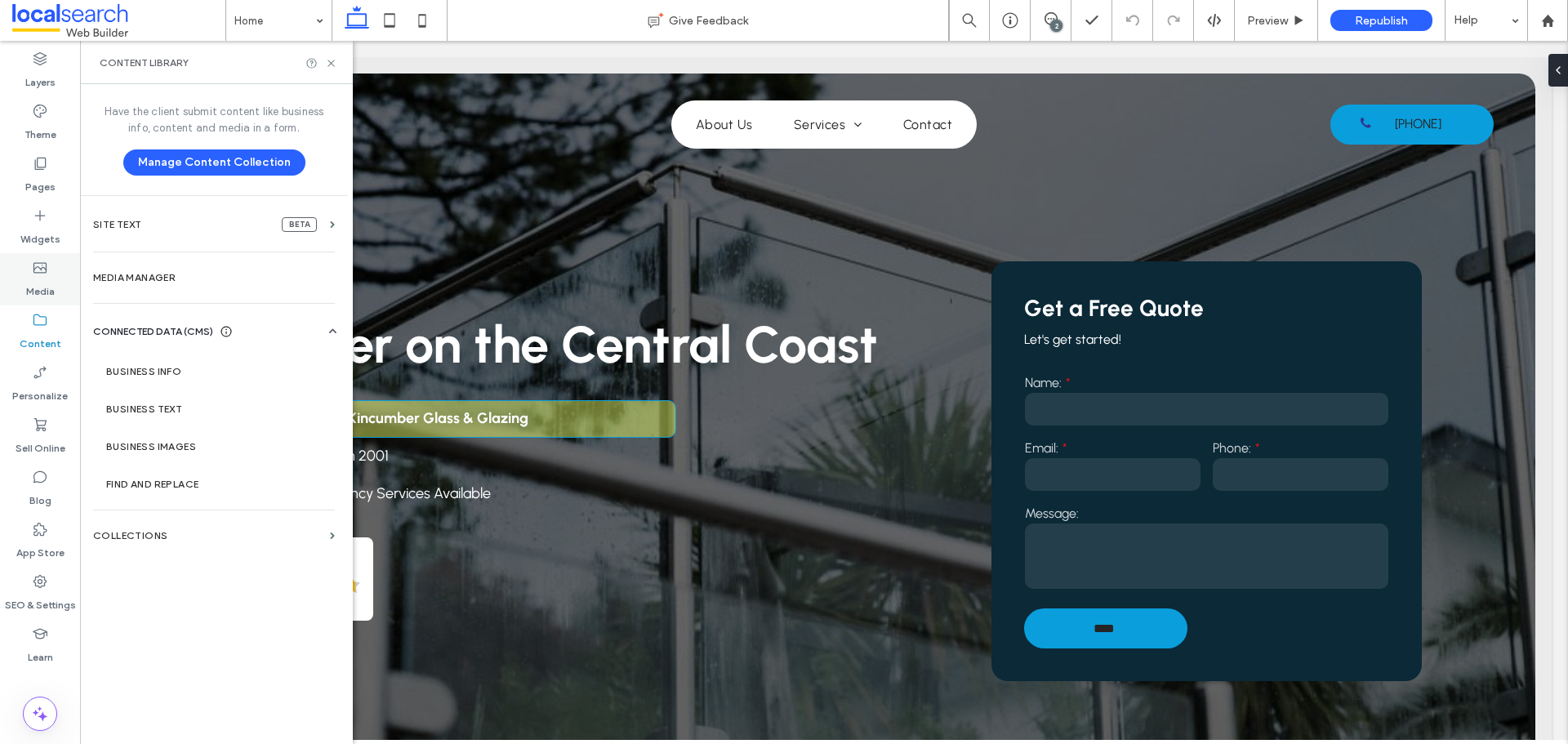 click on "Media" at bounding box center (40, 279) 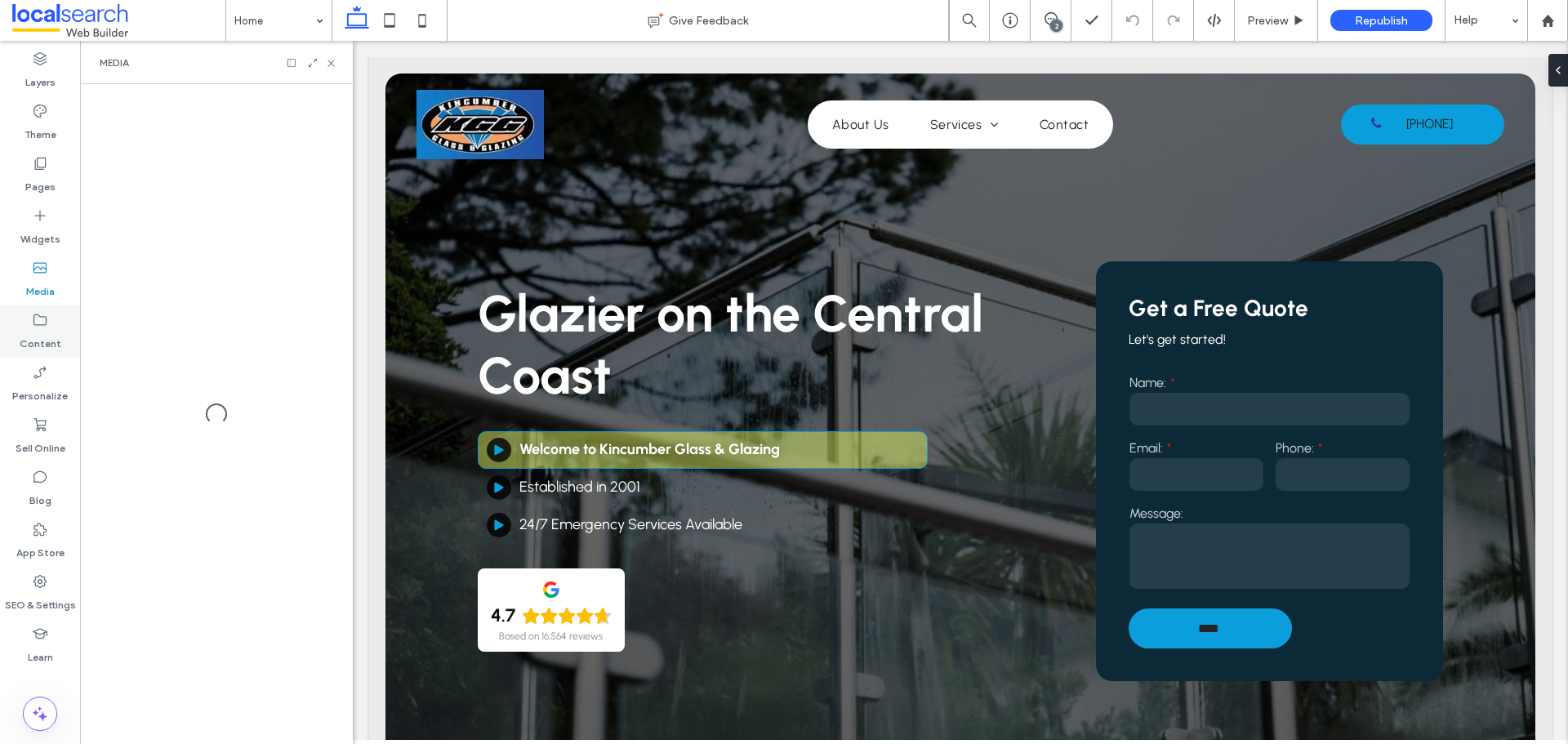 click on "Content" at bounding box center [40, 340] 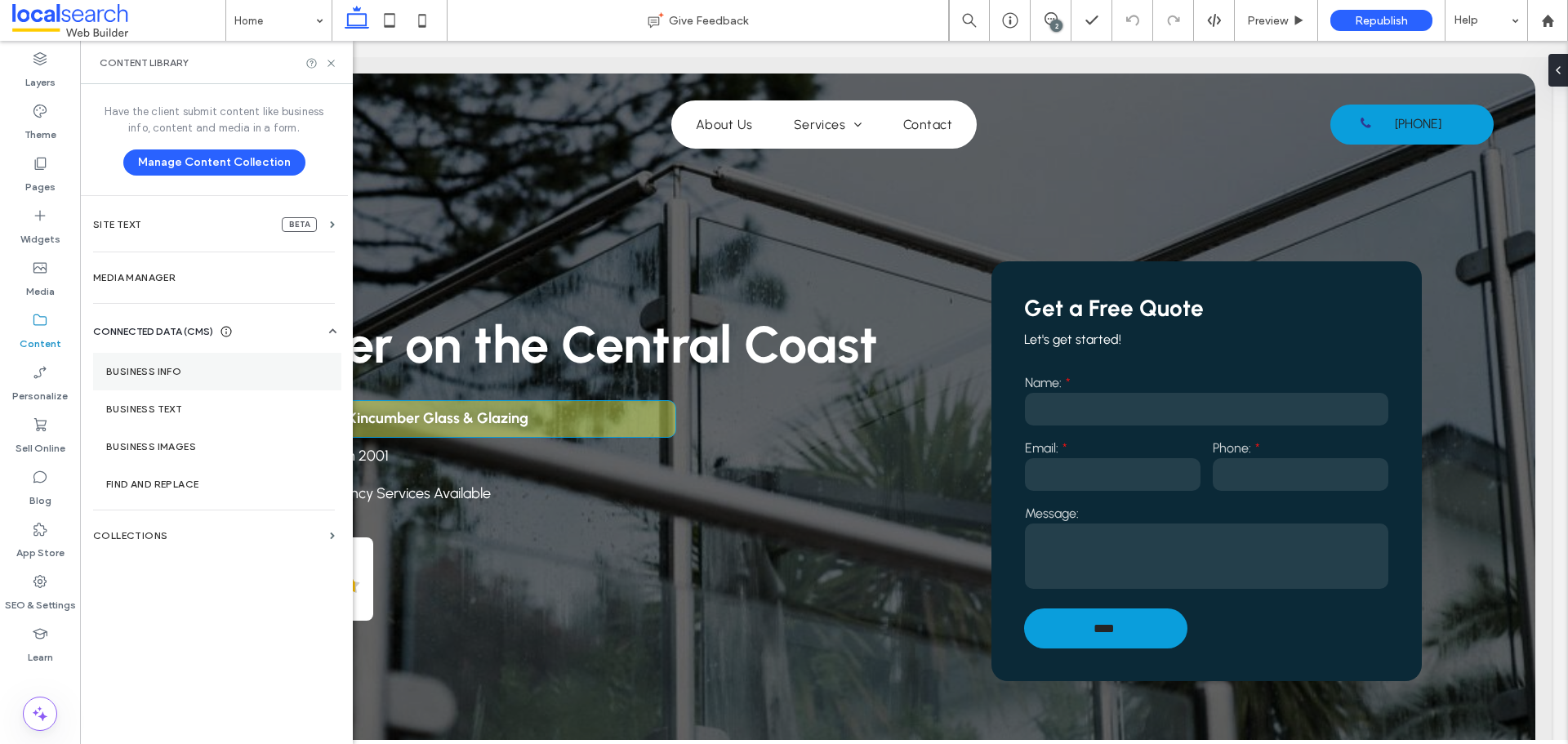 click on "Business Info" at bounding box center [217, 372] 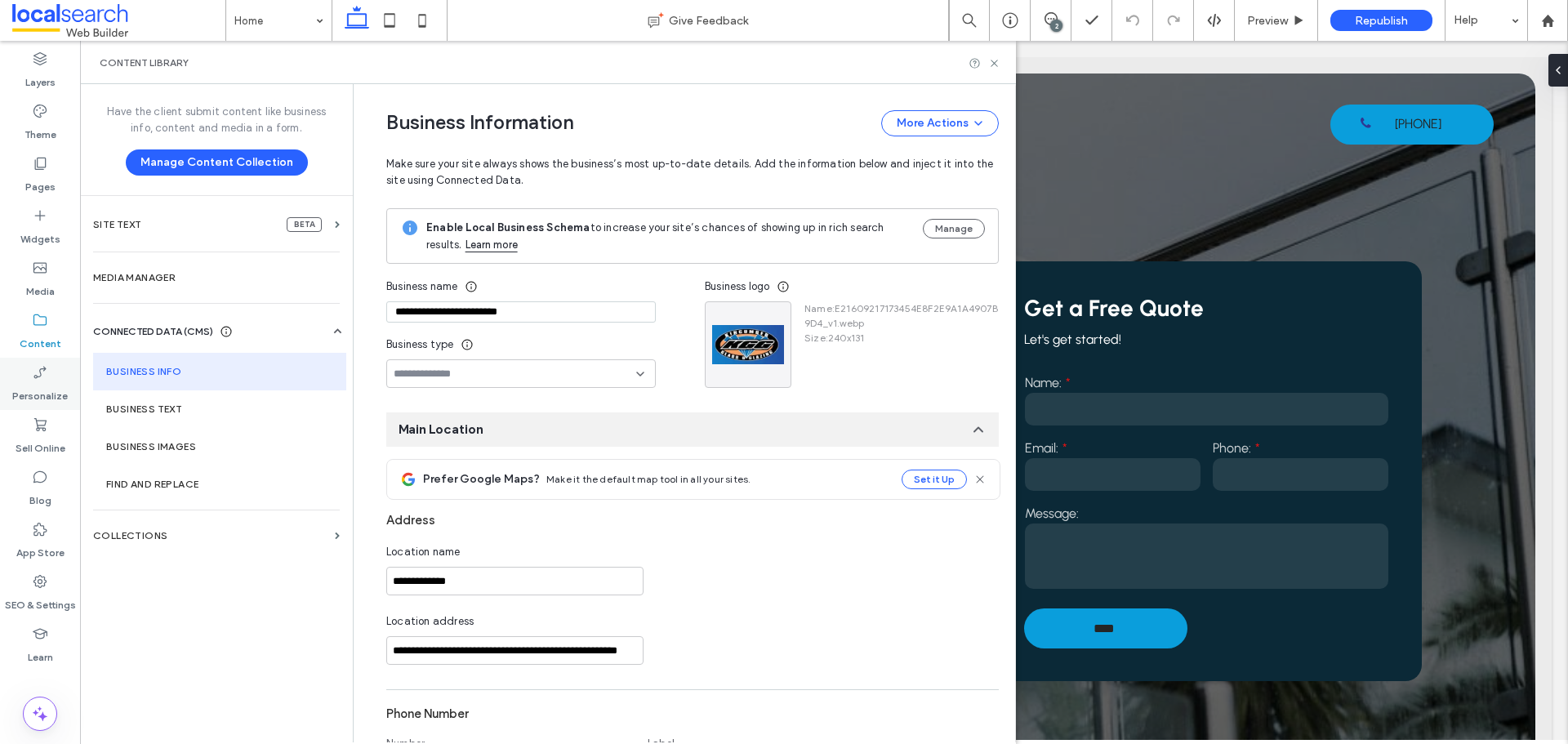 type on "**********" 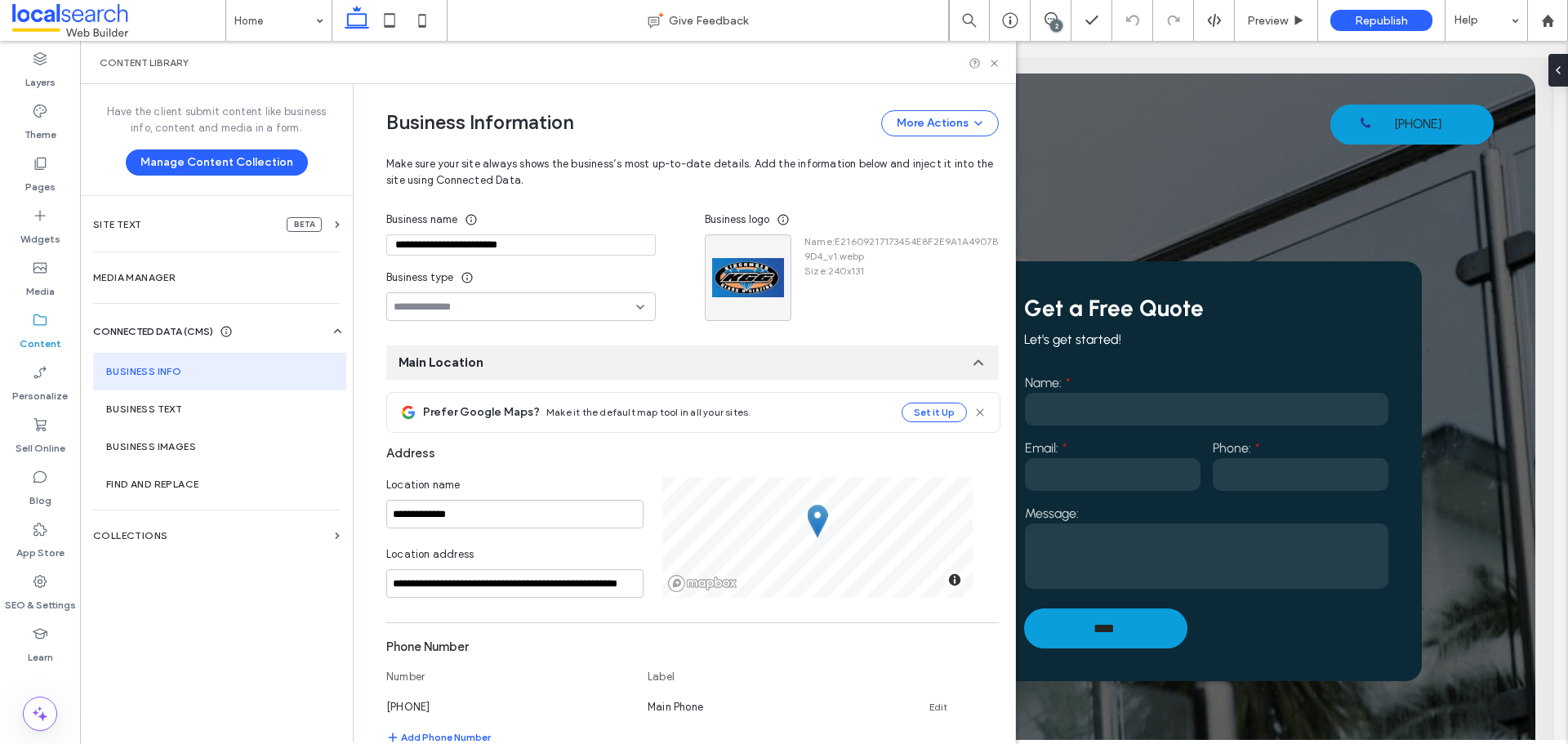 scroll, scrollTop: 0, scrollLeft: 0, axis: both 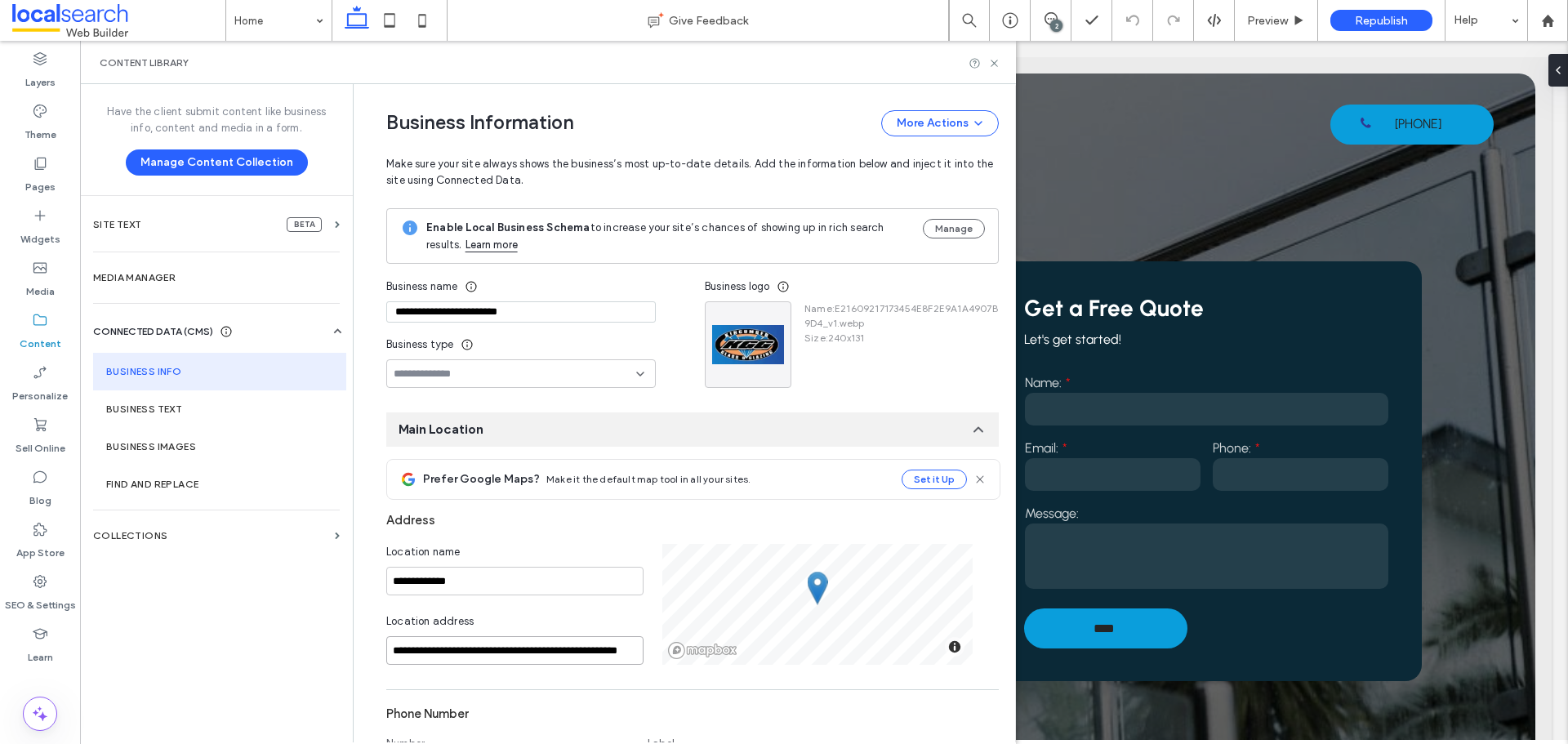 click on "**********" at bounding box center [514, 650] 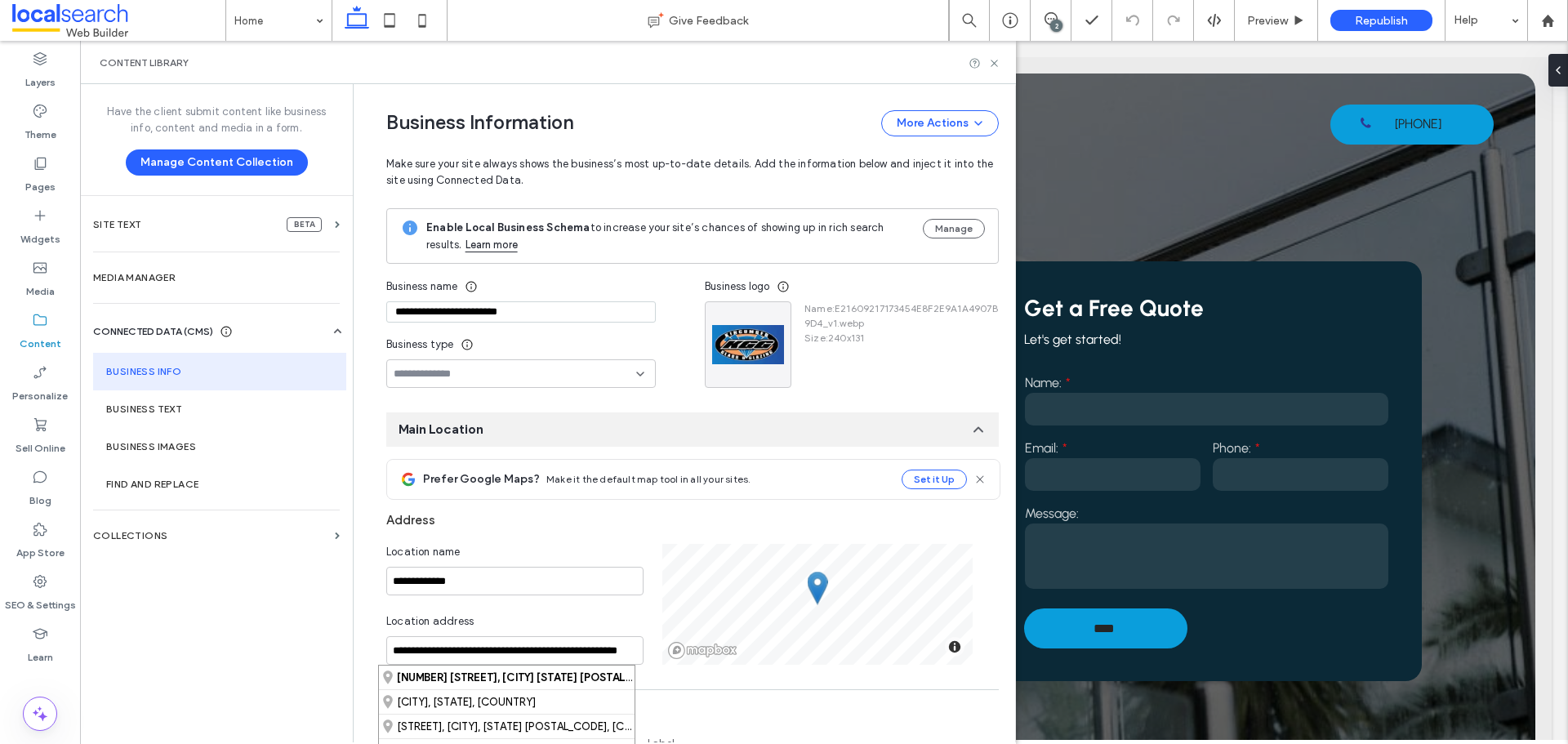 click on "**********" at bounding box center [680, 793] 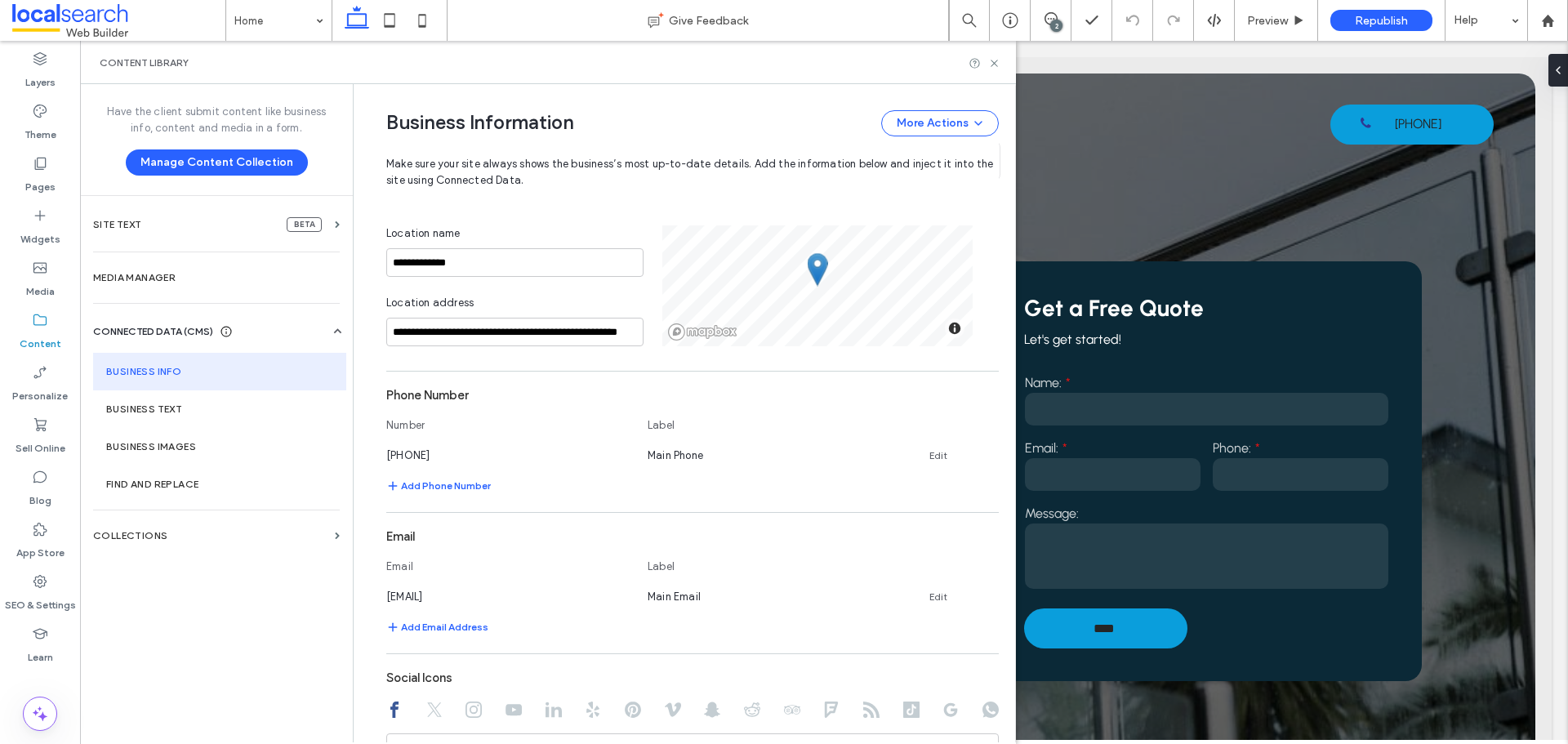 scroll, scrollTop: 408, scrollLeft: 0, axis: vertical 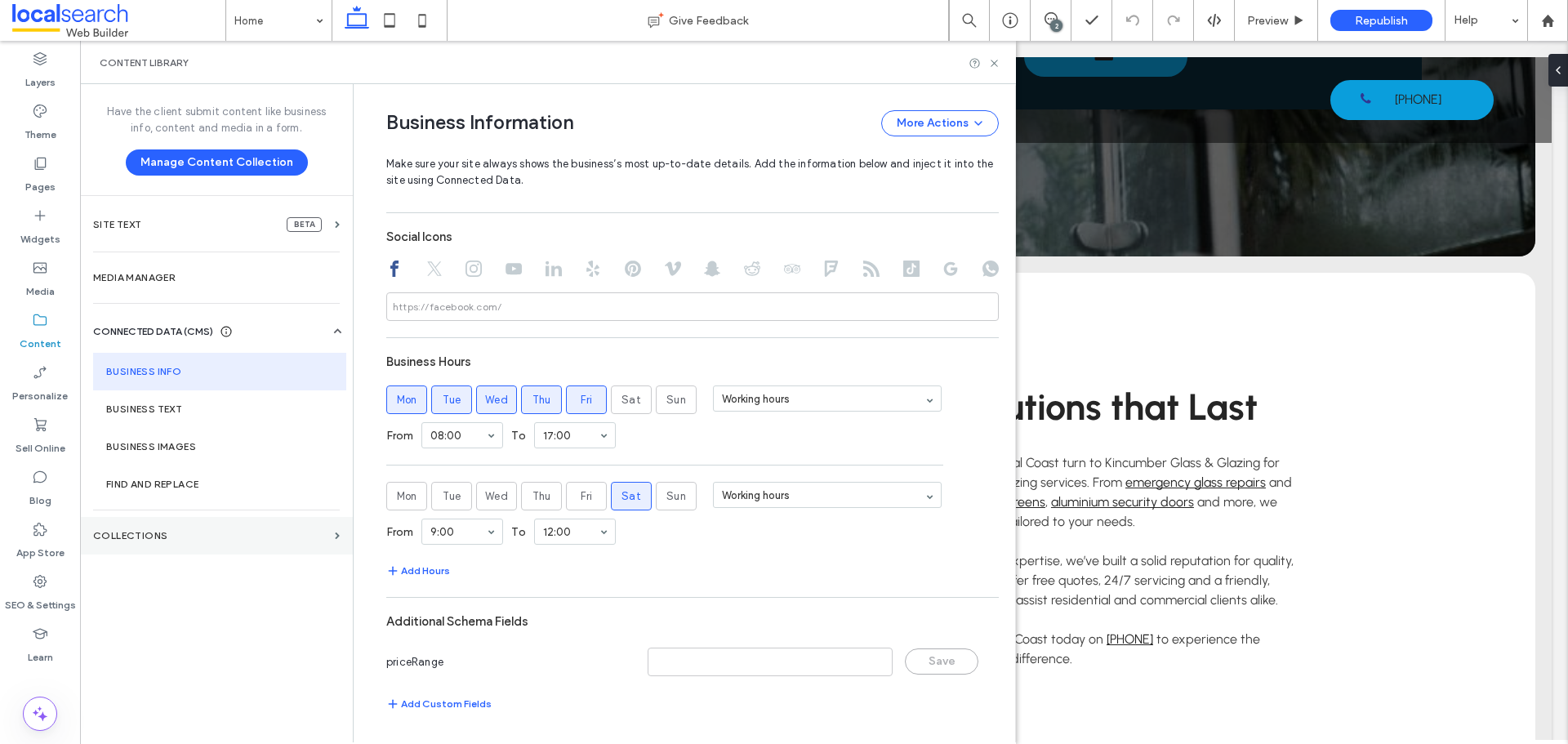 click on "Collections" at bounding box center [211, 536] 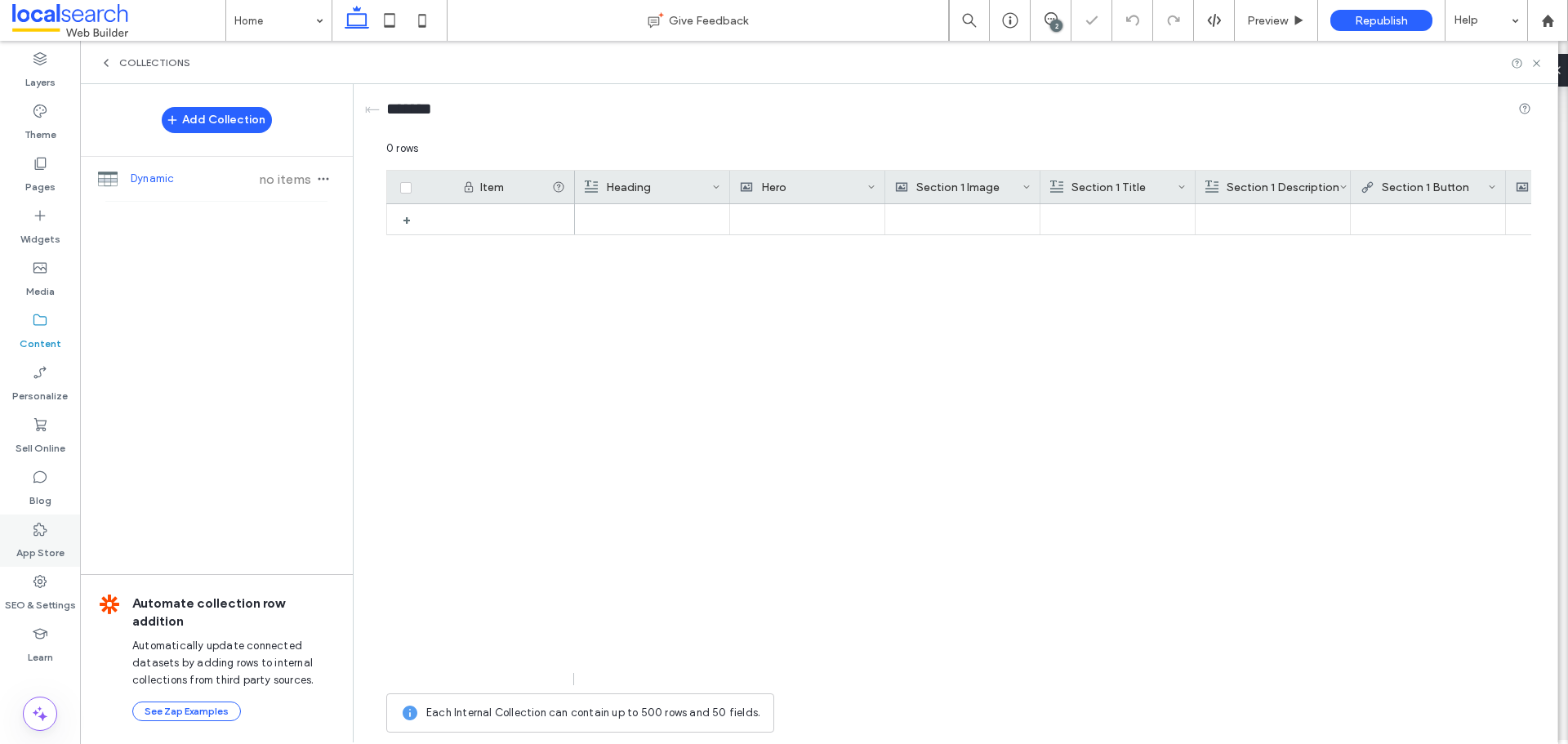 scroll, scrollTop: 0, scrollLeft: 0, axis: both 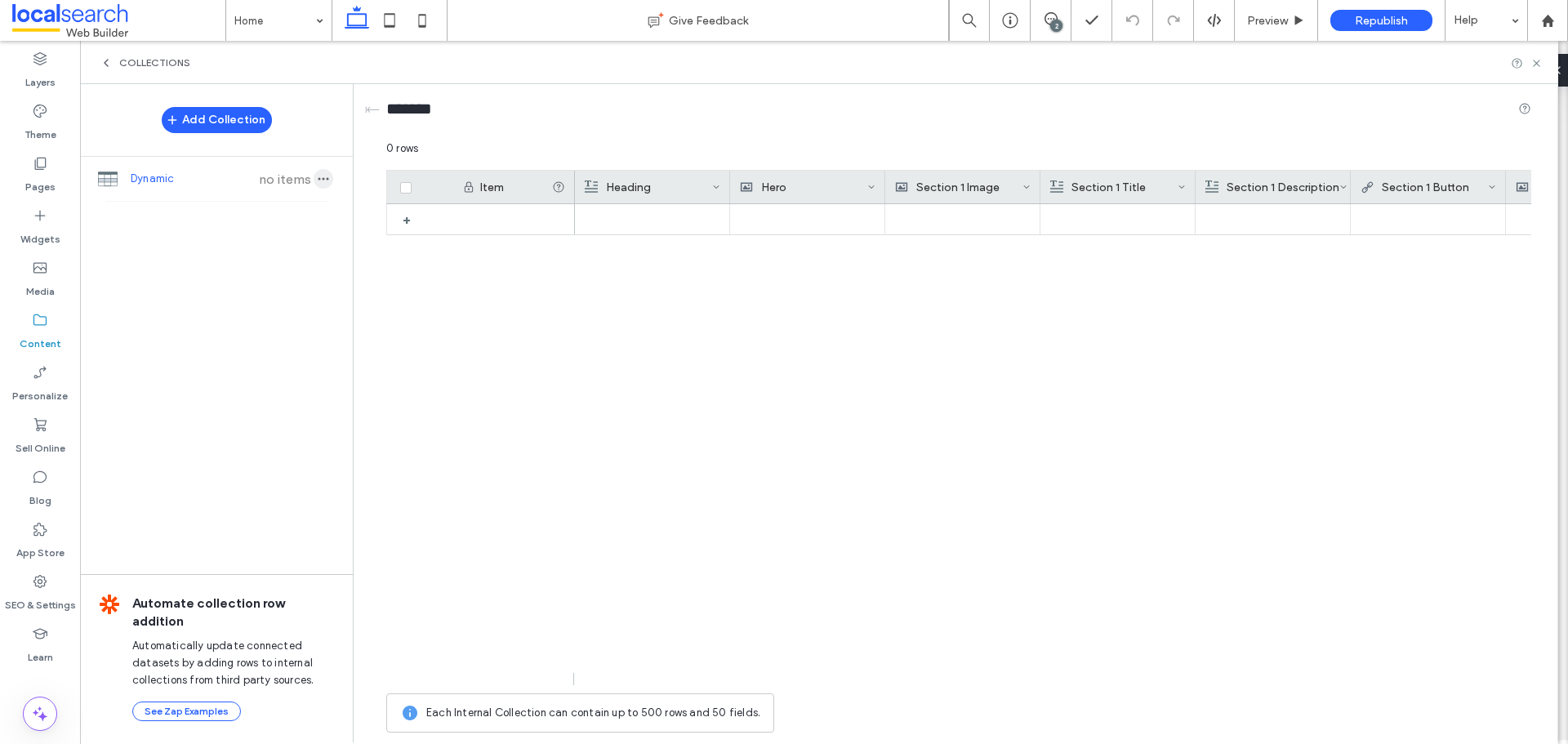 click 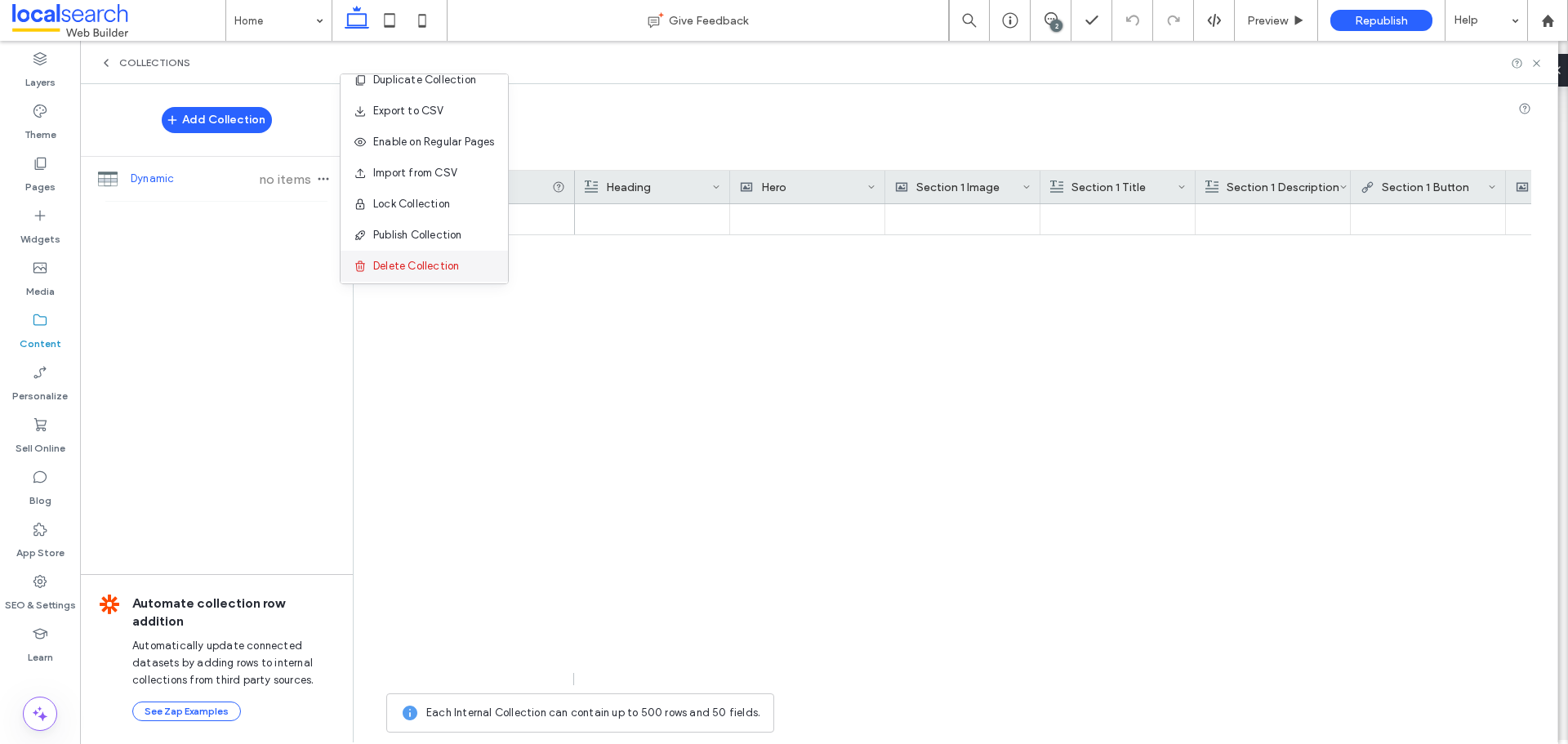 scroll, scrollTop: 21, scrollLeft: 0, axis: vertical 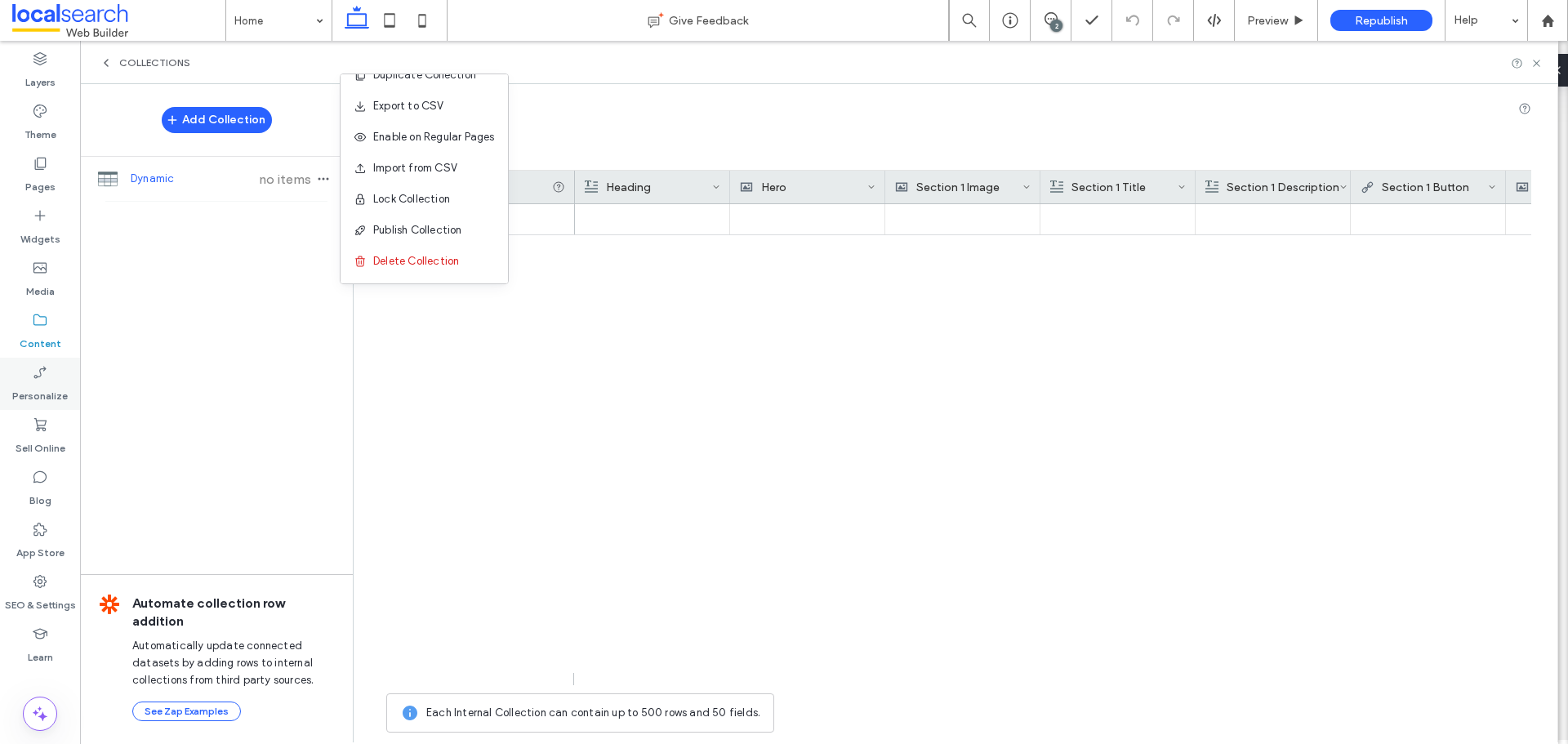 click on "Personalize" at bounding box center [40, 392] 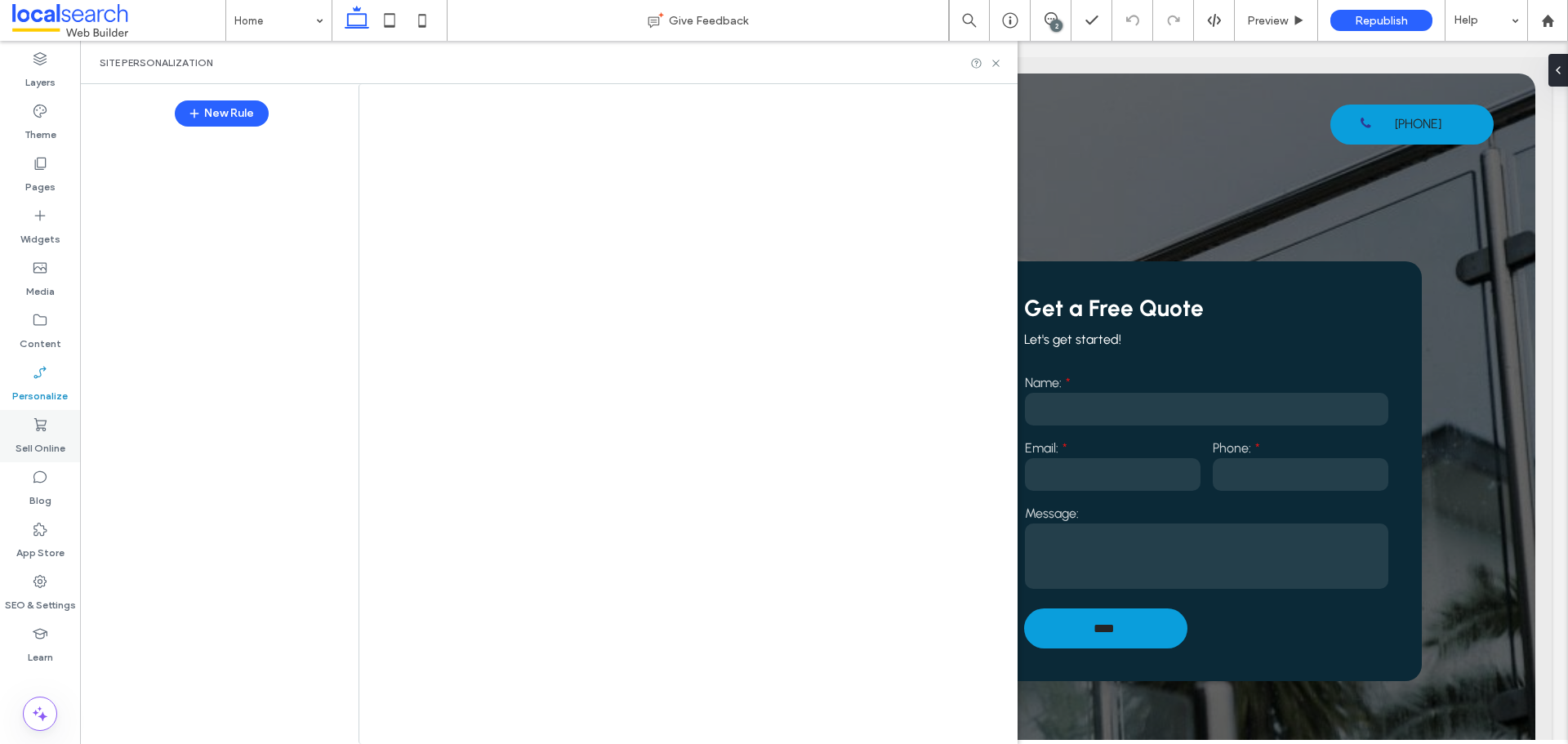 click on "Sell Online" at bounding box center (40, 444) 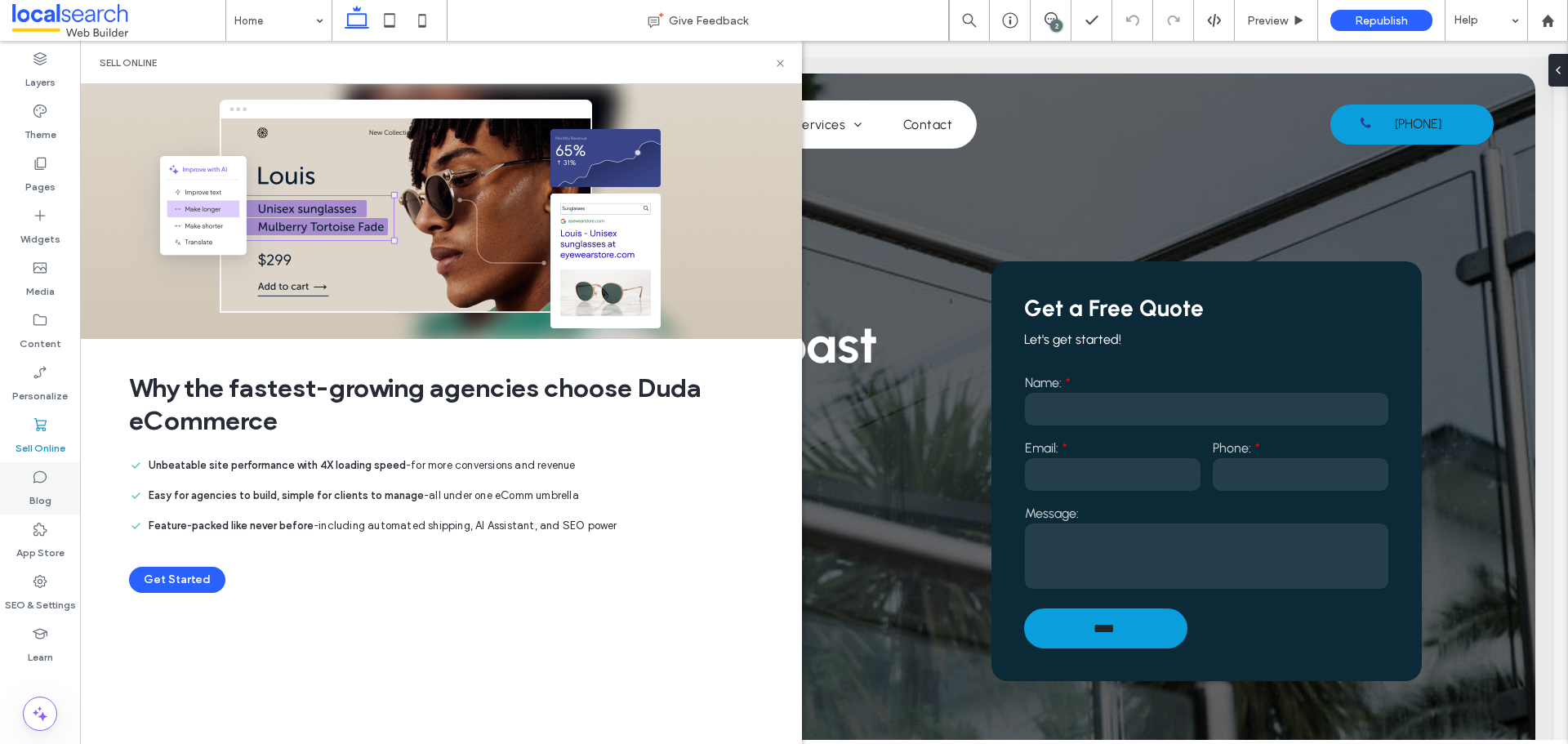 click 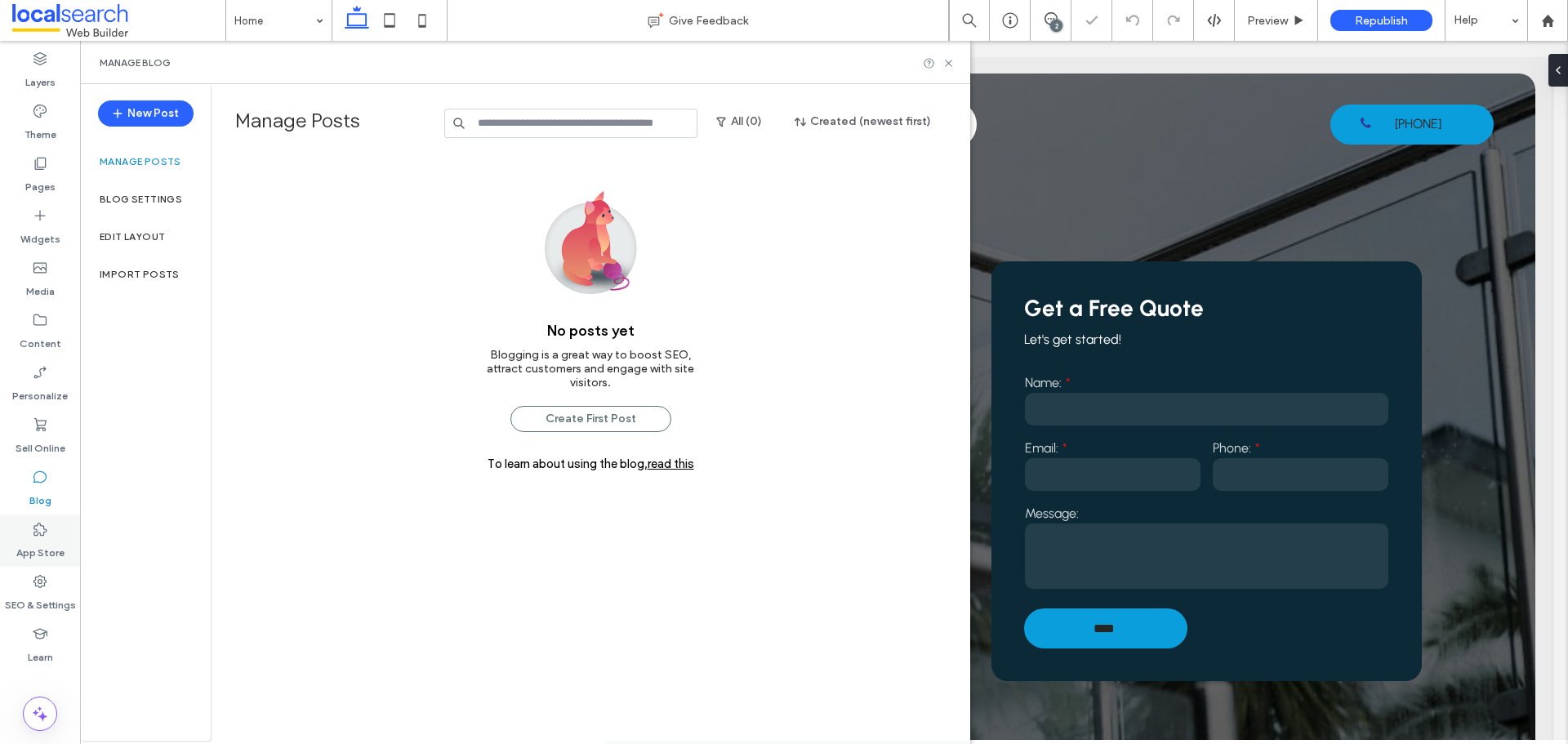 scroll, scrollTop: 0, scrollLeft: 0, axis: both 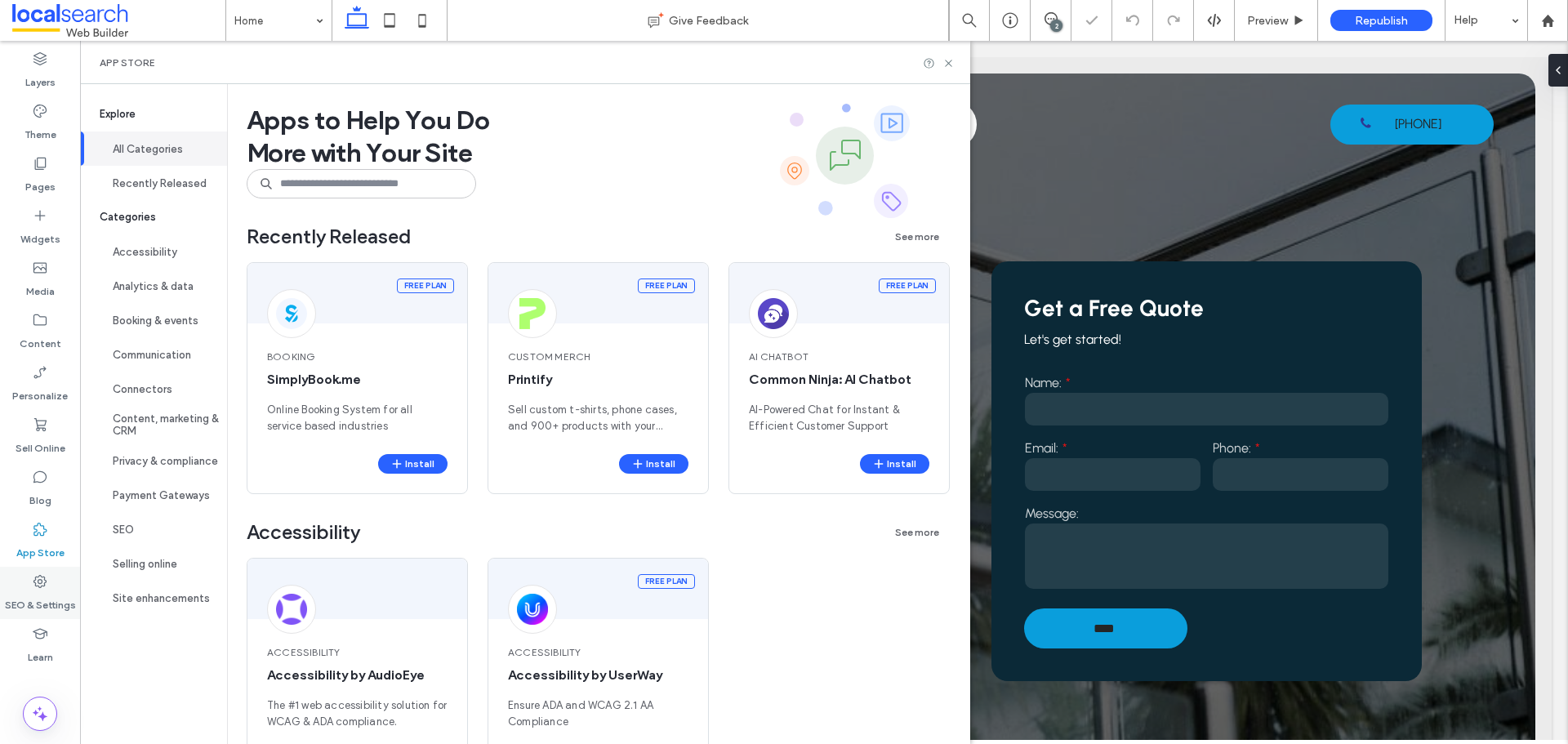 click on "SEO & Settings" at bounding box center [40, 601] 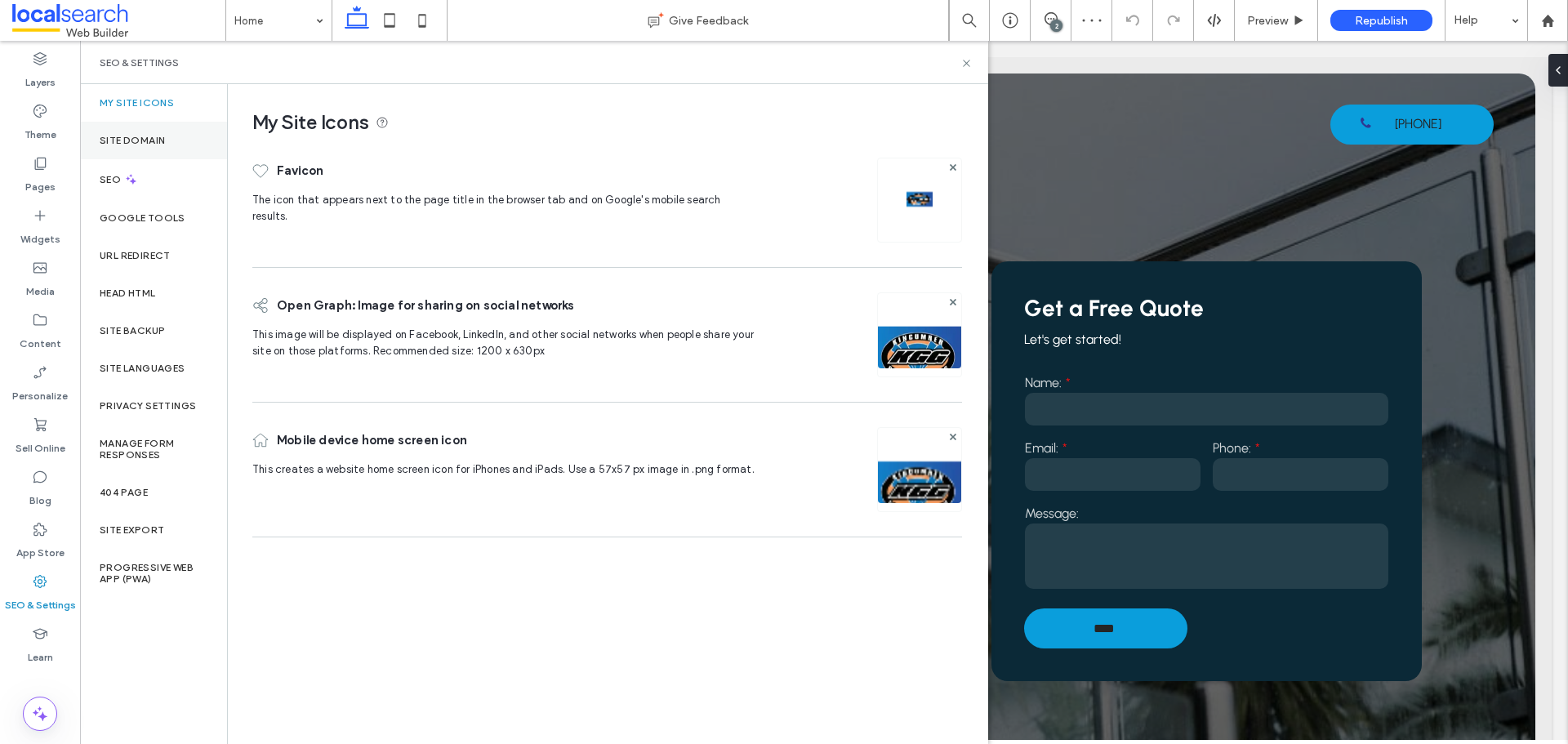 click on "Site Domain" at bounding box center (154, 140) 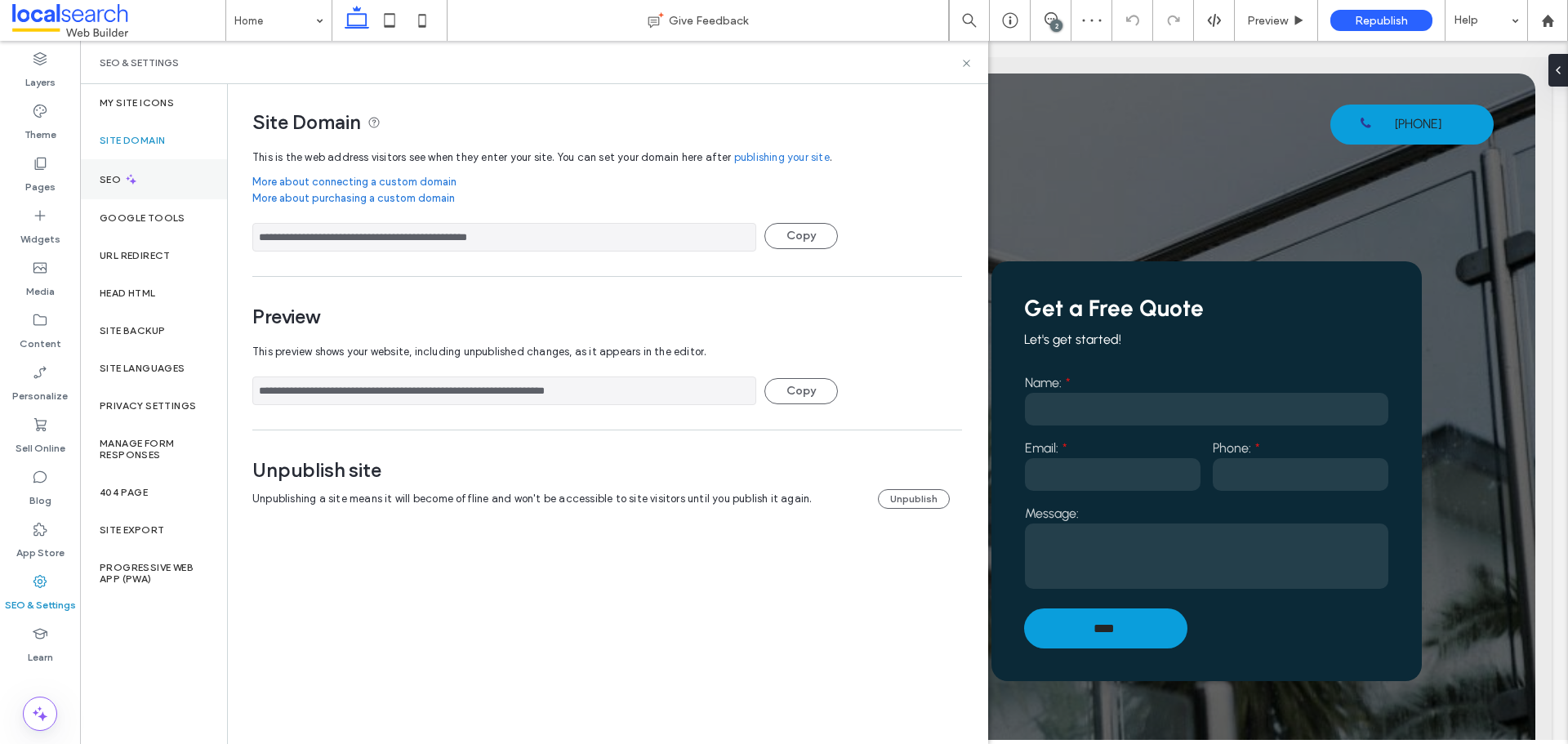 click on "SEO" at bounding box center [154, 179] 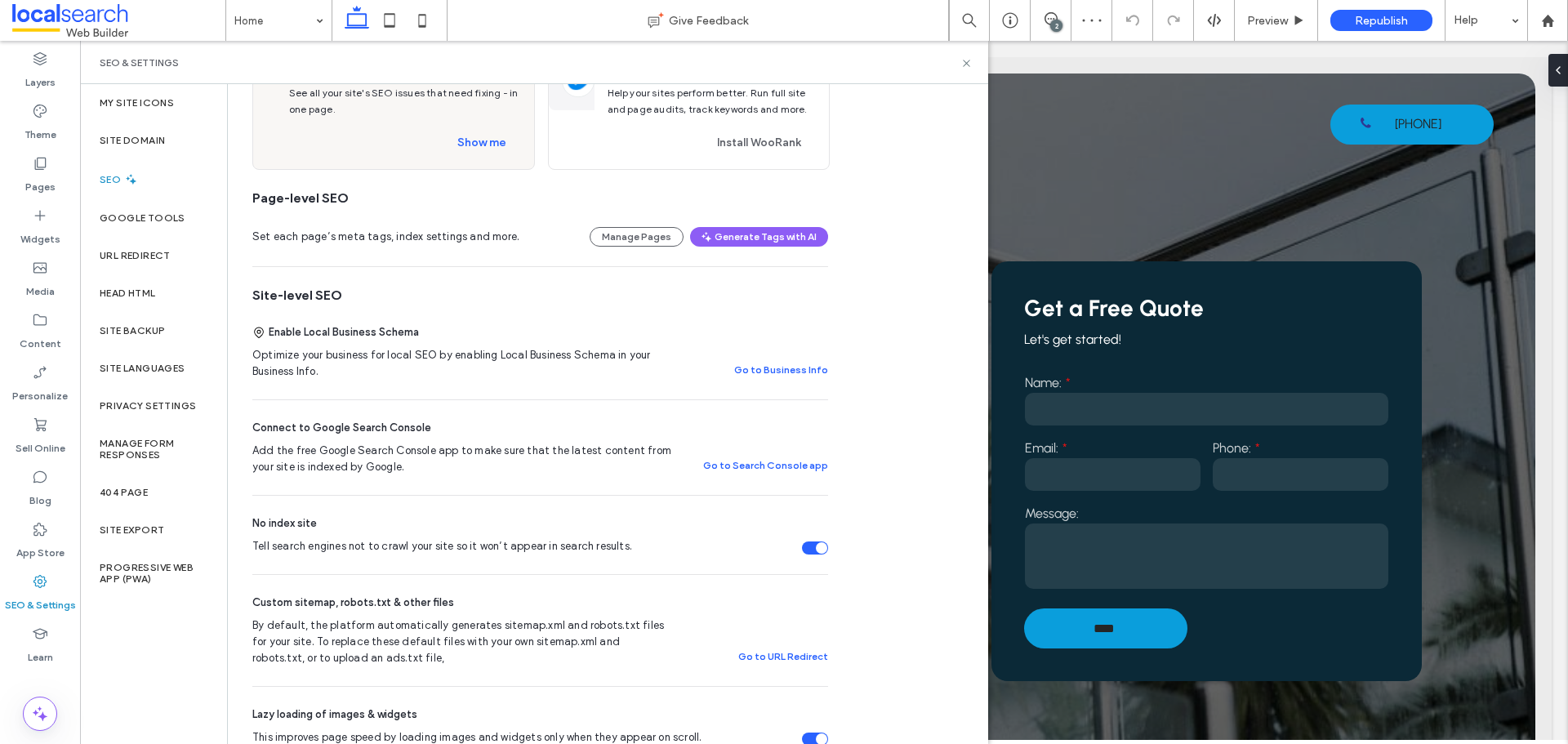 scroll, scrollTop: 327, scrollLeft: 0, axis: vertical 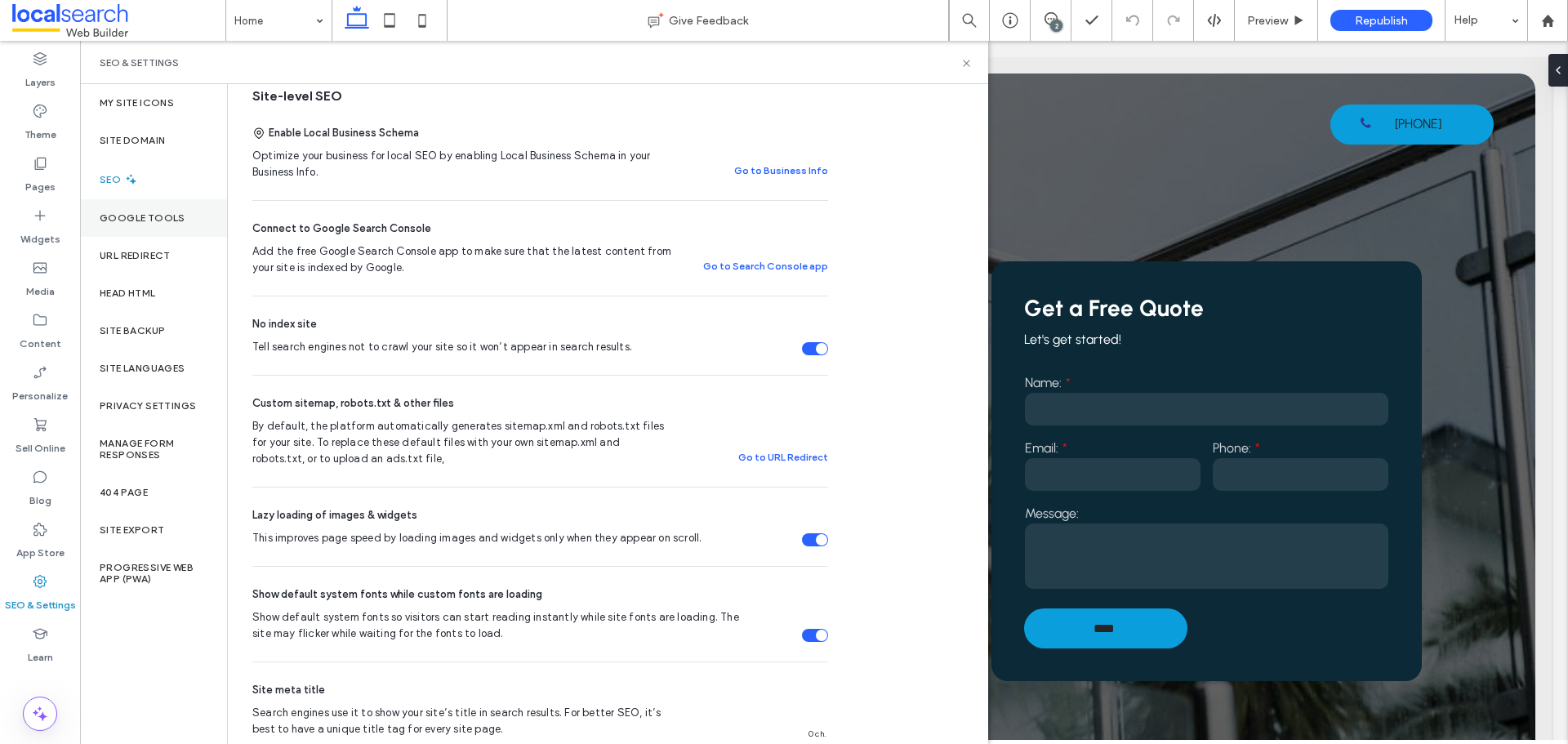 click on "Google Tools" at bounding box center [142, 218] 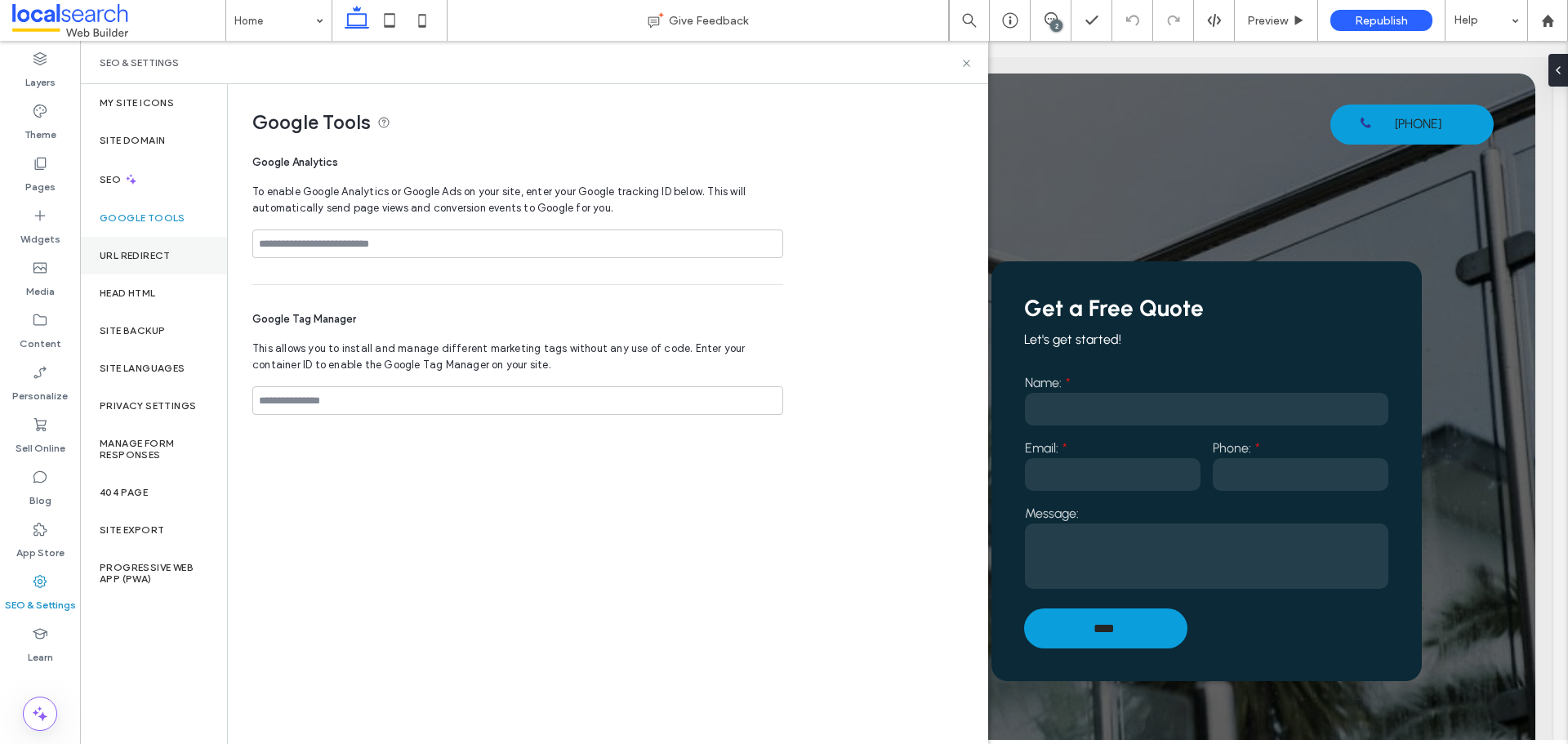 click on "URL Redirect" at bounding box center (154, 256) 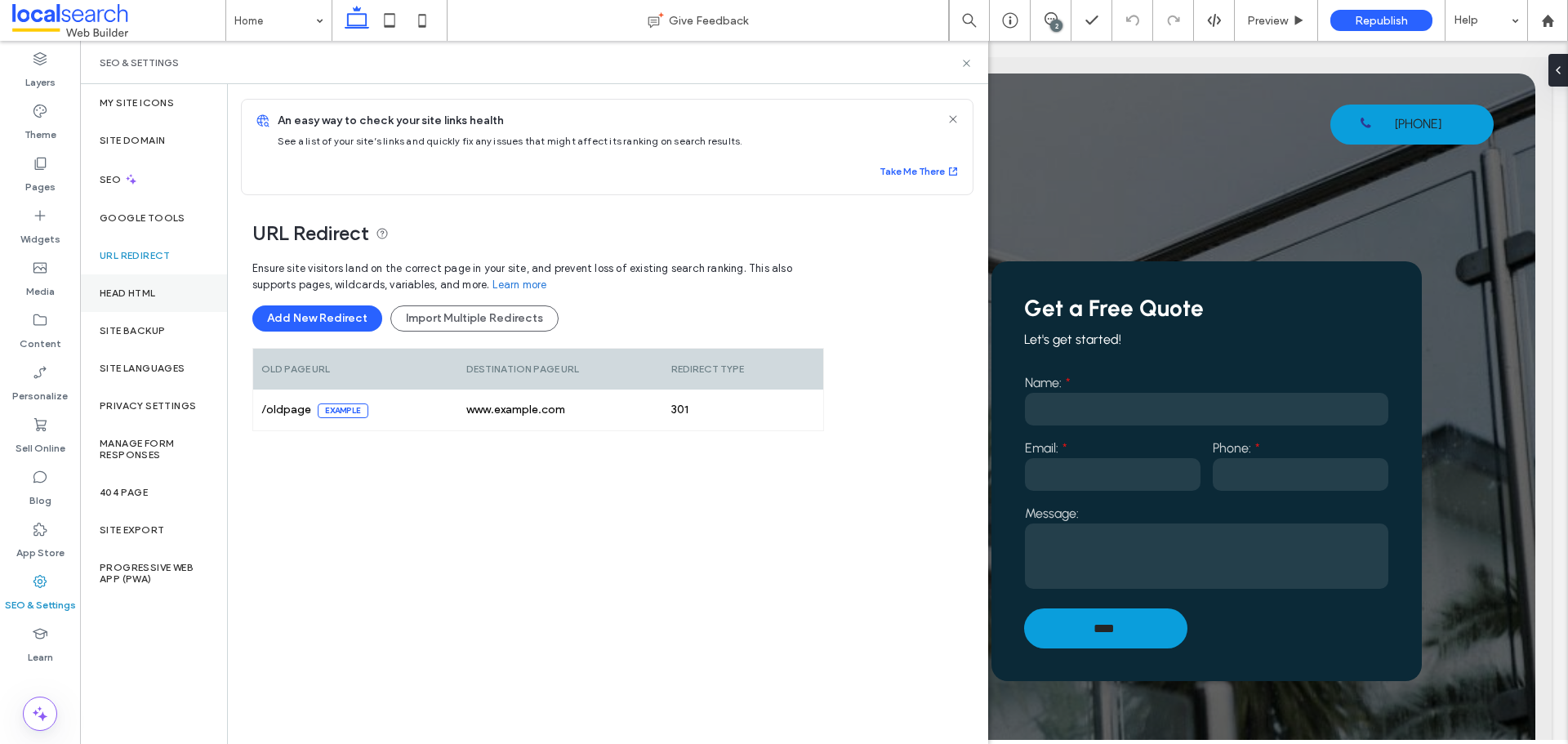 click on "Head HTML" at bounding box center [154, 293] 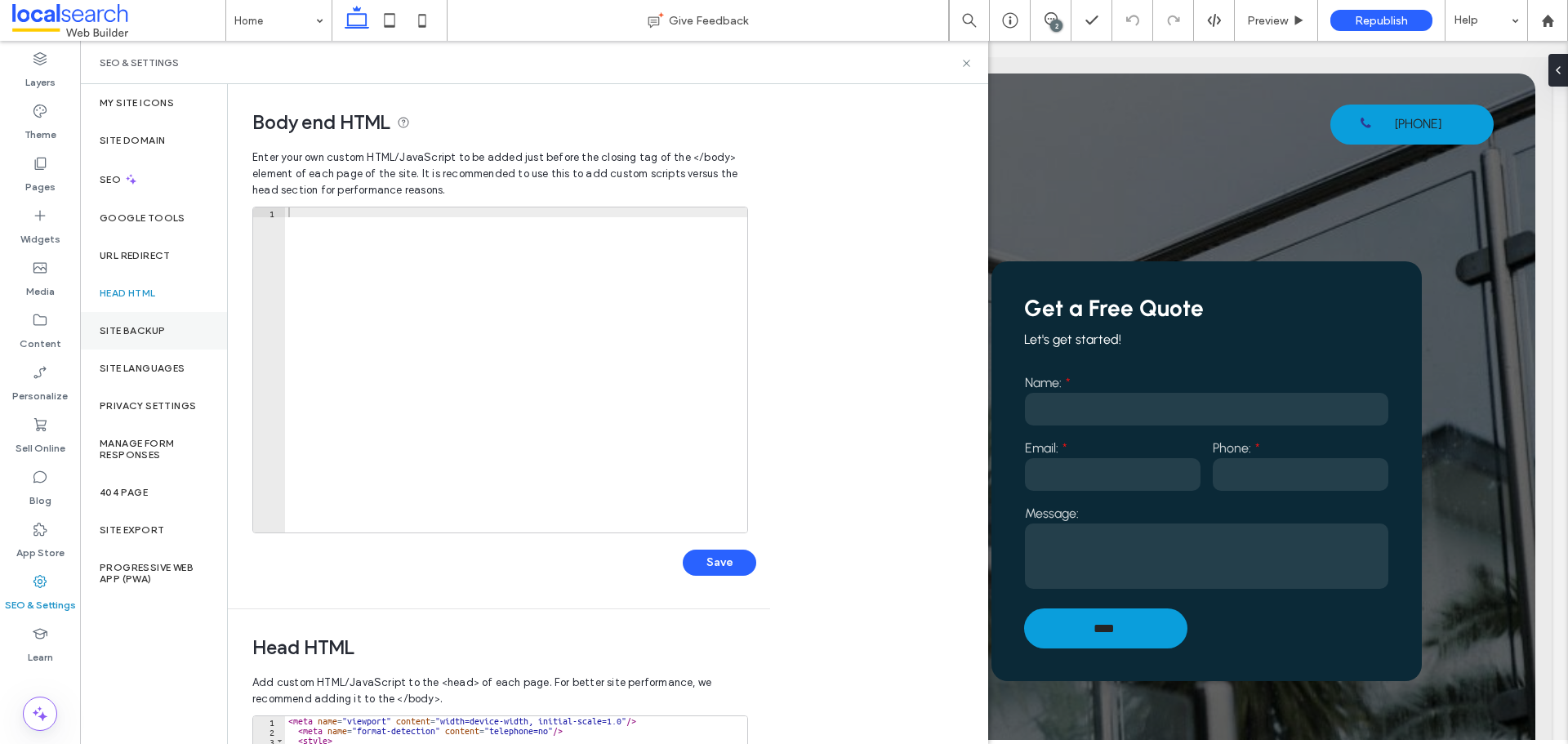 click on "Site Backup" at bounding box center (154, 331) 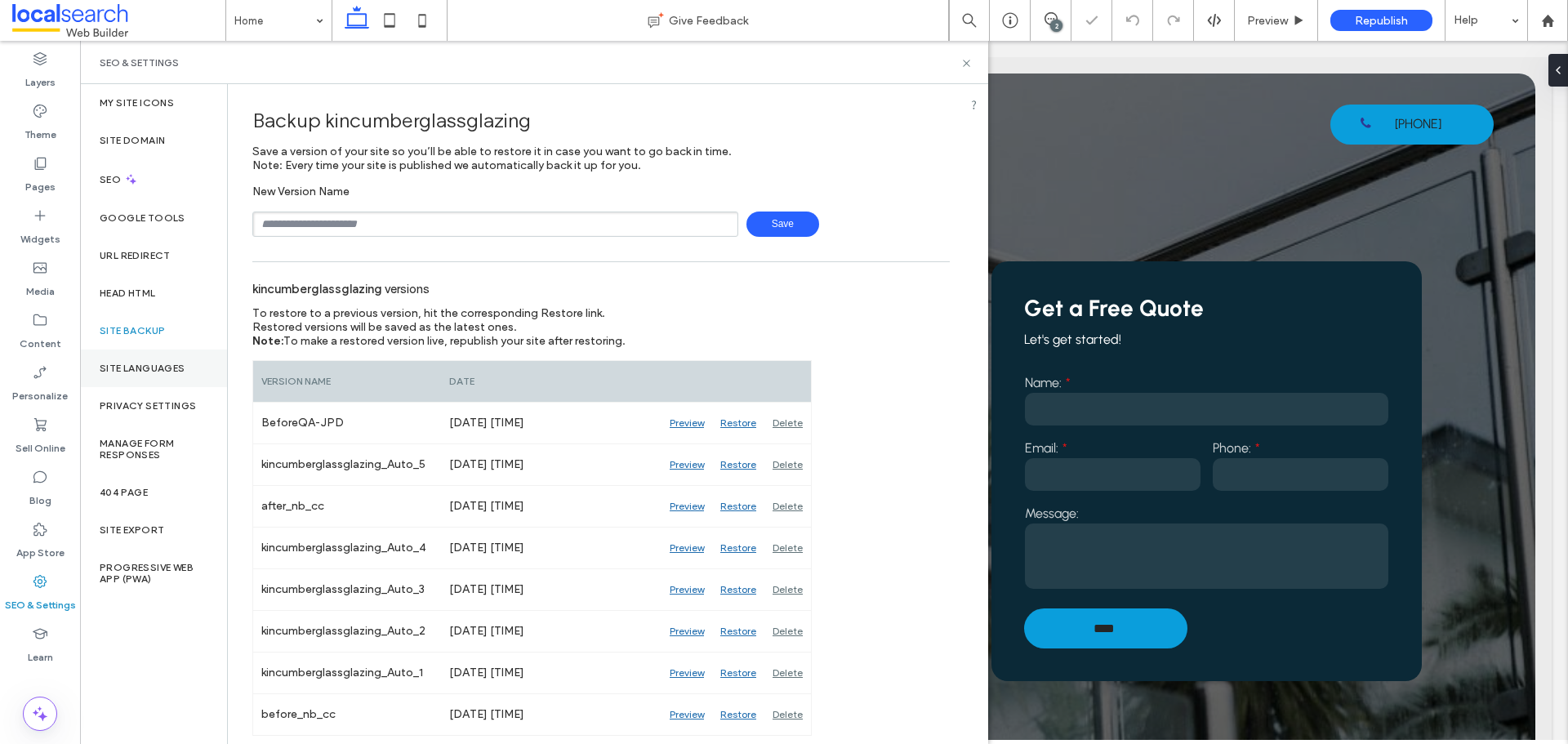 click on "Site Languages" at bounding box center (142, 368) 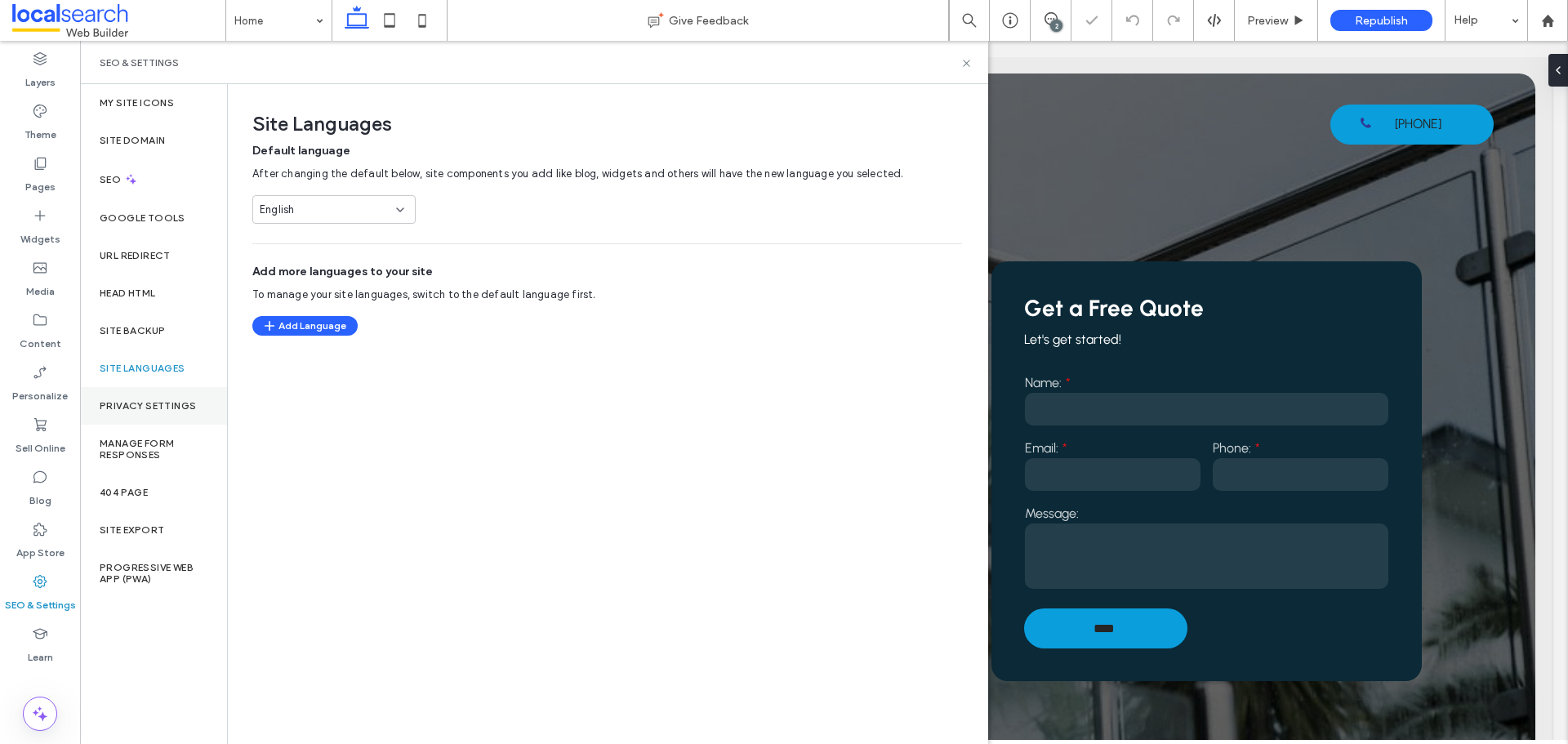 click on "Privacy Settings" at bounding box center (148, 406) 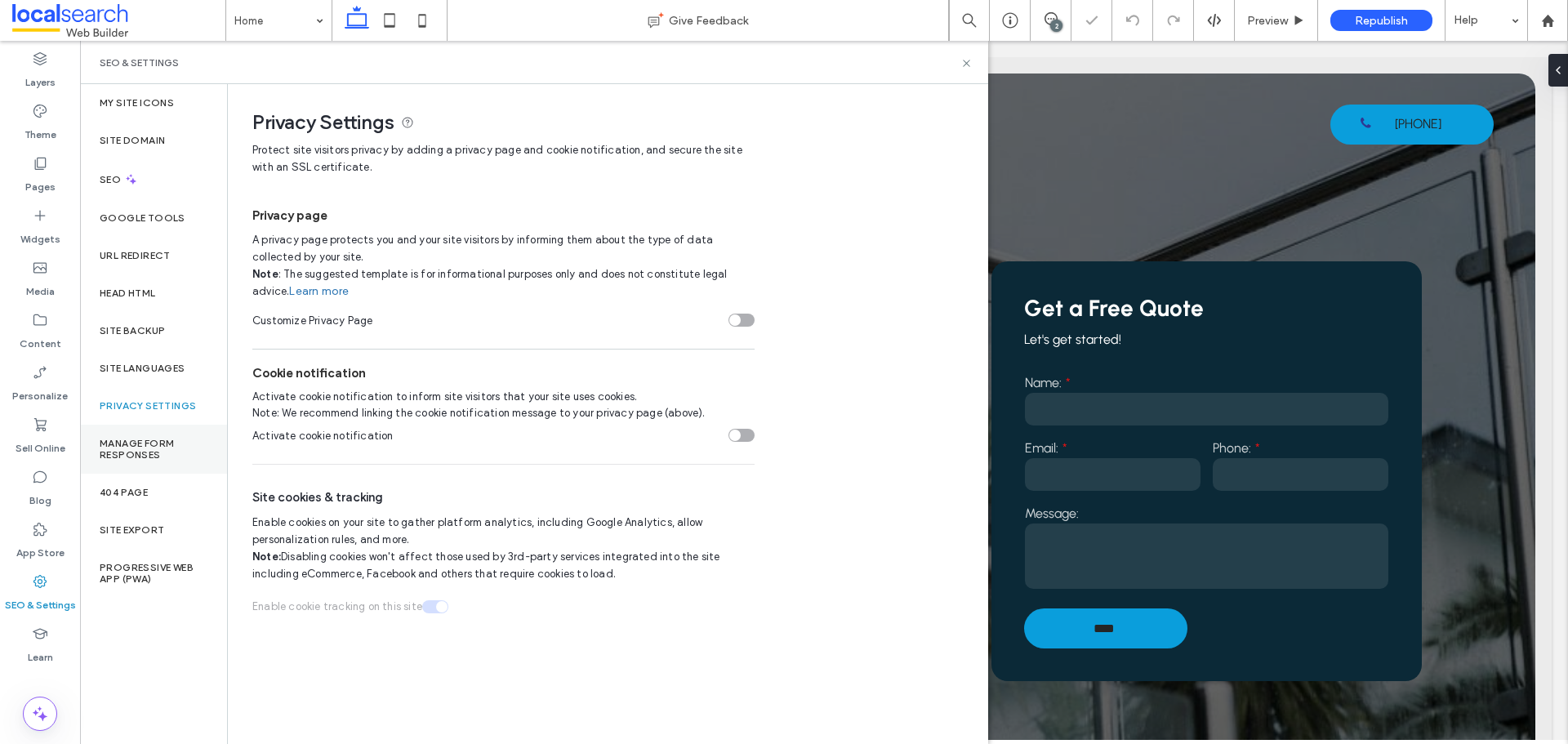 click on "Manage Form Responses" at bounding box center (154, 449) 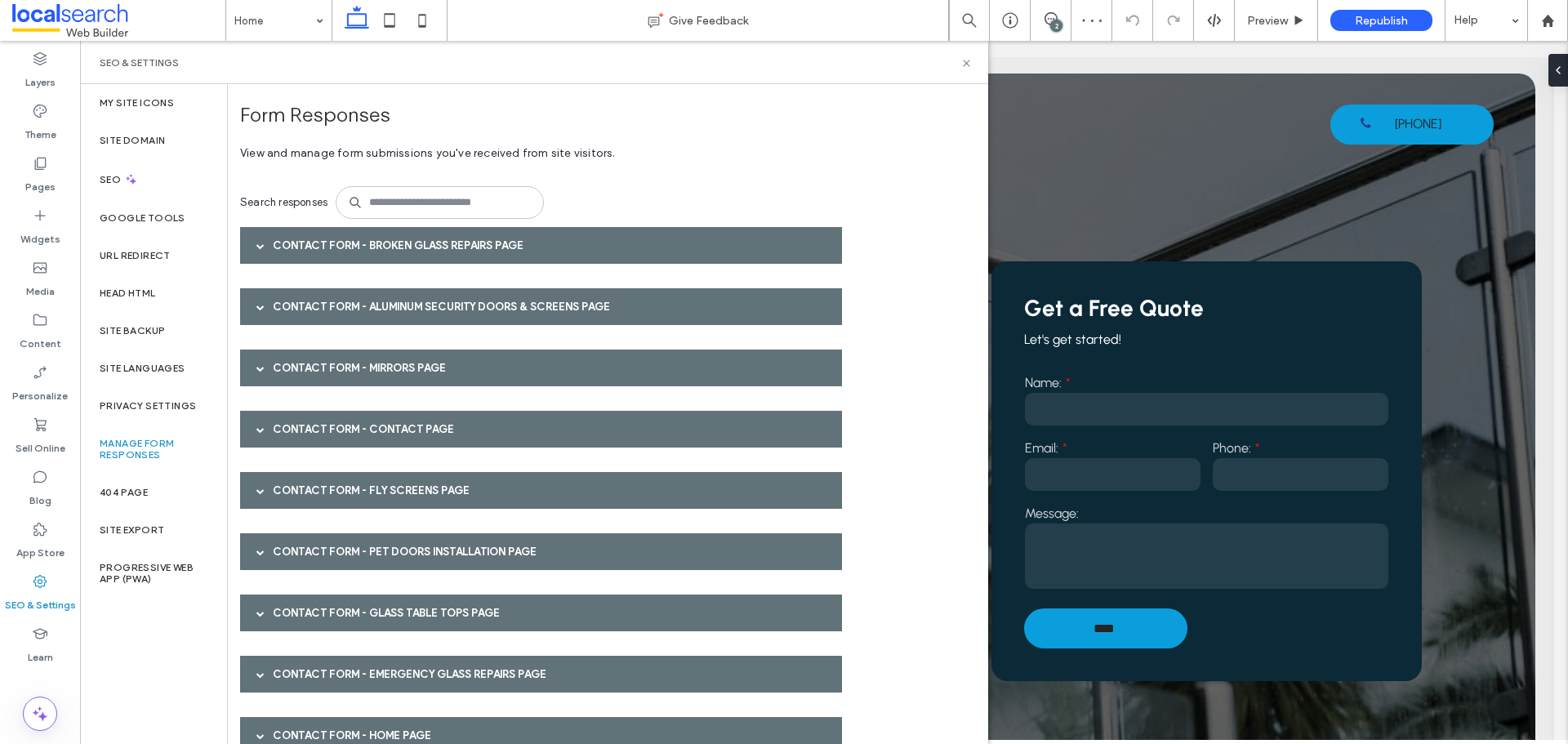 click on "Contact Form - Broken Glass Repairs page" at bounding box center (541, 245) 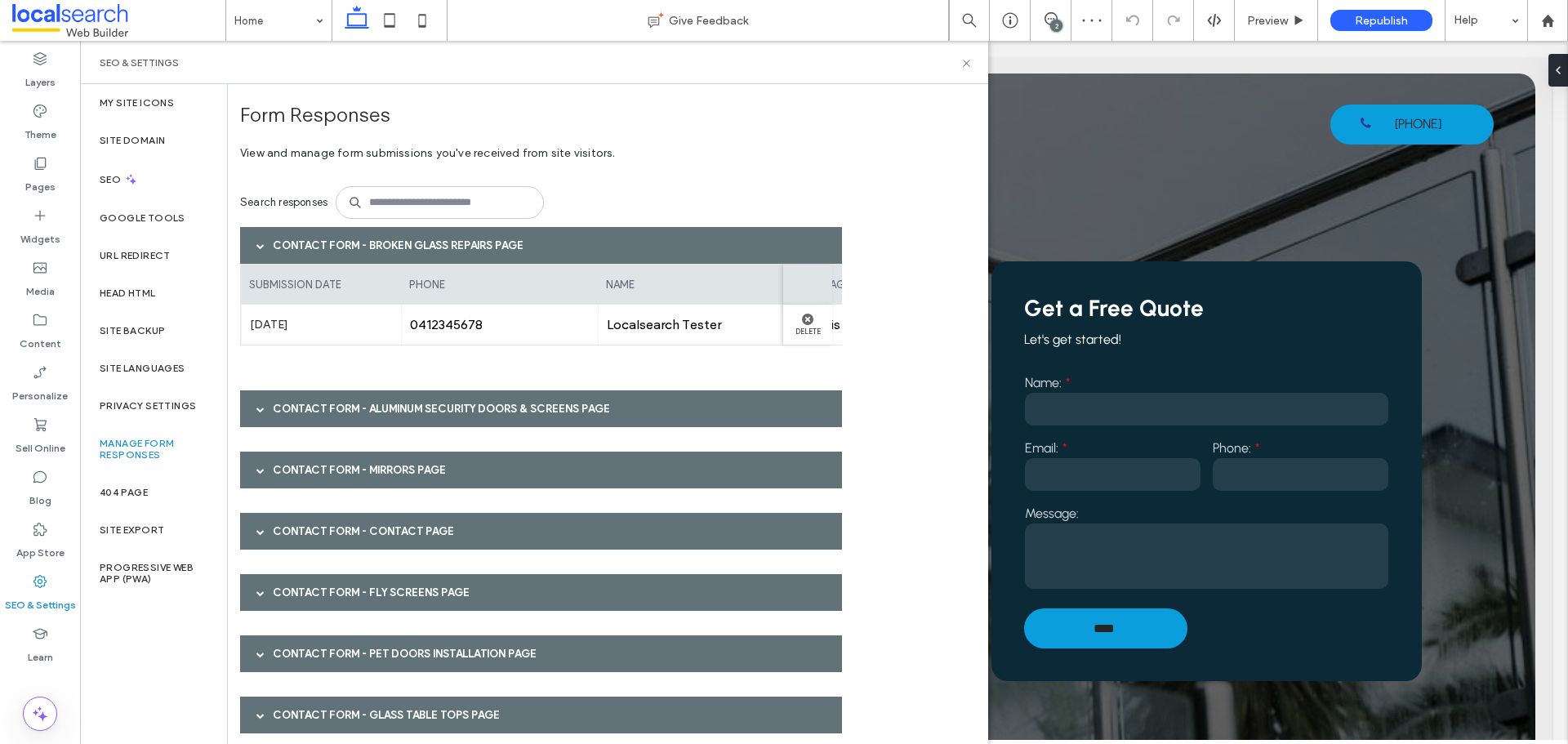 scroll, scrollTop: 0, scrollLeft: 405, axis: horizontal 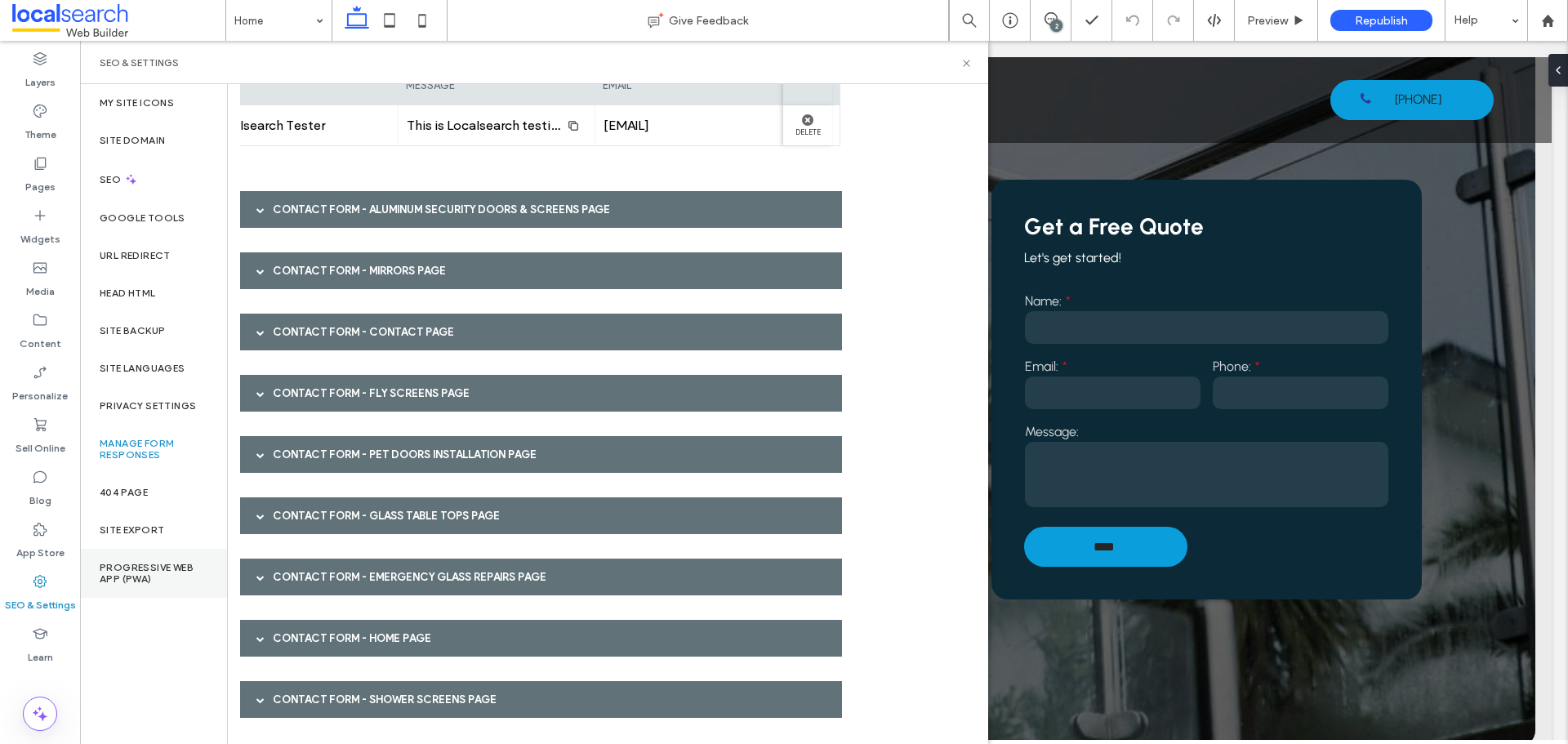 drag, startPoint x: 147, startPoint y: 491, endPoint x: 146, endPoint y: 550, distance: 59.00847 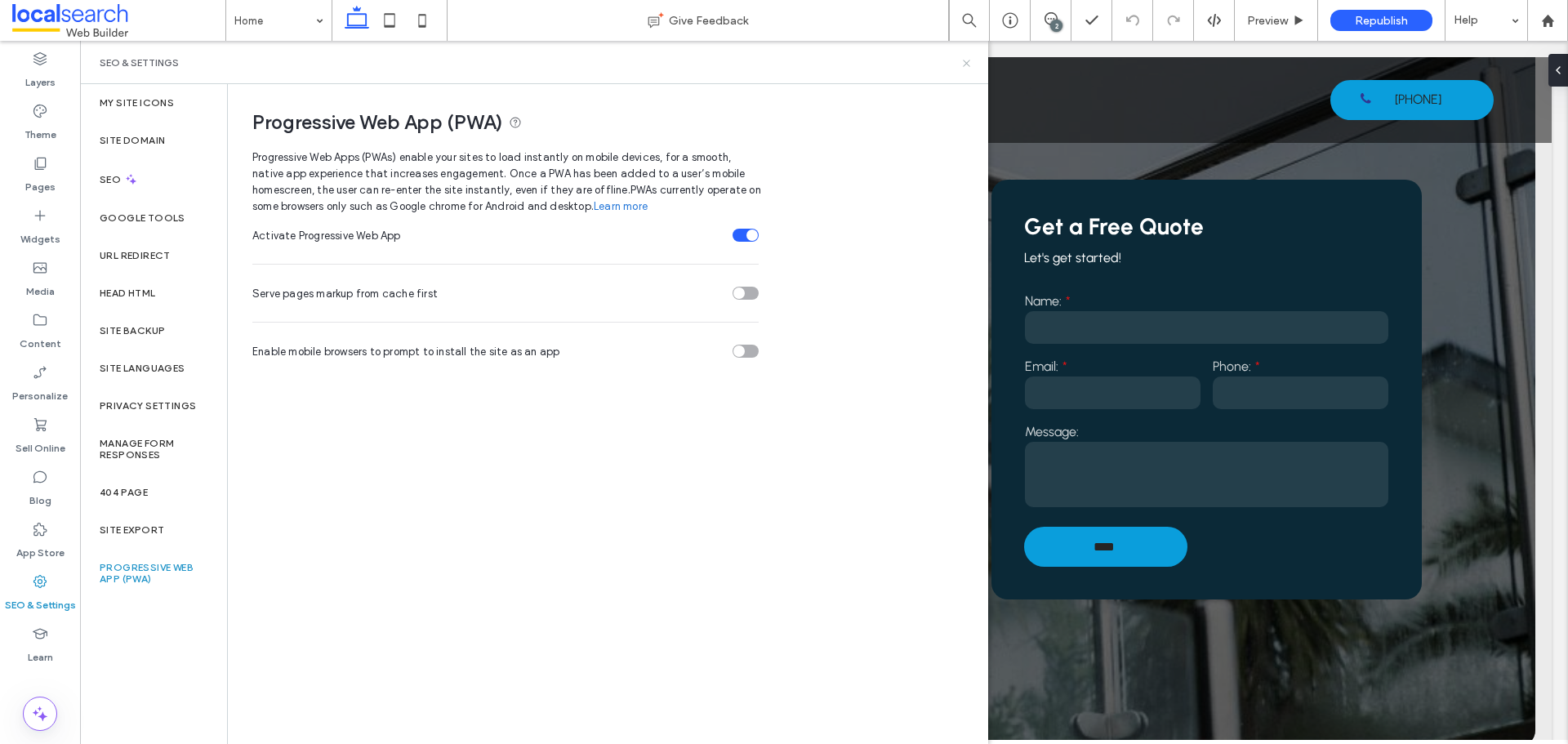 click 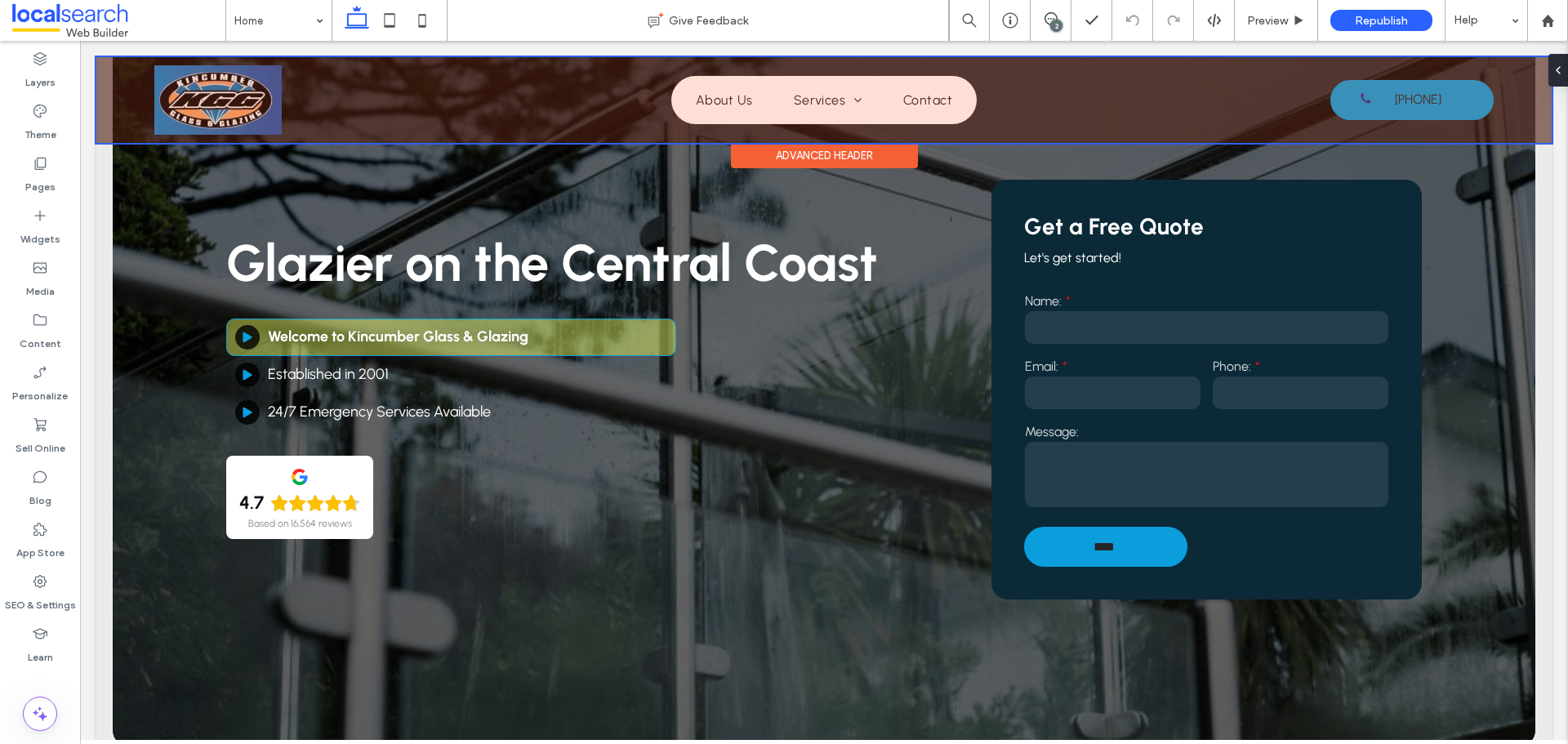 scroll, scrollTop: 4108, scrollLeft: 0, axis: vertical 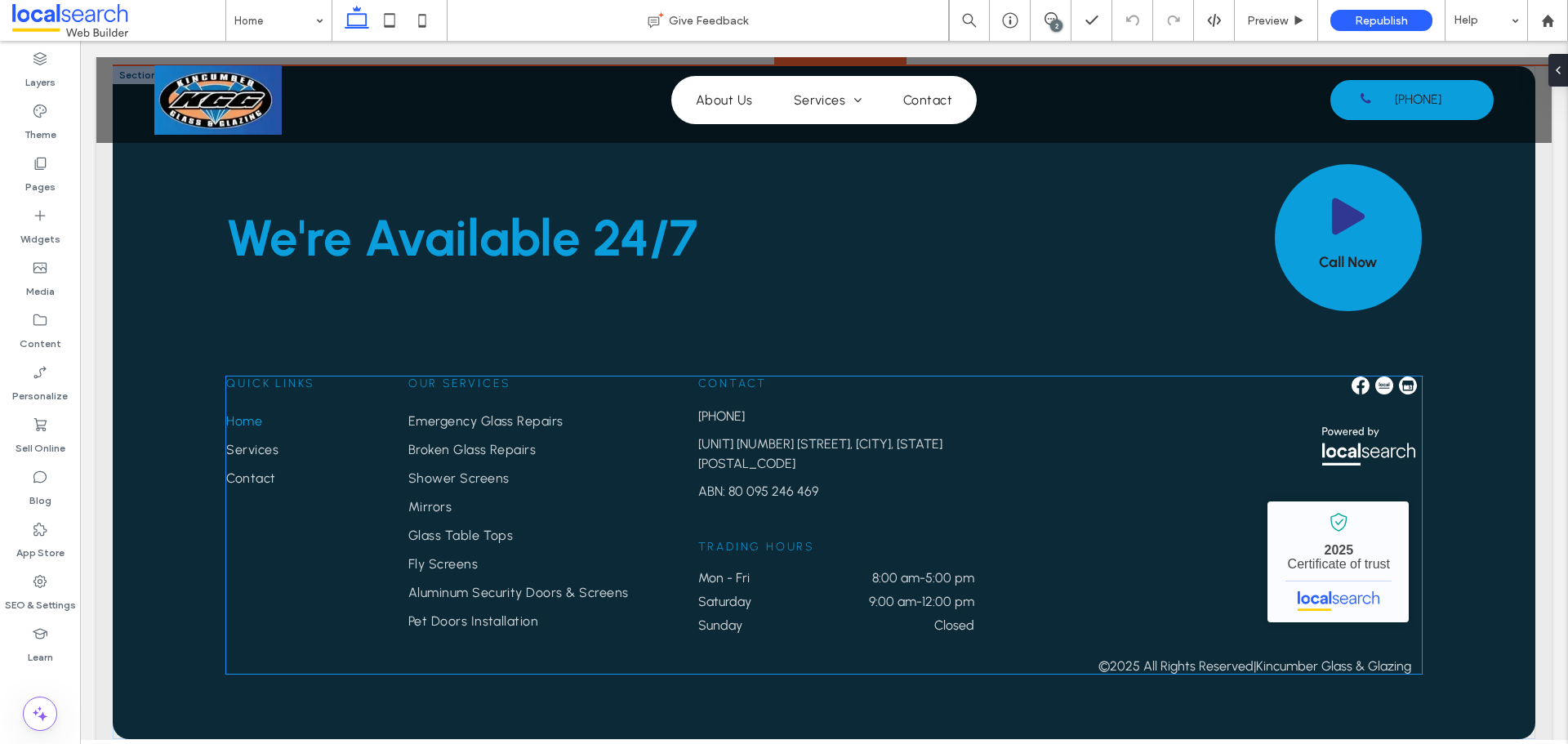 click at bounding box center (1384, 385) 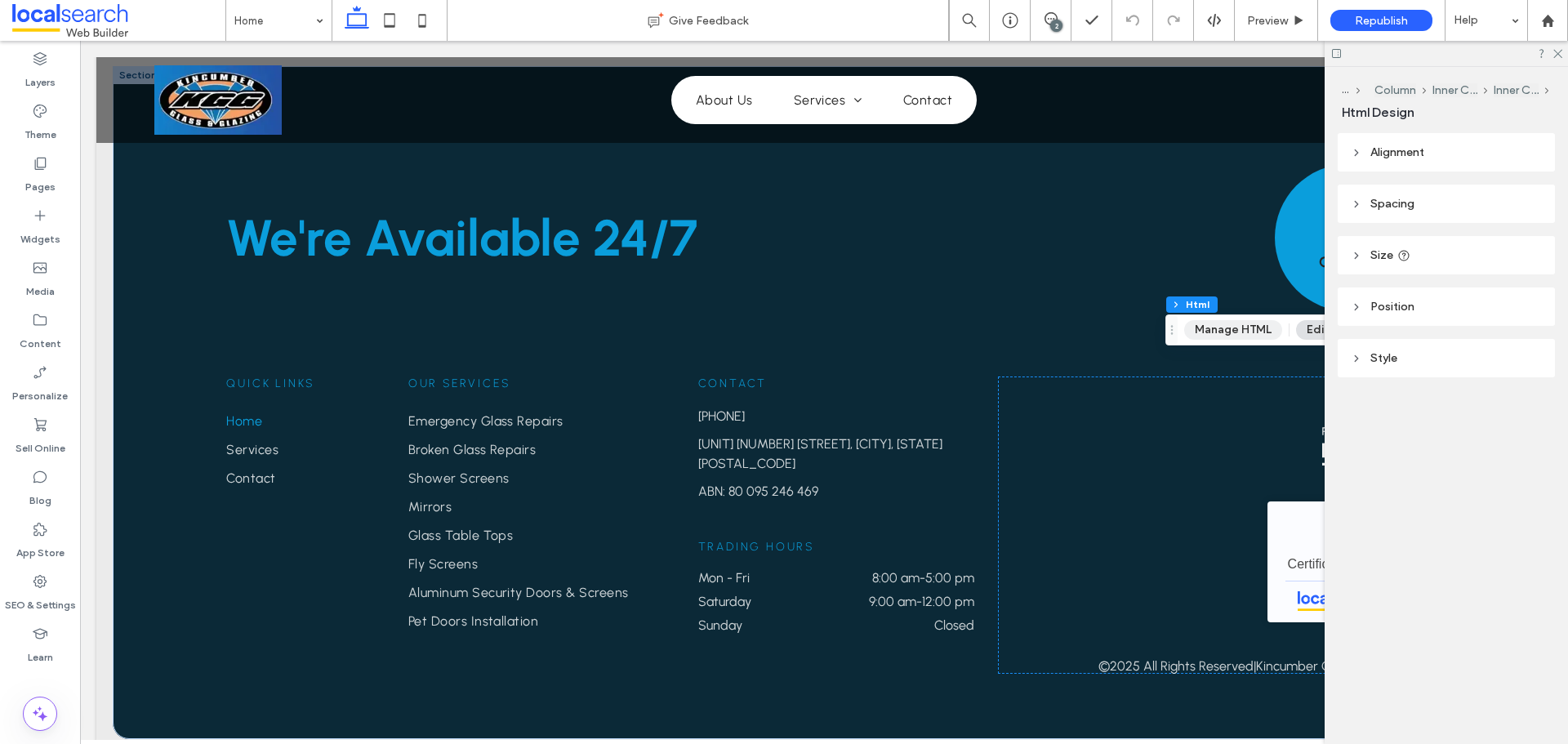 click on "Manage HTML" at bounding box center (1233, 330) 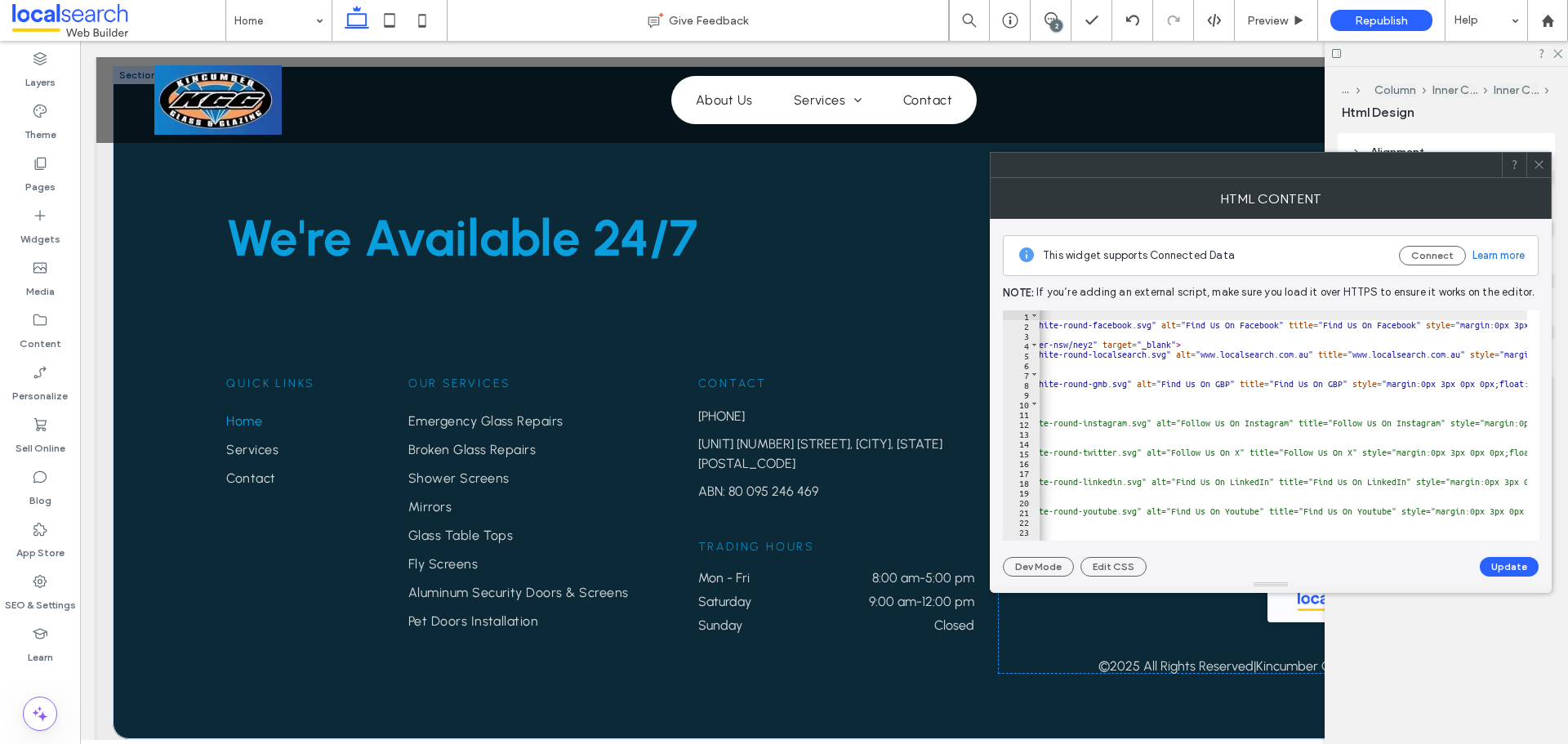 scroll, scrollTop: 0, scrollLeft: 401, axis: horizontal 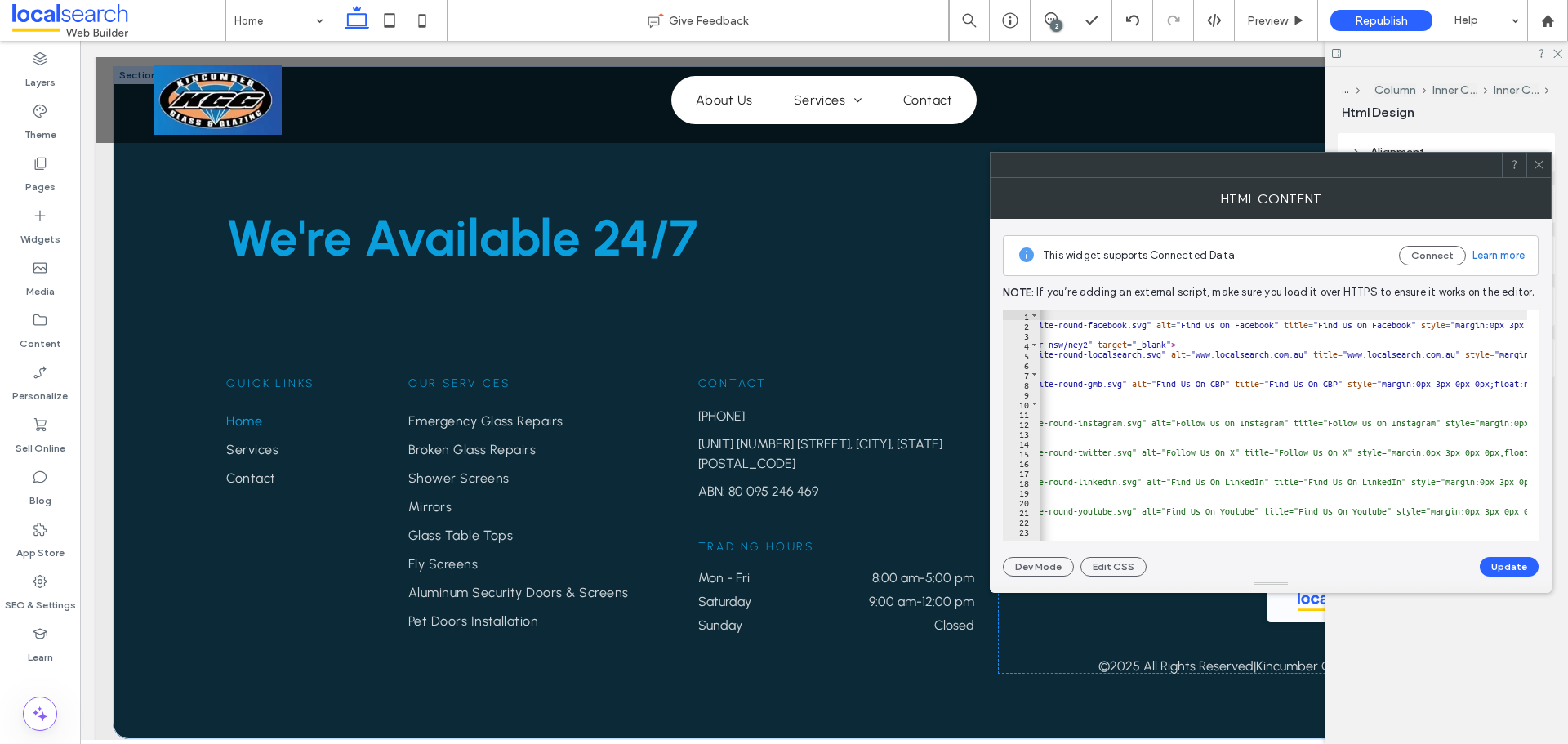 click 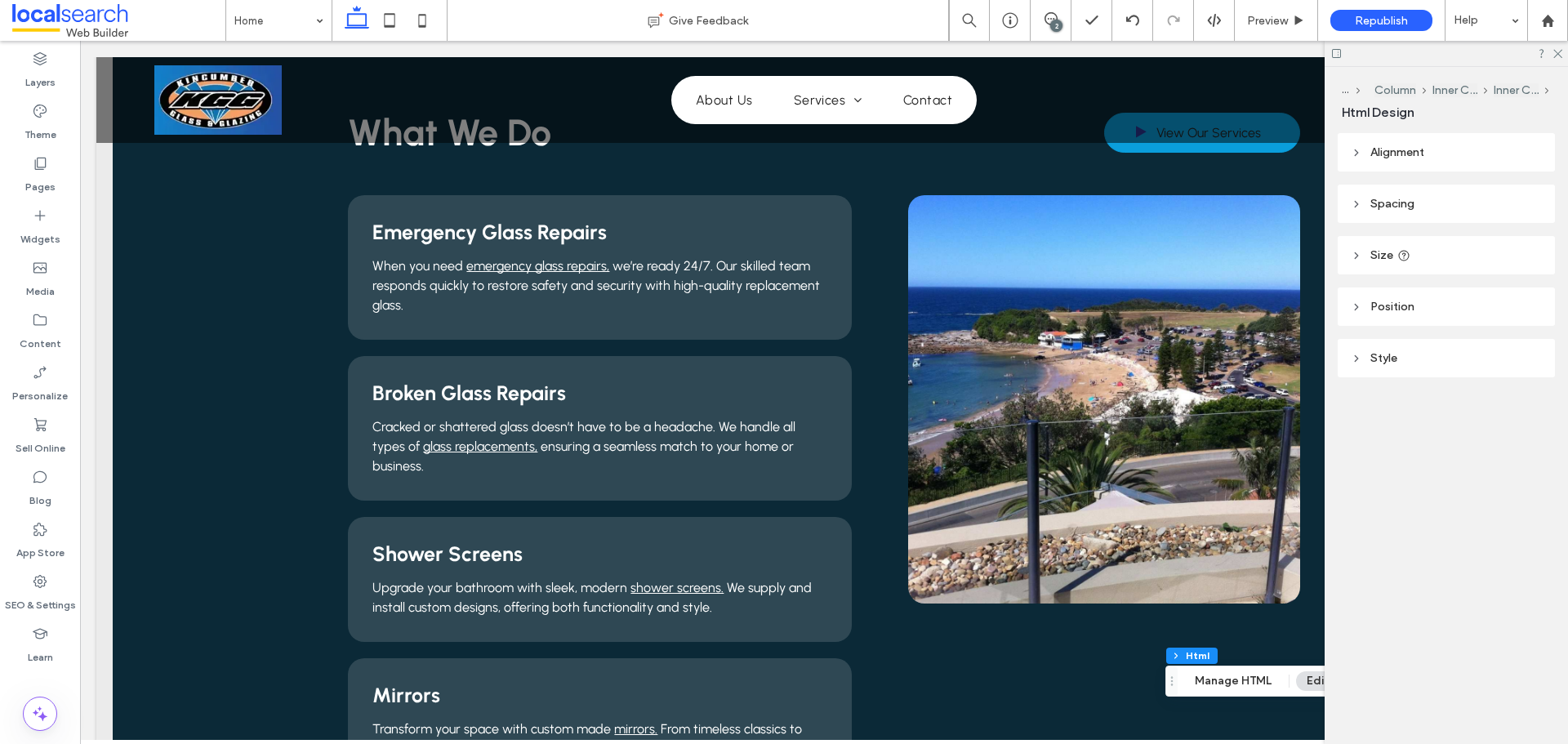 scroll, scrollTop: 1168, scrollLeft: 0, axis: vertical 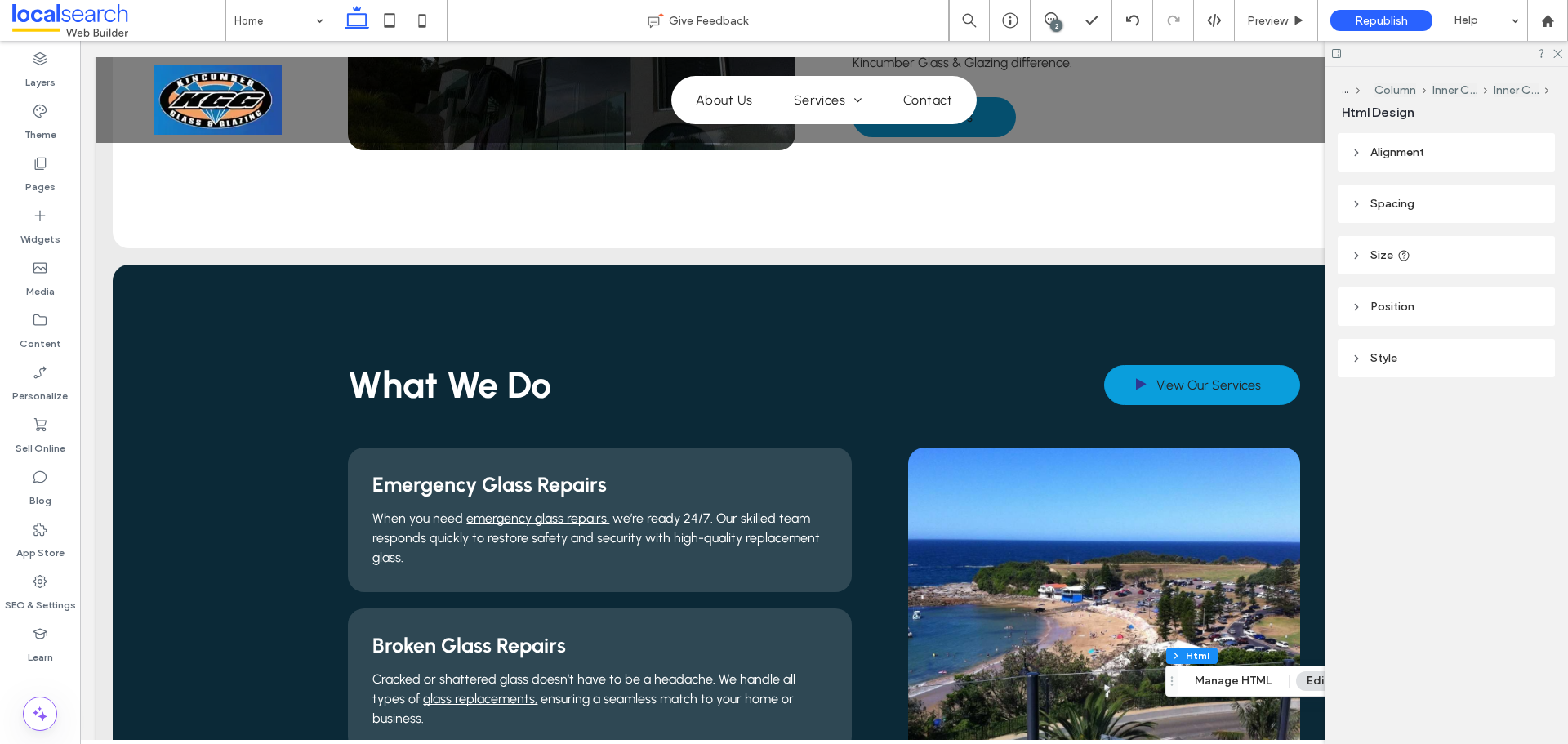 drag, startPoint x: 1561, startPoint y: 50, endPoint x: 1528, endPoint y: 62, distance: 35.1141 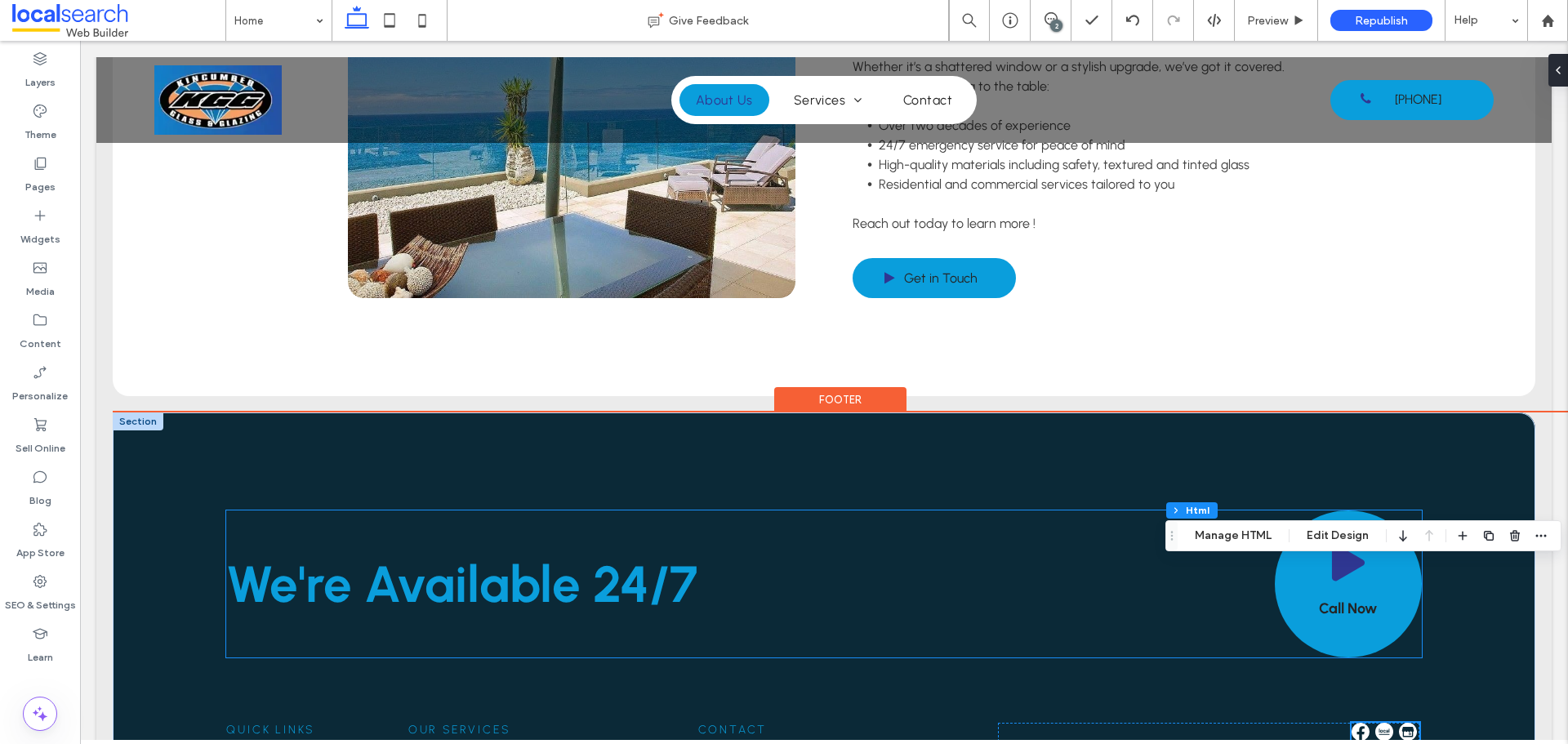 scroll, scrollTop: 3920, scrollLeft: 0, axis: vertical 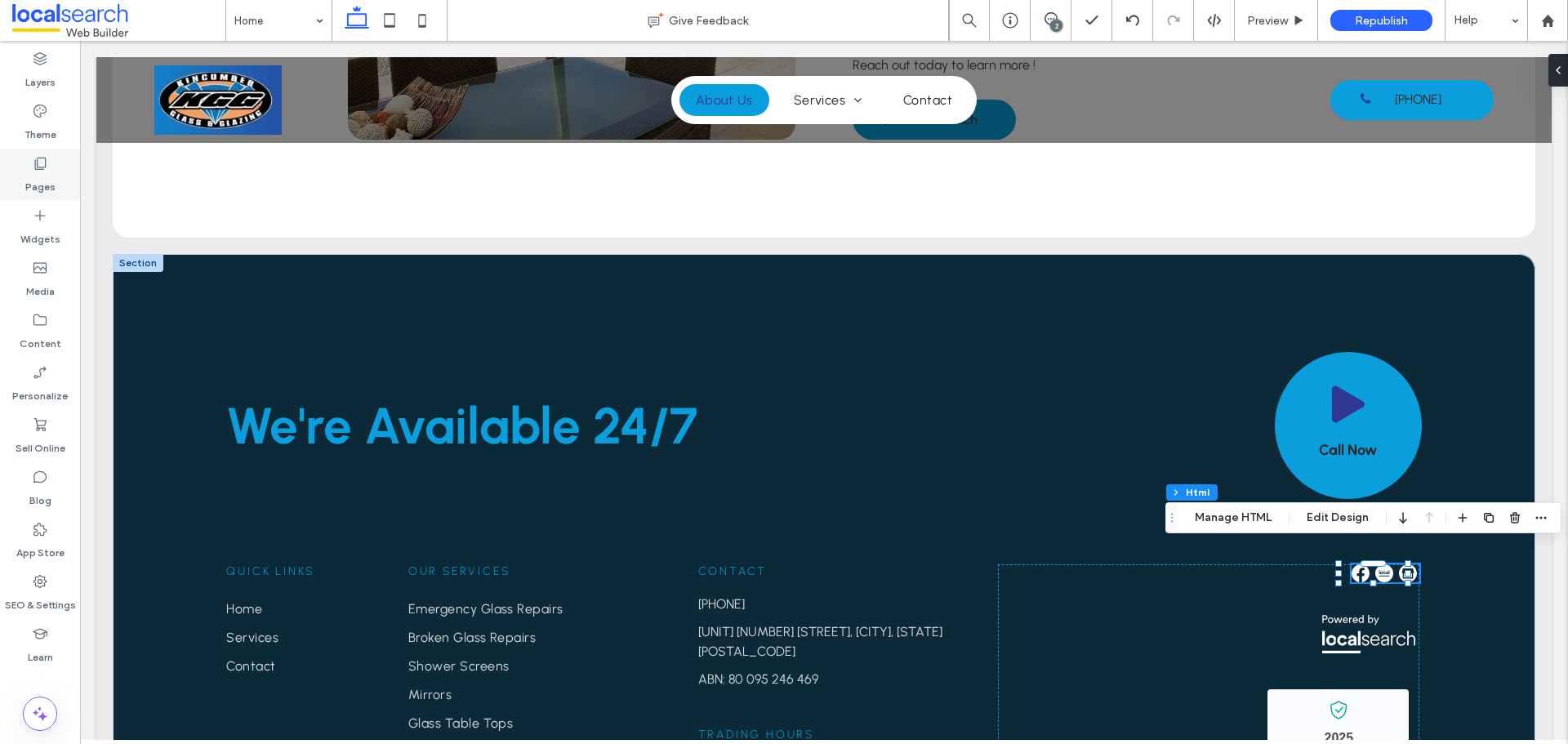 click on "Pages" at bounding box center (40, 175) 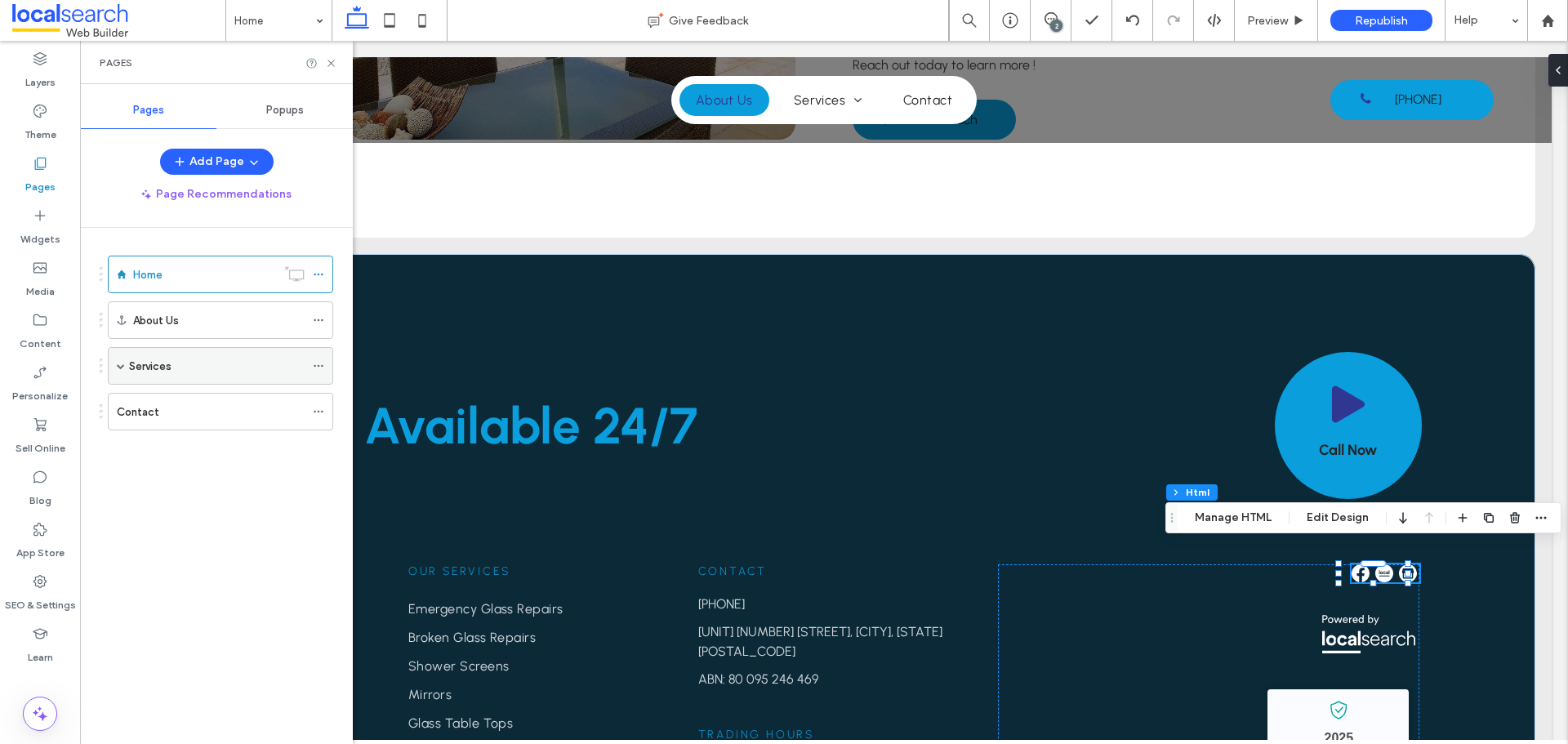 click at bounding box center (121, 366) 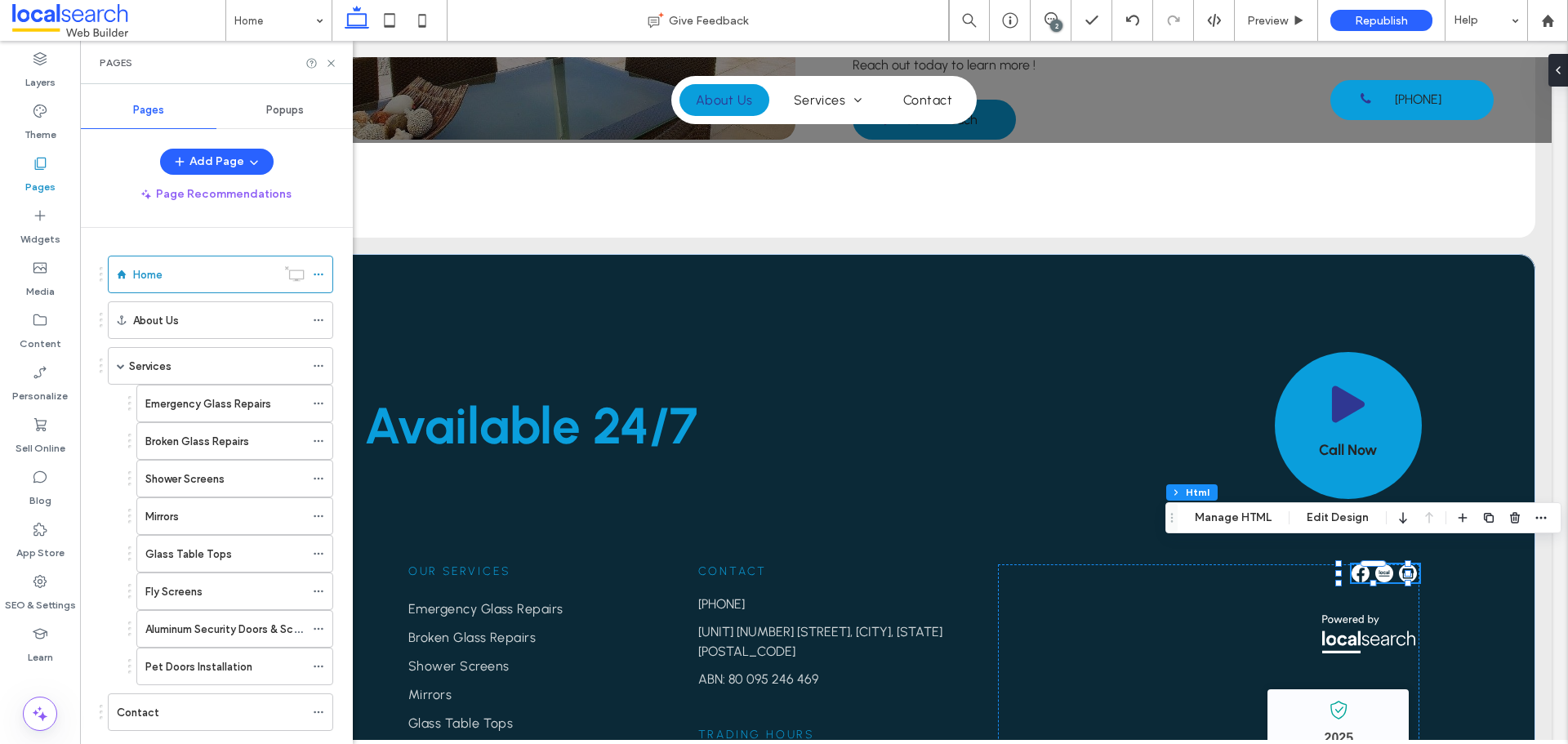 click on "Services" at bounding box center (150, 366) 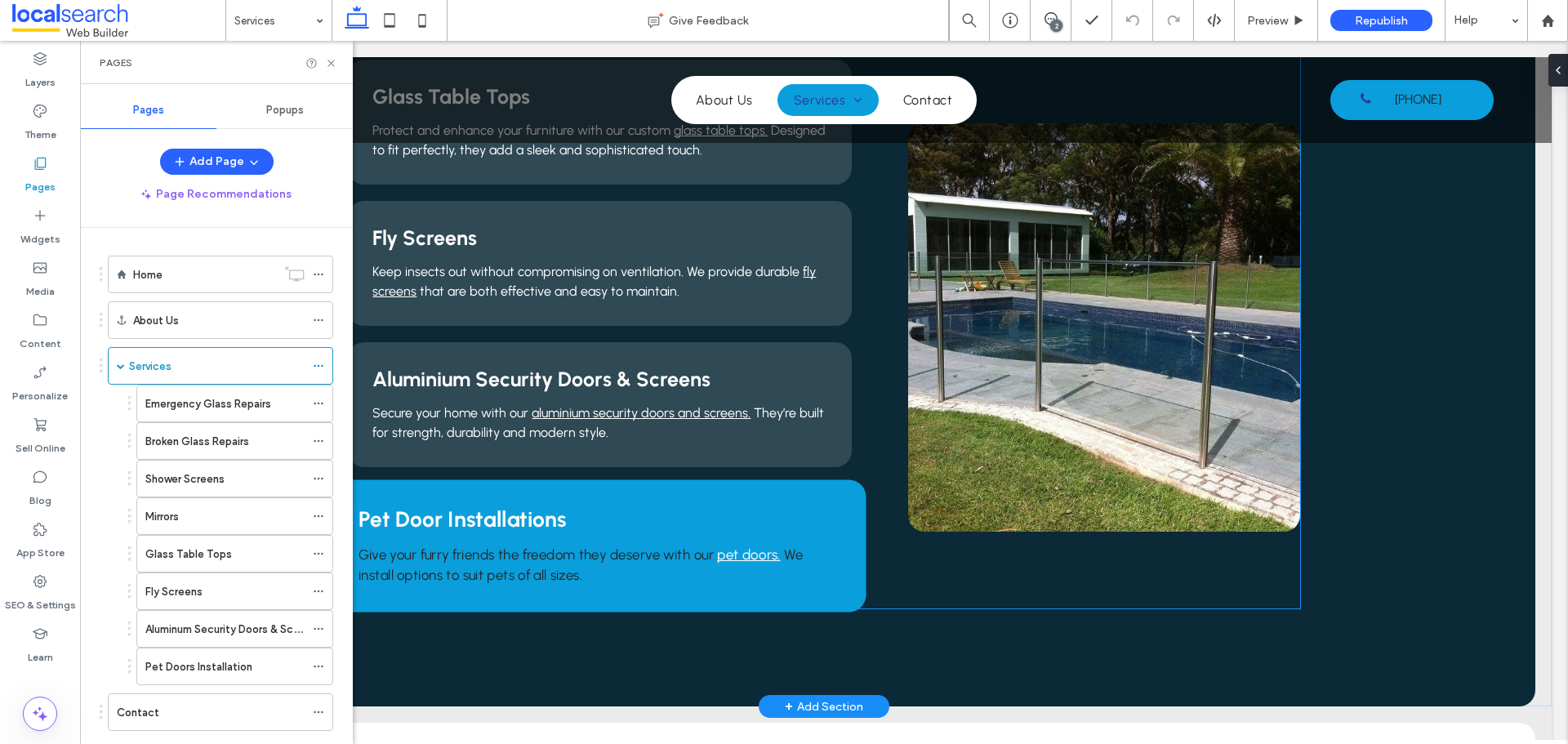 scroll, scrollTop: 1062, scrollLeft: 0, axis: vertical 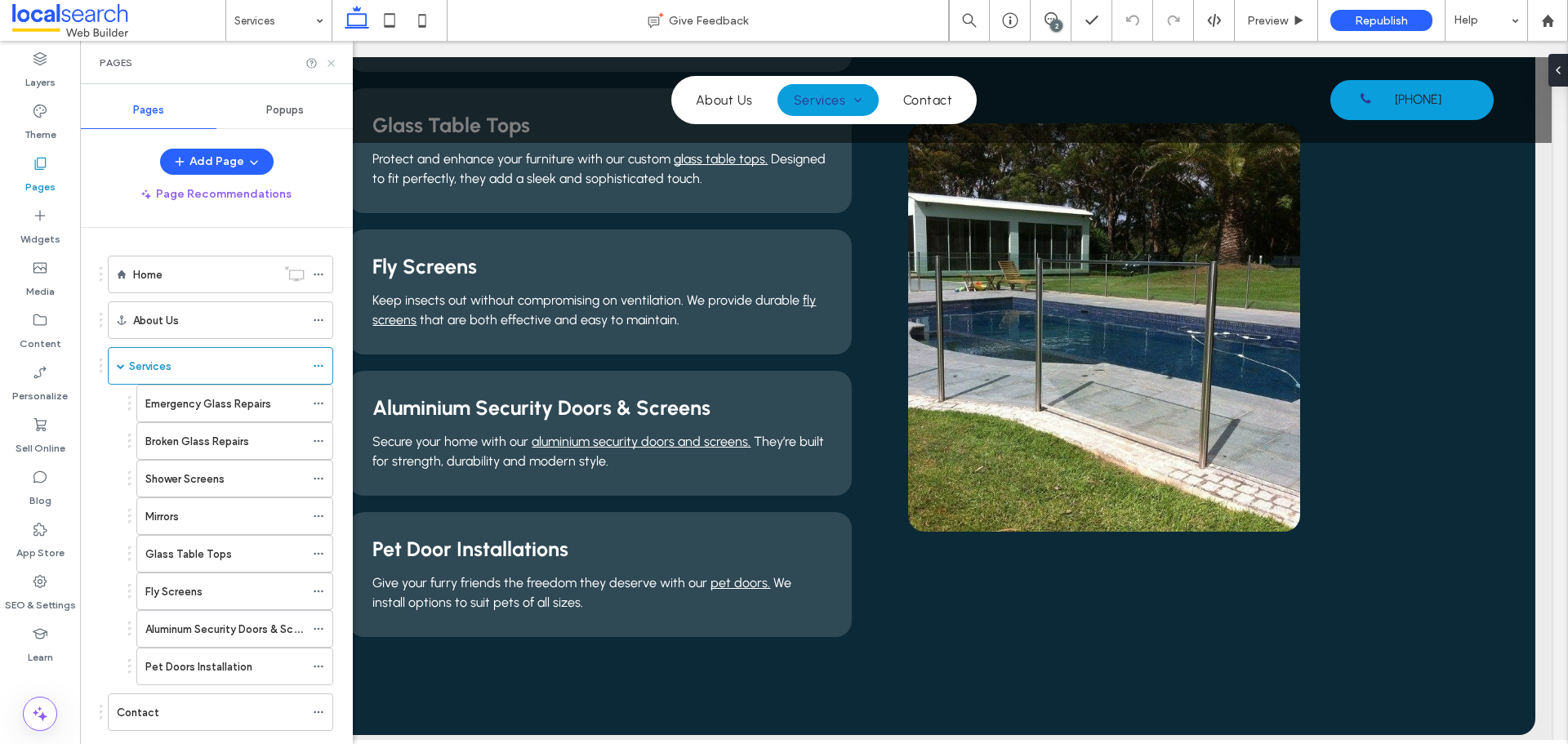click 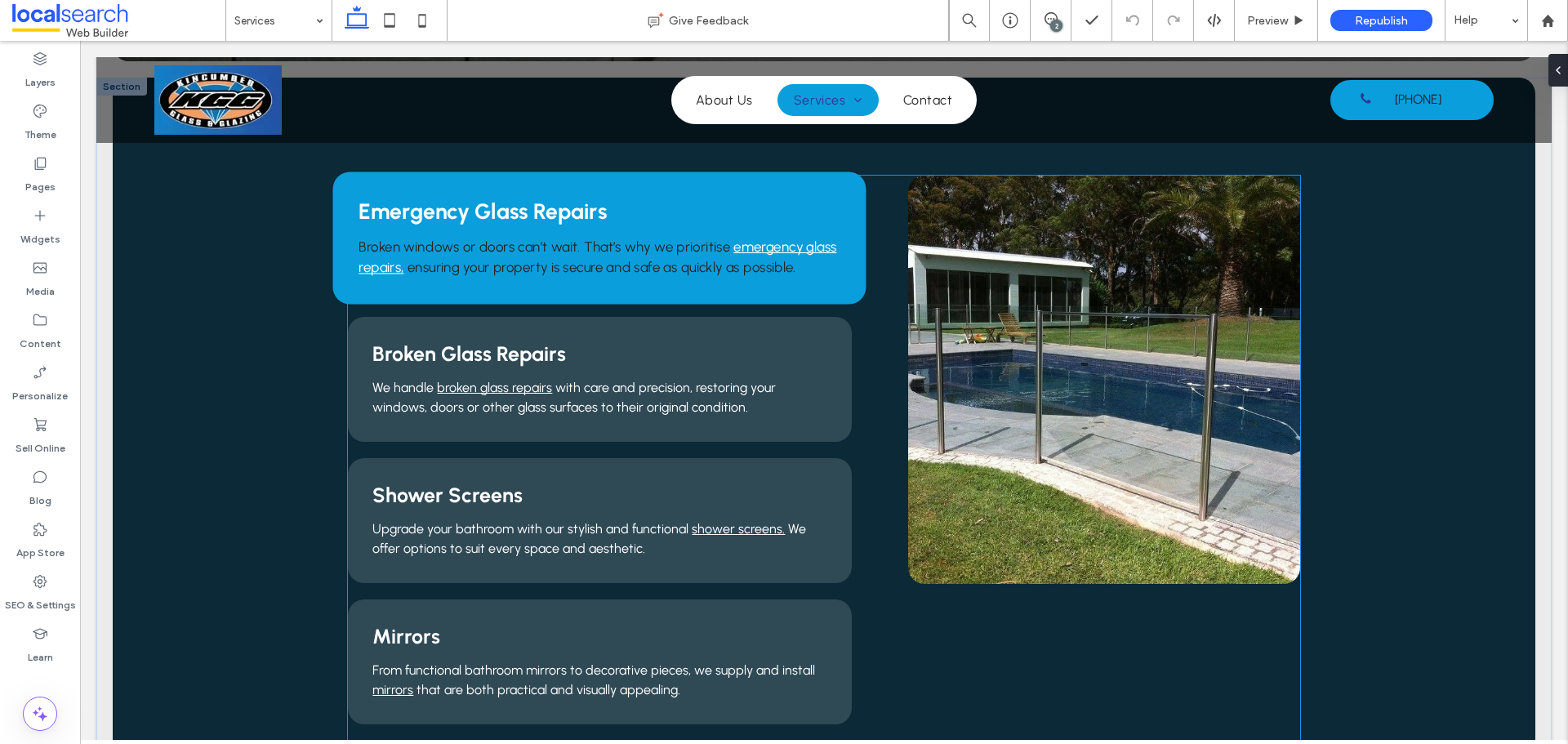 scroll, scrollTop: 408, scrollLeft: 0, axis: vertical 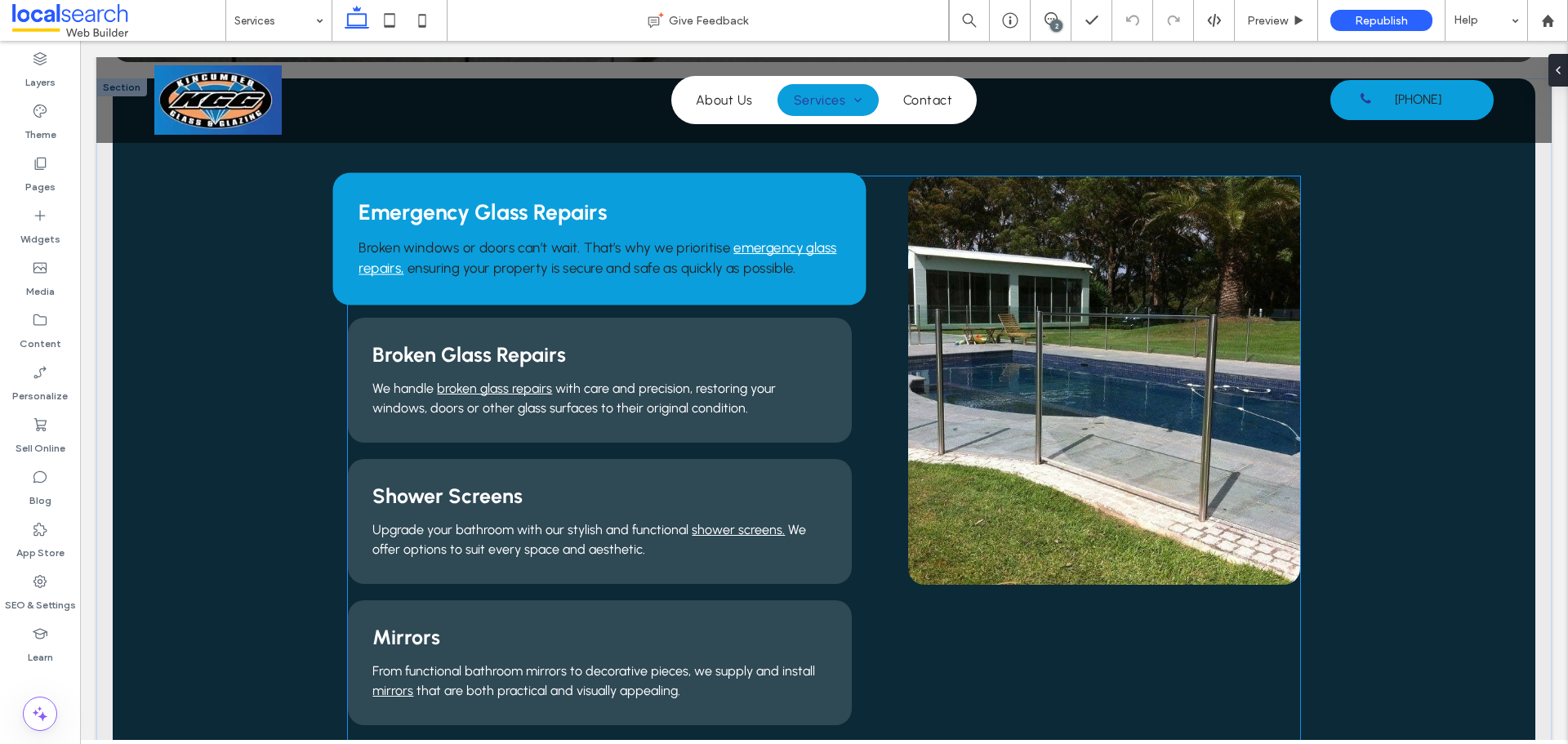 click on "Broken windows or doors can’t wait. That’s why we prioritise" at bounding box center [545, 247] 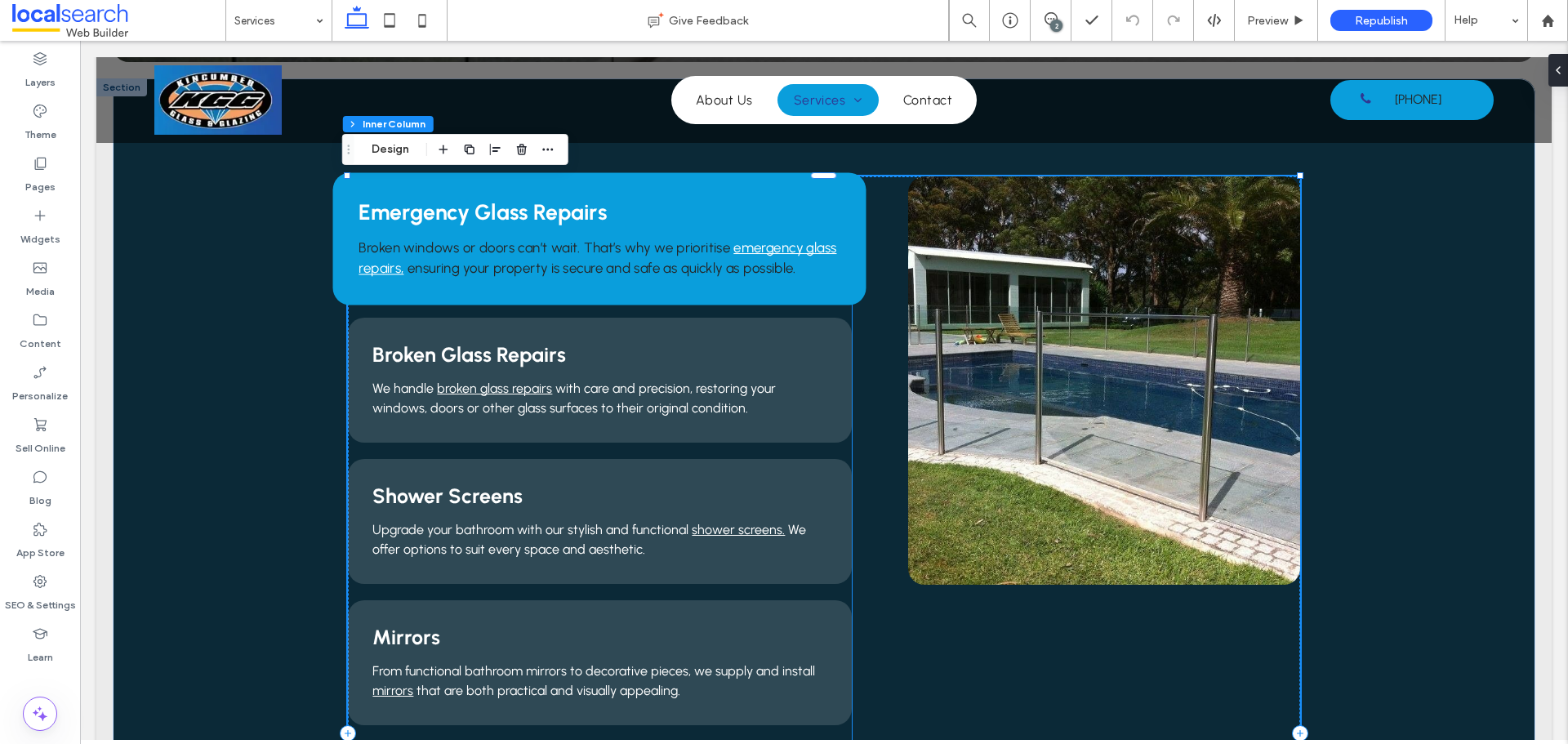 click on "Broken windows or doors can’t wait. That’s why we prioritise" at bounding box center [545, 247] 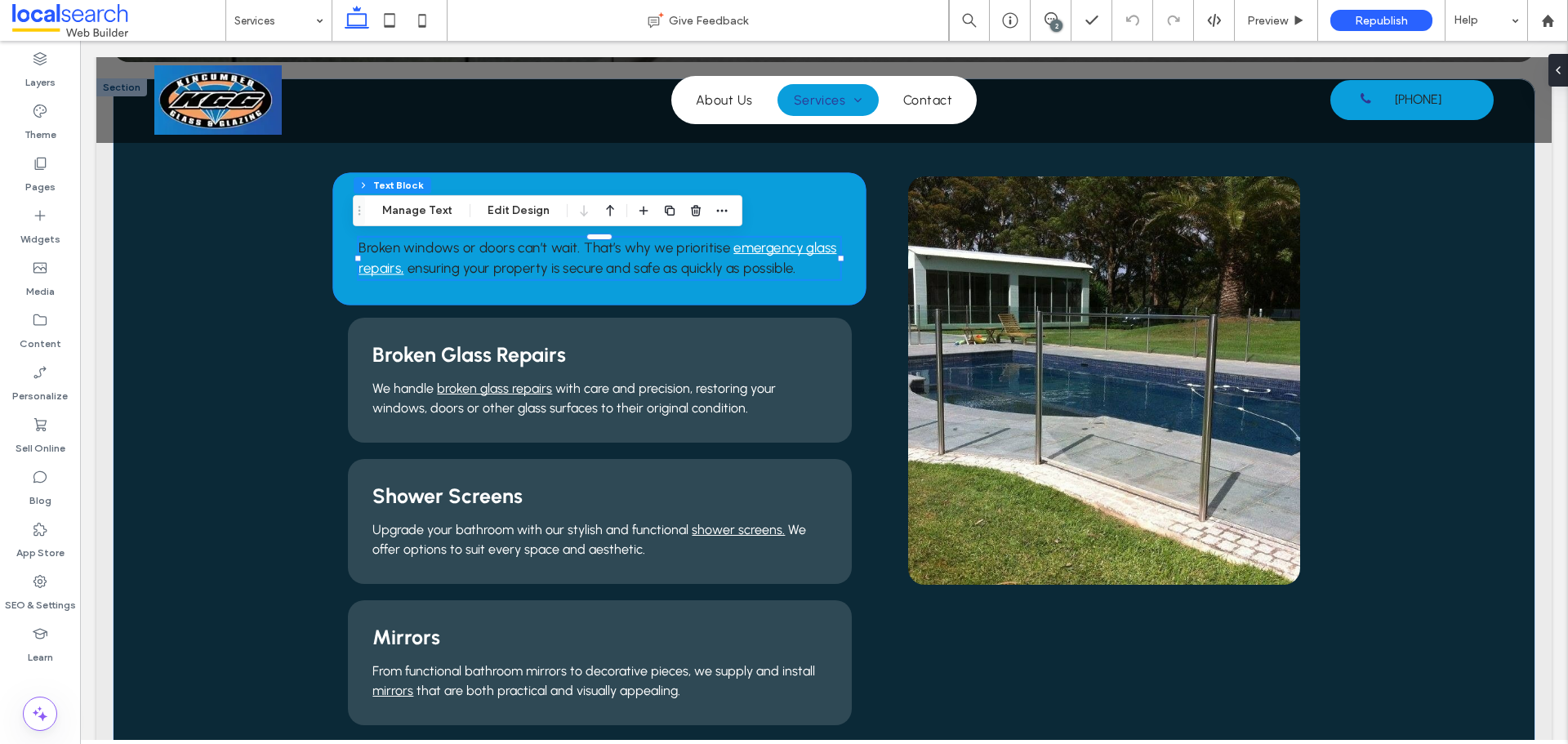 click on "Emergency Glass Repairs
Broken windows or doors can’t wait. That’s why we prioritise
emergency glass repairs,   ensuring your property is secure and safe as quickly as possible." at bounding box center (599, 238) 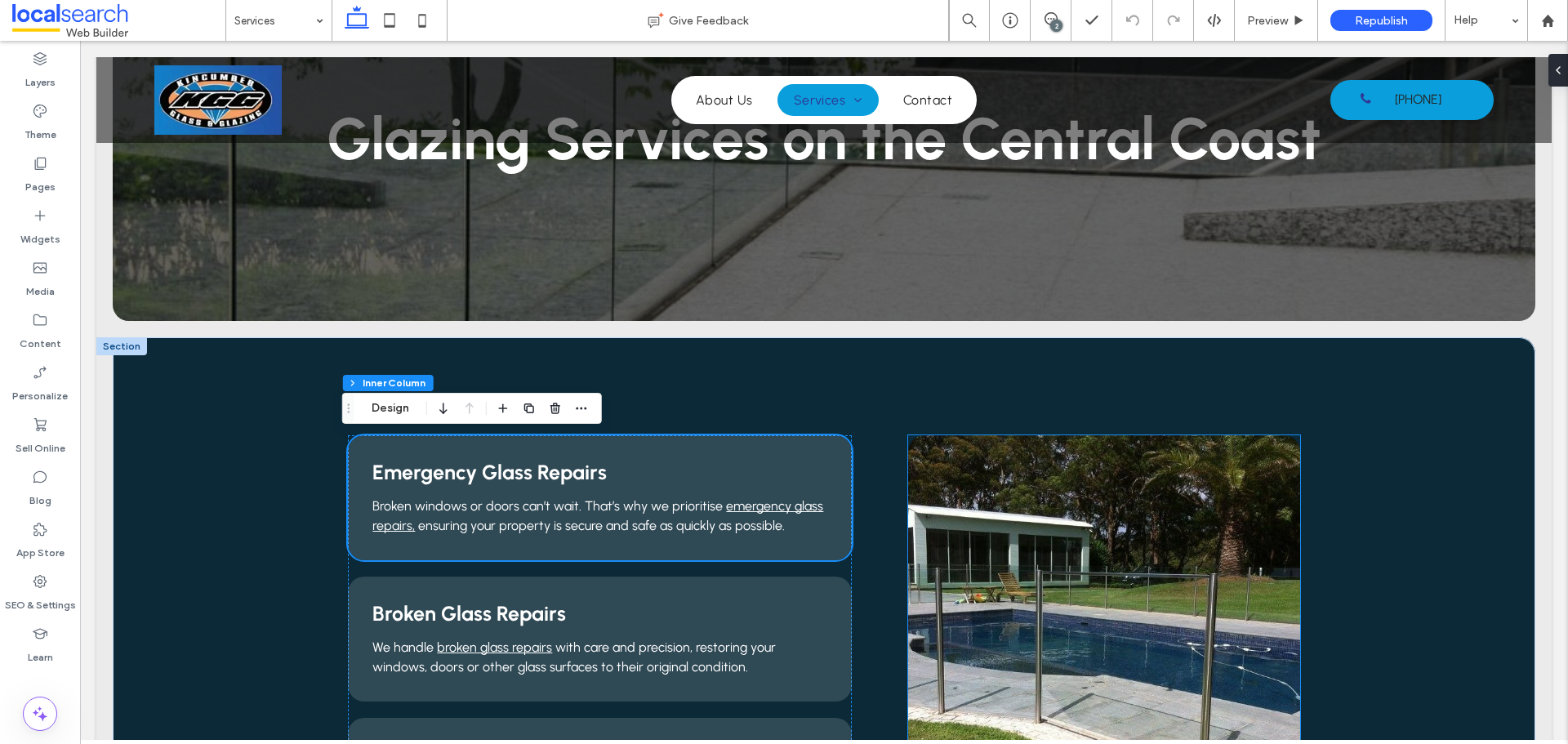 scroll, scrollTop: 0, scrollLeft: 0, axis: both 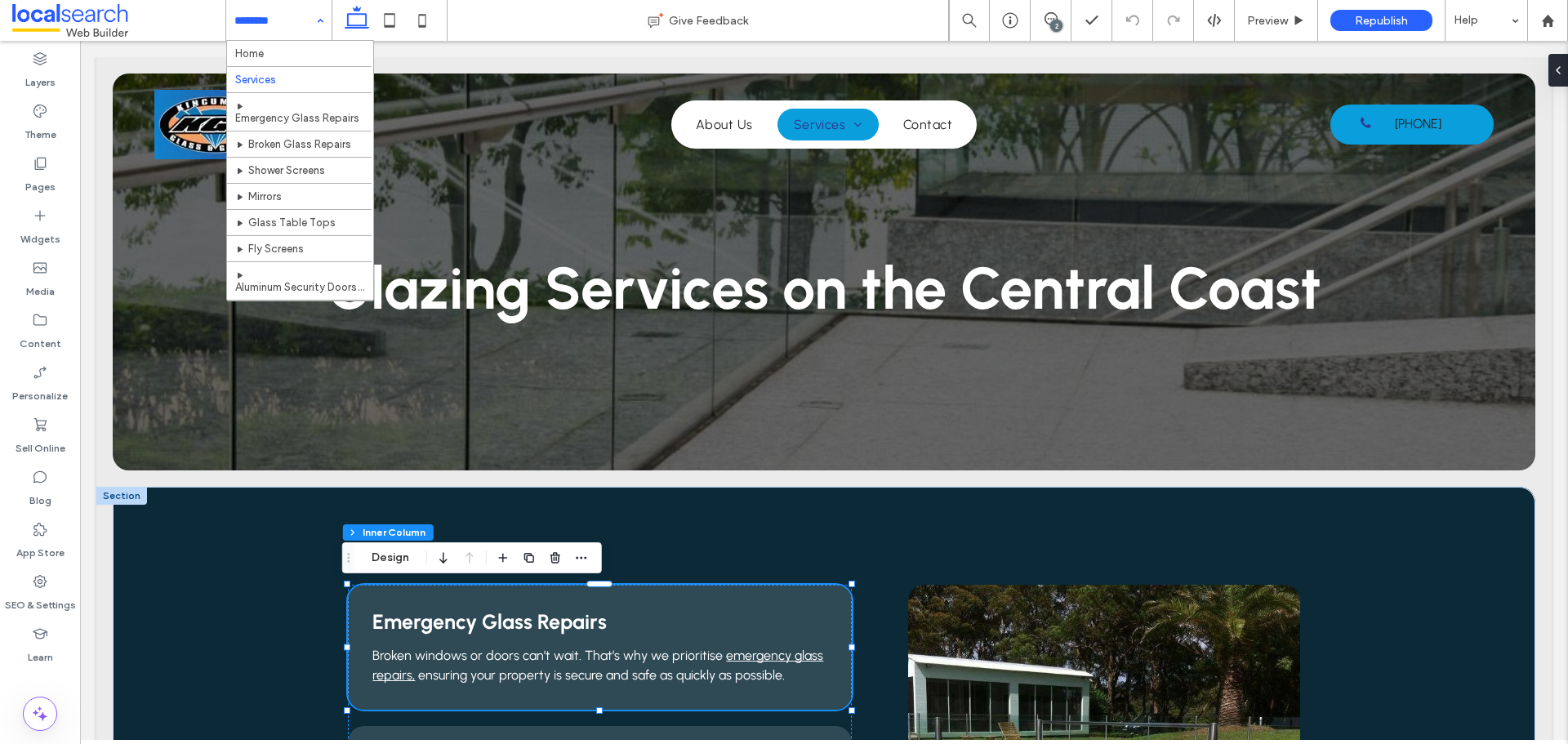 click at bounding box center [274, 20] 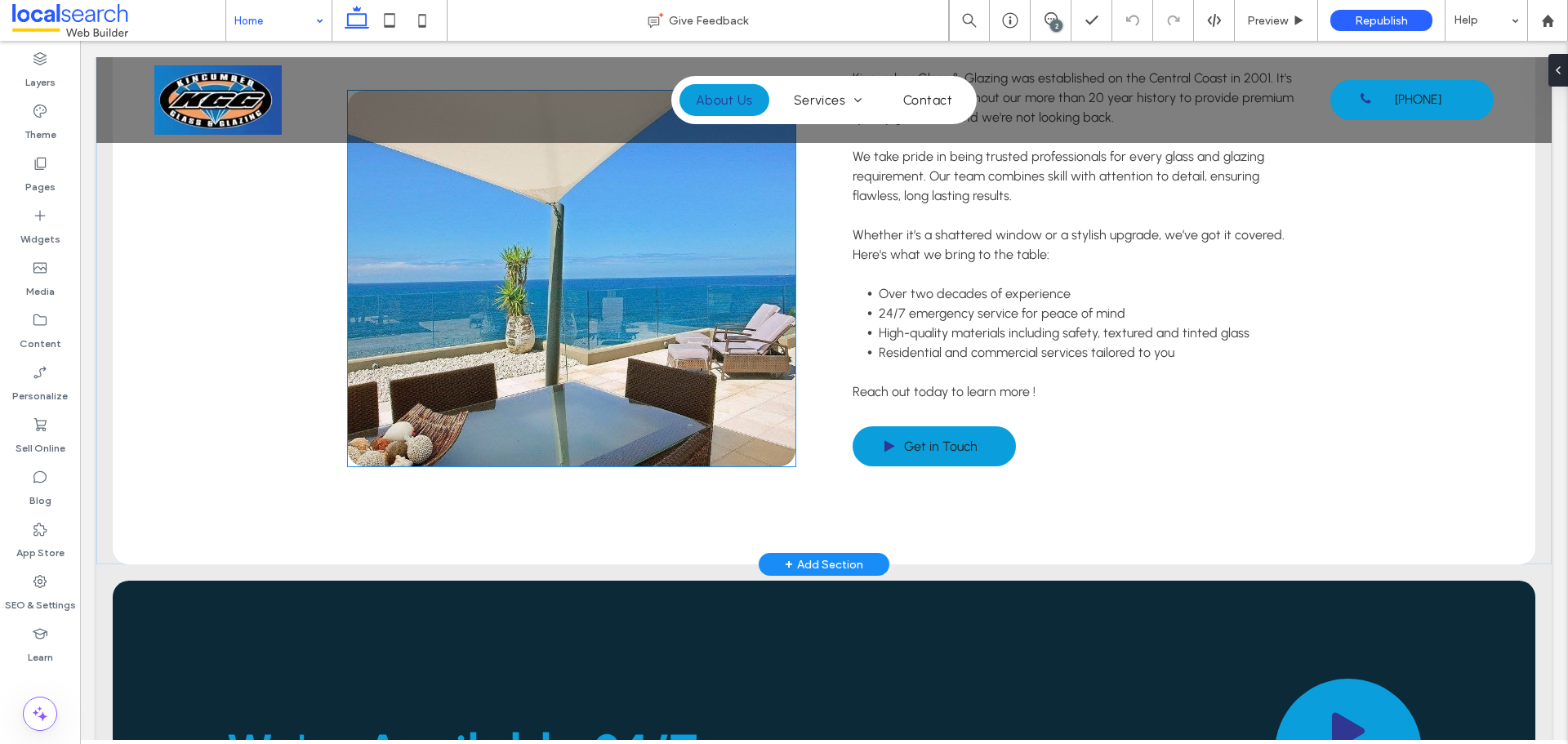 scroll, scrollTop: 3512, scrollLeft: 0, axis: vertical 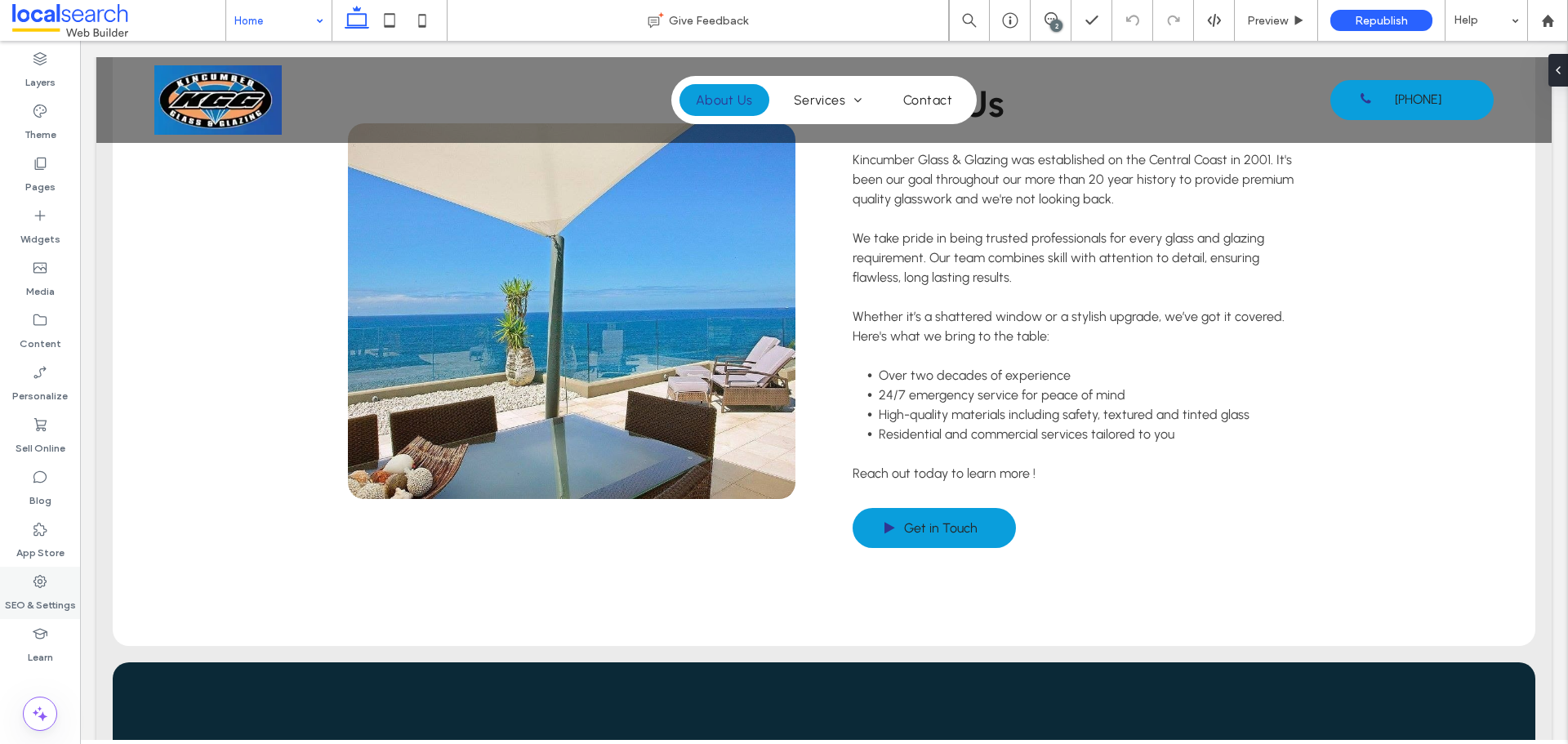 click on "SEO & Settings" at bounding box center (40, 601) 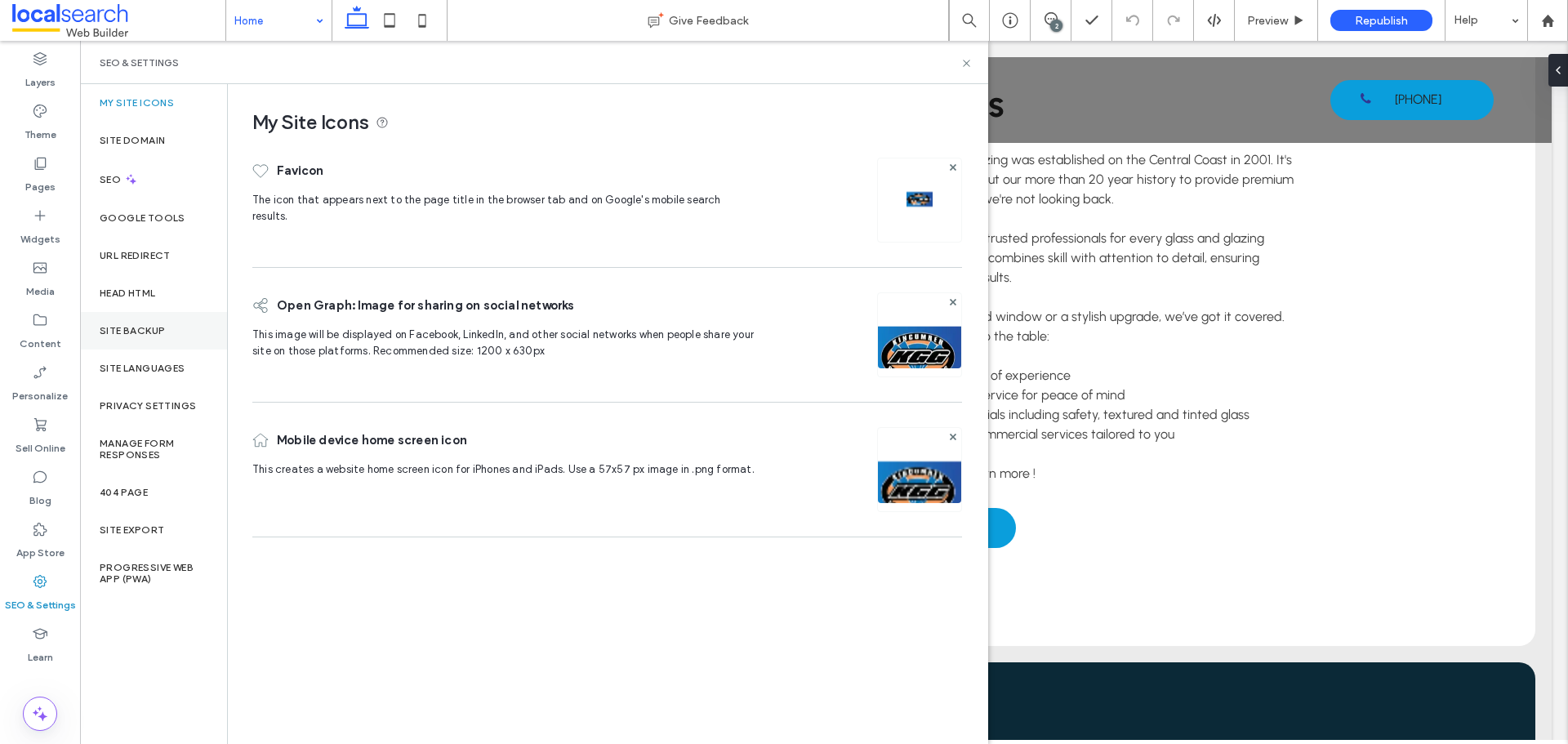 click on "Site Backup" at bounding box center [154, 331] 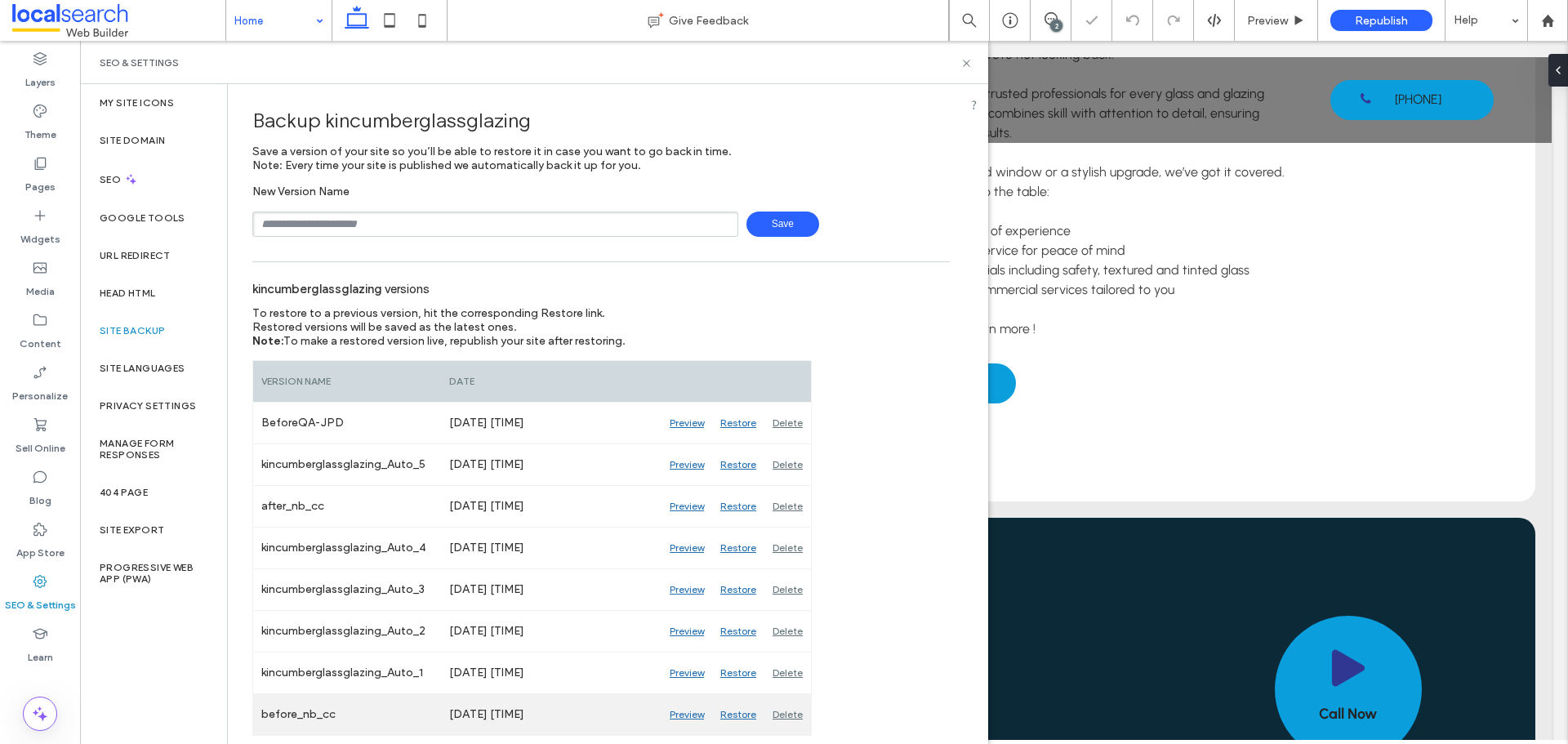 scroll, scrollTop: 3920, scrollLeft: 0, axis: vertical 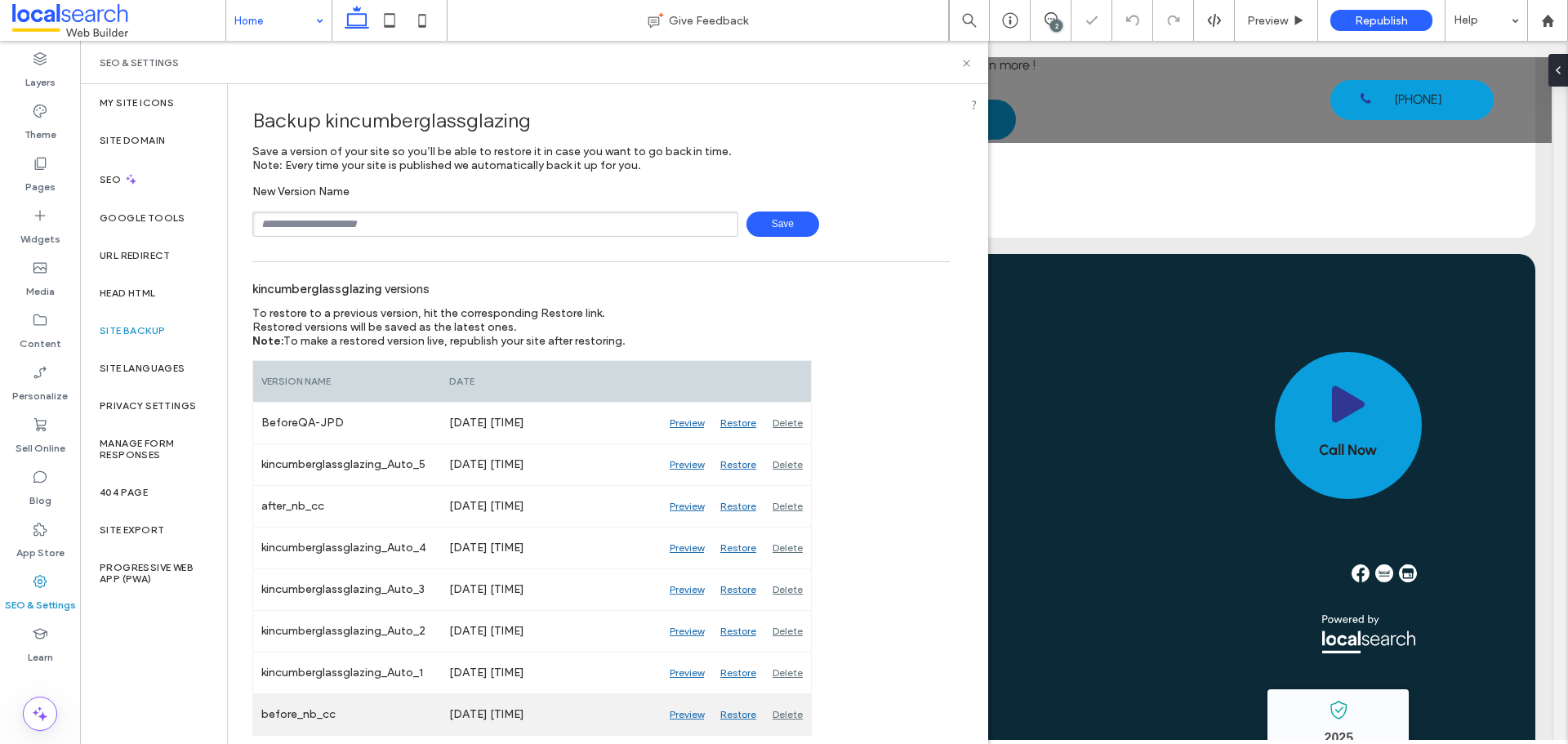 click on "Preview" at bounding box center [687, 715] 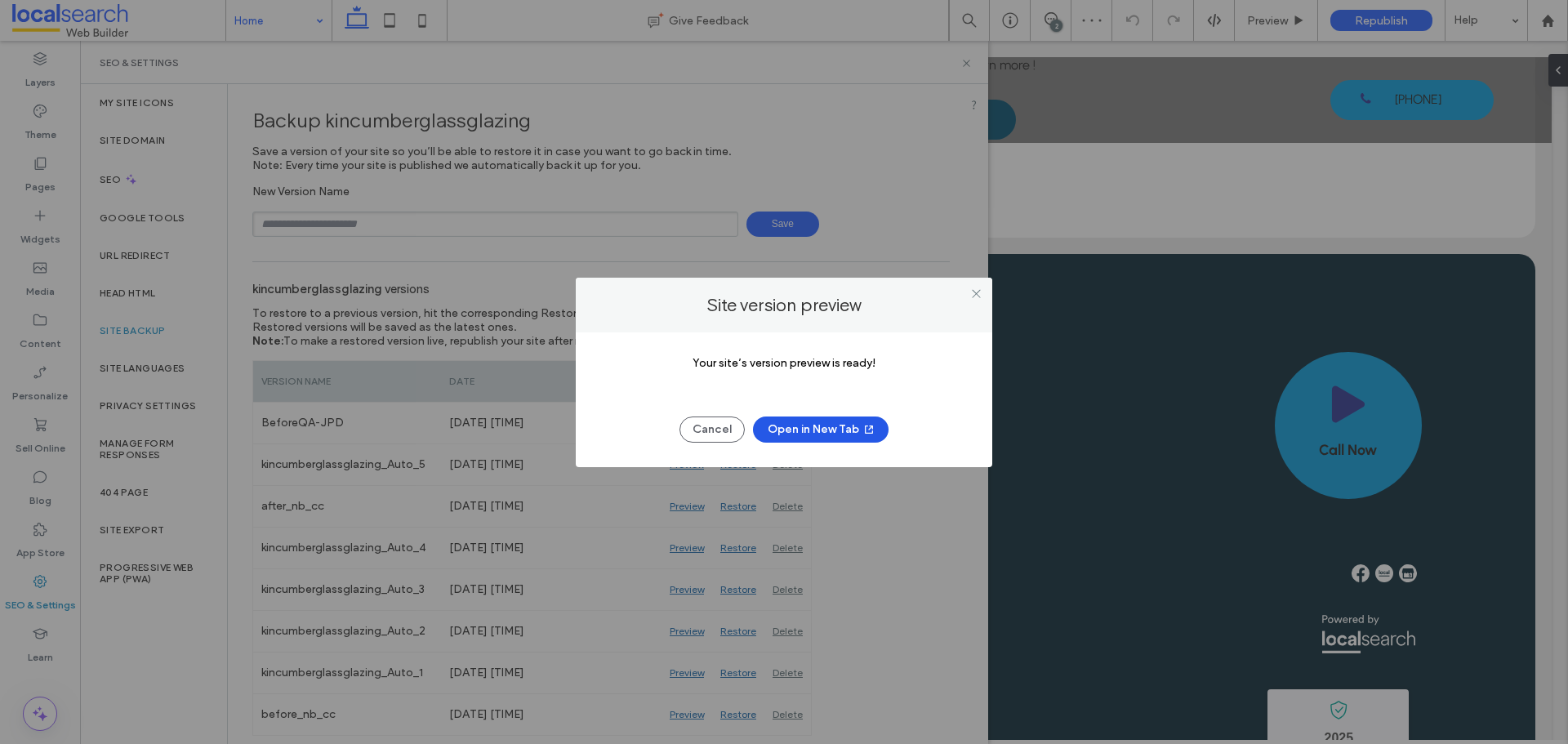 click on "Open in New Tab" at bounding box center (821, 430) 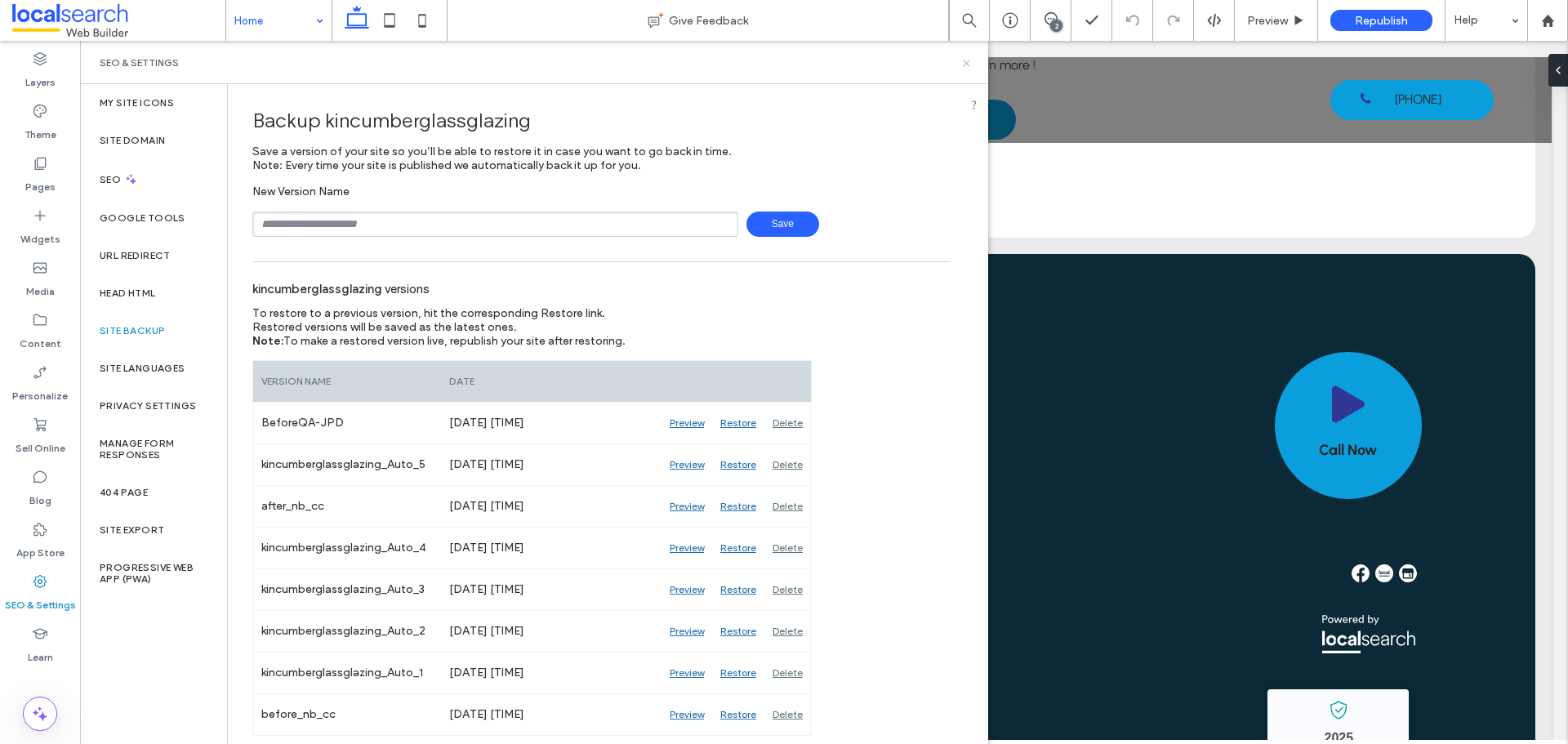 drag, startPoint x: 970, startPoint y: 63, endPoint x: 870, endPoint y: 461, distance: 410.37056 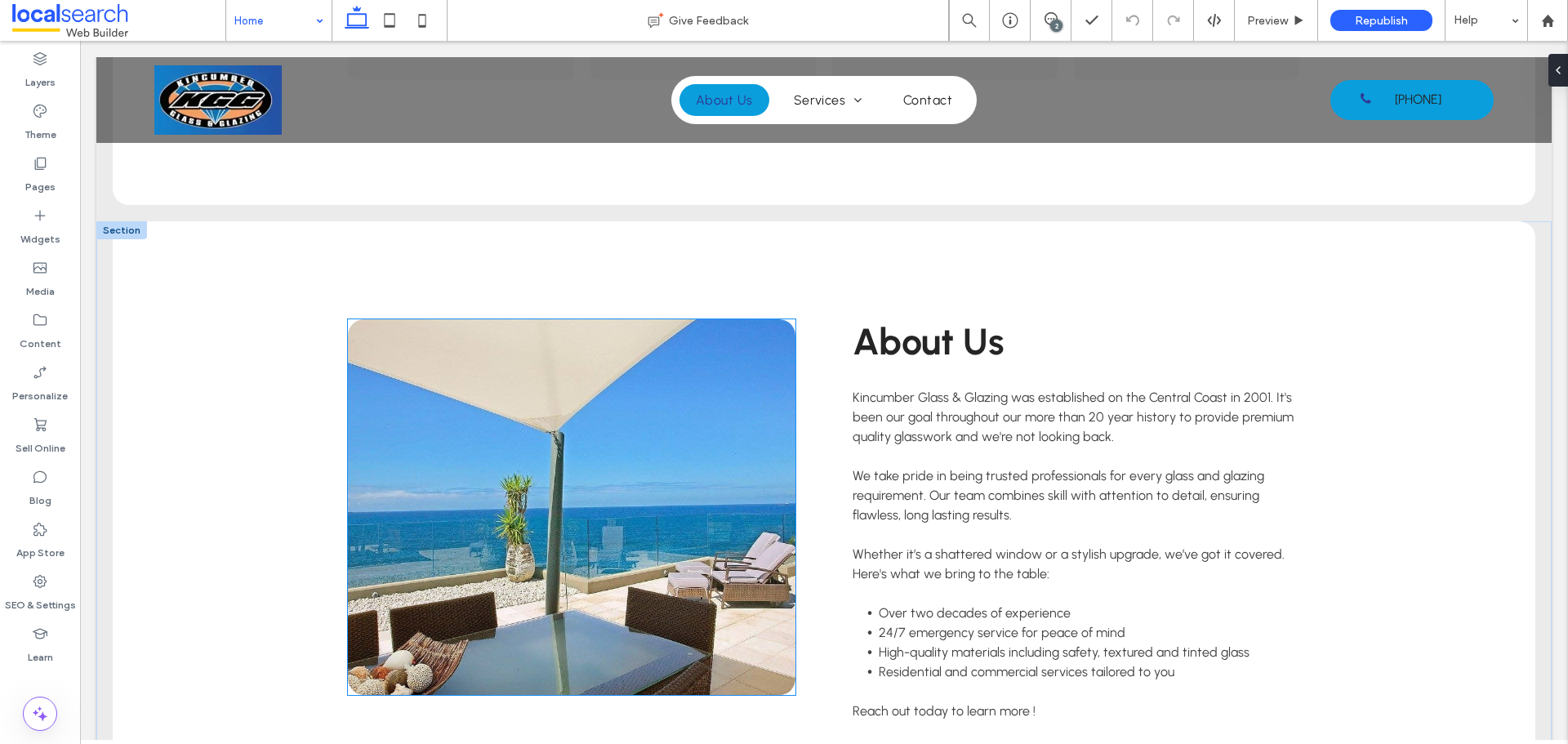 scroll, scrollTop: 3185, scrollLeft: 0, axis: vertical 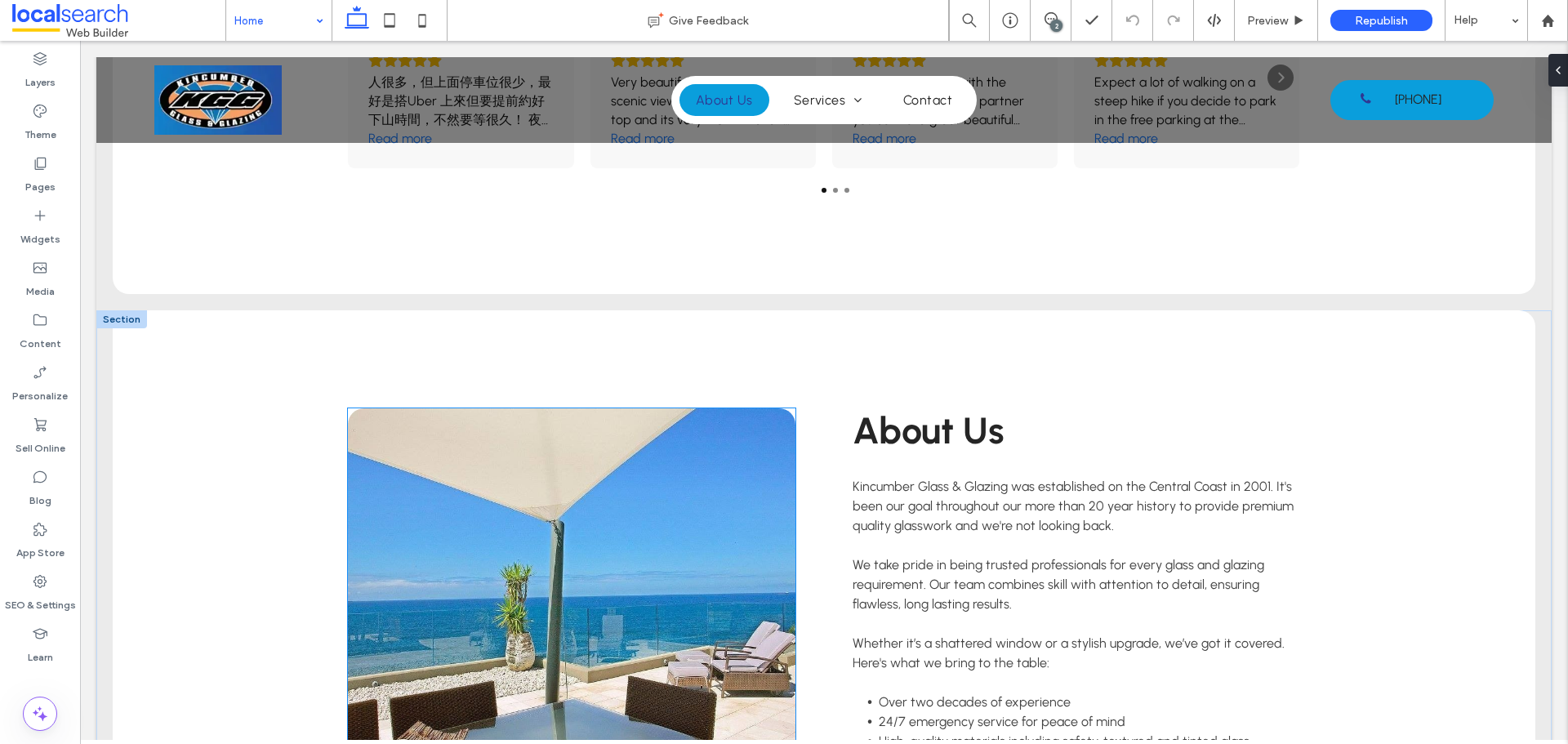 click at bounding box center (572, 596) 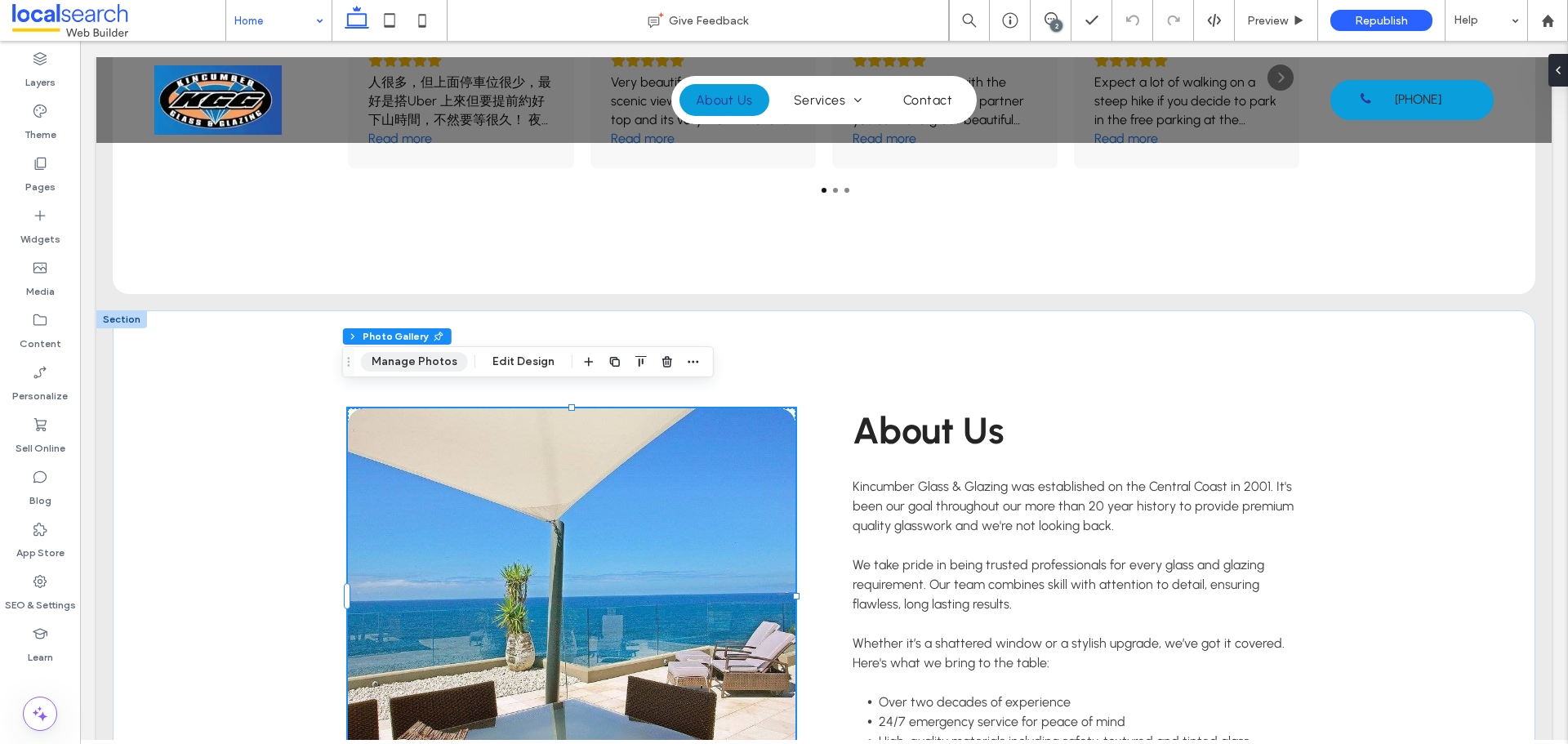 click on "Manage Photos" at bounding box center (414, 362) 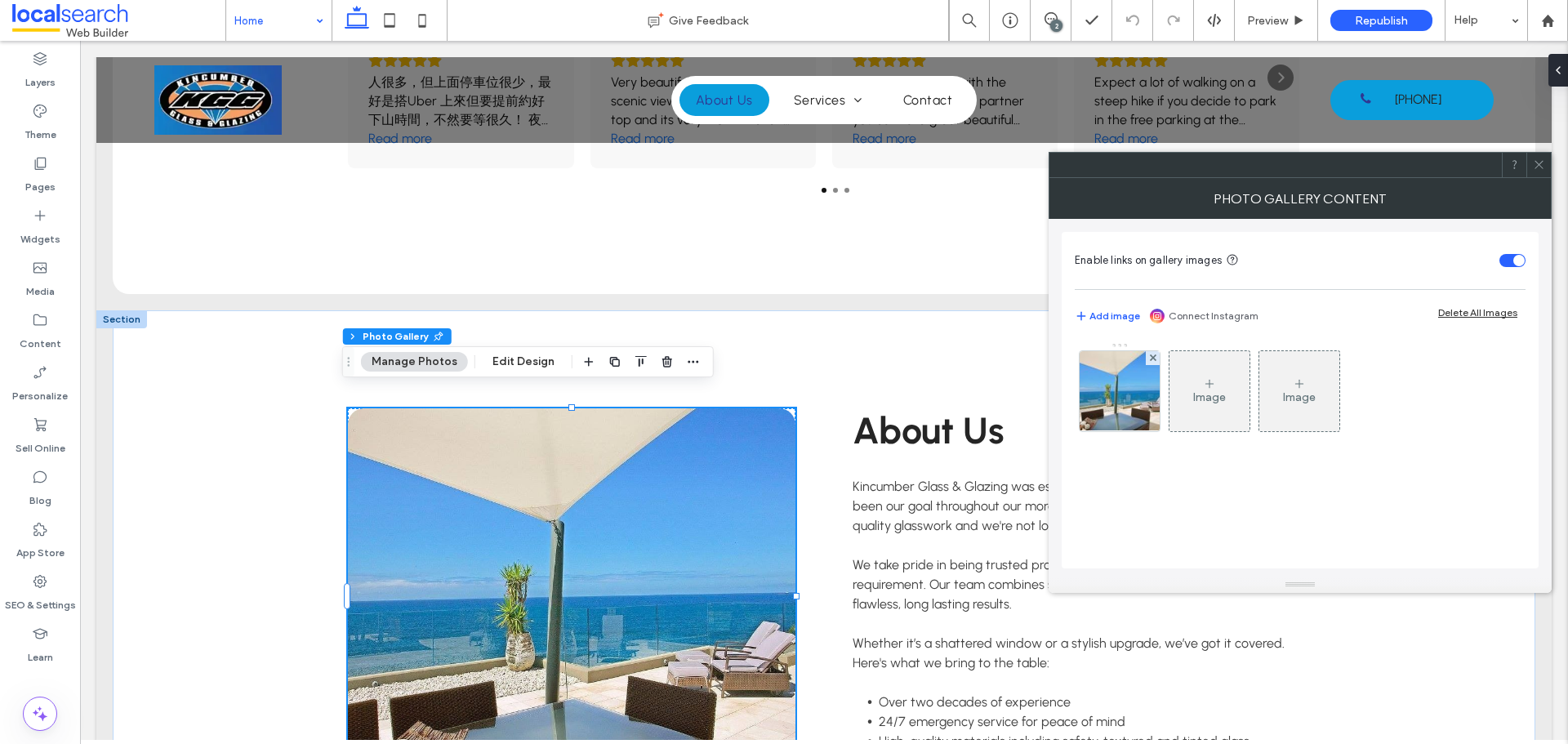 click 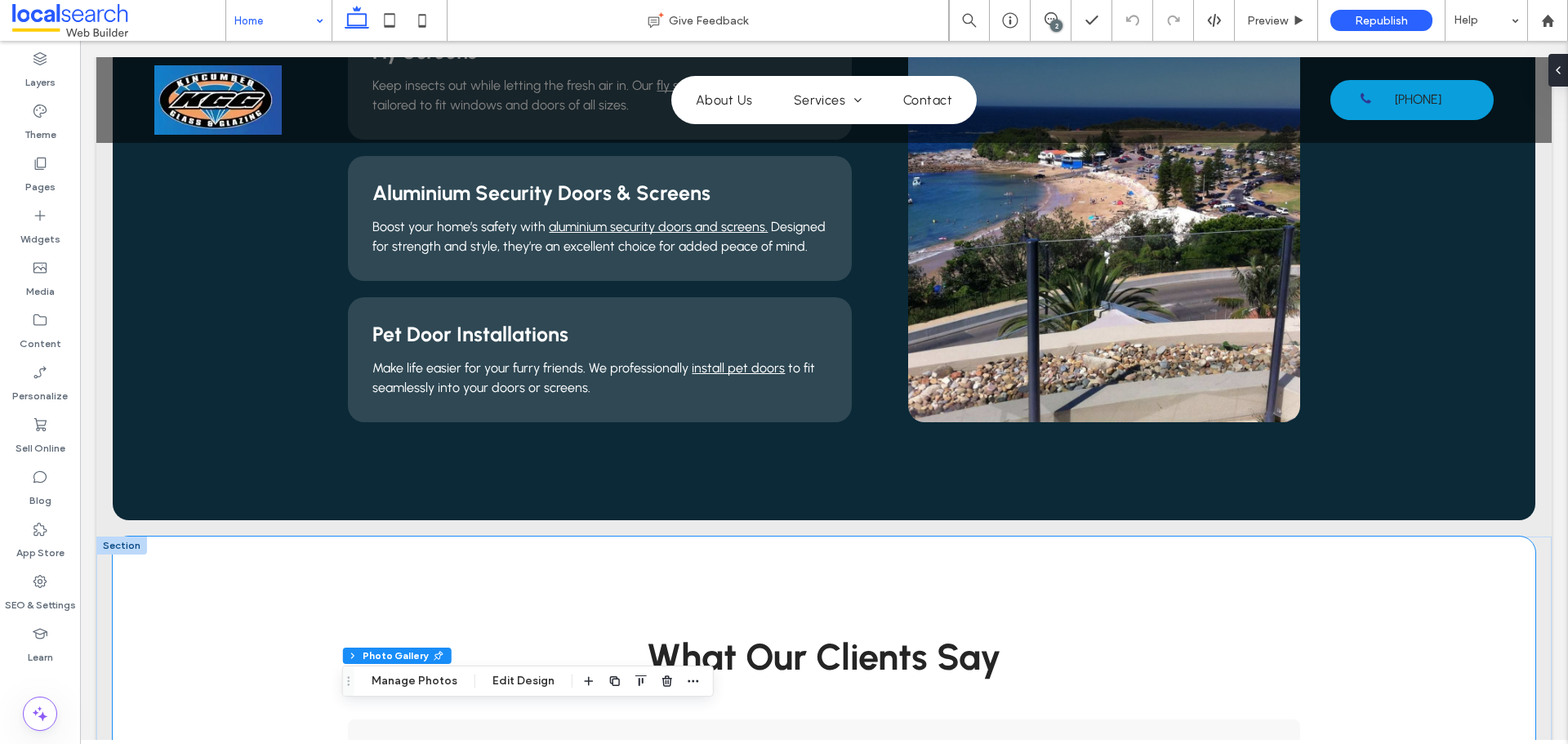 scroll, scrollTop: 2123, scrollLeft: 0, axis: vertical 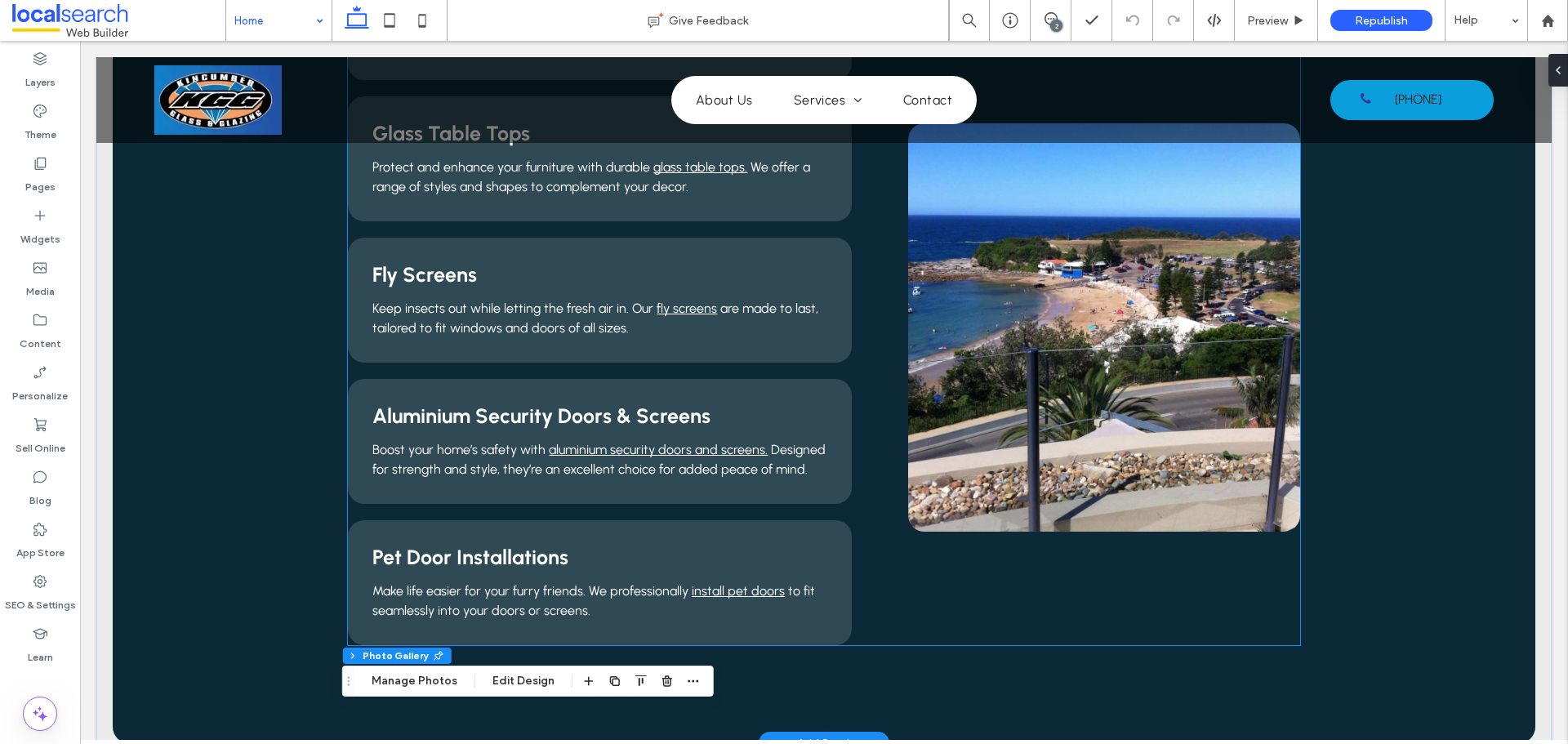 click at bounding box center (1103, 327) 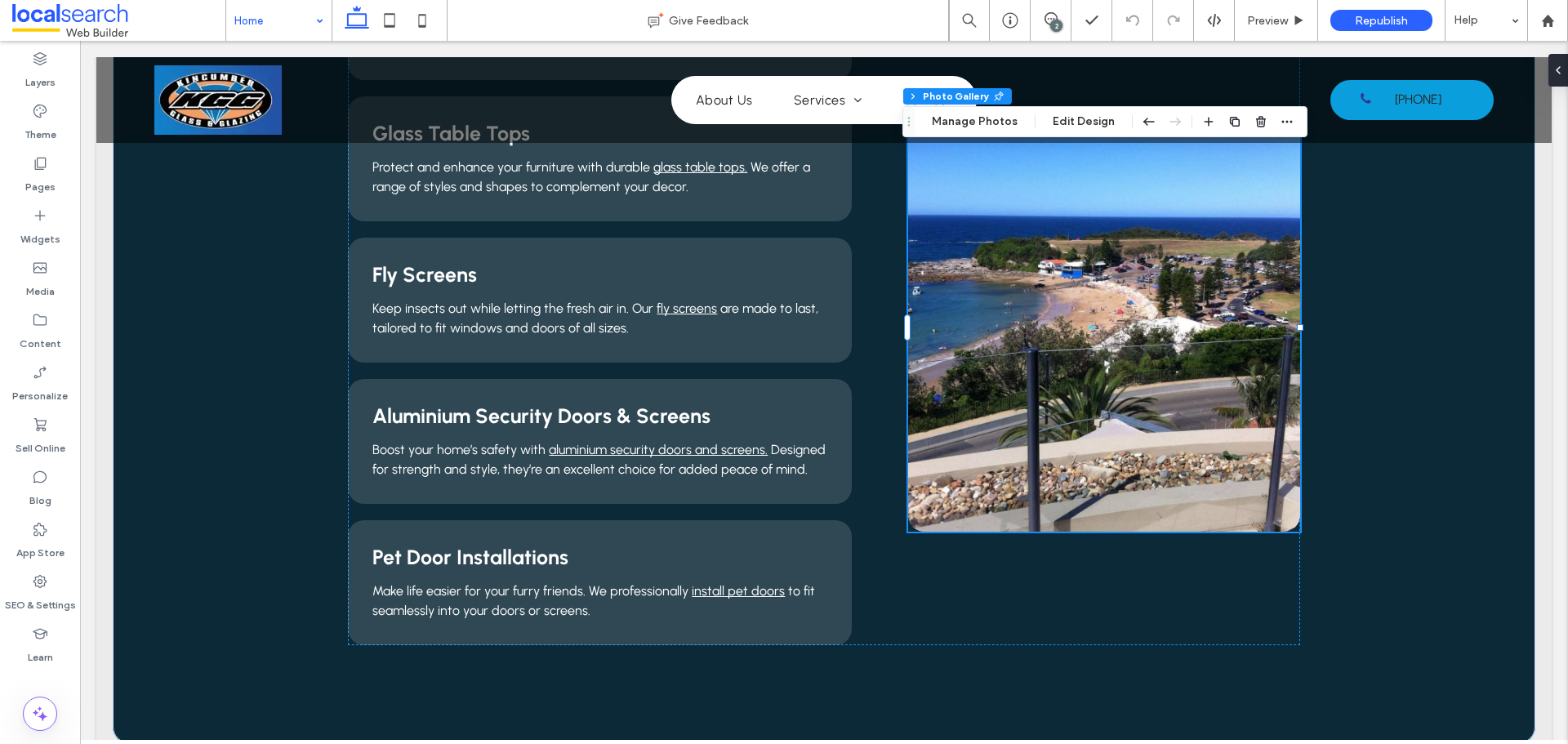 click on "Section Column Inner Column Photo Gallery Manage Photos Edit Design" at bounding box center [1105, 122] 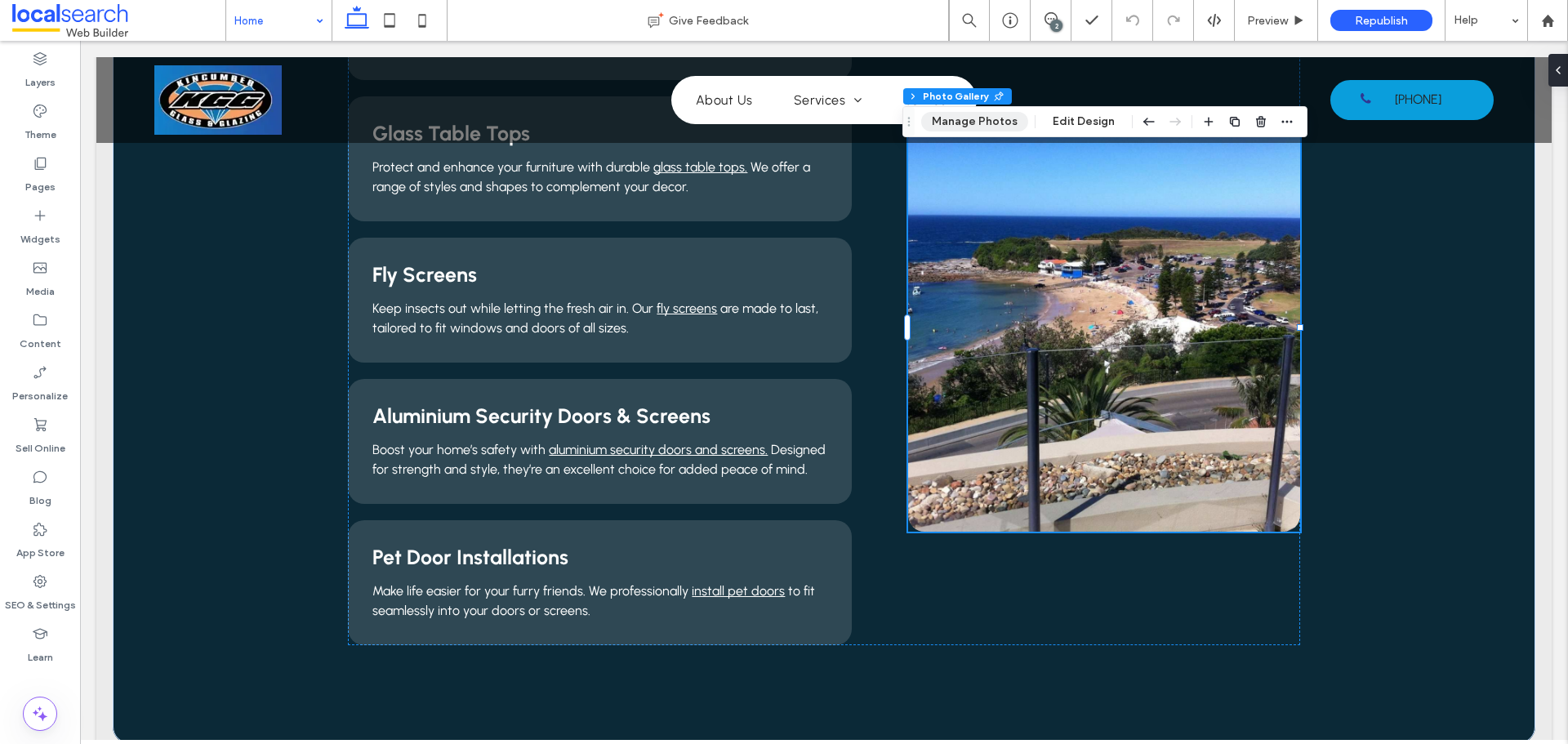drag, startPoint x: 957, startPoint y: 123, endPoint x: 963, endPoint y: 100, distance: 23.769729 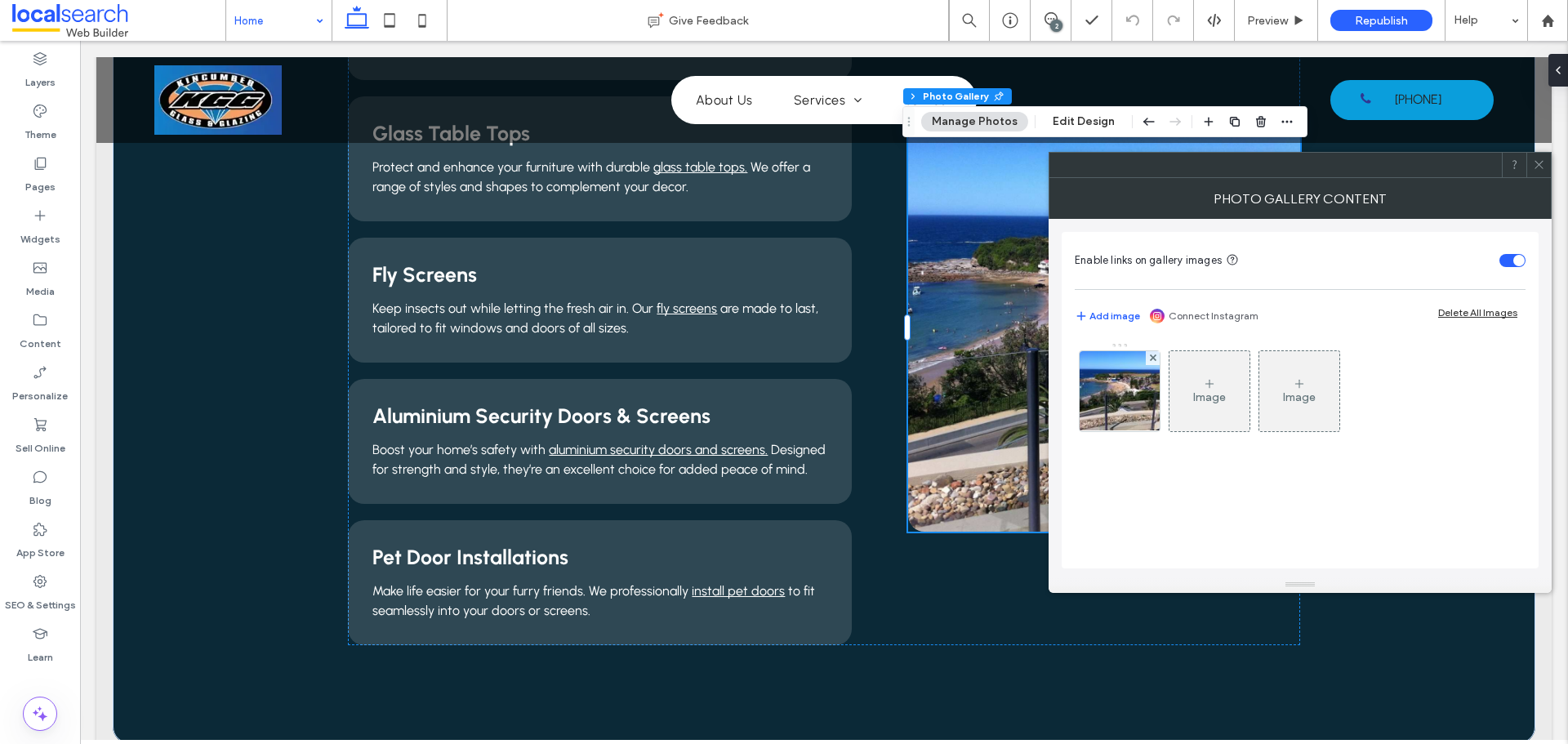 click 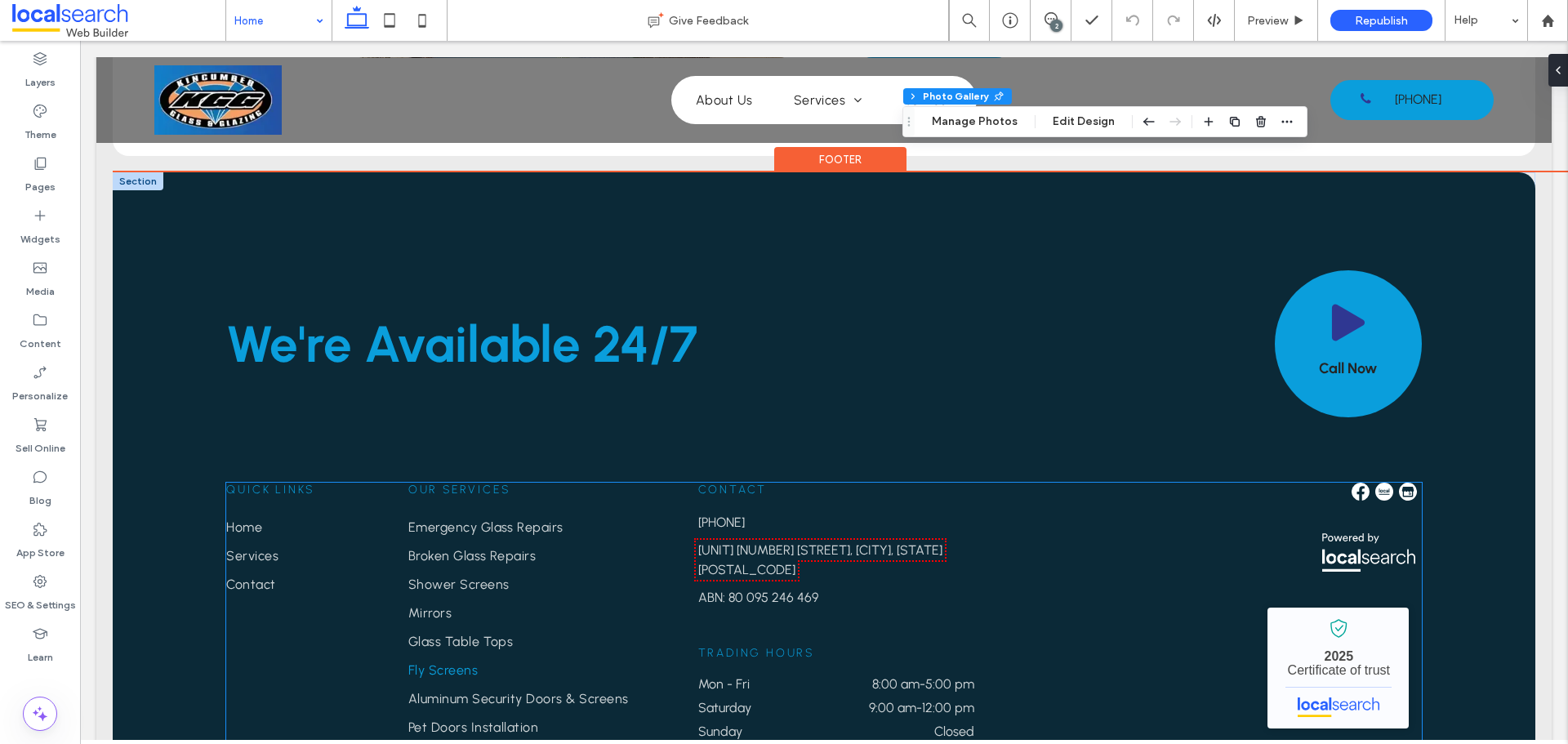 scroll, scrollTop: 4108, scrollLeft: 0, axis: vertical 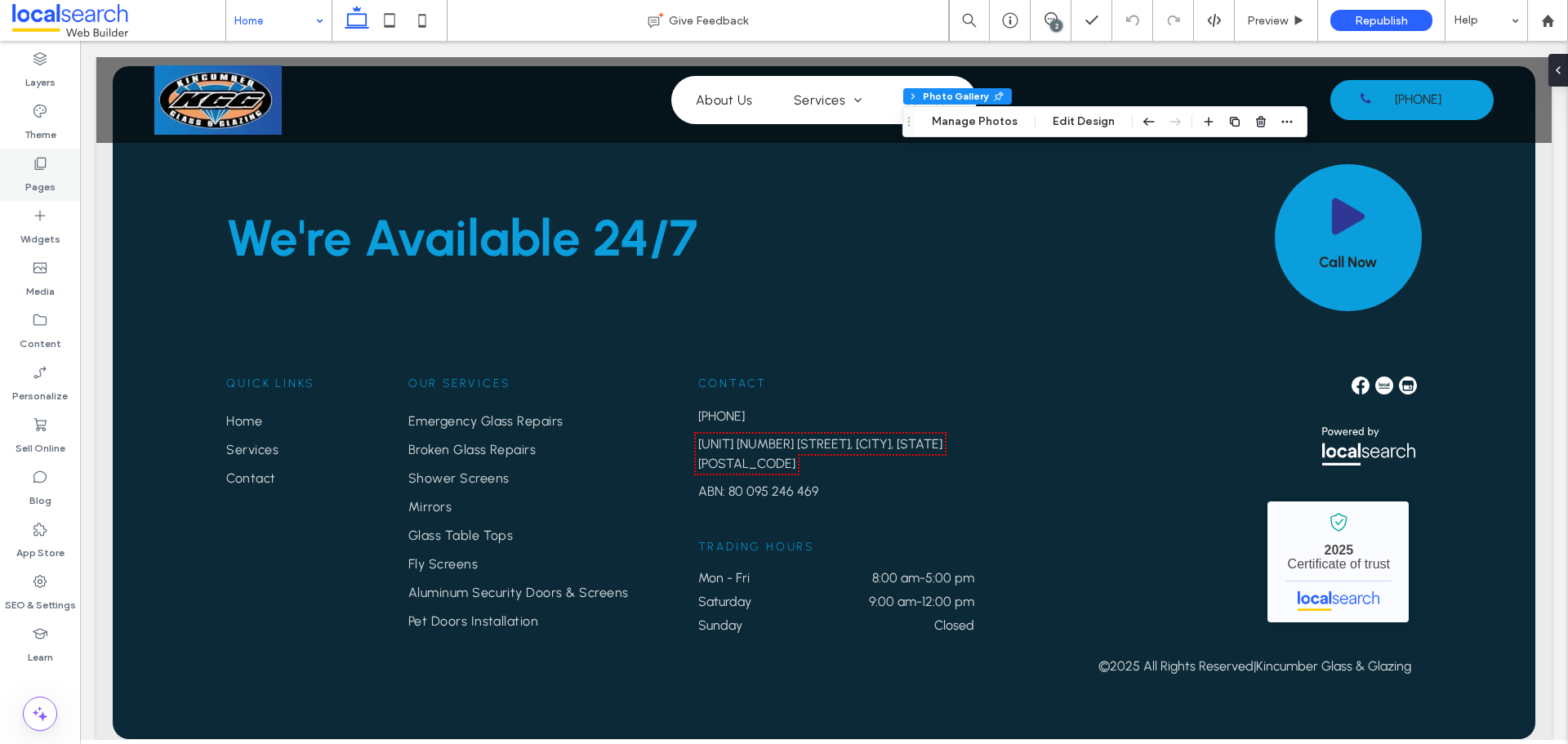click 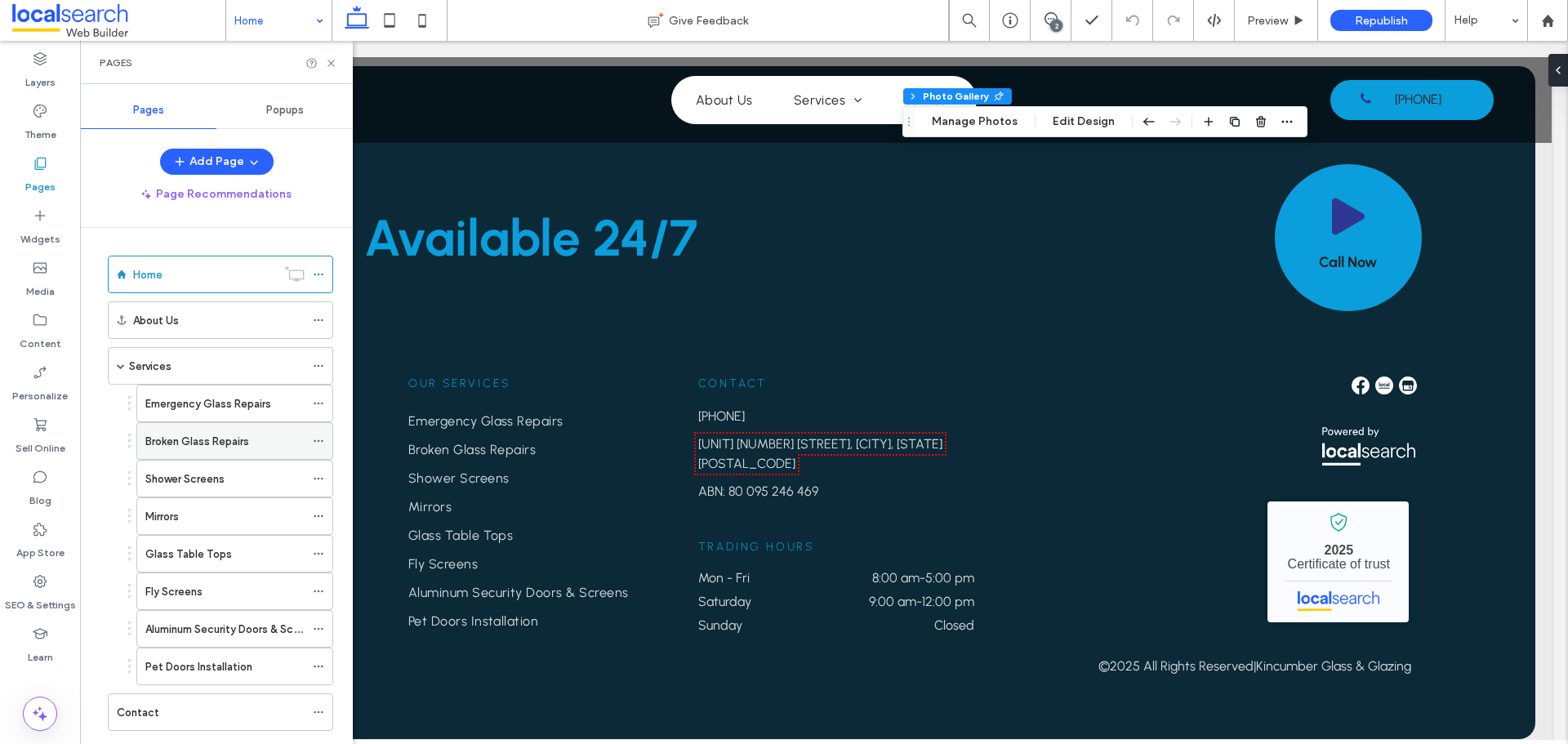 scroll, scrollTop: 36, scrollLeft: 0, axis: vertical 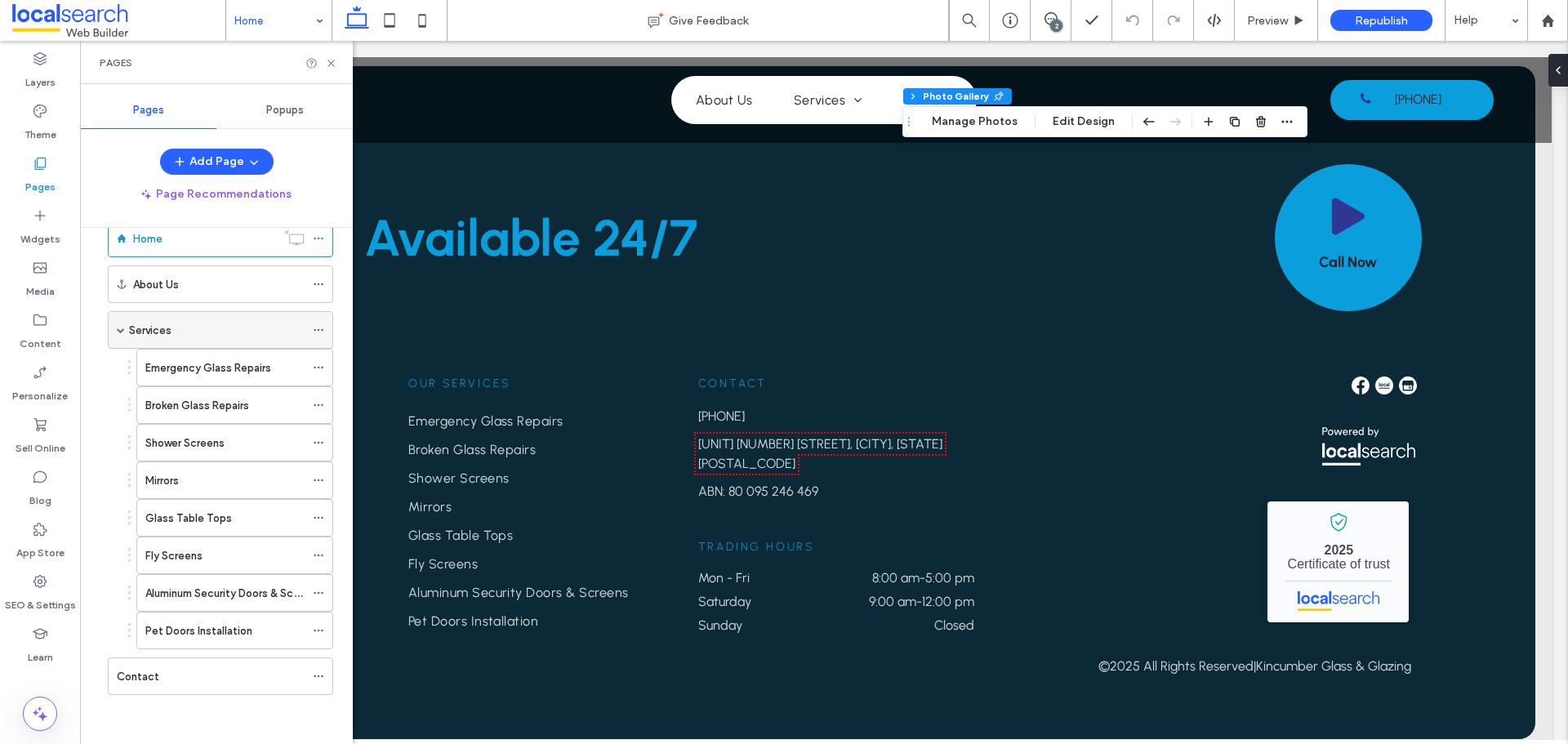 click on "Services" at bounding box center (216, 330) 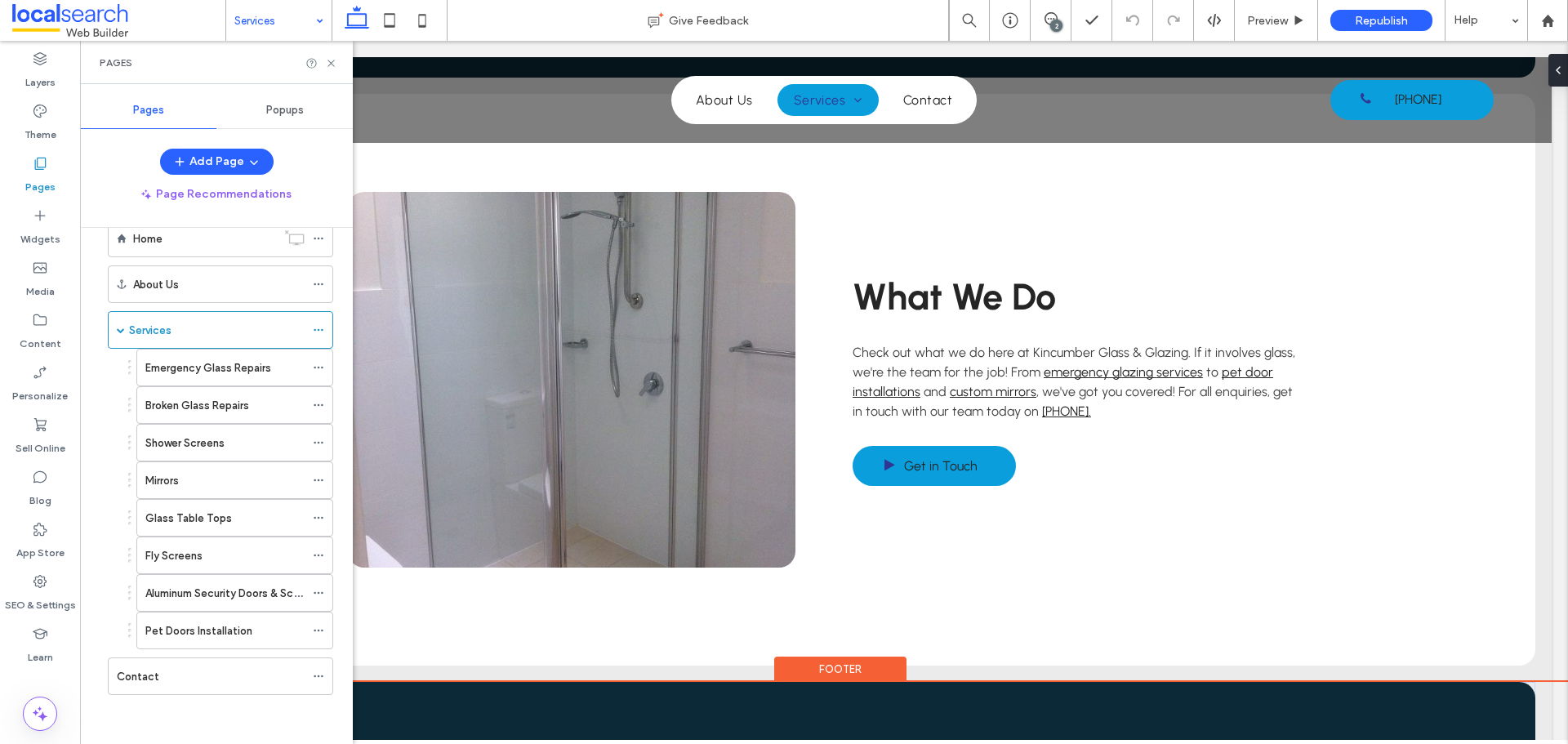 scroll, scrollTop: 1715, scrollLeft: 0, axis: vertical 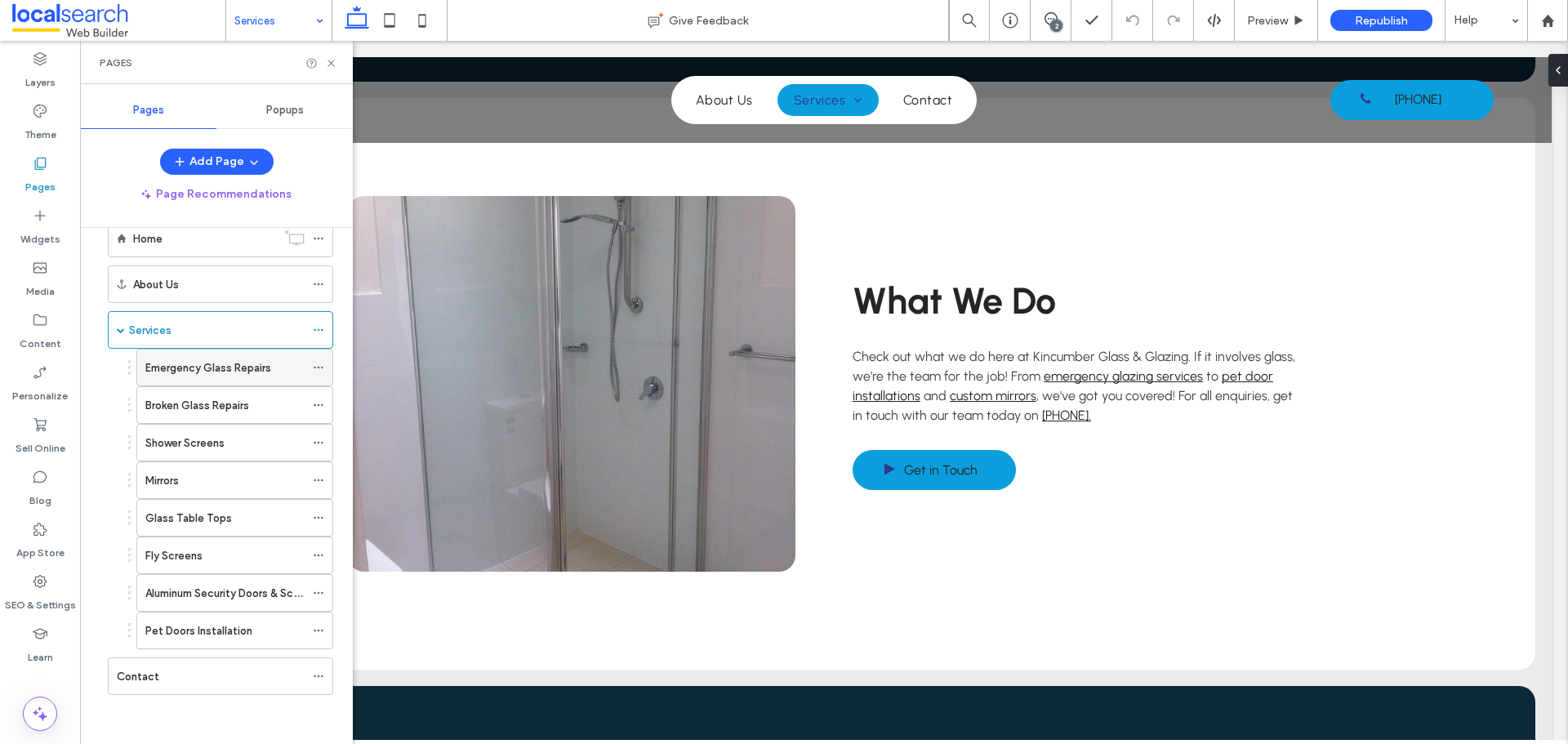 click on "Emergency Glass Repairs" at bounding box center (208, 368) 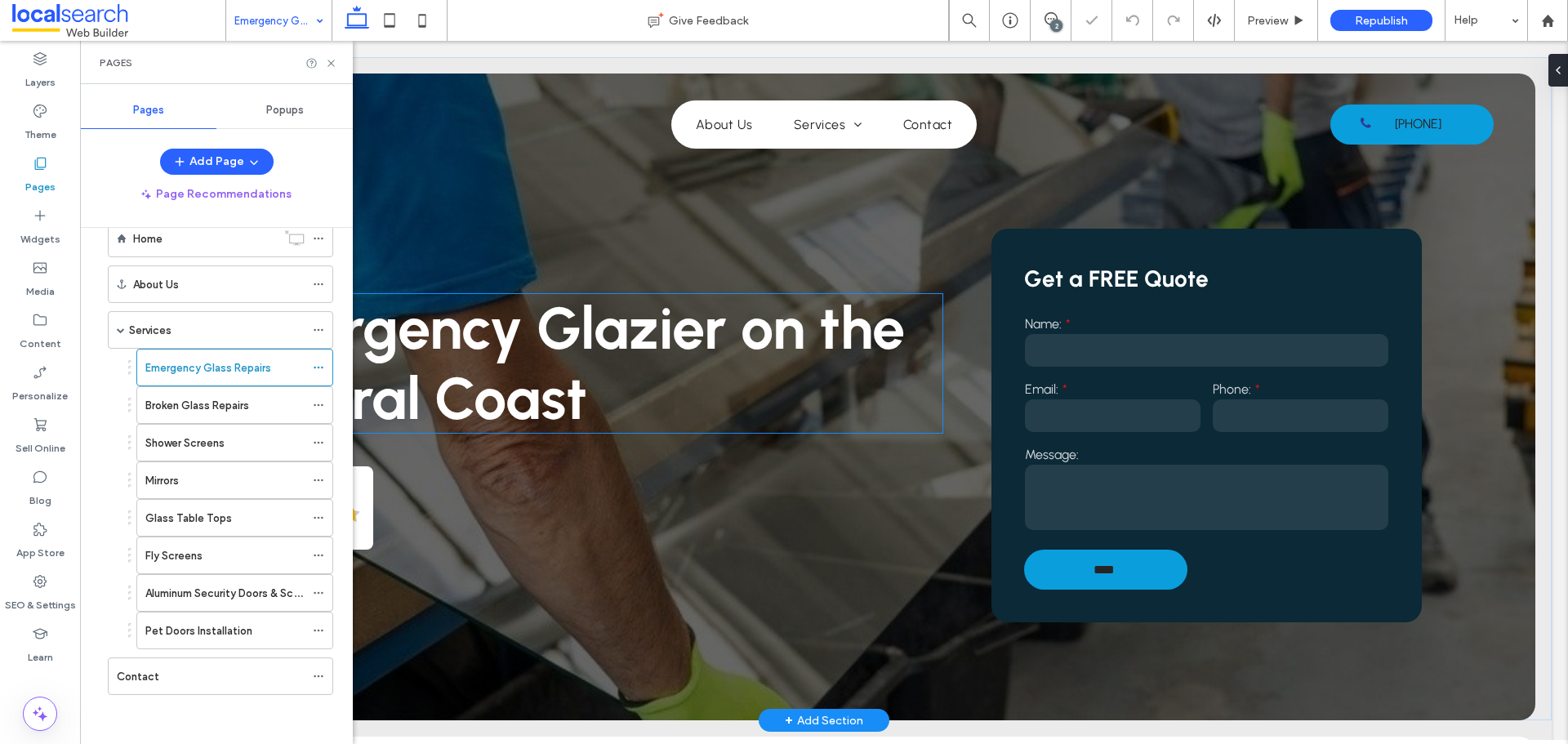 scroll, scrollTop: 0, scrollLeft: 0, axis: both 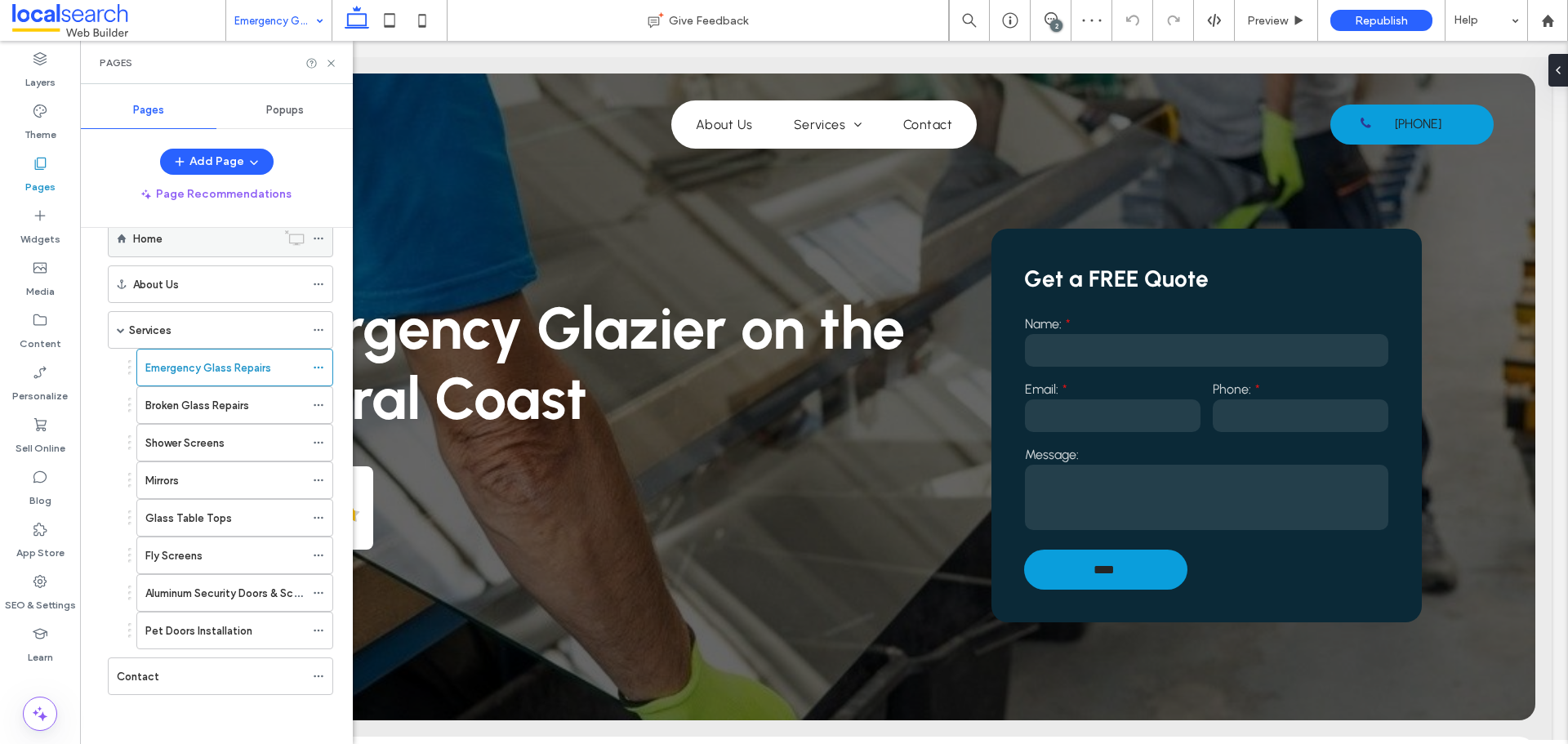 click on "Home" at bounding box center (204, 238) 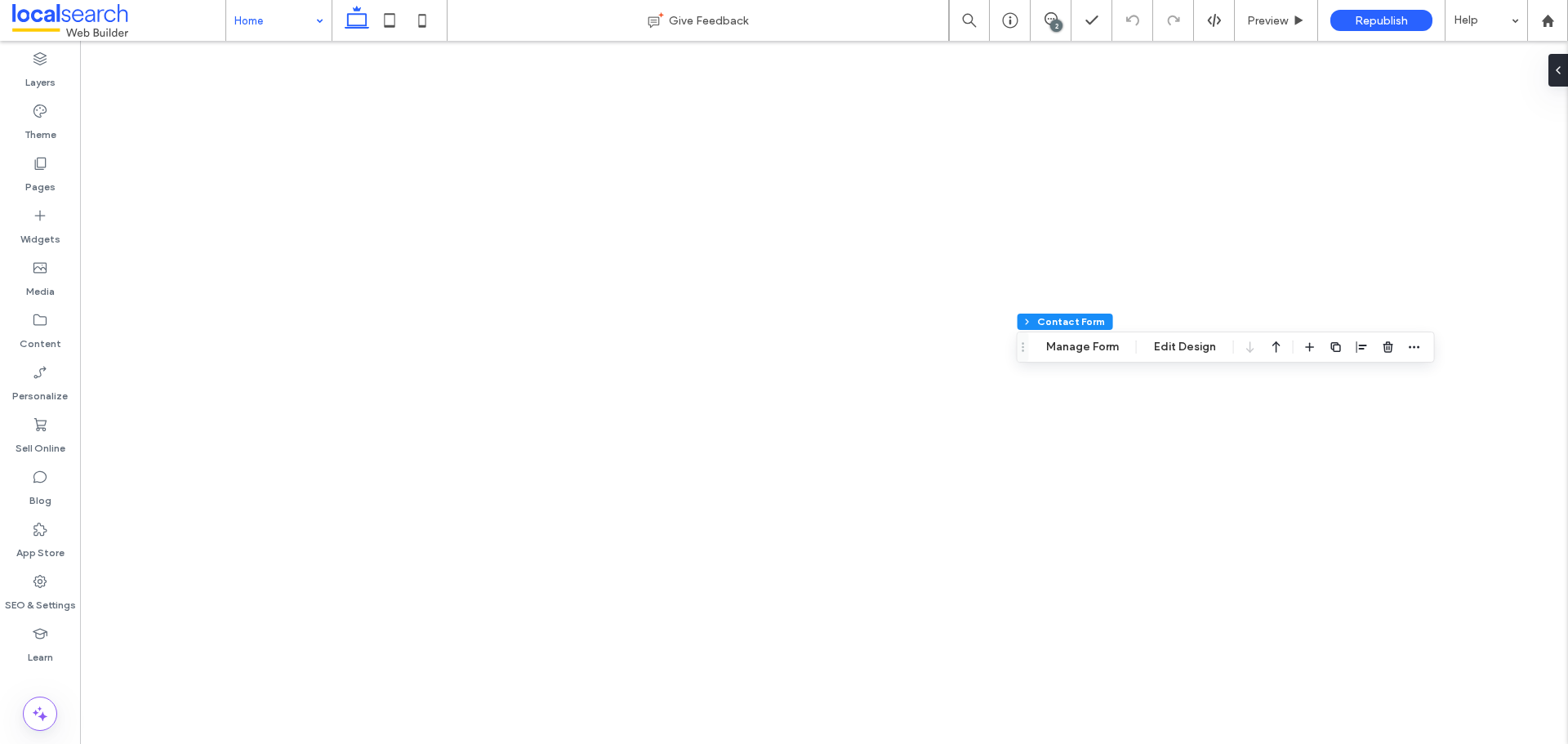 type on "**" 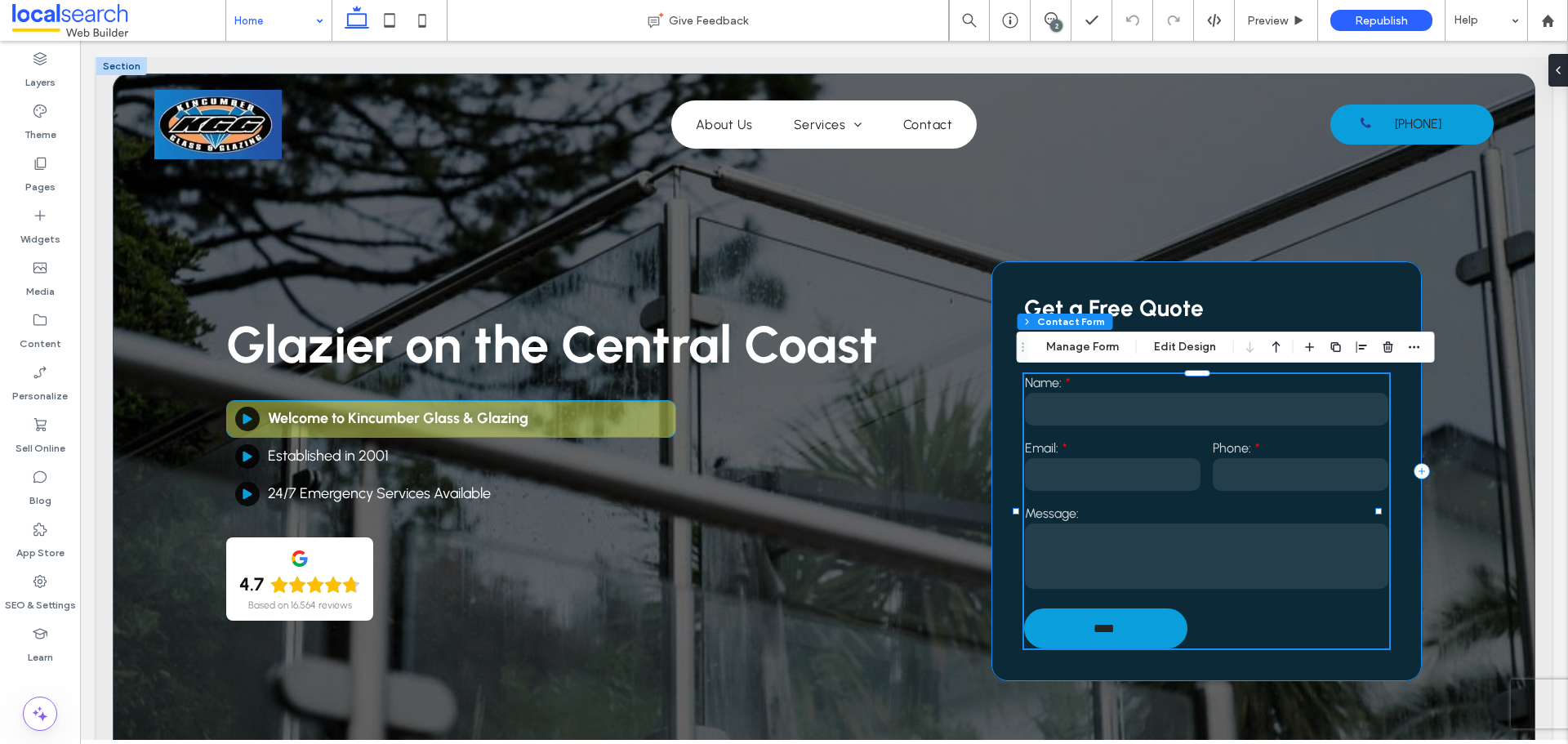 scroll, scrollTop: 0, scrollLeft: 0, axis: both 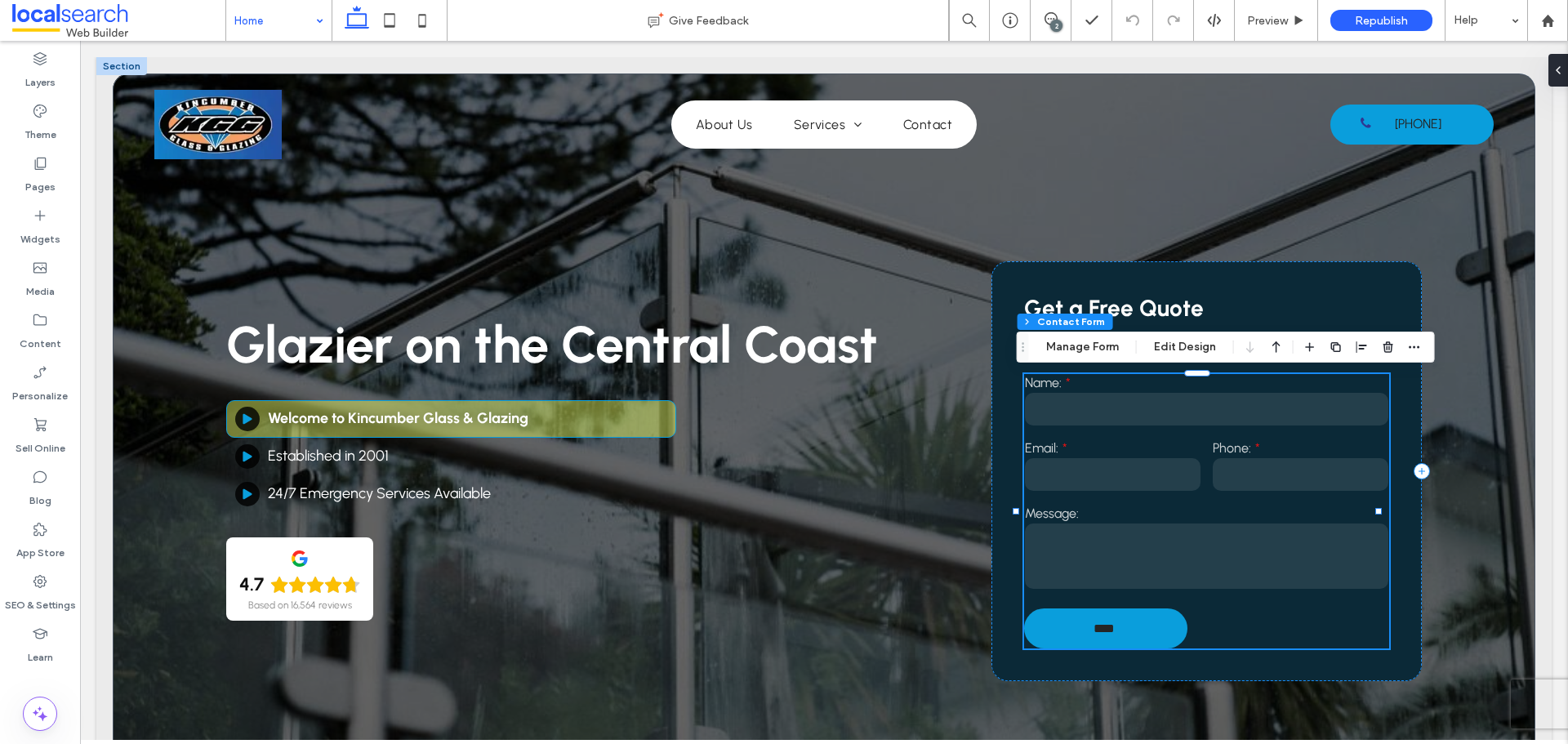drag, startPoint x: 1082, startPoint y: 352, endPoint x: 1089, endPoint y: 361, distance: 11.40175 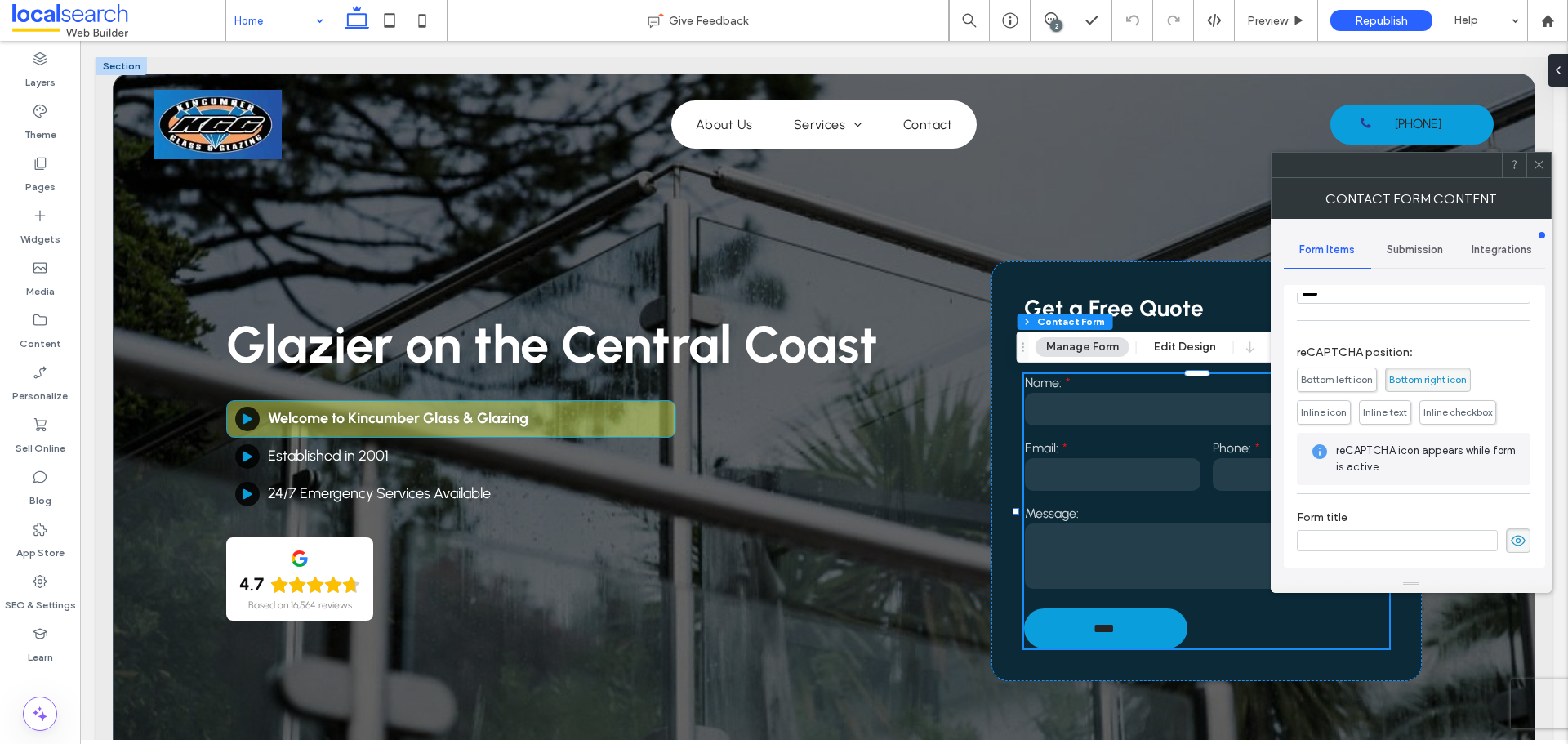 scroll, scrollTop: 331, scrollLeft: 0, axis: vertical 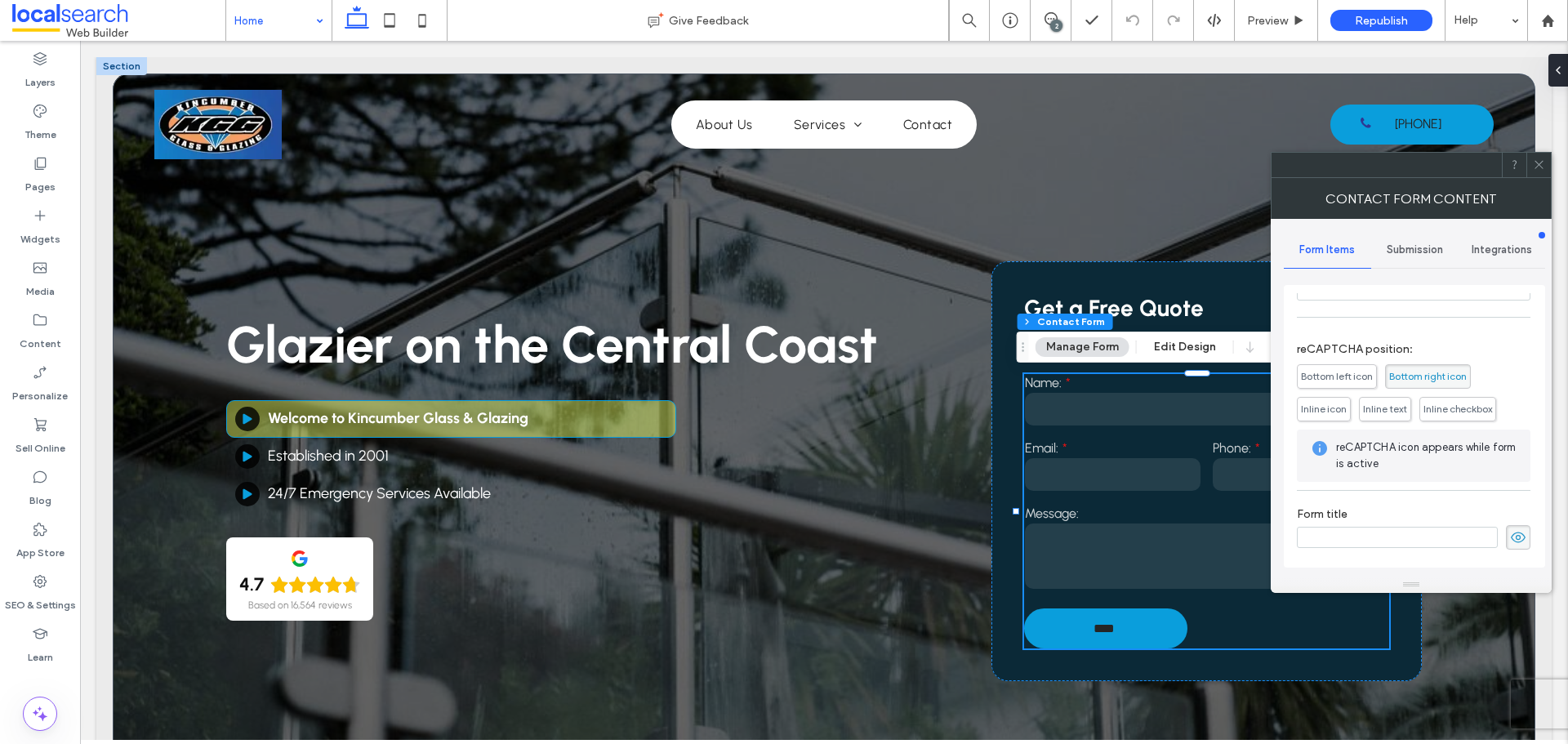 click on "Submission" at bounding box center [1414, 250] 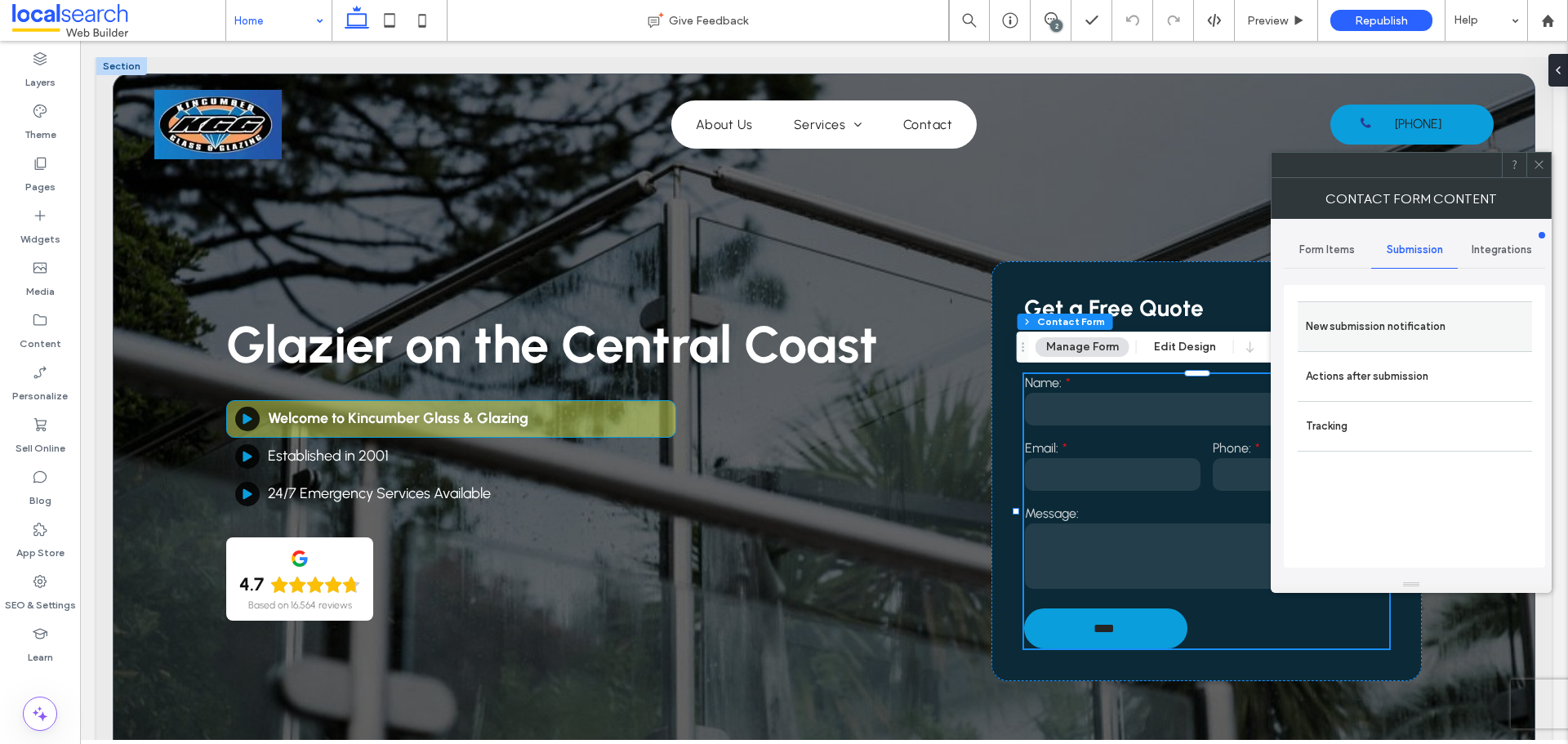 click on "New submission notification" at bounding box center (1414, 327) 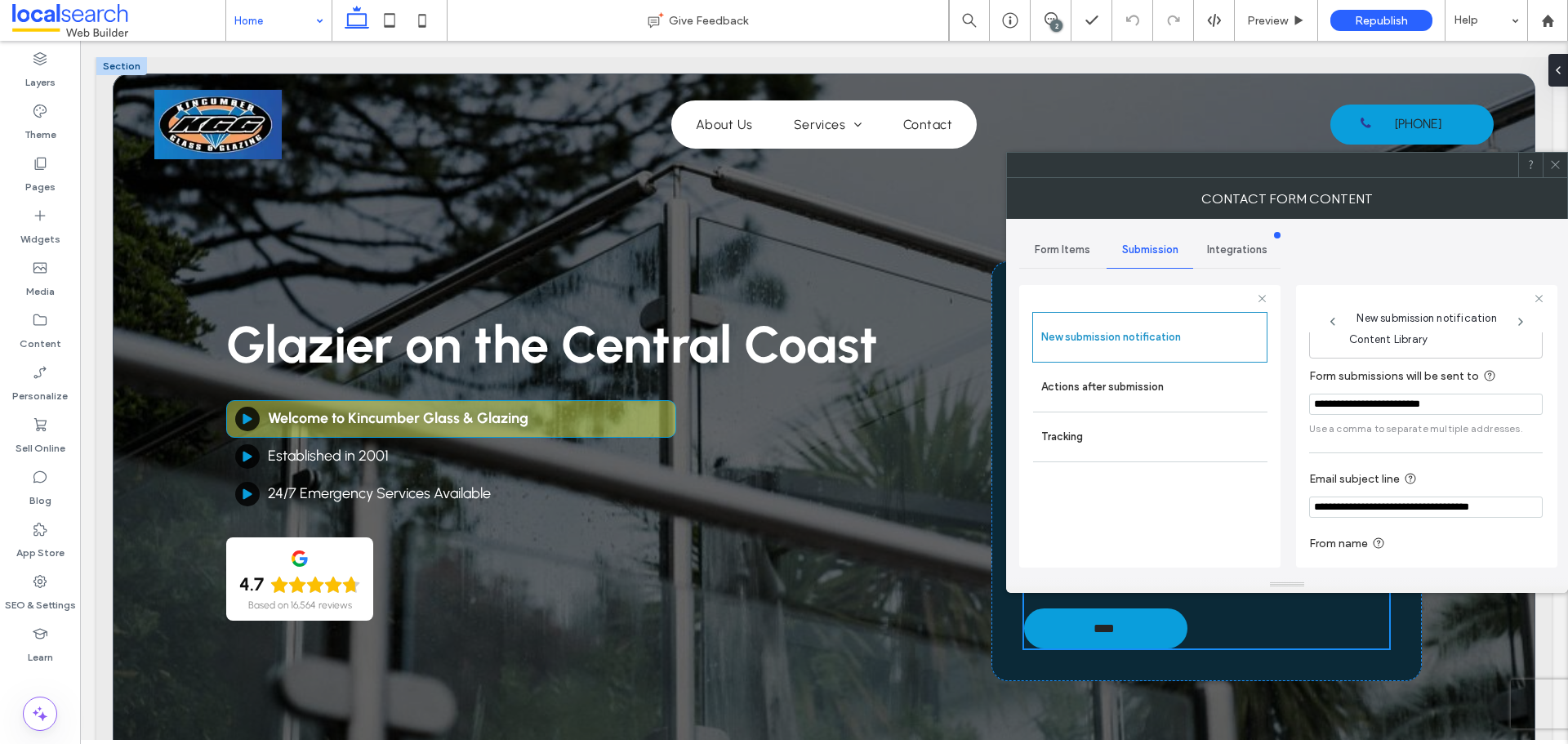 scroll, scrollTop: 85, scrollLeft: 0, axis: vertical 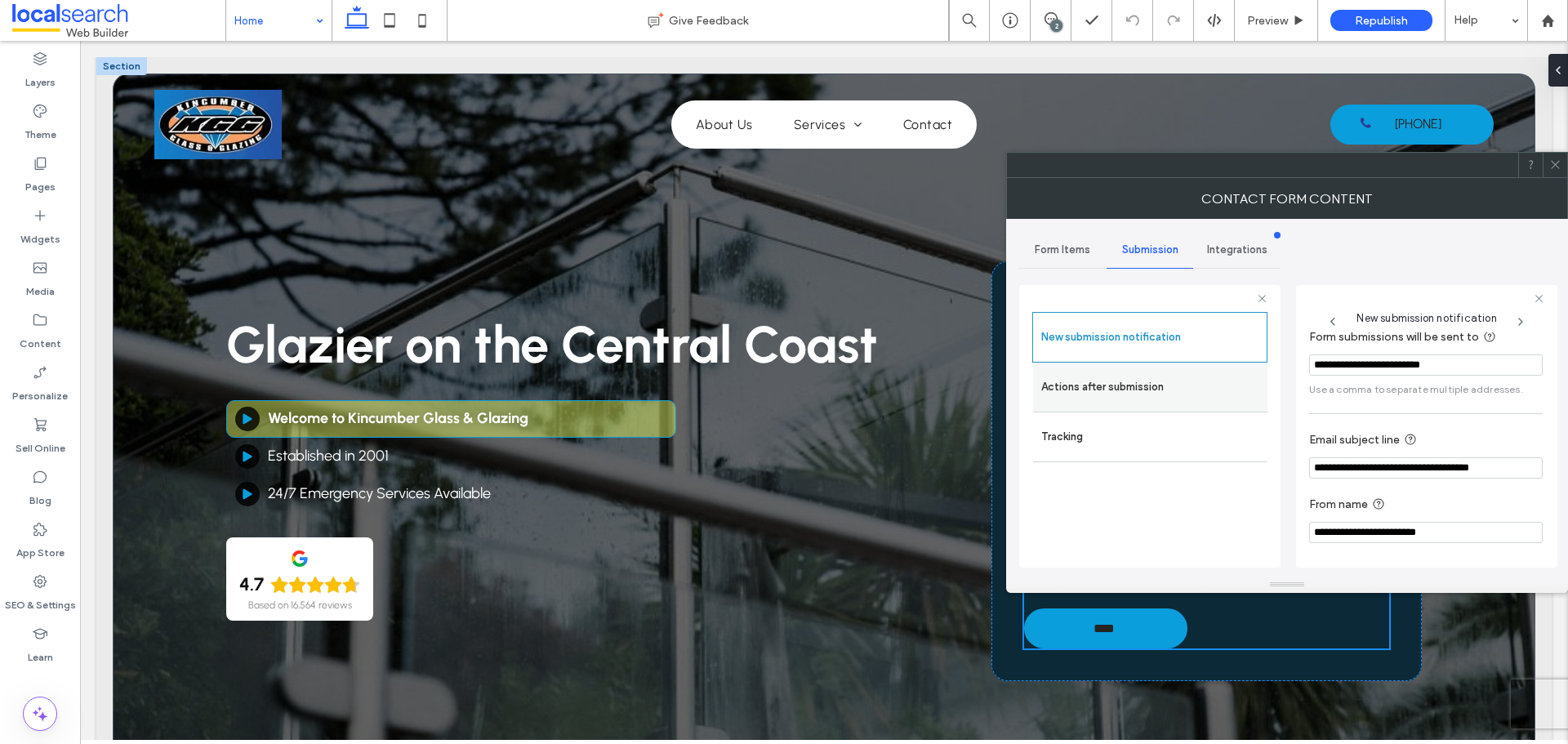 click on "Actions after submission" at bounding box center [1150, 387] 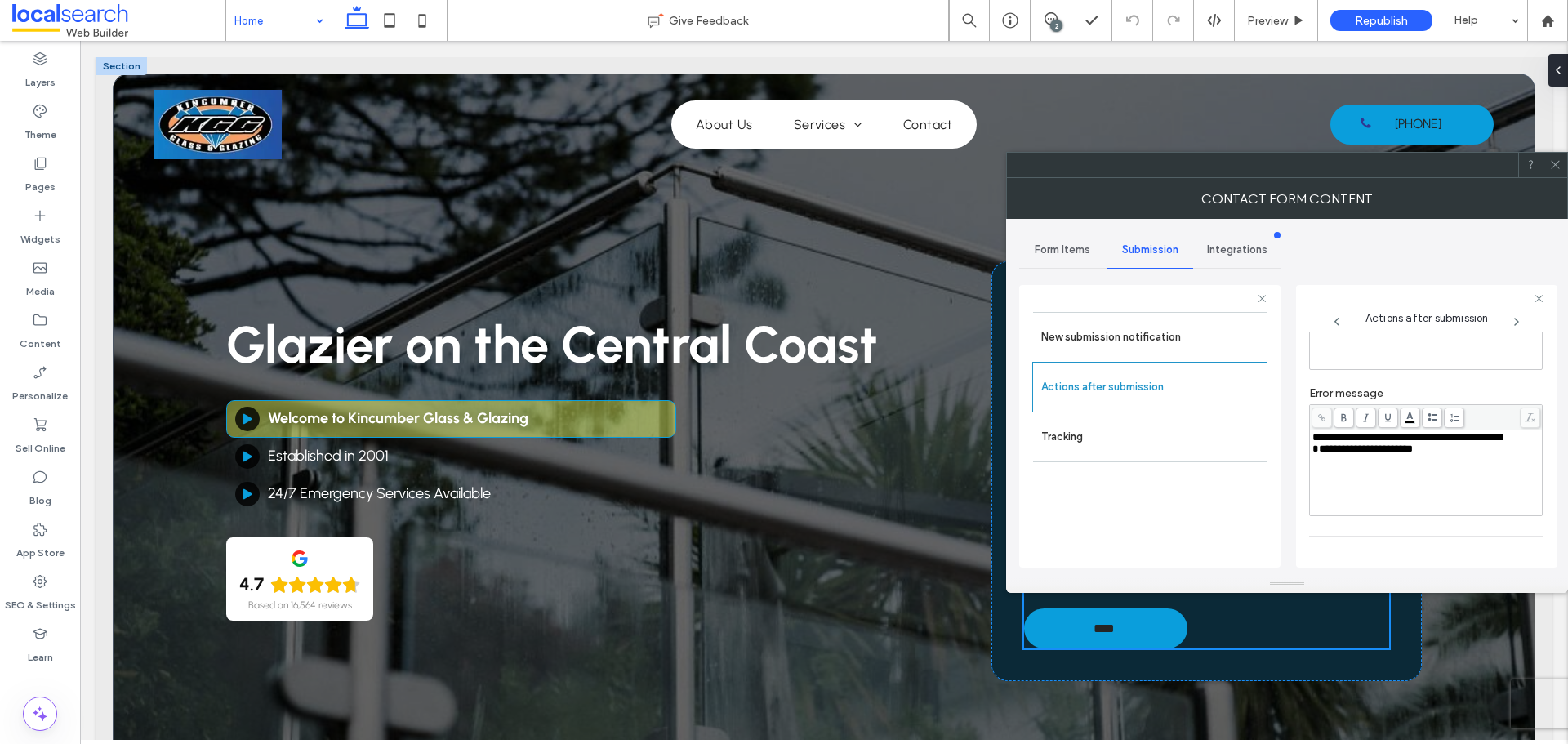 scroll, scrollTop: 167, scrollLeft: 0, axis: vertical 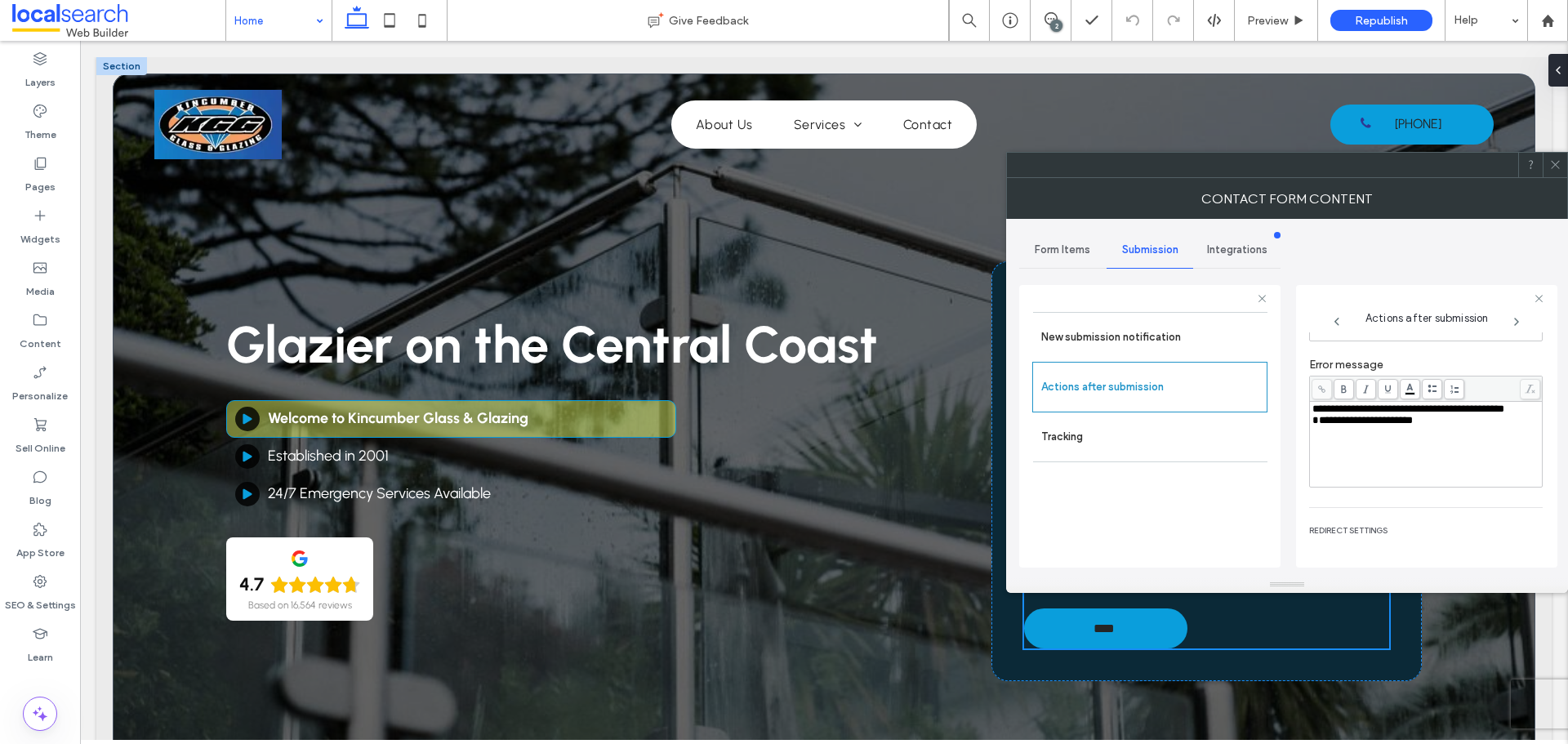 click 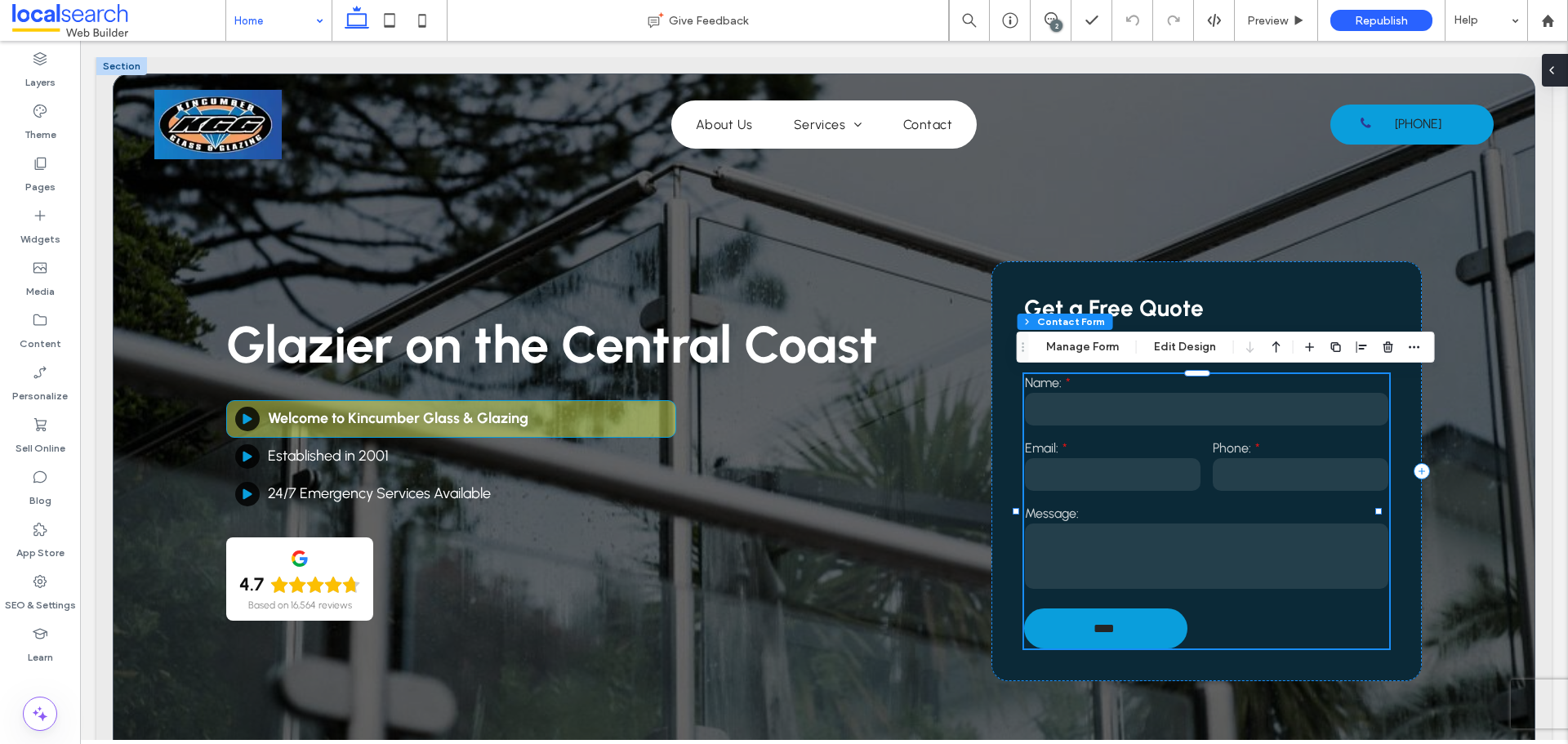click at bounding box center [1552, 70] 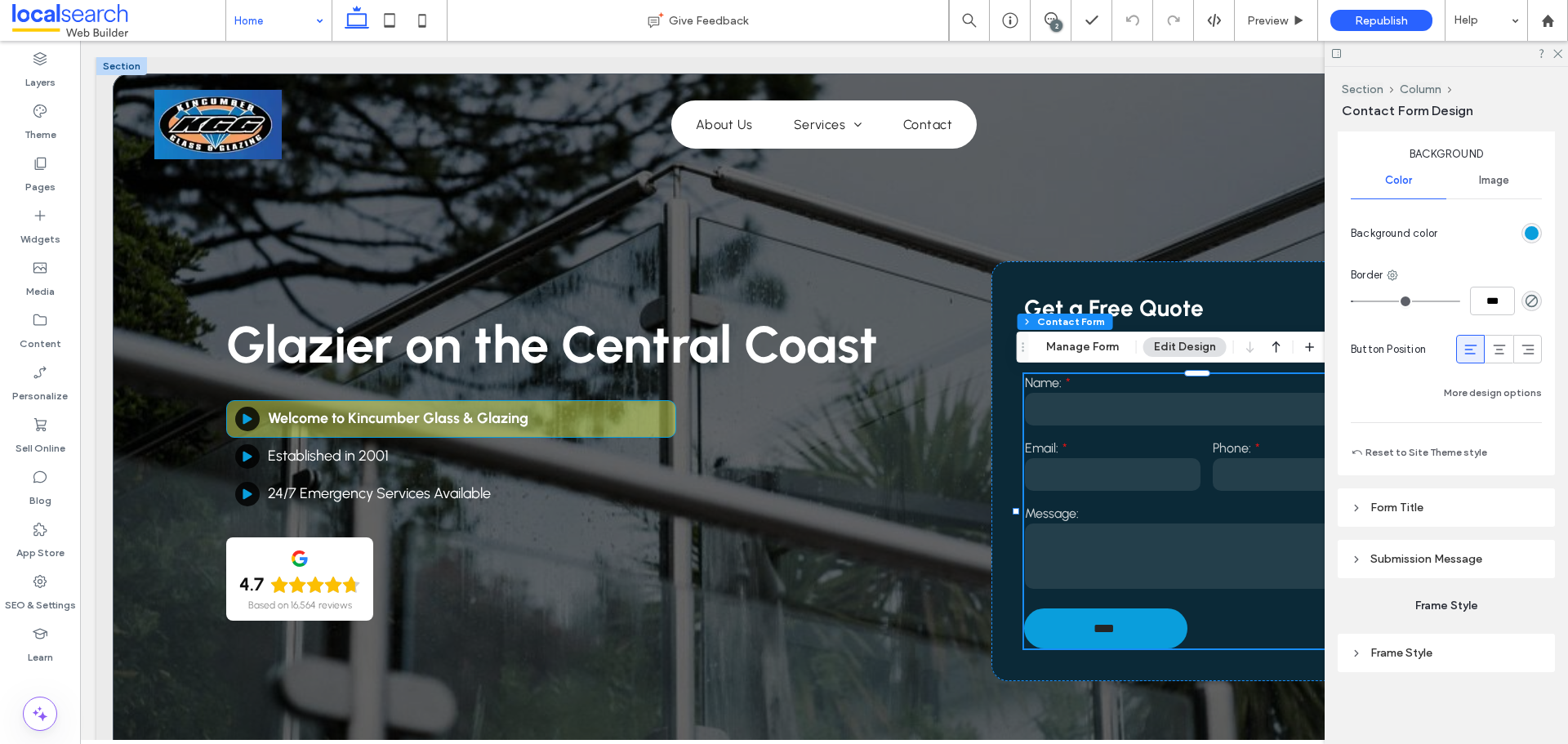 click on "Submission Message" at bounding box center [1426, 559] 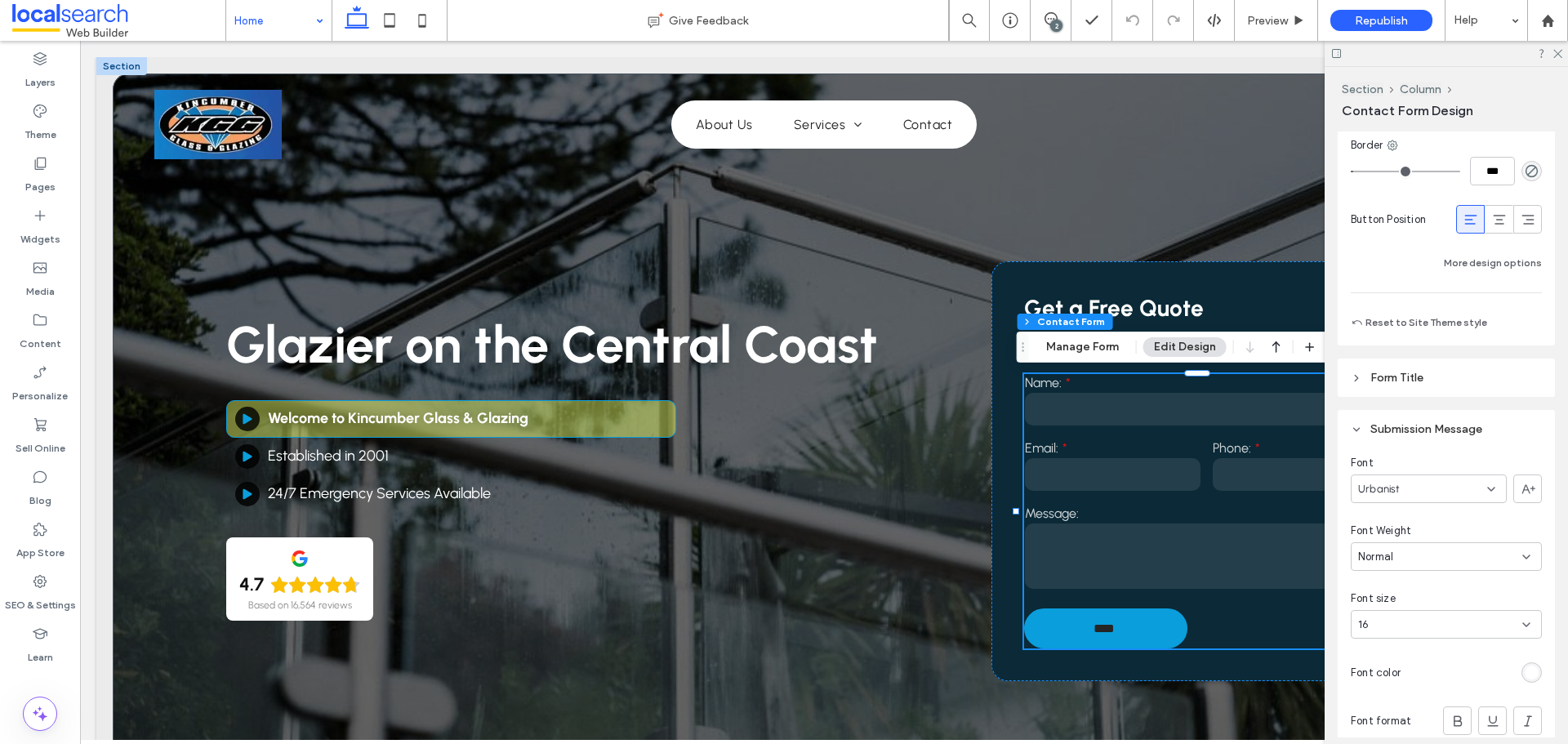 scroll, scrollTop: 1570, scrollLeft: 0, axis: vertical 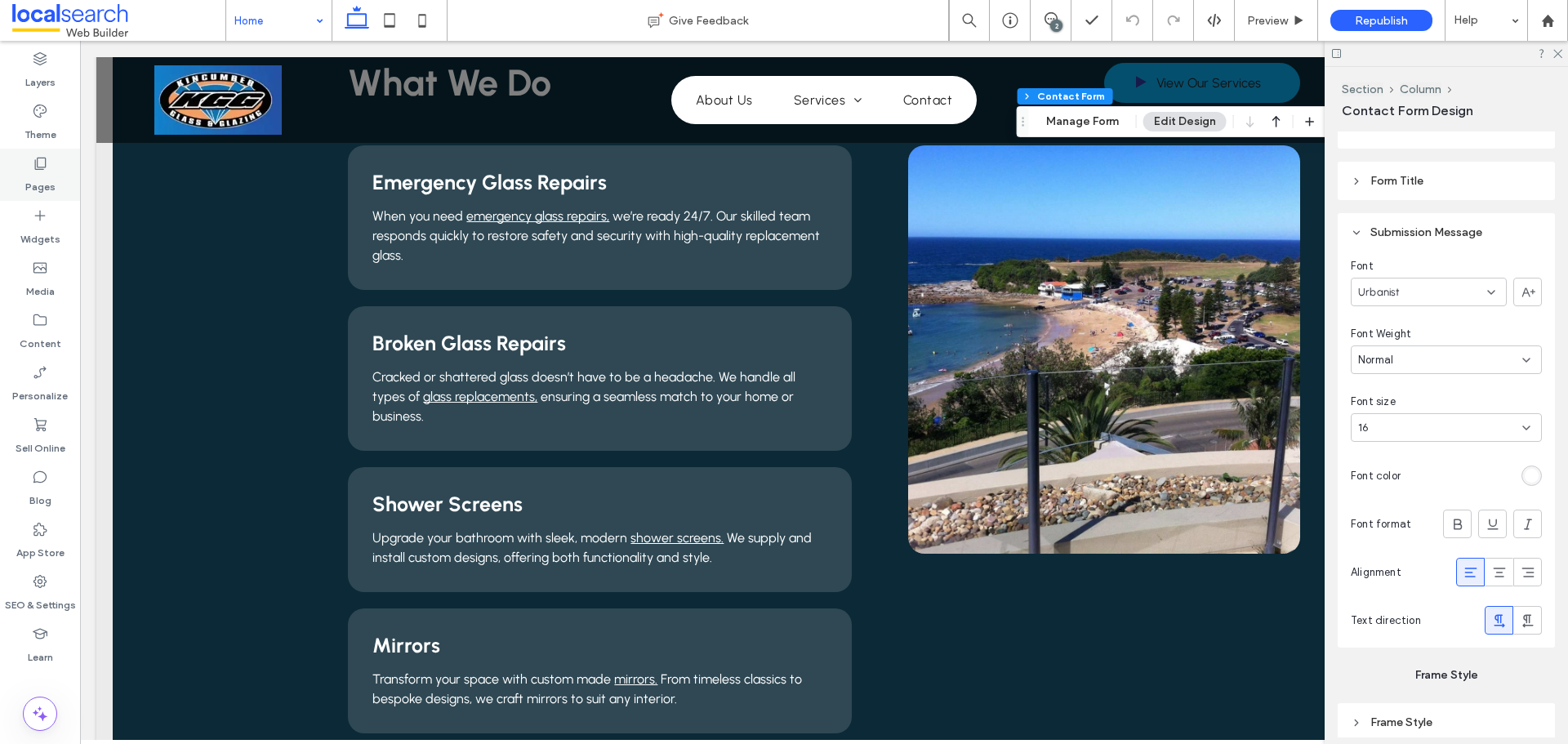 click on "Pages" at bounding box center (40, 175) 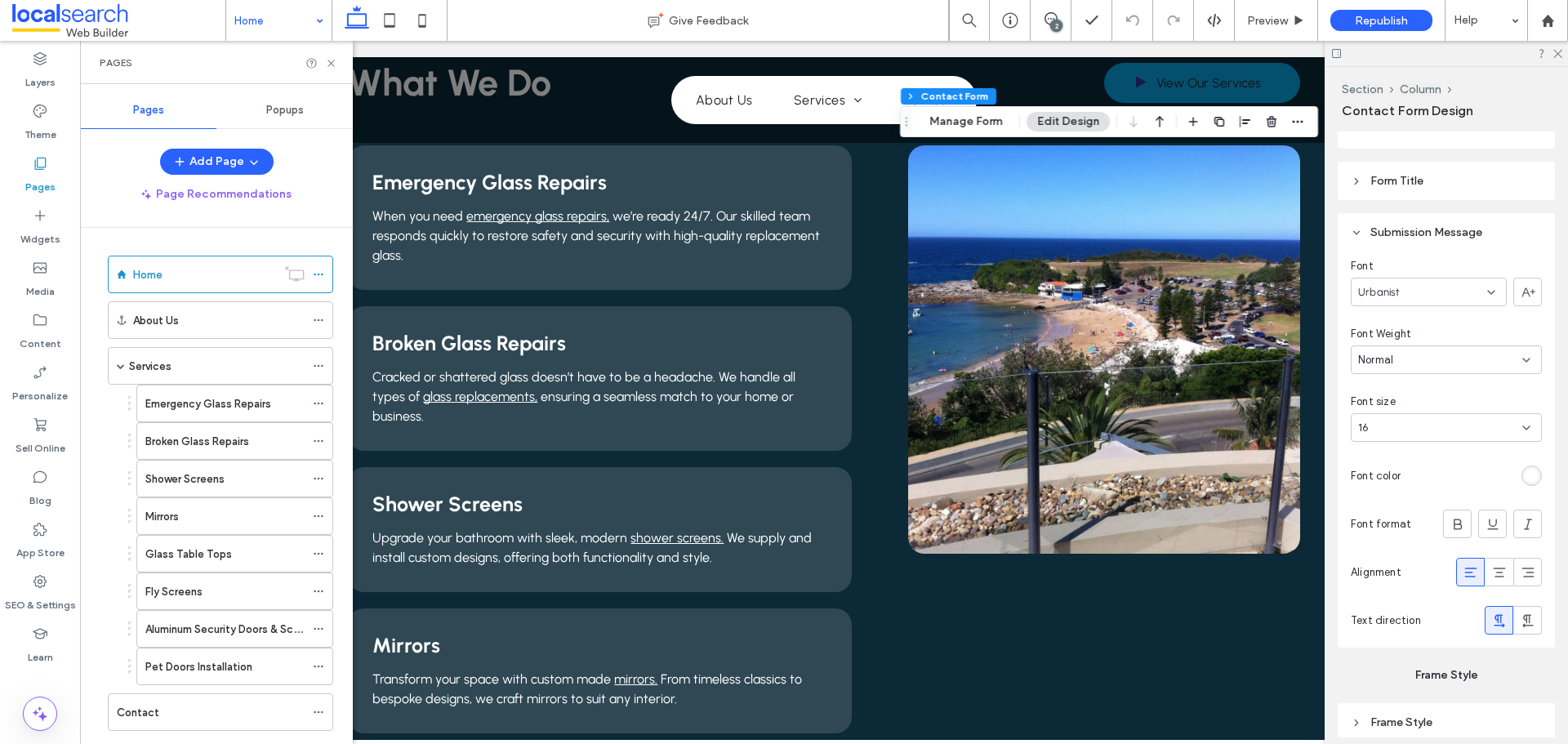 click on "Services" at bounding box center [216, 366] 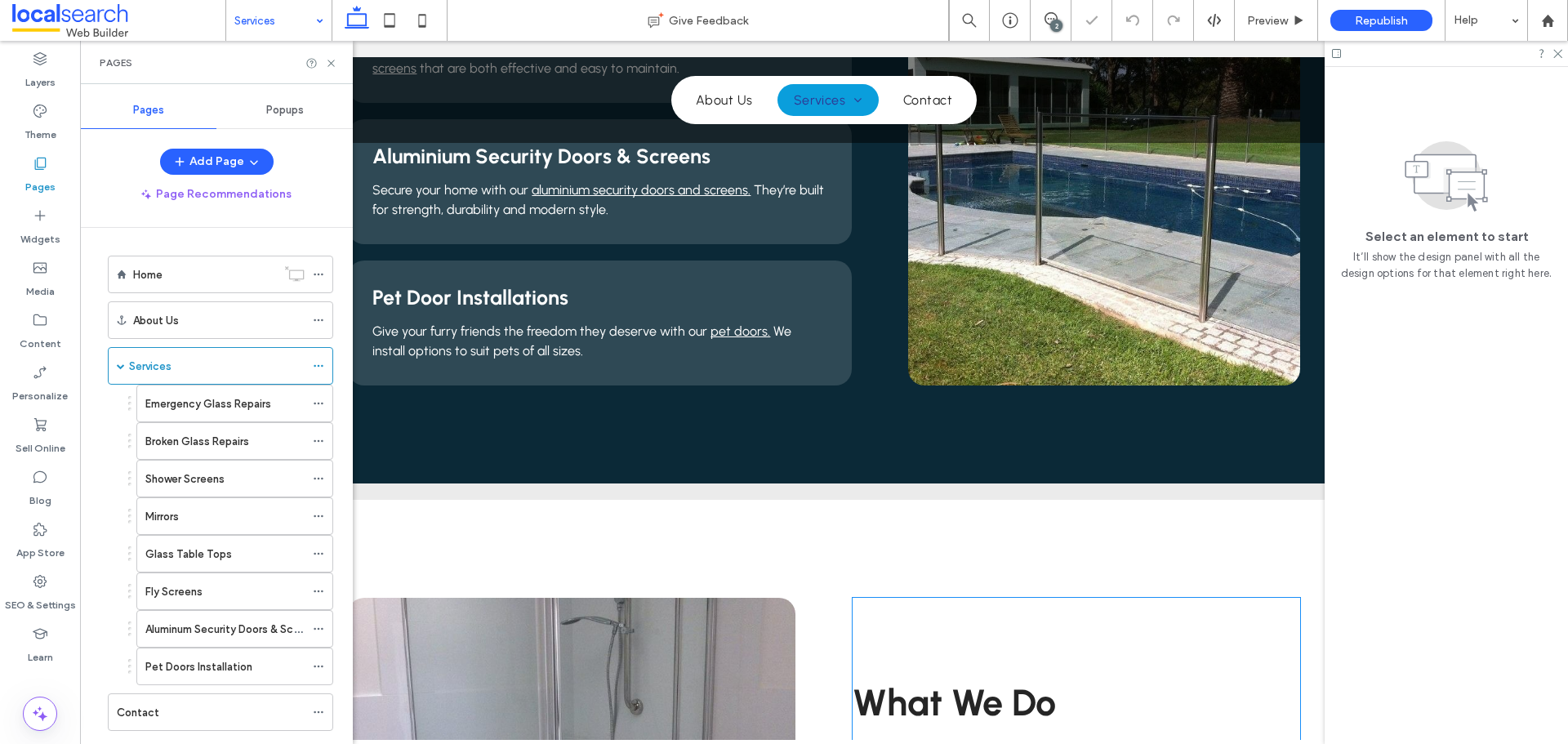 scroll, scrollTop: 1715, scrollLeft: 0, axis: vertical 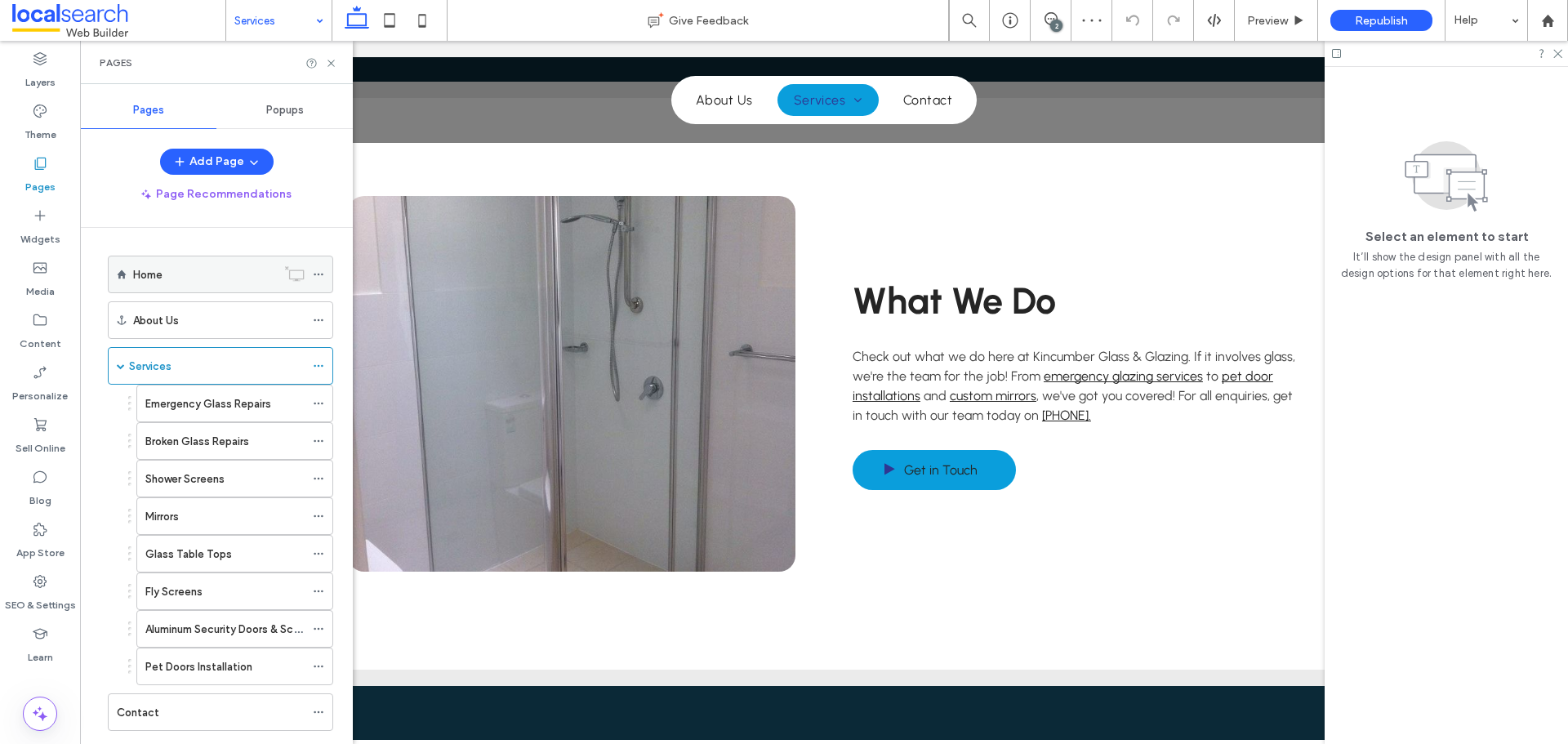 click on "Home" at bounding box center [204, 274] 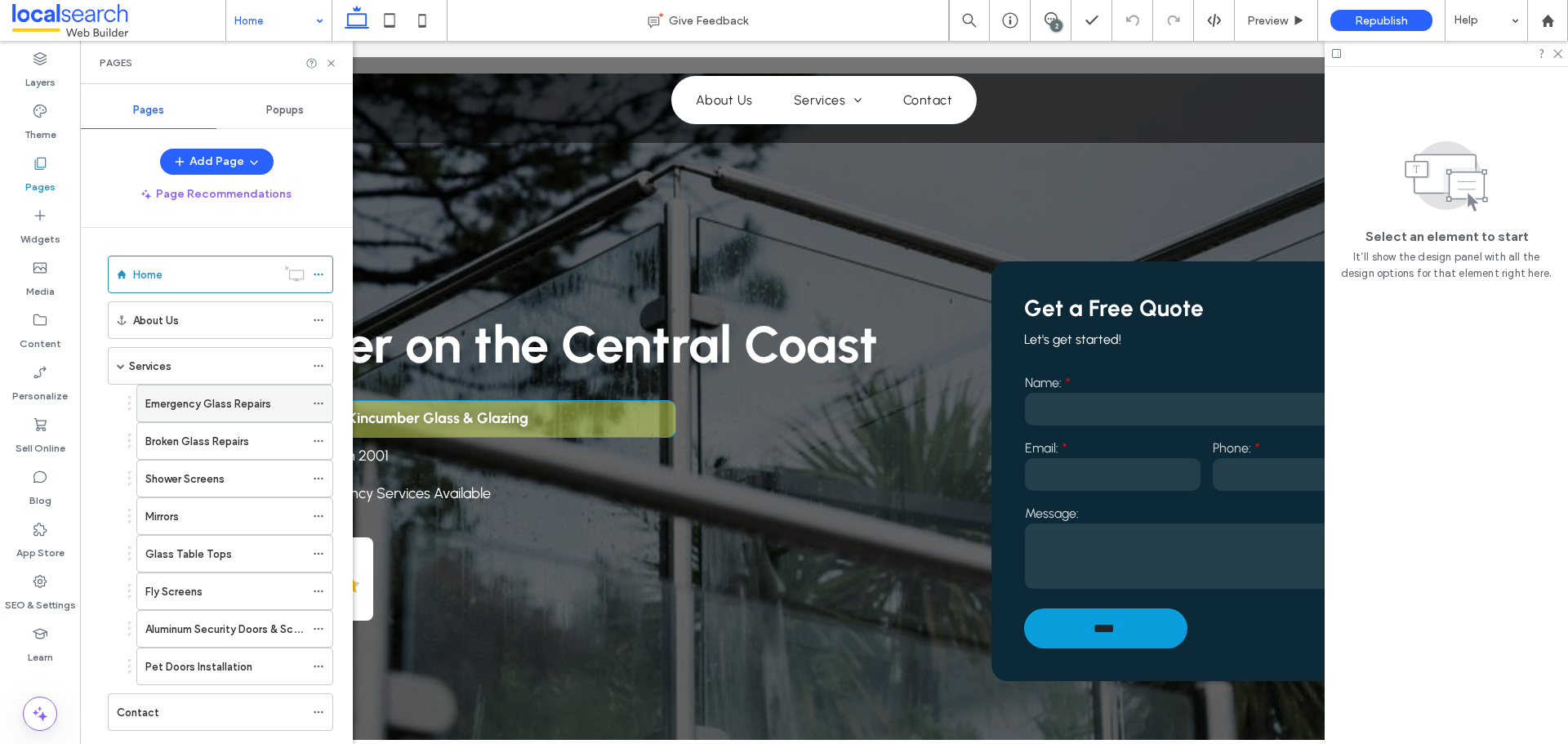scroll, scrollTop: 1470, scrollLeft: 0, axis: vertical 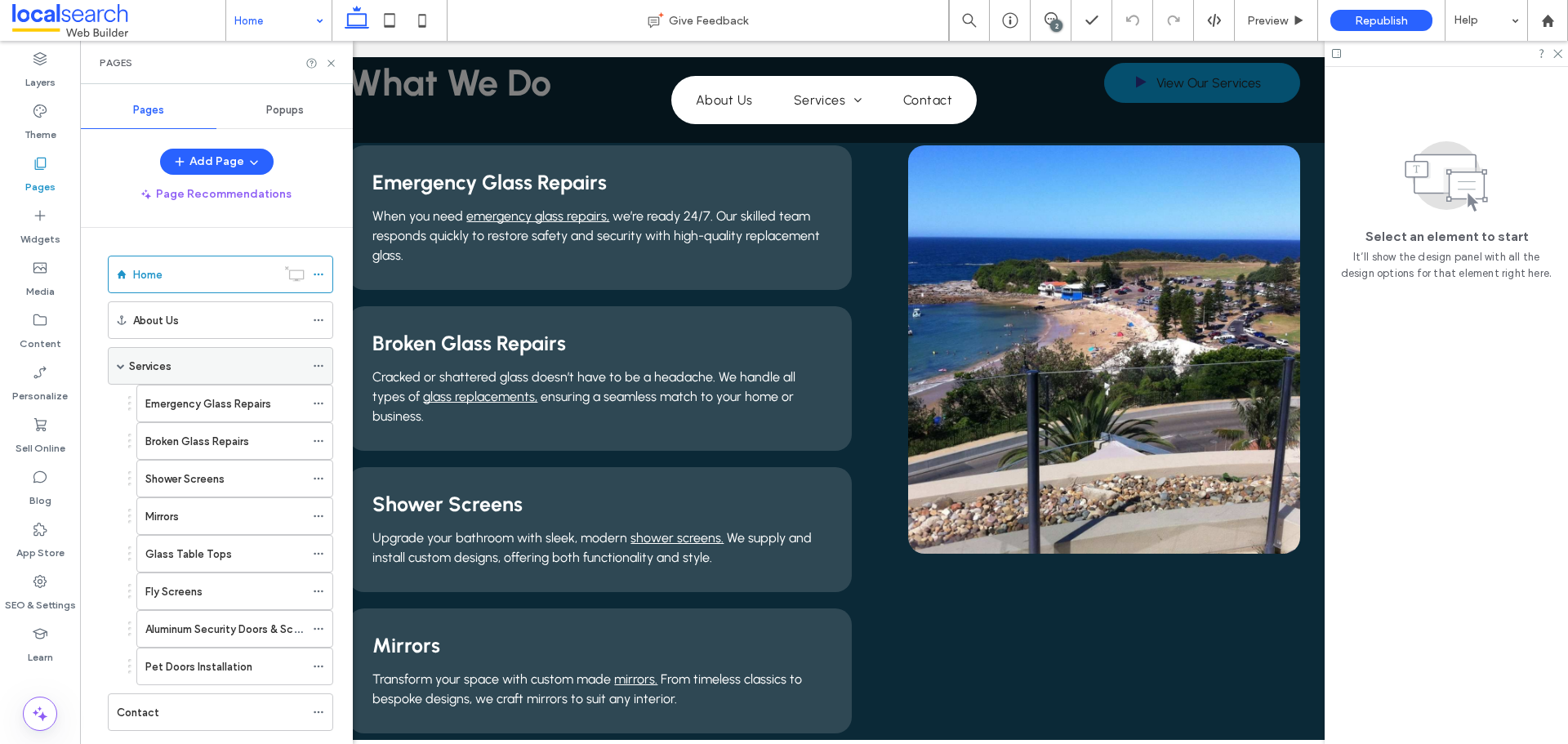 click on "Services" at bounding box center [216, 366] 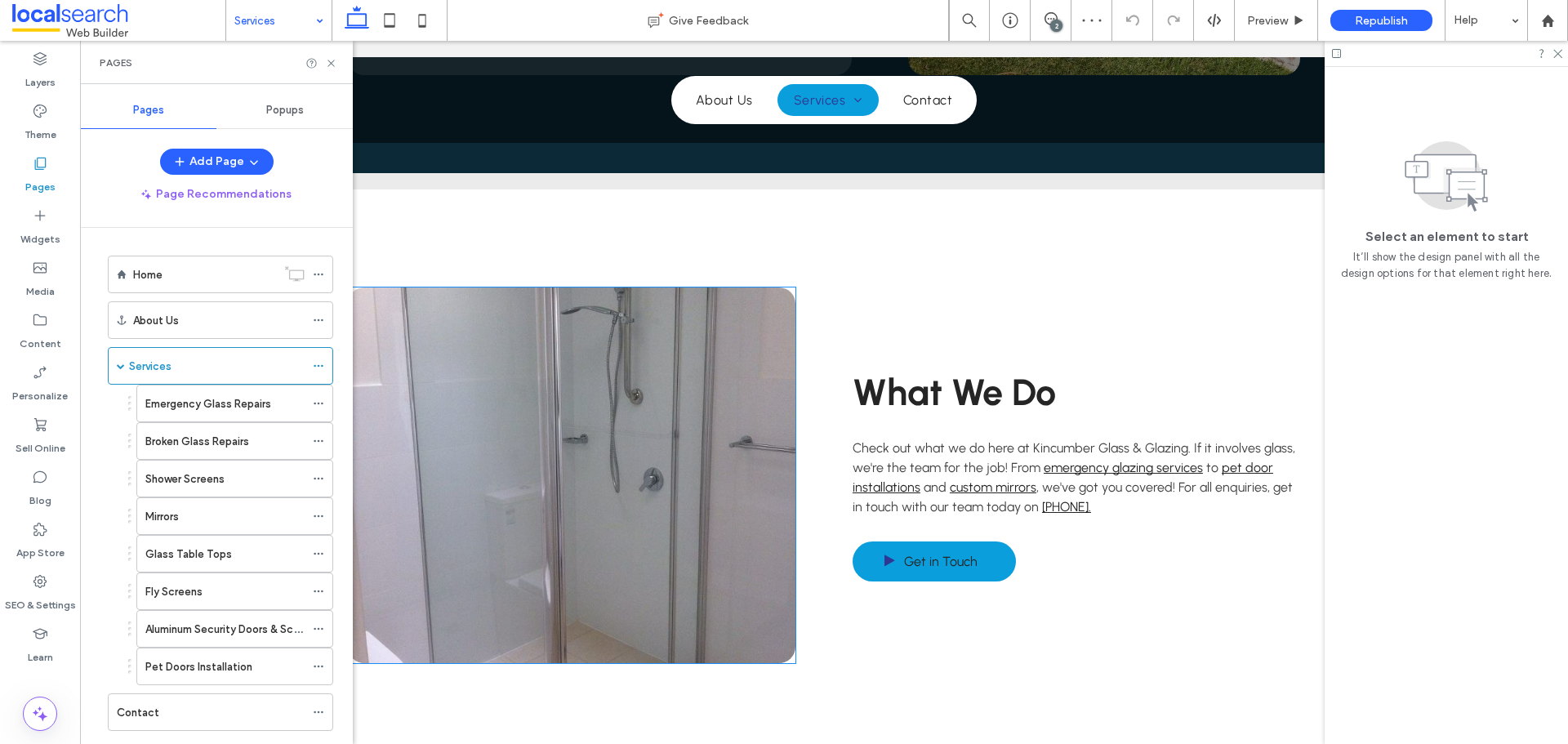 scroll, scrollTop: 1633, scrollLeft: 0, axis: vertical 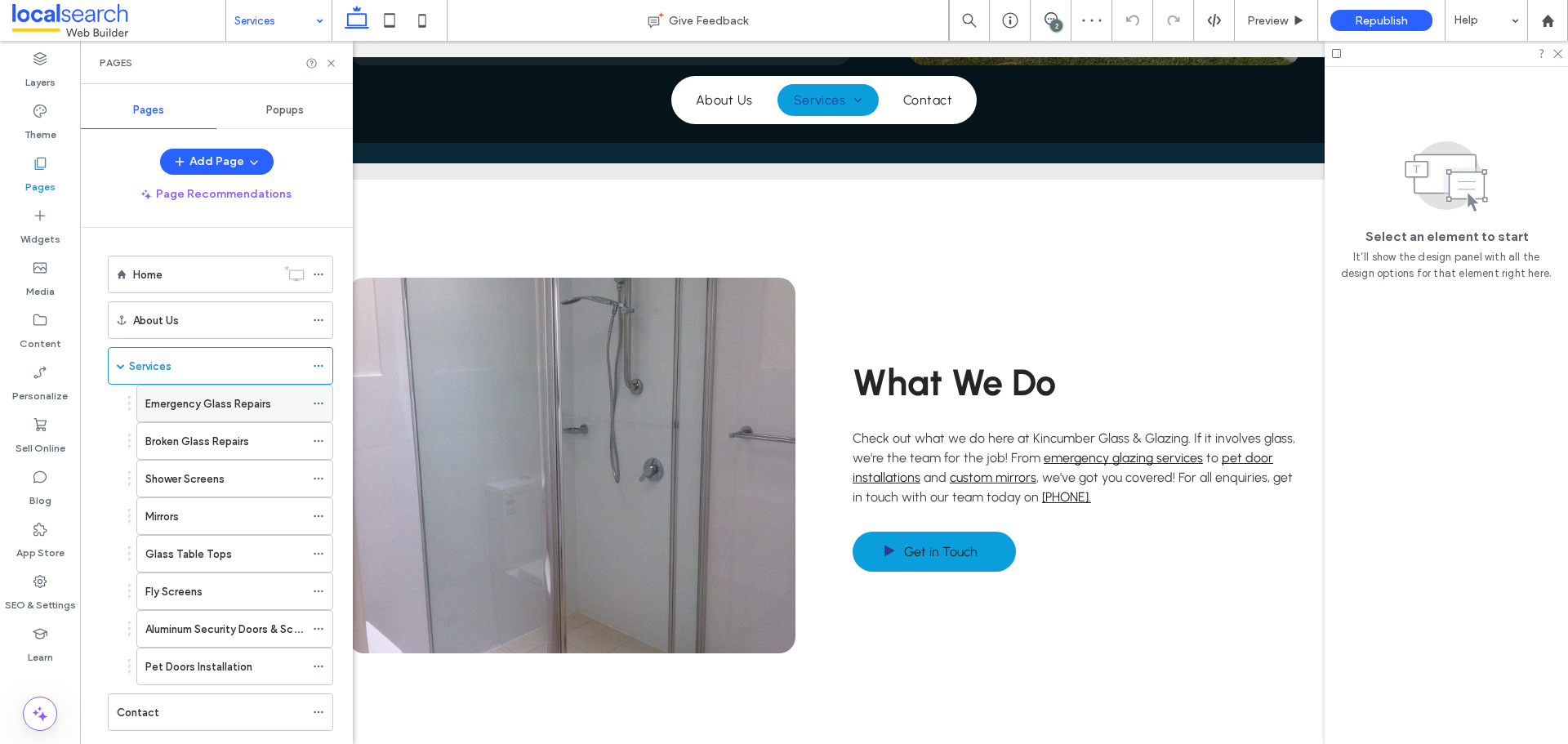 click on "Emergency Glass Repairs" at bounding box center [208, 403] 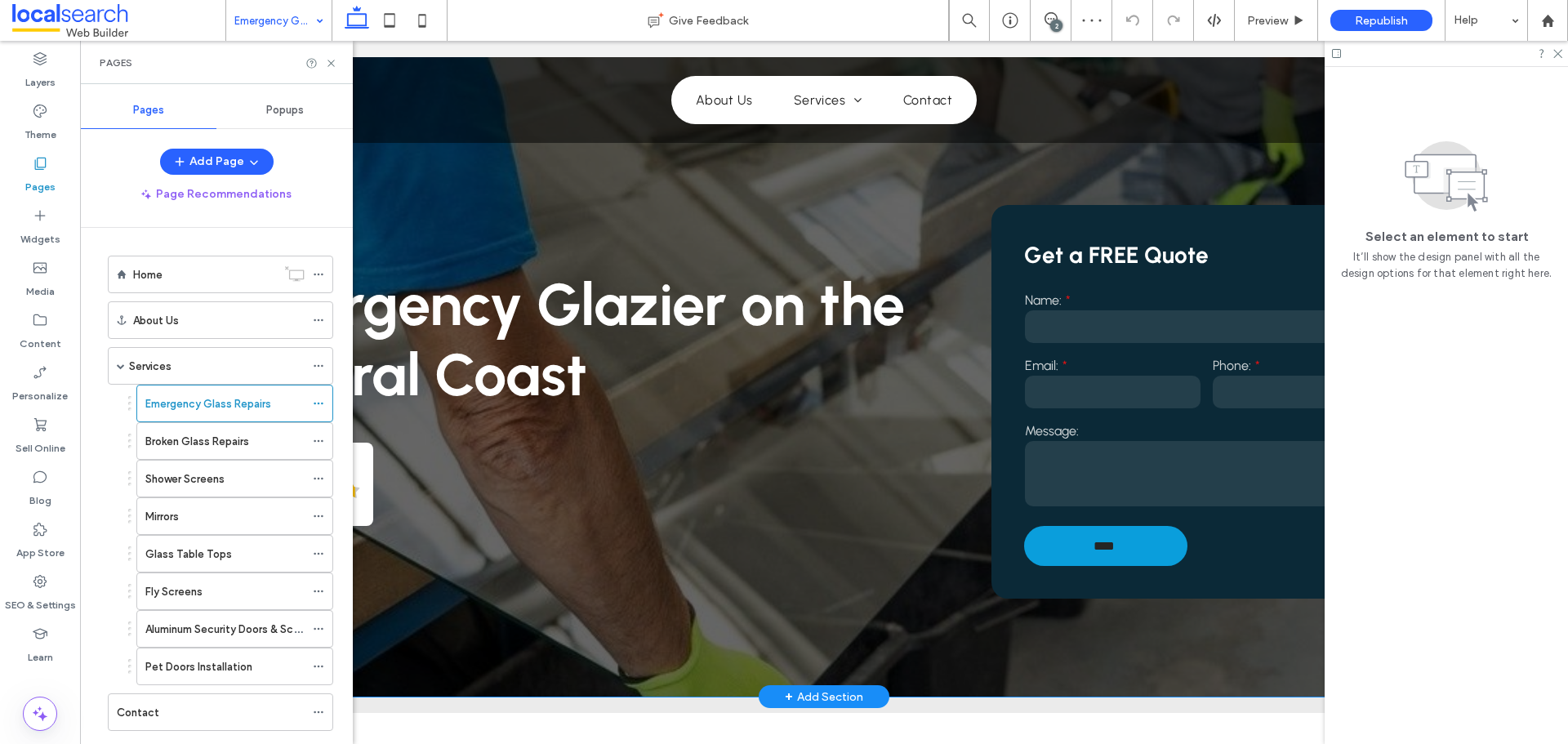 scroll, scrollTop: 0, scrollLeft: 0, axis: both 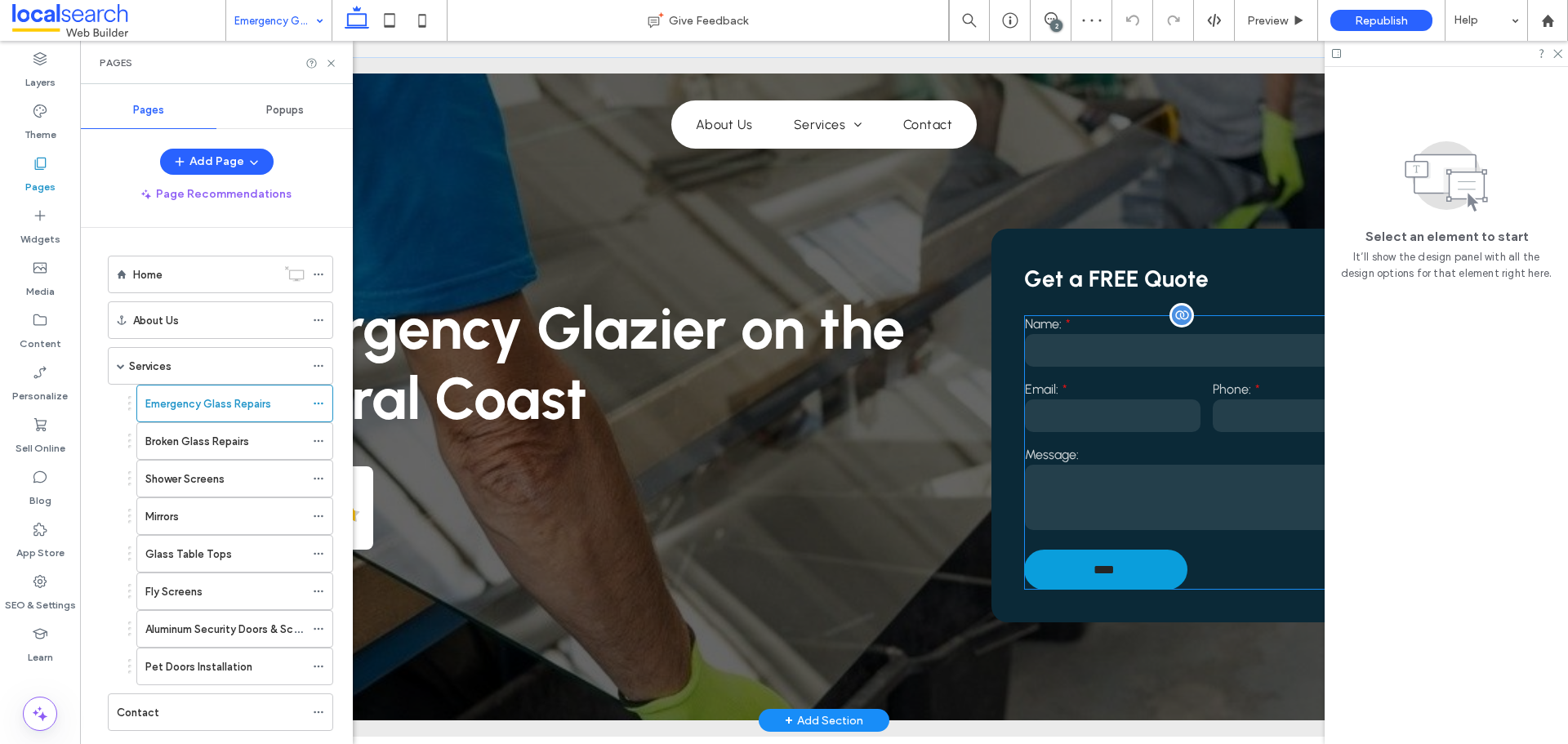 click on "Message:" at bounding box center [1206, 454] 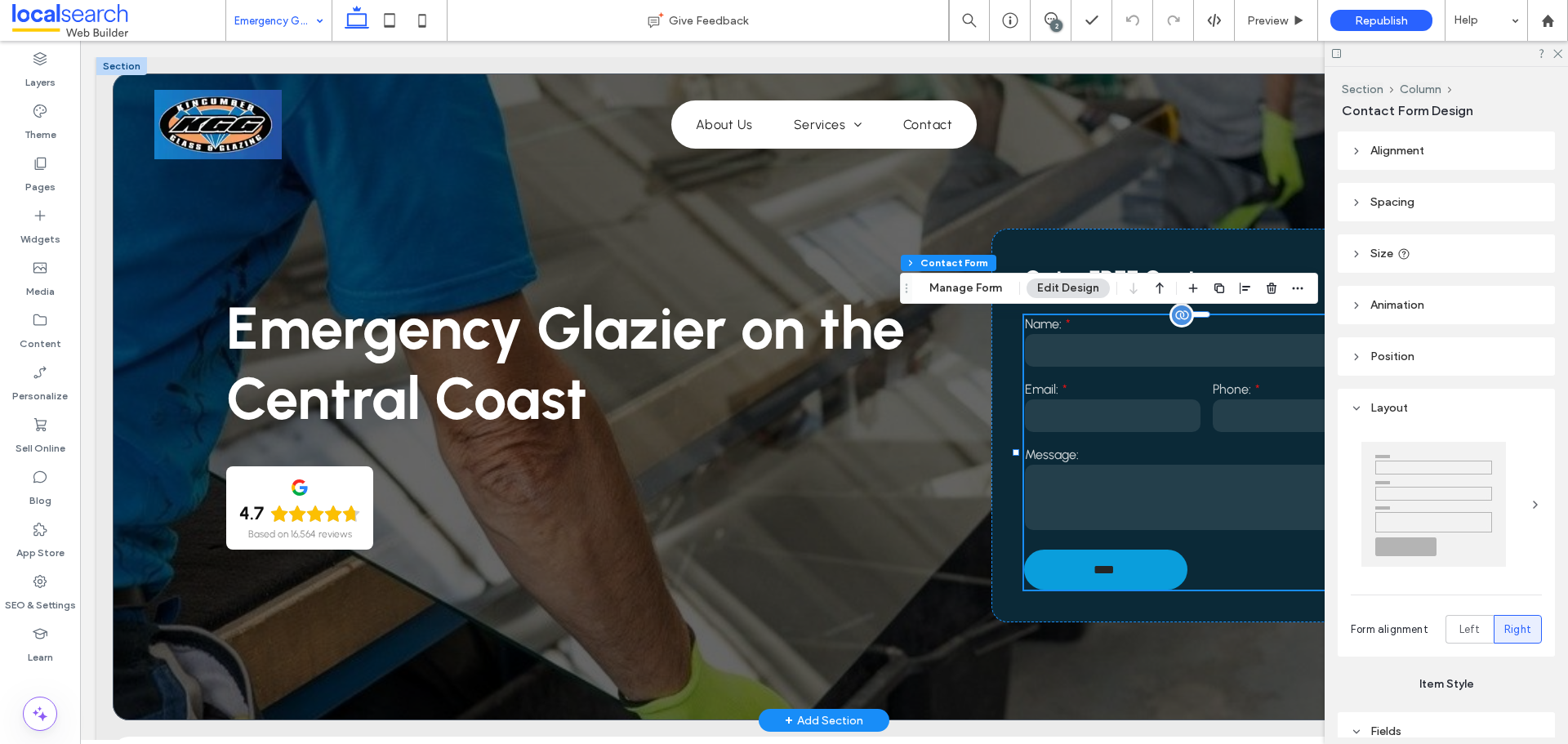 type on "**" 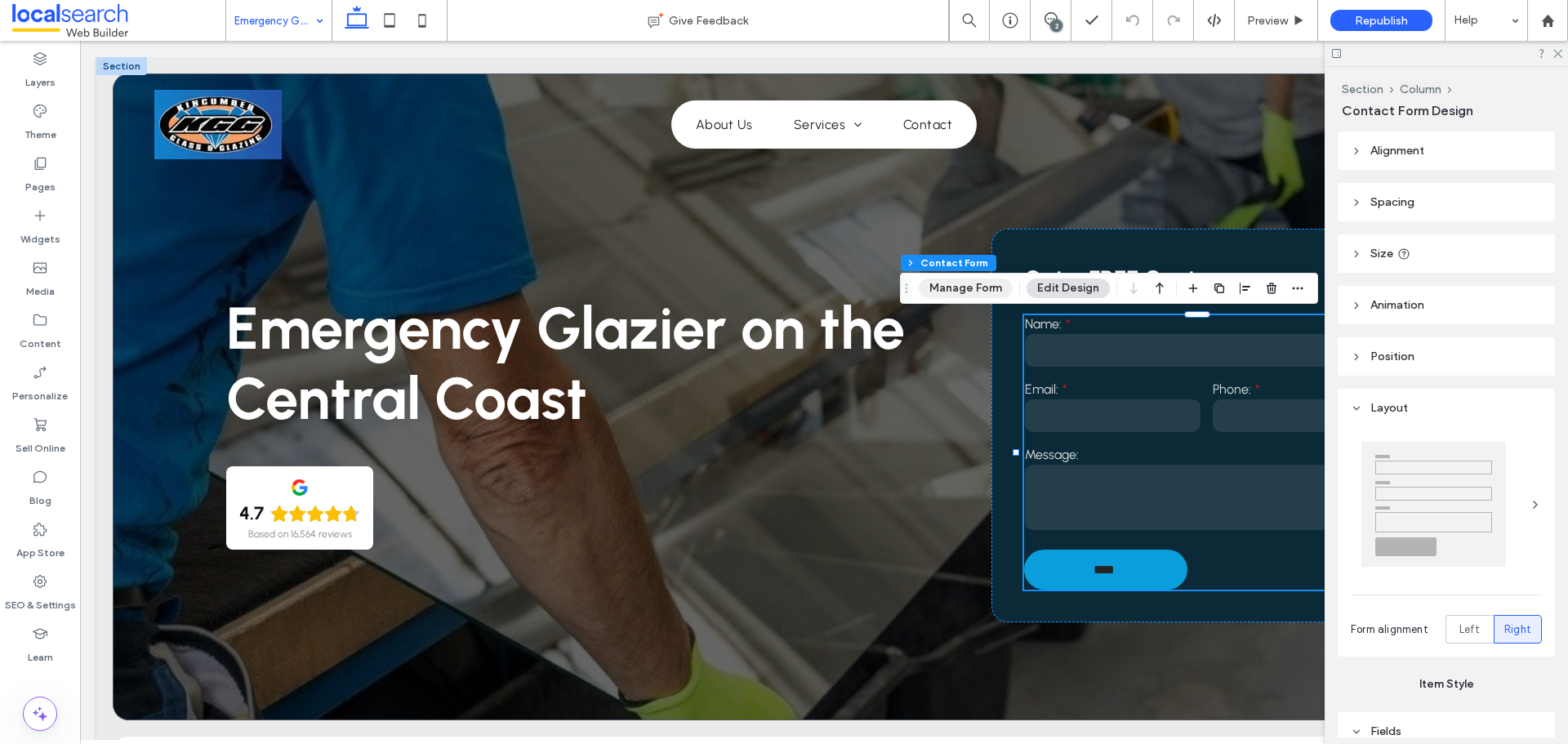 click on "Manage Form" at bounding box center [965, 288] 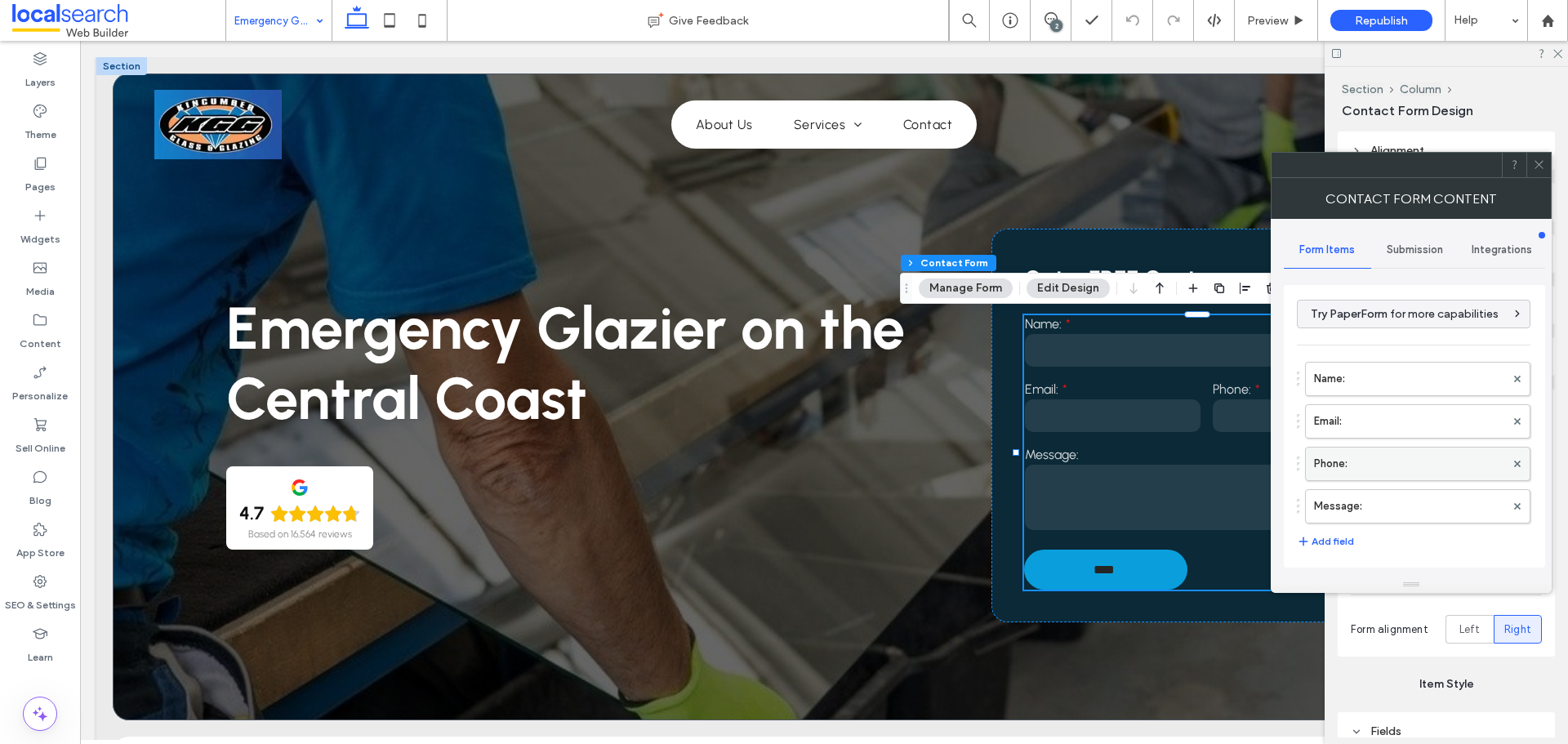 scroll, scrollTop: 327, scrollLeft: 0, axis: vertical 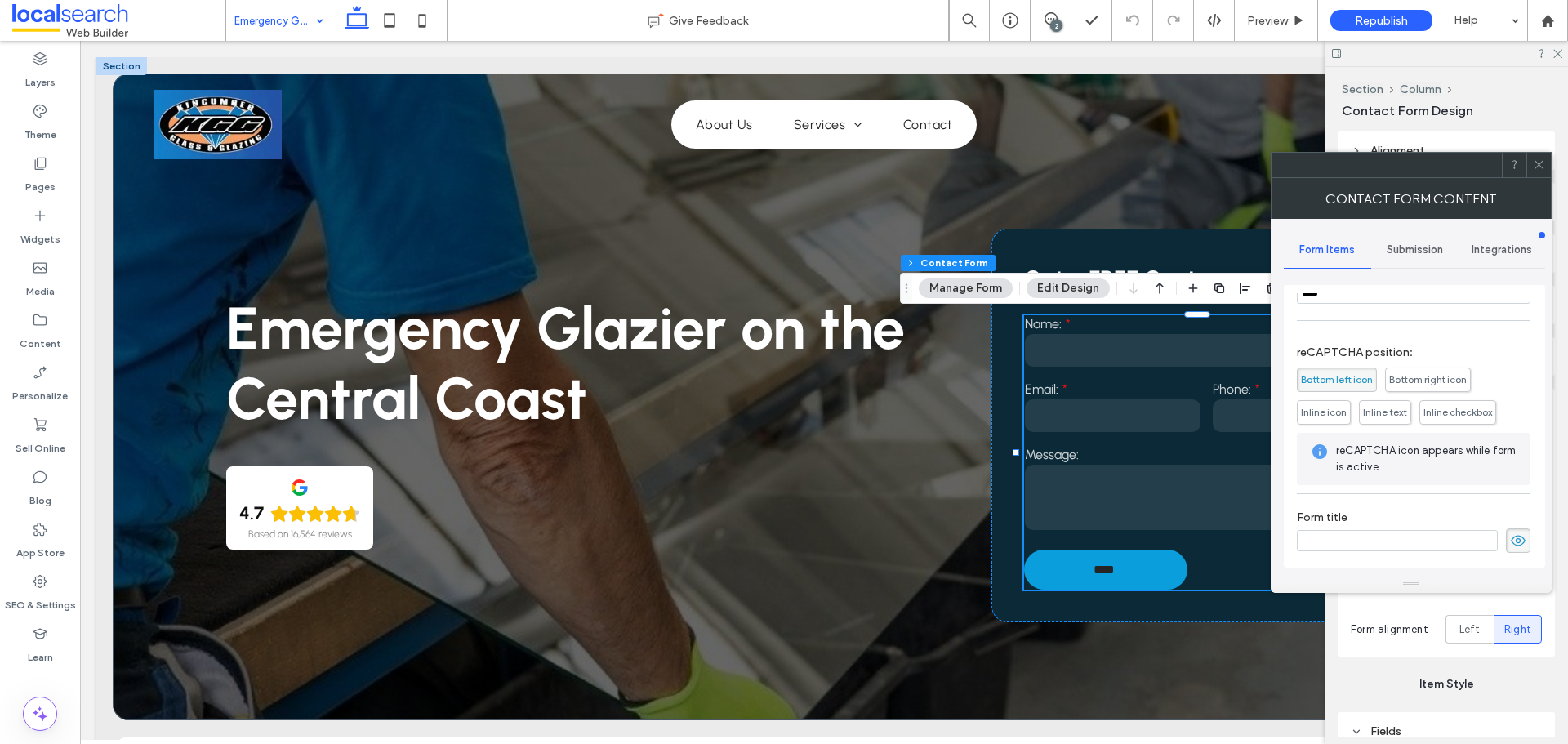 click on "Submission" at bounding box center [1414, 250] 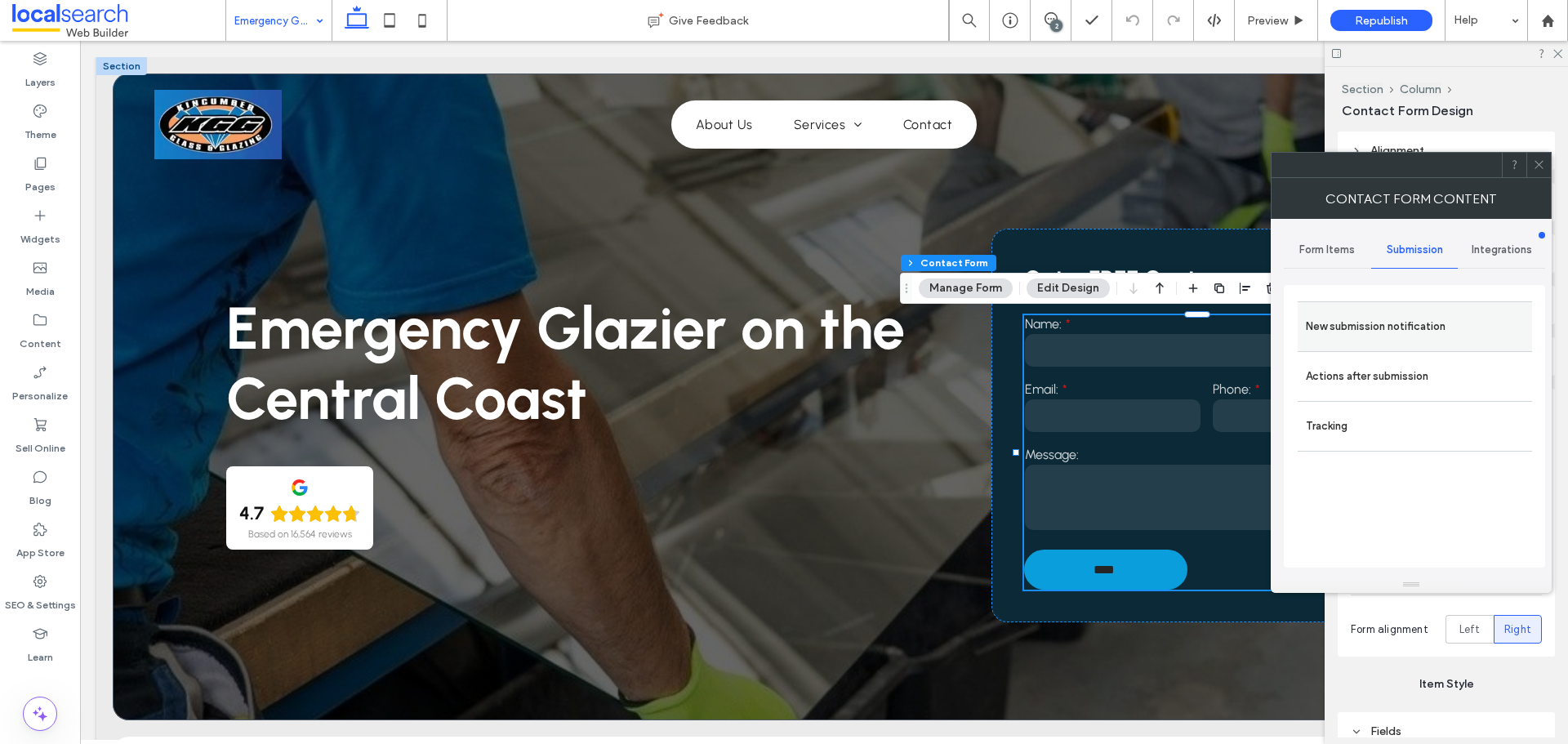 click on "New submission notification" at bounding box center [1414, 327] 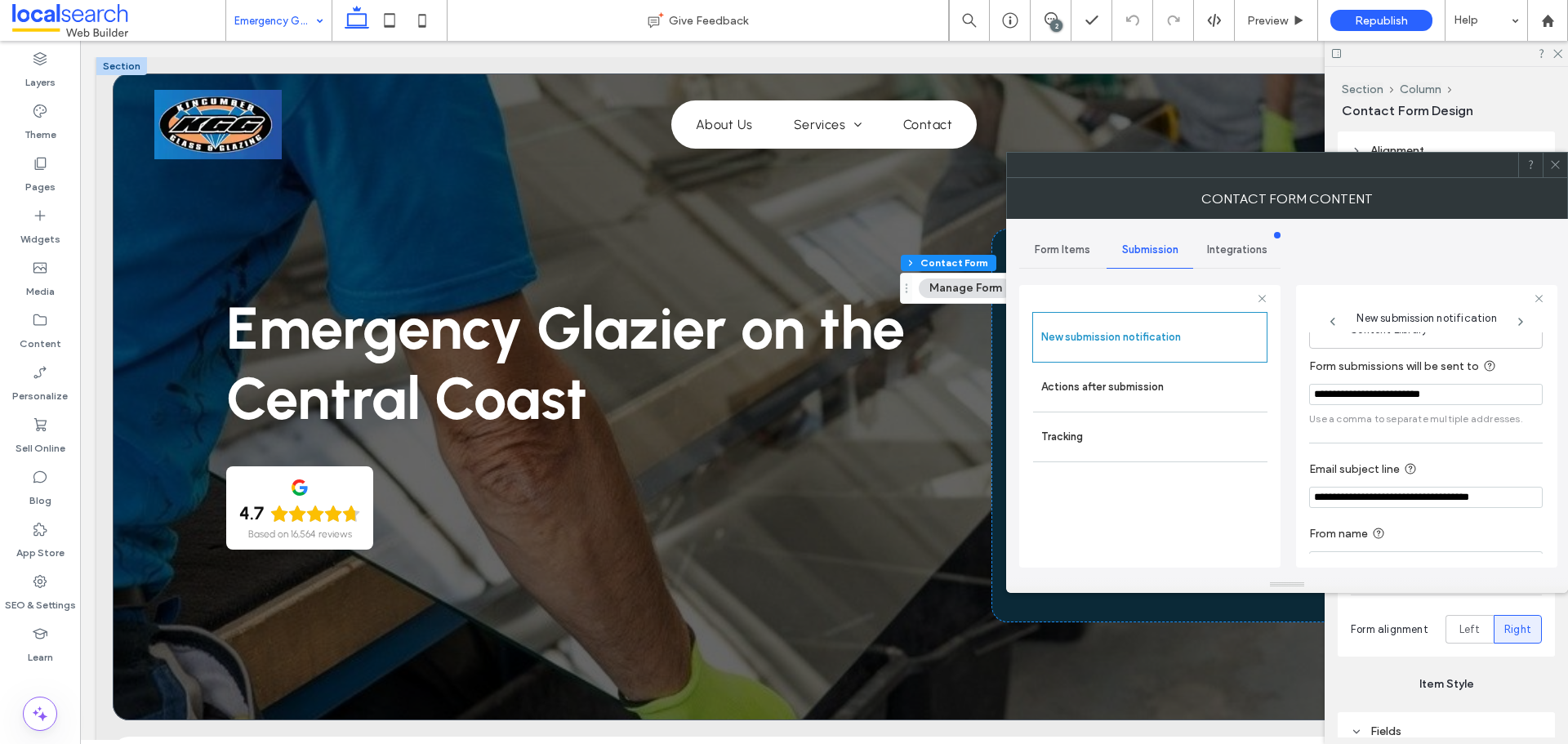 scroll, scrollTop: 85, scrollLeft: 0, axis: vertical 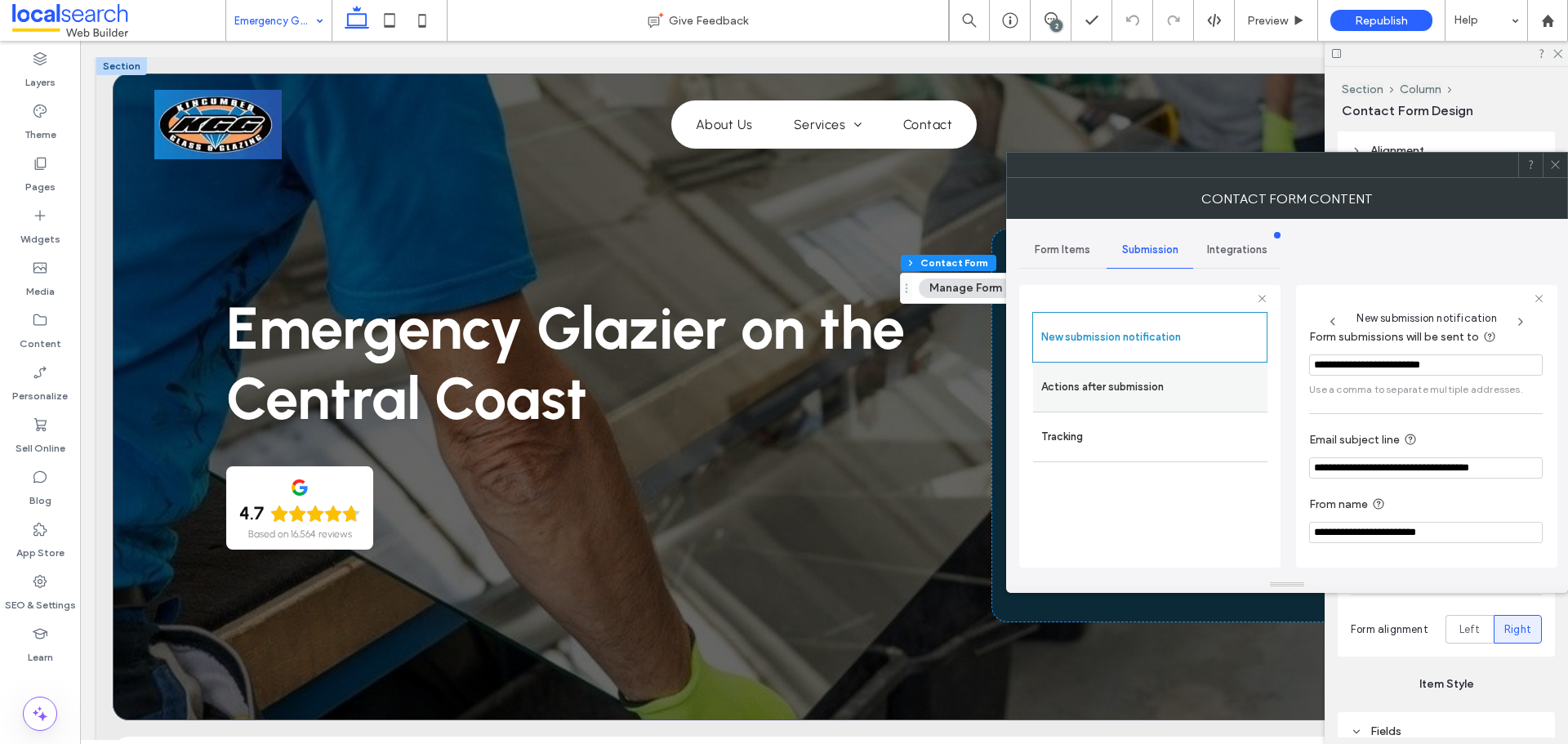 click on "Actions after submission" at bounding box center (1150, 387) 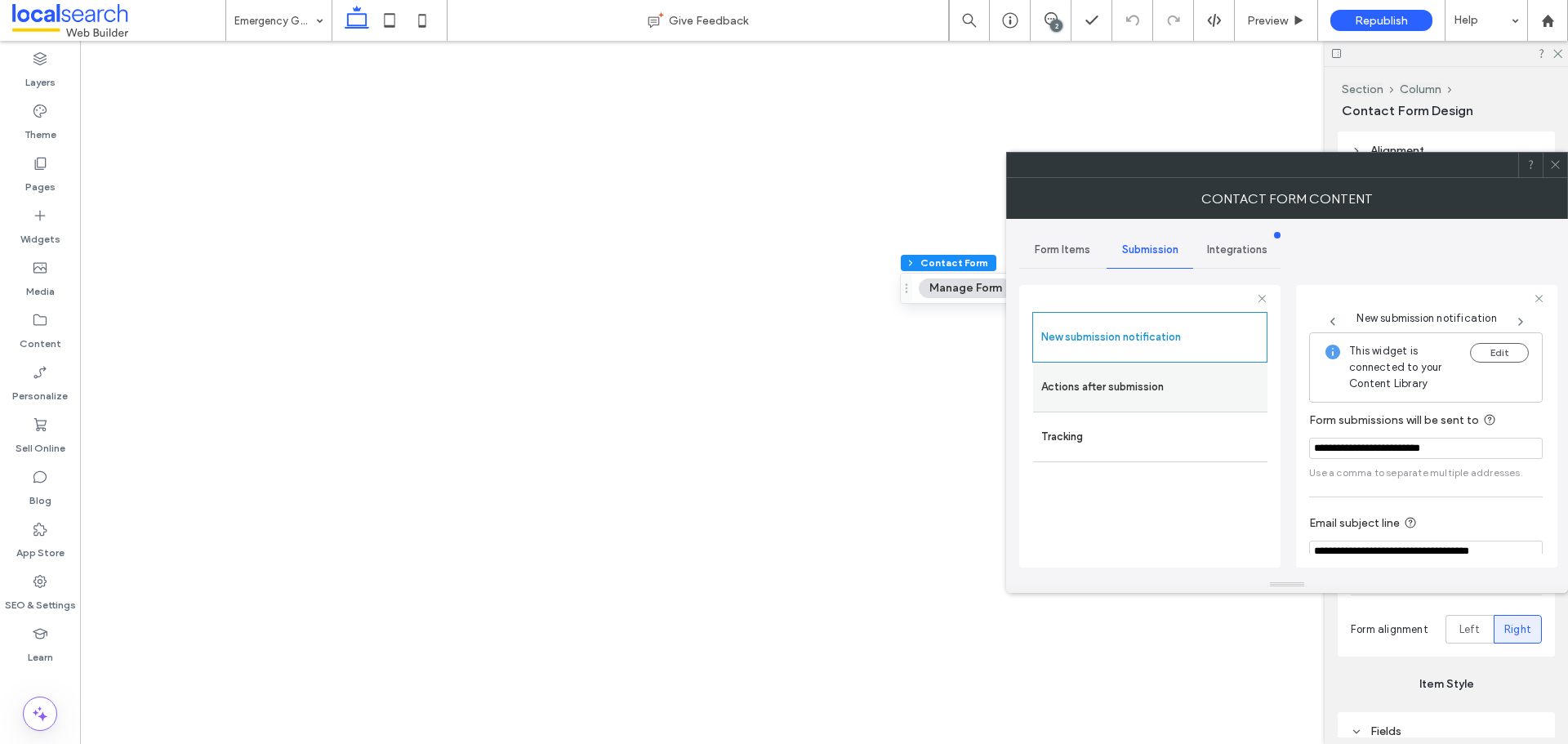 click on "Actions after submission" at bounding box center (1150, 387) 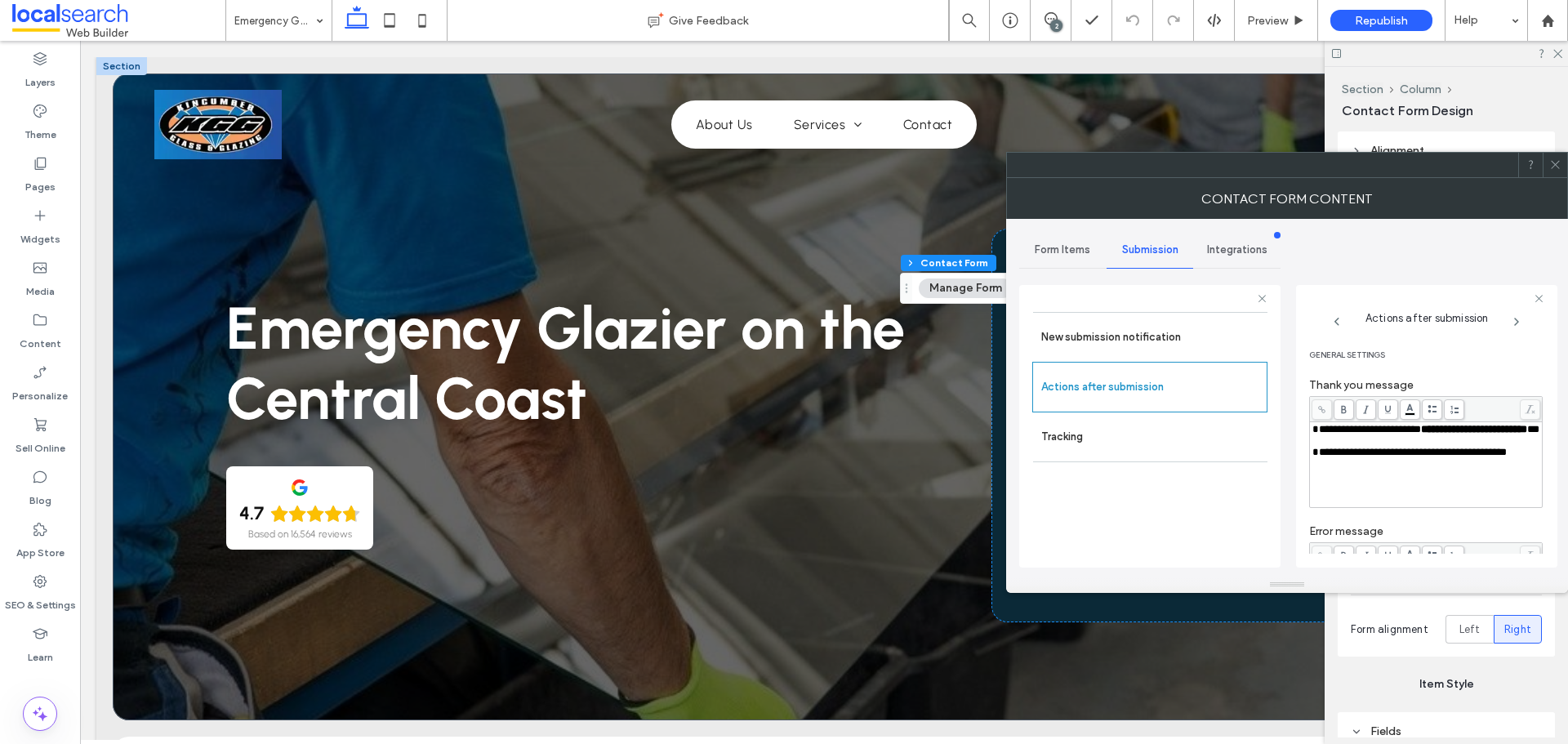 scroll, scrollTop: 248, scrollLeft: 0, axis: vertical 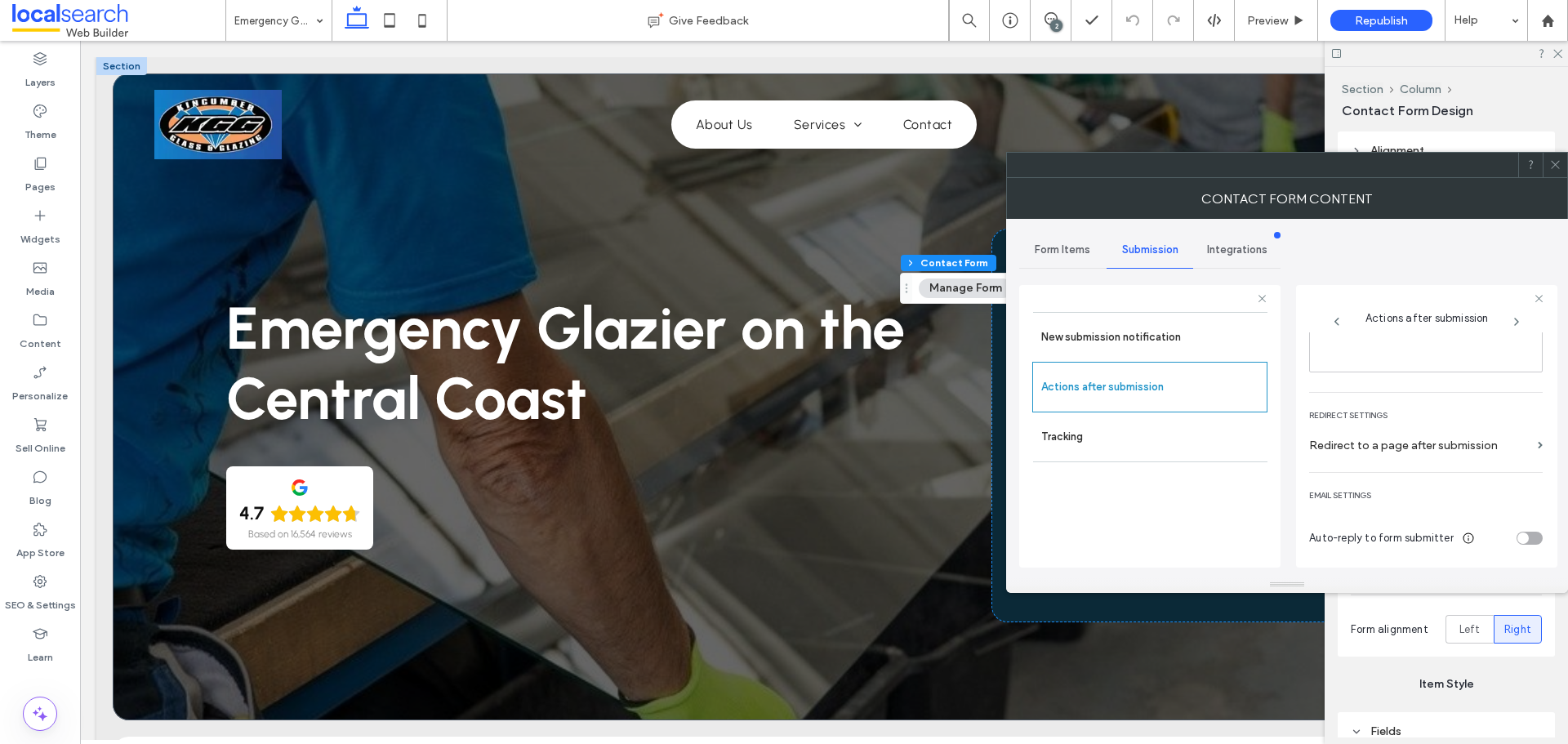 click at bounding box center (1555, 165) 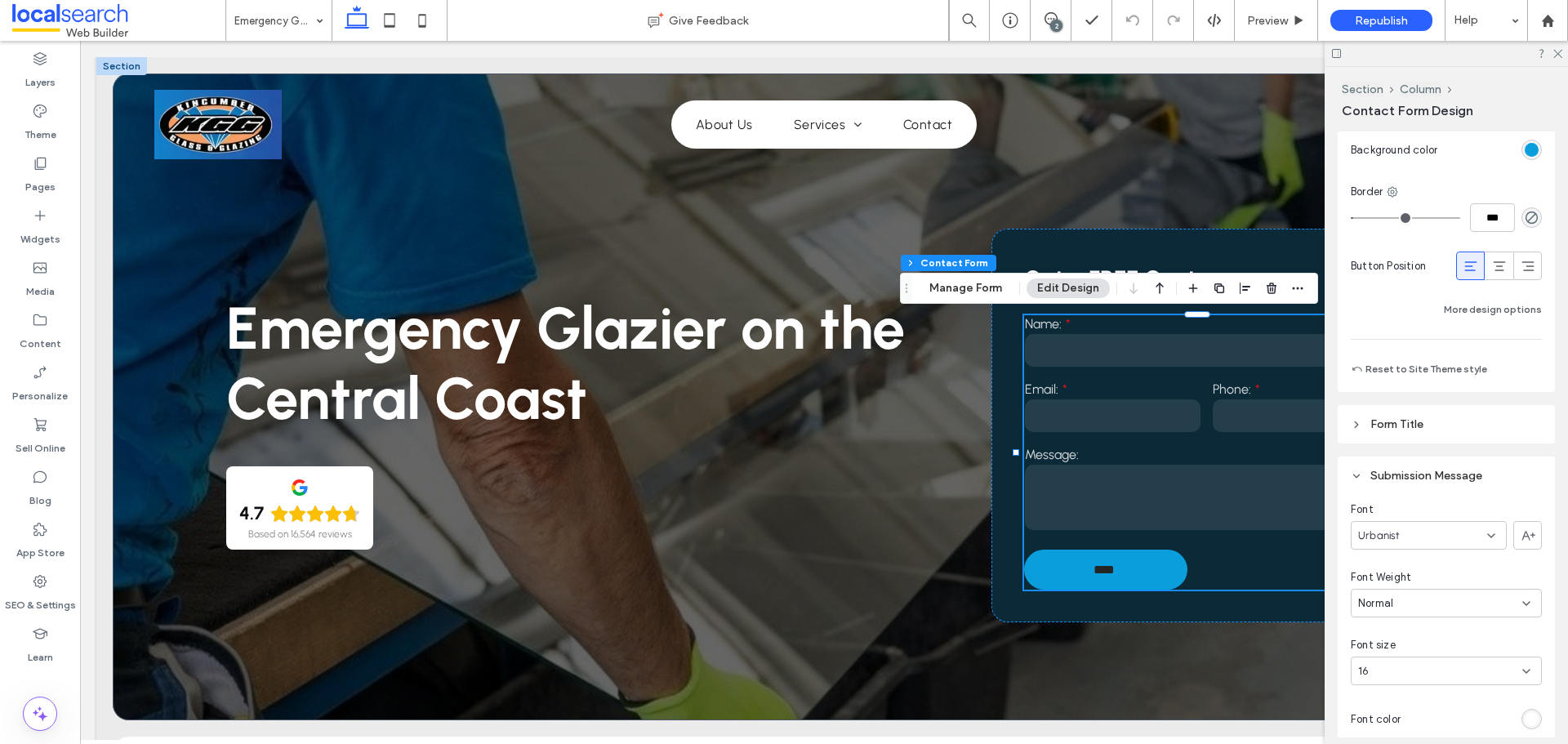 scroll, scrollTop: 1552, scrollLeft: 0, axis: vertical 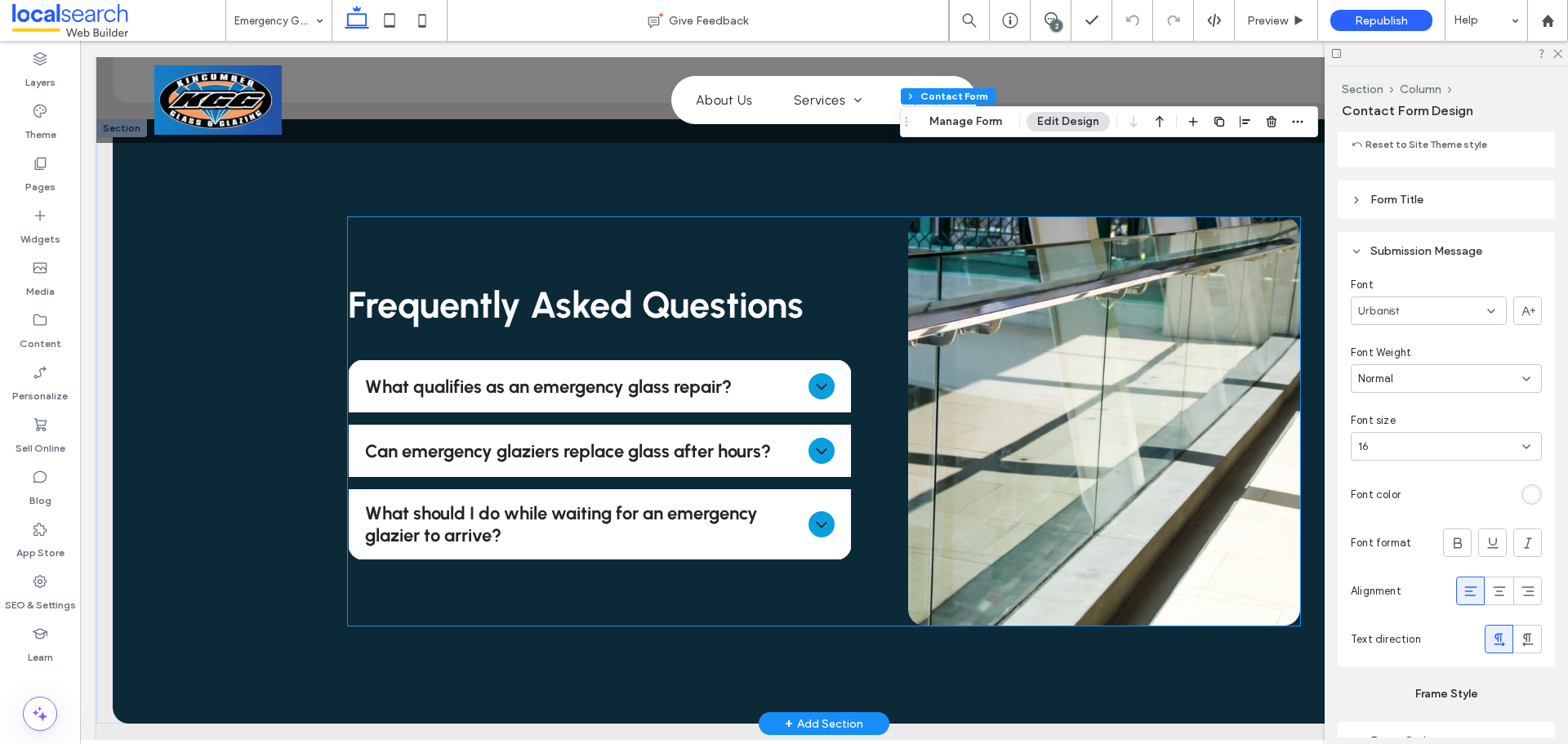 click on "What qualifies as an emergency glass repair?" at bounding box center [583, 386] 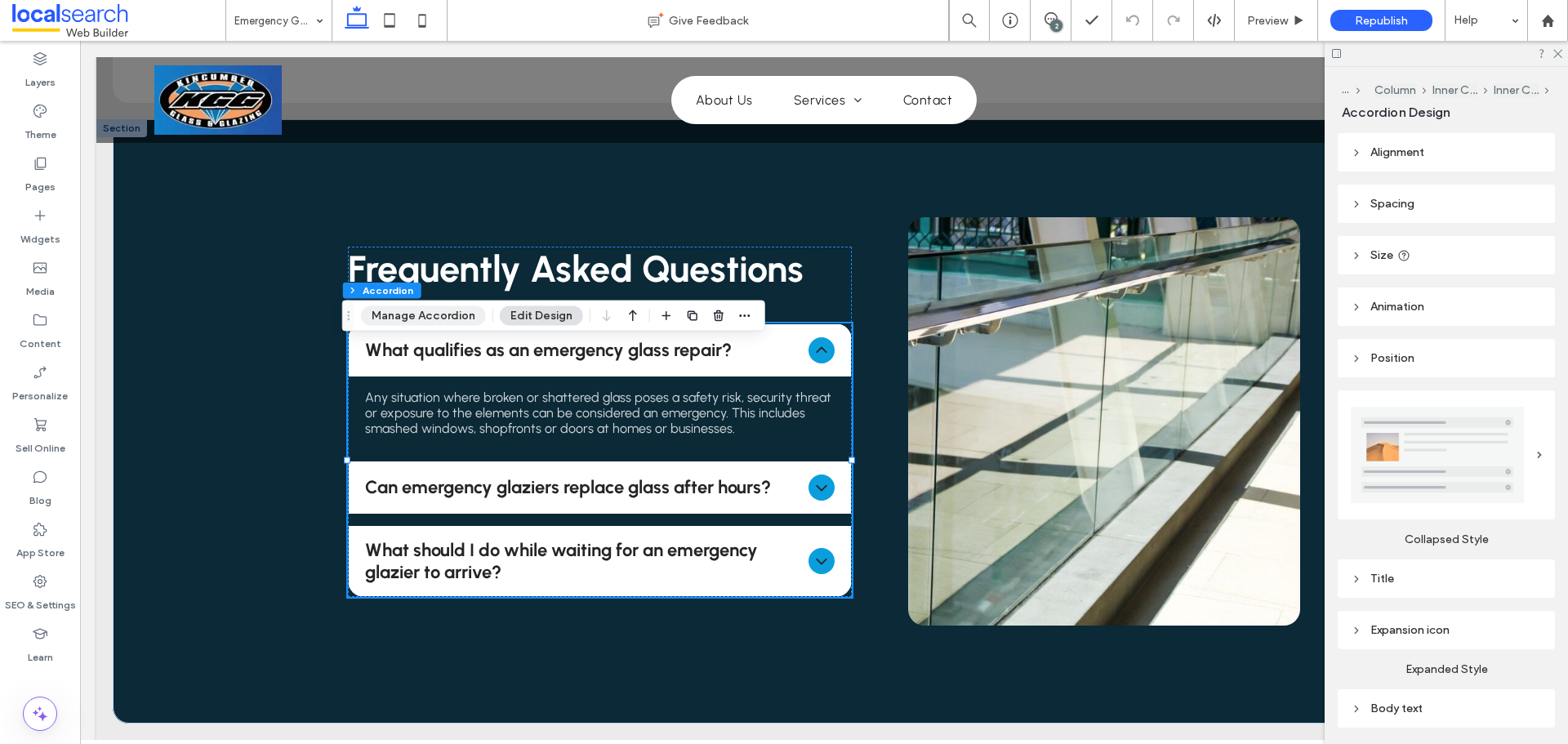 click on "Manage Accordion" at bounding box center (423, 316) 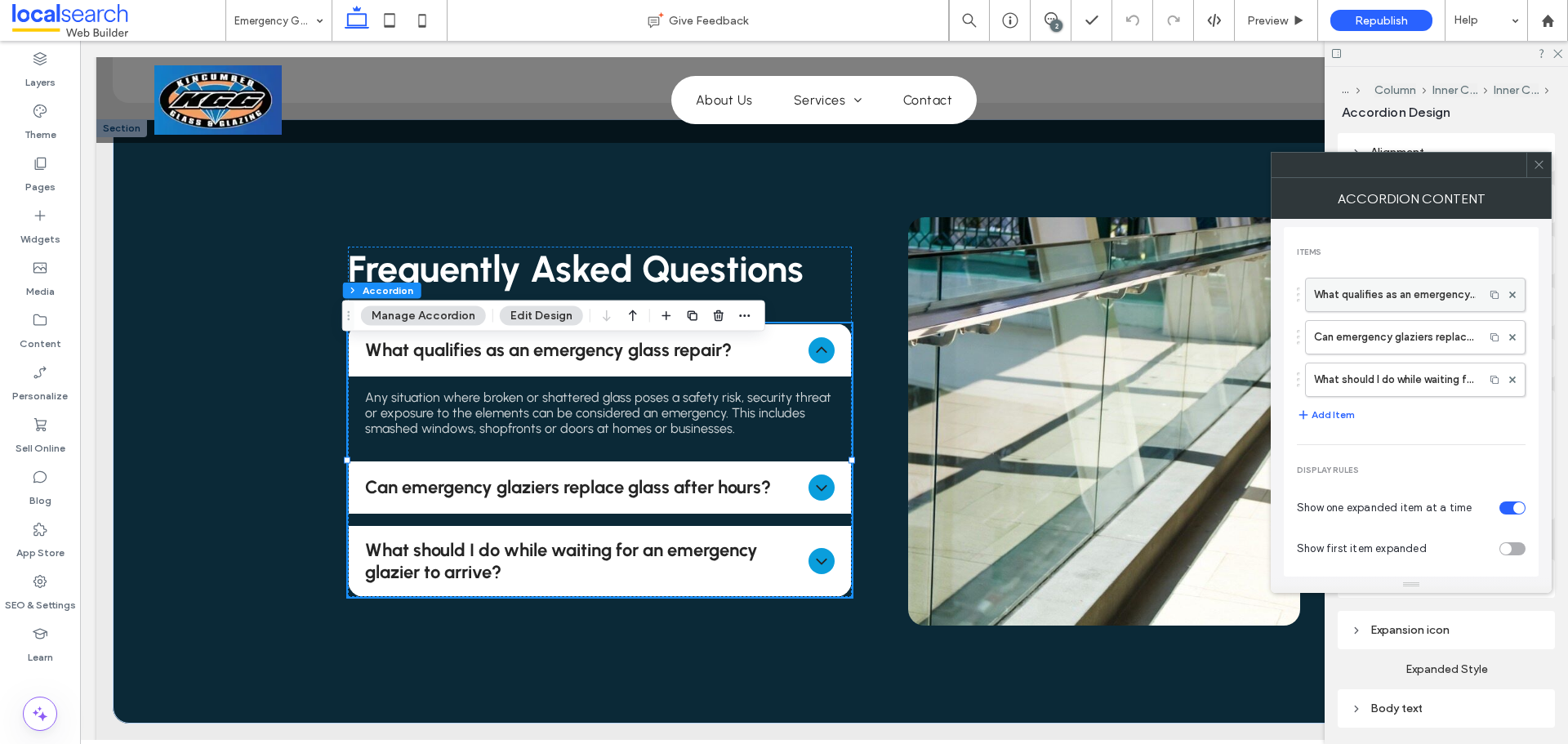 click on "What qualifies as an emergency glass repair?" at bounding box center (1395, 295) 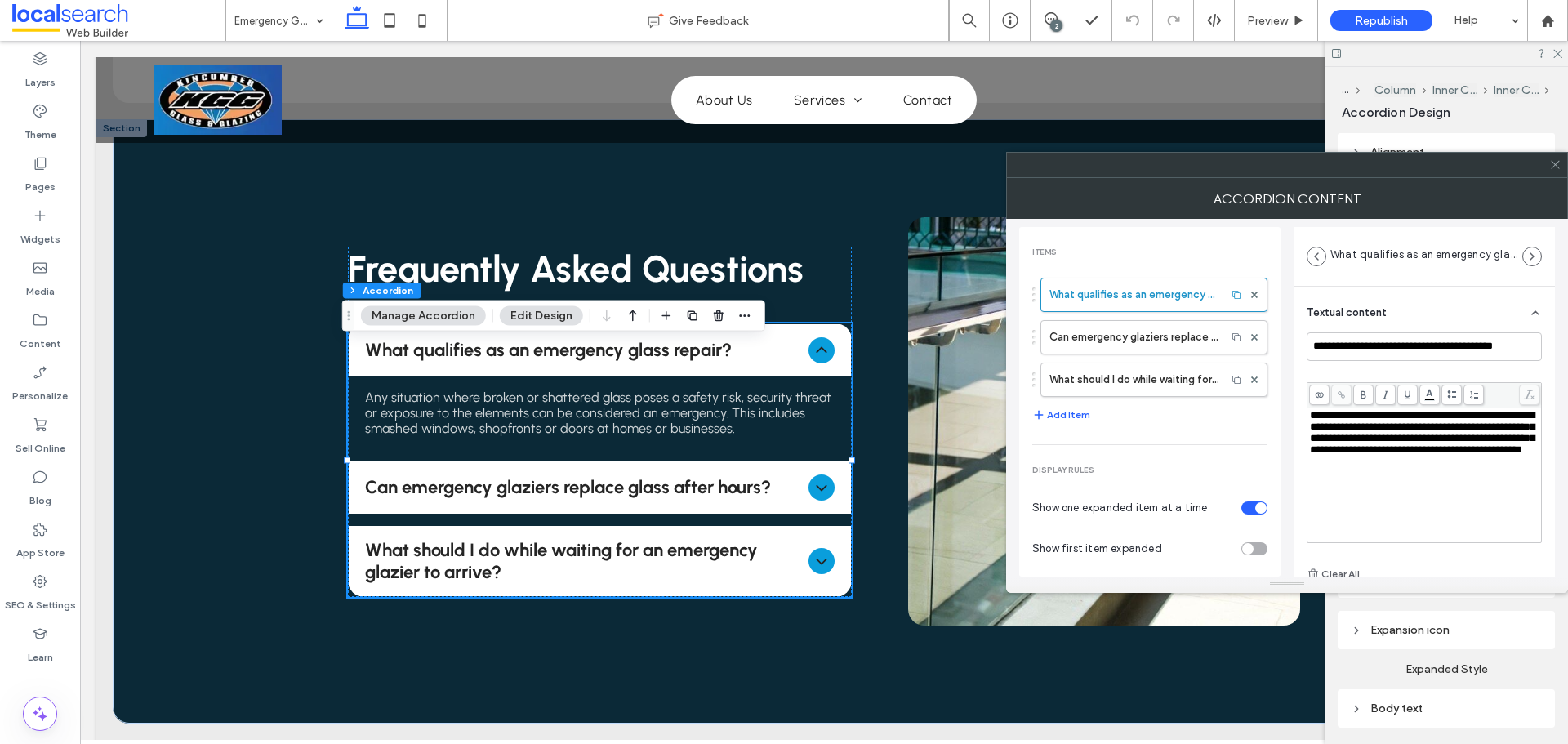 scroll, scrollTop: 12, scrollLeft: 0, axis: vertical 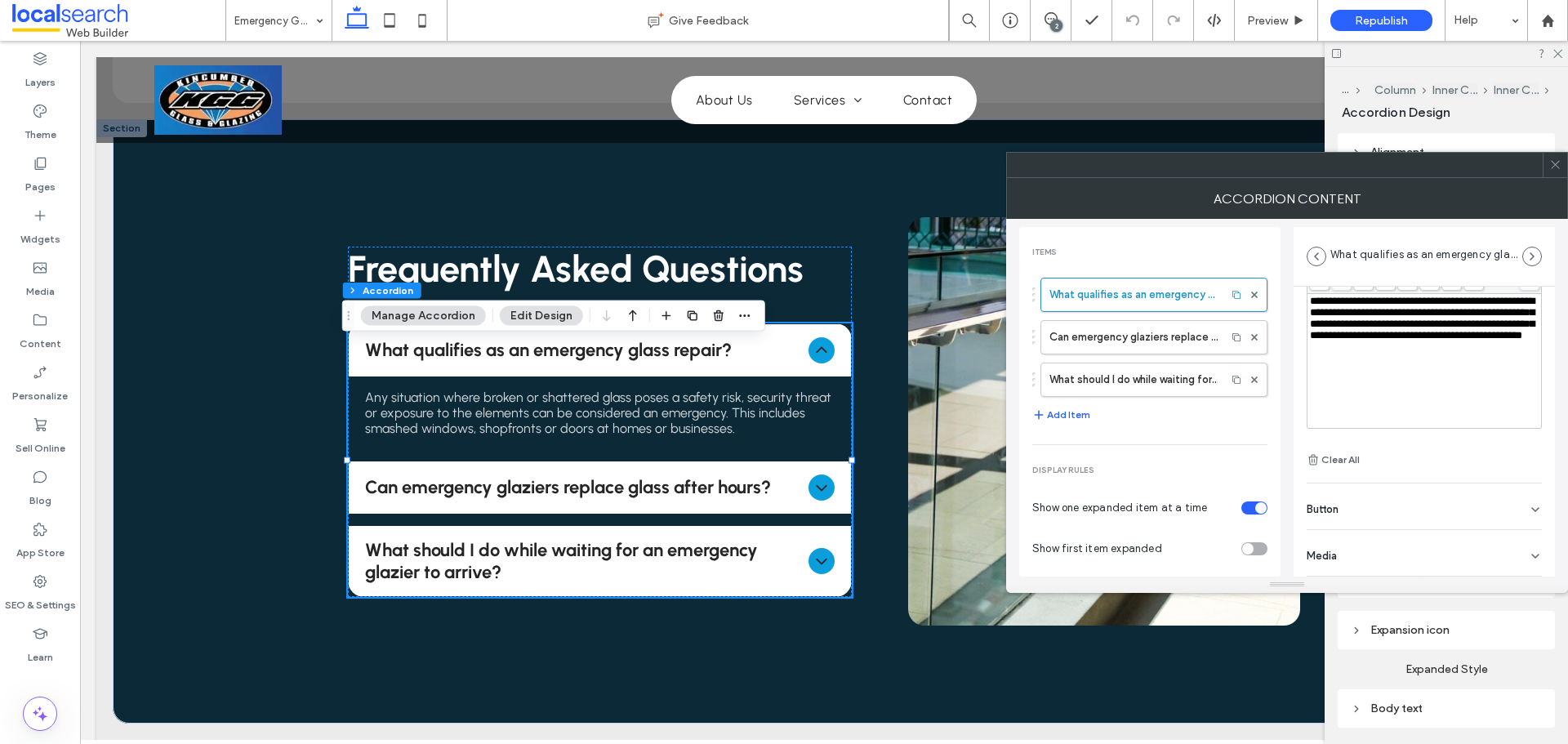 click on "Button" at bounding box center [1424, 506] 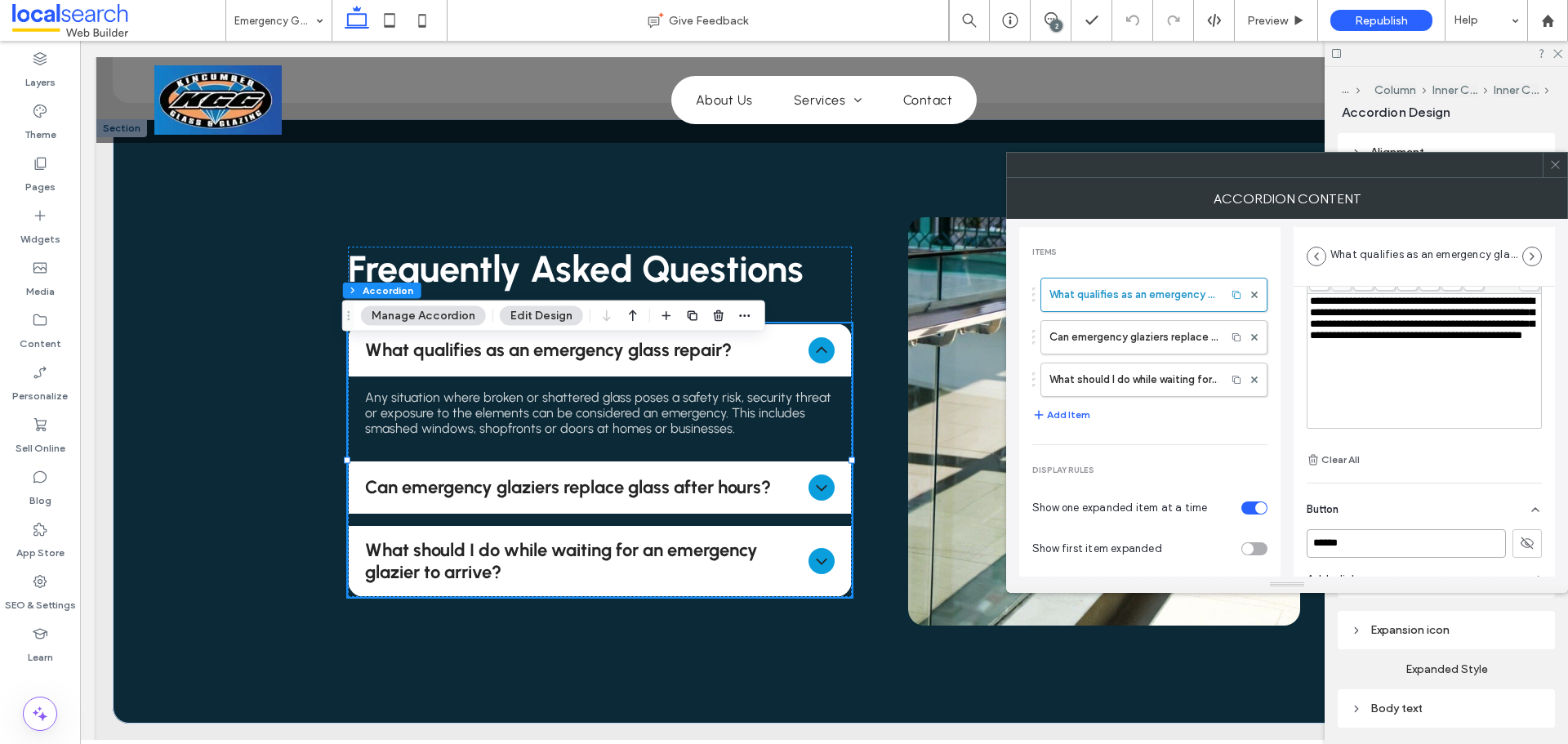 click on "******" at bounding box center (1406, 543) 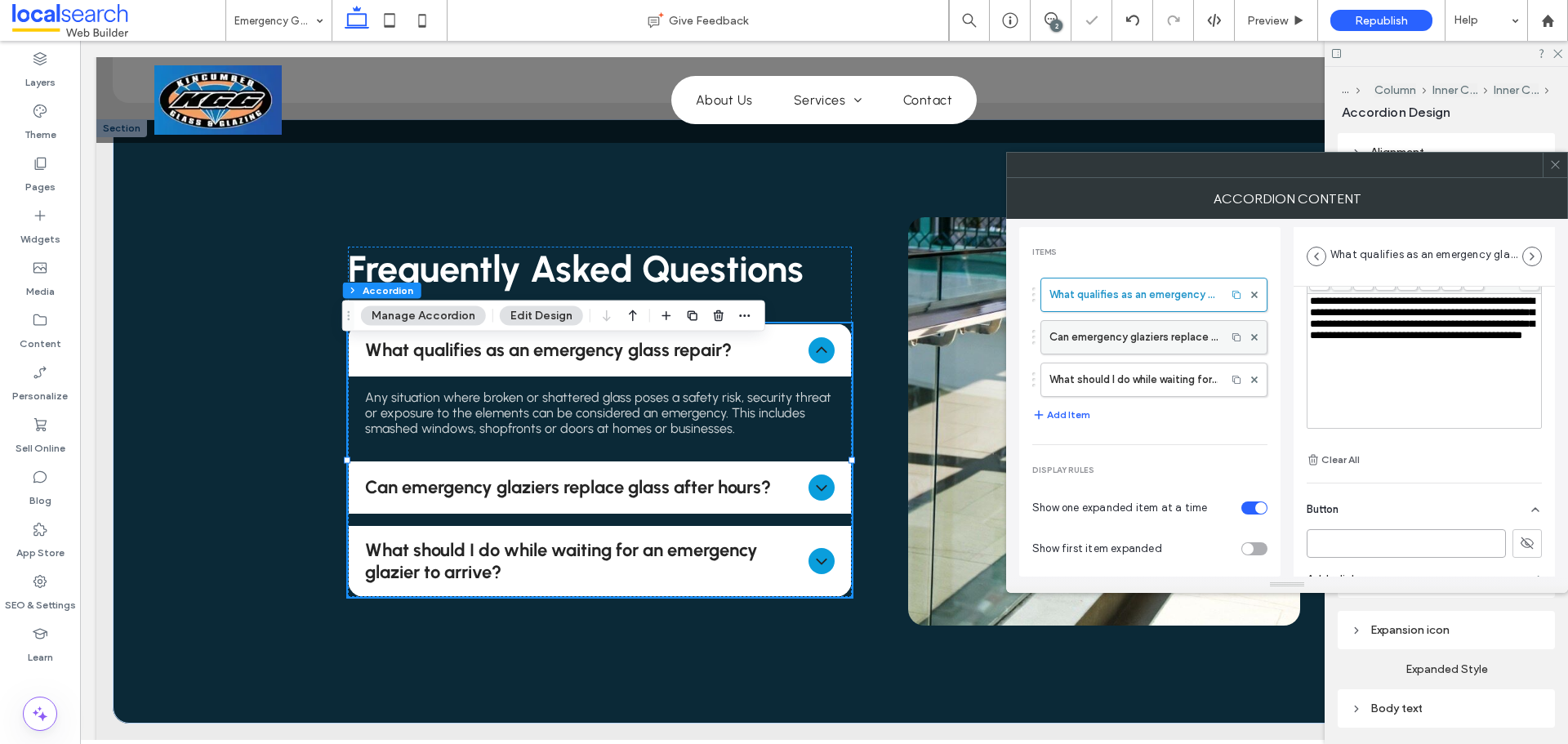 type 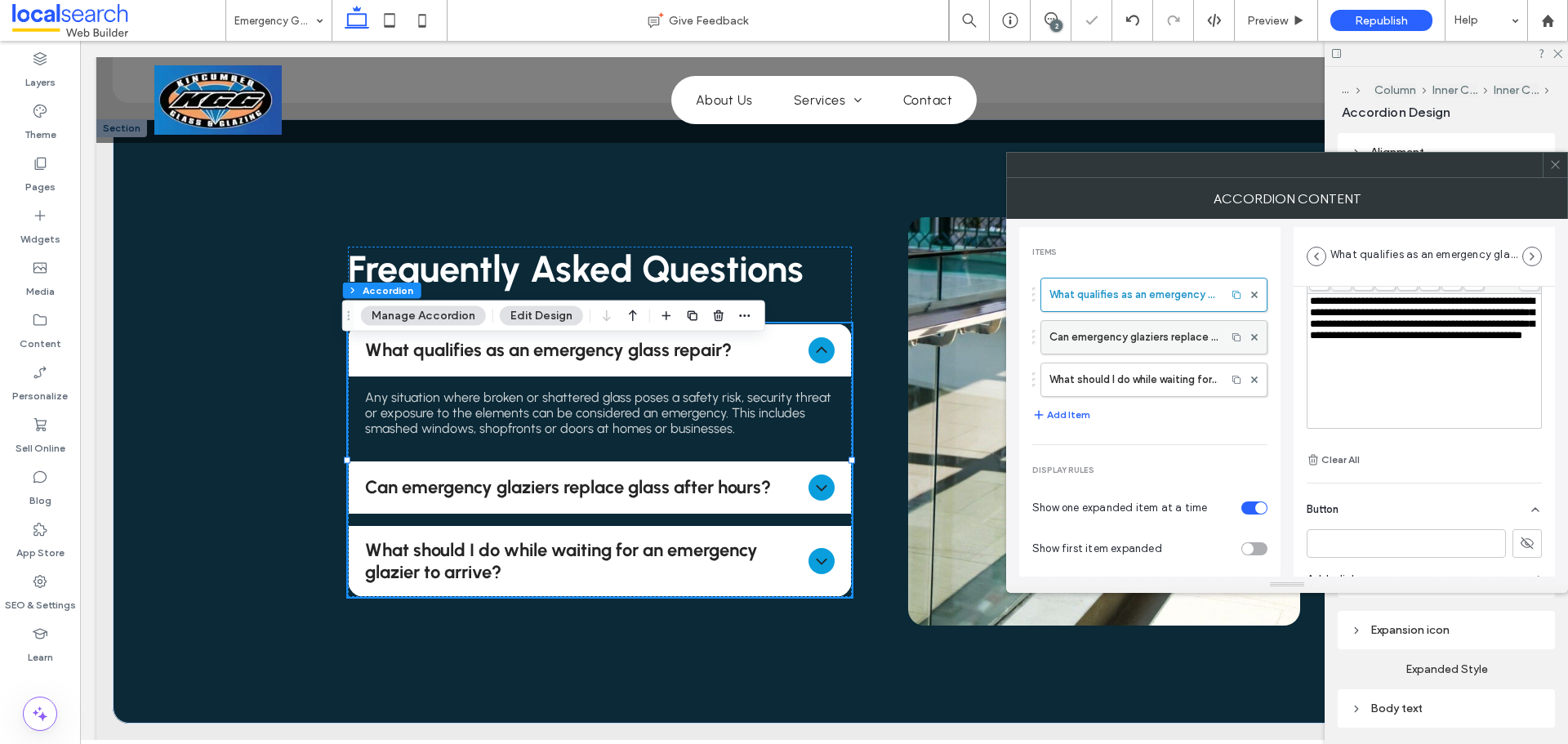 click on "Can emergency glaziers replace glass after hours?" at bounding box center (1134, 337) 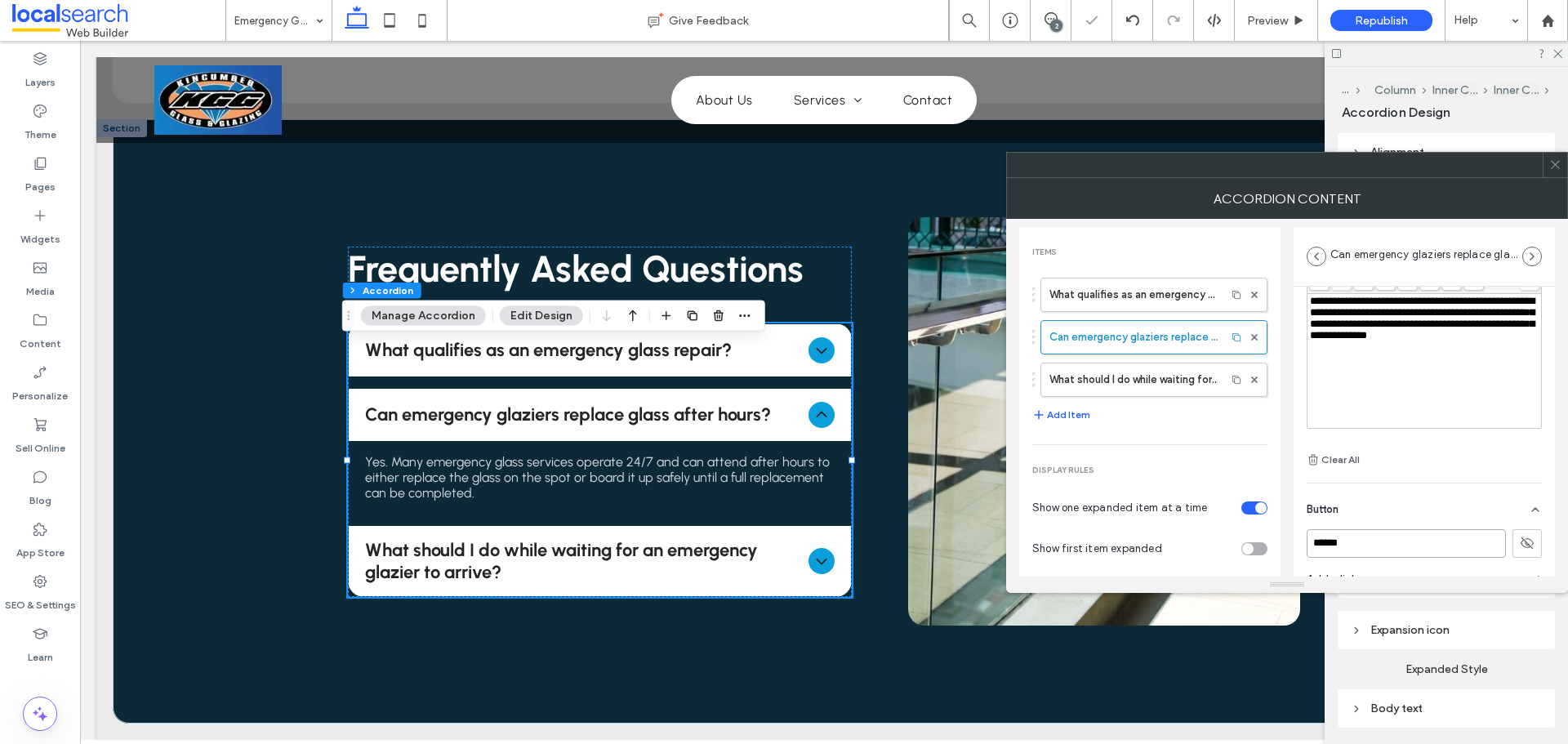 click on "******" at bounding box center (1406, 543) 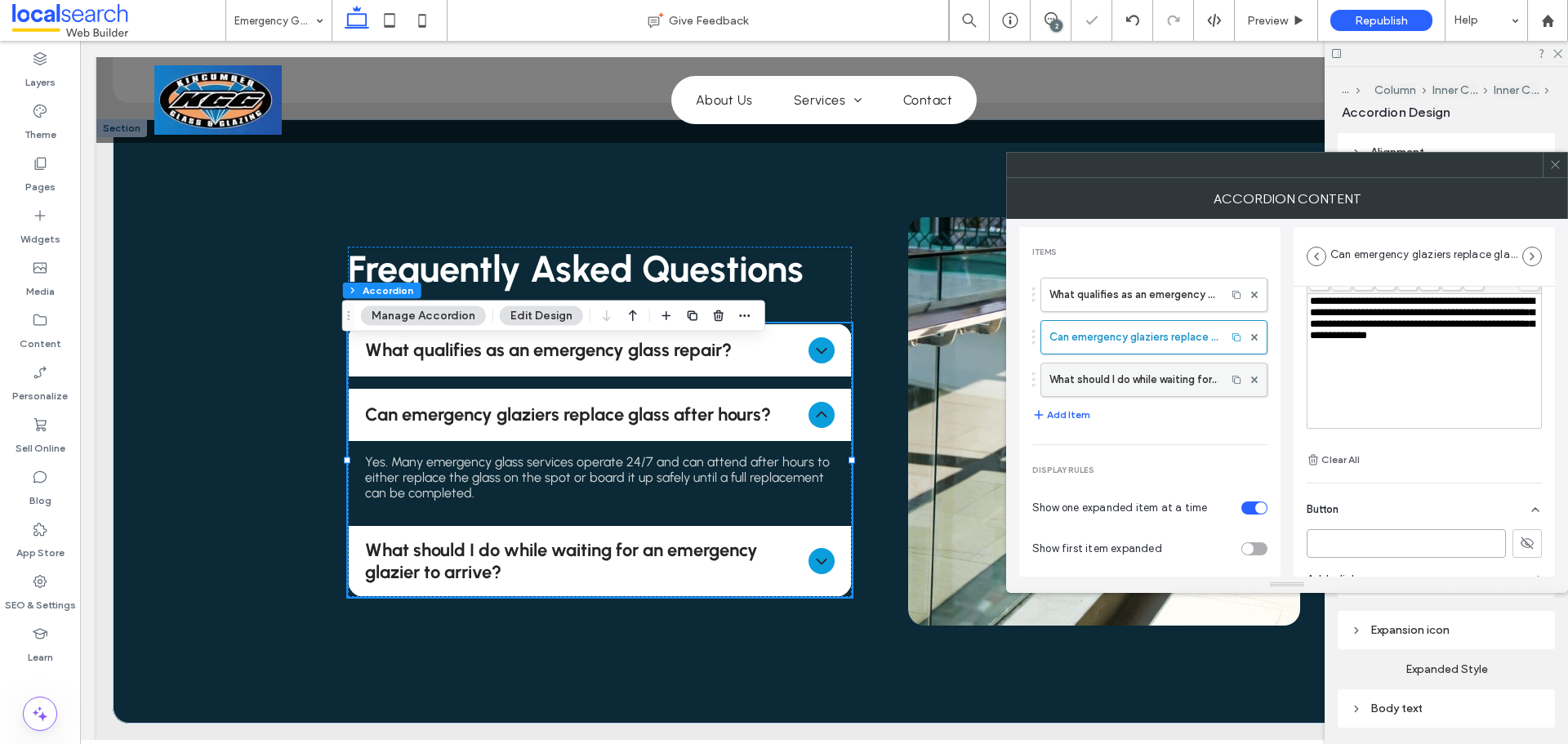 type 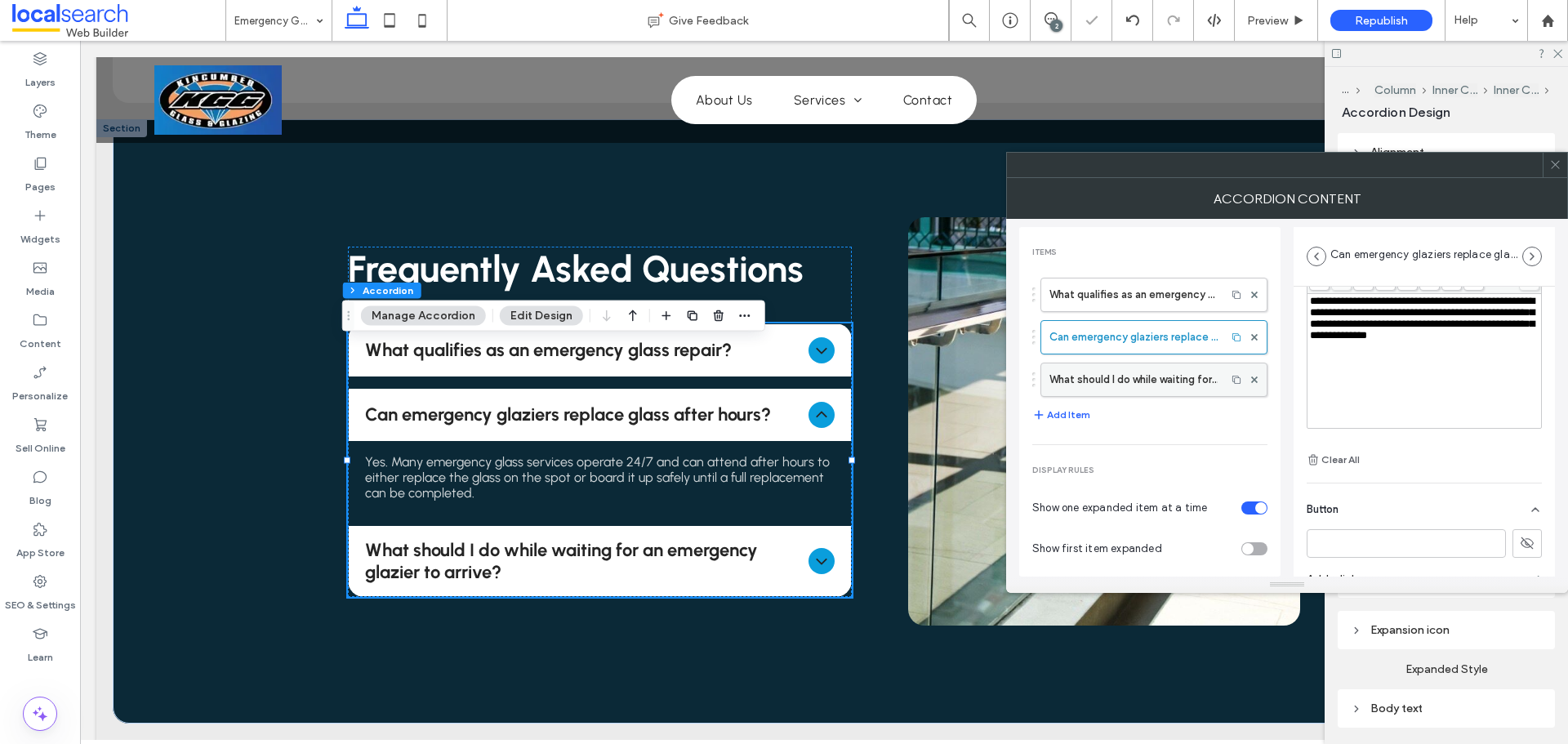 click on "What should I do while waiting for an emergency glazier to arrive?" at bounding box center [1134, 380] 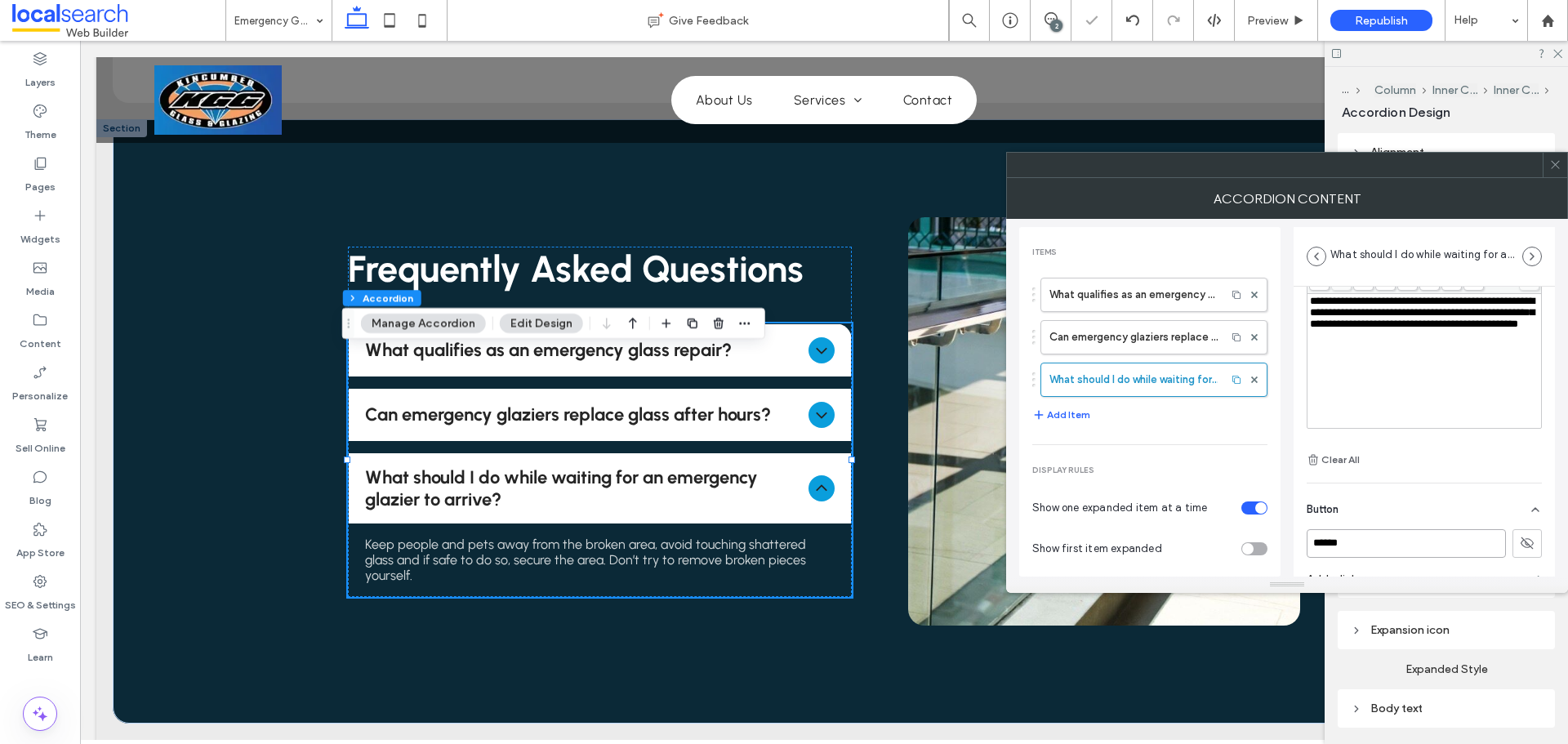 click on "******" at bounding box center (1406, 543) 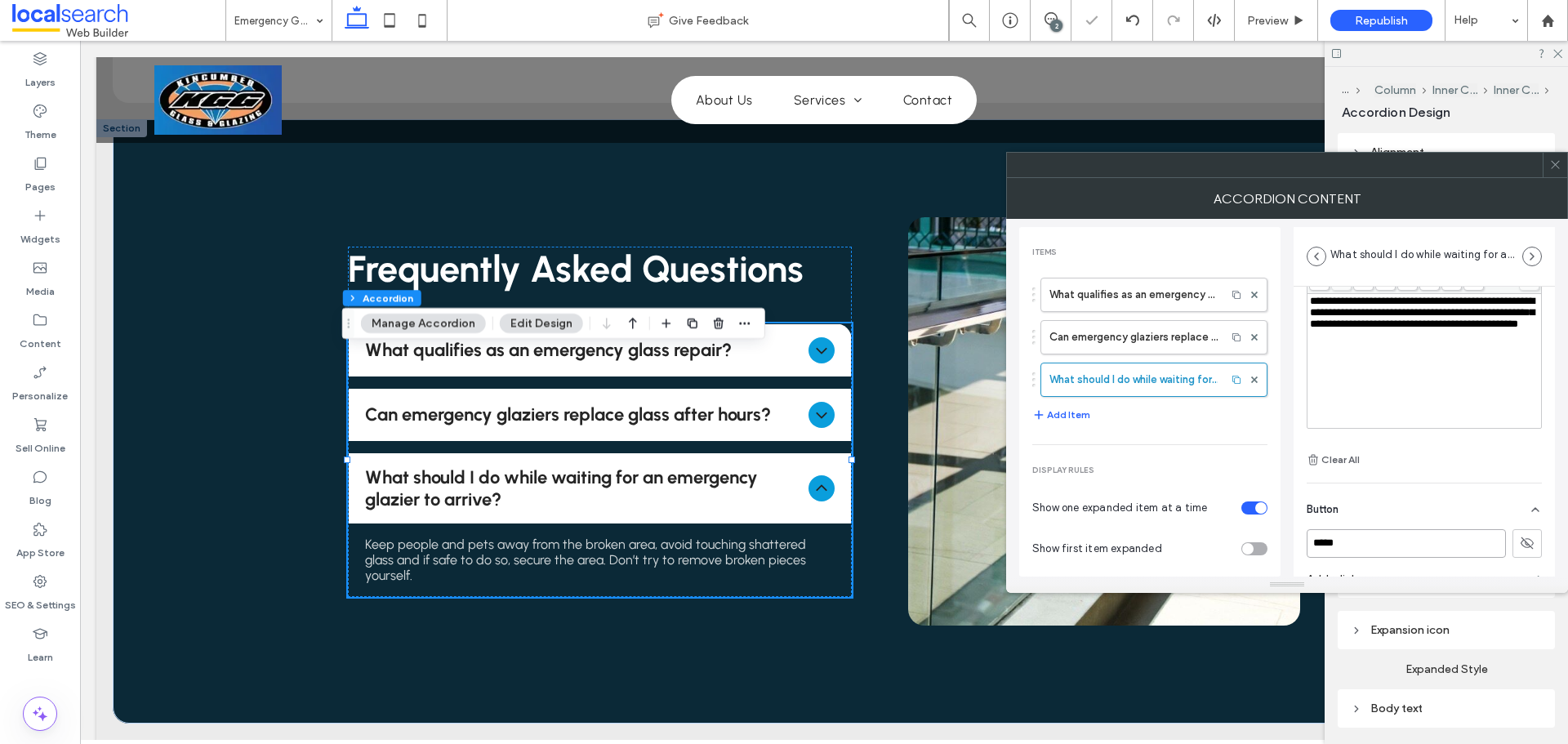 click on "*****" at bounding box center (1406, 543) 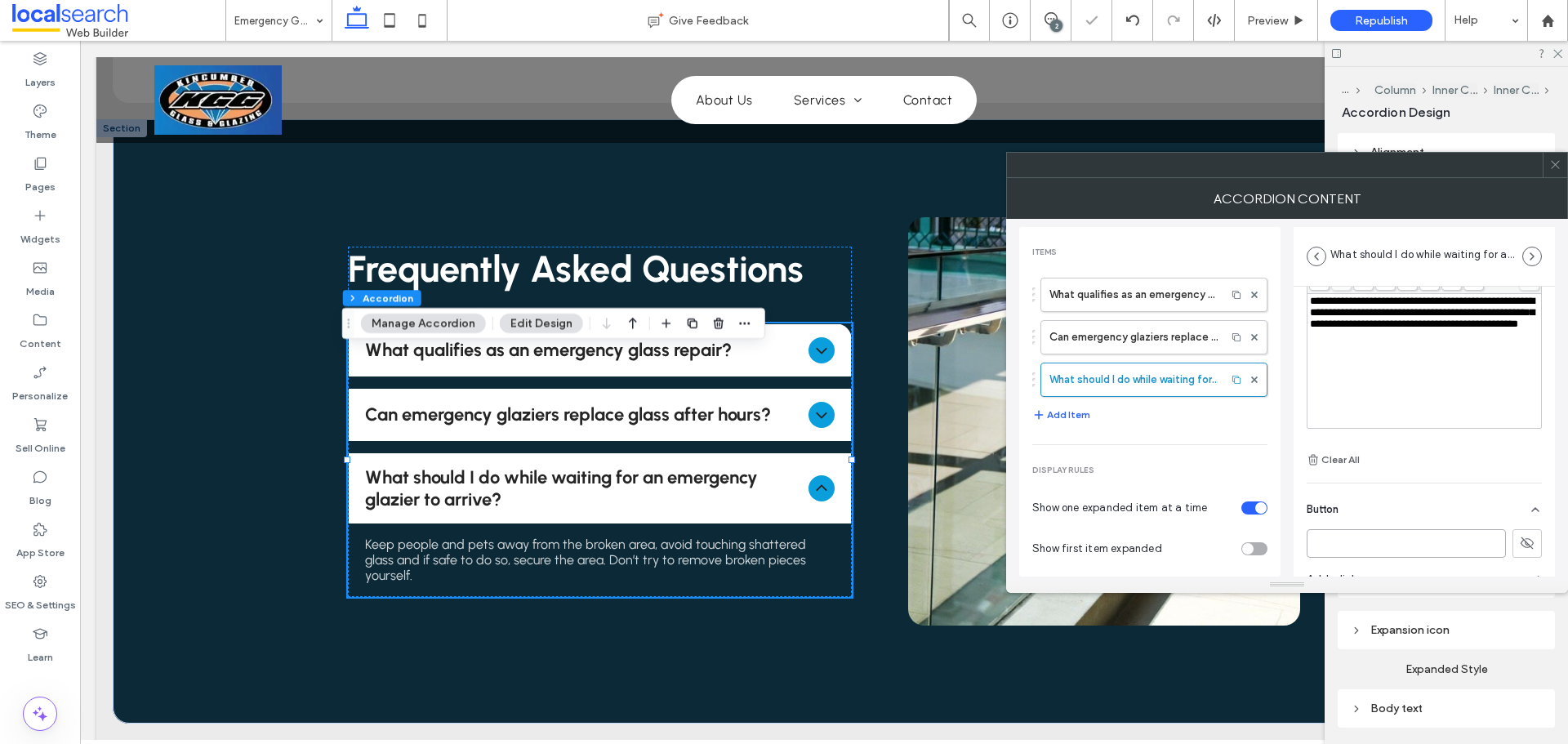 type 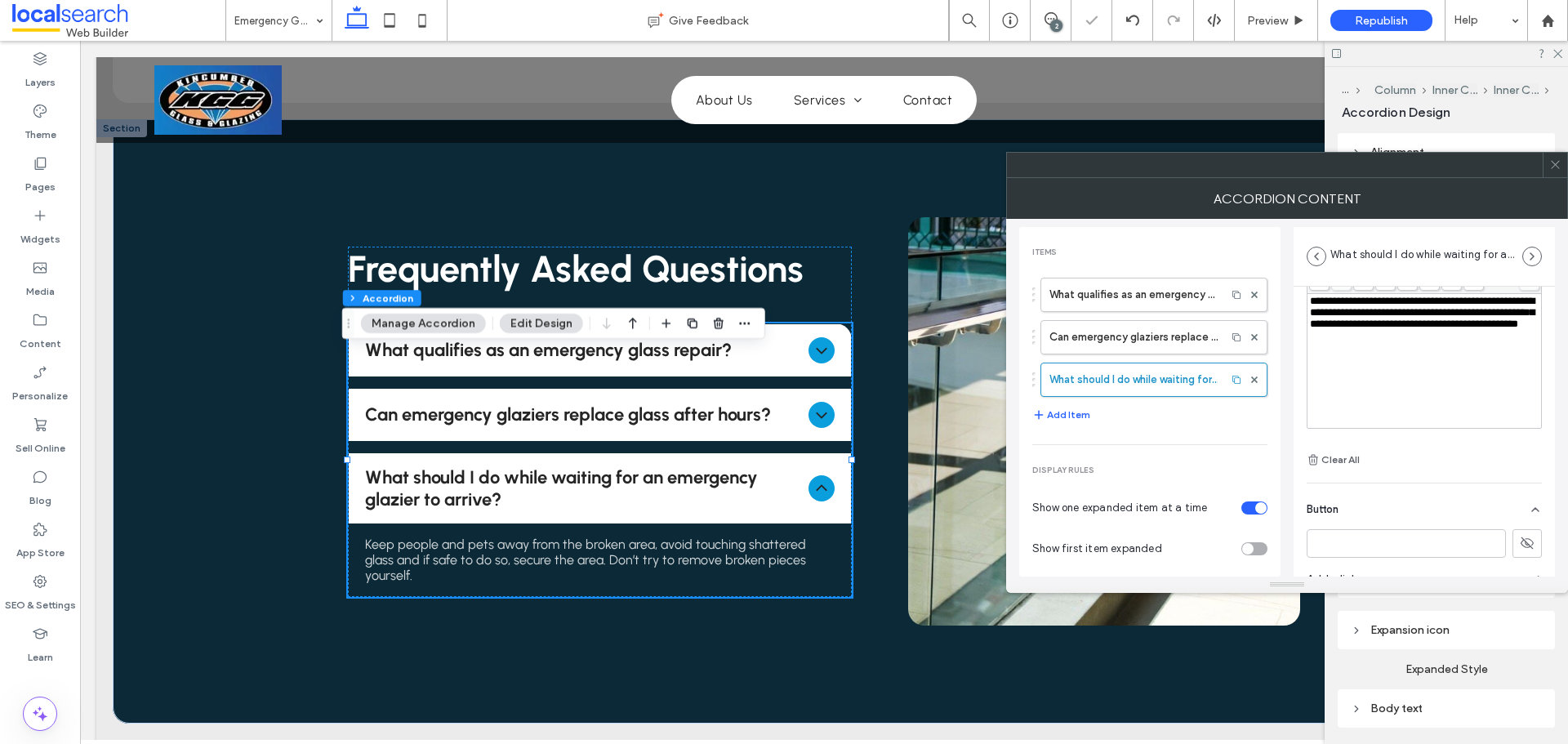 click on "**********" at bounding box center (1424, 361) 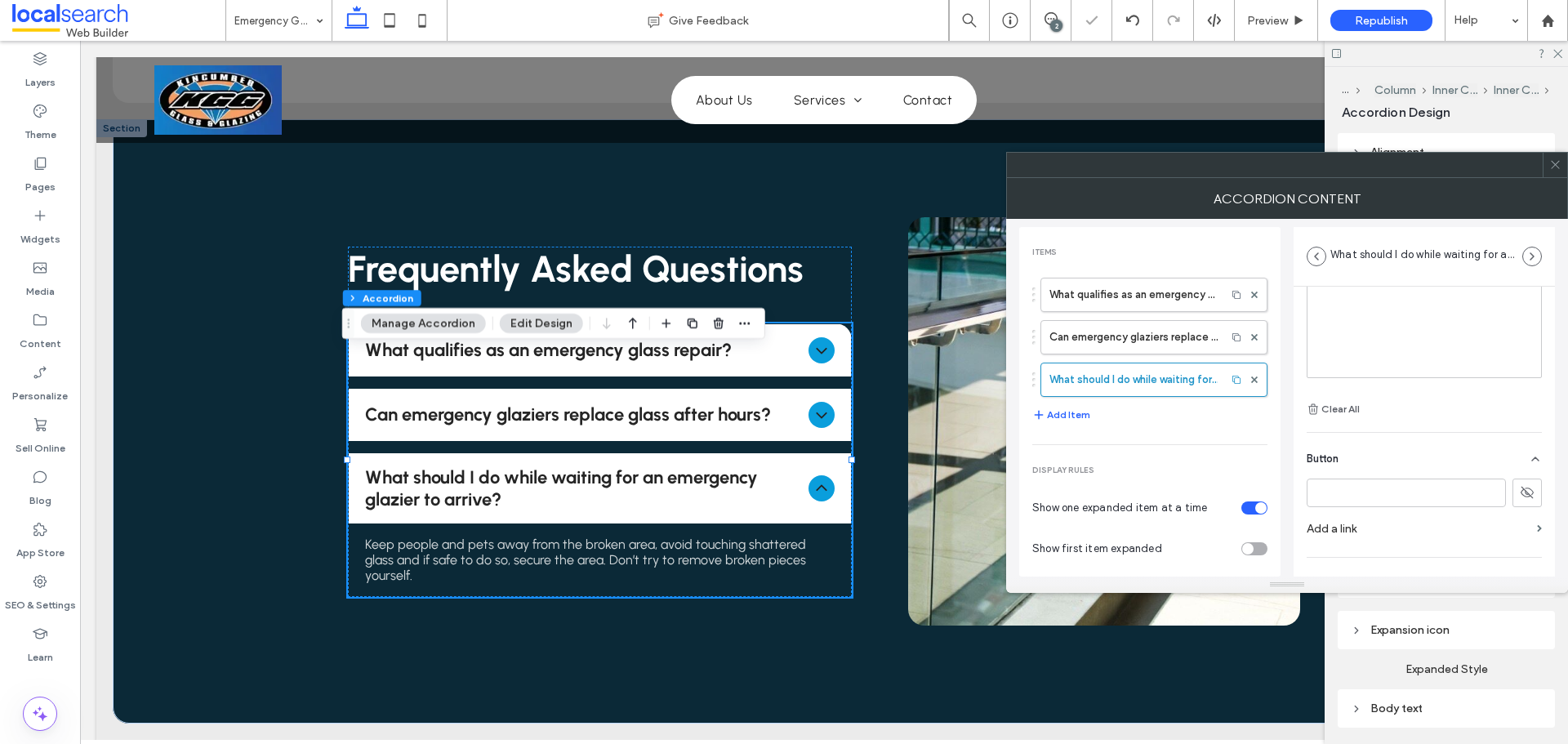 scroll, scrollTop: 193, scrollLeft: 0, axis: vertical 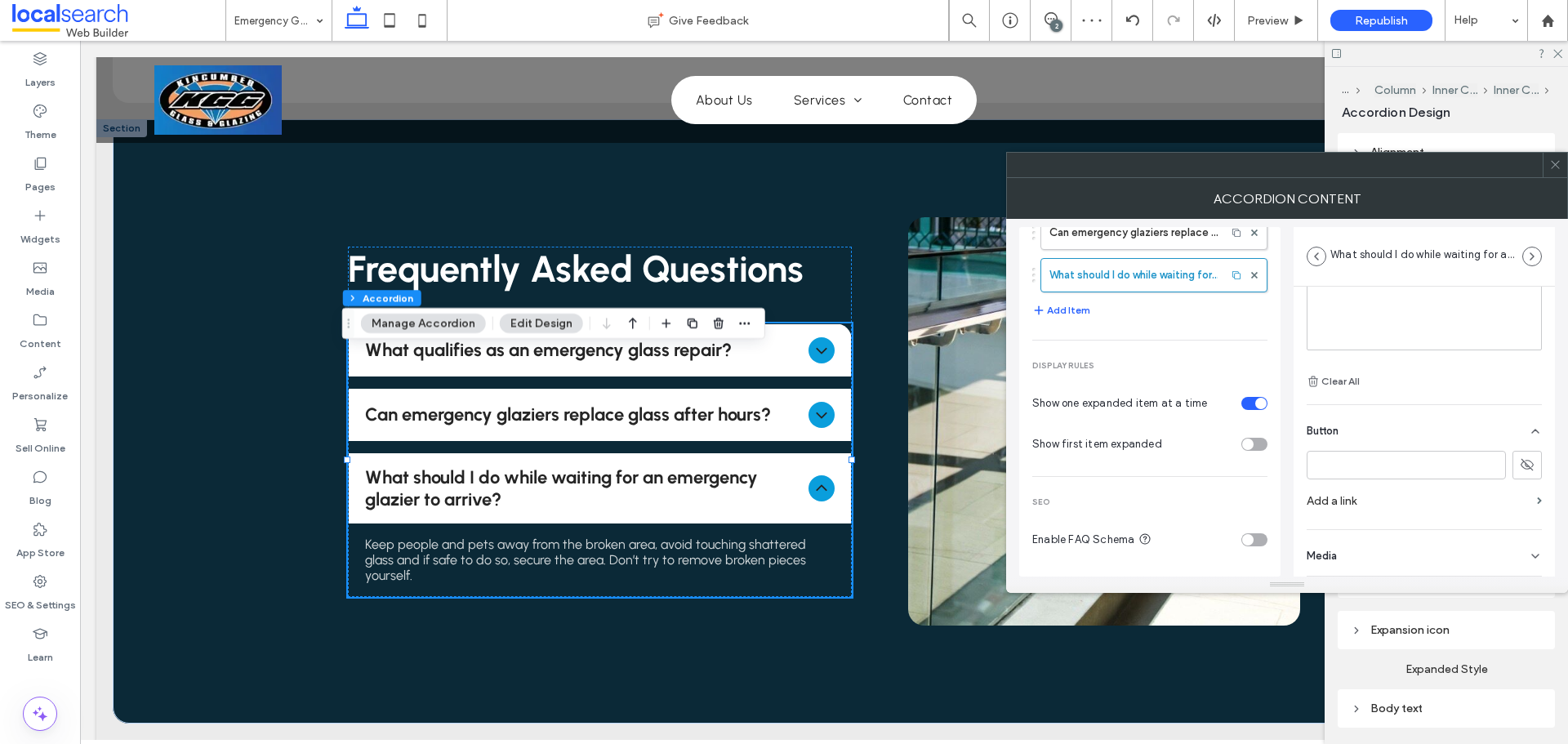 click 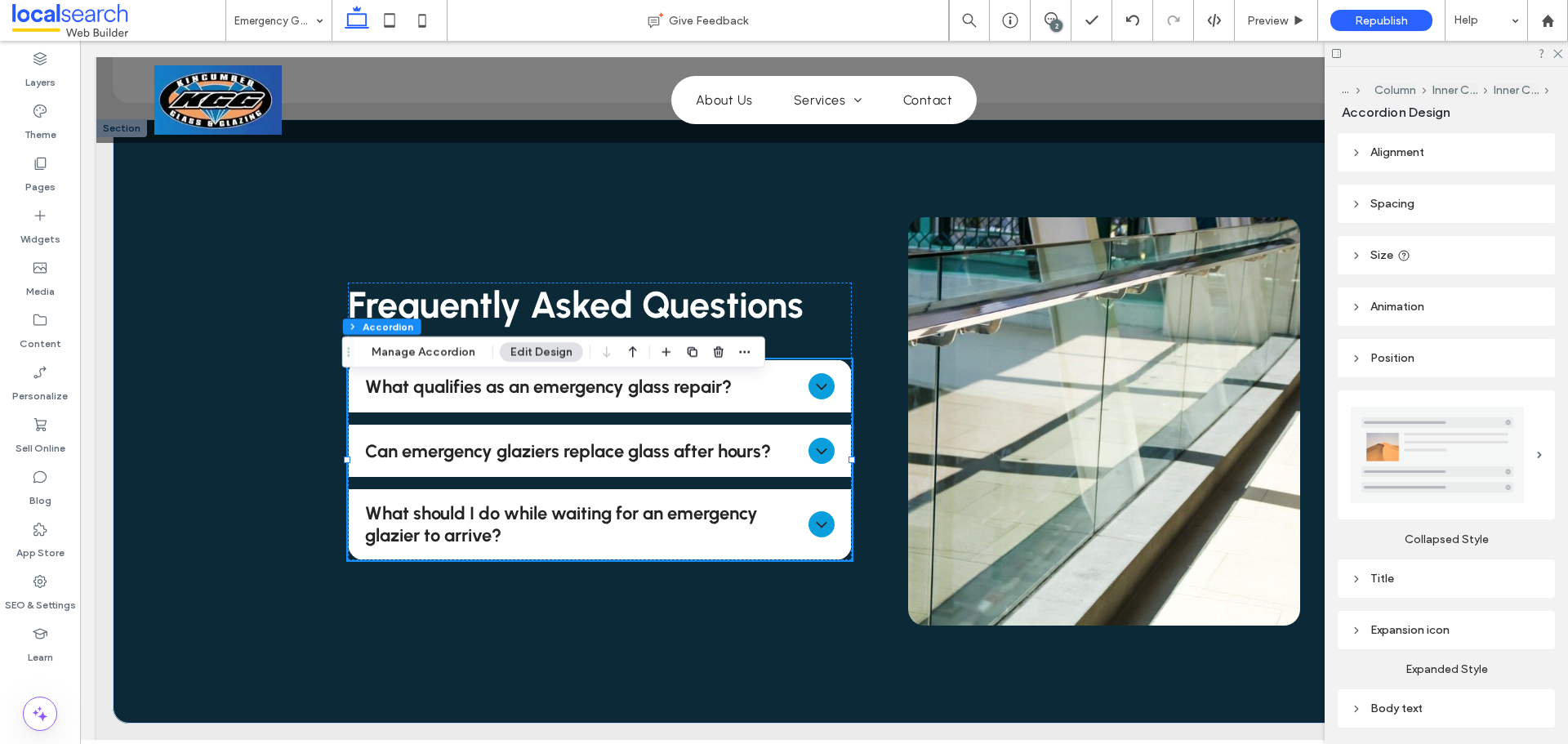 click on "Spacing" at bounding box center (1446, 203) 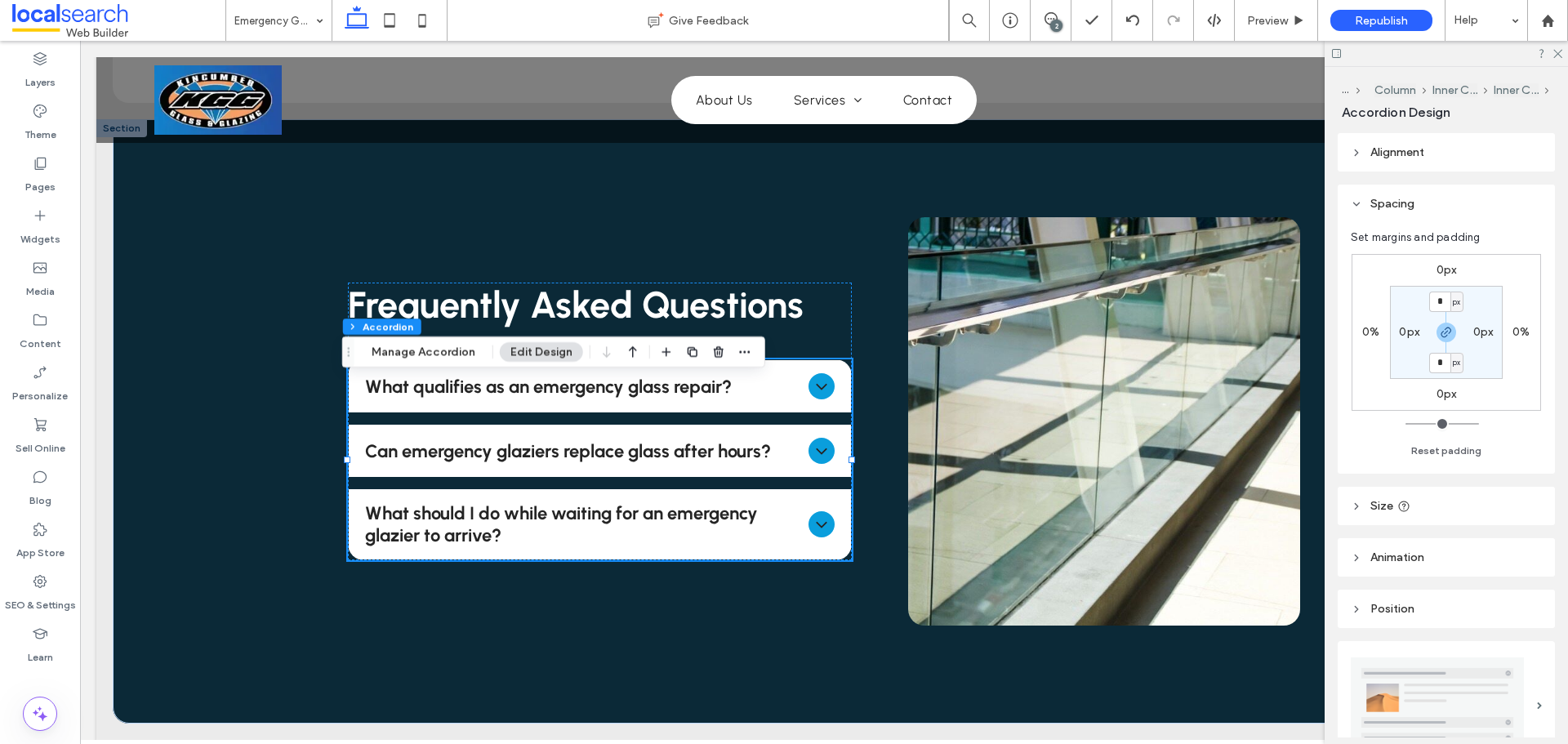 click on "Alignment" at bounding box center (1446, 152) 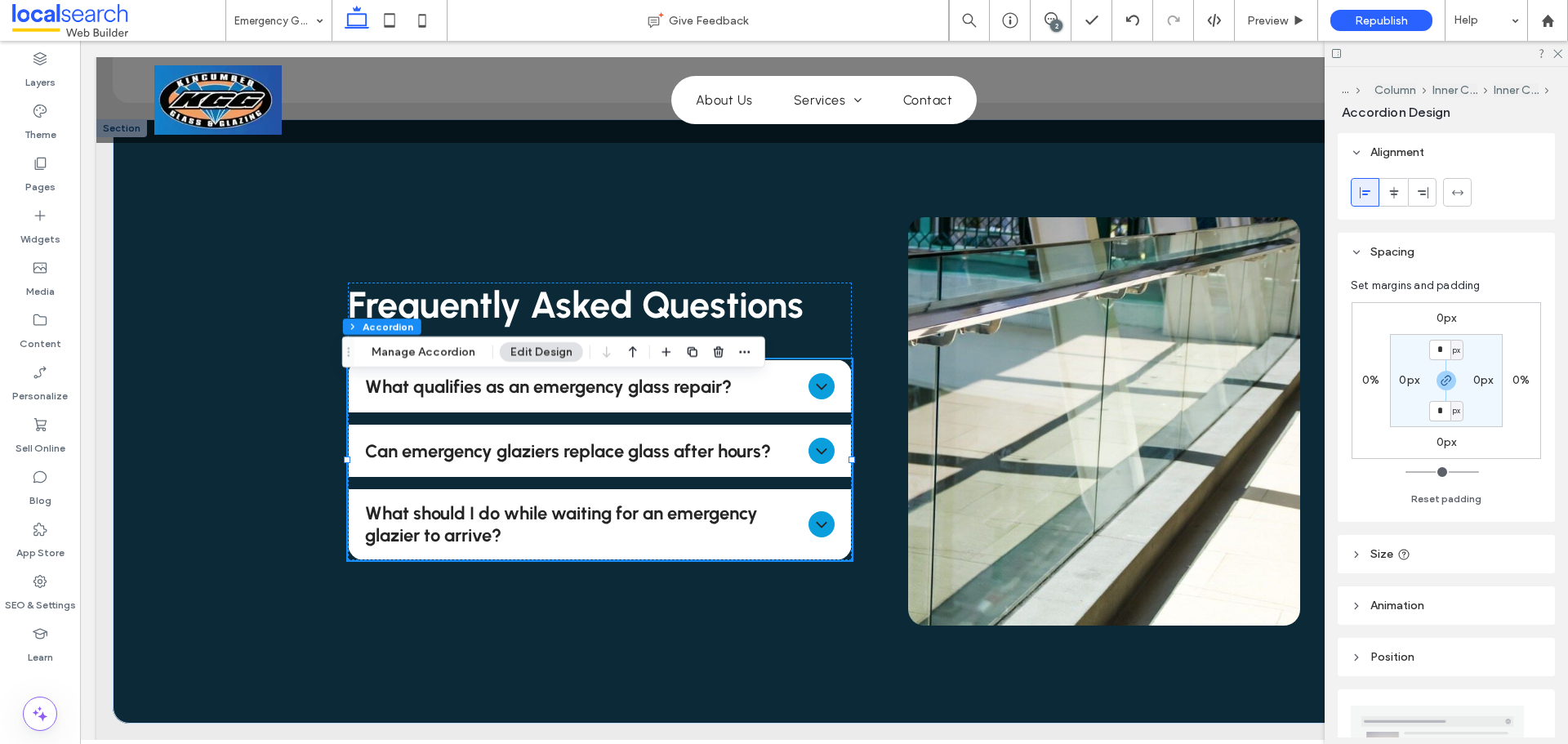 click on "Size" at bounding box center [1446, 554] 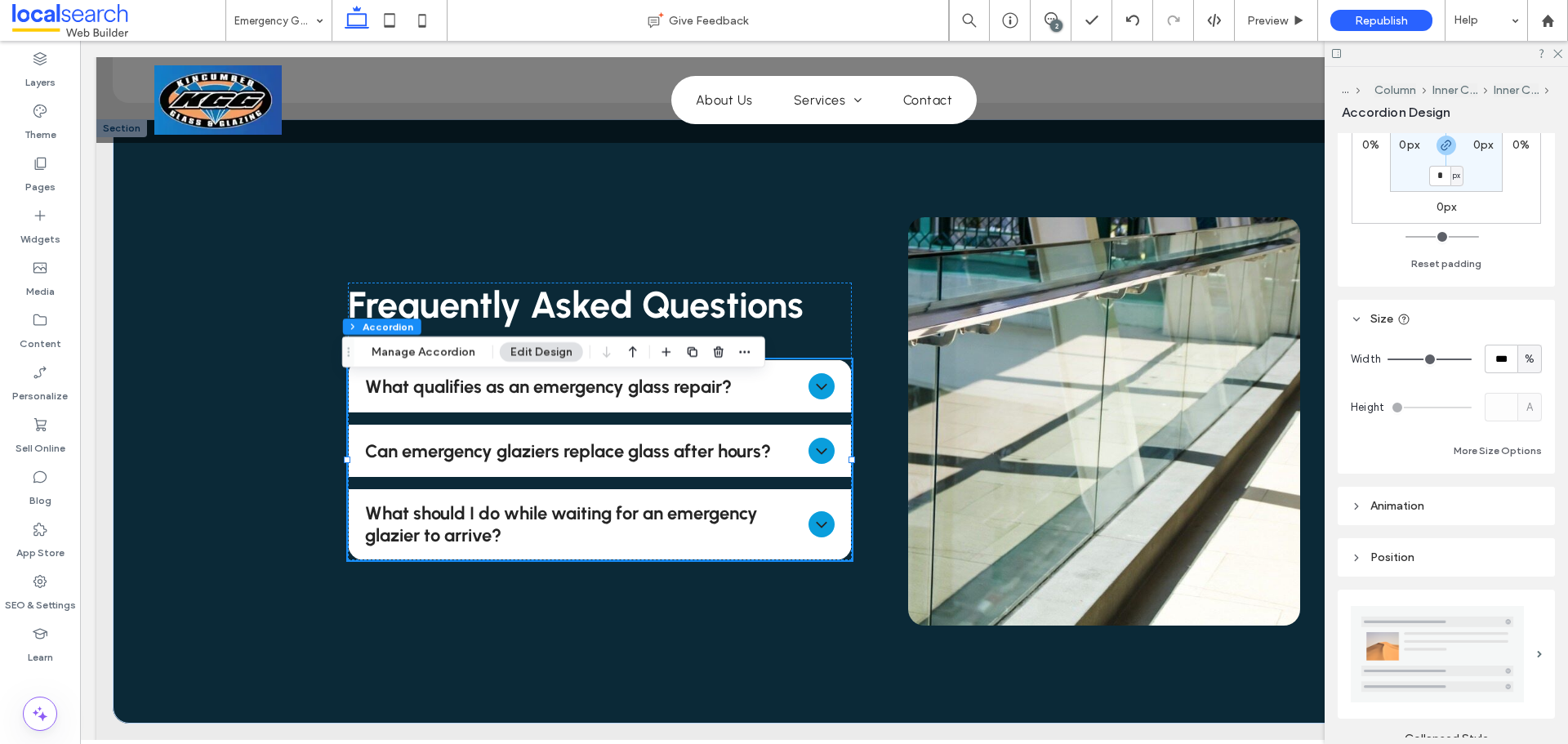 scroll, scrollTop: 245, scrollLeft: 0, axis: vertical 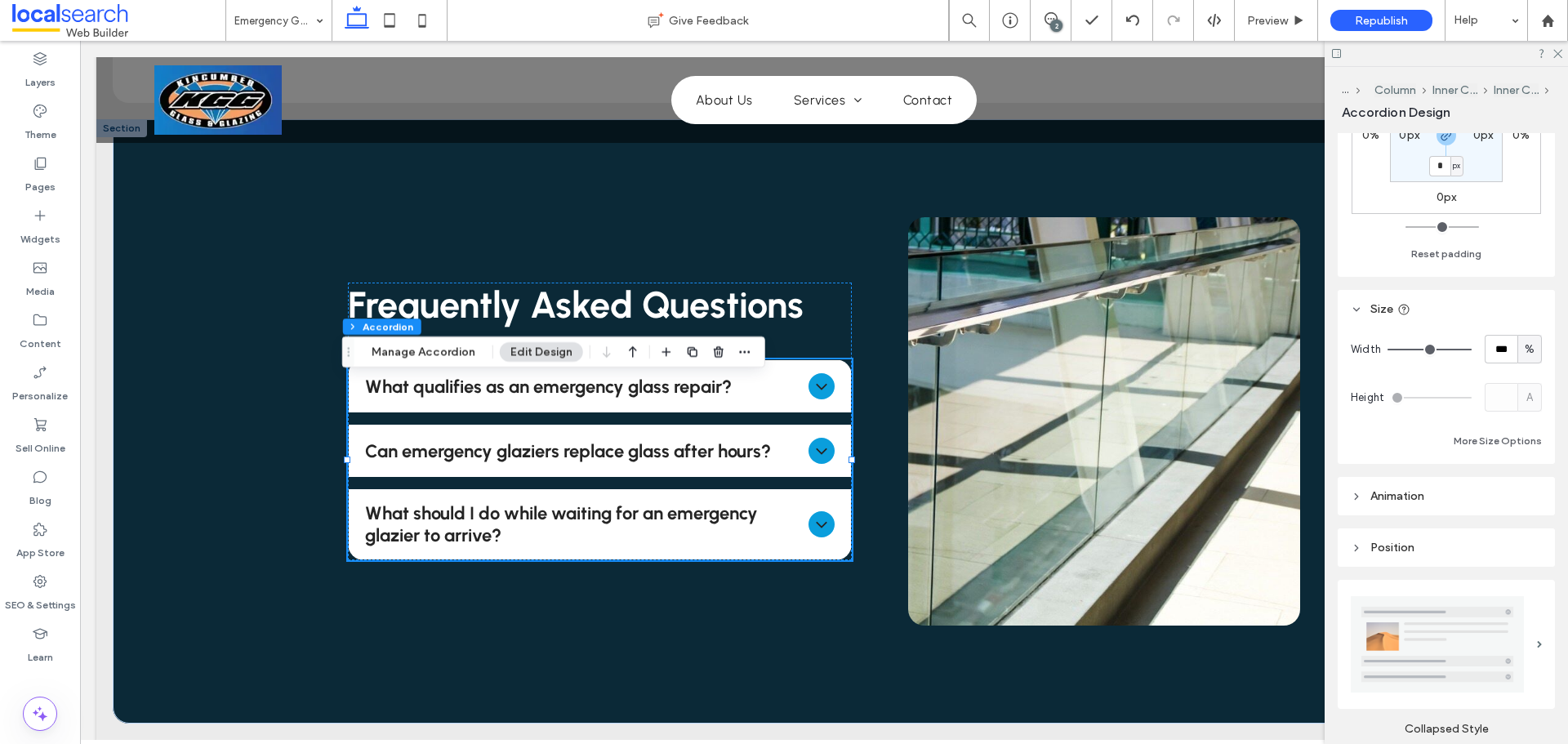 click on "Animation" at bounding box center (1446, 496) 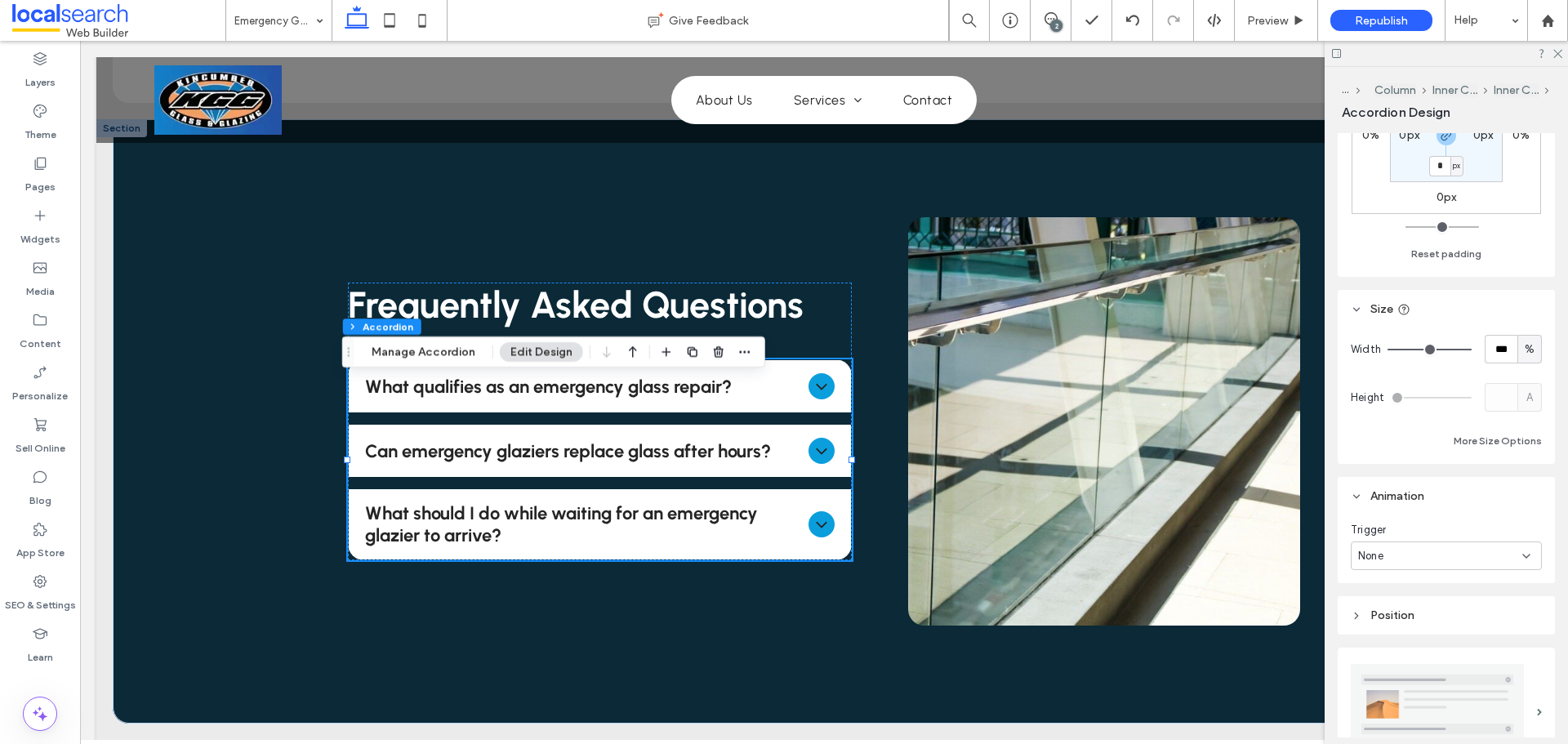 click on "Position" at bounding box center (1446, 615) 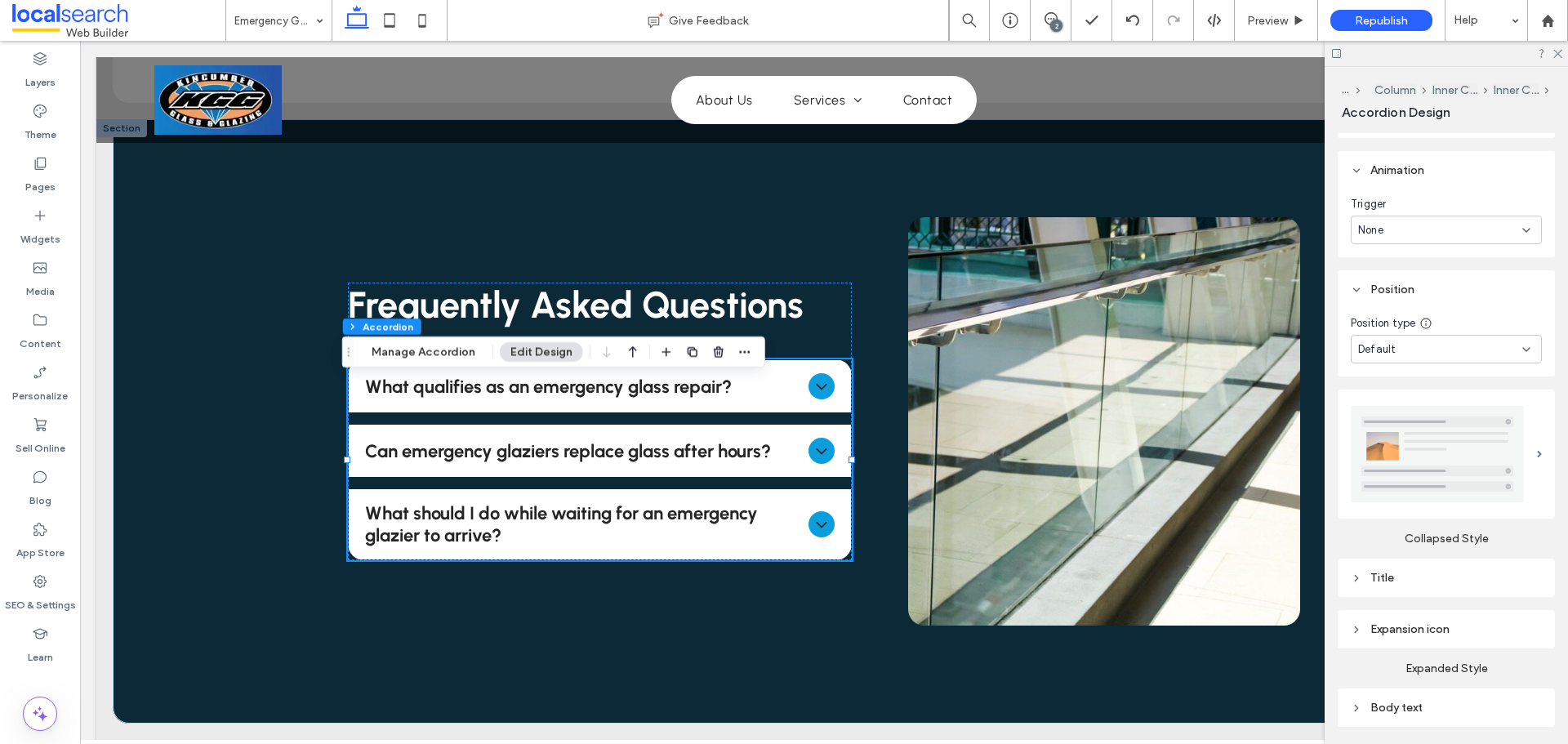 scroll, scrollTop: 653, scrollLeft: 0, axis: vertical 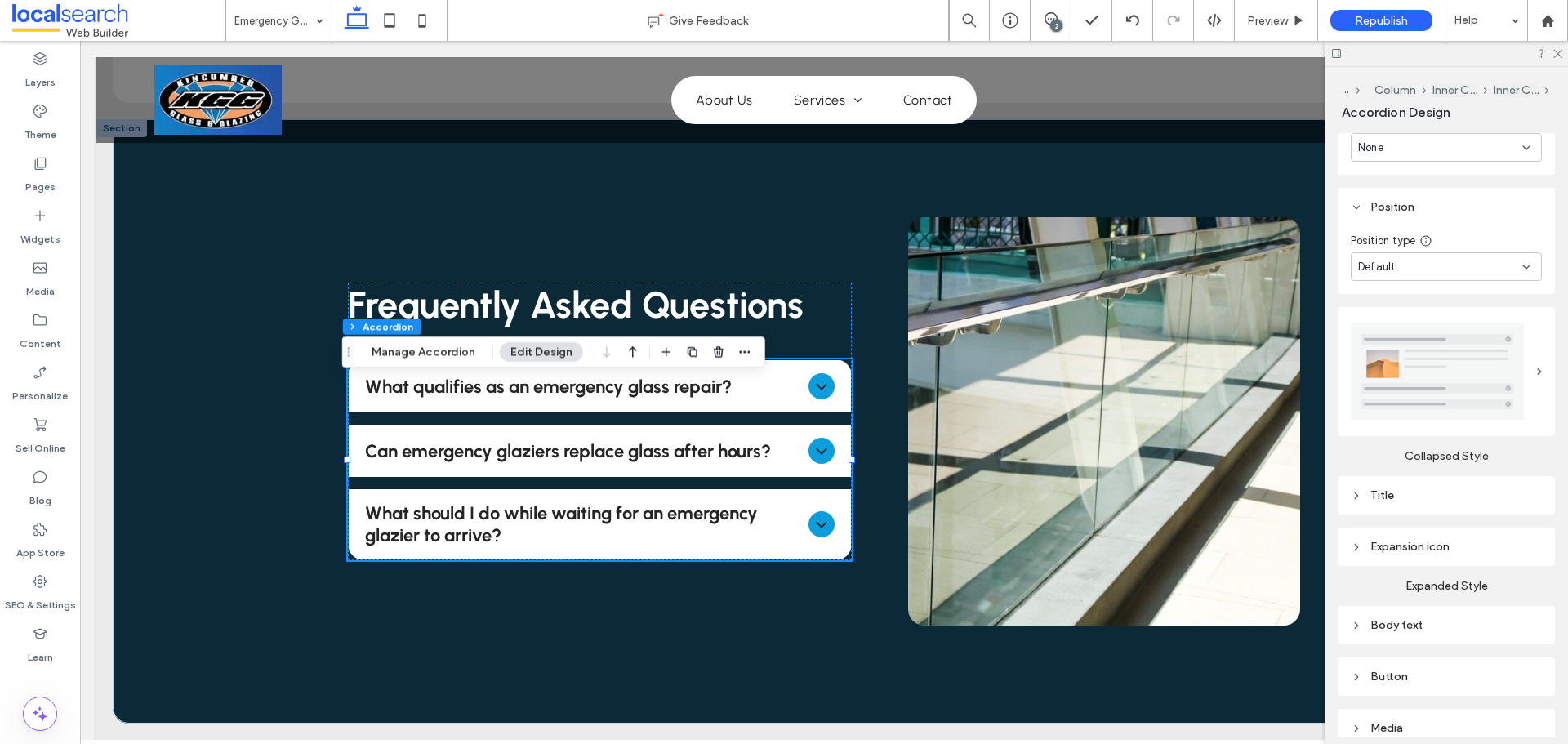 click on "Title" at bounding box center (1446, 495) 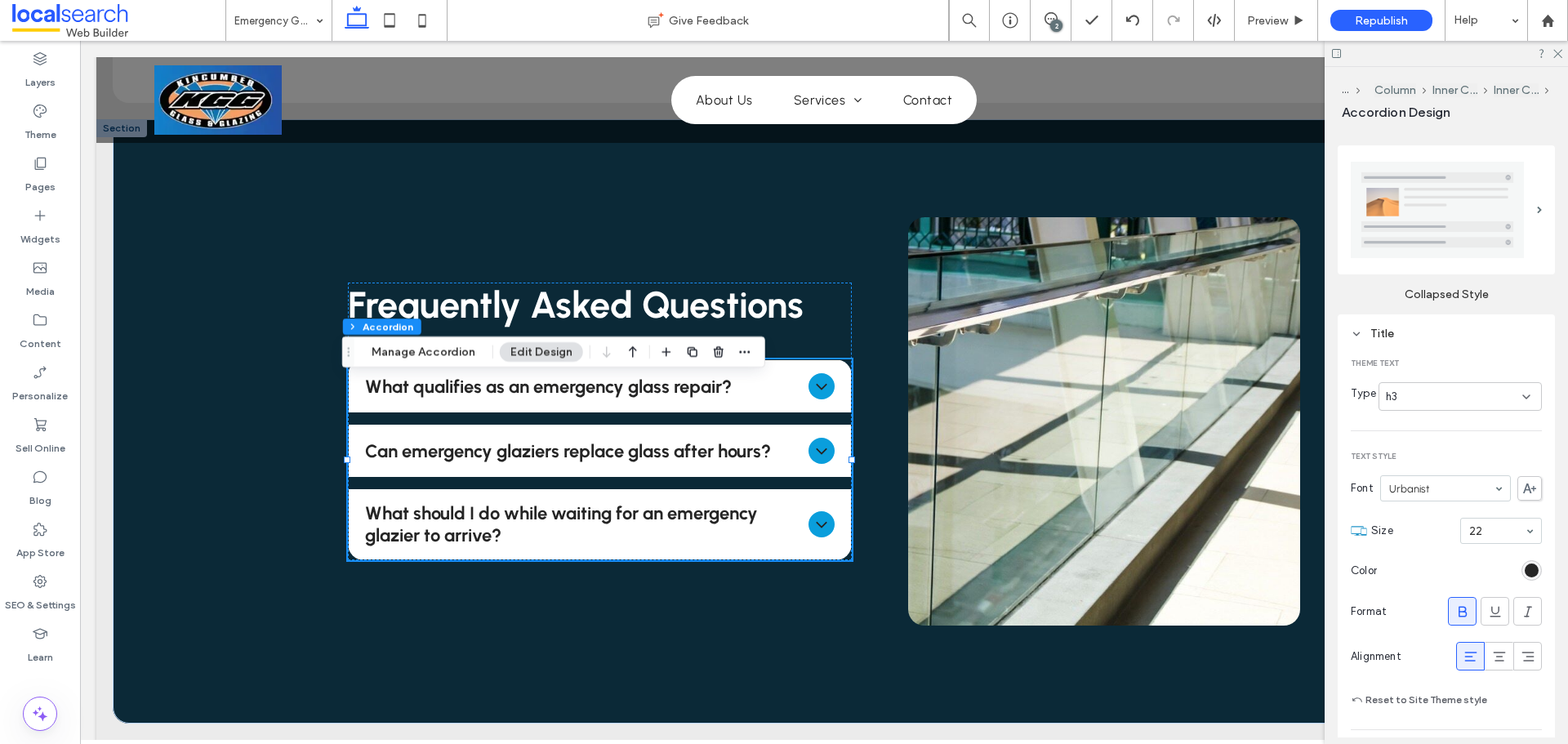 scroll, scrollTop: 817, scrollLeft: 0, axis: vertical 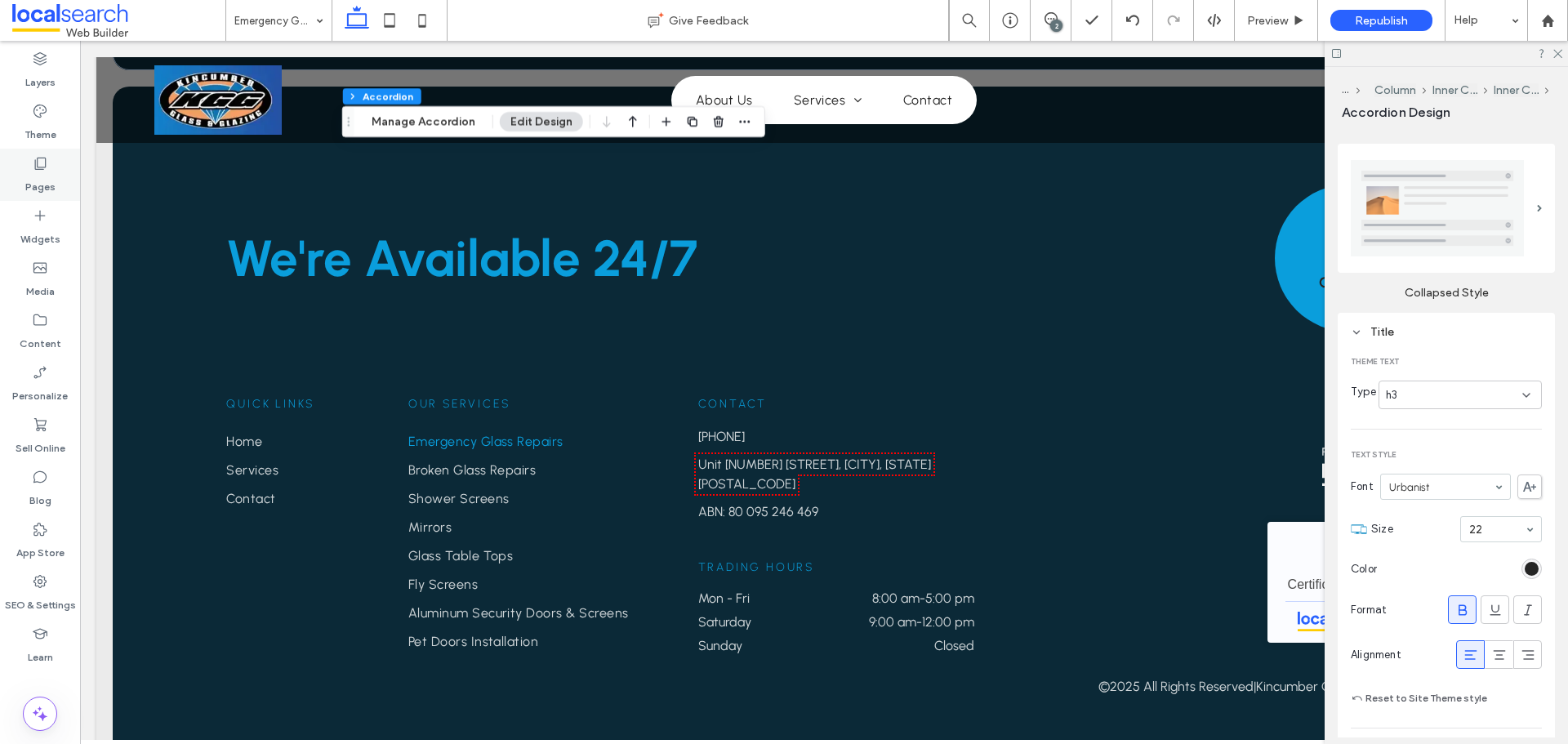 click on "Pages" at bounding box center [40, 175] 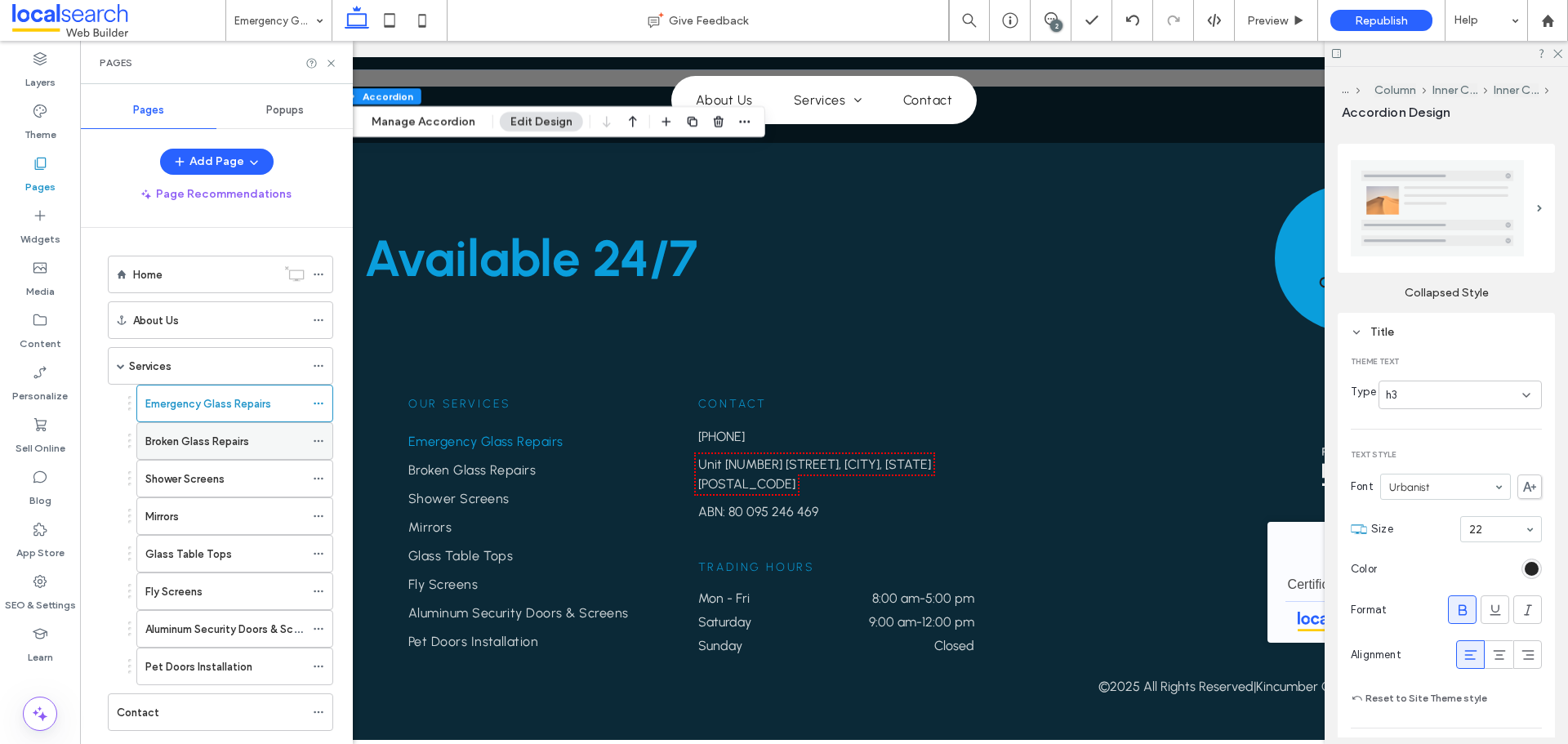 click on "Broken Glass Repairs" at bounding box center (197, 441) 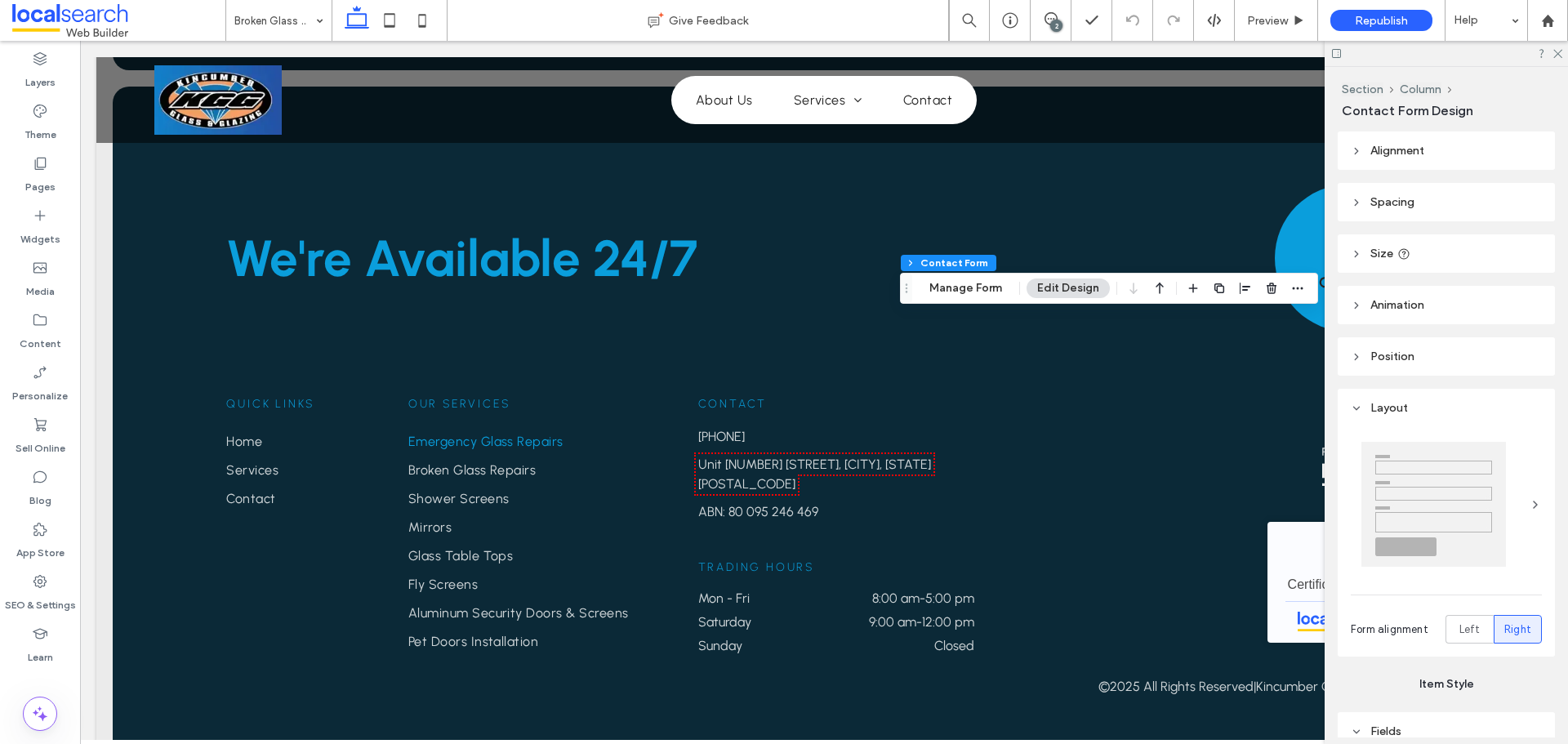 type on "*" 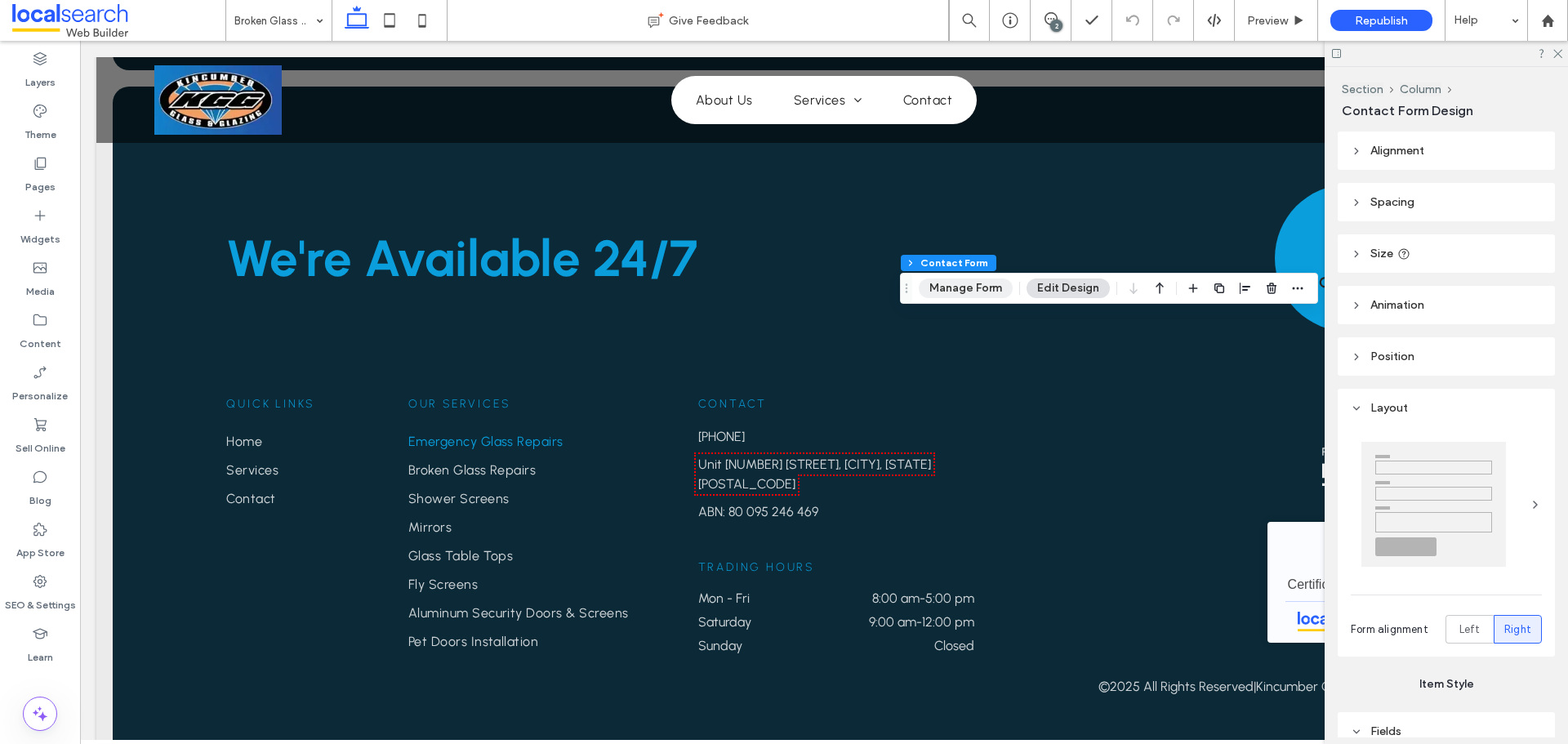 click on "Manage Form" at bounding box center [965, 288] 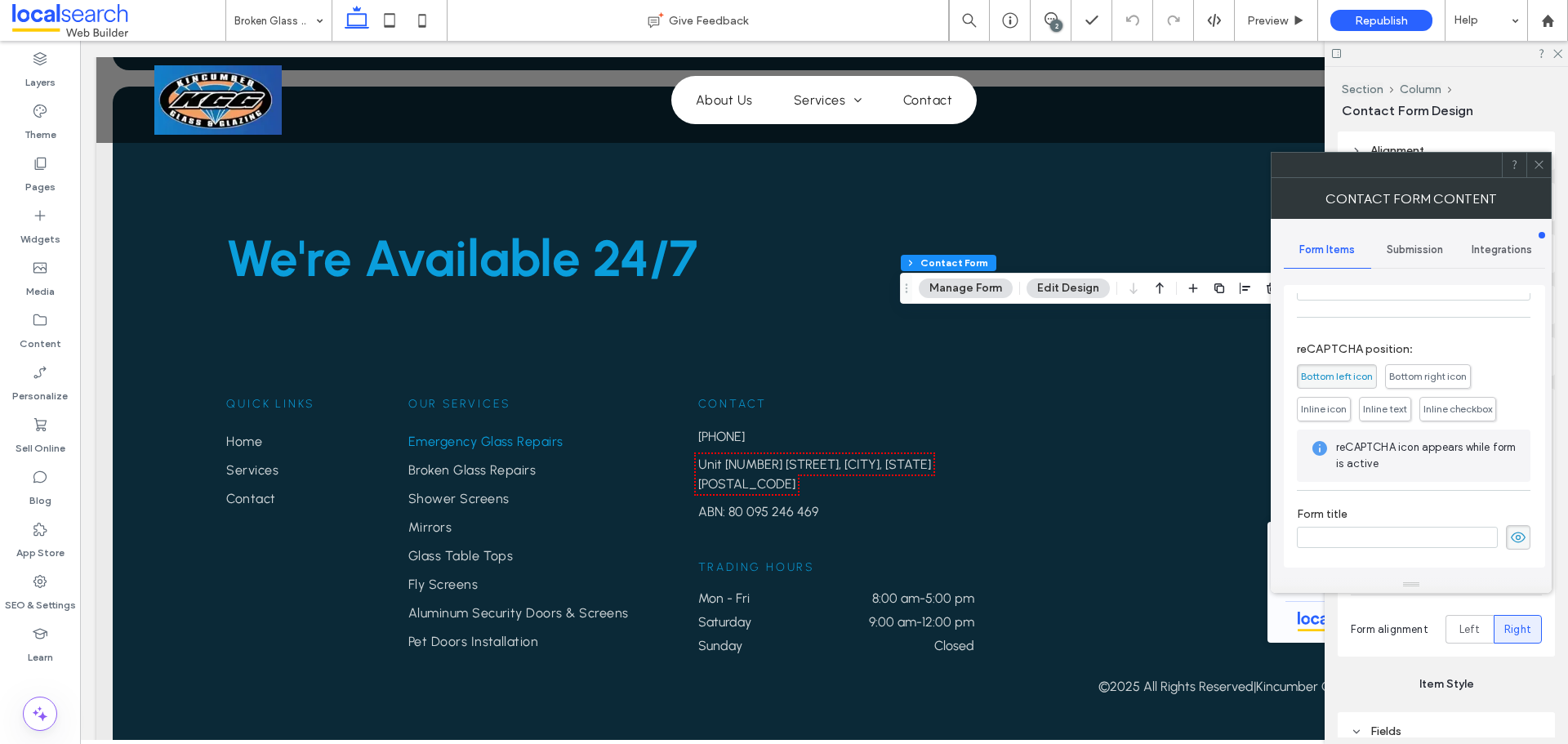 scroll, scrollTop: 331, scrollLeft: 0, axis: vertical 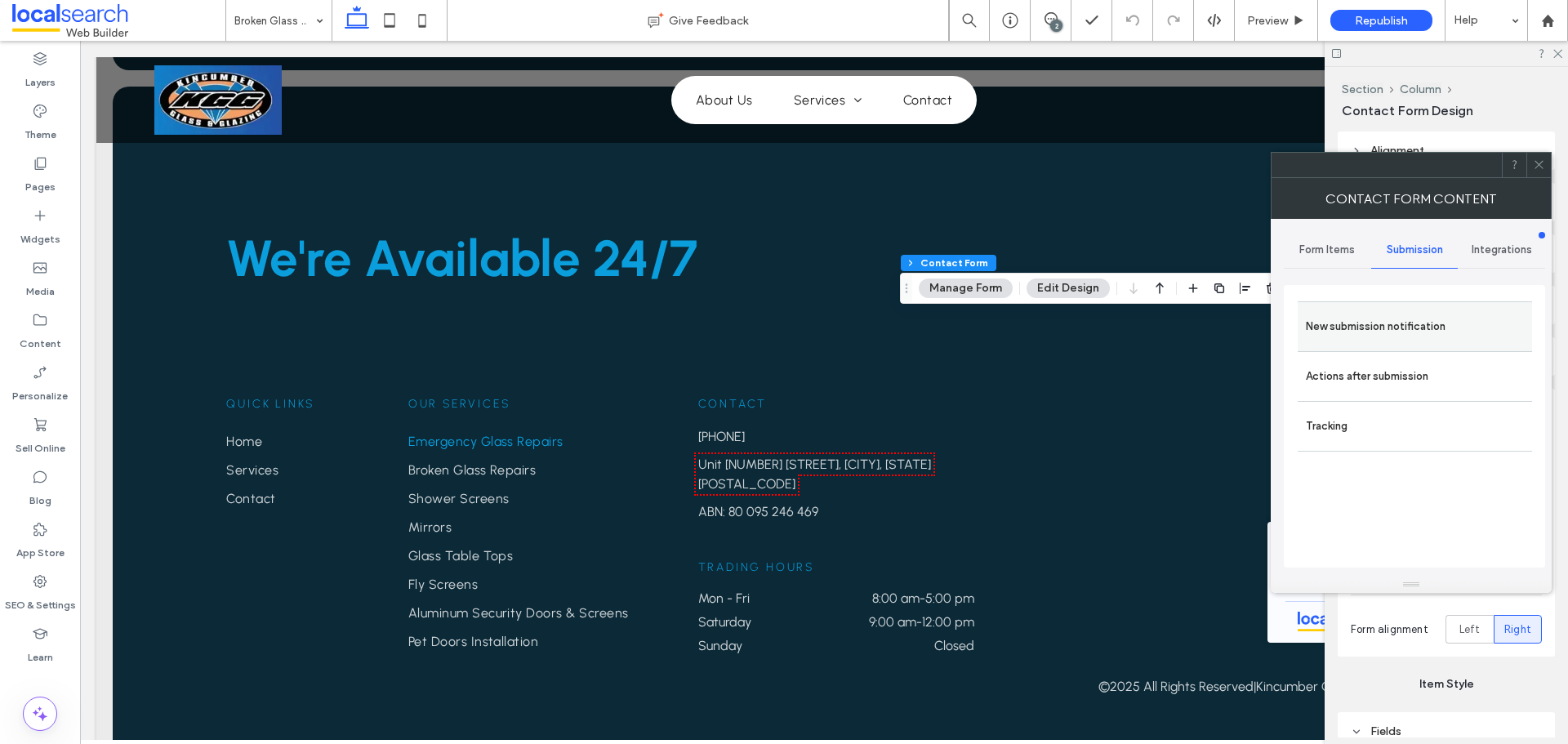 click on "New submission notification" at bounding box center (1414, 327) 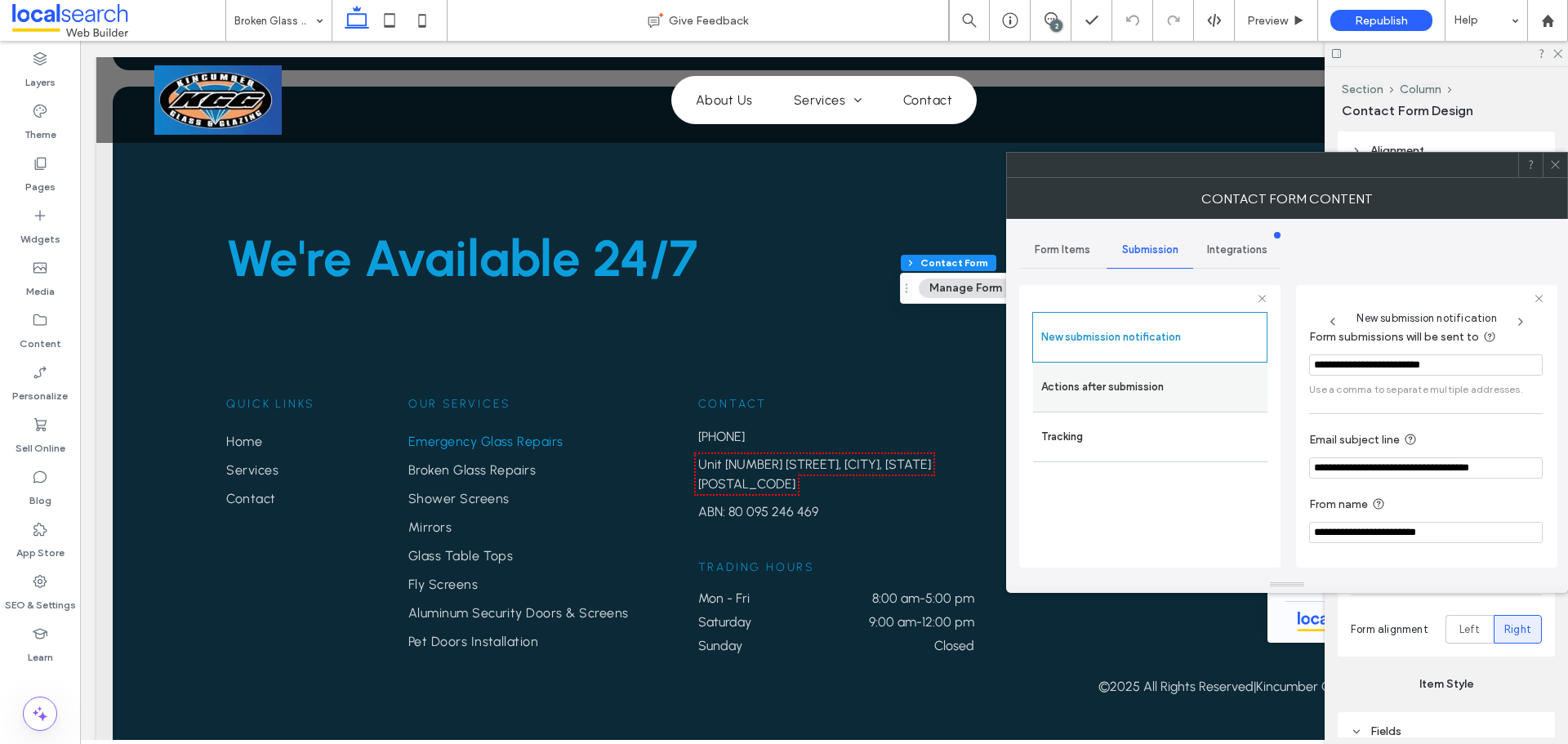 click on "Actions after submission" at bounding box center (1150, 387) 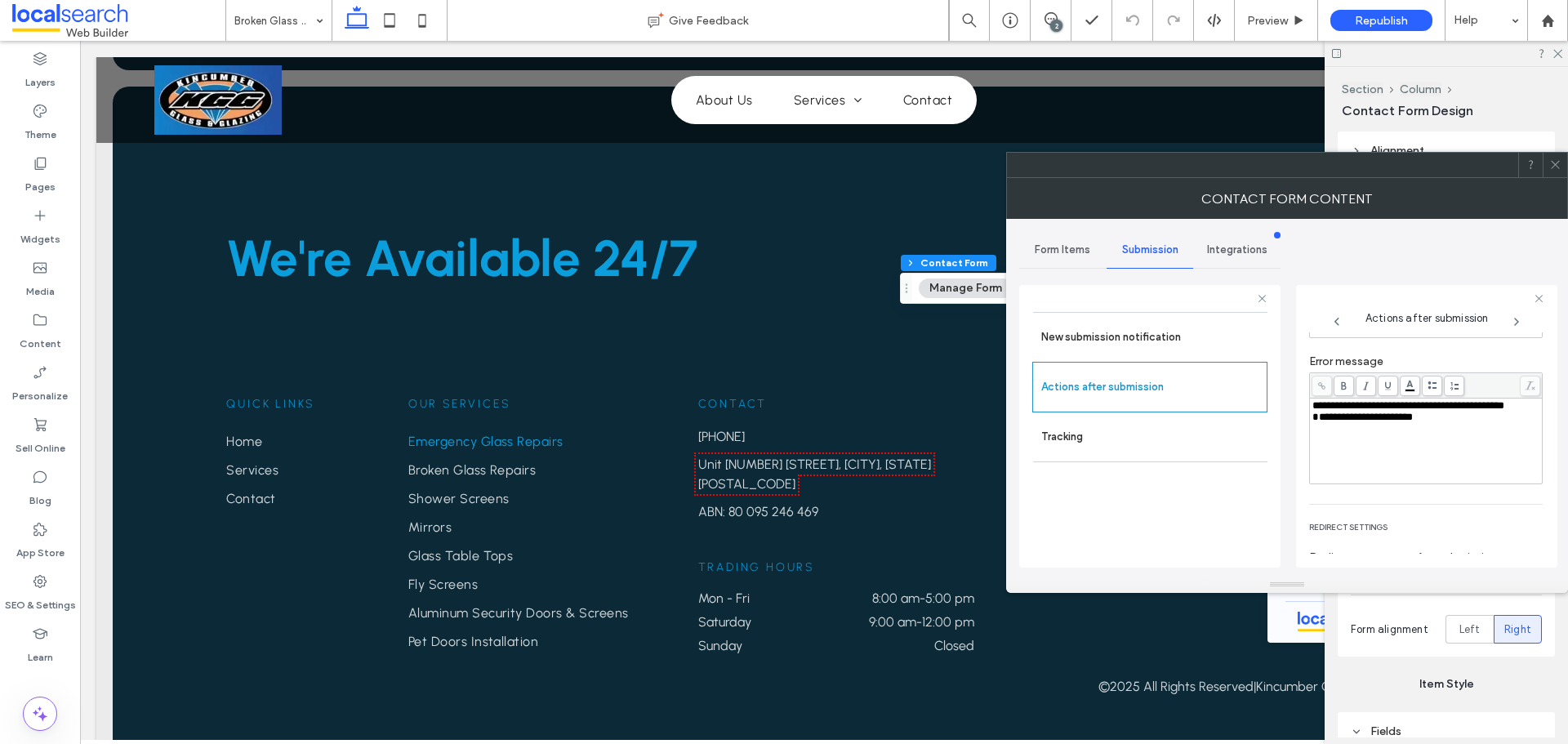 scroll, scrollTop: 282, scrollLeft: 0, axis: vertical 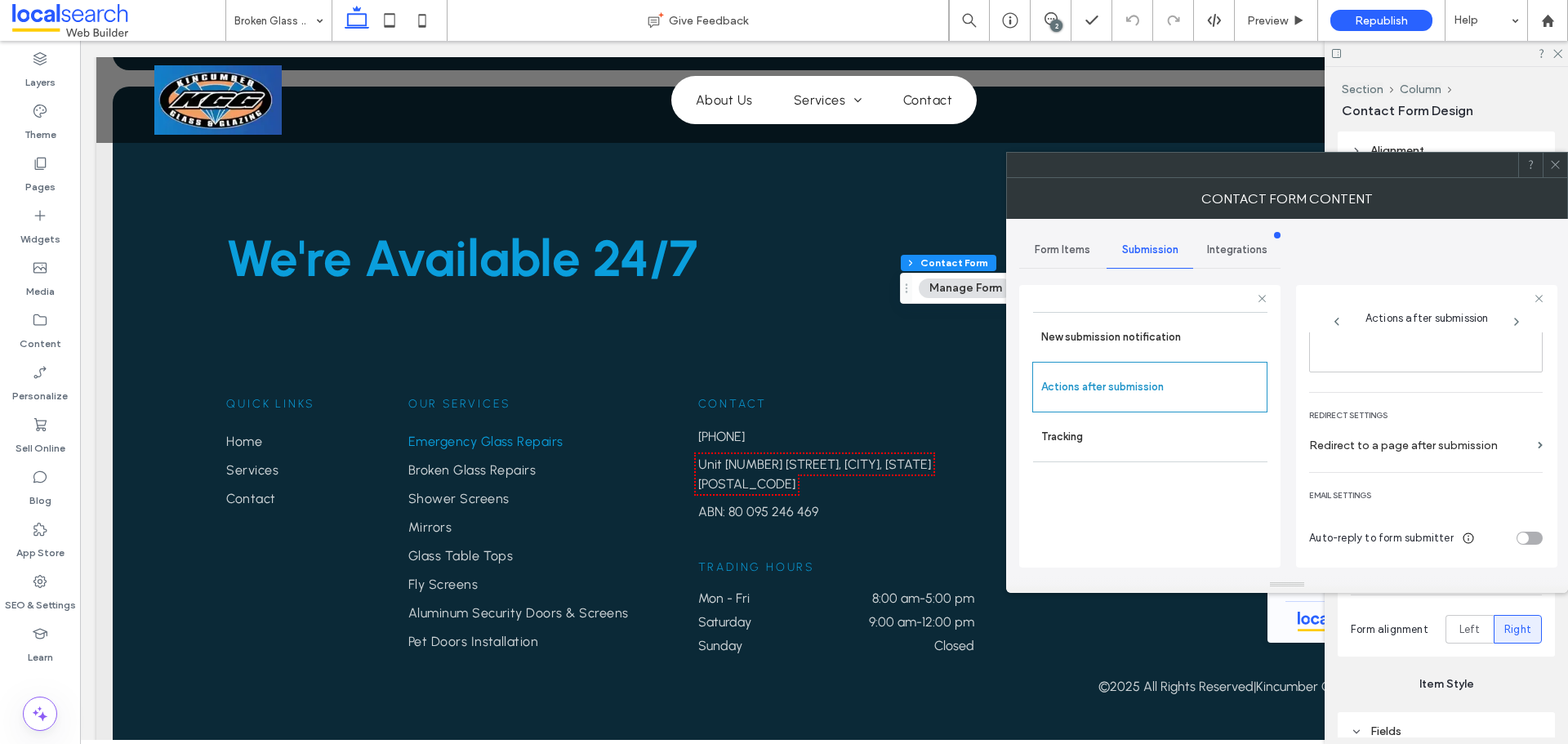 click 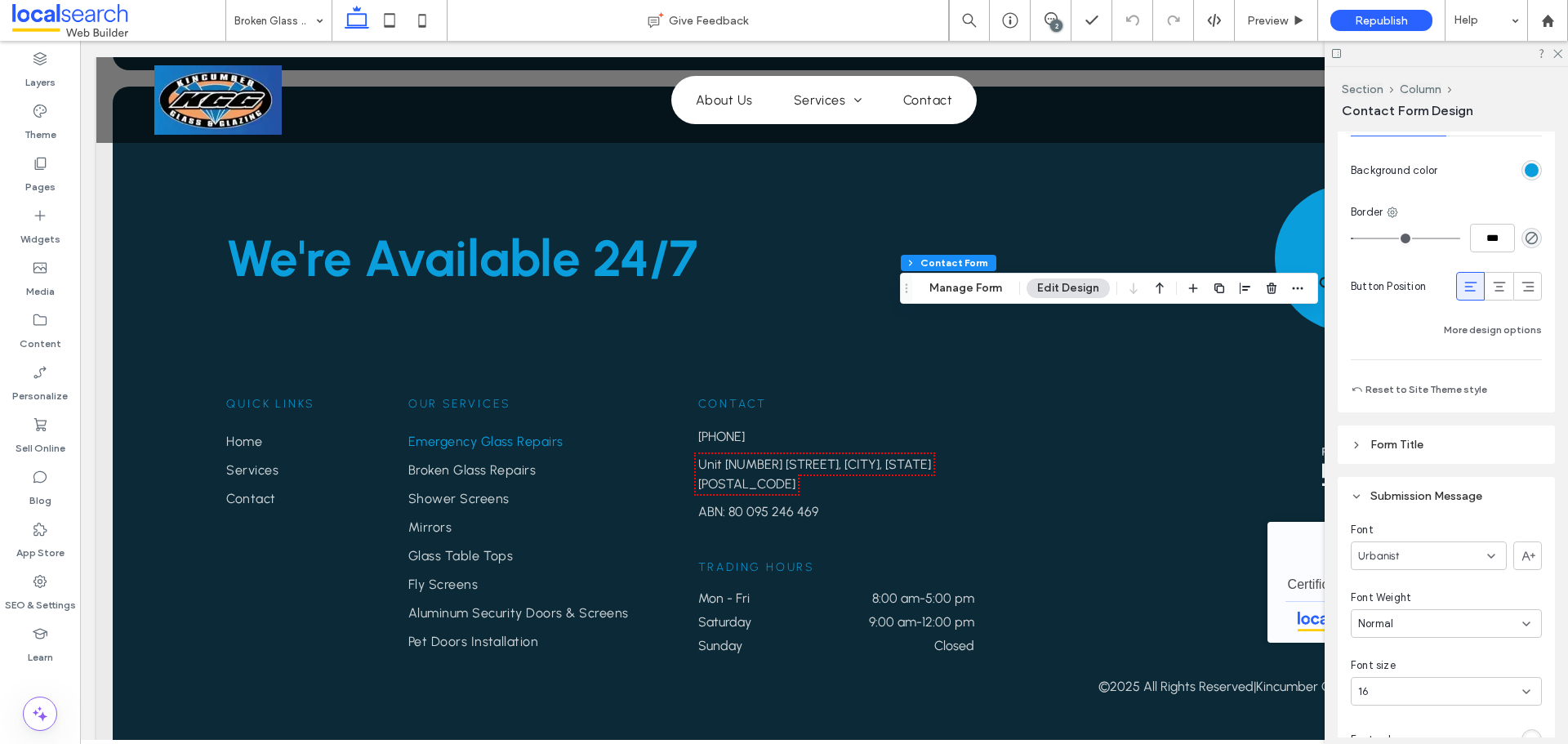 scroll, scrollTop: 1552, scrollLeft: 0, axis: vertical 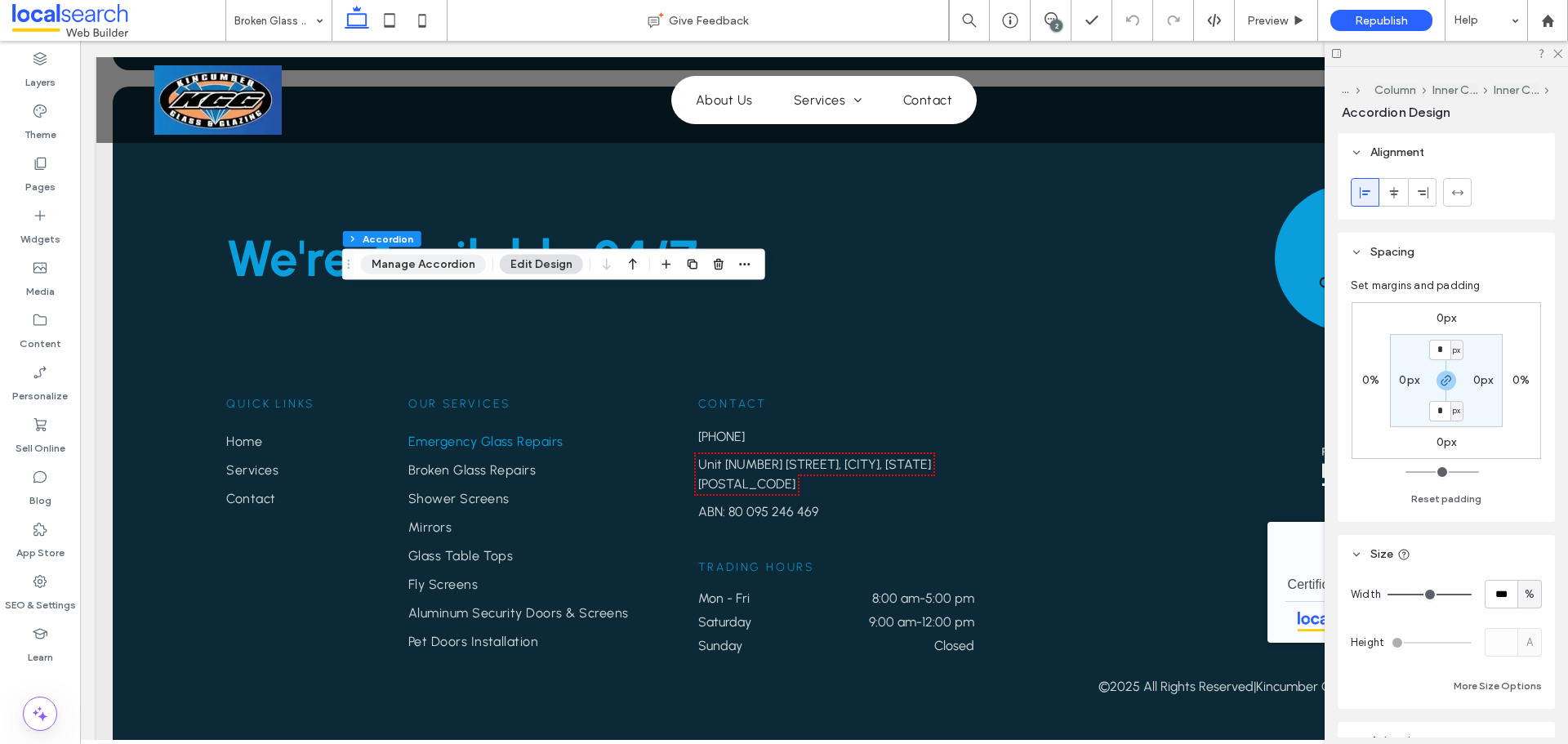 click on "Manage Accordion" at bounding box center [423, 265] 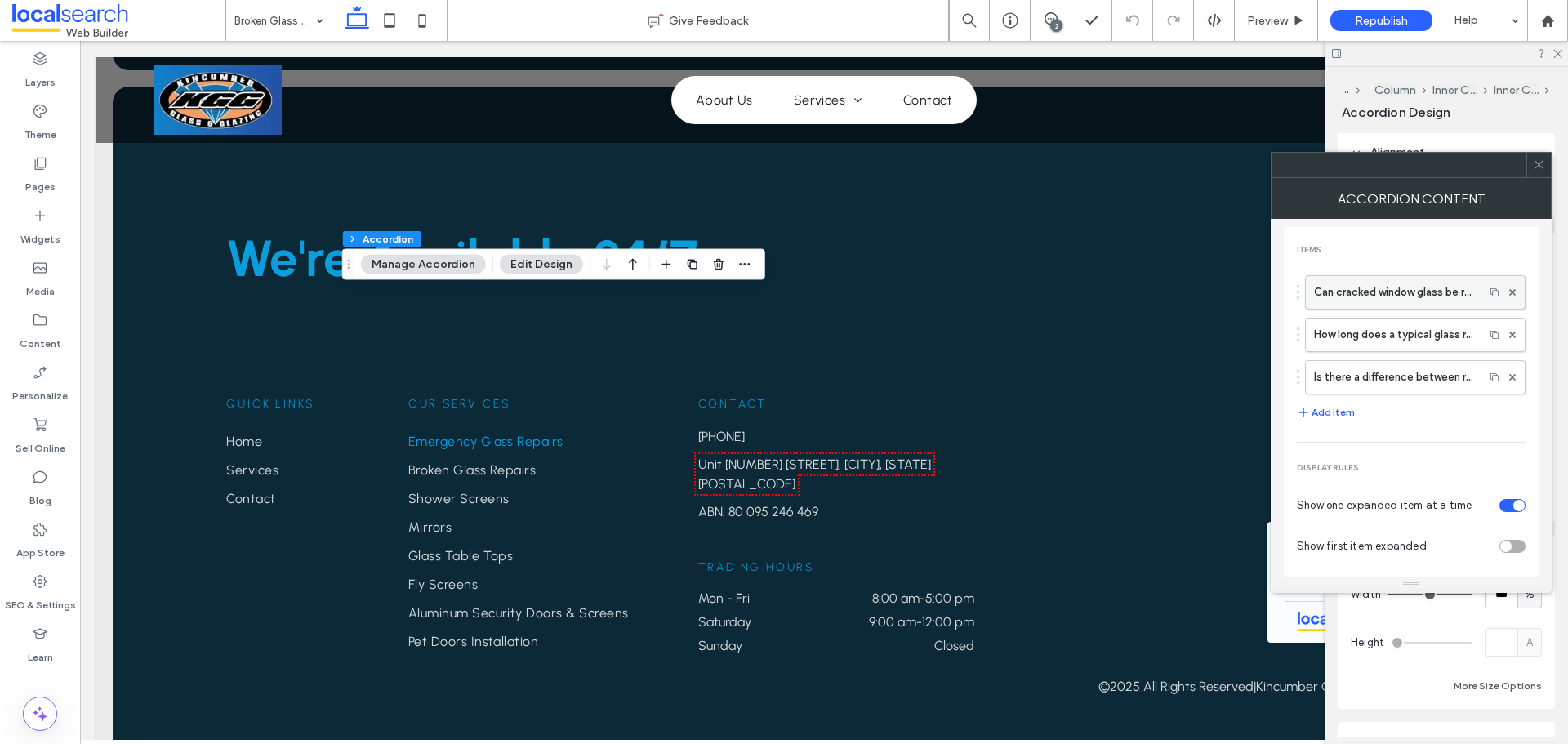 scroll, scrollTop: 0, scrollLeft: 0, axis: both 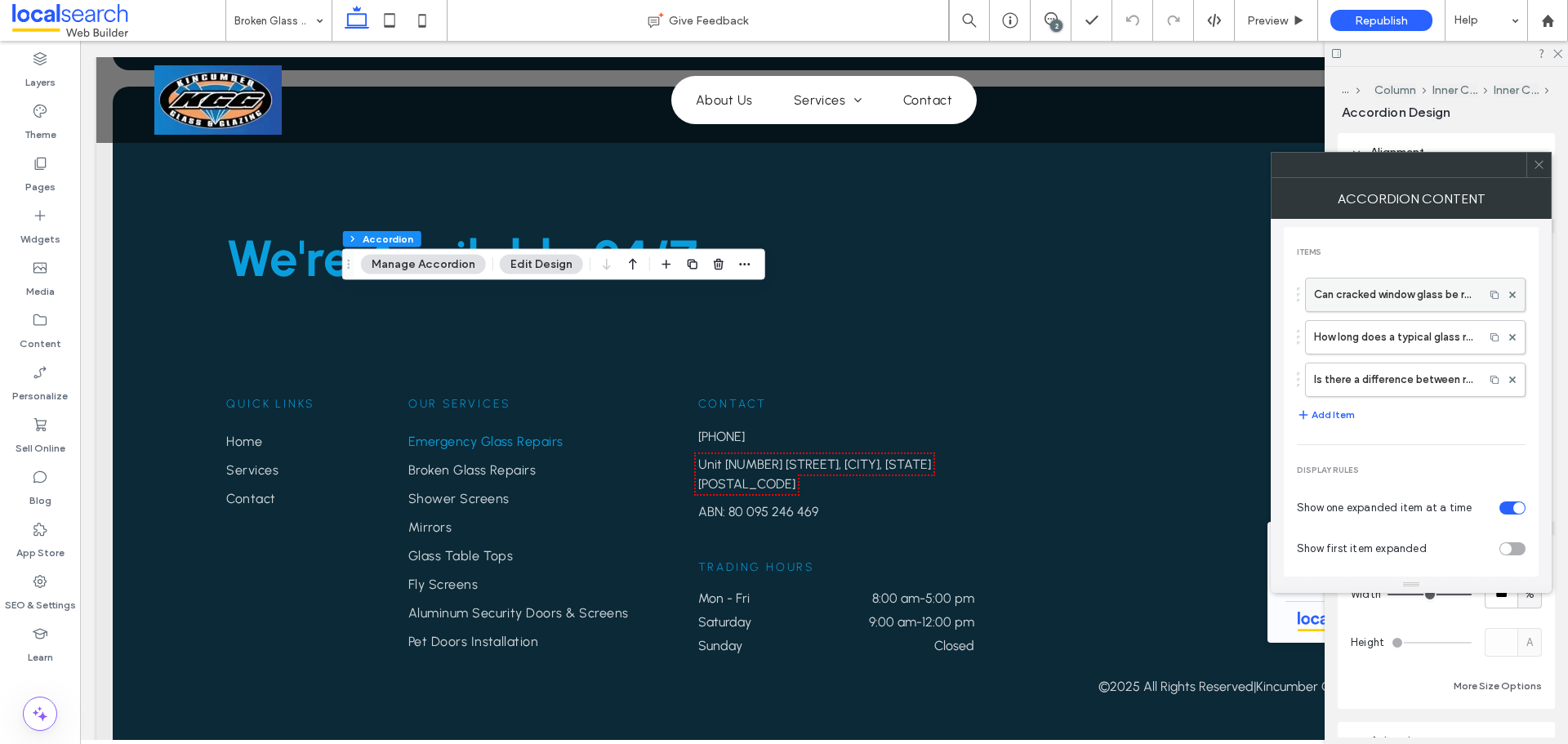 click on "Can cracked window glass be repaired or does it need to be replaced?" at bounding box center (1395, 295) 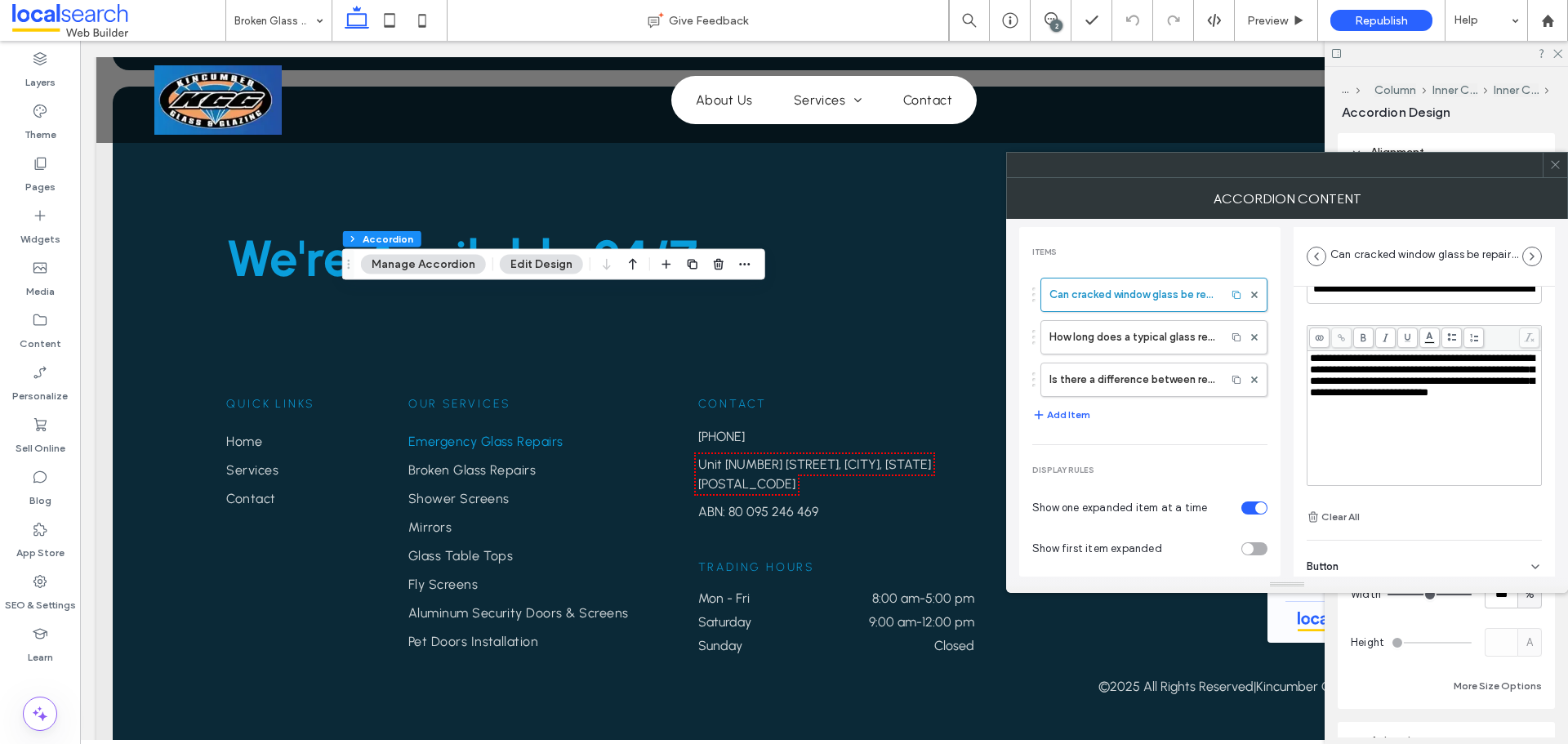 scroll, scrollTop: 114, scrollLeft: 0, axis: vertical 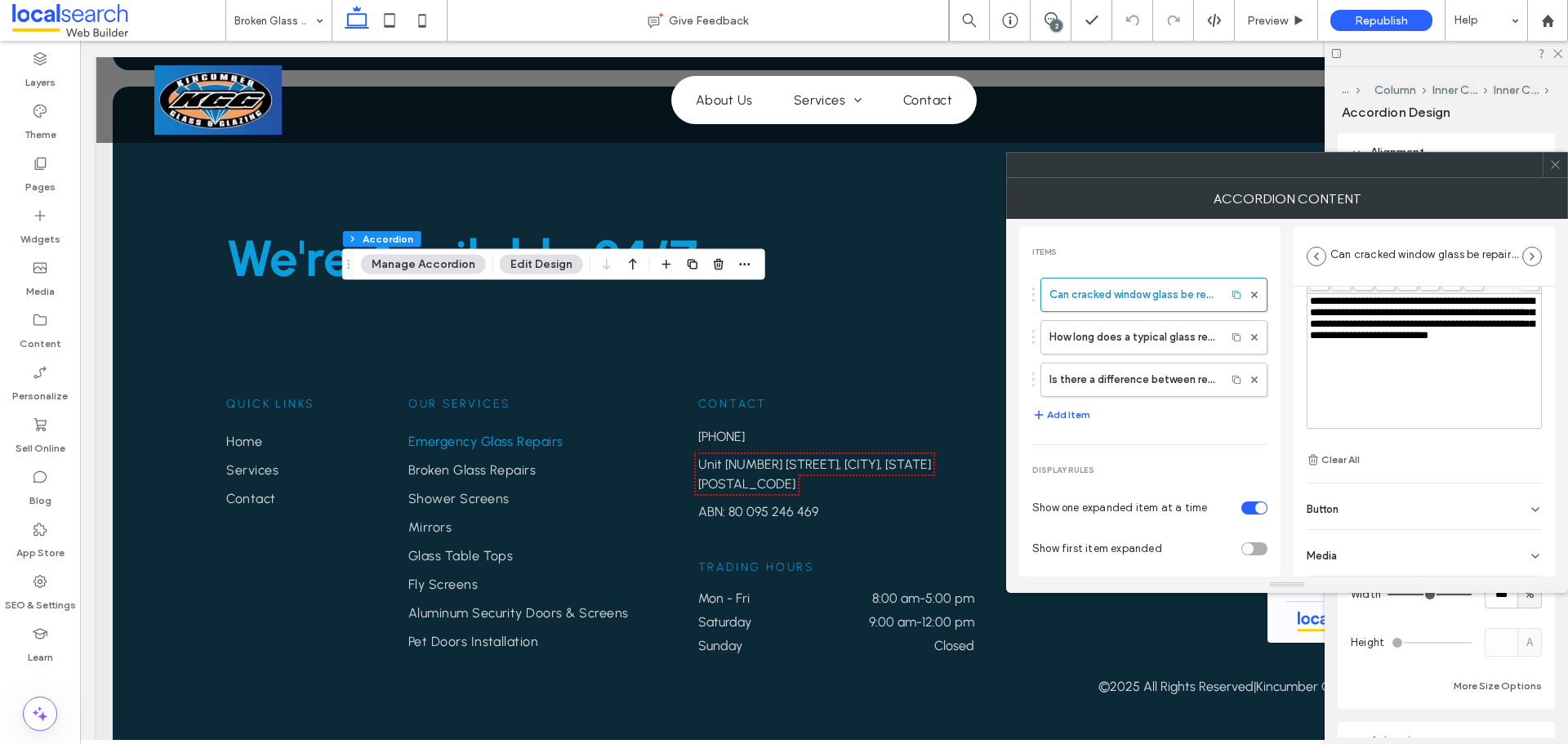 click on "Button" at bounding box center [1424, 506] 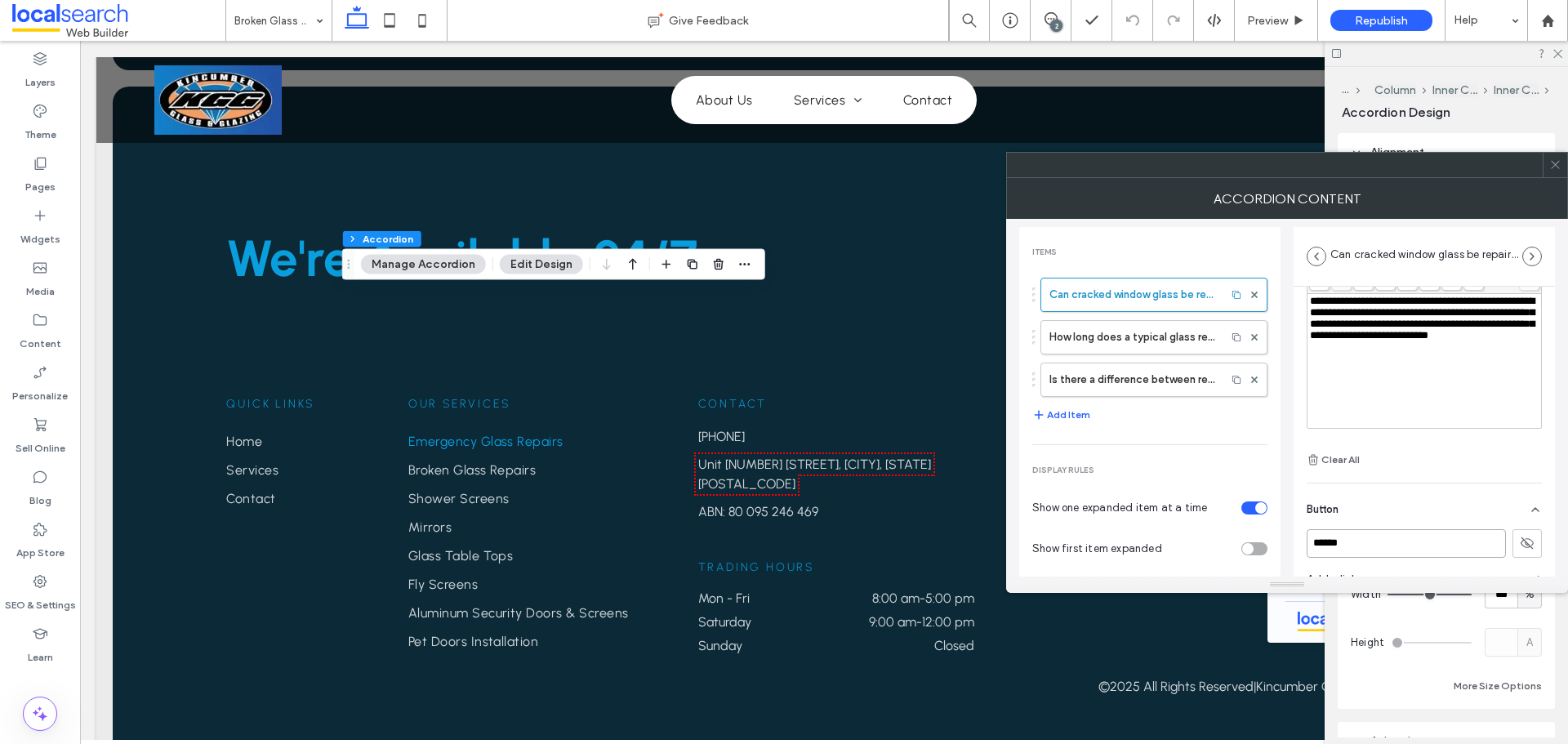 click on "******" at bounding box center (1406, 543) 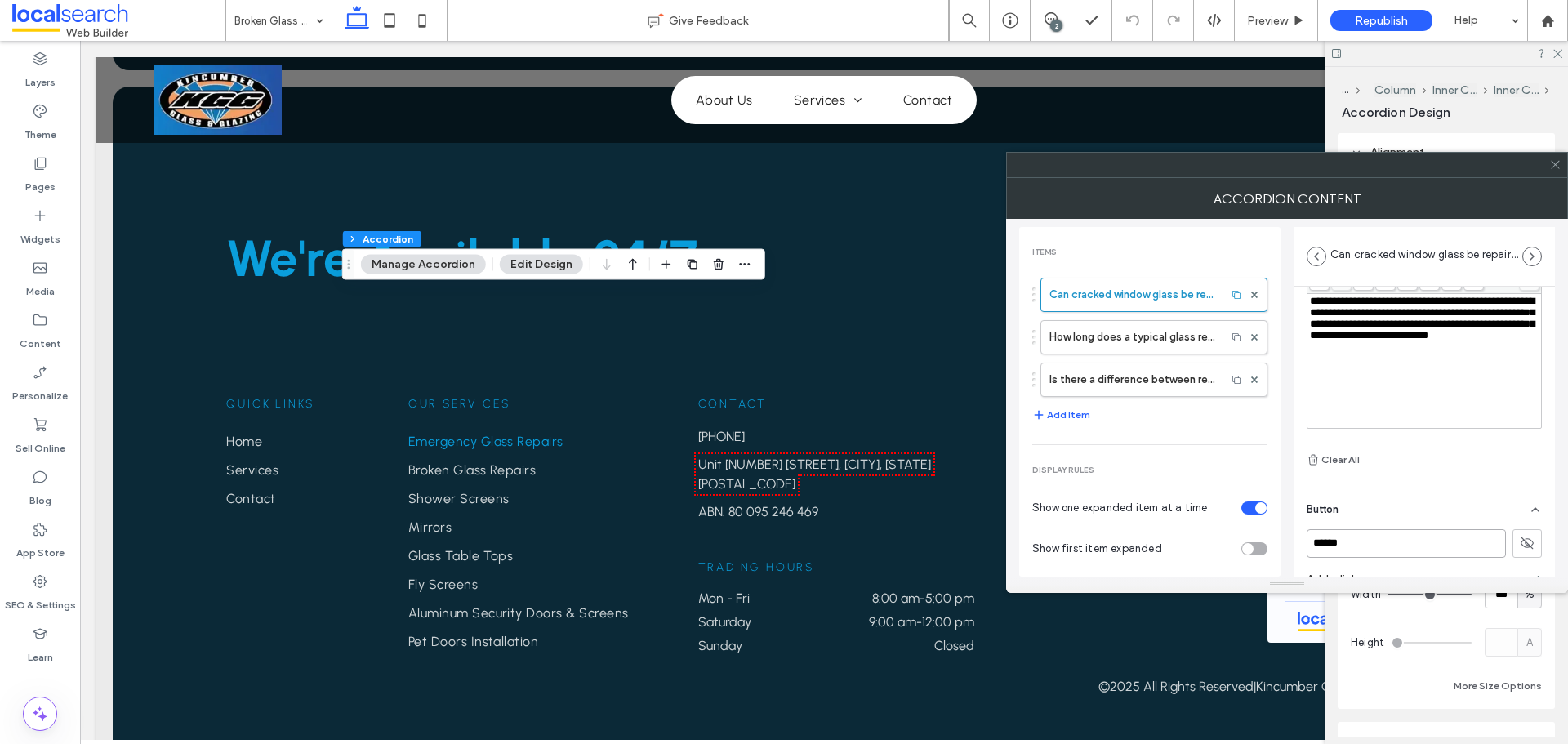 click on "******" at bounding box center (1406, 543) 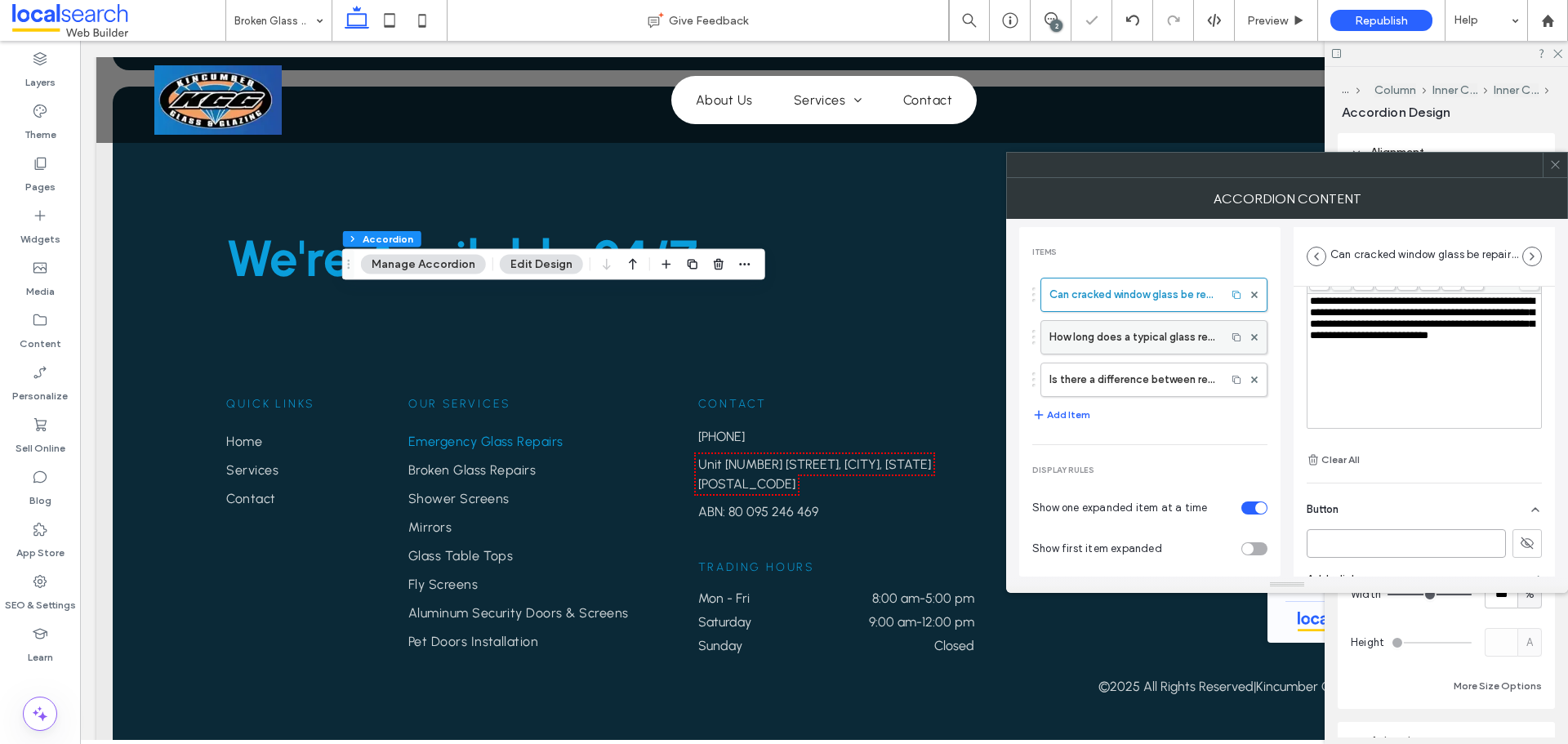 type 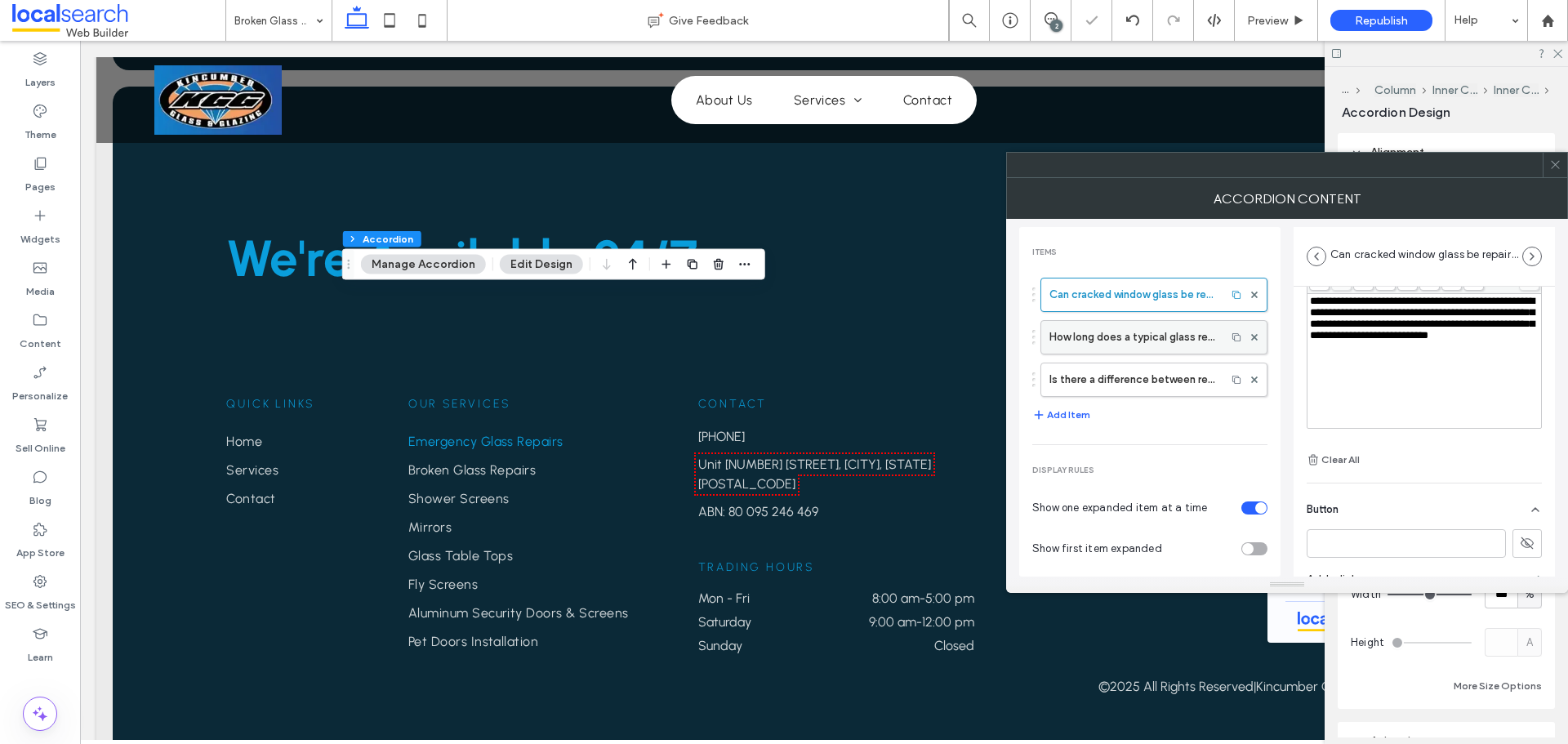 click on "How long does a typical glass repair take?" at bounding box center [1134, 337] 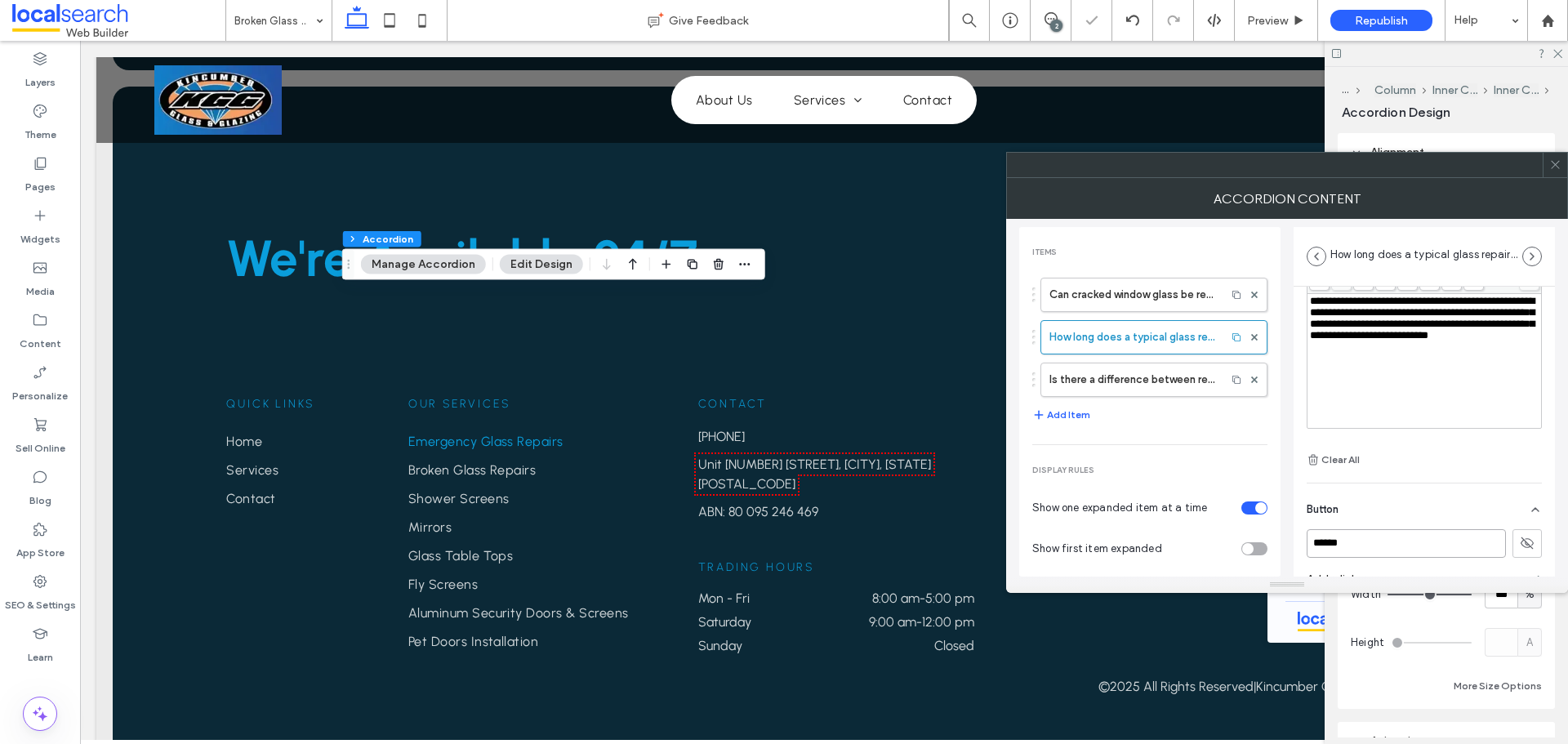 click on "******" at bounding box center [1406, 543] 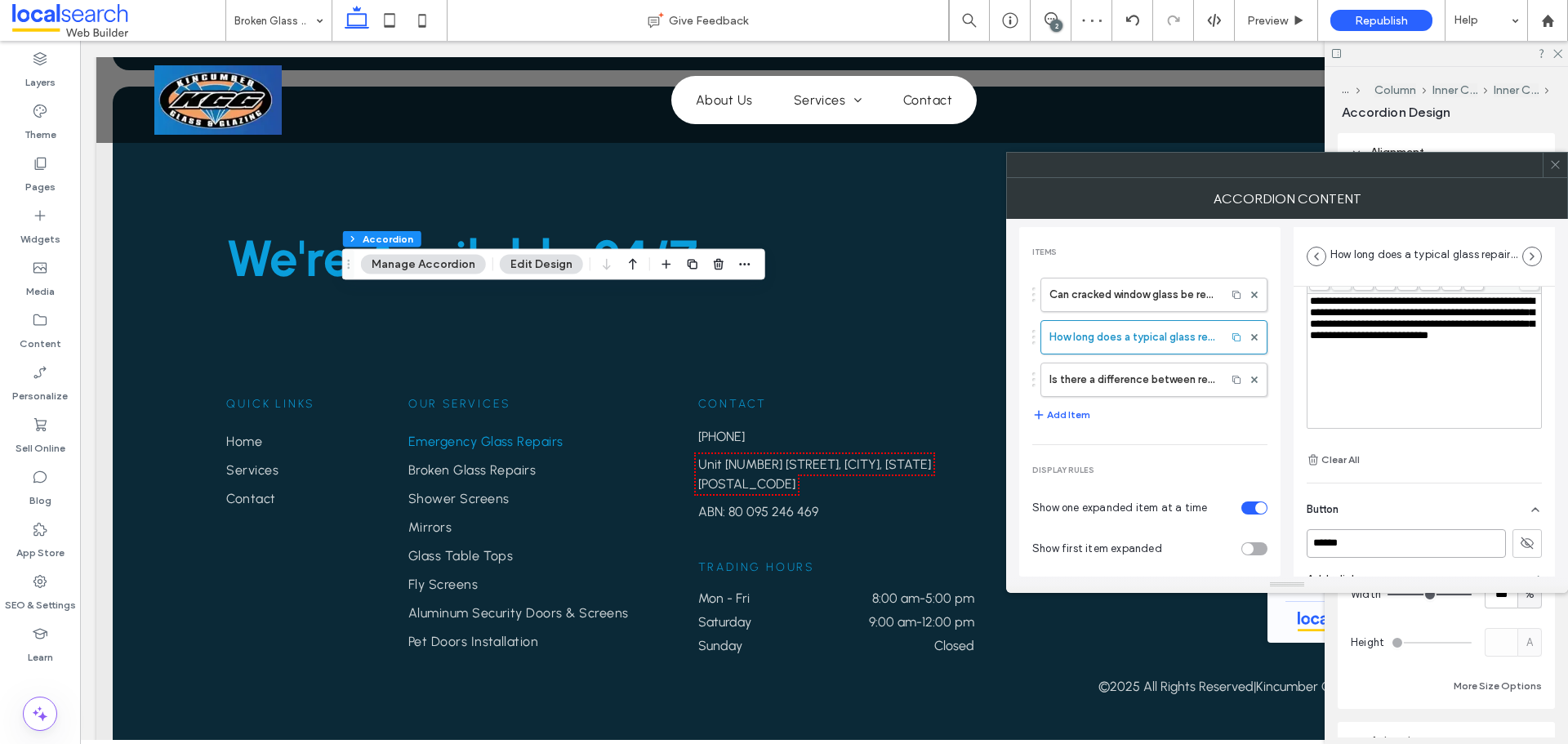 click on "******" at bounding box center (1406, 543) 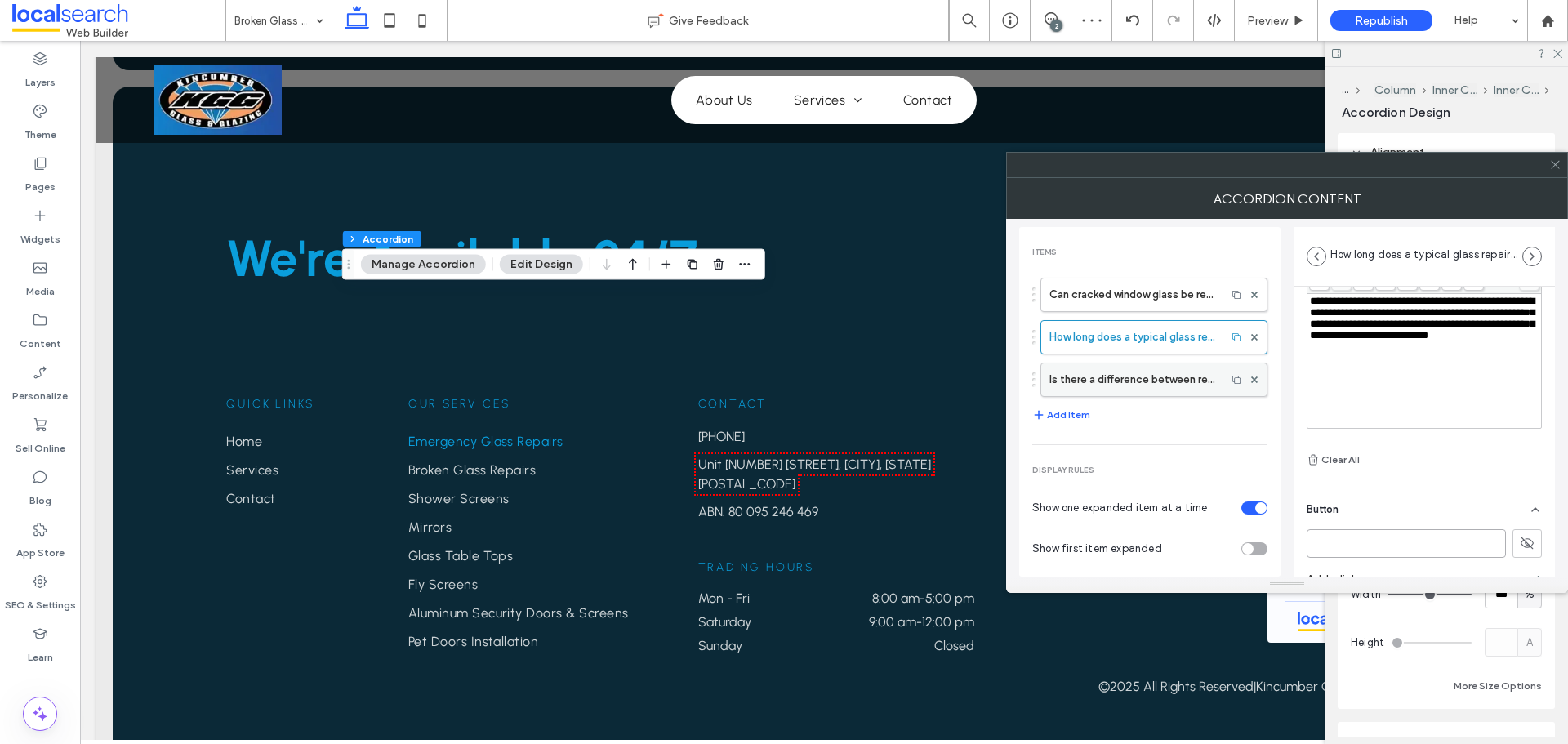 type 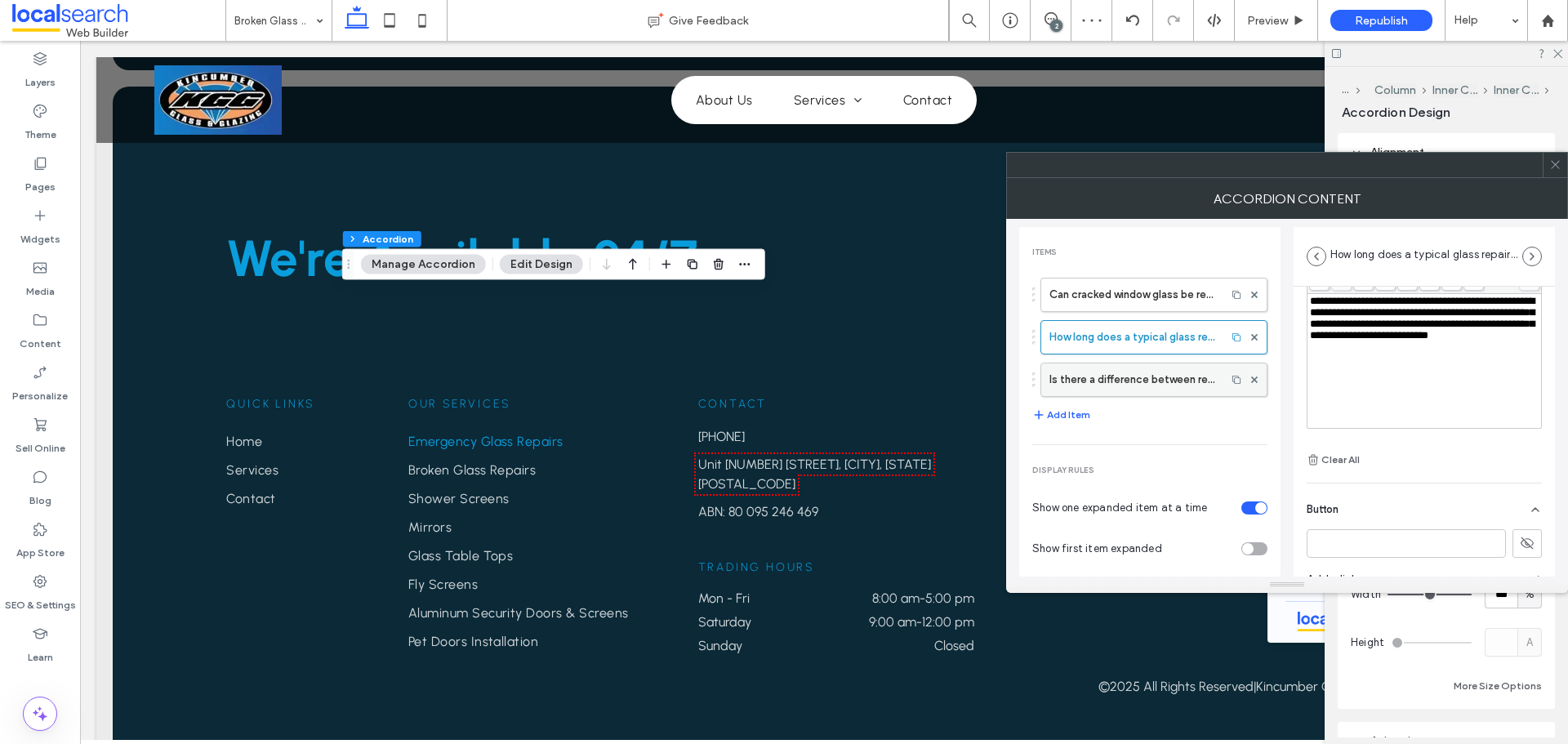 click on "Is there a difference between residential and commercial glass repairs?" at bounding box center (1134, 380) 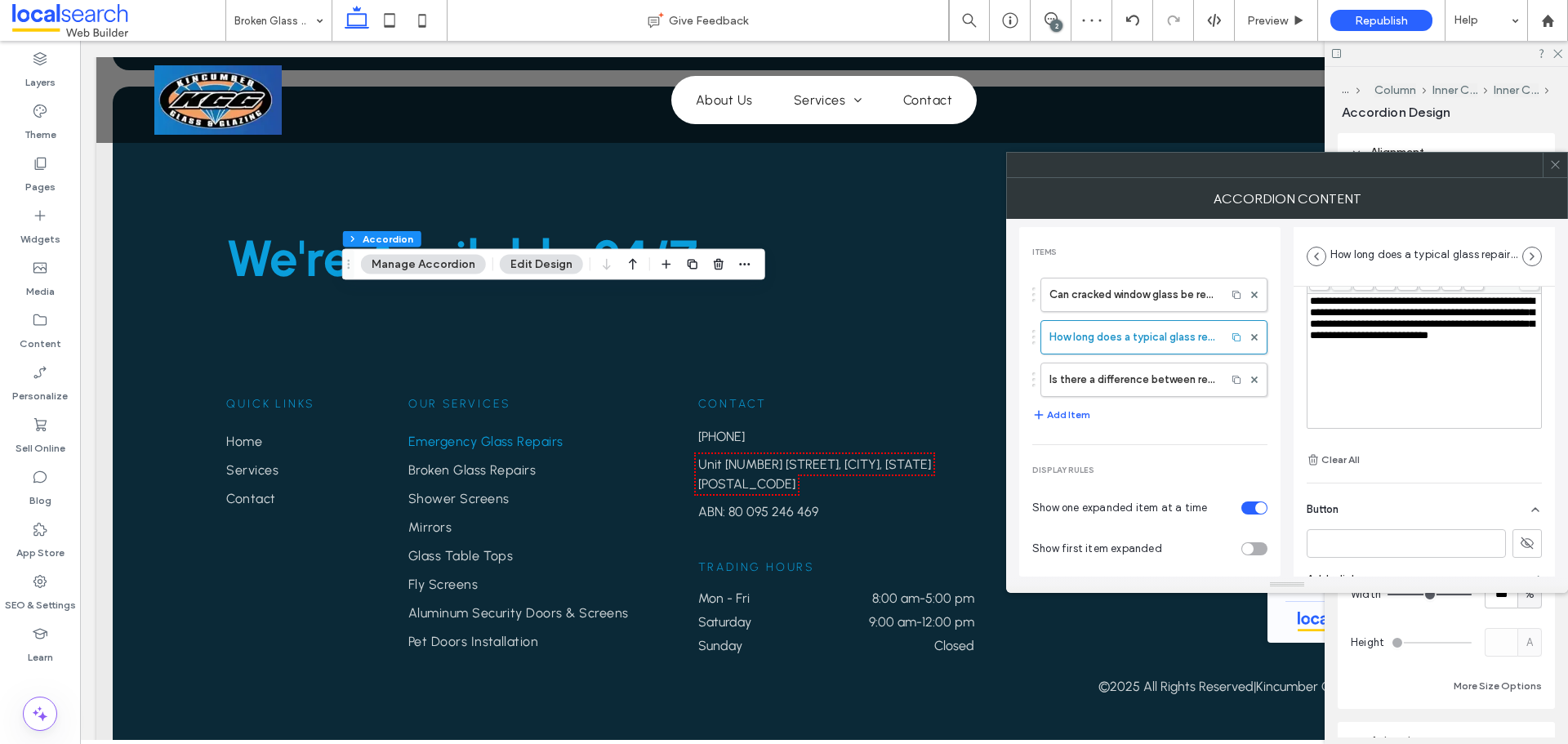 type on "**********" 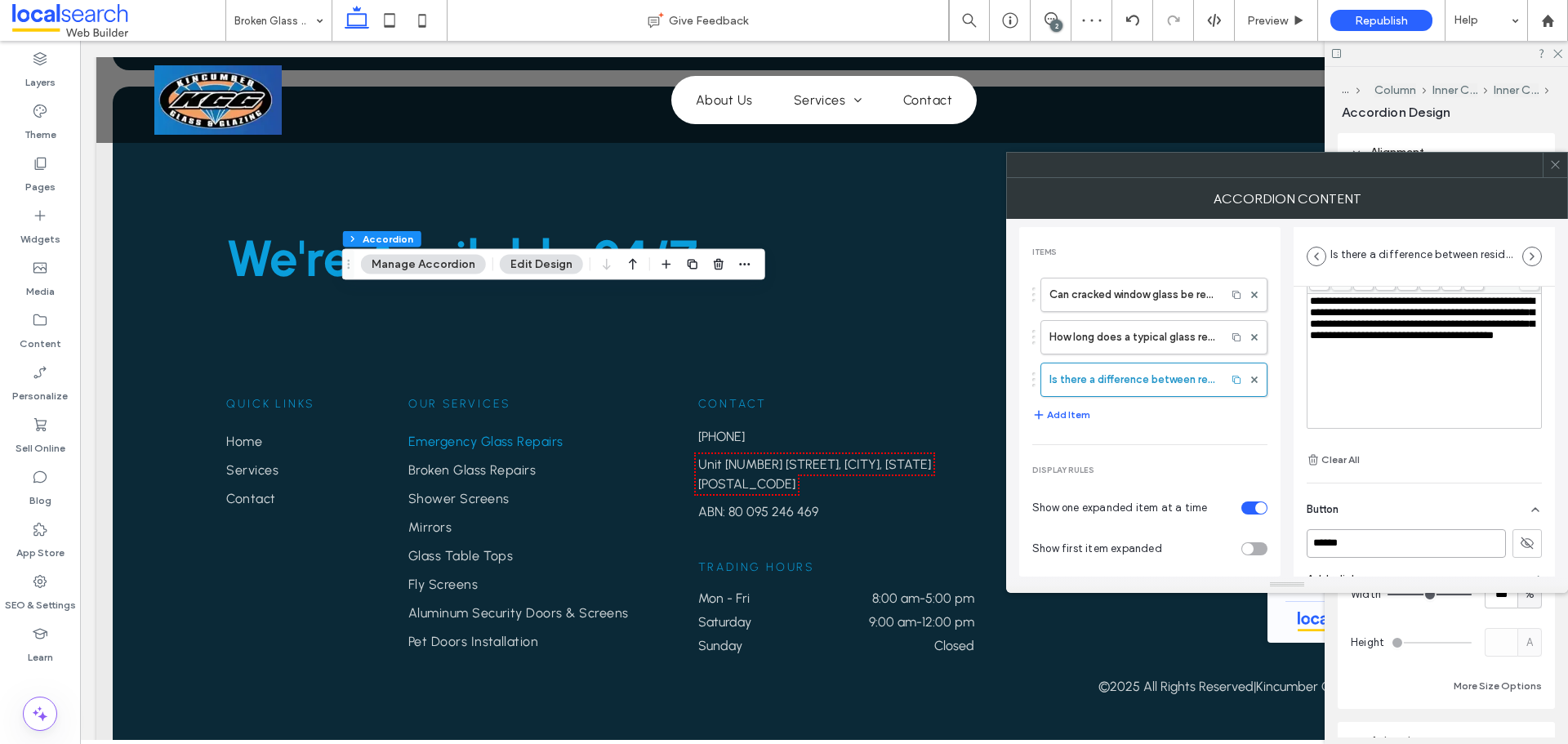 click on "******" at bounding box center [1406, 543] 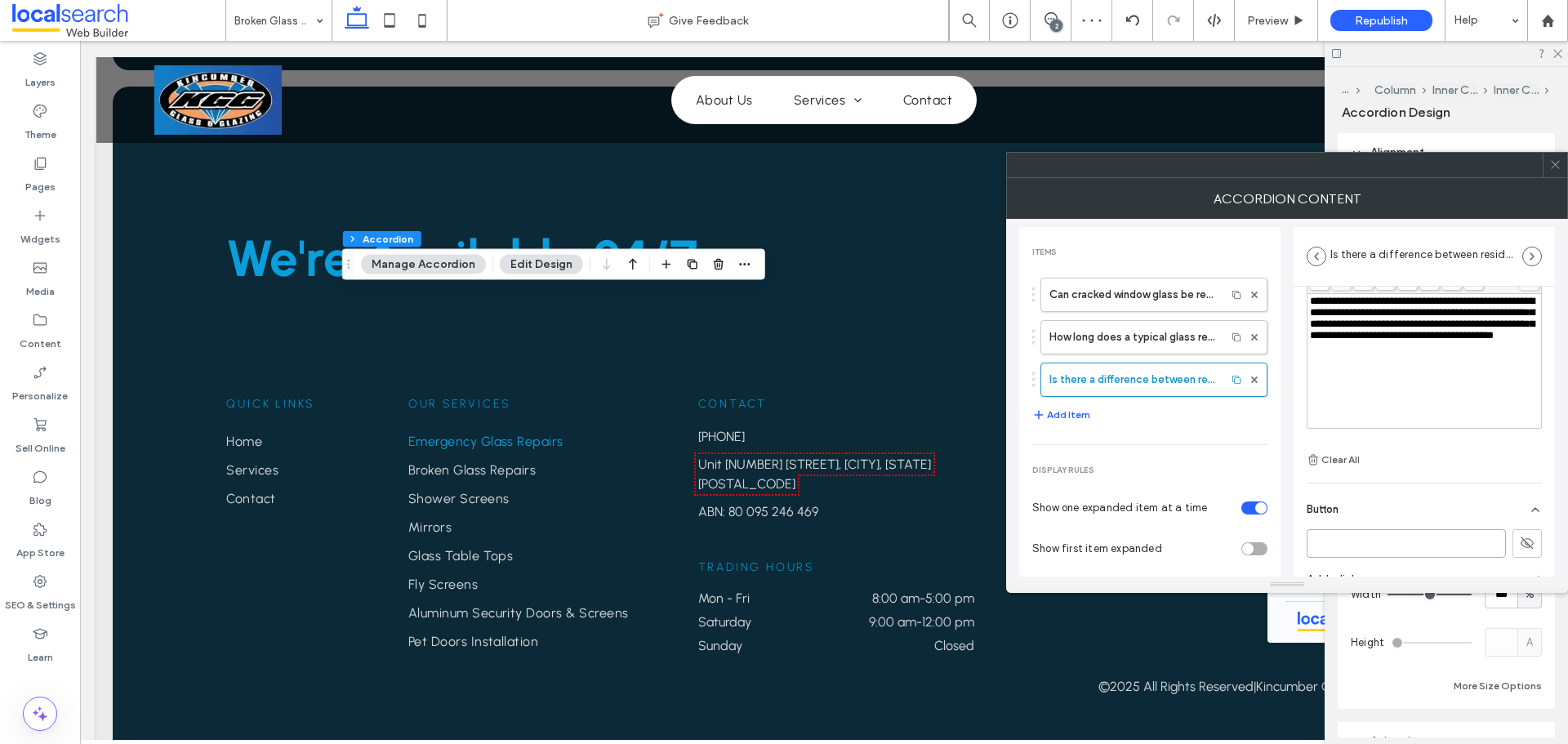 type 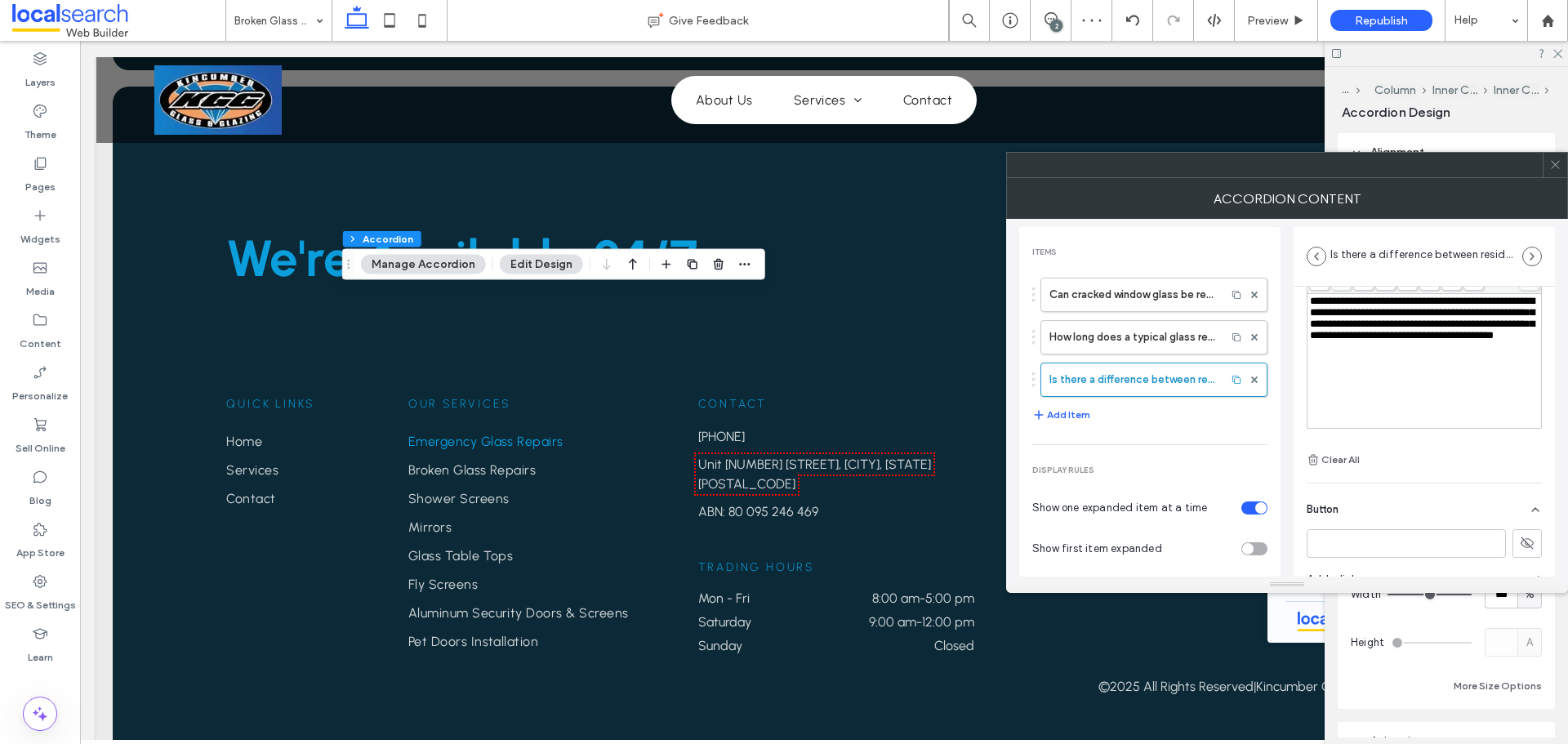 click at bounding box center (1555, 165) 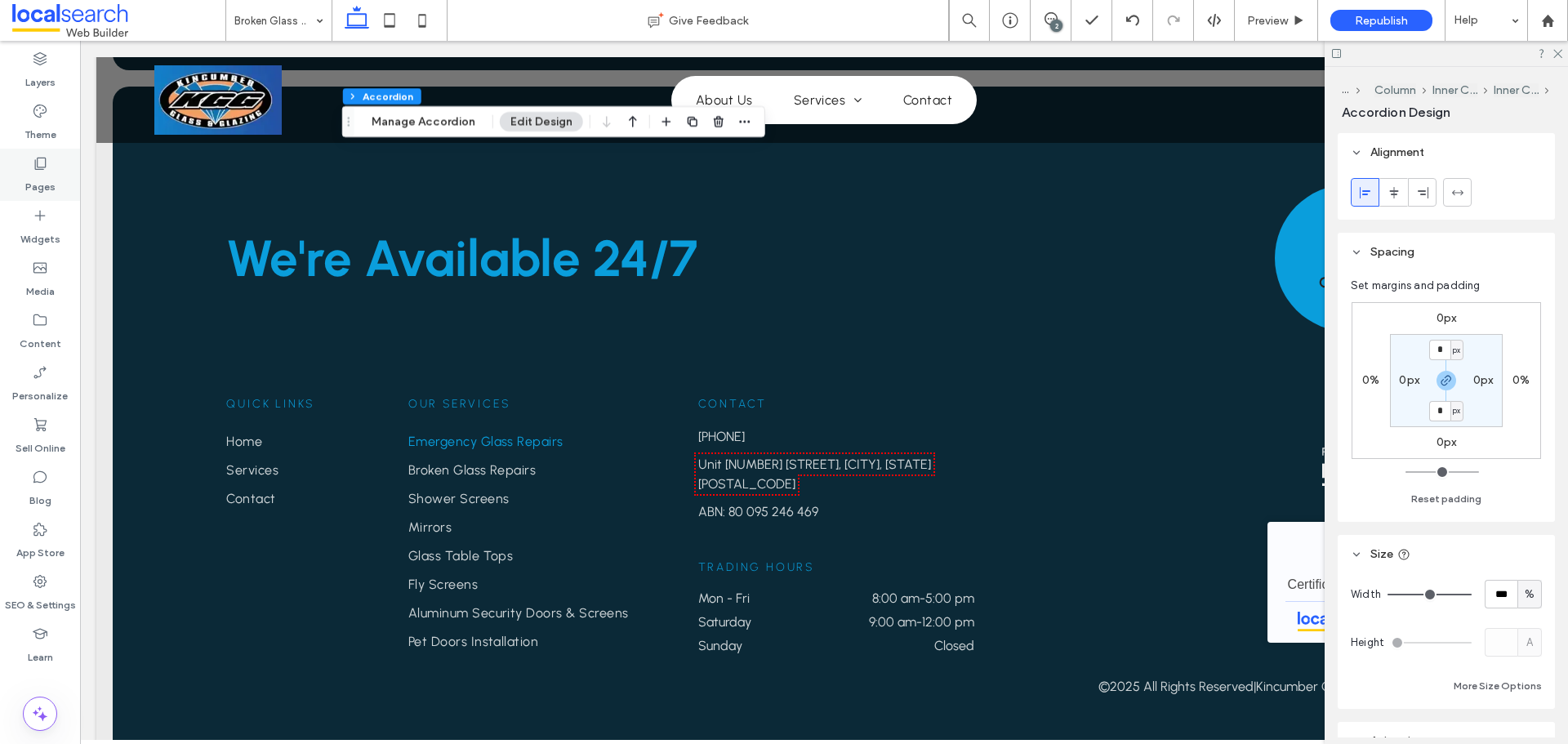 click on "Pages" at bounding box center (40, 183) 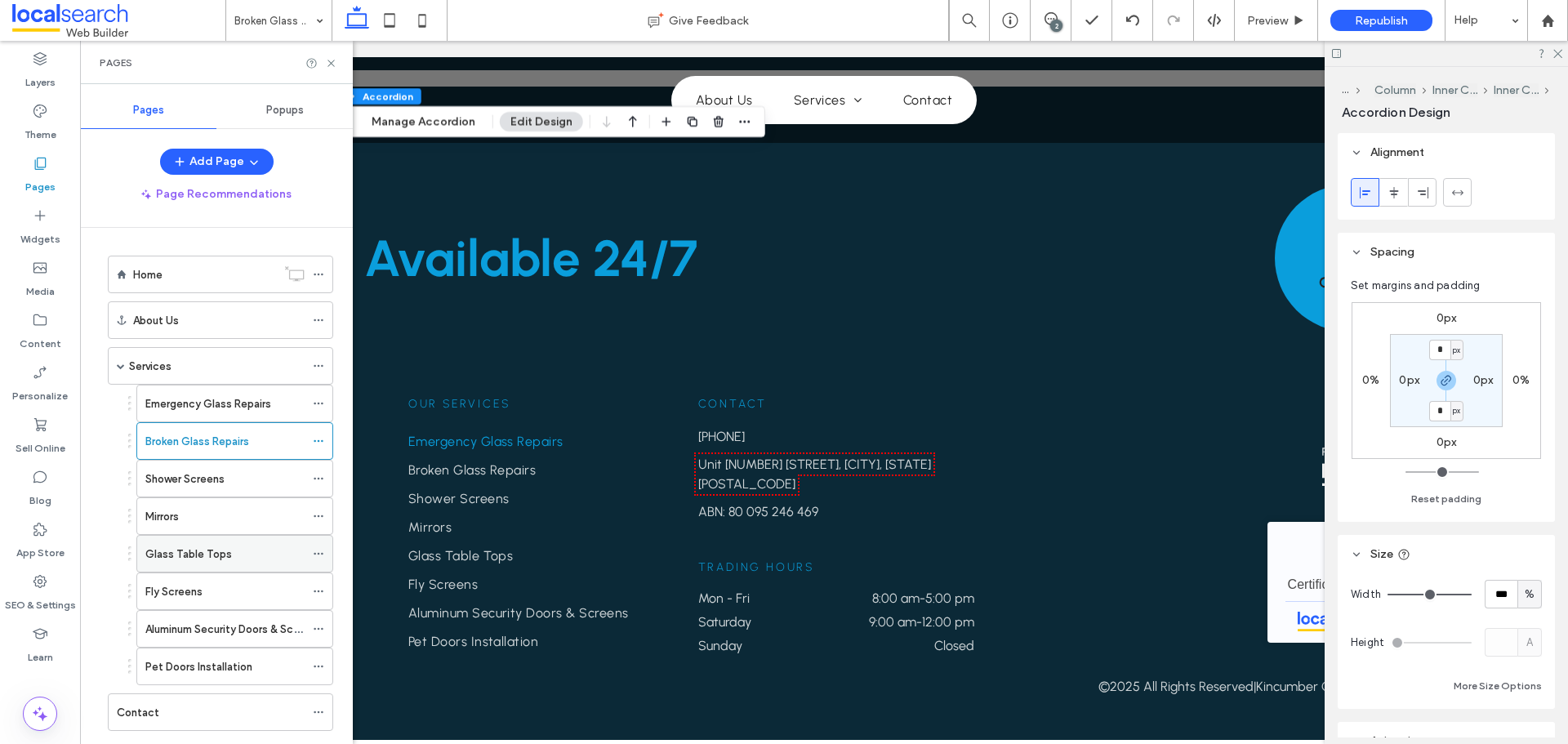 scroll, scrollTop: 36, scrollLeft: 0, axis: vertical 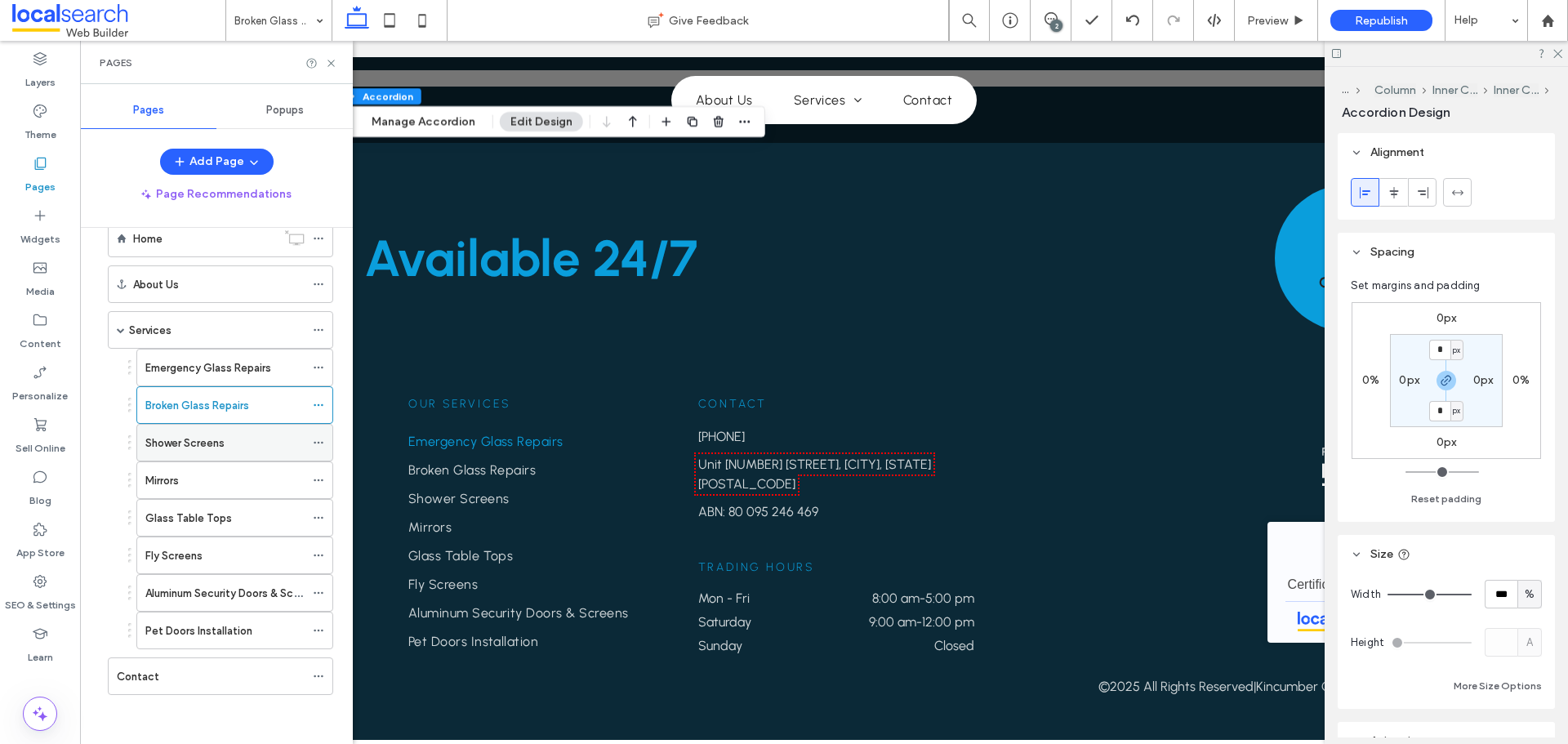 click on "Shower Screens" at bounding box center (225, 443) 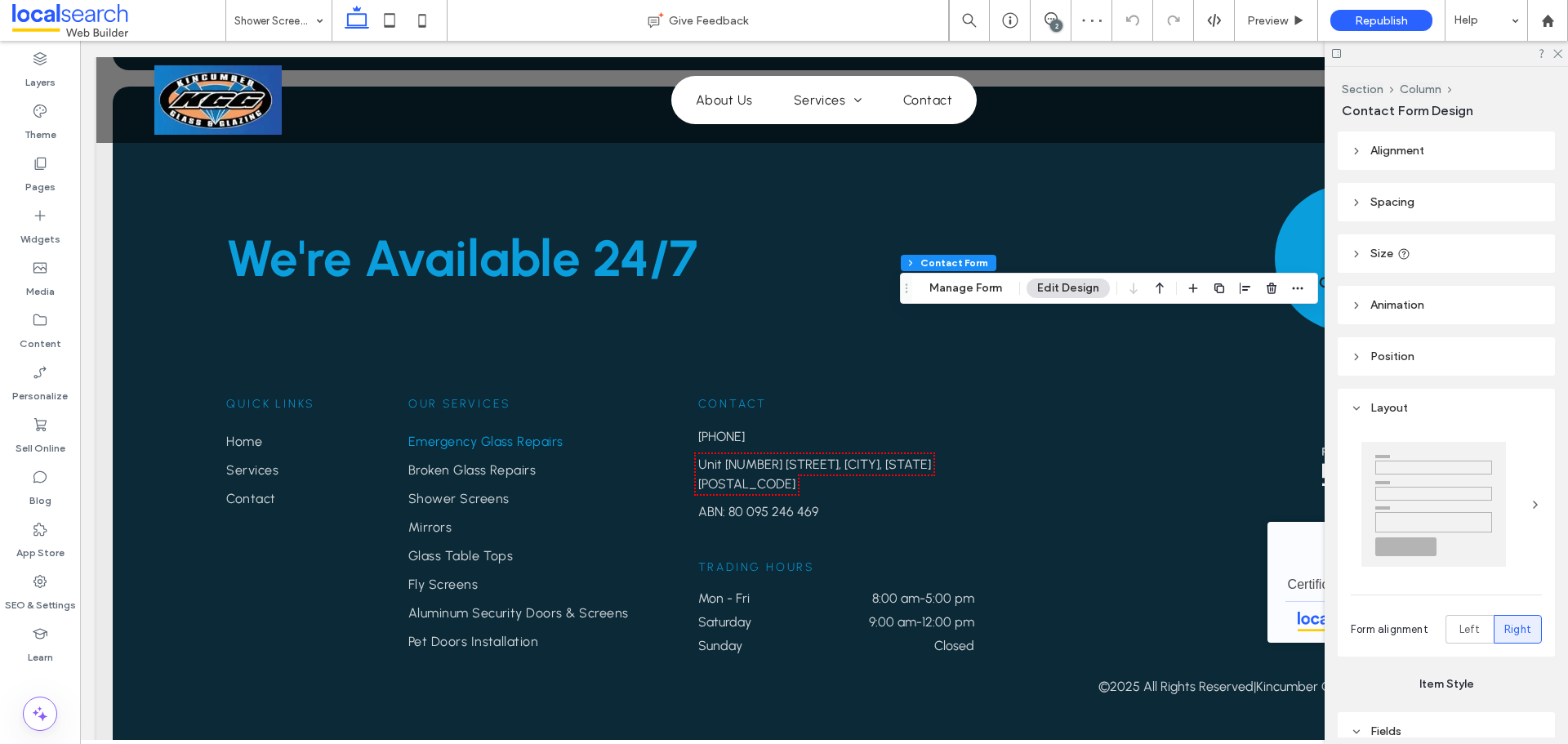 type on "**" 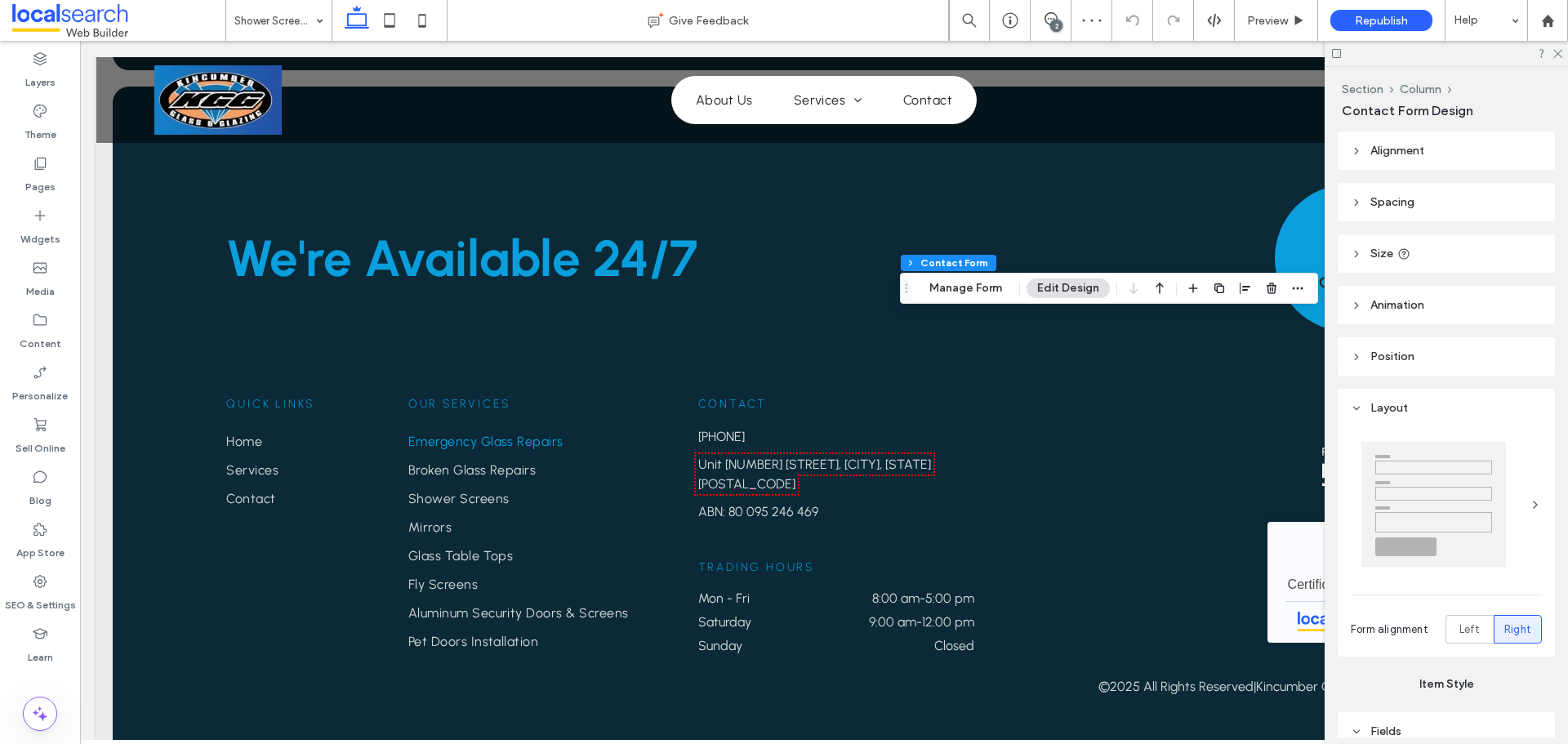 type on "**" 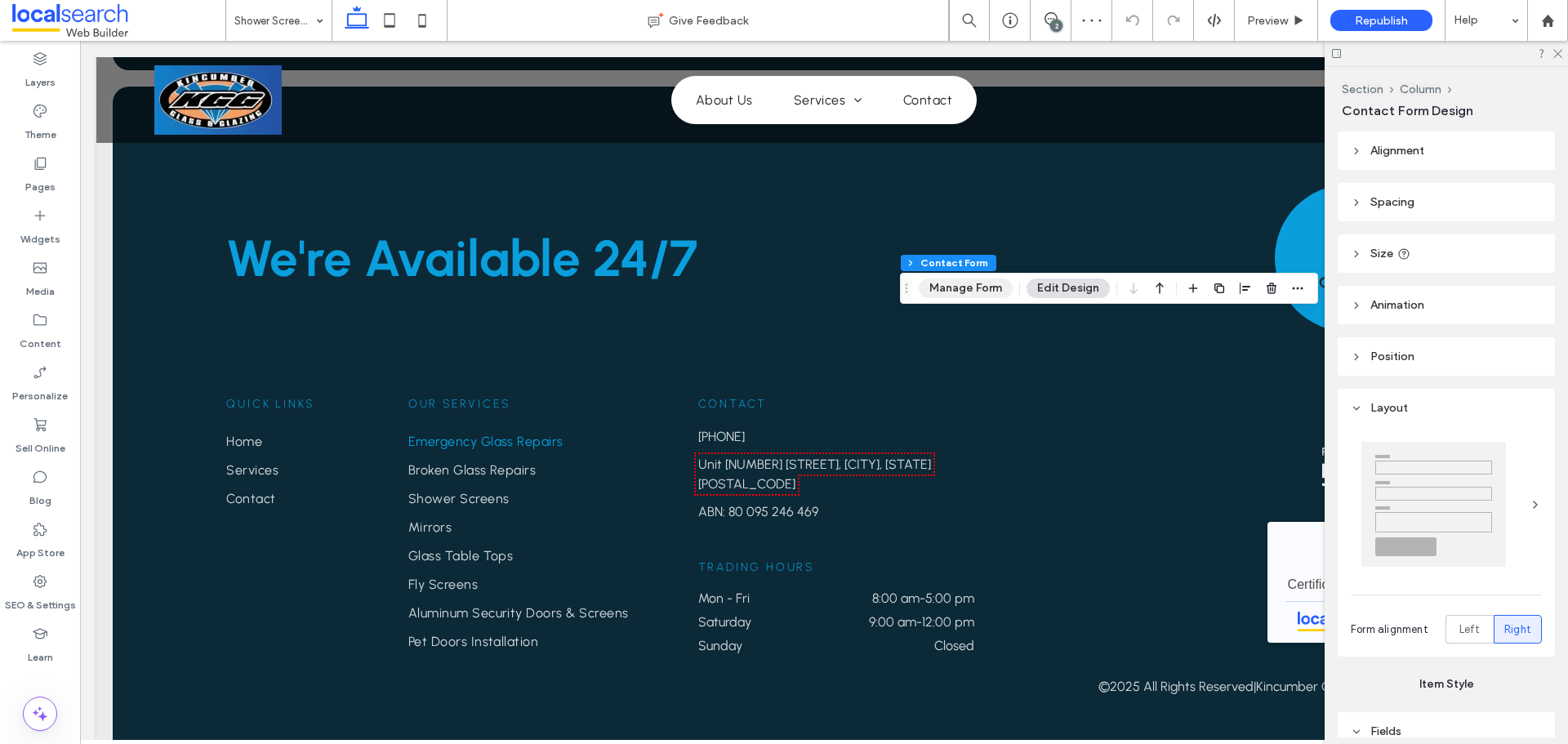 click on "Manage Form" at bounding box center (965, 288) 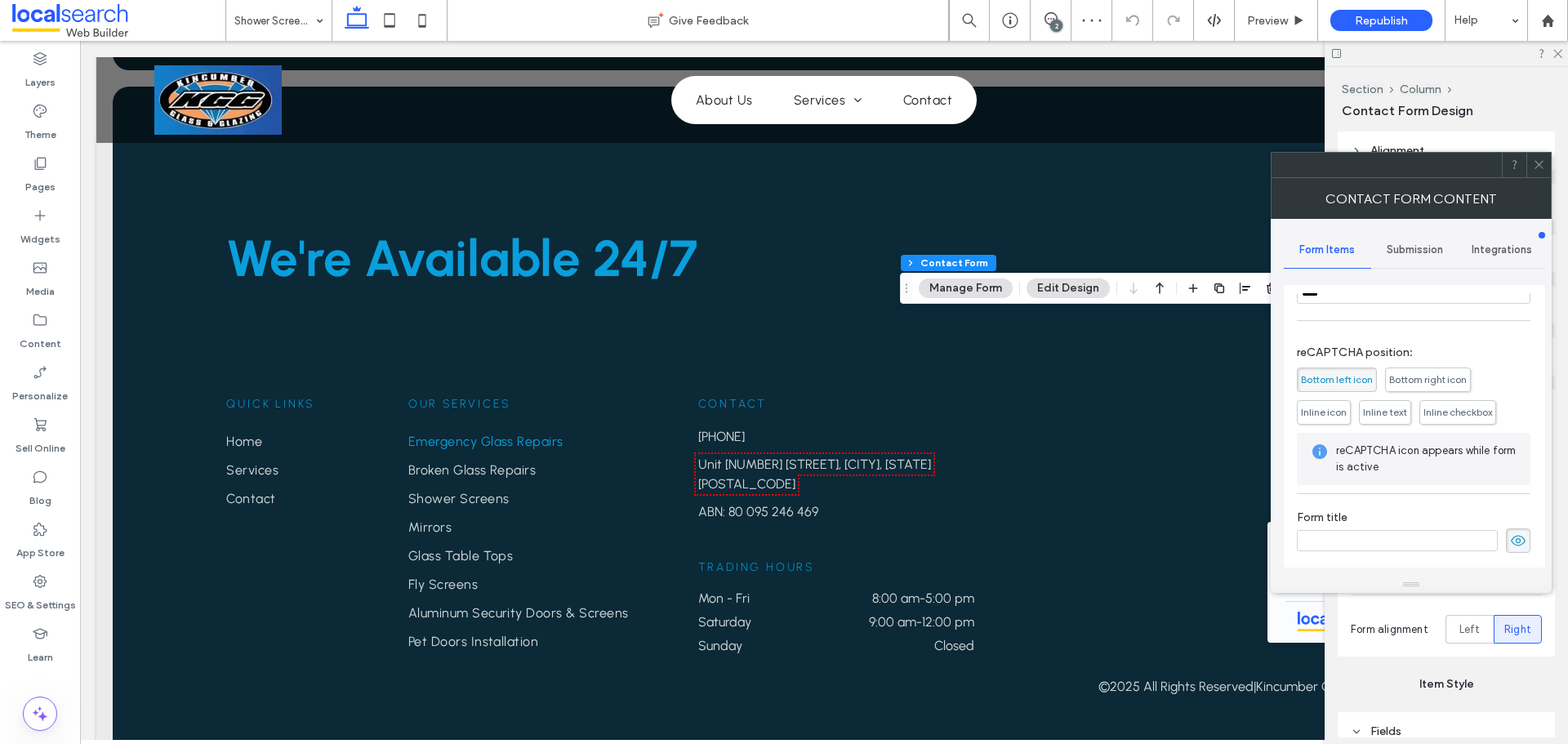 scroll, scrollTop: 331, scrollLeft: 0, axis: vertical 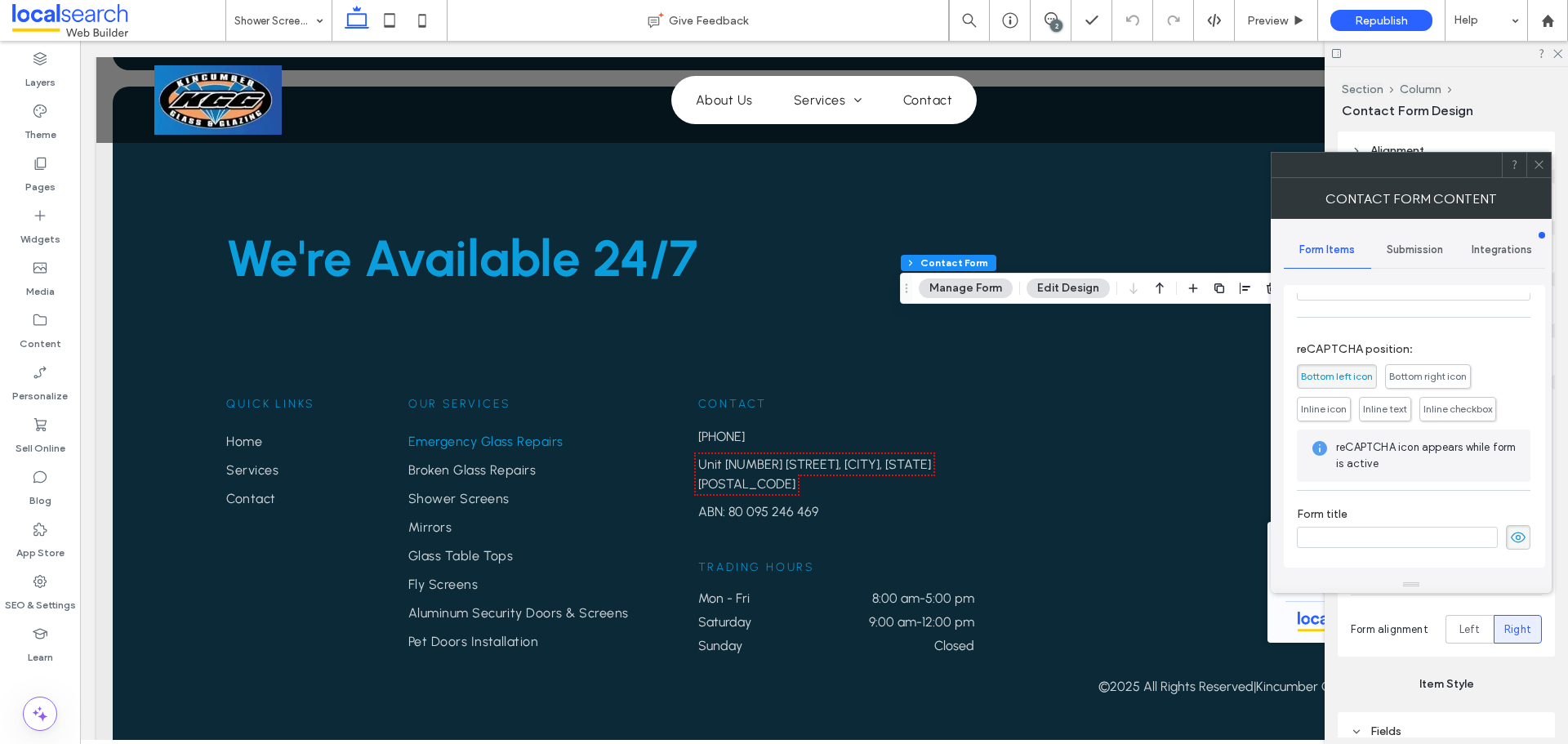 click on "Submission" at bounding box center (1414, 250) 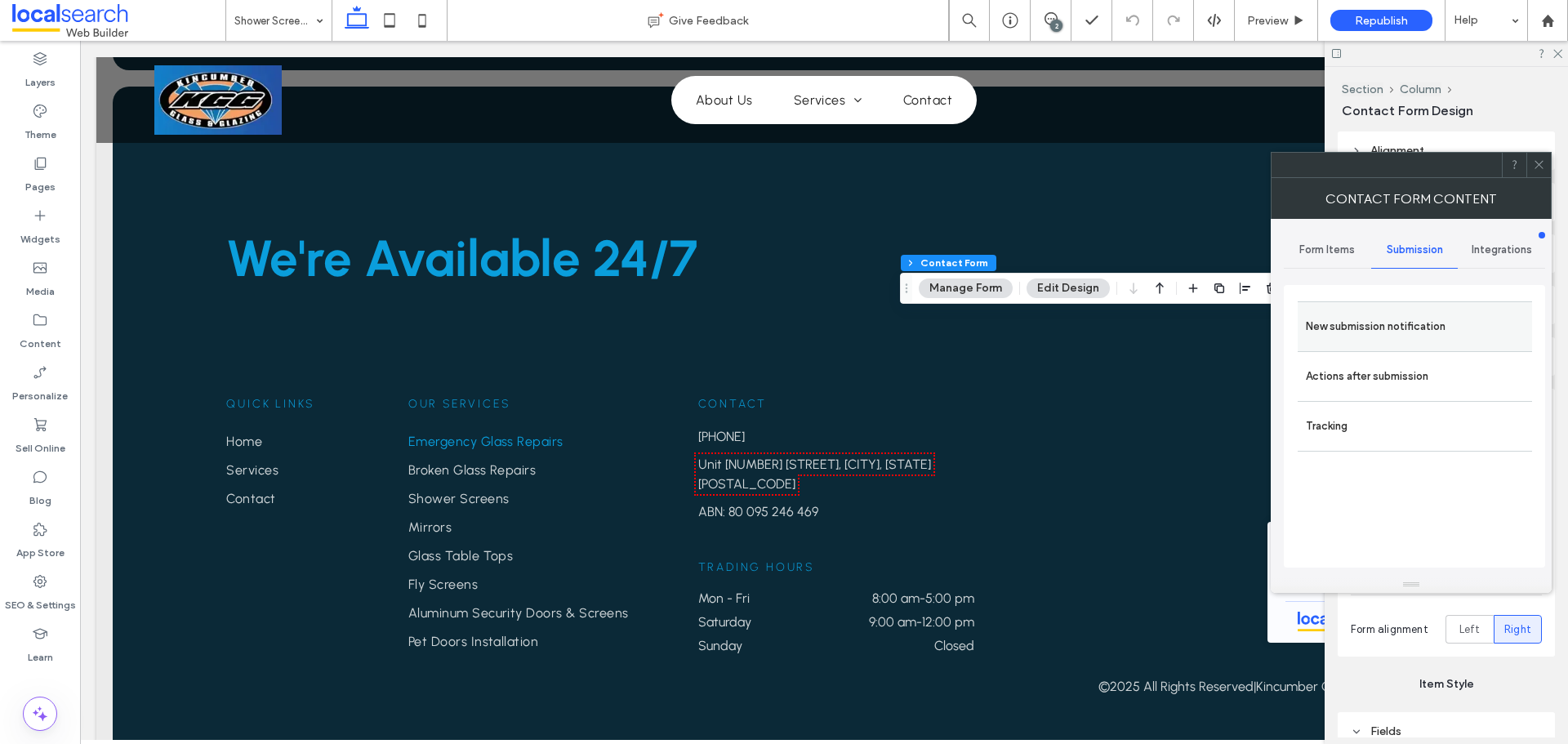click on "New submission notification" at bounding box center (1414, 327) 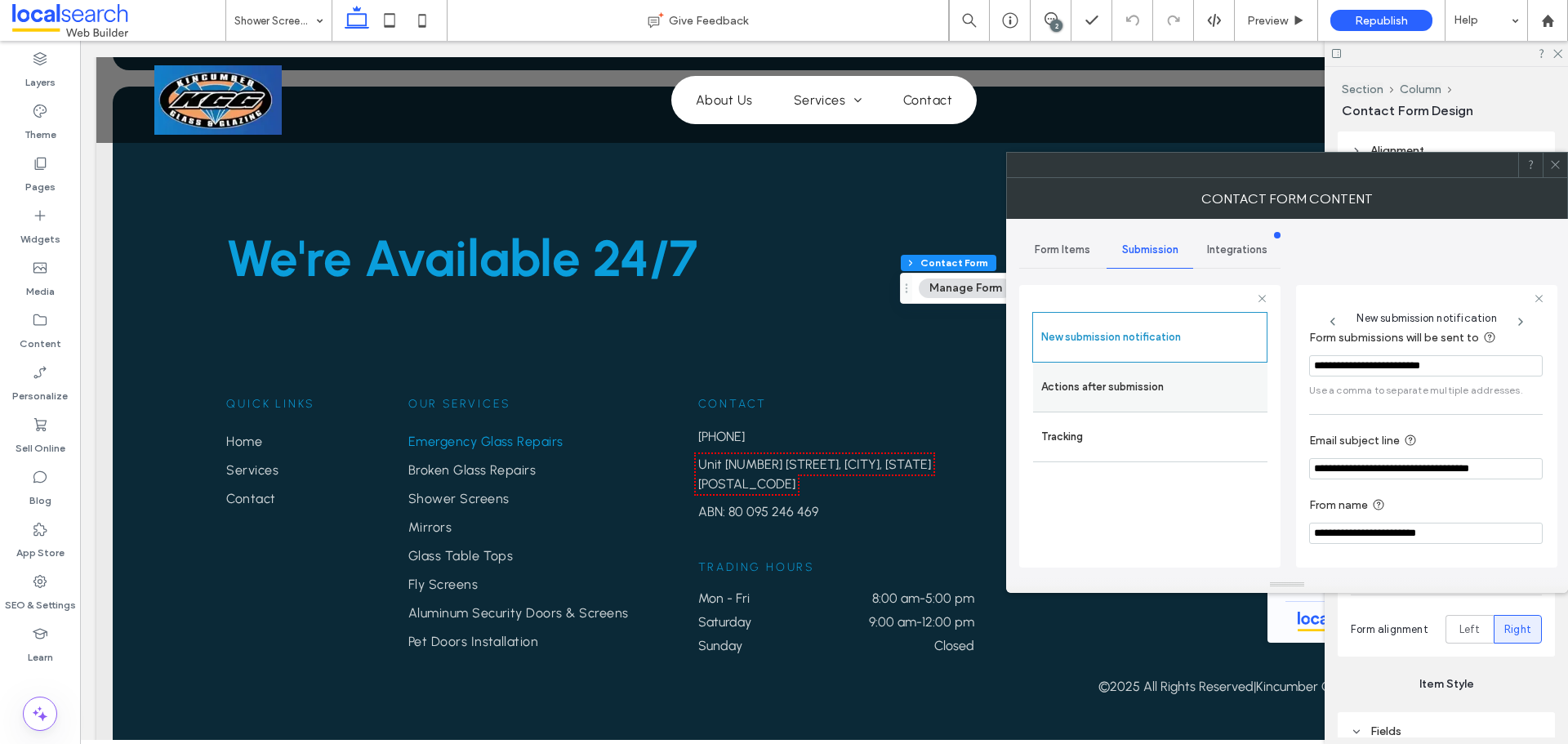 scroll, scrollTop: 85, scrollLeft: 0, axis: vertical 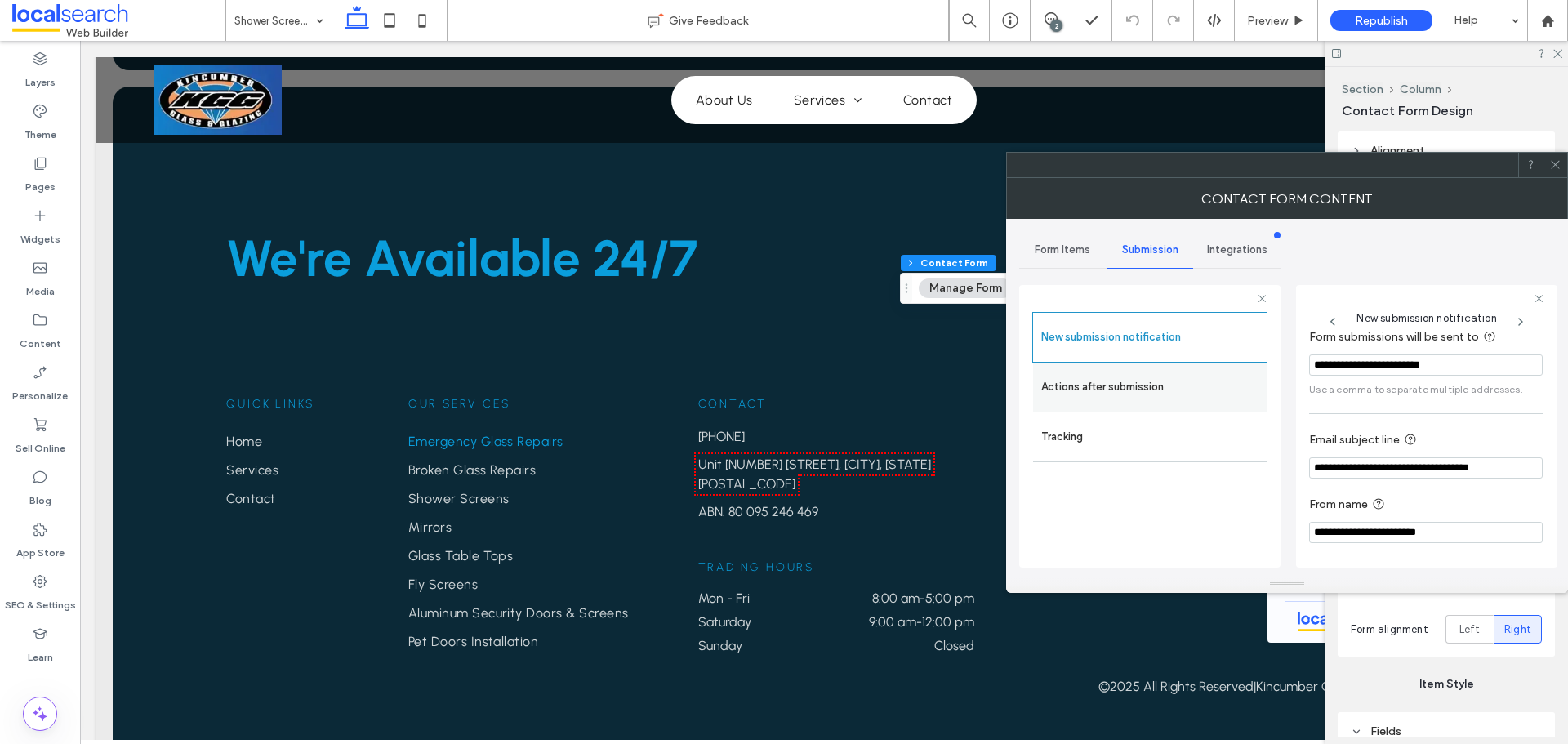 click on "Actions after submission" at bounding box center (1150, 387) 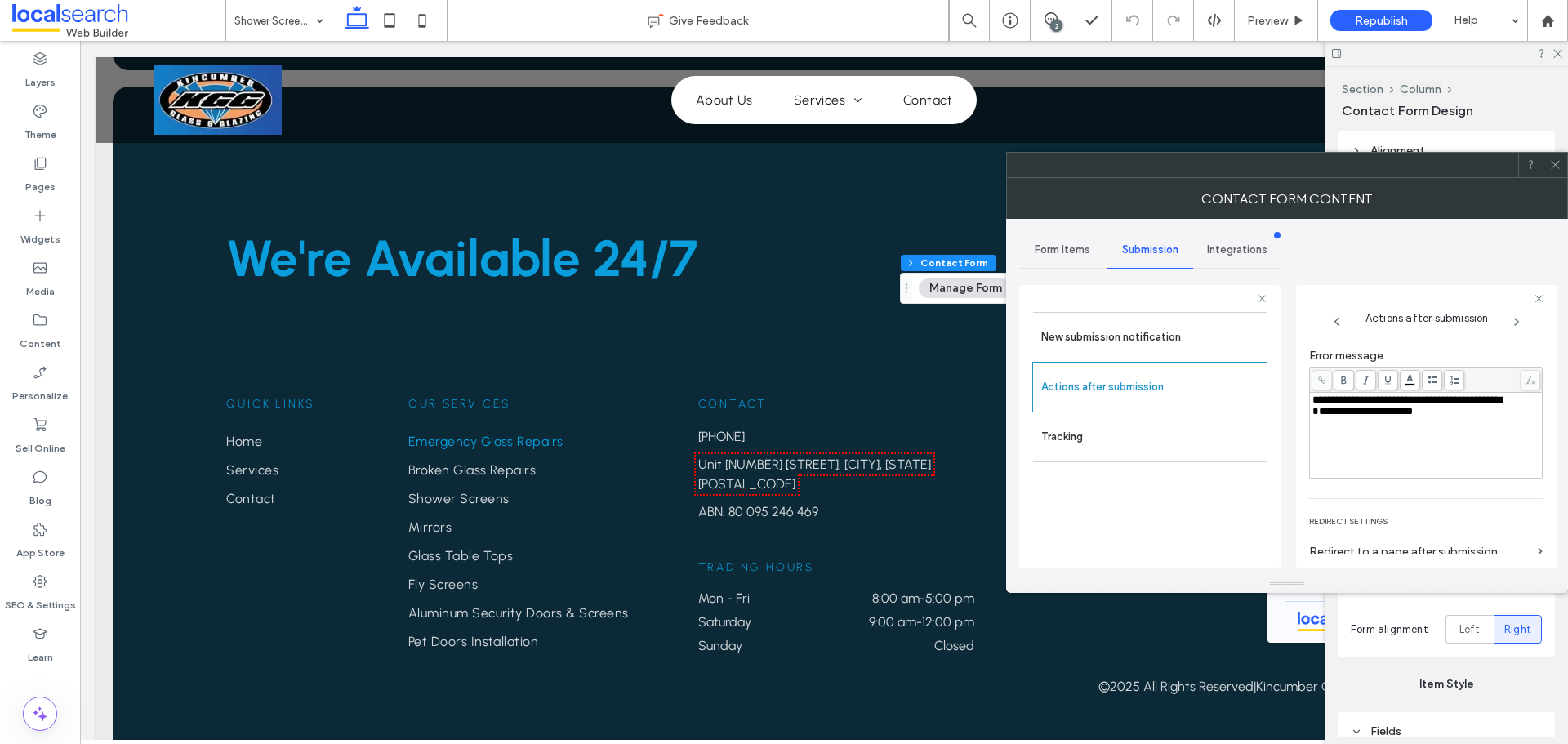scroll, scrollTop: 282, scrollLeft: 0, axis: vertical 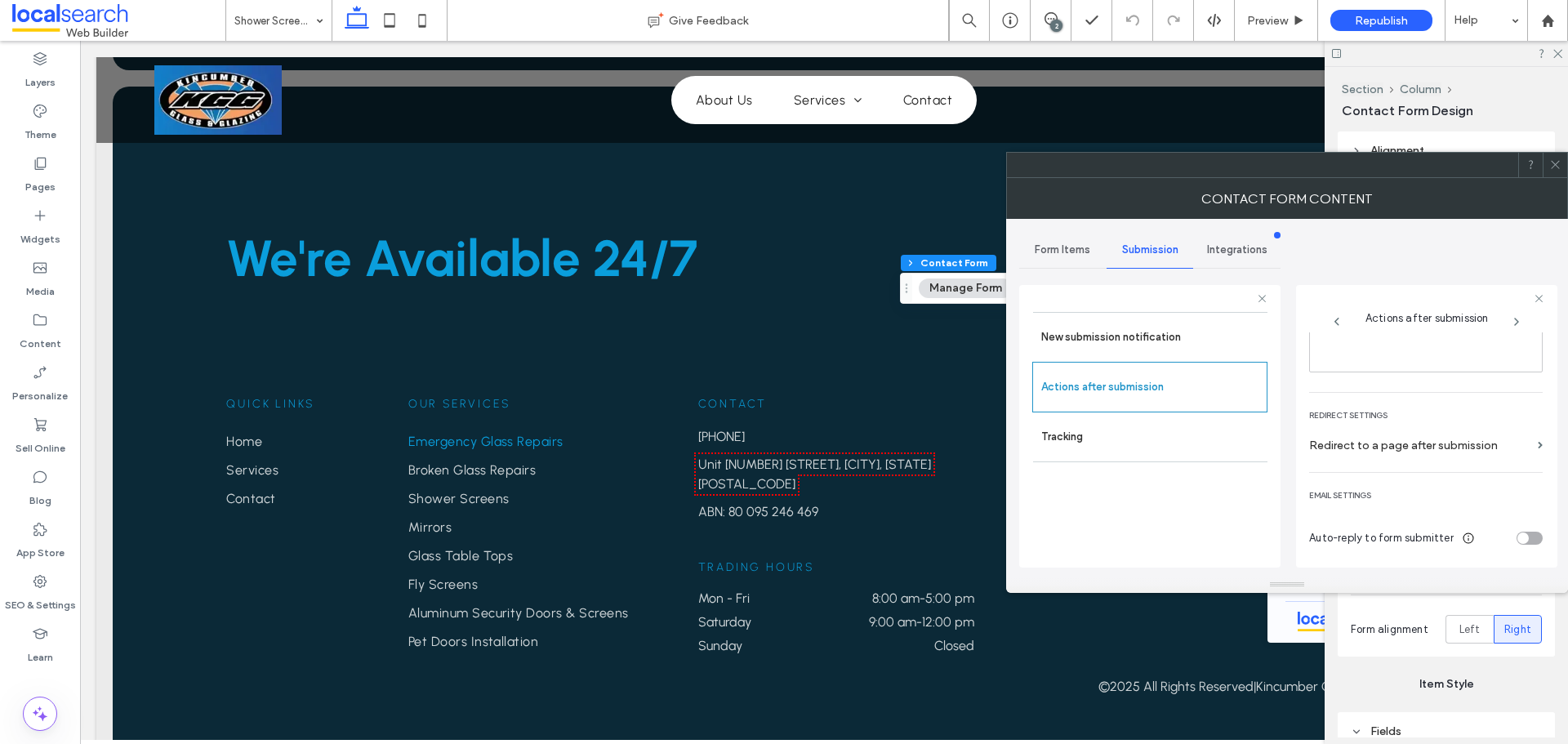 click 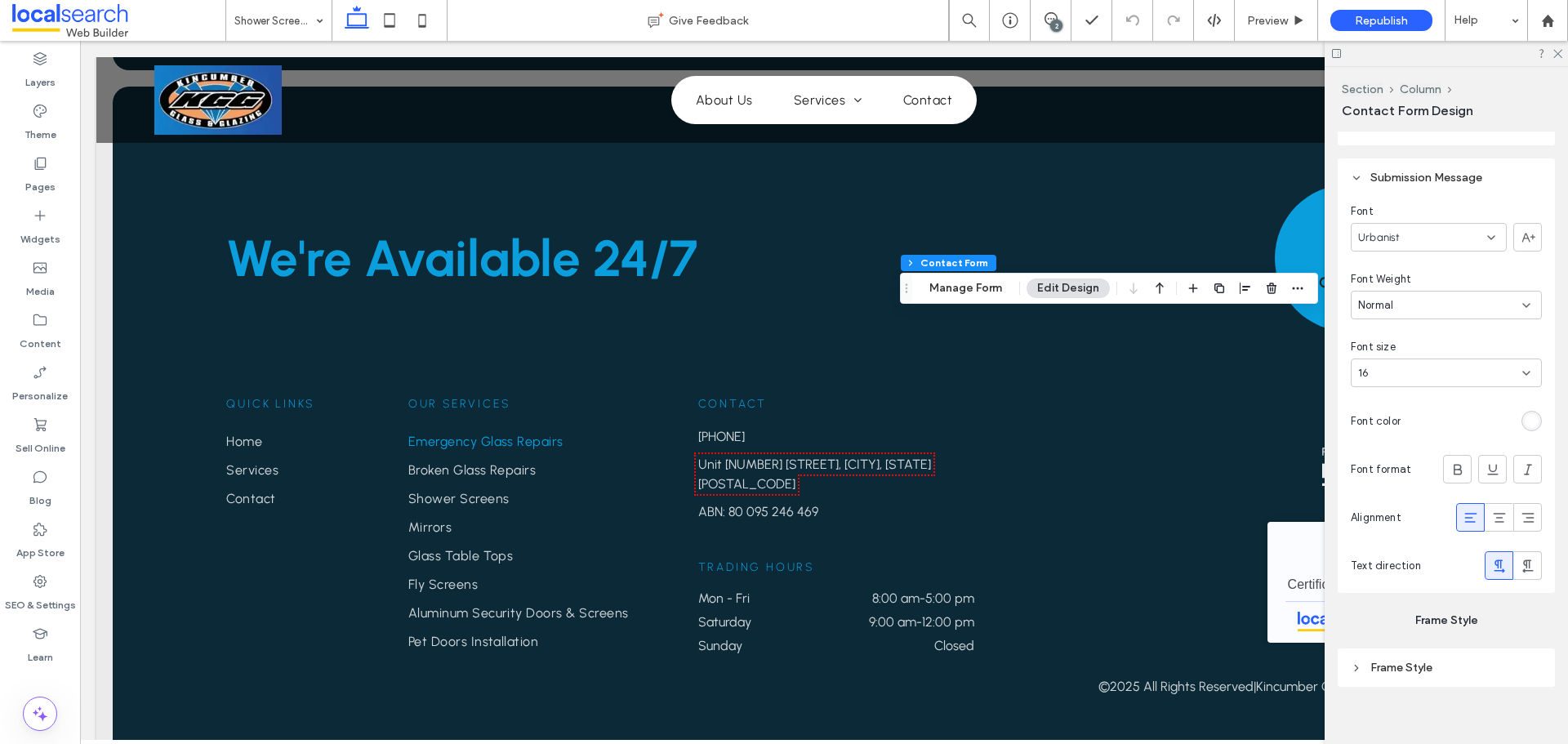 scroll, scrollTop: 1633, scrollLeft: 0, axis: vertical 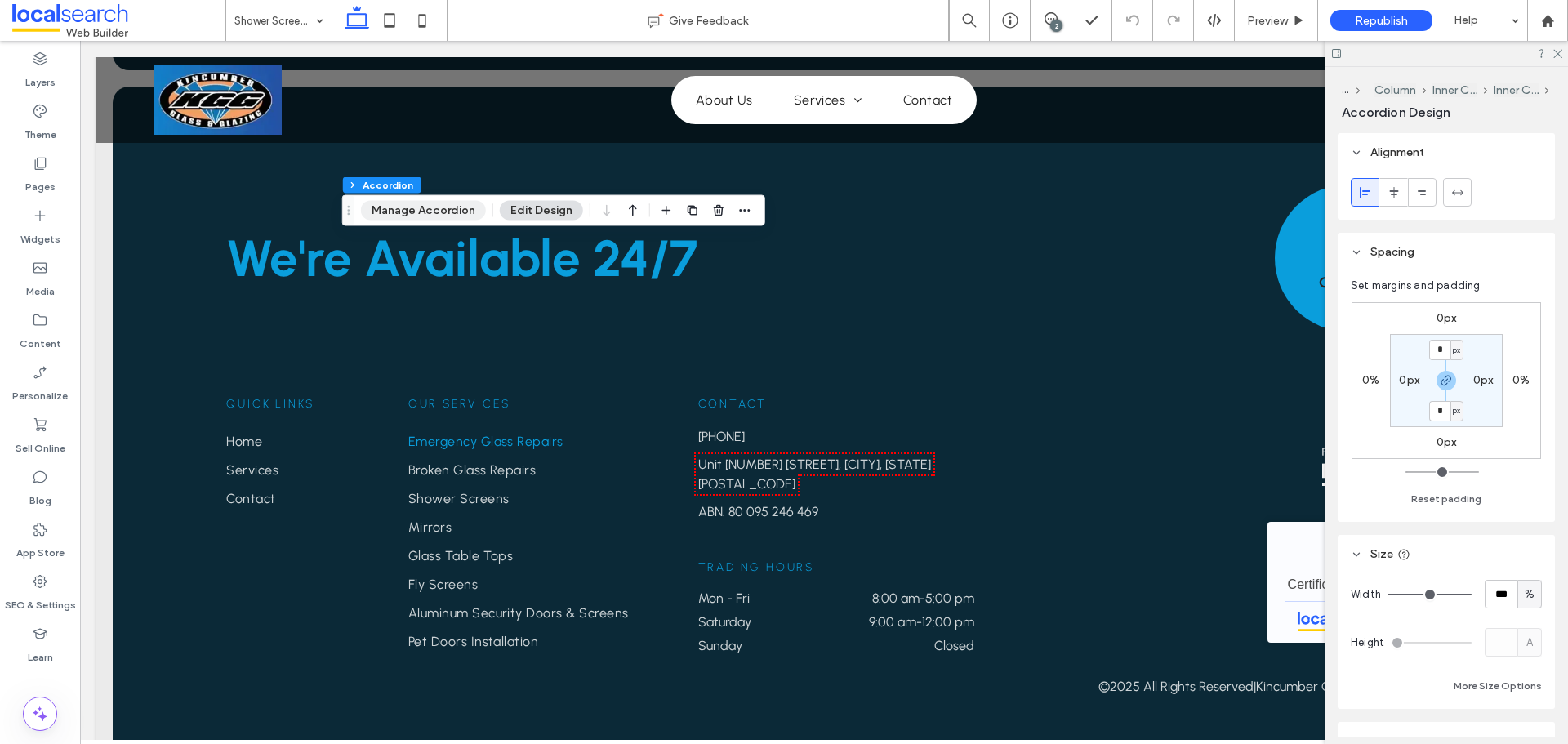 click on "Manage Accordion" at bounding box center (423, 211) 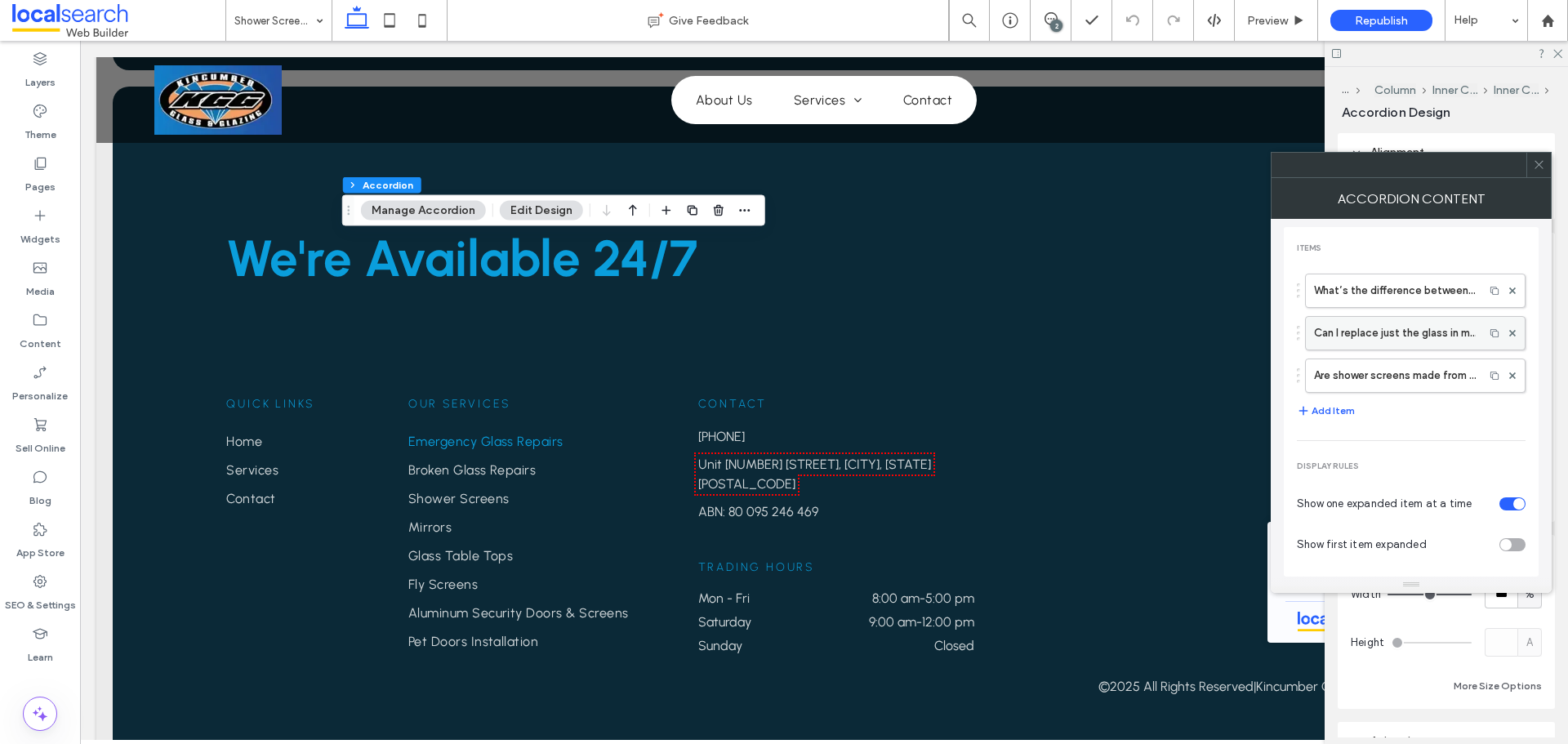 scroll, scrollTop: 0, scrollLeft: 0, axis: both 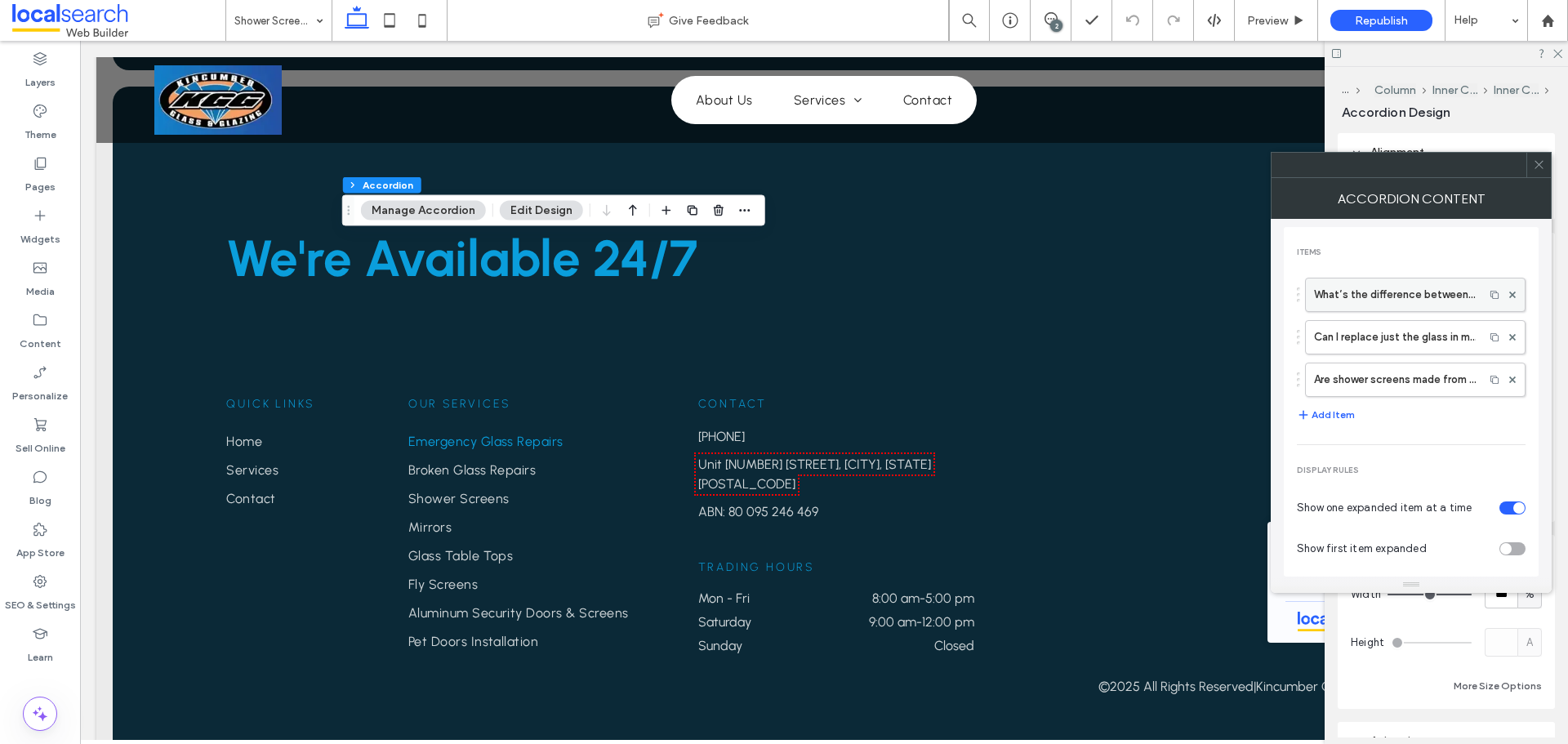 click on "What’s the difference between framed, semi-framed and frameless shower screens?" at bounding box center [1395, 295] 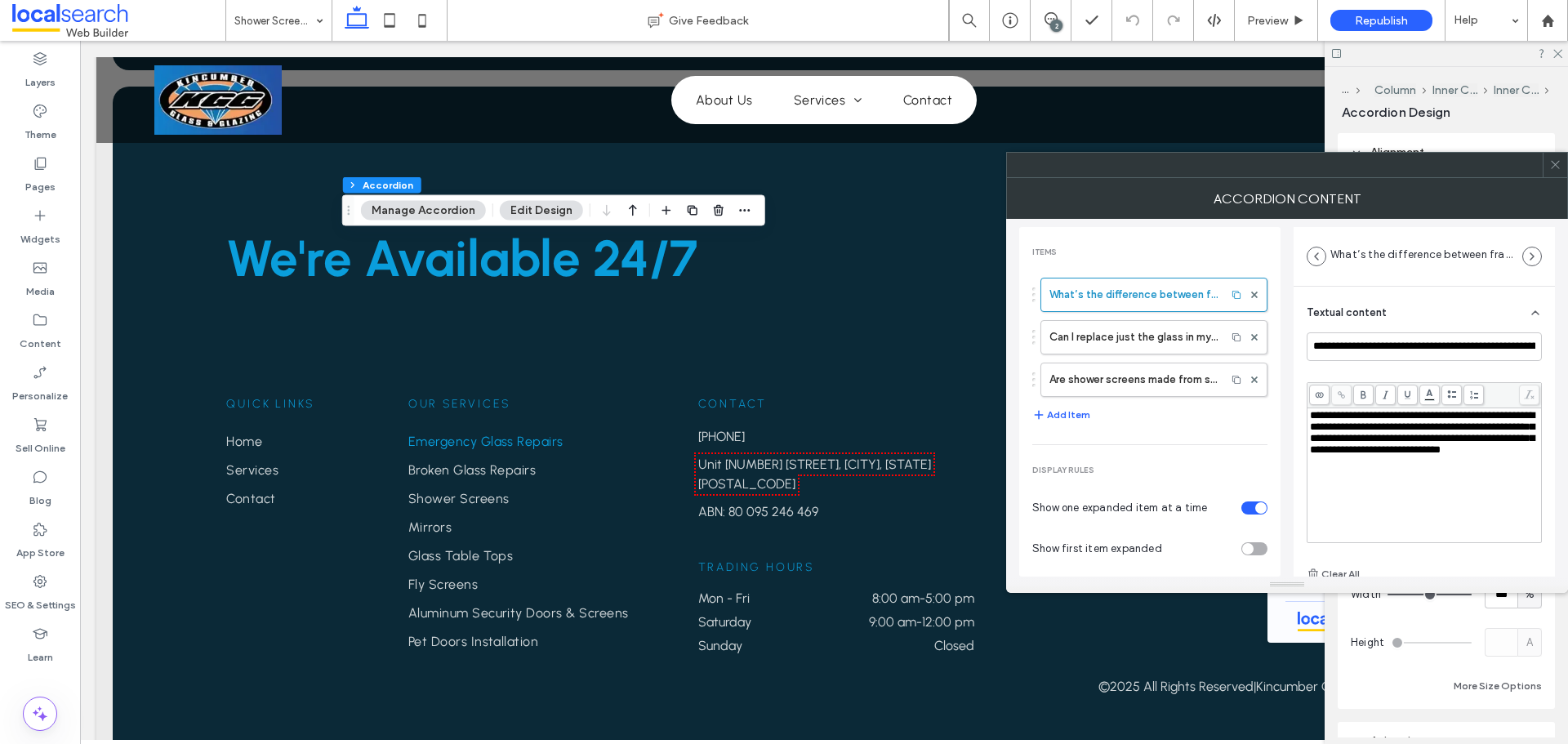 scroll, scrollTop: 12, scrollLeft: 0, axis: vertical 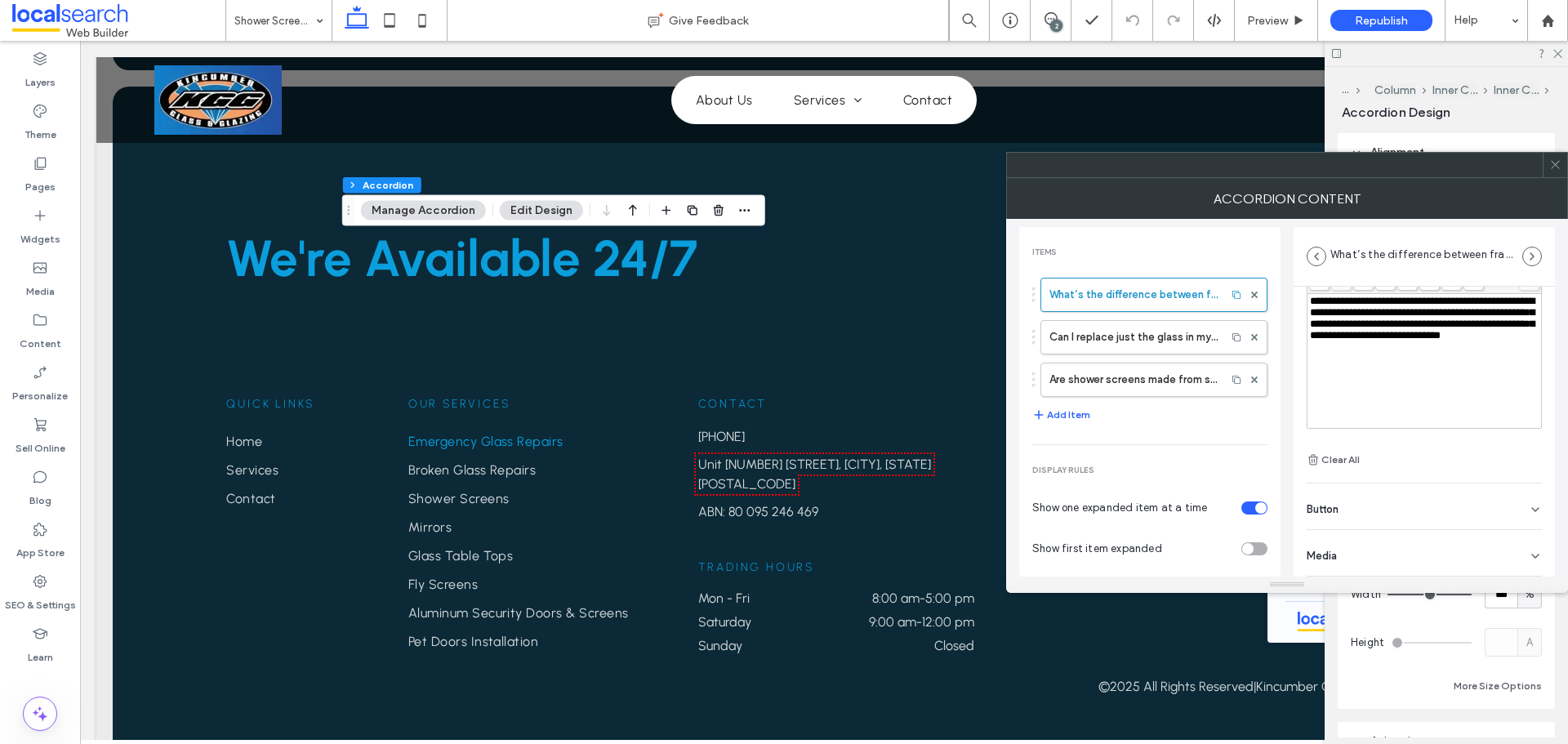 click on "Button" at bounding box center [1424, 506] 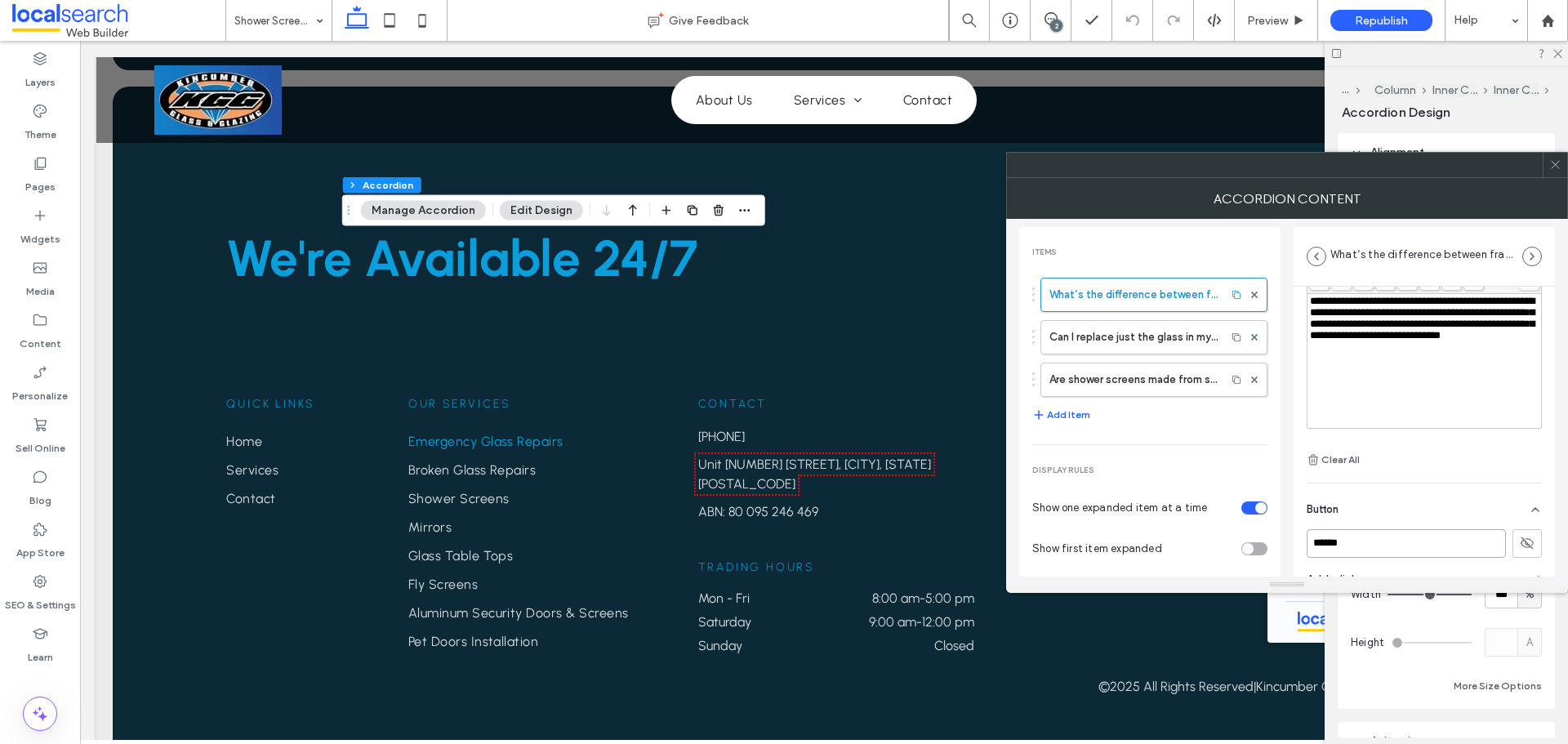 click on "******" at bounding box center (1406, 543) 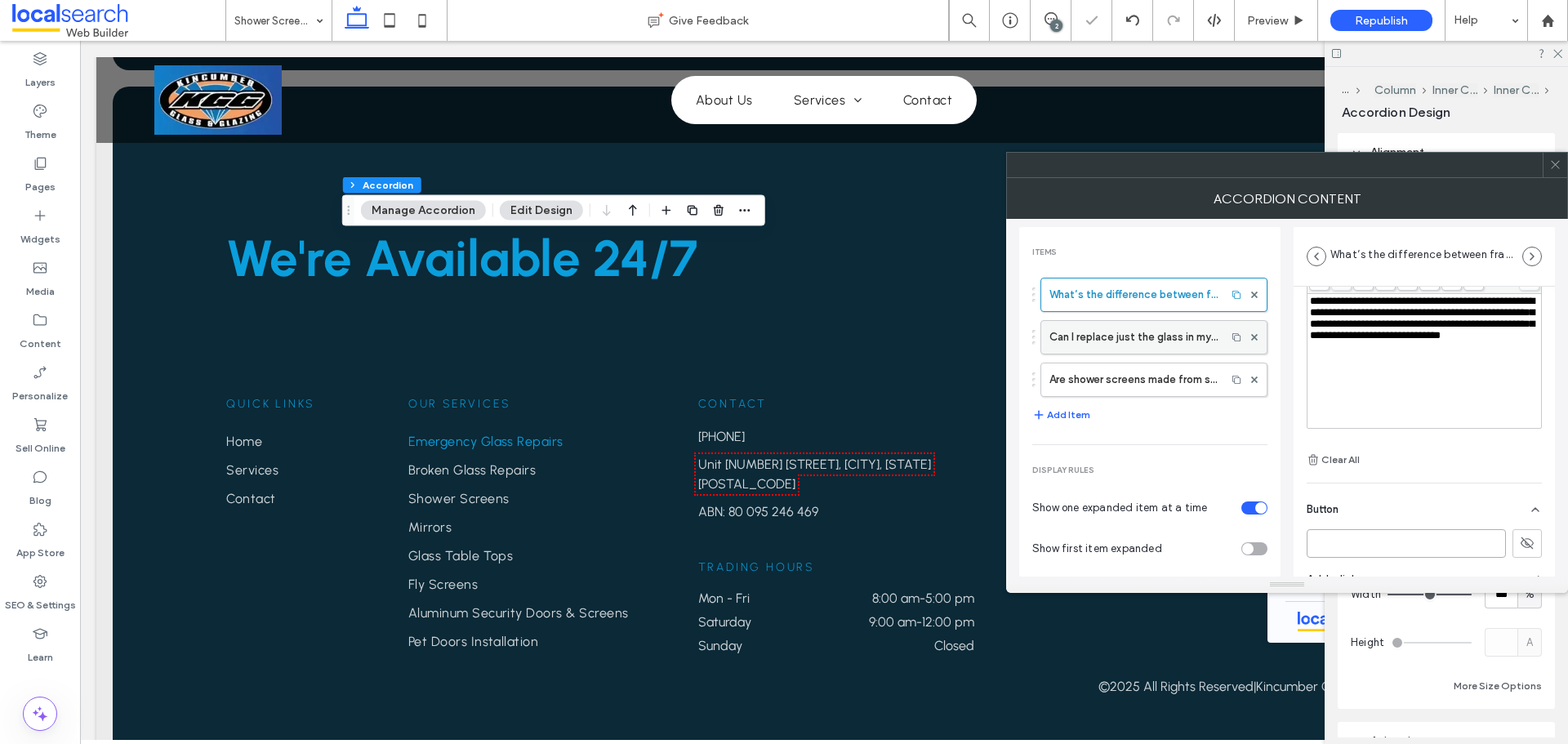 type 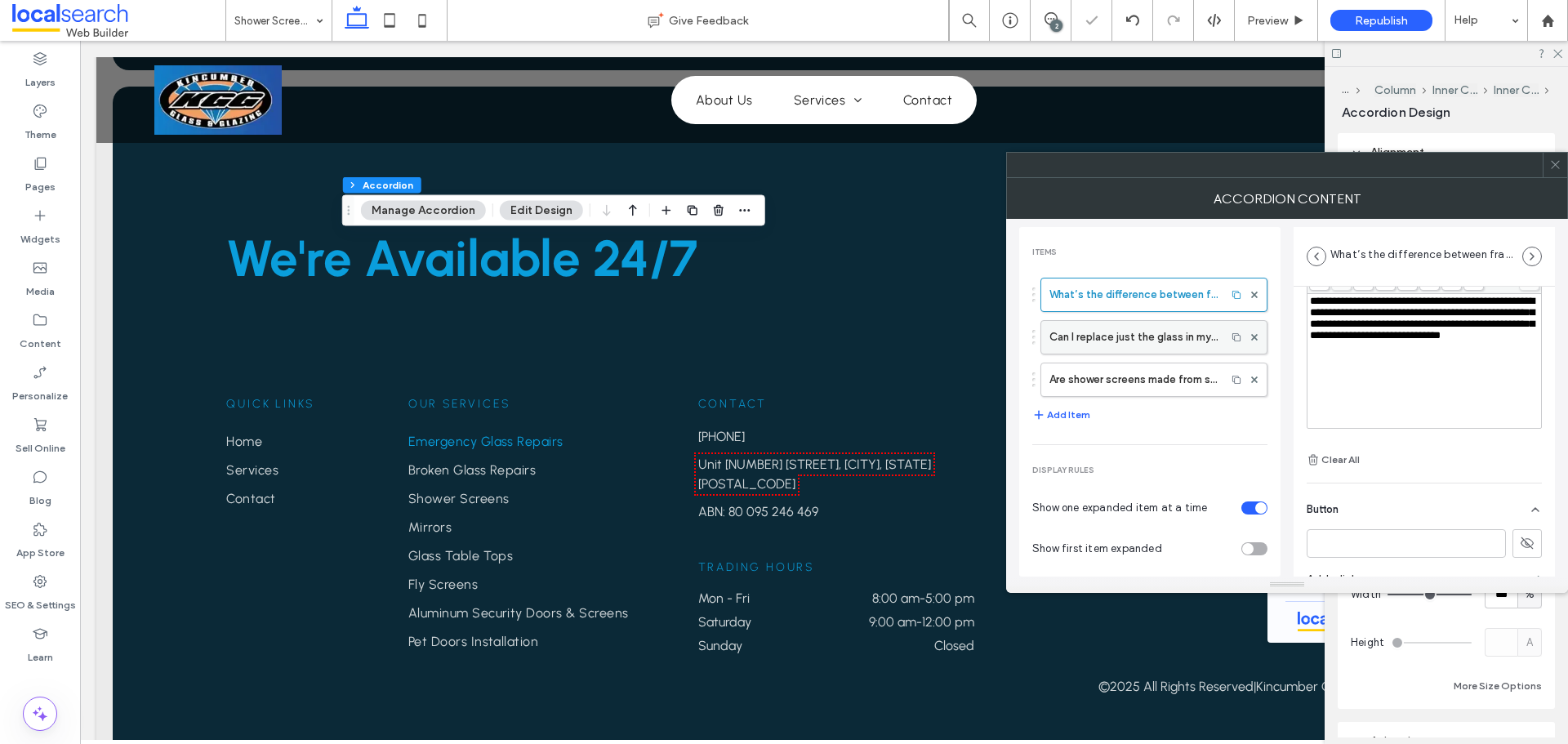 click on "Can I replace just the glass in my shower screen if it breaks?" at bounding box center (1134, 337) 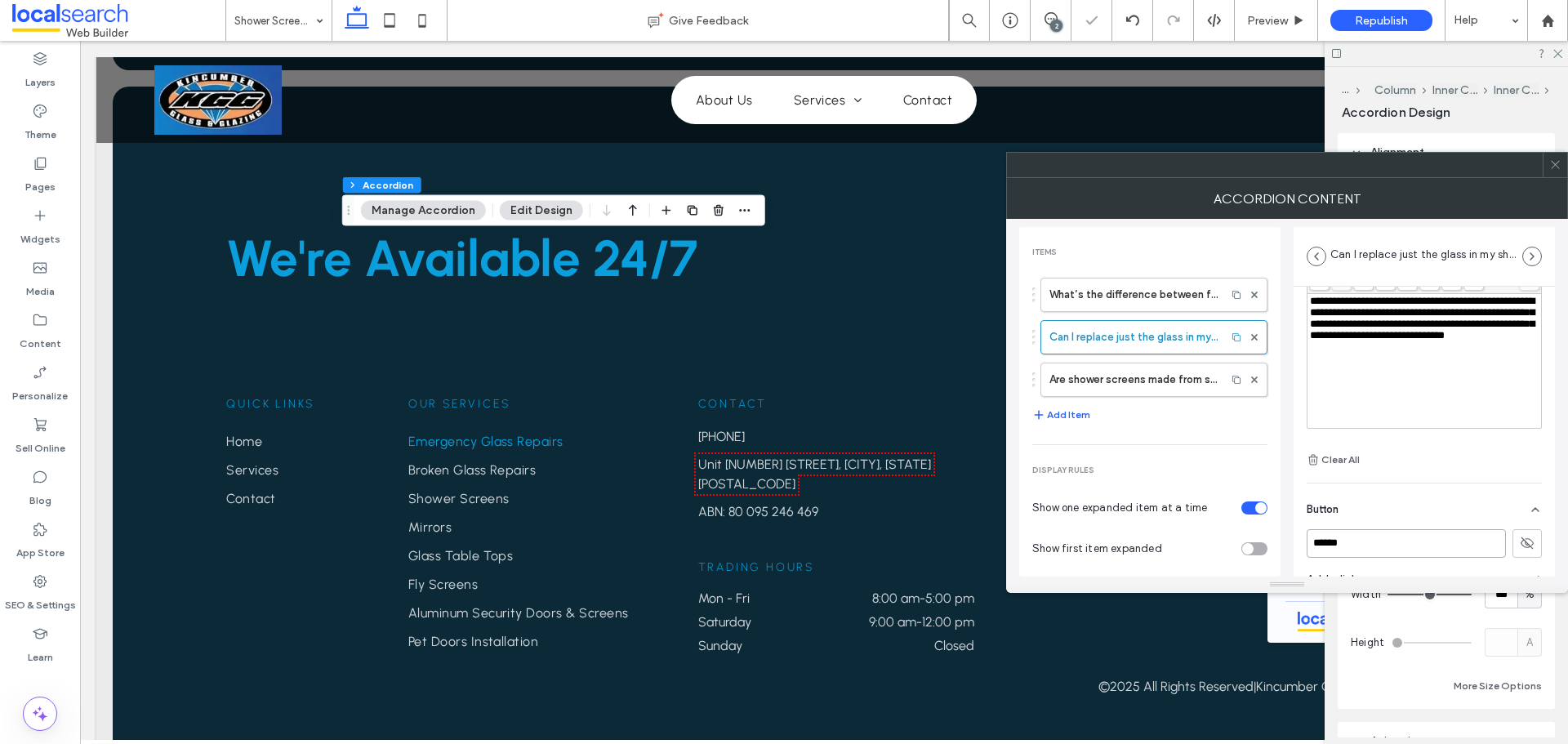 click on "******" at bounding box center [1406, 543] 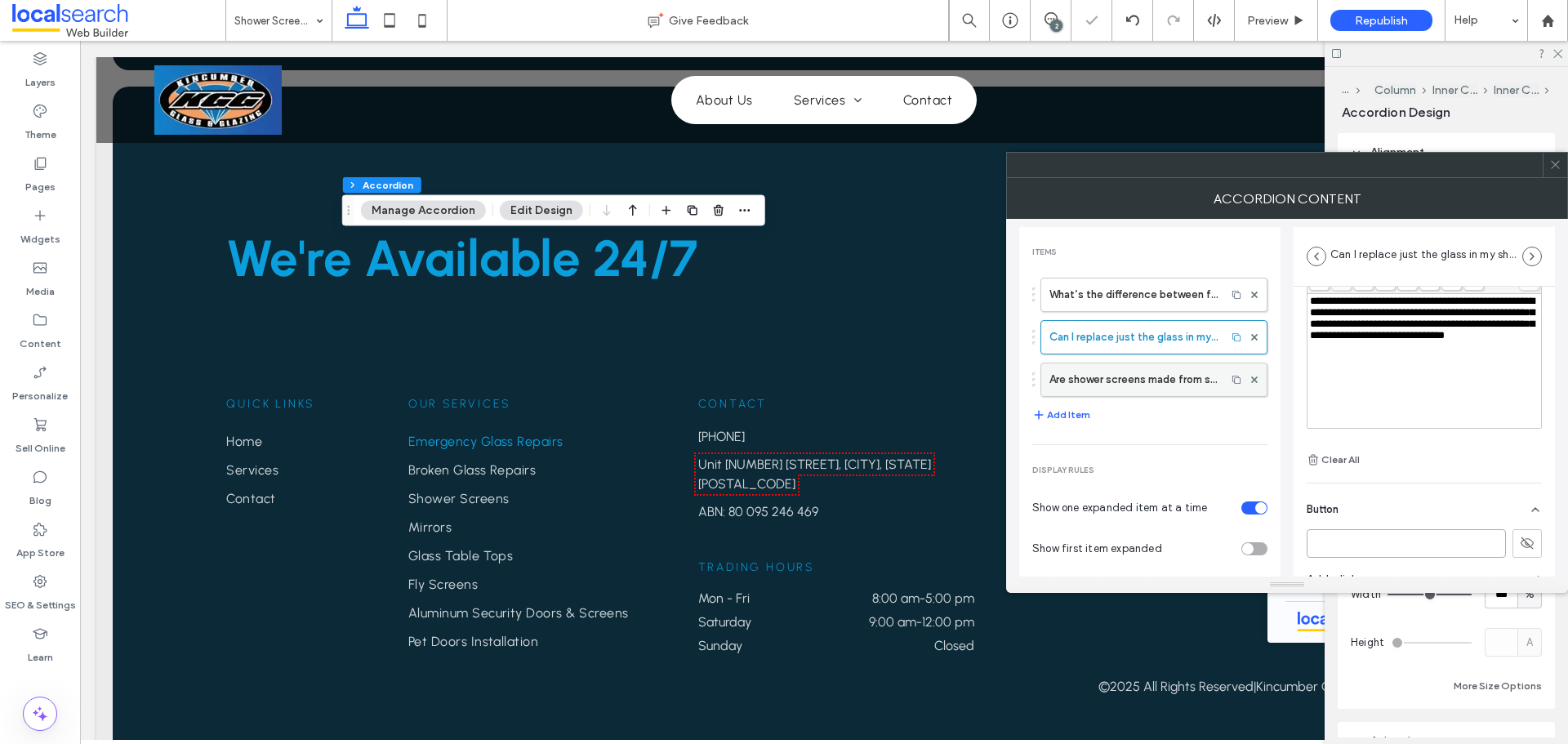 type 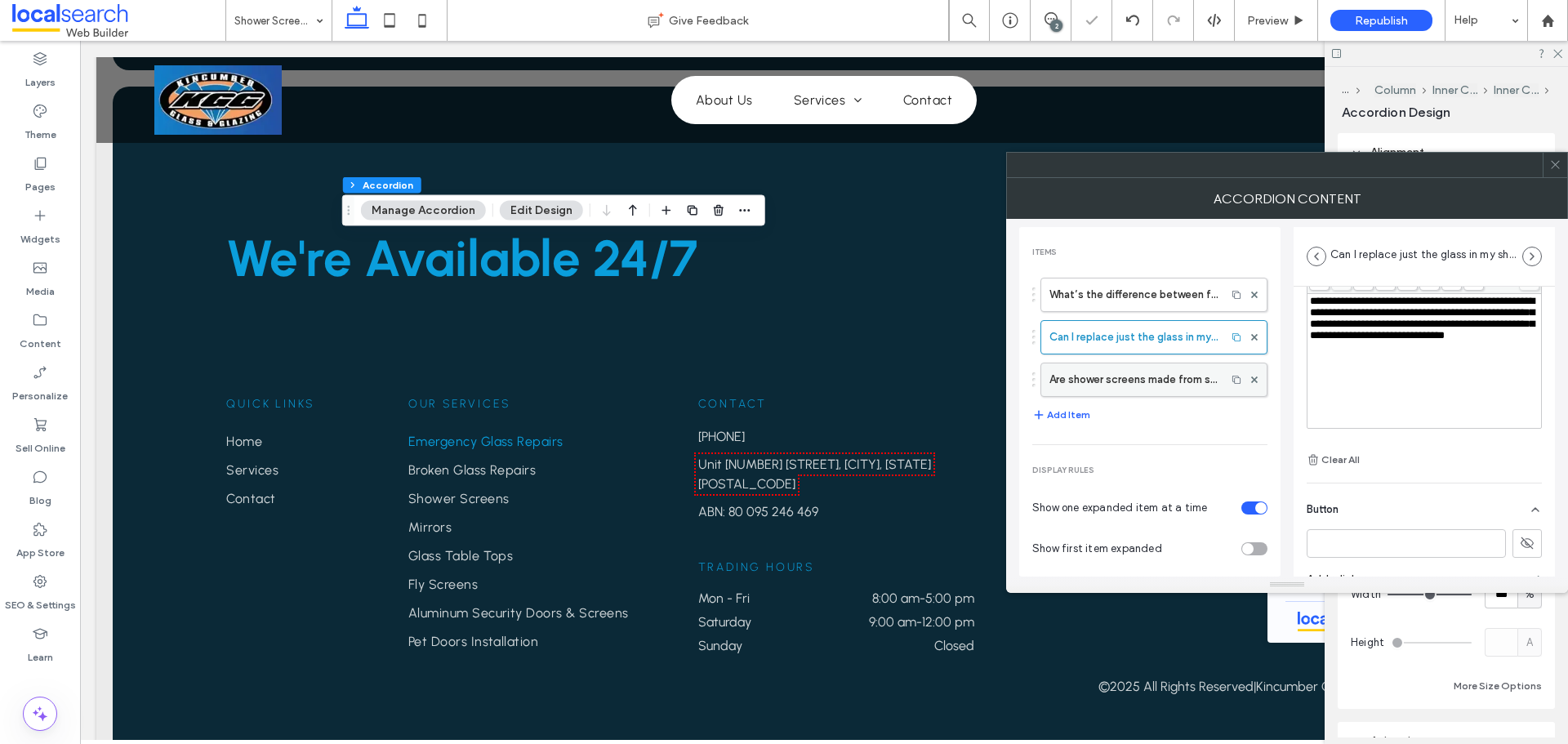 click on "Are shower screens made from safety glass?" at bounding box center (1134, 380) 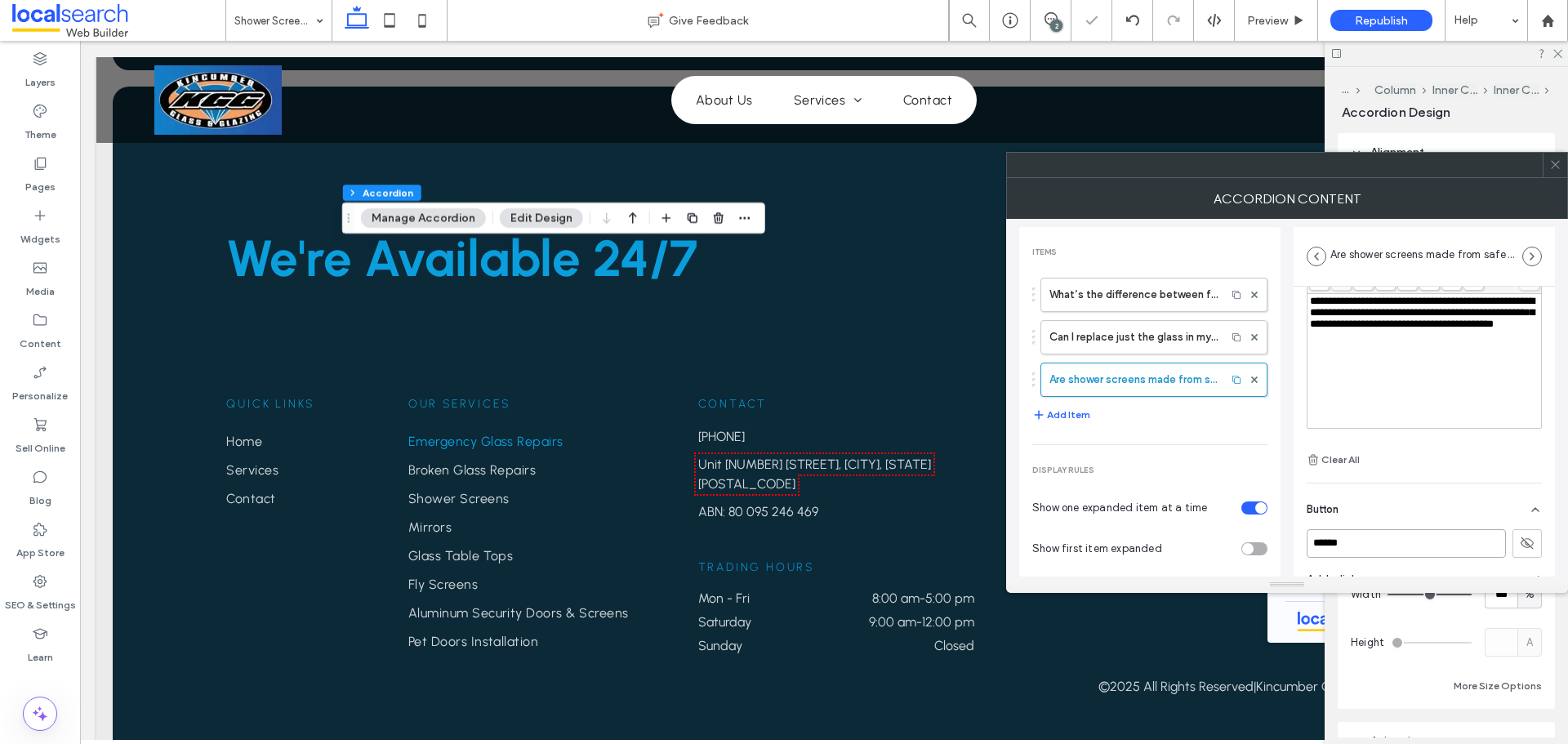 click on "******" at bounding box center [1406, 543] 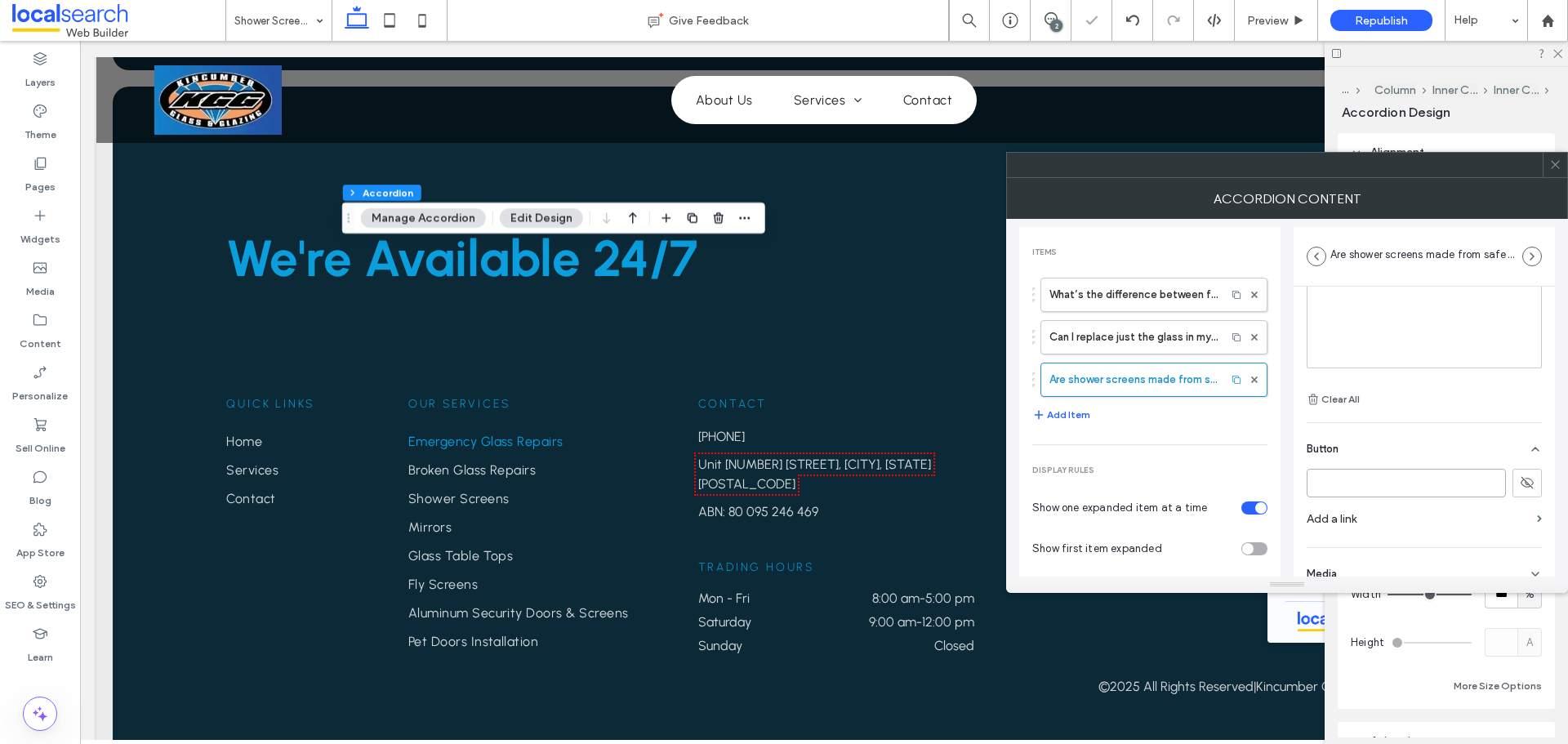 scroll, scrollTop: 193, scrollLeft: 0, axis: vertical 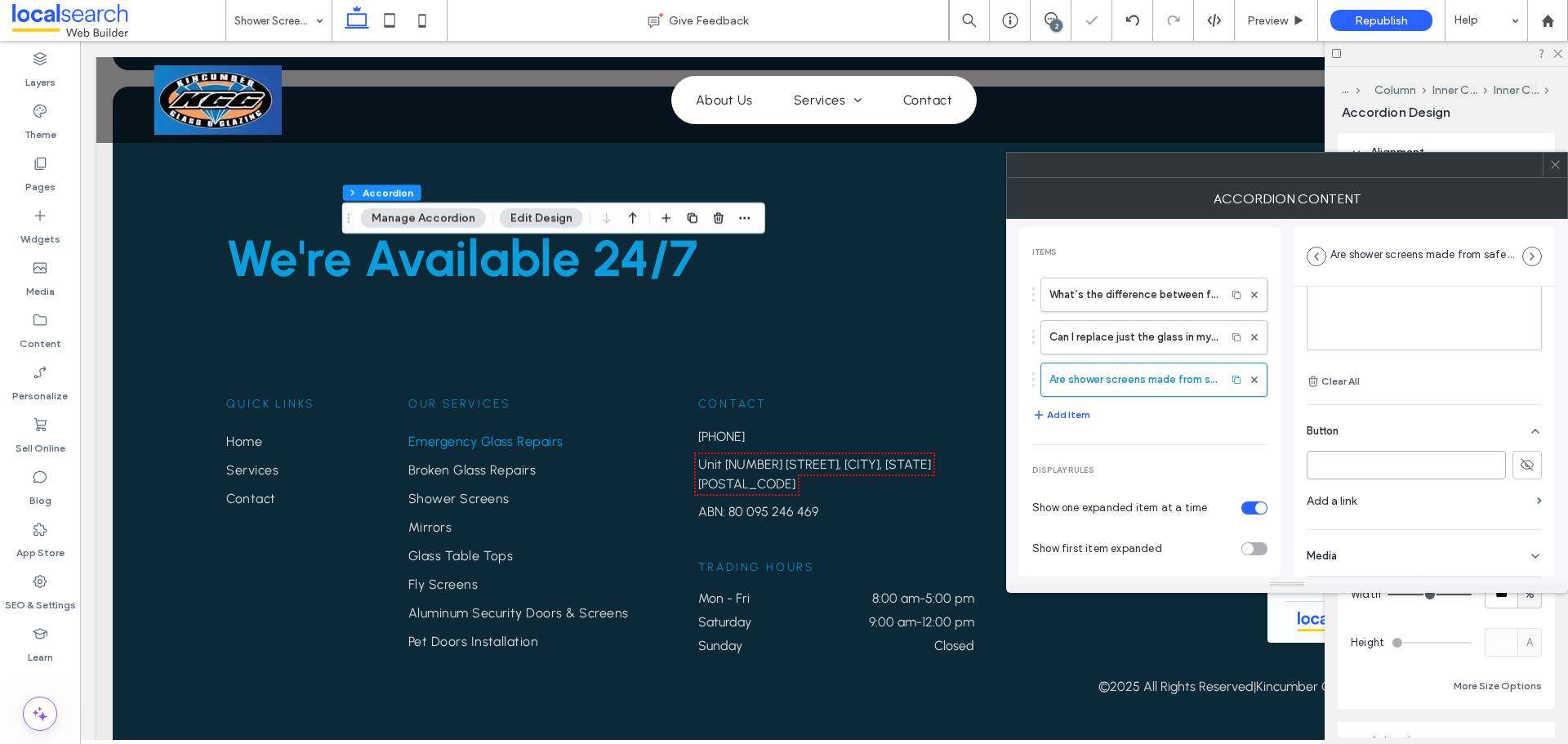 type 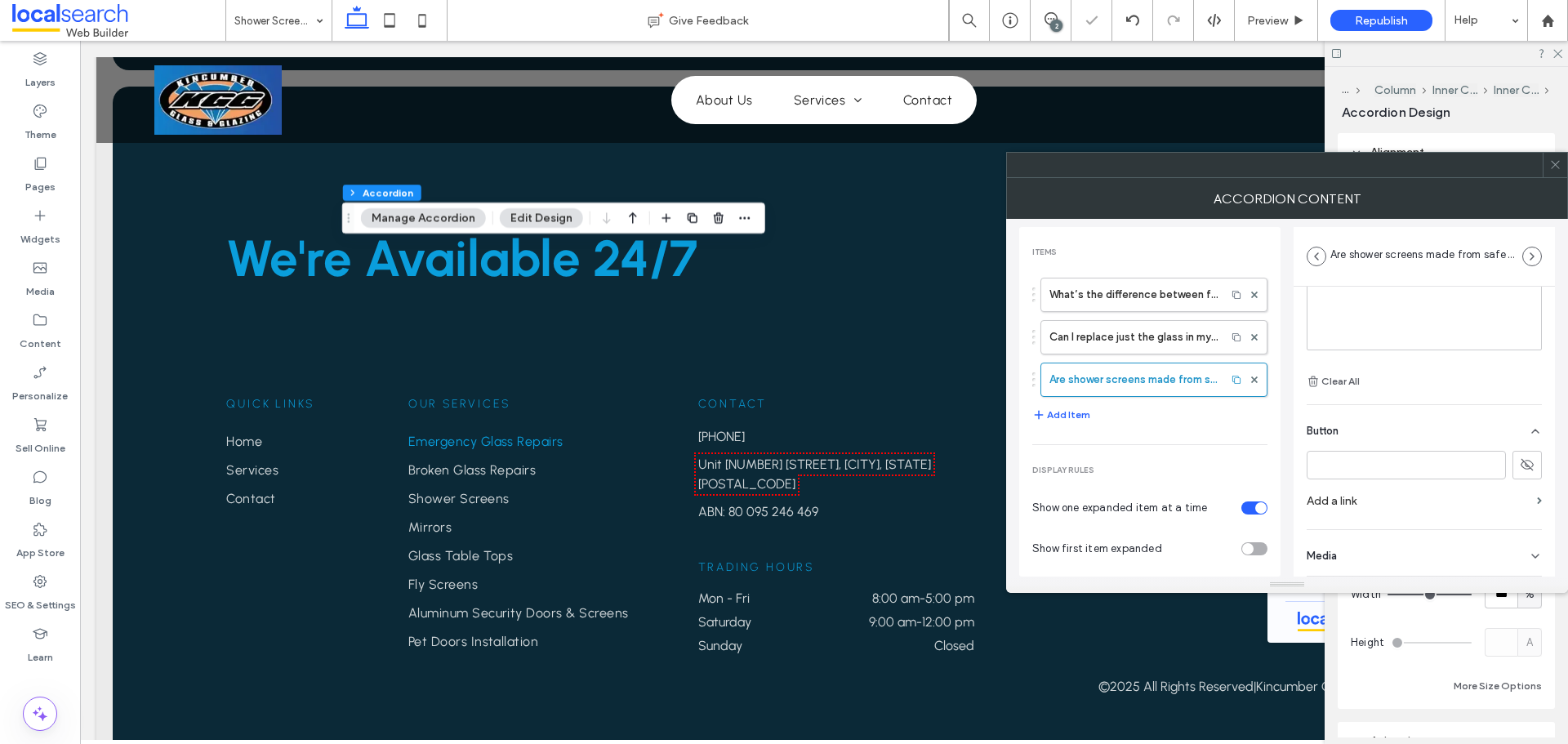 click on "Media" at bounding box center [1424, 553] 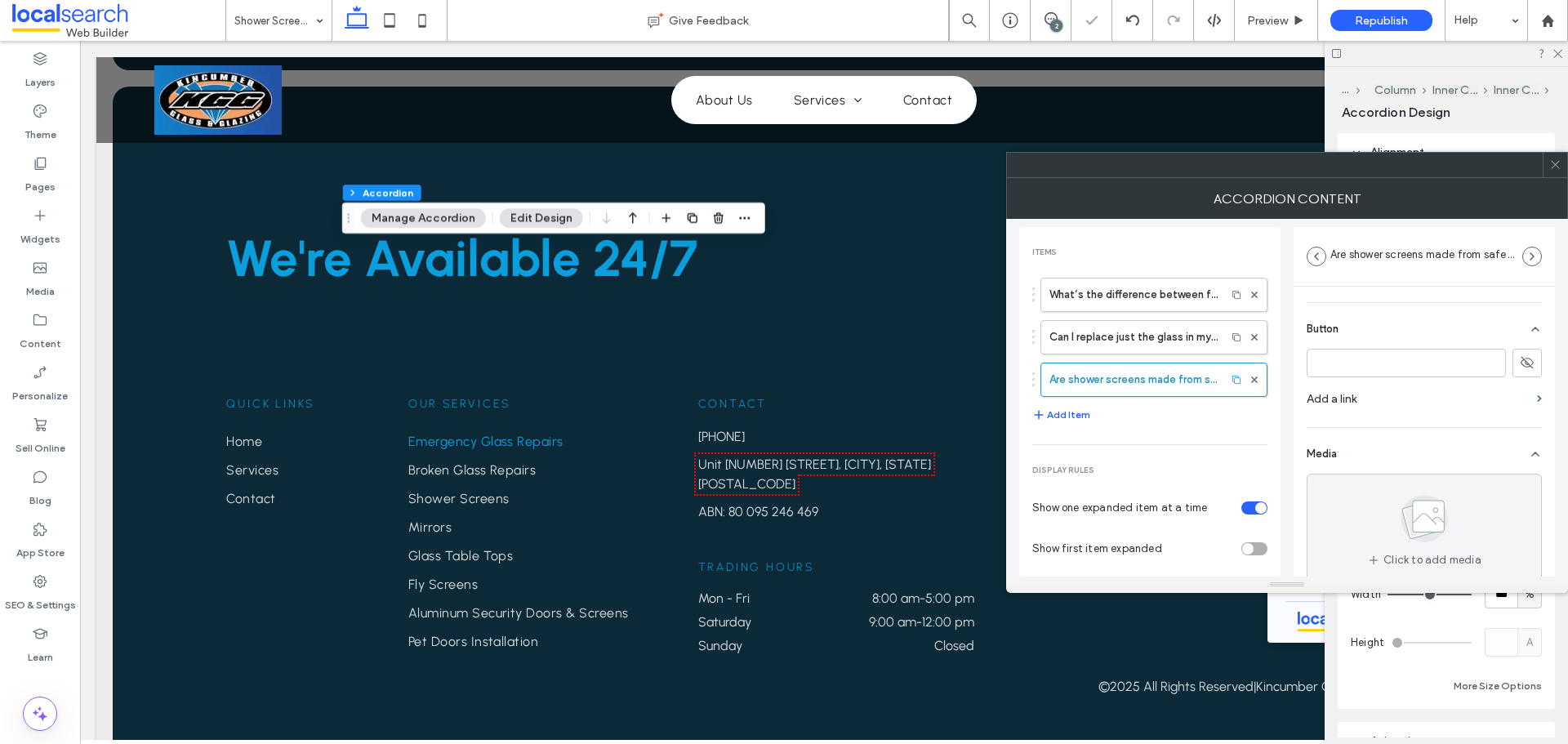 scroll, scrollTop: 305, scrollLeft: 0, axis: vertical 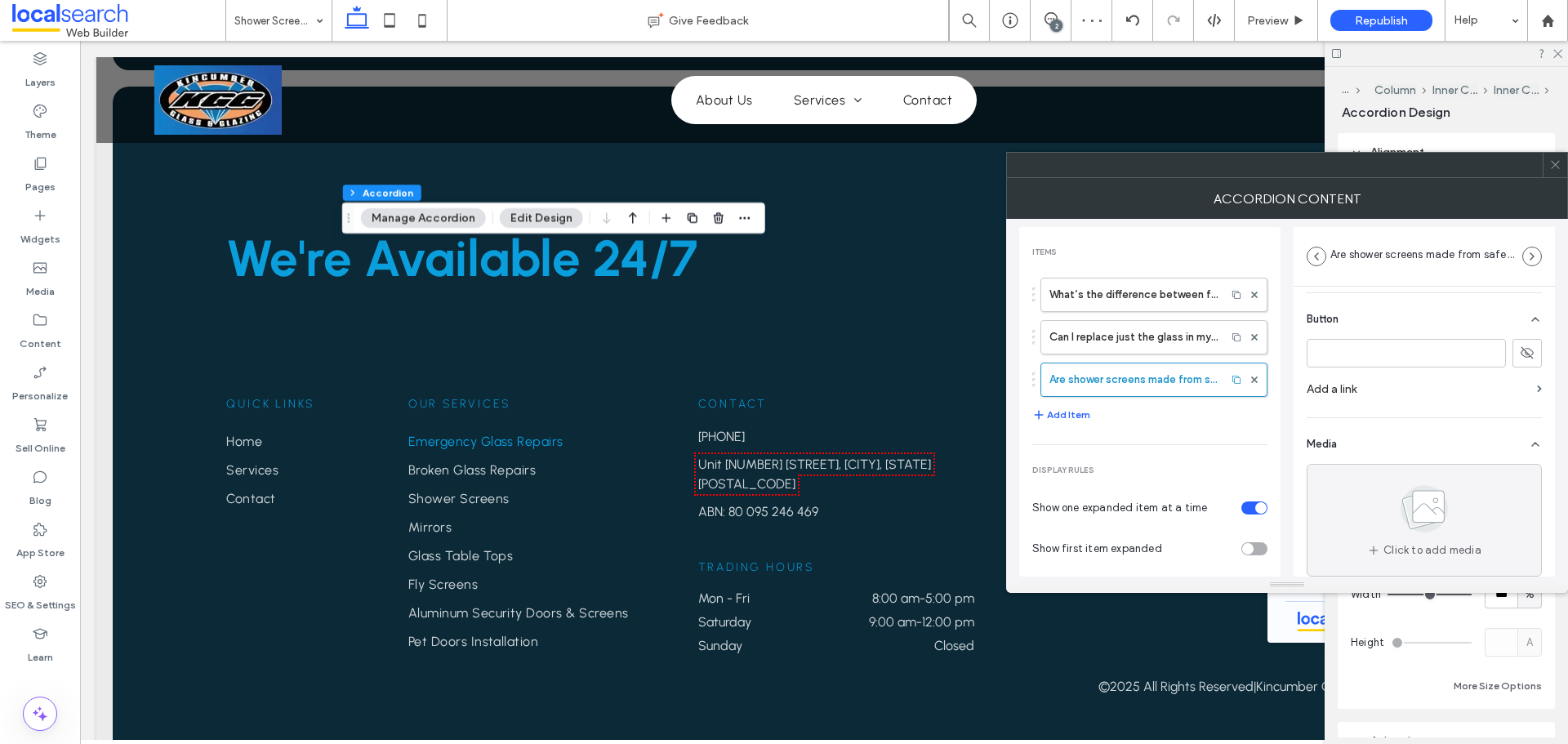click 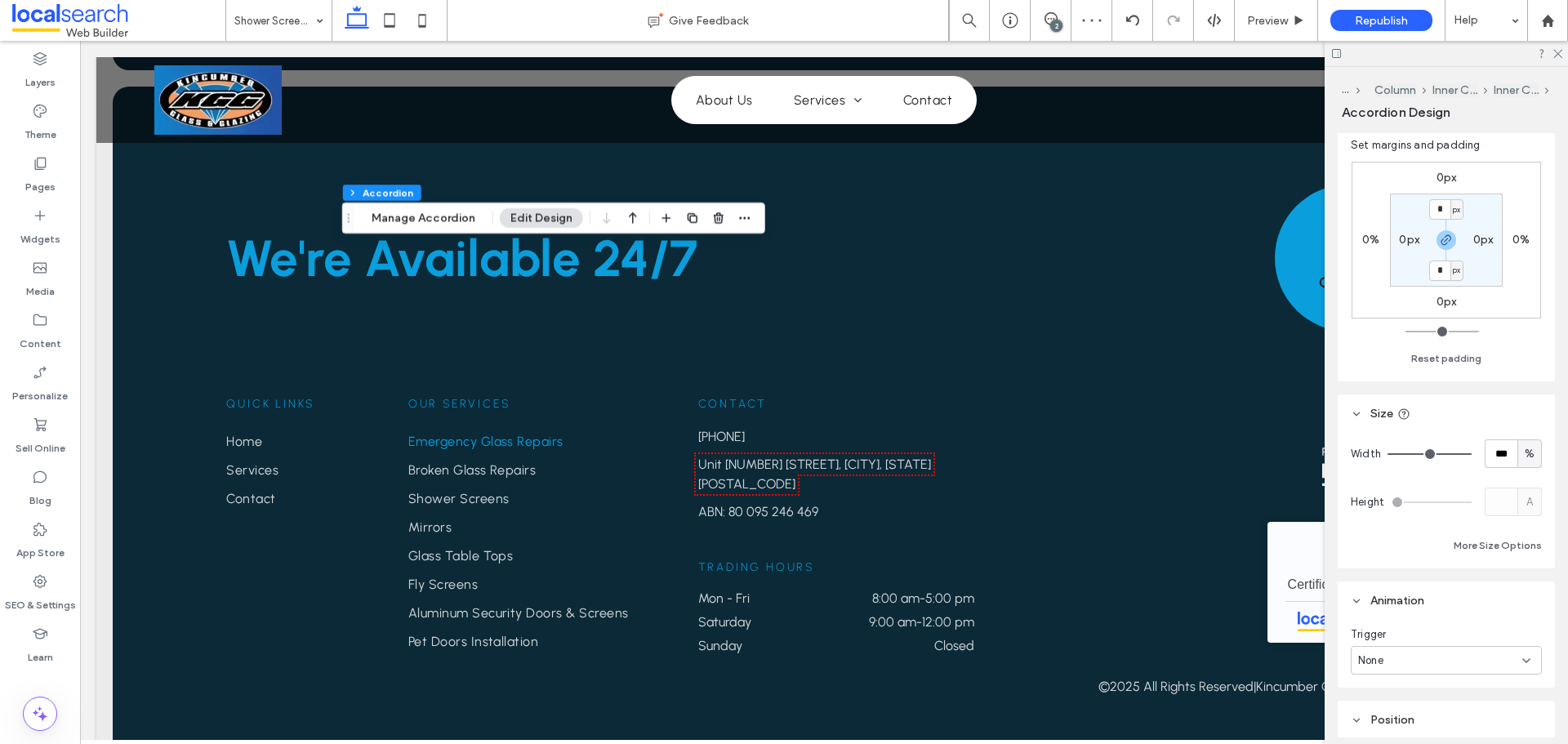 scroll, scrollTop: 408, scrollLeft: 0, axis: vertical 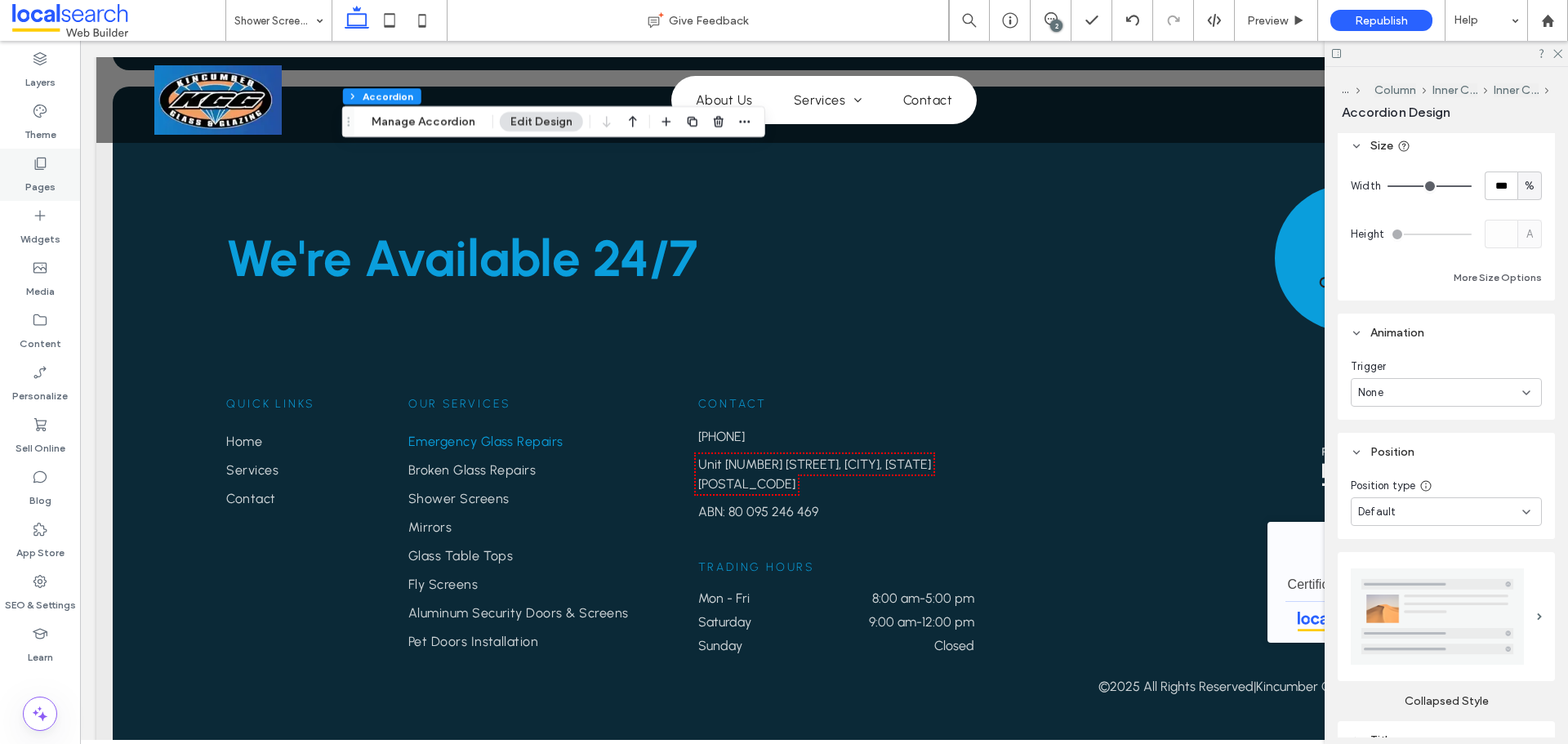 click on "Pages" at bounding box center [40, 175] 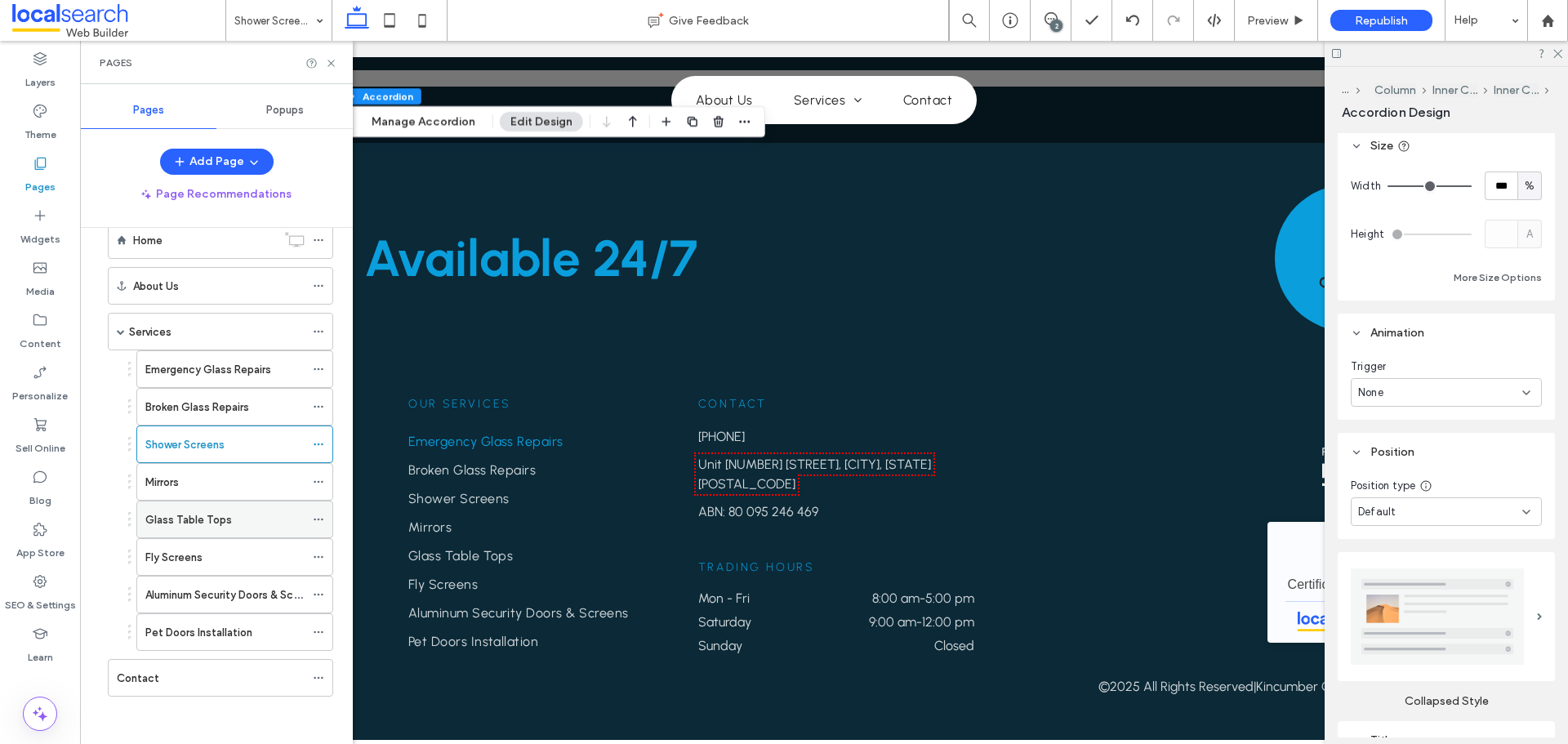 scroll, scrollTop: 36, scrollLeft: 0, axis: vertical 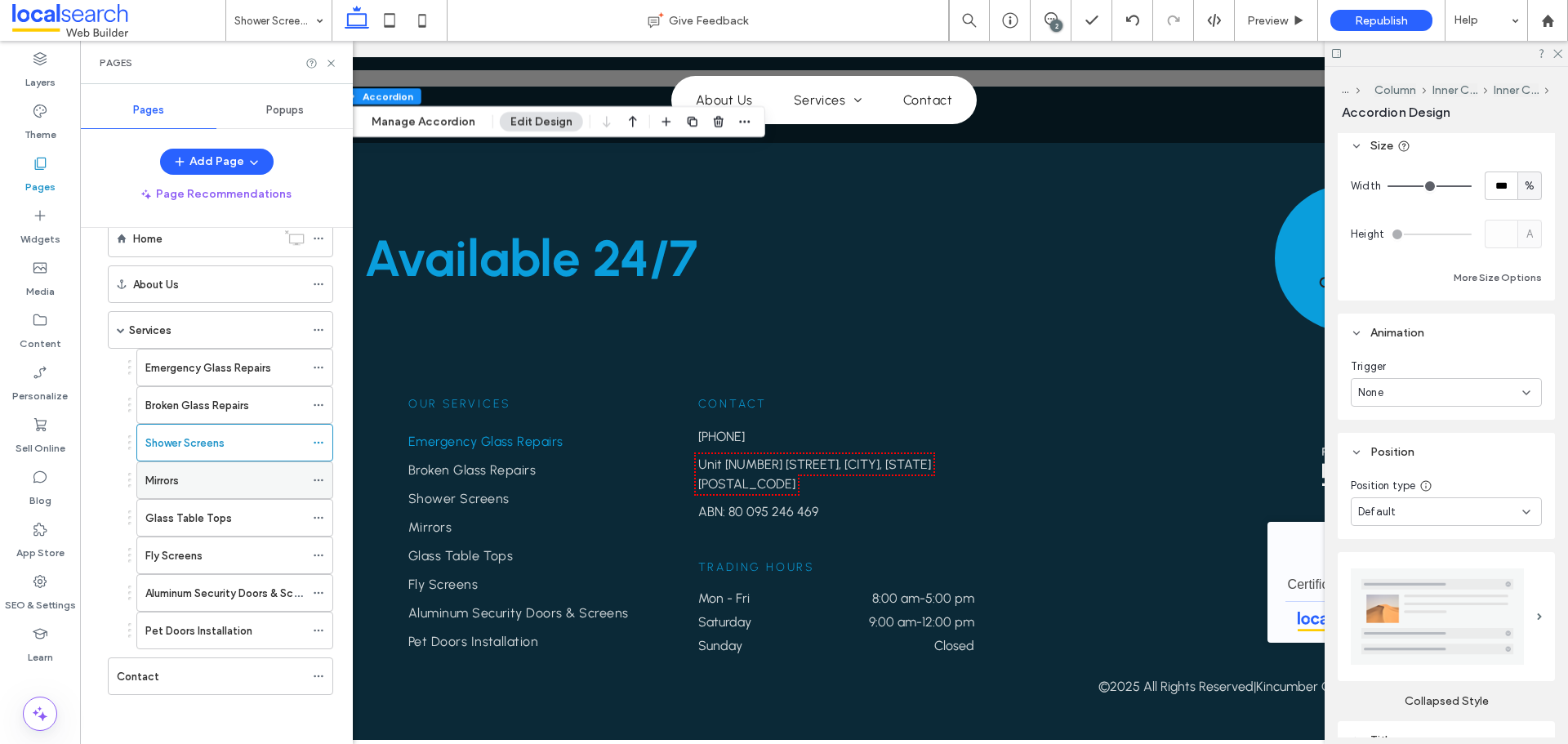 click on "Mirrors" at bounding box center [225, 480] 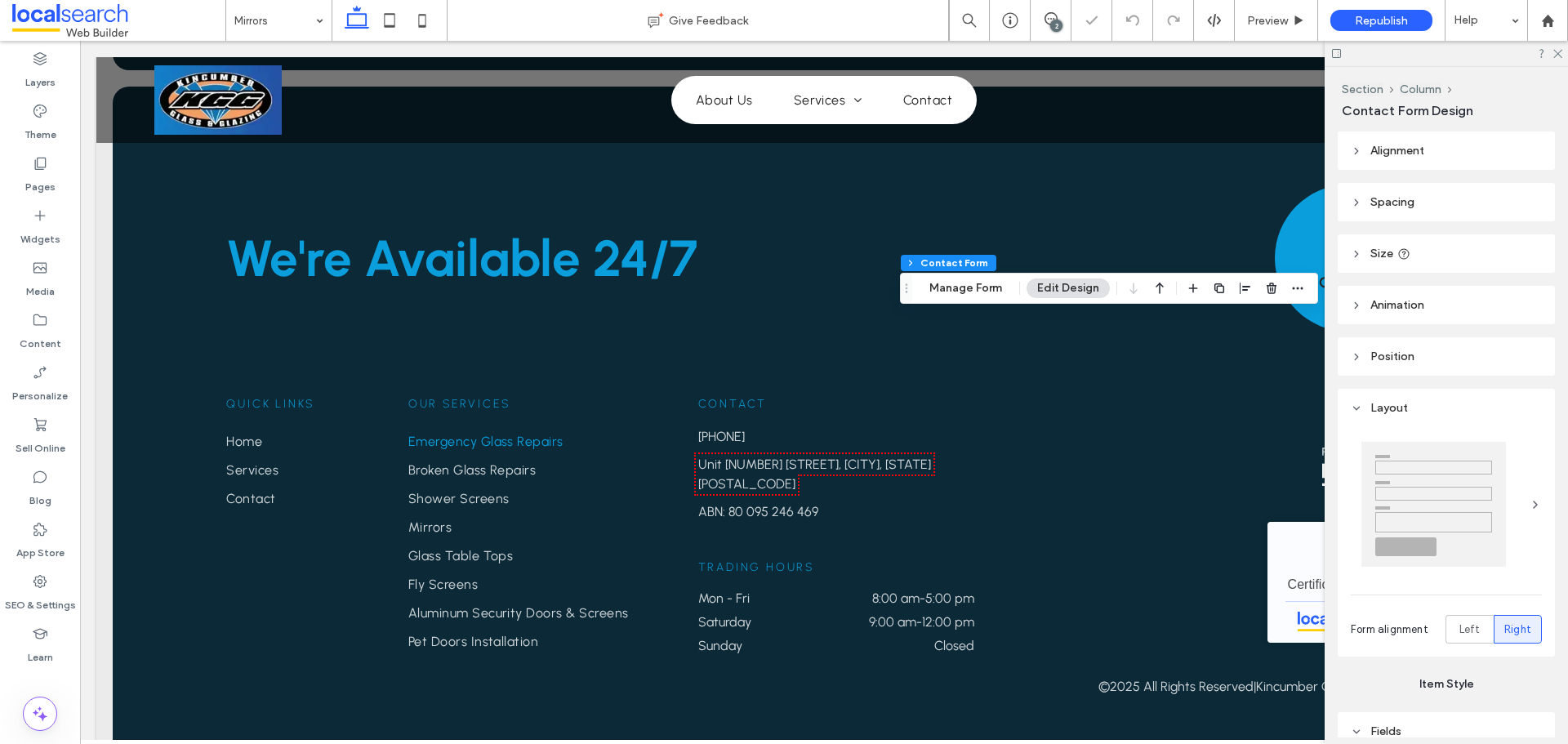 type on "**" 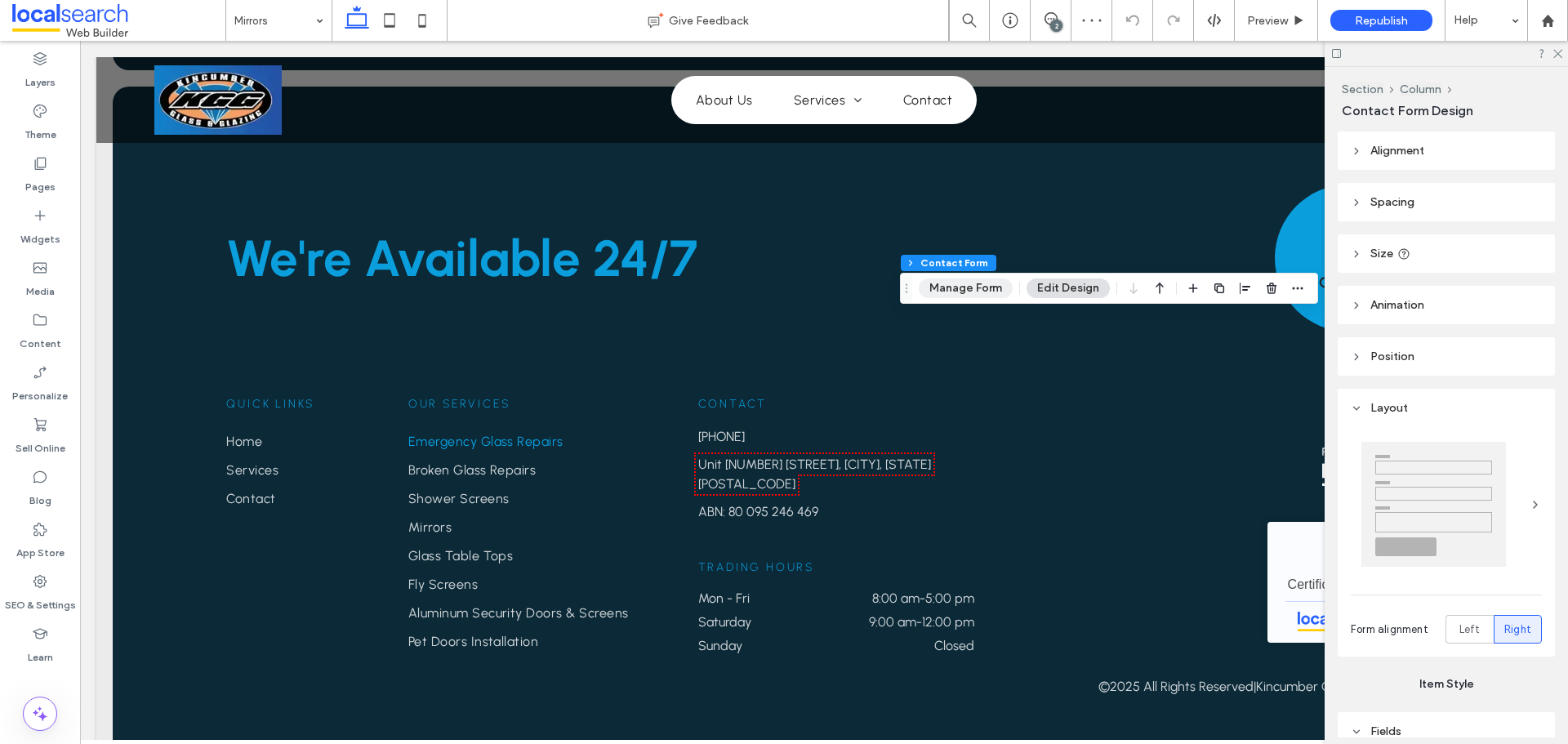 click on "Manage Form" at bounding box center (965, 288) 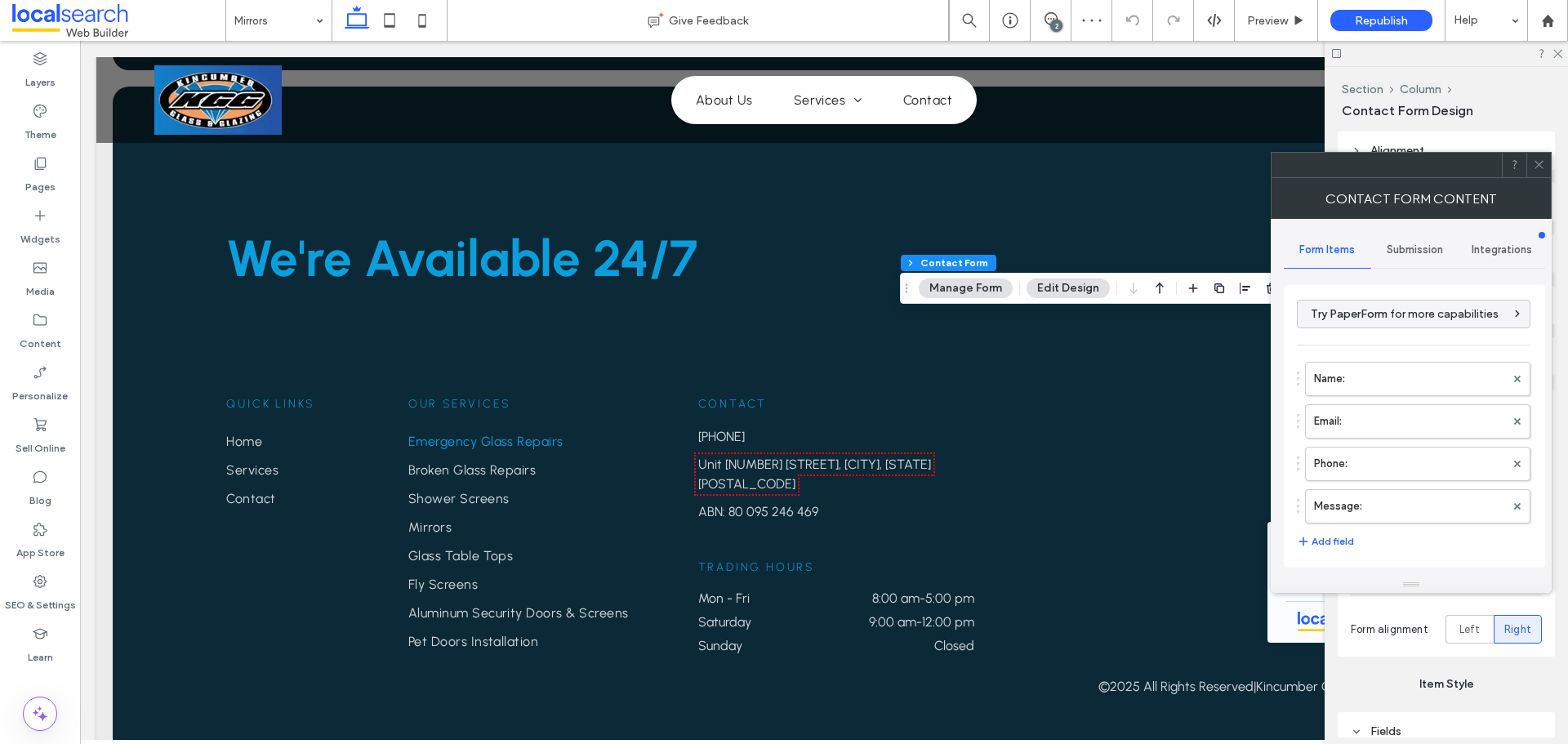 scroll, scrollTop: 331, scrollLeft: 0, axis: vertical 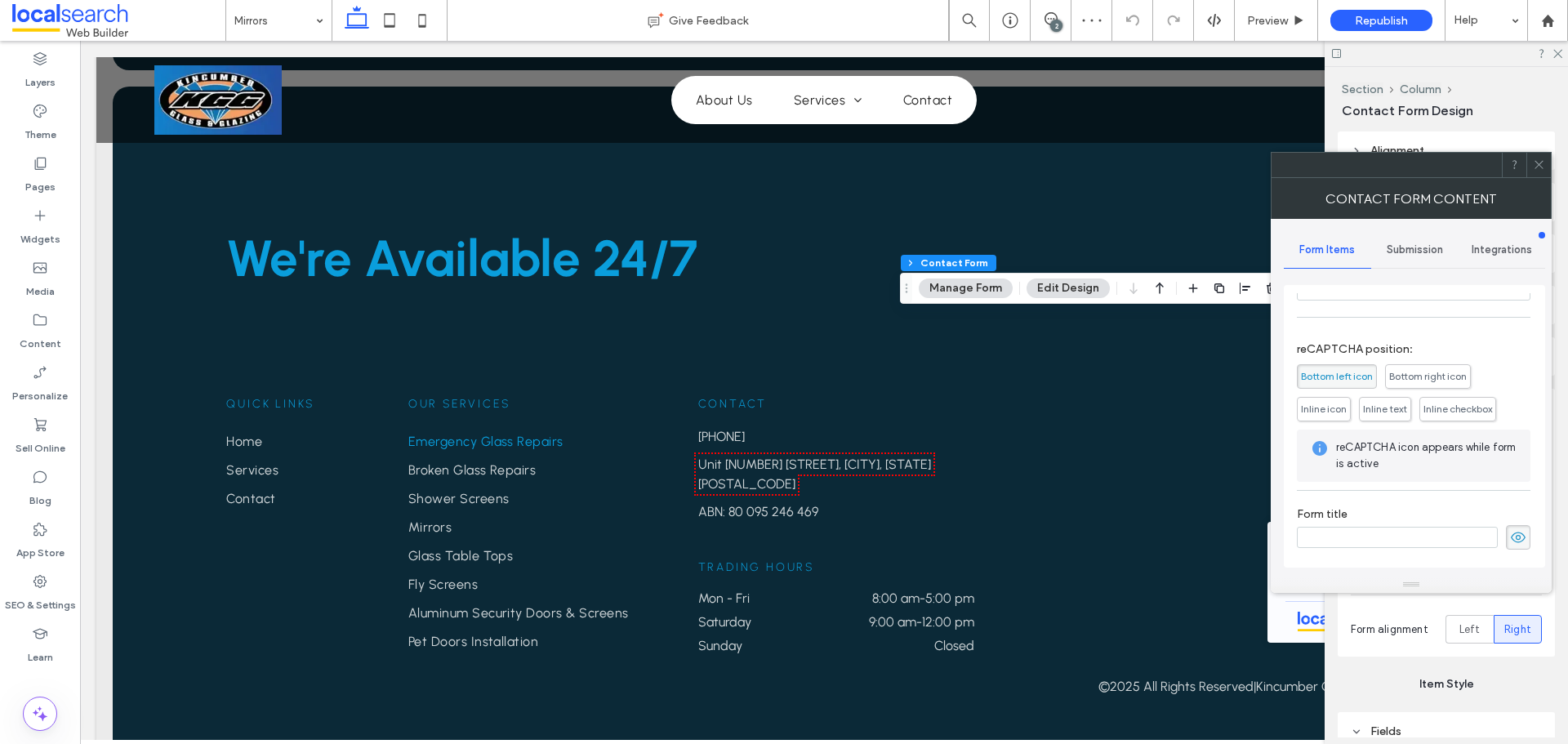 click on "Submission" at bounding box center [1414, 250] 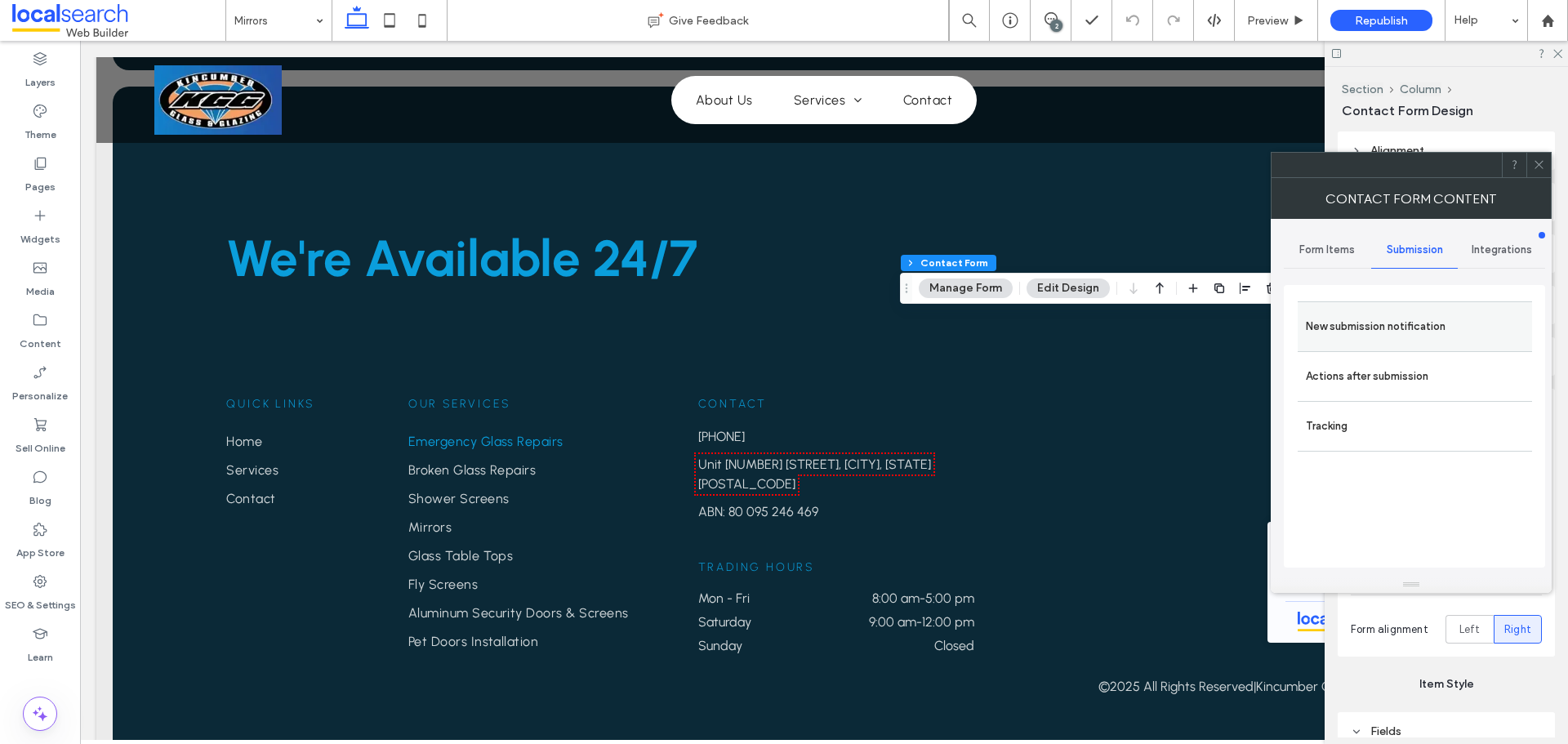 click on "New submission notification" at bounding box center [1414, 326] 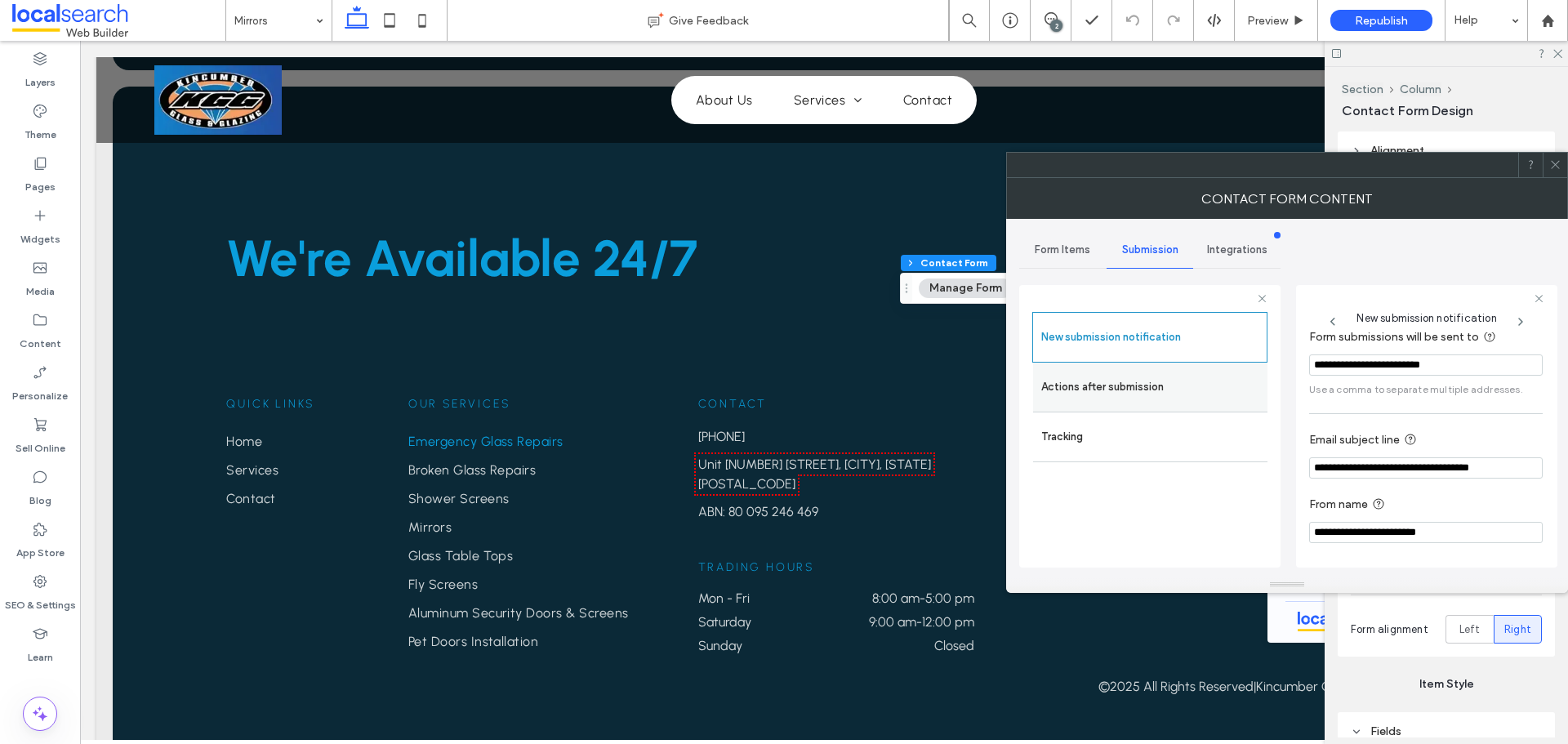 click on "Actions after submission" at bounding box center (1150, 387) 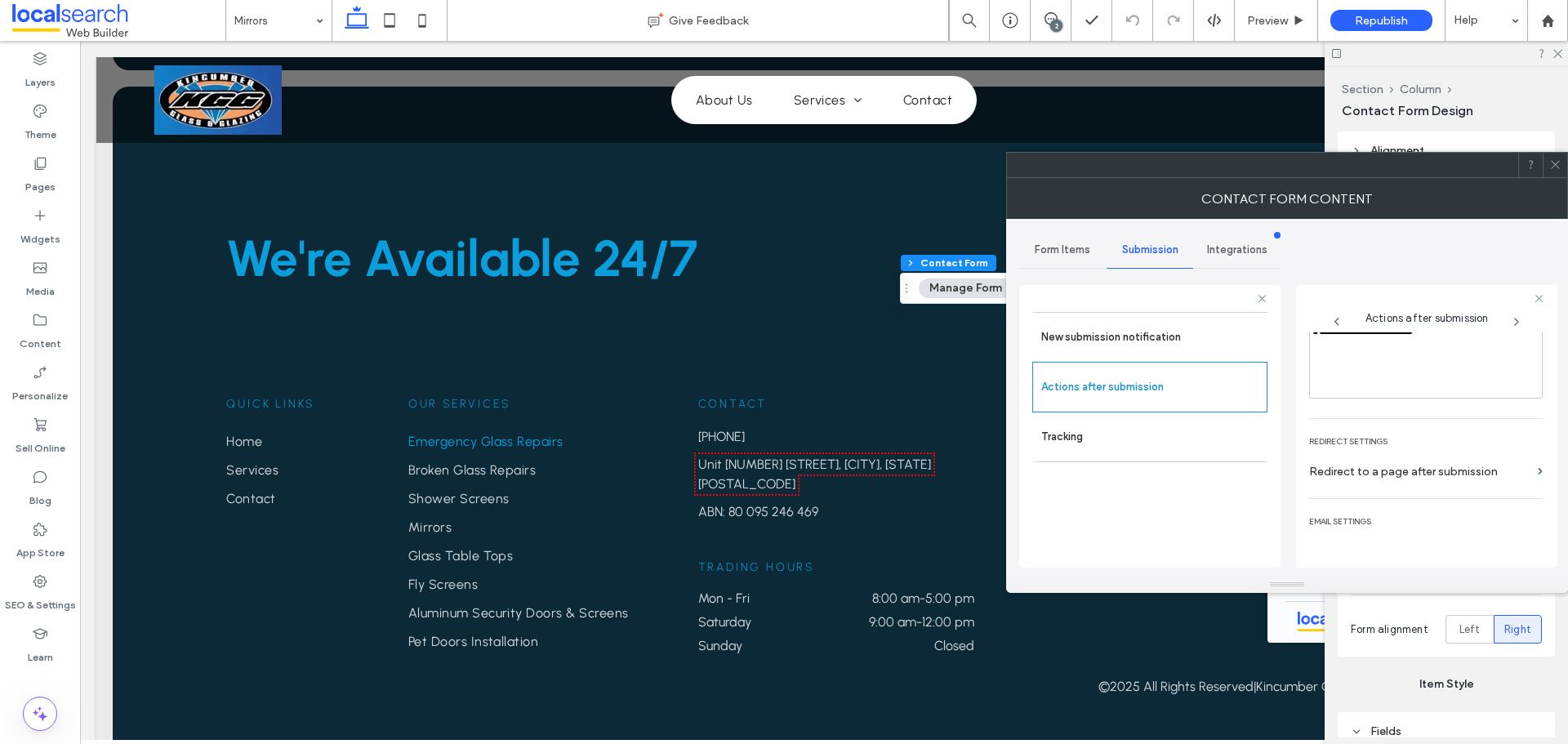 scroll, scrollTop: 282, scrollLeft: 0, axis: vertical 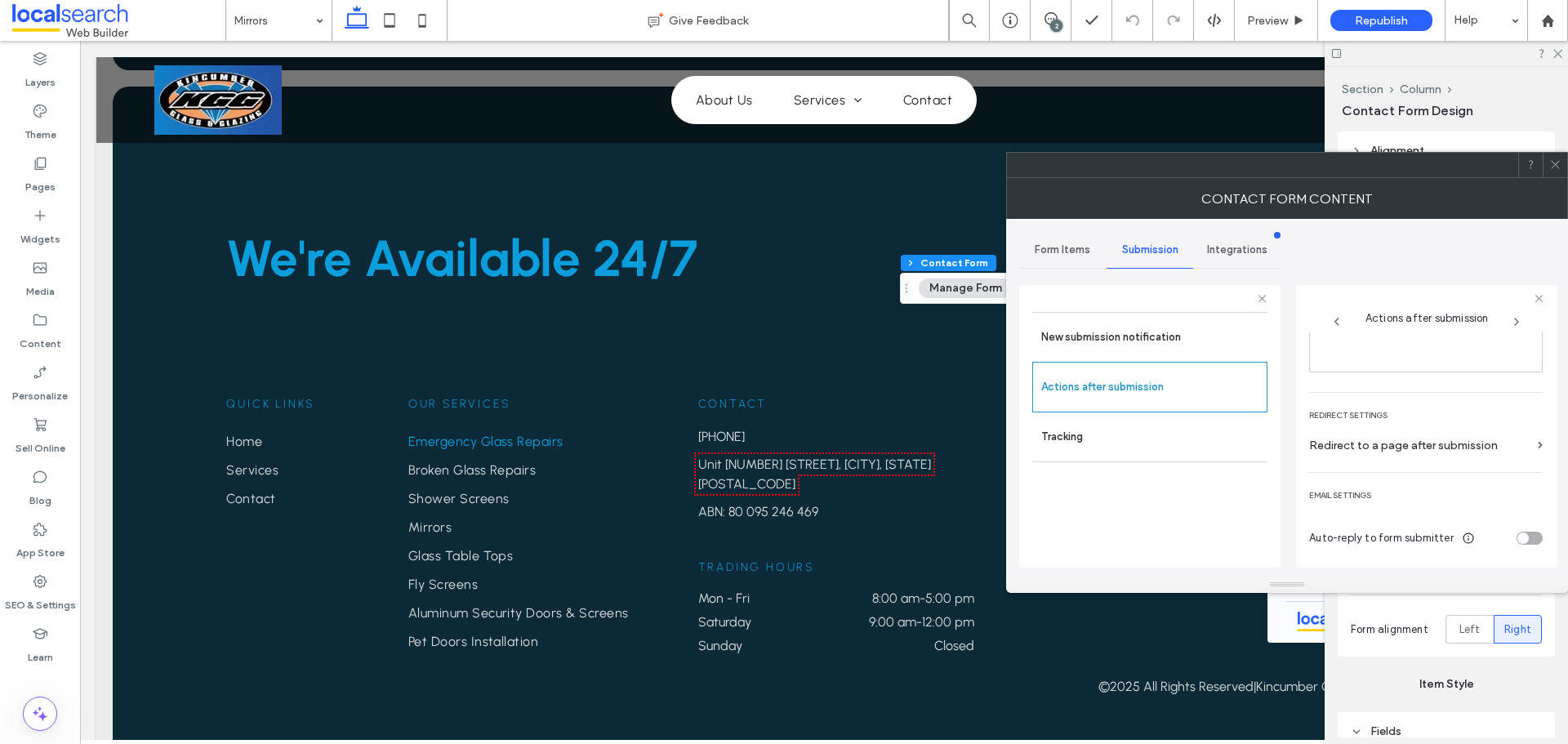 click 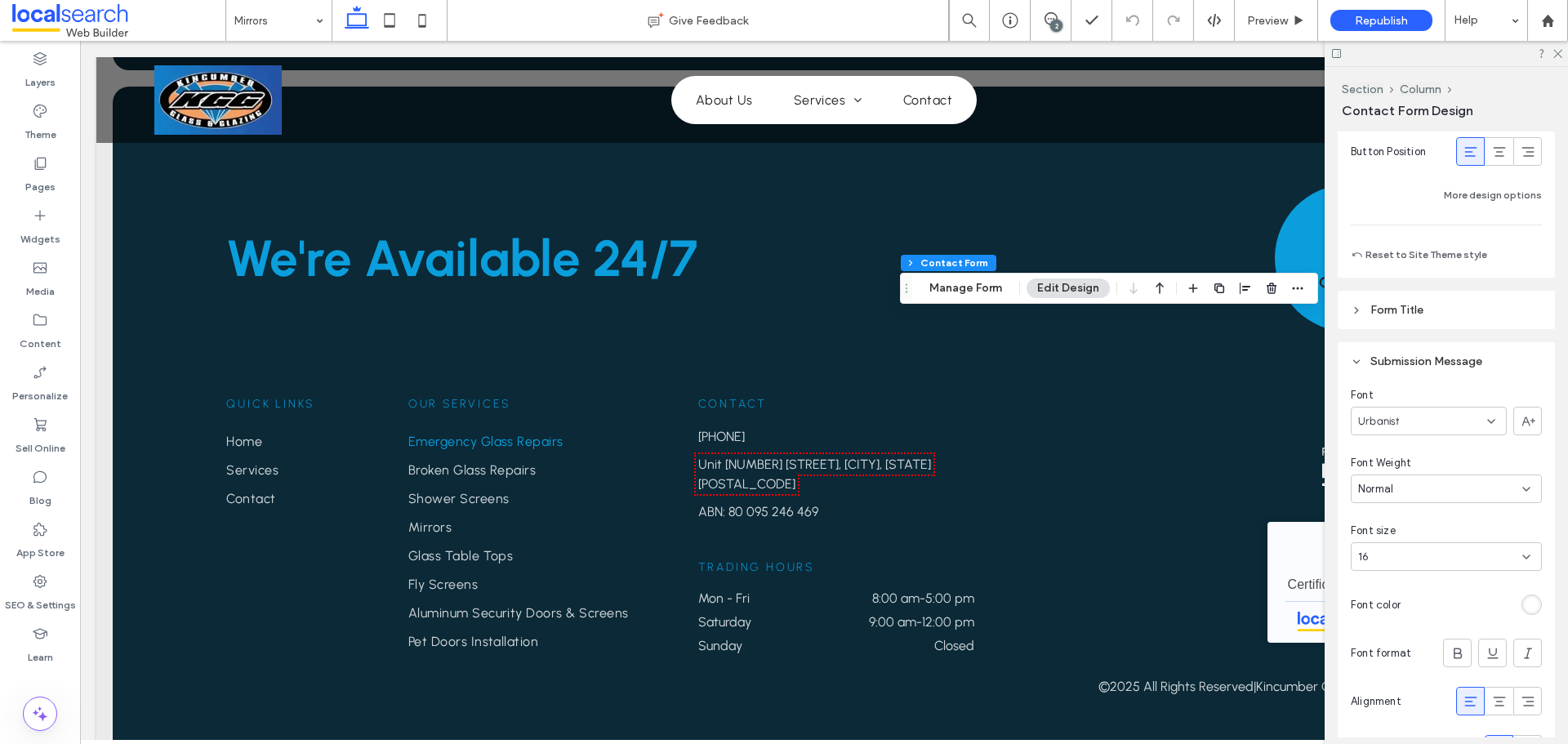 scroll, scrollTop: 1470, scrollLeft: 0, axis: vertical 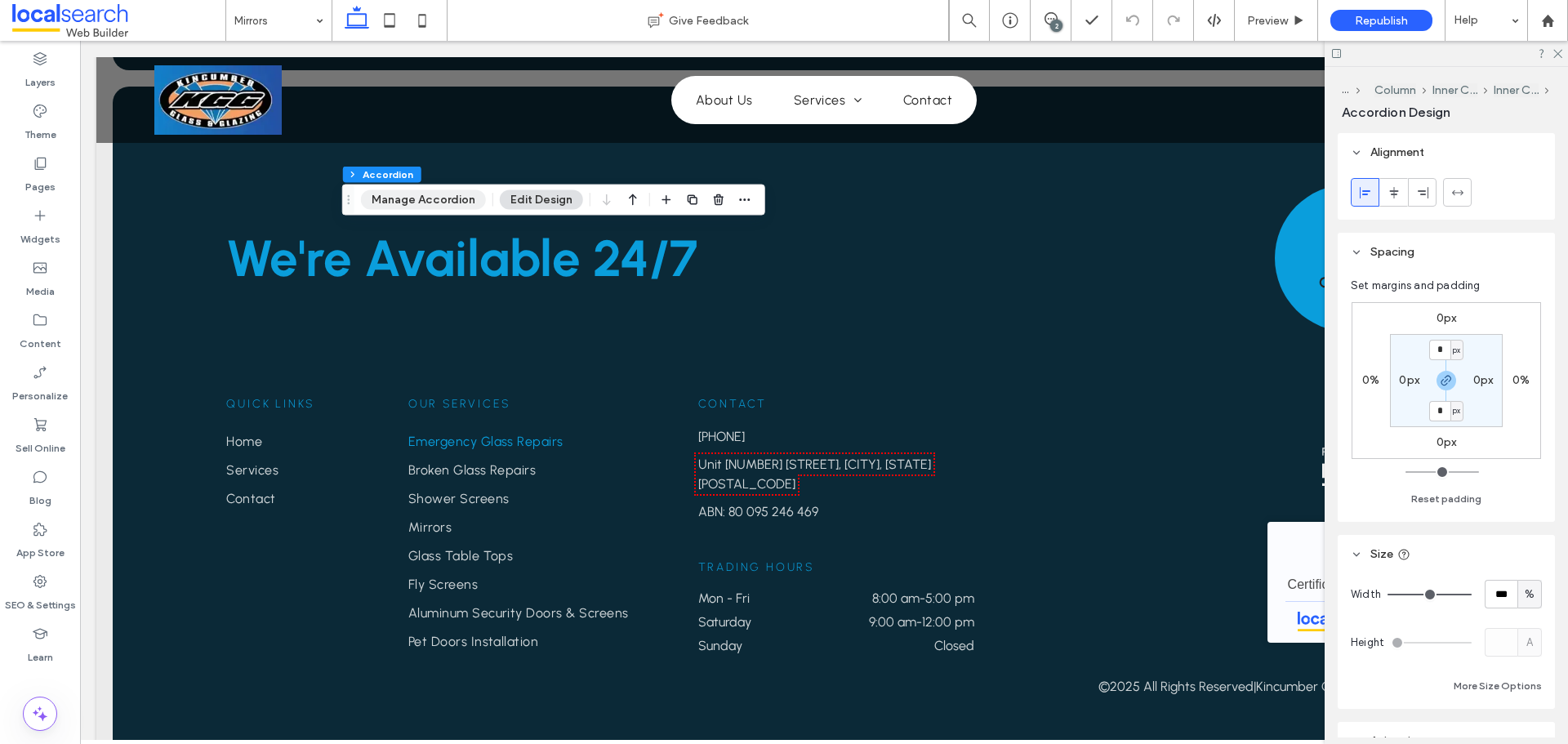 drag, startPoint x: 415, startPoint y: 207, endPoint x: 429, endPoint y: 208, distance: 14.035669 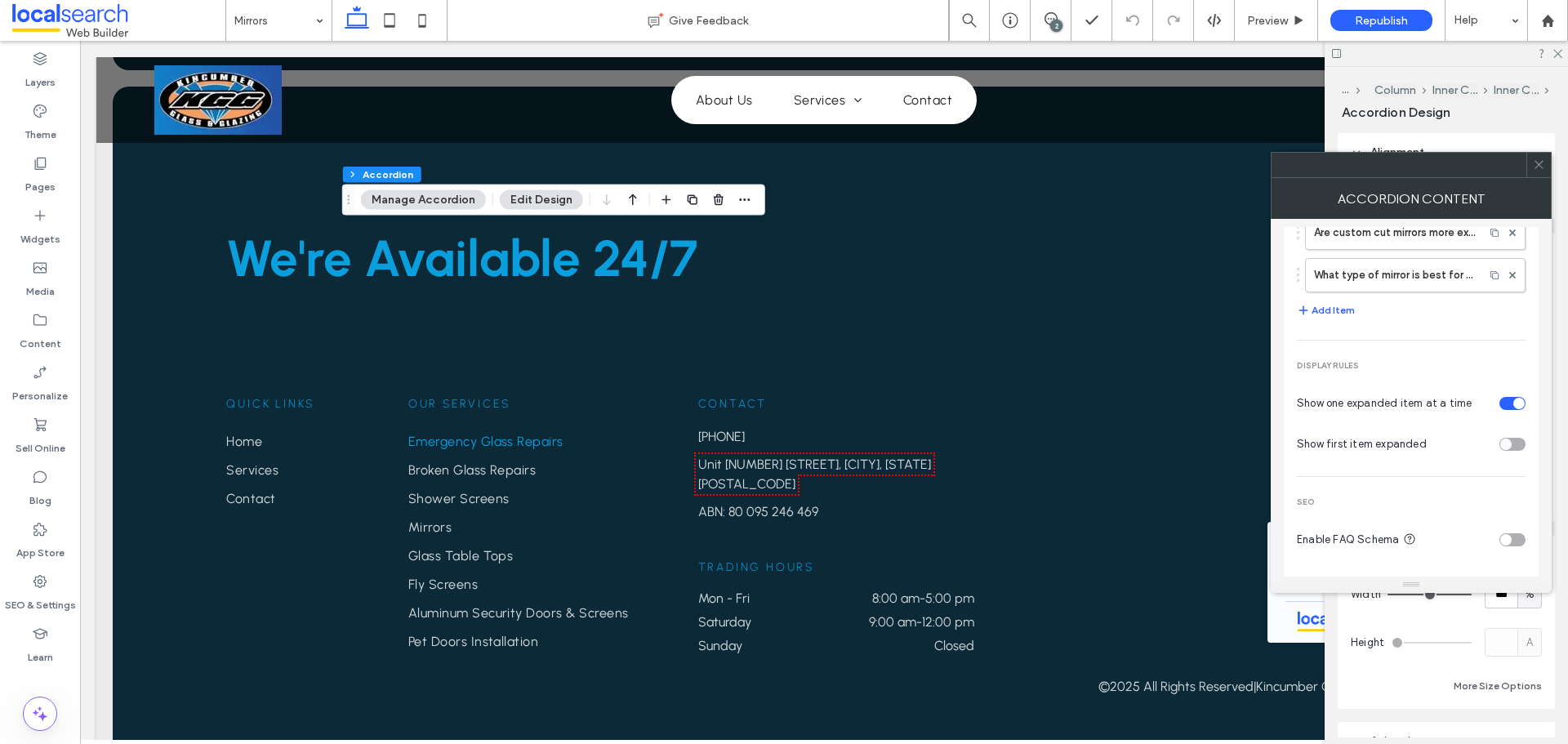 scroll, scrollTop: 0, scrollLeft: 0, axis: both 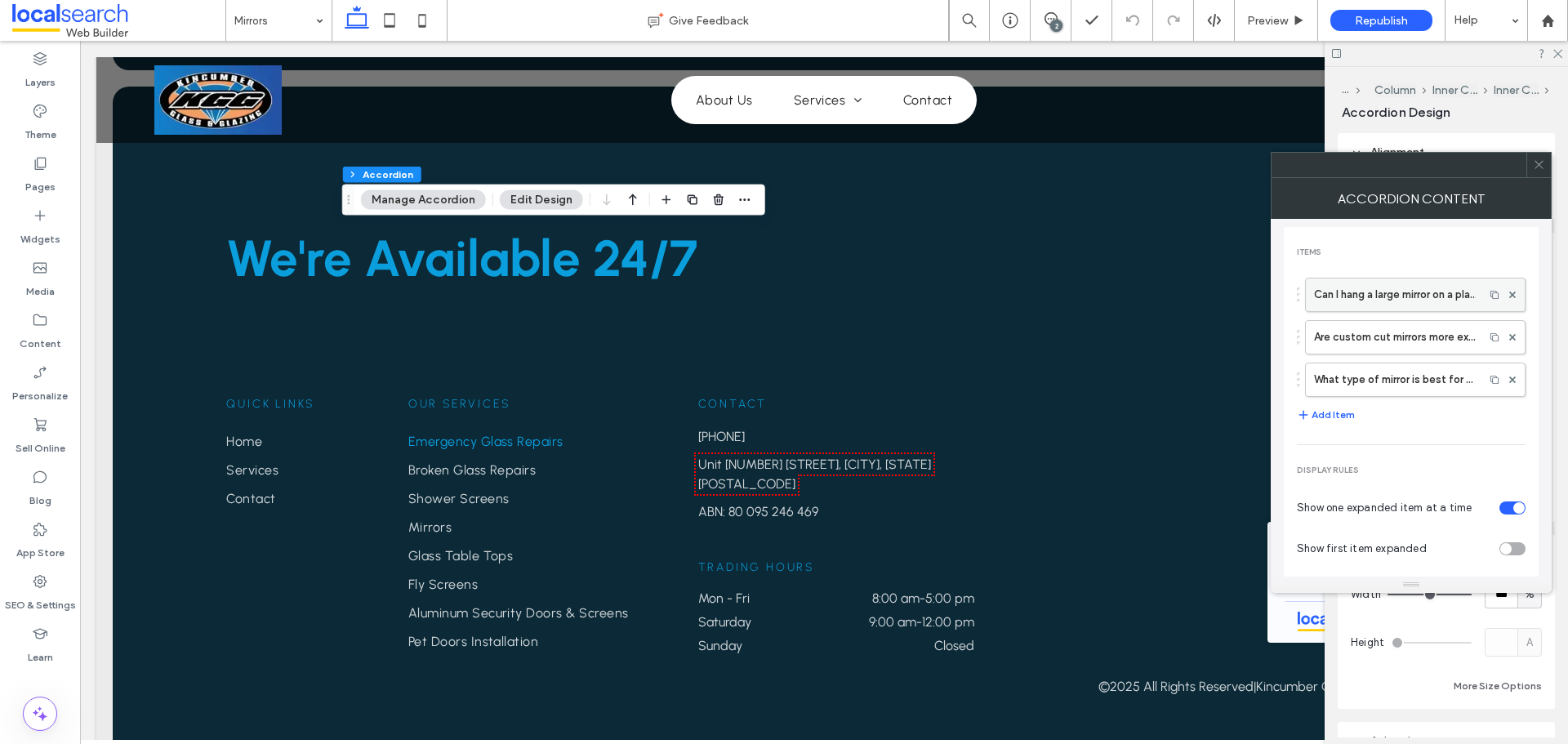 click on "Can I hang a large mirror on a plaster wall safely?" at bounding box center (1395, 295) 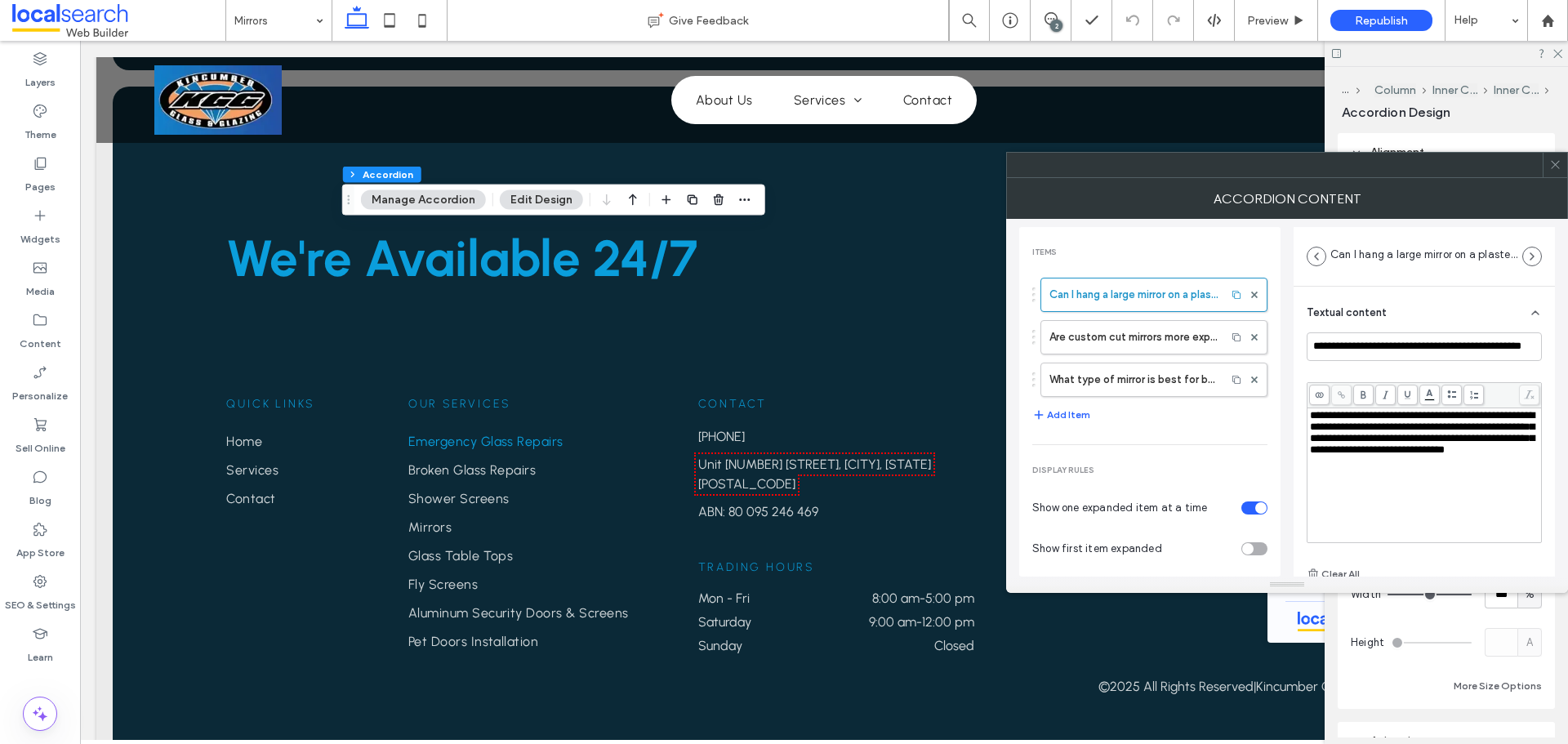 scroll, scrollTop: 12, scrollLeft: 0, axis: vertical 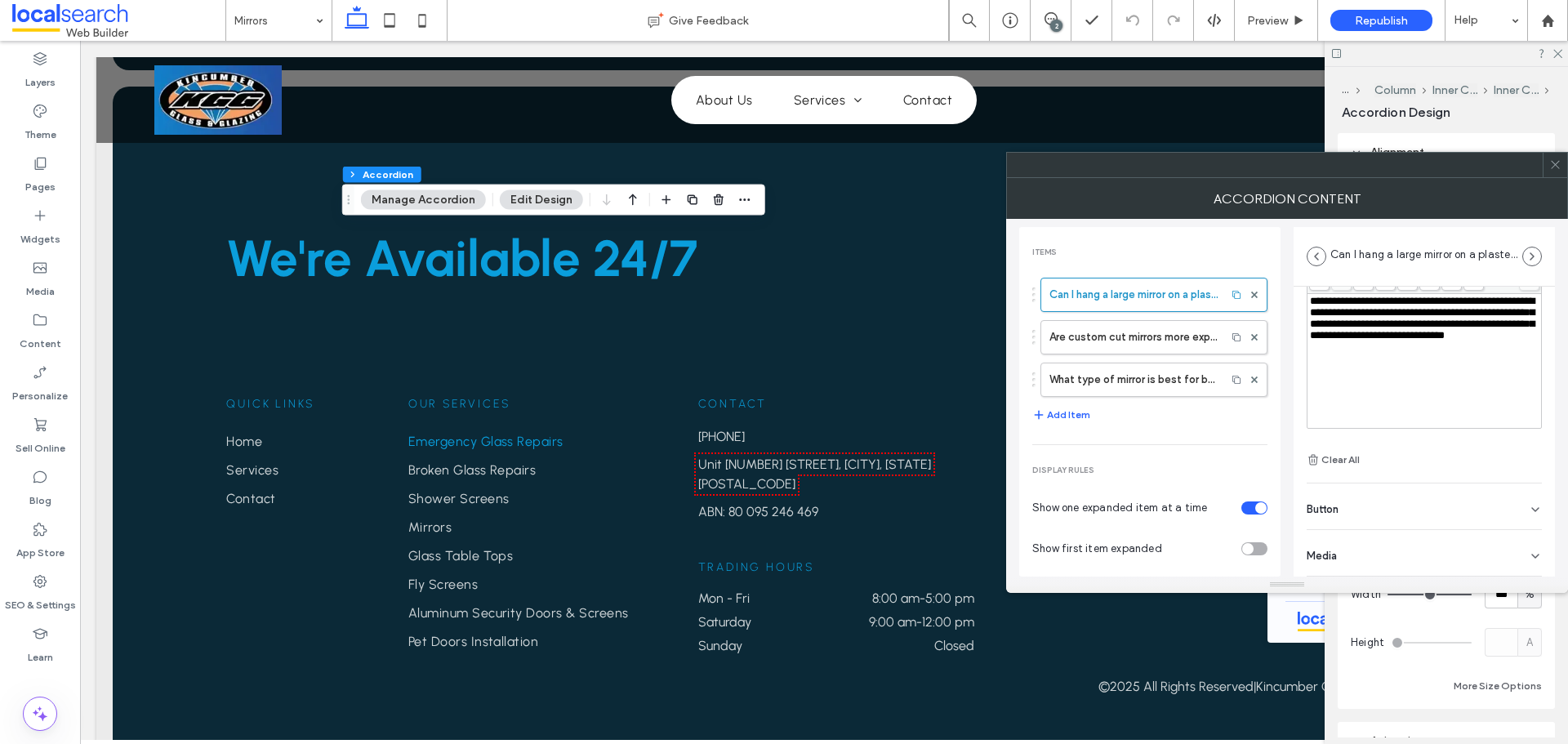 click on "Button" at bounding box center [1424, 506] 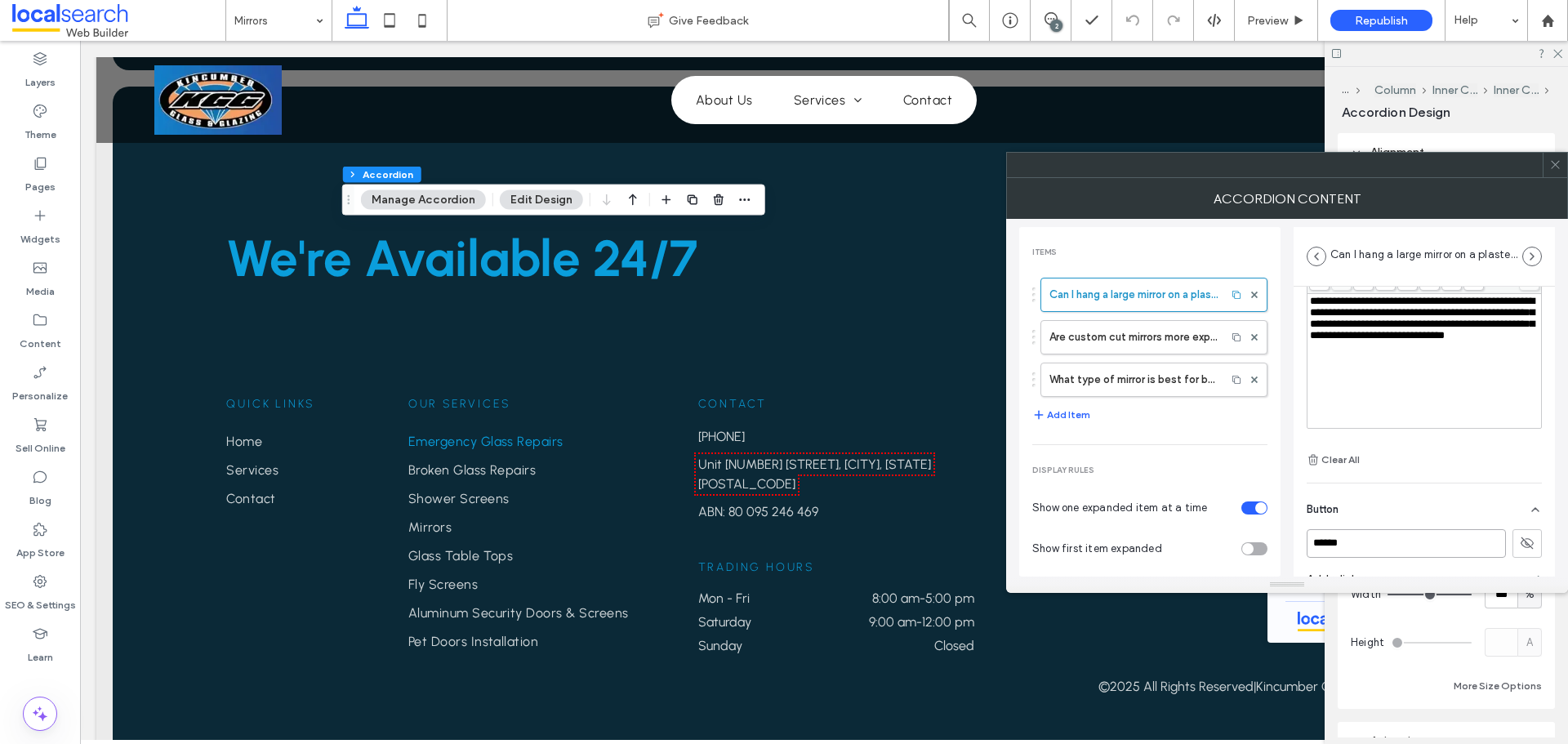click on "******" at bounding box center (1406, 543) 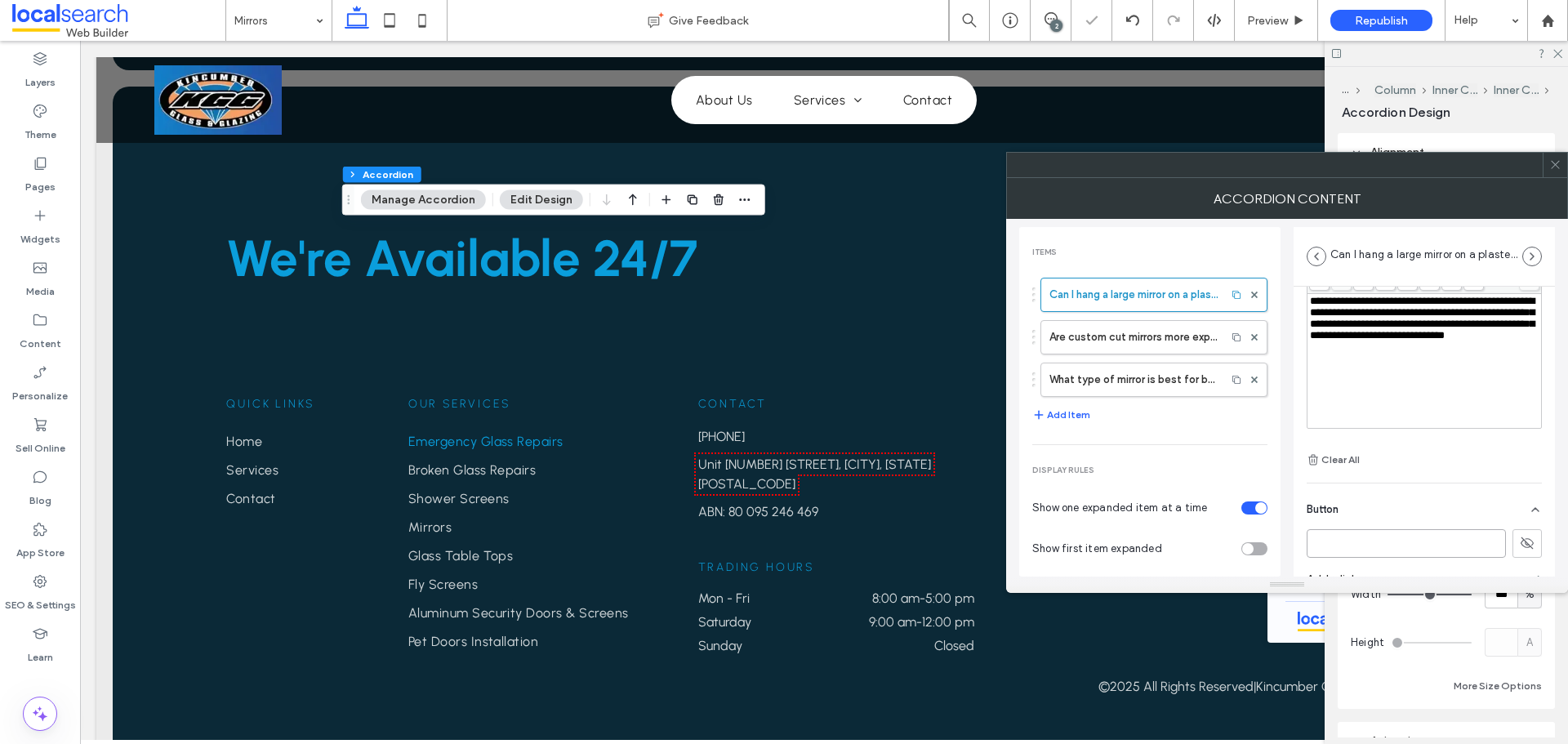 type 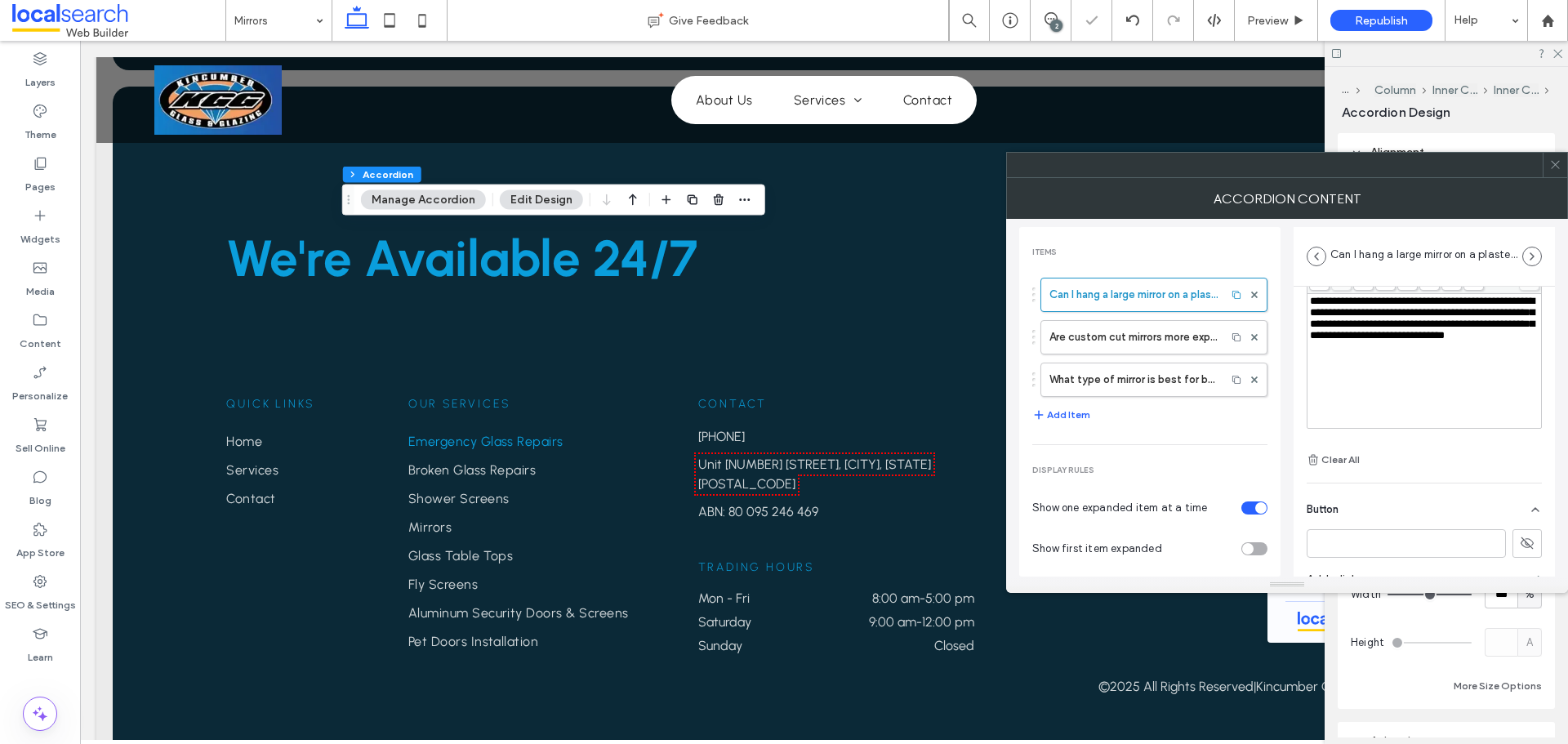 click on "Are custom cut mirrors more expensive than standard sizes?" at bounding box center [1134, 337] 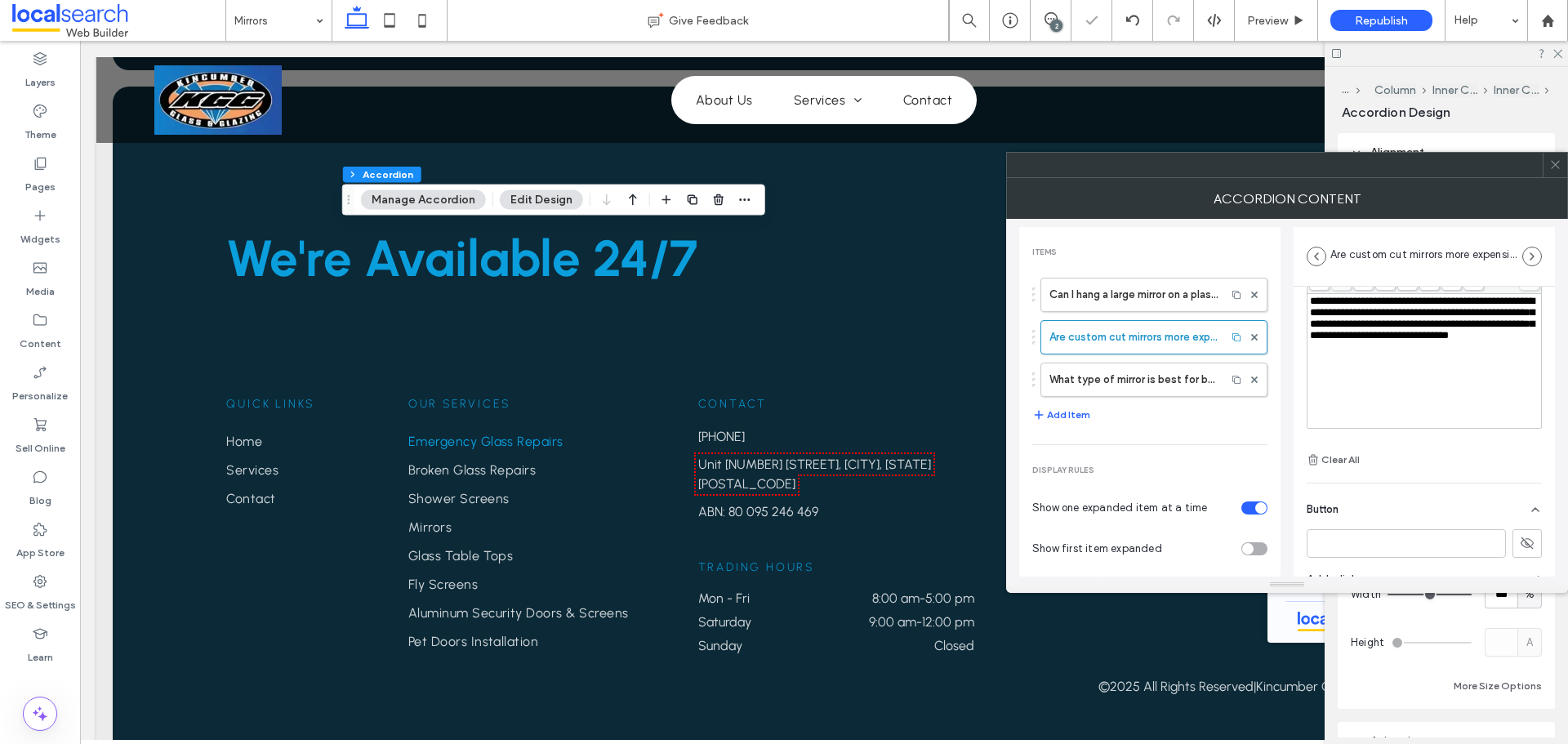 type on "**********" 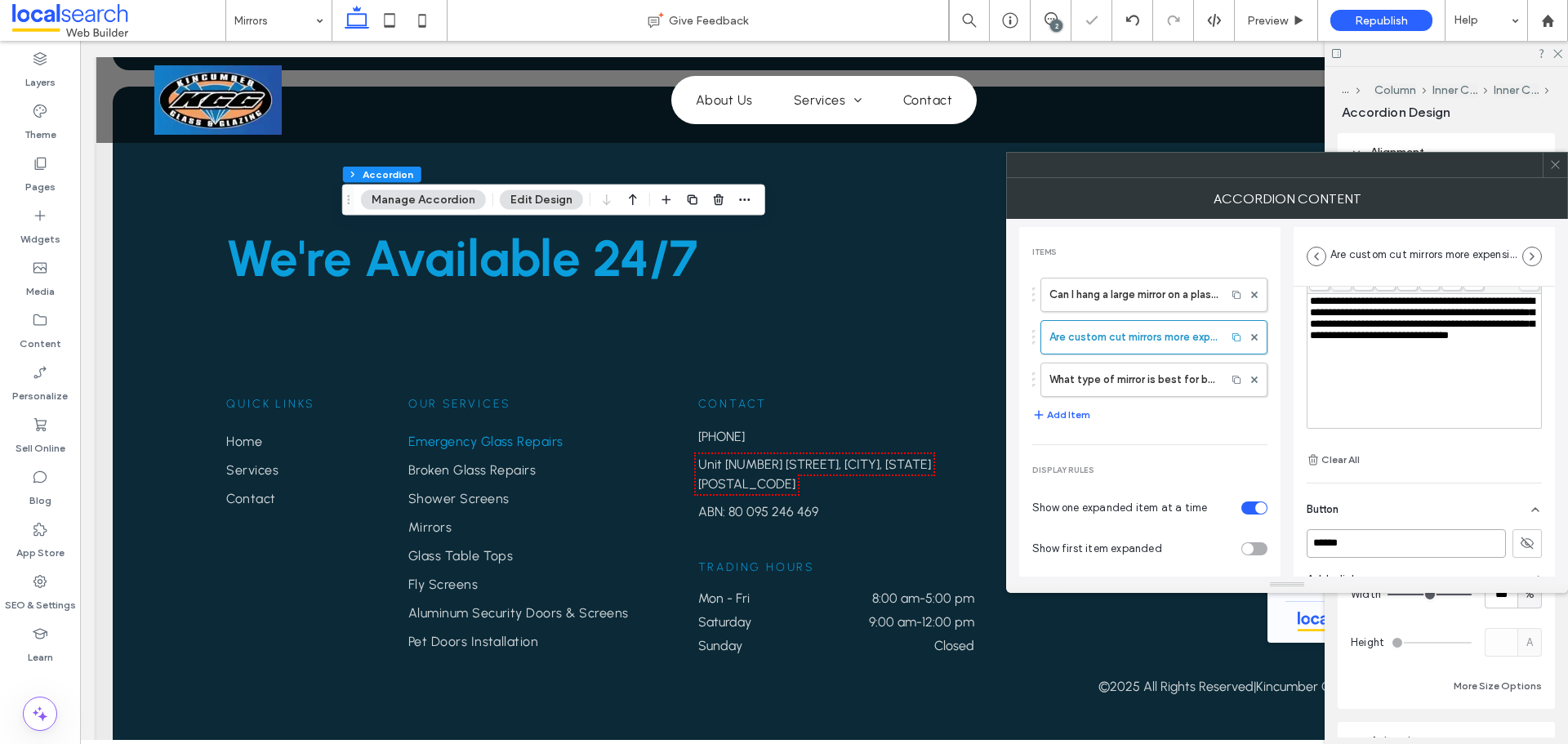 click on "******" at bounding box center (1406, 543) 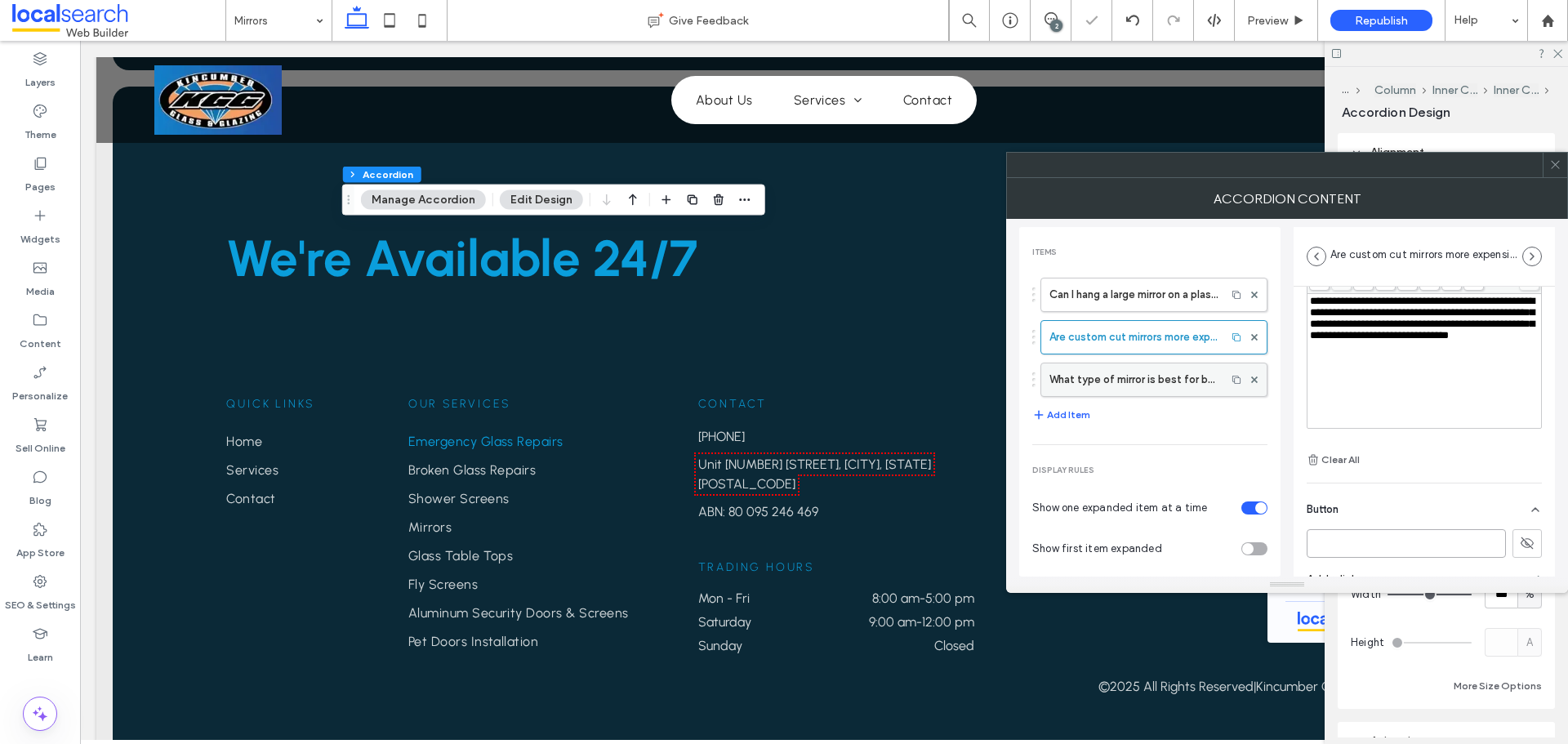 type 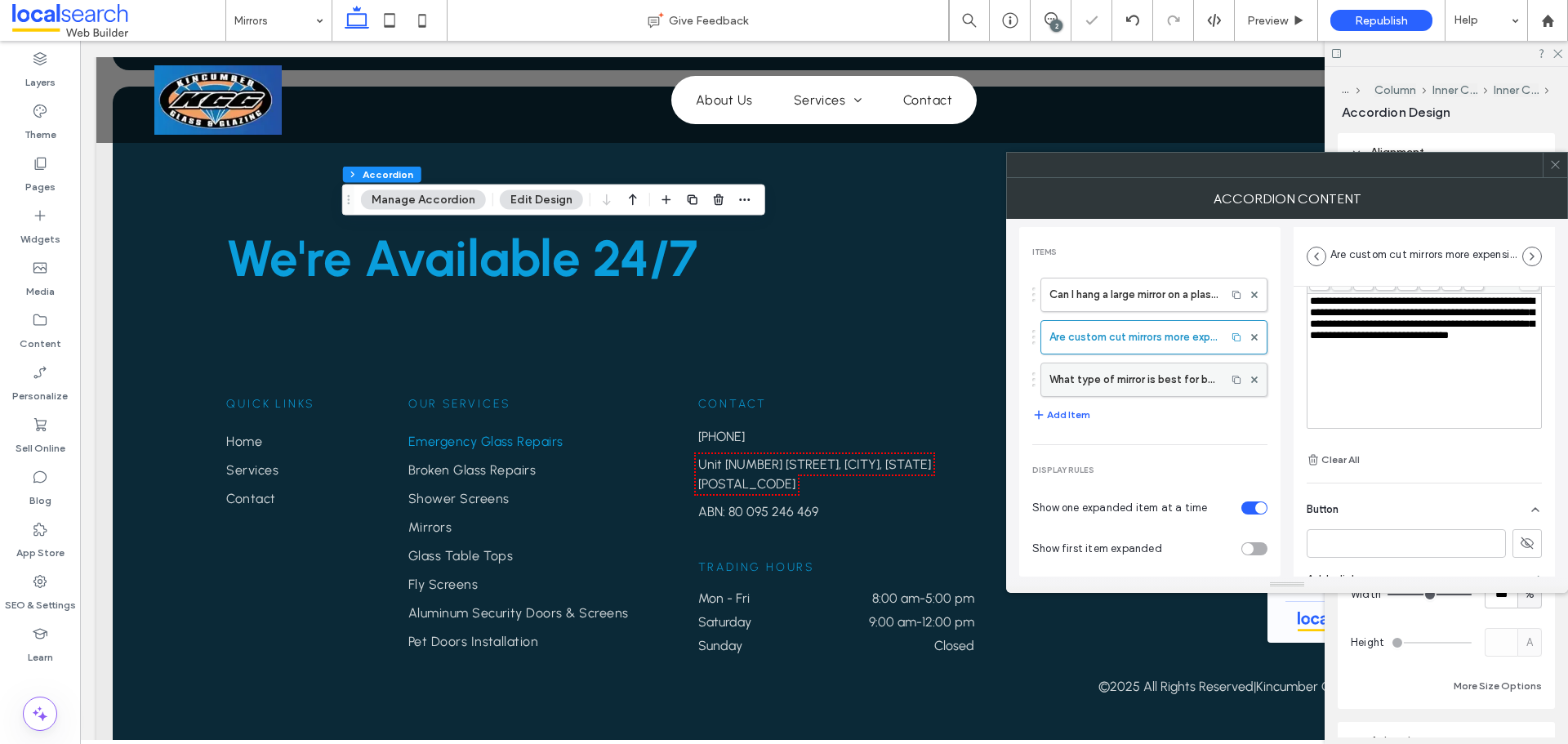 click on "What type of mirror is best for bathrooms?" at bounding box center [1134, 380] 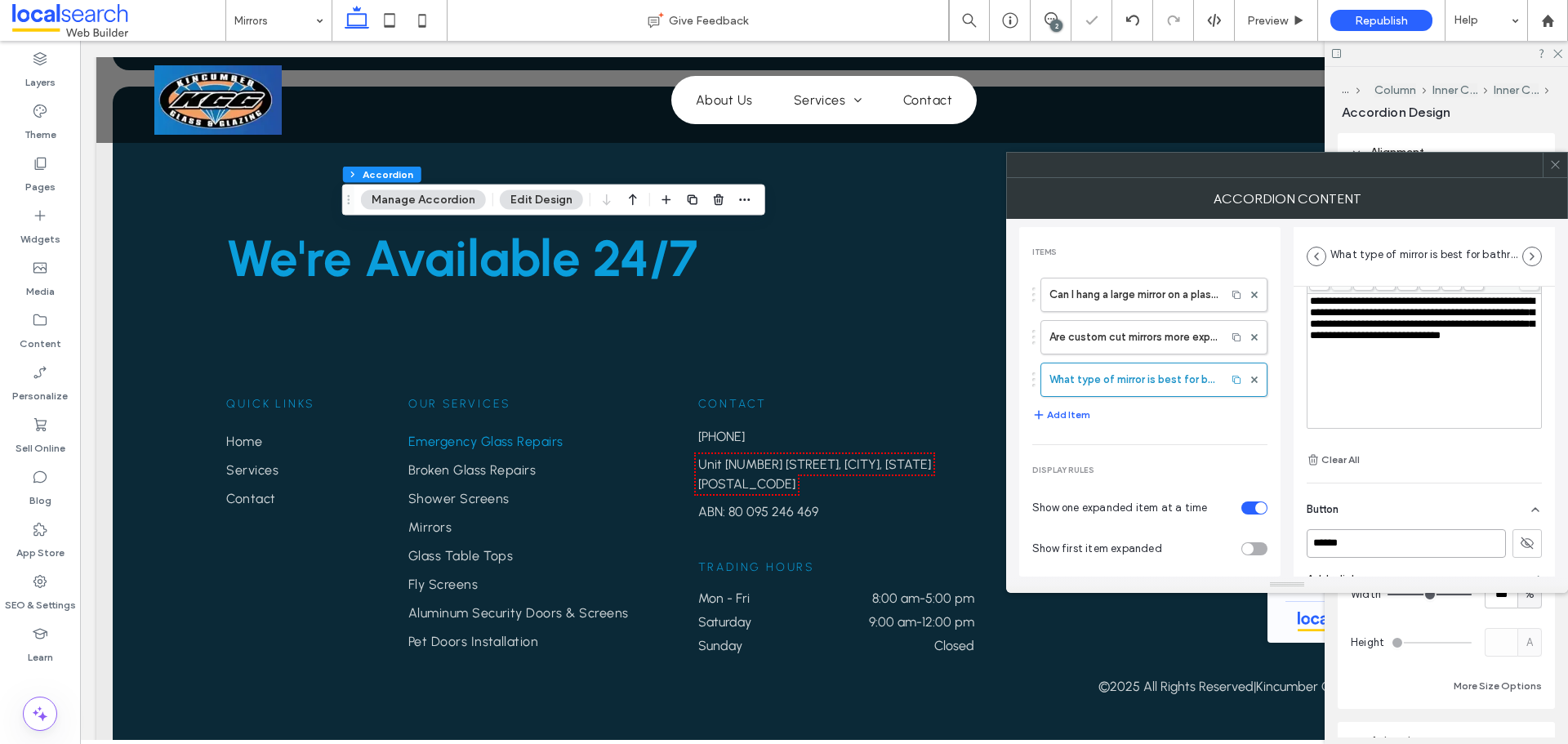 click on "******" at bounding box center (1406, 543) 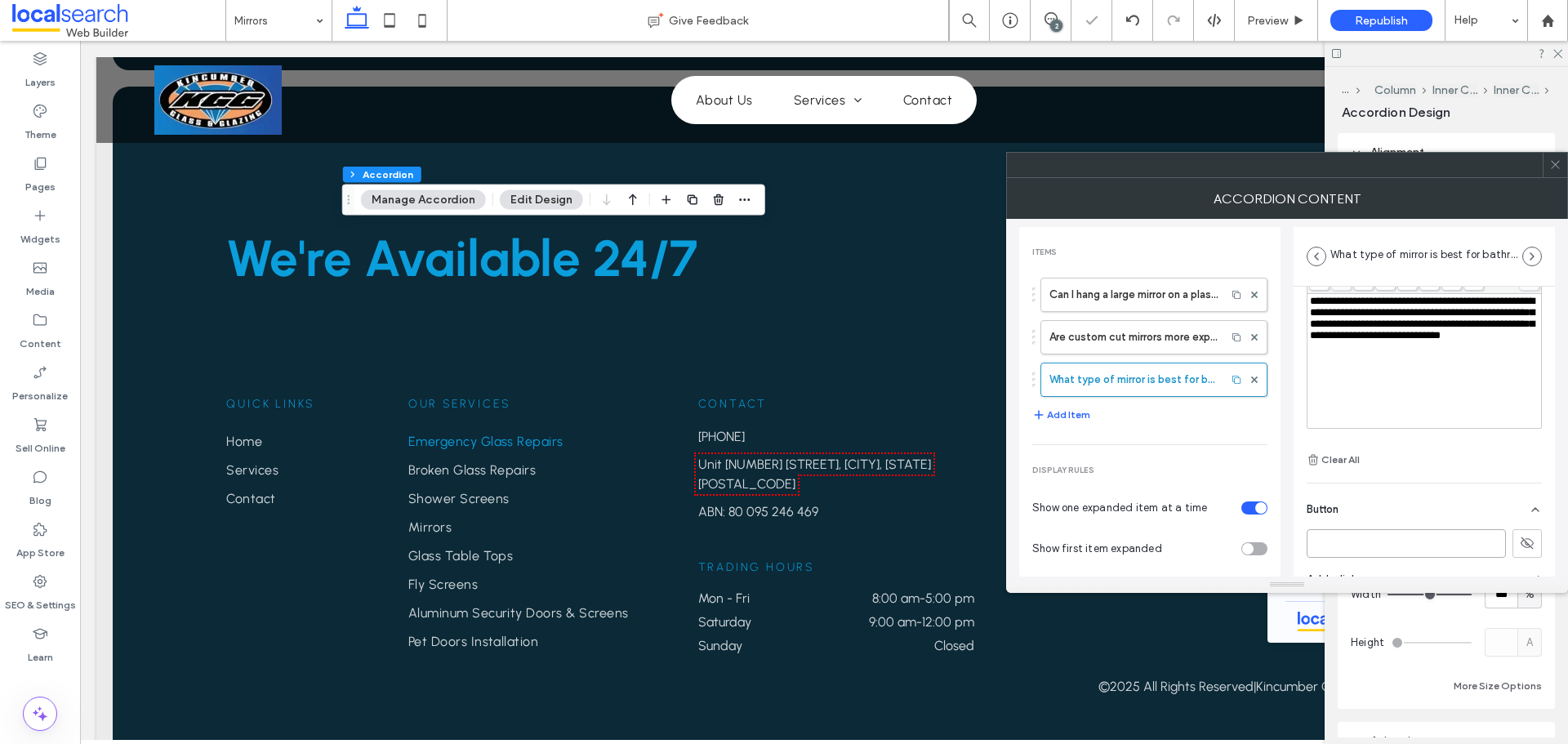 type 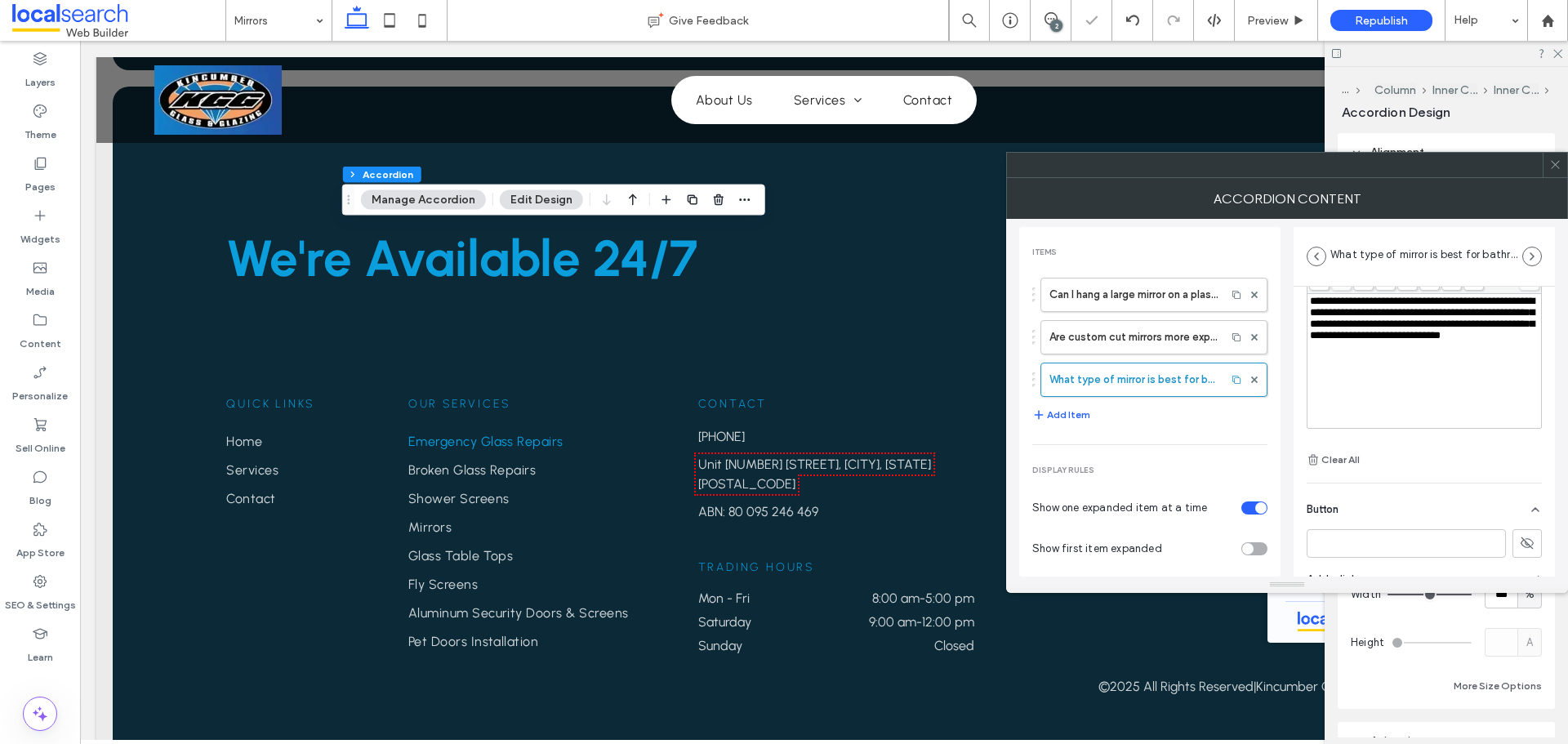 click 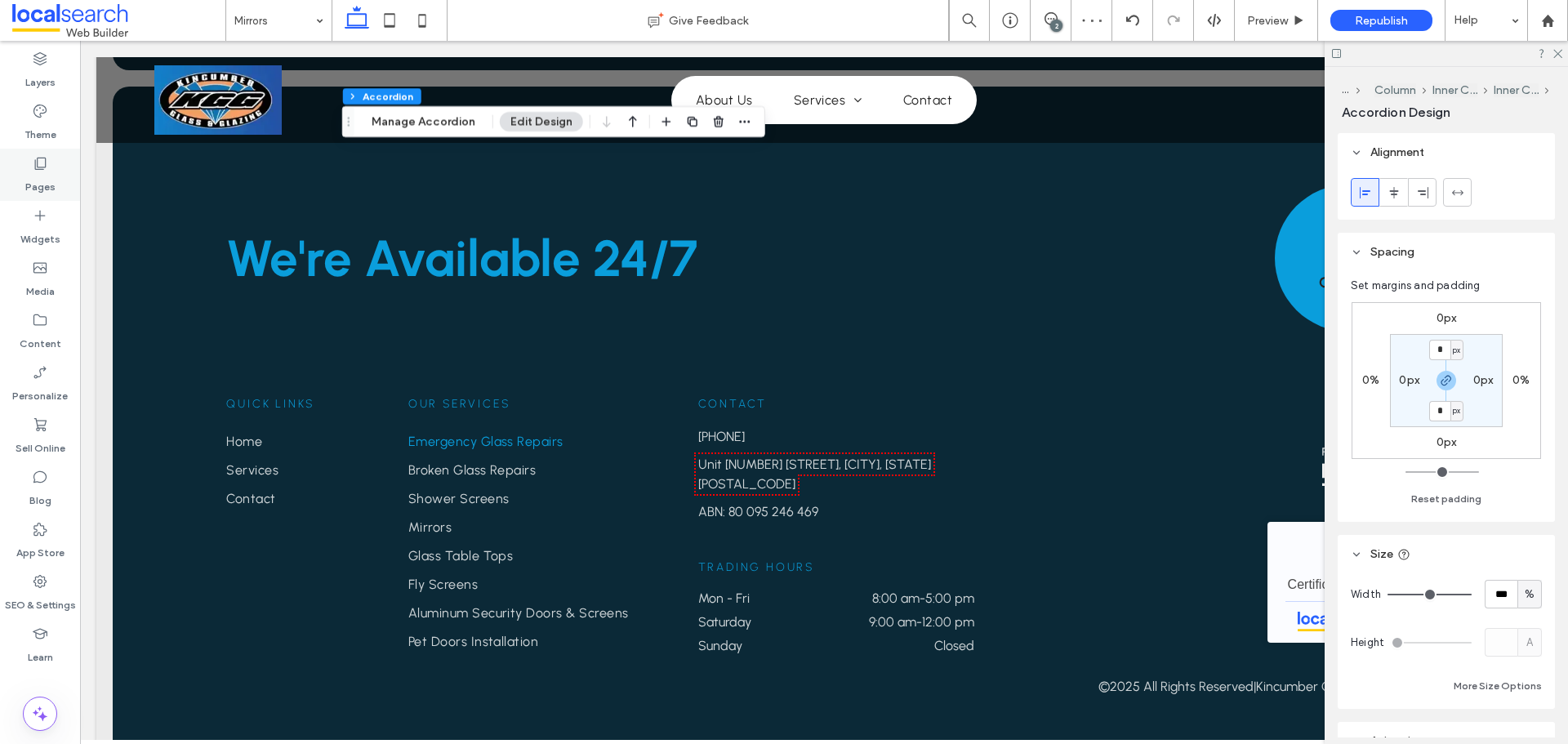 drag, startPoint x: 56, startPoint y: 168, endPoint x: 61, endPoint y: 189, distance: 21.587033 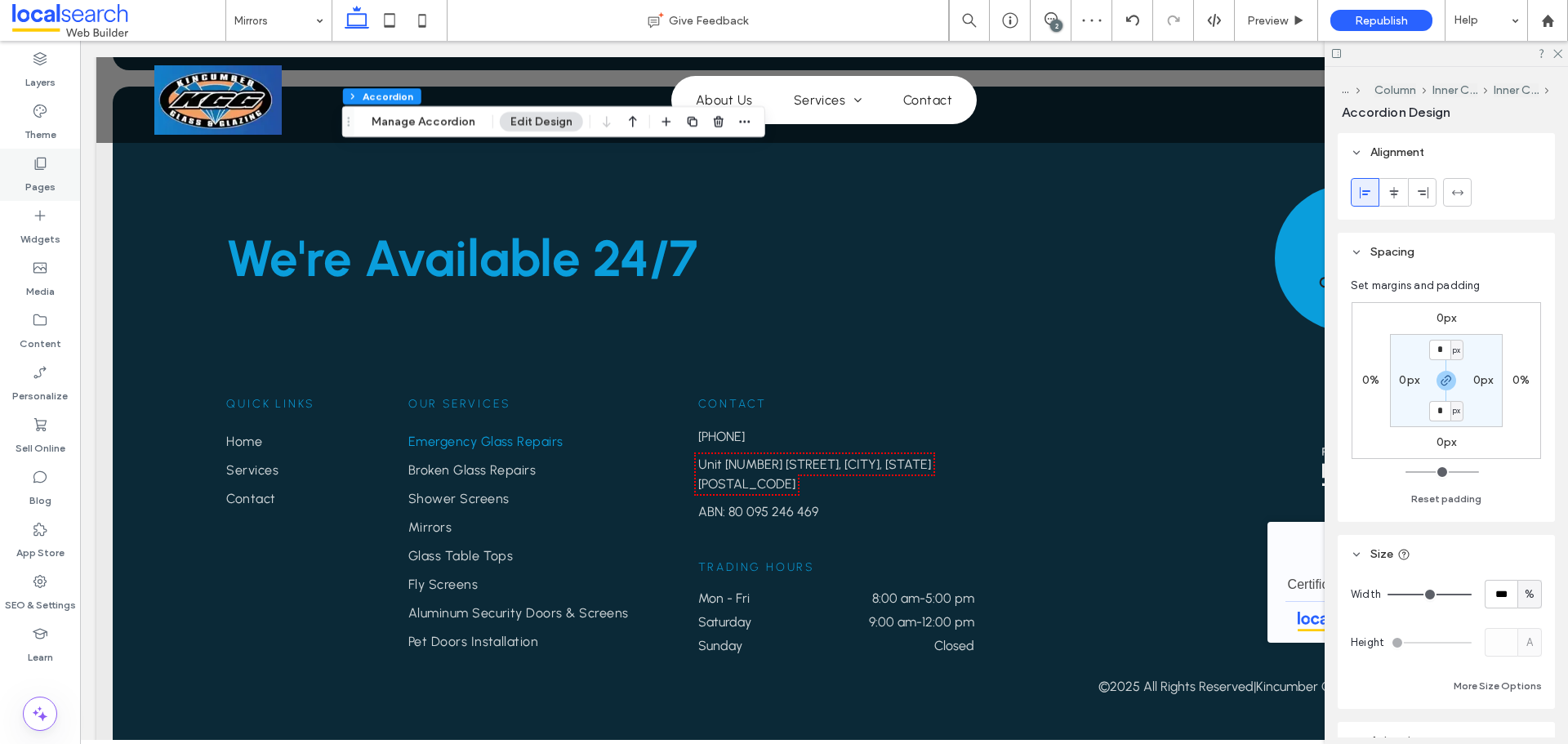 click on "Pages" at bounding box center (40, 175) 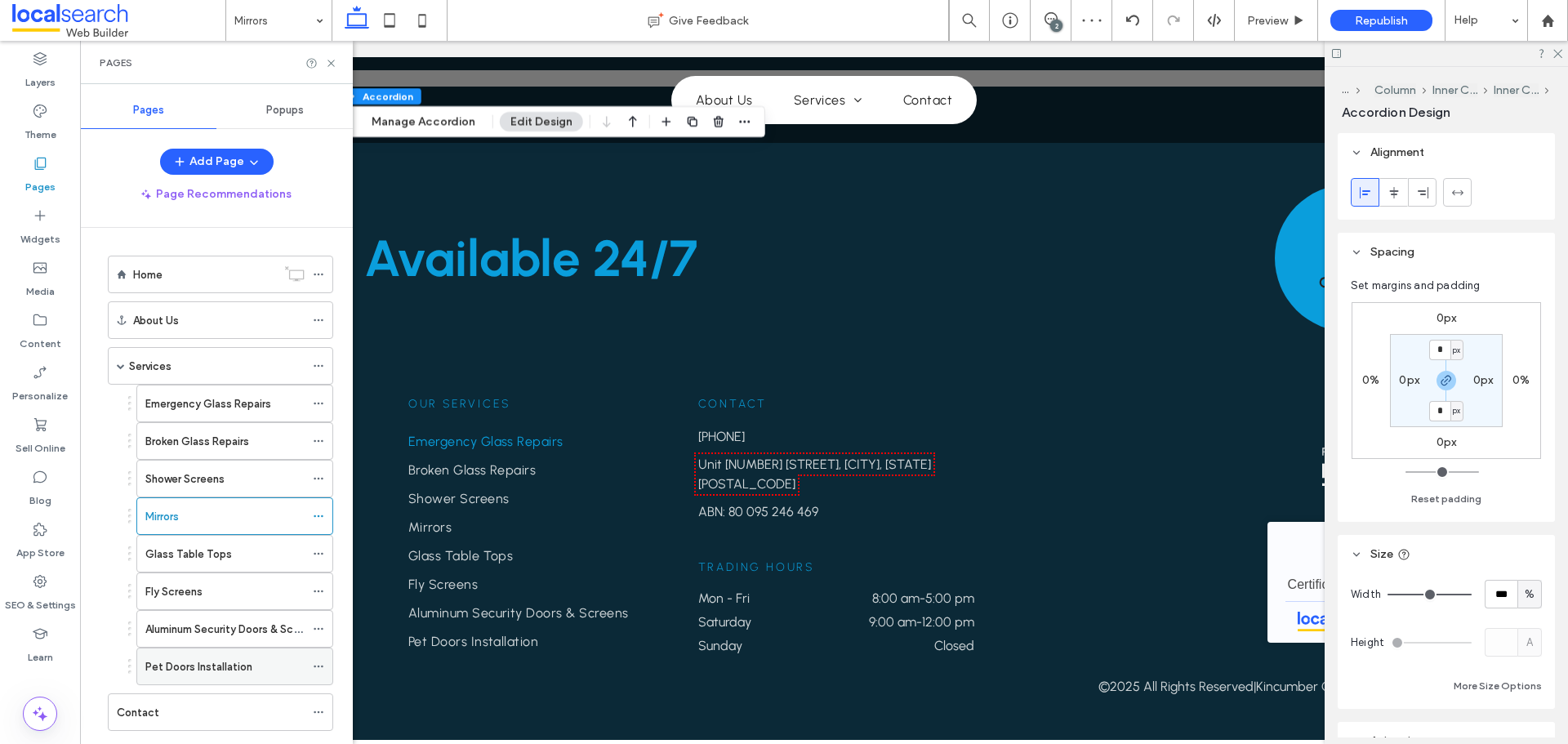 scroll, scrollTop: 36, scrollLeft: 0, axis: vertical 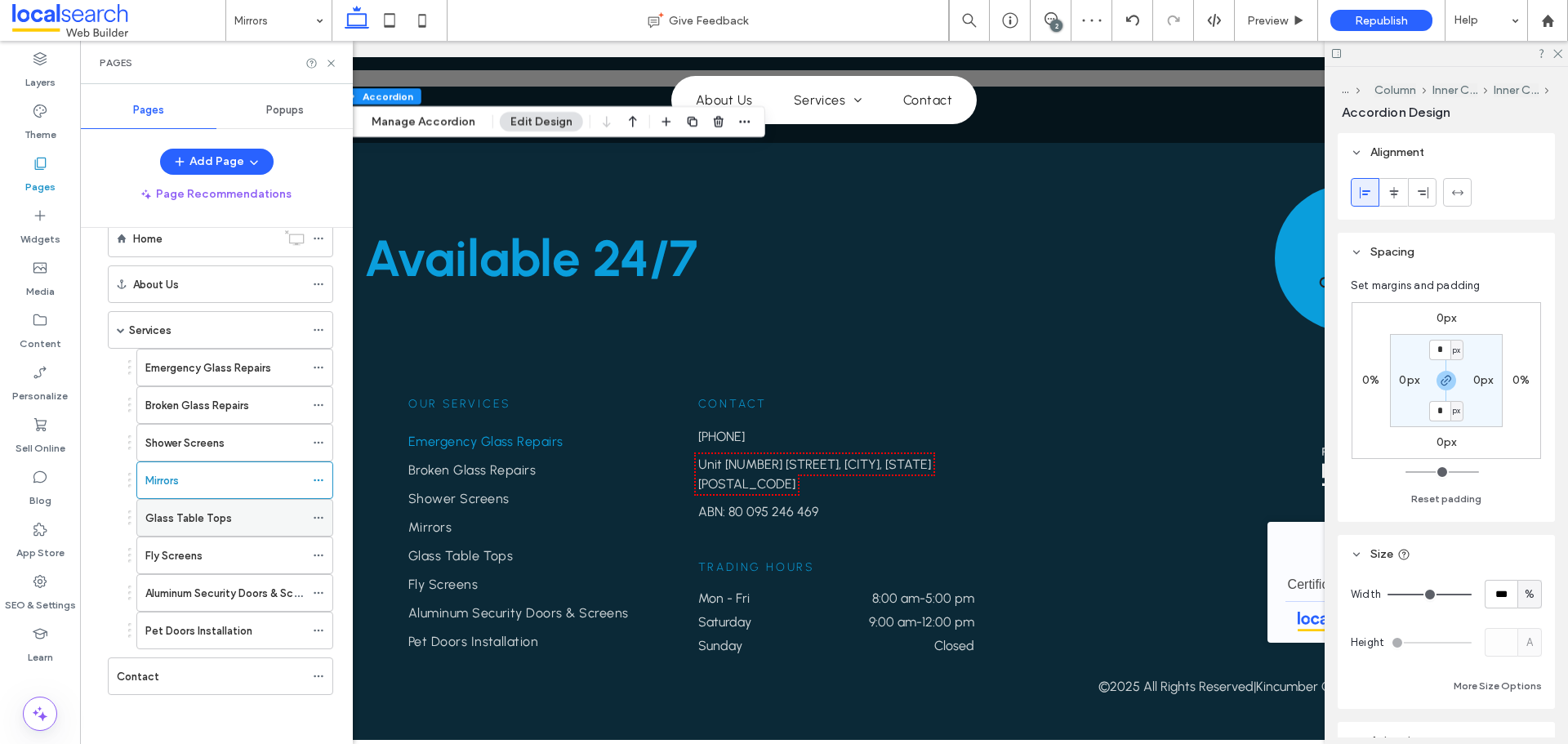 click on "Glass Table Tops" at bounding box center (225, 518) 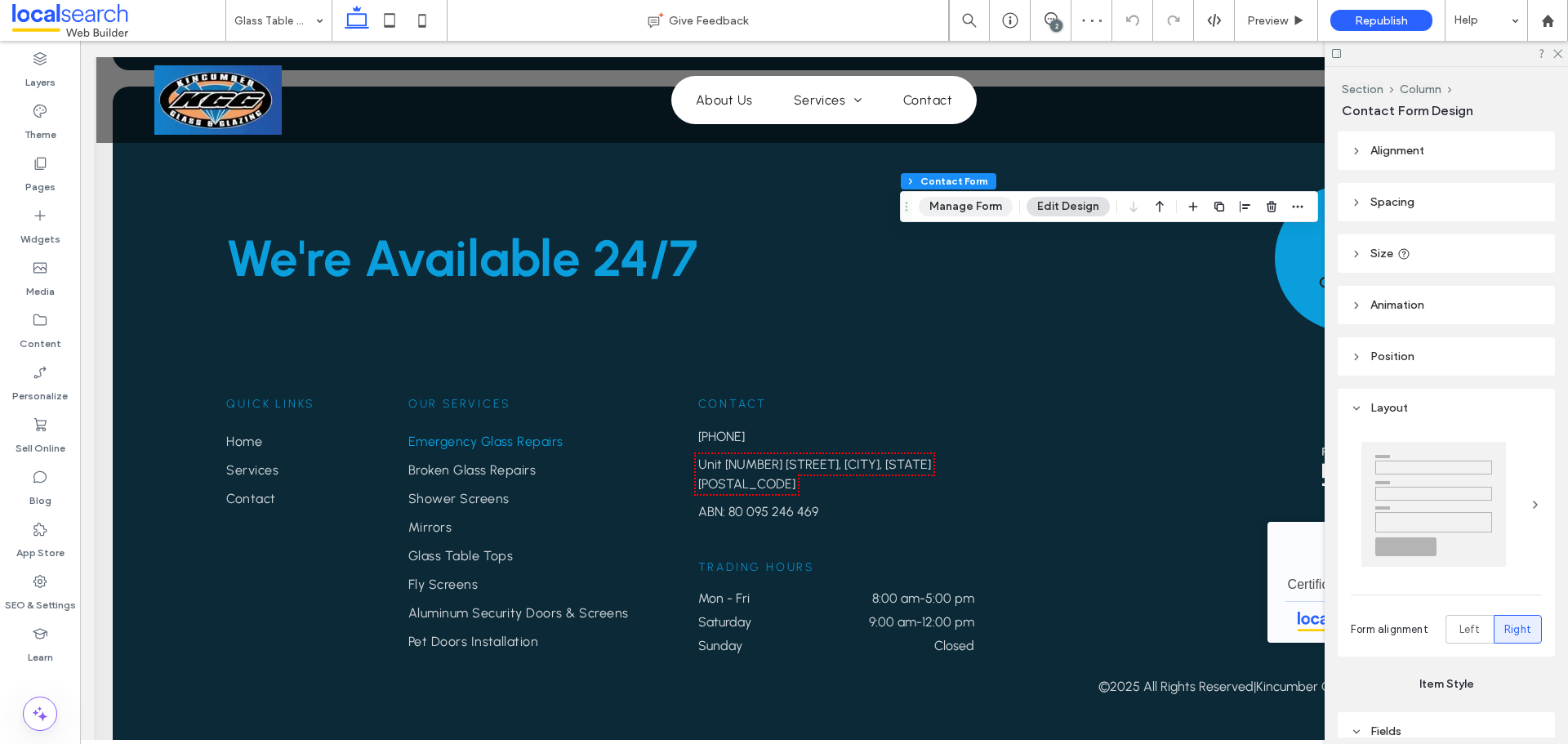 type on "**" 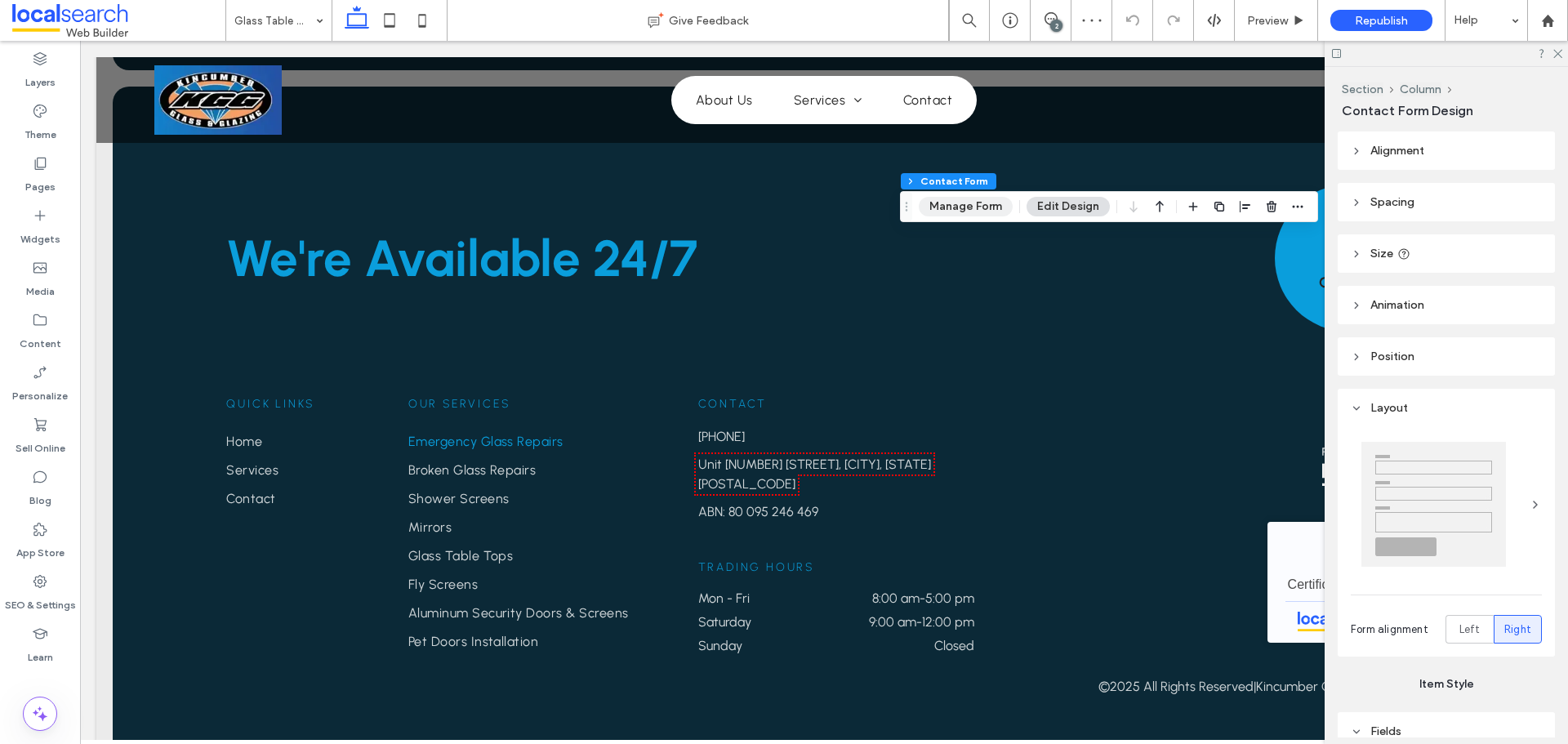 type on "**" 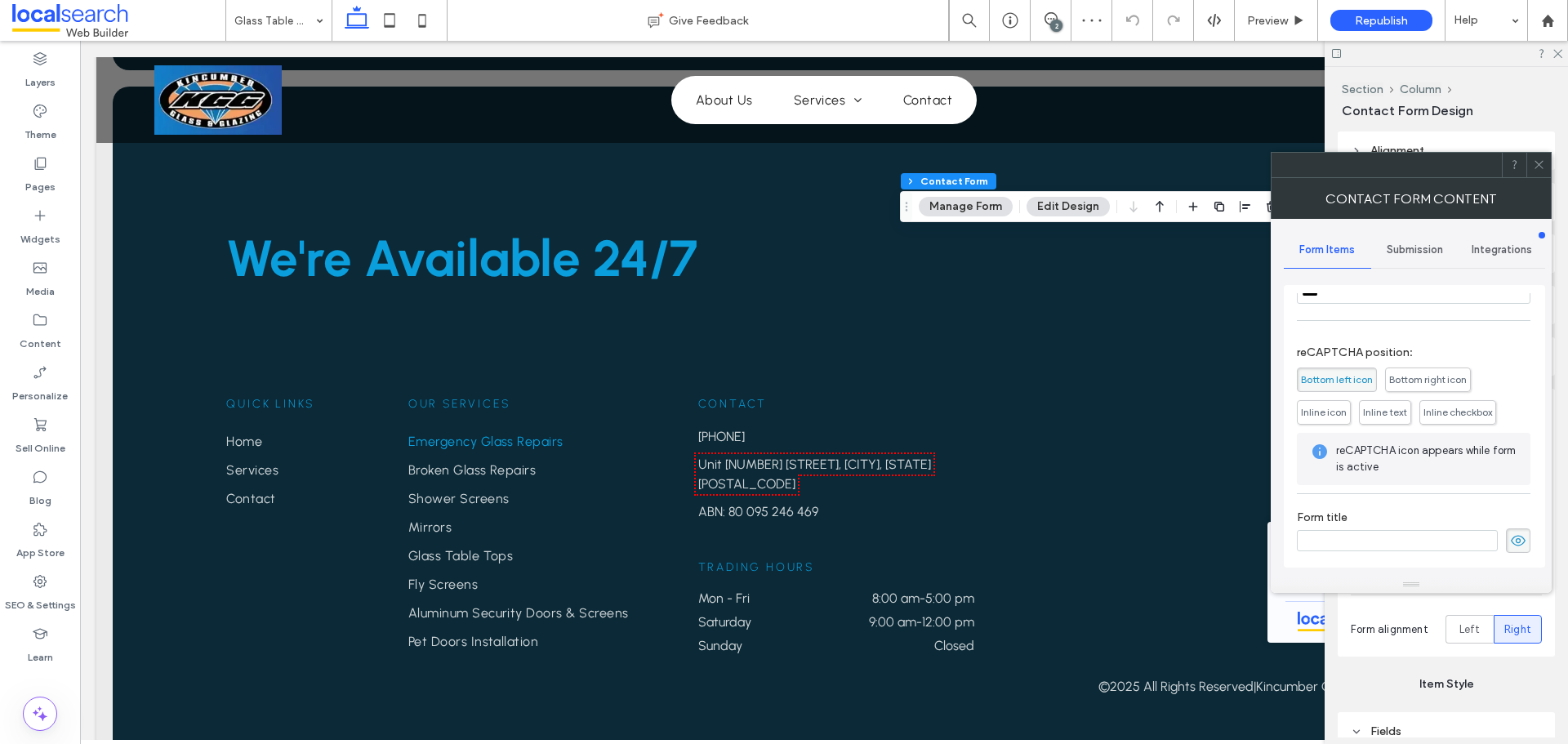 scroll, scrollTop: 331, scrollLeft: 0, axis: vertical 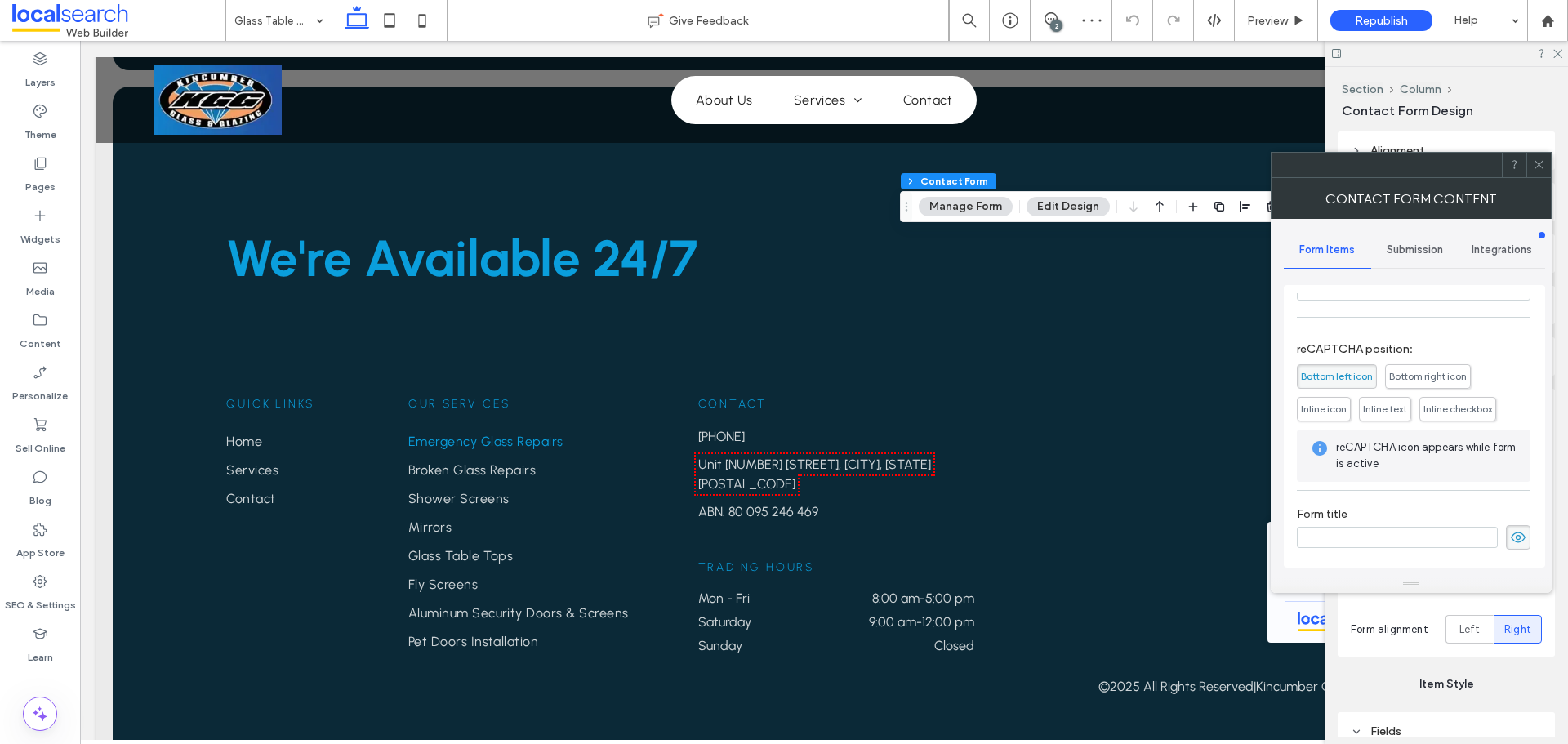 click on "Submission" at bounding box center (1414, 250) 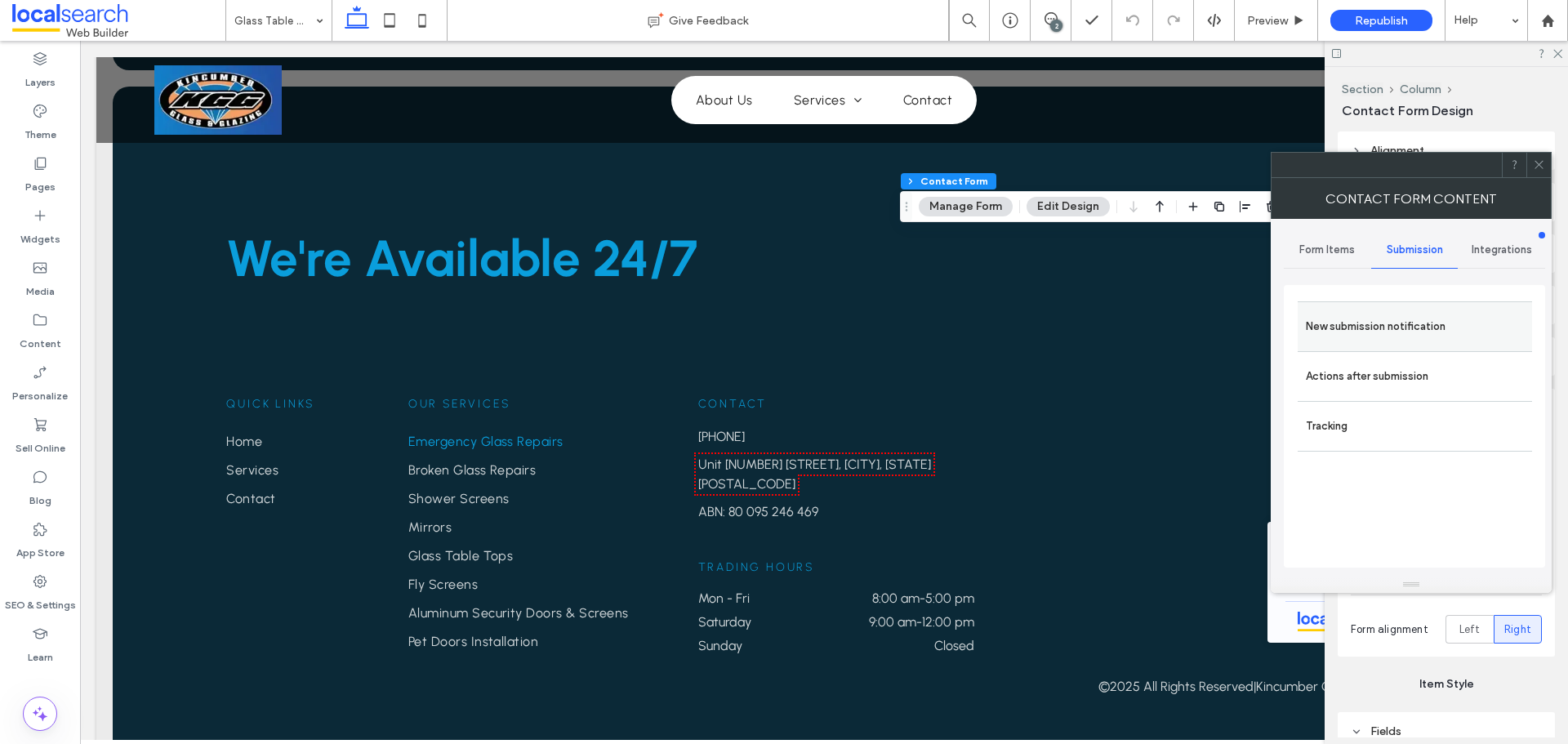 click on "New submission notification" at bounding box center (1414, 326) 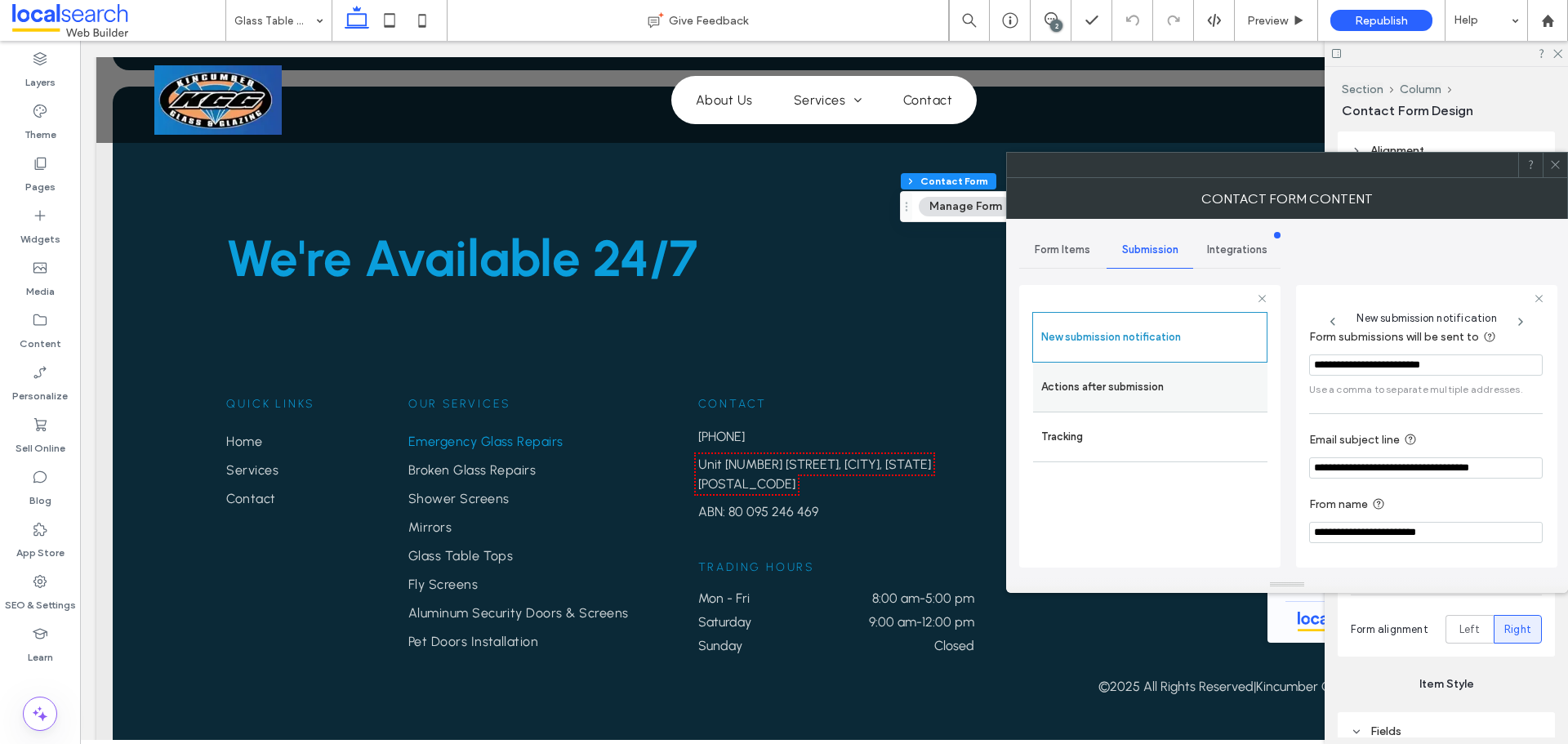 click on "Actions after submission" at bounding box center [1150, 387] 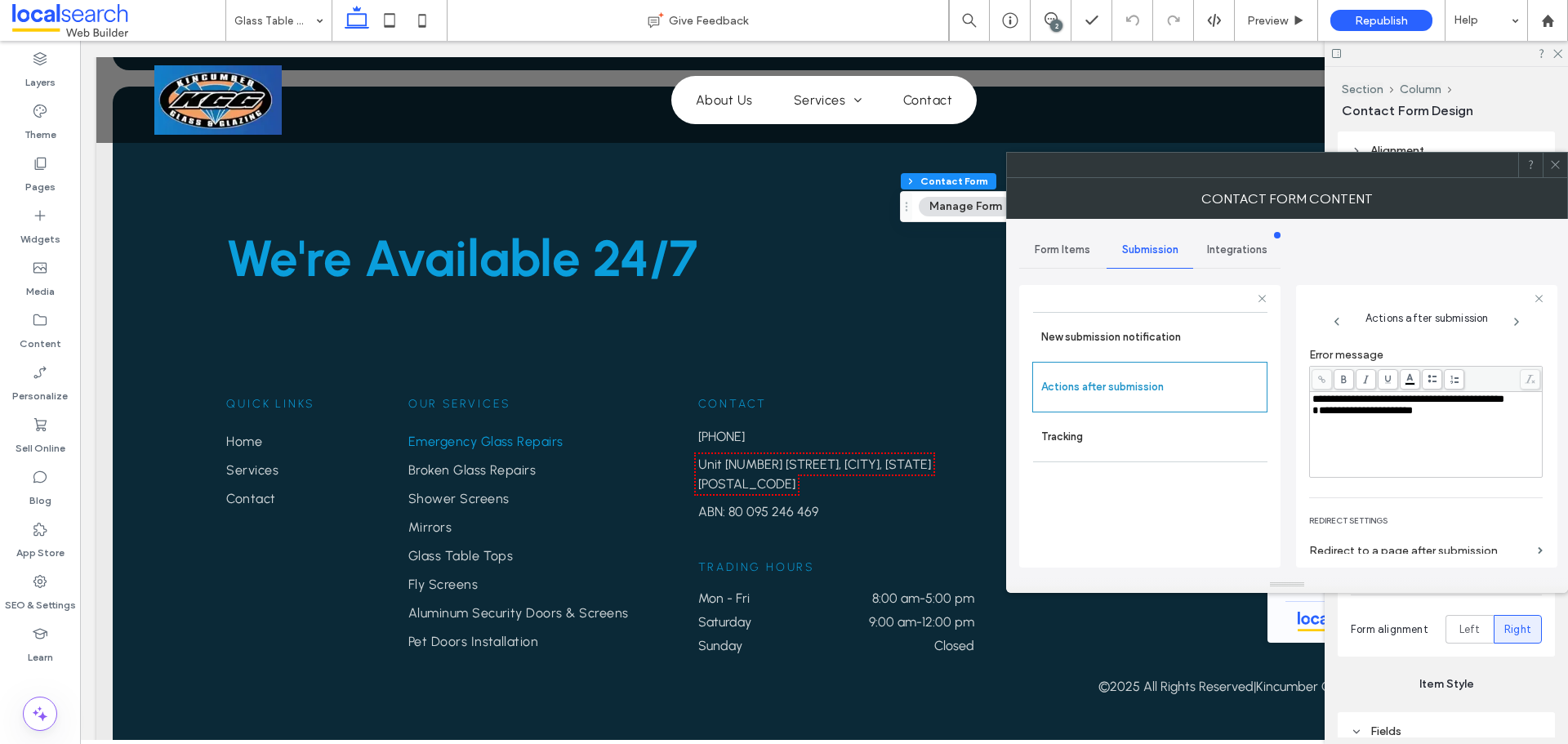 scroll, scrollTop: 282, scrollLeft: 0, axis: vertical 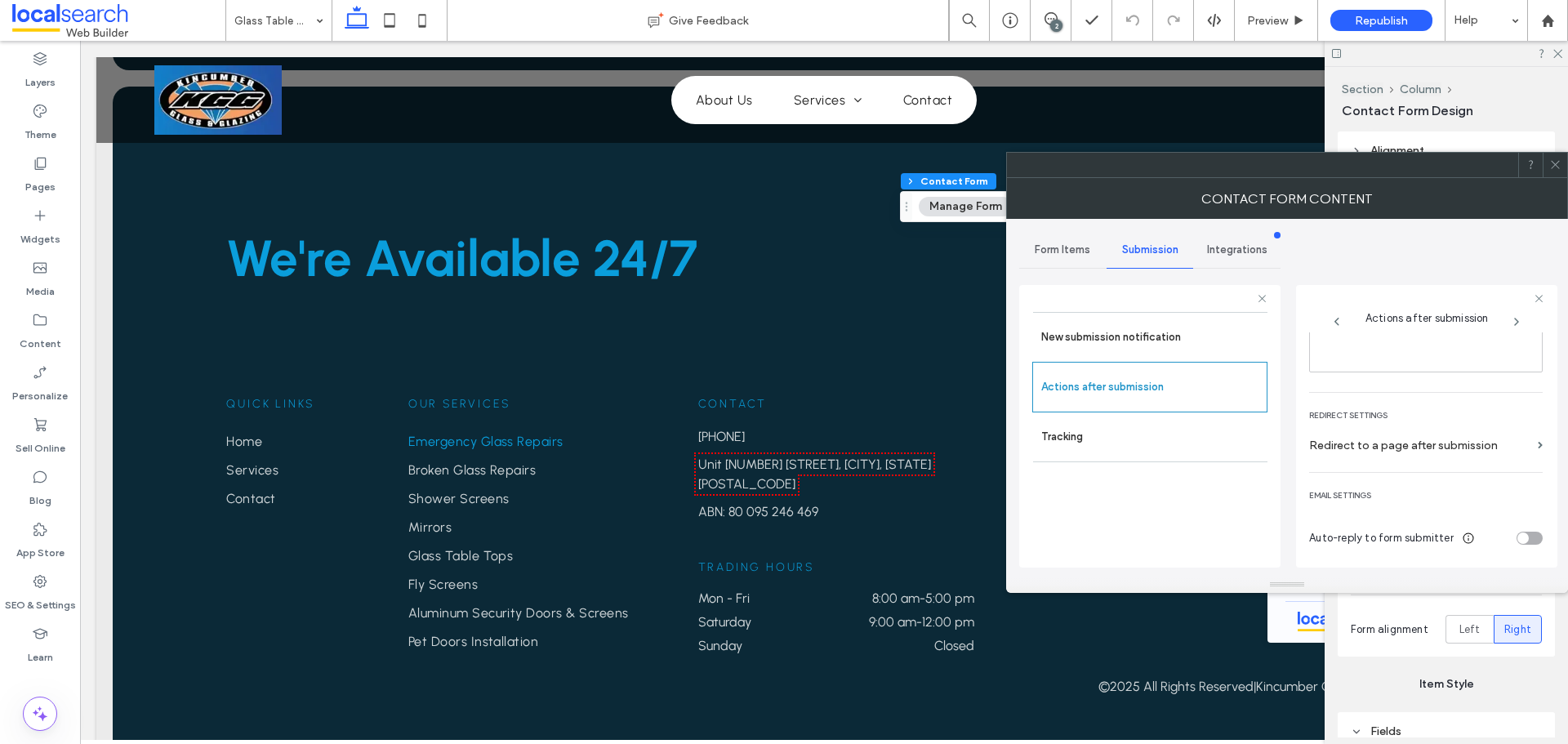 click 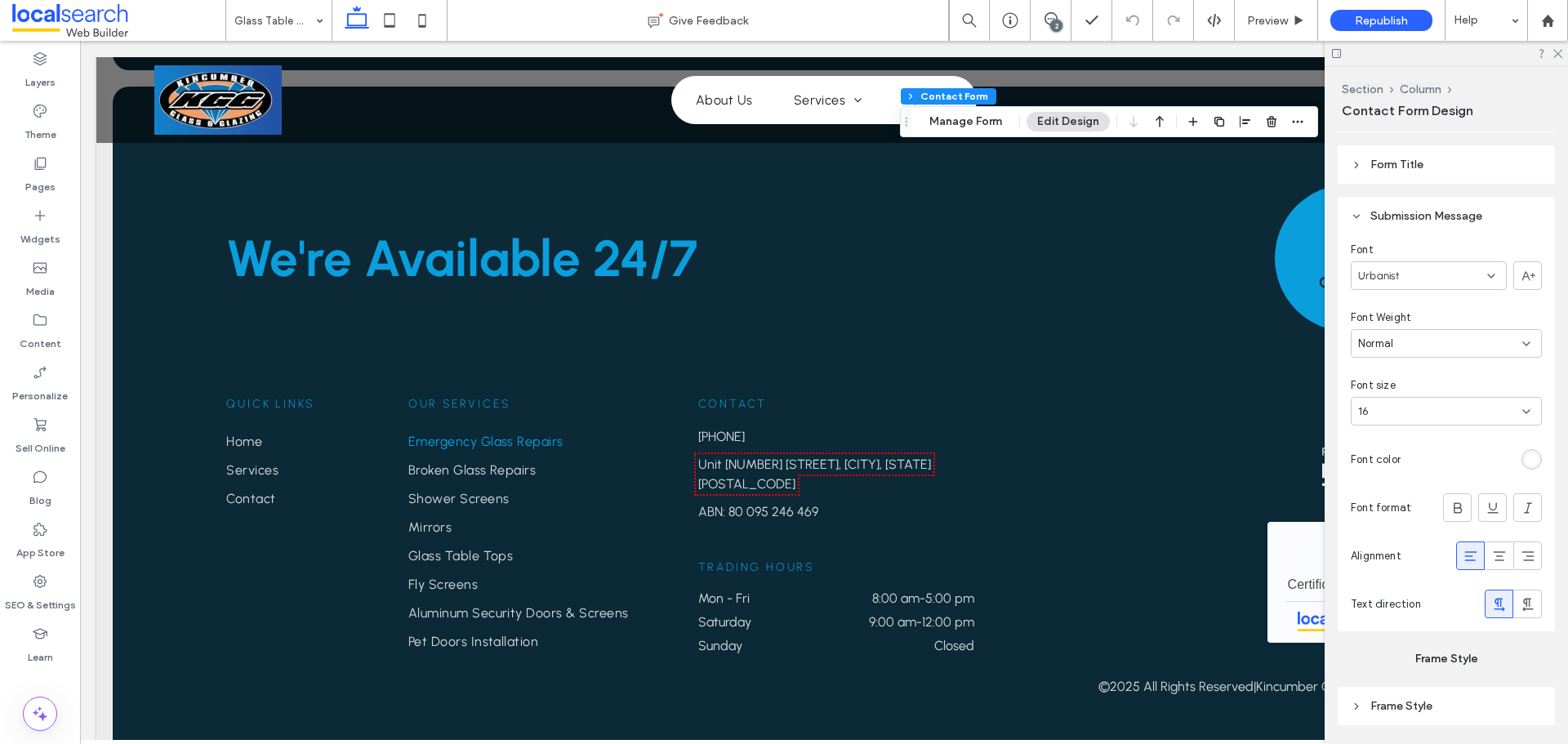 scroll, scrollTop: 1558, scrollLeft: 0, axis: vertical 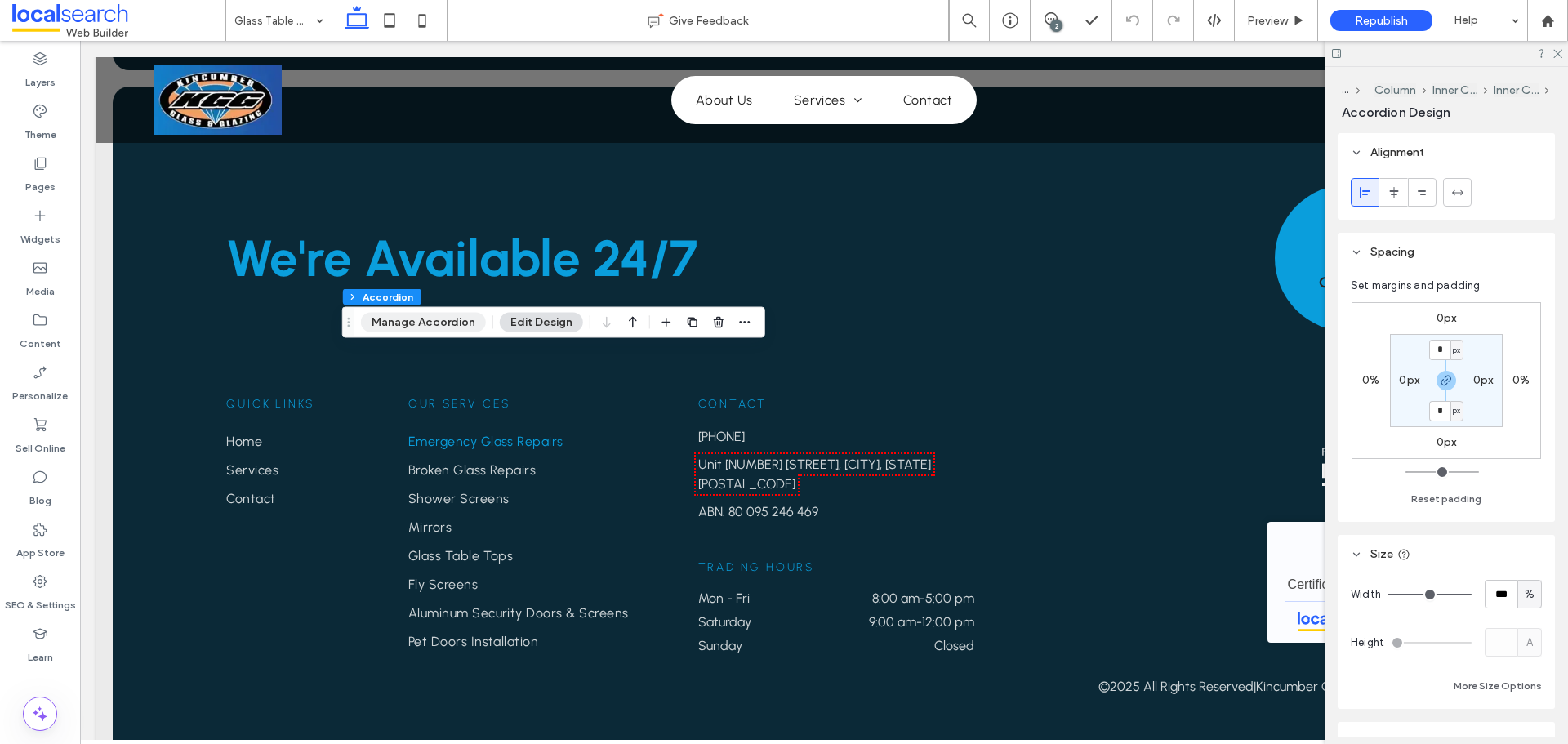 click on "Manage Accordion" at bounding box center [423, 323] 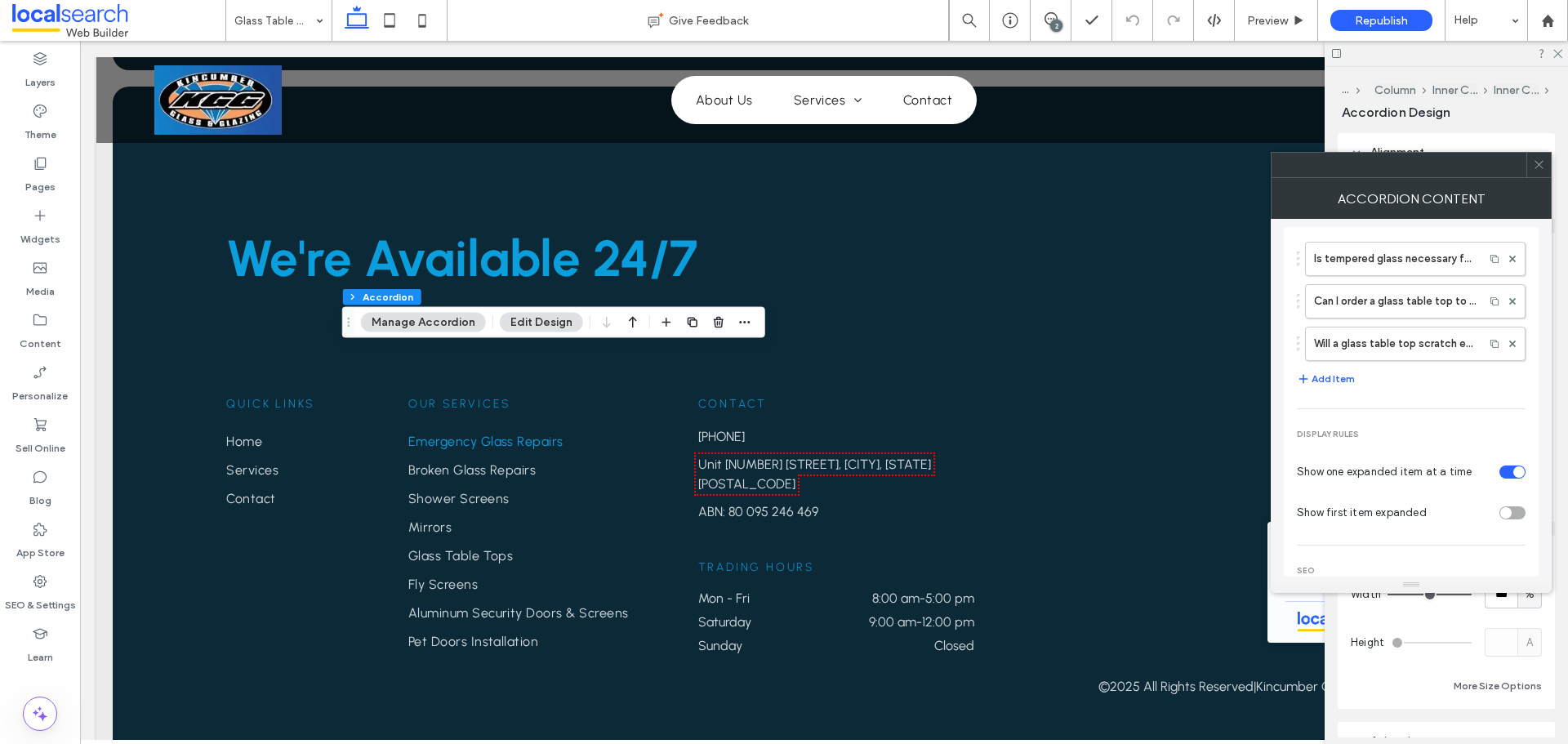 scroll, scrollTop: 0, scrollLeft: 0, axis: both 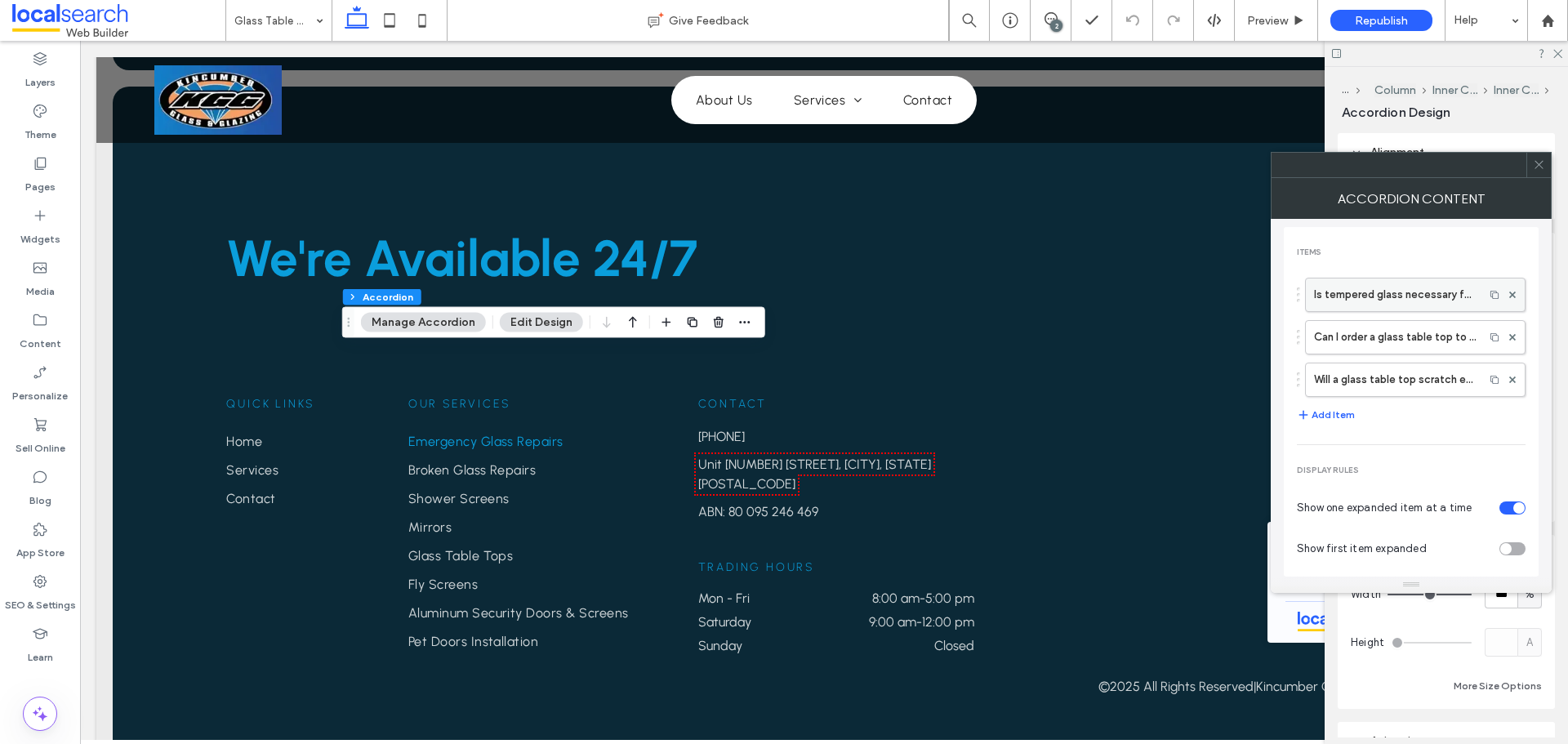 click on "Is tempered glass necessary for a glass table top?" at bounding box center [1395, 295] 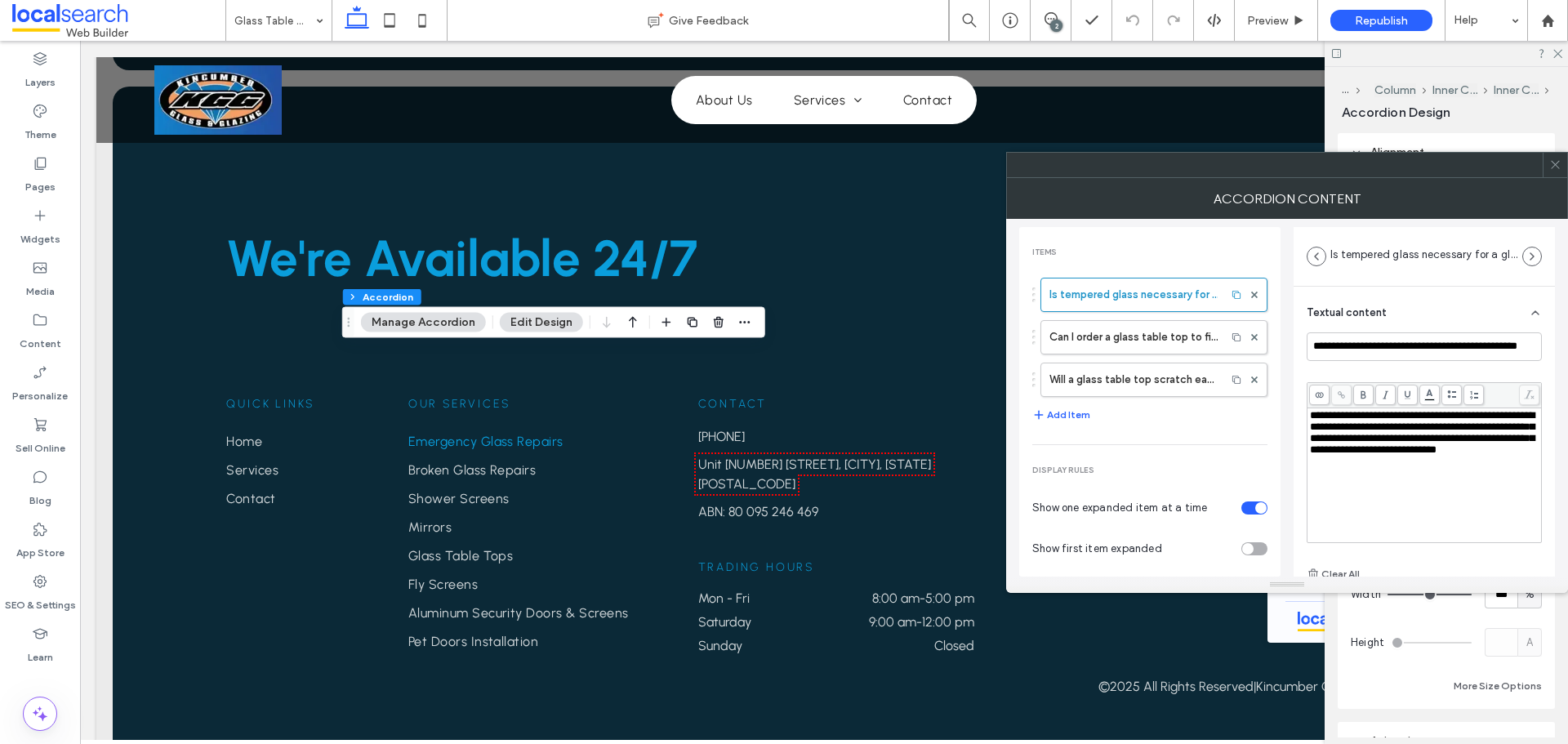 scroll, scrollTop: 12, scrollLeft: 0, axis: vertical 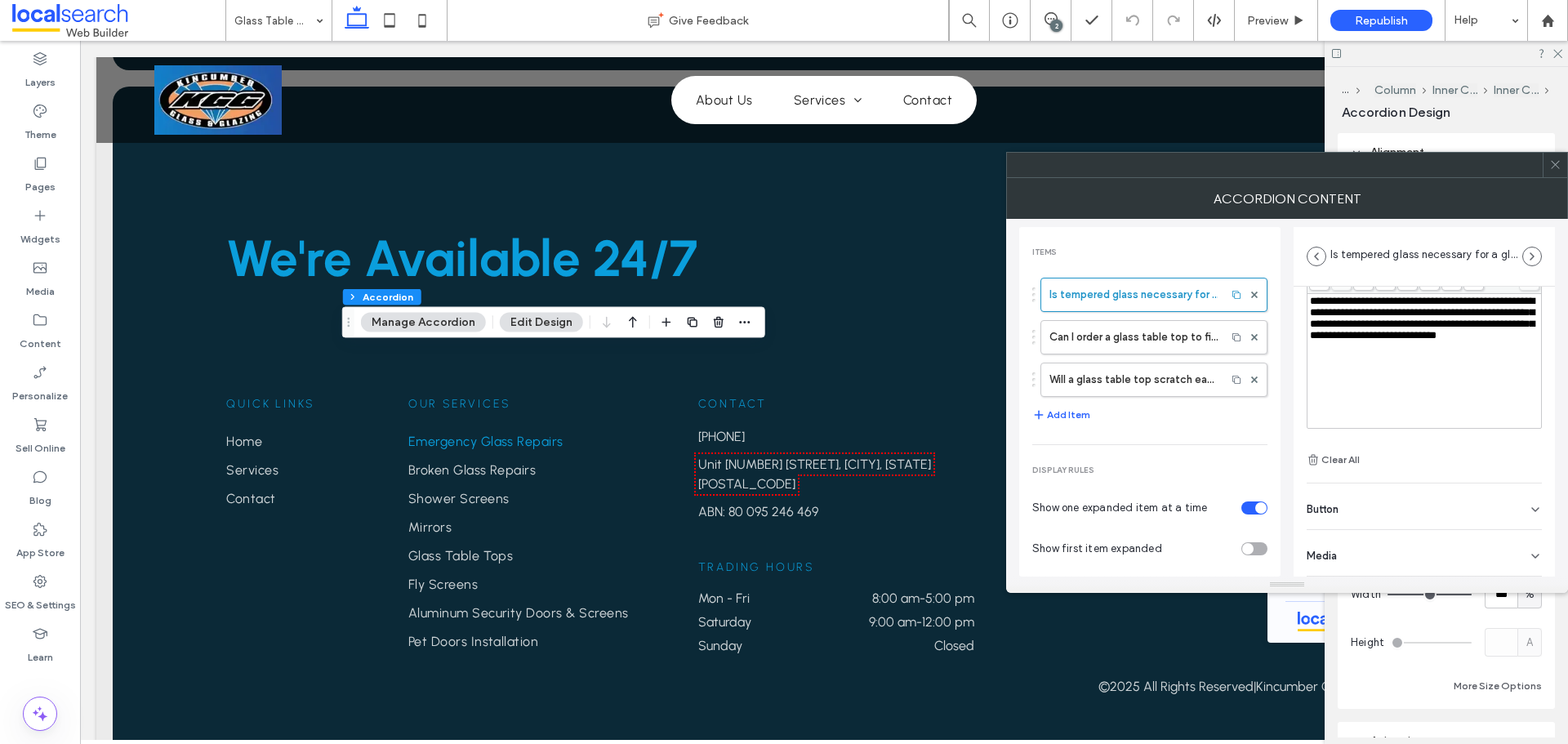 click on "Button" at bounding box center [1424, 506] 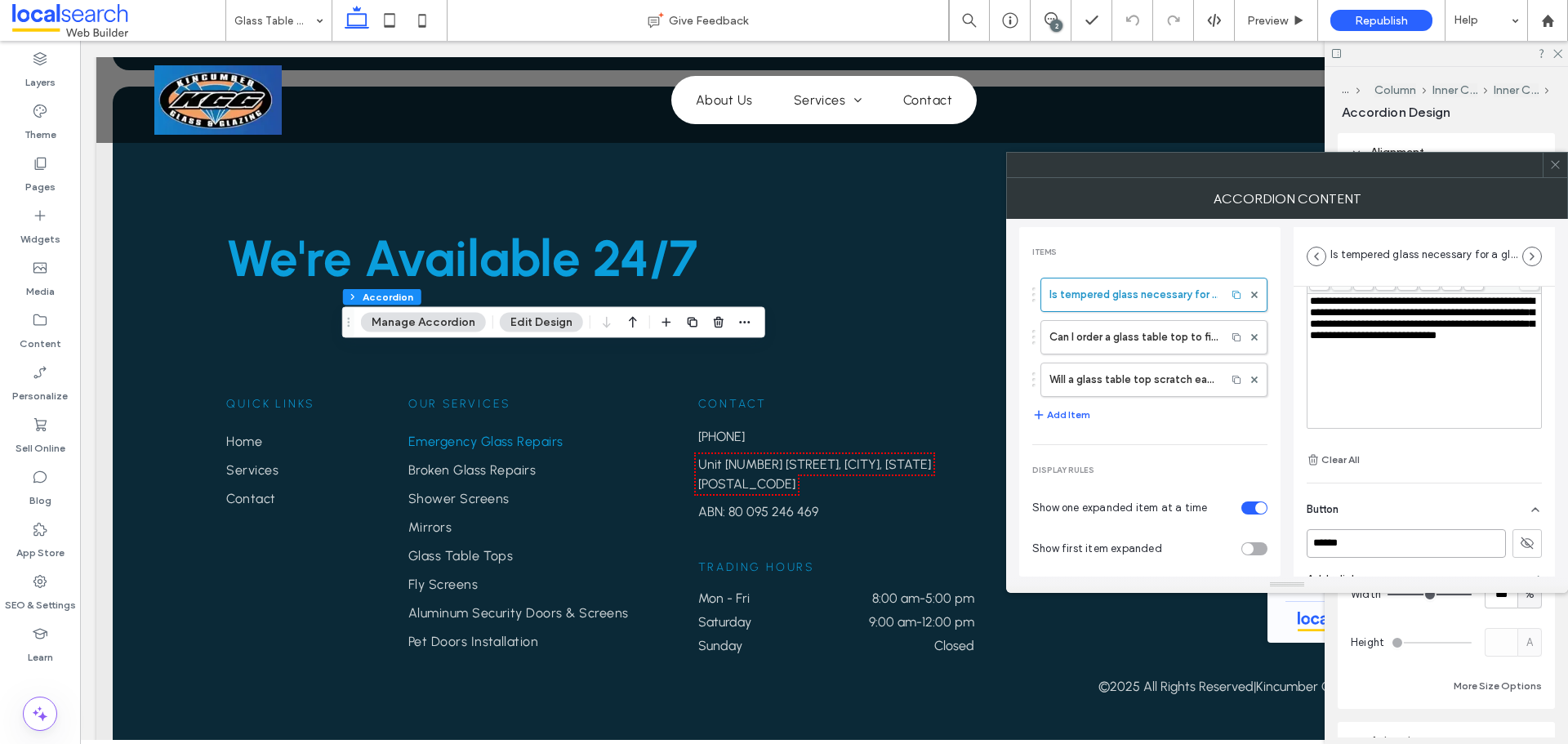 click on "******" at bounding box center (1406, 543) 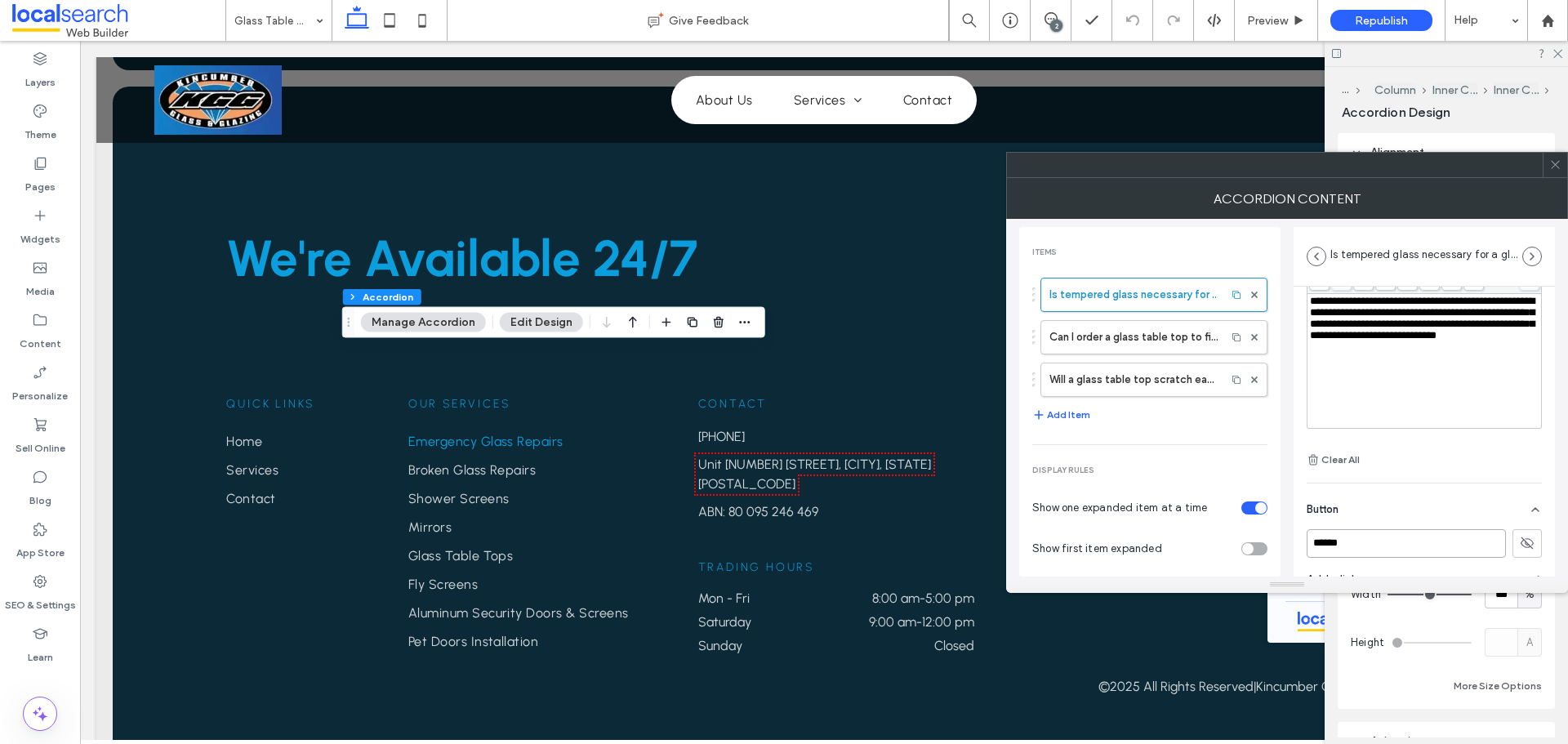 click on "******" at bounding box center (1406, 543) 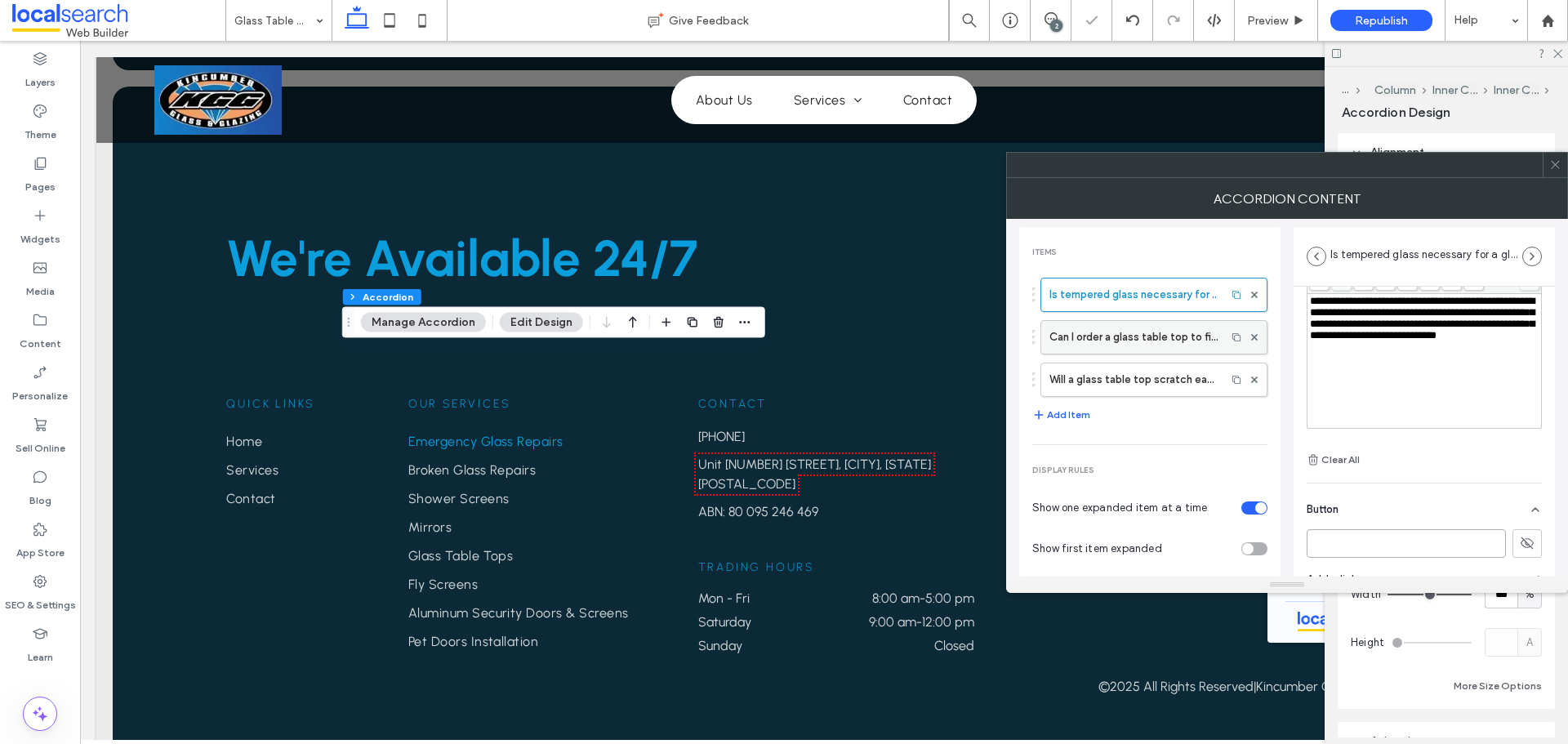 type 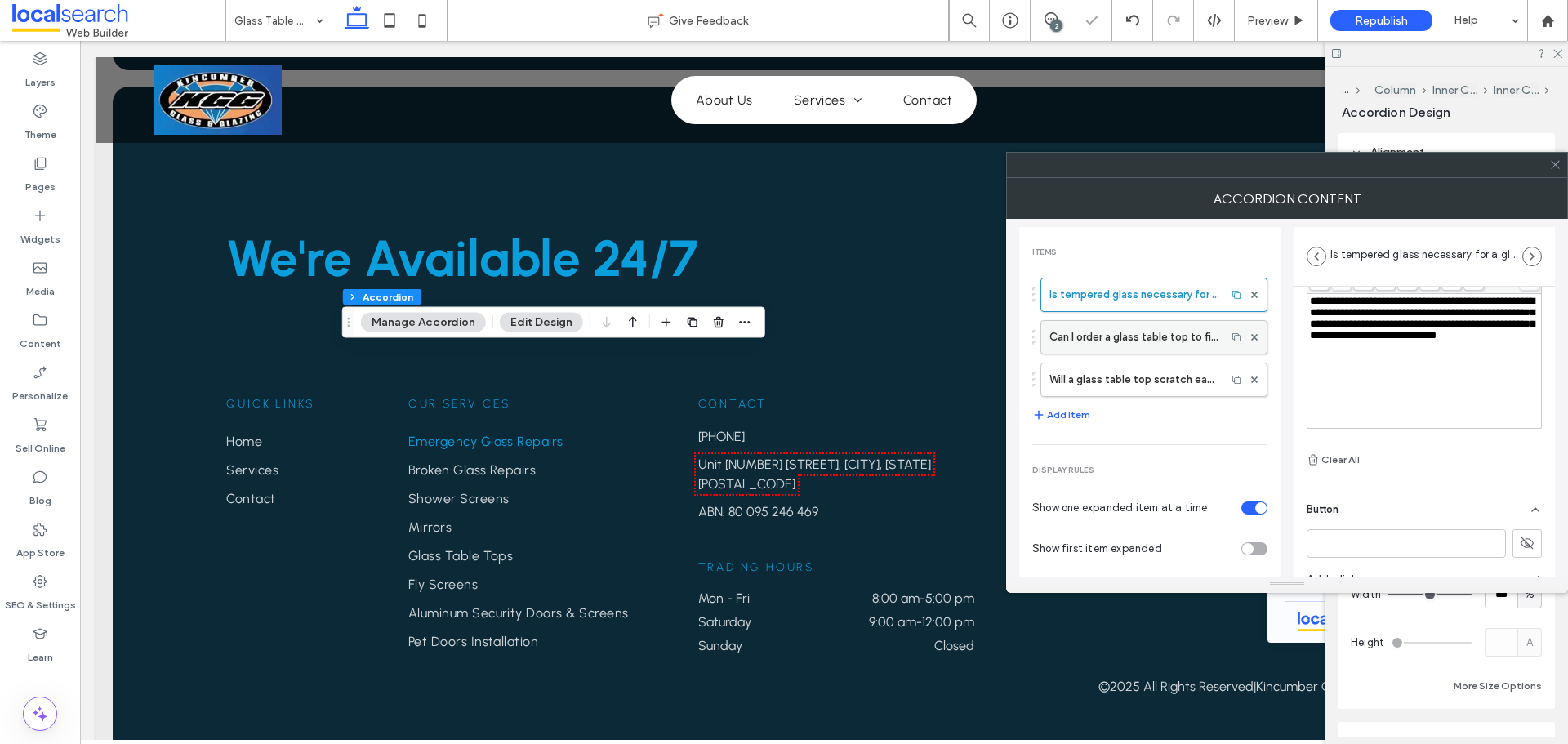 click on "Can I order a glass table top to fit a non-standard shape?" at bounding box center (1134, 337) 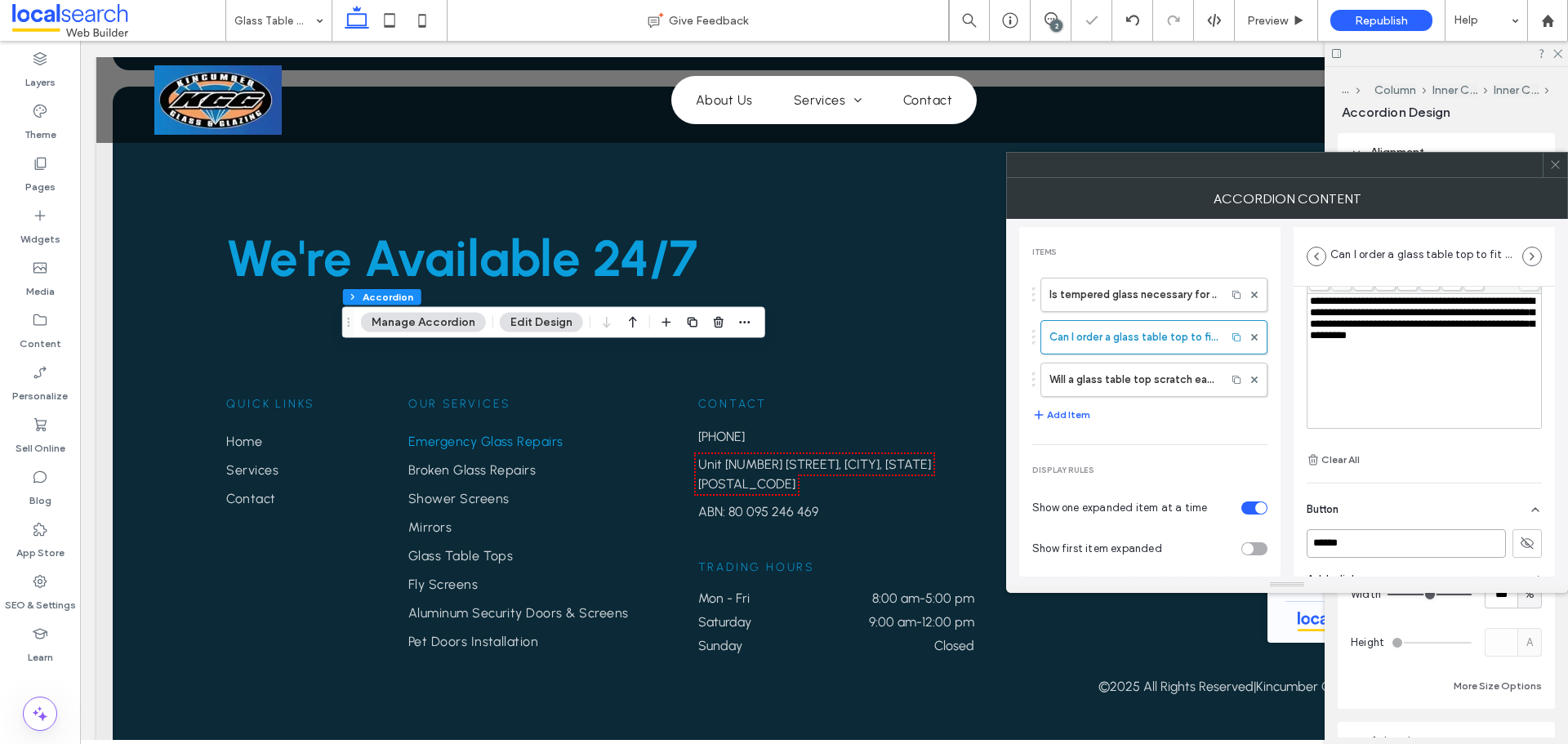 click on "******" at bounding box center [1406, 543] 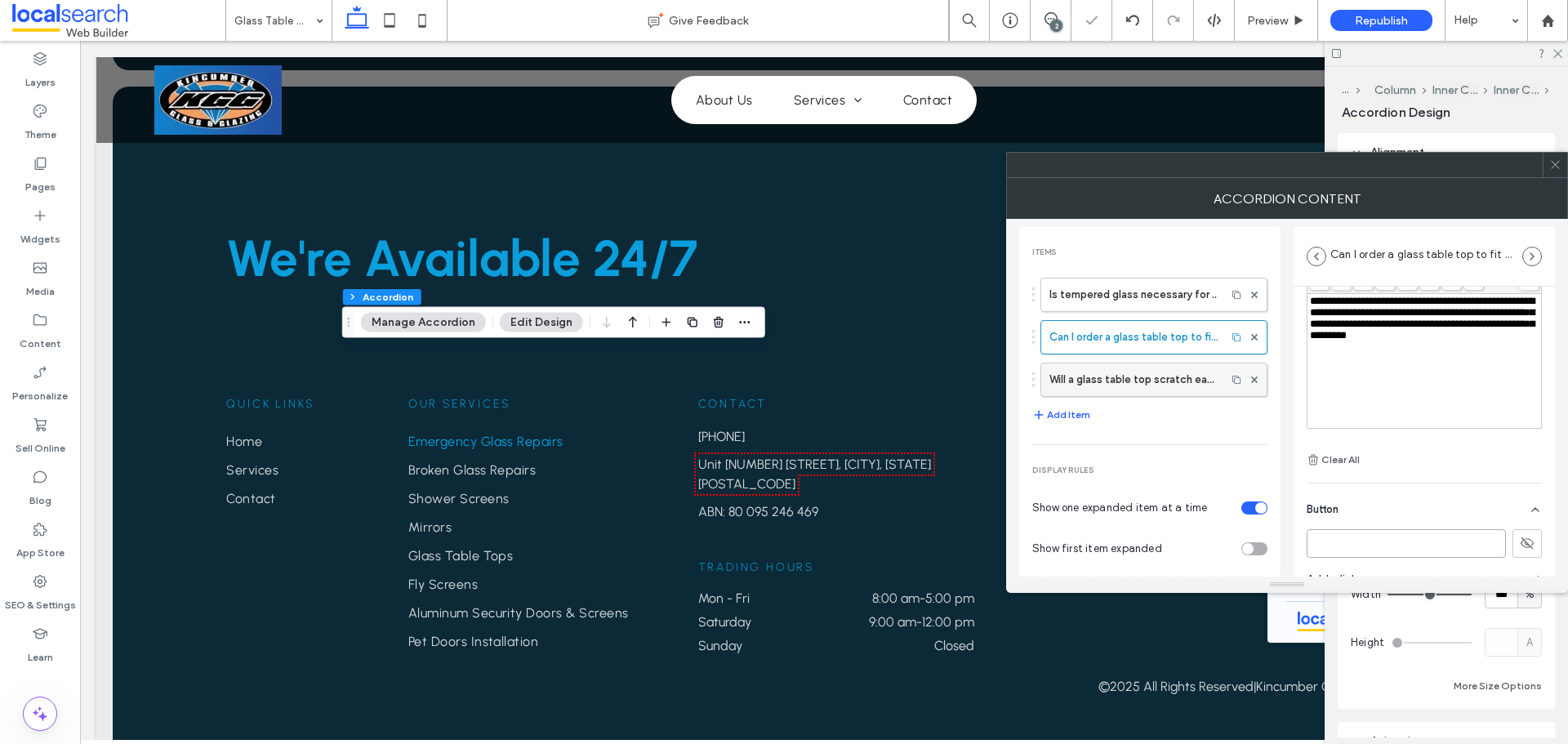 type 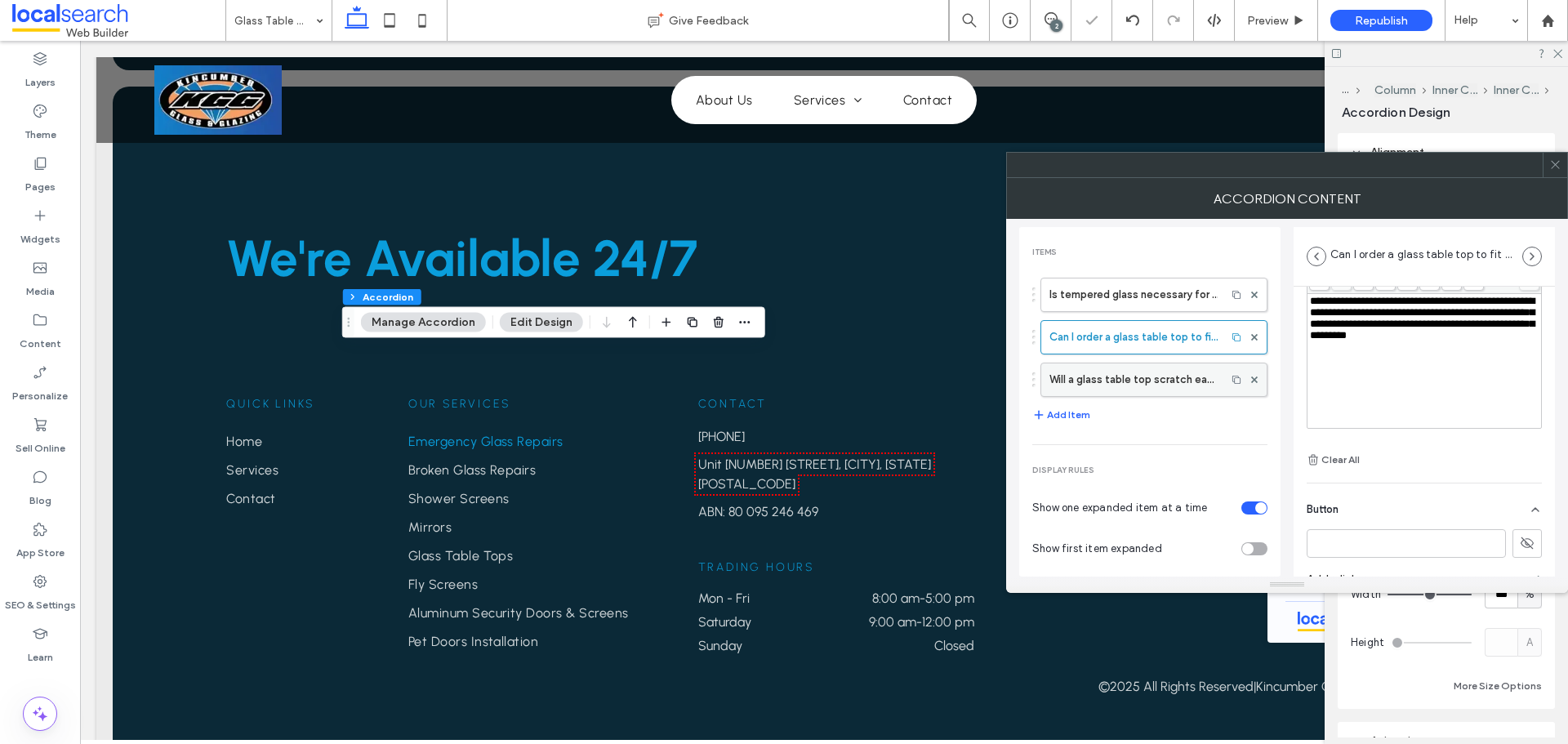 click on "Will a glass table top scratch easily?" at bounding box center (1134, 380) 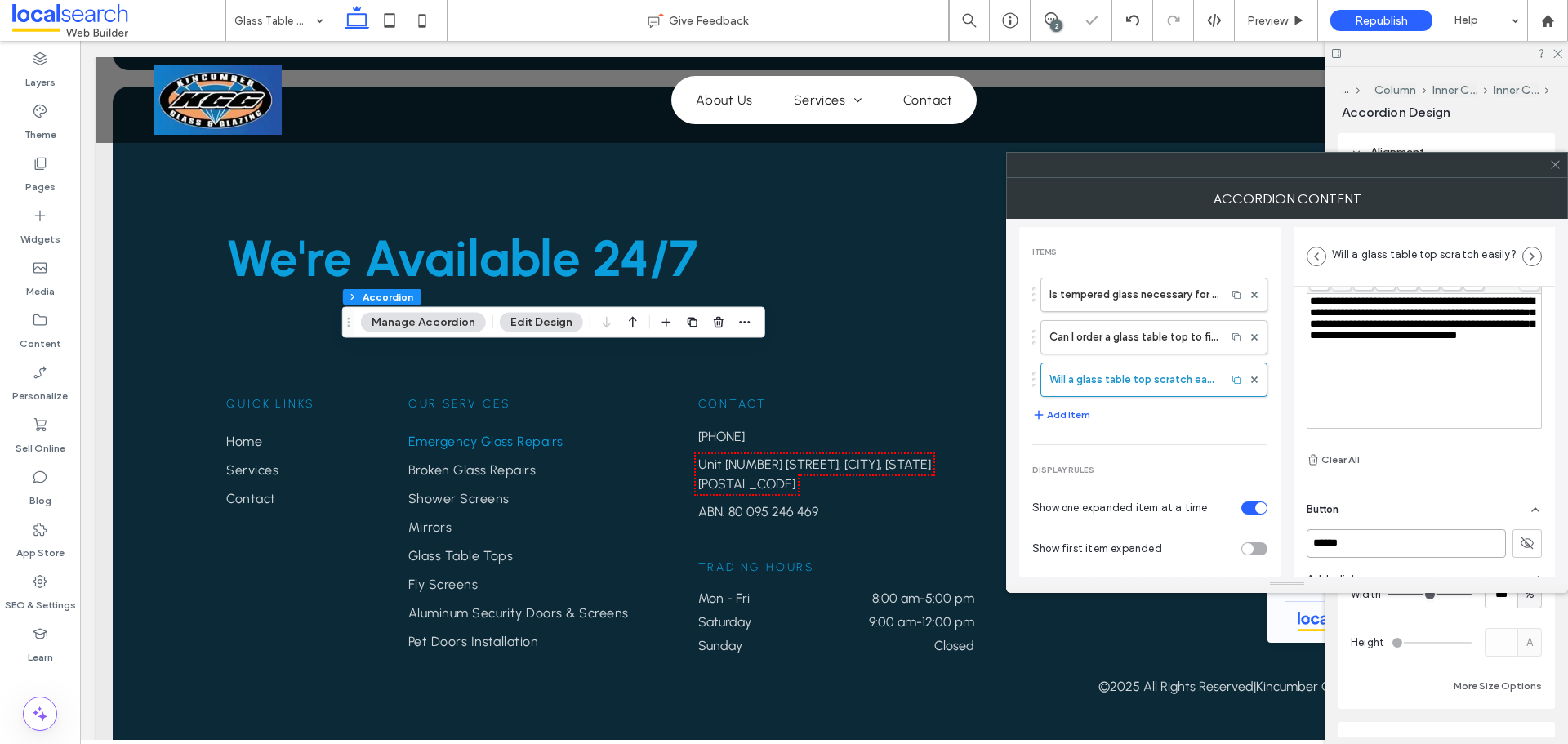 click on "******" at bounding box center [1406, 543] 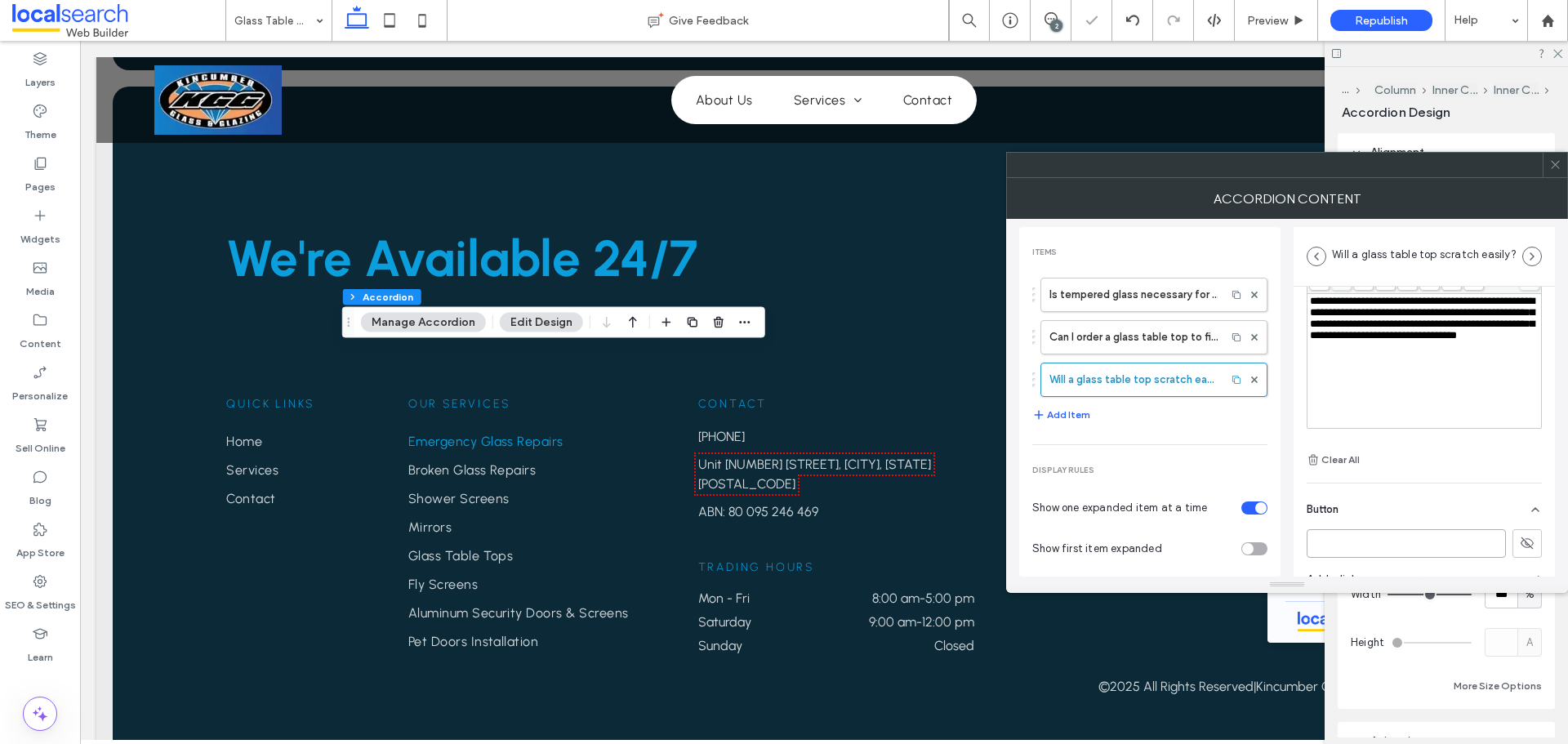 type 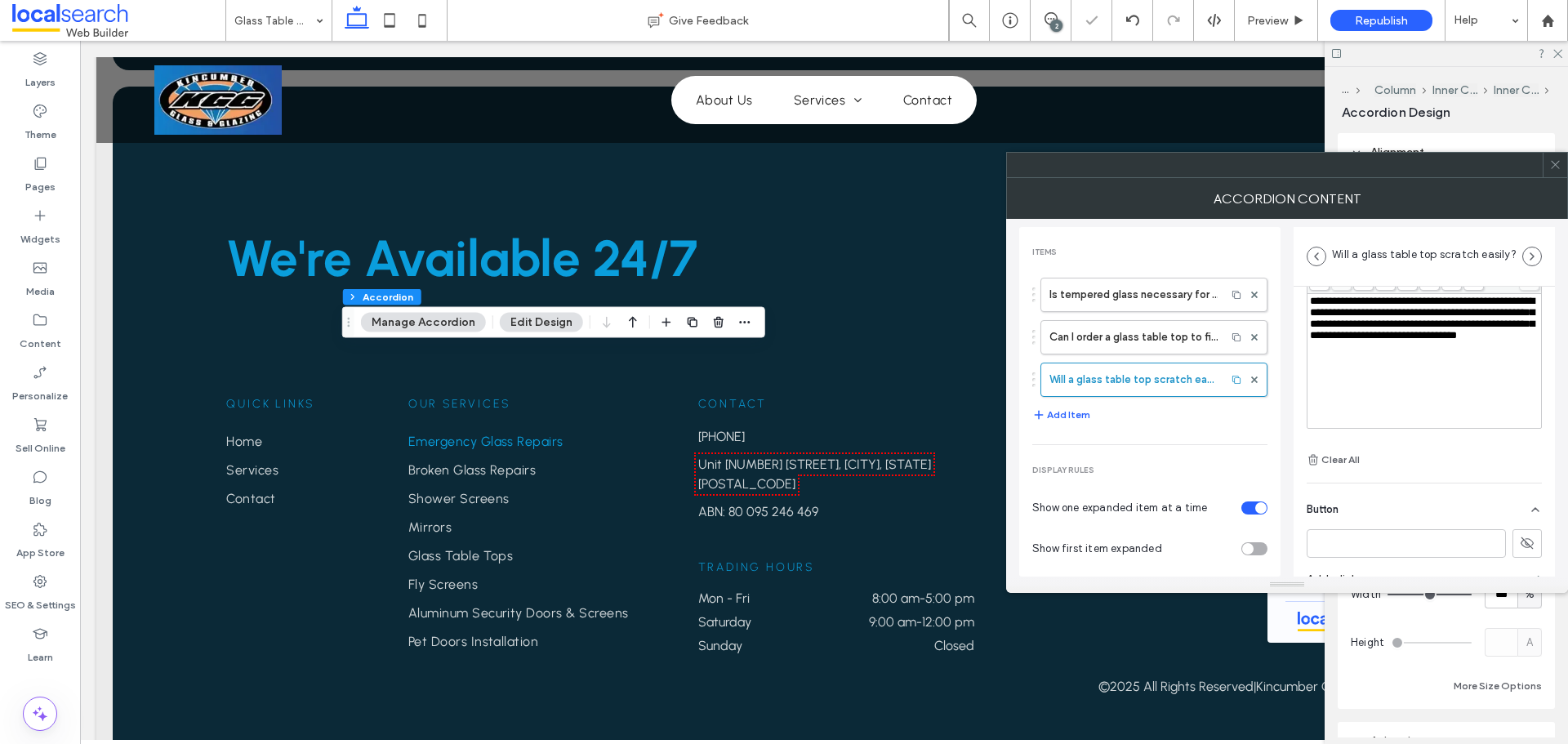 click 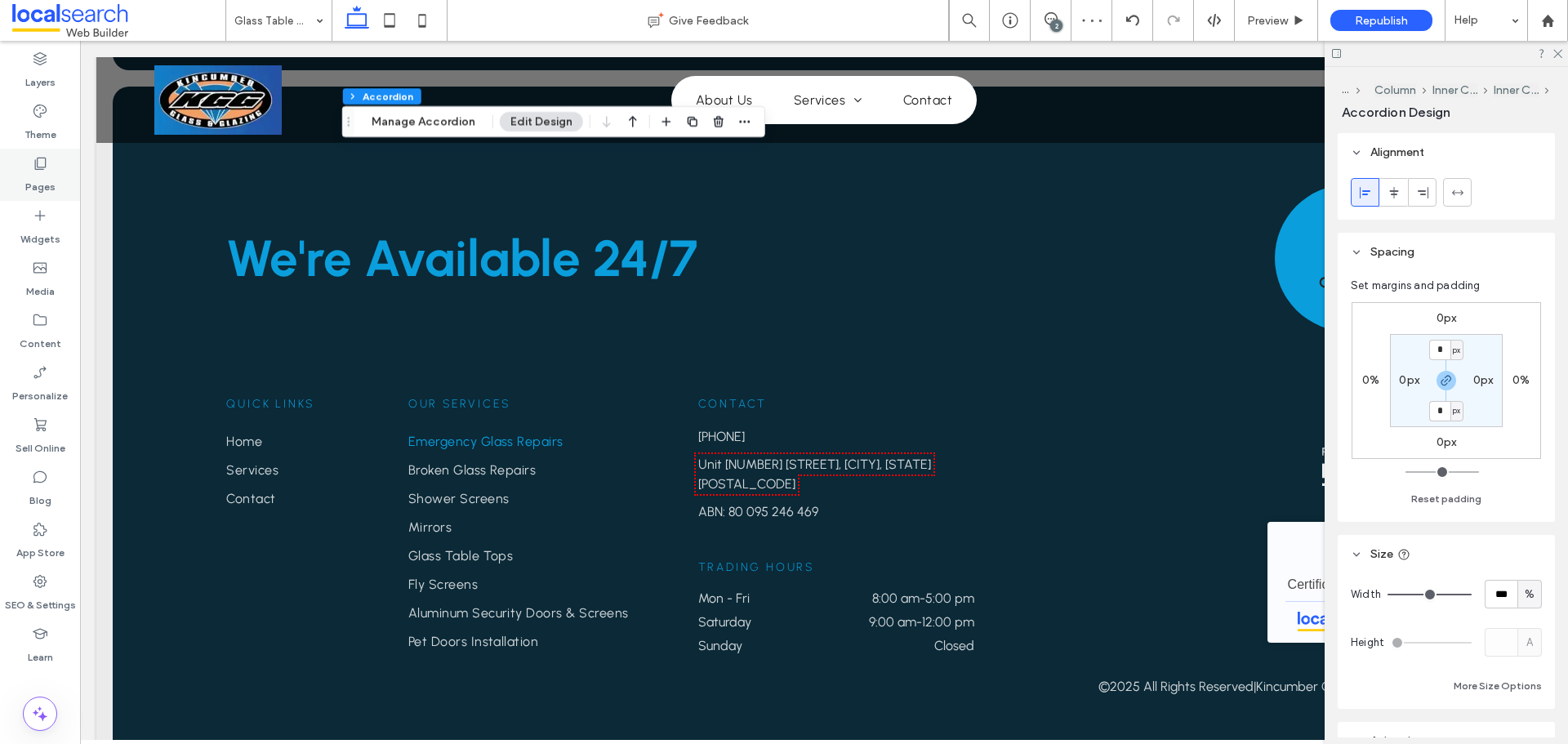 click on "Pages" at bounding box center (40, 175) 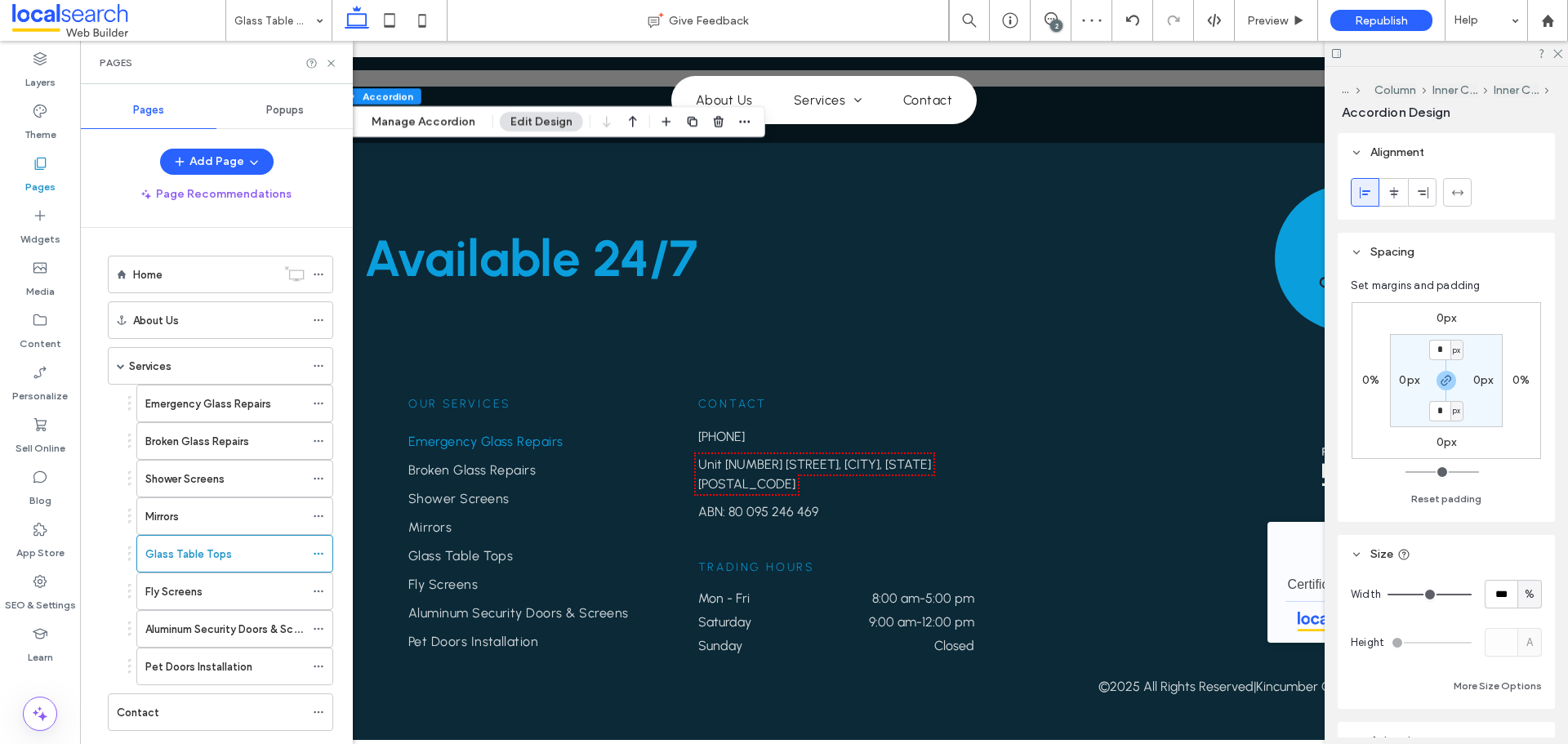 scroll, scrollTop: 36, scrollLeft: 0, axis: vertical 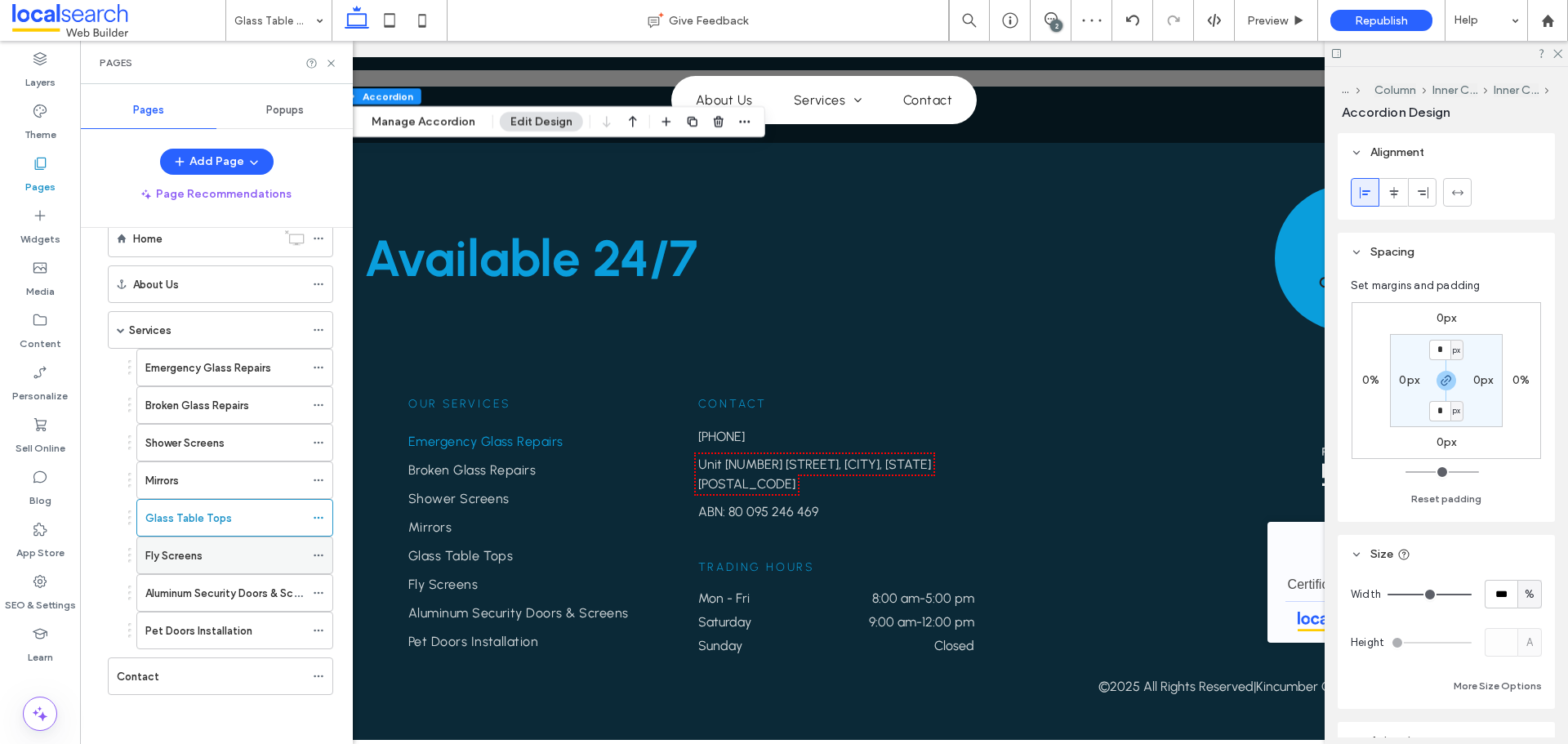 click on "Fly Screens" at bounding box center [225, 555] 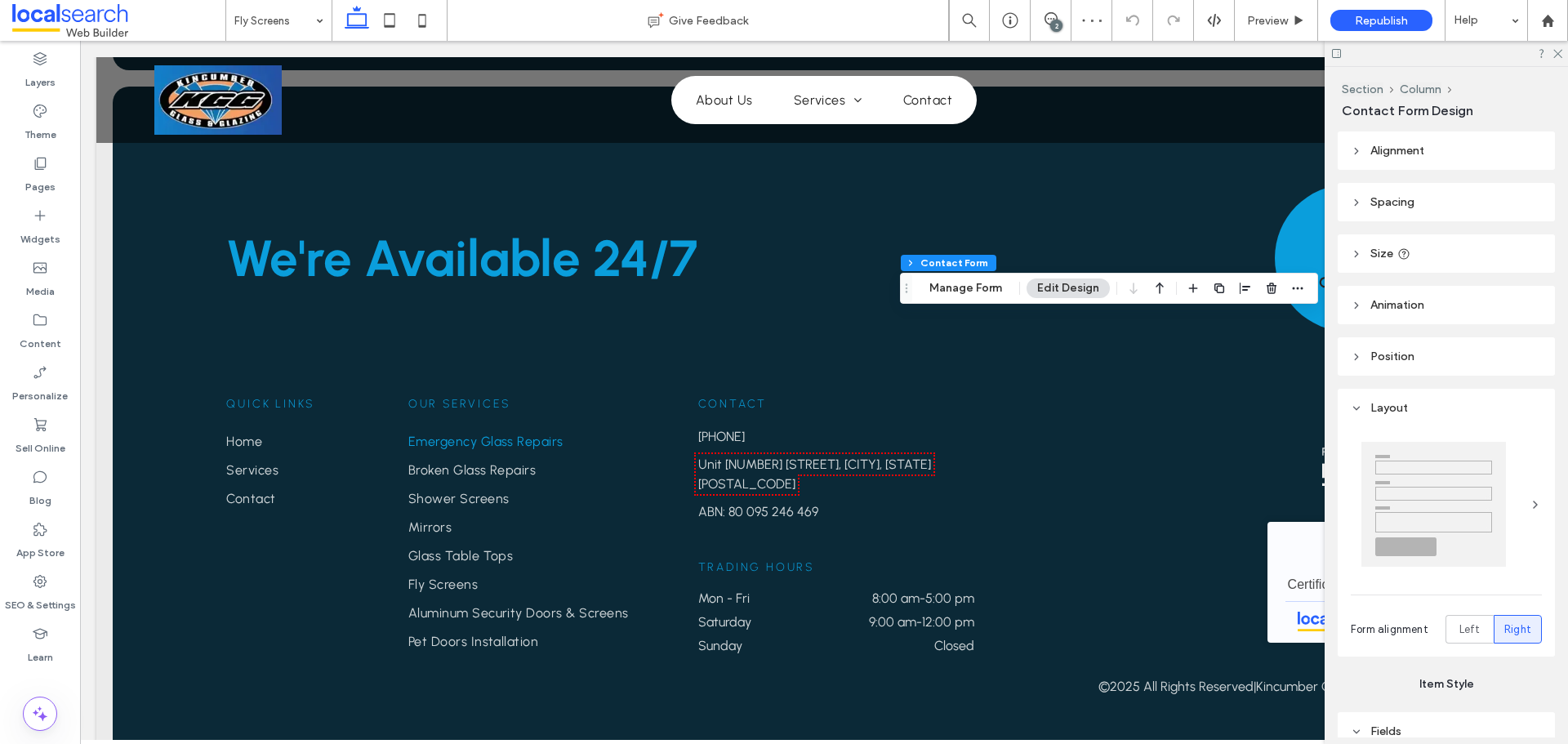 type on "**" 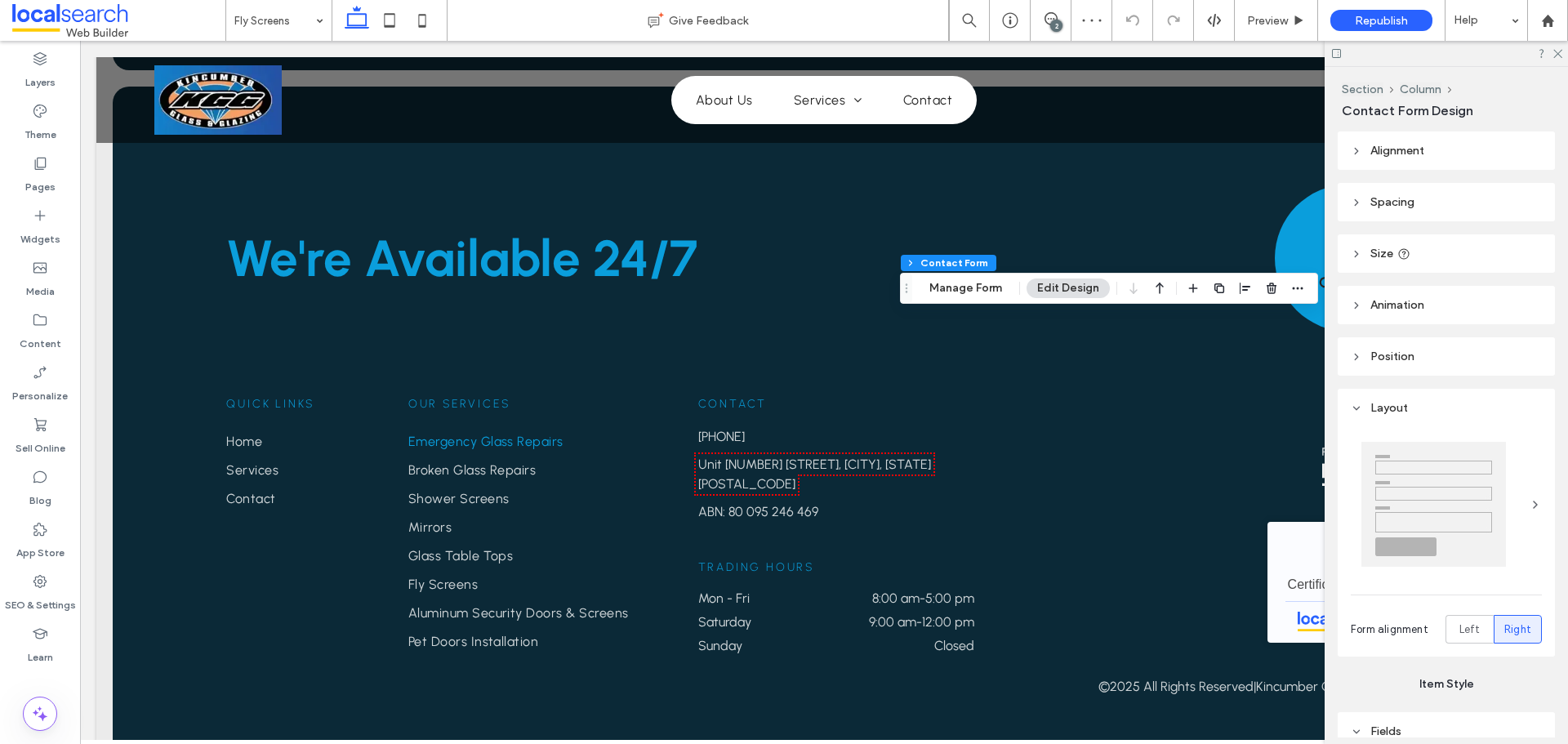 type on "**" 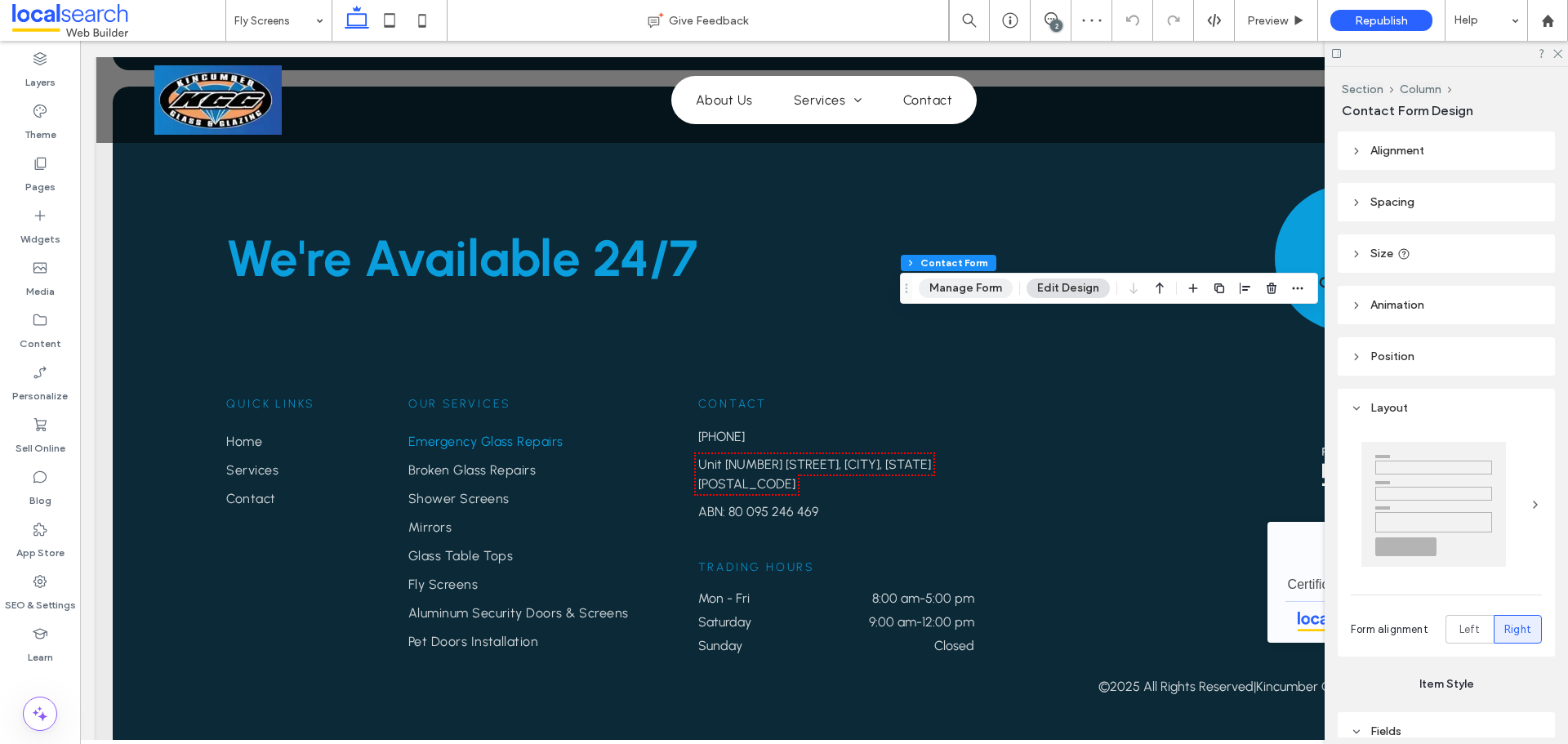 click on "Manage Form" at bounding box center (965, 288) 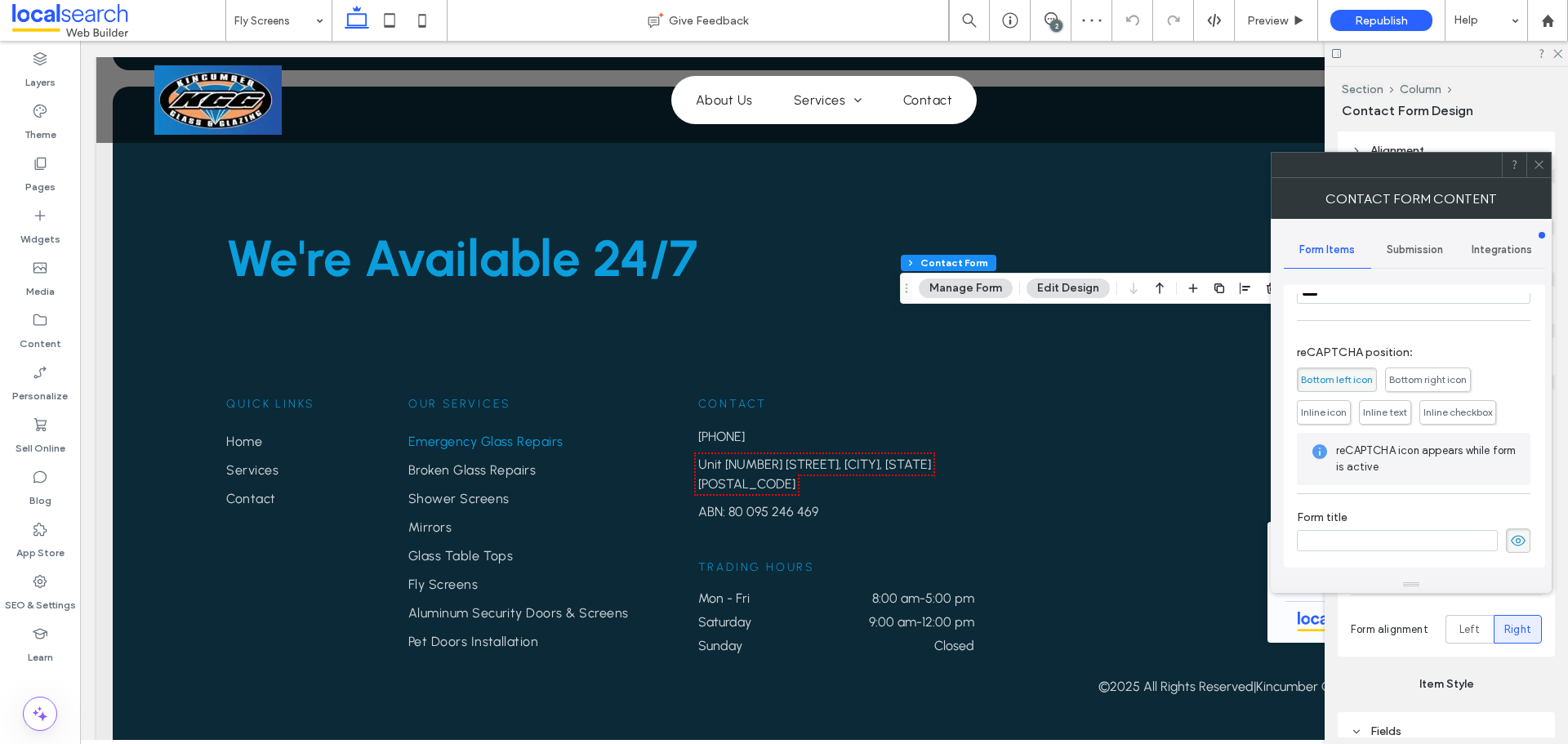 scroll, scrollTop: 331, scrollLeft: 0, axis: vertical 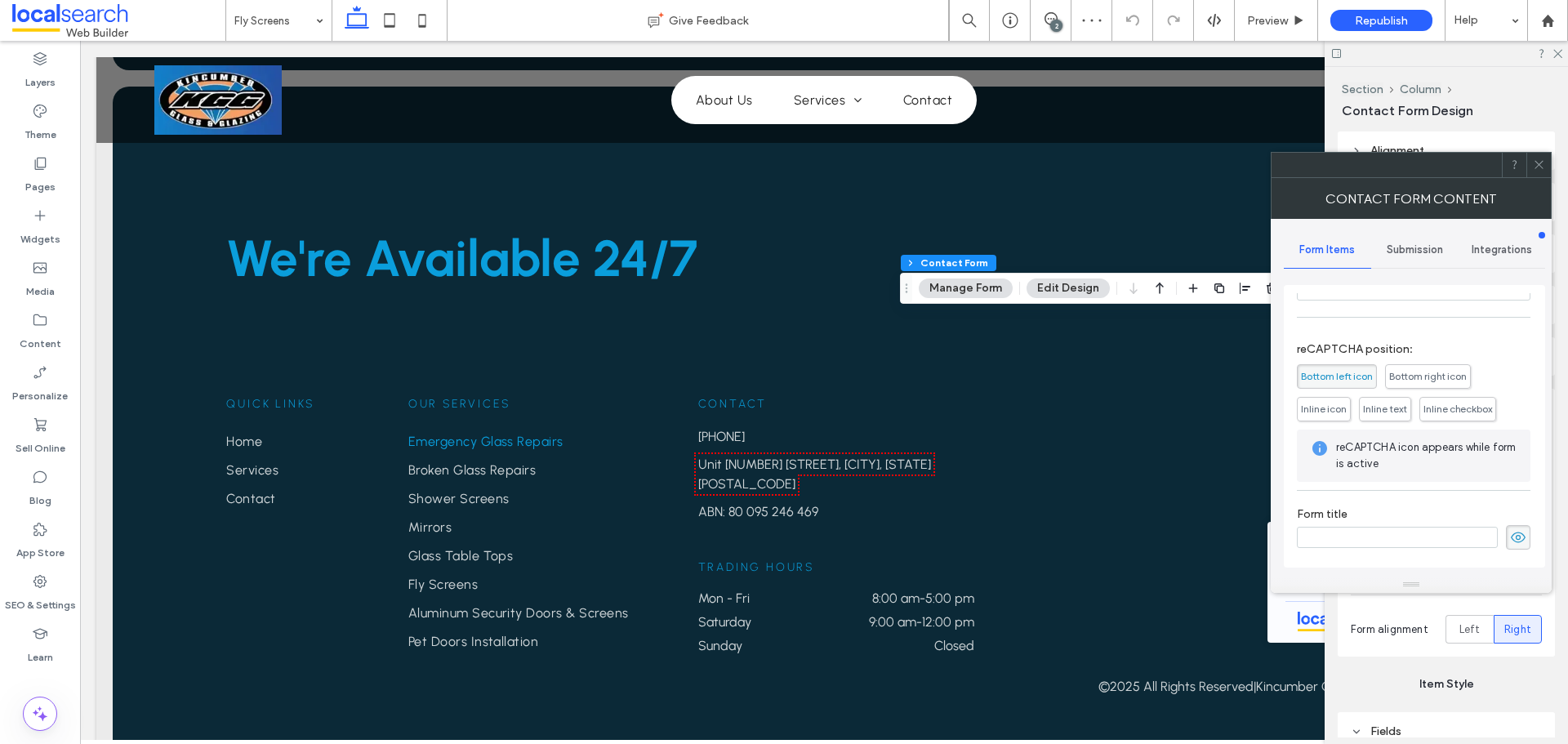 click on "Submission" at bounding box center (1414, 250) 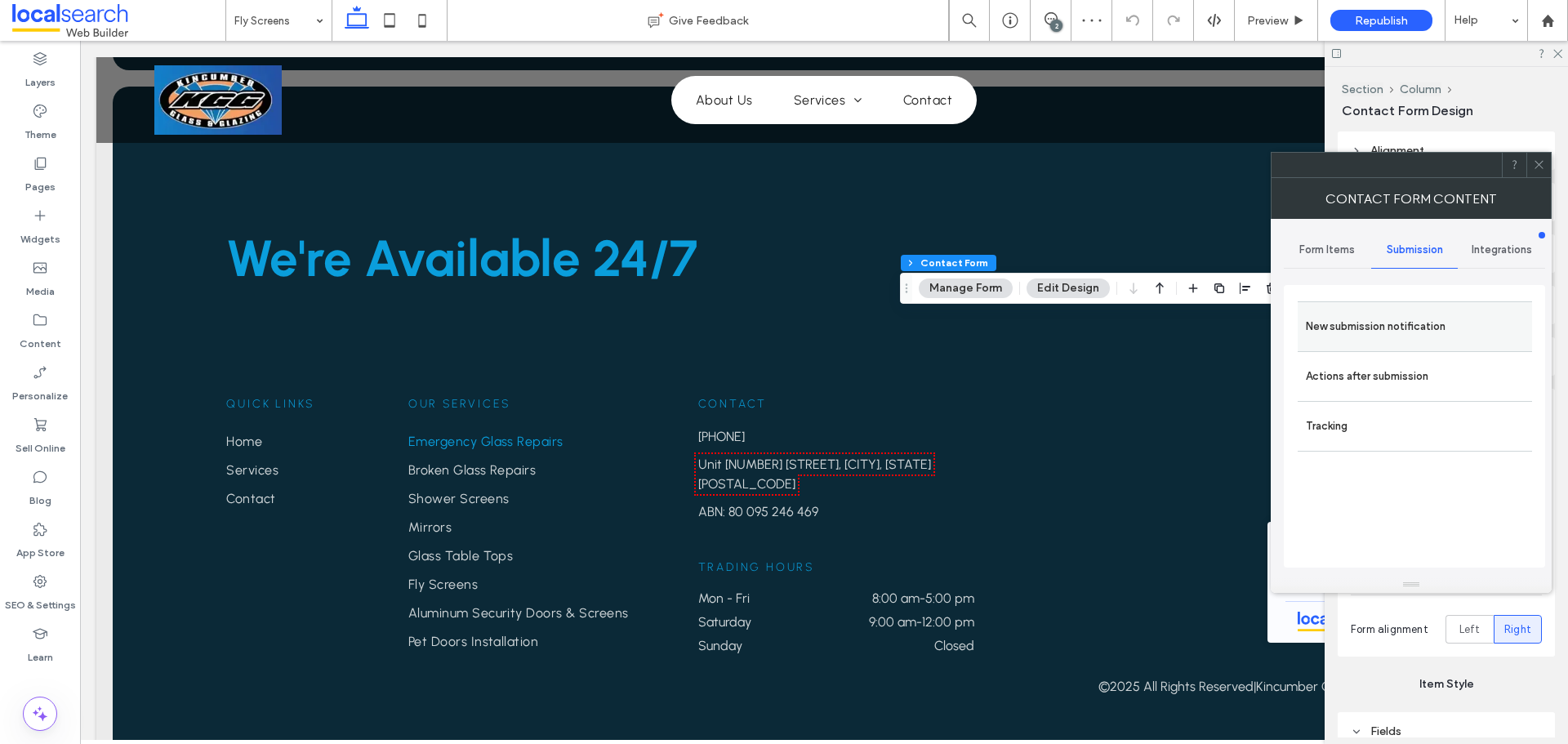 click on "New submission notification" at bounding box center (1414, 327) 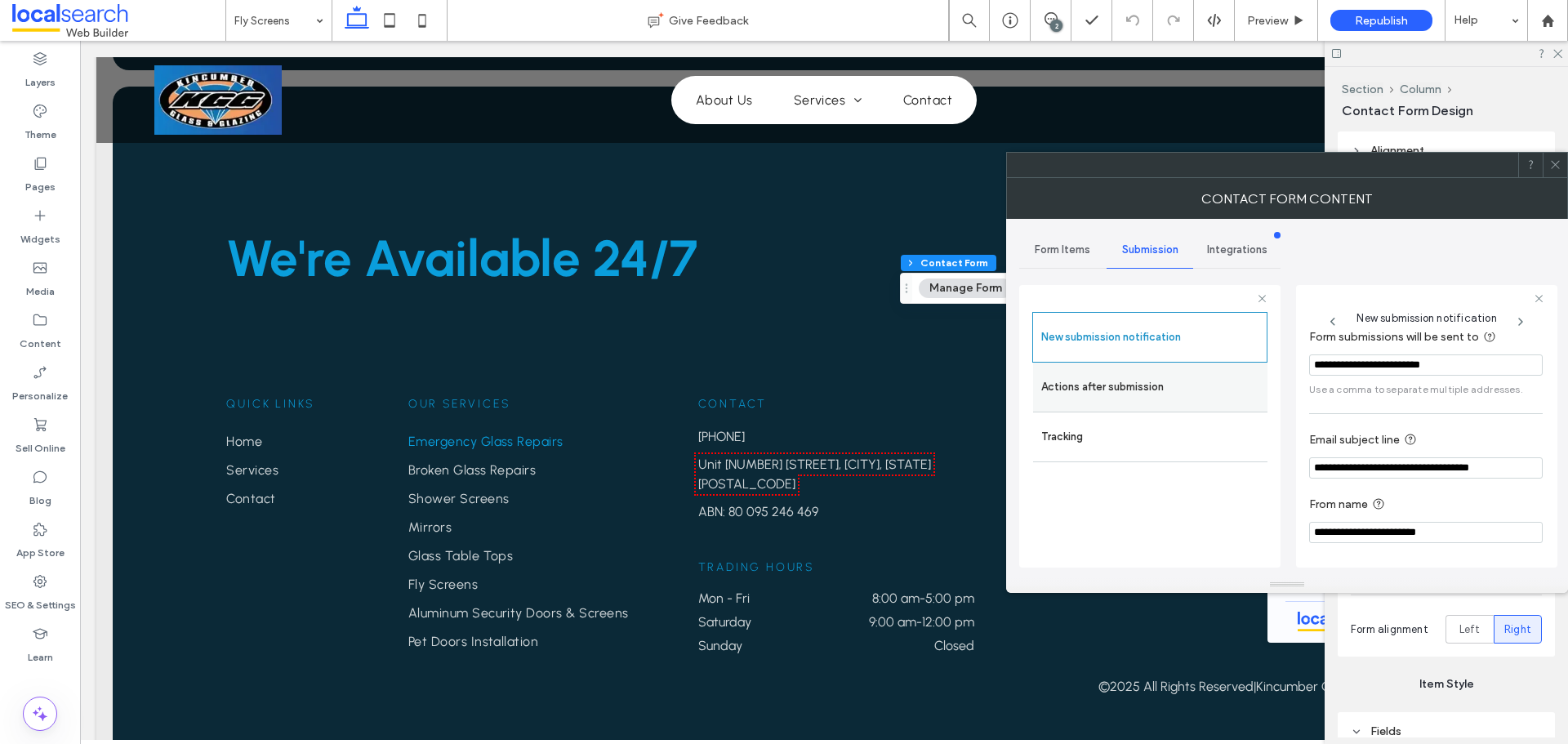 click on "Actions after submission" at bounding box center (1150, 387) 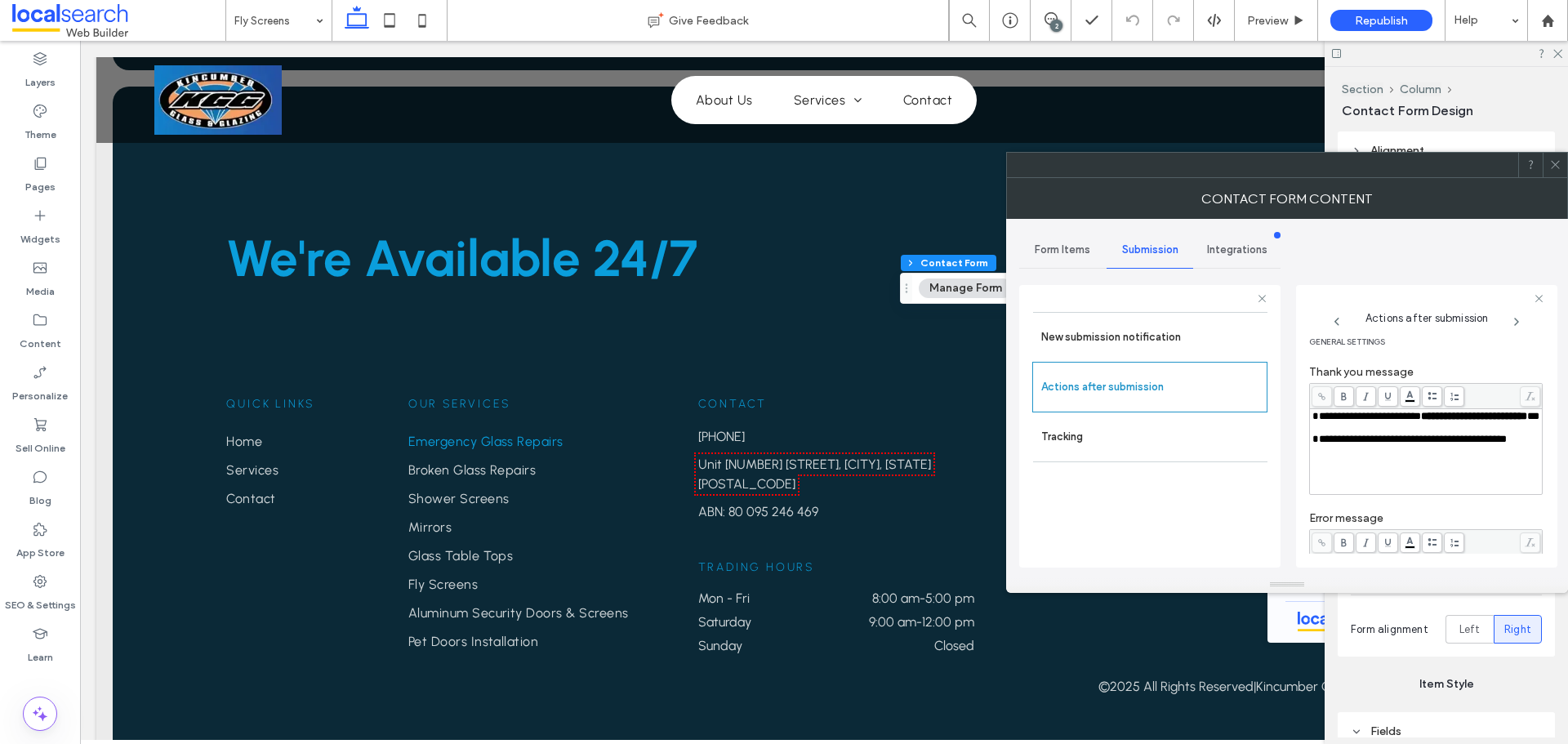 scroll, scrollTop: 0, scrollLeft: 0, axis: both 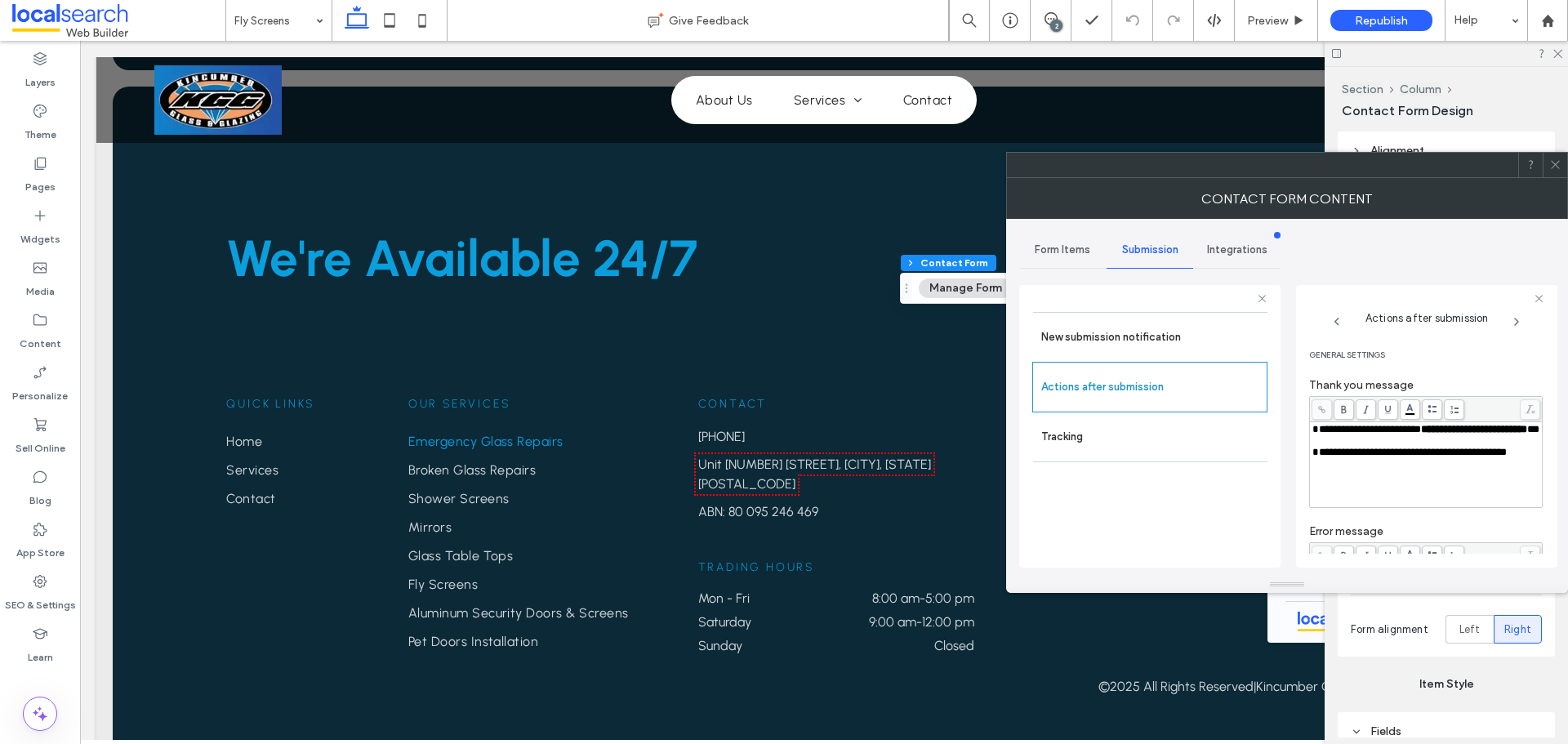 click on "**********" at bounding box center (1366, 429) 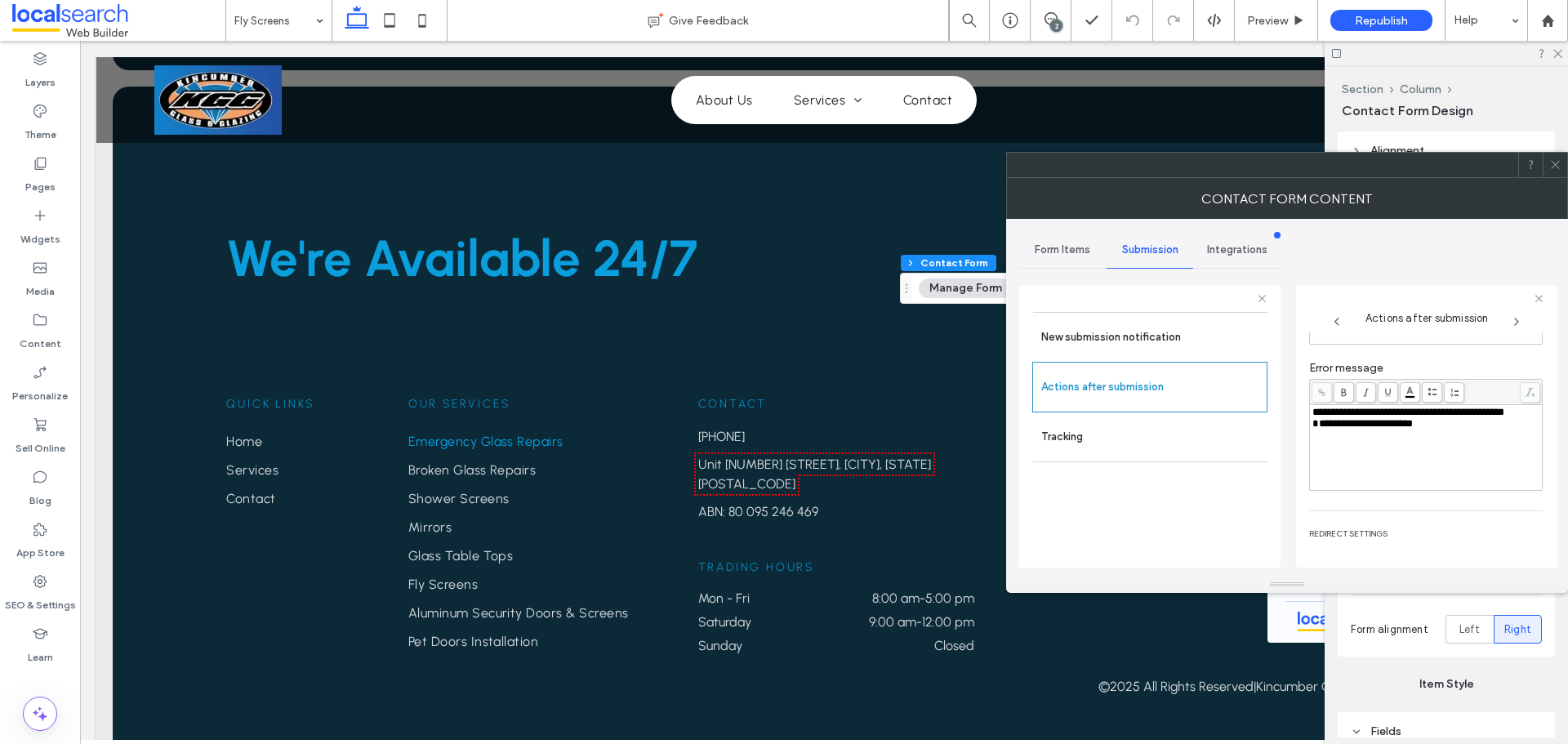 scroll, scrollTop: 82, scrollLeft: 0, axis: vertical 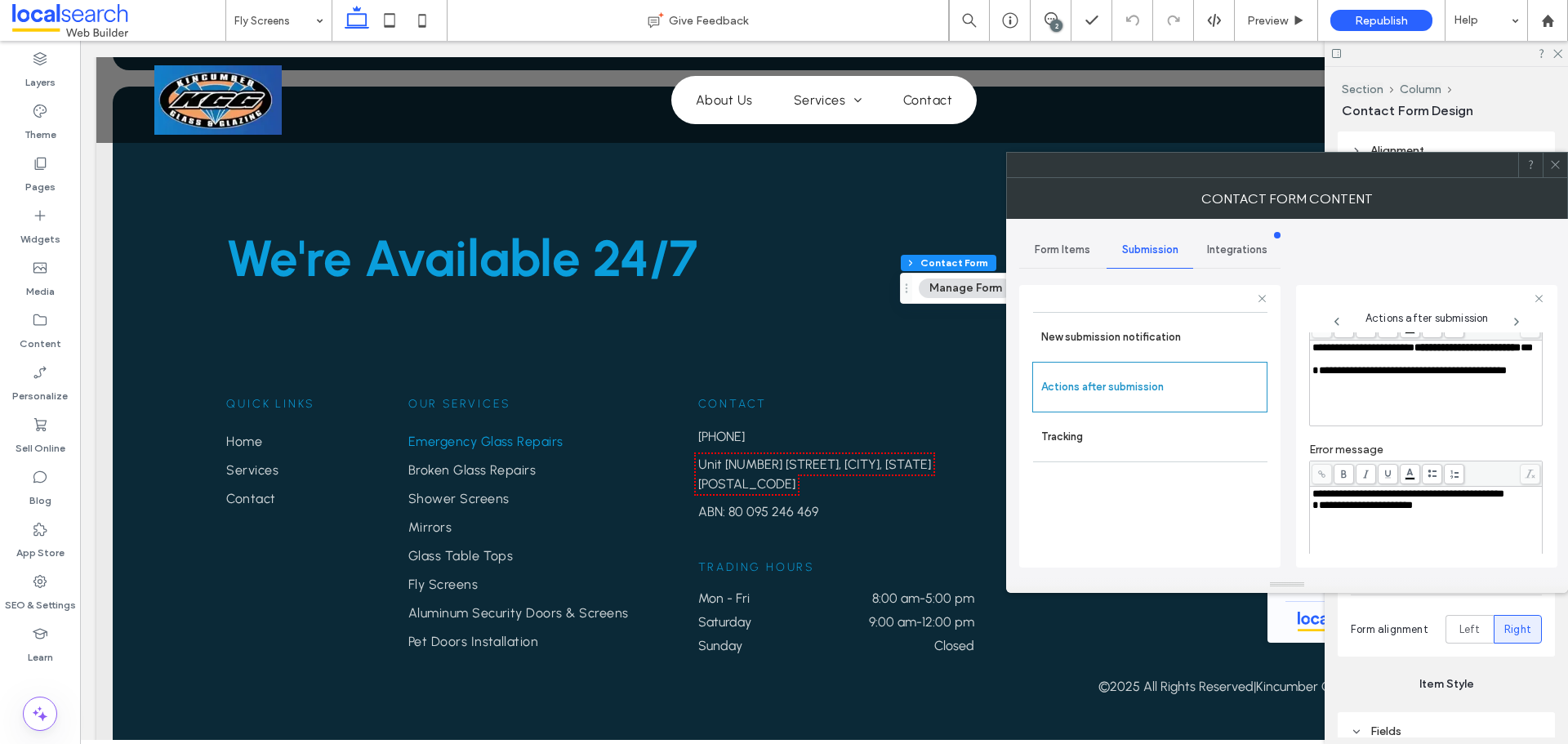 click at bounding box center (1555, 165) 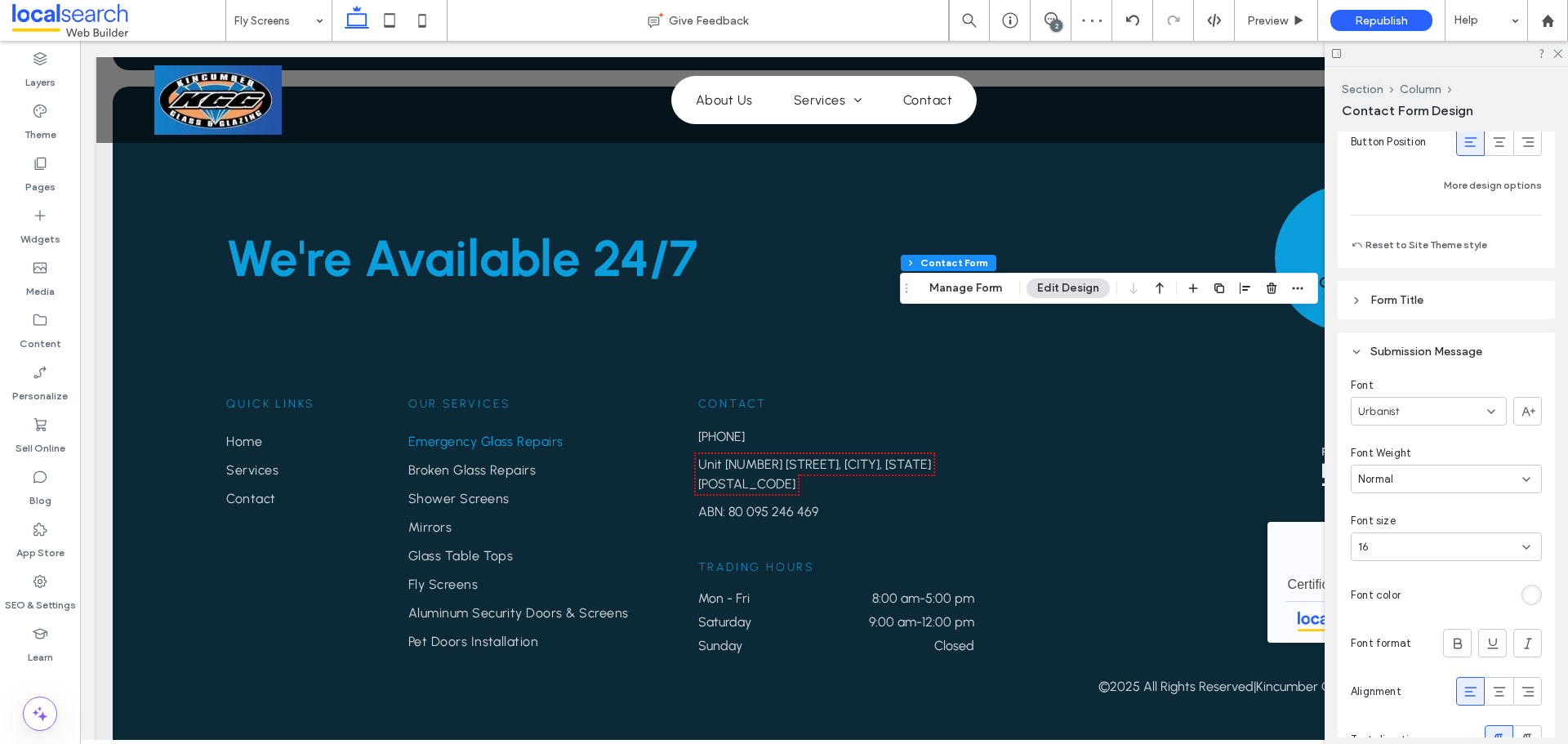 scroll, scrollTop: 1640, scrollLeft: 0, axis: vertical 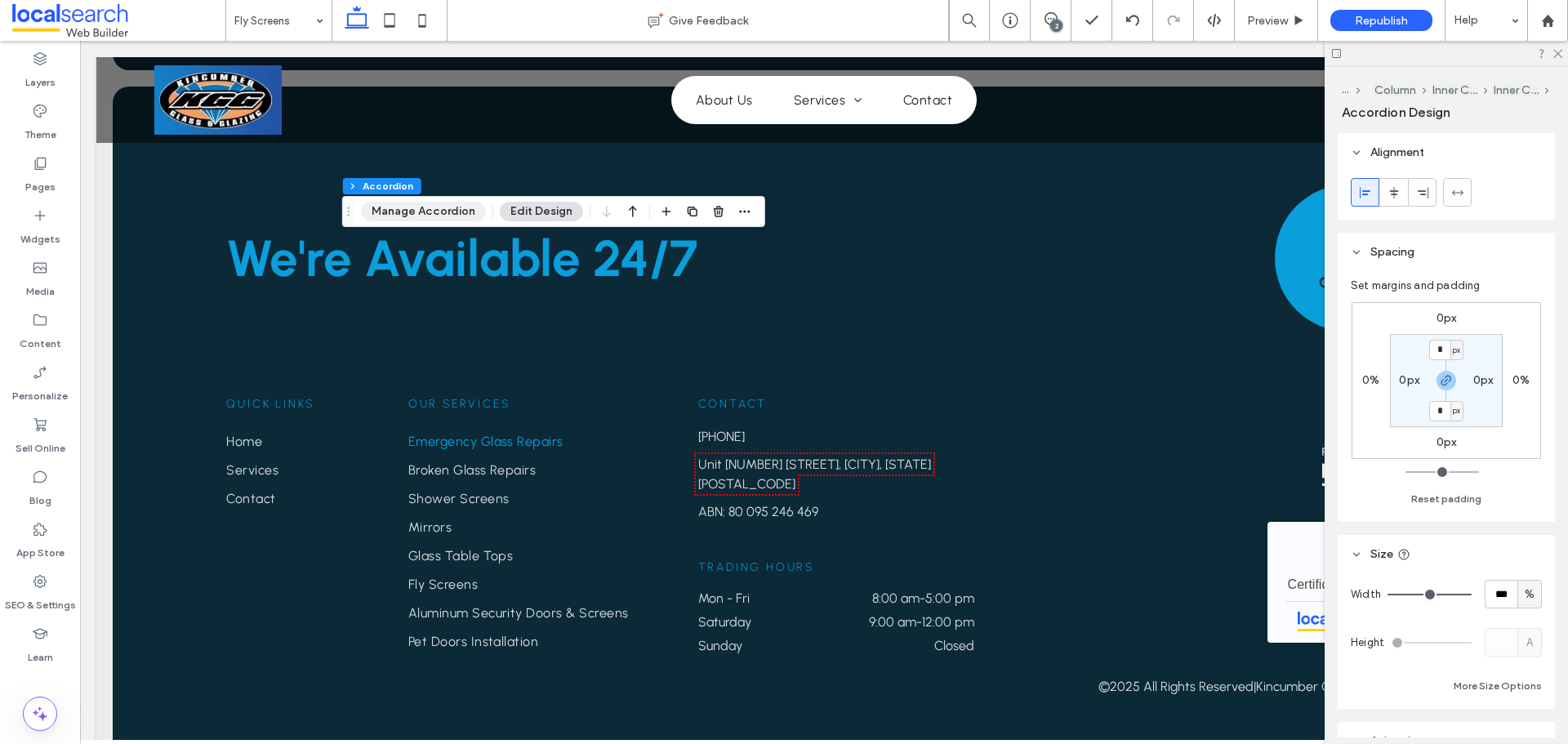click on "Manage Accordion" at bounding box center [423, 212] 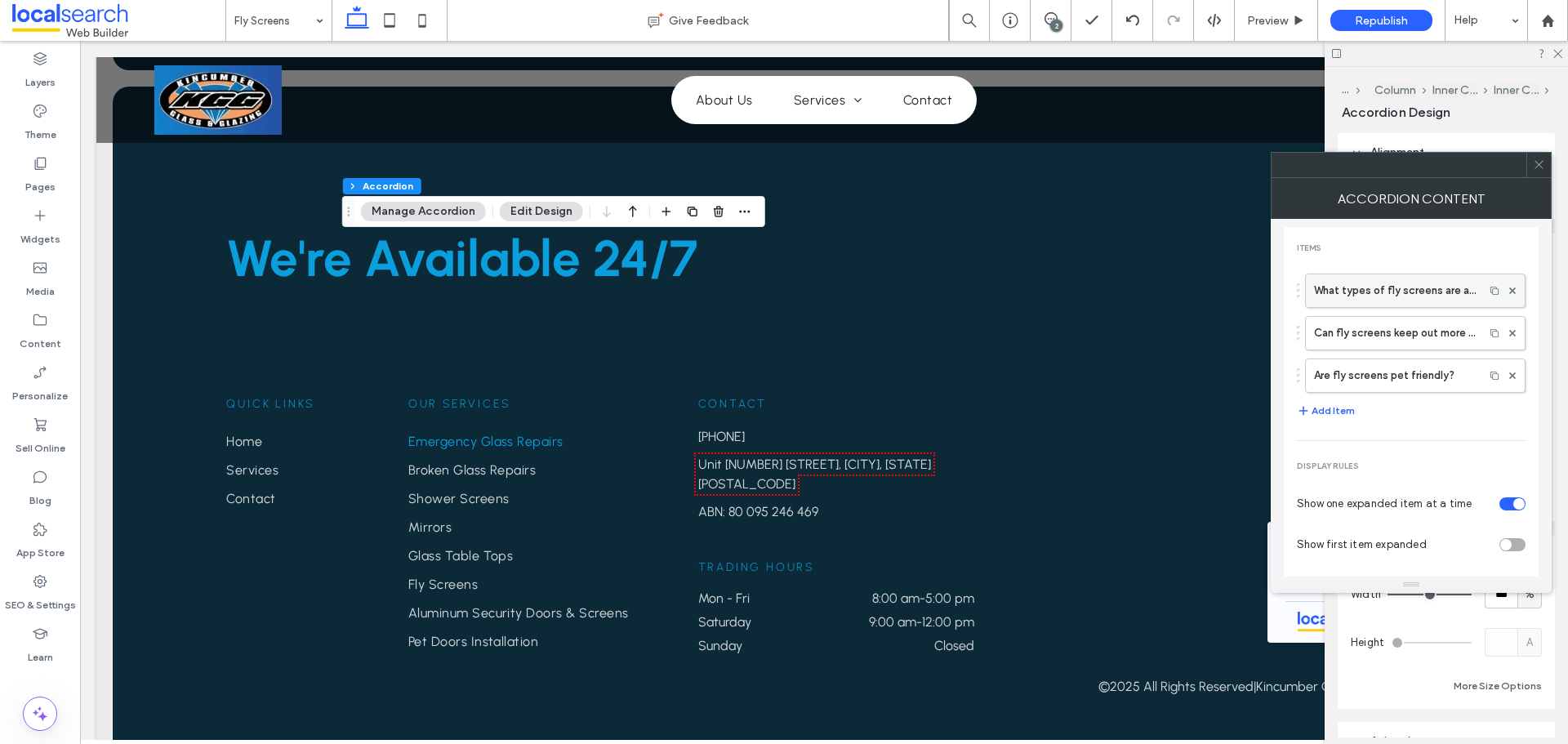 scroll, scrollTop: 0, scrollLeft: 0, axis: both 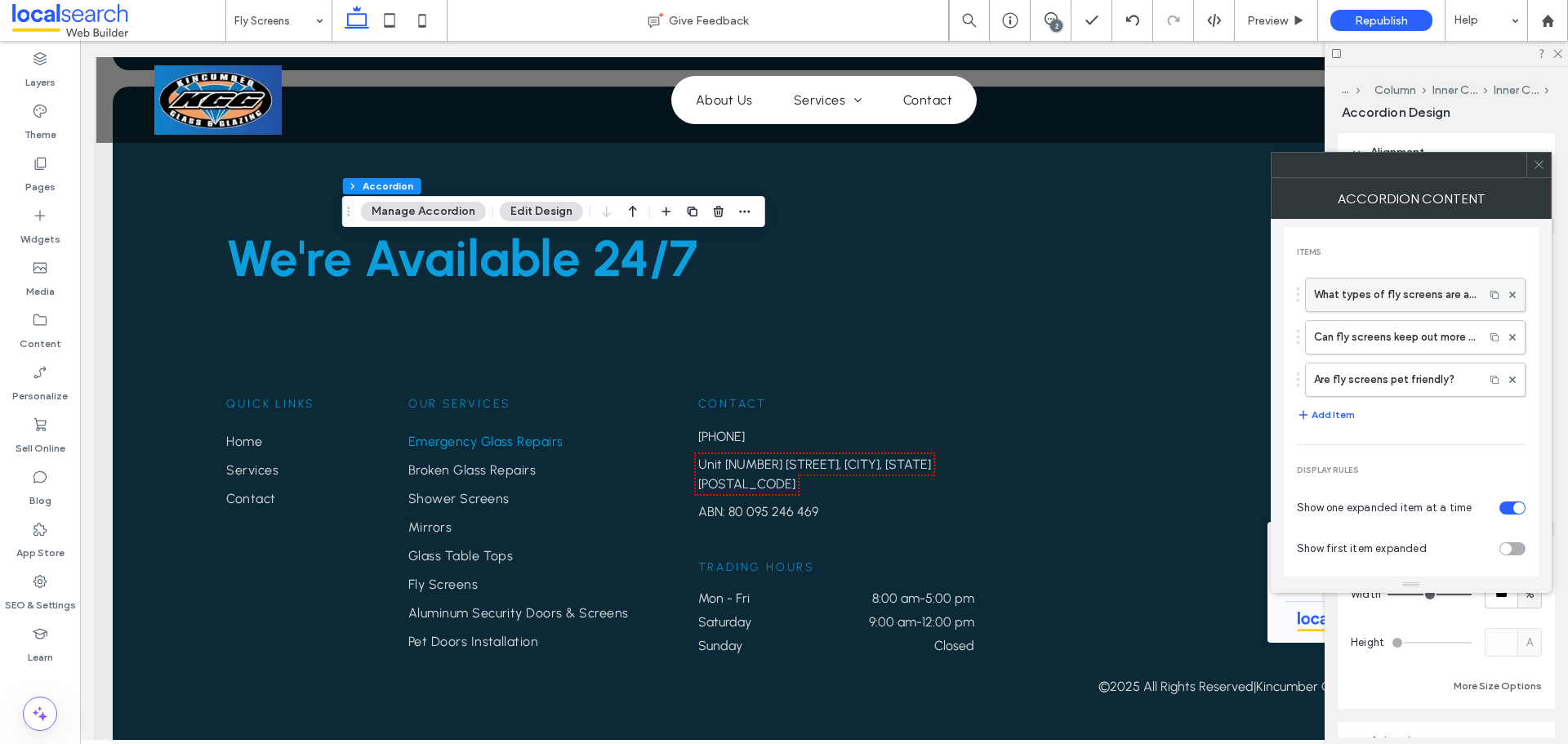 click on "What types of fly screens are available?" at bounding box center (1395, 295) 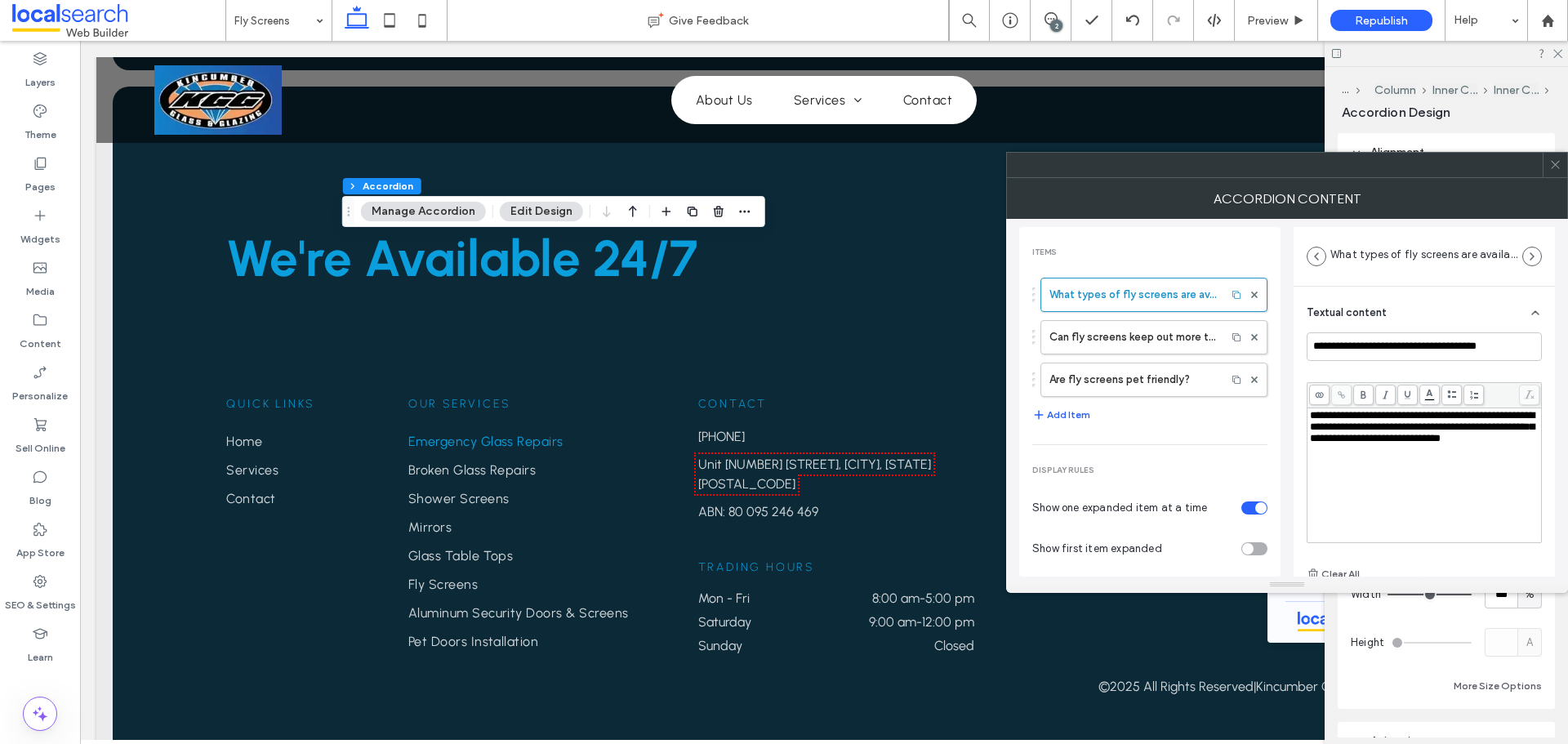 scroll, scrollTop: 12, scrollLeft: 0, axis: vertical 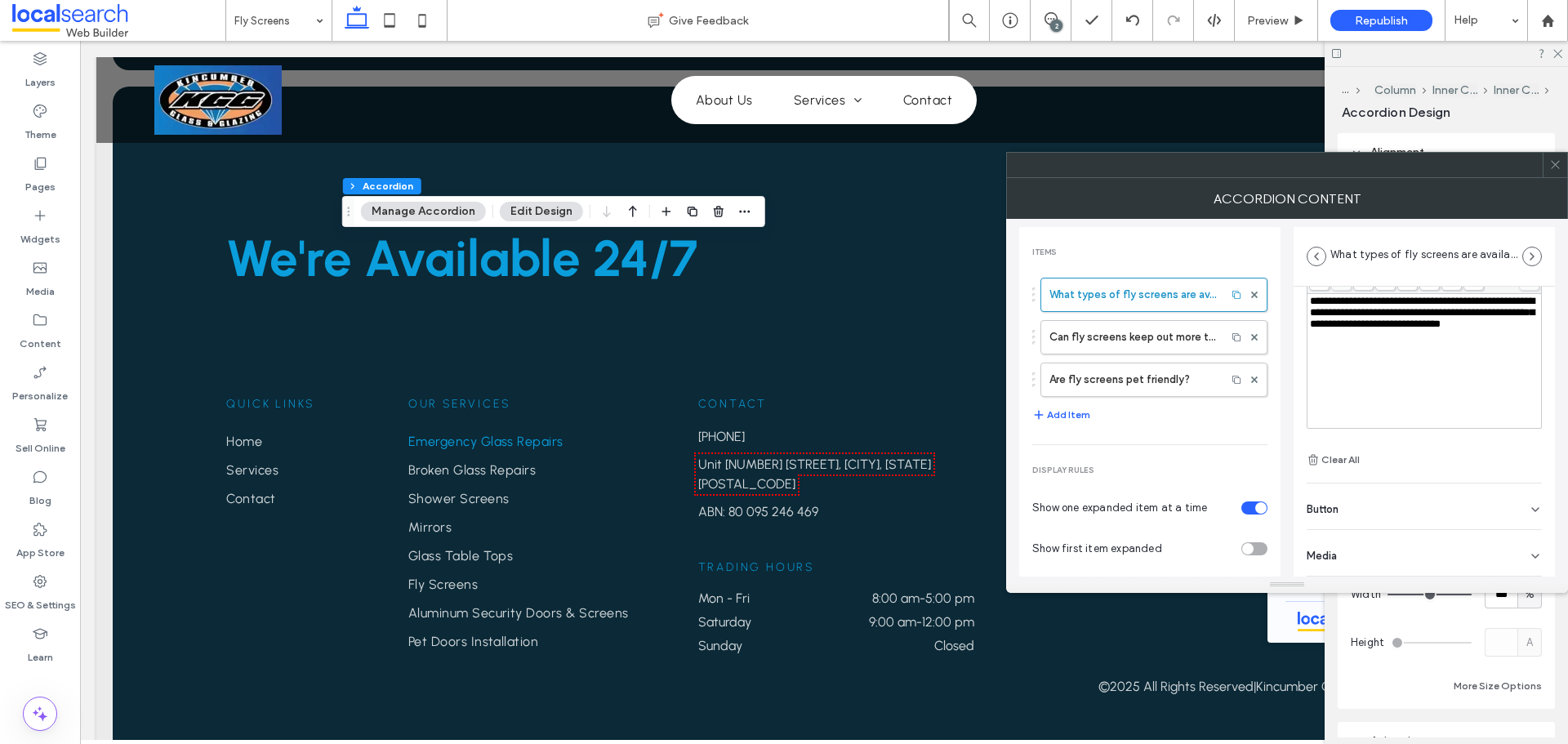 click on "Button" at bounding box center [1424, 506] 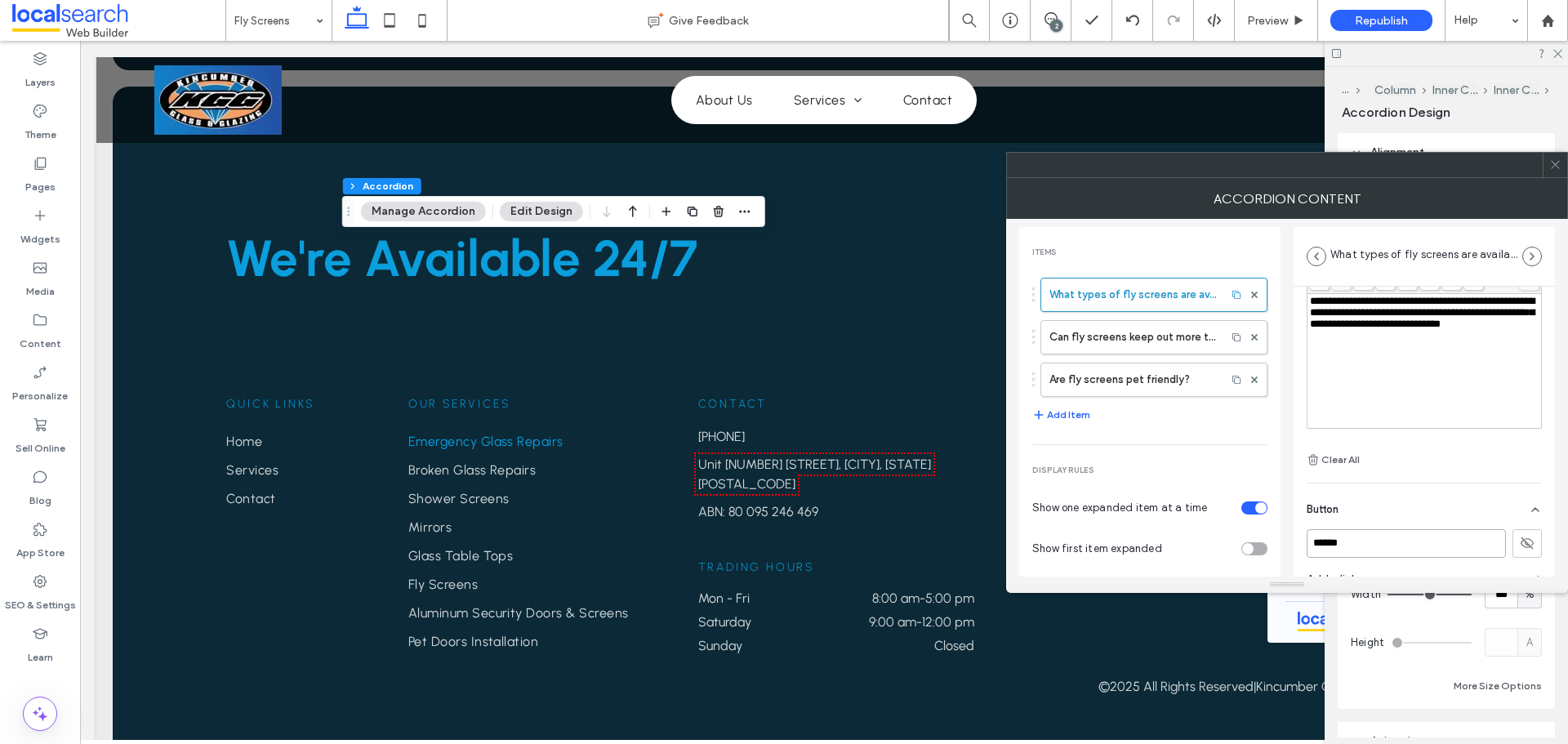 click on "******" at bounding box center (1406, 543) 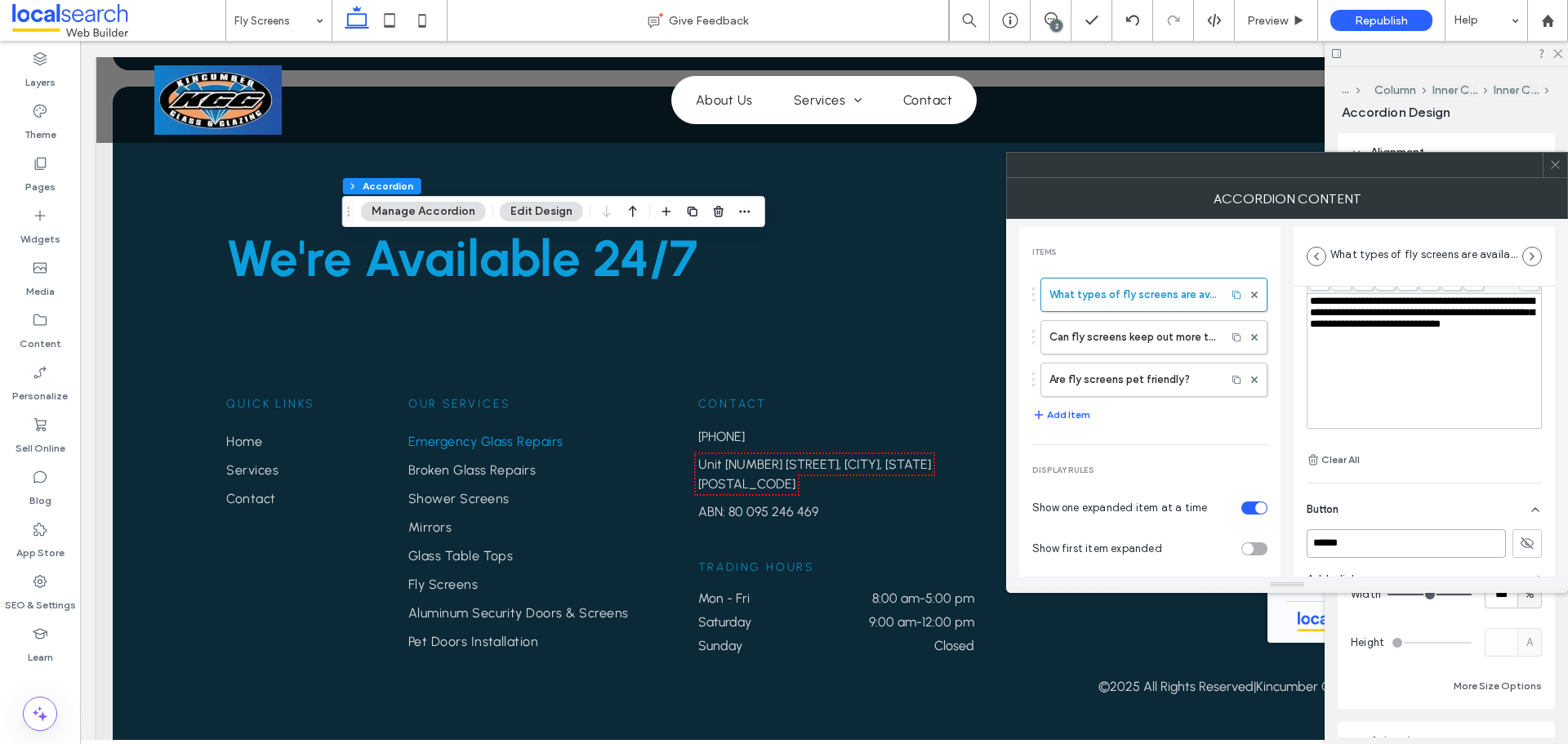 click on "******" at bounding box center [1406, 543] 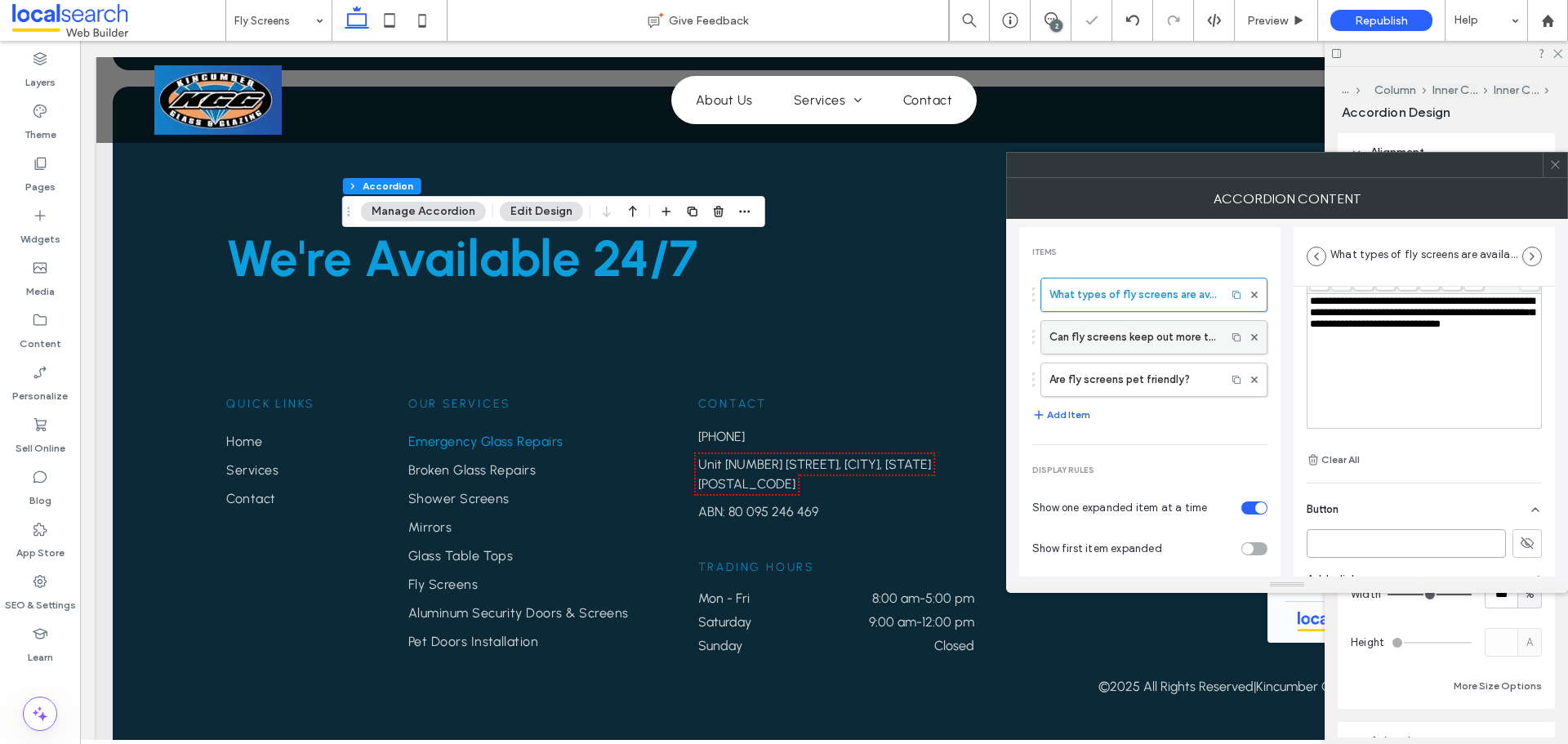 type 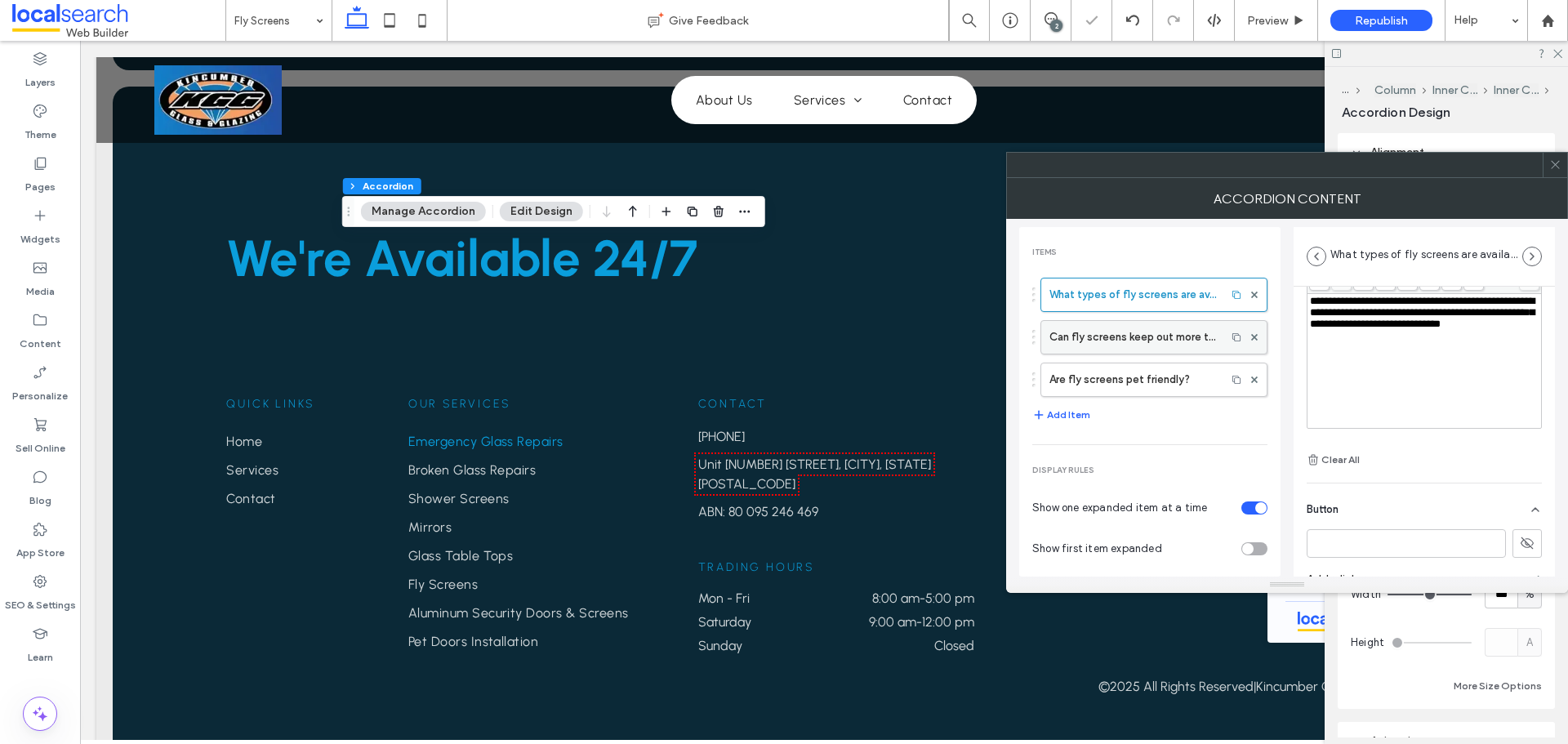 click on "Can fly screens keep out more than just flies?" at bounding box center (1134, 337) 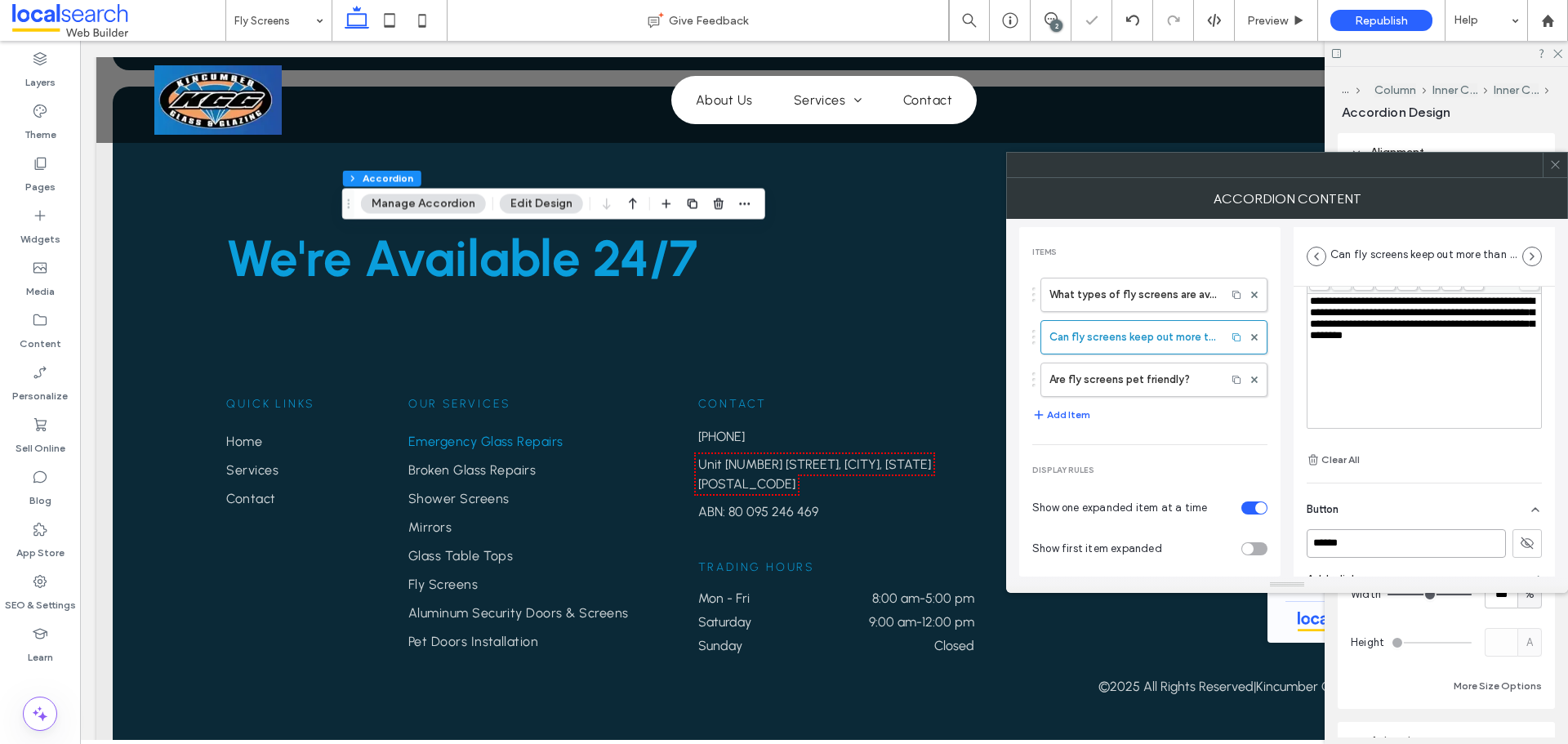click on "******" at bounding box center (1406, 543) 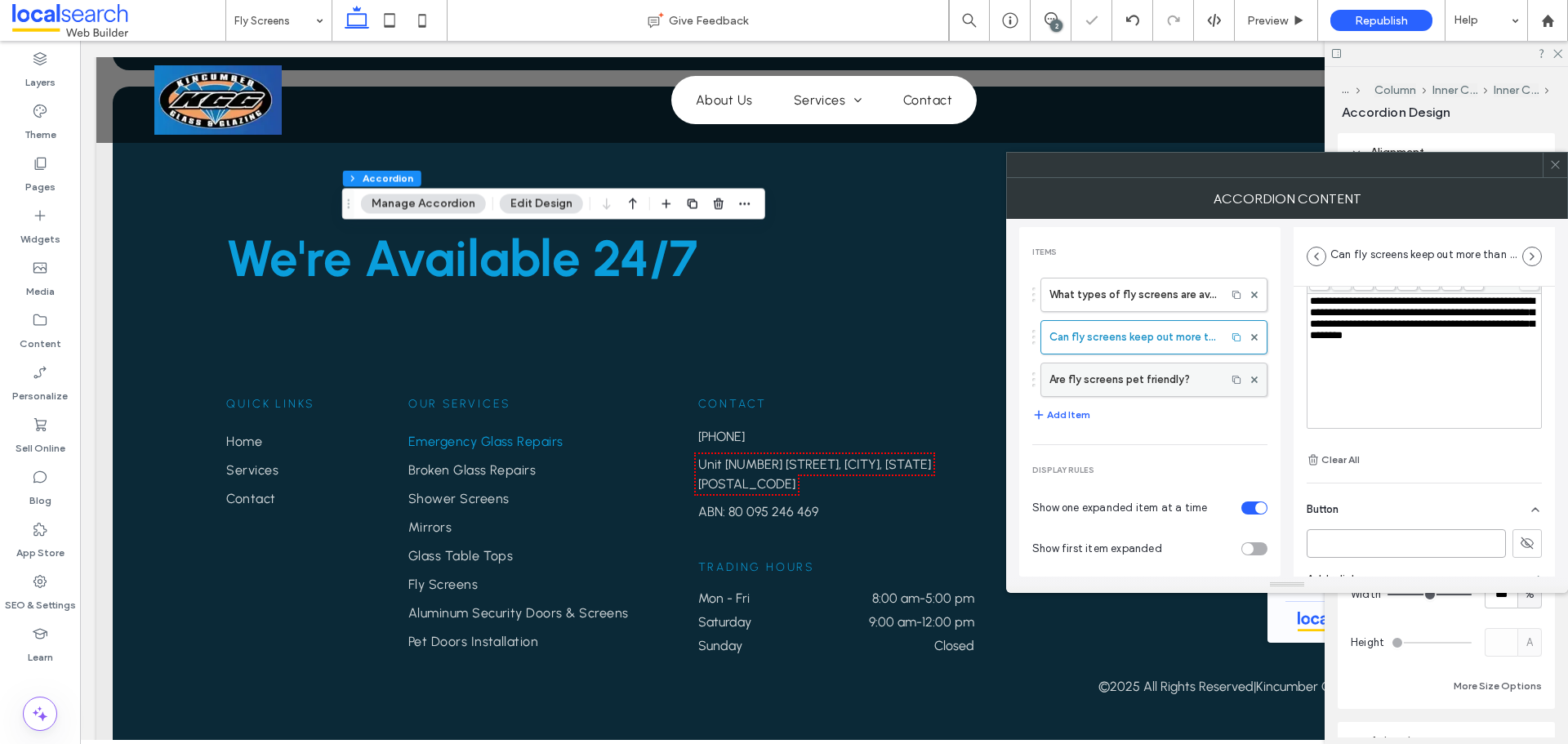 type 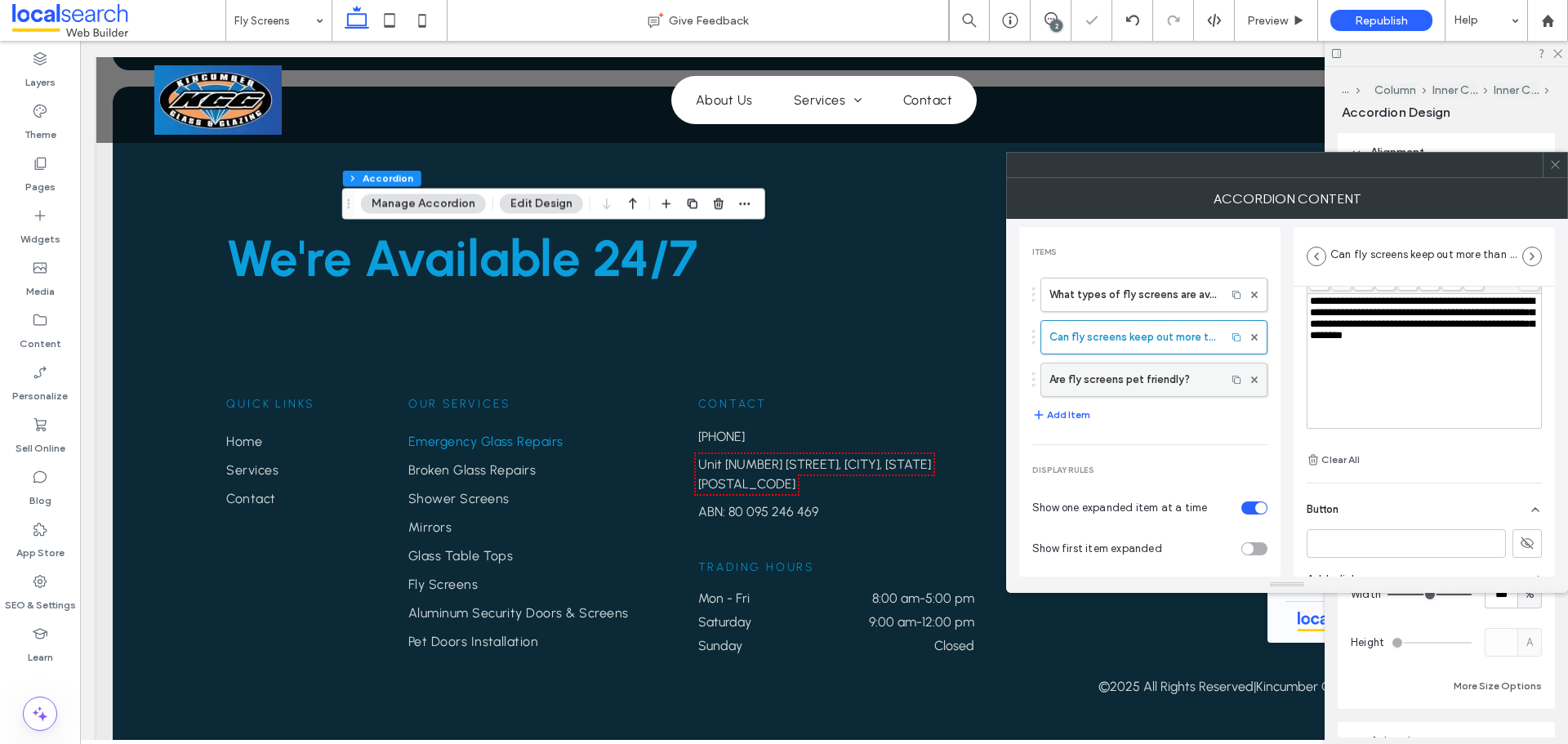 click on "Are fly screens pet friendly?" at bounding box center (1134, 380) 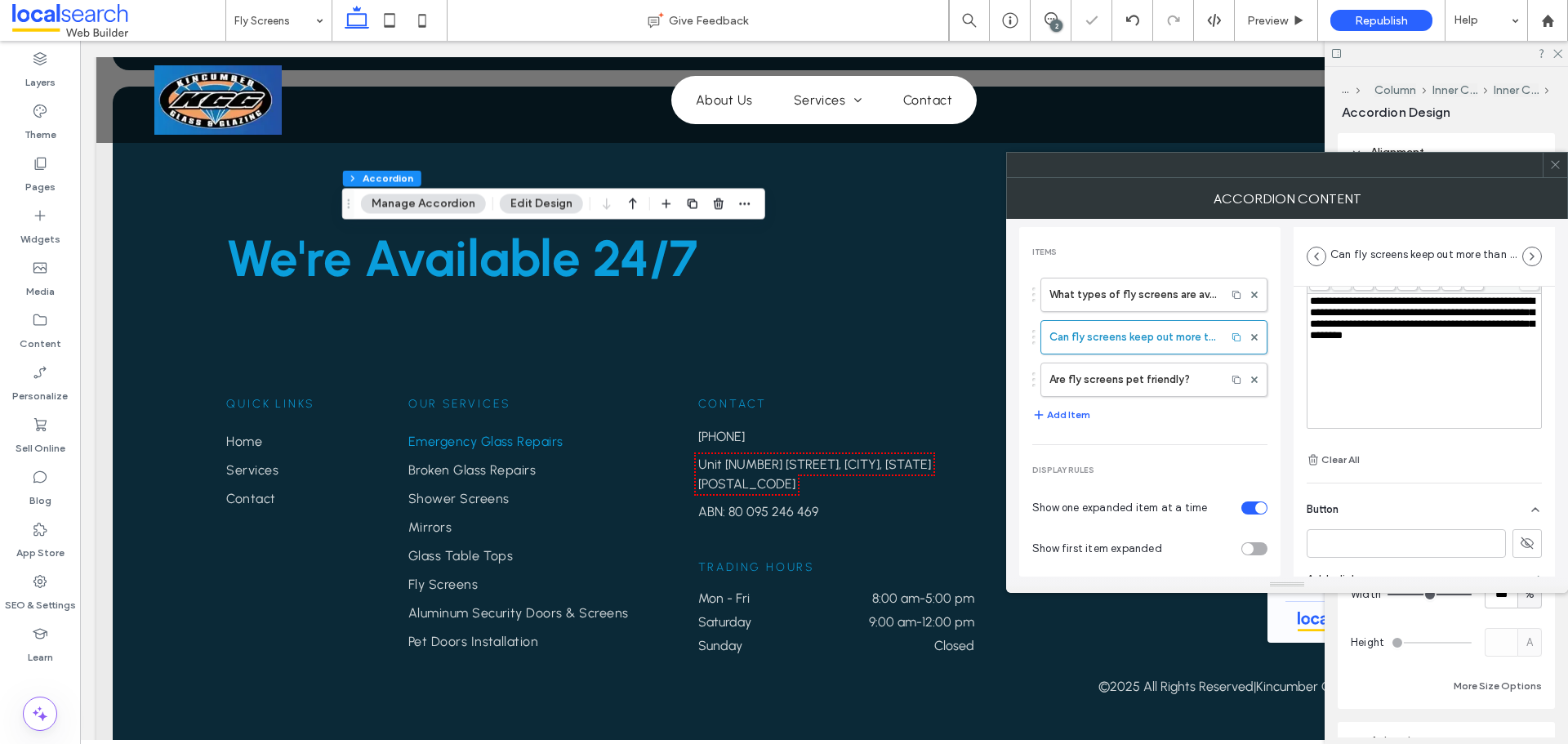 type on "**********" 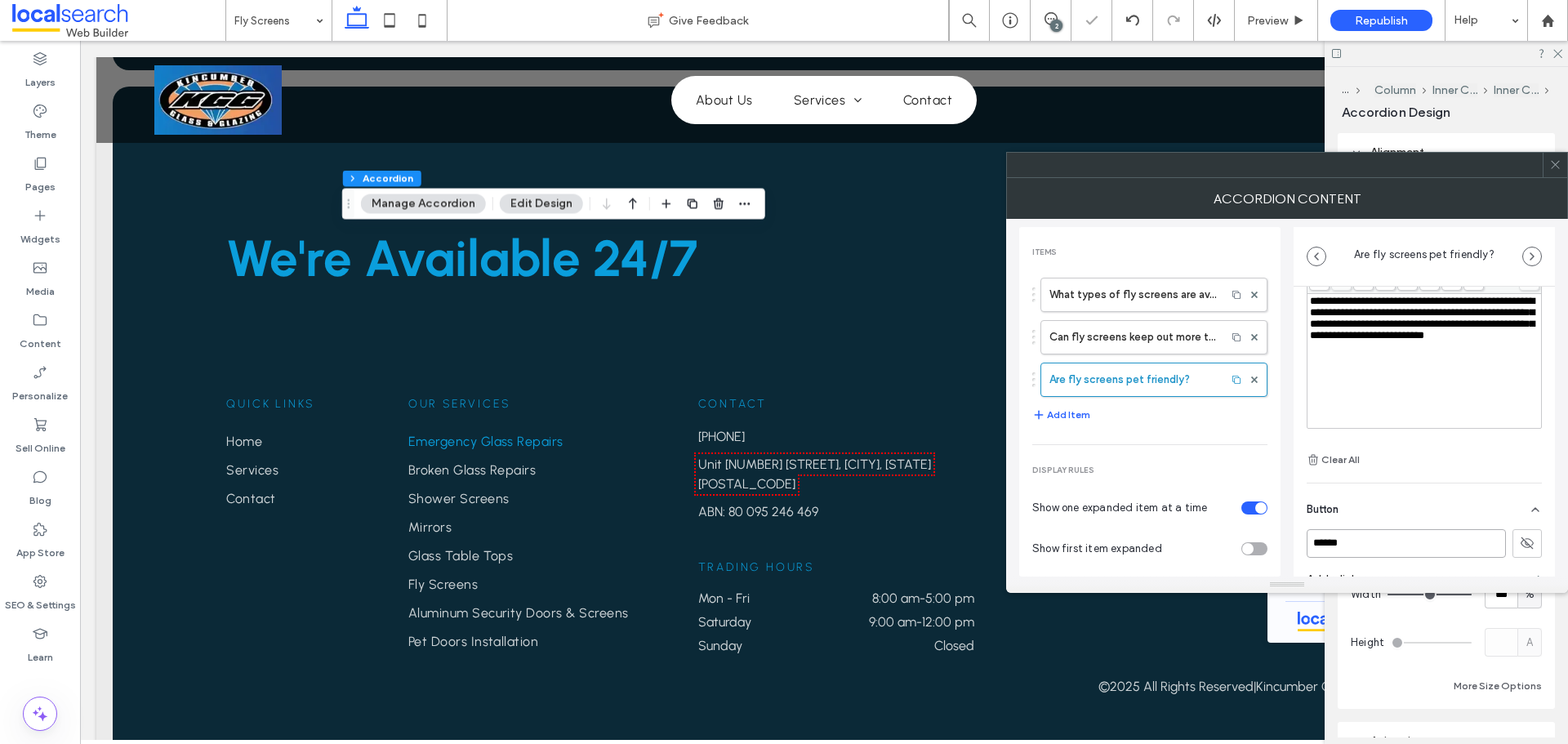 click on "******" at bounding box center (1406, 543) 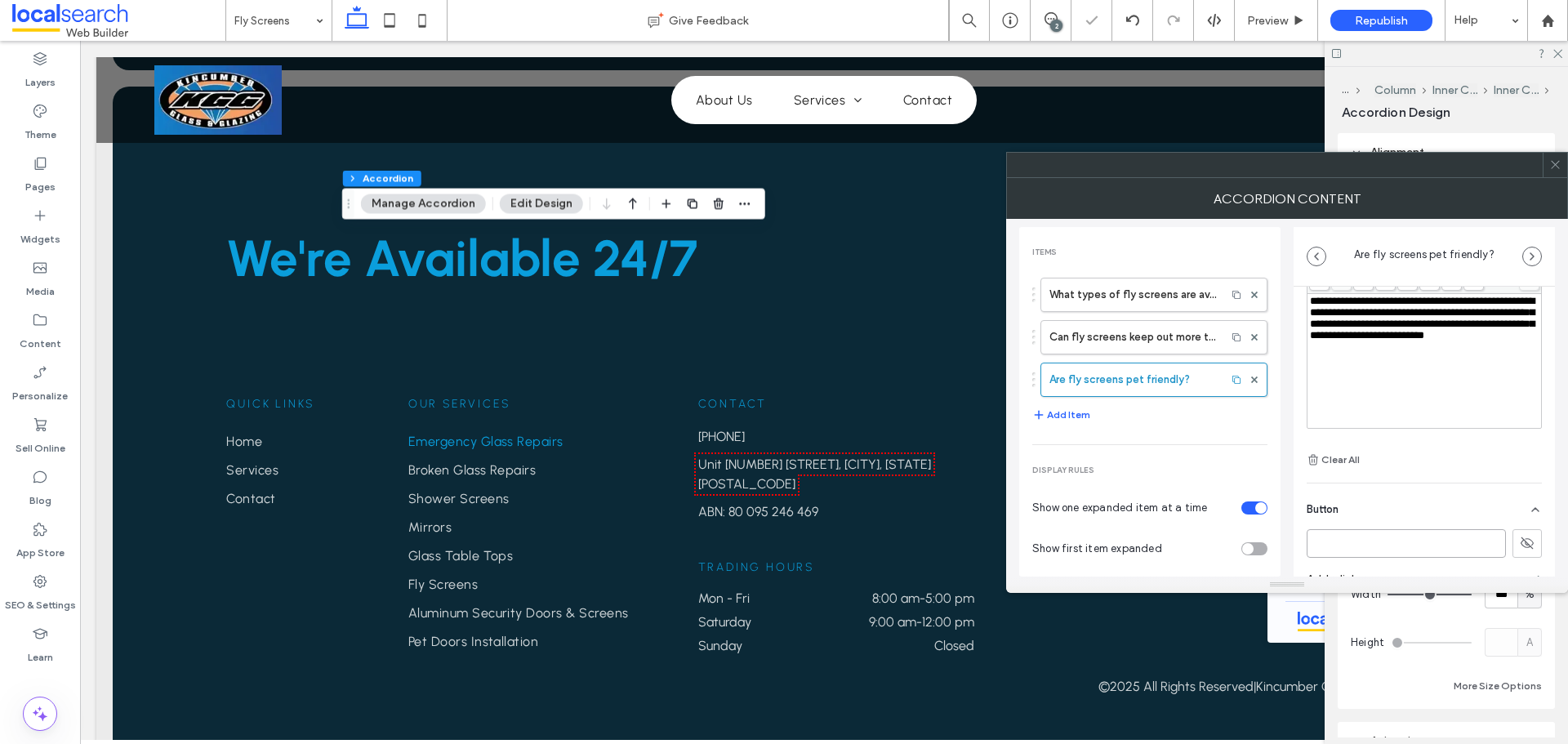 type 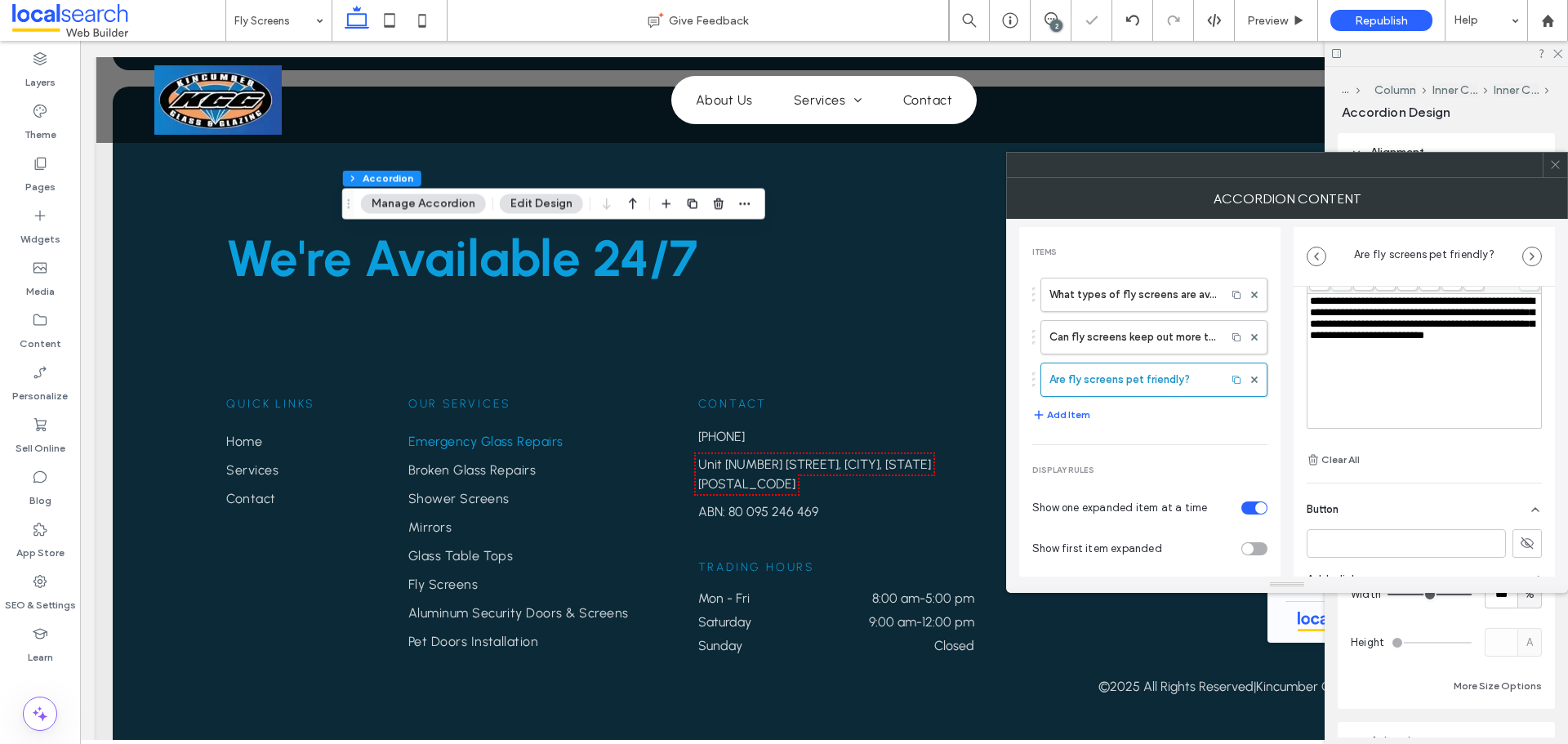 click 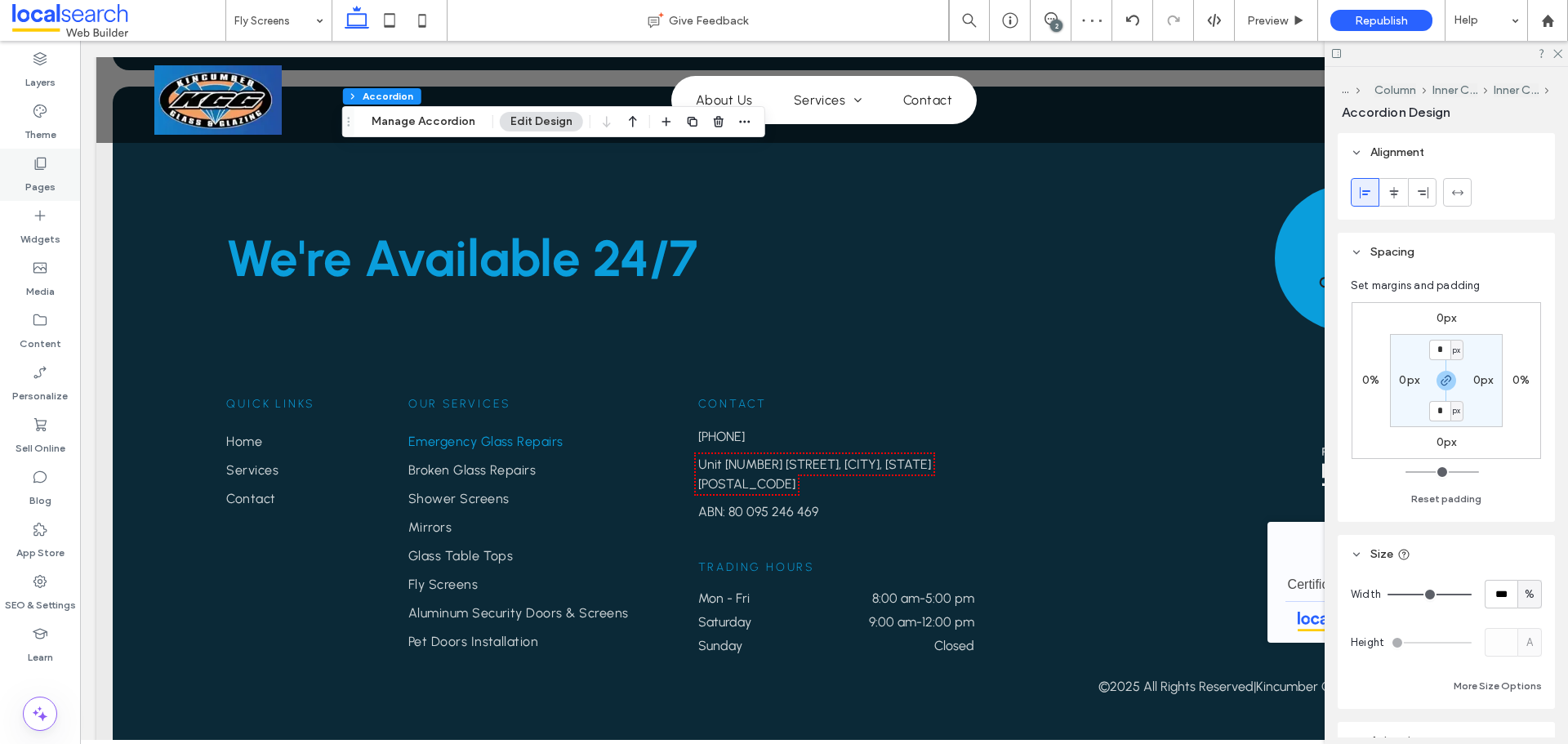 click on "Pages" at bounding box center [40, 175] 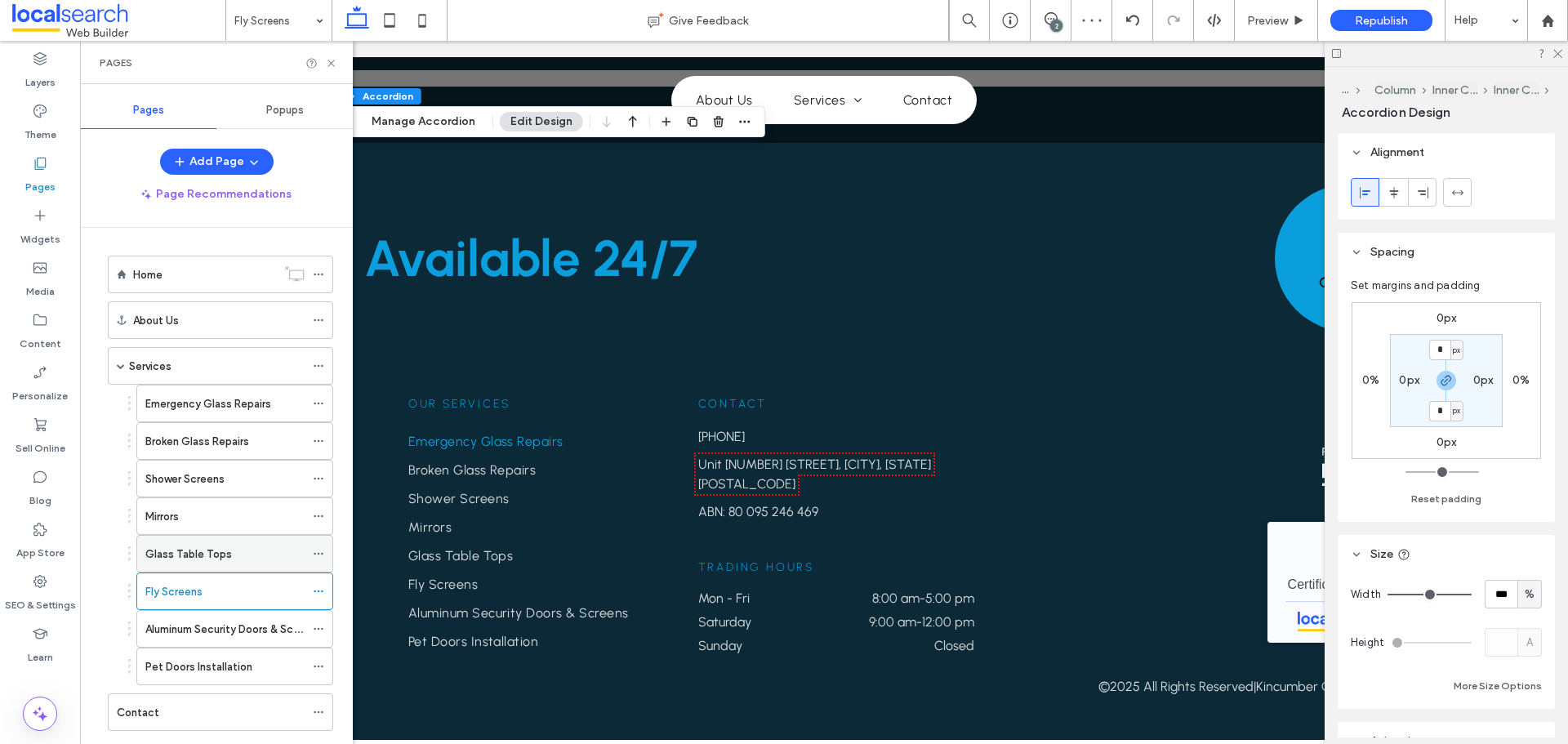 scroll, scrollTop: 36, scrollLeft: 0, axis: vertical 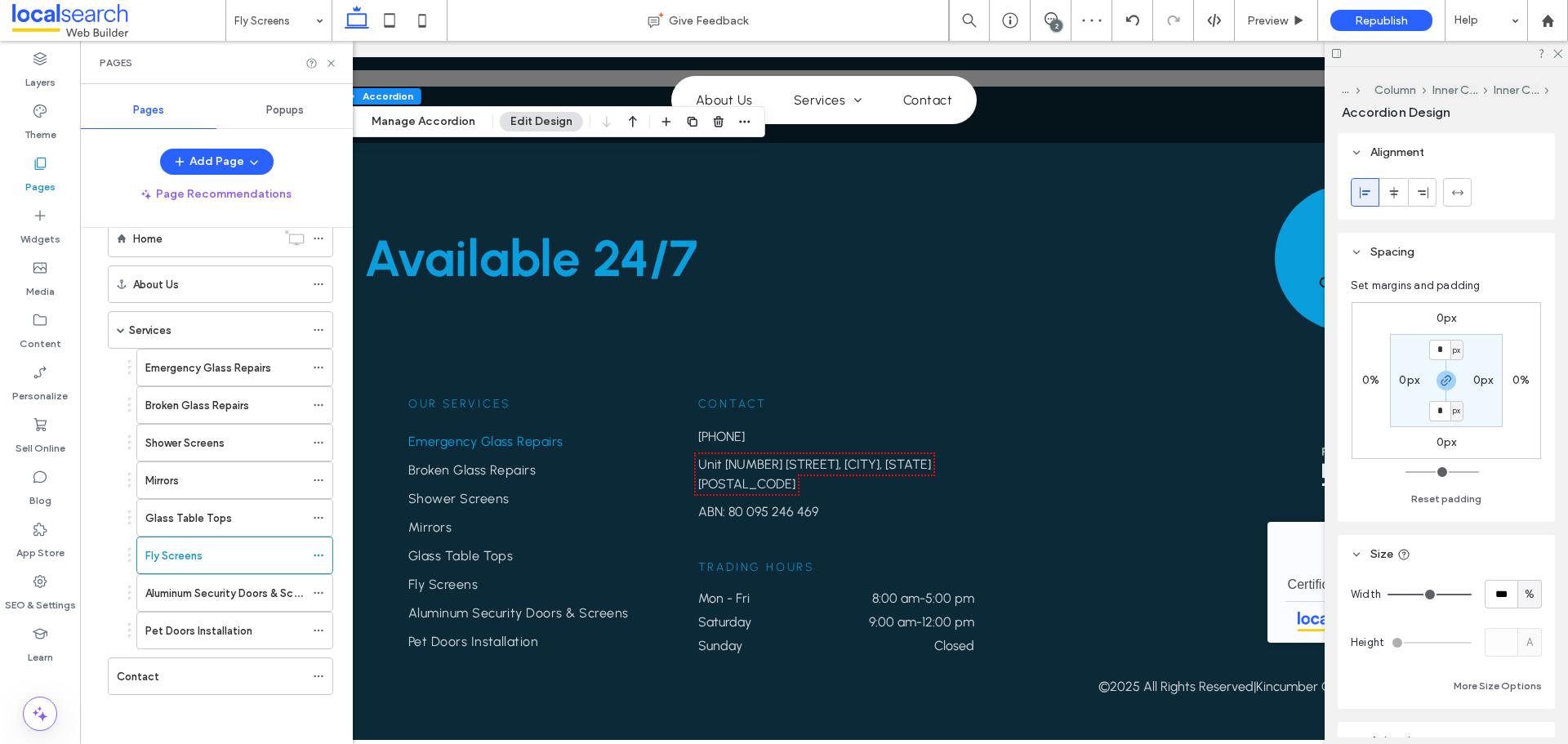 click on "Aluminum Security Doors & Screens" at bounding box center [233, 593] 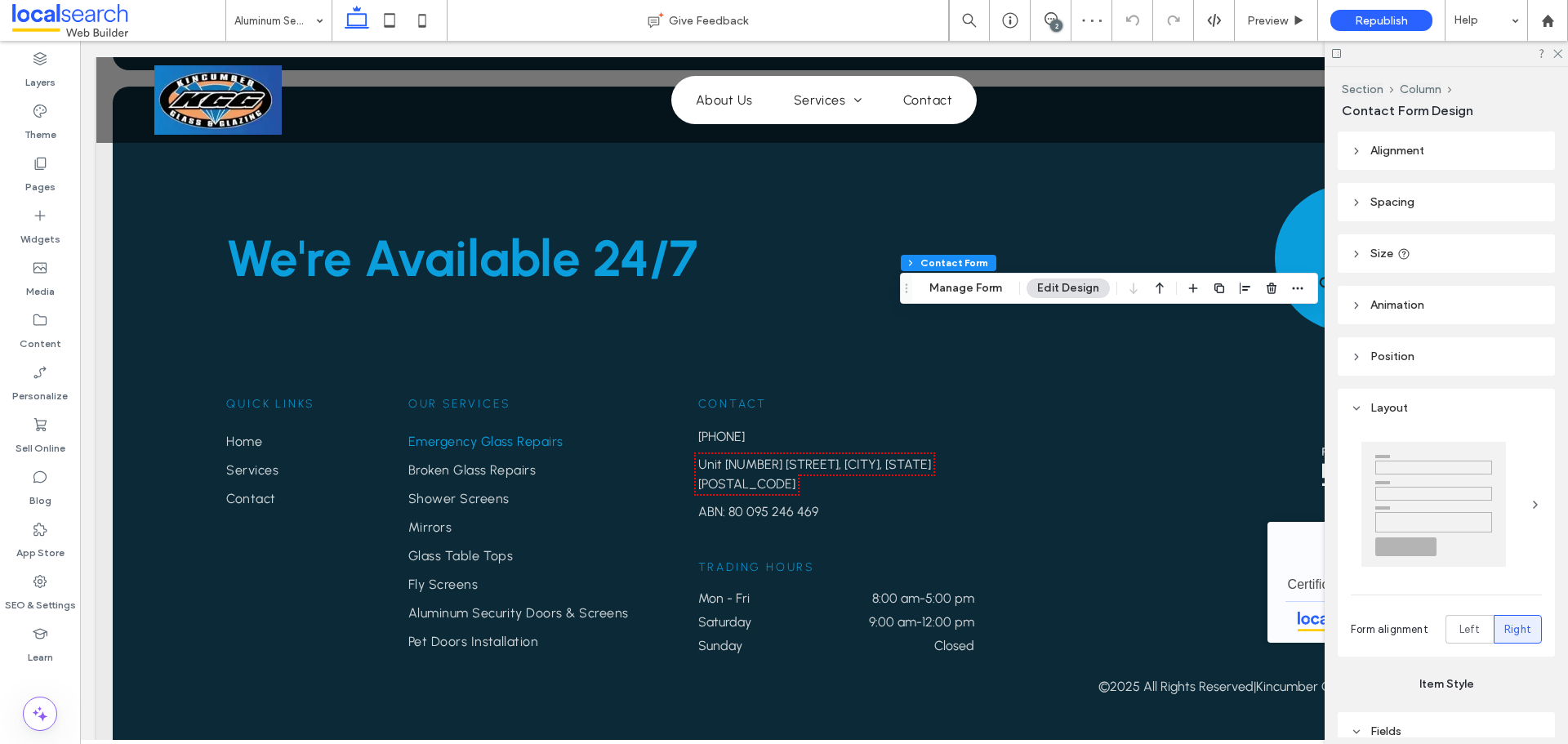 type on "**" 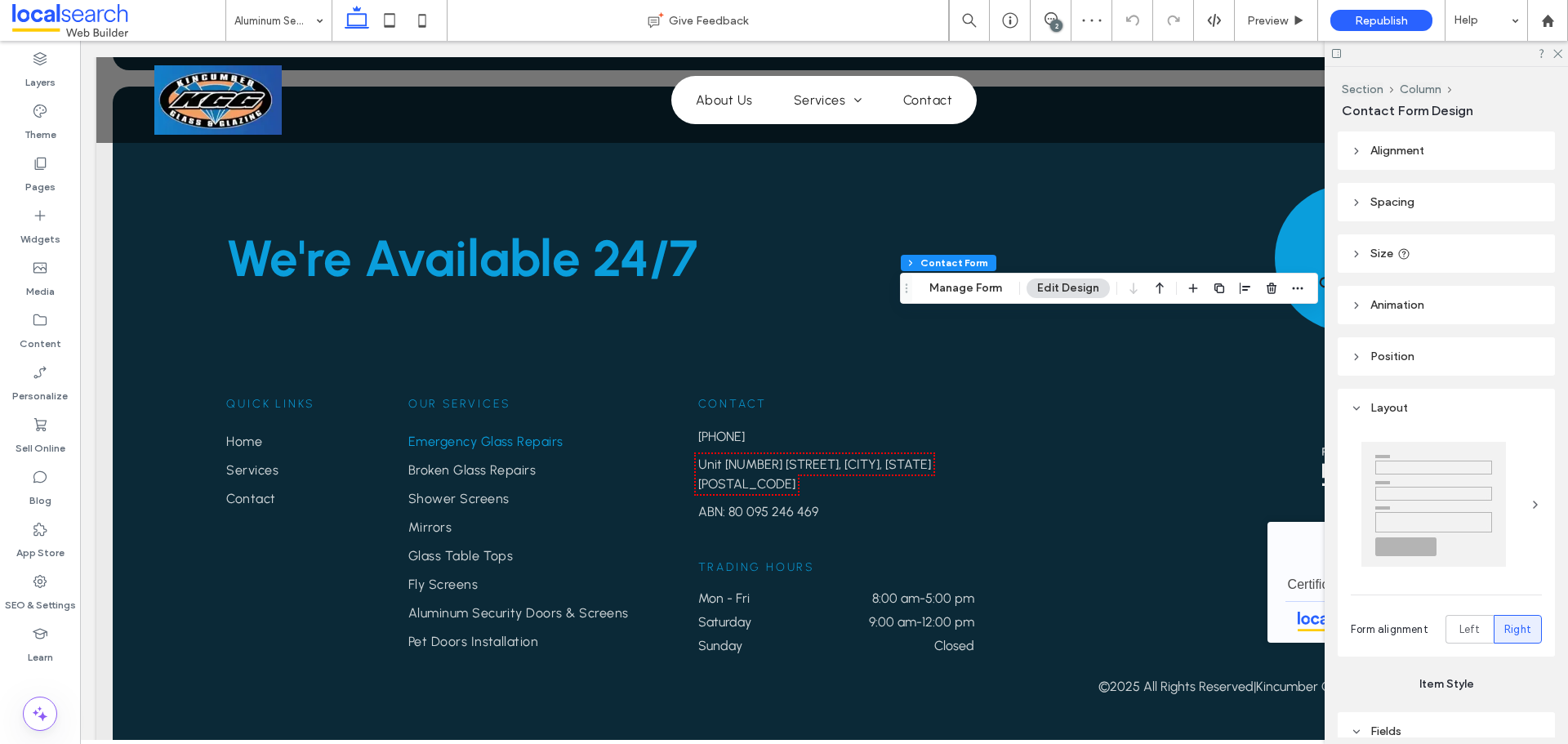 type on "**" 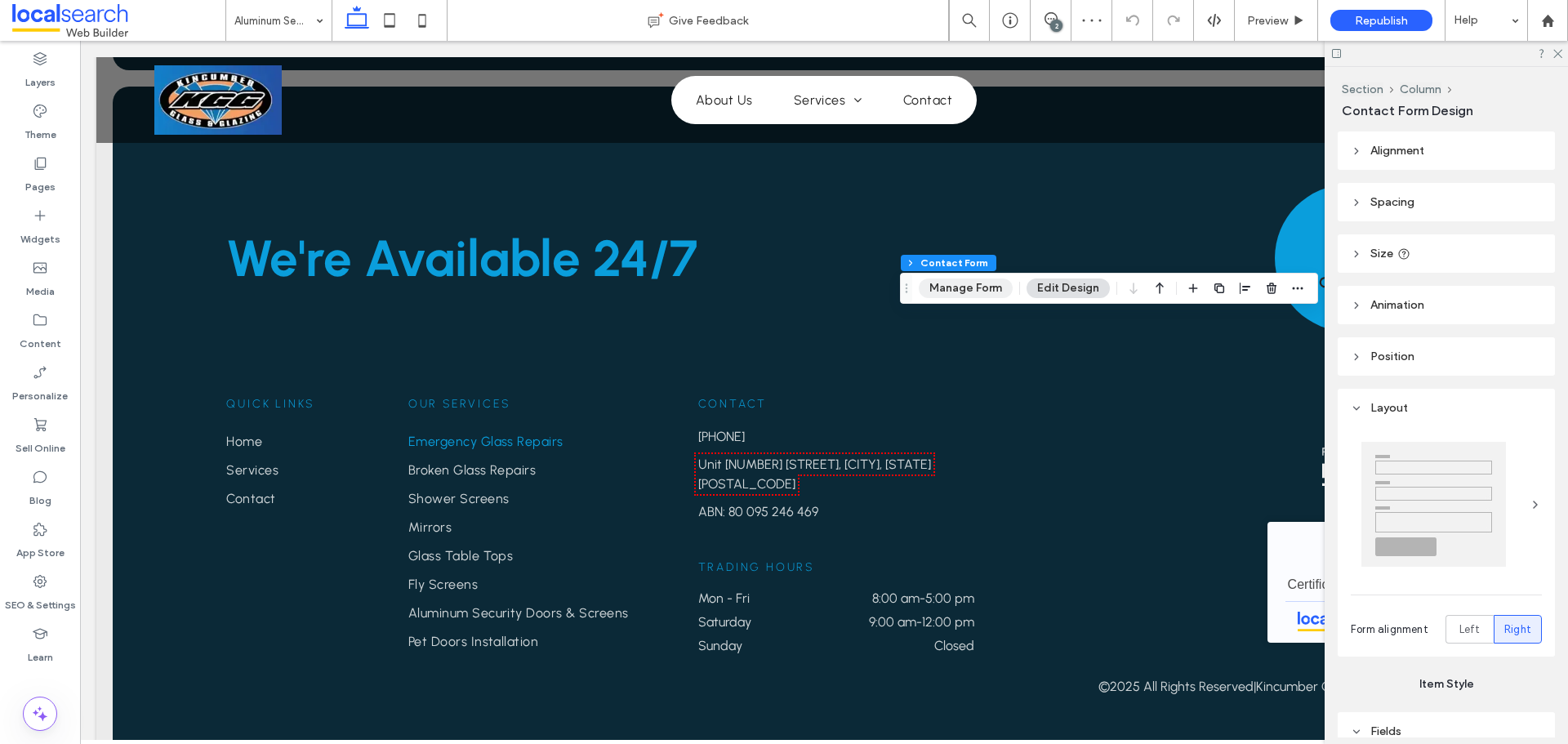 click on "Manage Form" at bounding box center (965, 288) 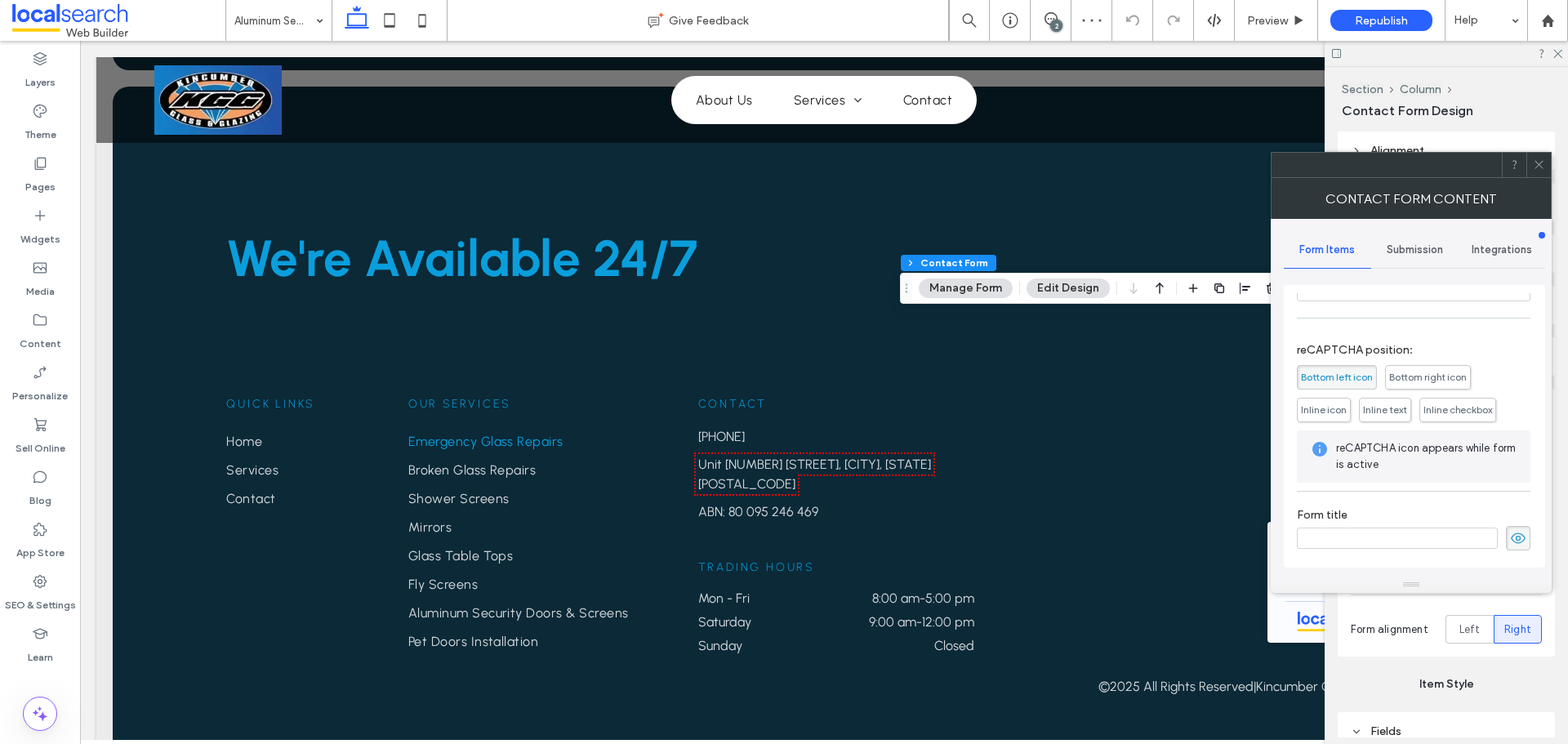 scroll, scrollTop: 331, scrollLeft: 0, axis: vertical 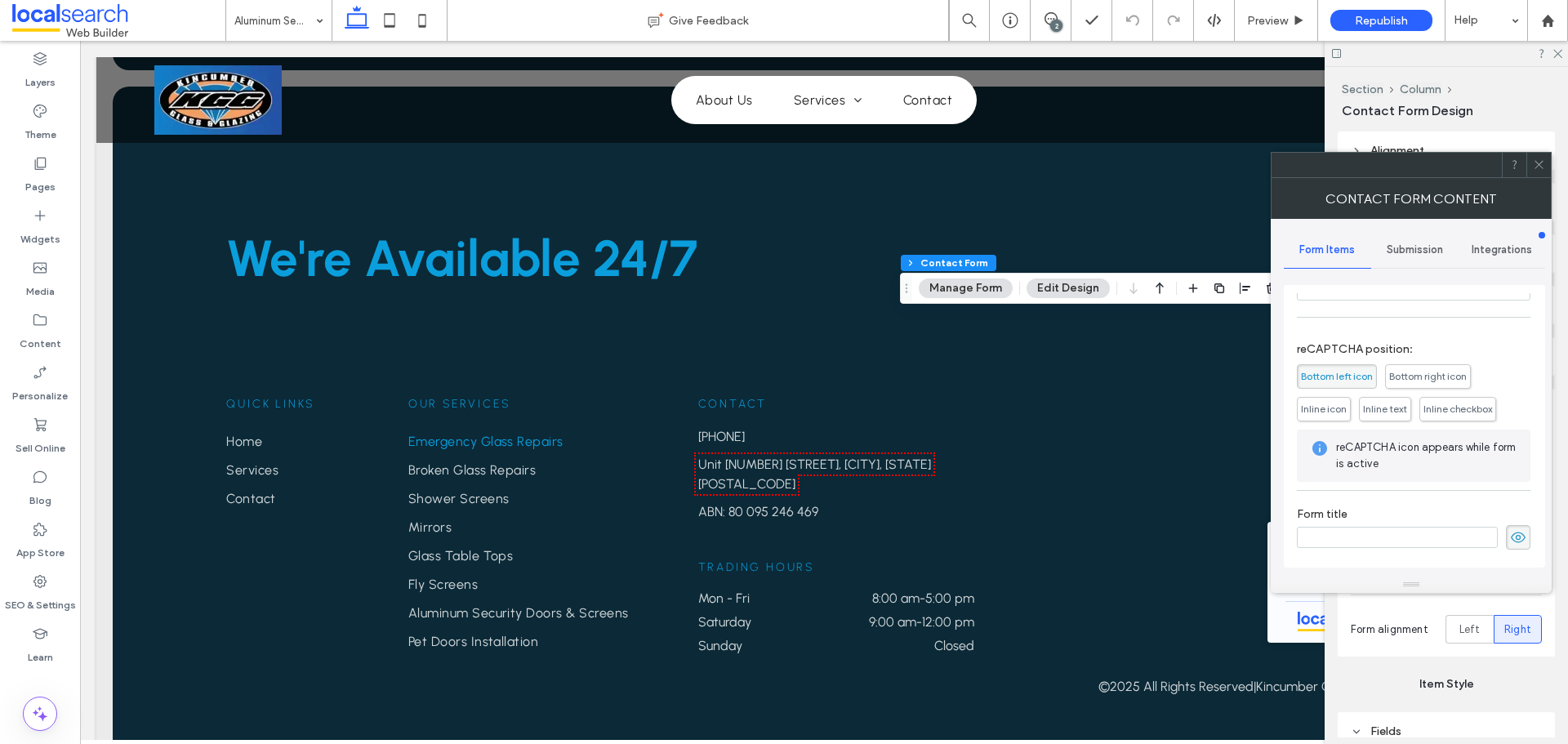 click on "Submission" at bounding box center (1414, 250) 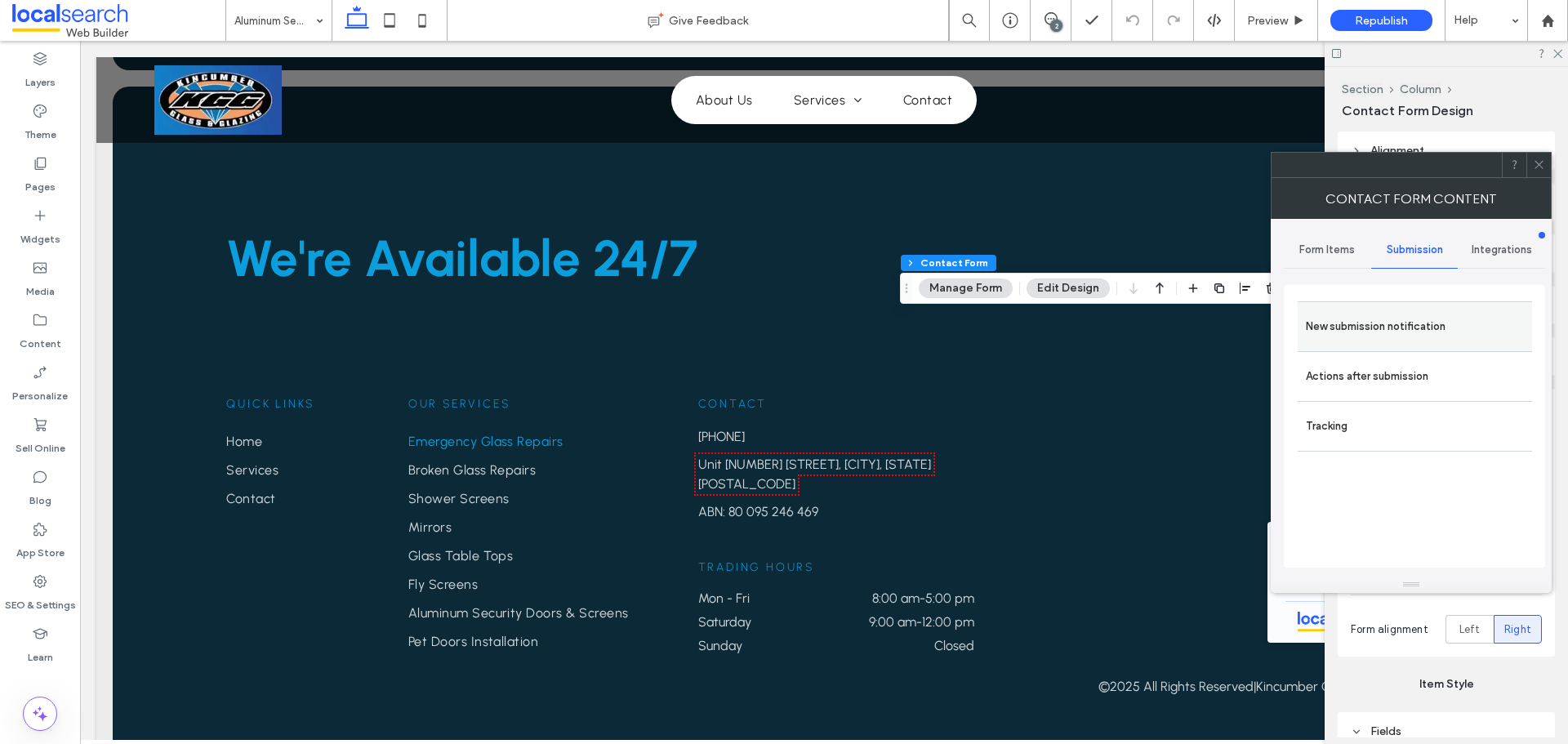 click on "New submission notification" at bounding box center [1414, 327] 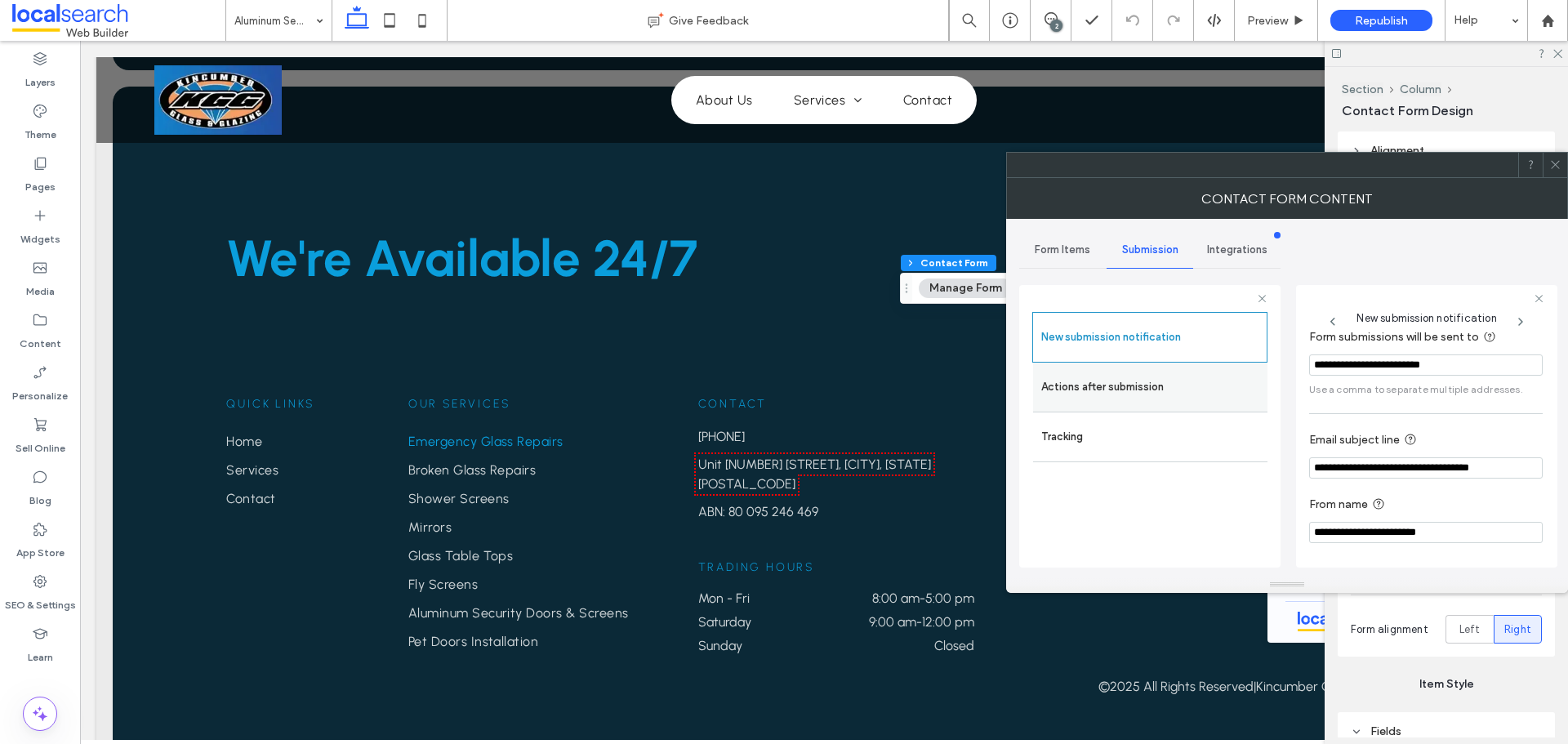 click on "Actions after submission" at bounding box center (1150, 387) 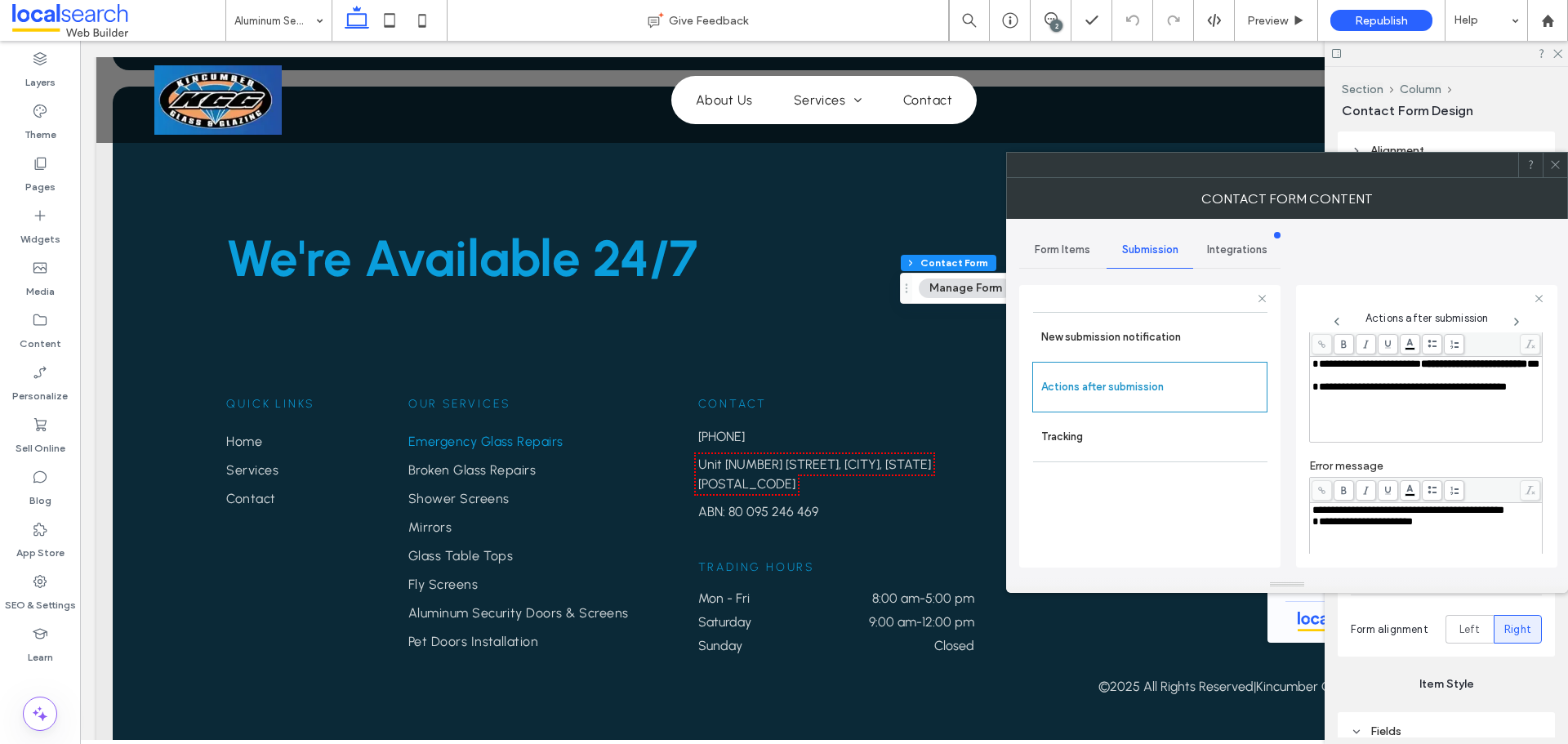scroll, scrollTop: 37, scrollLeft: 0, axis: vertical 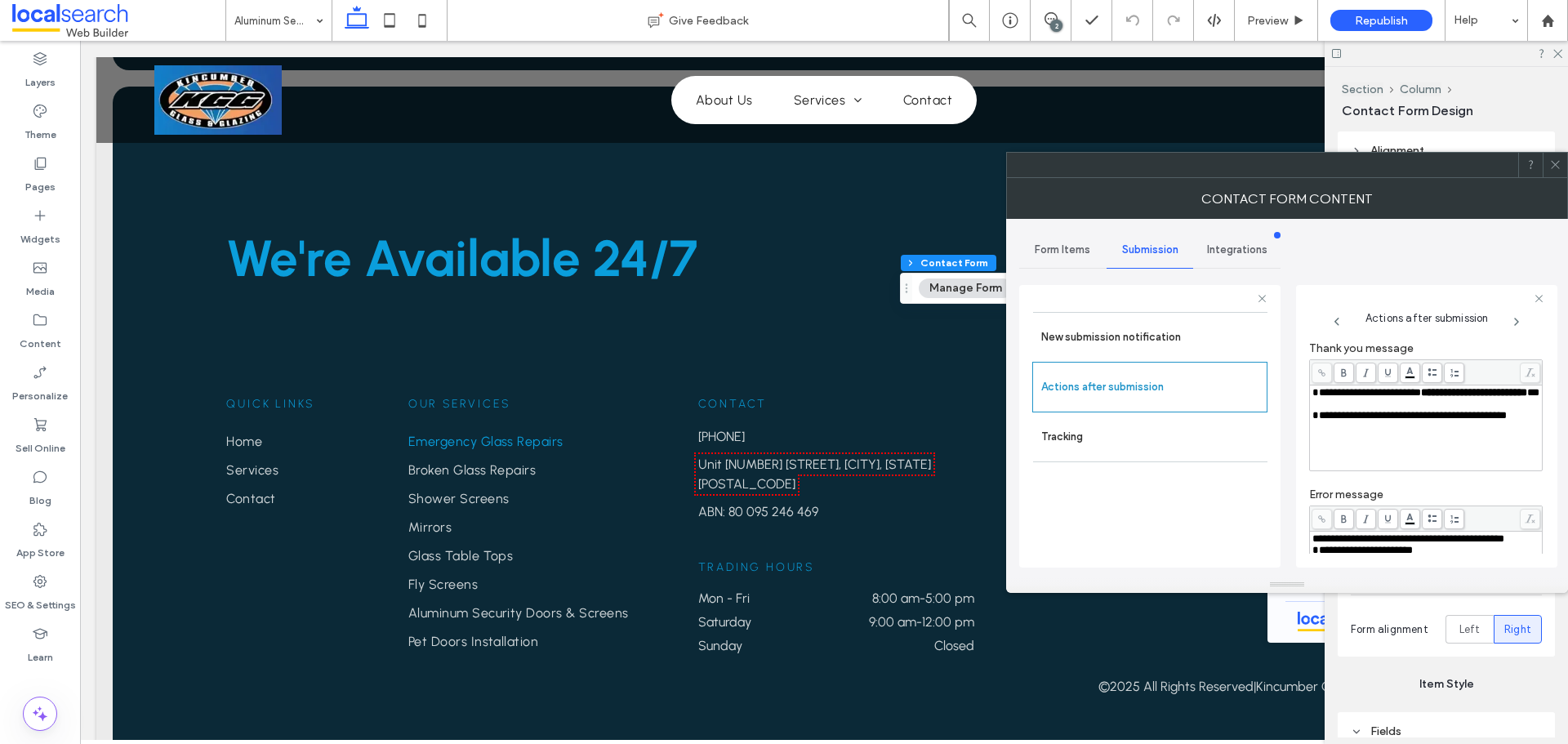 click 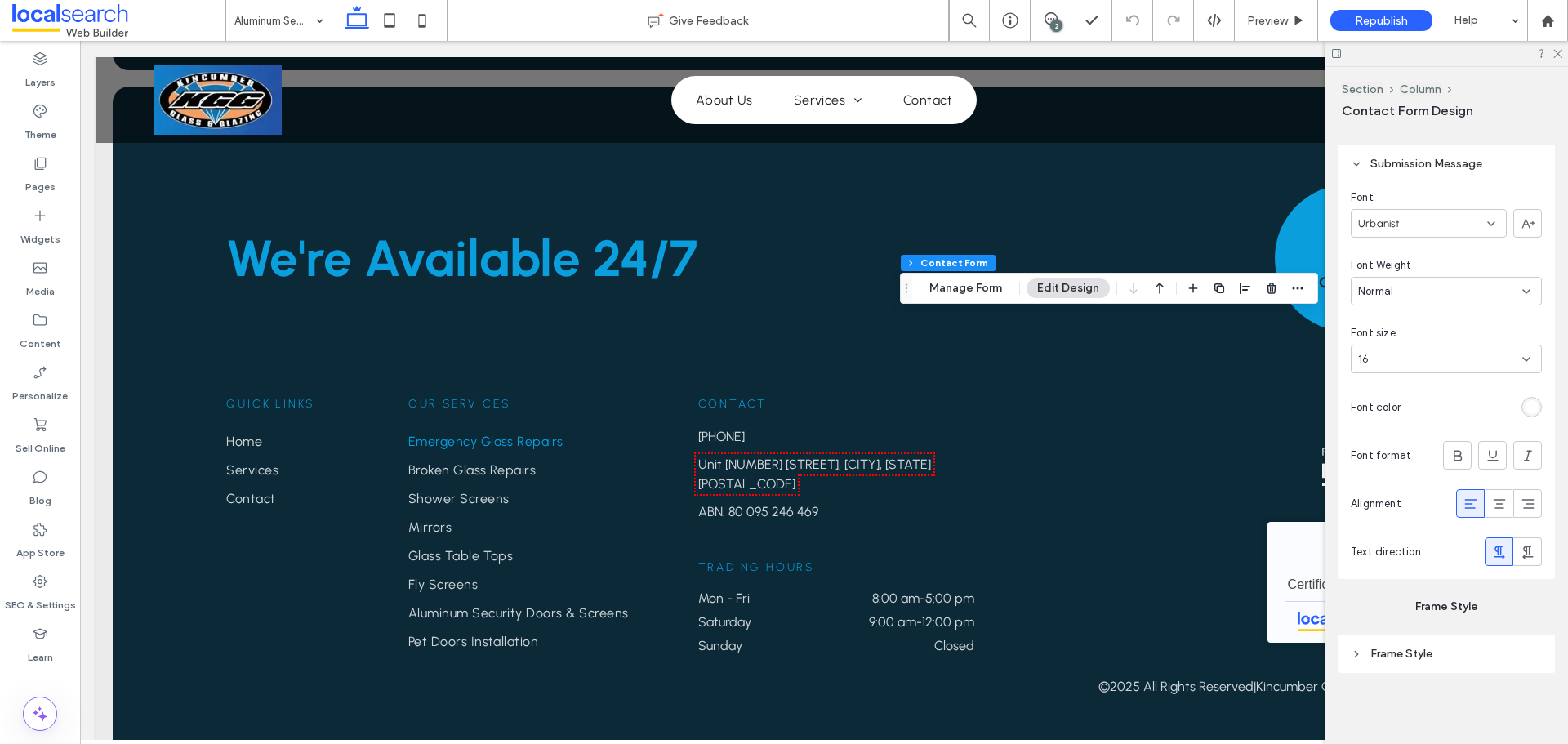 scroll, scrollTop: 1640, scrollLeft: 0, axis: vertical 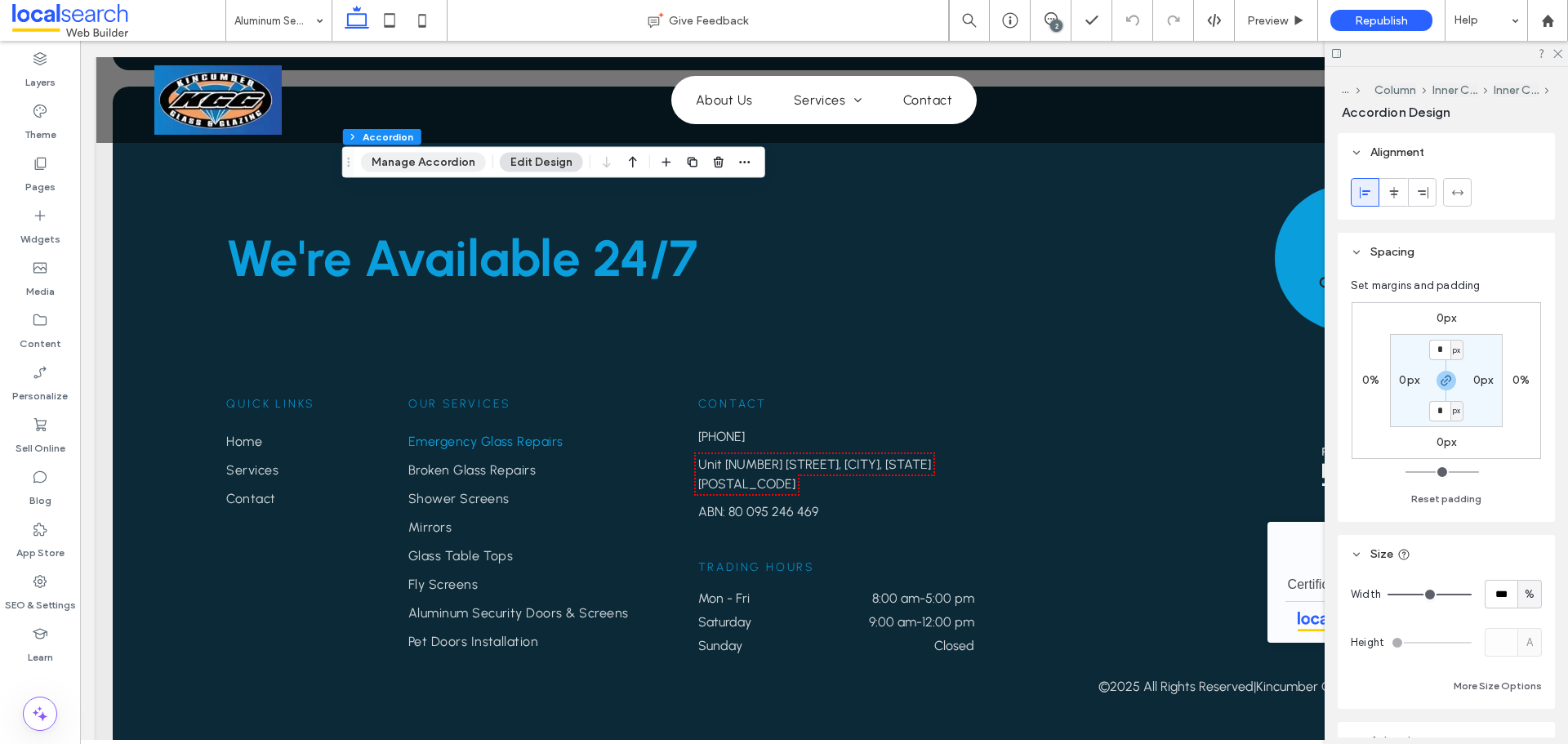 click on "Manage Accordion" at bounding box center (423, 163) 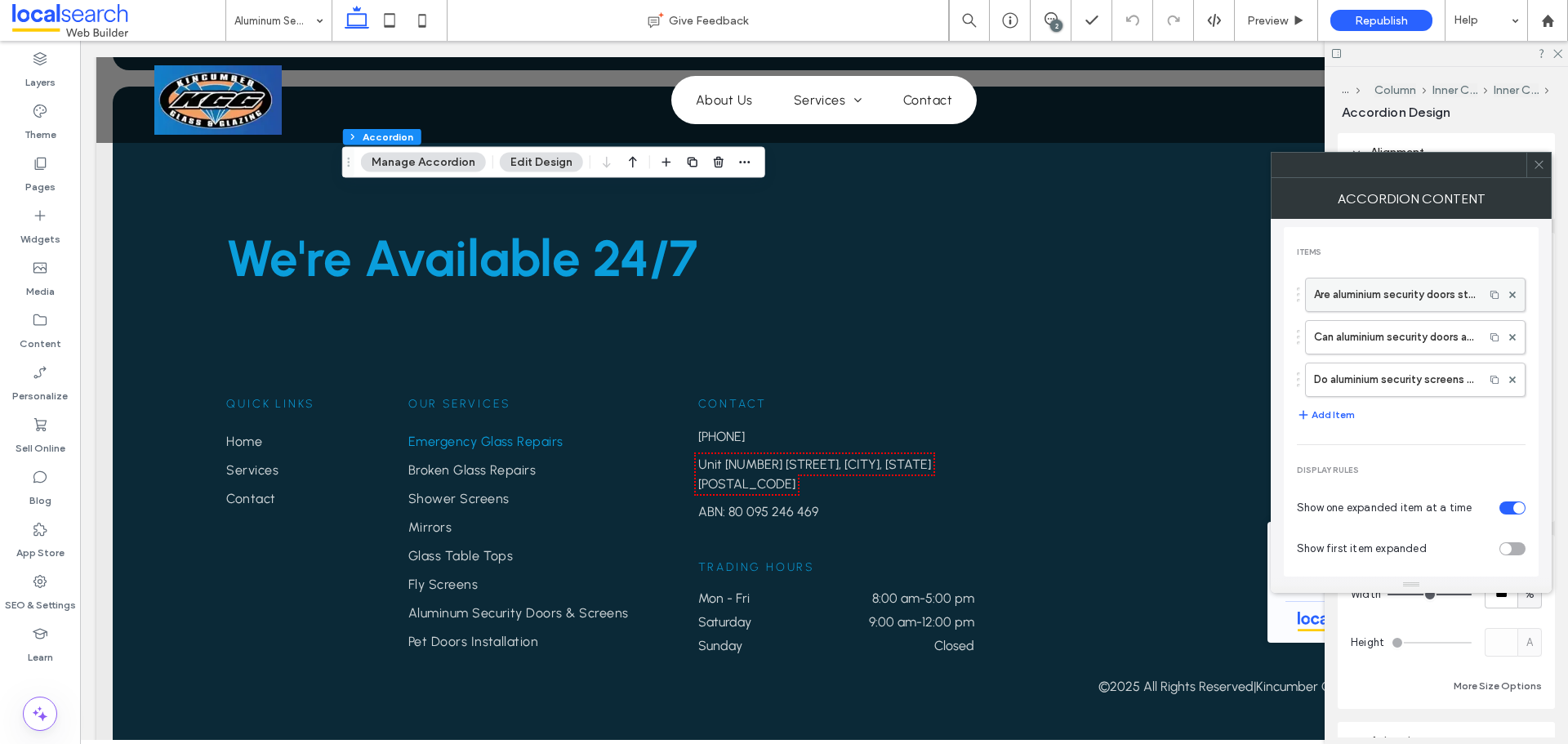 click on "Are aluminium security doors strong enough for home protection?" at bounding box center [1395, 295] 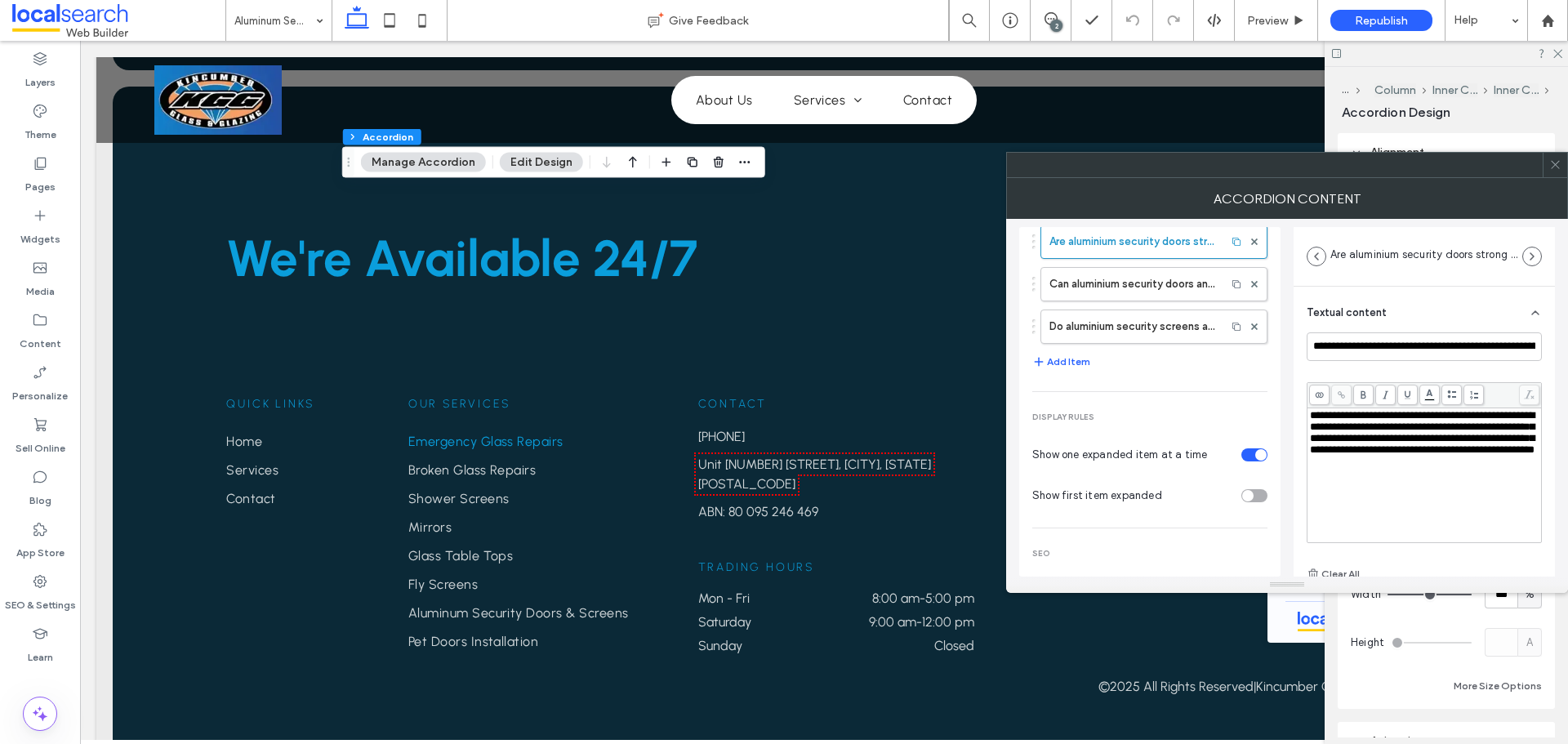 scroll, scrollTop: 82, scrollLeft: 0, axis: vertical 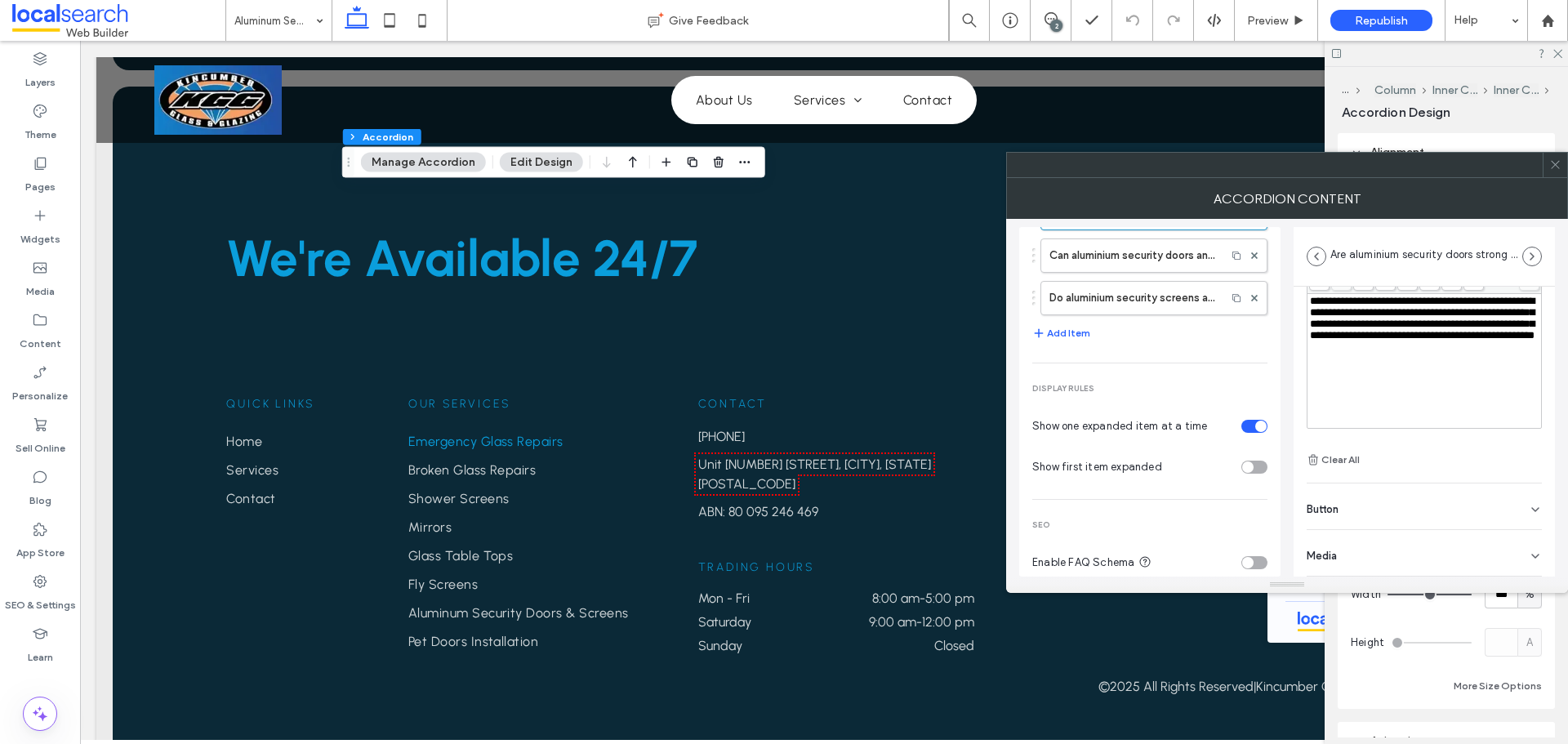 click on "Button" at bounding box center [1424, 506] 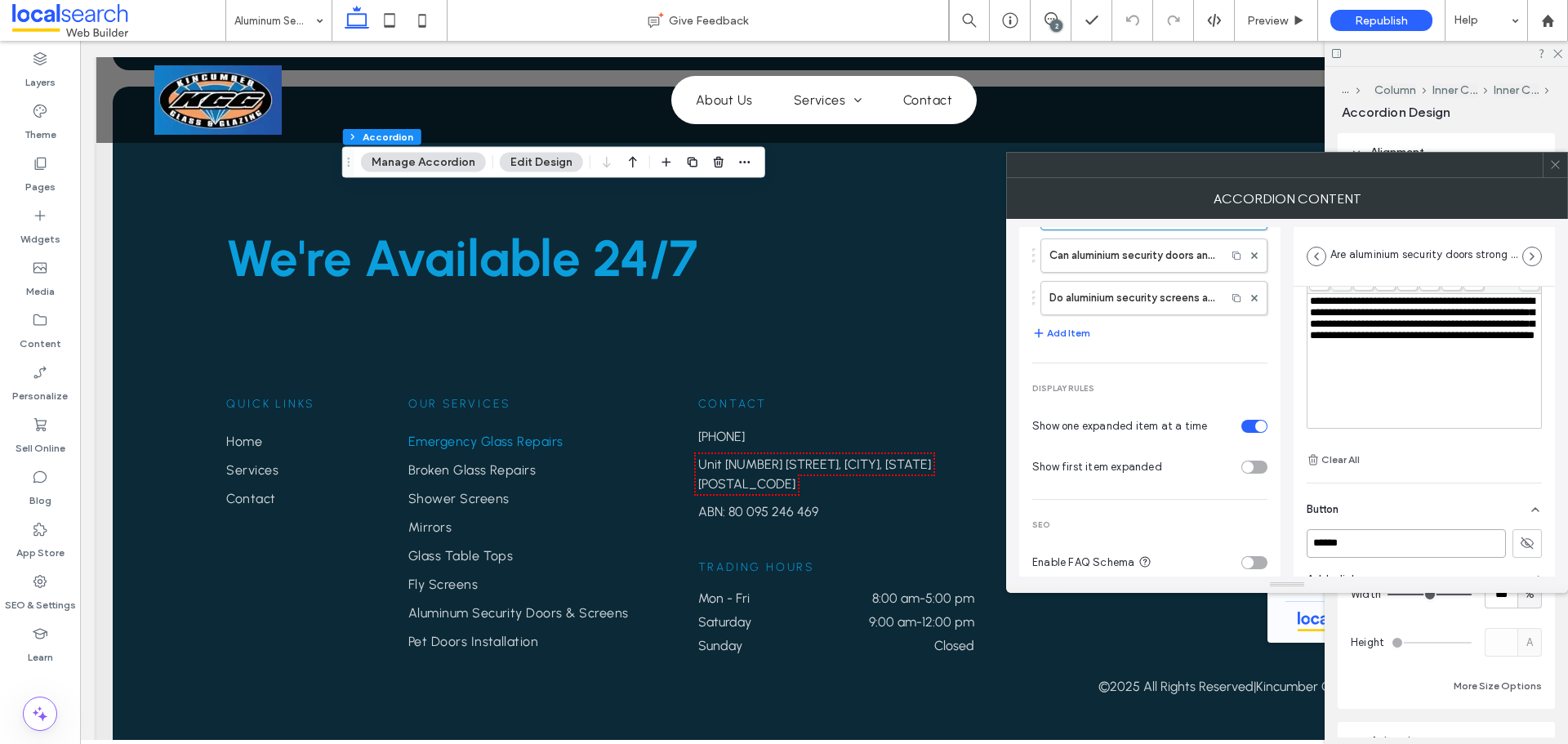 click on "******" at bounding box center (1406, 543) 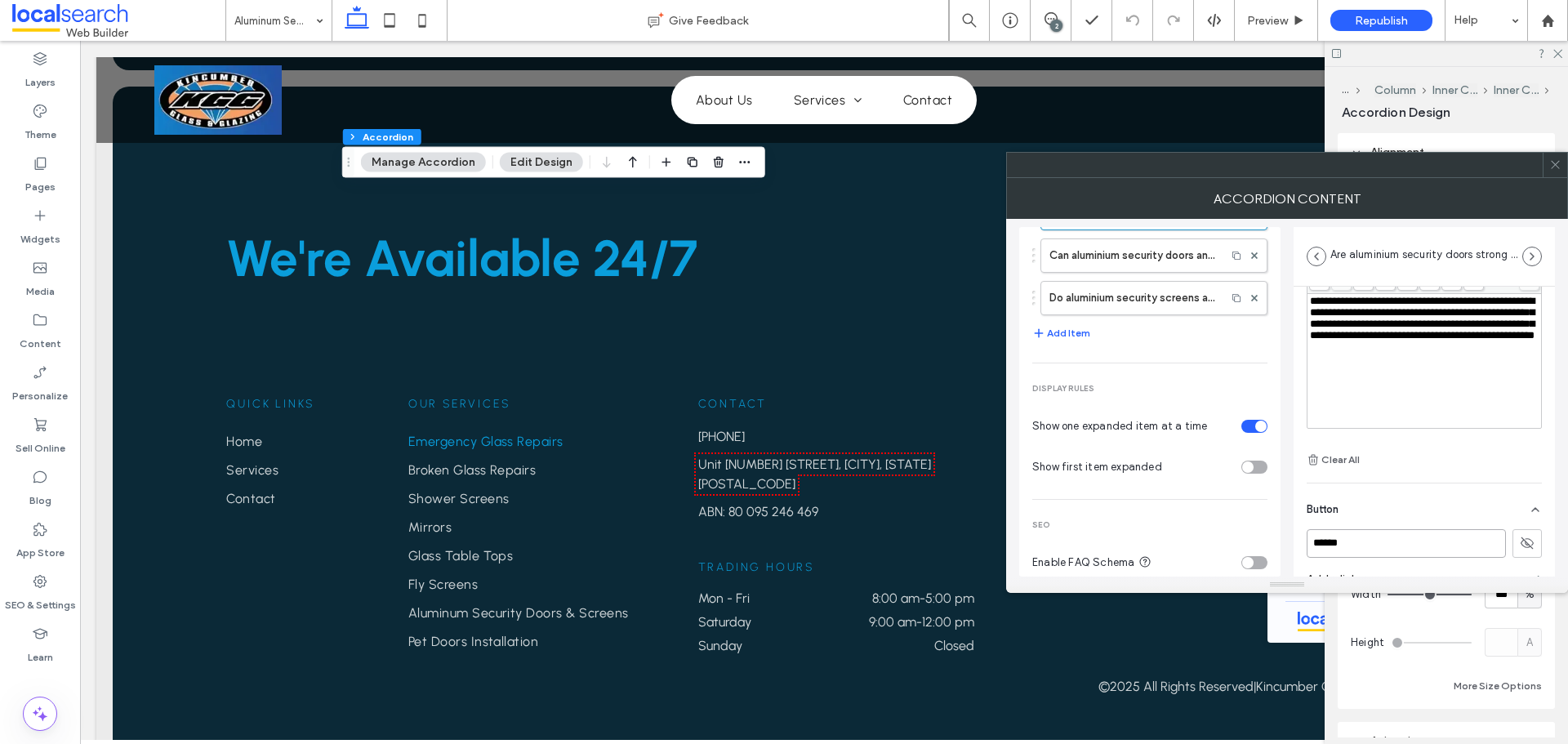 click on "******" at bounding box center (1406, 543) 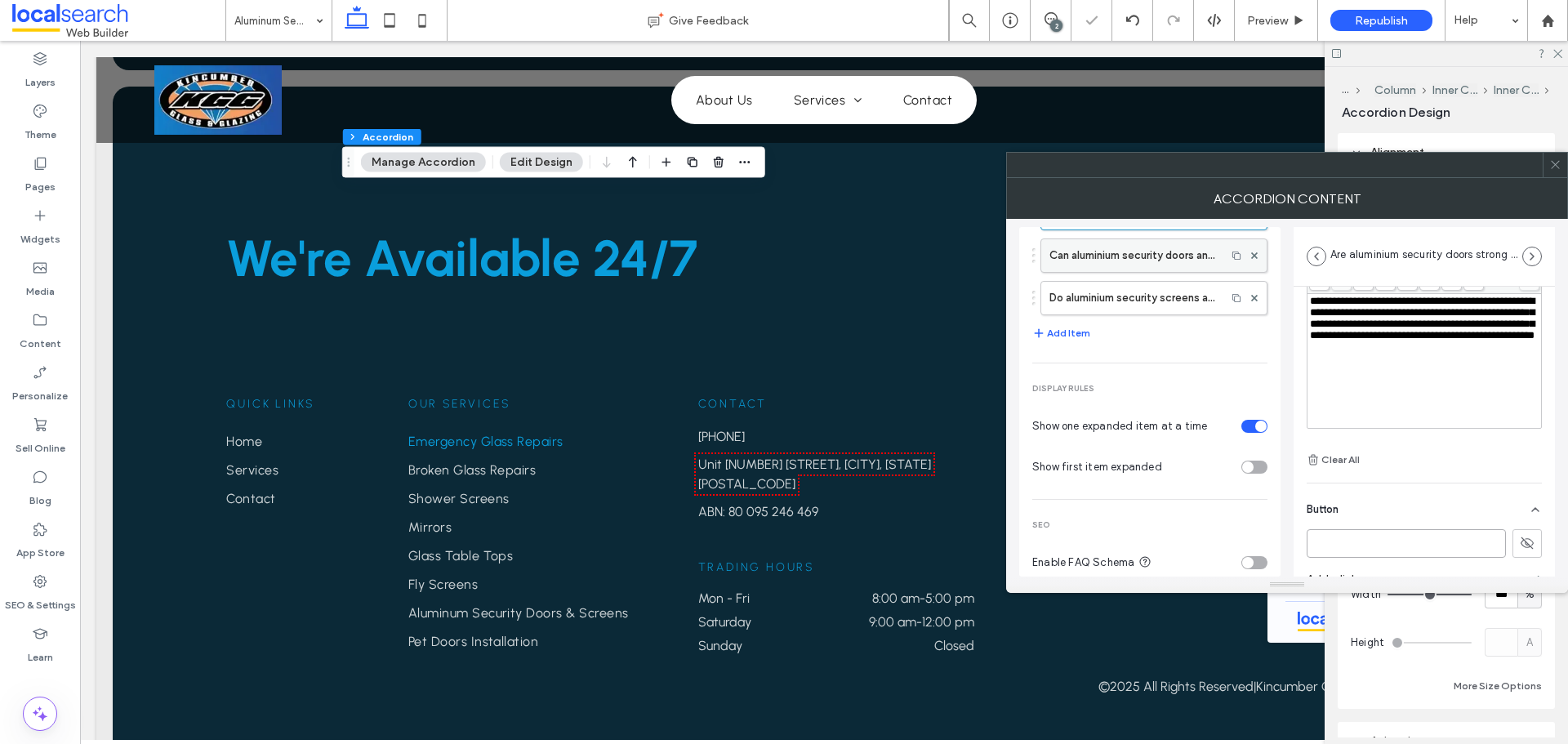 type 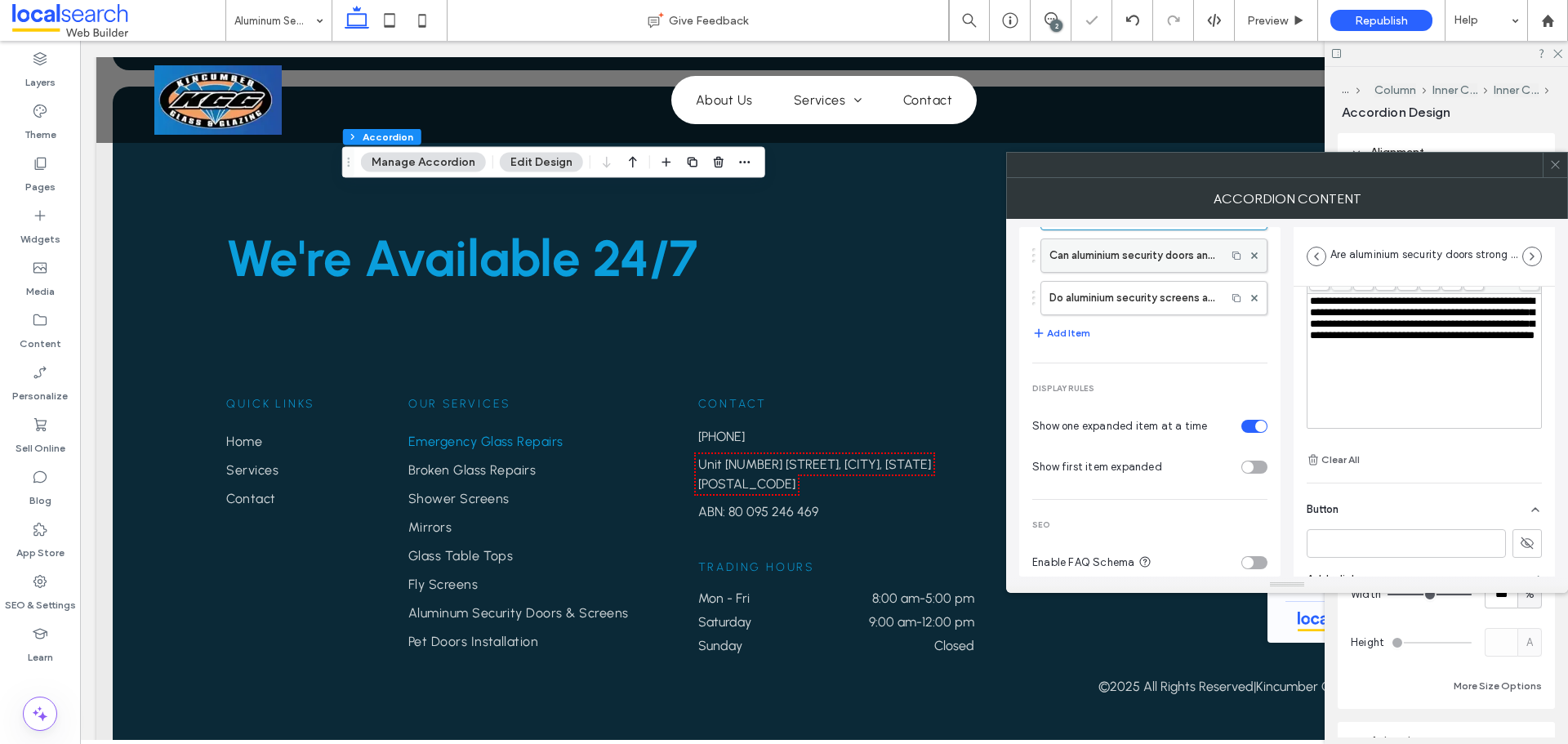 click on "Can aluminium security doors and screens be customised to suit my home?" at bounding box center [1134, 256] 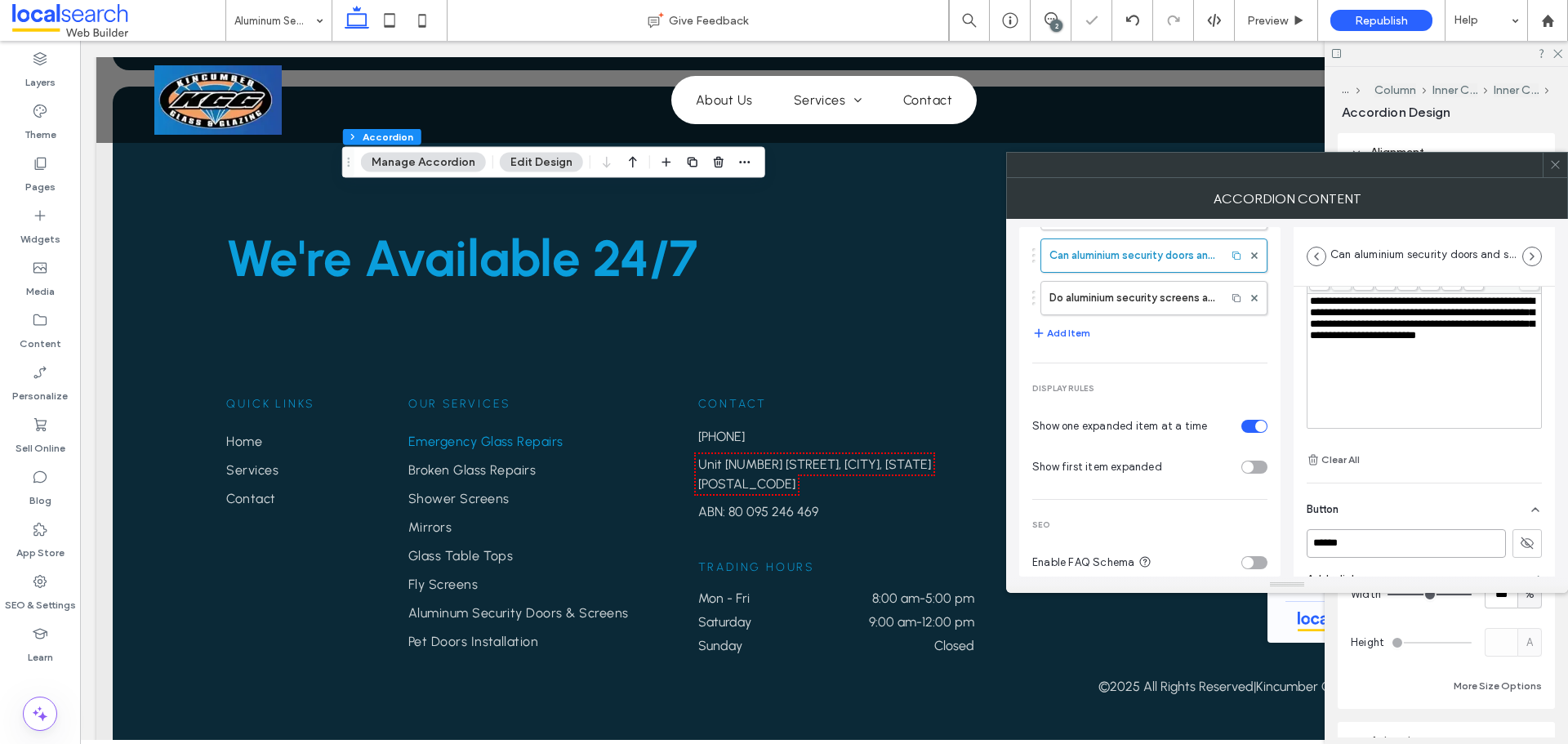 click on "******" at bounding box center (1406, 543) 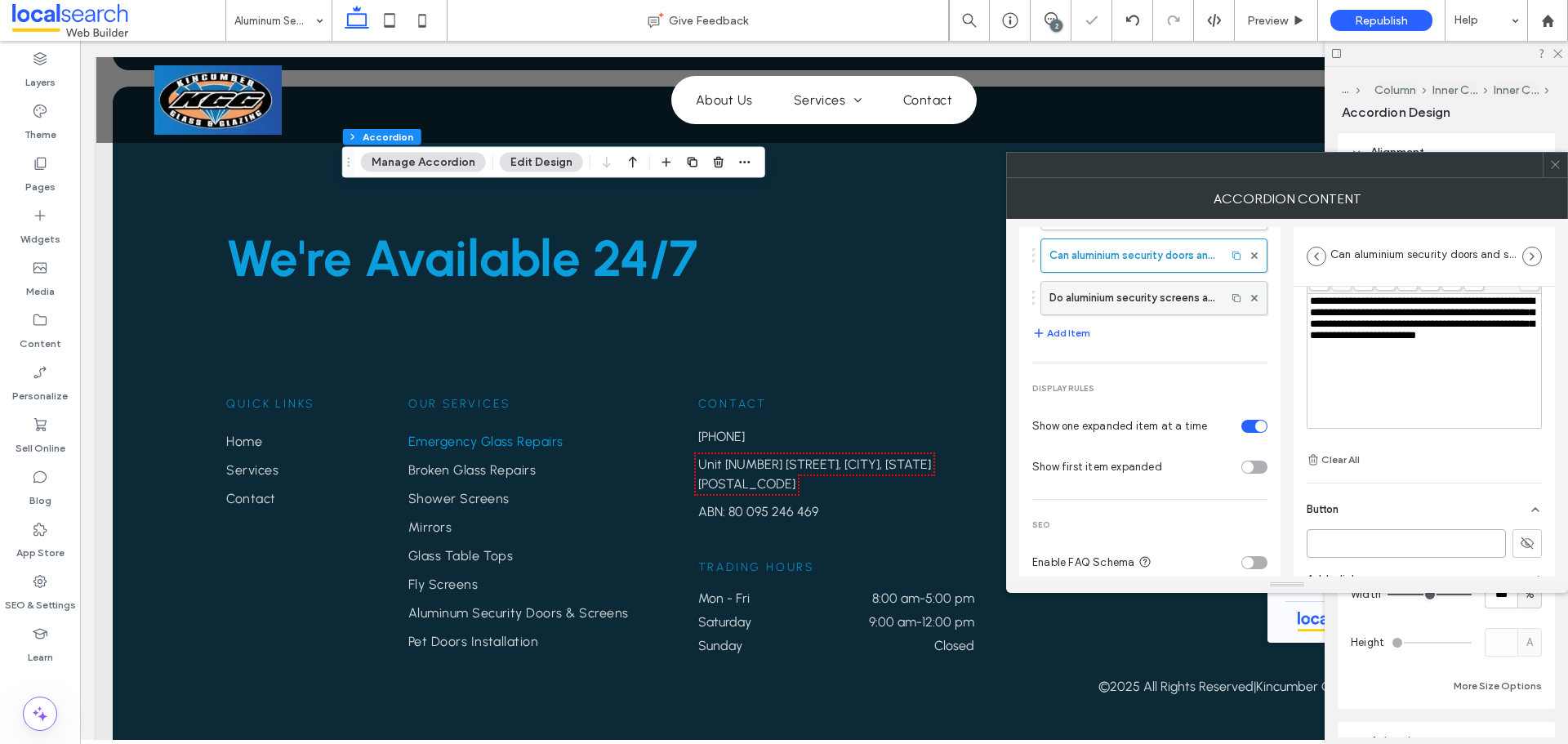 type 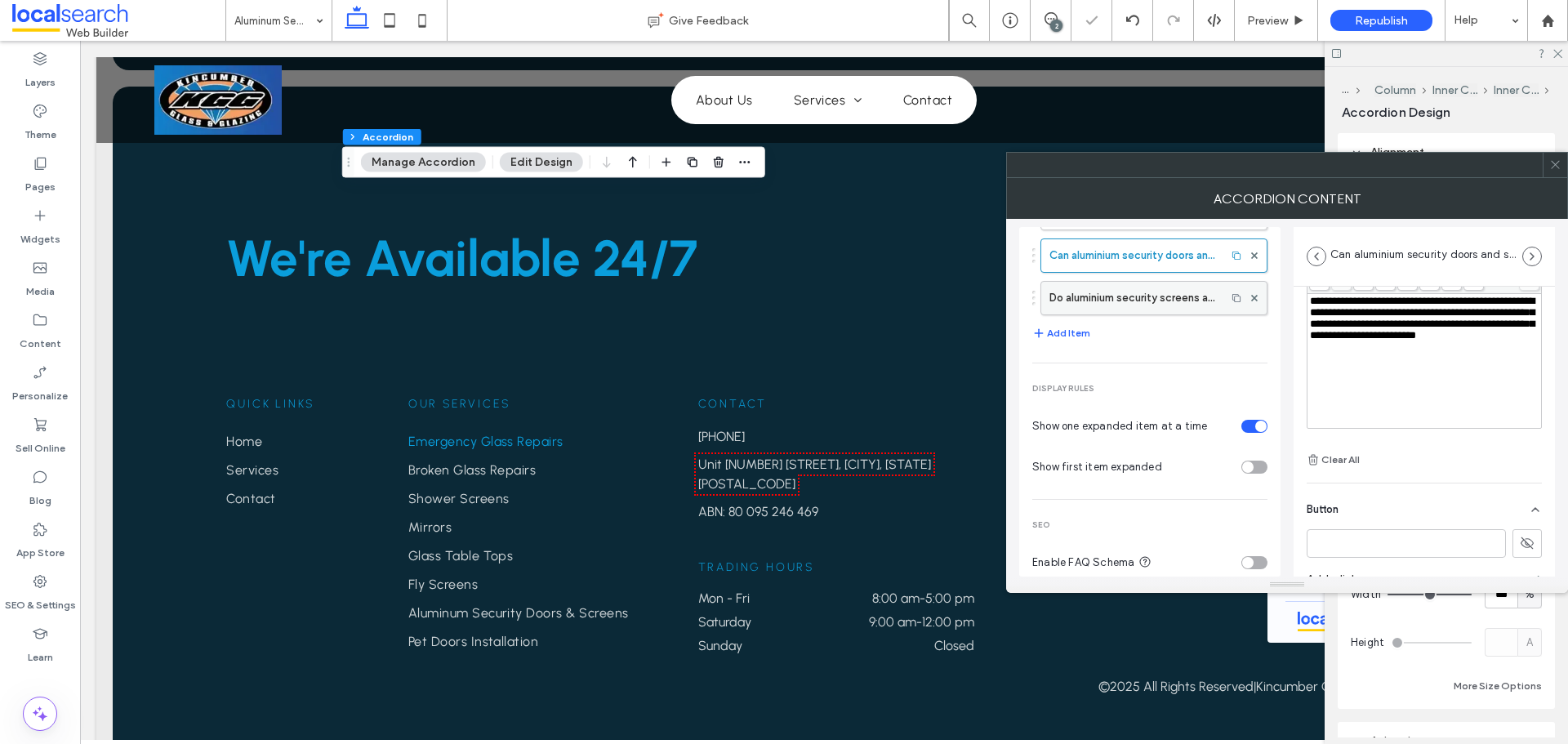 click on "Do aluminium security screens affect airflow or visibility?" at bounding box center (1134, 298) 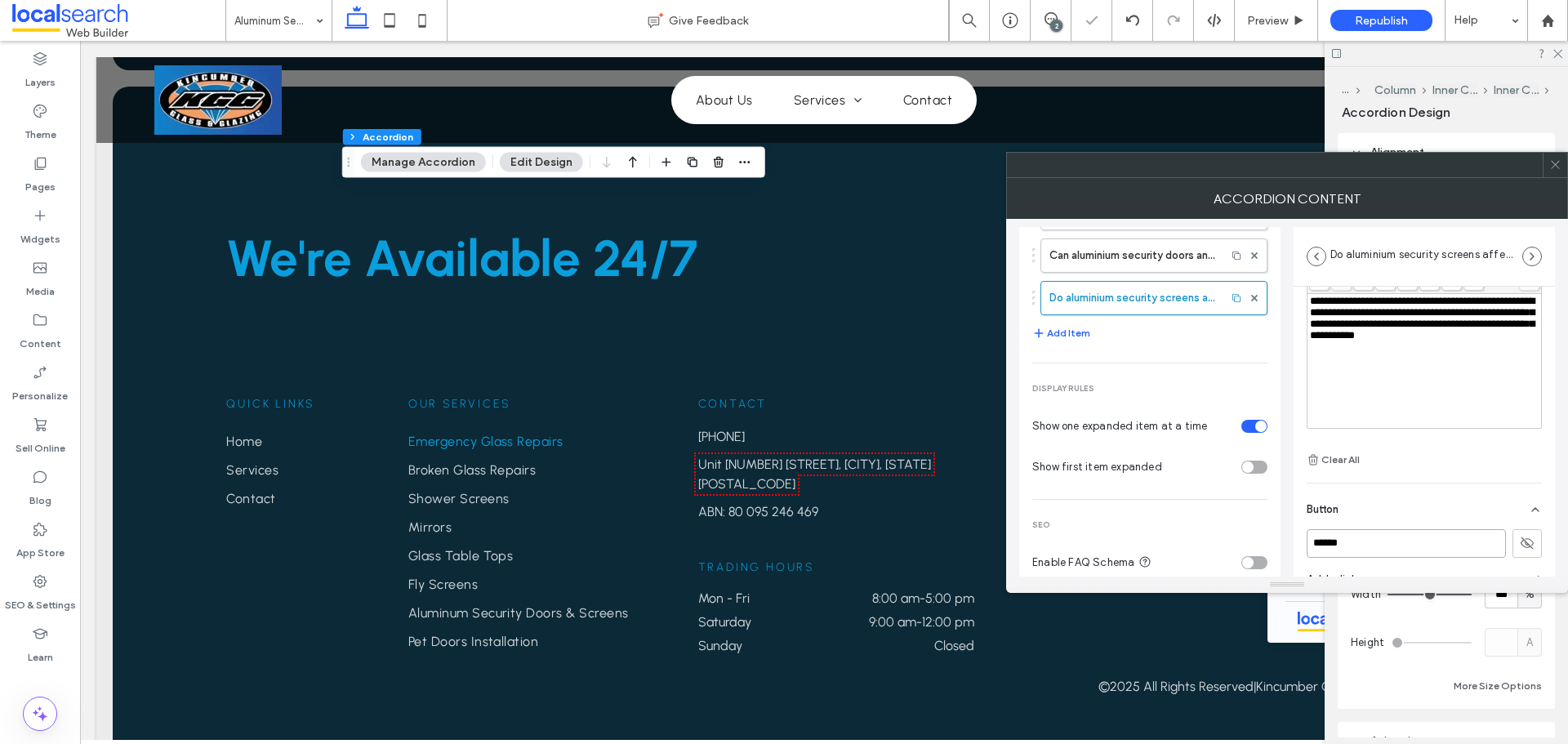 click on "******" at bounding box center [1406, 543] 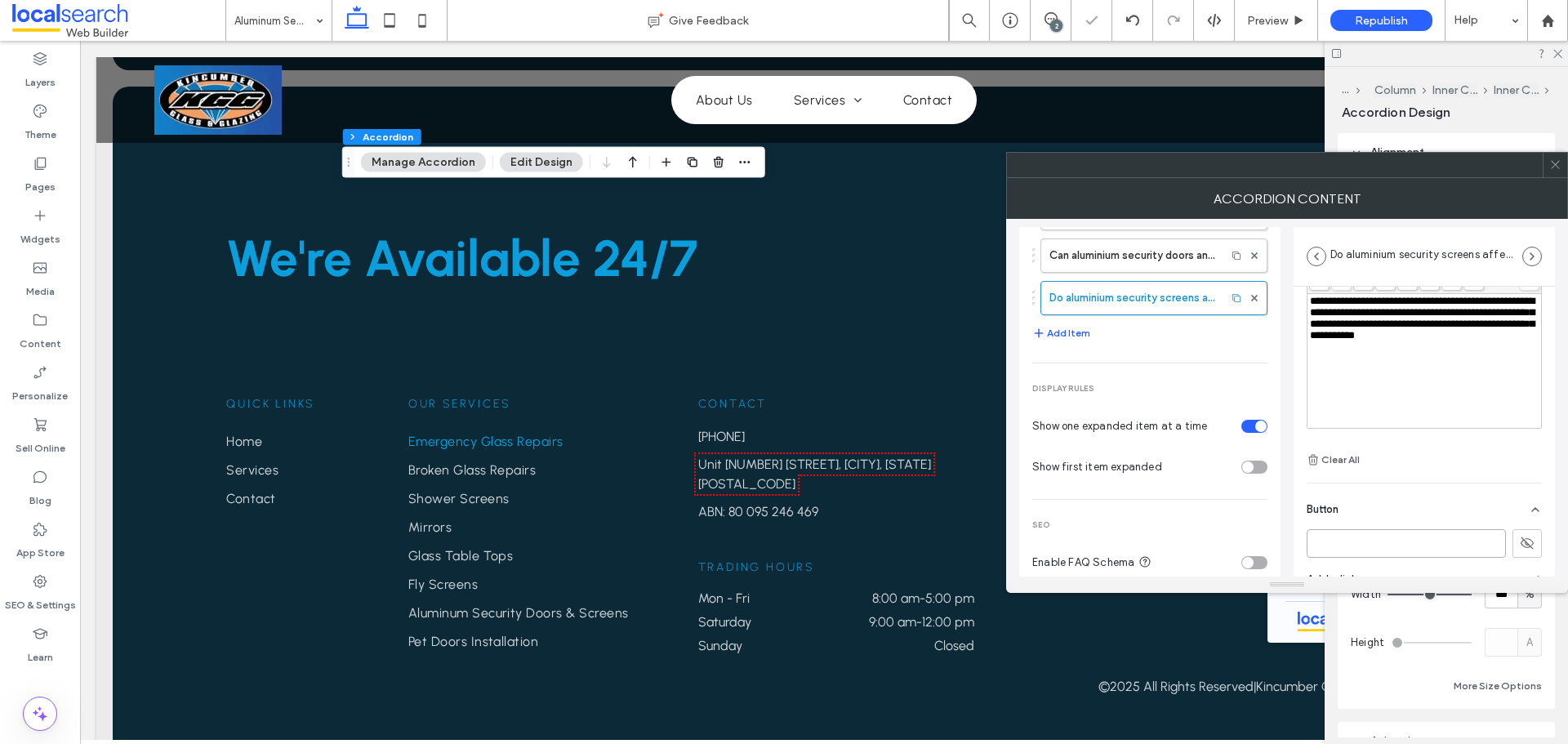 type 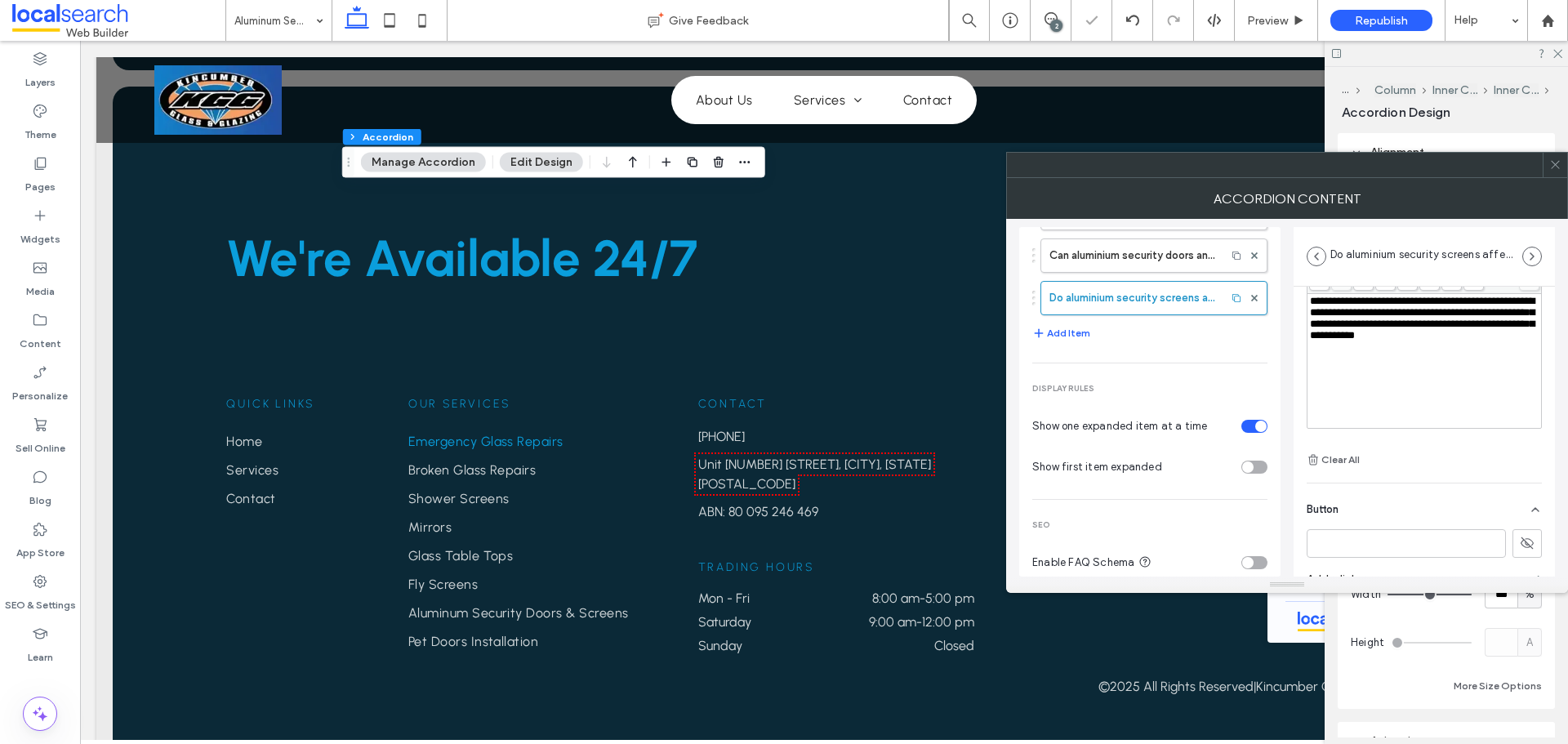 click 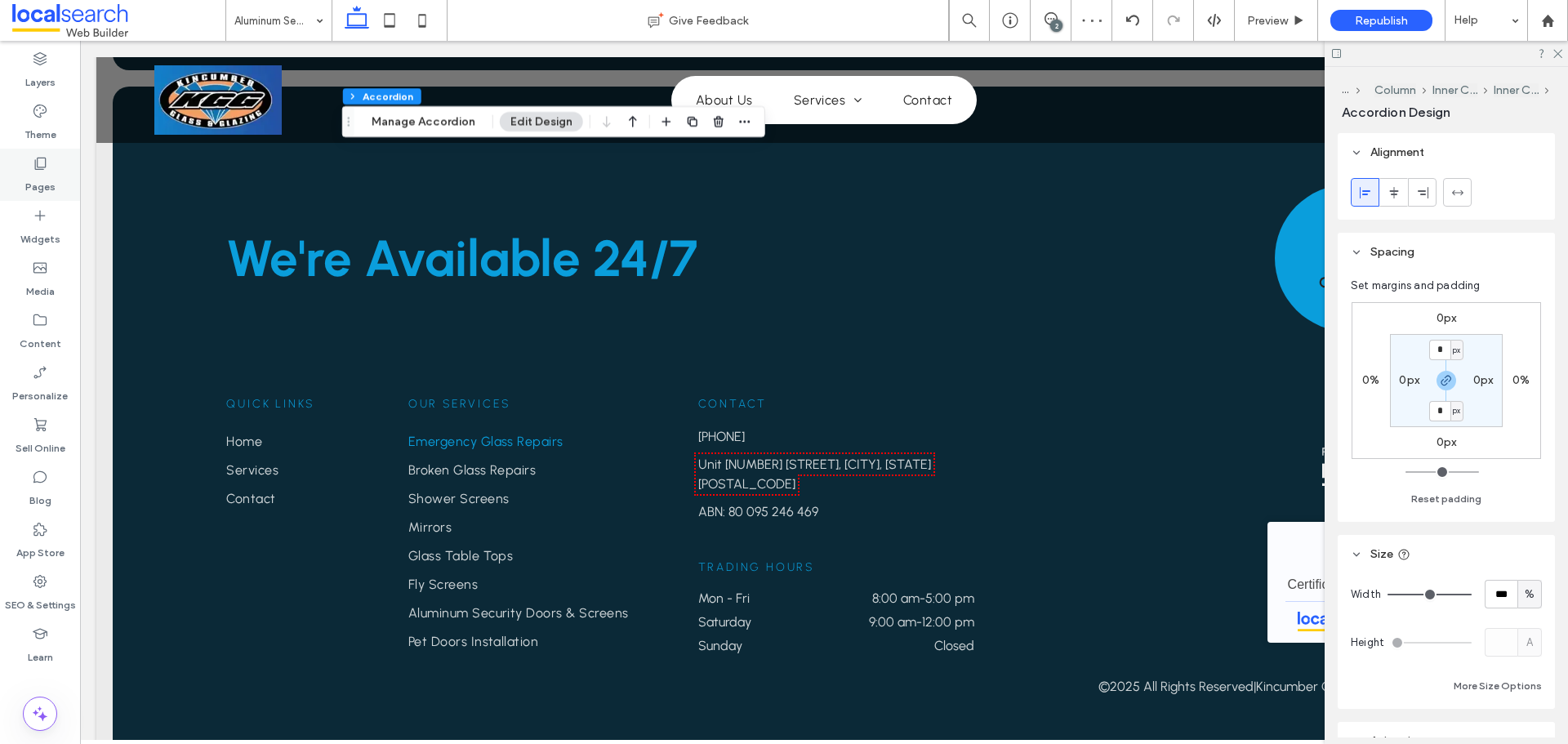 click on "Pages" at bounding box center (40, 175) 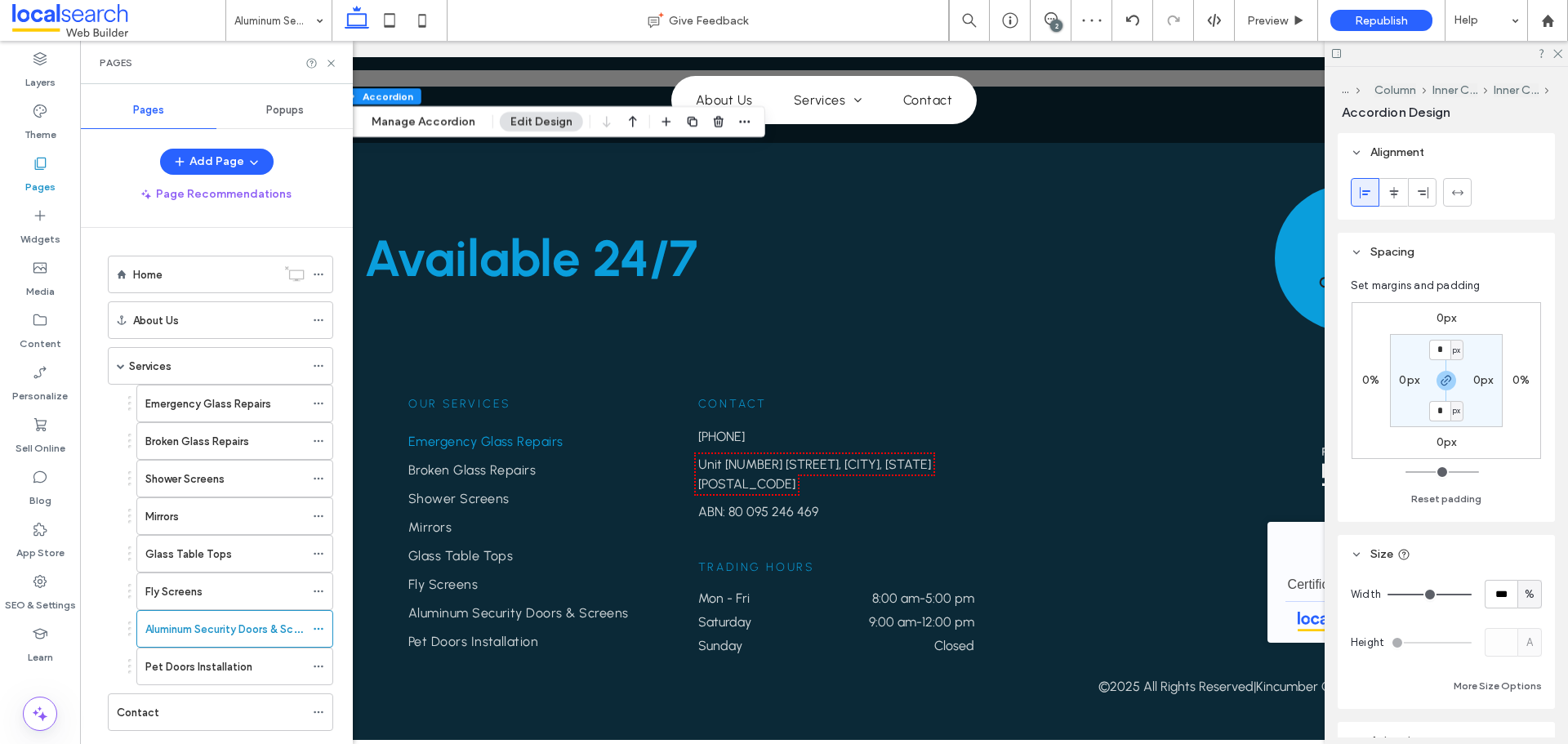 scroll, scrollTop: 36, scrollLeft: 0, axis: vertical 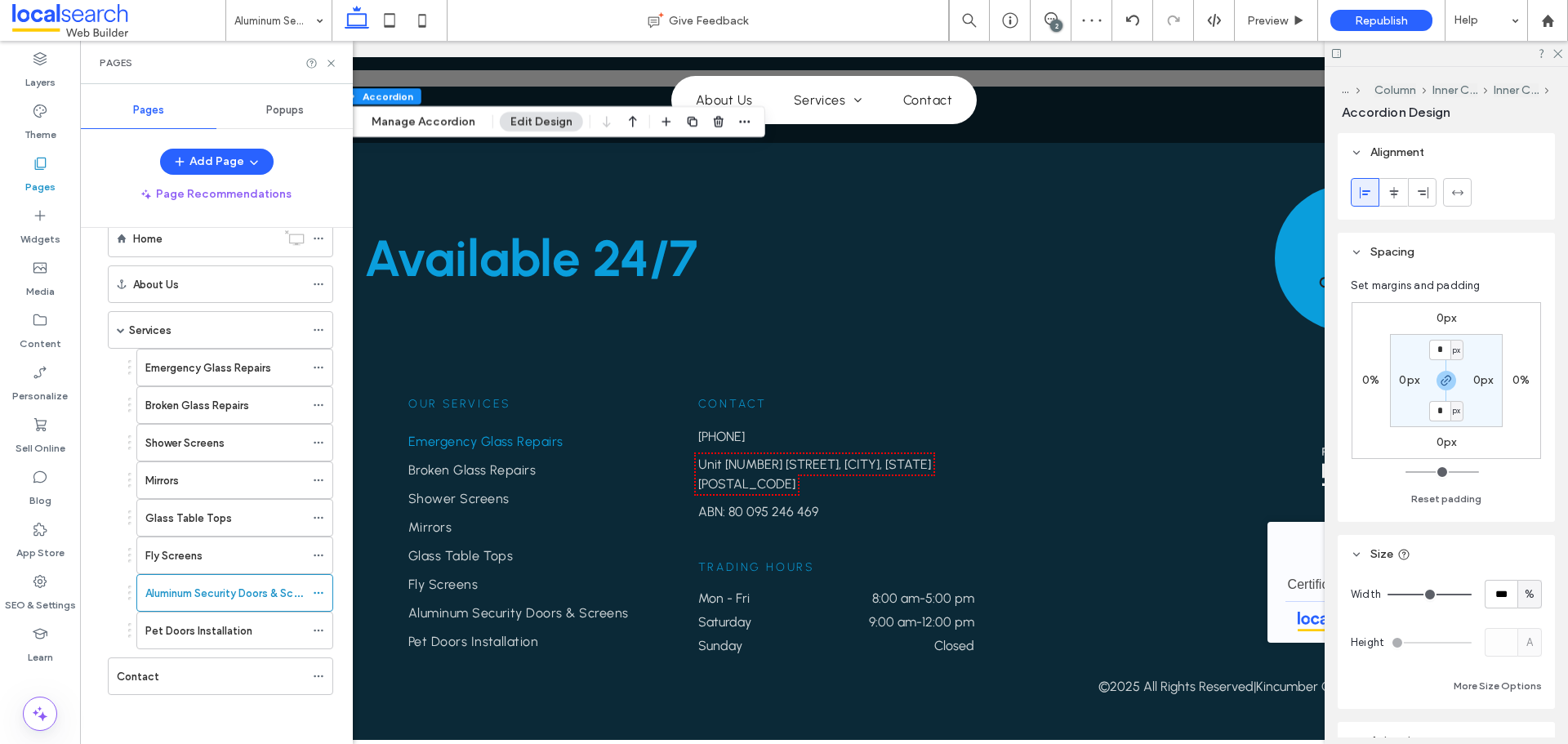 click on "Pet Doors Installation" at bounding box center [198, 630] 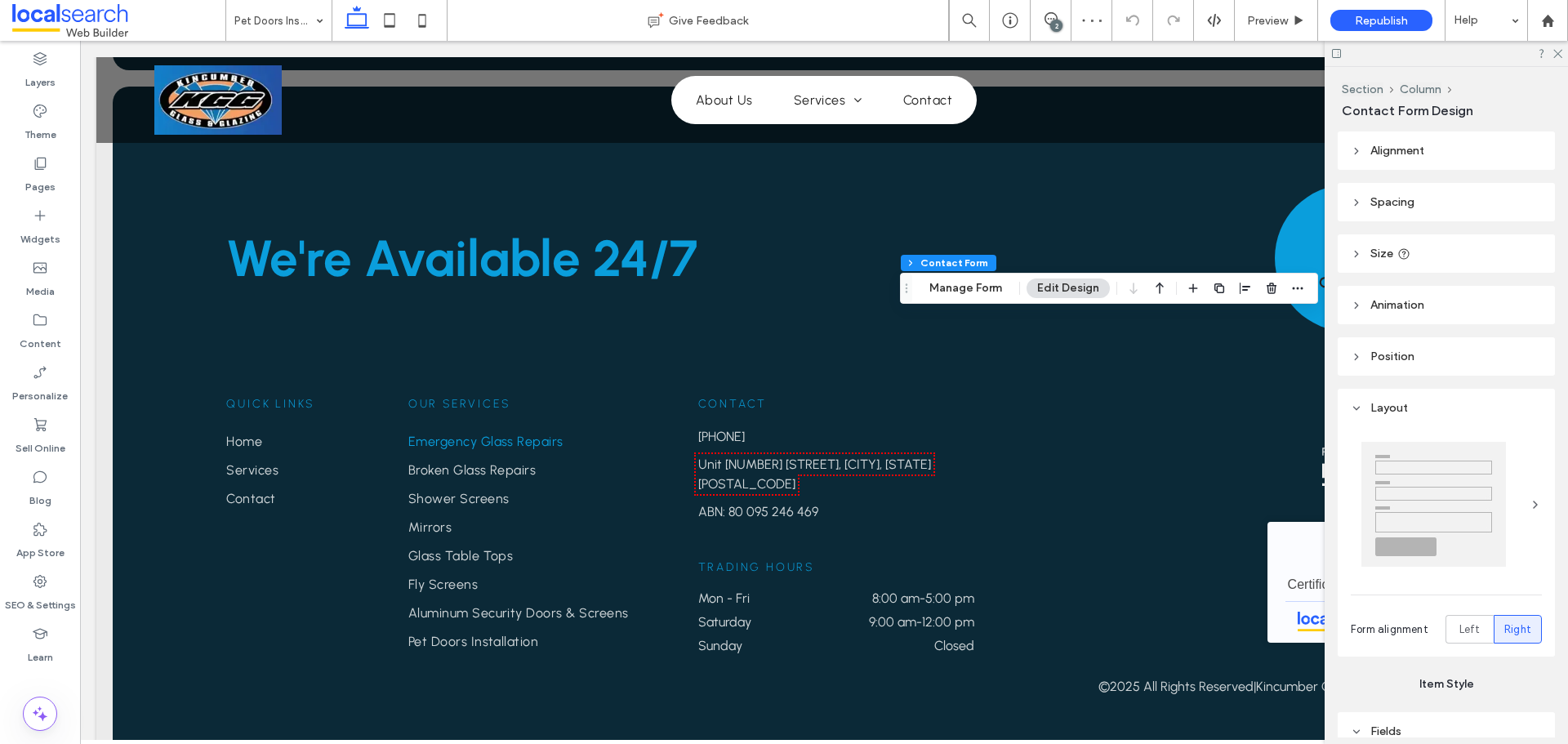type on "**" 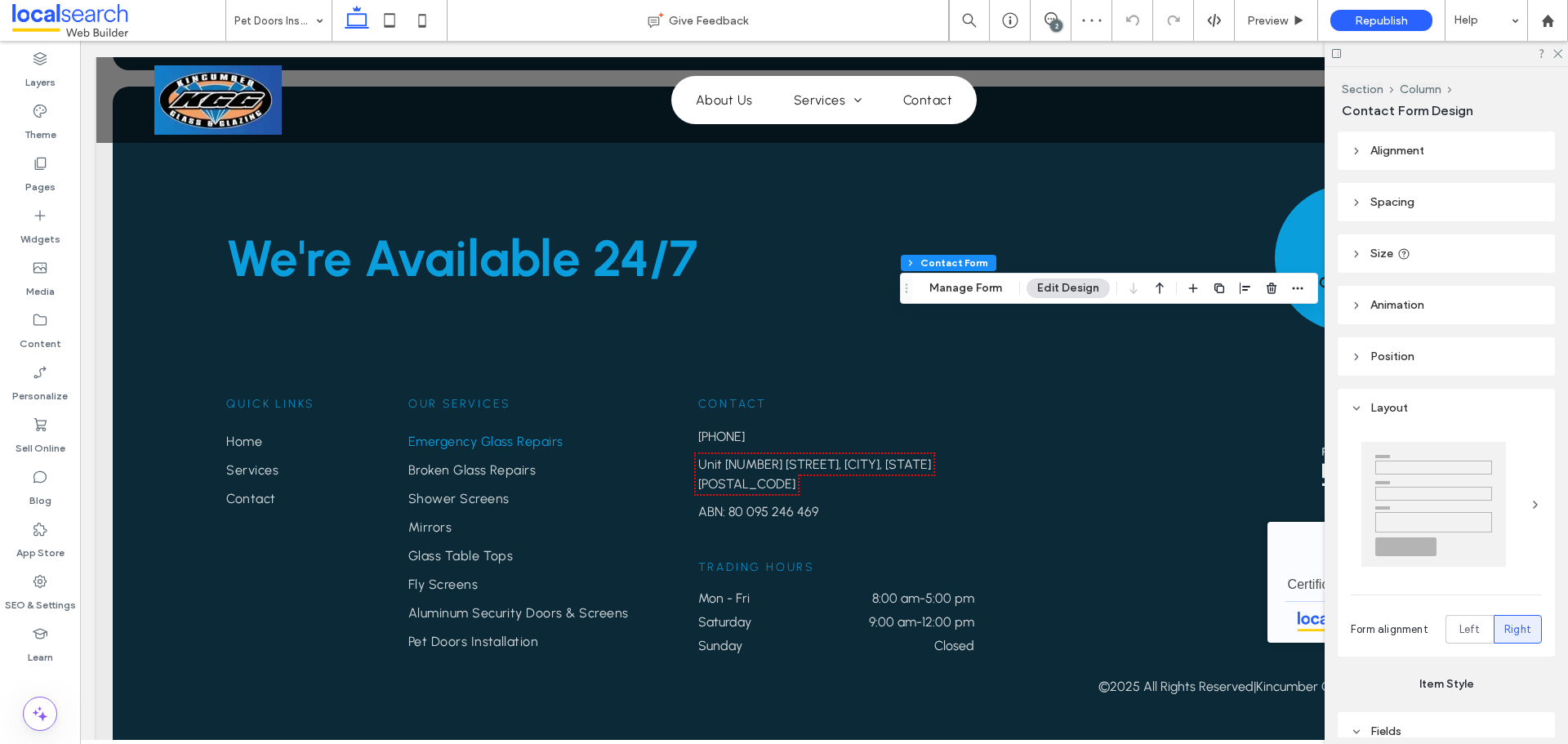 type on "**" 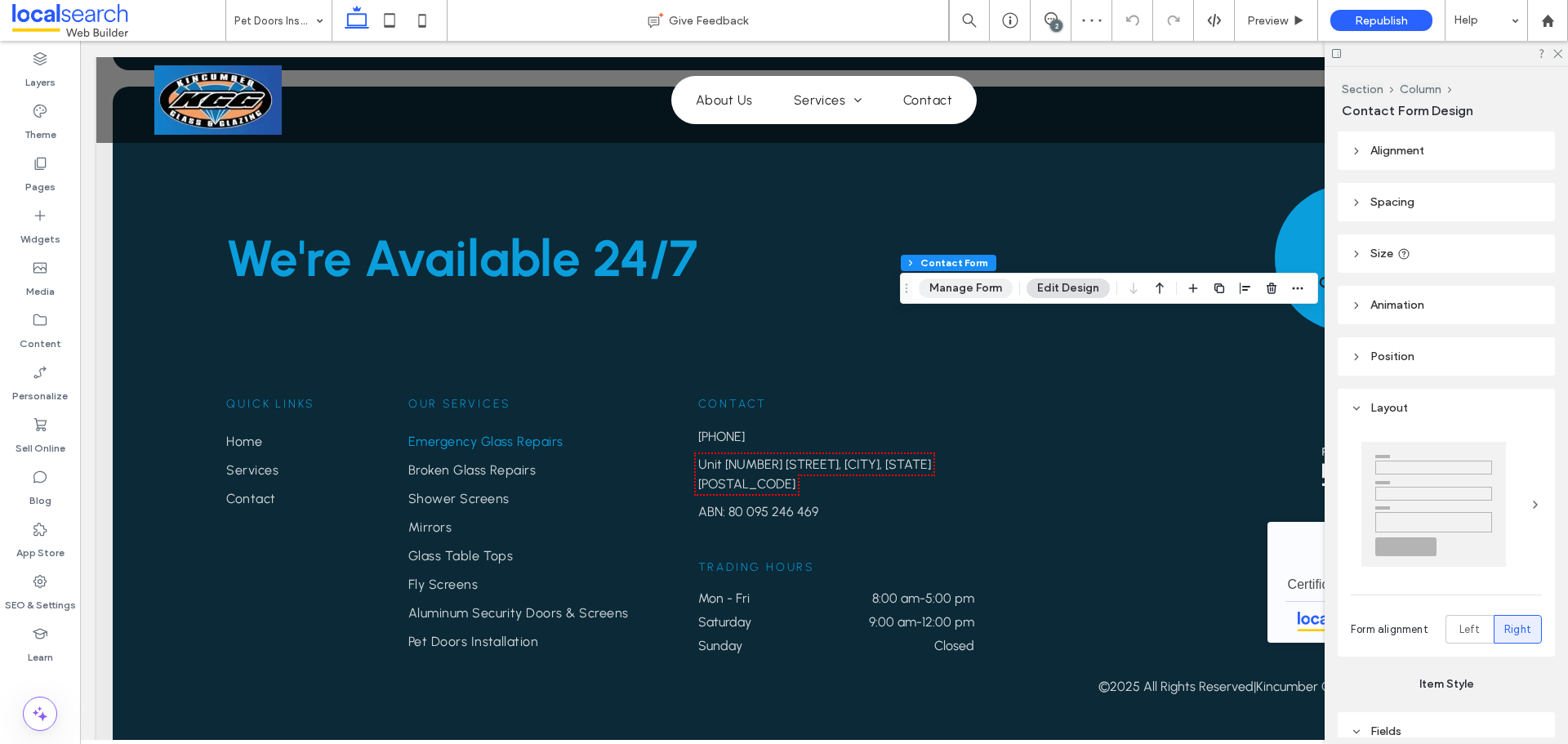 click on "Manage Form" at bounding box center [965, 288] 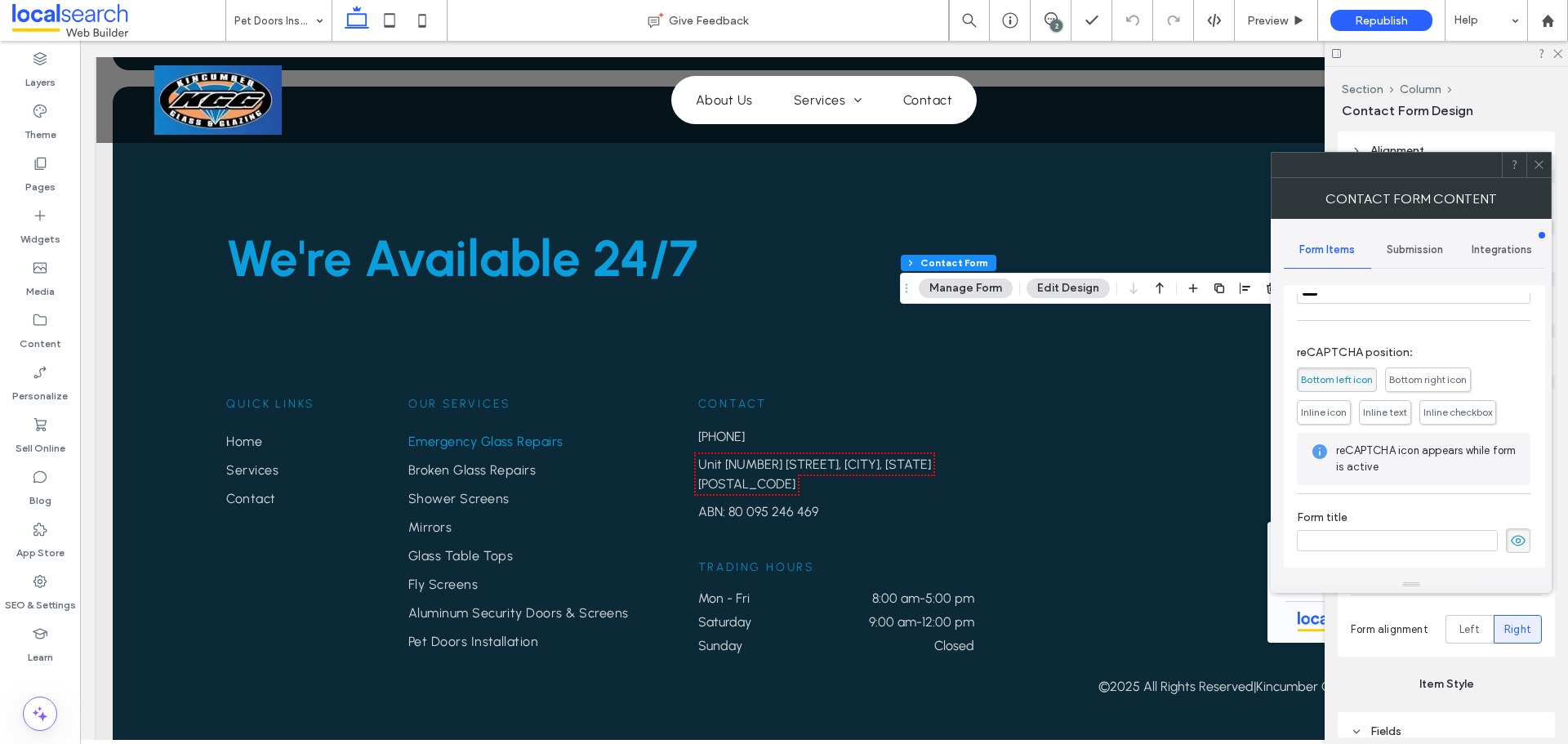 scroll, scrollTop: 331, scrollLeft: 0, axis: vertical 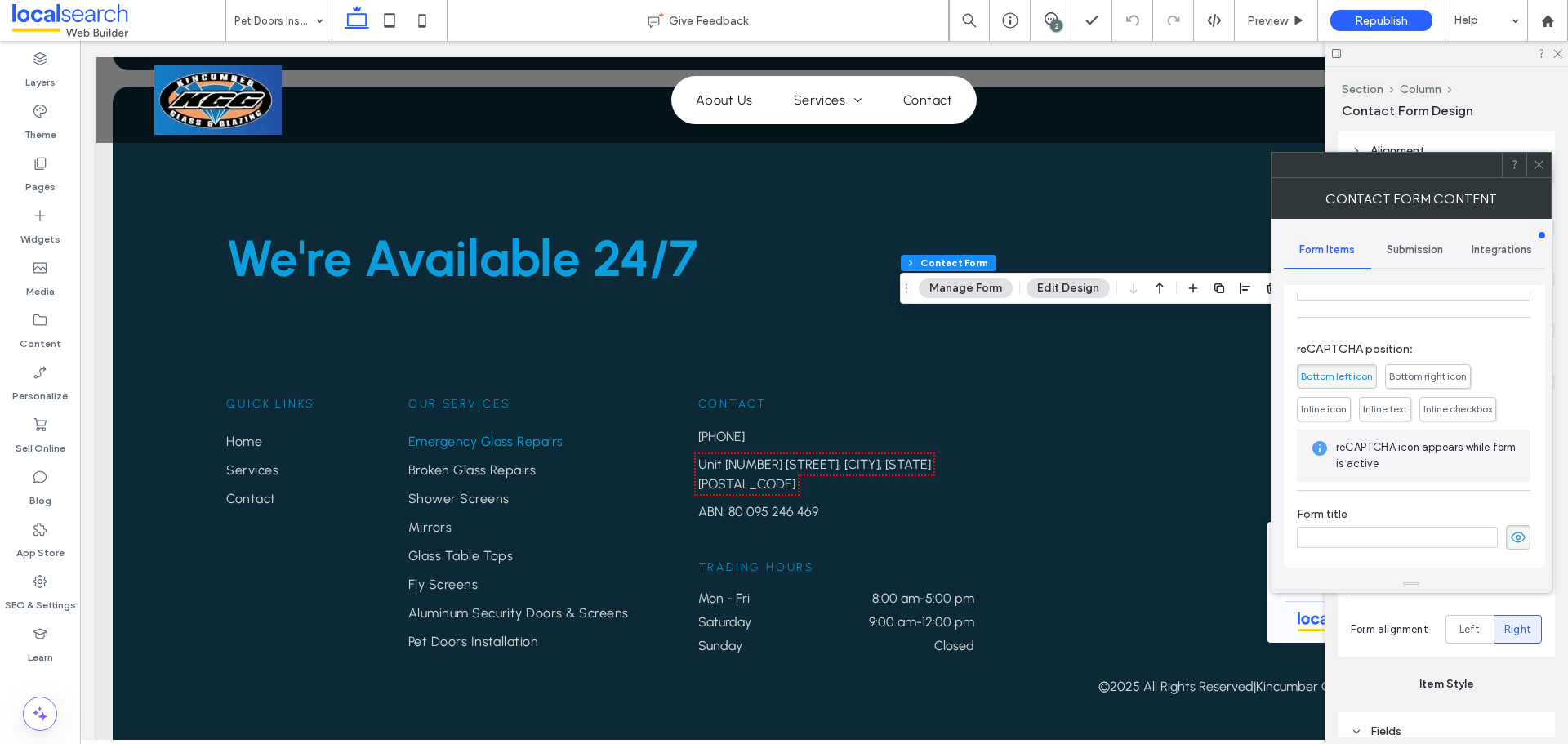 click on "Submission" at bounding box center (1414, 250) 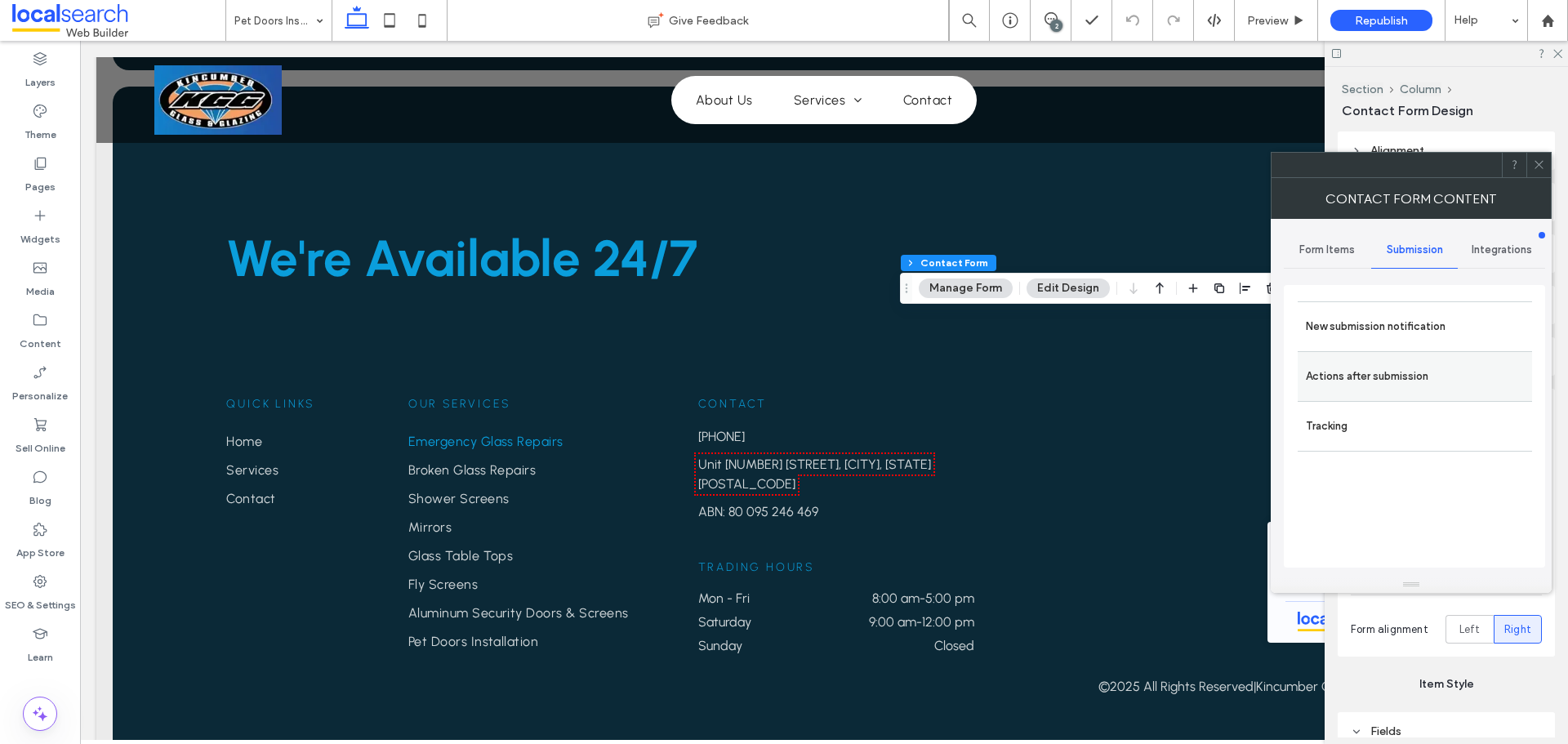 click on "Actions after submission" at bounding box center [1414, 376] 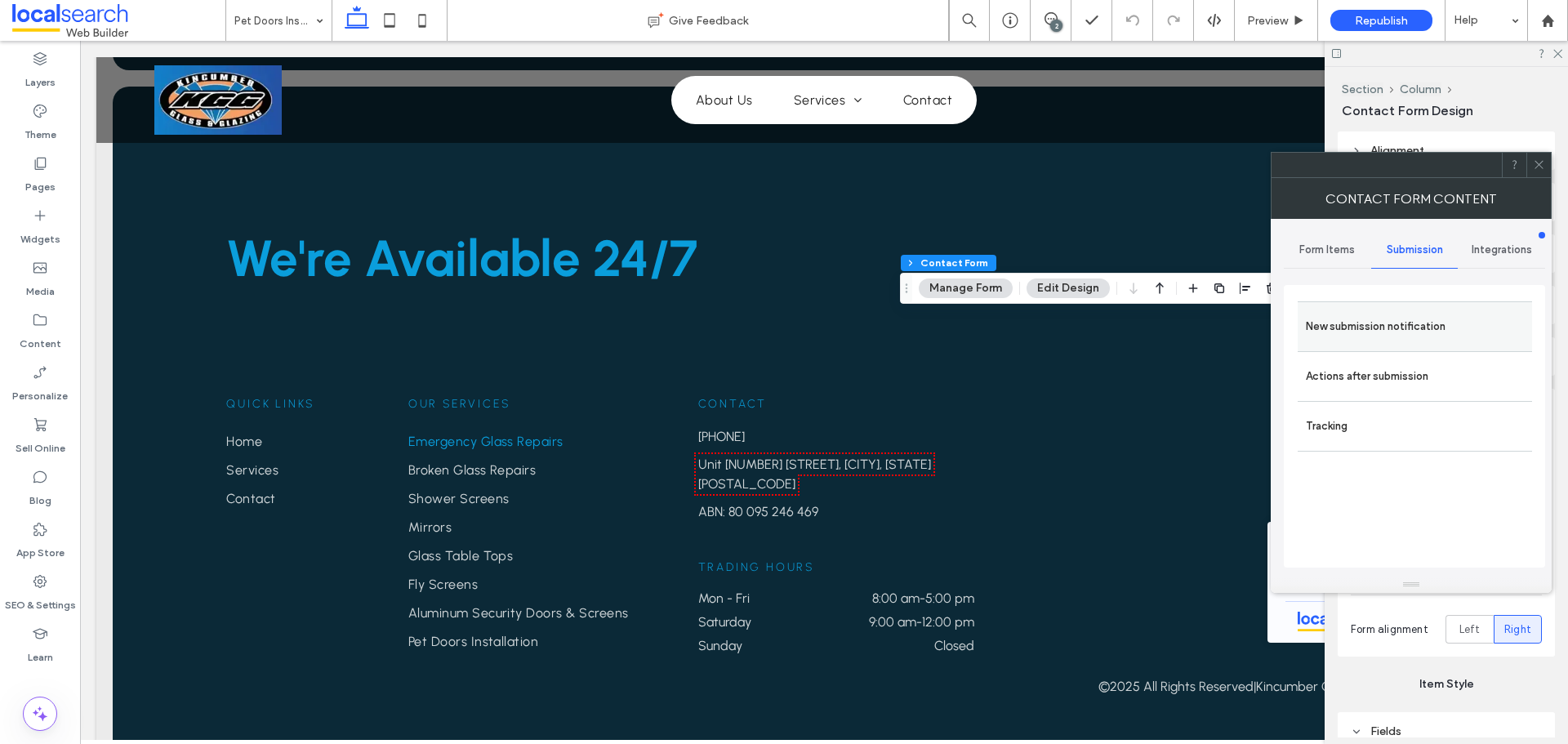 click on "New submission notification" at bounding box center (1414, 327) 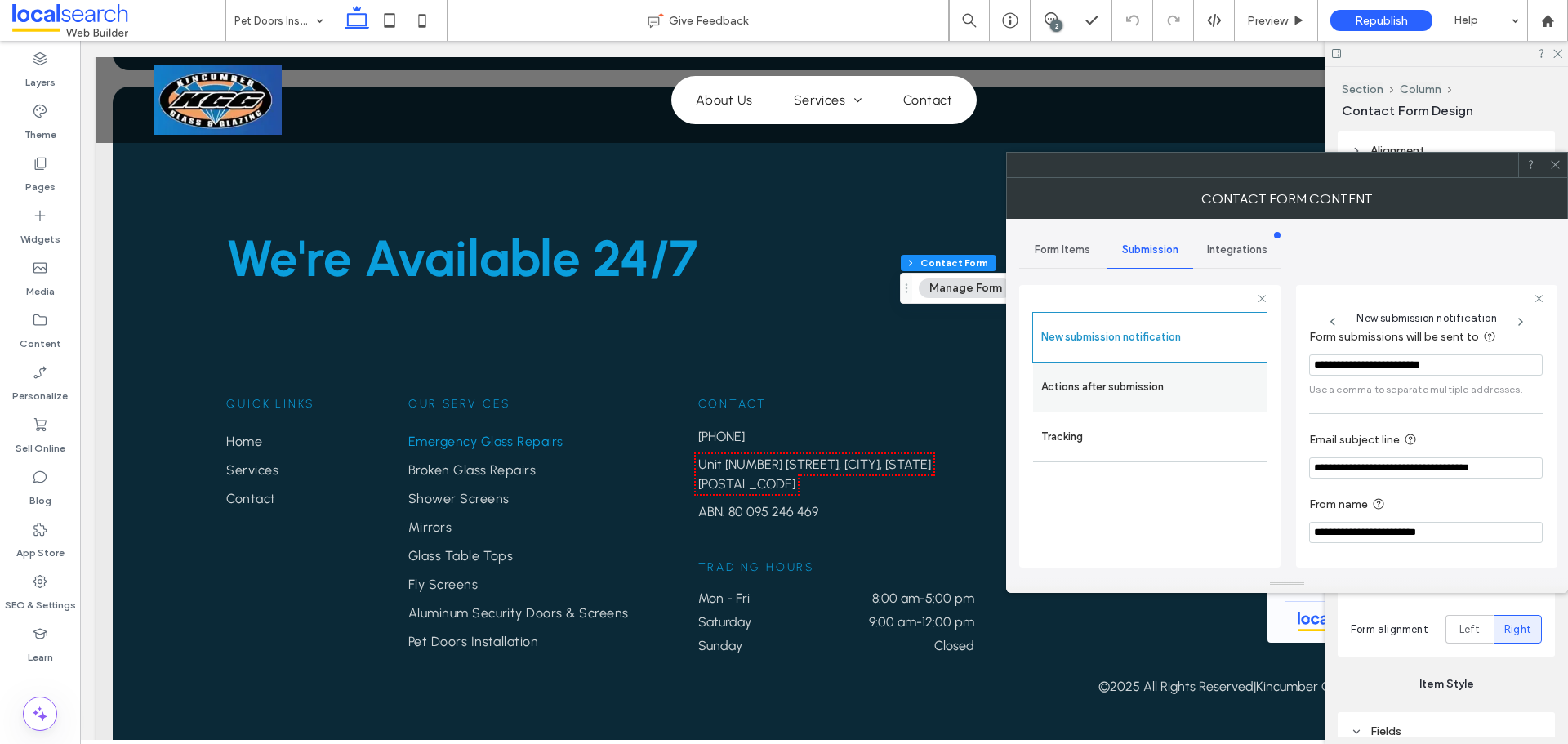 click on "Actions after submission" at bounding box center [1150, 387] 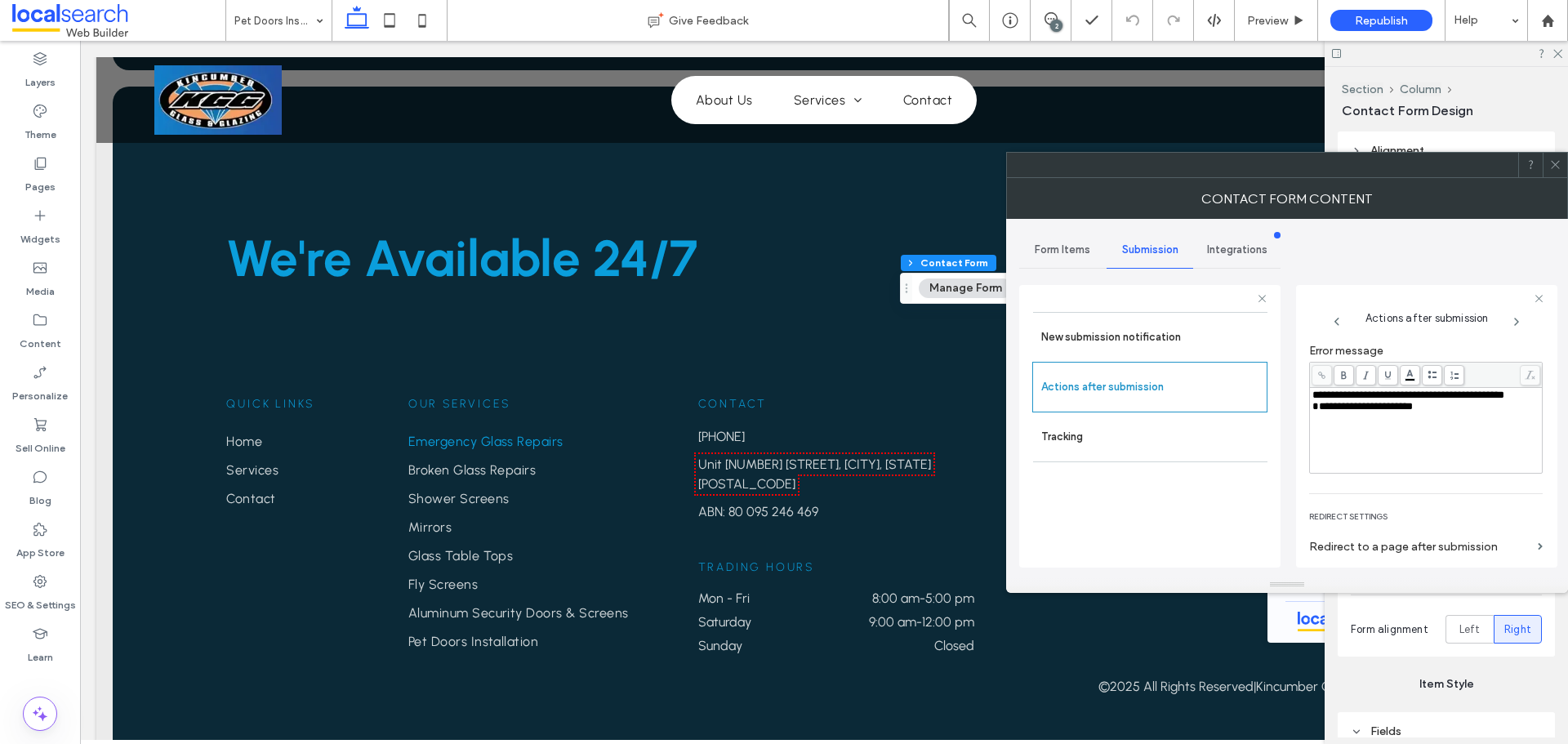 scroll, scrollTop: 282, scrollLeft: 0, axis: vertical 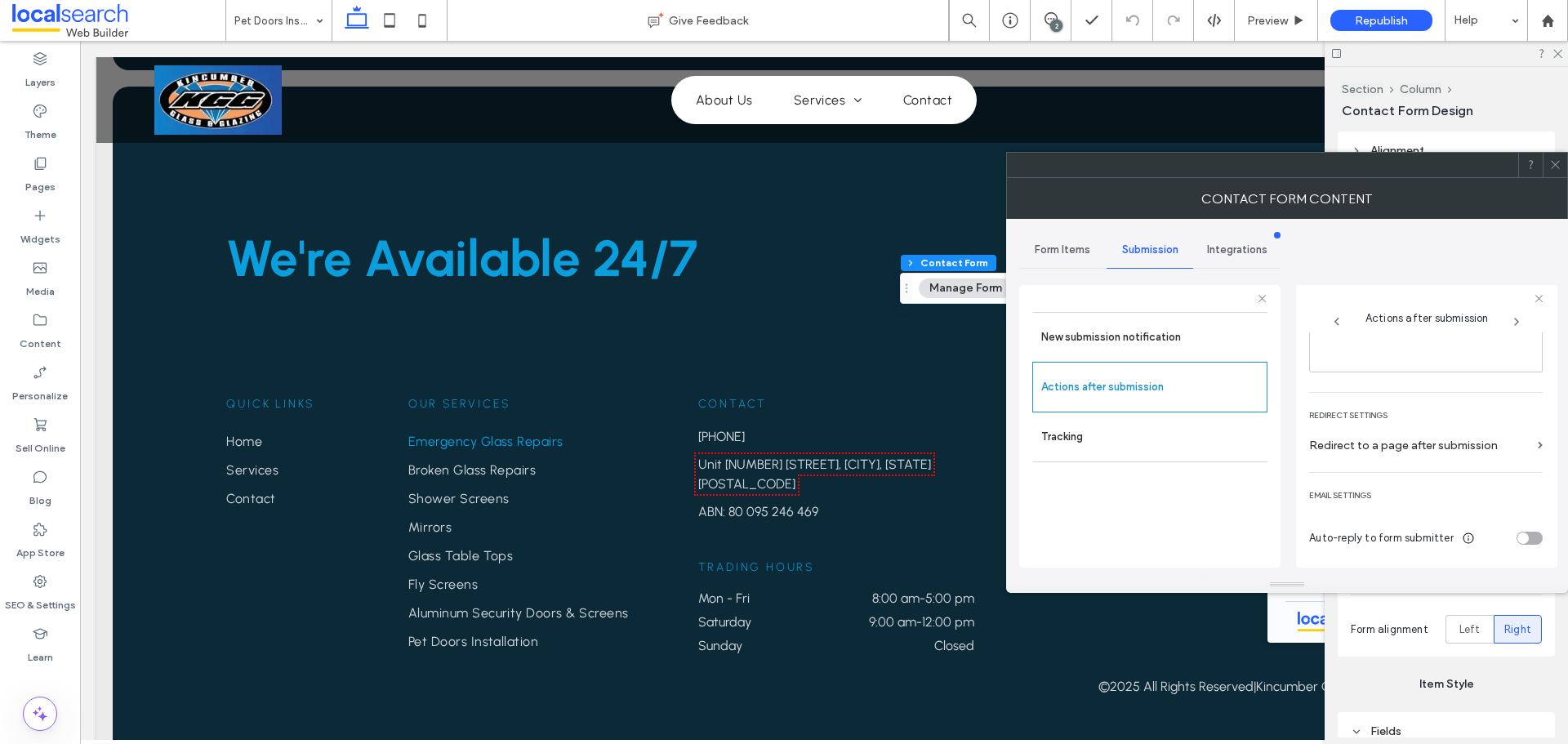 click 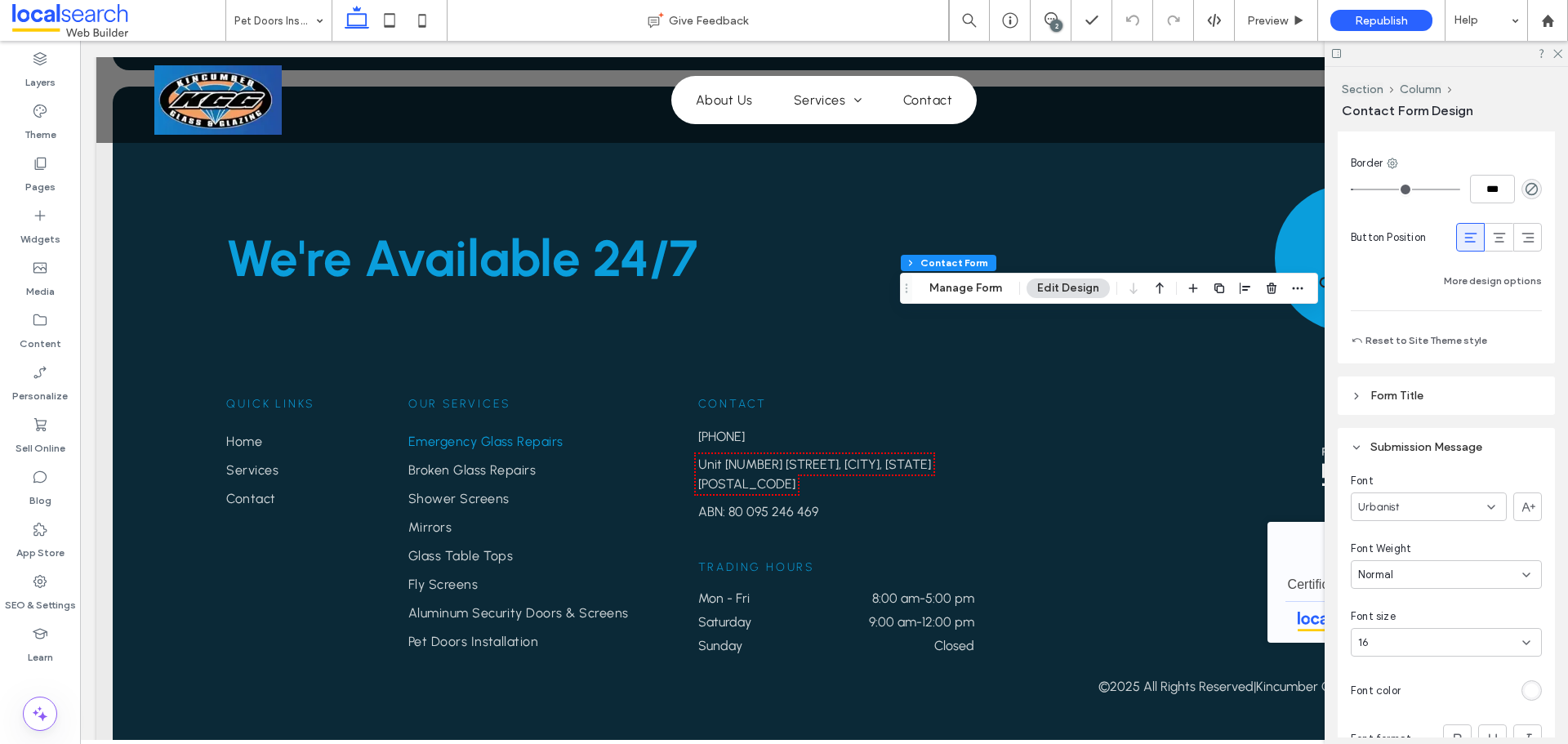 scroll, scrollTop: 1470, scrollLeft: 0, axis: vertical 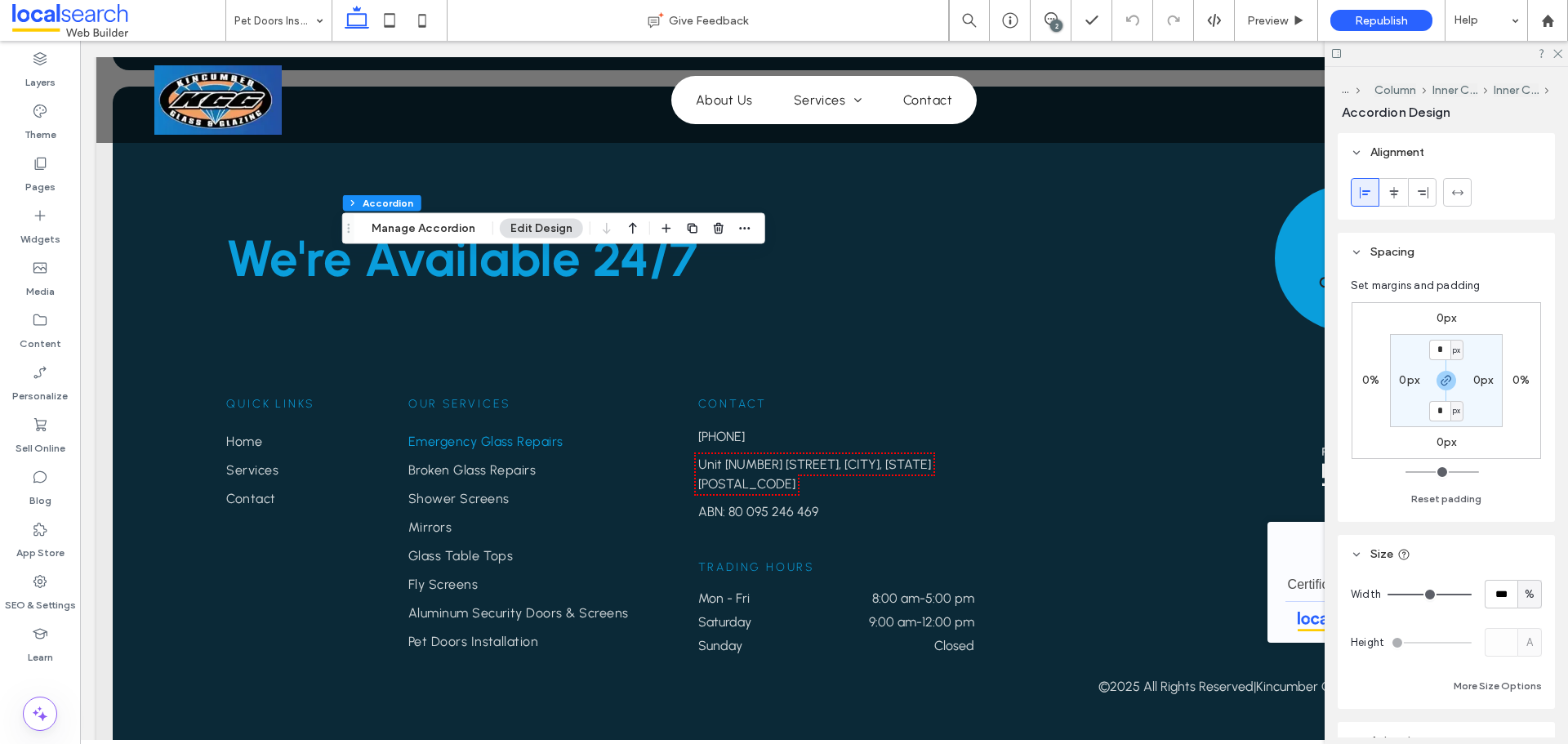 click on "Section Column Inner Column Inner Column Accordion Manage Accordion Edit Design" at bounding box center (554, 229) 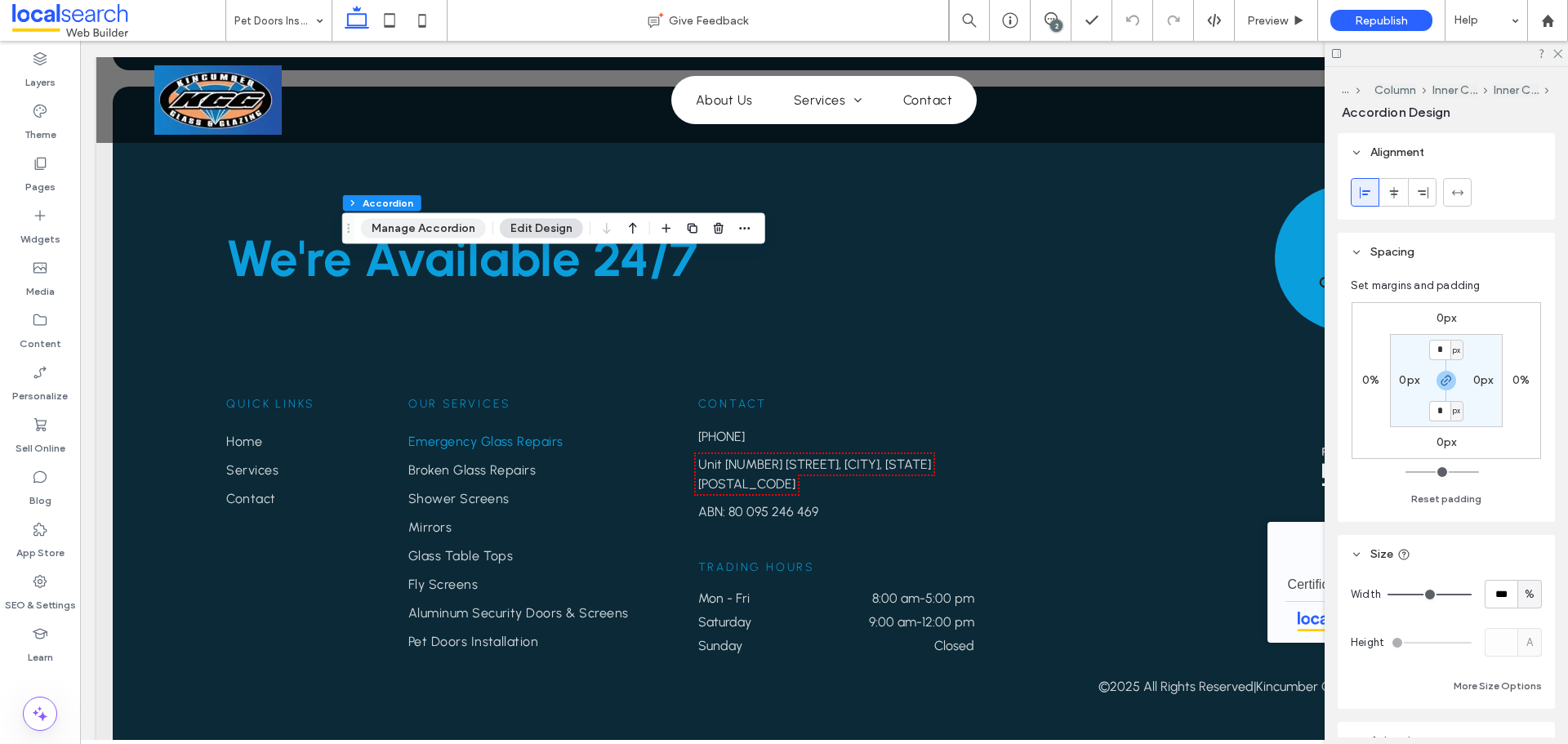 click on "Manage Accordion" at bounding box center [423, 229] 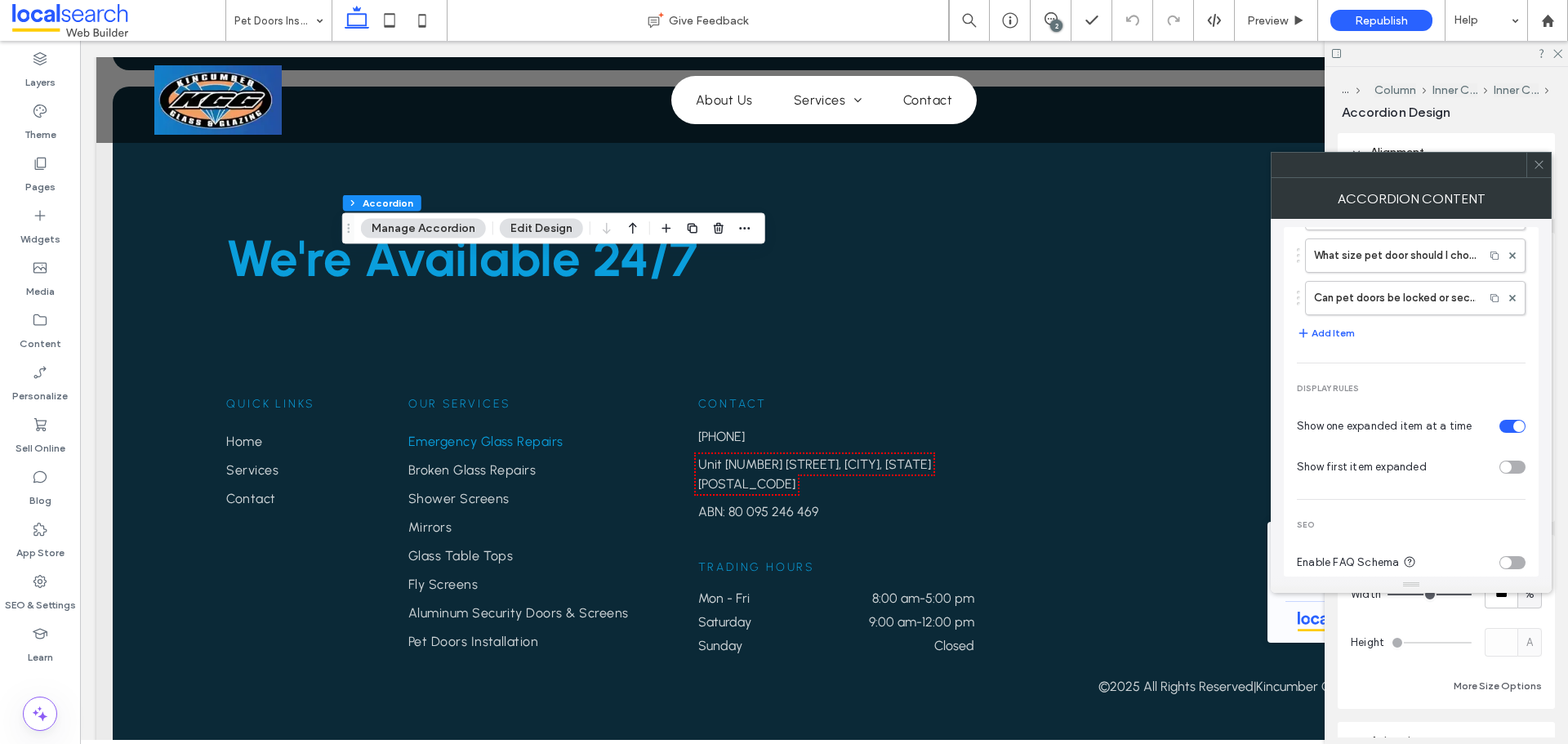 scroll, scrollTop: 0, scrollLeft: 0, axis: both 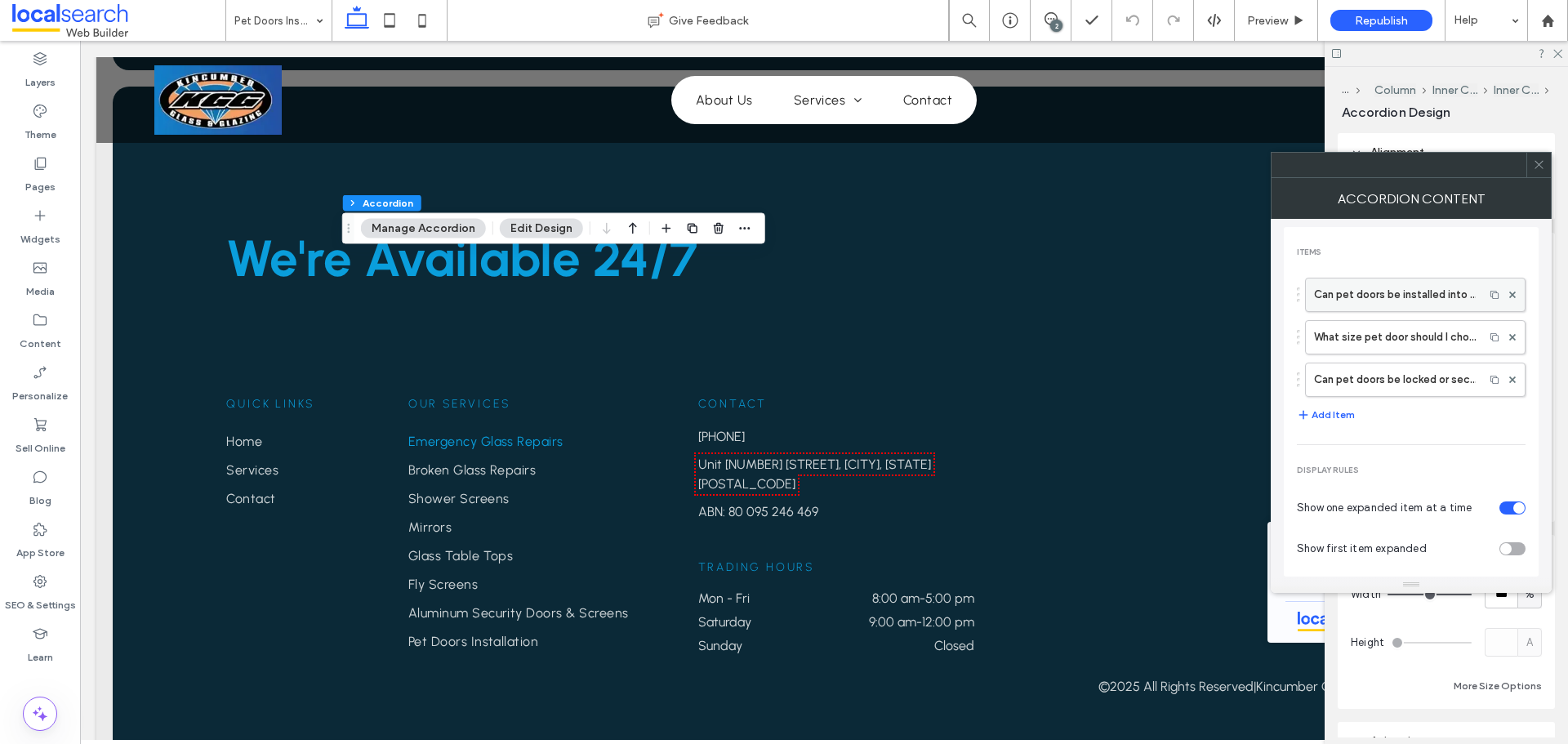 click on "Can pet doors be installed into glass doors or panels?" at bounding box center (1395, 295) 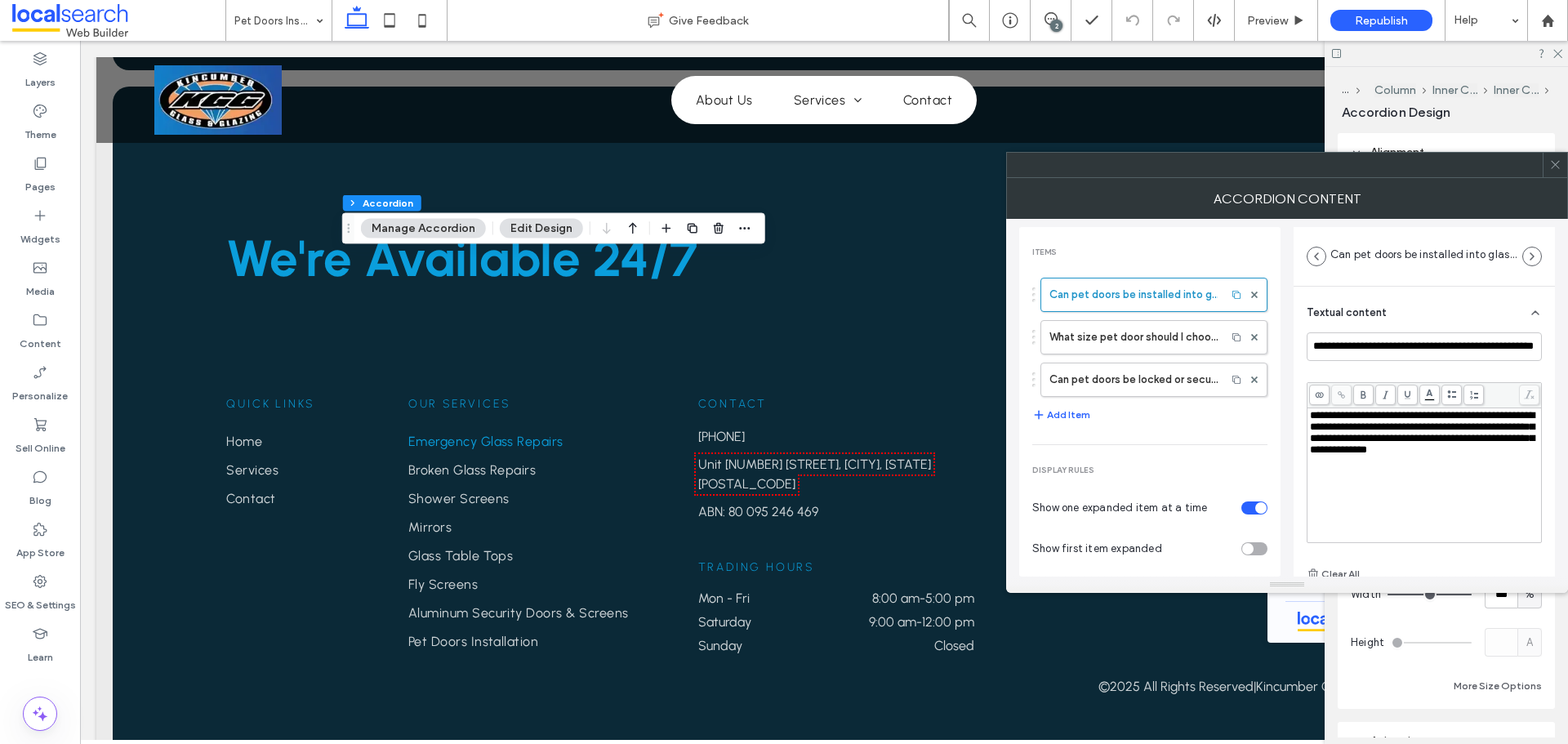 scroll, scrollTop: 12, scrollLeft: 0, axis: vertical 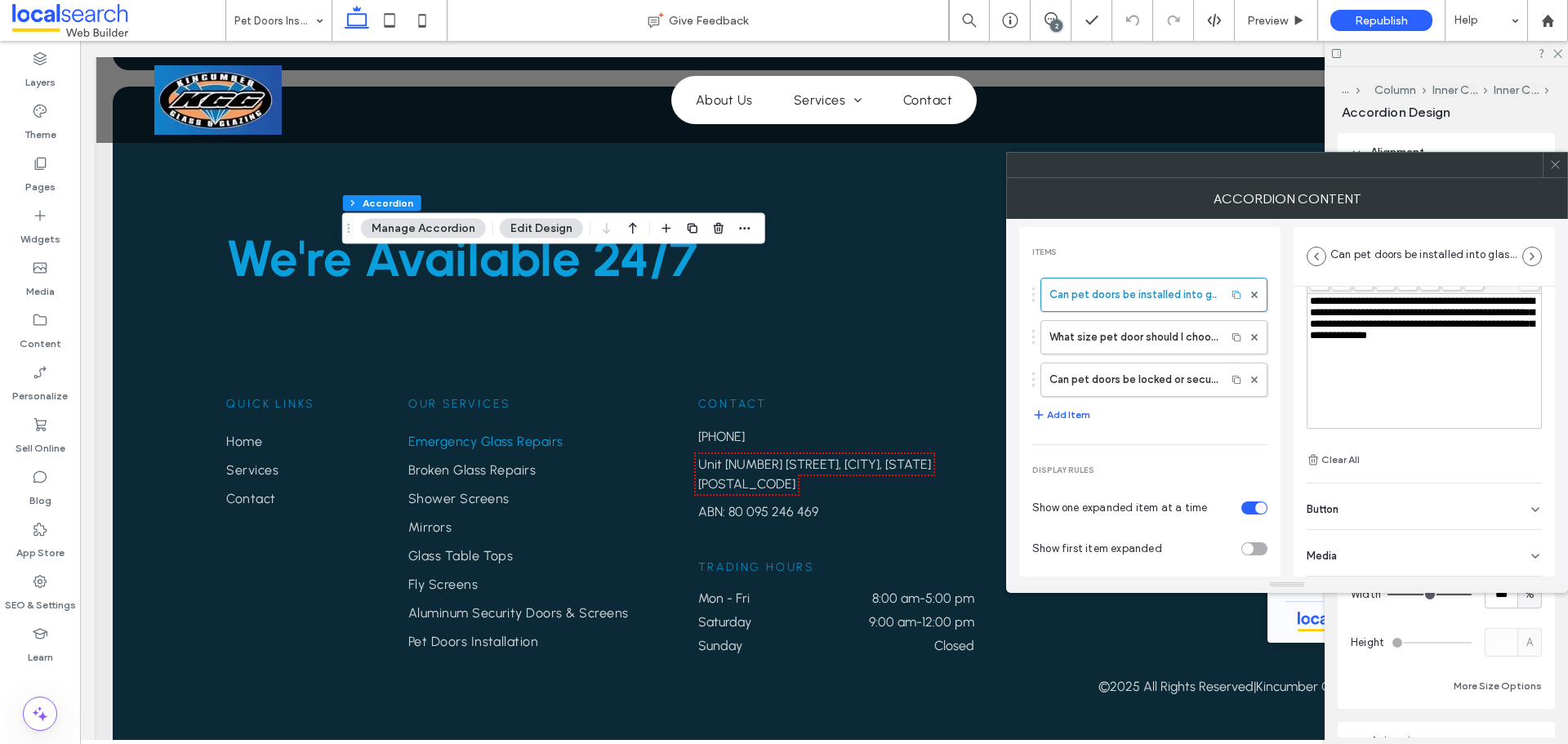 click on "Button" at bounding box center [1424, 506] 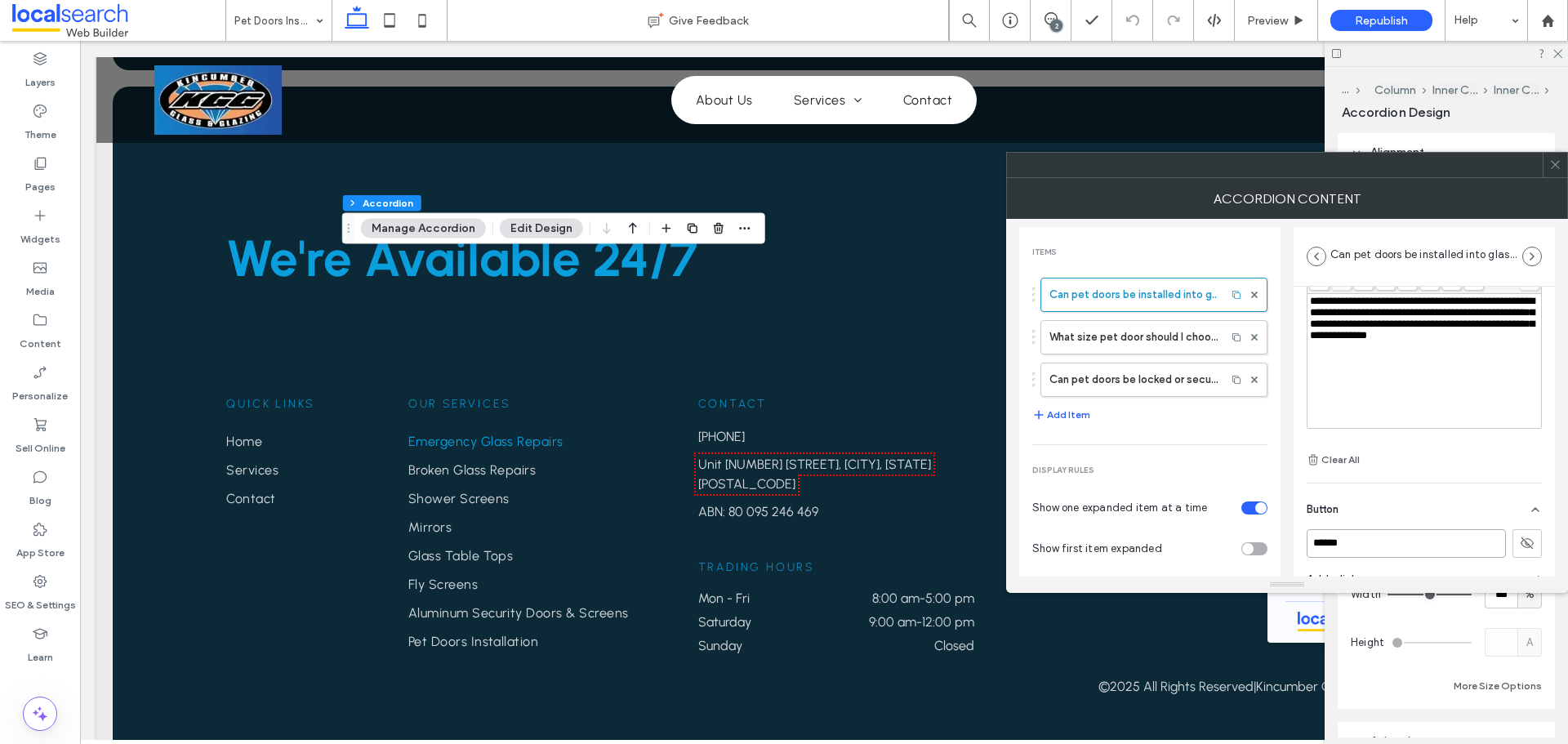 click on "******" at bounding box center (1406, 543) 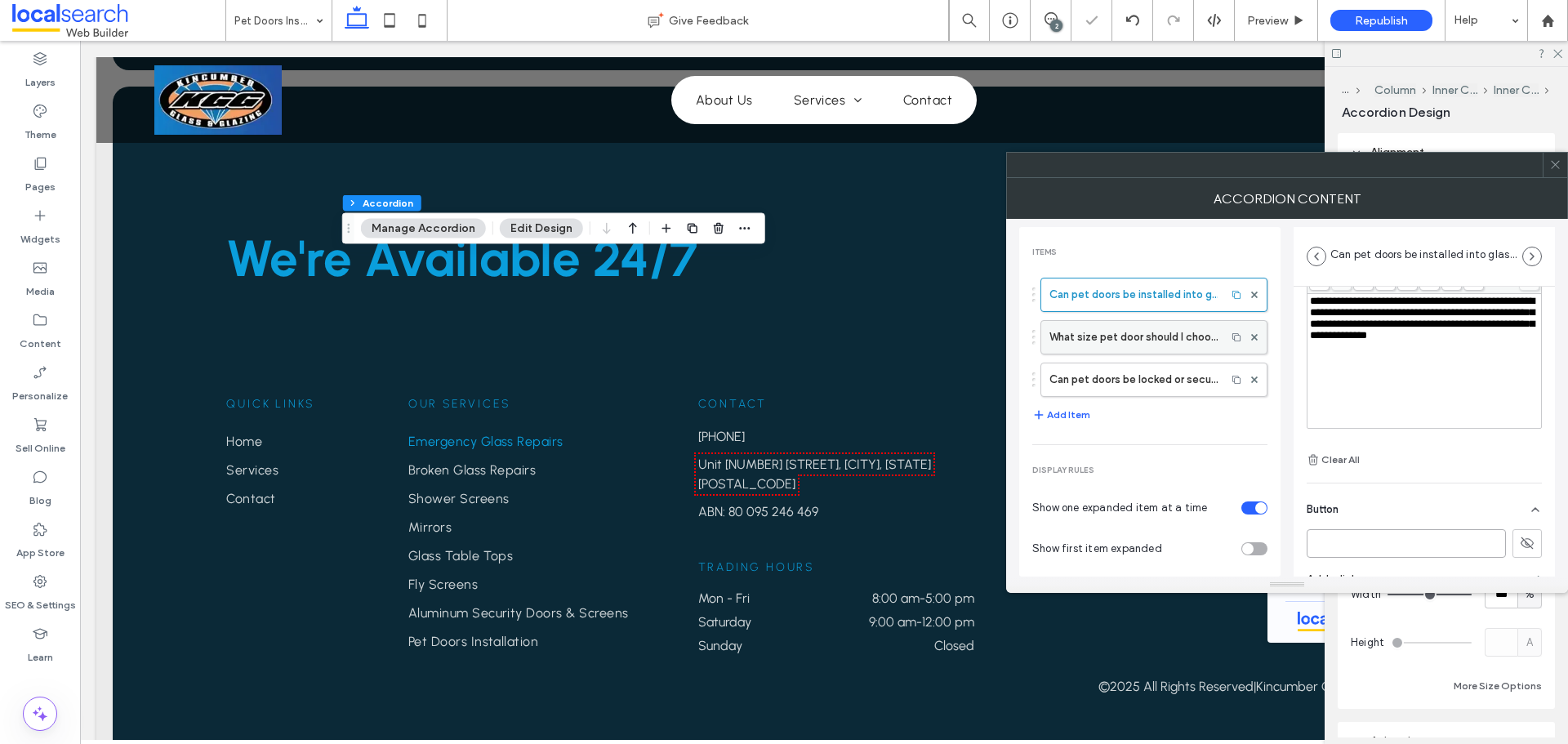 type 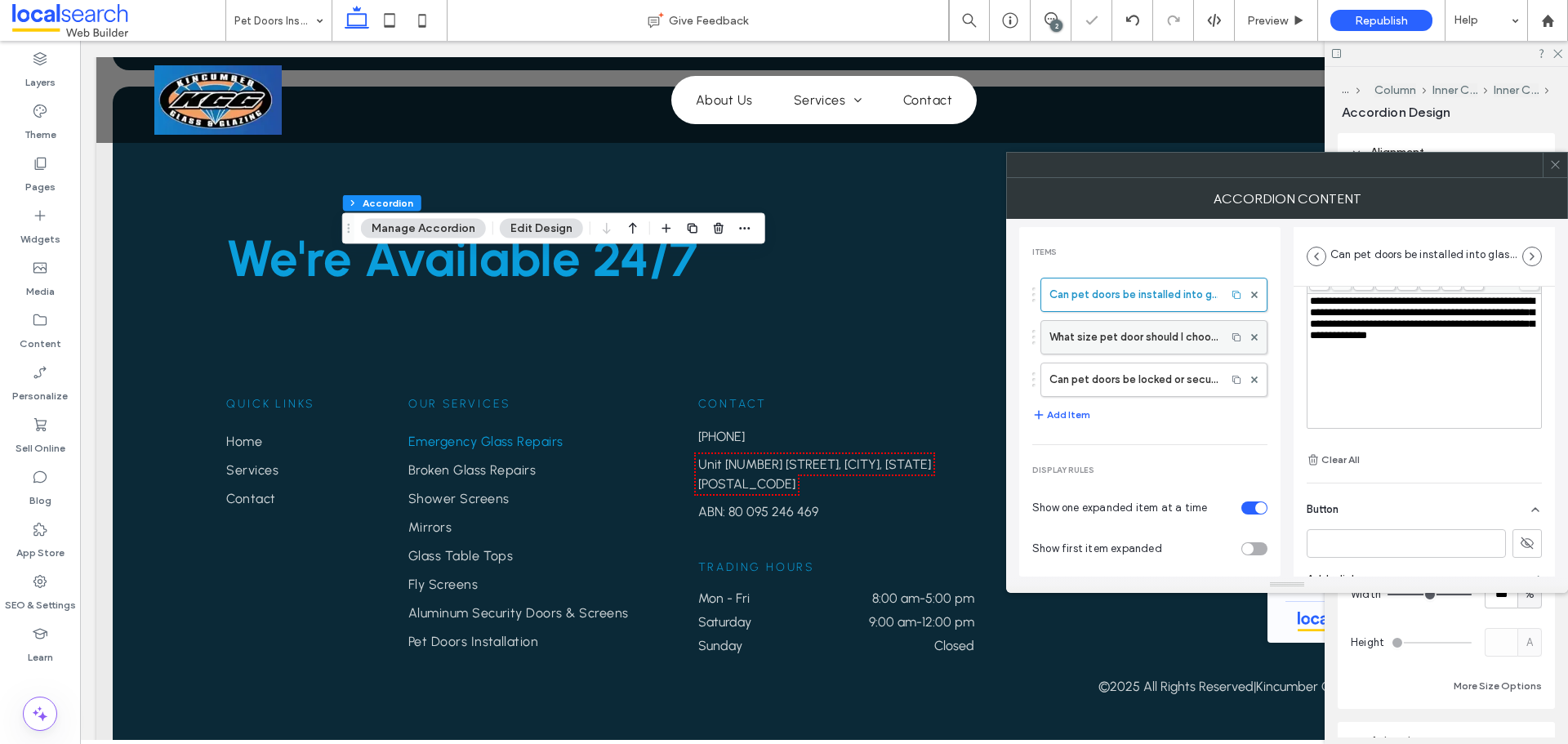 click on "What size pet door should I choose?" at bounding box center (1134, 337) 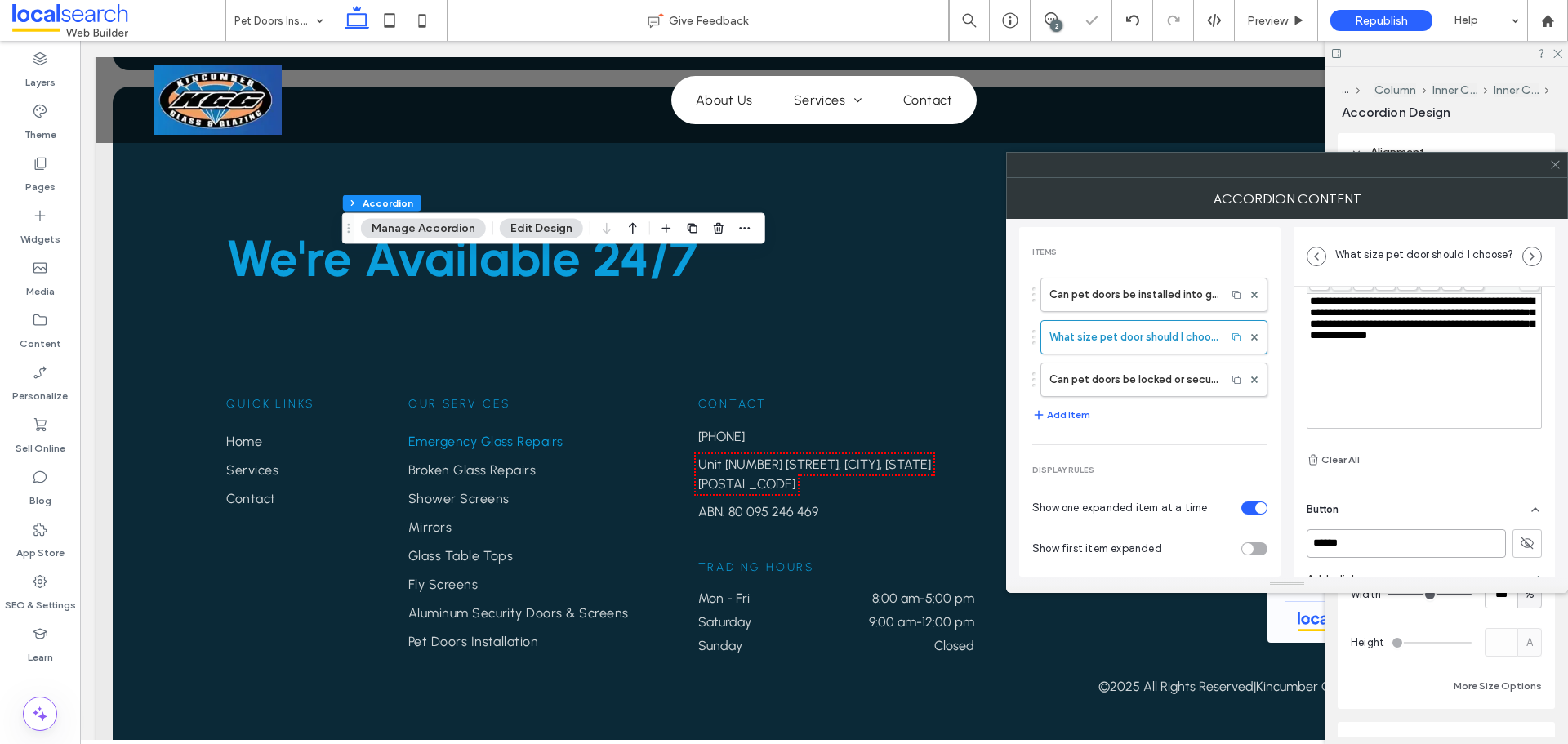 click on "******" at bounding box center [1406, 543] 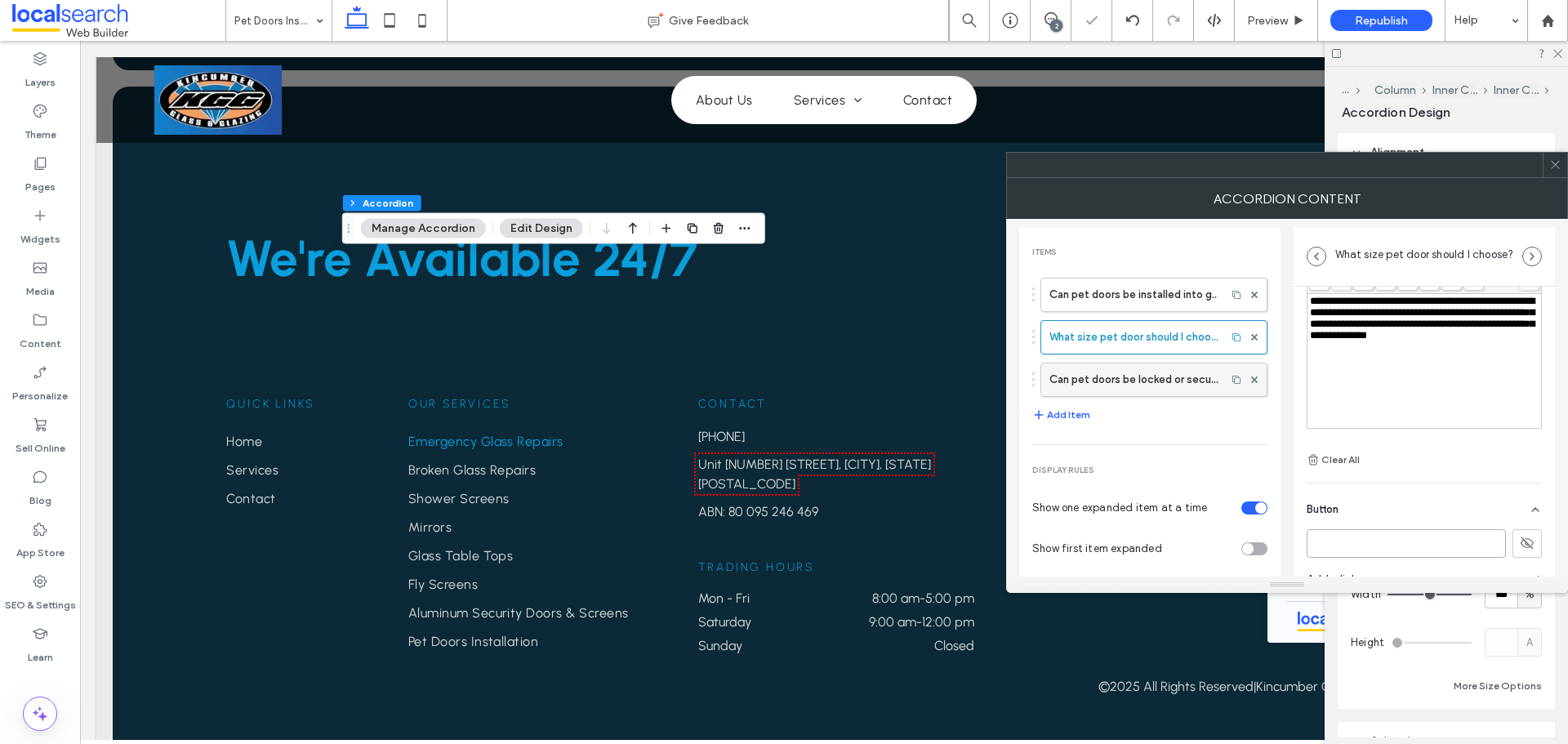 type 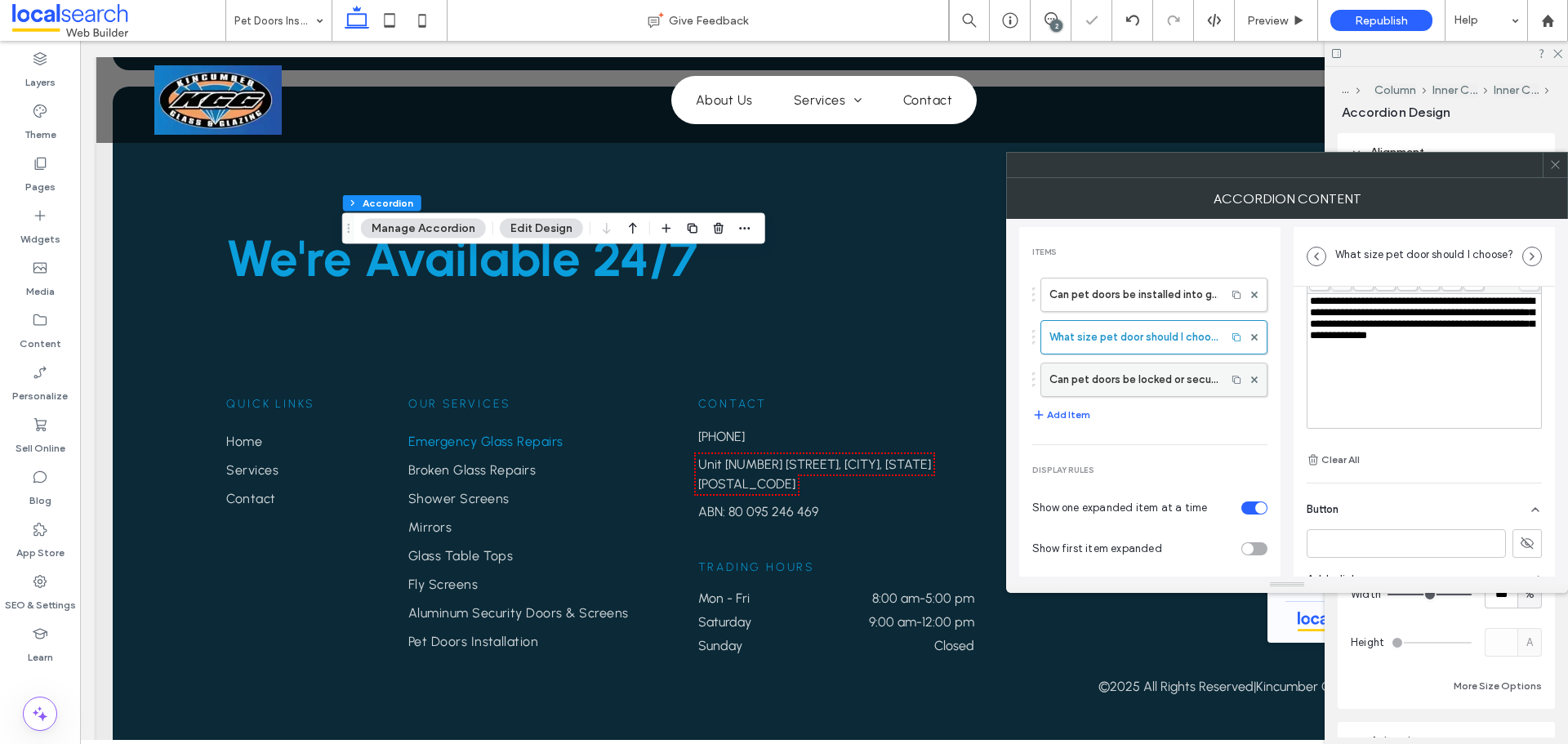 click on "Can pet doors be locked or secured when not in use?" at bounding box center [1134, 380] 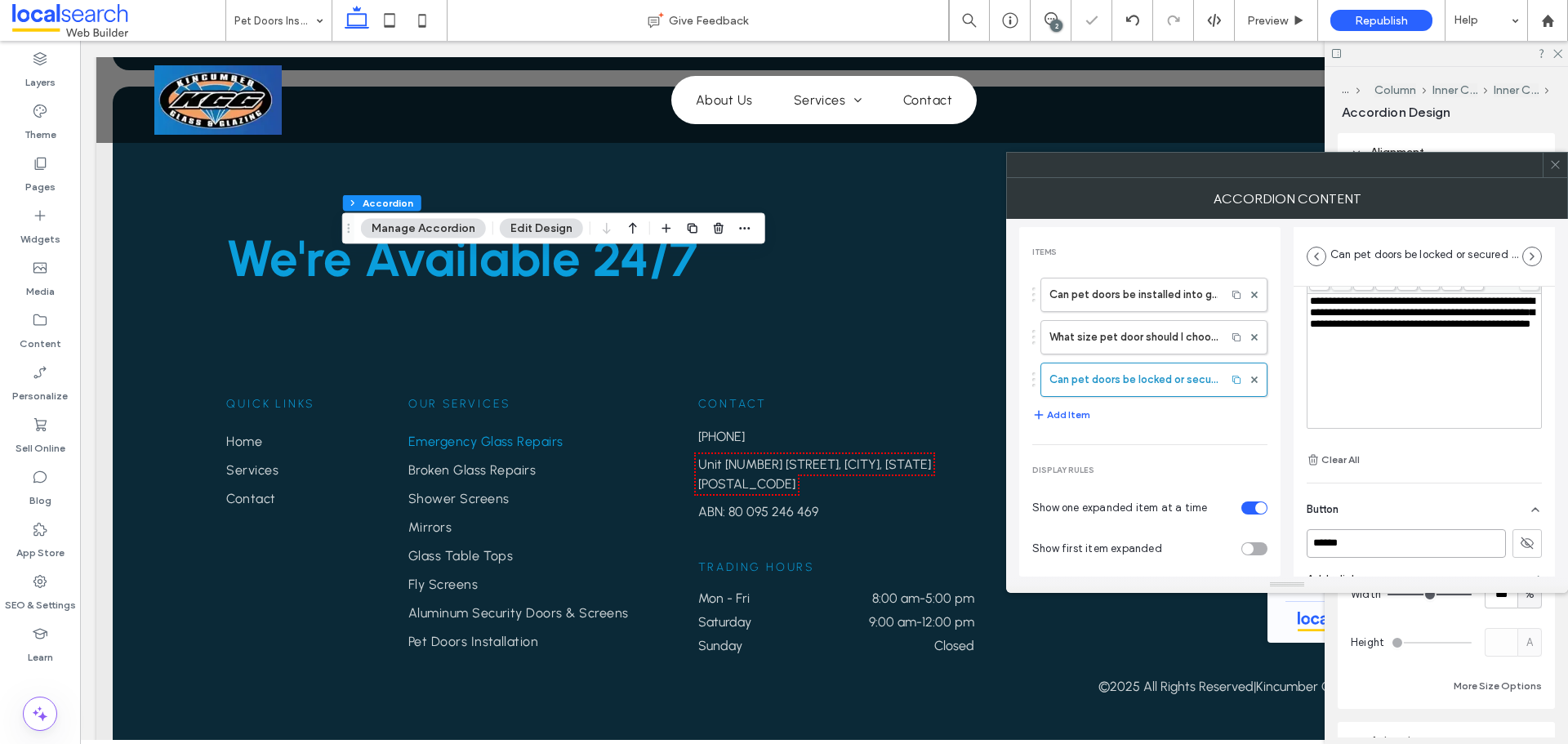 click on "******" at bounding box center (1406, 543) 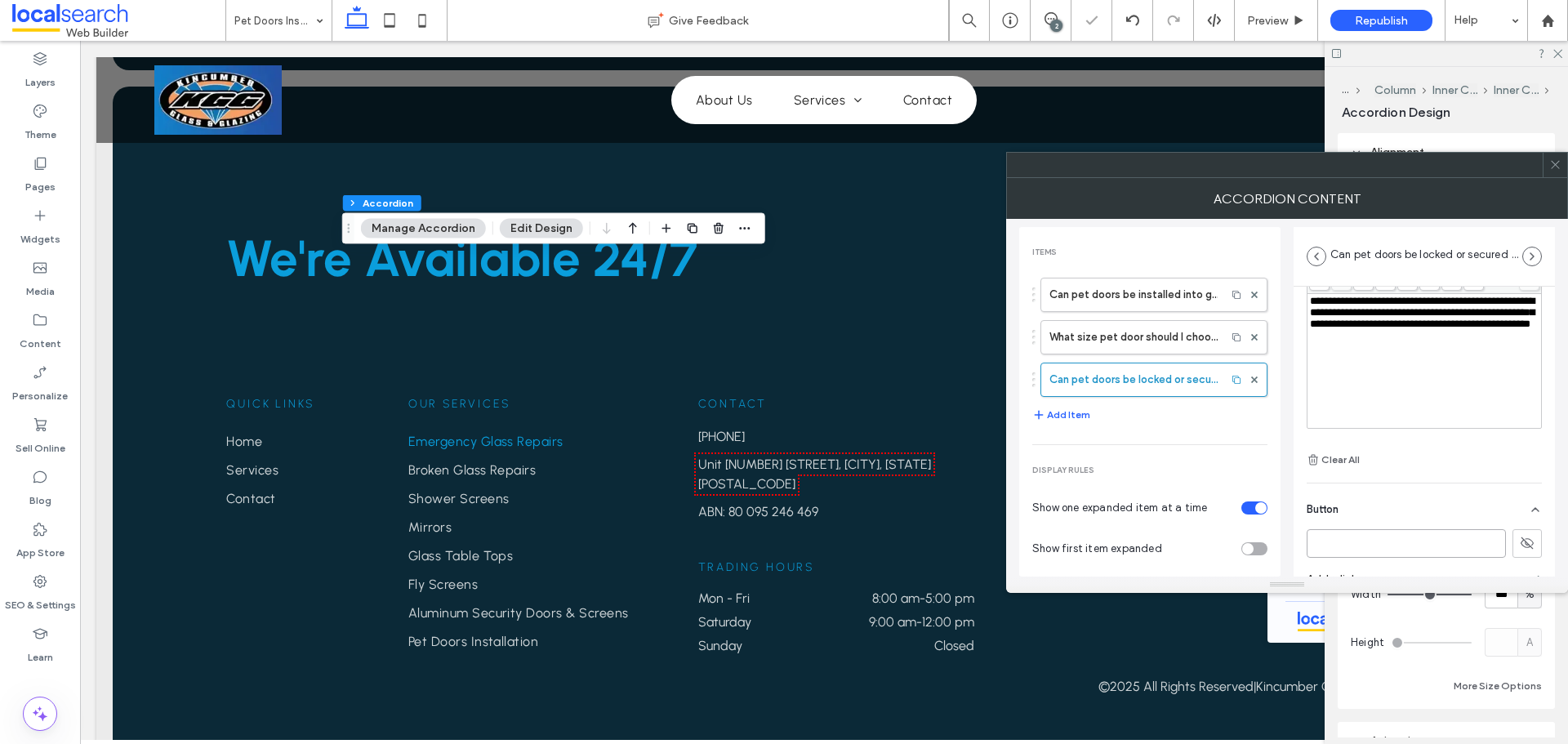 type 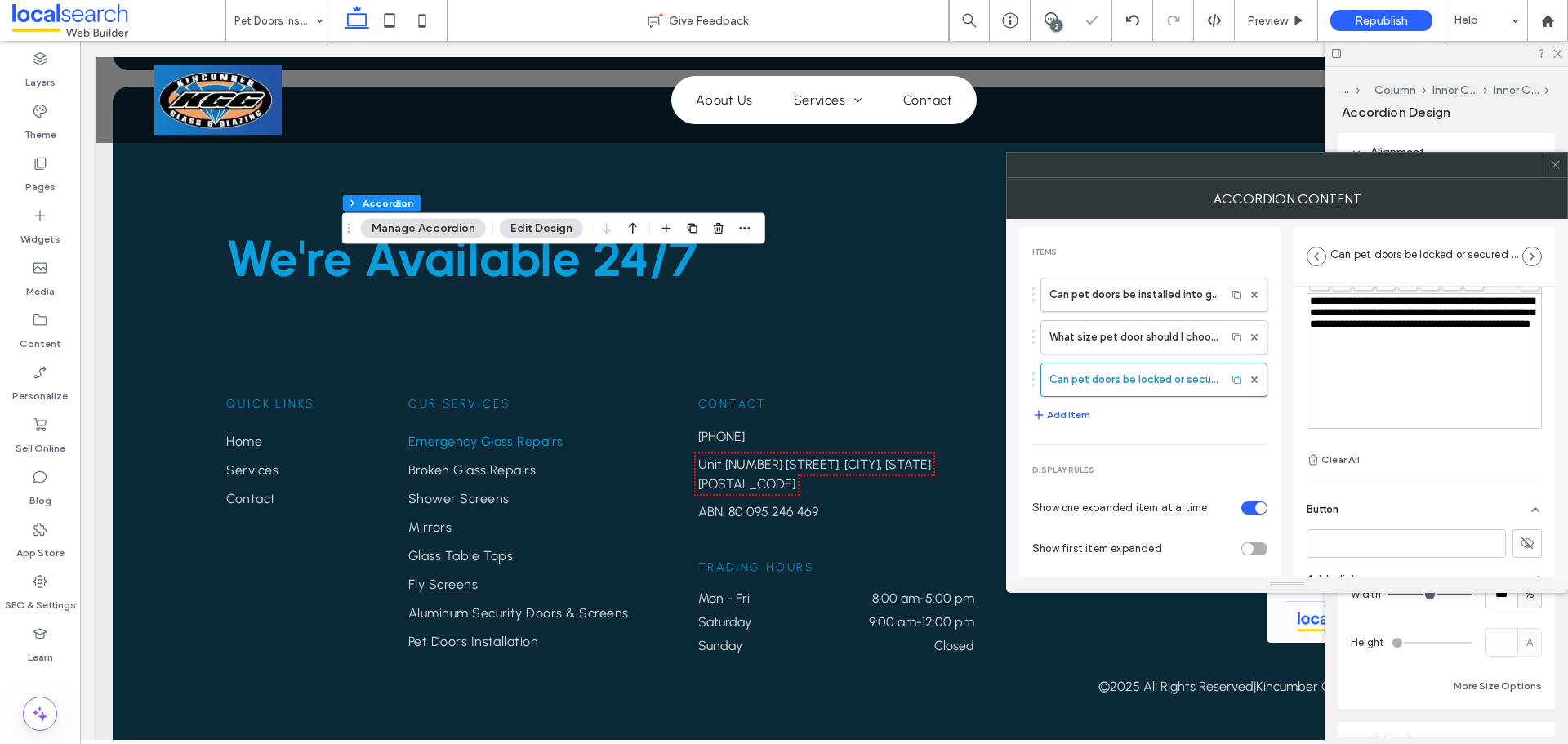 click 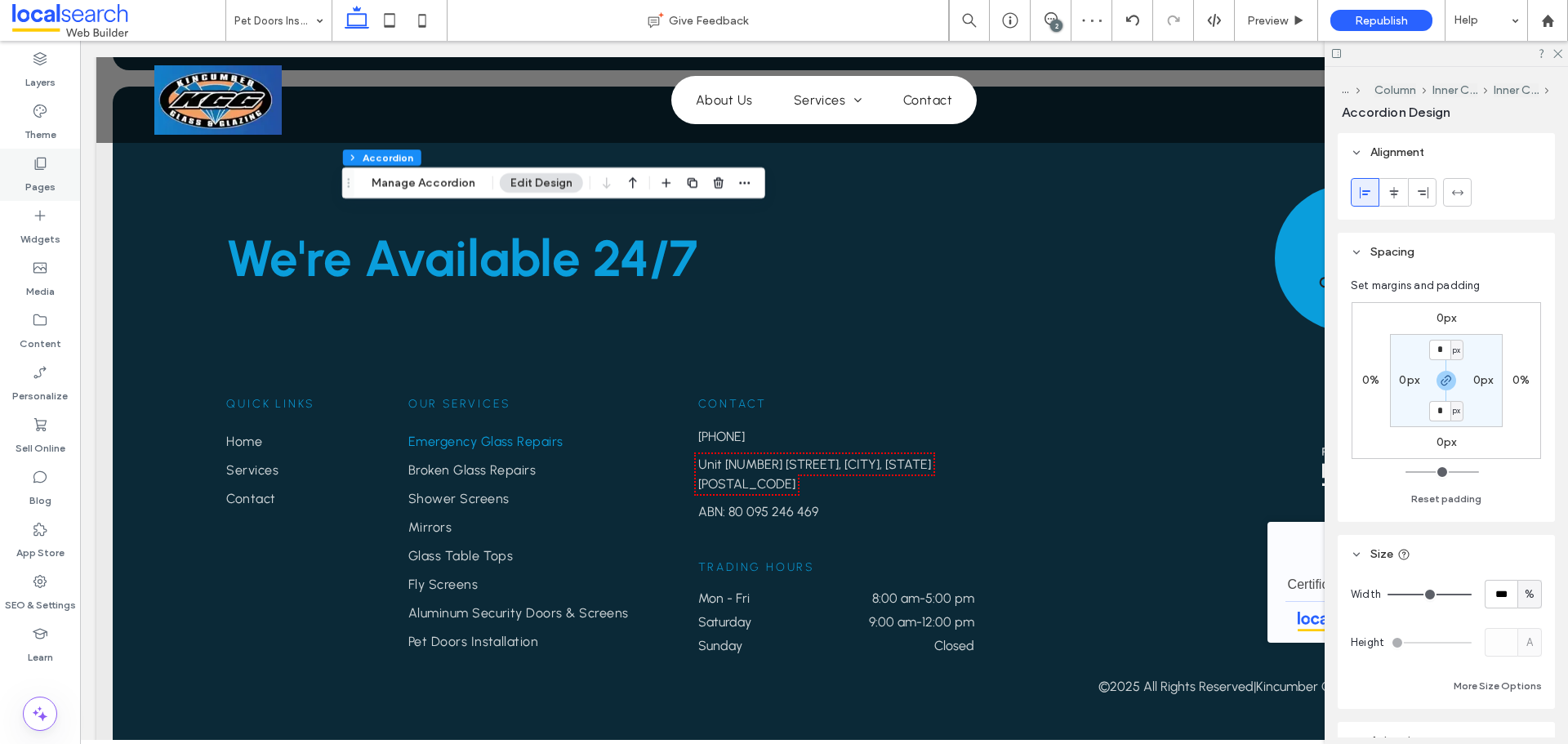 click on "Pages" at bounding box center (40, 183) 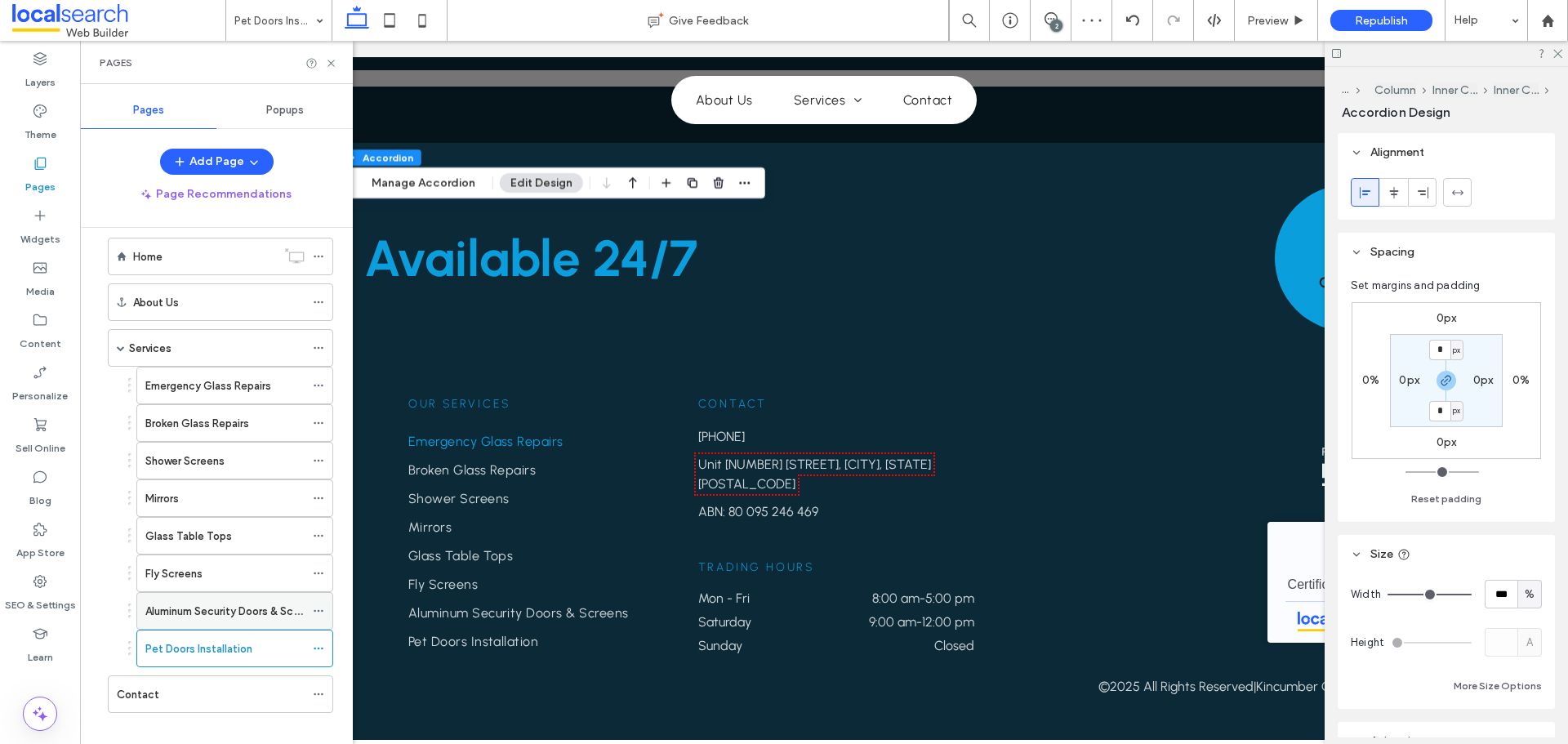 scroll, scrollTop: 36, scrollLeft: 0, axis: vertical 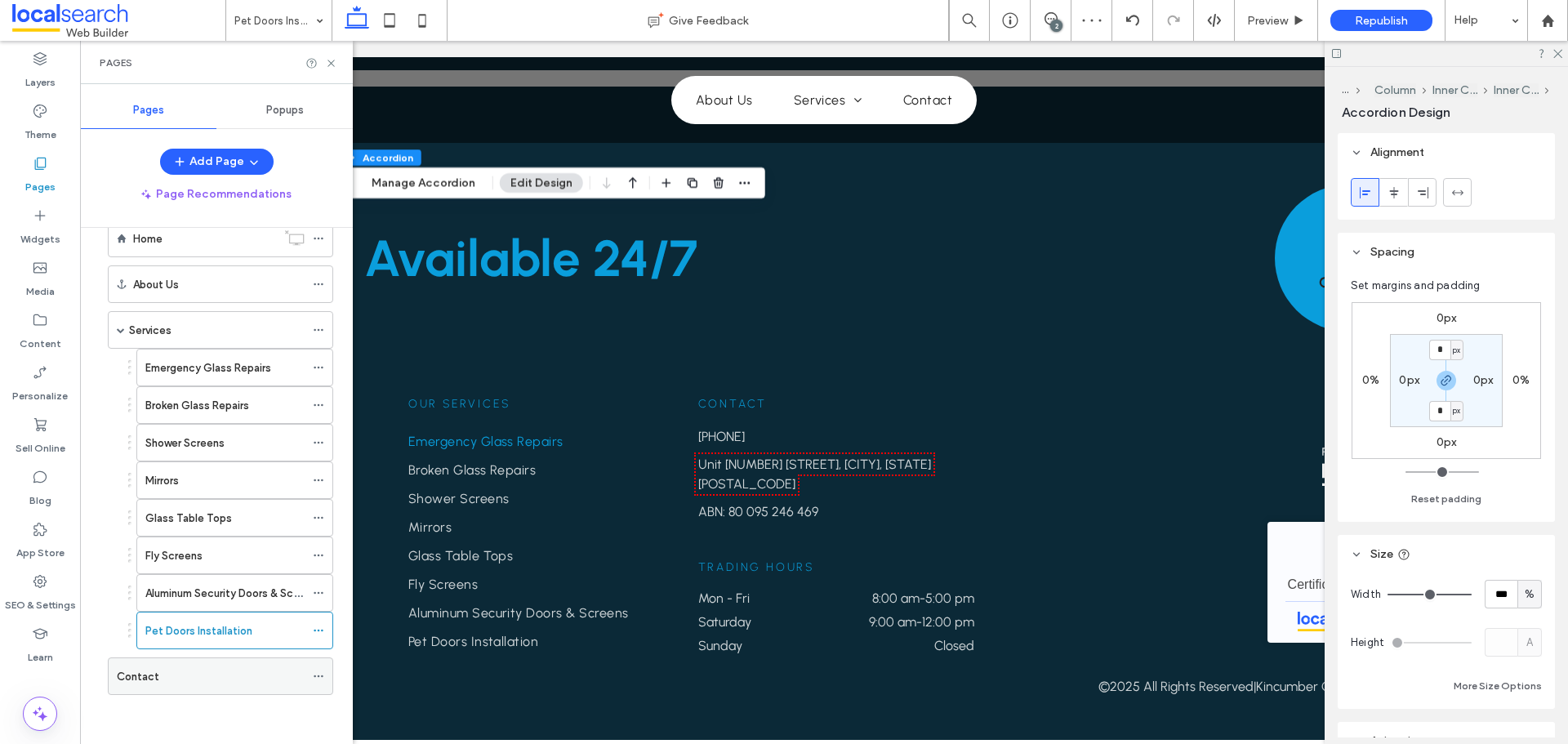click on "Contact" at bounding box center (211, 676) 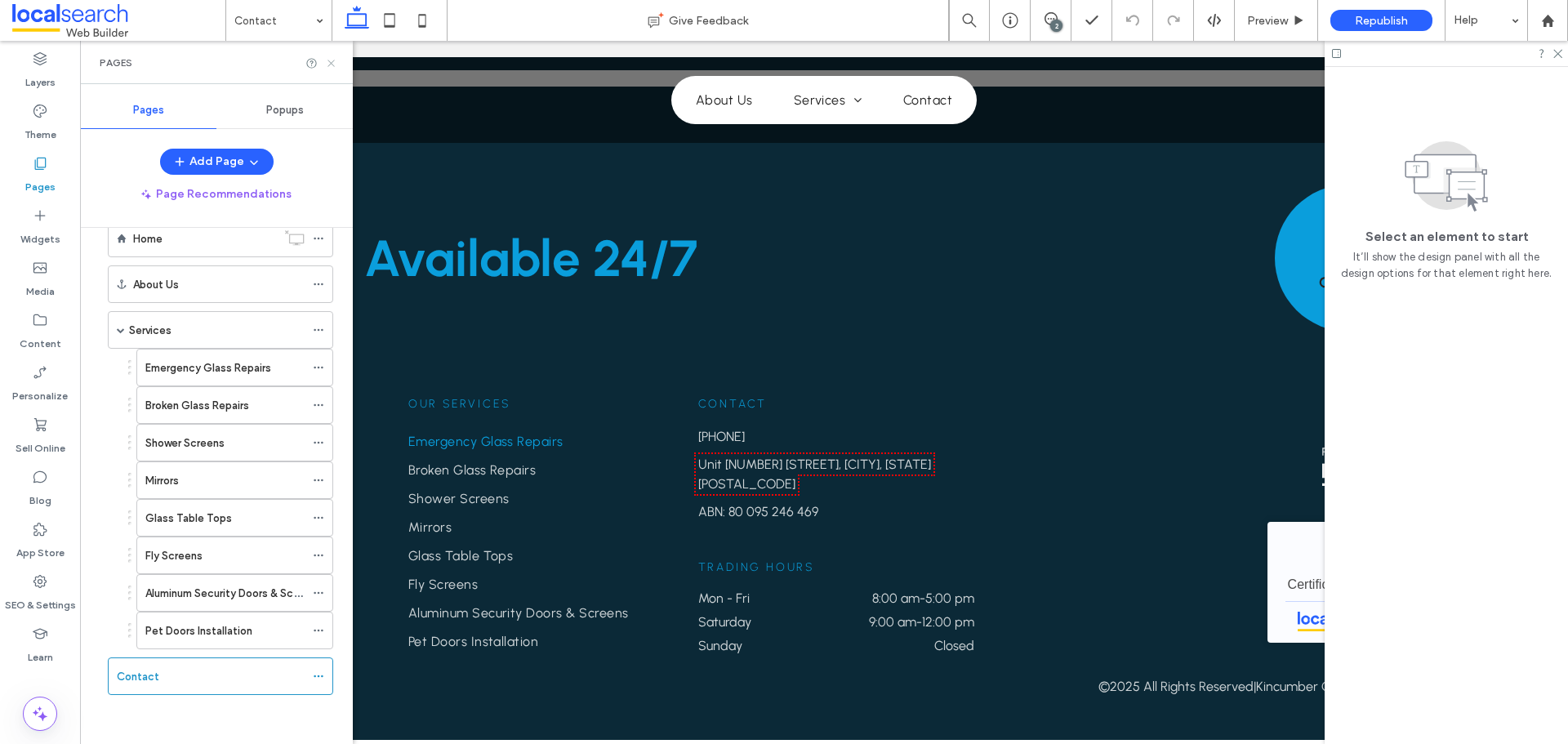click 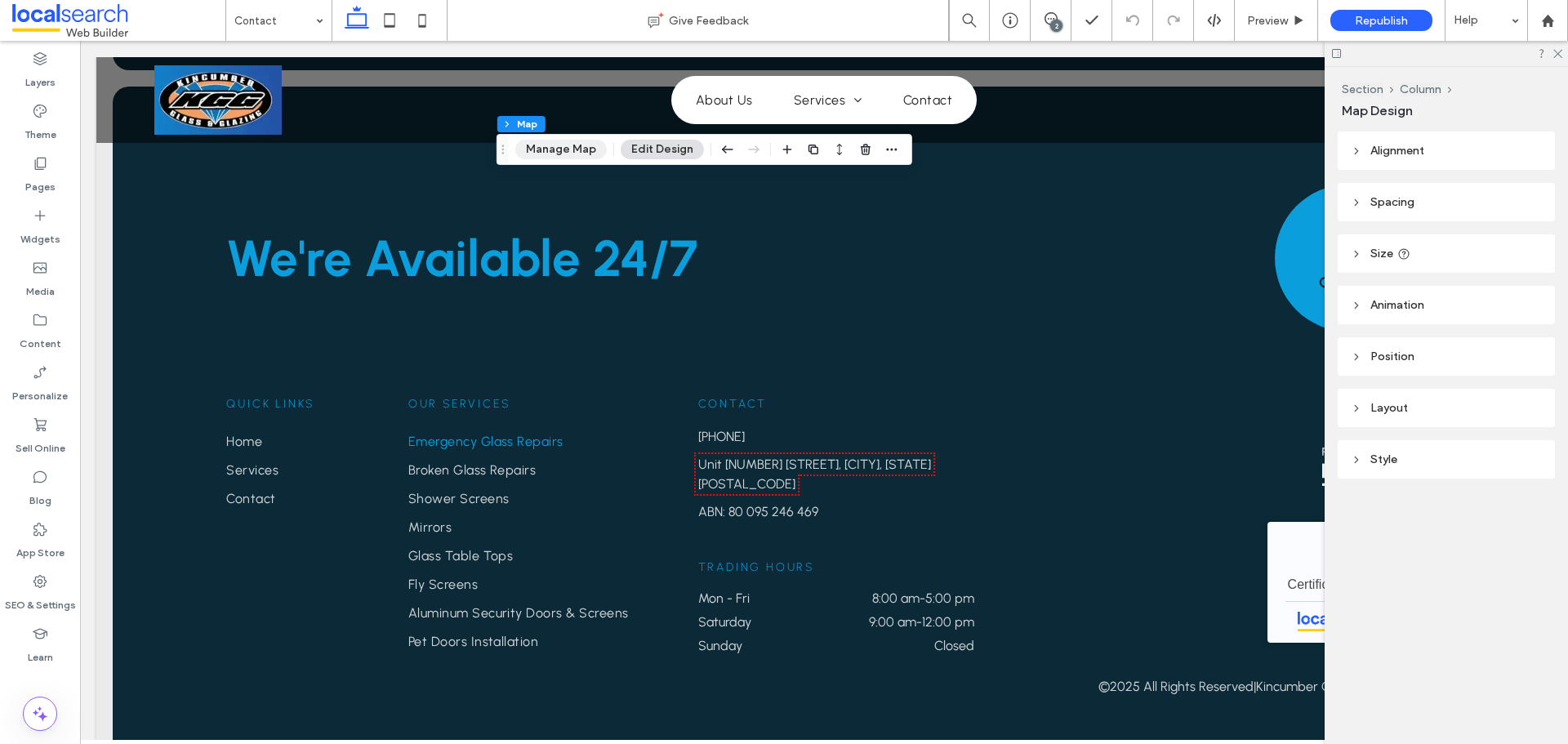 click on "Manage Map" at bounding box center [561, 149] 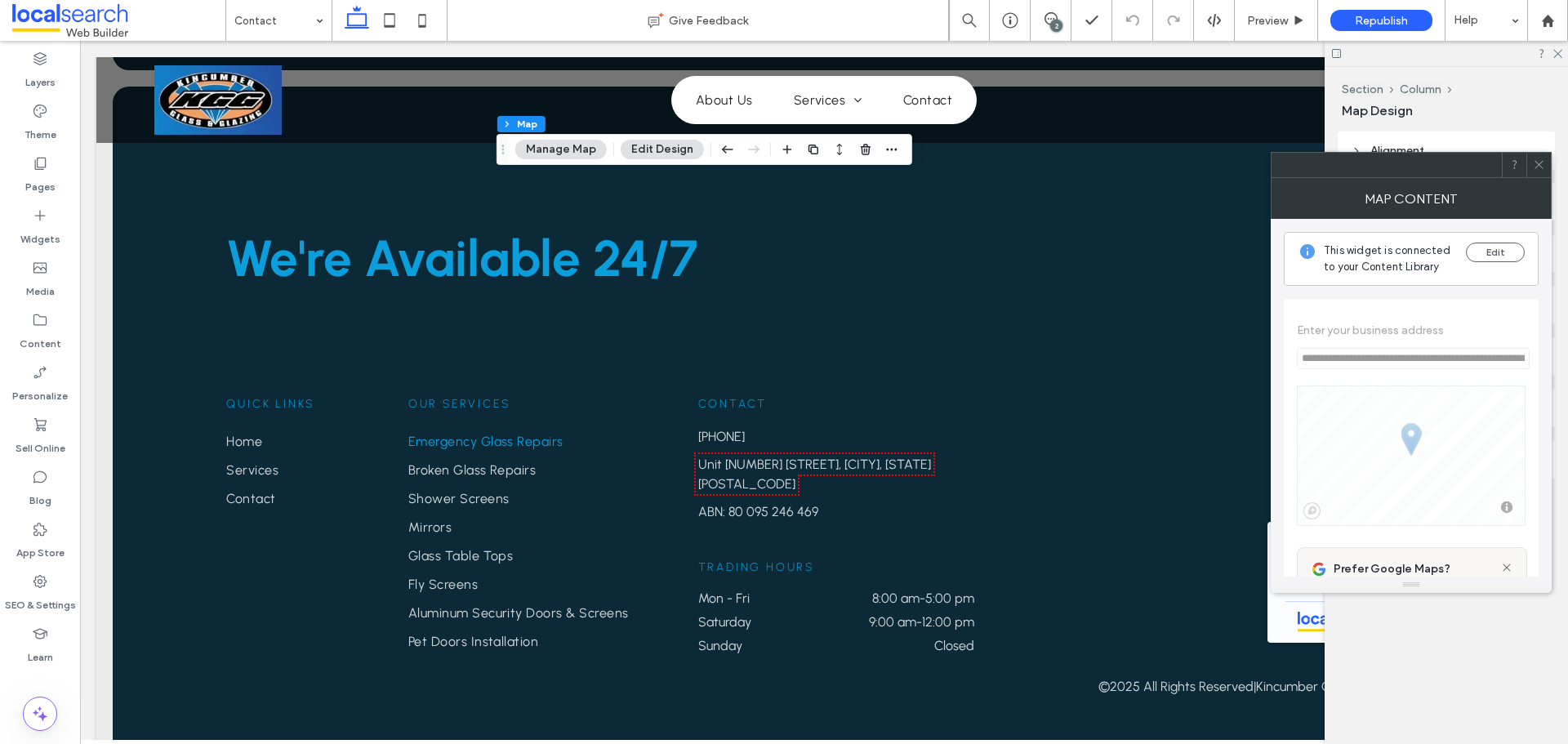 click 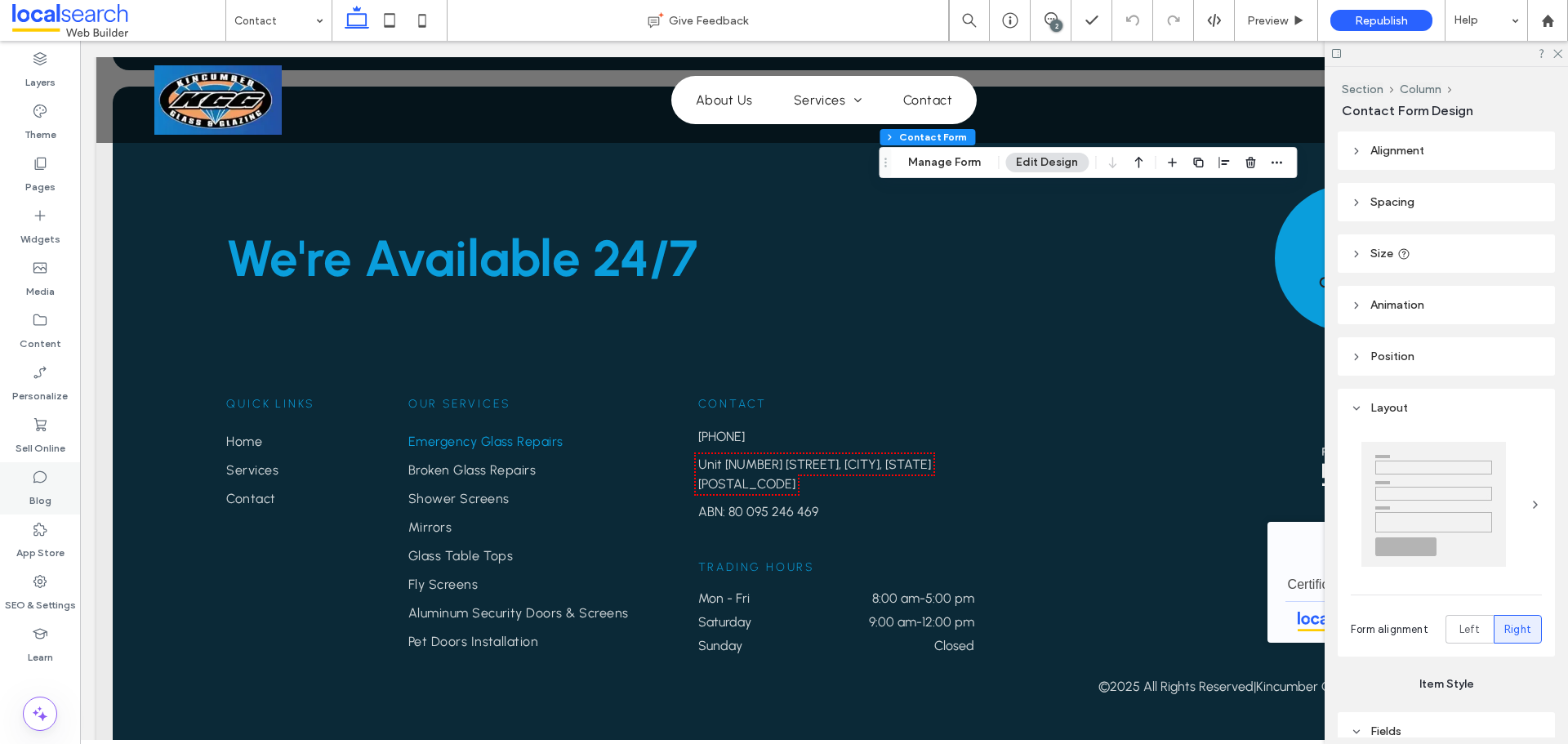 type on "**" 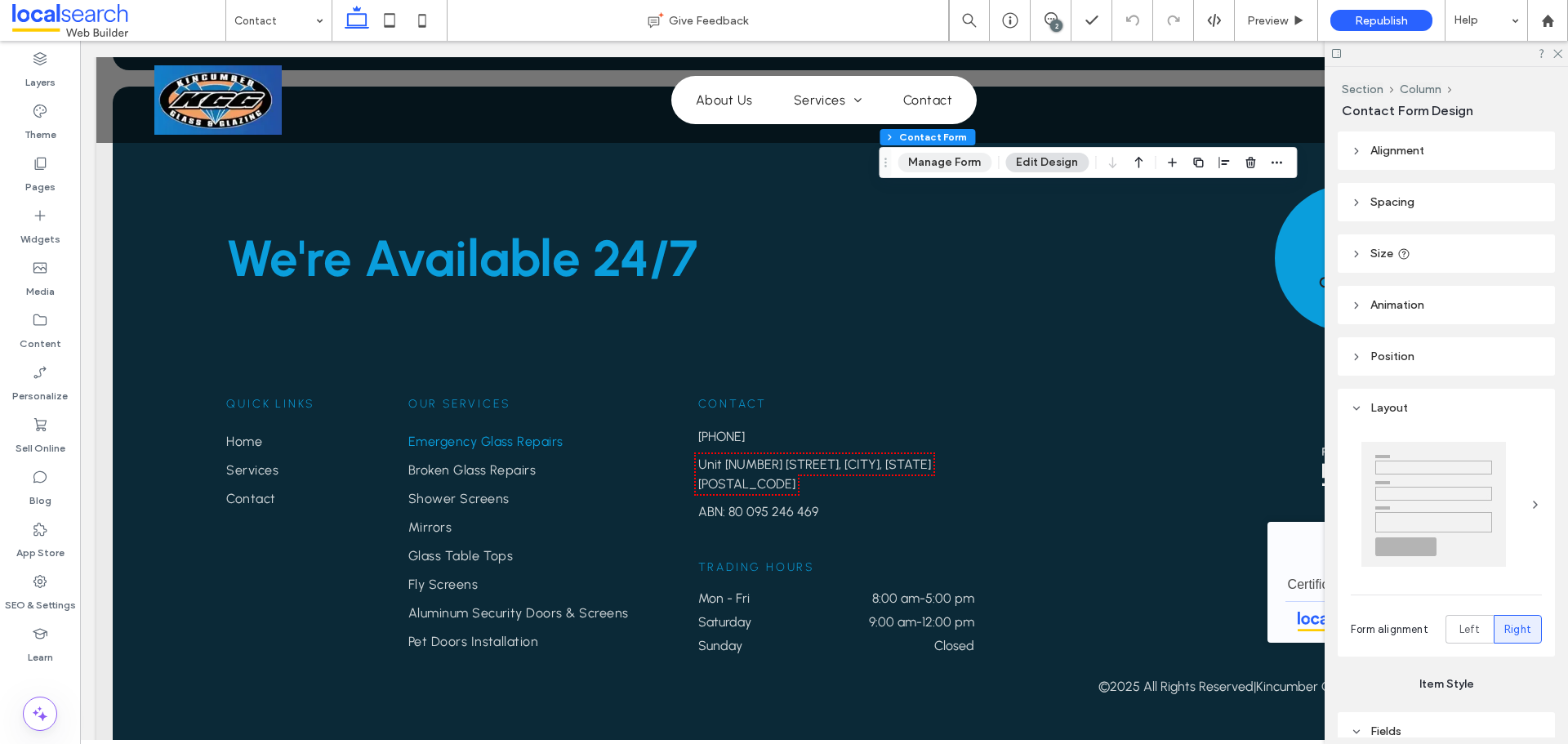 click on "Manage Form" at bounding box center [944, 163] 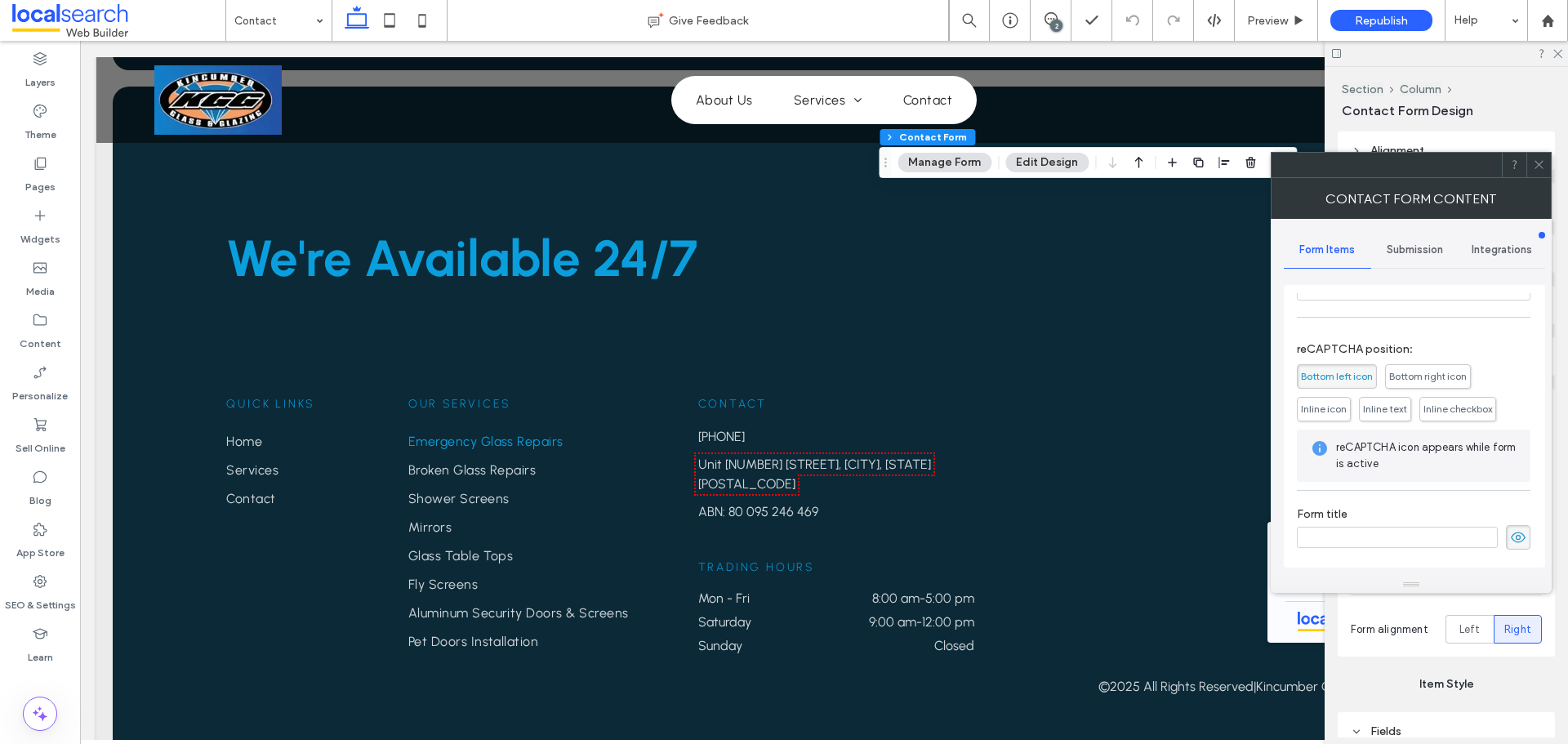 scroll, scrollTop: 331, scrollLeft: 0, axis: vertical 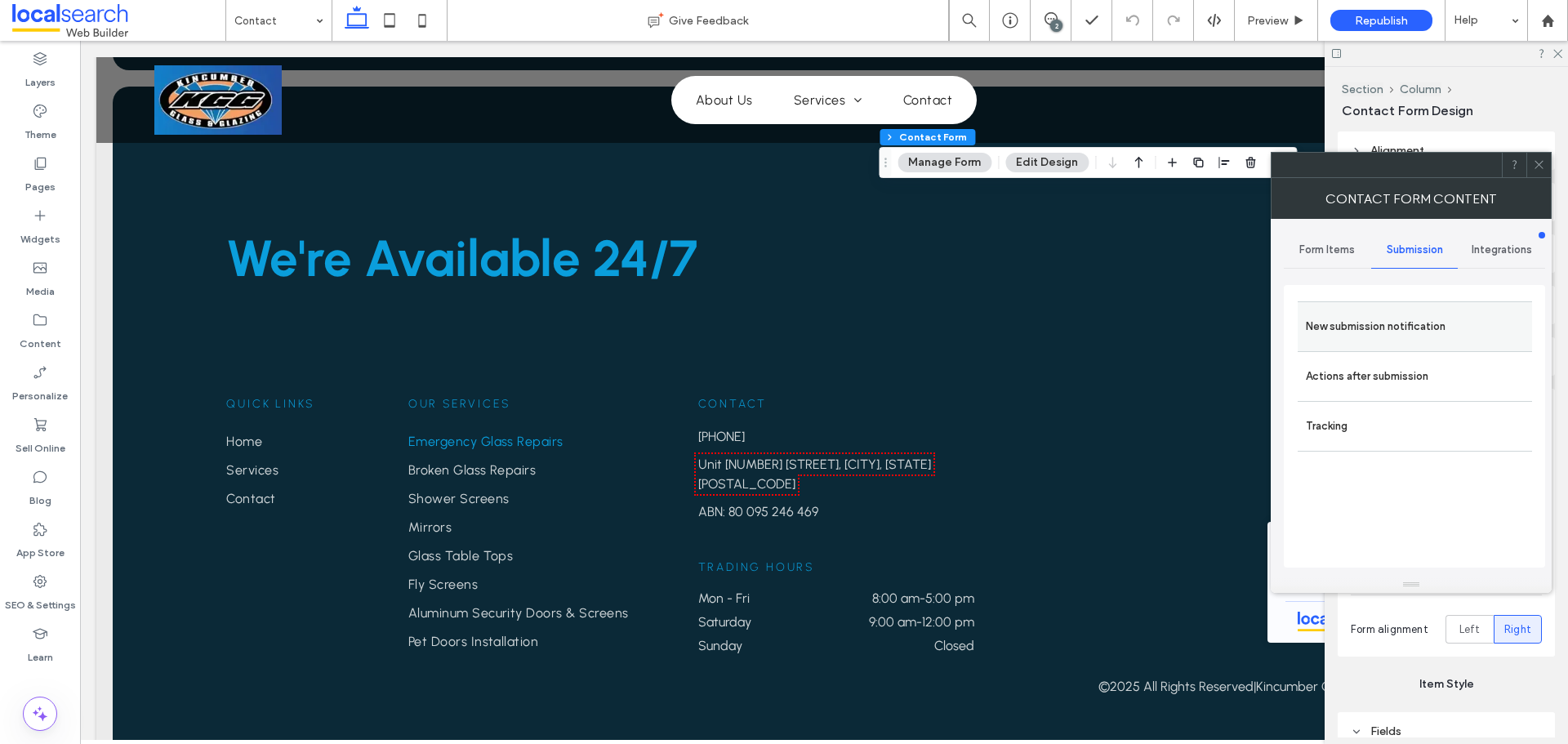 click on "New submission notification" at bounding box center (1414, 327) 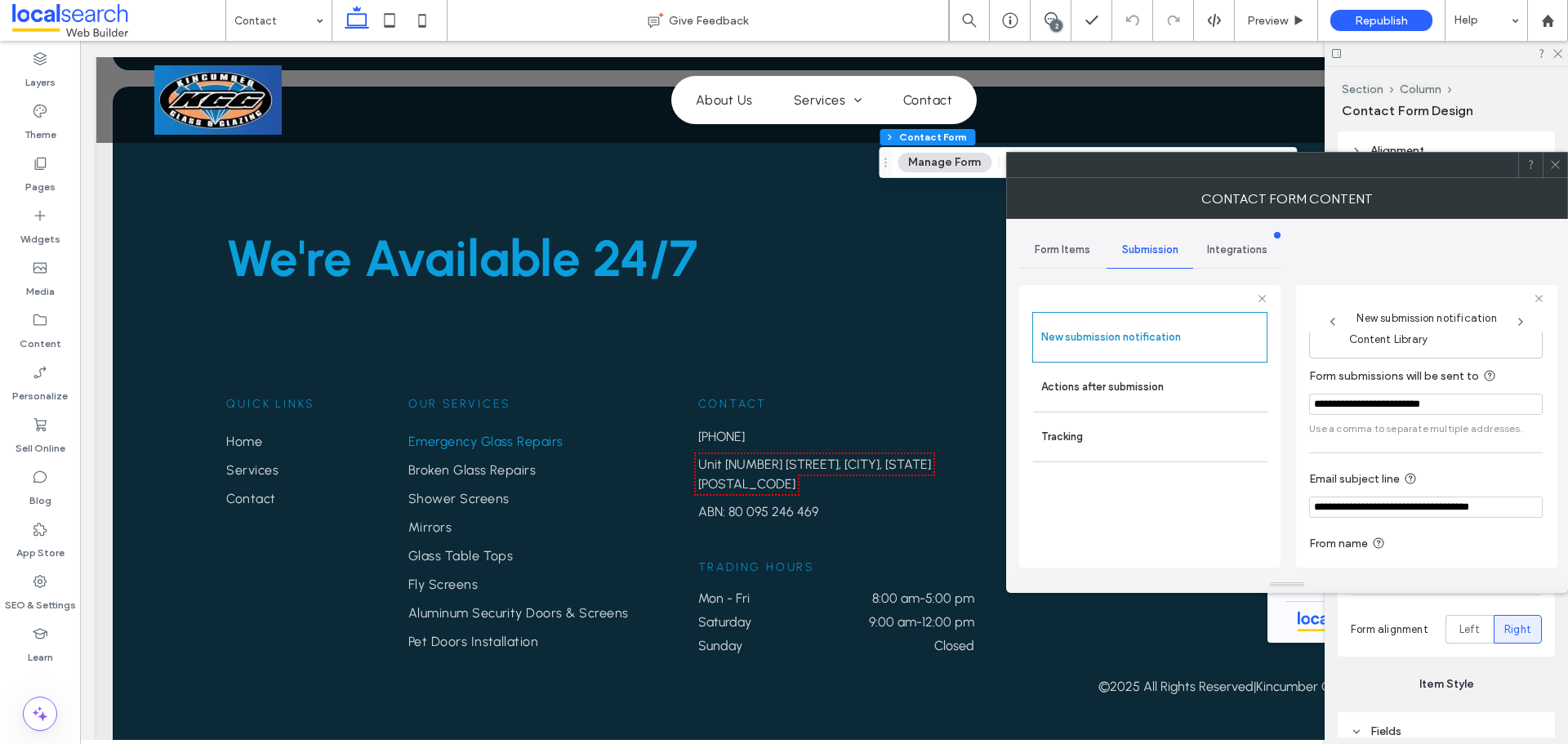 scroll, scrollTop: 85, scrollLeft: 0, axis: vertical 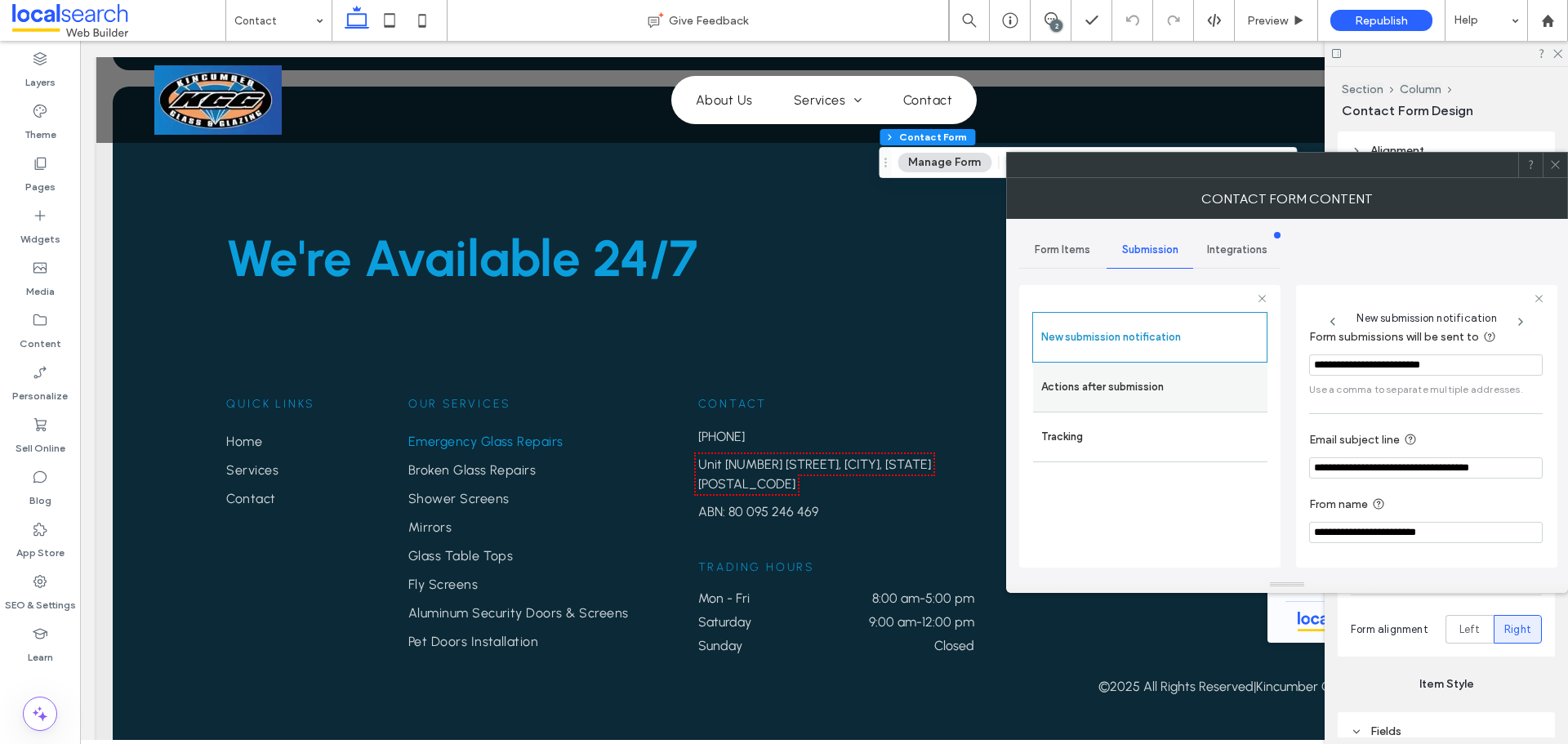 click on "Actions after submission" at bounding box center (1150, 387) 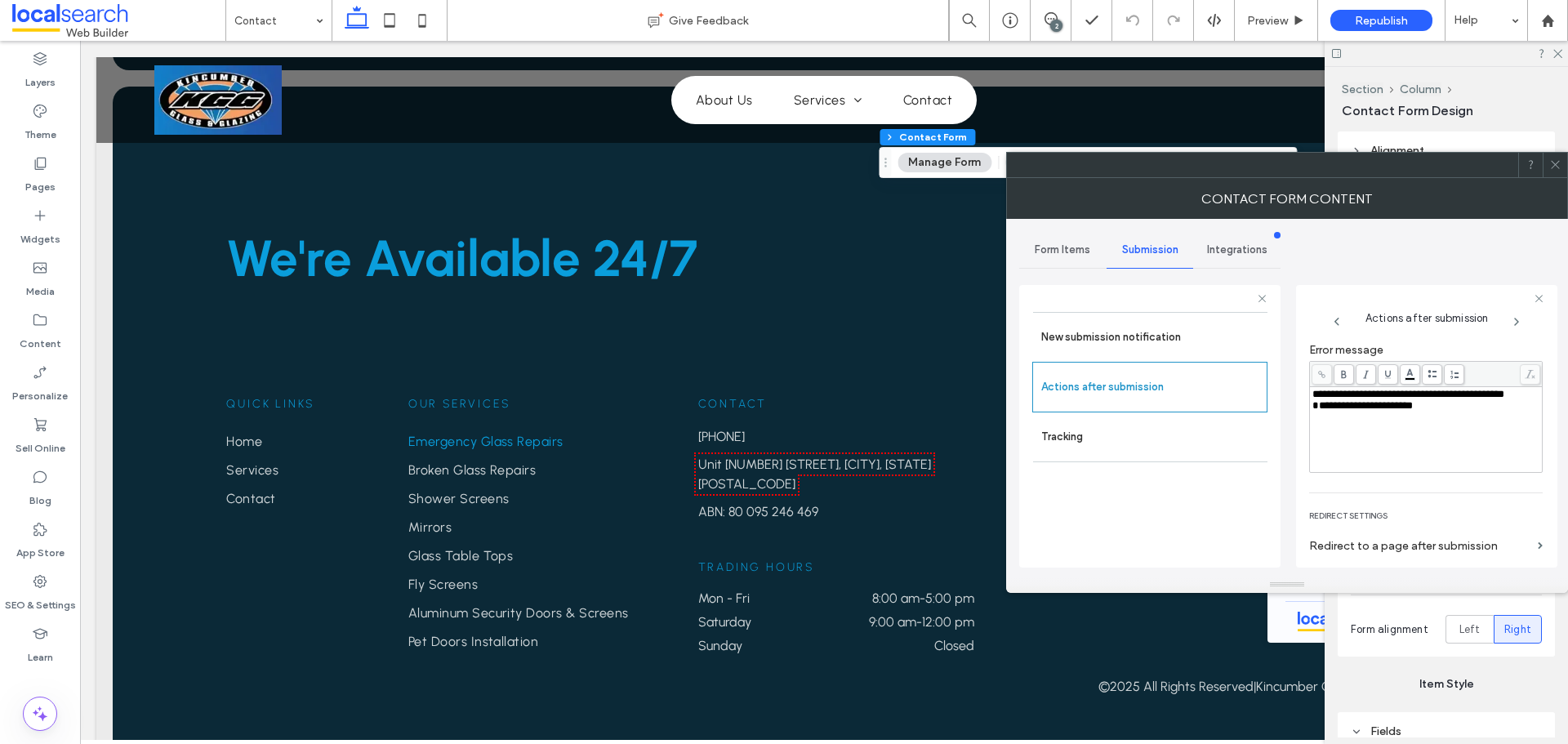 scroll, scrollTop: 282, scrollLeft: 0, axis: vertical 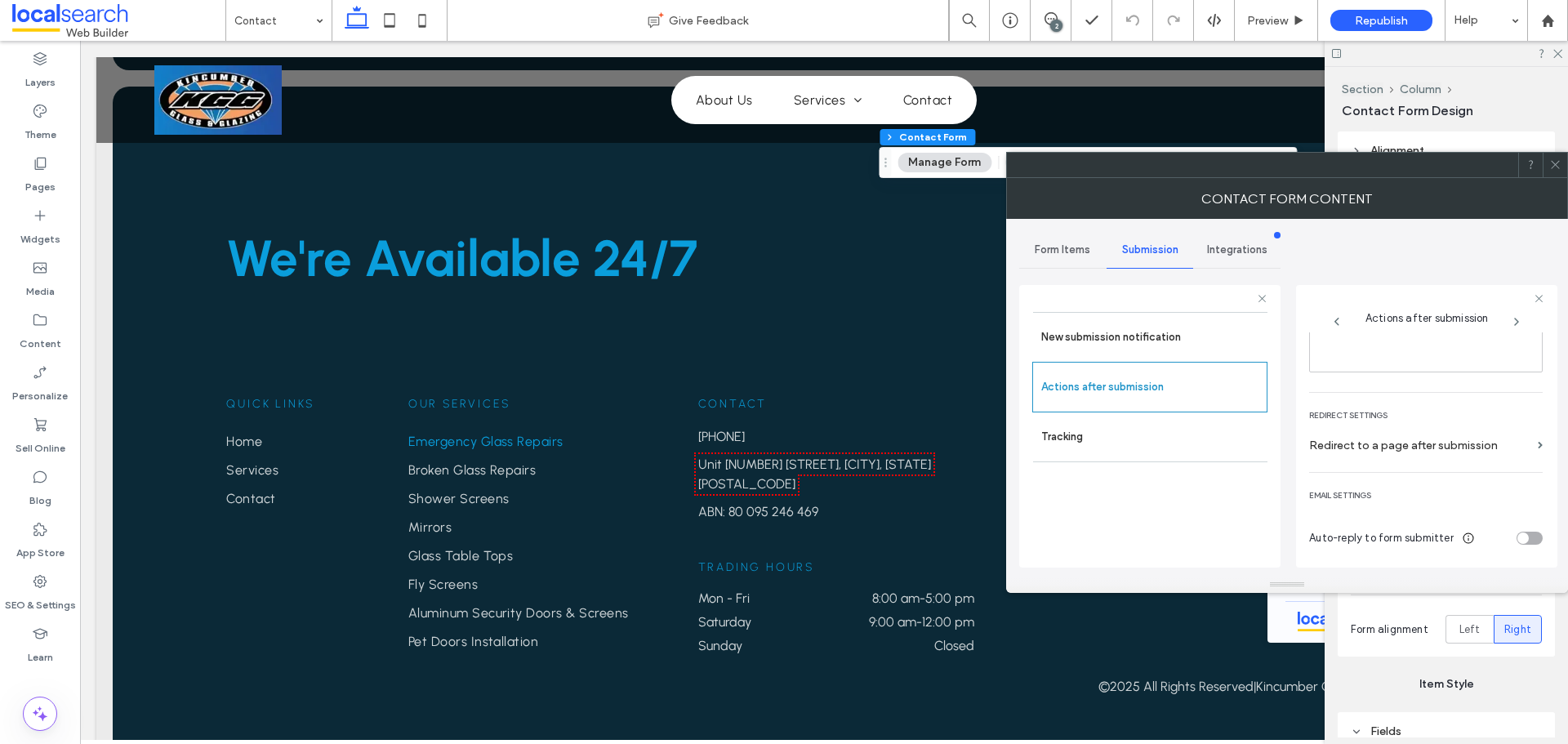 click 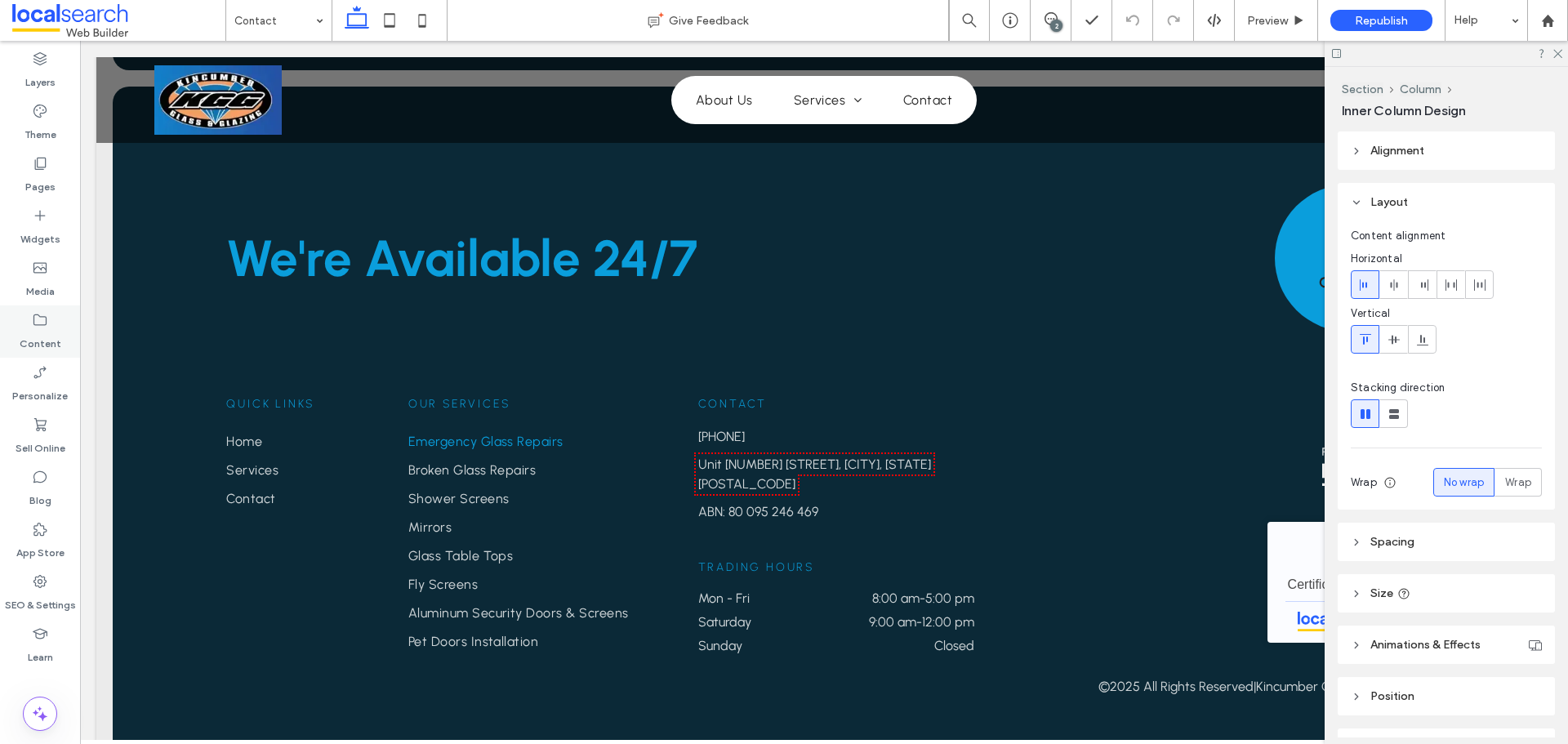 type on "**" 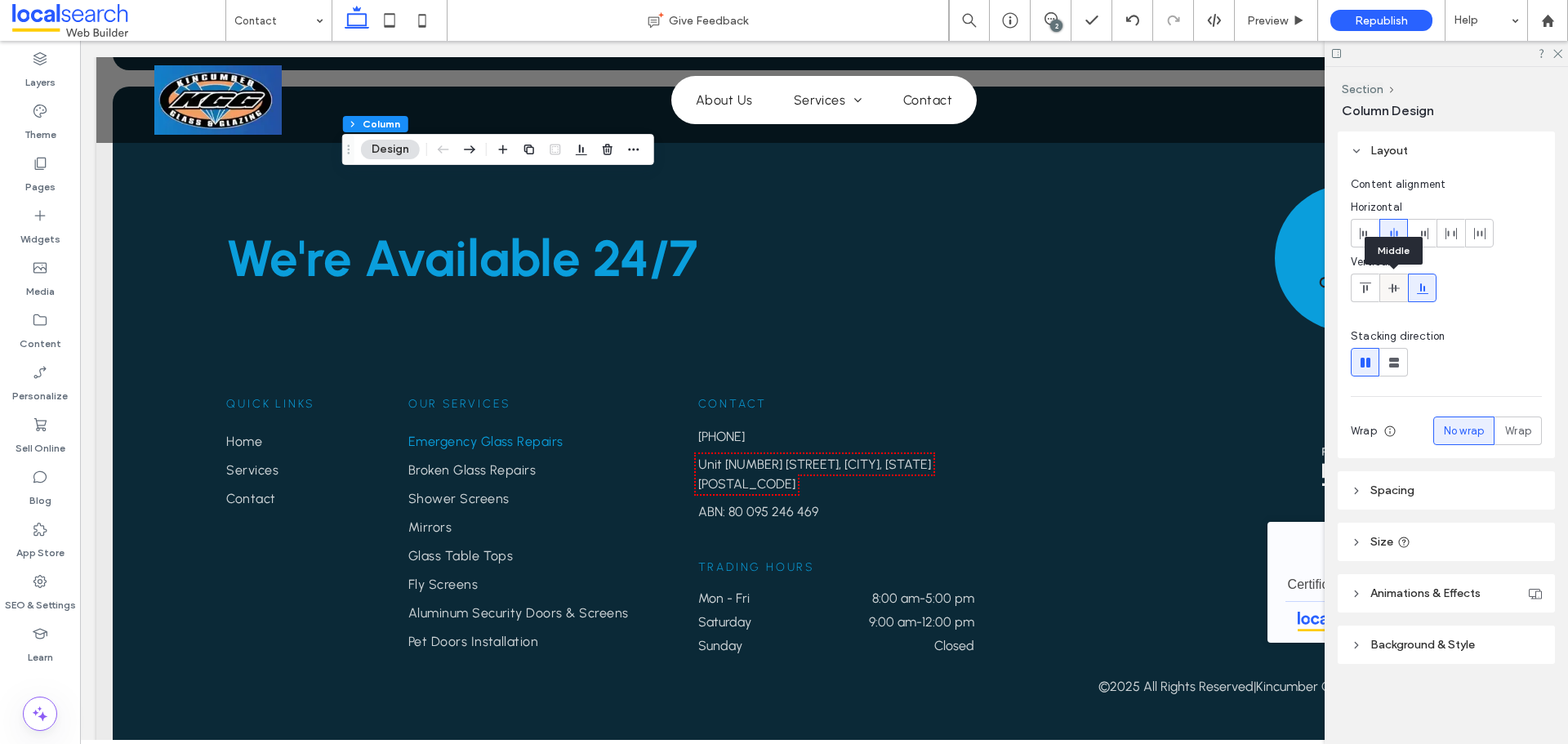 click 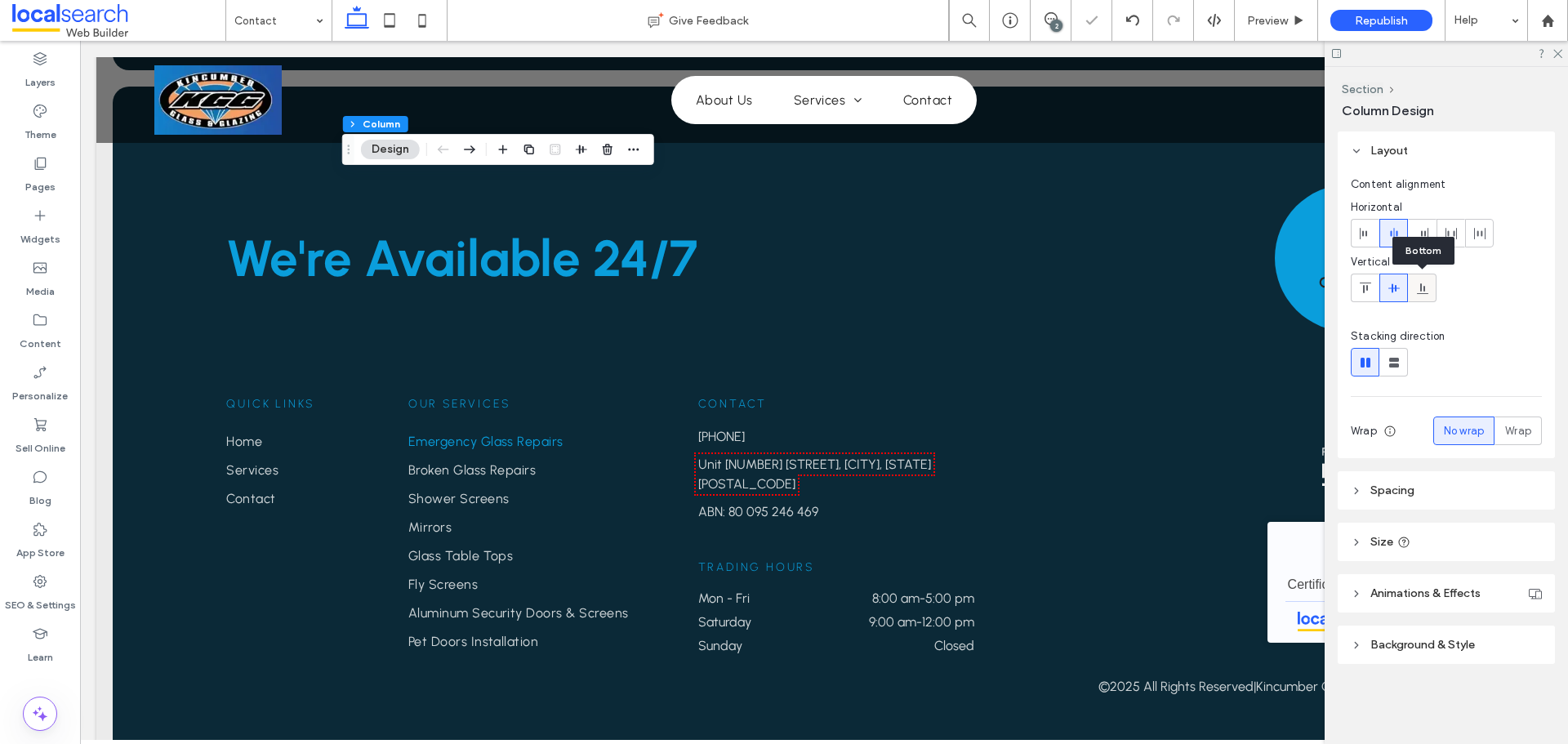 click 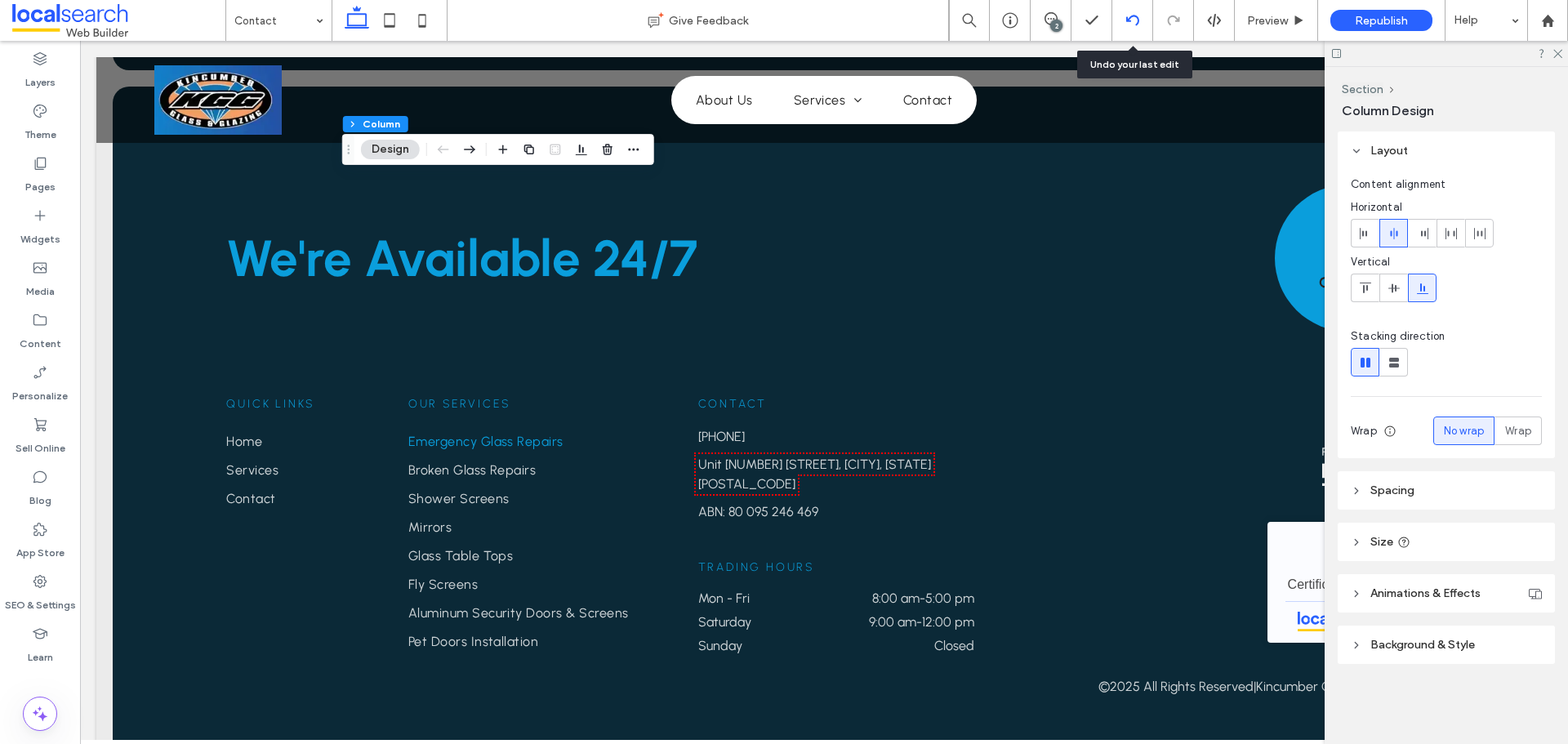 click 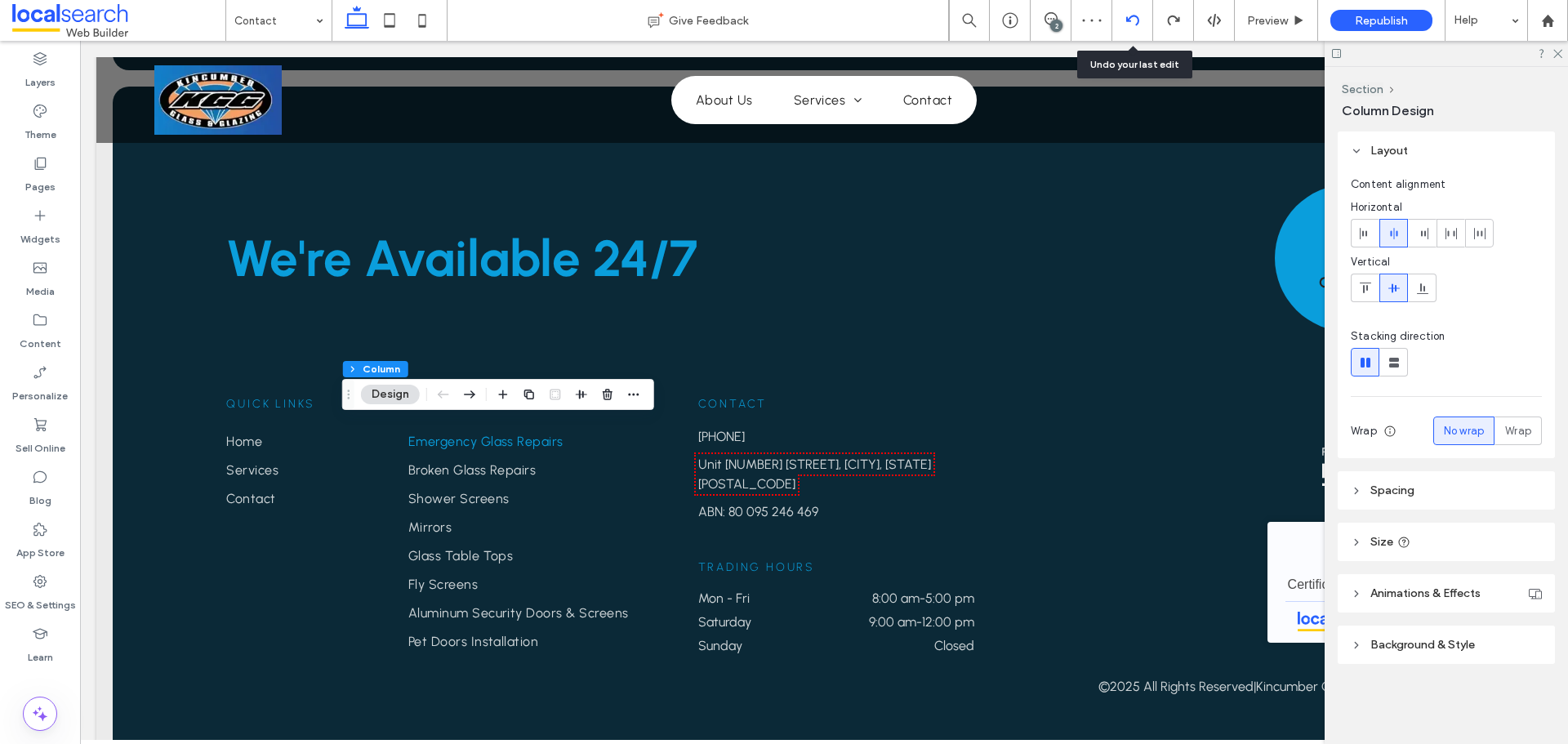 click 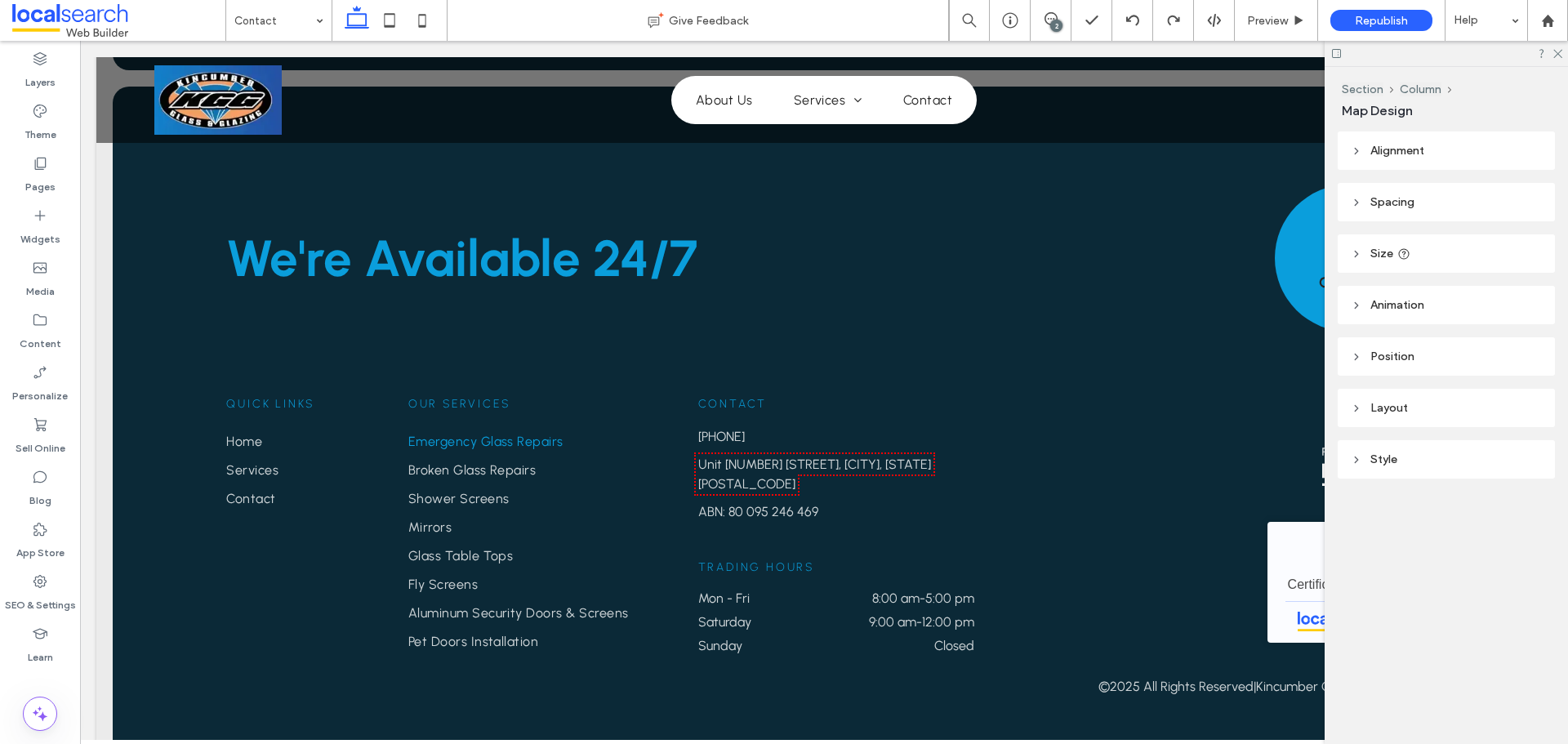 type on "**" 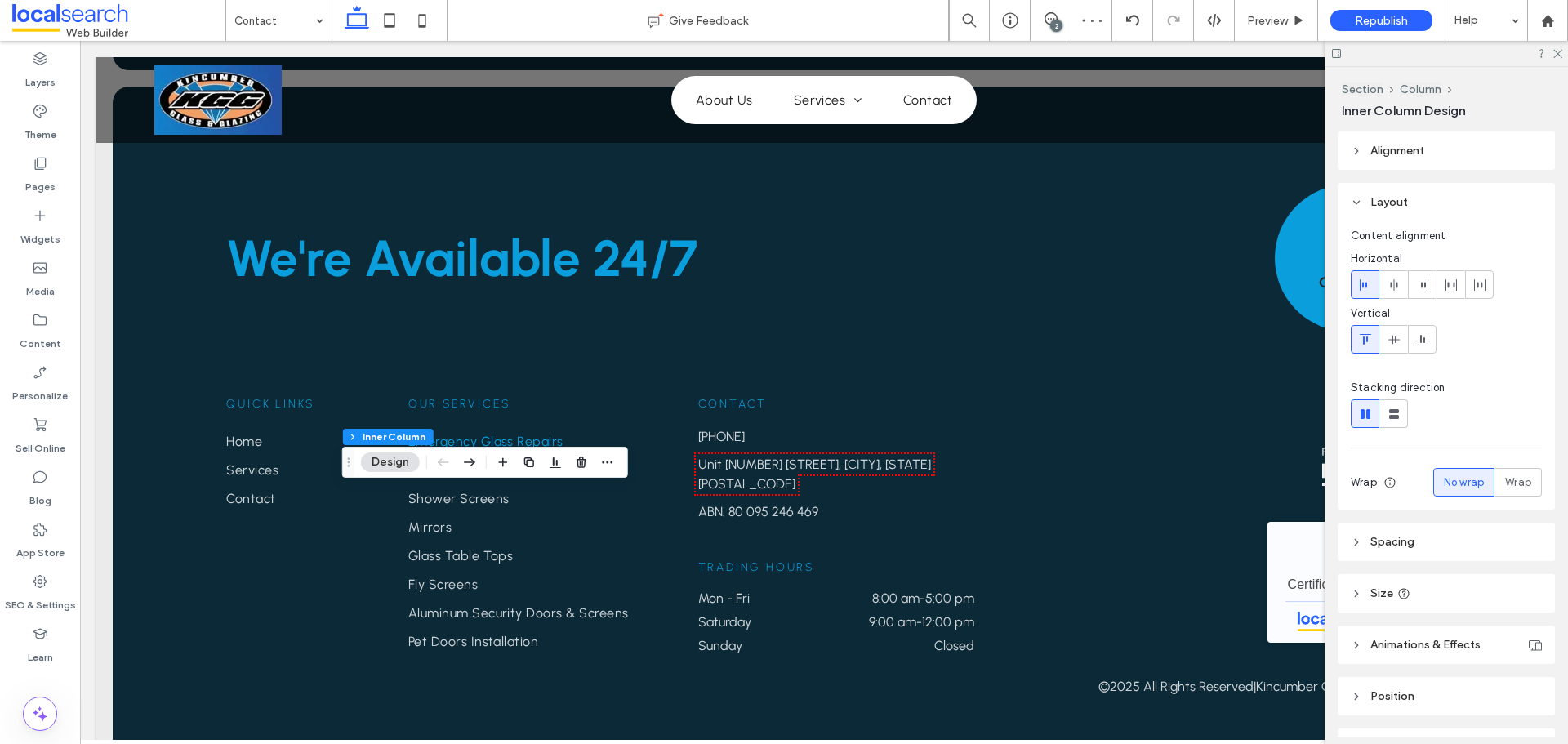 type on "**" 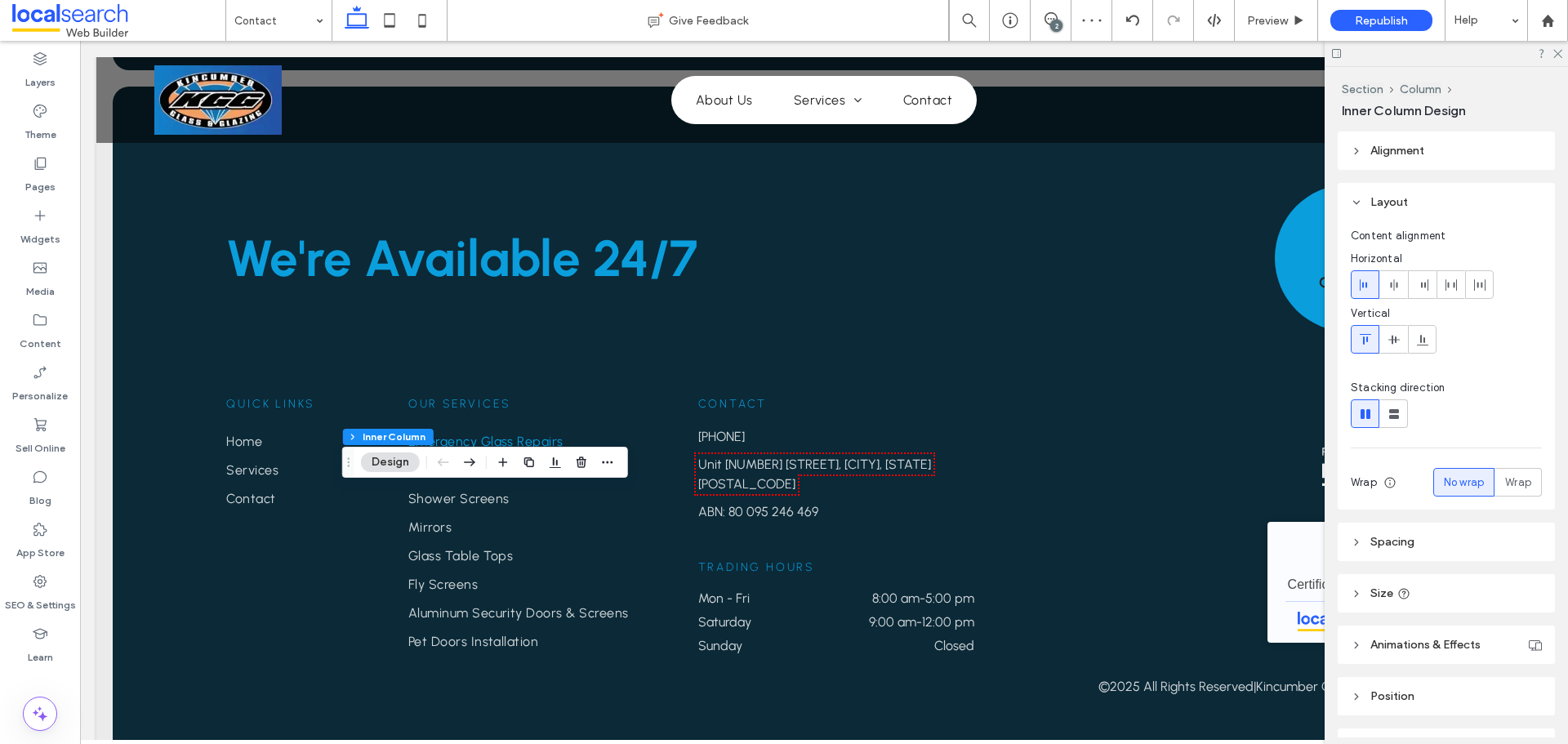 type on "****" 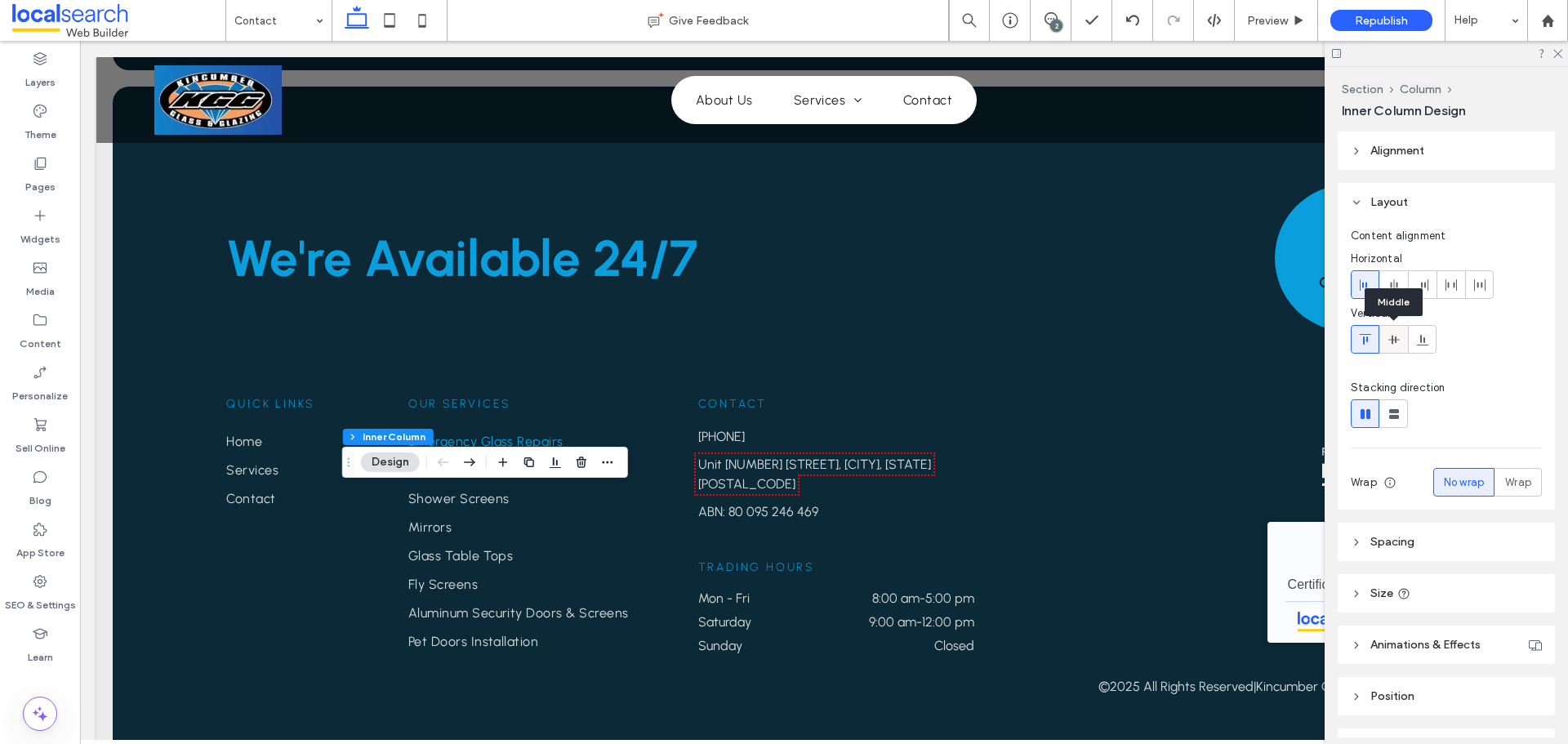 click 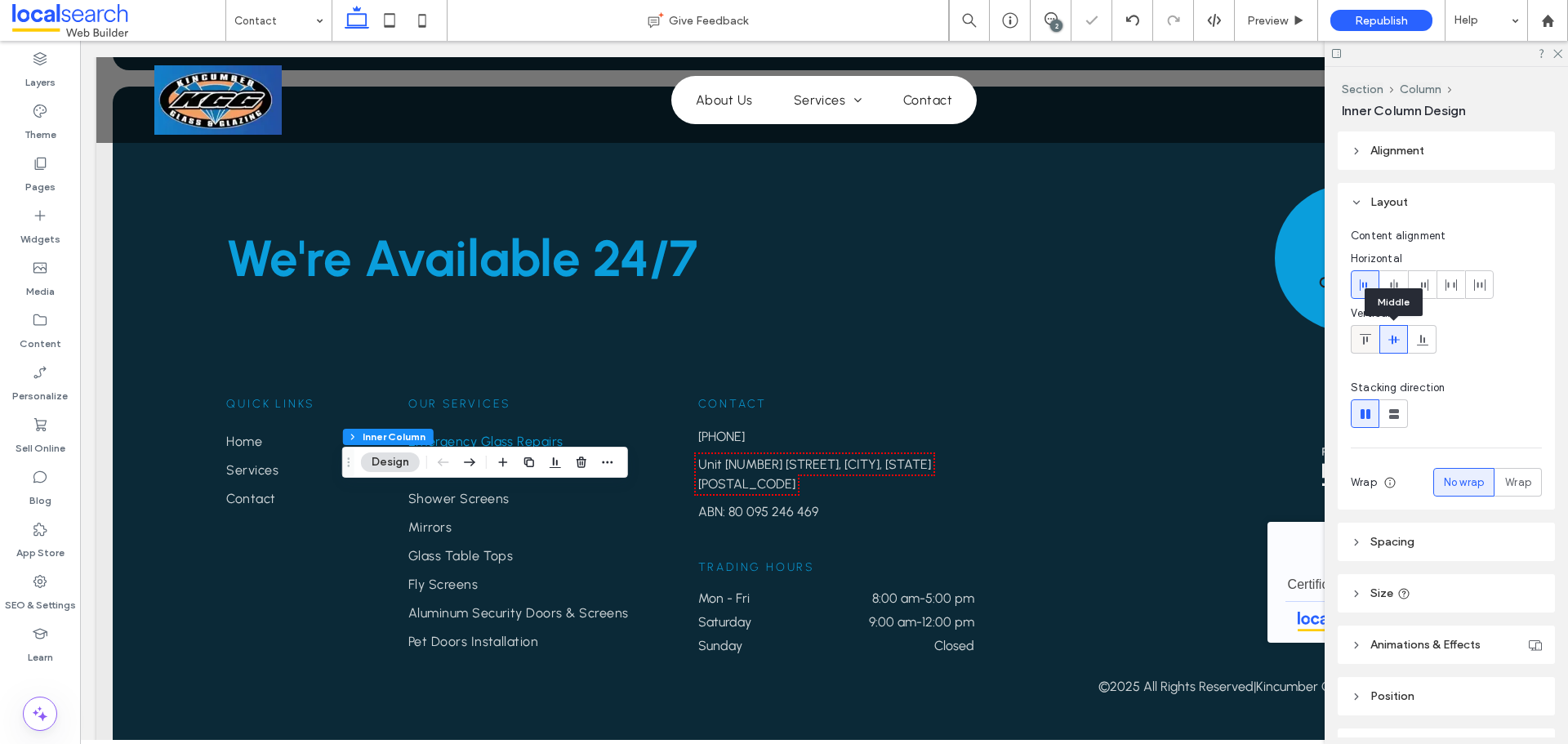 click 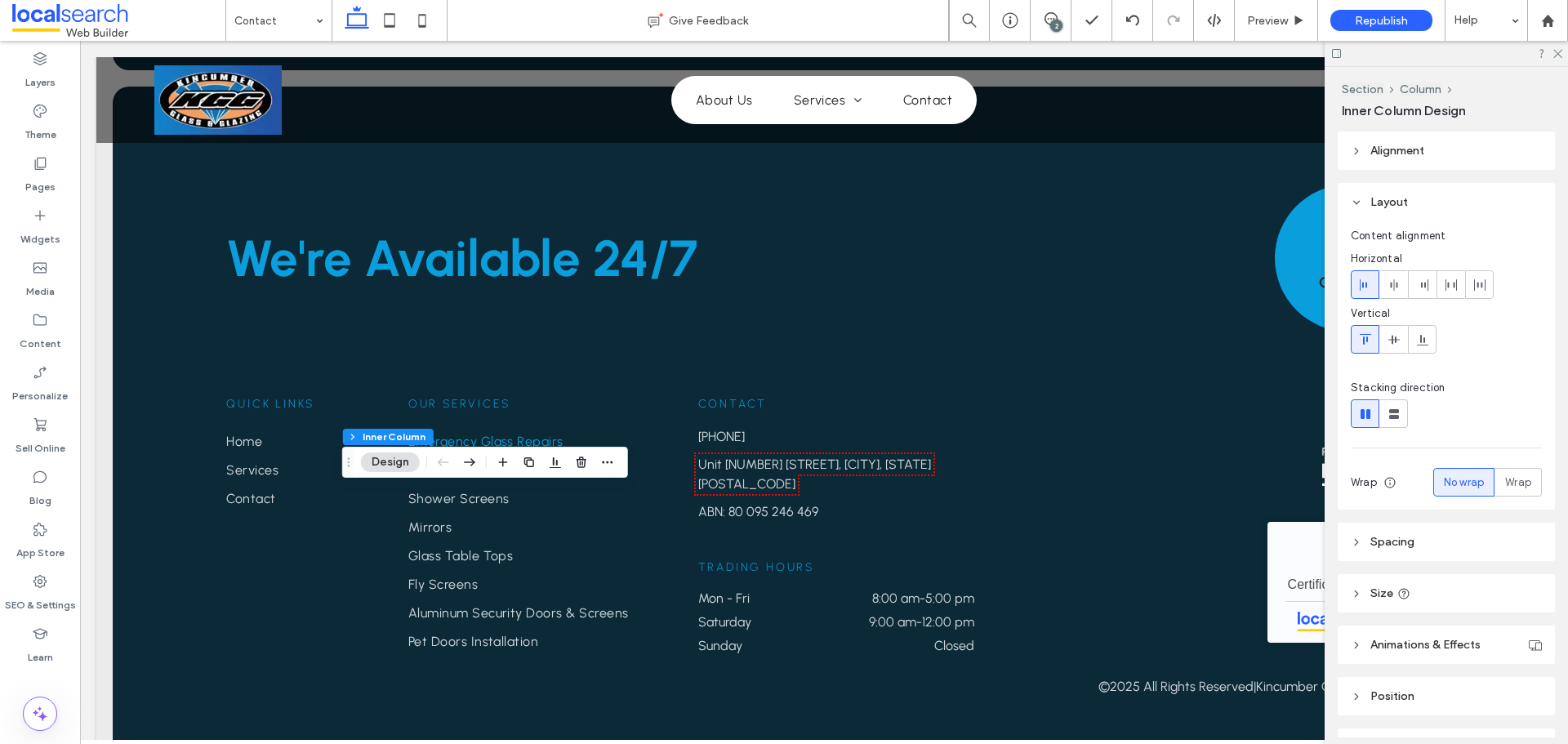 type on "**" 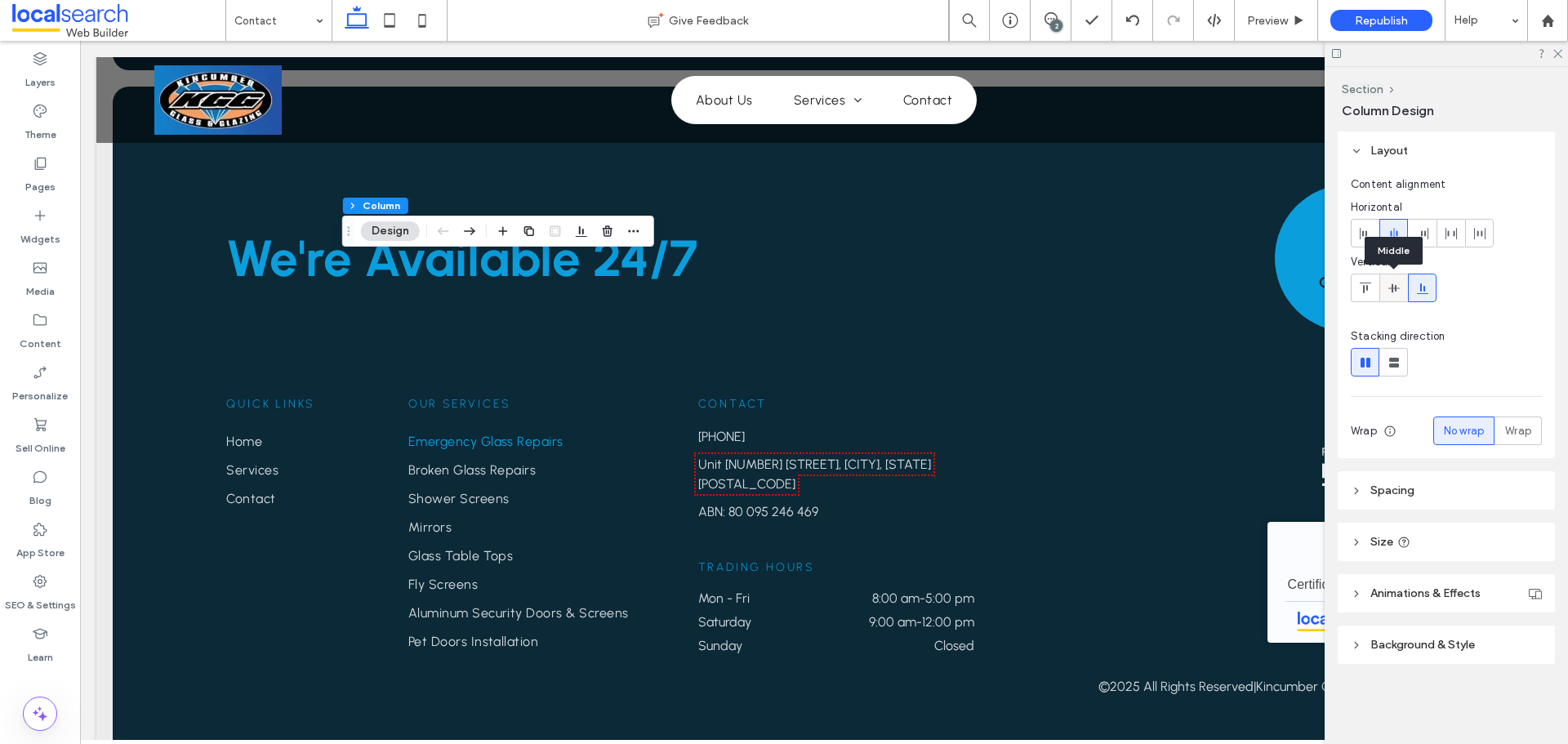 click at bounding box center [1393, 287] 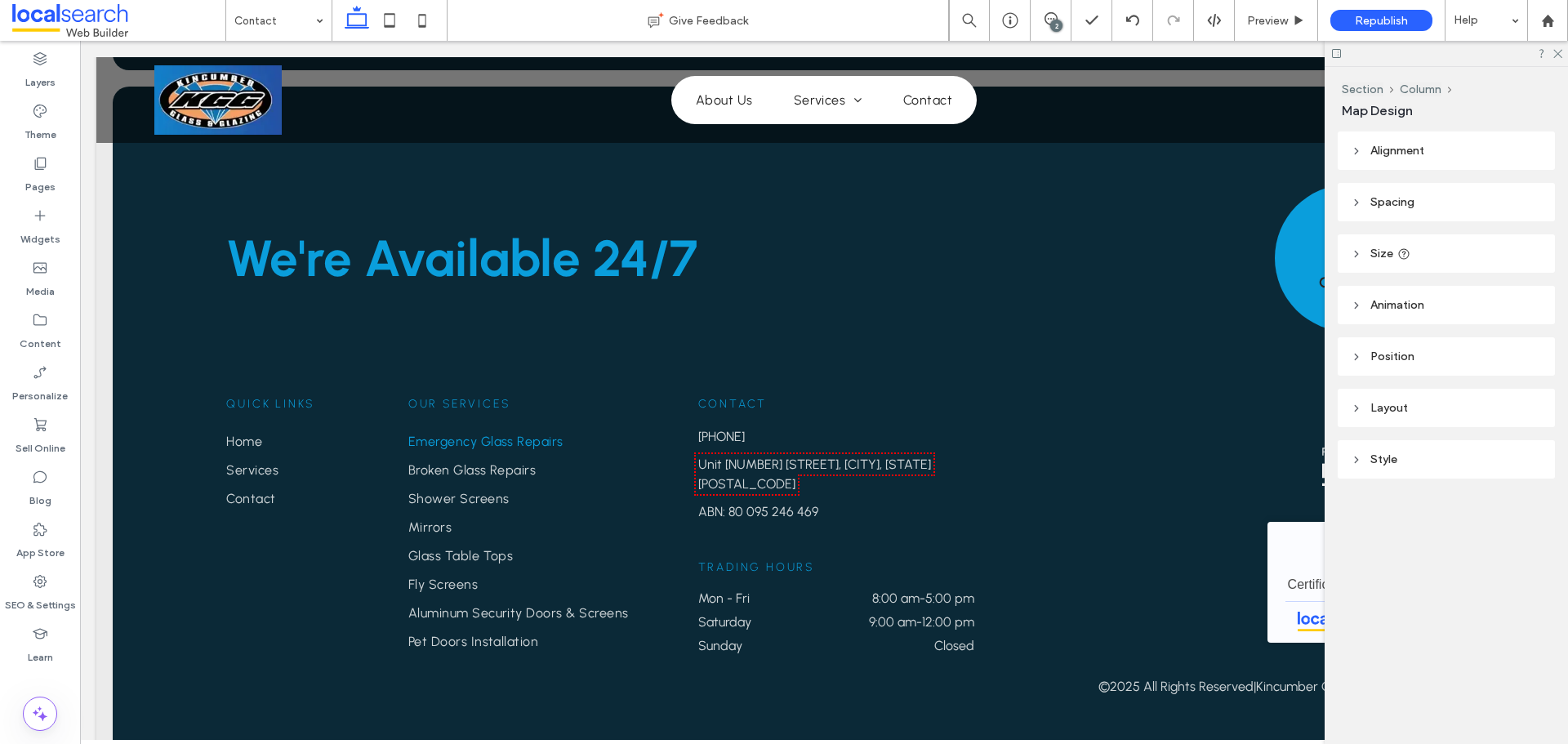 type on "***" 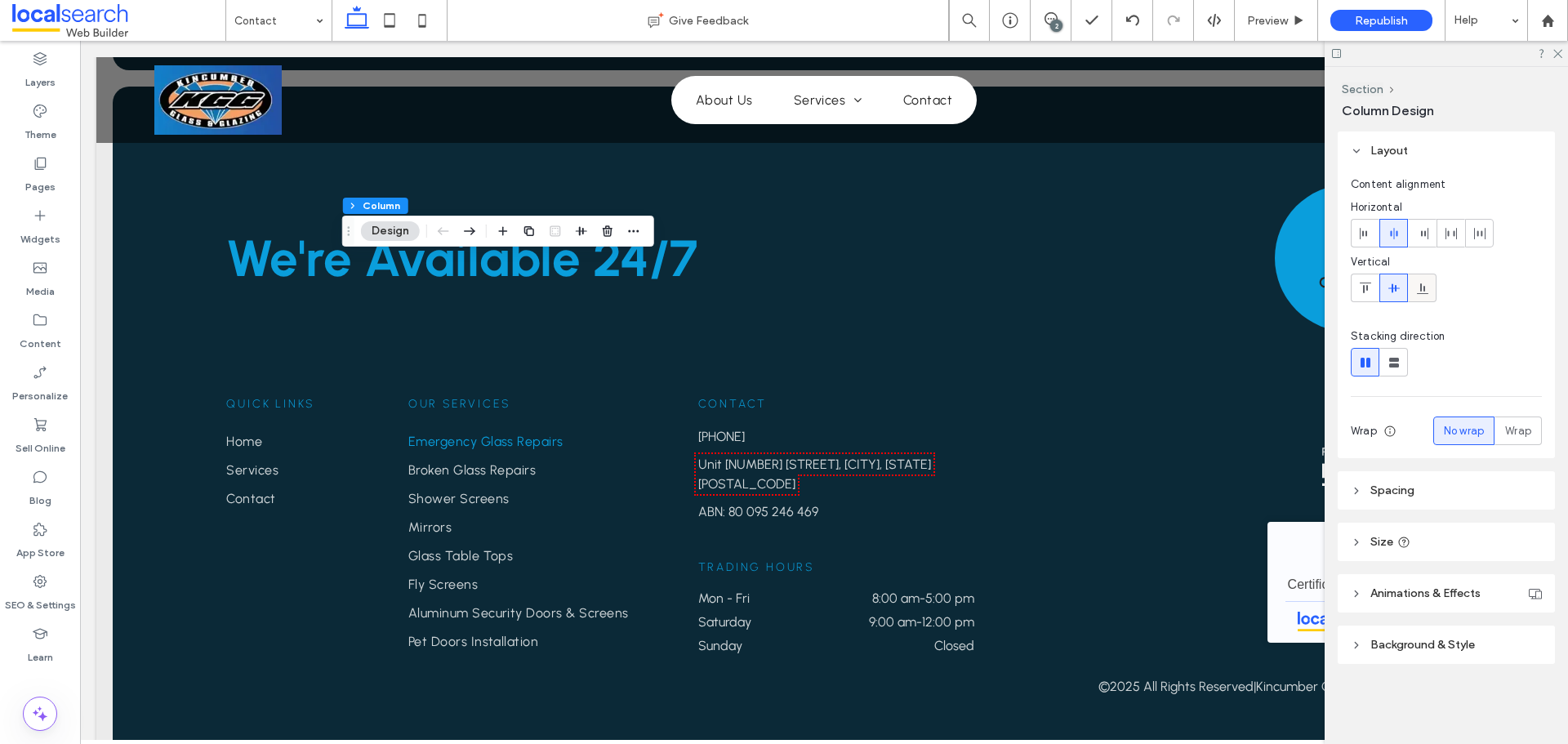 click 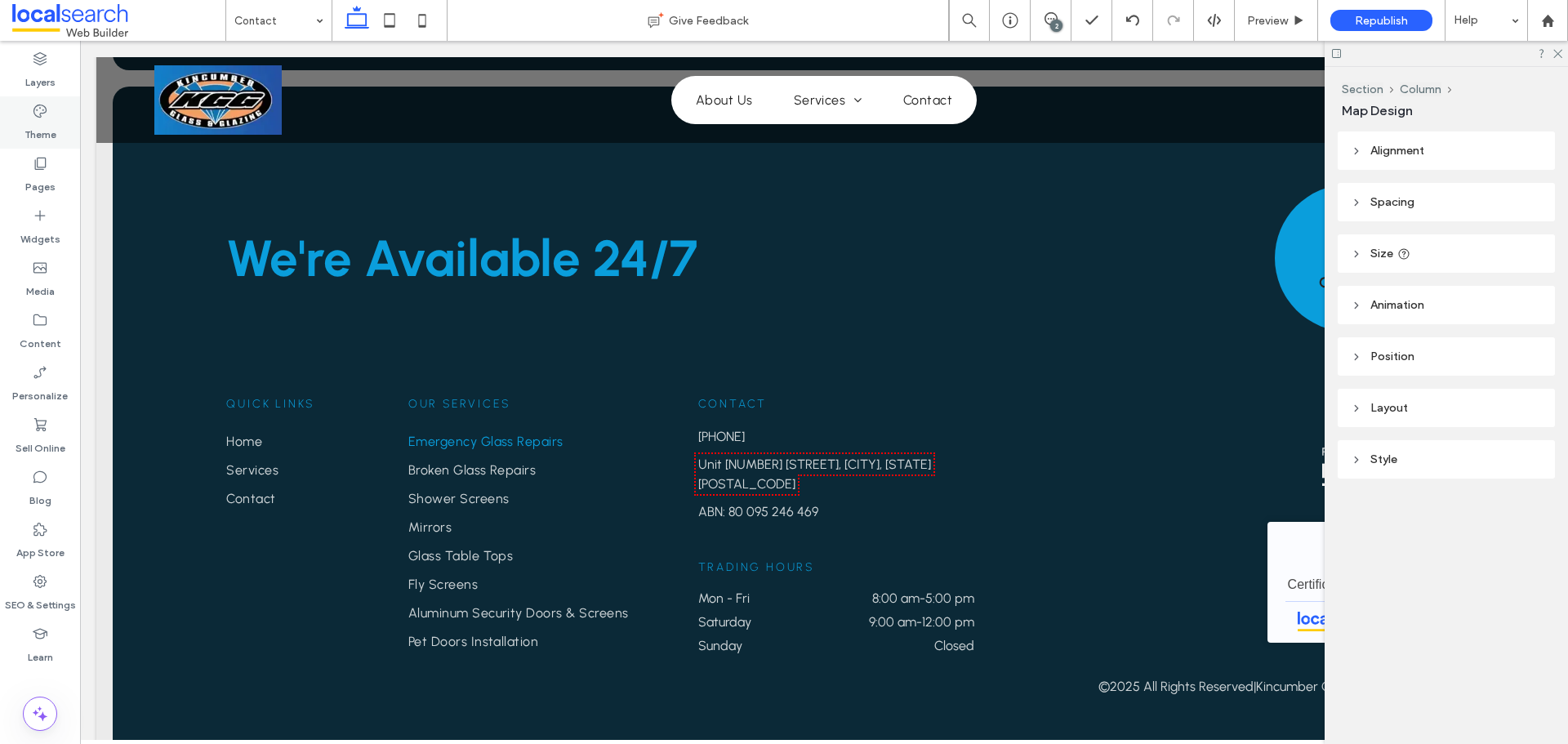 type on "**" 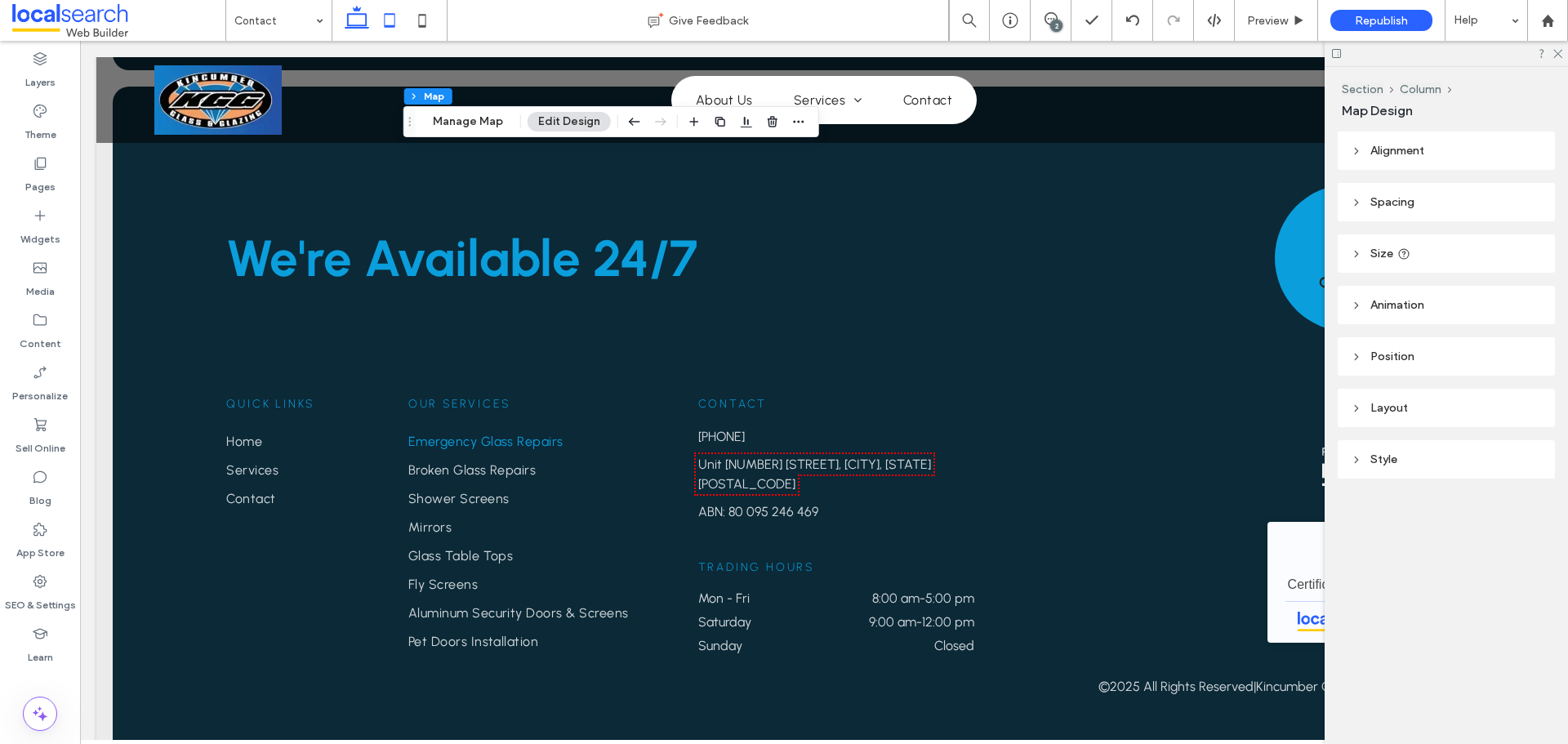 click 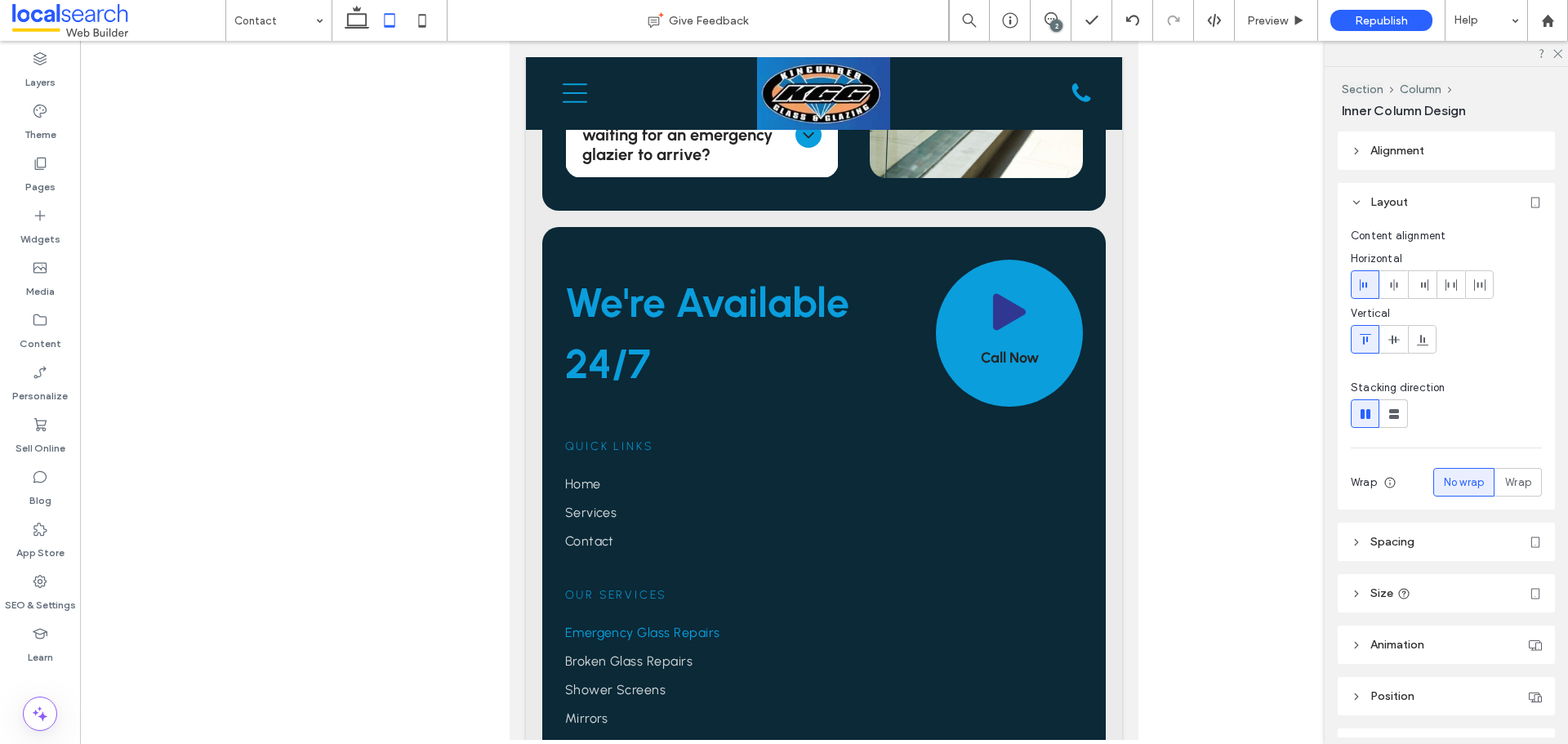 type on "**" 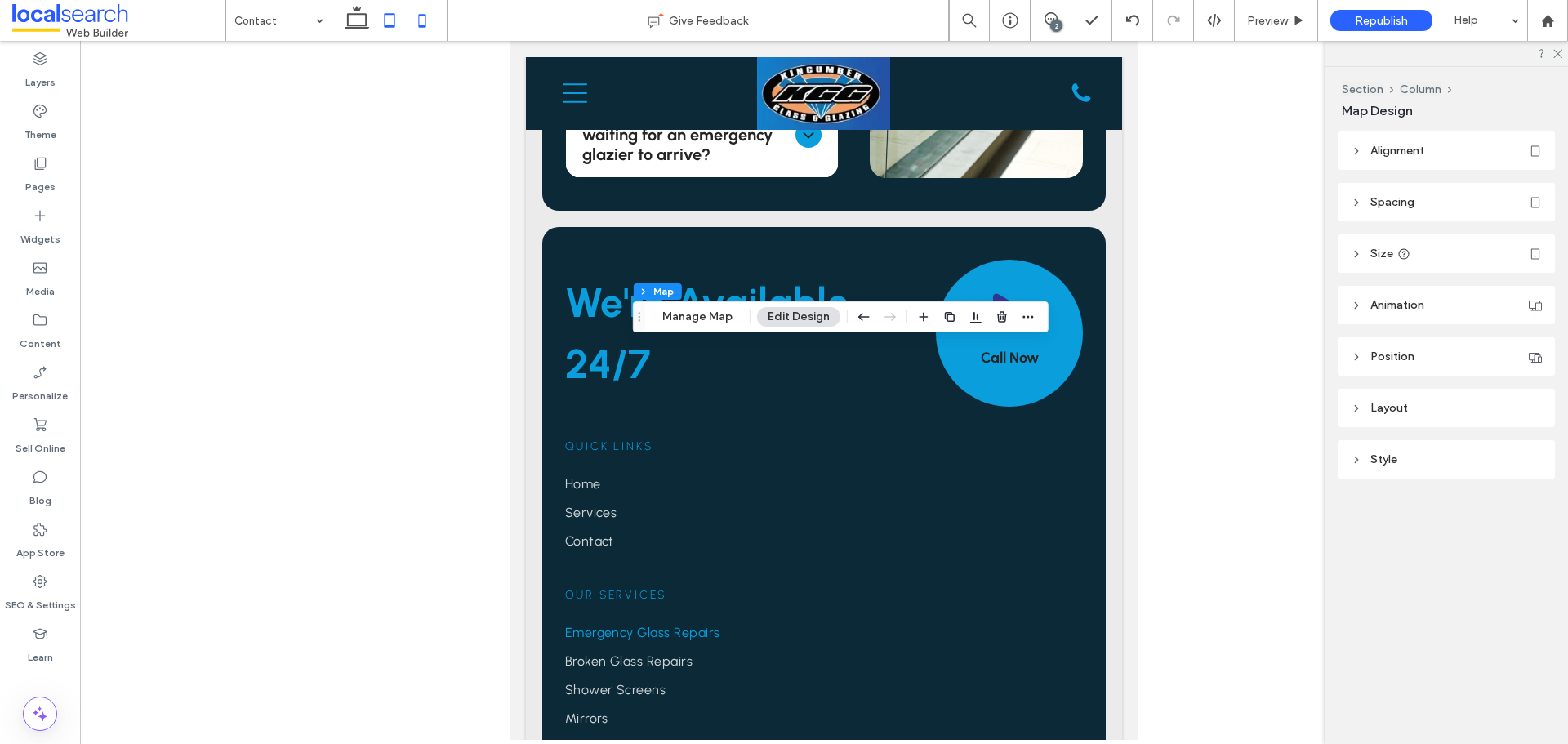 click 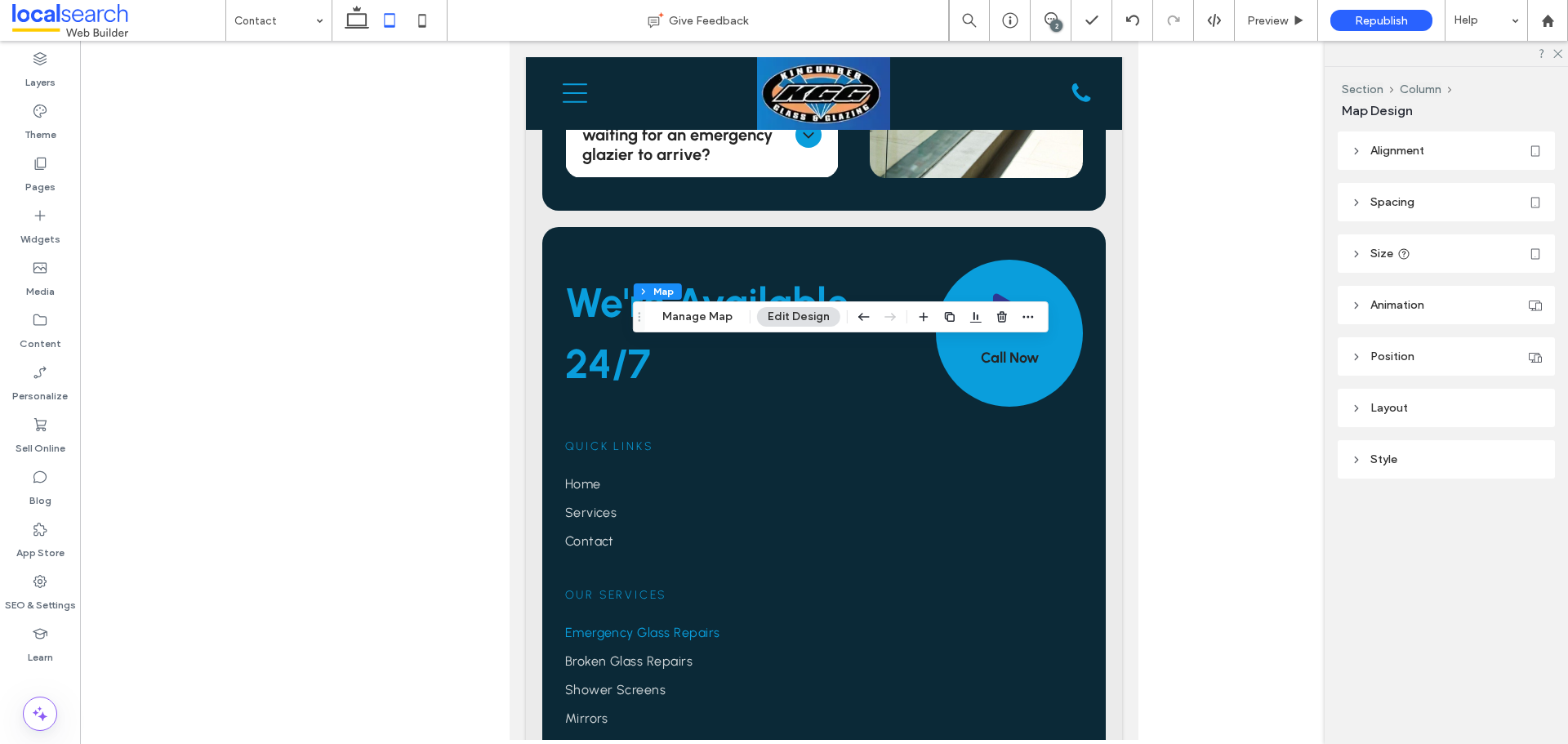 type on "***" 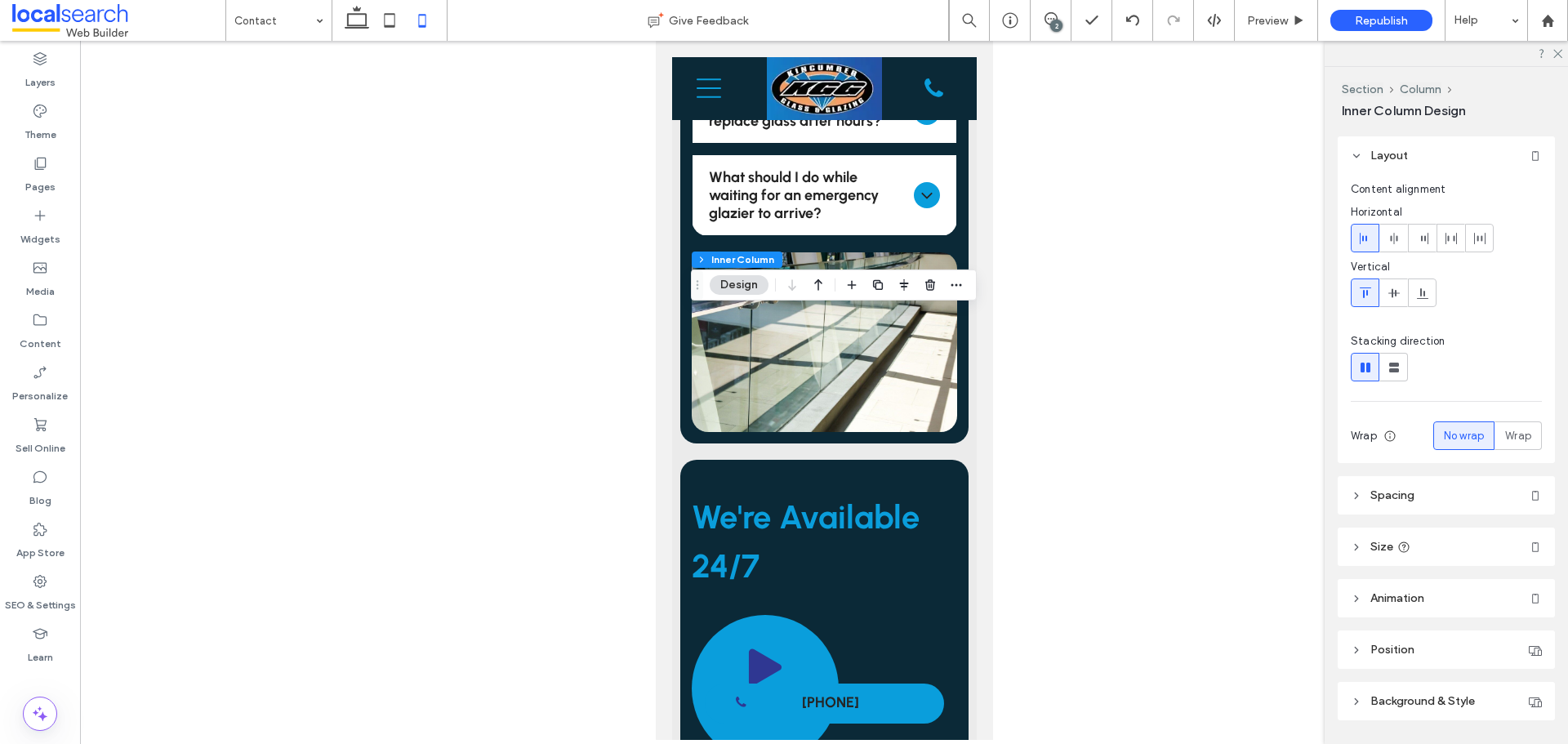 scroll, scrollTop: 95, scrollLeft: 0, axis: vertical 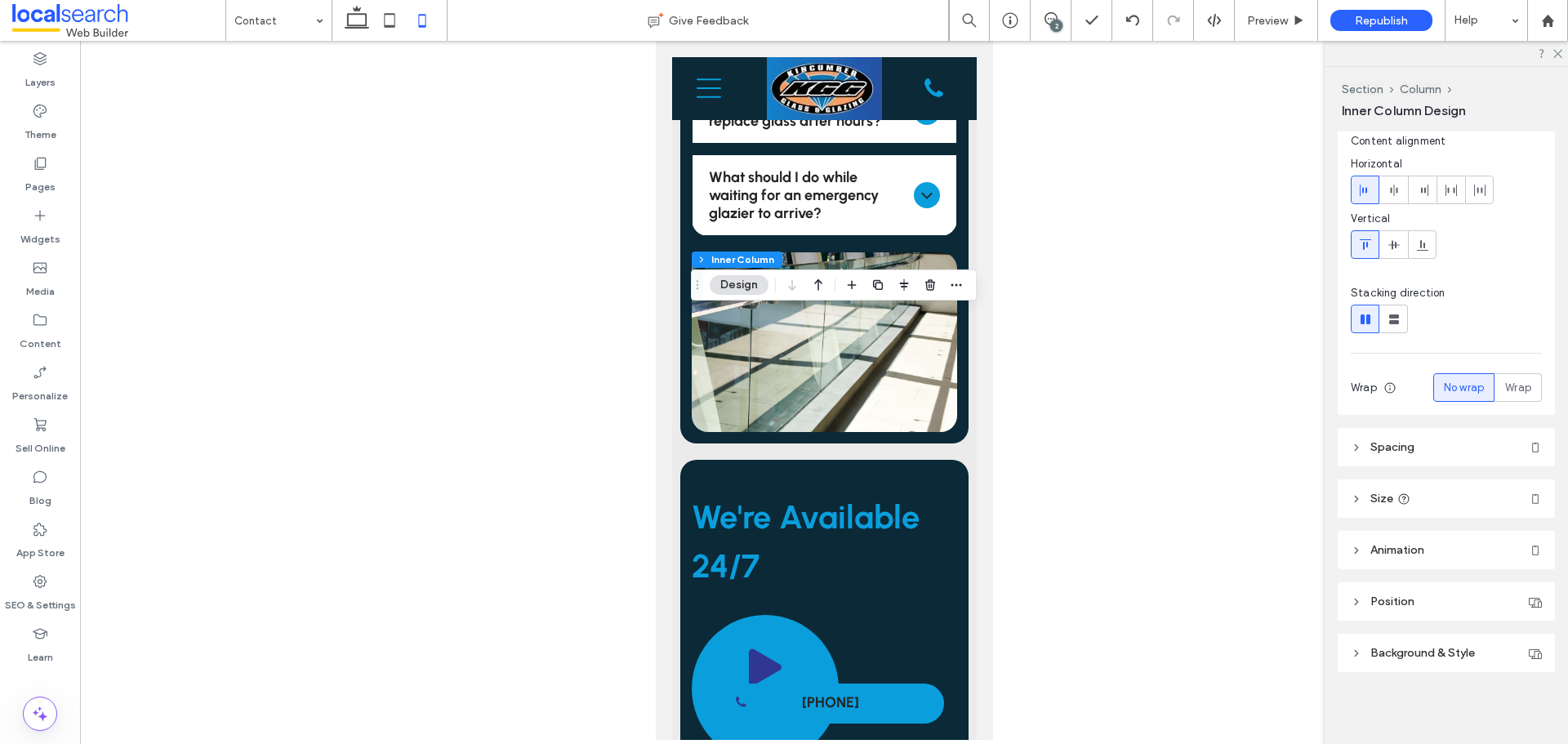 click on "Position" at bounding box center [1392, 601] 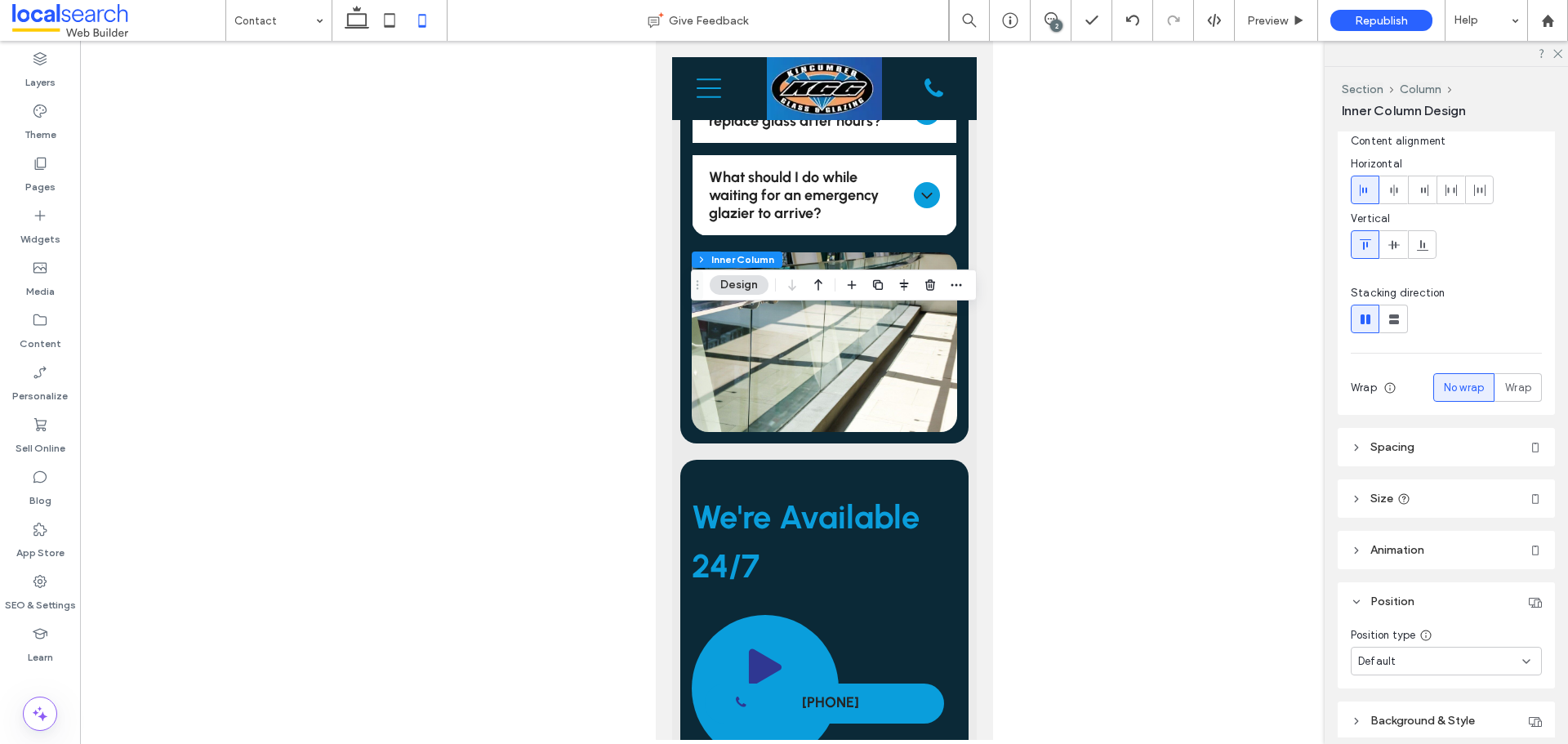 scroll, scrollTop: 156, scrollLeft: 0, axis: vertical 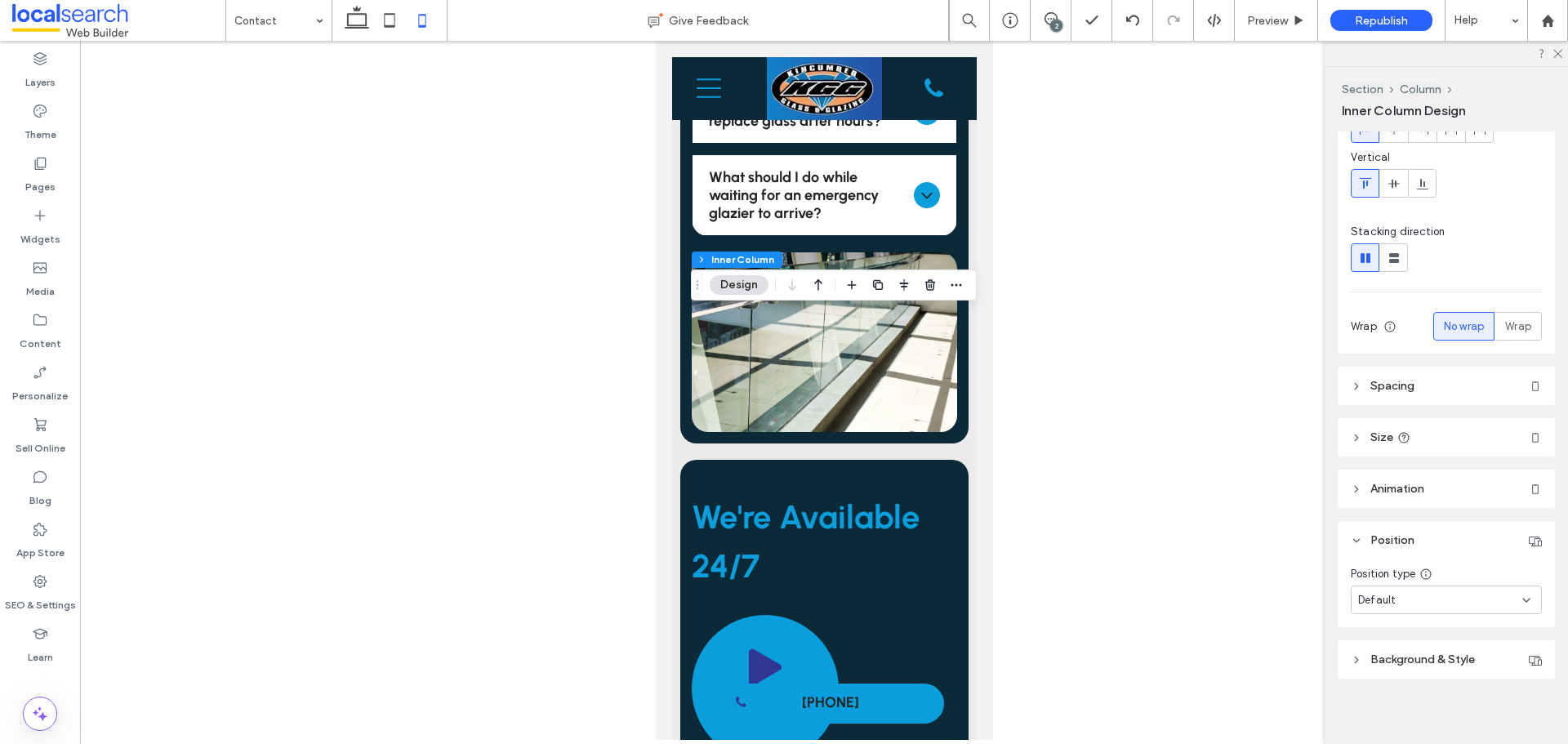 click on "Default" at bounding box center [1440, 600] 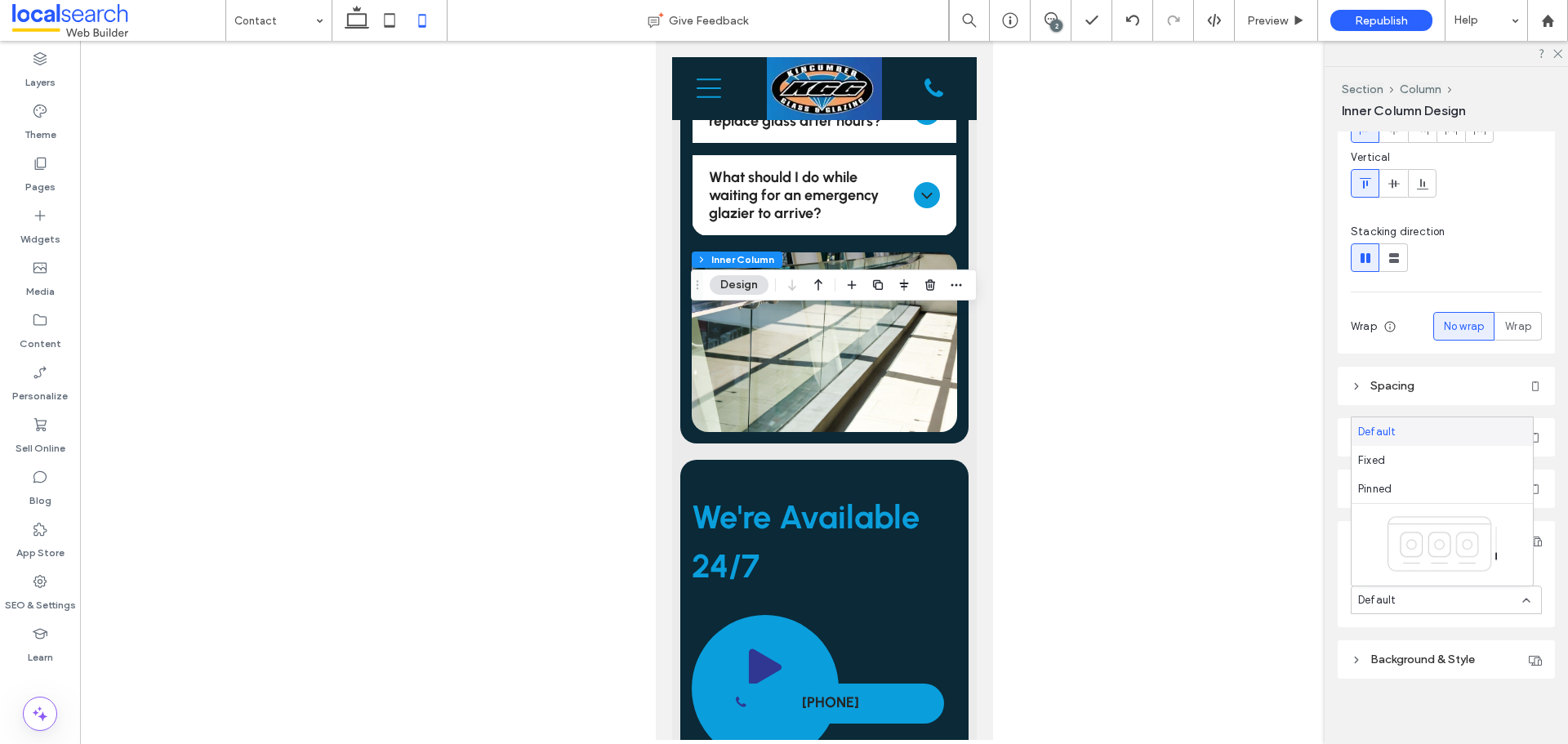 click on "Default" at bounding box center [1442, 431] 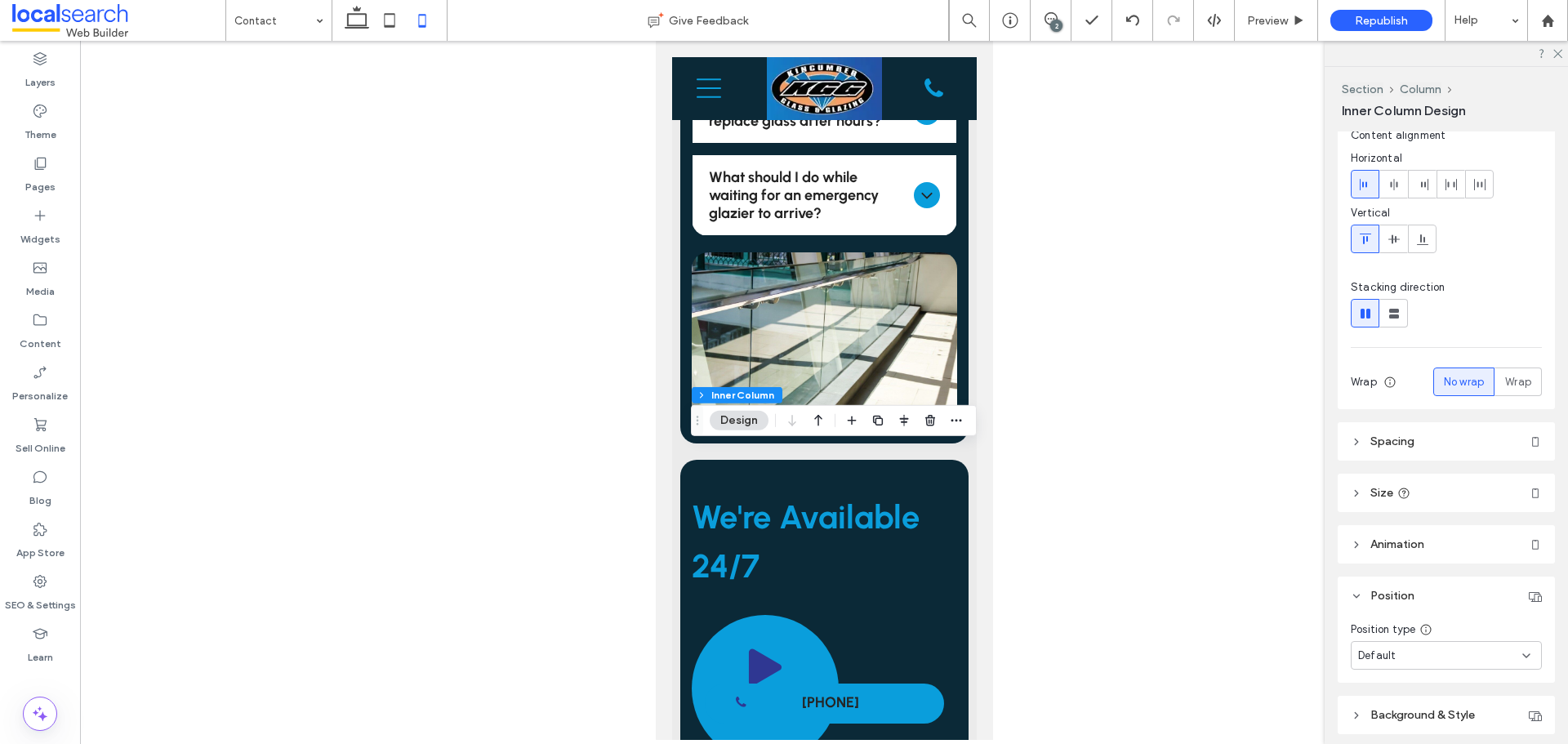 scroll, scrollTop: 163, scrollLeft: 0, axis: vertical 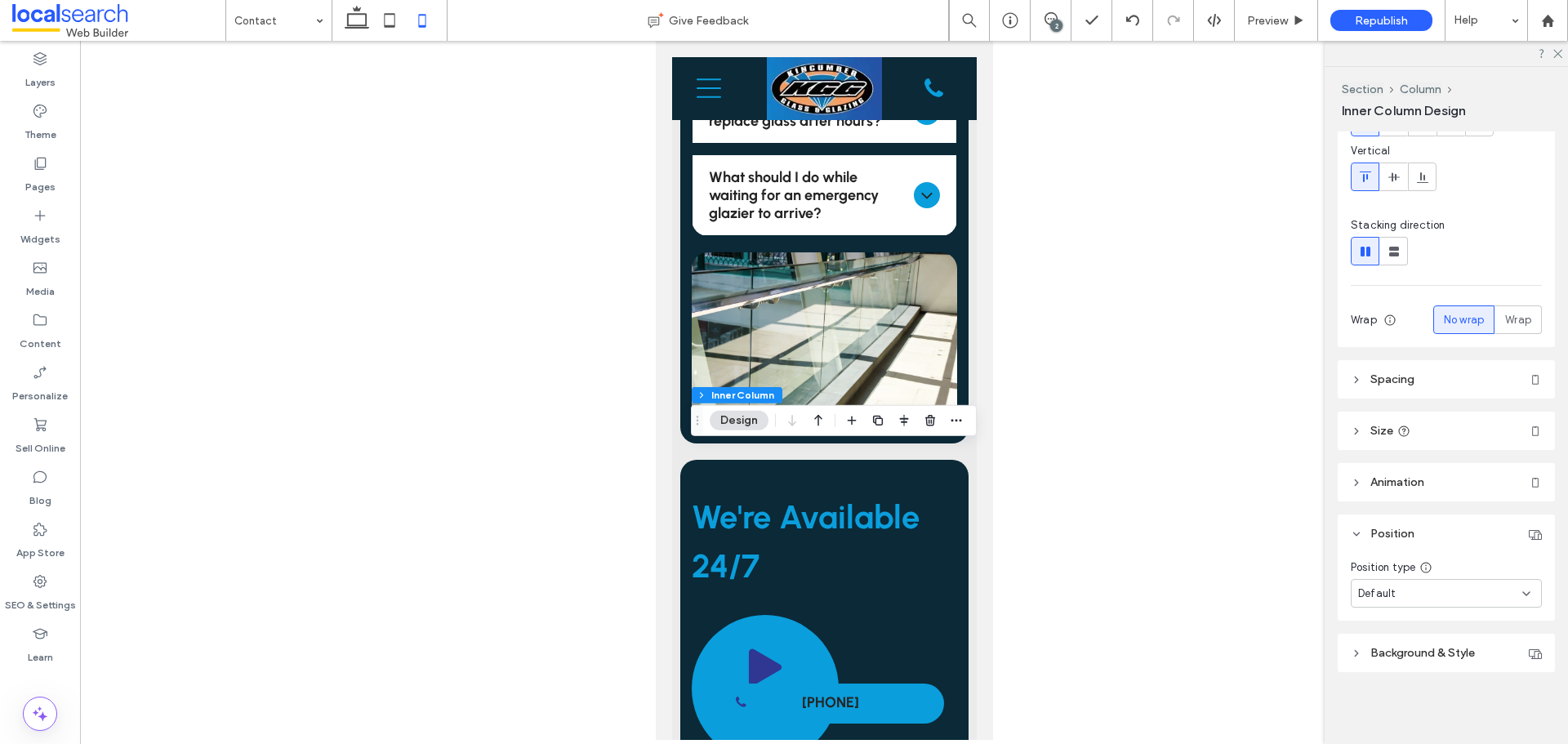 click on "Default" at bounding box center [1440, 594] 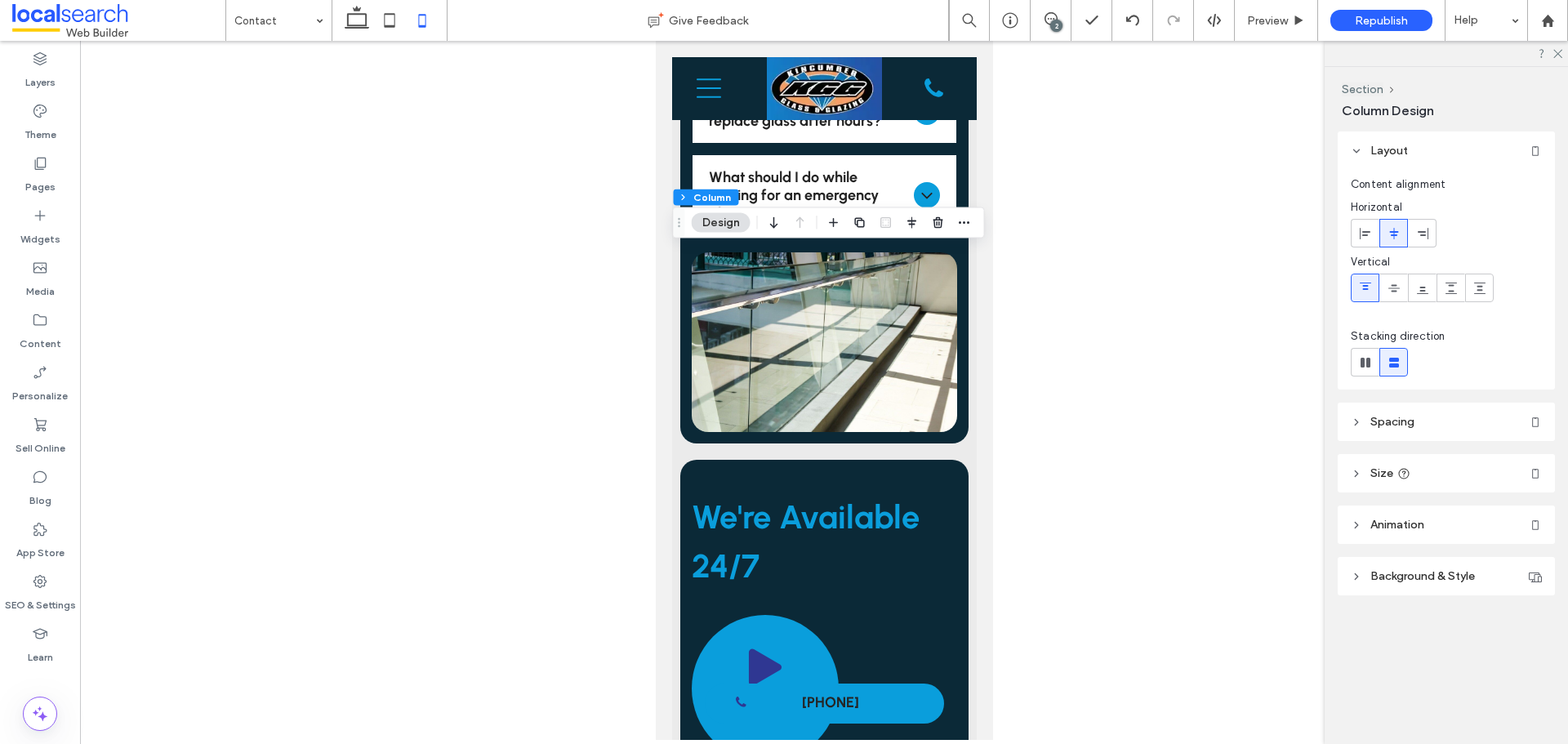 click on "Spacing" at bounding box center [1446, 421] 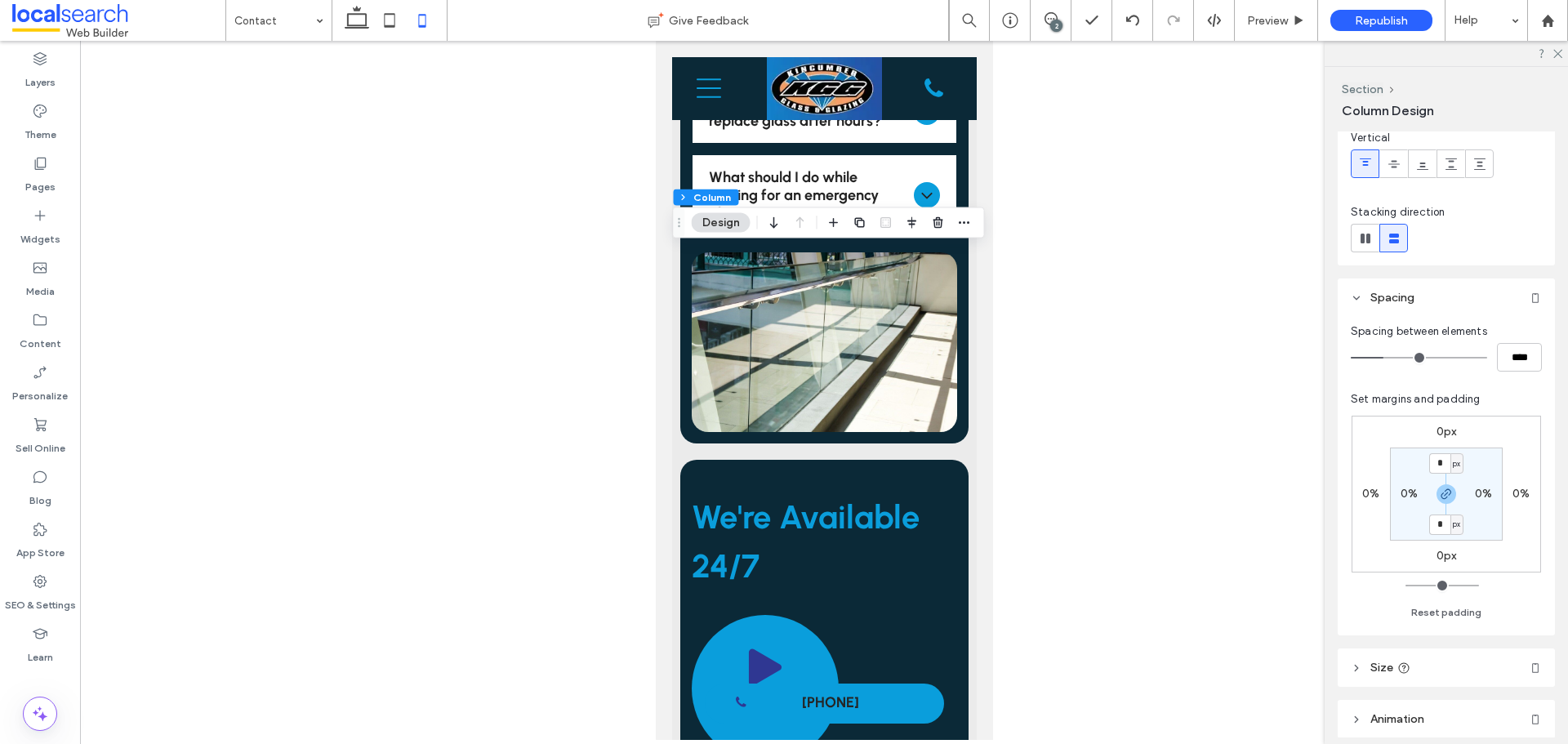 scroll, scrollTop: 242, scrollLeft: 0, axis: vertical 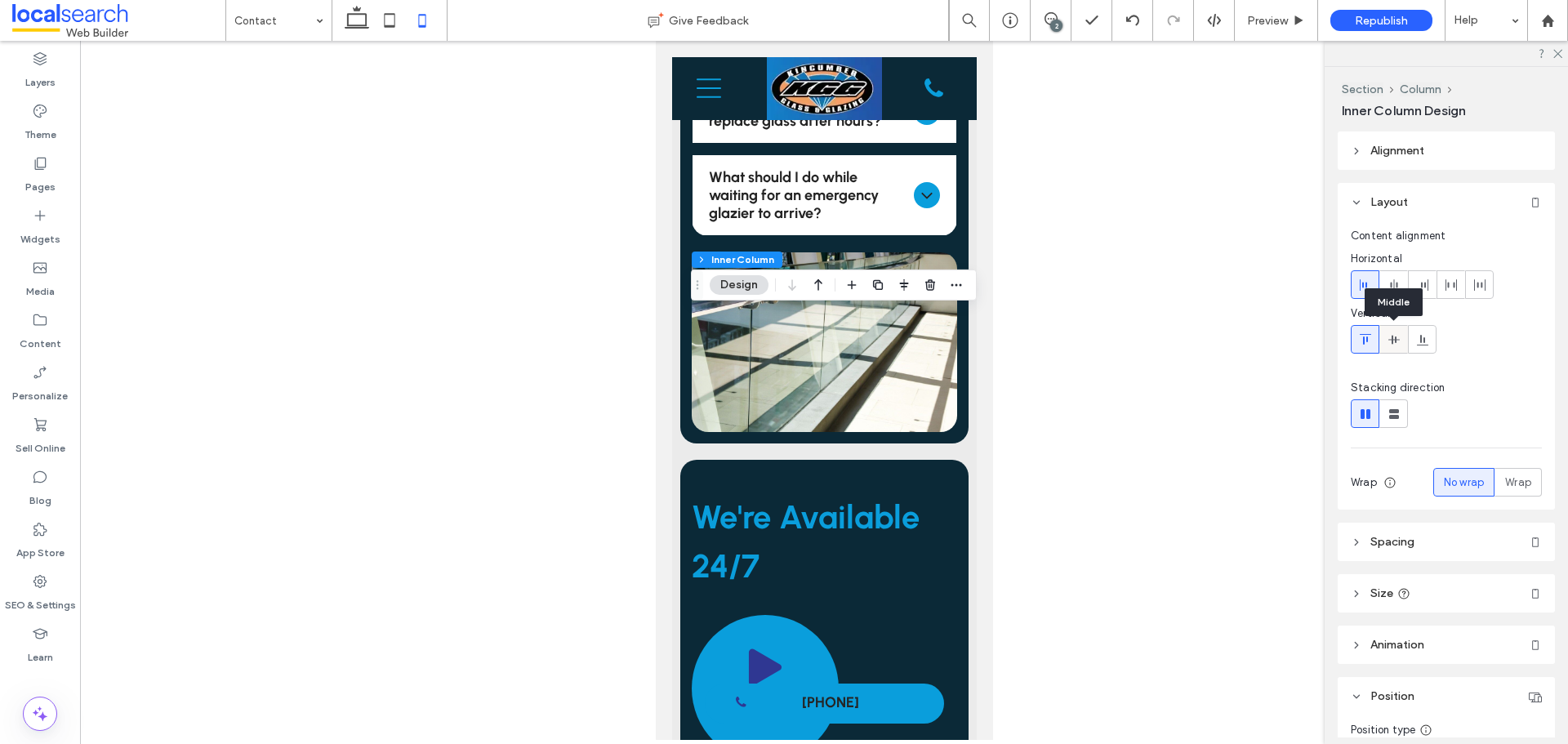 click 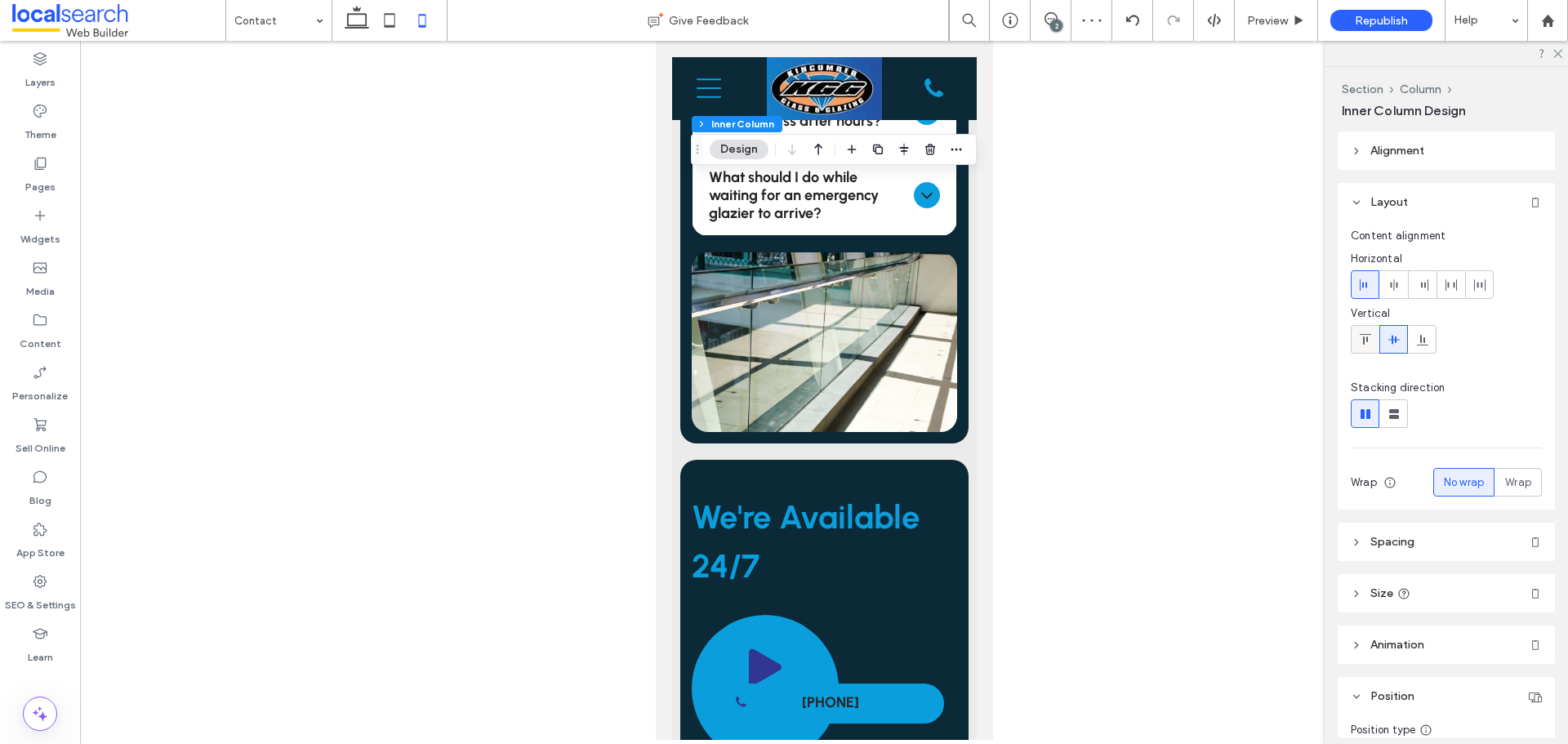 click 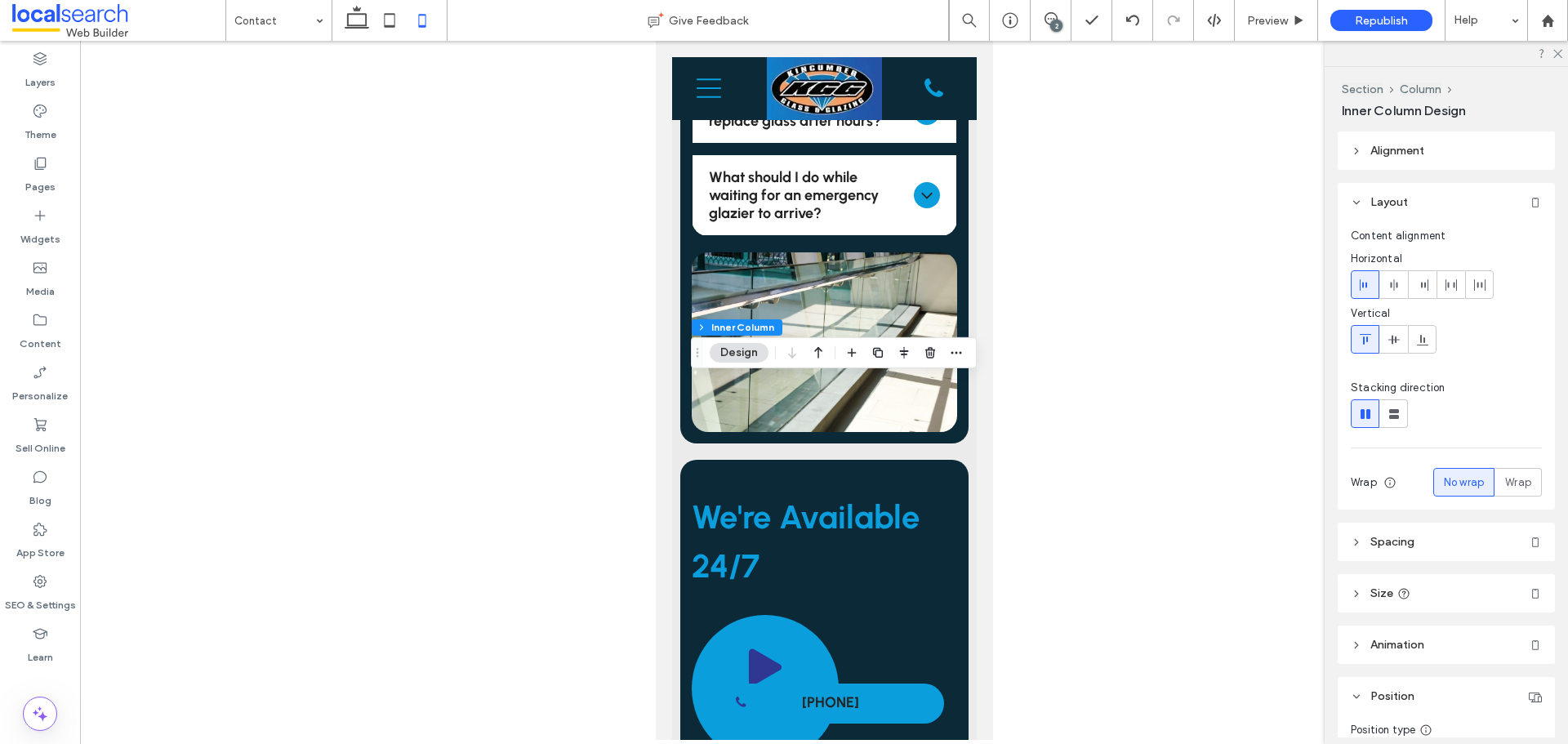 scroll, scrollTop: 163, scrollLeft: 0, axis: vertical 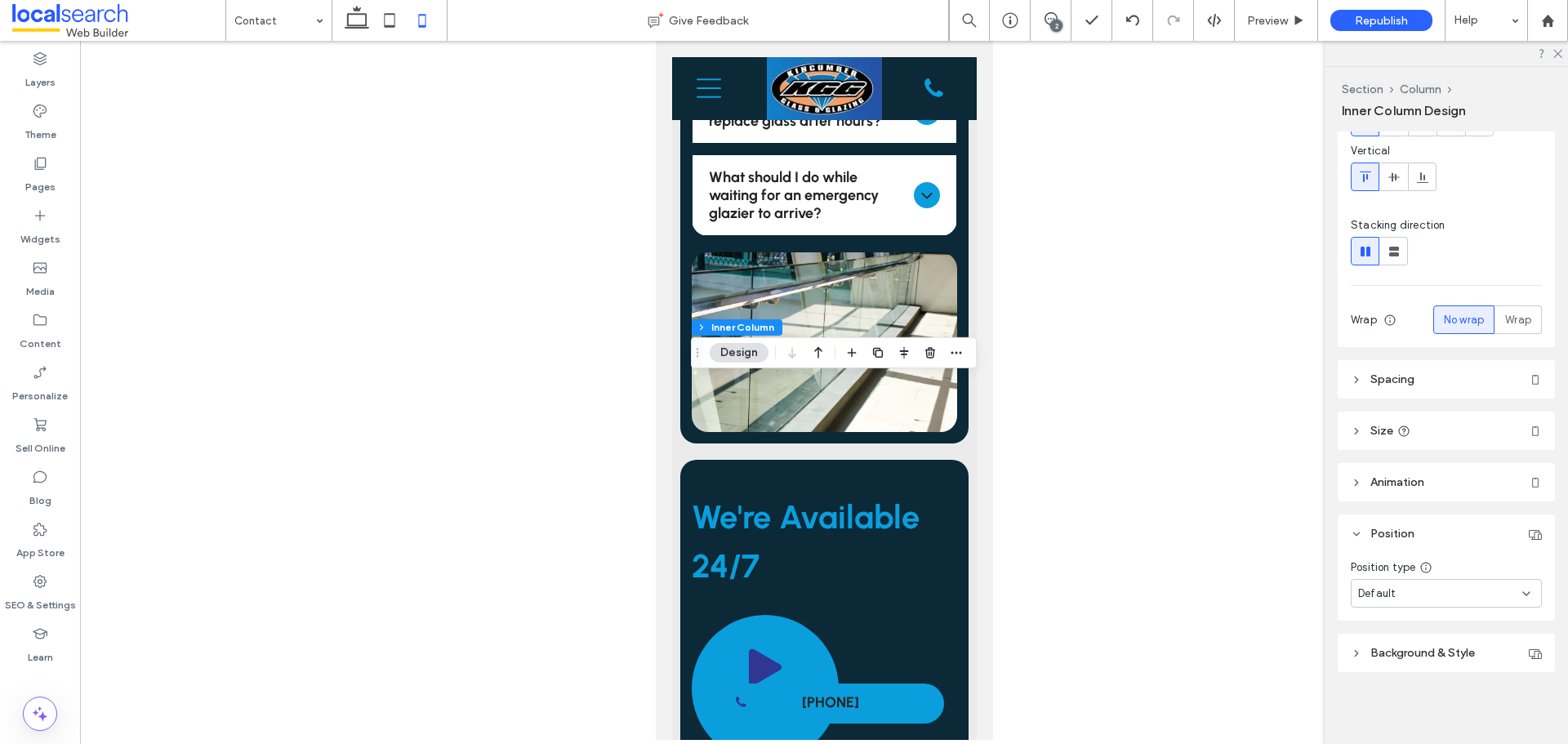 click on "Default" at bounding box center (1440, 594) 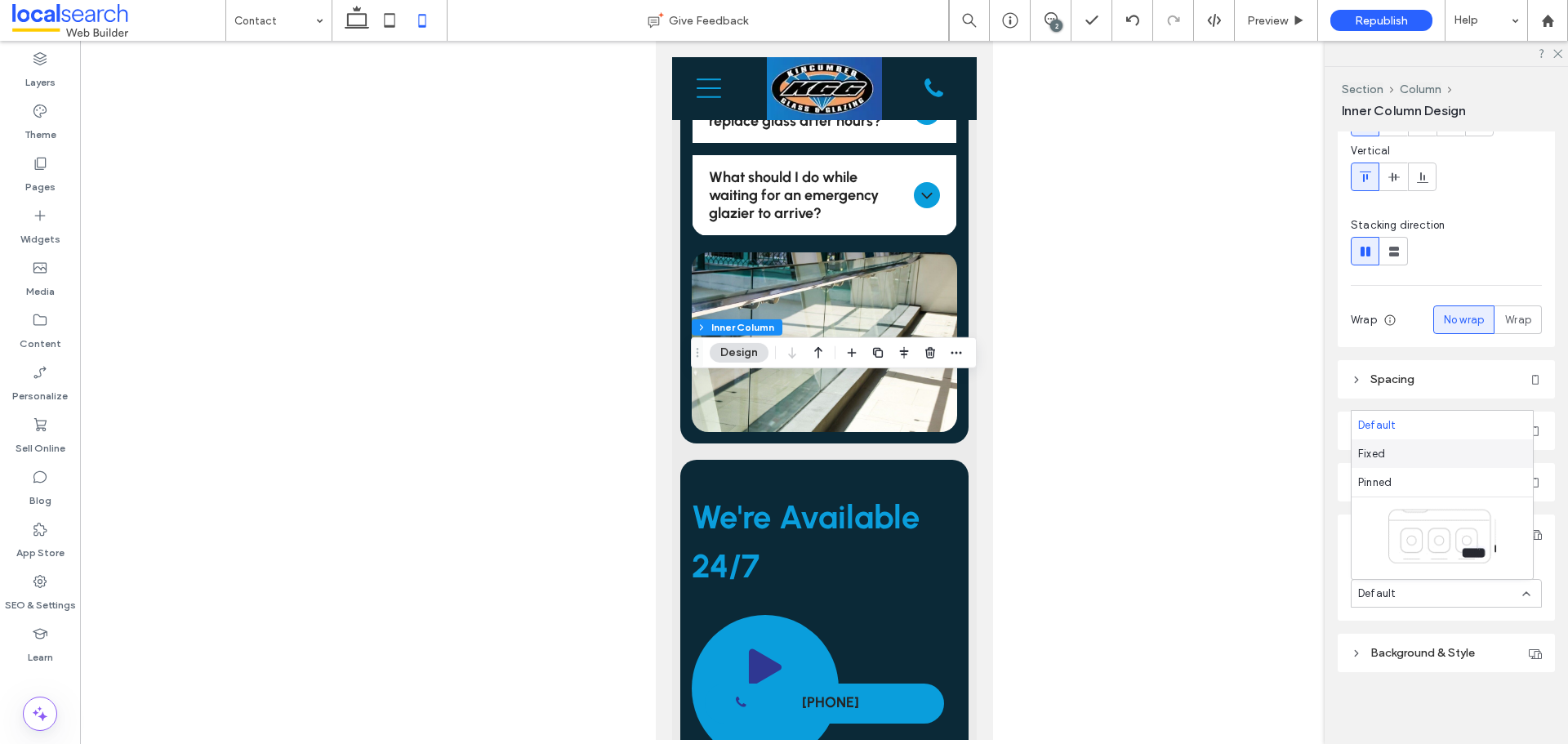 click on "Fixed" at bounding box center (1442, 453) 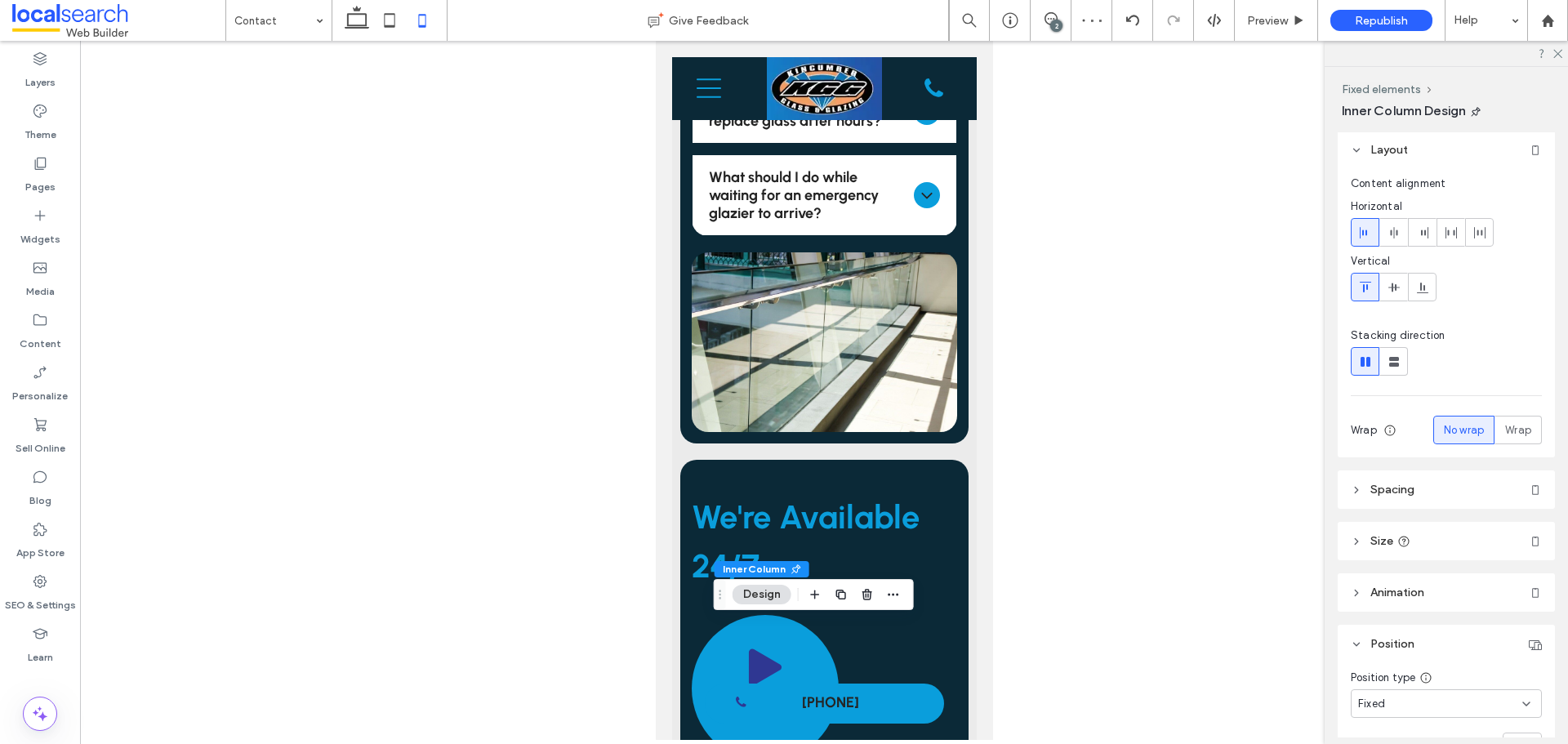 scroll, scrollTop: 82, scrollLeft: 0, axis: vertical 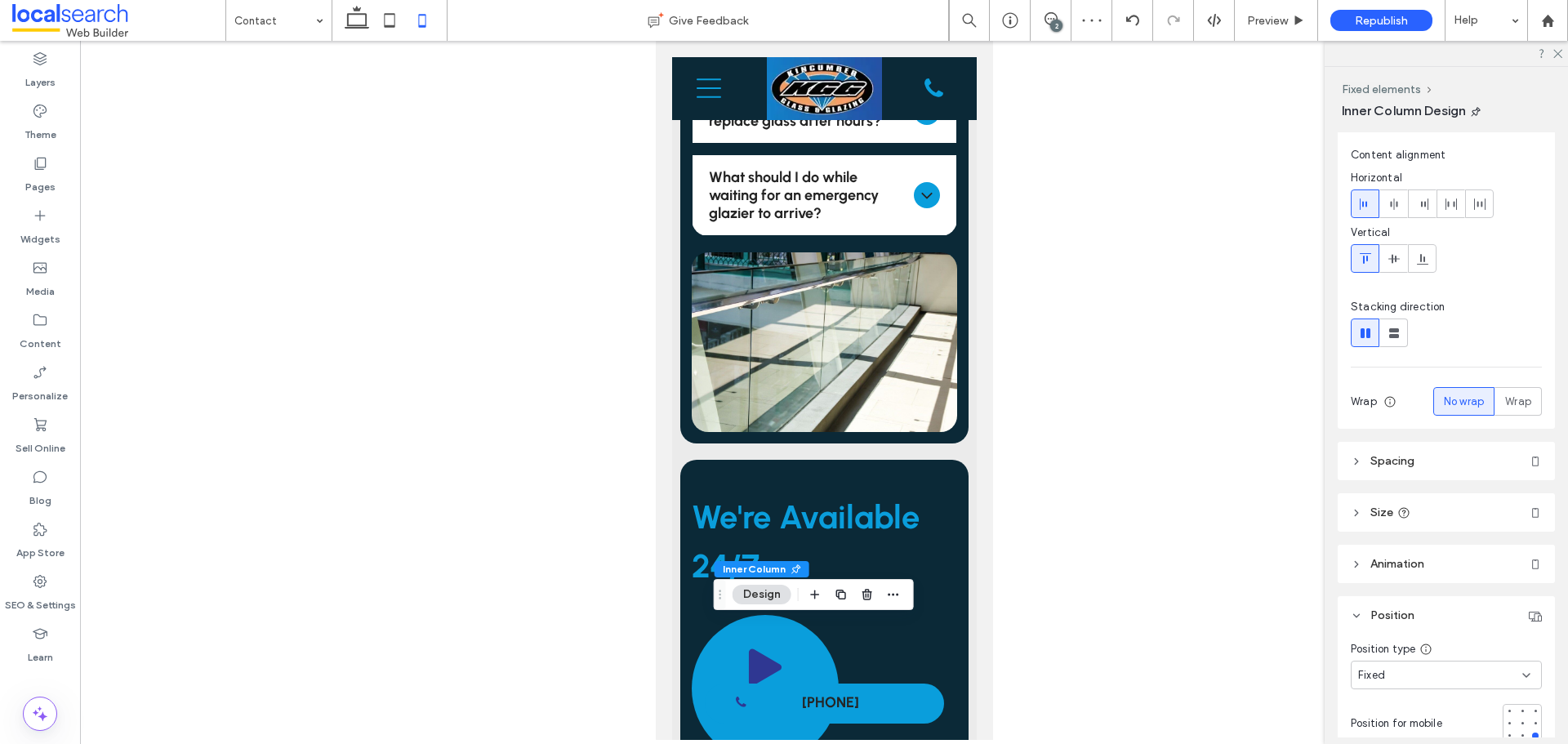 click on "Fixed" at bounding box center (1440, 675) 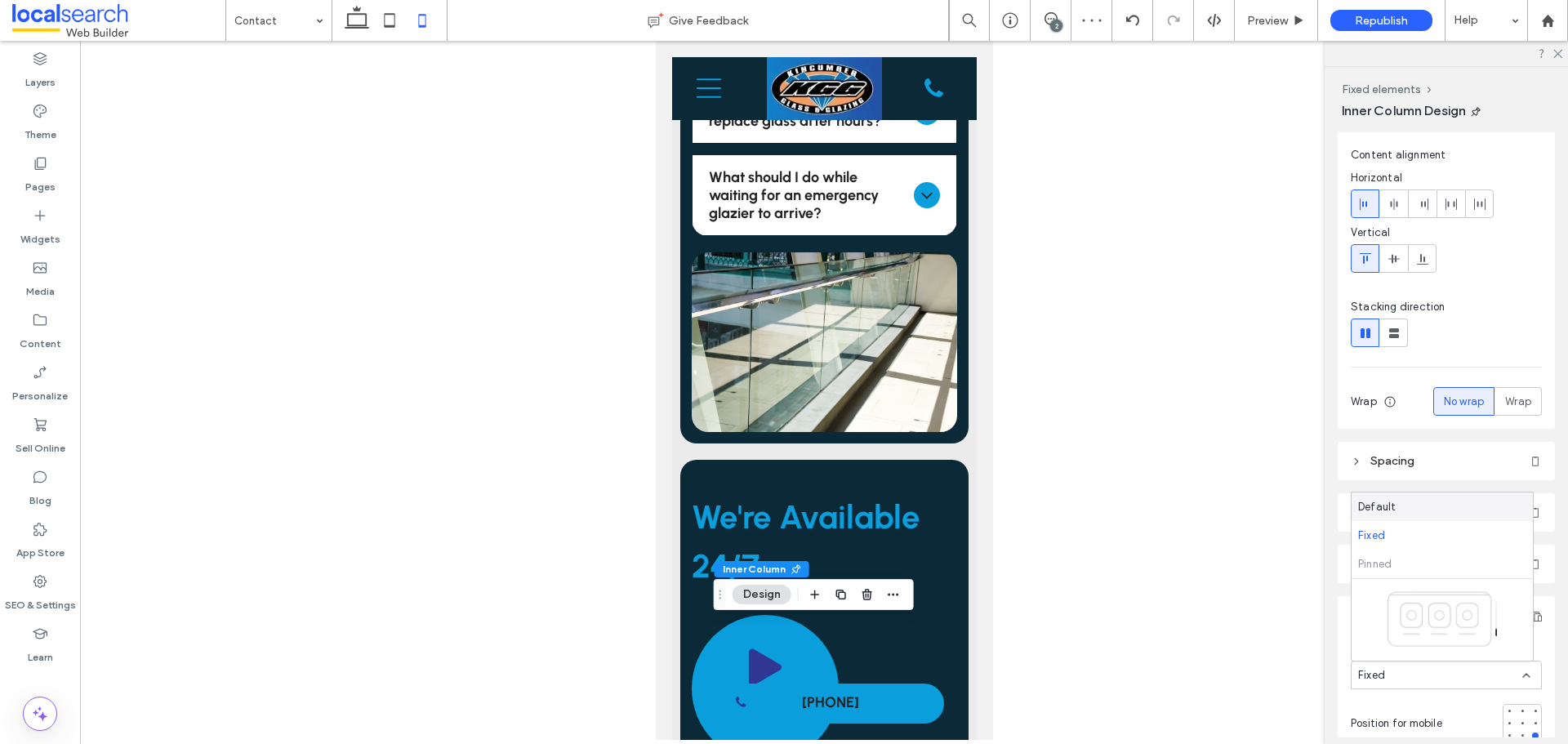 click on "Default" at bounding box center (1442, 506) 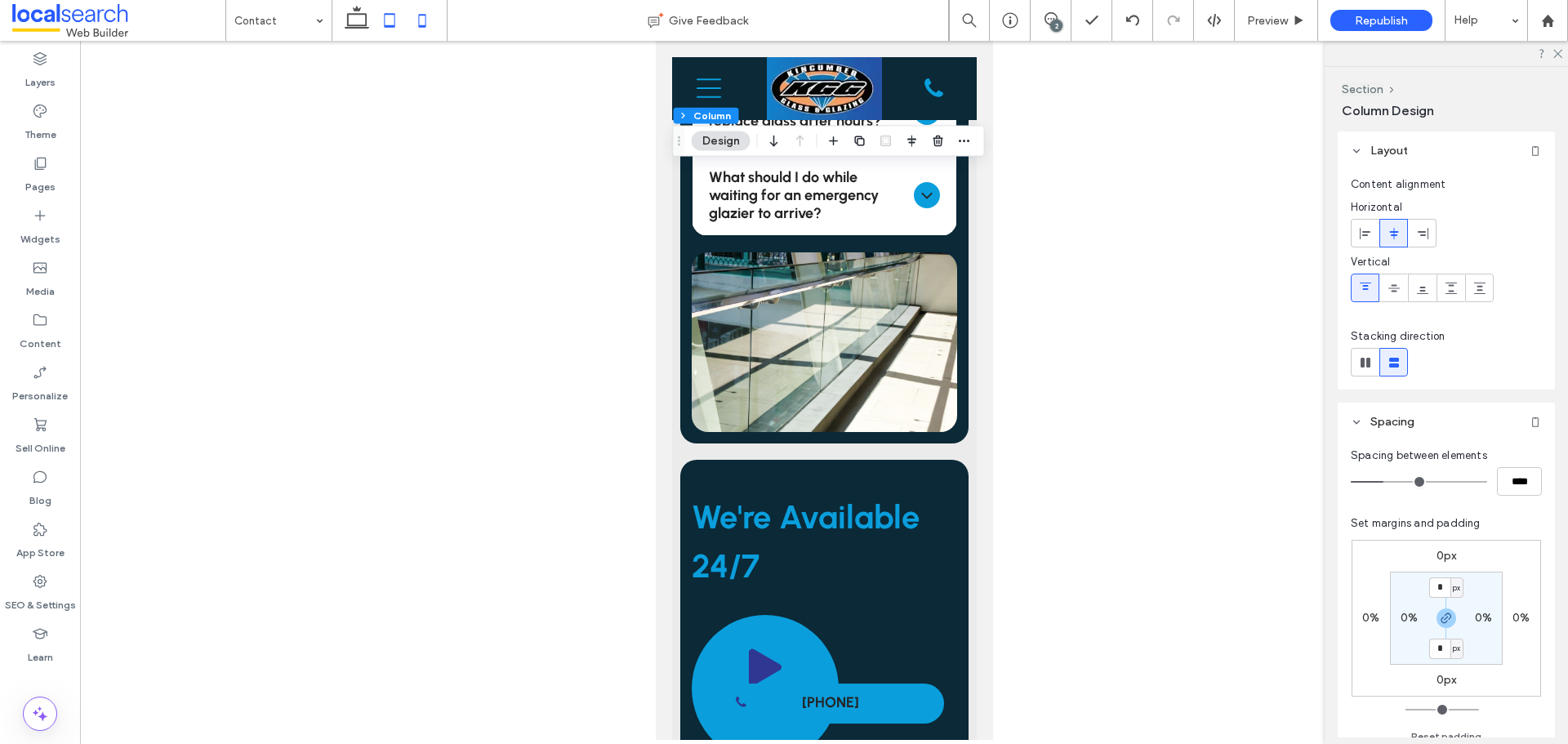 click 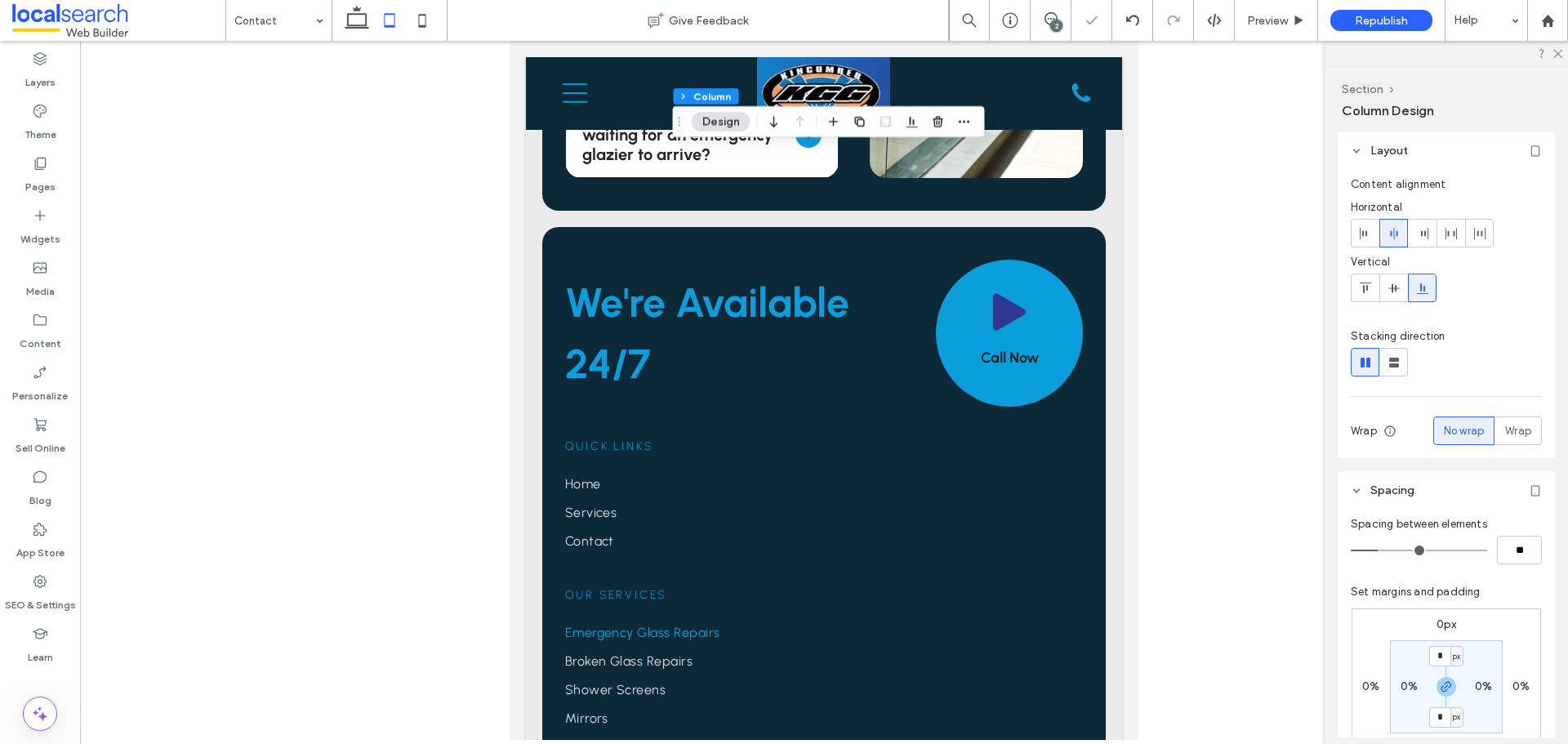 type on "*" 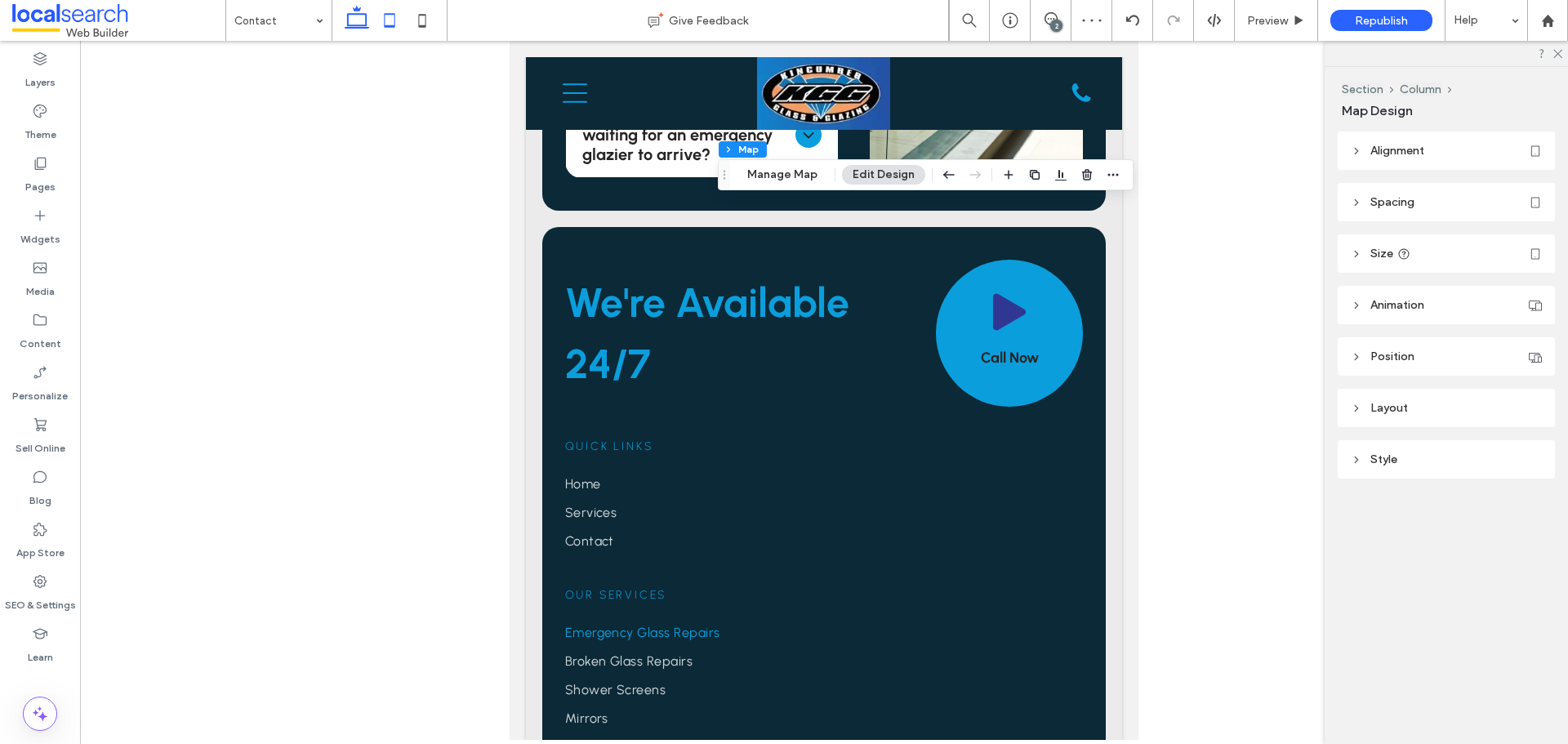 click 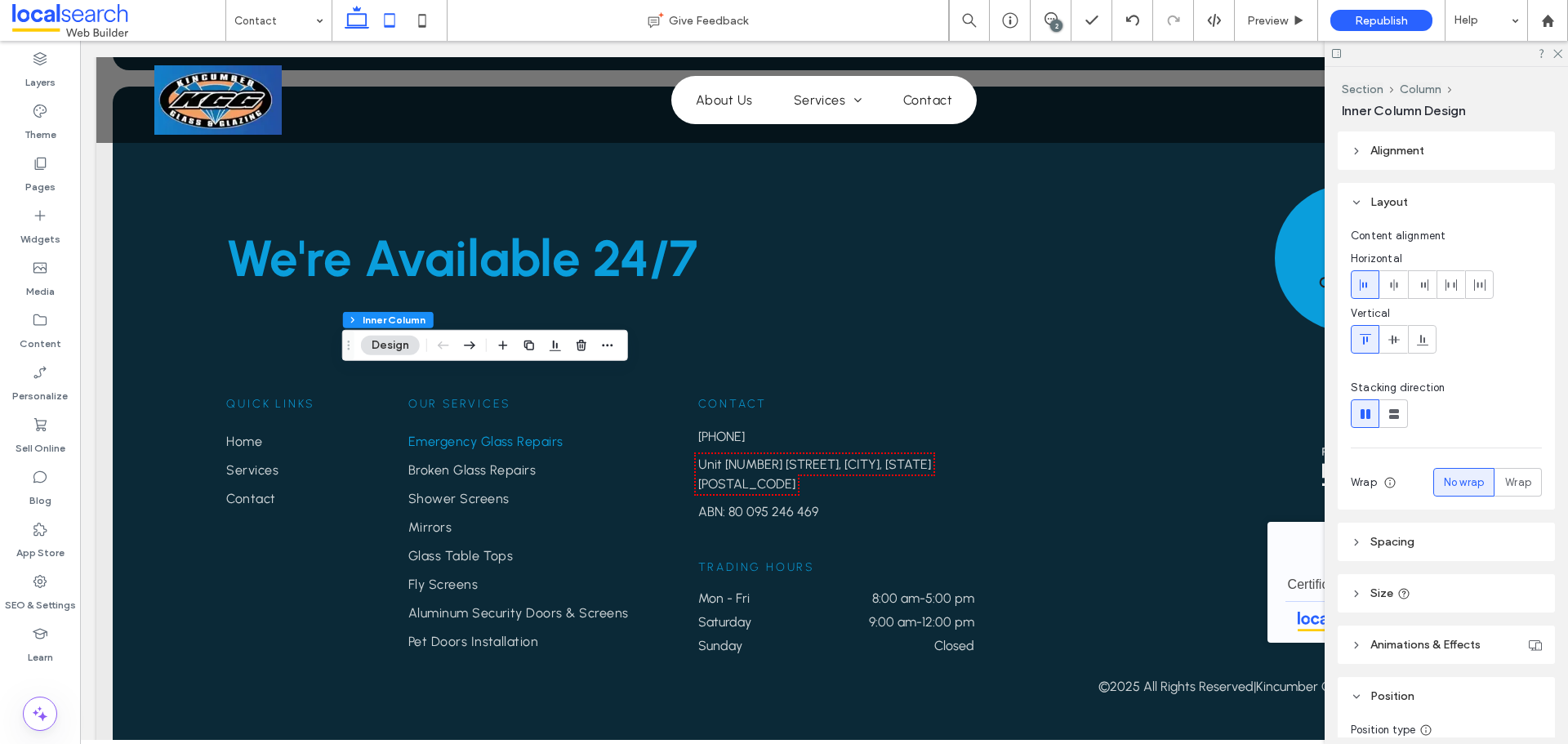 click 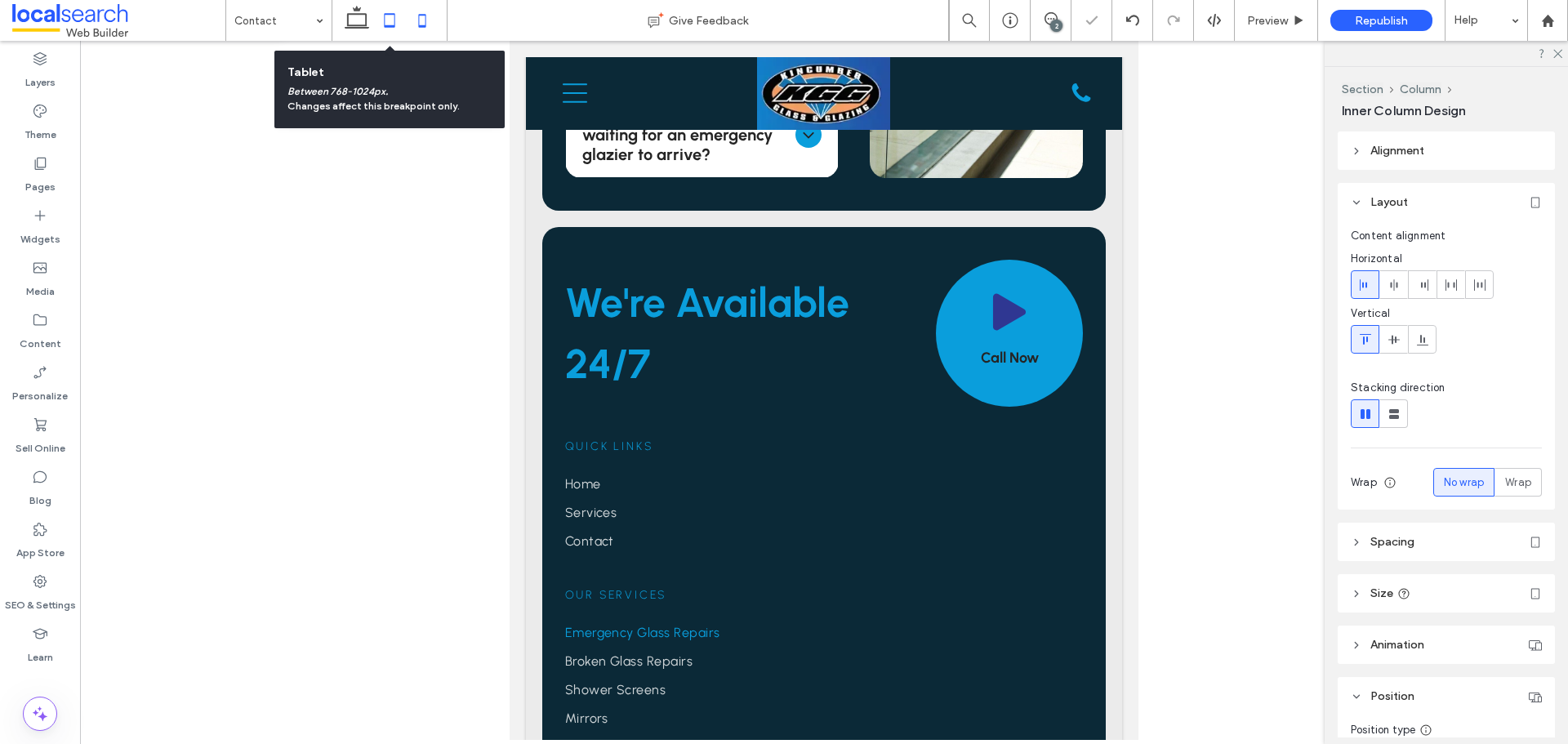 click 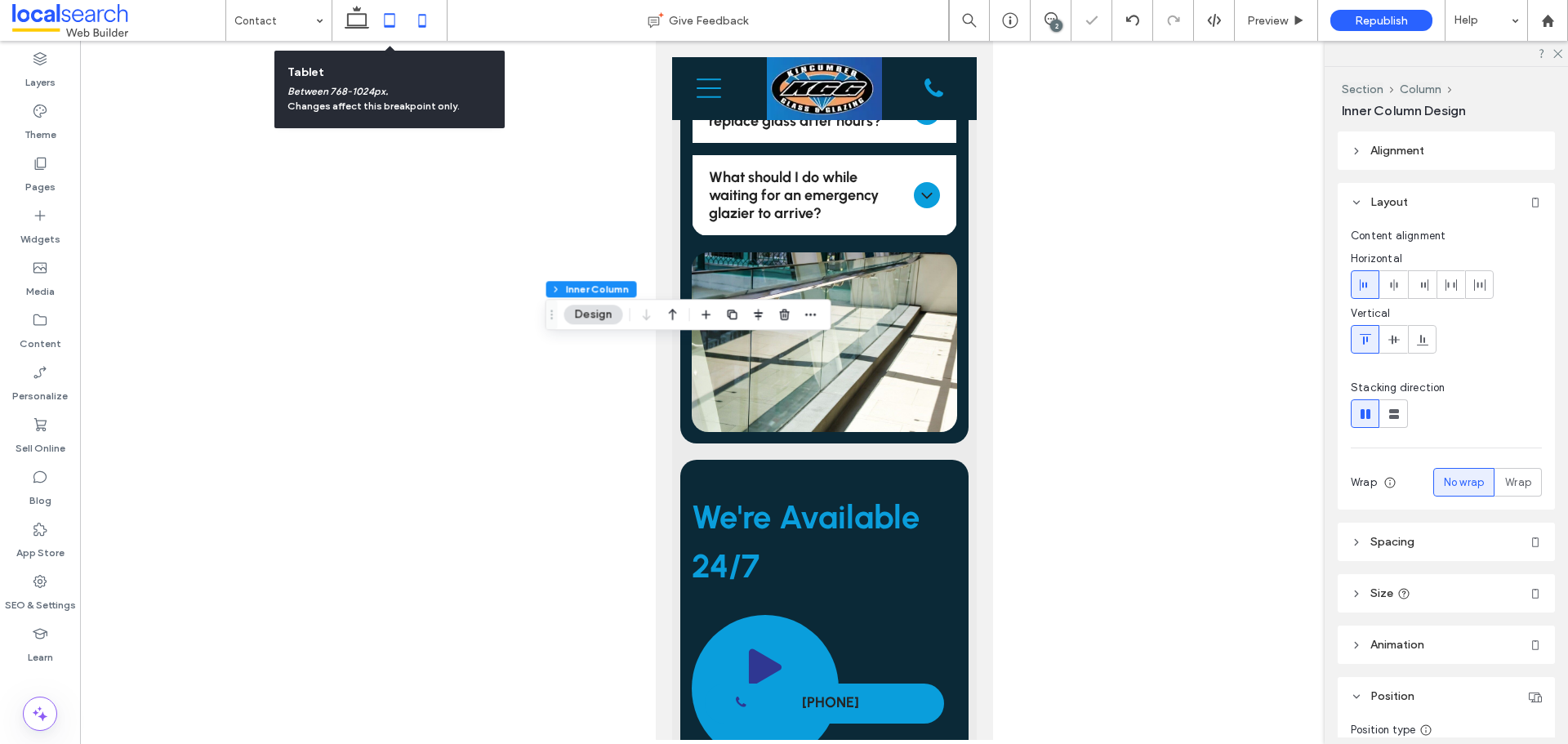click 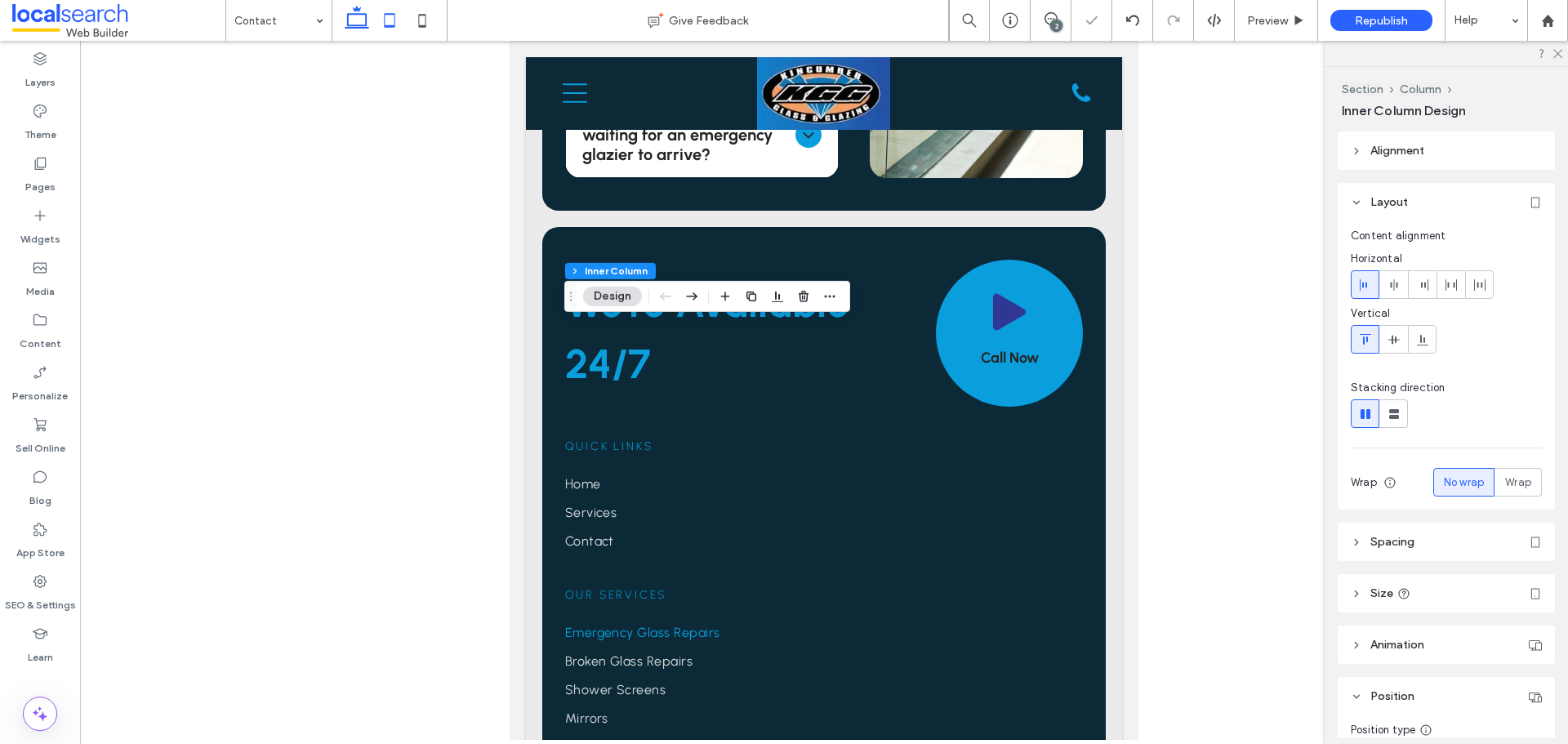 click 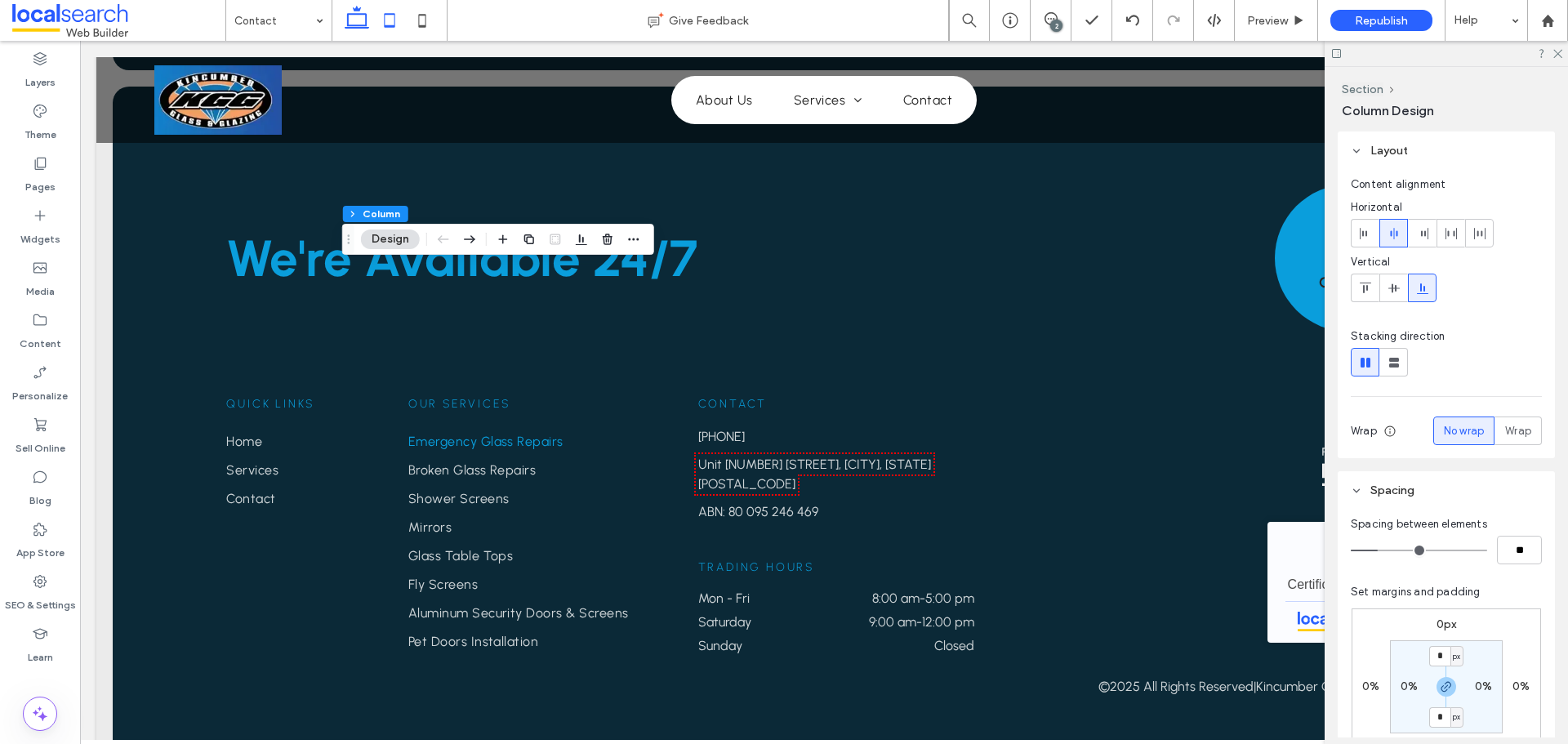 click 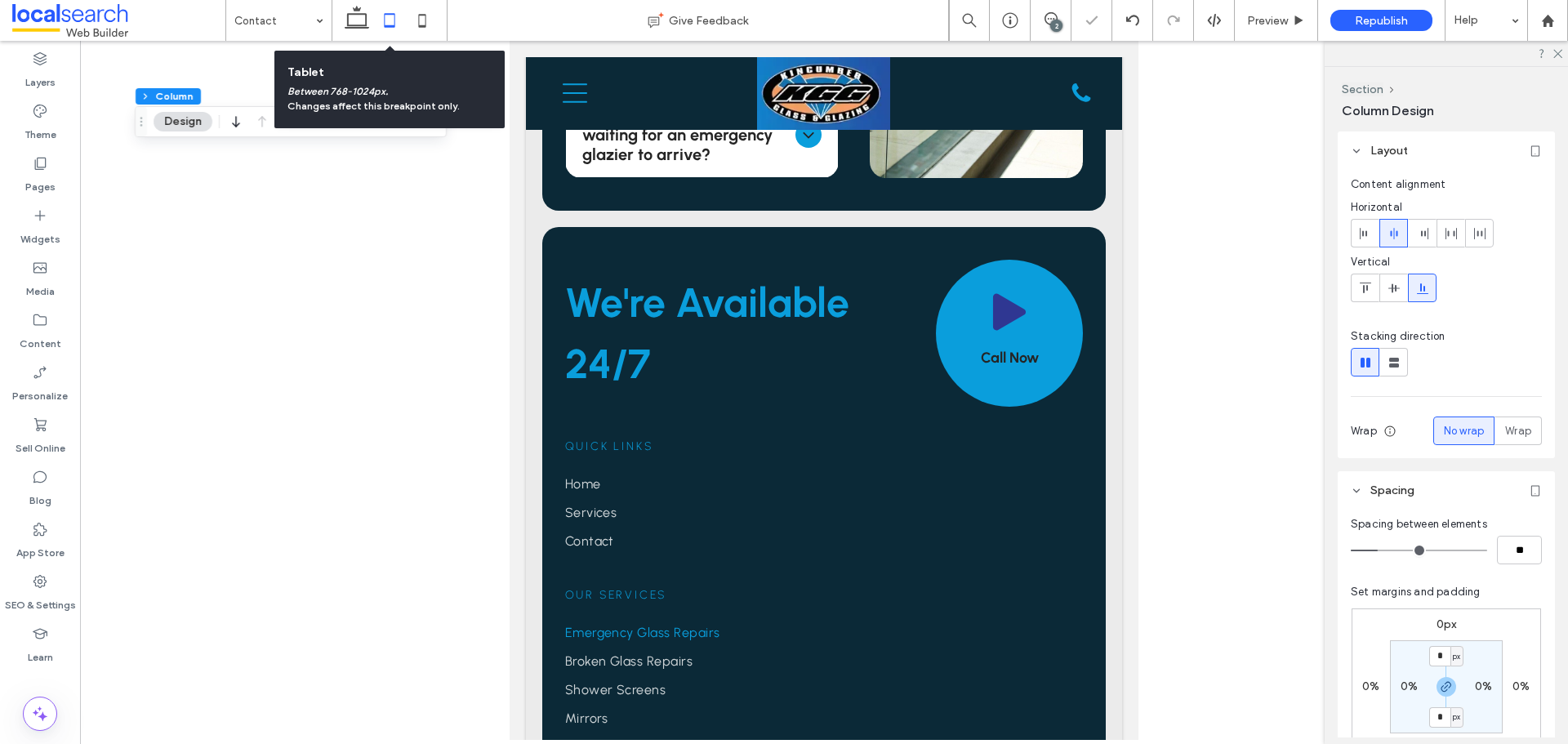 type on "**" 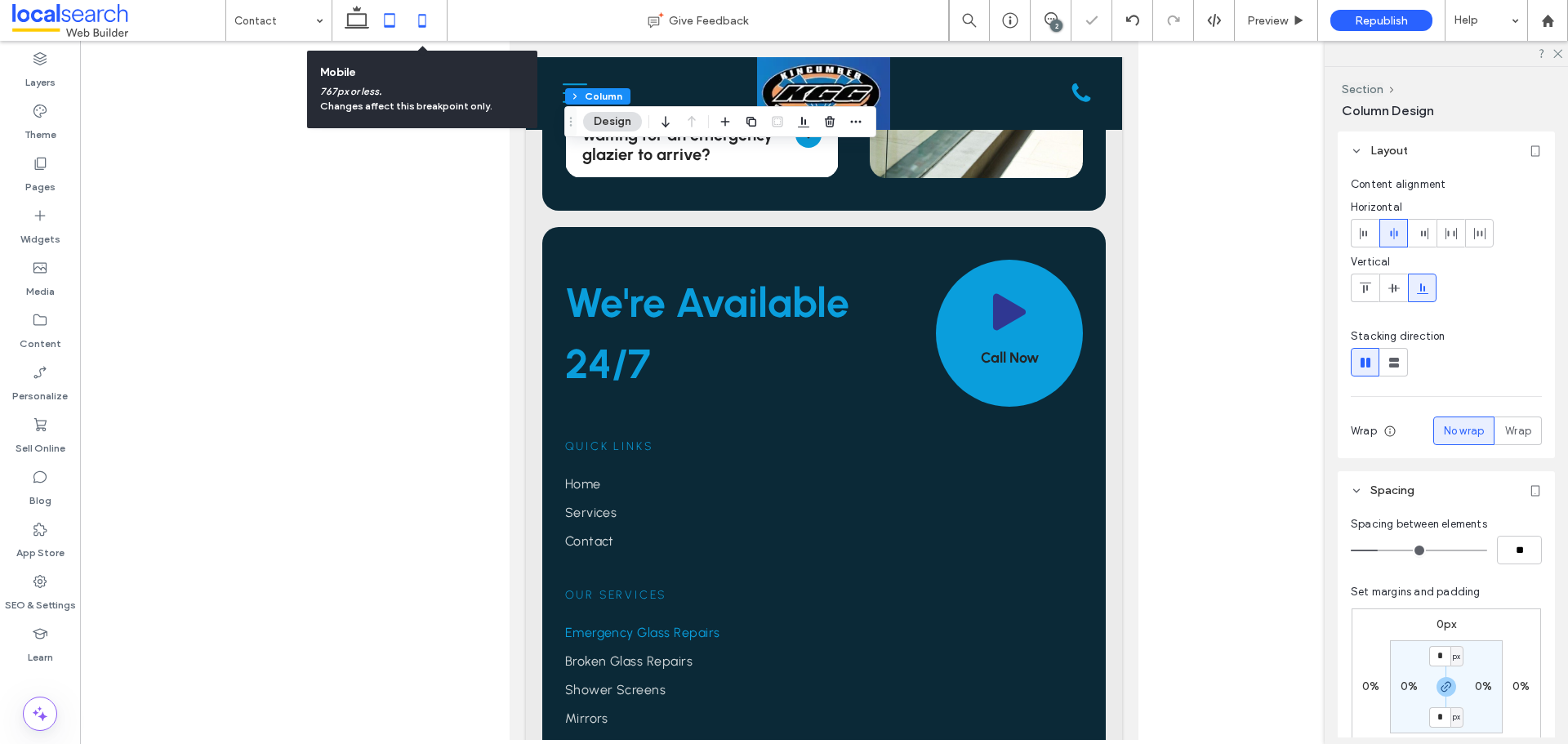 click 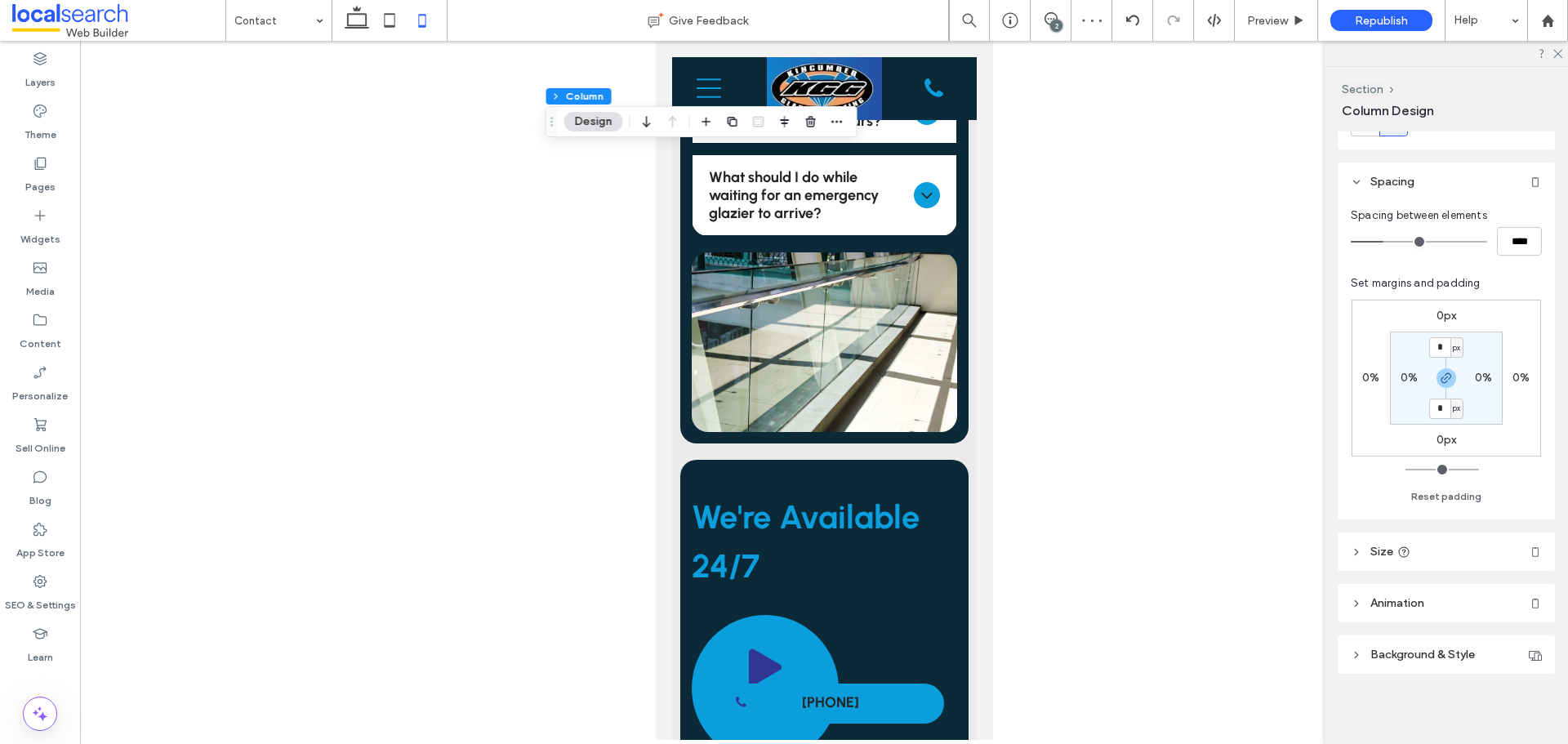 scroll, scrollTop: 242, scrollLeft: 0, axis: vertical 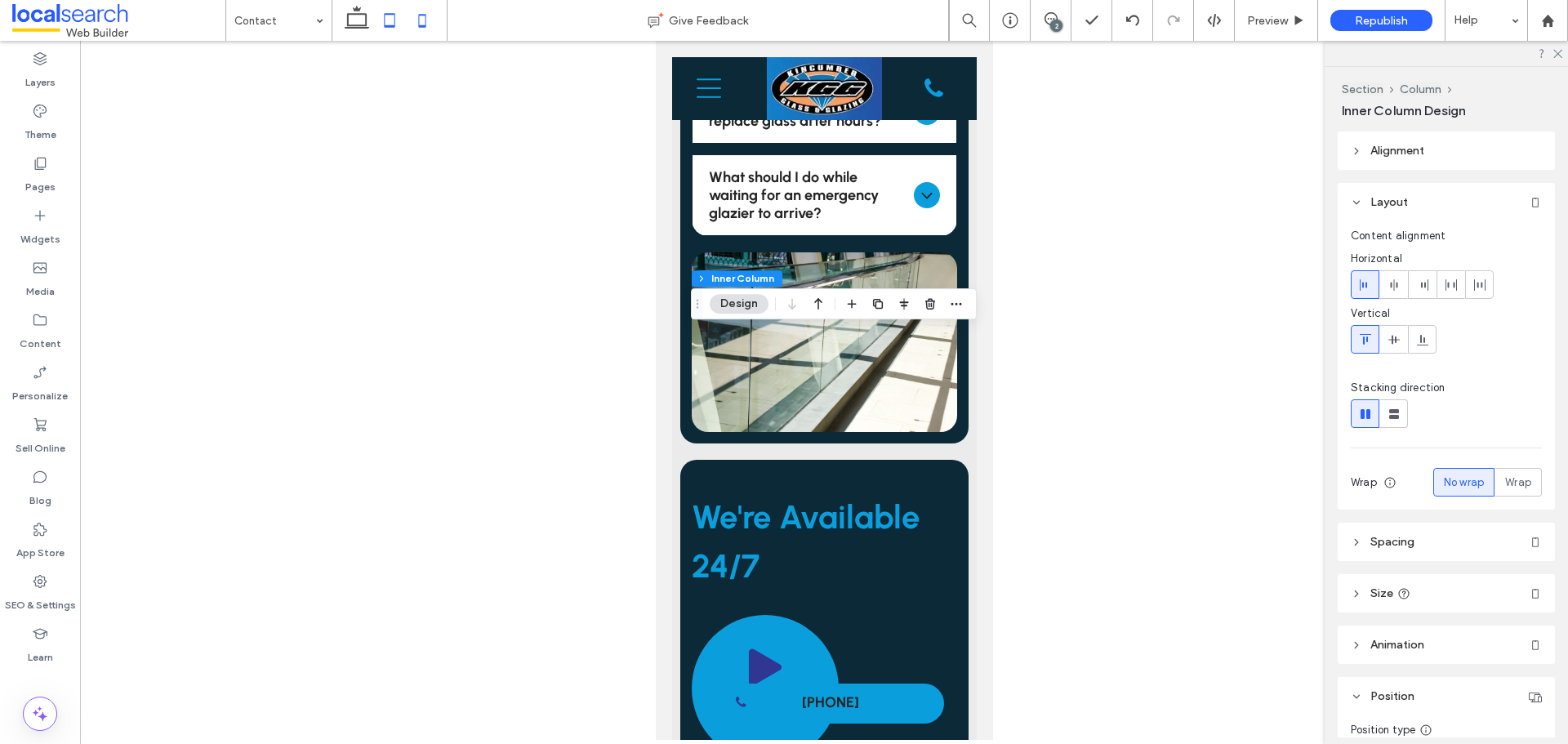 click 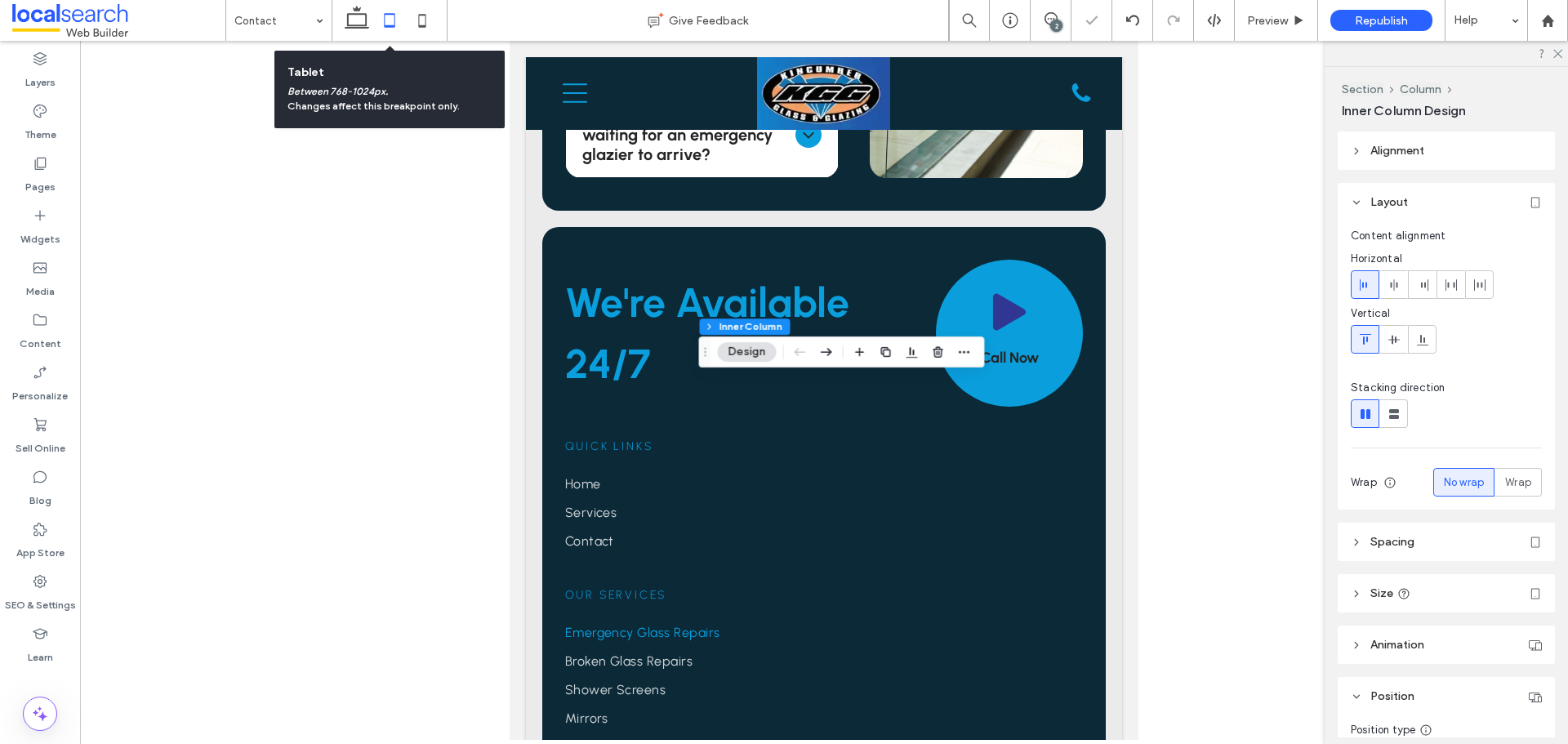 click 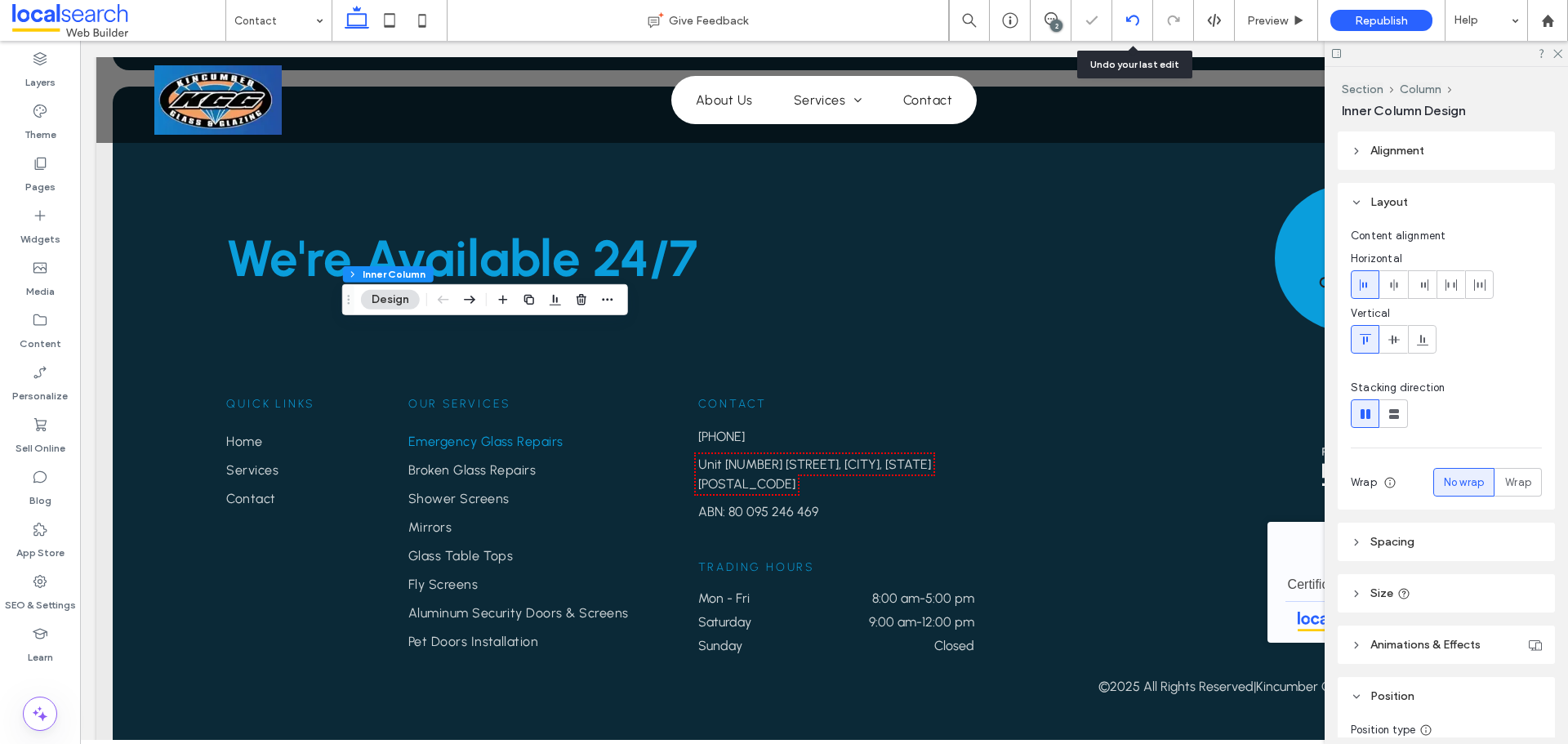 click 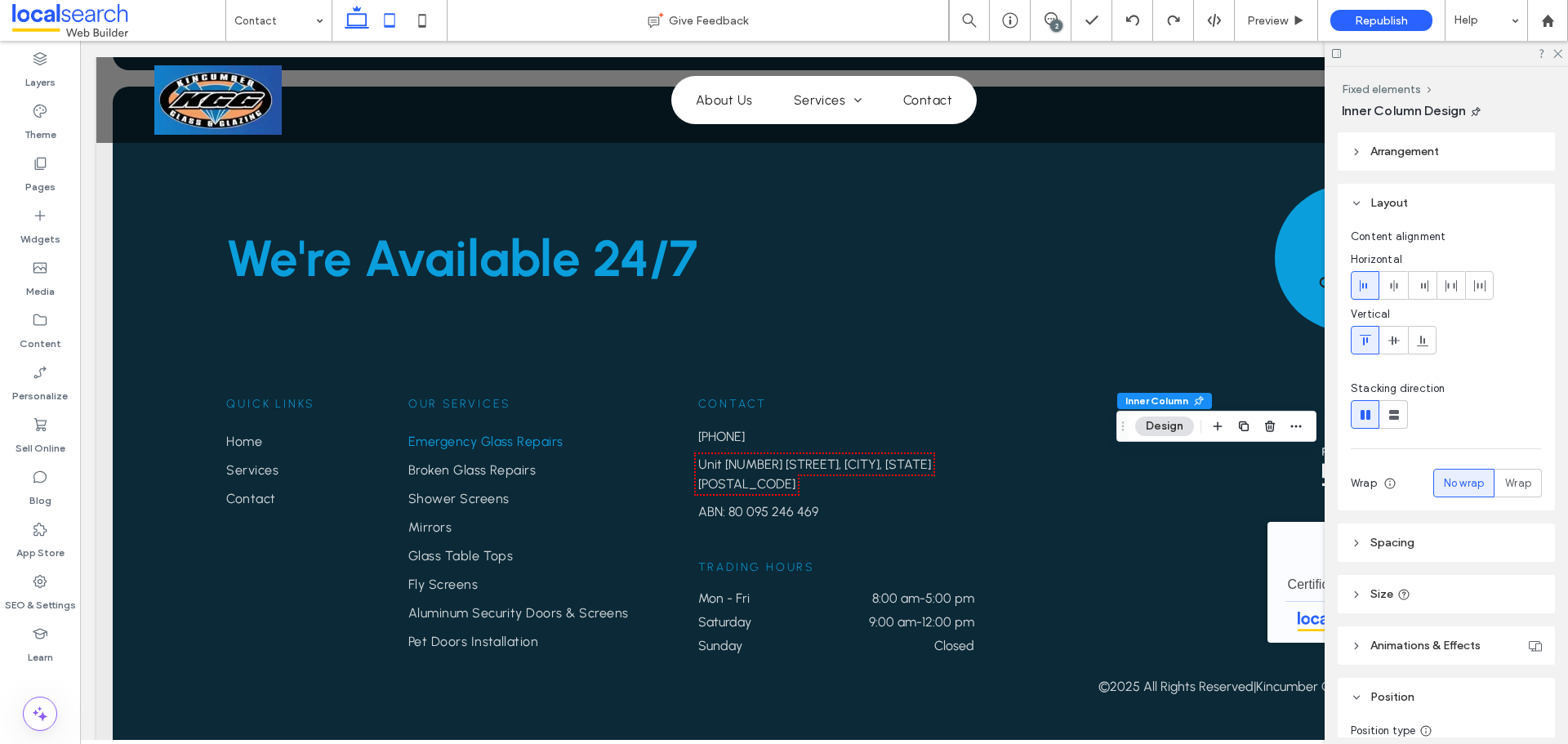 click 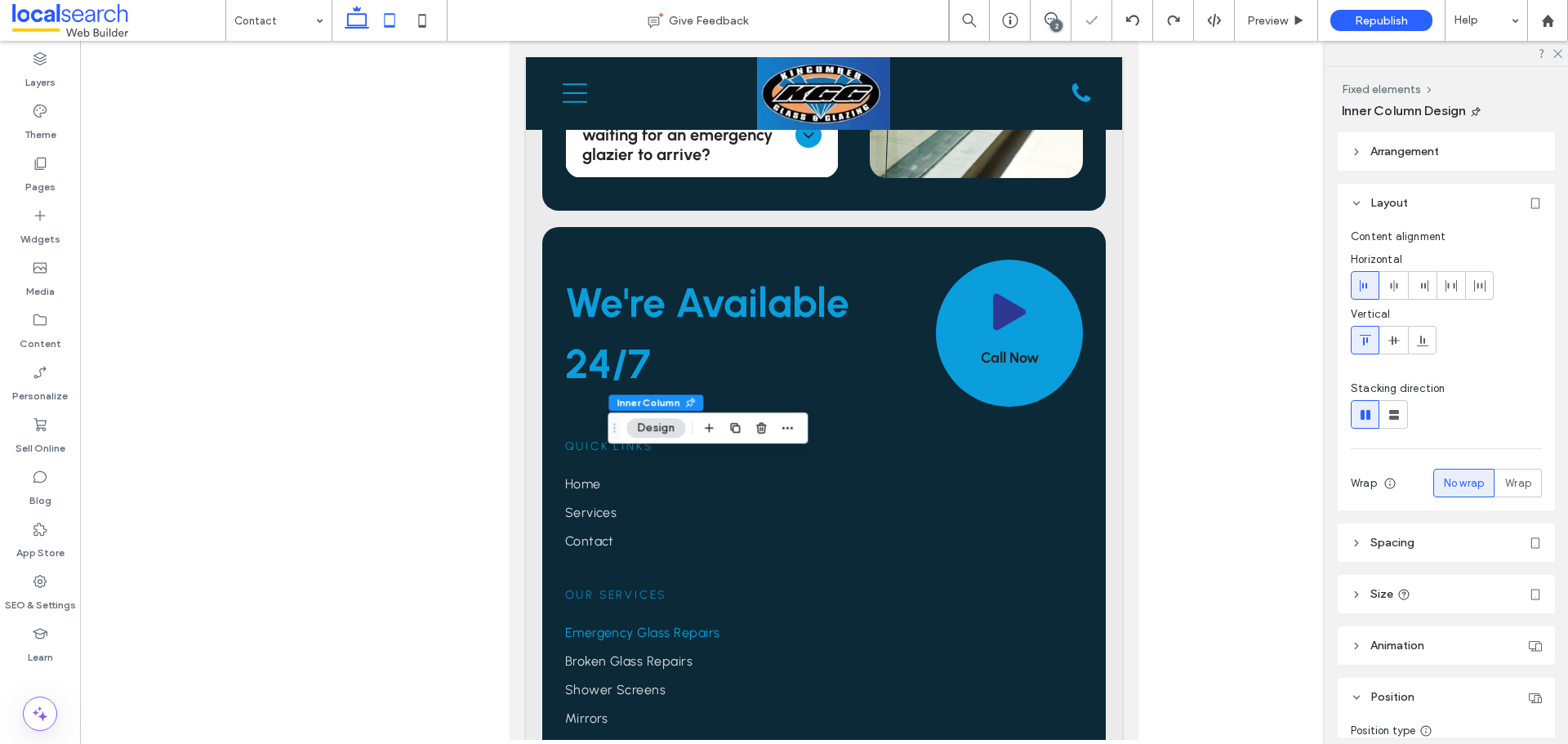 click 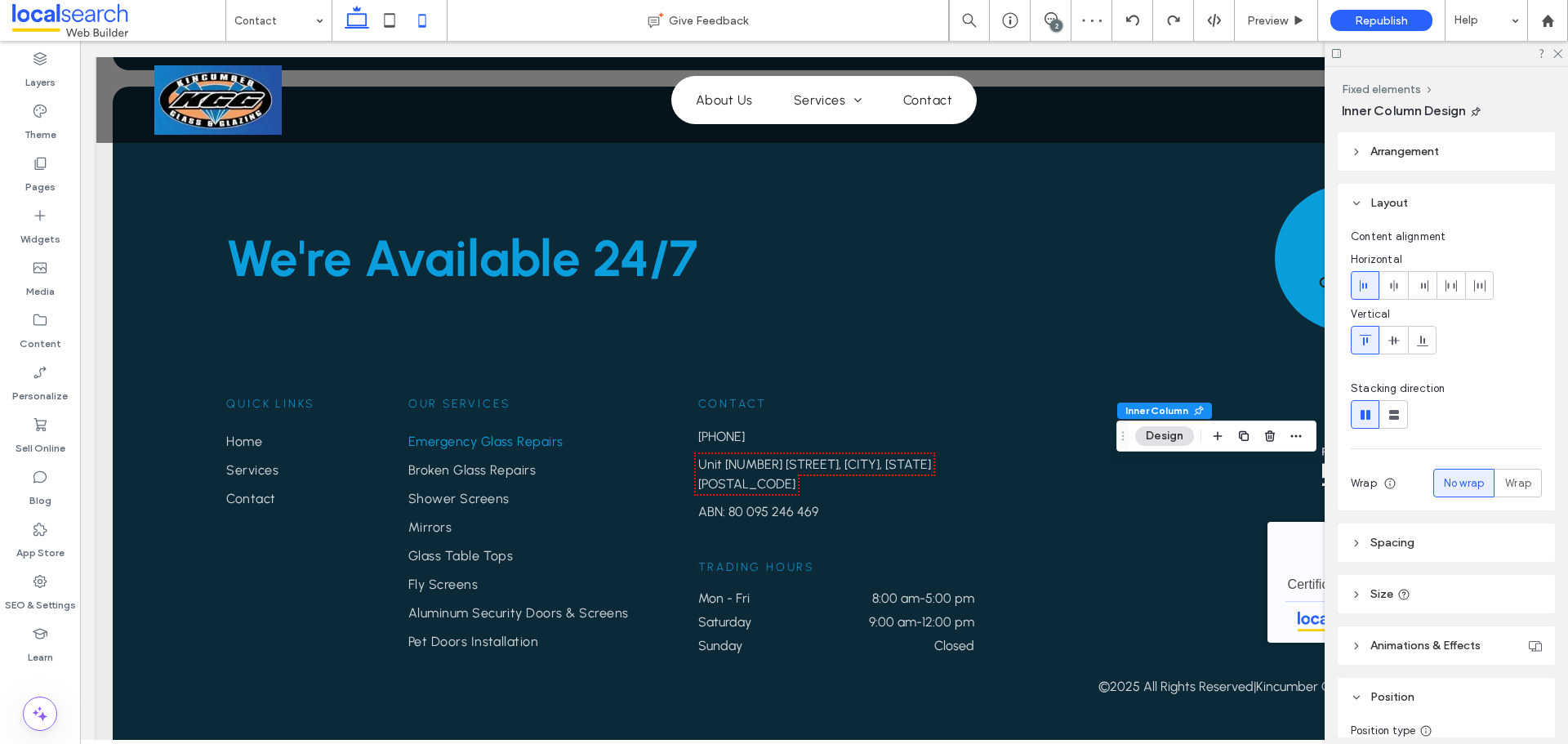 click 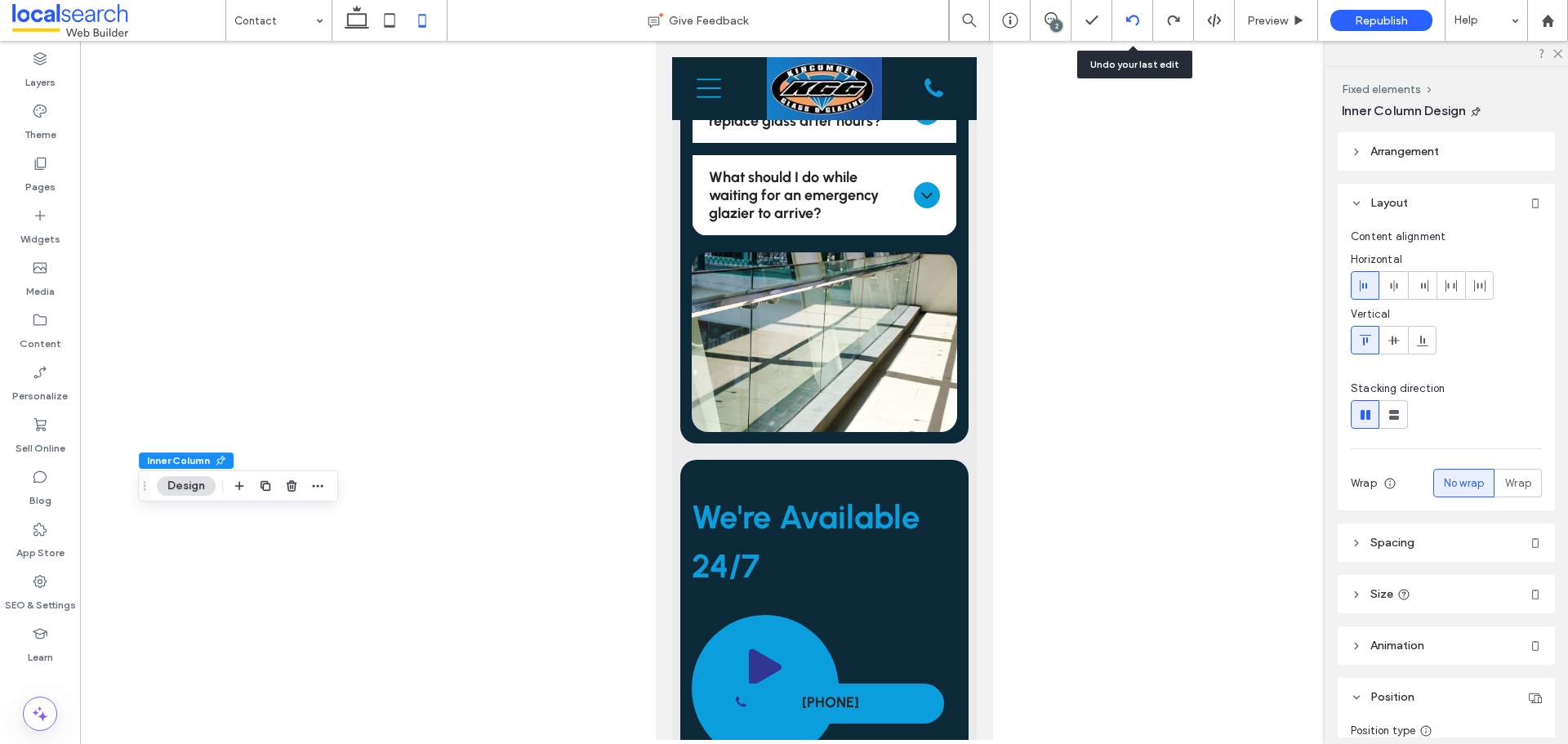 click at bounding box center (1132, 20) 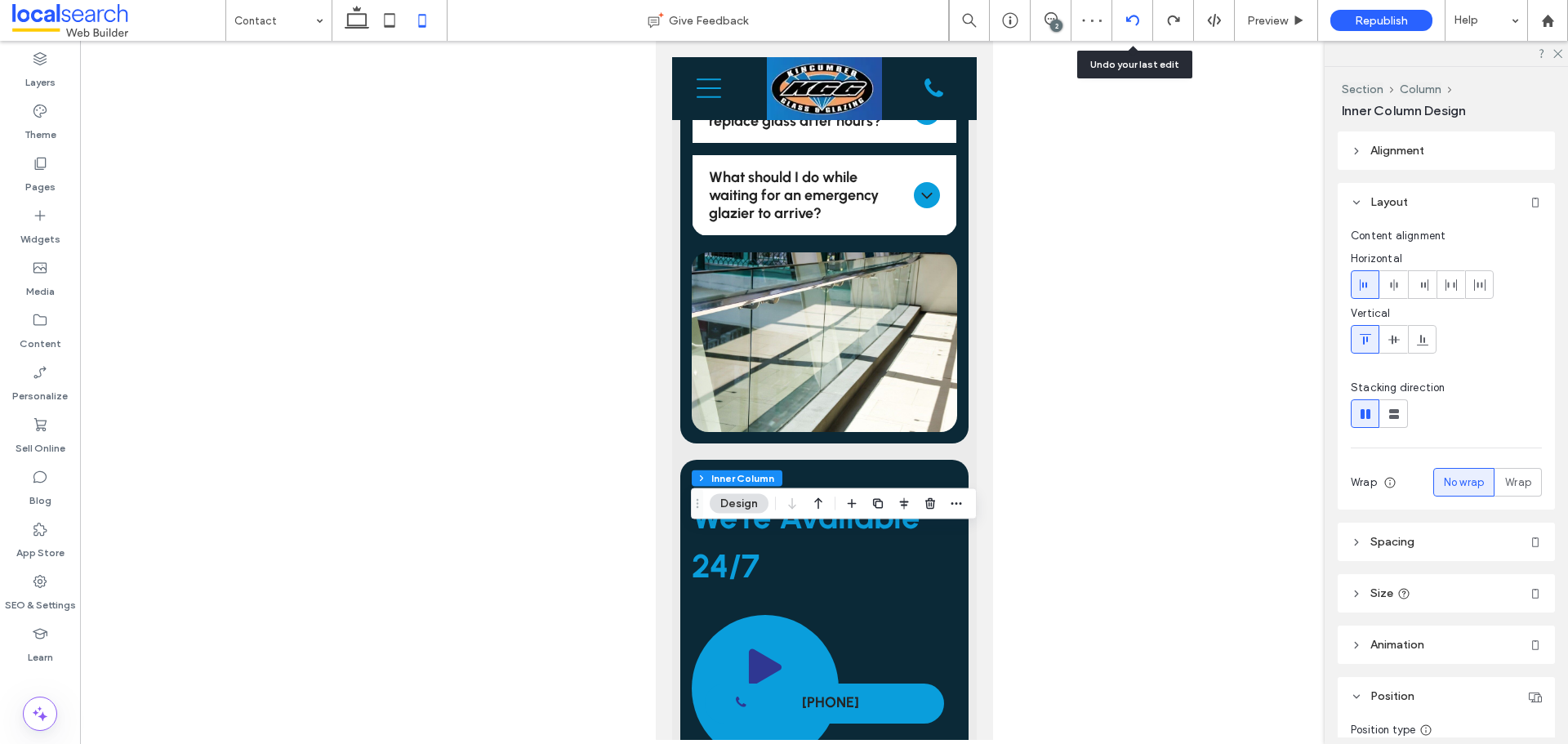 click 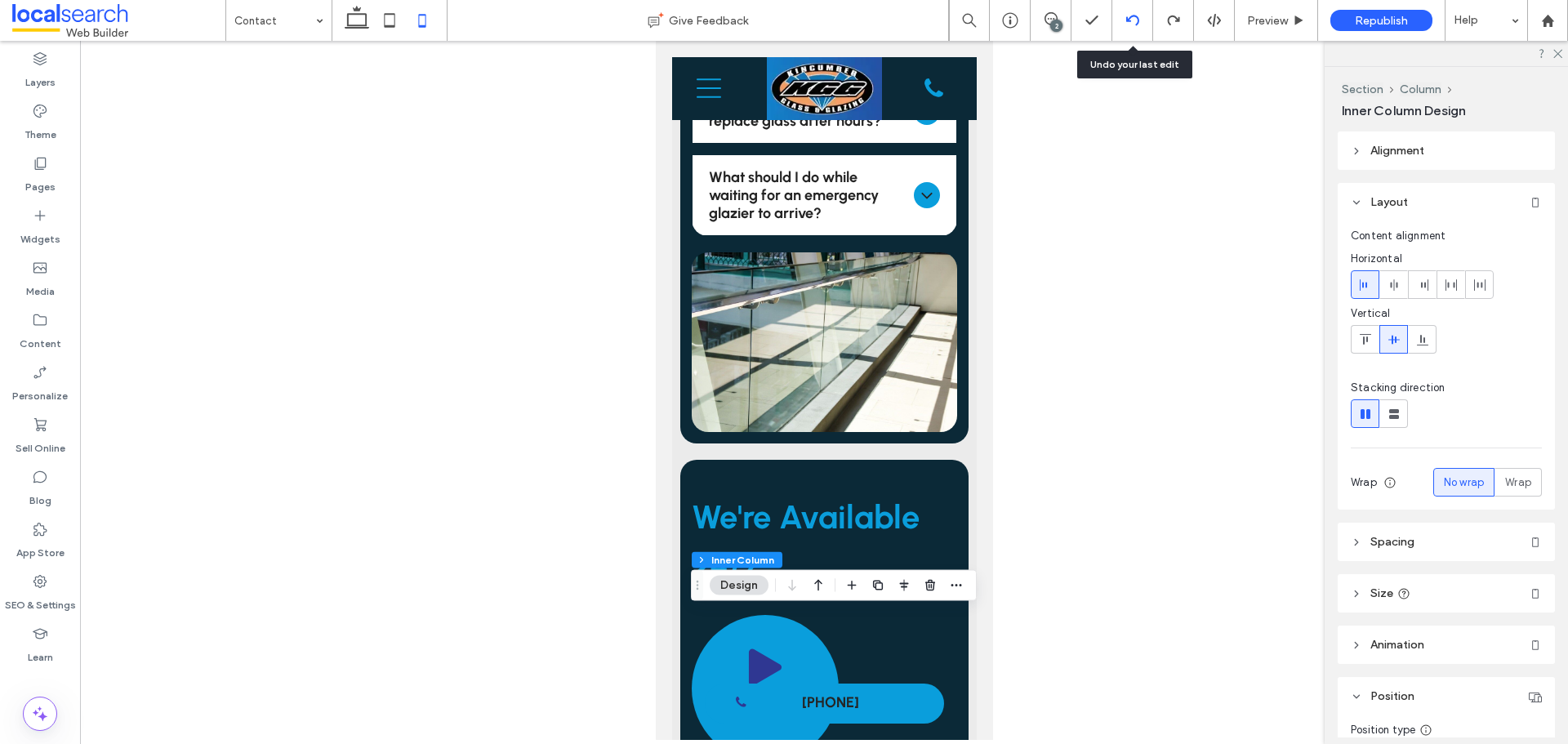 click 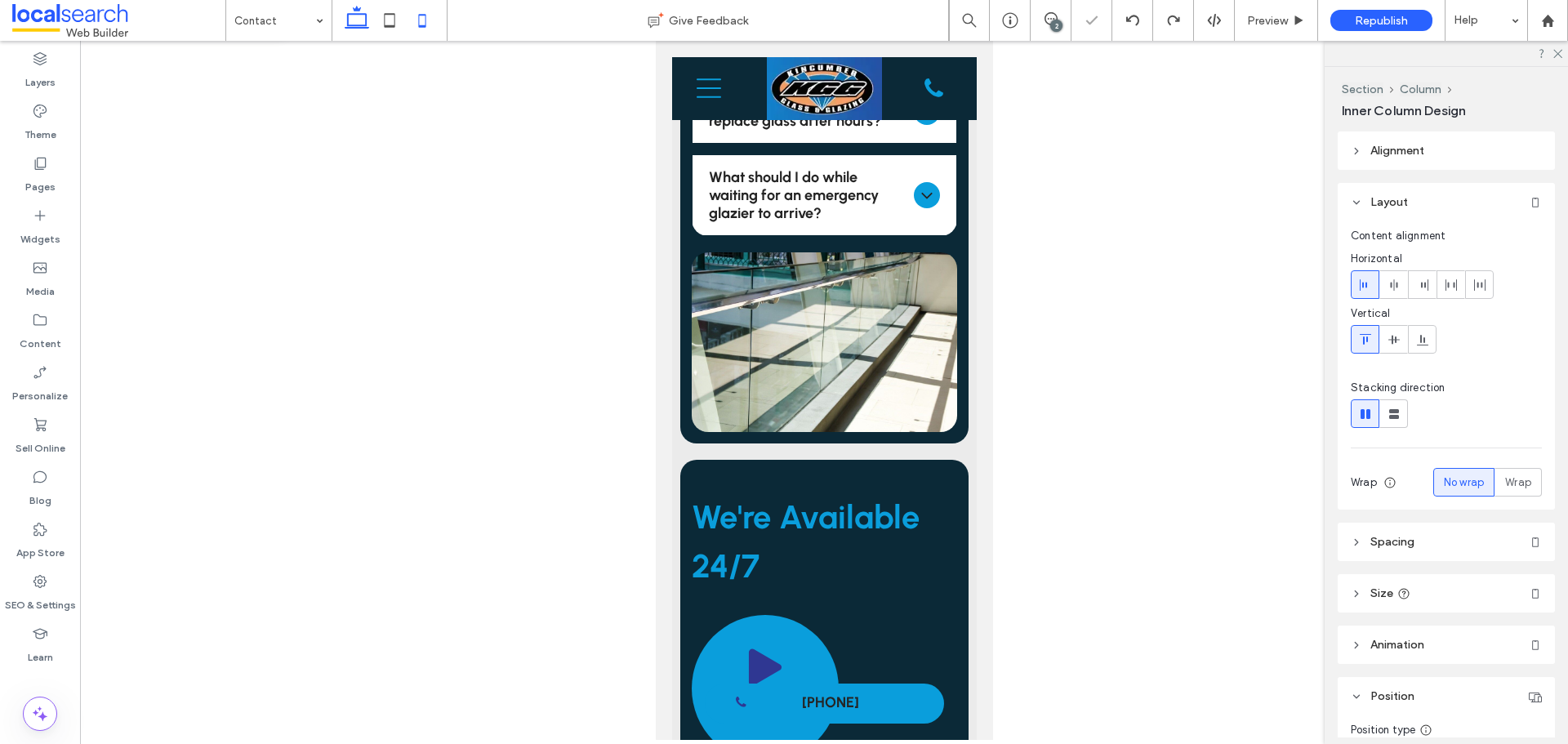 click 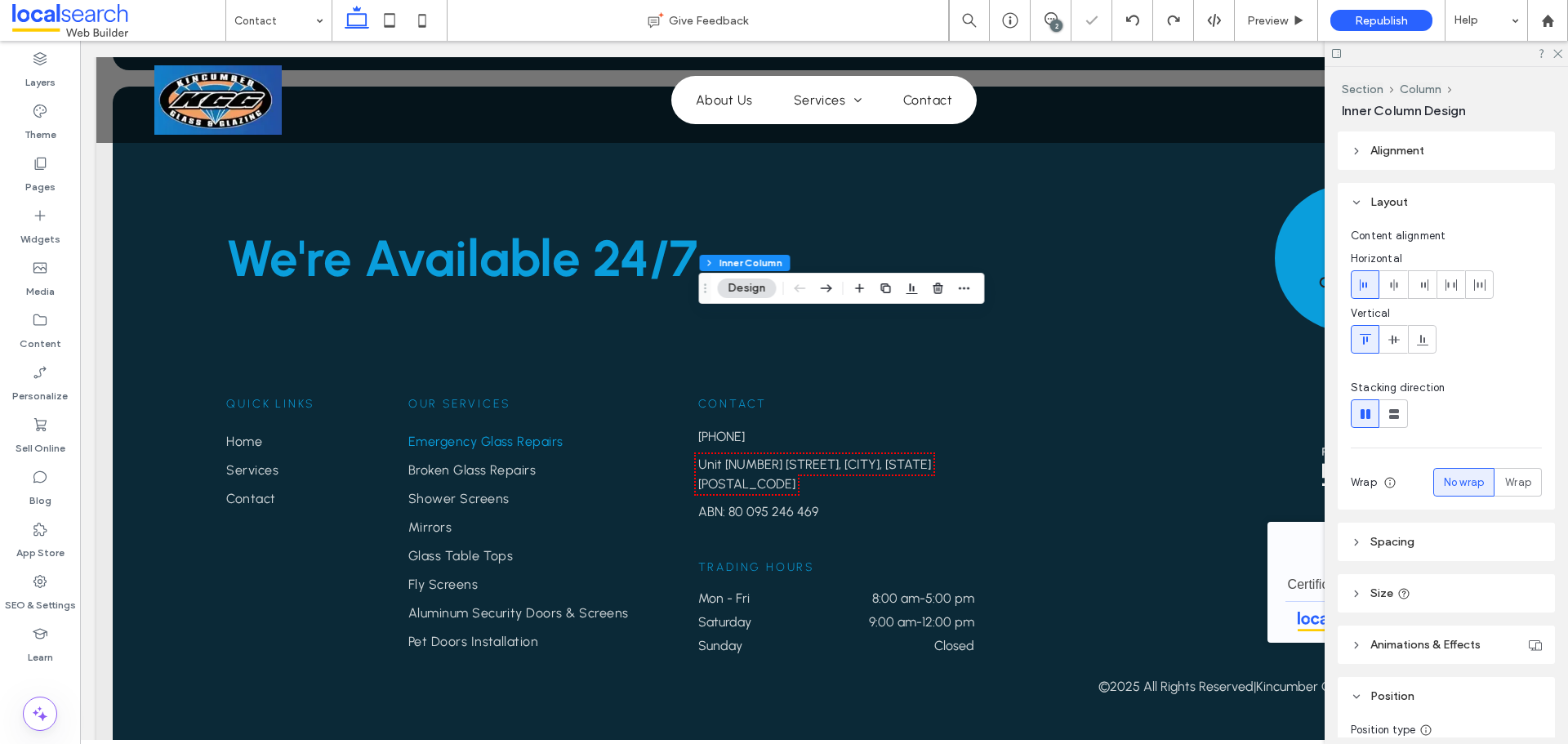 type on "**" 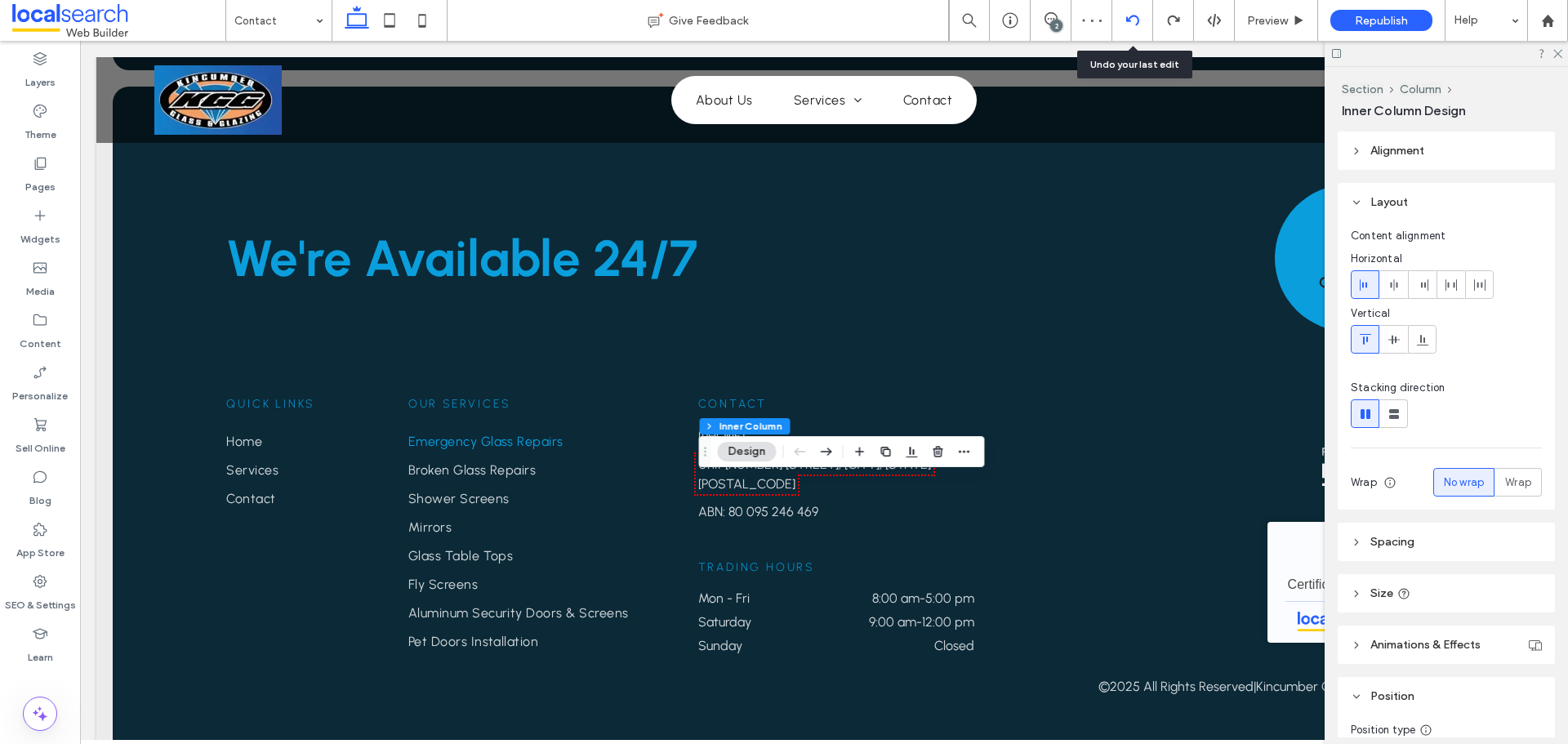 click at bounding box center [1133, 20] 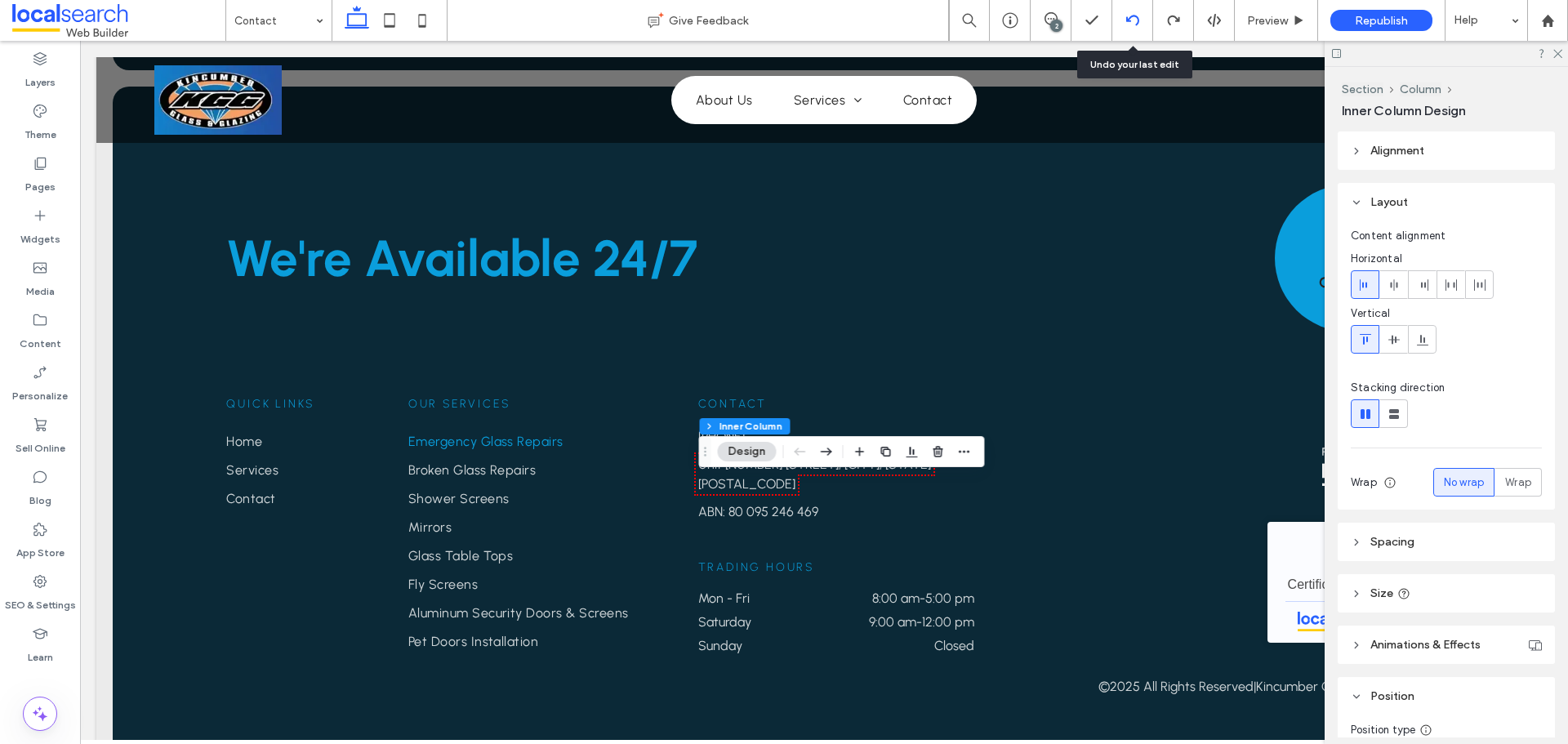 click 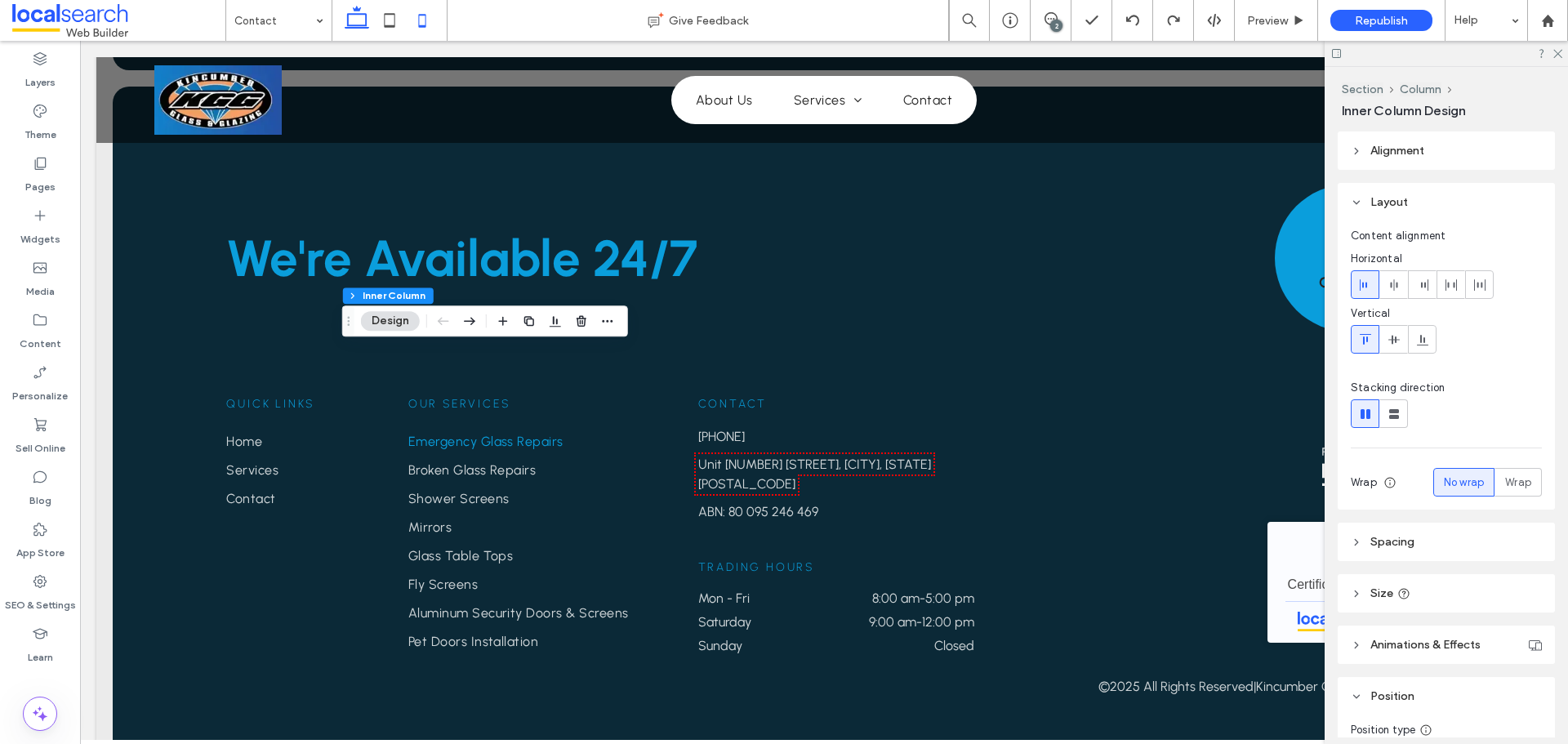 click 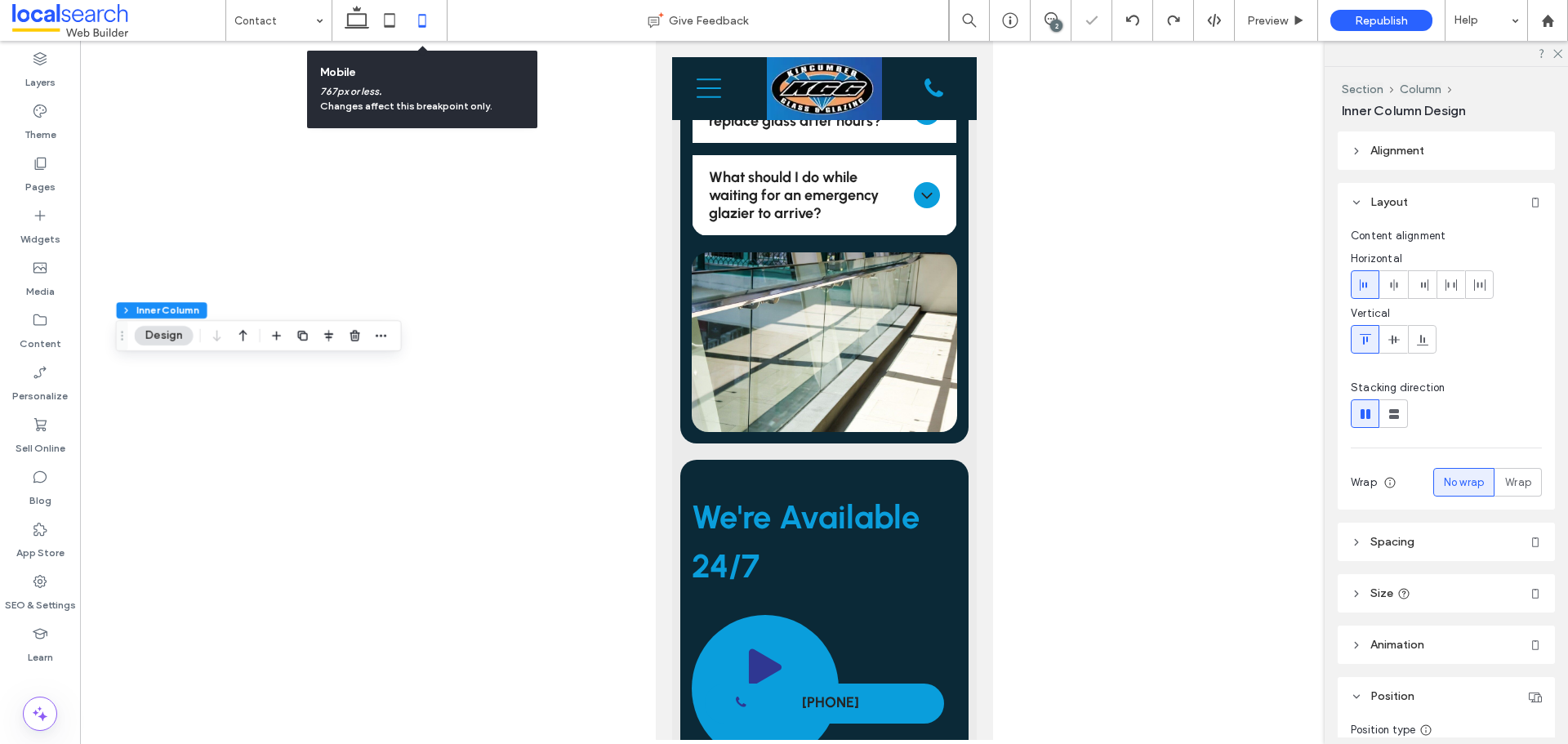 click 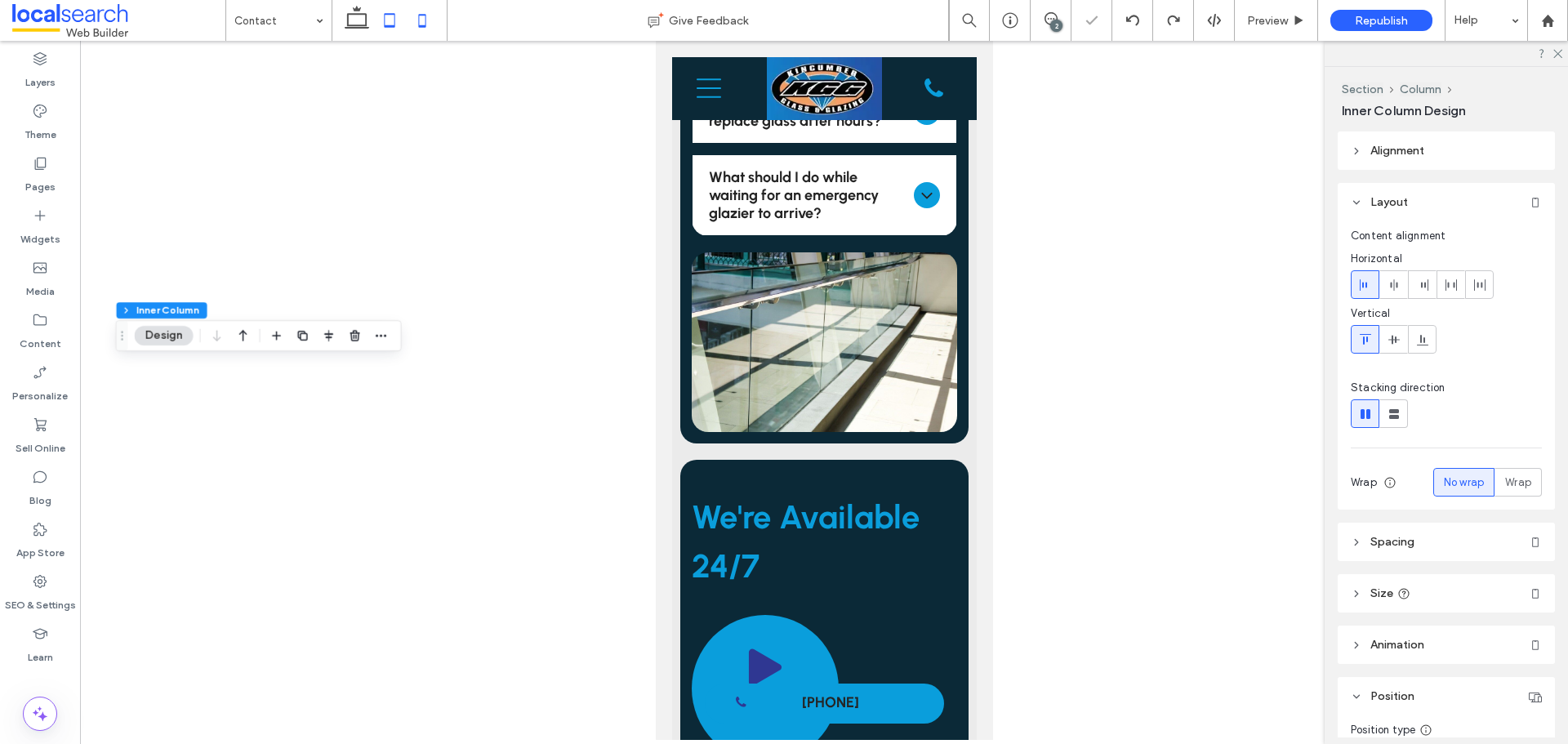 click 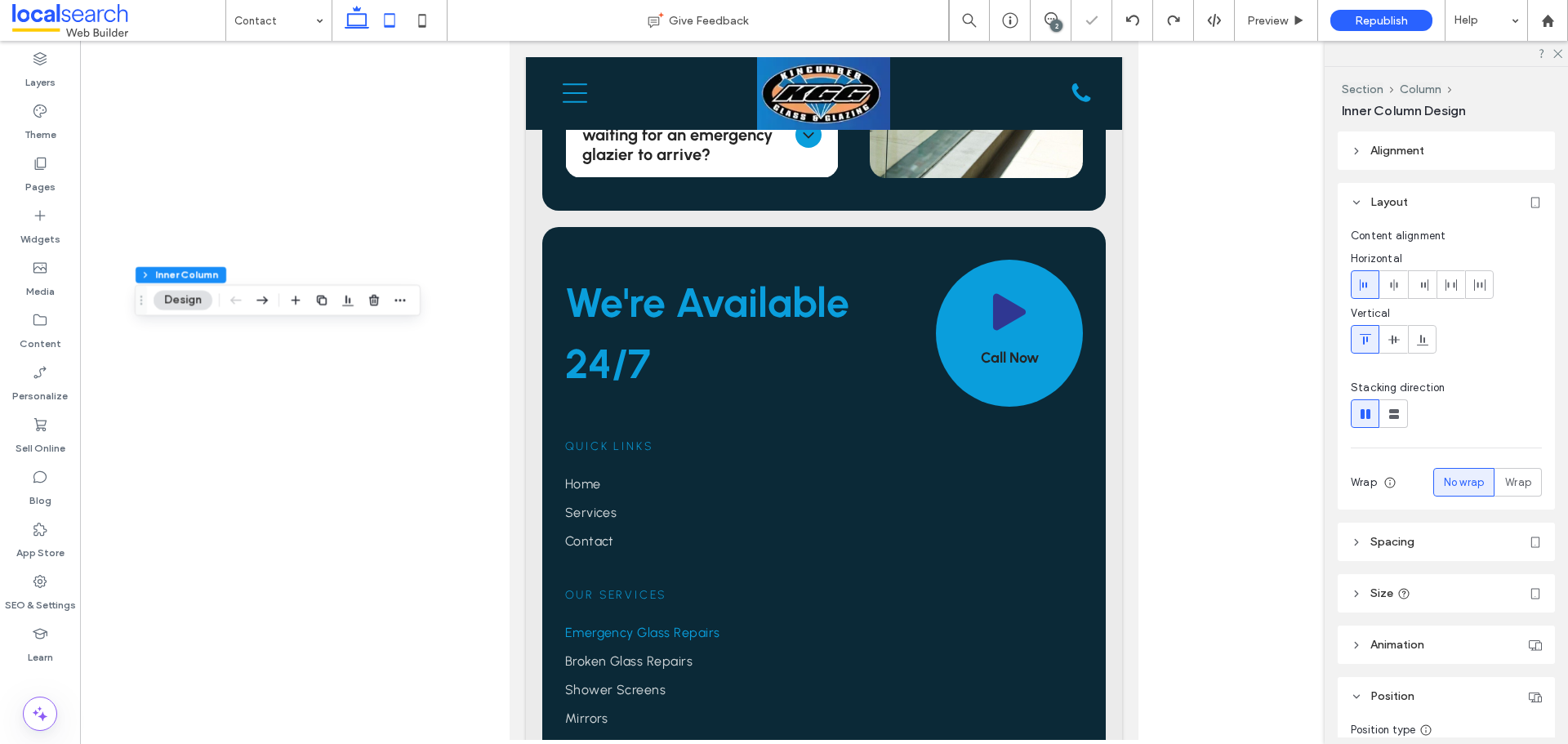 click 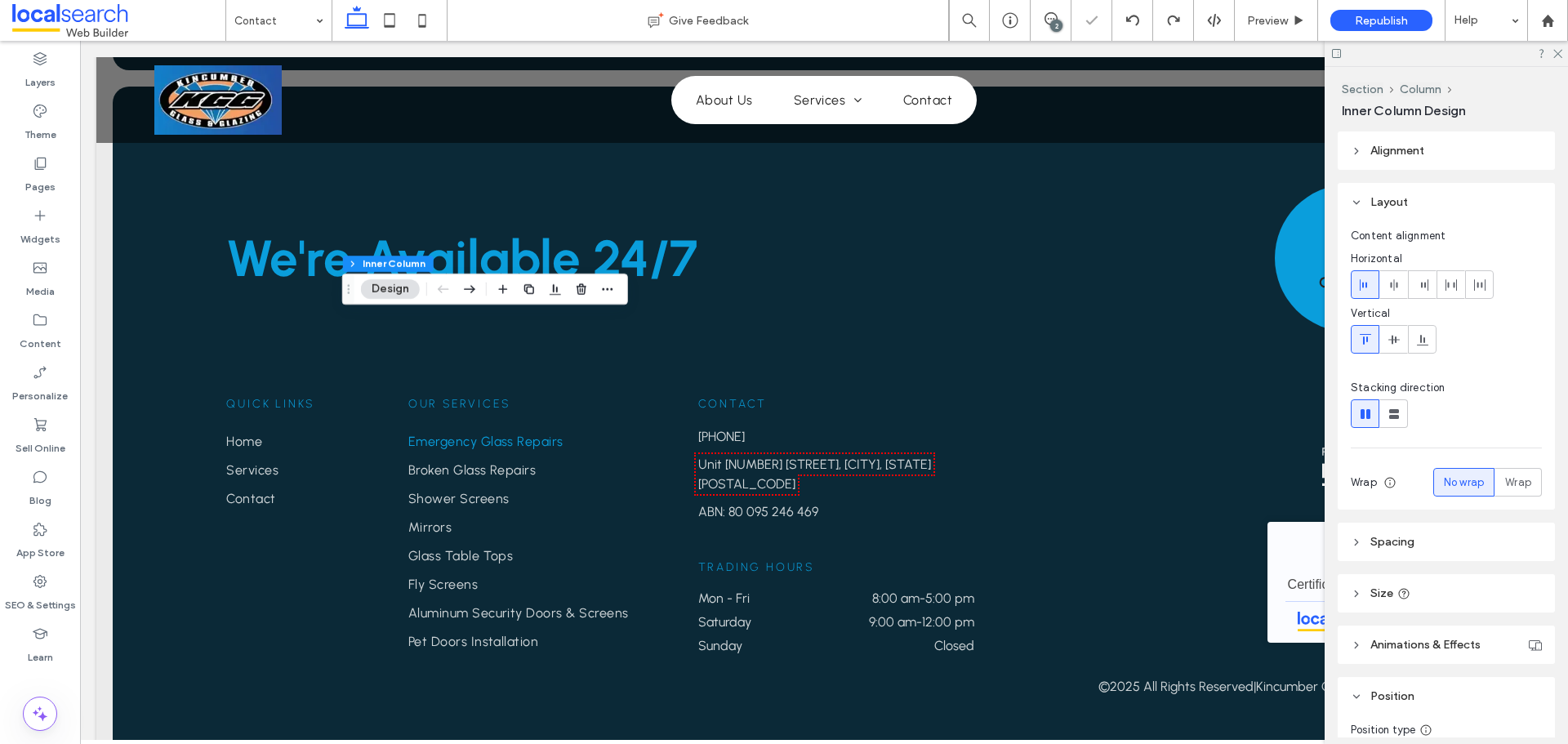 type on "**" 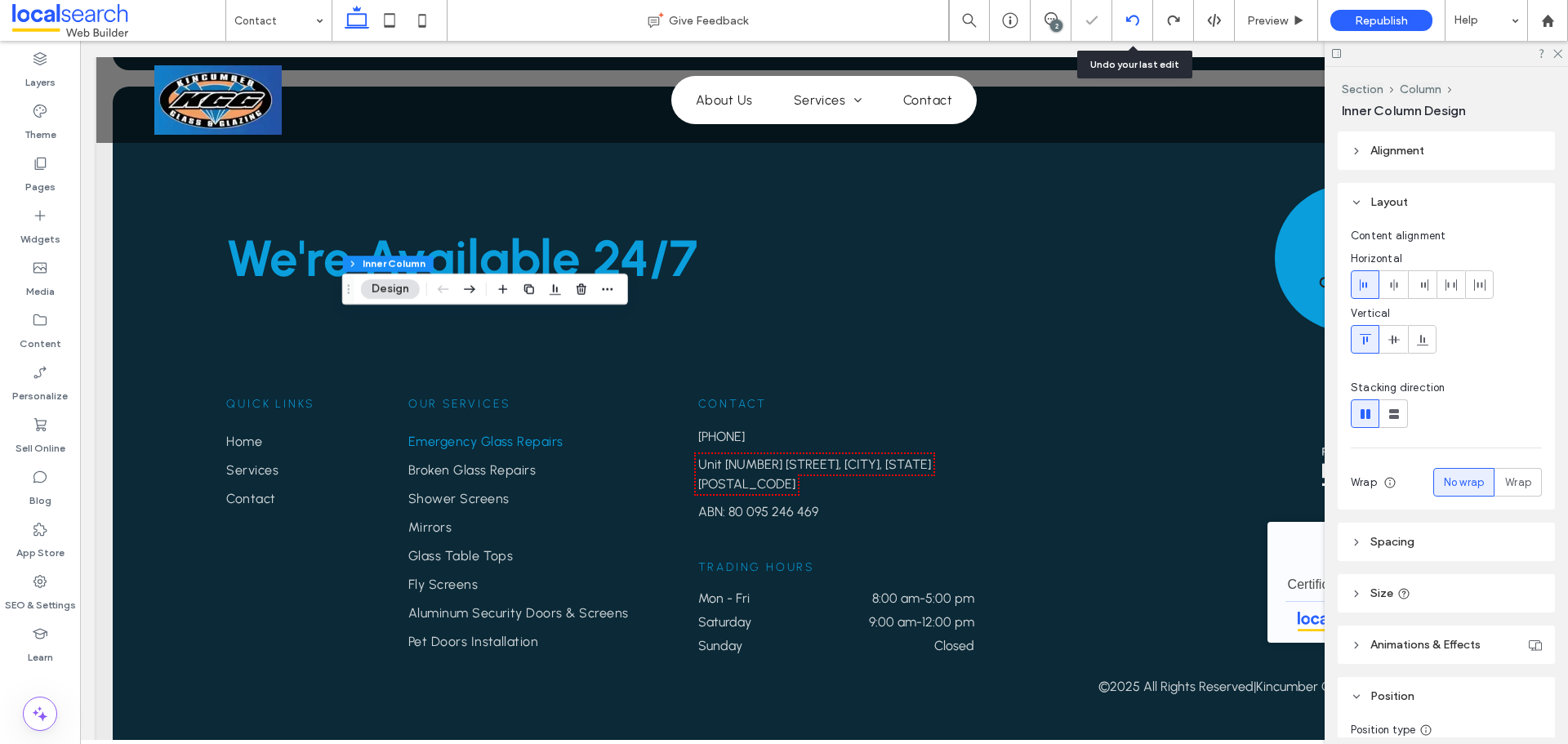 click 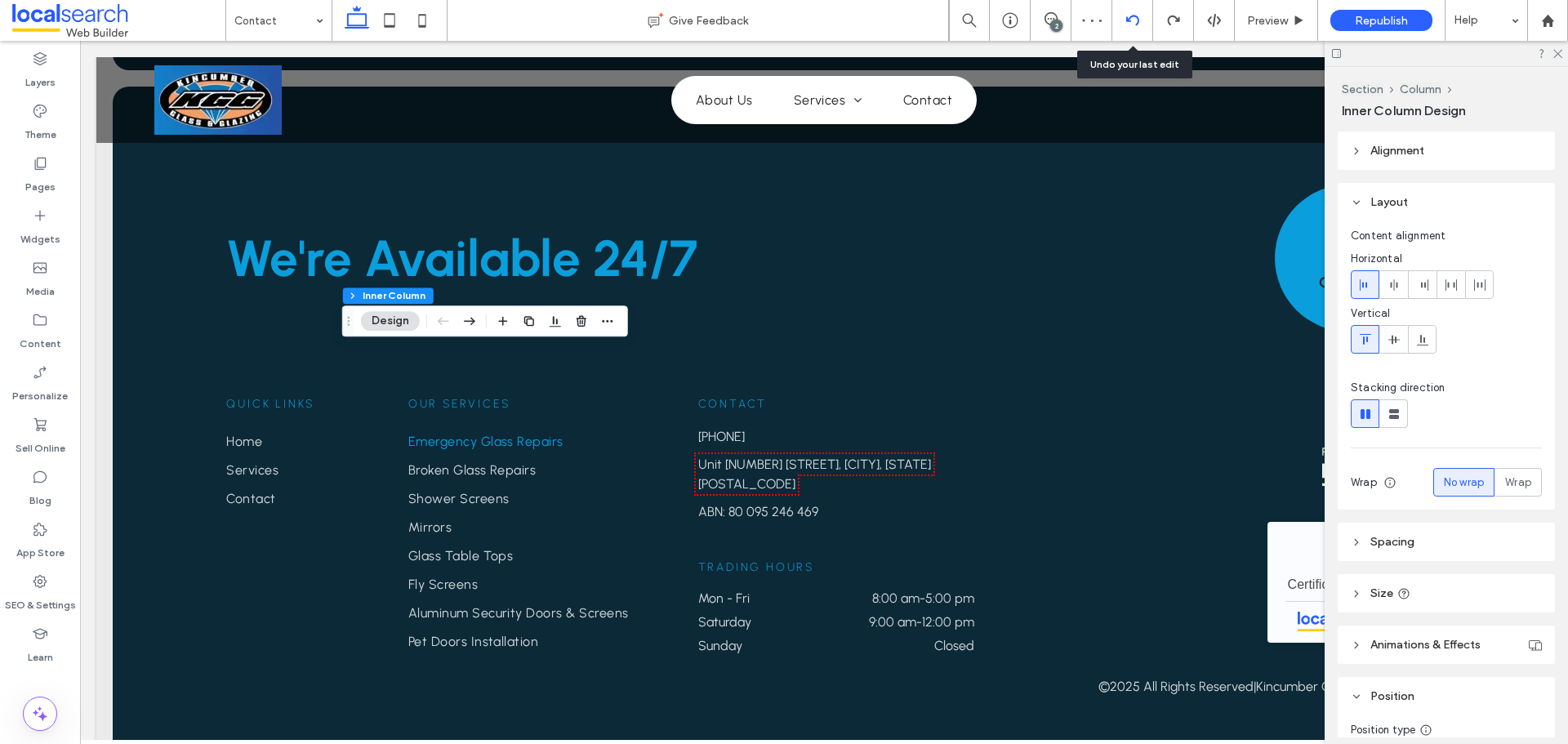click 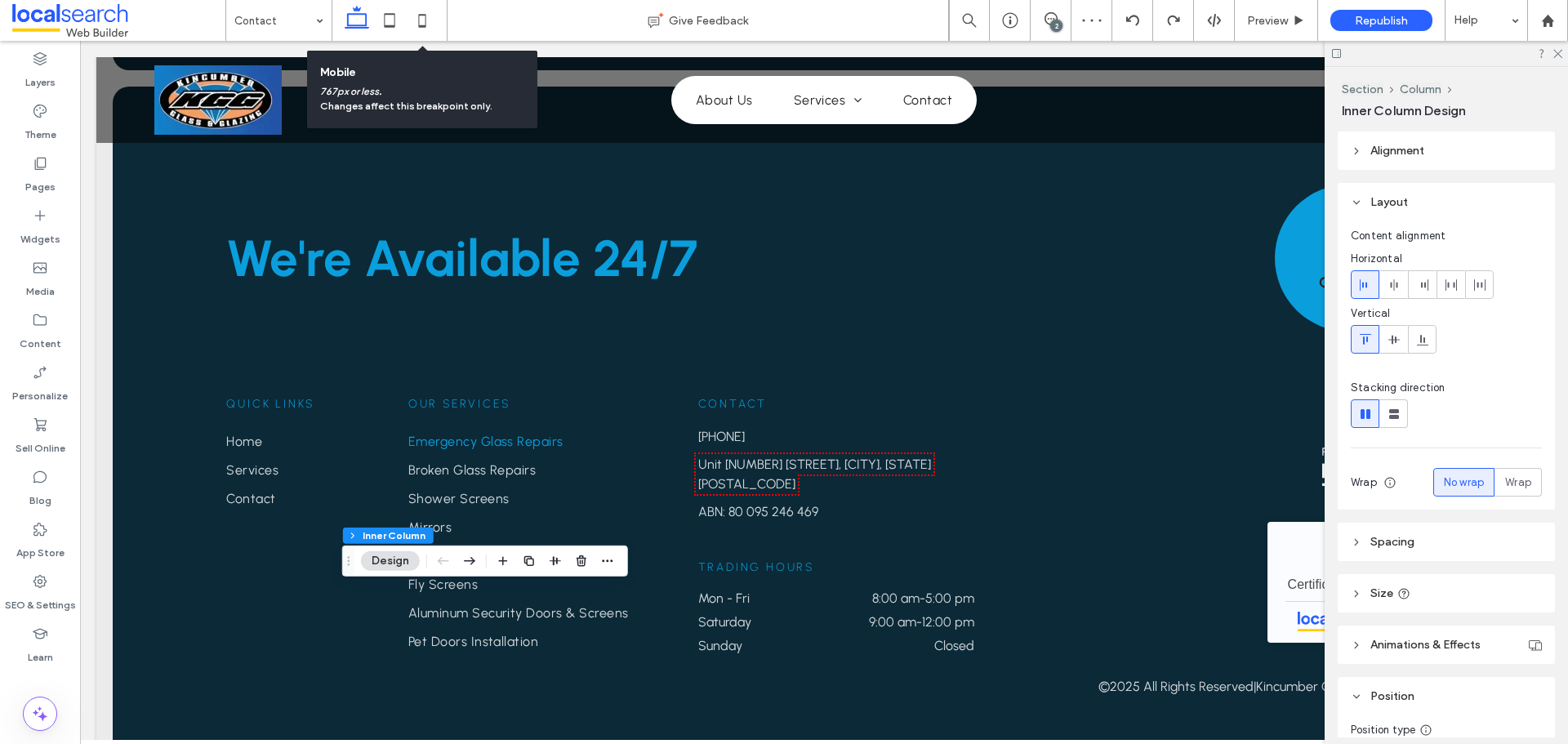 type on "**" 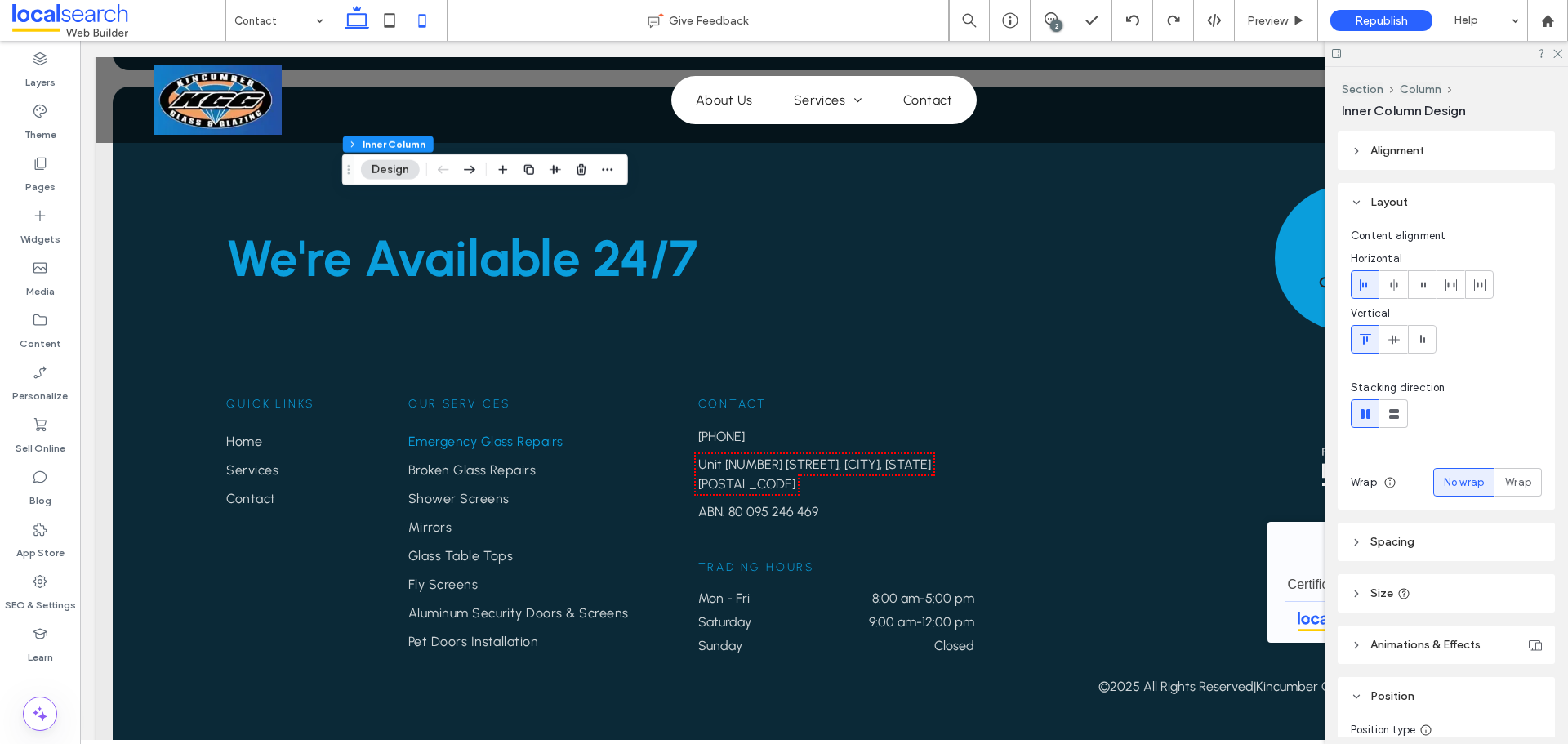 click 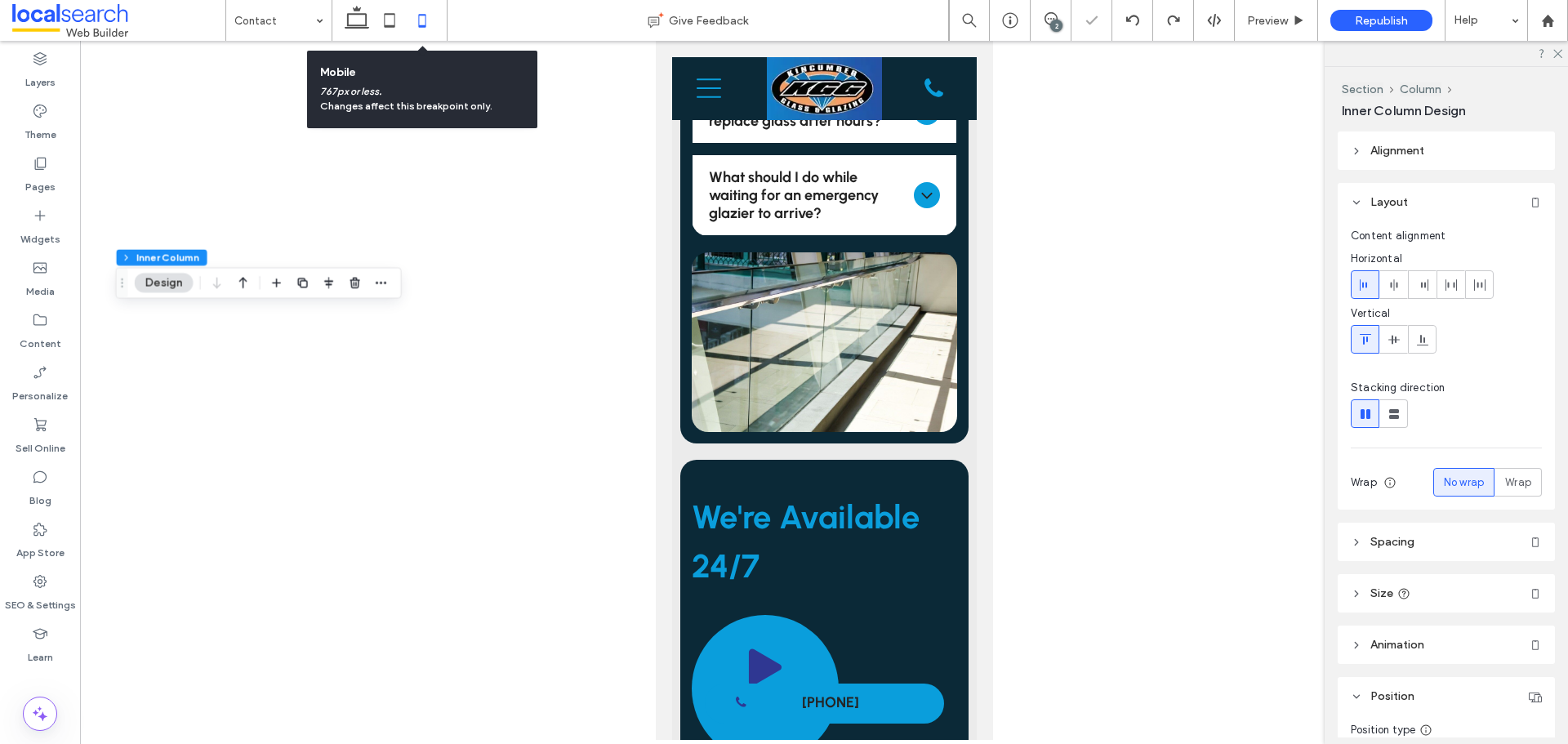 type on "***" 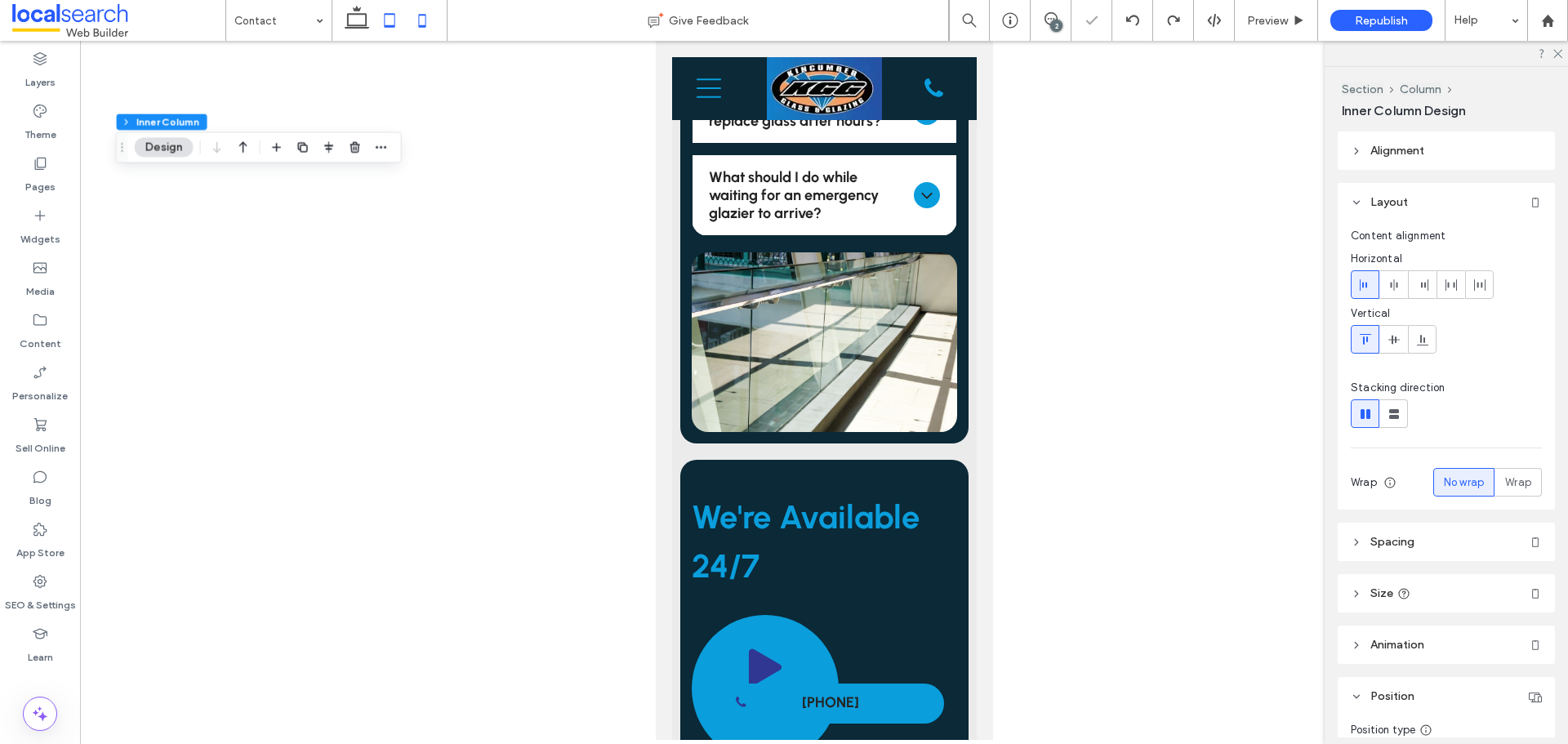 click 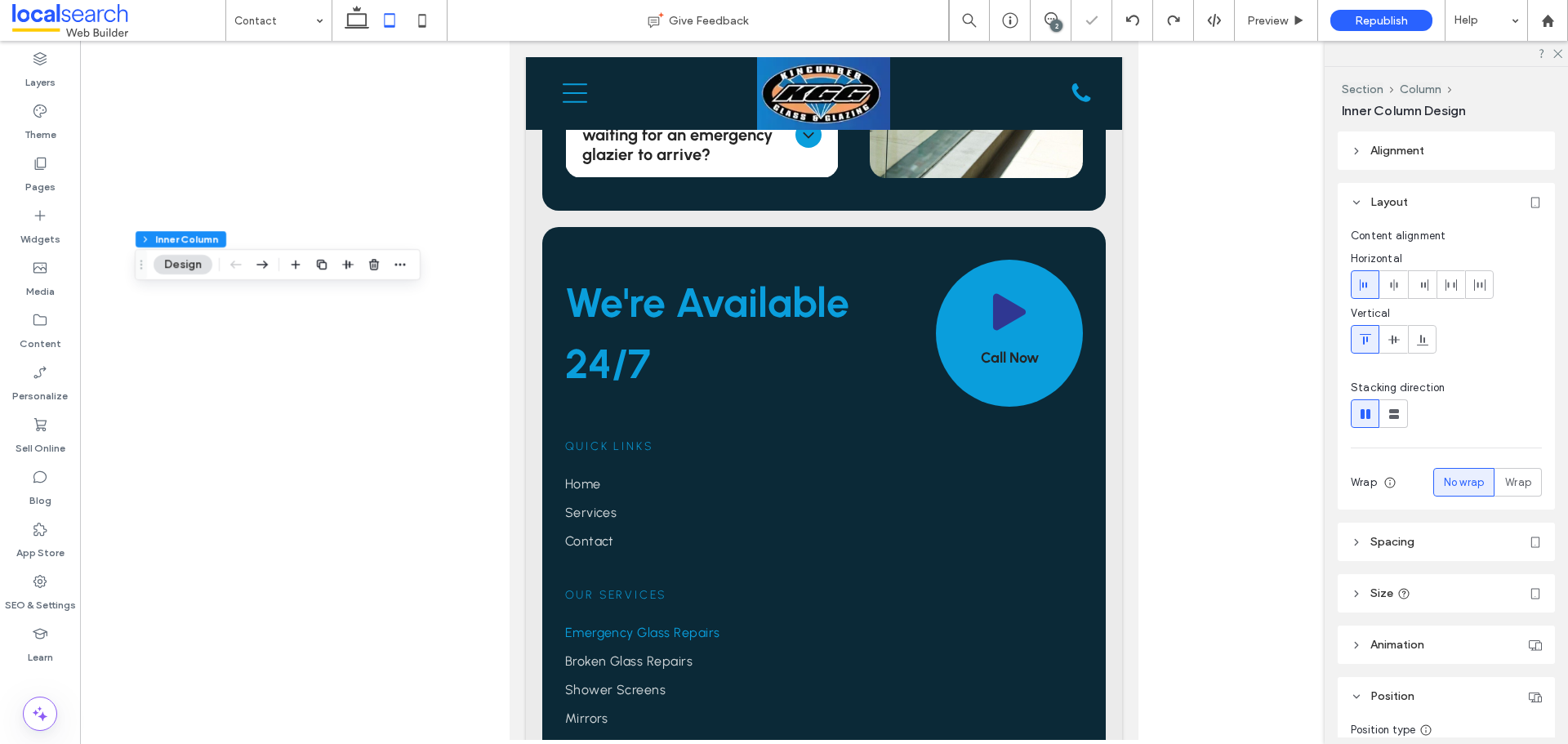 type on "**" 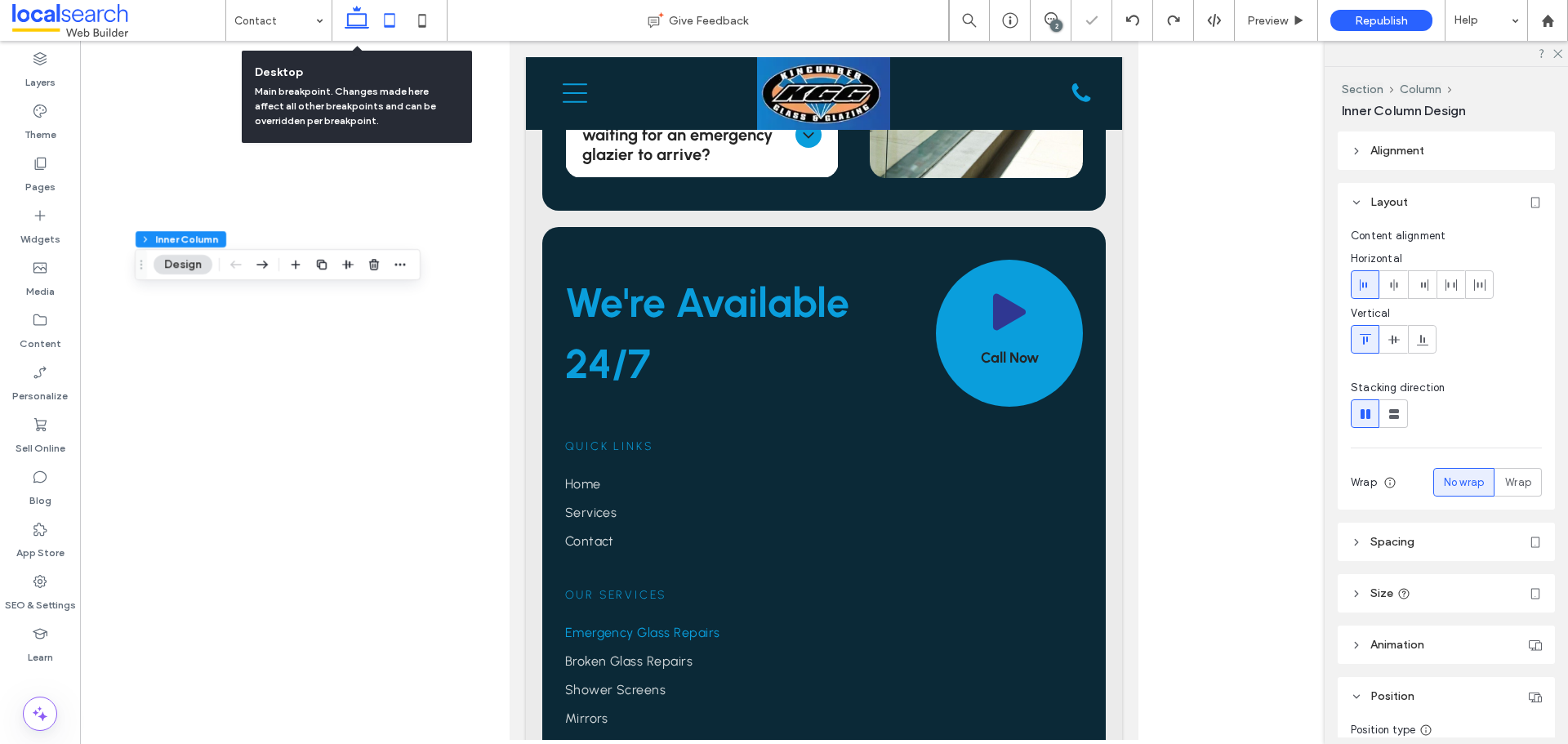 click 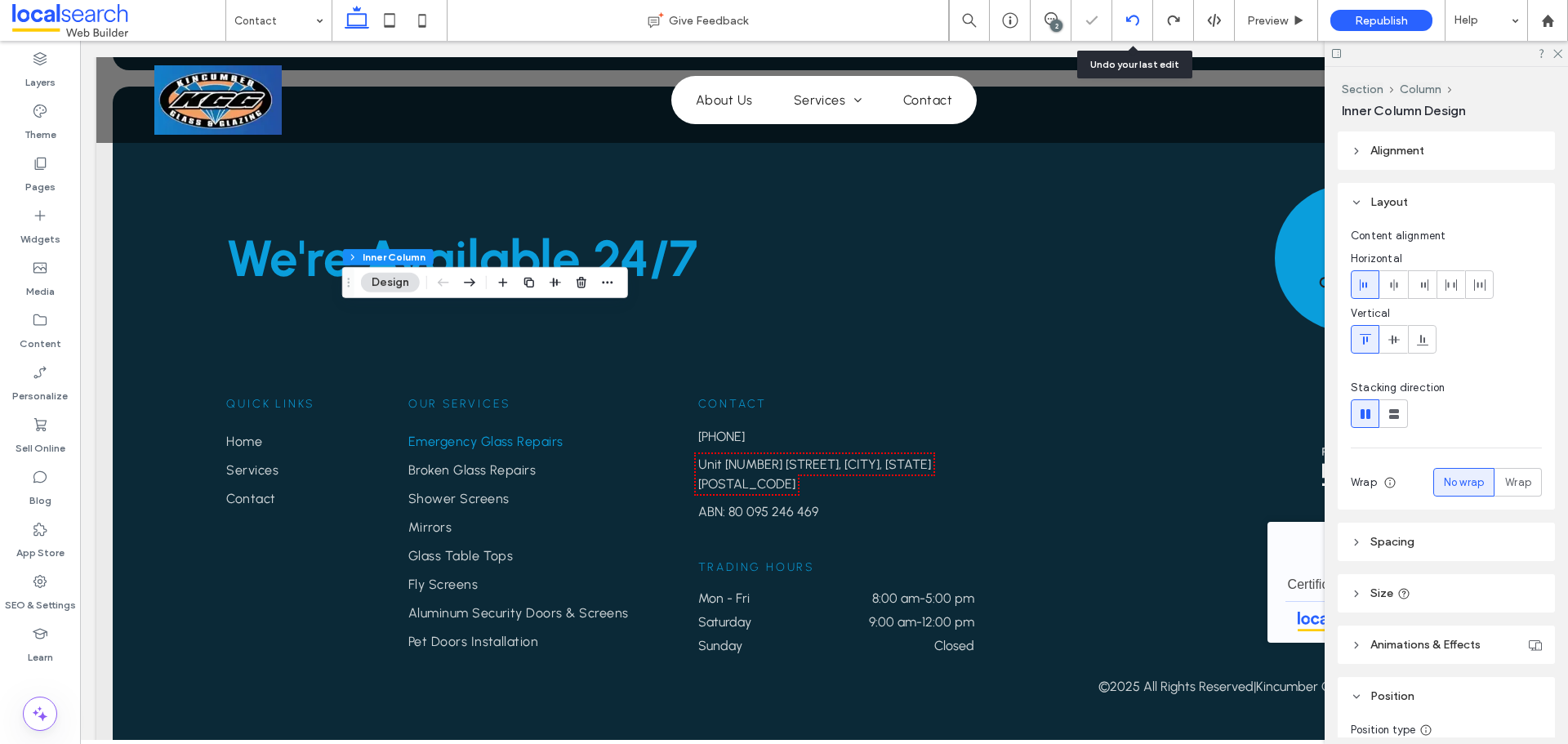 click 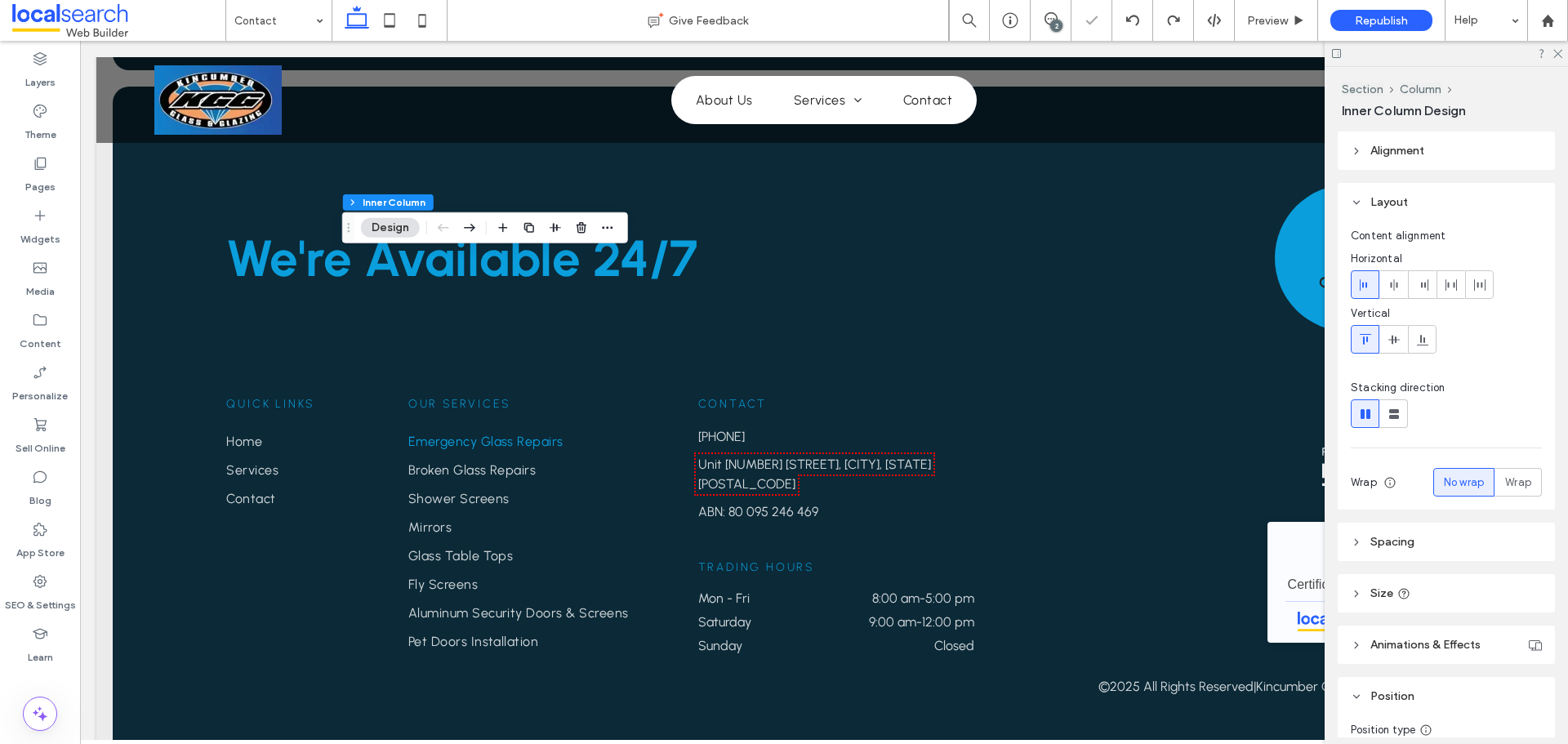 type on "**" 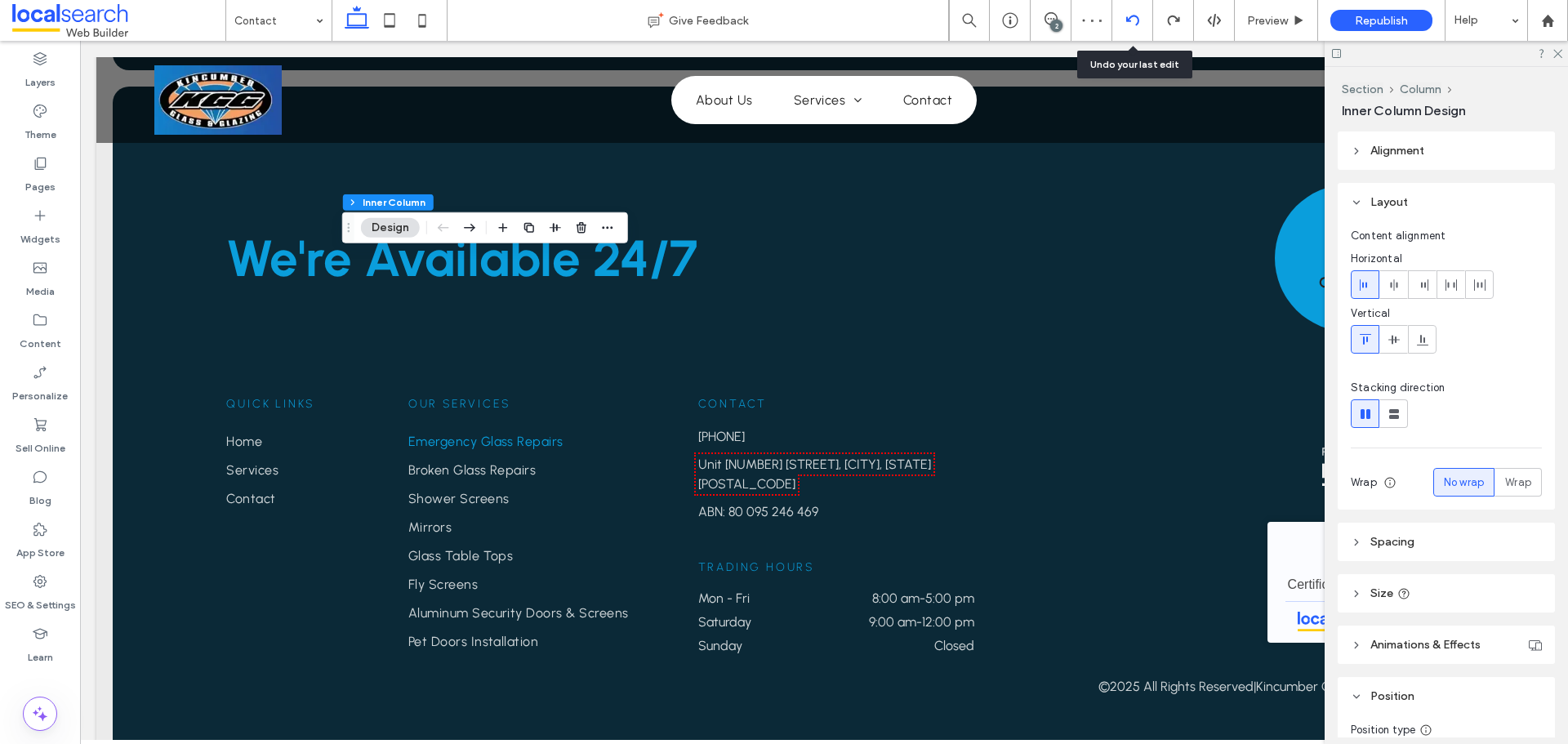 click 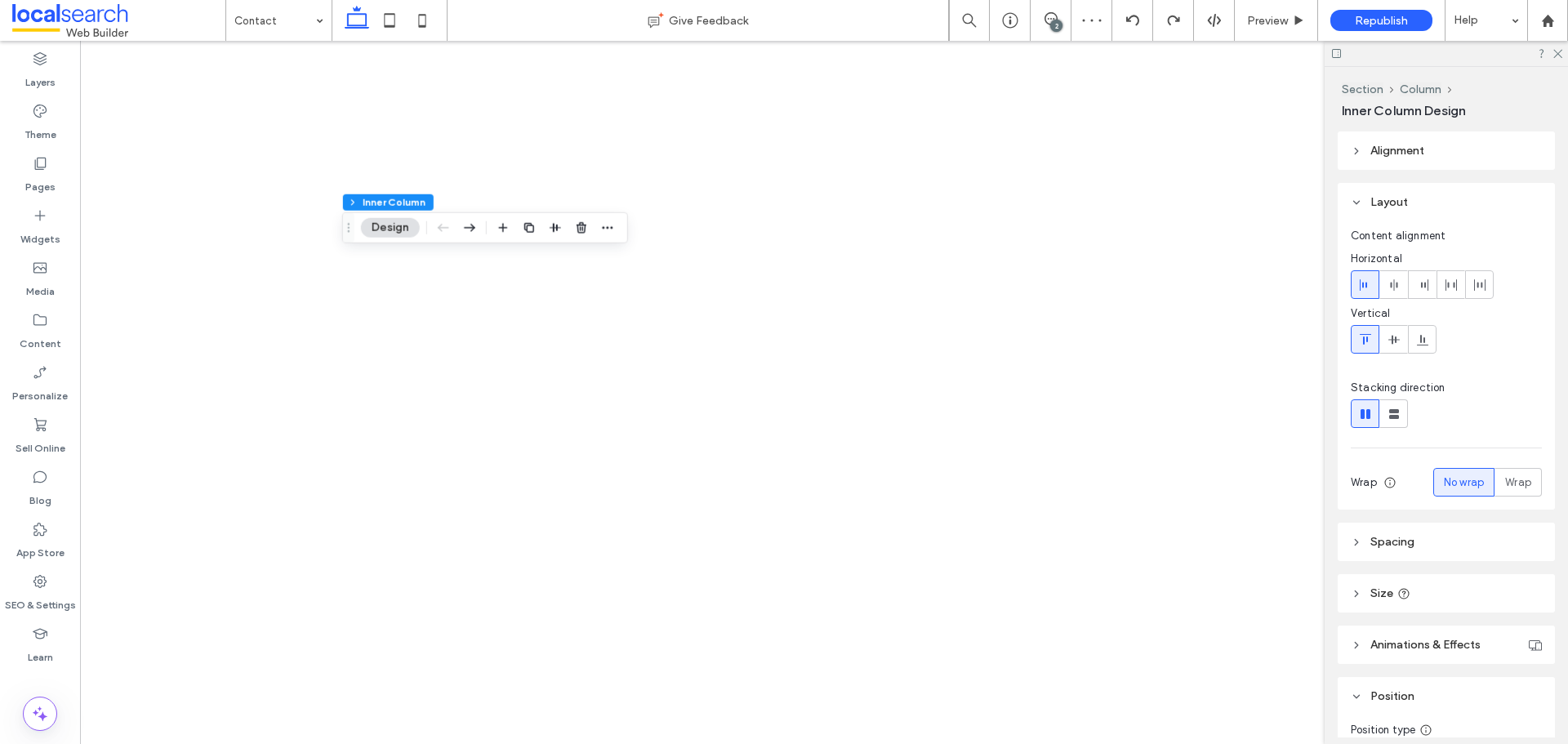 scroll, scrollTop: 0, scrollLeft: 0, axis: both 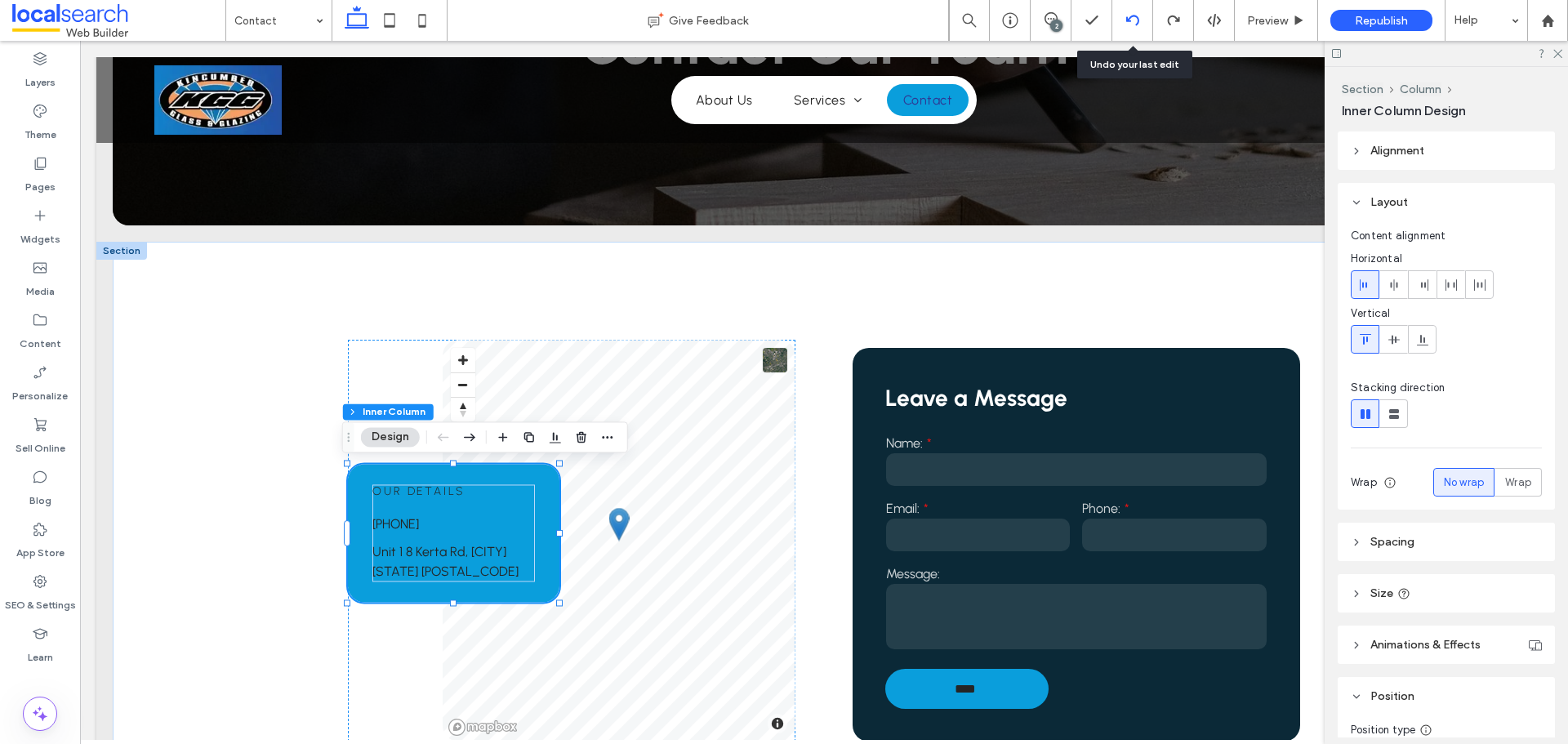 click 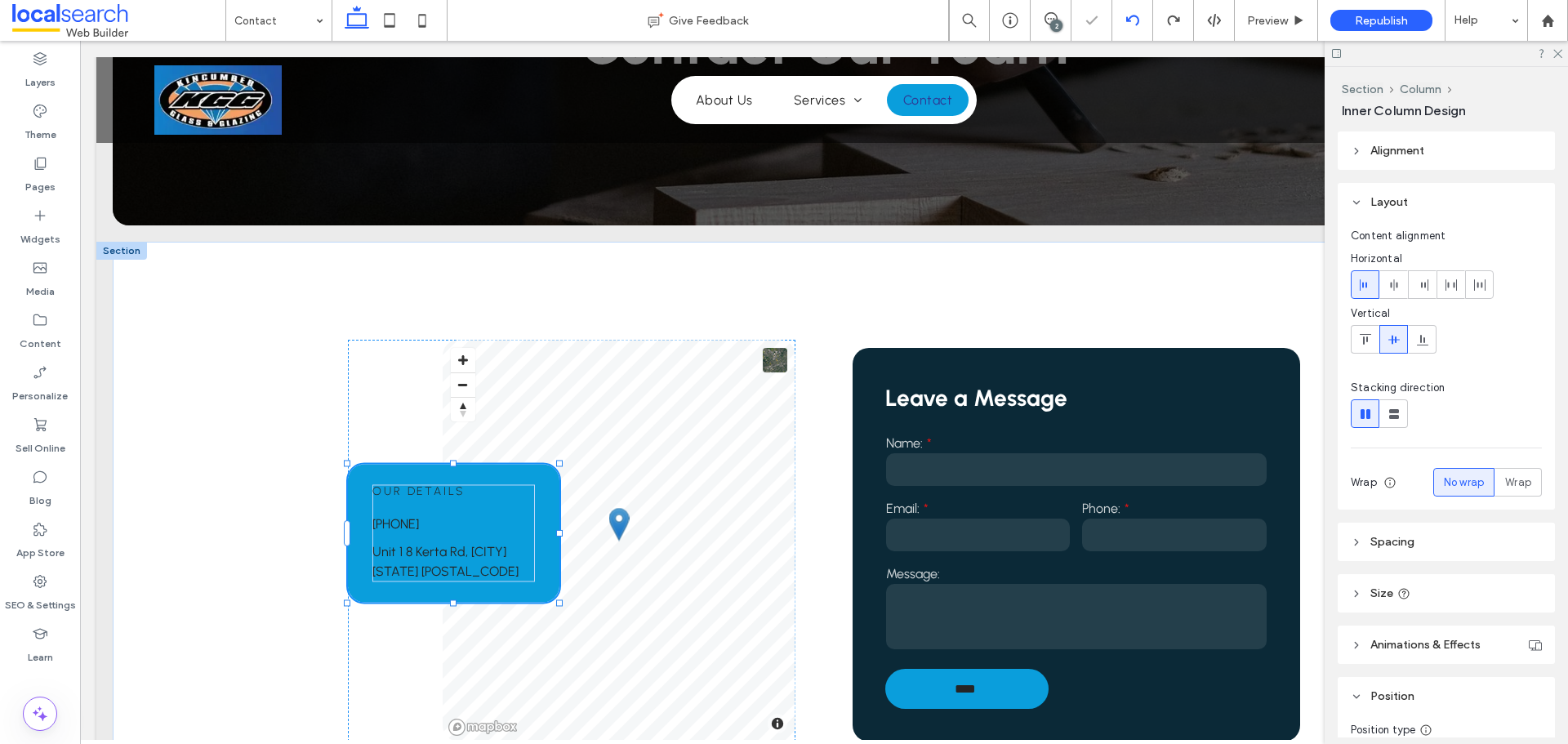 type on "**" 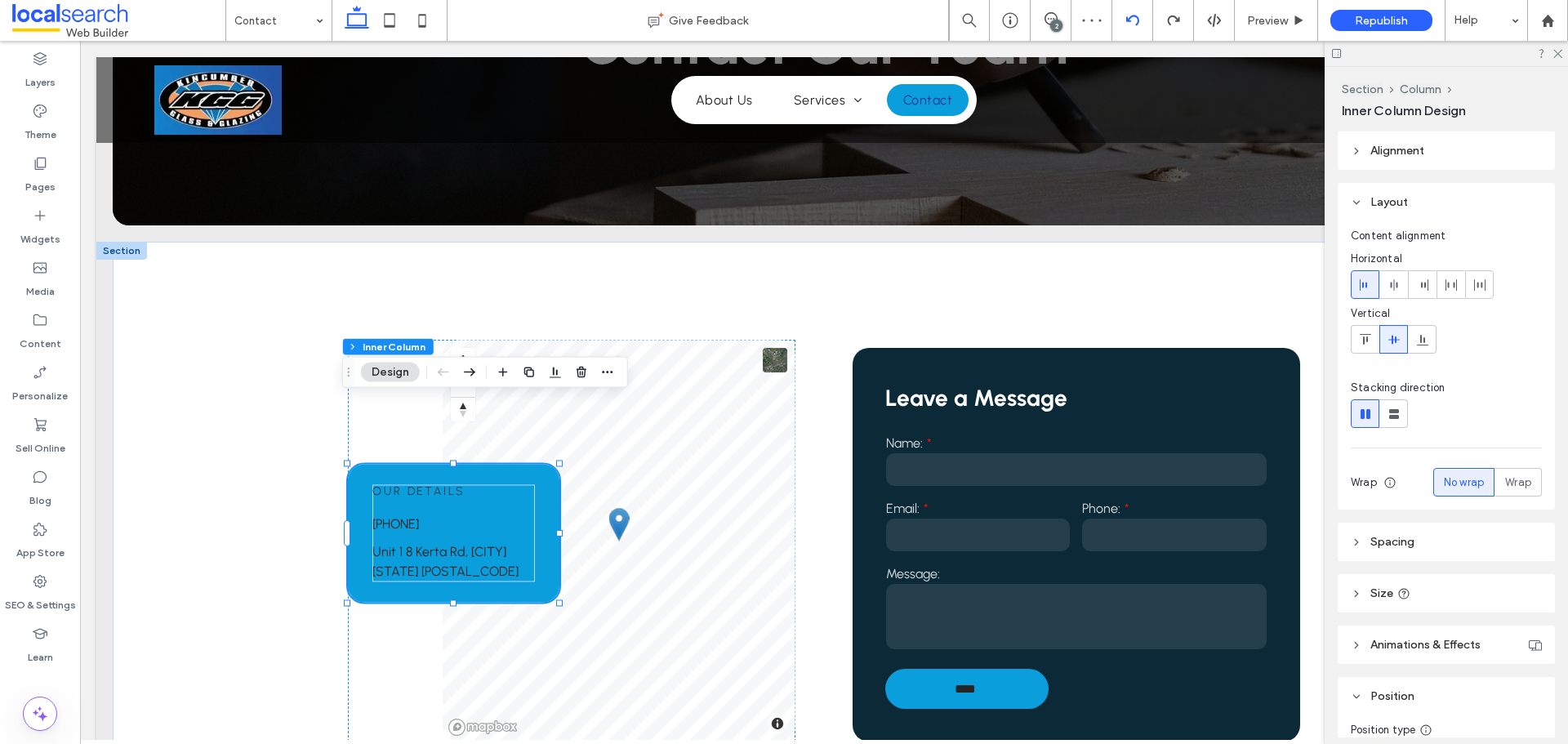 click 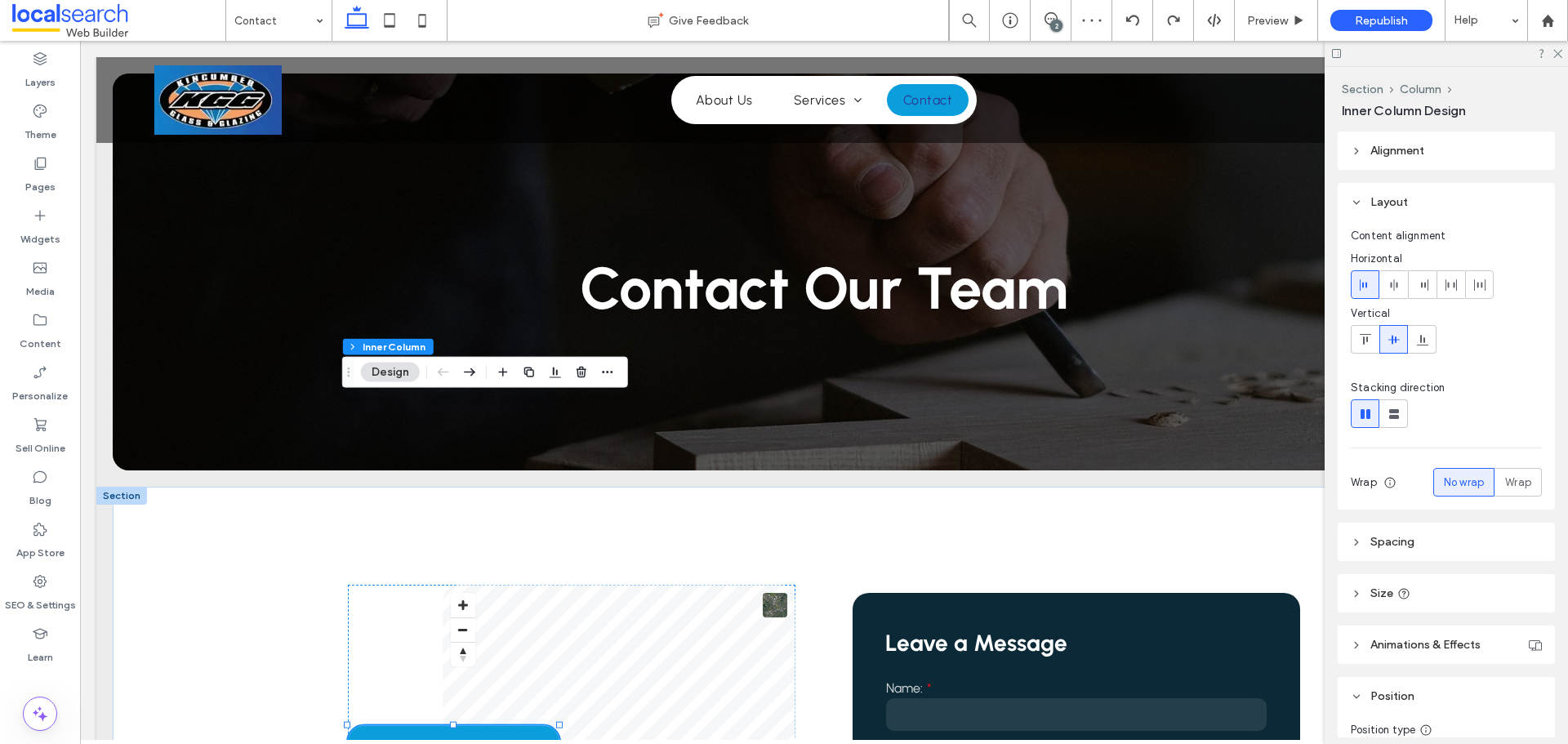 scroll, scrollTop: 327, scrollLeft: 0, axis: vertical 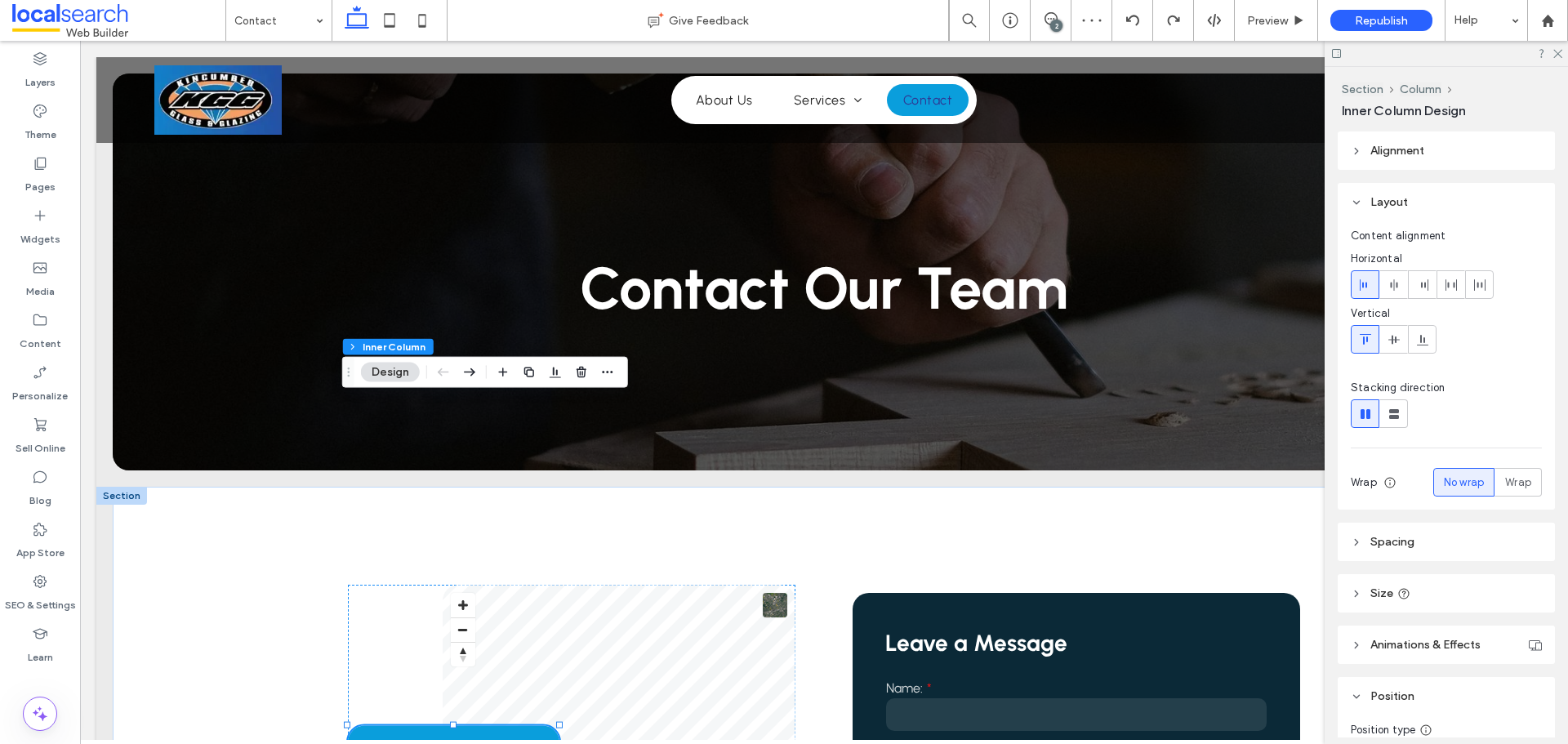 type on "**" 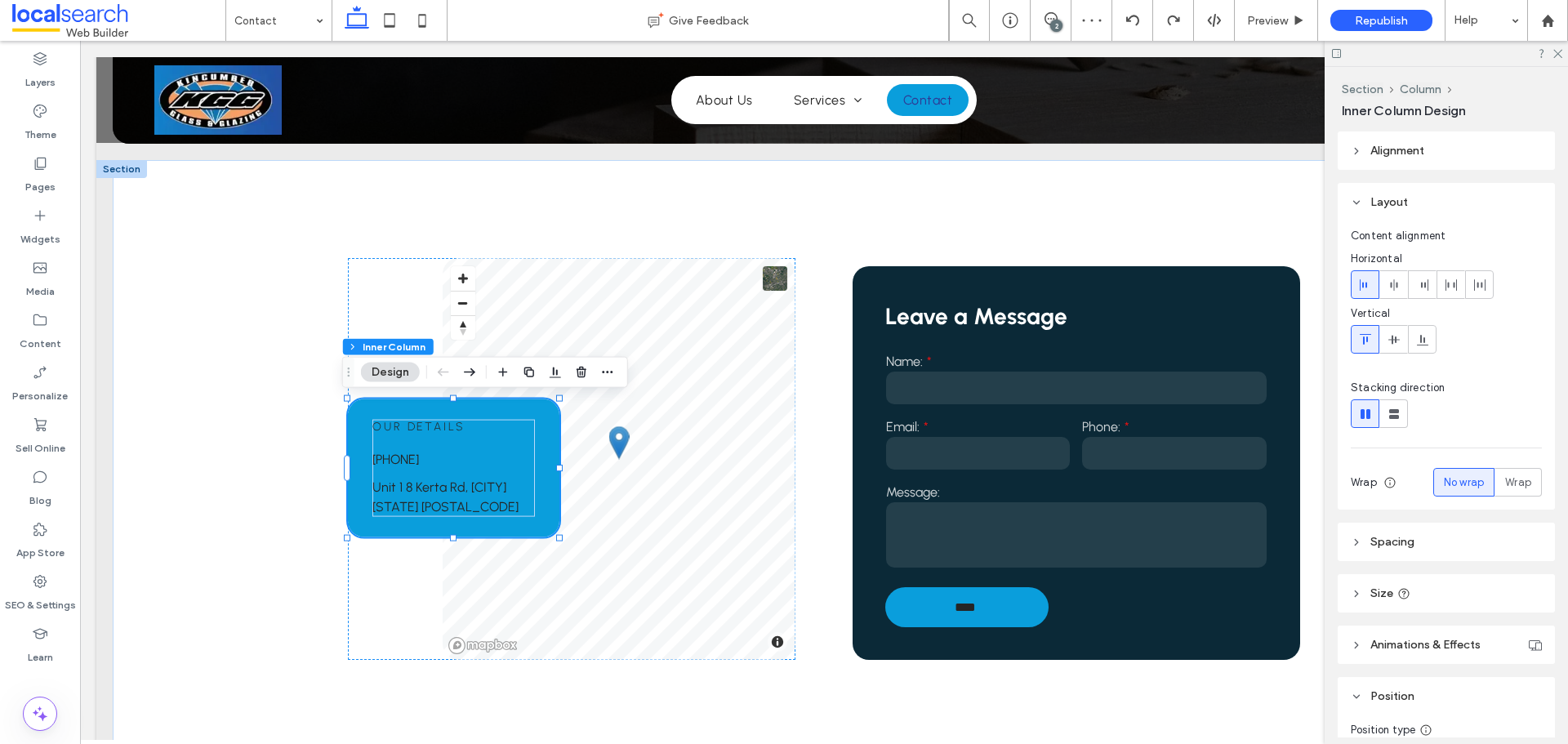 scroll, scrollTop: 327, scrollLeft: 0, axis: vertical 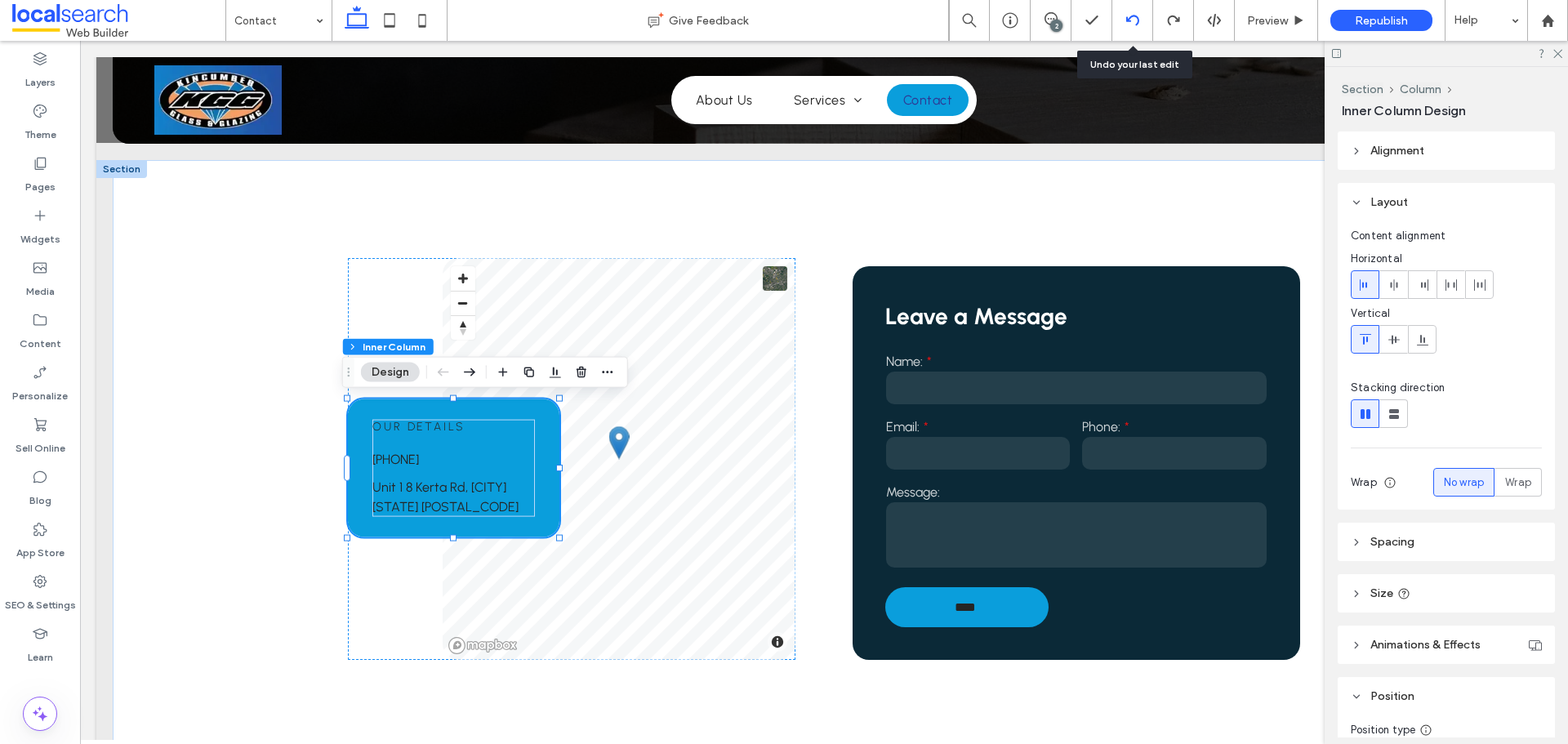 click 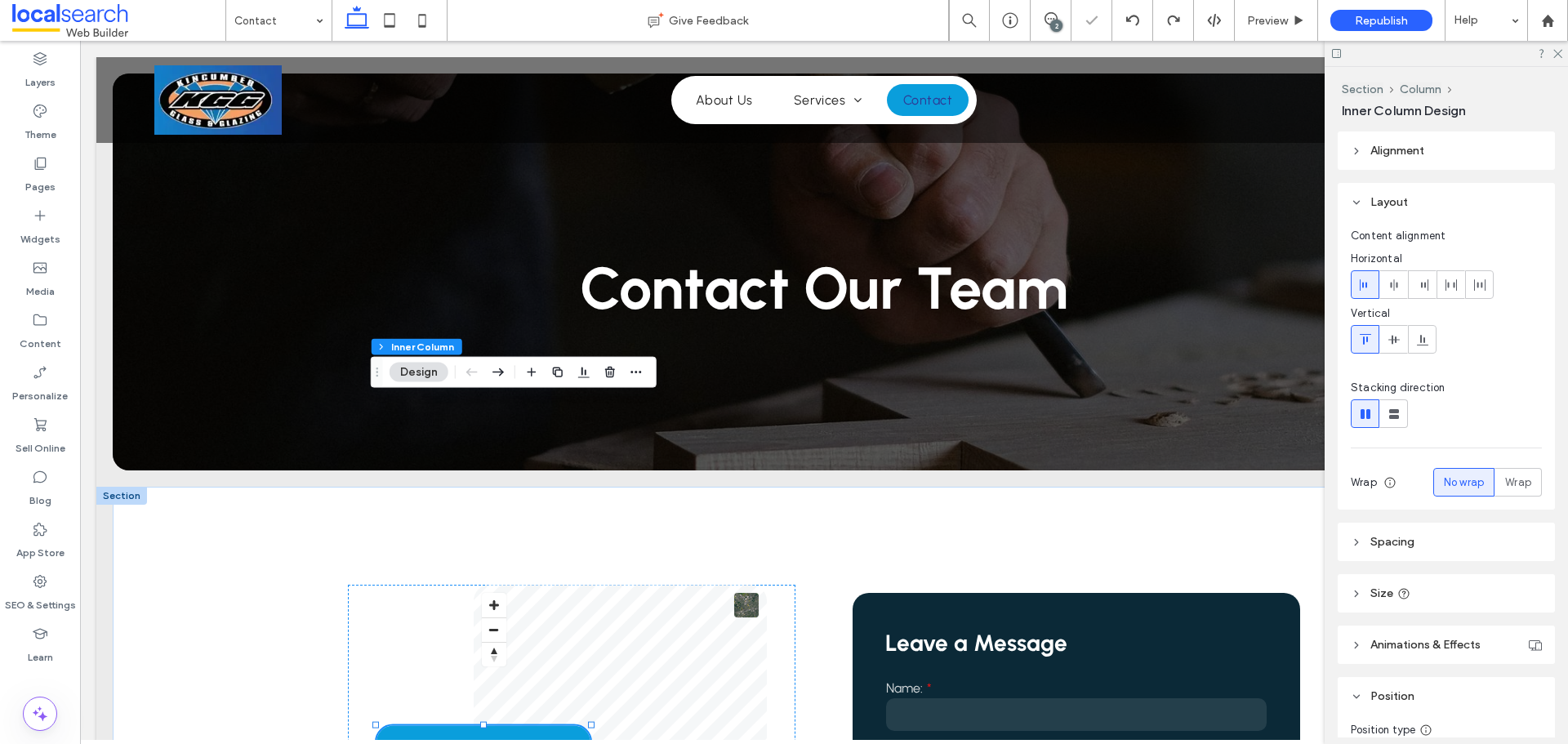 type on "**" 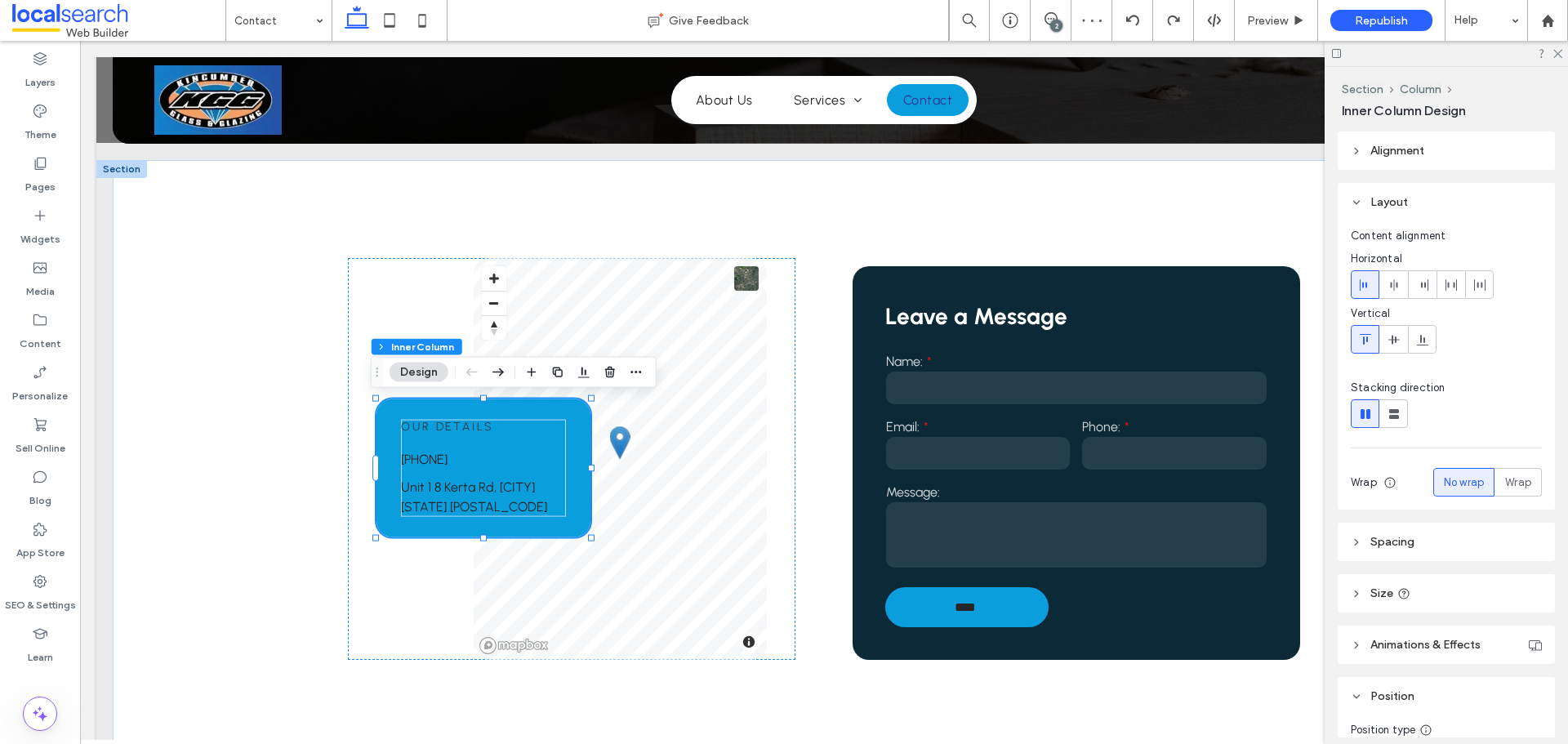scroll, scrollTop: 327, scrollLeft: 0, axis: vertical 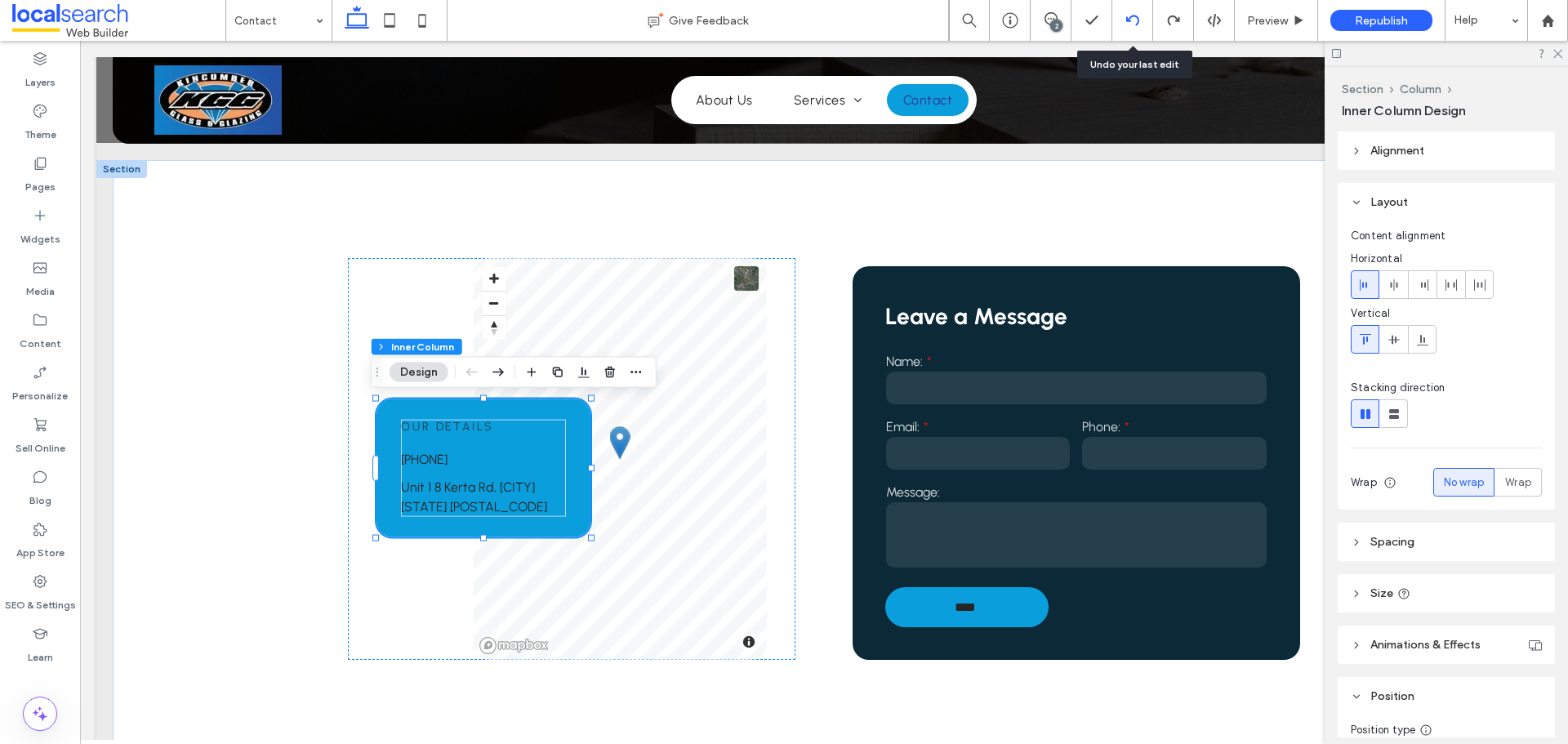 click 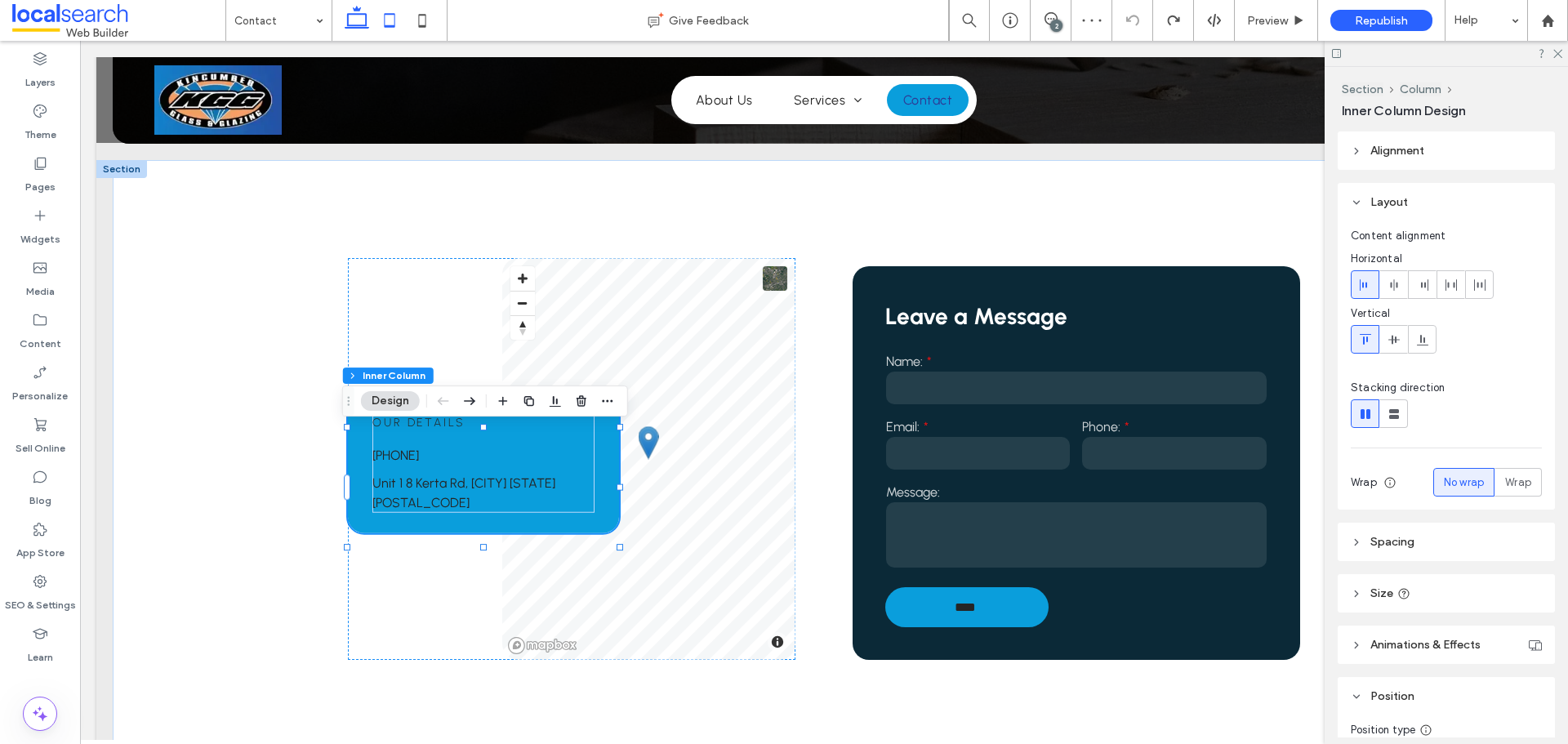 click 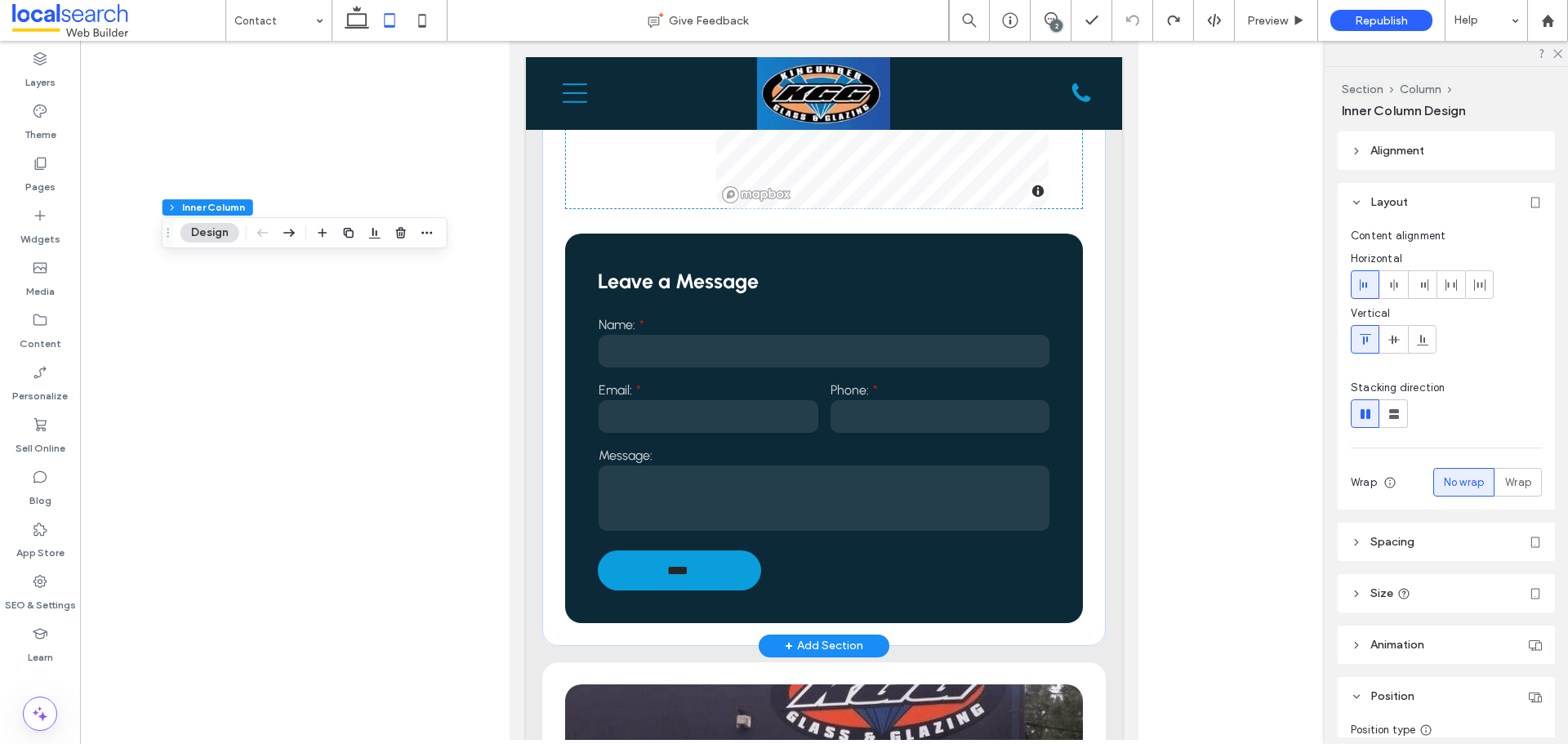 scroll, scrollTop: 0, scrollLeft: 0, axis: both 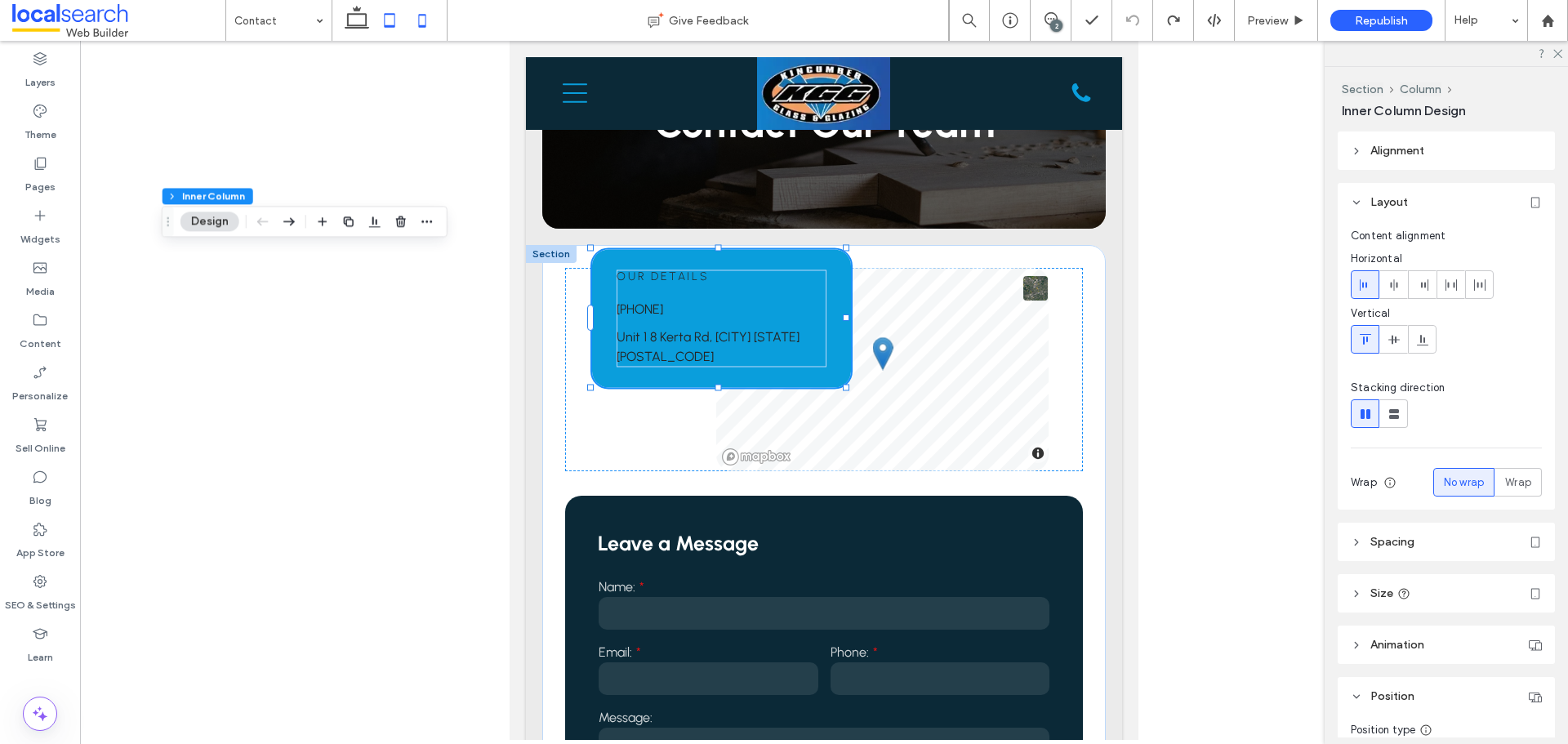 click 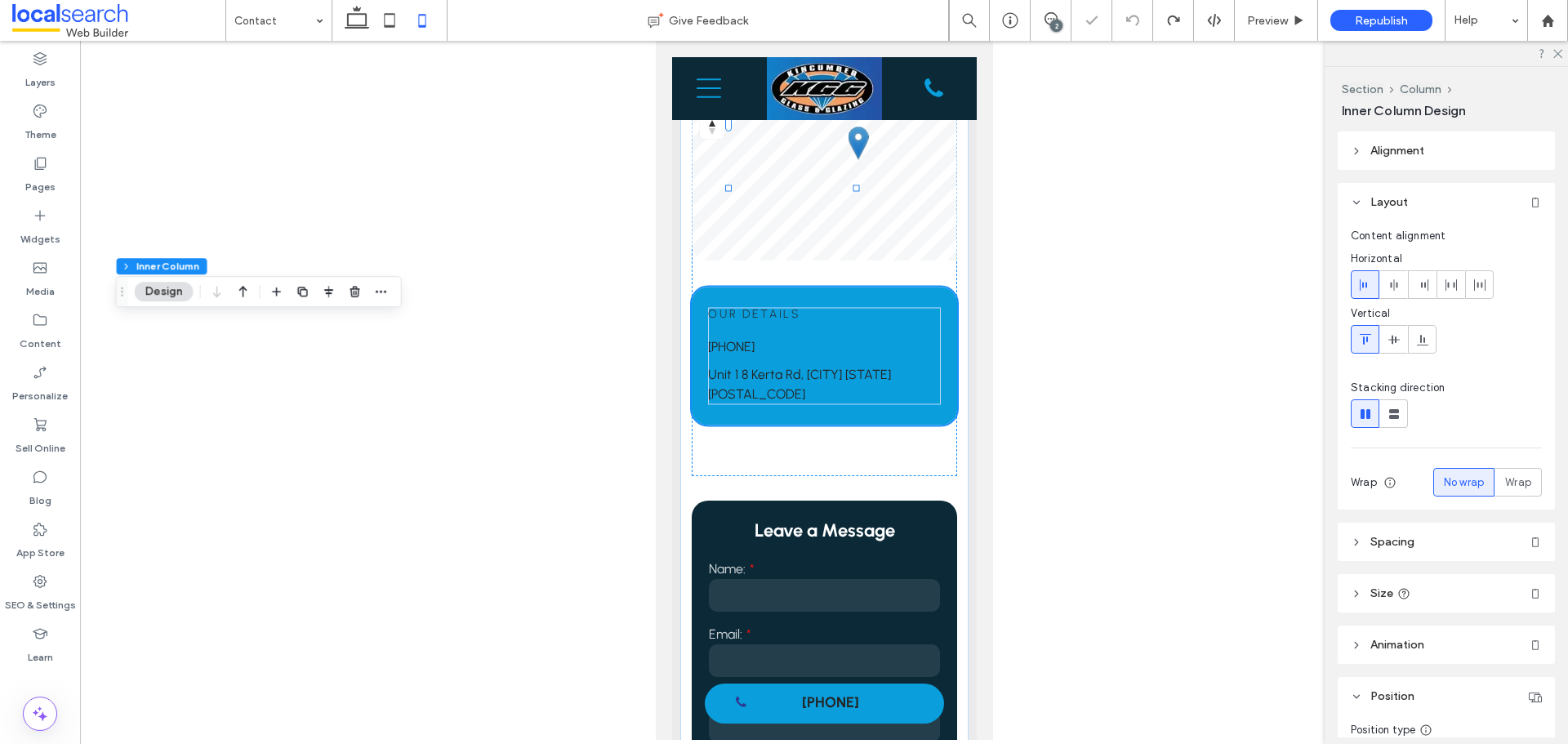 type on "***" 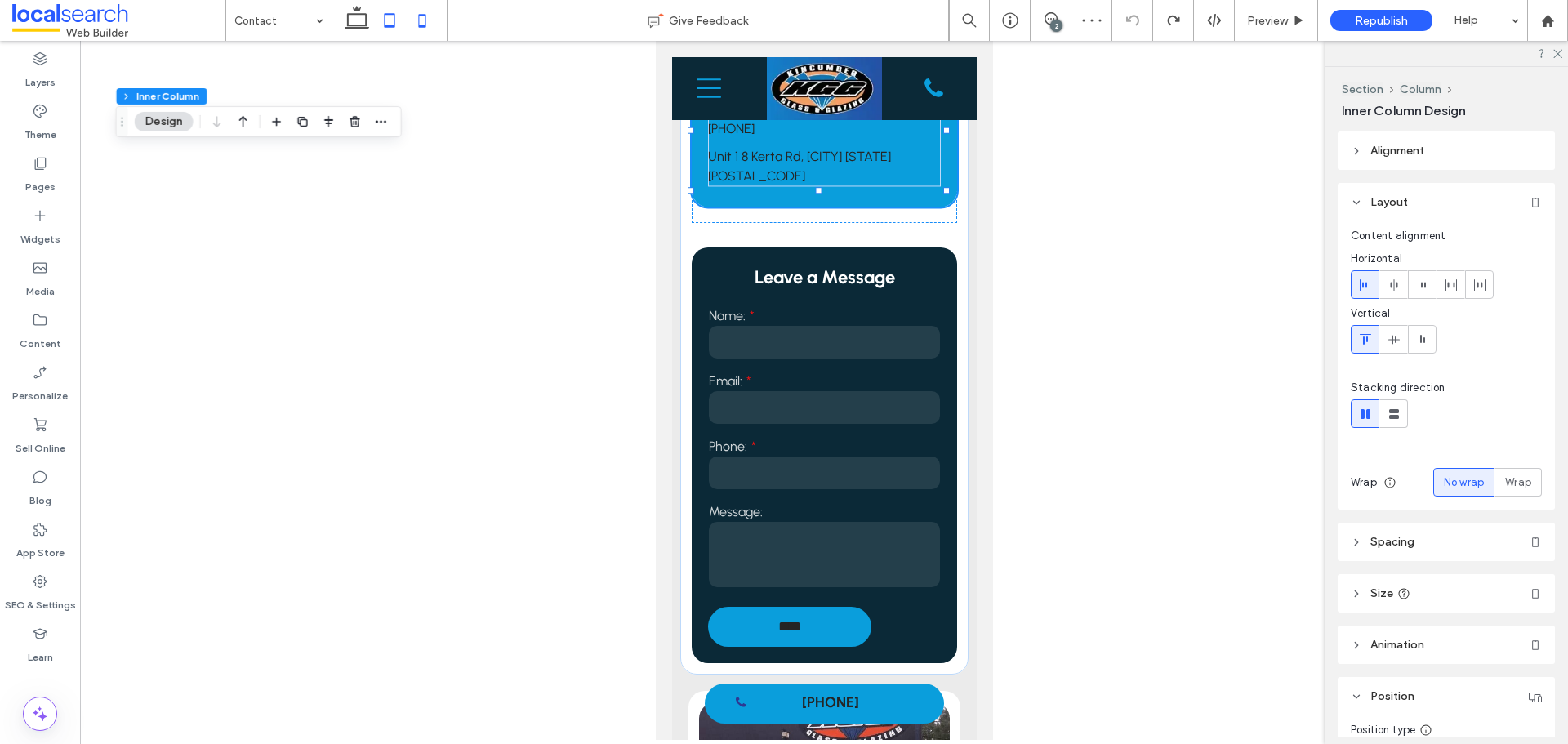 click 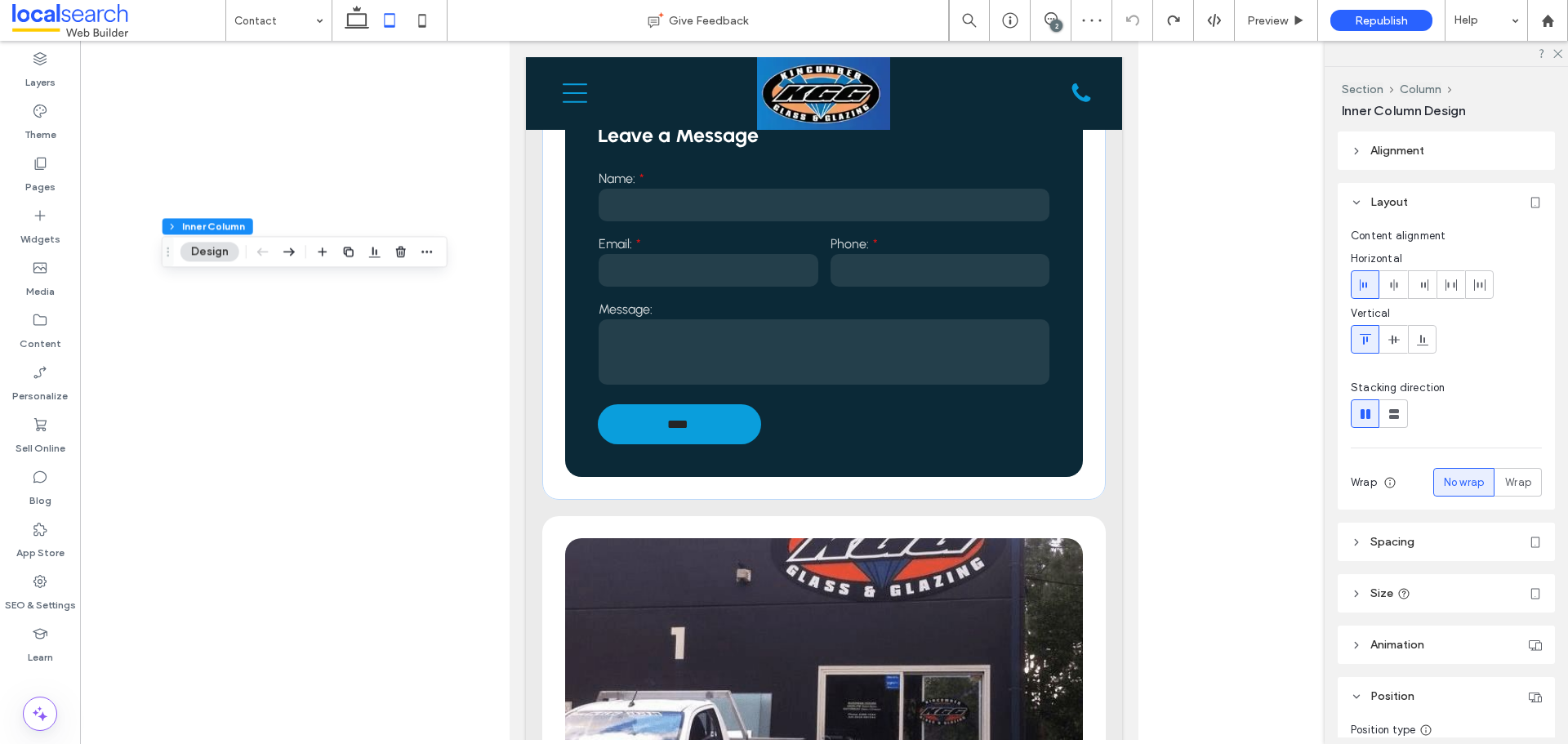 type on "**" 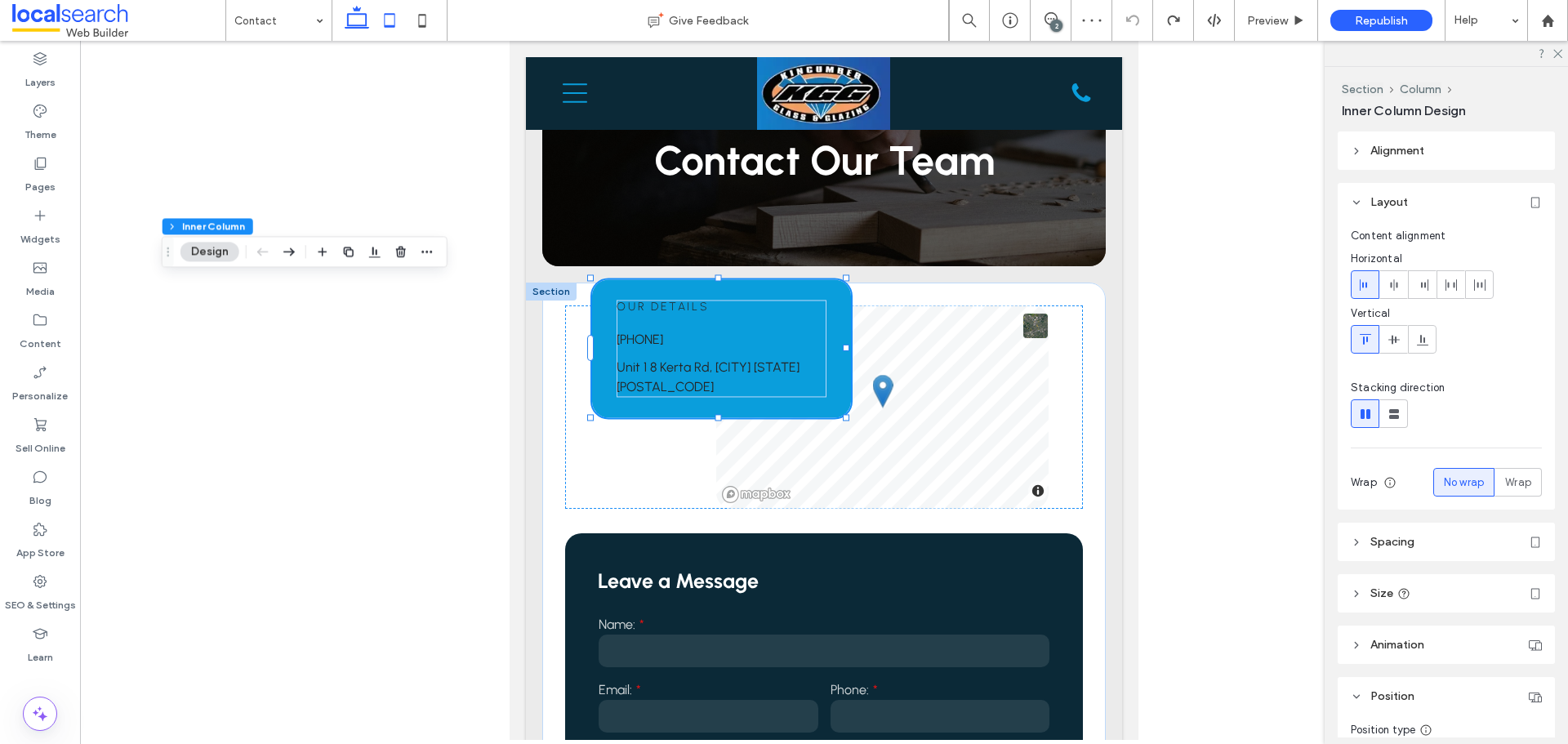 click 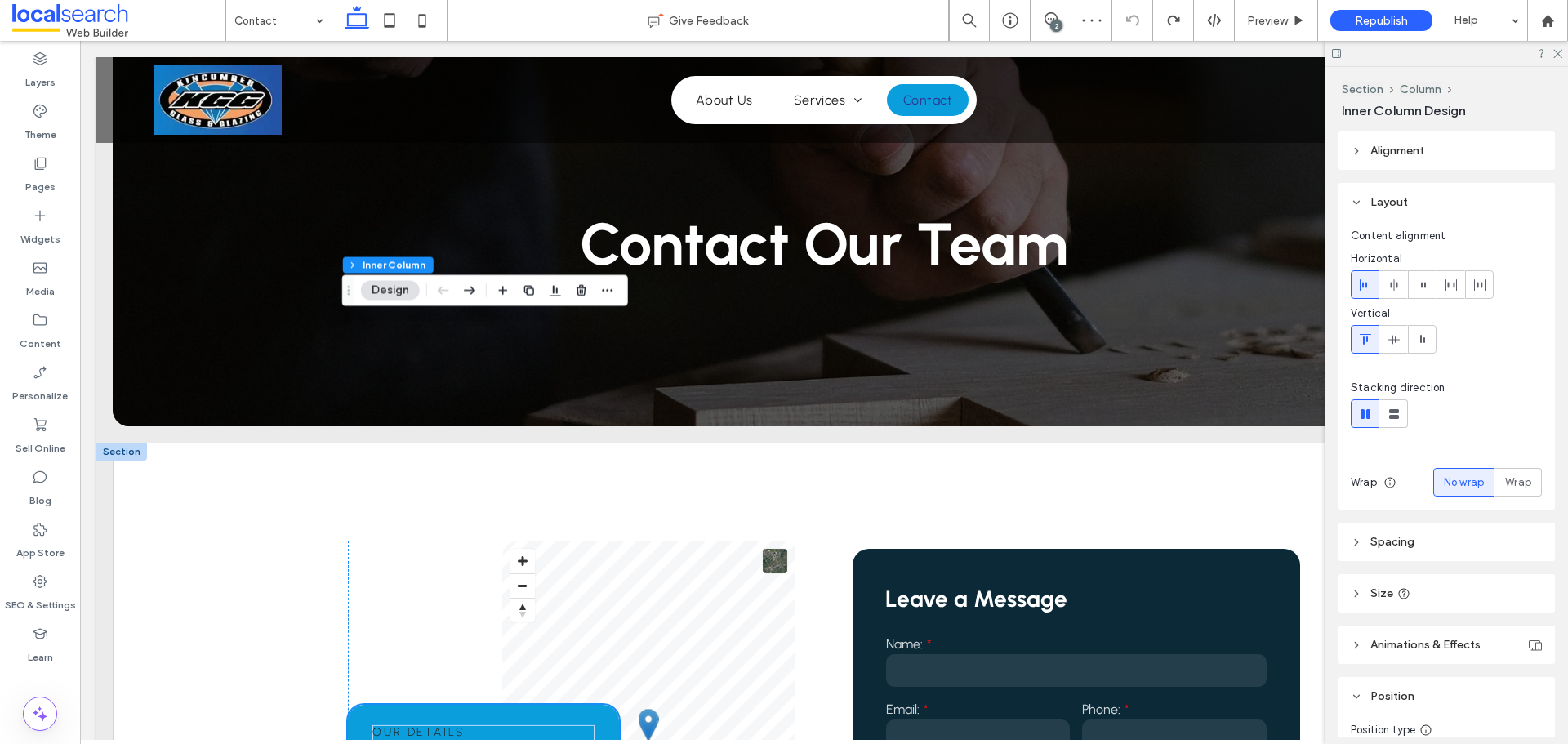type on "**" 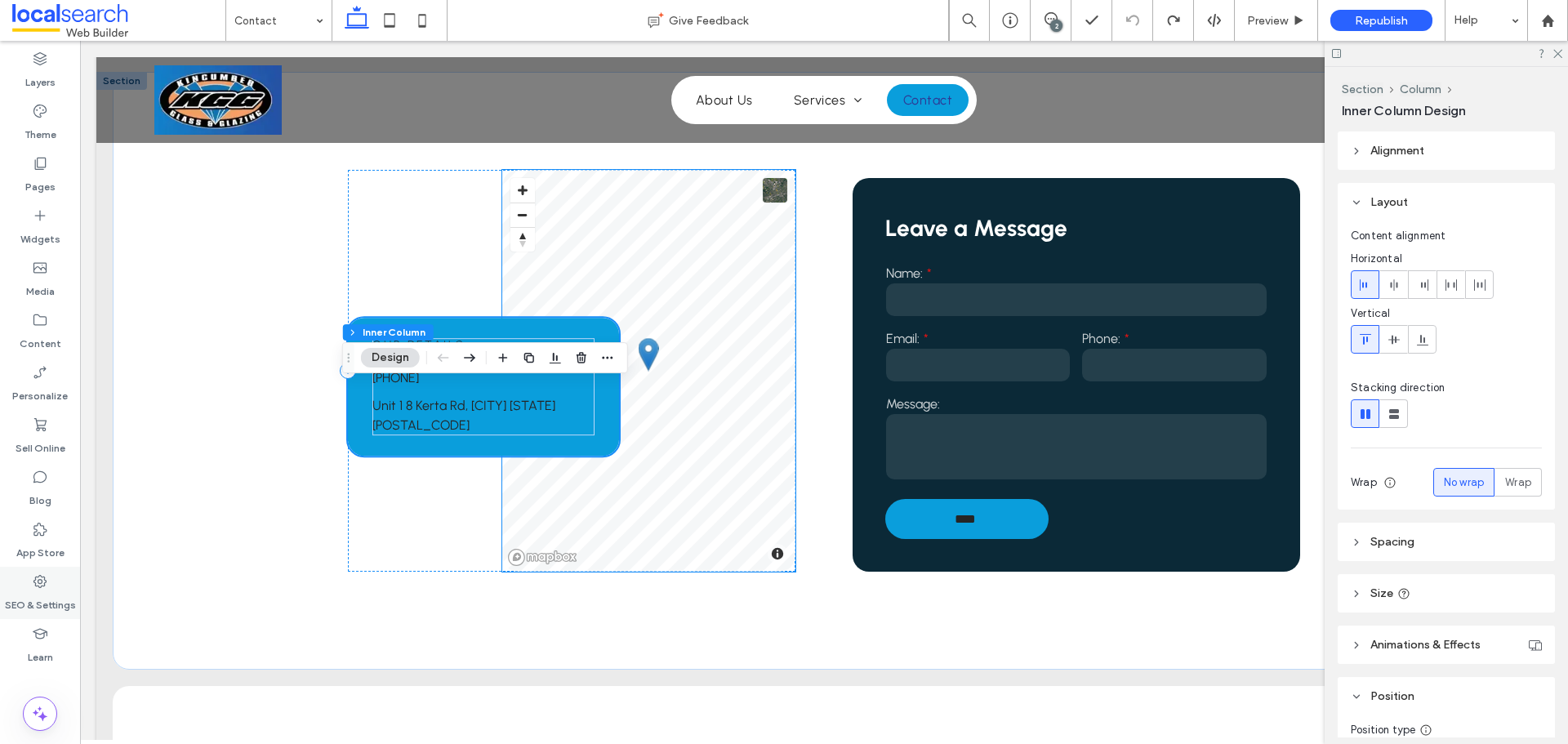 scroll, scrollTop: 379, scrollLeft: 0, axis: vertical 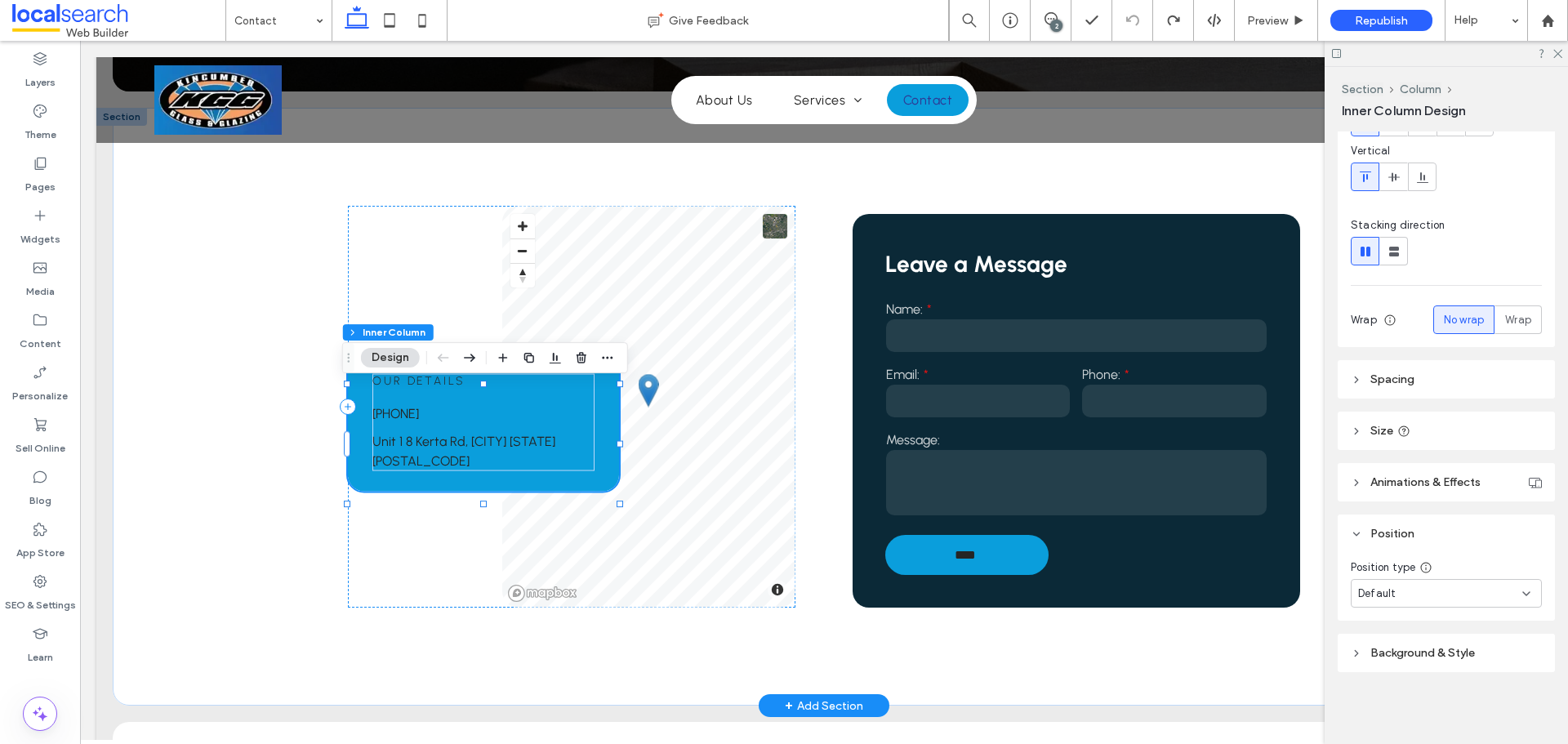 click on "Our Details
0243 681 244
Unit 1 8 Kerta Rd, Kincumber NSW 2251" at bounding box center (483, 422) 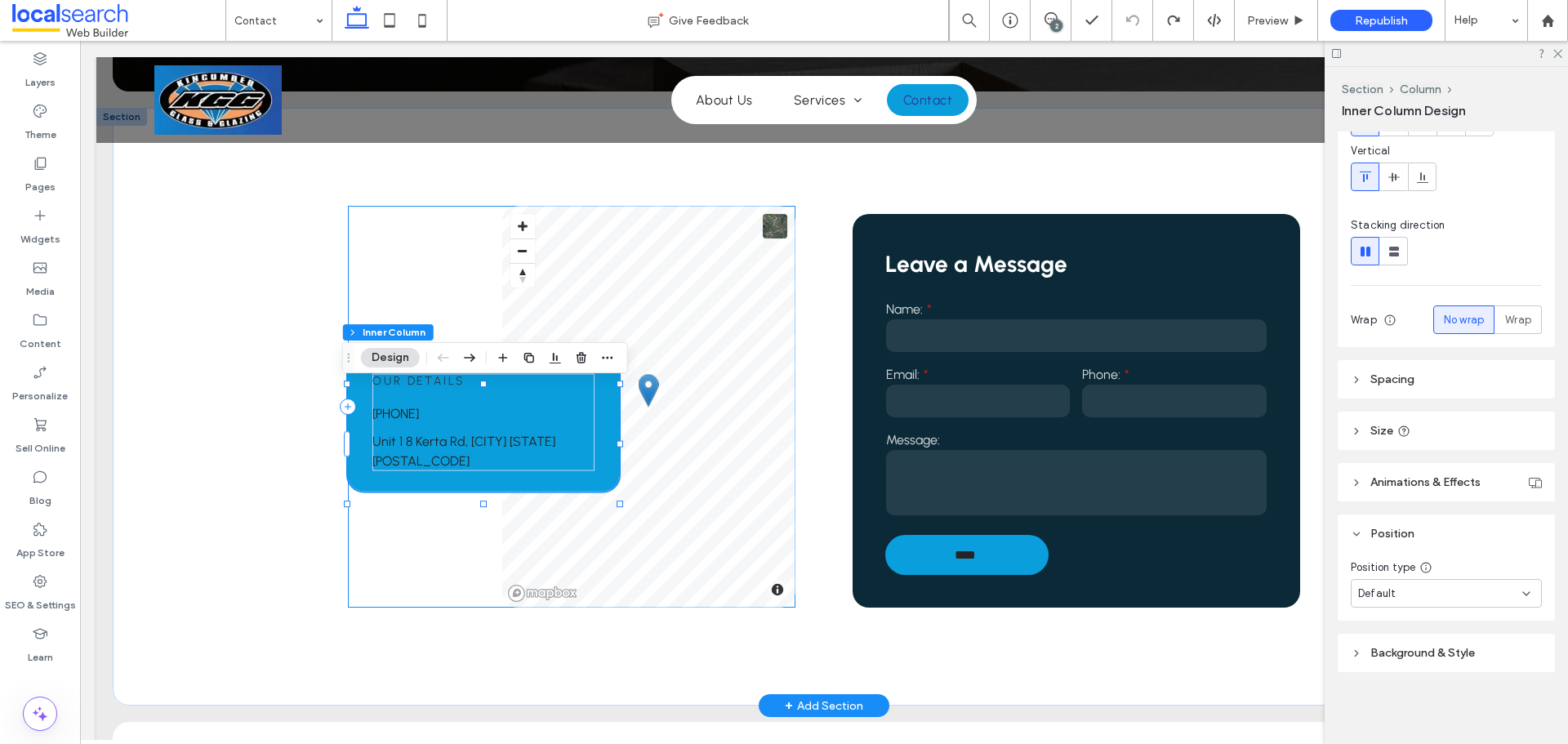 click on "Our Details
0243 681 244
Unit 1 8 Kerta Rd, Kincumber NSW 2251
© Mapbox   © OpenStreetMap   Improve this map" at bounding box center [572, 407] 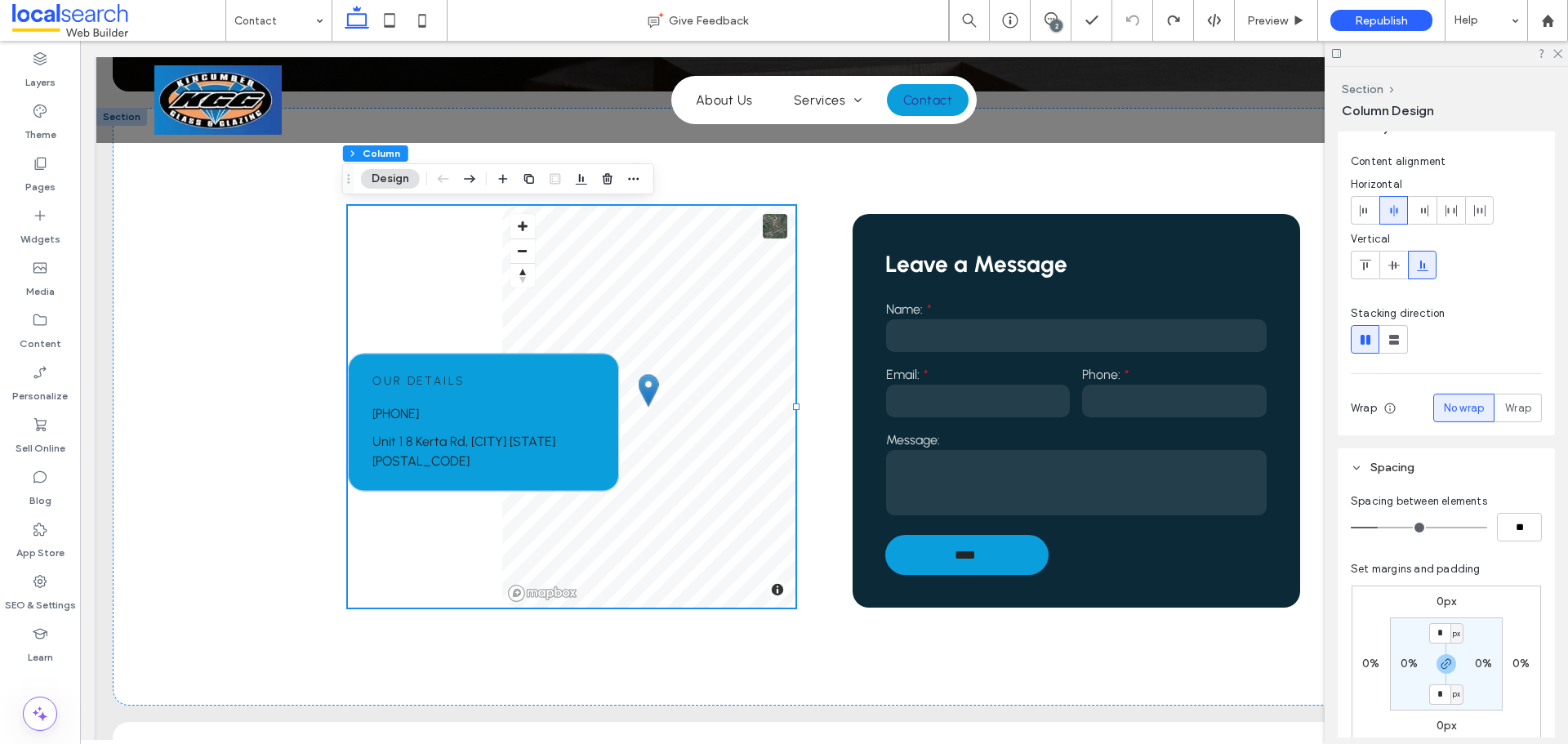 scroll, scrollTop: 0, scrollLeft: 0, axis: both 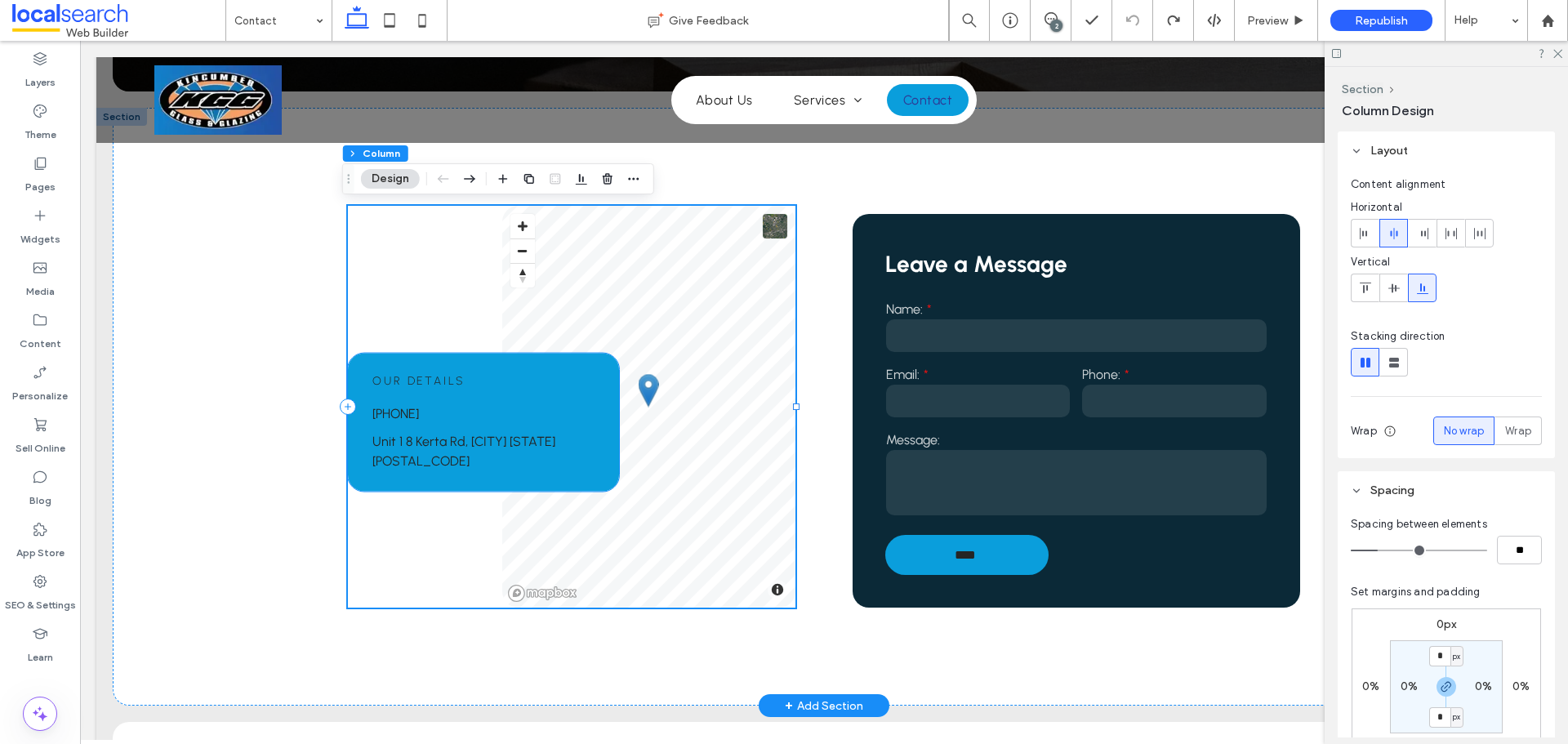 click on "Our Details" at bounding box center [483, 381] 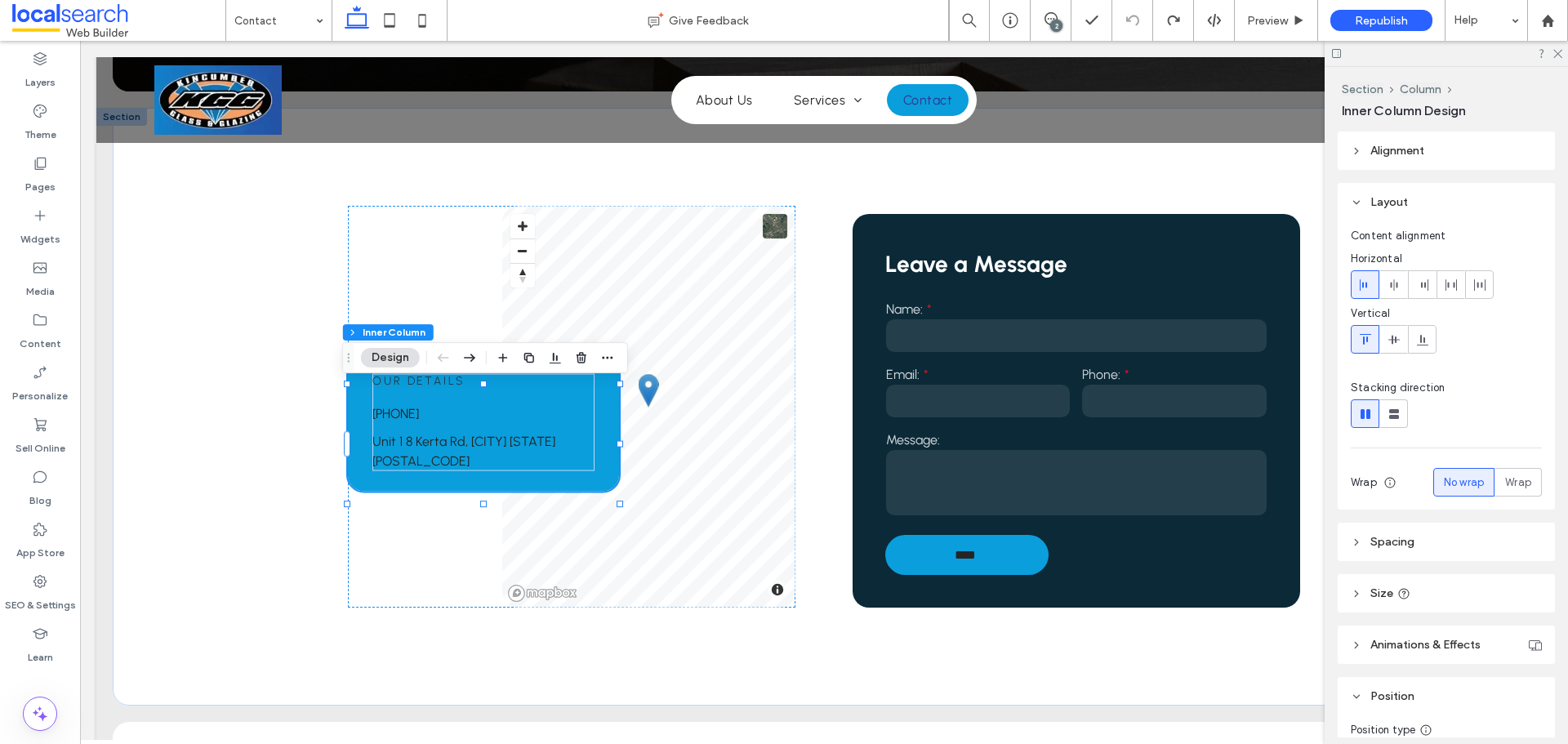 scroll, scrollTop: 163, scrollLeft: 0, axis: vertical 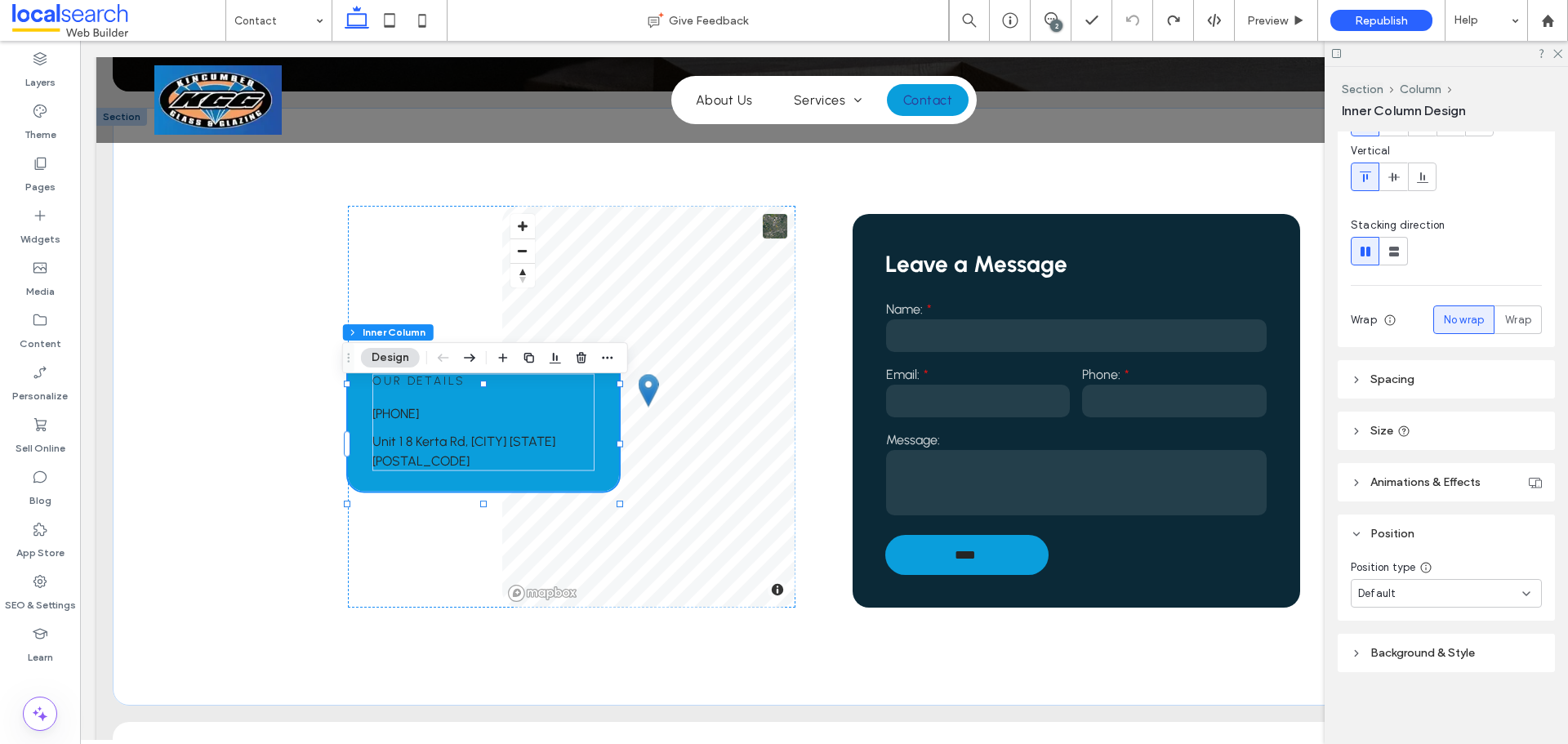 click on "Spacing" at bounding box center [1392, 379] 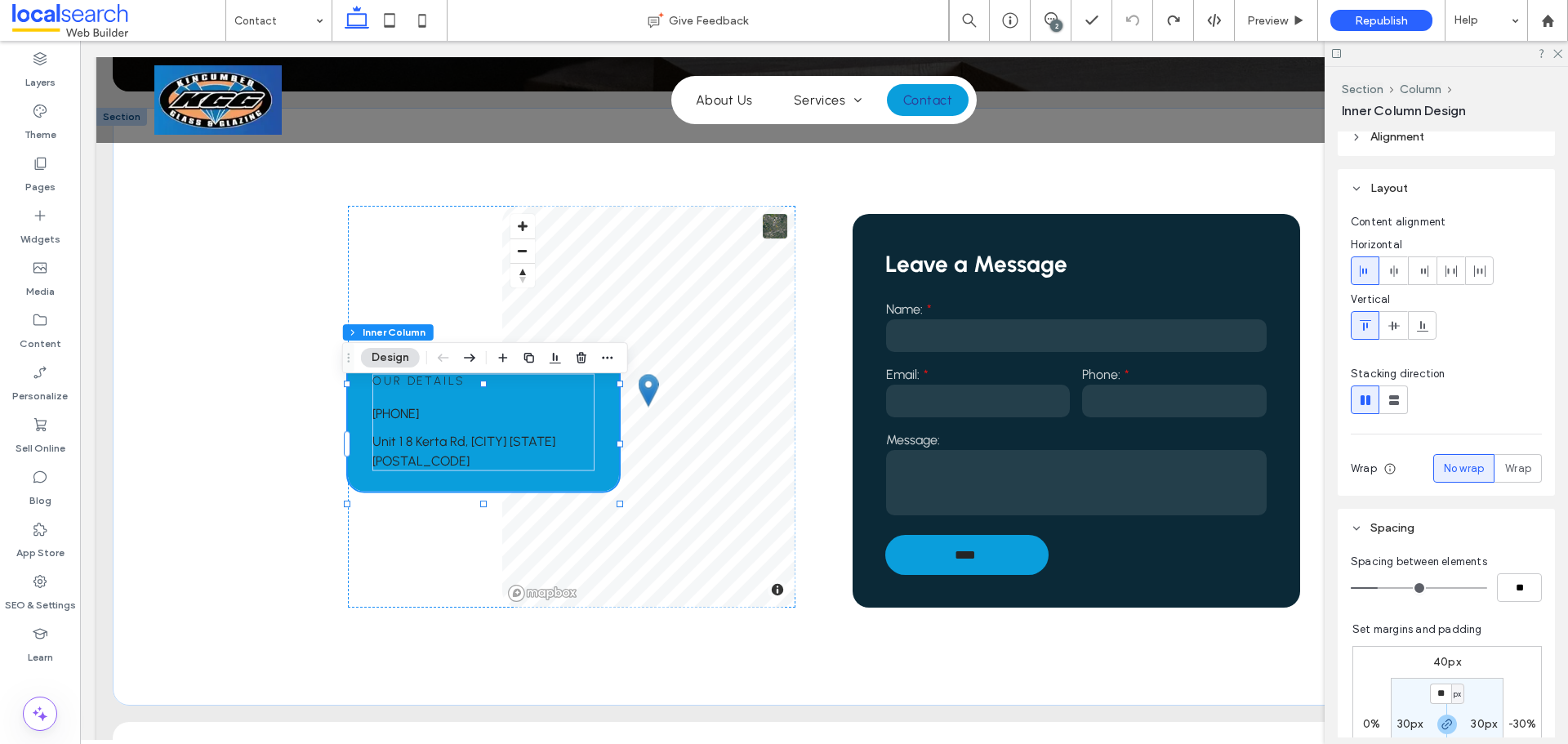 scroll, scrollTop: 0, scrollLeft: 0, axis: both 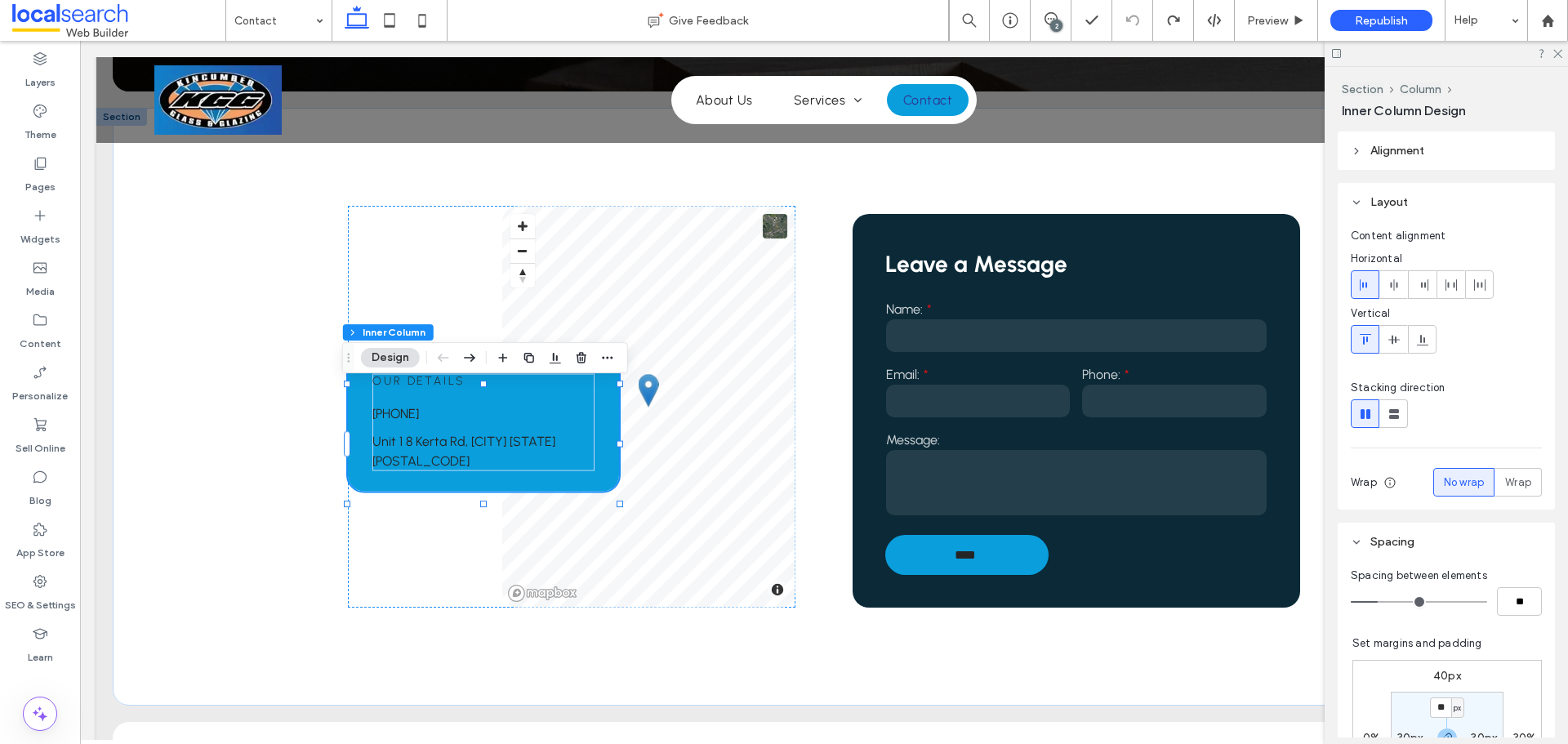 click on "Alignment" at bounding box center (1446, 150) 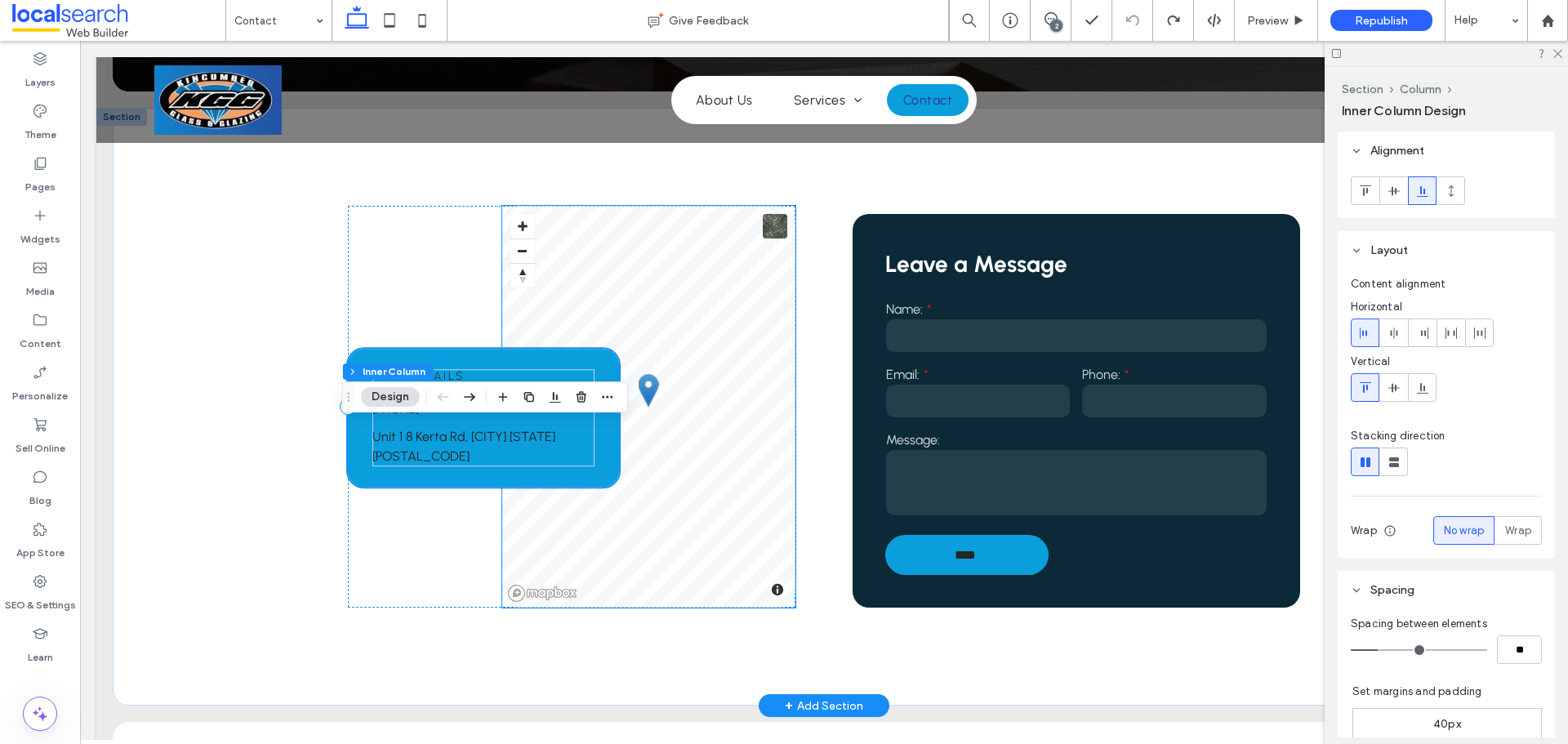 scroll, scrollTop: 297, scrollLeft: 0, axis: vertical 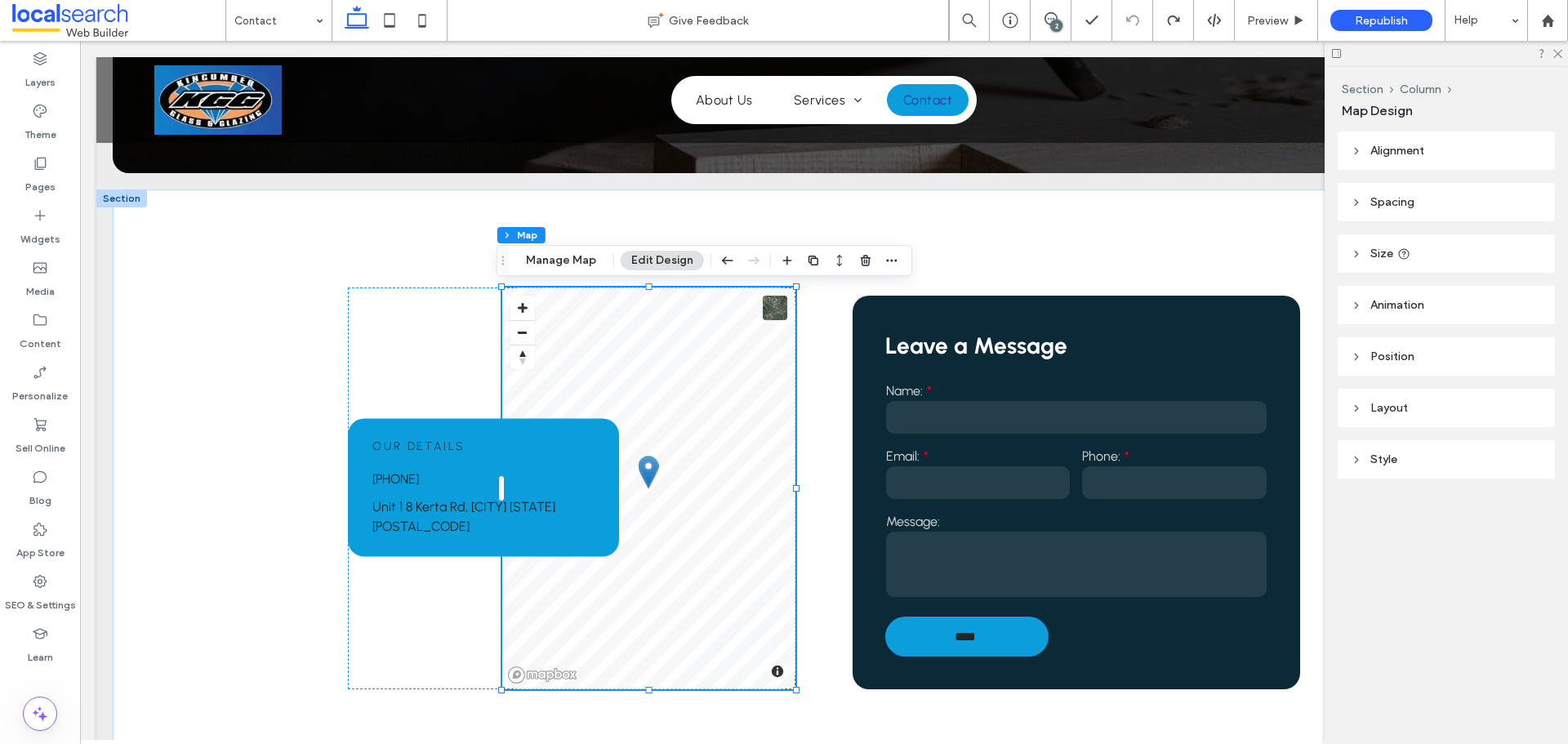click on "Position" at bounding box center [1392, 356] 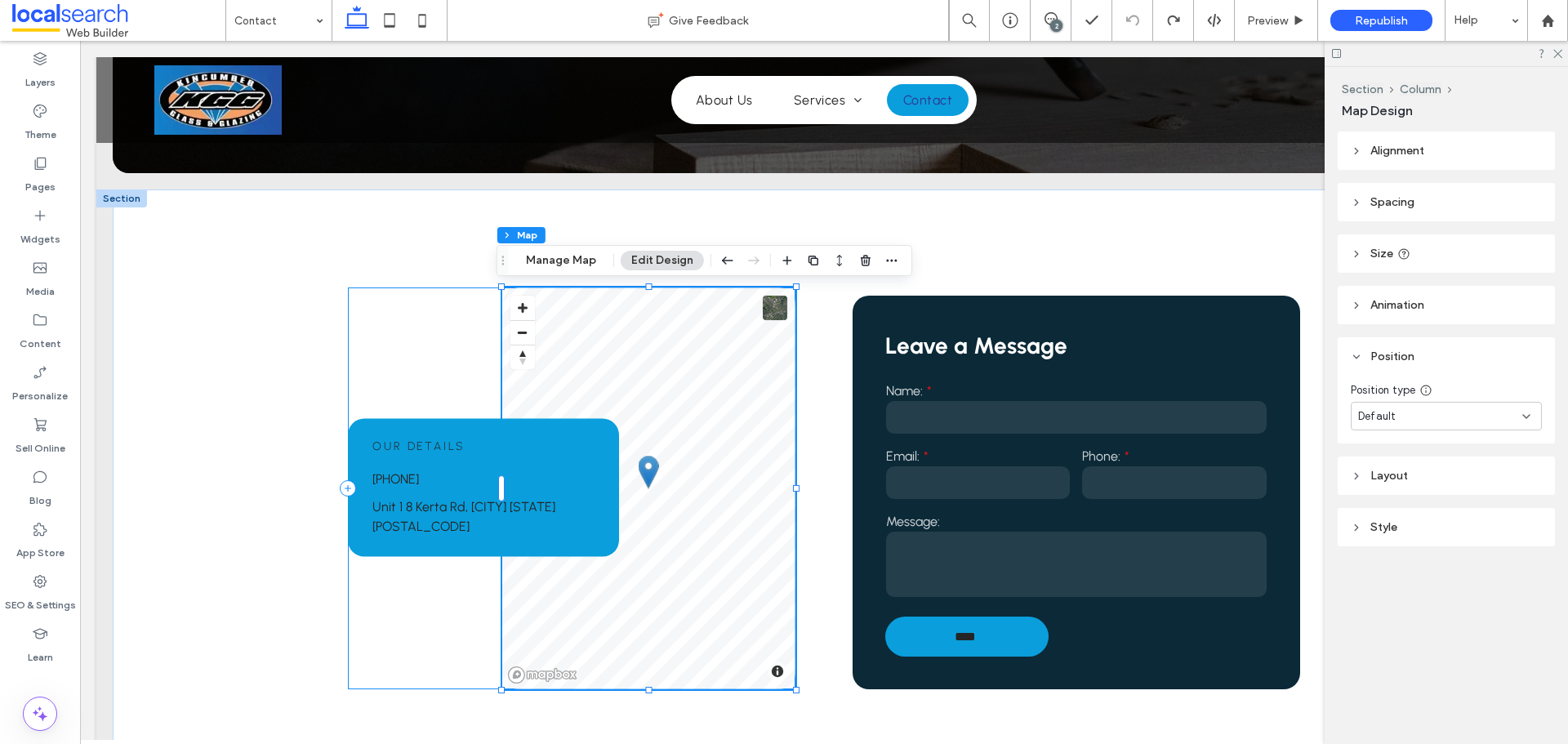 click on "Our Details
0243 681 244
Unit 1 8 Kerta Rd, Kincumber NSW 2251
© Mapbox   © OpenStreetMap   Improve this map" at bounding box center [572, 488] 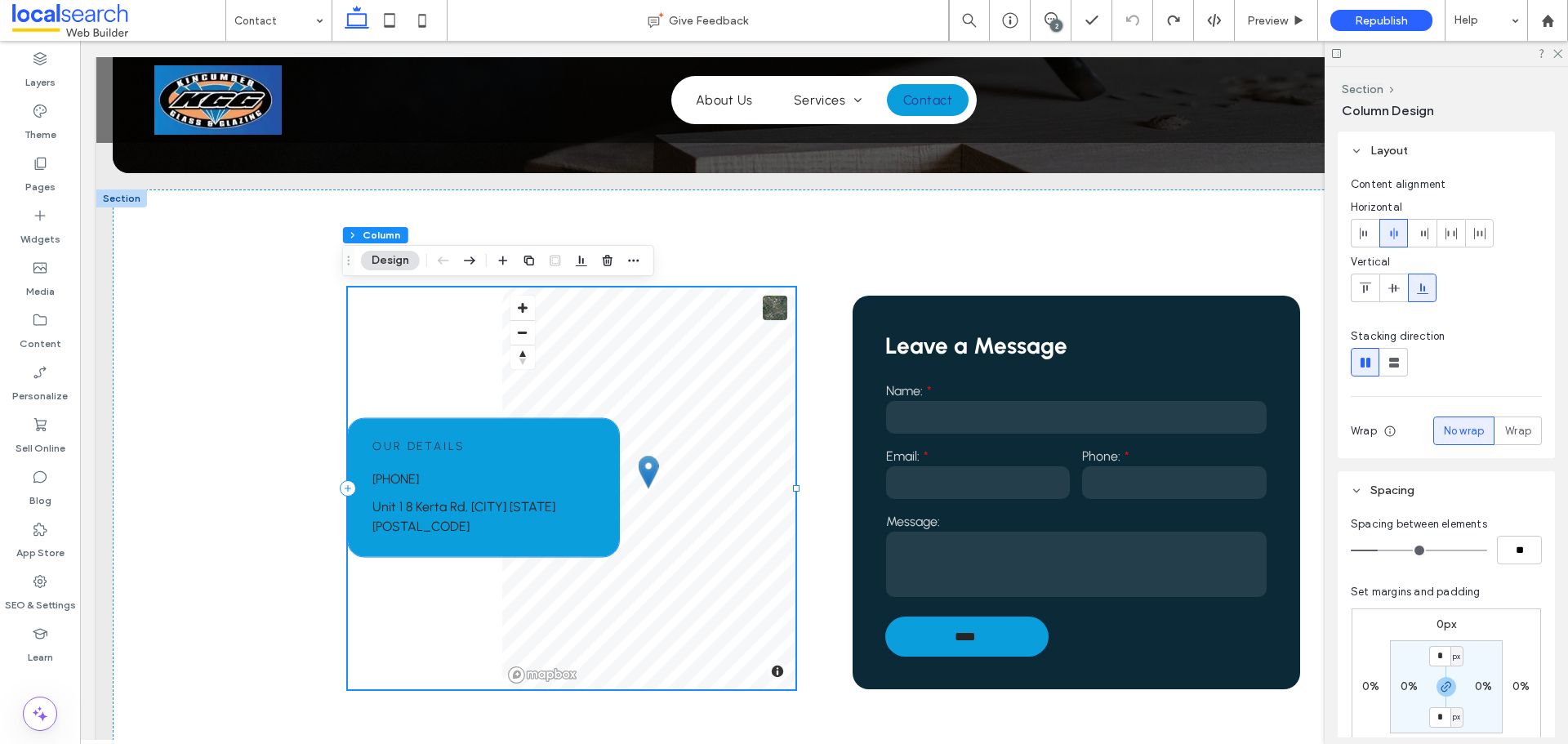 click on "Our Details
0243 681 244
Unit 1 8 Kerta Rd, Kincumber NSW 2251" at bounding box center [483, 488] 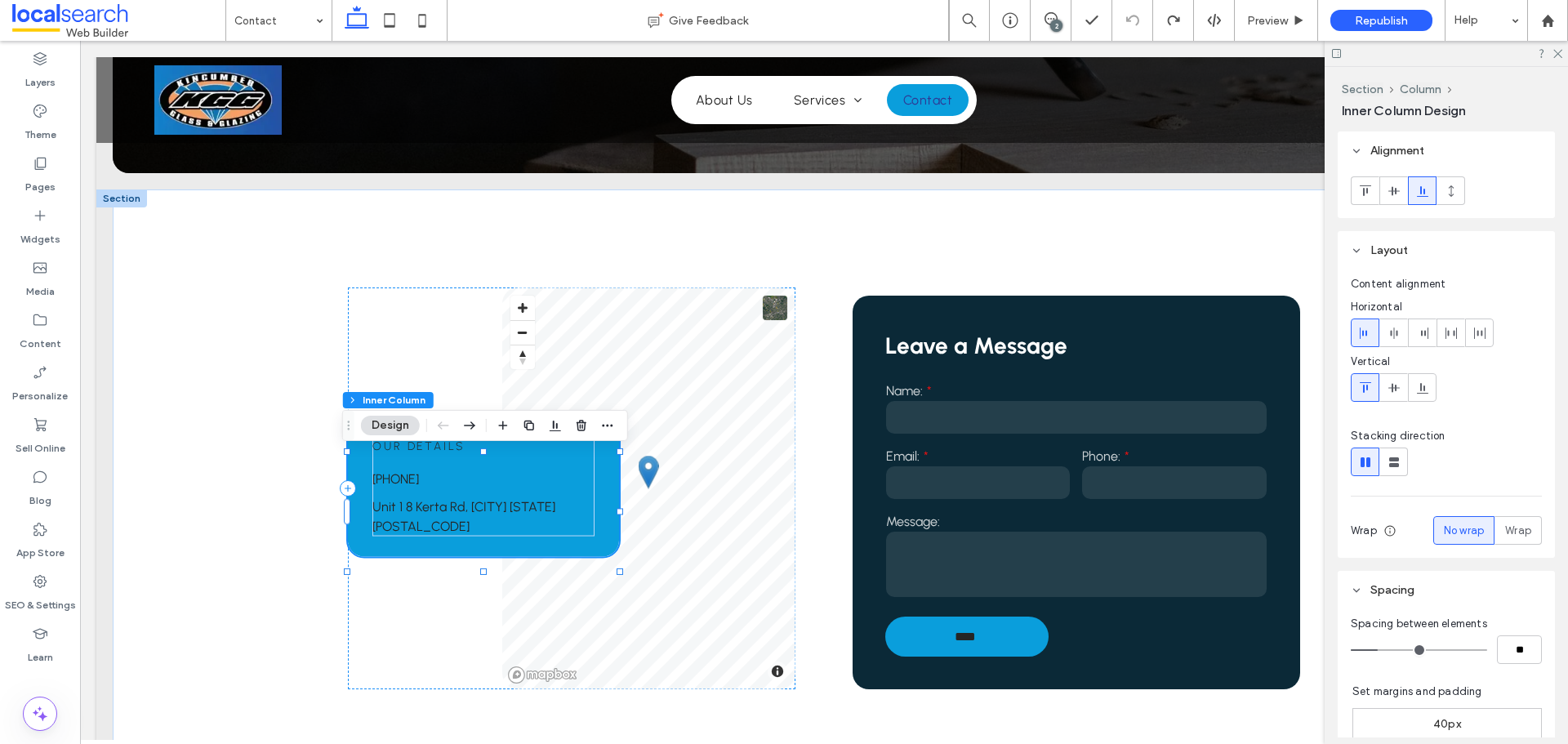 type on "**" 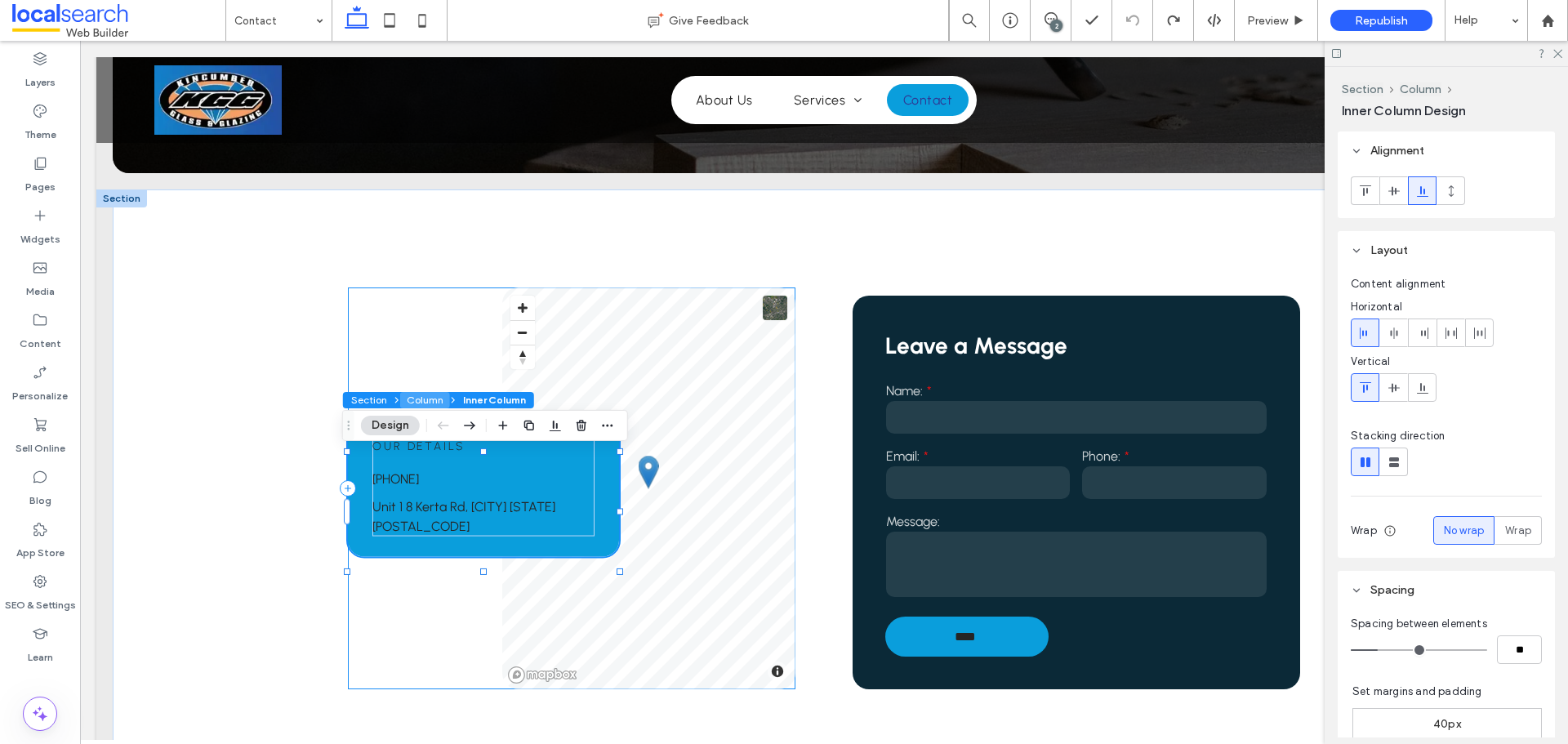 click on "Column" at bounding box center [425, 400] 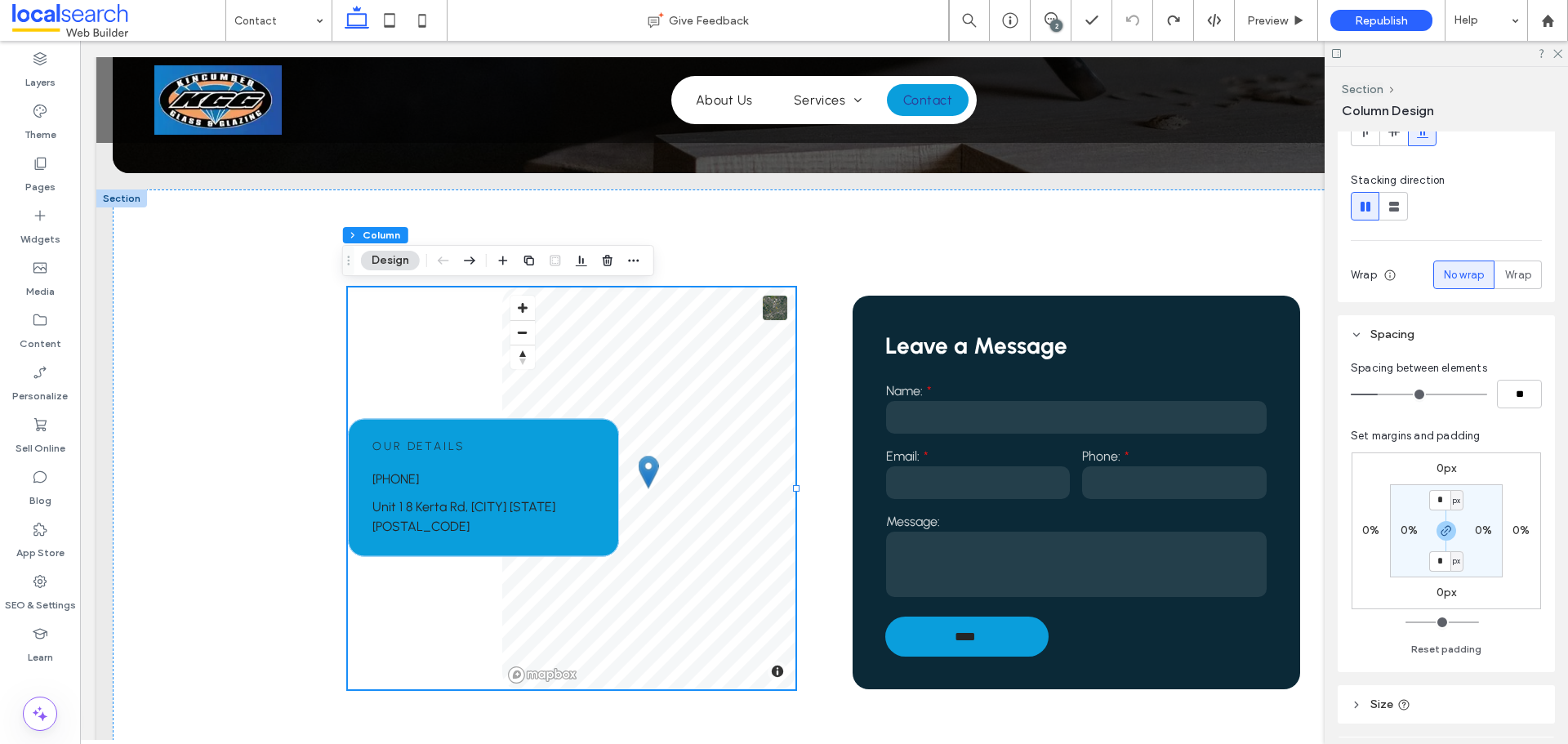 scroll, scrollTop: 310, scrollLeft: 0, axis: vertical 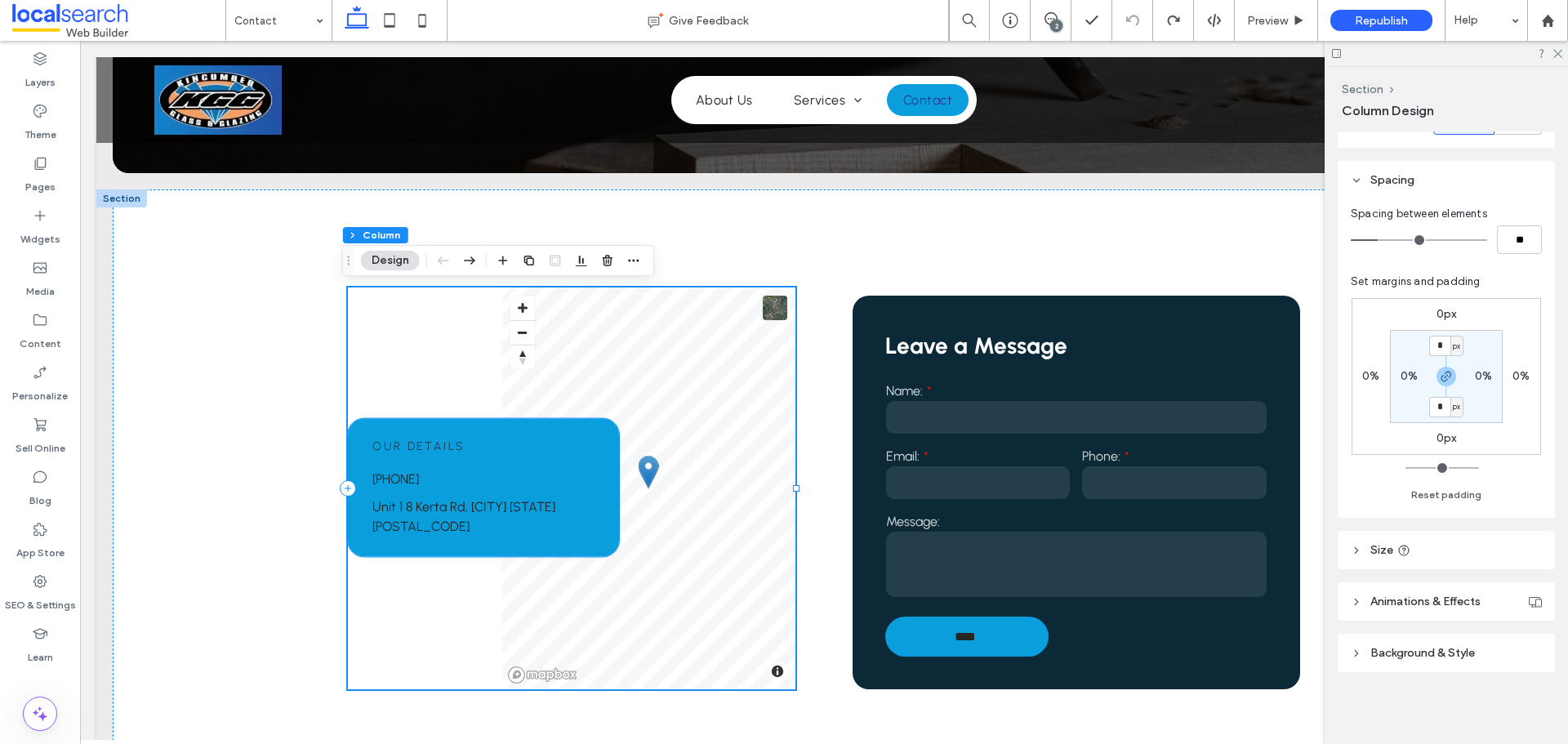 click on "Our Details
0243 681 244
Unit 1 8 Kerta Rd, Kincumber NSW 2251" at bounding box center (483, 488) 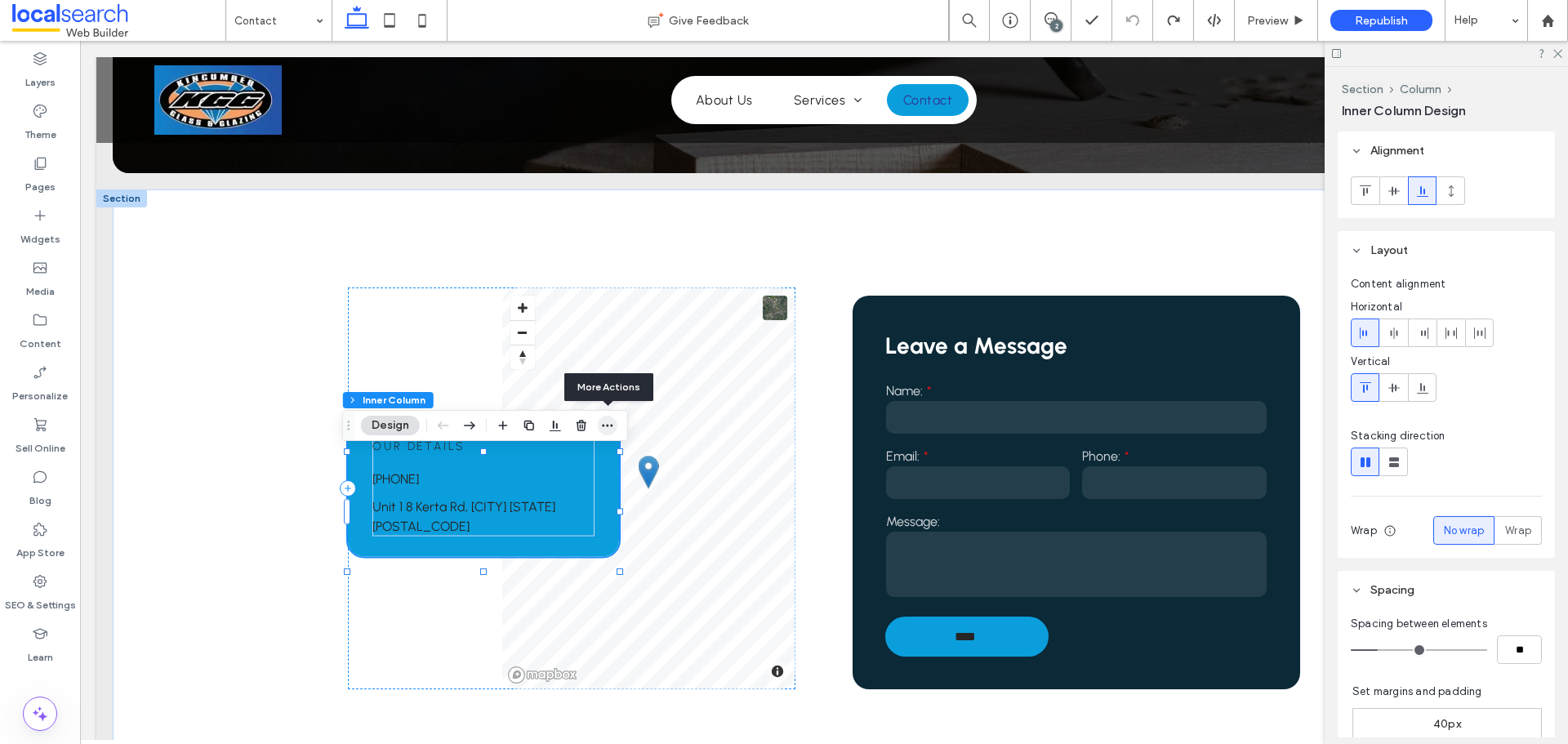 click 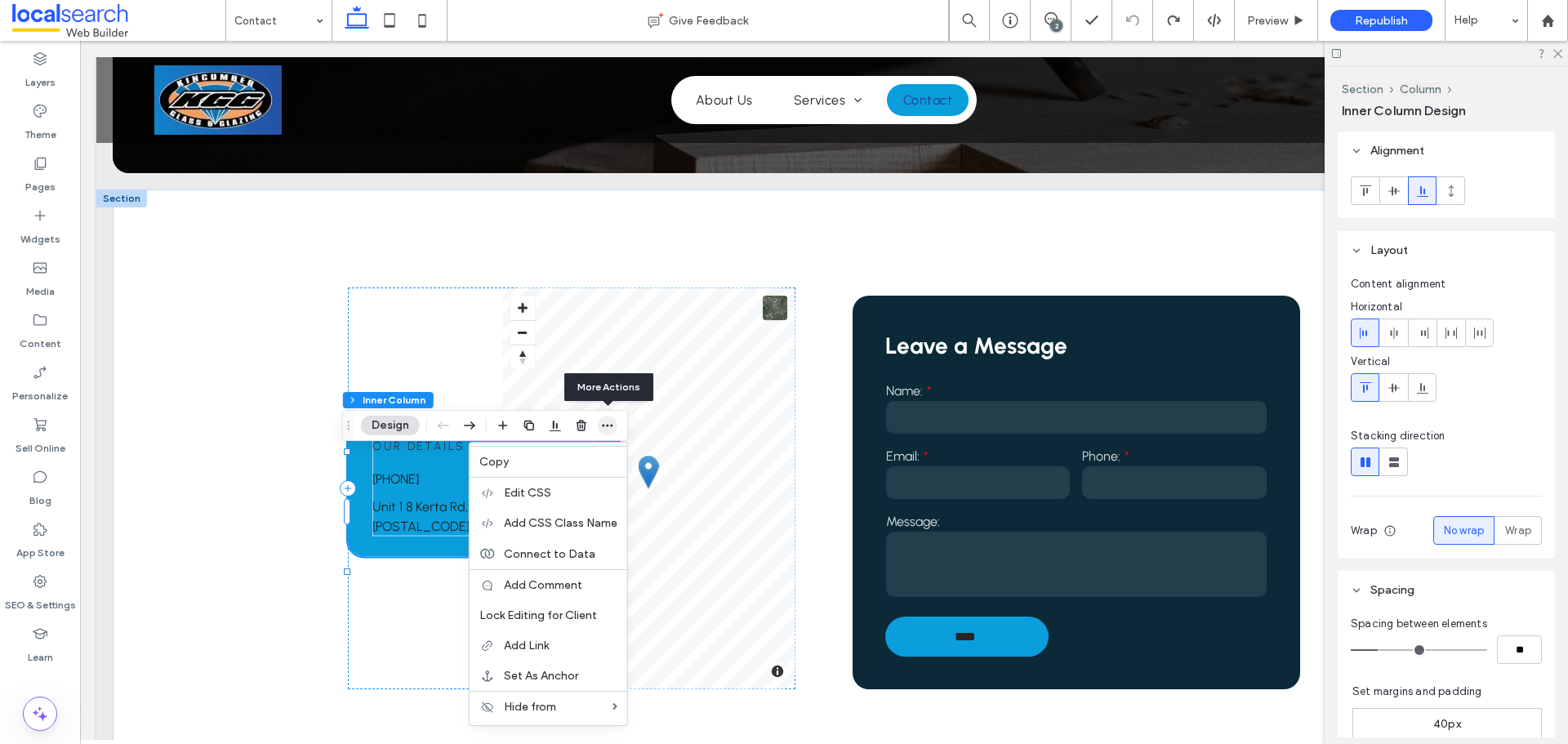 click 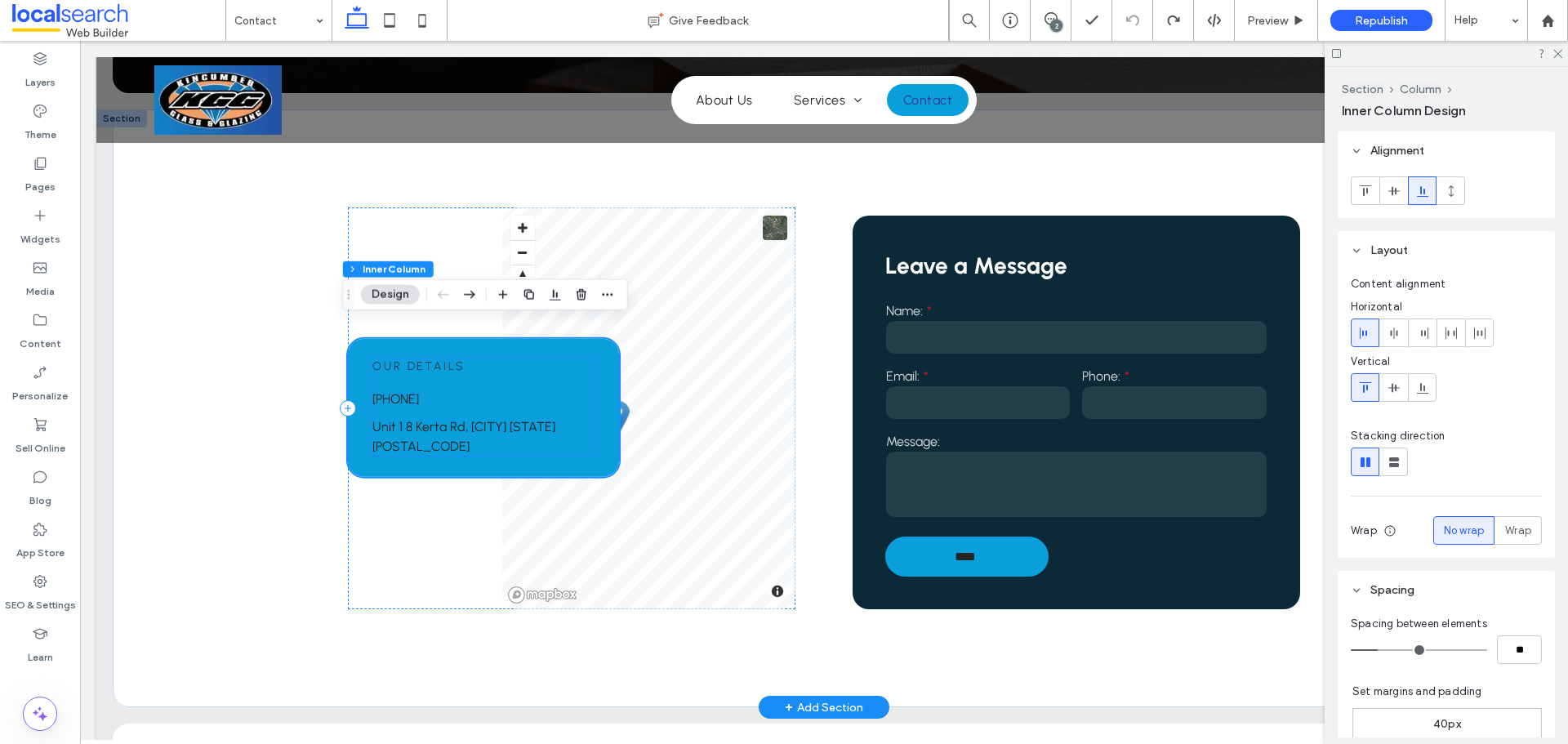 scroll, scrollTop: 297, scrollLeft: 0, axis: vertical 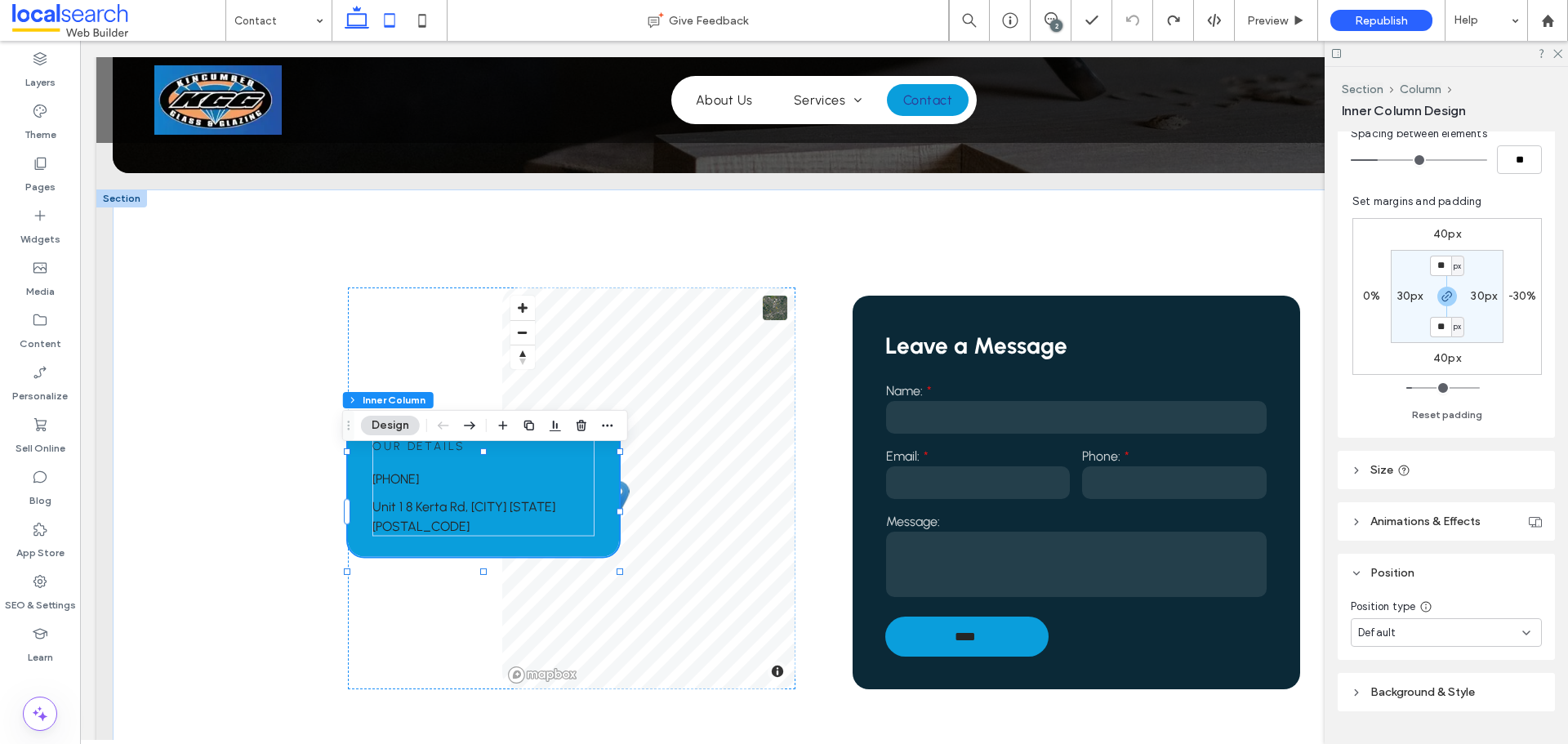 click 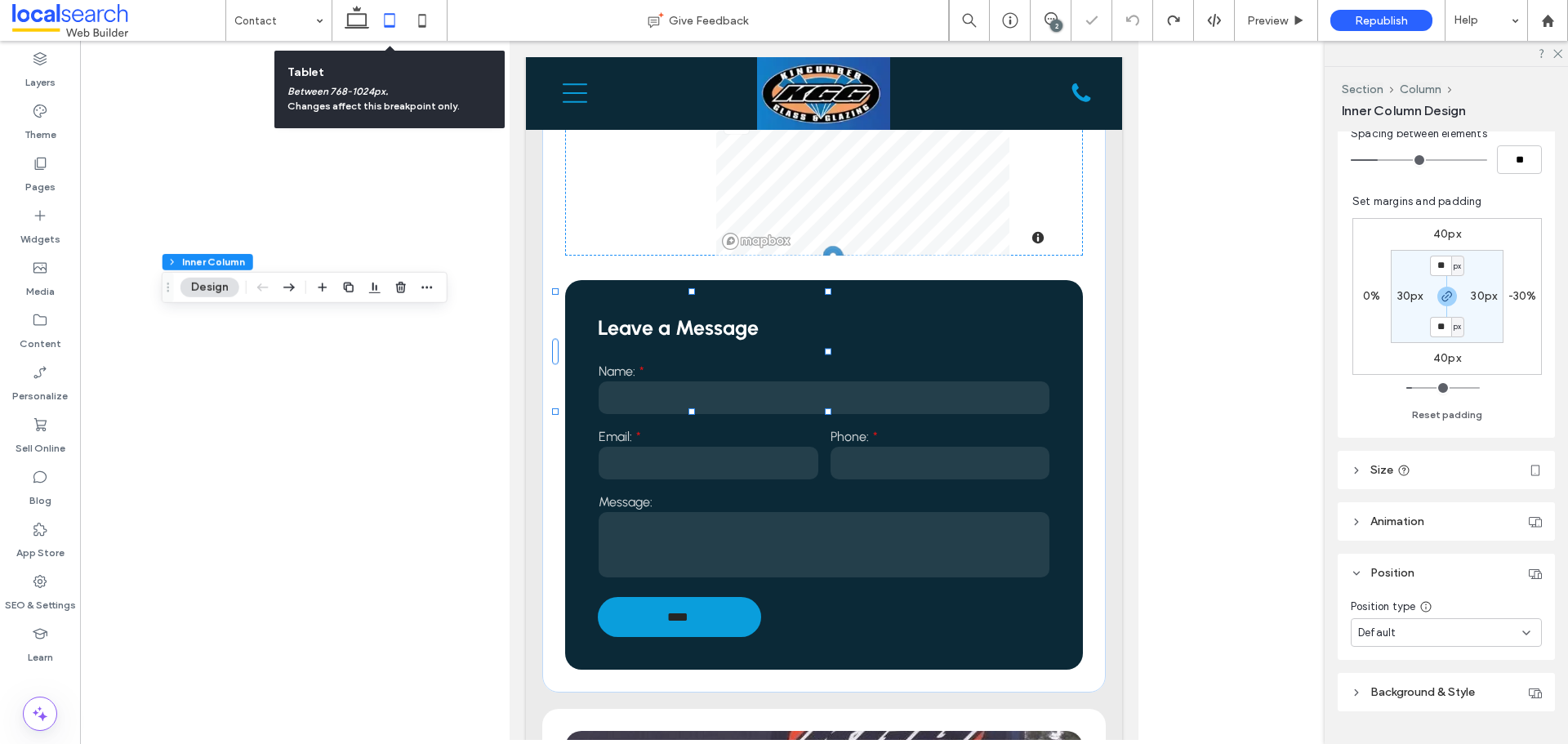 type on "**" 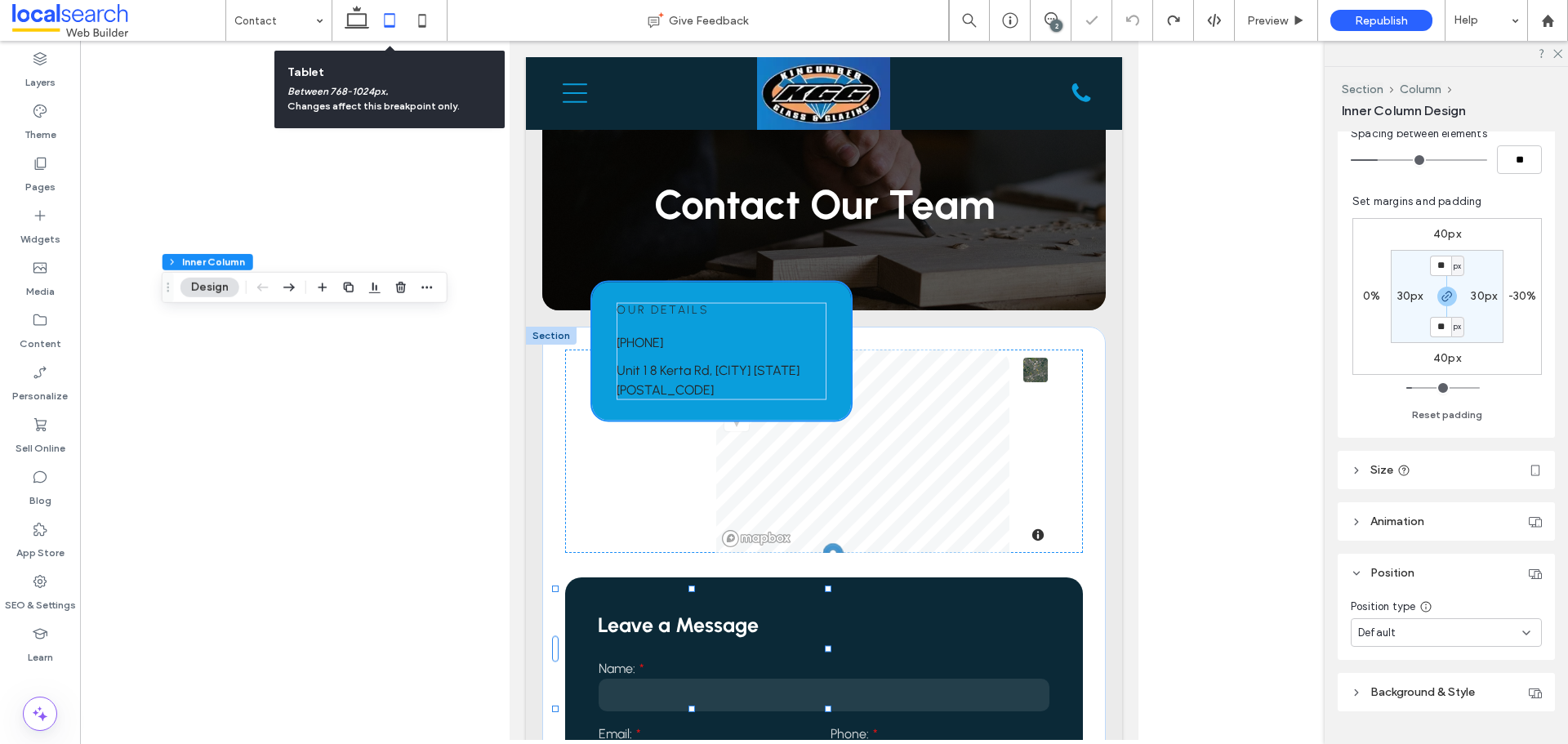 type on "**" 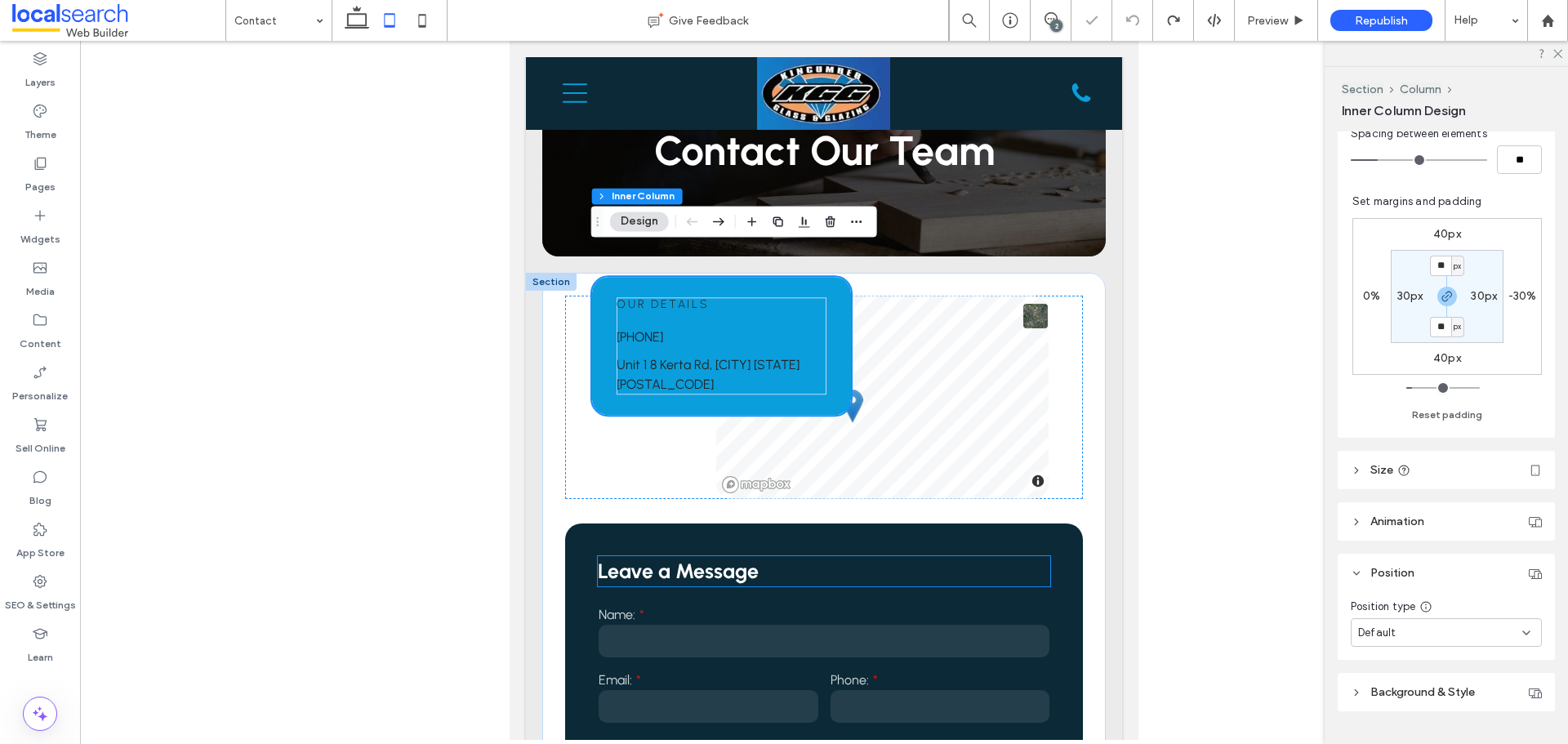 scroll, scrollTop: 82, scrollLeft: 0, axis: vertical 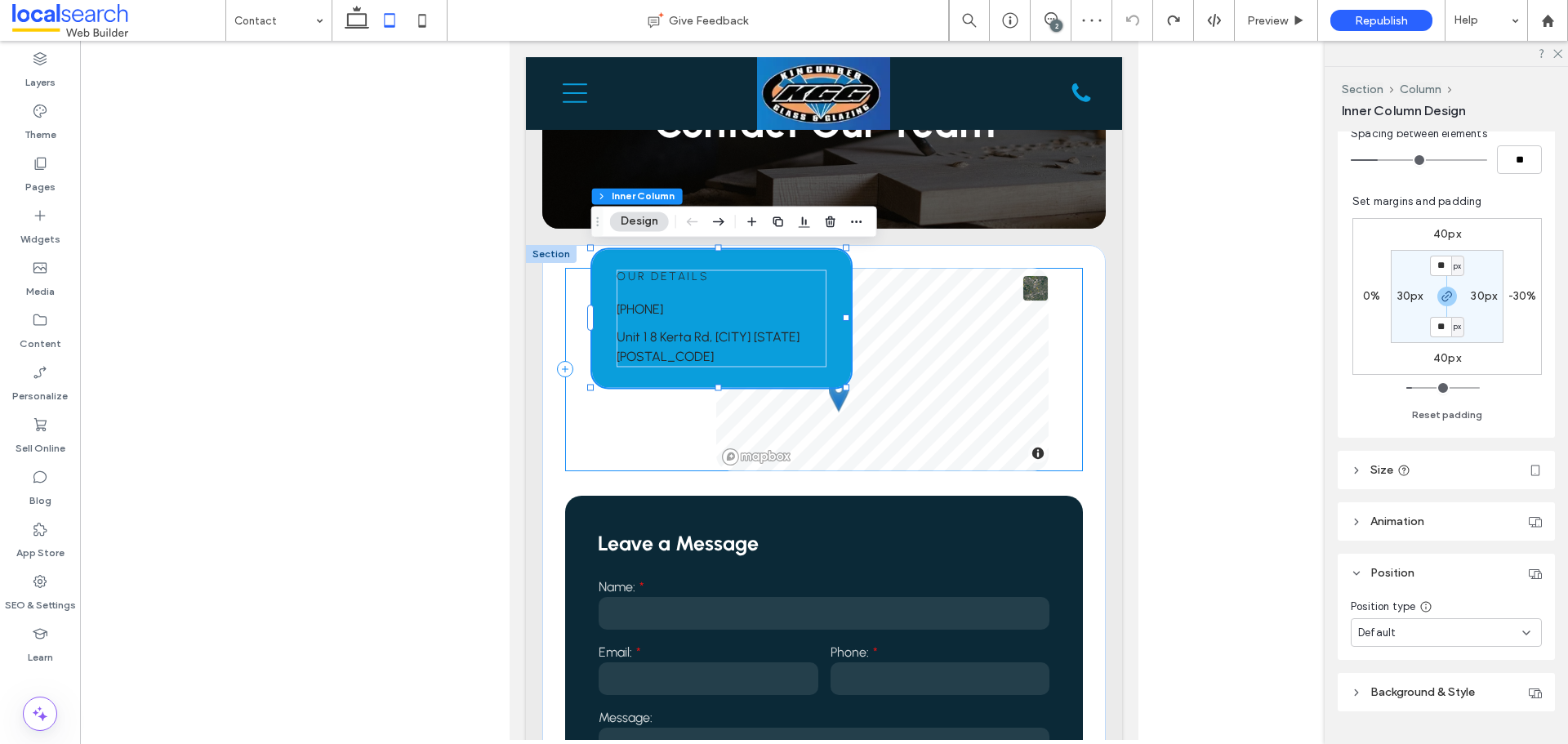 click on "Our Details
0243 681 244
Unit 1 8 Kerta Rd, Kincumber NSW 2251
© Mapbox   © OpenStreetMap   Improve this map" at bounding box center (824, 369) 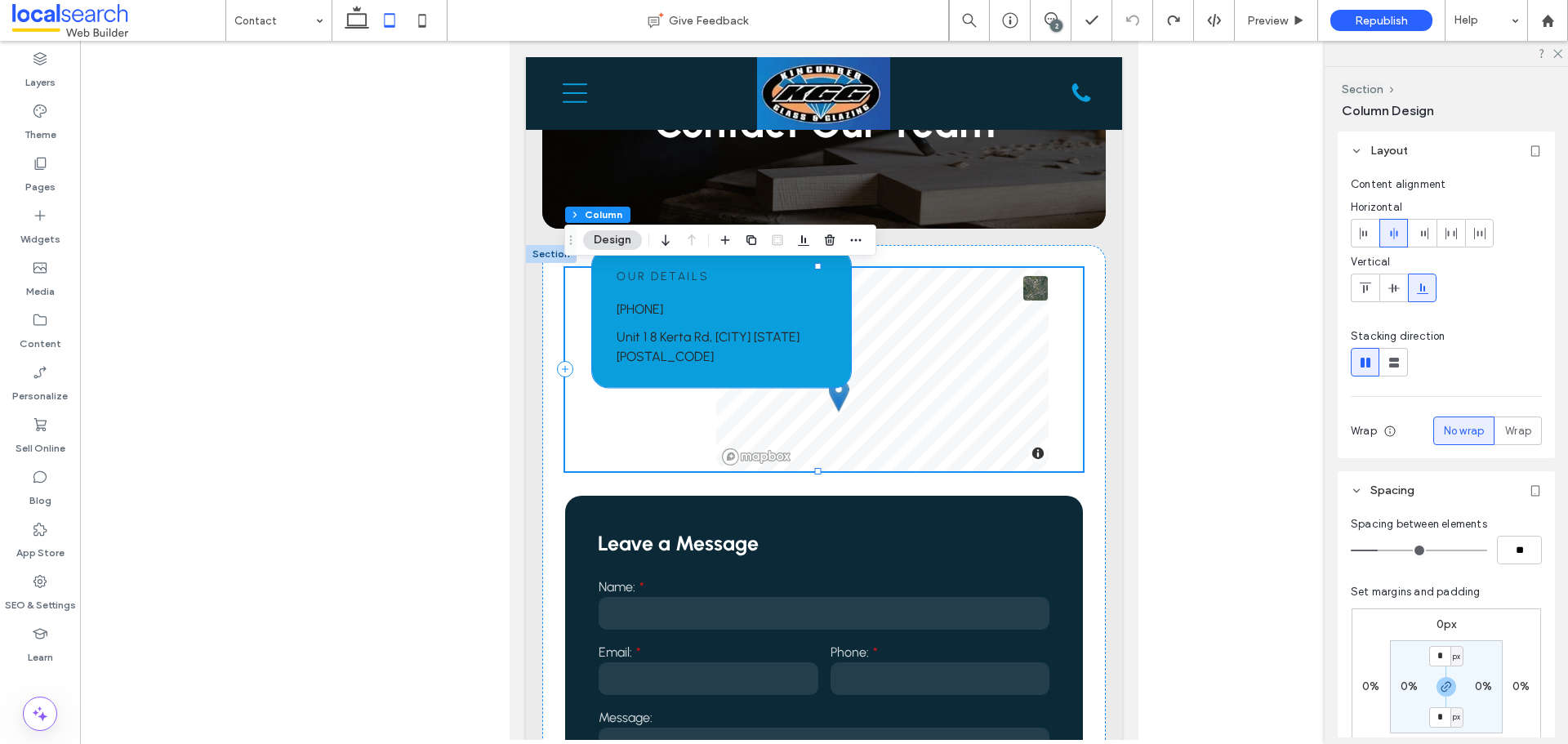 click on "[UNIT] [NUMBER] [STREET], [CITY] [POSTAL_CODE]" at bounding box center [721, 347] 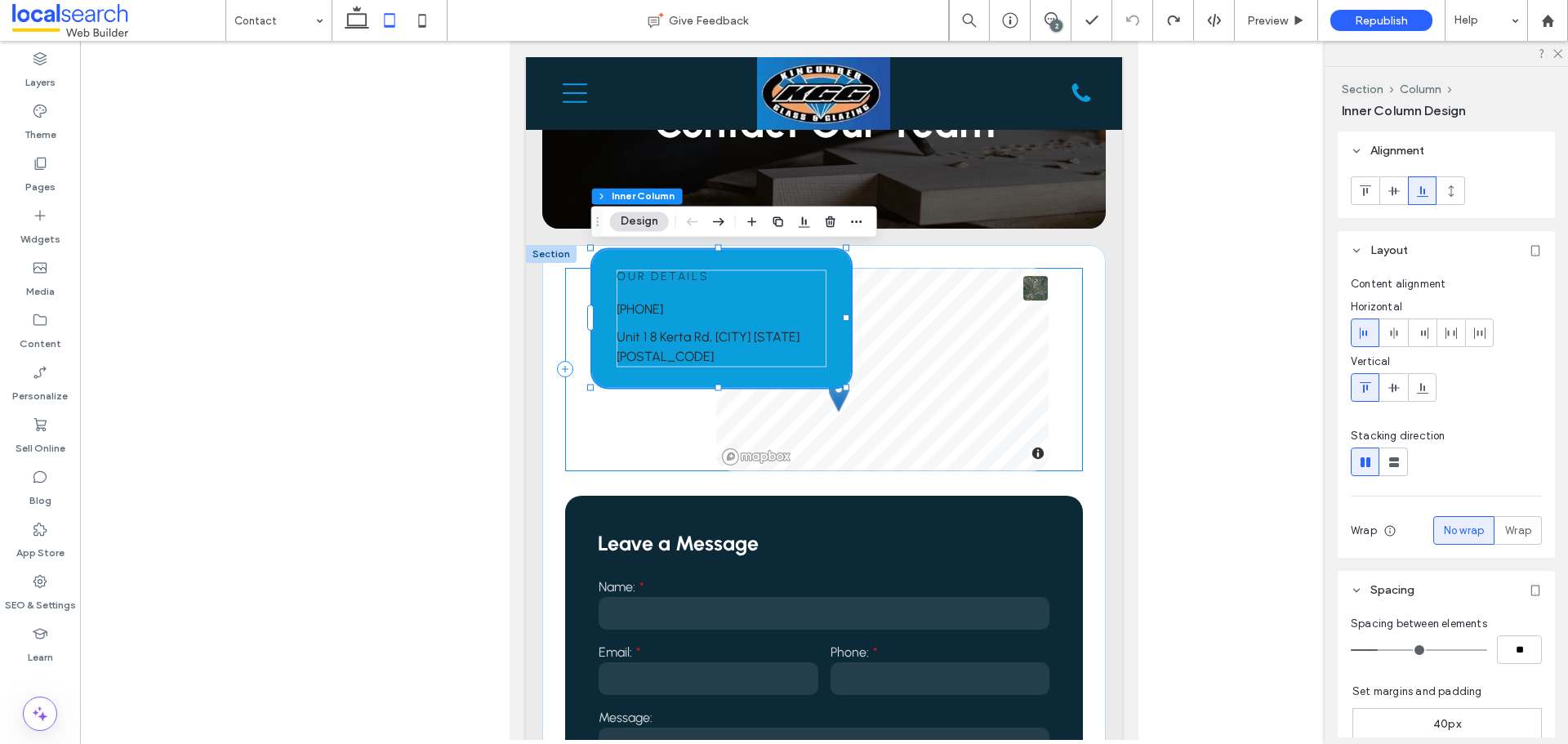 click on "Our Details
0243 681 244
Unit 1 8 Kerta Rd, Kincumber NSW 2251
© Mapbox   © OpenStreetMap   Improve this map" at bounding box center (824, 369) 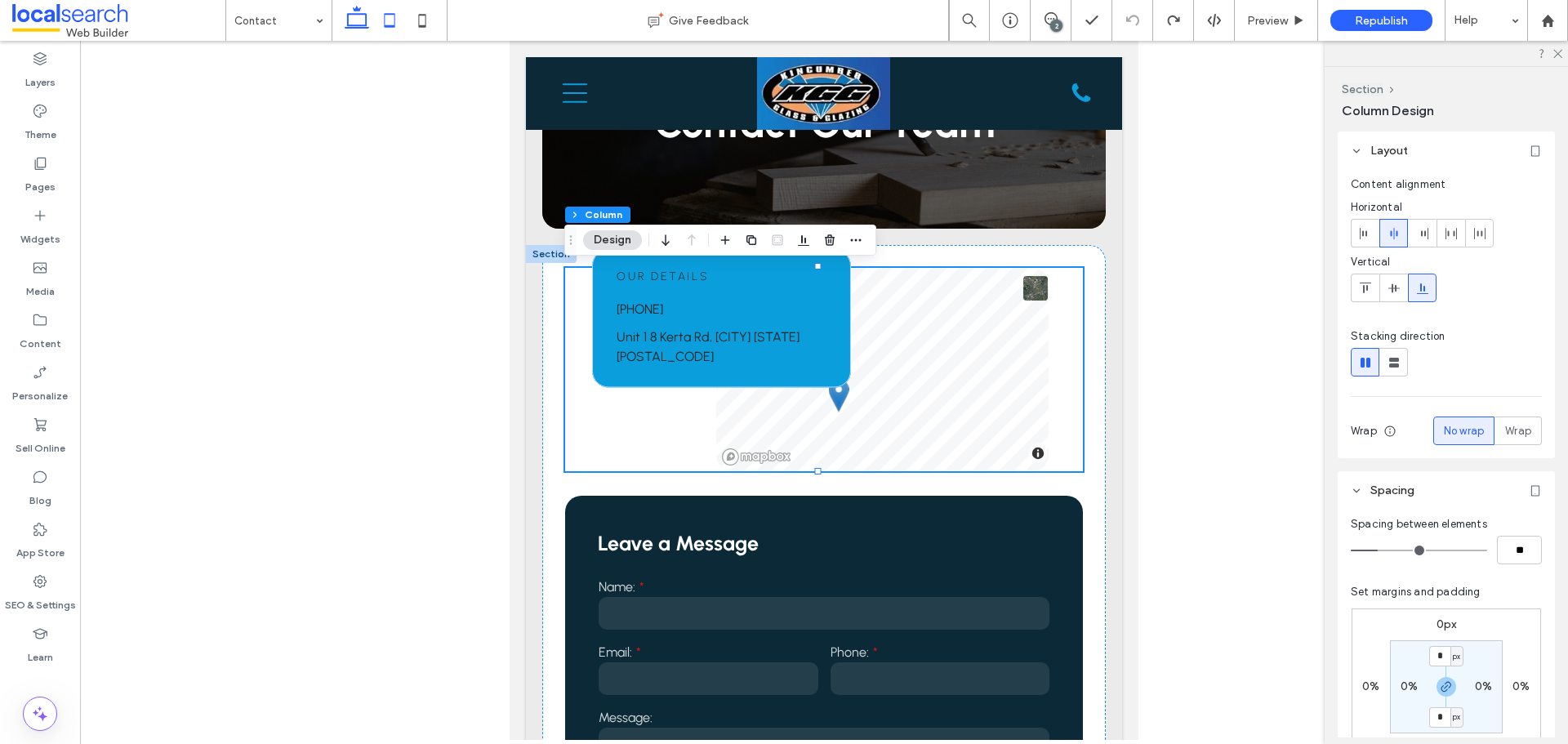 click 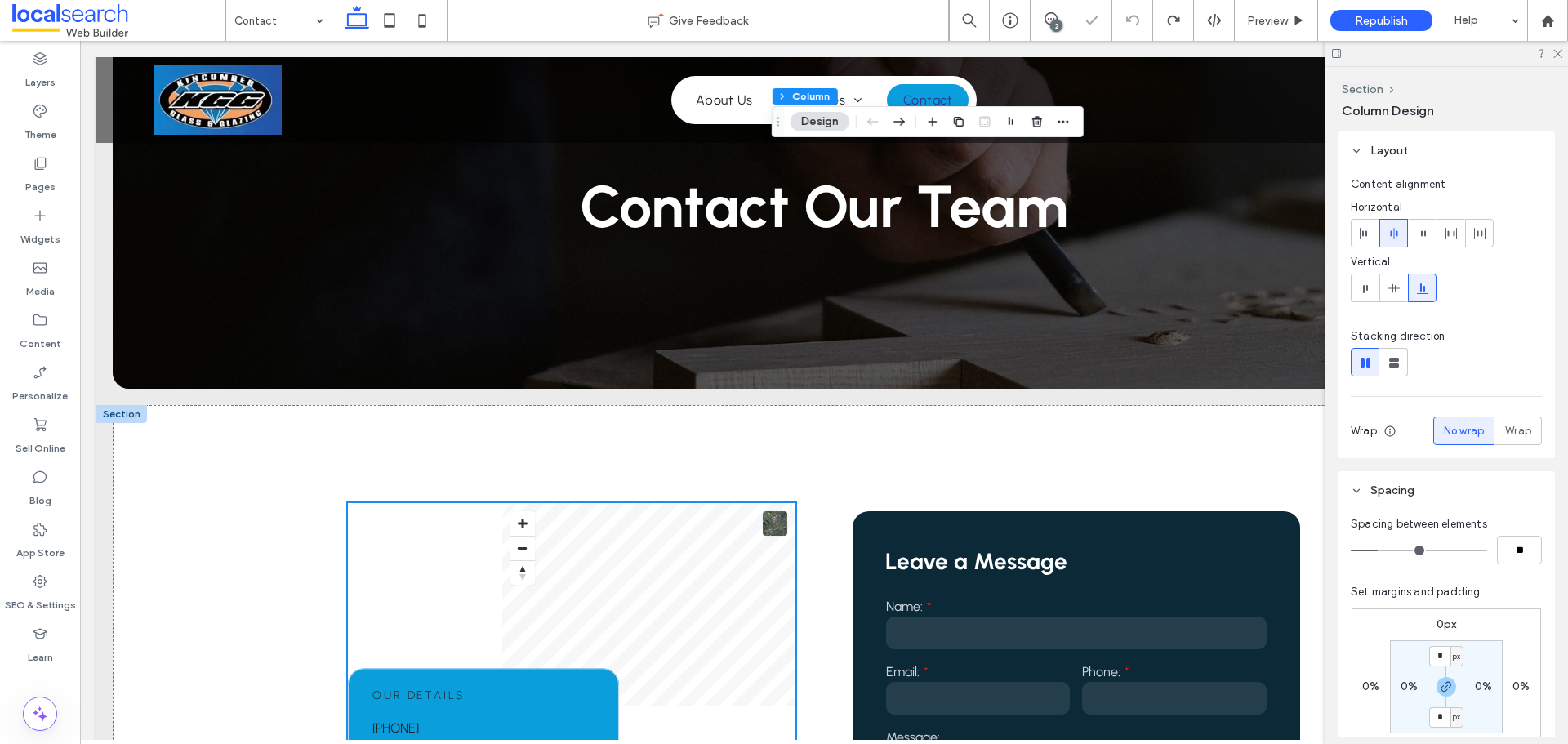 type on "**" 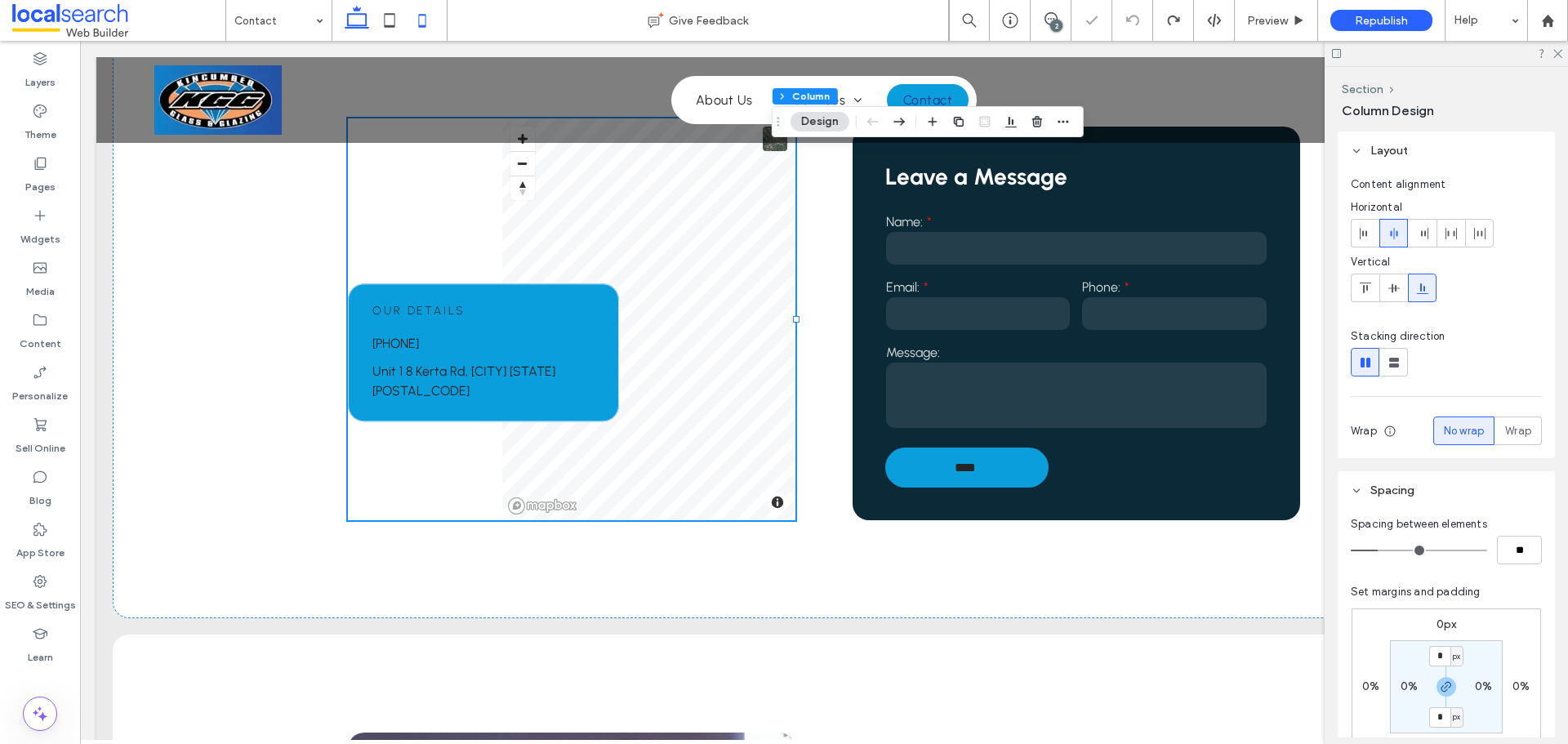 click 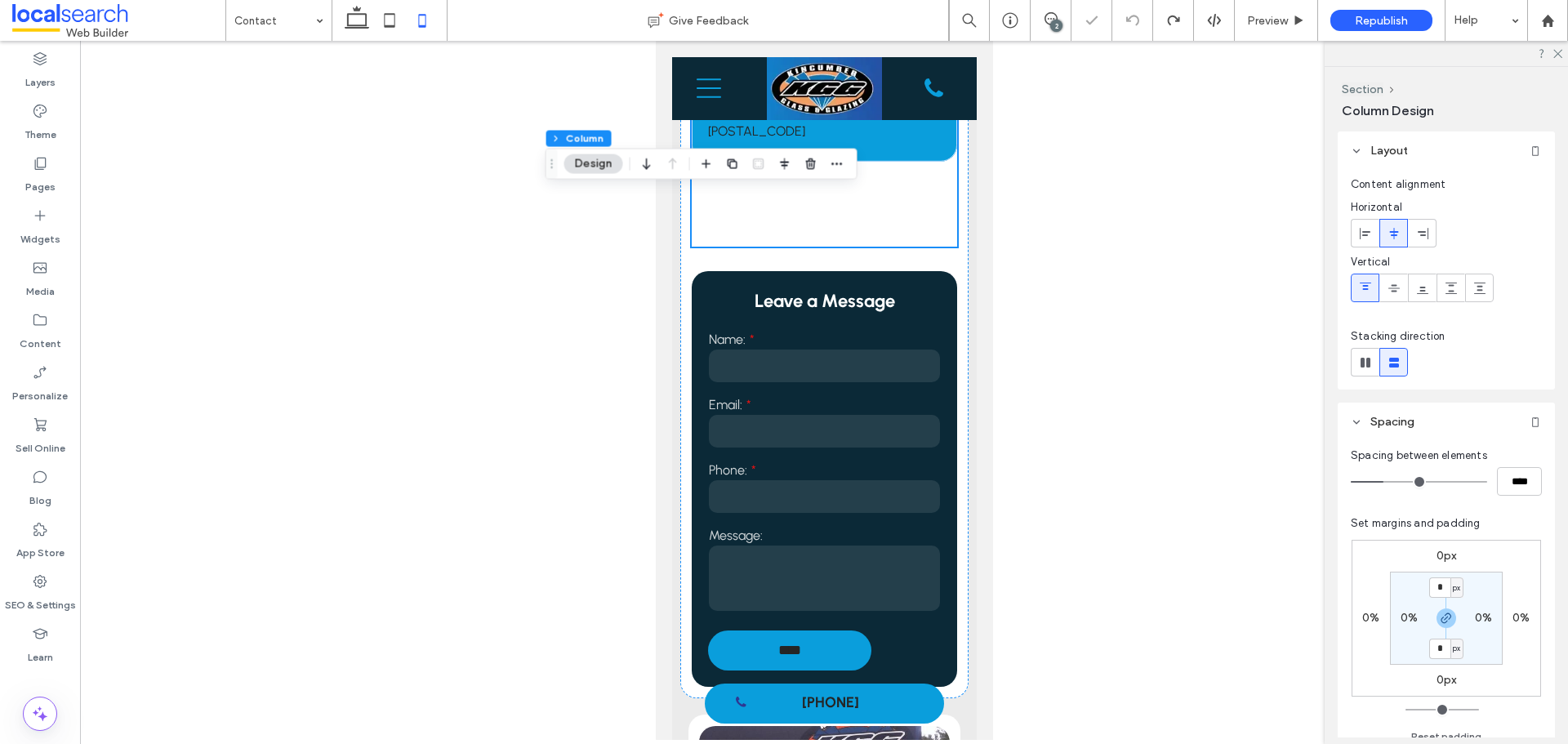 type on "**" 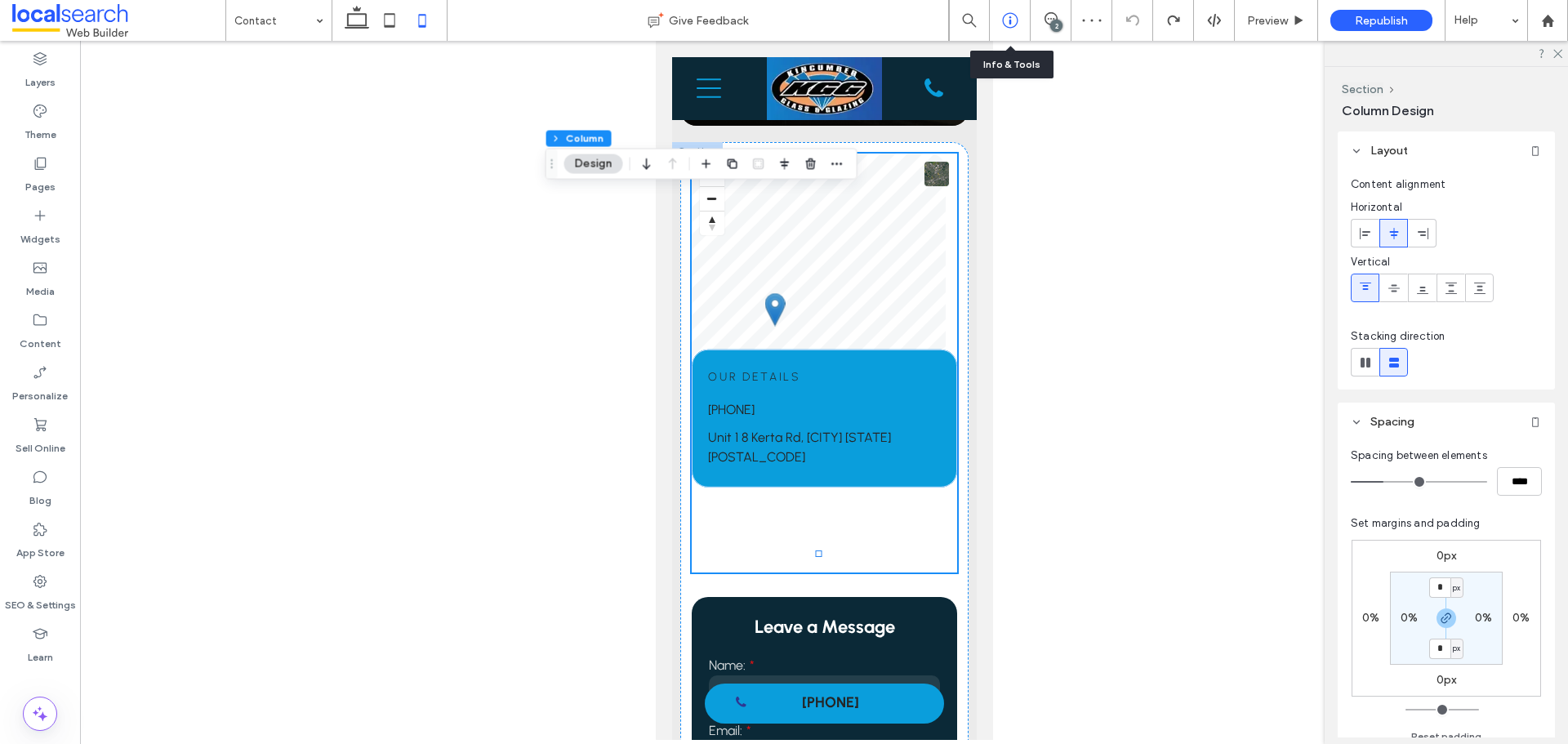 click at bounding box center (1009, 20) 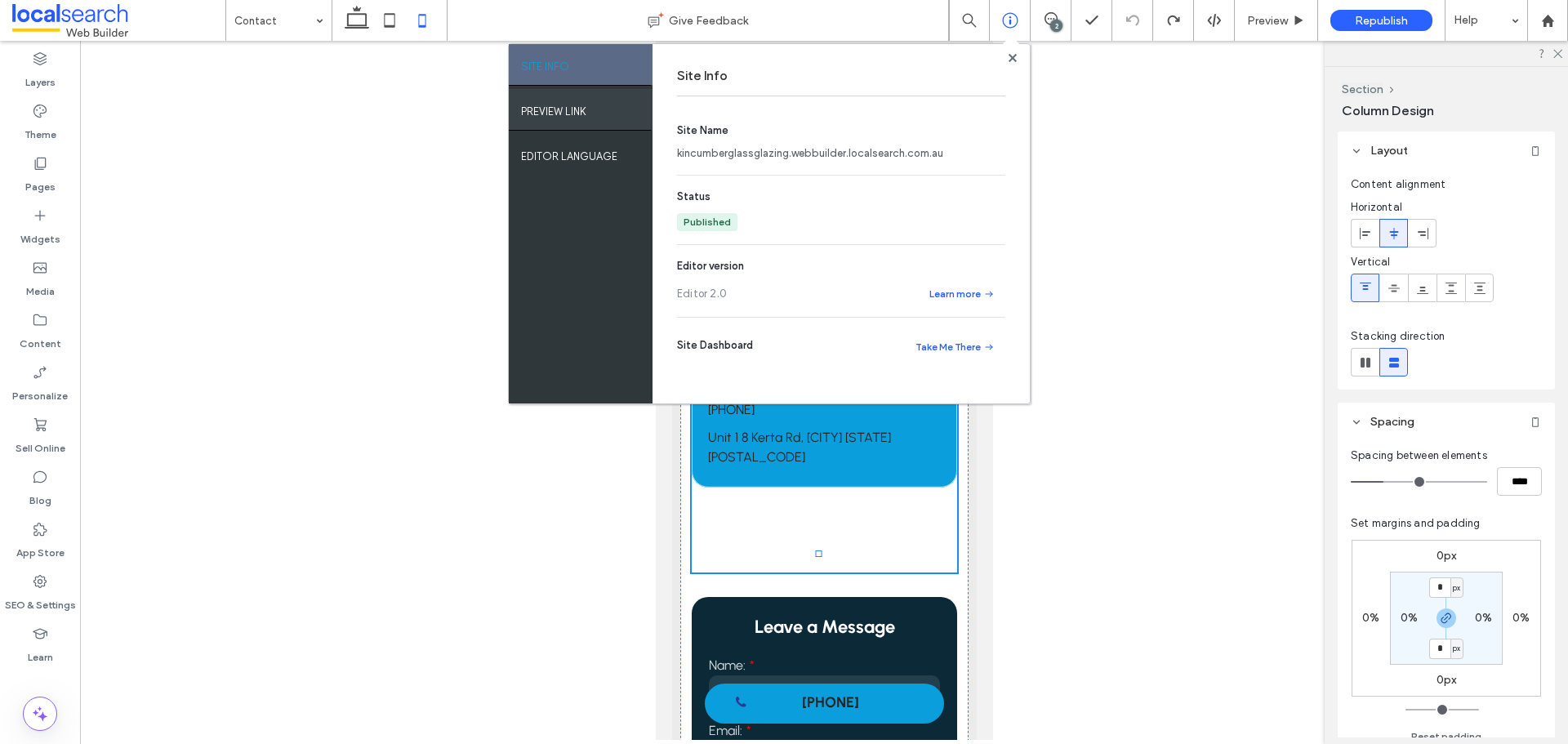 click on "PREVIEW LINK" at bounding box center [581, 109] 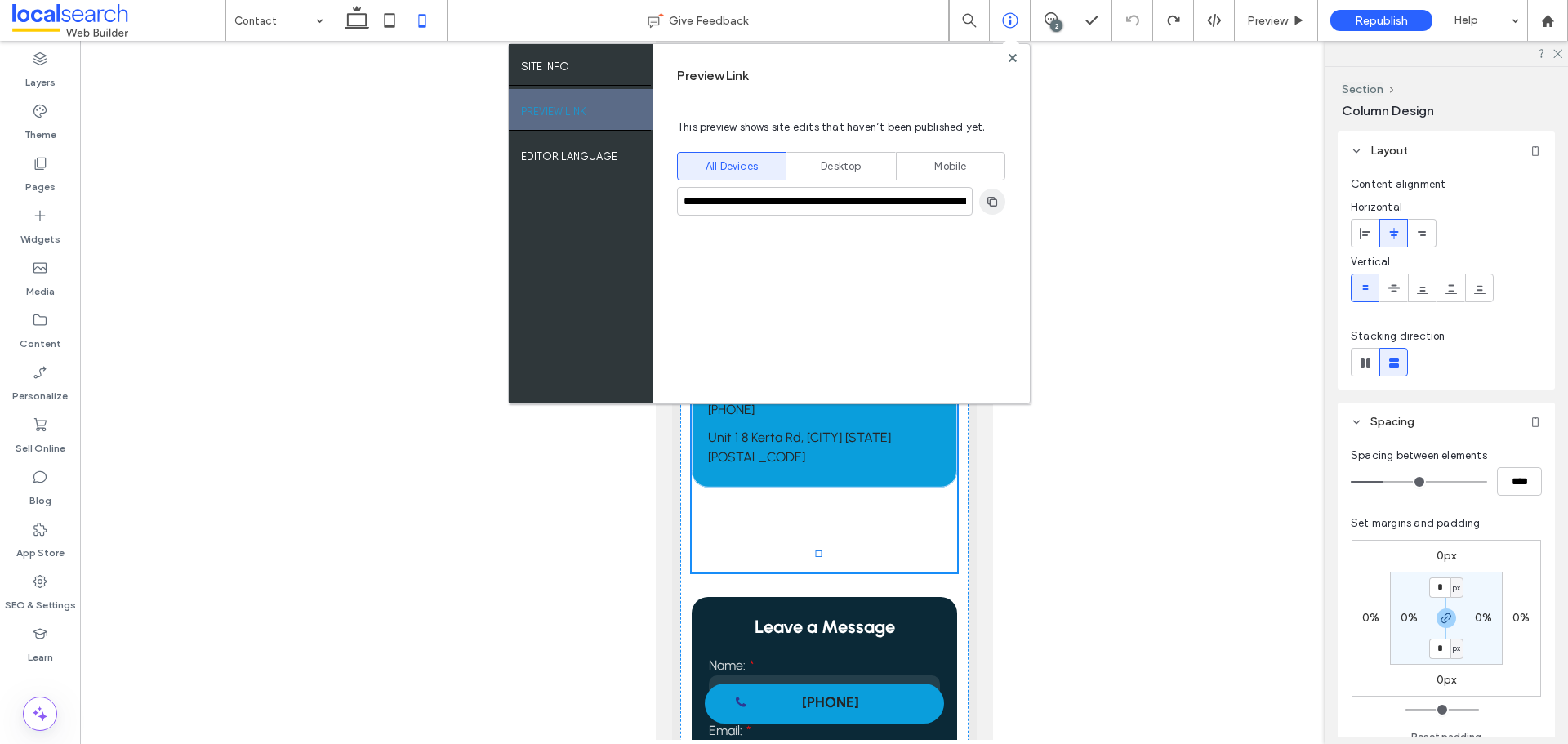 click 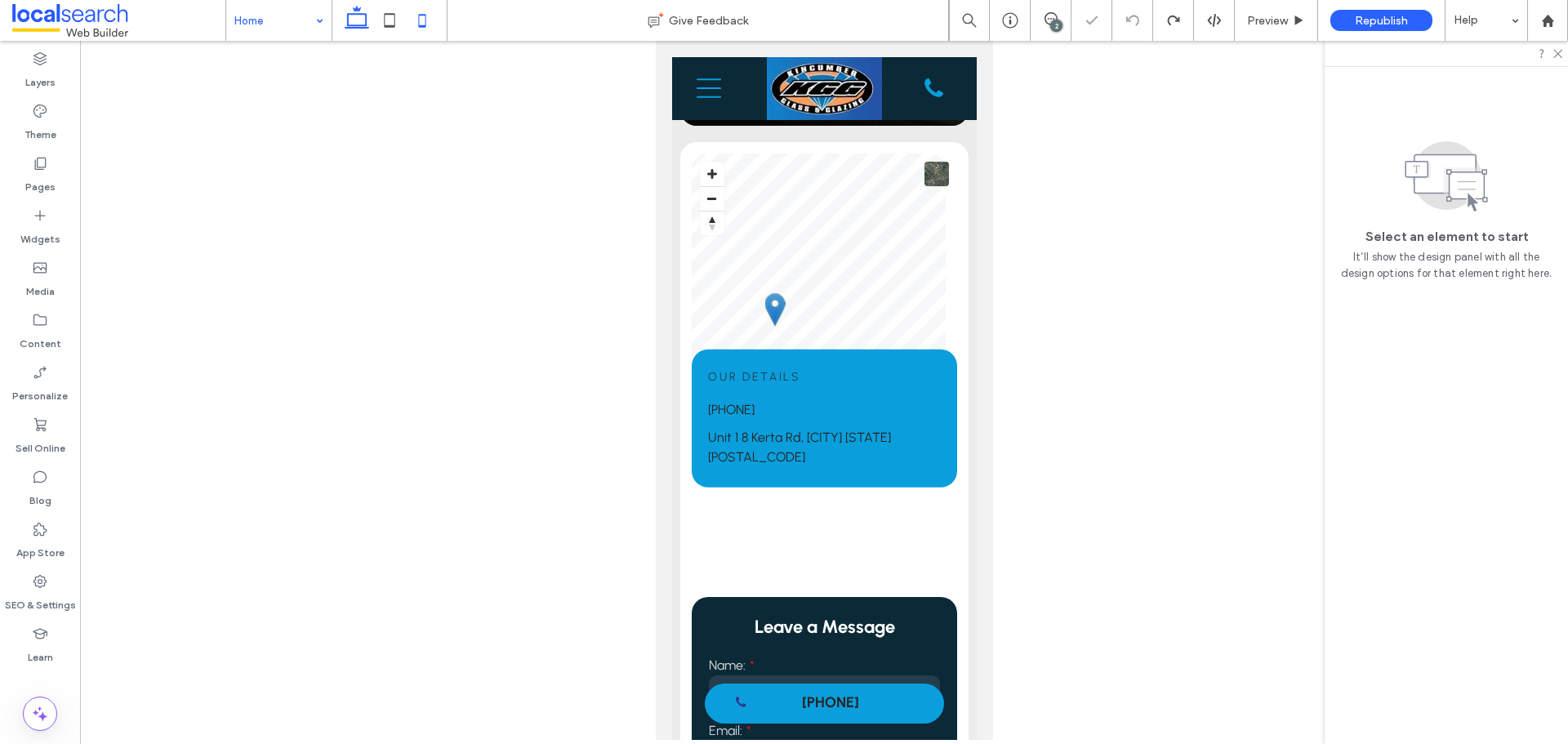 click 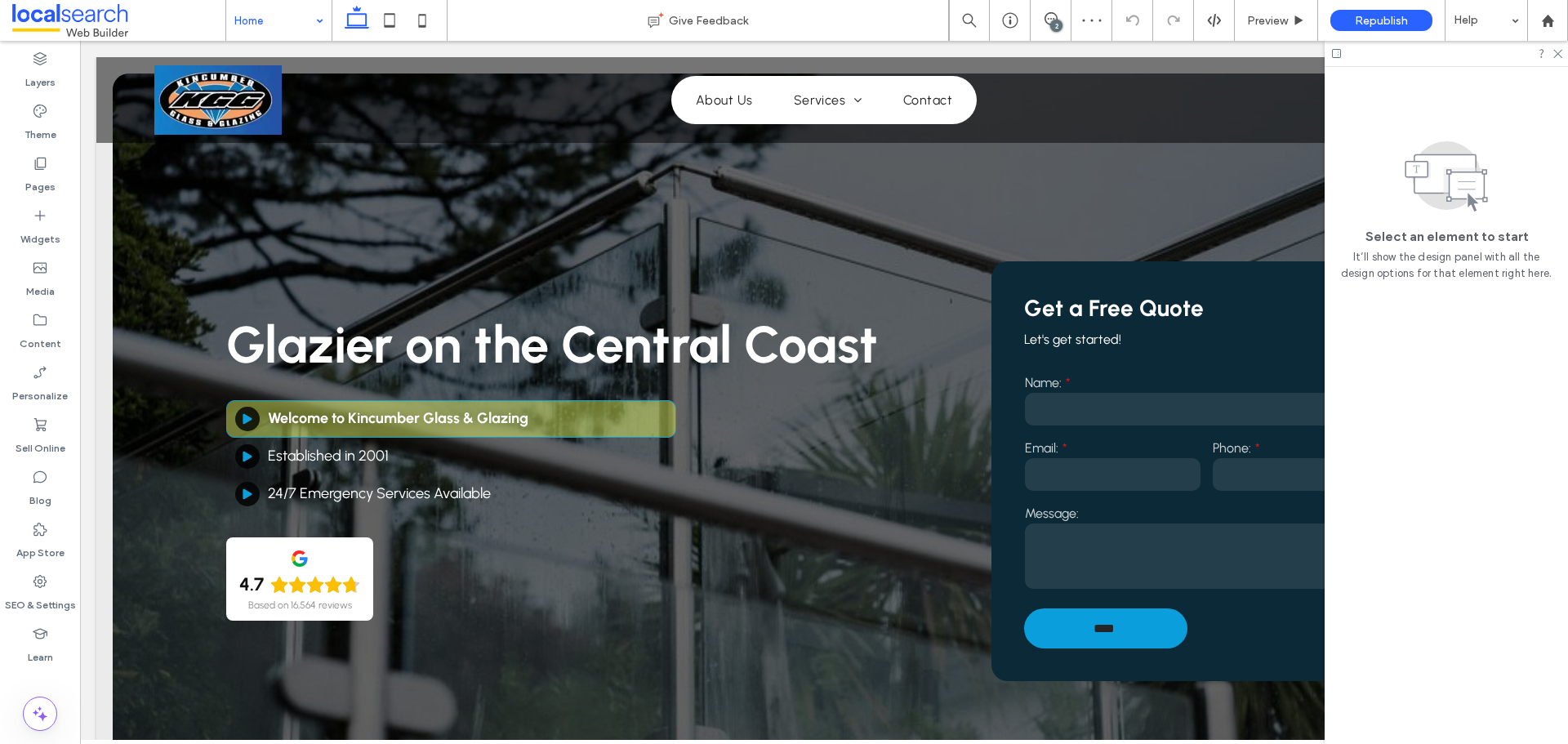 scroll, scrollTop: 0, scrollLeft: 0, axis: both 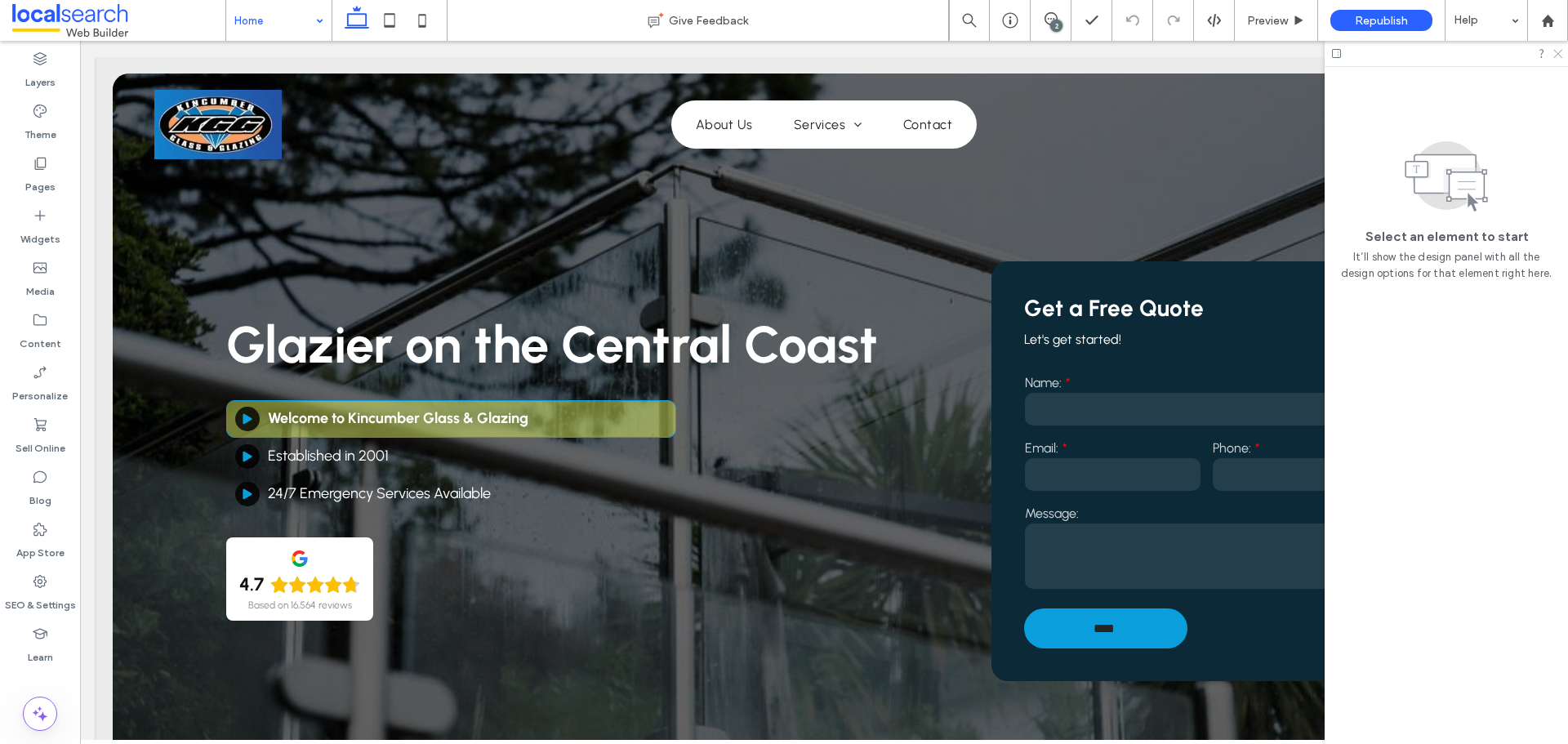 click 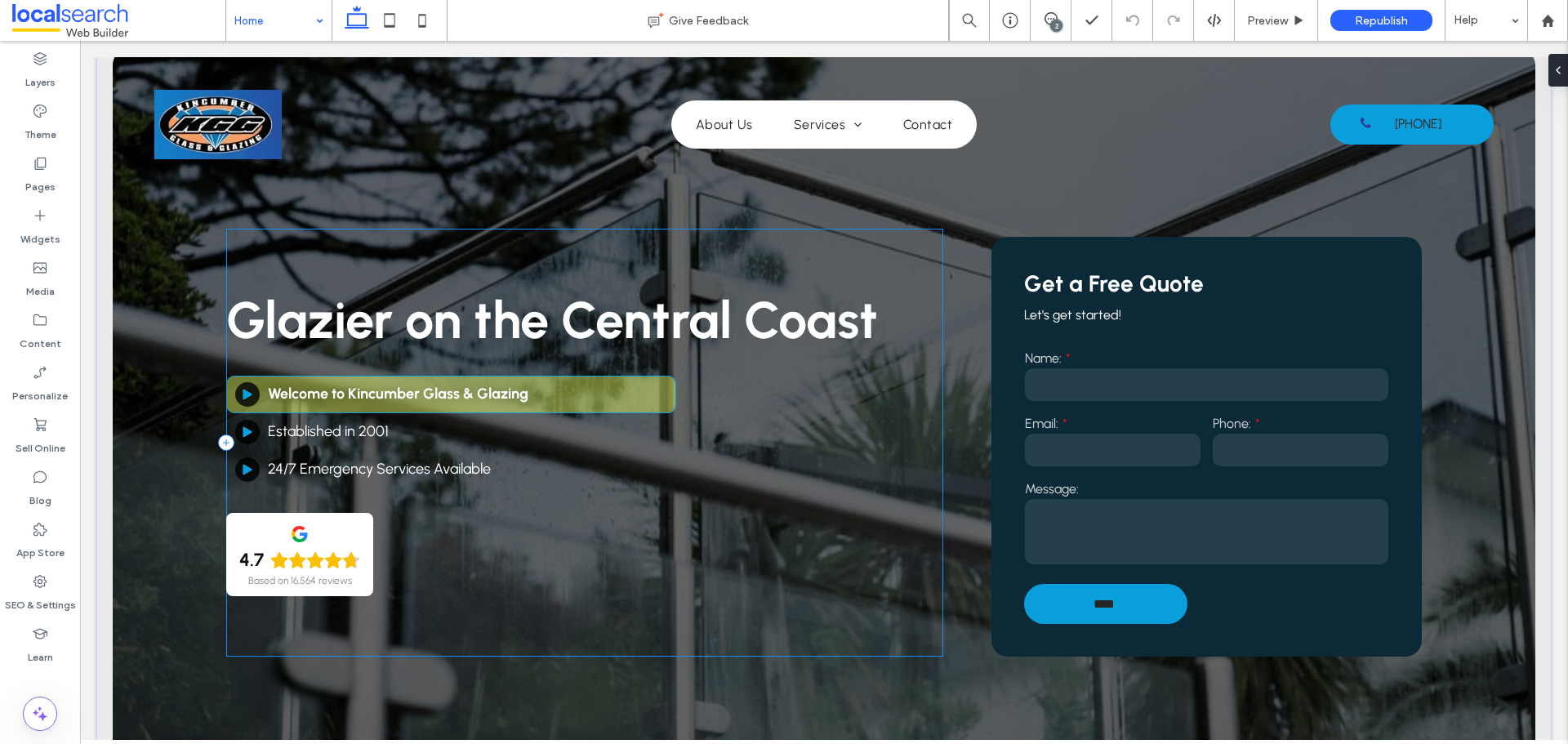 scroll, scrollTop: 0, scrollLeft: 0, axis: both 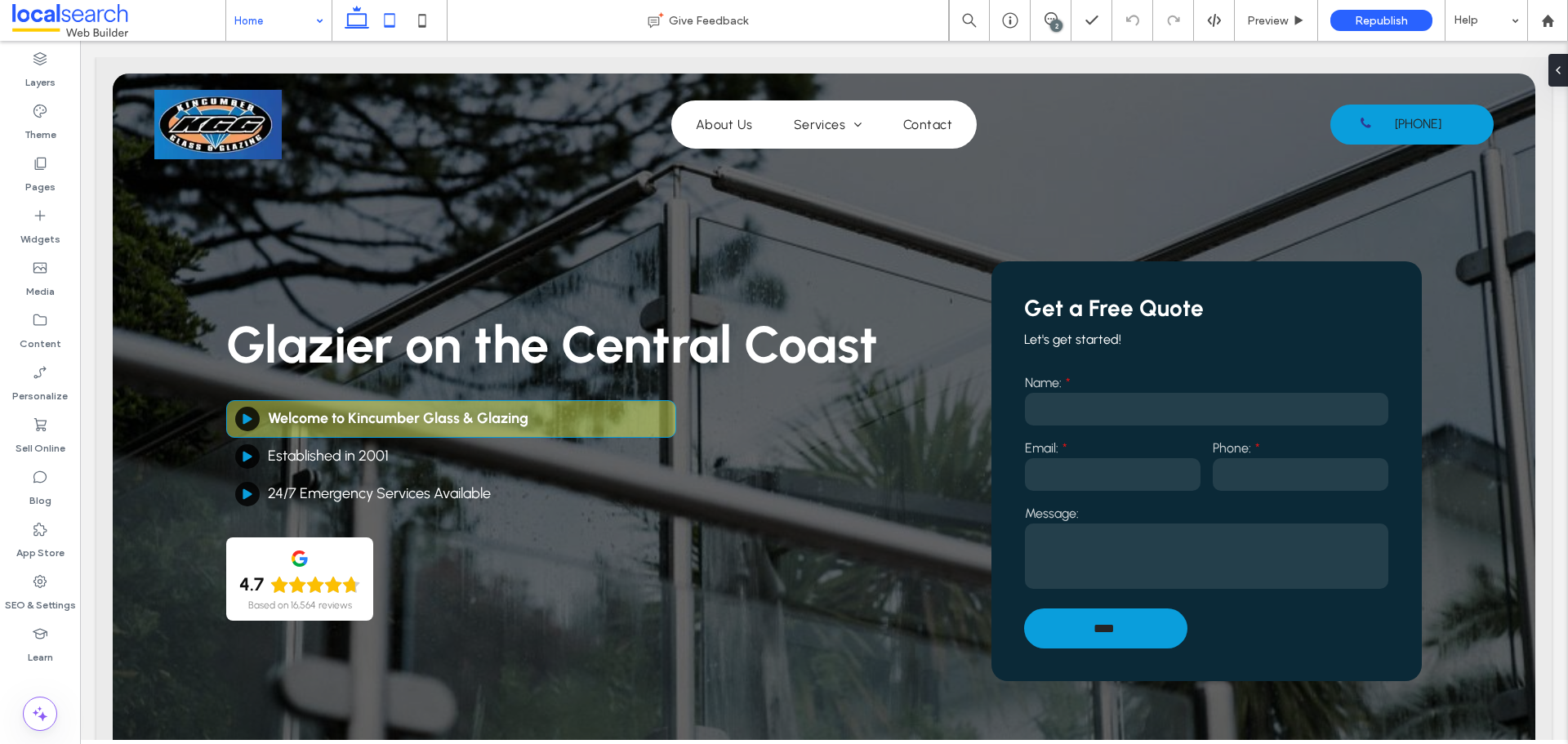 click 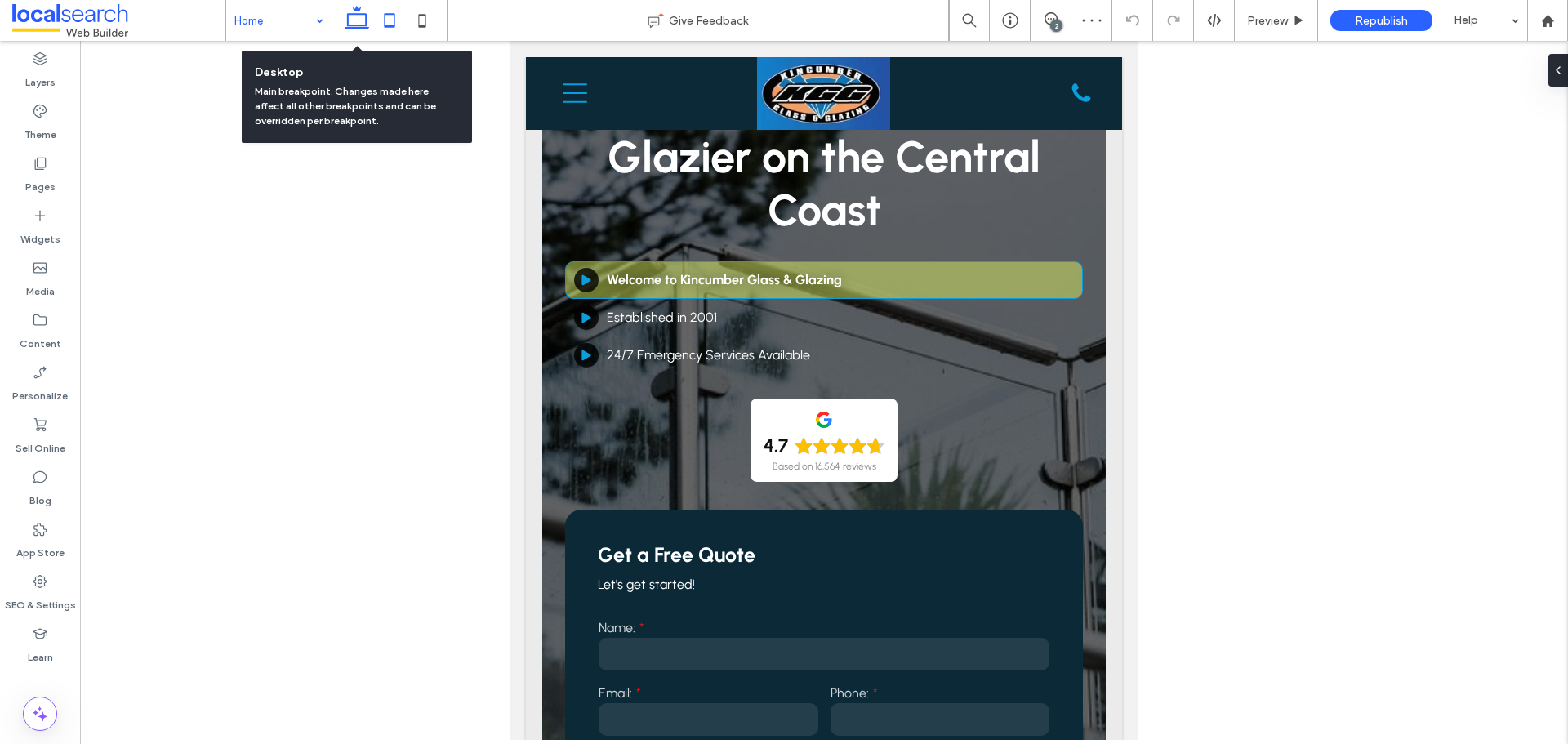drag, startPoint x: 358, startPoint y: 32, endPoint x: 272, endPoint y: 3, distance: 90.75792 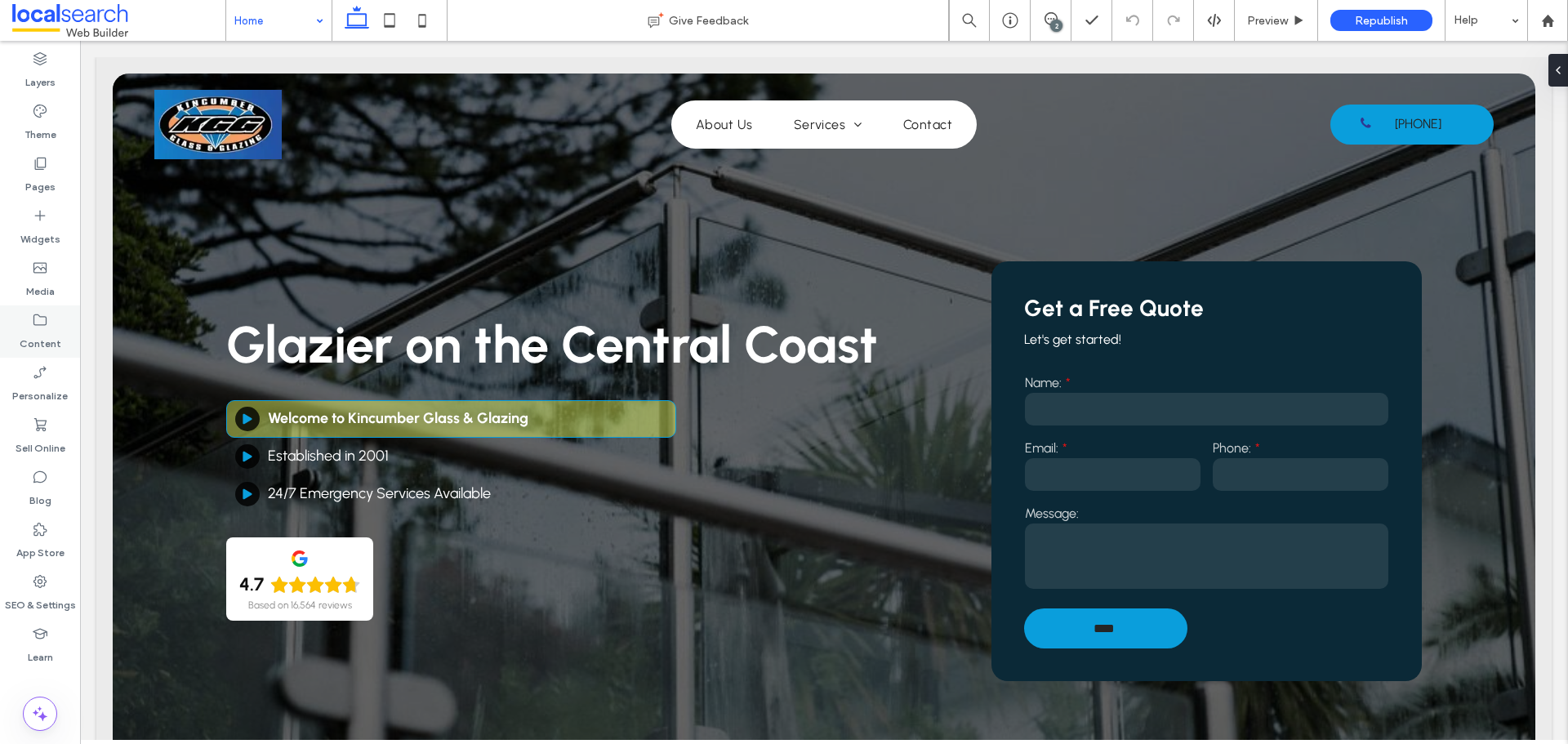 click 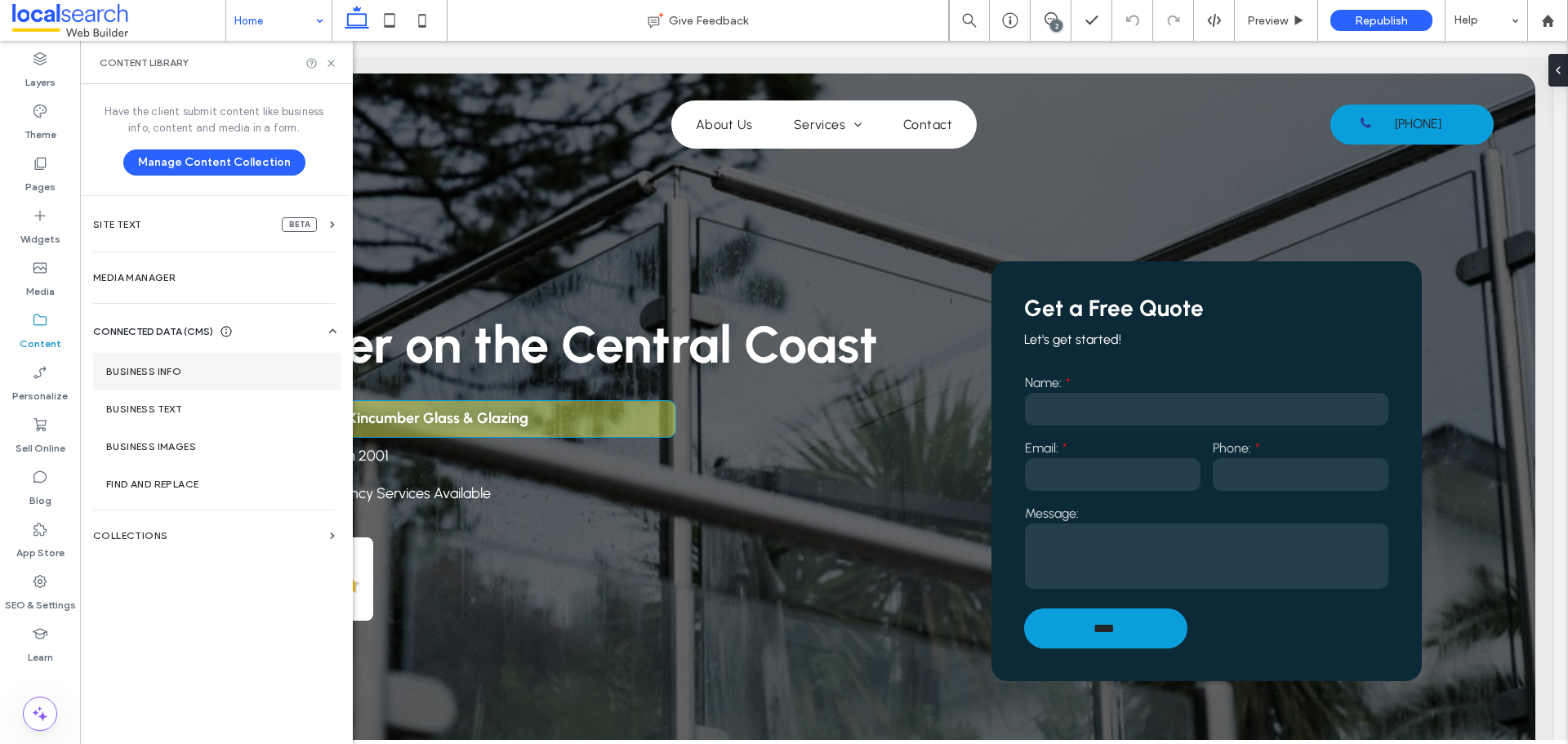 click on "Business Info" at bounding box center [217, 372] 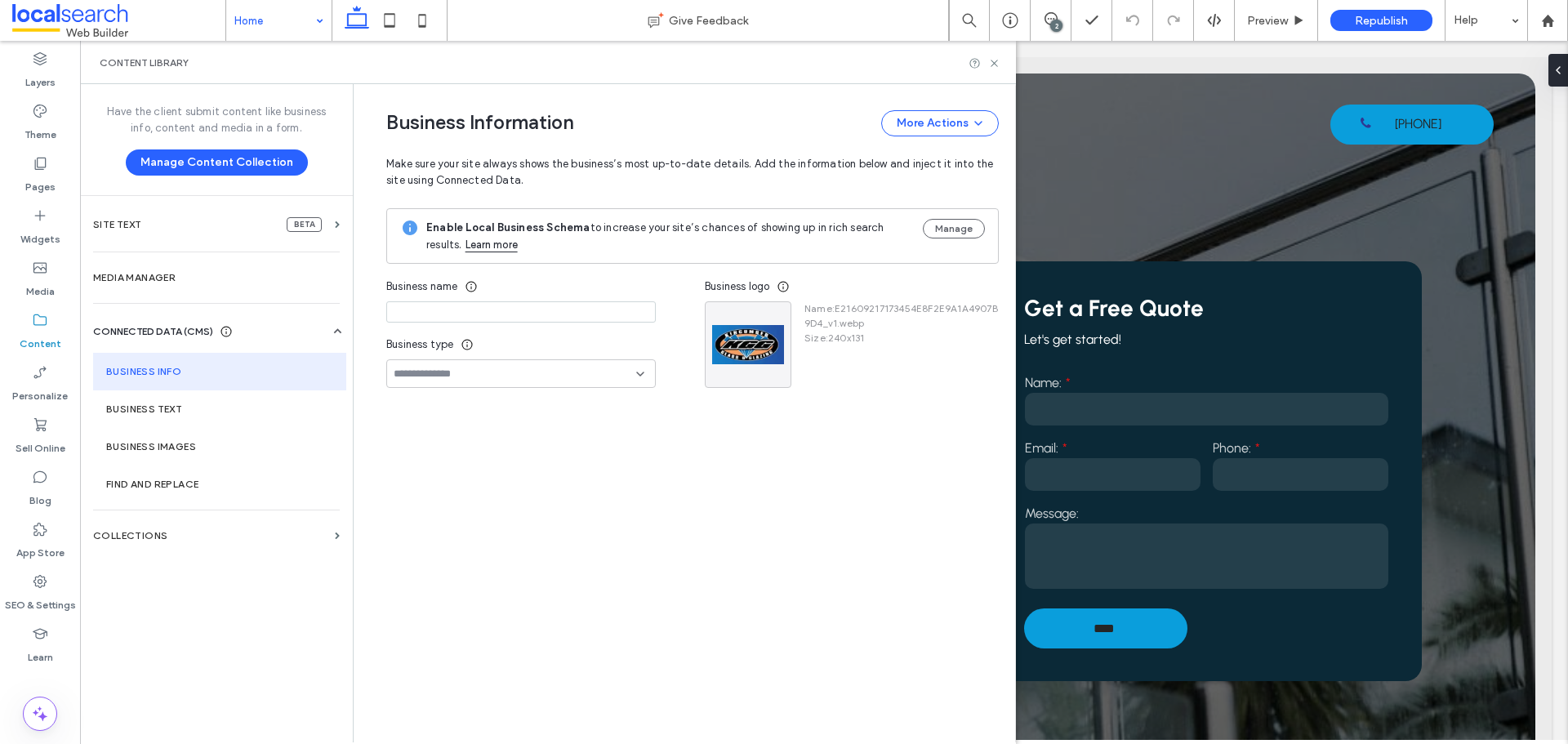 type on "**********" 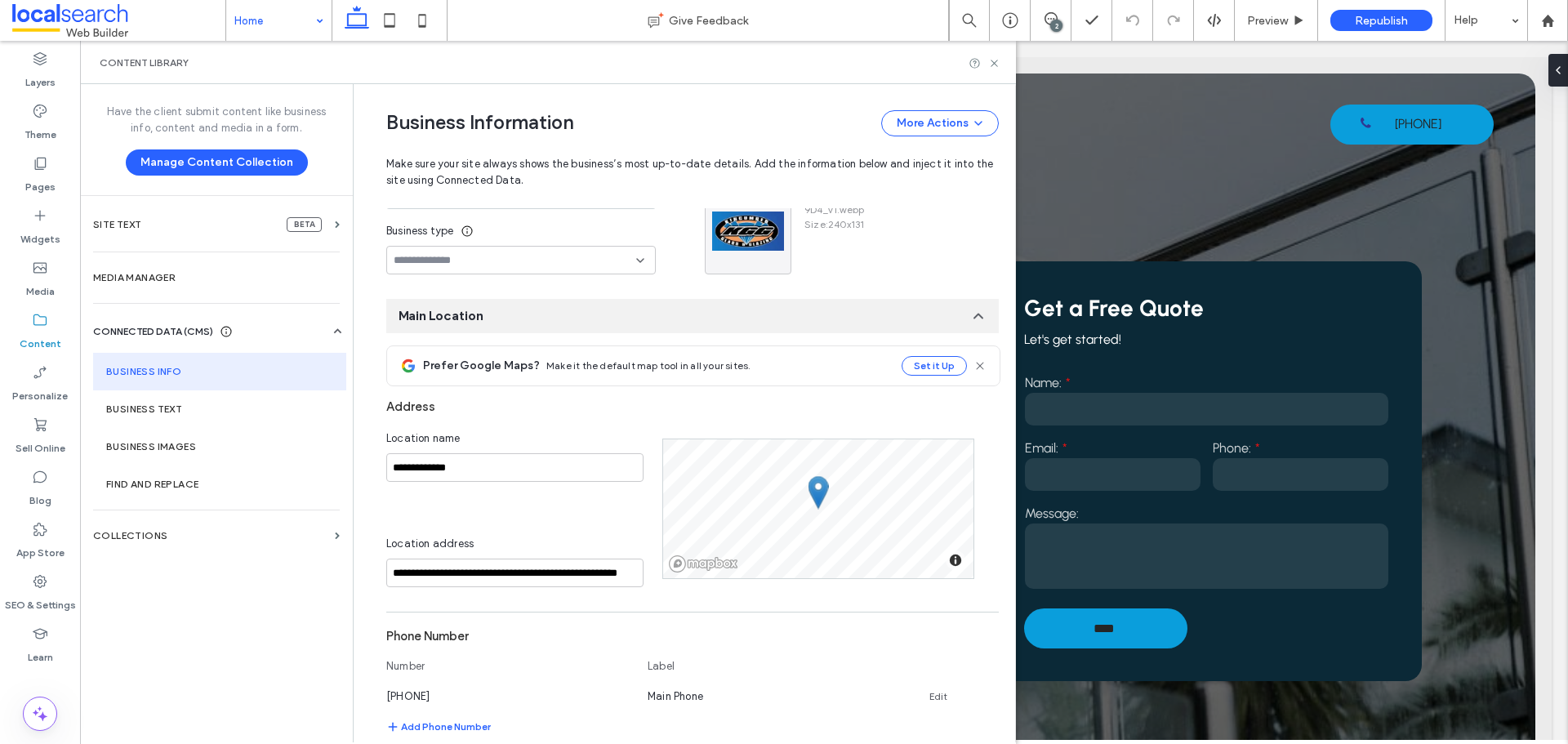 scroll, scrollTop: 85, scrollLeft: 0, axis: vertical 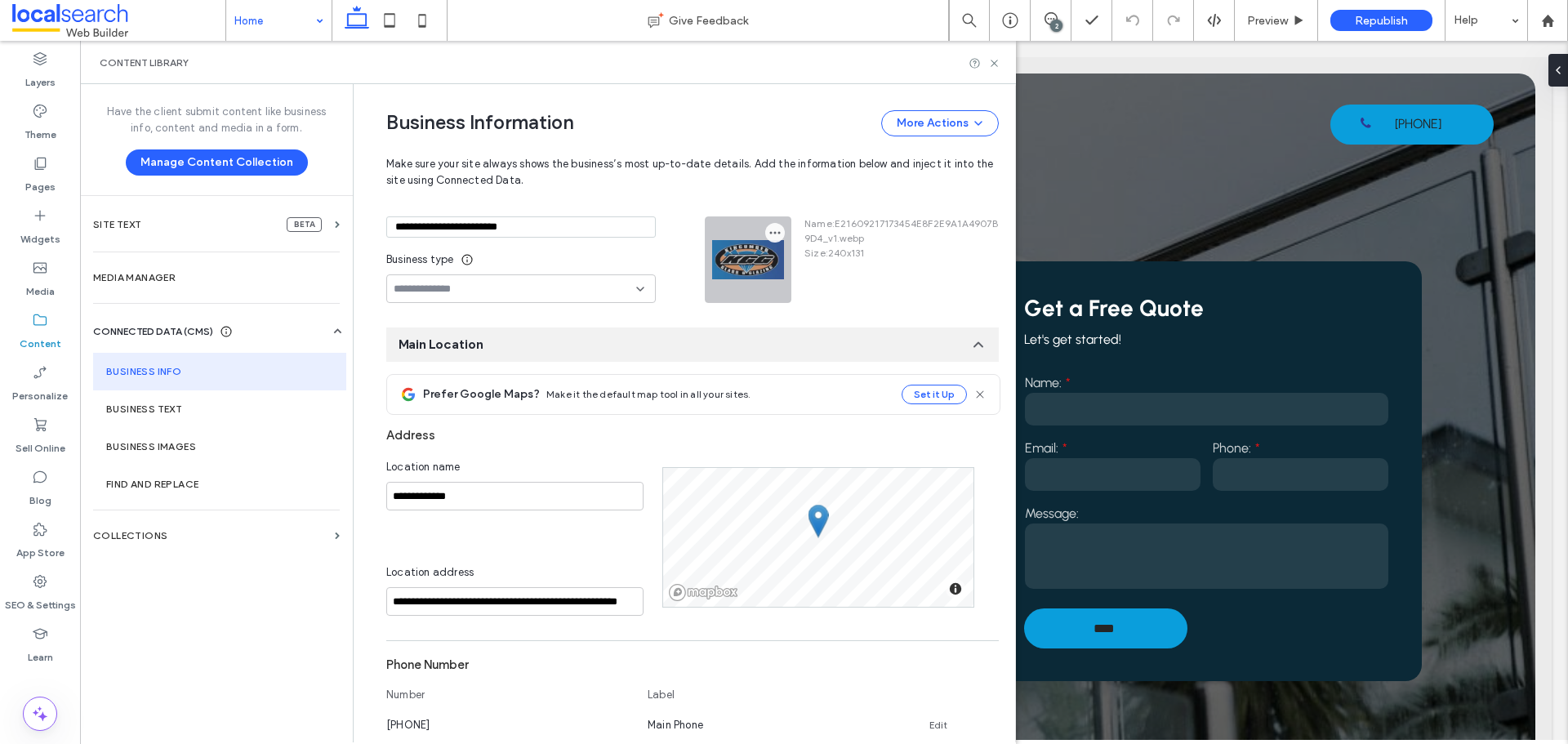 click 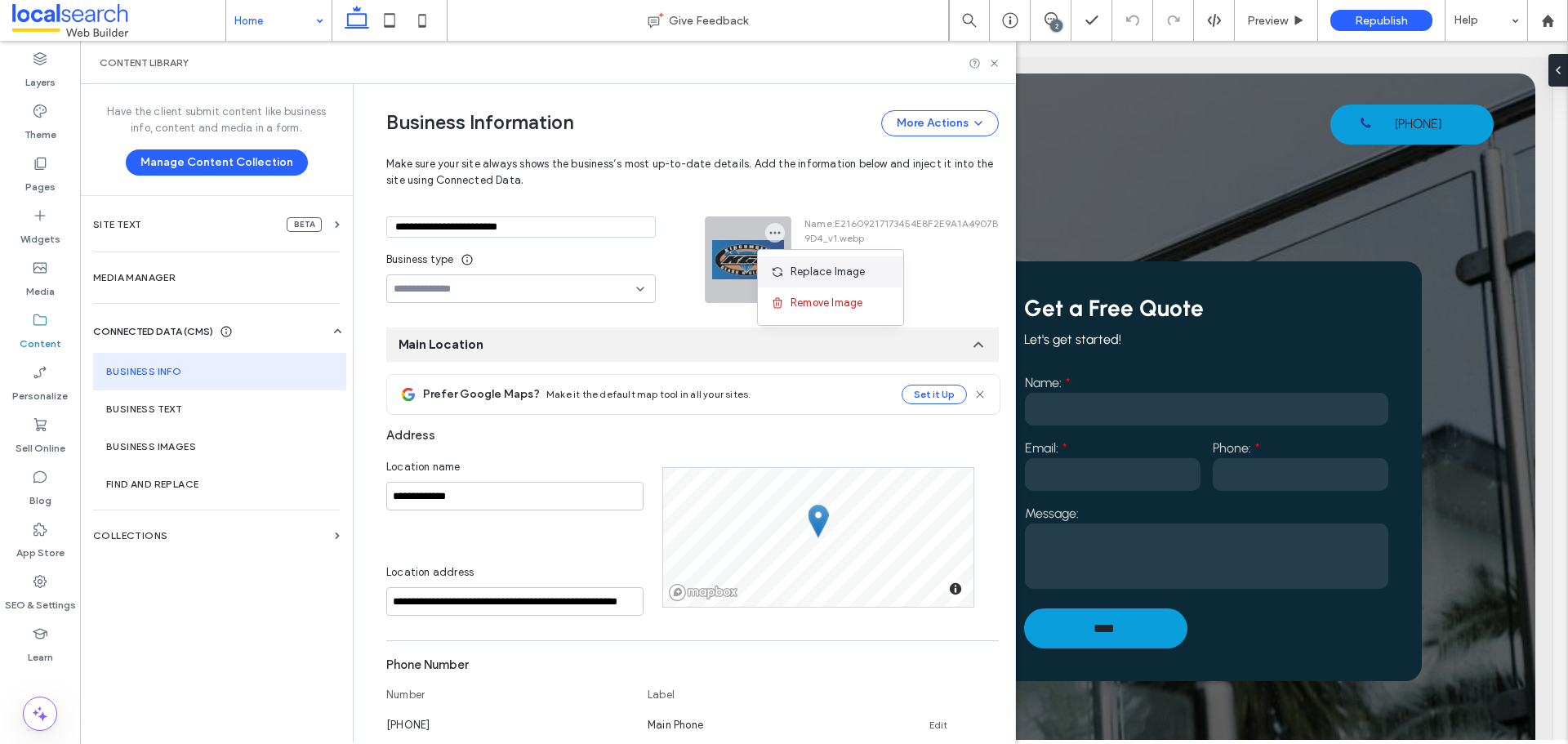 click on "Replace Image" at bounding box center (828, 272) 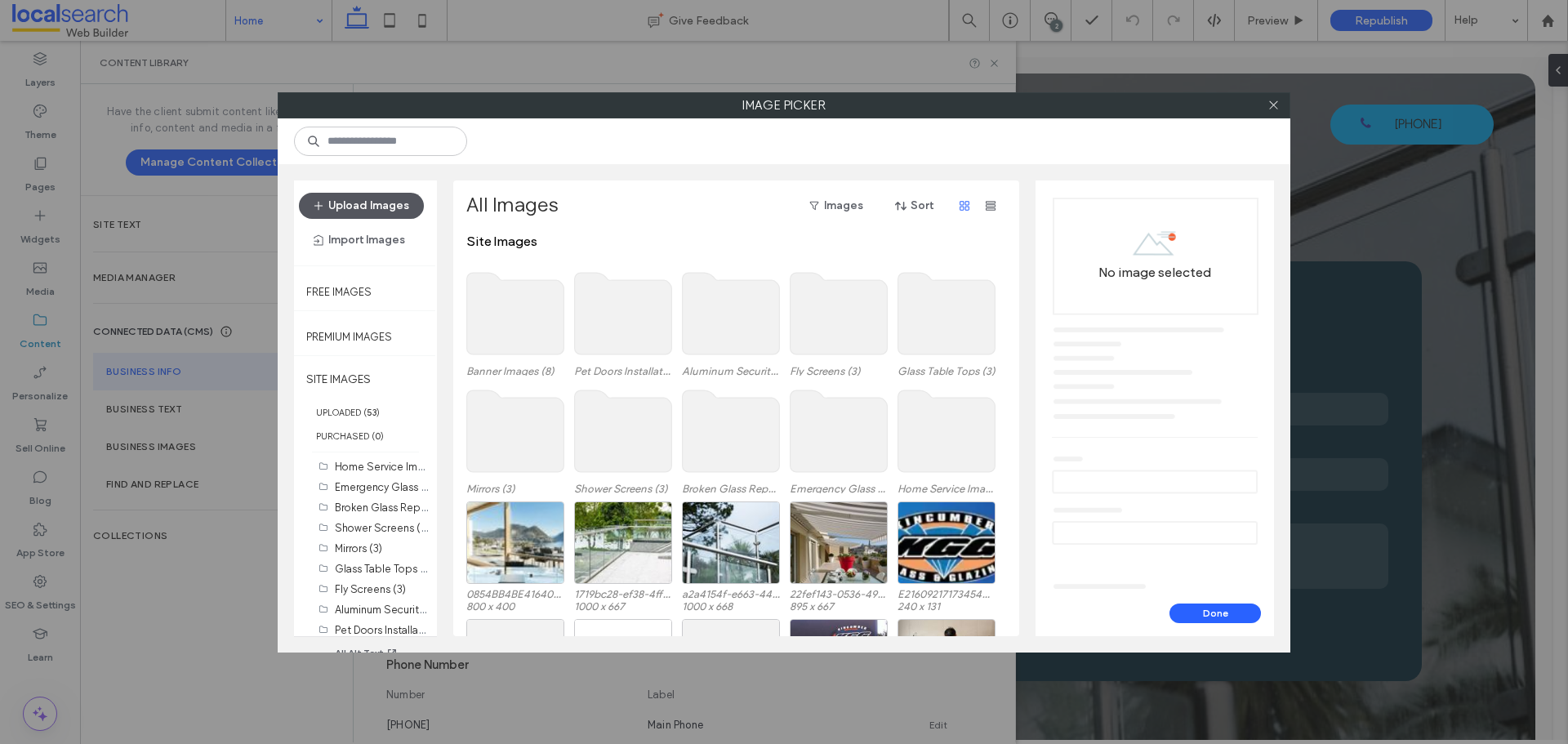 click on "Upload Images" at bounding box center (361, 206) 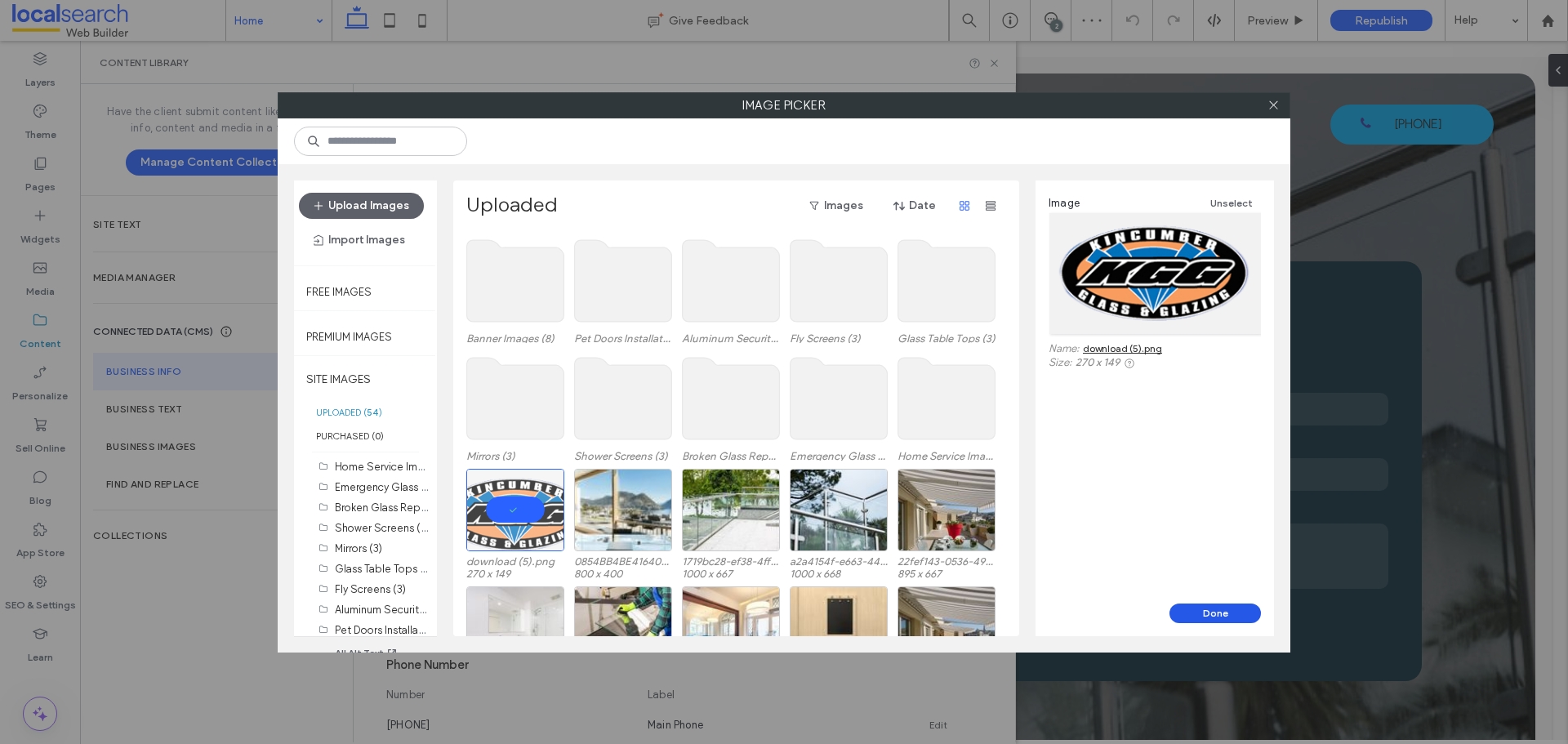 click on "Done" at bounding box center (1215, 613) 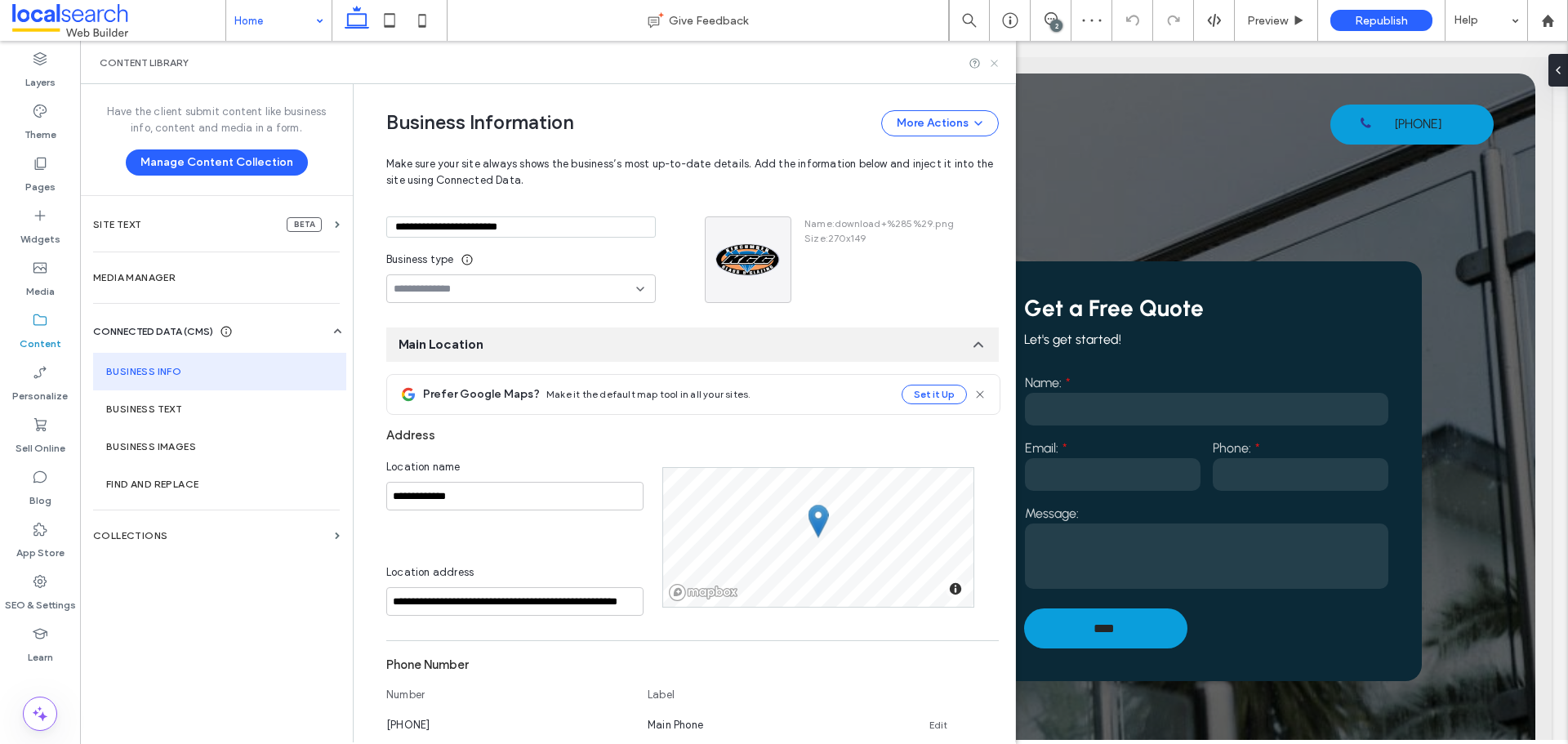 click 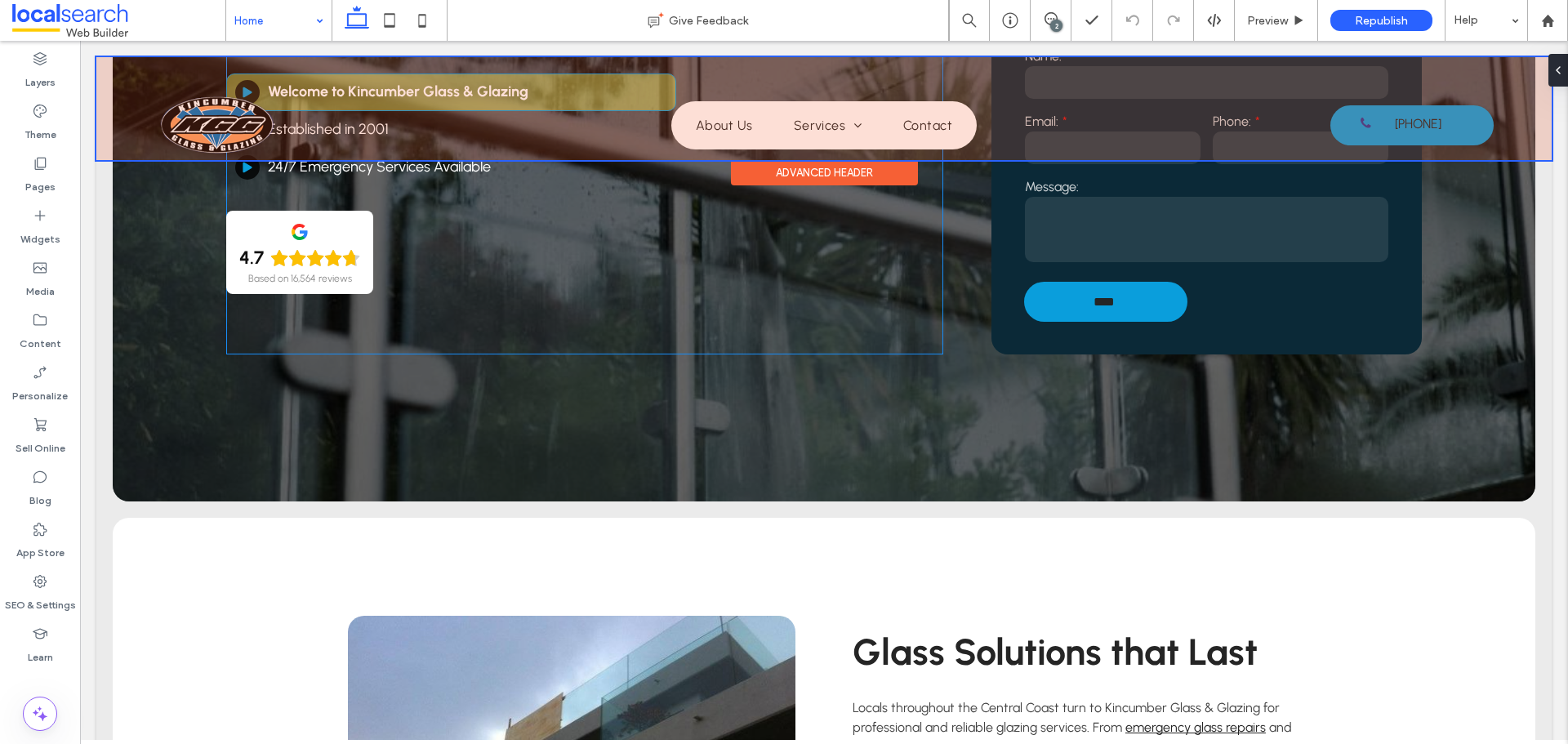 scroll, scrollTop: 0, scrollLeft: 0, axis: both 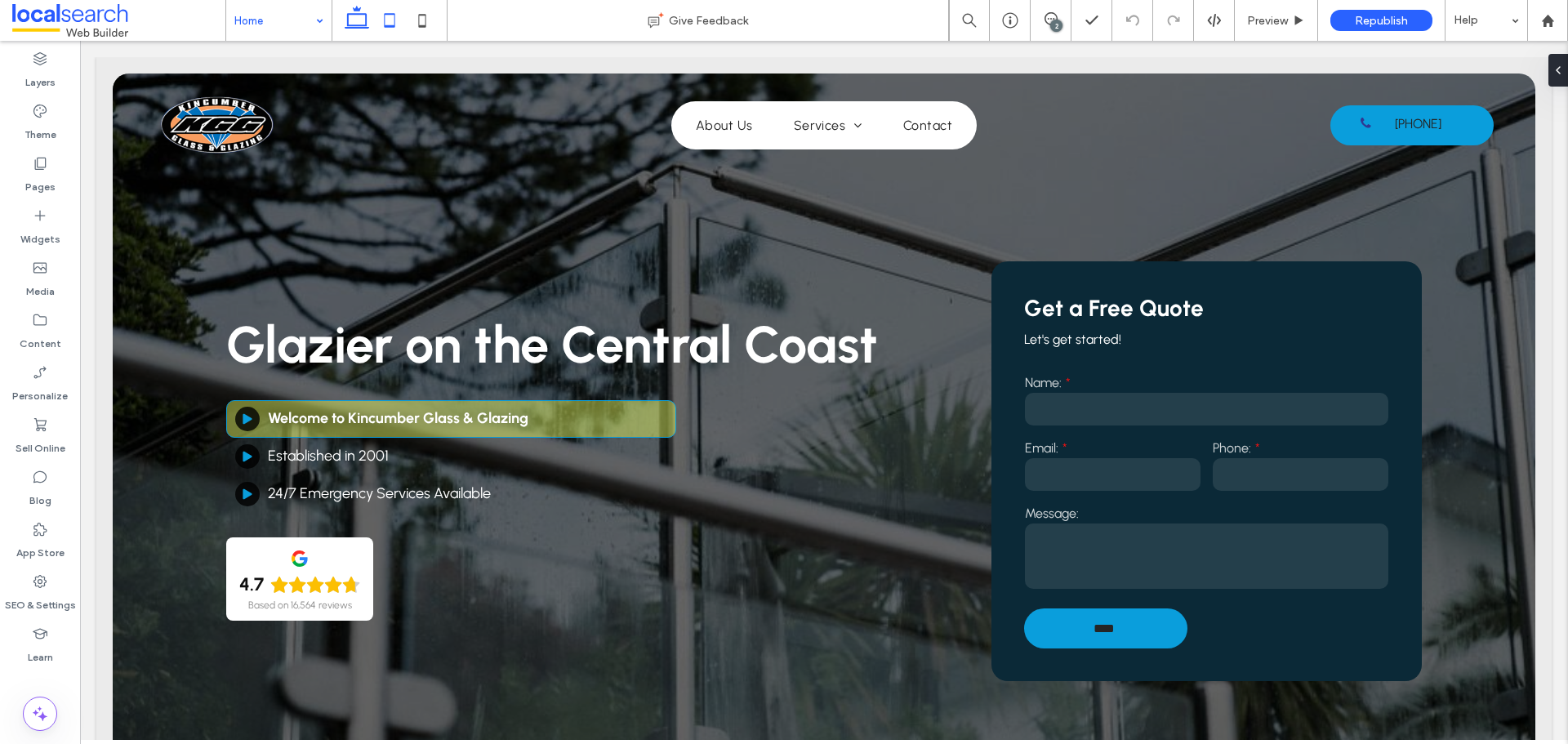 click 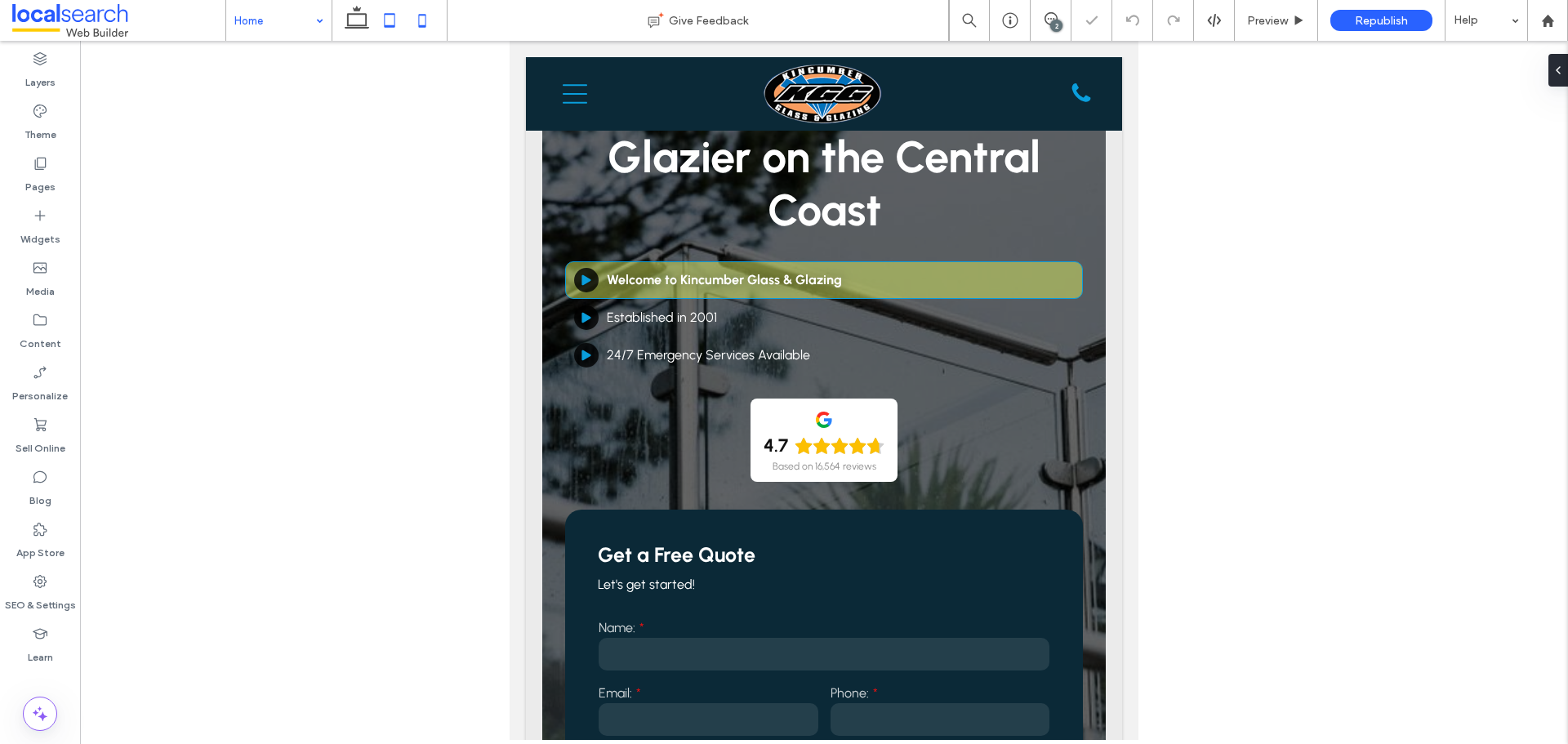 click 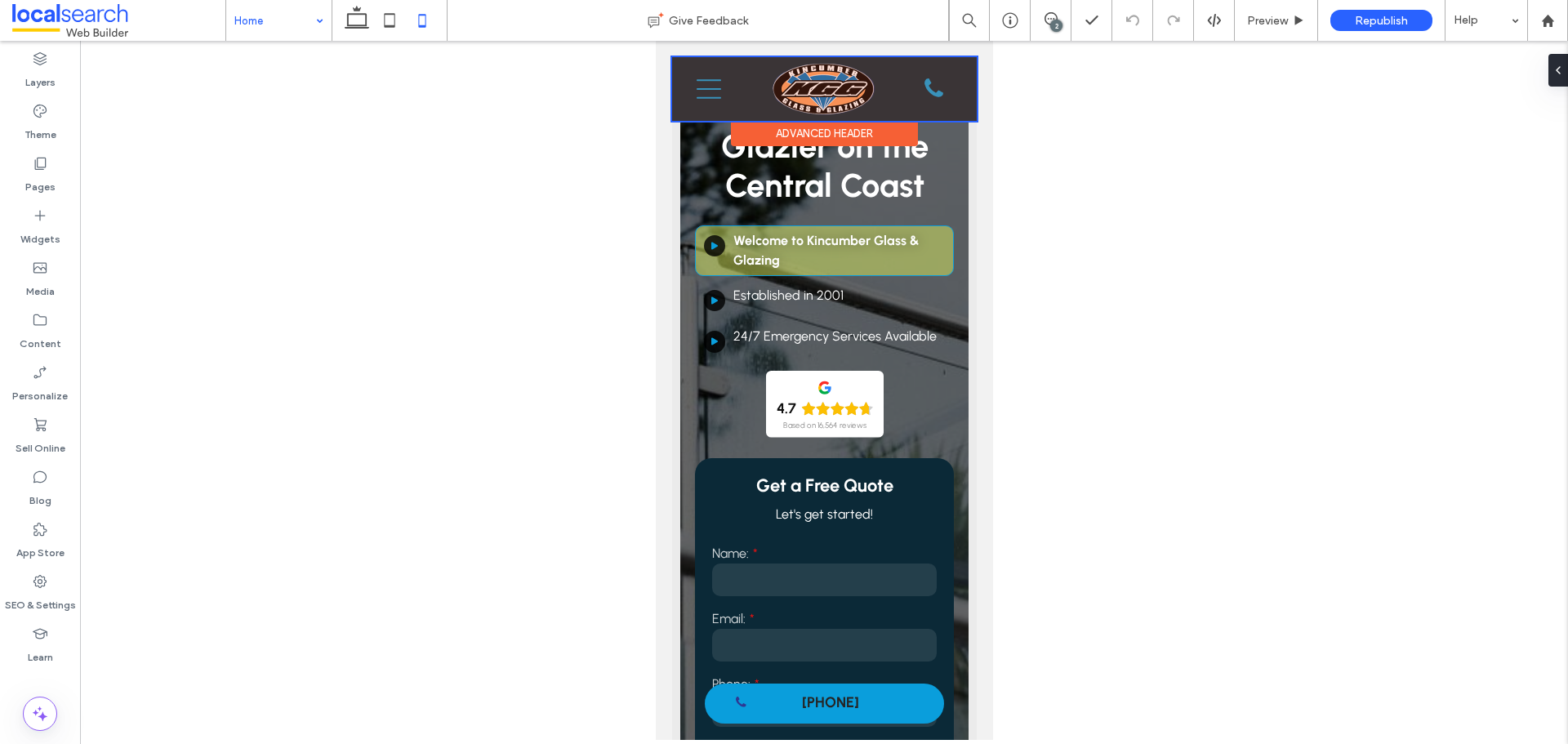 click at bounding box center [823, 89] 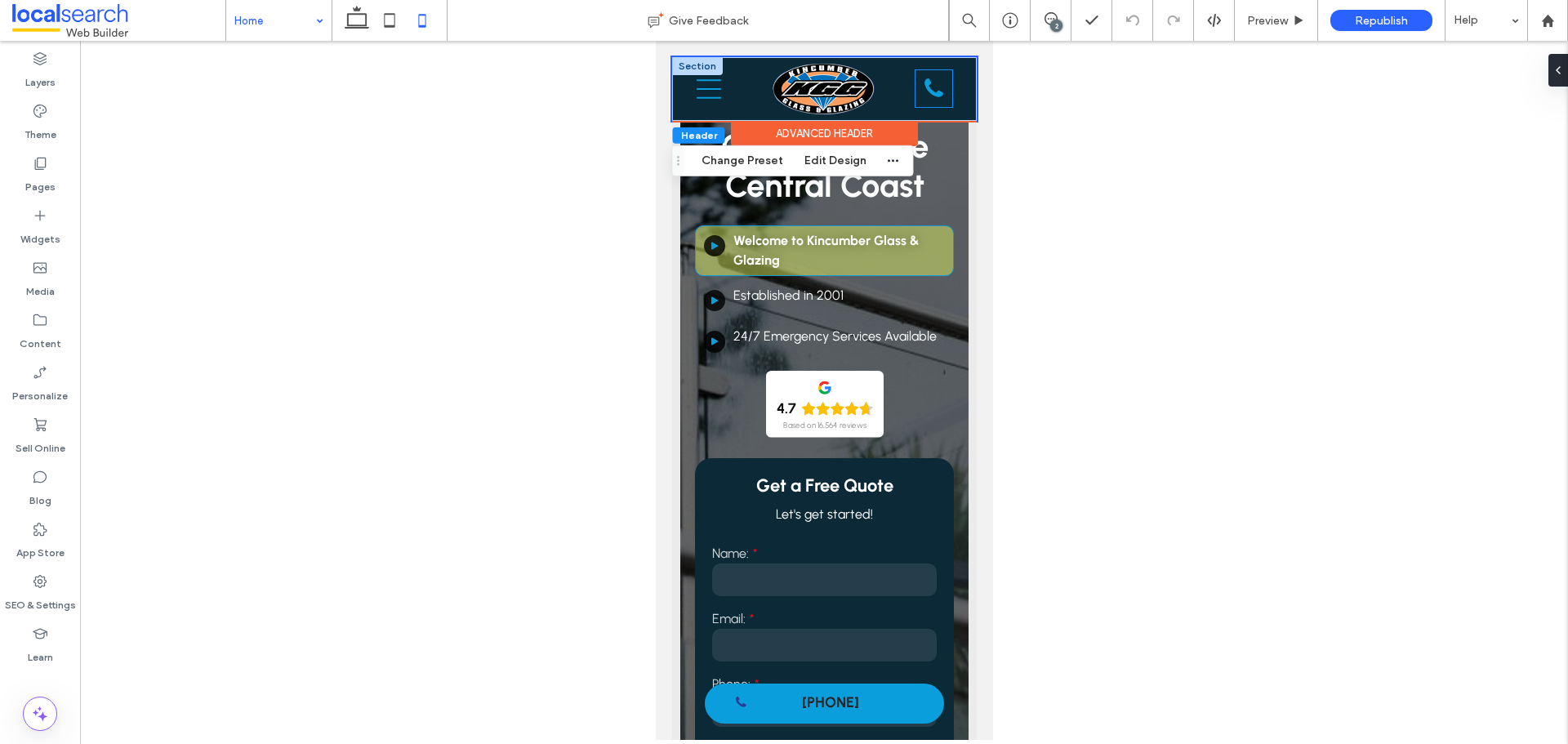 click 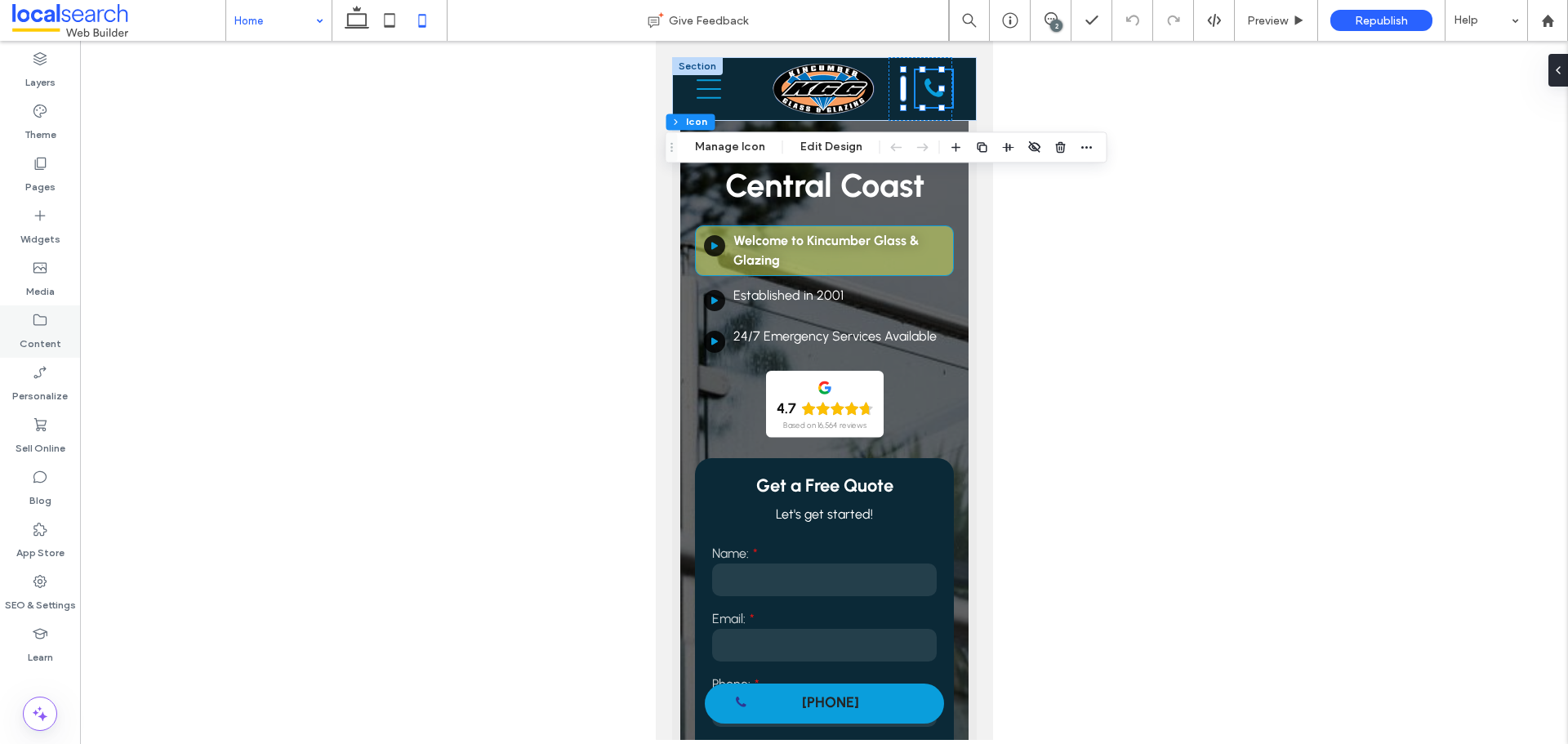click 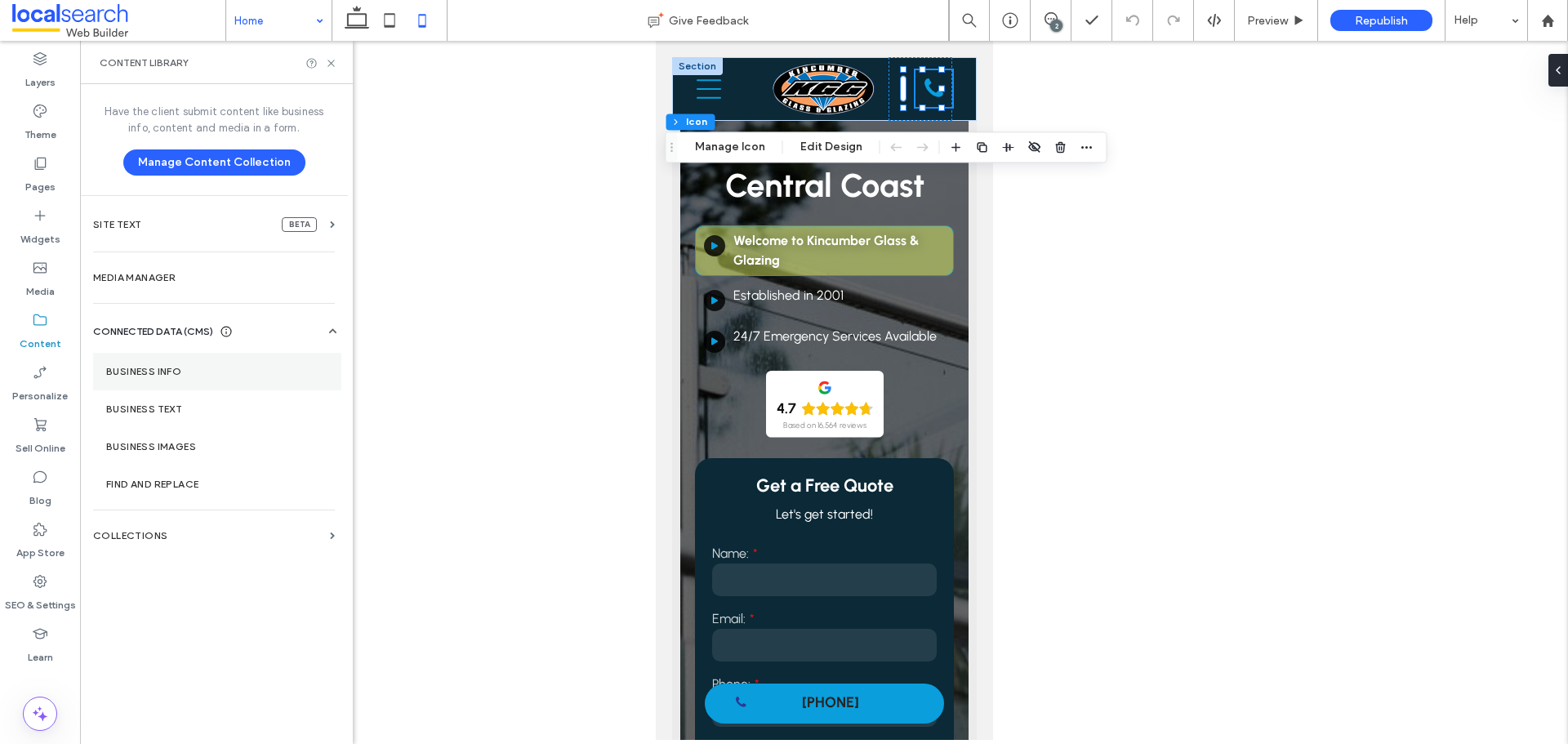 click on "Business Info" at bounding box center (217, 372) 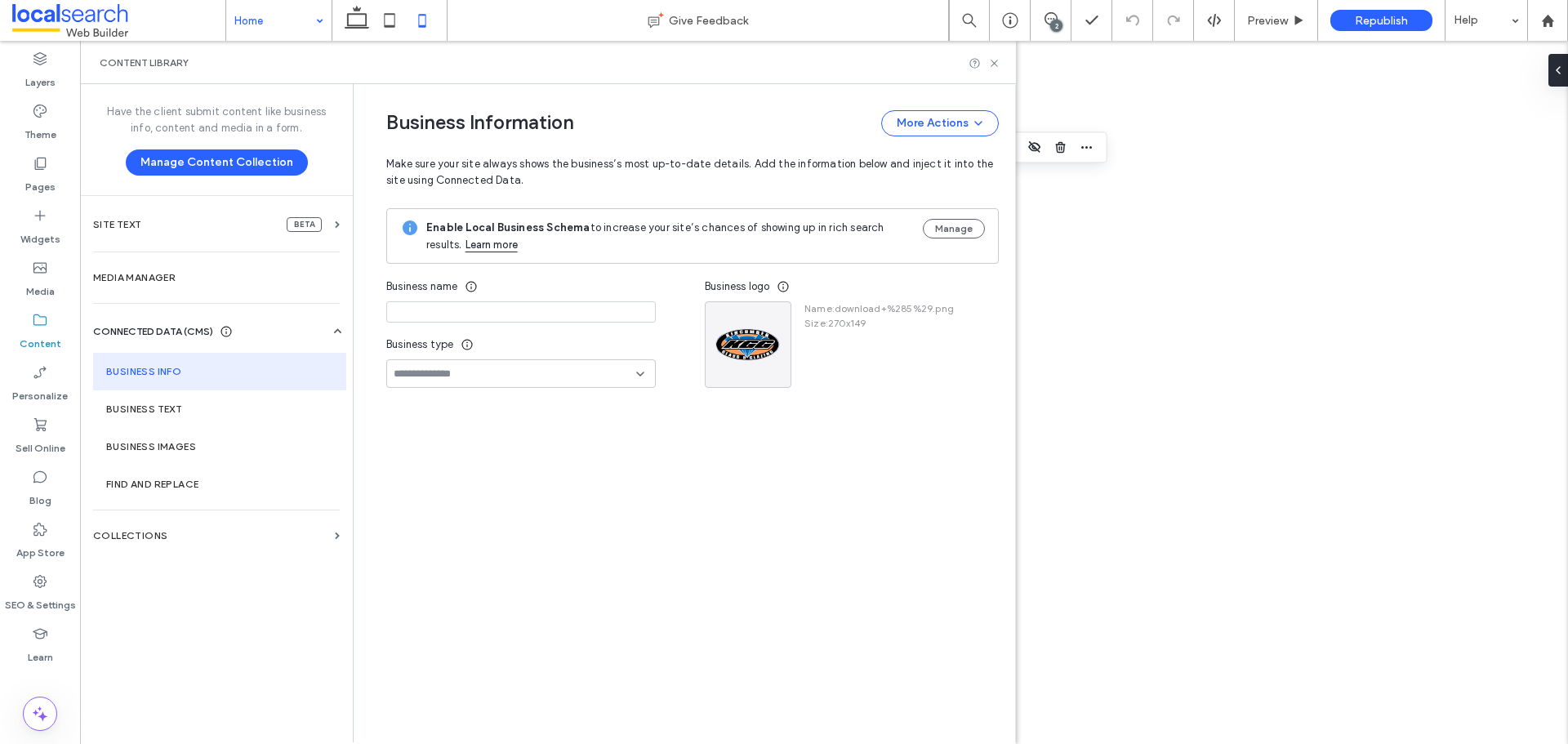 type on "**********" 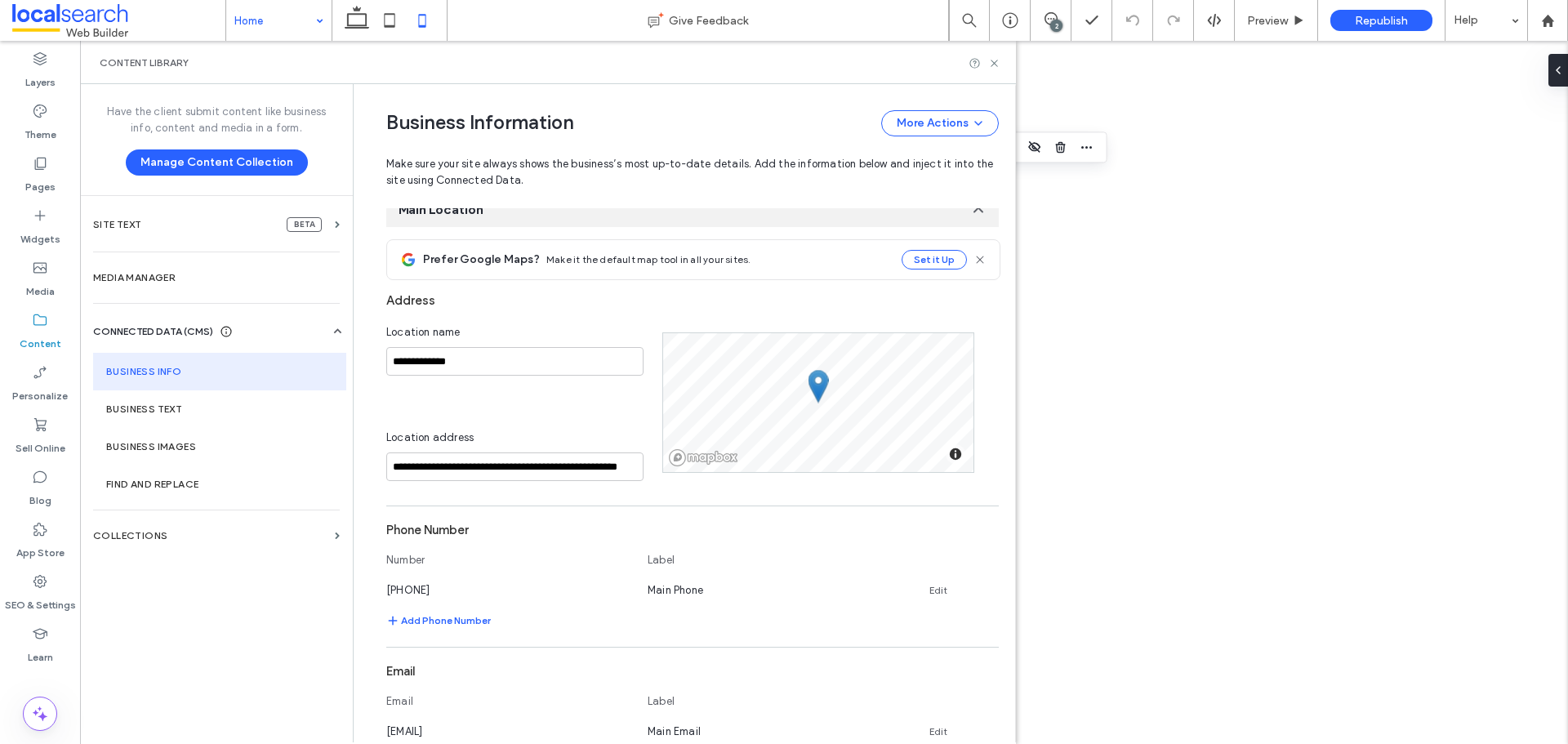 scroll, scrollTop: 248, scrollLeft: 0, axis: vertical 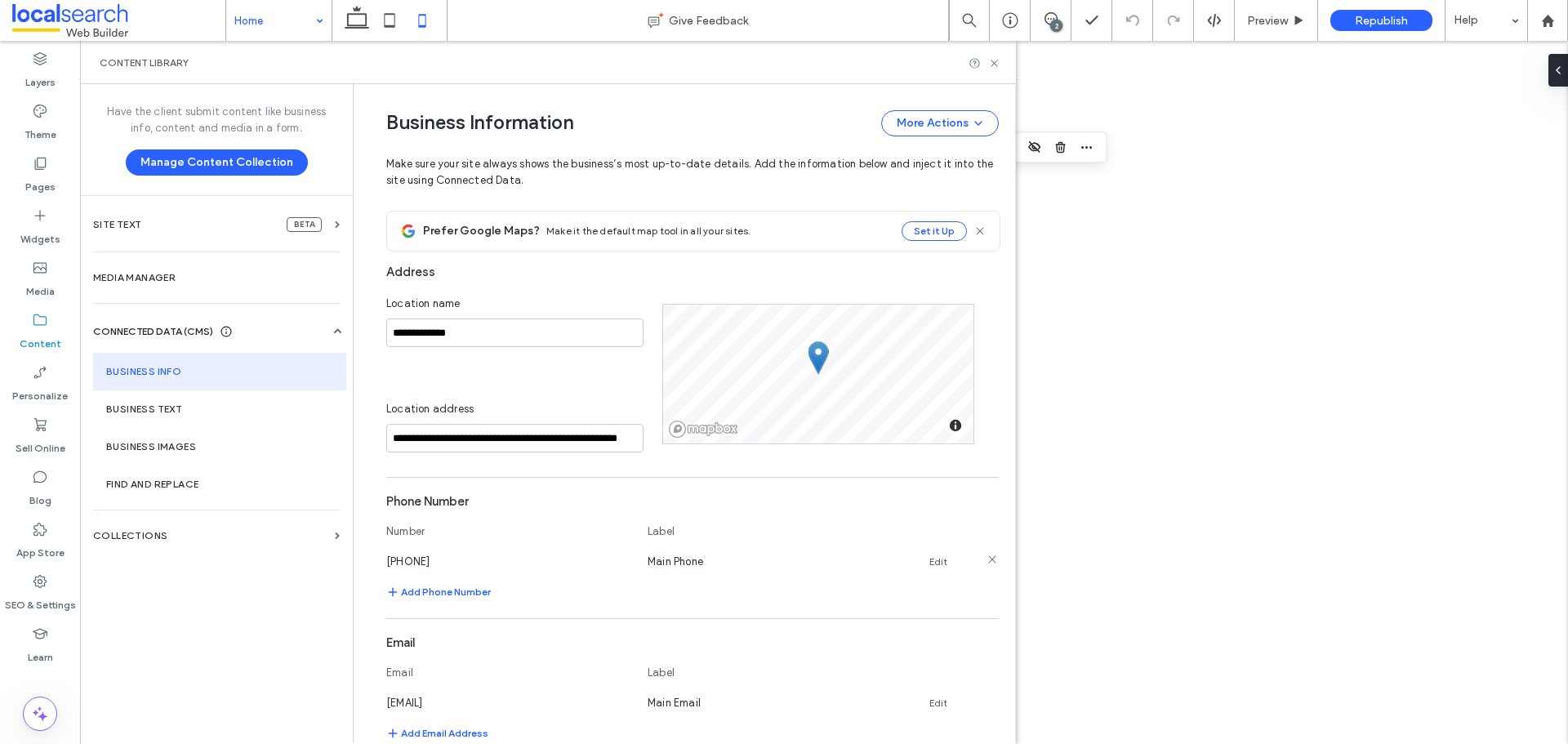 click on "Edit" at bounding box center [938, 562] 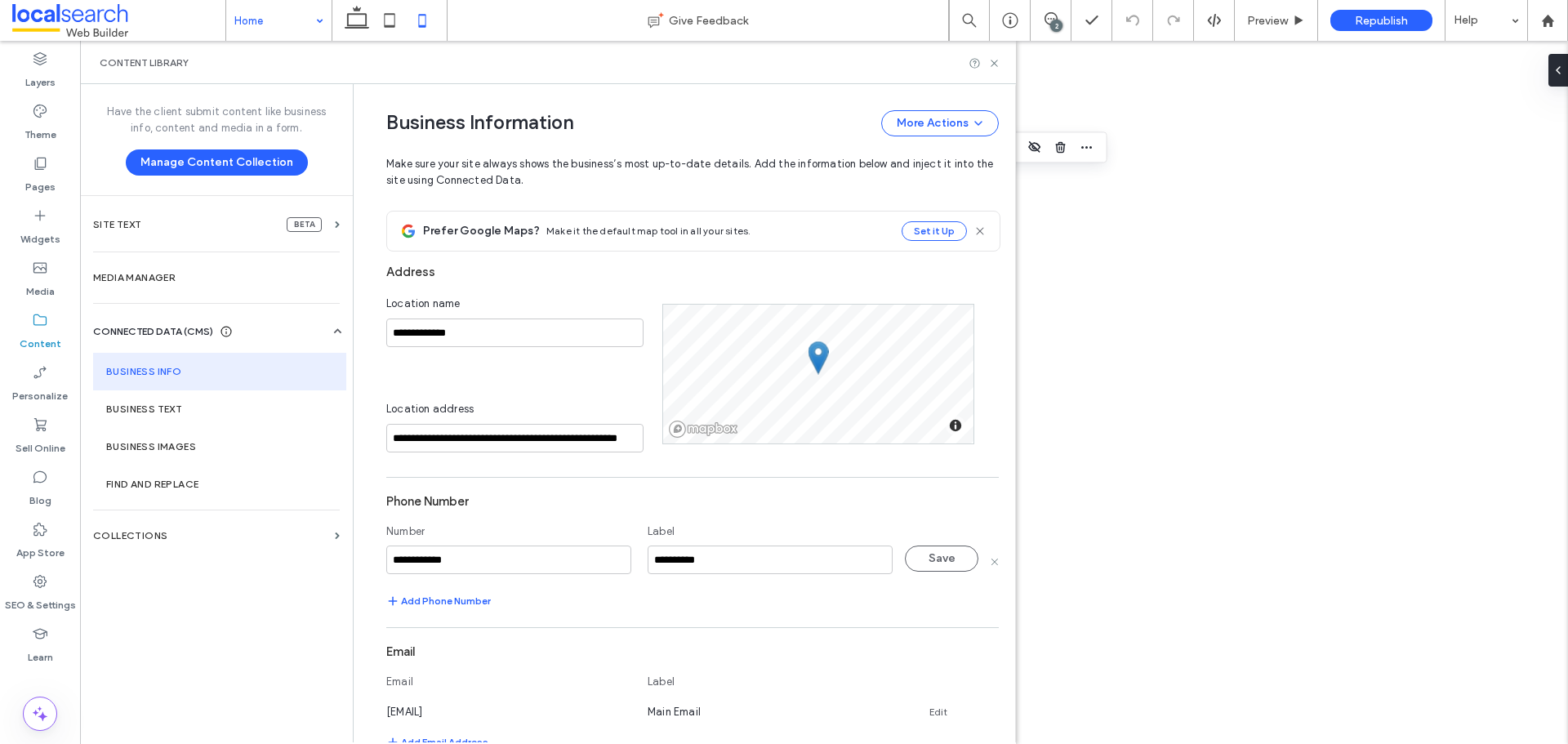 click on "**********" at bounding box center [509, 559] 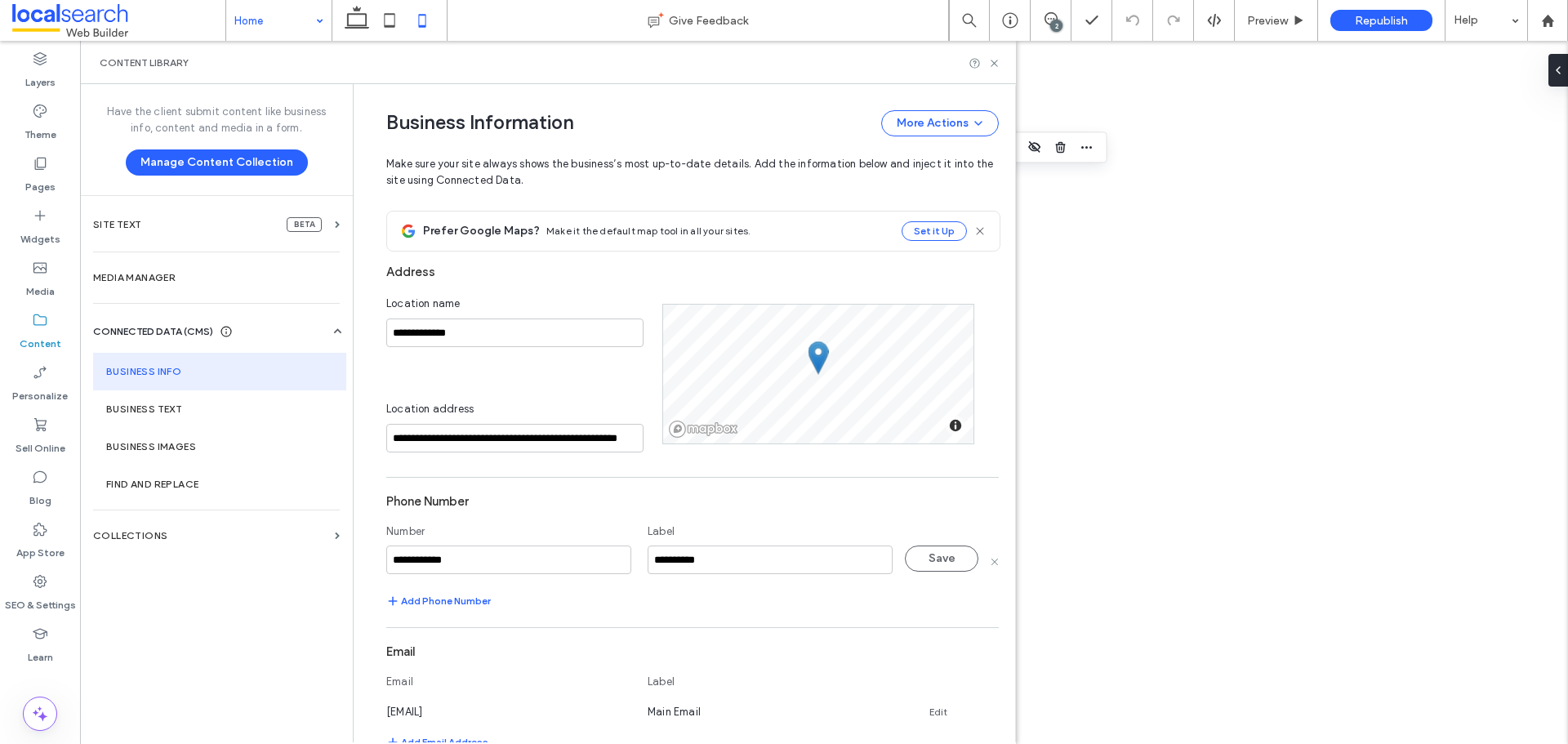 click on "**********" at bounding box center [509, 559] 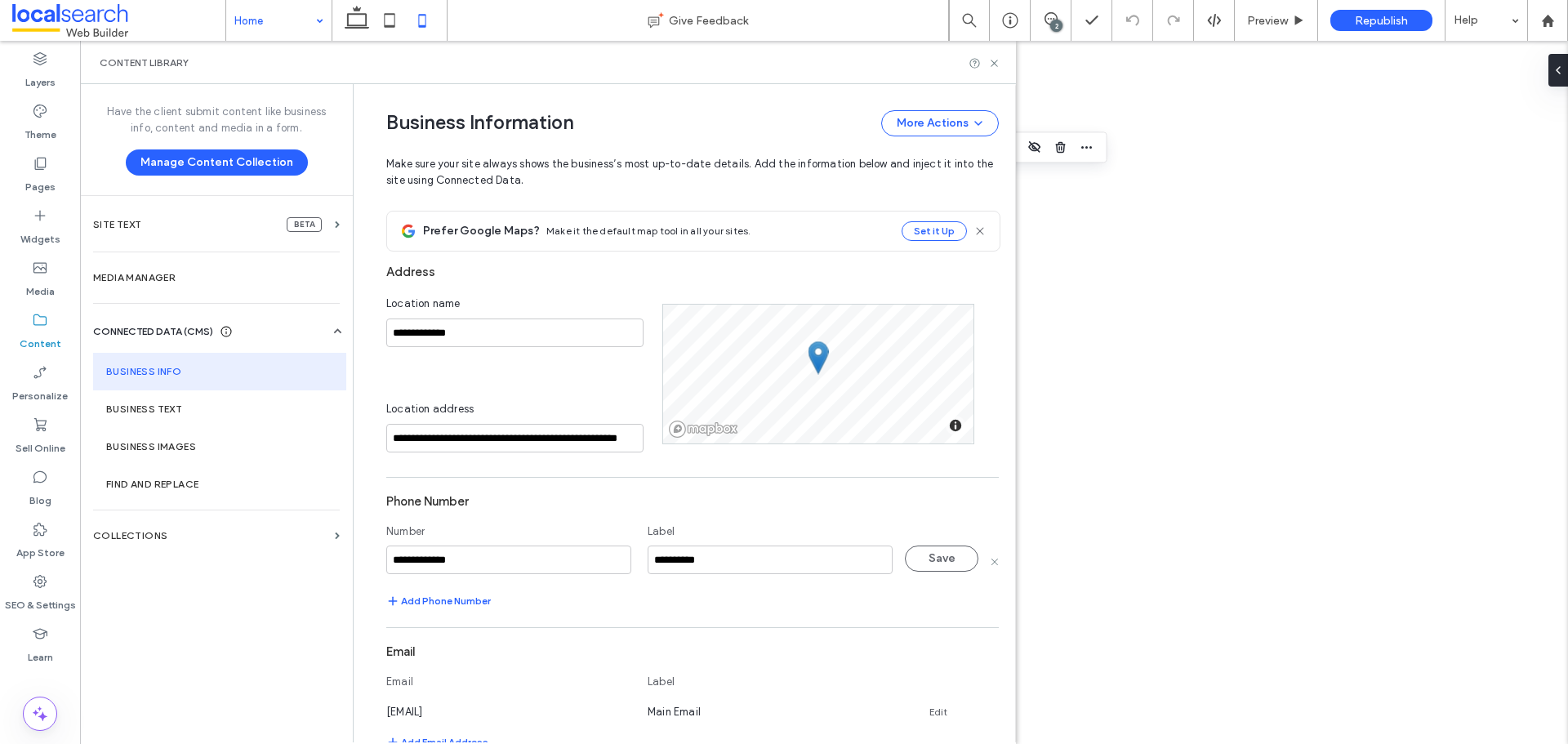 click on "**********" at bounding box center [509, 559] 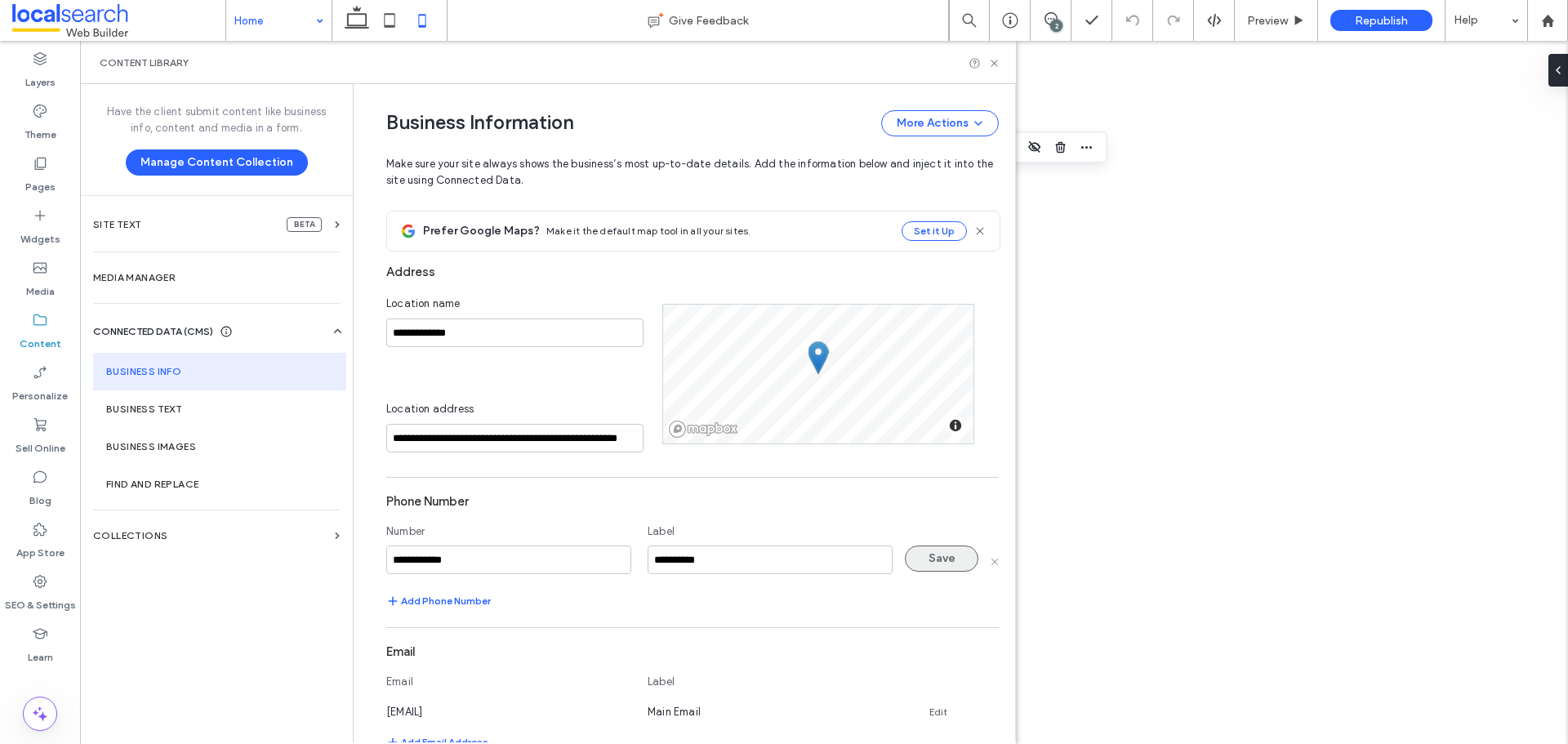 type on "**********" 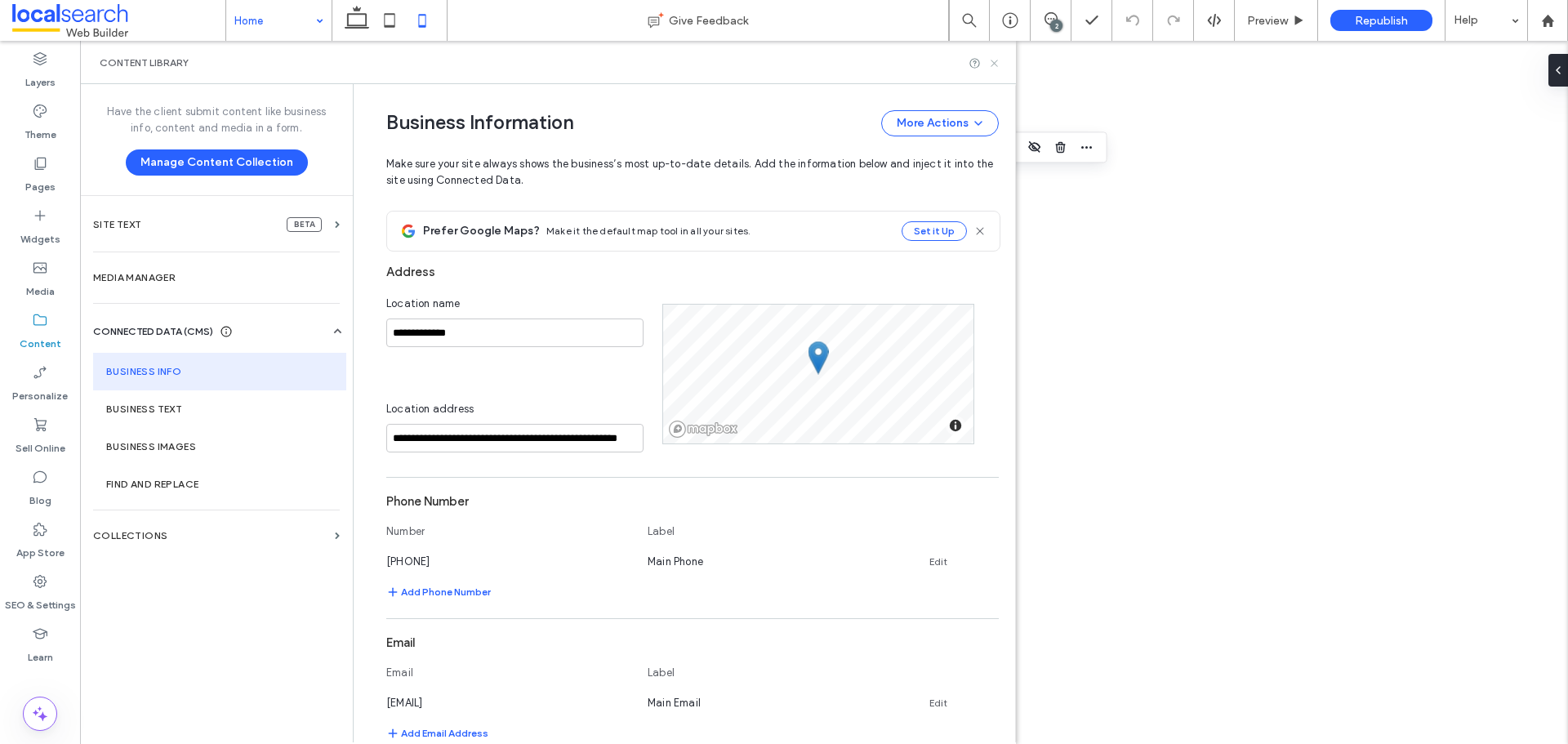 click 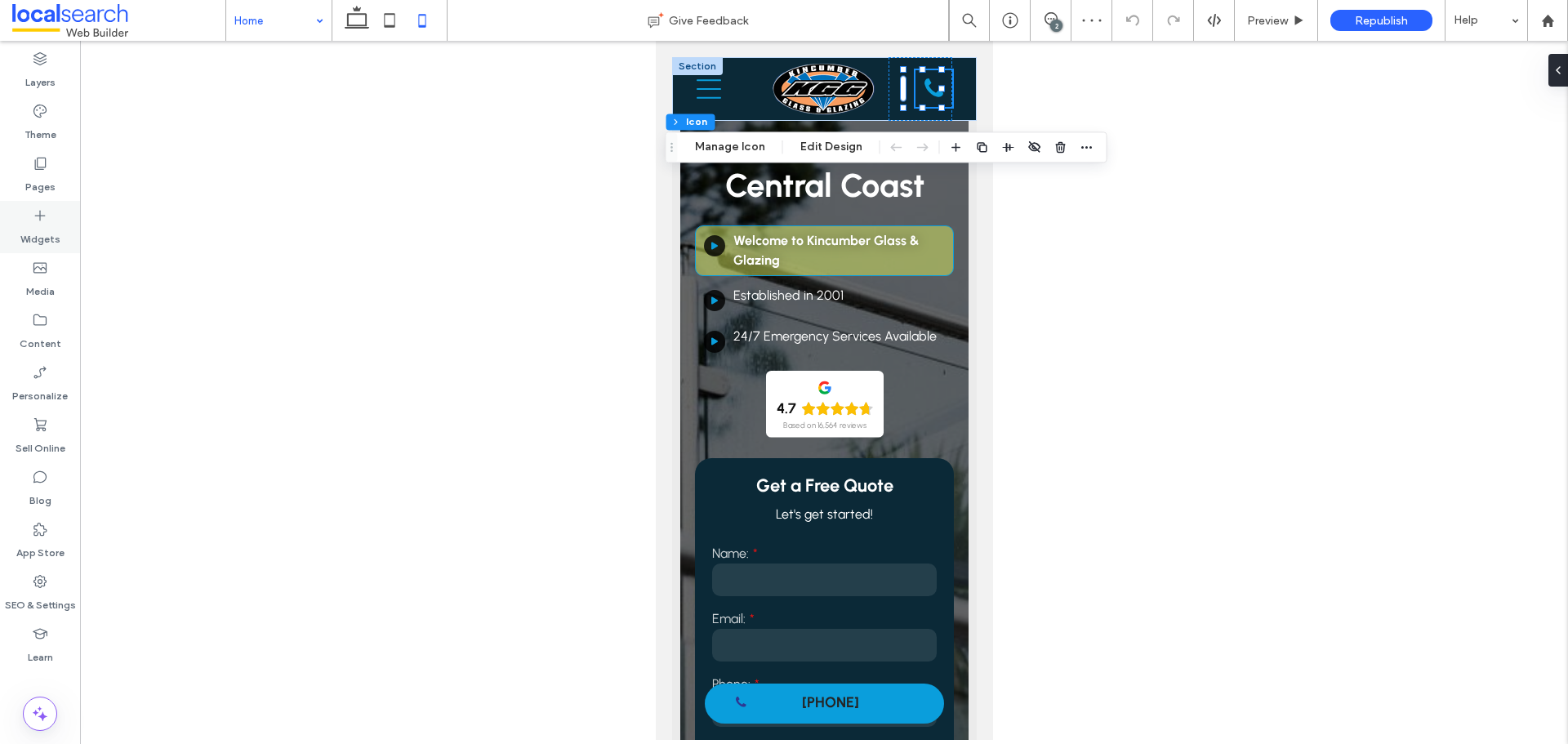 scroll, scrollTop: 0, scrollLeft: 0, axis: both 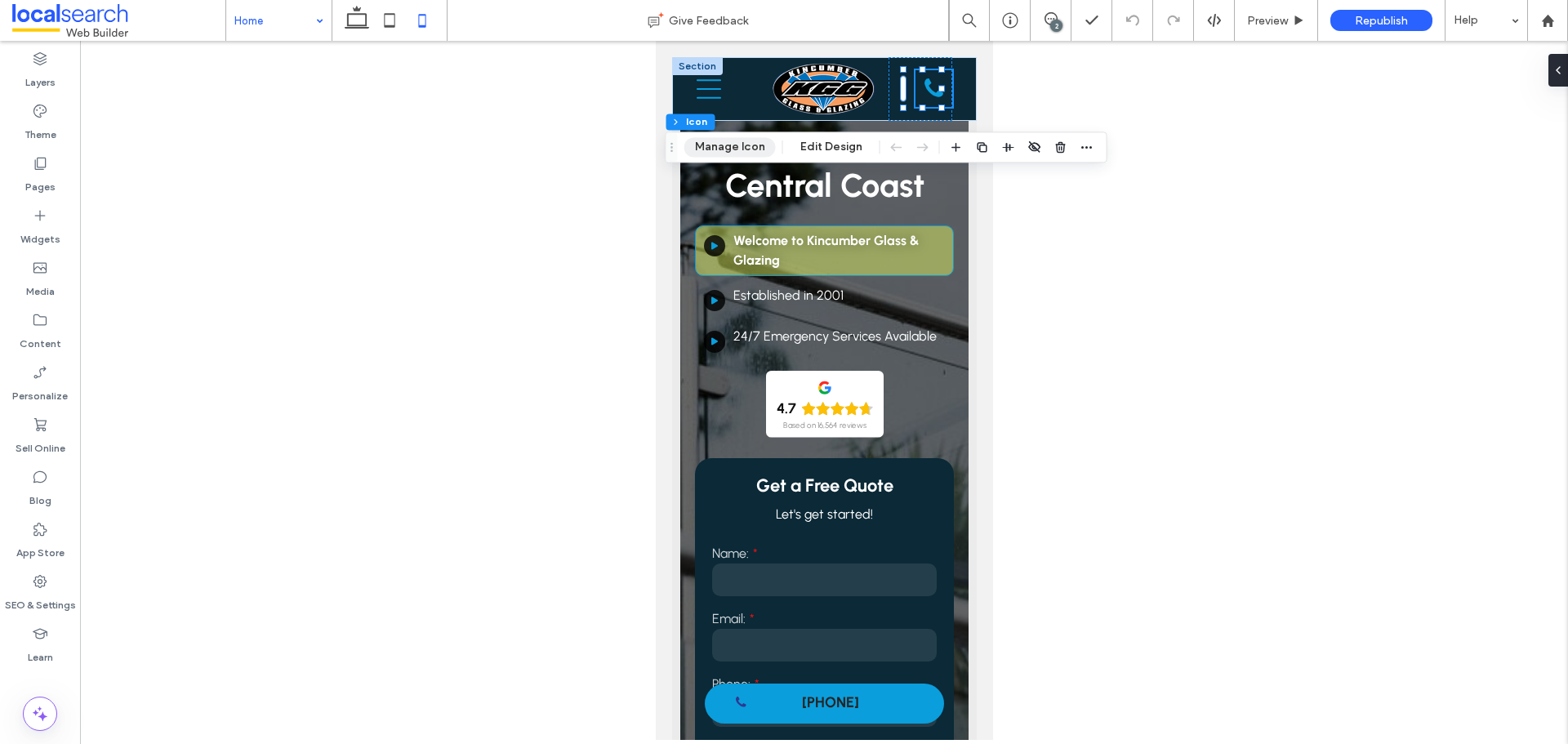 click on "Manage Icon" at bounding box center [730, 147] 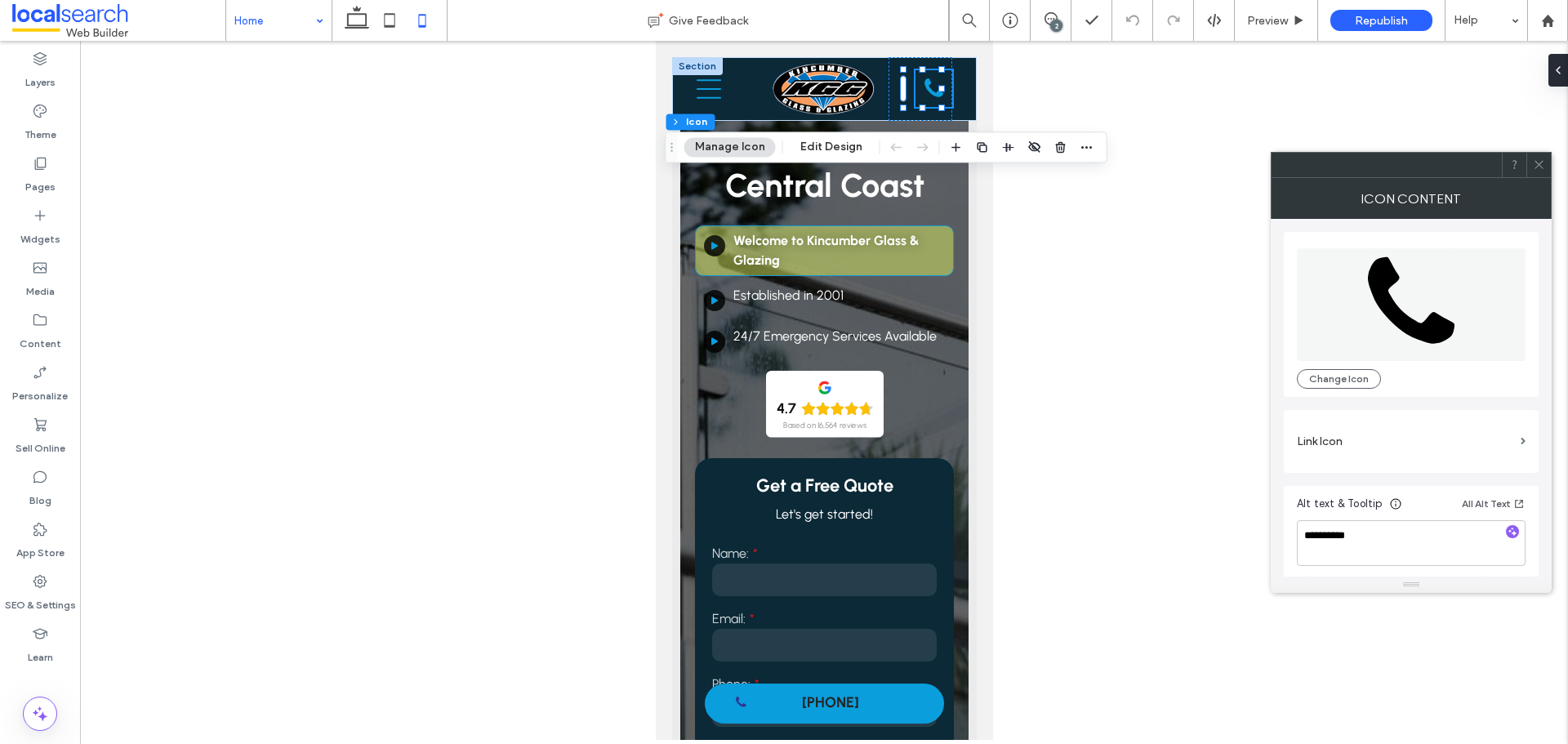 scroll, scrollTop: 4, scrollLeft: 0, axis: vertical 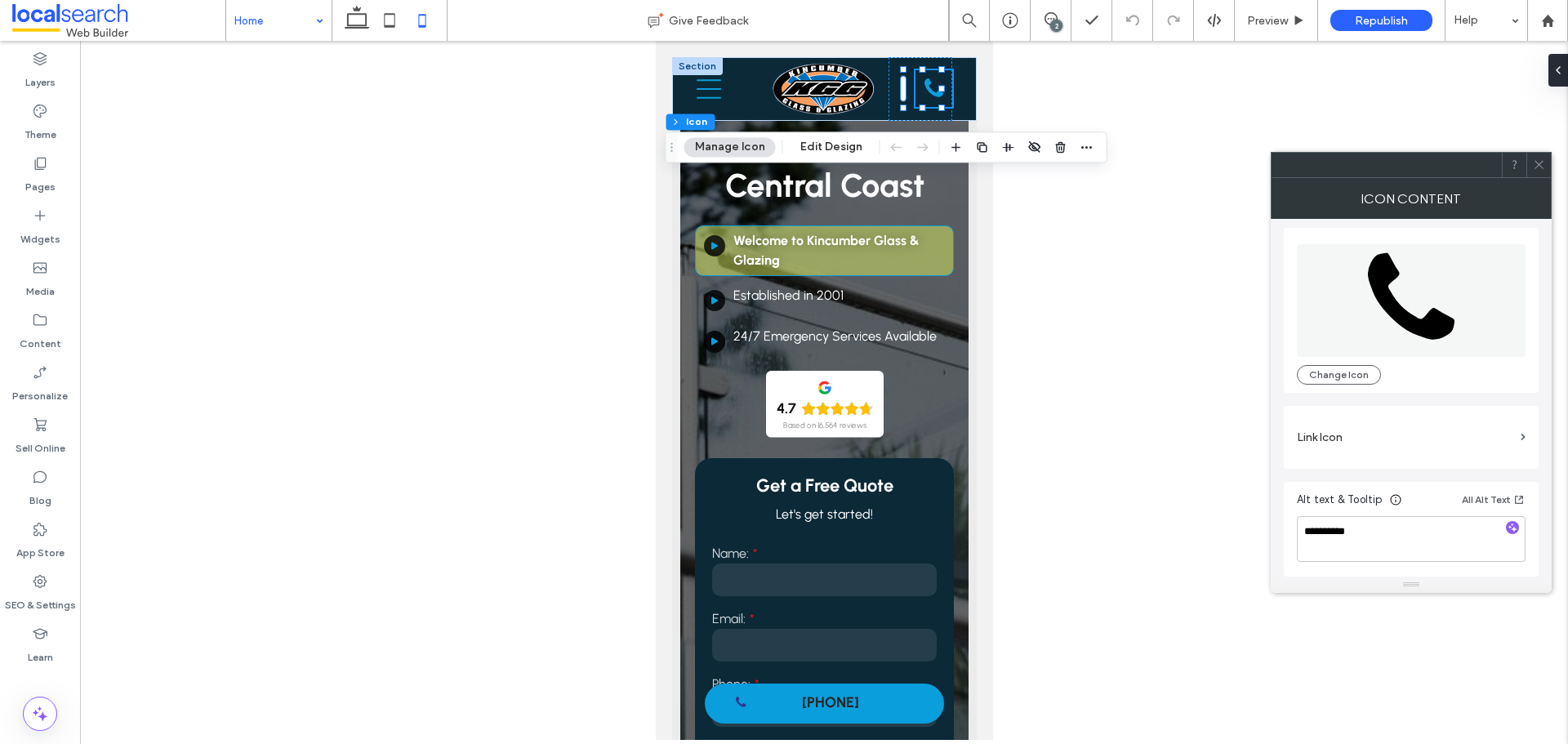 click at bounding box center (1539, 165) 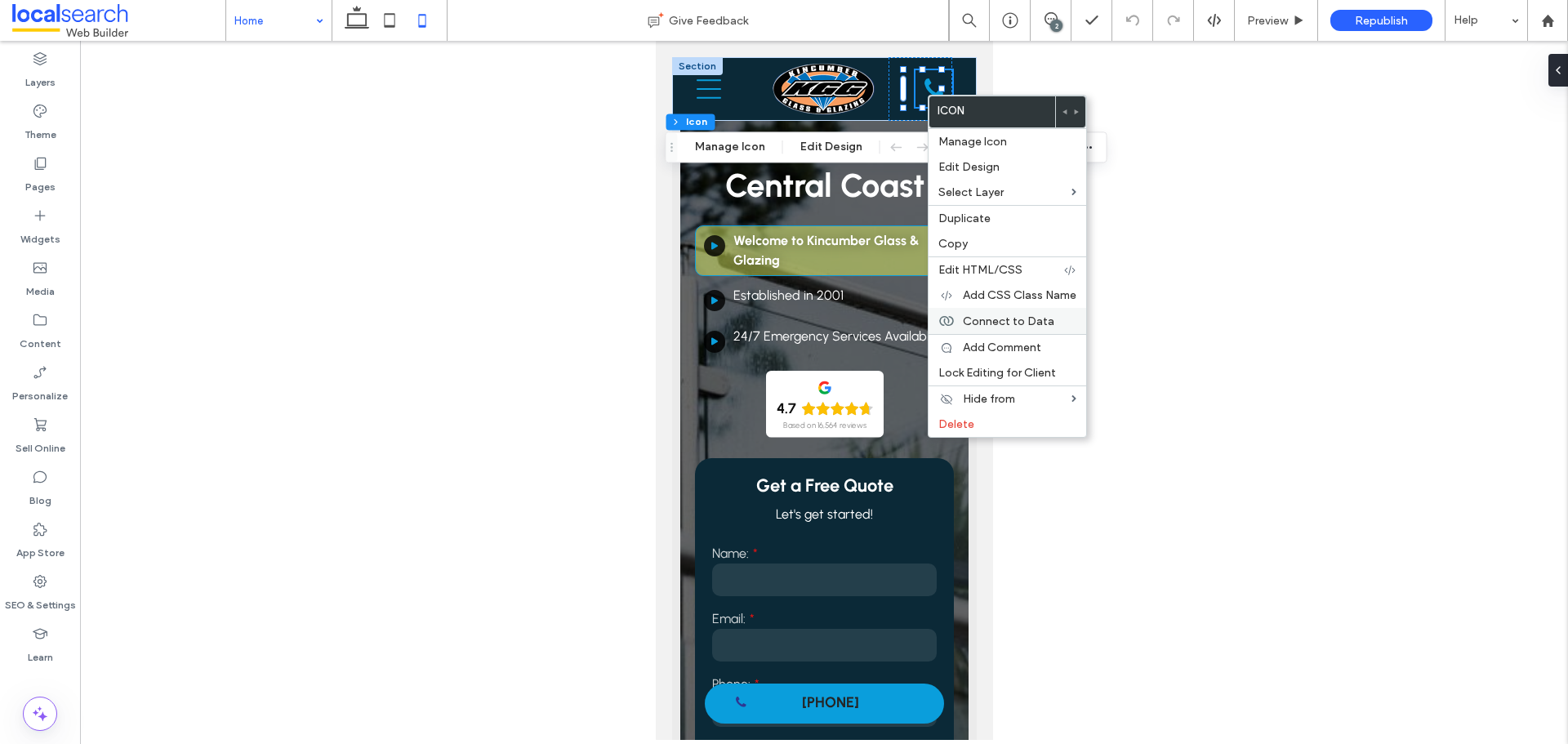 click on "Connect to Data" at bounding box center (1009, 321) 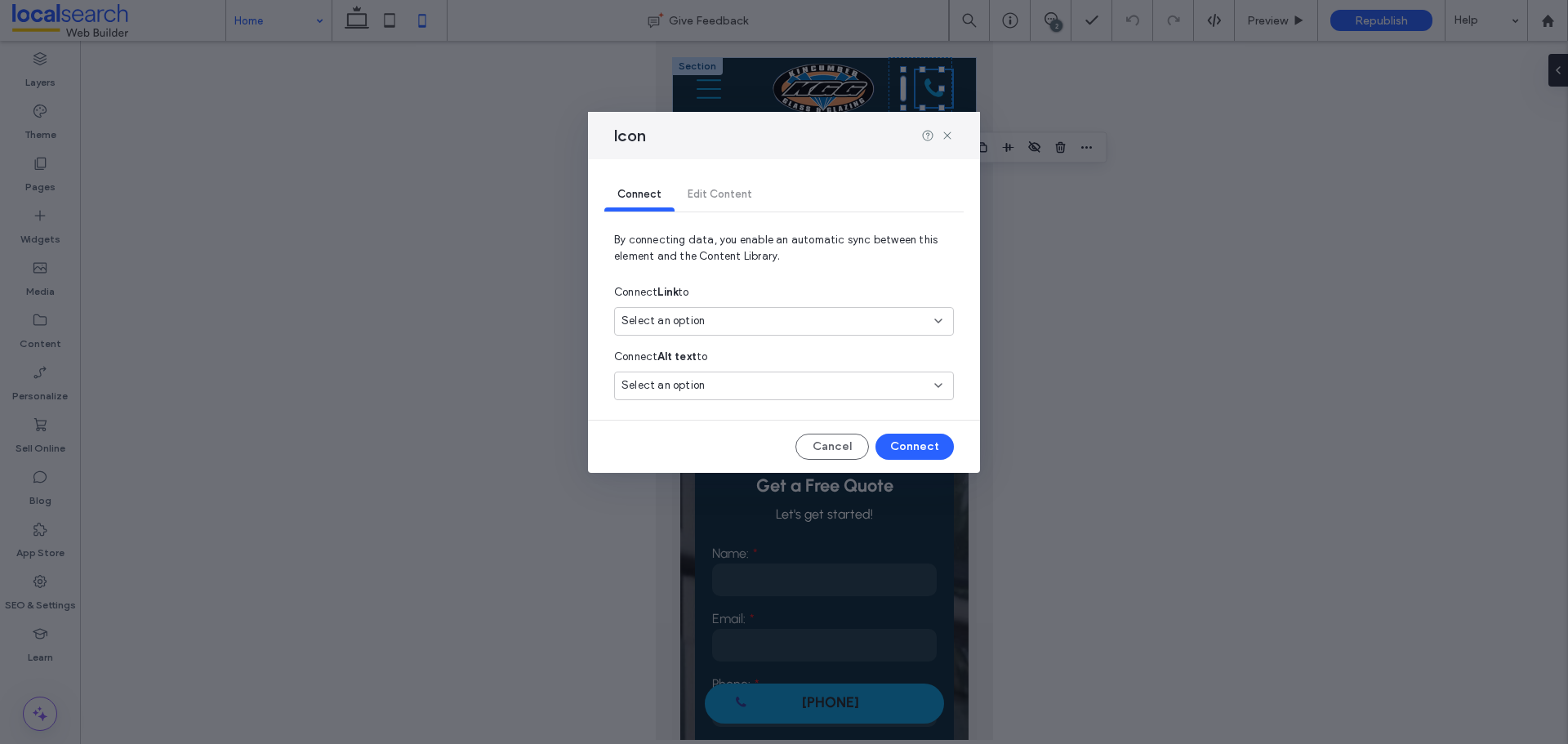 click on "Select an option" at bounding box center (774, 321) 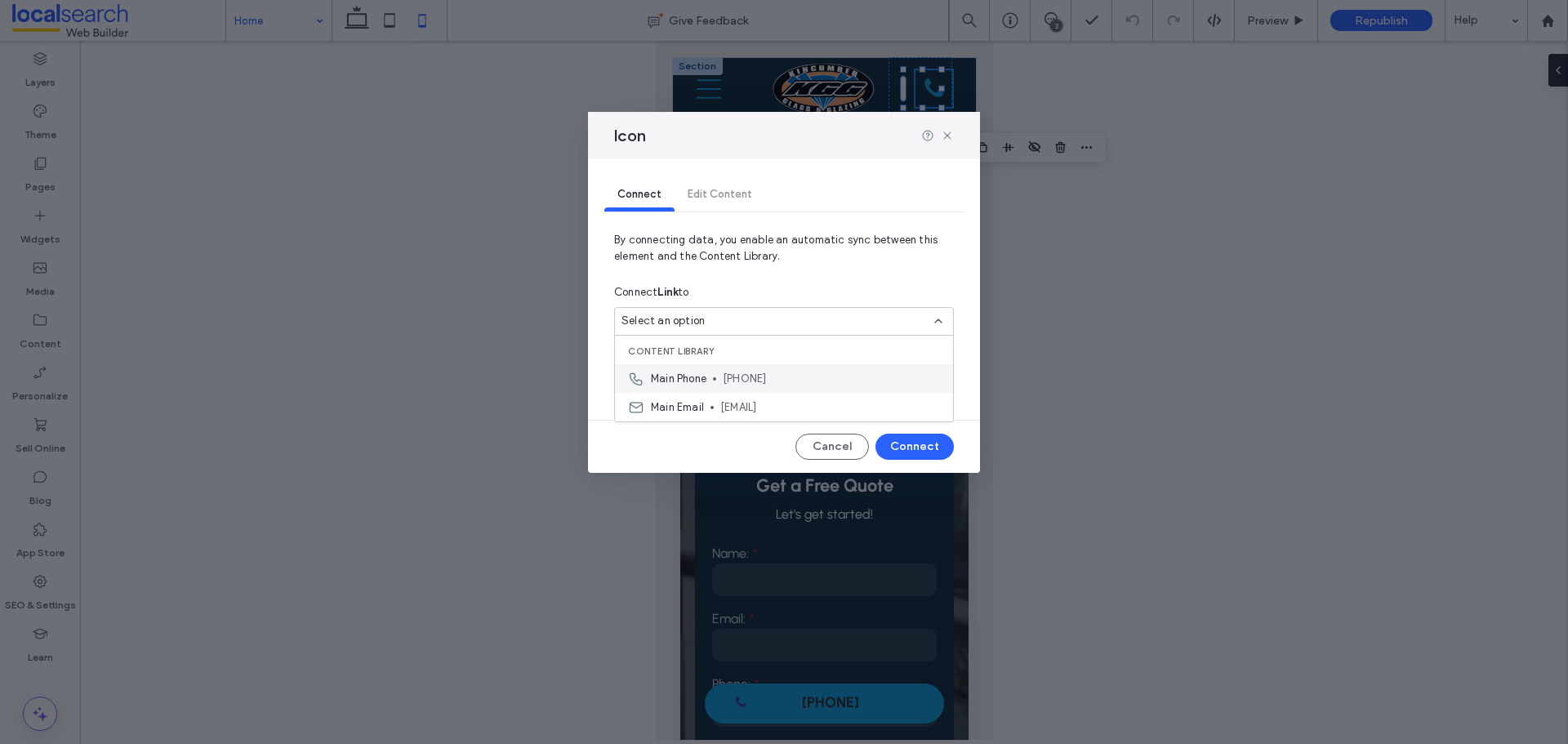 click on "02 4368 1244" at bounding box center [831, 379] 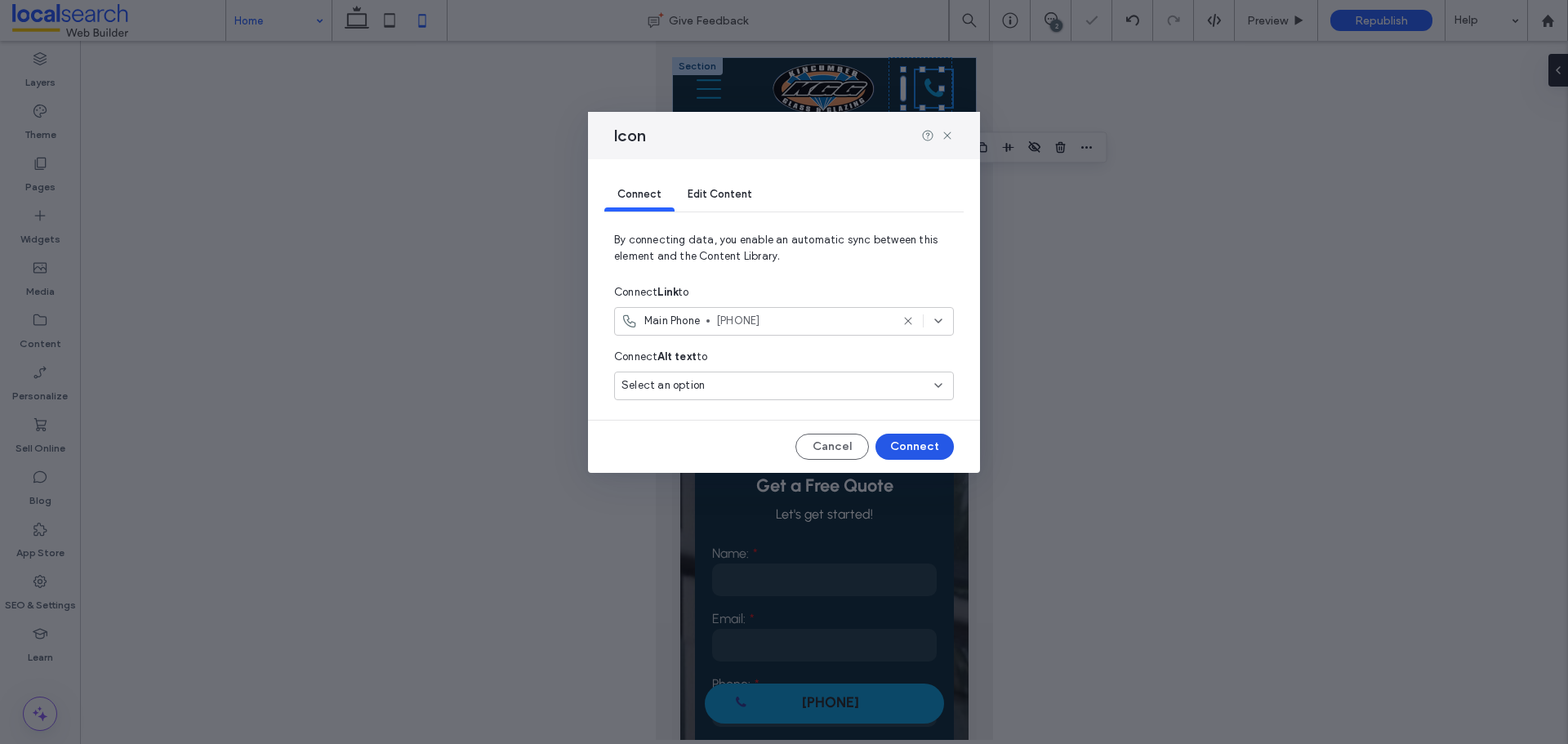 click on "Connect" at bounding box center (915, 447) 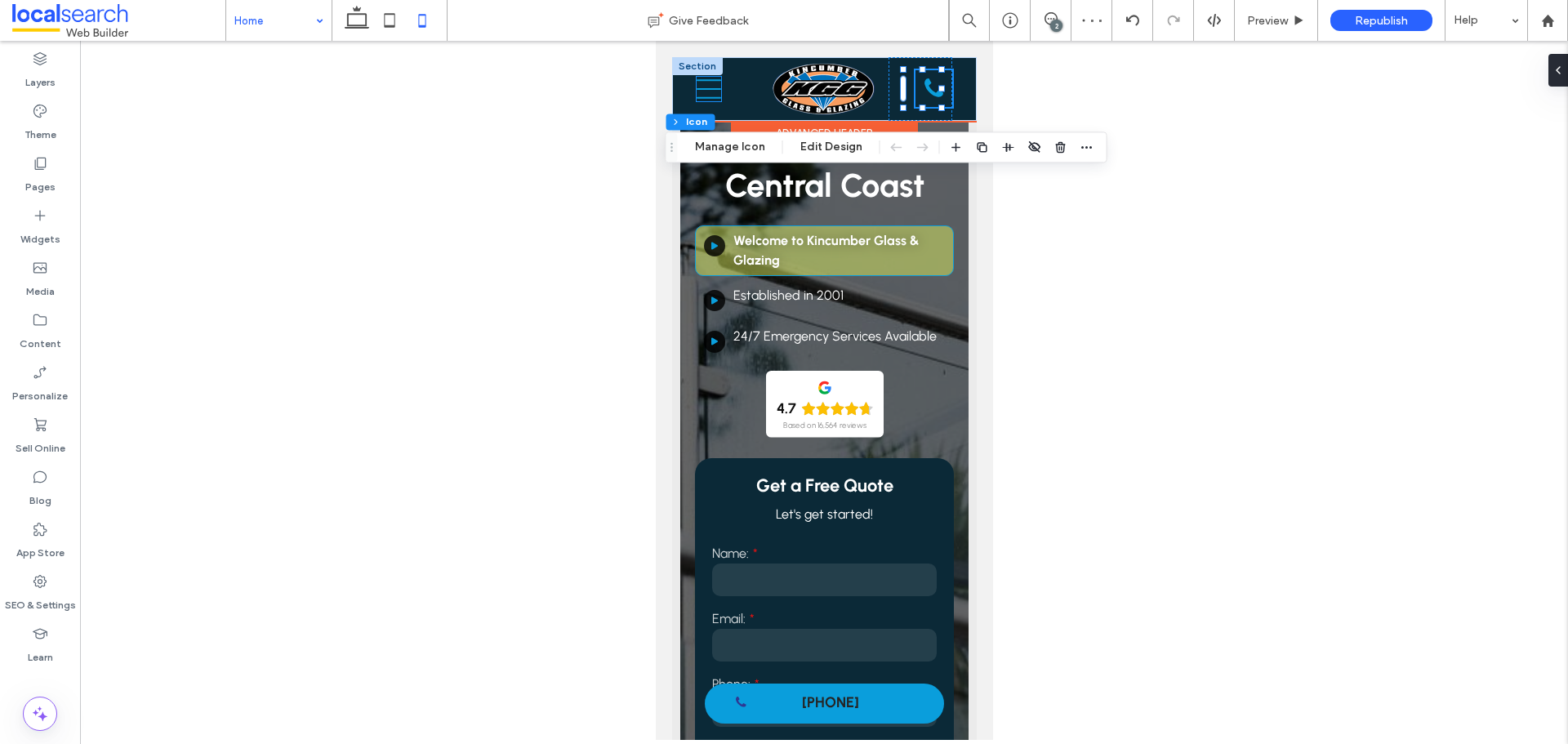click on "Hamburger Icon
Mobile" 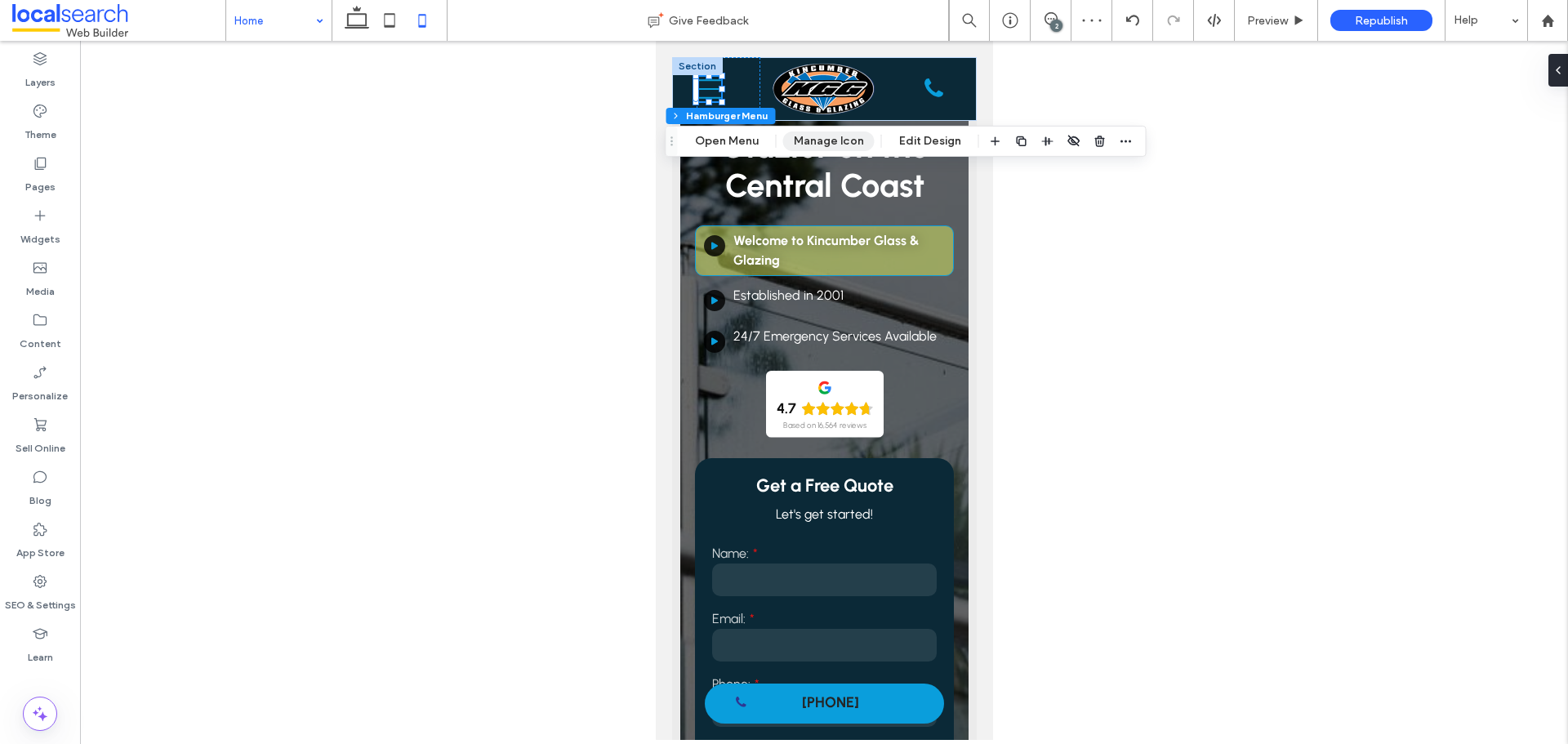 click on "Manage Icon" at bounding box center (829, 141) 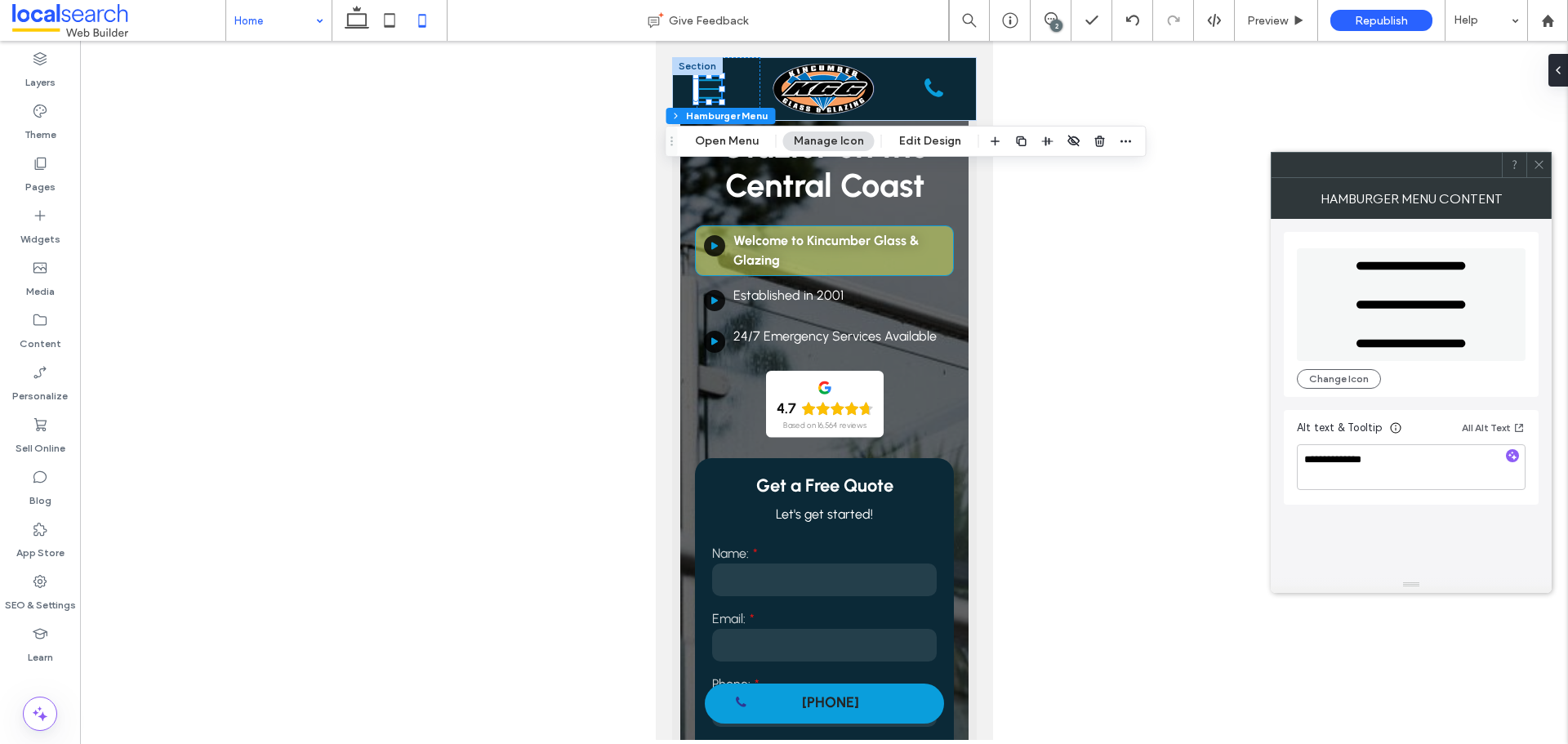 click 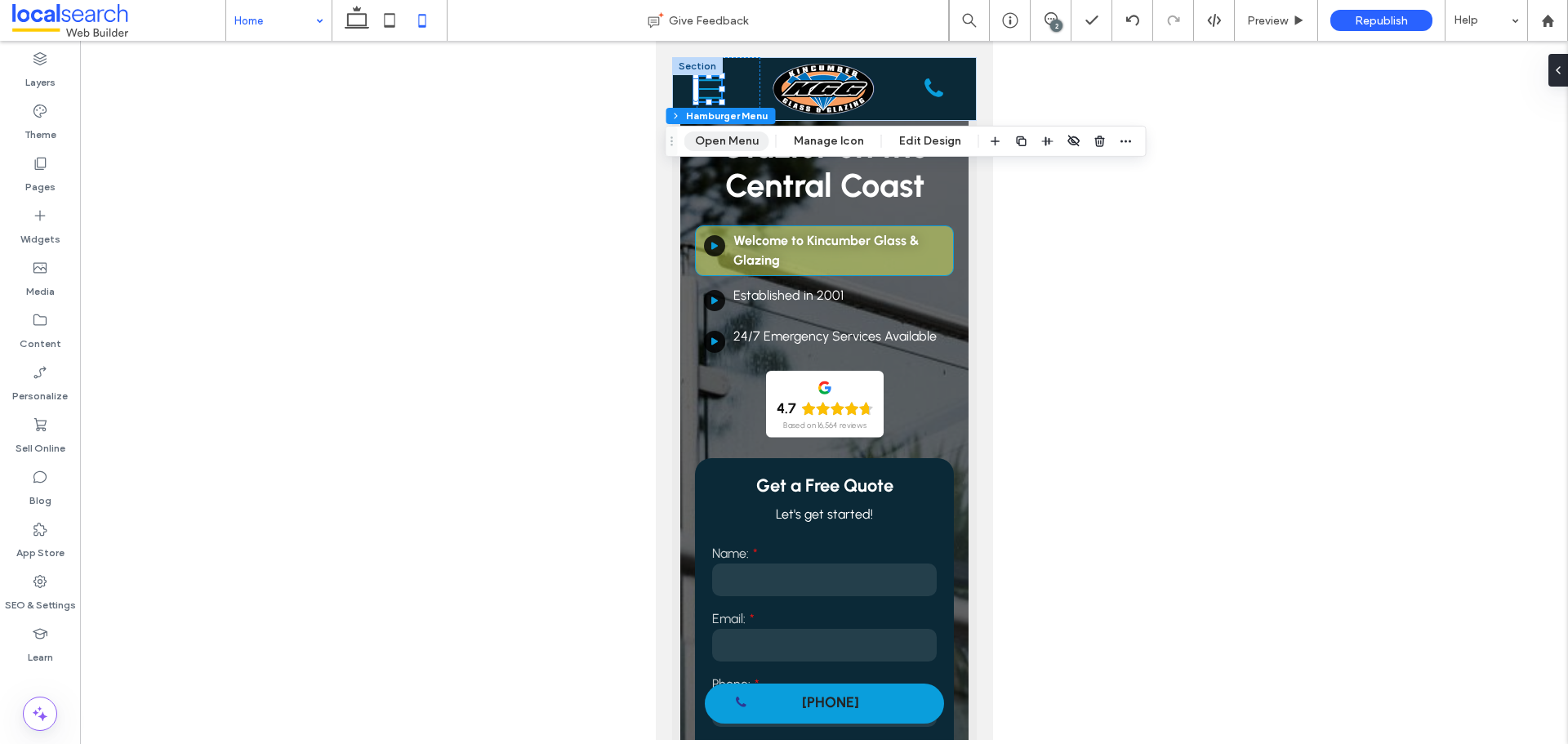 click on "Open Menu" at bounding box center [727, 141] 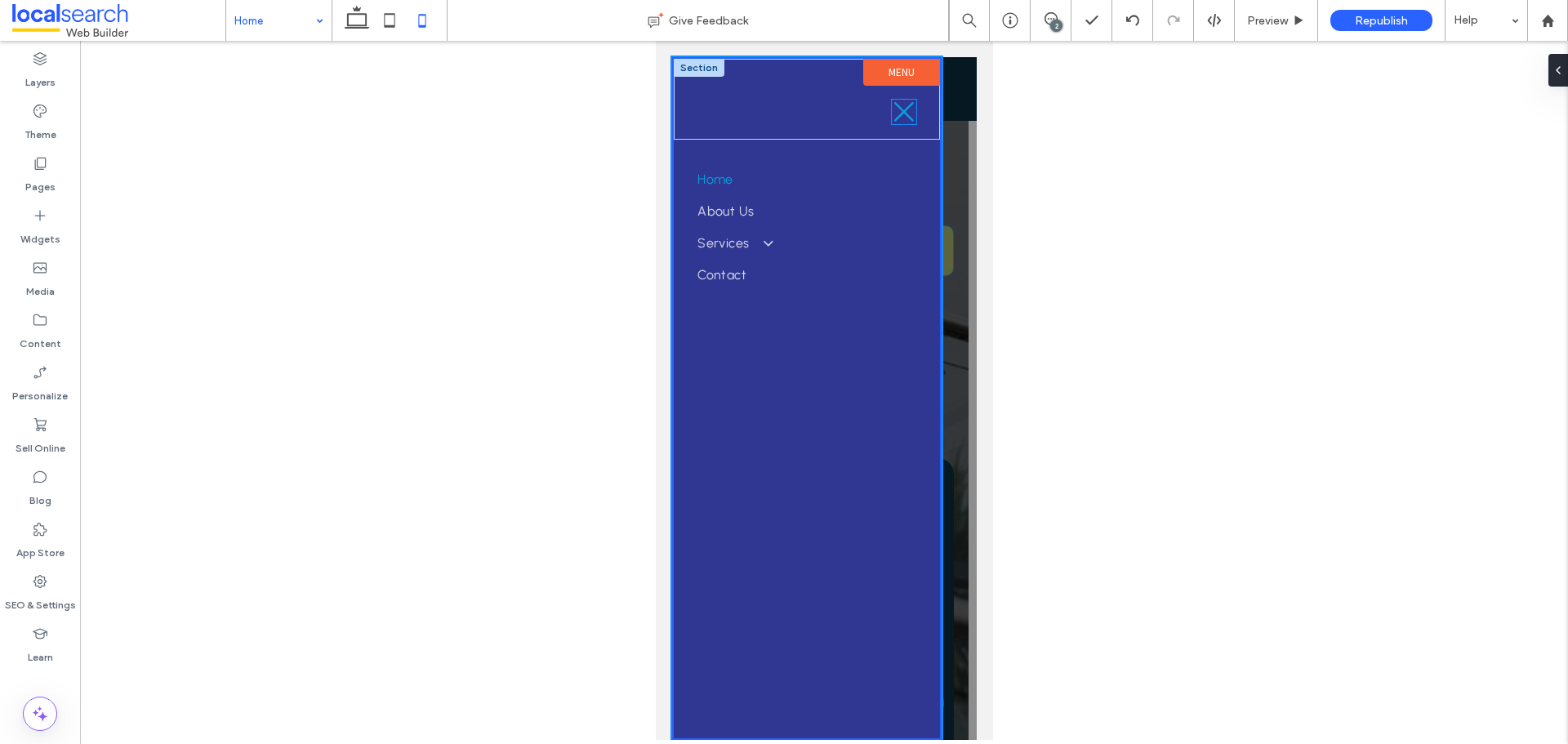 click 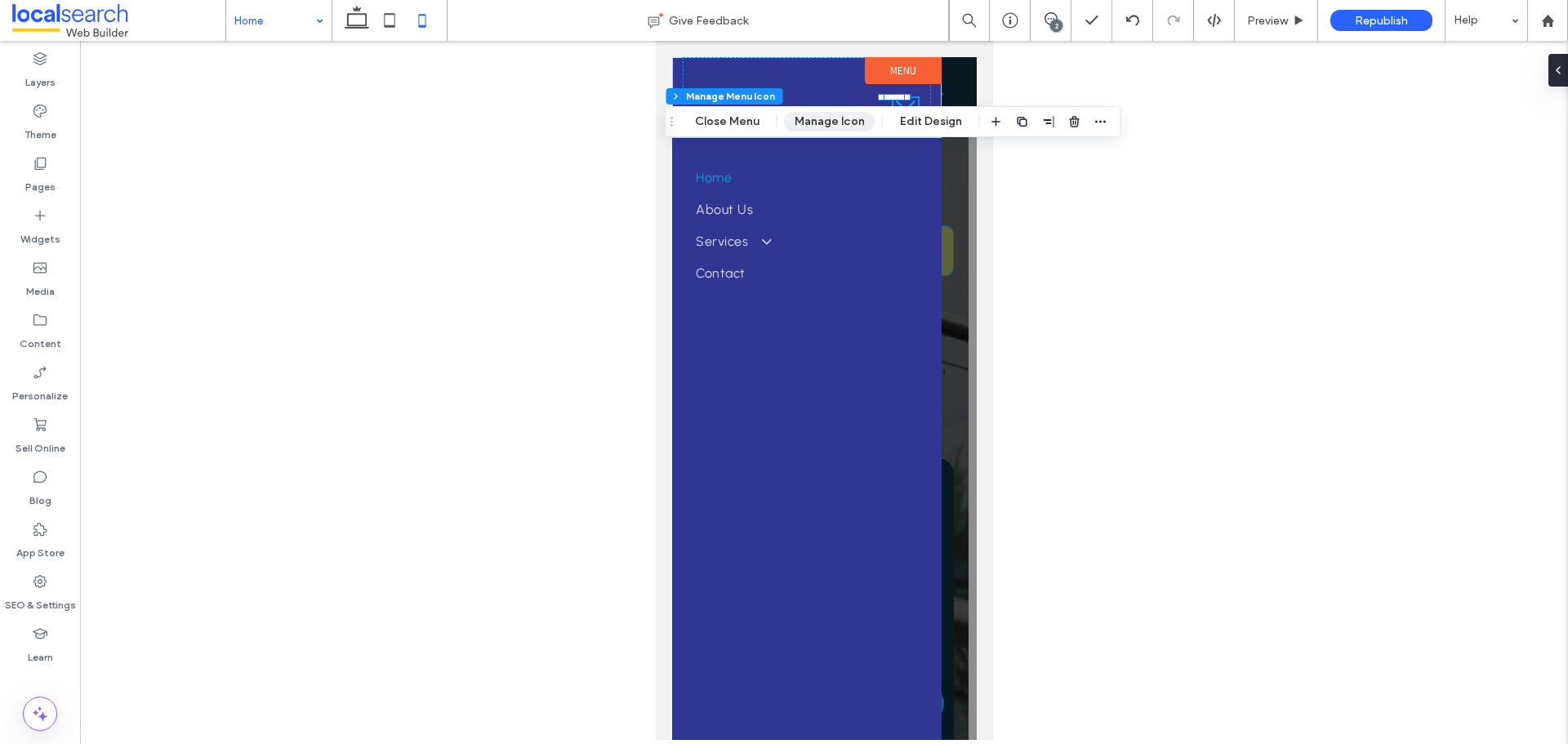 click on "Manage Icon" at bounding box center [830, 122] 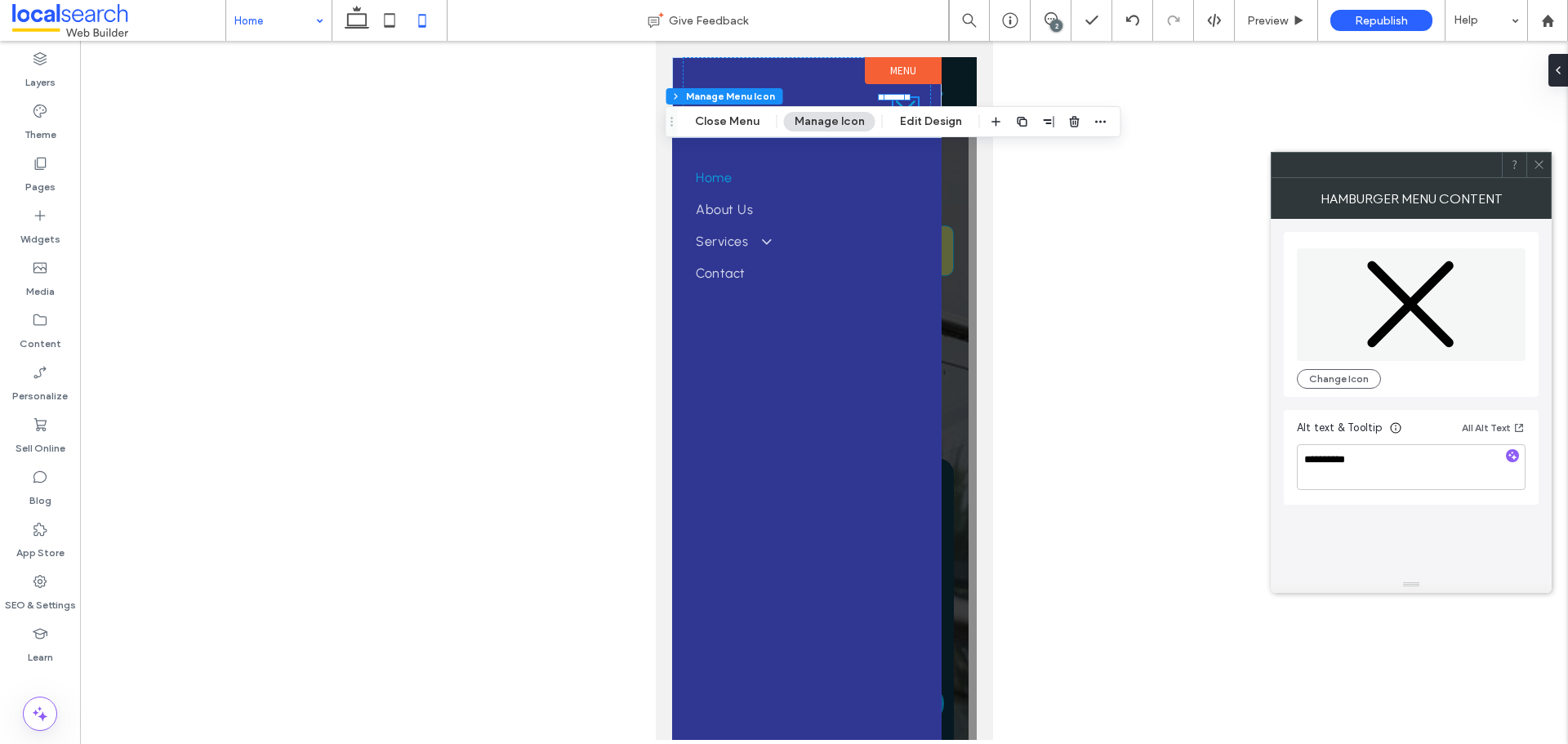 click at bounding box center [1539, 165] 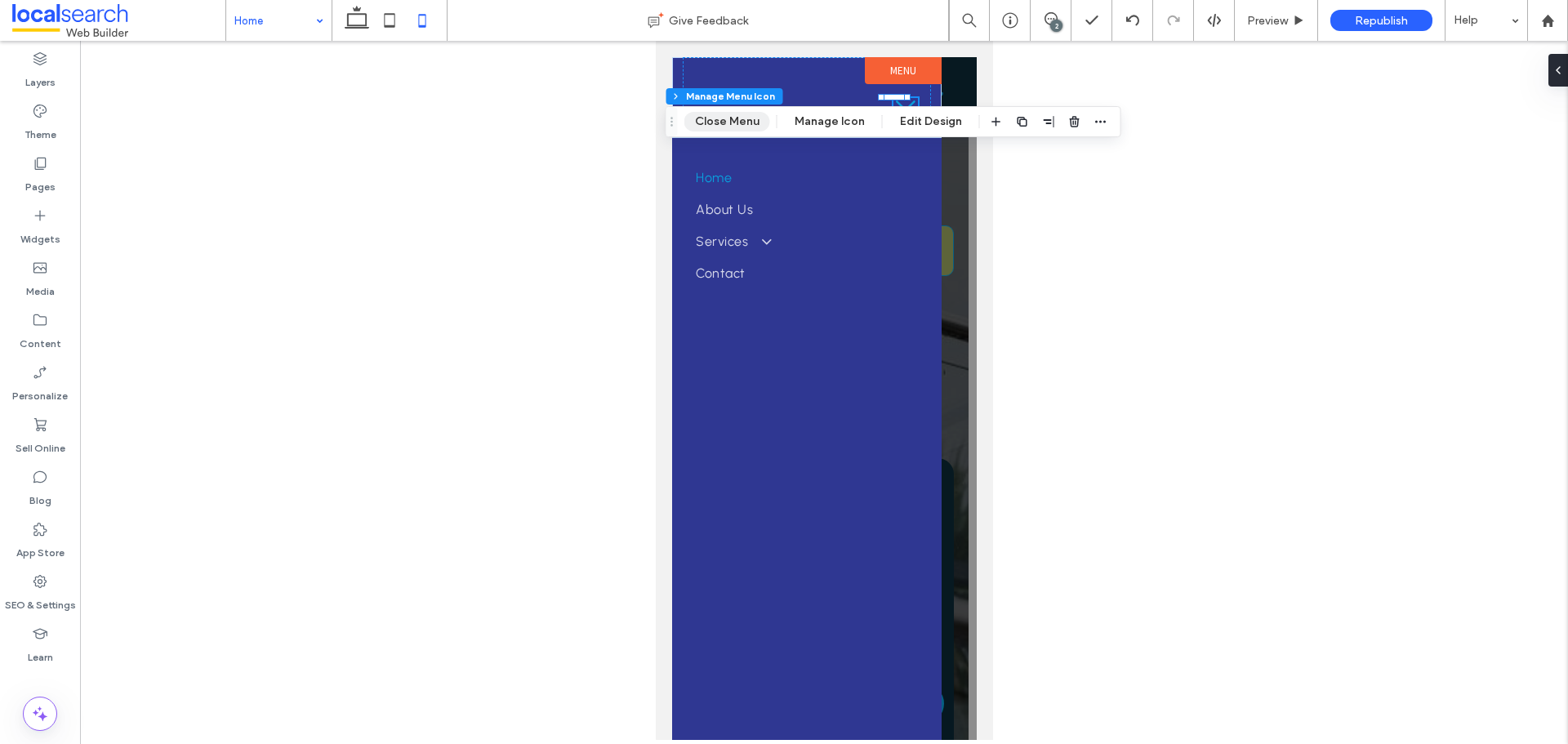 click on "Close Menu" at bounding box center [727, 122] 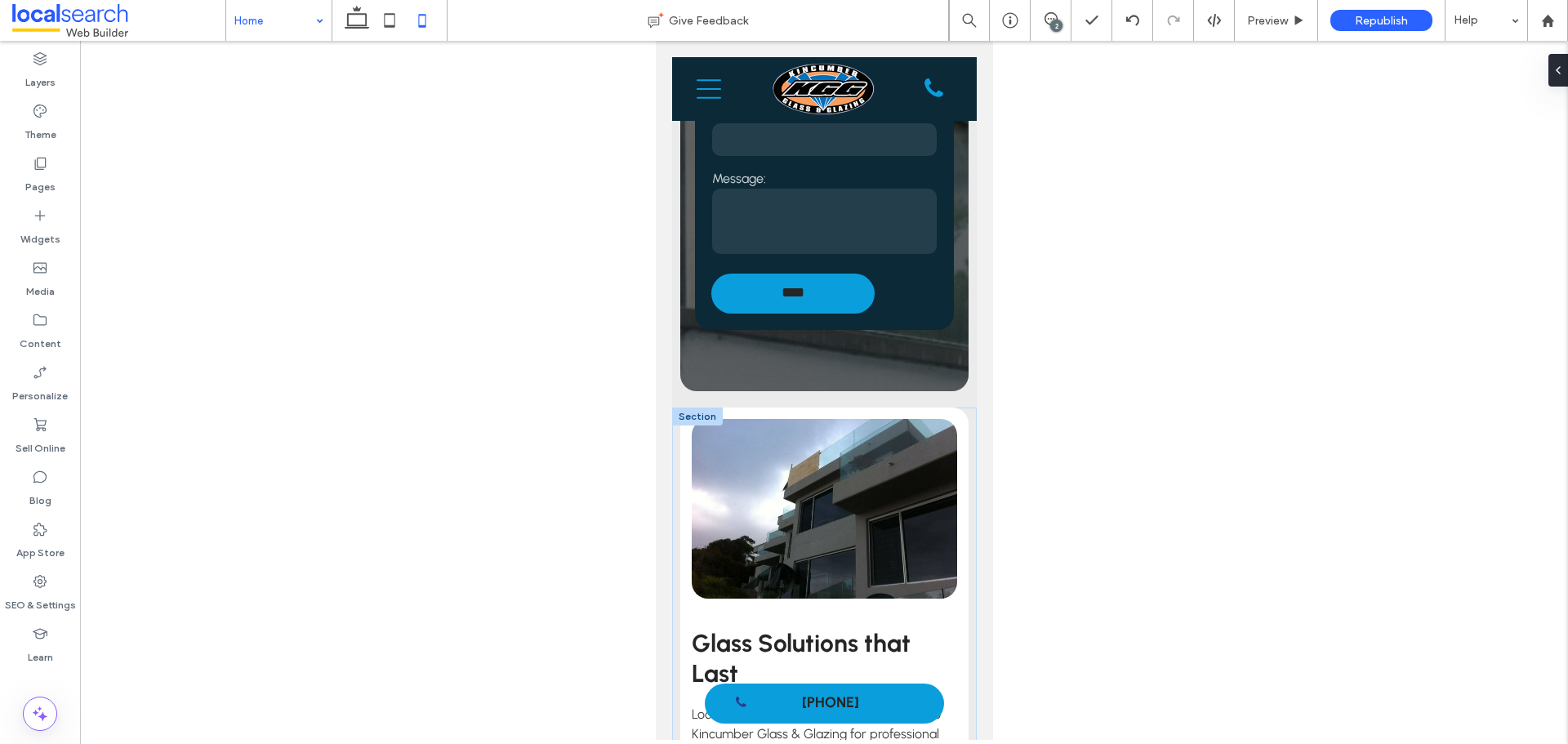 scroll, scrollTop: 572, scrollLeft: 0, axis: vertical 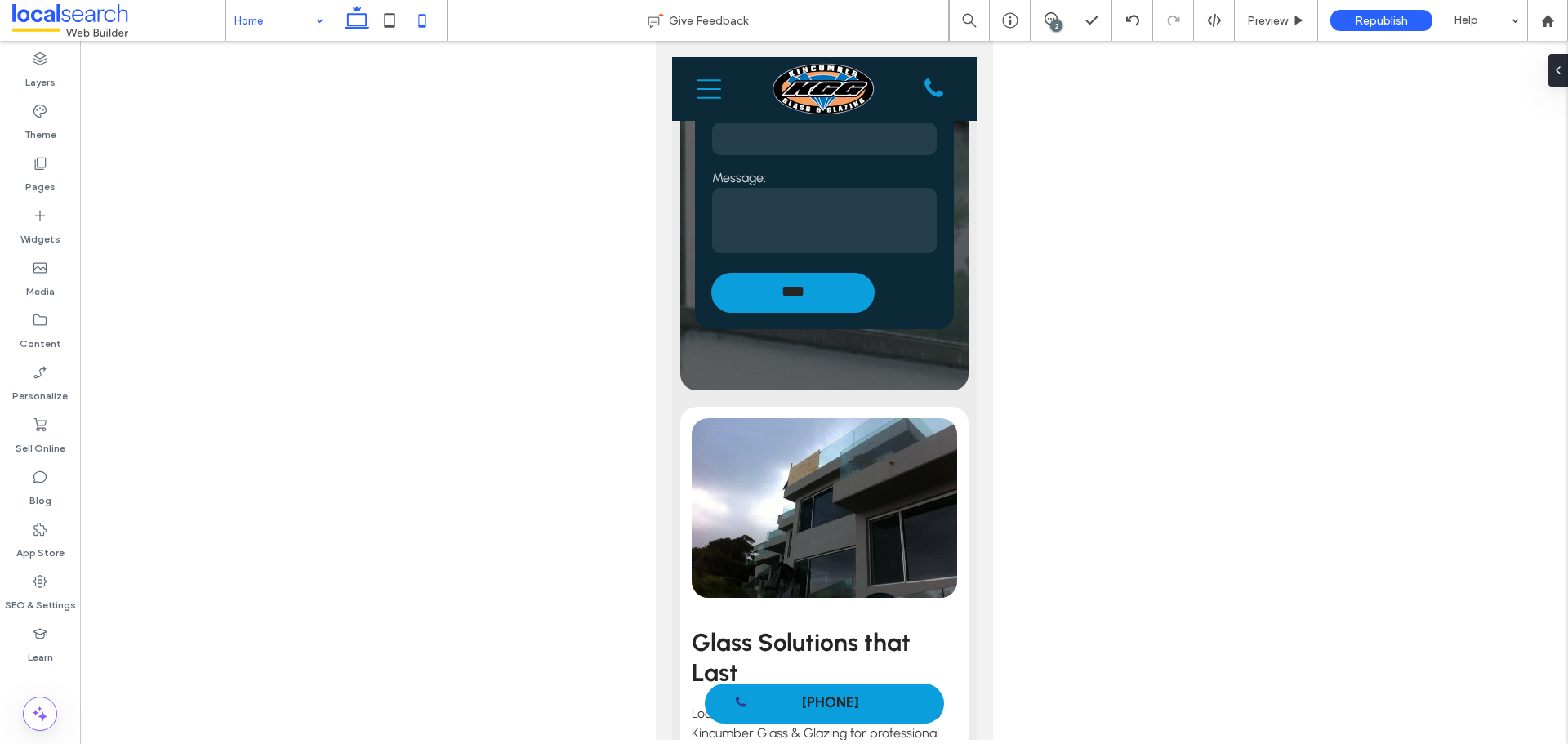 click 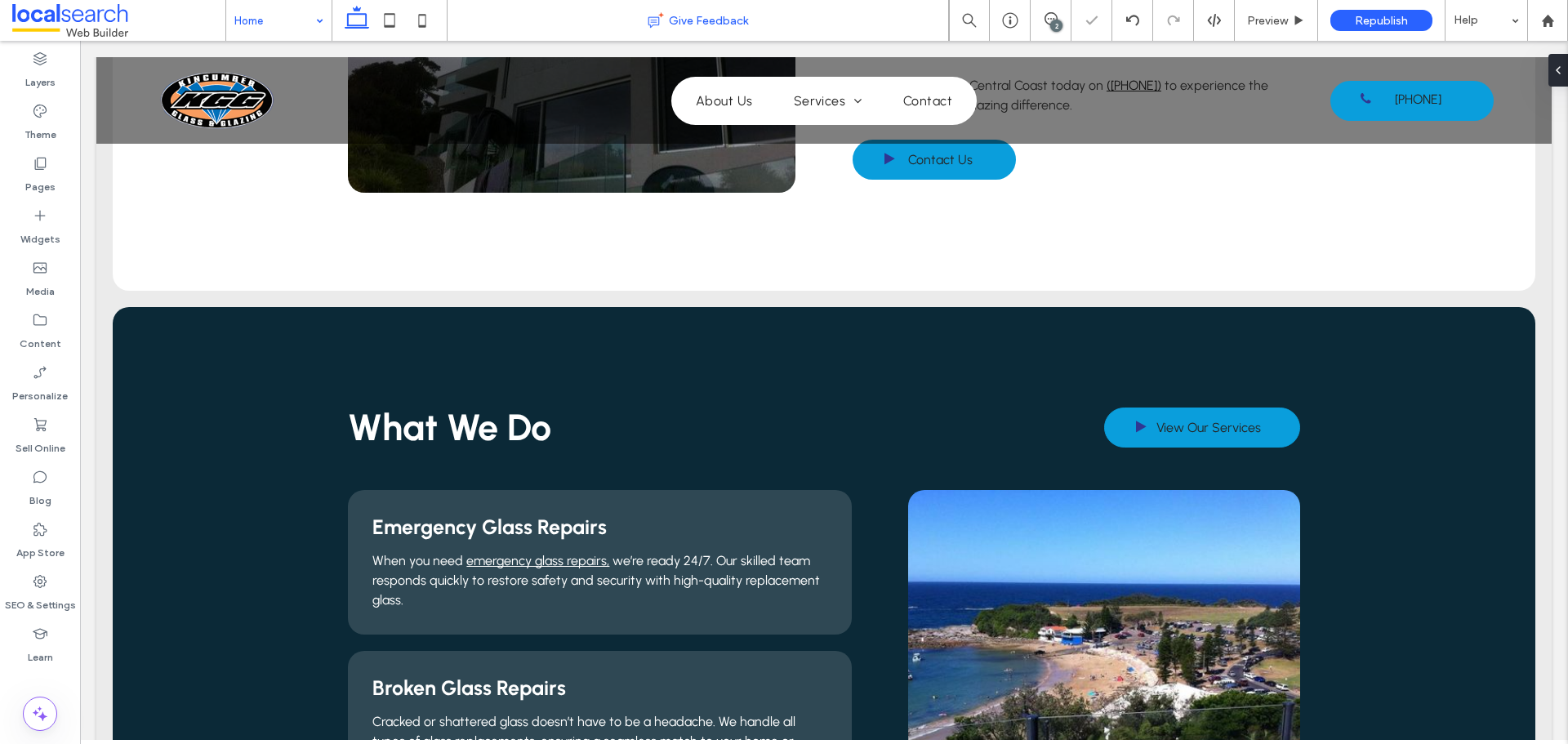 scroll, scrollTop: 880, scrollLeft: 0, axis: vertical 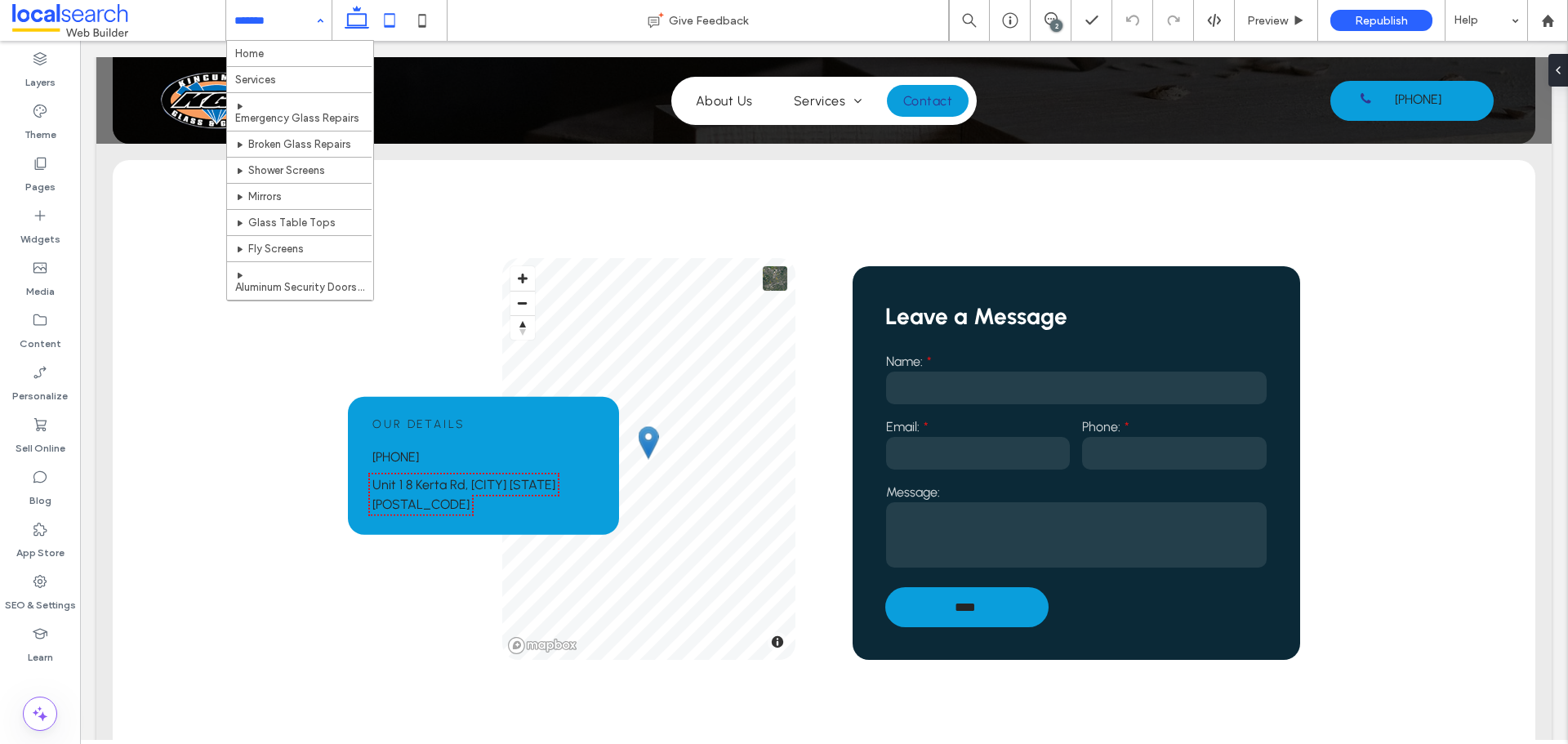 click 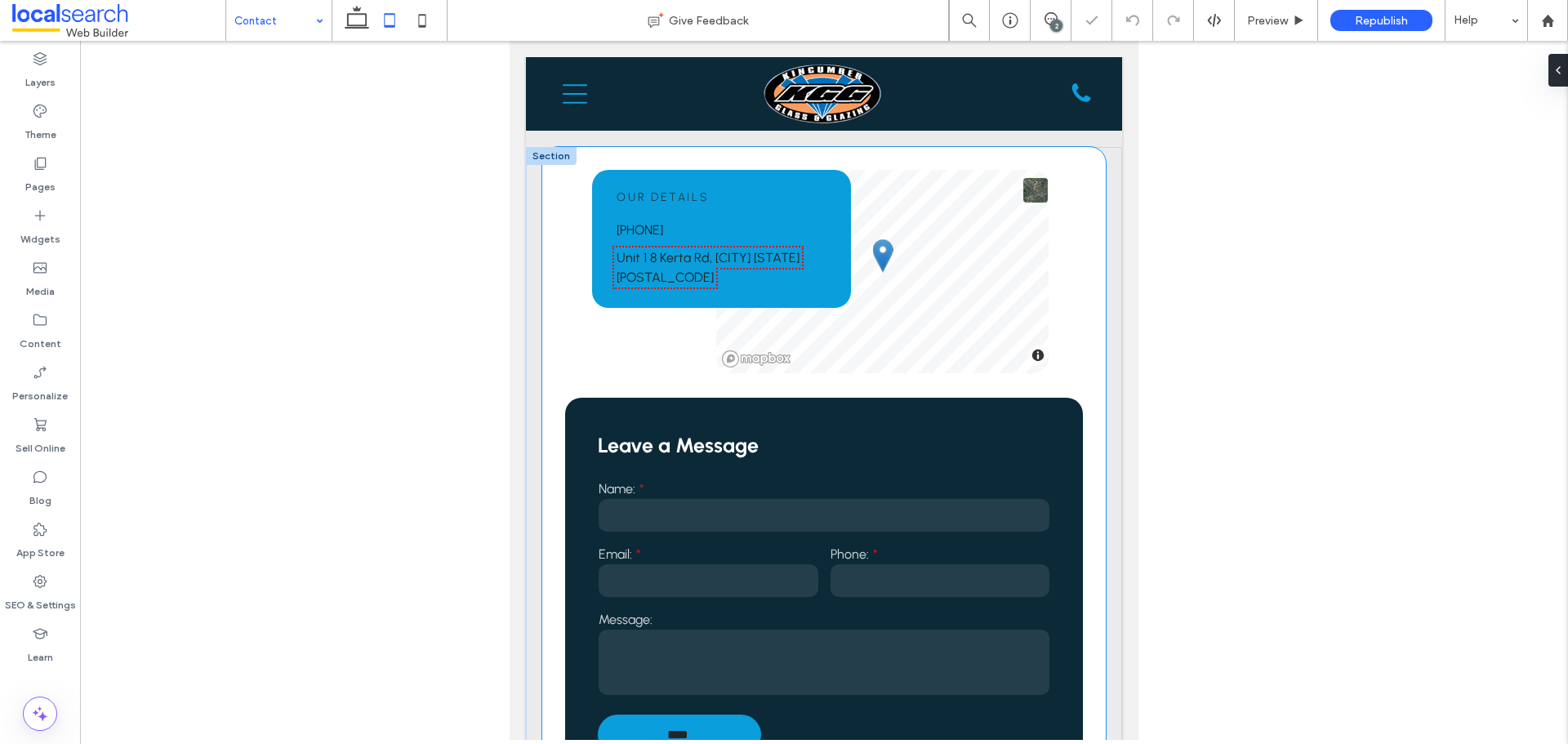 scroll, scrollTop: 98, scrollLeft: 0, axis: vertical 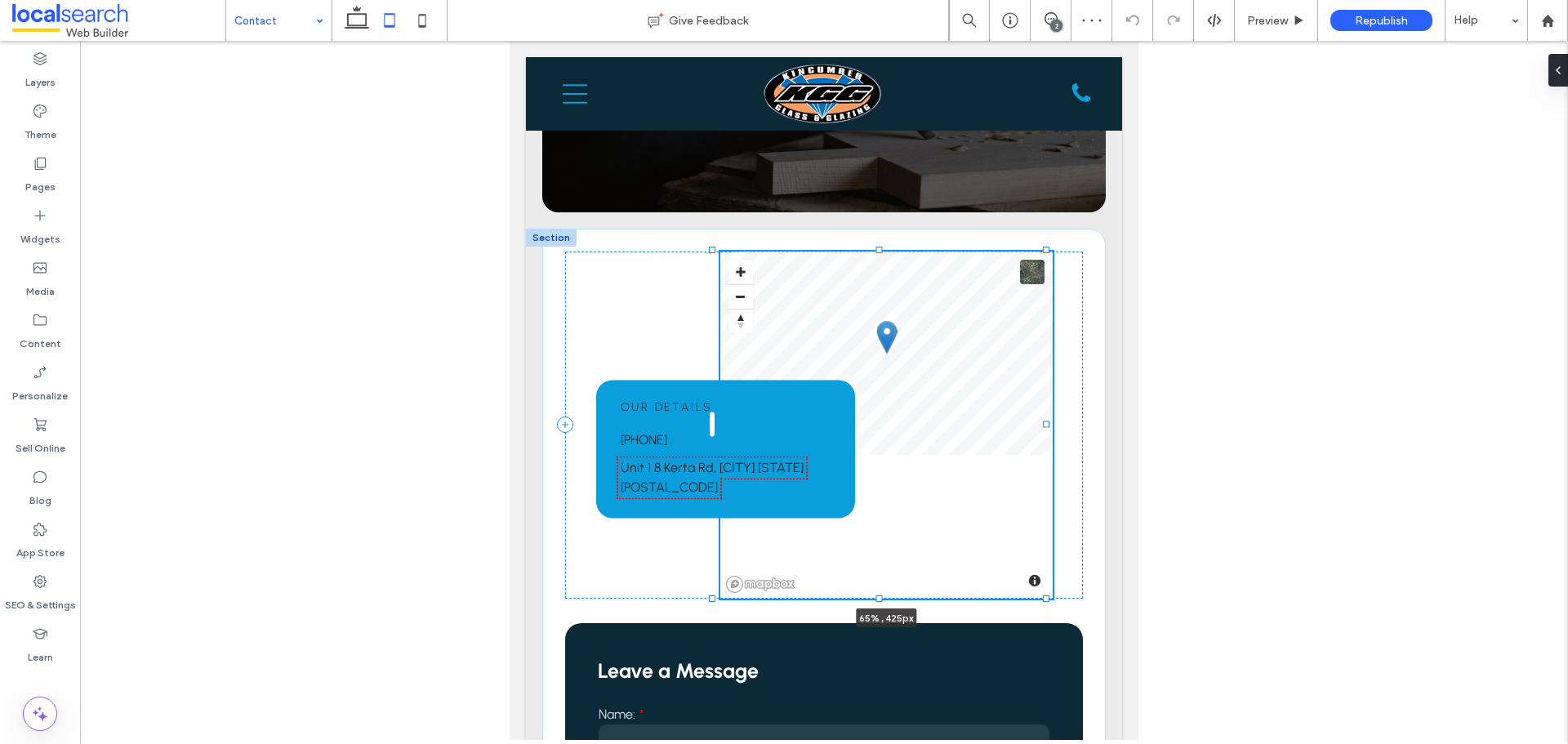 drag, startPoint x: 878, startPoint y: 457, endPoint x: 880, endPoint y: 601, distance: 144.01389 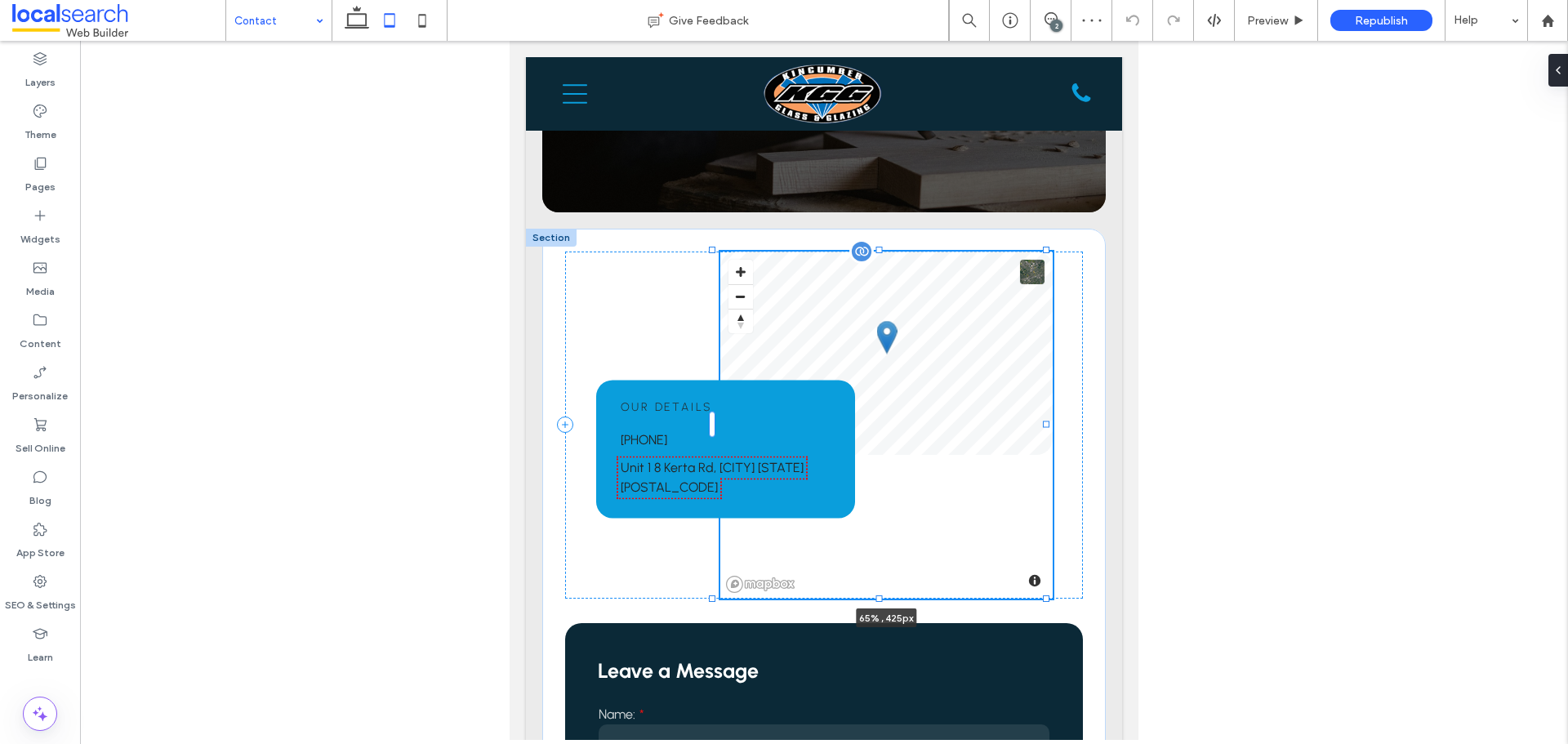 type on "***" 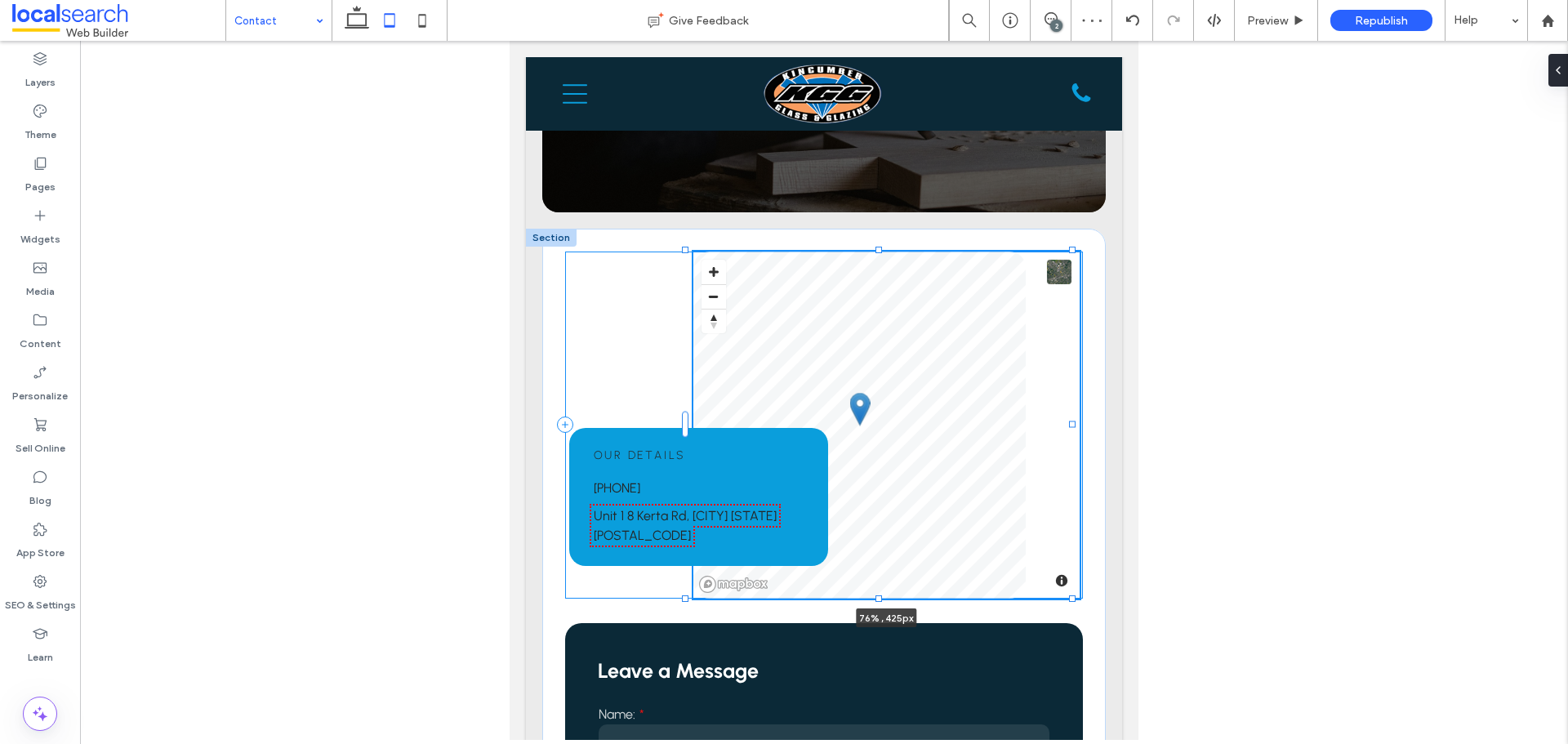 drag, startPoint x: 1045, startPoint y: 425, endPoint x: 1072, endPoint y: 426, distance: 27.01851 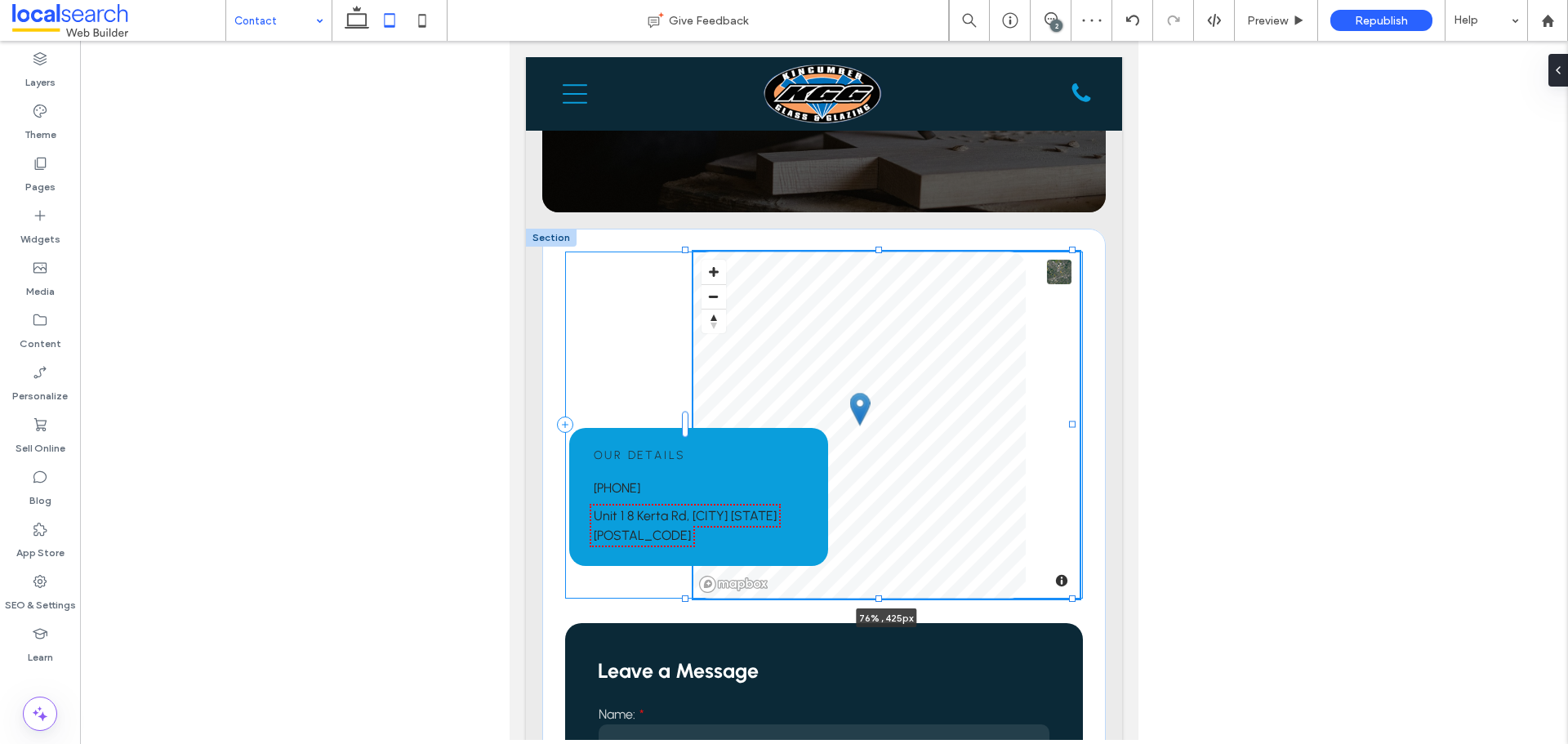 click at bounding box center (1072, 425) 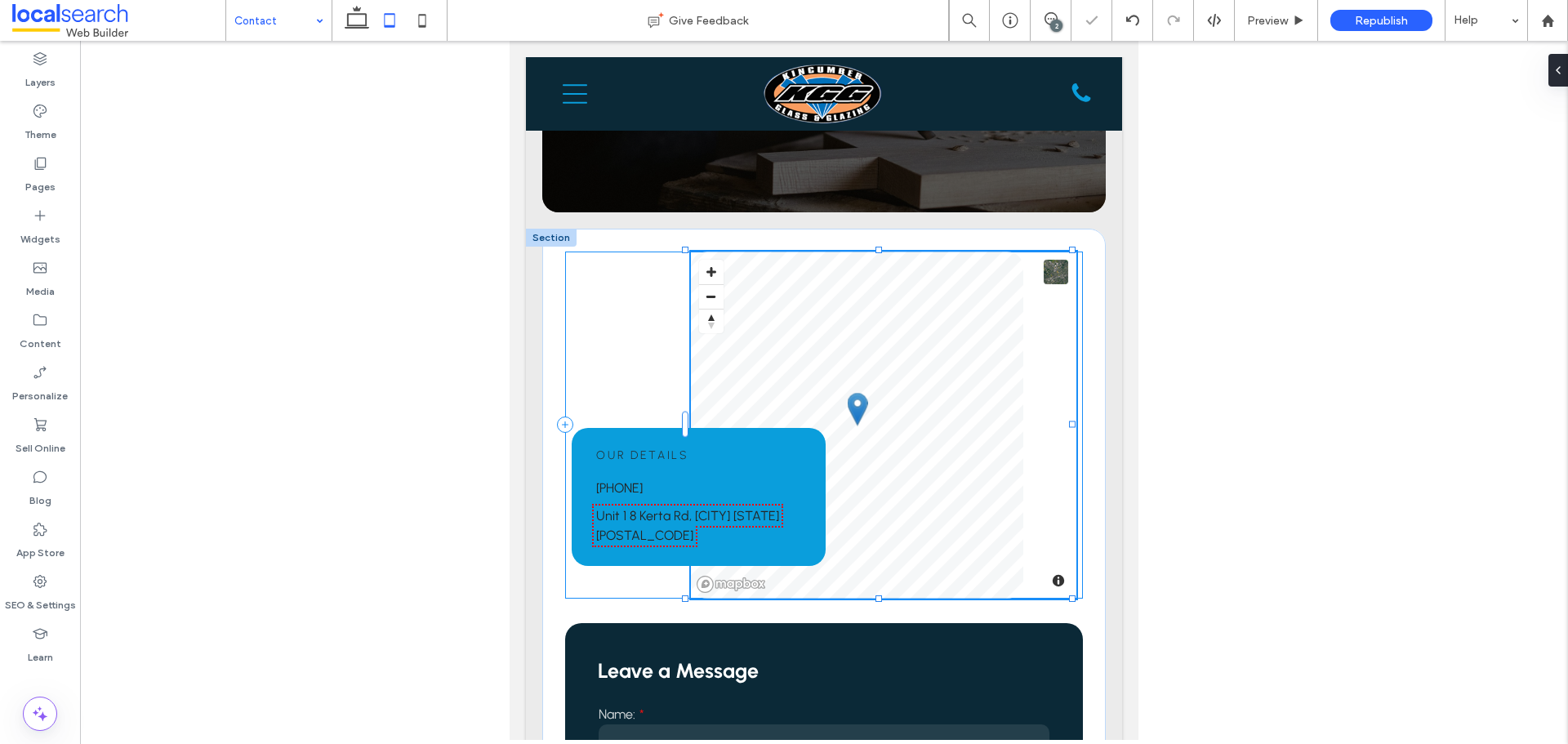 type on "**" 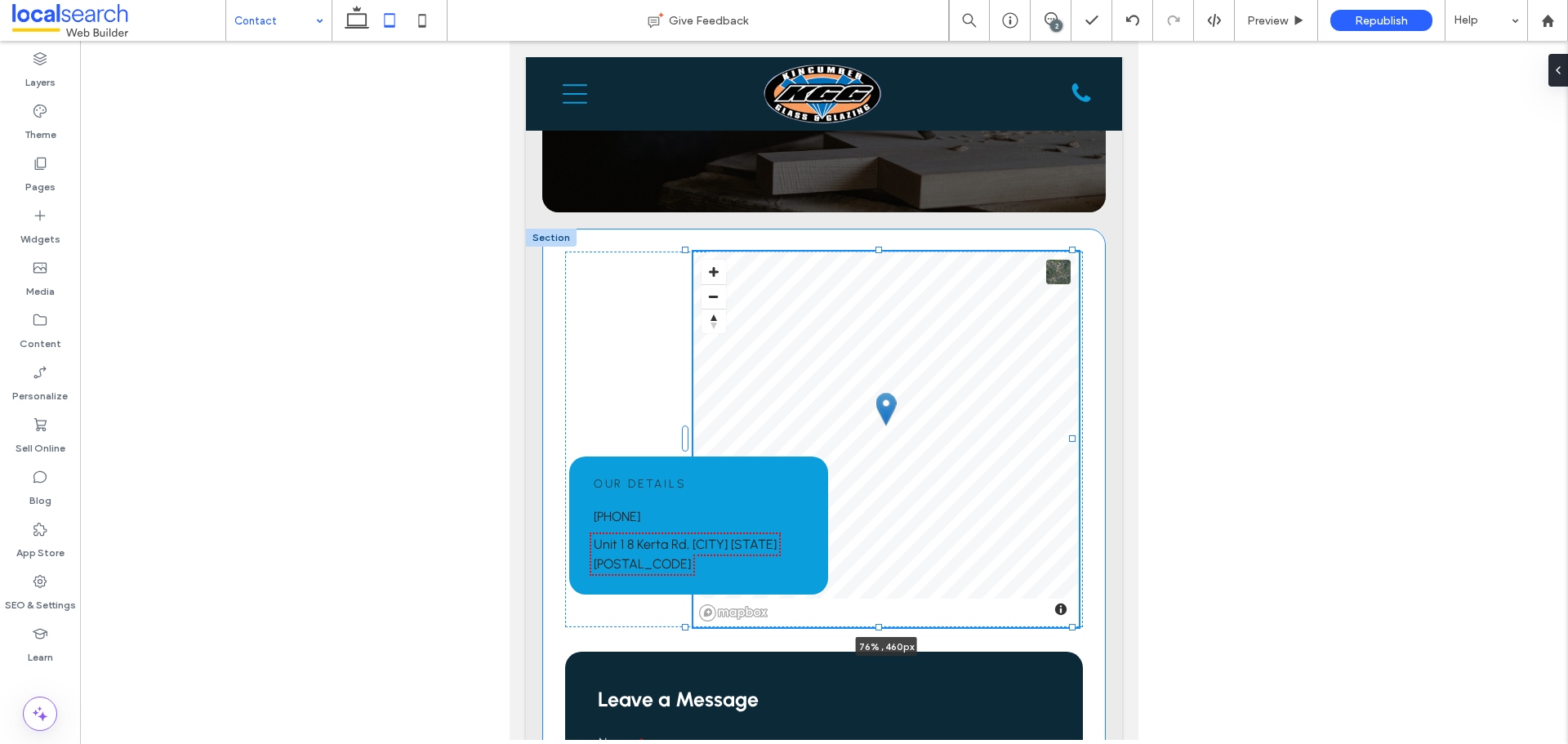 drag, startPoint x: 878, startPoint y: 595, endPoint x: 883, endPoint y: 624, distance: 29.427878 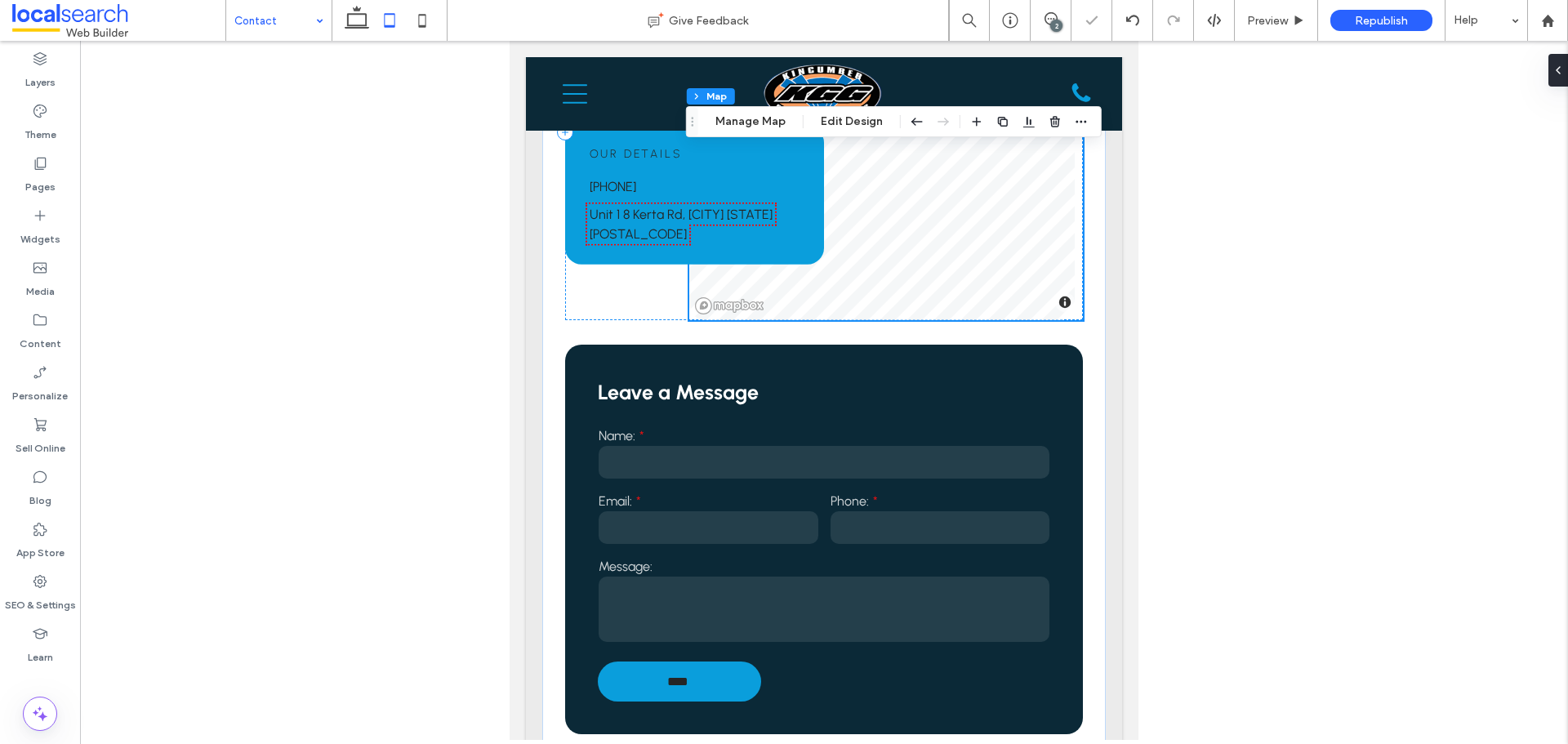 scroll, scrollTop: 506, scrollLeft: 0, axis: vertical 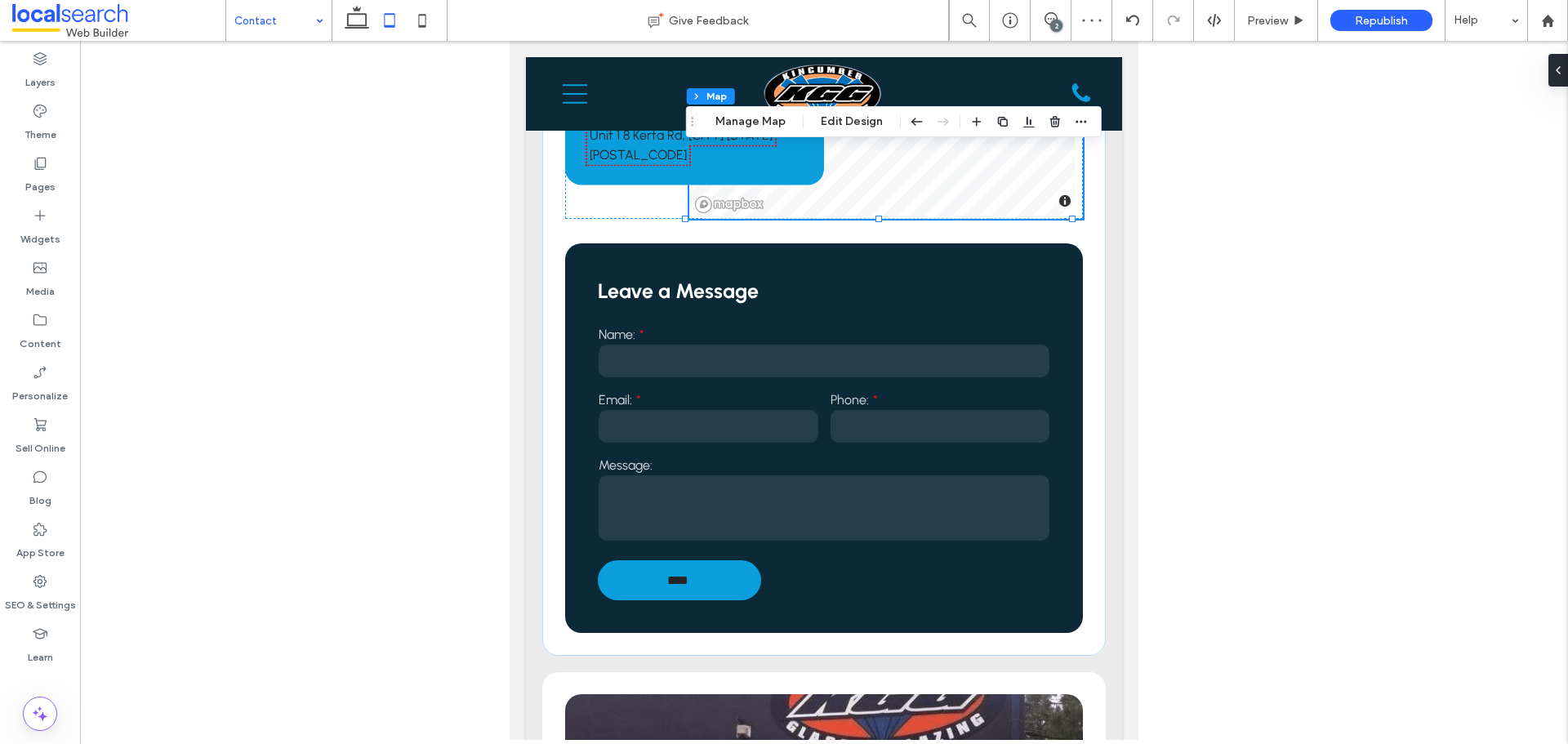 click 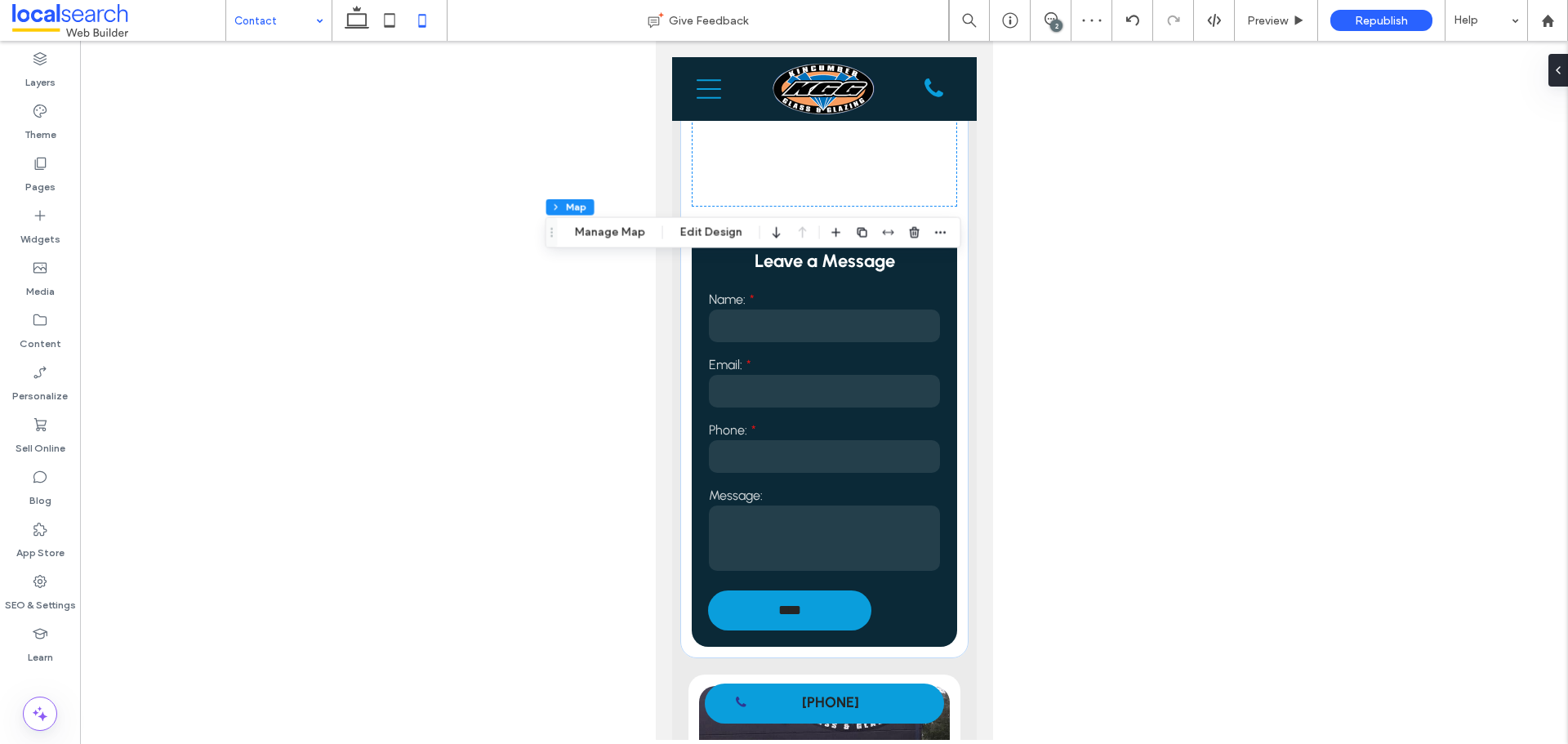 type on "***" 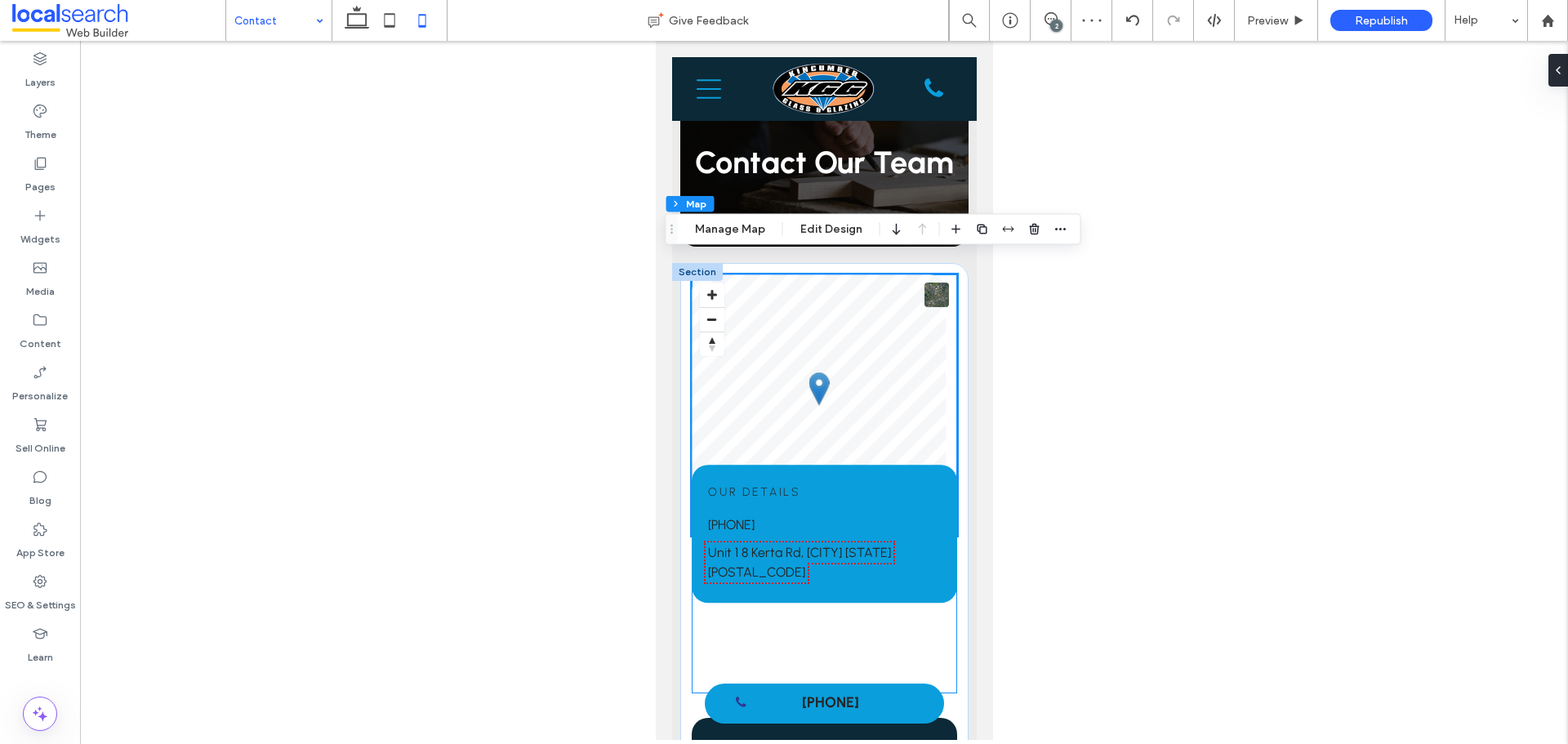 scroll, scrollTop: 0, scrollLeft: 0, axis: both 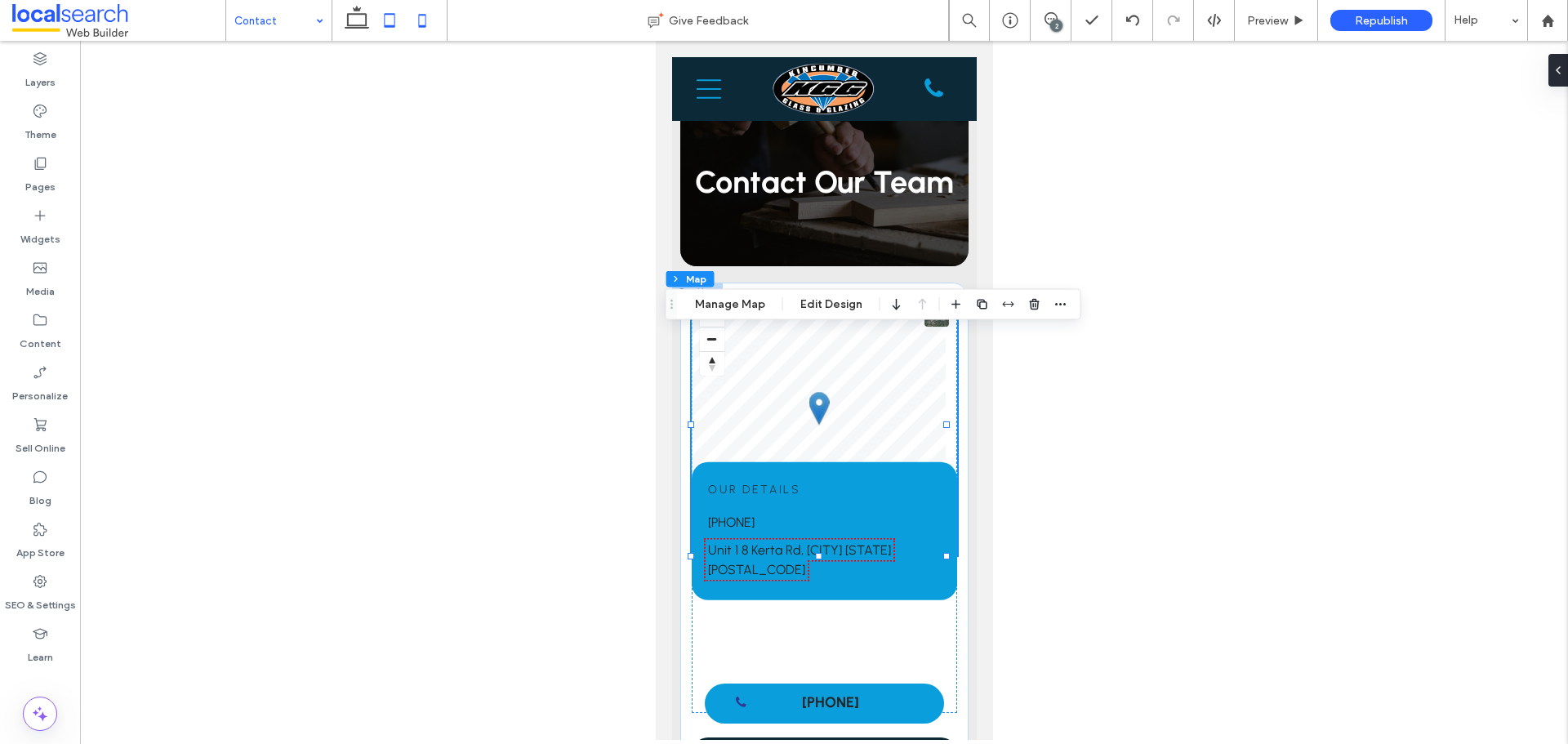click 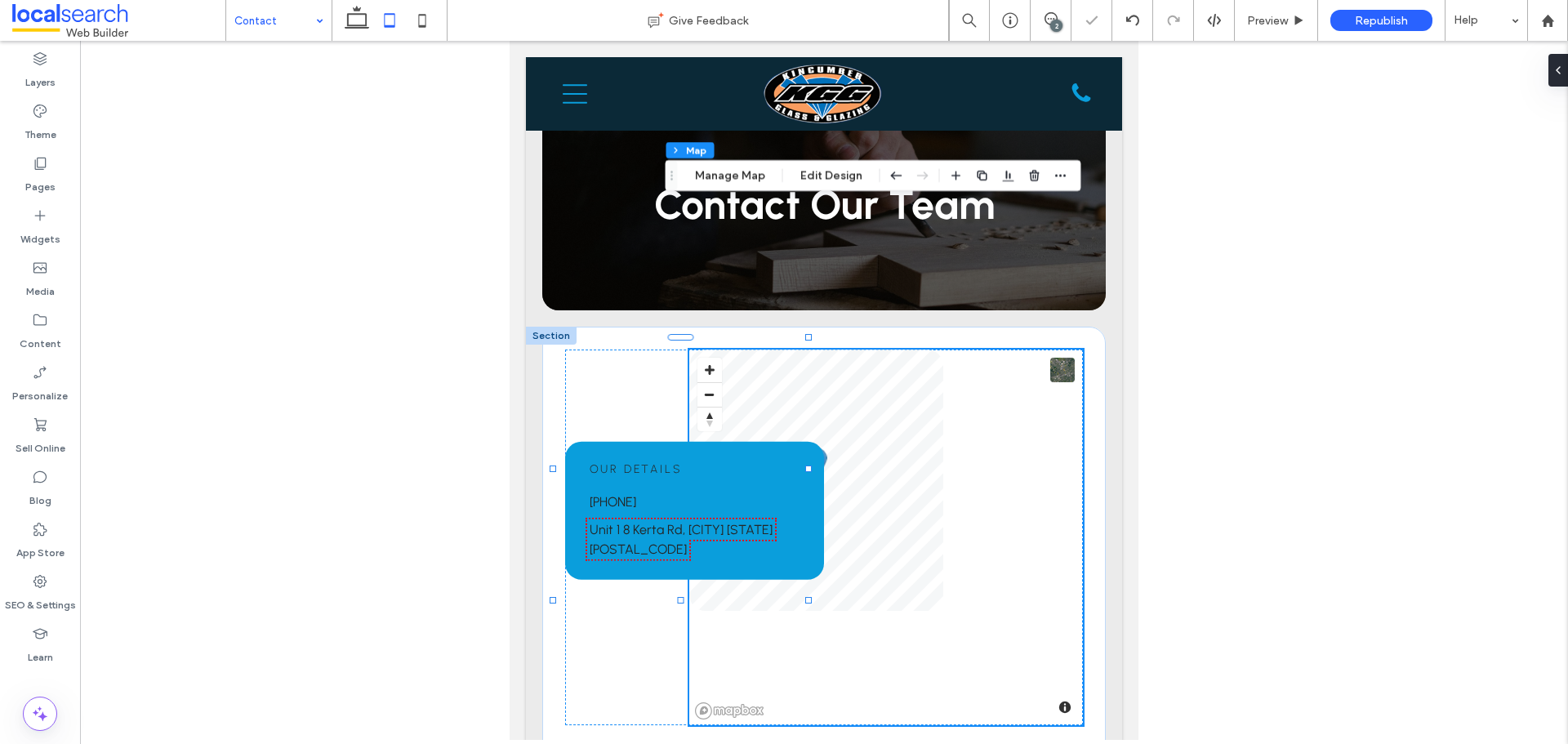 type on "**" 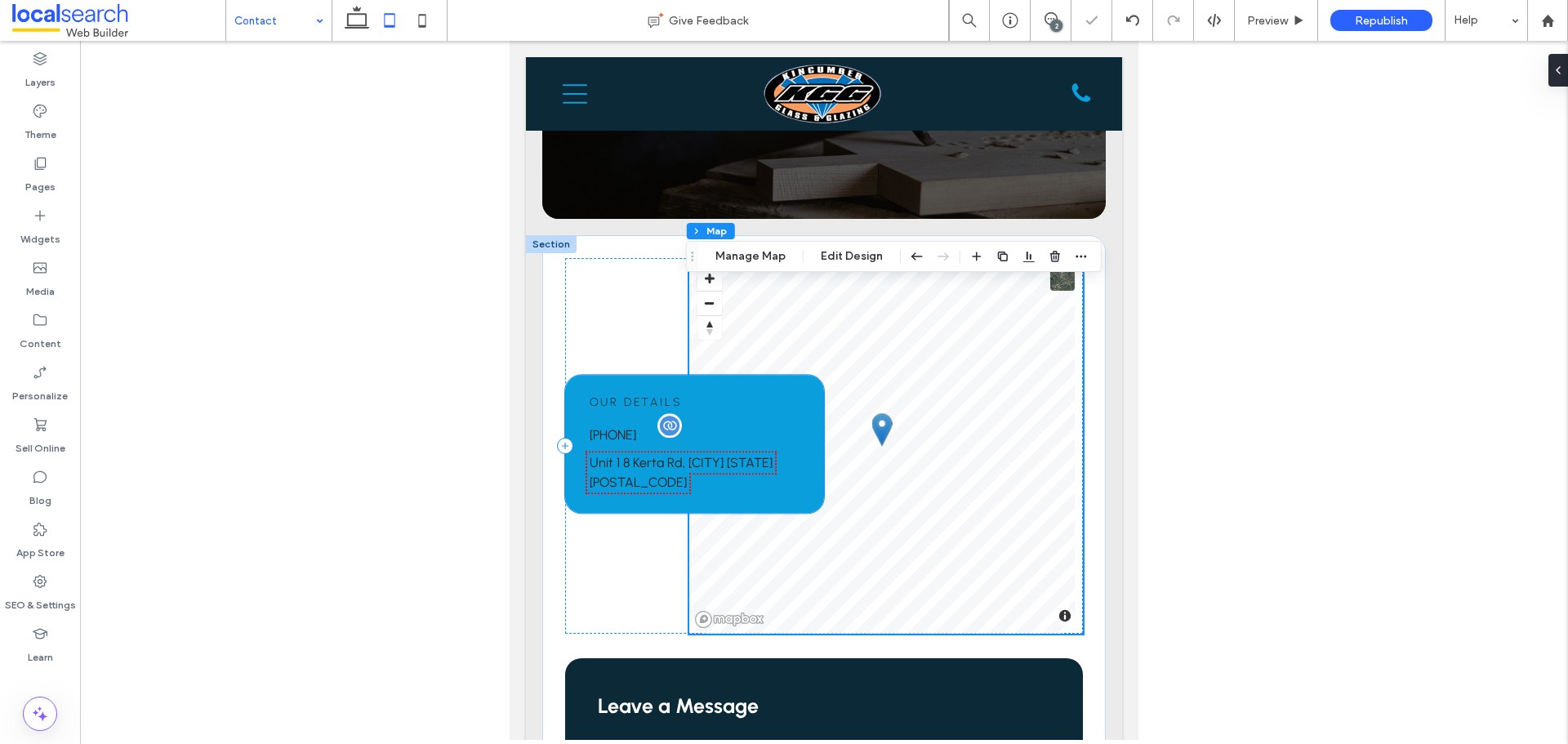 scroll, scrollTop: 65, scrollLeft: 0, axis: vertical 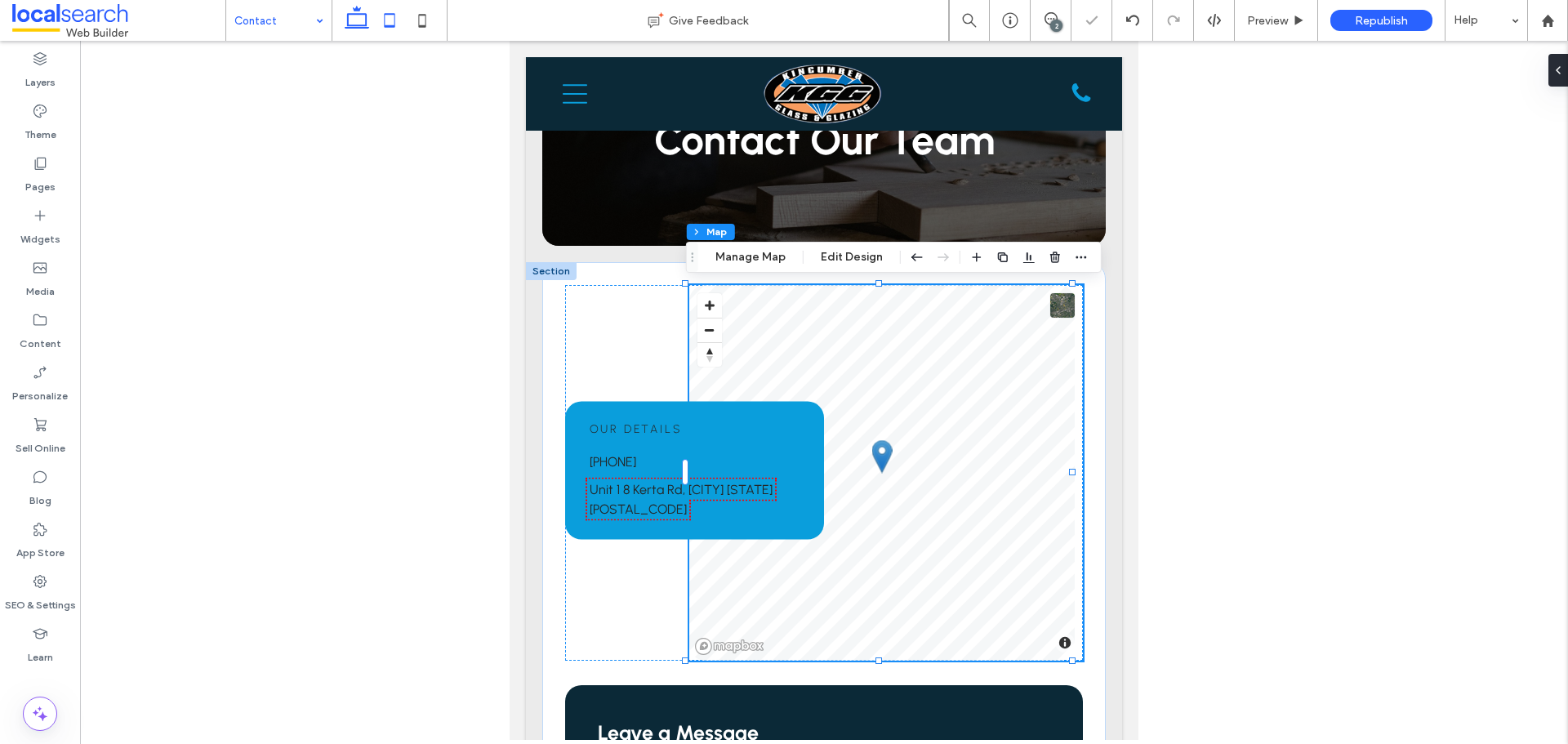drag, startPoint x: 355, startPoint y: 27, endPoint x: 345, endPoint y: 78, distance: 51.971146 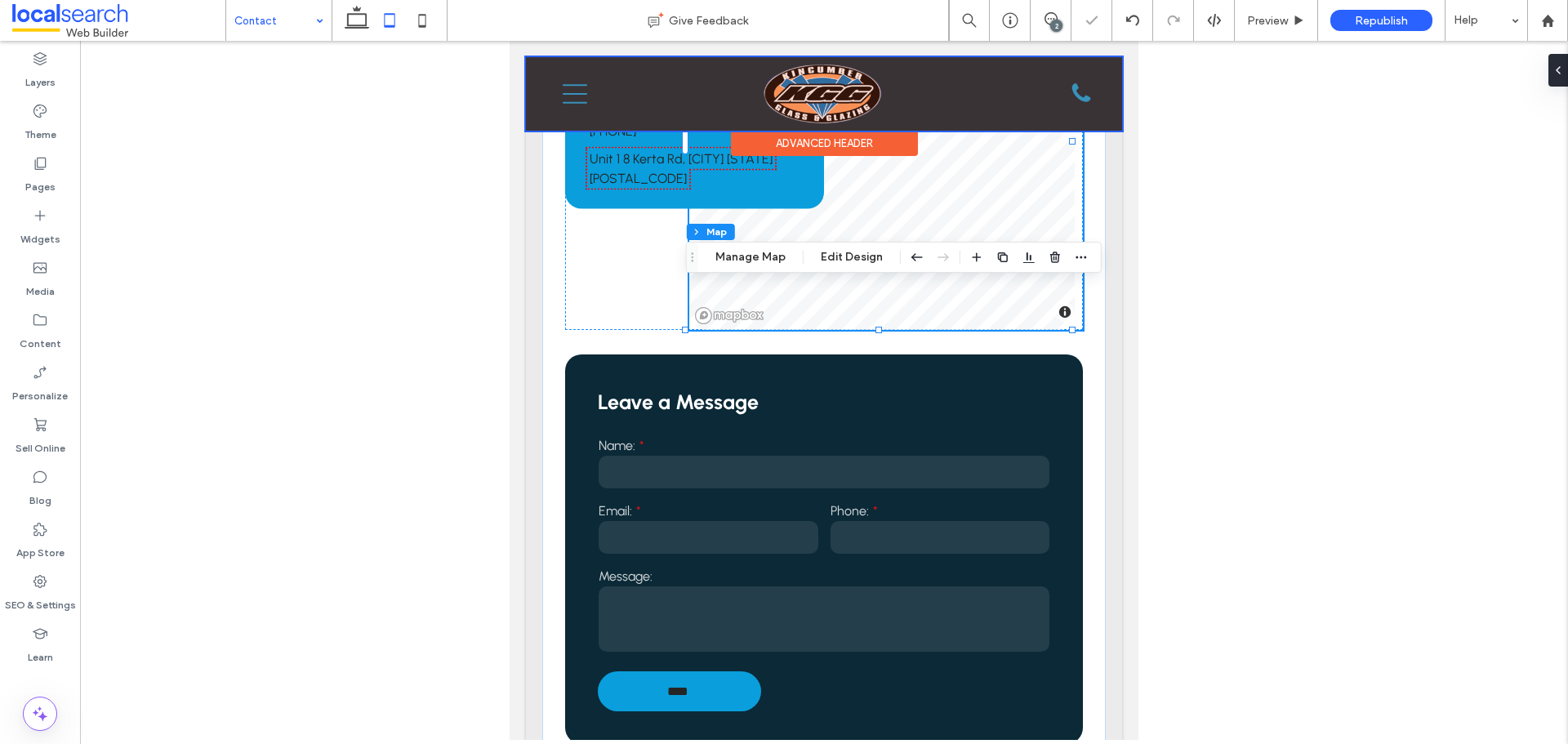 type on "**" 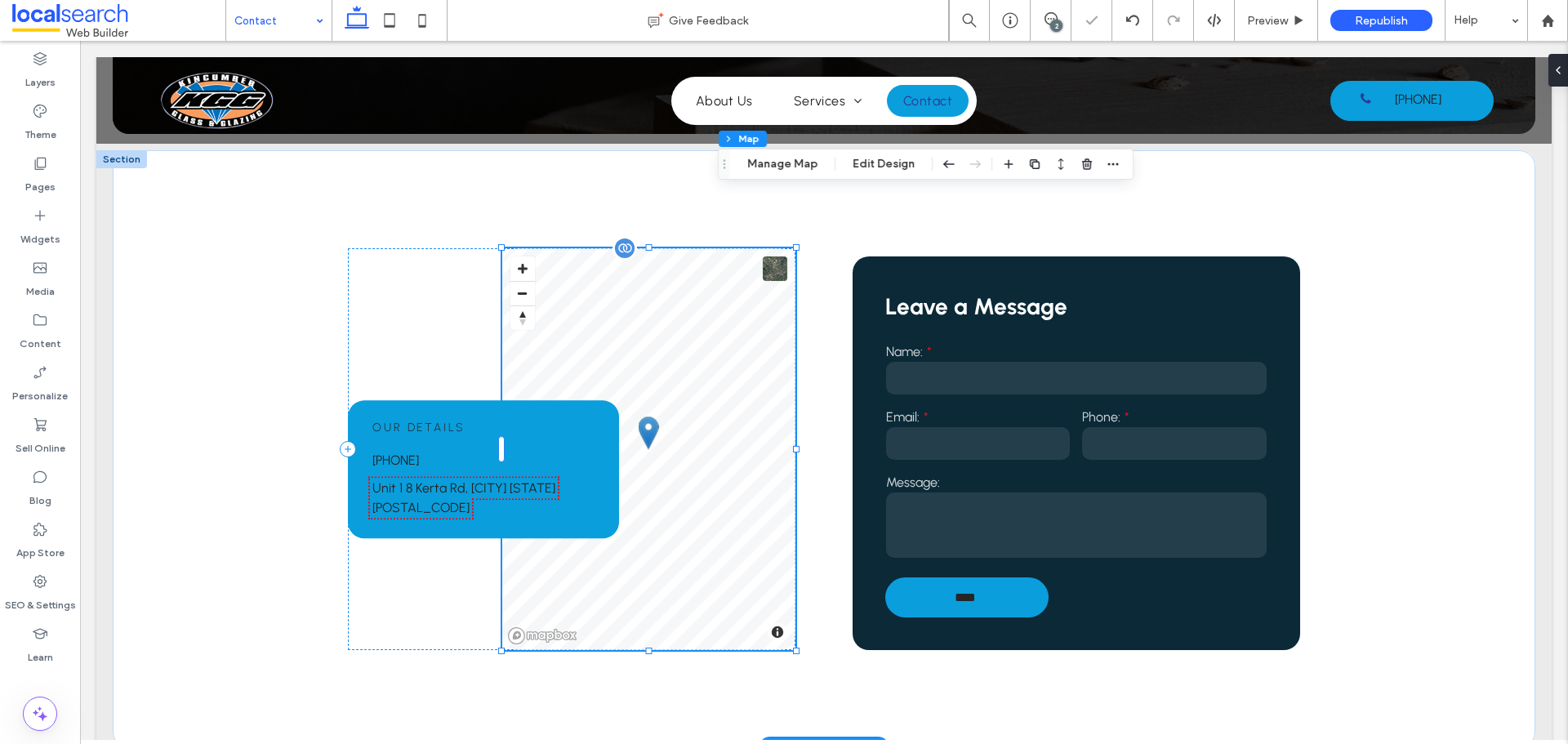 scroll, scrollTop: 314, scrollLeft: 0, axis: vertical 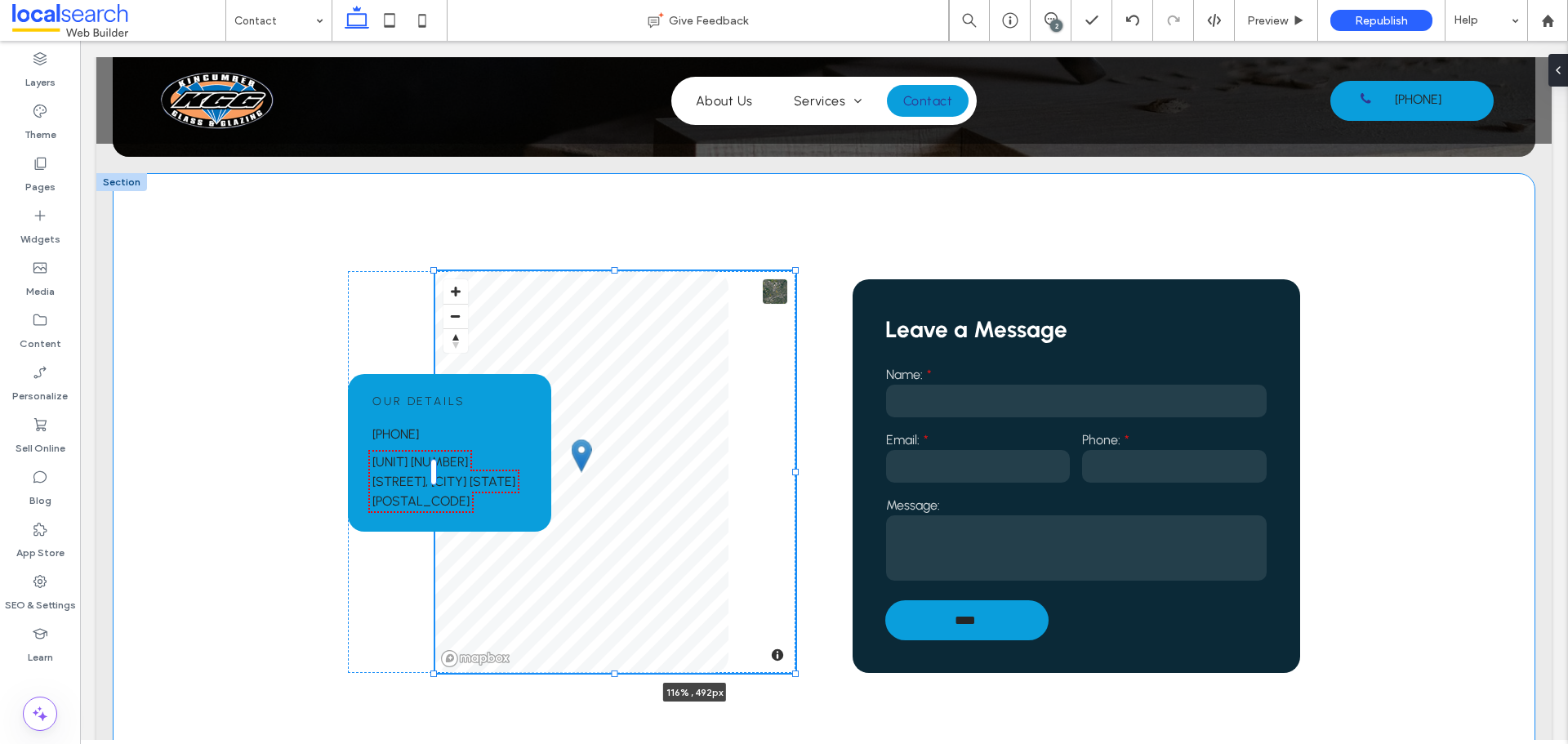 click on "Our Details
[PHONE]
[UNIT] [NUMBER] [STREET], [CITY] [STATE] [POSTAL_CODE]
© Mapbox   © OpenStreetMap   Improve this map
116% , 492px
Leave a Message
Name:
Email:
Phone:
Message:
****
Thank you for contacting  Kincumber Glass & Glazing.
We will get back to you as soon as possible.
Oops, there was an error sending your message.   Please try again later." at bounding box center [824, 472] 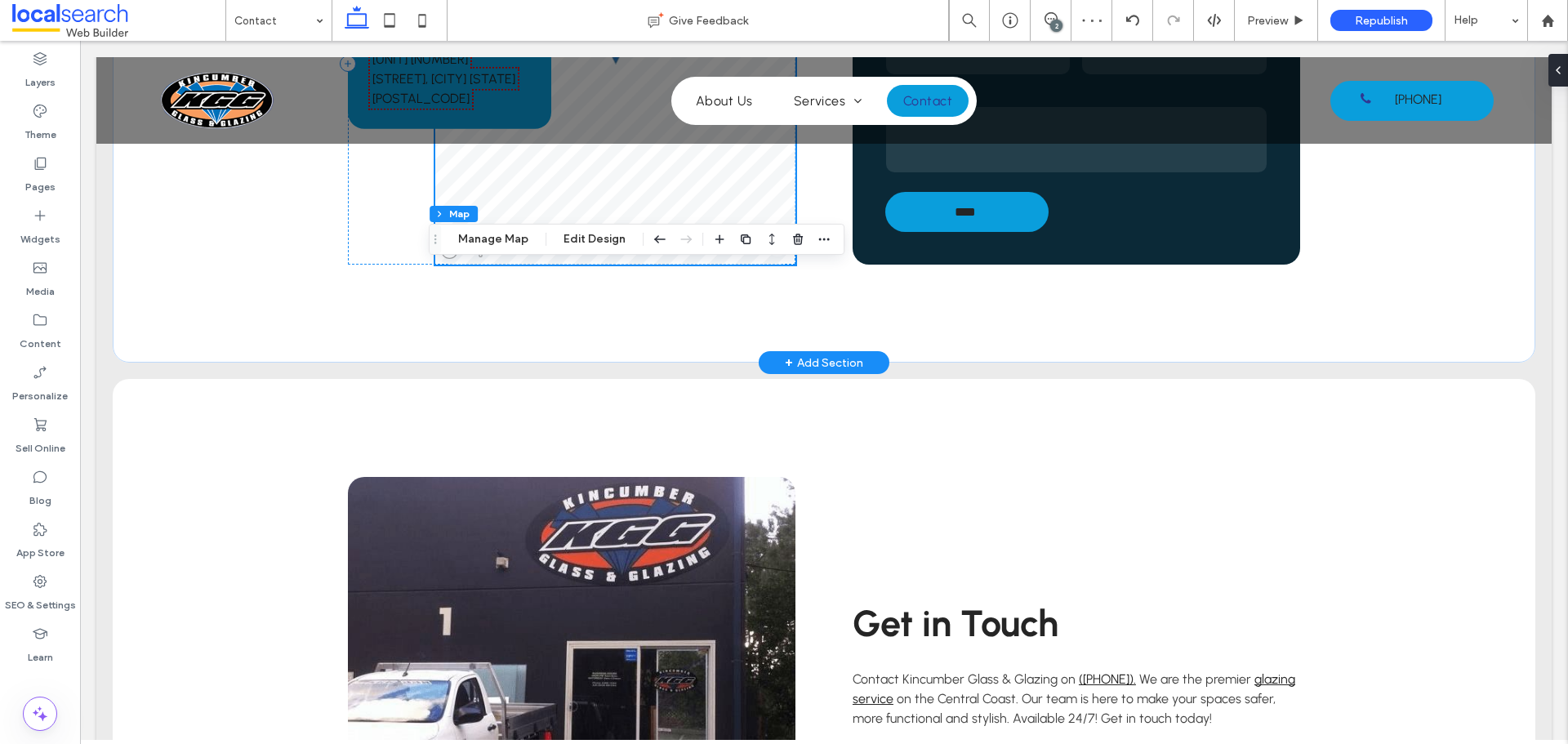 scroll, scrollTop: 314, scrollLeft: 0, axis: vertical 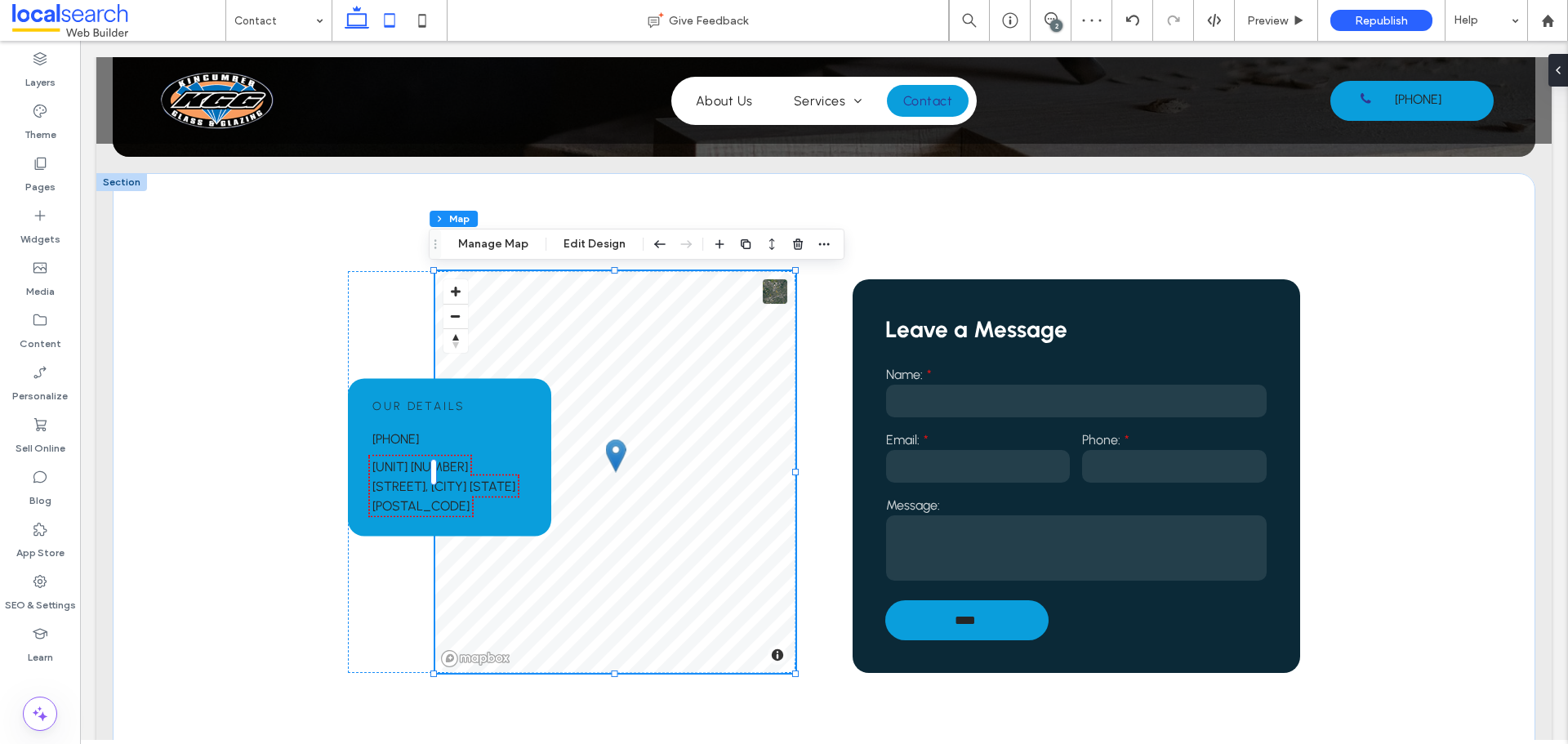 click 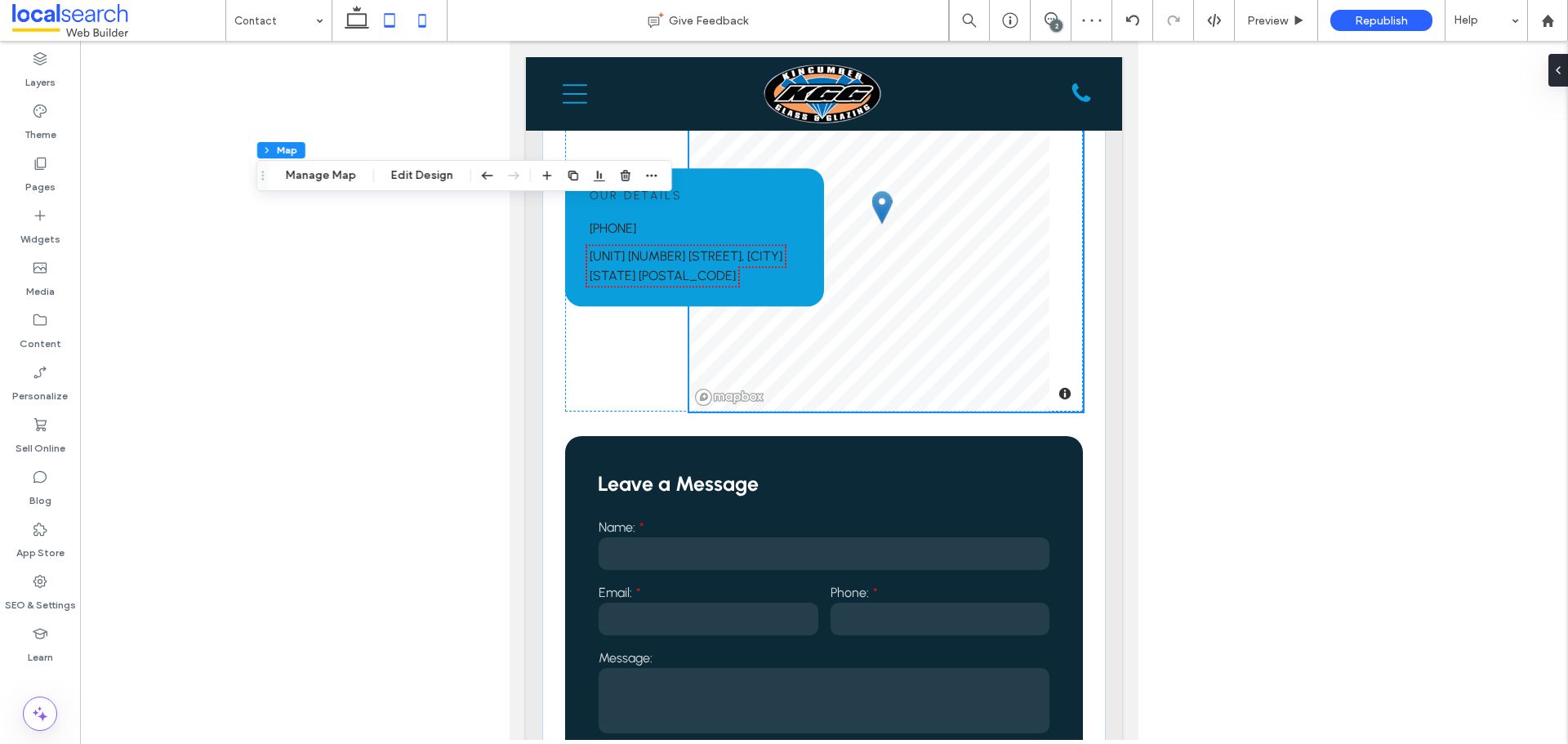 type on "**" 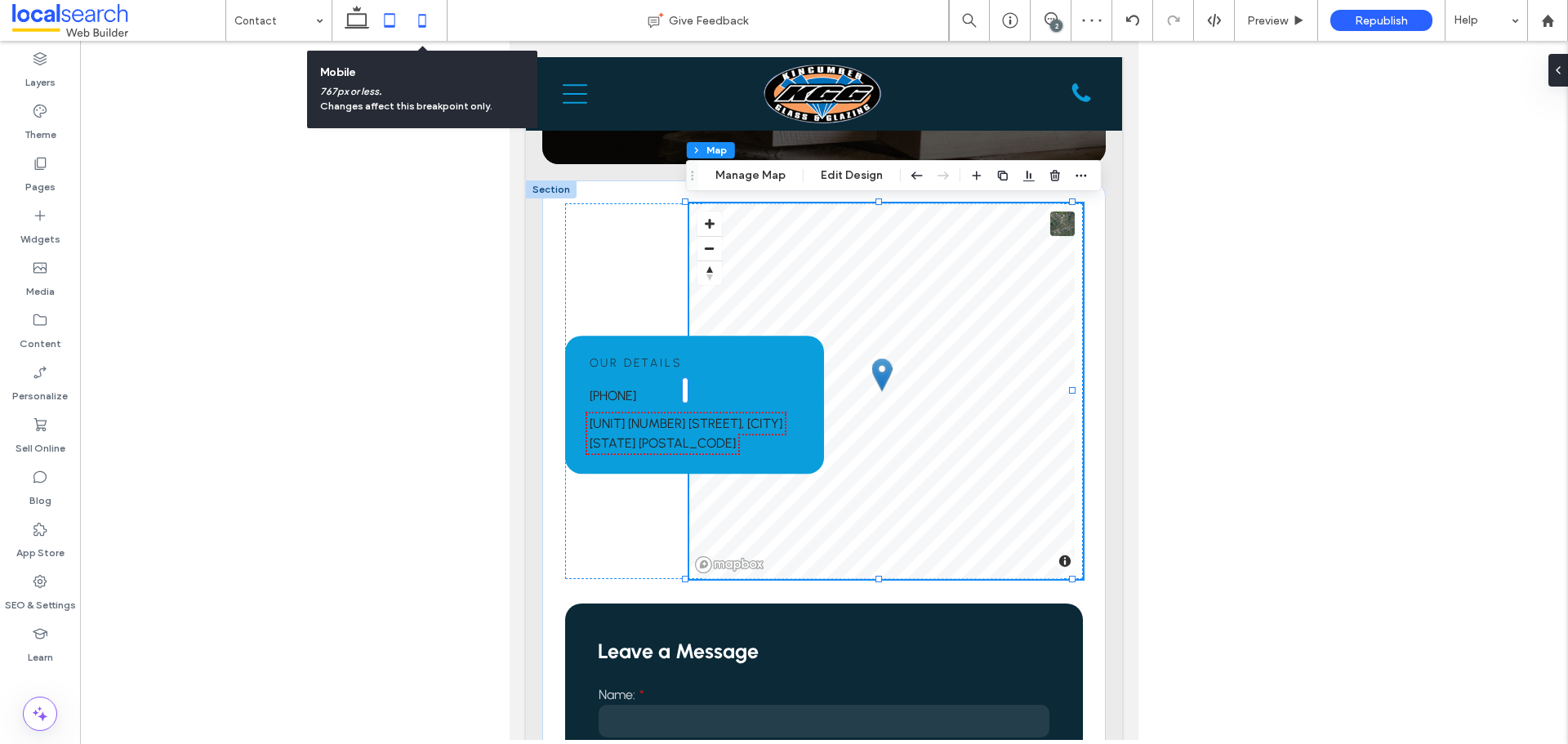 click 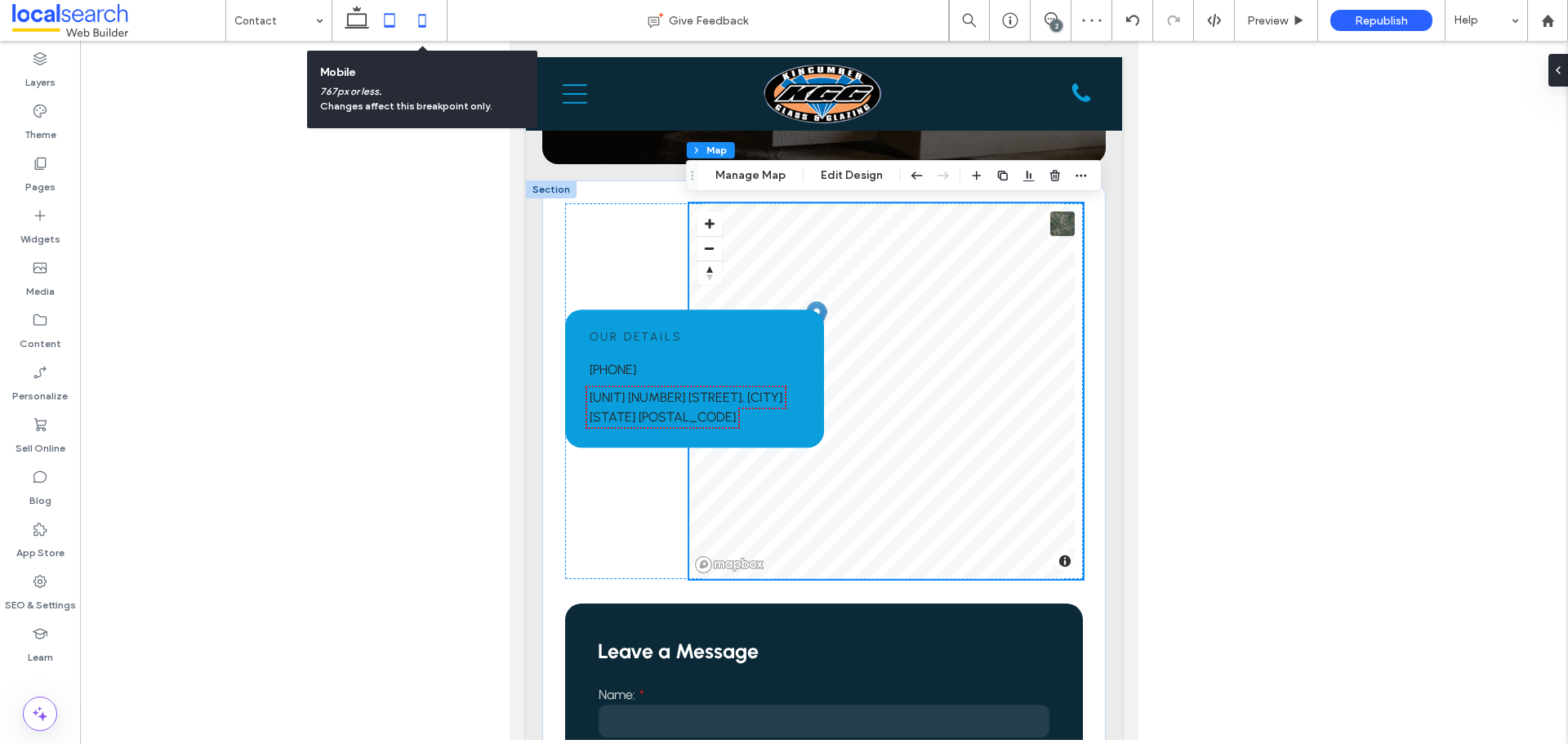 type on "***" 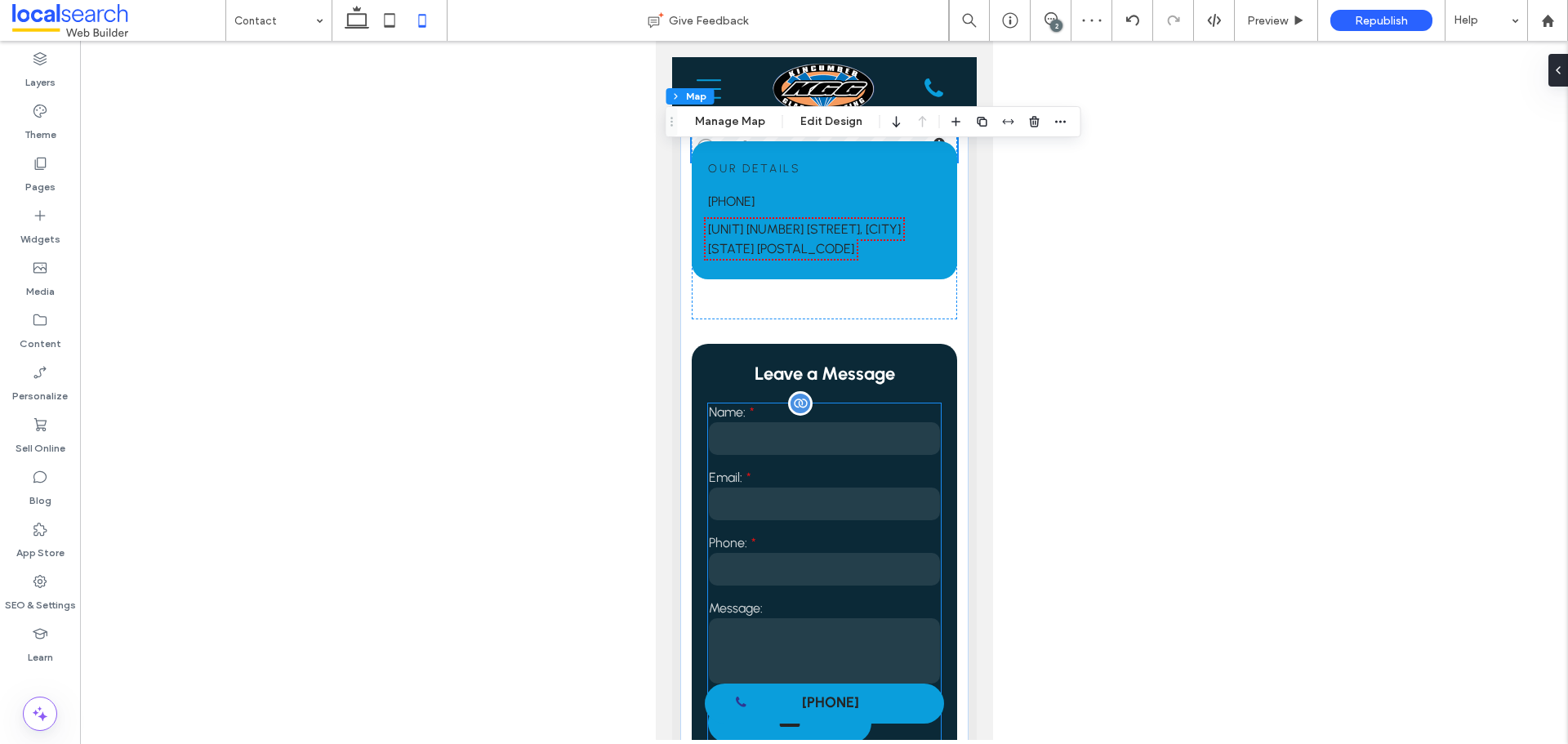 scroll, scrollTop: 399, scrollLeft: 0, axis: vertical 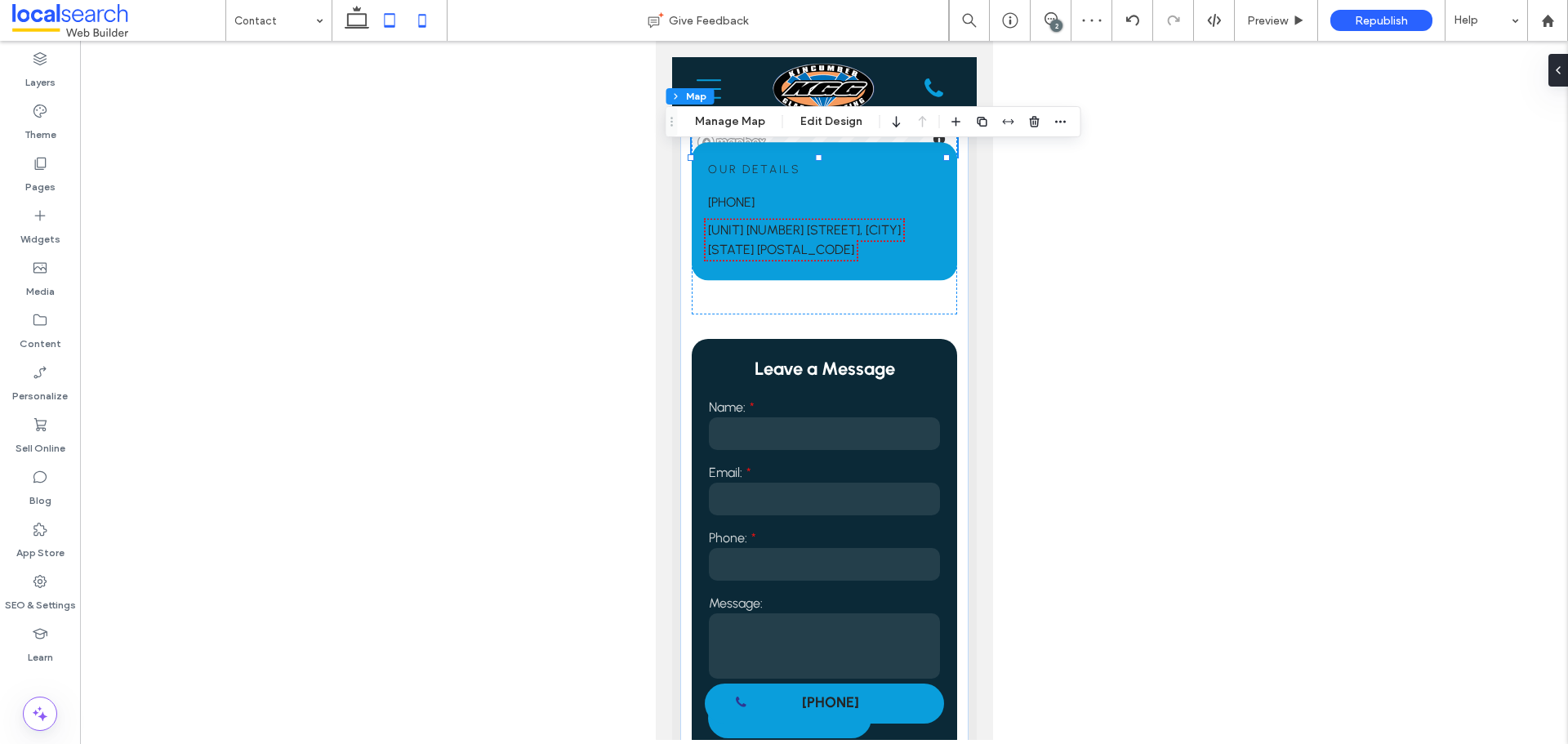click 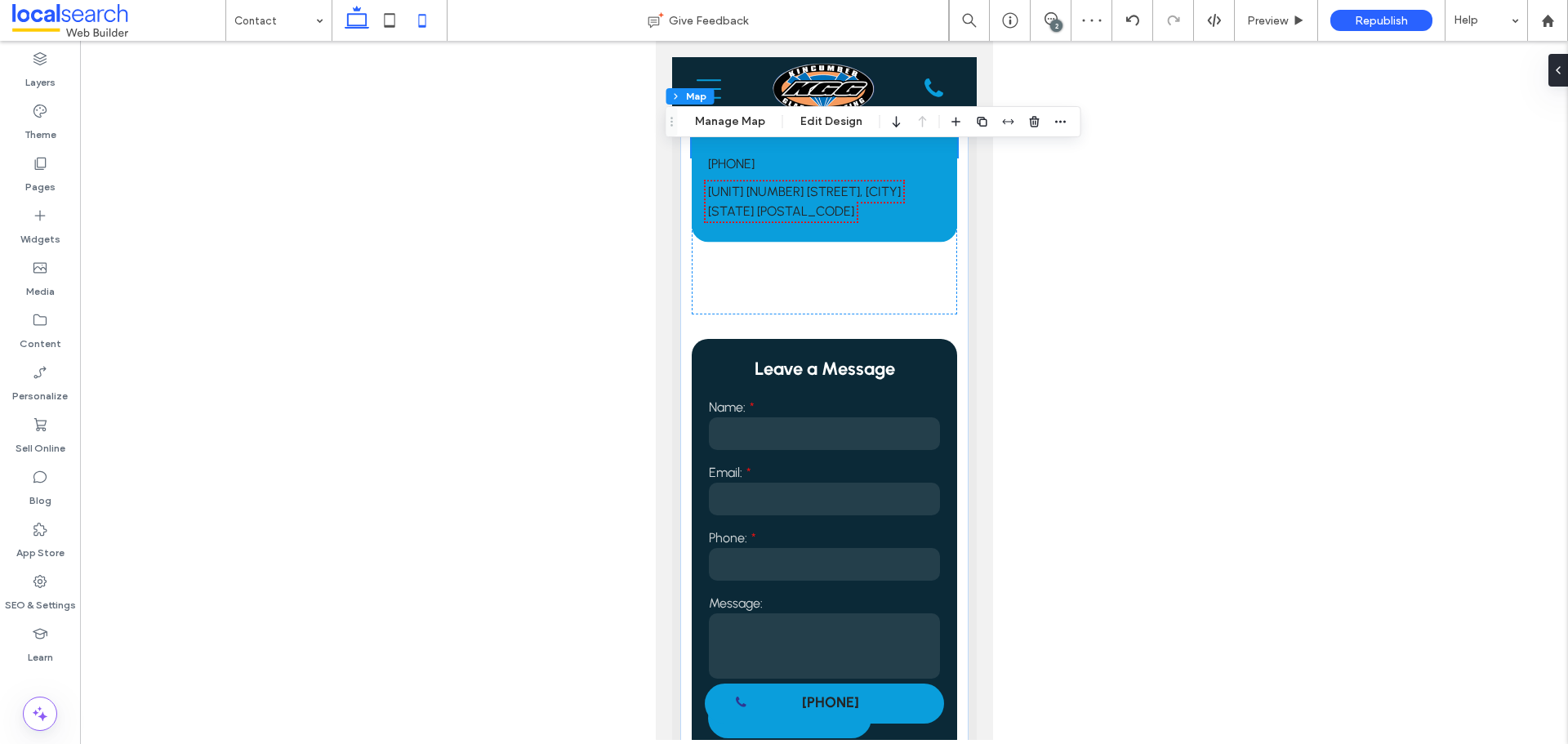 type on "**" 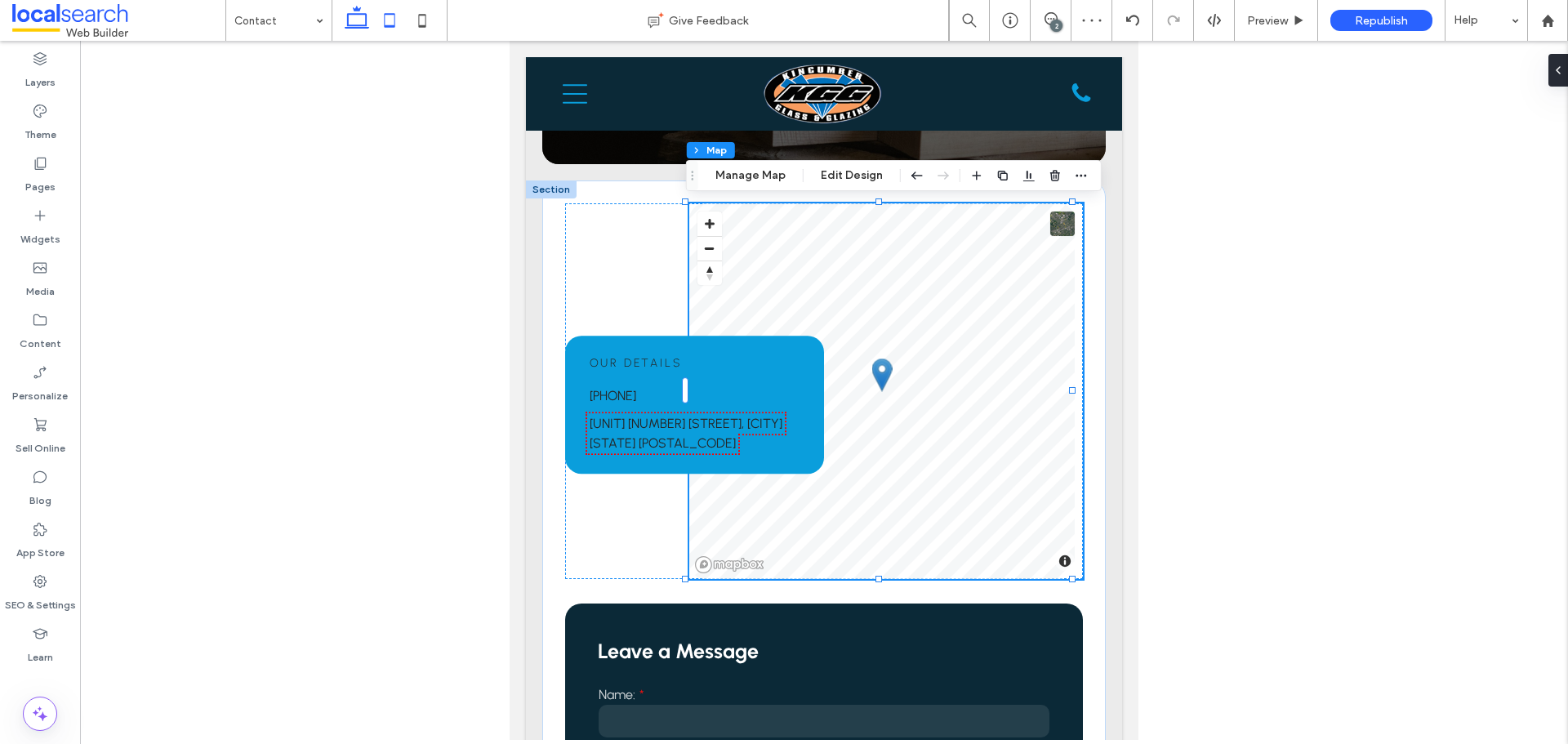 click 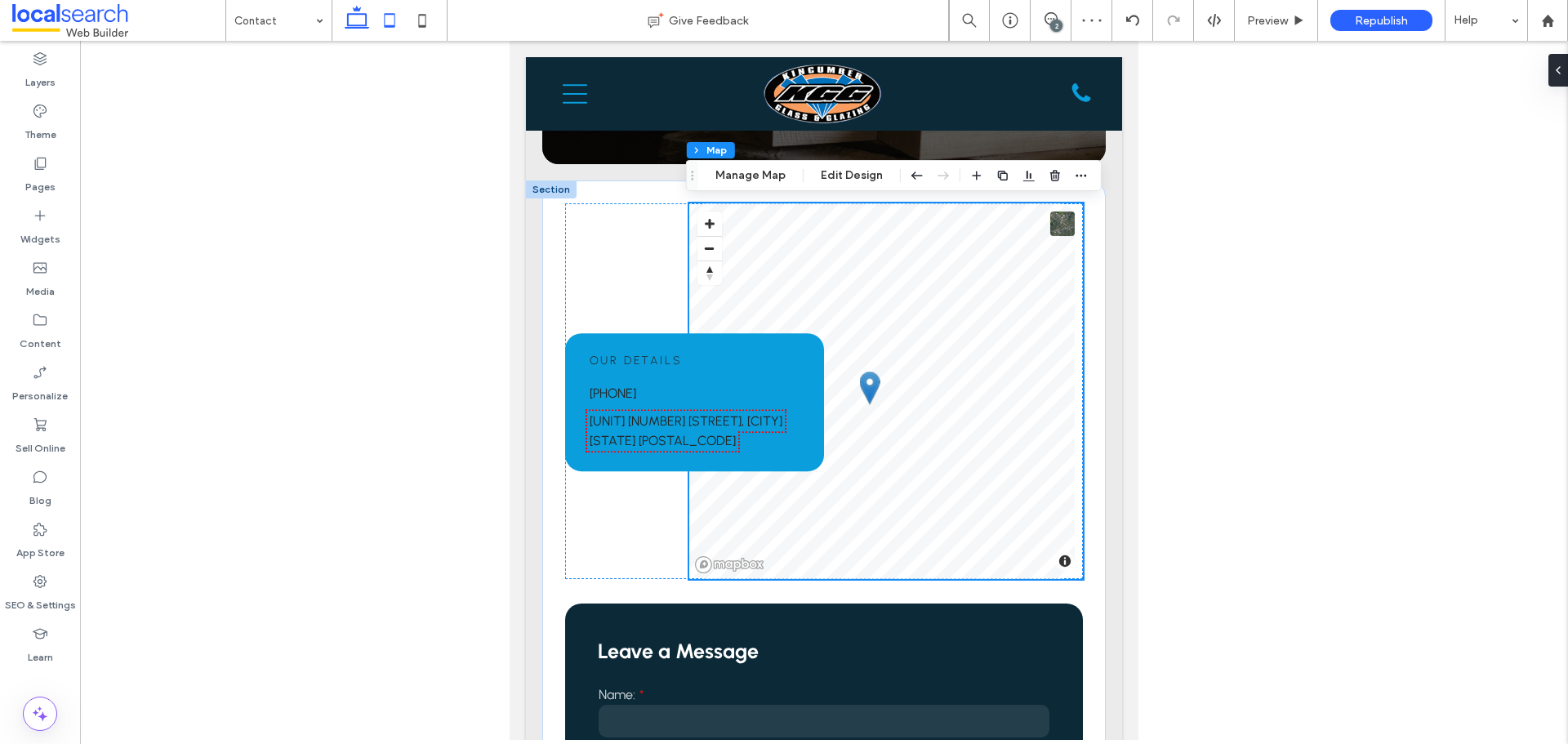 type on "**" 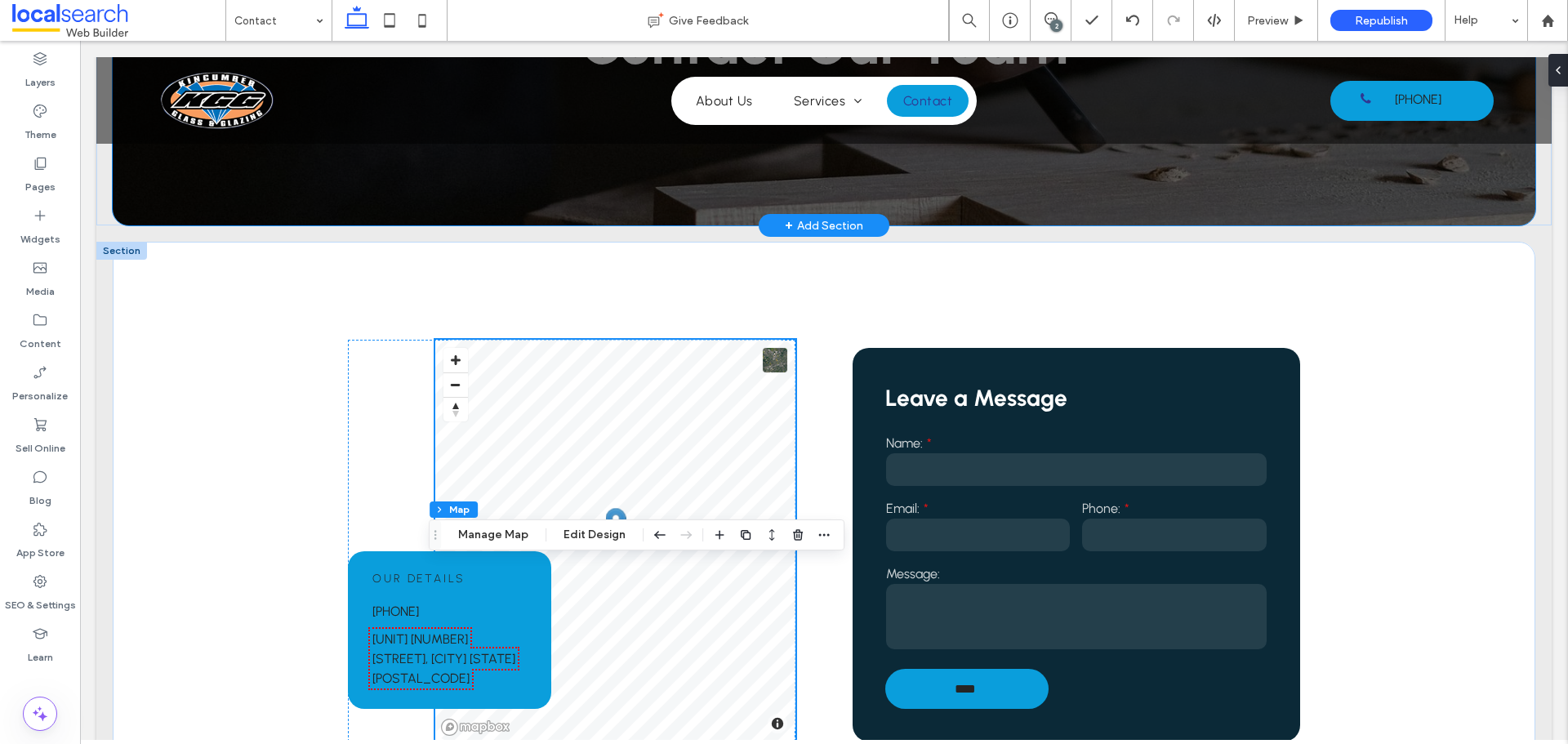 scroll, scrollTop: 0, scrollLeft: 0, axis: both 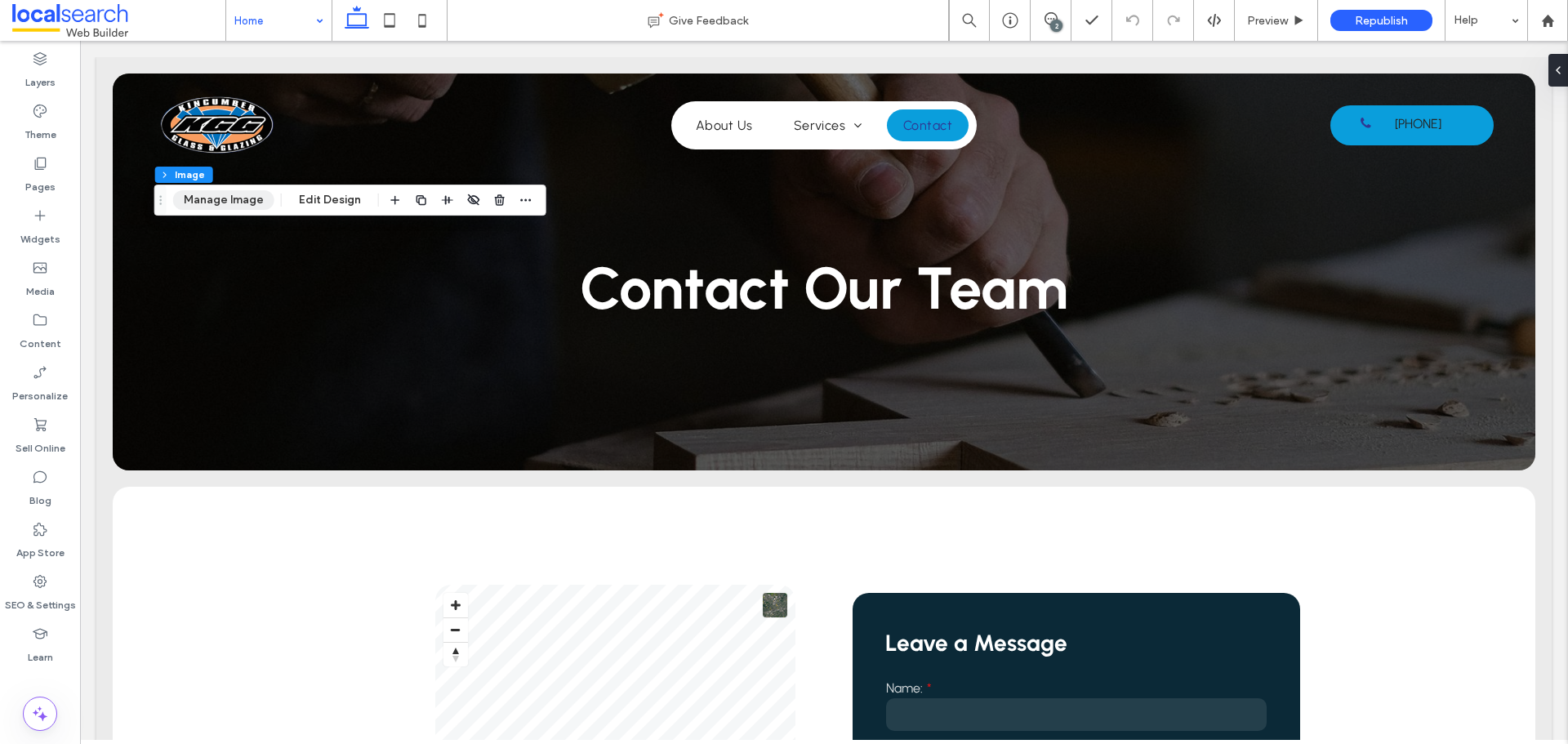 click on "Manage Image" at bounding box center (224, 200) 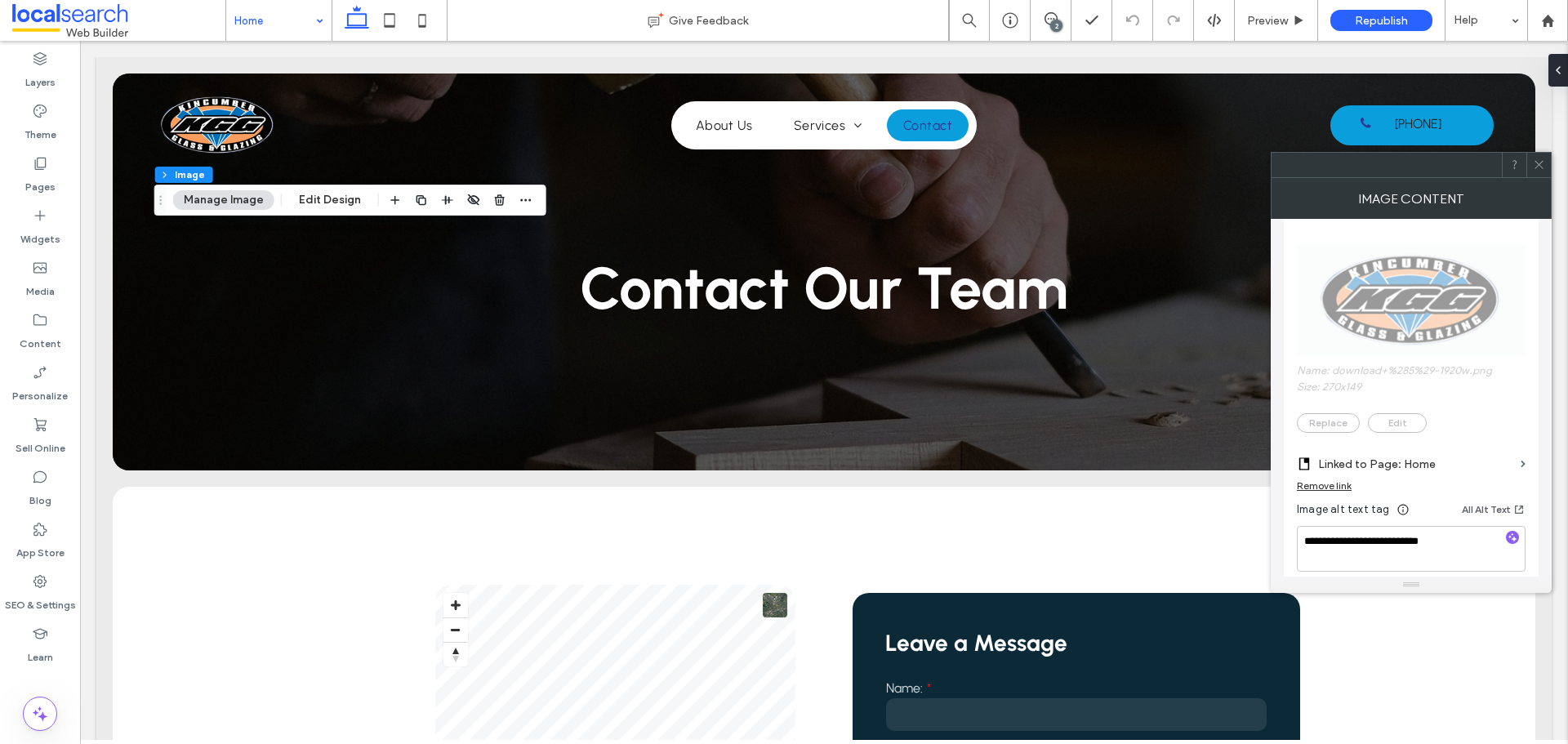 scroll, scrollTop: 327, scrollLeft: 0, axis: vertical 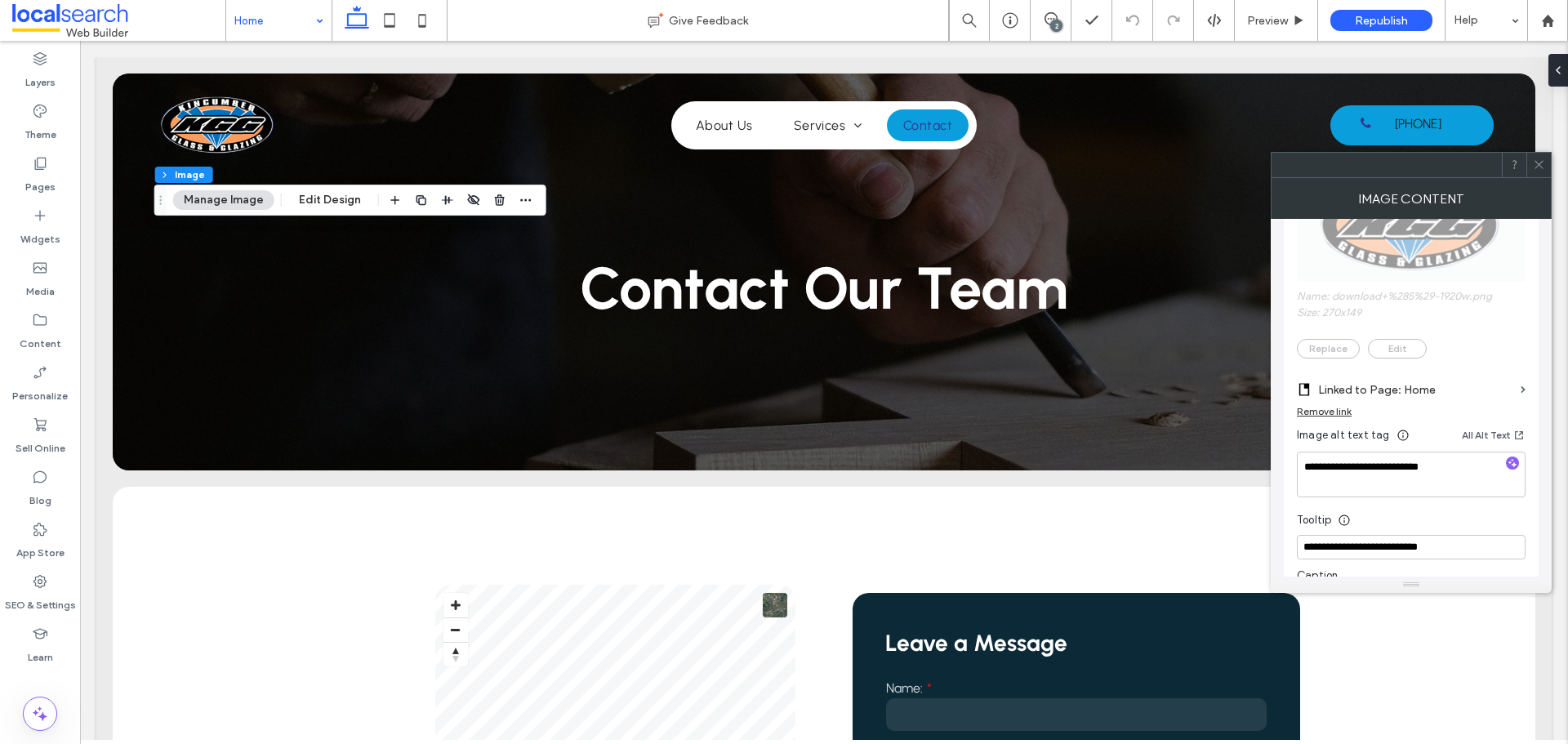 click at bounding box center (1539, 165) 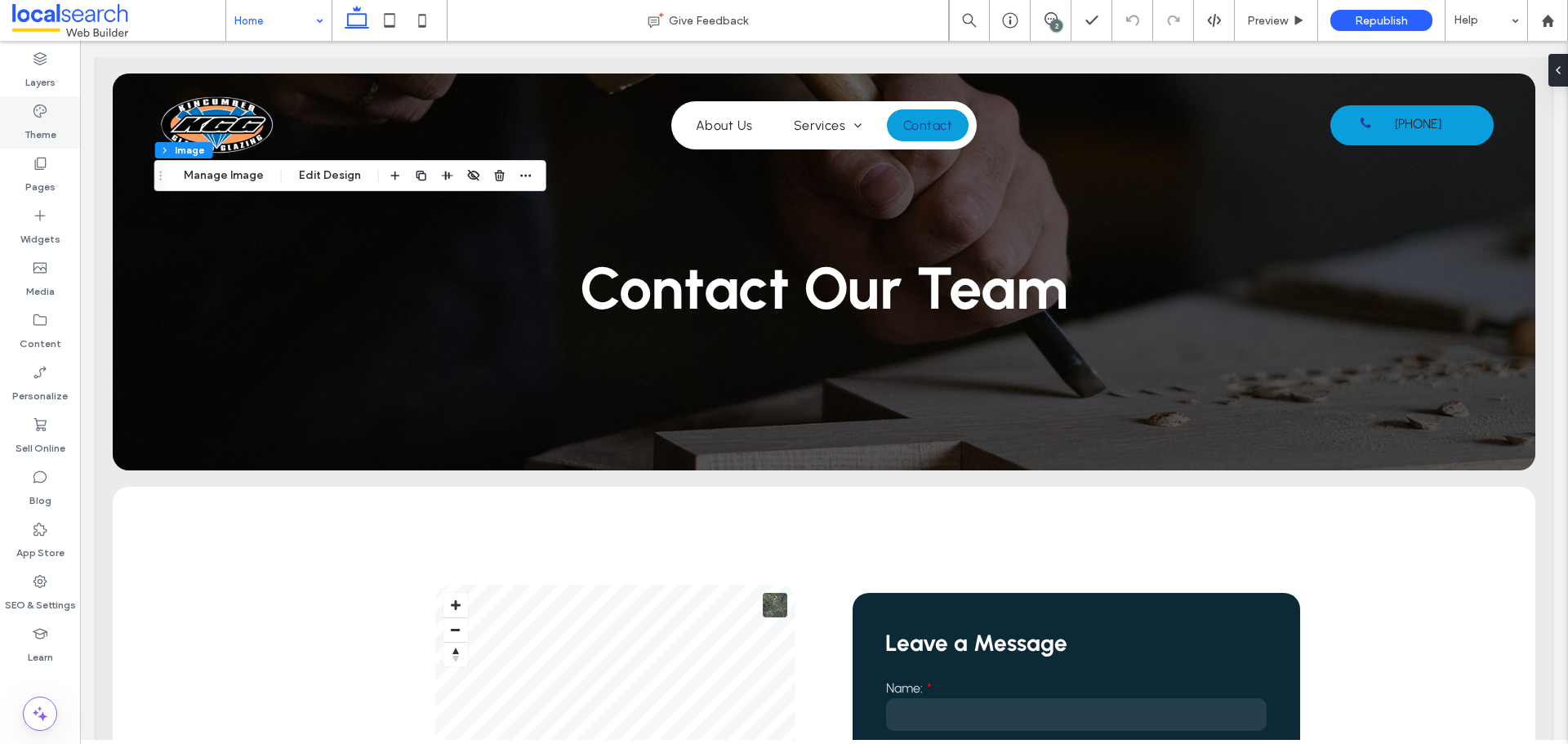 click on "Theme" at bounding box center [40, 131] 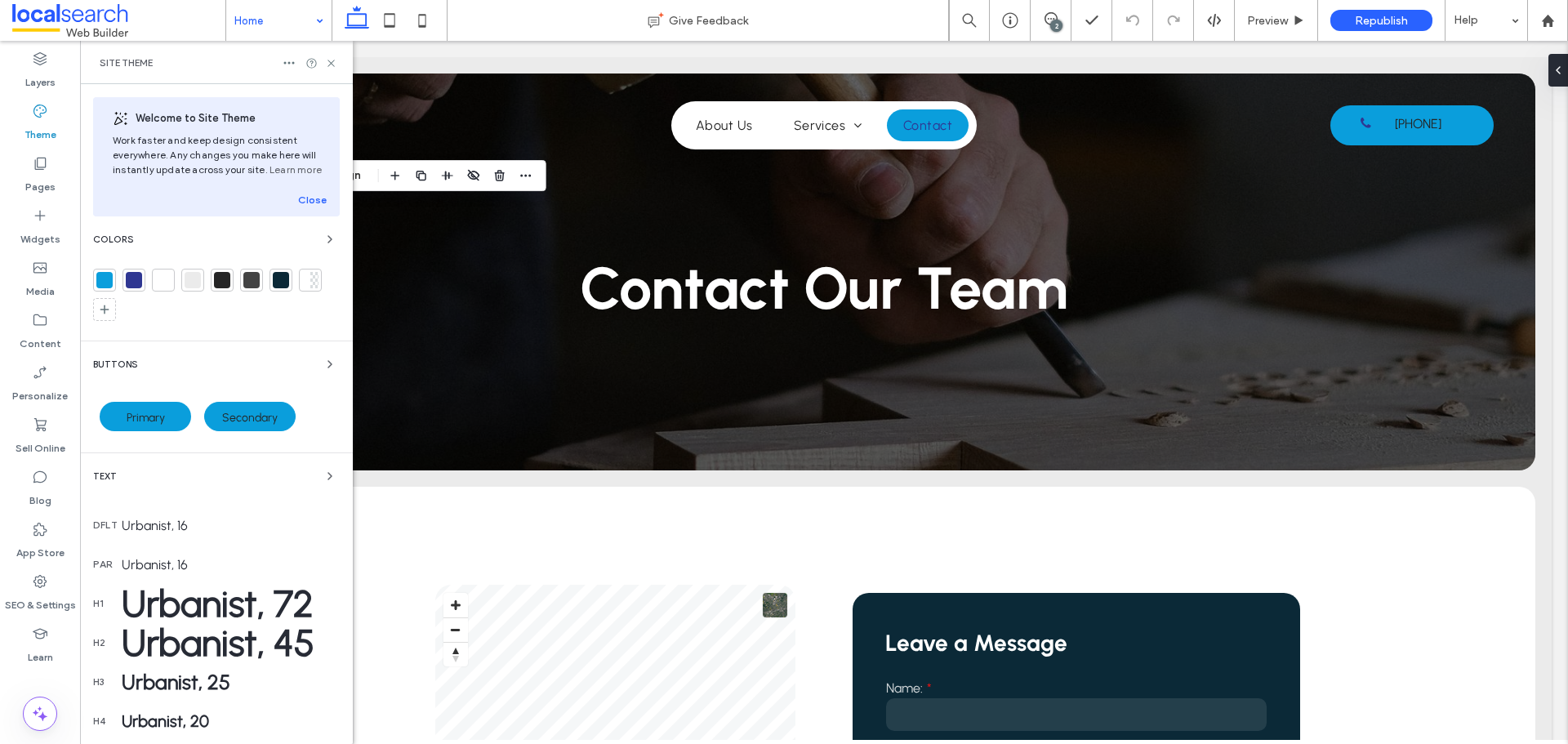 click on "Text" at bounding box center (216, 476) 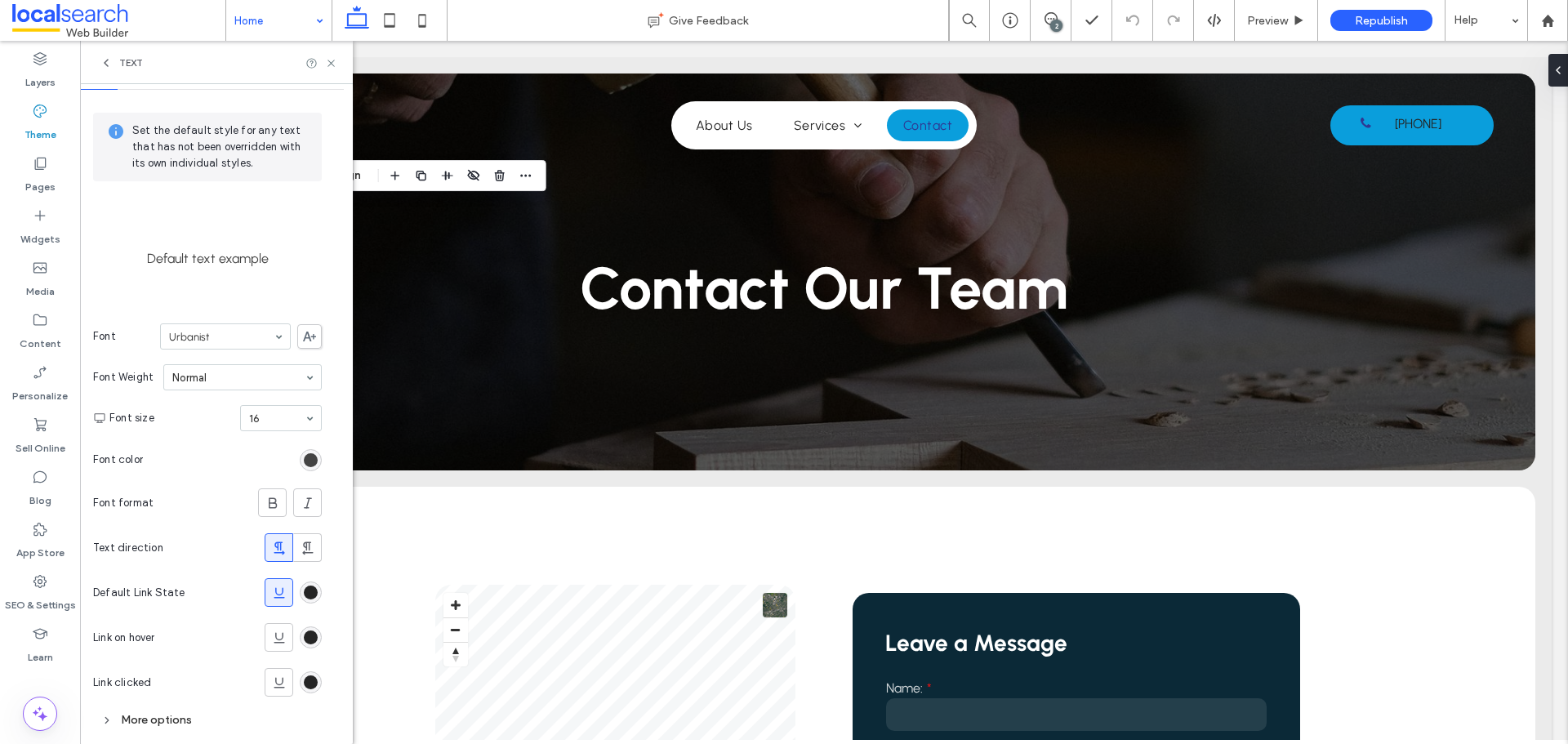 scroll, scrollTop: 68, scrollLeft: 0, axis: vertical 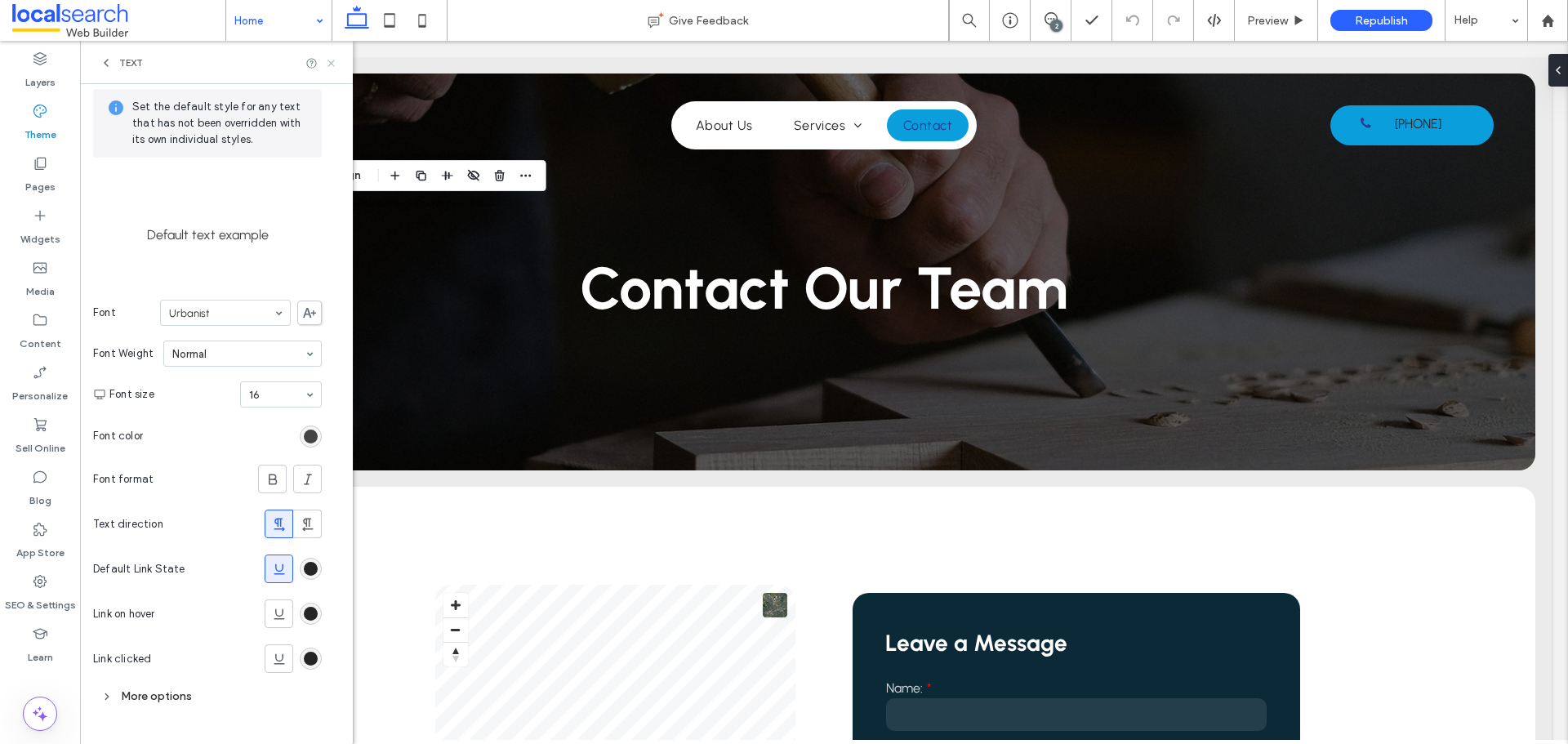 click 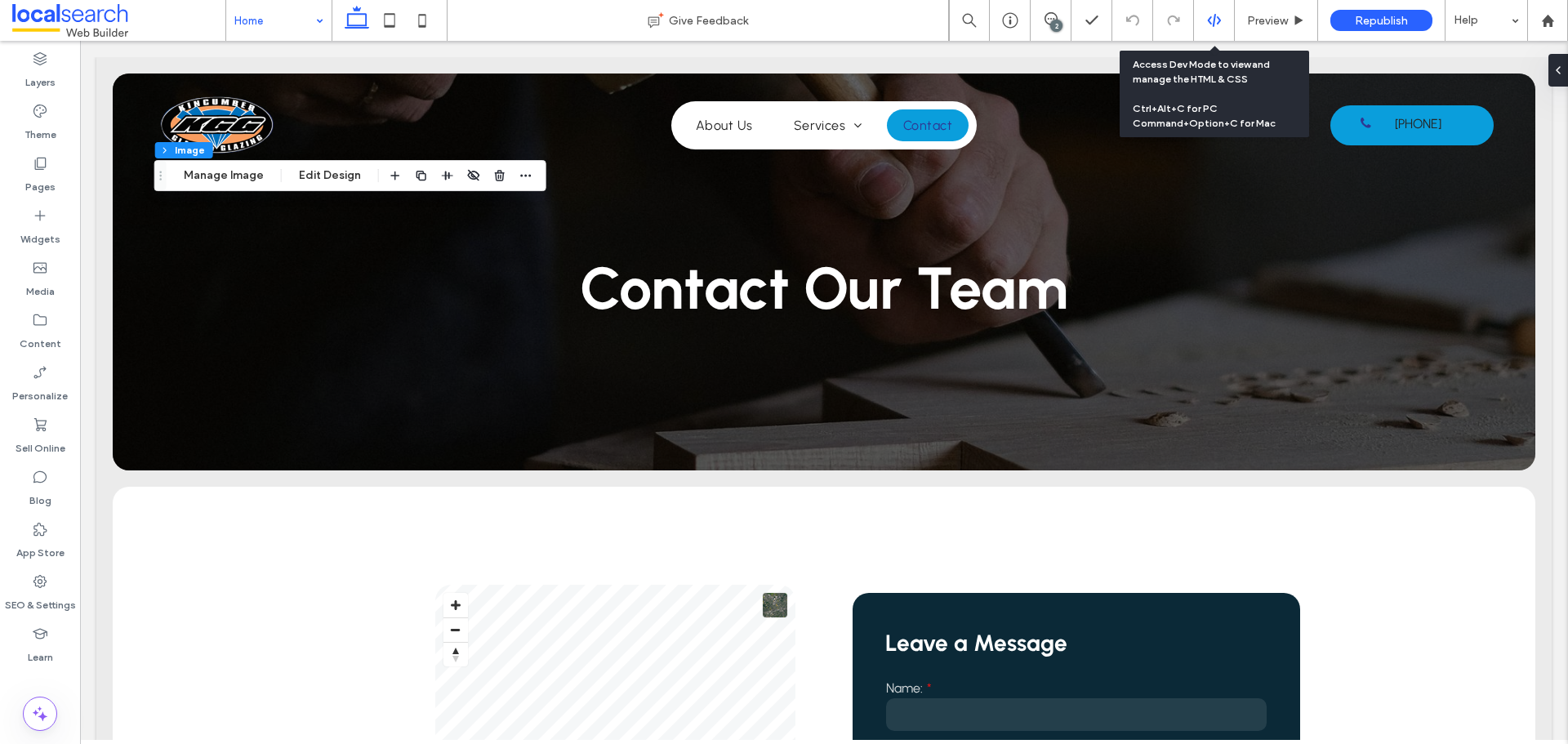 click 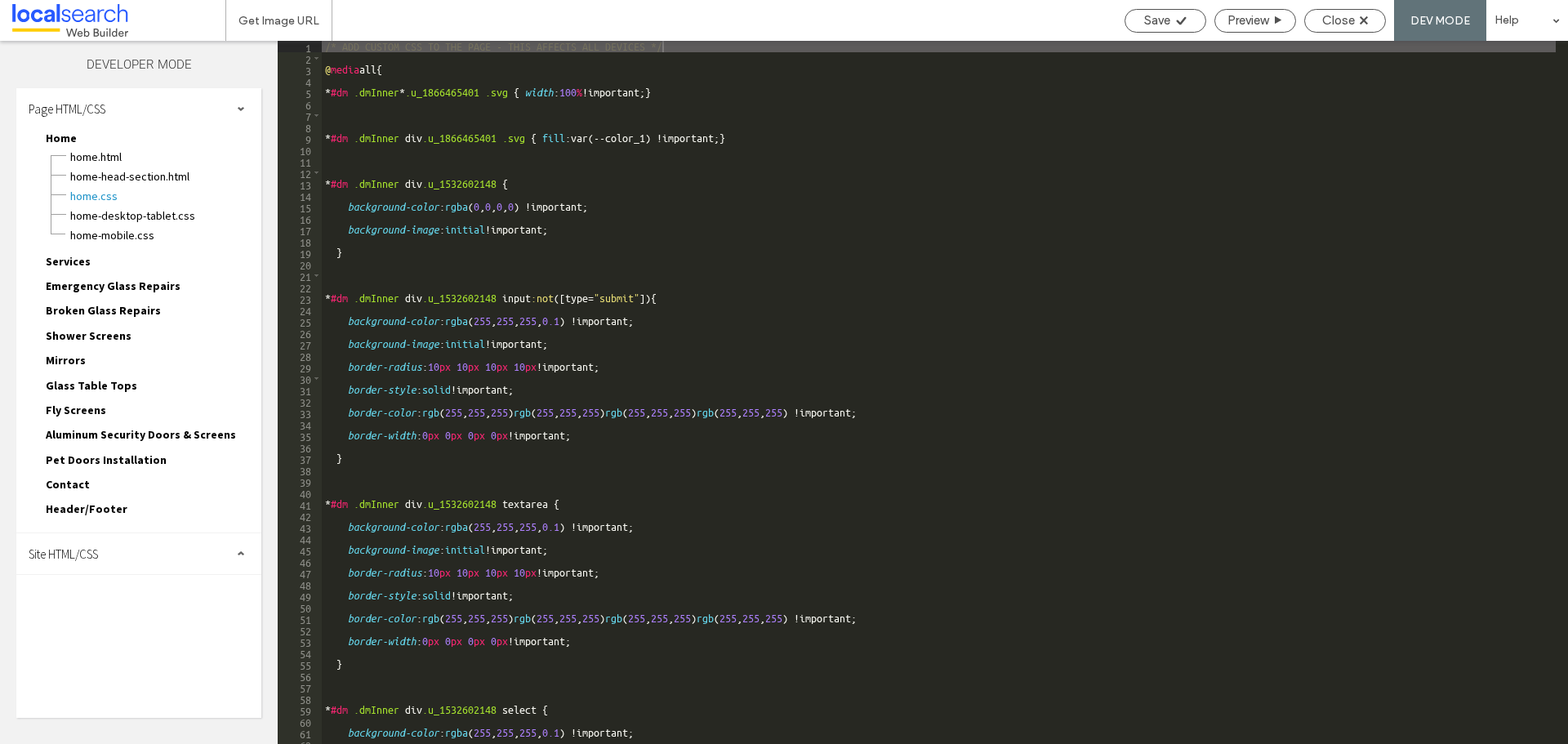 click on "Site HTML/CSS" at bounding box center (139, 554) 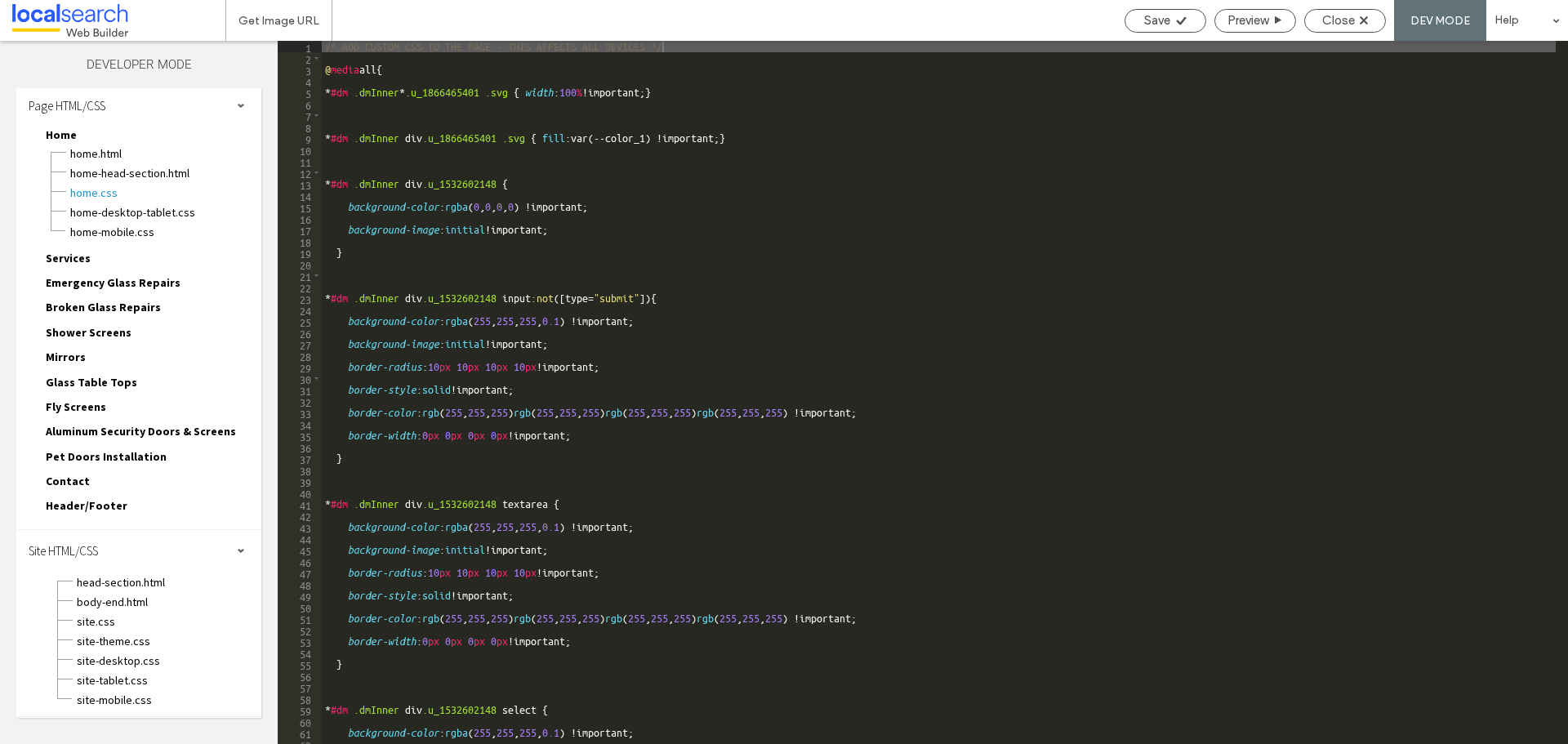 scroll, scrollTop: 4, scrollLeft: 0, axis: vertical 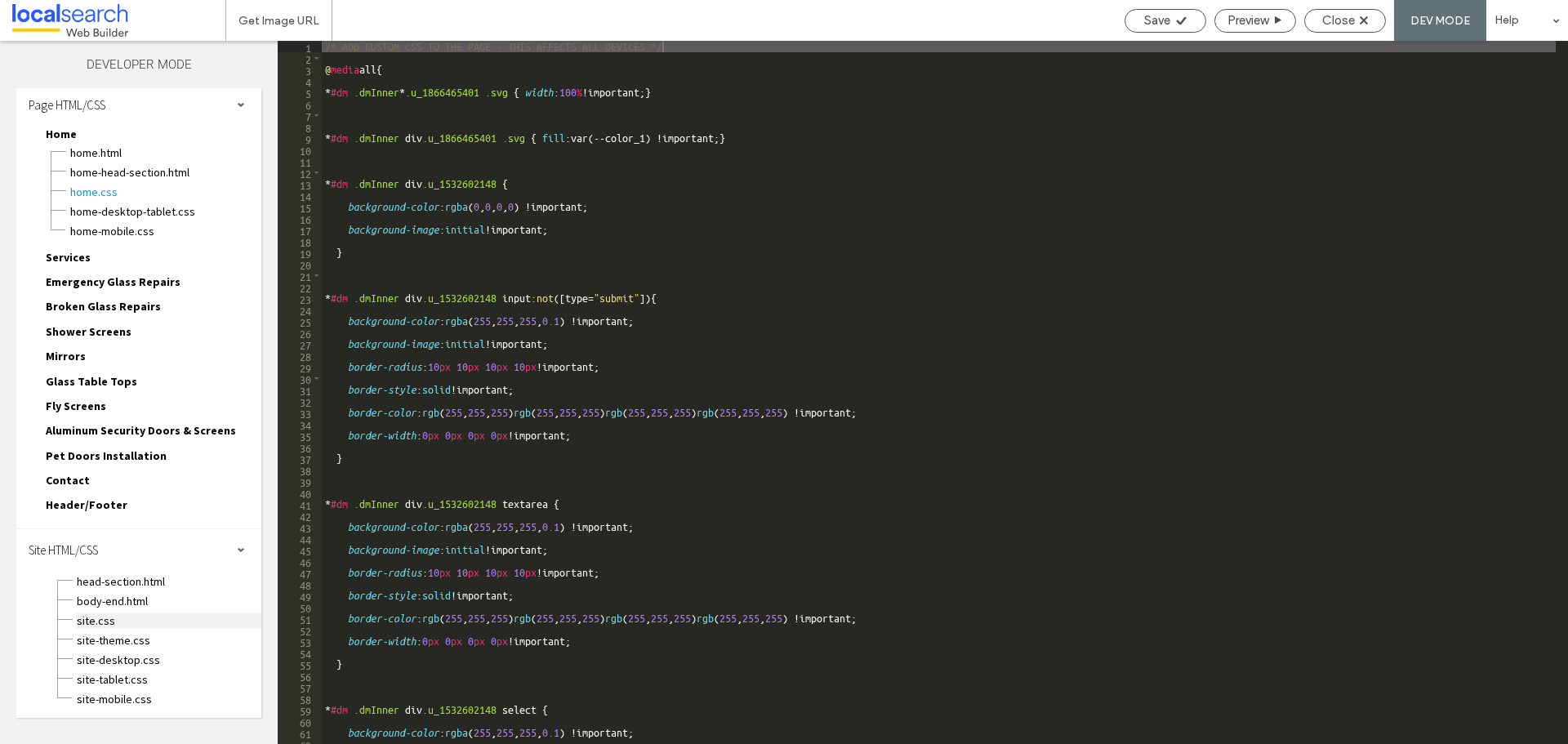 click on "site.css" at bounding box center [168, 621] 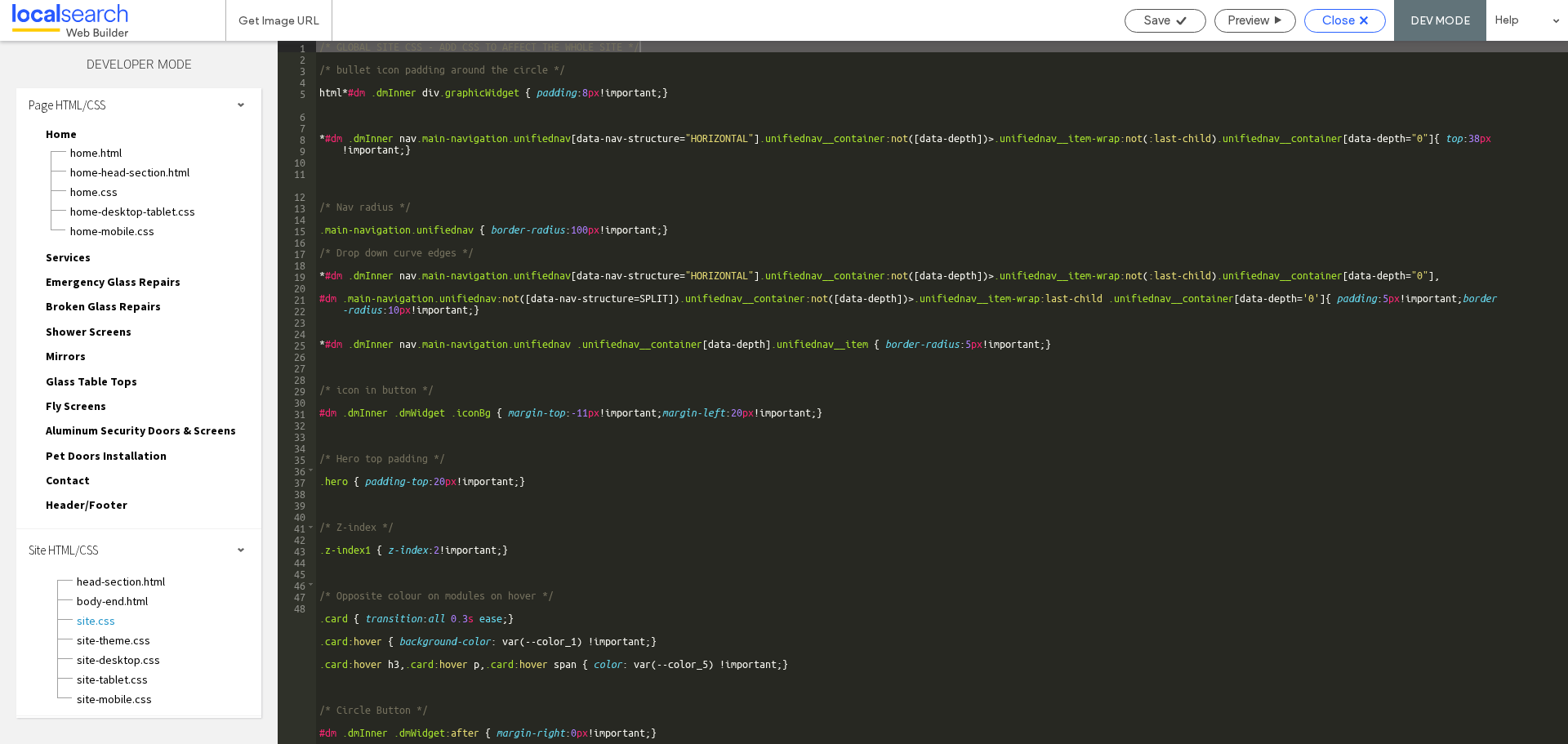 click on "Close" at bounding box center (1345, 20) 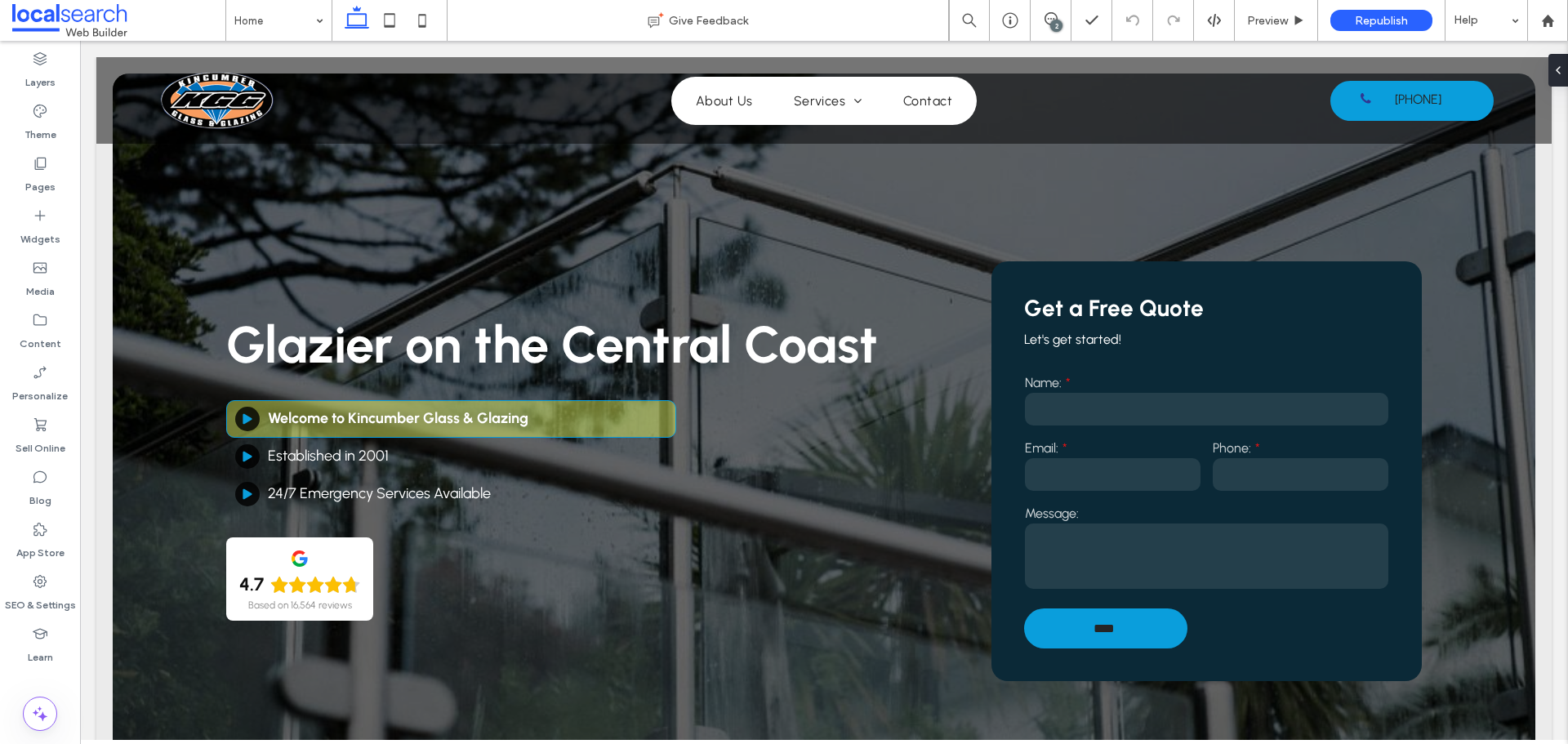 scroll, scrollTop: 2695, scrollLeft: 0, axis: vertical 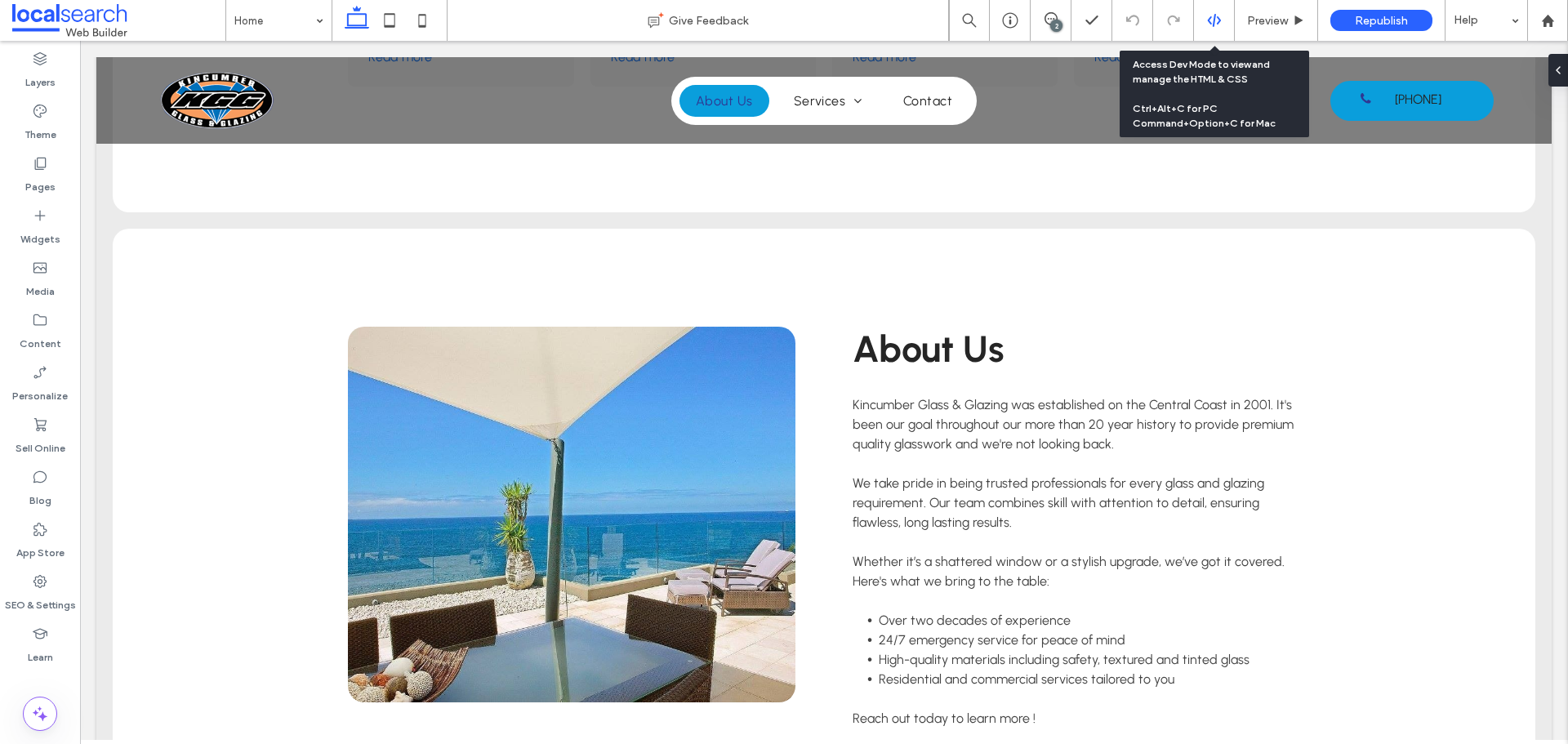 click 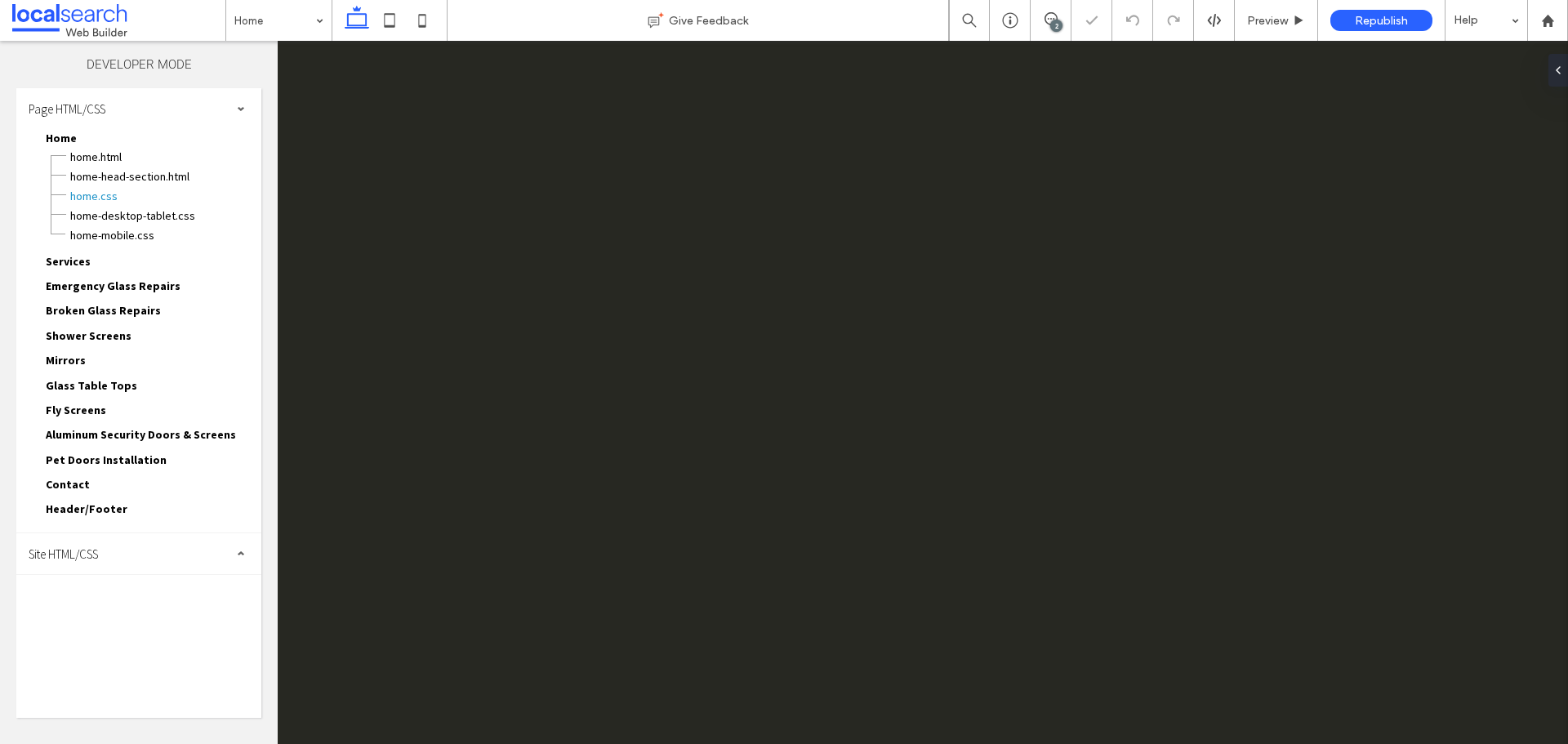 scroll, scrollTop: 0, scrollLeft: 0, axis: both 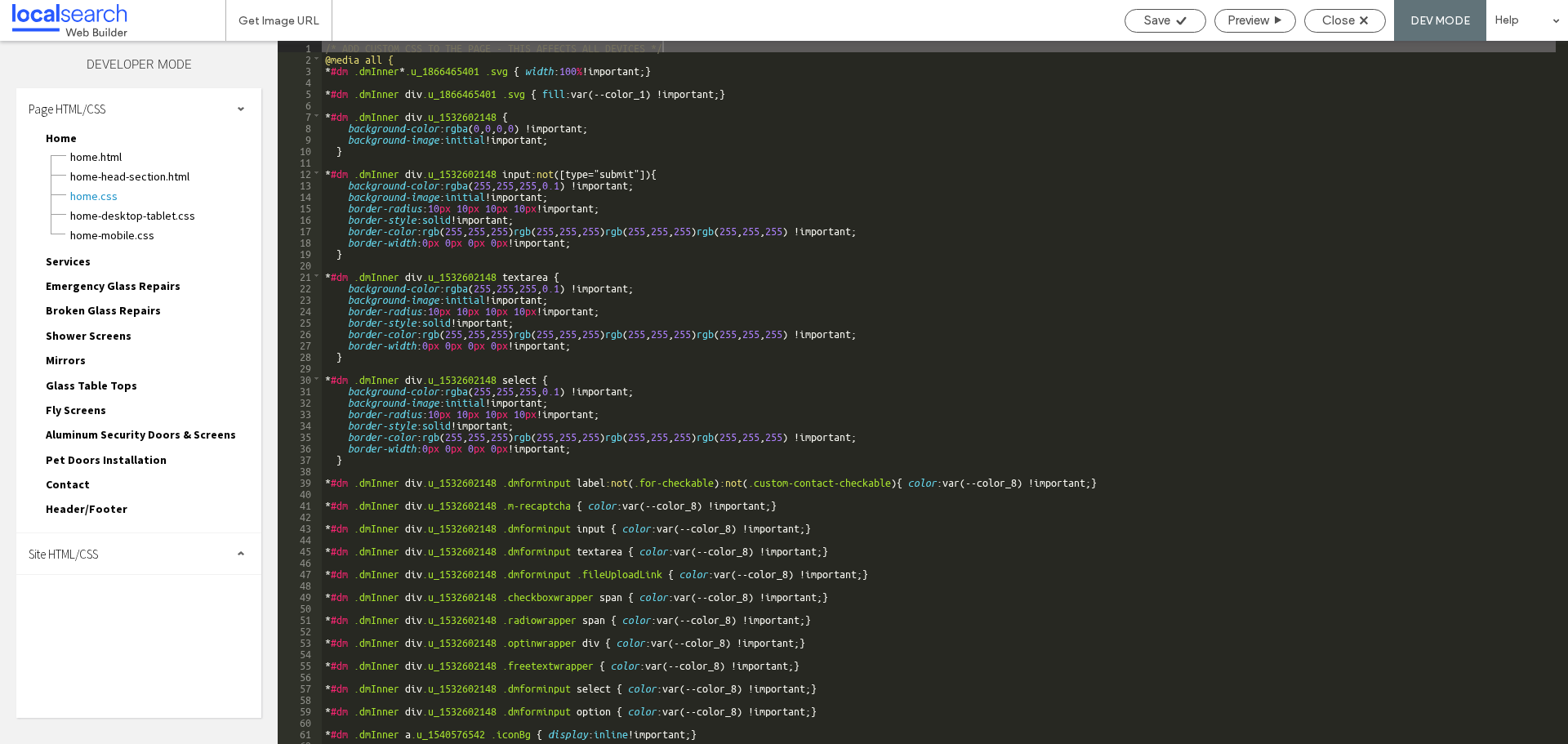 click on "Site HTML/CSS" at bounding box center [63, 554] 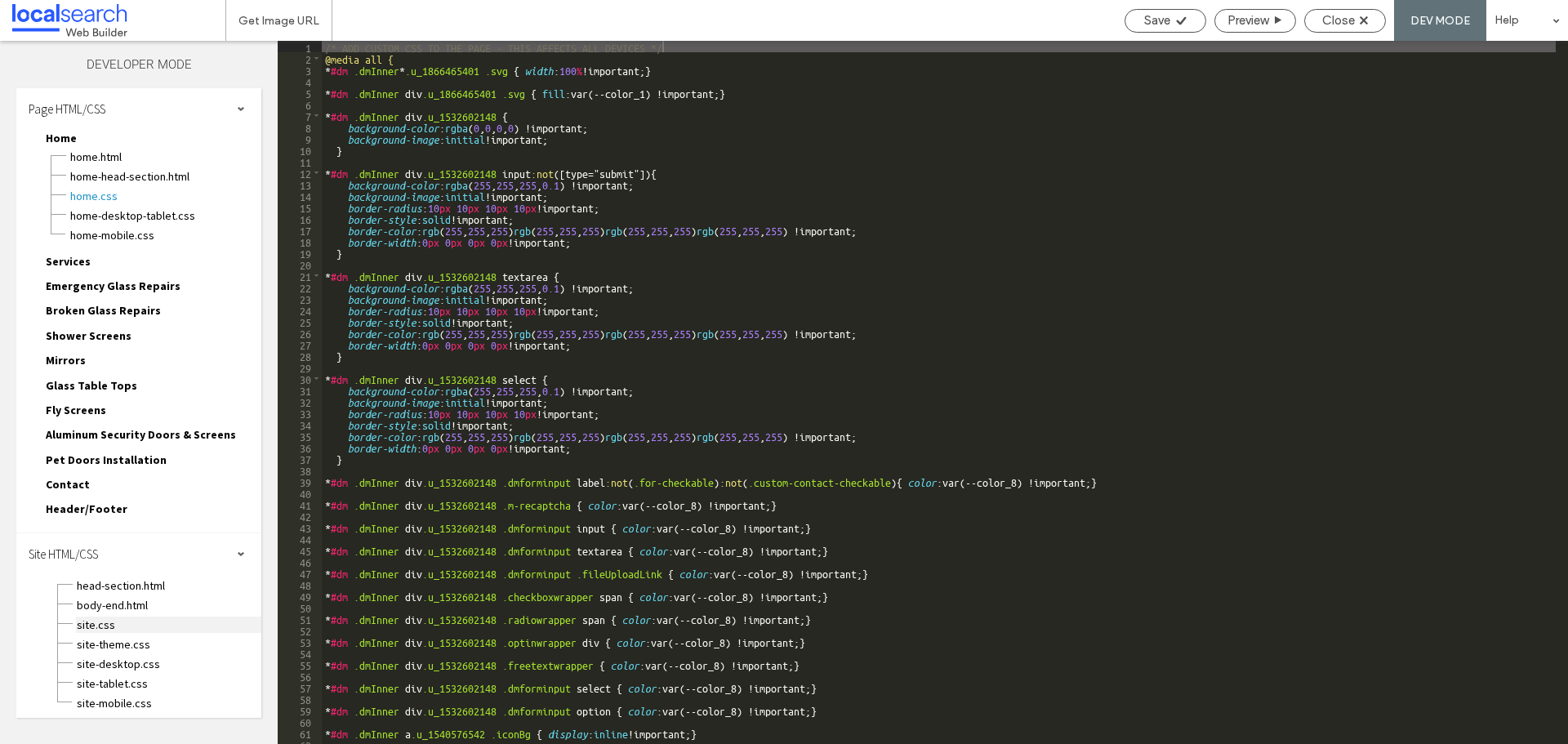 click on "site.css" at bounding box center (168, 625) 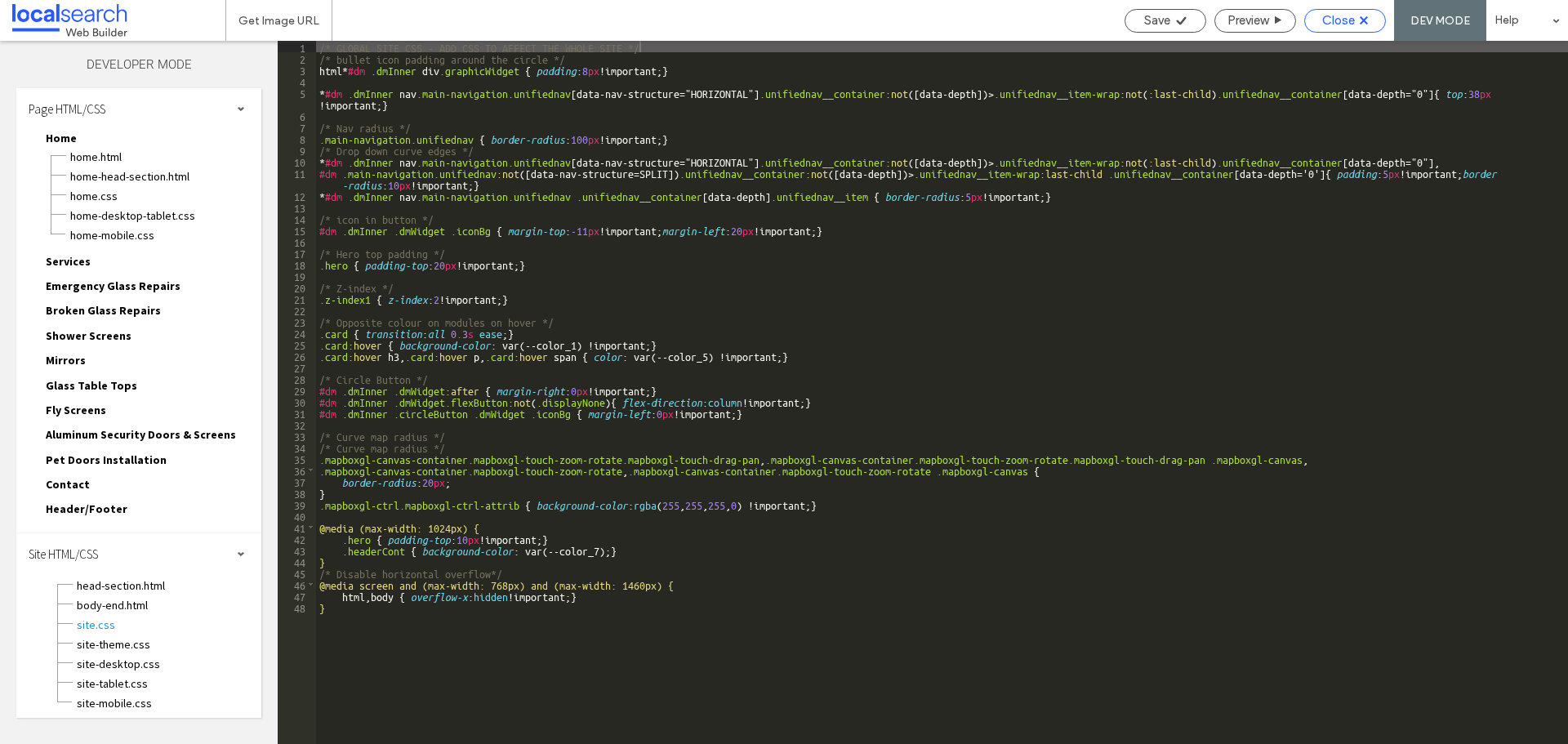 click on "Close" at bounding box center (1339, 20) 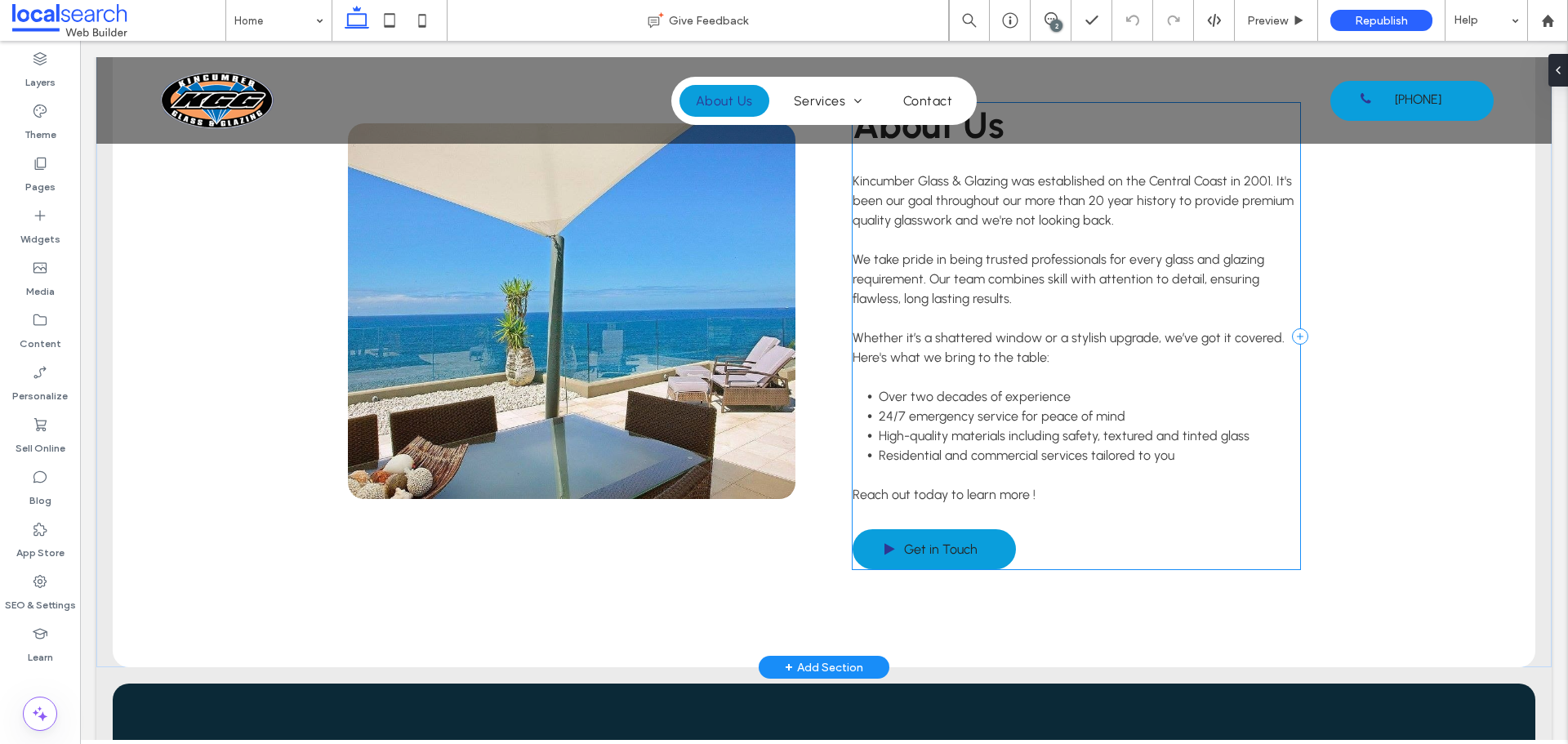 scroll, scrollTop: 3512, scrollLeft: 0, axis: vertical 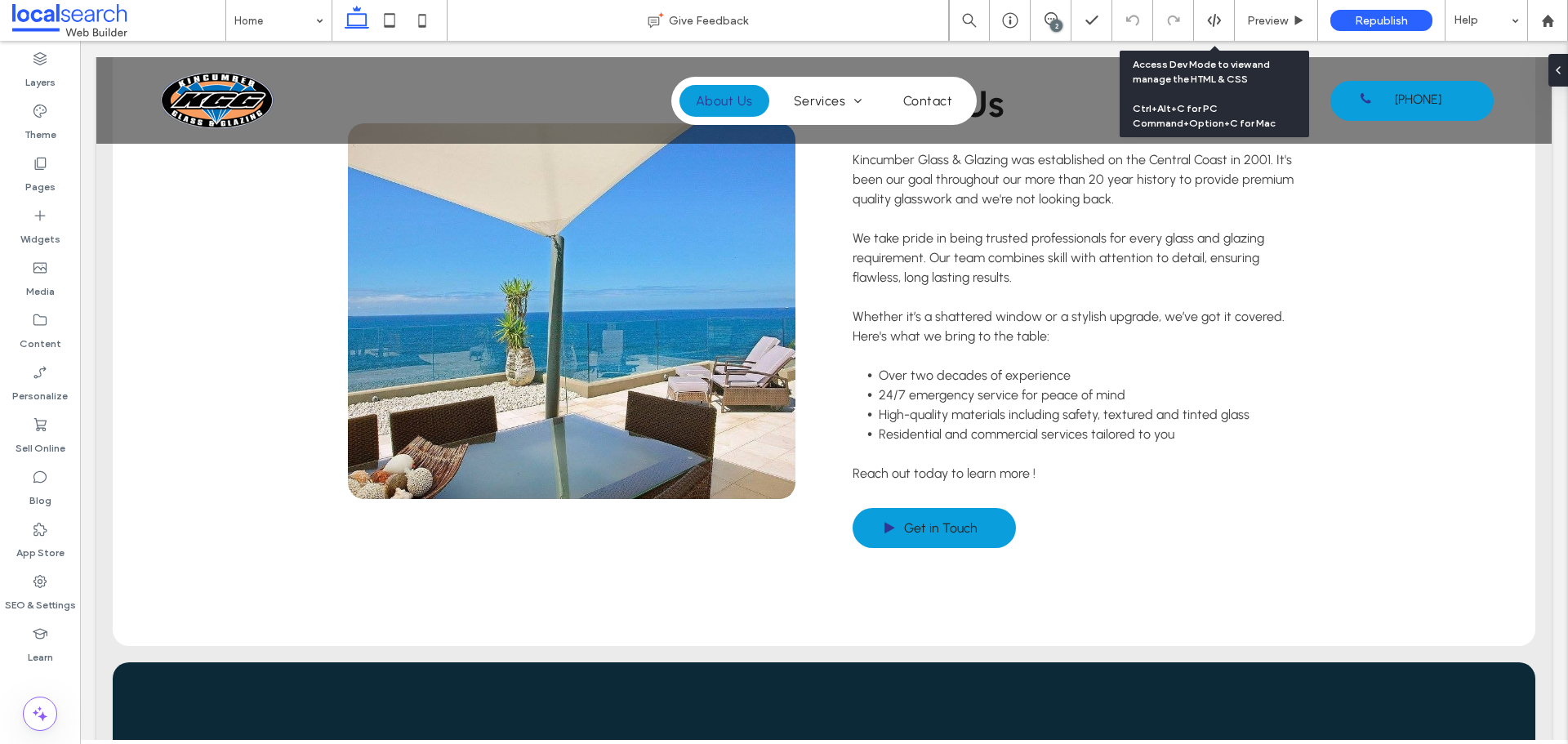 click at bounding box center [1214, 20] 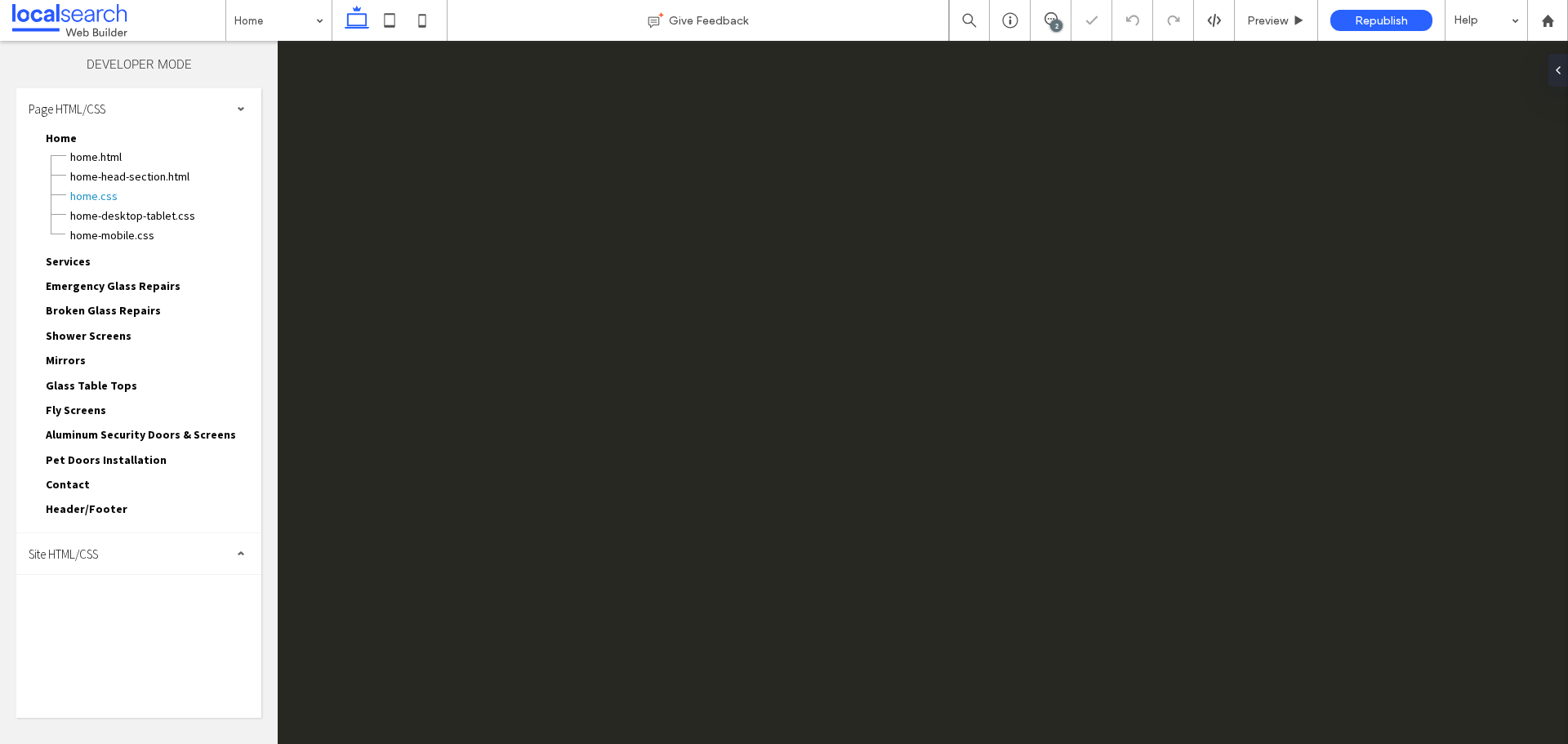 scroll, scrollTop: 0, scrollLeft: 0, axis: both 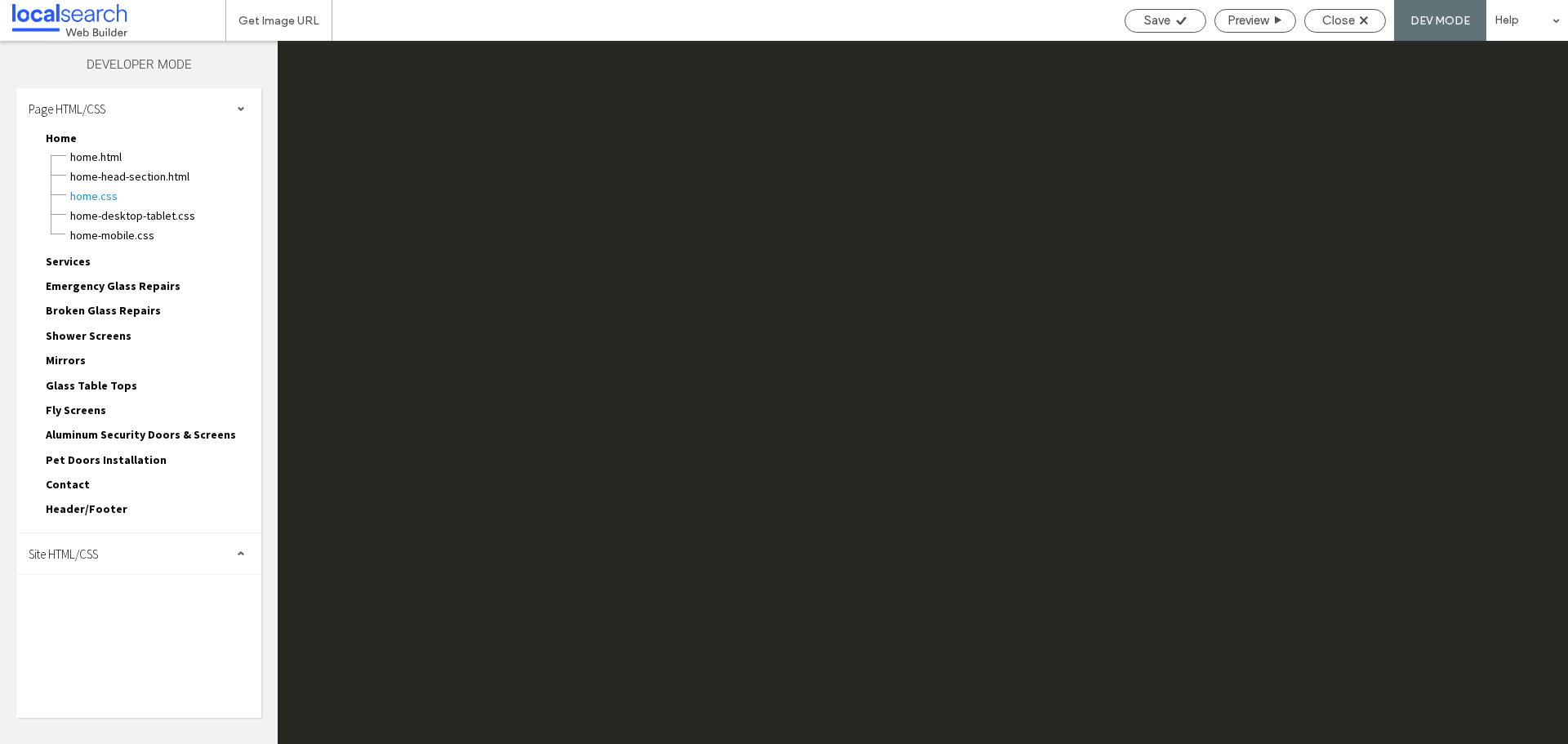click on "Site HTML/CSS" at bounding box center [139, 554] 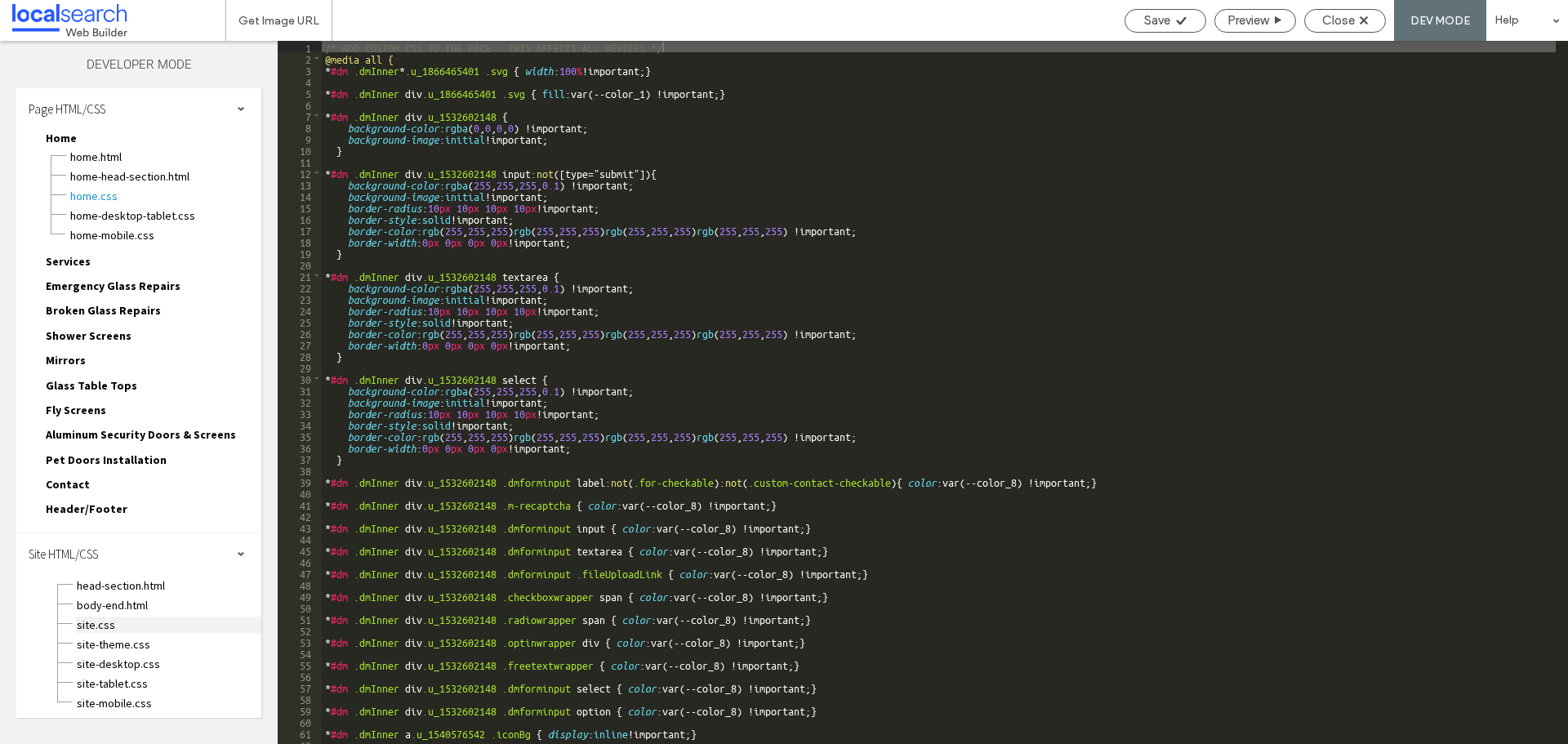 click on "site.css" at bounding box center (168, 625) 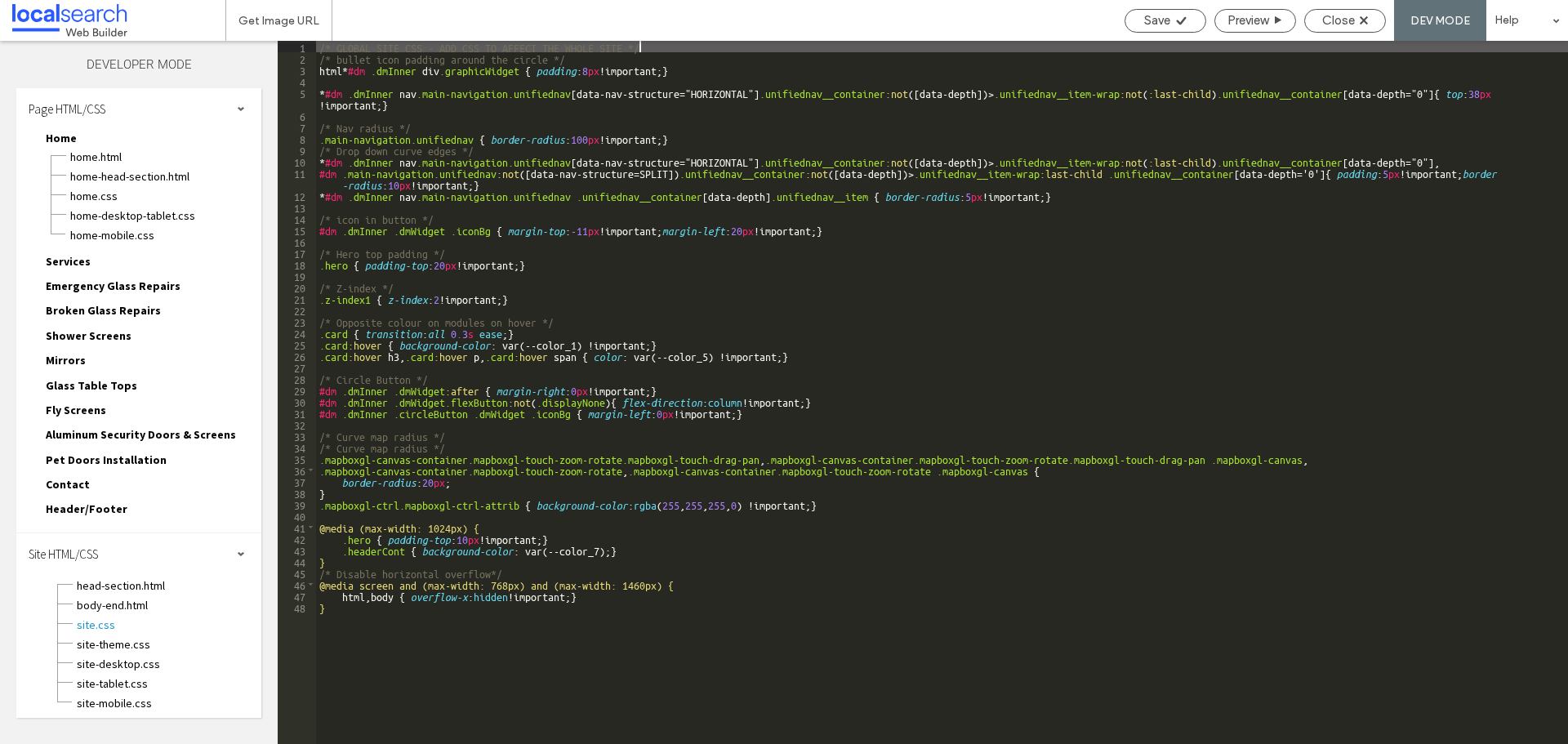 click on "/* GLOBAL SITE CSS - ADD CSS TO AFFECT THE WHOLE SITE */ /* bullet icon padding around the circle */ html  * #dm   .dmInner   div .graphicWidget   {   padding :  8 px  !important;  } * #dm   .dmInner   nav .main-navigation.unifiednav [ data-nav-structure =" HORIZONTAL "]  .unifiednav__container :not ([ data-depth ])> .unifiednav__item-wrap :not ( :last-child )  .unifiednav__container [ data-depth =" 0 "]  {   top :  38 px       !important;  } /* Nav radius */ .main-navigation.unifiednav   {   border-radius :  100 px  !important;  } /* Drop down curve edges */ * #dm   .dmInner   nav .main-navigation.unifiednav [ data-nav-structure =" HORIZONTAL "]  .unifiednav__container :not ([ data-depth ])> .unifiednav__item-wrap :not ( :last-child )  .unifiednav__container [ data-depth =" 0 "], #dm   .main-navigation.unifiednav :not ([ data-nav-structure = SPLIT ])  .unifiednav__container :not ([ data-depth ])> .unifiednav__item-wrap :last-child   .unifiednav__container [ data-depth =' 0 ']  {   padding :  5 px border" at bounding box center [942, 403] 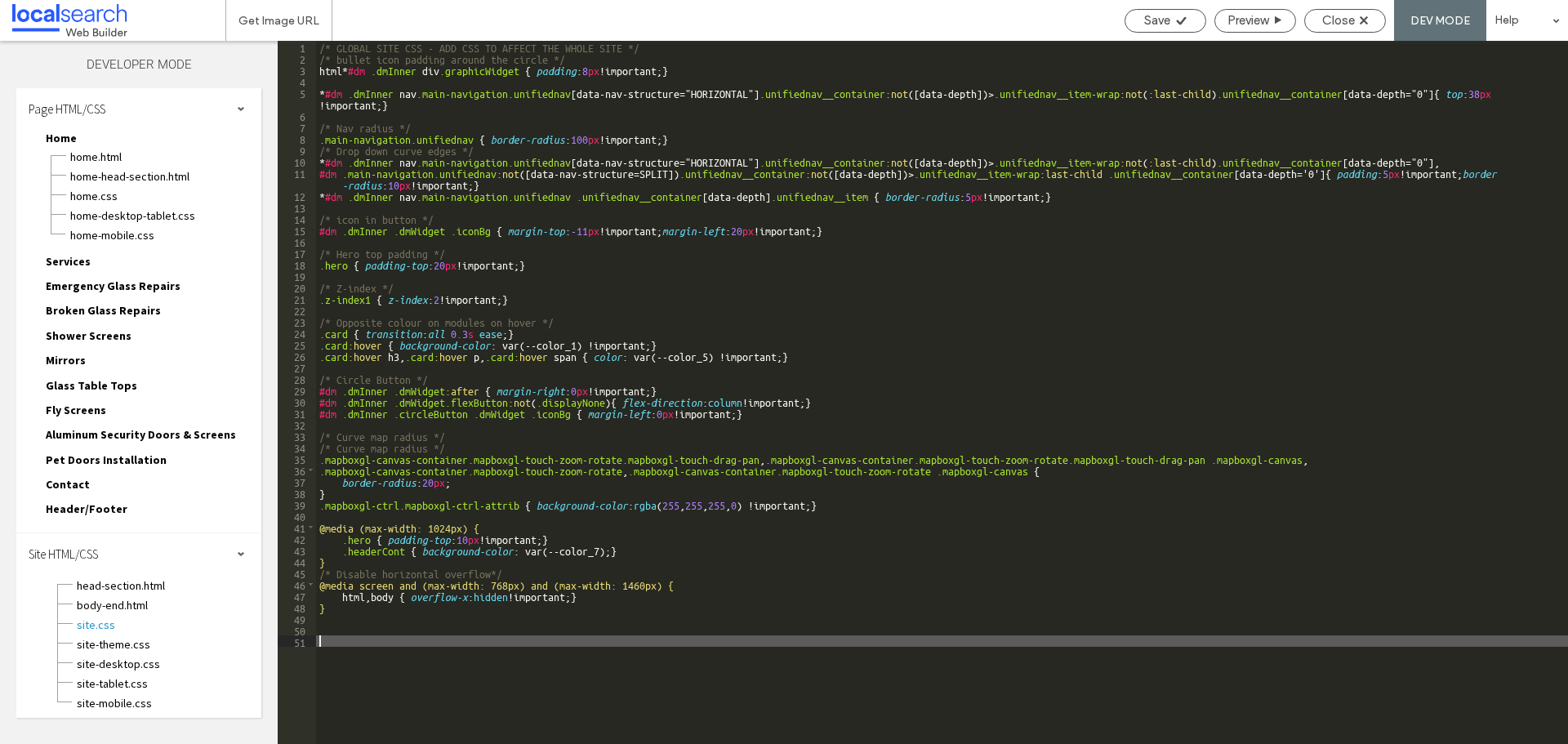 type on "**" 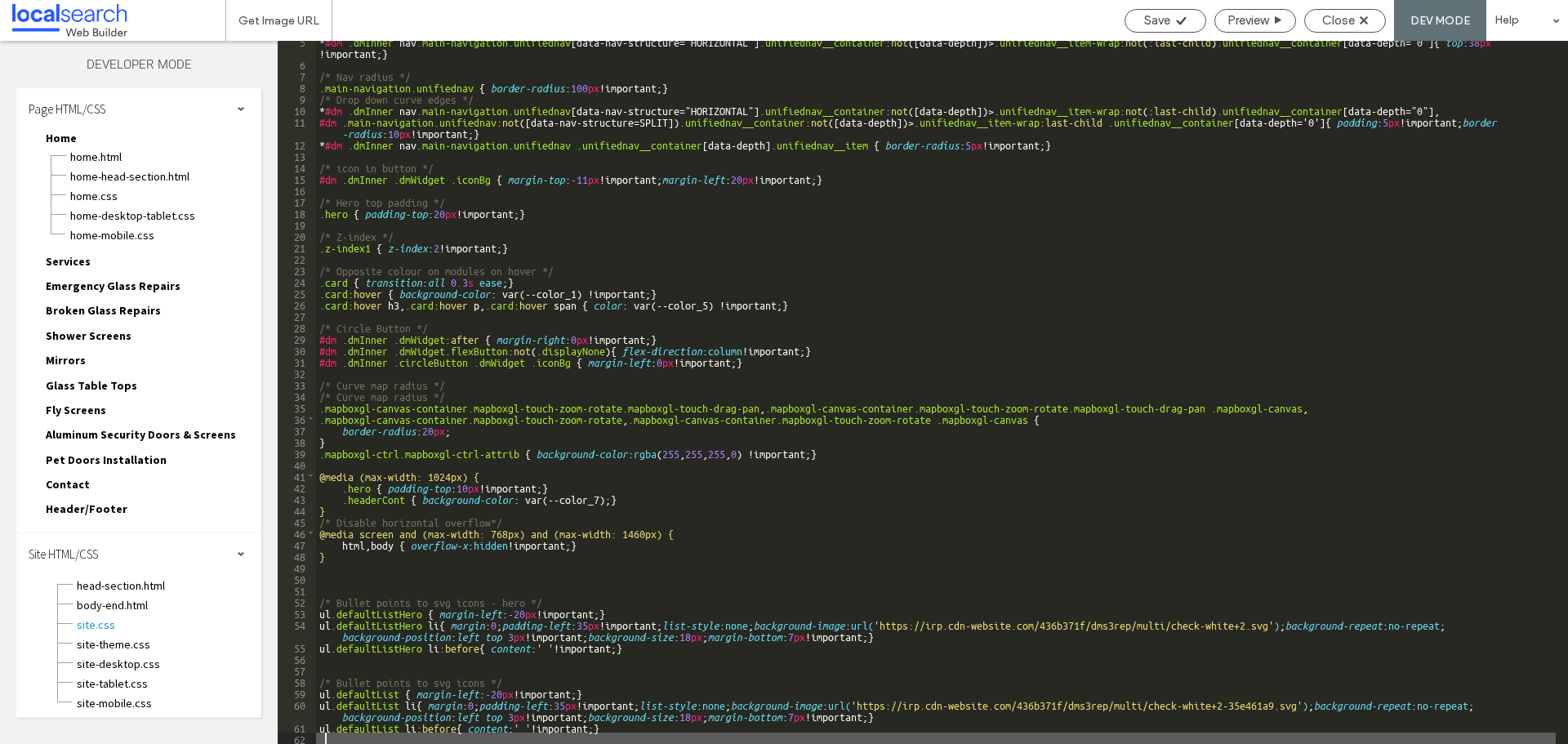 scroll, scrollTop: 51, scrollLeft: 0, axis: vertical 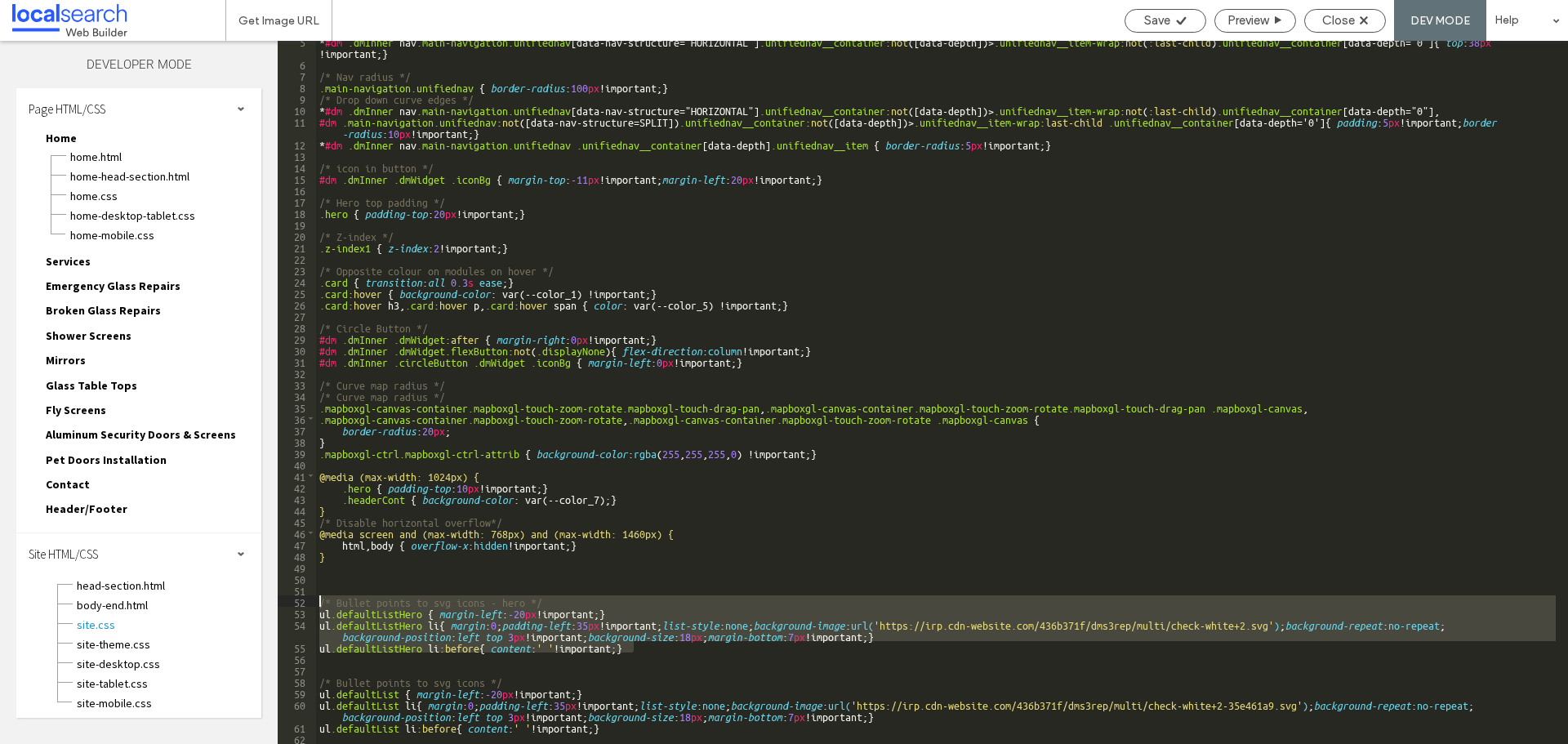 drag, startPoint x: 635, startPoint y: 648, endPoint x: 312, endPoint y: 600, distance: 326.54709 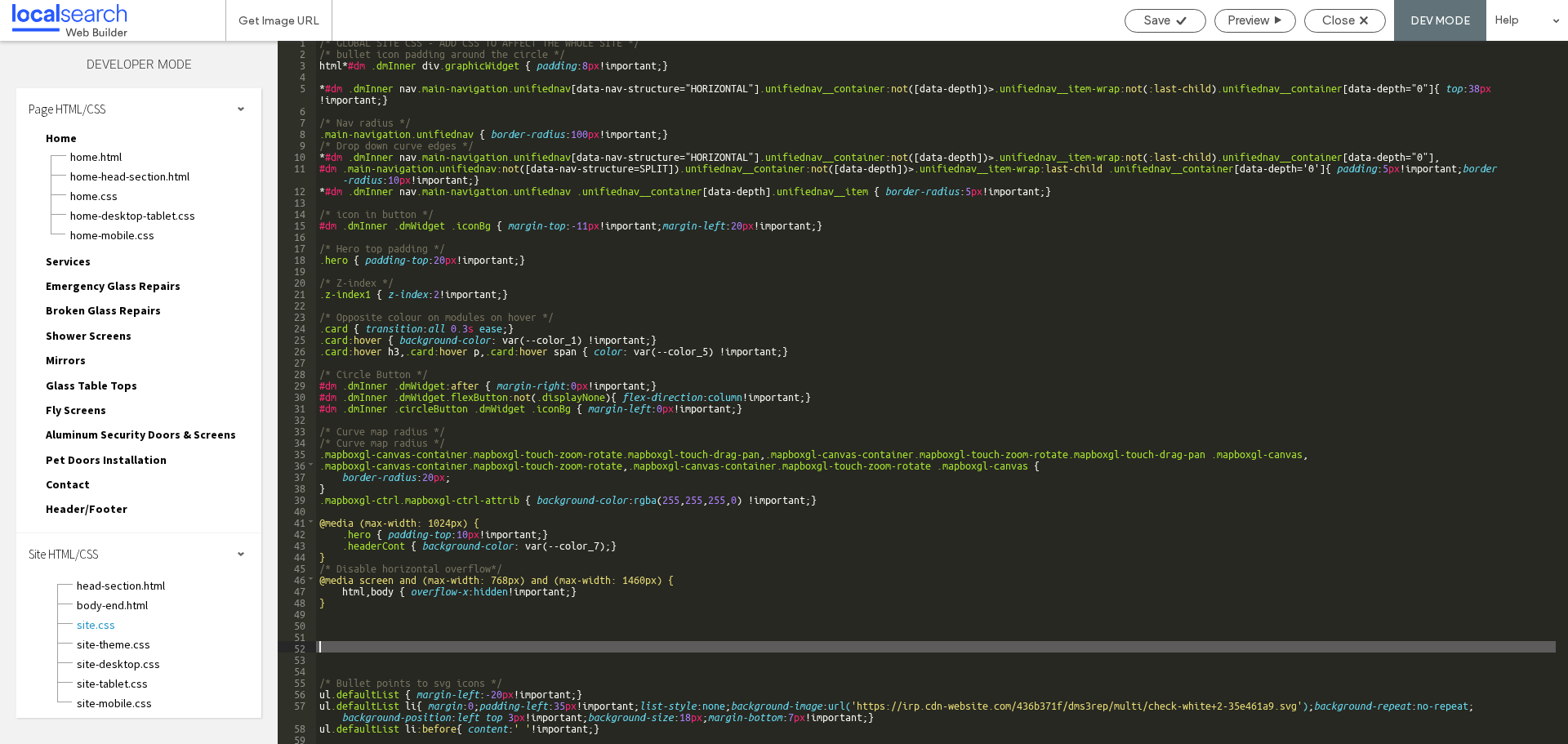 scroll, scrollTop: 6, scrollLeft: 0, axis: vertical 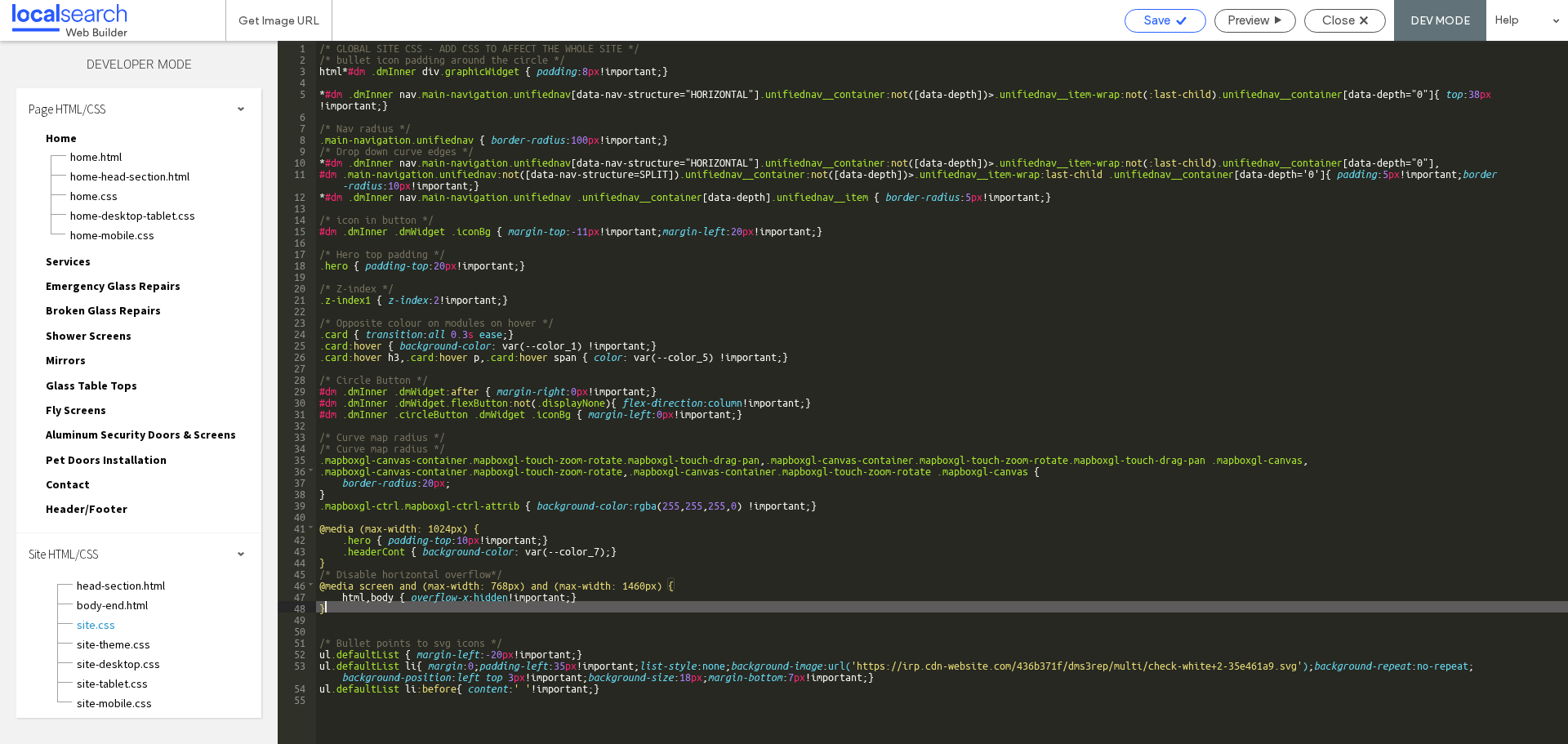 click on "Save" at bounding box center (1157, 20) 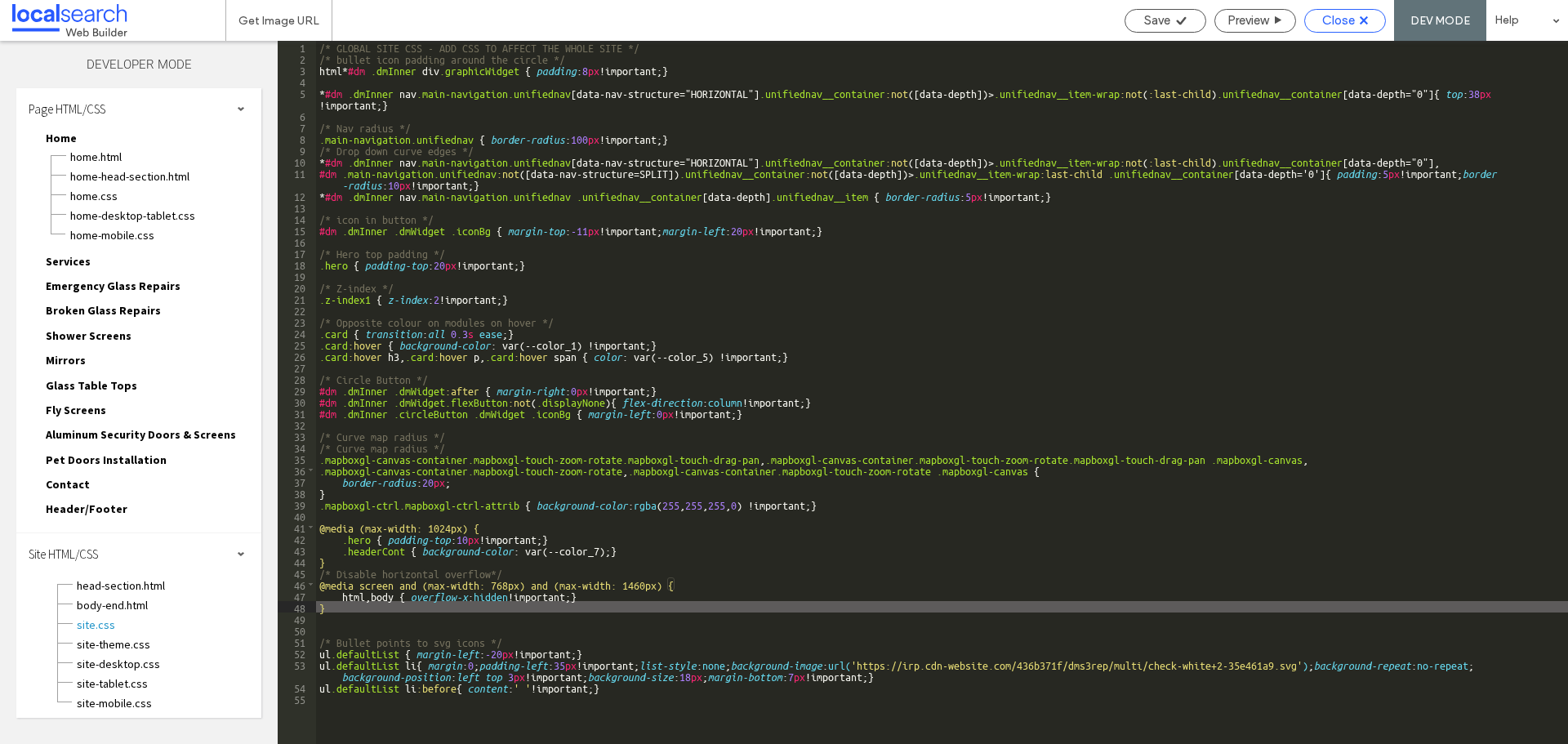 click on "Close" at bounding box center (1345, 20) 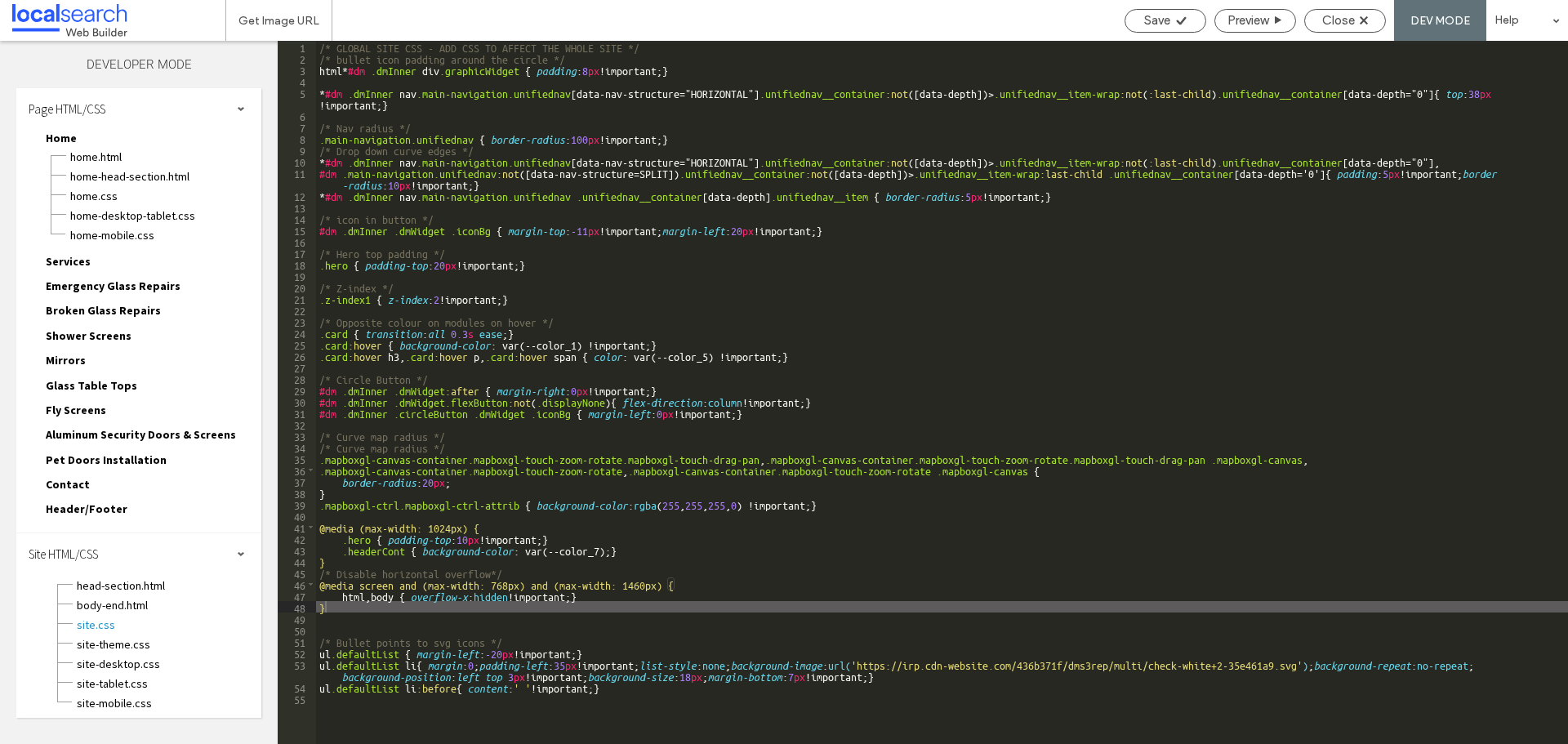 scroll, scrollTop: 0, scrollLeft: 0, axis: both 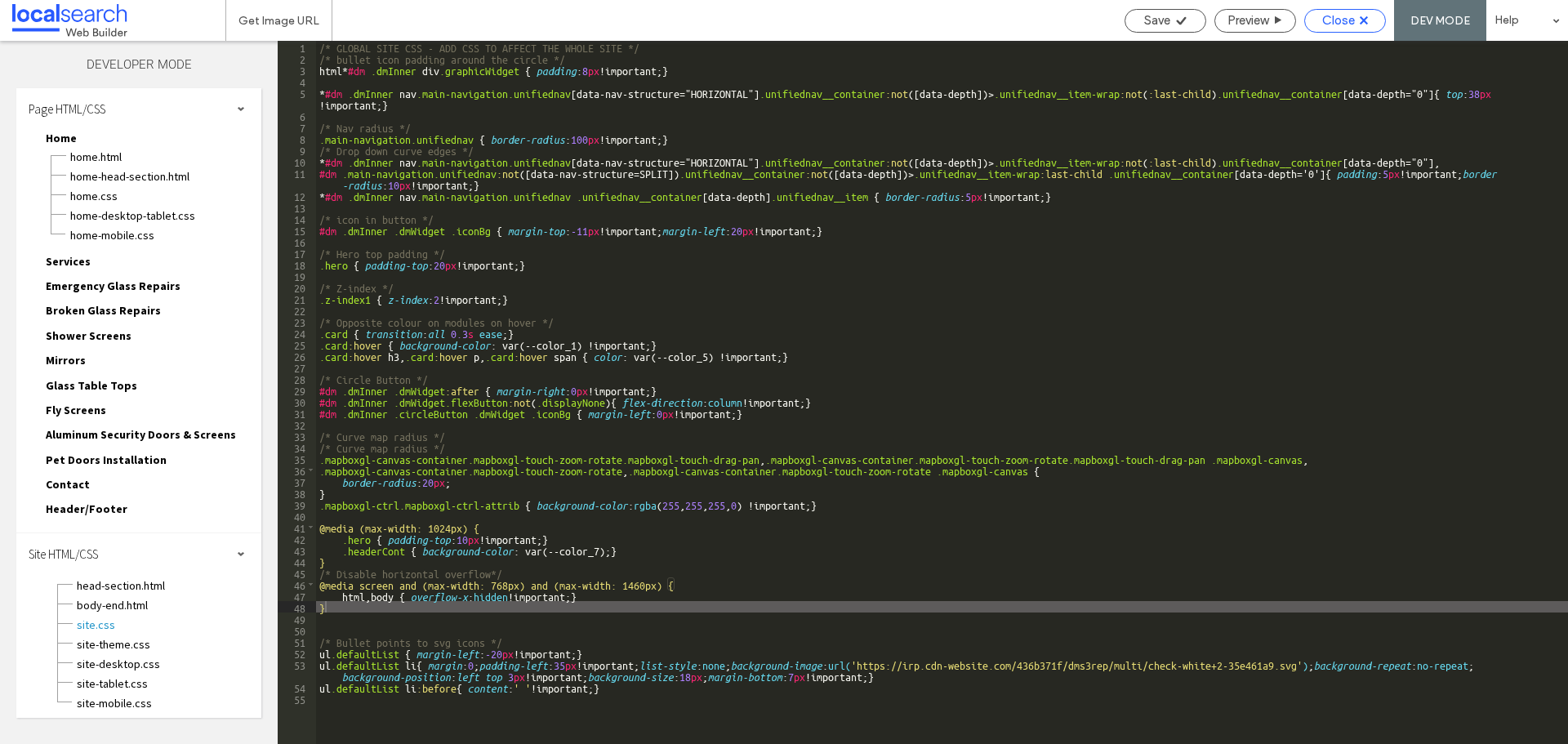 click on "Close" at bounding box center [1339, 20] 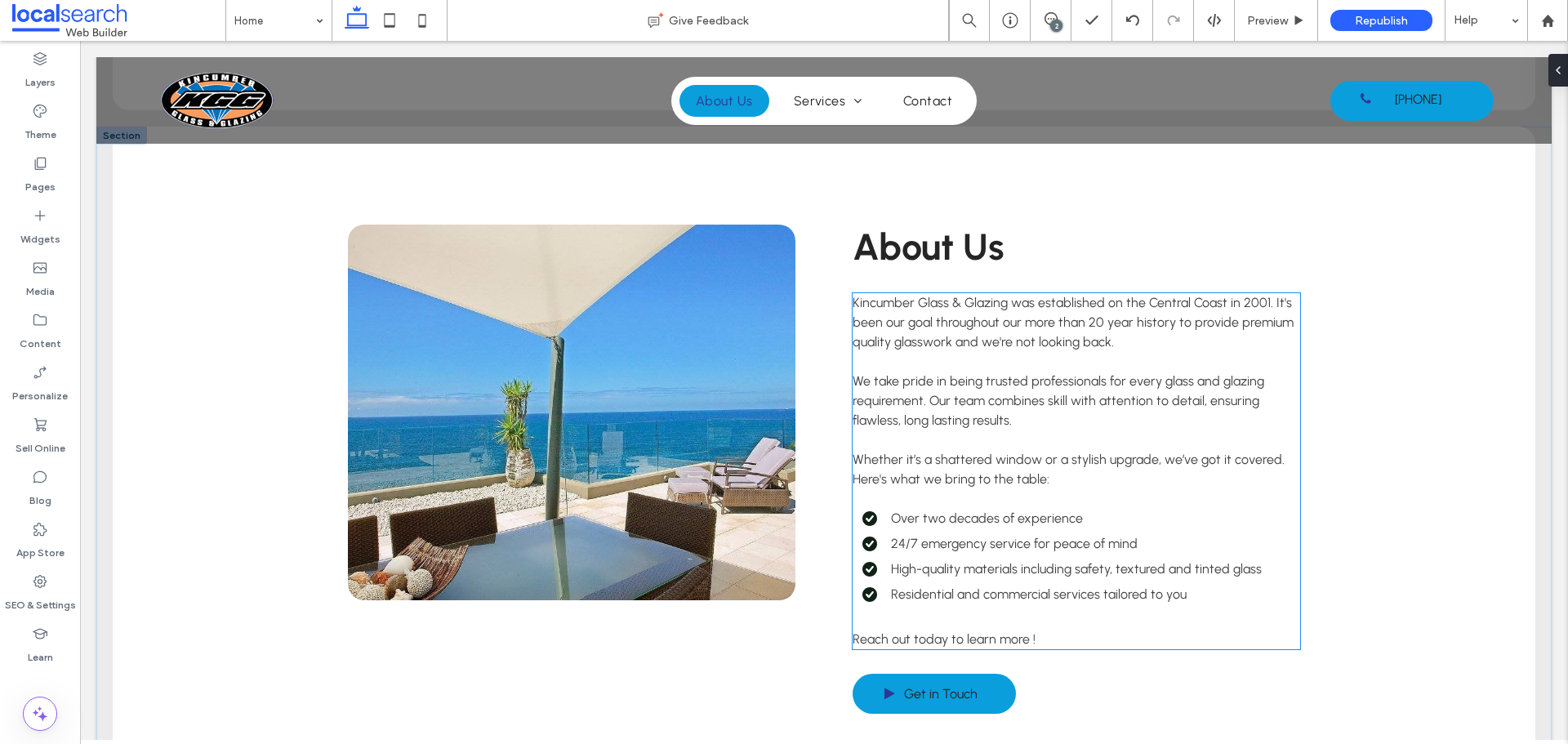 scroll, scrollTop: 3348, scrollLeft: 0, axis: vertical 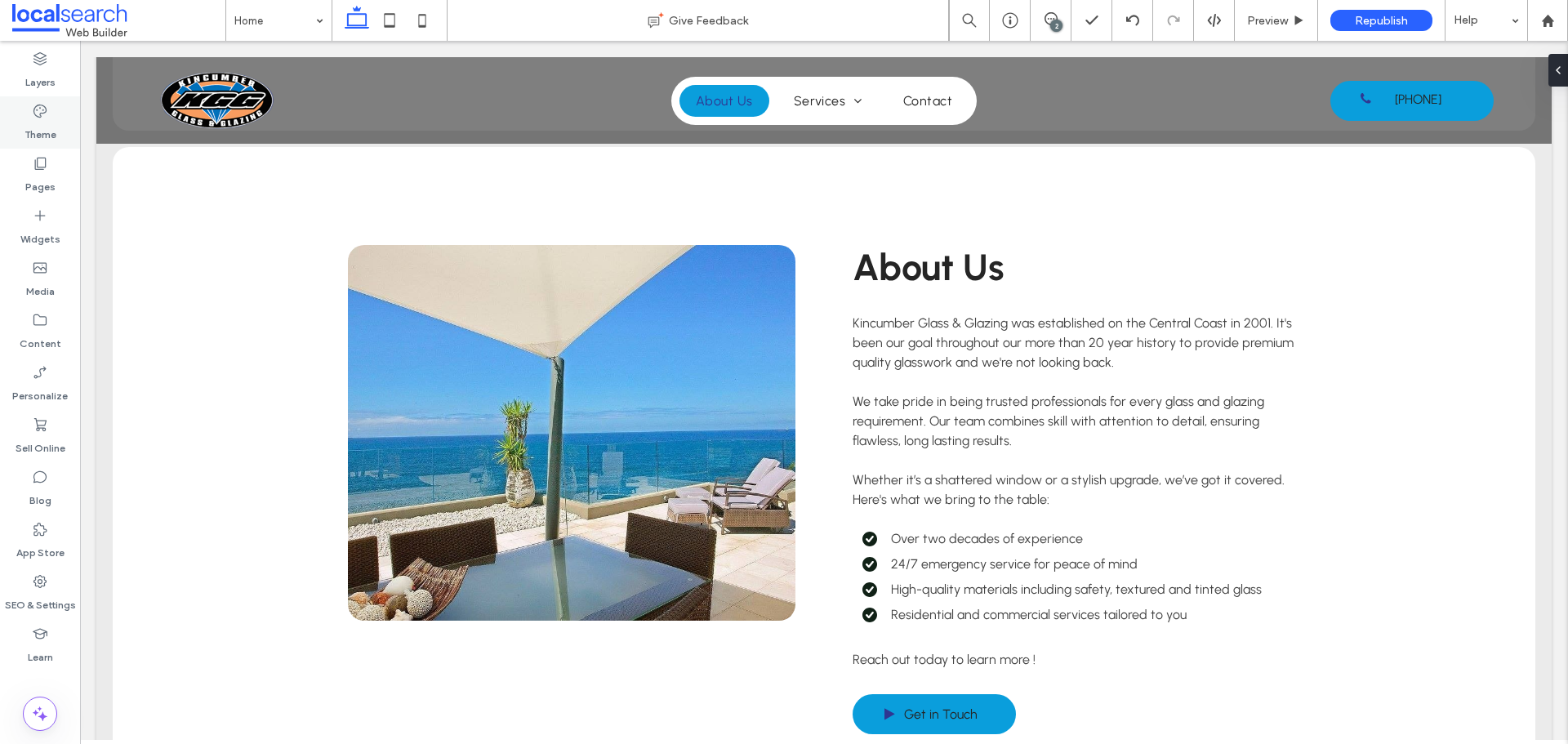drag, startPoint x: 65, startPoint y: 163, endPoint x: 50, endPoint y: 133, distance: 33.54102 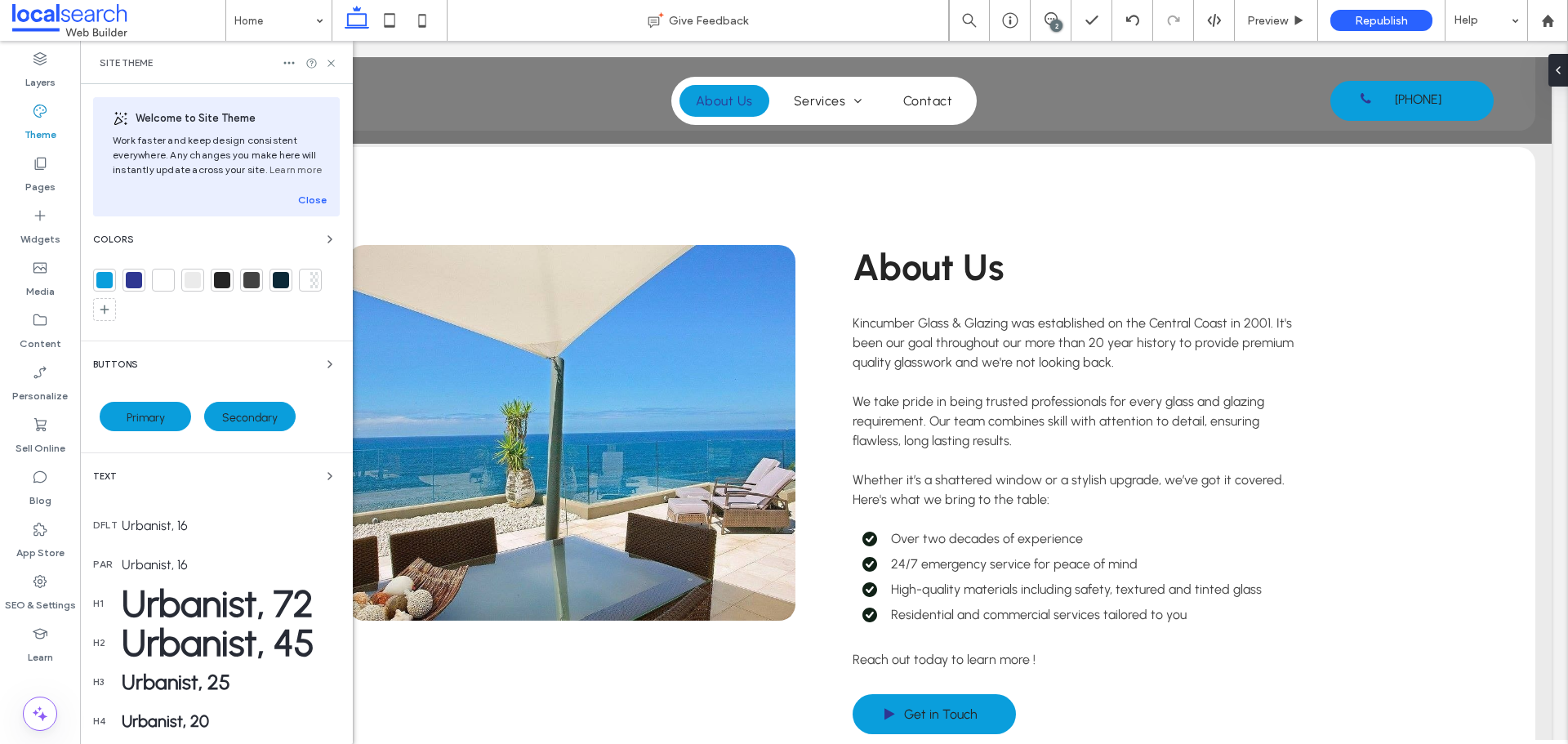 click on "Colors" at bounding box center [113, 239] 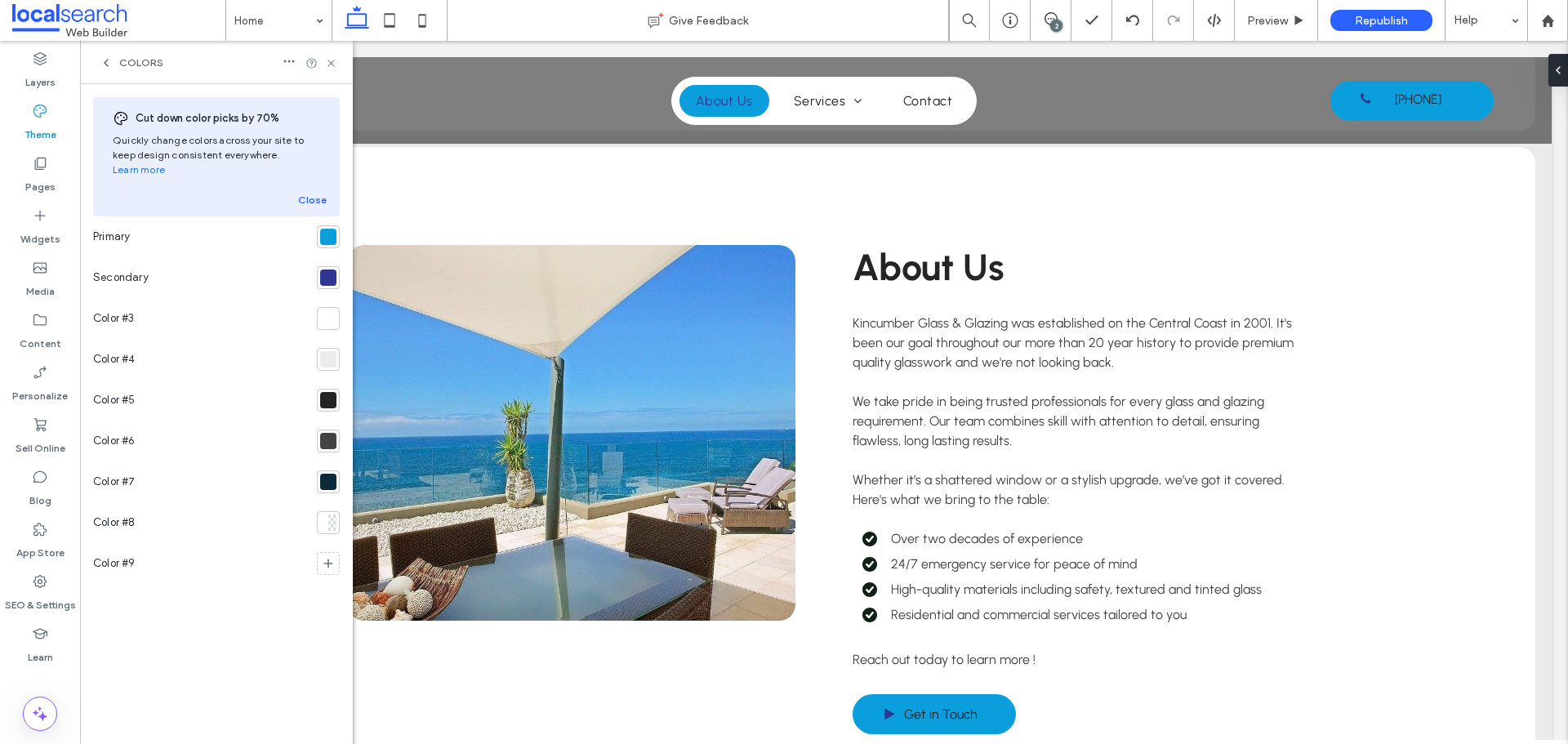 click at bounding box center [328, 237] 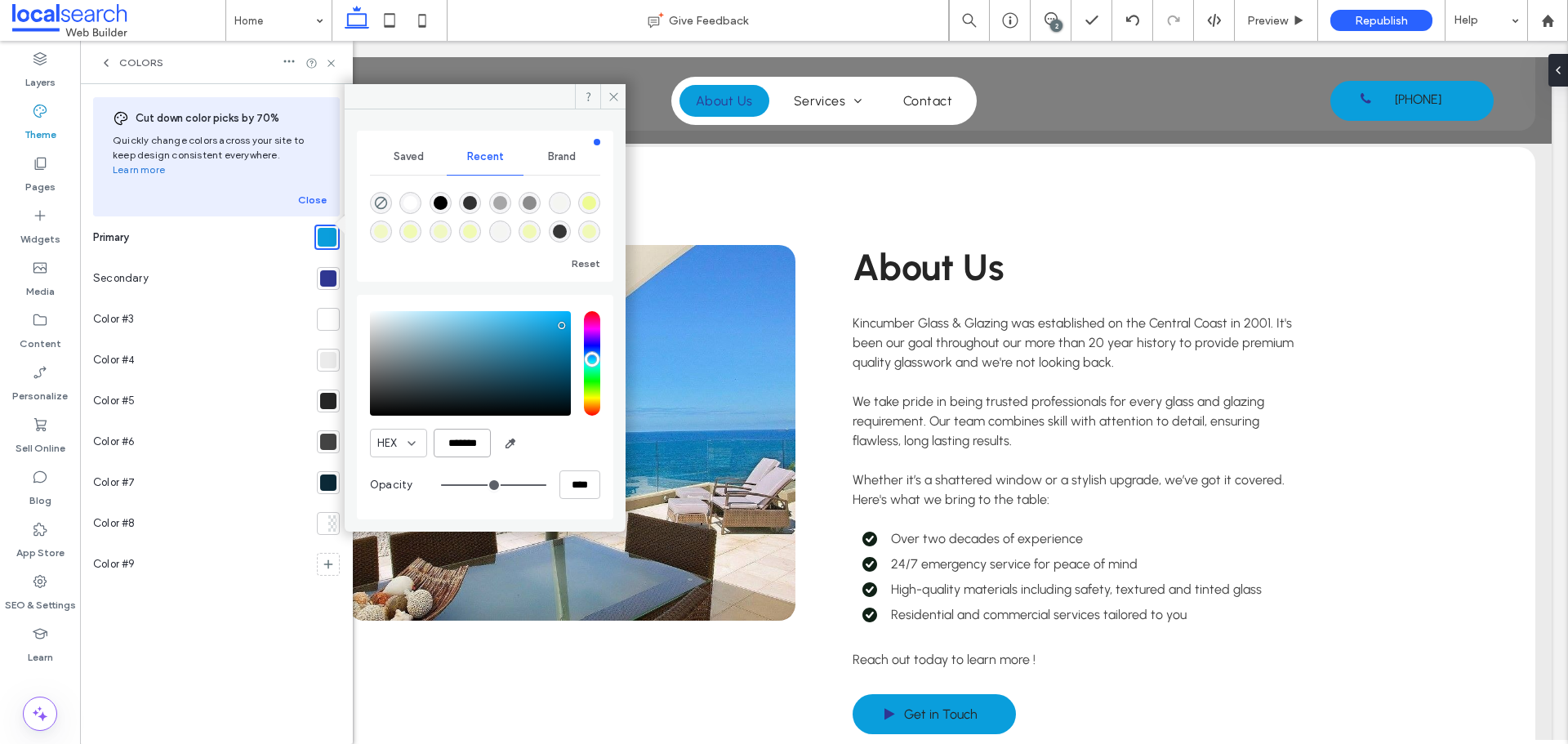 click on "*******" at bounding box center [462, 443] 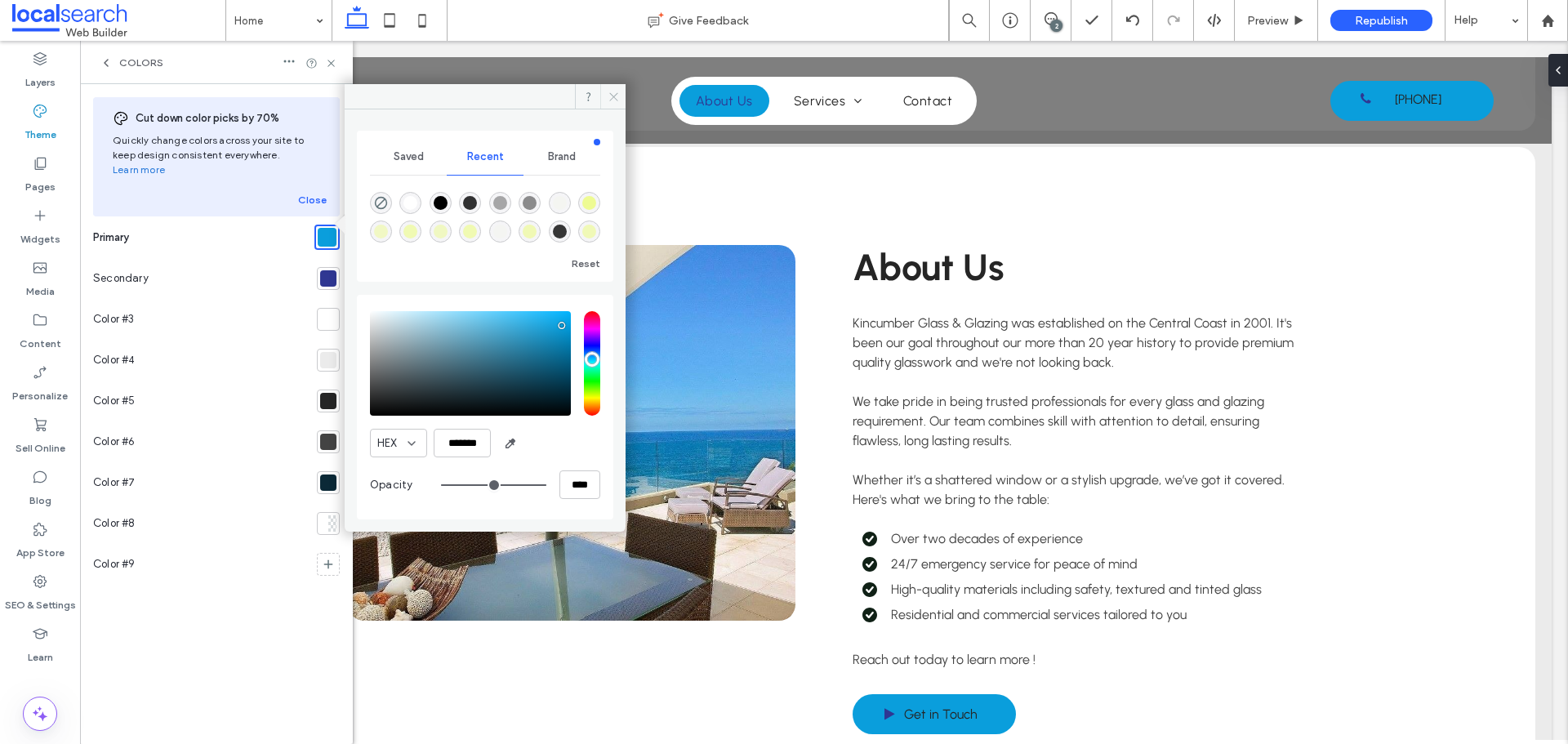 click 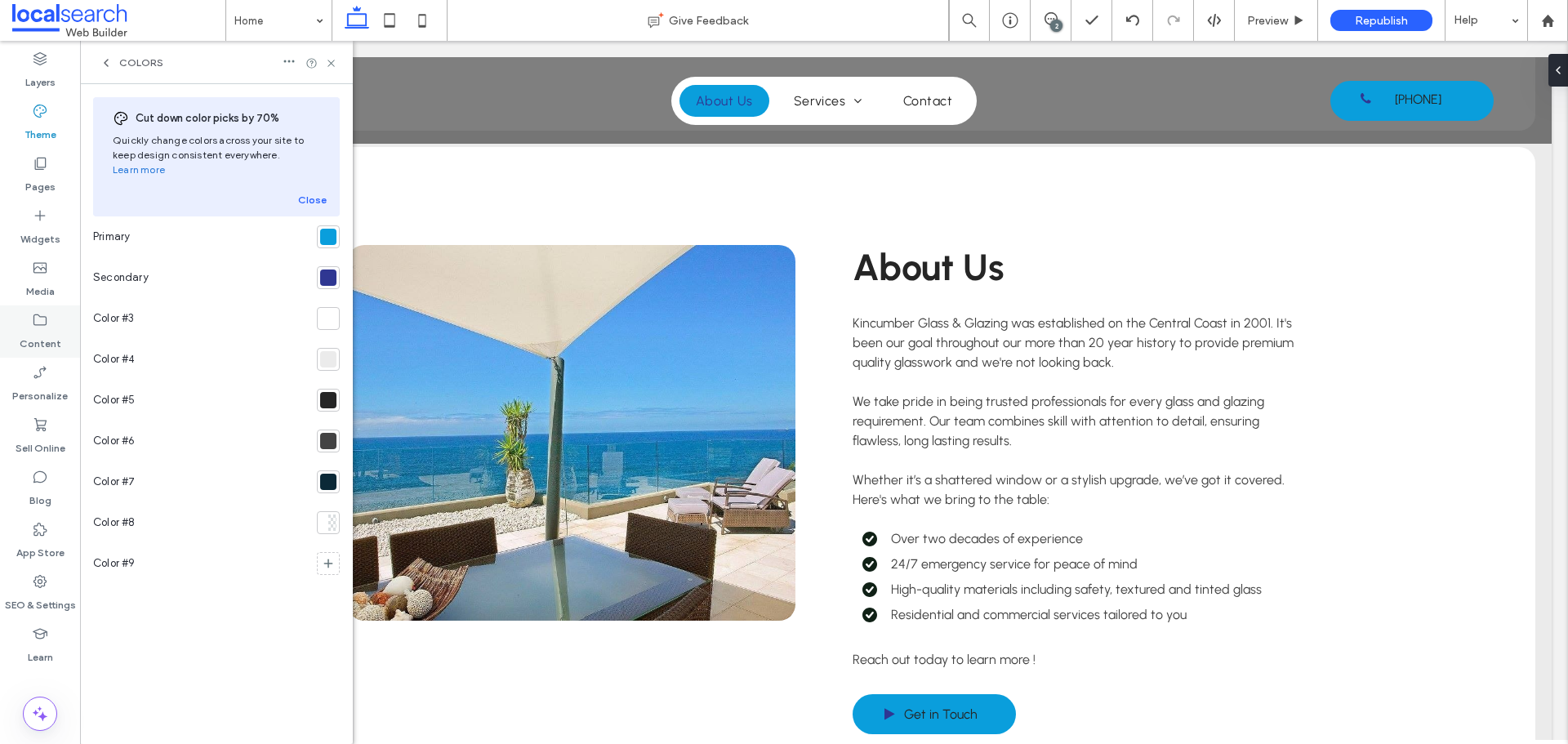 click 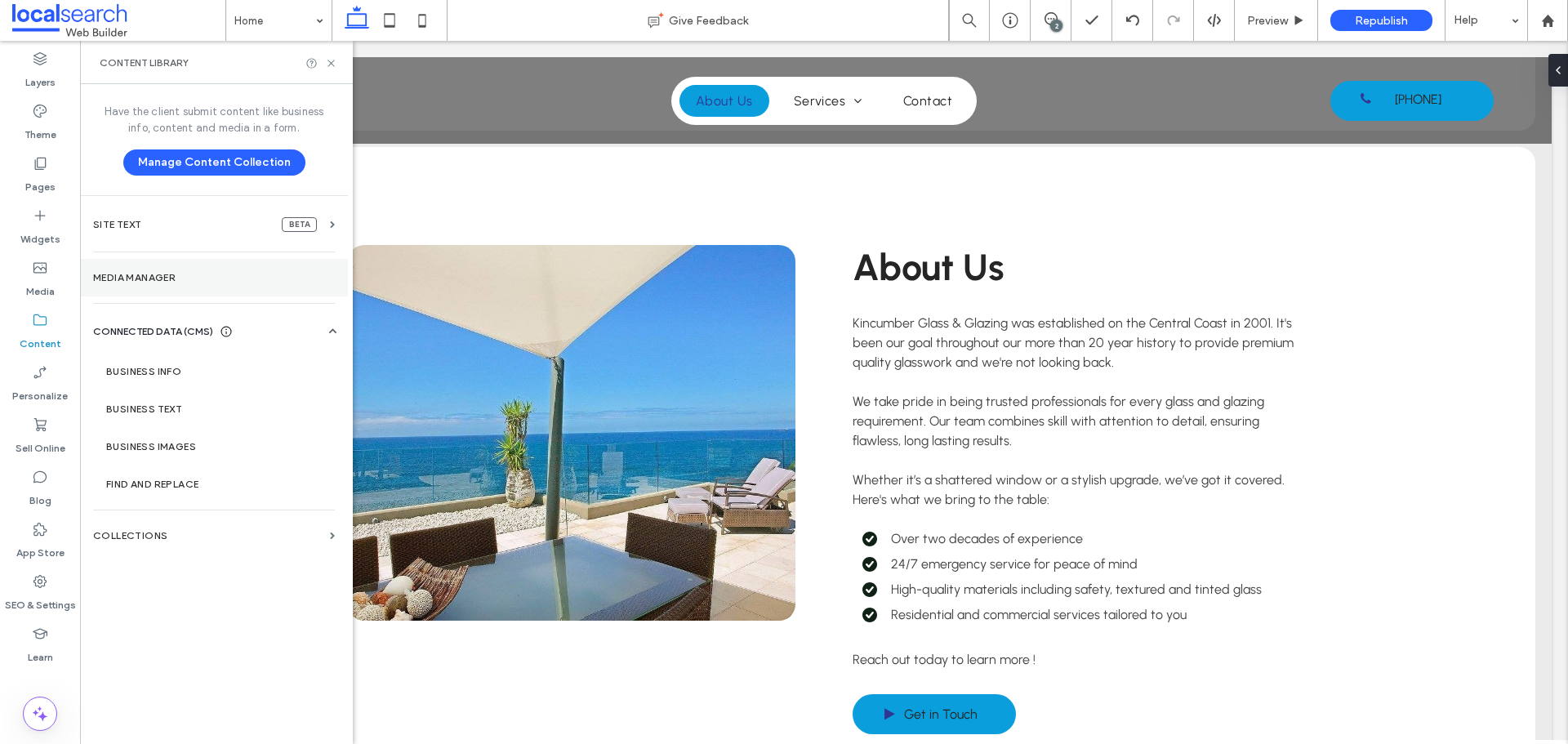 click on "Media Manager" at bounding box center (214, 278) 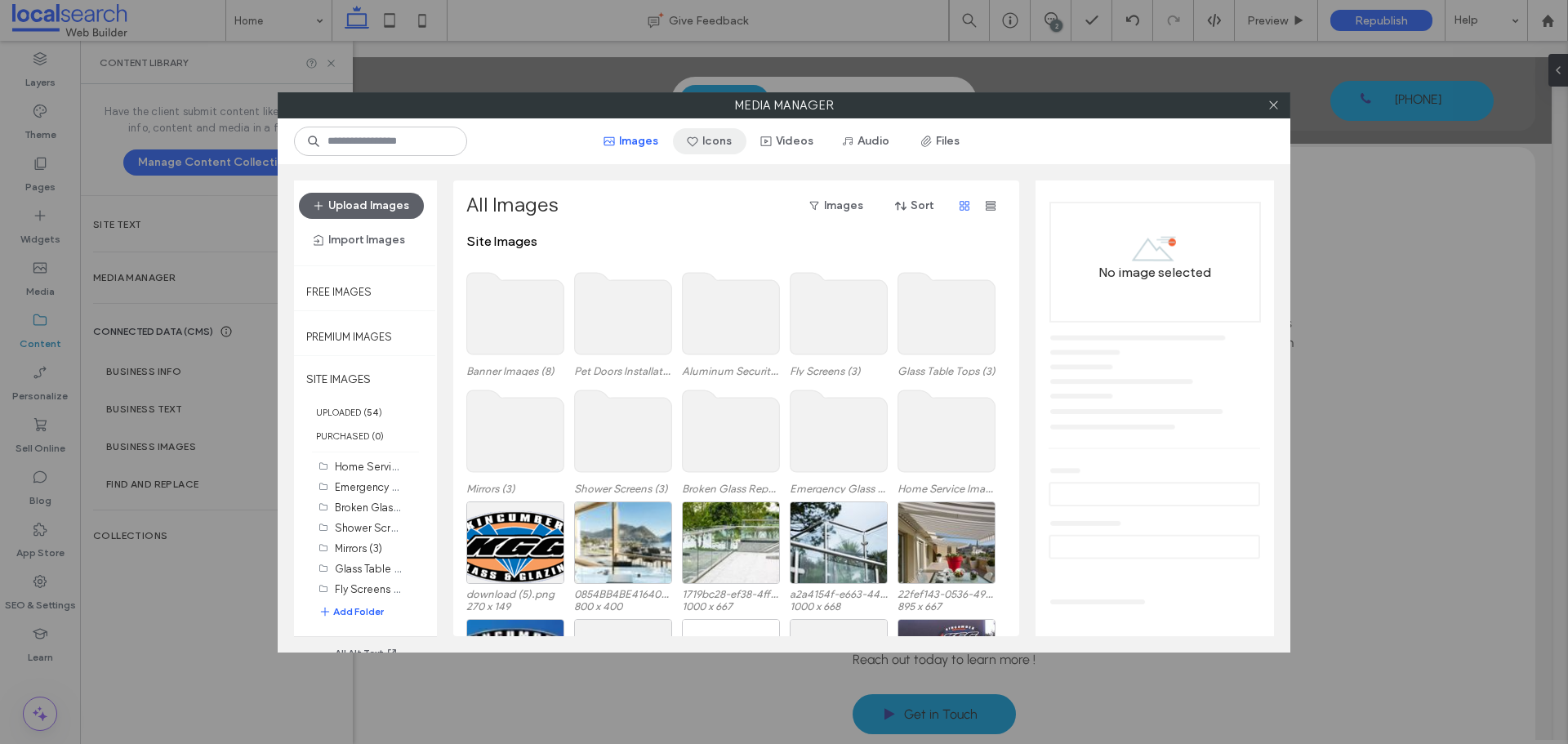 click on "Icons" at bounding box center (710, 141) 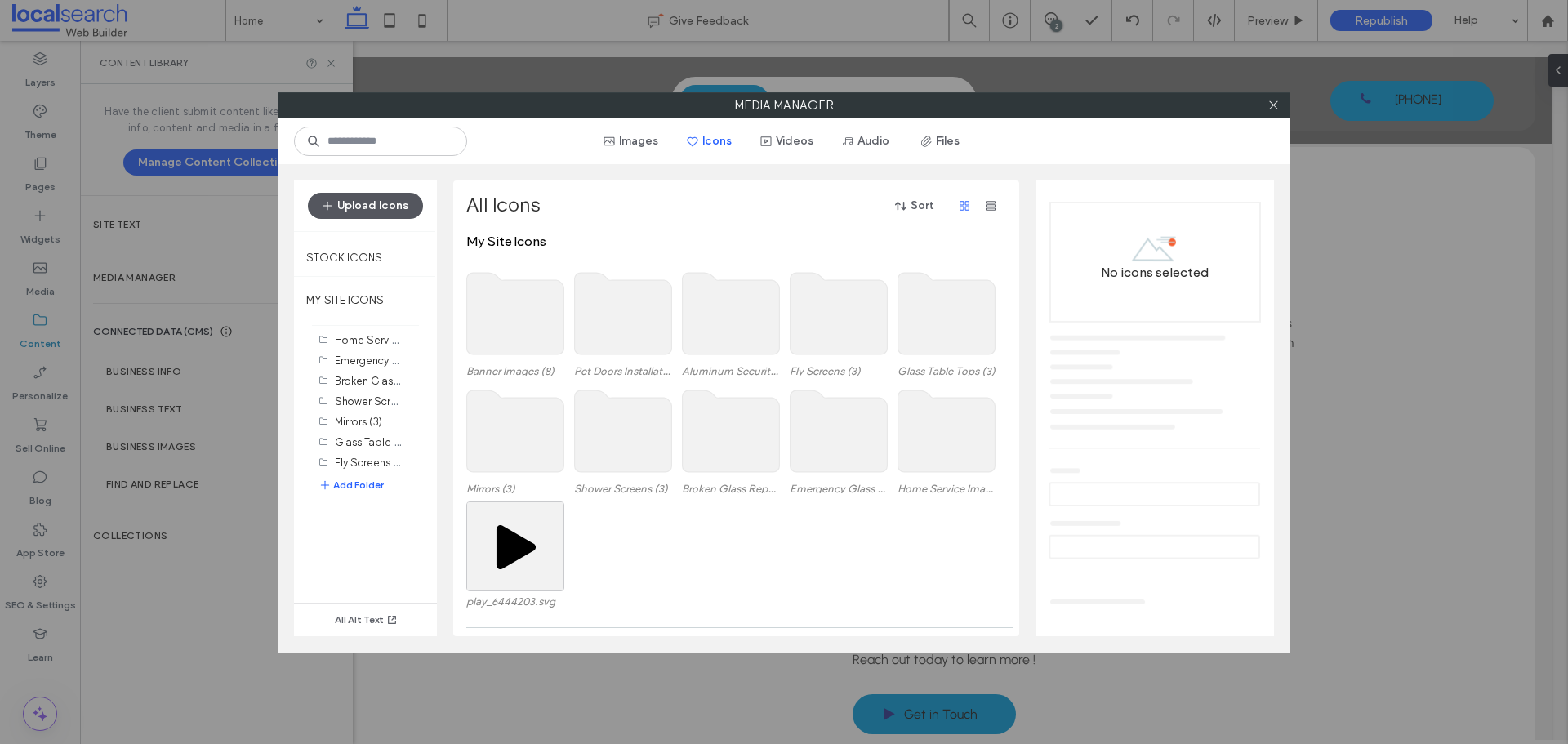 click on "Upload Icons" at bounding box center [365, 206] 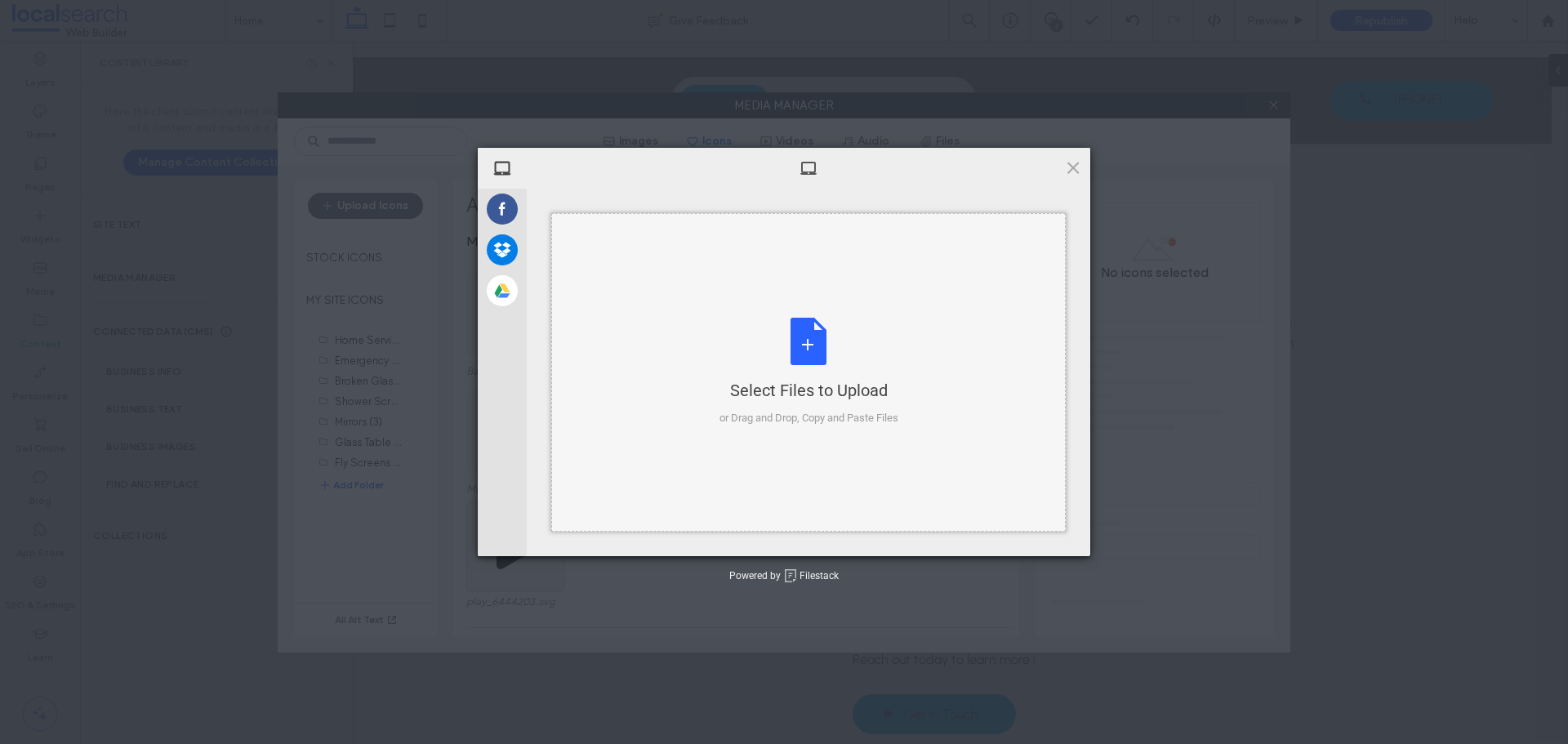 click on "Select Files to Upload
or Drag and Drop, Copy and Paste Files" at bounding box center (808, 372) 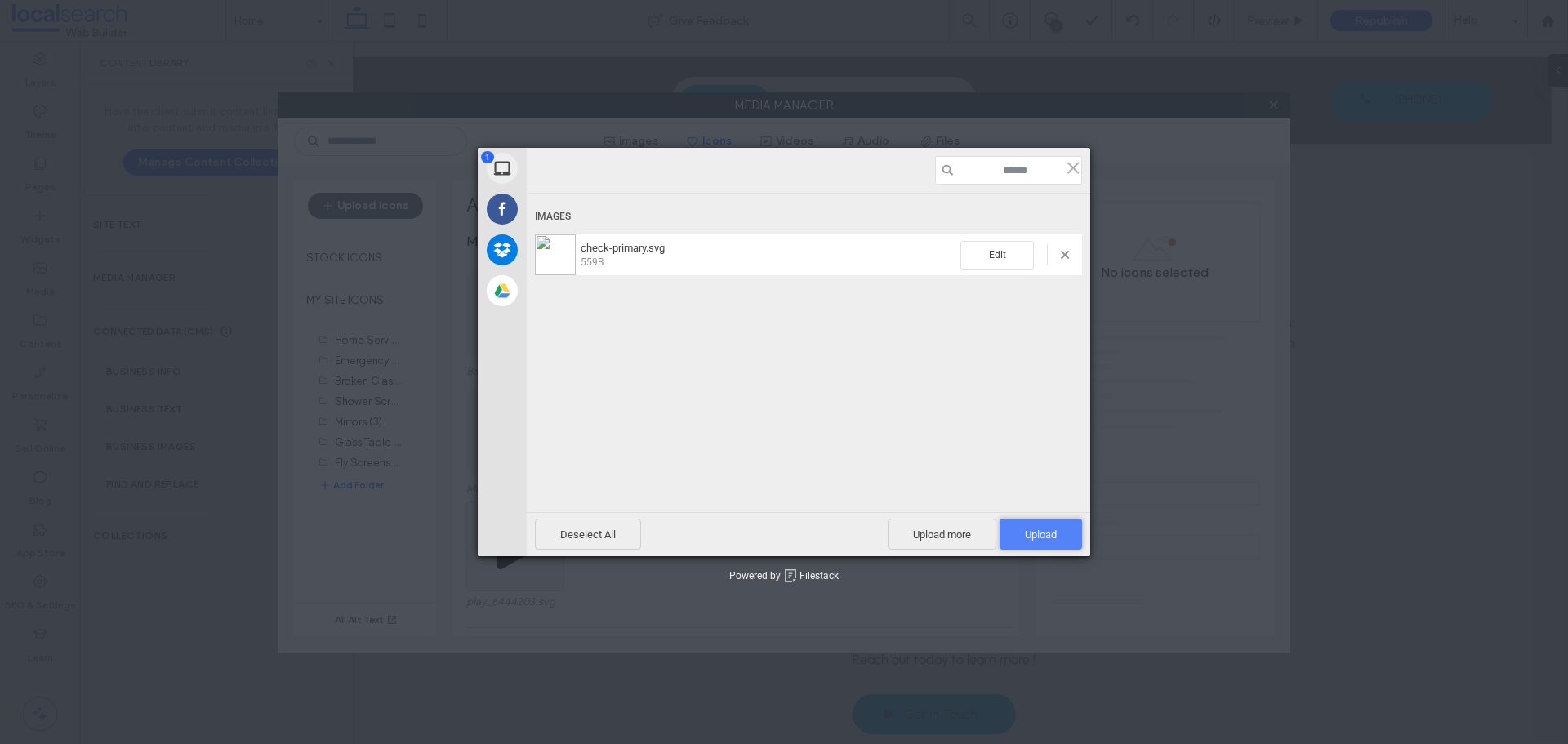 click on "Upload
1" at bounding box center (1040, 534) 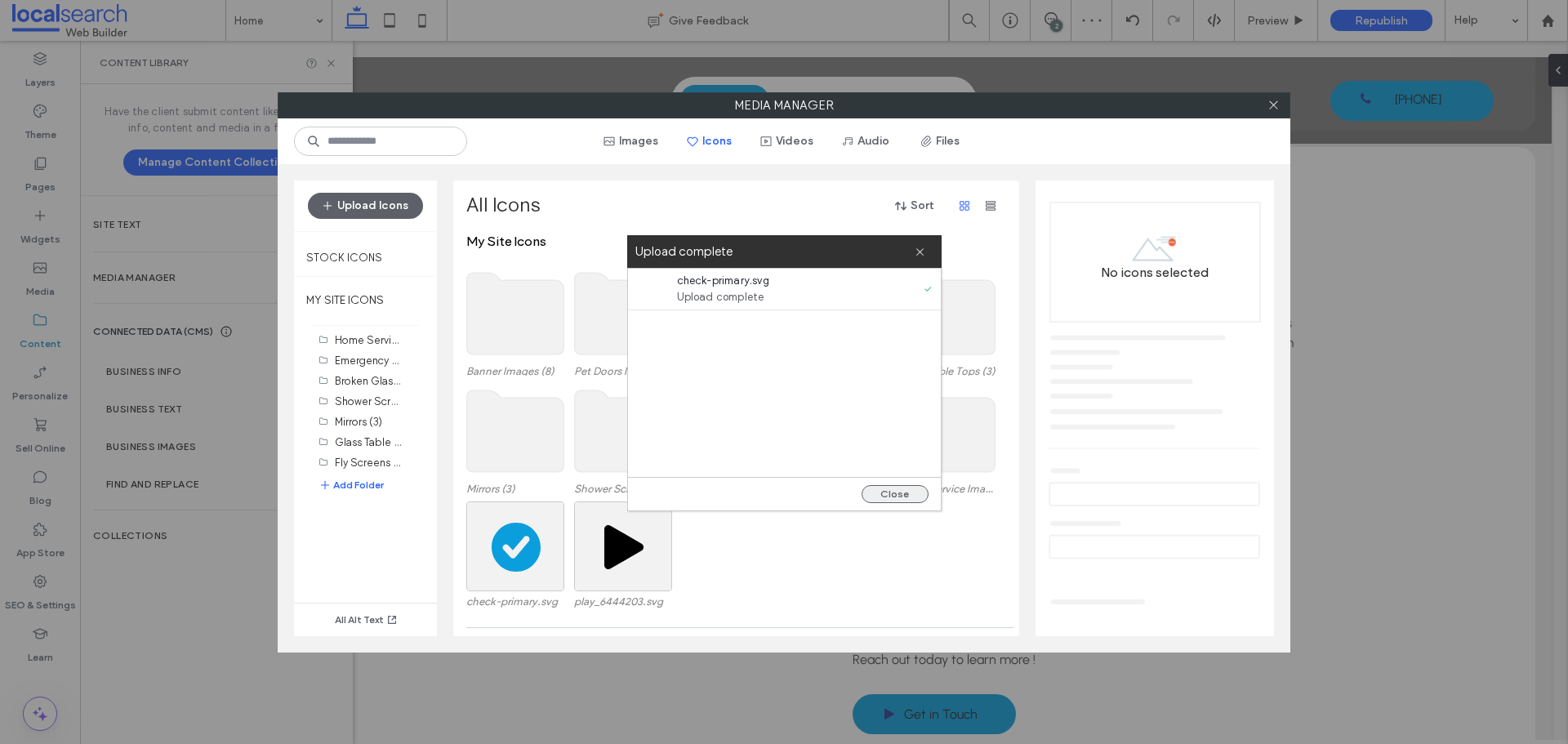 click on "Close" at bounding box center (895, 494) 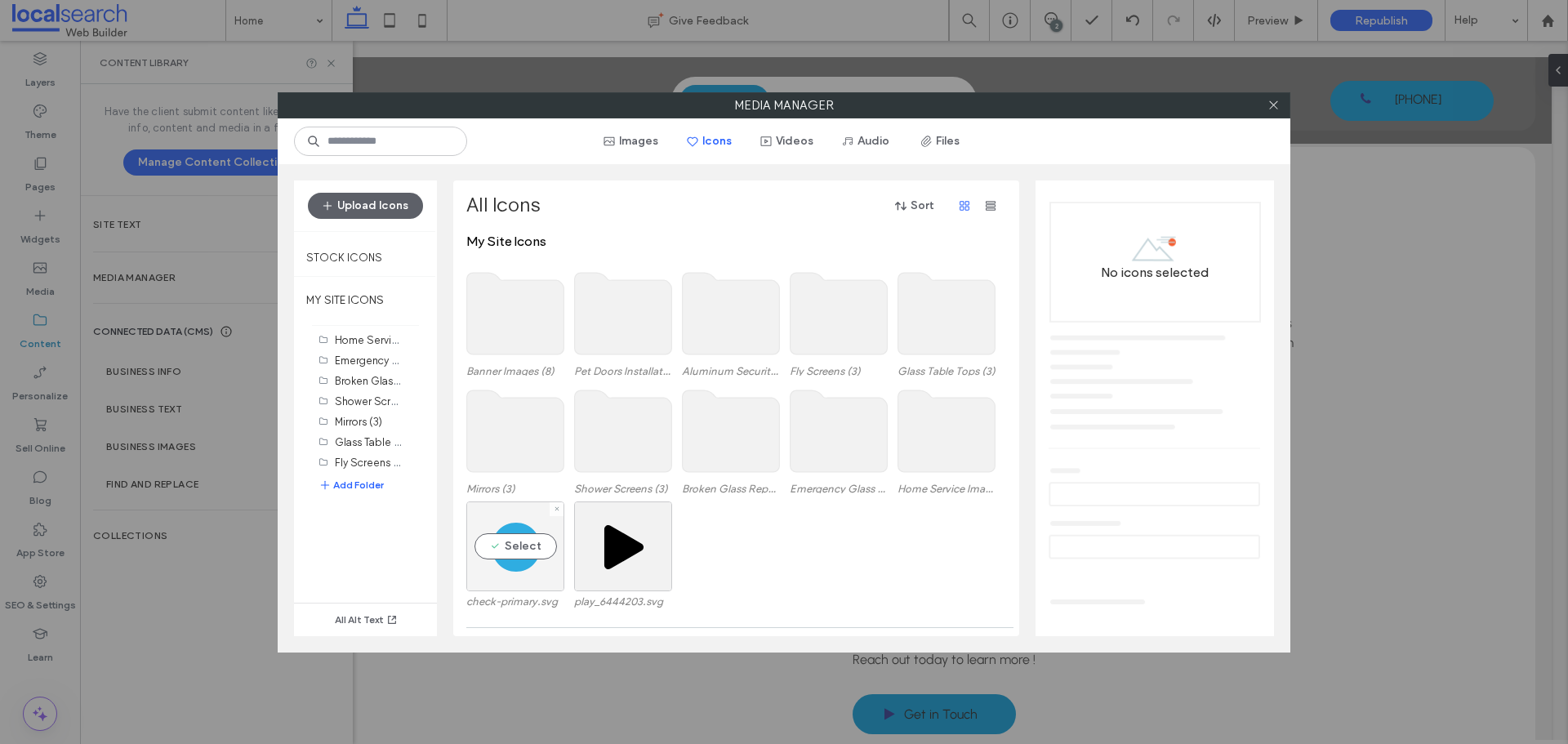 click on "Select" at bounding box center [515, 546] 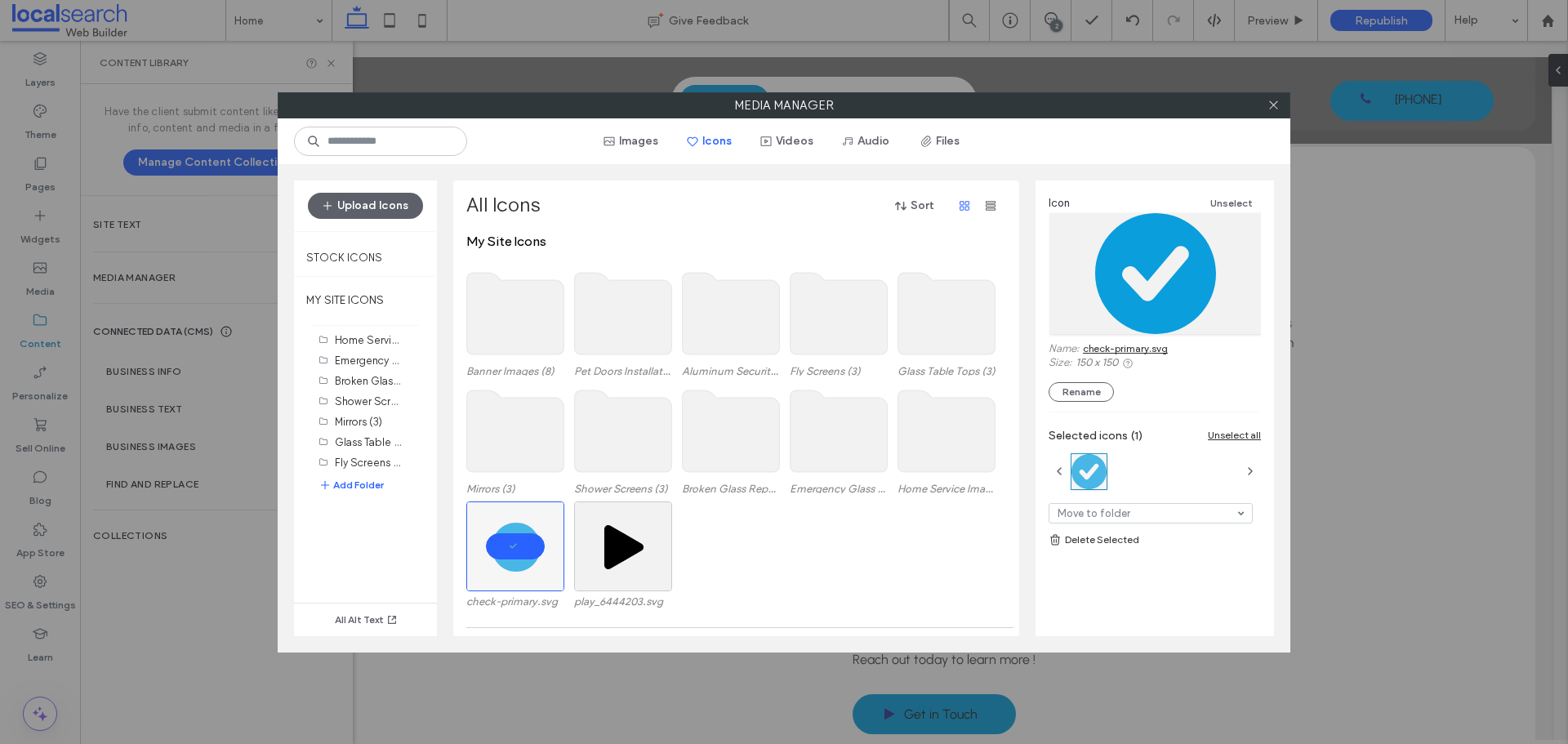 click at bounding box center (1273, 105) 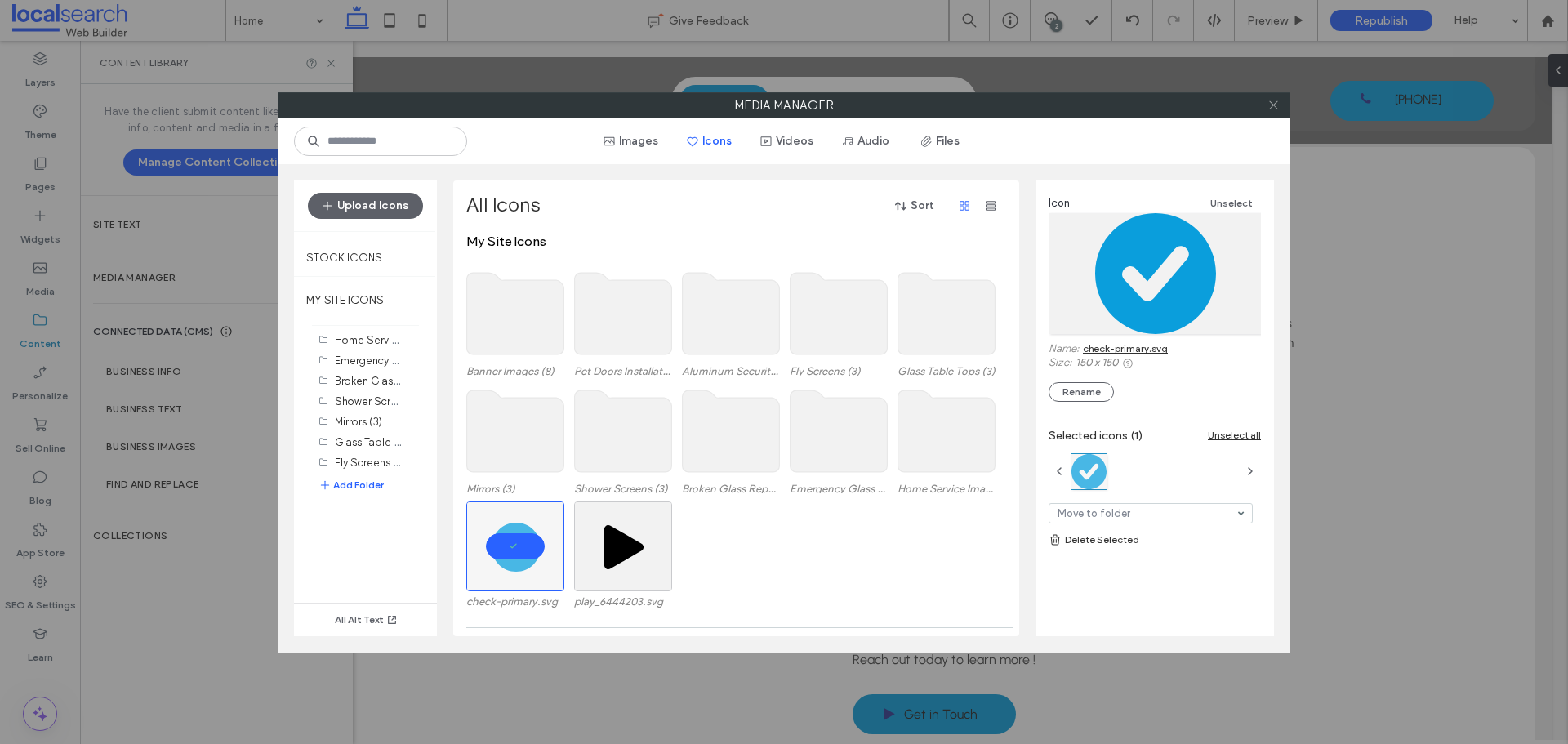 click 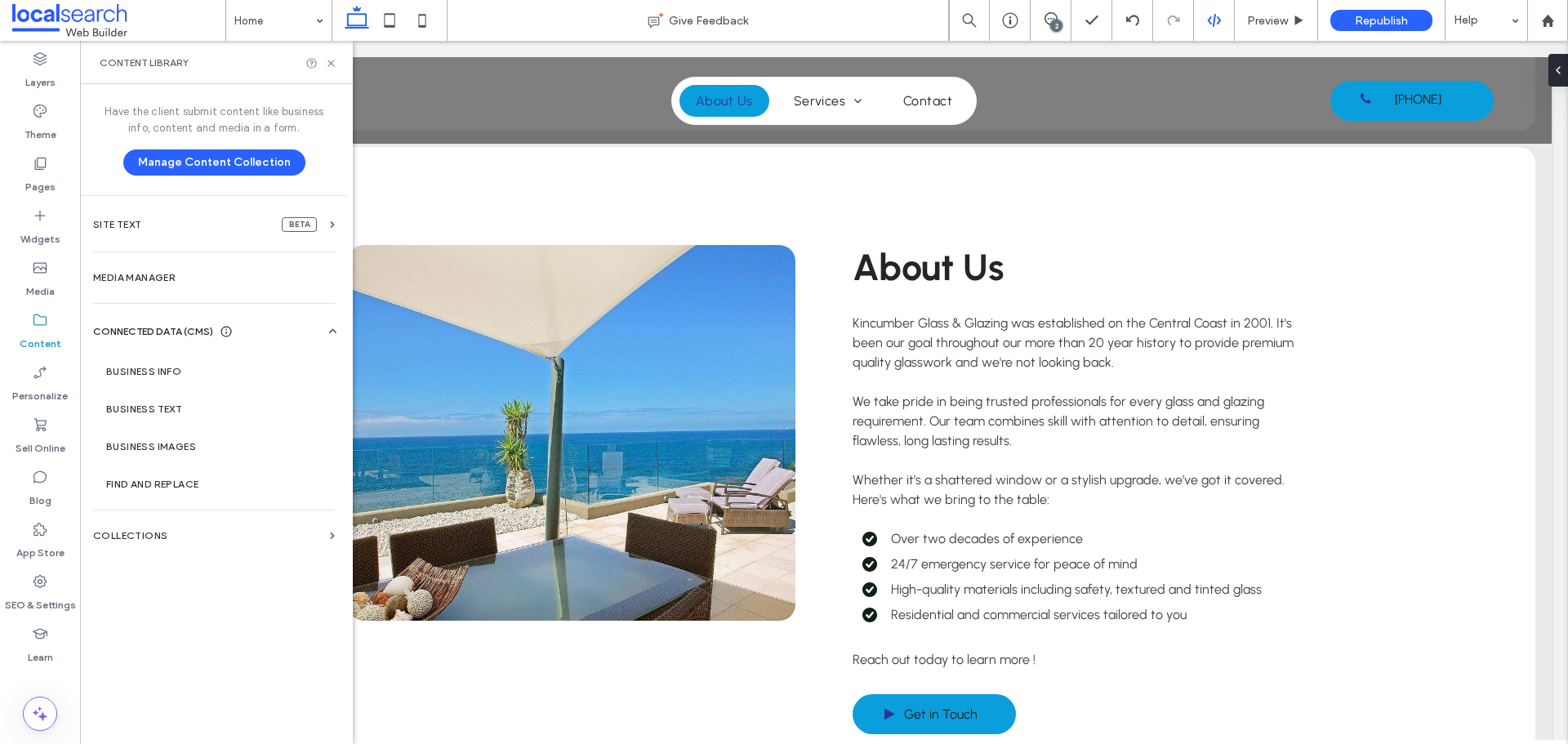 click at bounding box center (1214, 20) 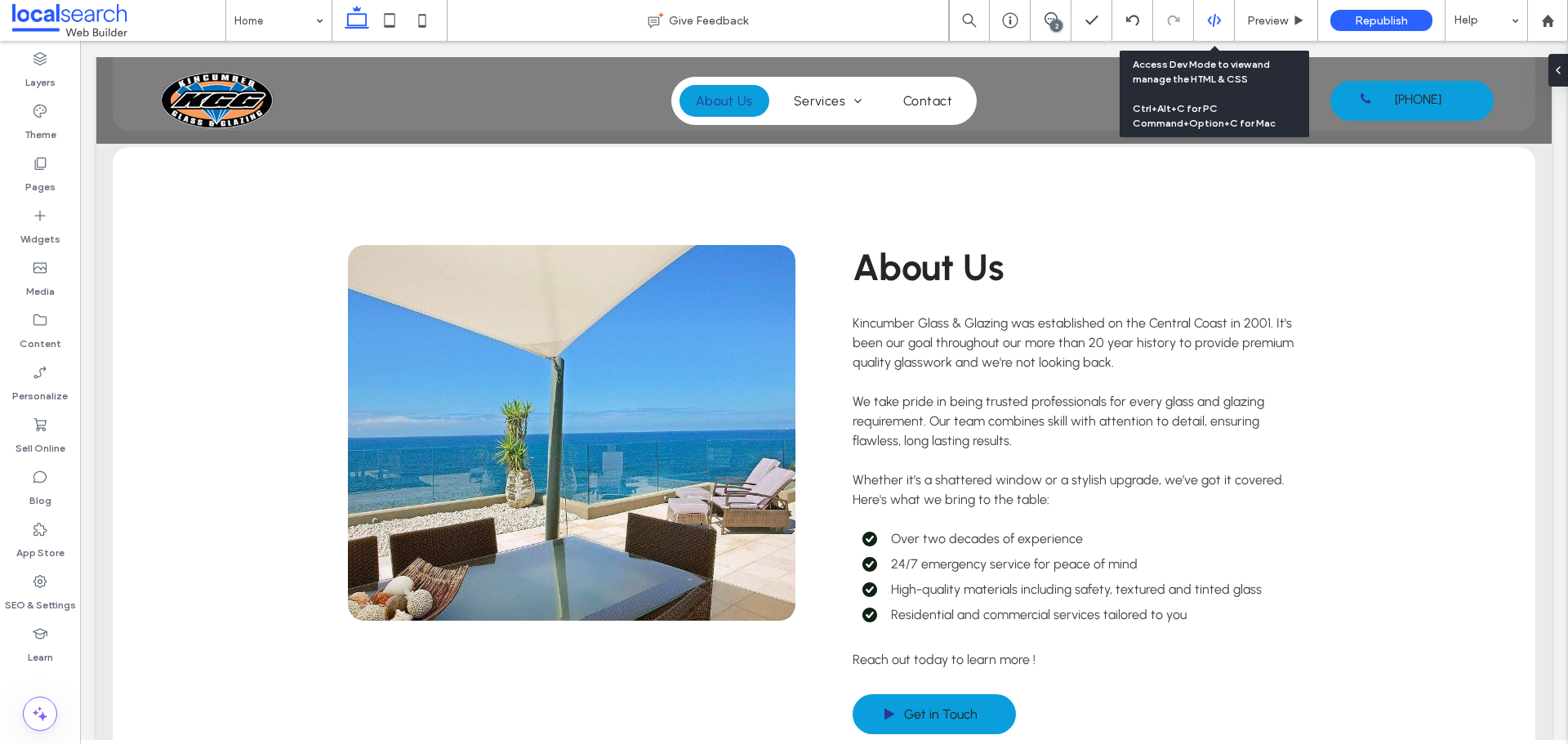 click at bounding box center [1214, 20] 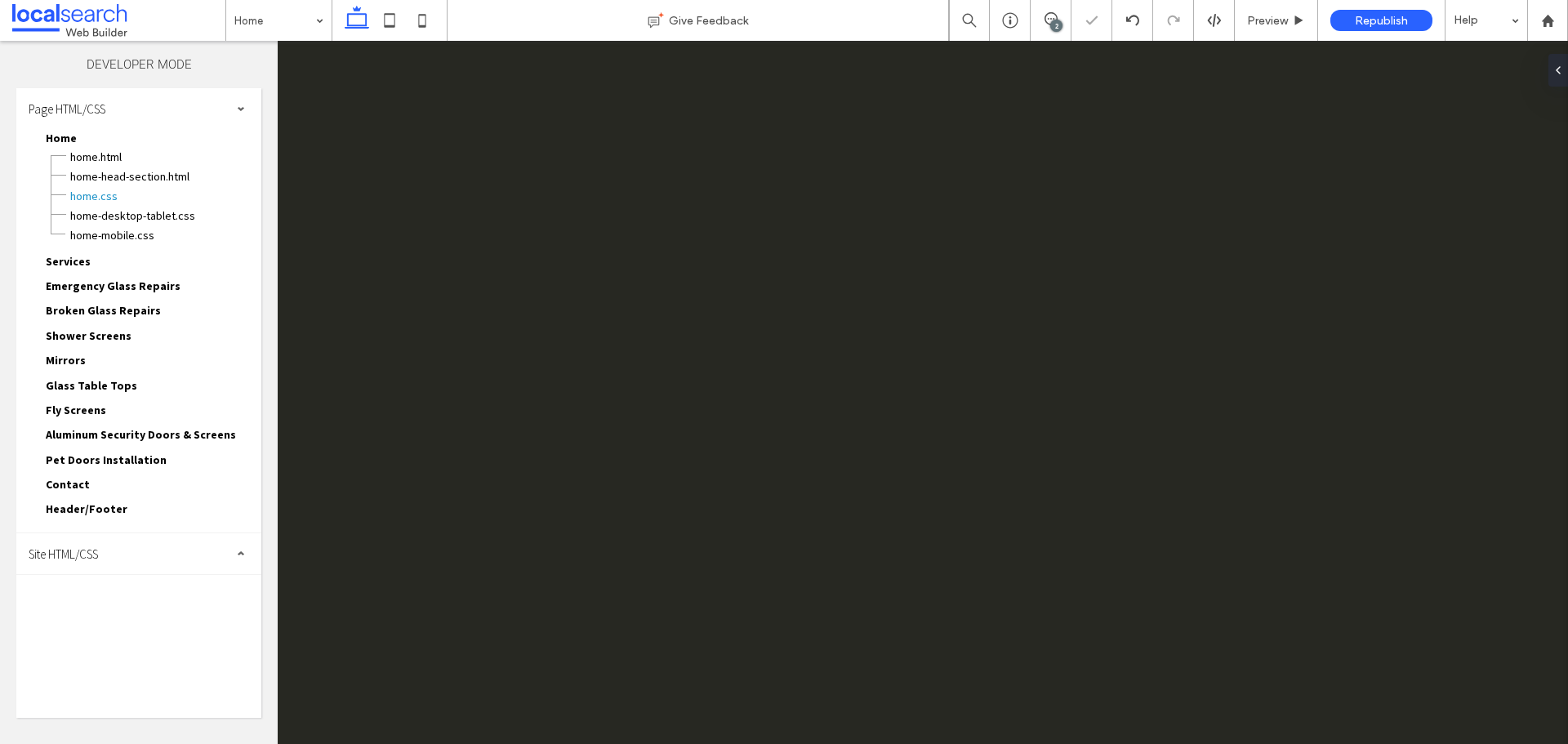scroll, scrollTop: 0, scrollLeft: 0, axis: both 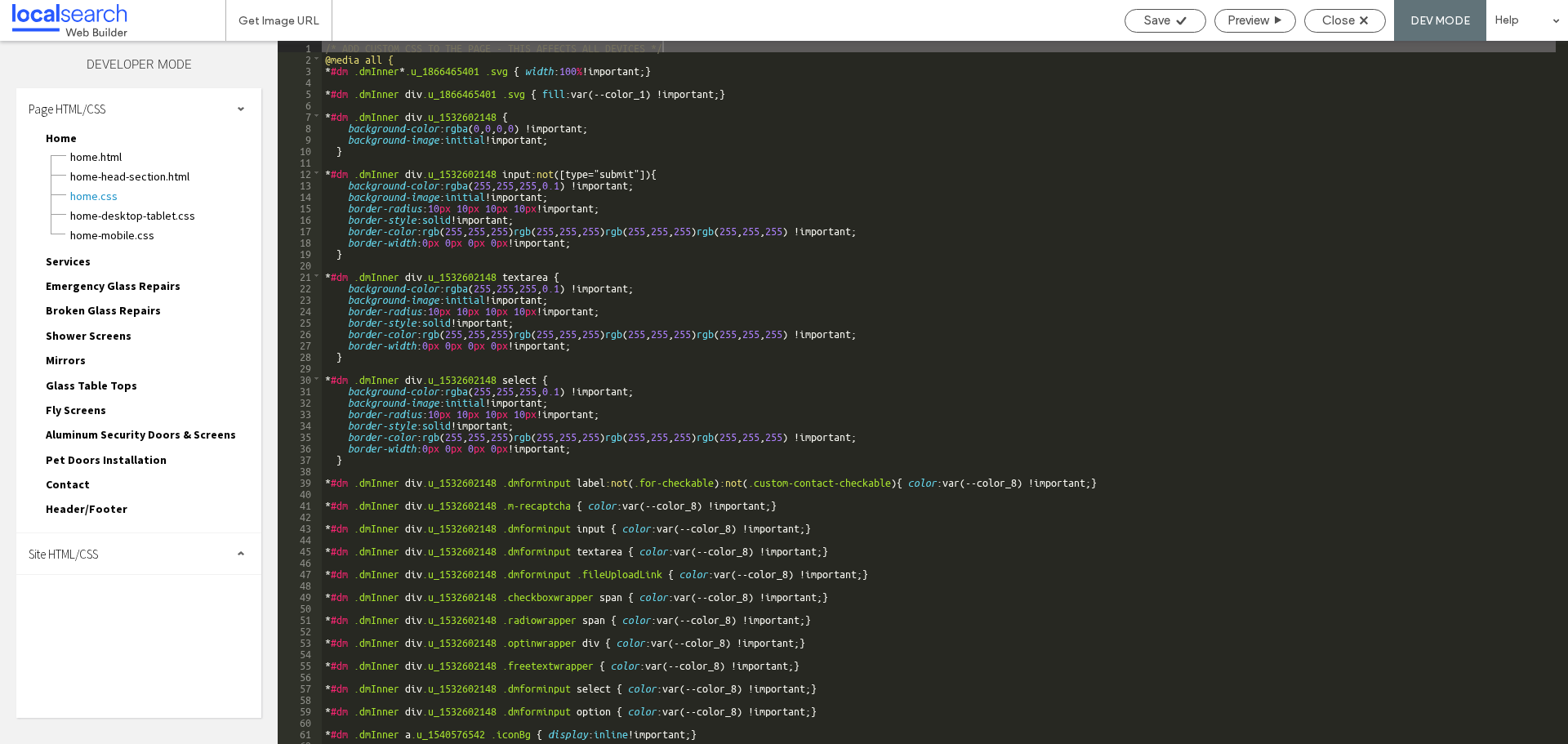 click on "Site HTML/CSS" at bounding box center (139, 554) 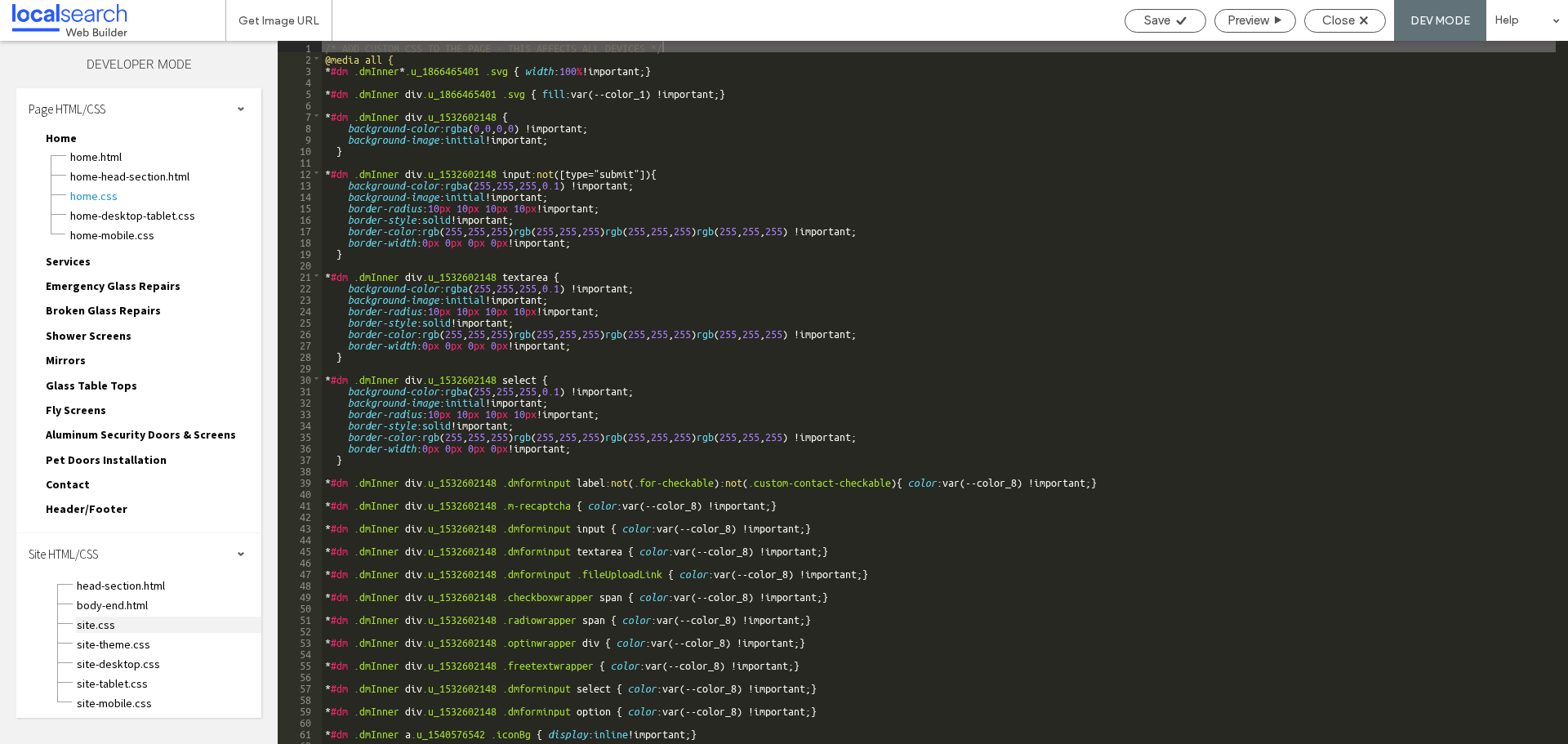 click on "site.css" at bounding box center [168, 625] 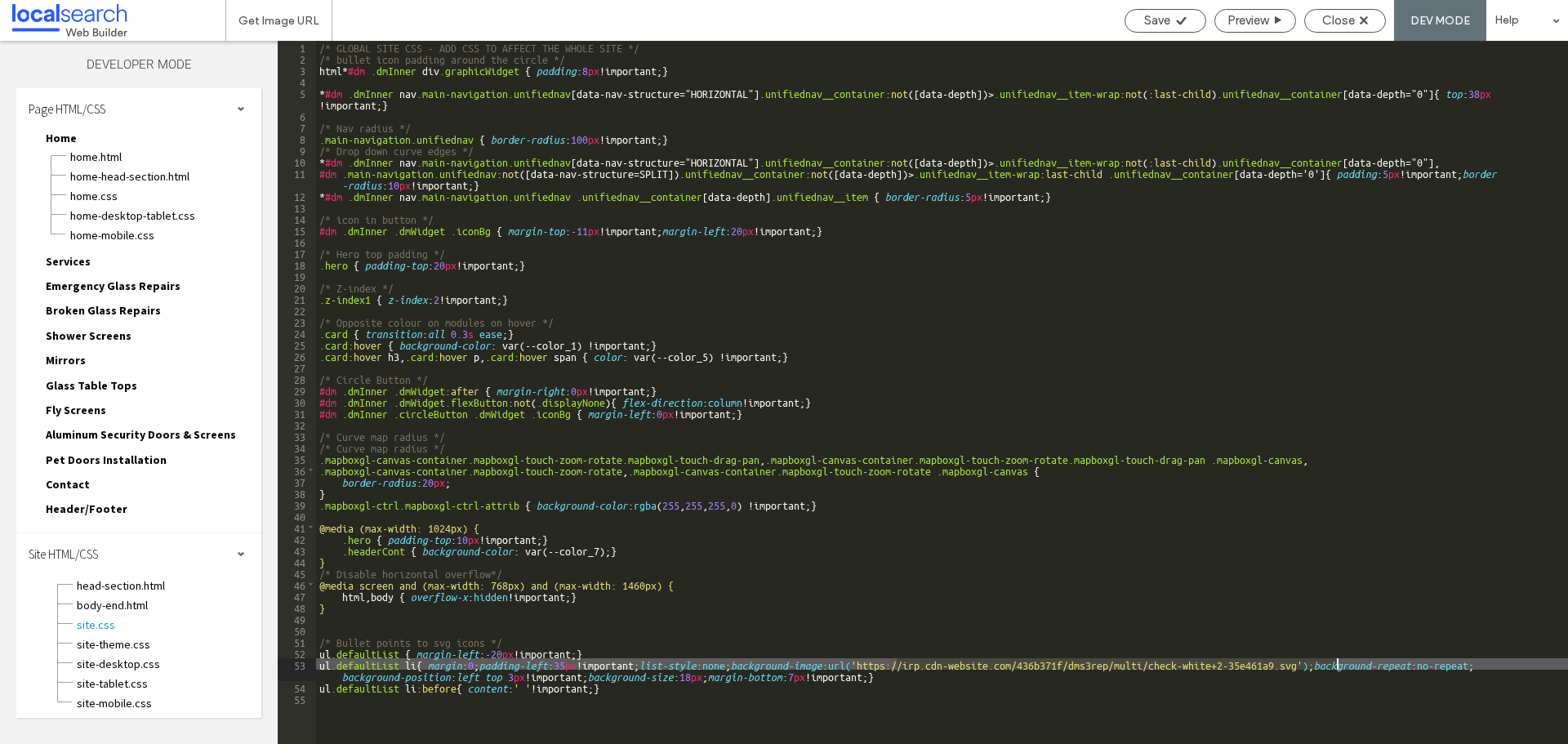 drag, startPoint x: 896, startPoint y: 662, endPoint x: 1334, endPoint y: 664, distance: 438.00457 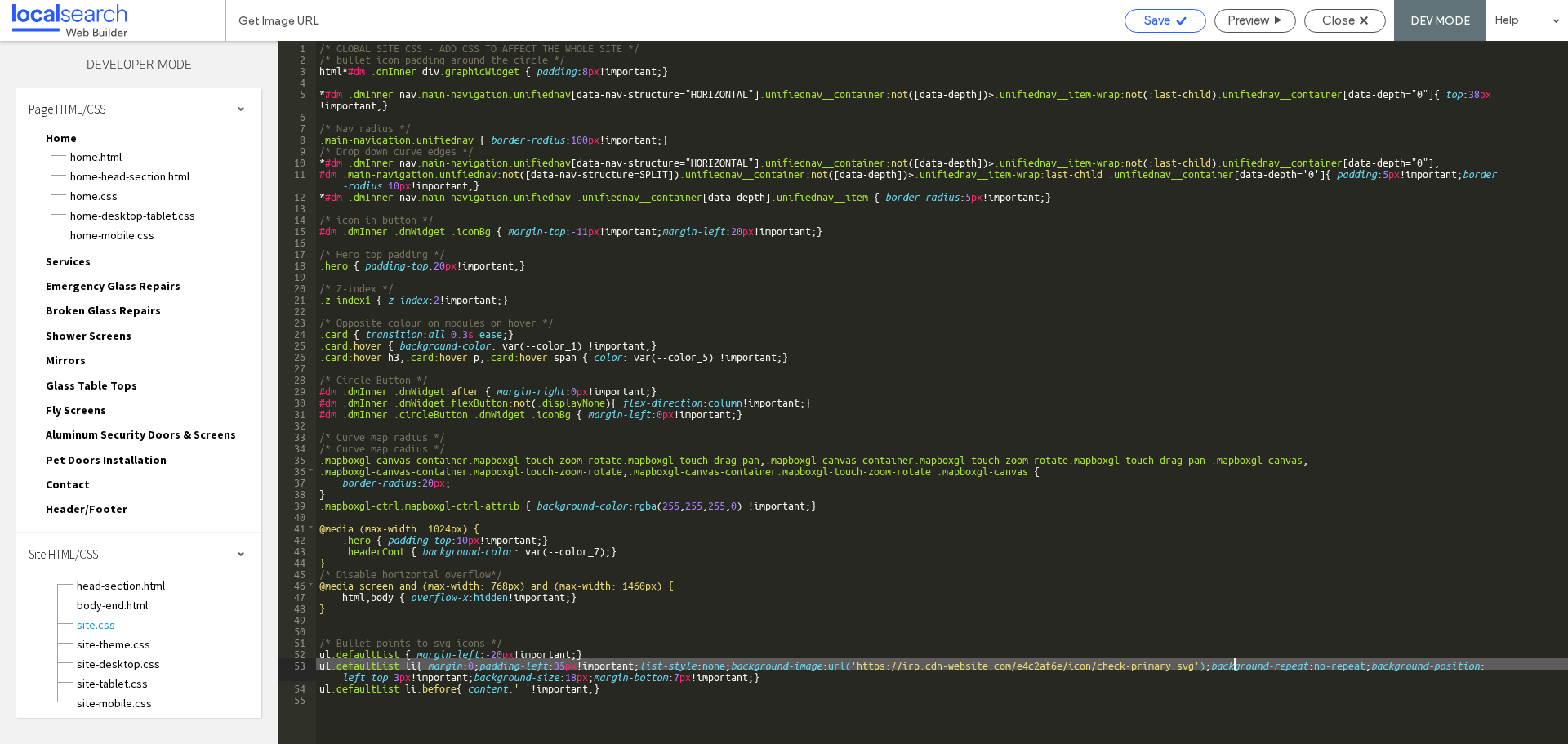 click on "Save" at bounding box center [1165, 20] 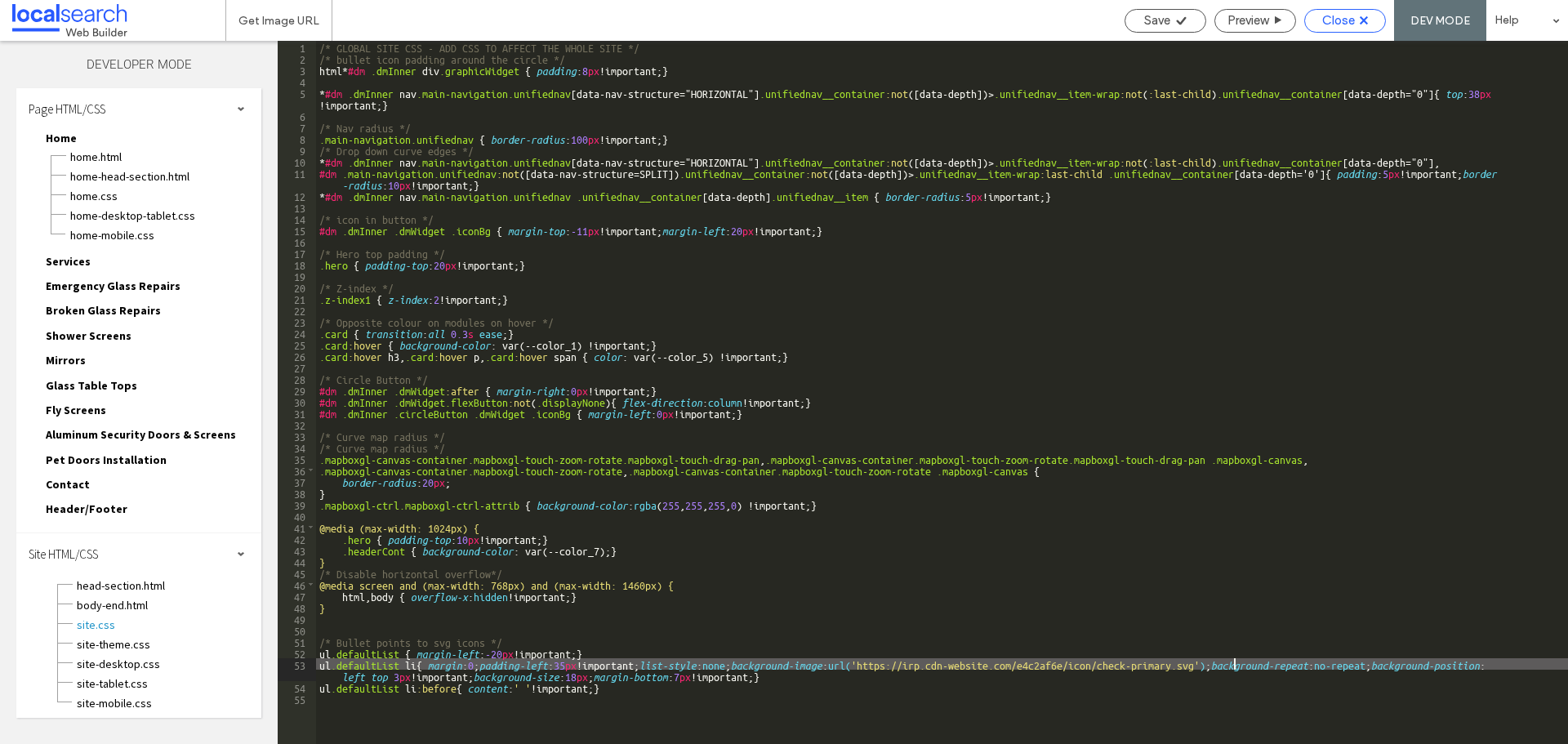 click on "Close" at bounding box center (1339, 20) 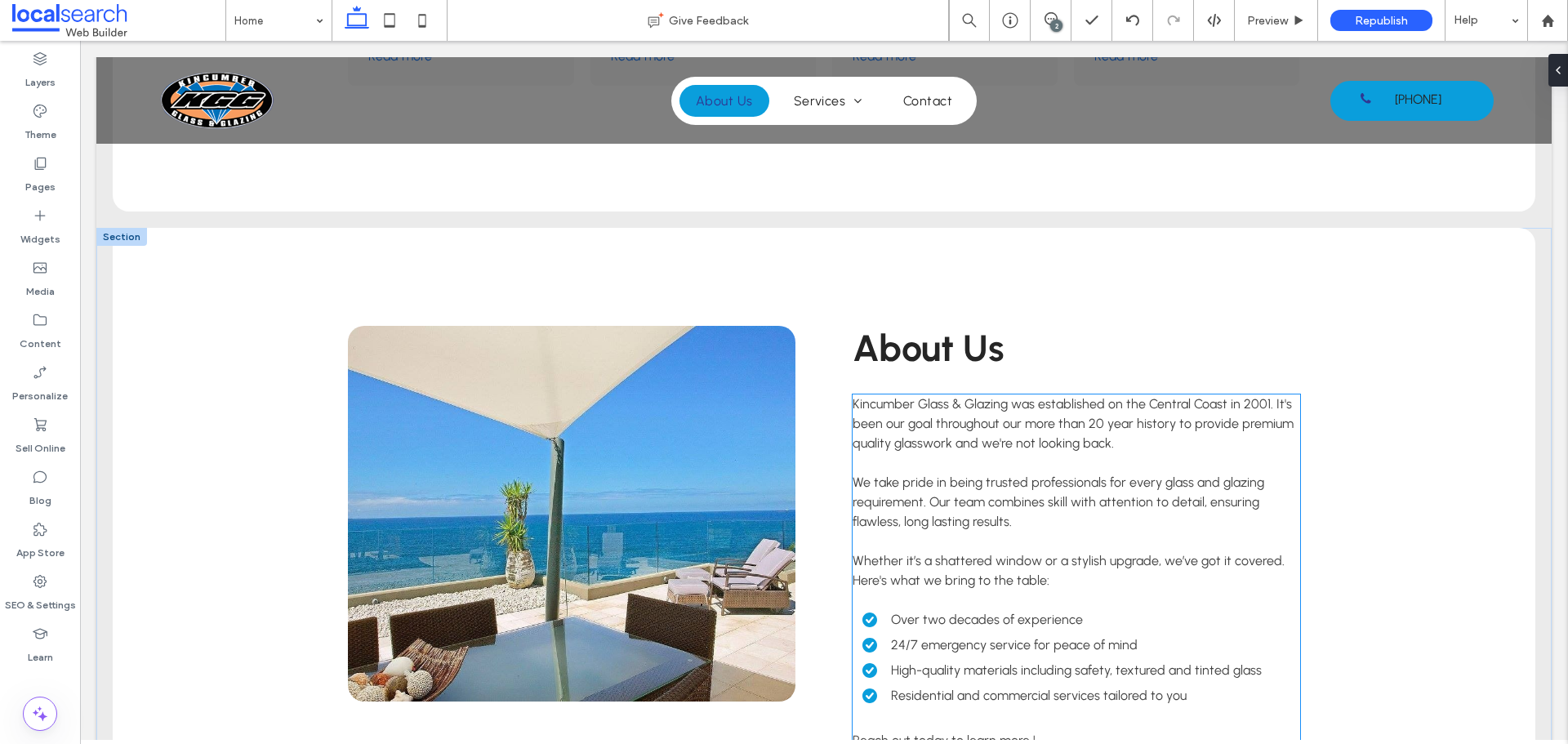scroll, scrollTop: 3267, scrollLeft: 0, axis: vertical 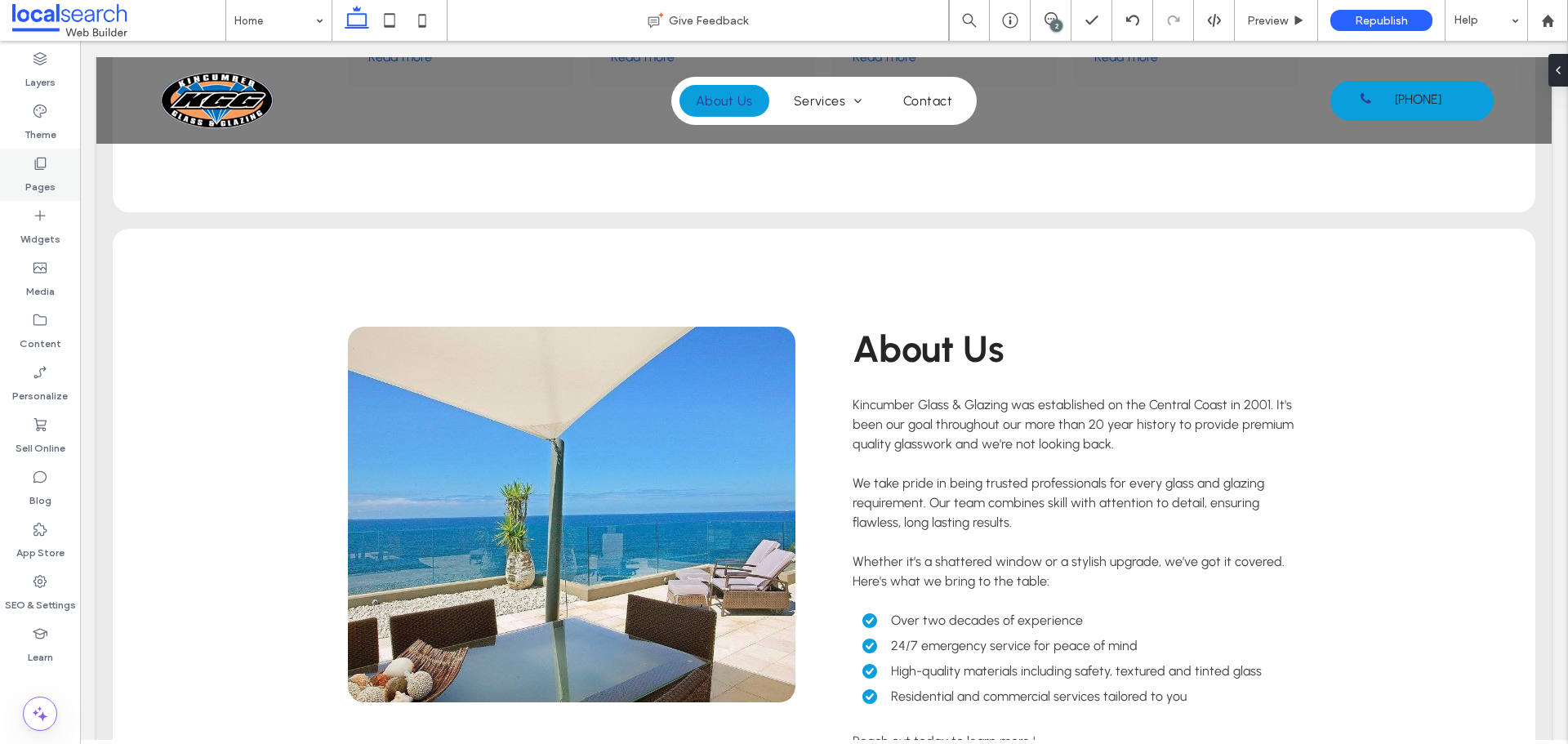 click on "Pages" at bounding box center [40, 183] 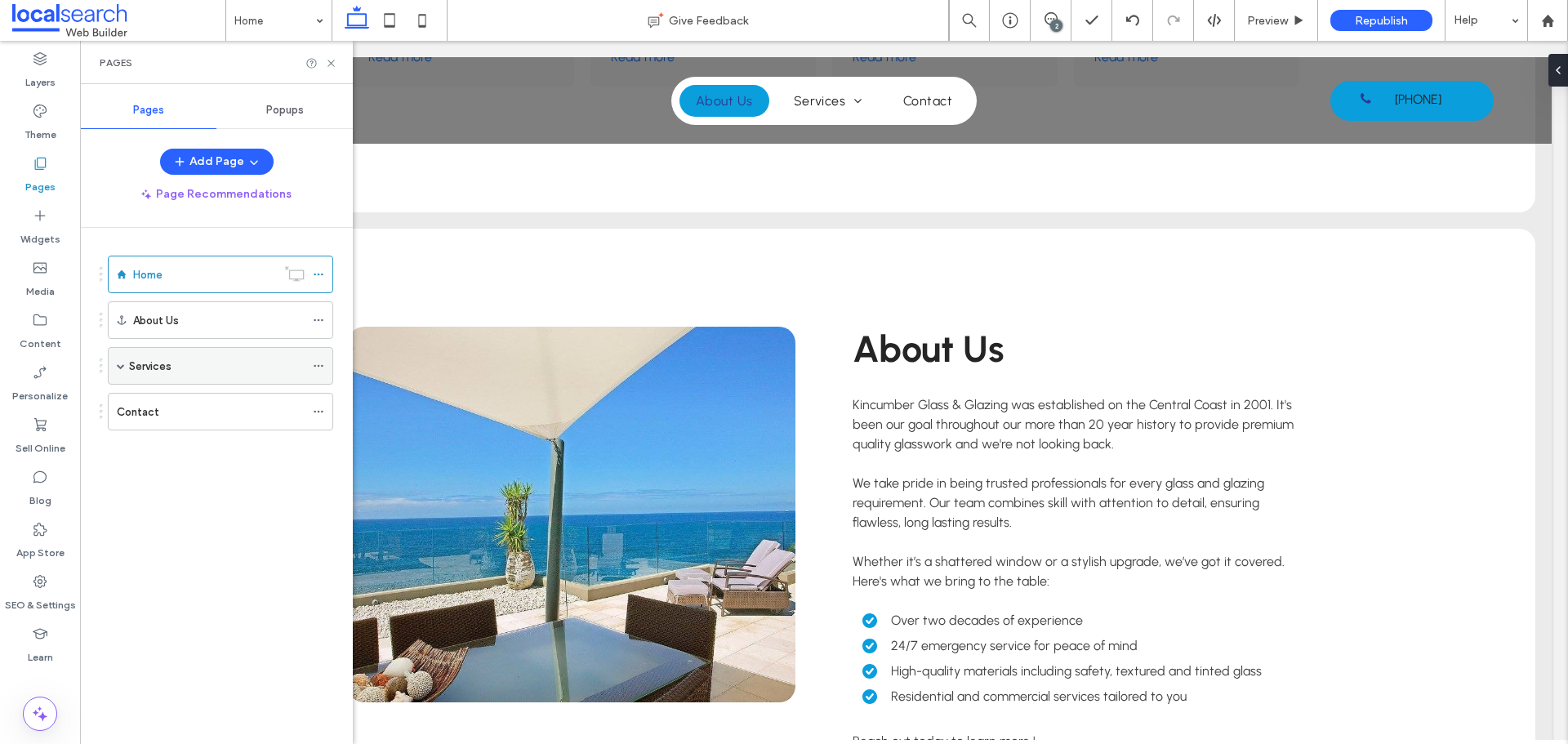 click on "Services" at bounding box center [220, 366] 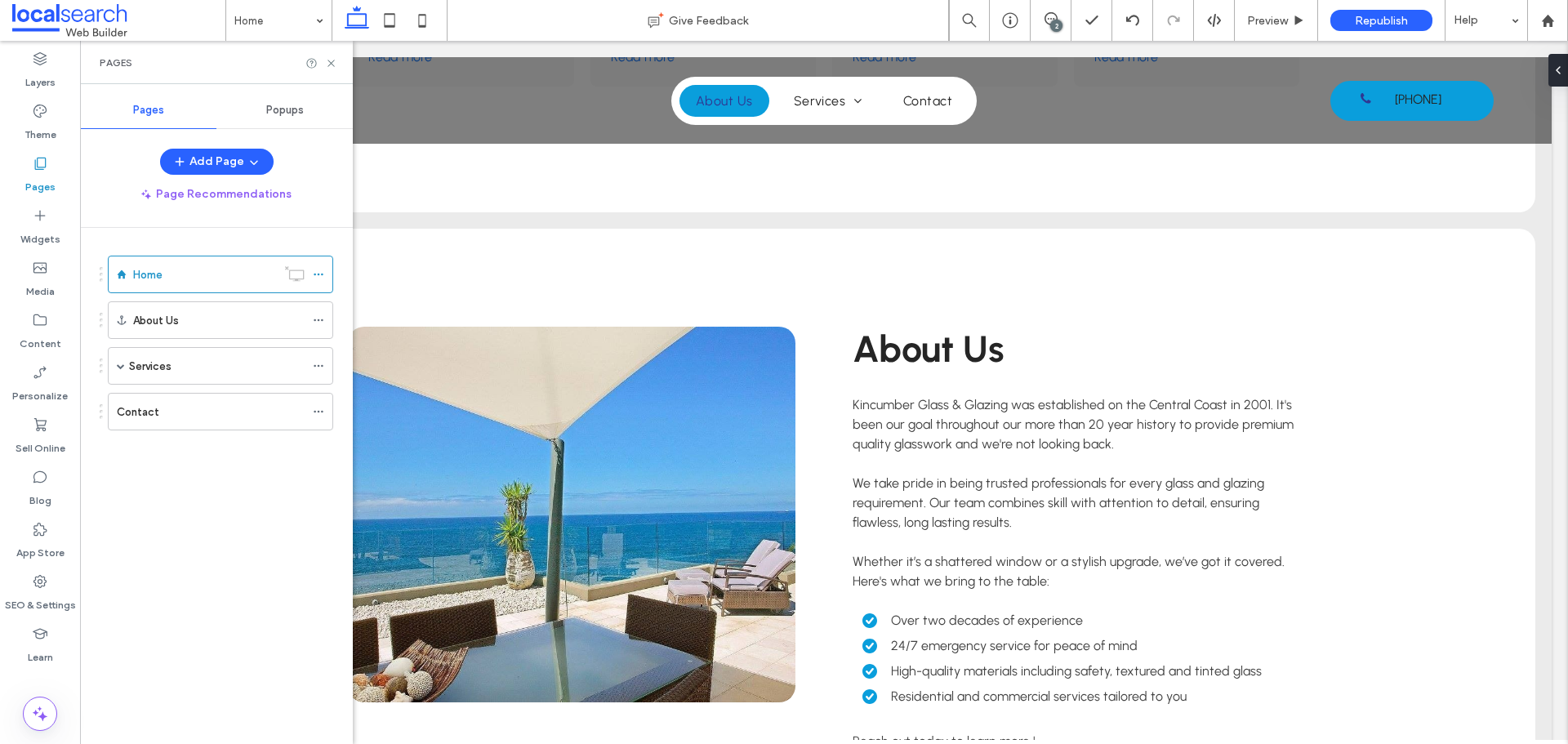 click on "Contact" at bounding box center (211, 412) 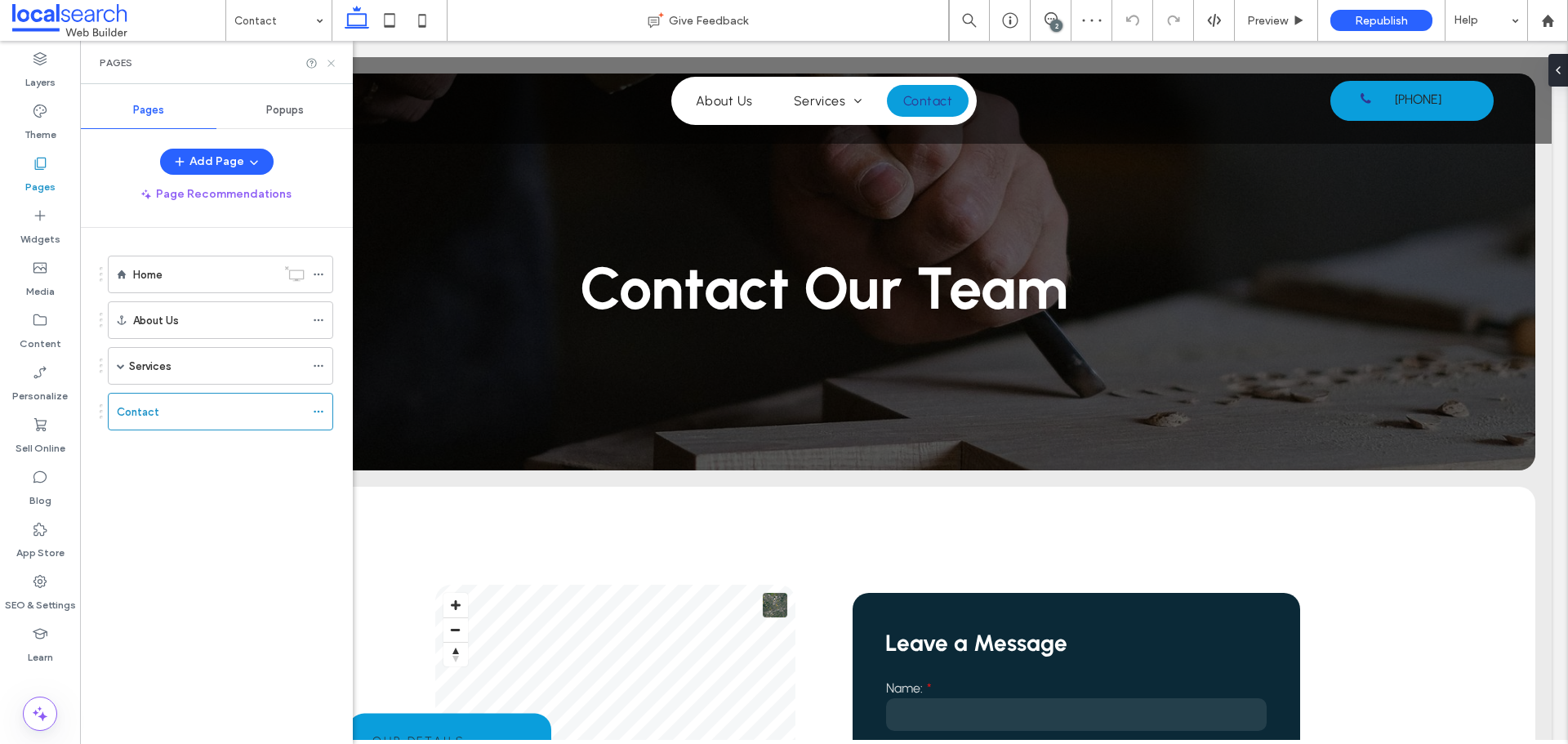 scroll, scrollTop: 408, scrollLeft: 0, axis: vertical 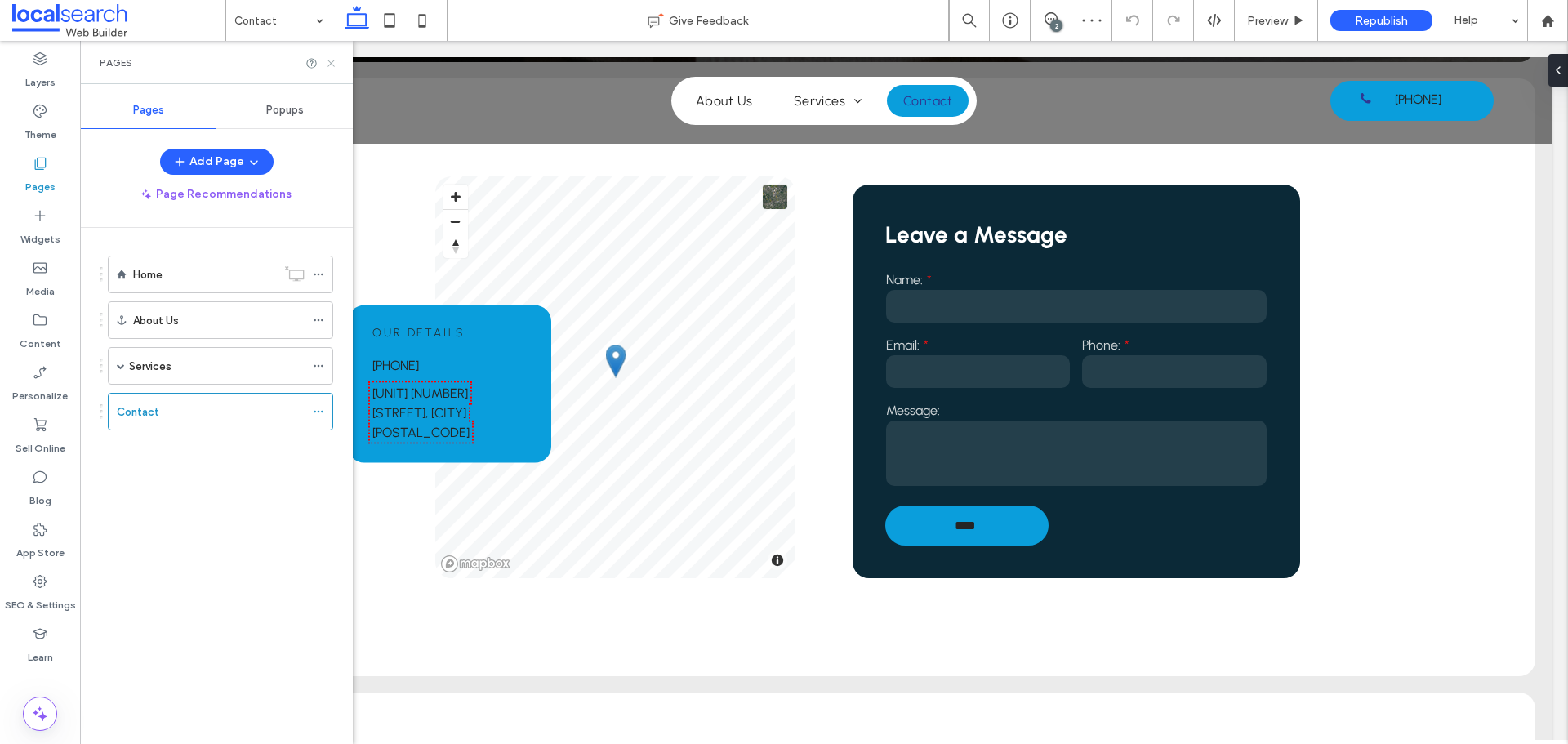 drag, startPoint x: 332, startPoint y: 62, endPoint x: 254, endPoint y: 37, distance: 81.90849 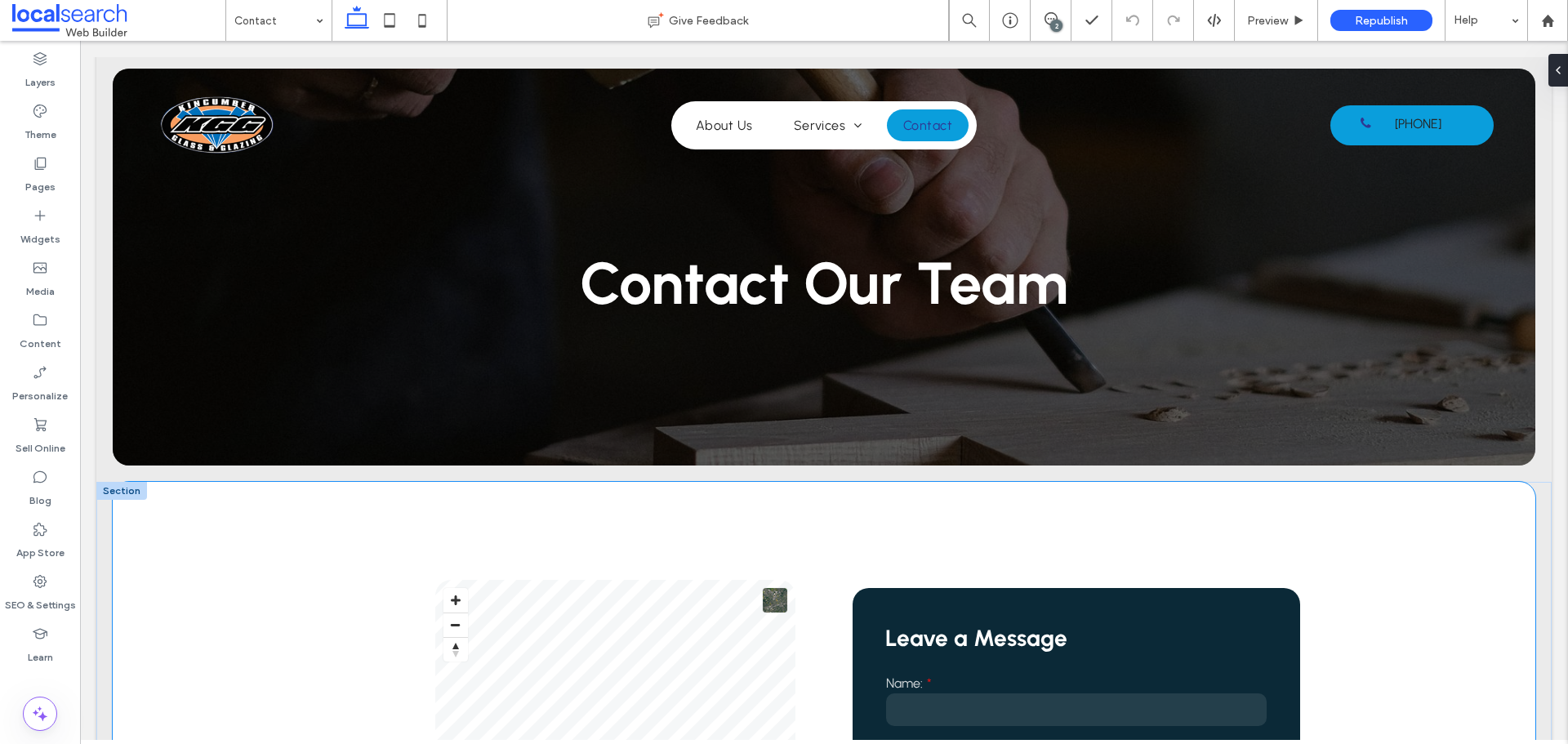 scroll, scrollTop: 0, scrollLeft: 0, axis: both 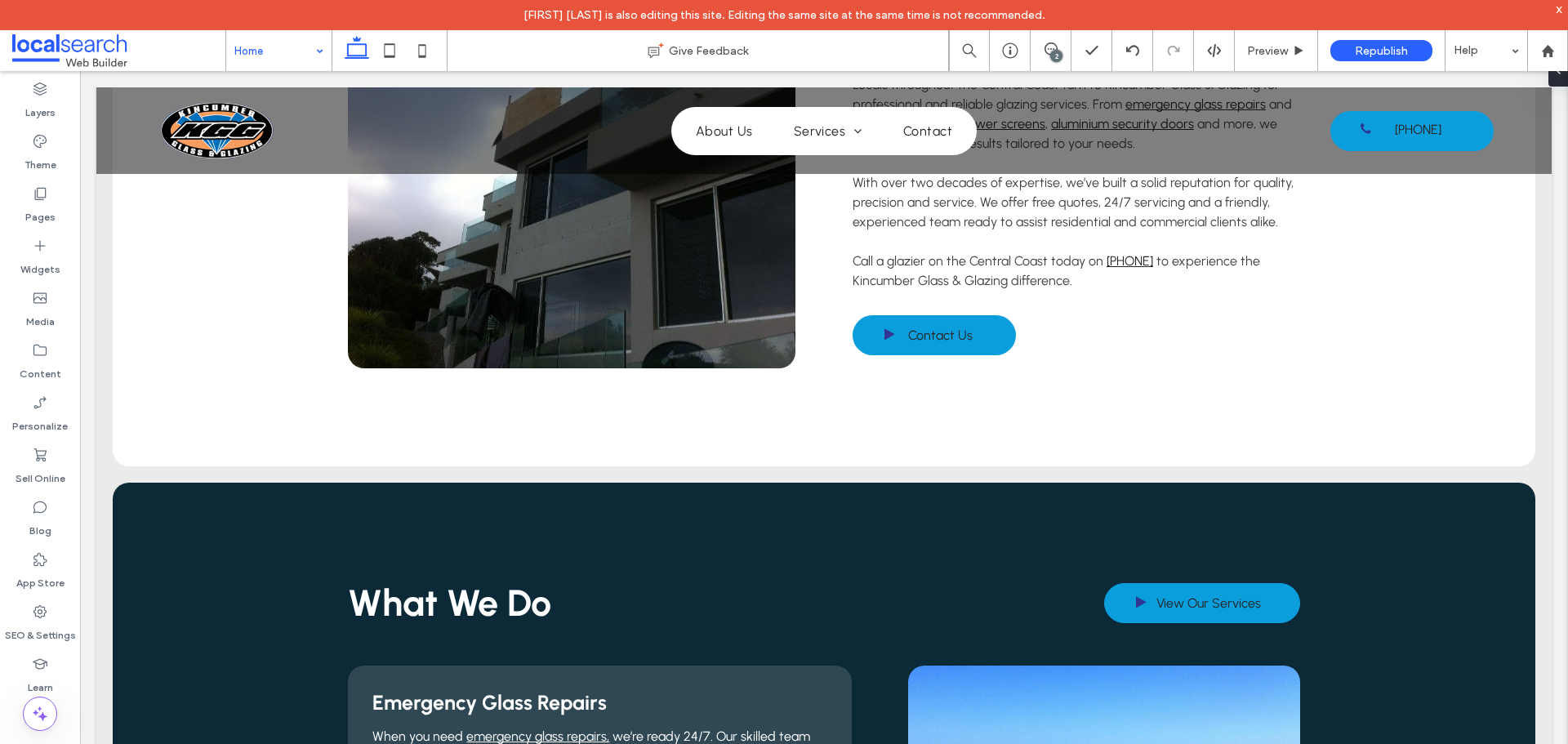 click on "Home" at bounding box center (278, 51) 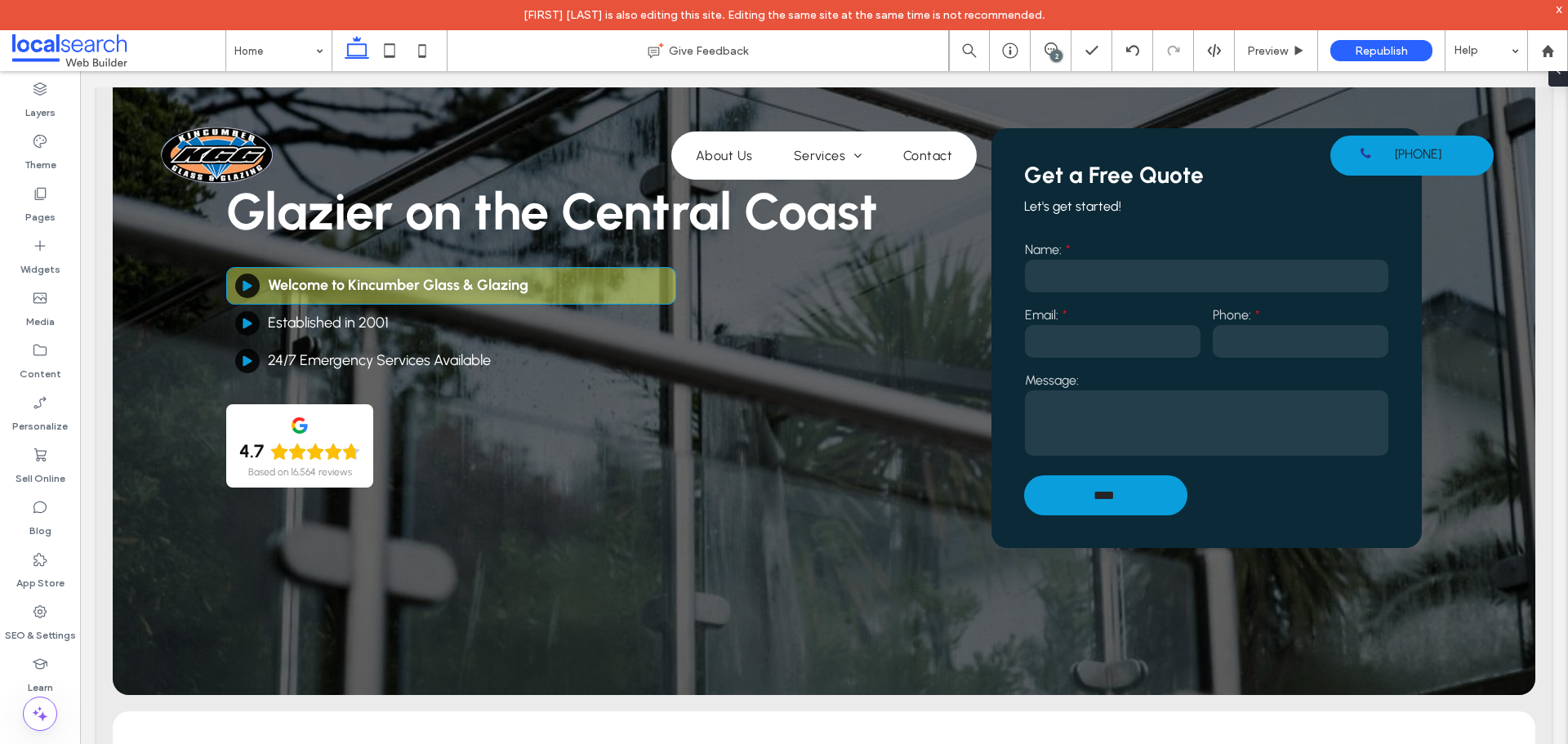scroll, scrollTop: 0, scrollLeft: 0, axis: both 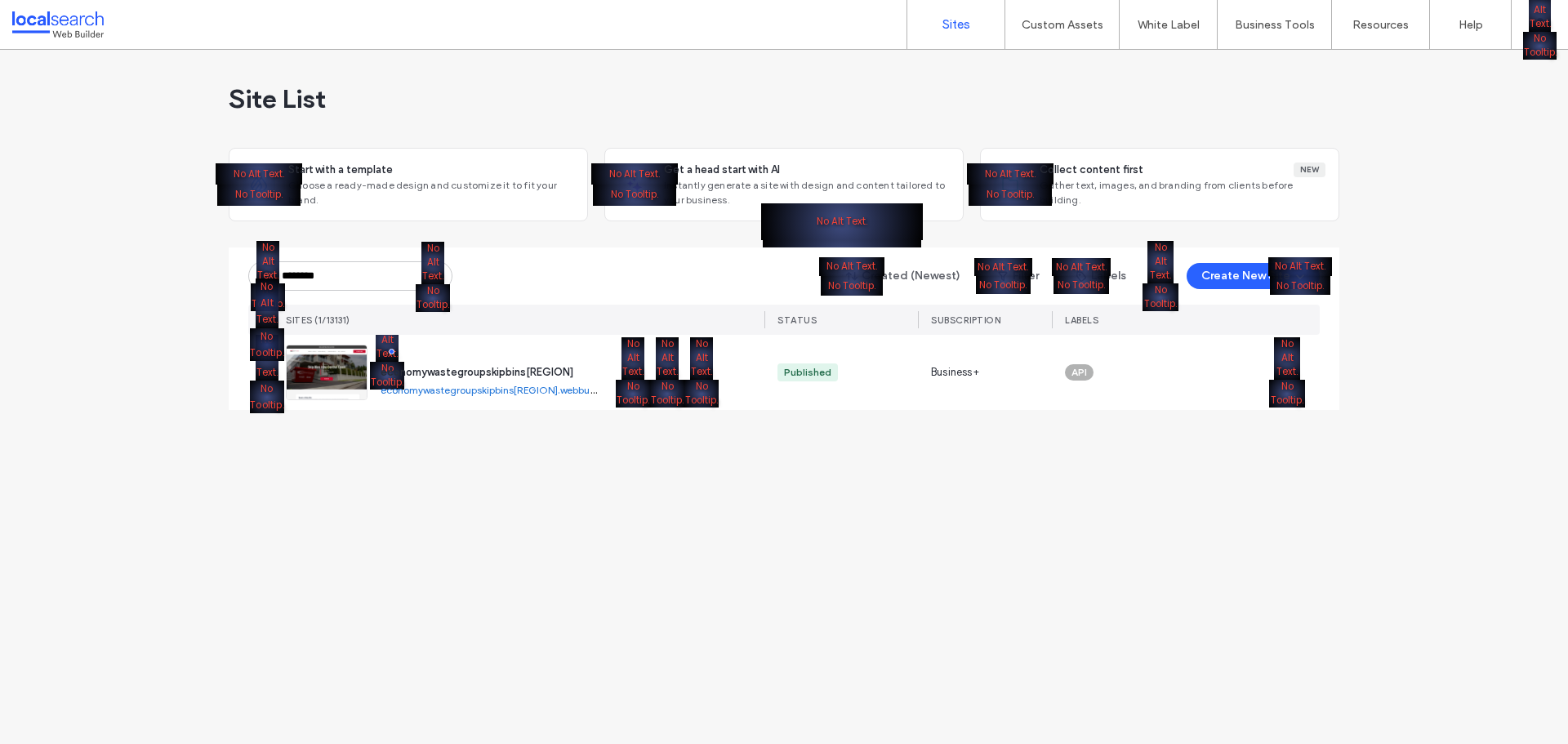 type on "********" 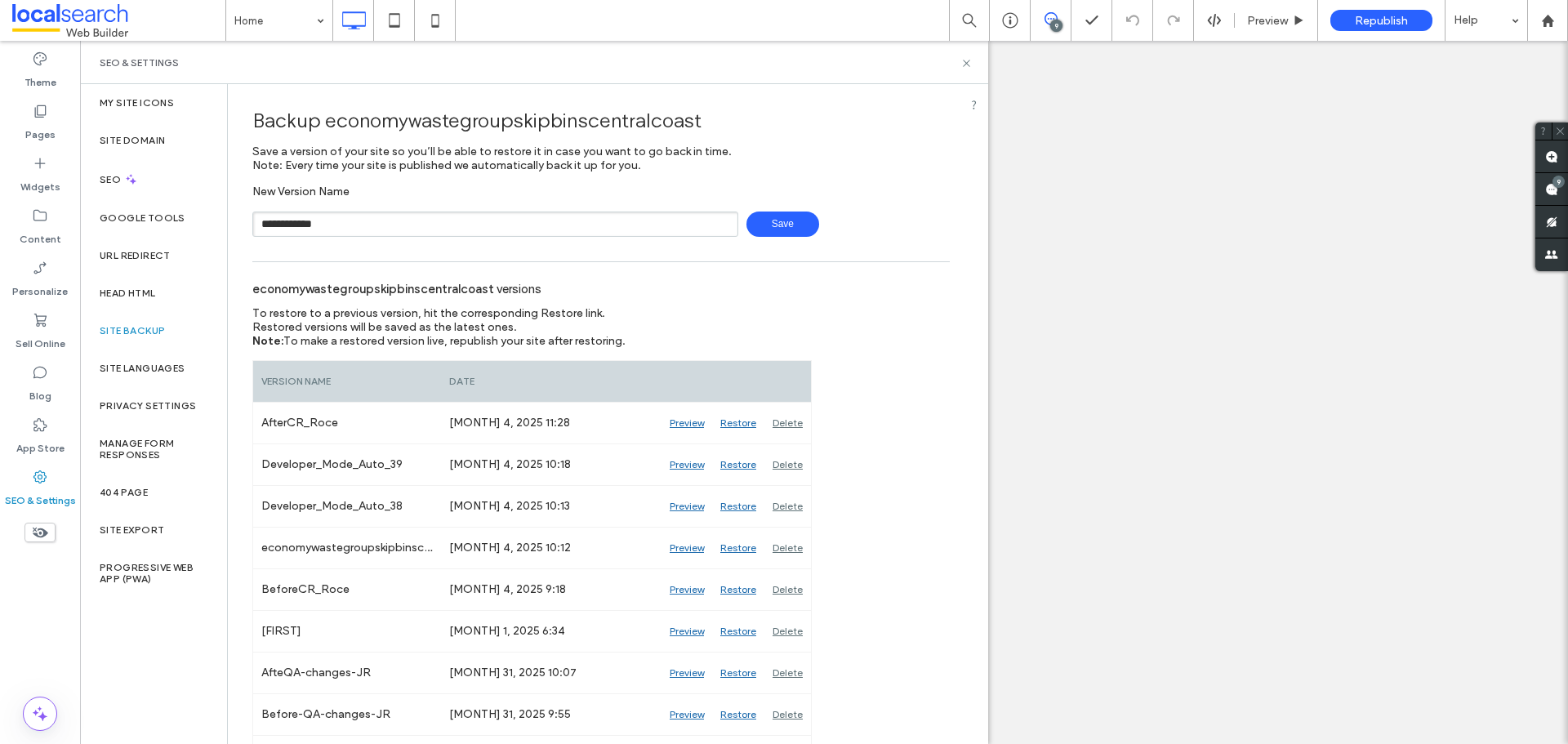 click on "Save" at bounding box center (782, 224) 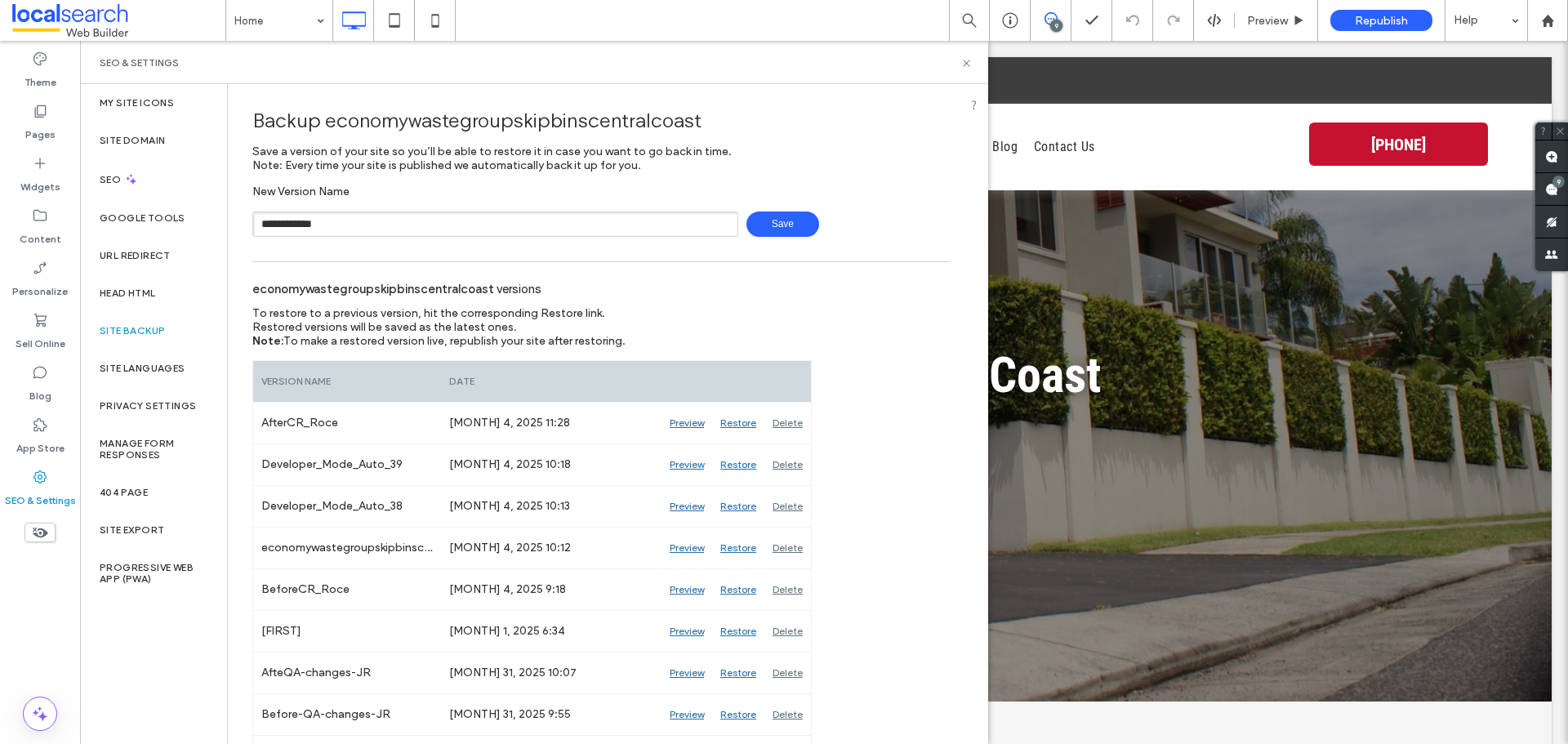 scroll, scrollTop: 0, scrollLeft: 0, axis: both 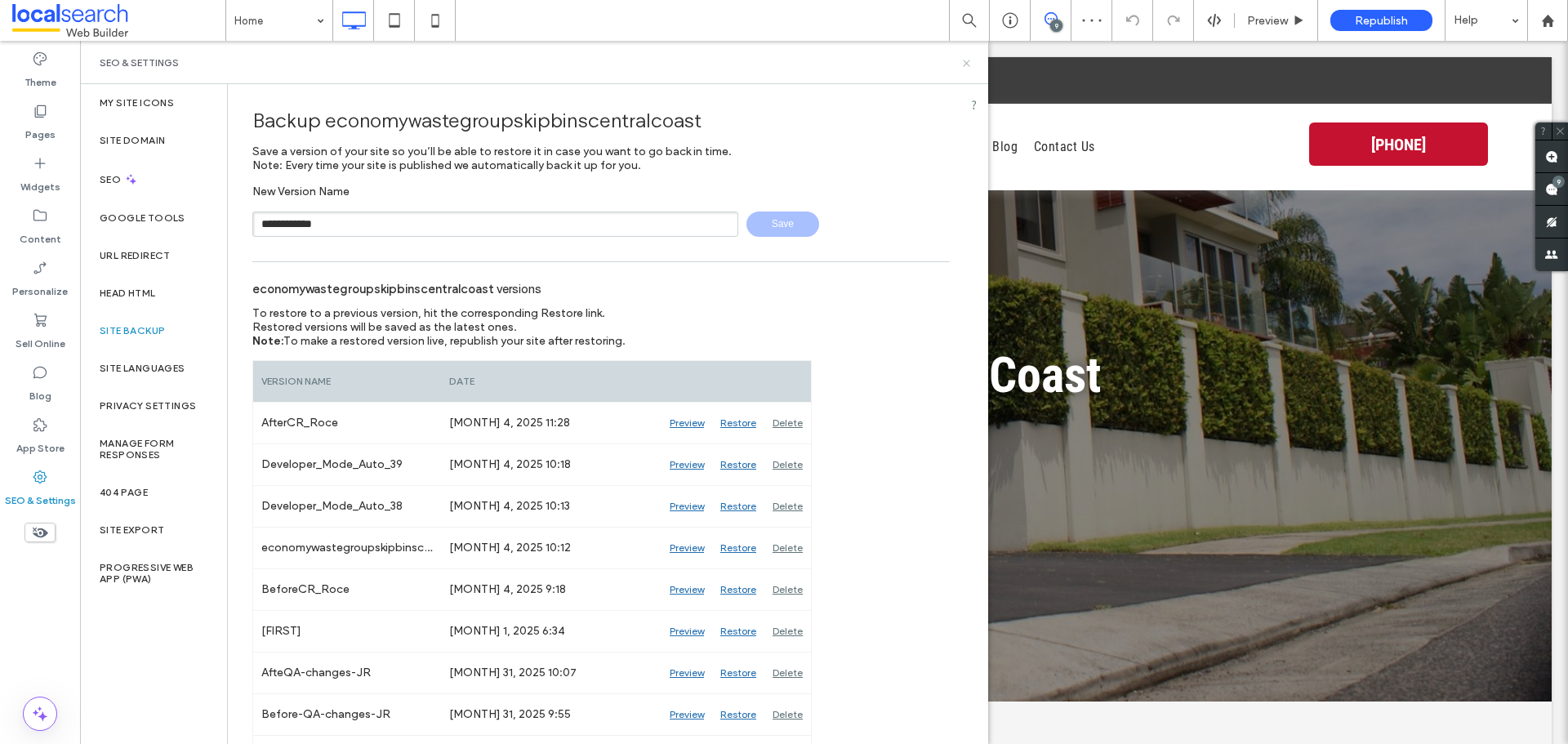 type 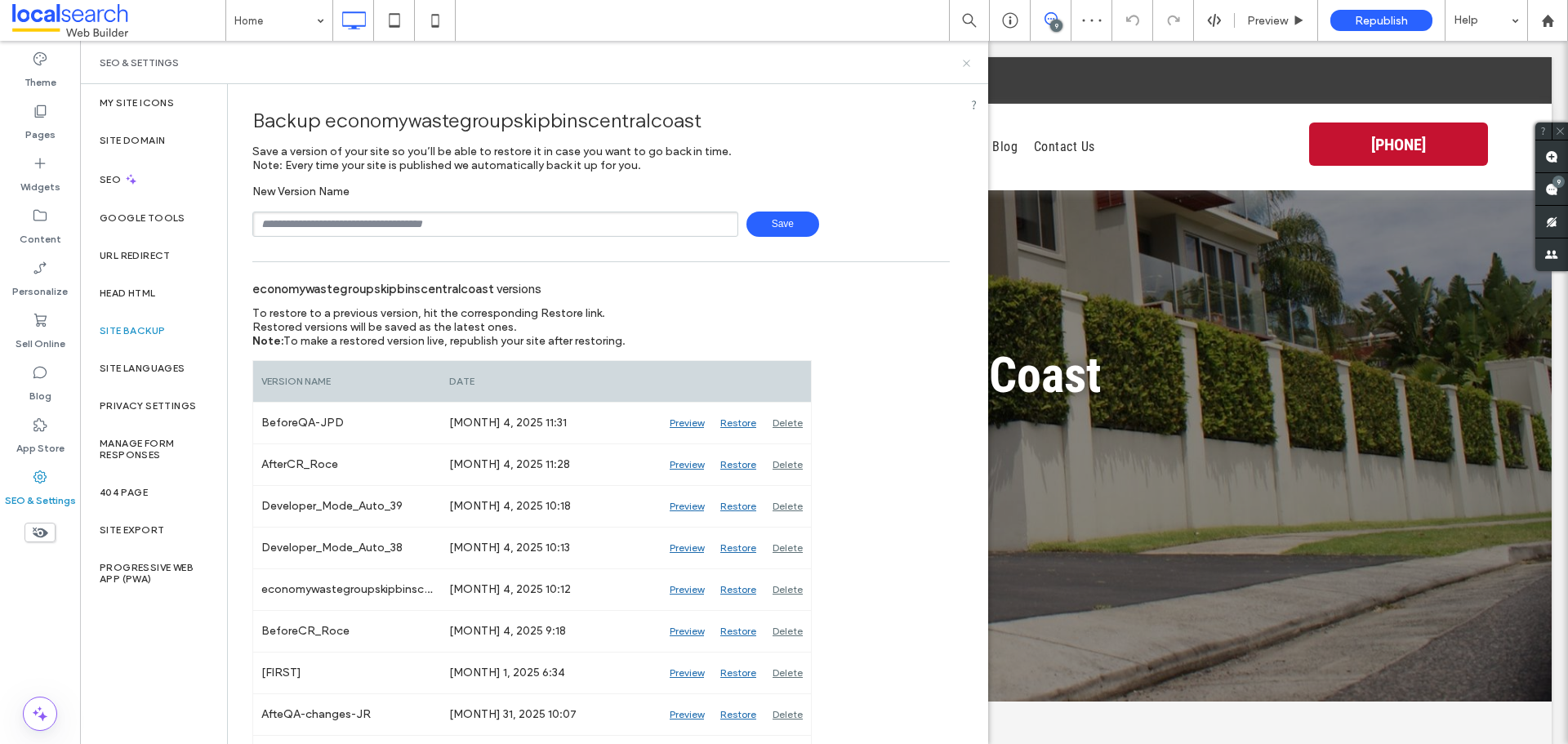 click 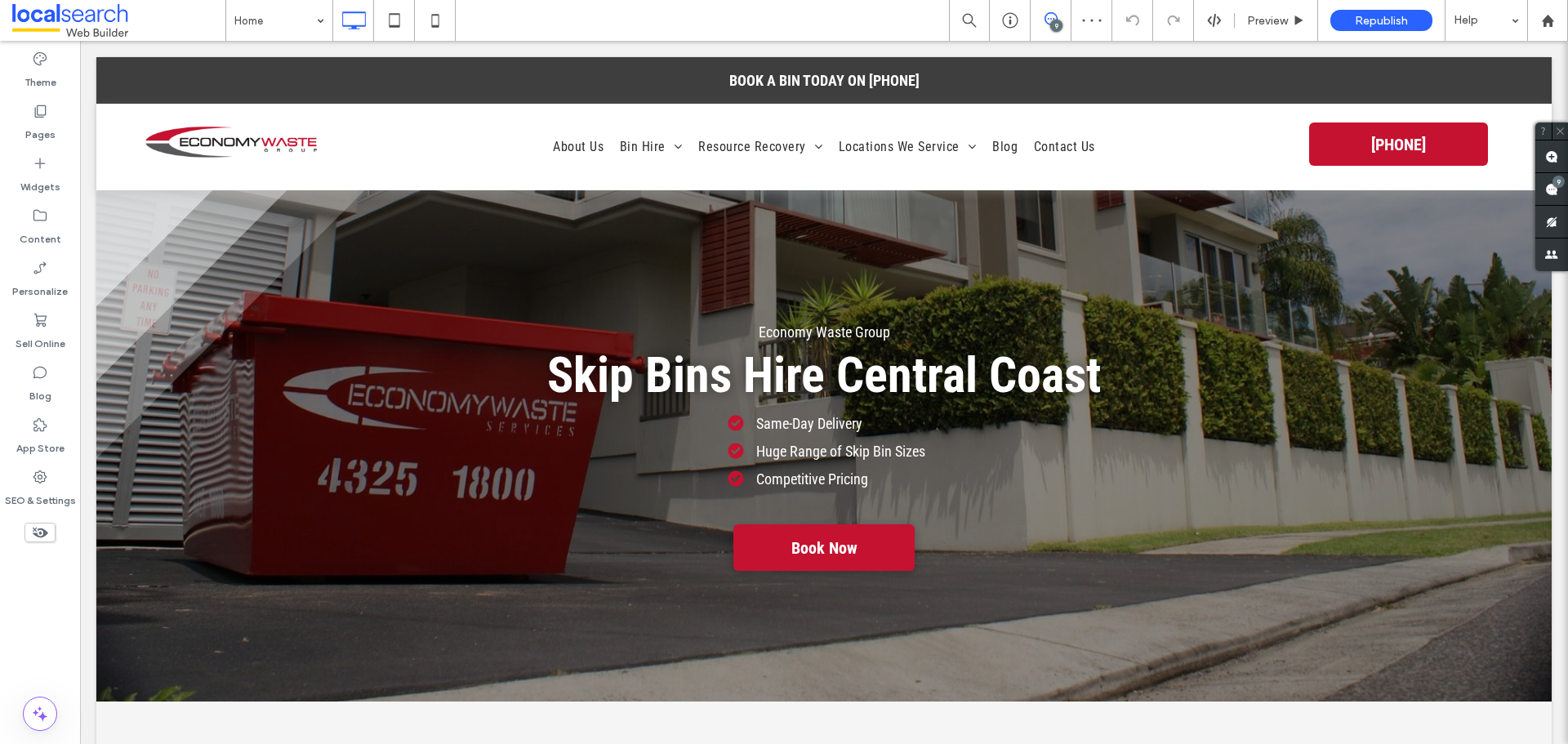 click on "9" at bounding box center (1056, 25) 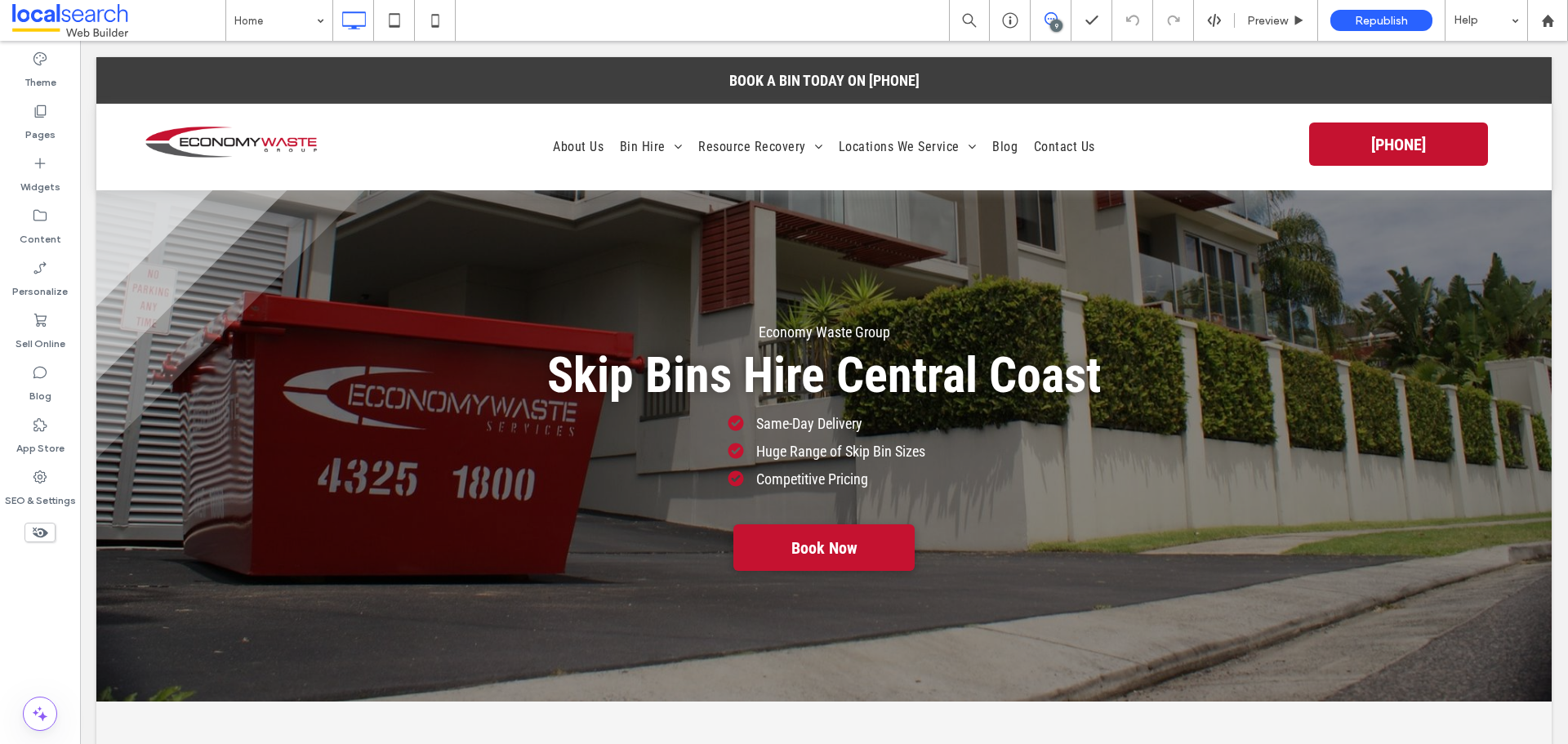 click at bounding box center (1050, 19) 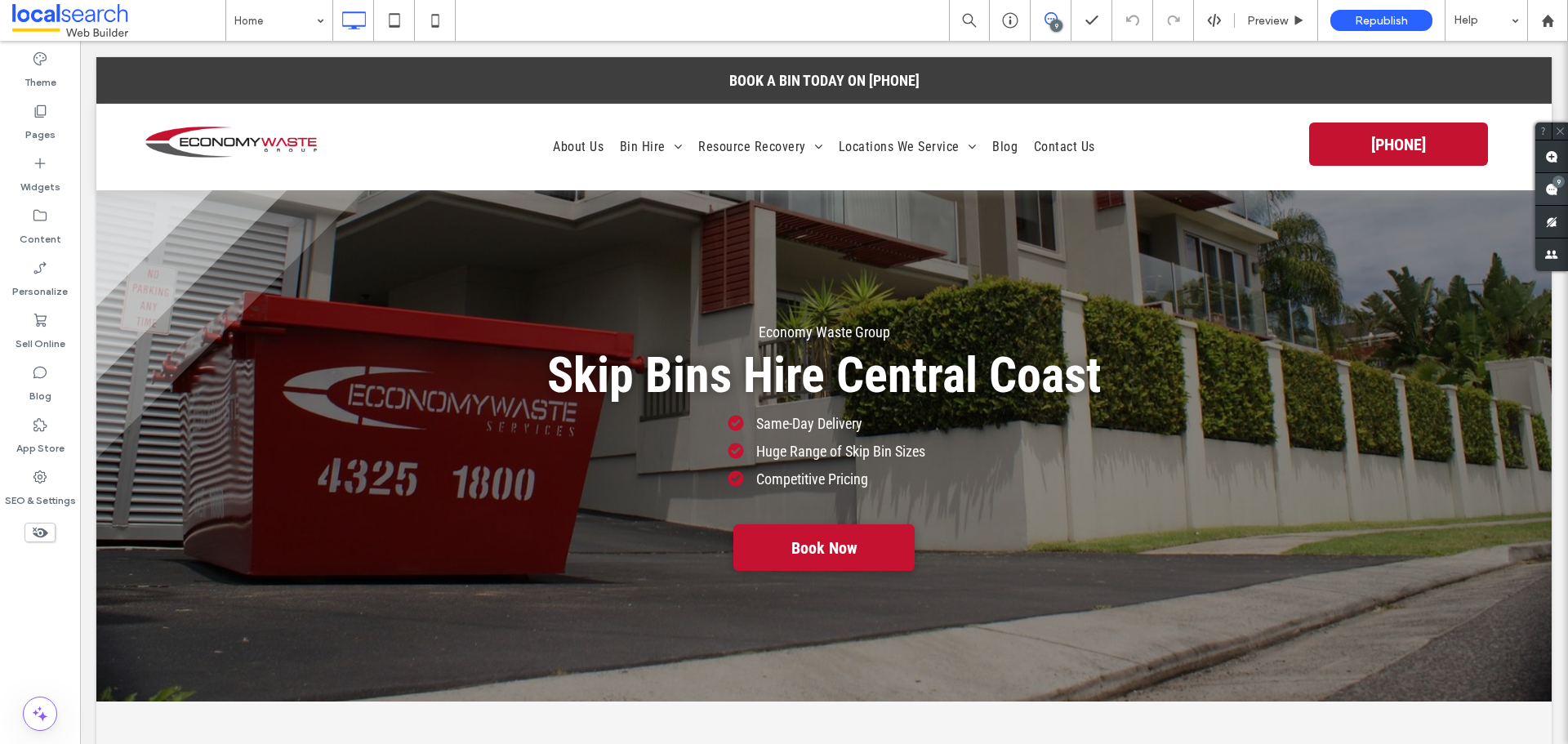 click on "9" at bounding box center (1552, 189) 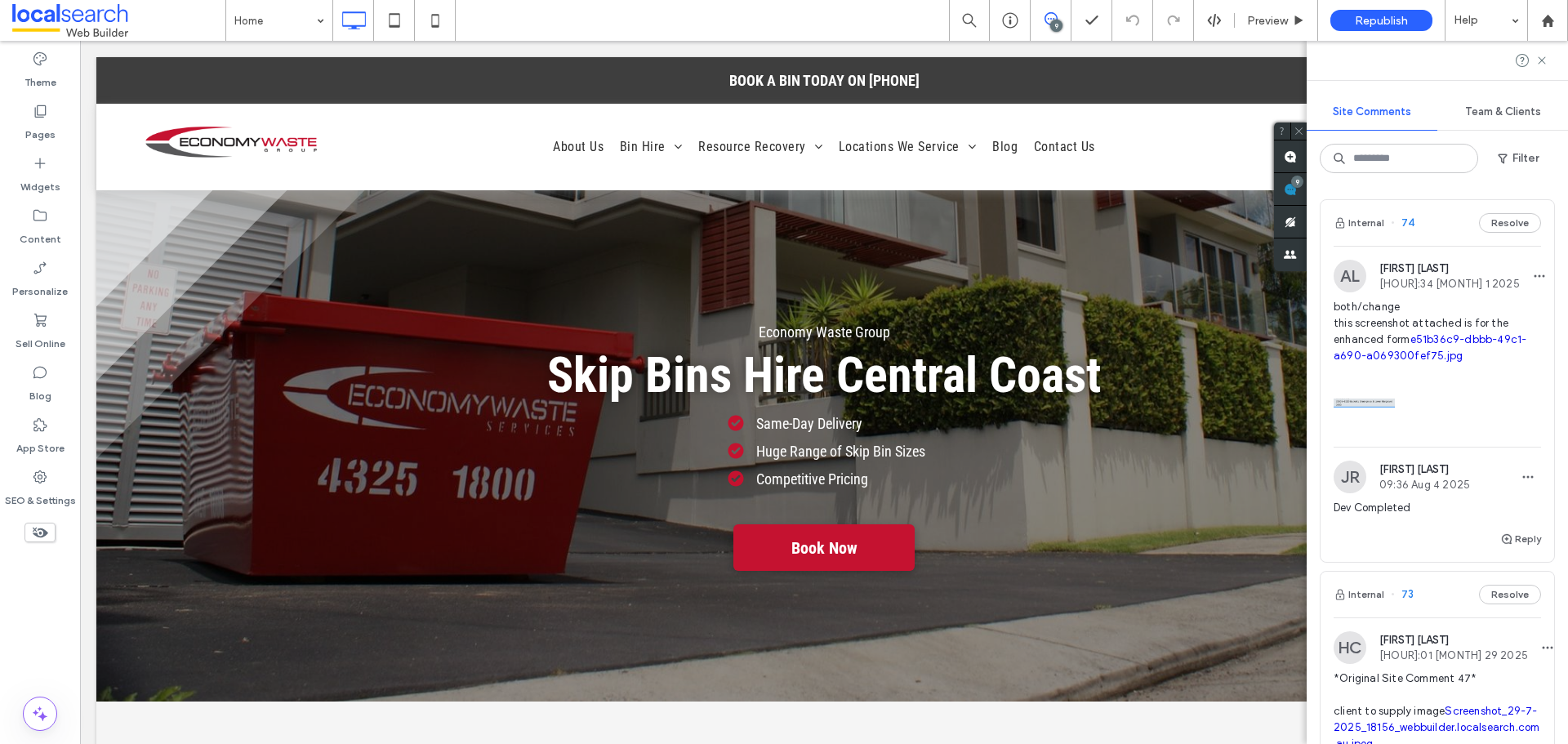 click on "Internal 74 Resolve" at bounding box center (1437, 223) 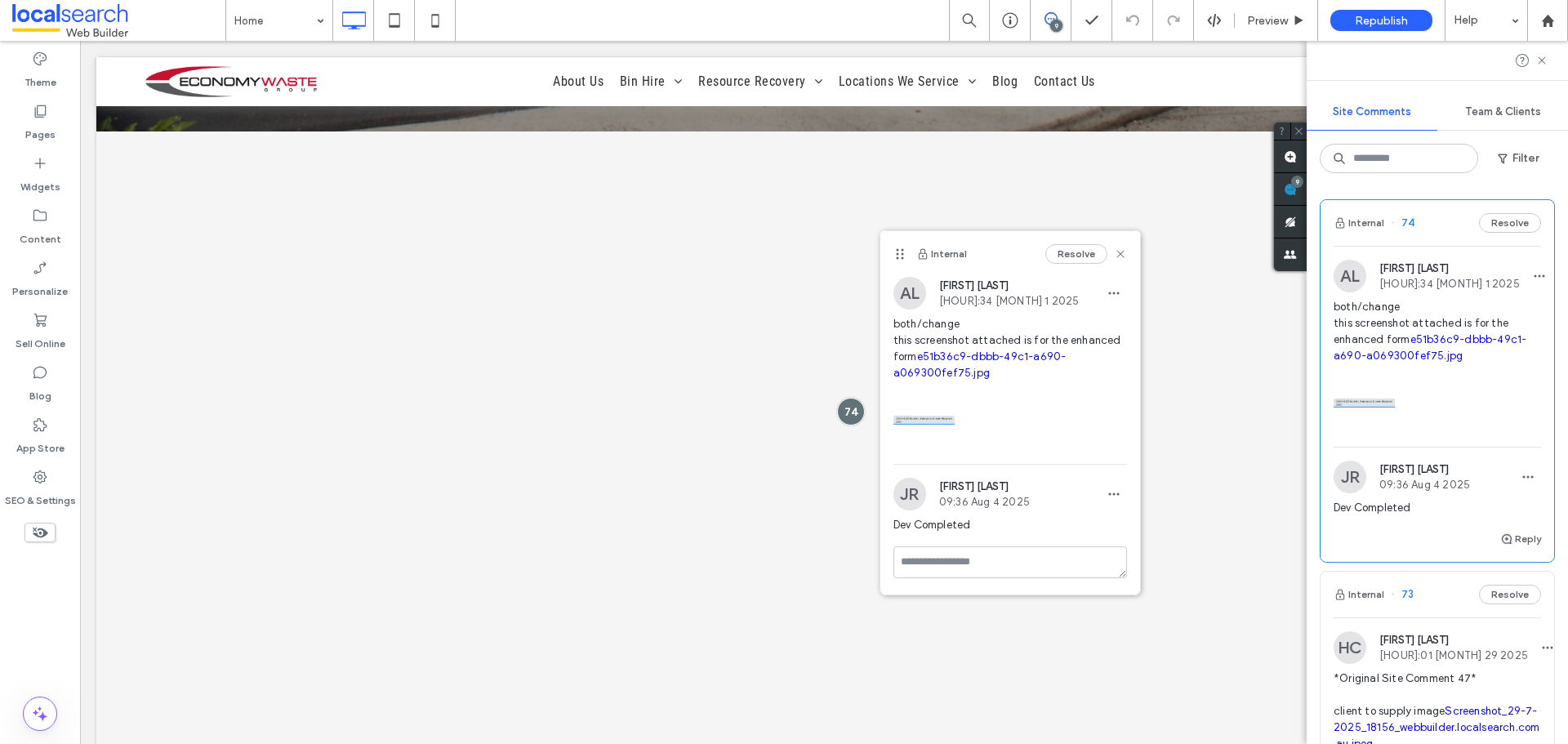 click on "e51b36c9-dbbb-49c1-a690-a069300fef75.jpg" at bounding box center [1010, 349] 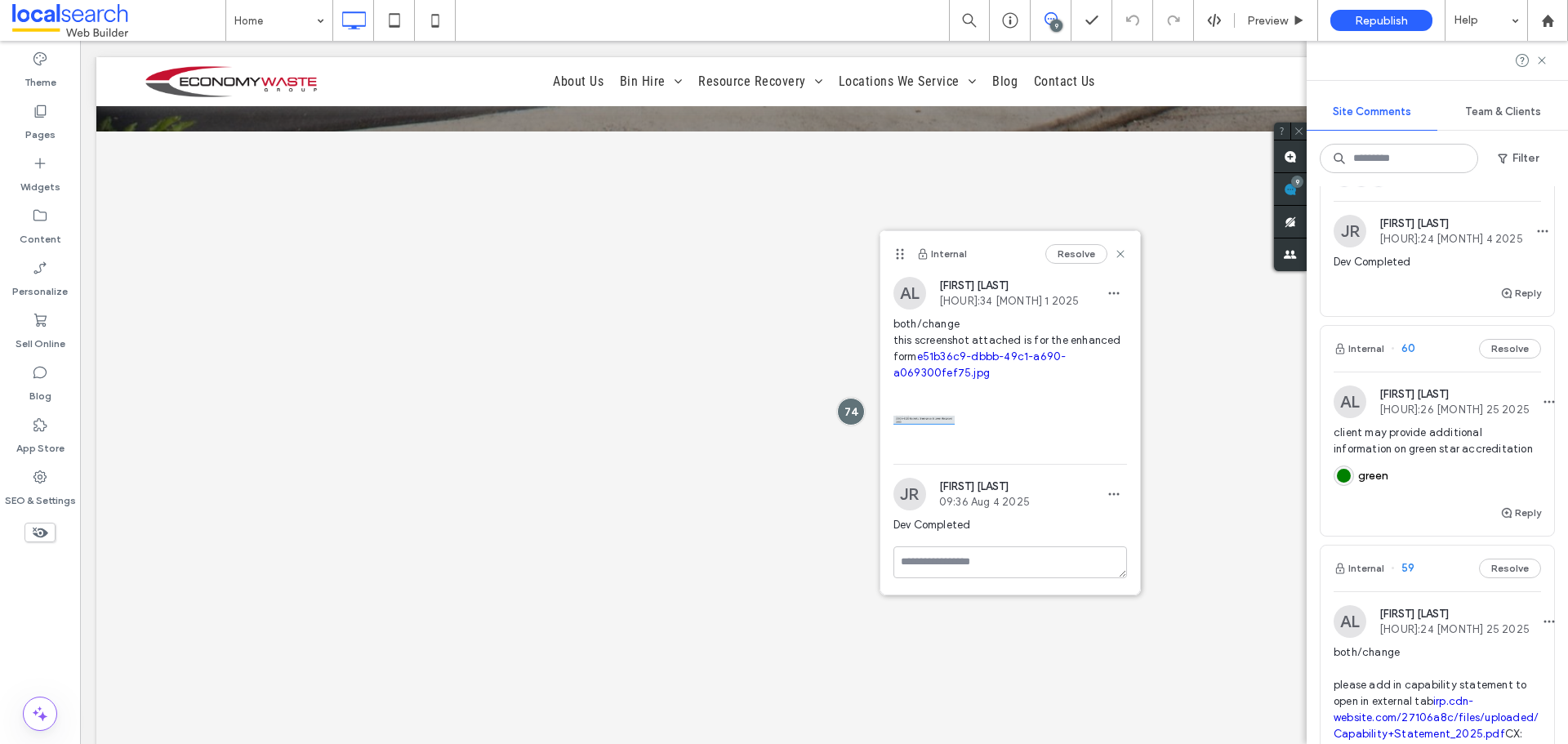 scroll, scrollTop: 1225, scrollLeft: 0, axis: vertical 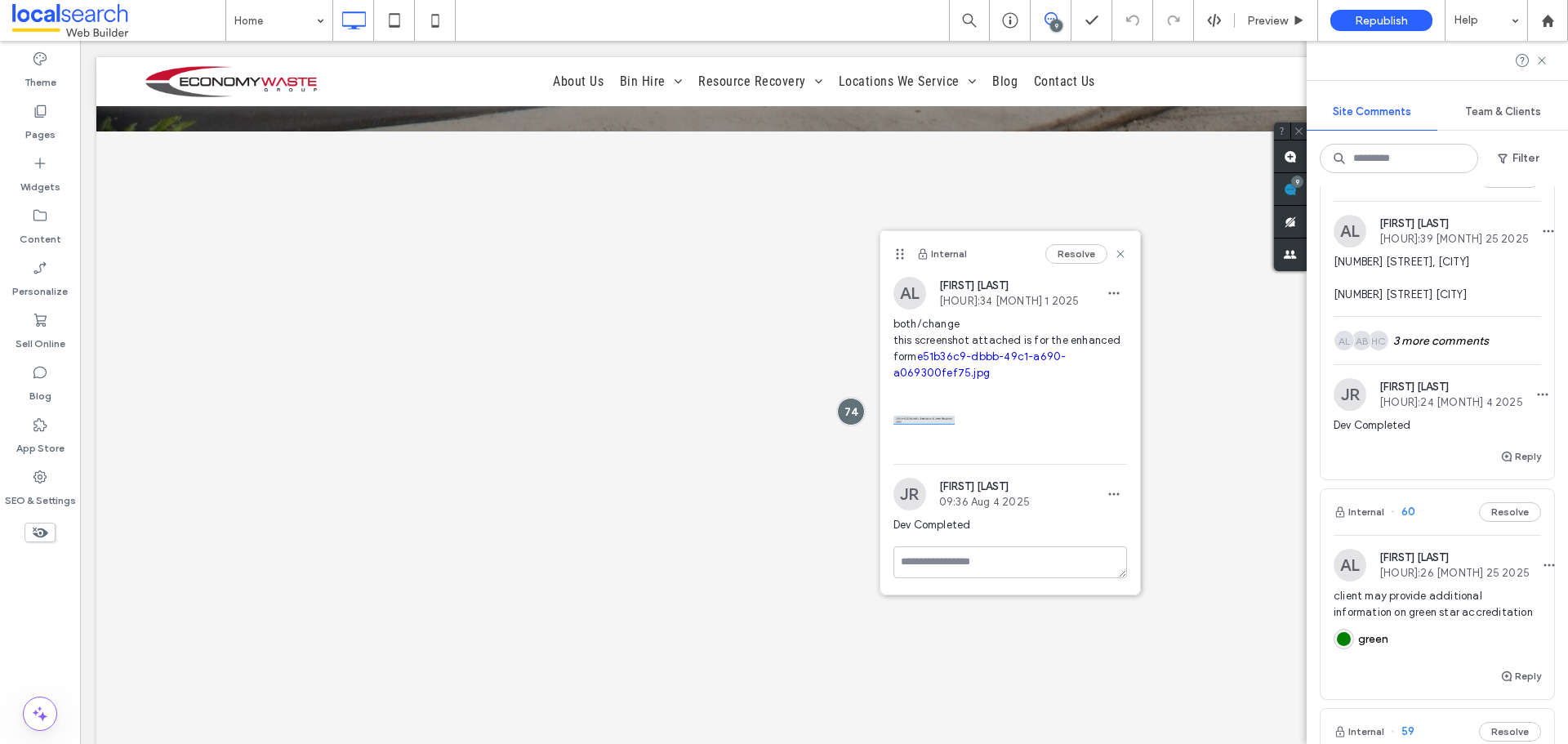 click on "Internal 68 Resolve" at bounding box center (1437, 178) 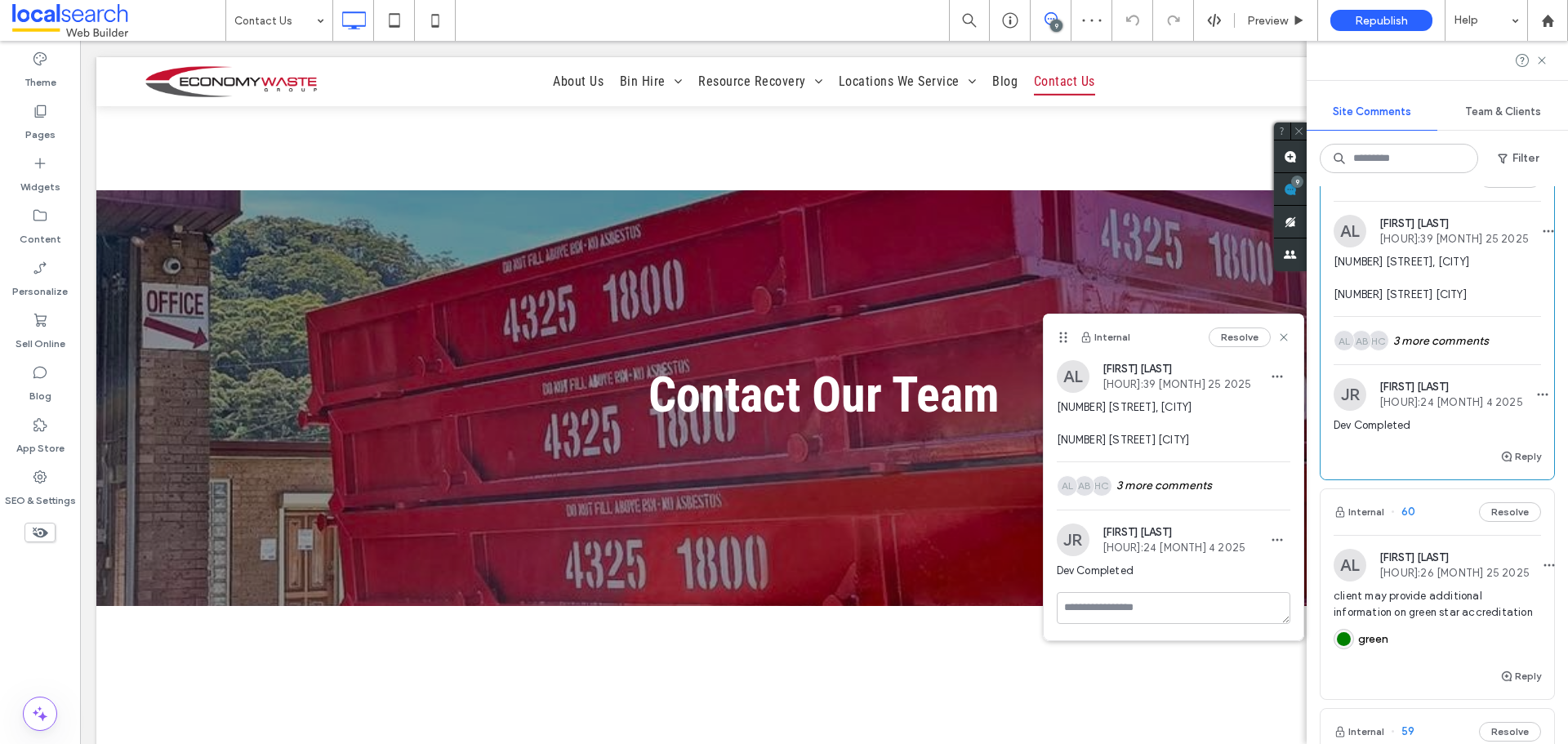 scroll, scrollTop: 1116, scrollLeft: 0, axis: vertical 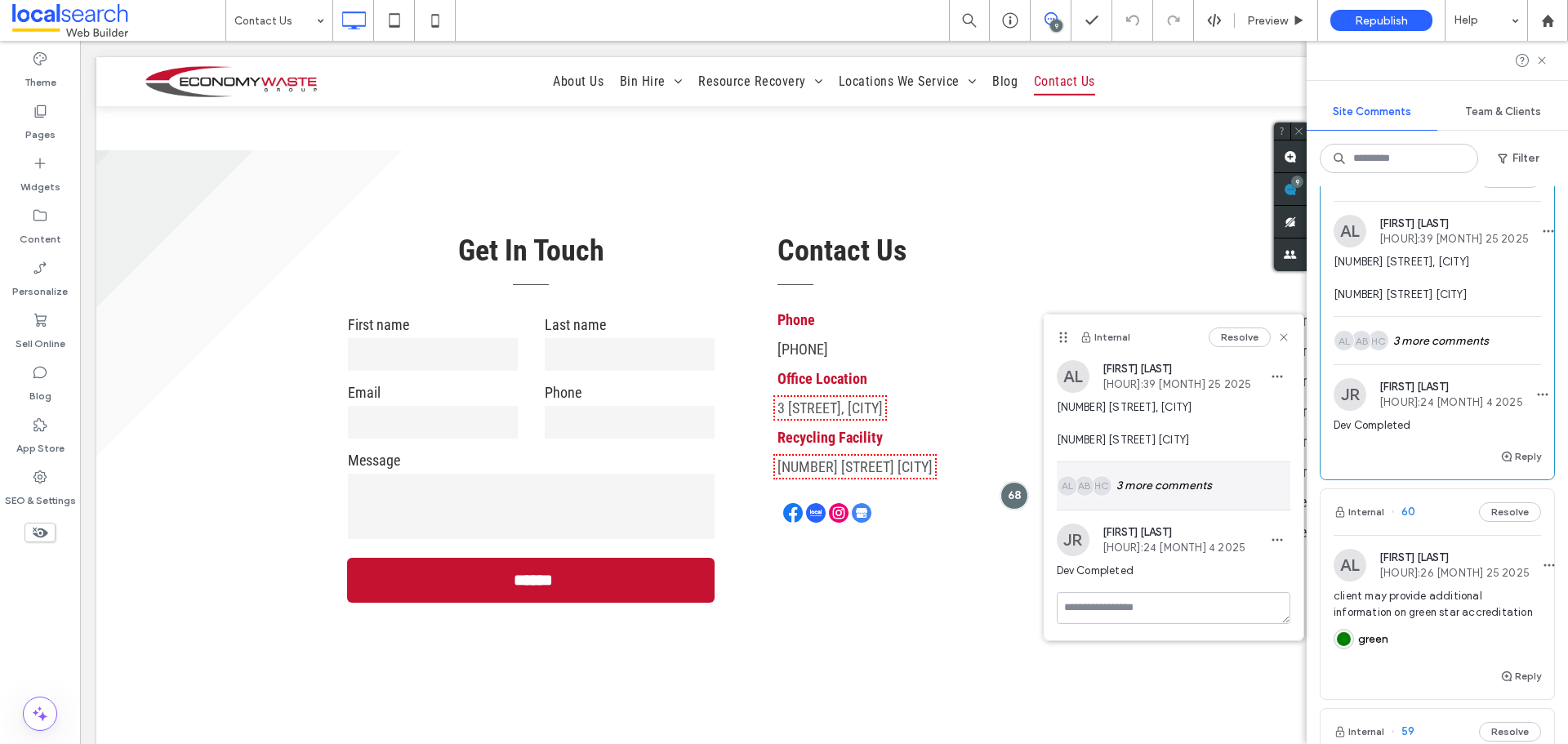click on "[INITIAL] [INITIAL] [INITIAL] [NUMBER] more comments" at bounding box center [1174, 486] 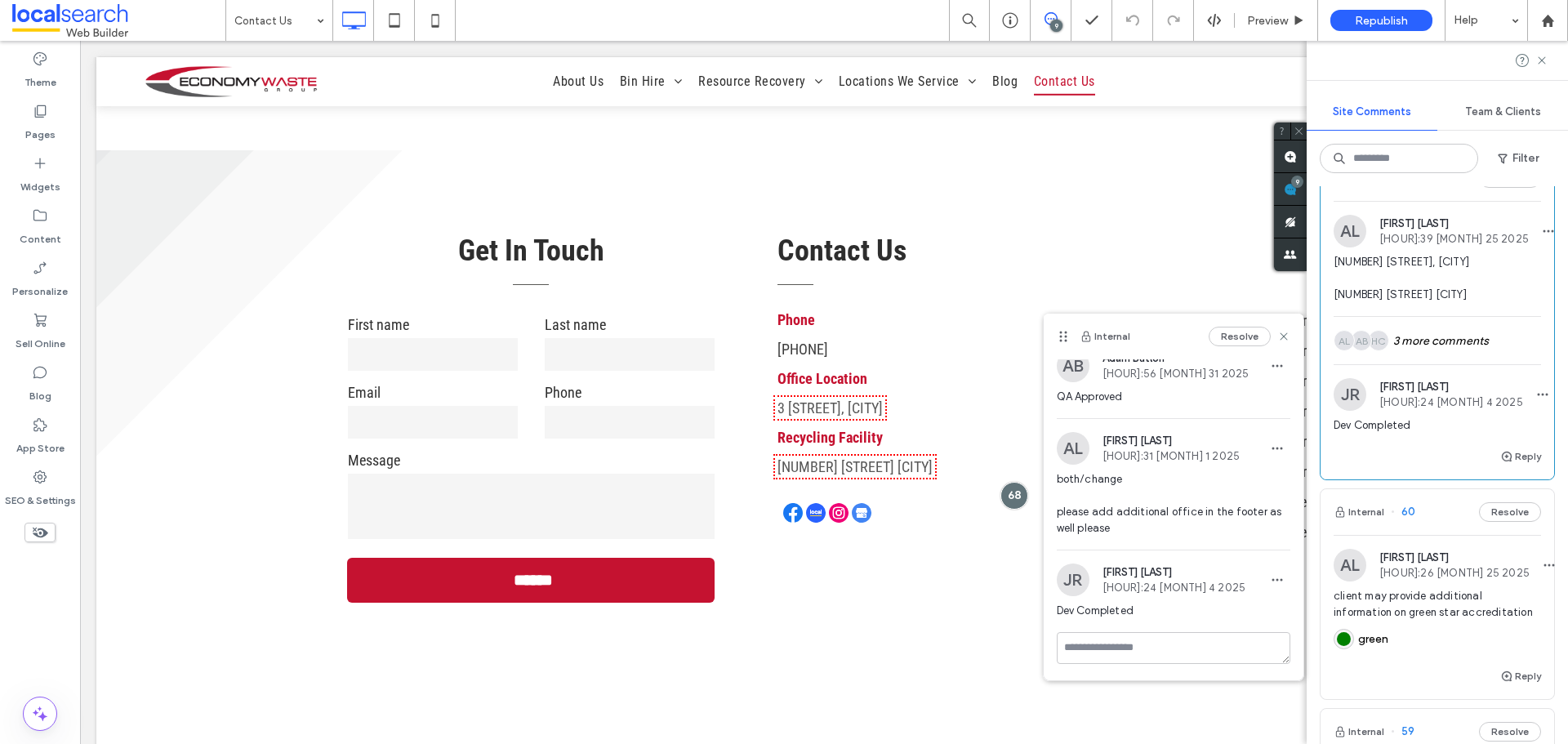 scroll, scrollTop: 408, scrollLeft: 0, axis: vertical 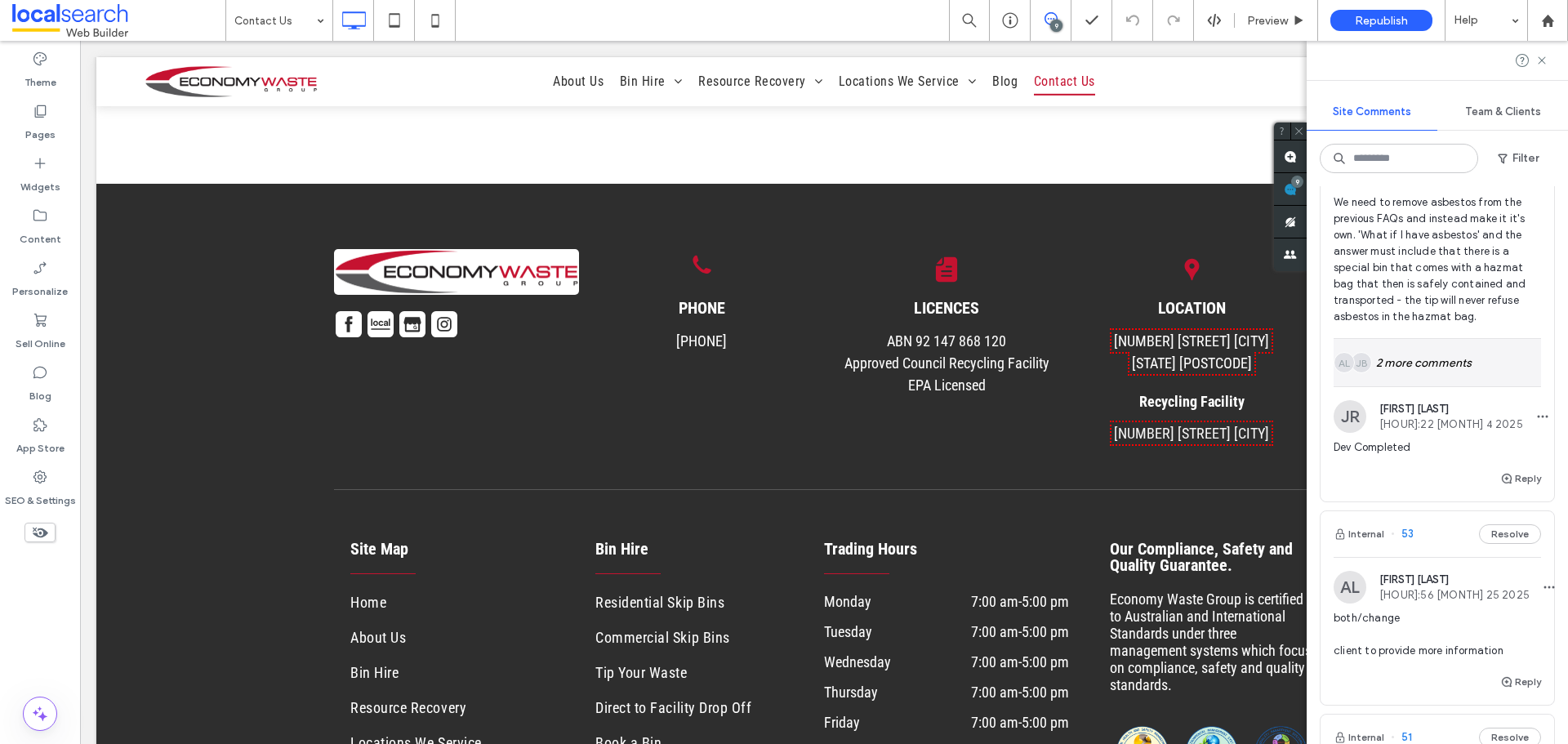 click on "[INITIAL] [INITIAL] [NUMBER] more comments" at bounding box center (1437, 363) 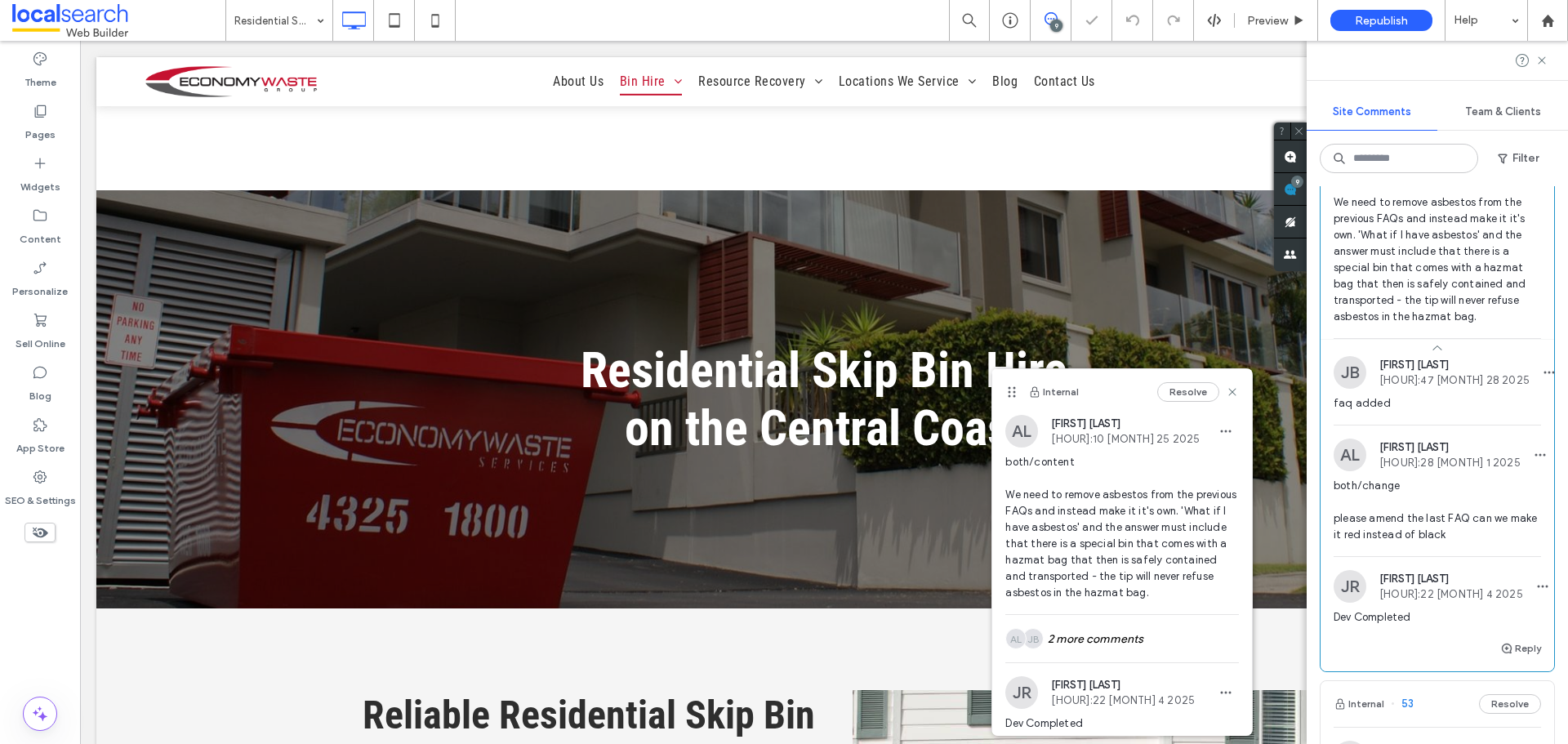 scroll, scrollTop: 1590, scrollLeft: 0, axis: vertical 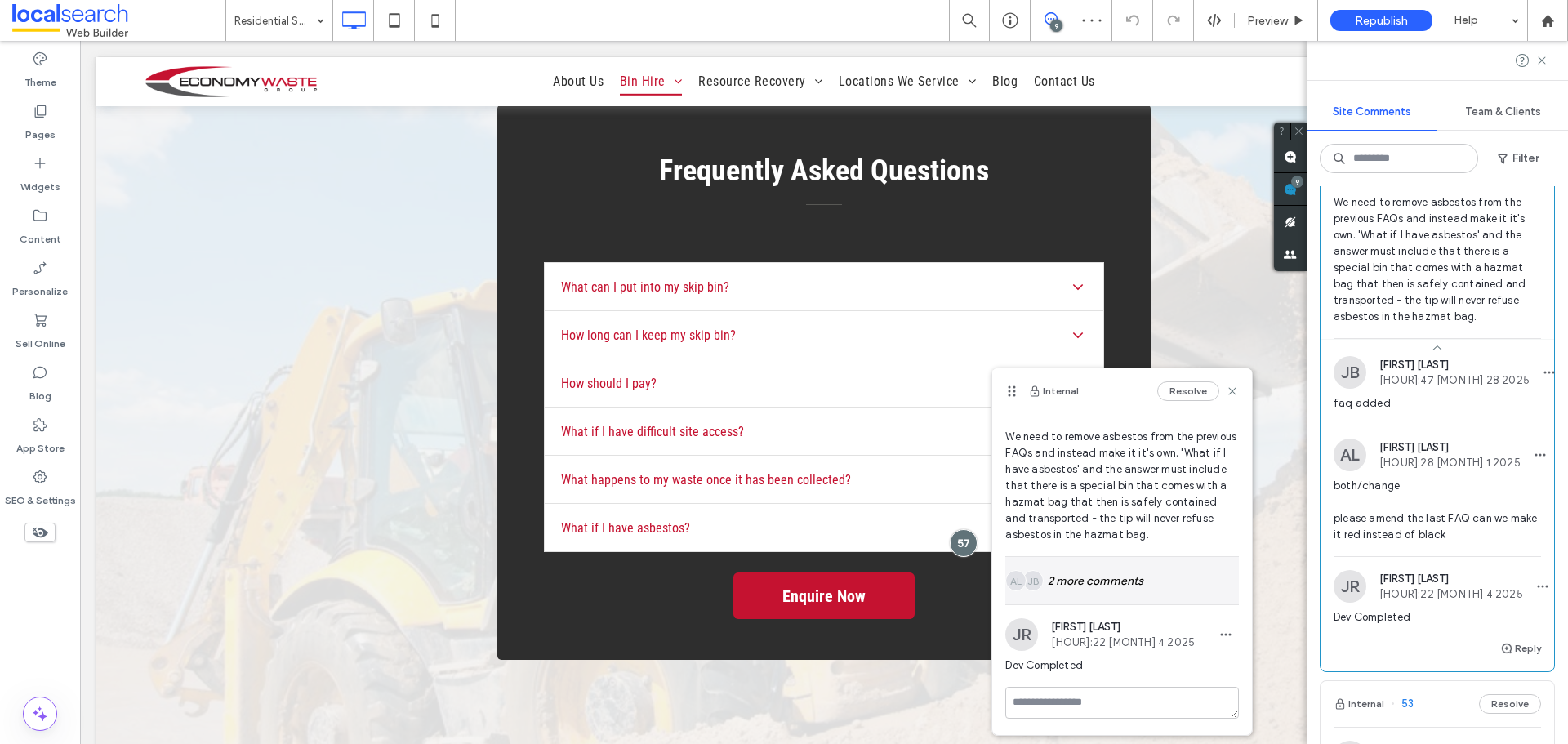 click on "JB AL 2 more comments" at bounding box center (1122, 581) 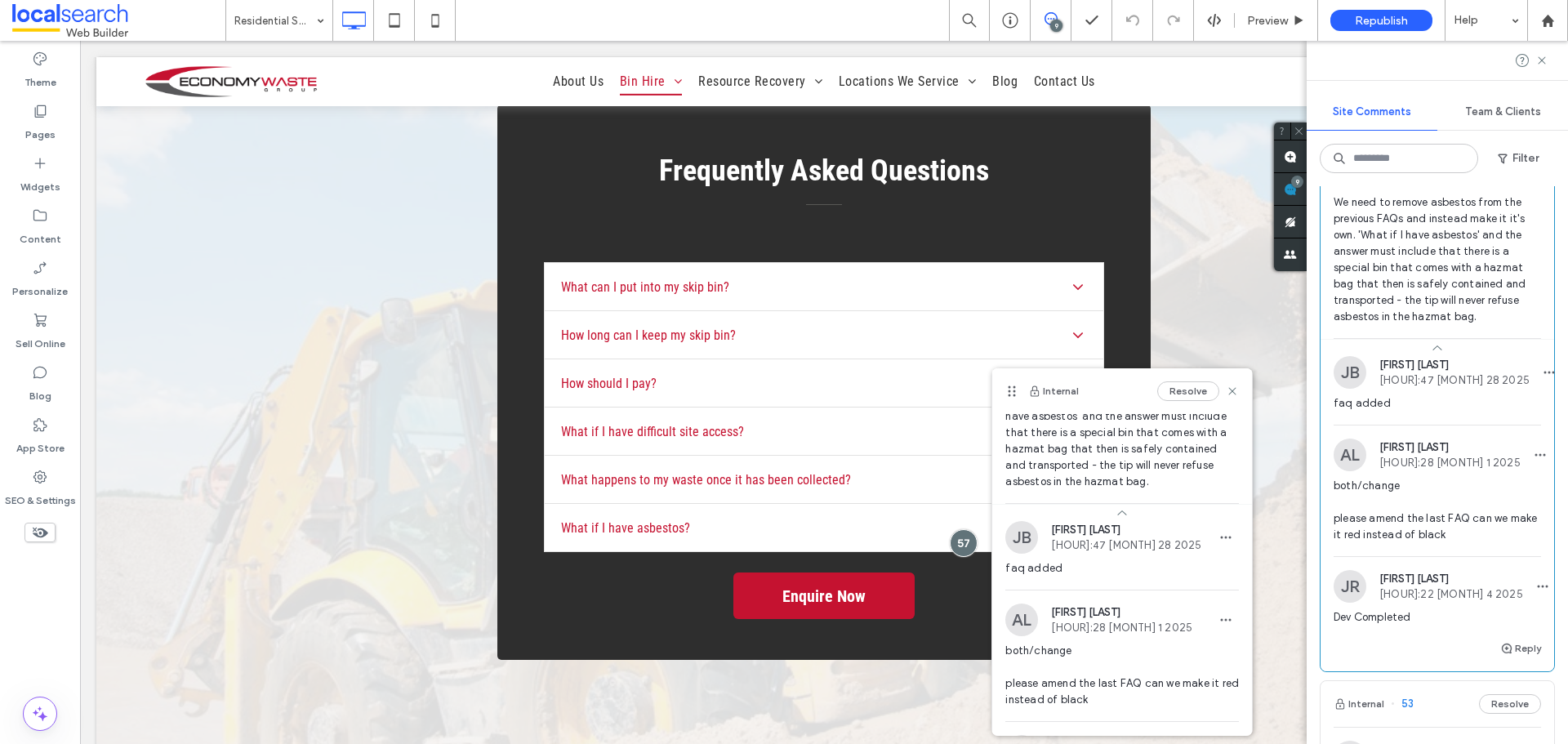 scroll, scrollTop: 140, scrollLeft: 0, axis: vertical 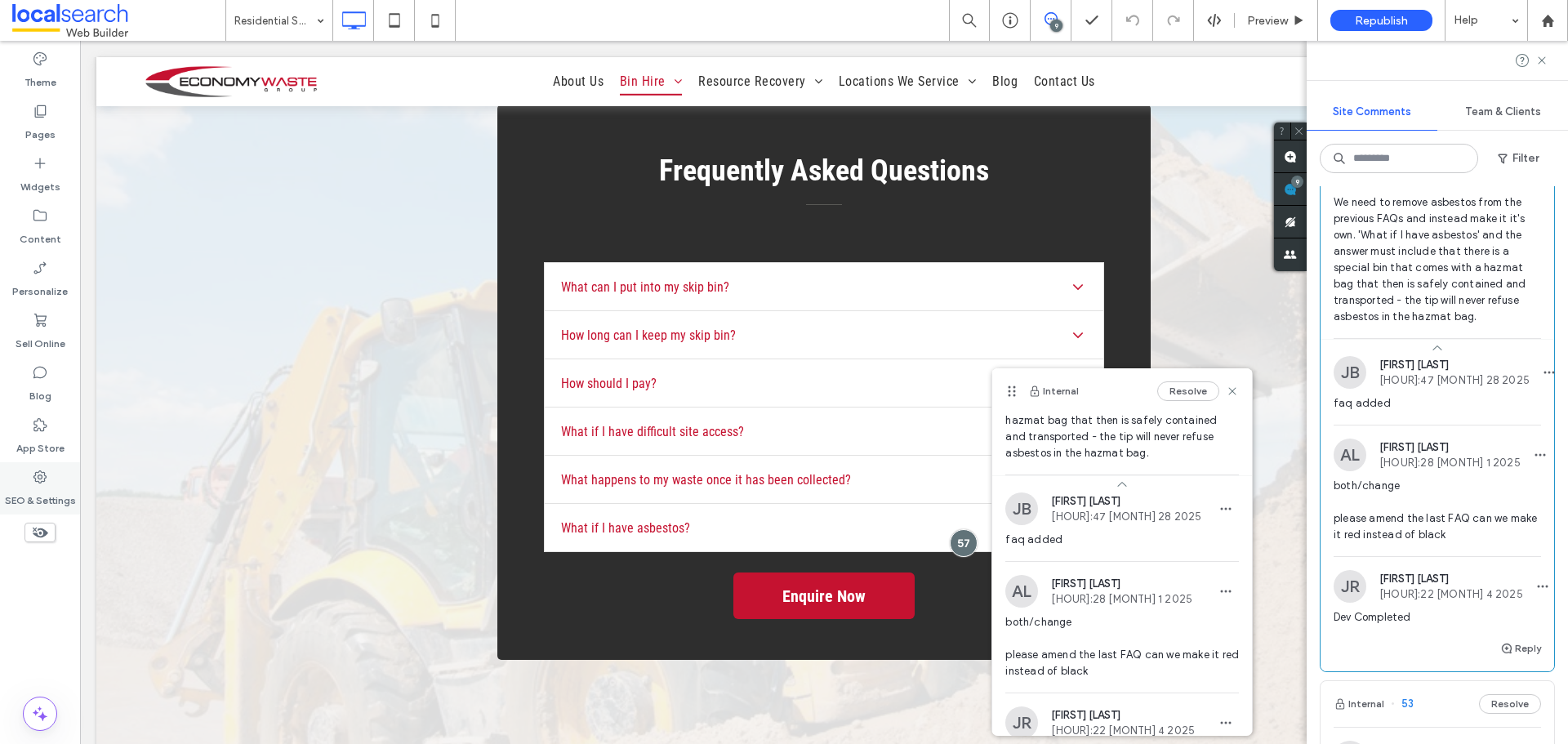 click 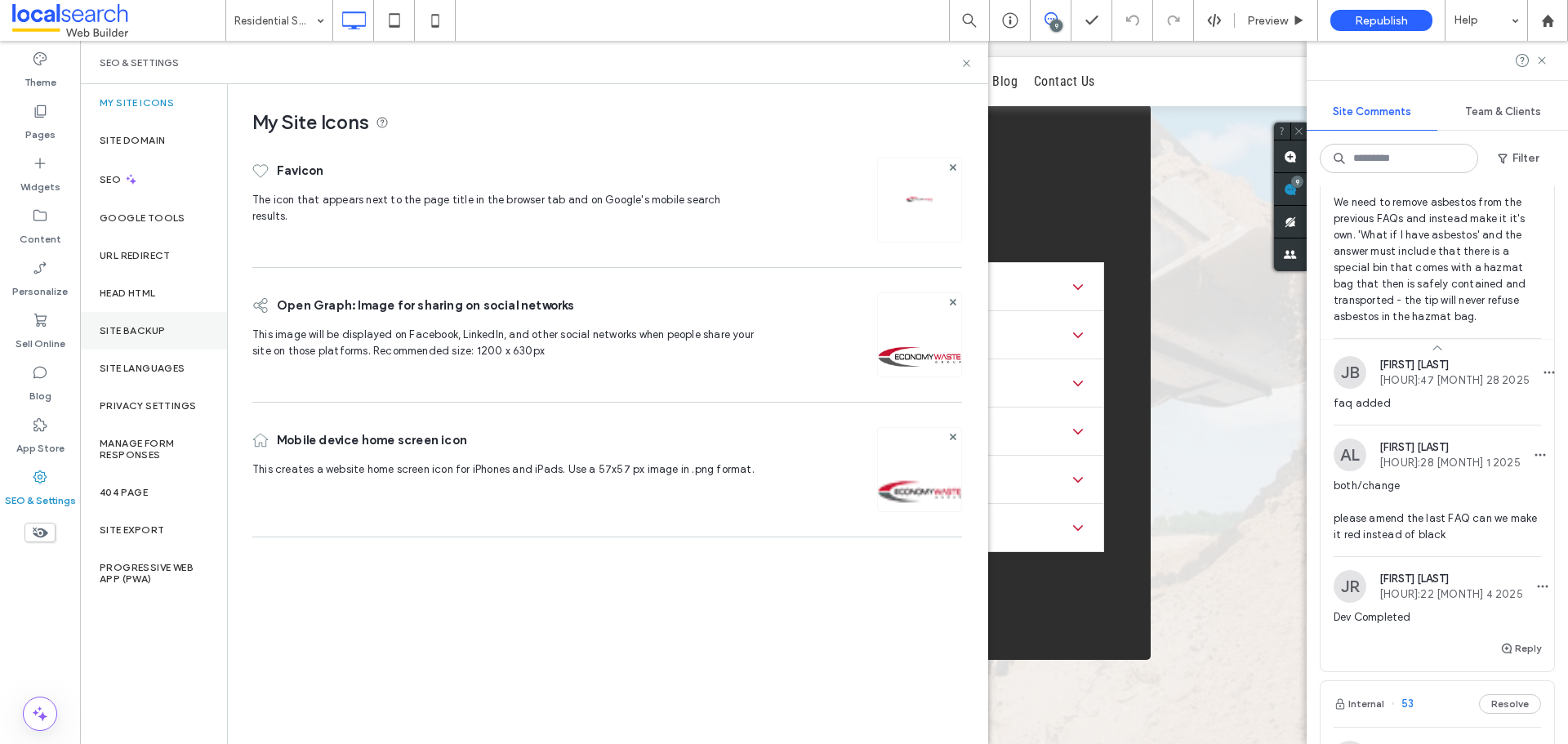 click on "Site Backup" at bounding box center [132, 331] 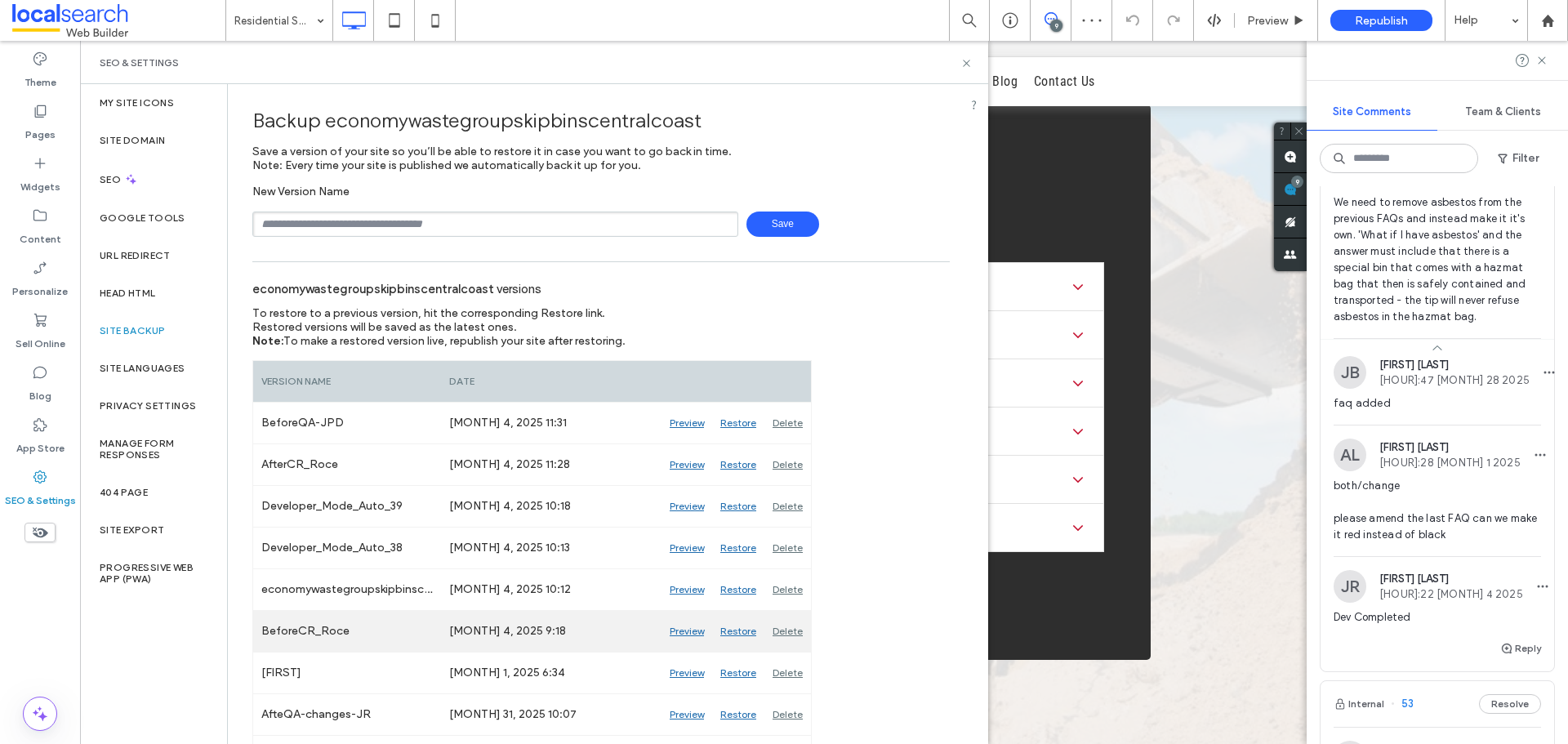 click on "Preview" at bounding box center [687, 631] 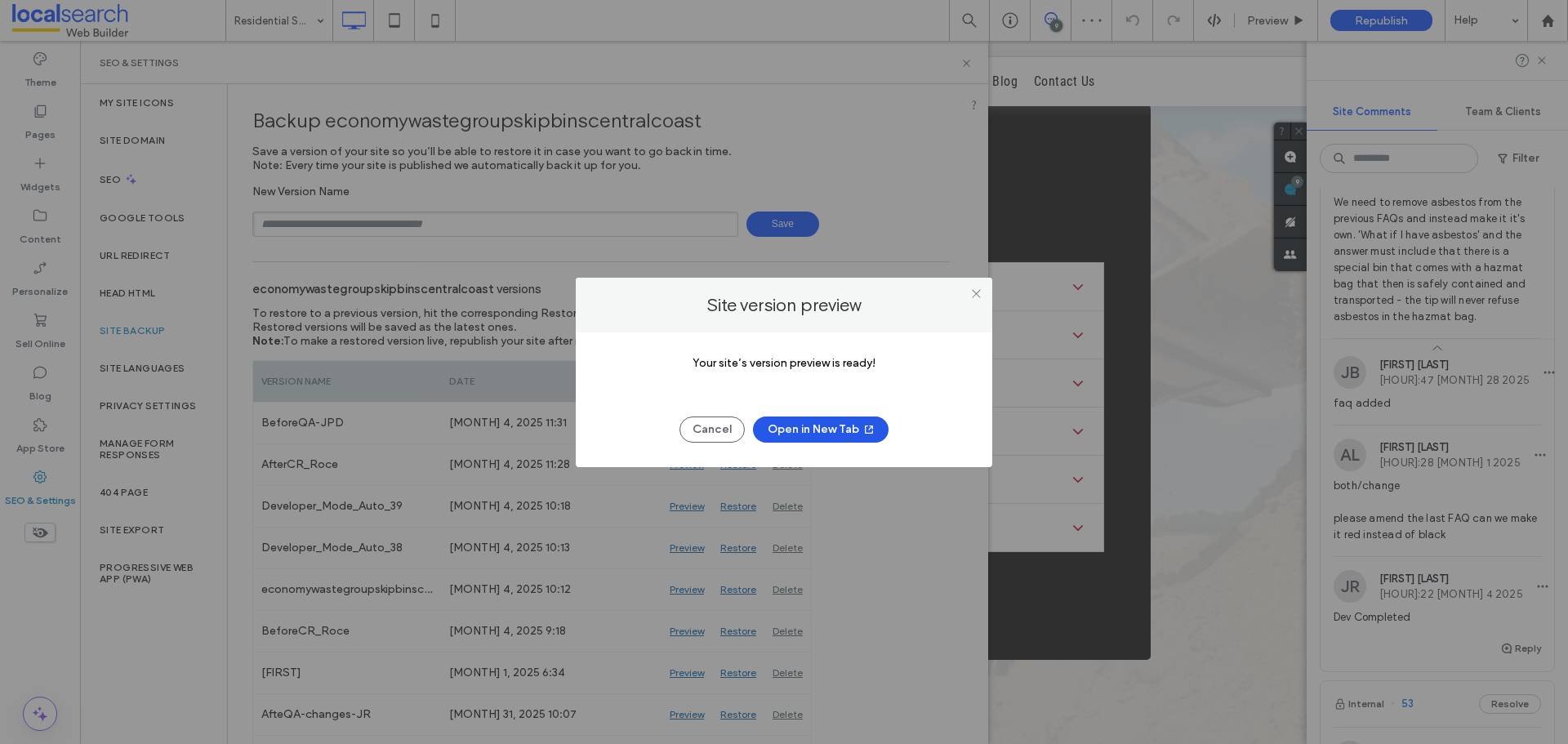 click on "Open in New Tab" at bounding box center (821, 430) 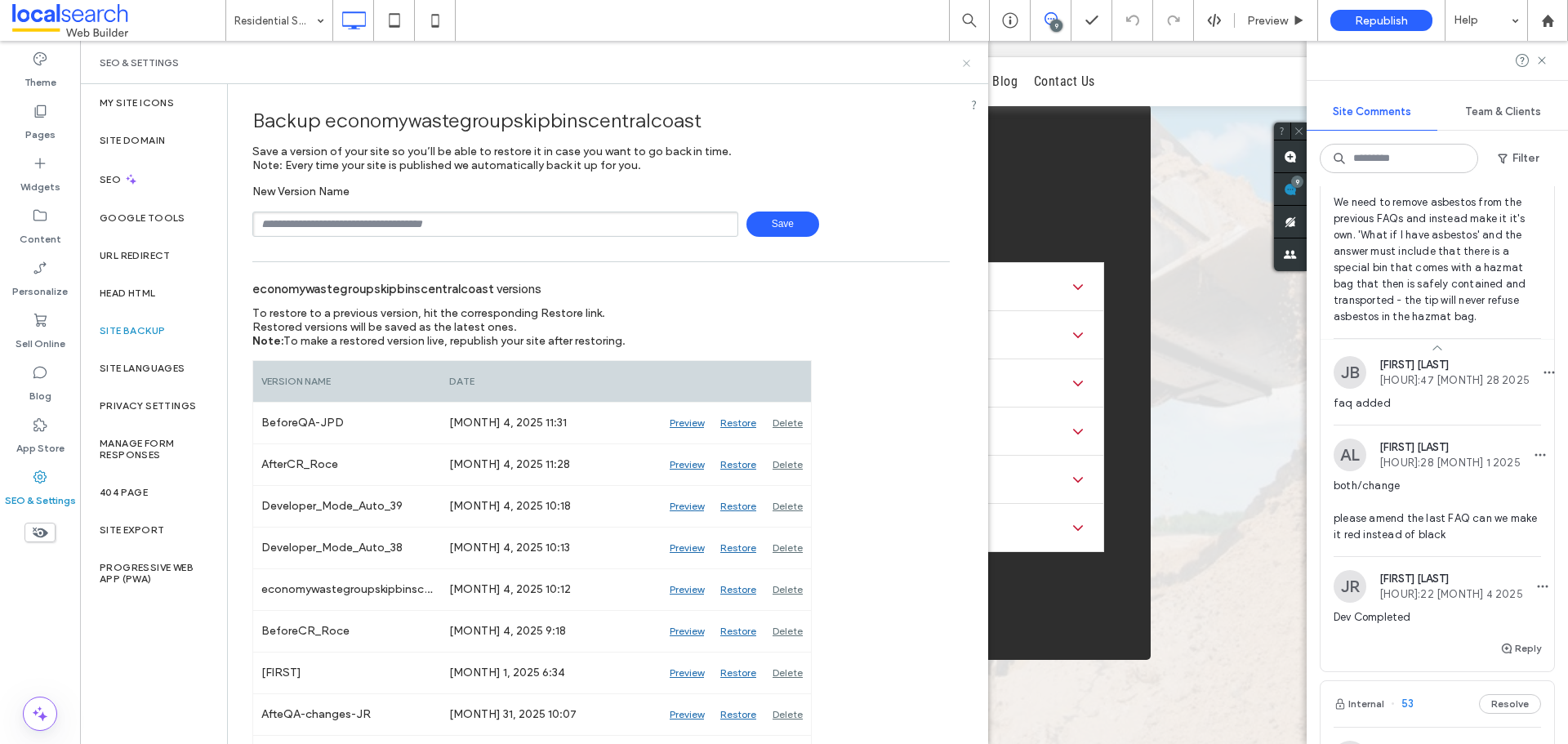 drag, startPoint x: 964, startPoint y: 58, endPoint x: 884, endPoint y: 19, distance: 89 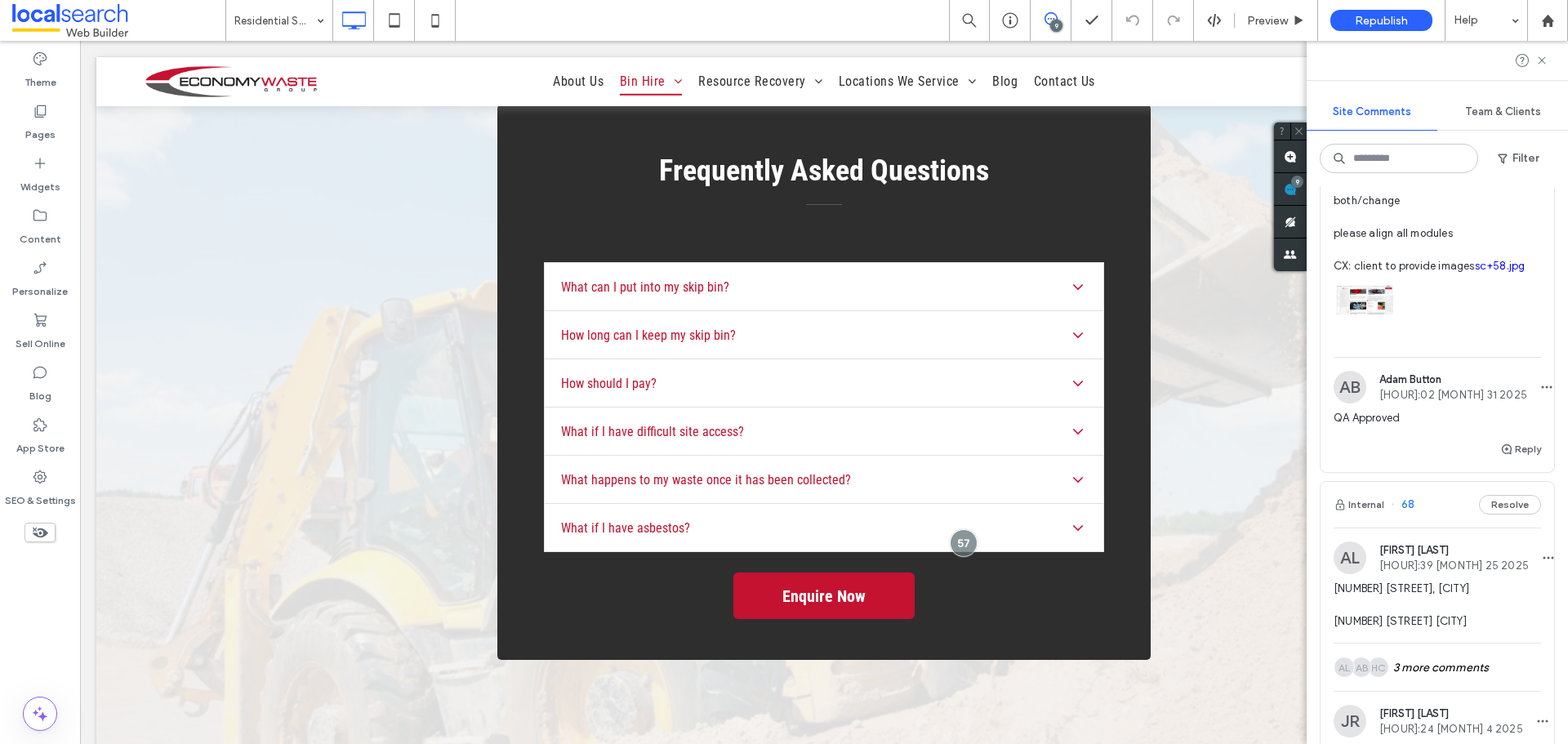 scroll, scrollTop: 1143, scrollLeft: 0, axis: vertical 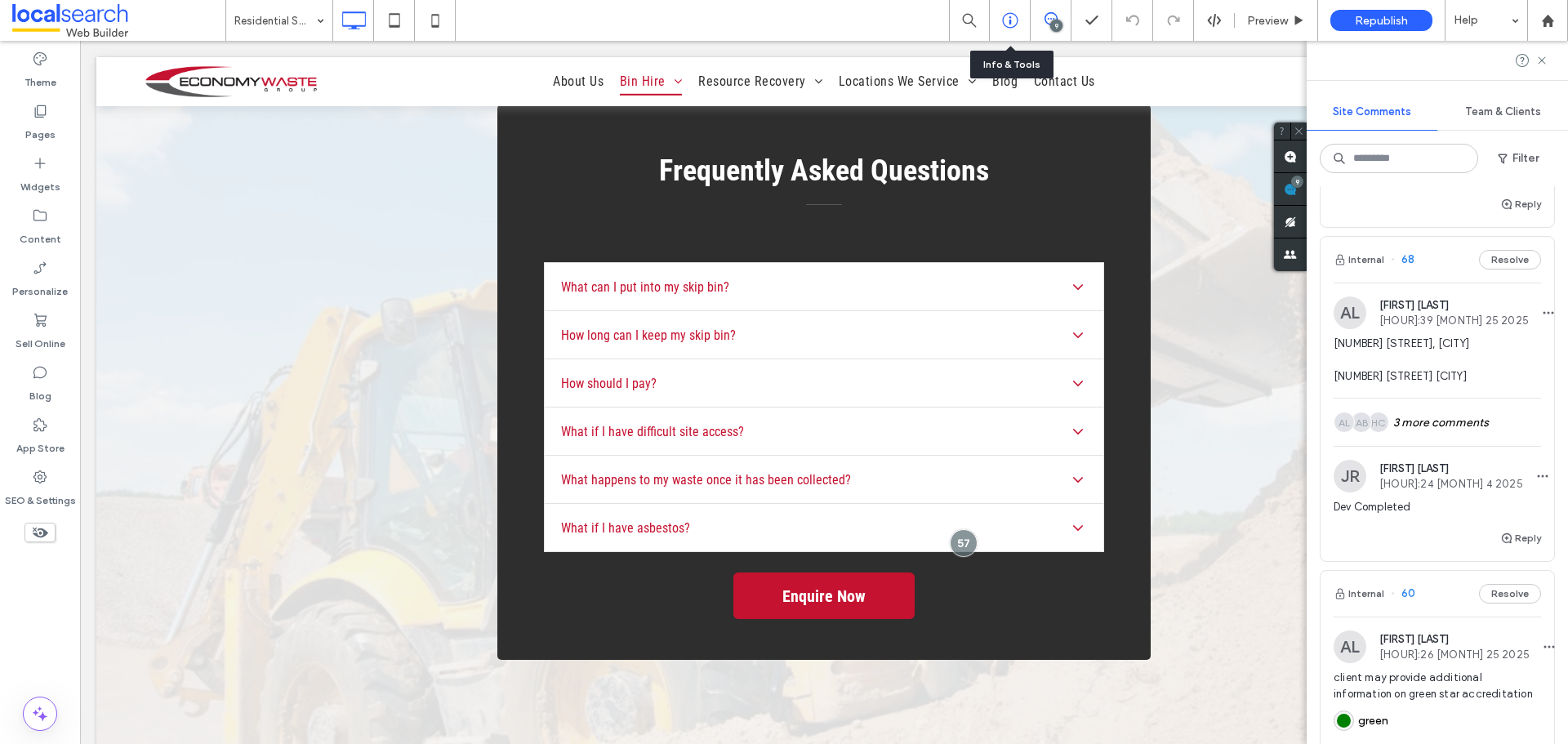 click 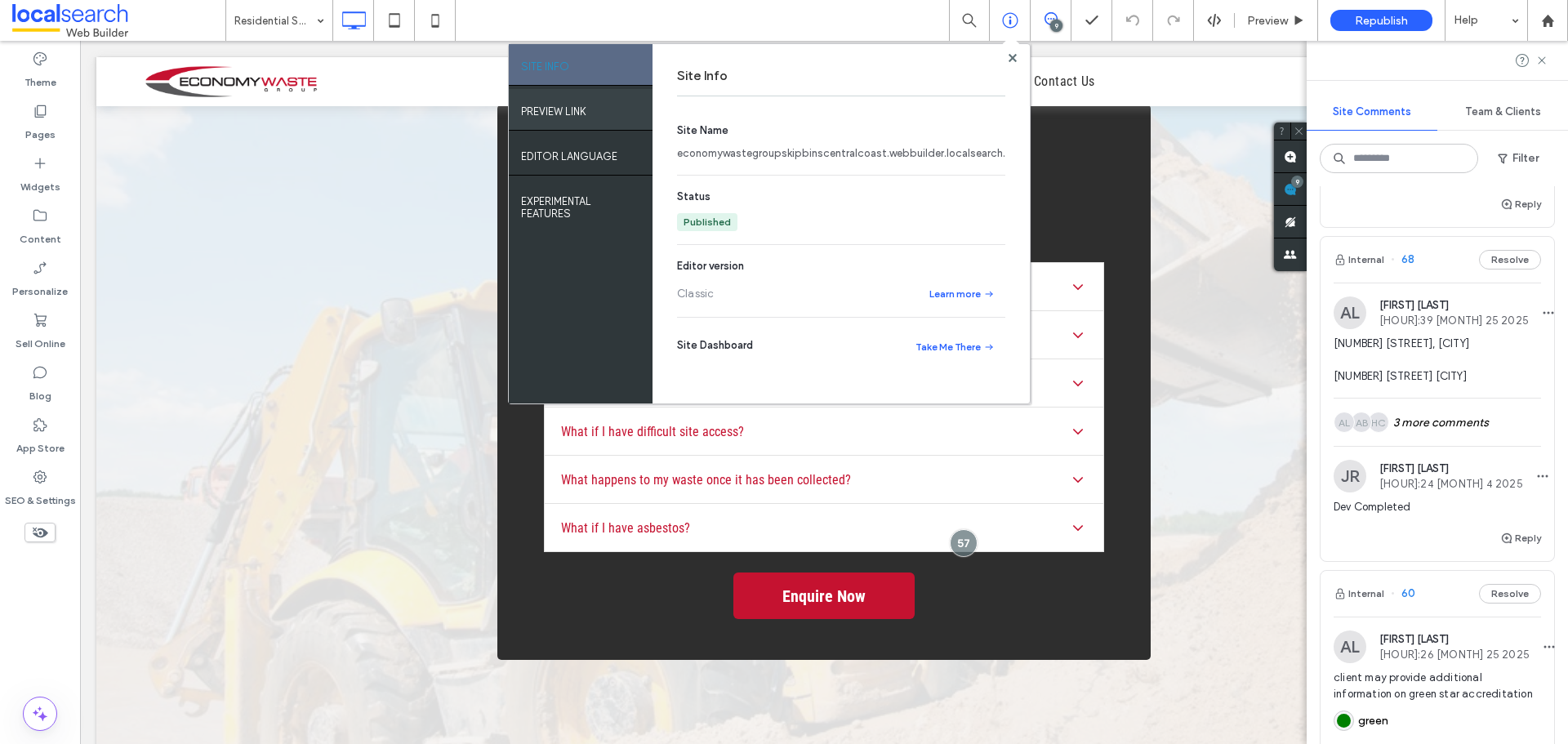 click on "PREVIEW LINK" at bounding box center [554, 107] 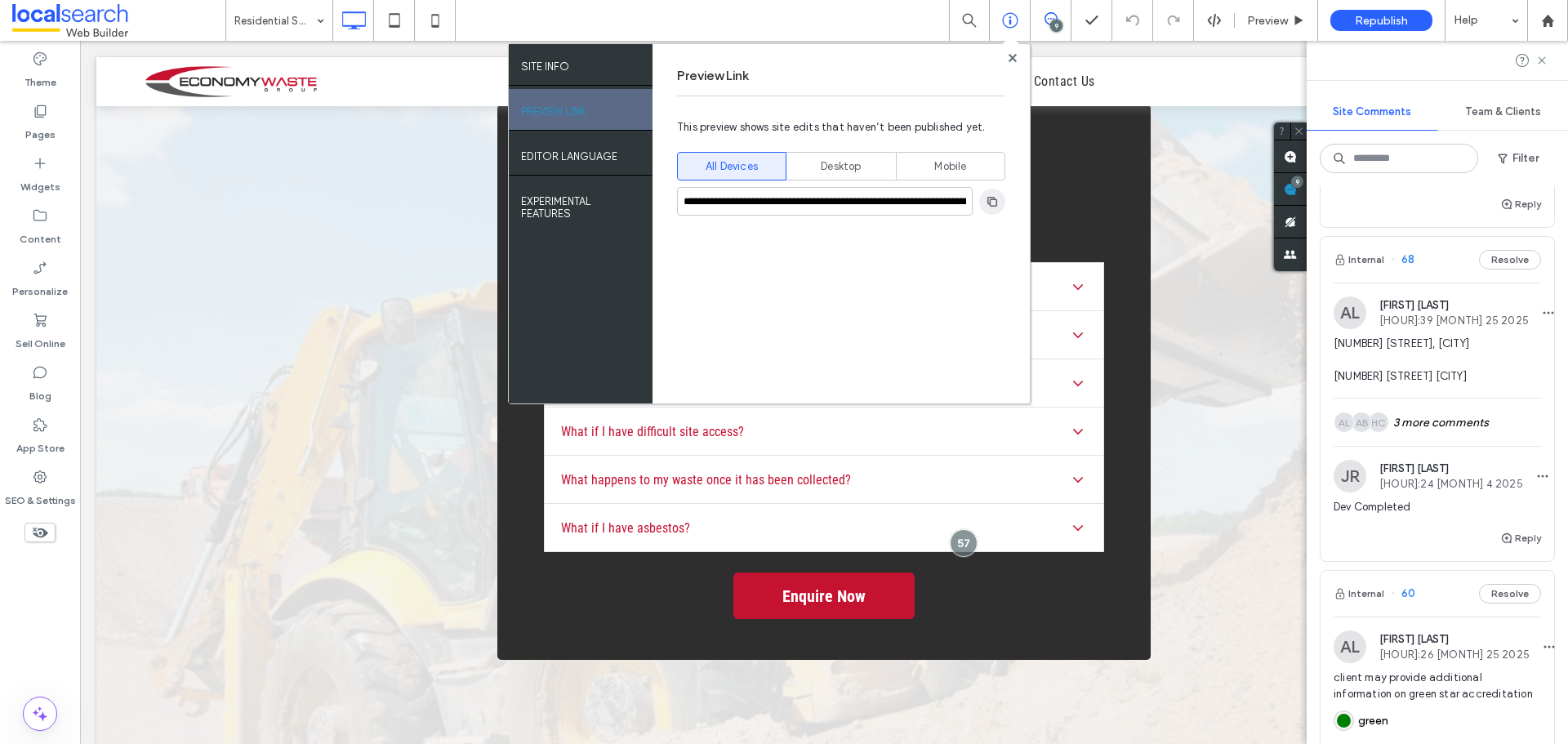 click 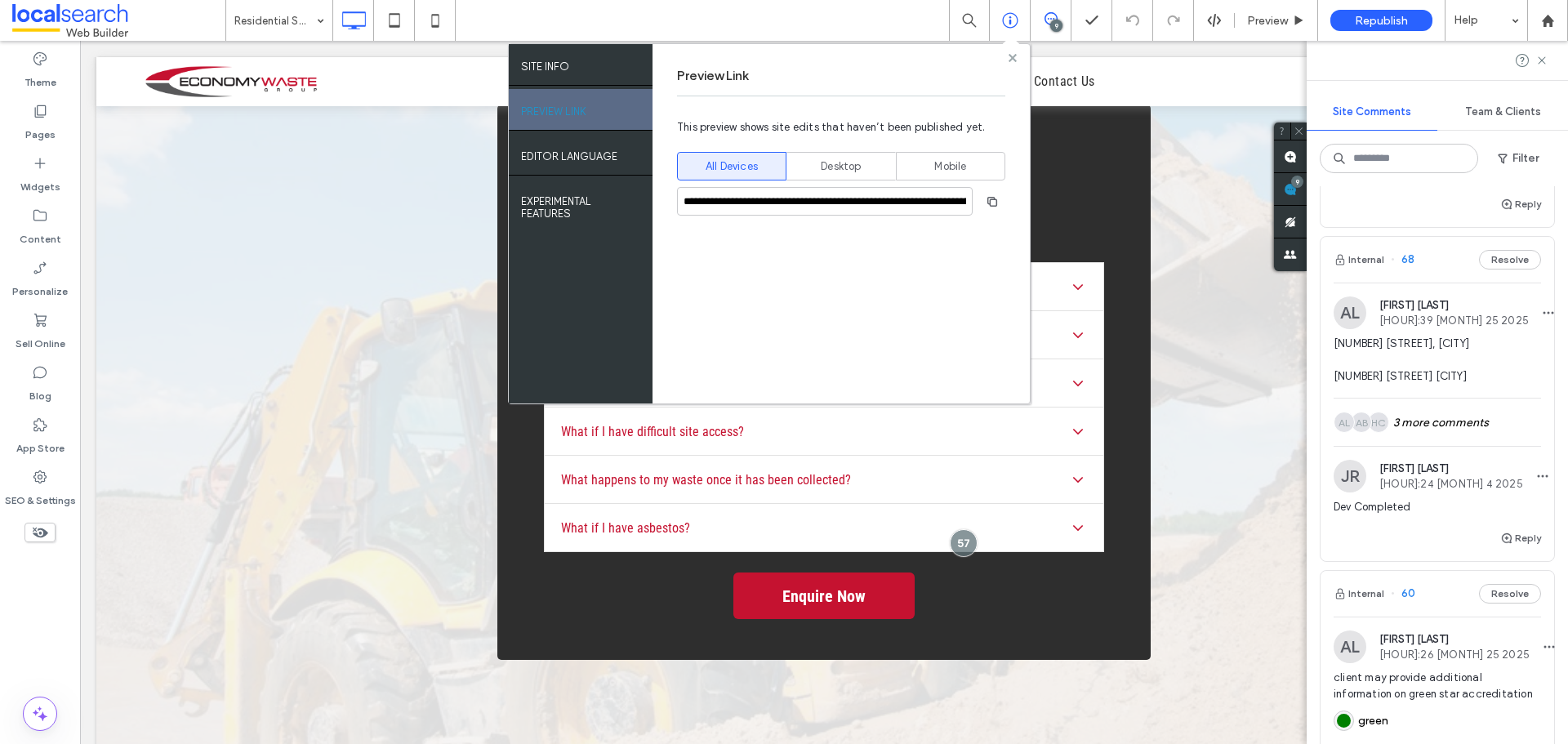 click 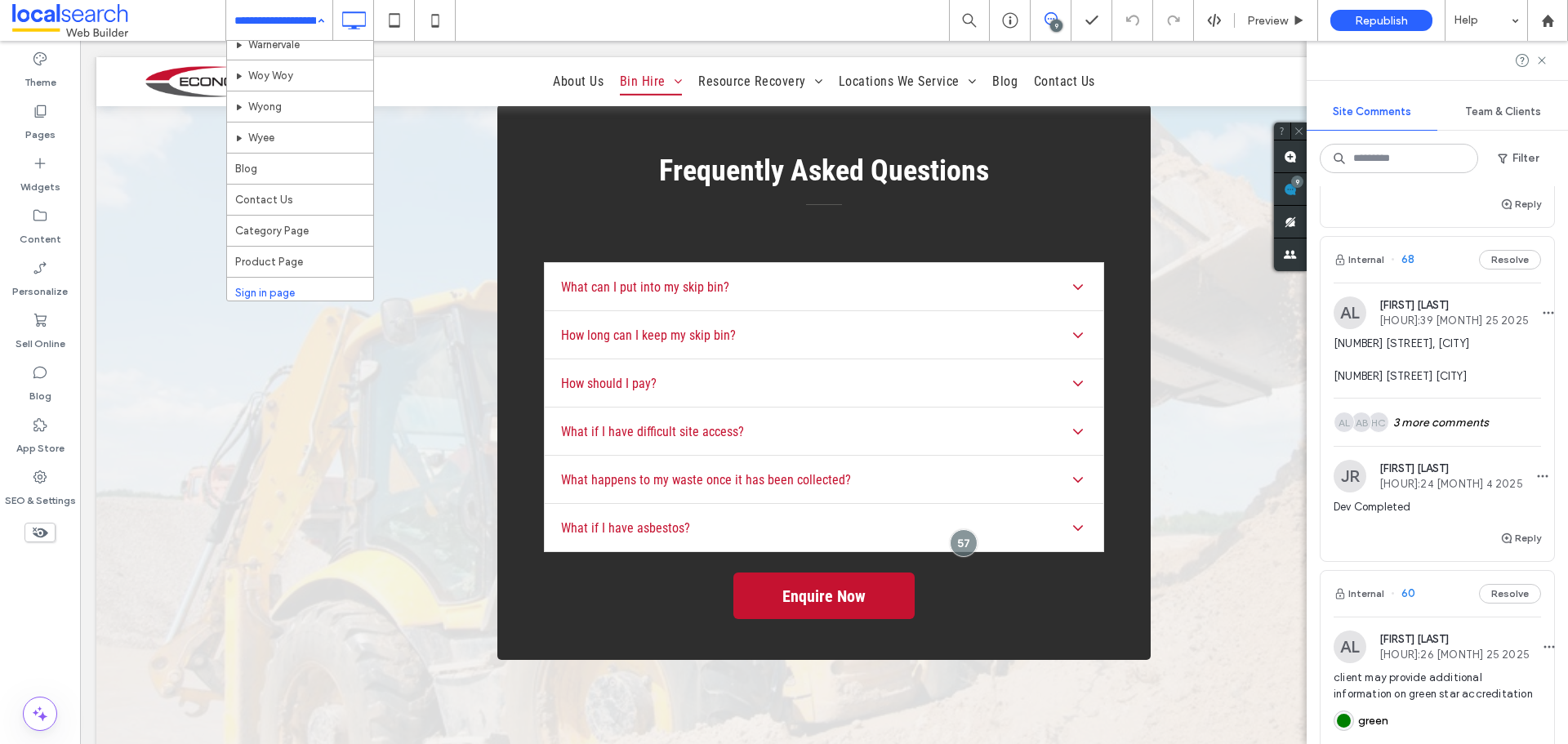scroll, scrollTop: 1569, scrollLeft: 0, axis: vertical 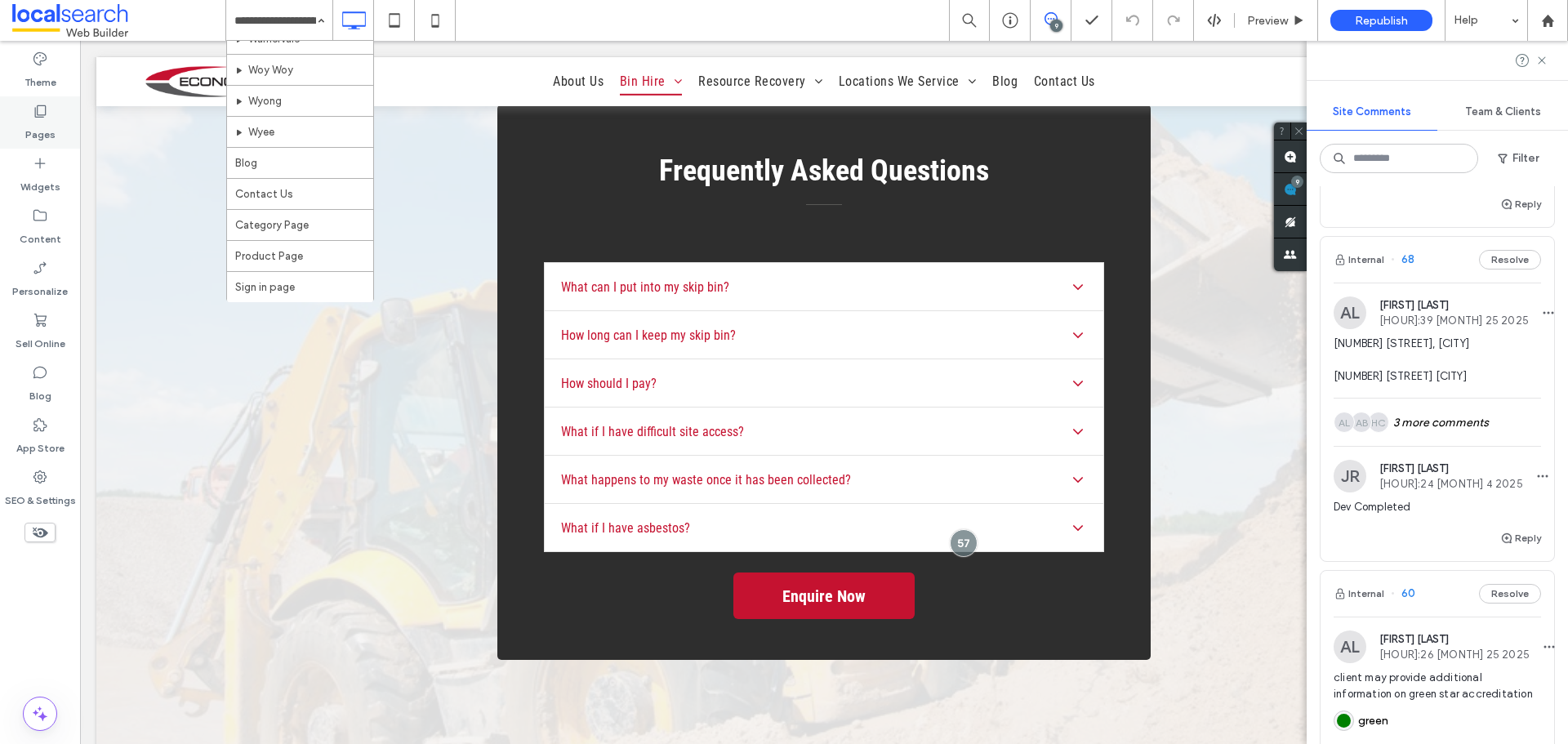 drag, startPoint x: 53, startPoint y: 134, endPoint x: 96, endPoint y: 452, distance: 320.89406 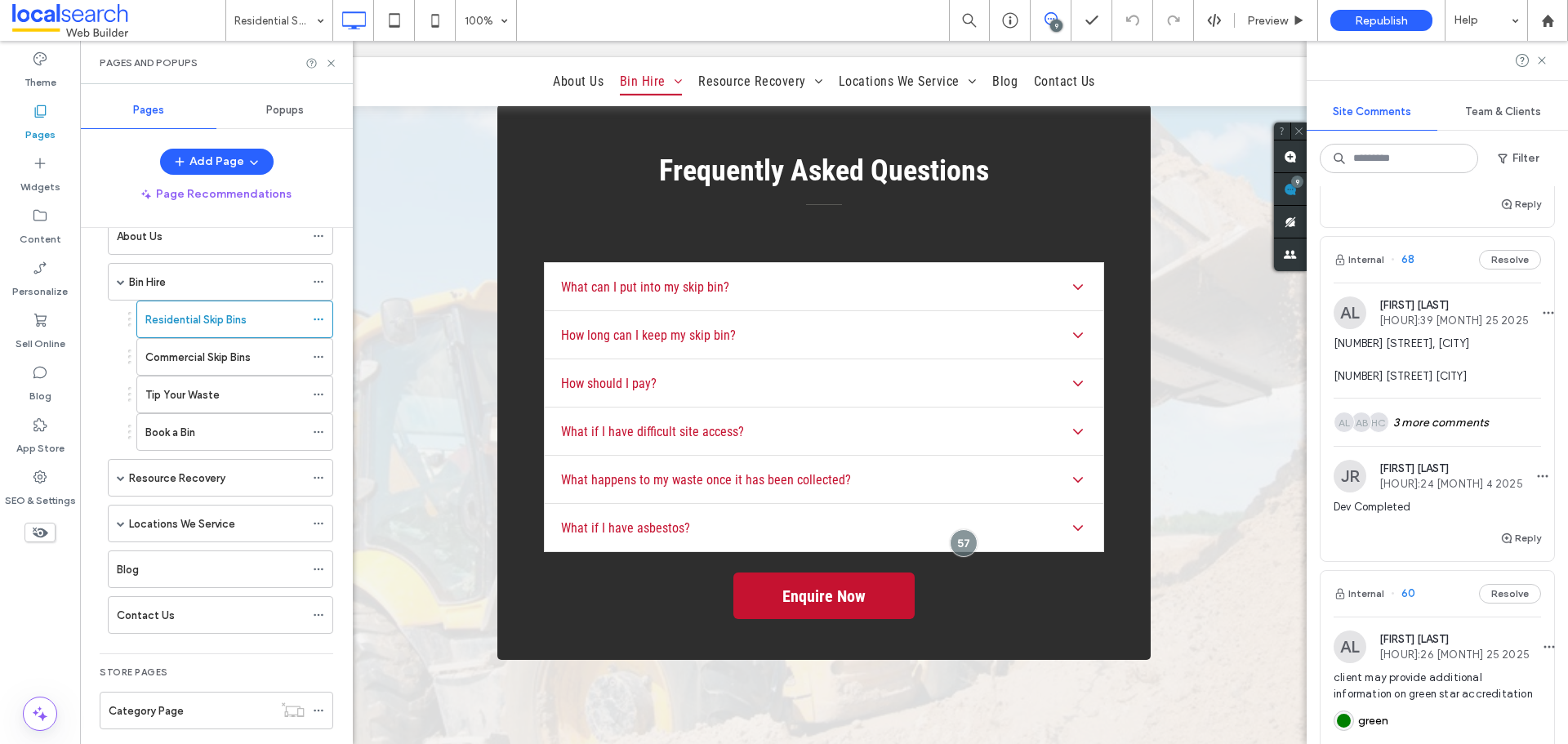 scroll, scrollTop: 163, scrollLeft: 0, axis: vertical 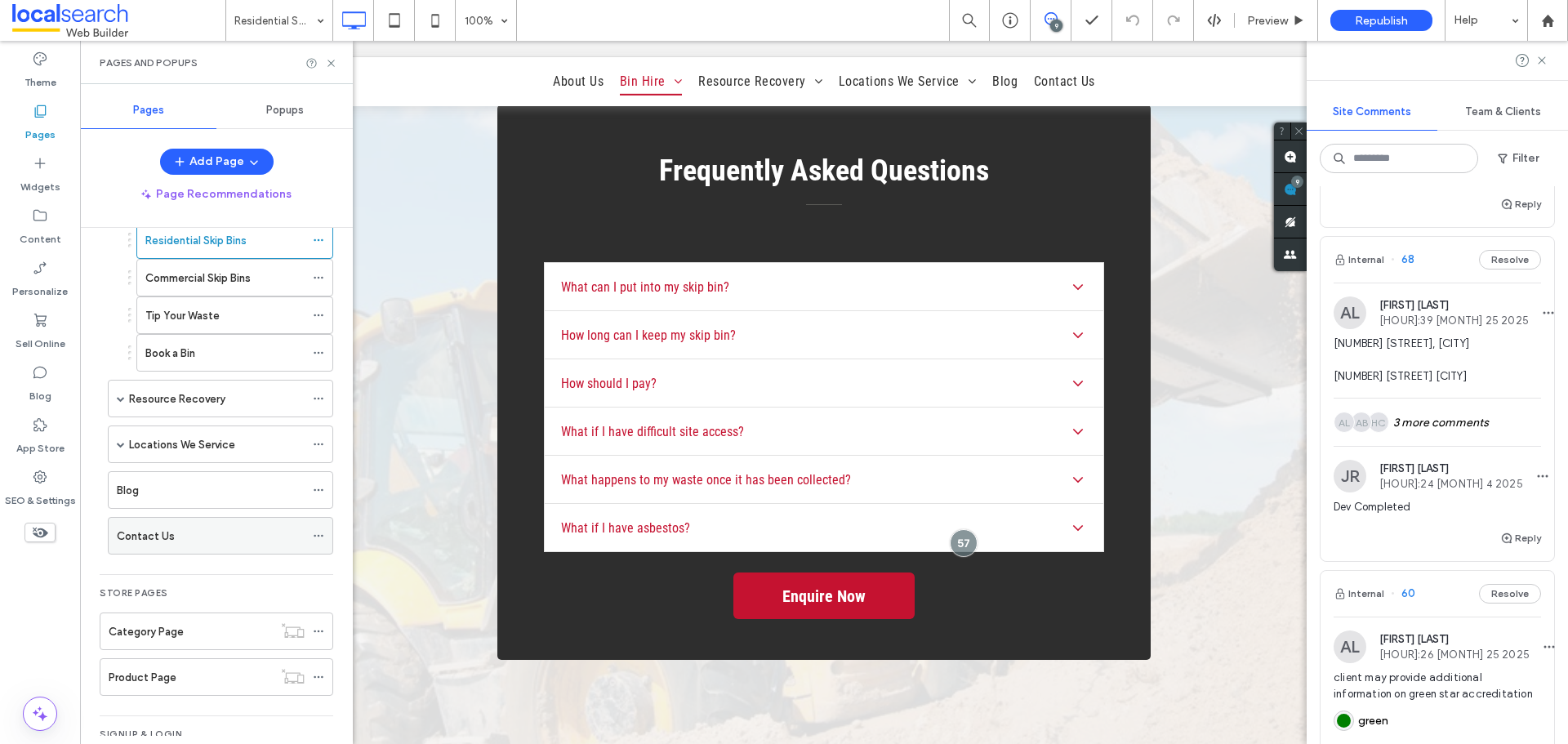click on "Contact Us" at bounding box center [211, 536] 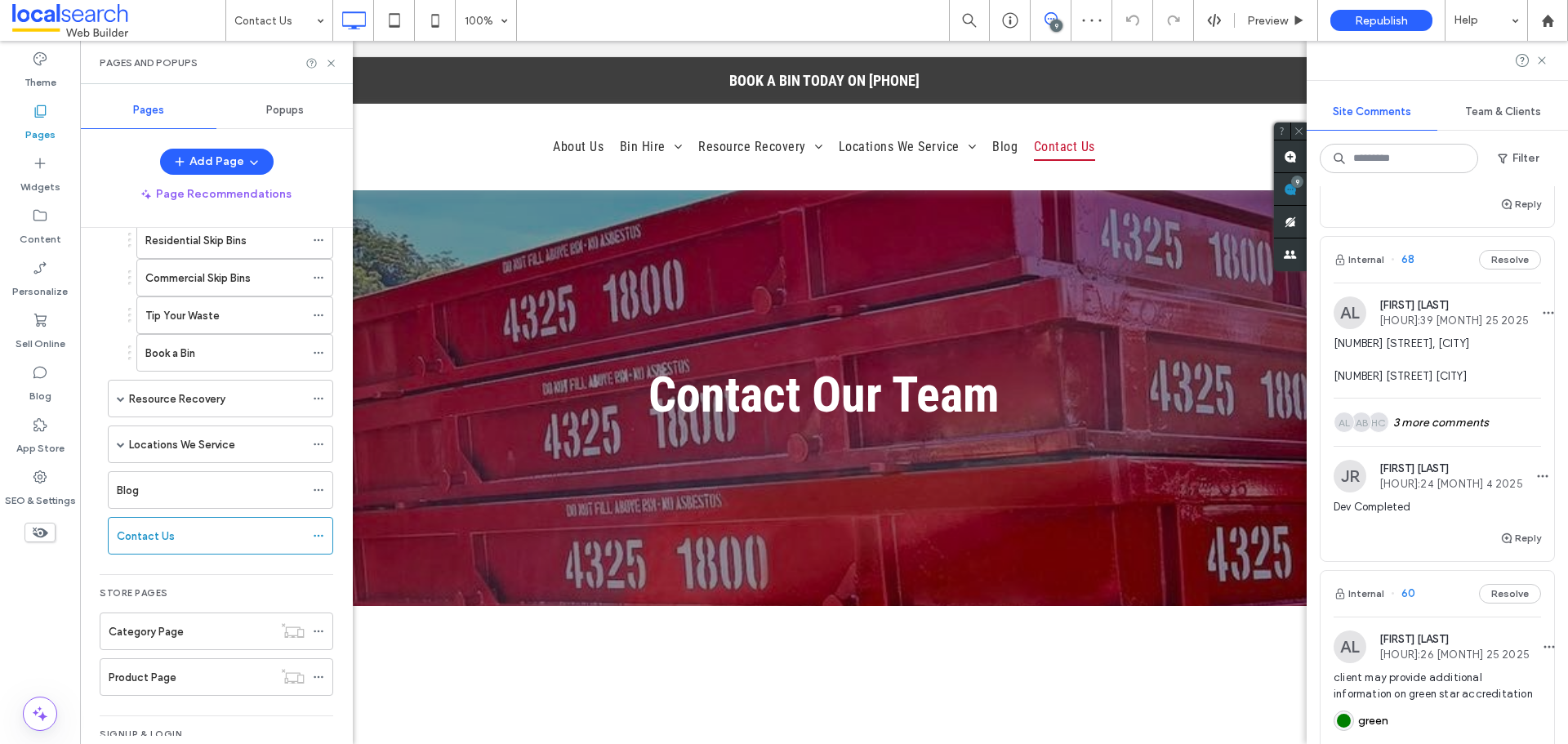 scroll, scrollTop: 0, scrollLeft: 0, axis: both 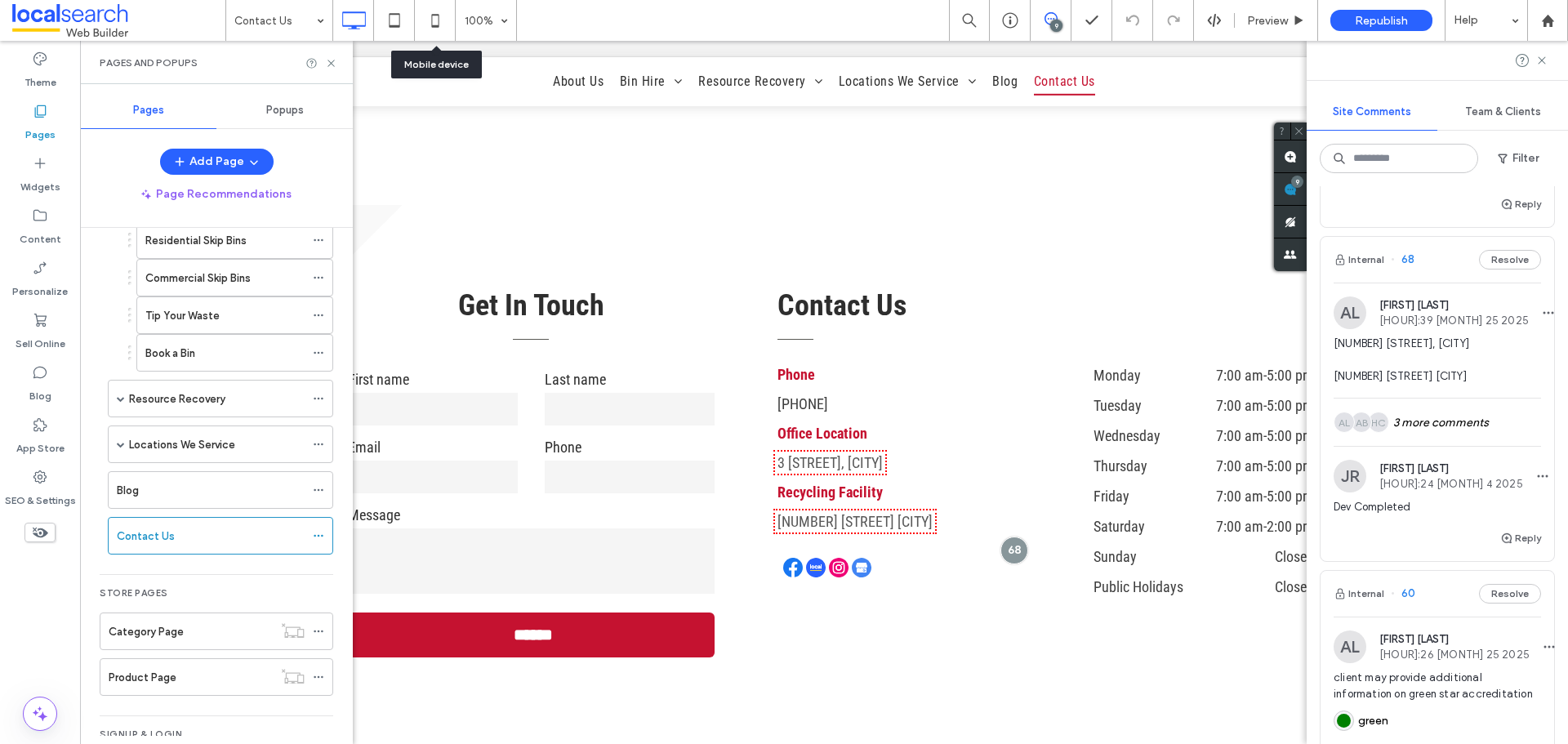 drag, startPoint x: 441, startPoint y: 25, endPoint x: 450, endPoint y: 40, distance: 17.492856 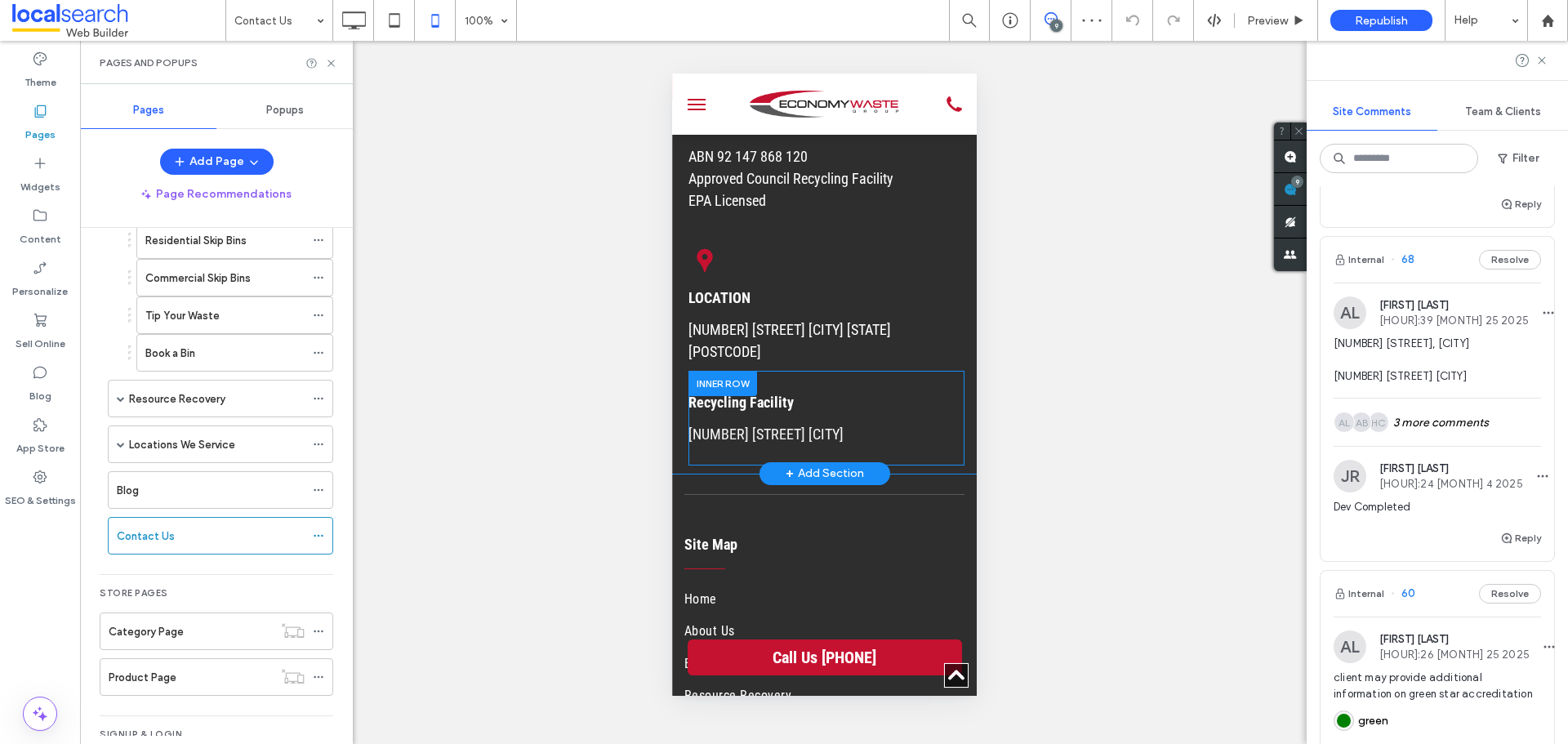 scroll, scrollTop: 3165, scrollLeft: 0, axis: vertical 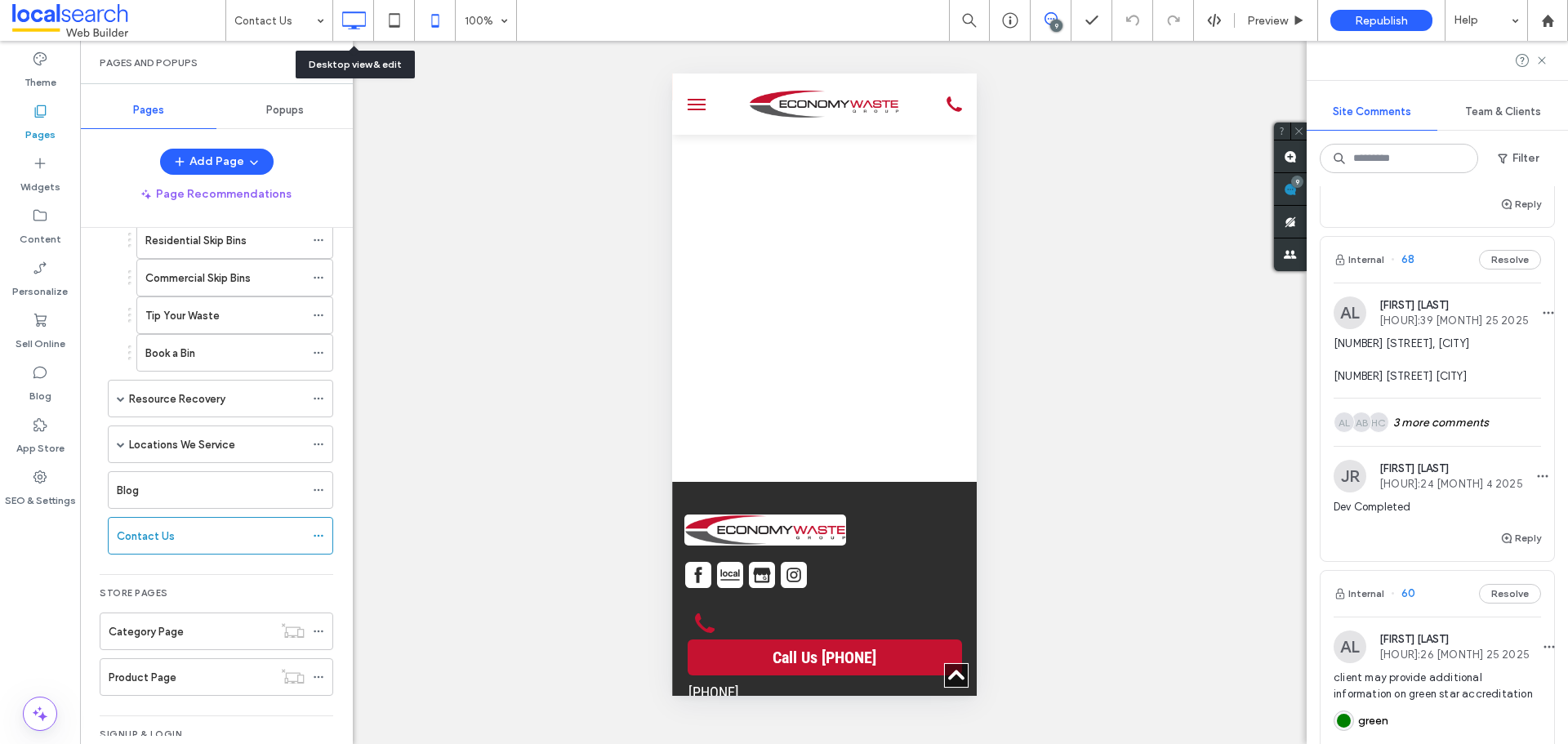click 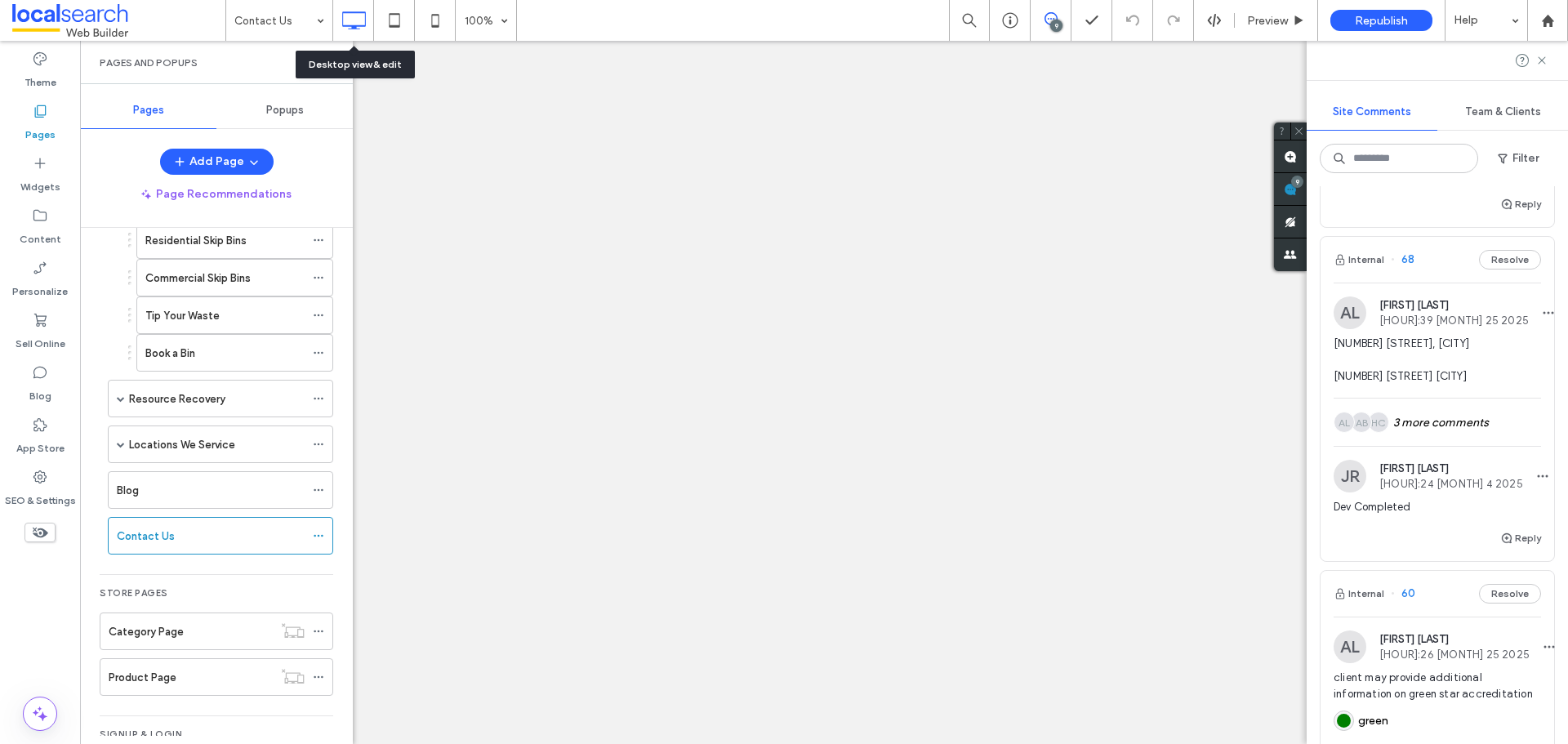 scroll, scrollTop: 0, scrollLeft: 0, axis: both 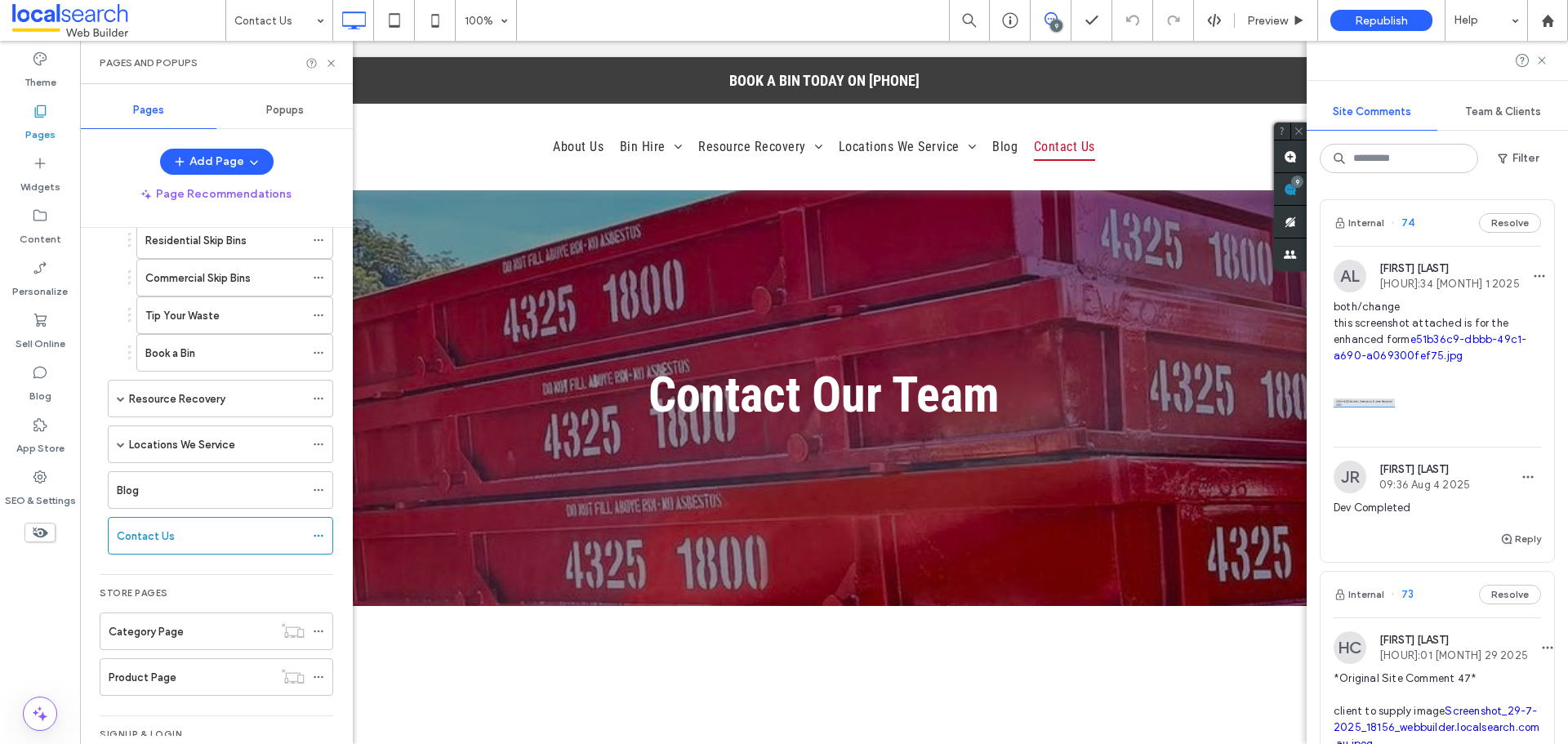 click on "Internal 74 Resolve" at bounding box center [1437, 223] 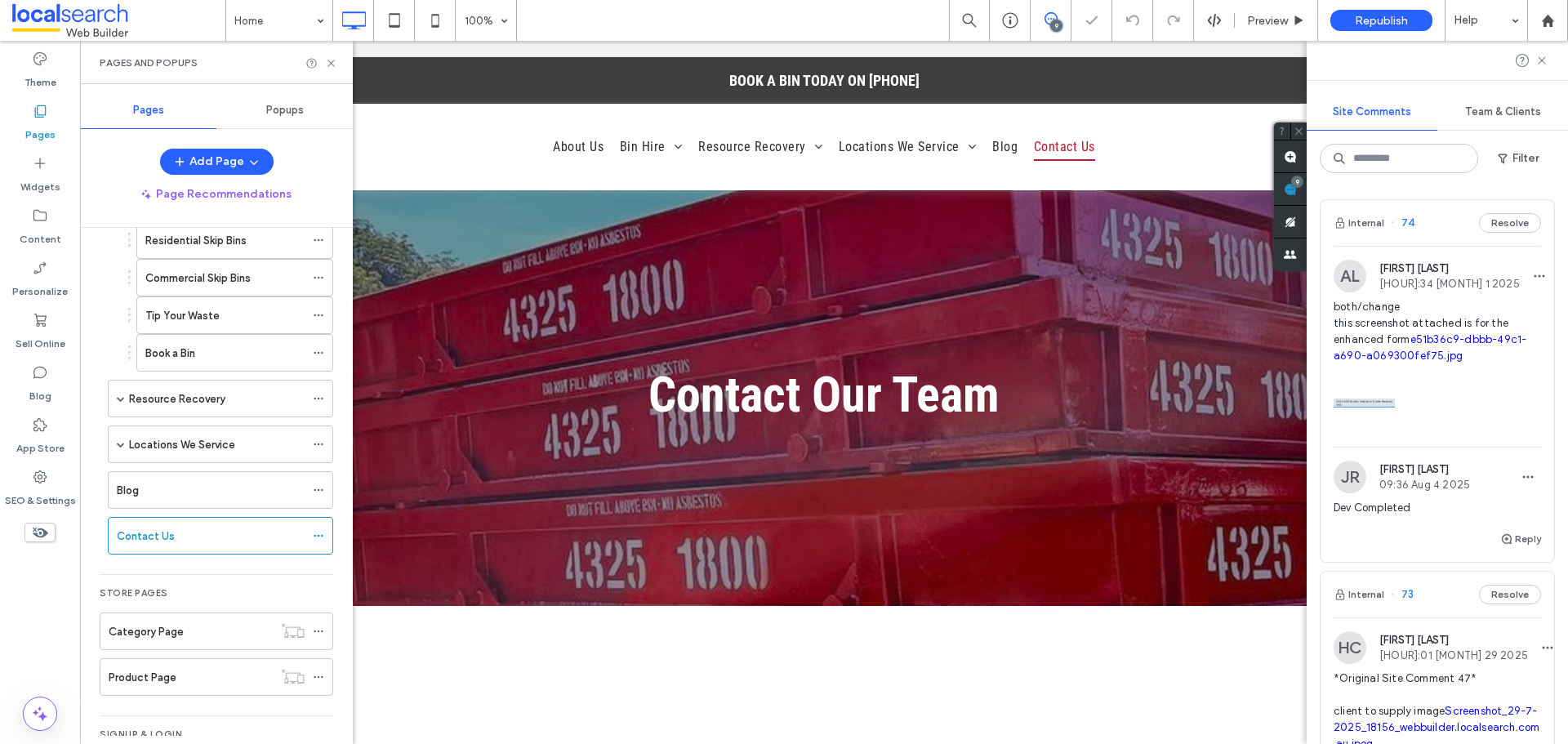 click on "Internal 74 Resolve" at bounding box center (1437, 223) 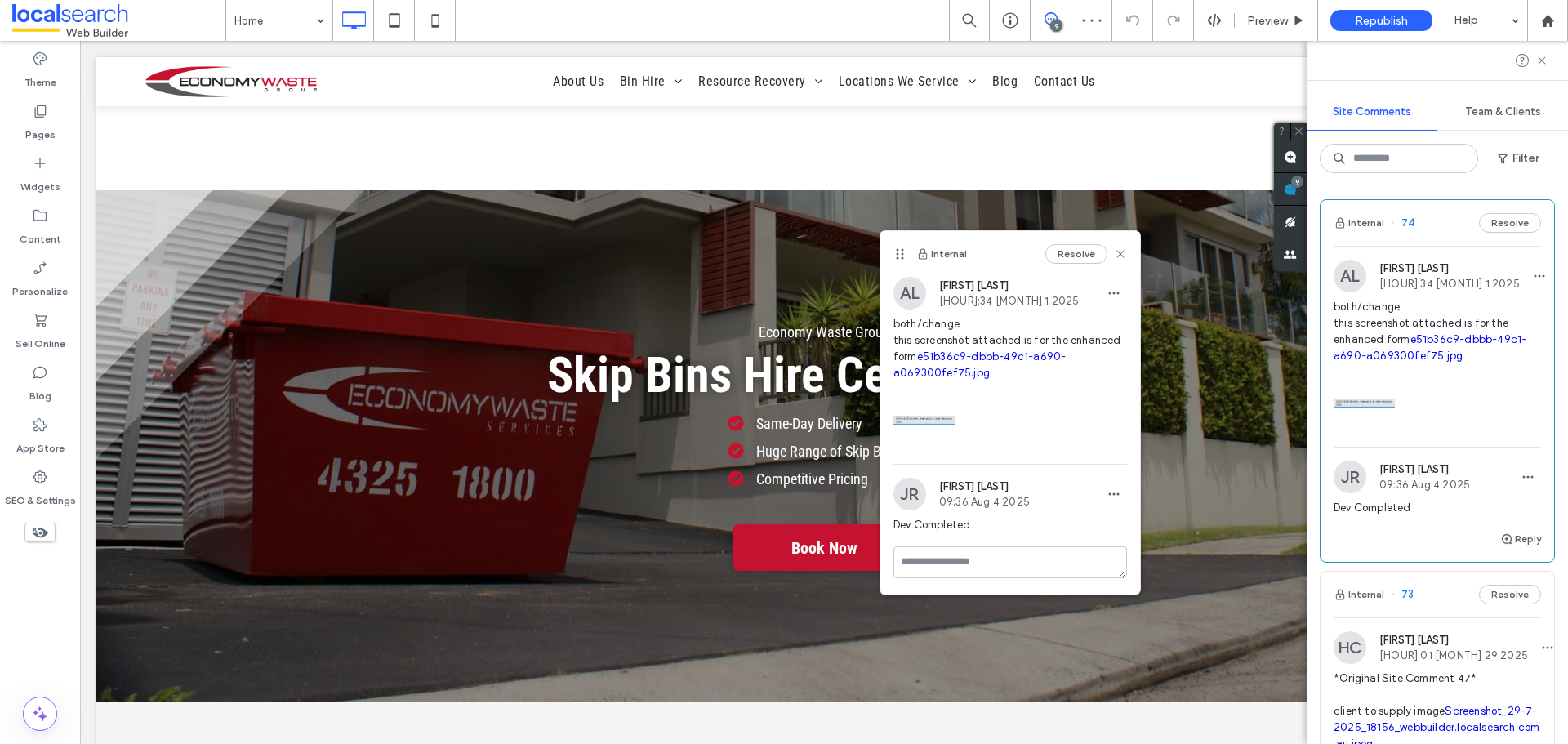 scroll, scrollTop: 570, scrollLeft: 0, axis: vertical 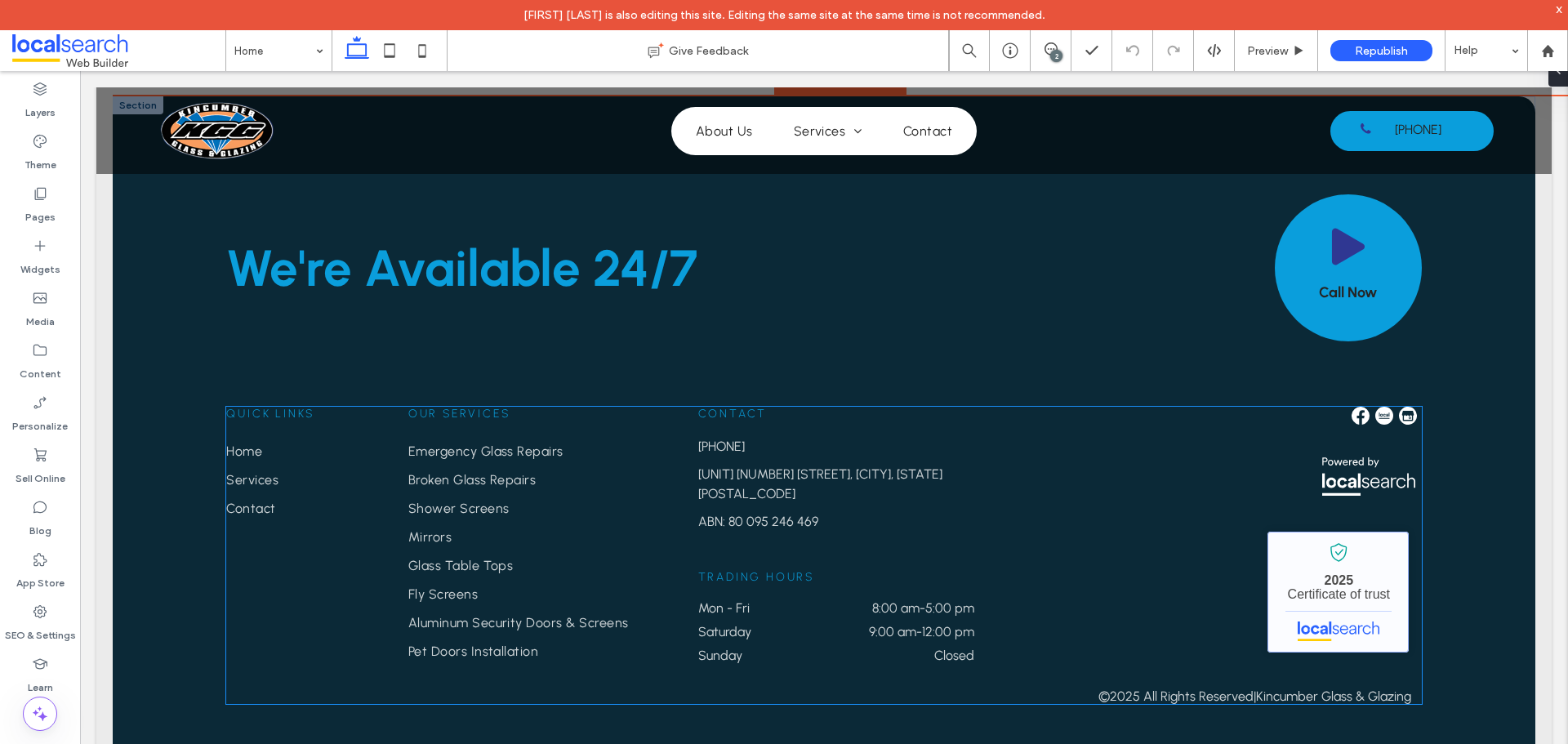 click on "Kincumber Glass & Glazing - Localsearch verified business" at bounding box center [1338, 592] 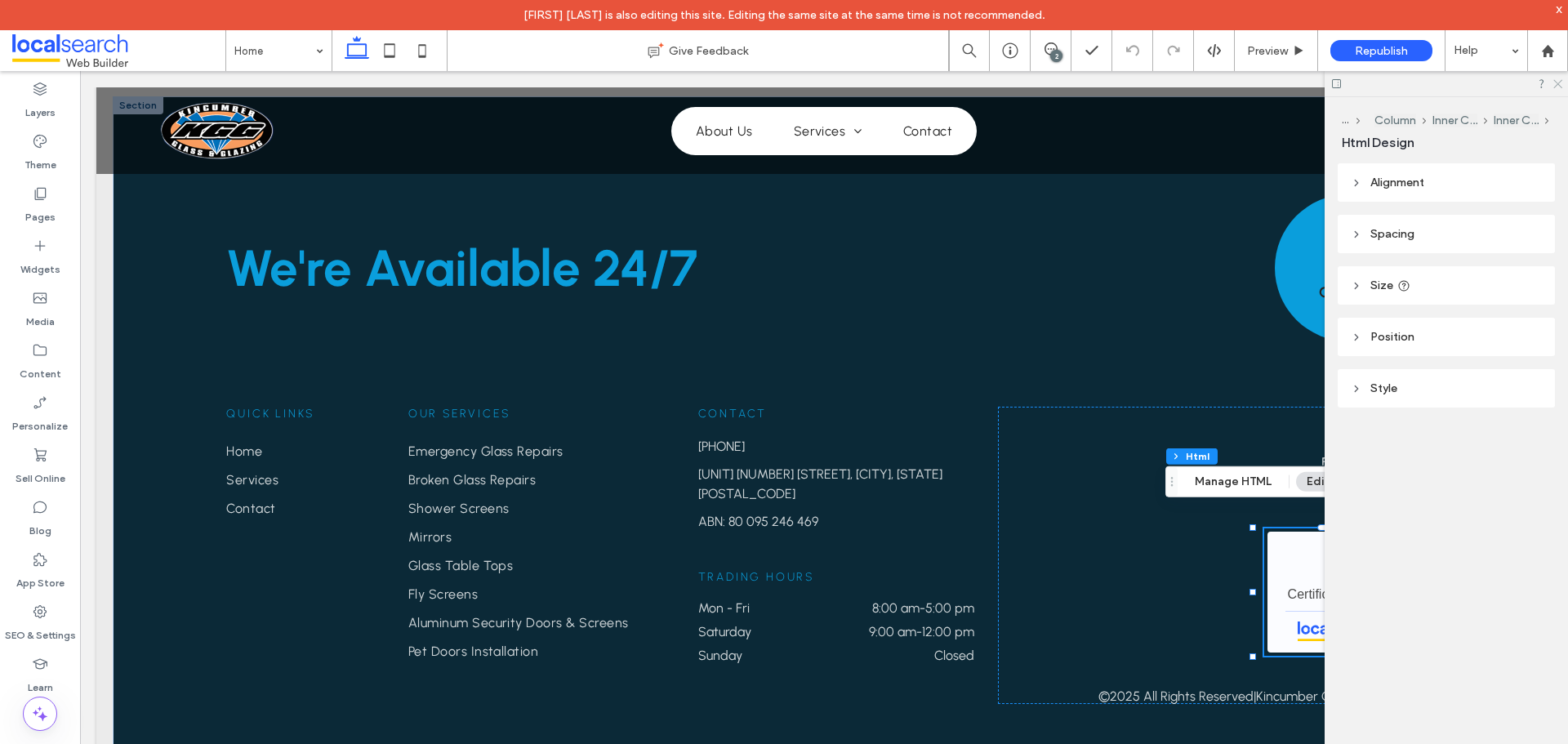 click 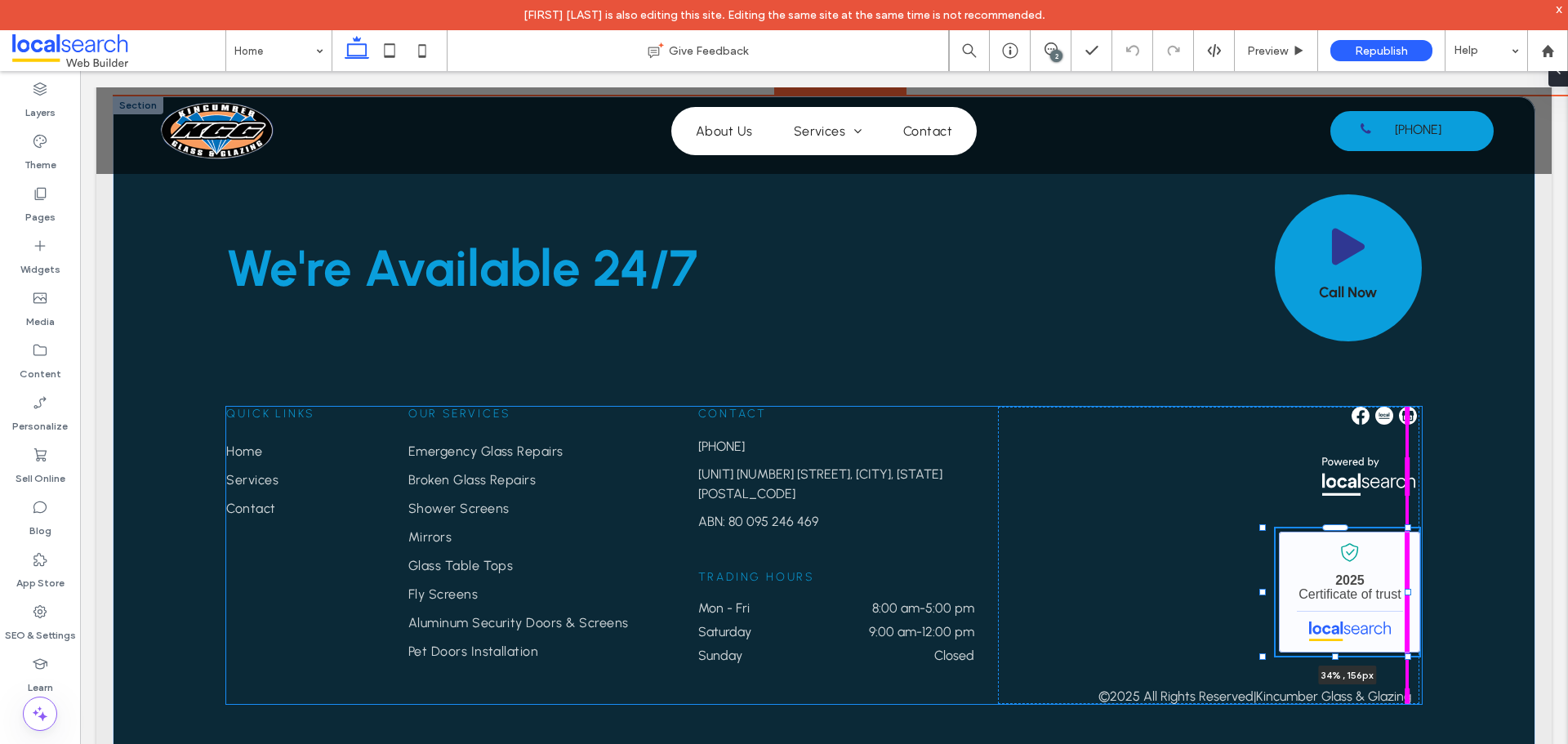 drag, startPoint x: 1407, startPoint y: 572, endPoint x: 1397, endPoint y: 574, distance: 10.198039 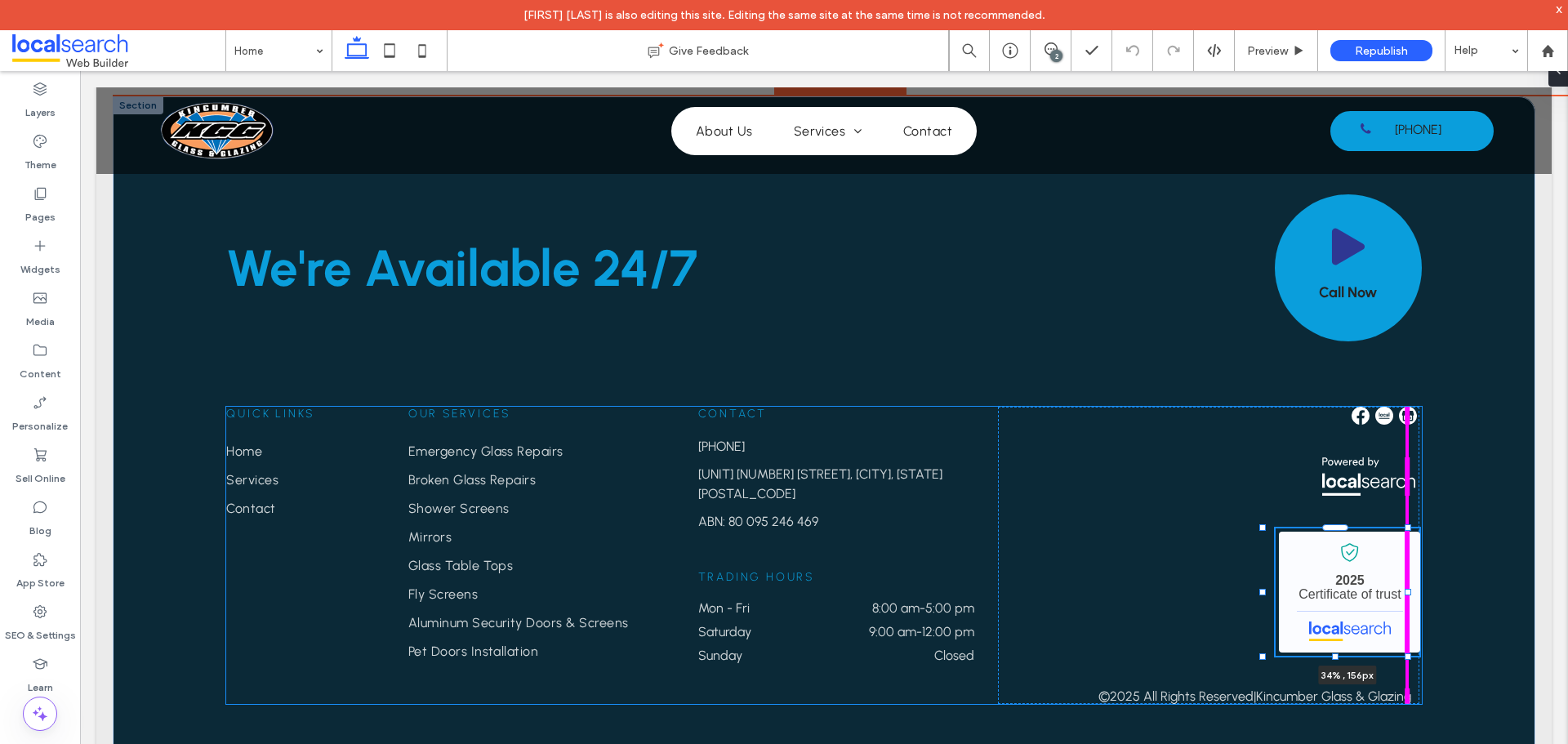 type on "**" 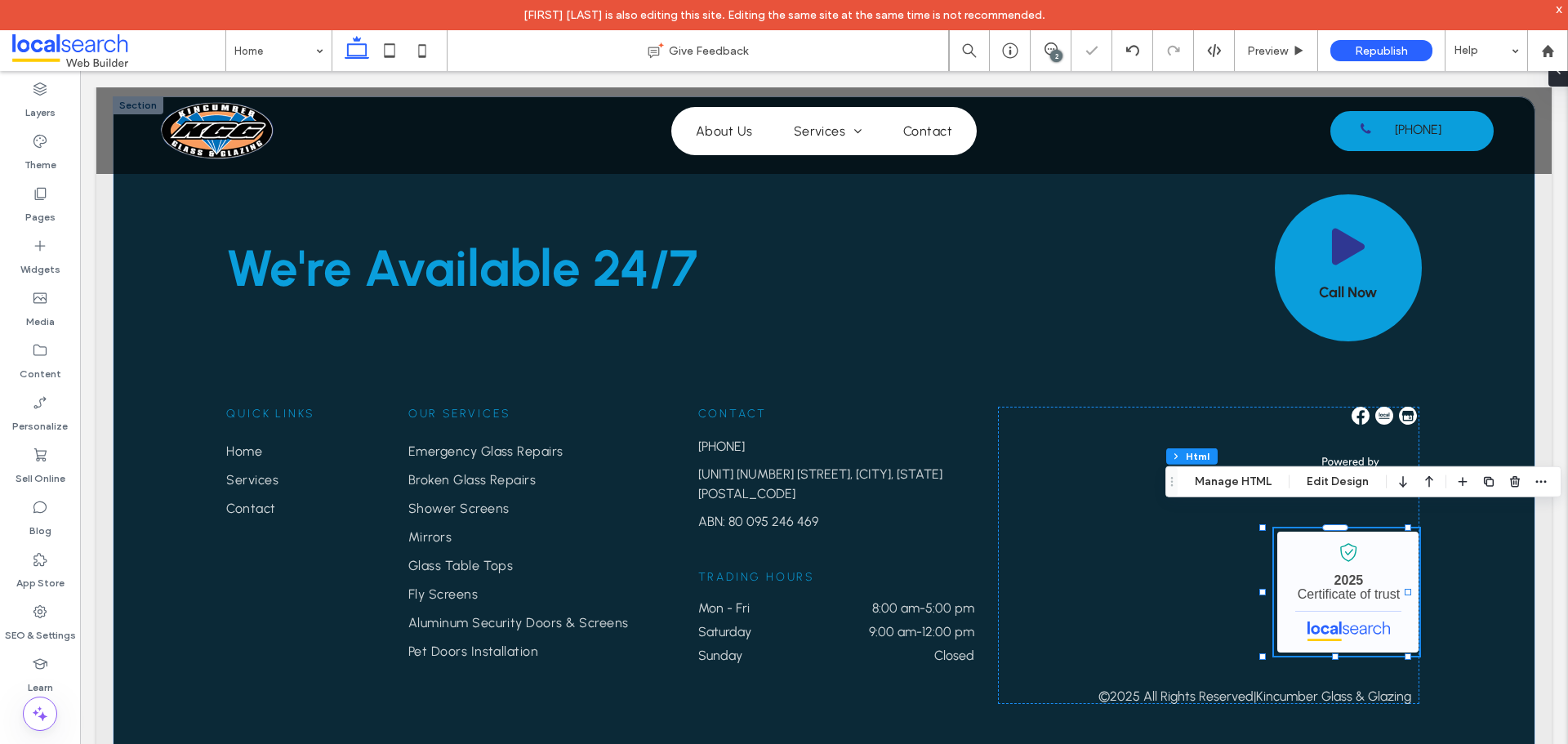 click 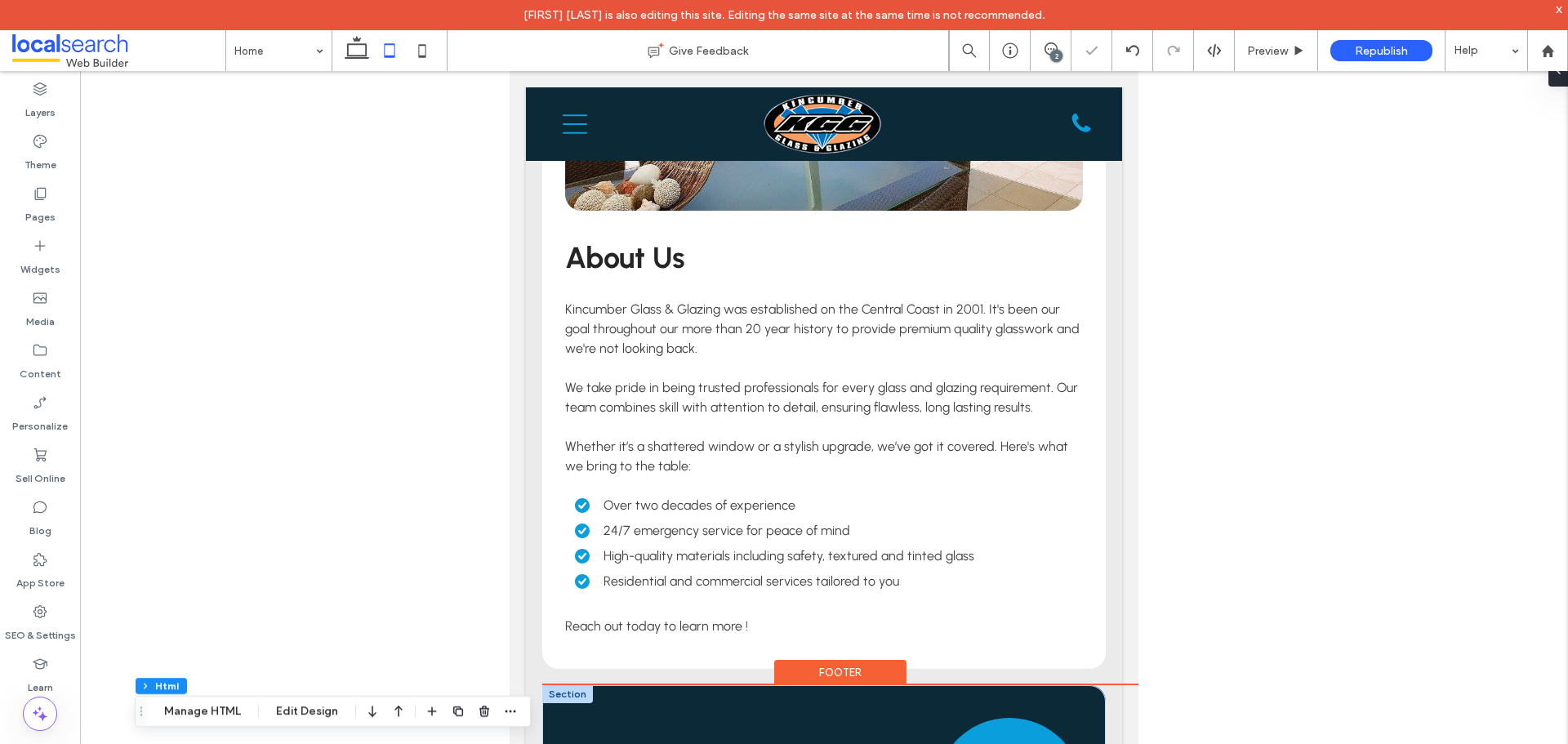 type on "***" 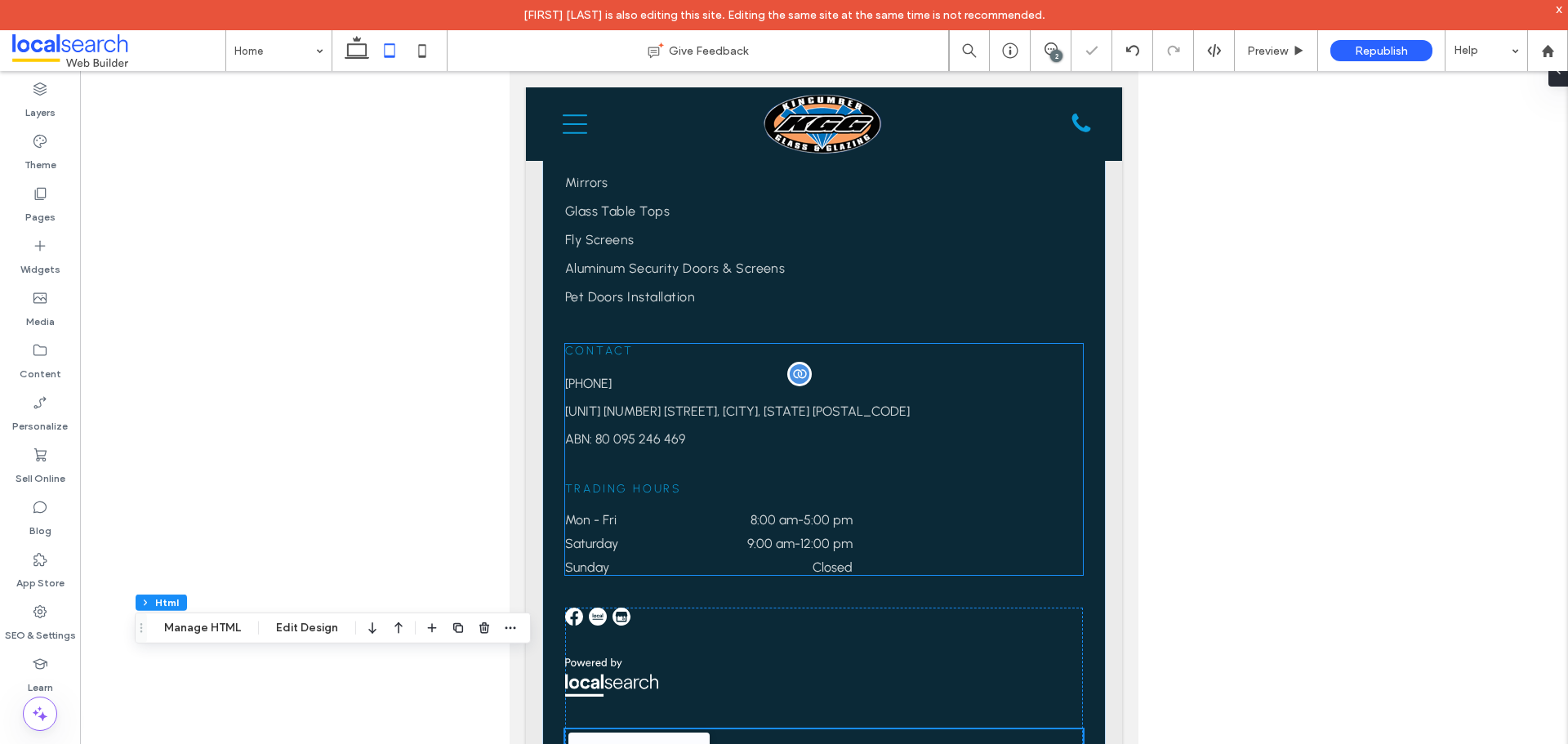 scroll, scrollTop: 5301, scrollLeft: 0, axis: vertical 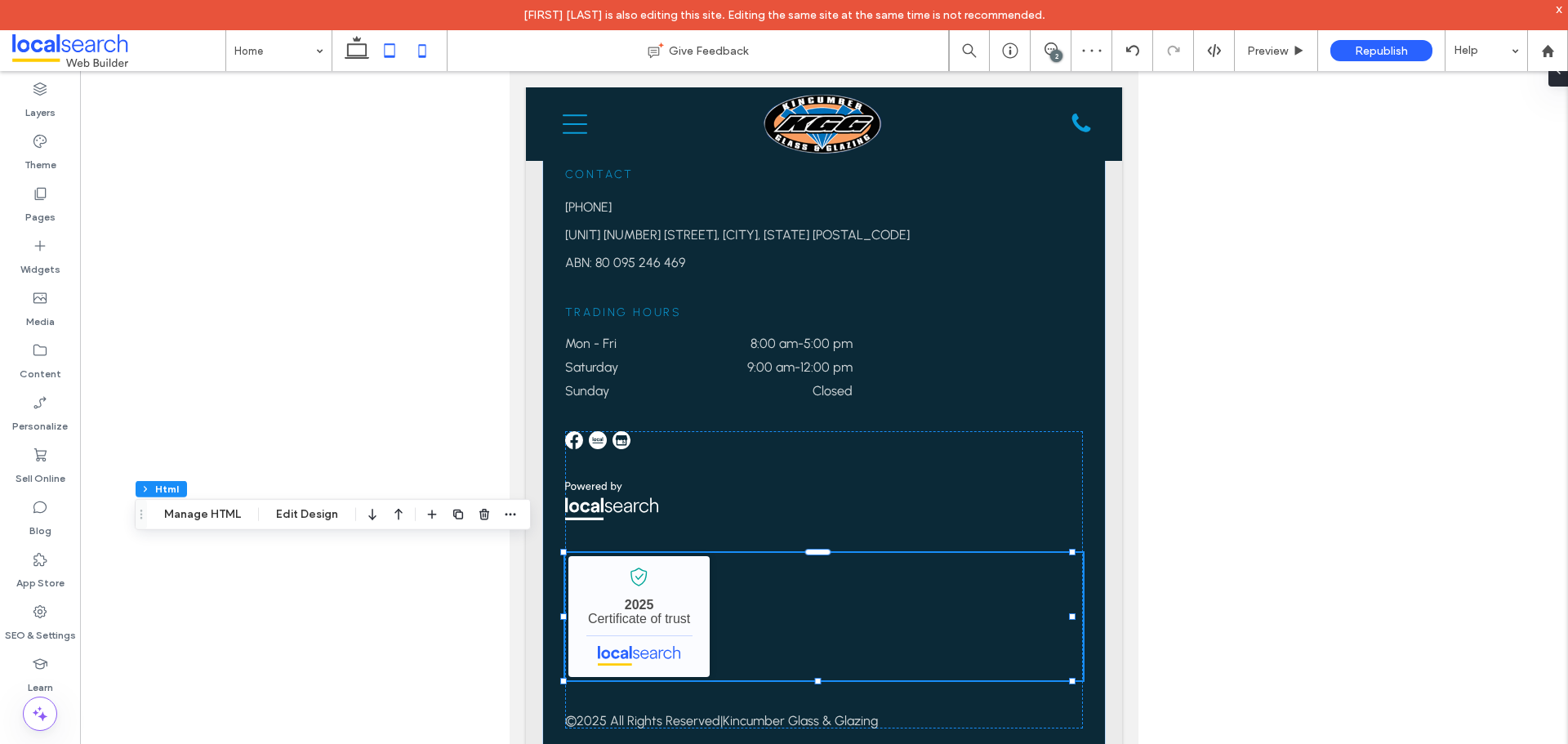 click 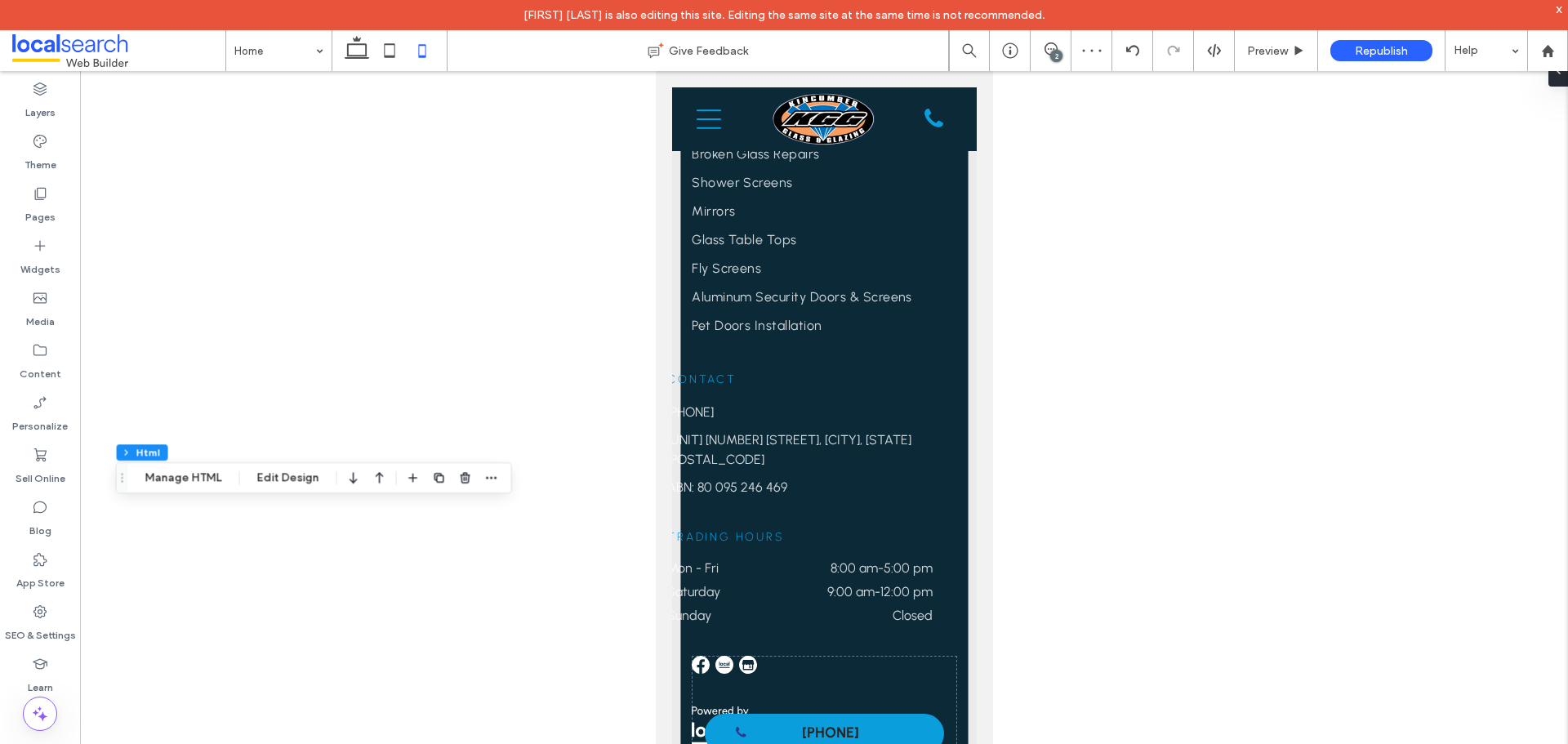 scroll, scrollTop: 5553, scrollLeft: 0, axis: vertical 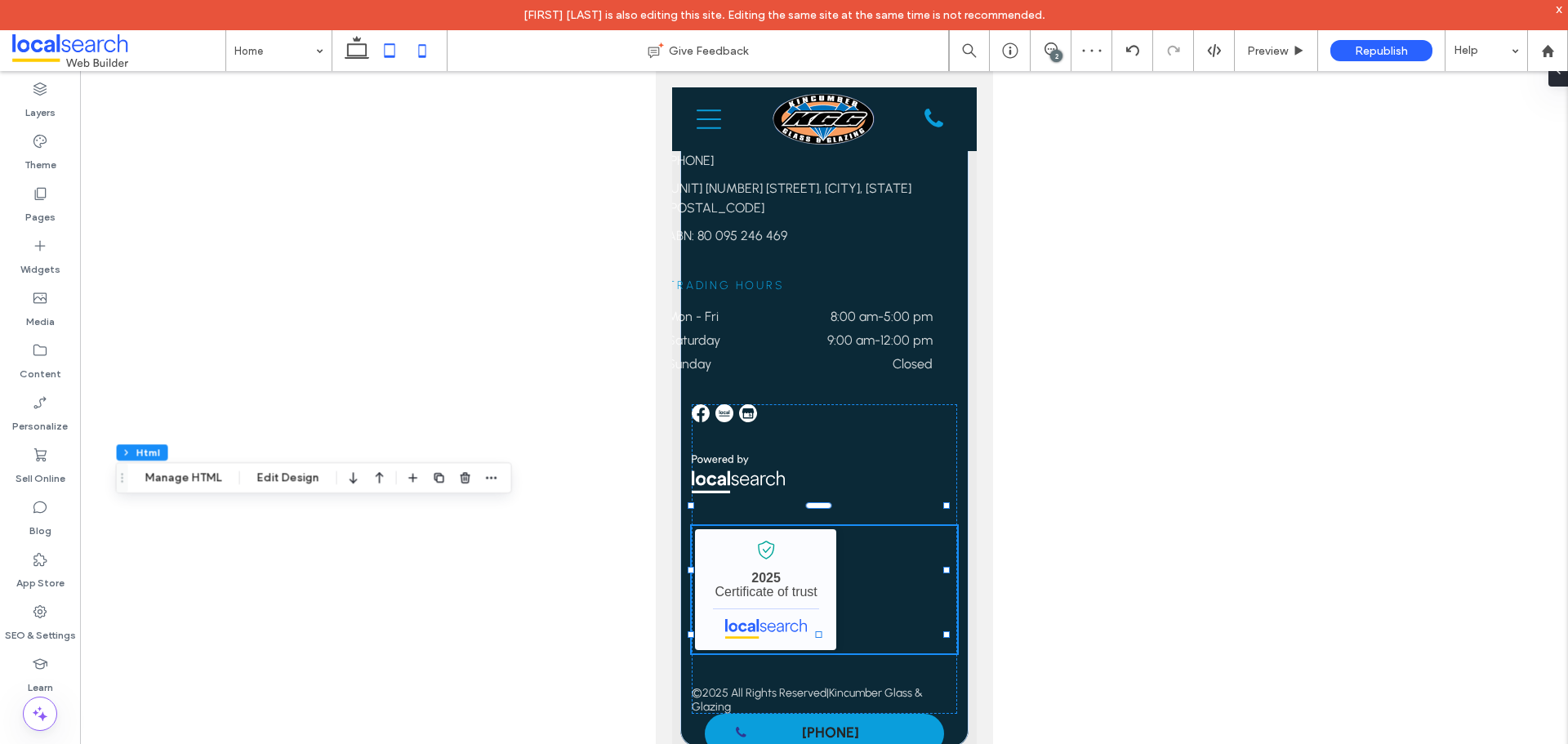 click 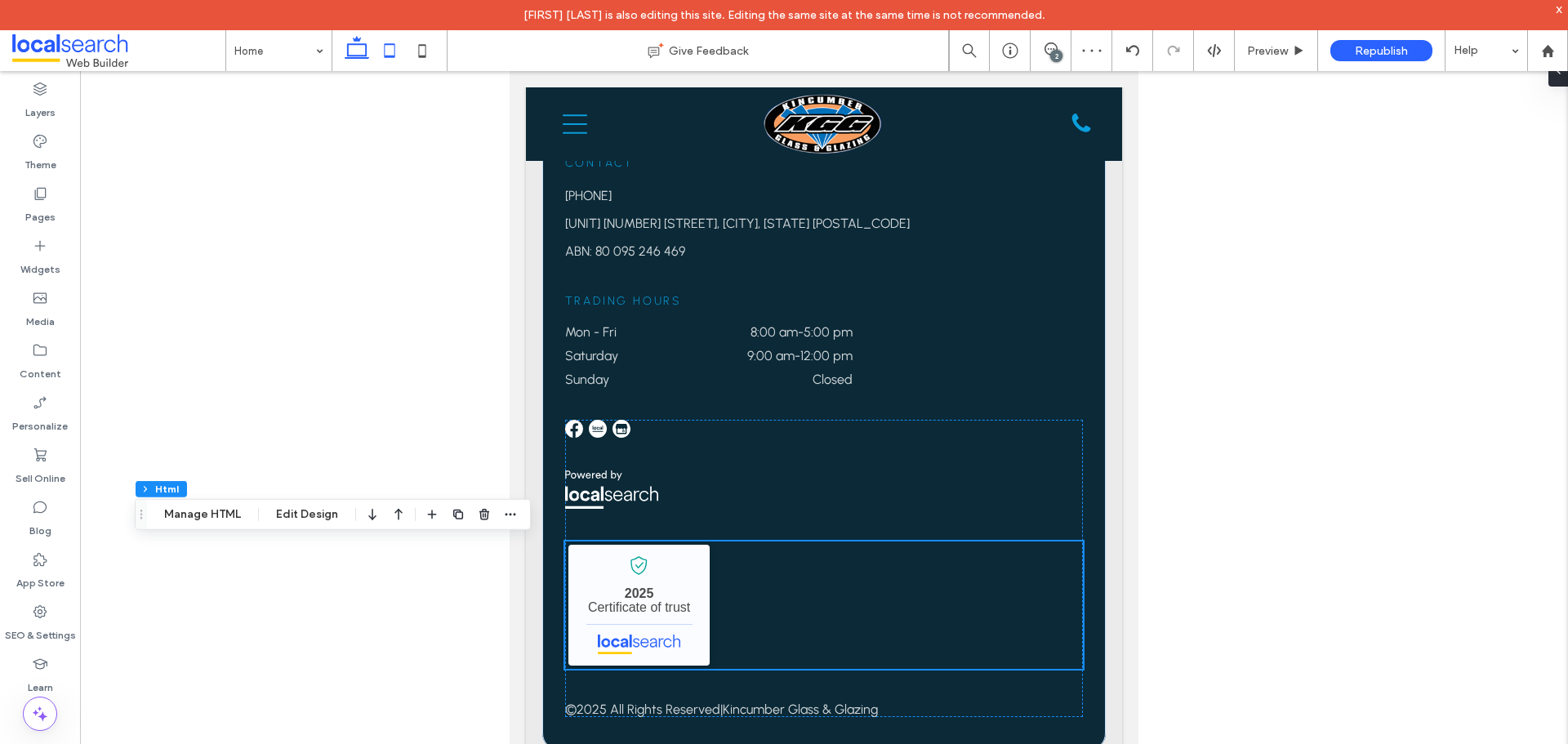 click 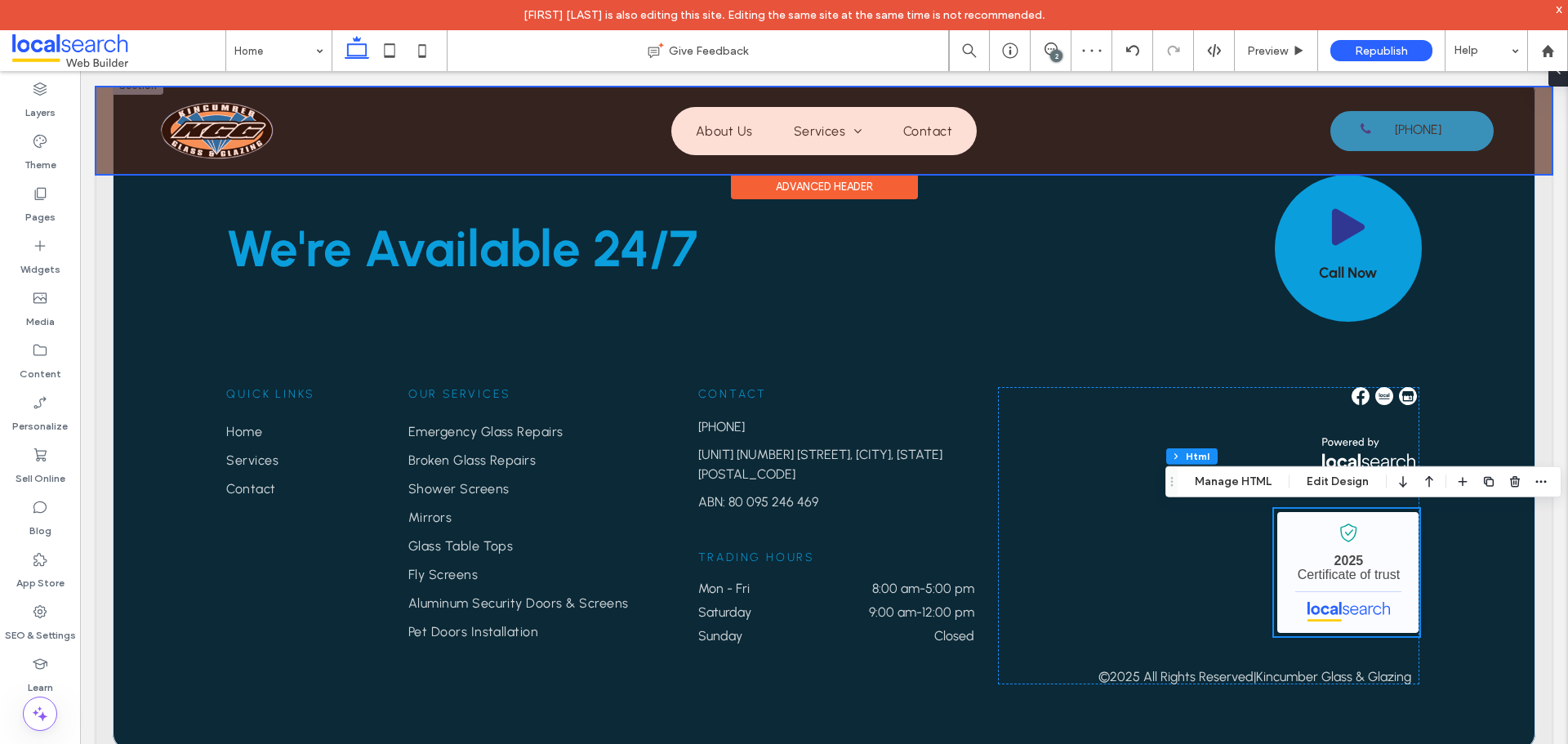 type on "**" 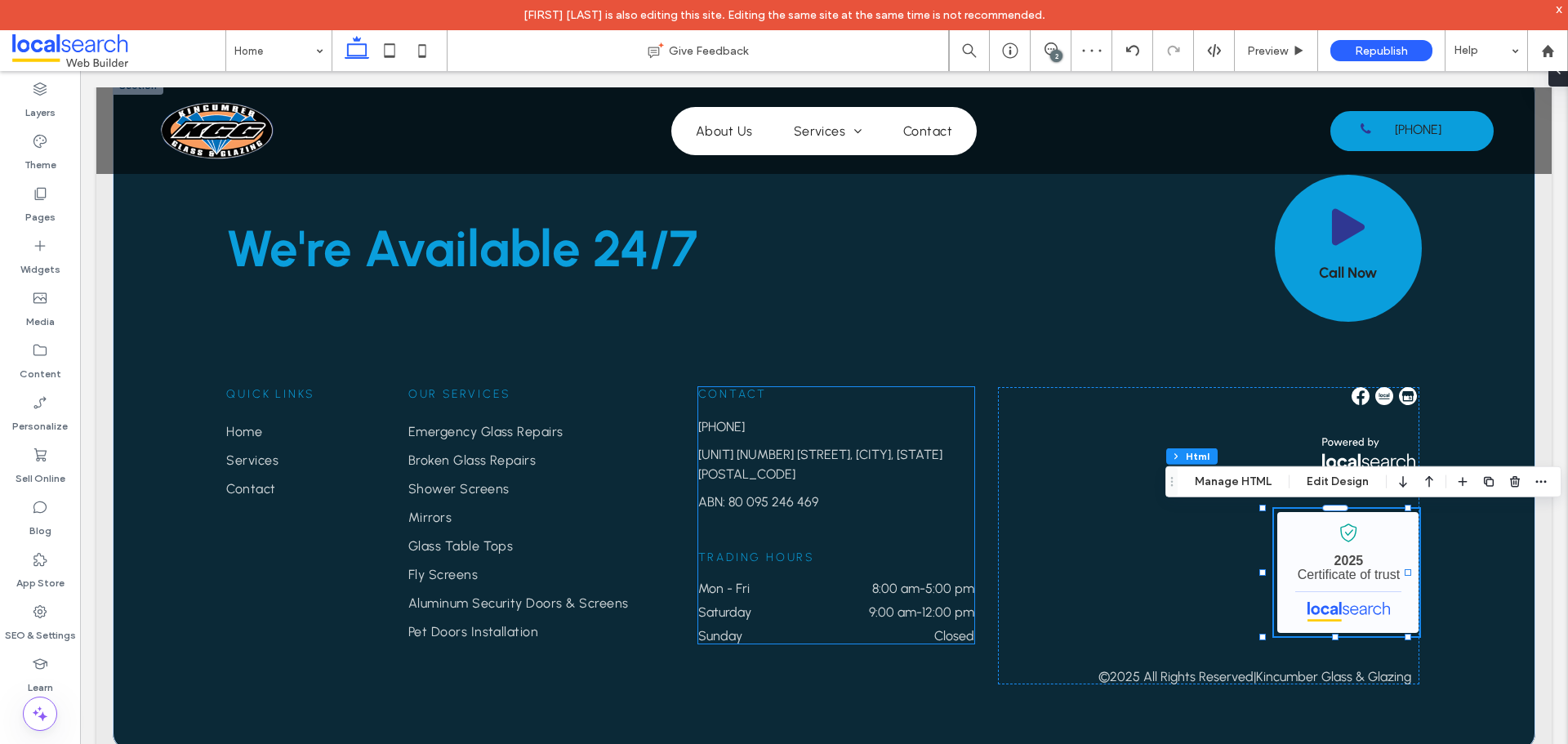 scroll, scrollTop: 4131, scrollLeft: 0, axis: vertical 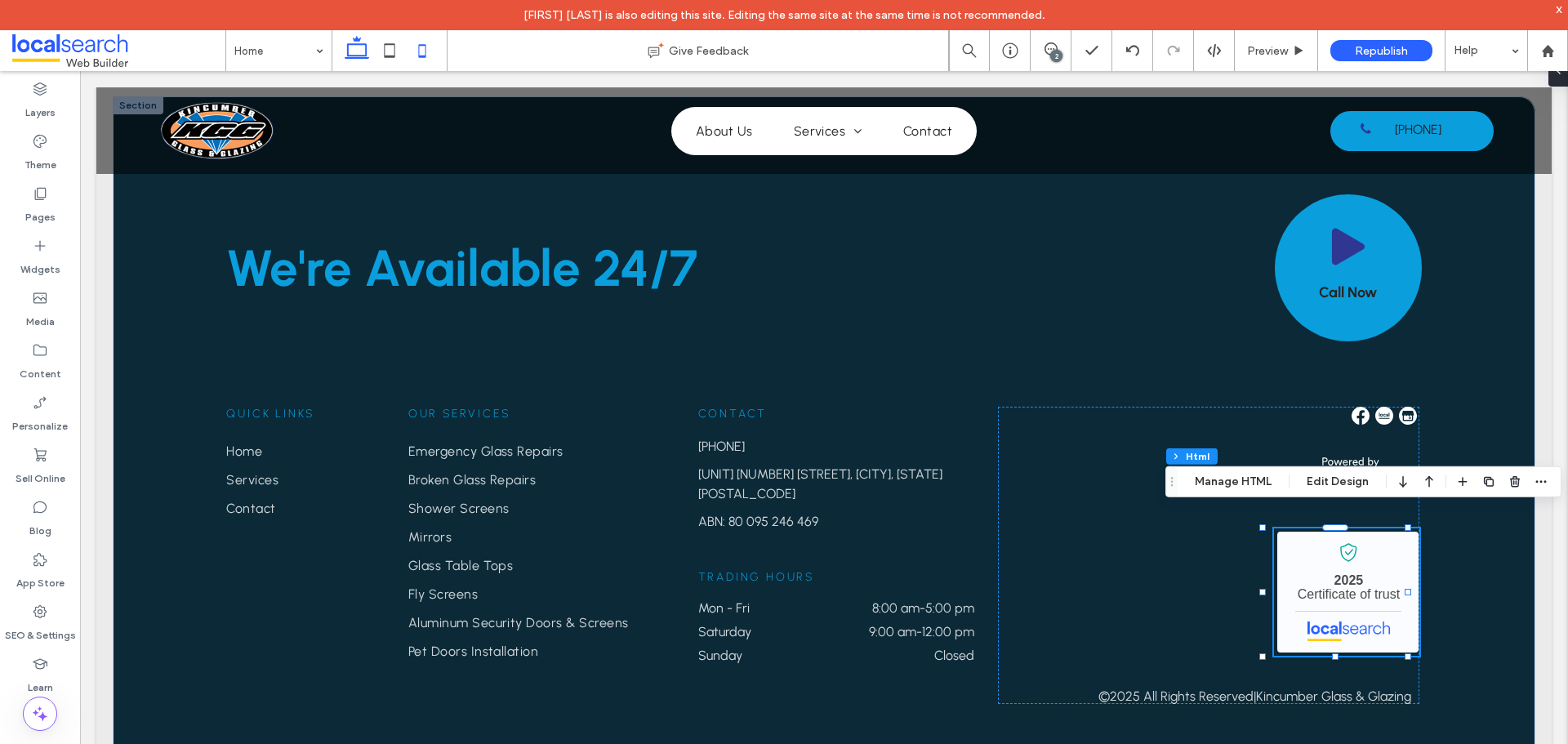 click 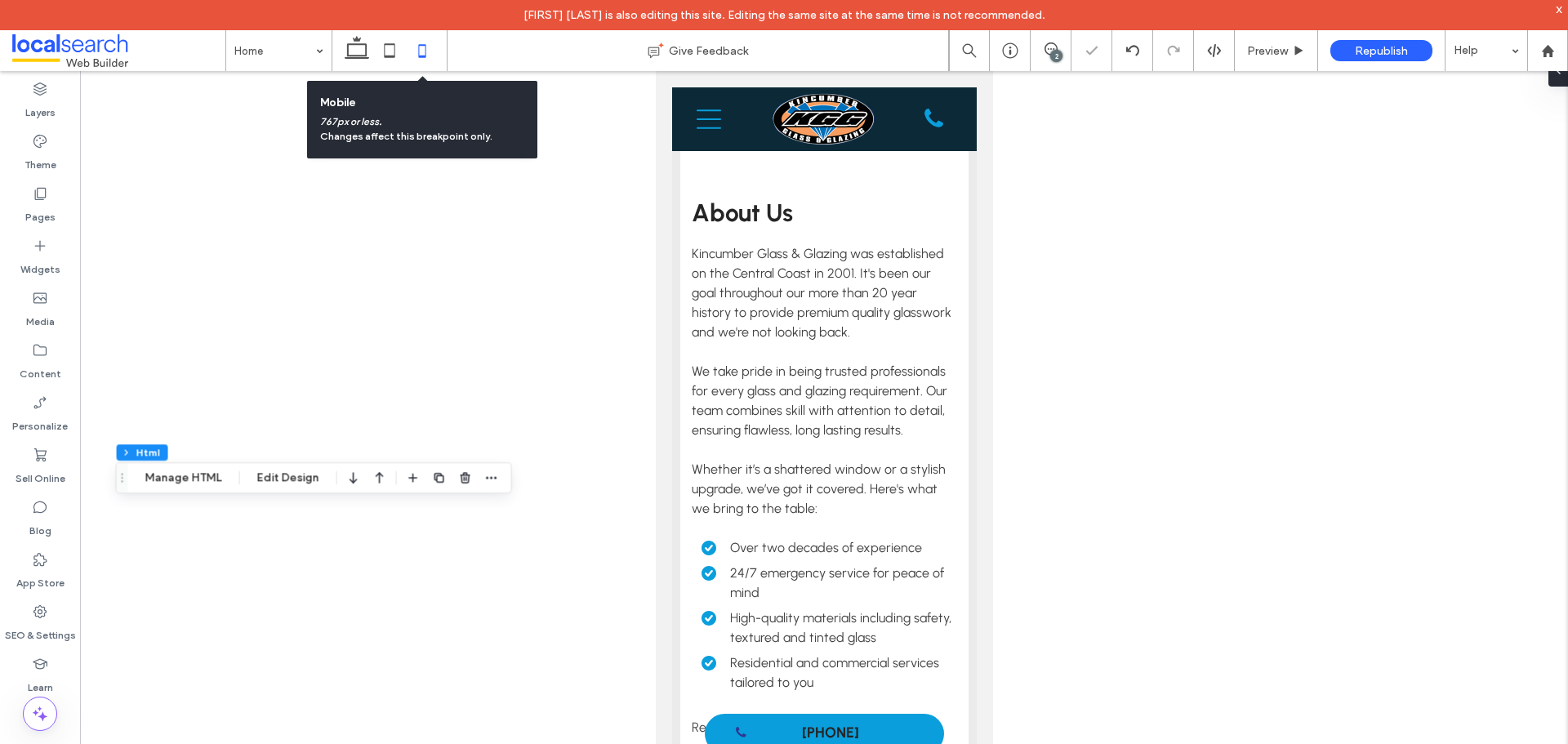 type on "***" 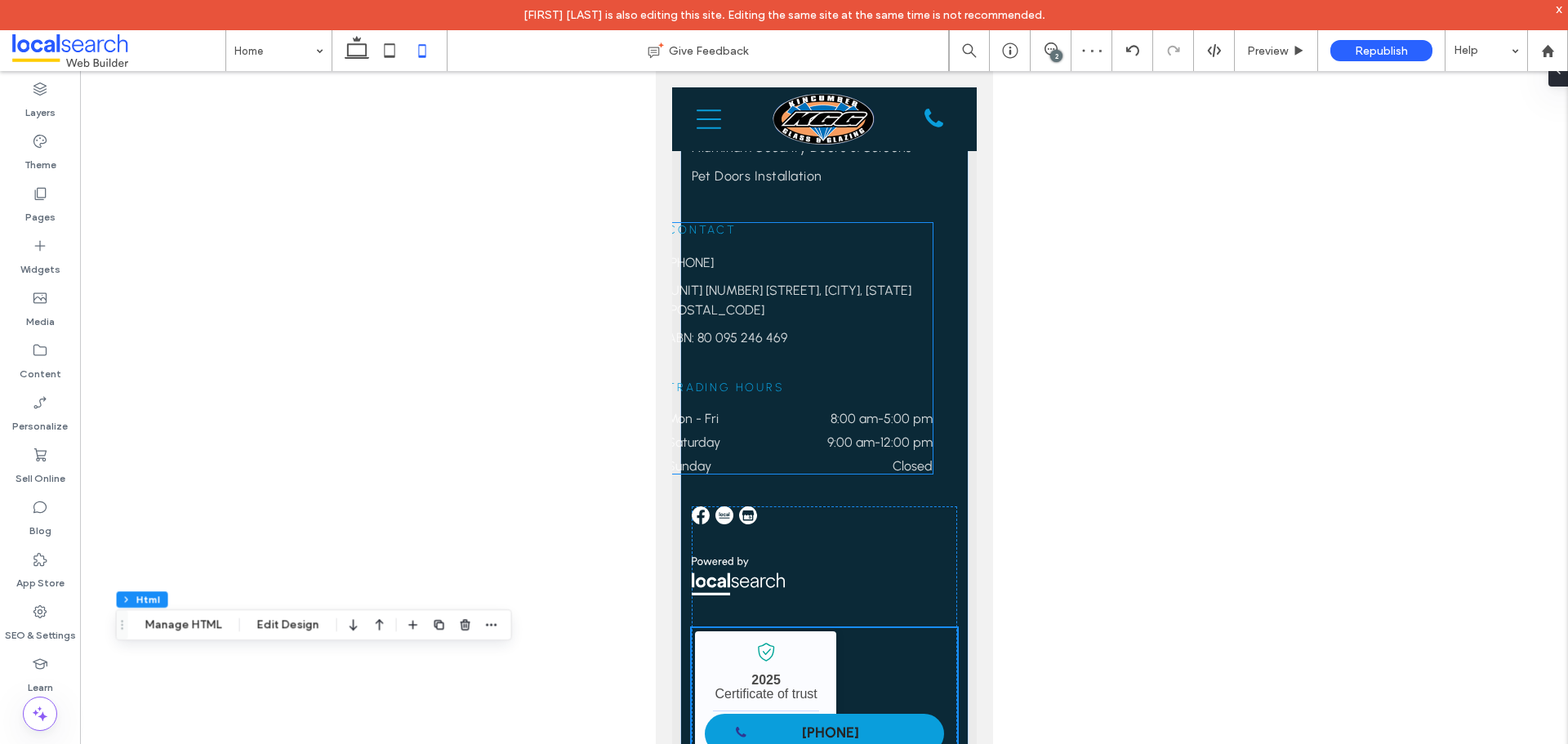 scroll, scrollTop: 5389, scrollLeft: 0, axis: vertical 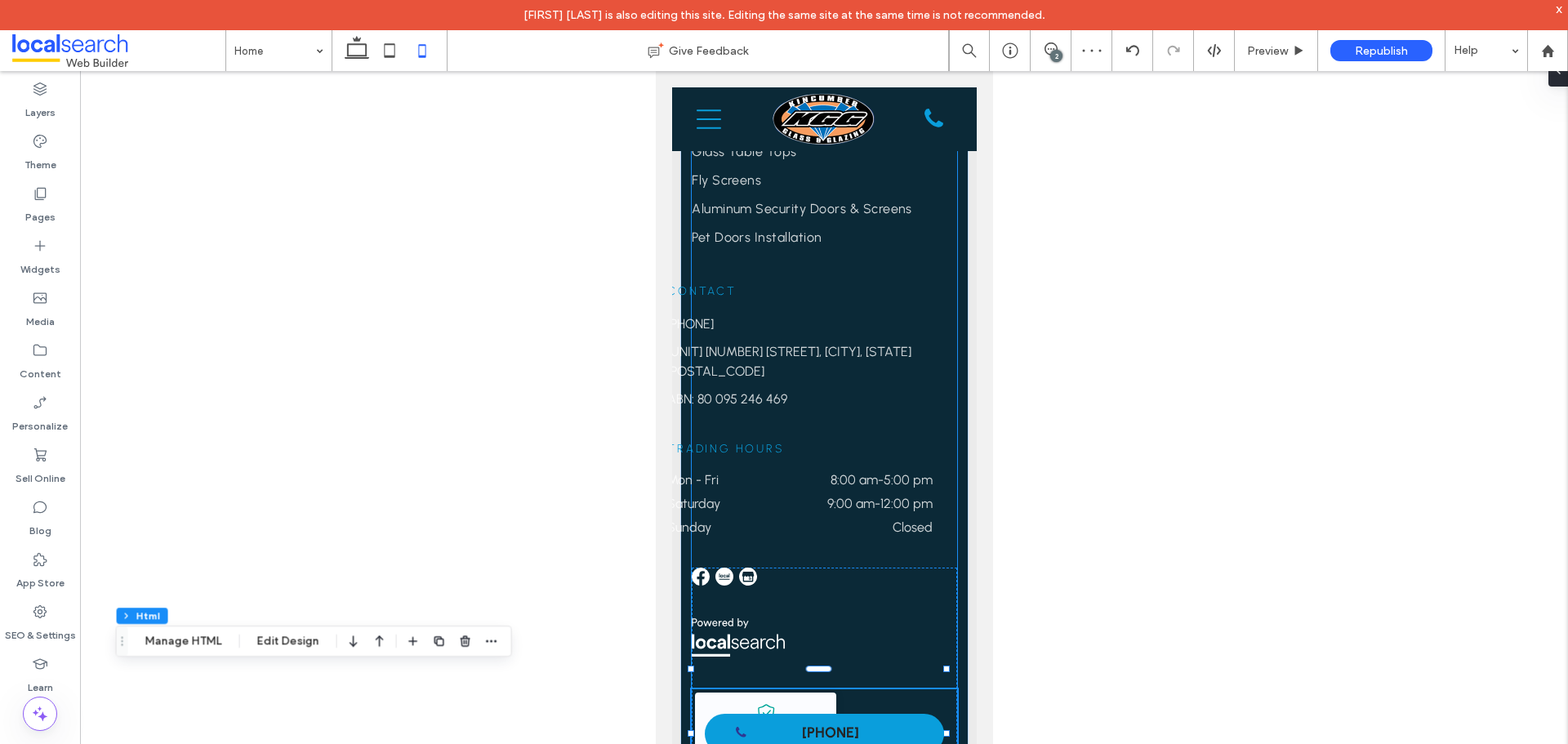 click on "Quick Links
Home
Services
Contact
Our Services
Emergency Glass Repairs
Broken Glass Repairs
Shower Screens
Mirrors
Glass Table Tops
Fly Screens
Aluminum Security Doors & Screens
Pet Doors Installation
Contact
[PHONE]
[UNIT] [NUMBER] [STREET], [CITY], [STATE] [POSTAL_CODE]
ABN: 80 095 246 469
Trading Hours
Mon - Fri
8:00 am
-  5:00 pm
Saturday
9:00 am
-  12:00 pm
Sunday
Closed
Kincumber Glass & Glazing - Localsearch verified business 2025  Certificate of trust
©  2025
All Rights Reserved
|  Kincumber Glass & Glazing" at bounding box center (823, 360) 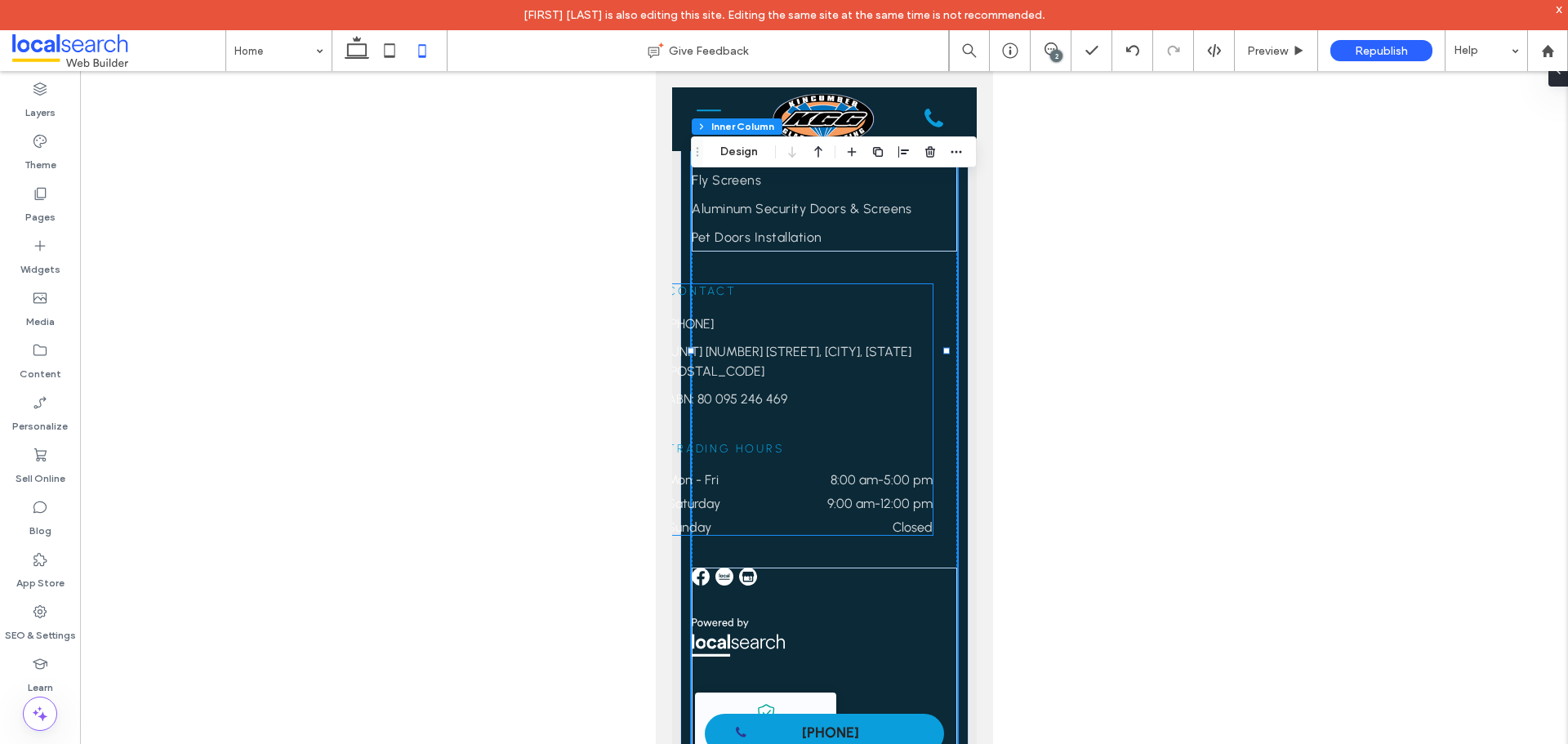 click on "Contact
[PHONE]
[UNIT] [NUMBER] [STREET], [CITY], [STATE] [POSTAL_CODE]
ABN: 80 095 246 469" at bounding box center (799, 346) 